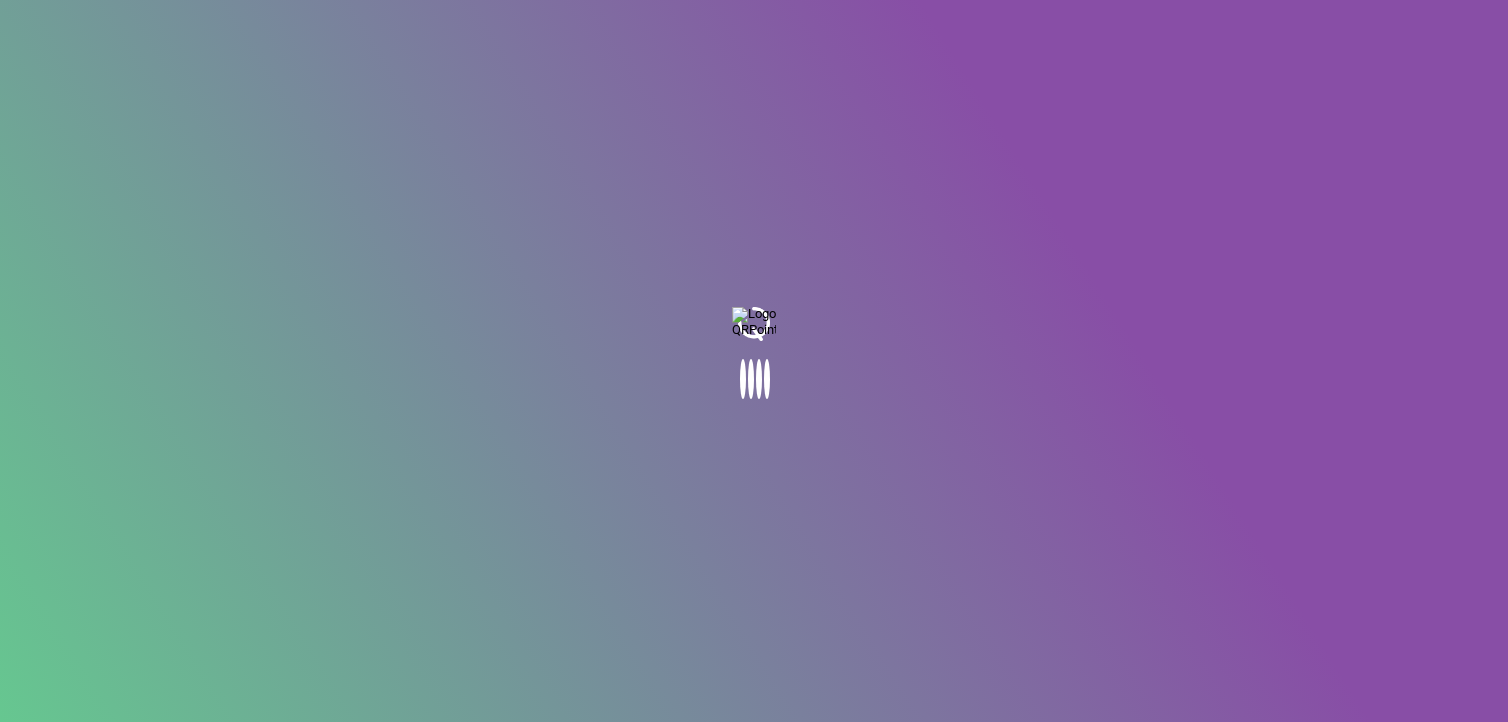 scroll, scrollTop: 0, scrollLeft: 0, axis: both 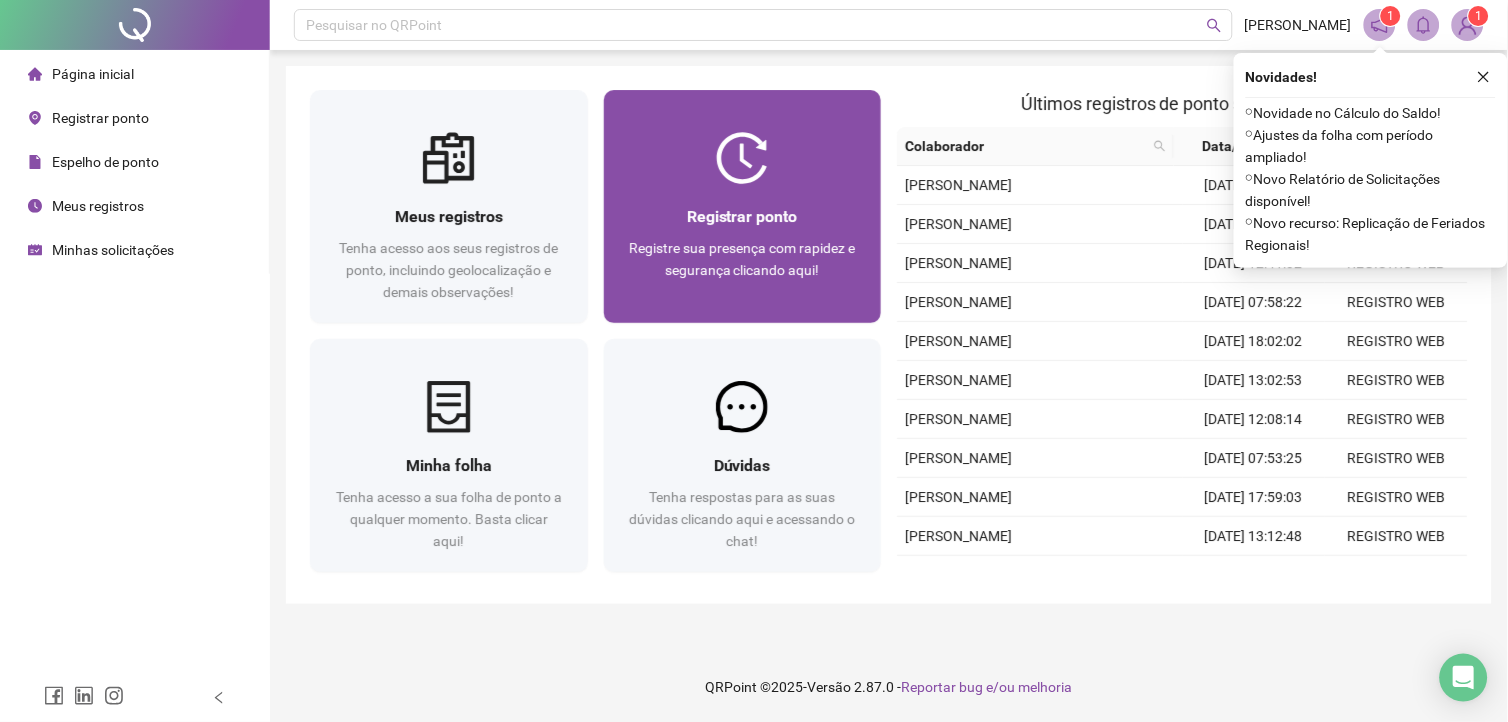 click at bounding box center (743, 158) 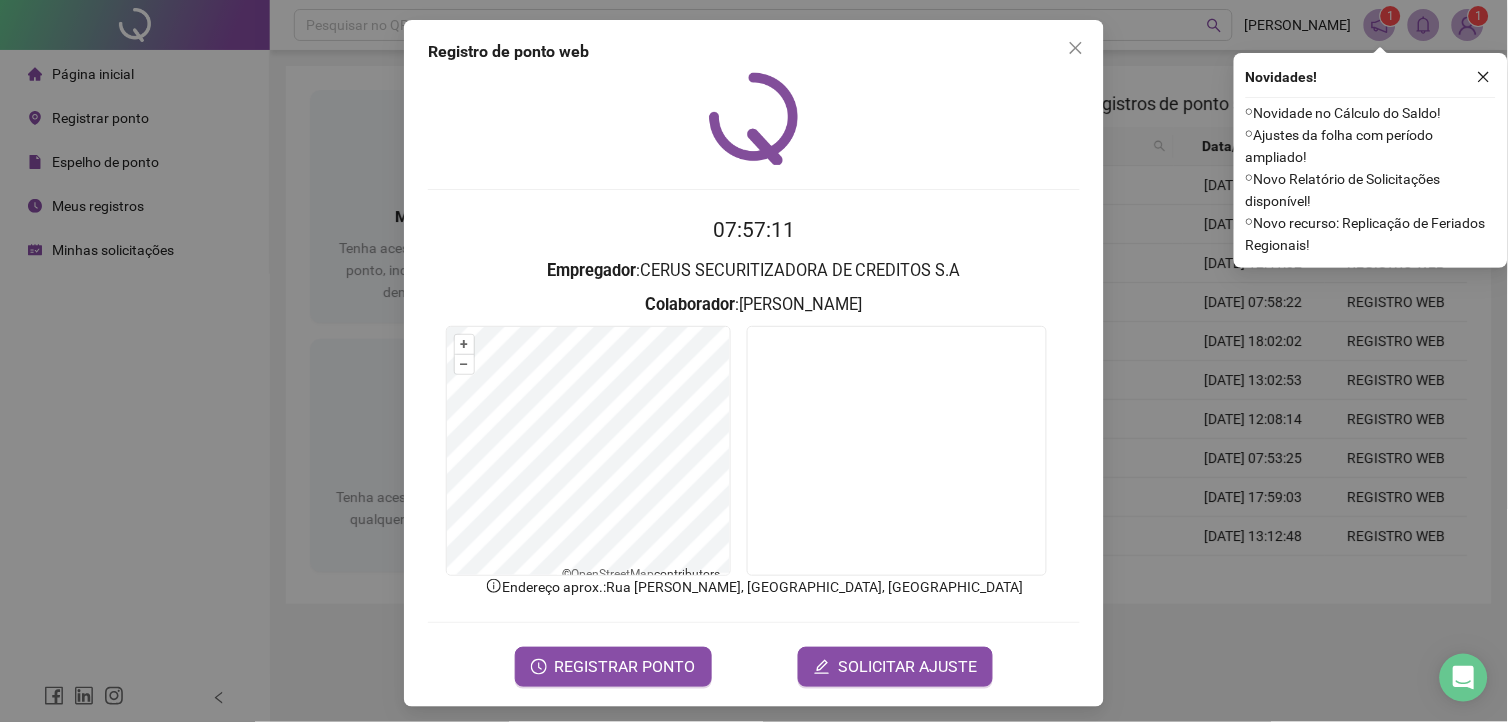 scroll, scrollTop: 8, scrollLeft: 0, axis: vertical 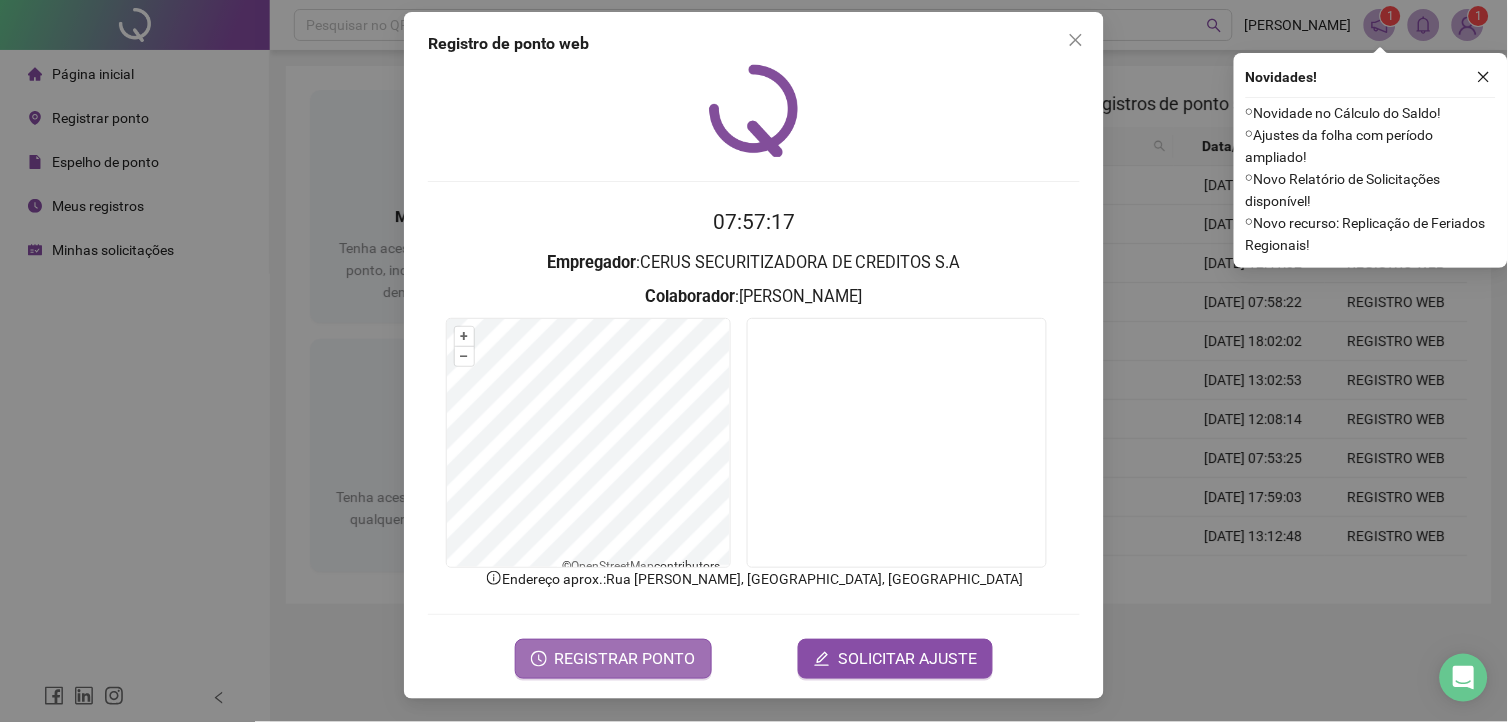 click on "REGISTRAR PONTO" at bounding box center (613, 659) 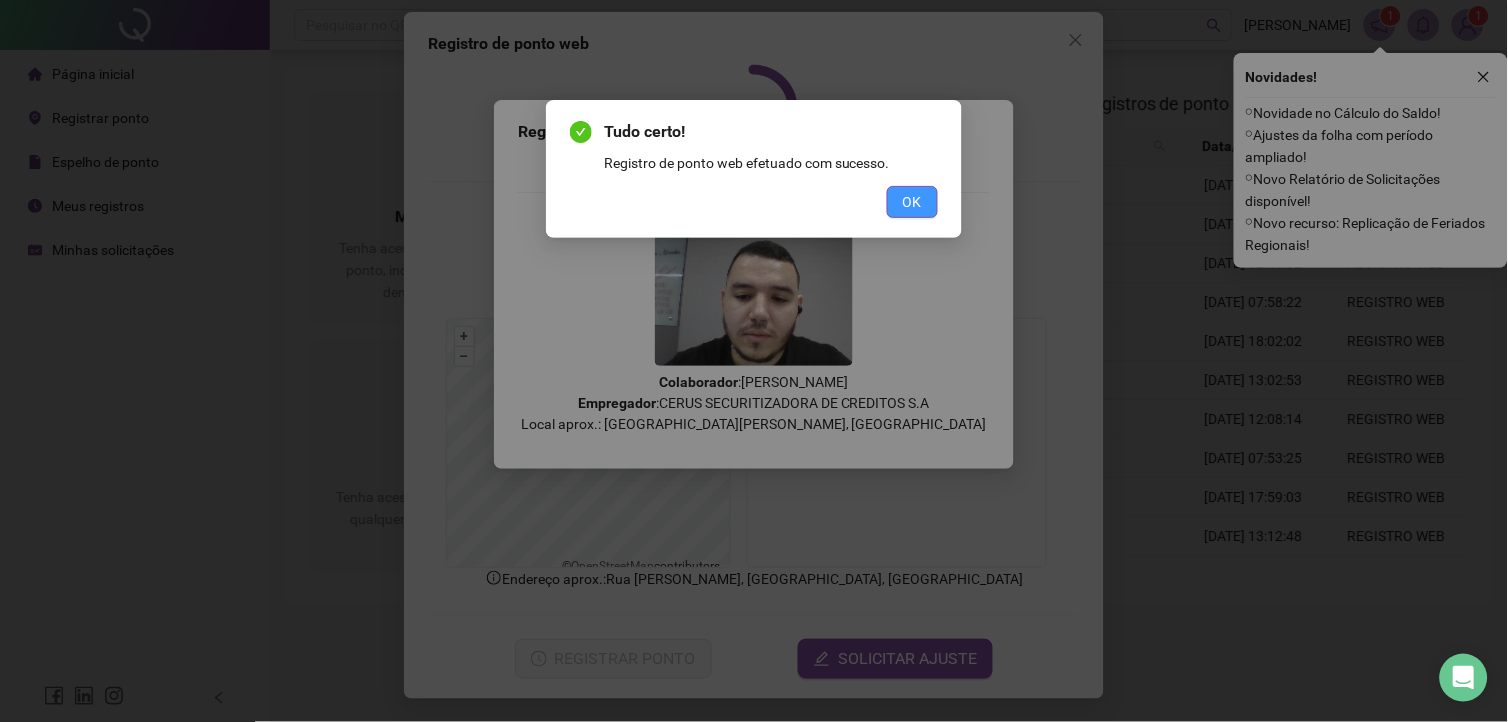 click on "OK" at bounding box center (912, 202) 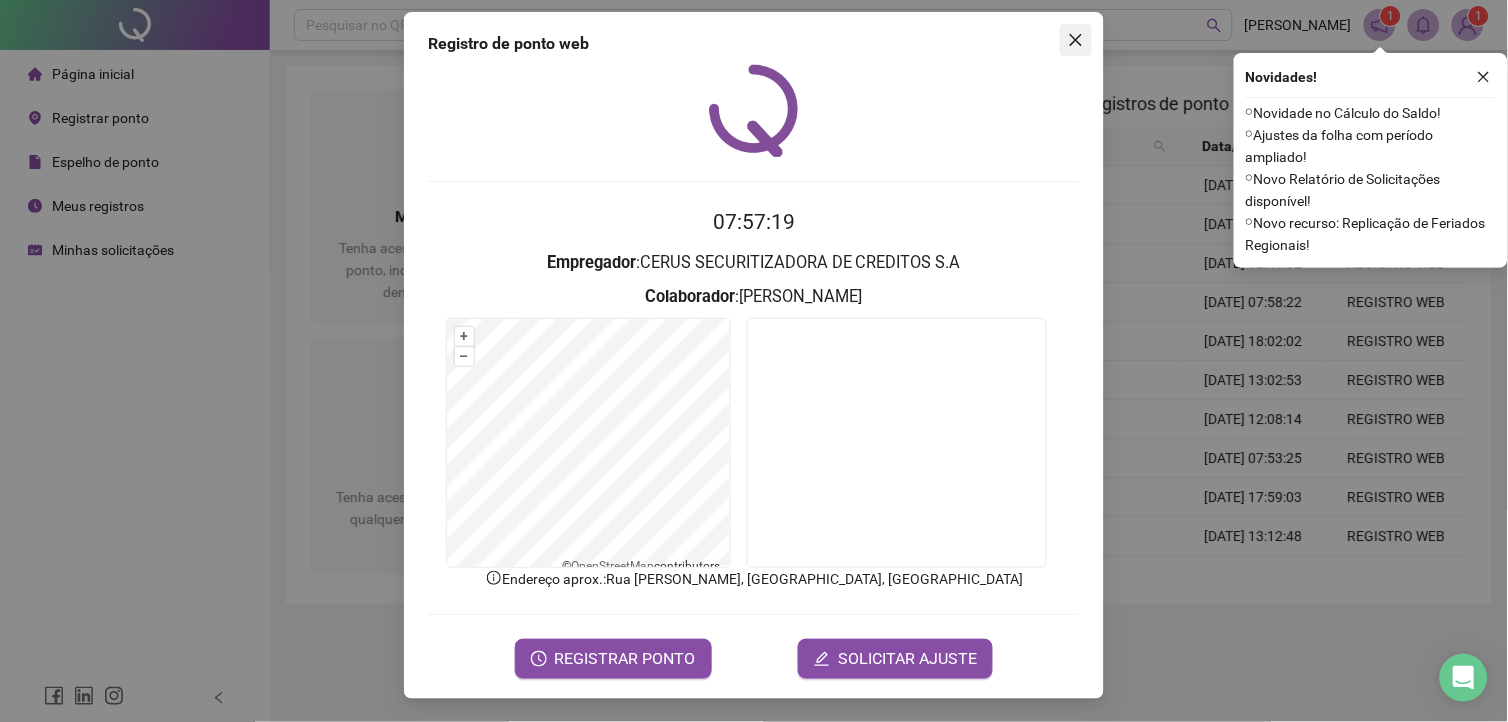 click at bounding box center (1076, 40) 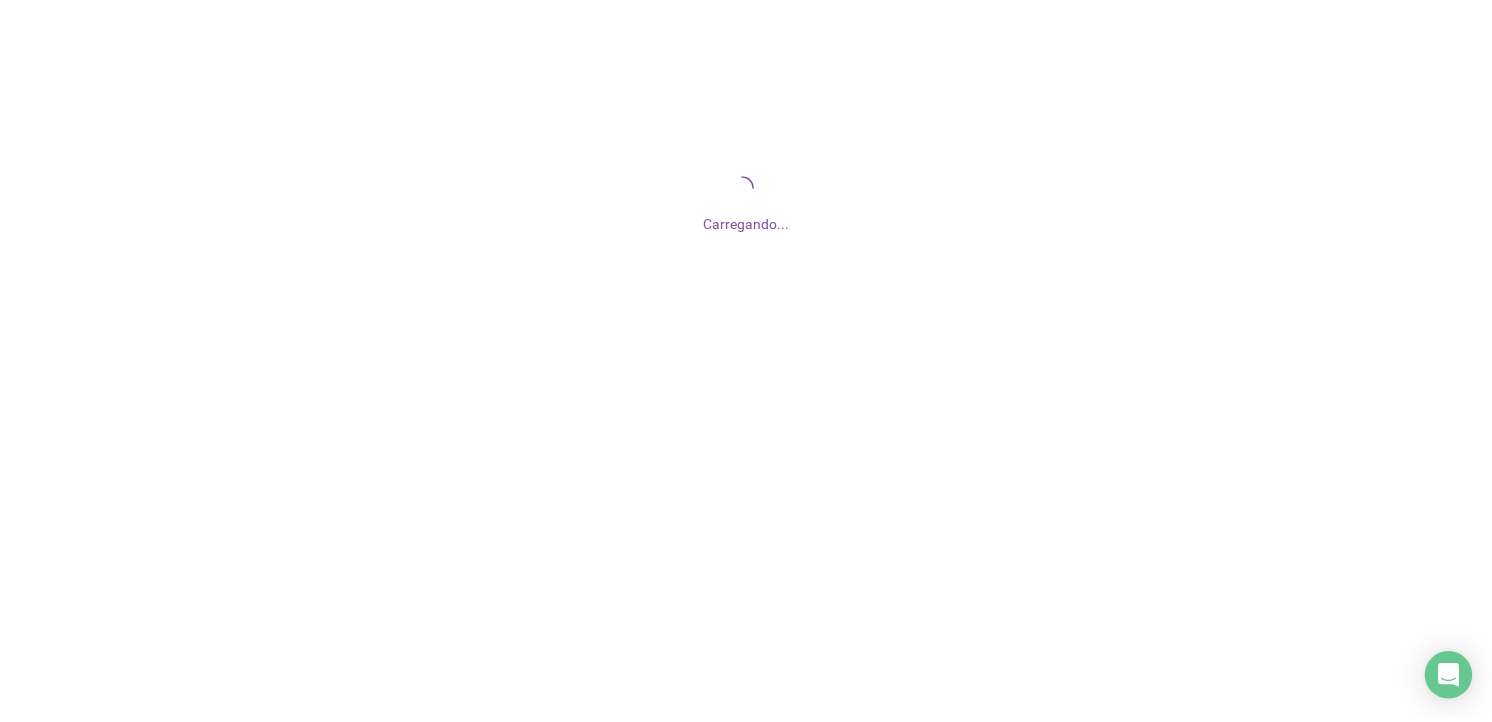 scroll, scrollTop: 0, scrollLeft: 0, axis: both 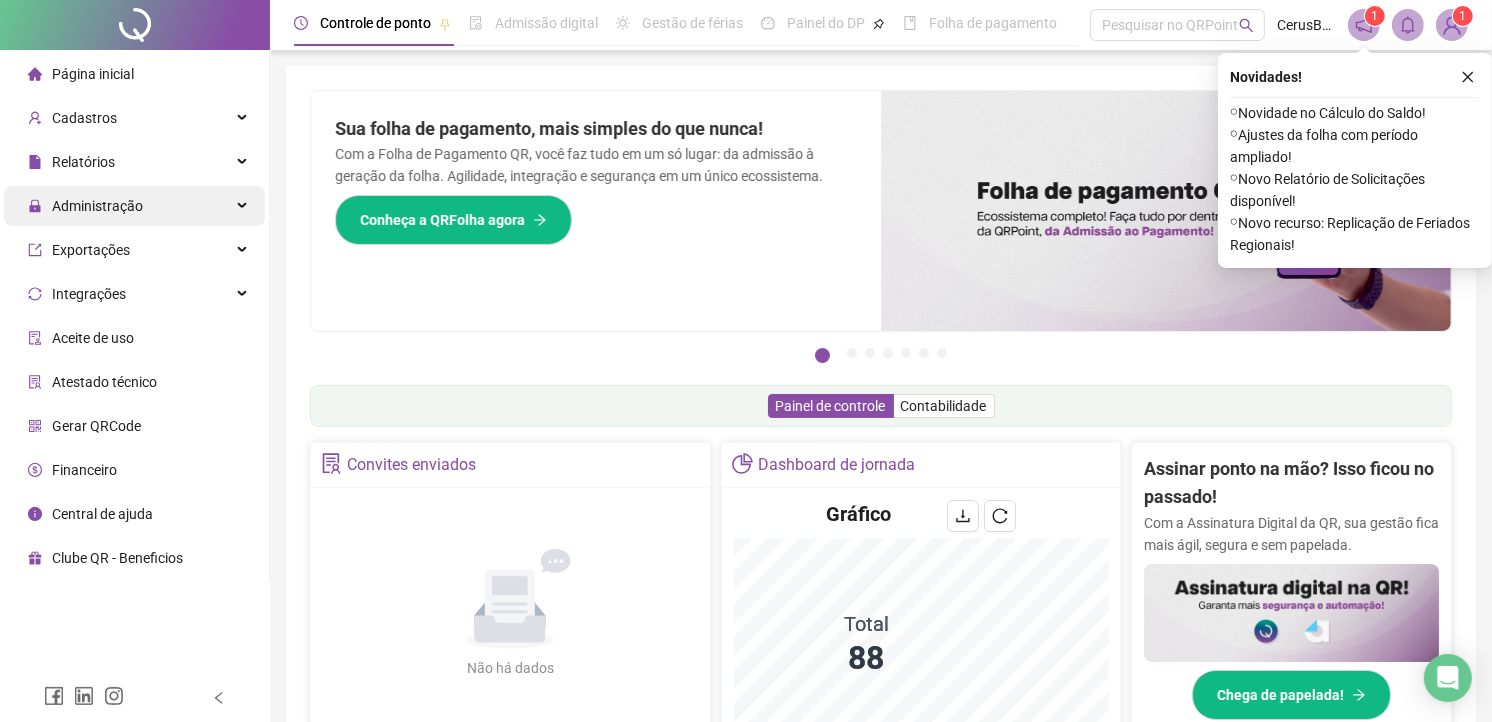 click on "Administração" at bounding box center (85, 206) 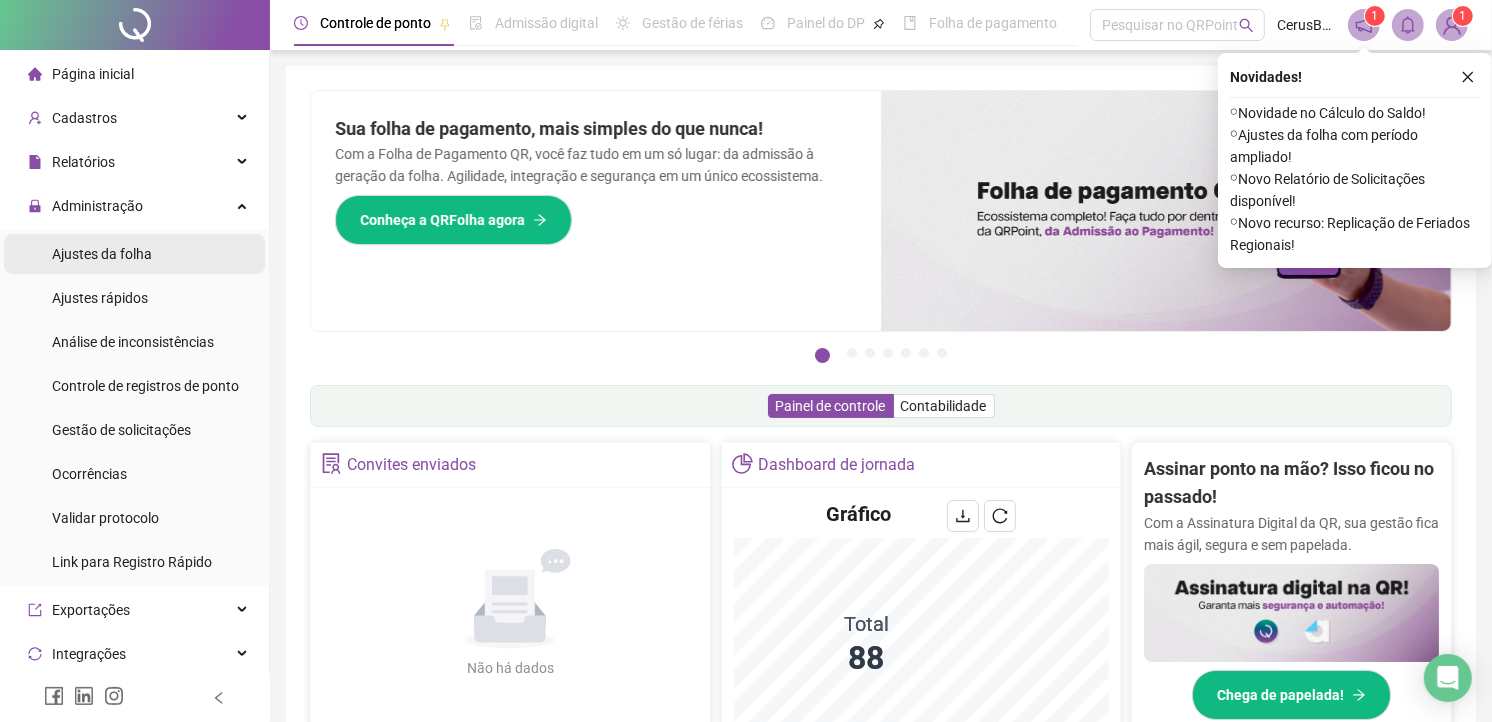 click on "Ajustes da folha" at bounding box center (102, 254) 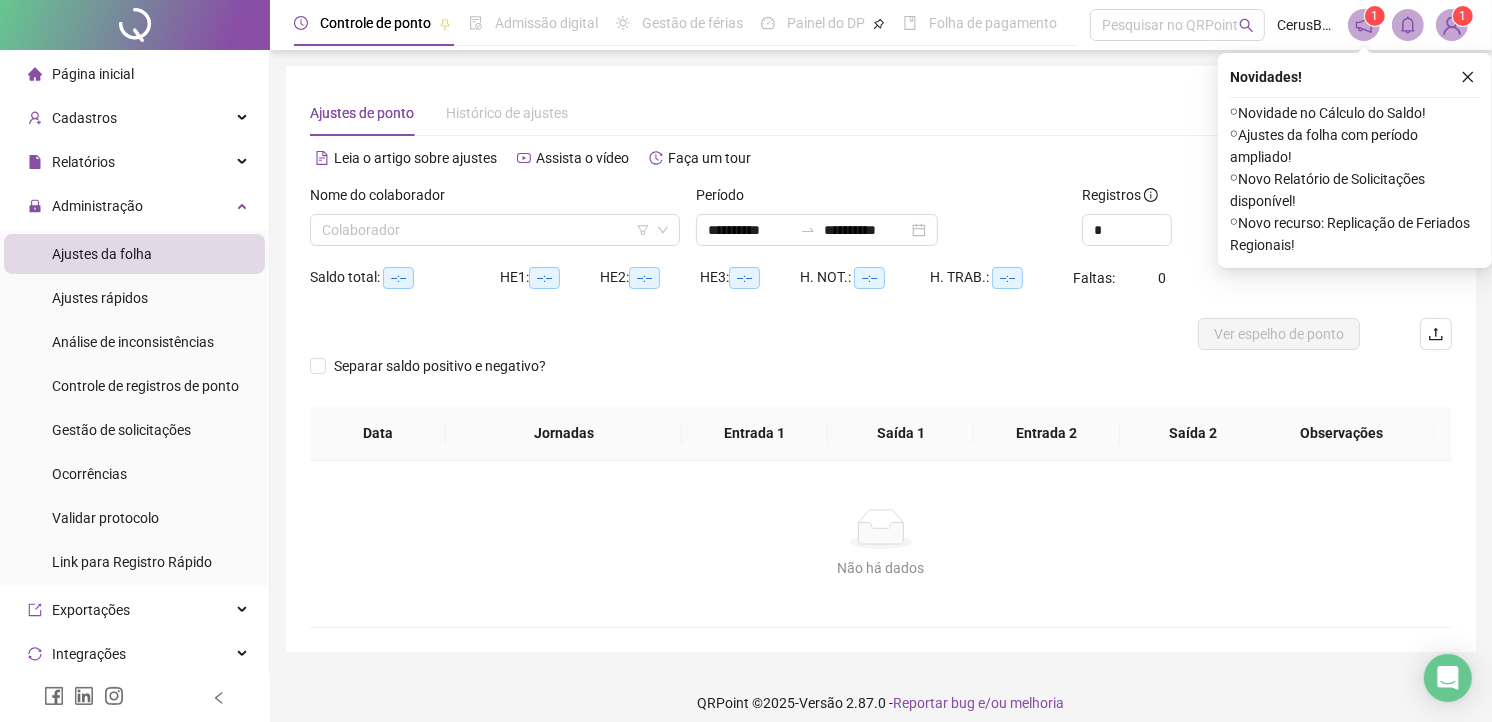type on "**********" 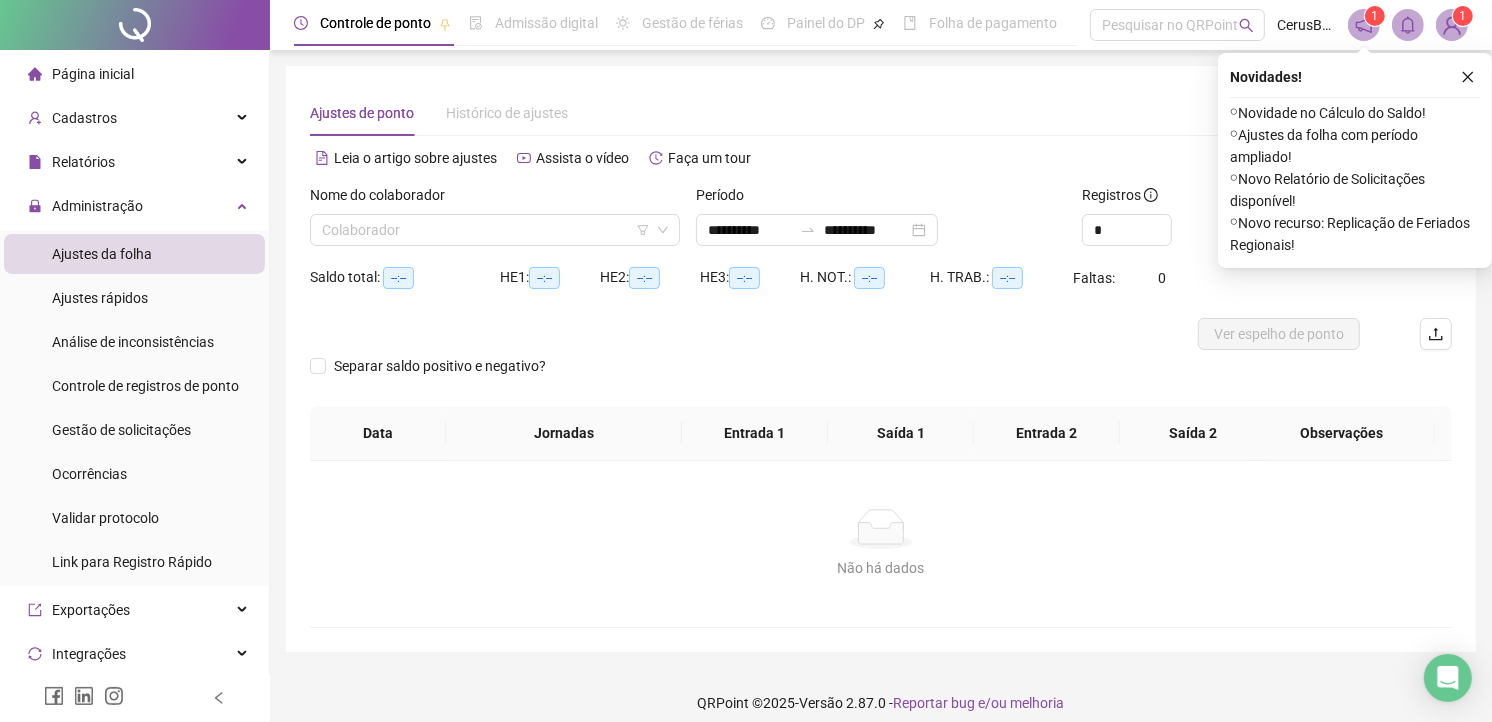 type 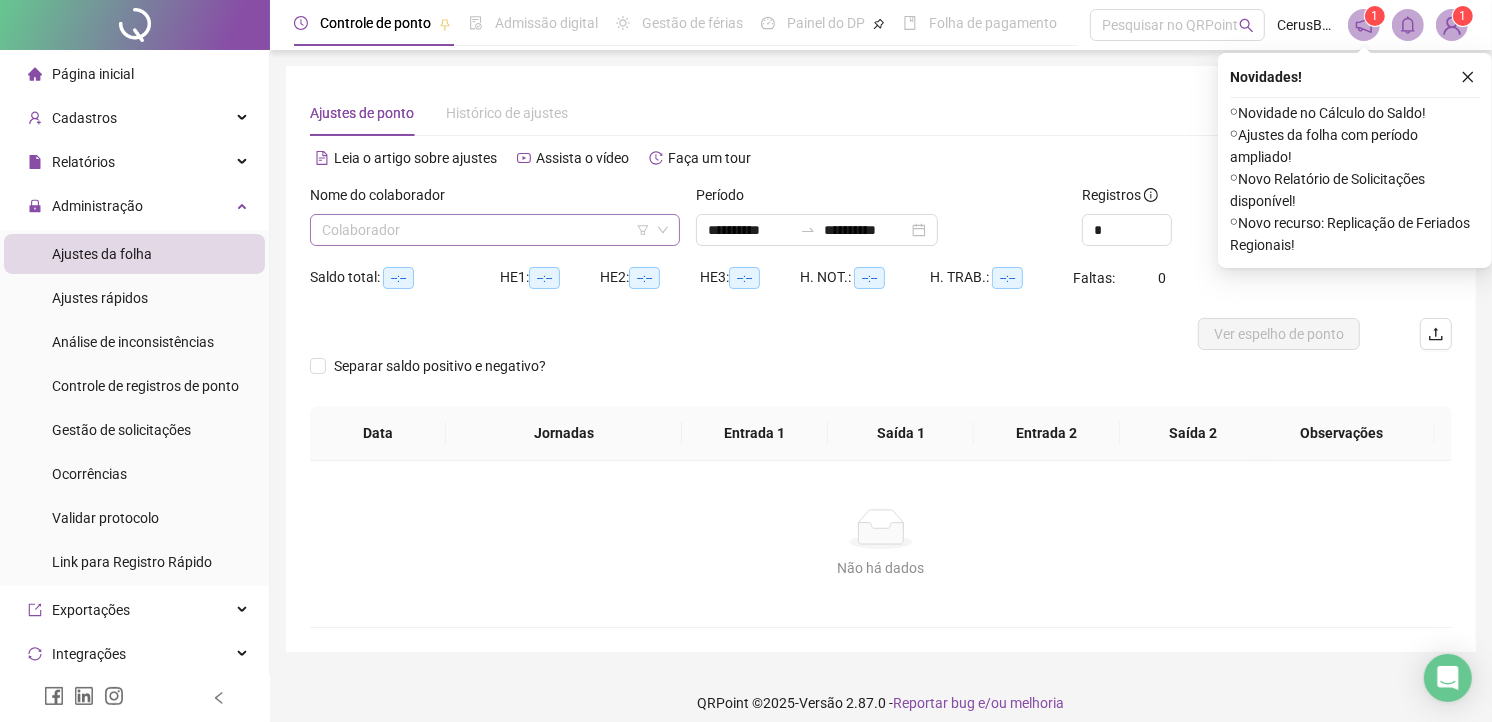 click at bounding box center [489, 230] 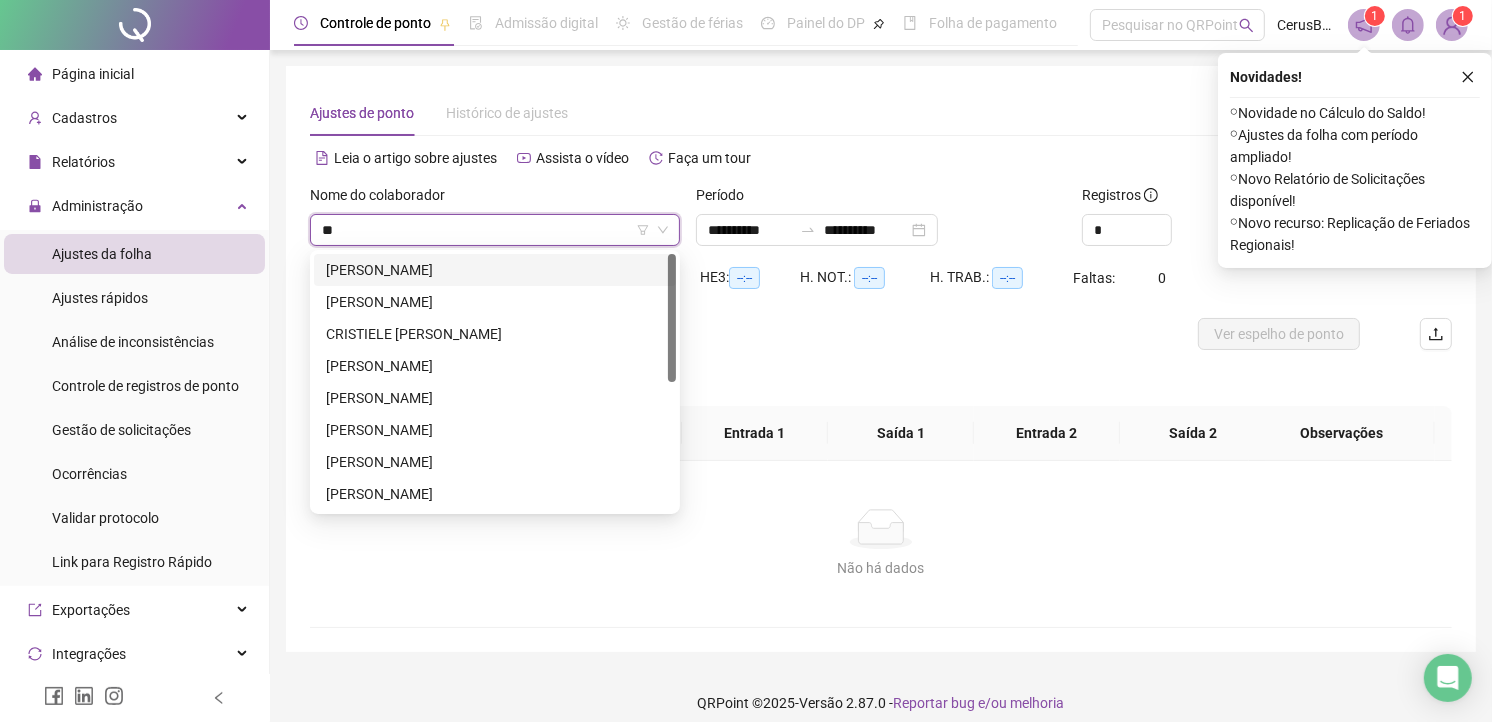 type on "***" 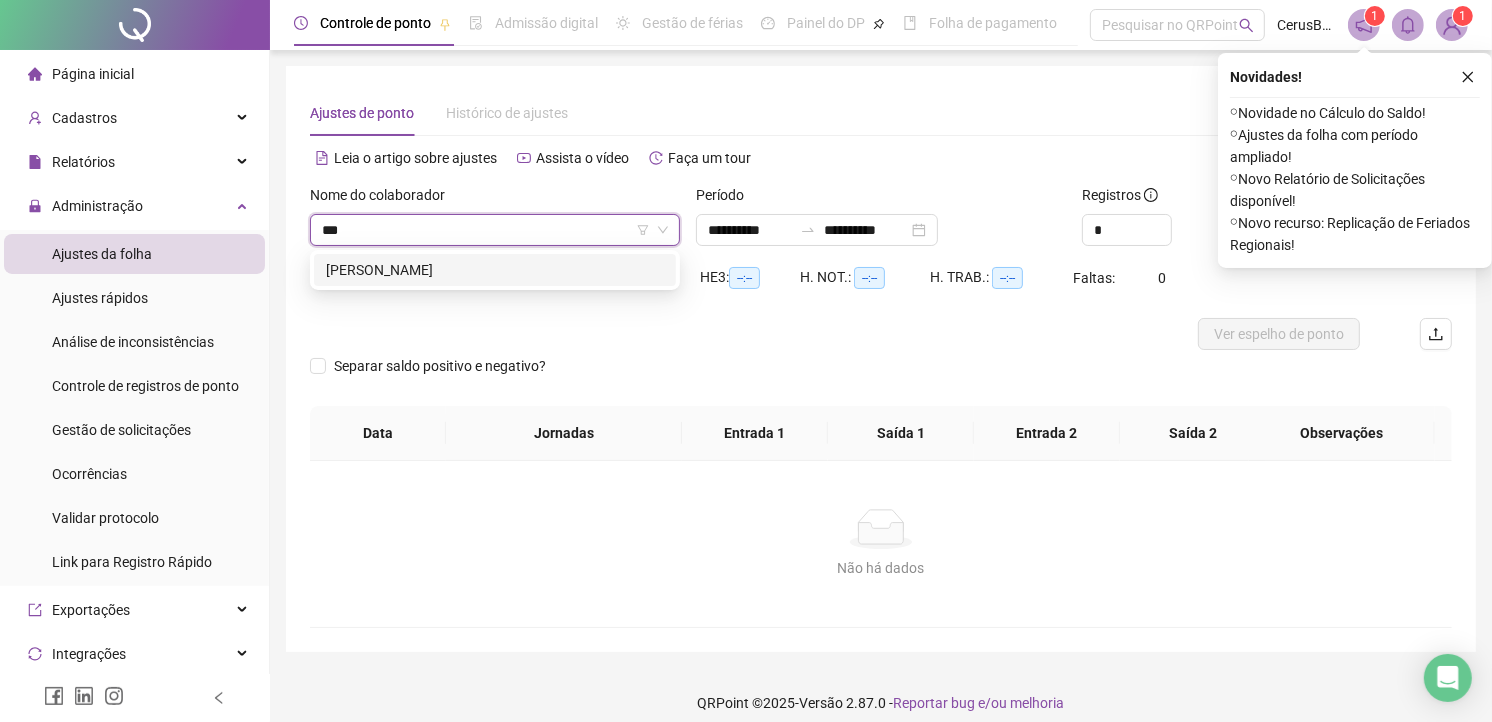 click on "[PERSON_NAME]" at bounding box center (495, 270) 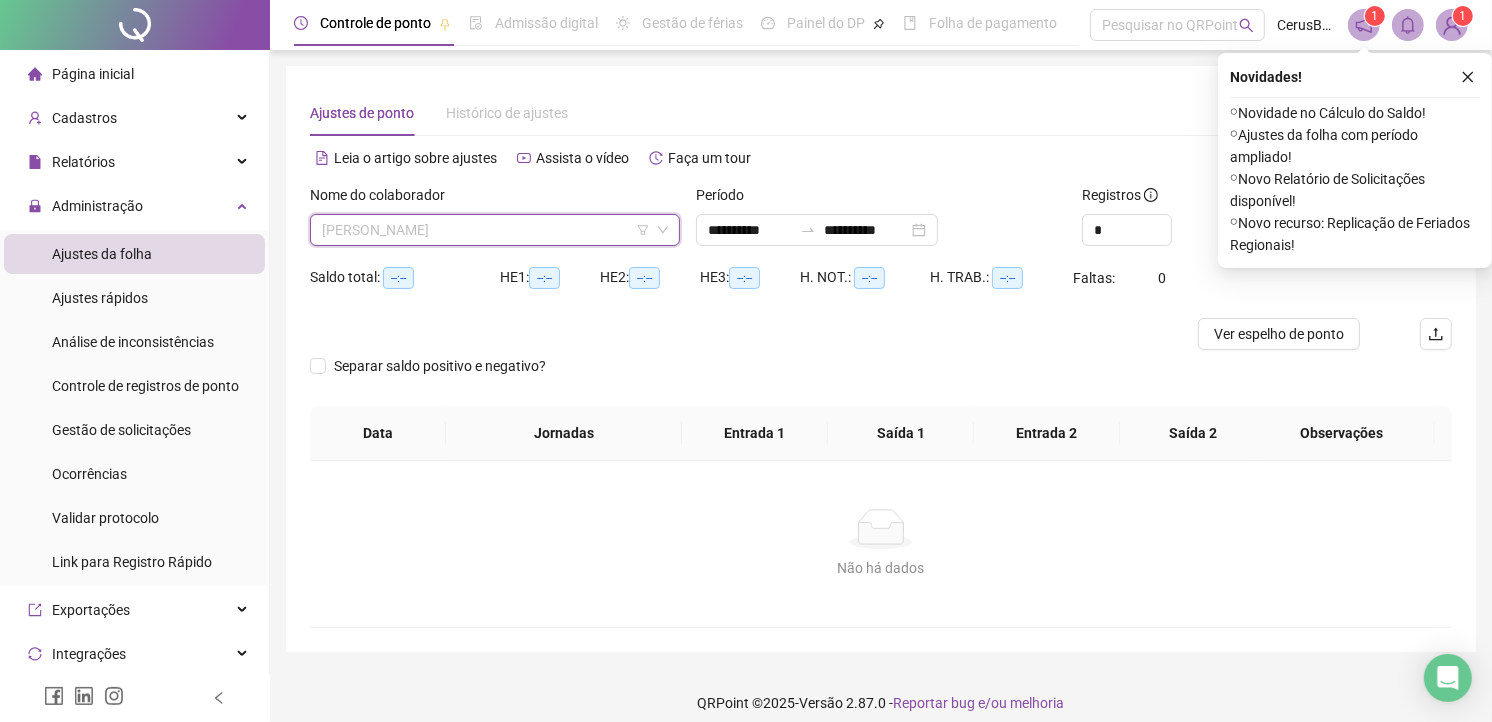 click on "[PERSON_NAME]" at bounding box center [495, 230] 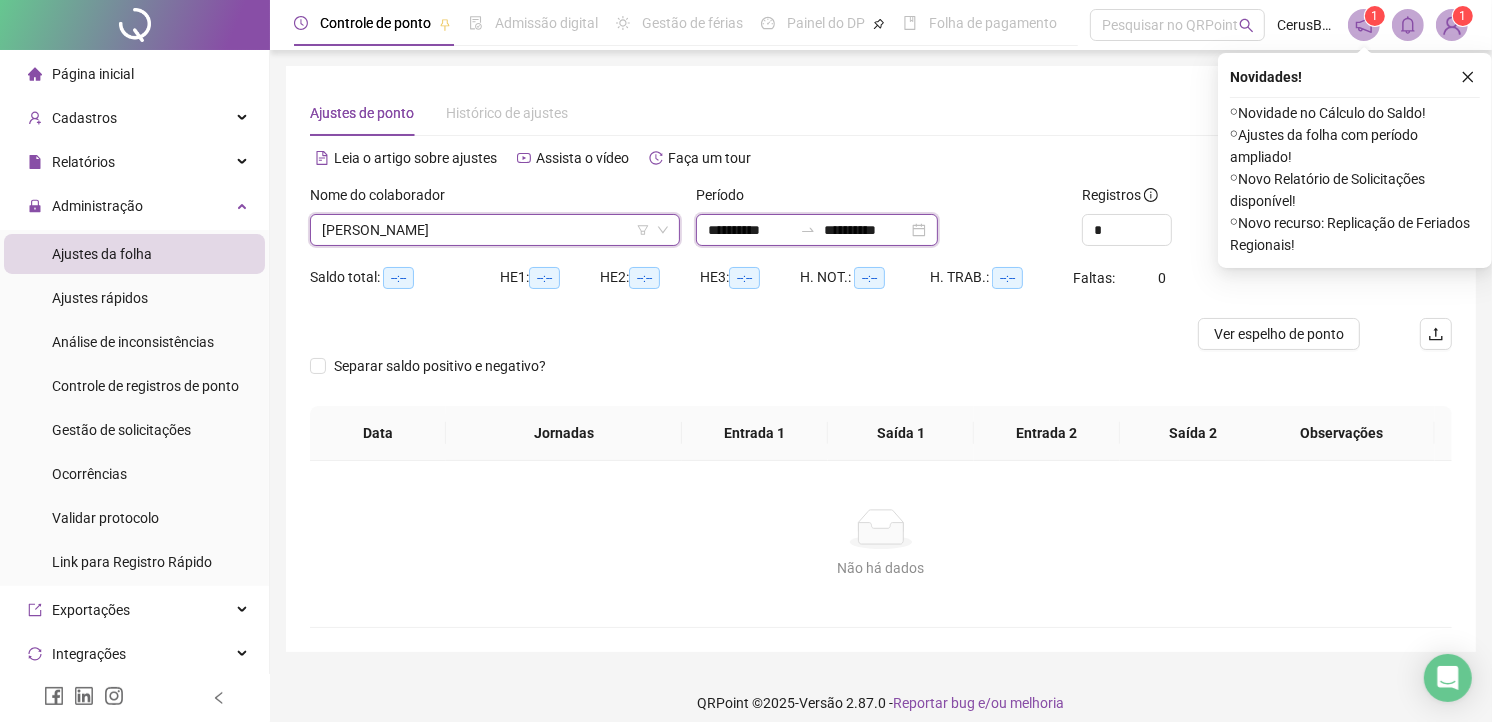 click on "**********" at bounding box center [750, 230] 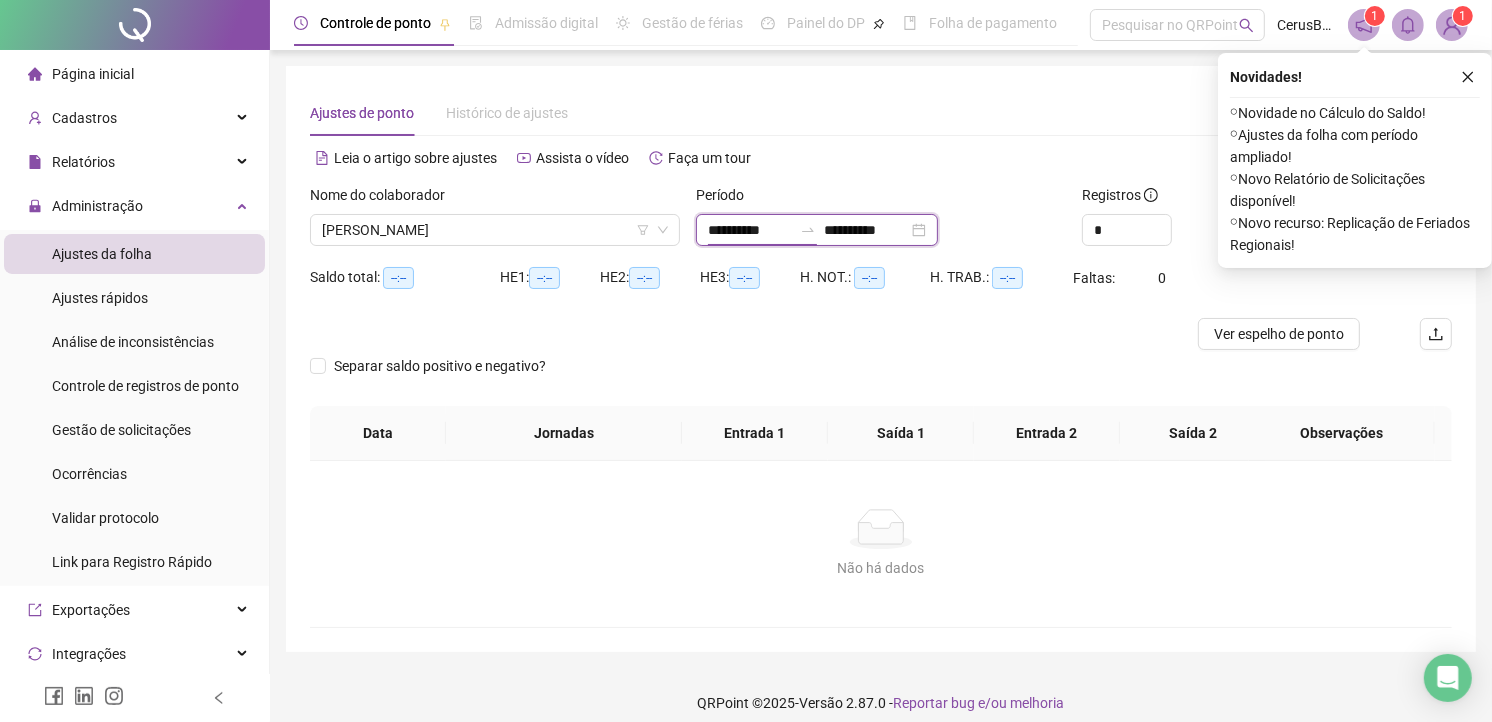 click on "**********" at bounding box center [750, 230] 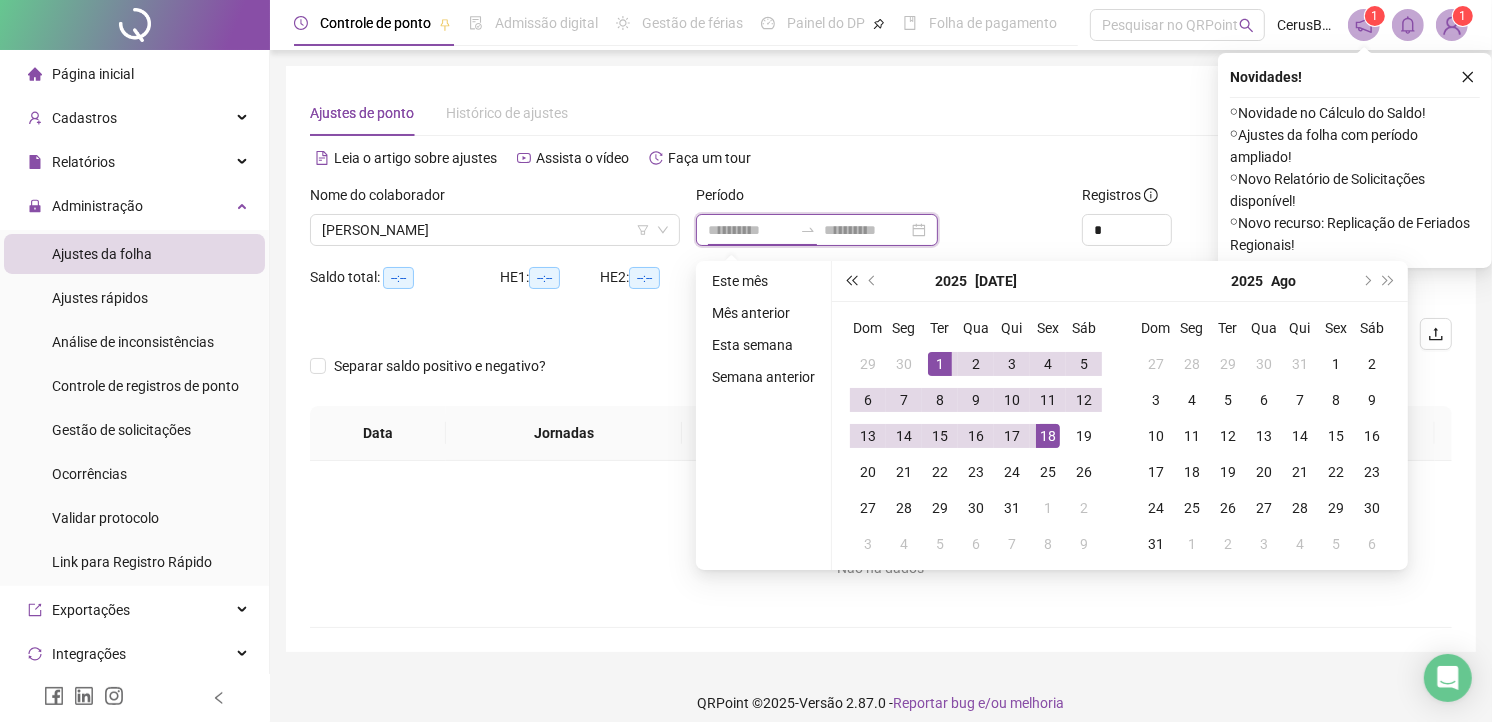 type on "**********" 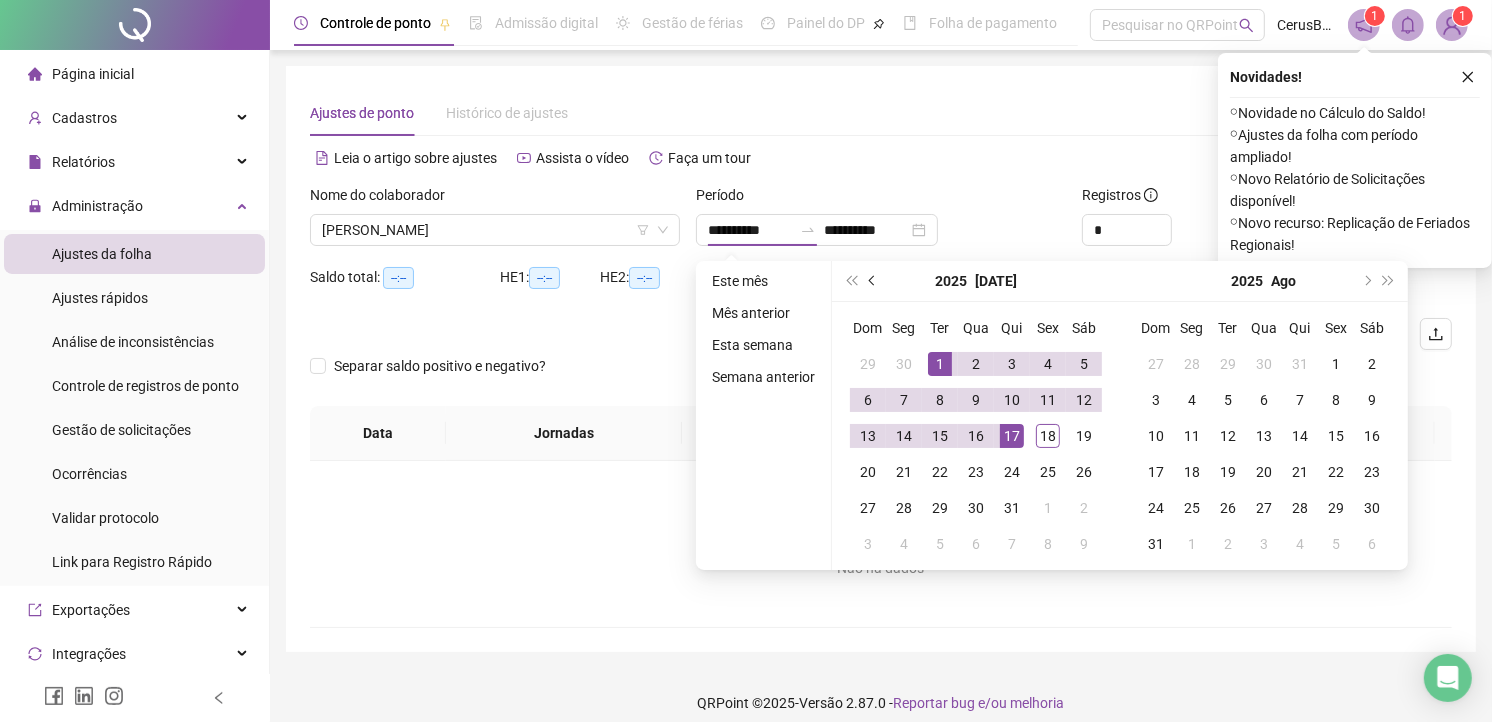 click at bounding box center [873, 281] 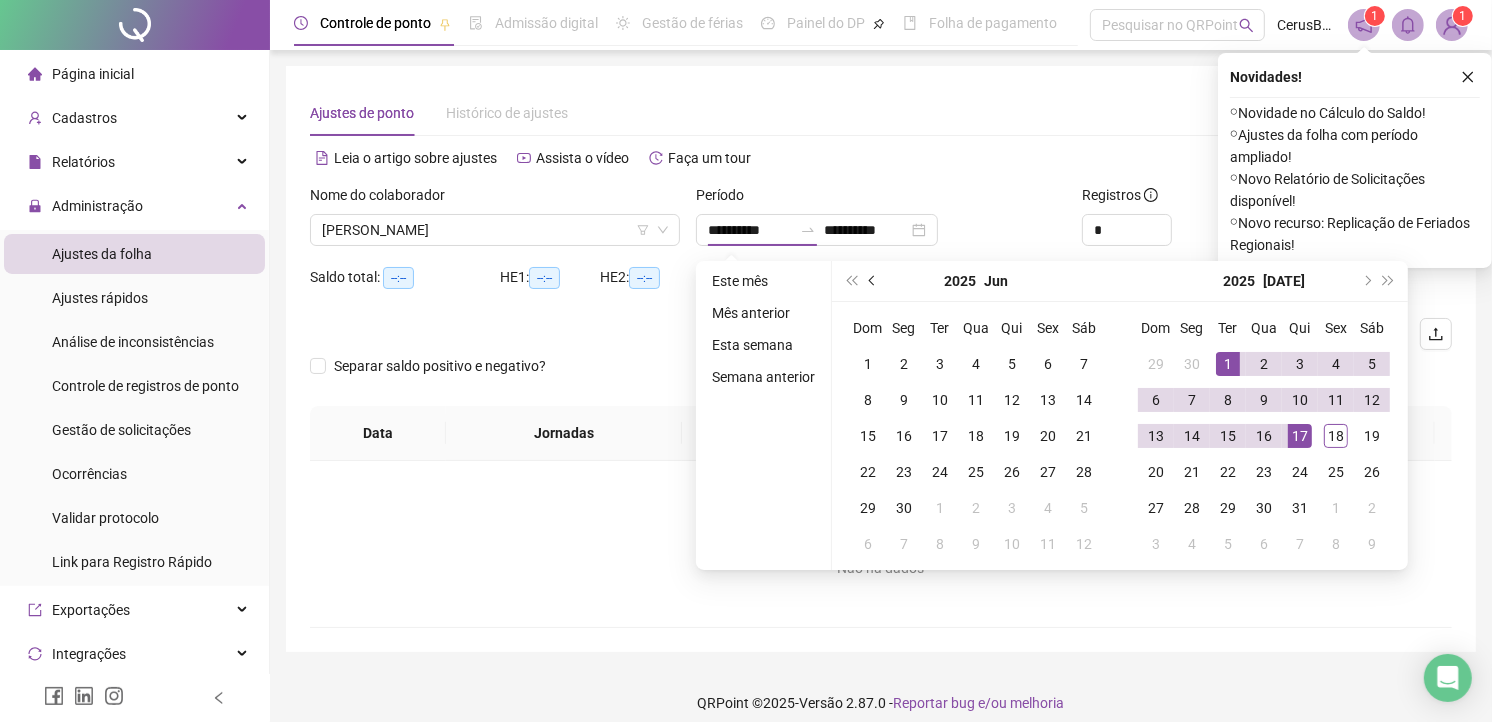 click at bounding box center (873, 281) 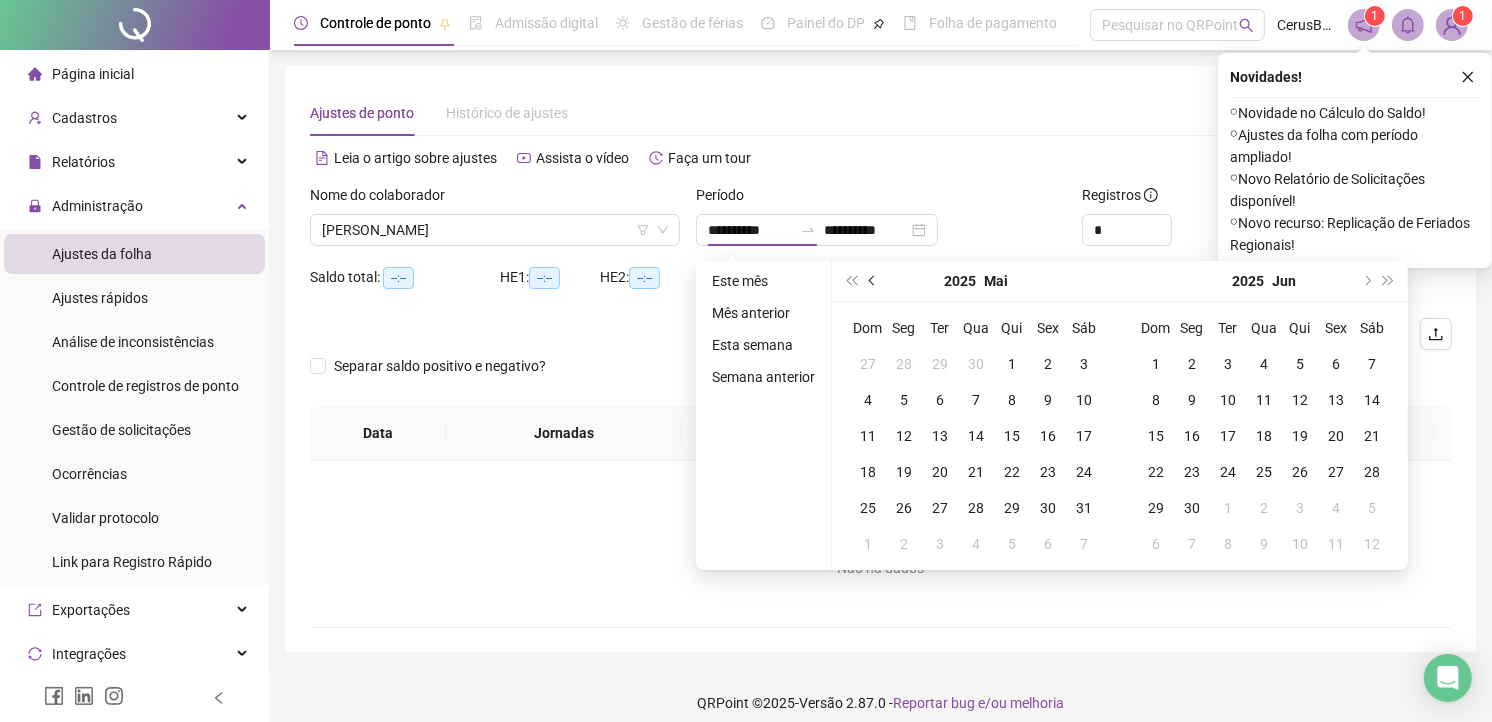 click at bounding box center [873, 281] 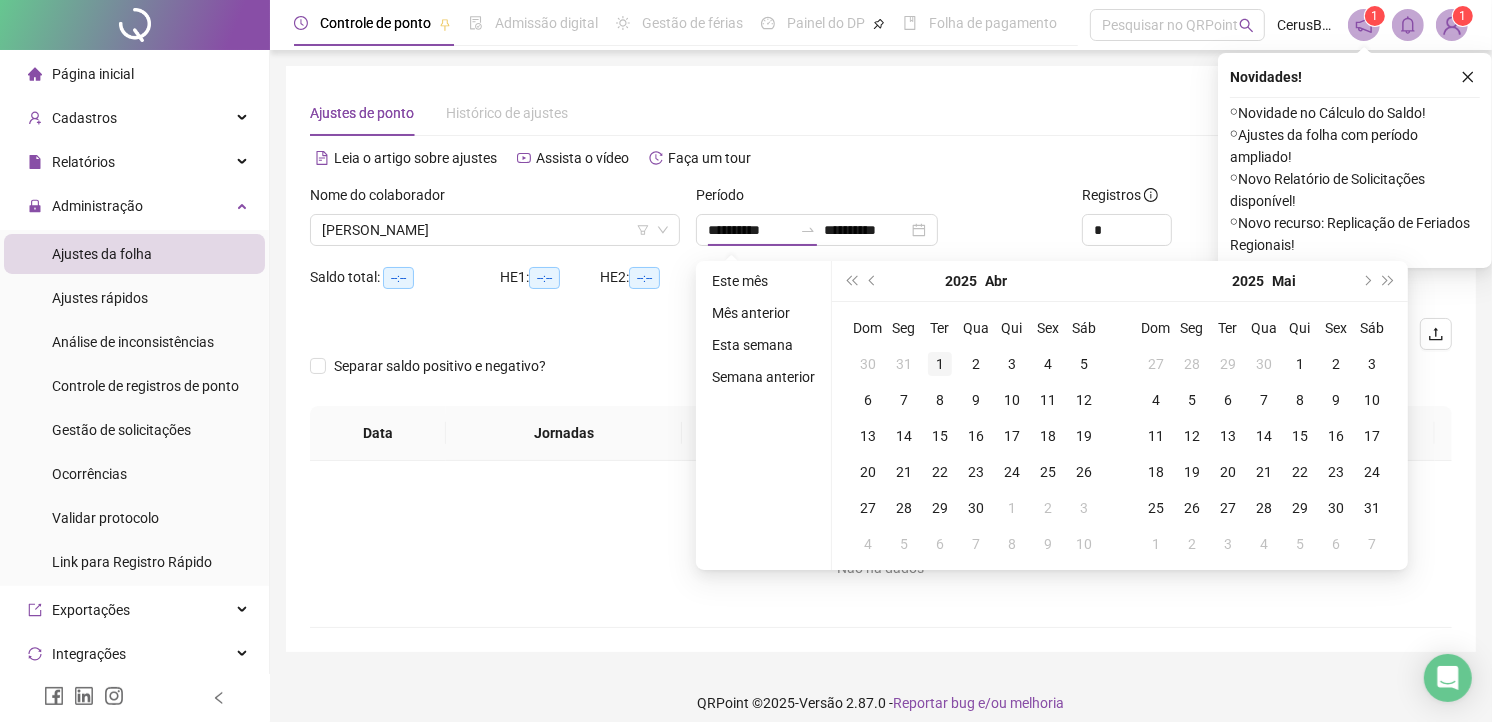 type on "**********" 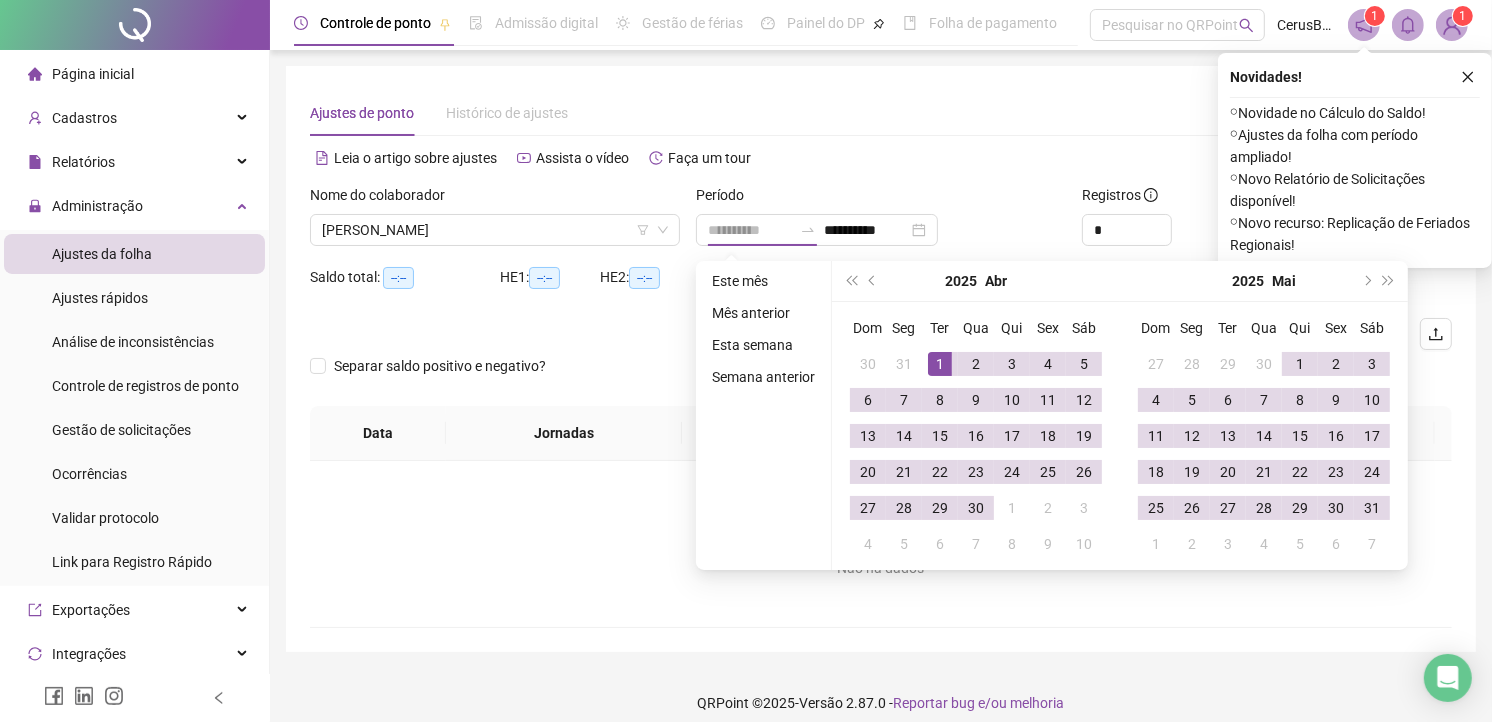 click on "1" at bounding box center [940, 364] 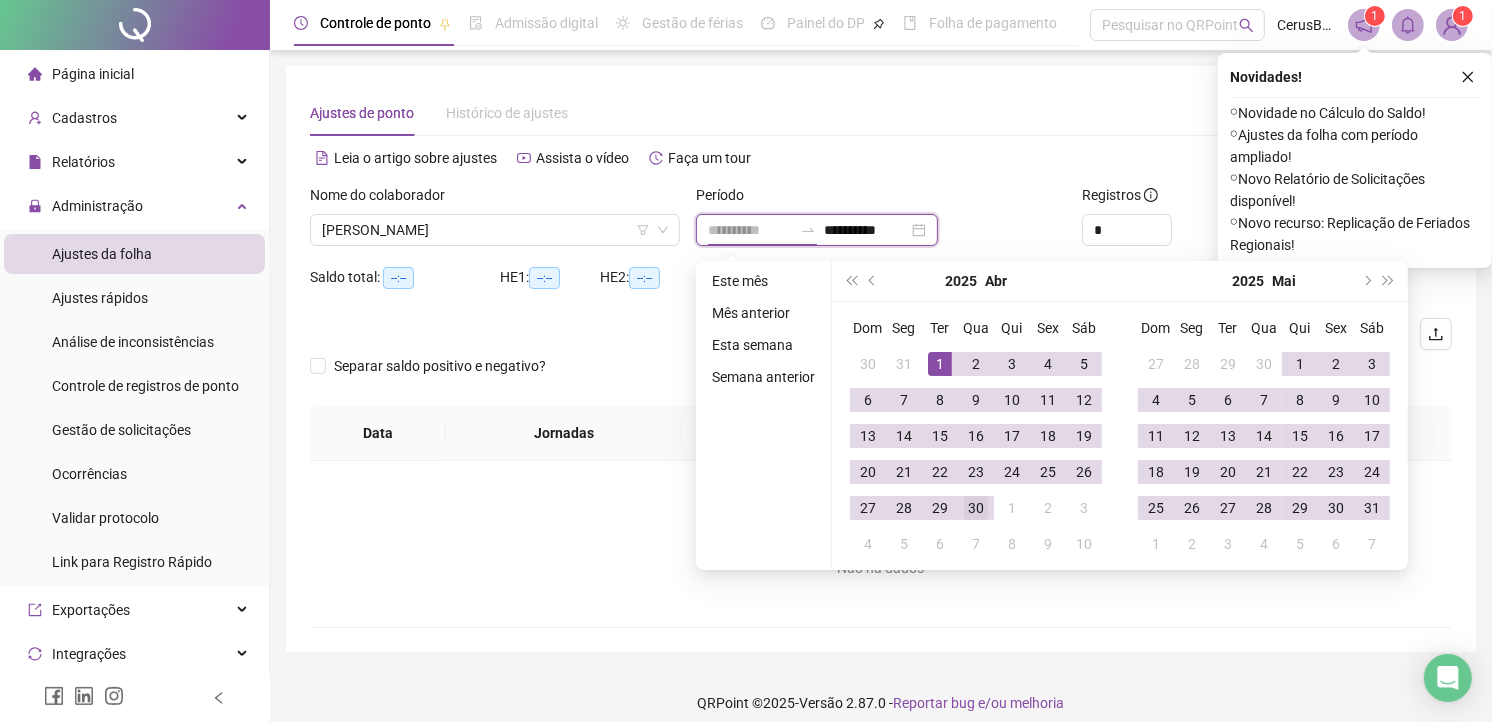 type on "**********" 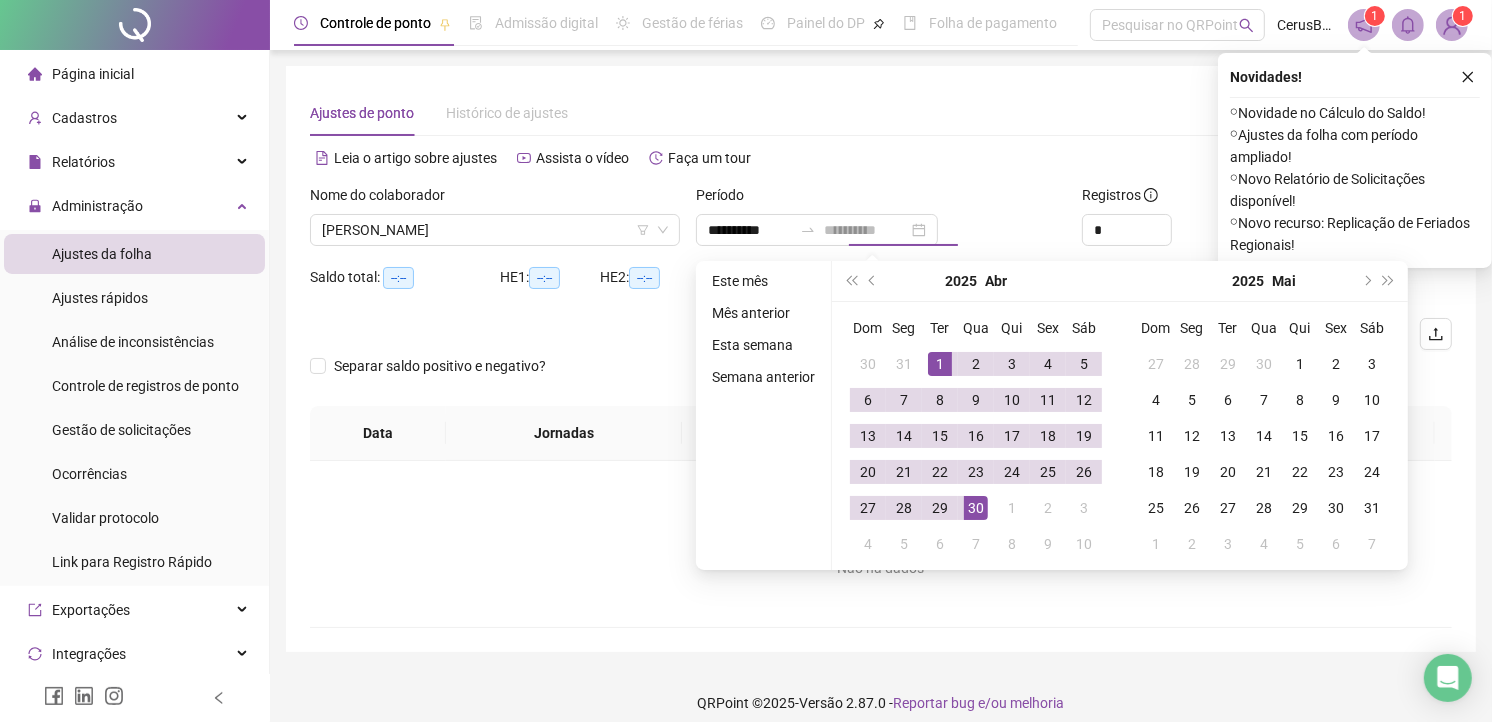 click on "30" at bounding box center (976, 508) 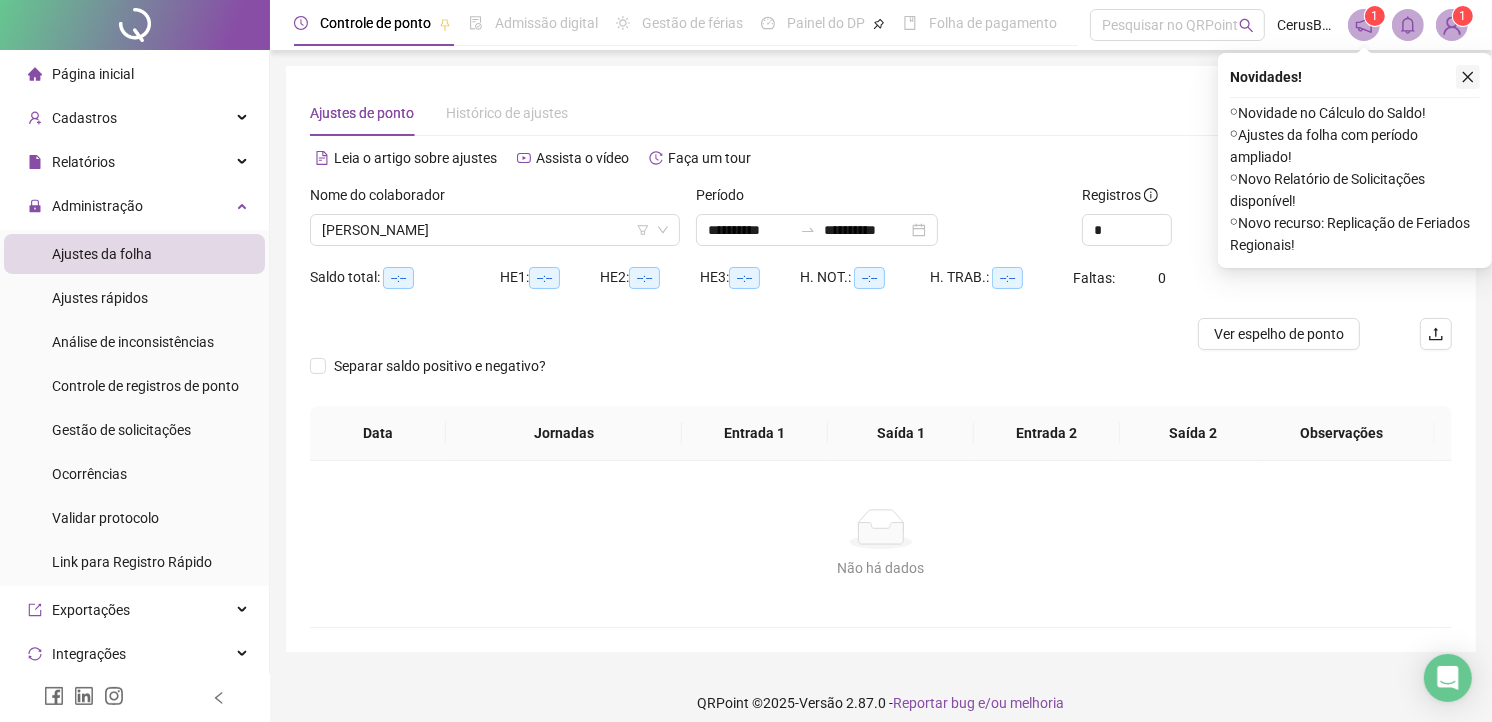 click 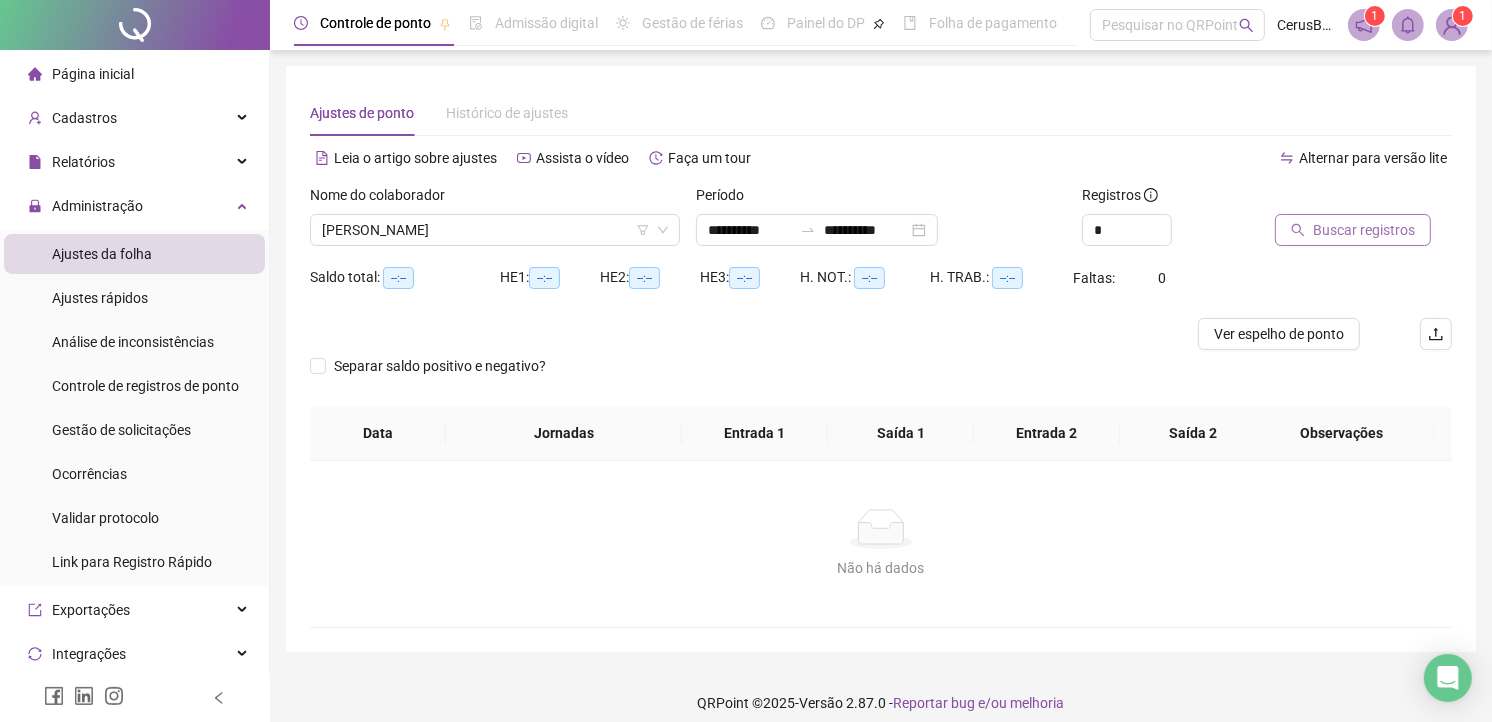 click on "Buscar registros" at bounding box center [1364, 230] 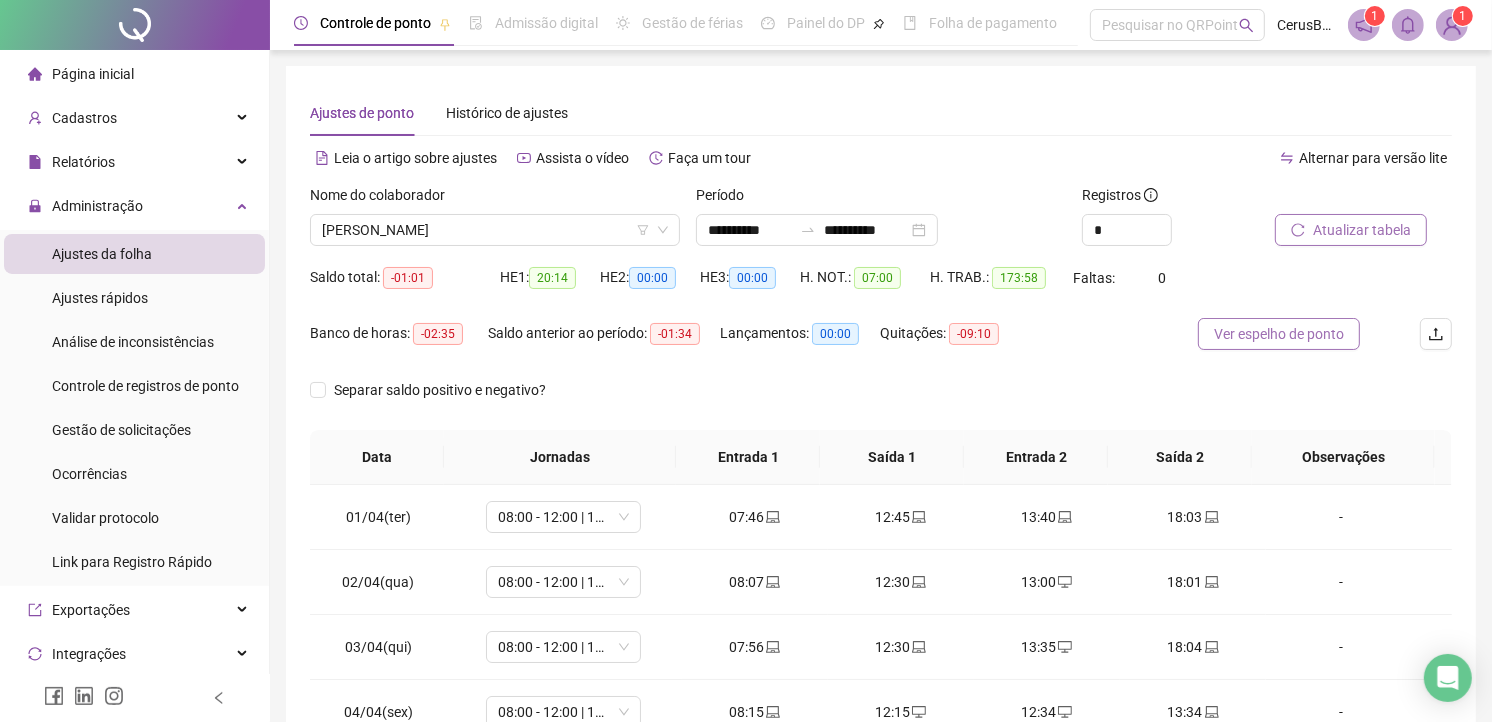 click on "Ver espelho de ponto" at bounding box center (1279, 334) 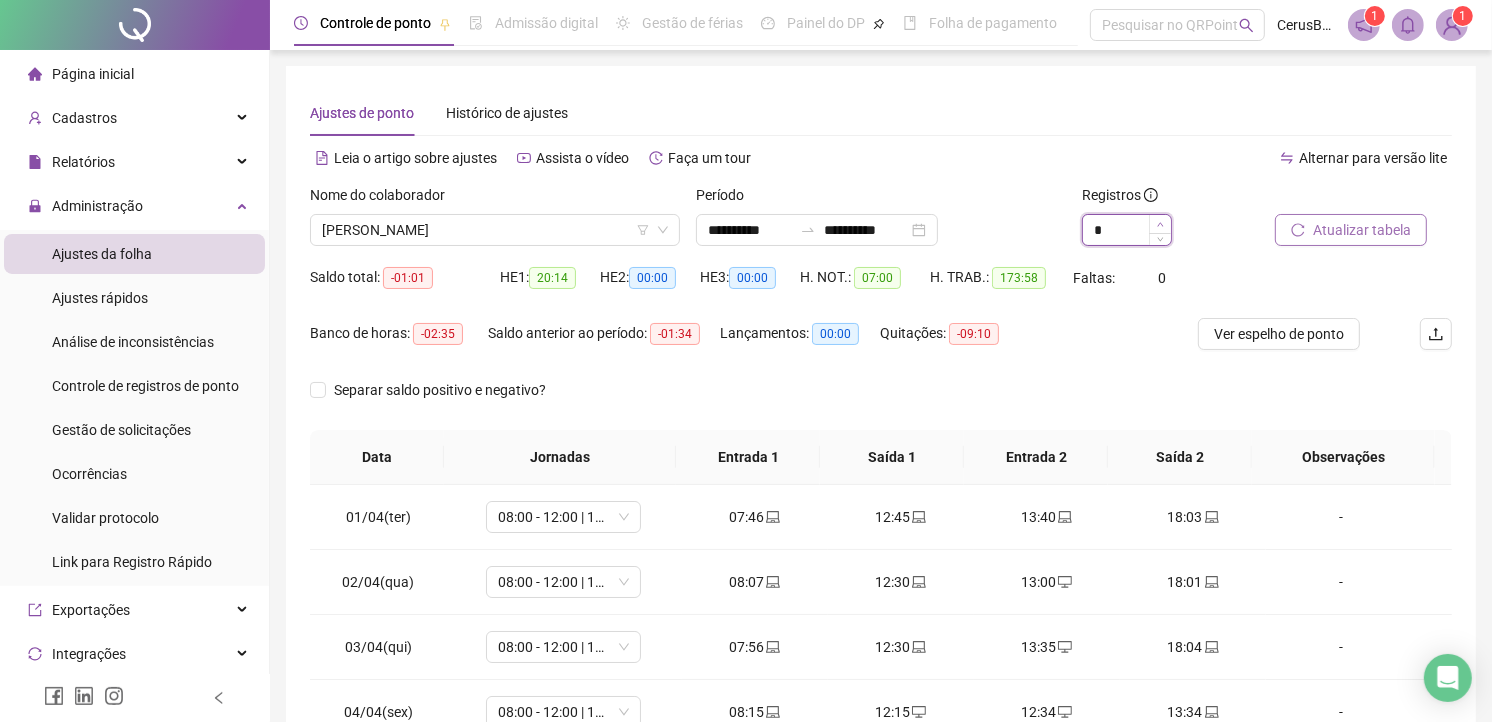 click at bounding box center (1160, 224) 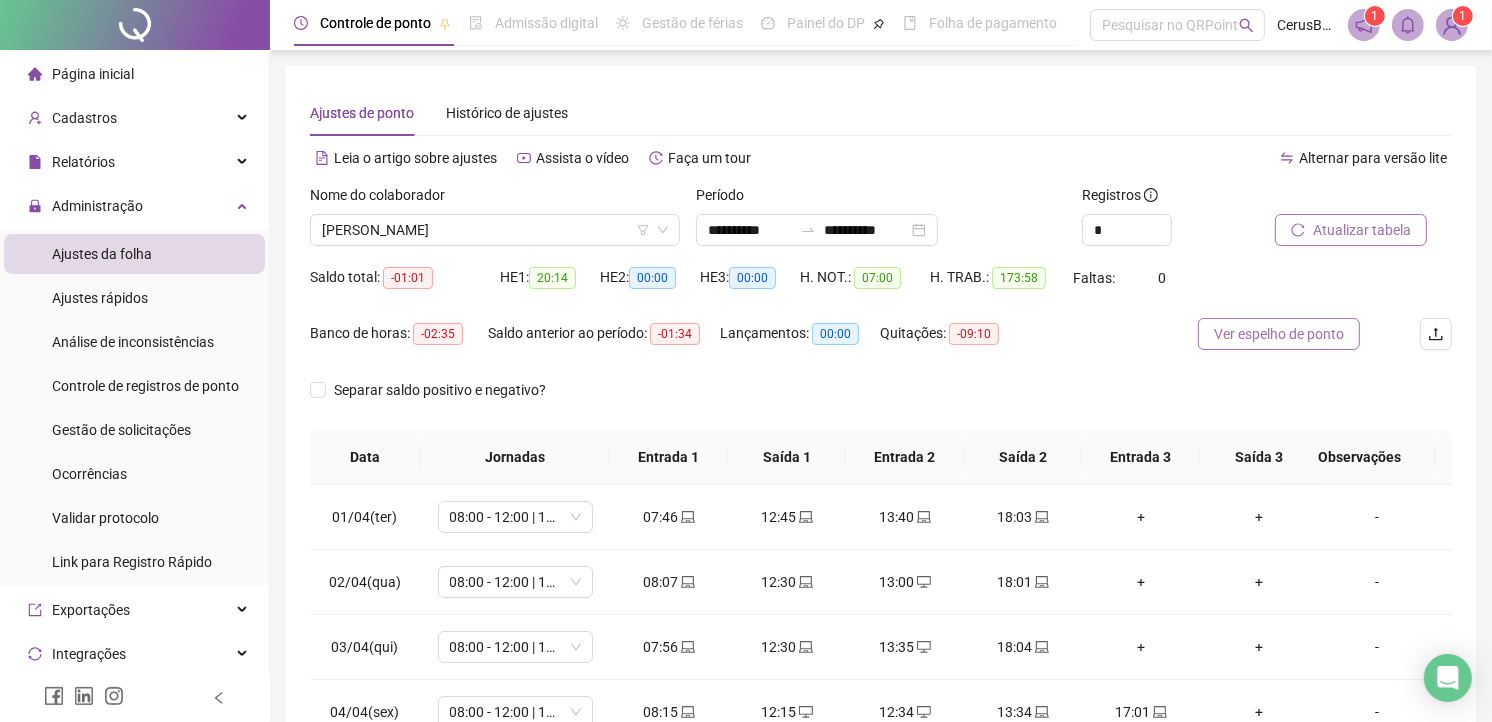 click on "Ver espelho de ponto" at bounding box center (1279, 334) 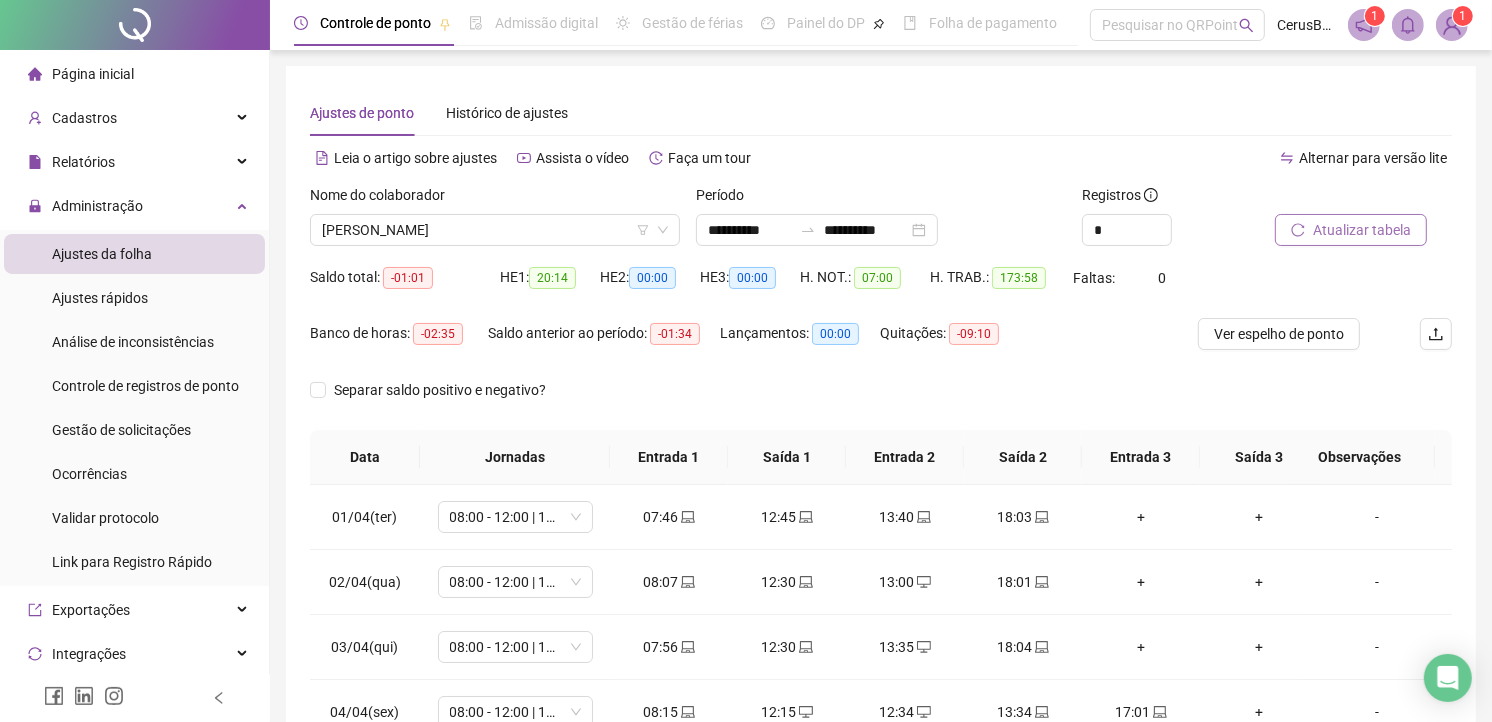 type 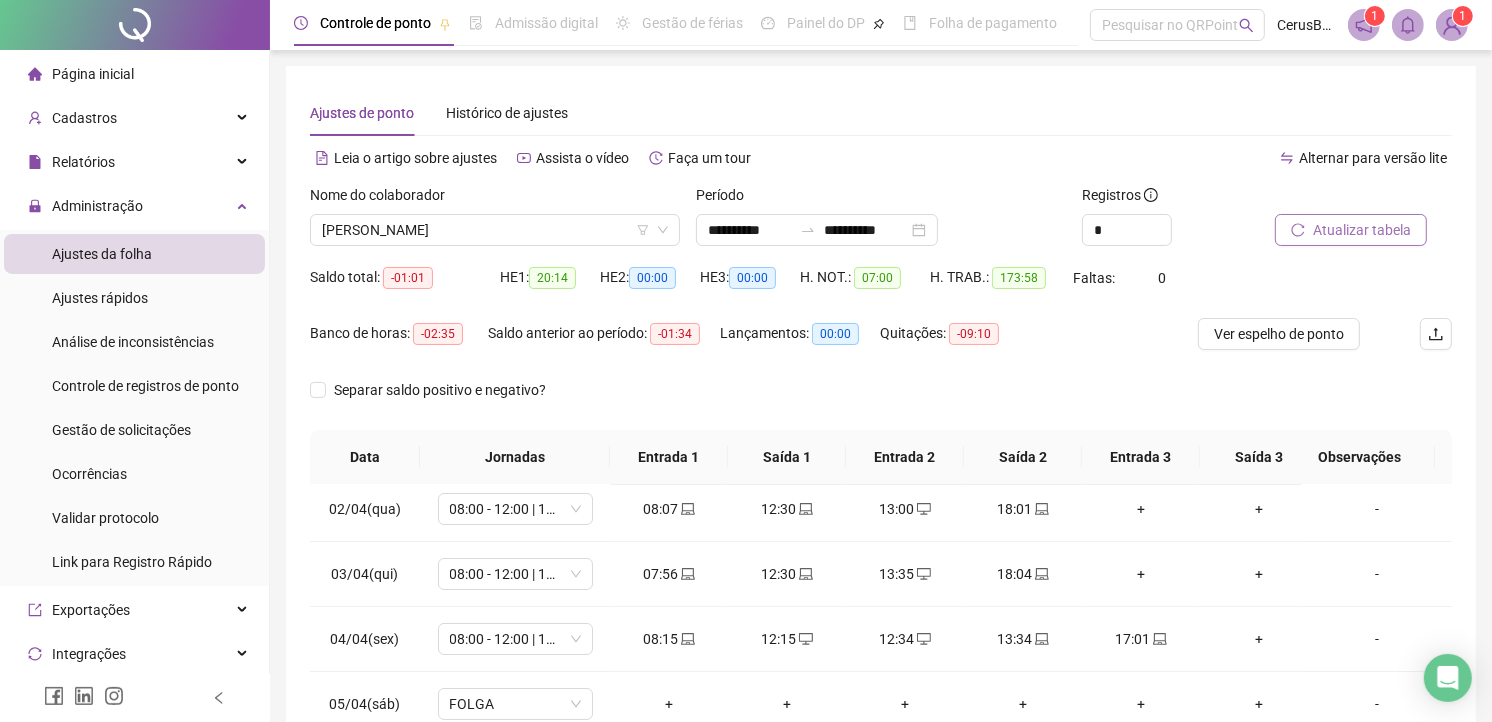 scroll, scrollTop: 111, scrollLeft: 0, axis: vertical 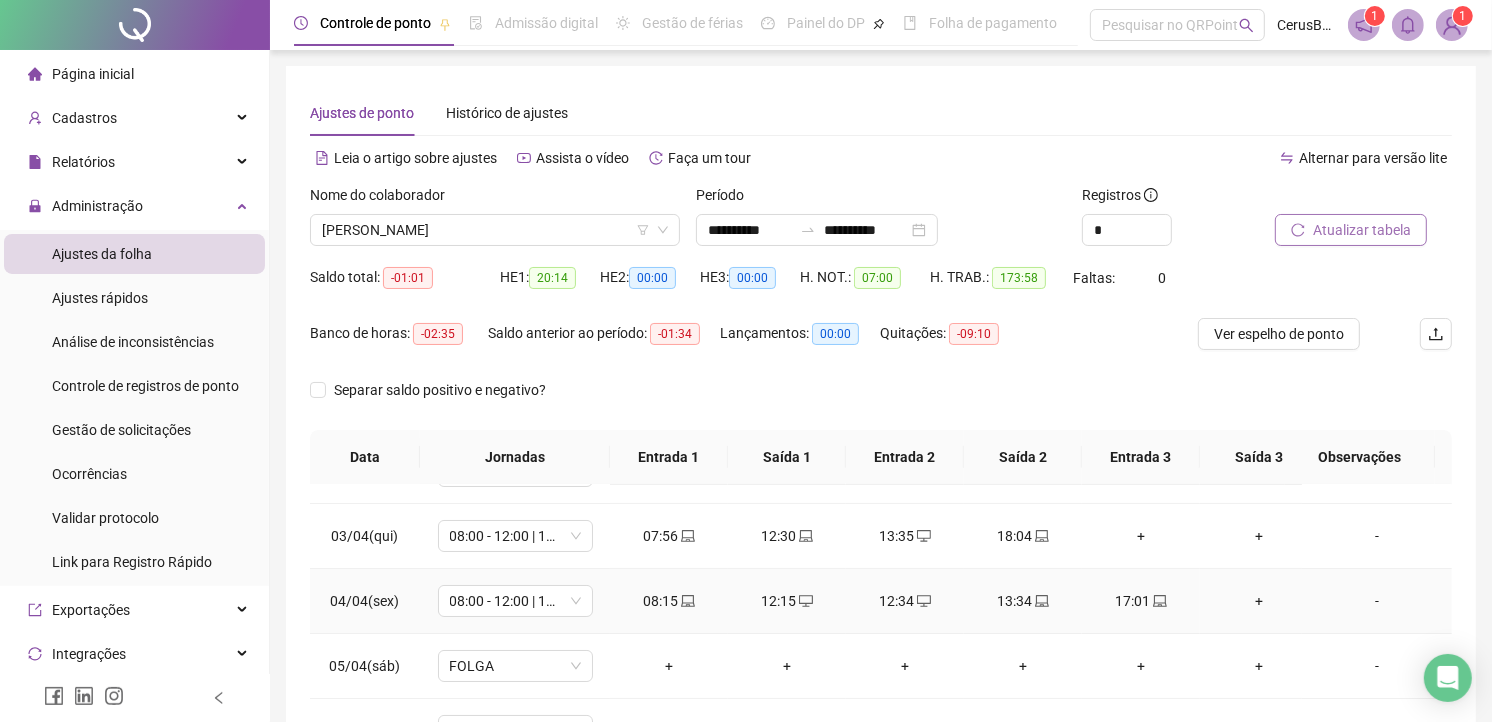 click on "12:15" at bounding box center (787, 601) 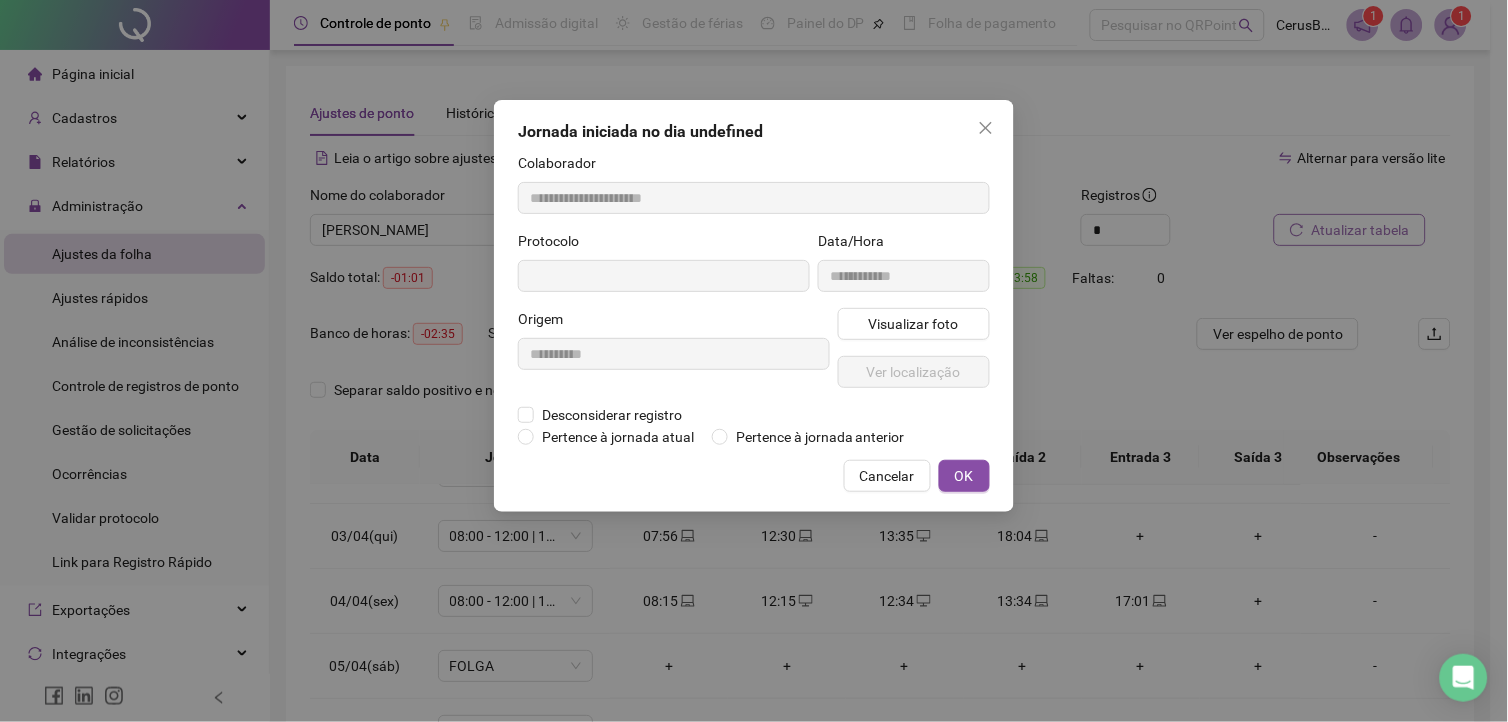 type on "**********" 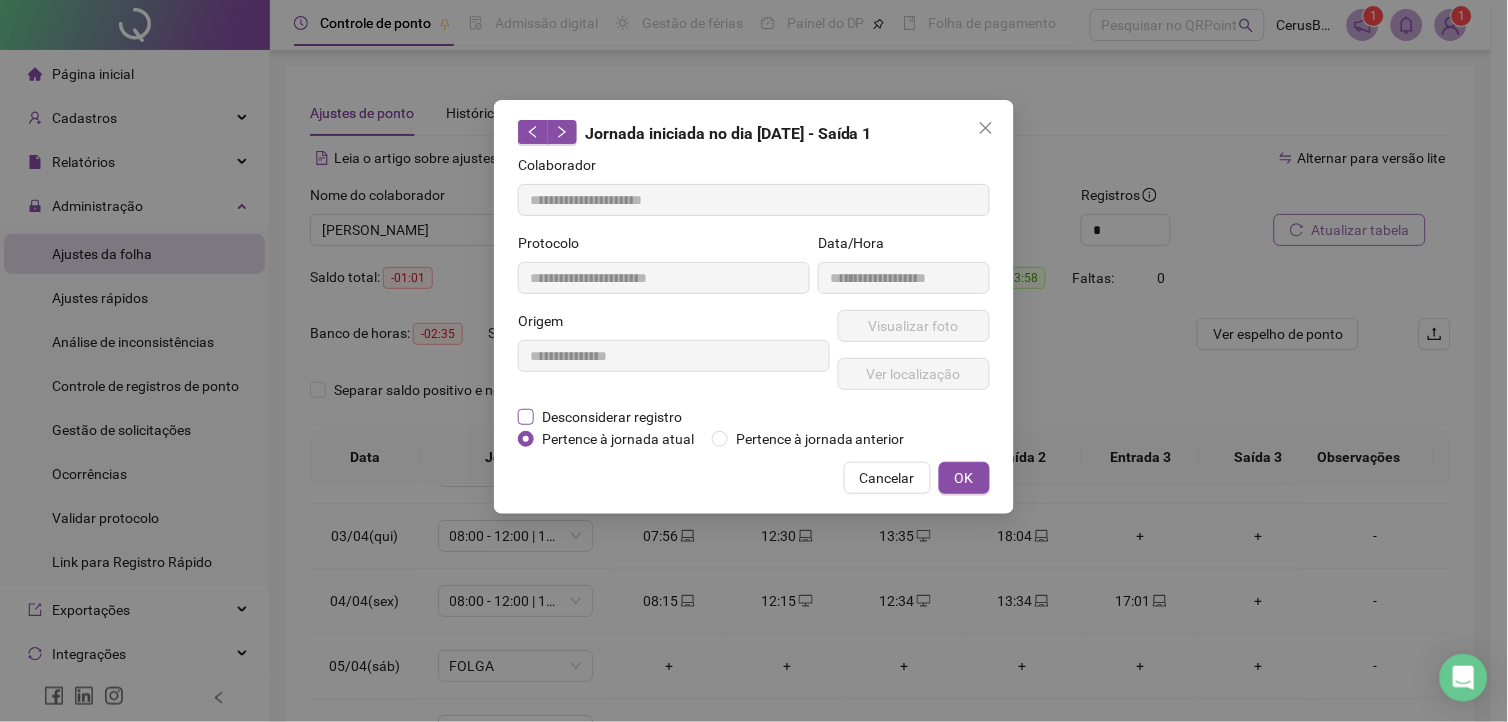 click on "Desconsiderar registro" at bounding box center (612, 417) 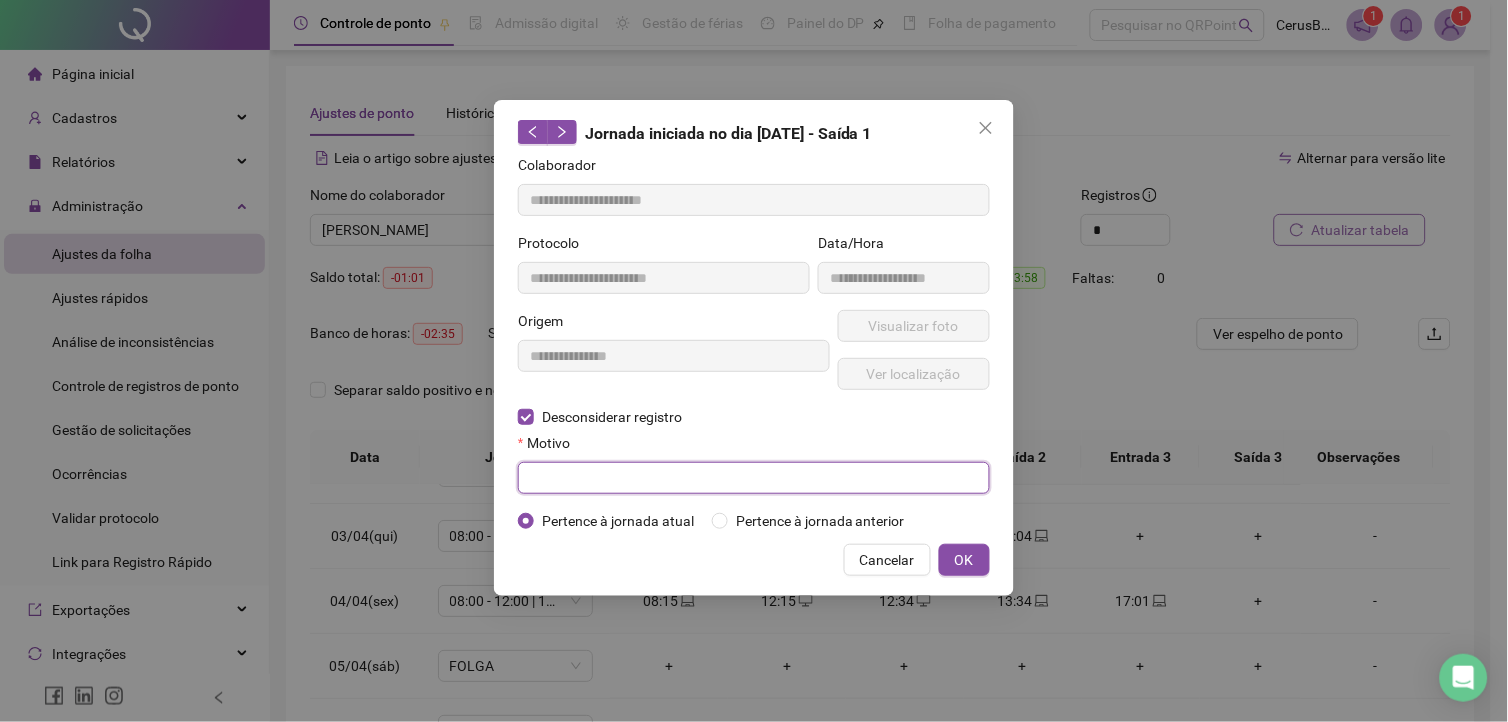 click at bounding box center (754, 478) 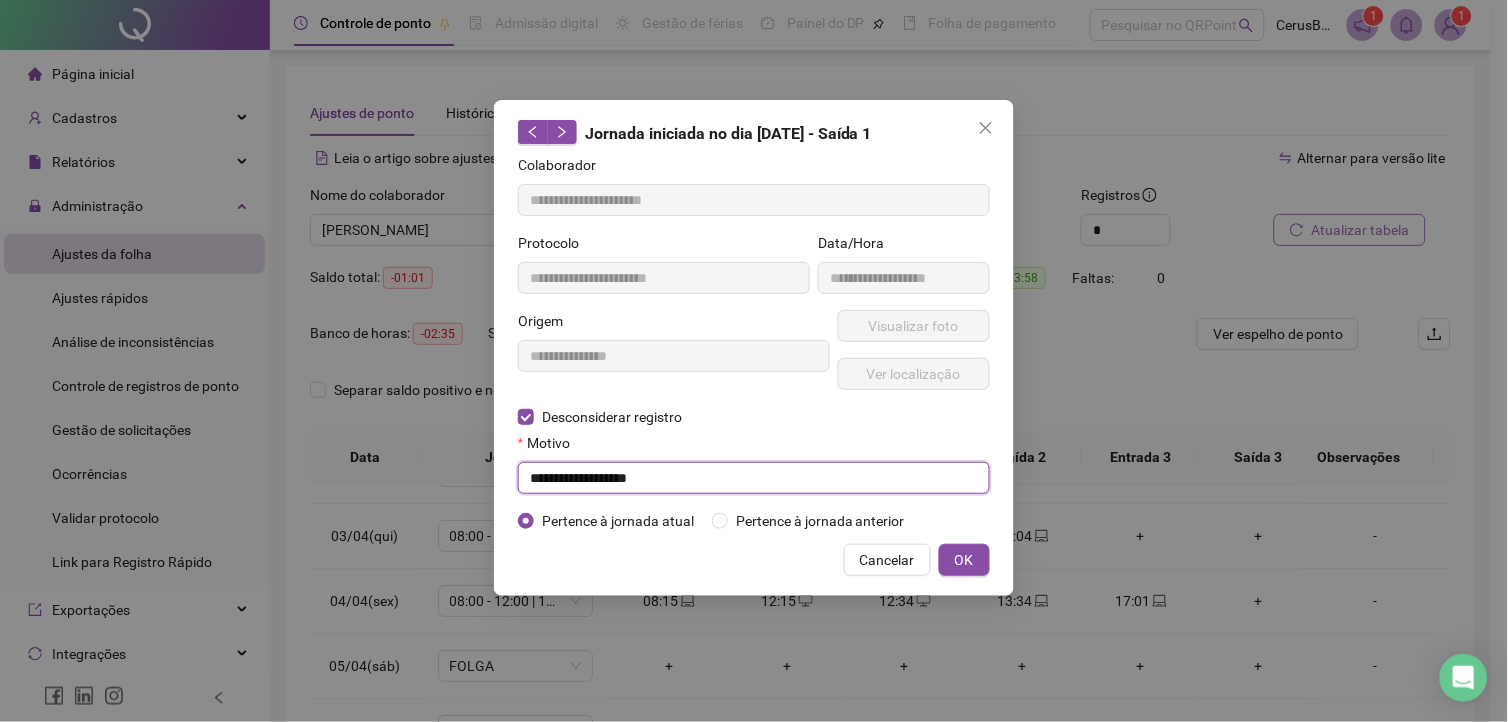 type on "**********" 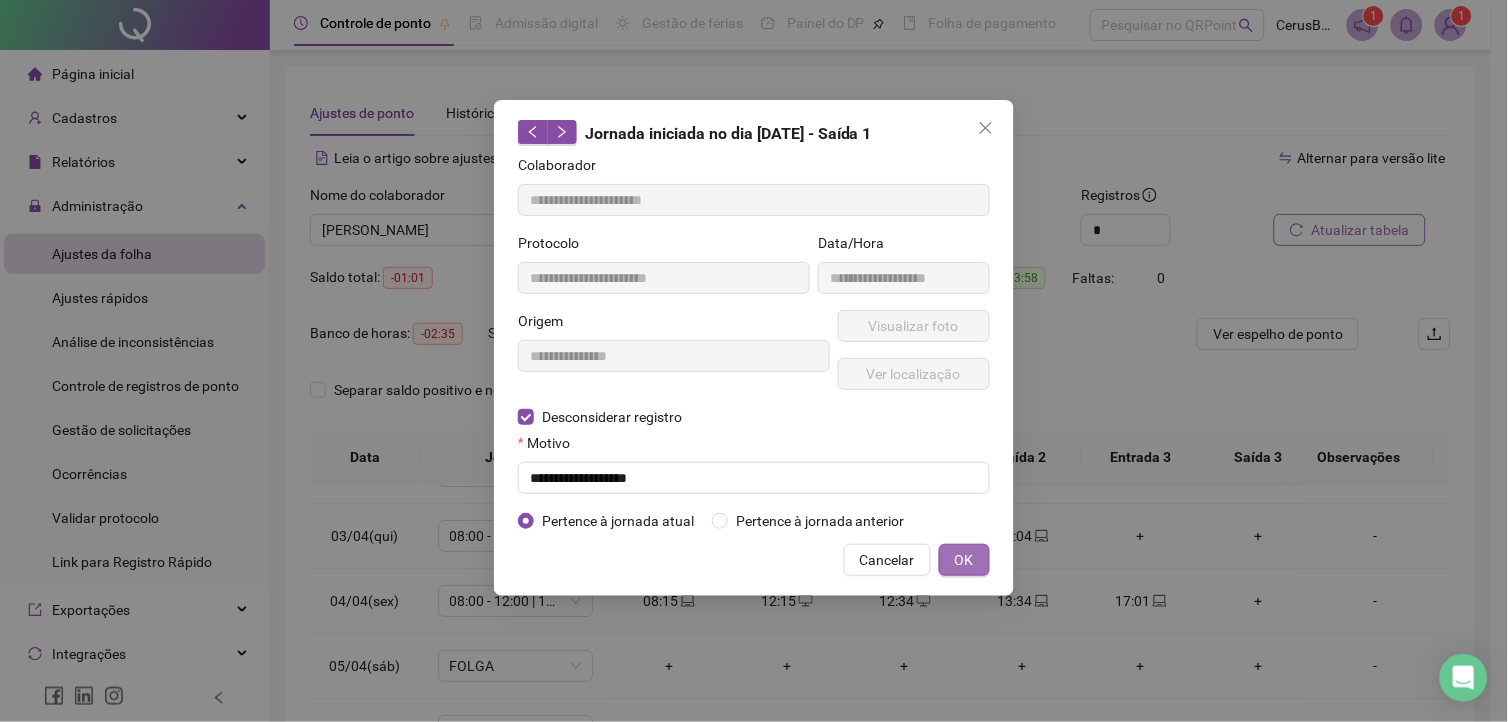 click on "OK" at bounding box center (964, 560) 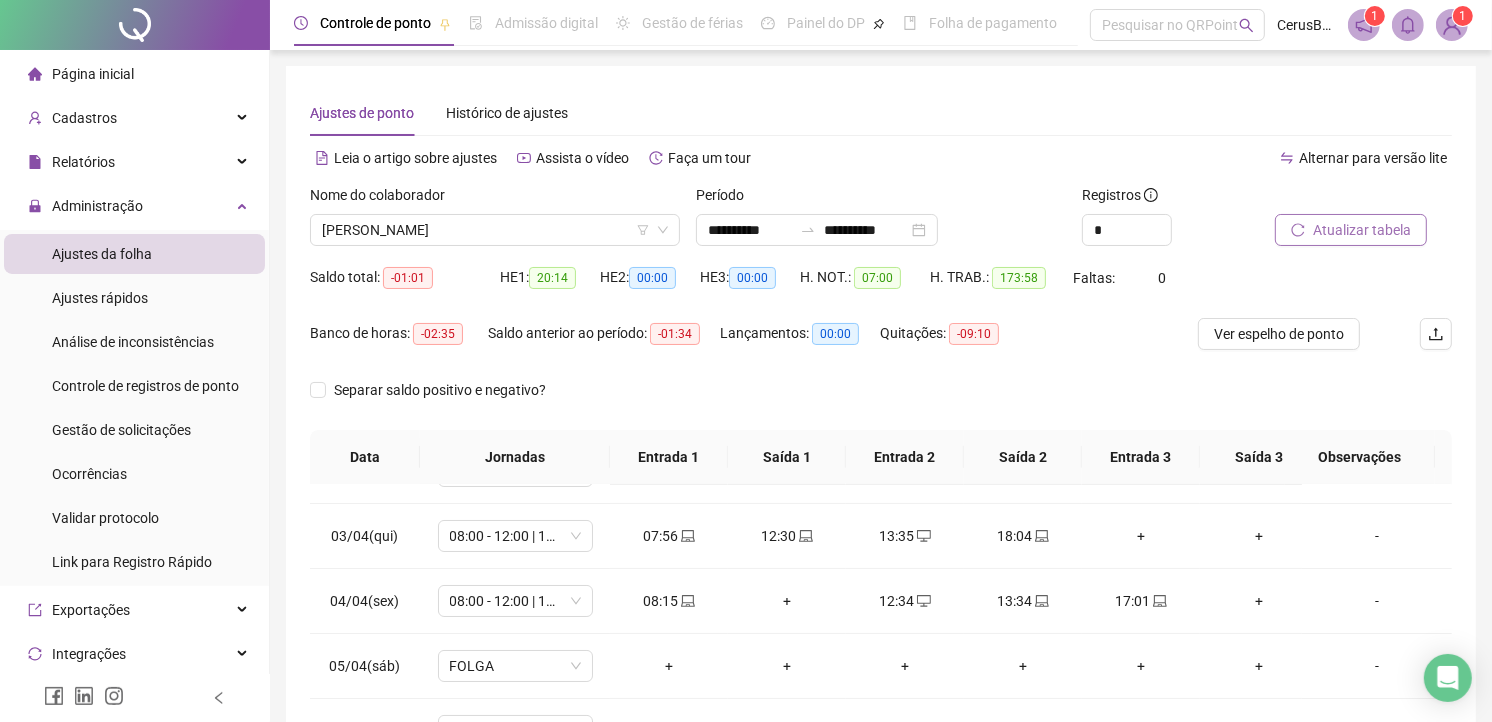 click on "Atualizar tabela" at bounding box center [1362, 230] 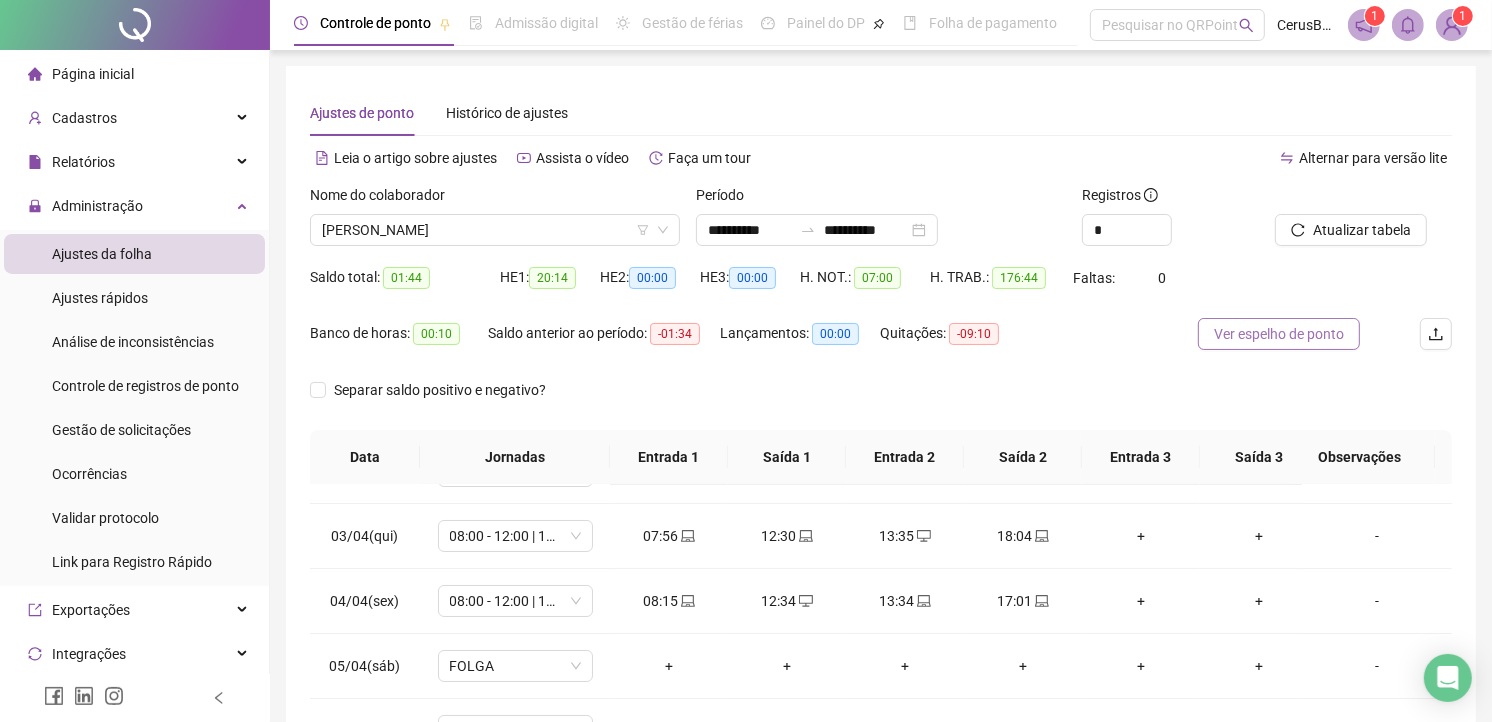 click on "Ver espelho de ponto" at bounding box center [1279, 334] 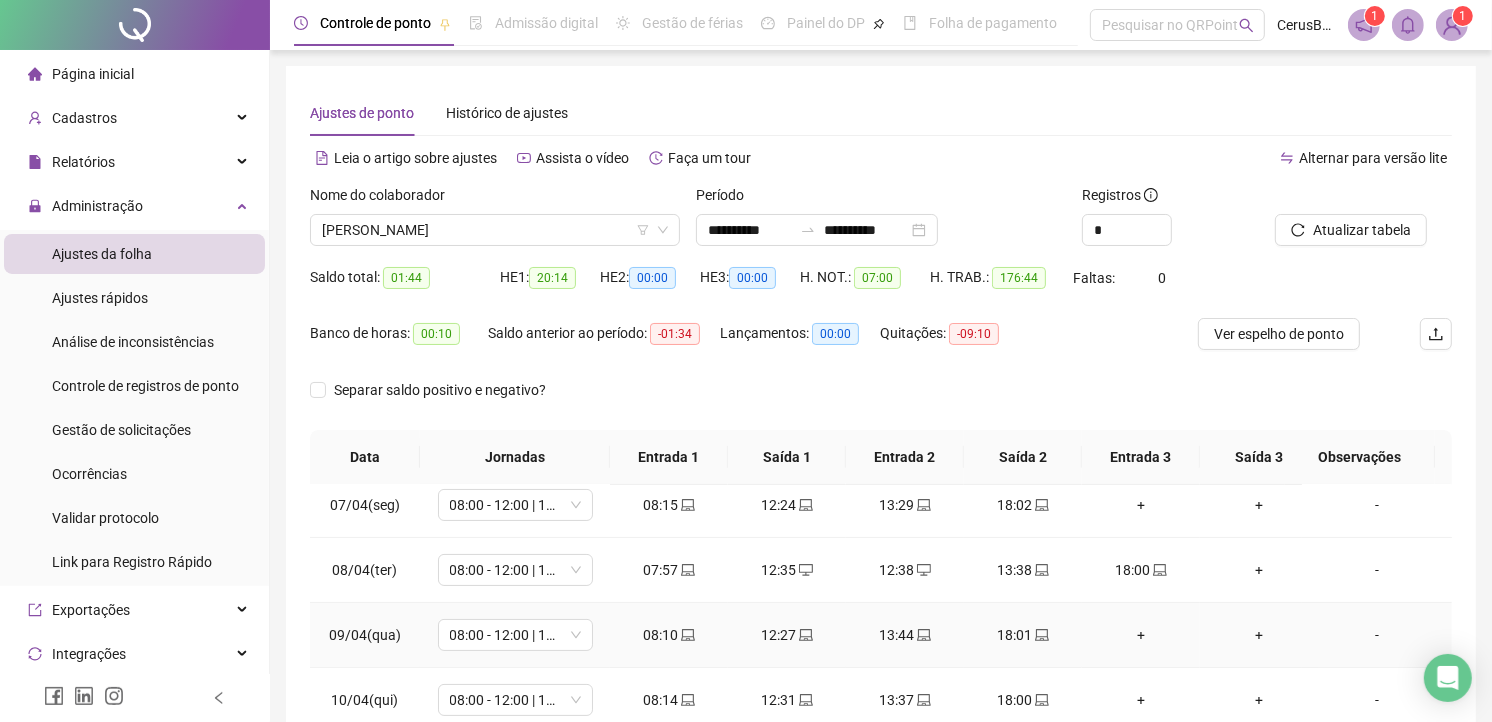 scroll, scrollTop: 444, scrollLeft: 0, axis: vertical 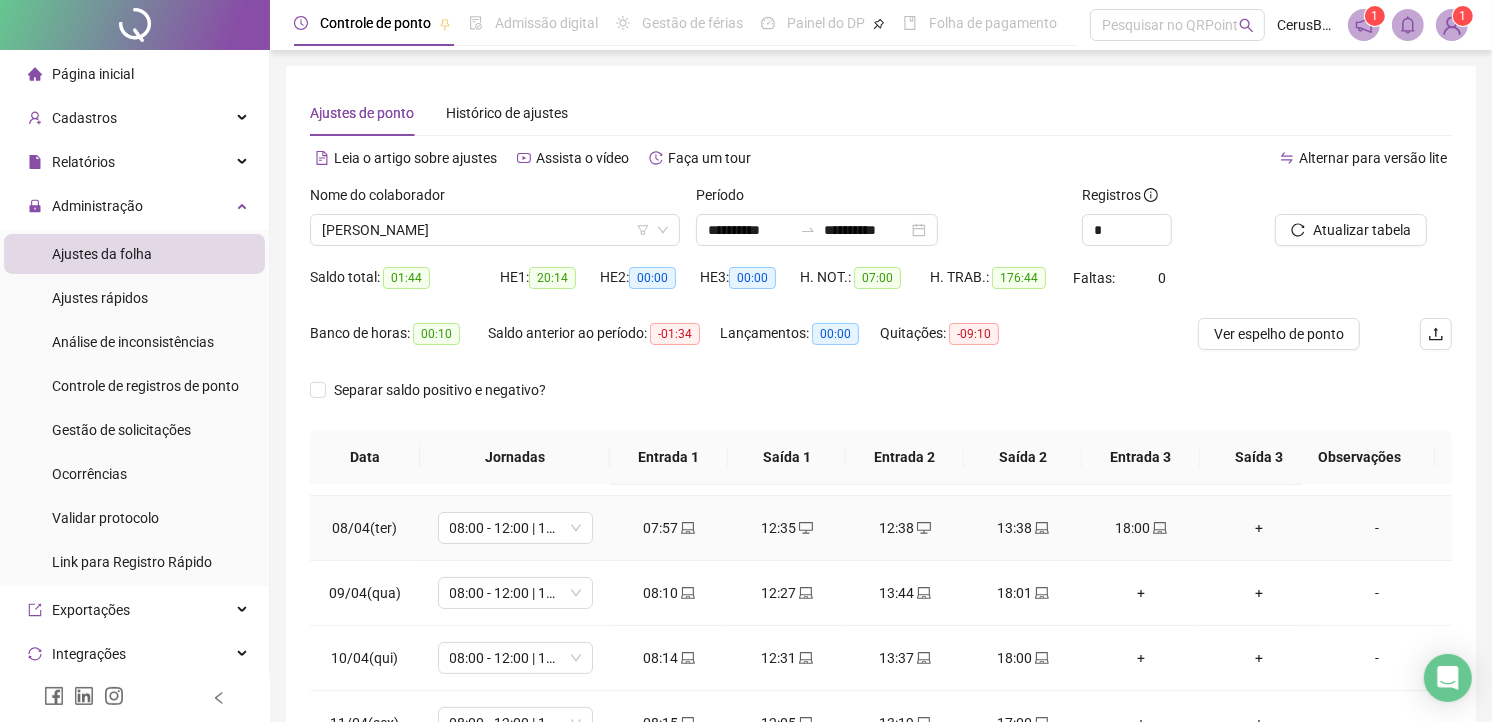 click on "12:35" at bounding box center (787, 528) 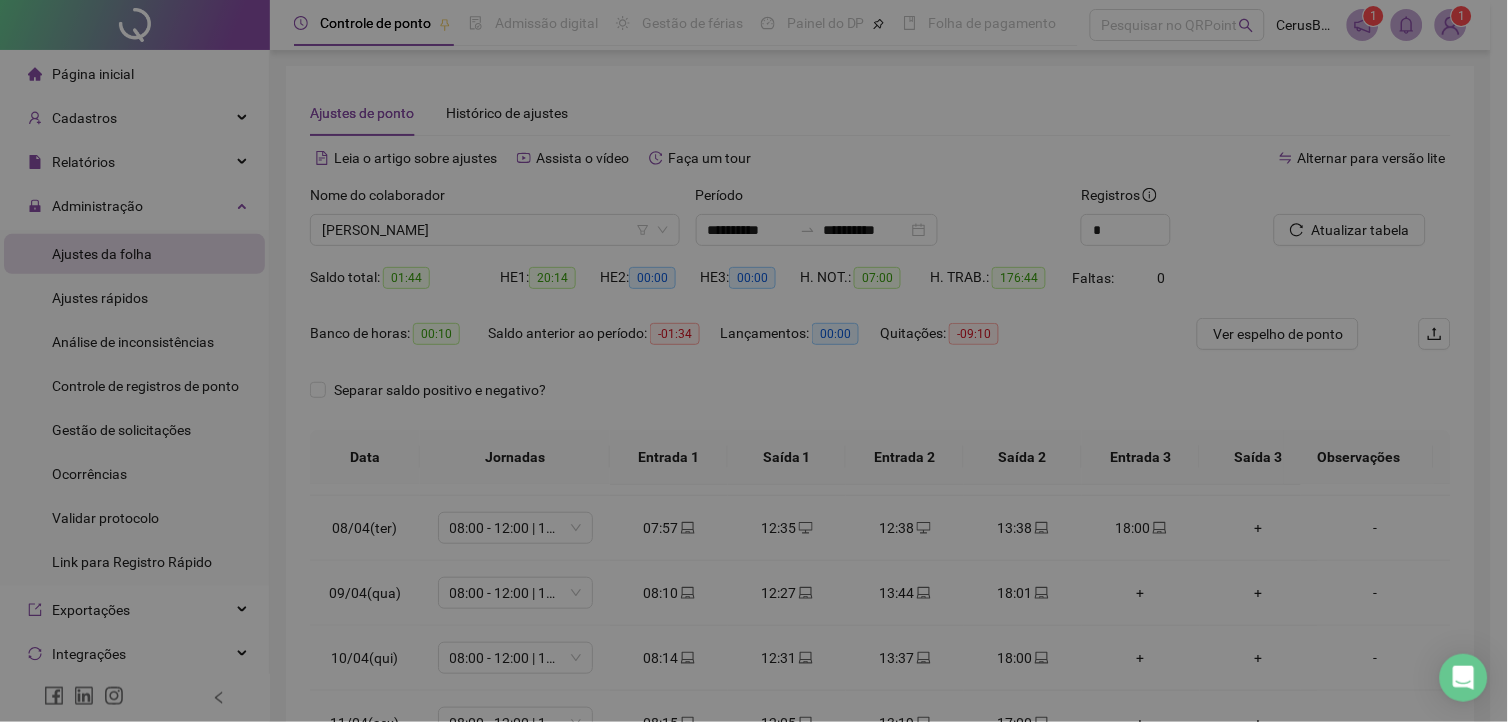 type on "**********" 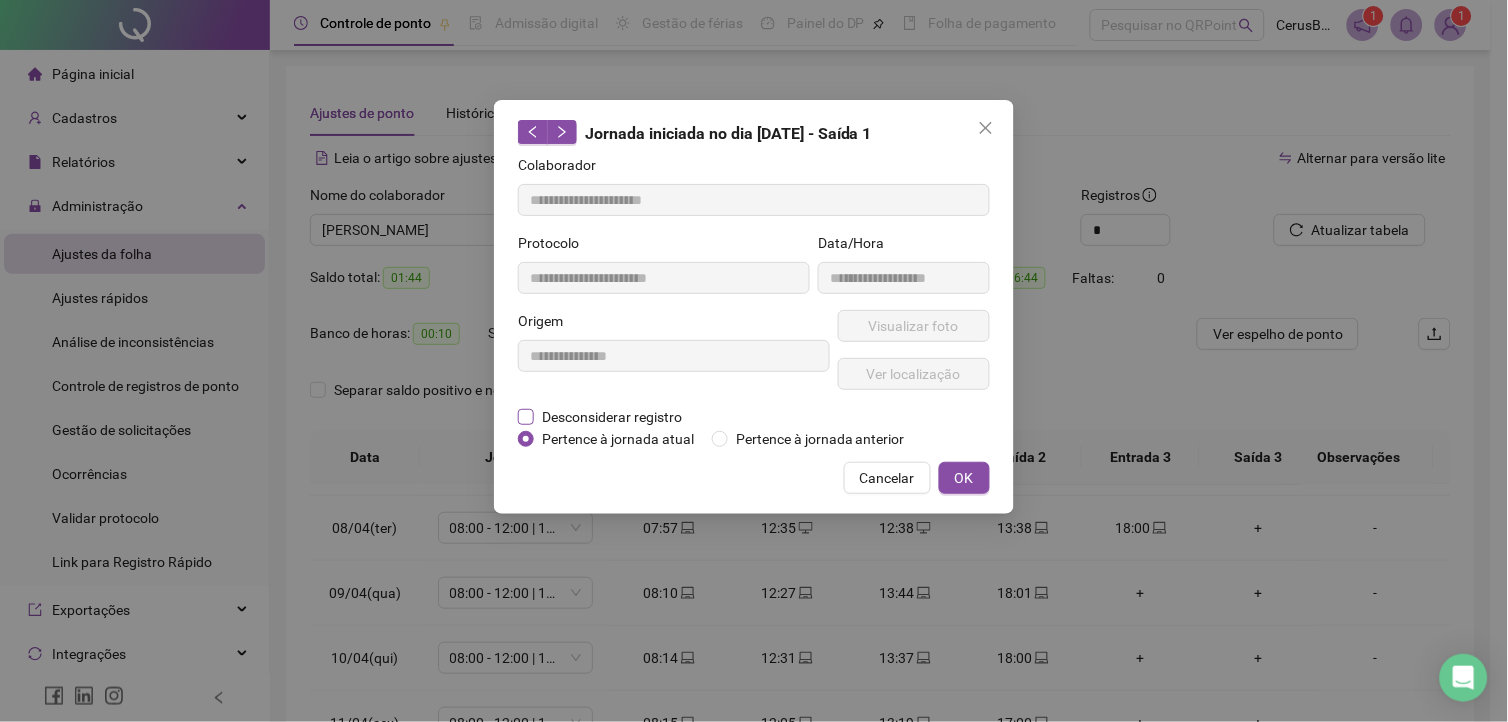 click on "Desconsiderar registro" at bounding box center (612, 417) 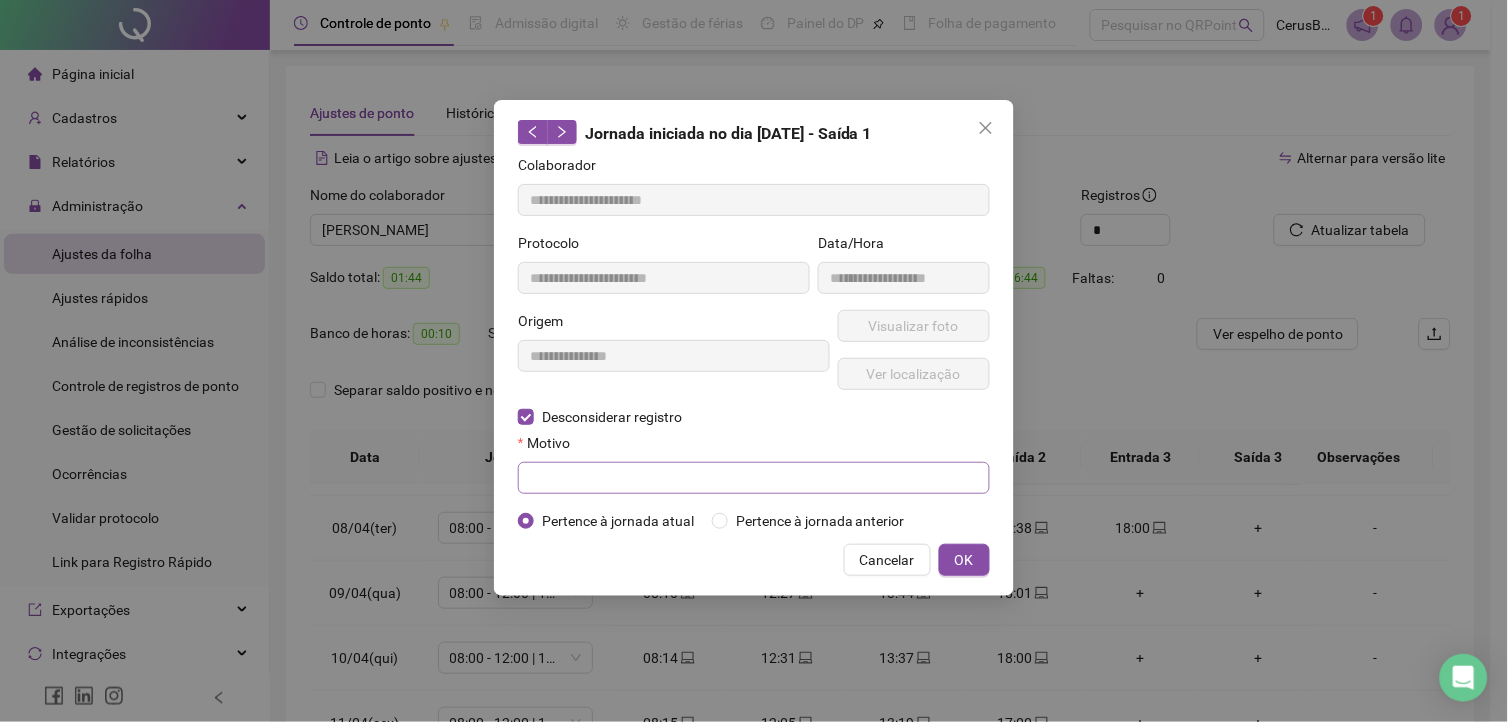click on "Motivo" at bounding box center [754, 463] 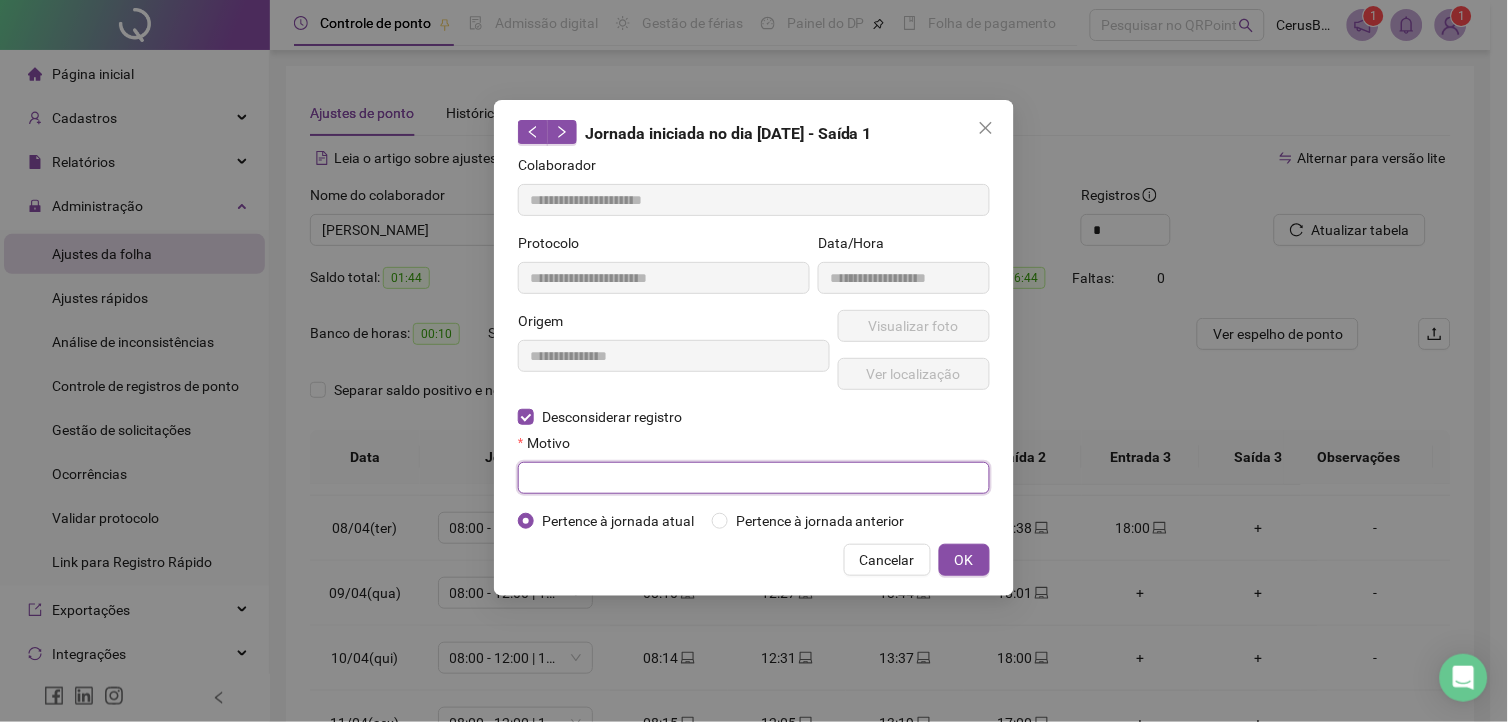 click at bounding box center [754, 478] 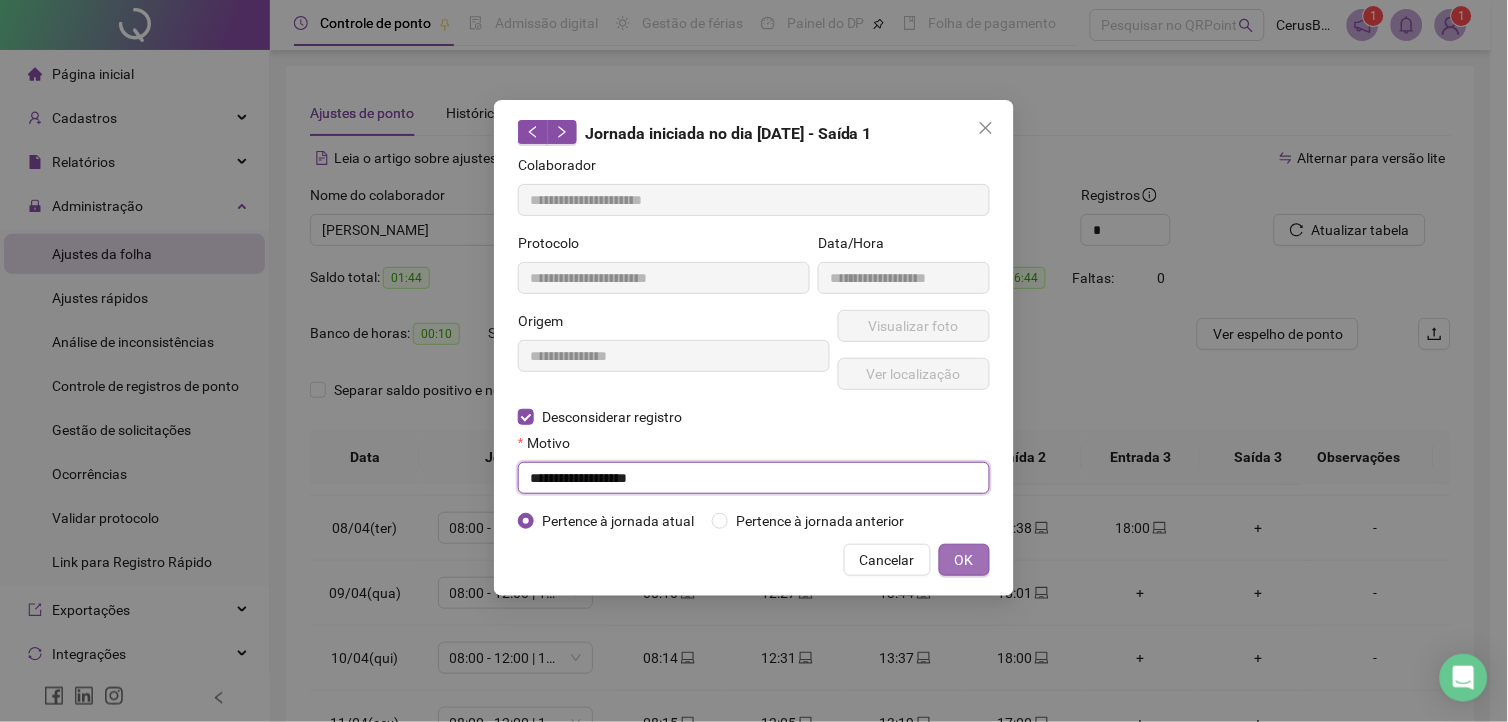 type on "**********" 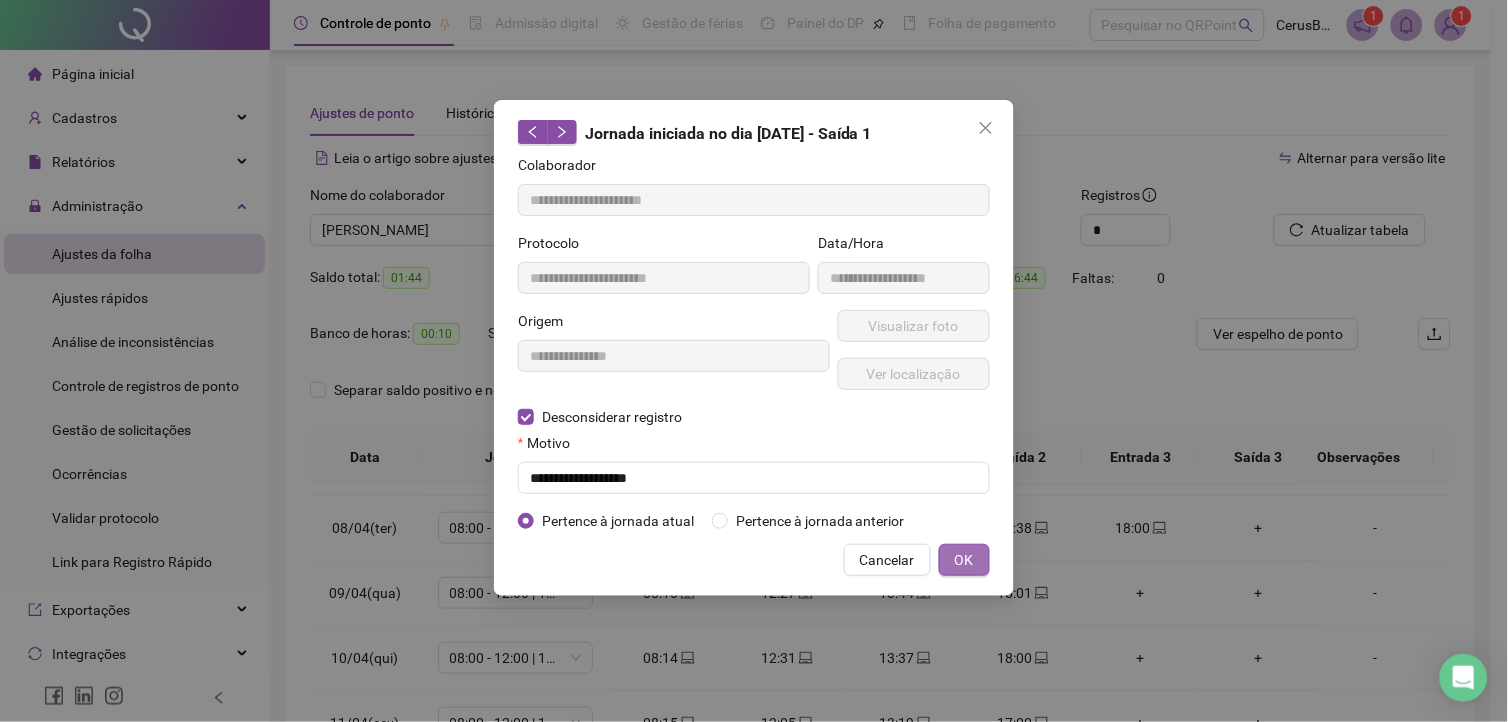 click on "OK" at bounding box center [964, 560] 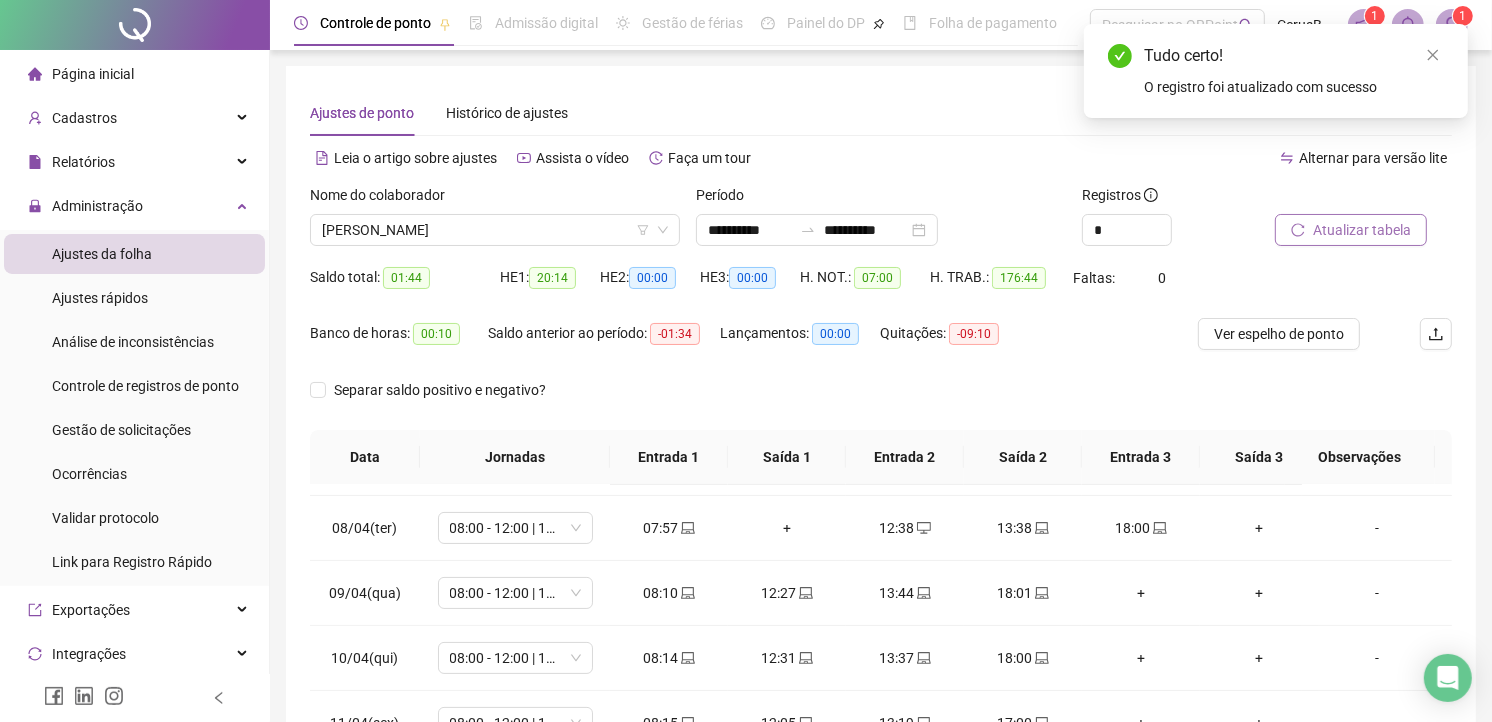 click on "Atualizar tabela" at bounding box center (1351, 230) 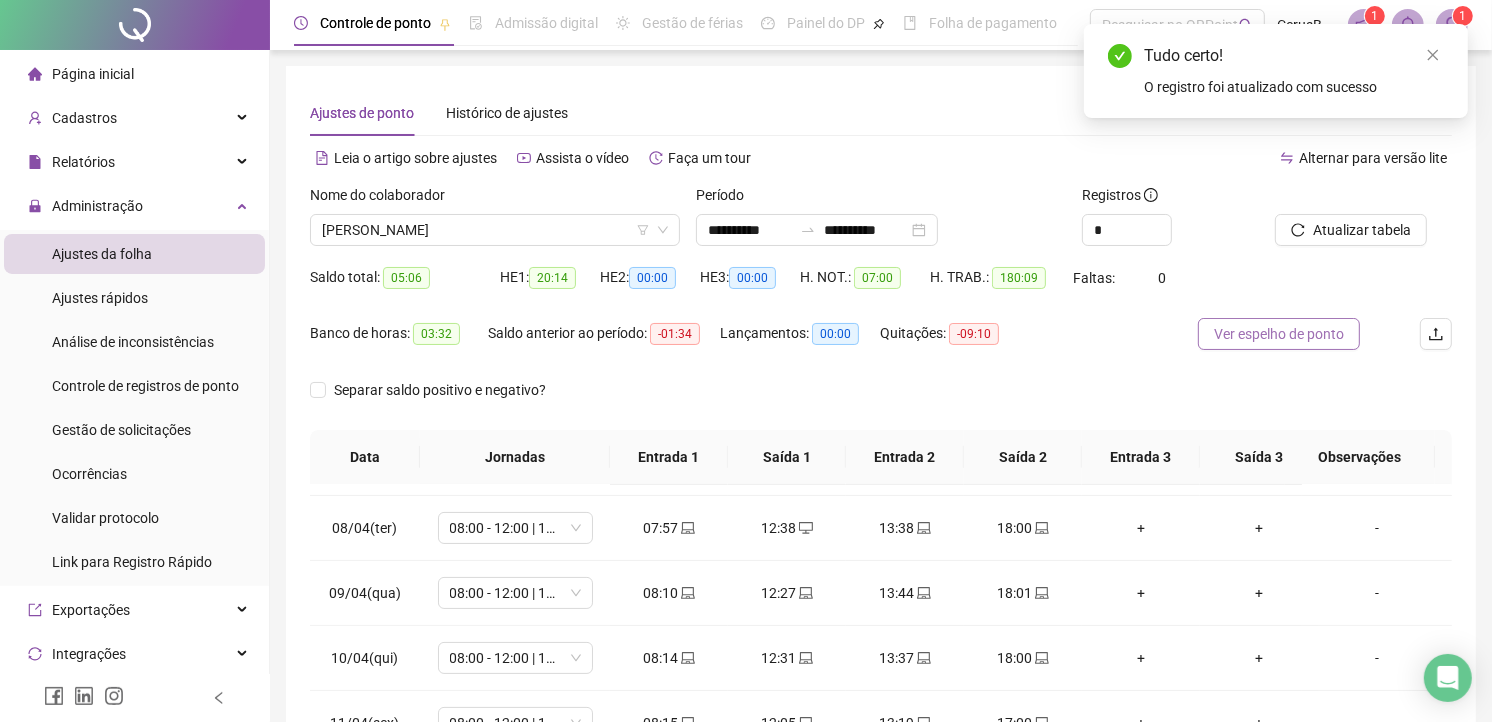click on "Ver espelho de ponto" at bounding box center (1279, 334) 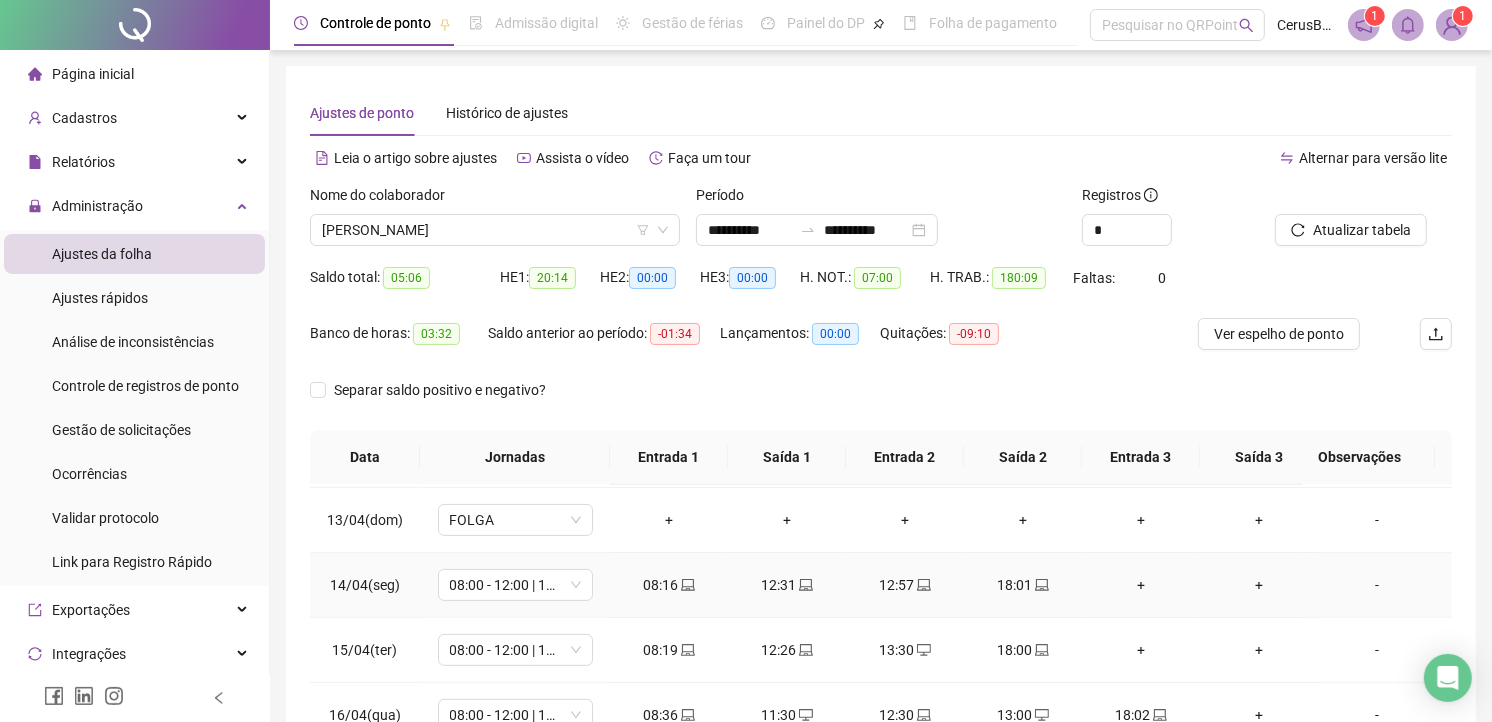 scroll, scrollTop: 888, scrollLeft: 0, axis: vertical 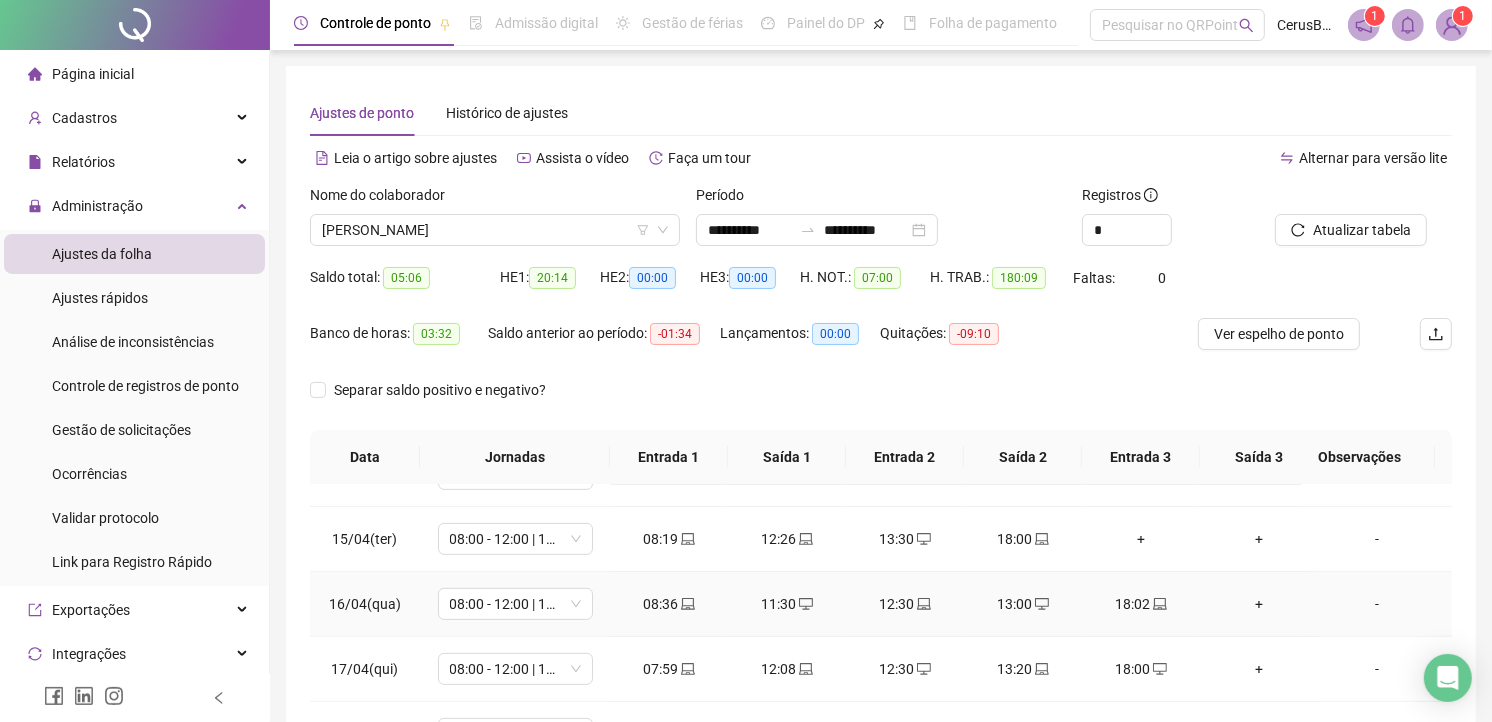 click 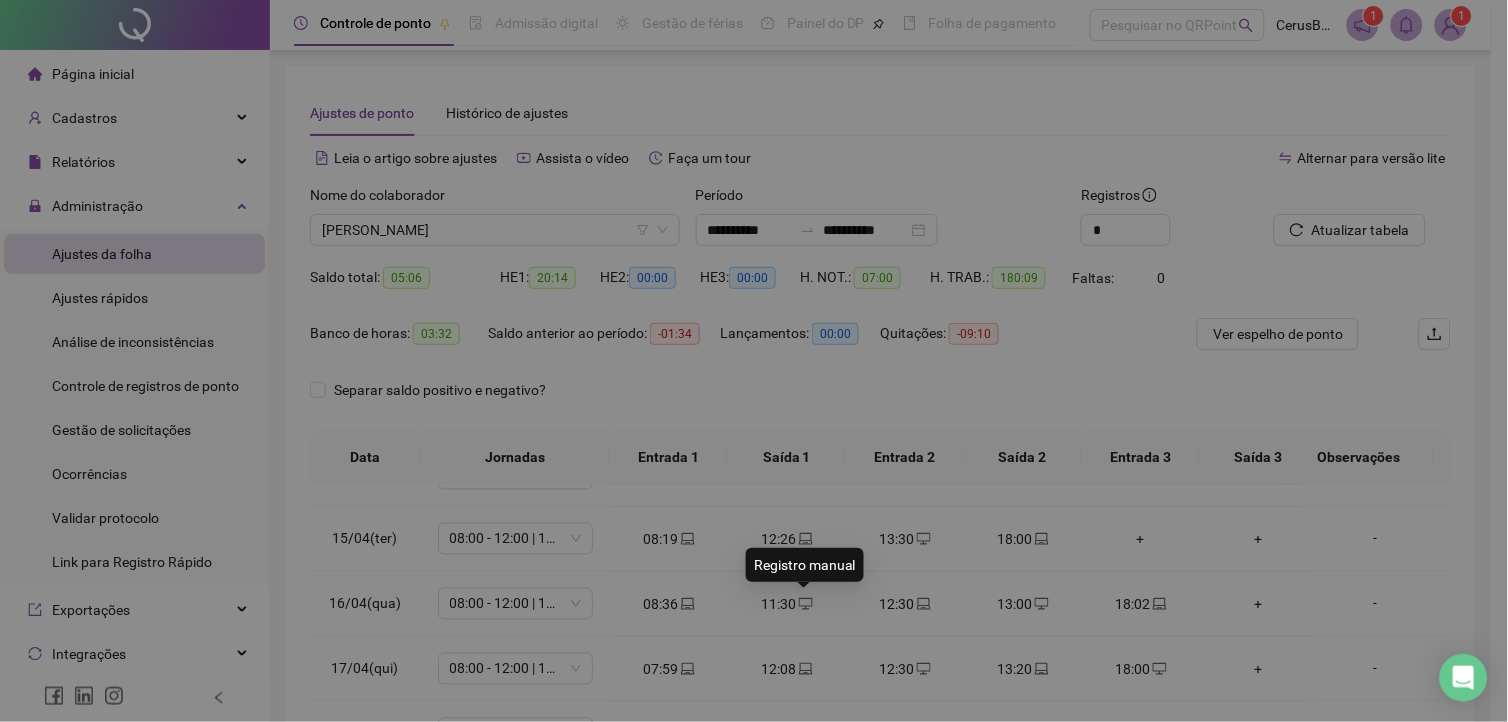 type on "**********" 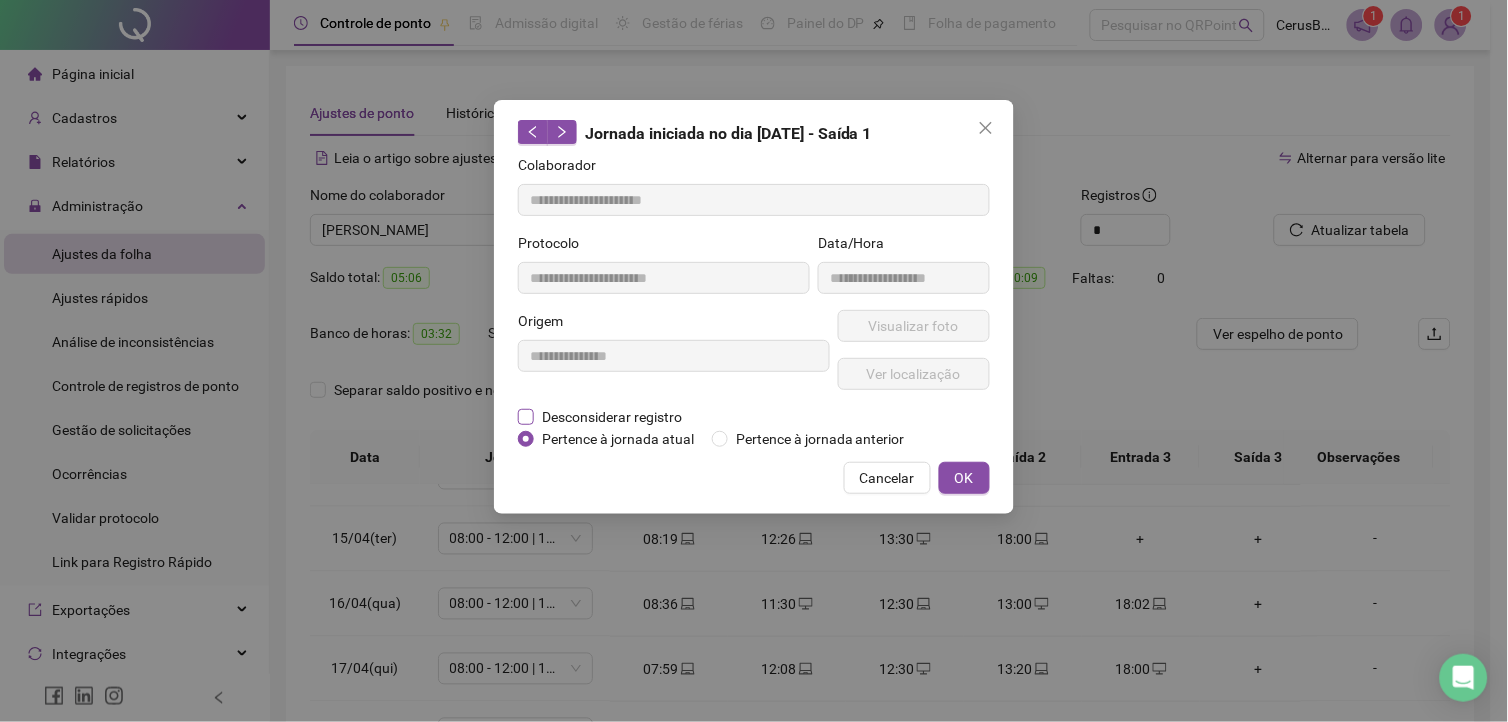 click on "Desconsiderar registro" at bounding box center [612, 417] 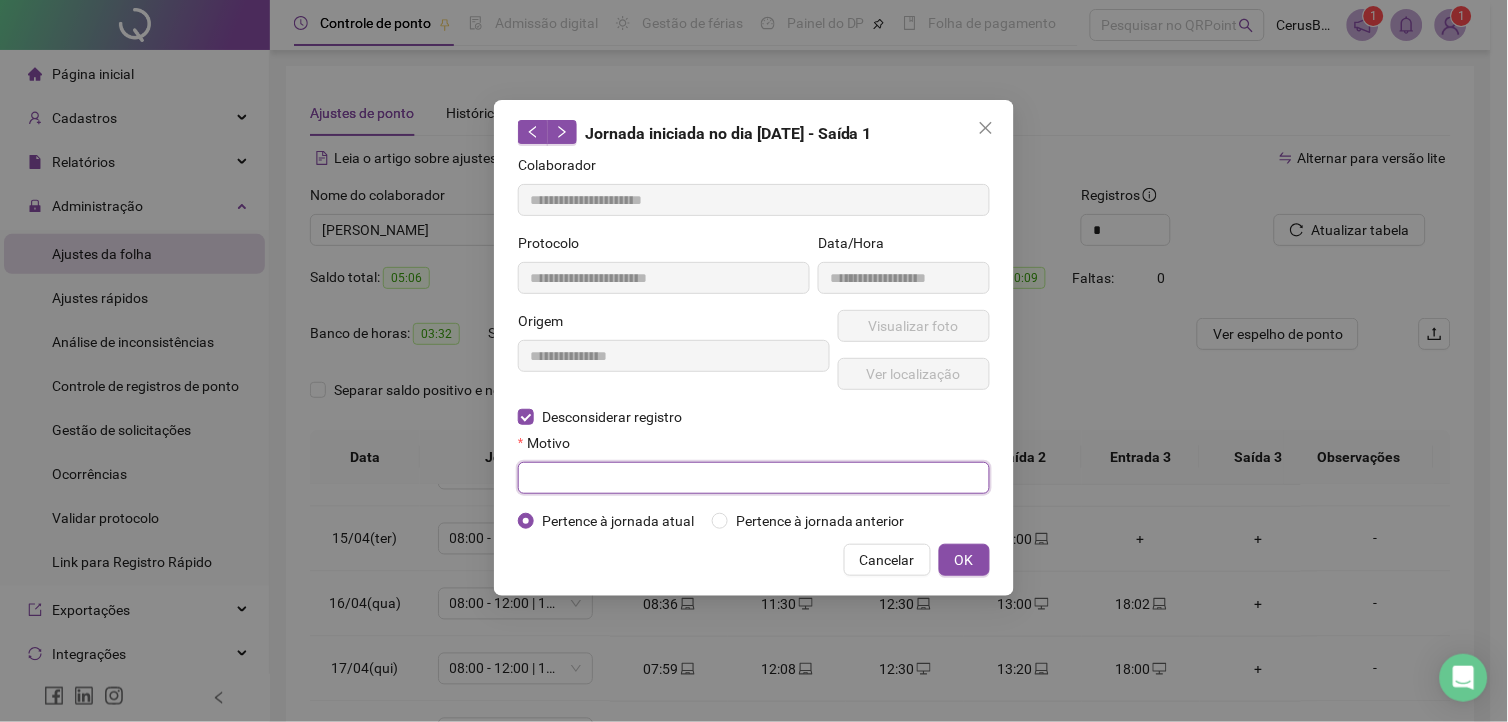 click at bounding box center [754, 478] 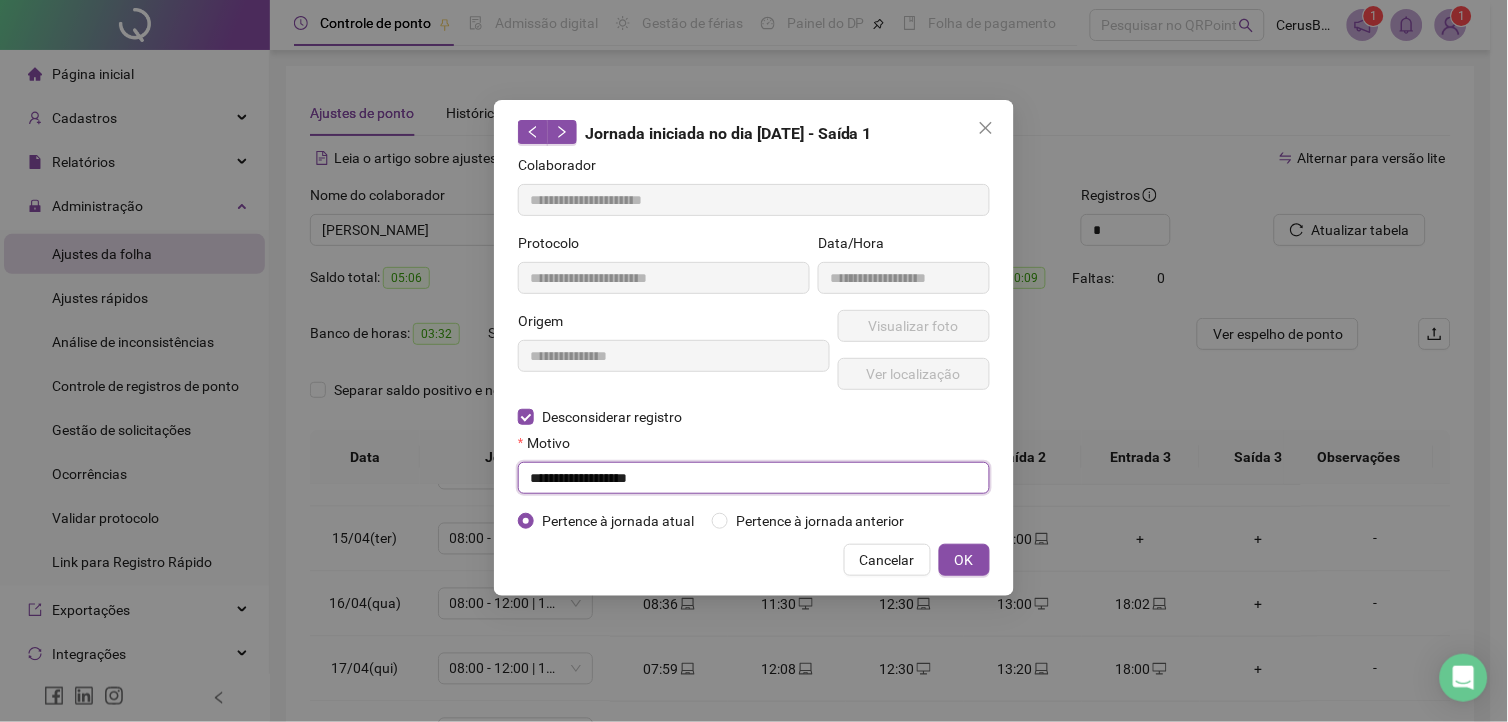 type on "**********" 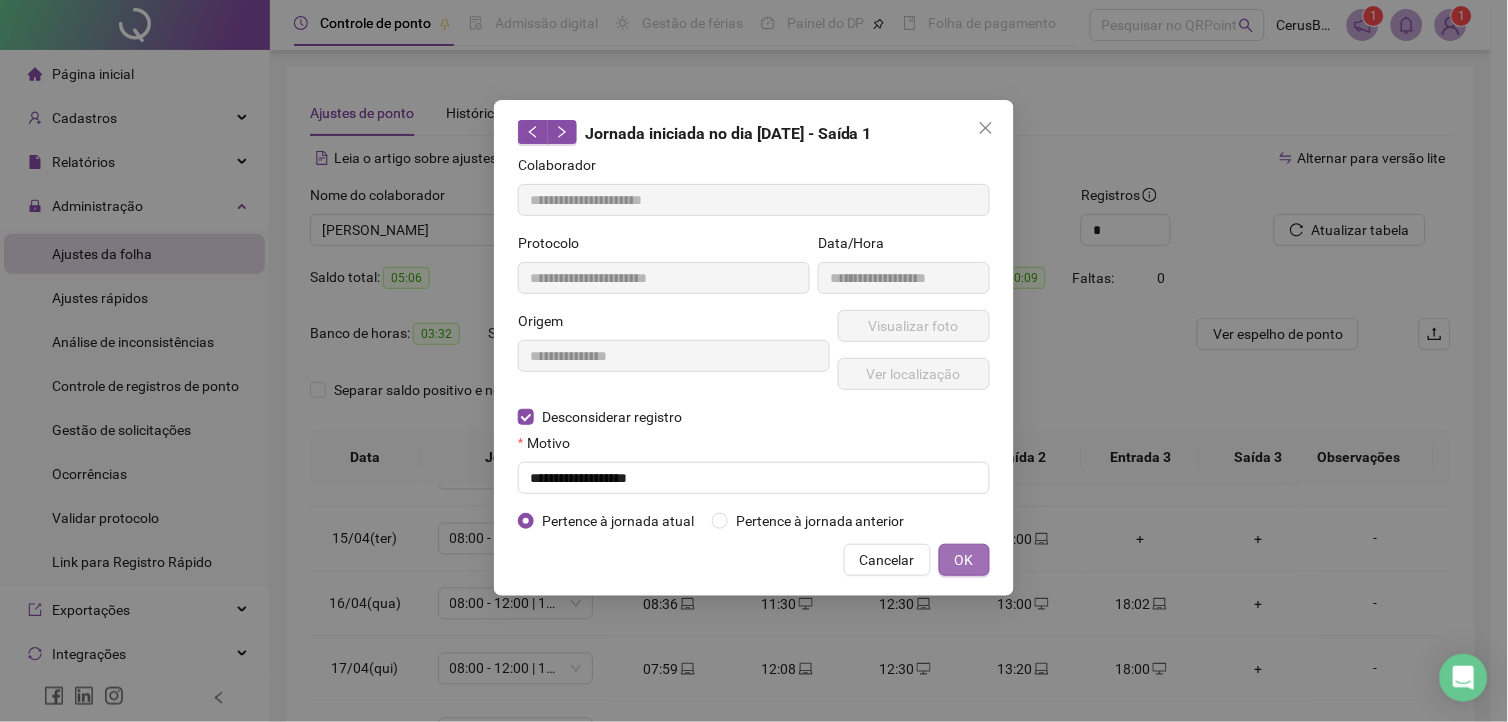 click on "OK" at bounding box center (964, 560) 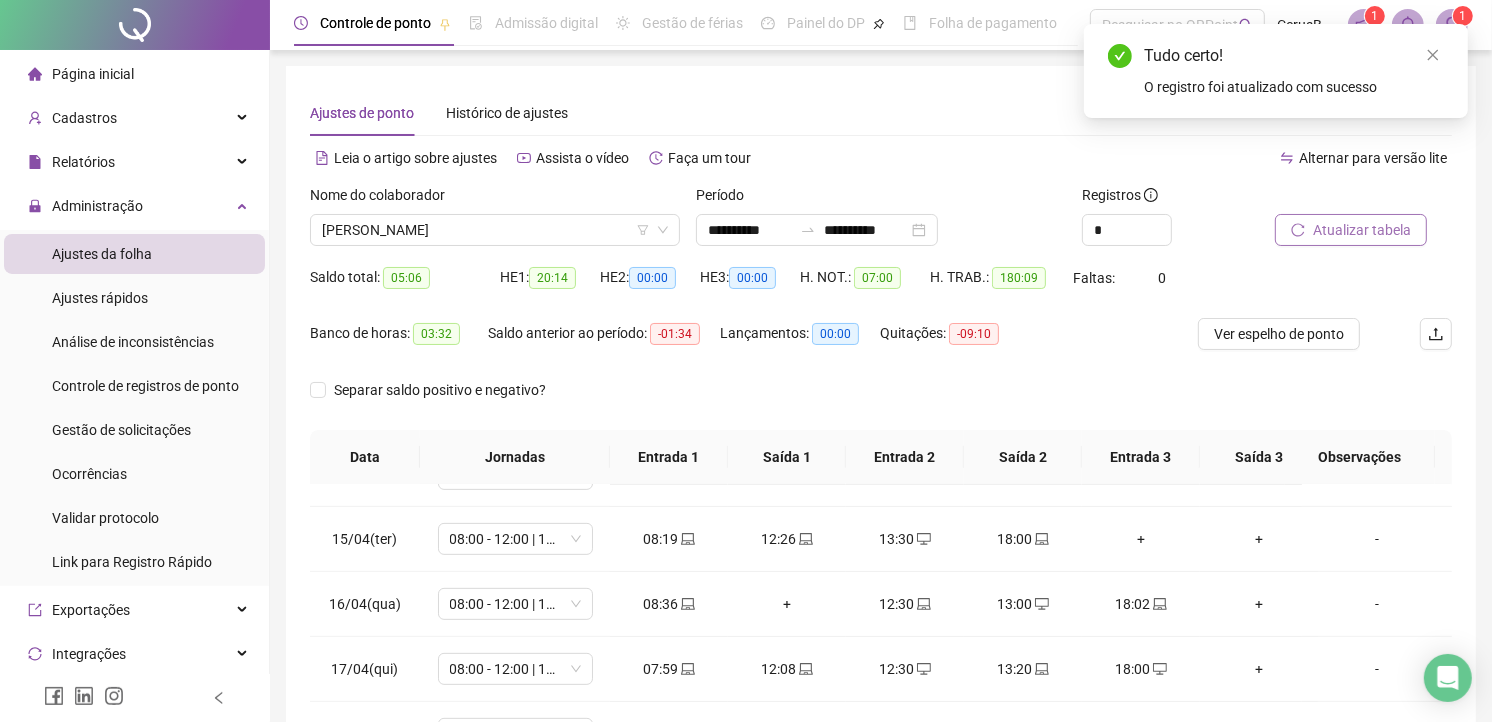 click on "Atualizar tabela" at bounding box center (1351, 230) 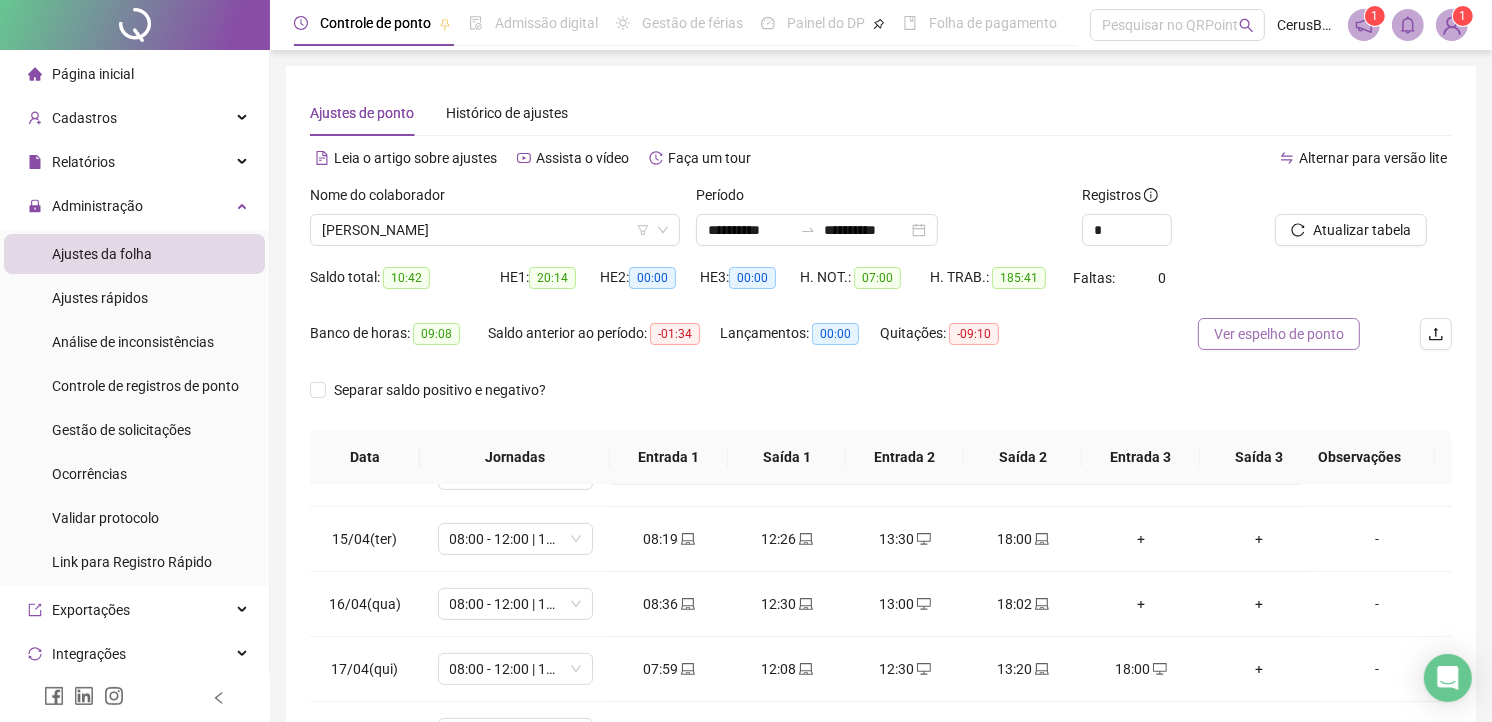 click on "Ver espelho de ponto" at bounding box center [1279, 334] 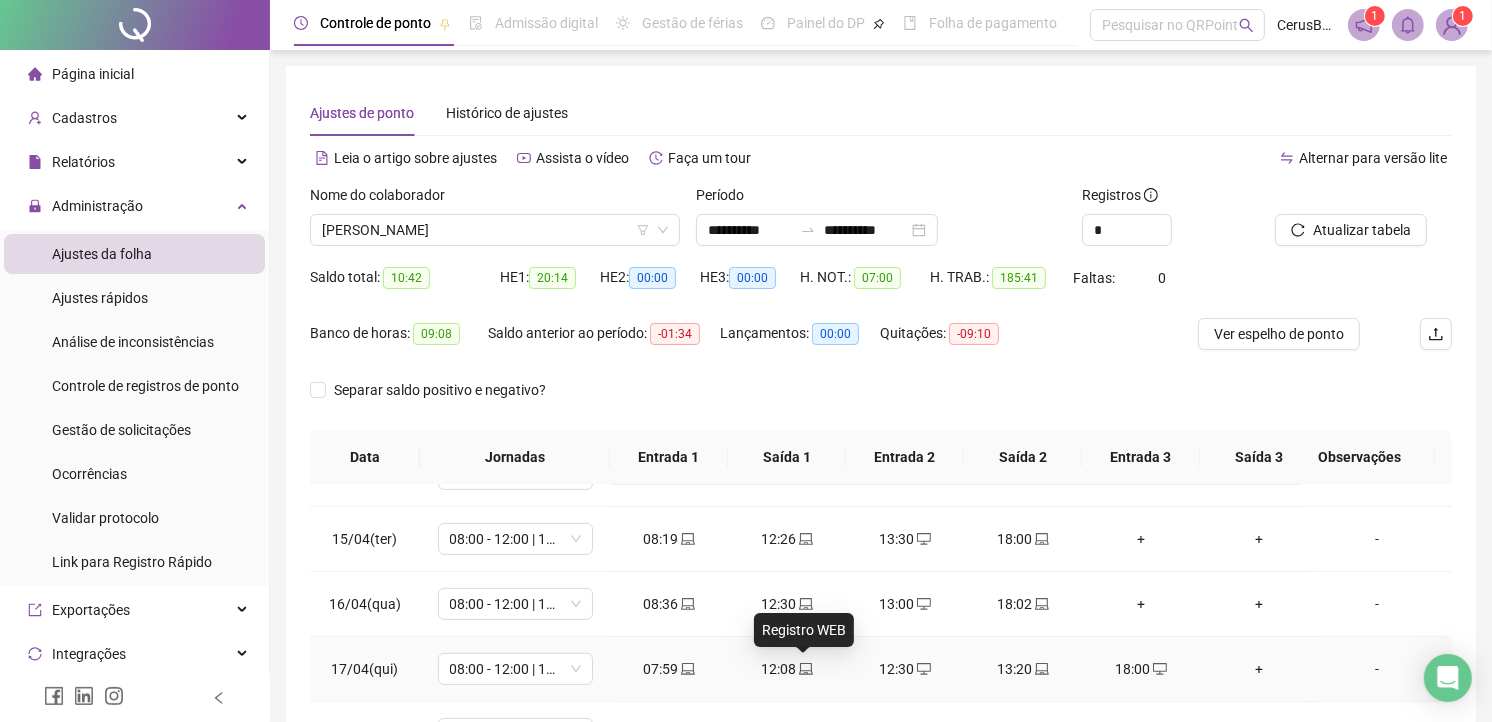 click 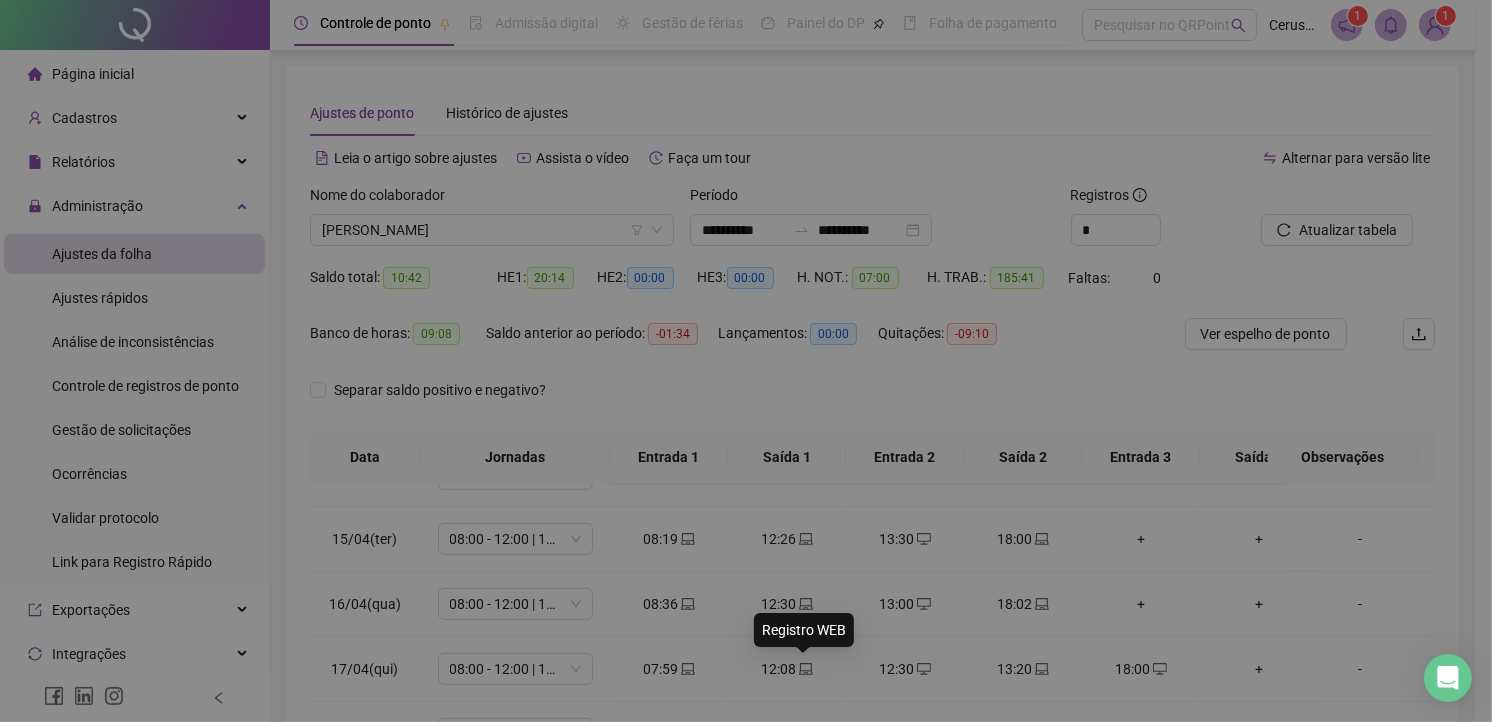 type on "**********" 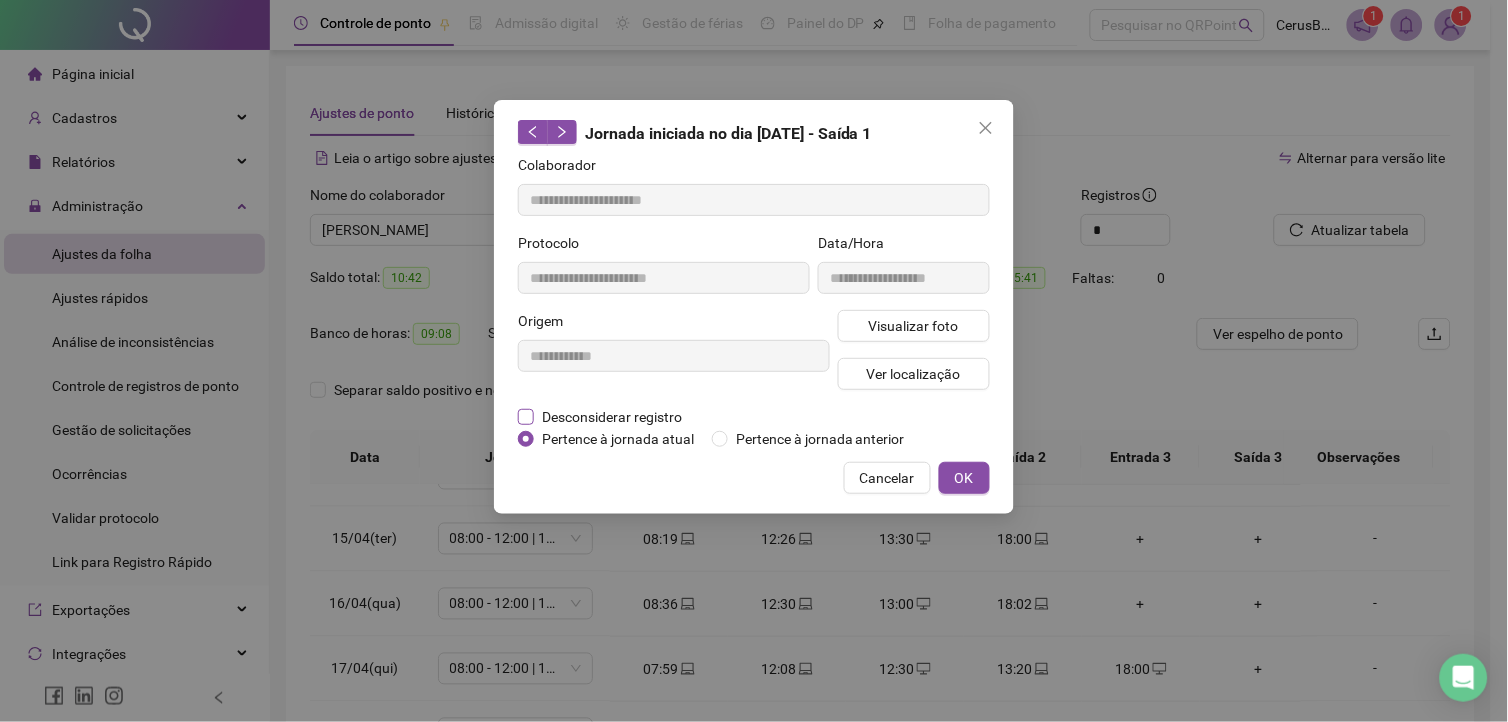 click on "Desconsiderar registro" at bounding box center (612, 417) 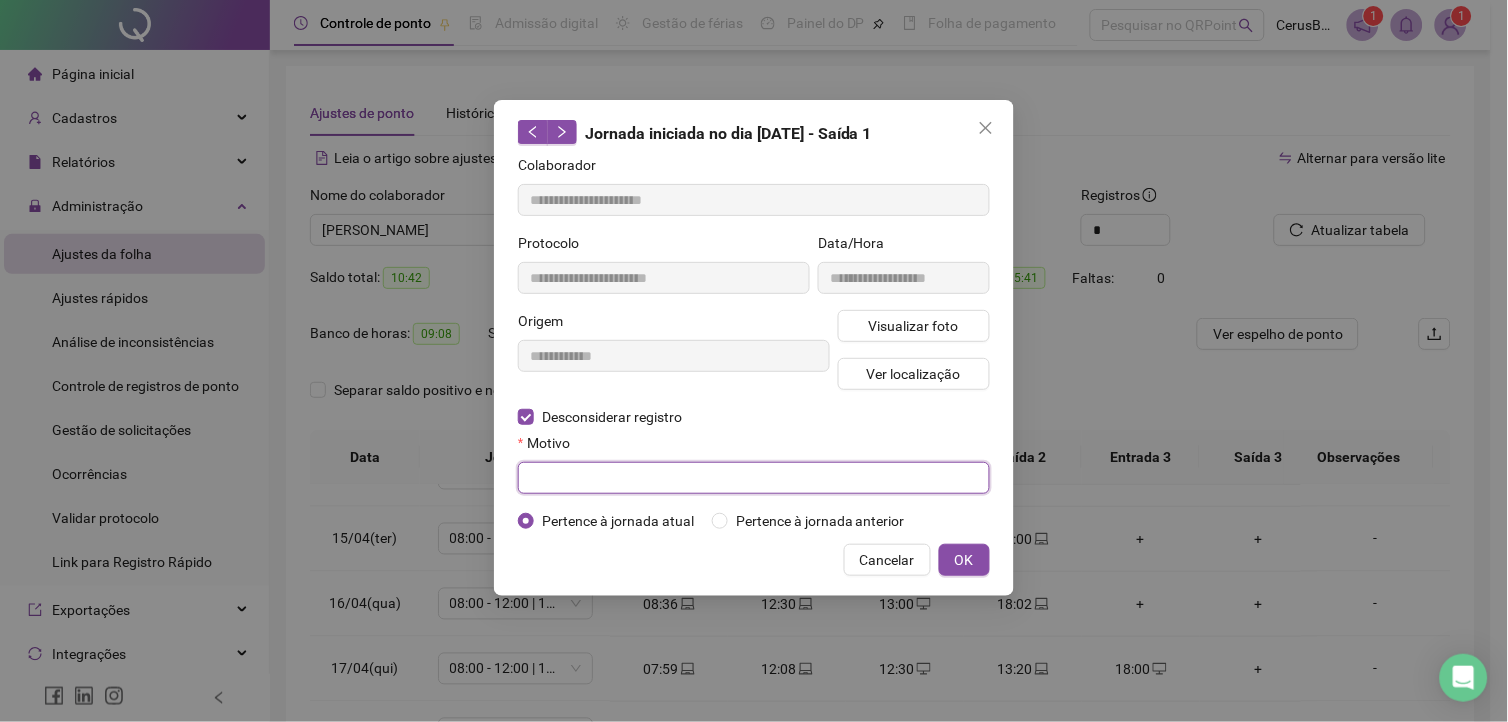 click at bounding box center [754, 478] 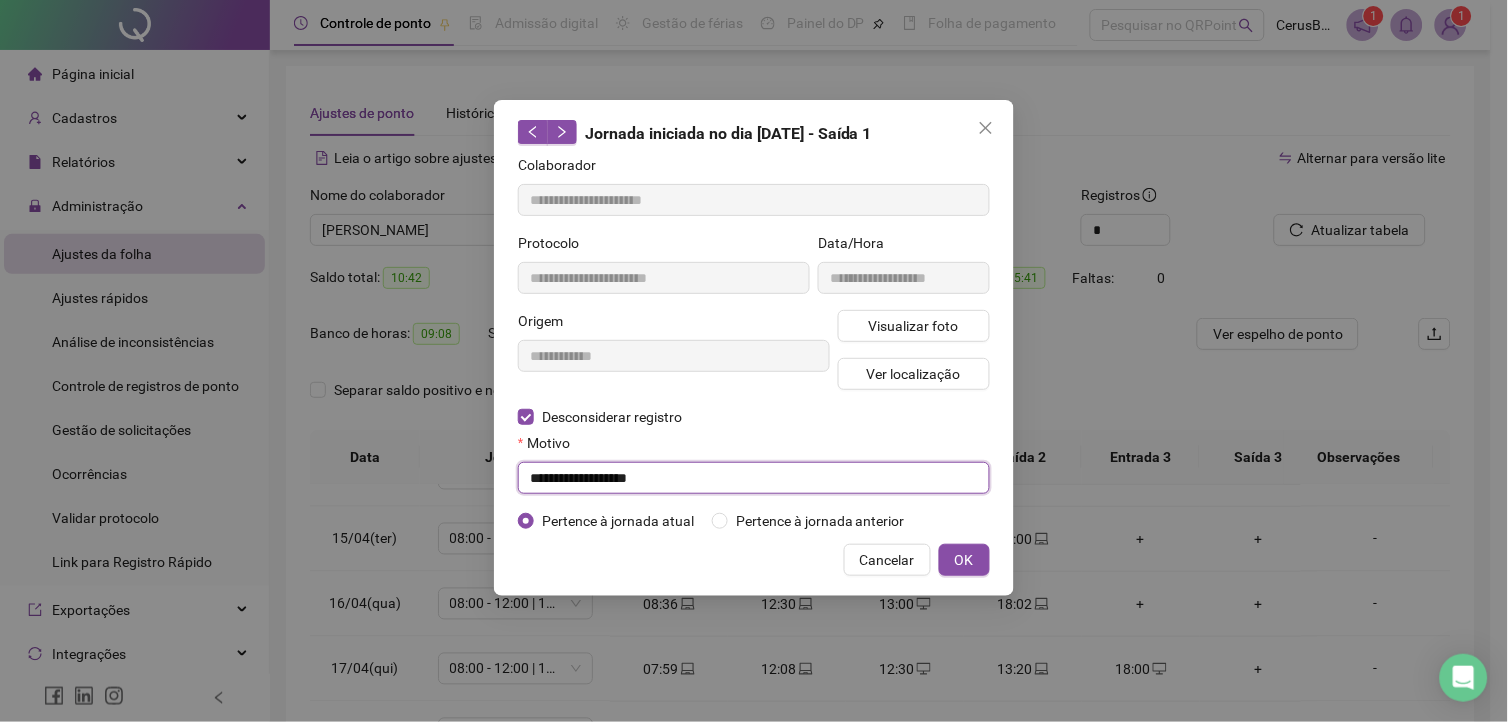 type on "**********" 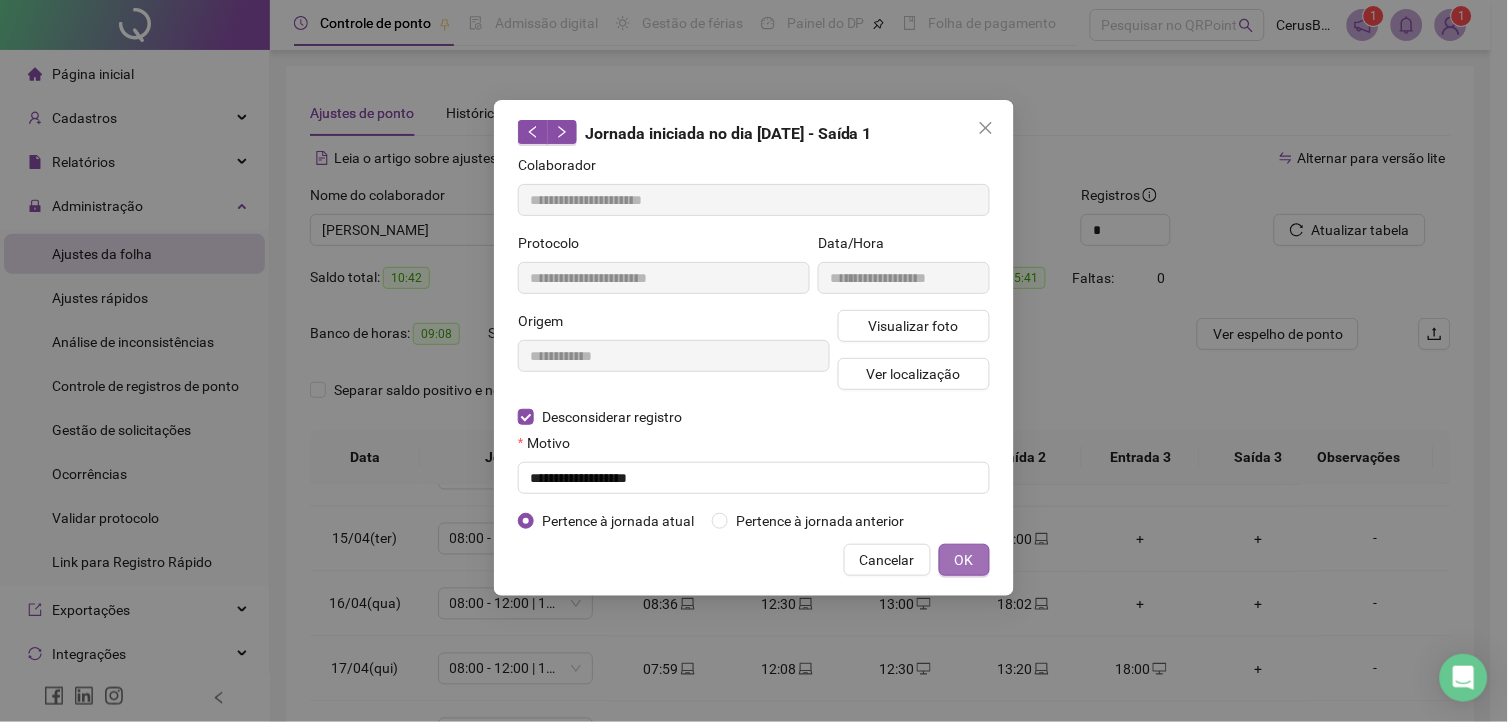 click on "OK" at bounding box center (964, 560) 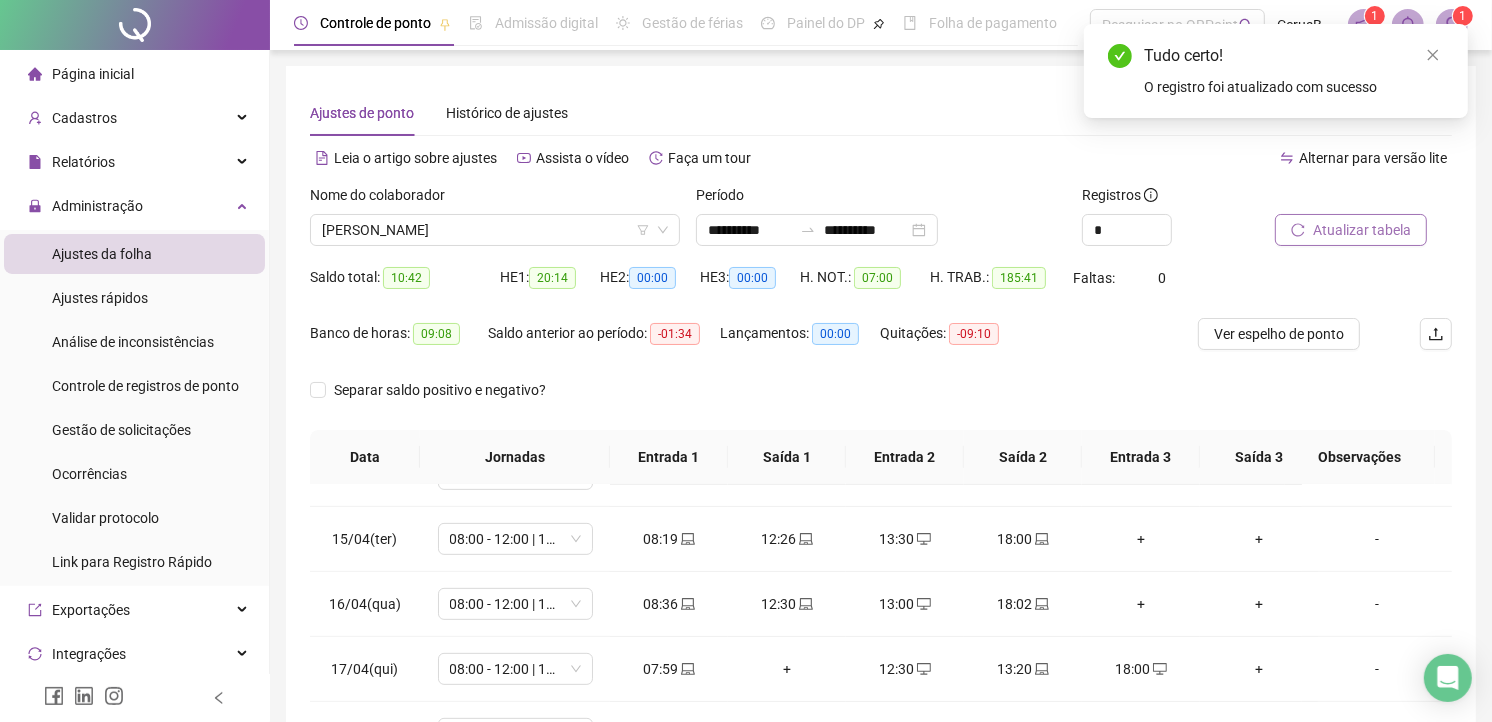 click on "Atualizar tabela" at bounding box center (1351, 230) 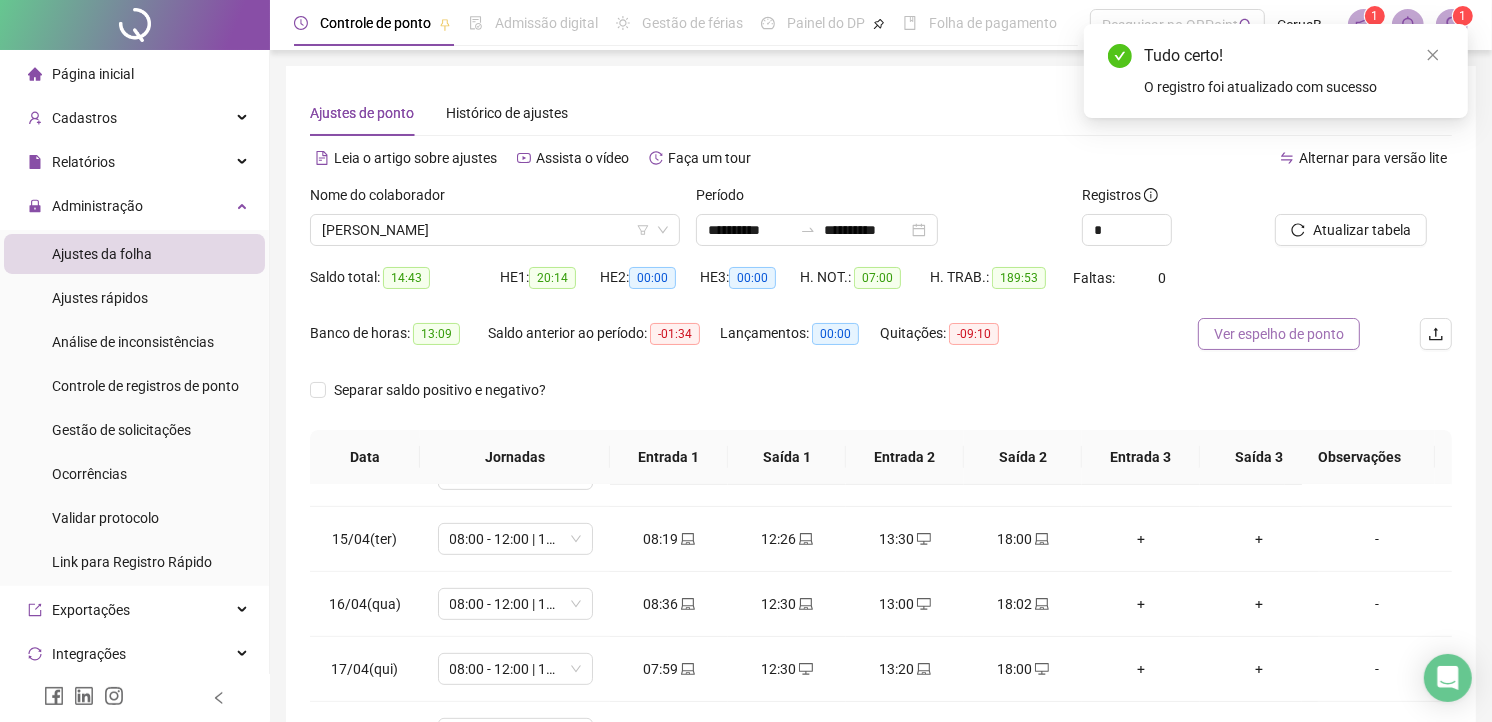 click on "Ver espelho de ponto" at bounding box center (1279, 334) 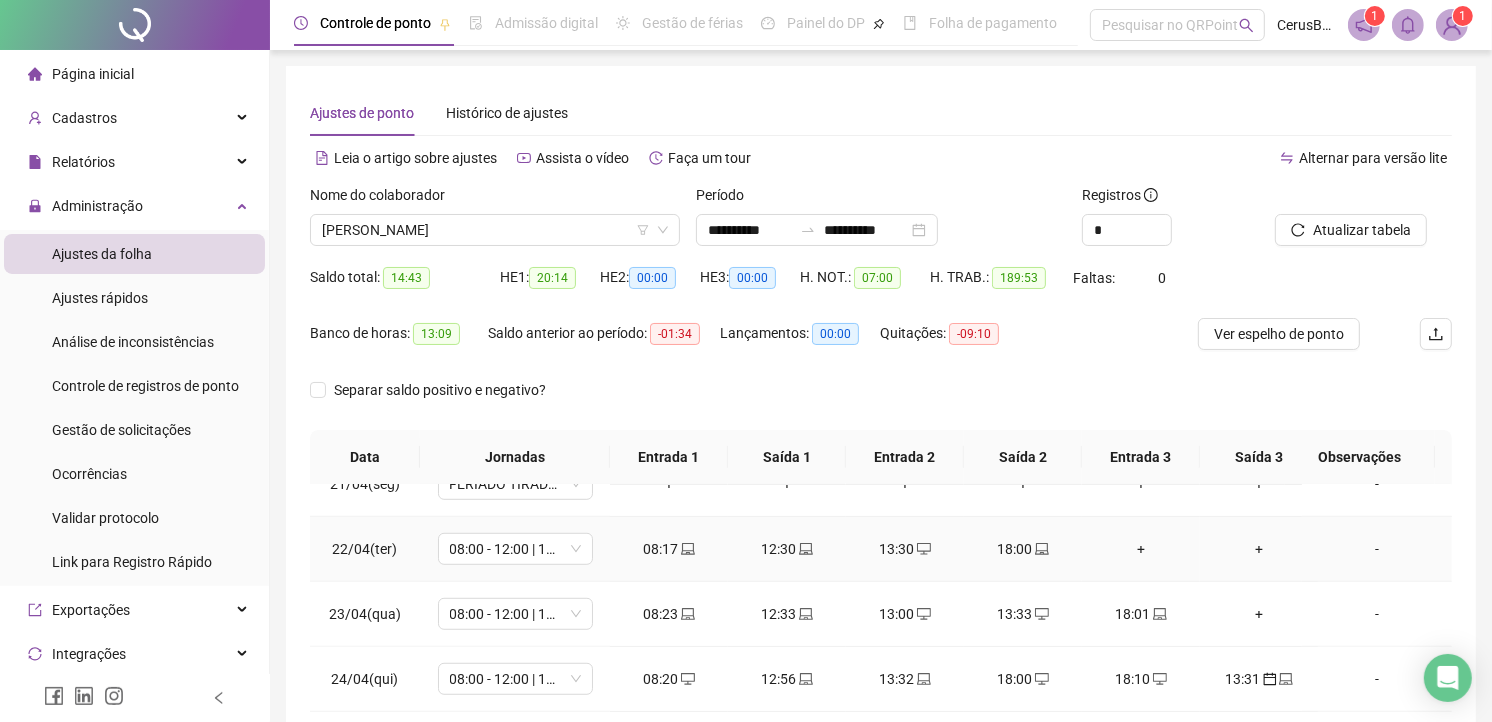 scroll, scrollTop: 1444, scrollLeft: 0, axis: vertical 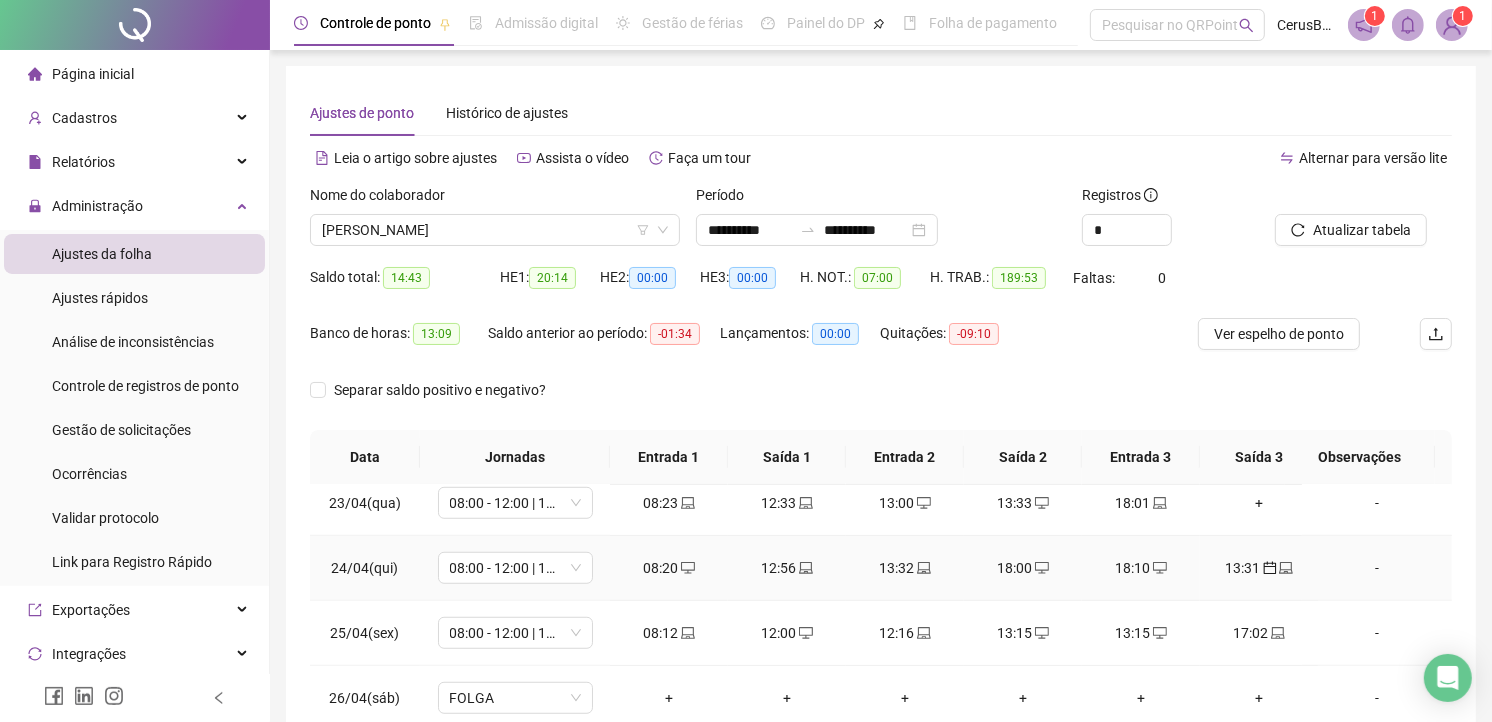 click on "13:31" at bounding box center [1259, 568] 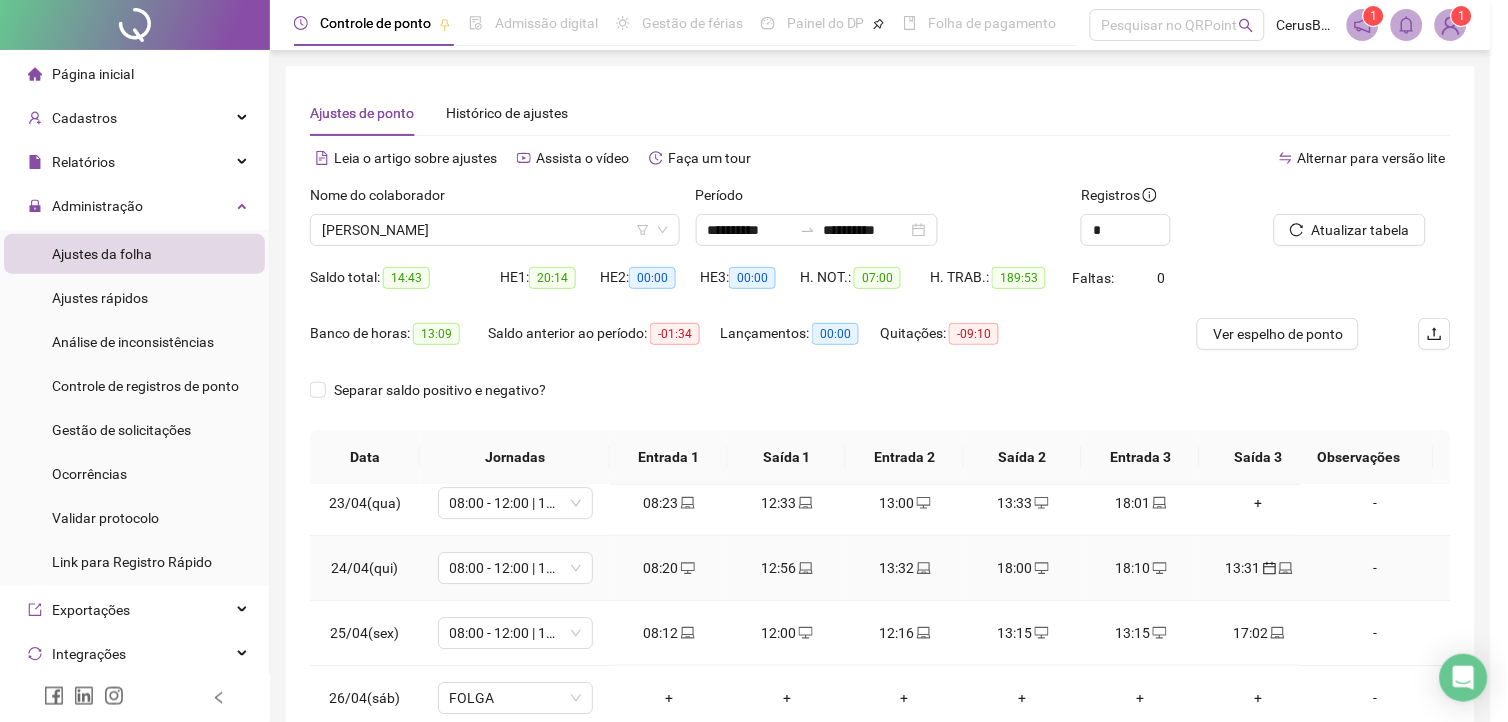 type on "**********" 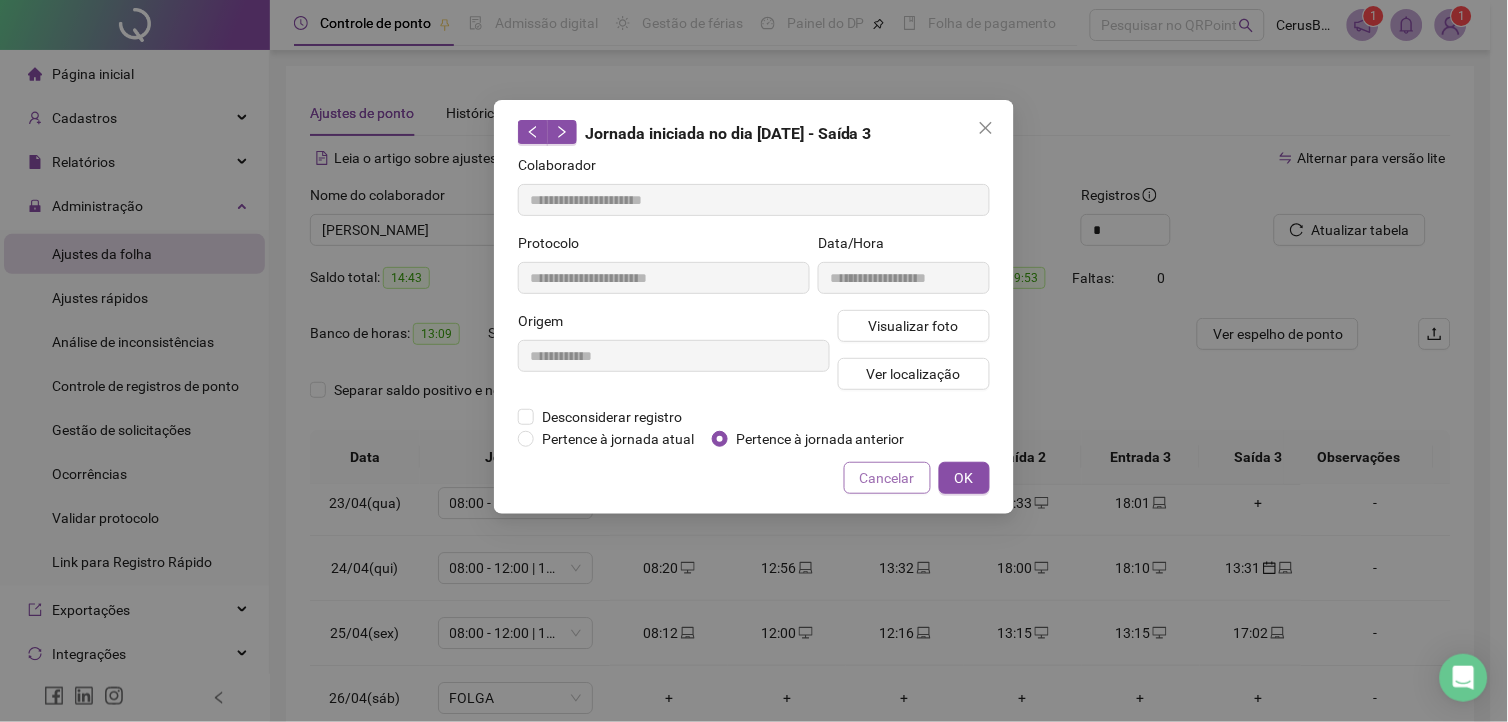 click on "Cancelar" at bounding box center (887, 478) 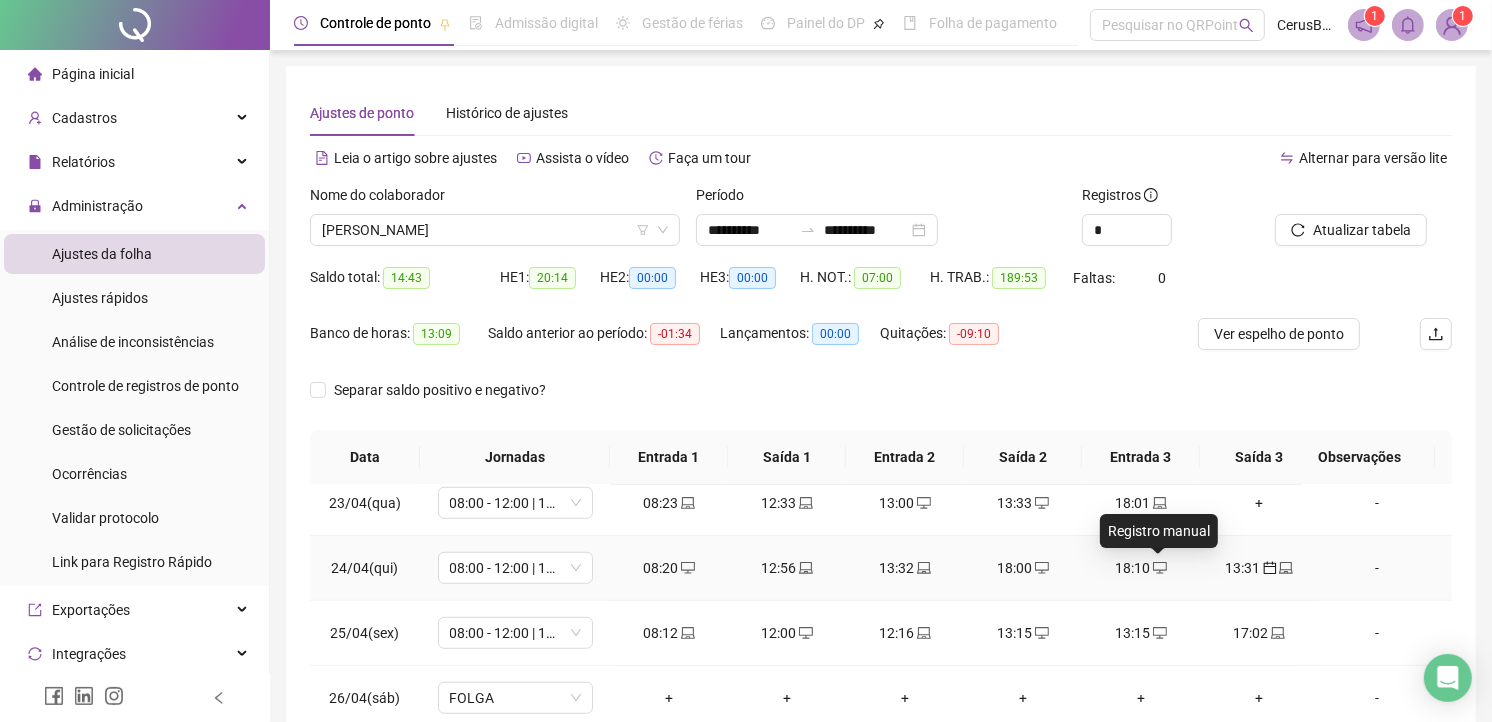 click 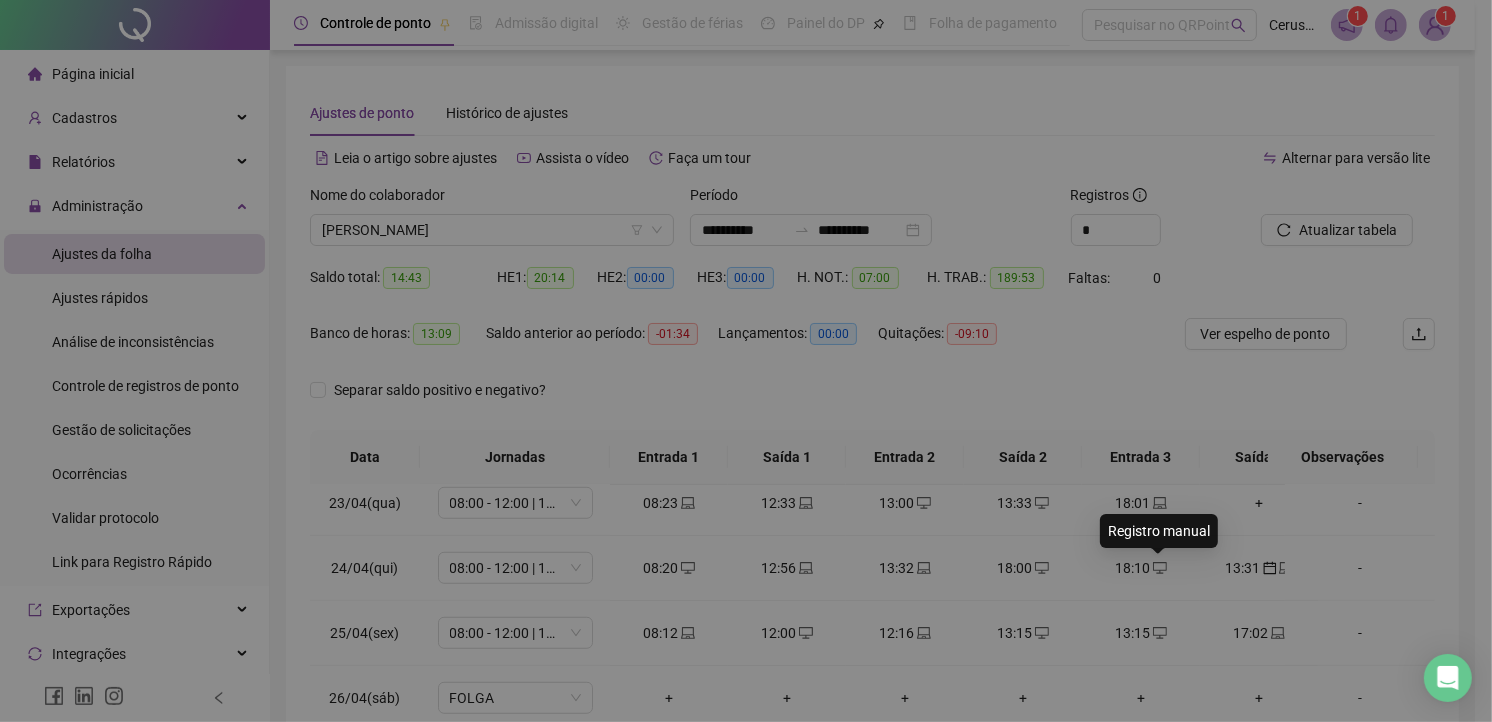 type on "**********" 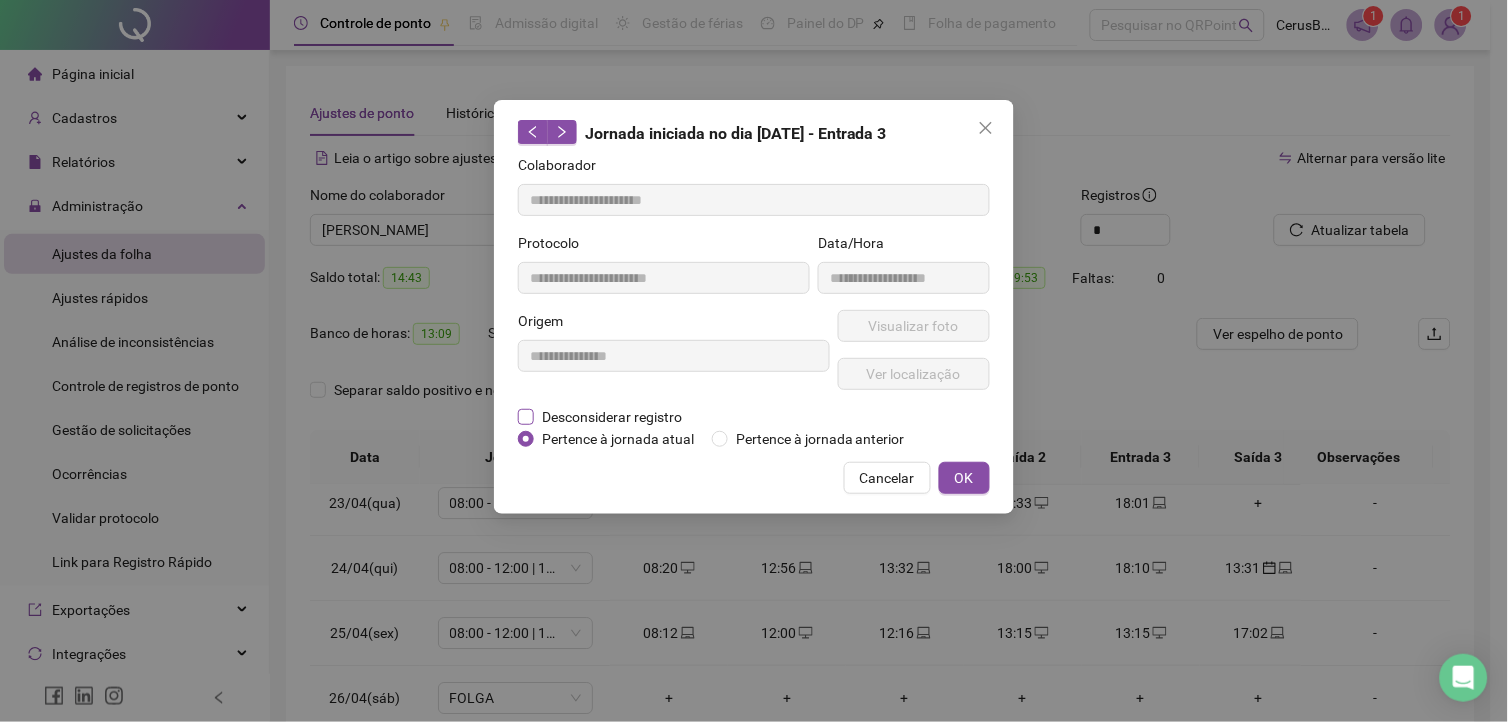click on "Desconsiderar registro" at bounding box center [612, 417] 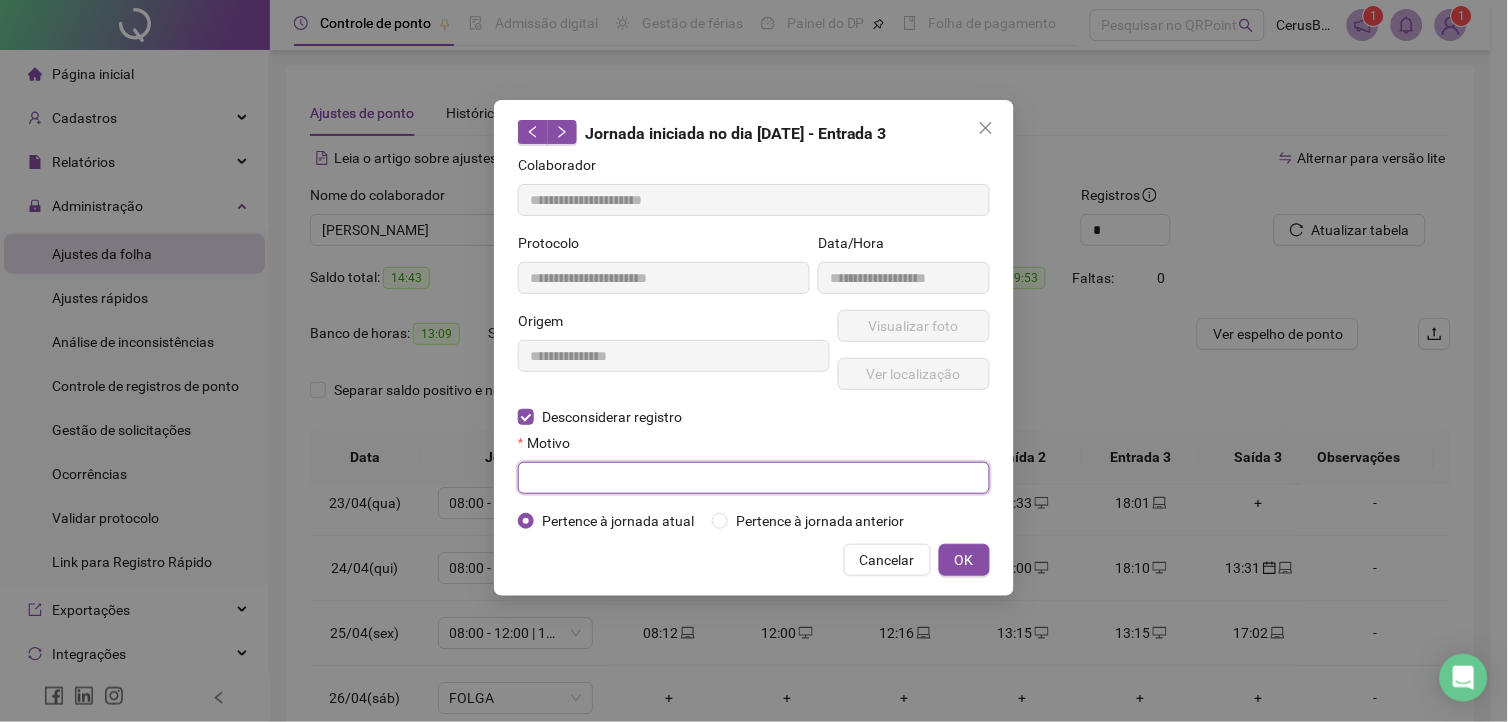 click at bounding box center (754, 478) 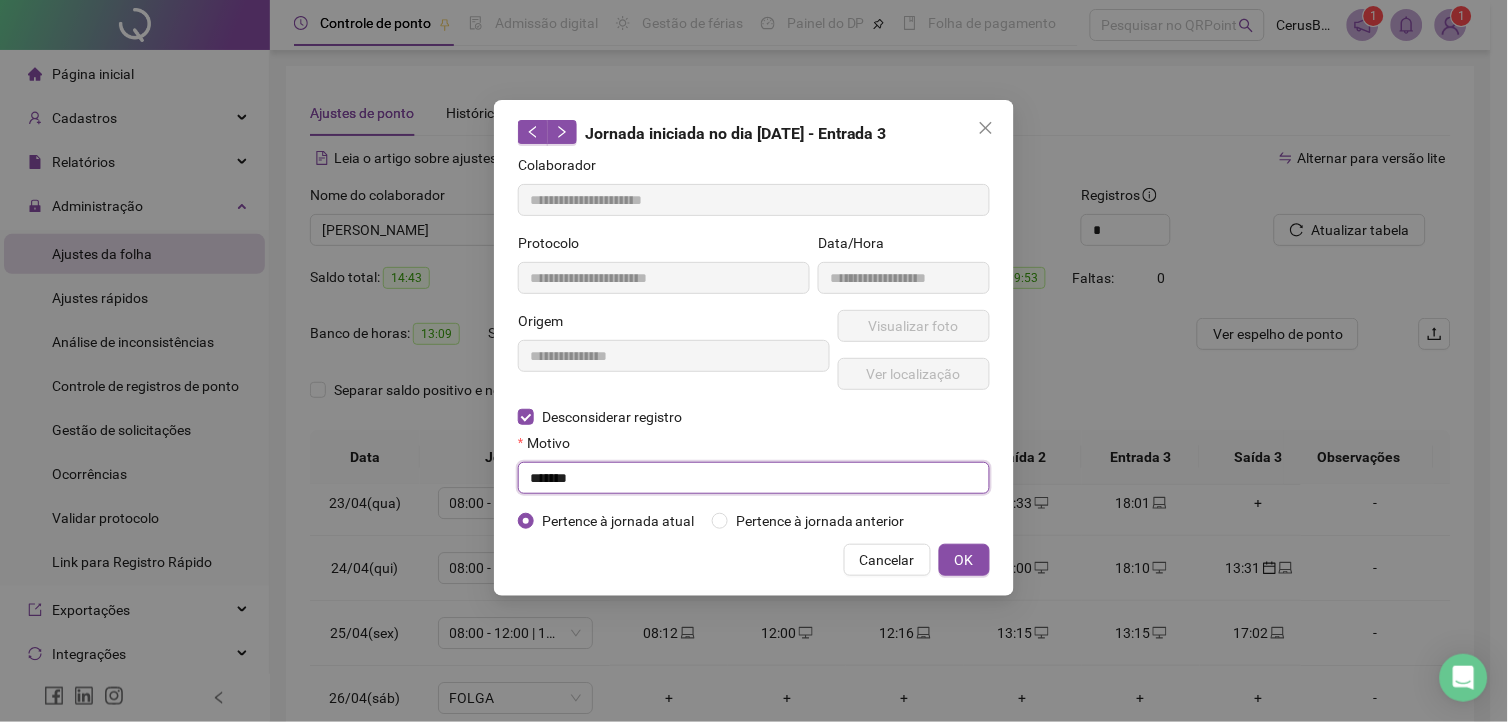 type on "*******" 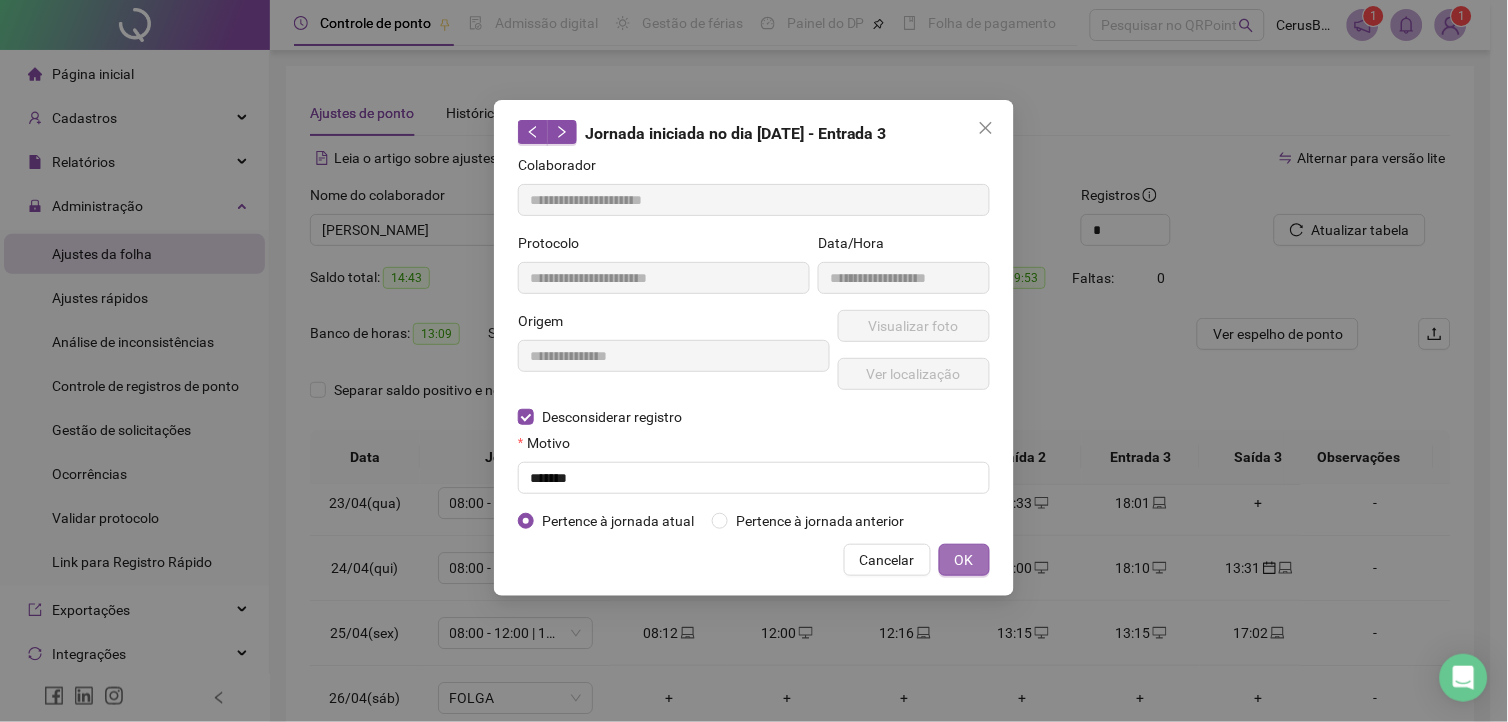click on "OK" at bounding box center (964, 560) 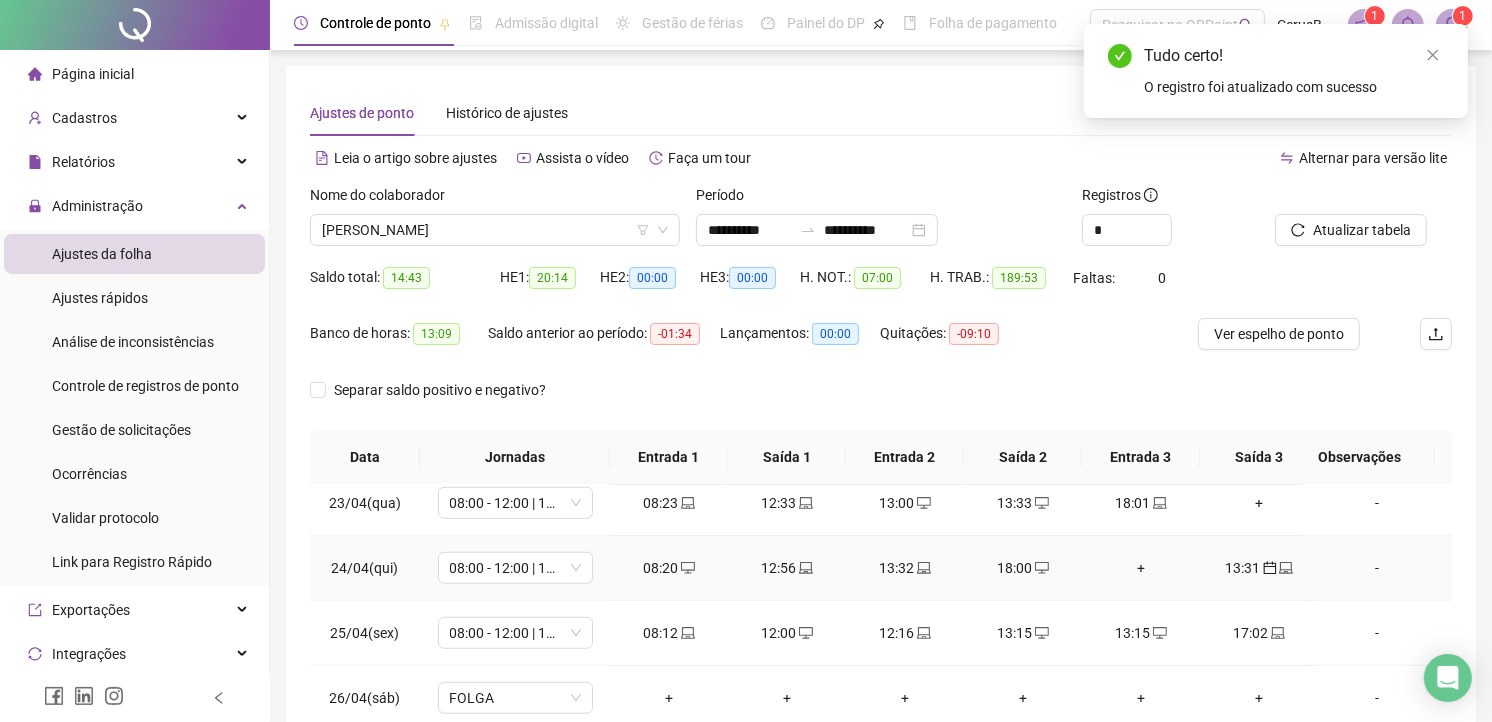 click on "13:31" at bounding box center [1259, 568] 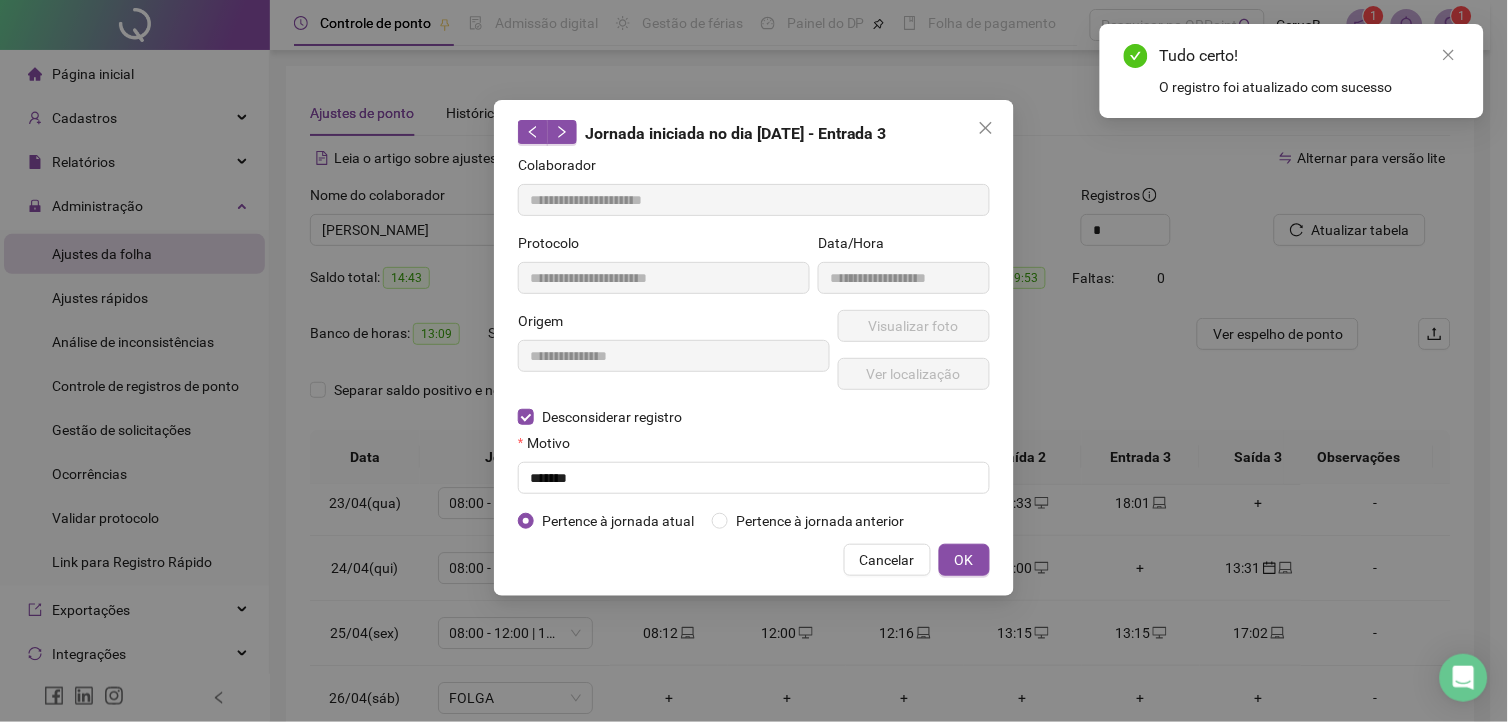 type on "**********" 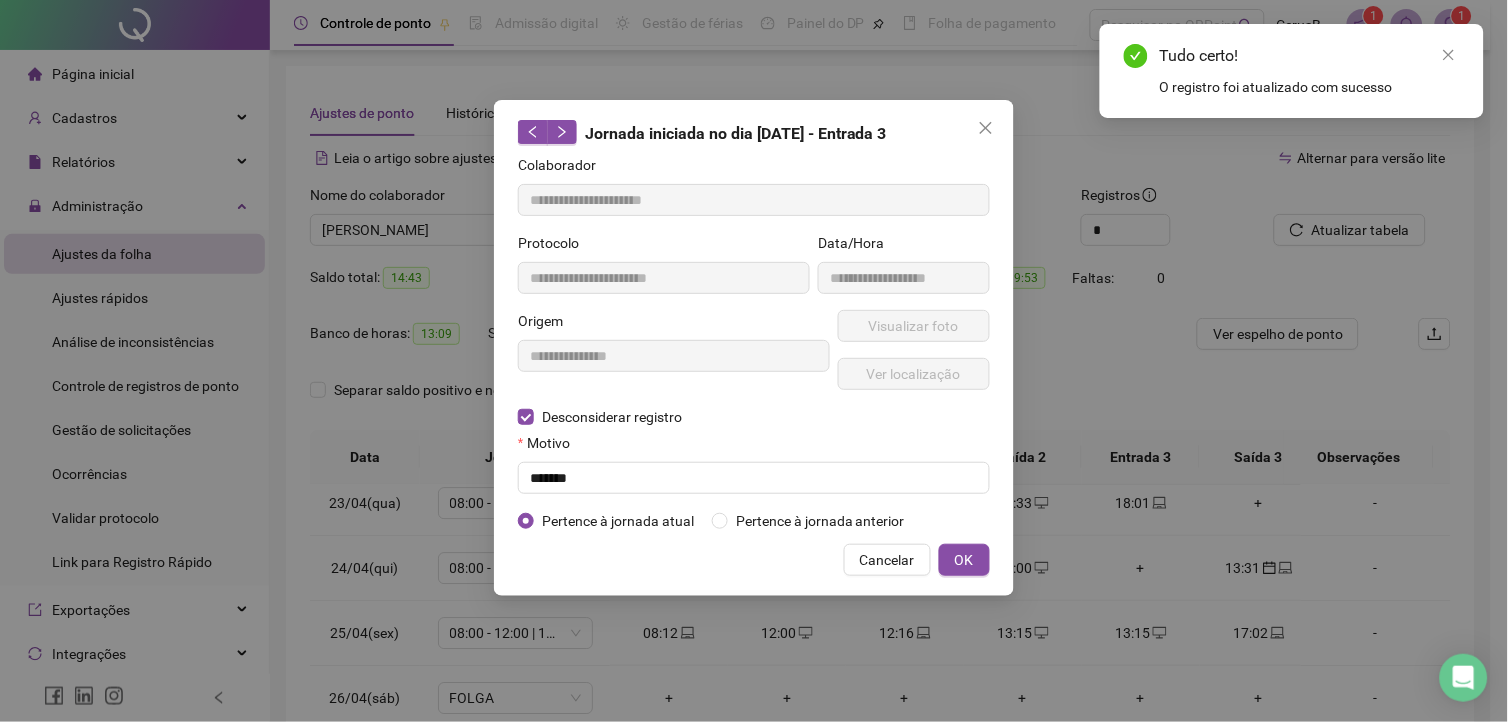 type on "**********" 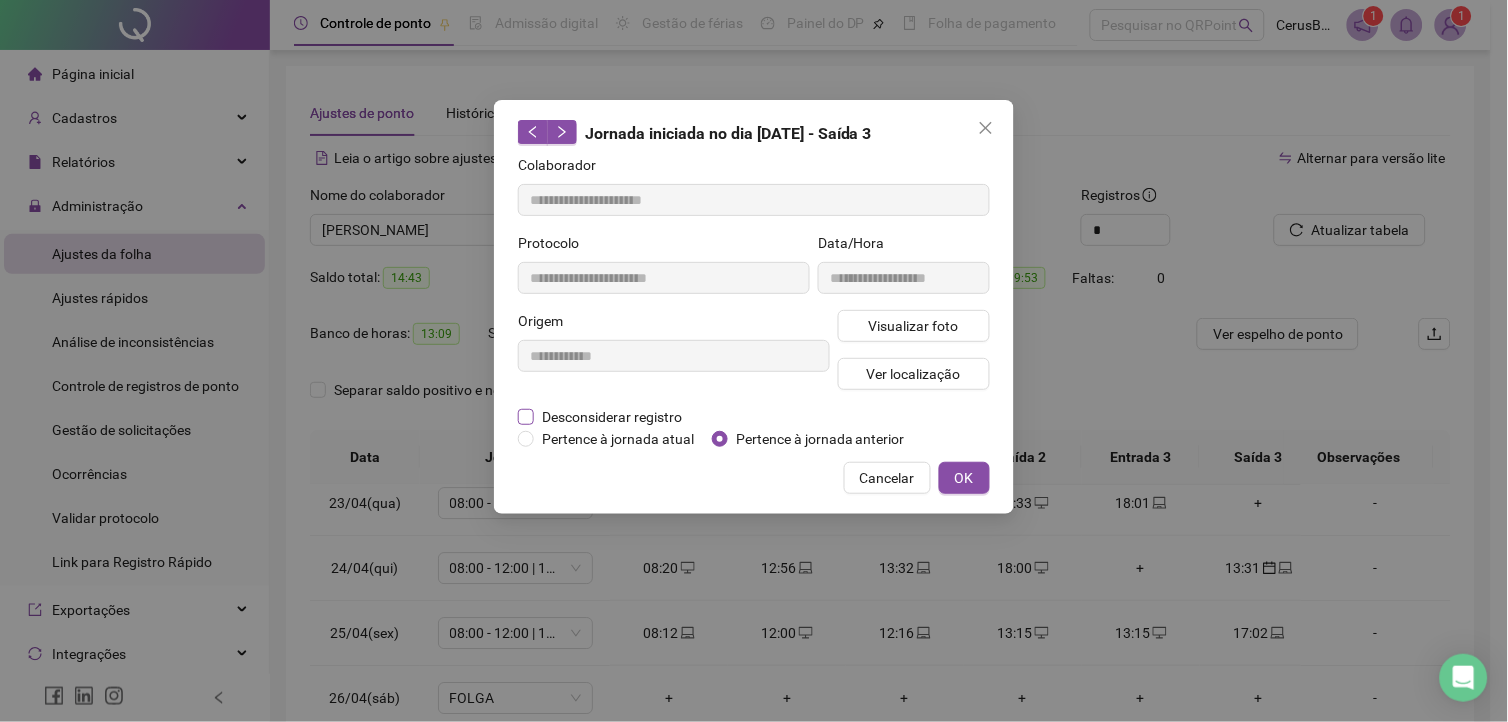 click on "Desconsiderar registro" at bounding box center (612, 417) 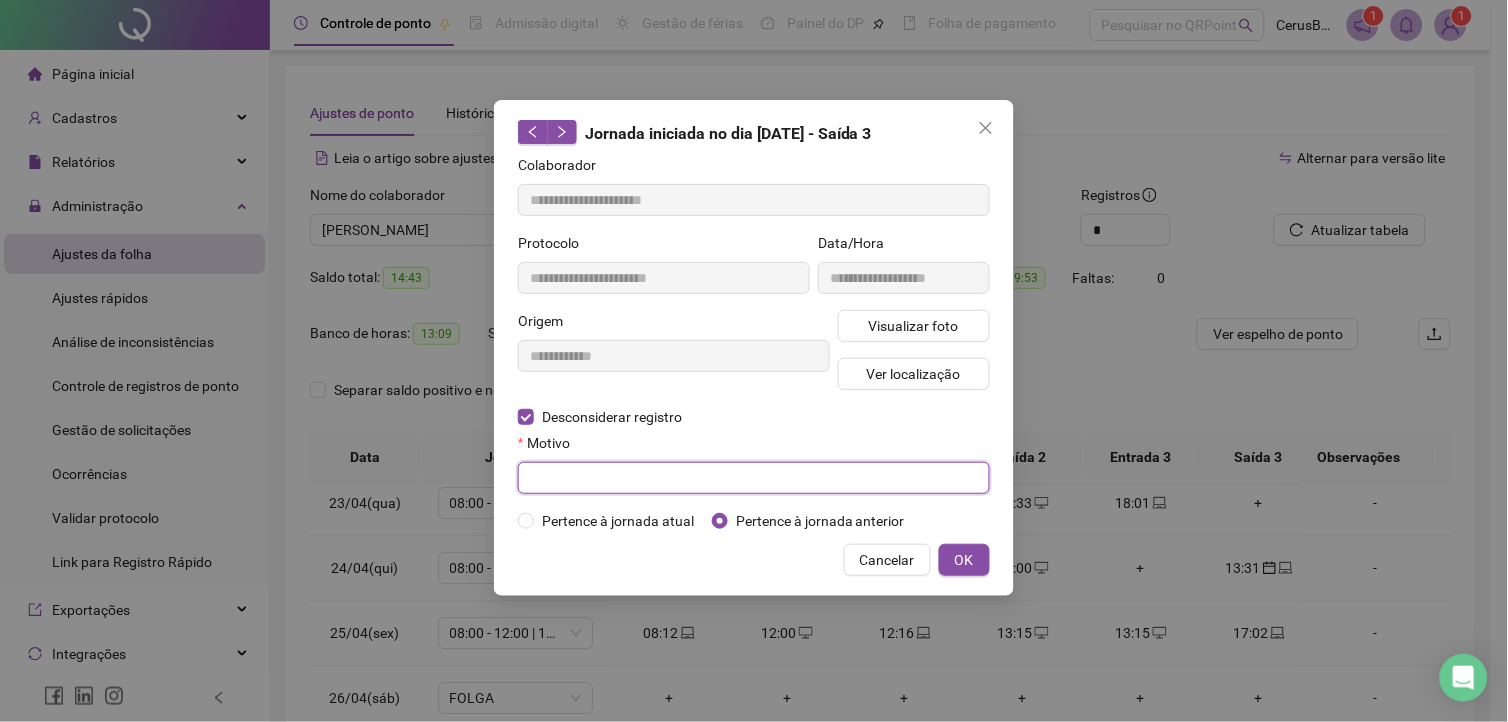 click at bounding box center [754, 478] 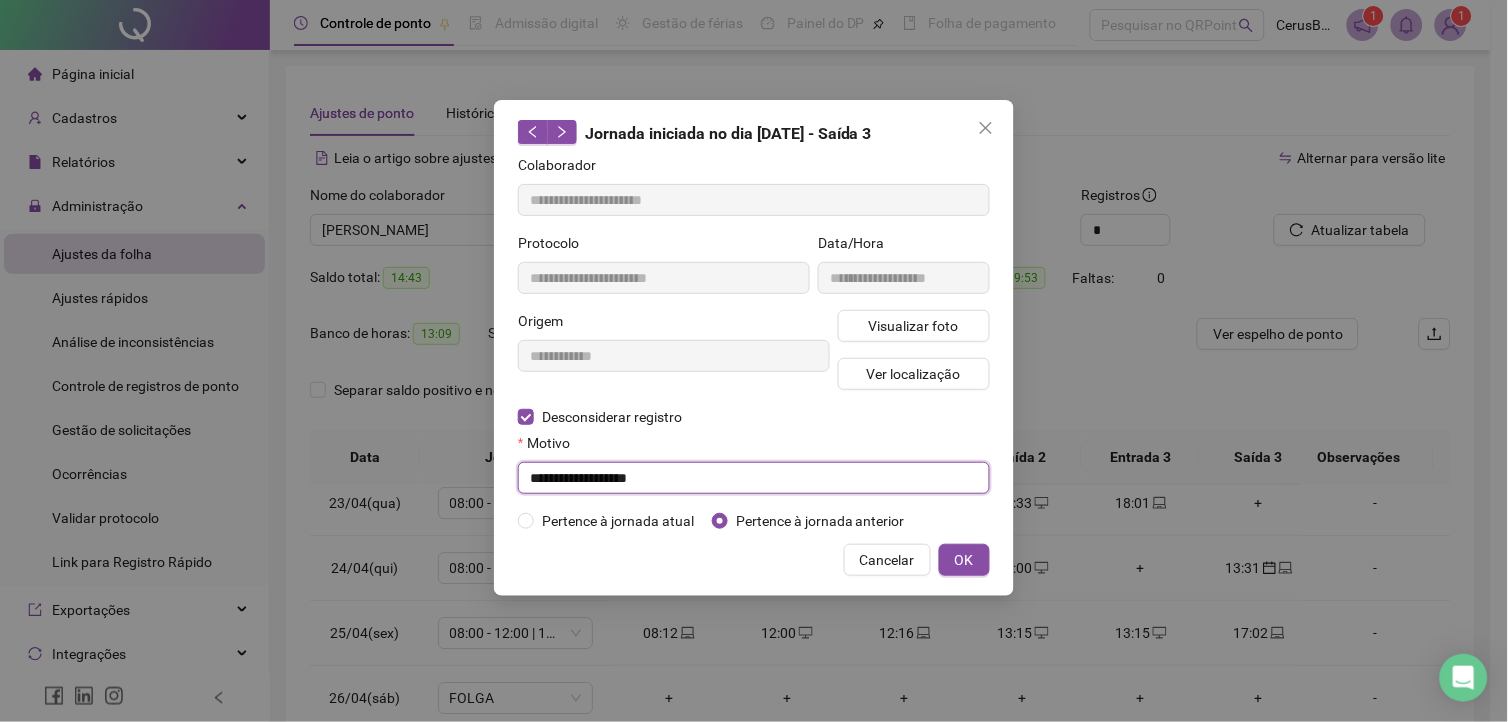 type on "**********" 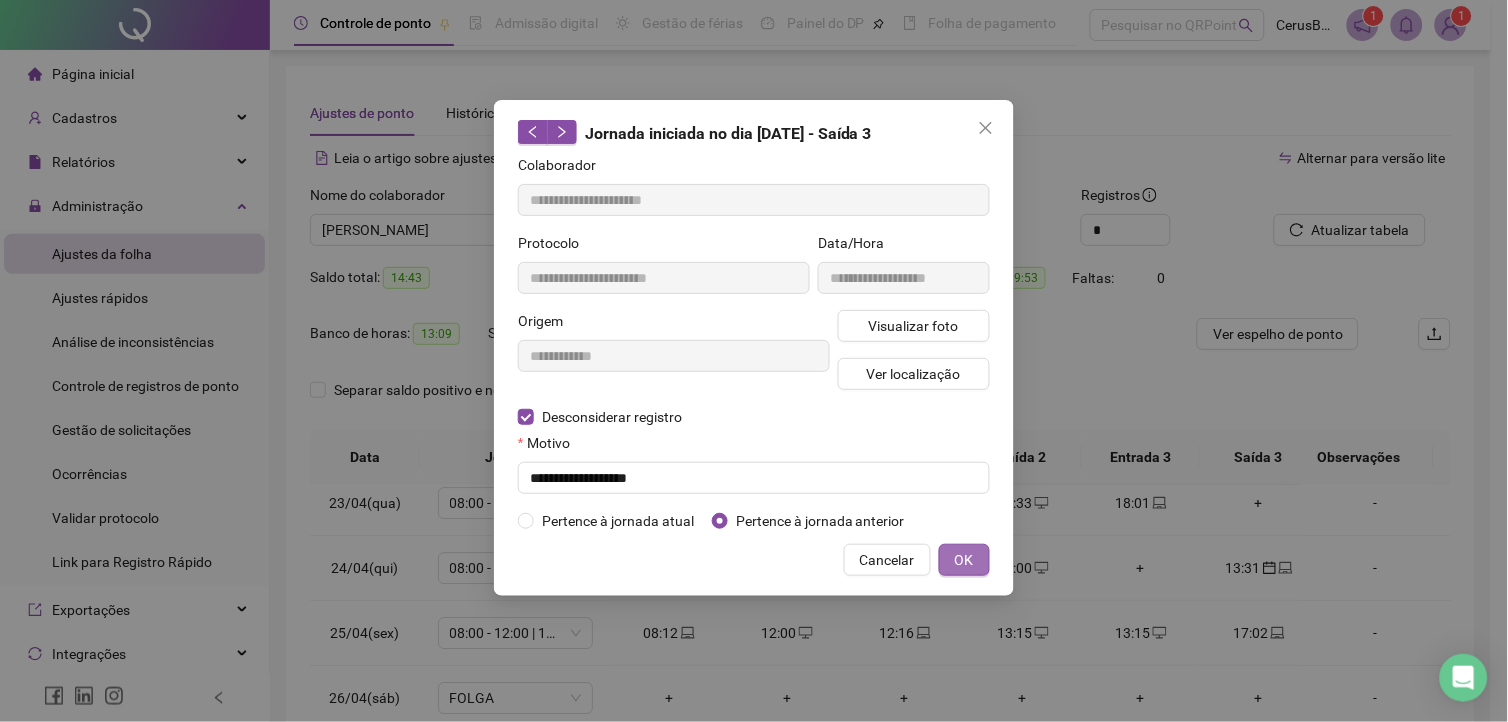 click on "OK" at bounding box center [964, 560] 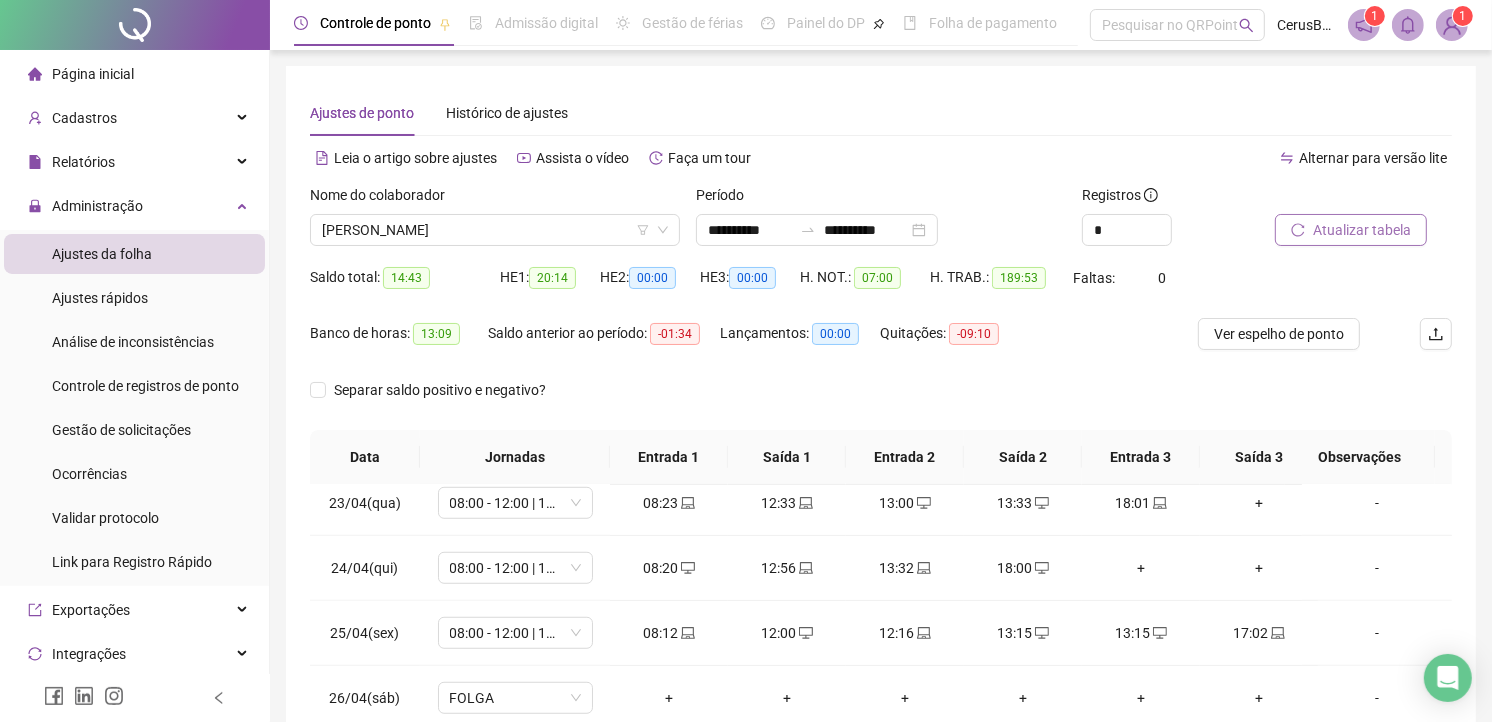click on "Atualizar tabela" at bounding box center (1351, 230) 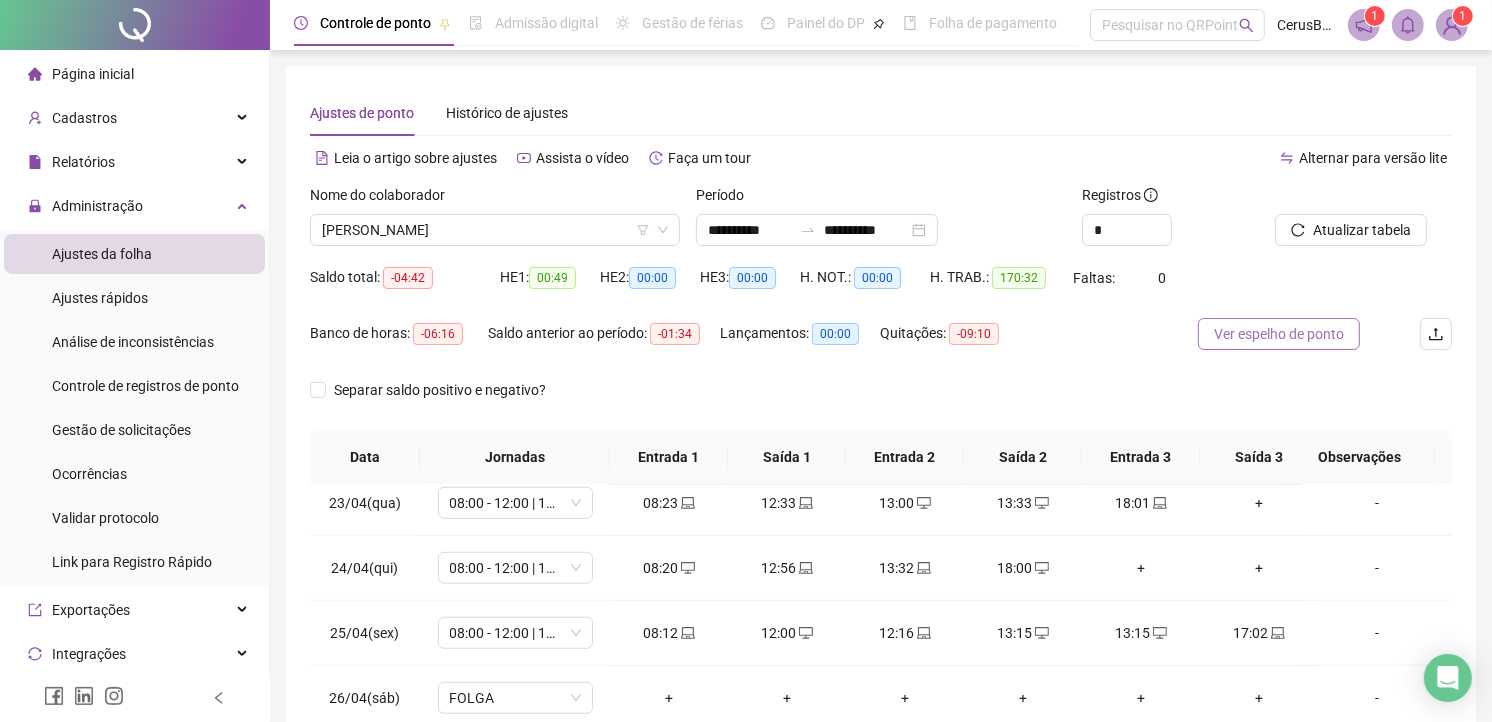 click on "Ver espelho de ponto" at bounding box center (1279, 334) 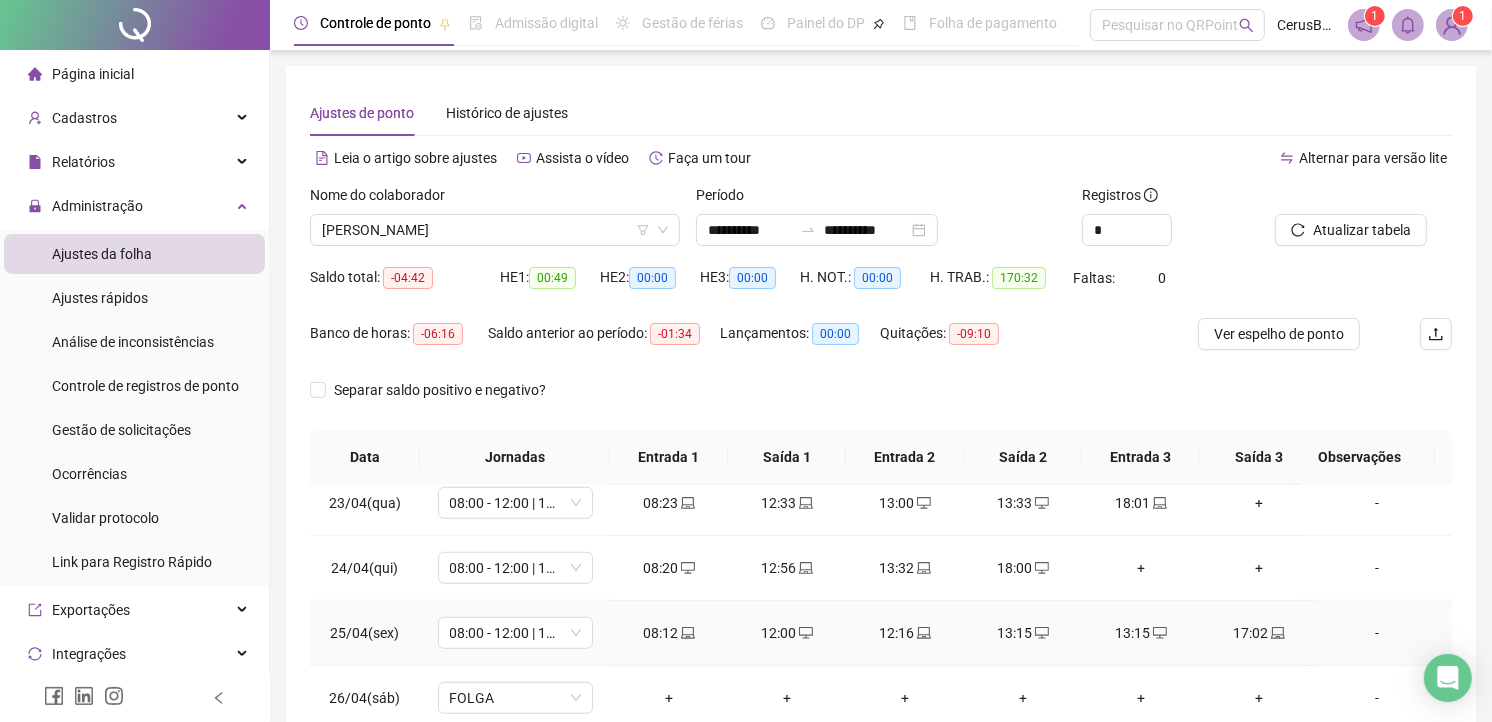 click on "12:00" at bounding box center (787, 633) 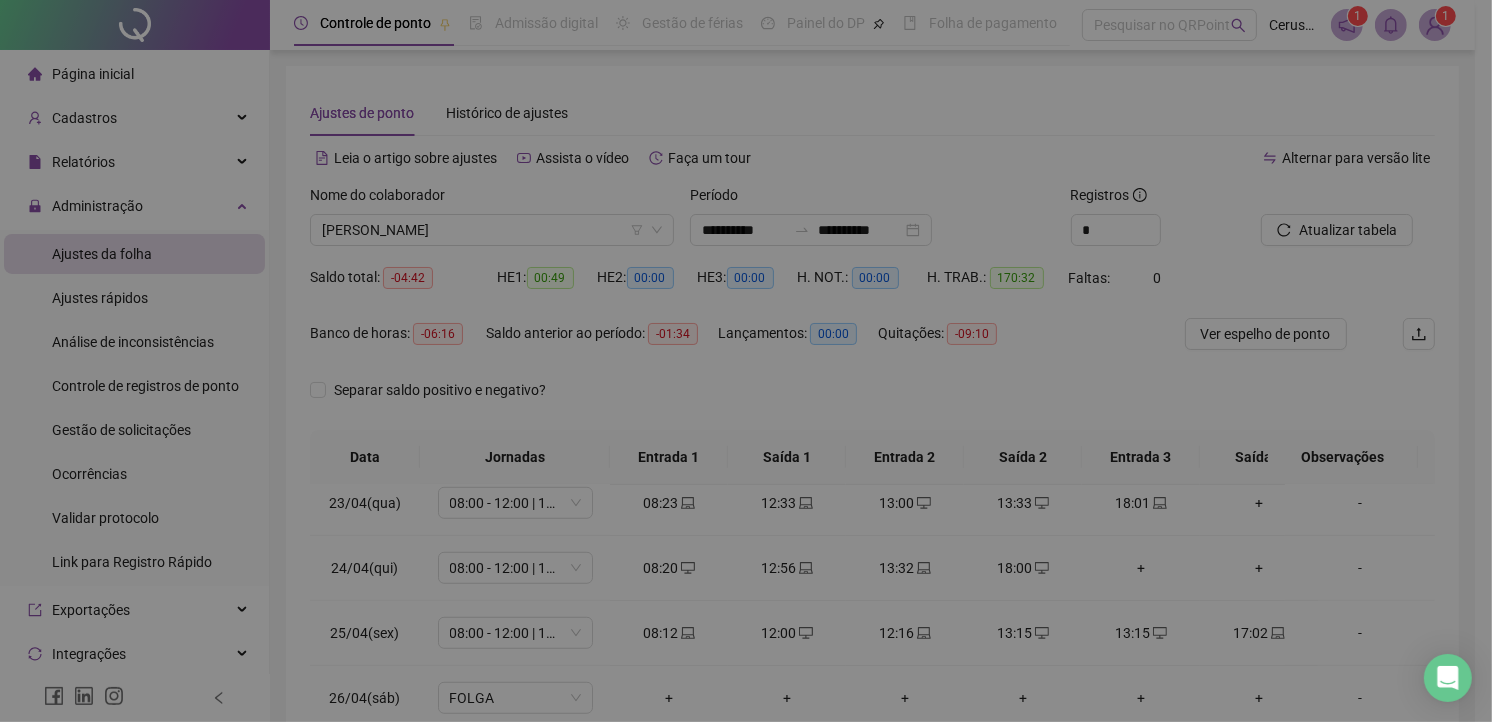 type on "**********" 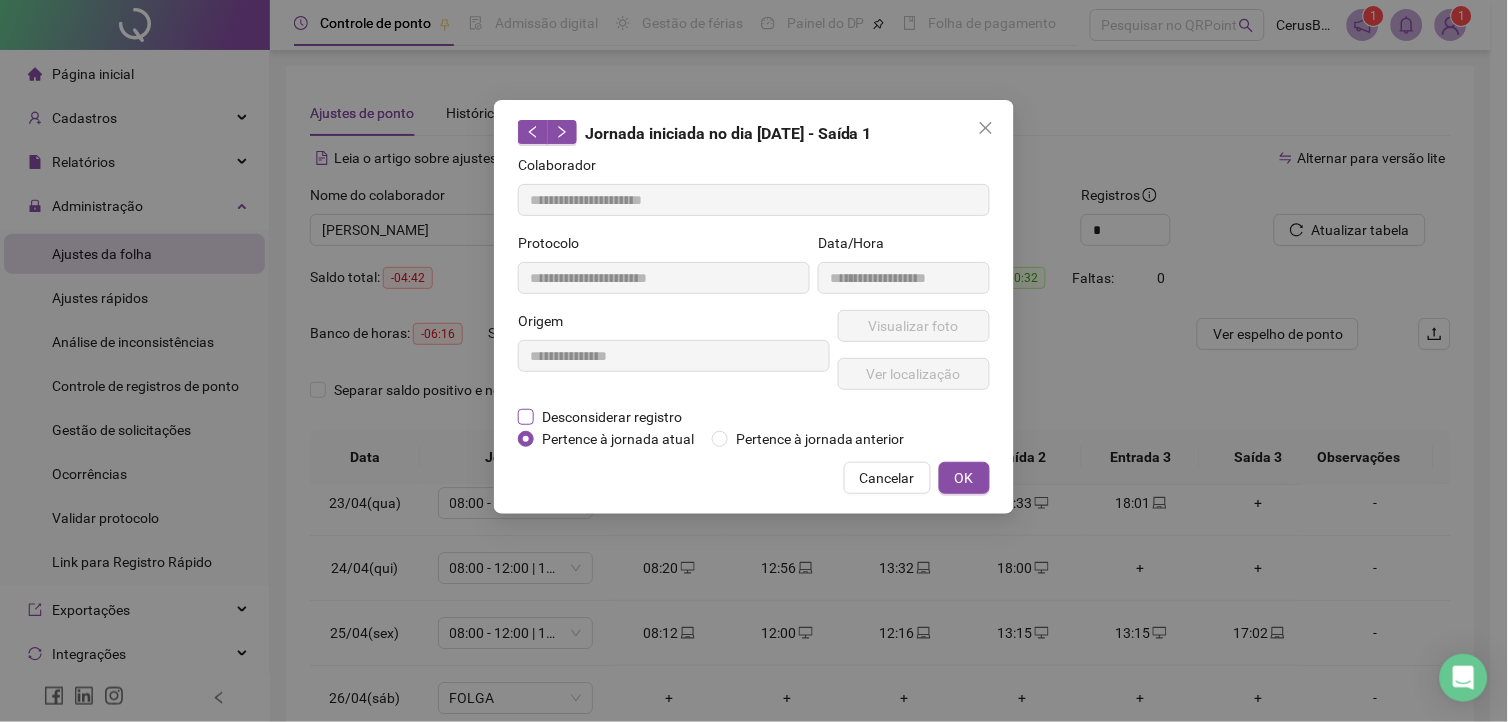 click on "Desconsiderar registro" at bounding box center [612, 417] 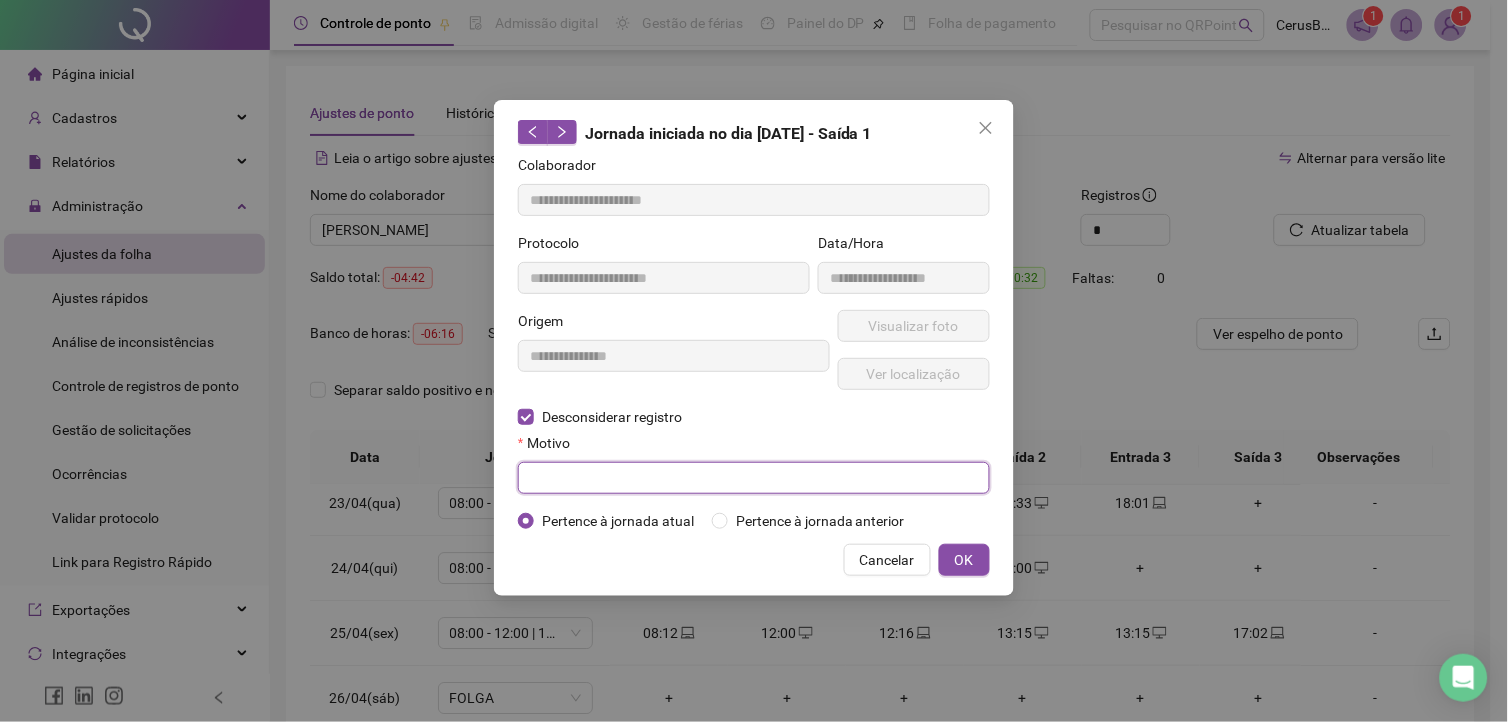 click at bounding box center [754, 478] 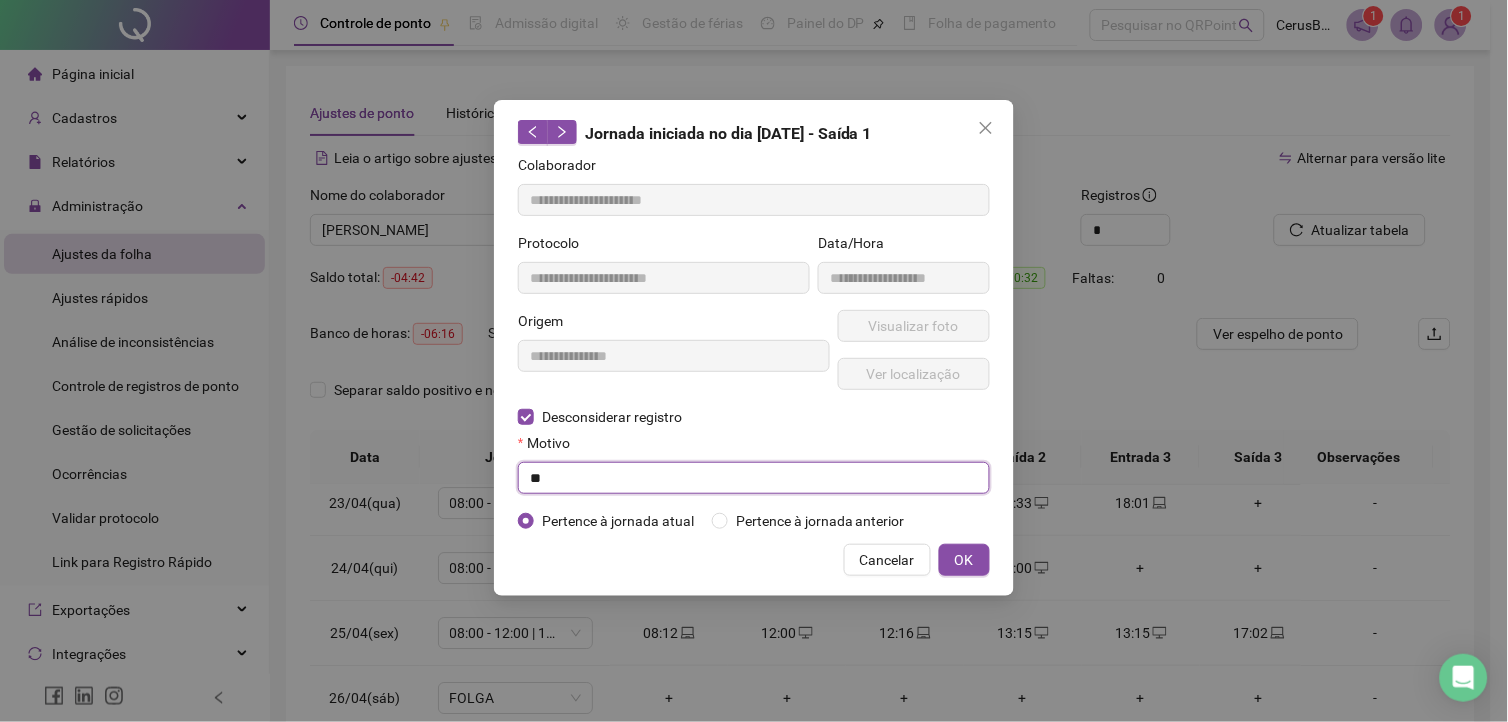 type on "*" 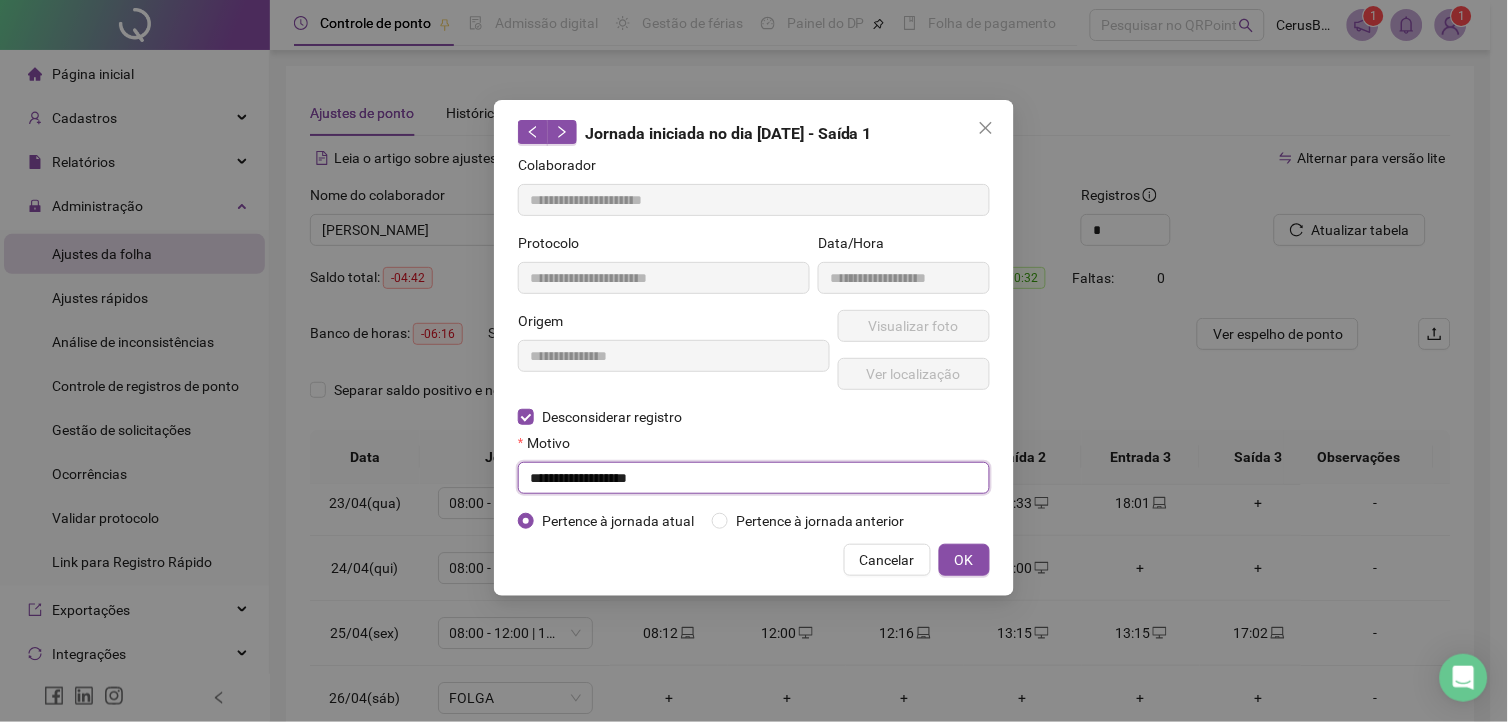 type on "**********" 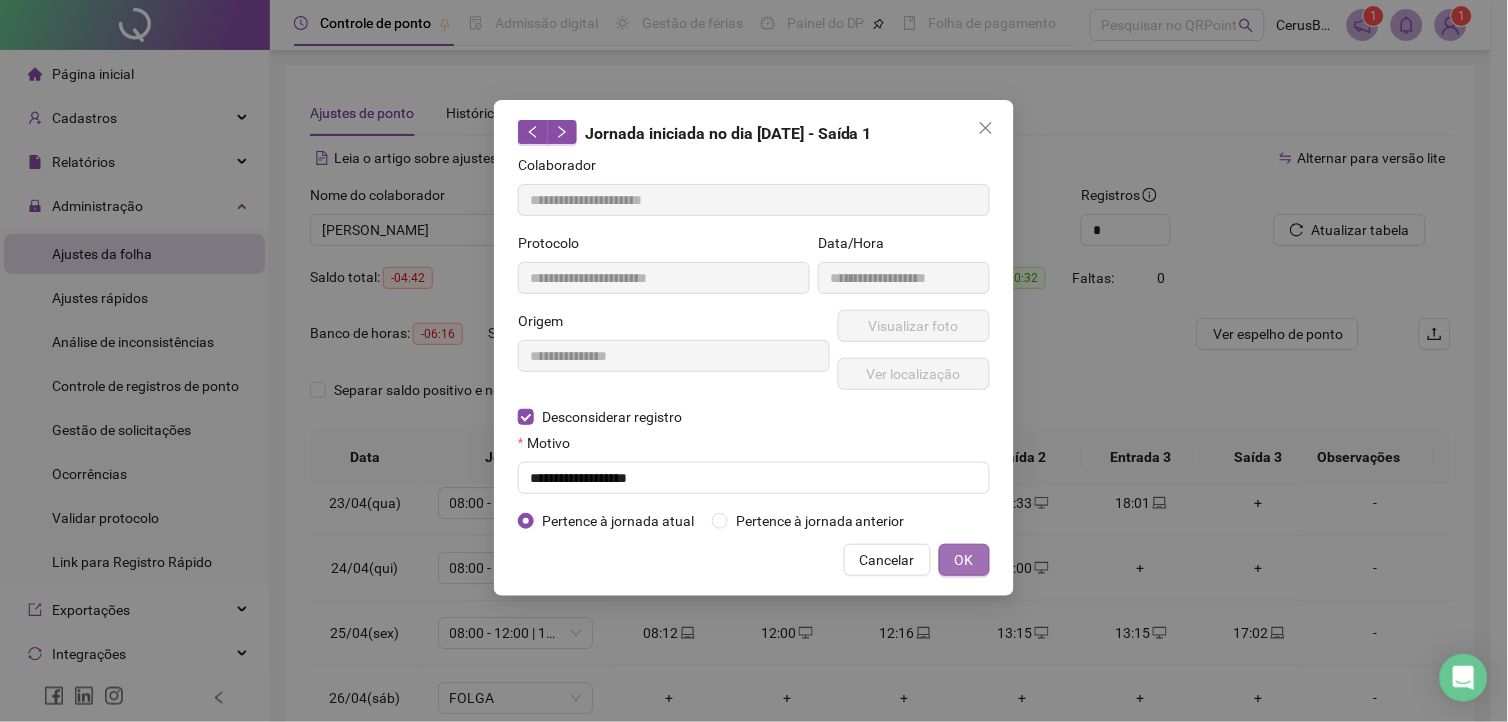 click on "OK" at bounding box center (964, 560) 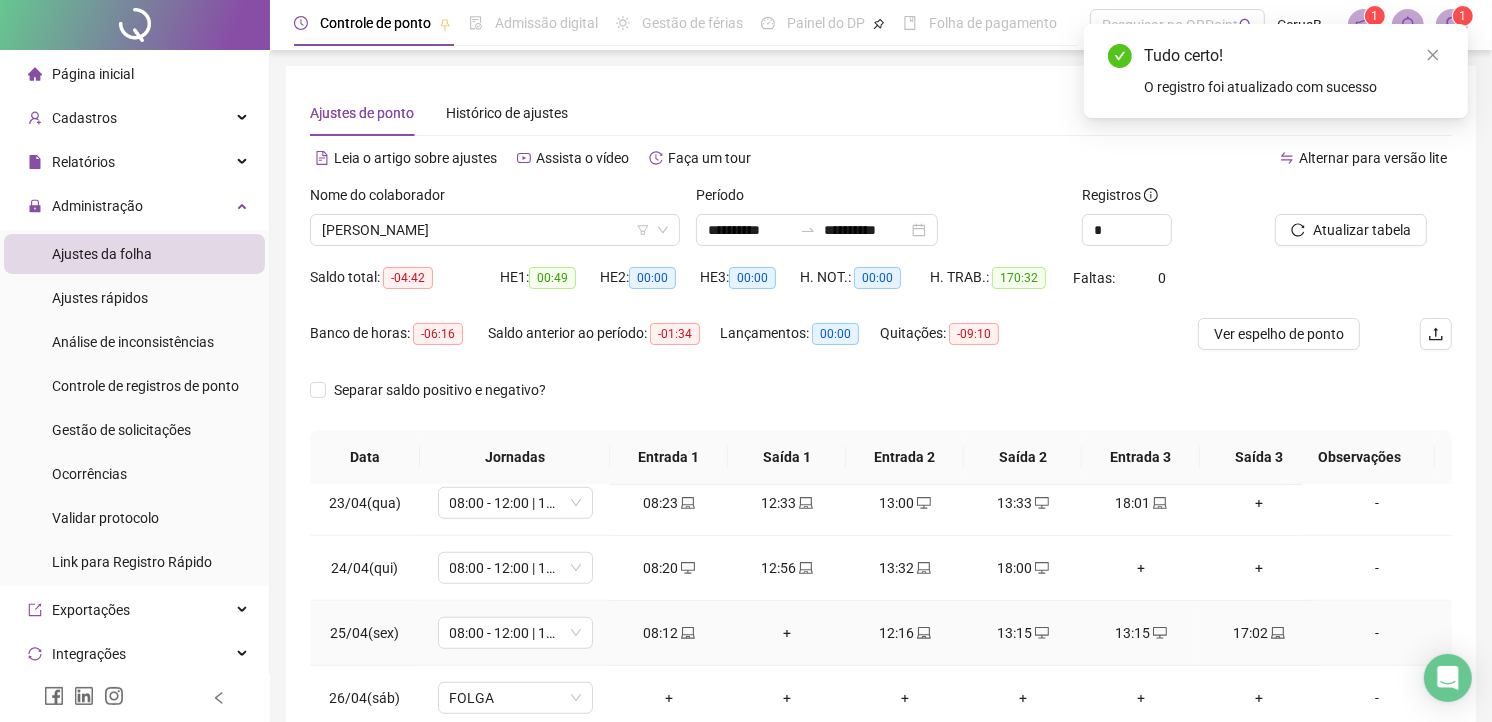 click on "13:15" at bounding box center [1141, 633] 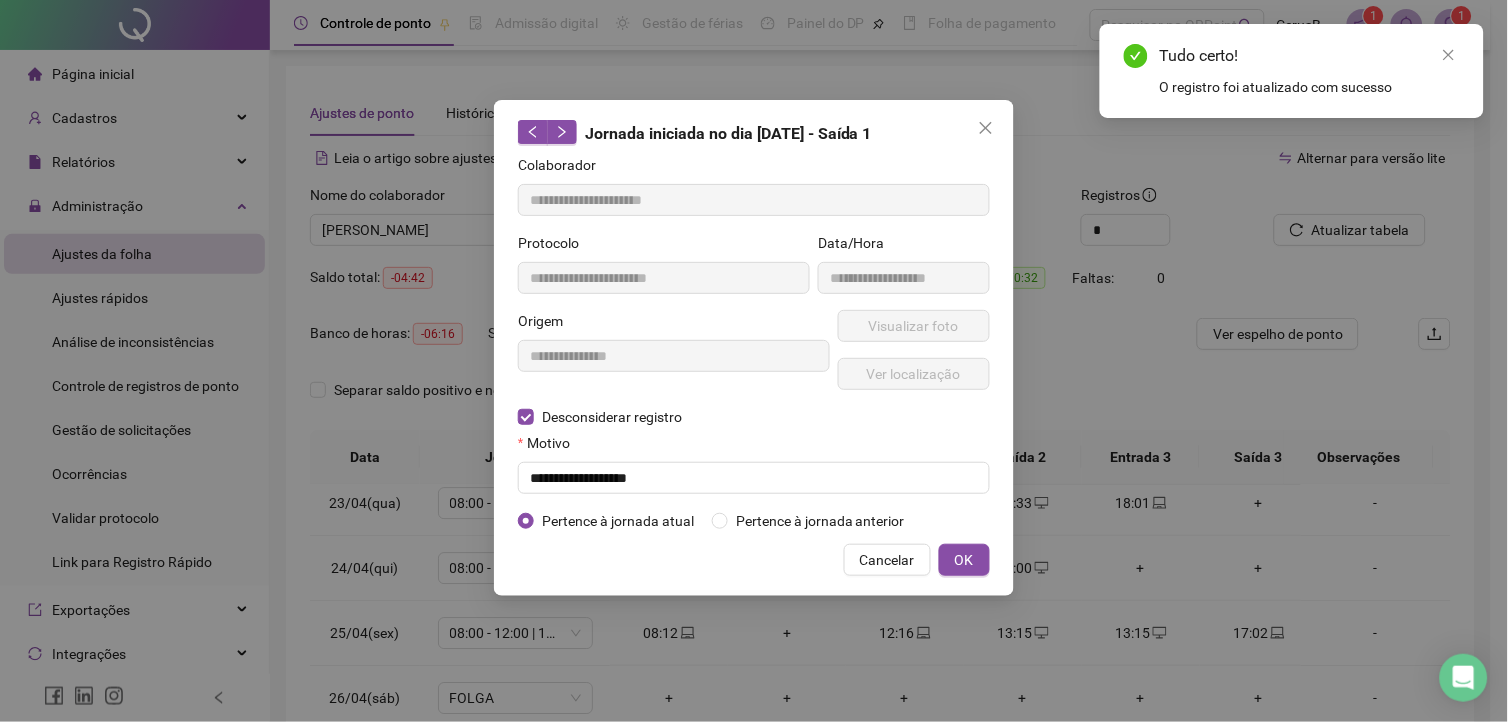type on "**********" 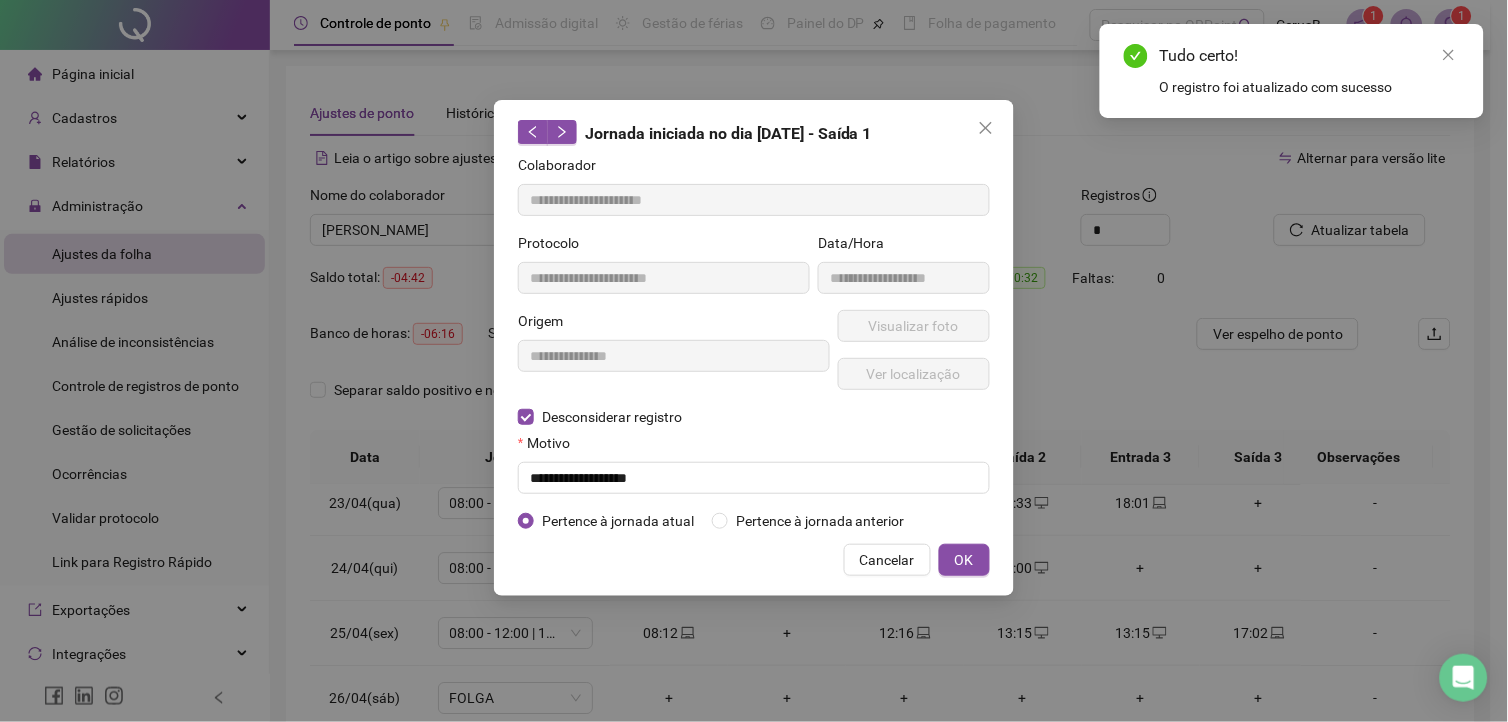 type on "**********" 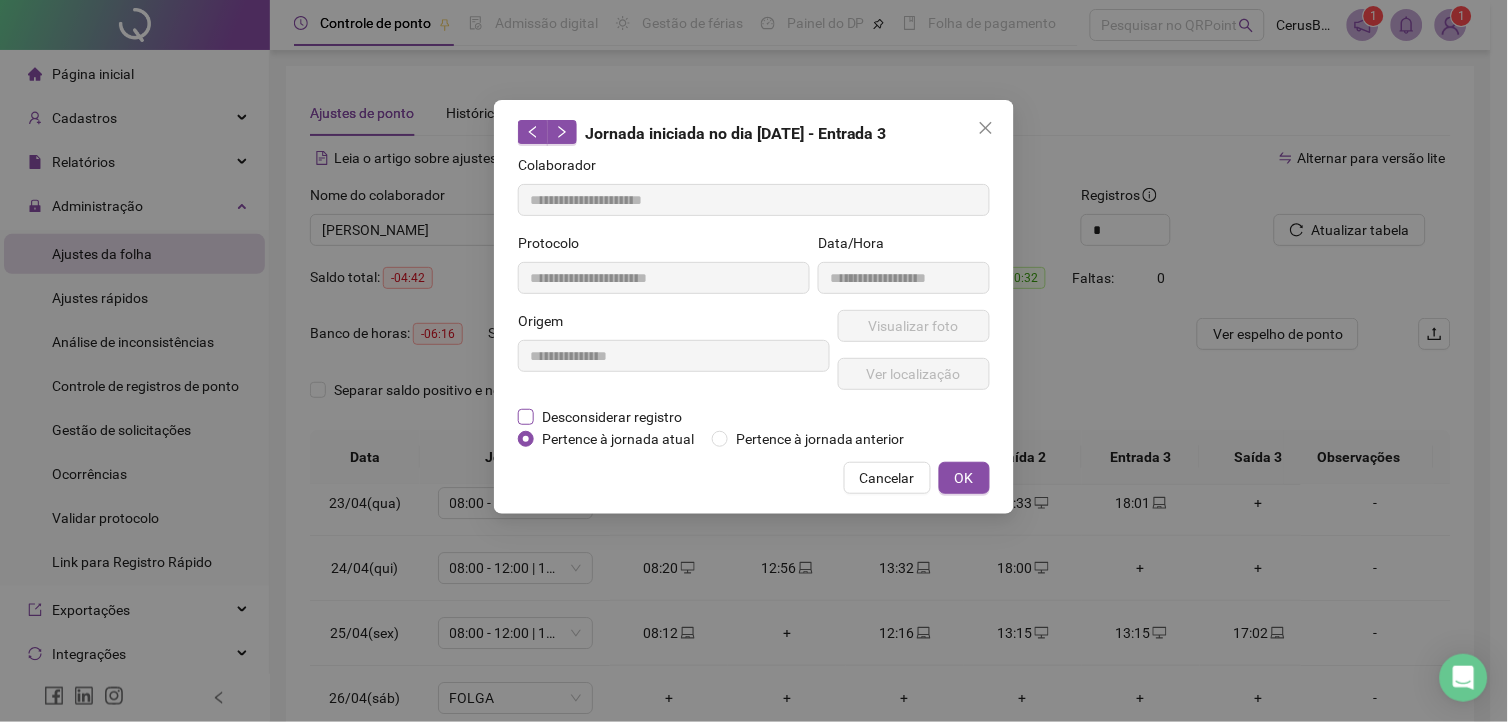 click on "Desconsiderar registro" at bounding box center [612, 417] 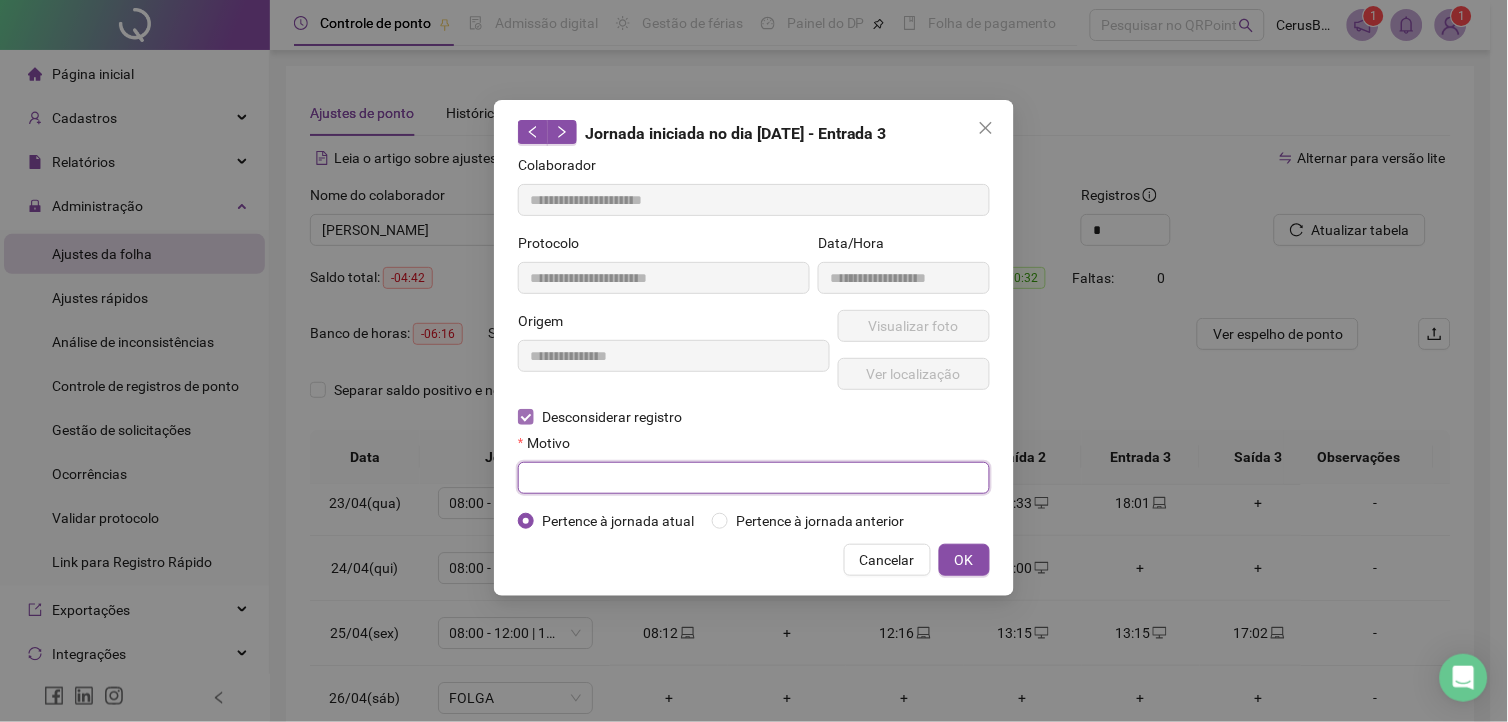 click at bounding box center [754, 478] 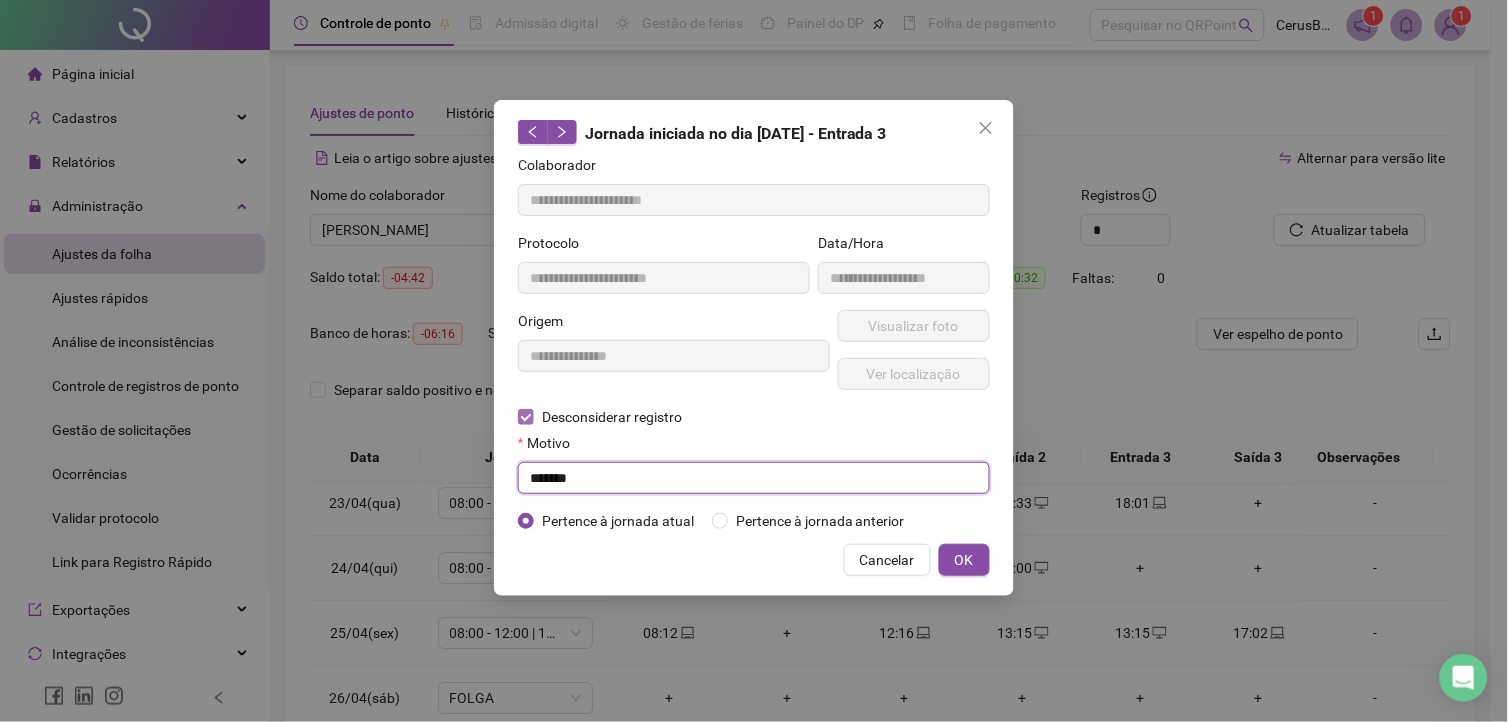 type on "*******" 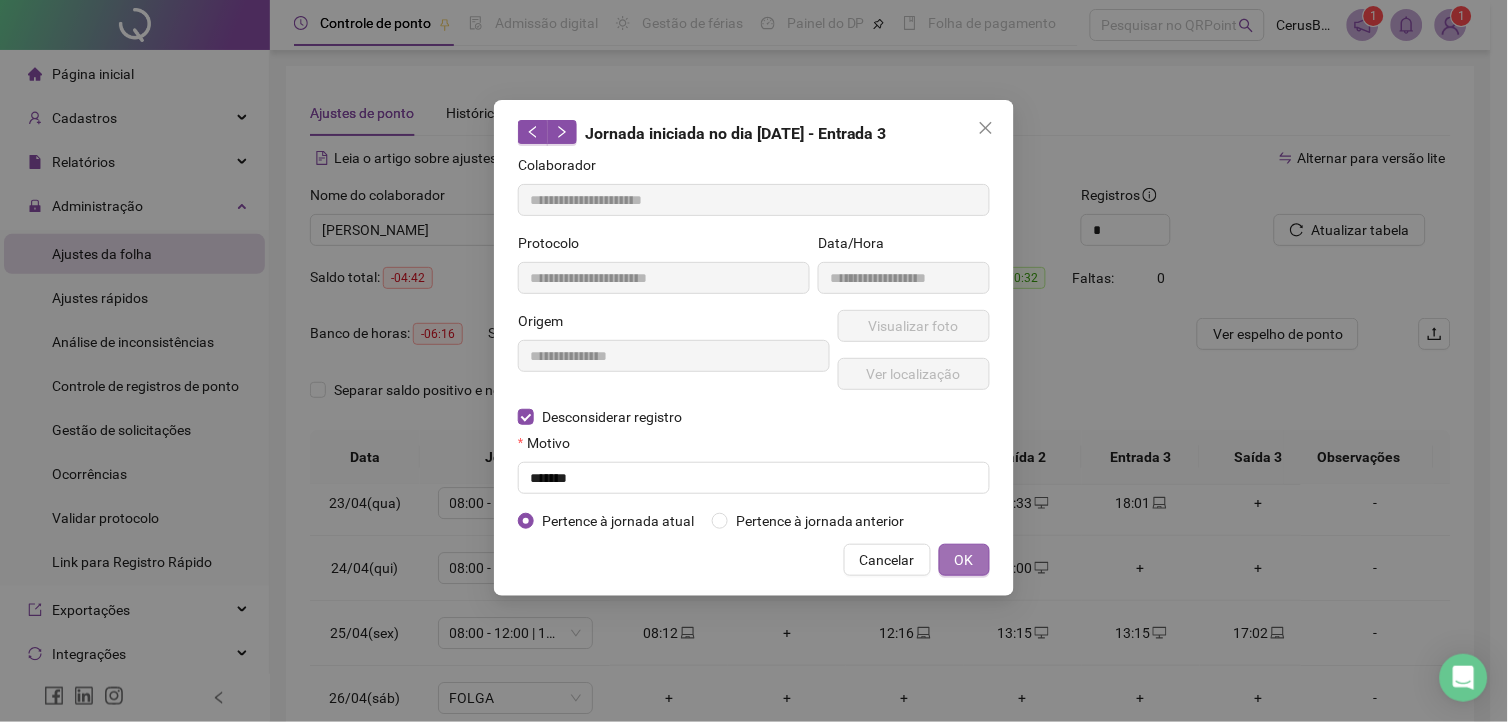 click on "OK" at bounding box center (964, 560) 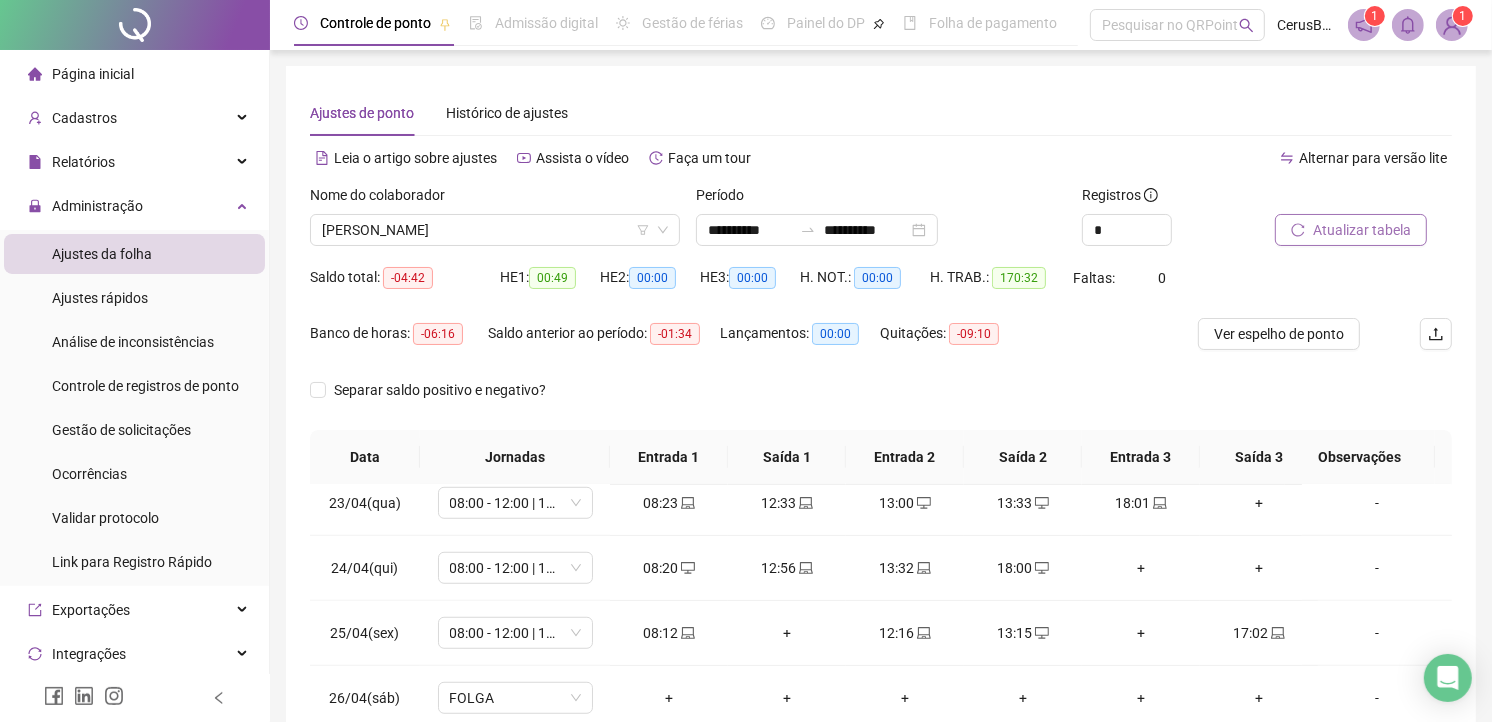click on "Atualizar tabela" at bounding box center [1351, 230] 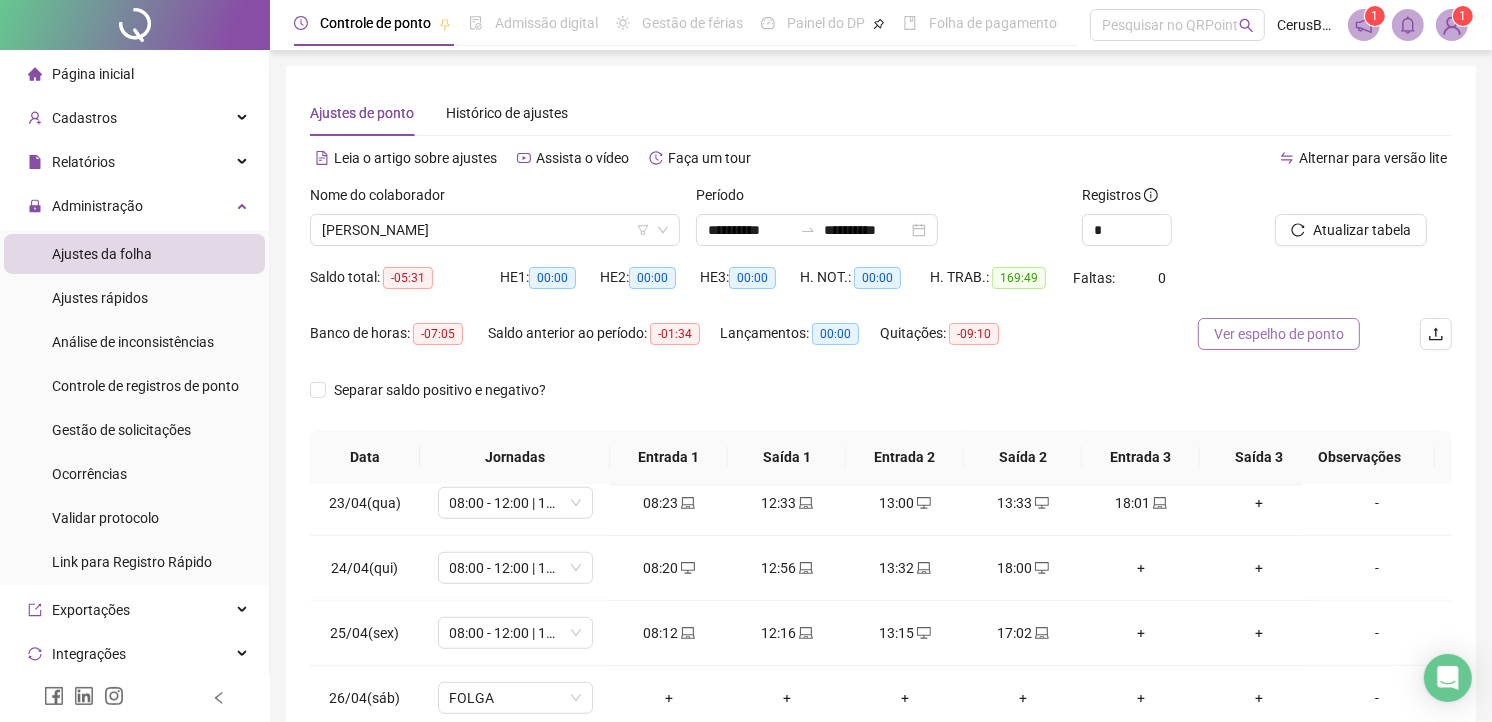 click on "Ver espelho de ponto" at bounding box center [1279, 334] 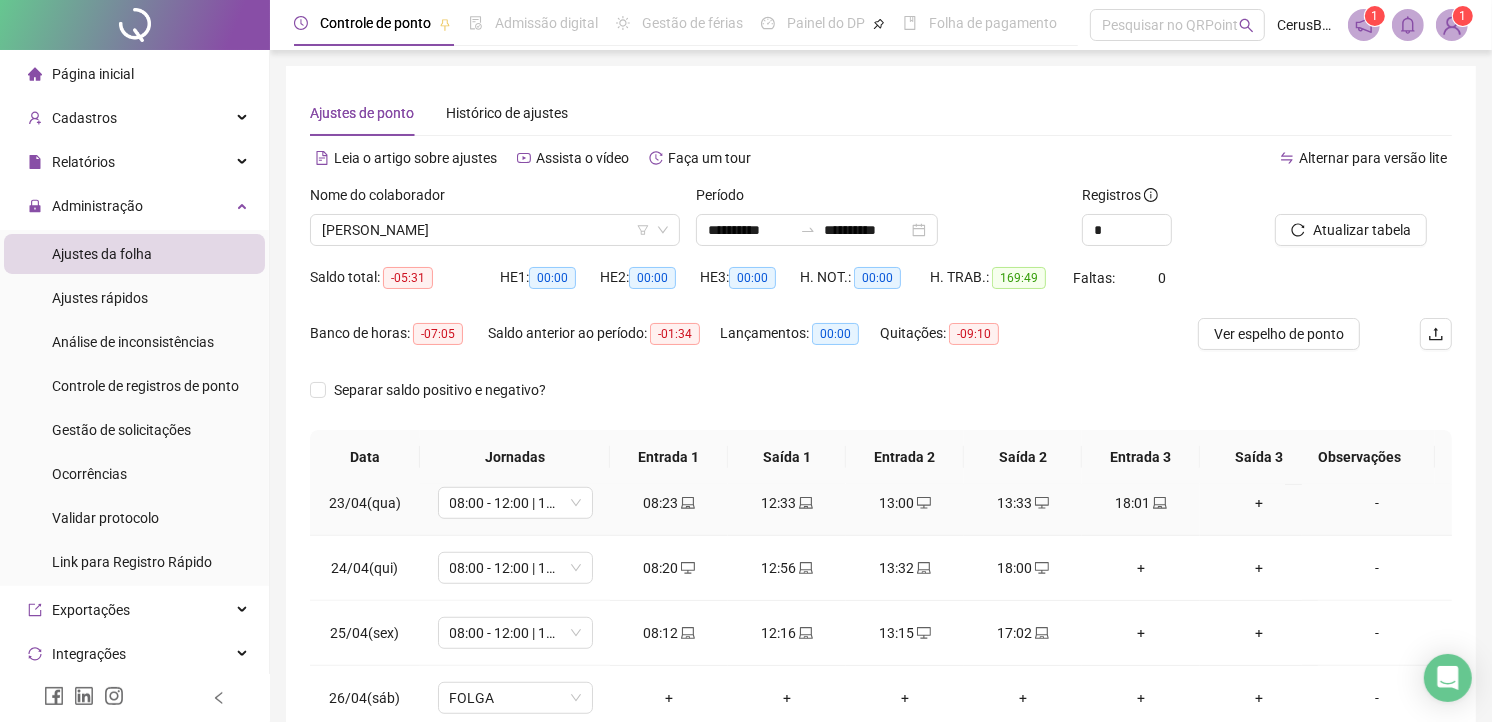 click on "13:00" at bounding box center (905, 503) 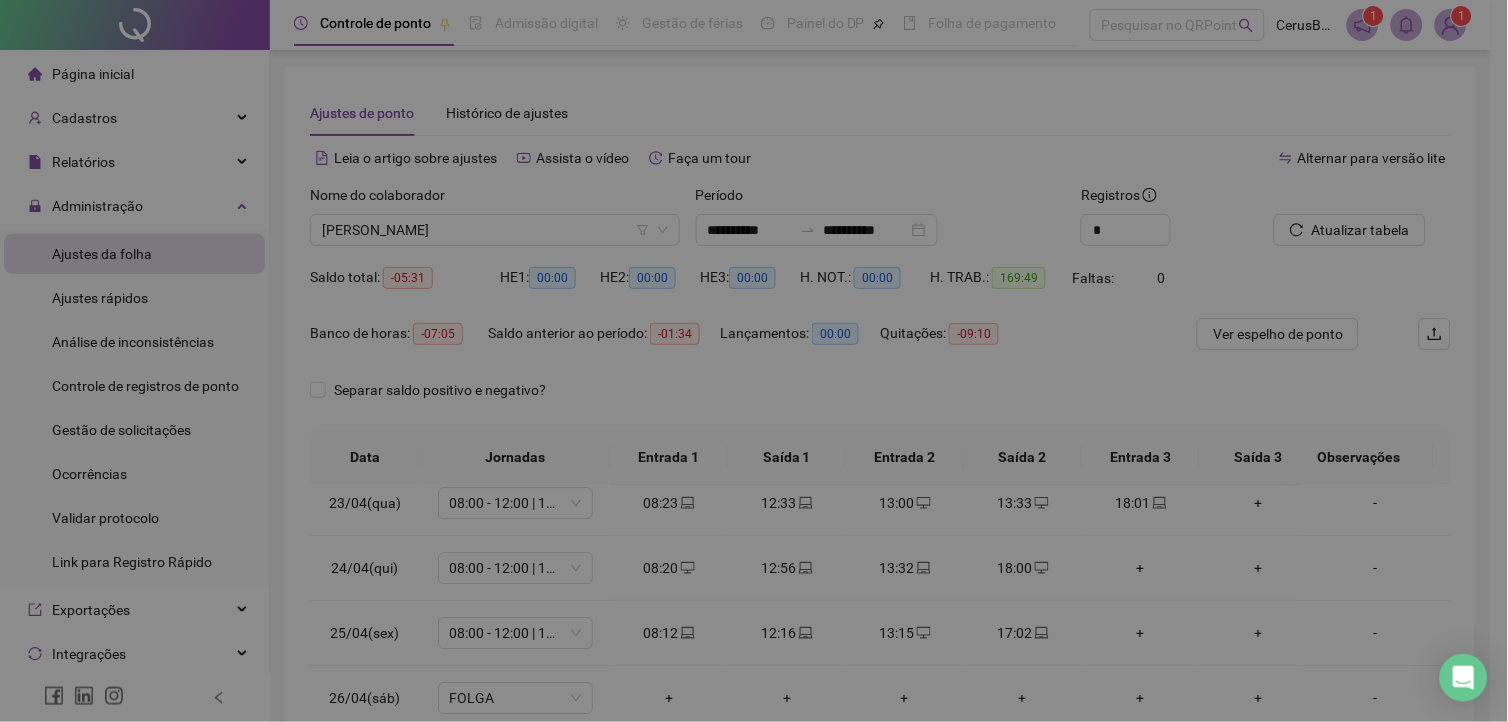 type on "**********" 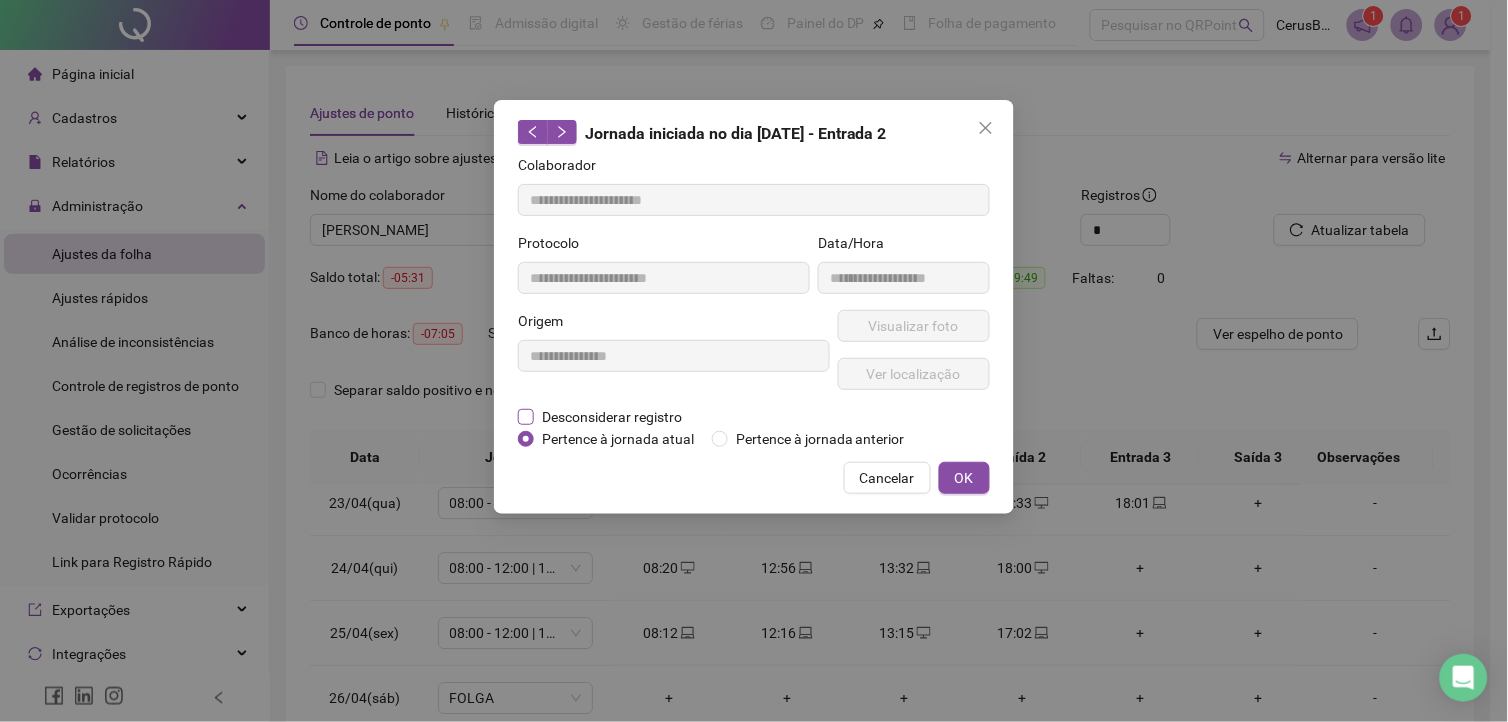 click on "Desconsiderar registro" at bounding box center (612, 417) 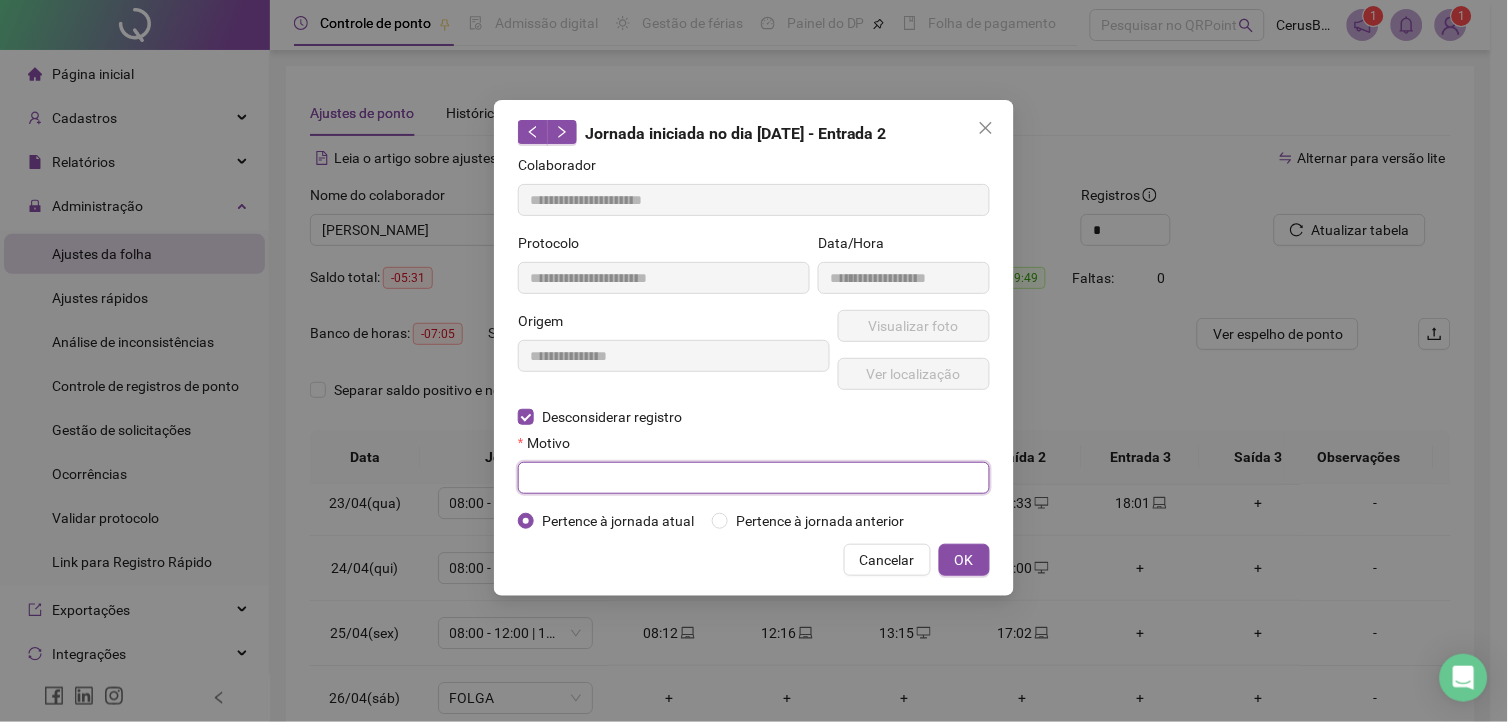 click at bounding box center [754, 478] 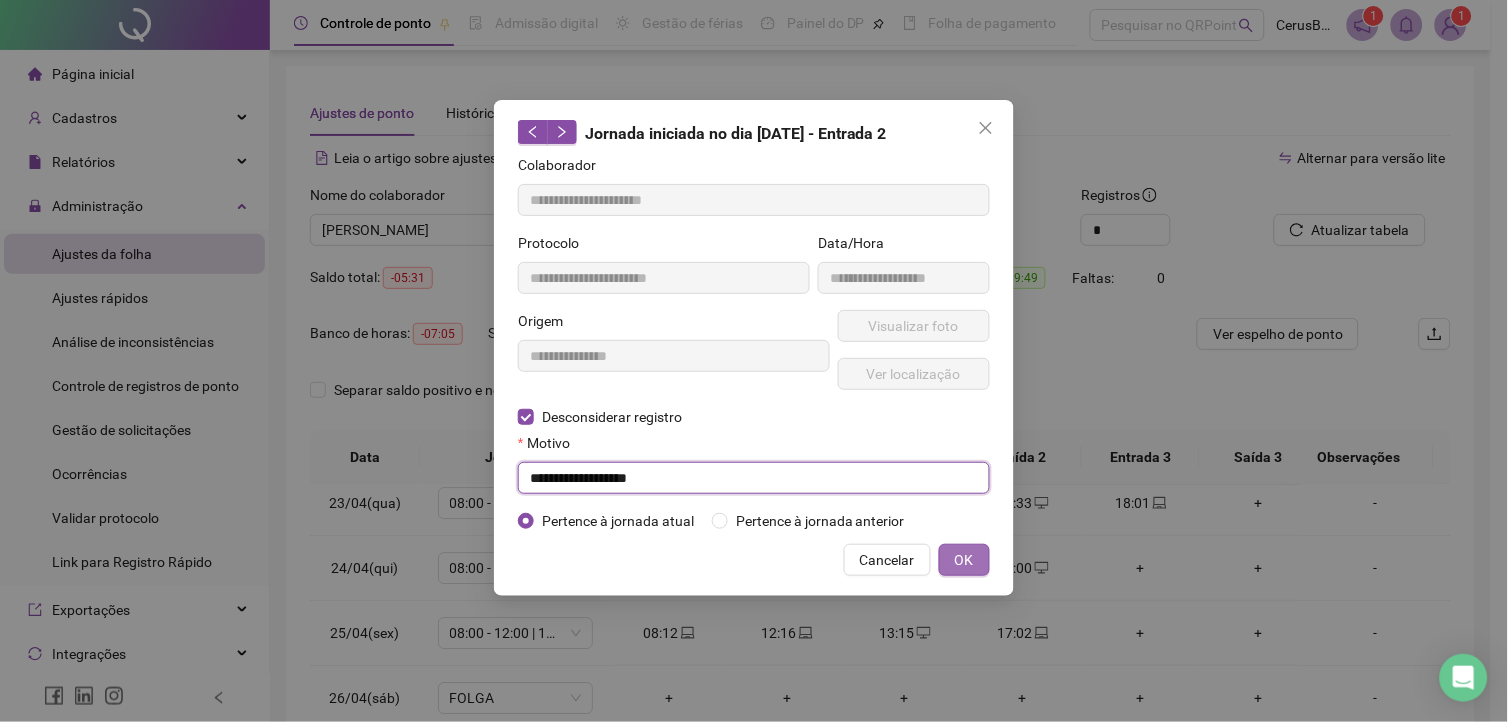 type on "**********" 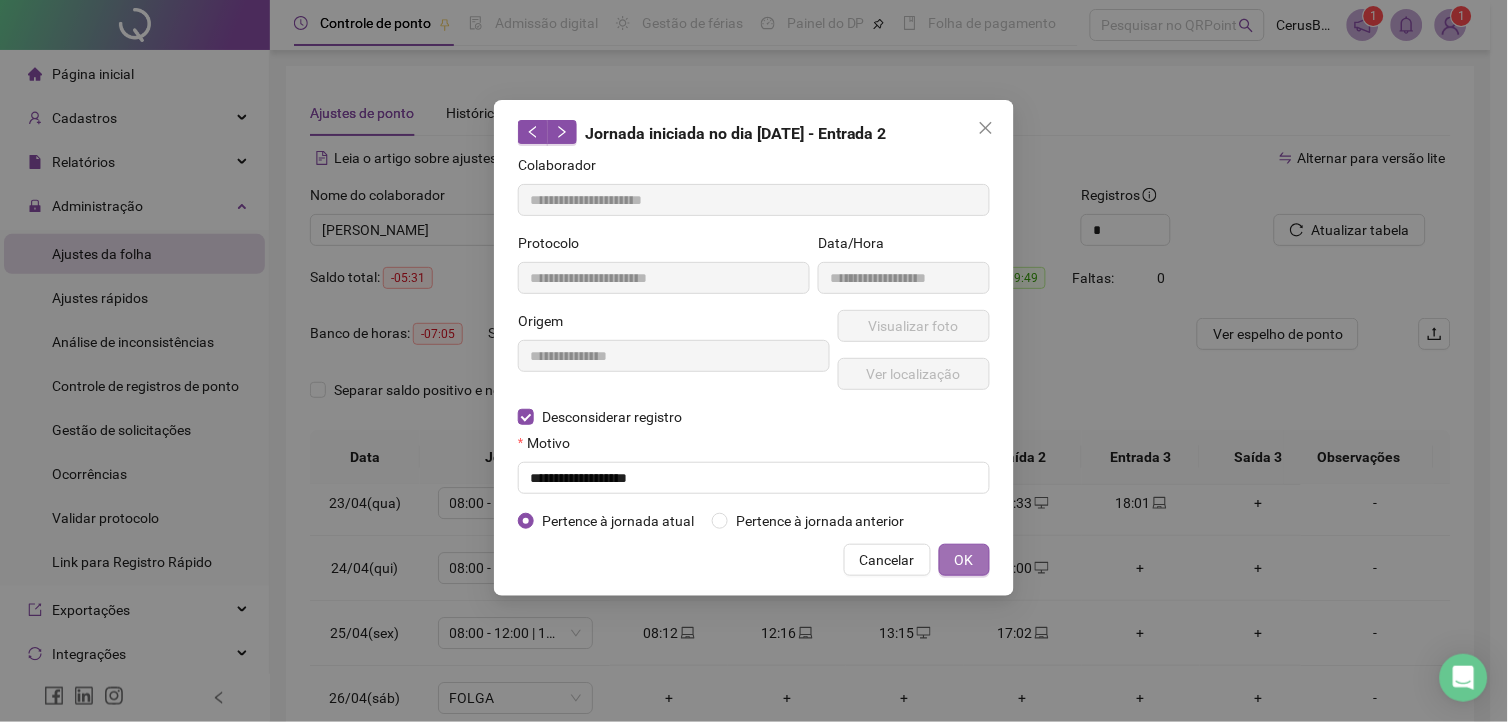 click on "OK" at bounding box center [964, 560] 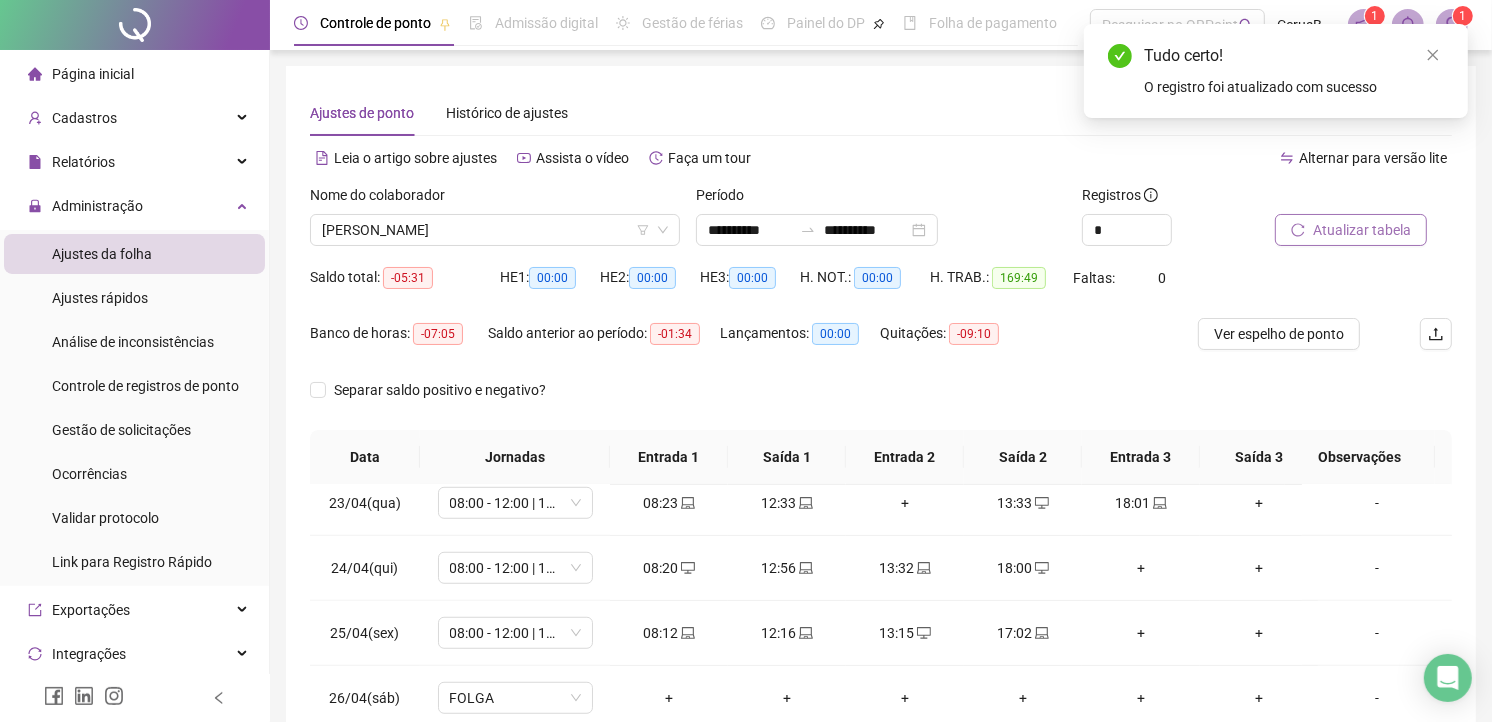 click on "Atualizar tabela" at bounding box center [1362, 230] 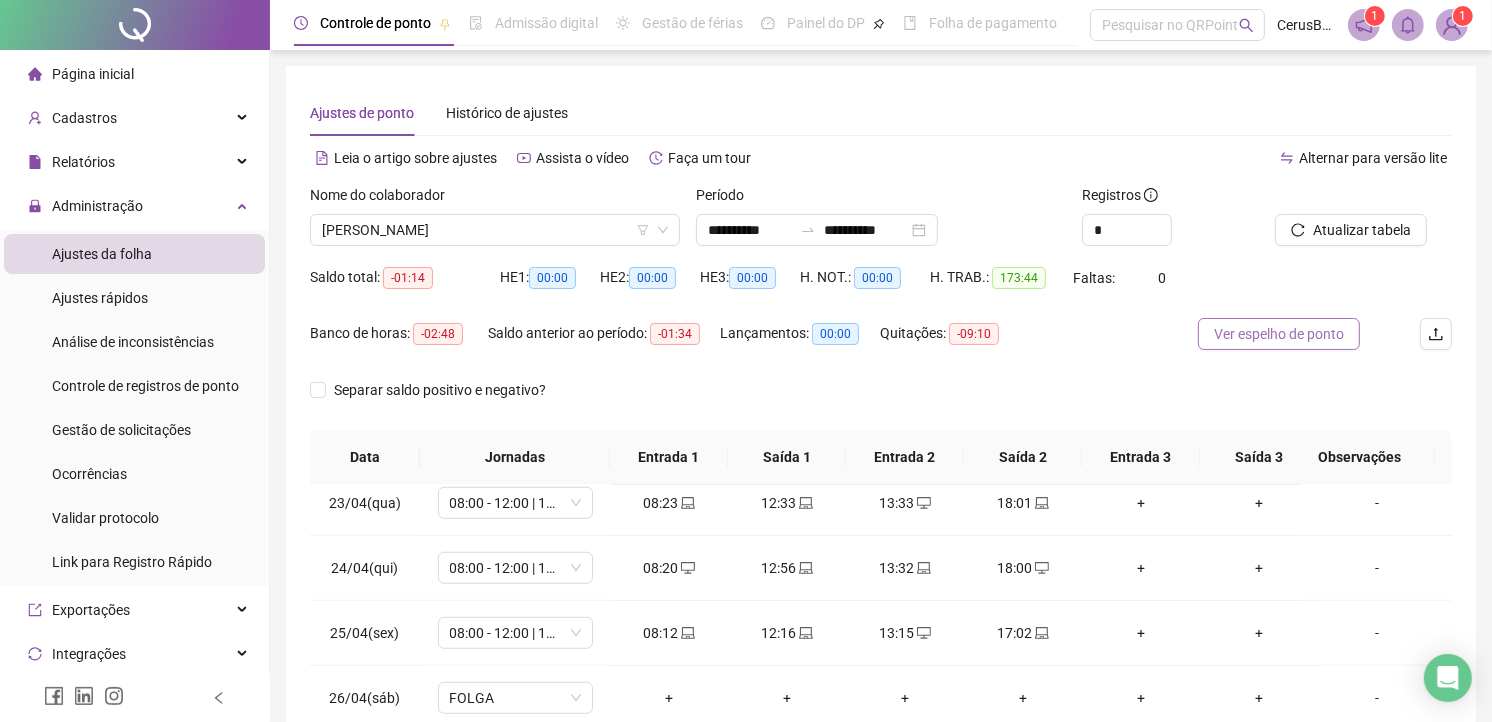 click on "Ver espelho de ponto" at bounding box center [1279, 334] 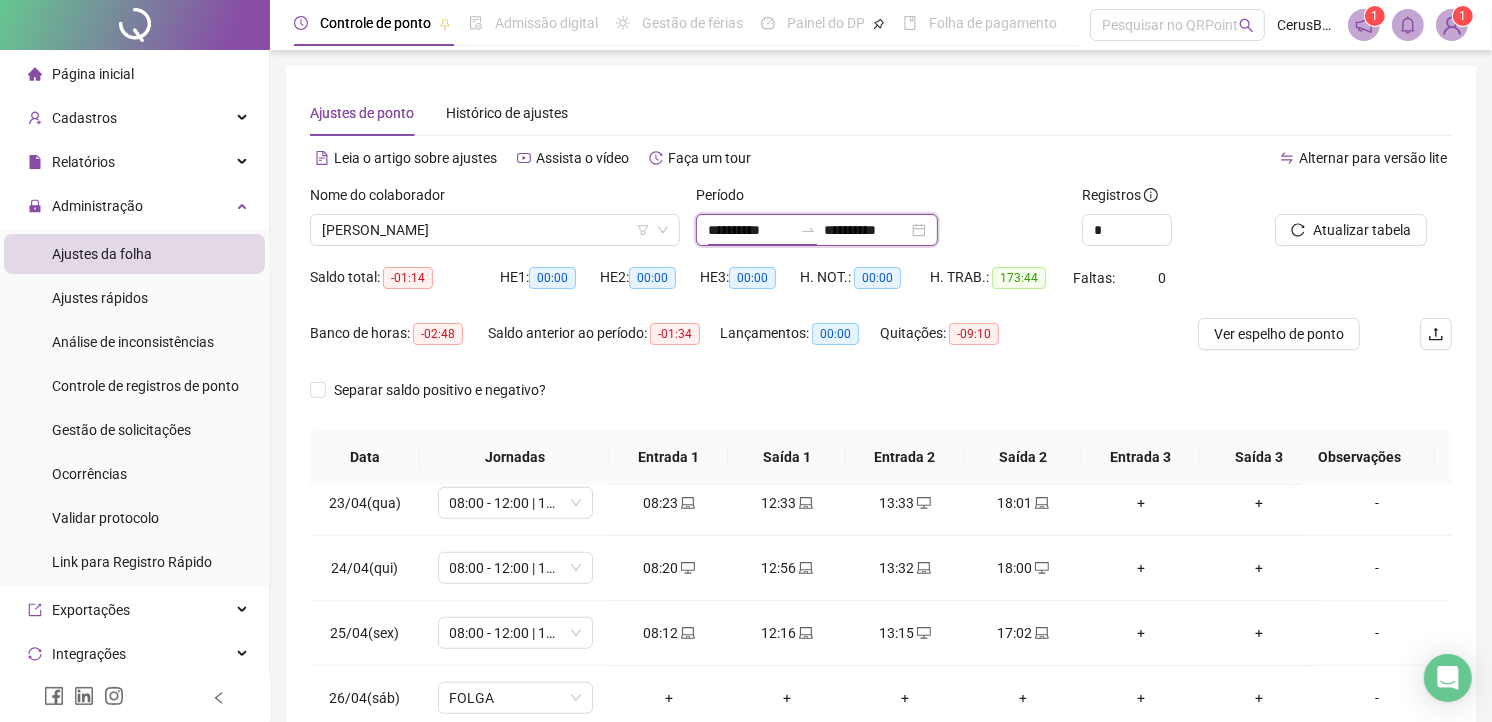click on "**********" at bounding box center (750, 230) 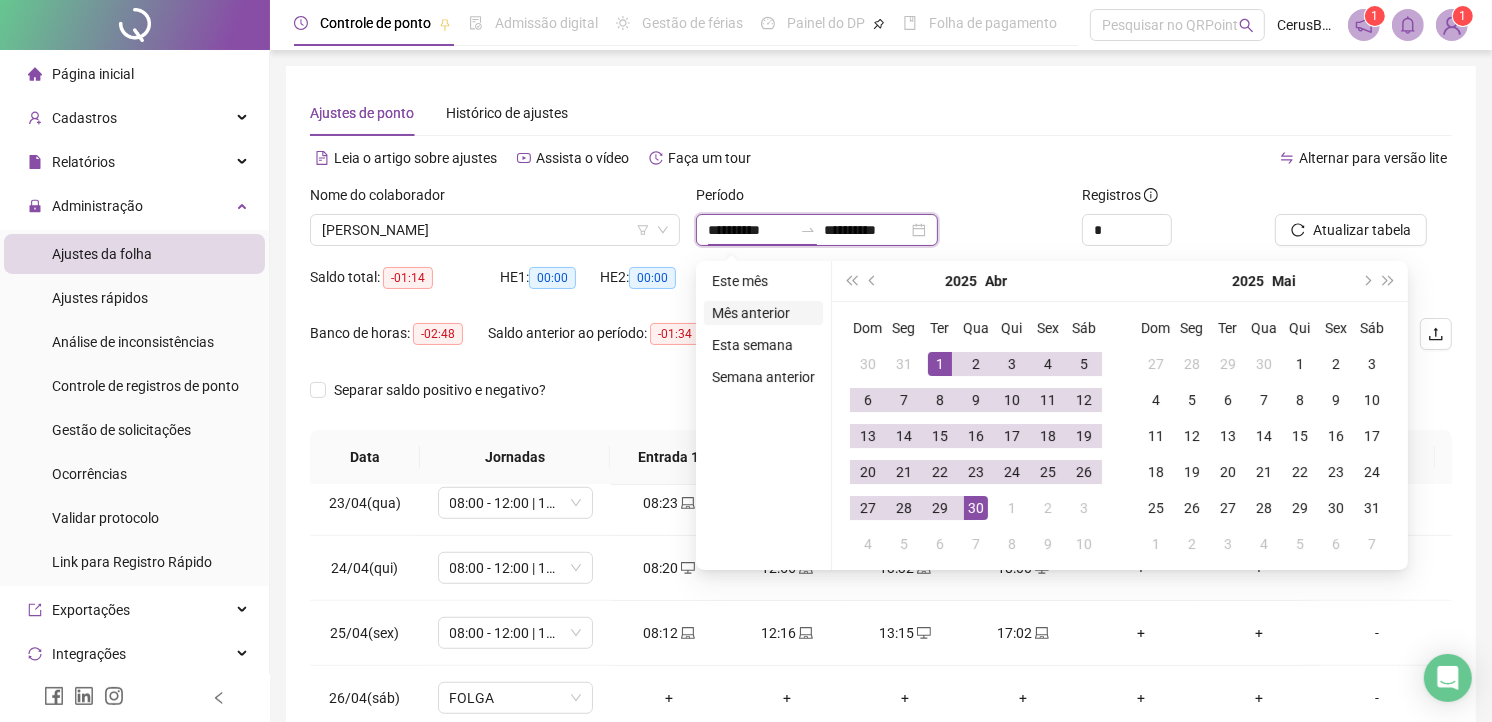 type on "**********" 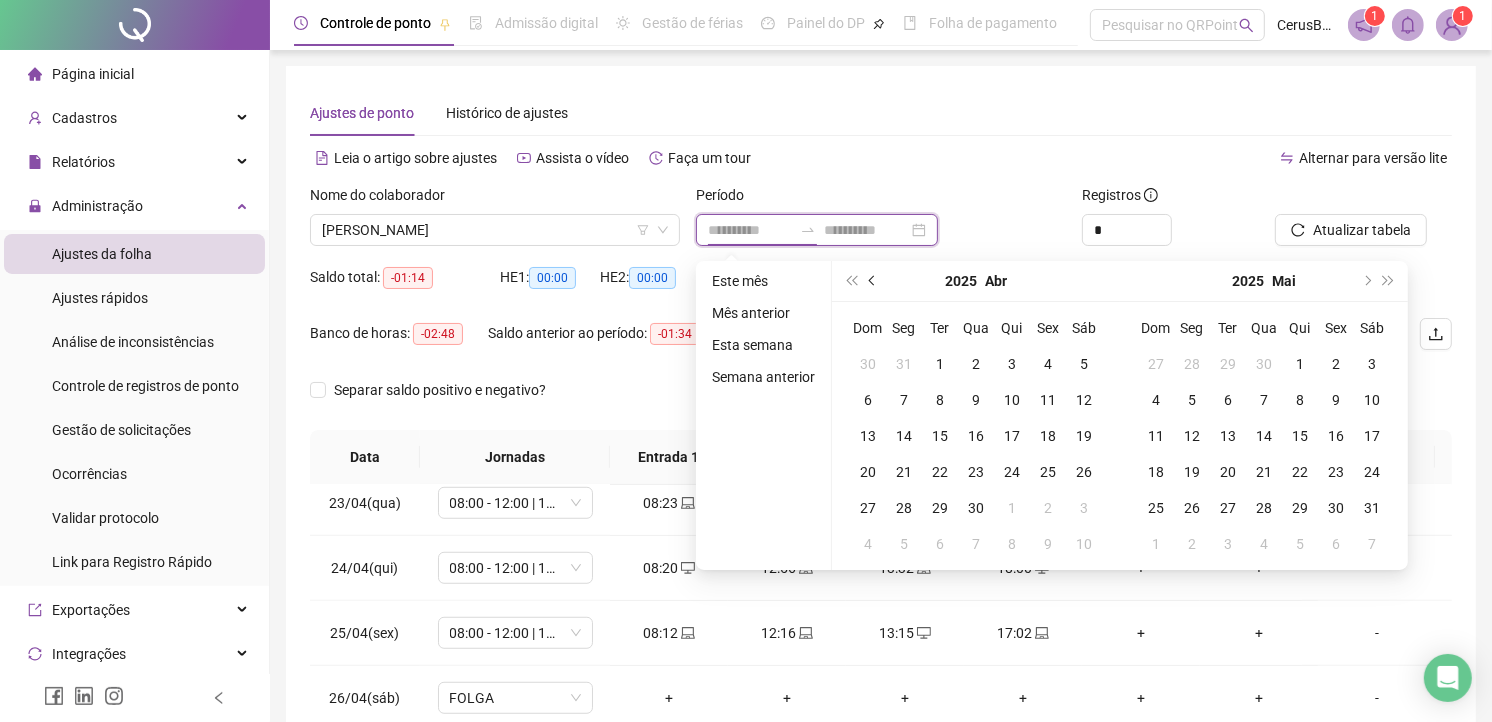 type on "**********" 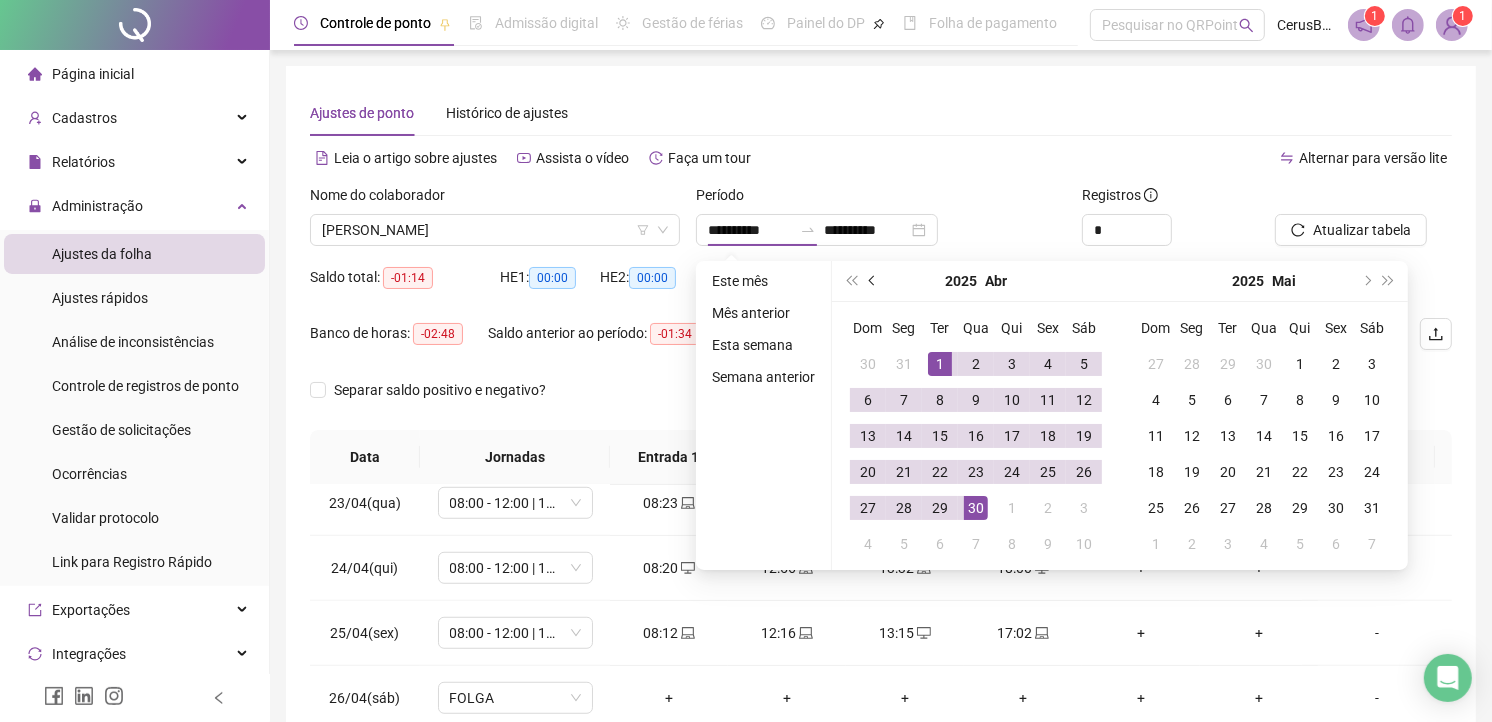 click at bounding box center (873, 281) 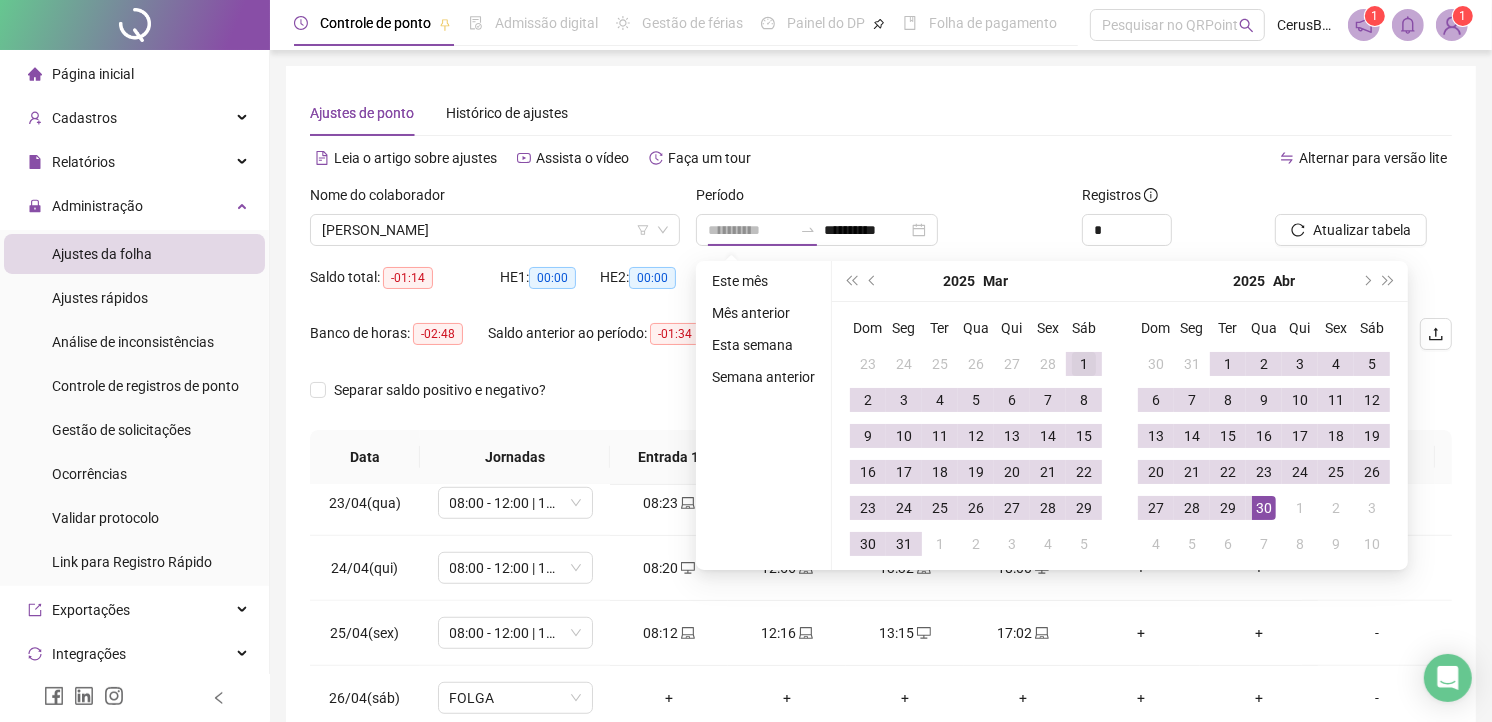 type on "**********" 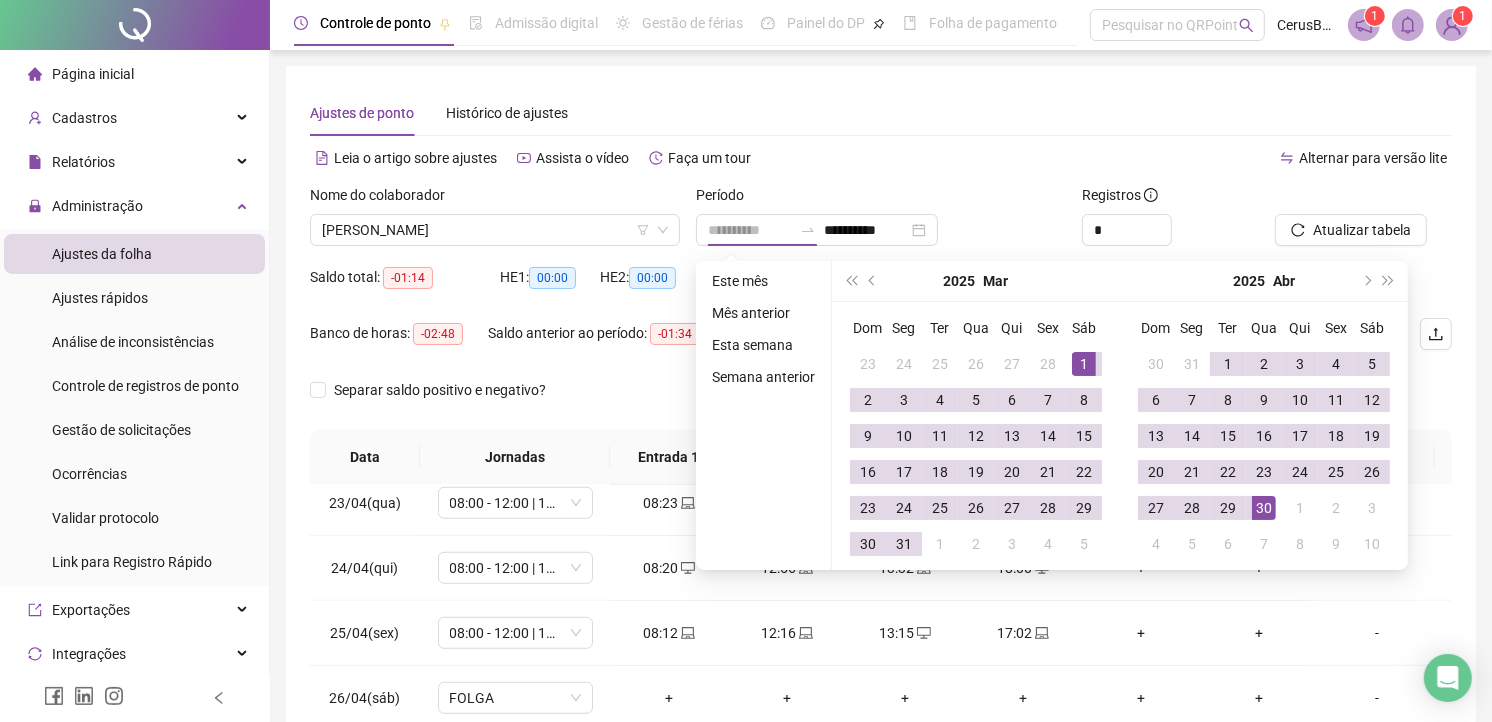 click on "1" at bounding box center (1084, 364) 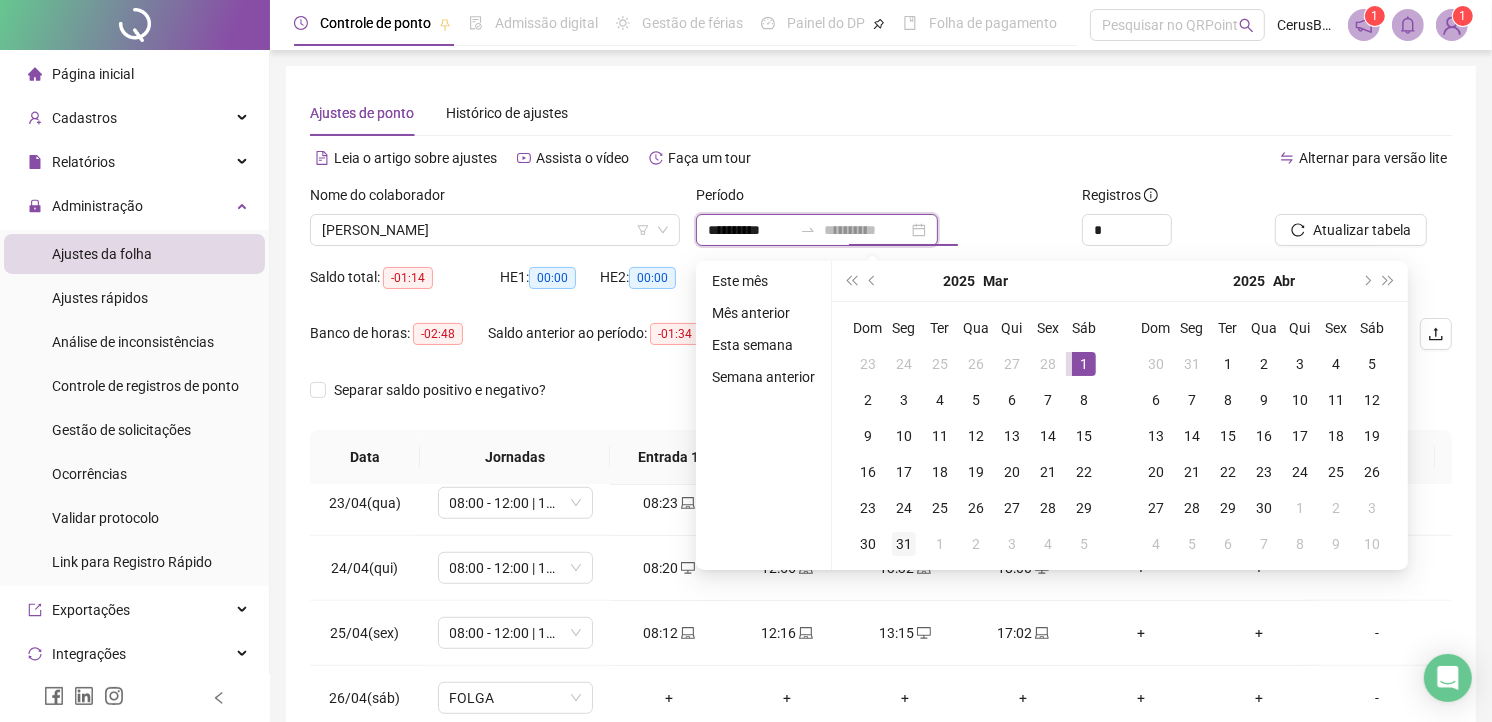 type on "**********" 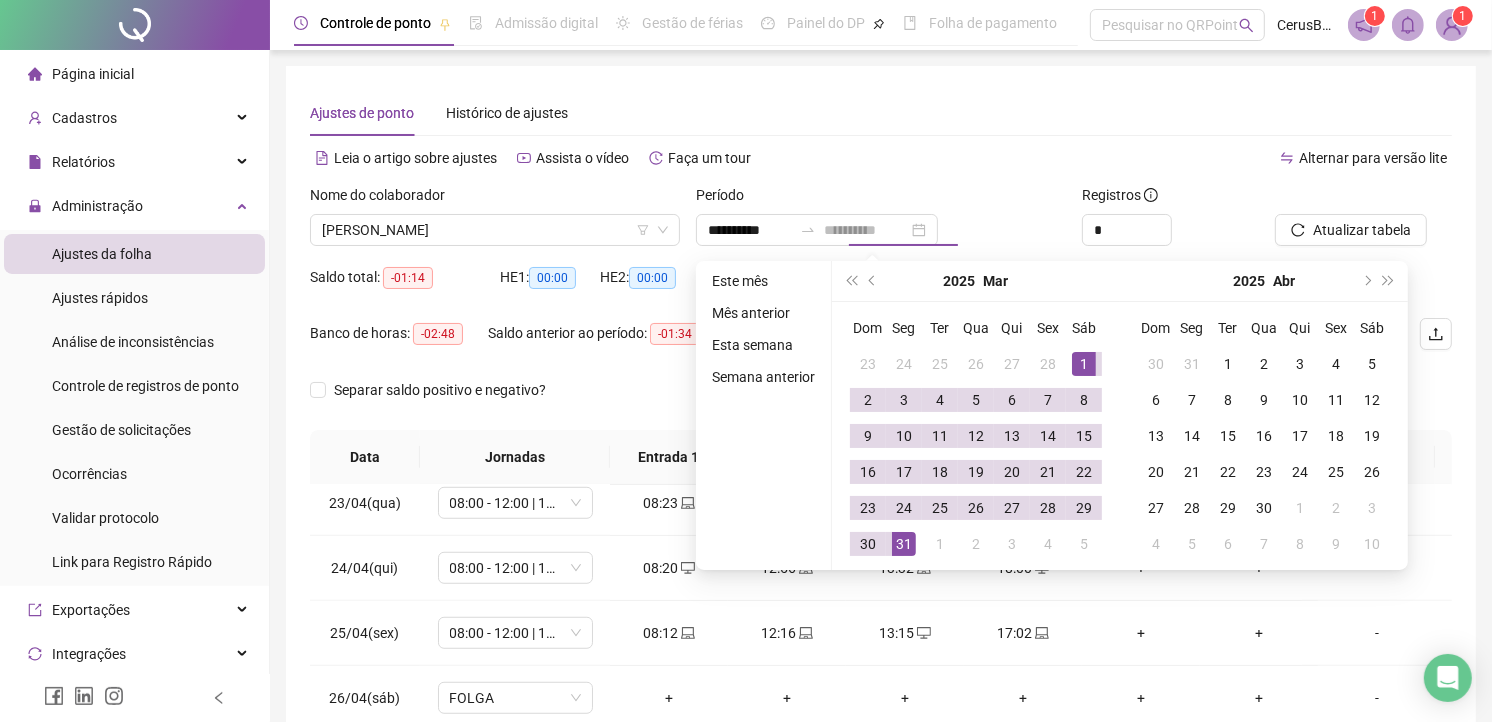 click on "31" at bounding box center (904, 544) 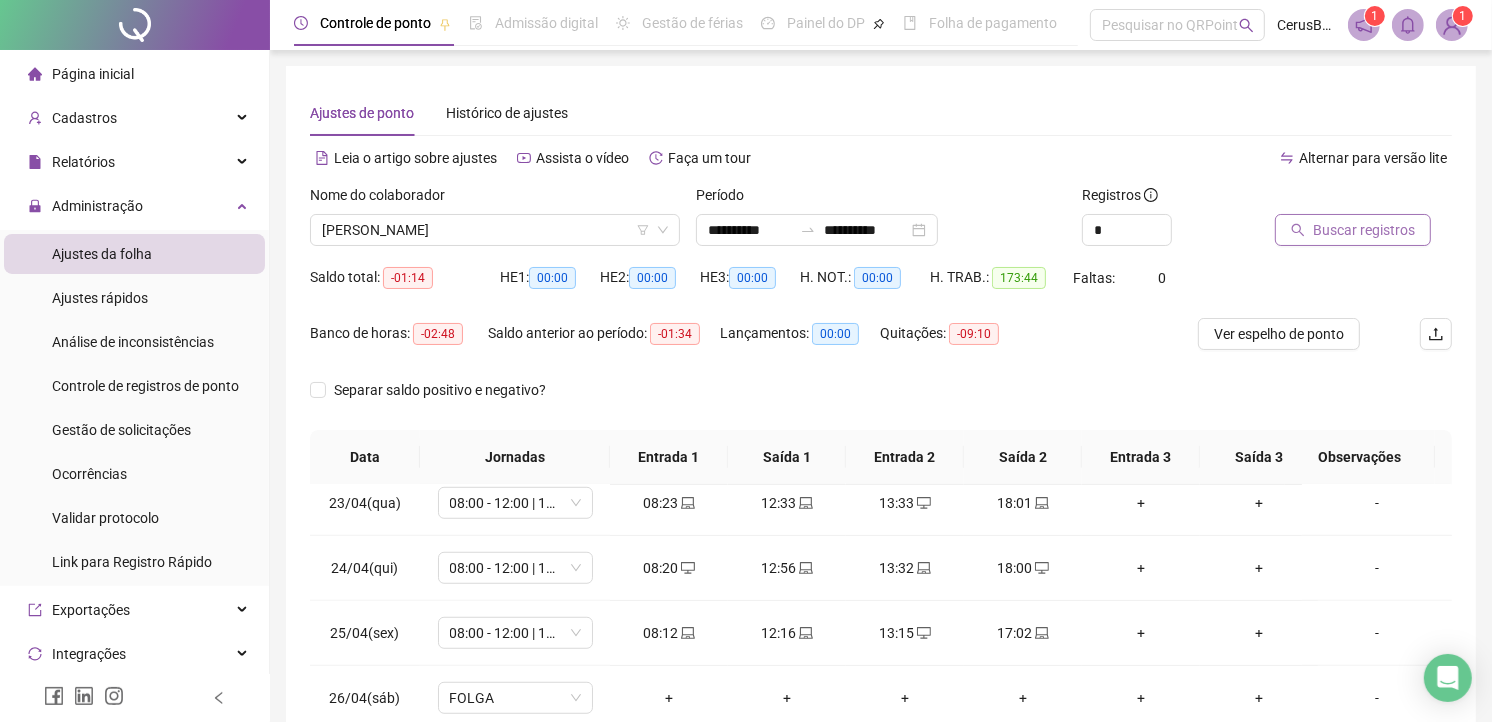 click on "Buscar registros" at bounding box center [1353, 230] 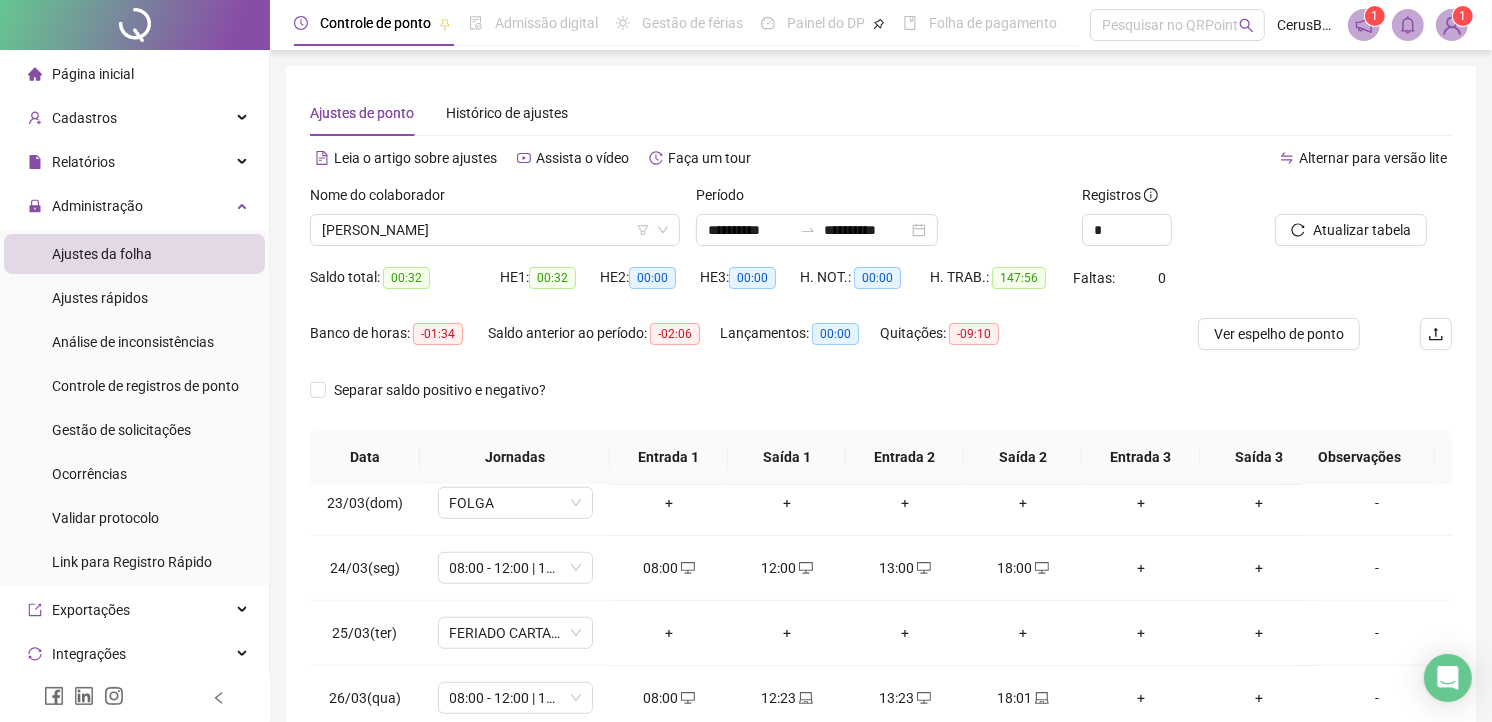 type 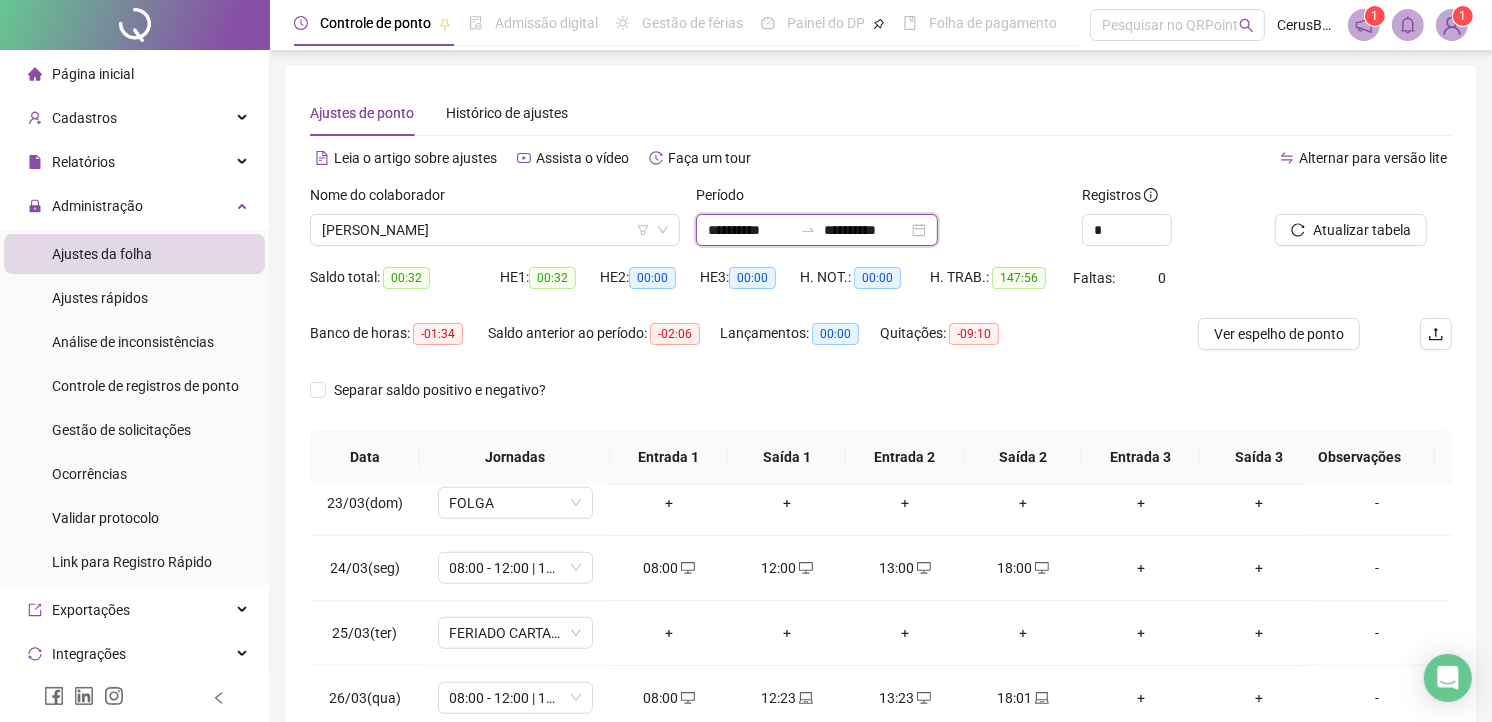 click on "**********" at bounding box center [750, 230] 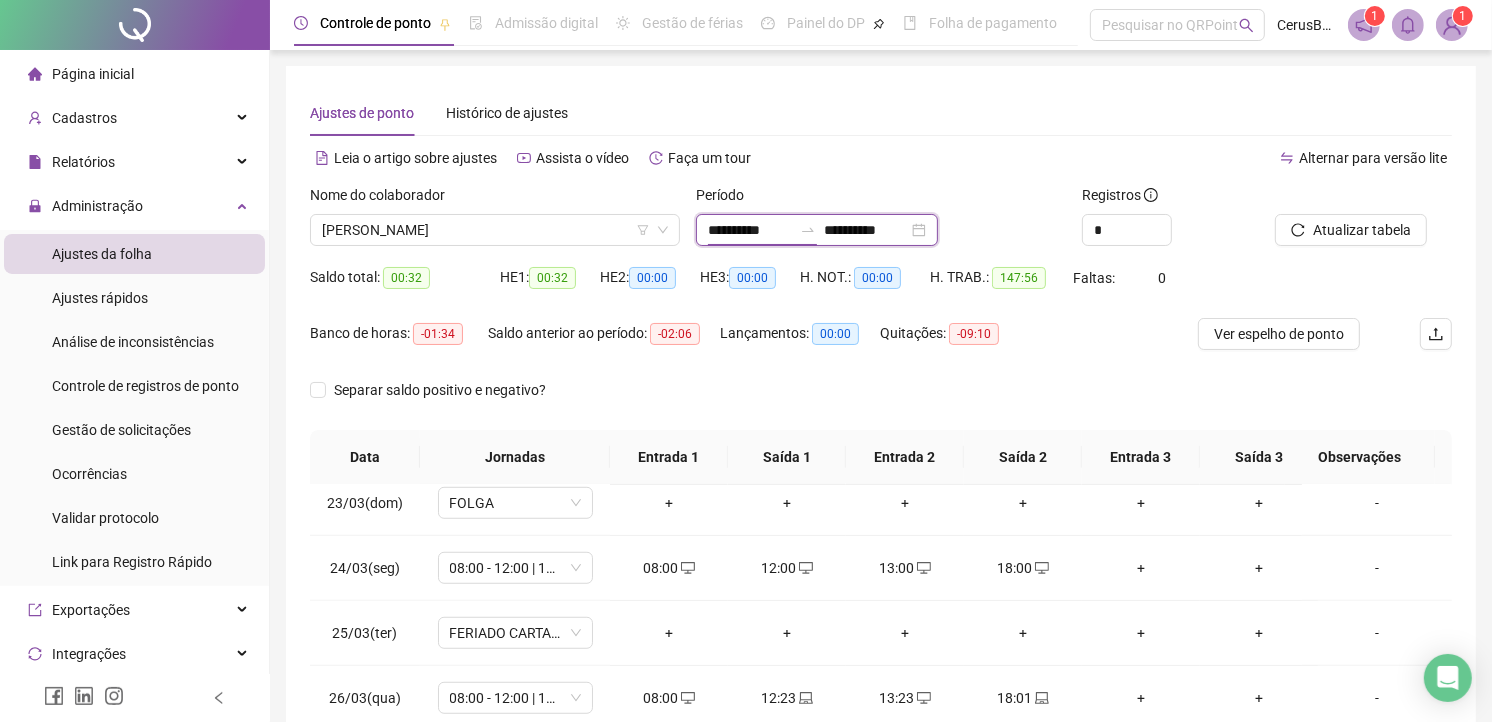 type on "**********" 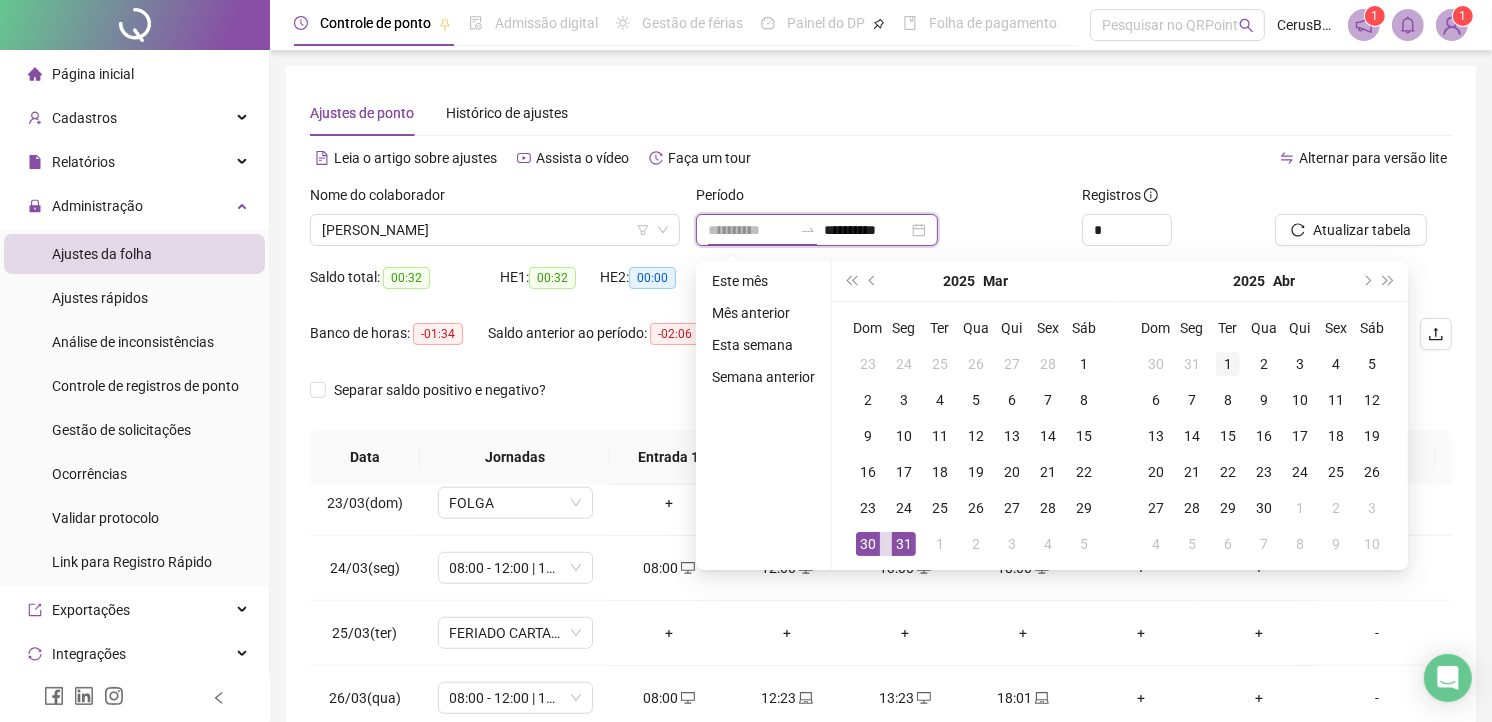 type on "**********" 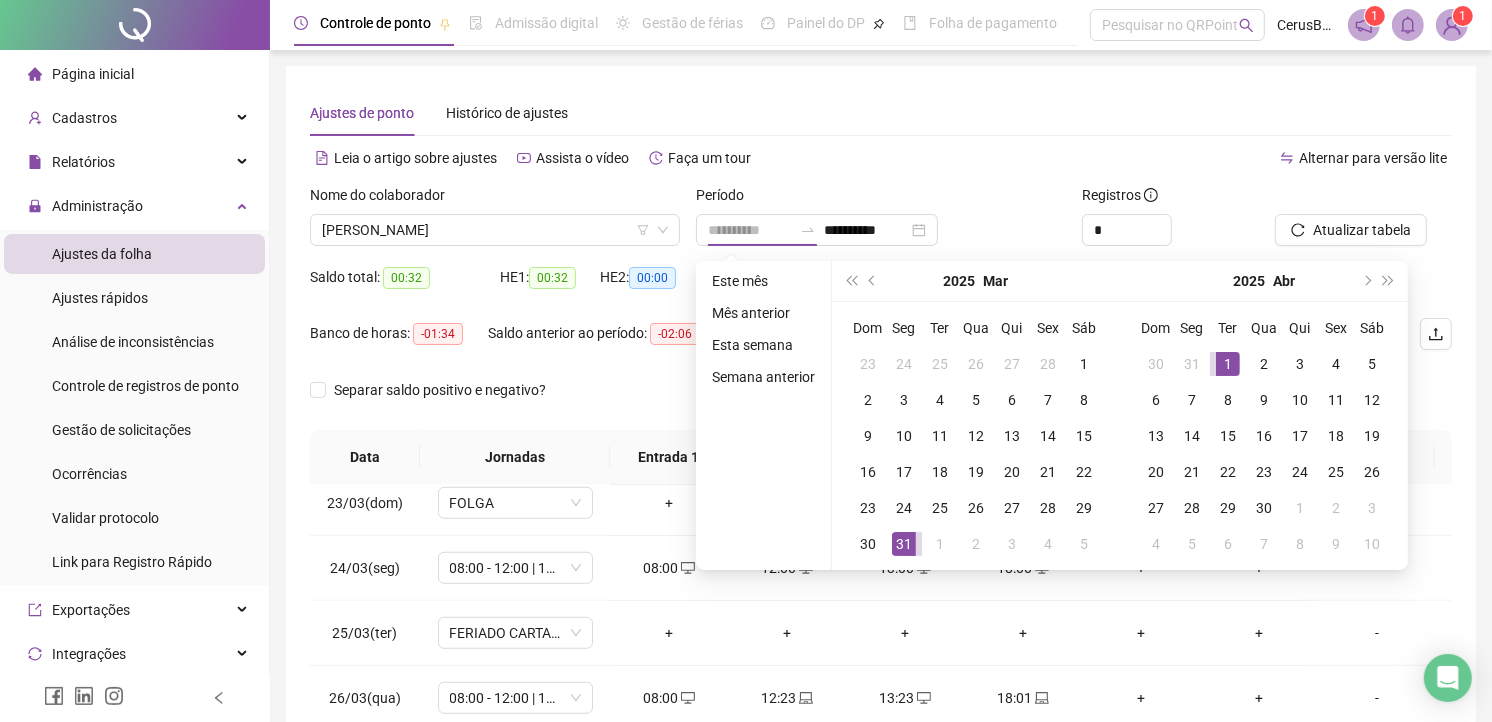 click on "1" at bounding box center [1228, 364] 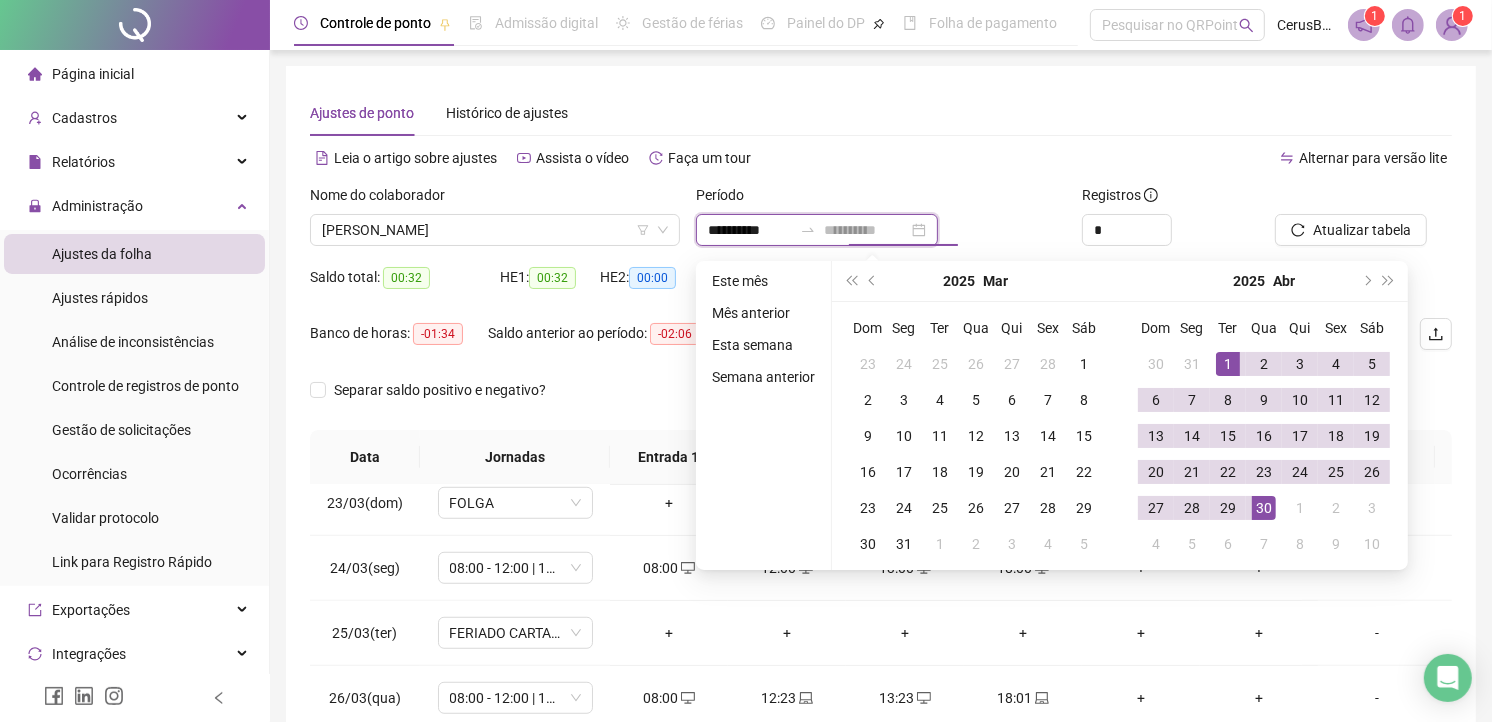type on "**********" 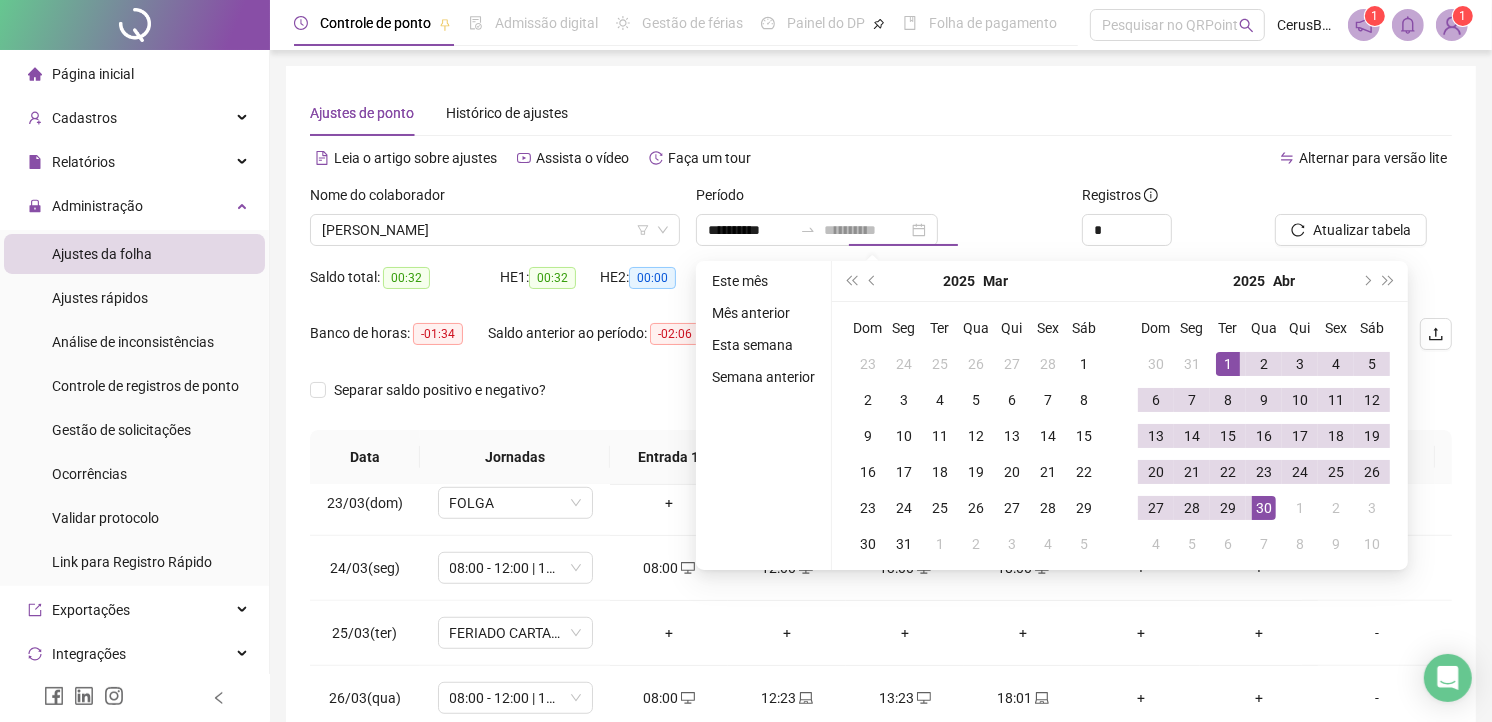 click on "30" at bounding box center (1264, 508) 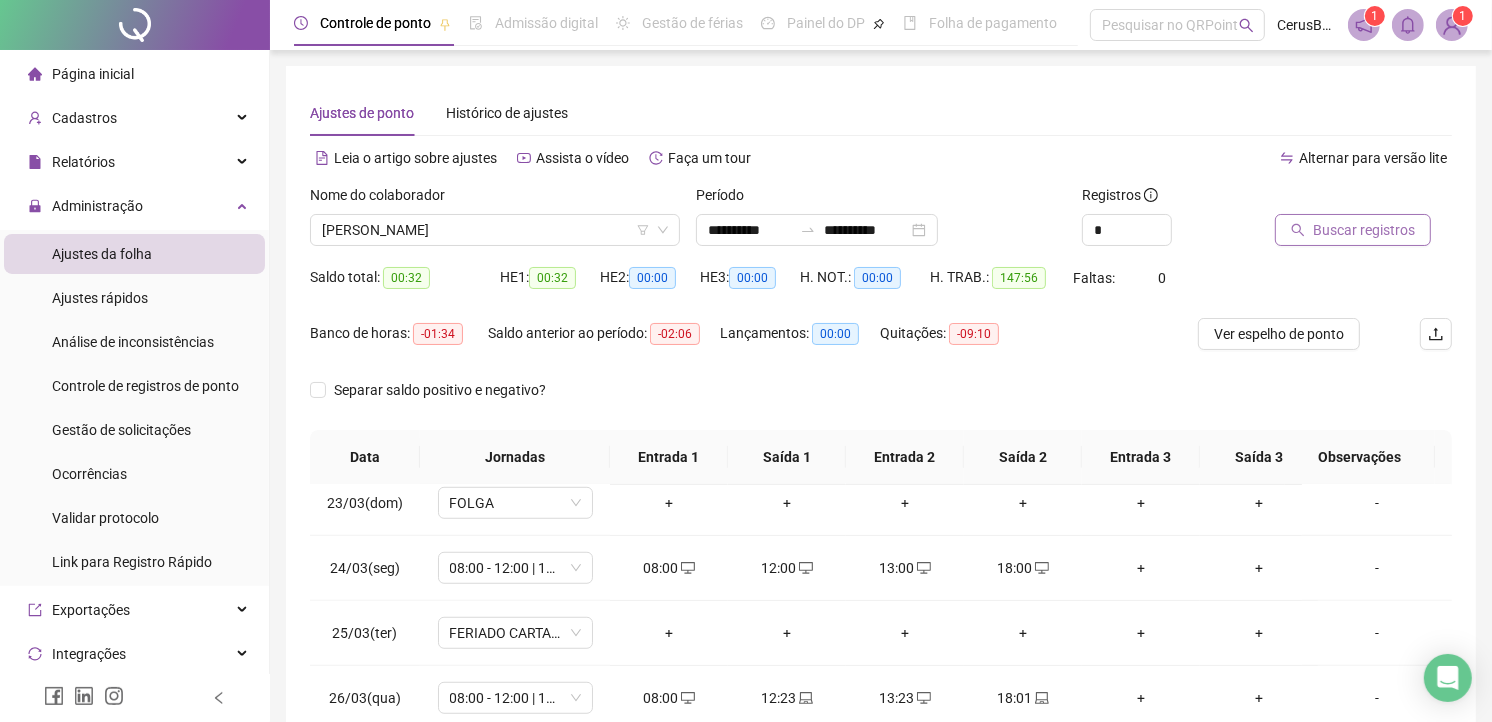 click on "Buscar registros" at bounding box center [1353, 230] 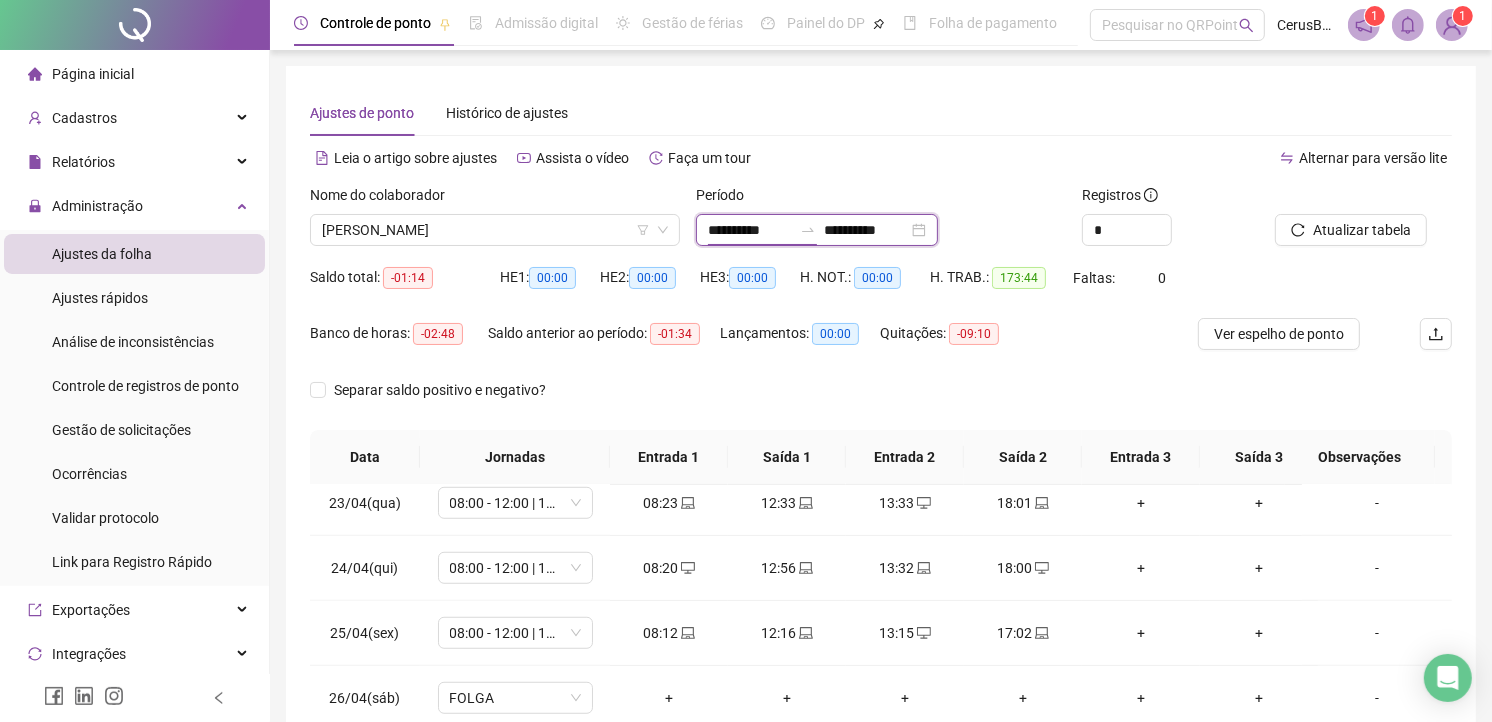 click on "**********" at bounding box center (750, 230) 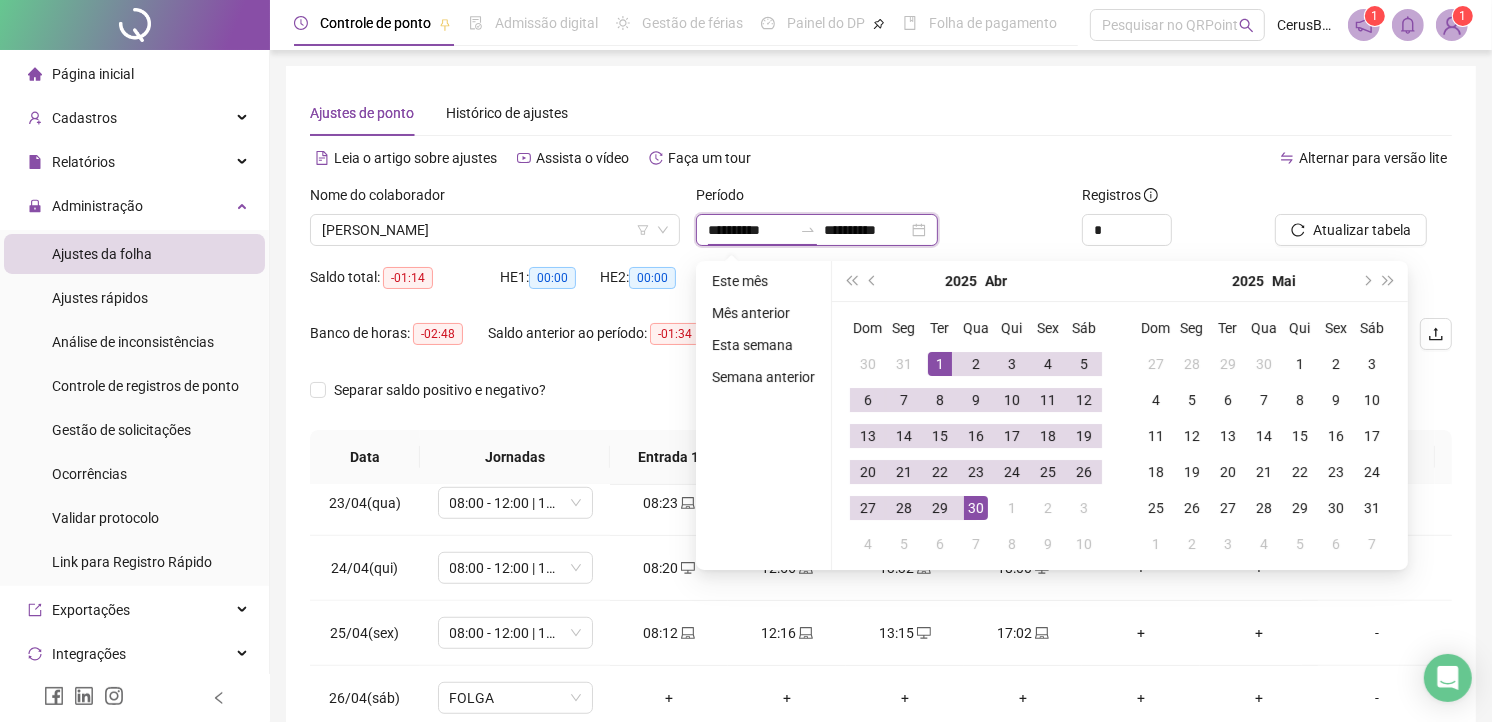 type on "**********" 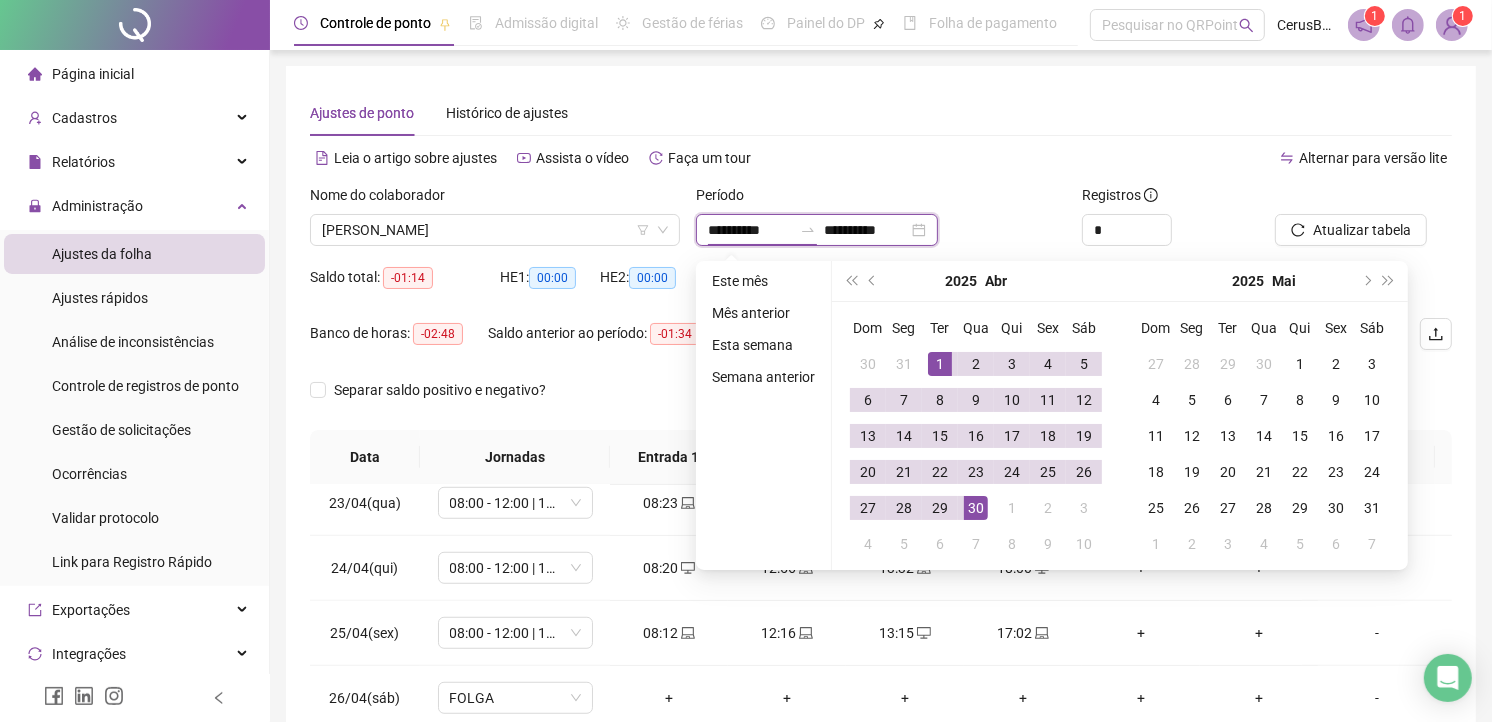 type on "**********" 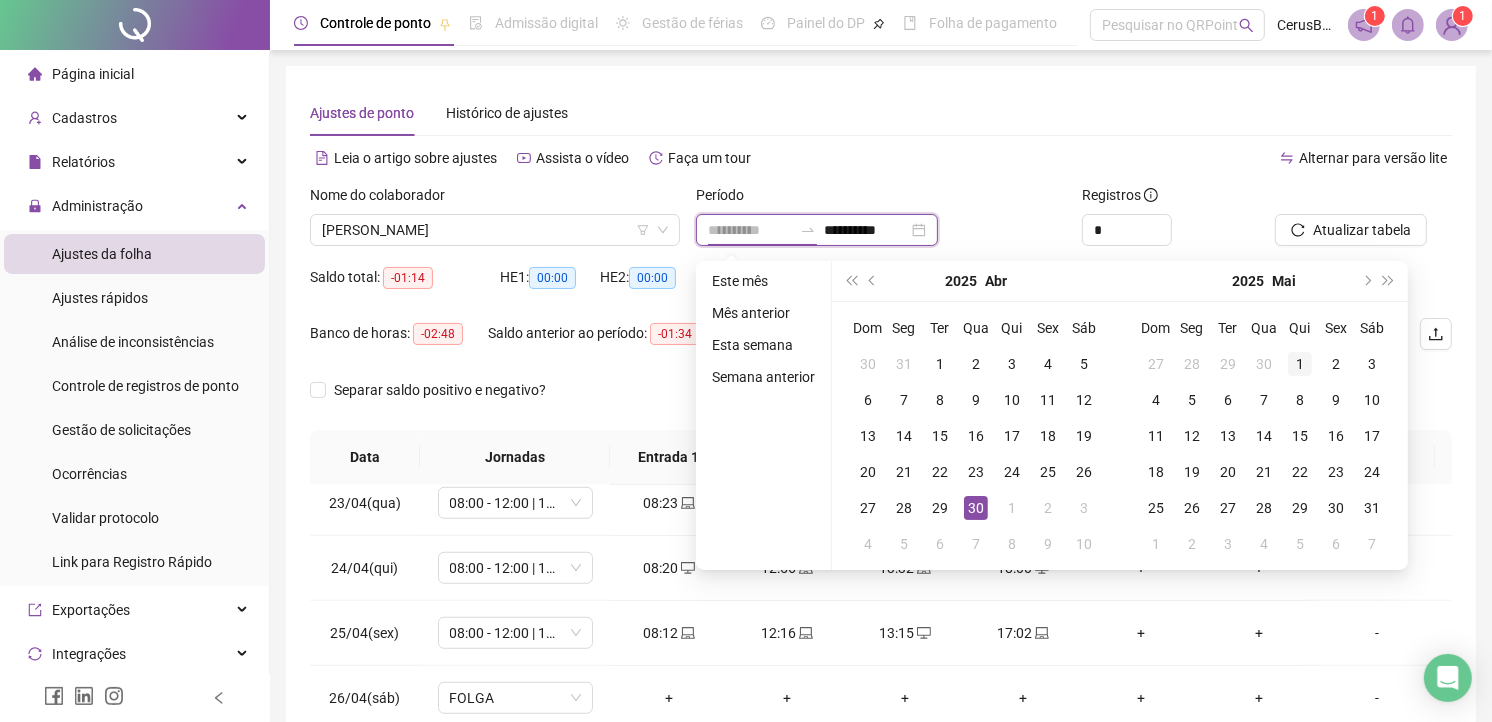 type on "**********" 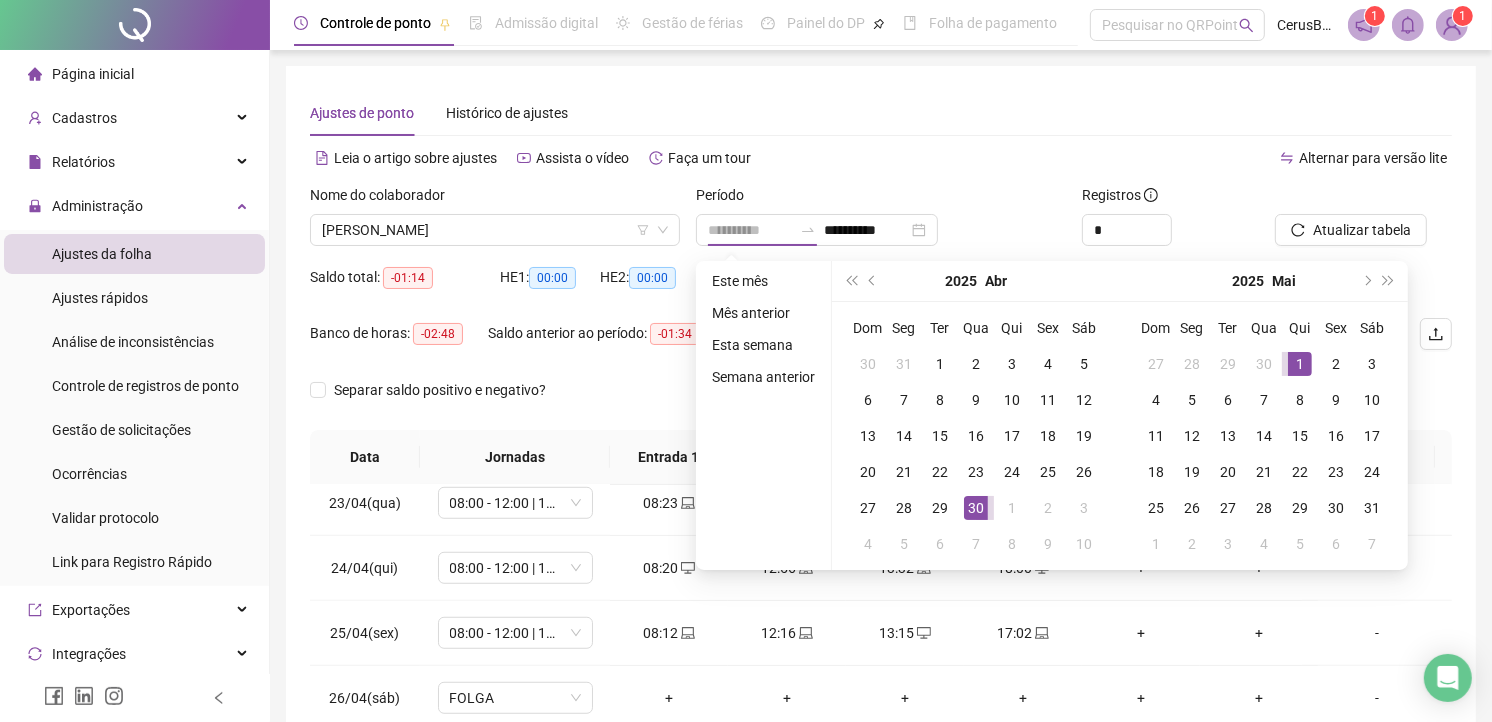 click on "1" at bounding box center [1300, 364] 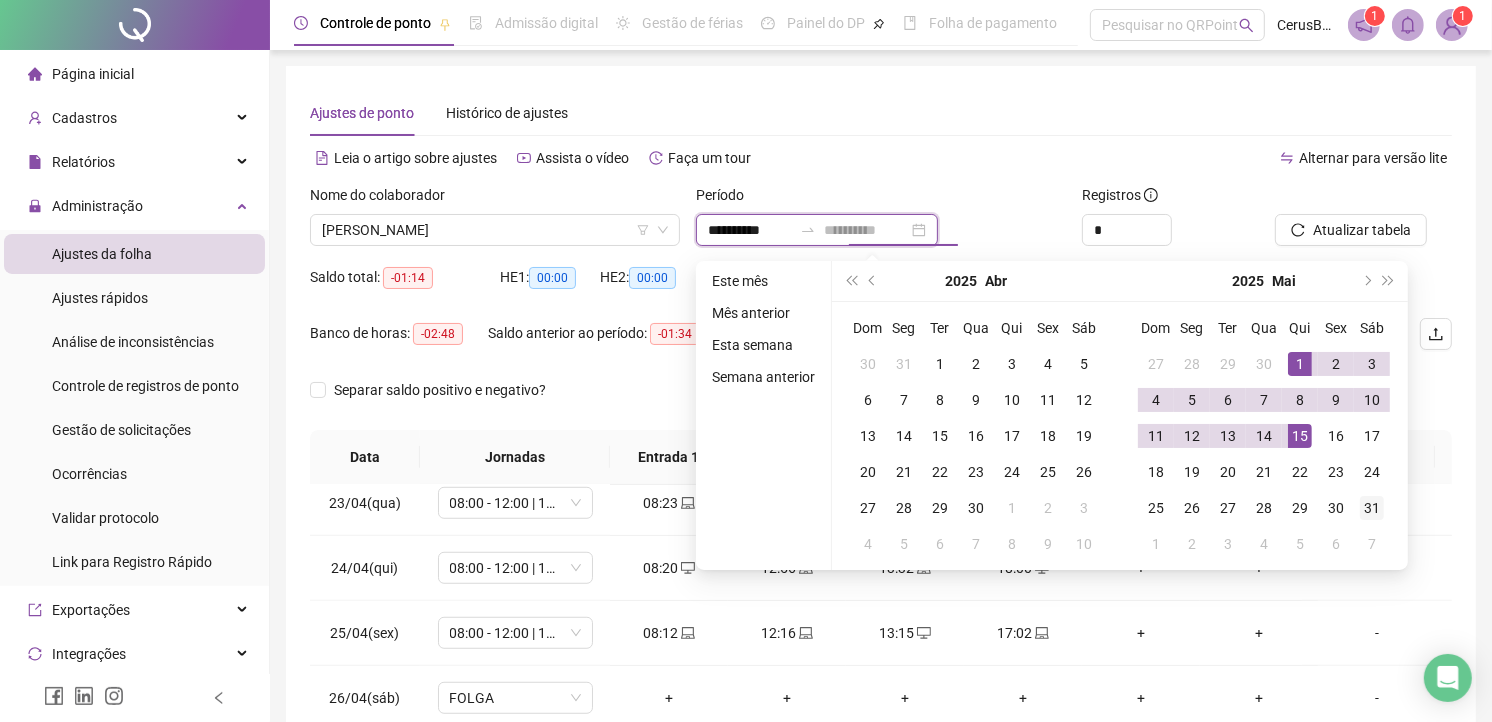 type on "**********" 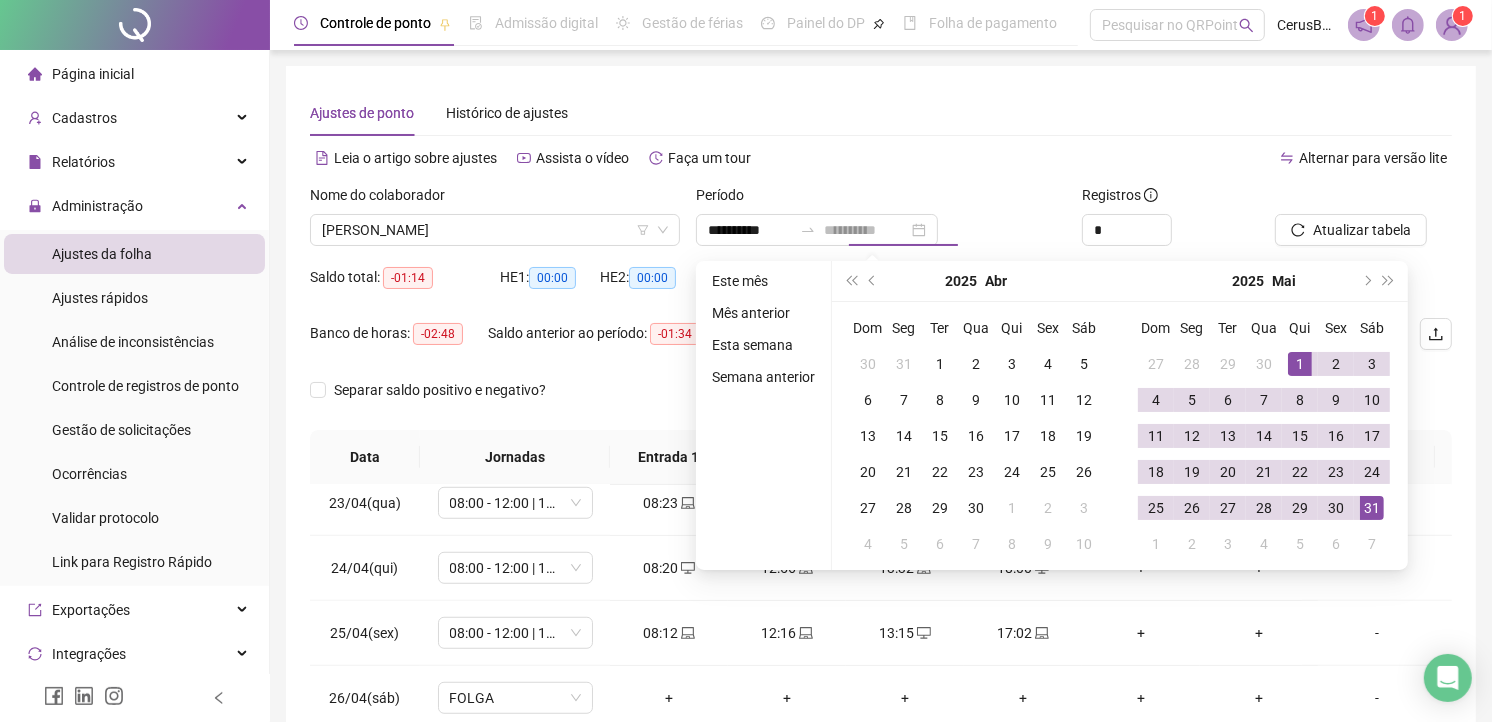 click on "31" at bounding box center [1372, 508] 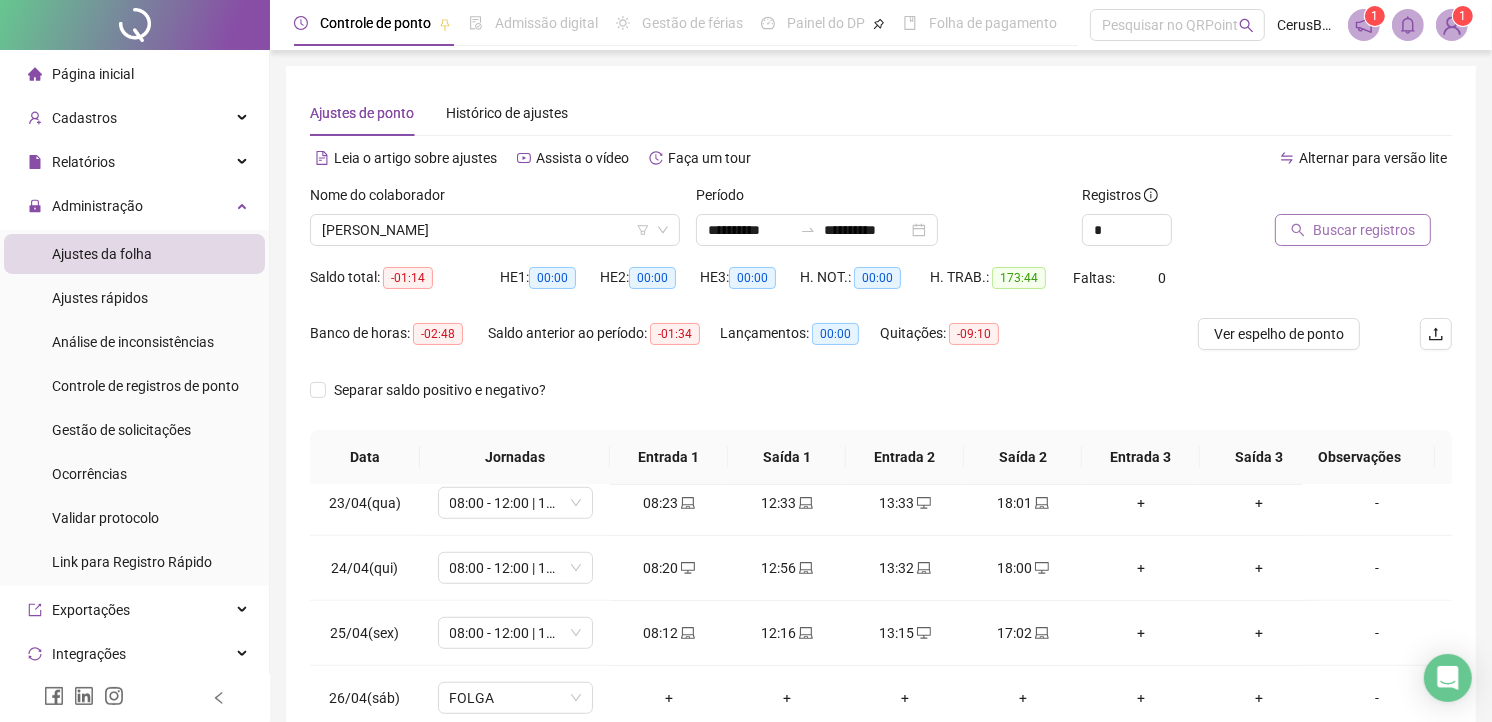 click on "Buscar registros" at bounding box center [1364, 230] 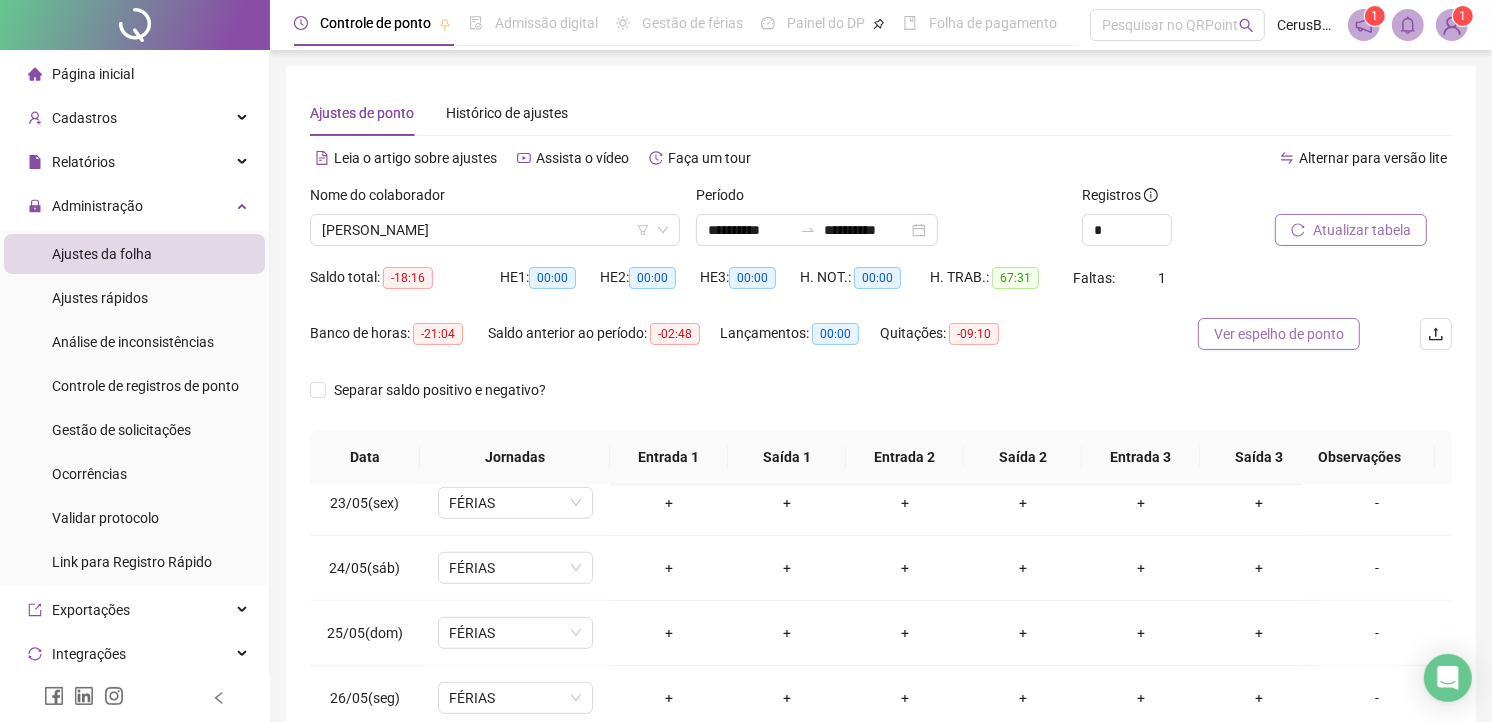 click on "Ver espelho de ponto" at bounding box center [1279, 334] 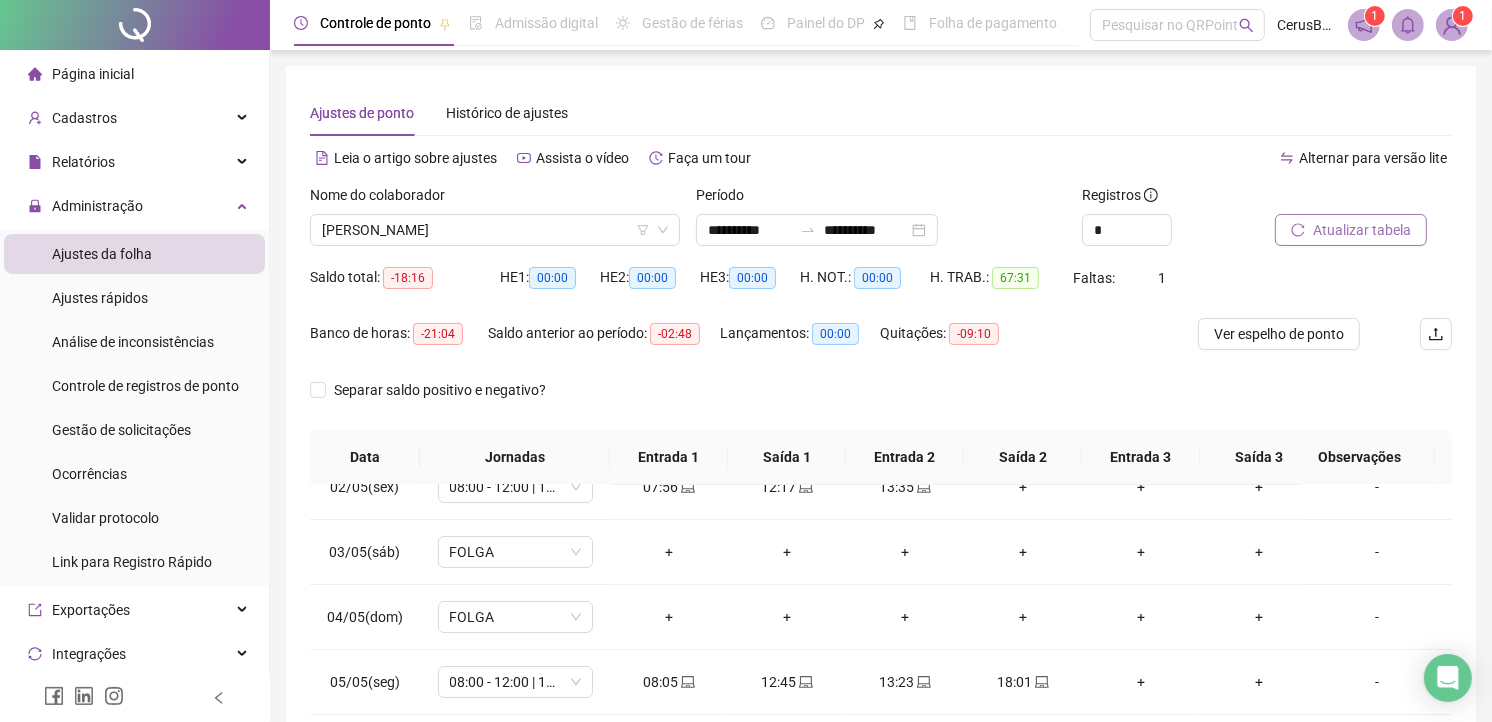 scroll, scrollTop: 0, scrollLeft: 0, axis: both 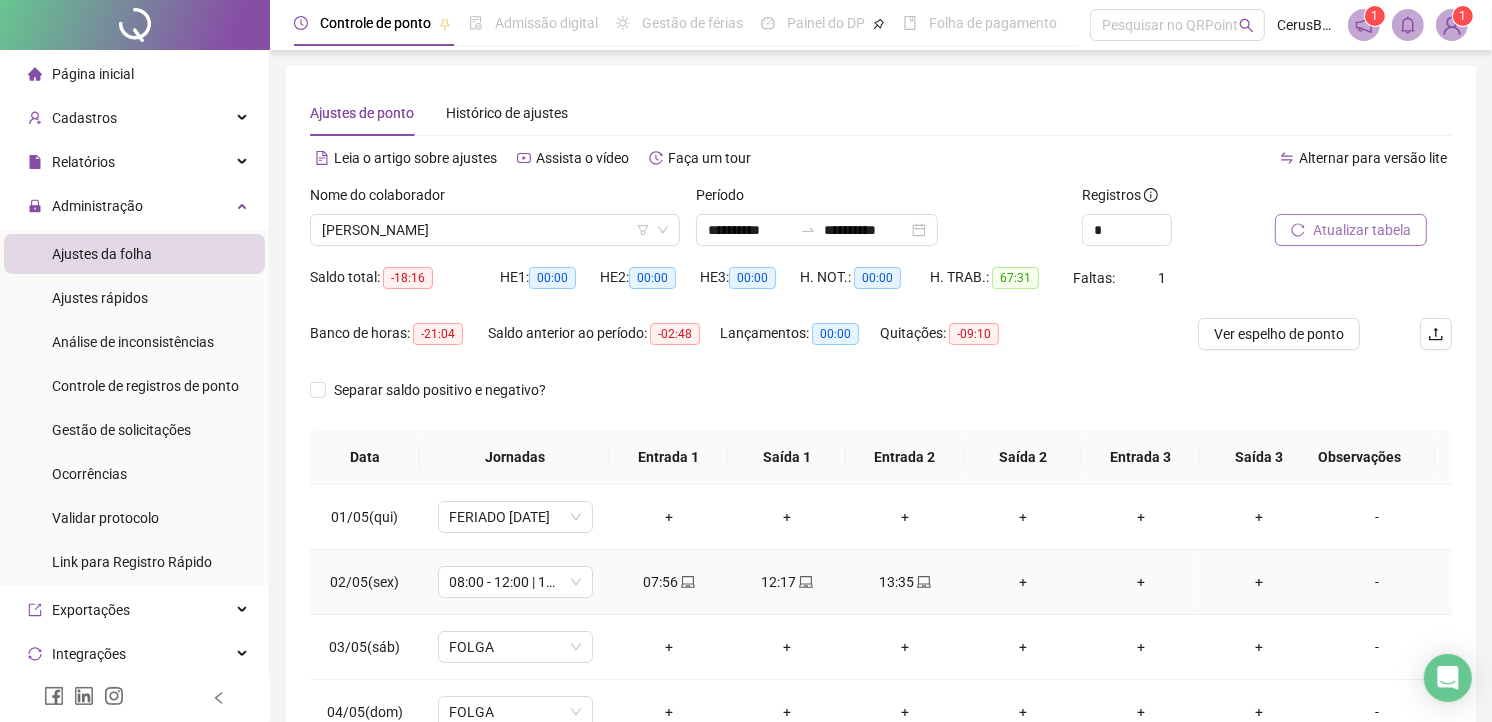 click on "+" at bounding box center [1023, 582] 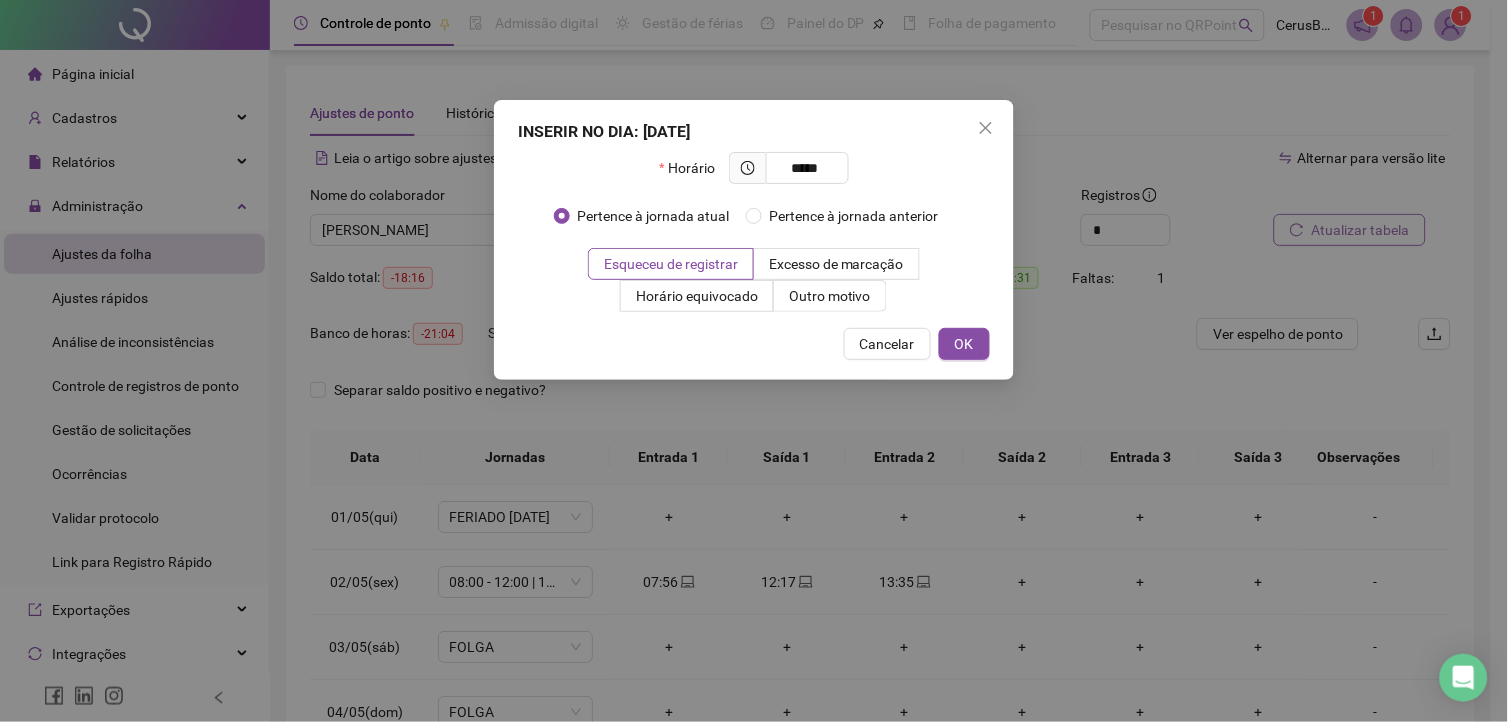 type on "*****" 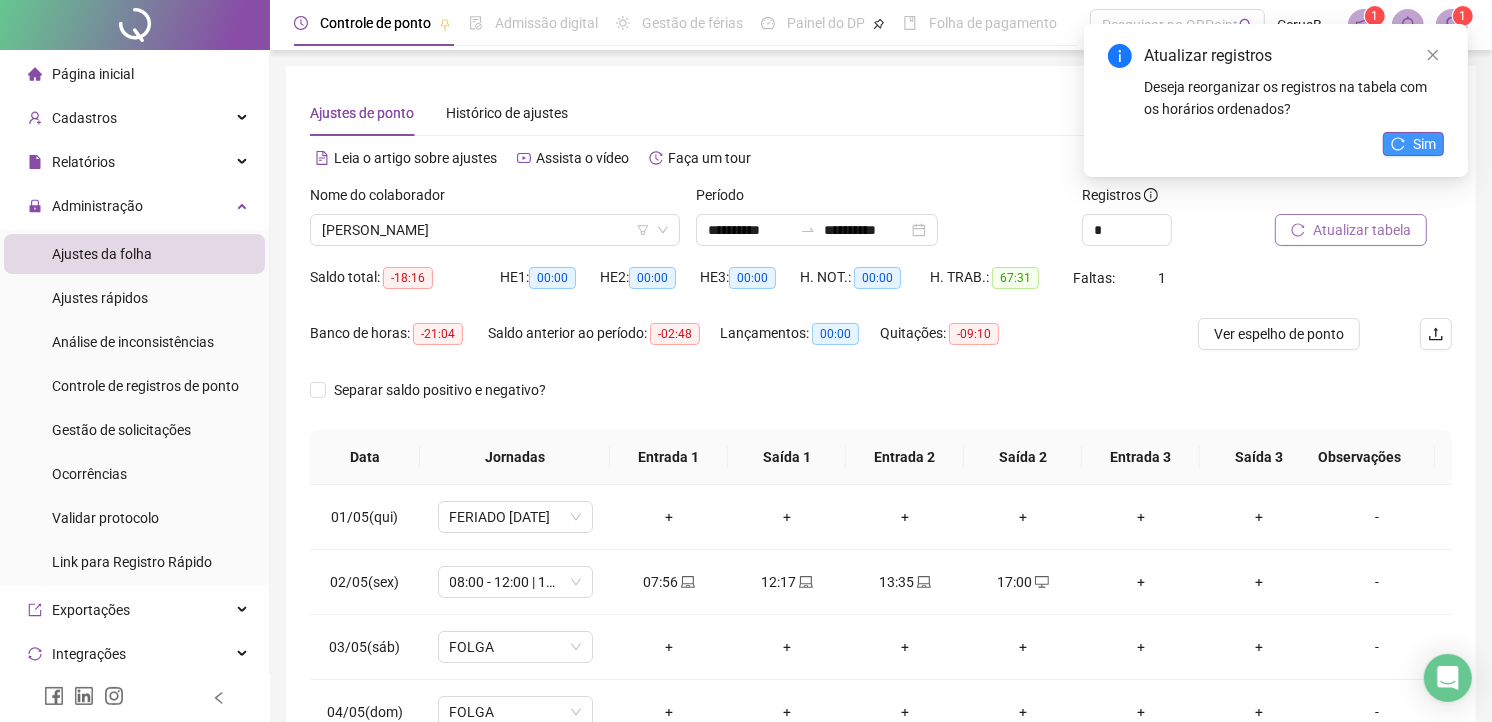 click 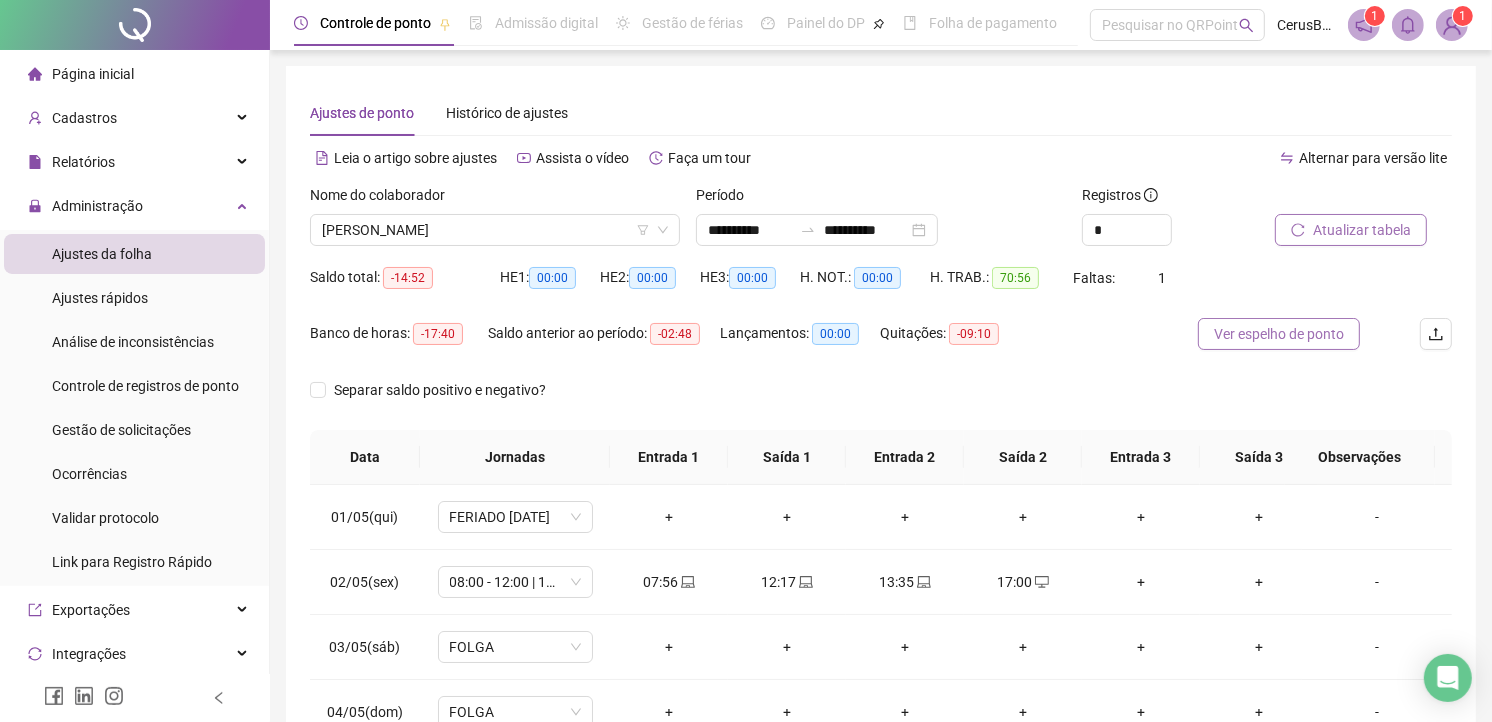 click on "Ver espelho de ponto" at bounding box center (1279, 334) 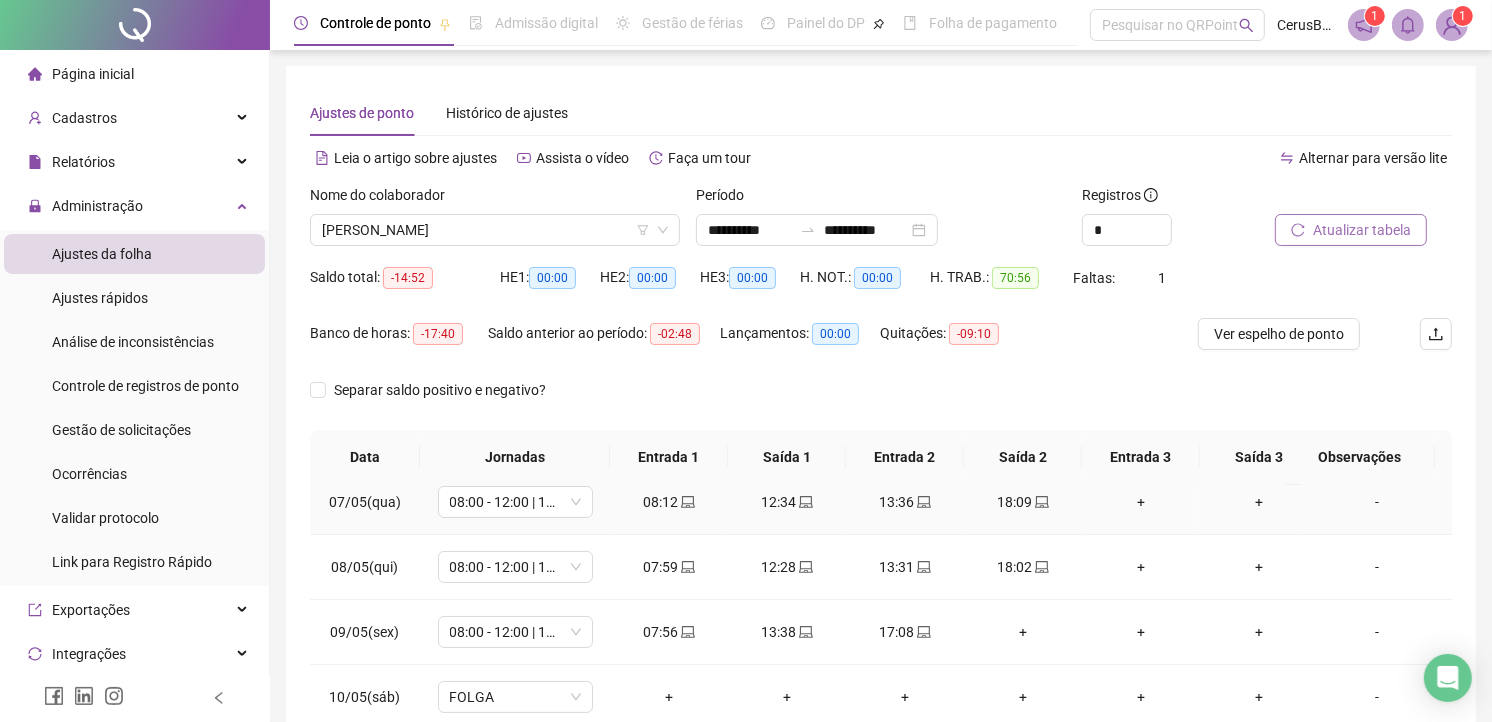 scroll, scrollTop: 444, scrollLeft: 0, axis: vertical 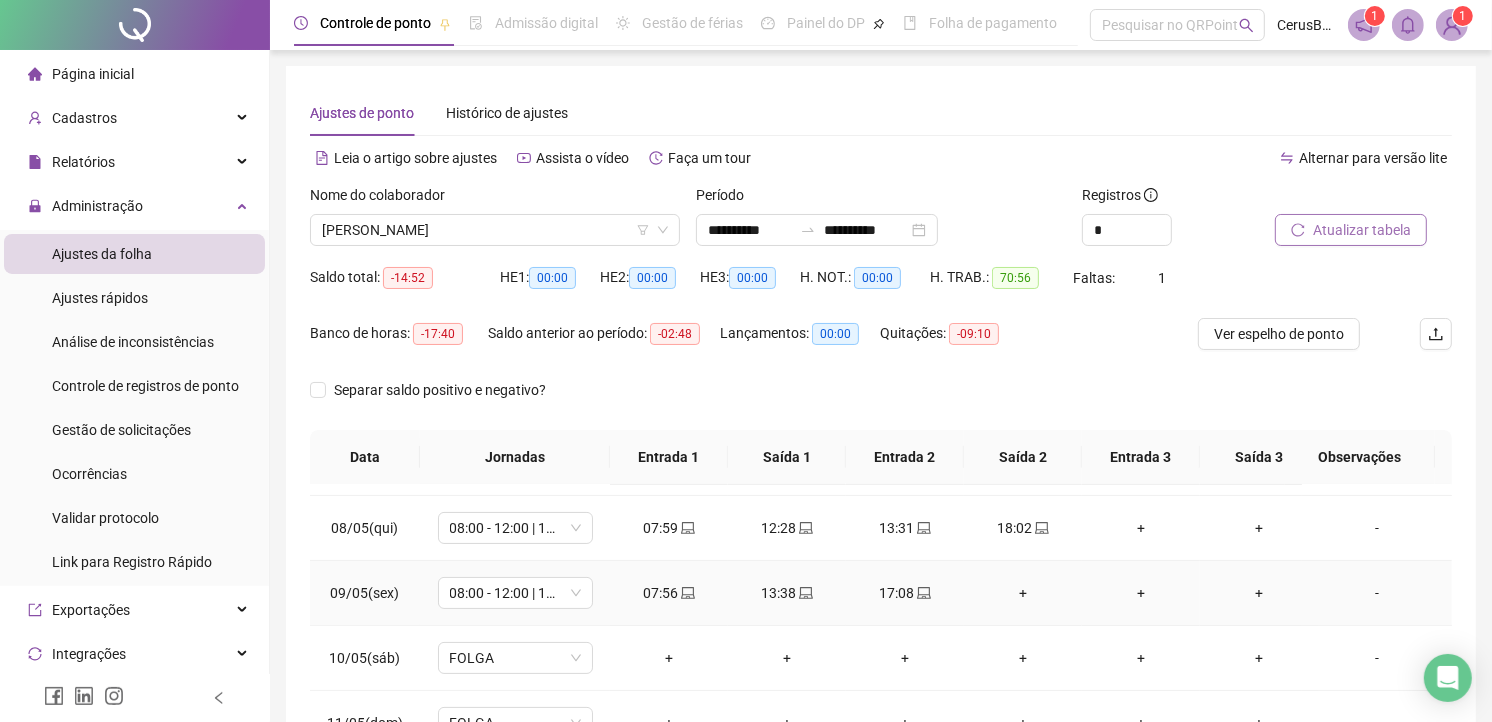 click on "+" at bounding box center (1023, 593) 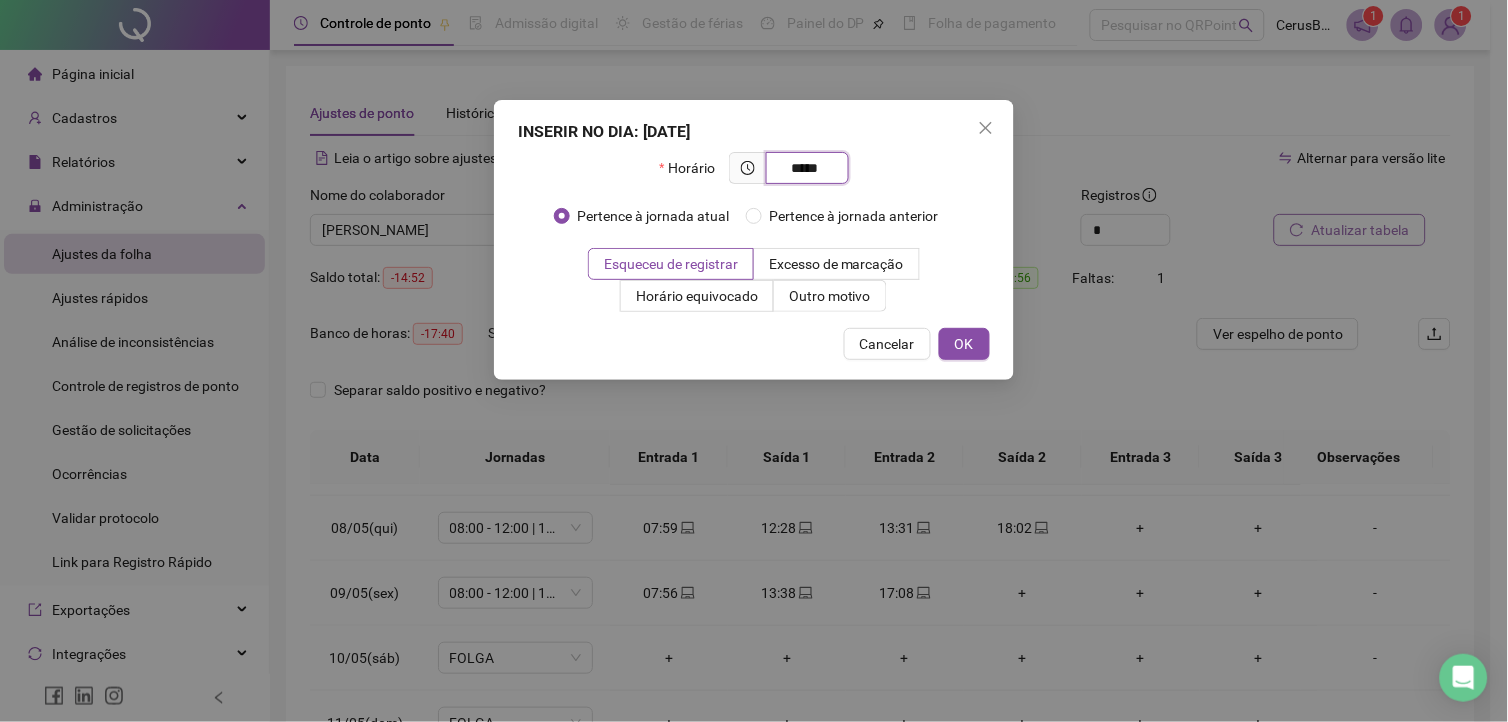 type on "*****" 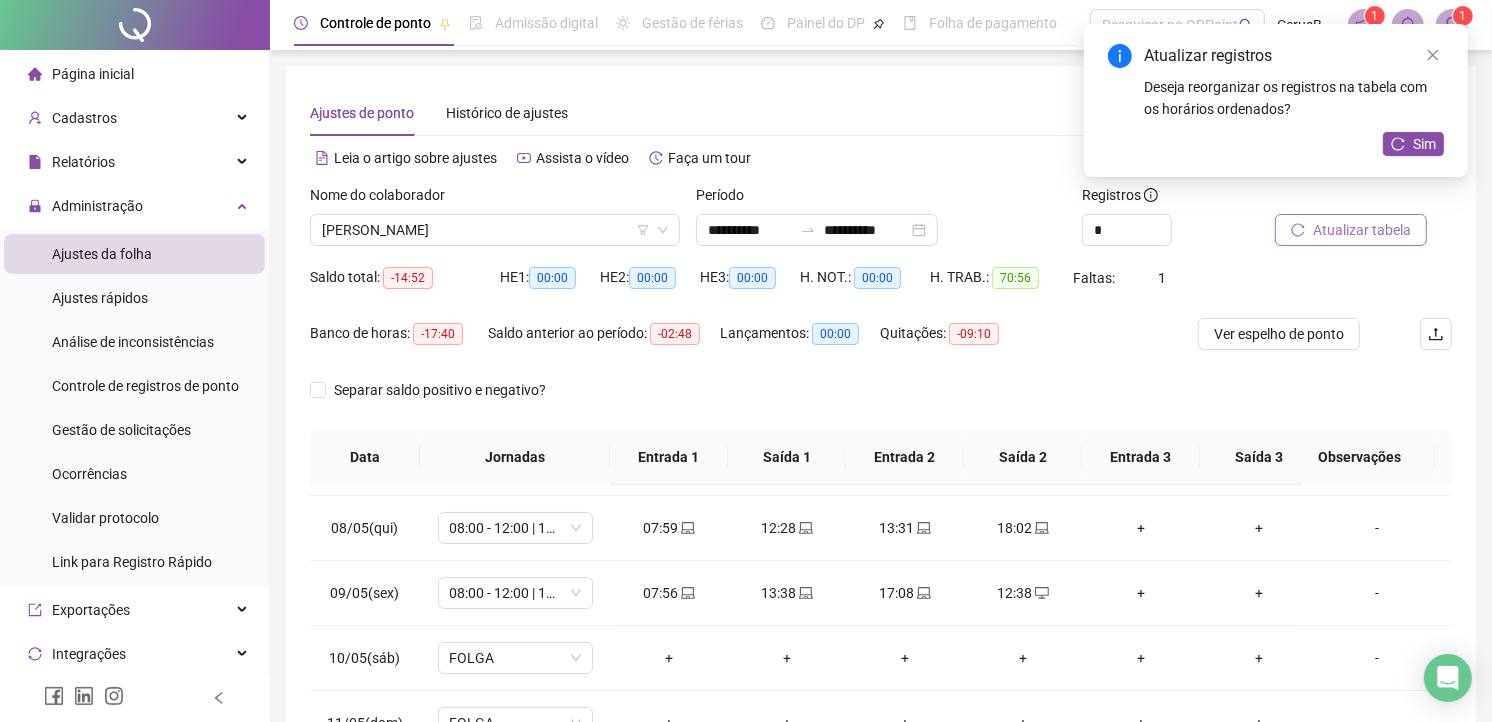 click on "Atualizar tabela" at bounding box center [1362, 230] 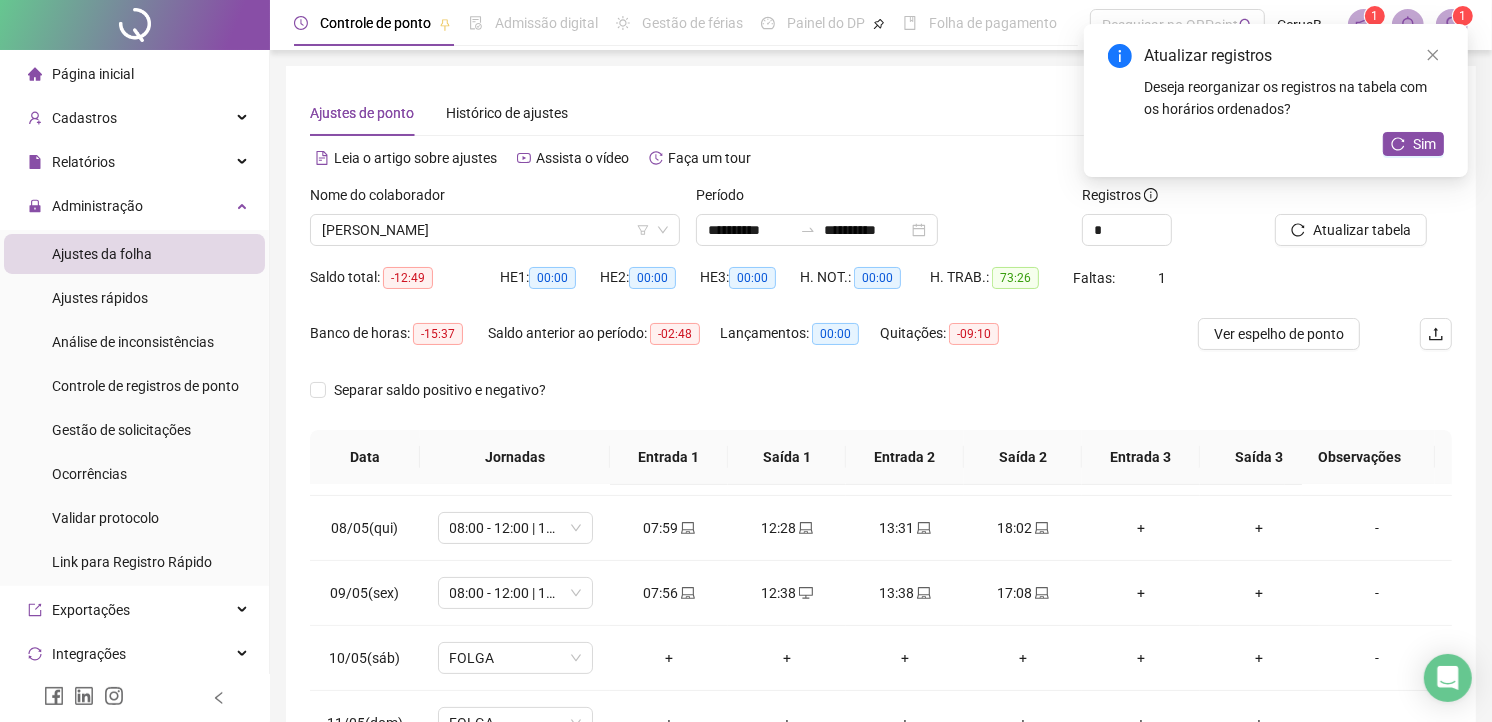 click on "Atualizar registros Deseja reorganizar os registros na tabela com os horários ordenados? Sim" at bounding box center [1276, 100] 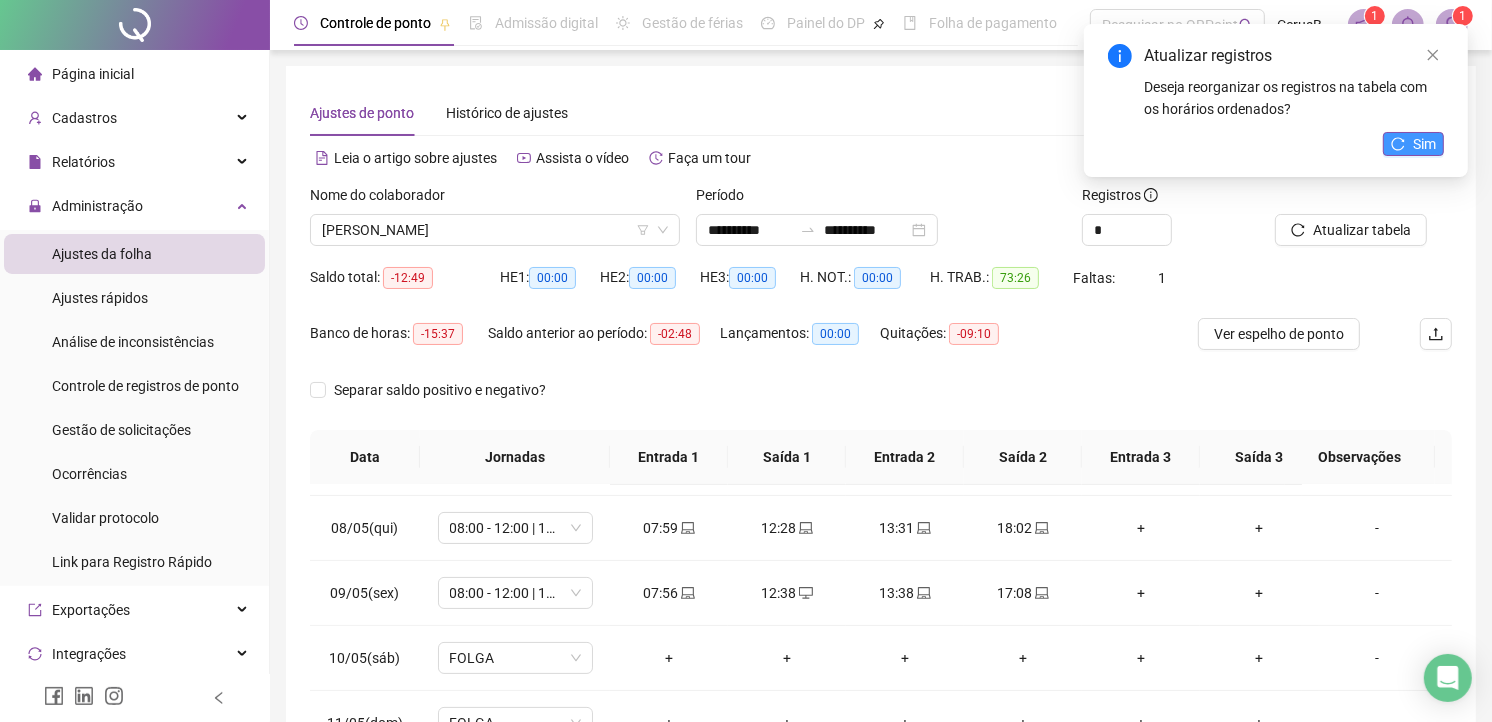 click on "Sim" at bounding box center [1424, 144] 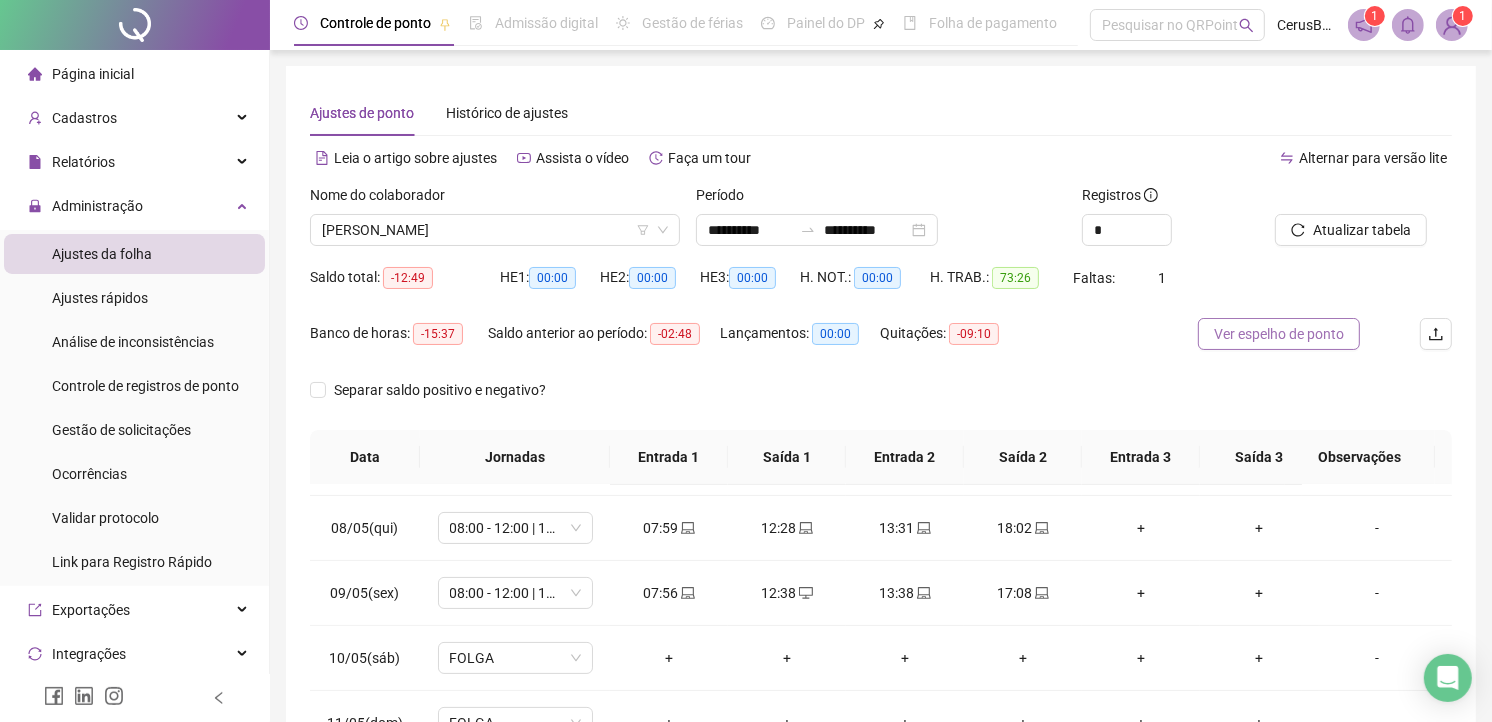 click on "Ver espelho de ponto" at bounding box center (1279, 334) 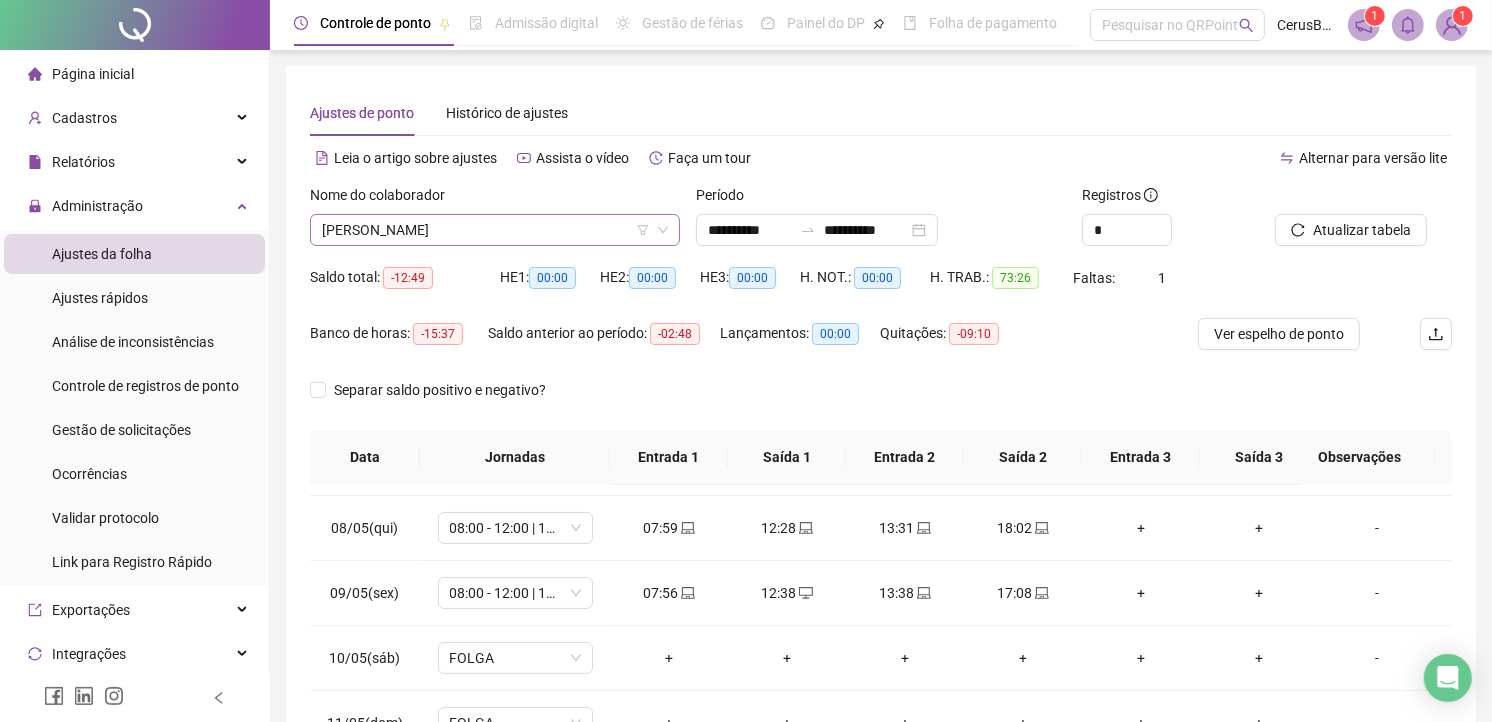 click on "[PERSON_NAME]" at bounding box center [495, 230] 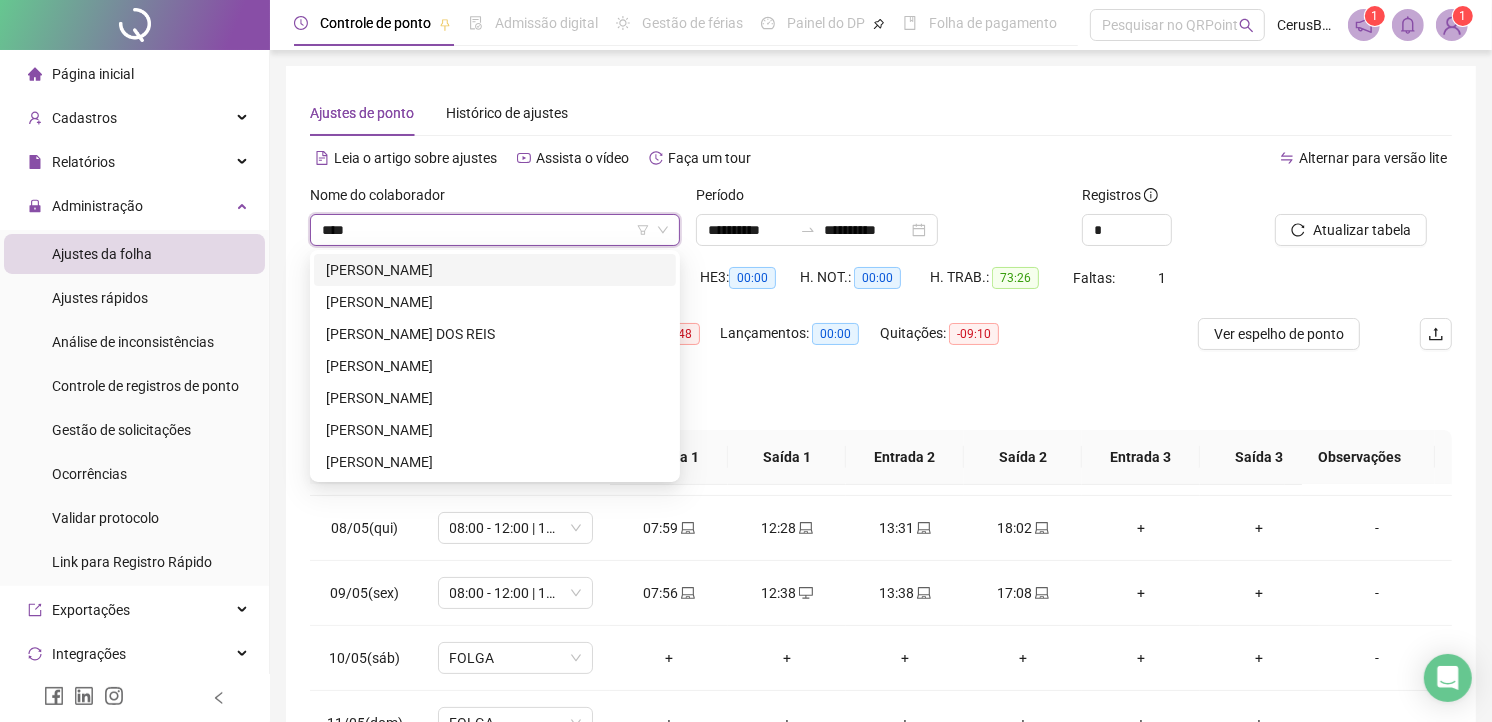 type on "*****" 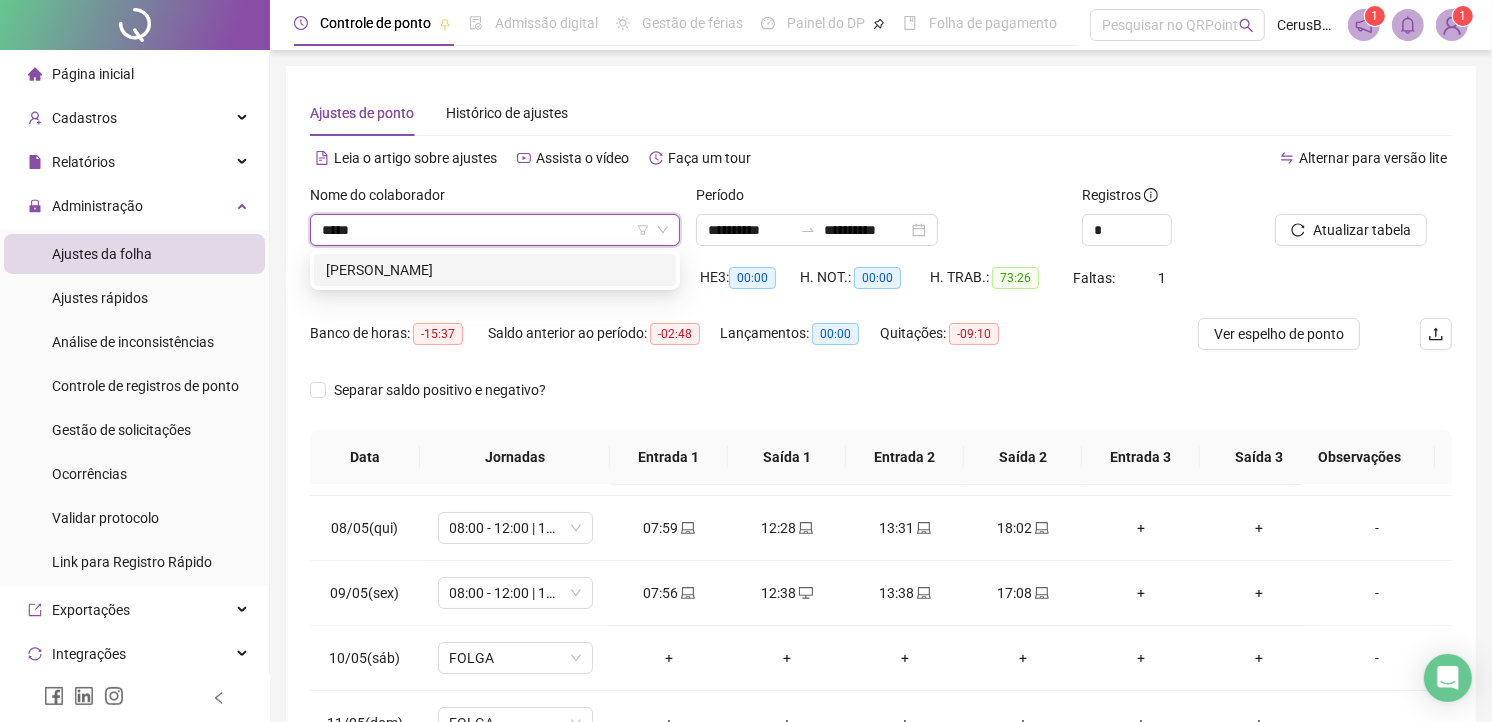 click on "[PERSON_NAME]" at bounding box center (495, 270) 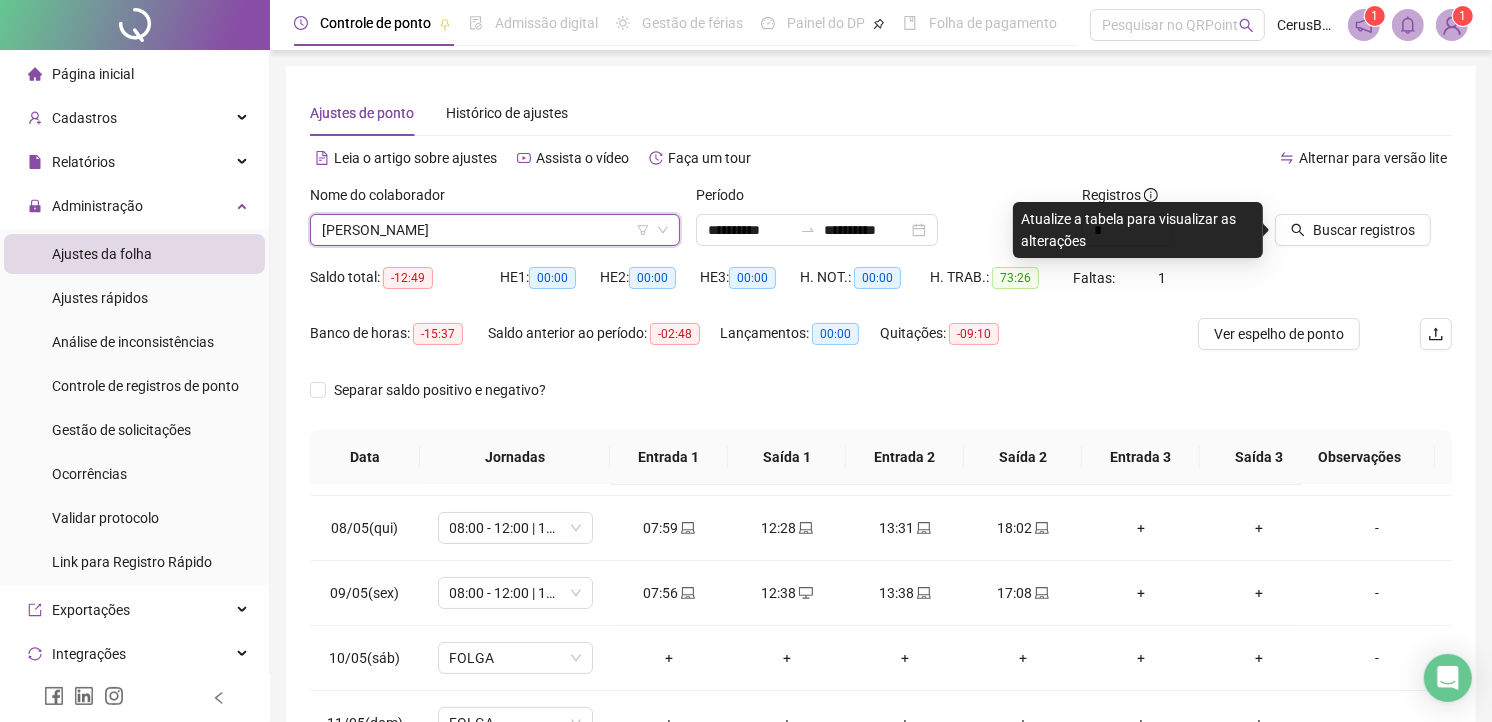 click on "[PERSON_NAME]" at bounding box center (495, 230) 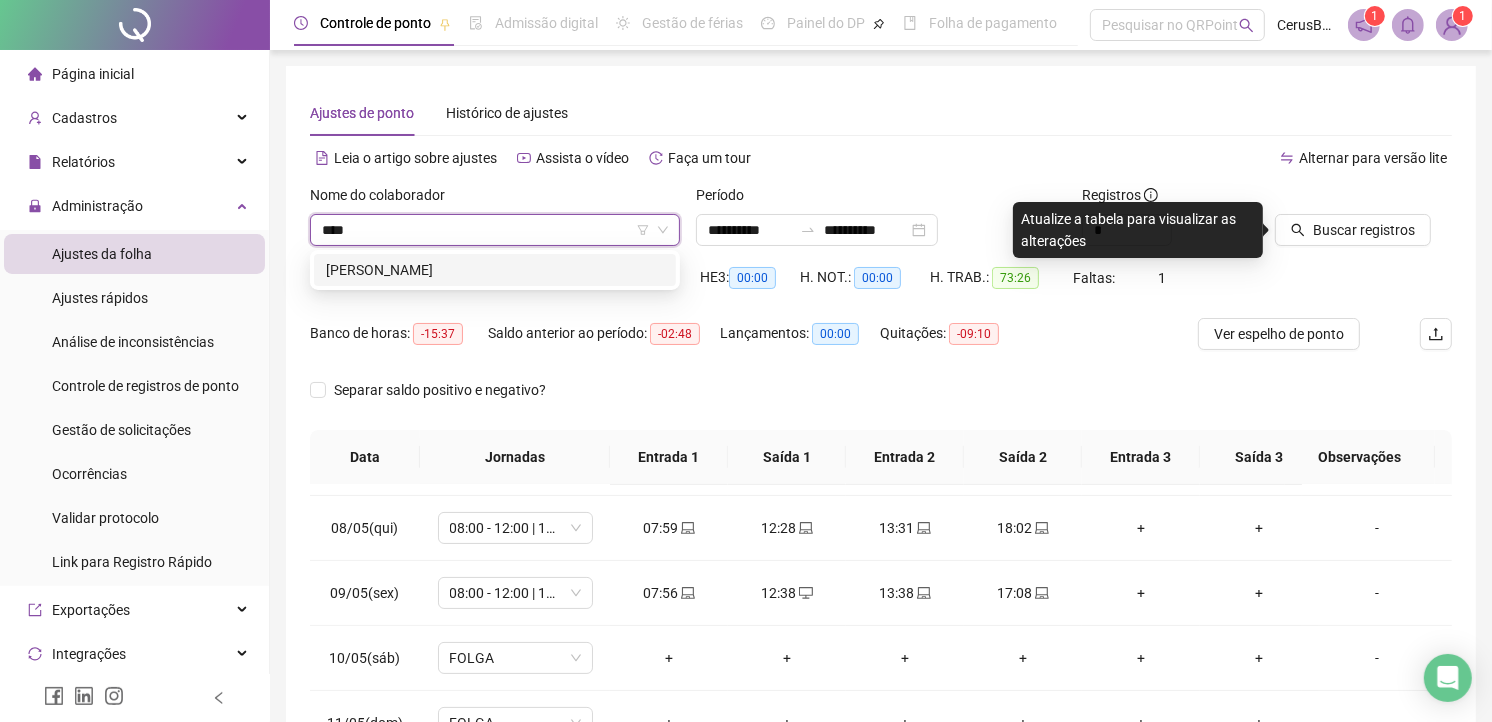 type on "*****" 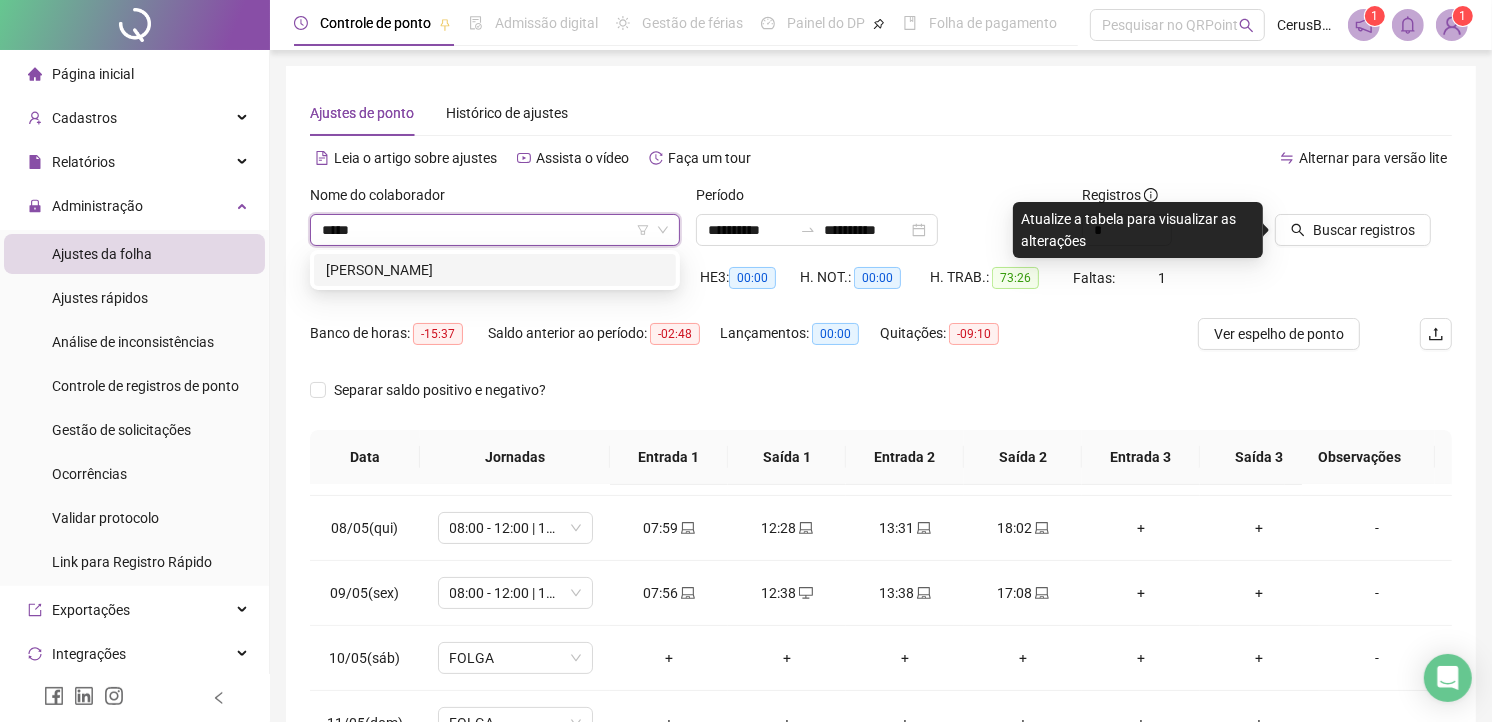 click on "[PERSON_NAME]" at bounding box center (495, 270) 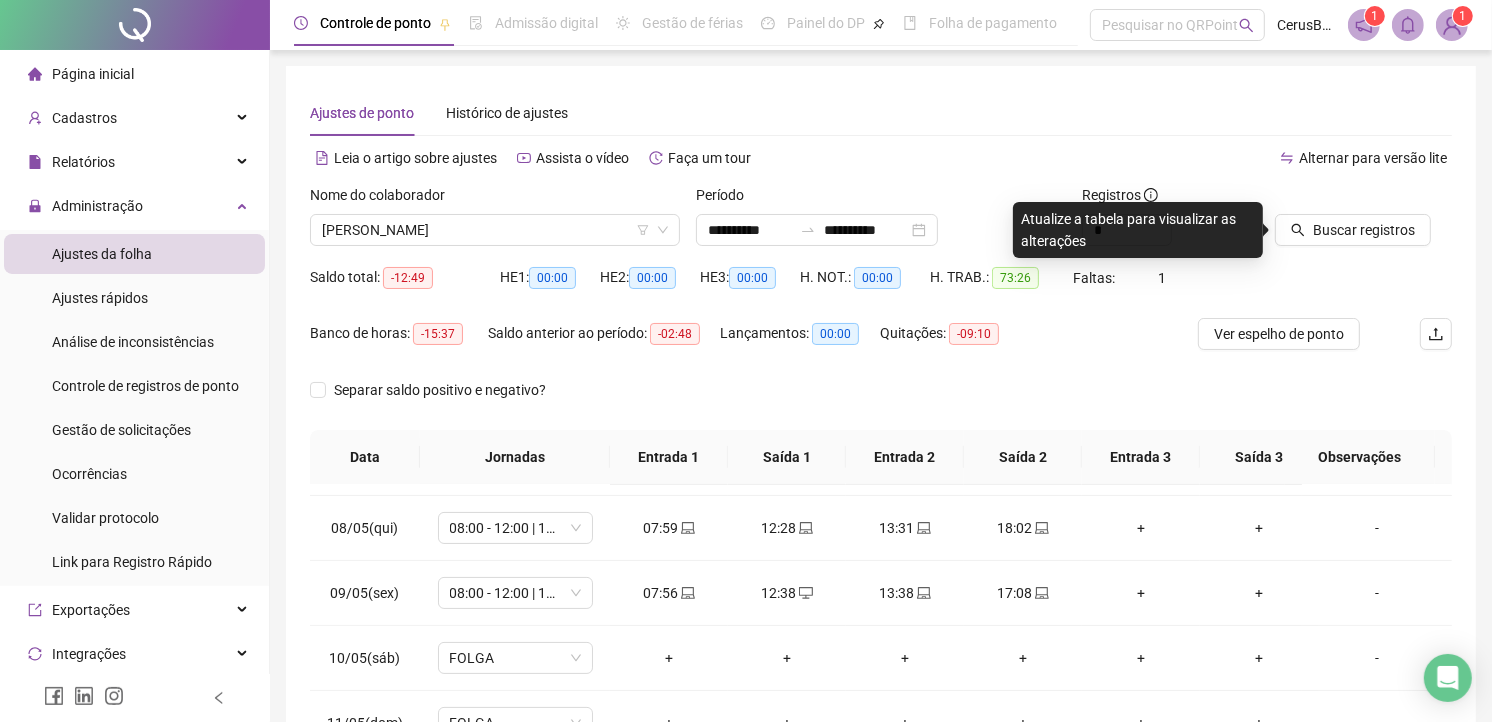 click on "Período" at bounding box center [881, 199] 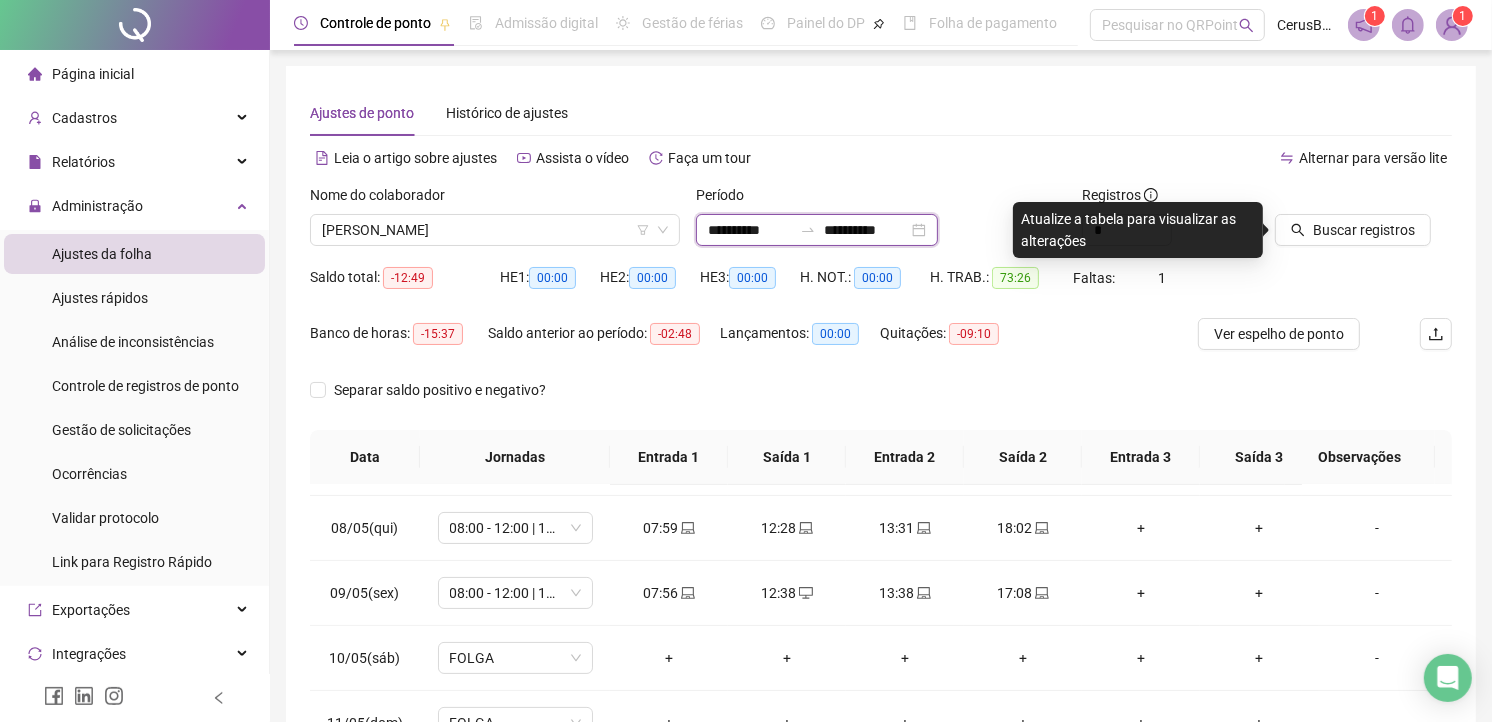click on "**********" at bounding box center [750, 230] 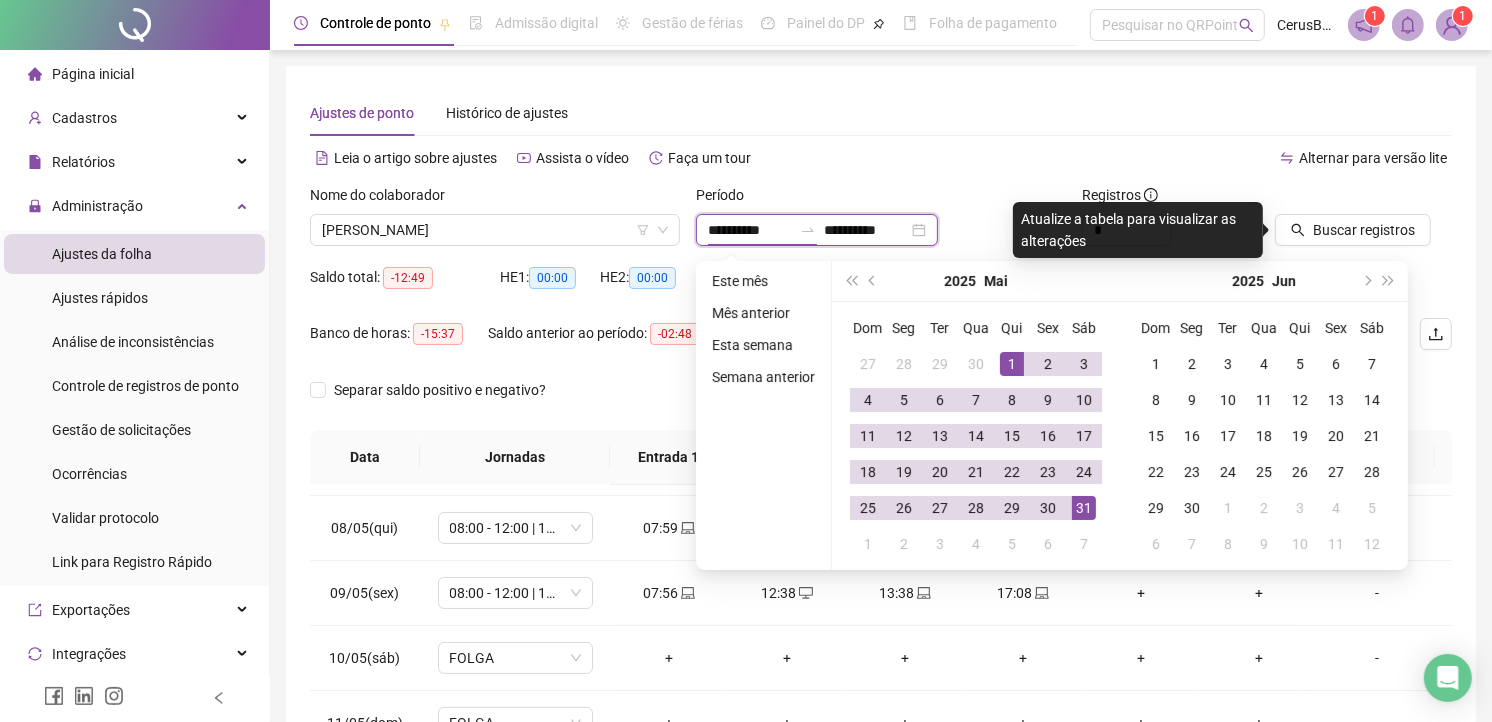type on "**********" 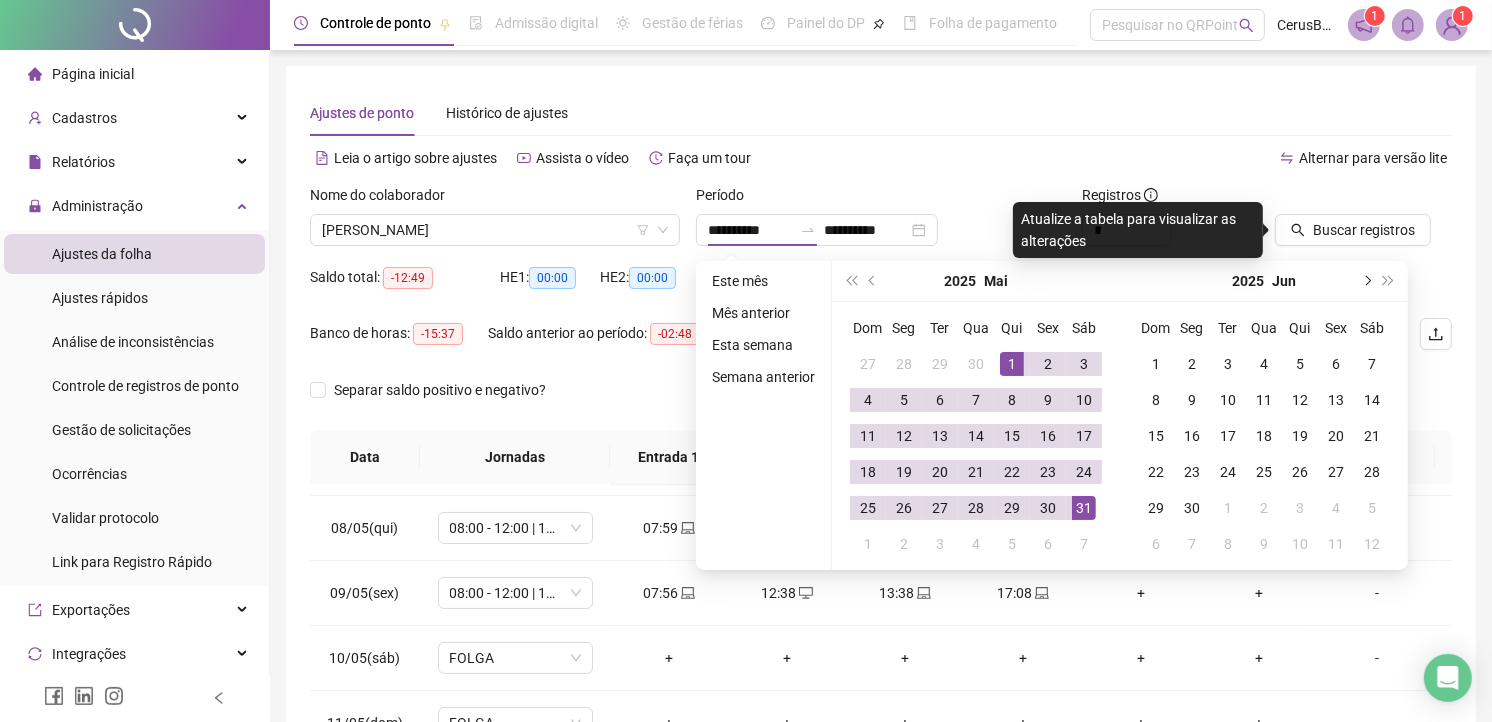 click at bounding box center [1366, 281] 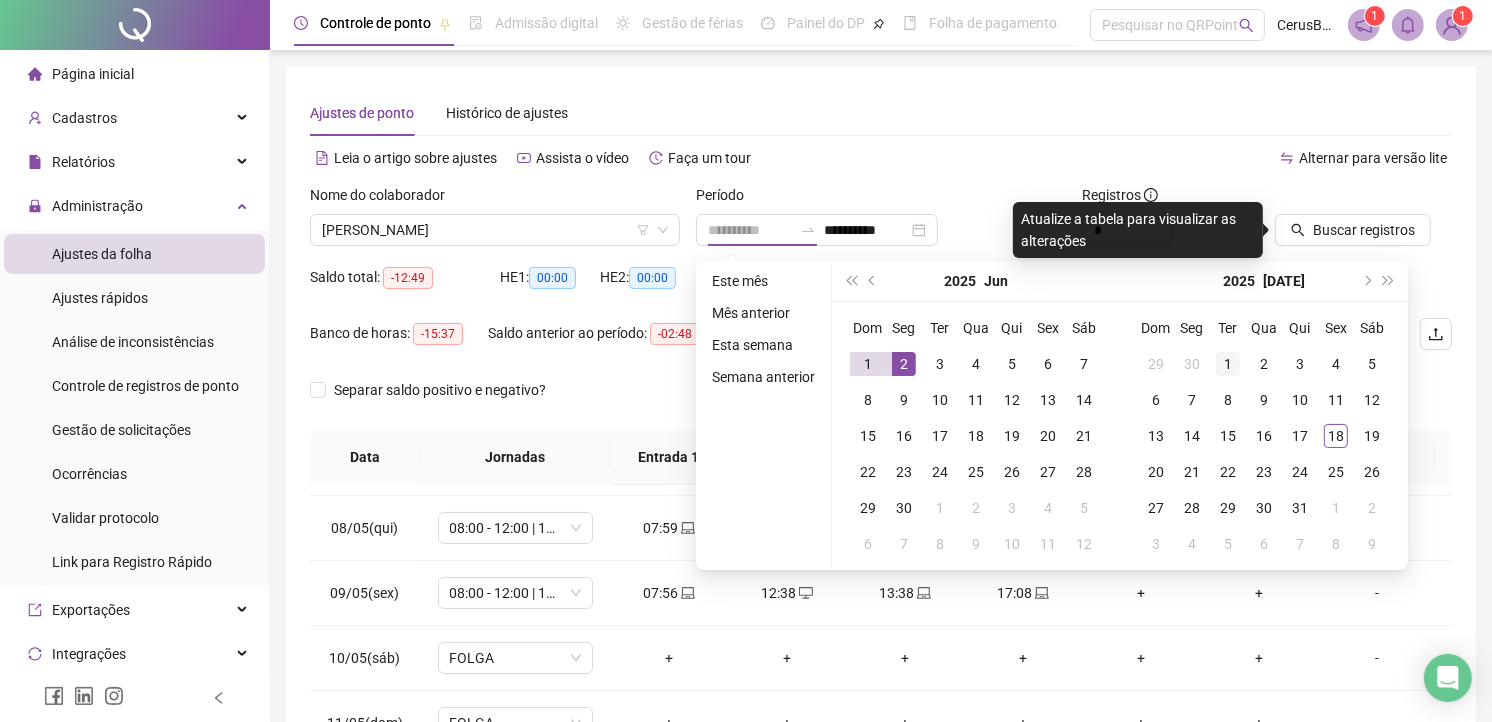 type on "**********" 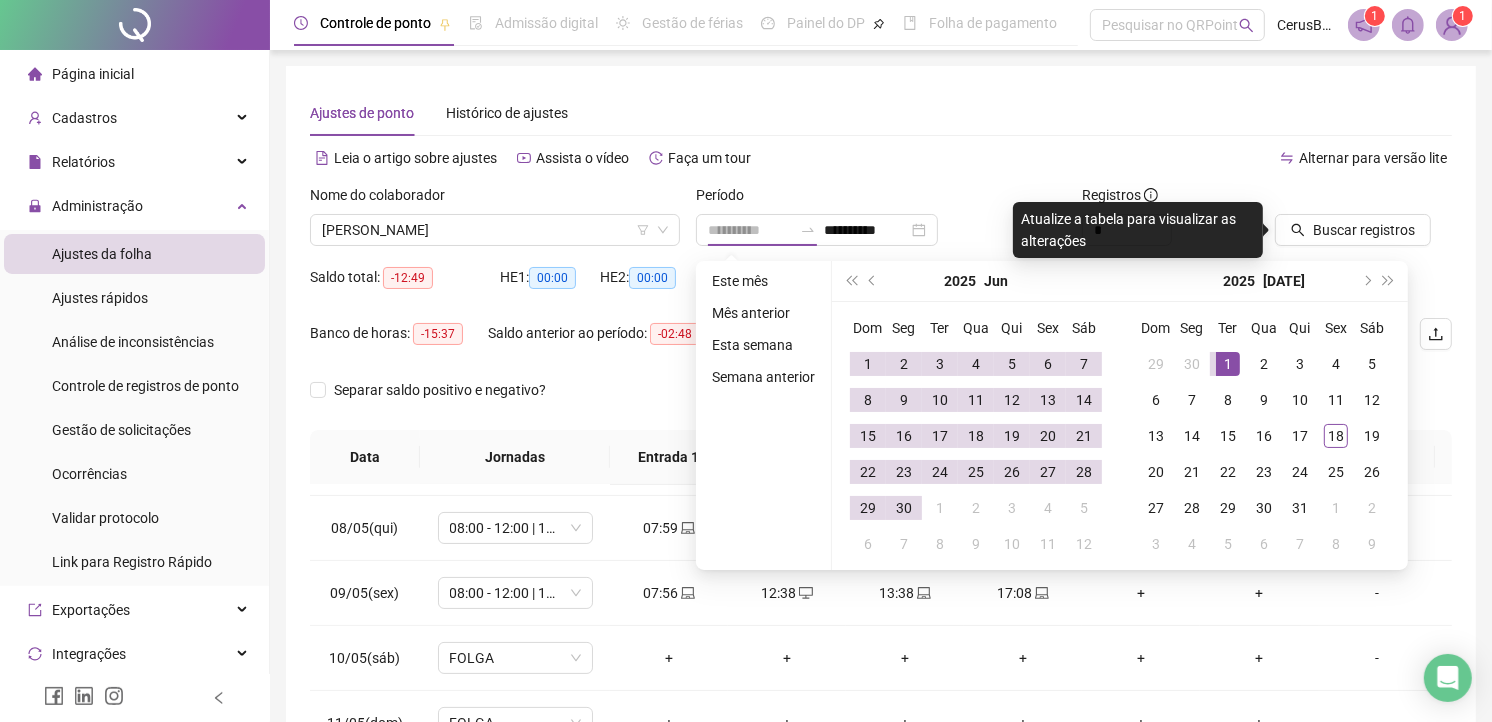 click on "1" at bounding box center (1228, 364) 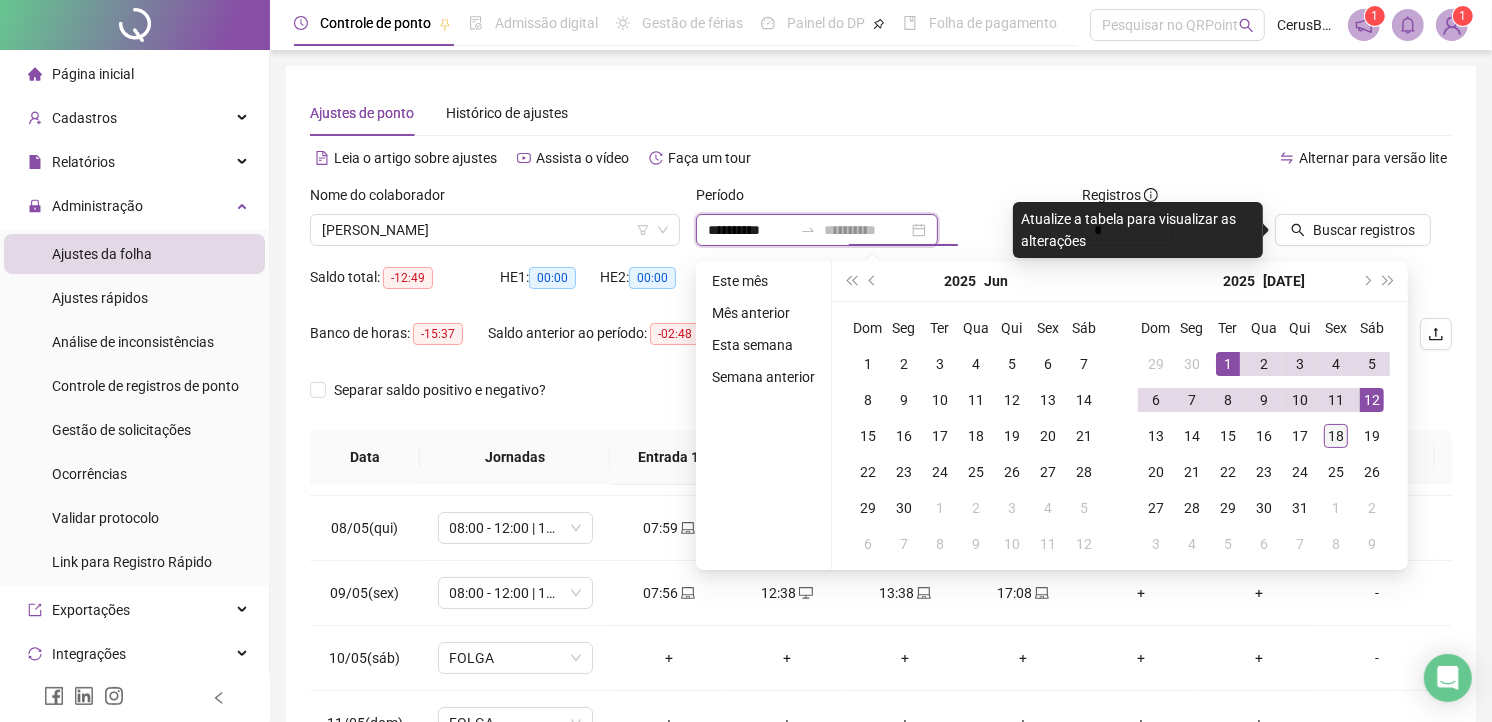 type on "**********" 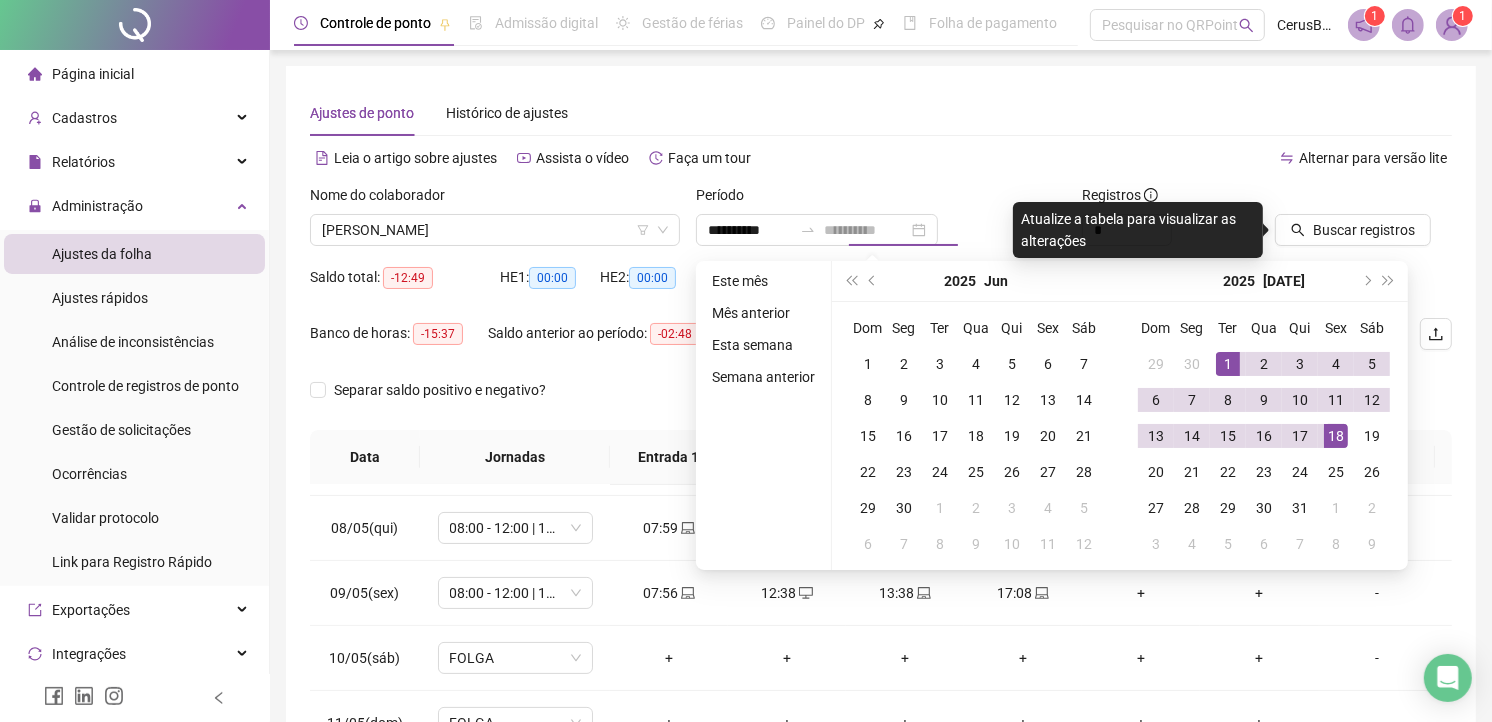 click on "18" at bounding box center (1336, 436) 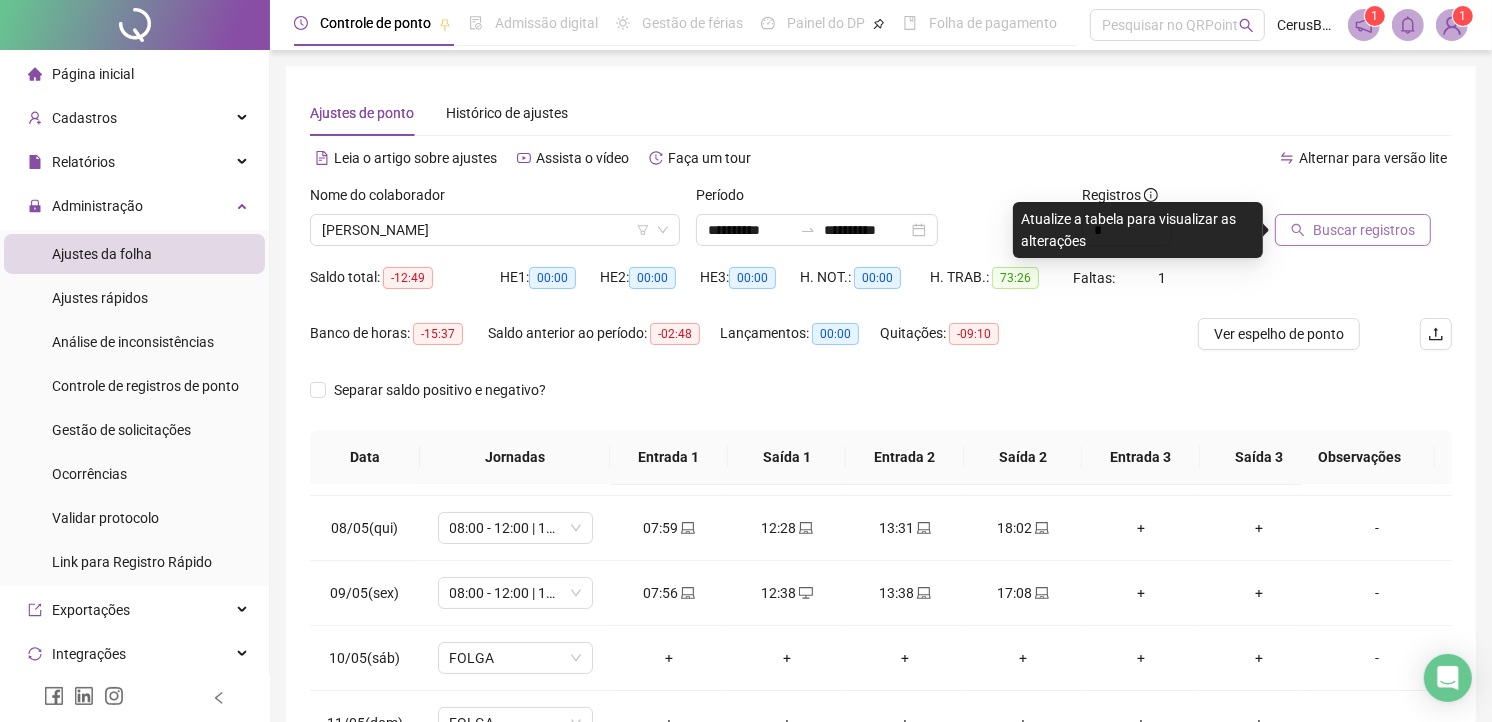 click on "Buscar registros" at bounding box center (1364, 230) 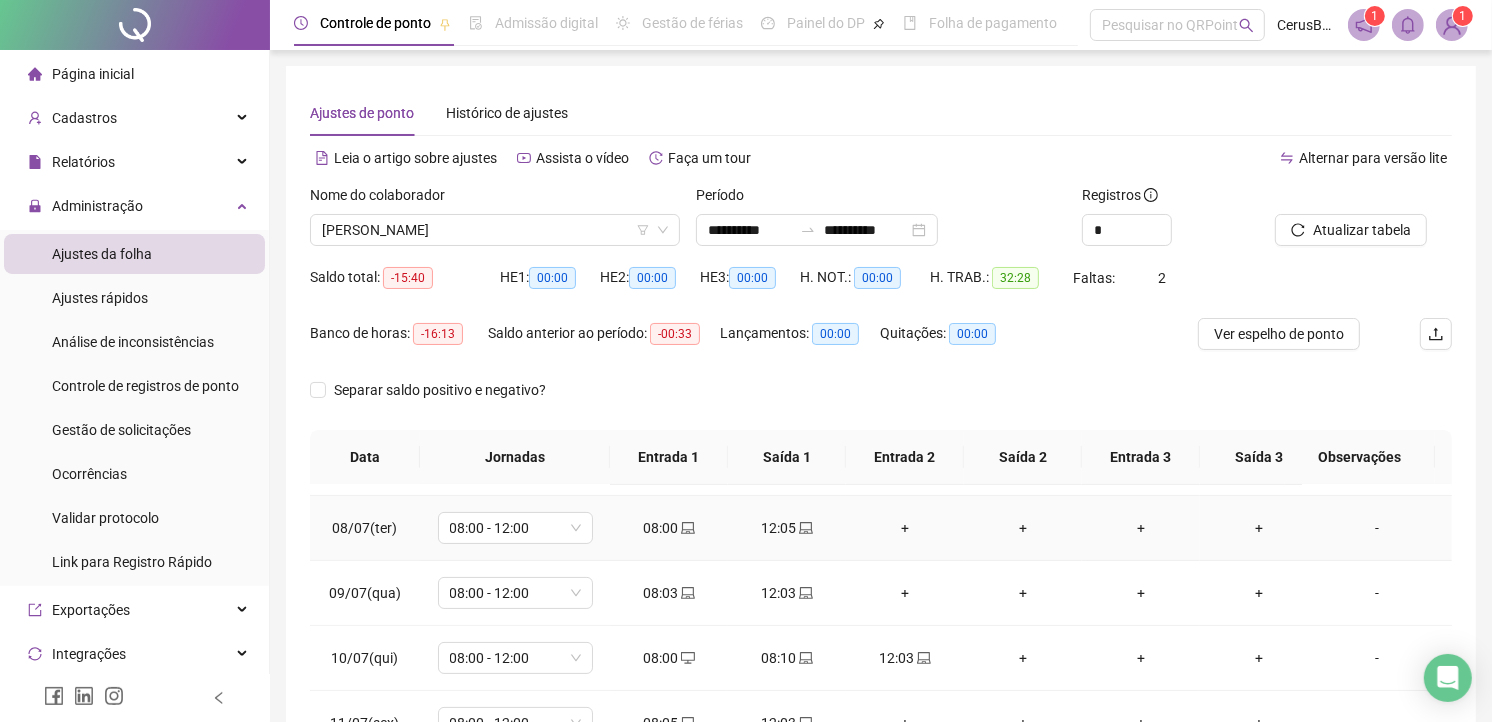click on "08:00" at bounding box center (669, 528) 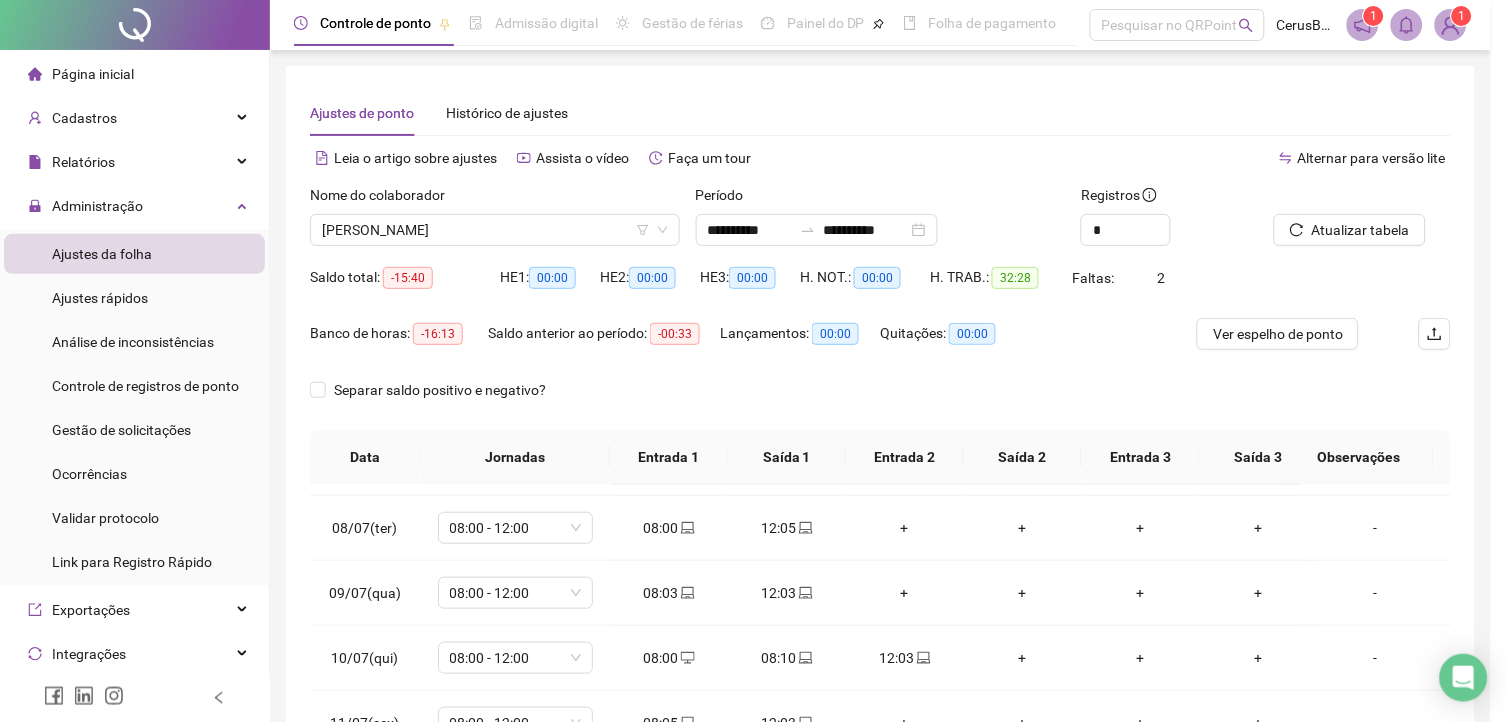 type on "**********" 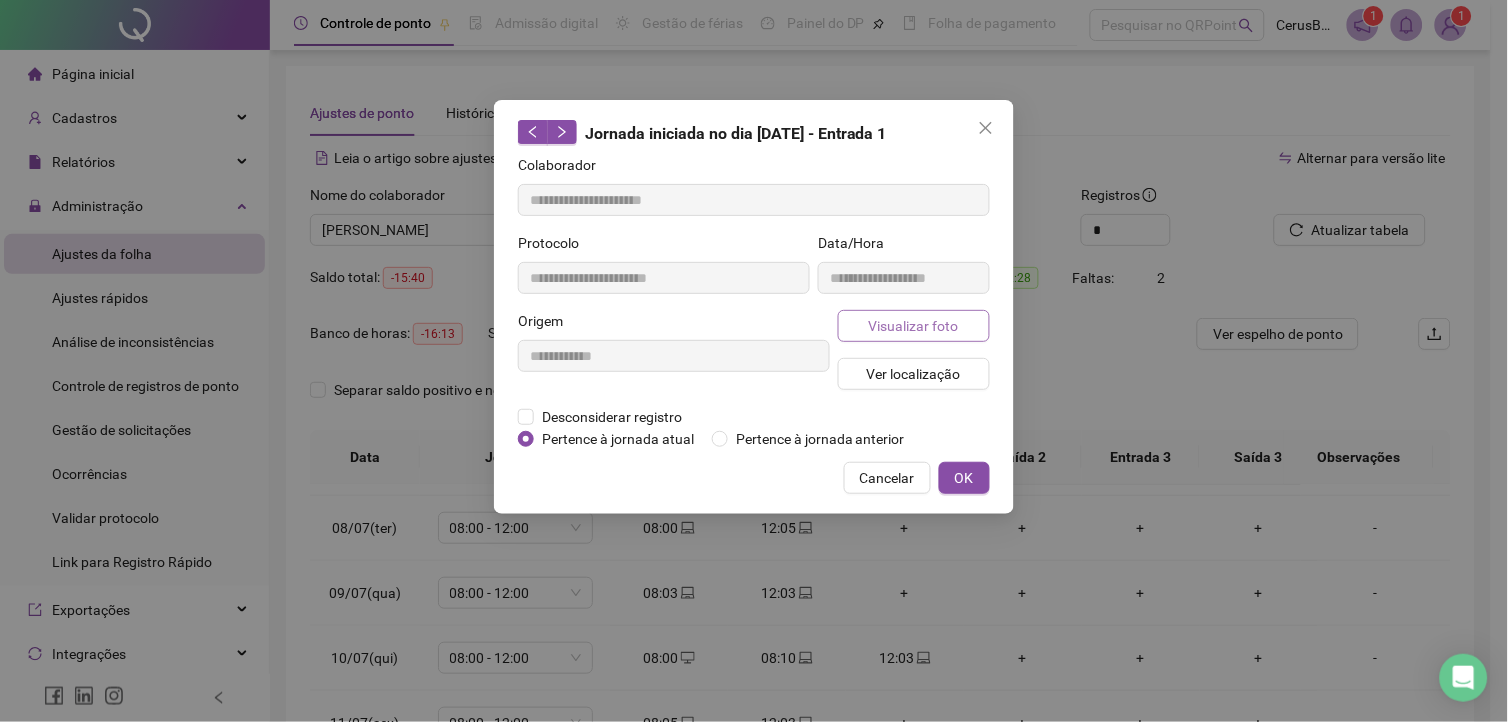 drag, startPoint x: 864, startPoint y: 342, endPoint x: 875, endPoint y: 325, distance: 20.248457 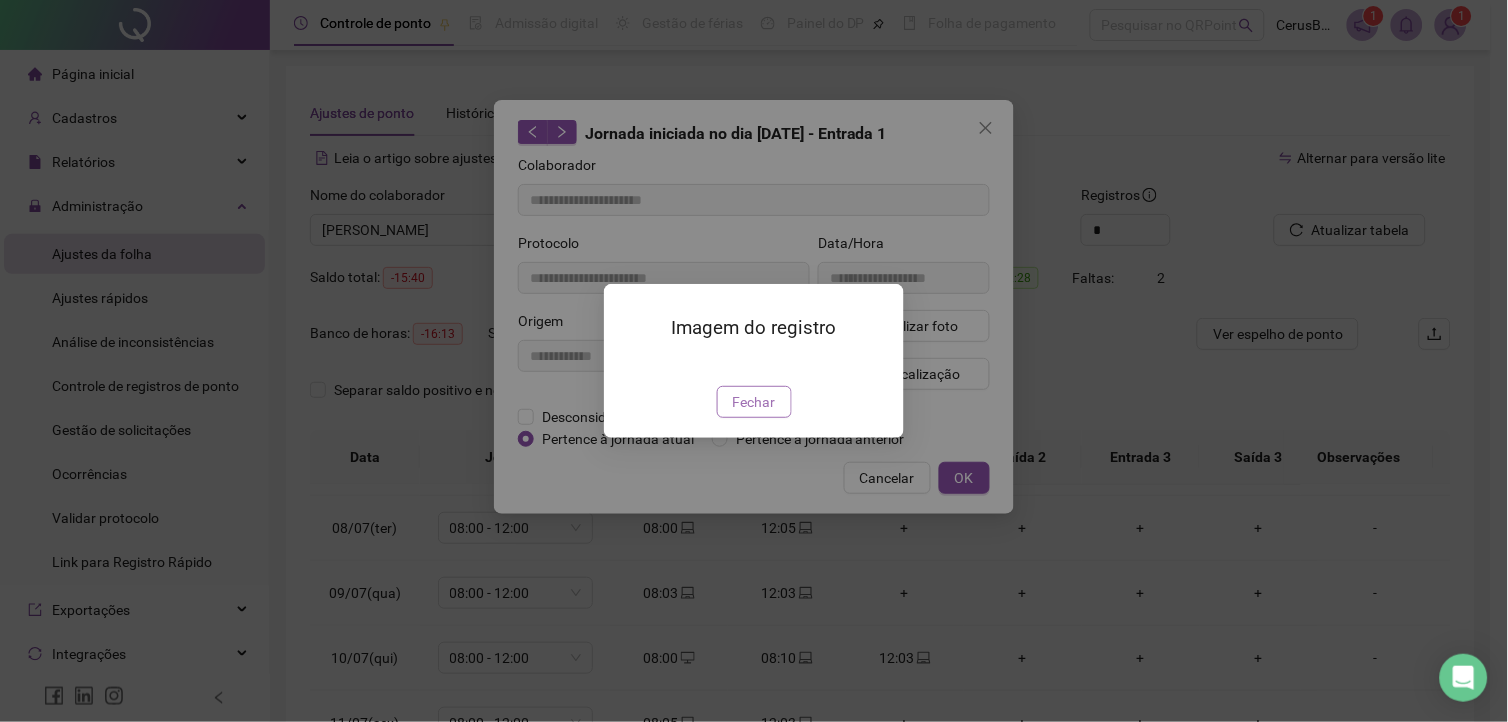 click on "Fechar" at bounding box center (754, 402) 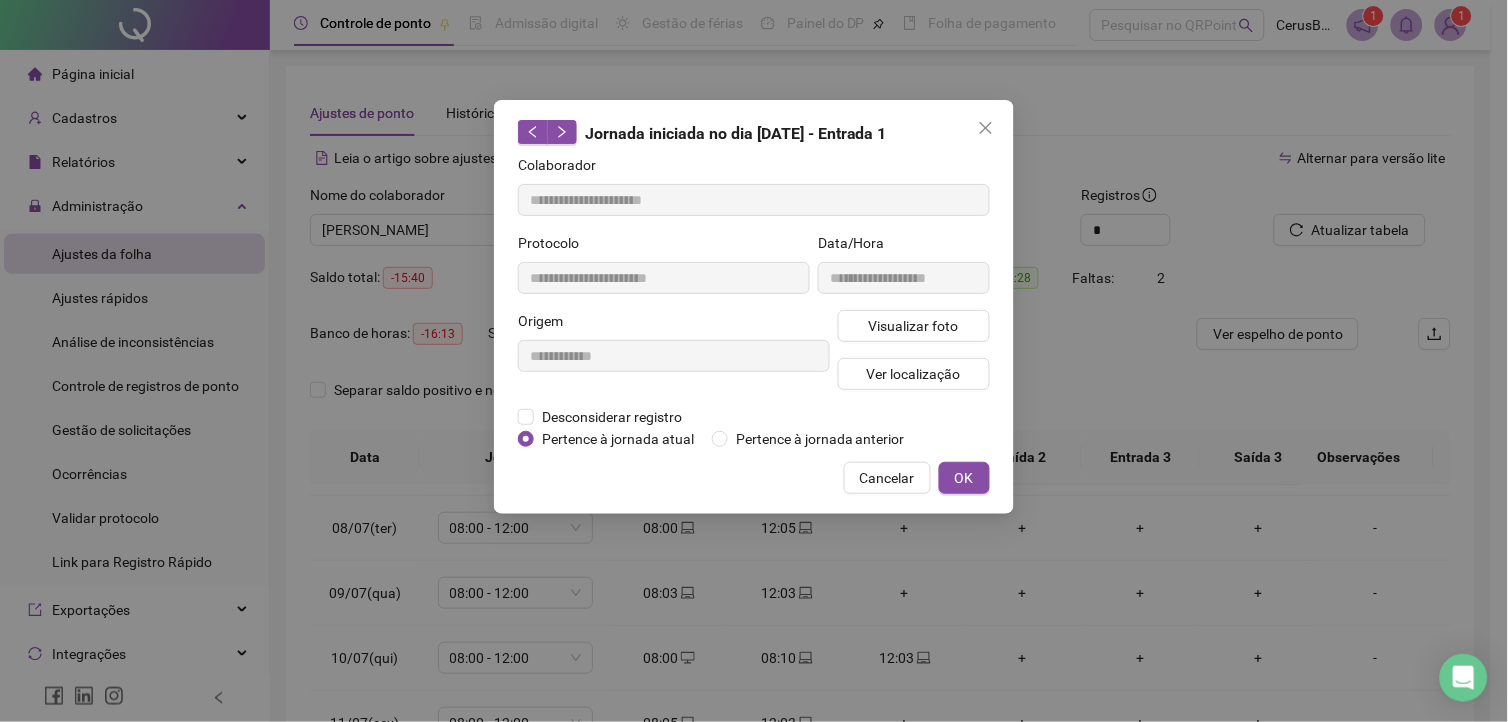 click on "**********" at bounding box center [754, 361] 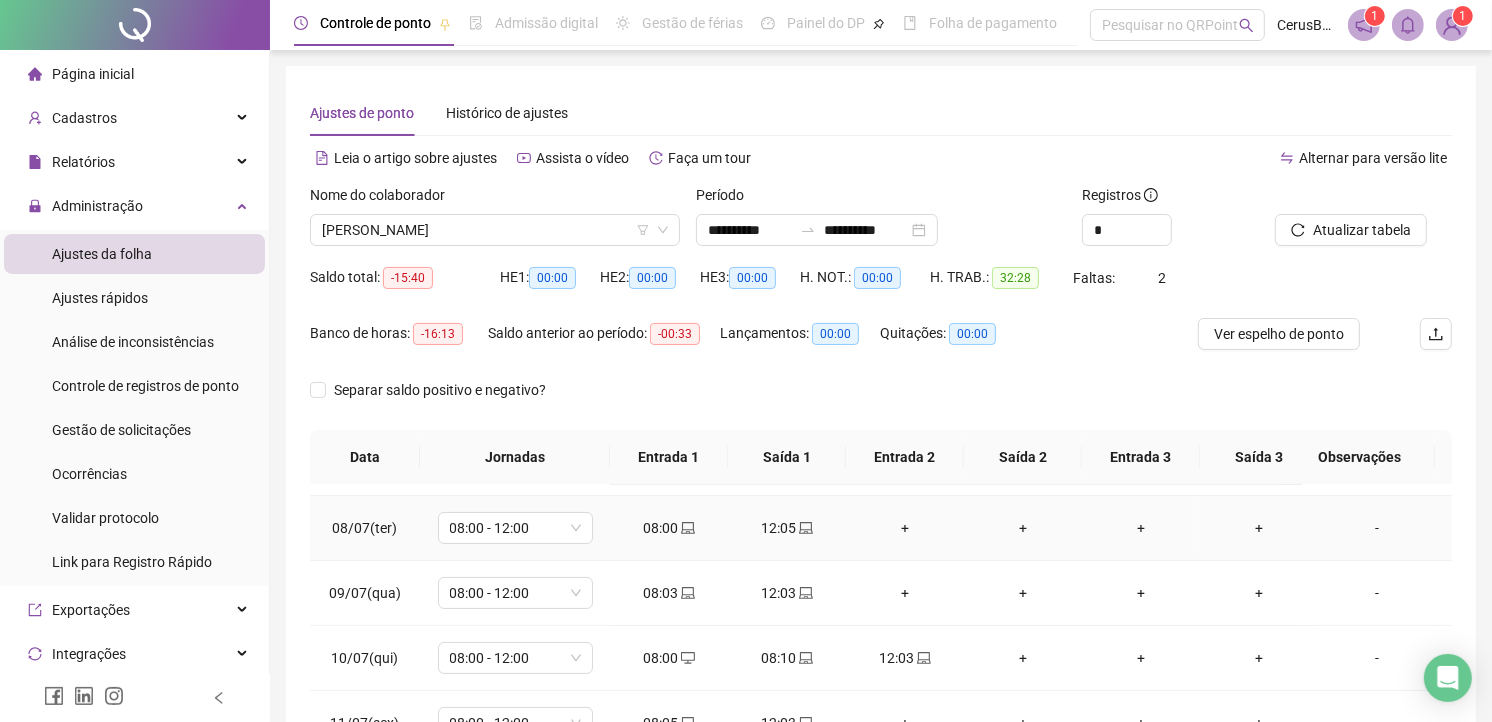 click on "12:05" at bounding box center [787, 528] 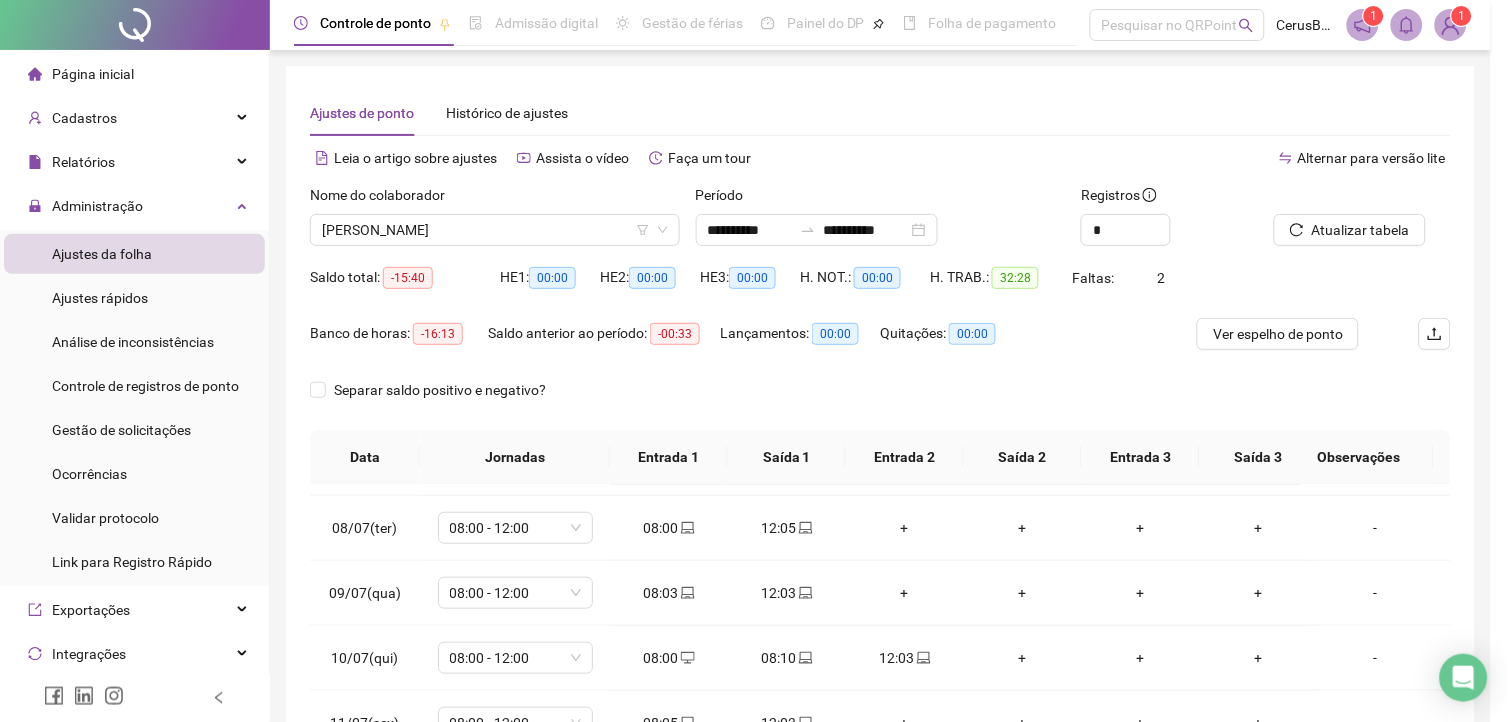 type on "**********" 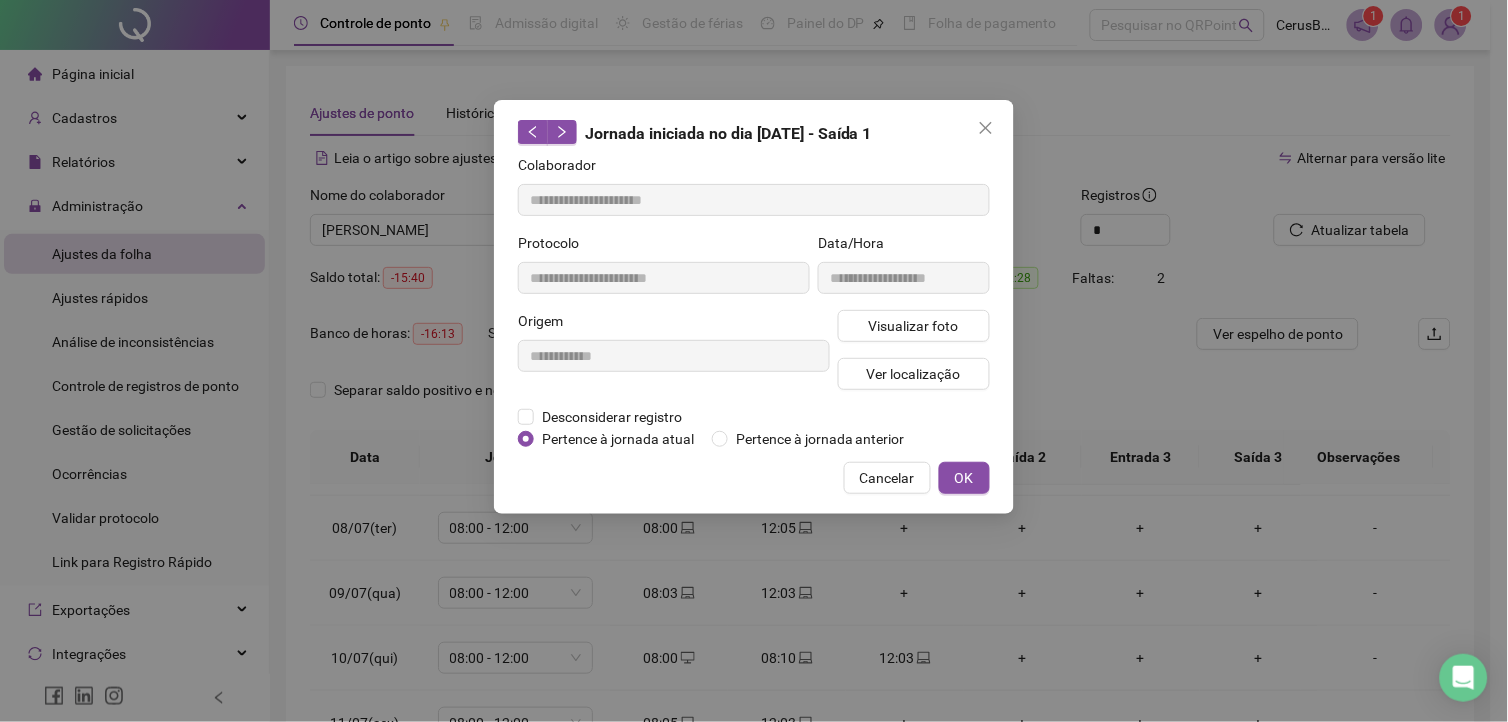 click on "**********" at bounding box center (904, 271) 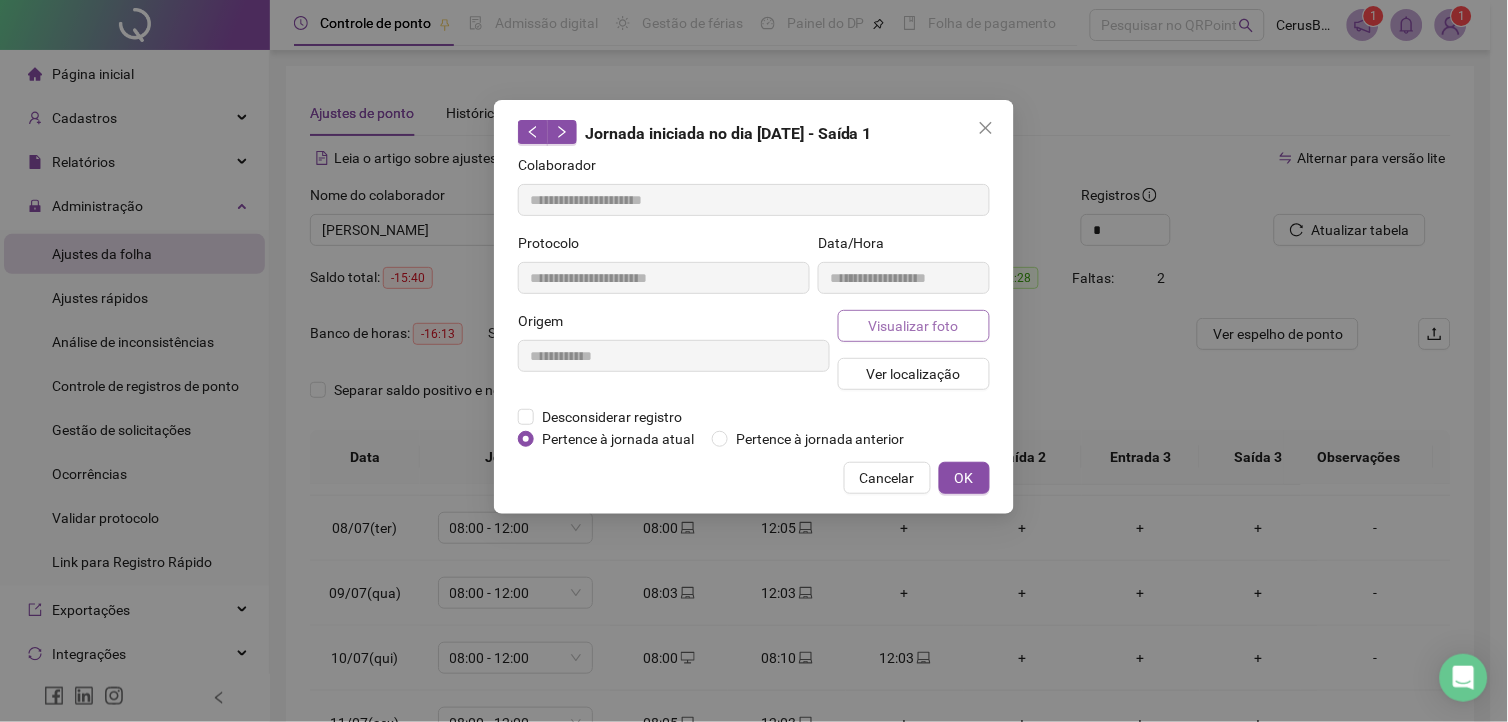 click on "Visualizar foto" at bounding box center (914, 326) 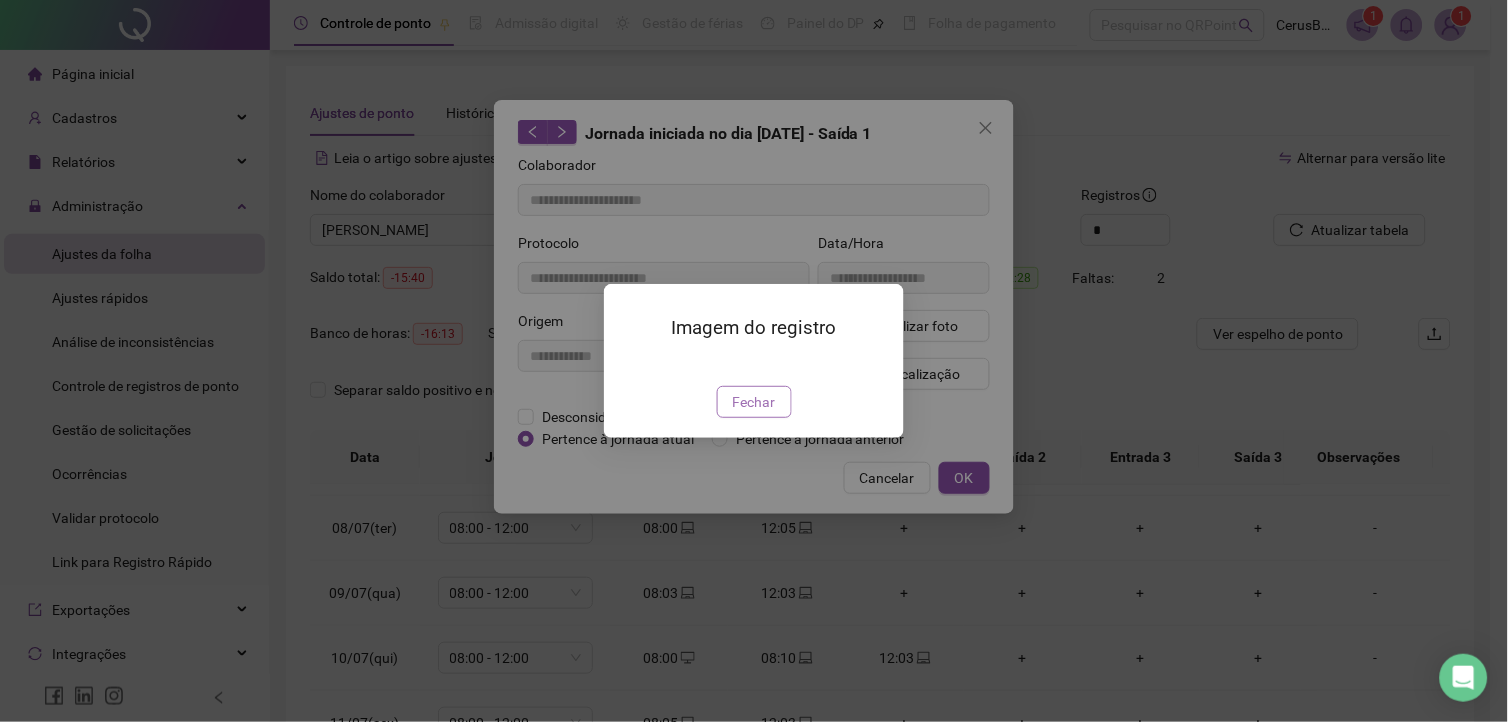 click on "Fechar" at bounding box center [754, 402] 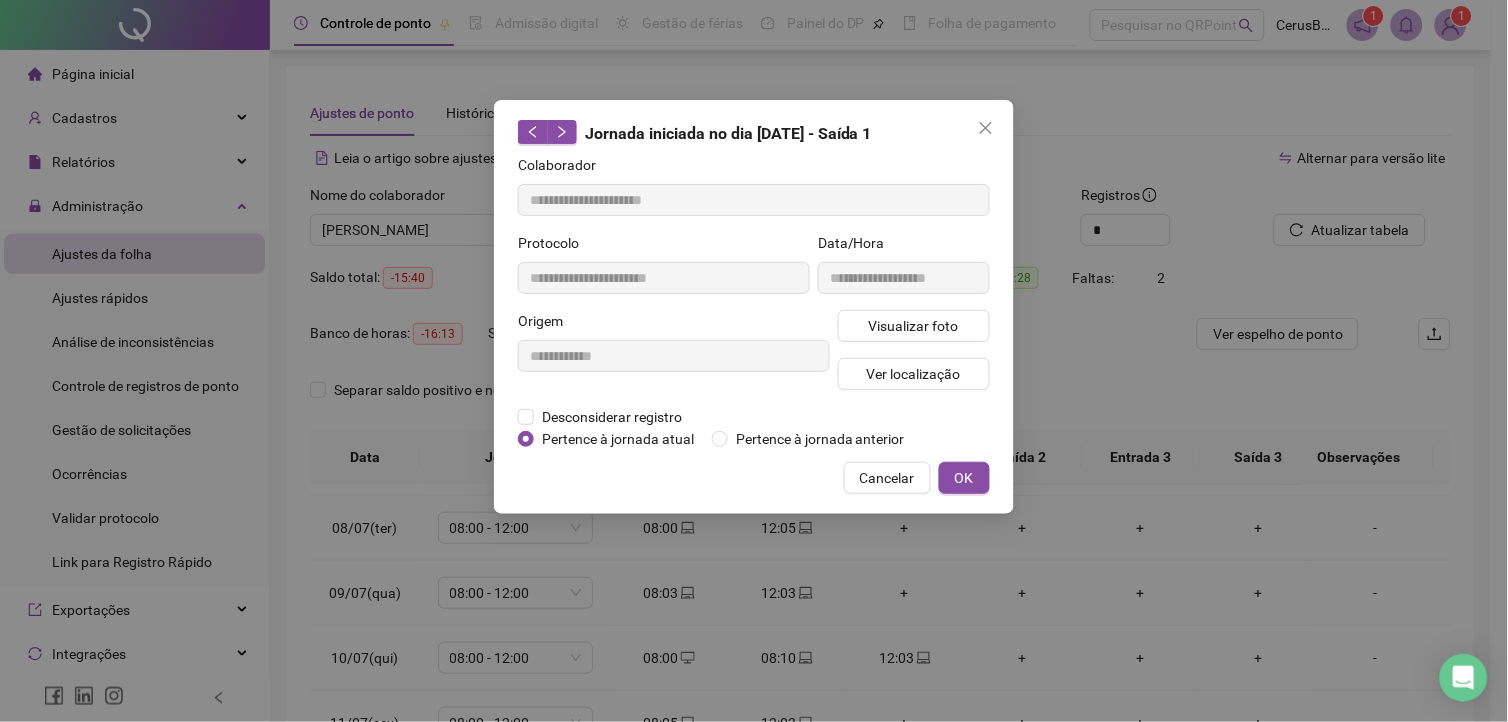 type 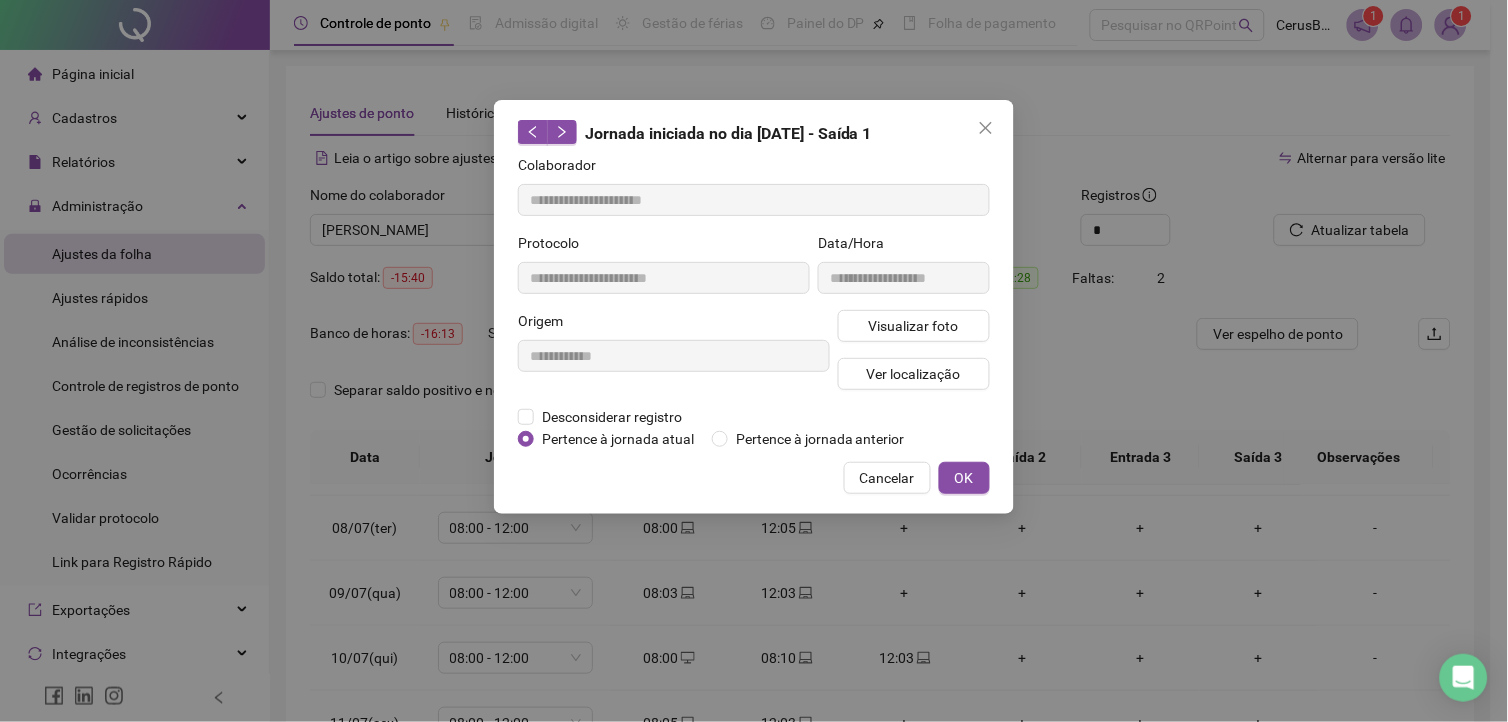 drag, startPoint x: 1314, startPoint y: 503, endPoint x: 1300, endPoint y: 511, distance: 16.124516 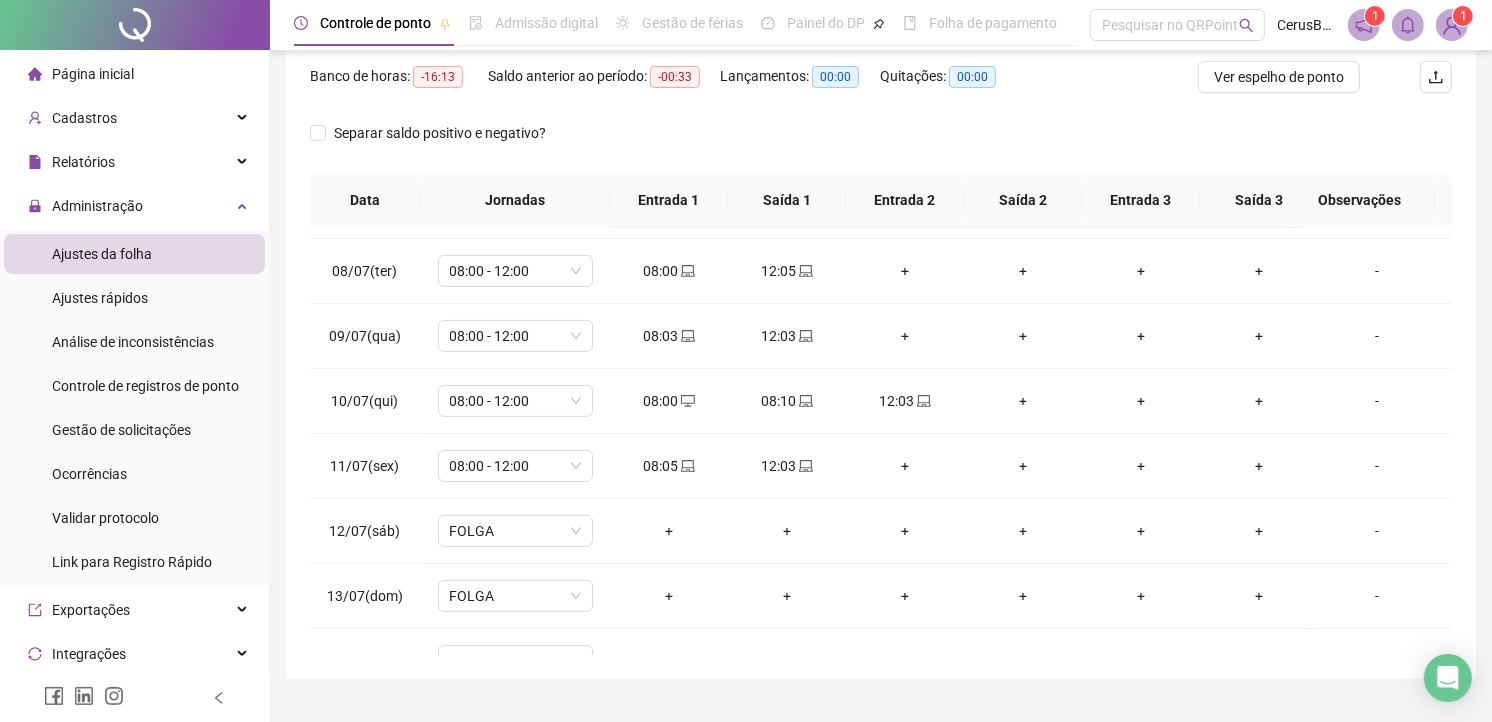 scroll, scrollTop: 270, scrollLeft: 0, axis: vertical 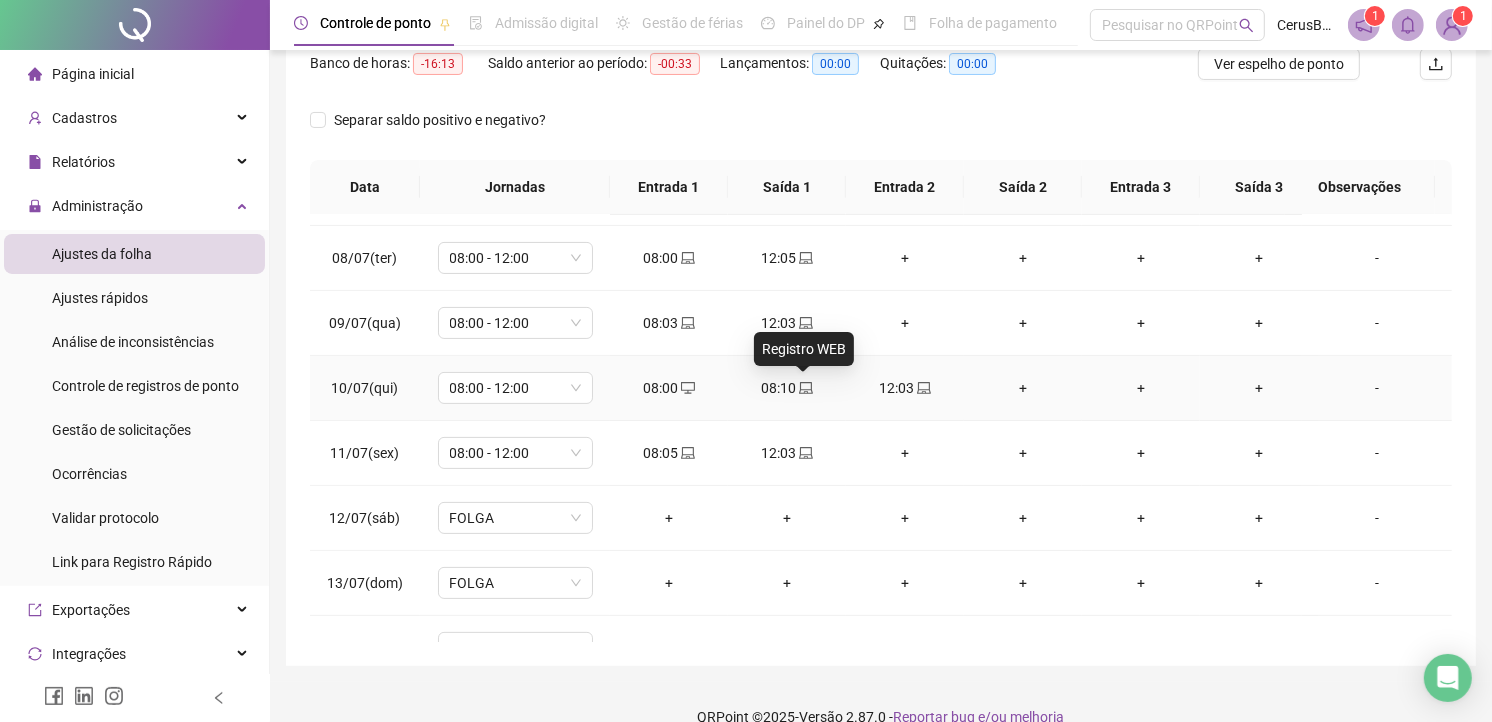 click at bounding box center [805, 388] 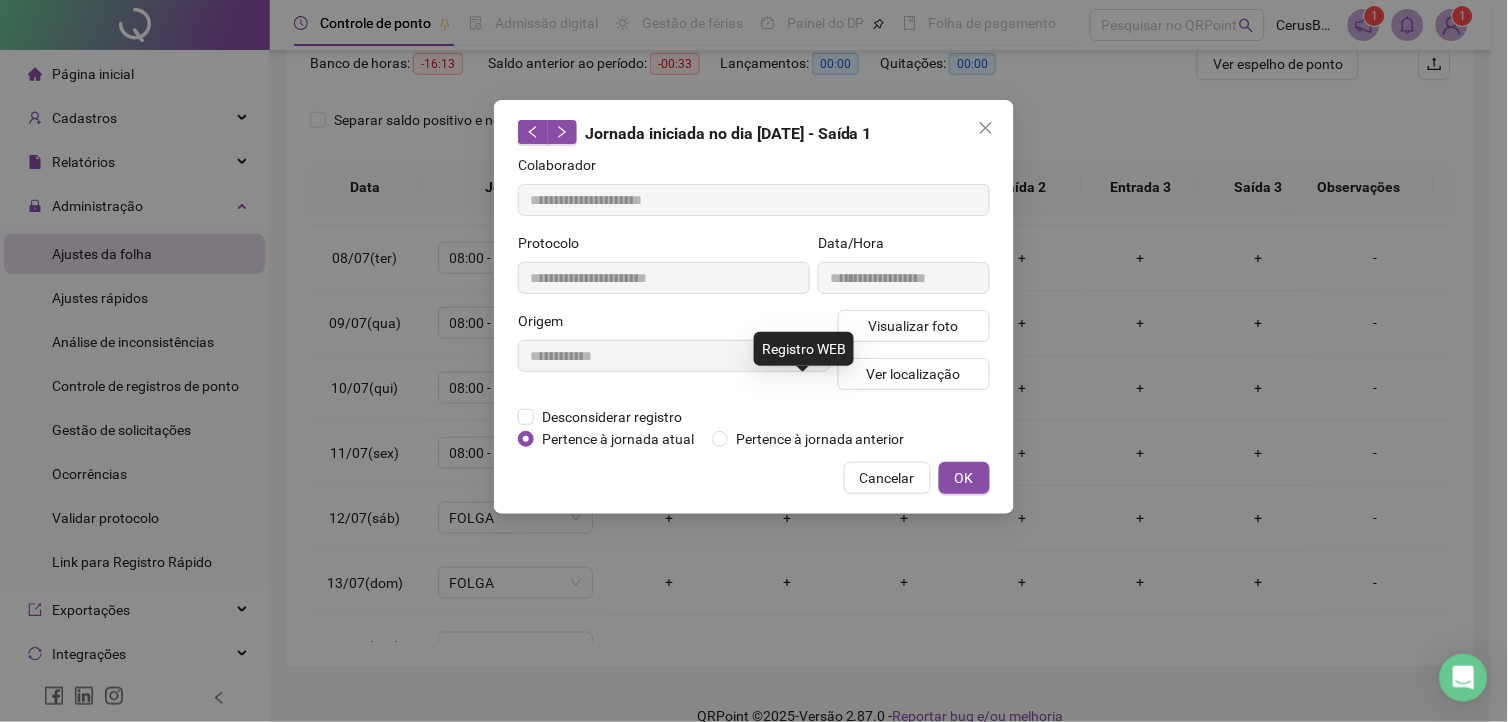 type on "**********" 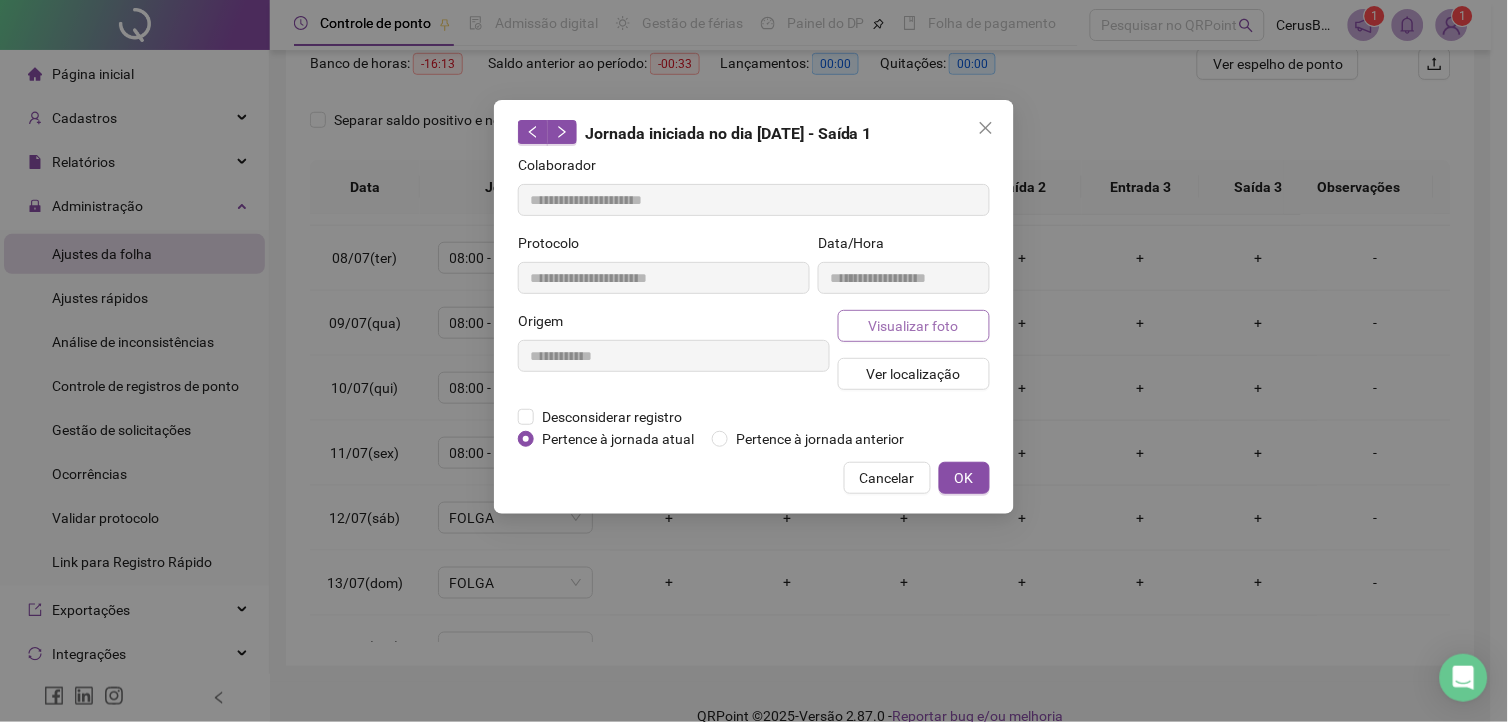 click on "Visualizar foto" at bounding box center [914, 326] 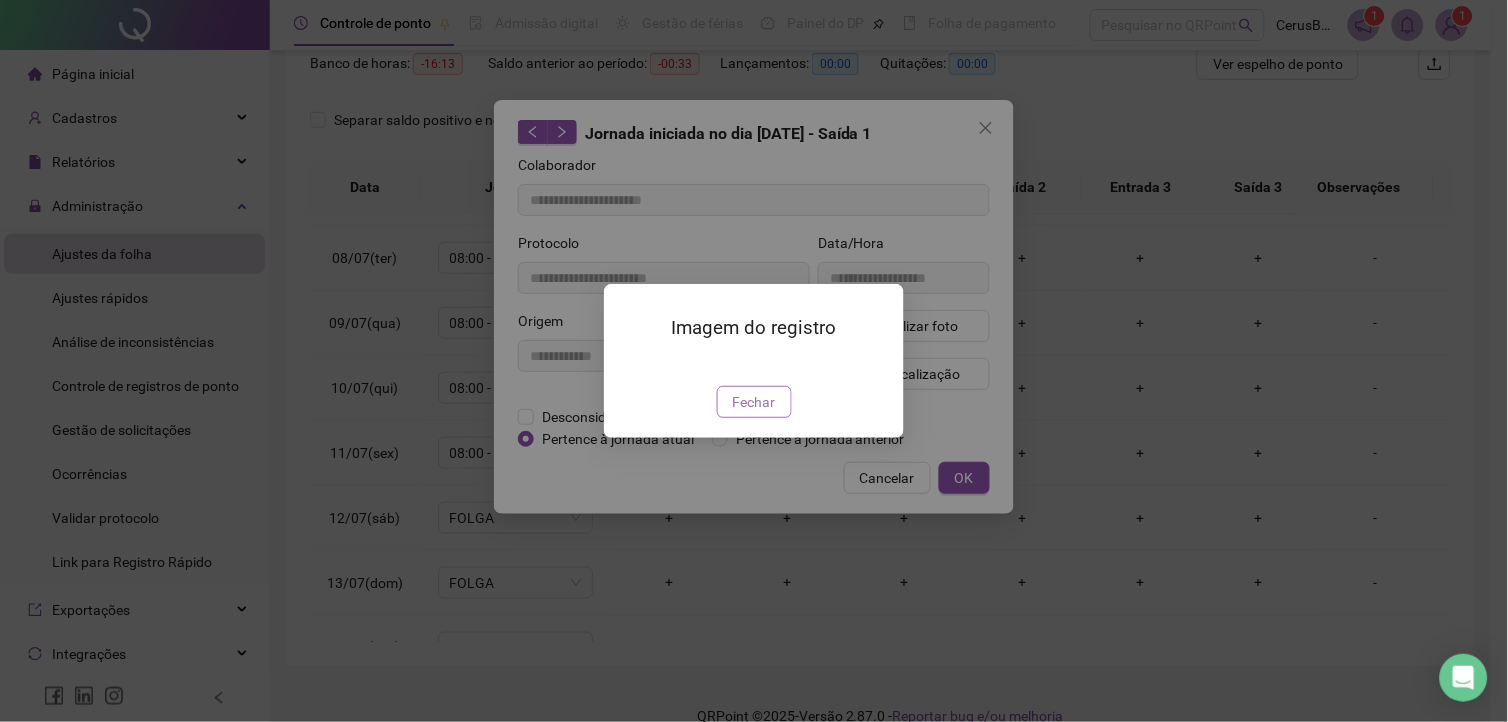 click on "Fechar" at bounding box center (754, 402) 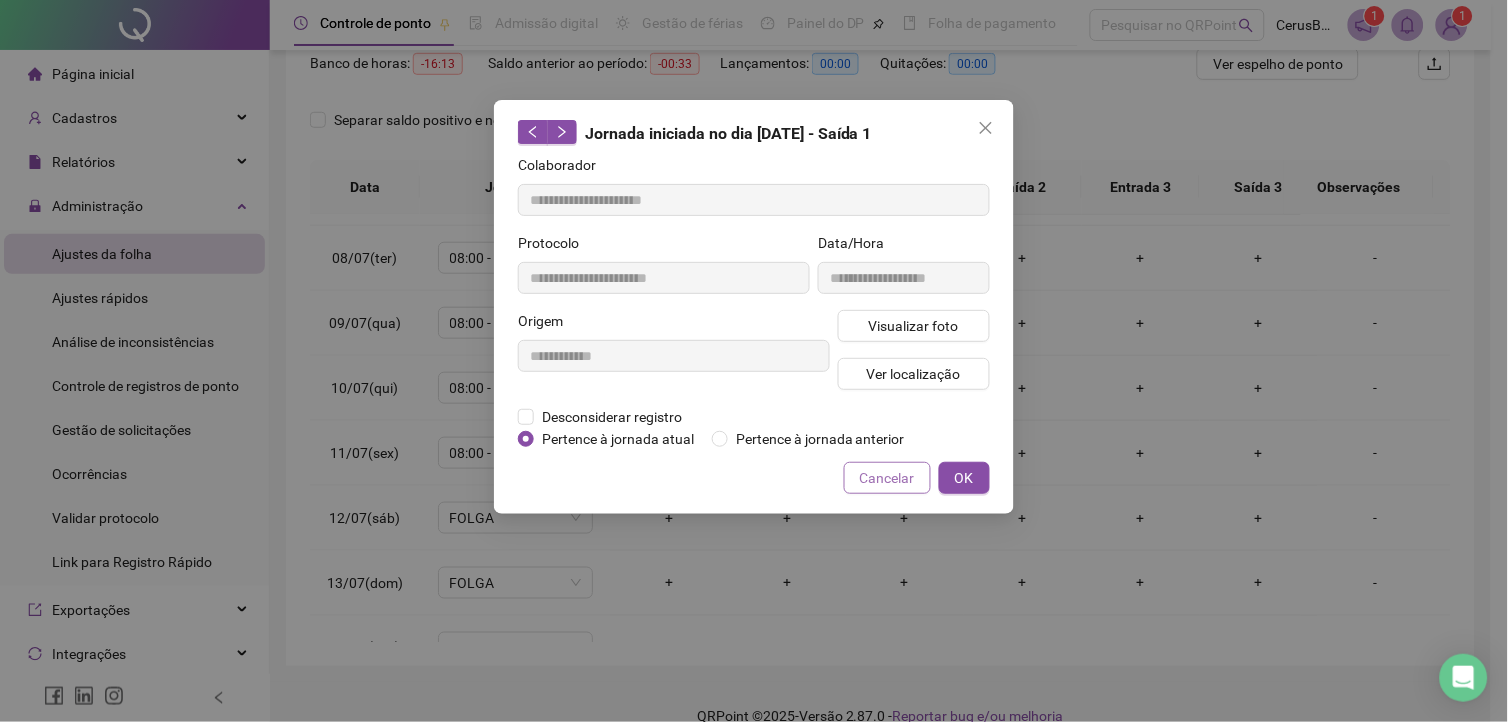 click on "Cancelar" at bounding box center [887, 478] 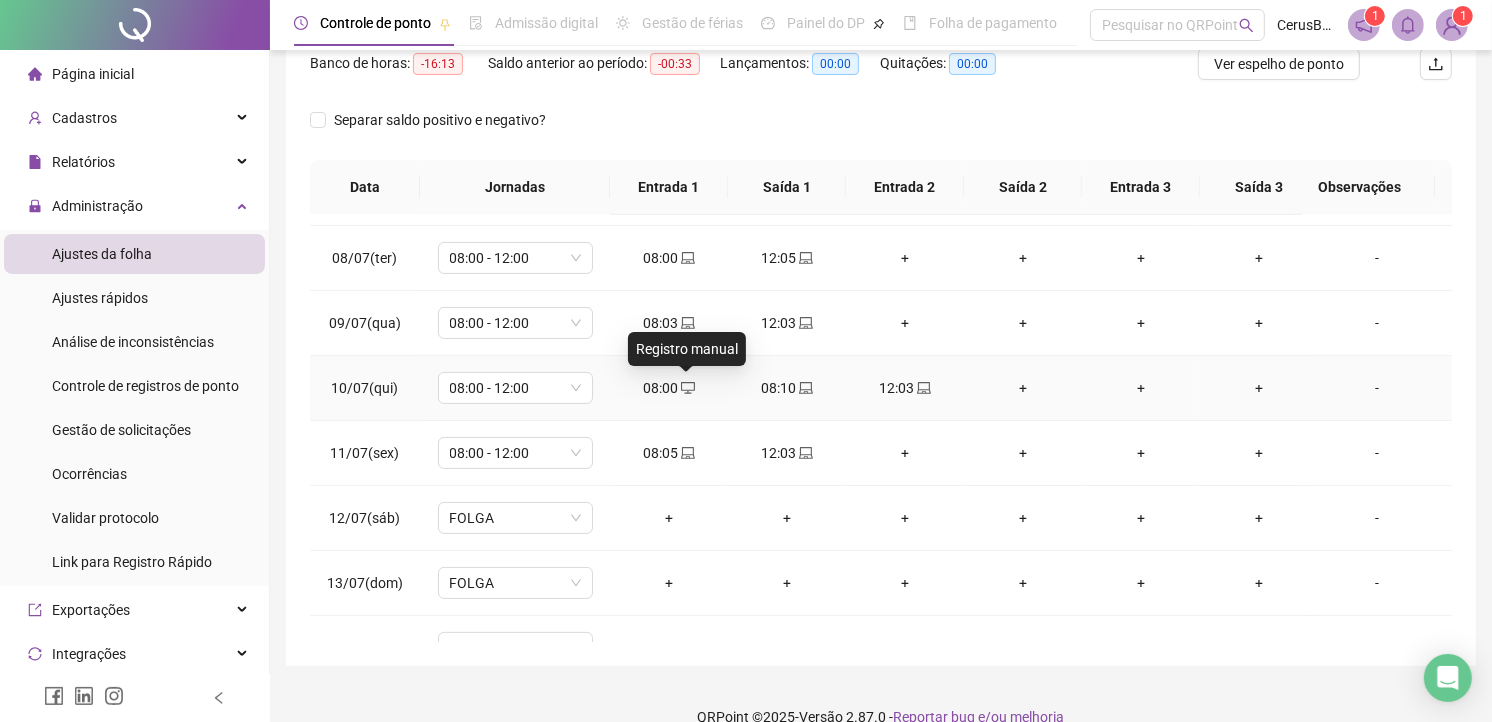 click 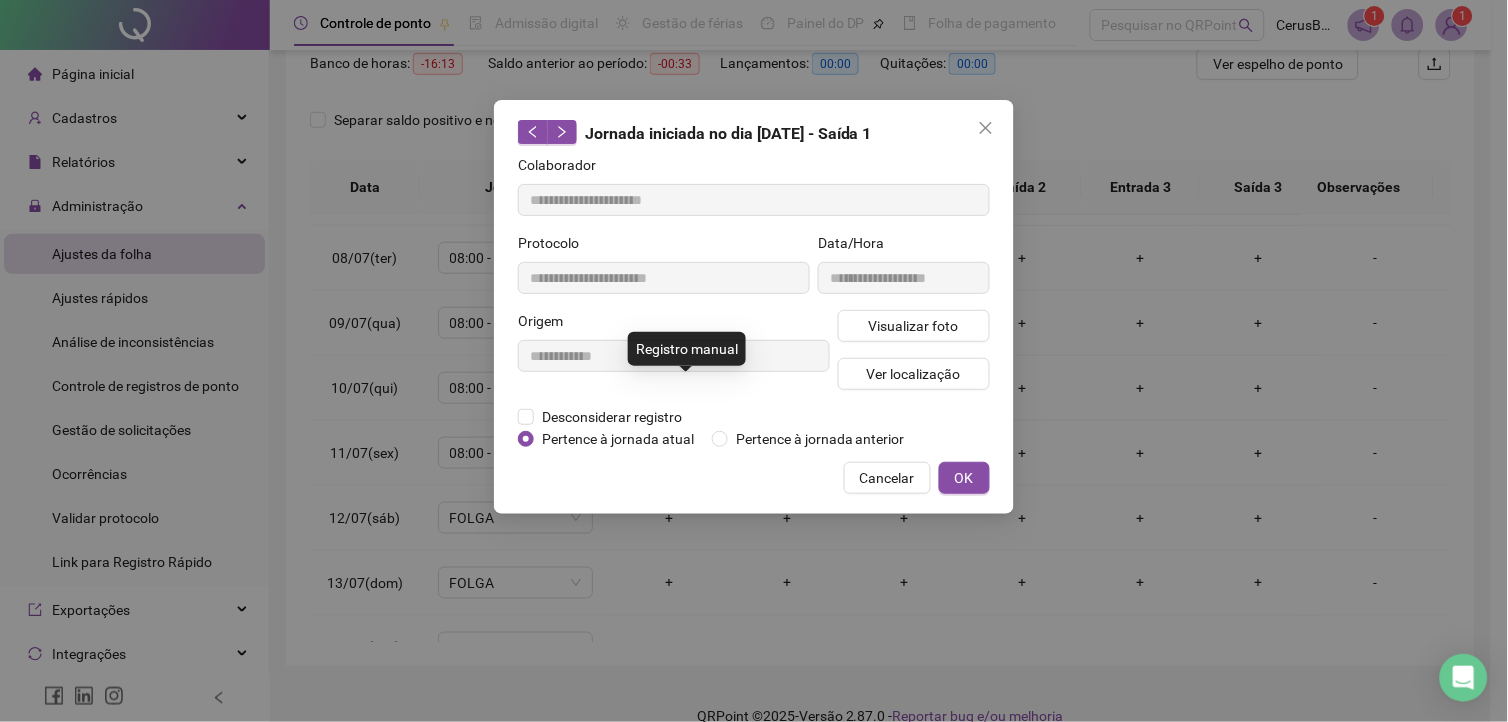 type on "**********" 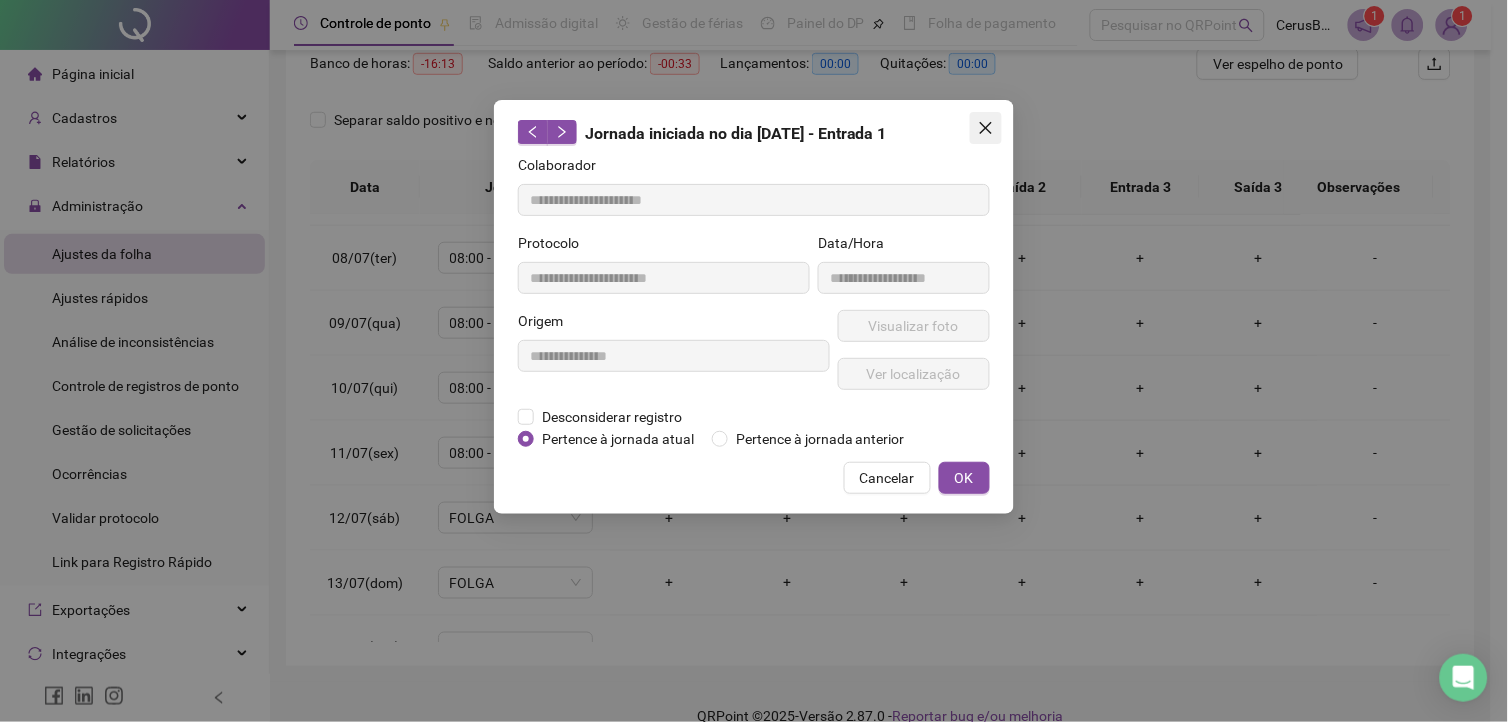 click at bounding box center [986, 128] 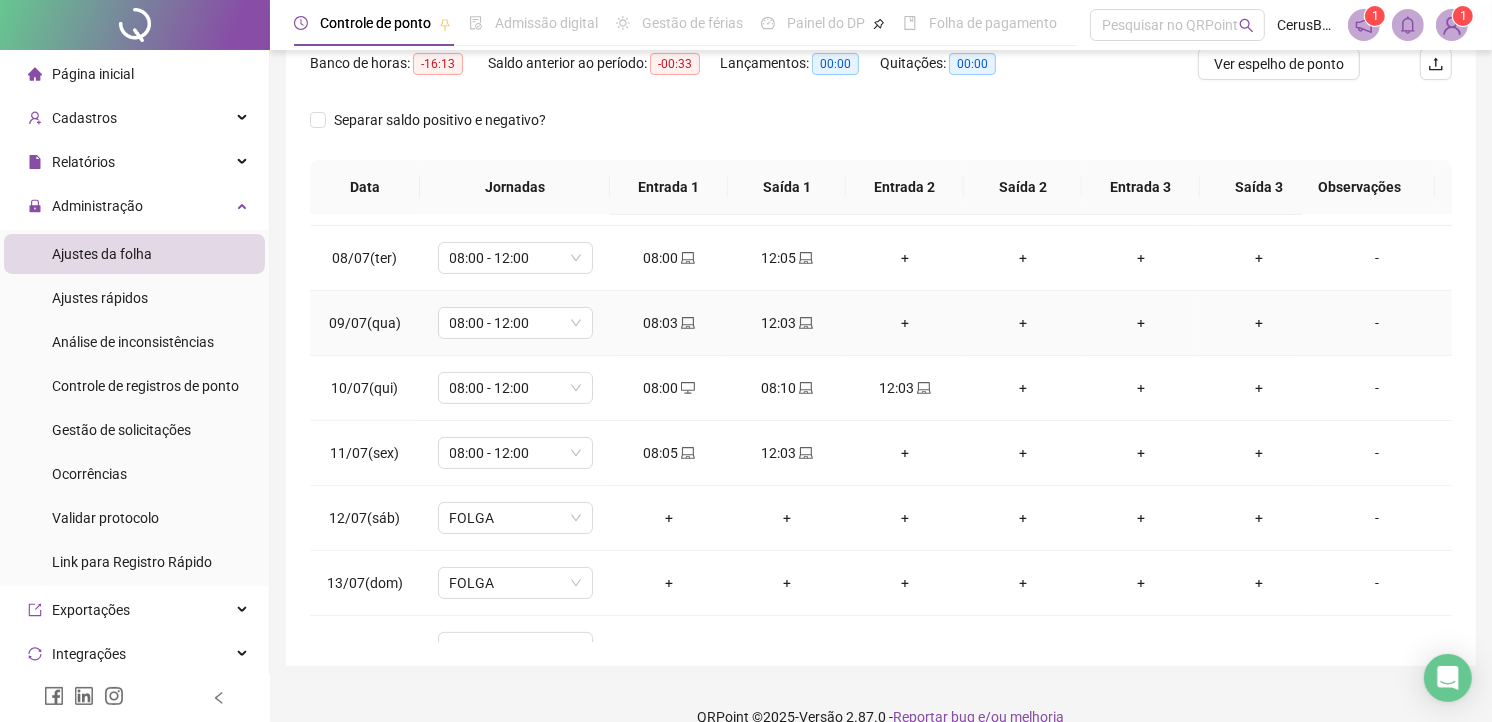 click on "08:03" at bounding box center [669, 323] 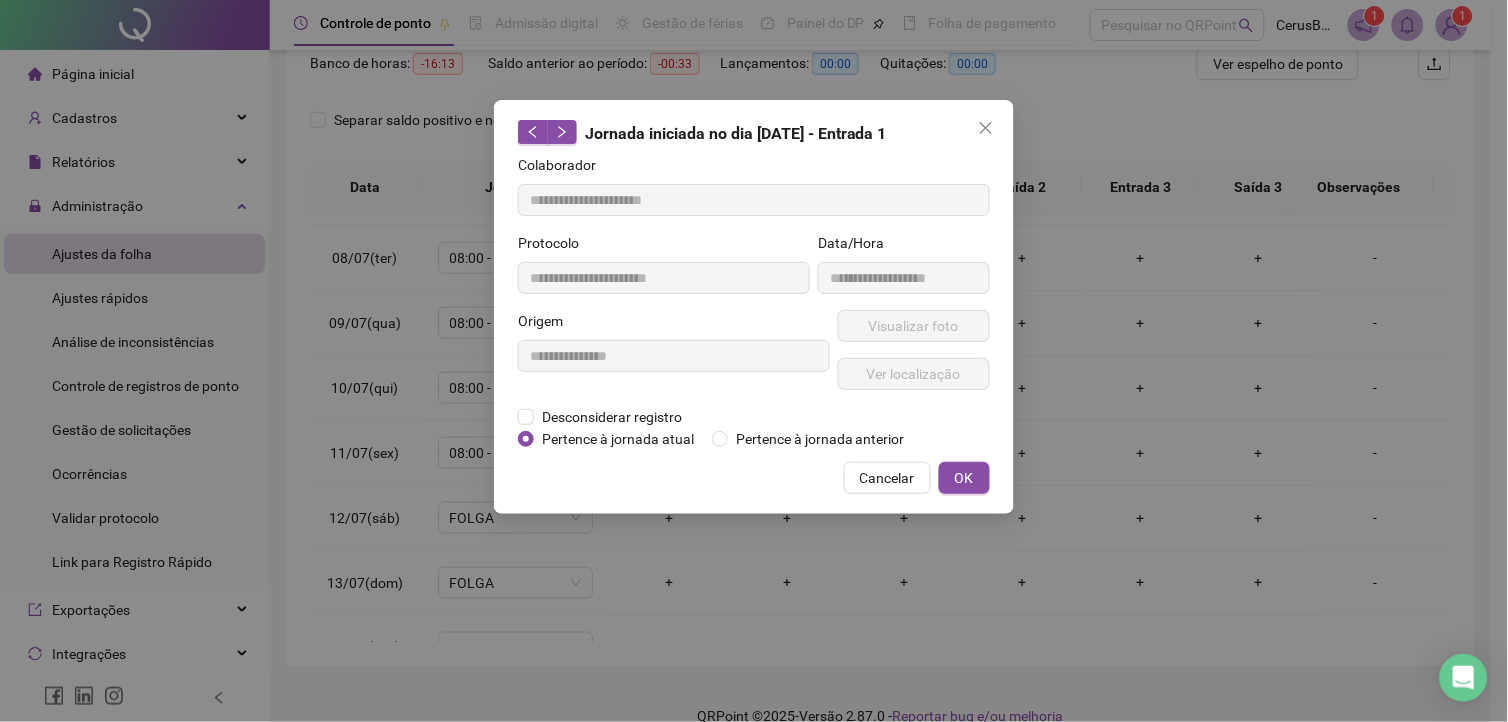 type on "**********" 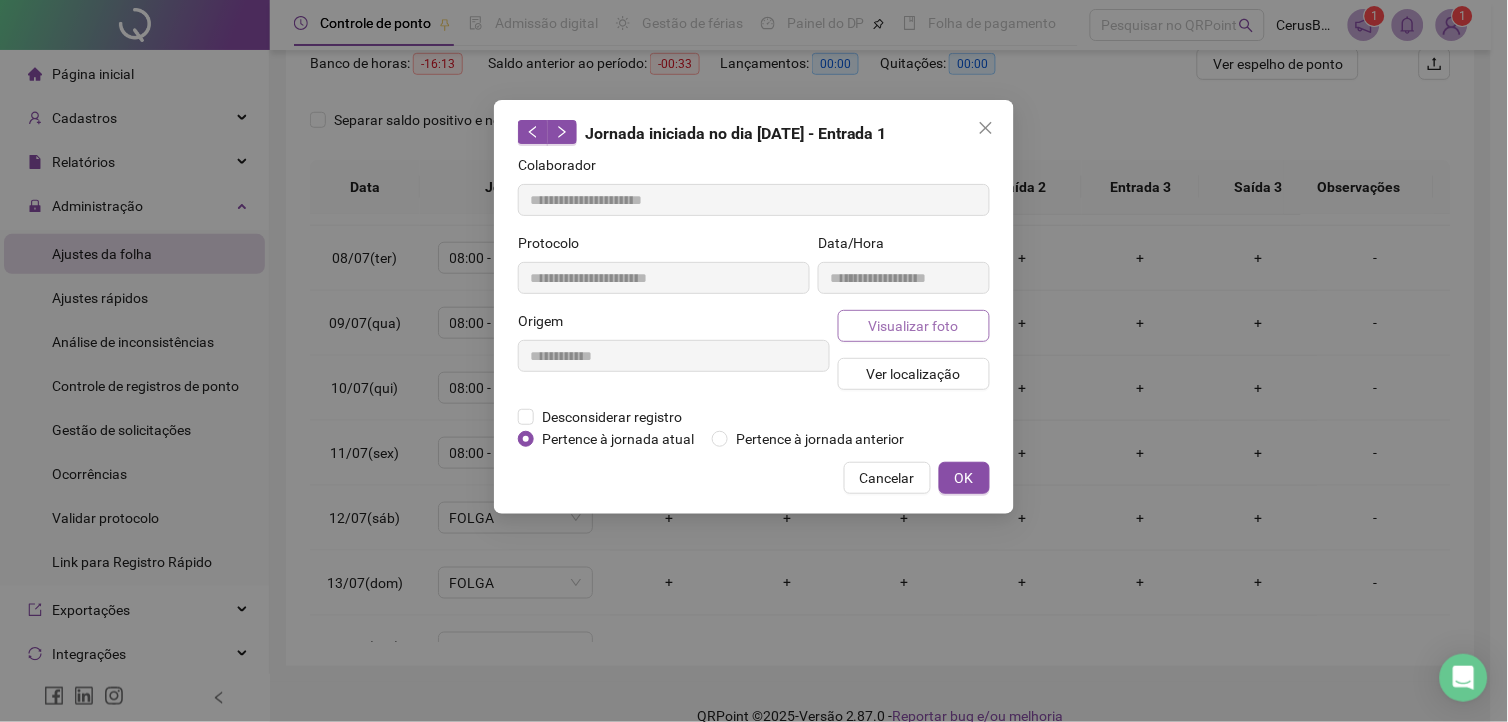 click on "Visualizar foto" at bounding box center [914, 326] 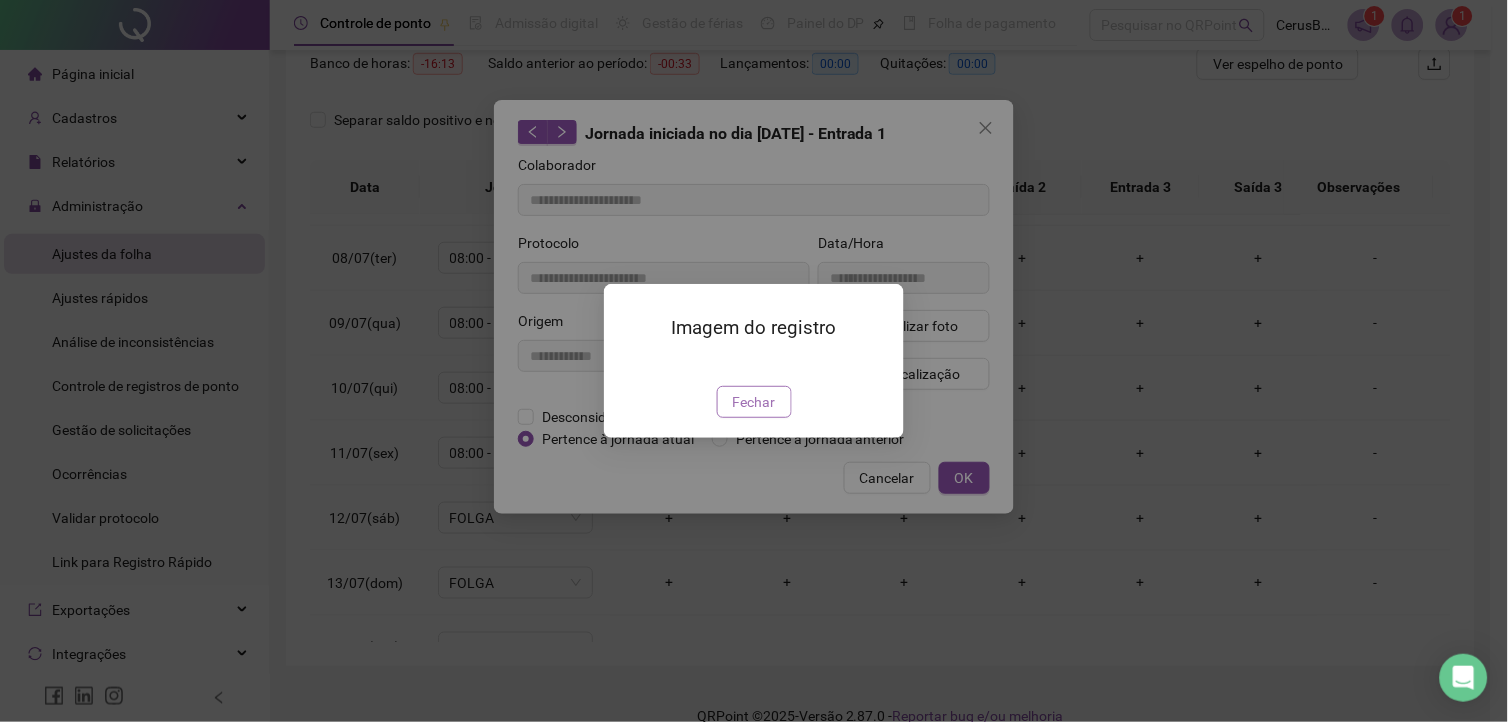 click on "Fechar" at bounding box center (754, 402) 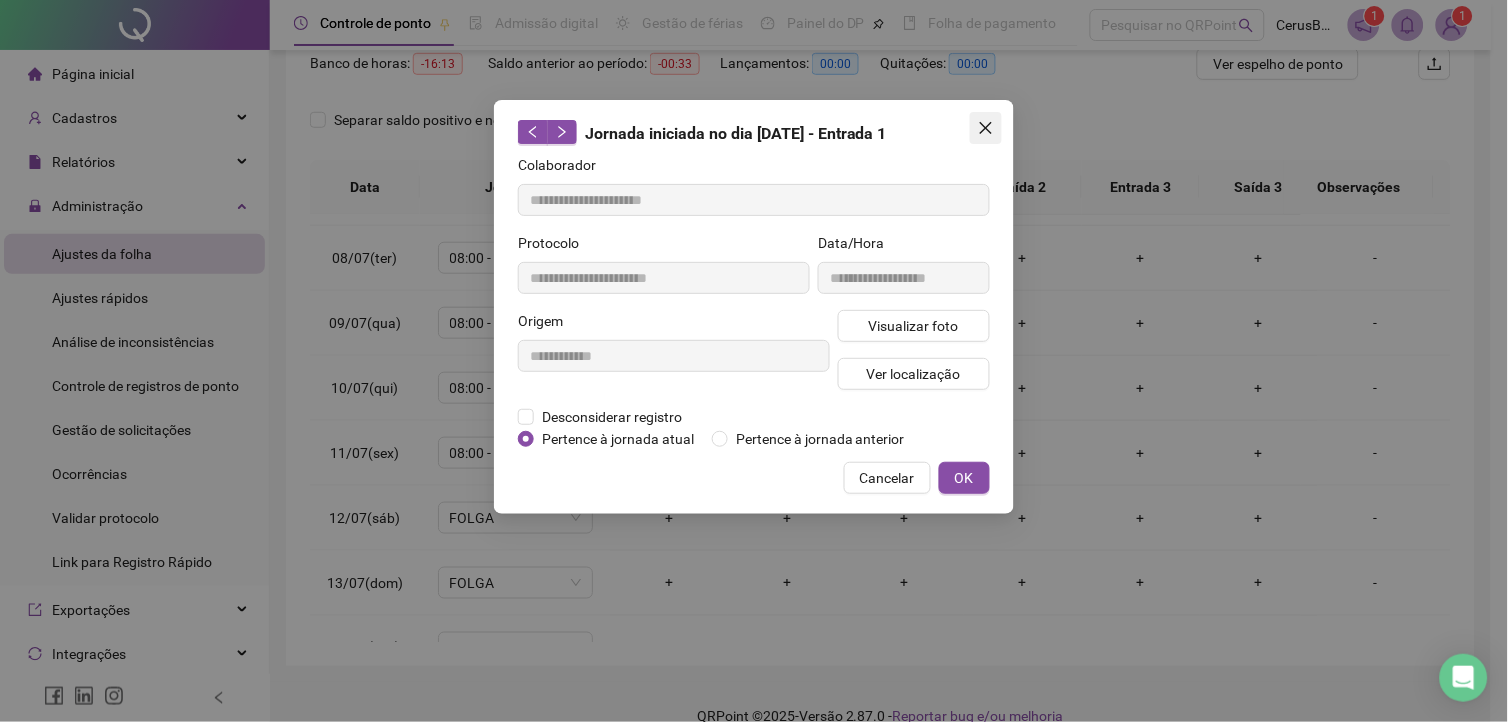 click 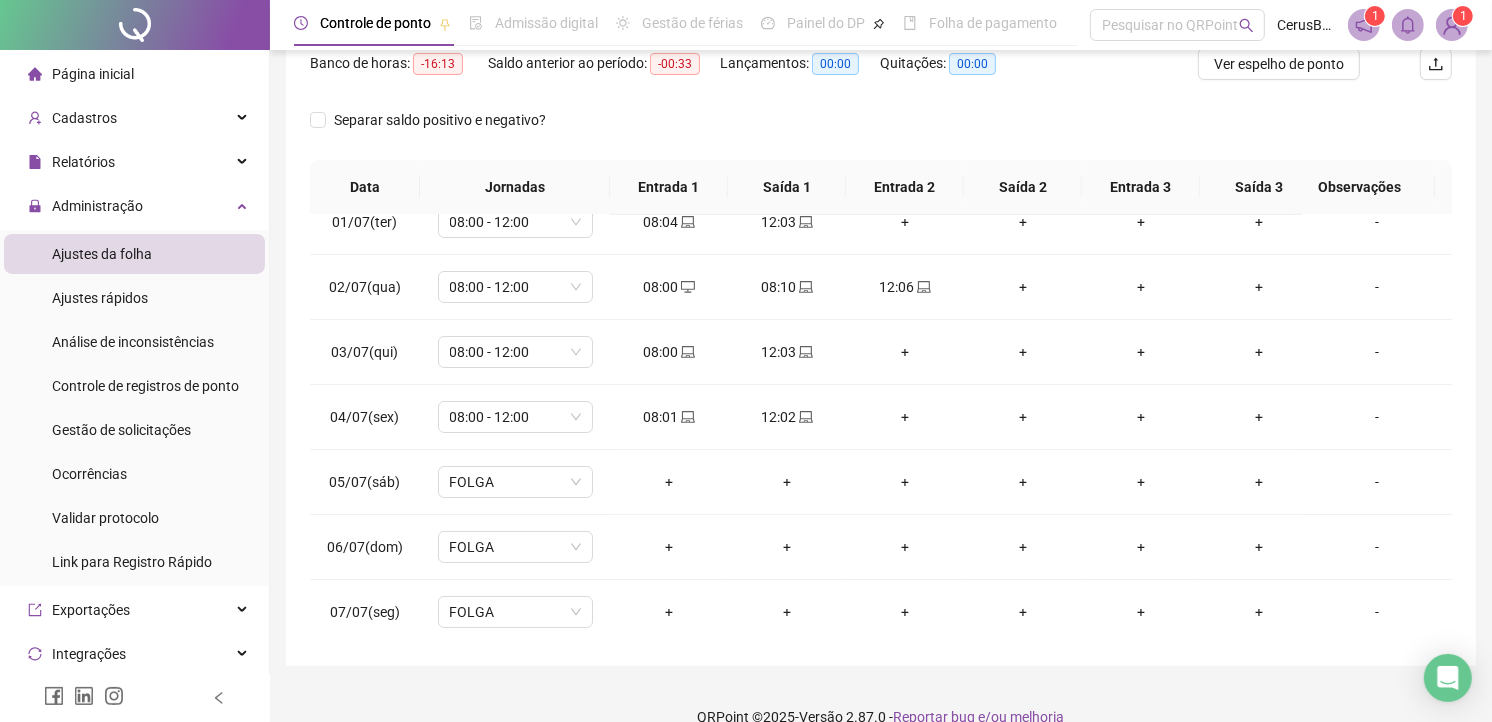 scroll, scrollTop: 0, scrollLeft: 0, axis: both 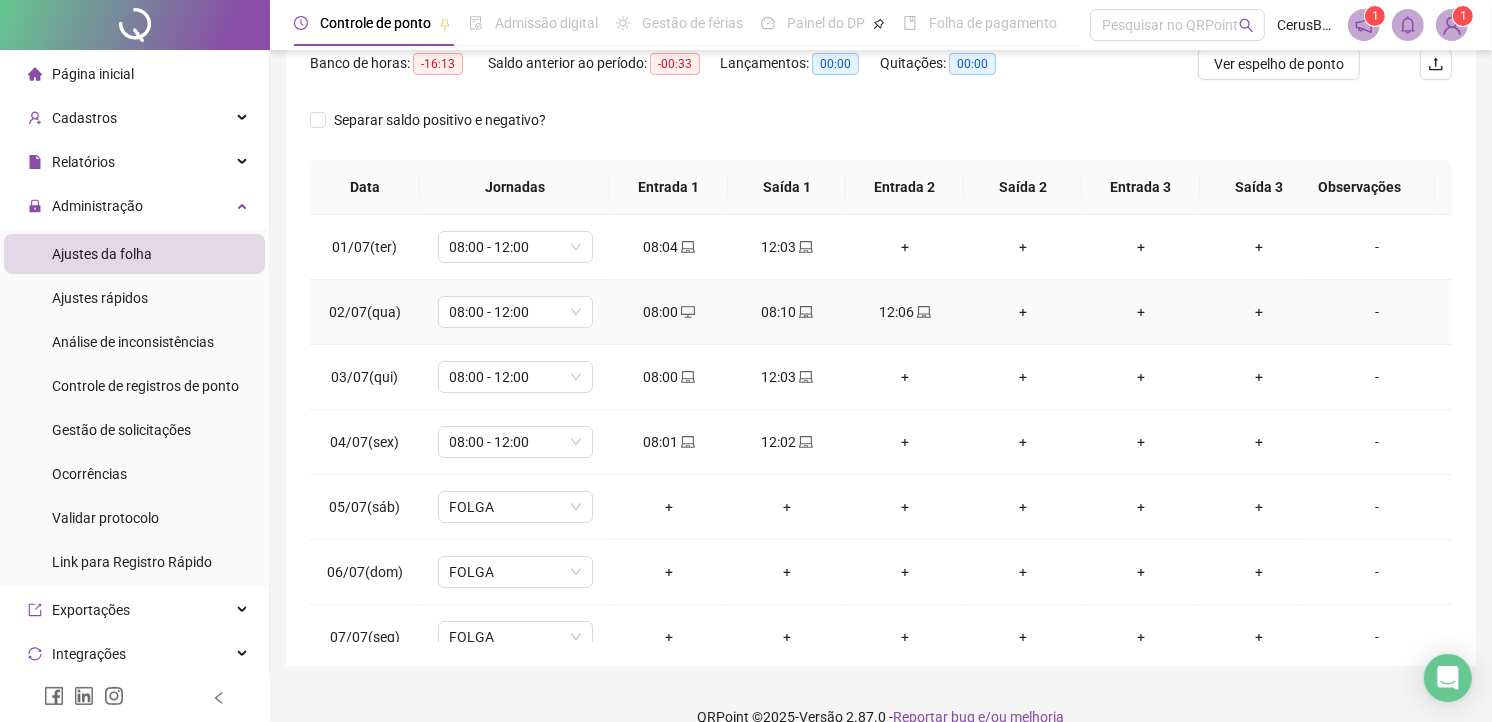 click on "08:00" at bounding box center [669, 312] 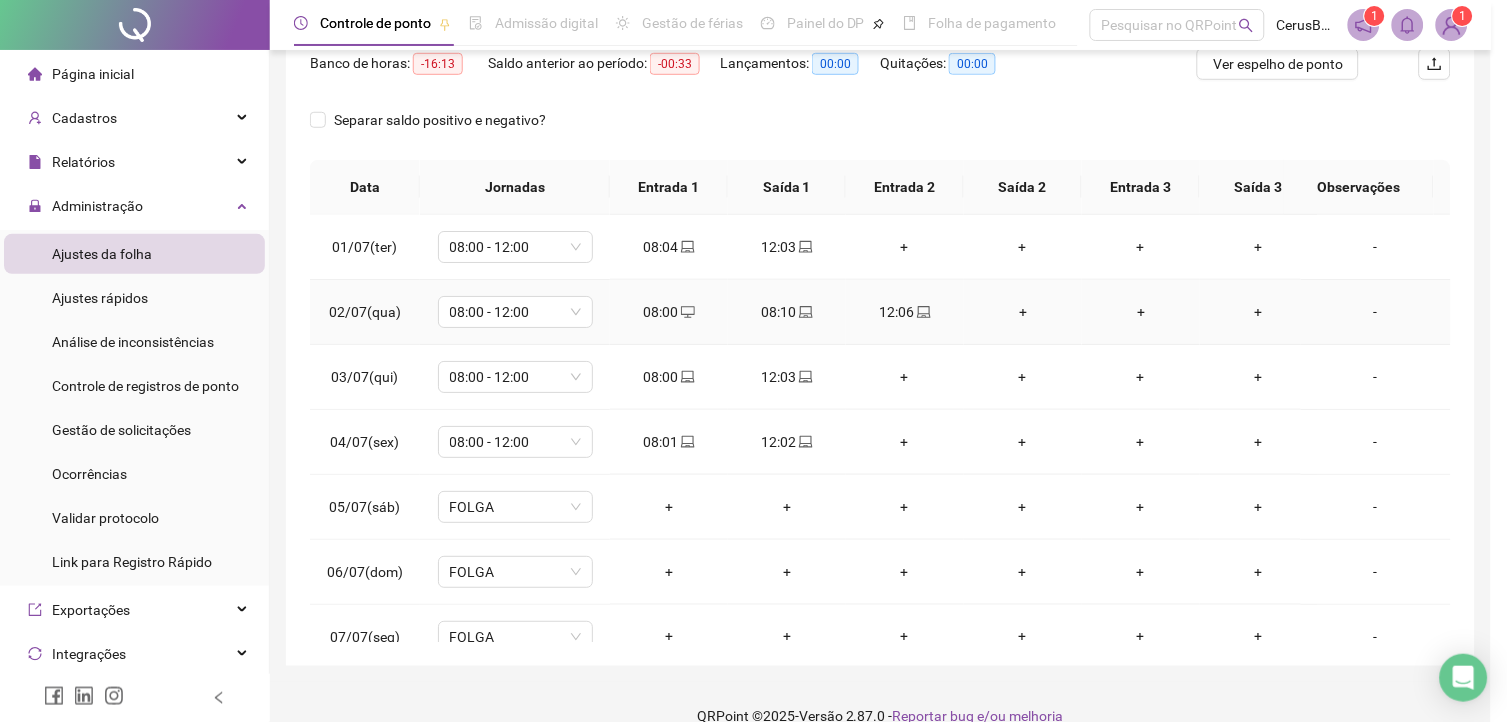 type on "**********" 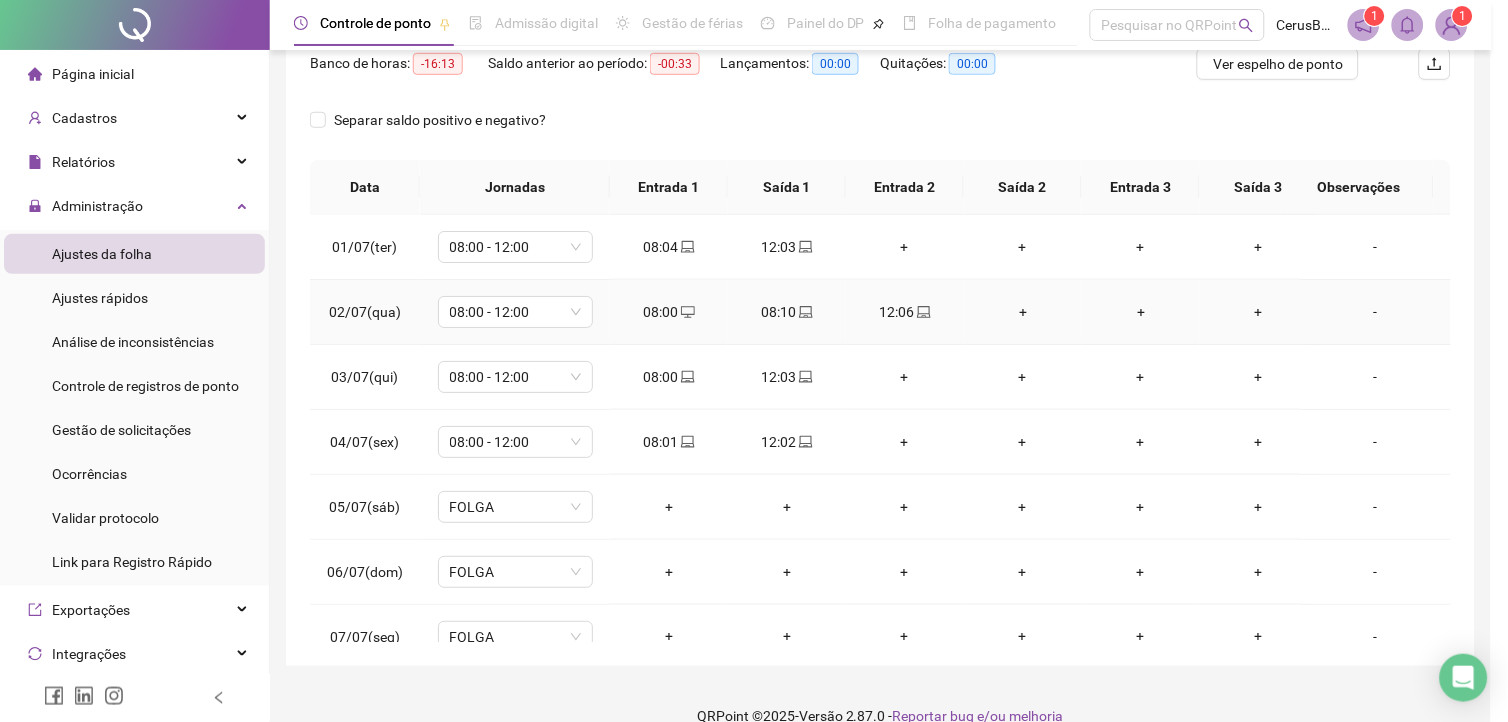 type on "**********" 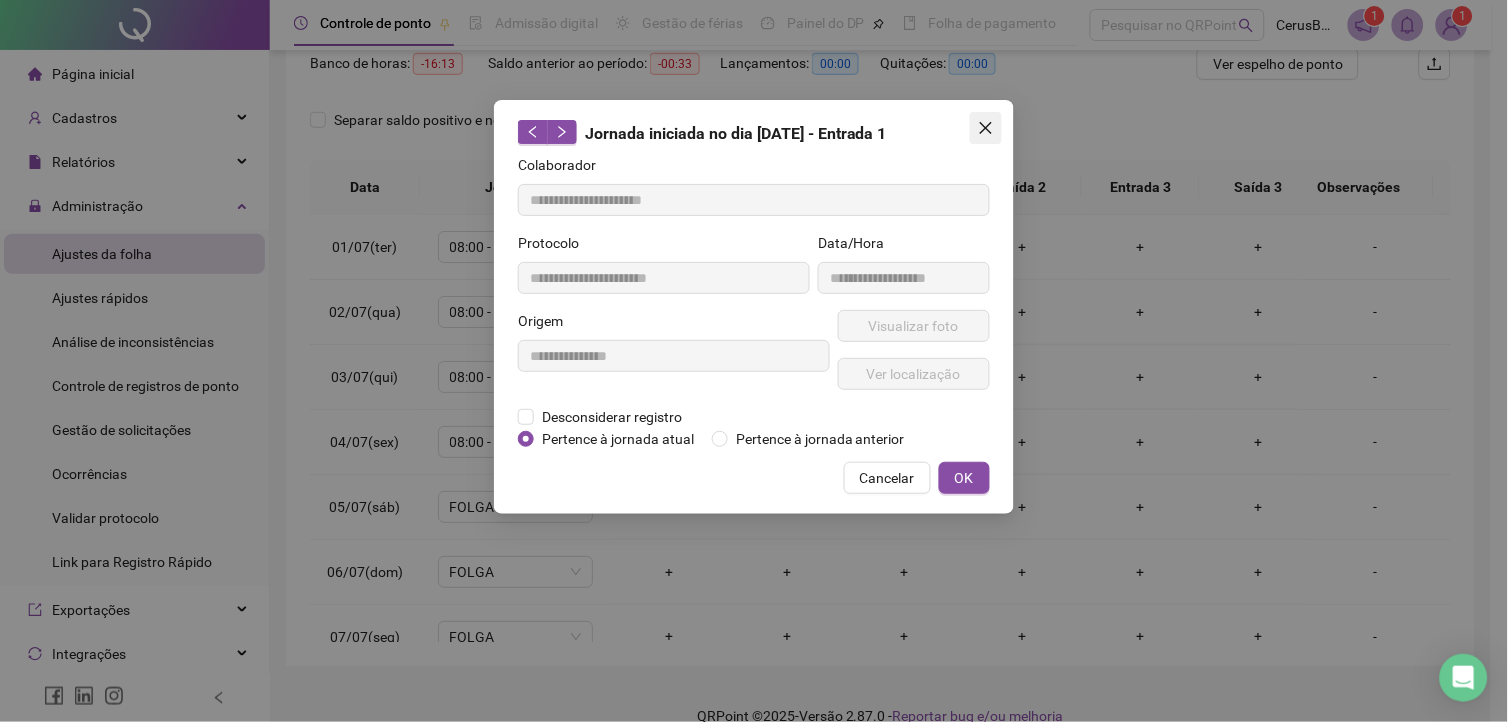 click at bounding box center (986, 128) 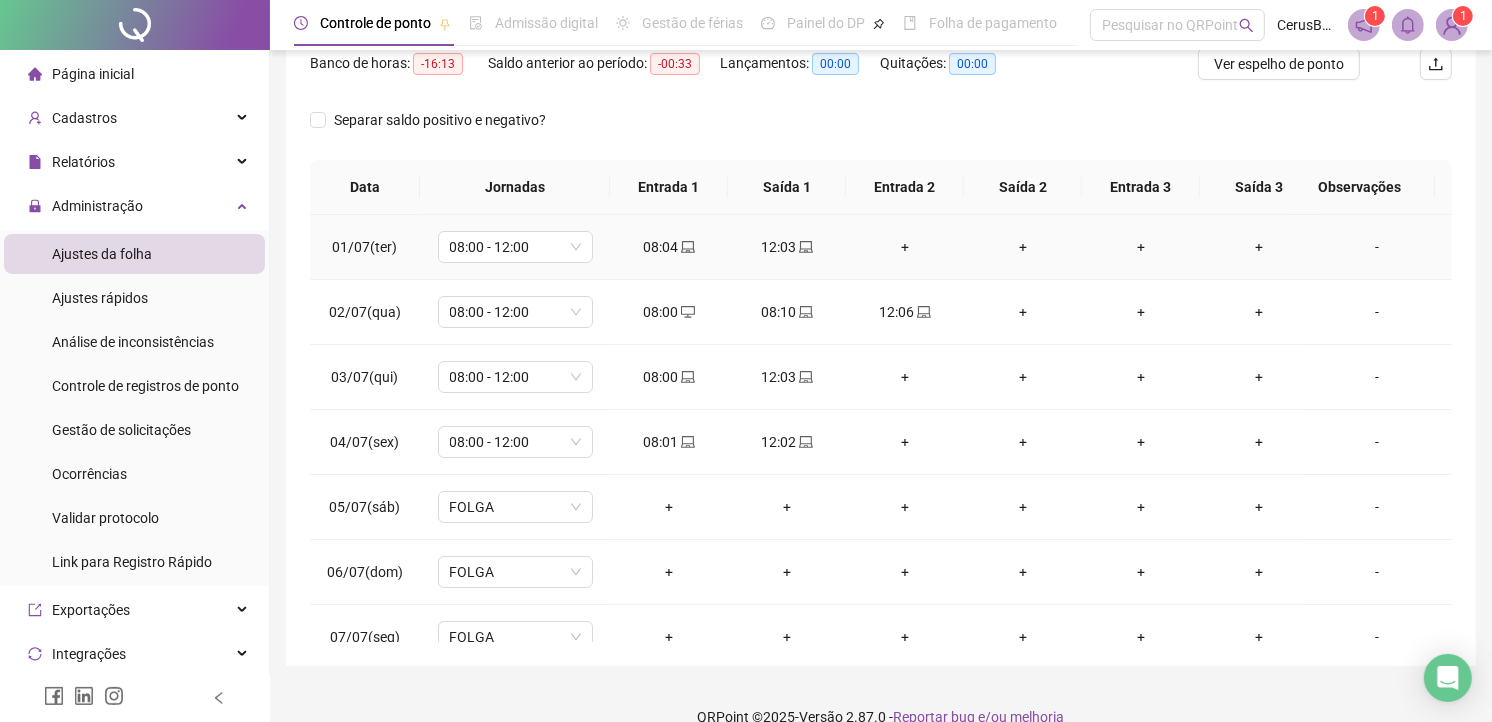 click on "08:04" at bounding box center [669, 247] 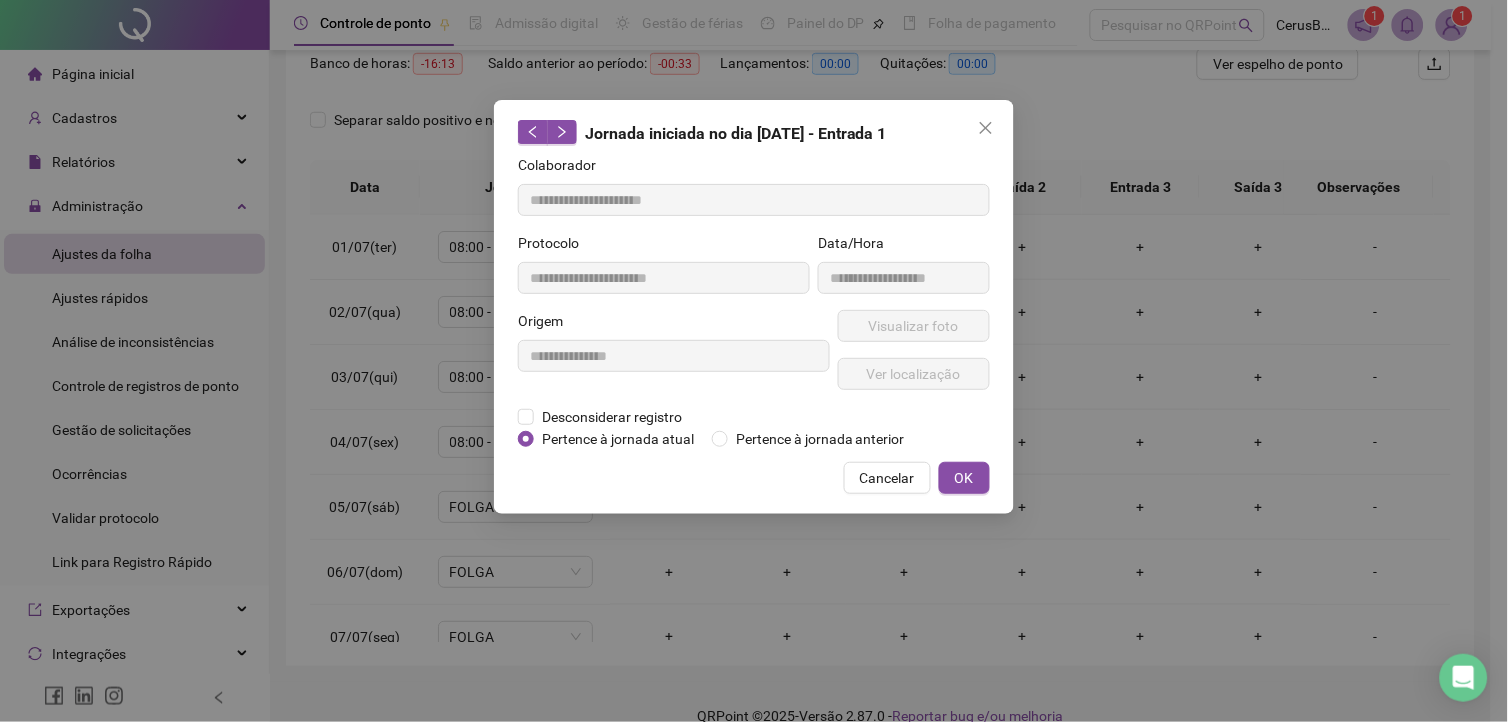 type on "**********" 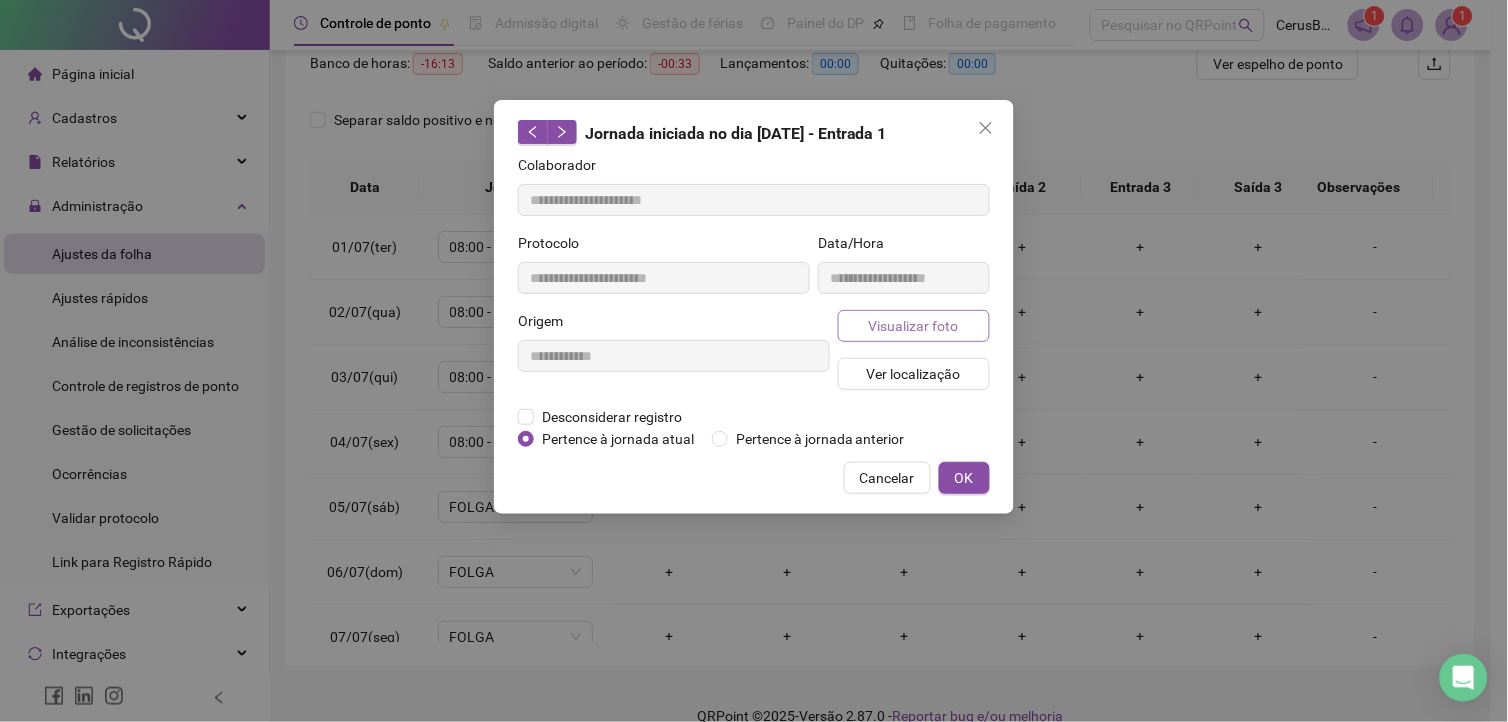 click on "Visualizar foto" at bounding box center (914, 326) 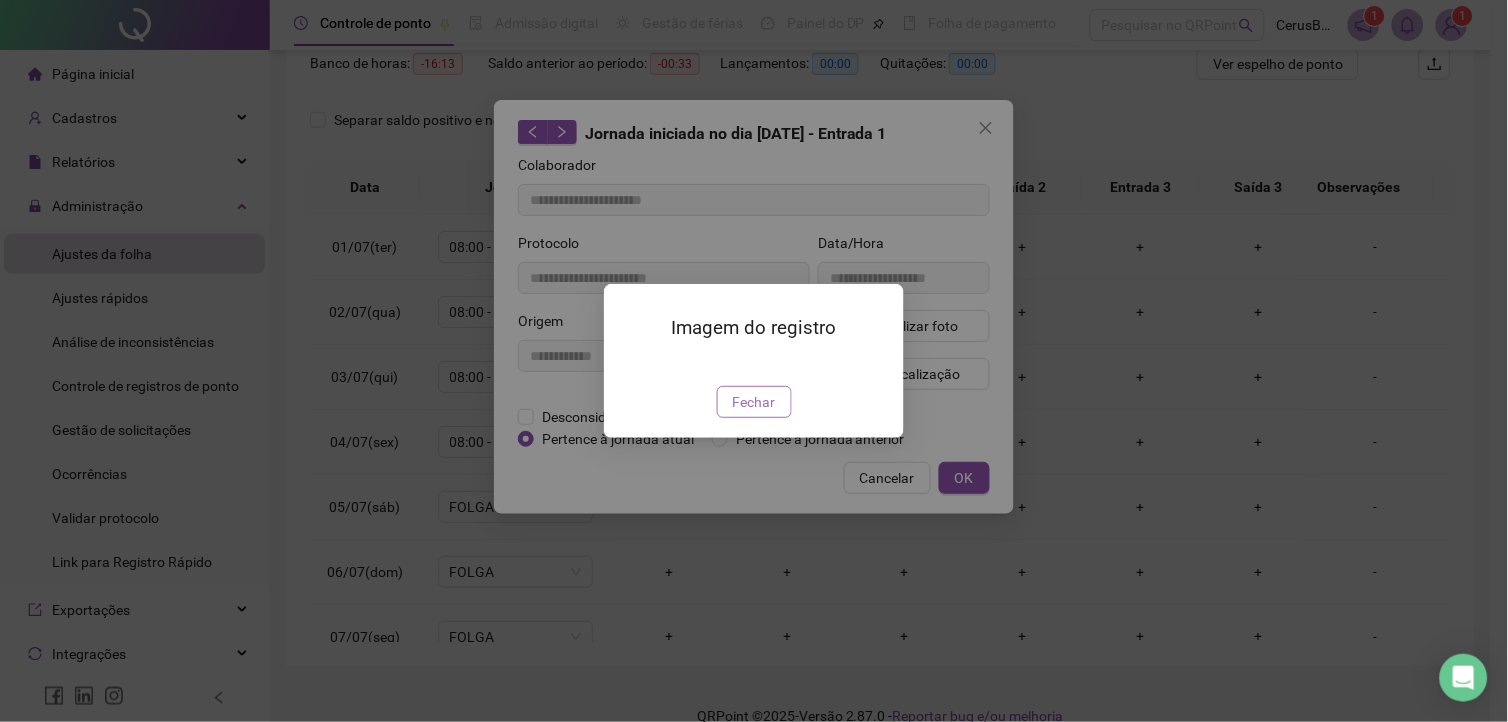 click on "Fechar" at bounding box center (754, 402) 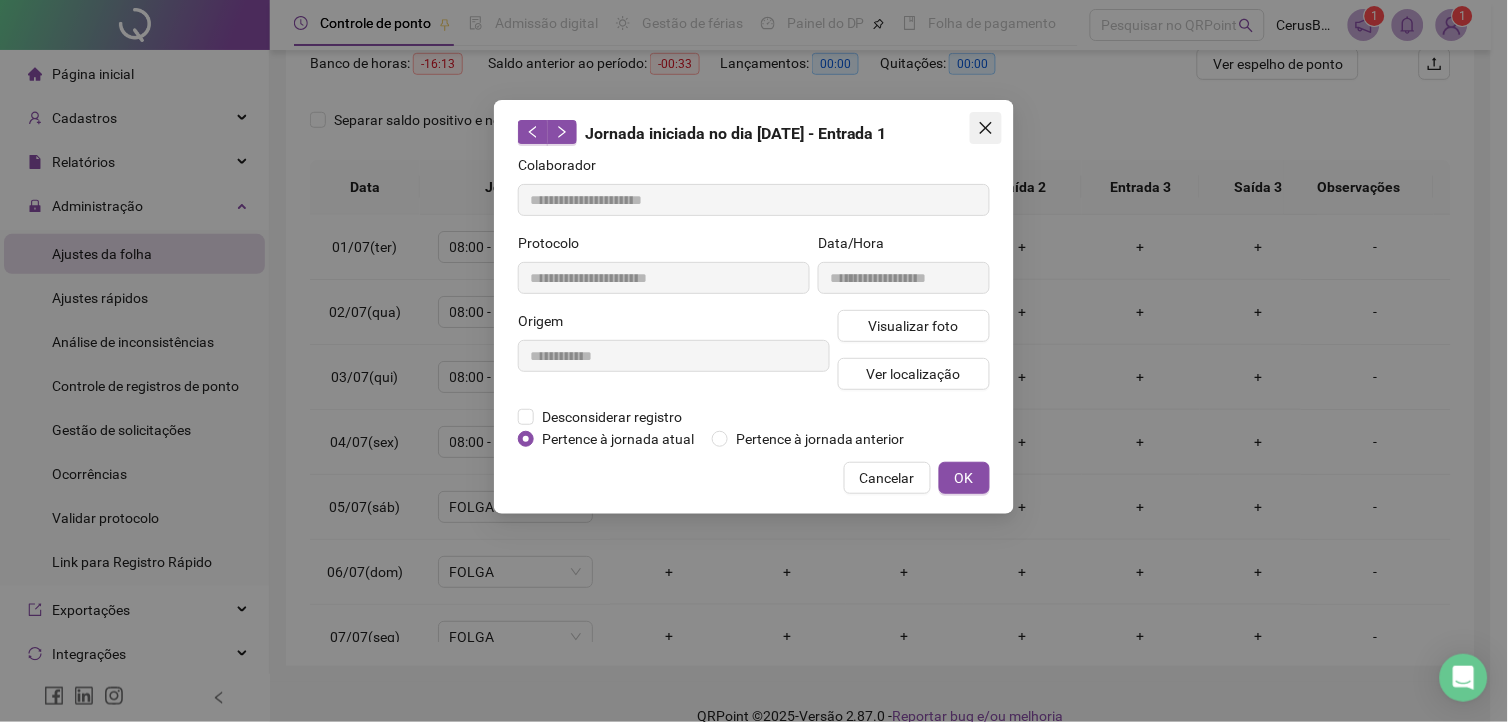 click 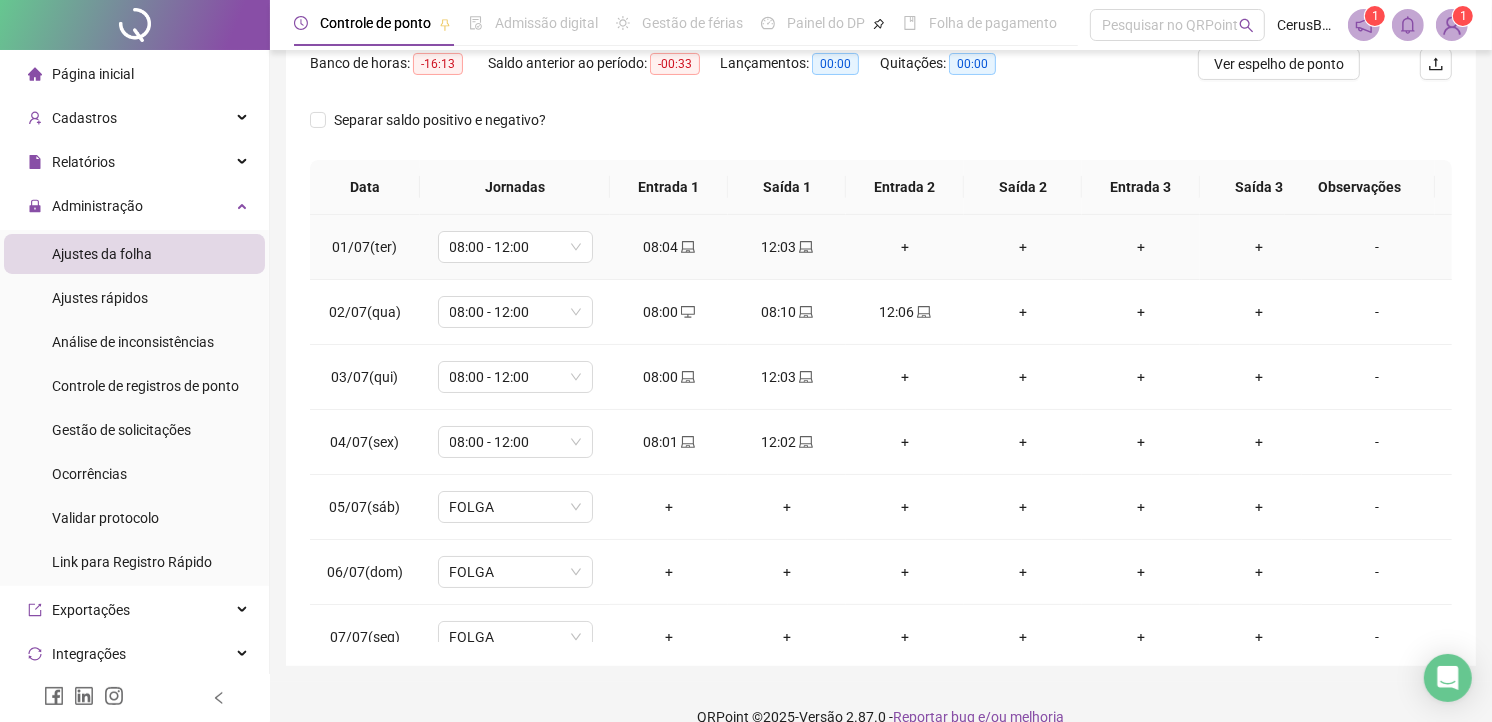 click on "12:03" at bounding box center (787, 247) 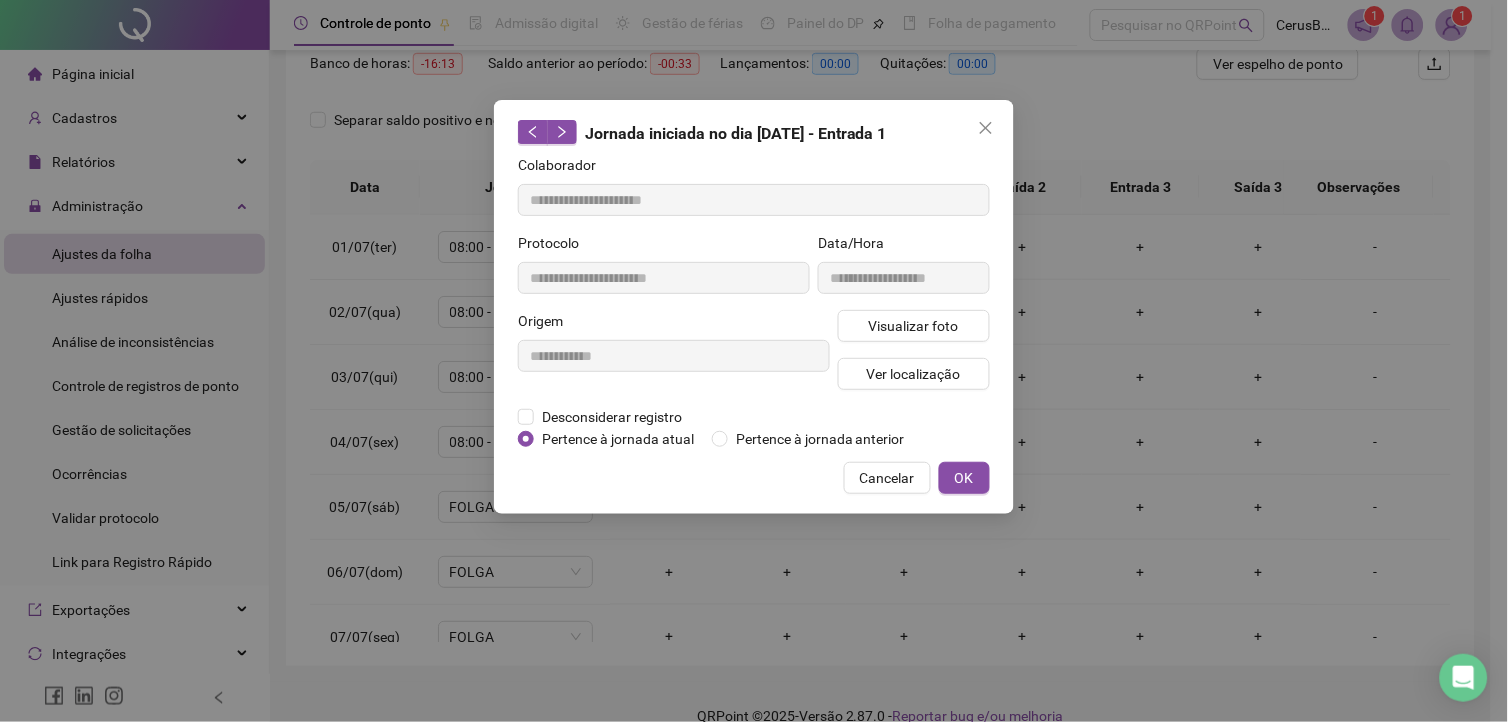 type on "**********" 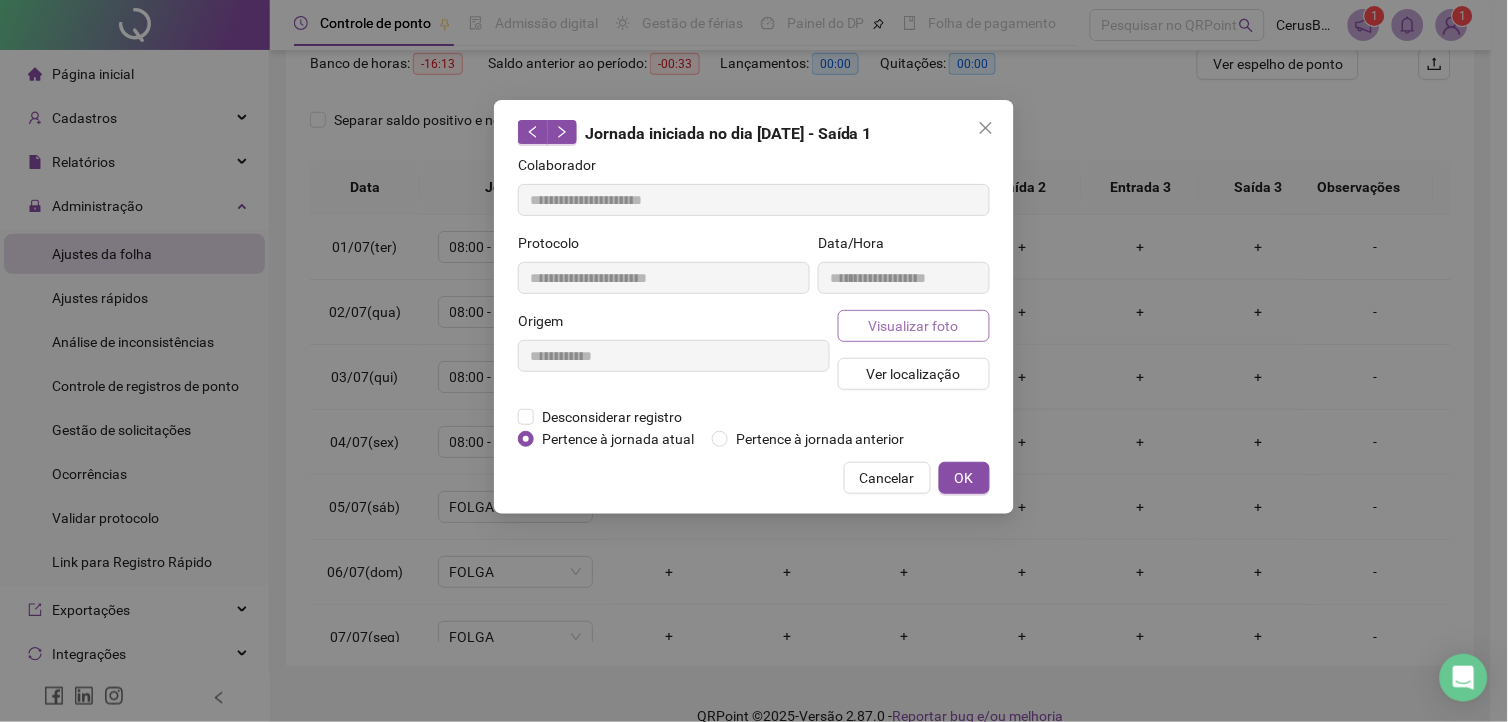 click on "Visualizar foto" at bounding box center [914, 326] 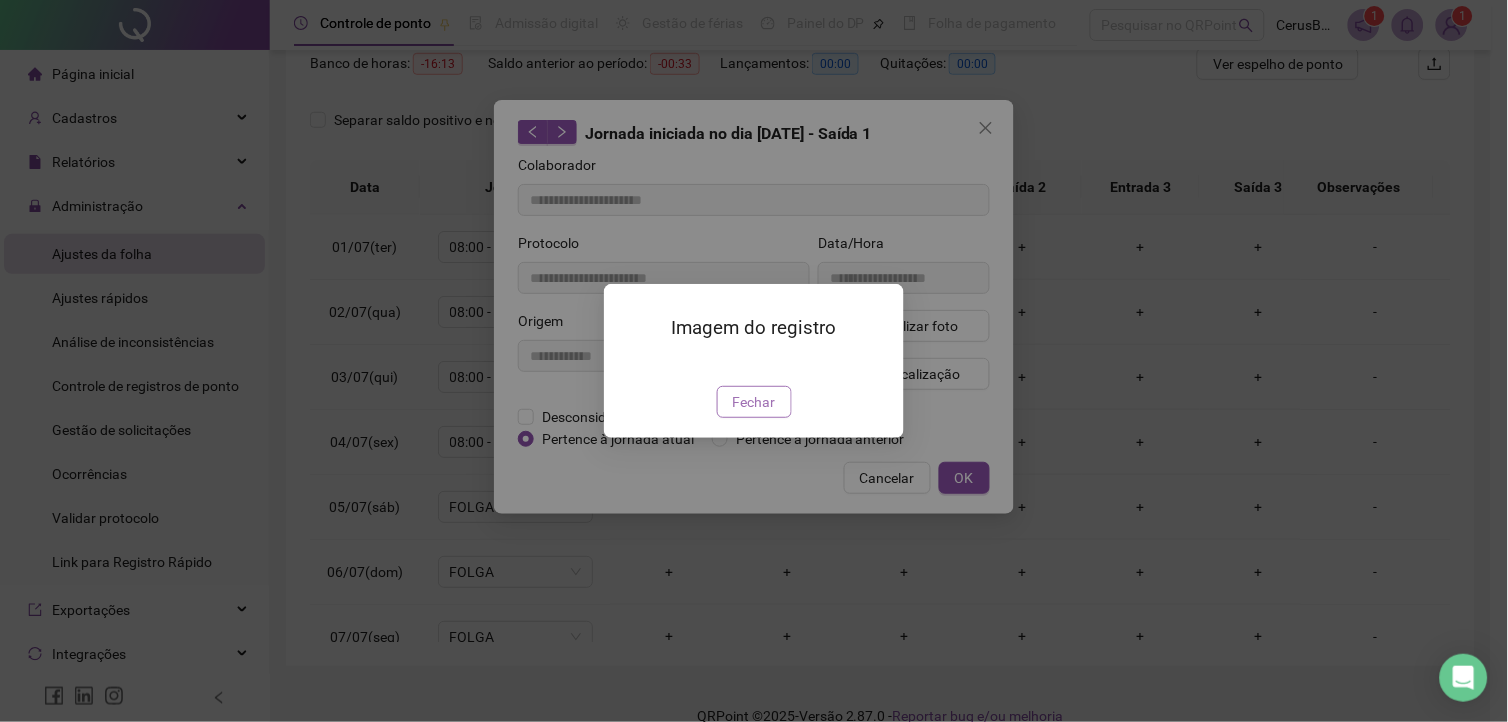 drag, startPoint x: 783, startPoint y: 460, endPoint x: 878, endPoint y: 297, distance: 188.66373 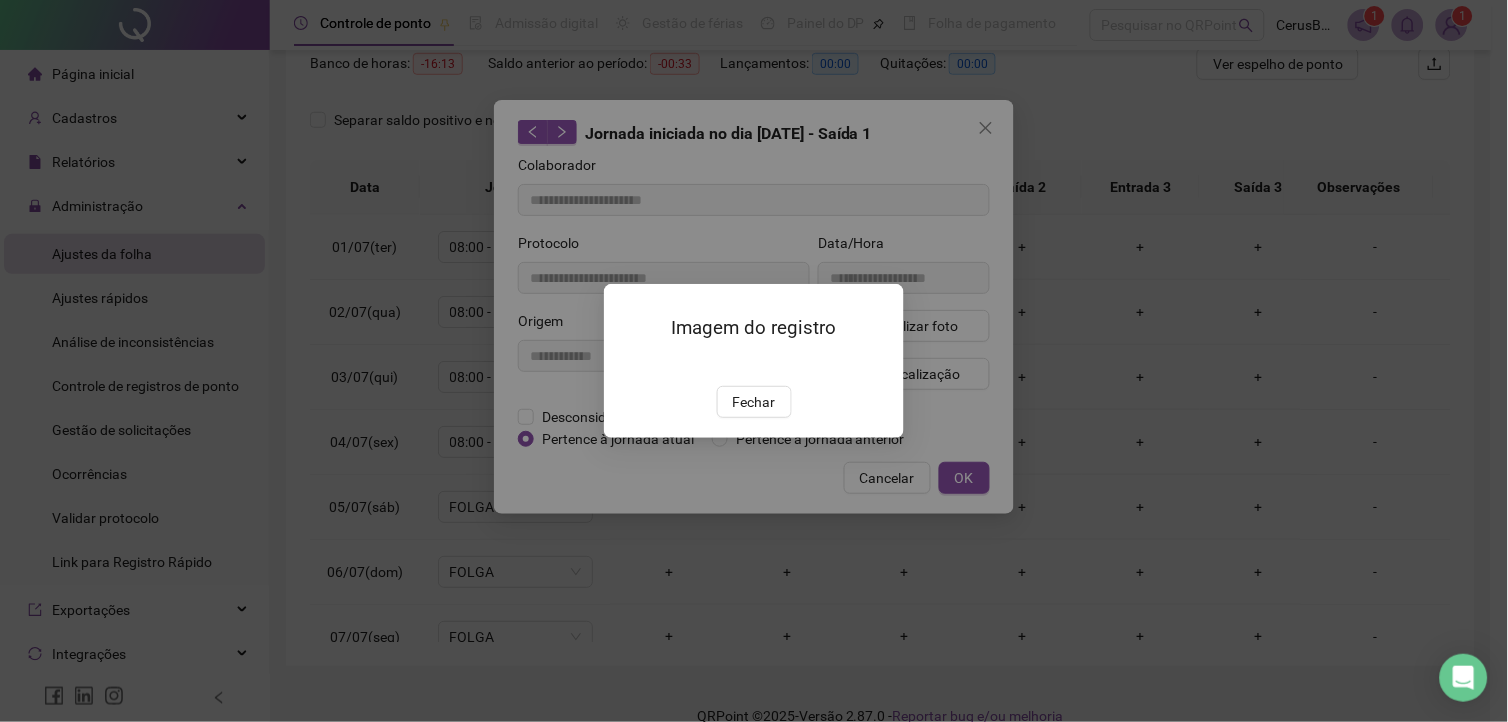 click on "Fechar" at bounding box center [754, 402] 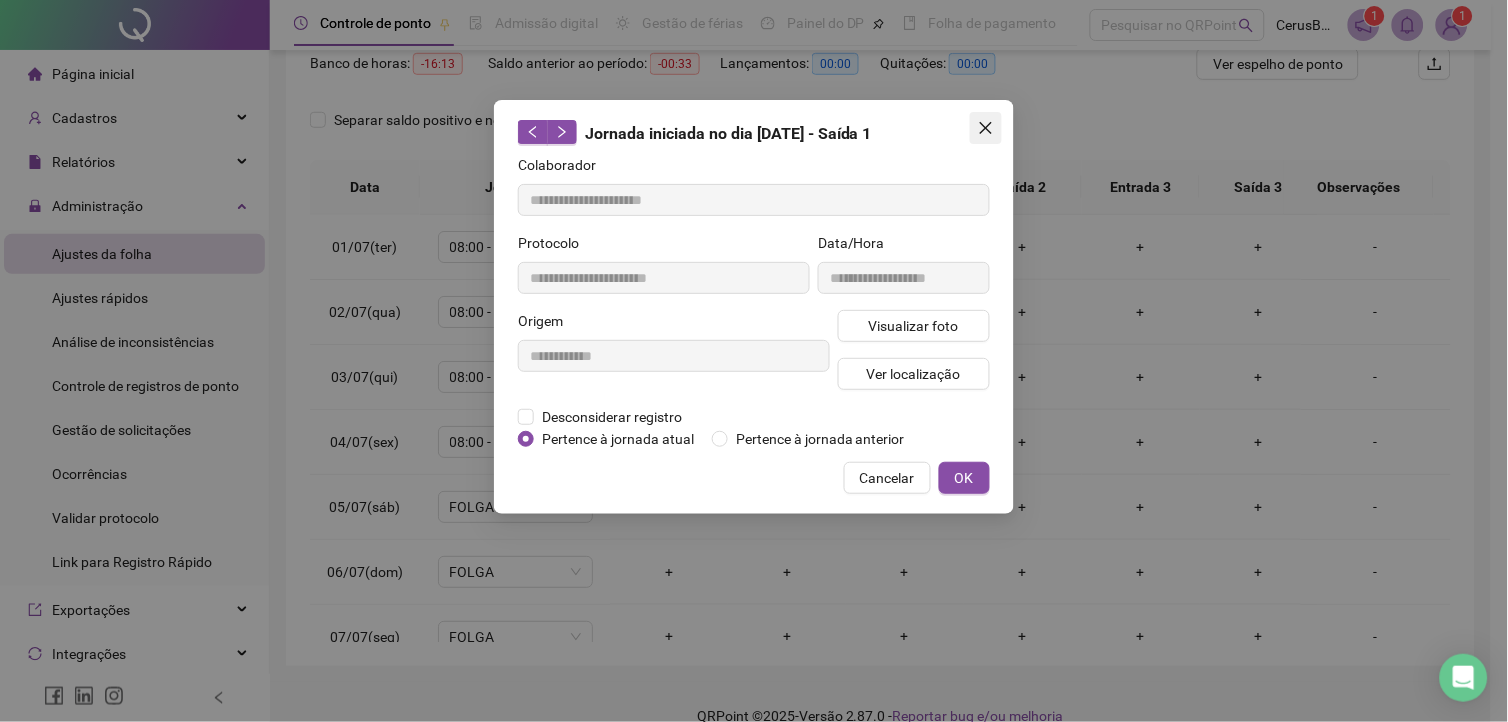 click 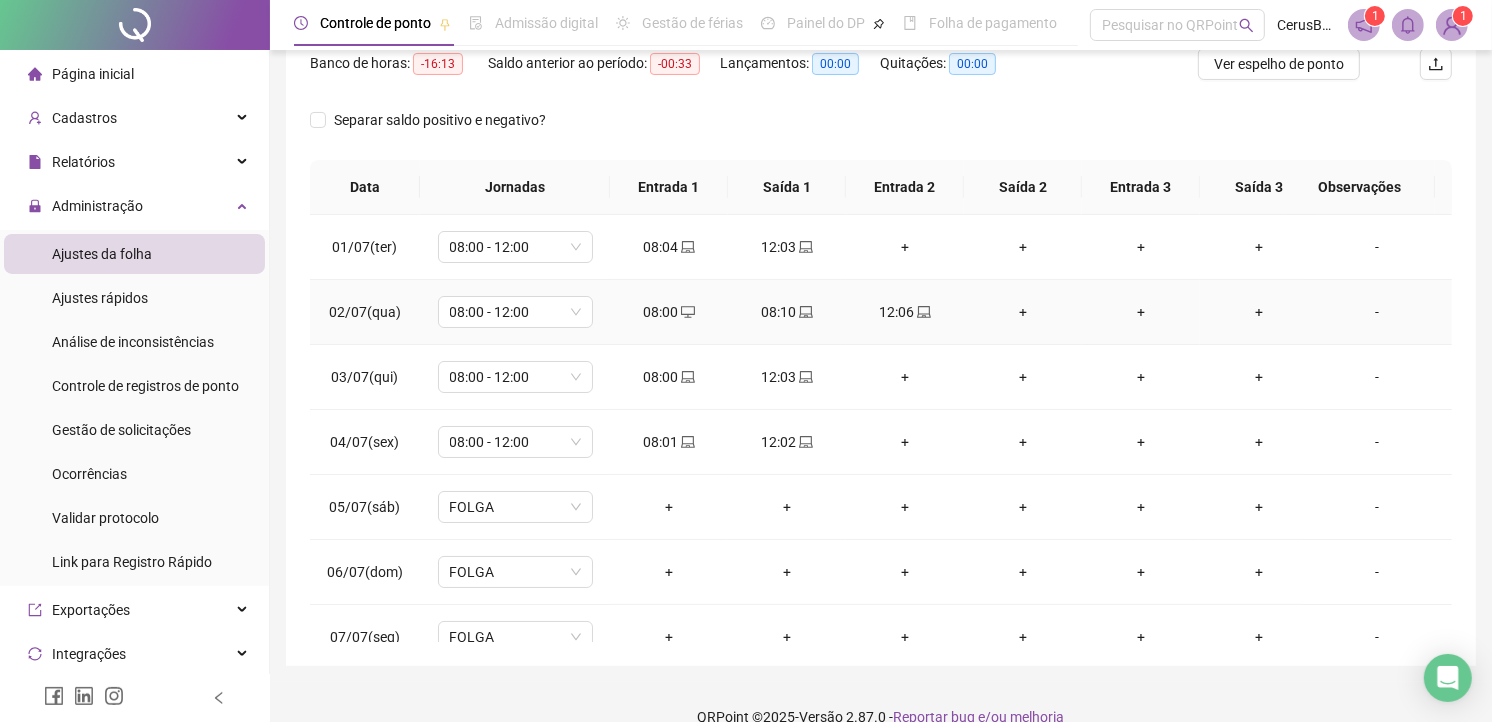click 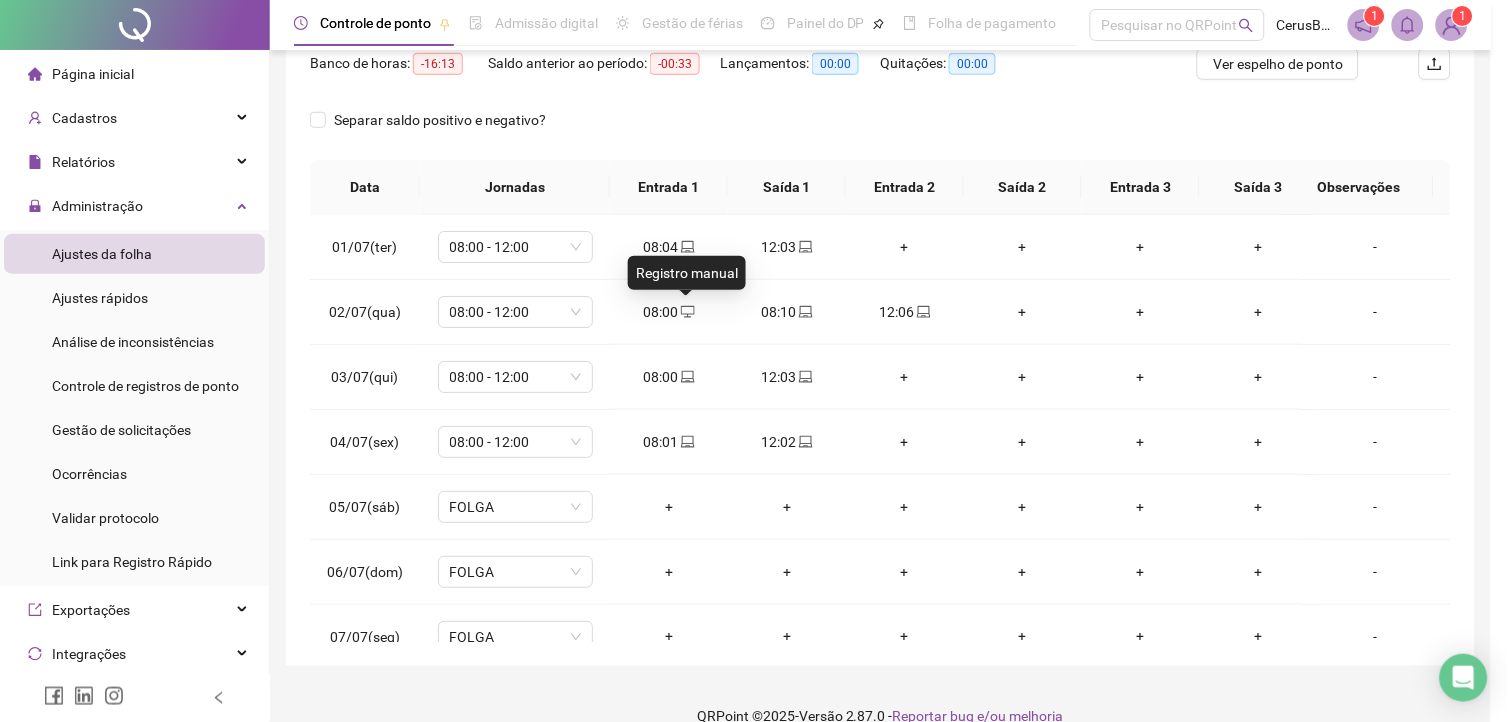 type on "**********" 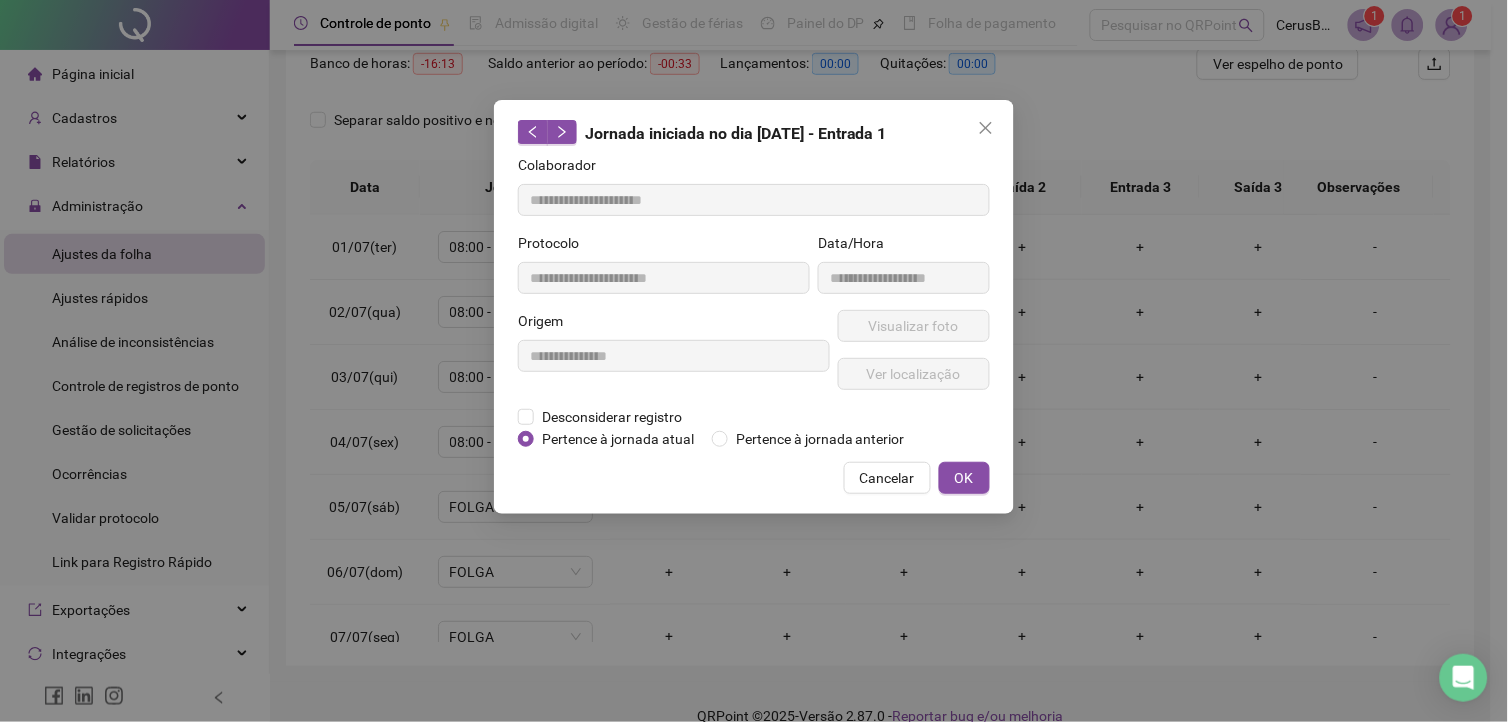 click on "**********" at bounding box center (754, 307) 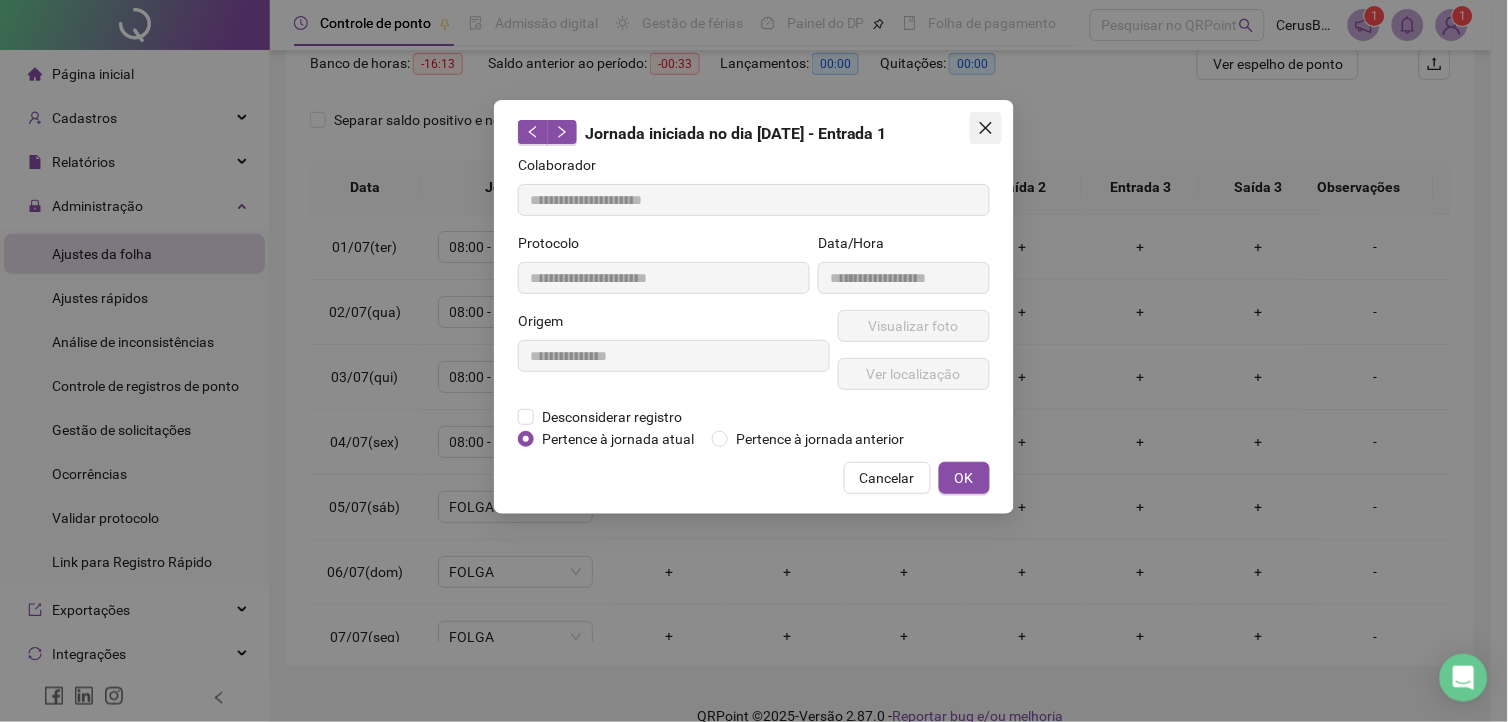 click 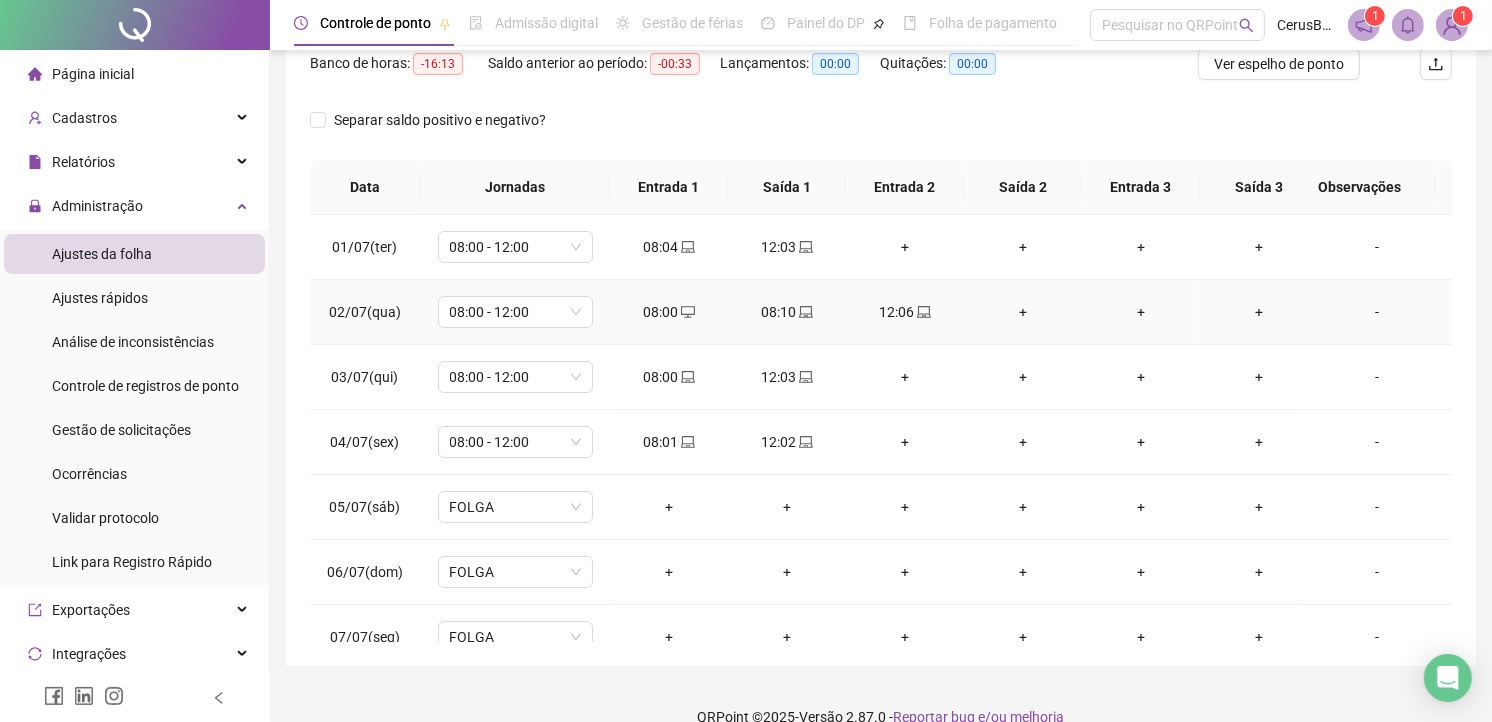 click on "08:10" at bounding box center (787, 312) 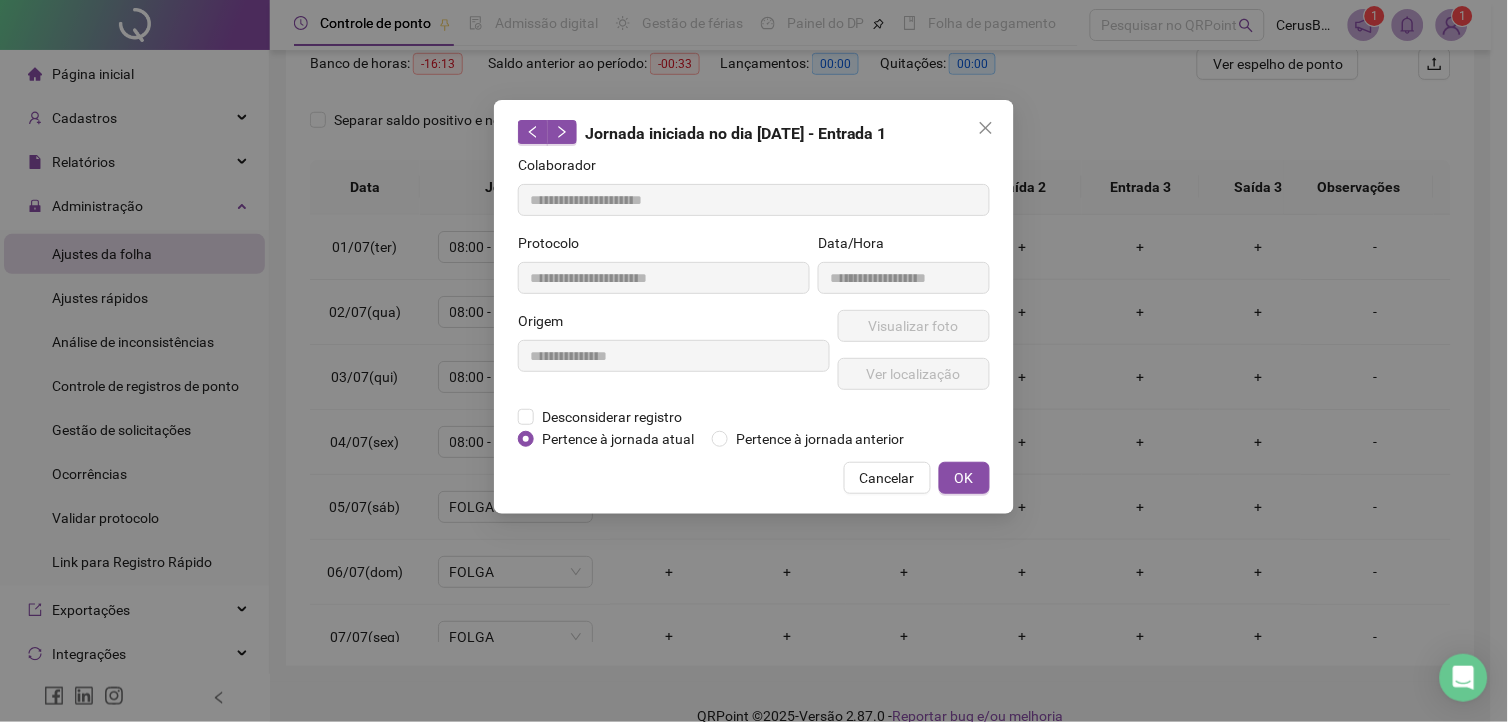 type on "**********" 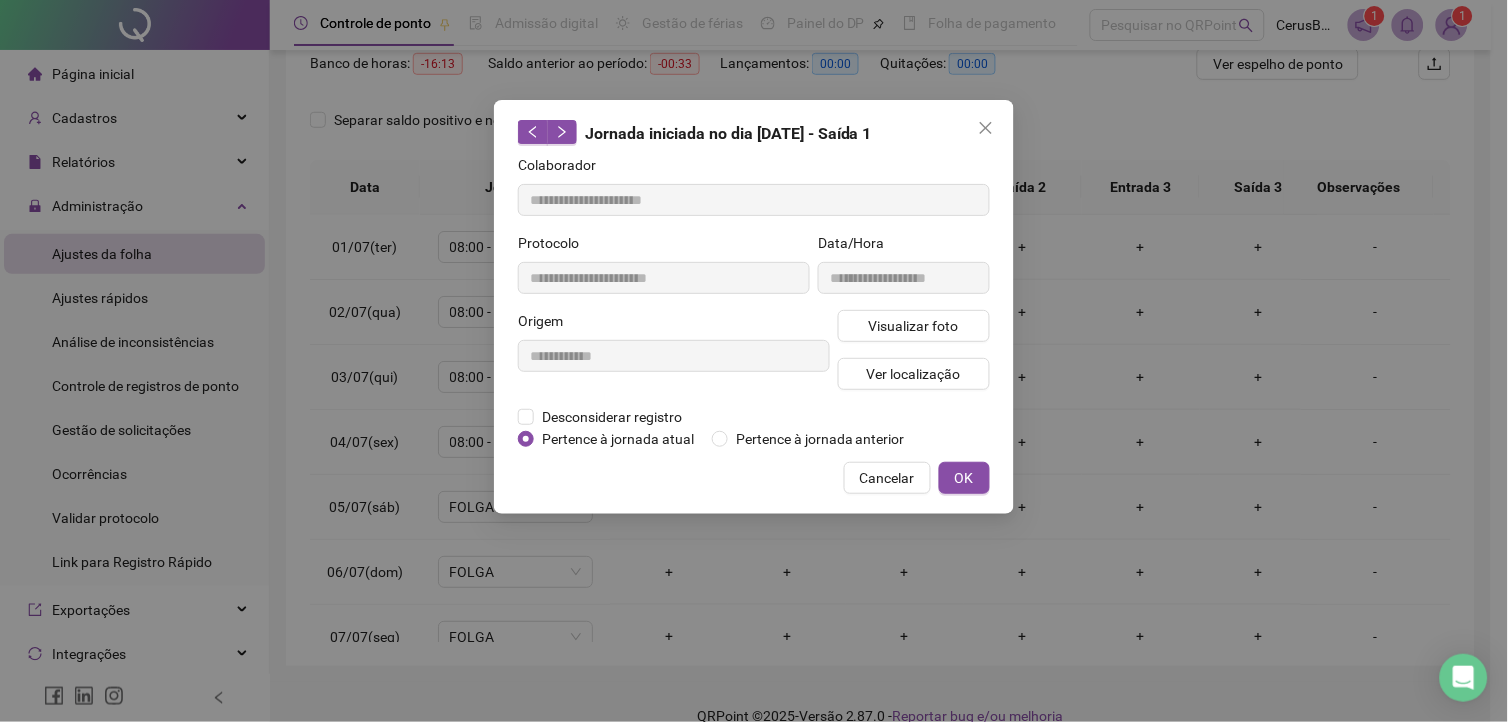 click on "Visualizar foto Ver localização" at bounding box center (914, 358) 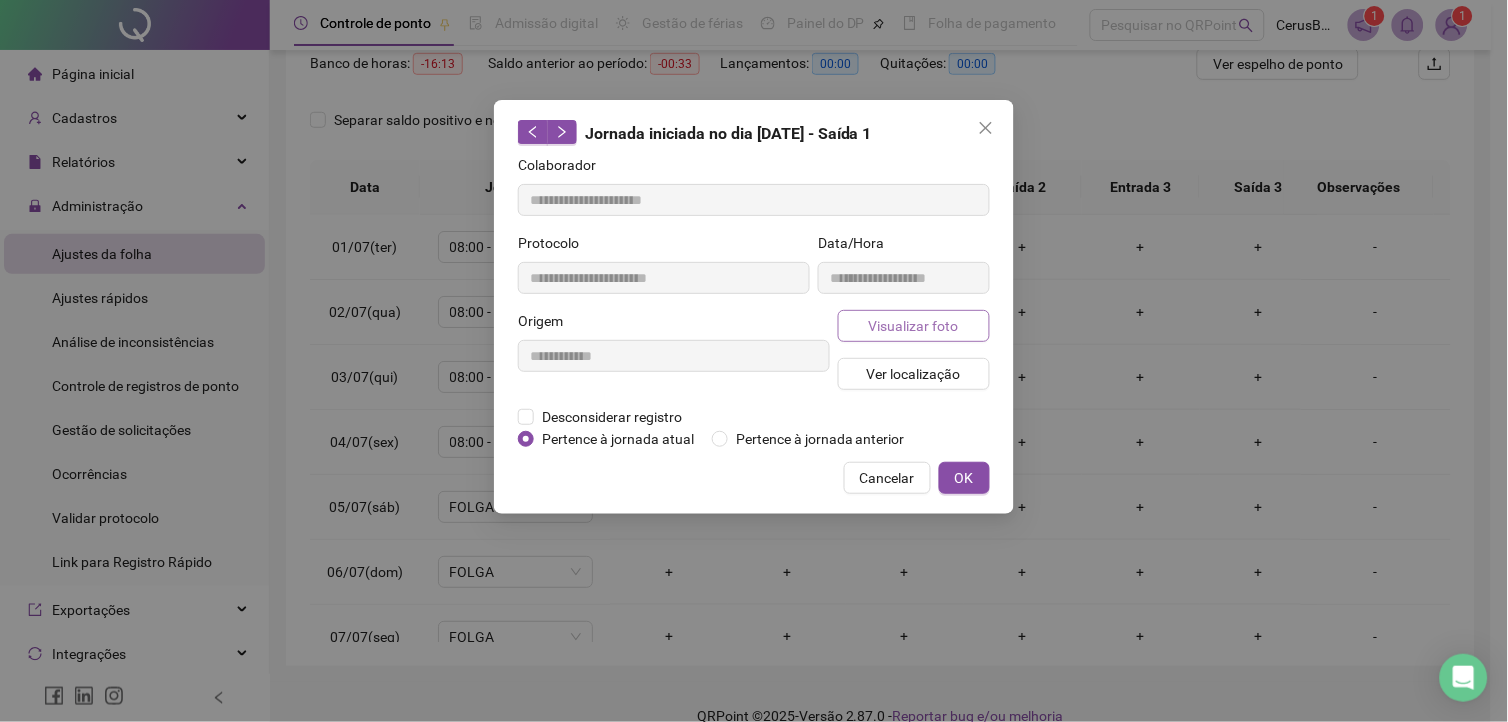 click on "Visualizar foto" at bounding box center (914, 326) 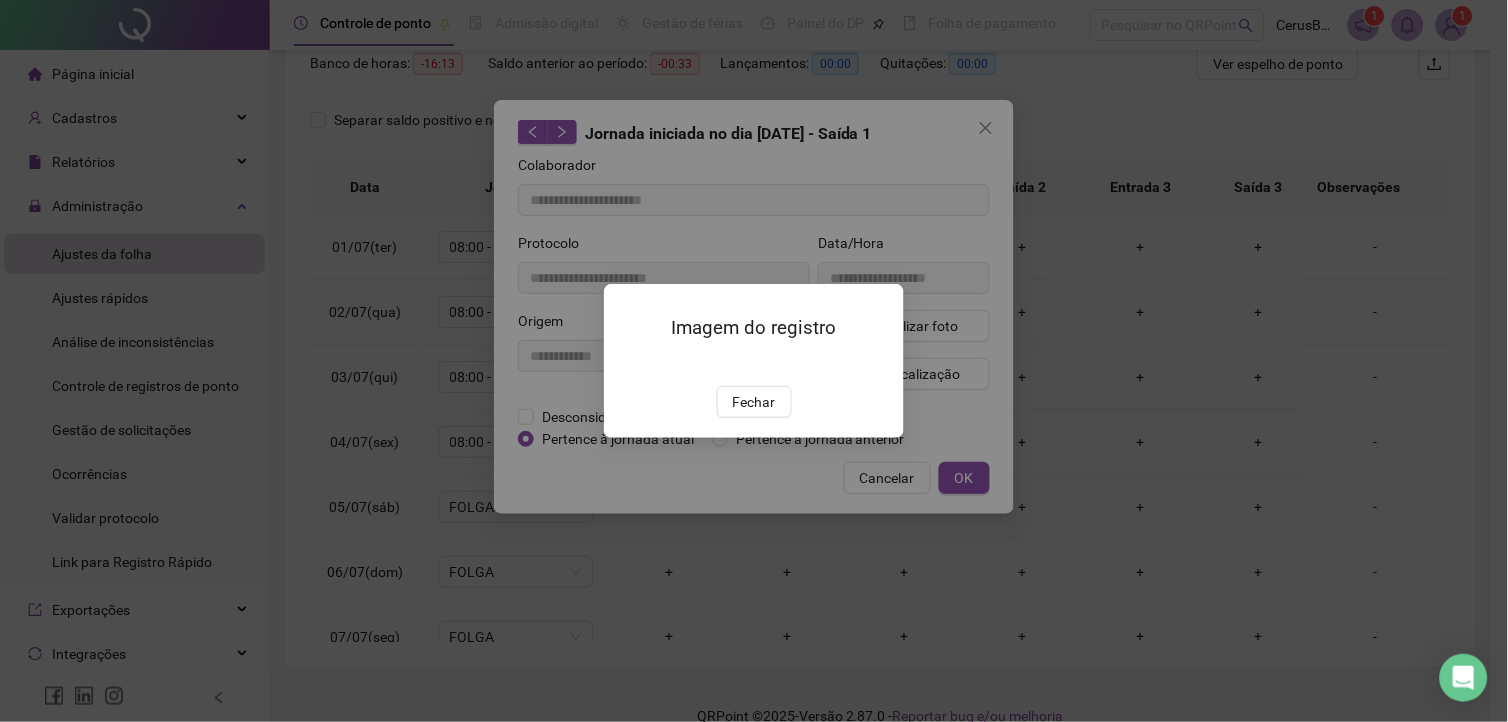 drag, startPoint x: 775, startPoint y: 457, endPoint x: 776, endPoint y: 445, distance: 12.0415945 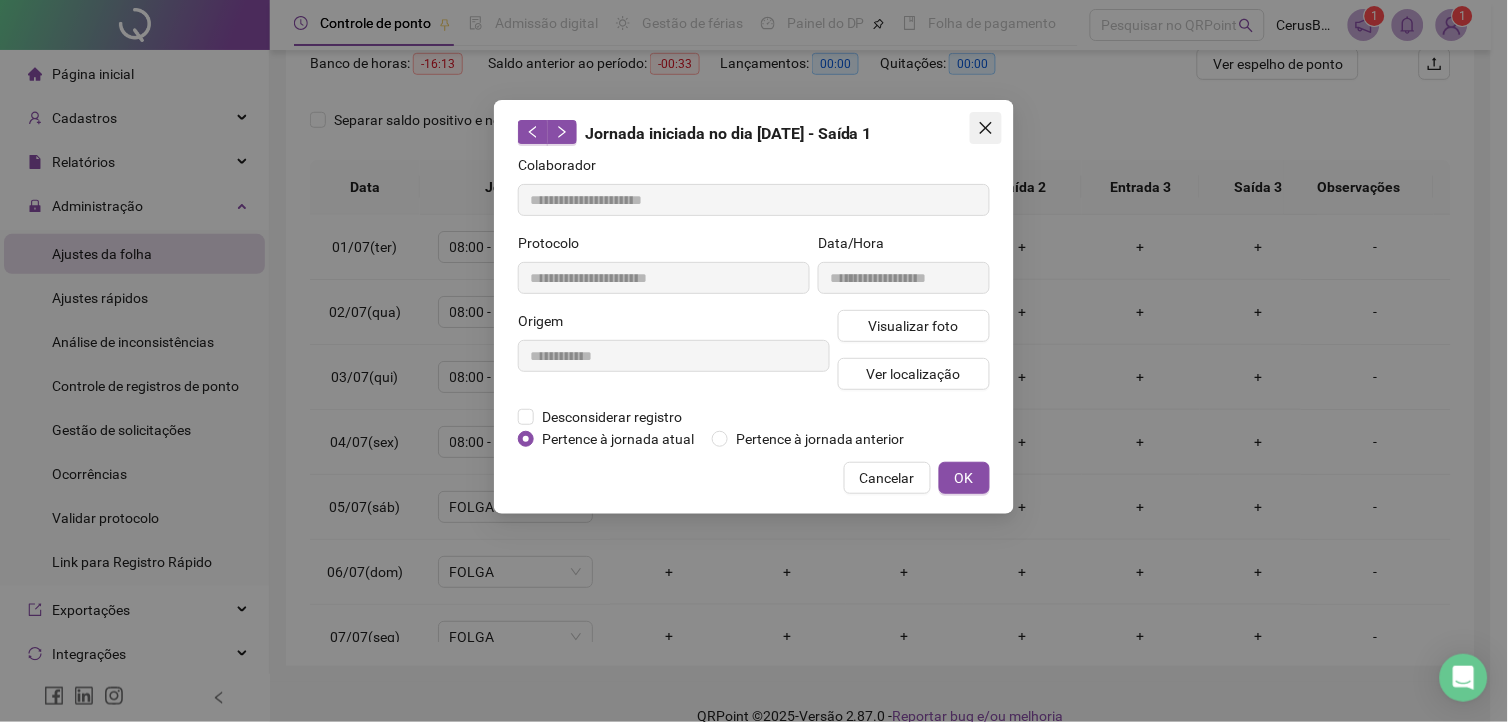 click at bounding box center (986, 128) 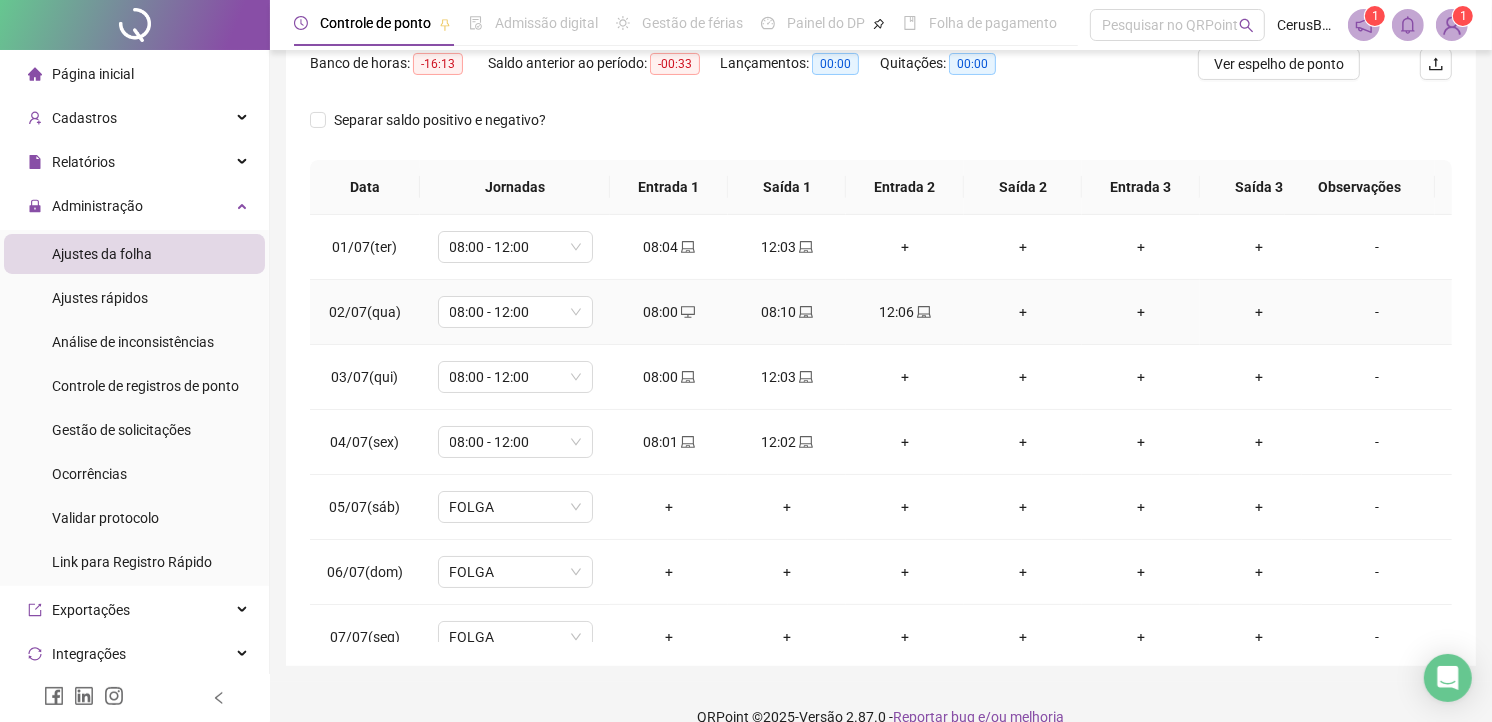click on "12:06" at bounding box center (905, 312) 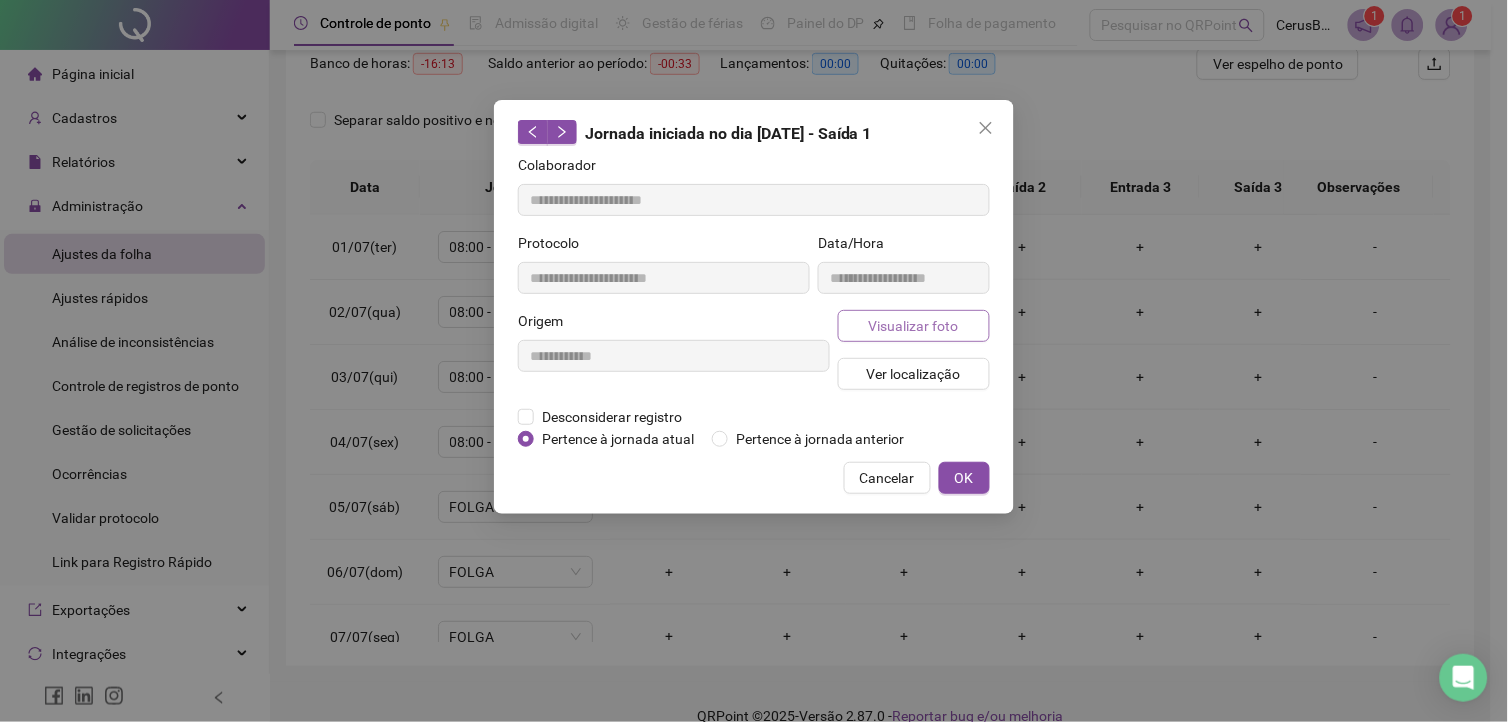 type on "**********" 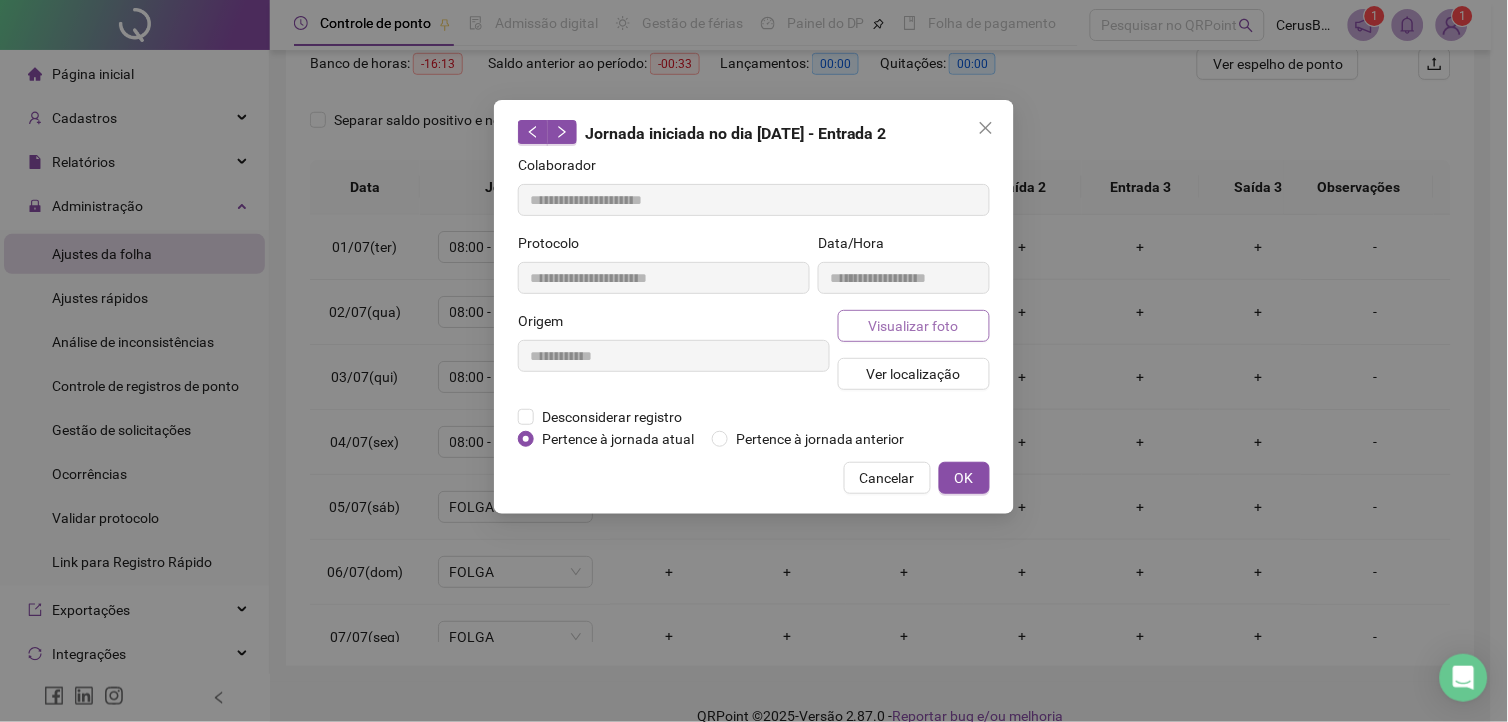 click on "Visualizar foto" at bounding box center (914, 326) 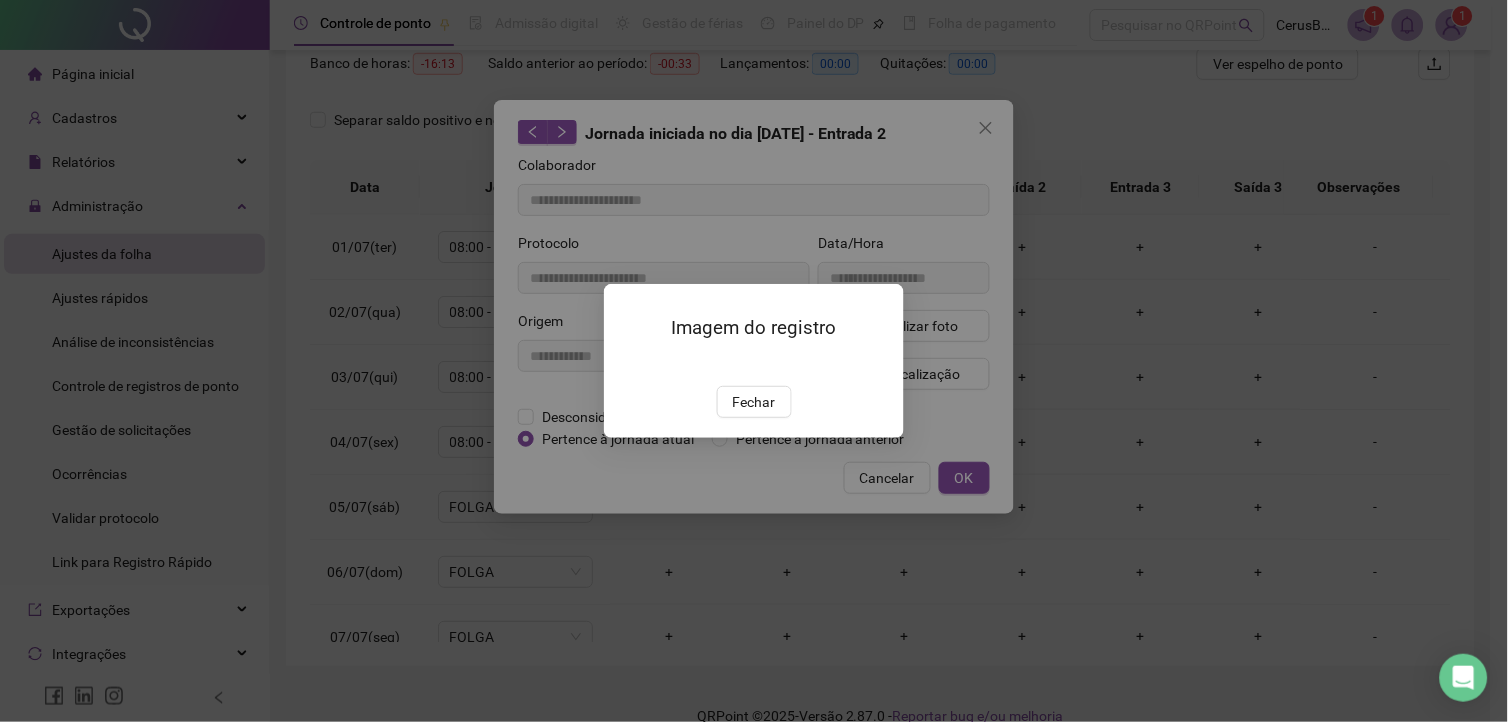drag, startPoint x: 748, startPoint y: 455, endPoint x: 871, endPoint y: 248, distance: 240.78621 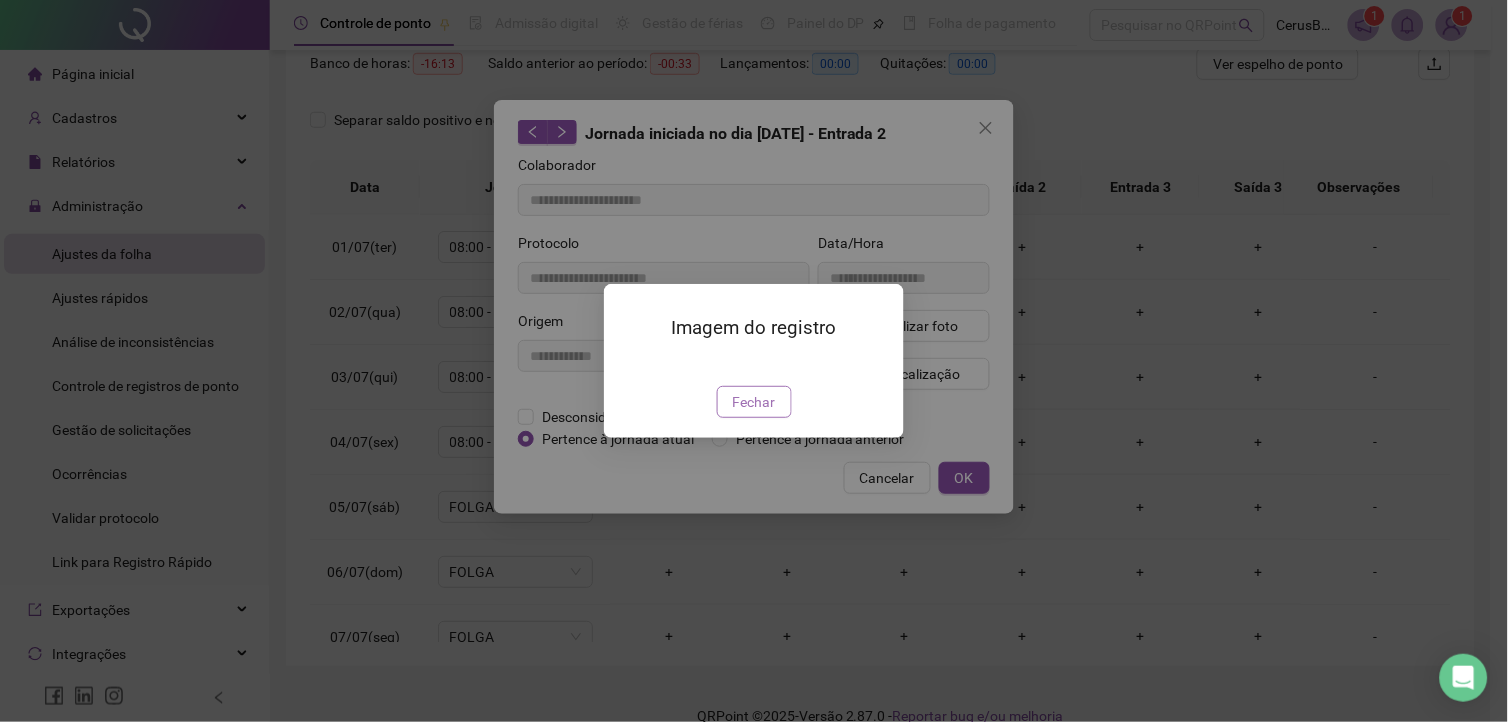 click on "Fechar" at bounding box center [754, 402] 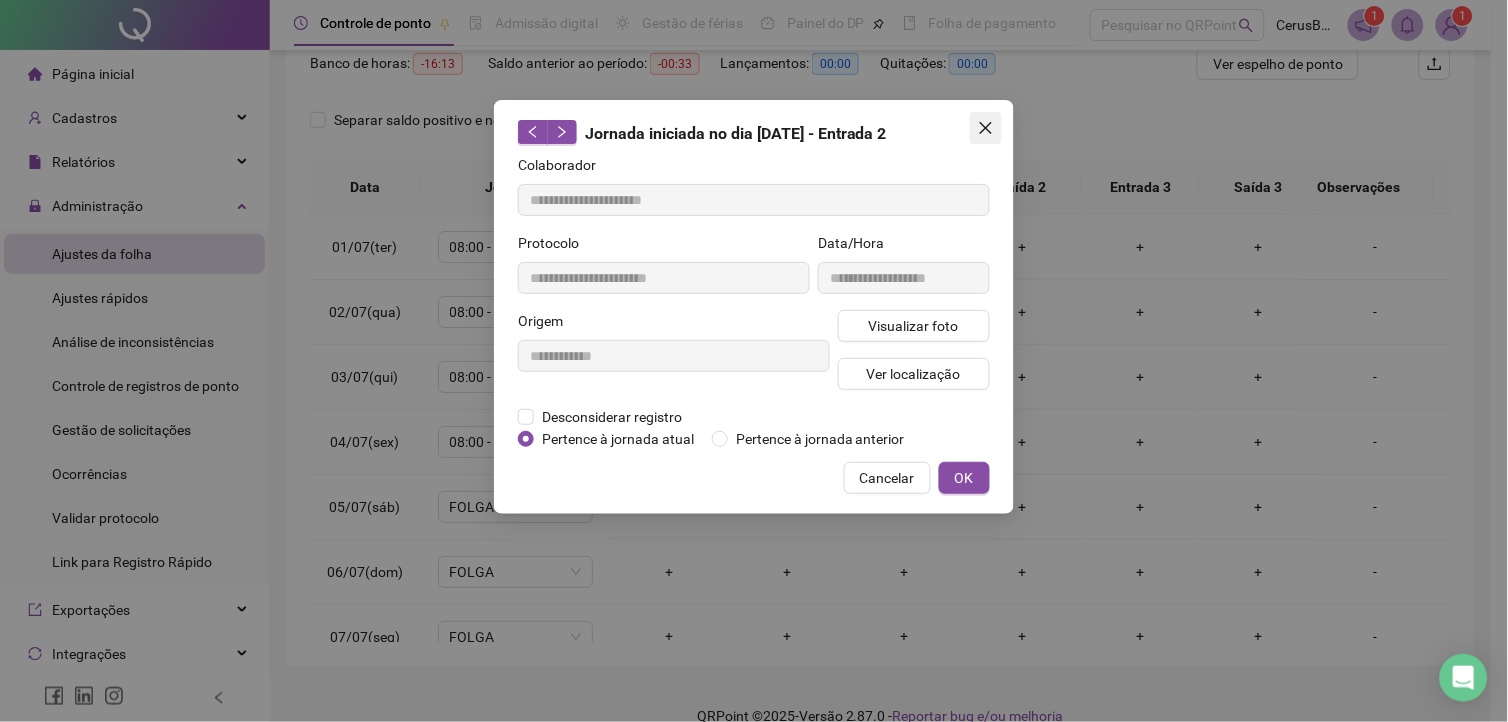 click 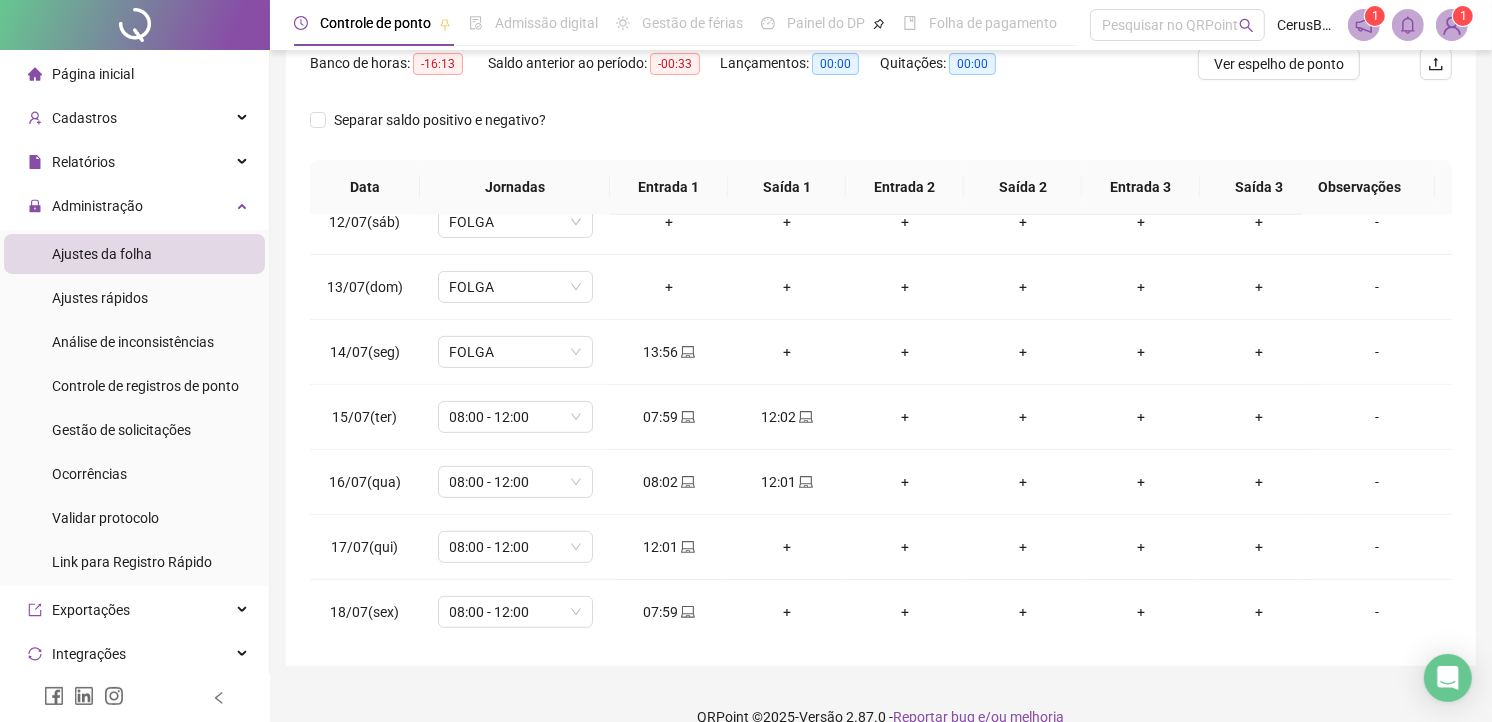 scroll, scrollTop: 761, scrollLeft: 0, axis: vertical 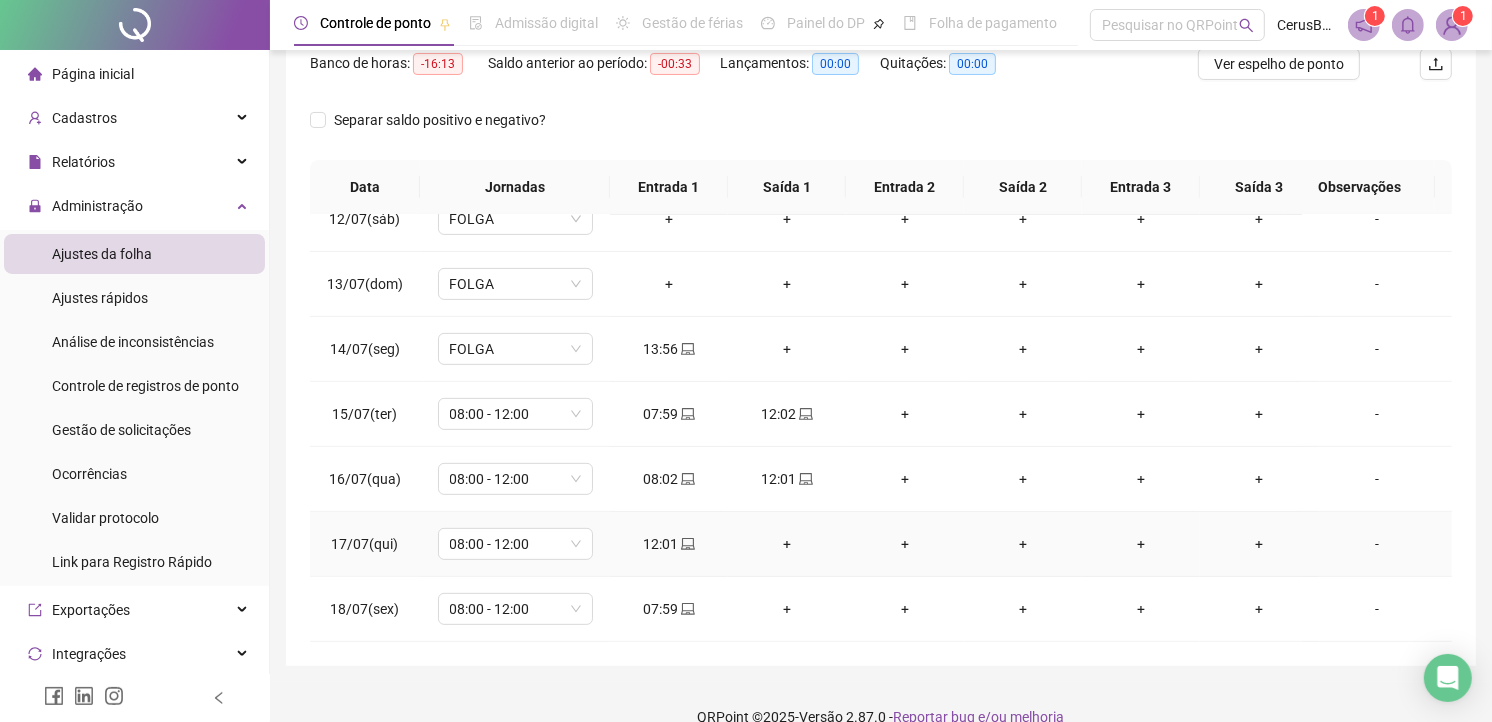 click on "12:01" at bounding box center [669, 544] 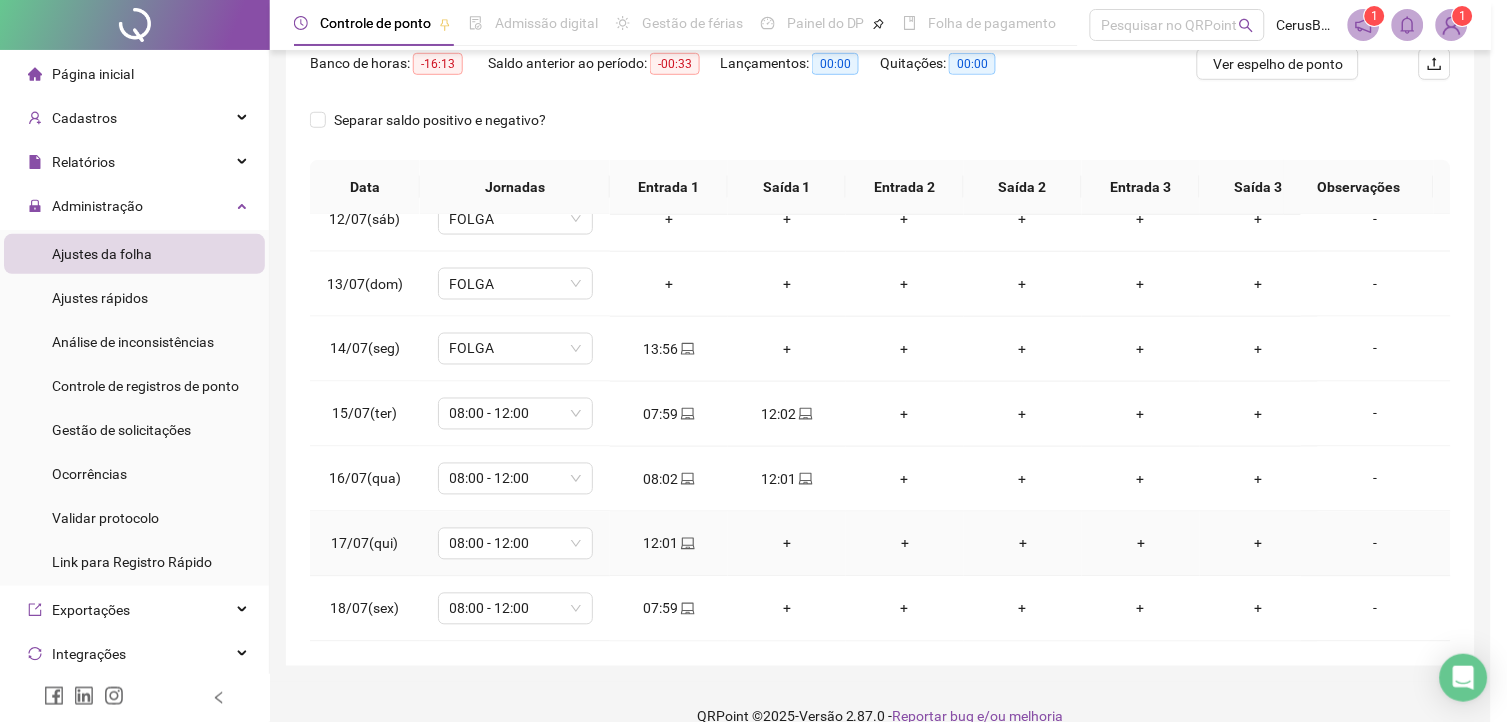 type on "**********" 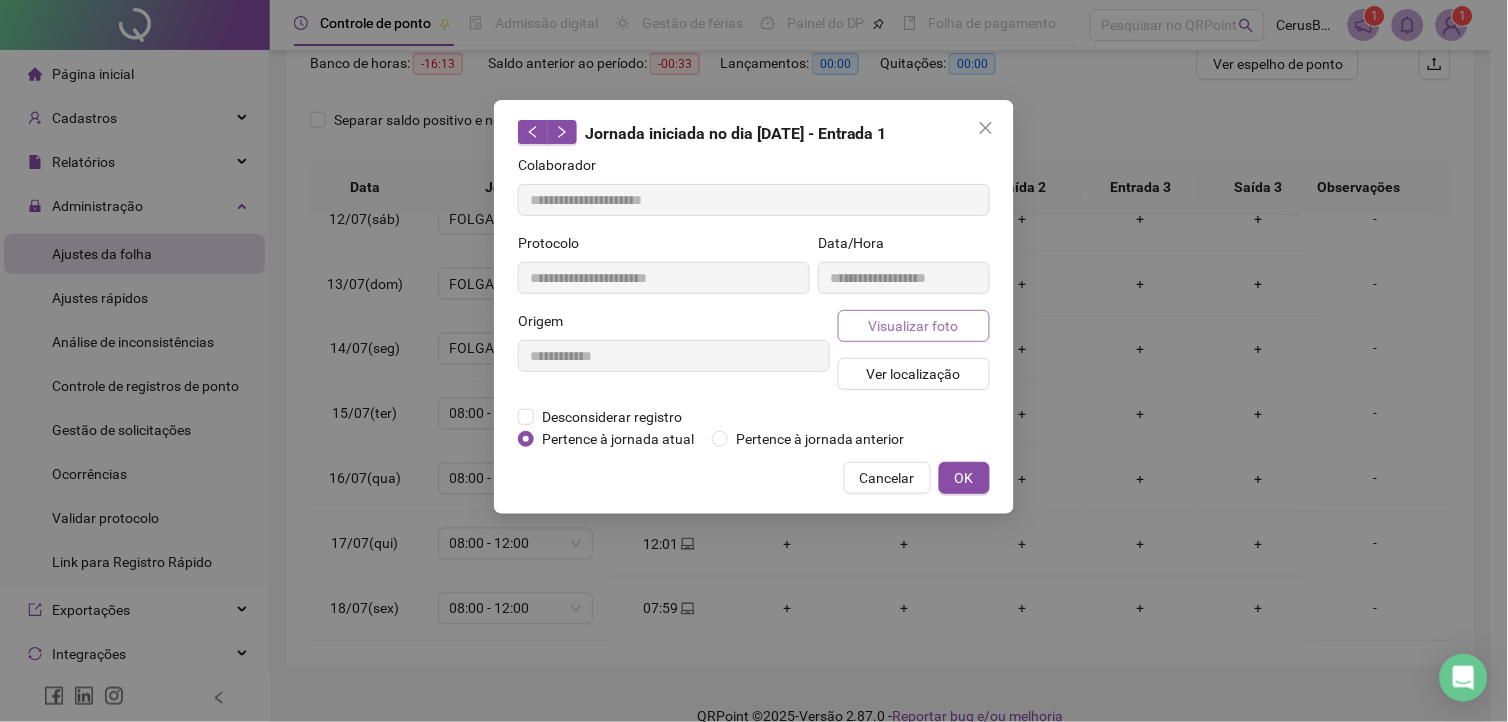 click on "Visualizar foto" at bounding box center [914, 326] 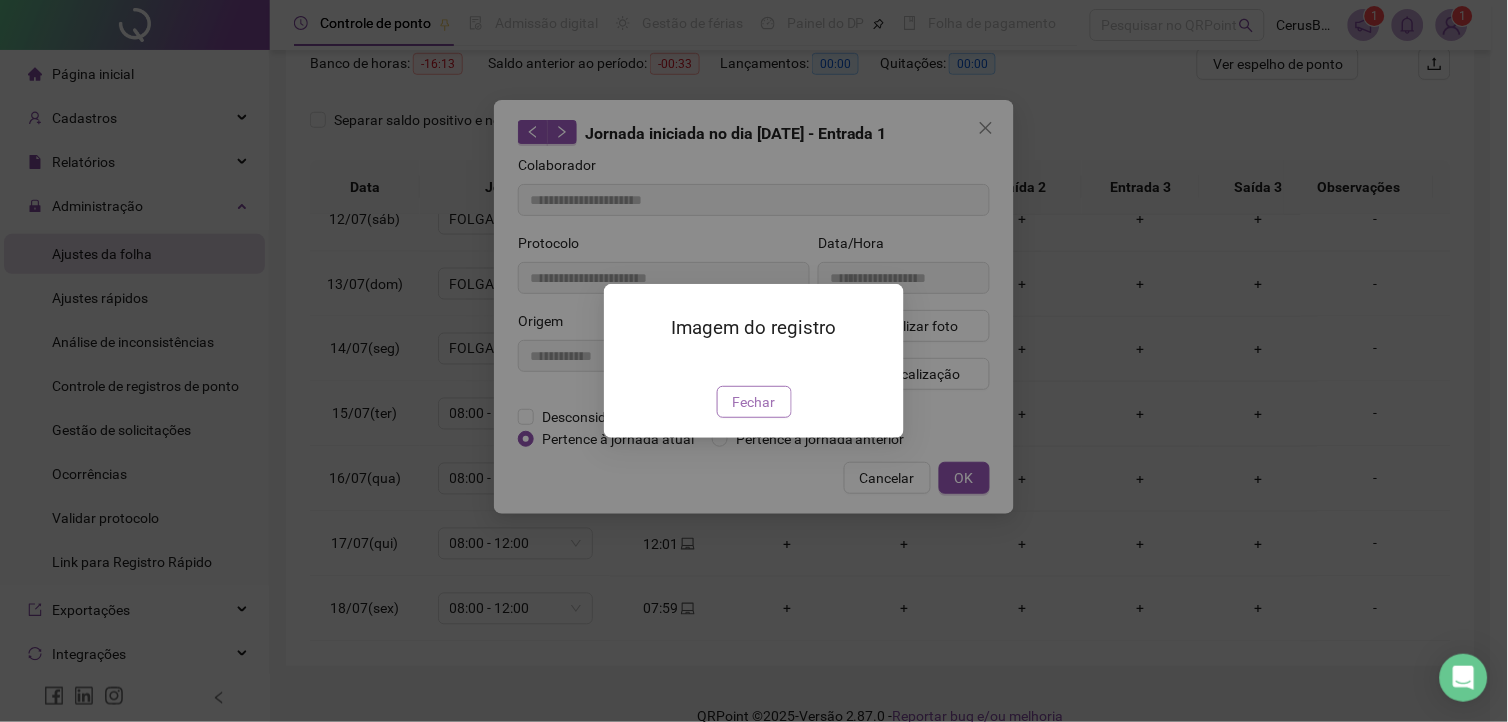 click on "Fechar" at bounding box center (754, 402) 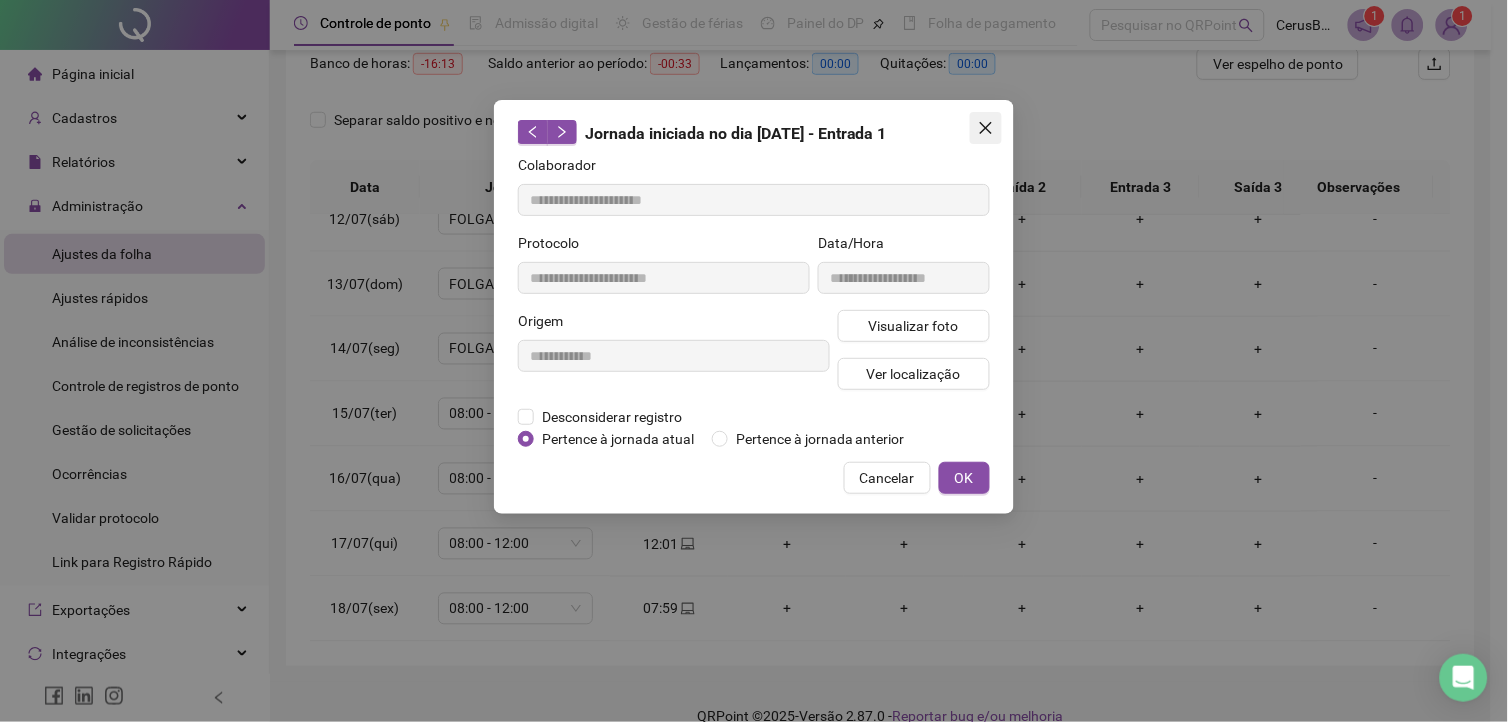 click at bounding box center (986, 128) 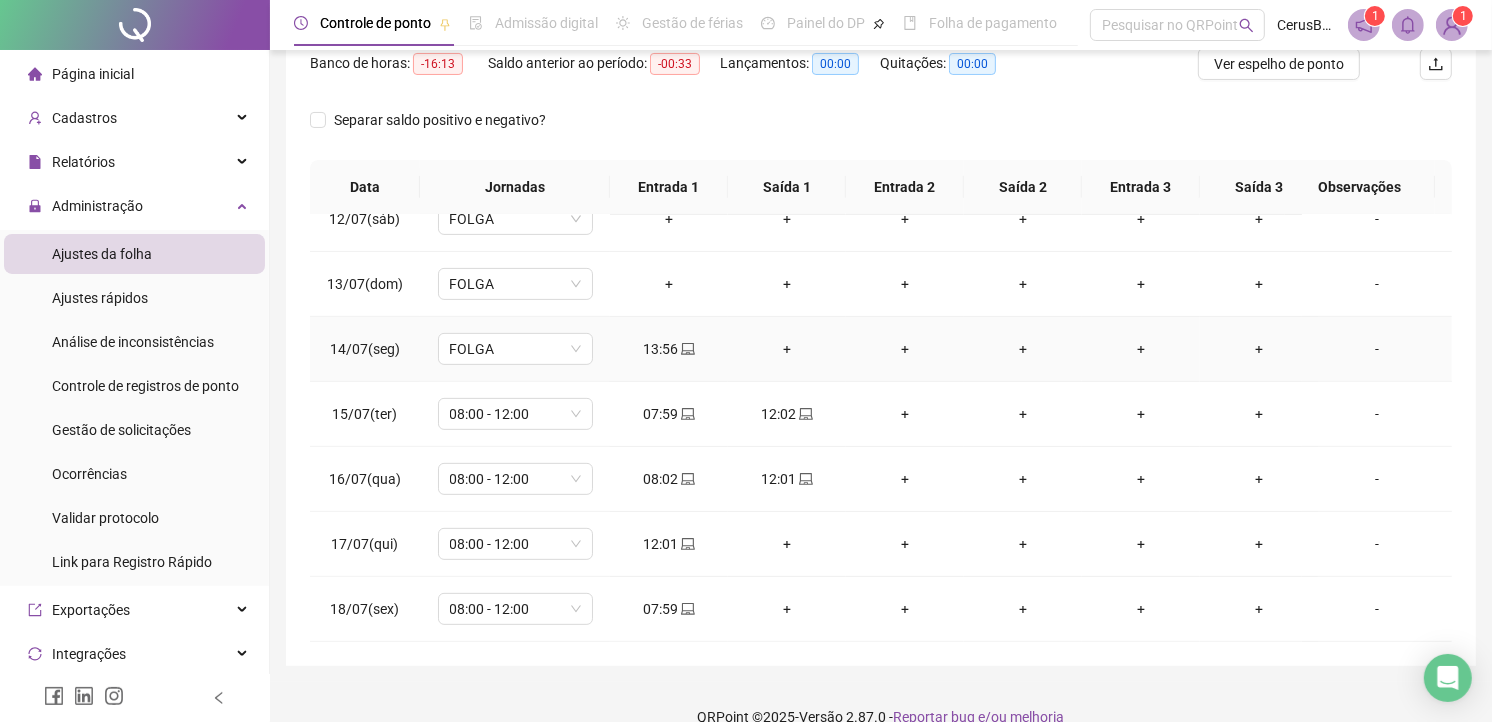 click on "13:56" at bounding box center (669, 349) 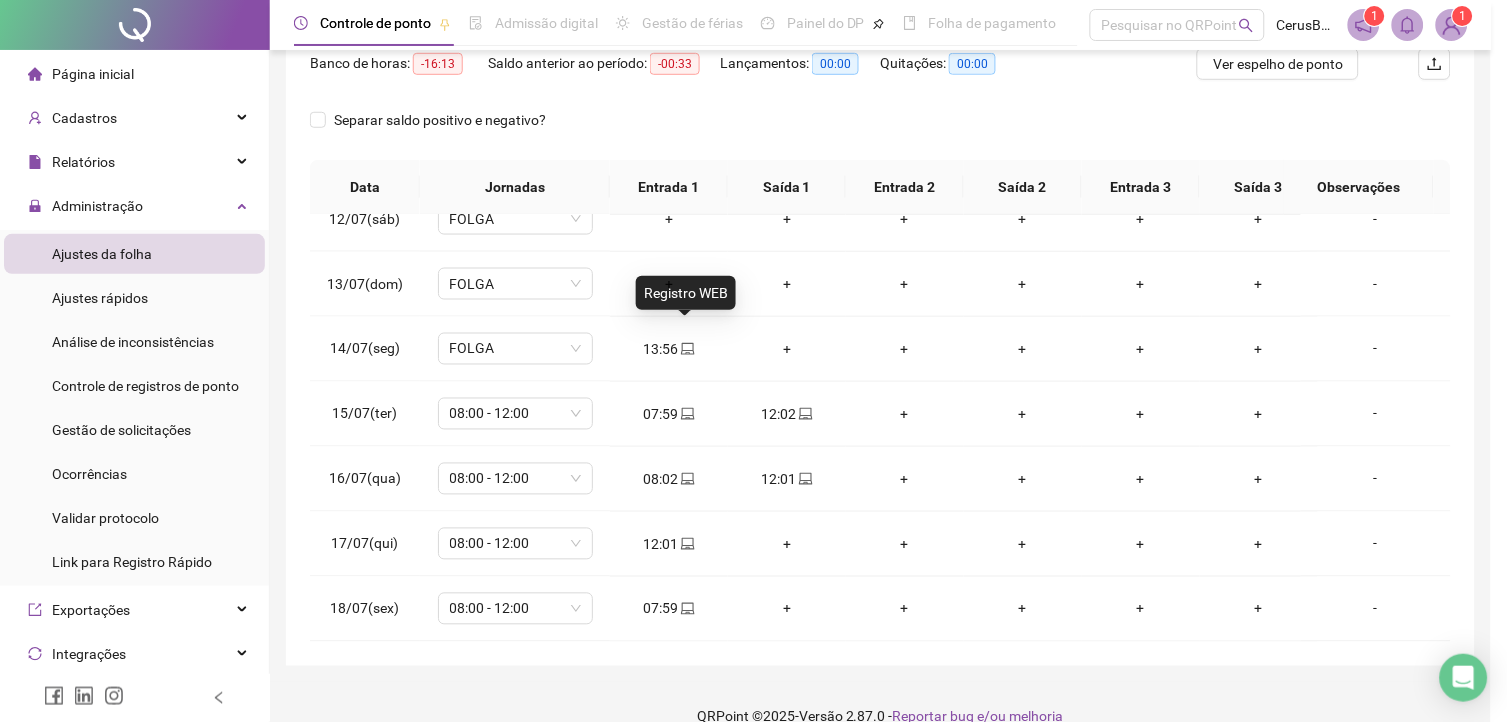 type on "**********" 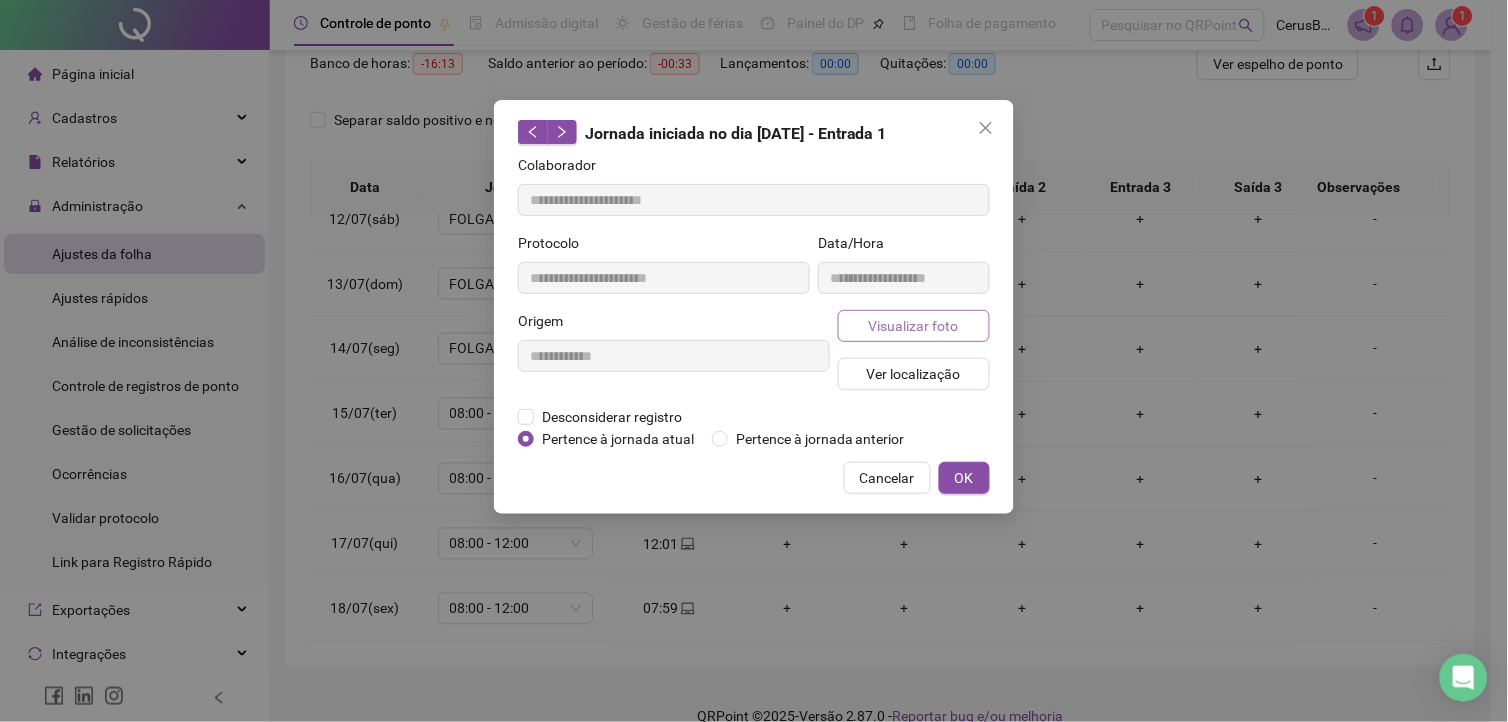 click on "Visualizar foto" at bounding box center [914, 326] 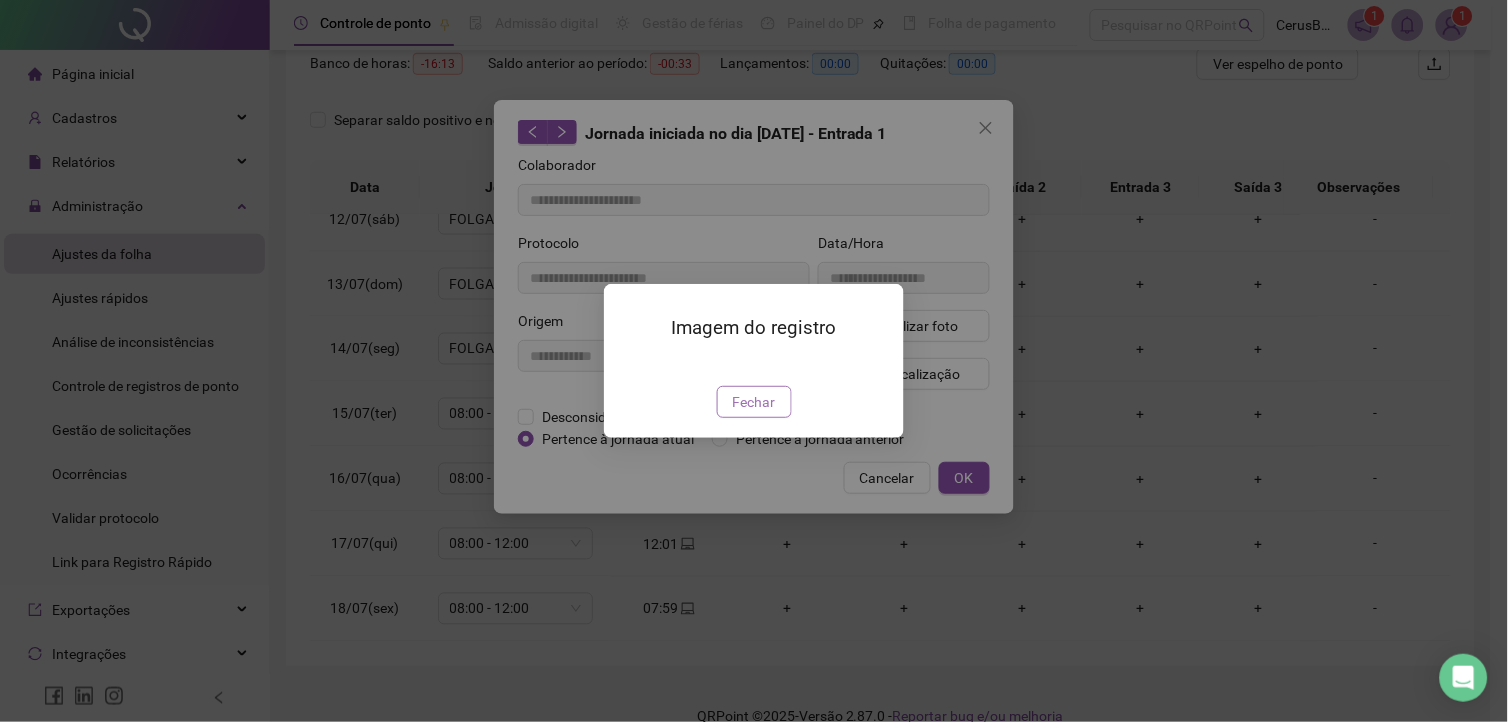 click on "Fechar" at bounding box center [754, 402] 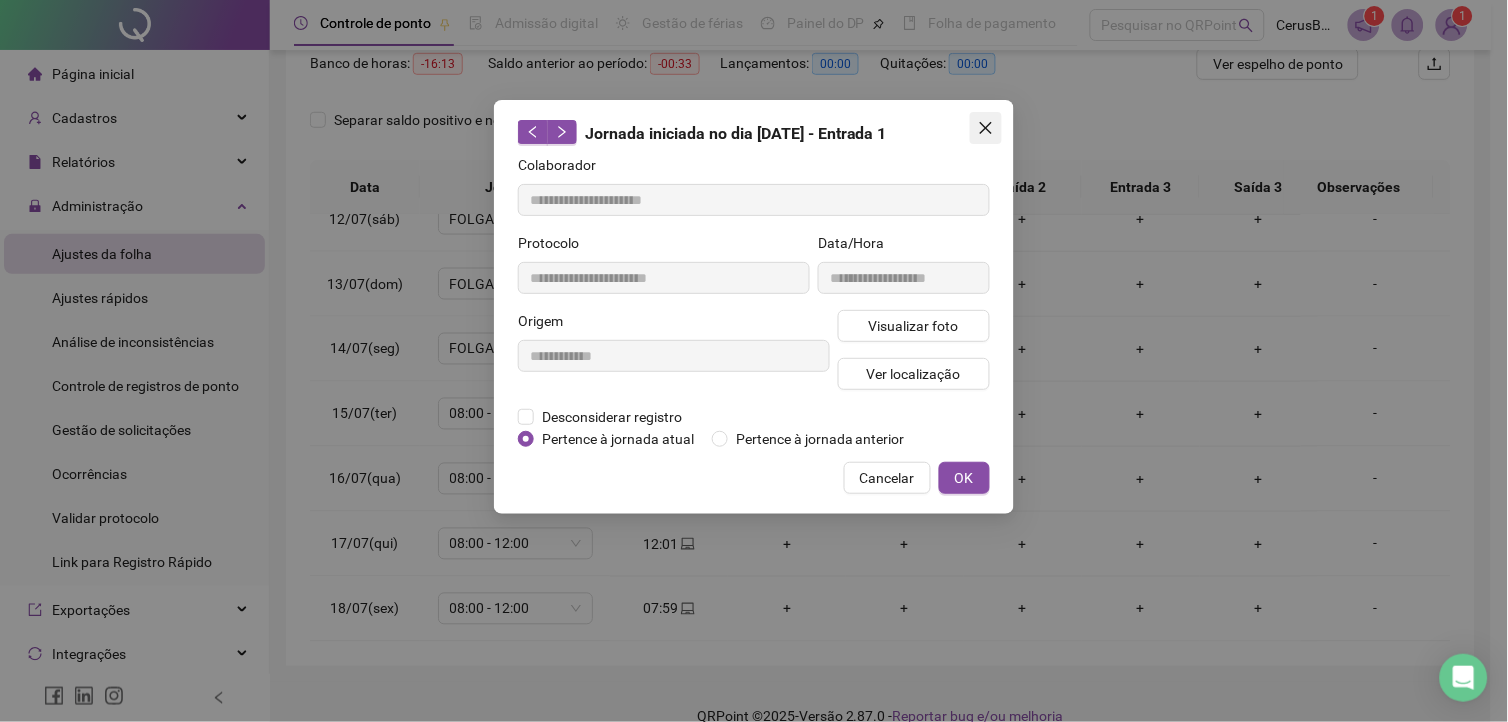 click 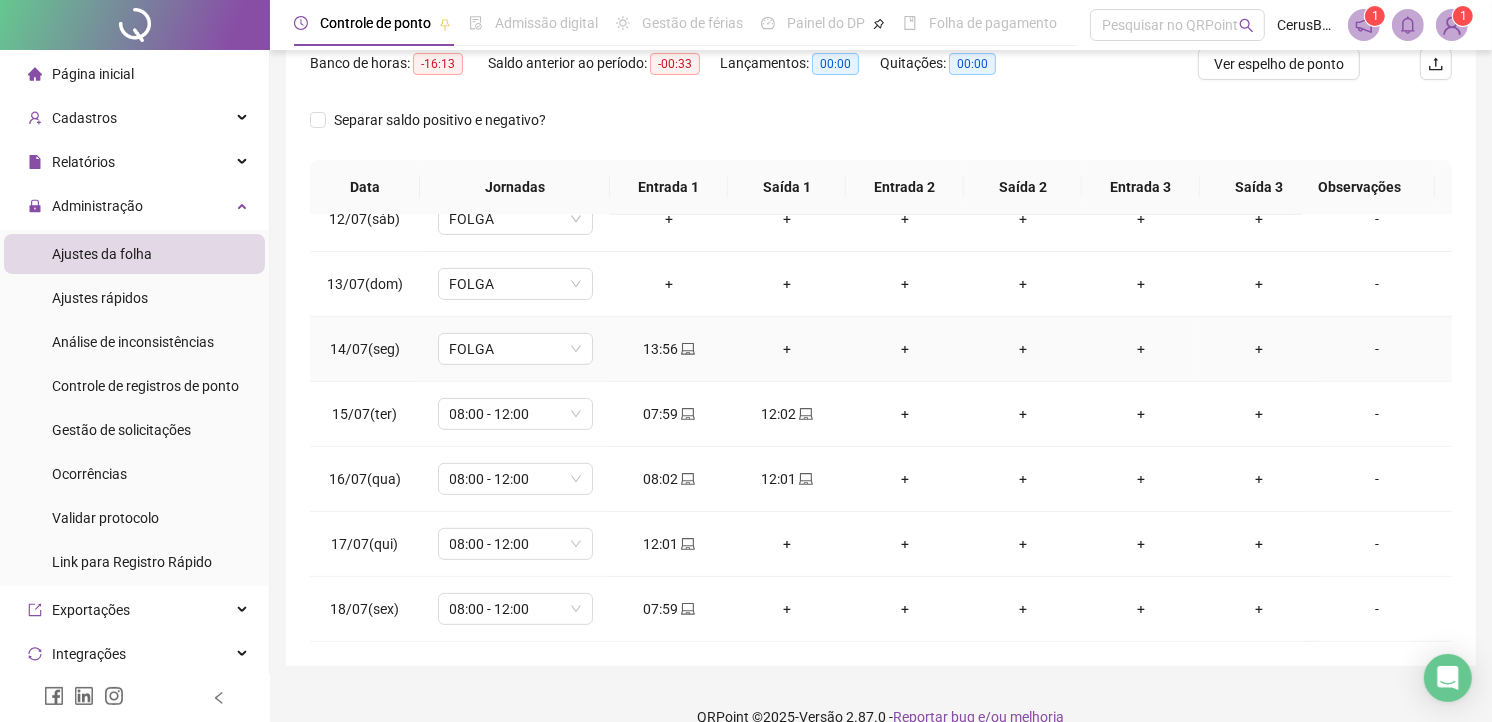 click 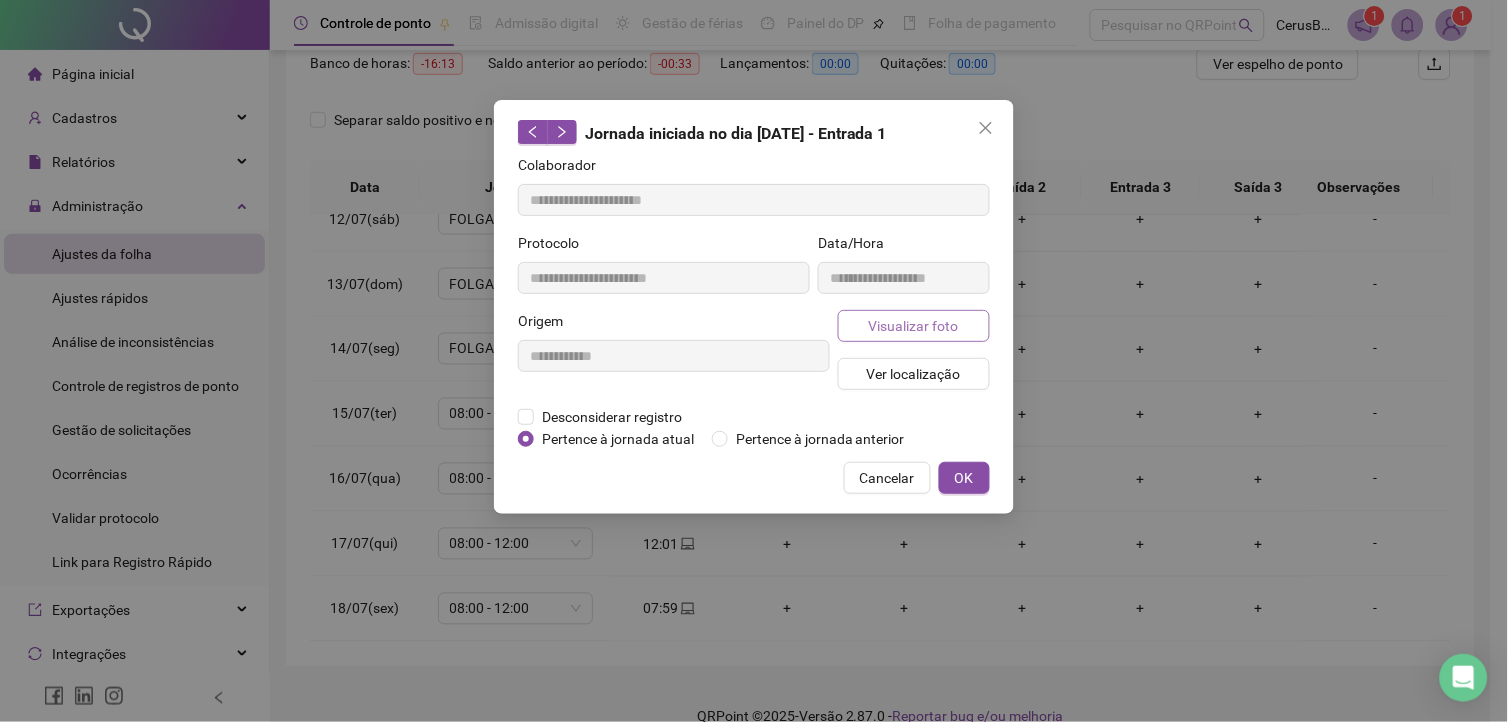 click on "Visualizar foto" at bounding box center (914, 326) 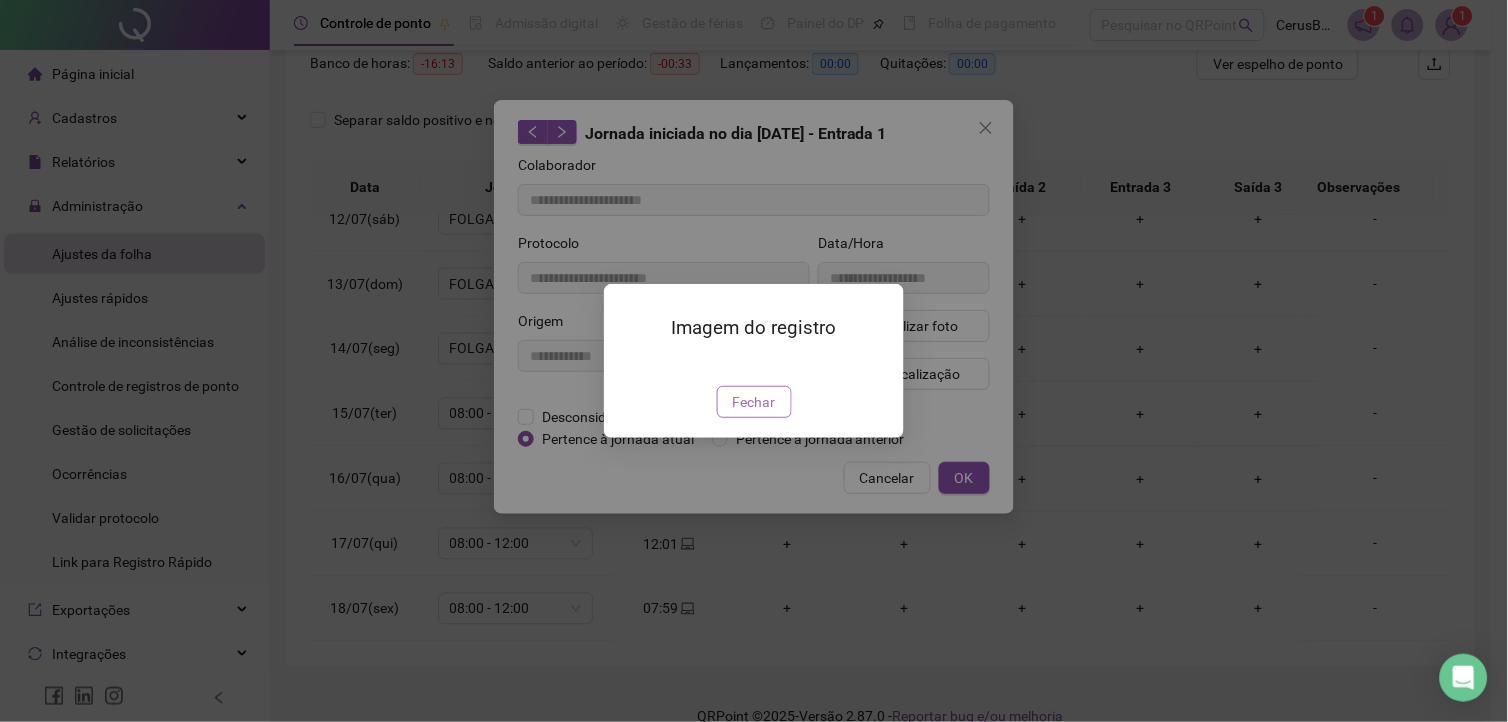 drag, startPoint x: 782, startPoint y: 466, endPoint x: 852, endPoint y: 297, distance: 182.92348 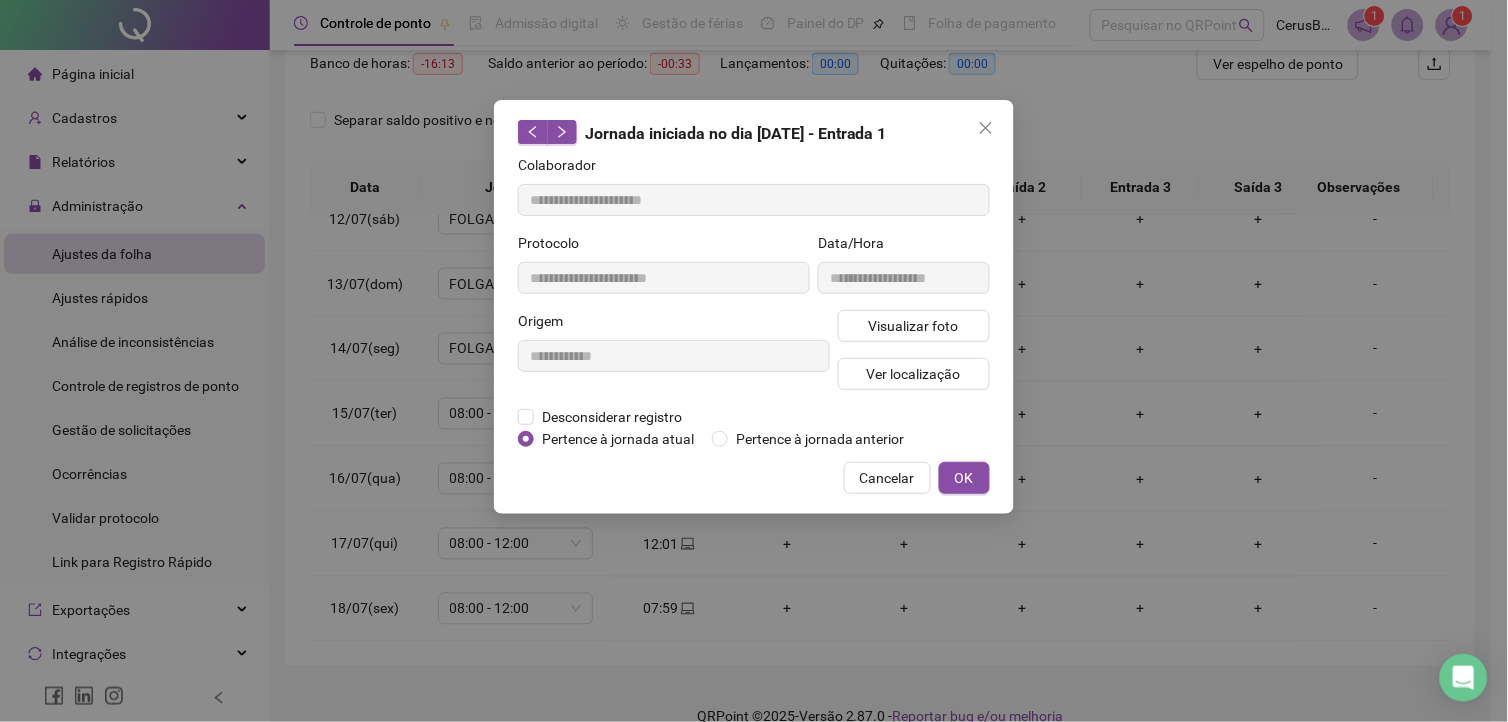 click at bounding box center [986, 128] 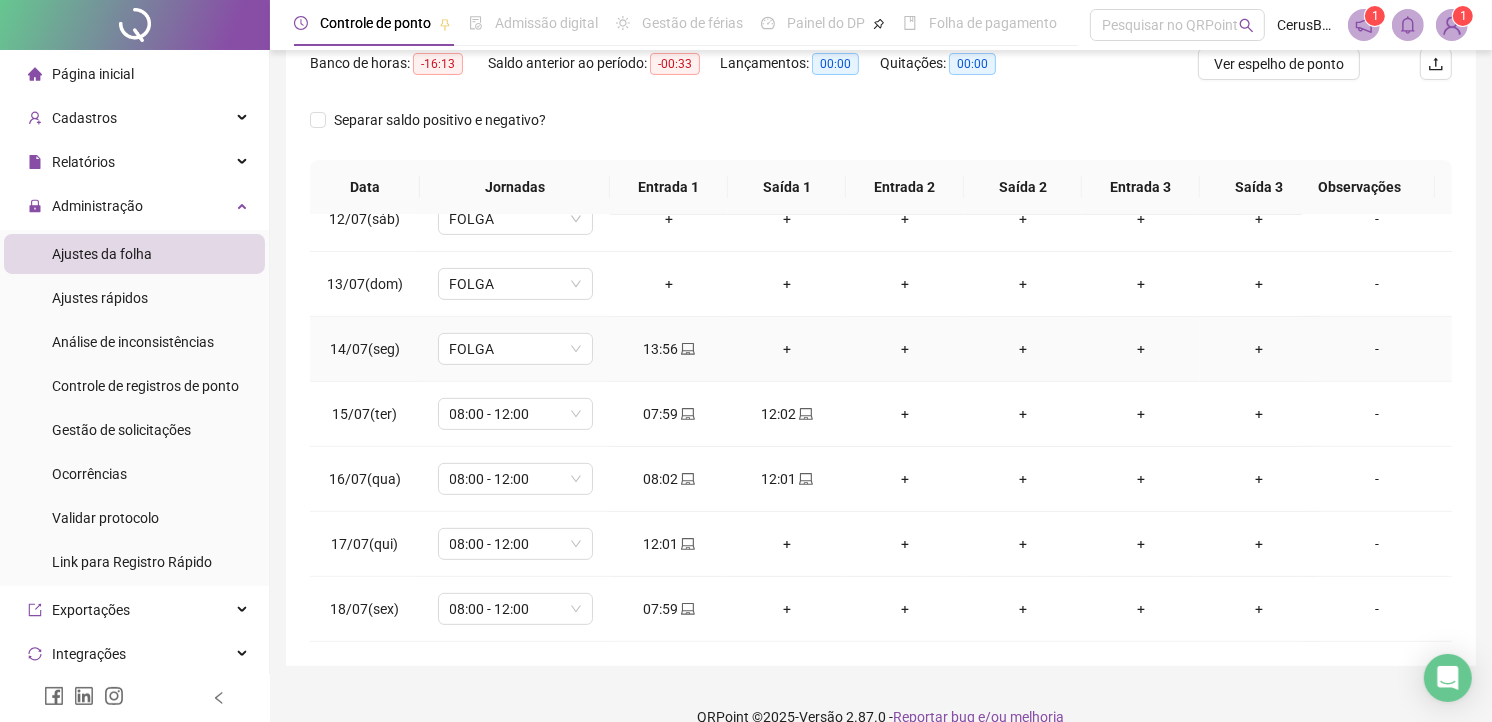 click on "13:56" at bounding box center (669, 349) 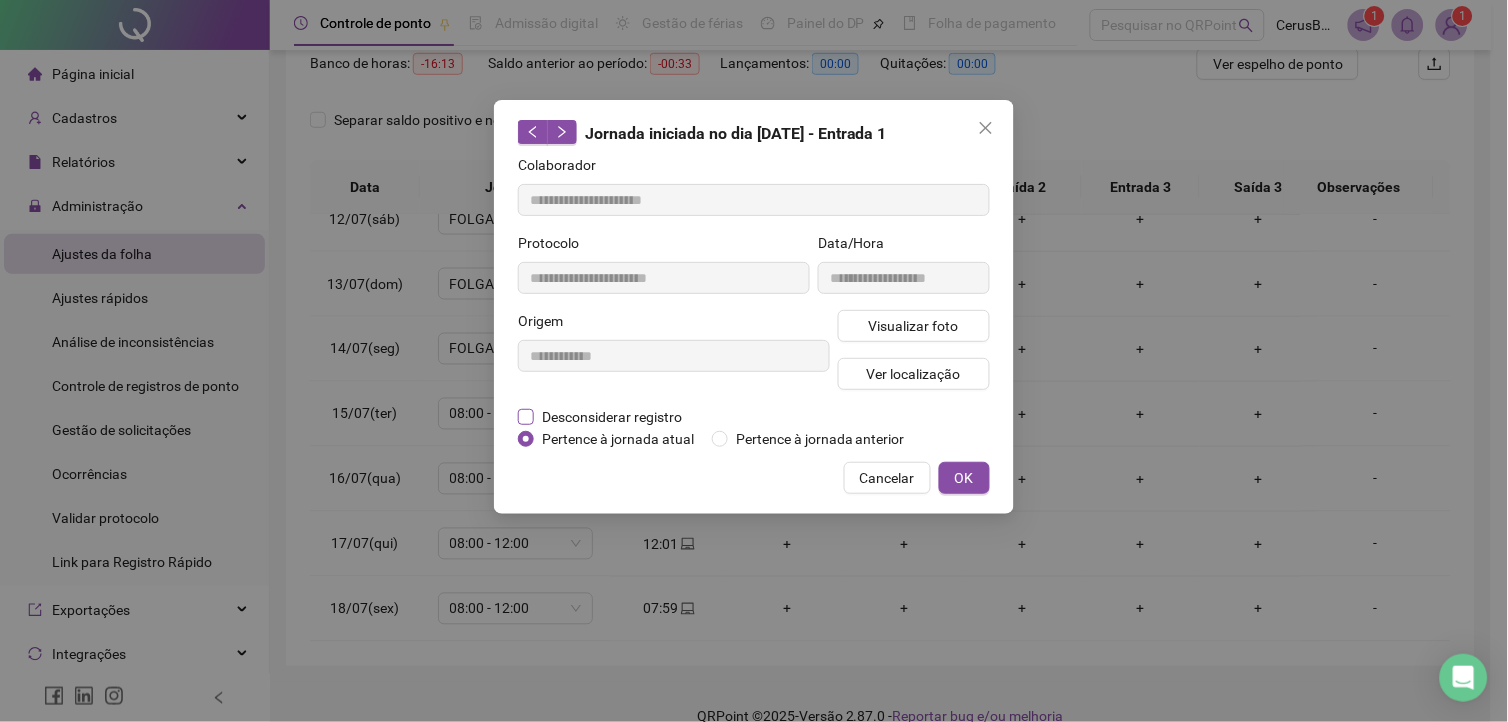 click on "Desconsiderar registro" at bounding box center (612, 417) 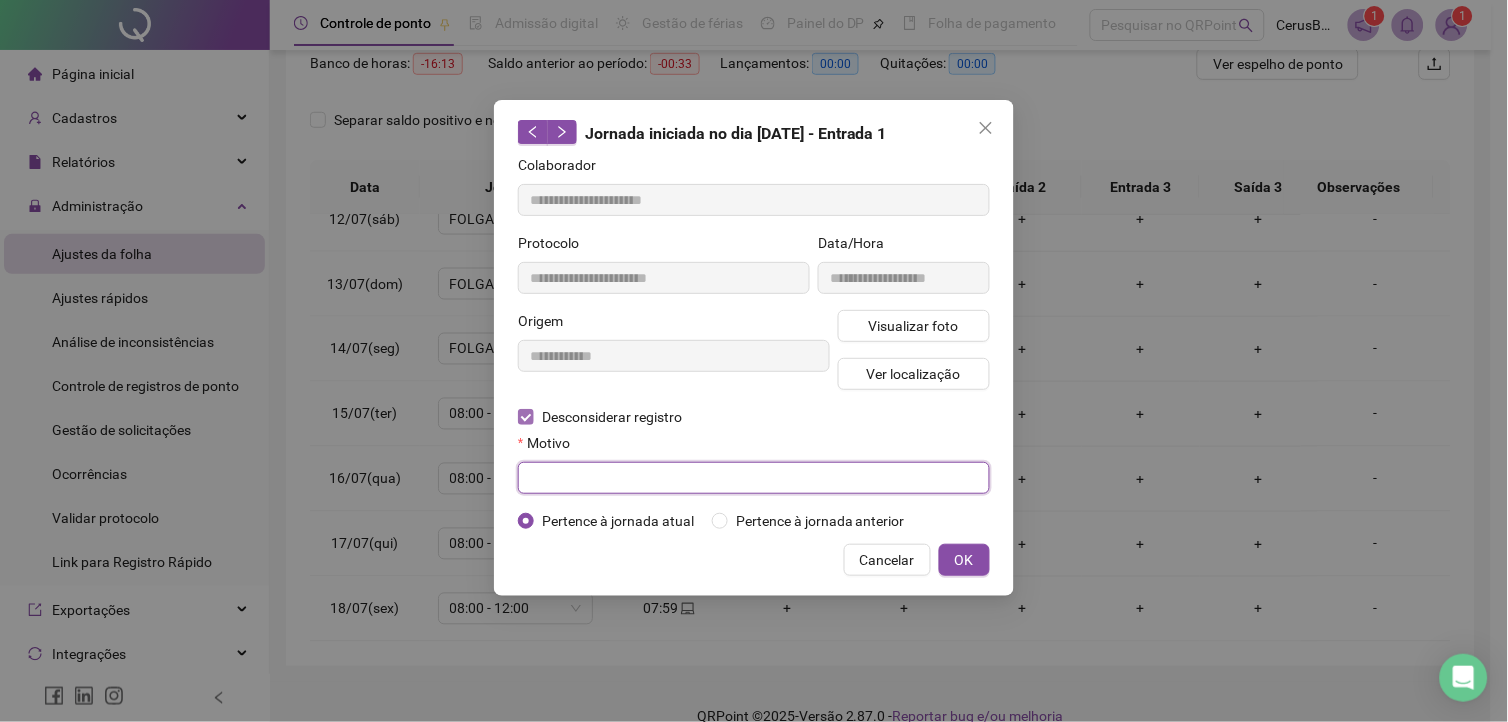 click at bounding box center [754, 478] 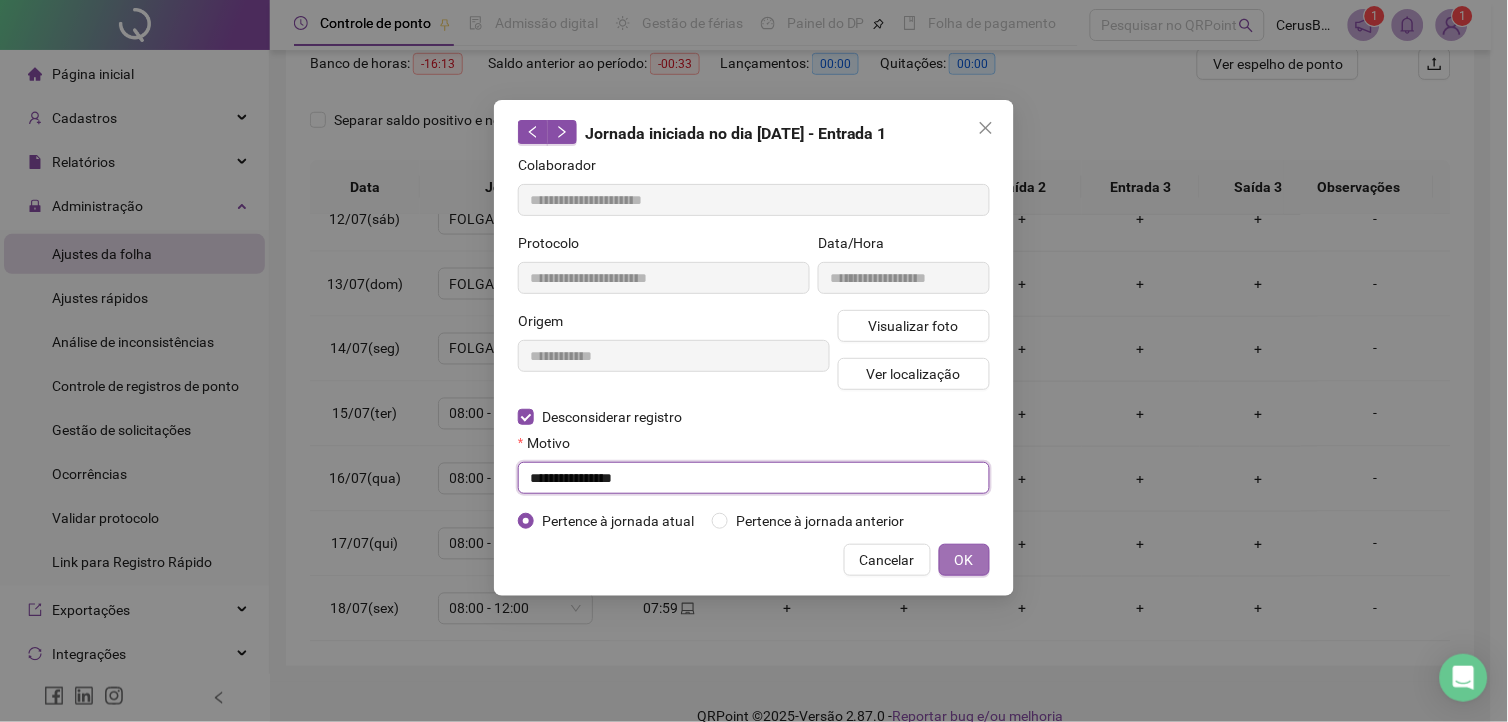 type on "**********" 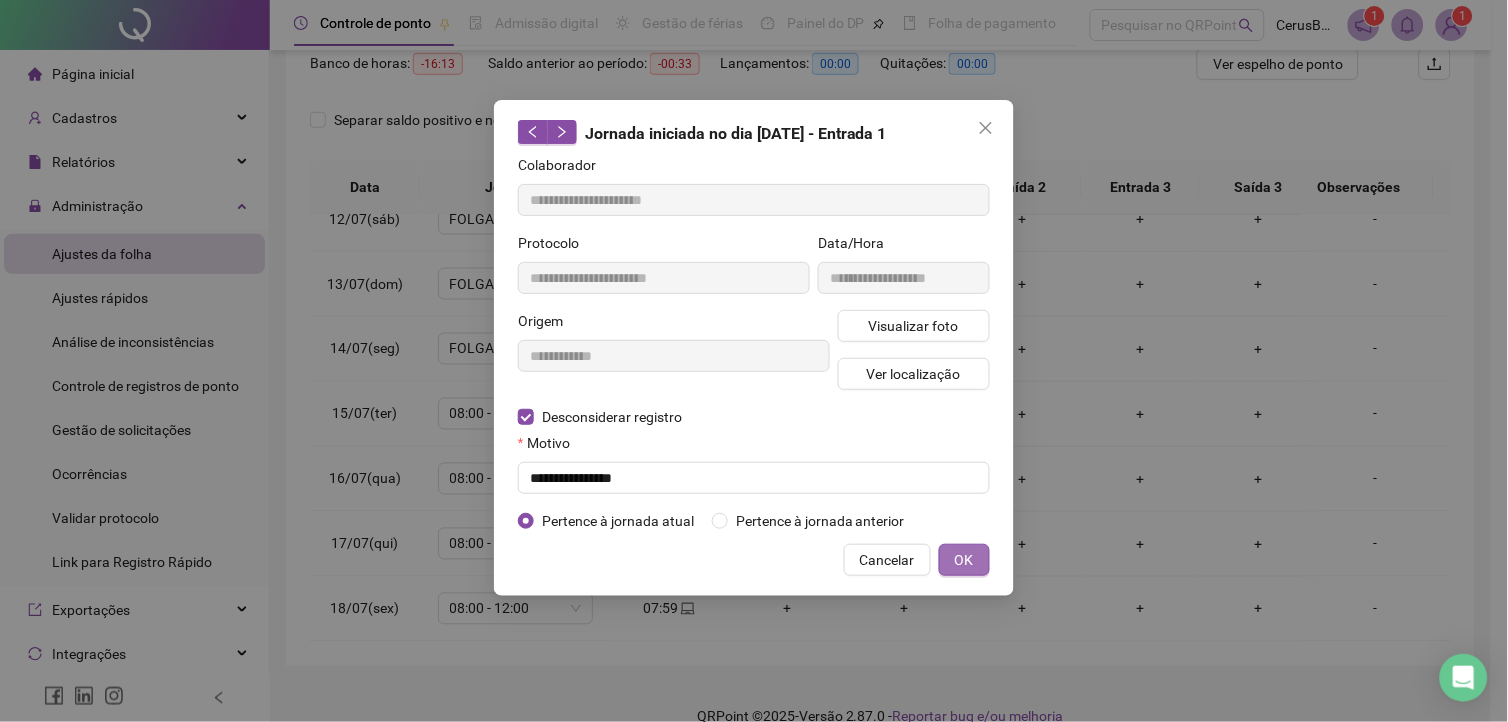 click on "OK" at bounding box center [964, 560] 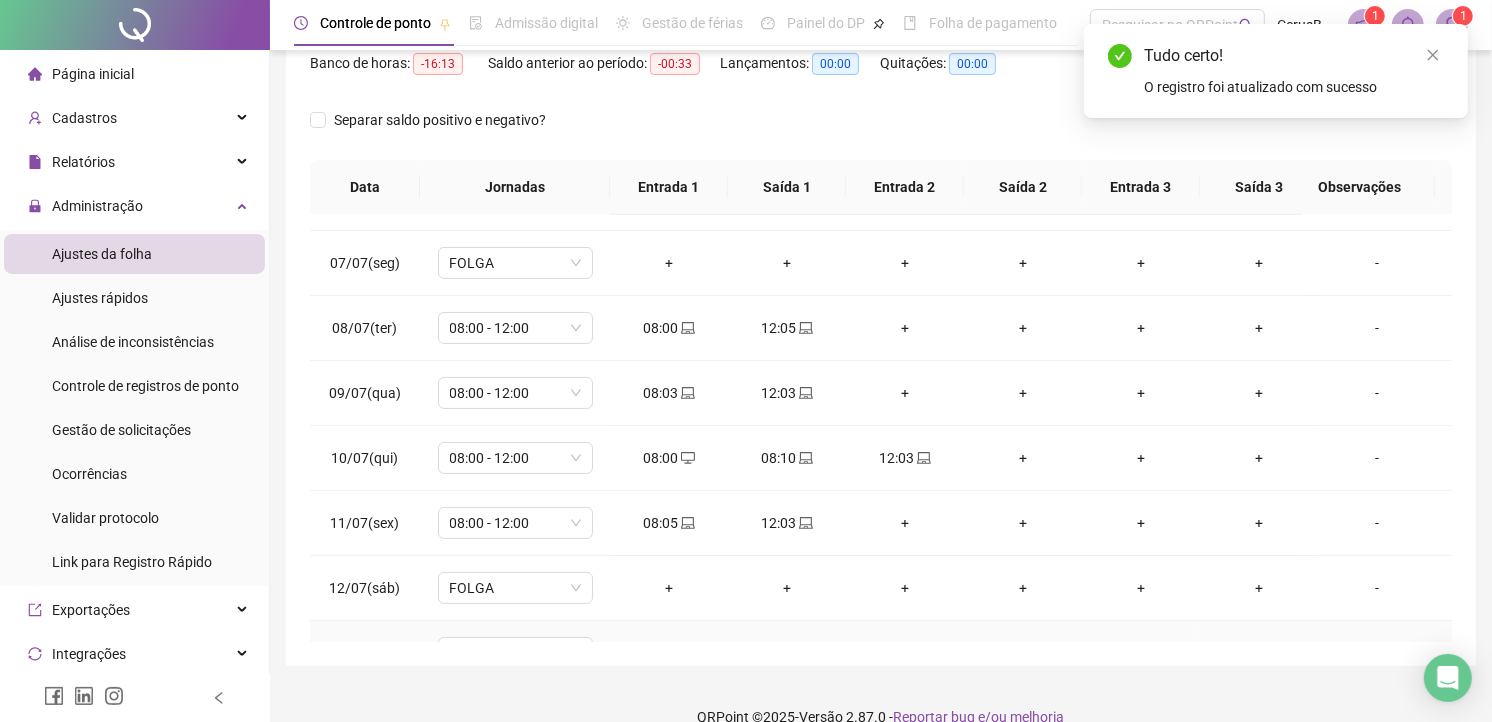 scroll, scrollTop: 205, scrollLeft: 0, axis: vertical 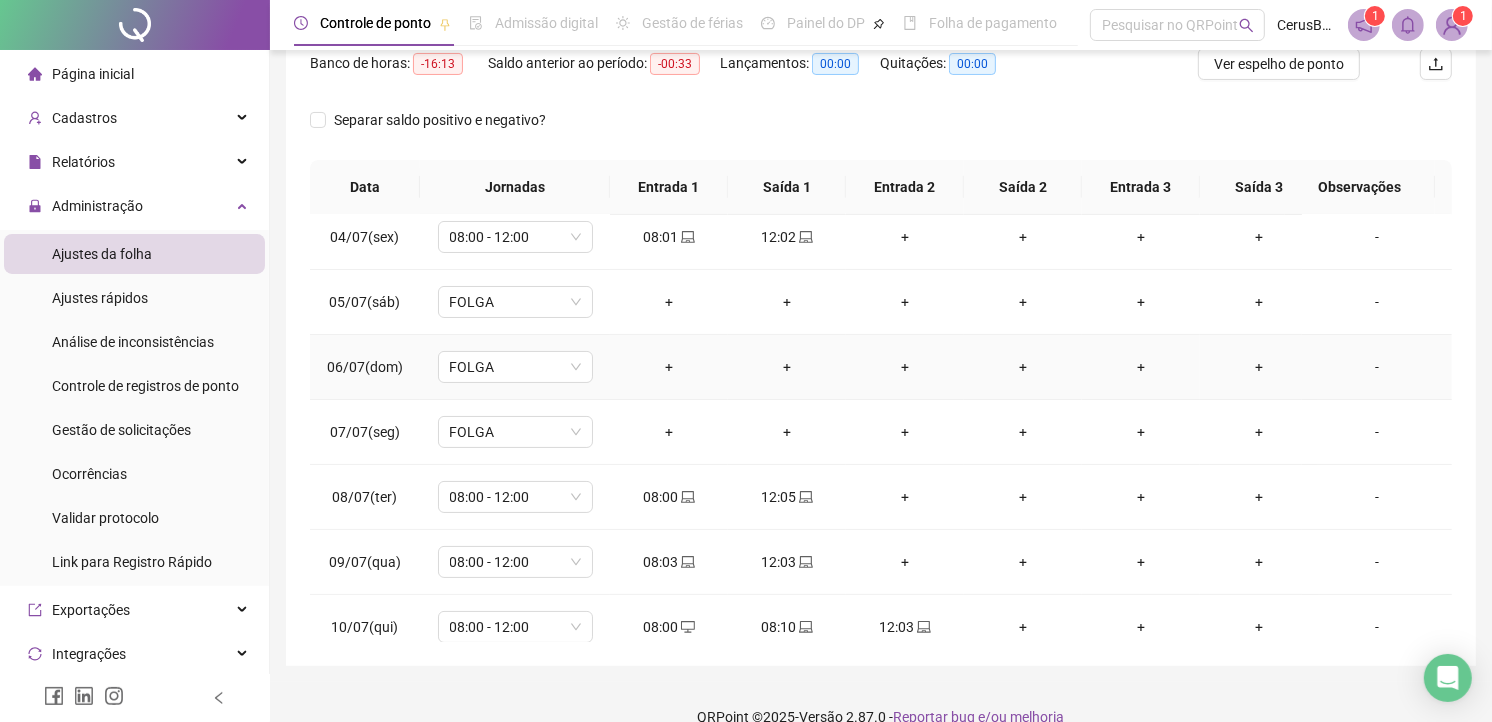 click on "-" at bounding box center (1377, 367) 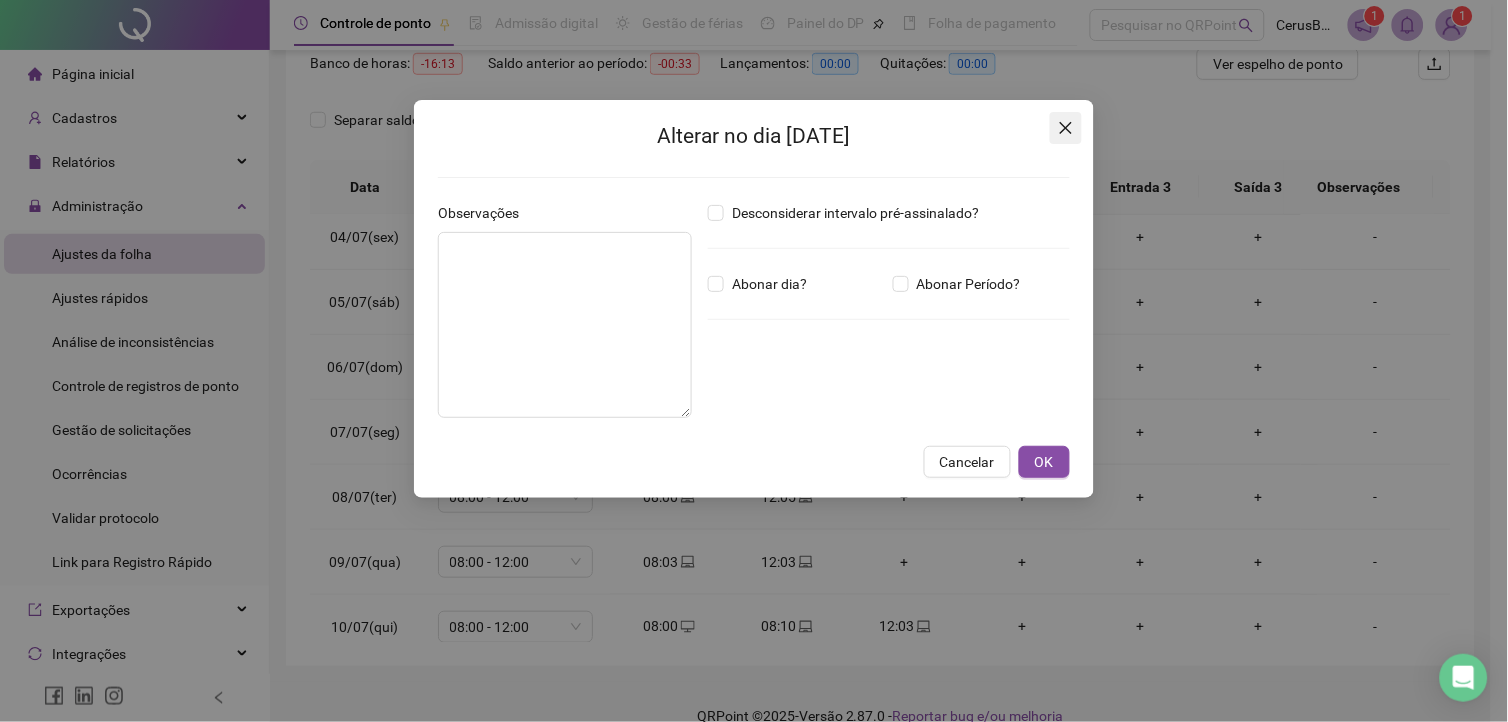 click at bounding box center (1066, 128) 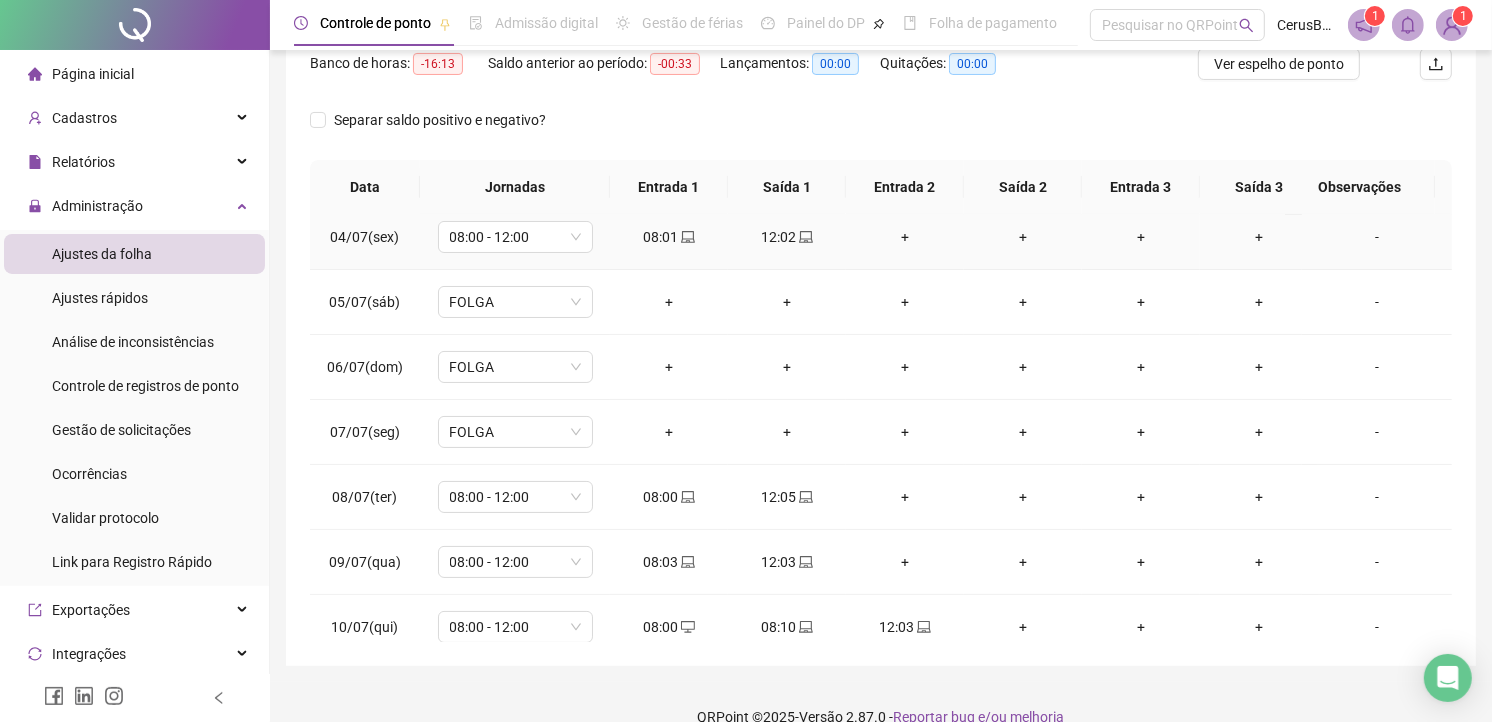 scroll, scrollTop: 0, scrollLeft: 0, axis: both 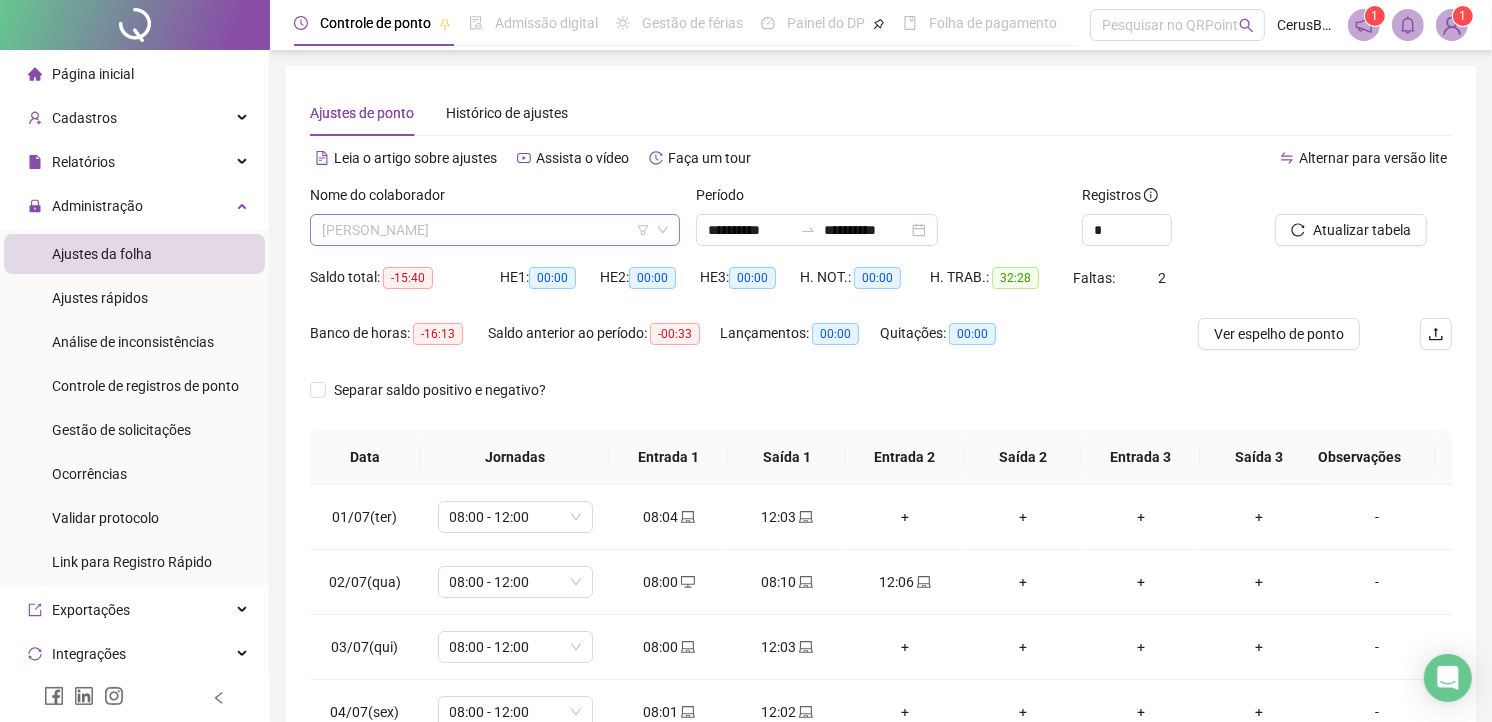 click on "[PERSON_NAME]" at bounding box center (495, 230) 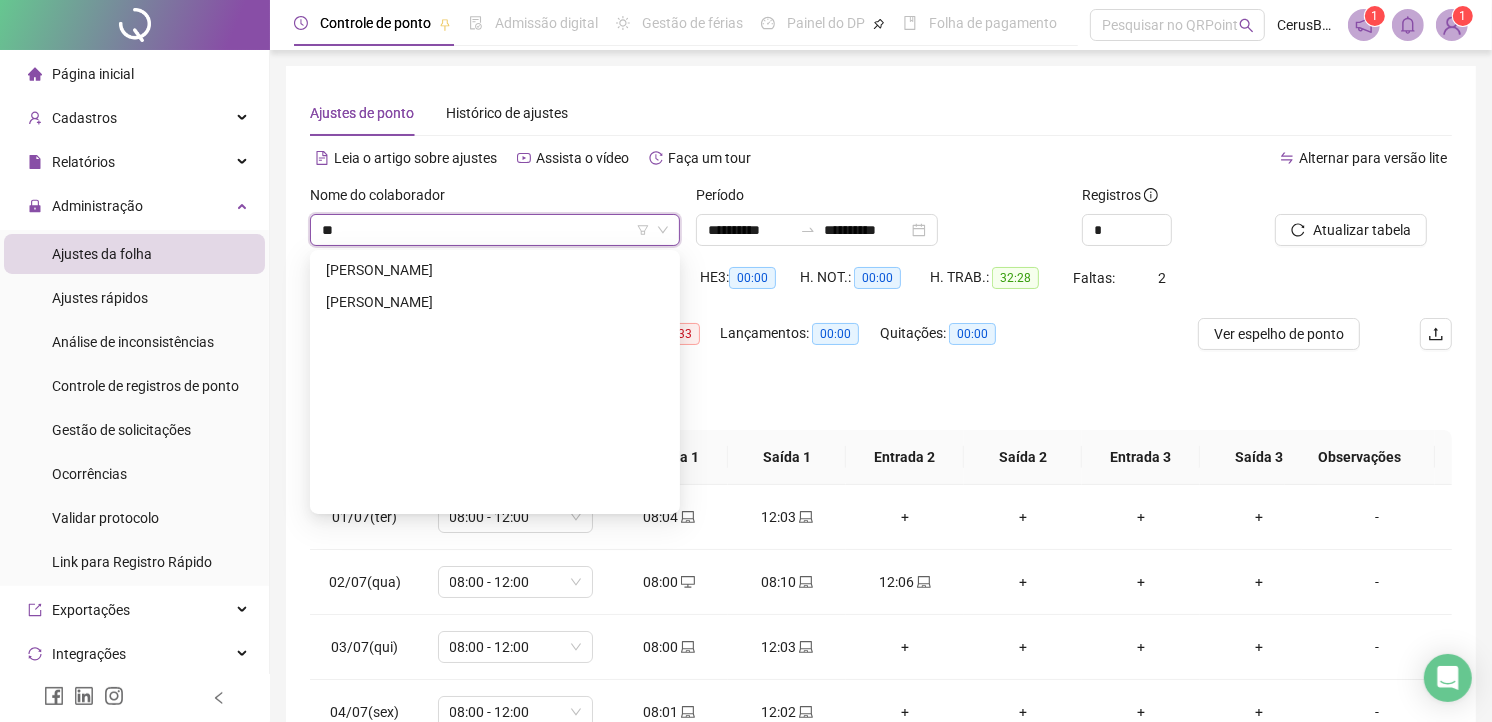 scroll, scrollTop: 255, scrollLeft: 0, axis: vertical 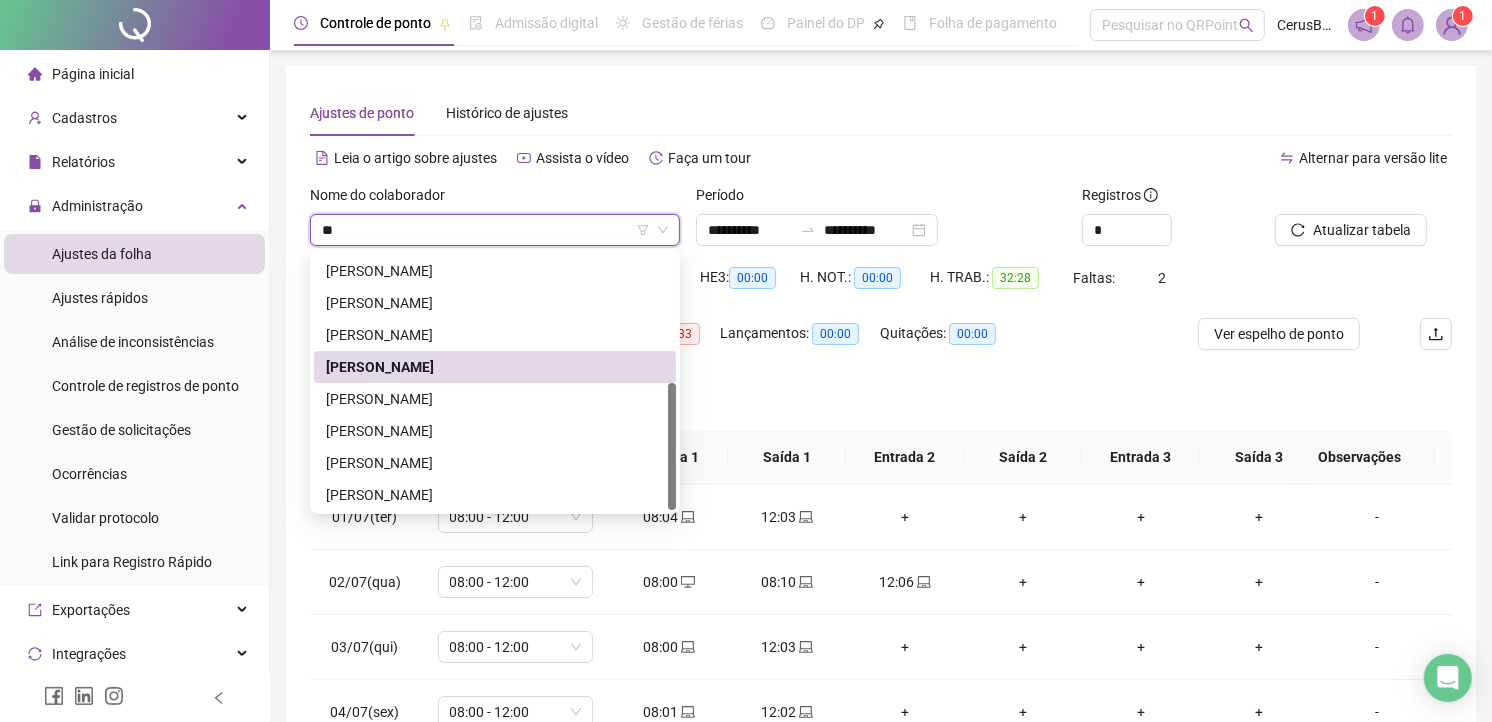 type on "***" 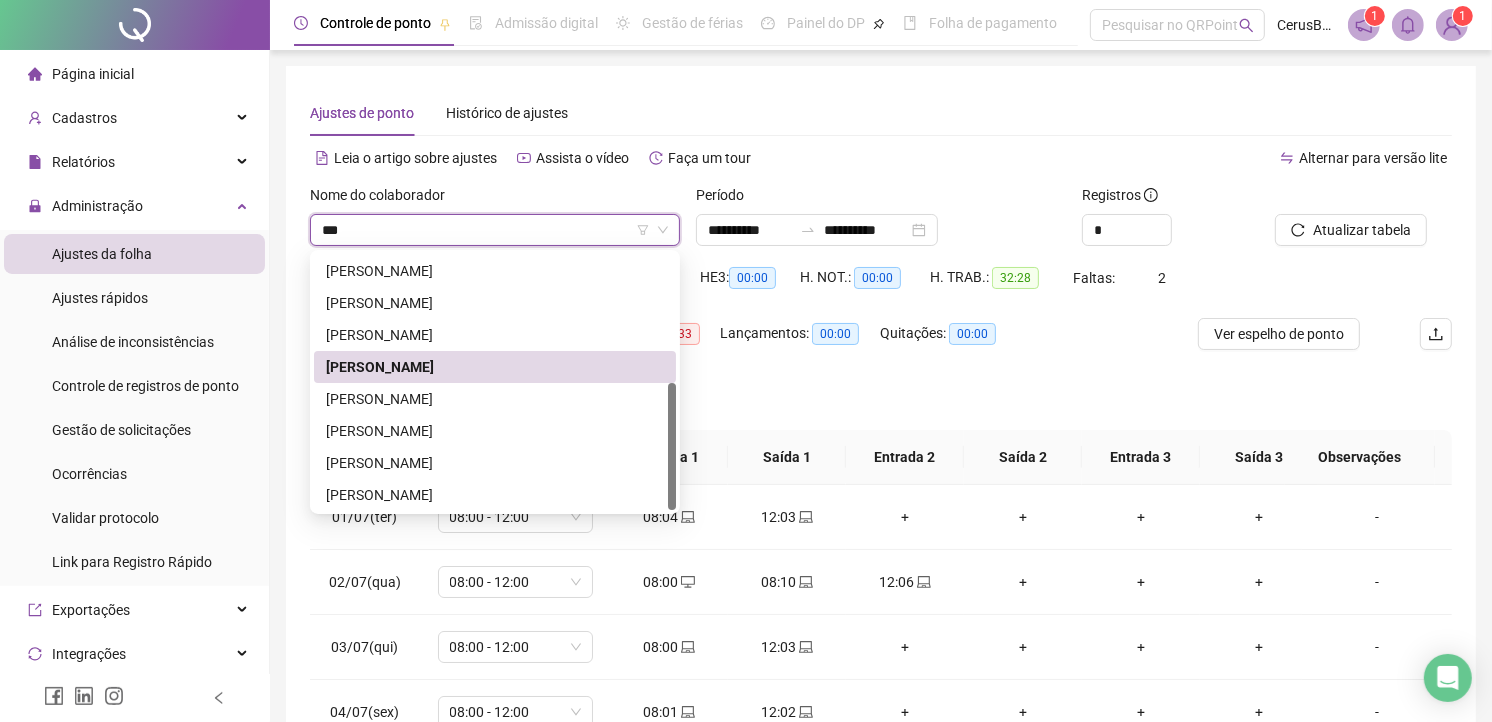 scroll, scrollTop: 0, scrollLeft: 0, axis: both 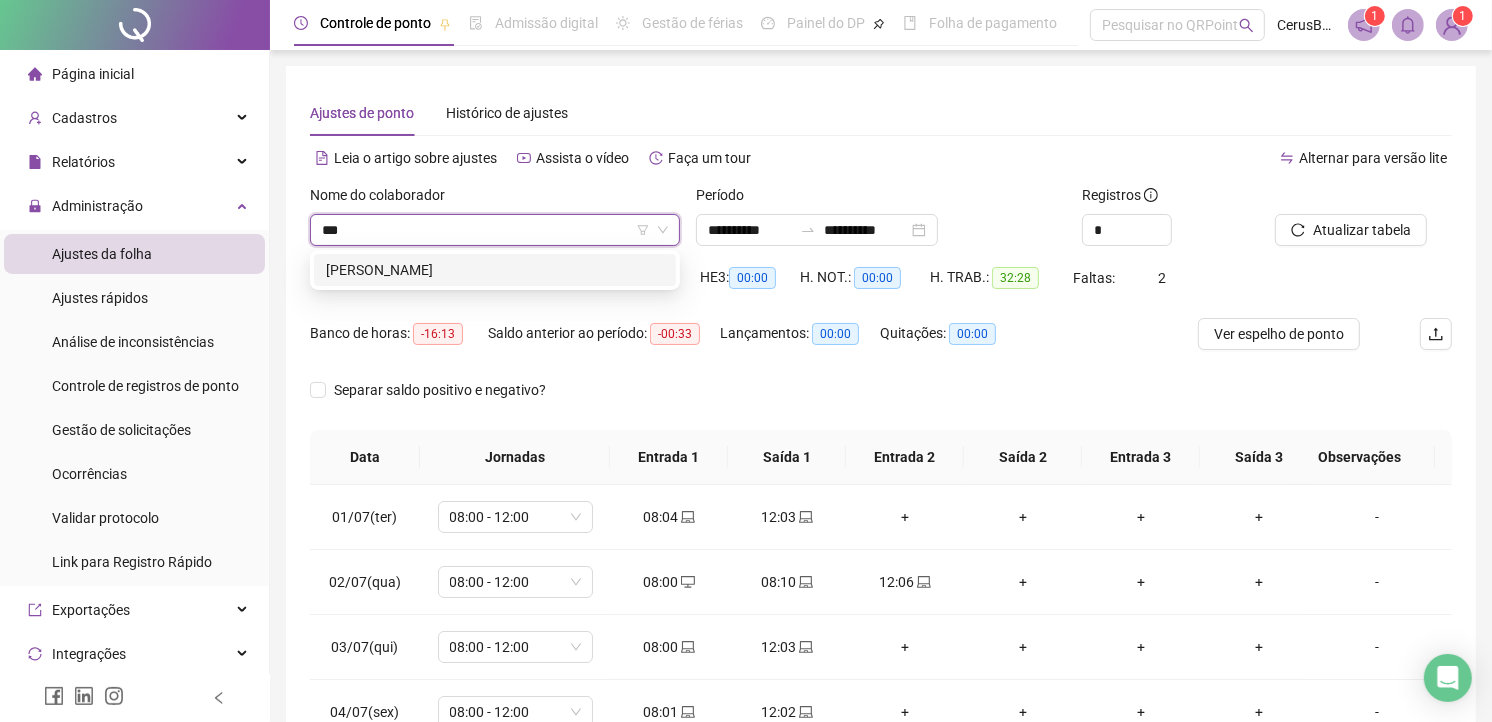 click on "[PERSON_NAME]" at bounding box center (495, 270) 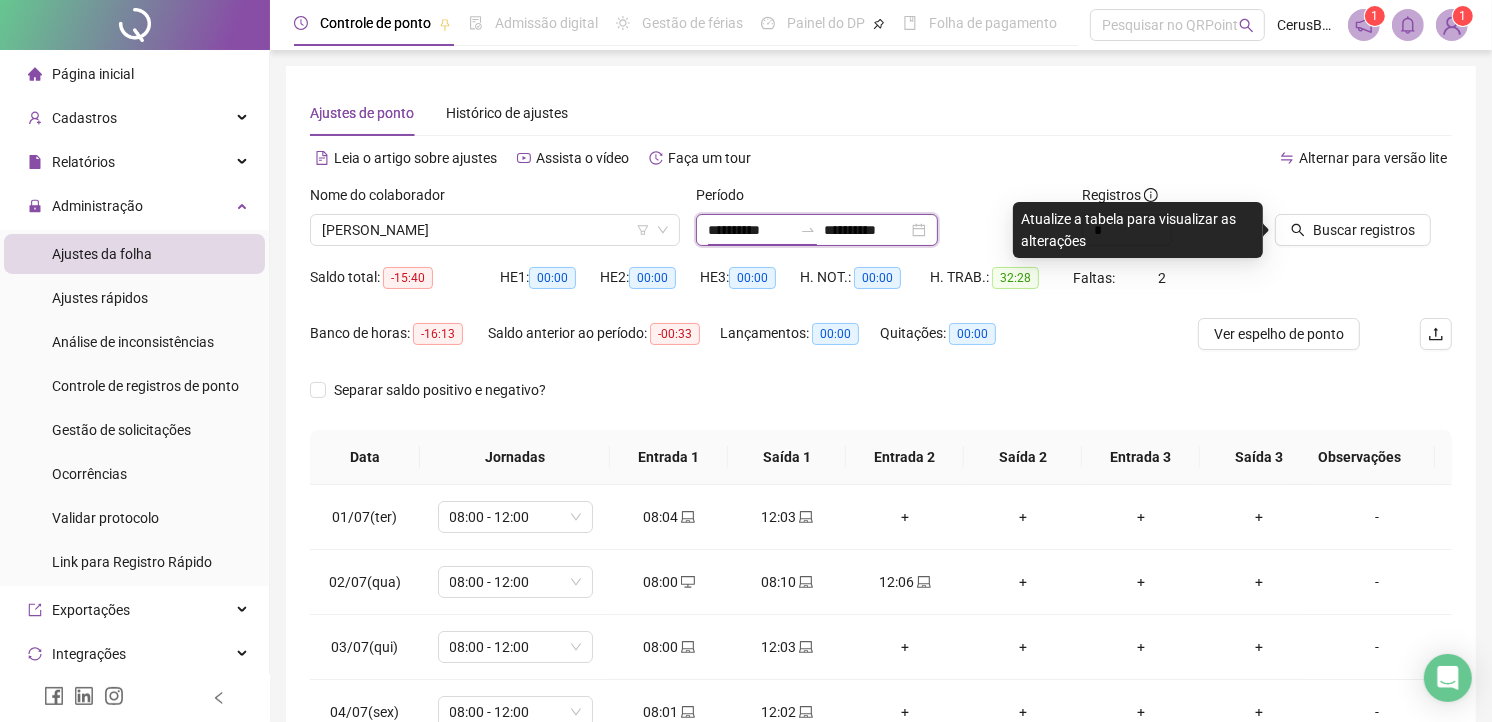 click on "**********" at bounding box center (750, 230) 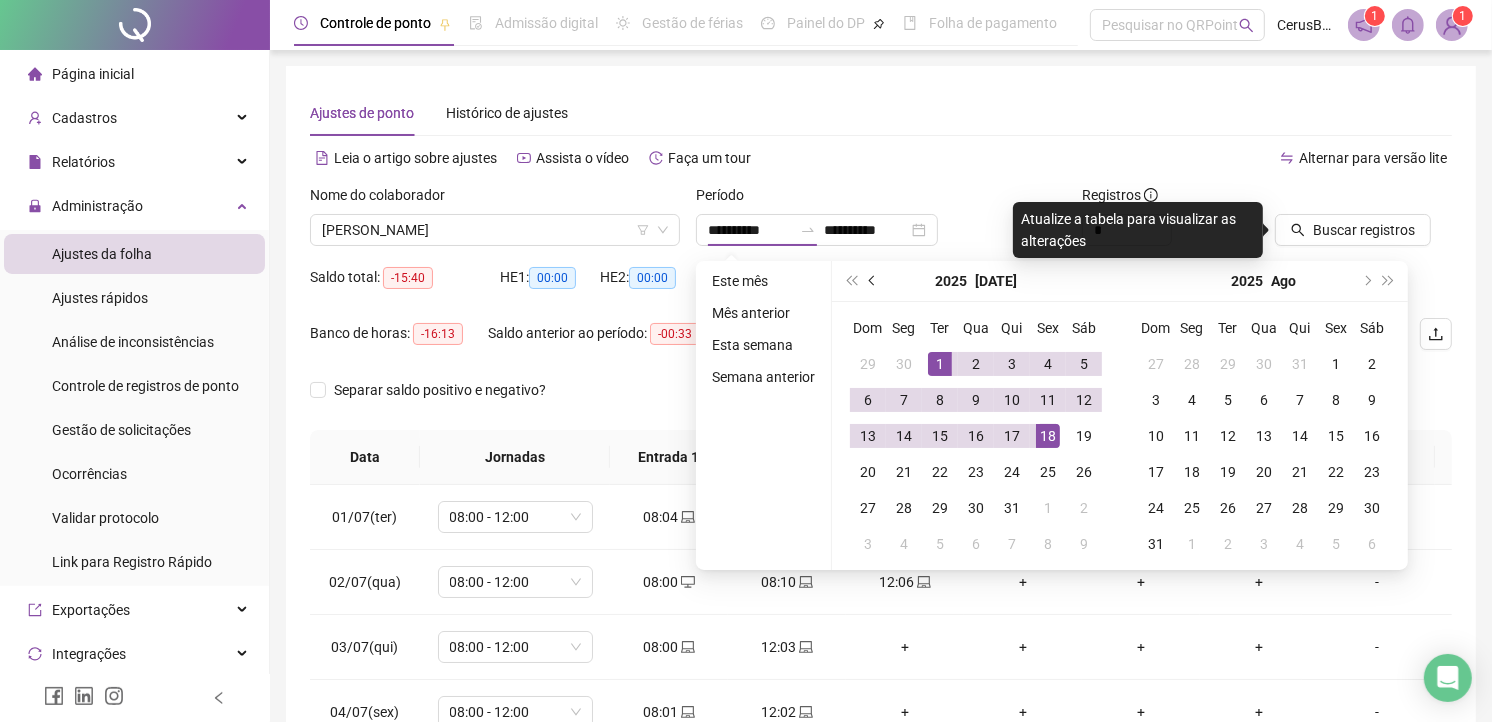 click on "[DATE]" at bounding box center (976, 281) 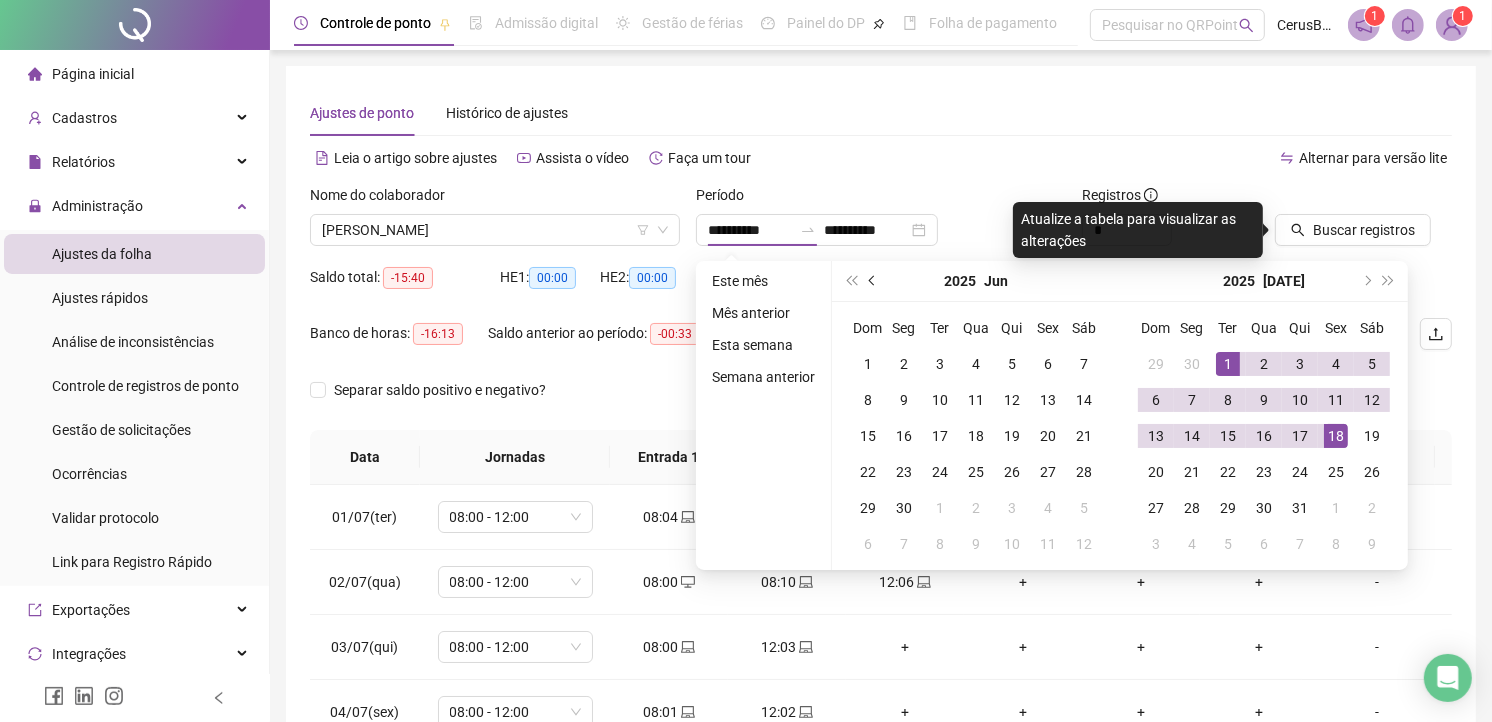 click at bounding box center [873, 281] 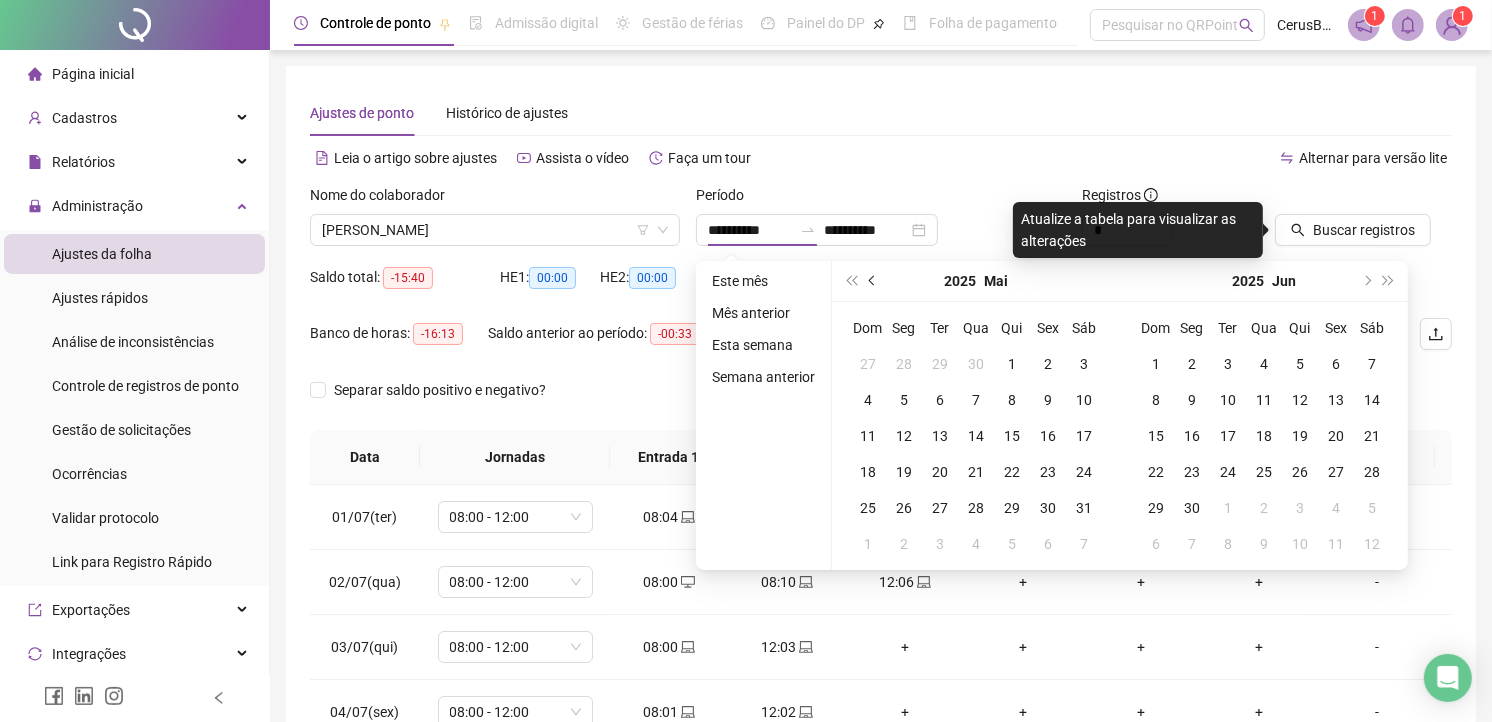 type 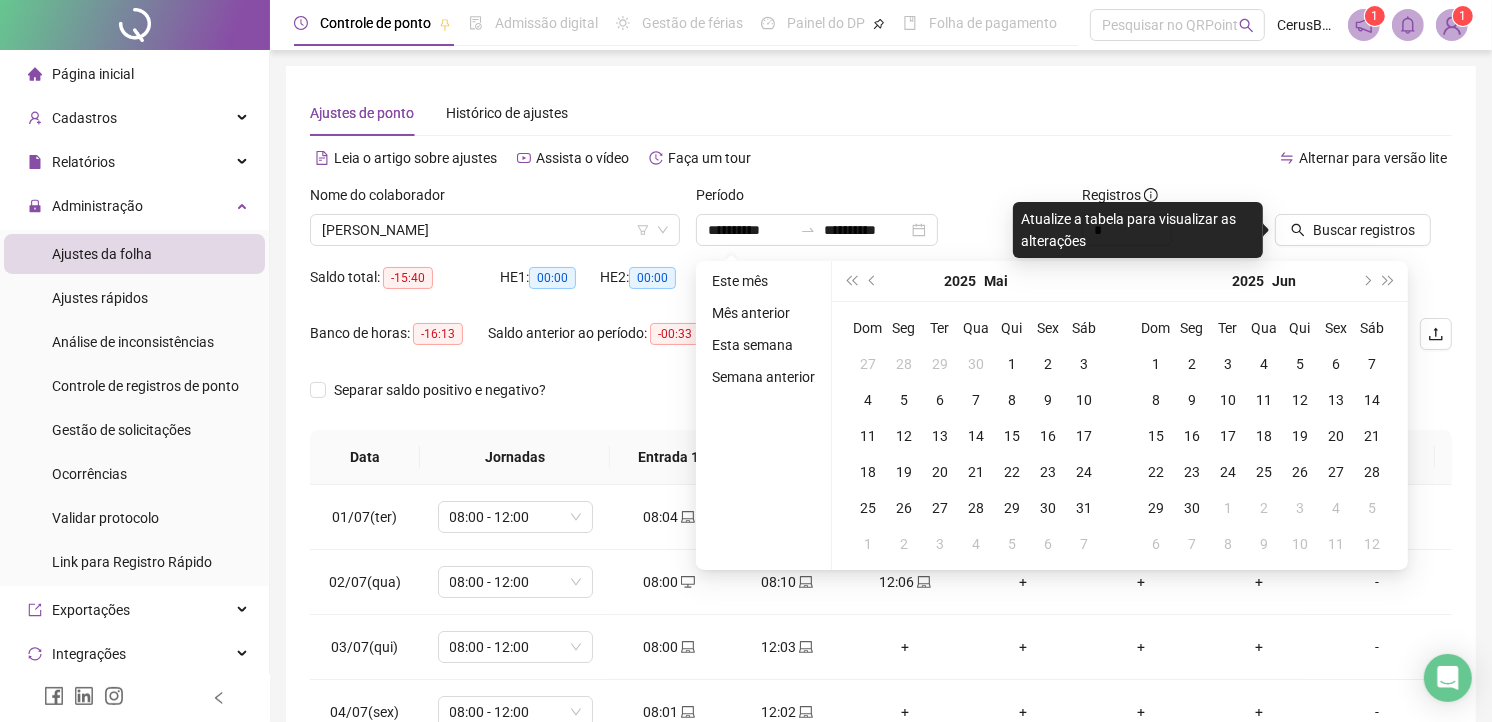 type on "**********" 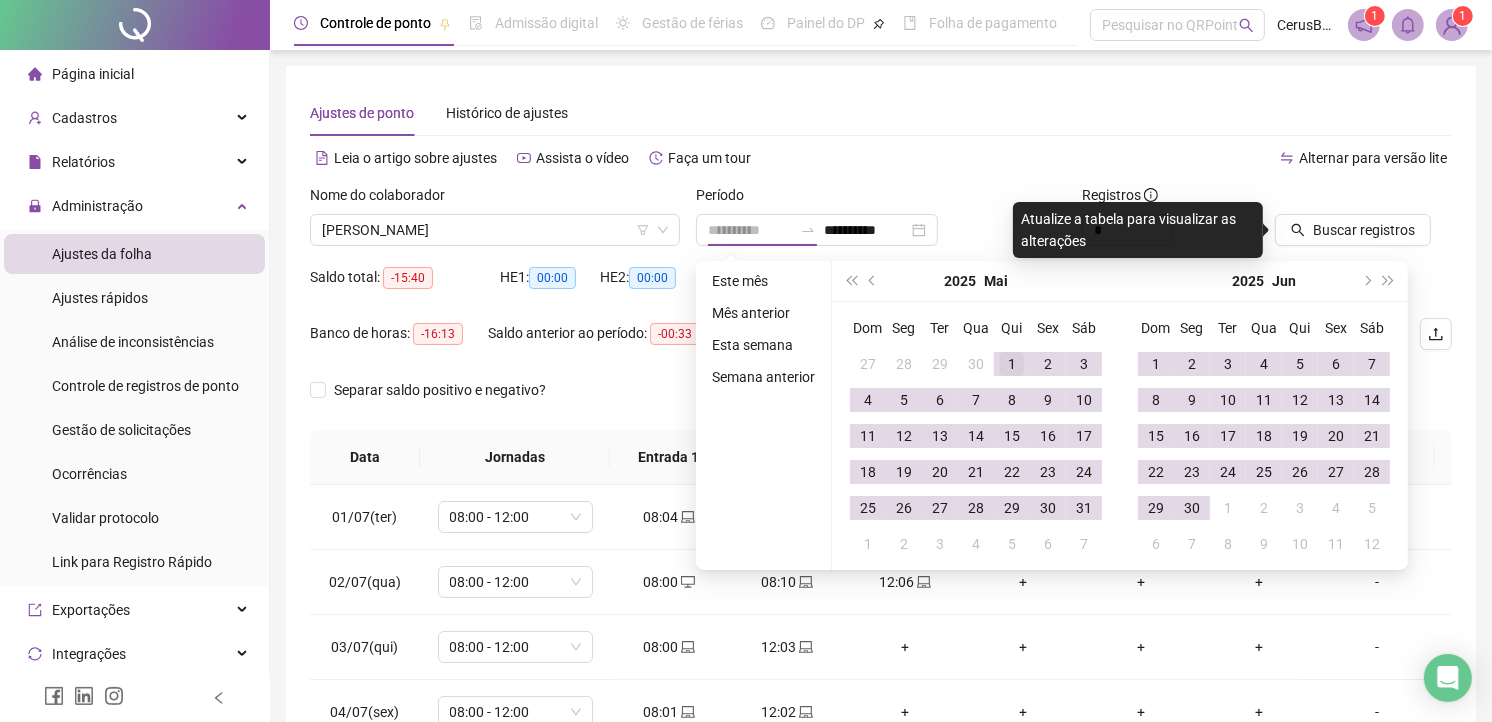 type on "**********" 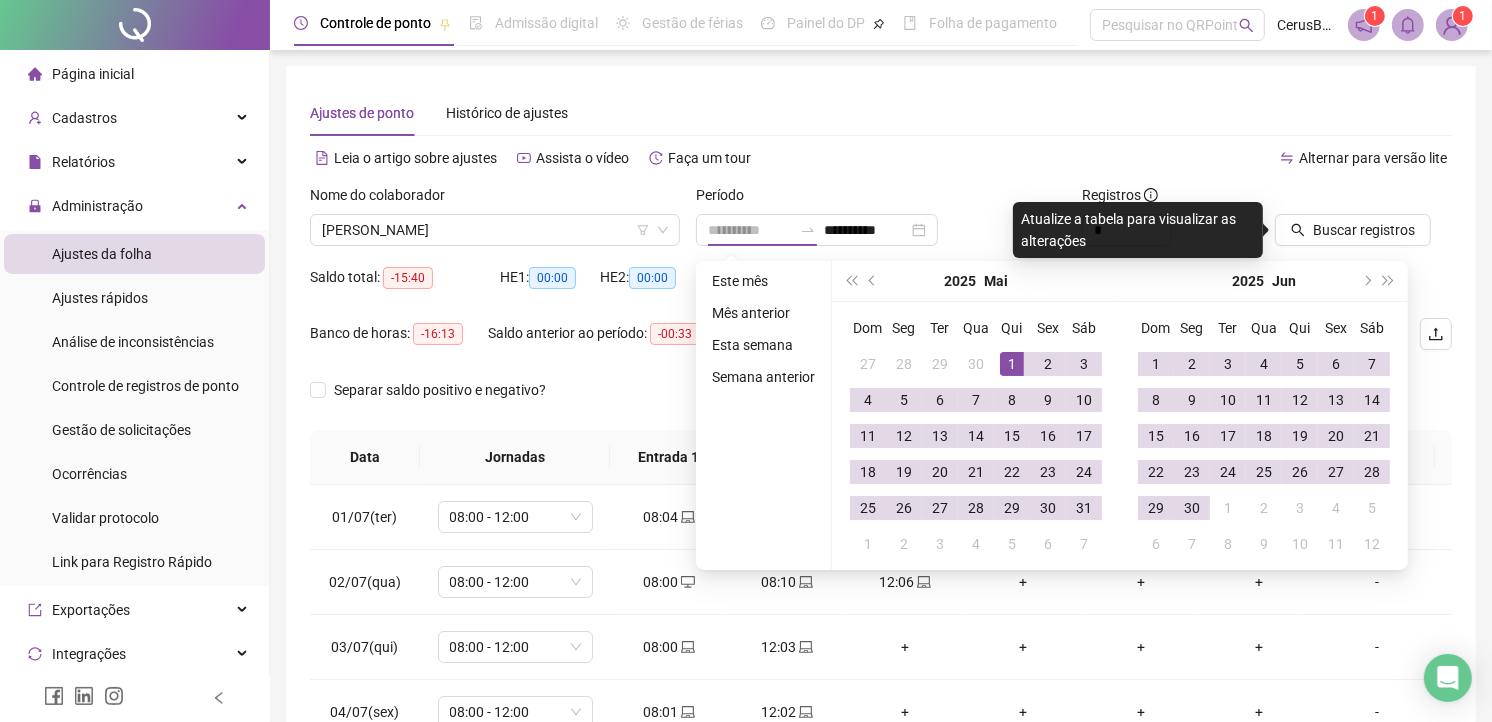 click on "1" at bounding box center [1012, 364] 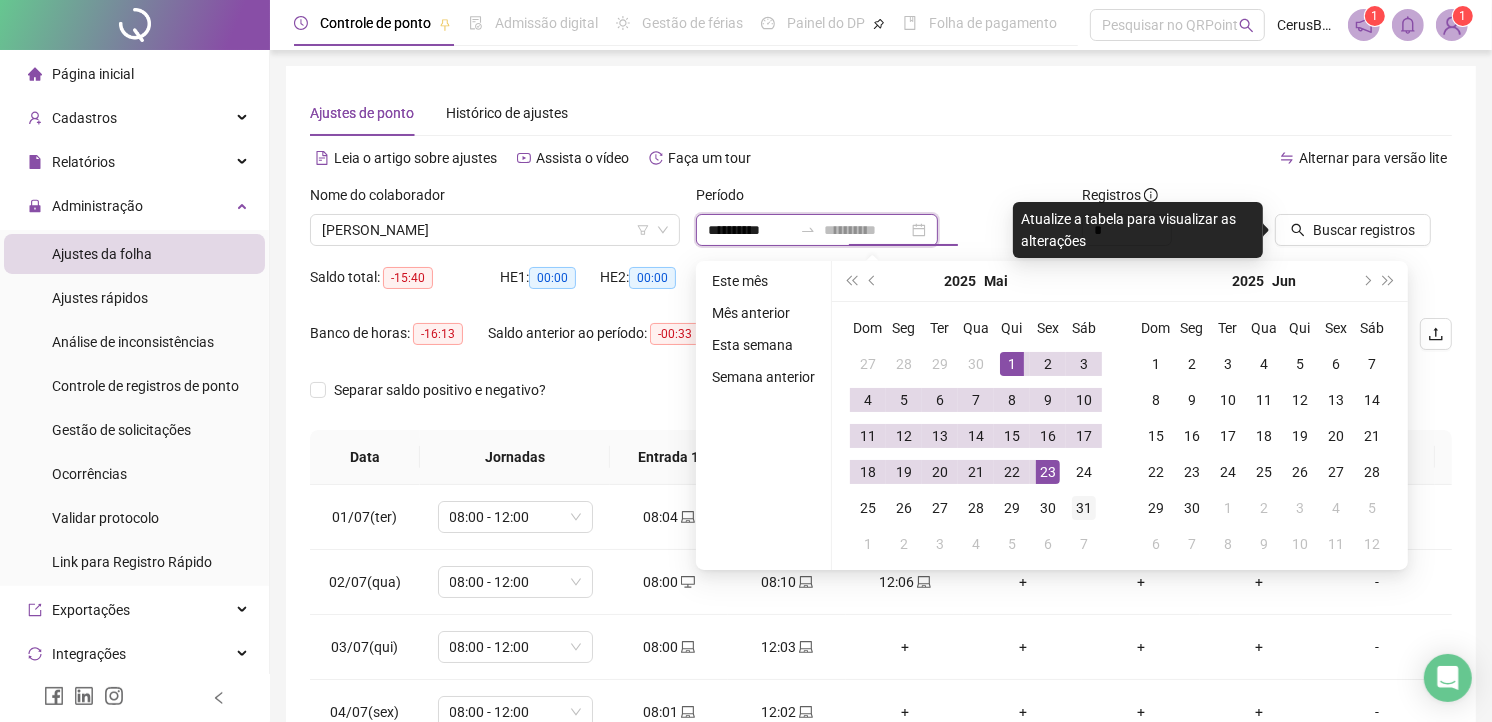 type on "**********" 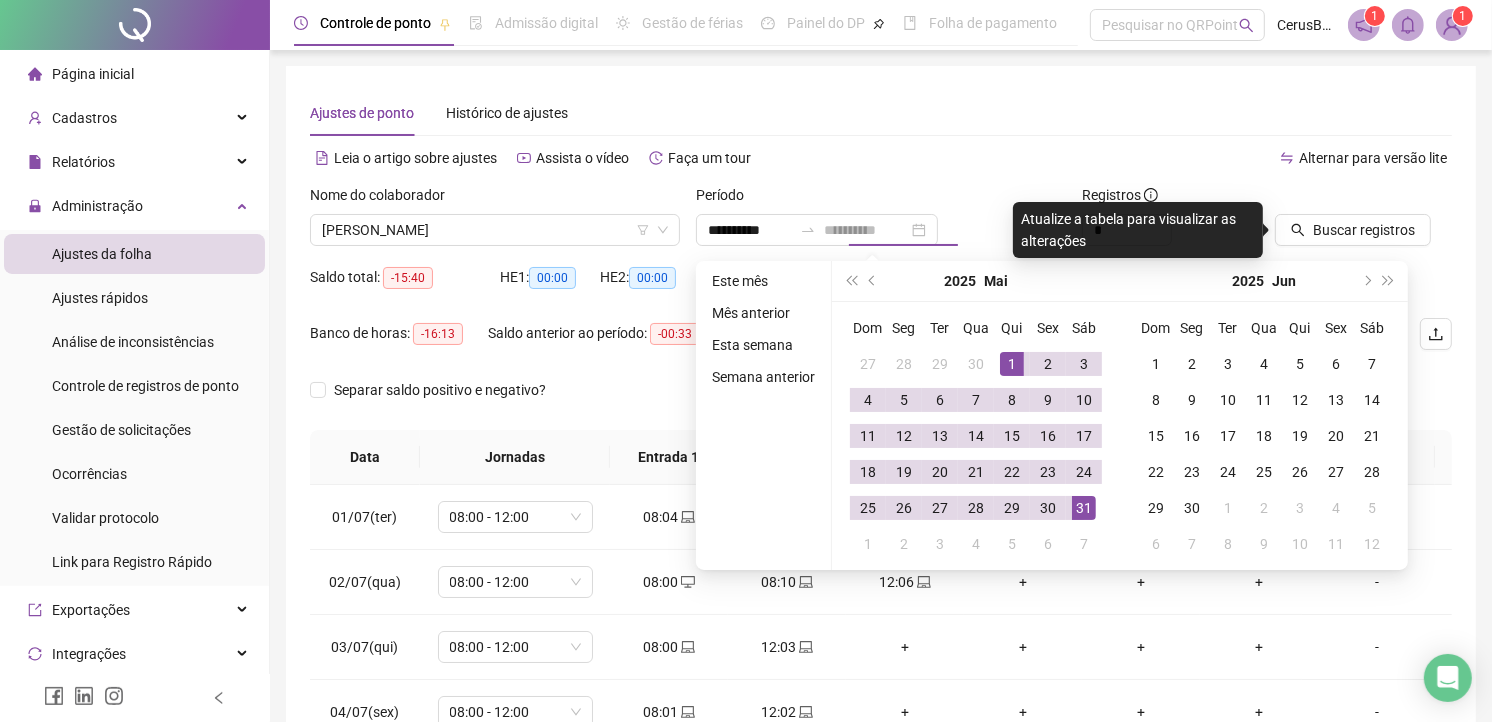 click on "31" at bounding box center (1084, 508) 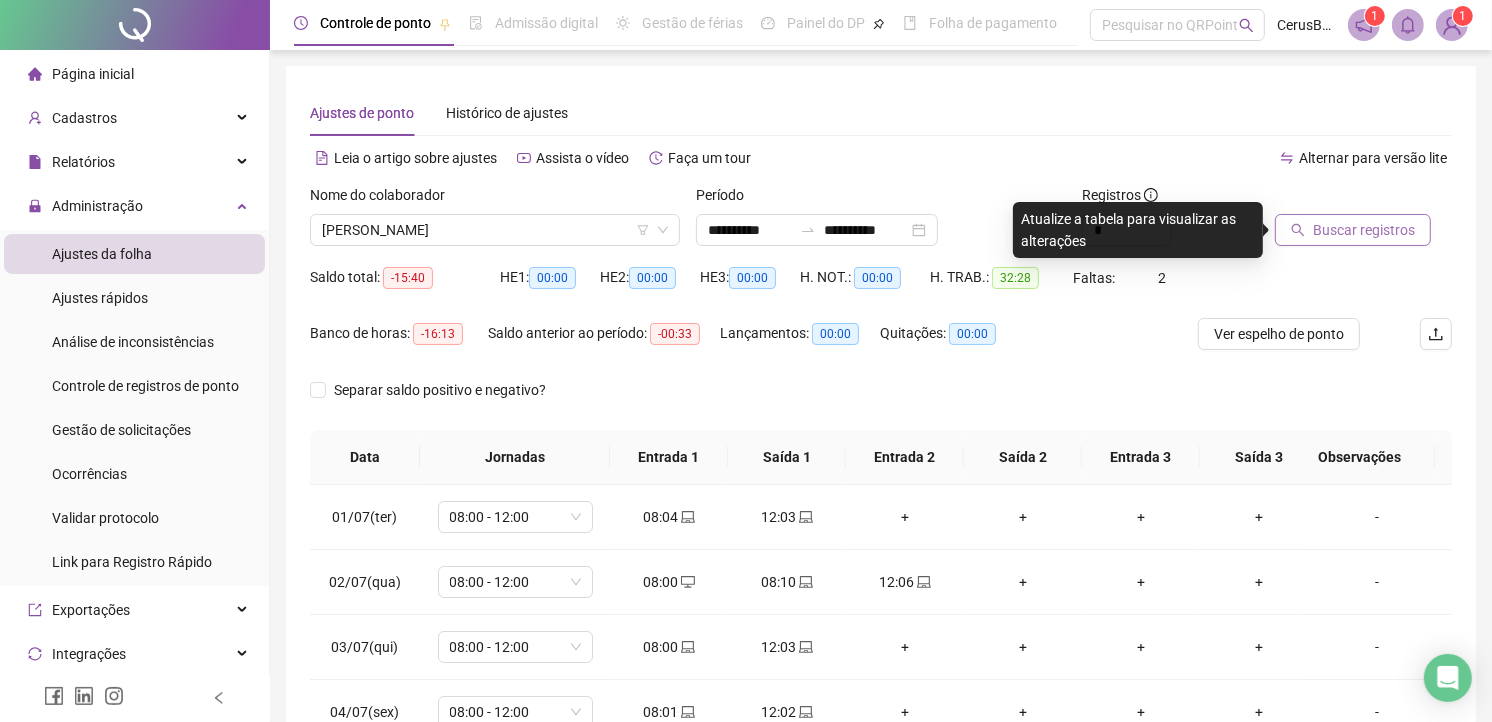 click on "Buscar registros" at bounding box center [1364, 230] 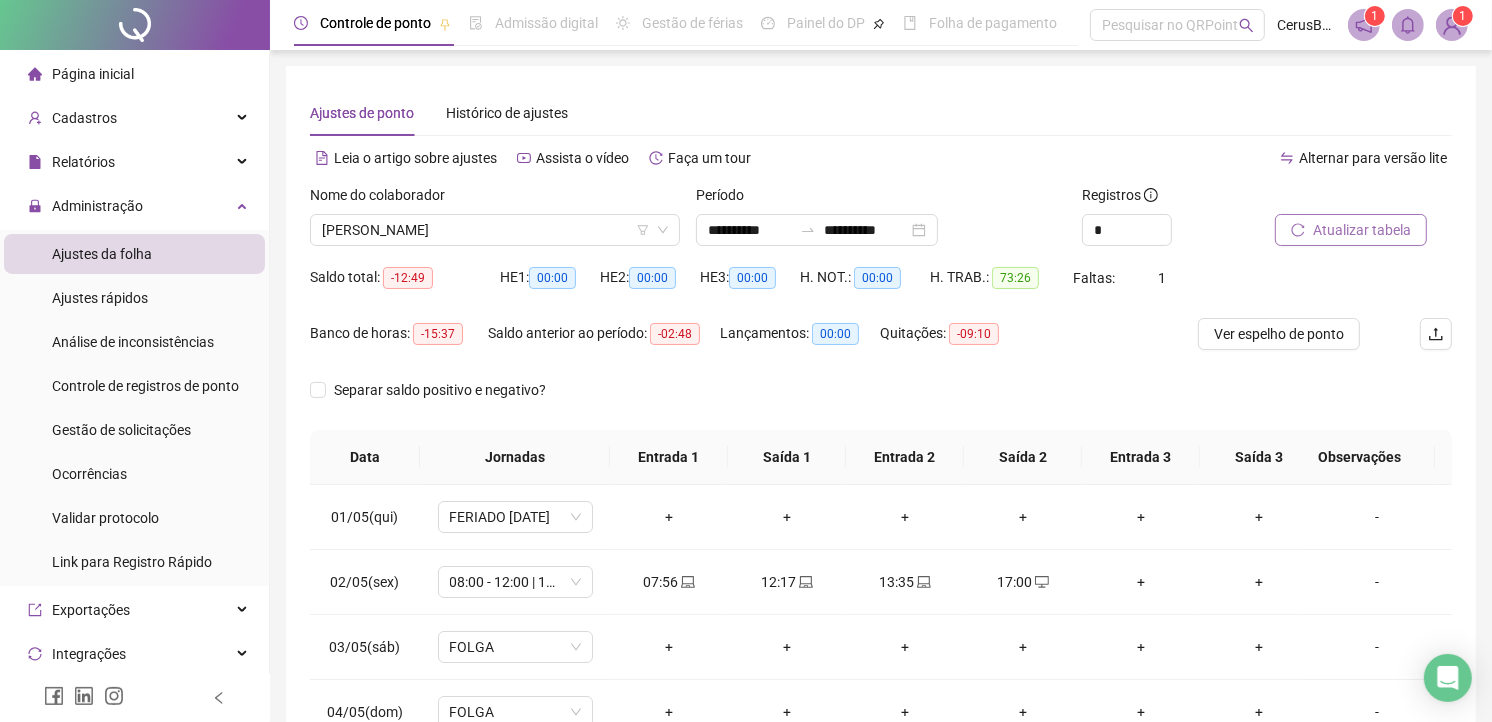 click on "Atualizar tabela" at bounding box center (1362, 230) 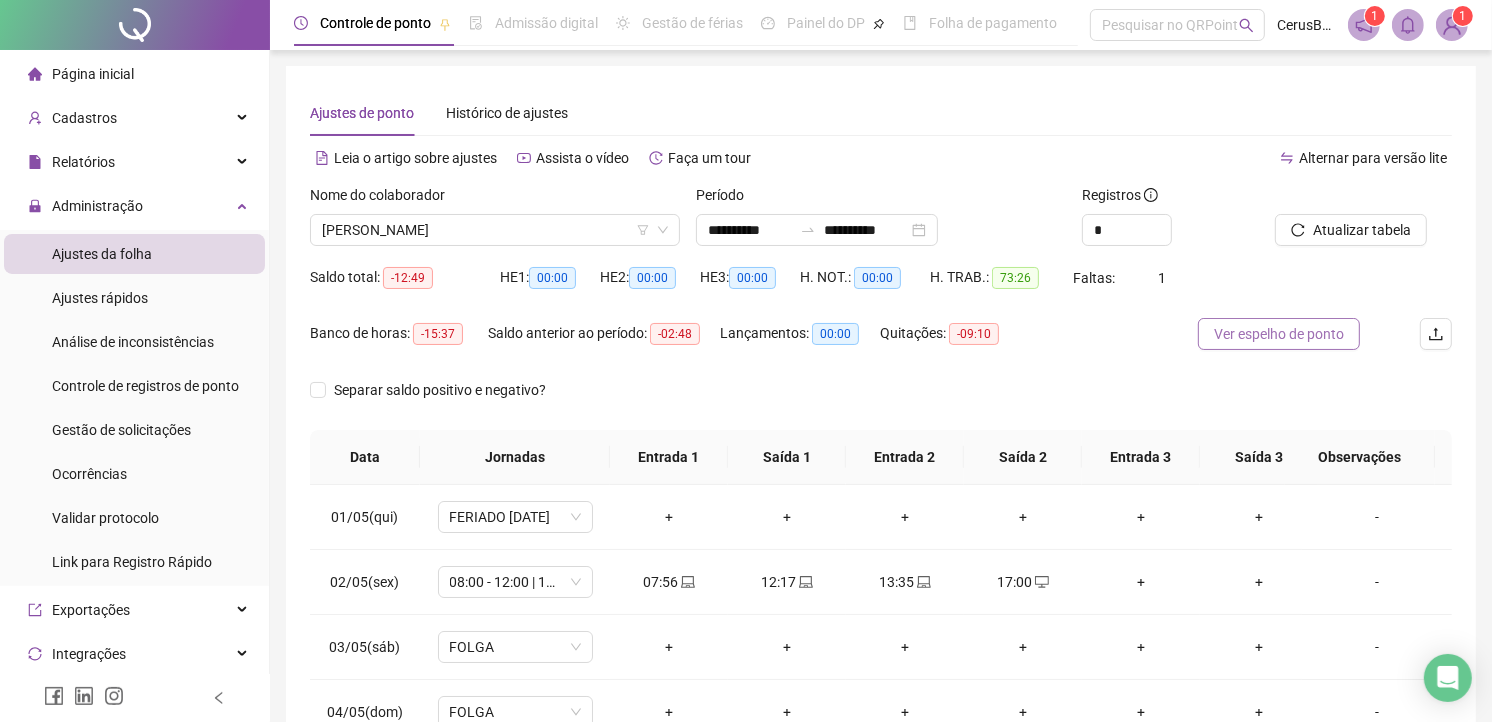 click on "Ver espelho de ponto" at bounding box center [1279, 334] 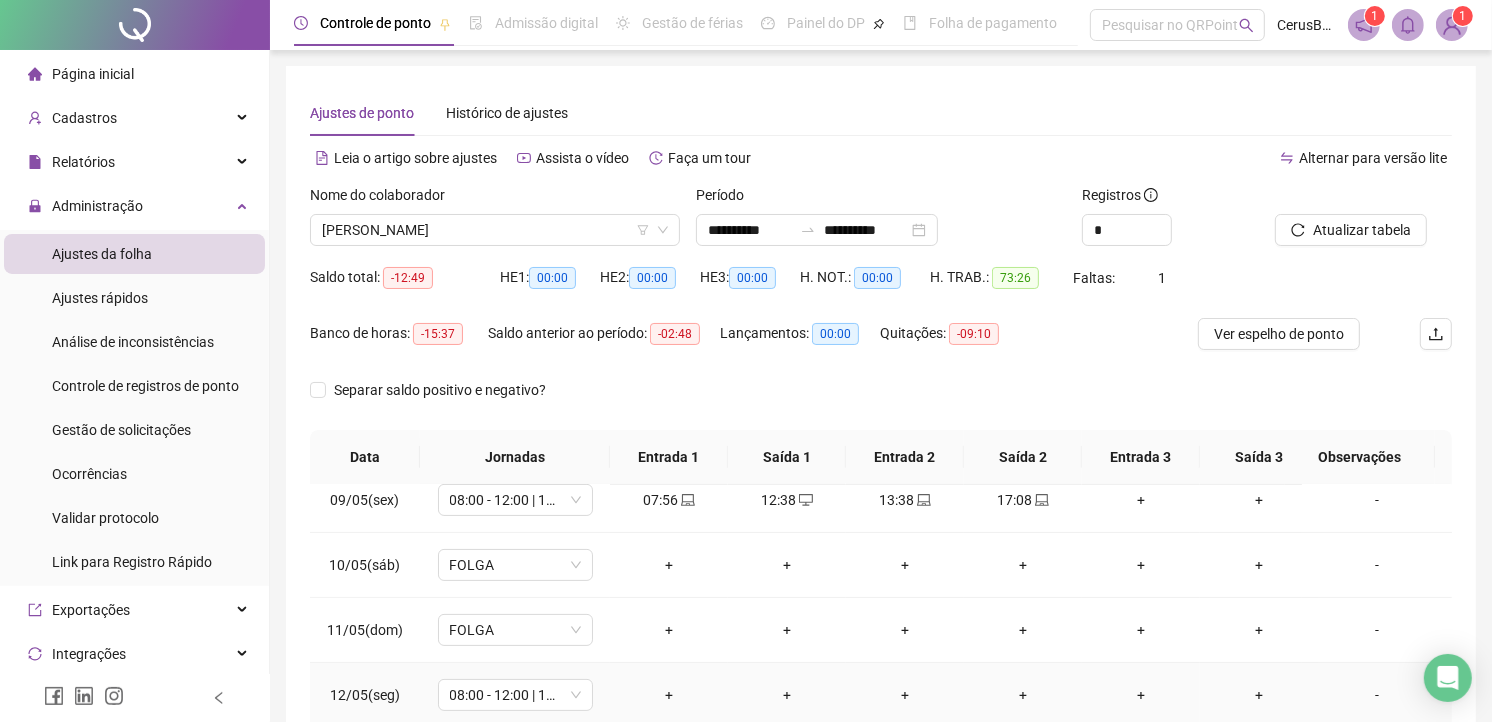 scroll, scrollTop: 666, scrollLeft: 0, axis: vertical 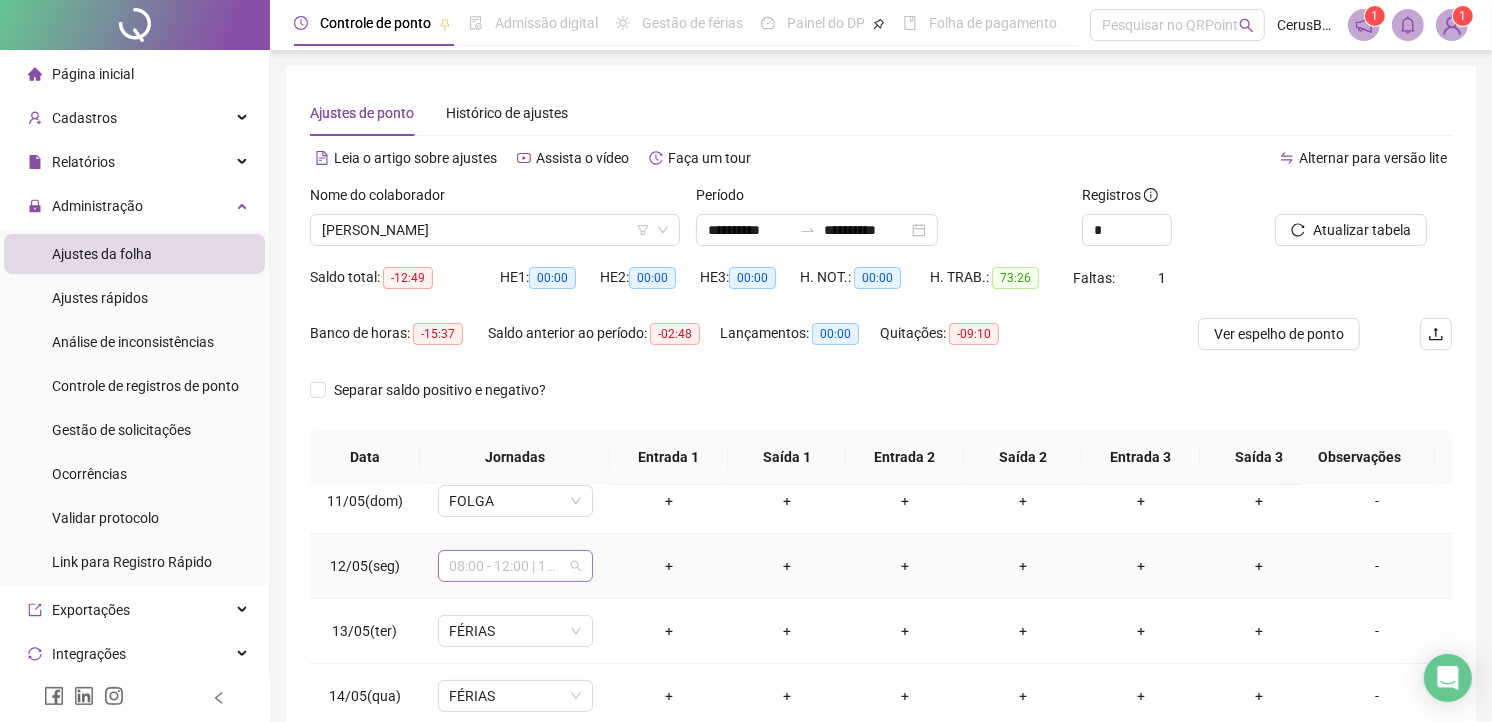 click on "08:00 - 12:00 | 13:00 - 18:00" at bounding box center (515, 566) 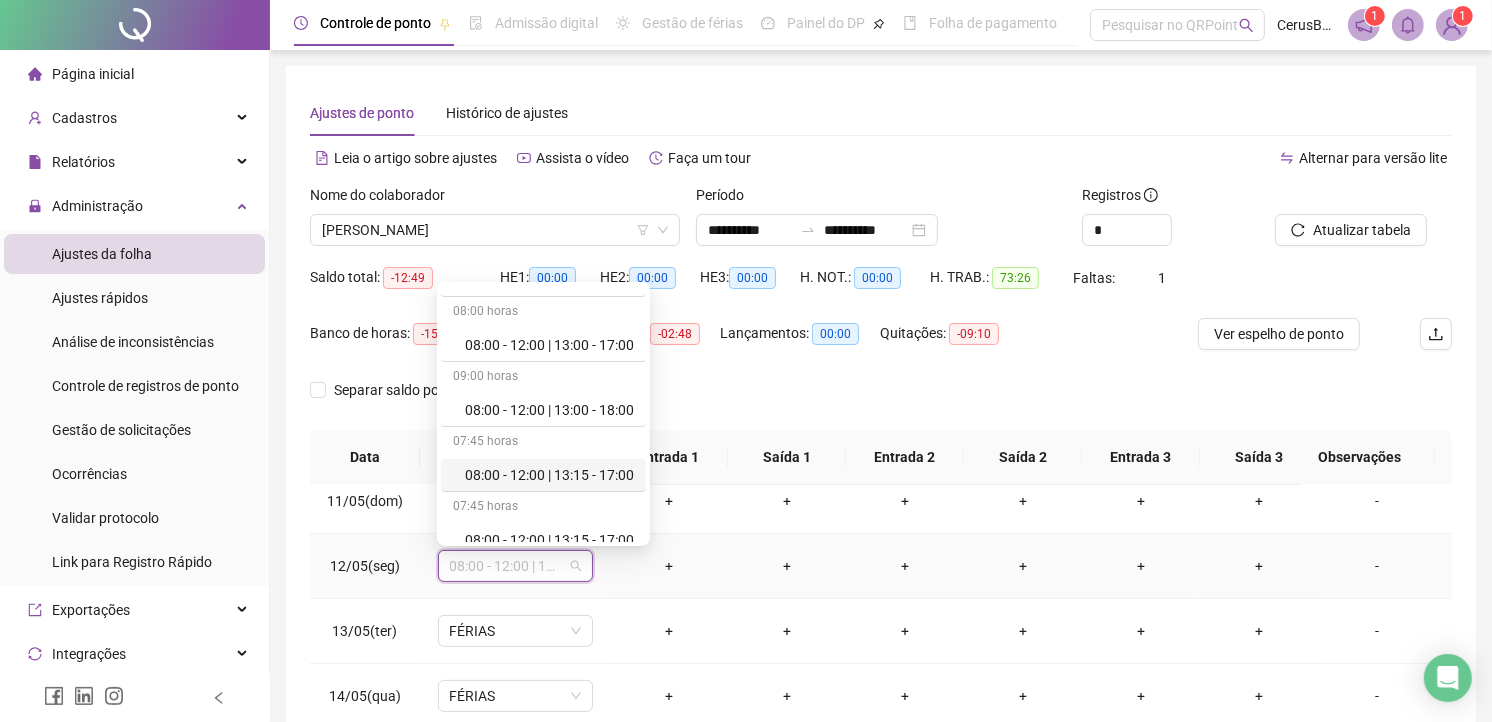scroll, scrollTop: 555, scrollLeft: 0, axis: vertical 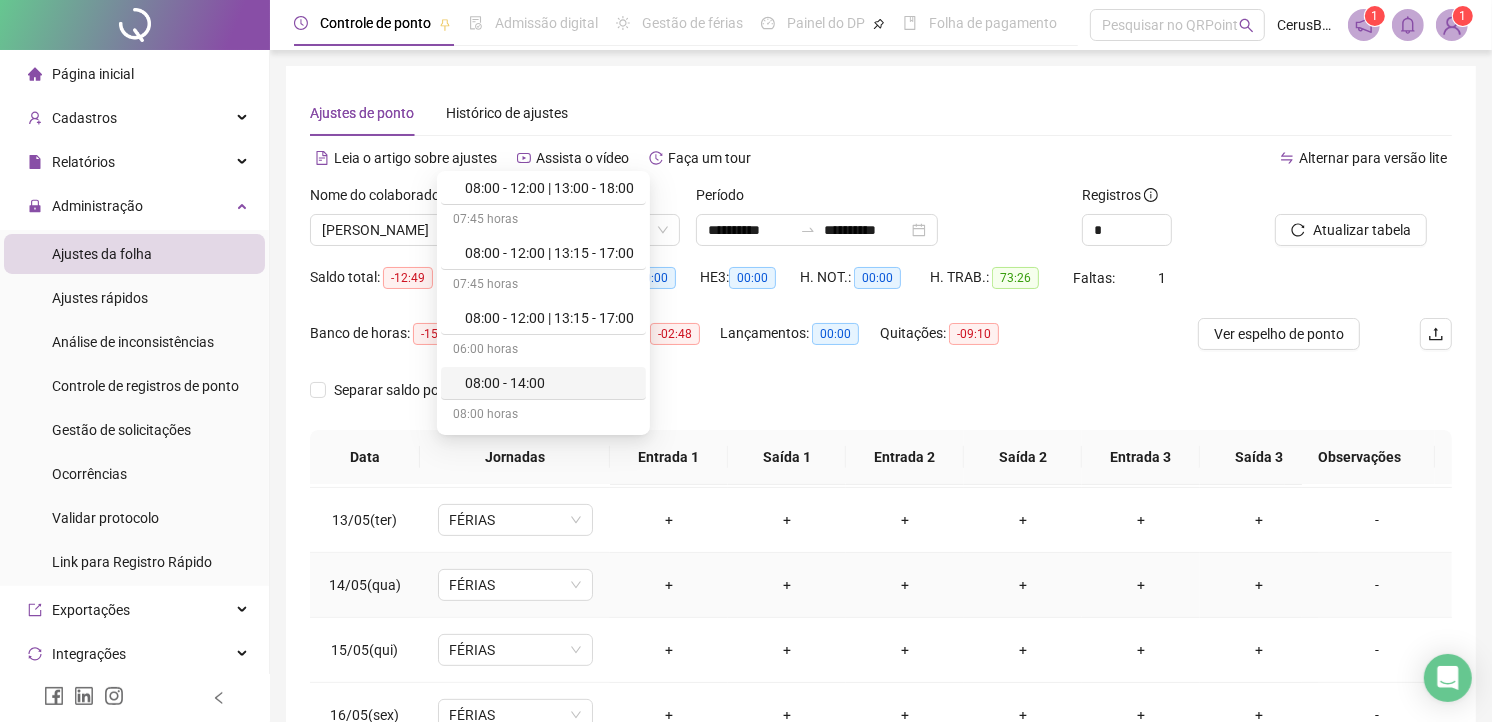 click on "+" at bounding box center [1141, 585] 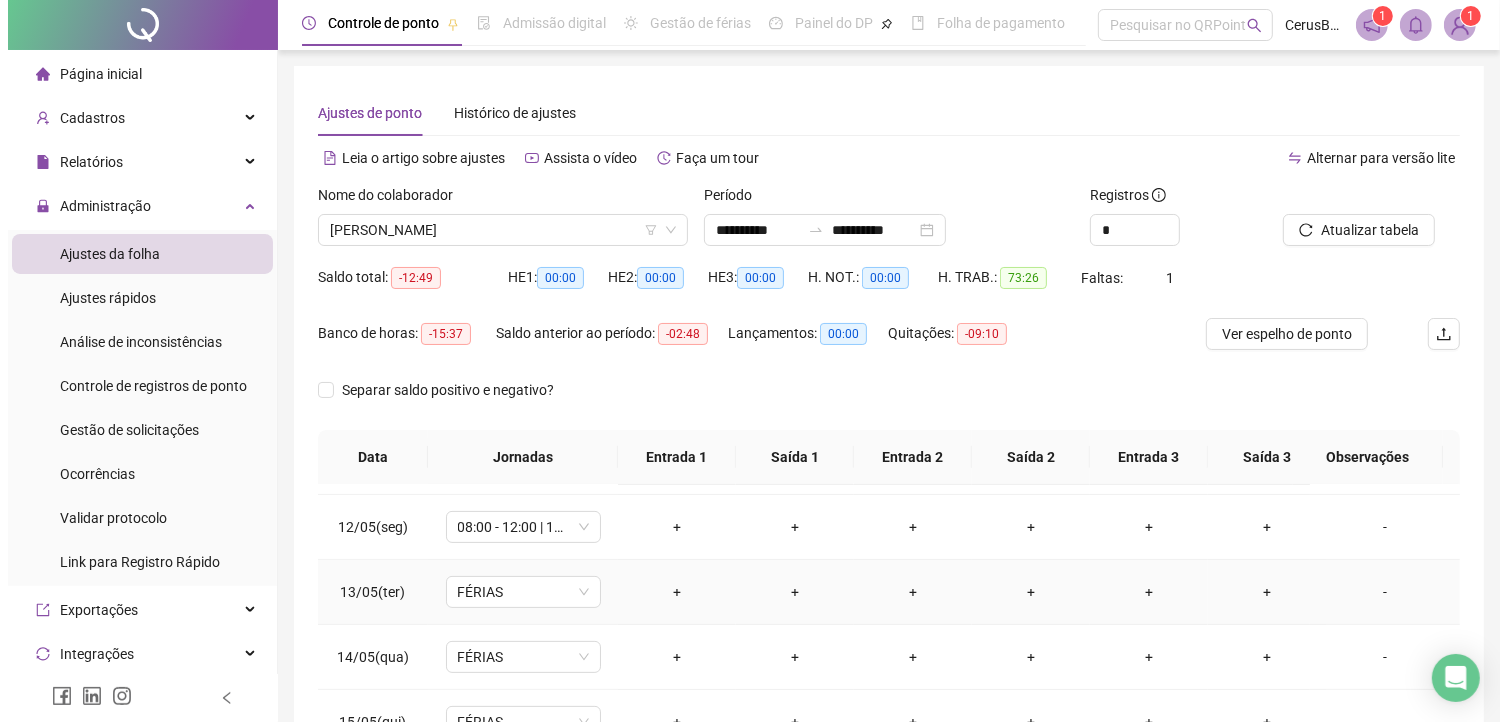scroll, scrollTop: 666, scrollLeft: 0, axis: vertical 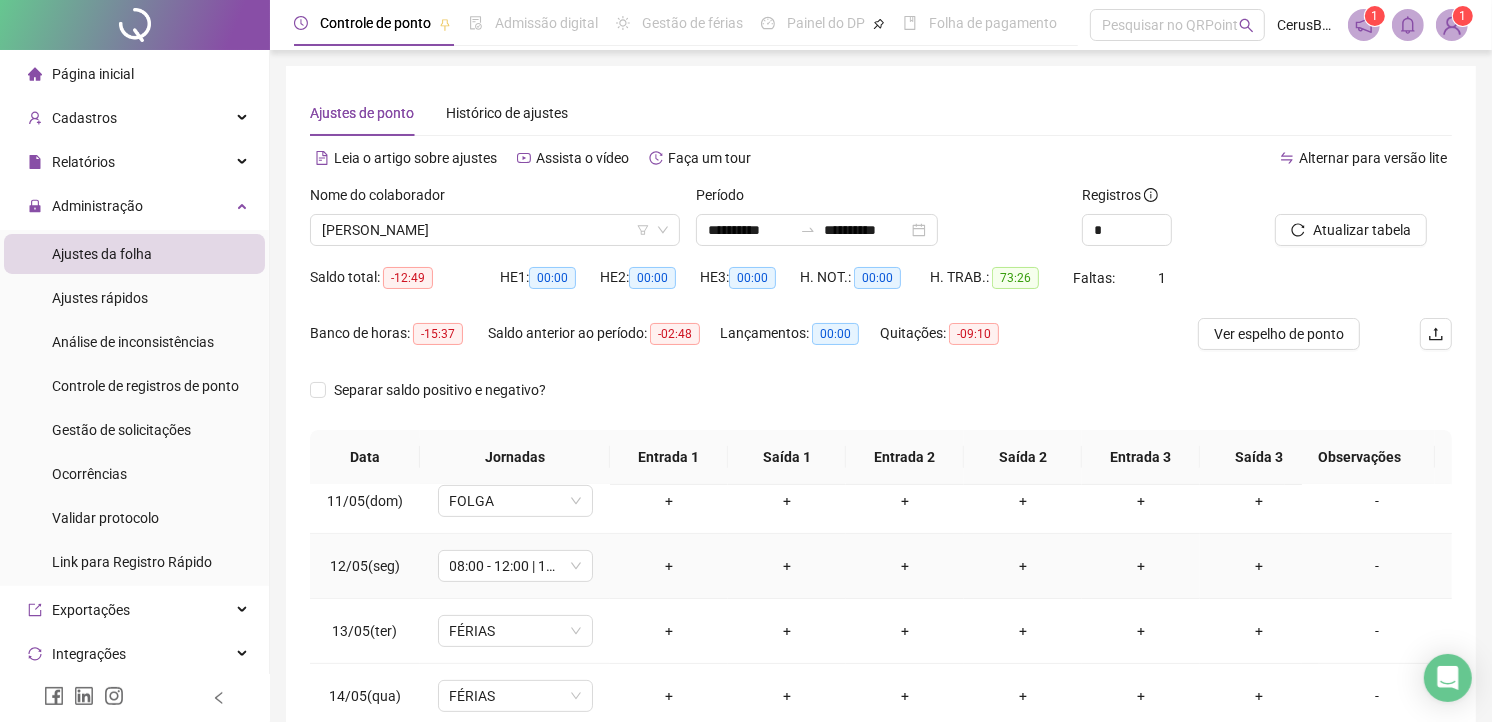 click on "-" at bounding box center (1377, 566) 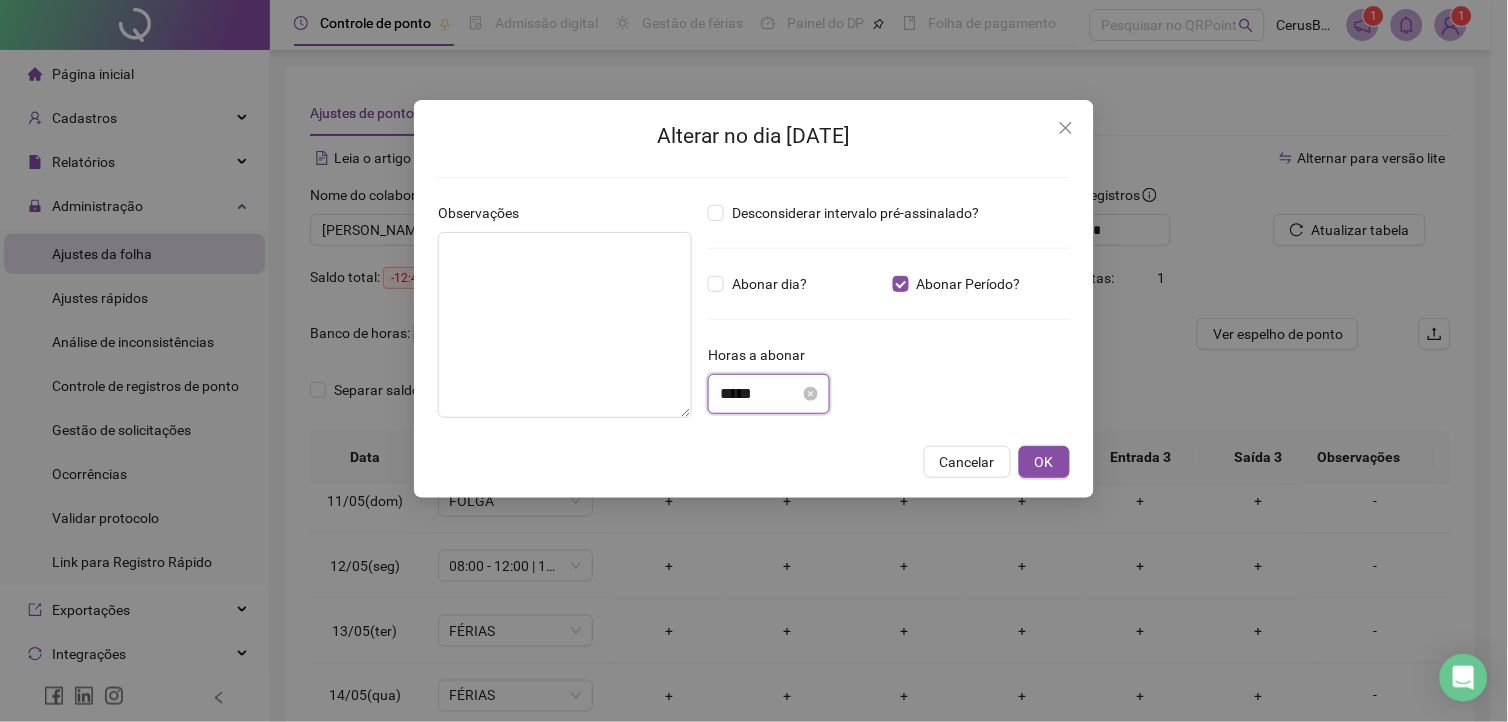 click on "*****" at bounding box center (760, 394) 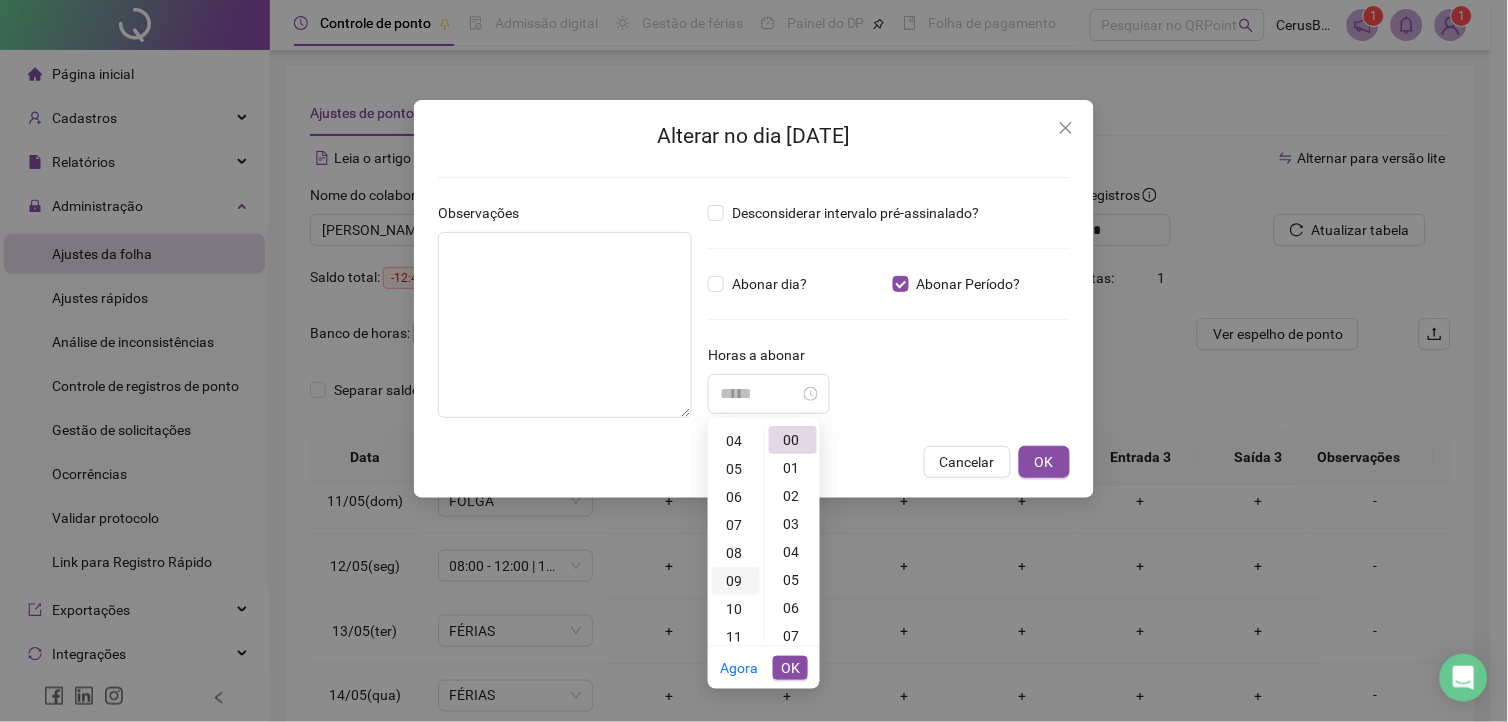 click on "09" at bounding box center (736, 581) 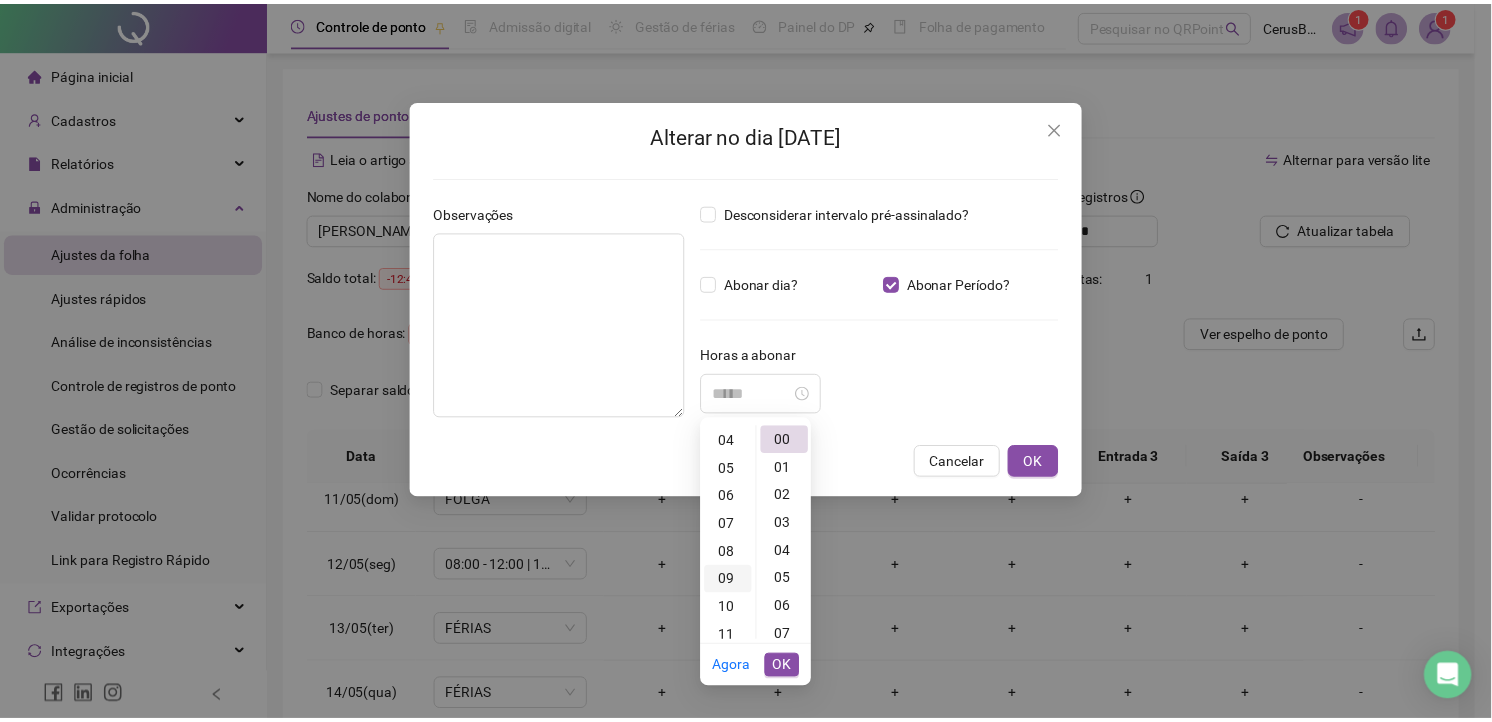 scroll, scrollTop: 252, scrollLeft: 0, axis: vertical 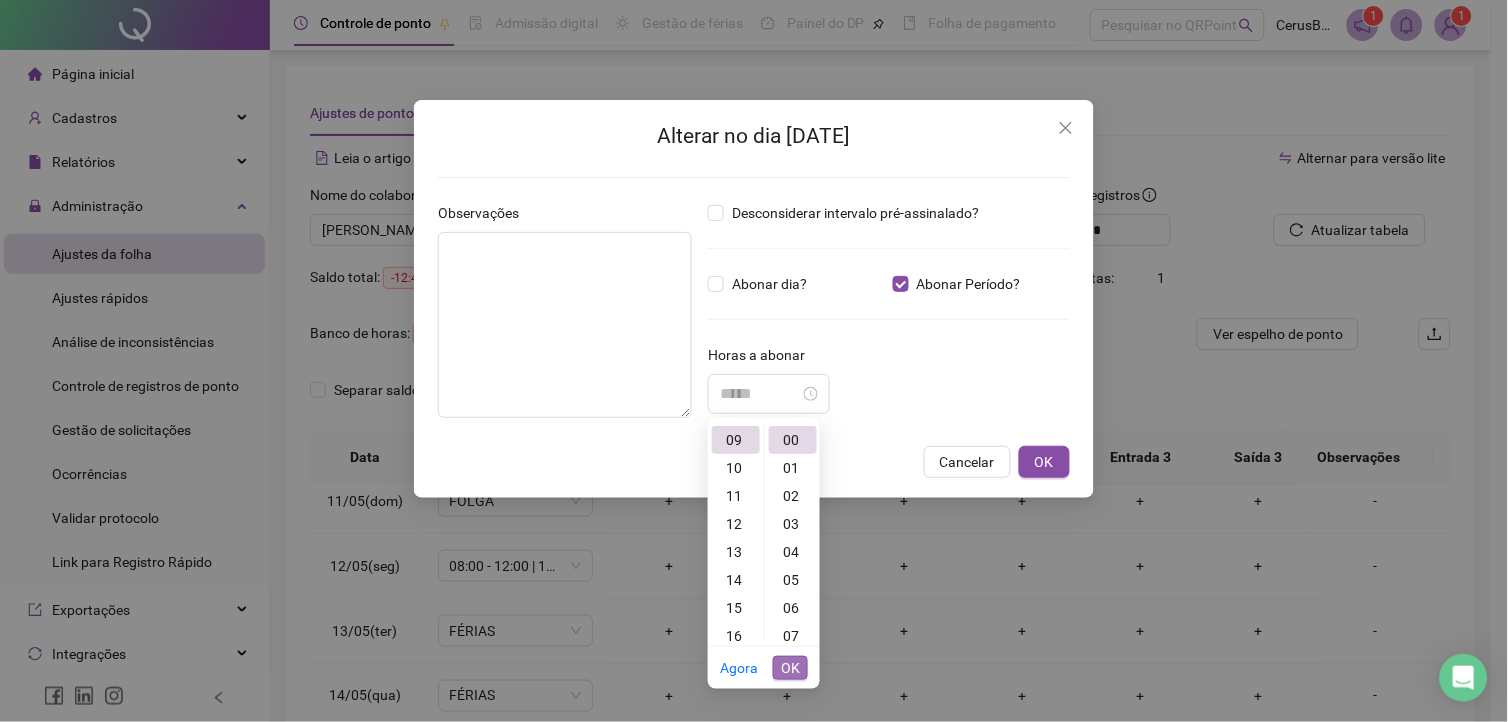 type on "*****" 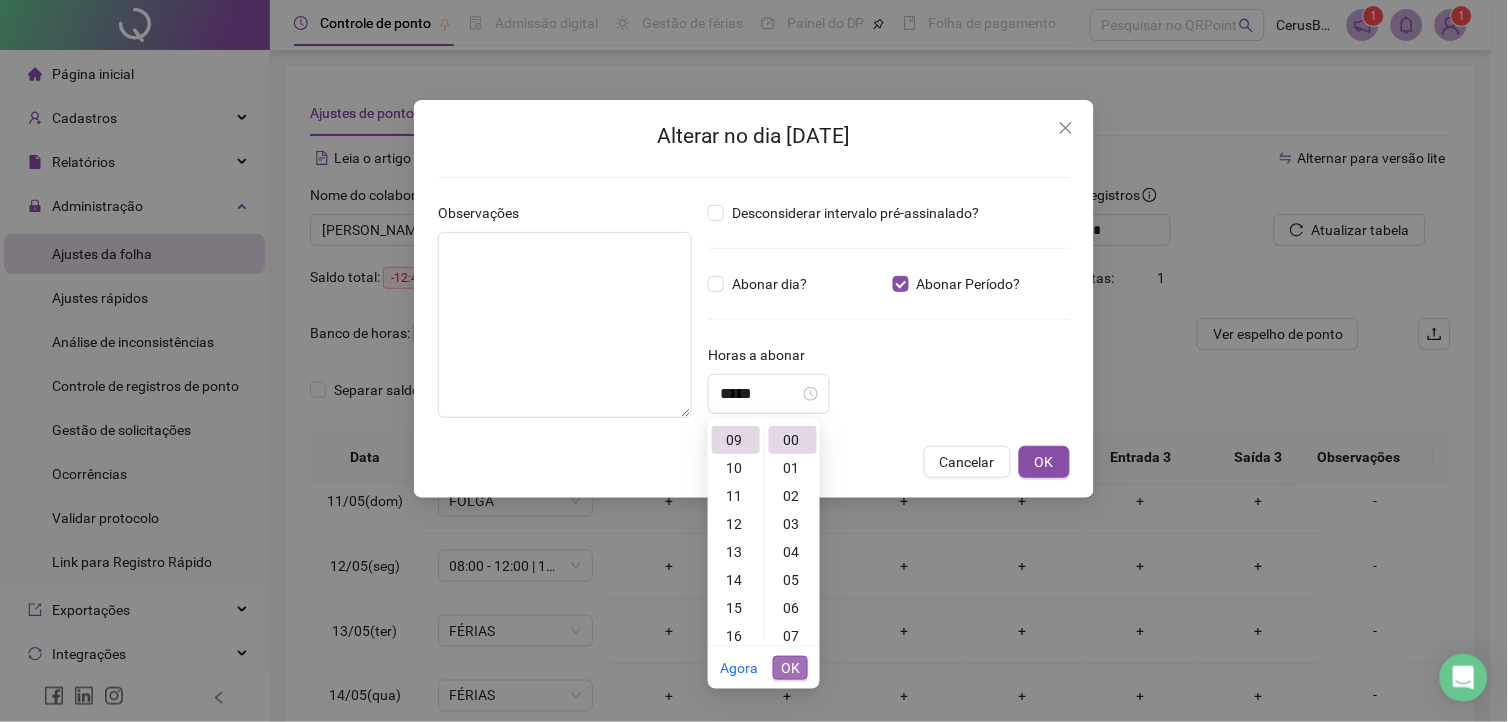 click on "OK" at bounding box center (790, 668) 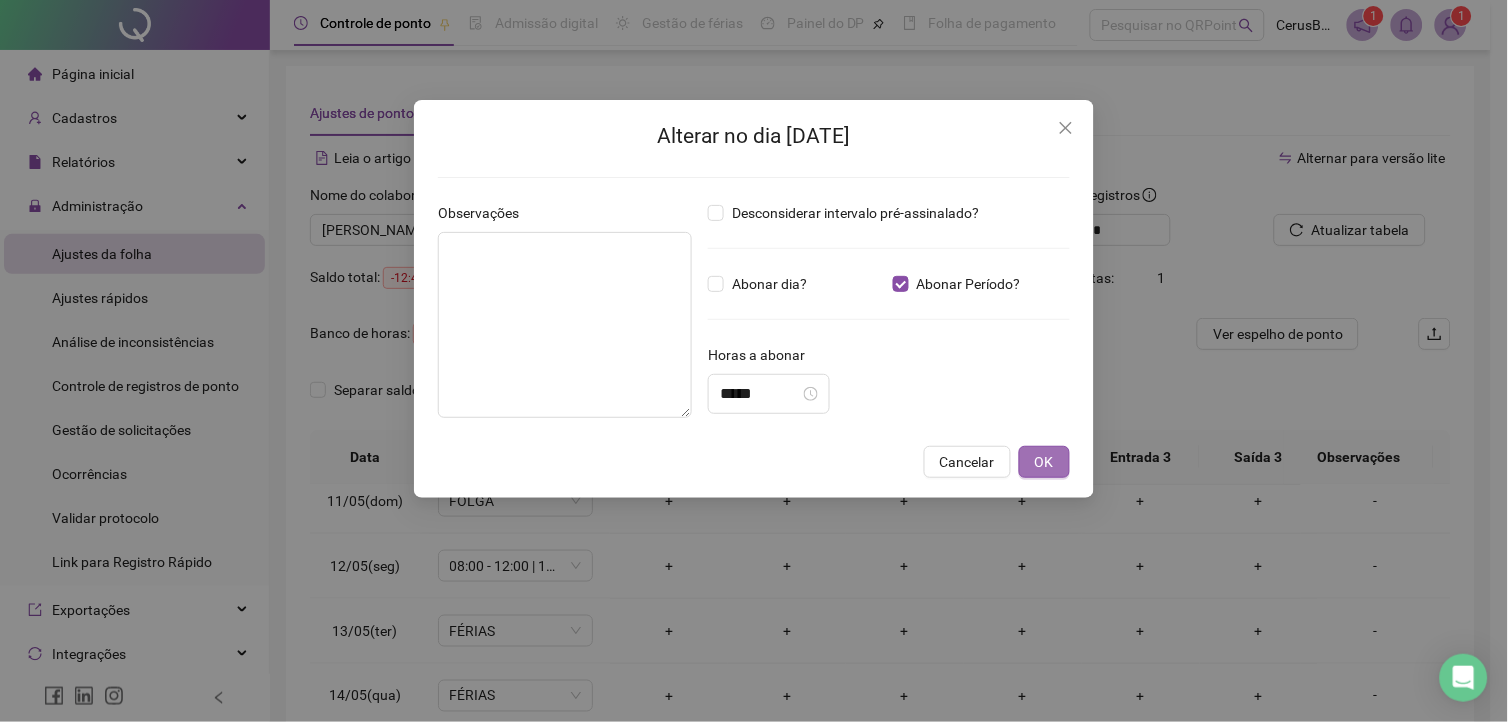 click on "OK" at bounding box center (1044, 462) 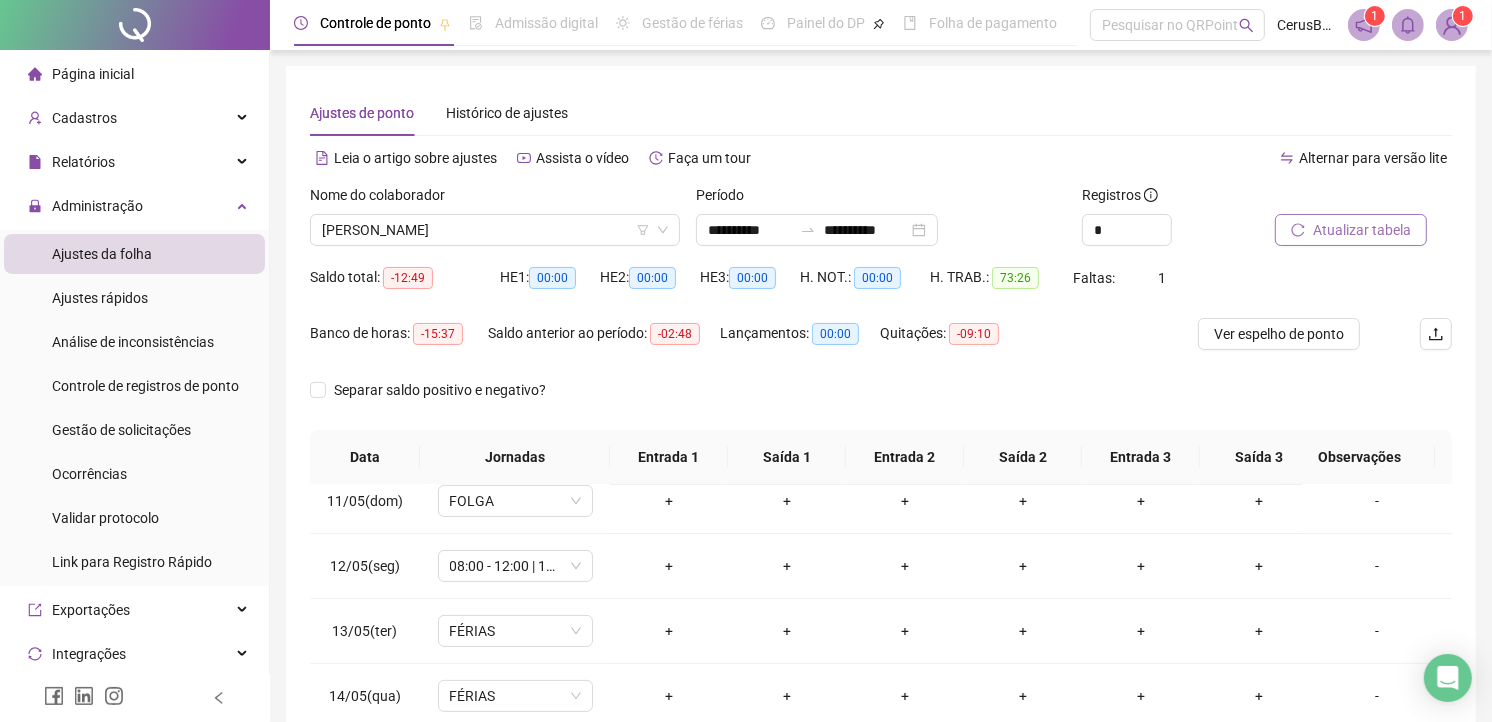 click on "Atualizar tabela" at bounding box center [1362, 230] 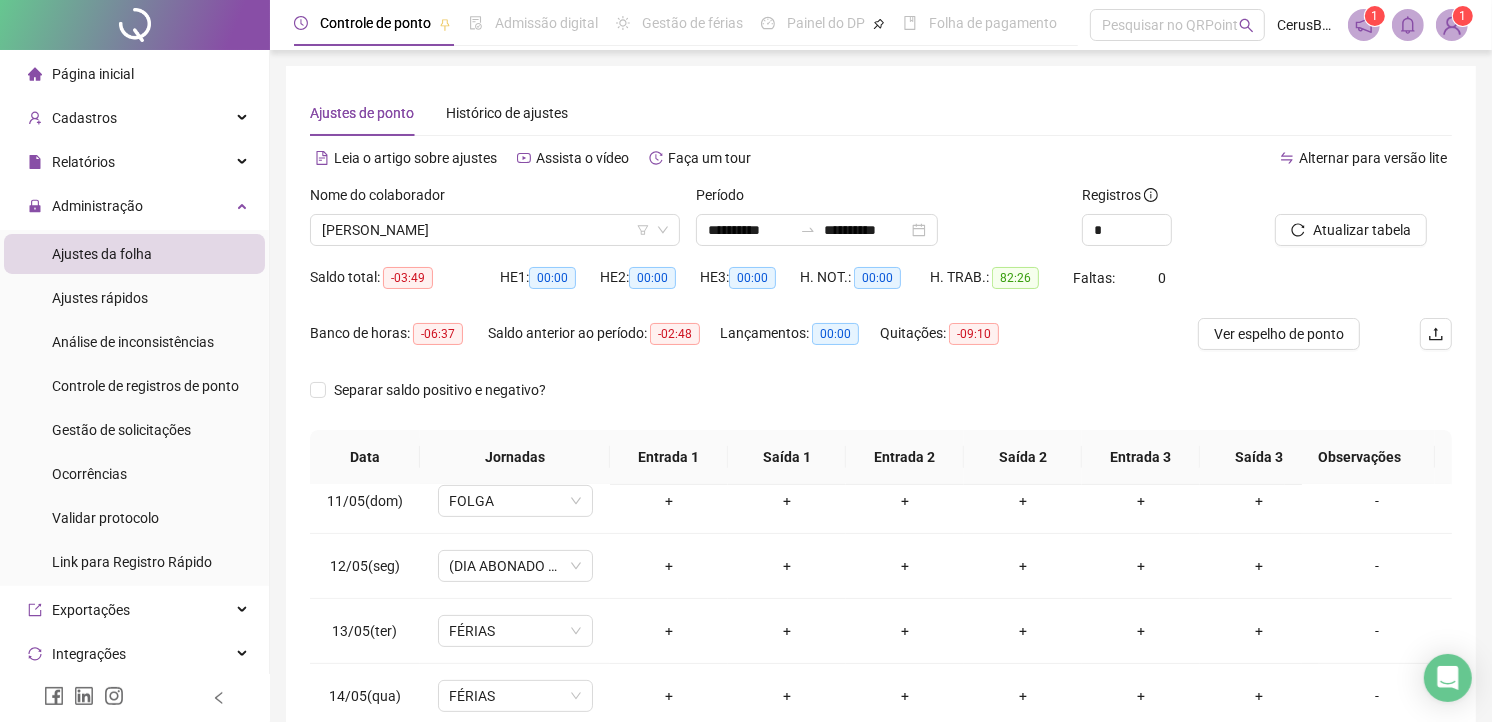 click on "Ver espelho de ponto" at bounding box center (1293, 346) 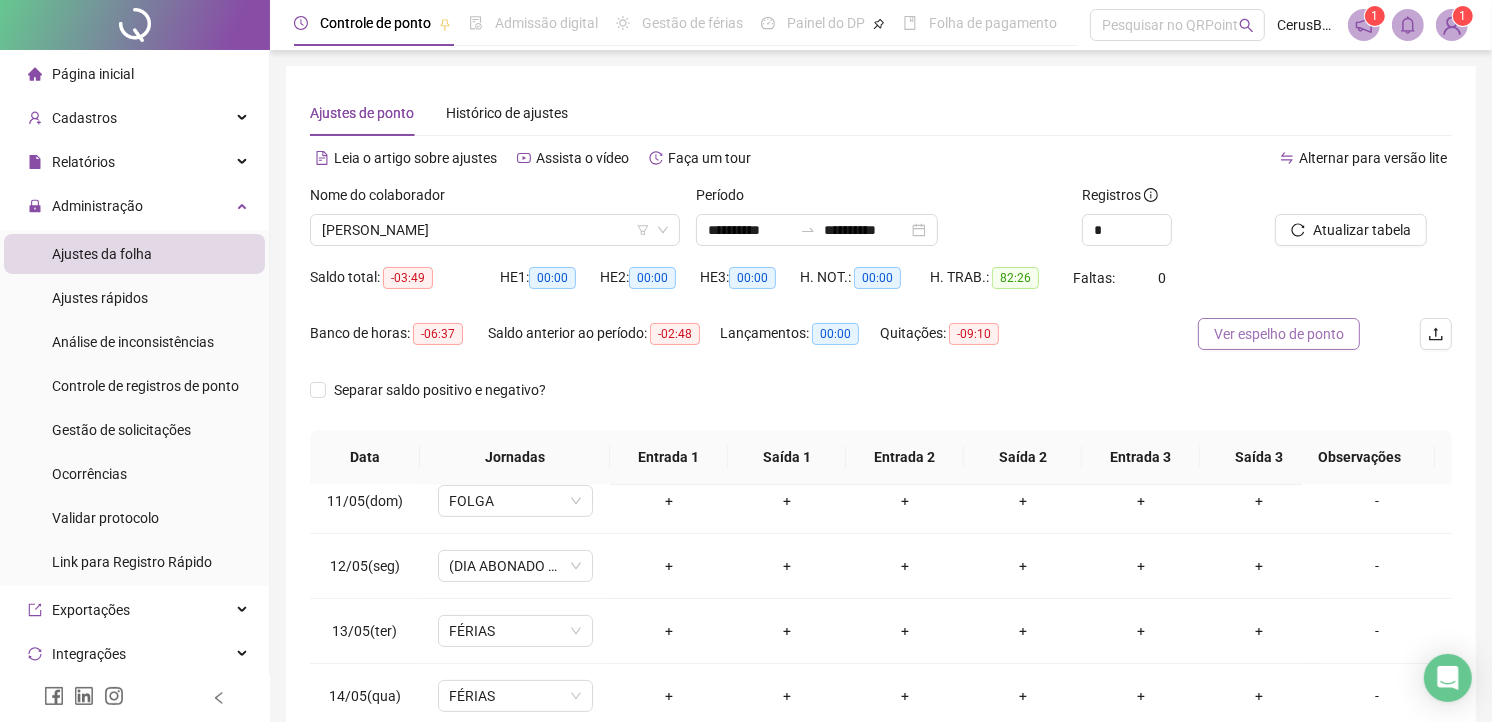 click on "Ver espelho de ponto" at bounding box center (1279, 334) 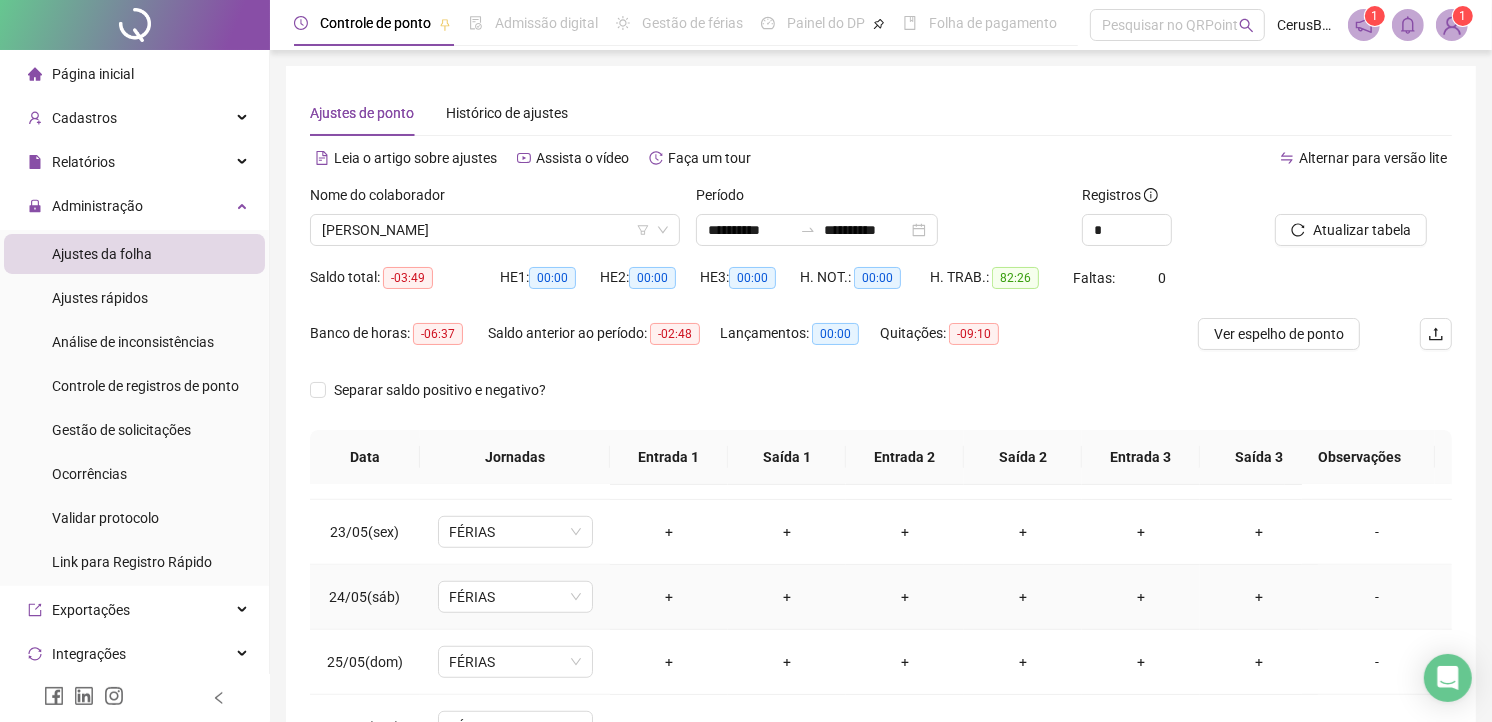 scroll, scrollTop: 1607, scrollLeft: 0, axis: vertical 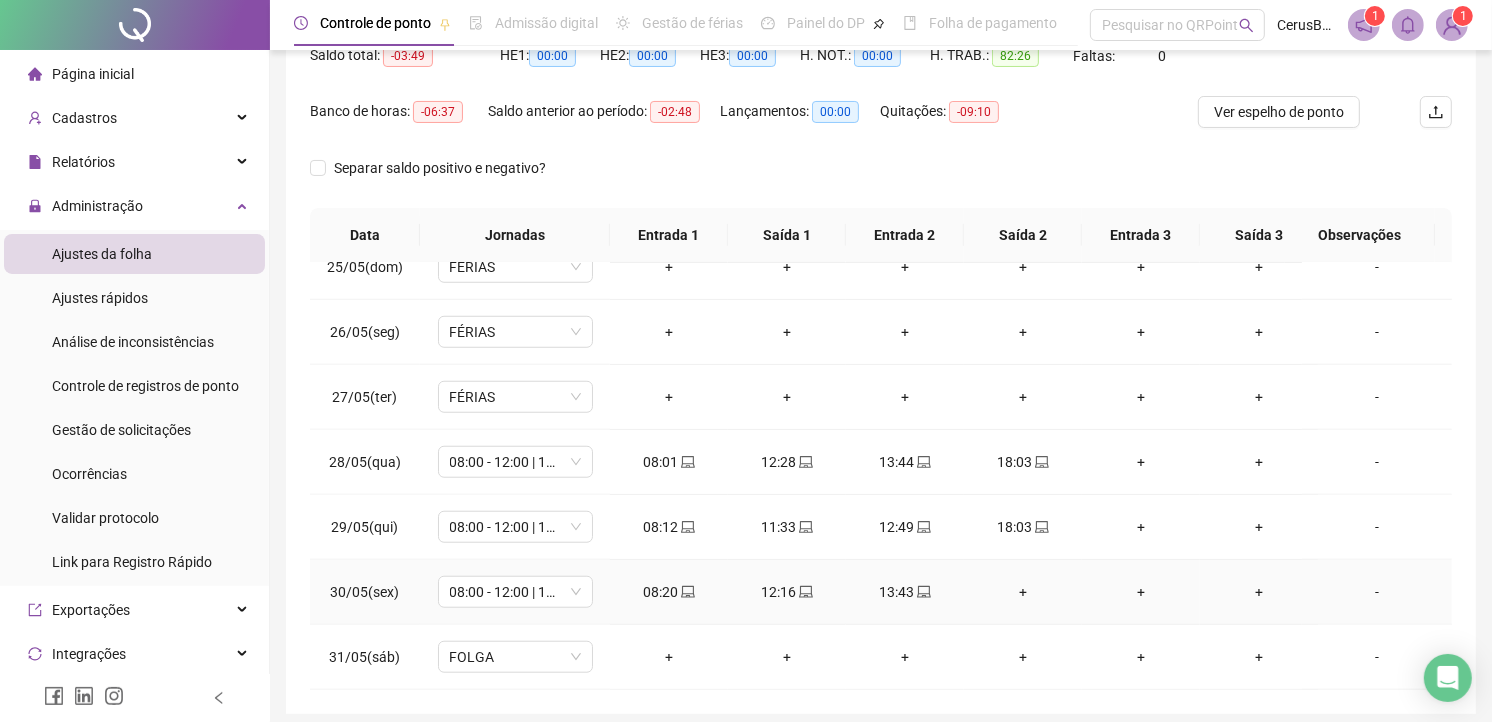 click on "+" at bounding box center (1023, 592) 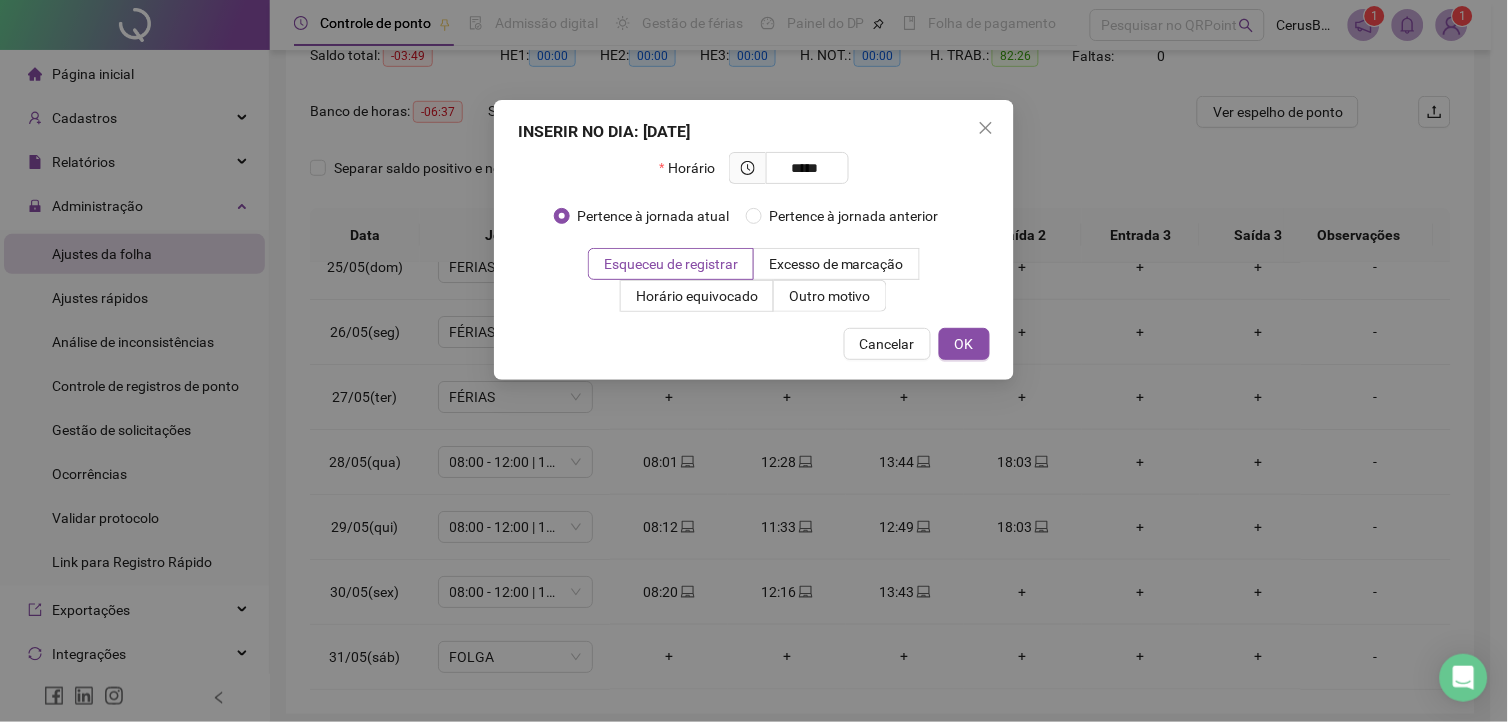 type on "*****" 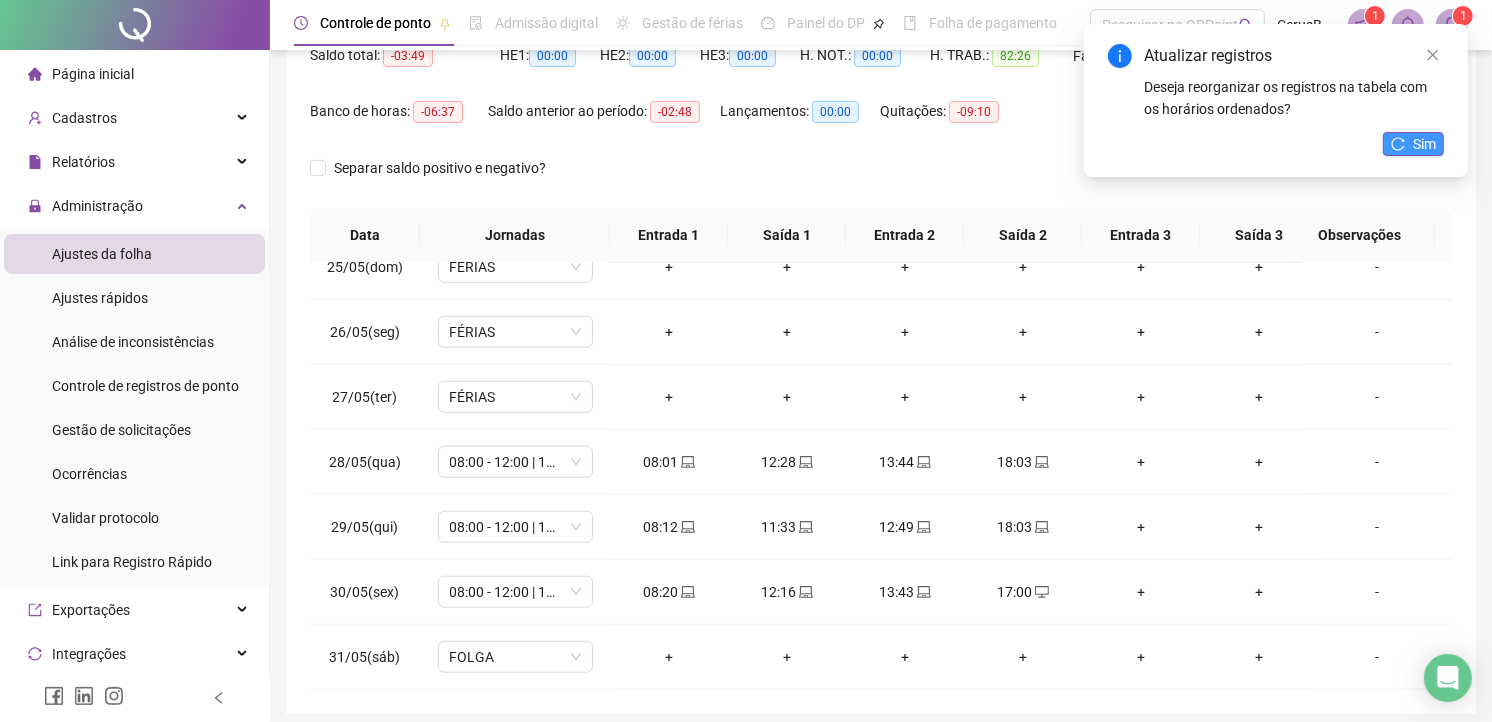click 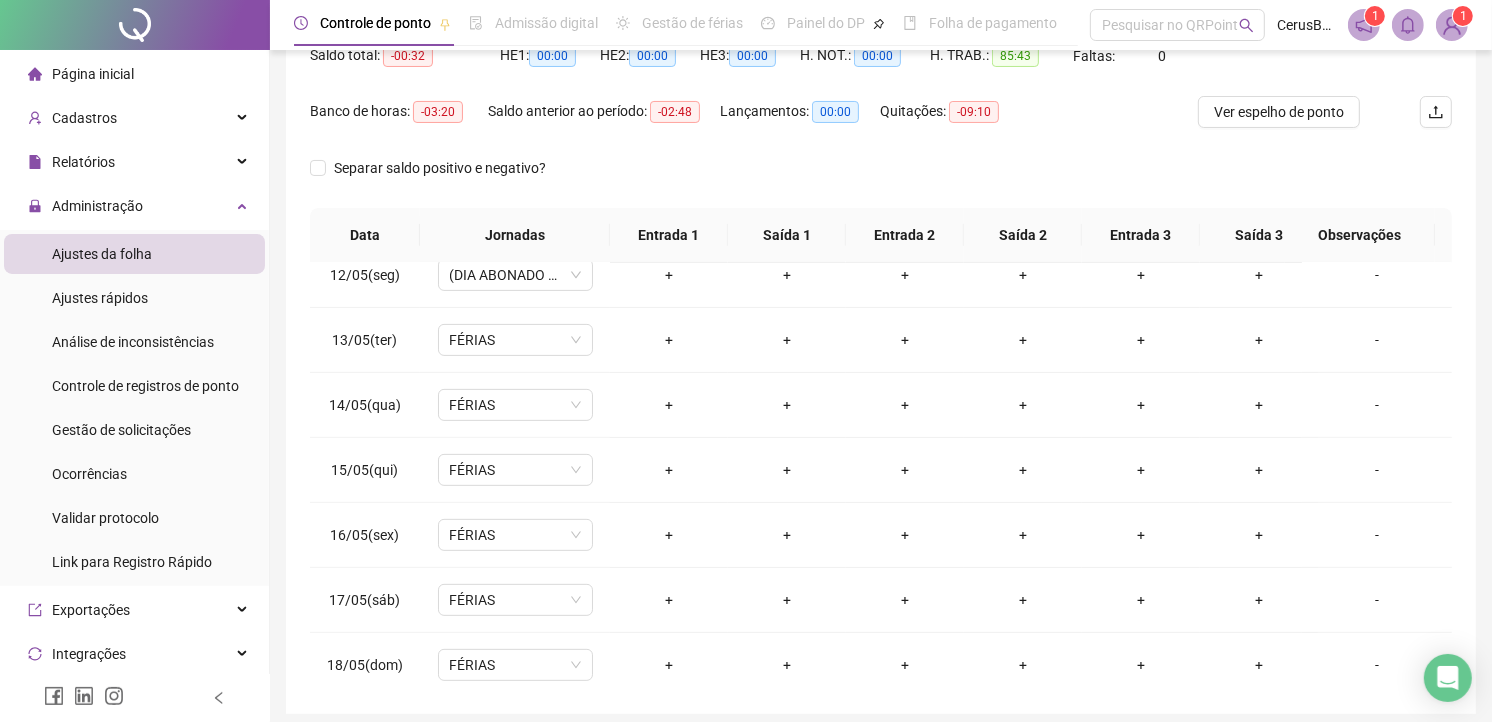 scroll, scrollTop: 496, scrollLeft: 0, axis: vertical 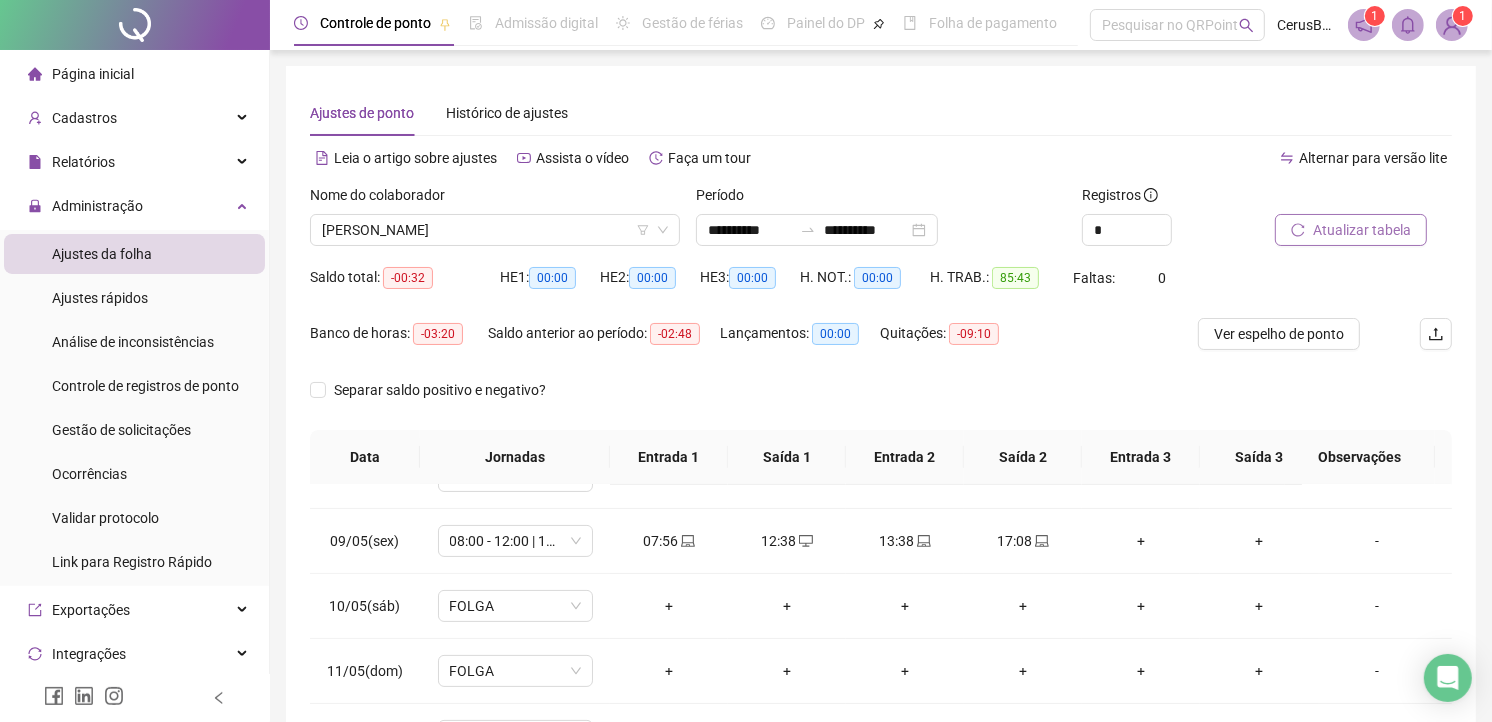 click on "Atualizar tabela" at bounding box center (1362, 230) 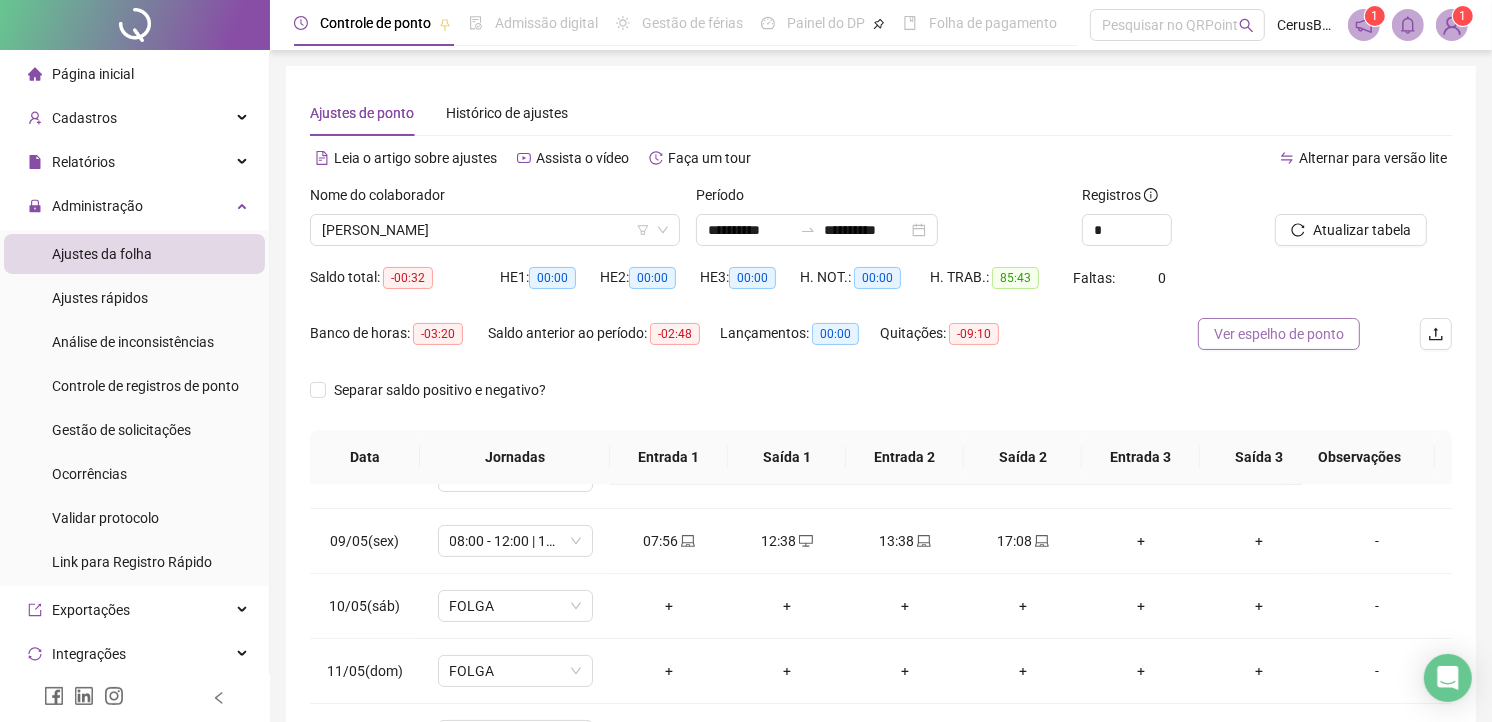 click on "Ver espelho de ponto" at bounding box center (1279, 334) 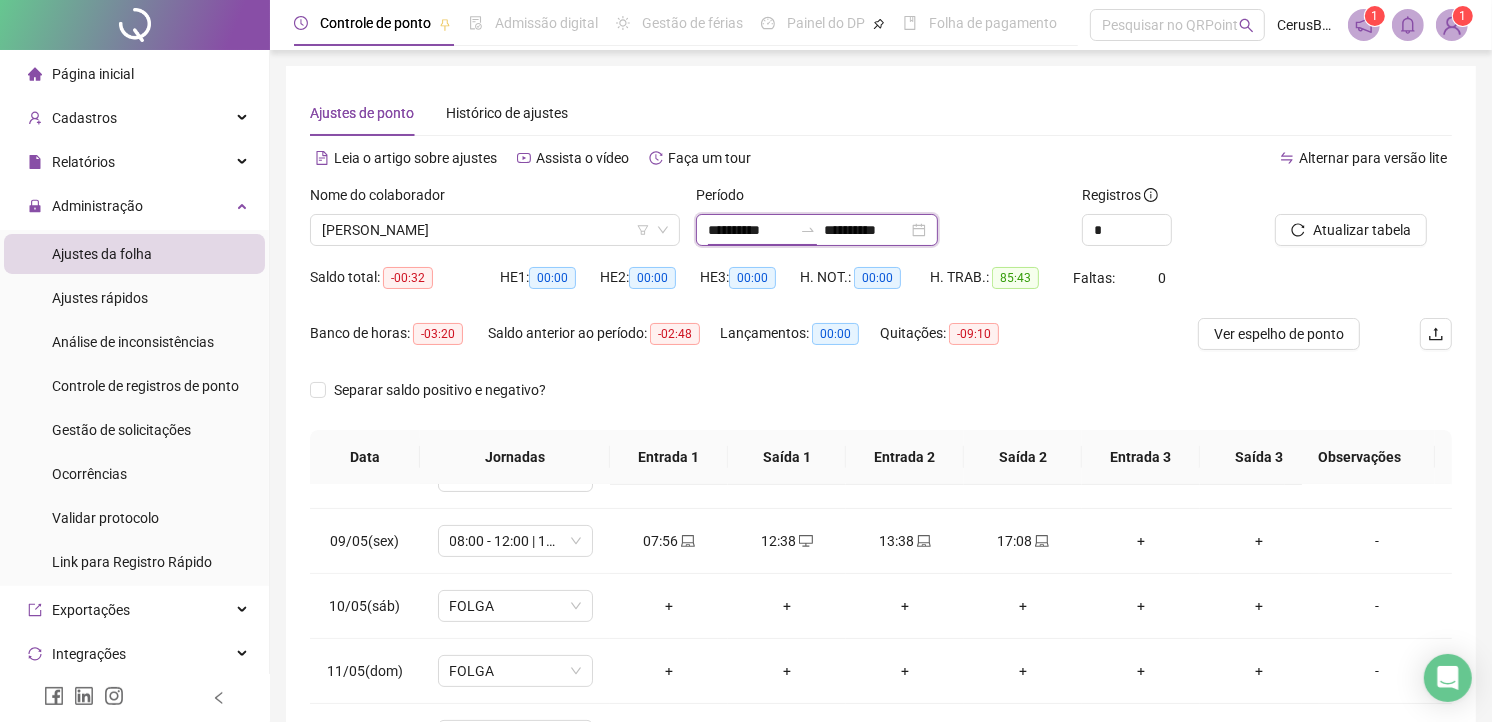 click on "**********" at bounding box center [750, 230] 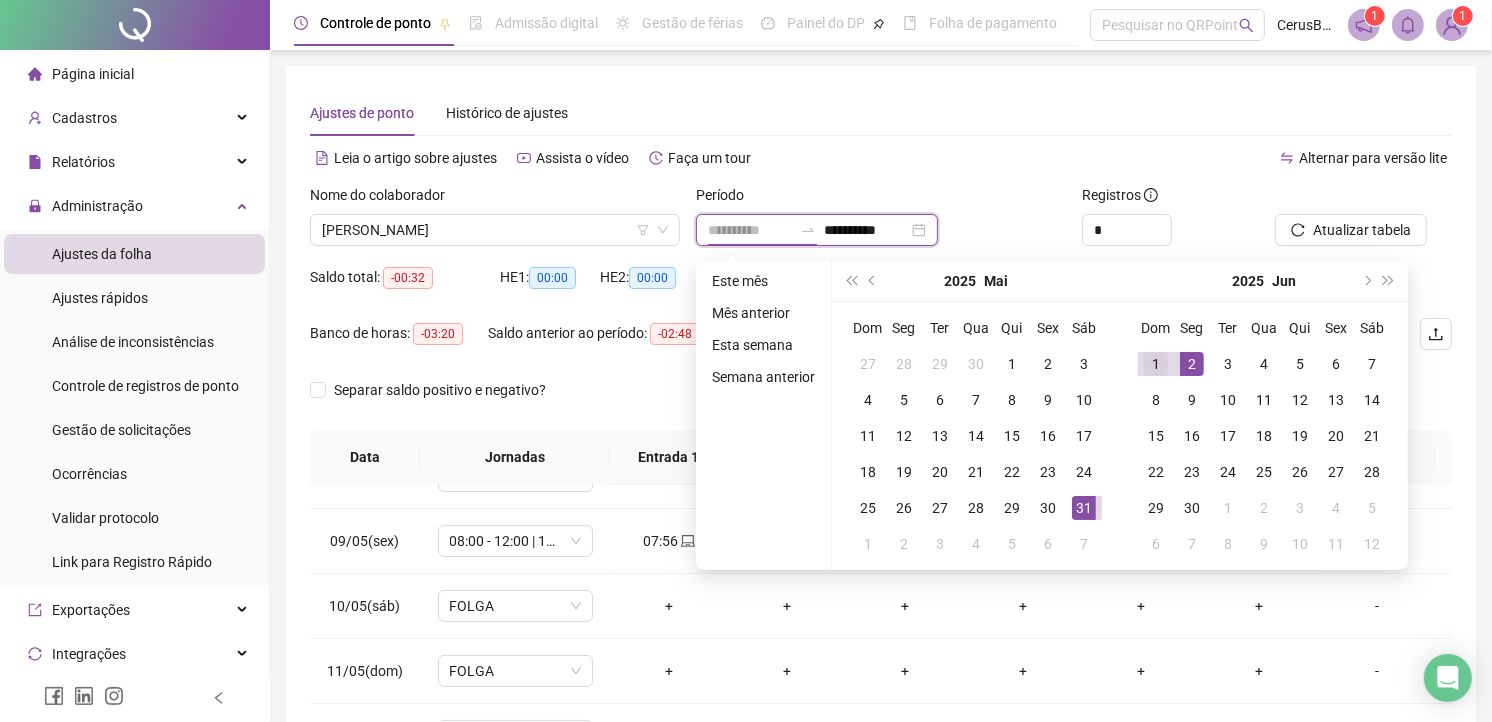 type on "**********" 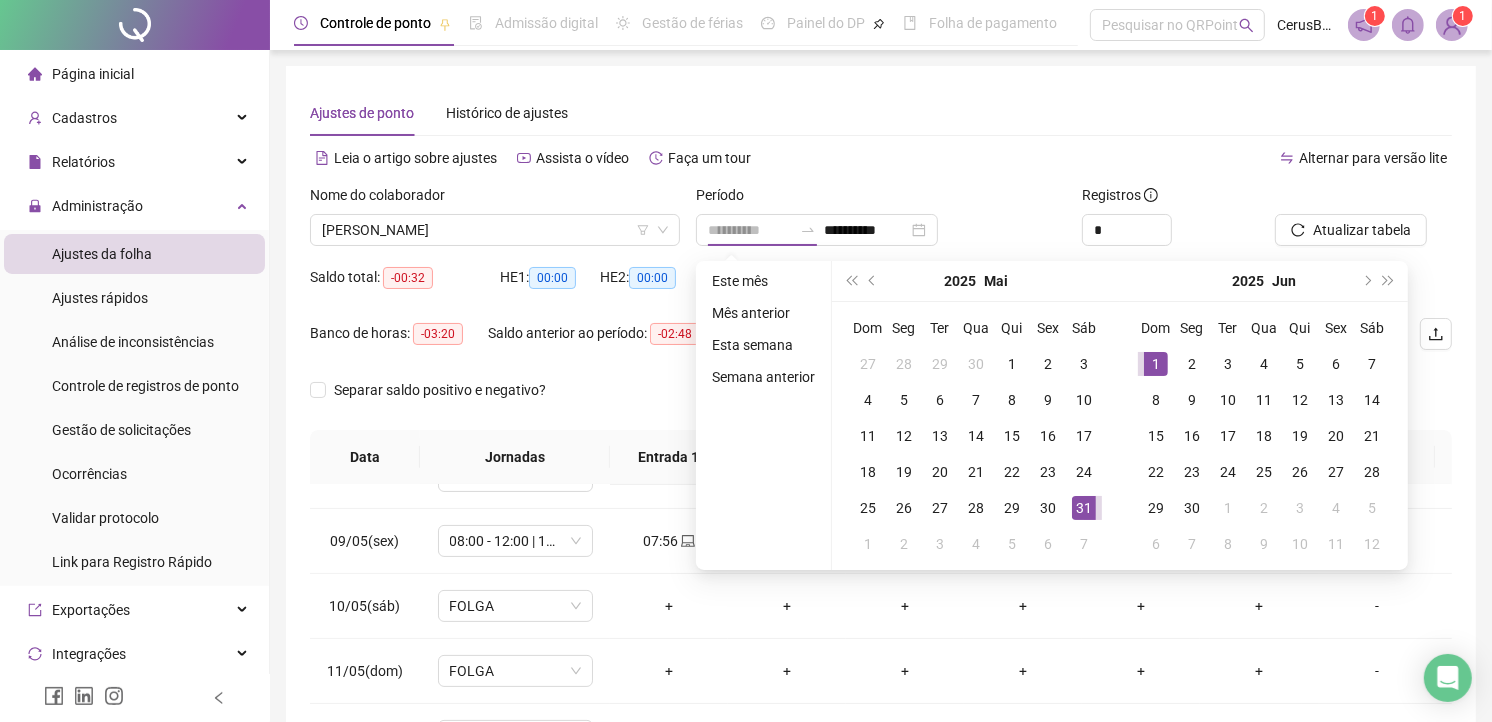 click on "1" at bounding box center (1156, 364) 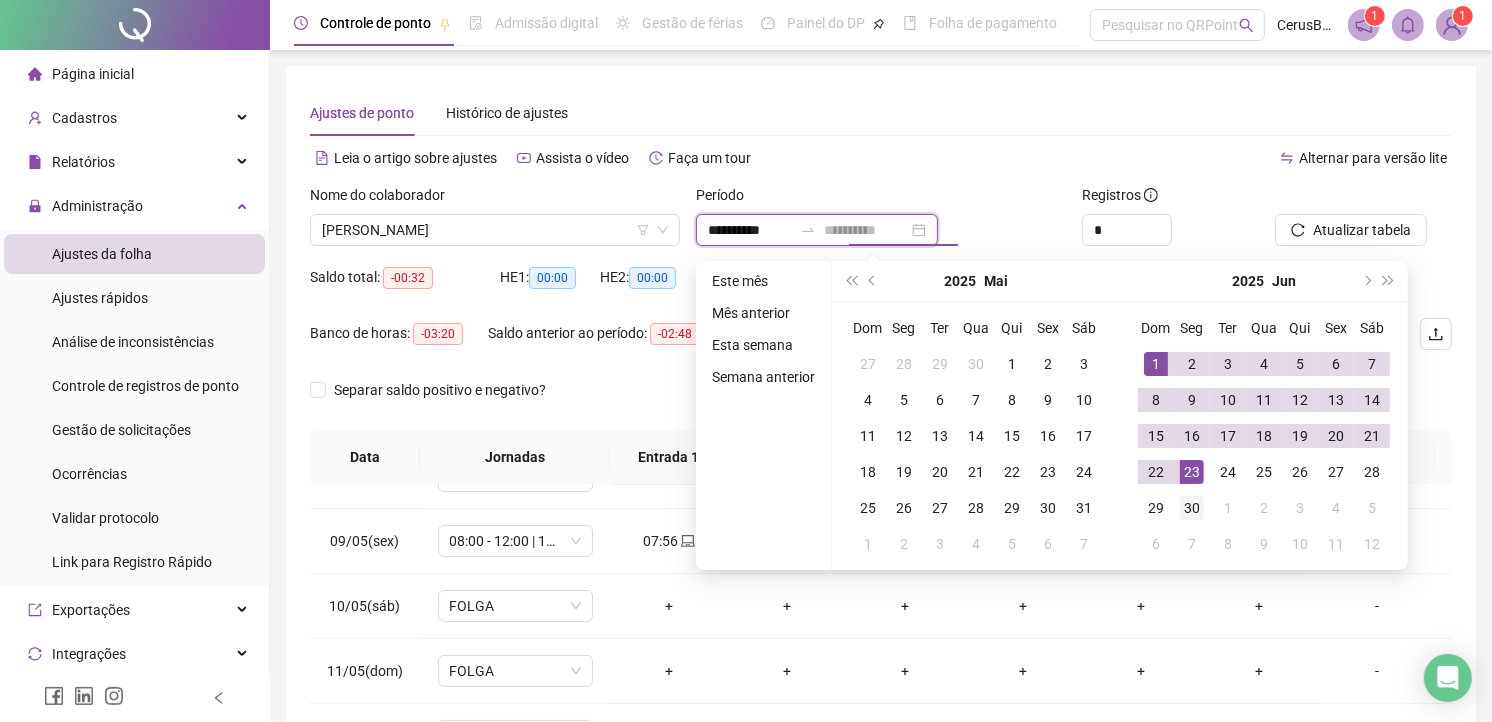 type on "**********" 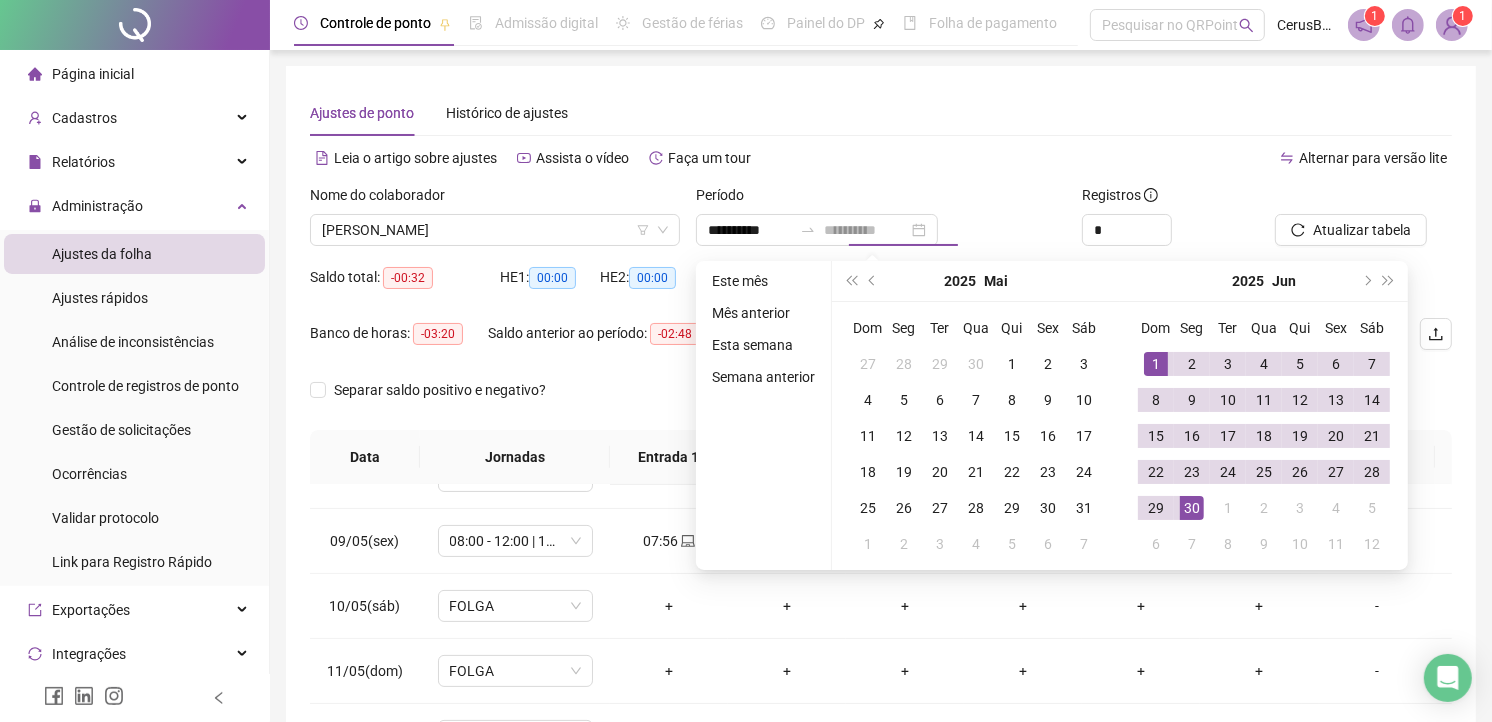 click on "30" at bounding box center (1192, 508) 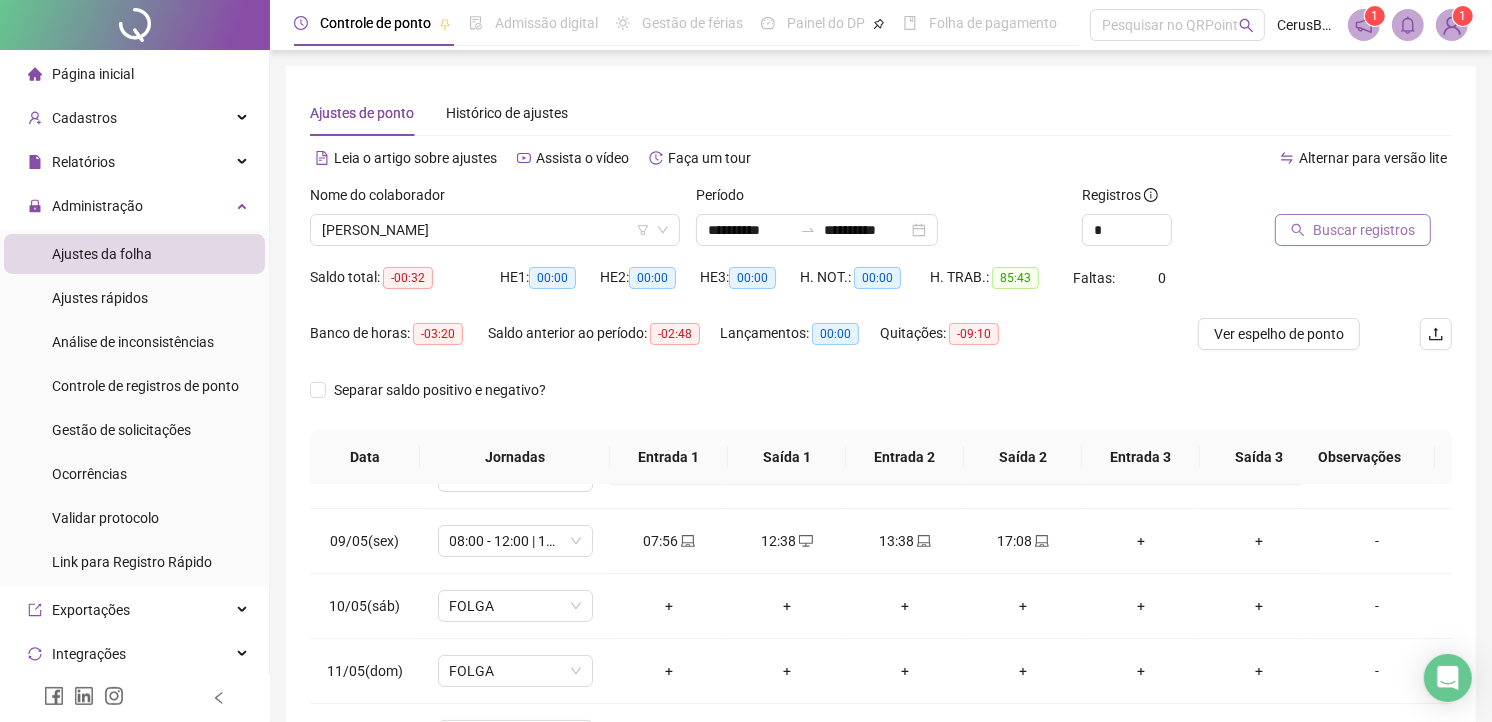 click on "Buscar registros" at bounding box center [1364, 230] 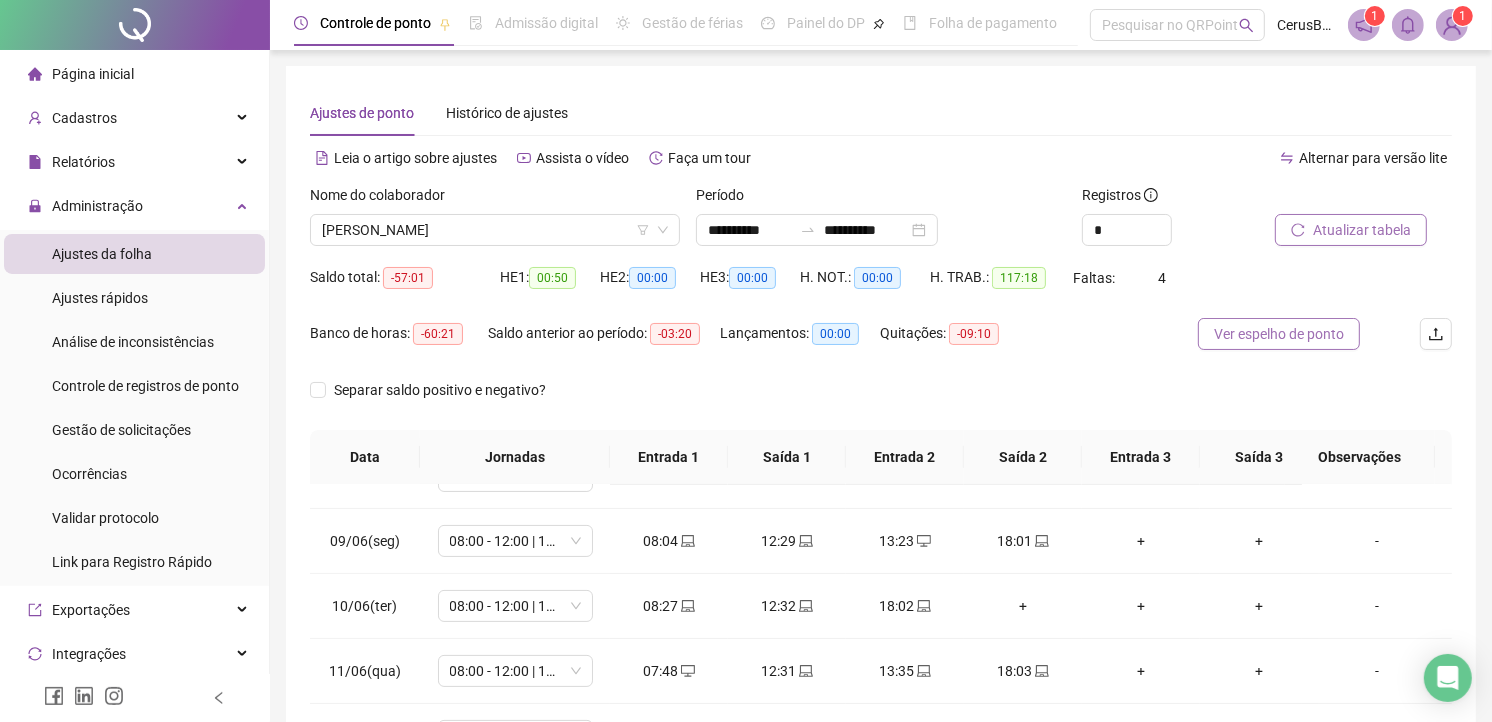 click on "Ver espelho de ponto" at bounding box center (1279, 334) 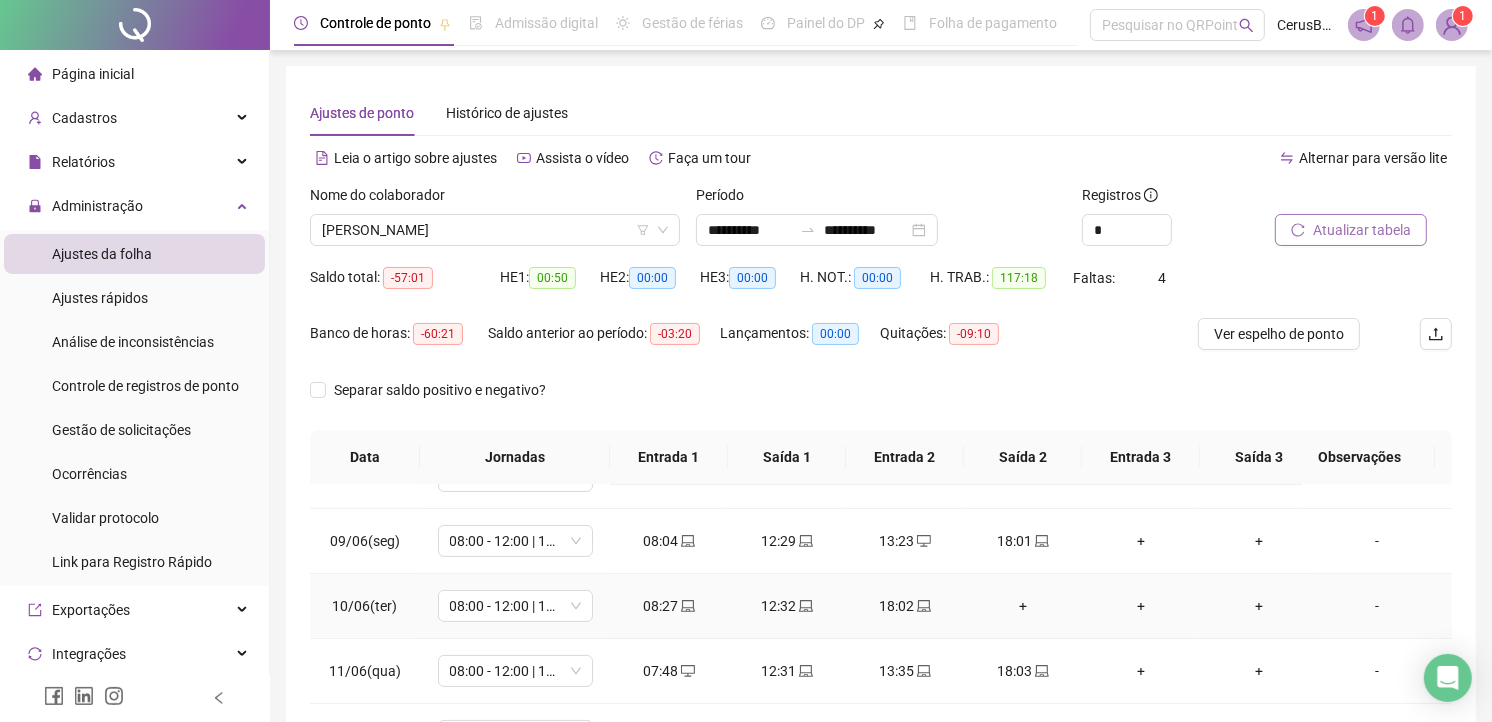 scroll, scrollTop: 163, scrollLeft: 0, axis: vertical 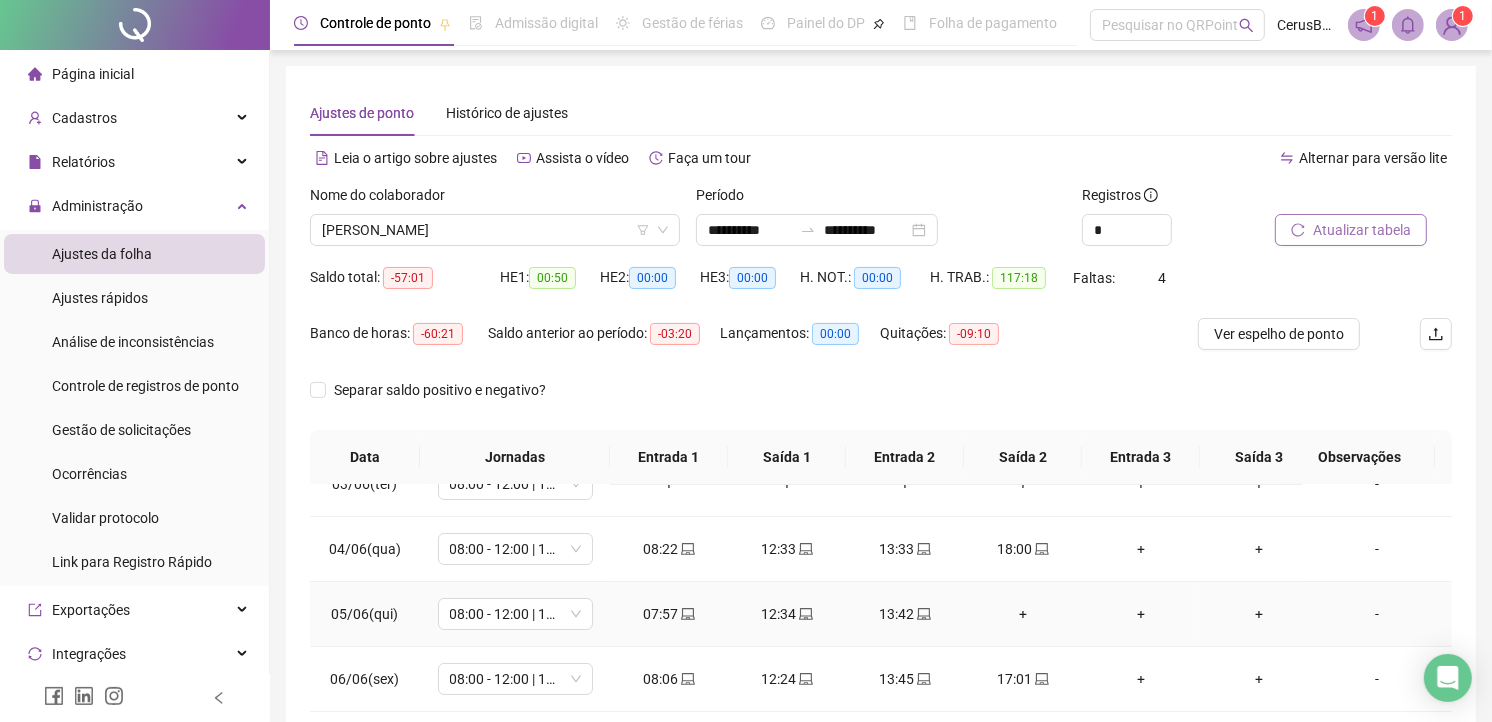 click on "+" at bounding box center (1023, 614) 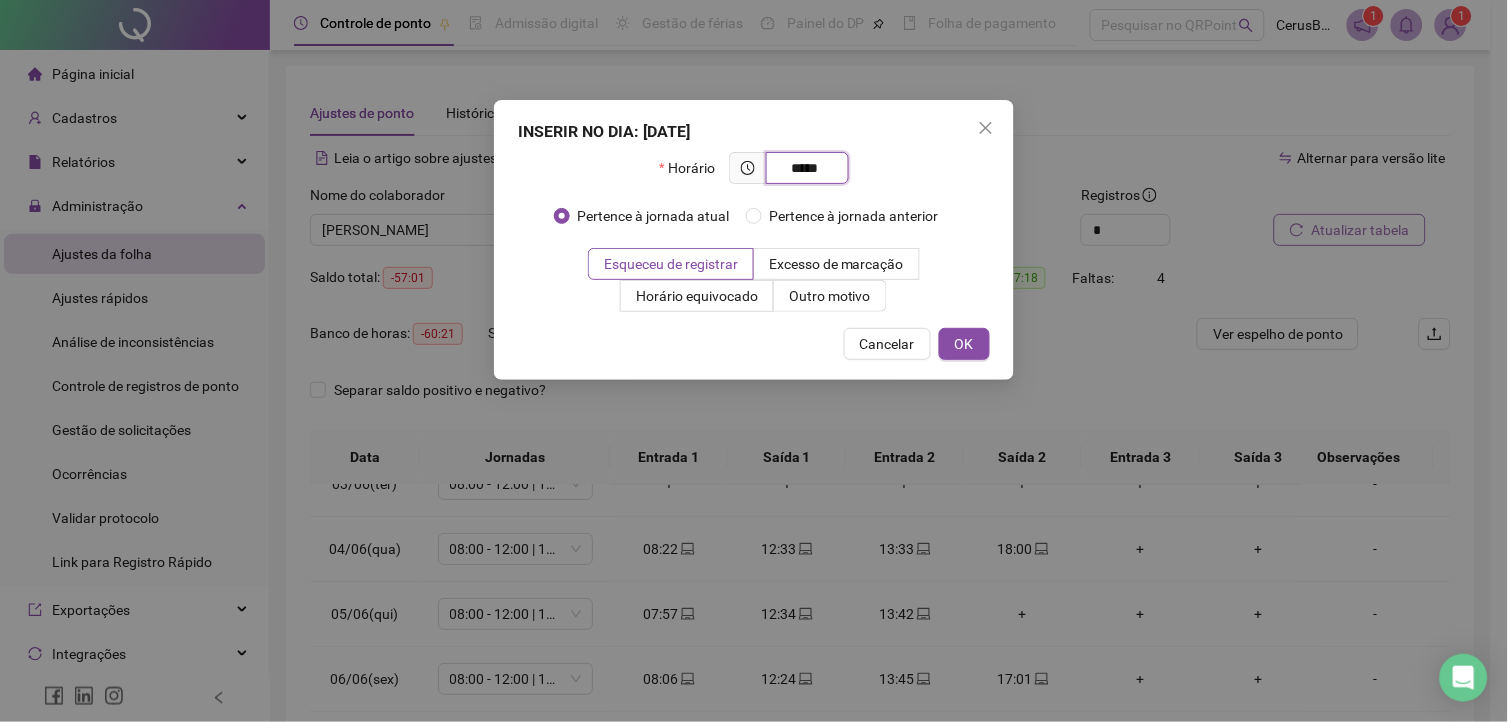 type on "*****" 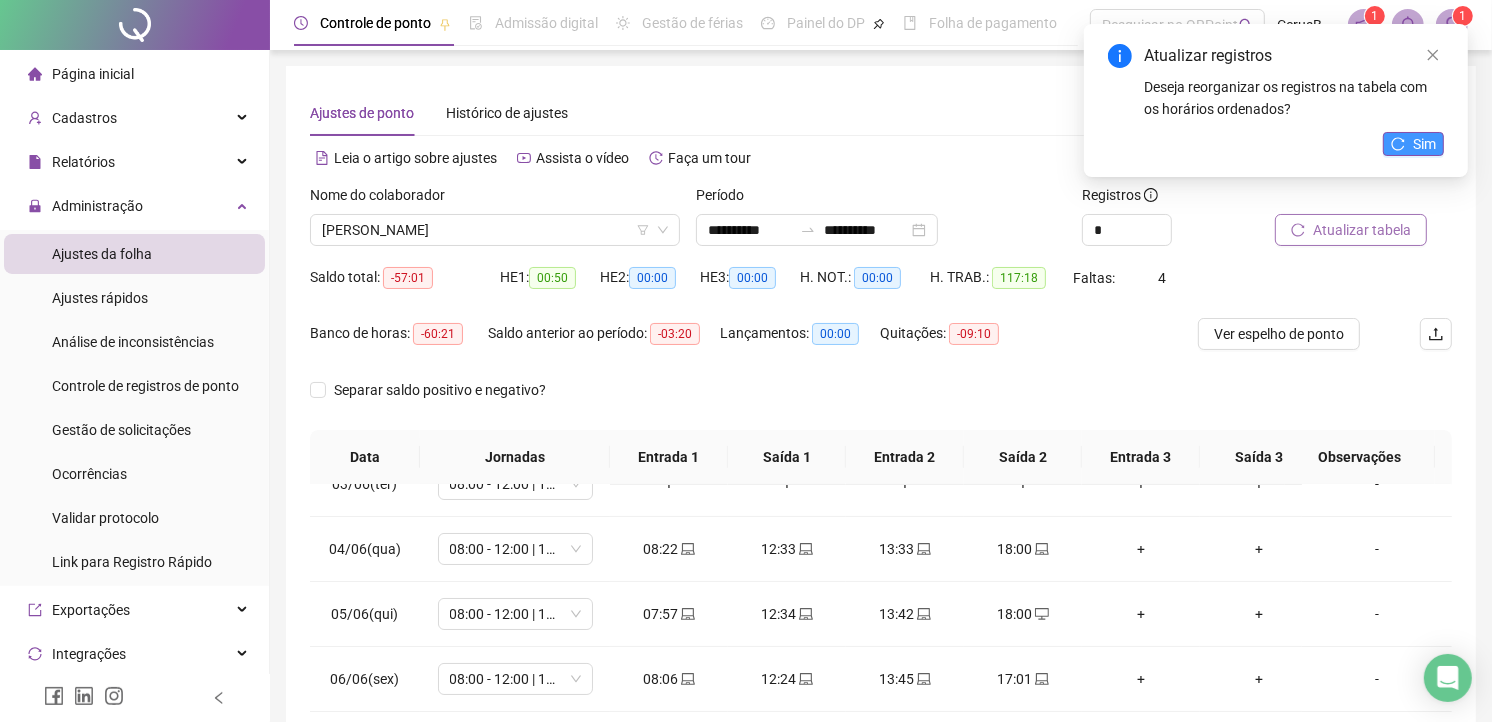 click 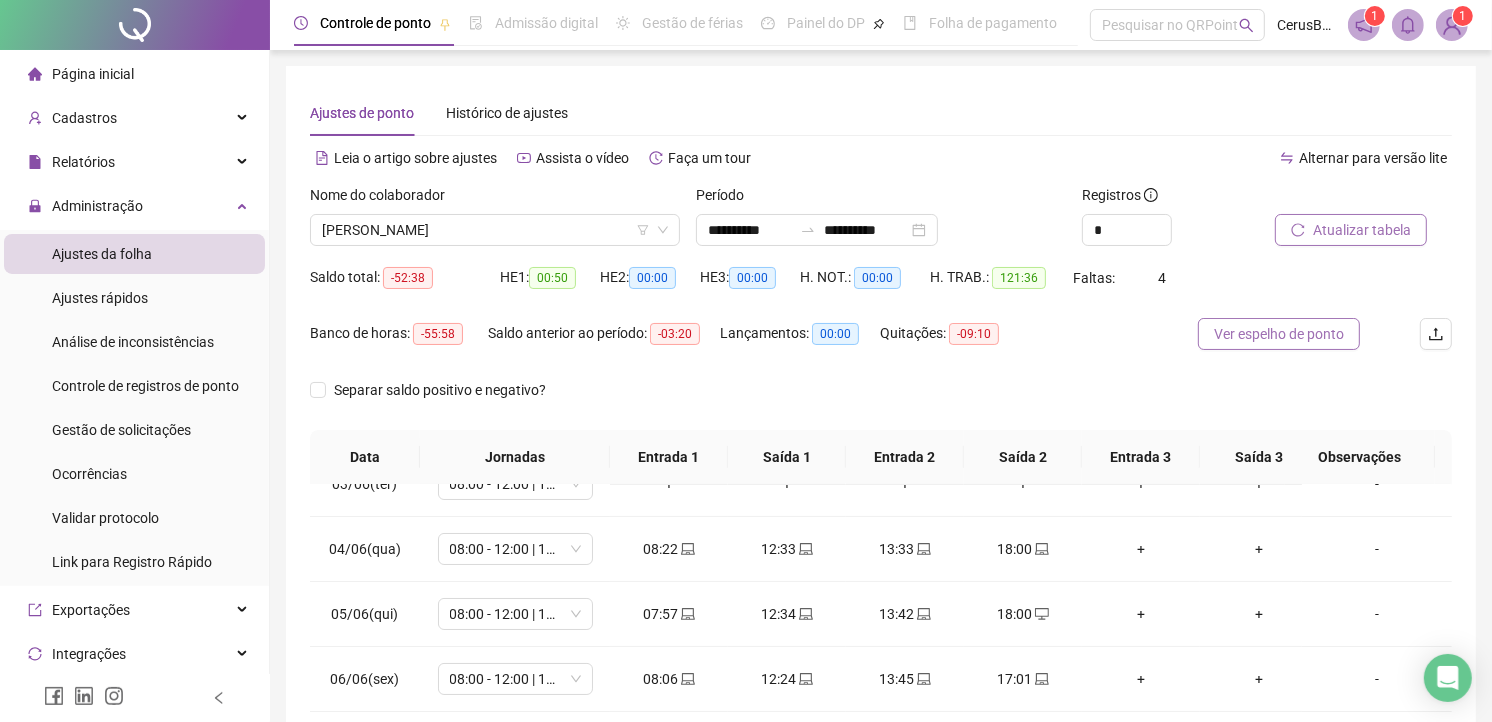 click on "Ver espelho de ponto" at bounding box center (1279, 334) 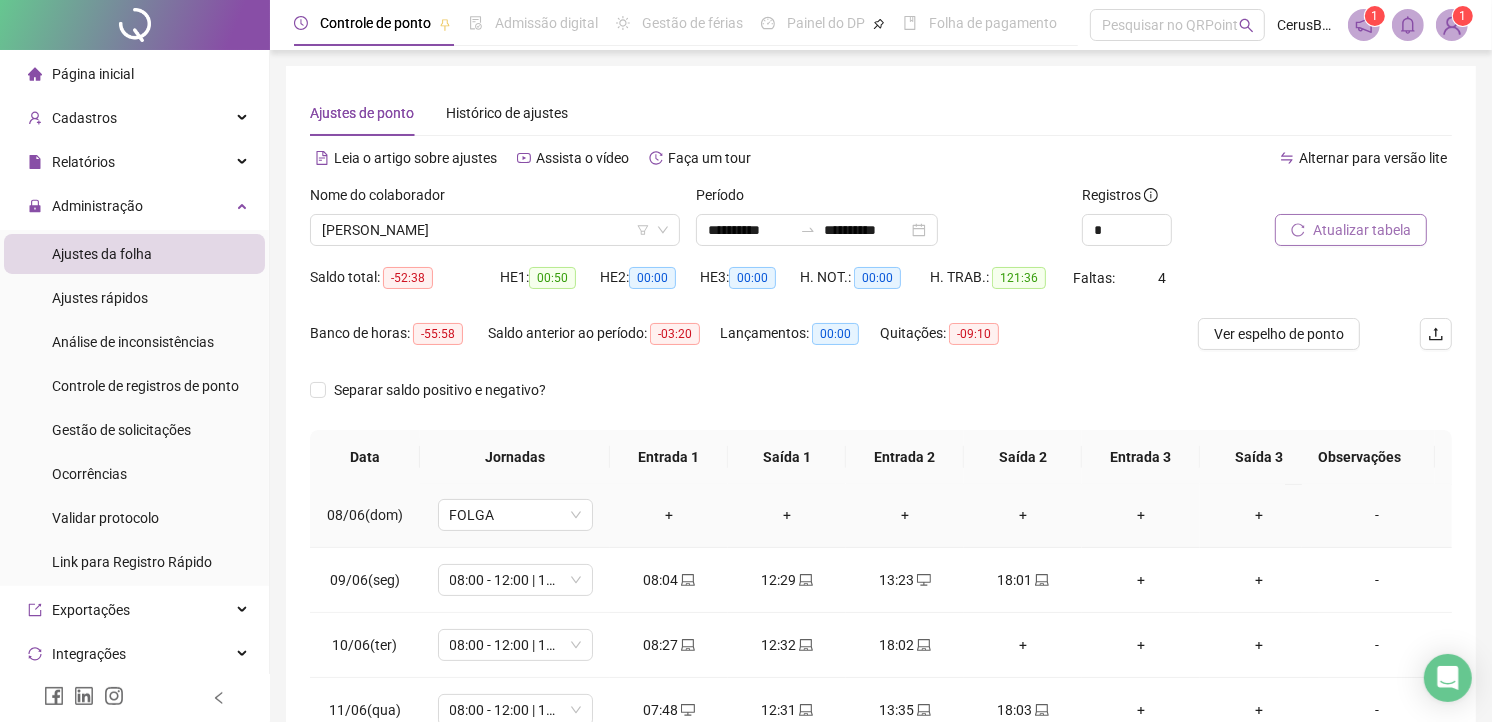 scroll, scrollTop: 496, scrollLeft: 0, axis: vertical 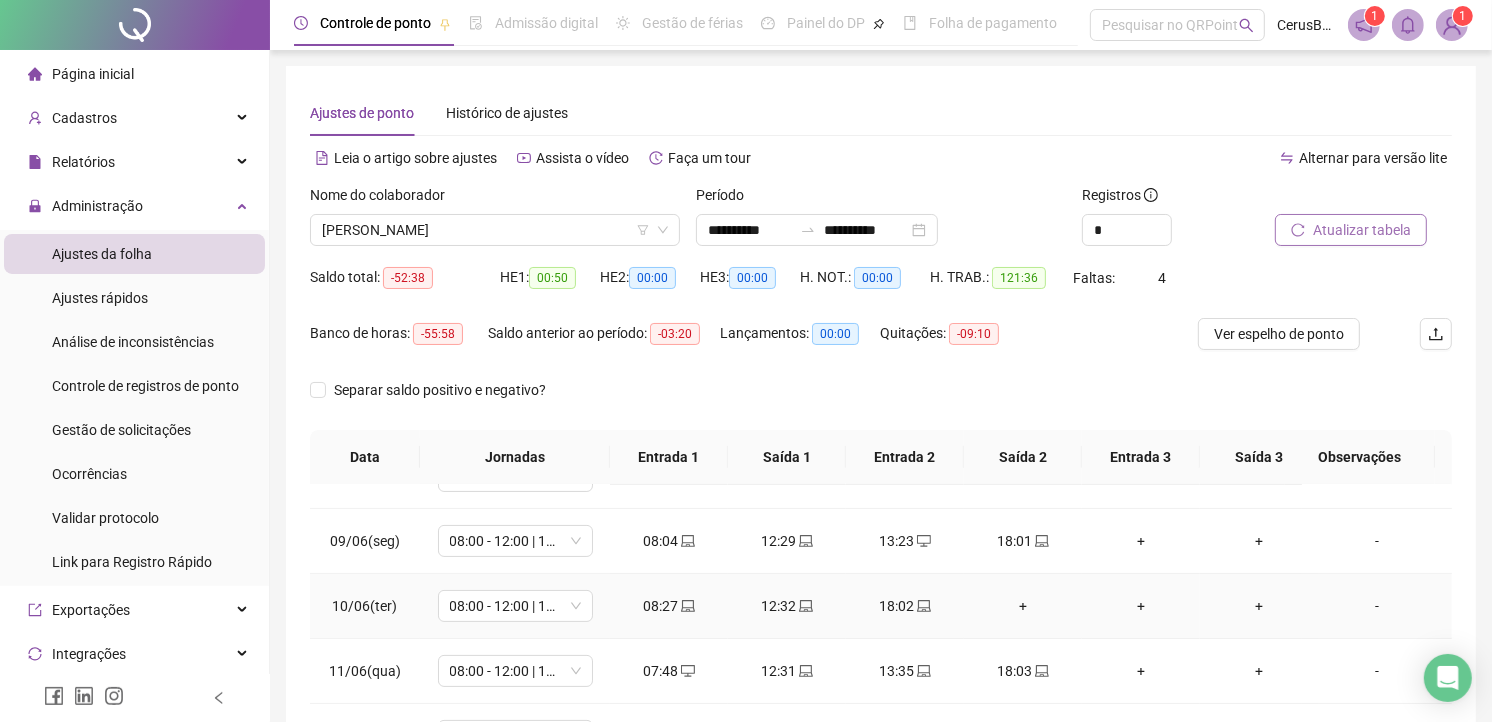 click on "+" at bounding box center [1023, 606] 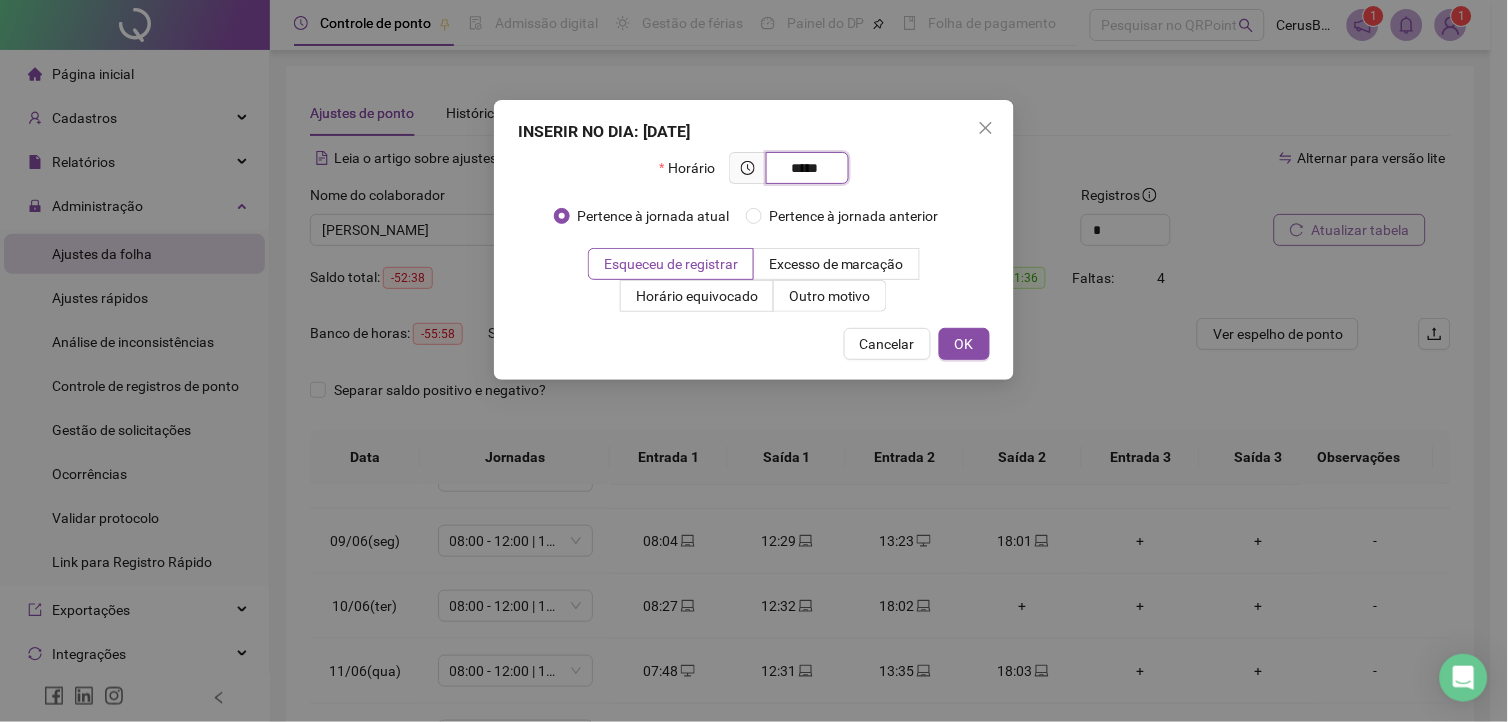 type on "*****" 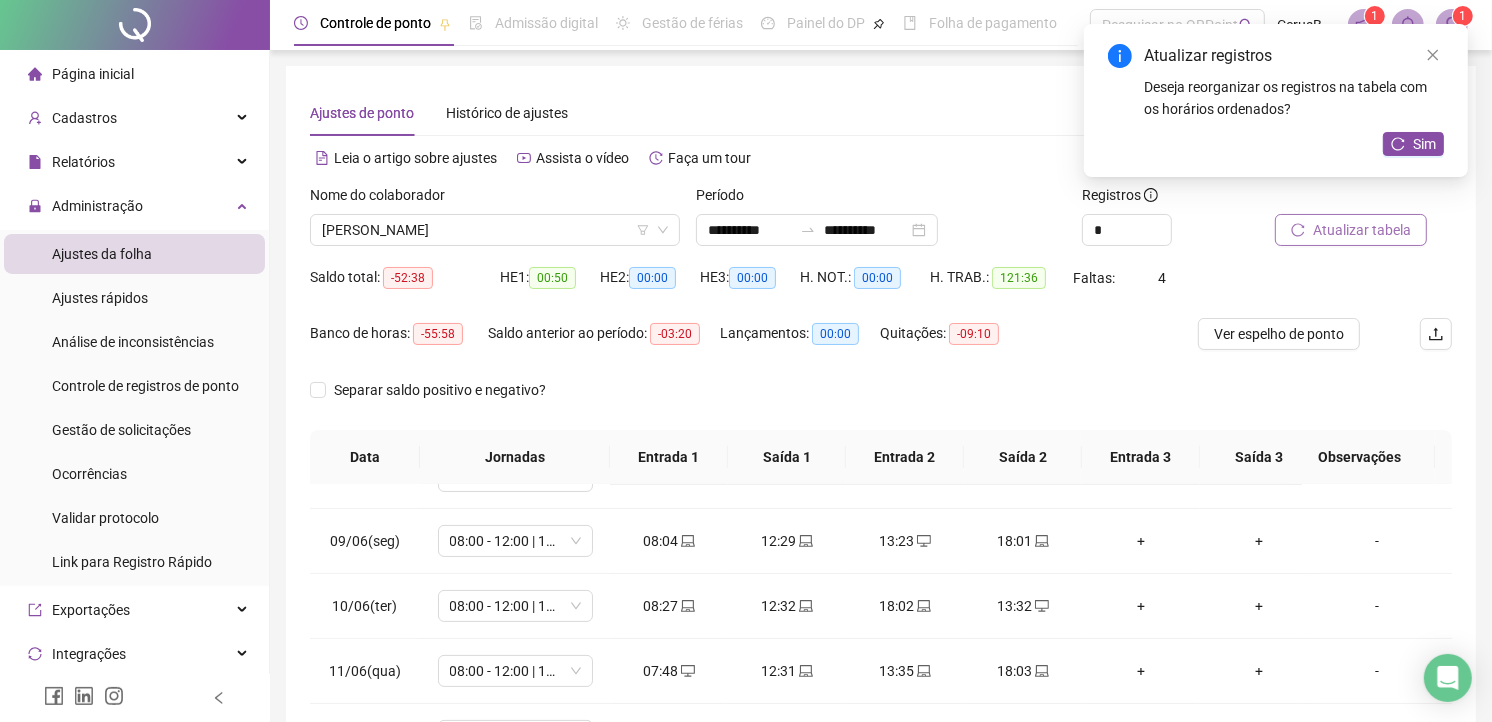 click on "Atualizar tabela" at bounding box center (1362, 230) 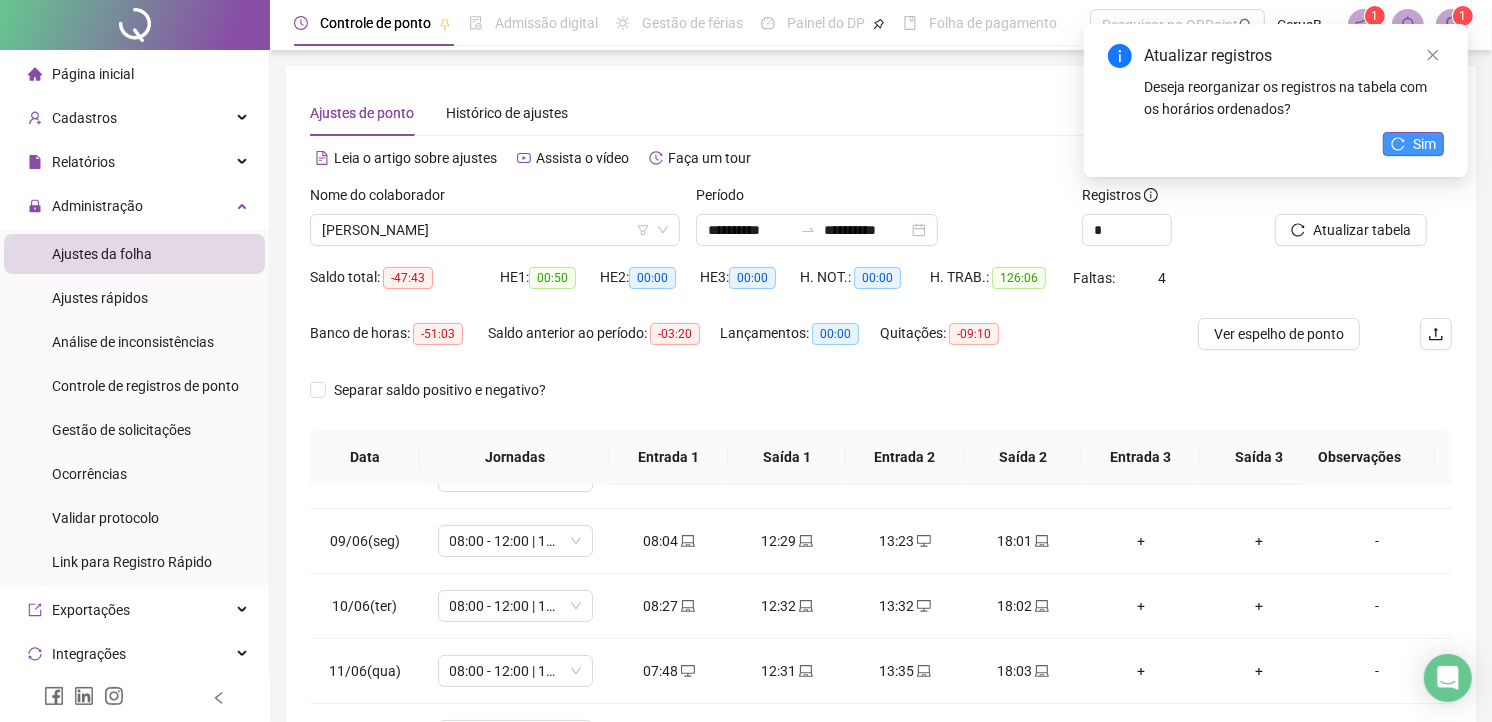 click on "Sim" at bounding box center (1424, 144) 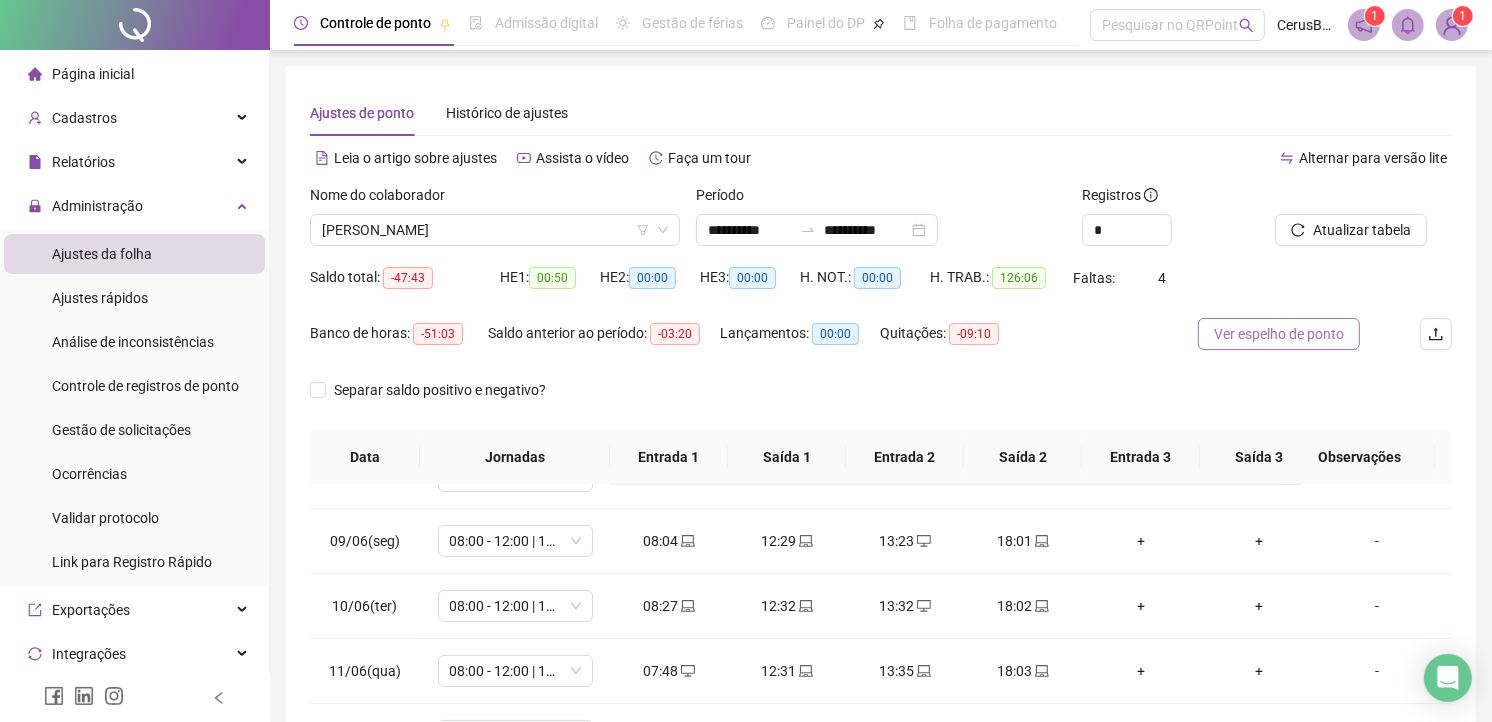 click on "Ver espelho de ponto" at bounding box center (1279, 334) 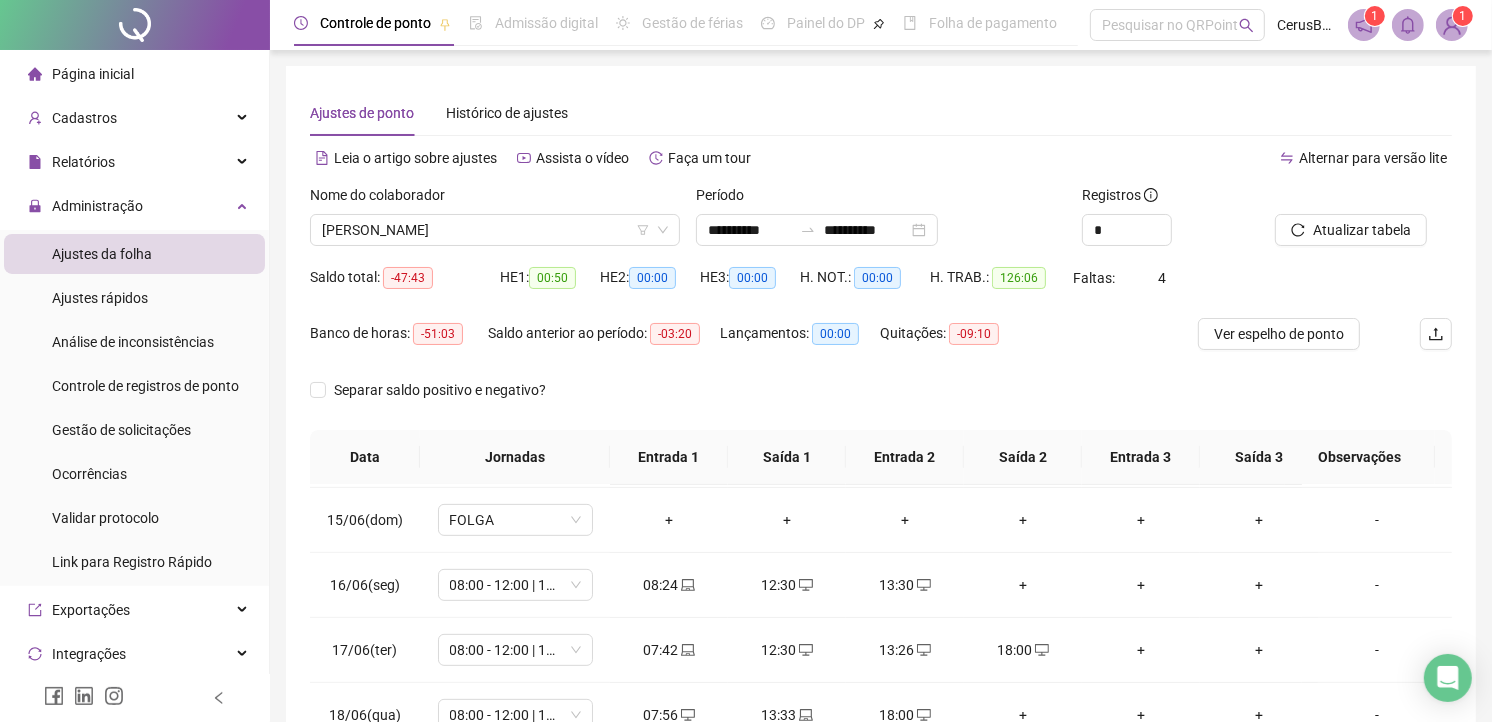 scroll, scrollTop: 941, scrollLeft: 0, axis: vertical 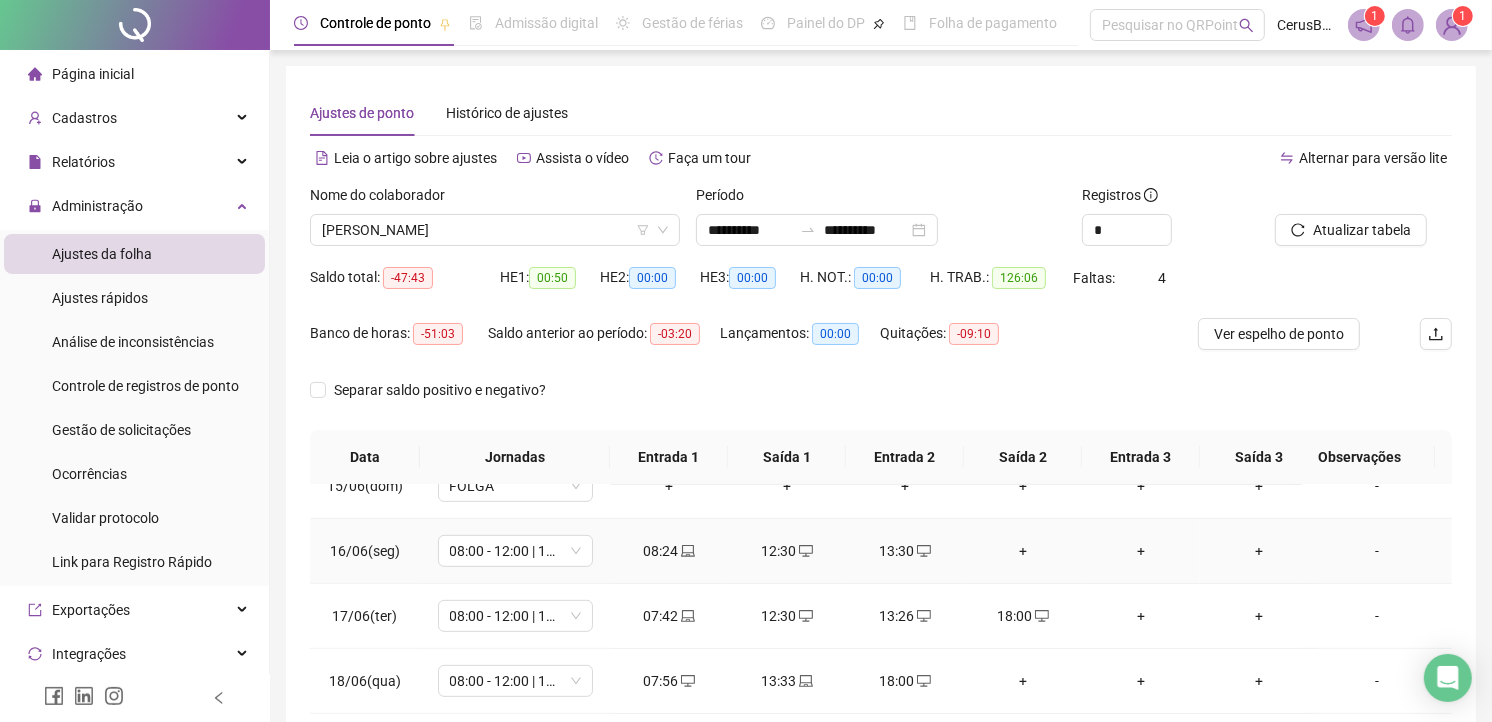 click on "+" at bounding box center [1023, 551] 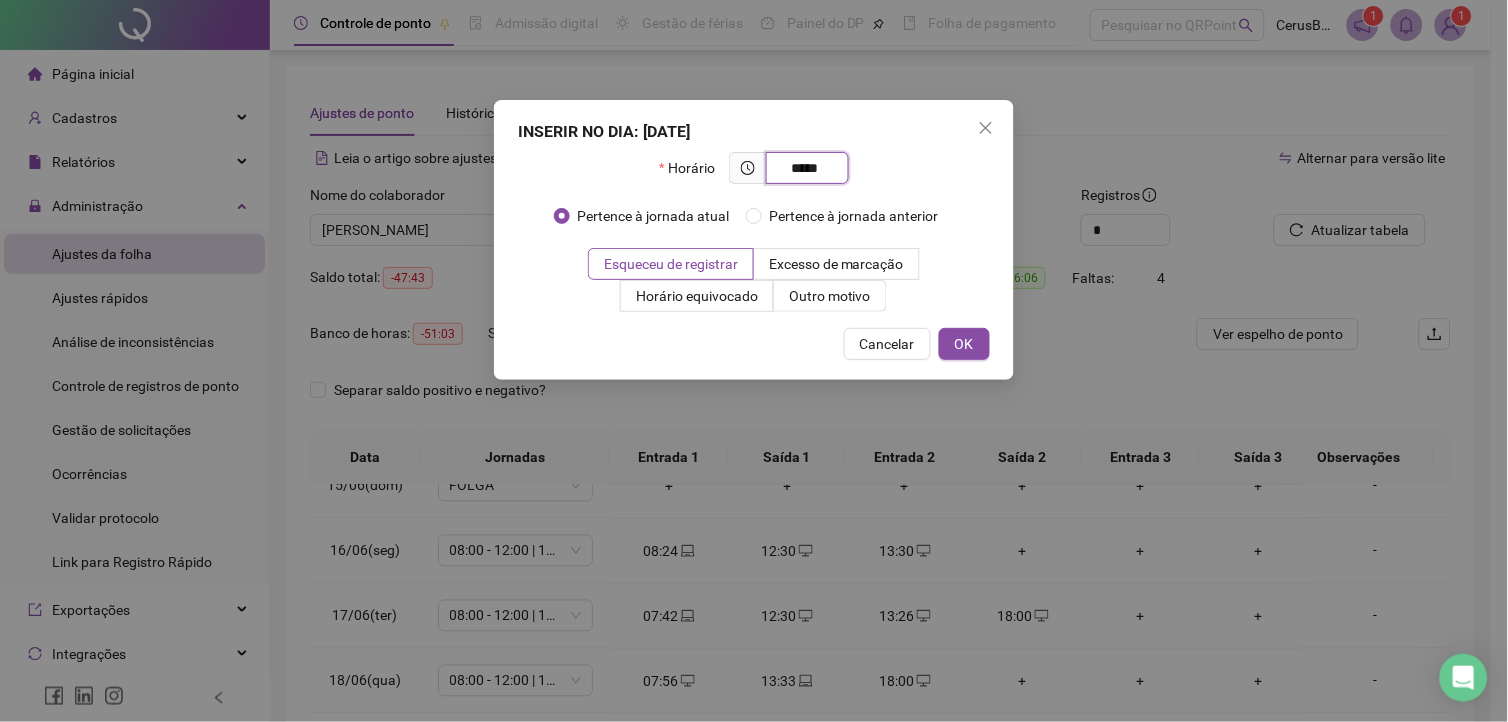 type on "*****" 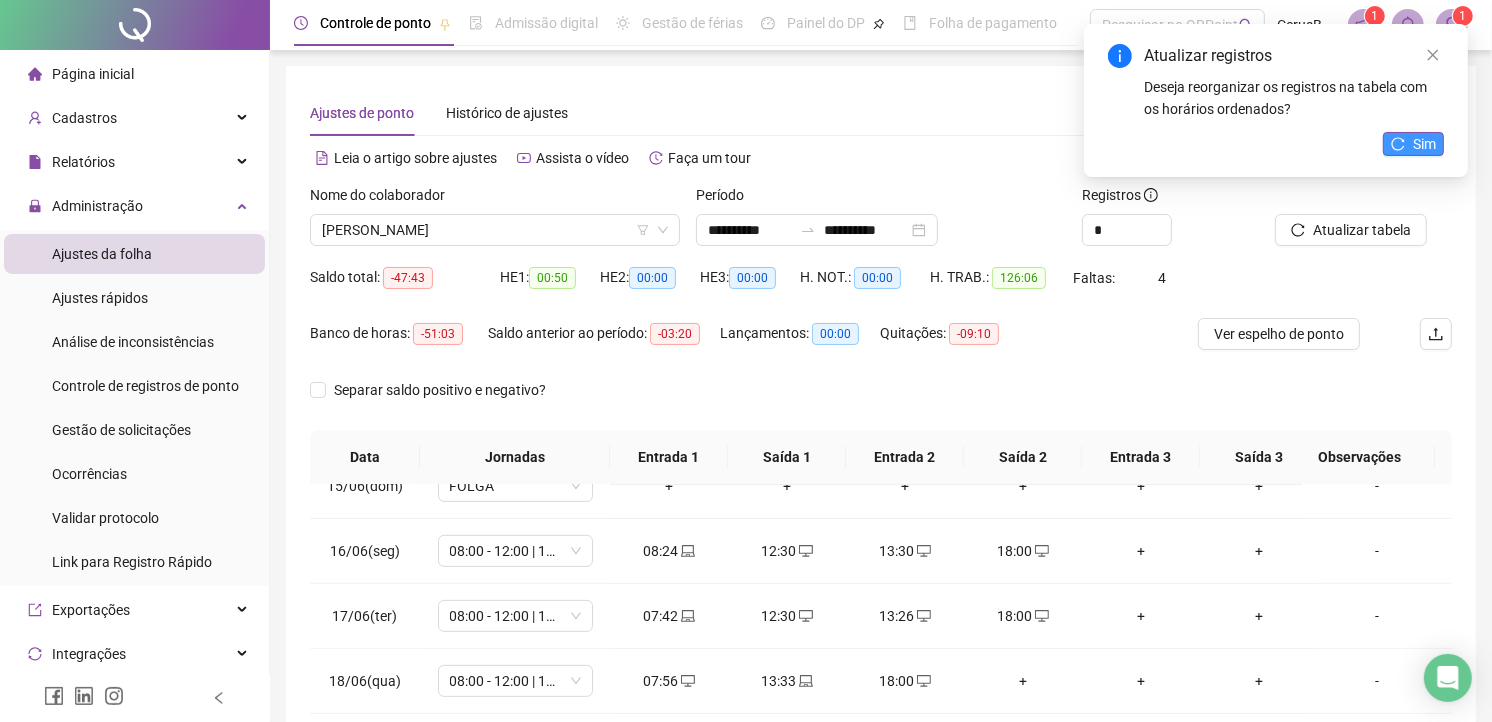 click on "Sim" at bounding box center (1424, 144) 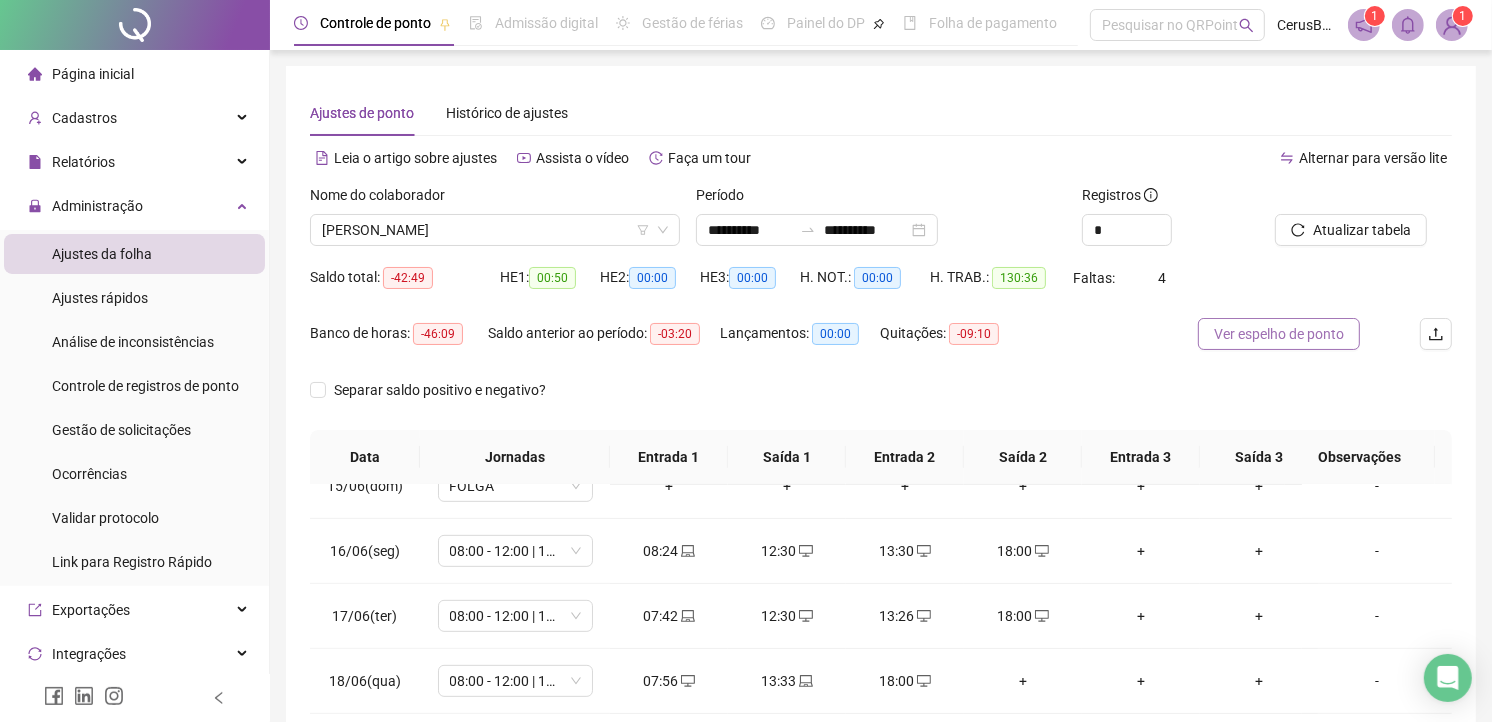 click on "Ver espelho de ponto" at bounding box center (1279, 334) 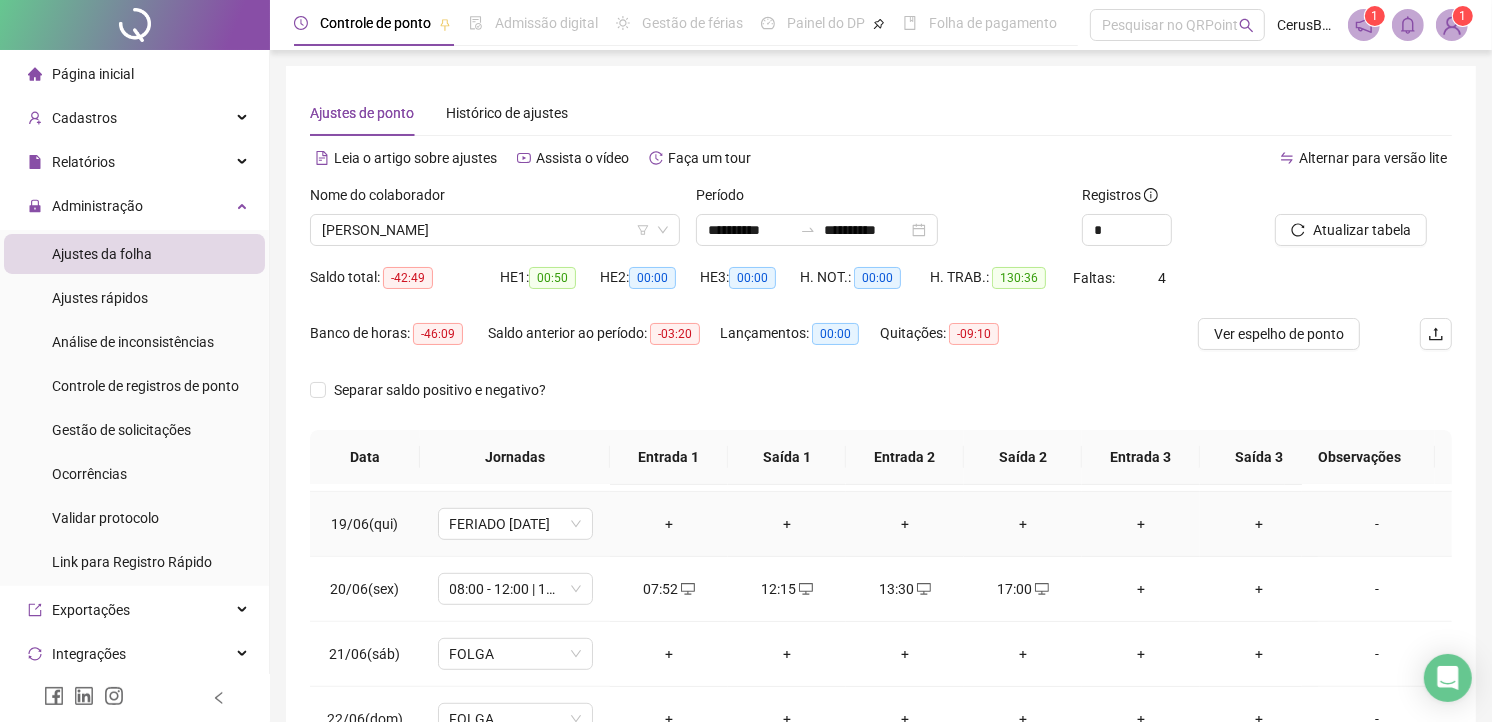 scroll, scrollTop: 1052, scrollLeft: 0, axis: vertical 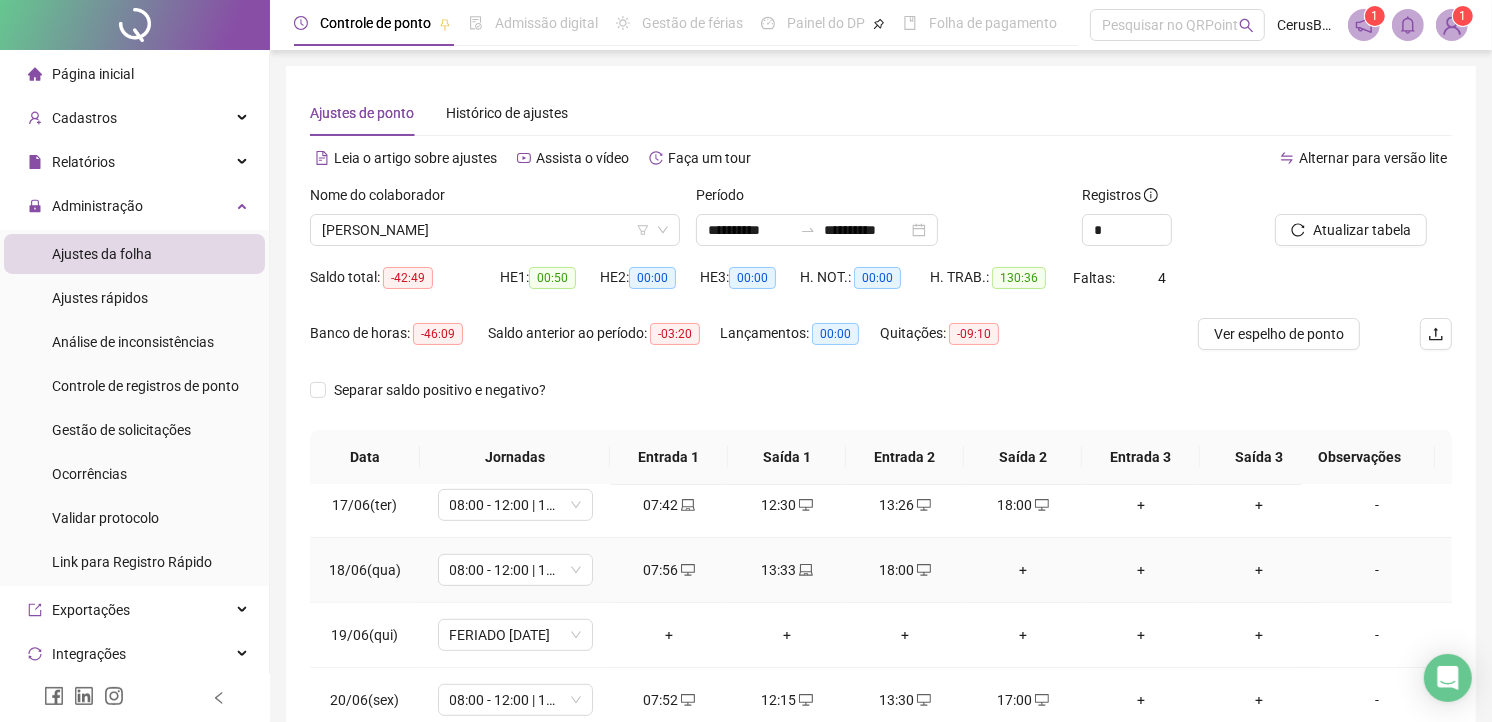 click on "+" at bounding box center (1023, 570) 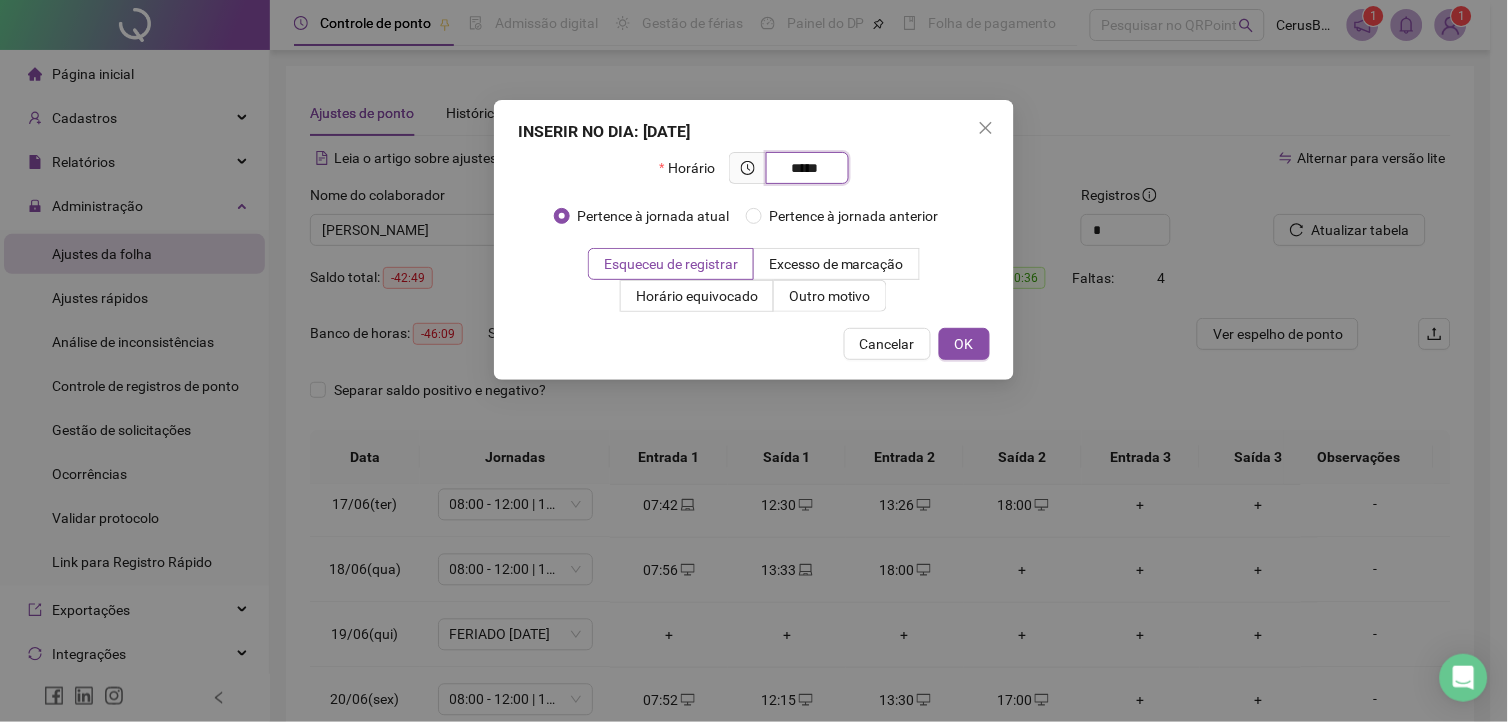 type on "*****" 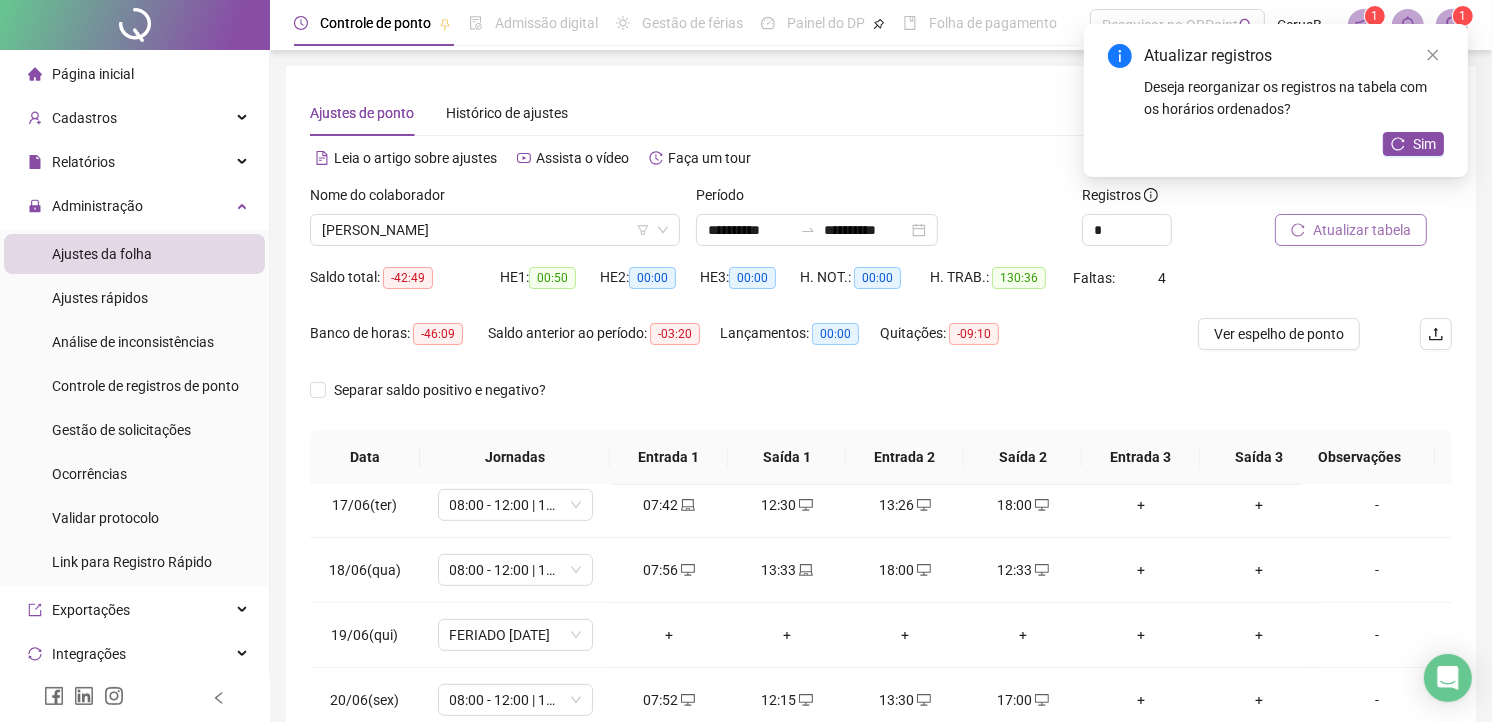 click on "Atualizar tabela" at bounding box center (1351, 230) 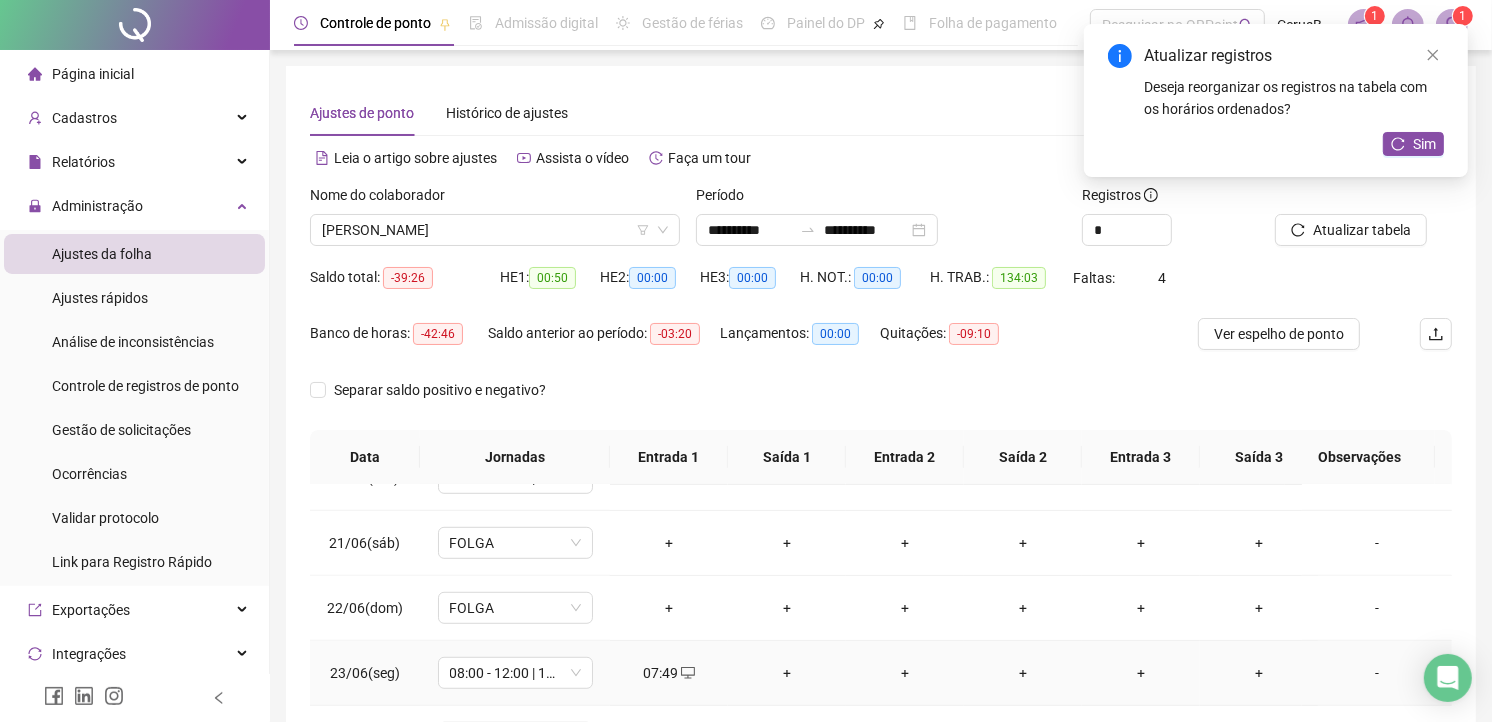 scroll, scrollTop: 1385, scrollLeft: 0, axis: vertical 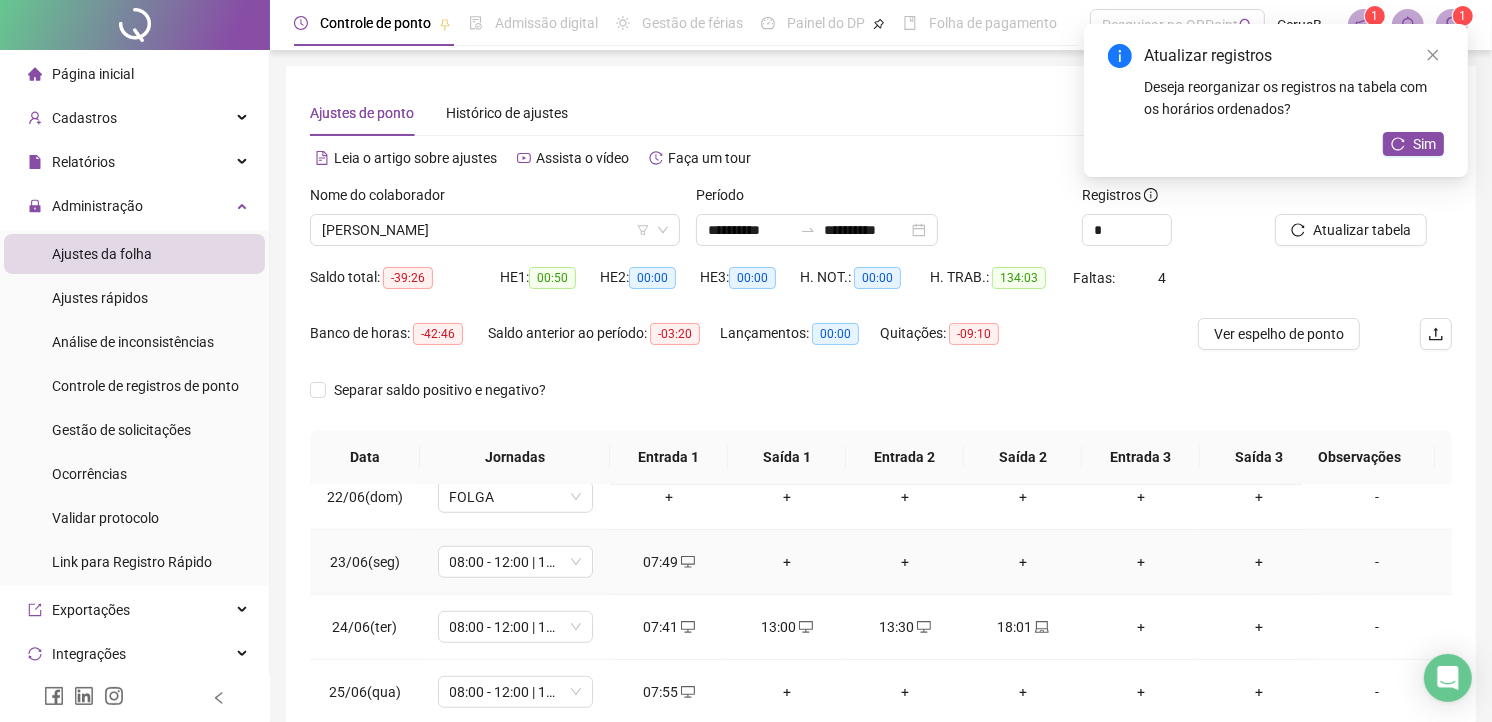 click on "+" at bounding box center (787, 562) 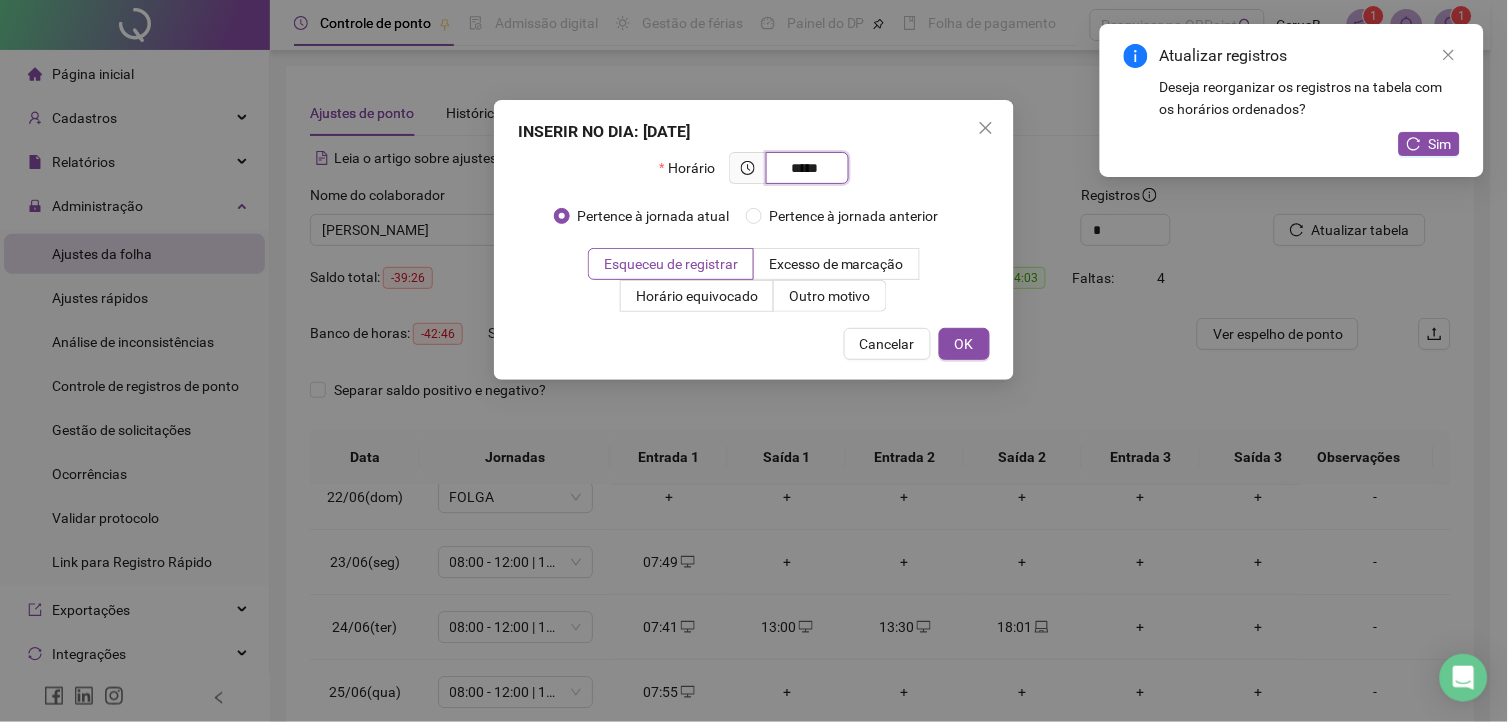 type on "*****" 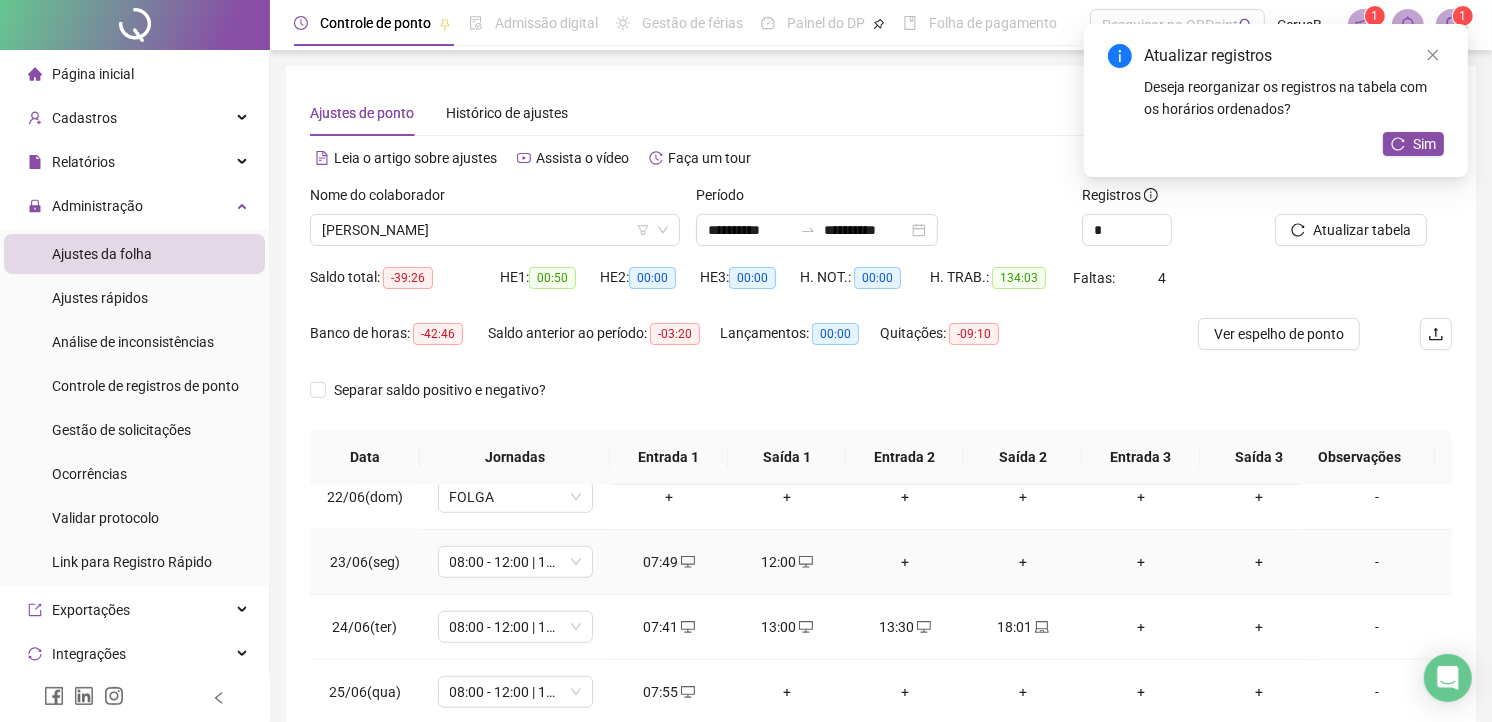 click on "+" at bounding box center [905, 562] 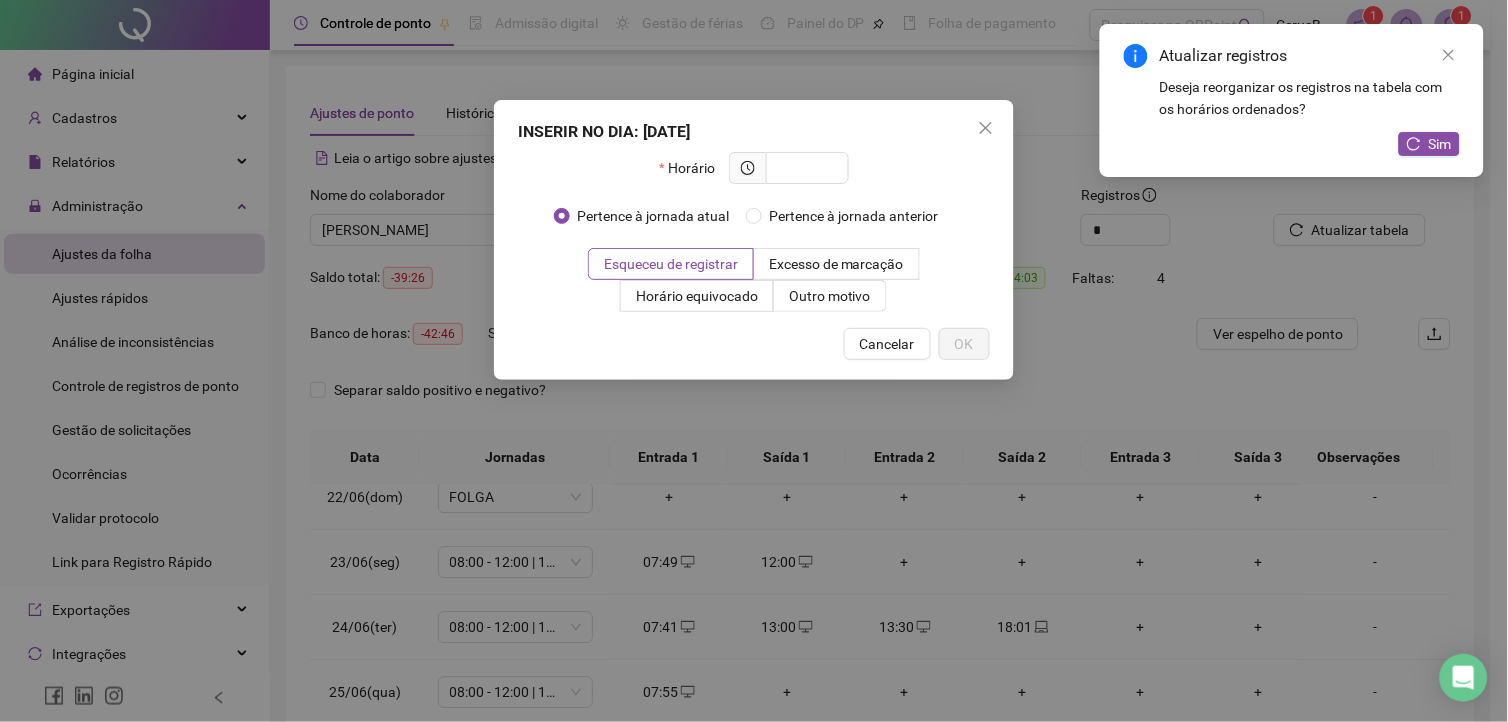 type on "*" 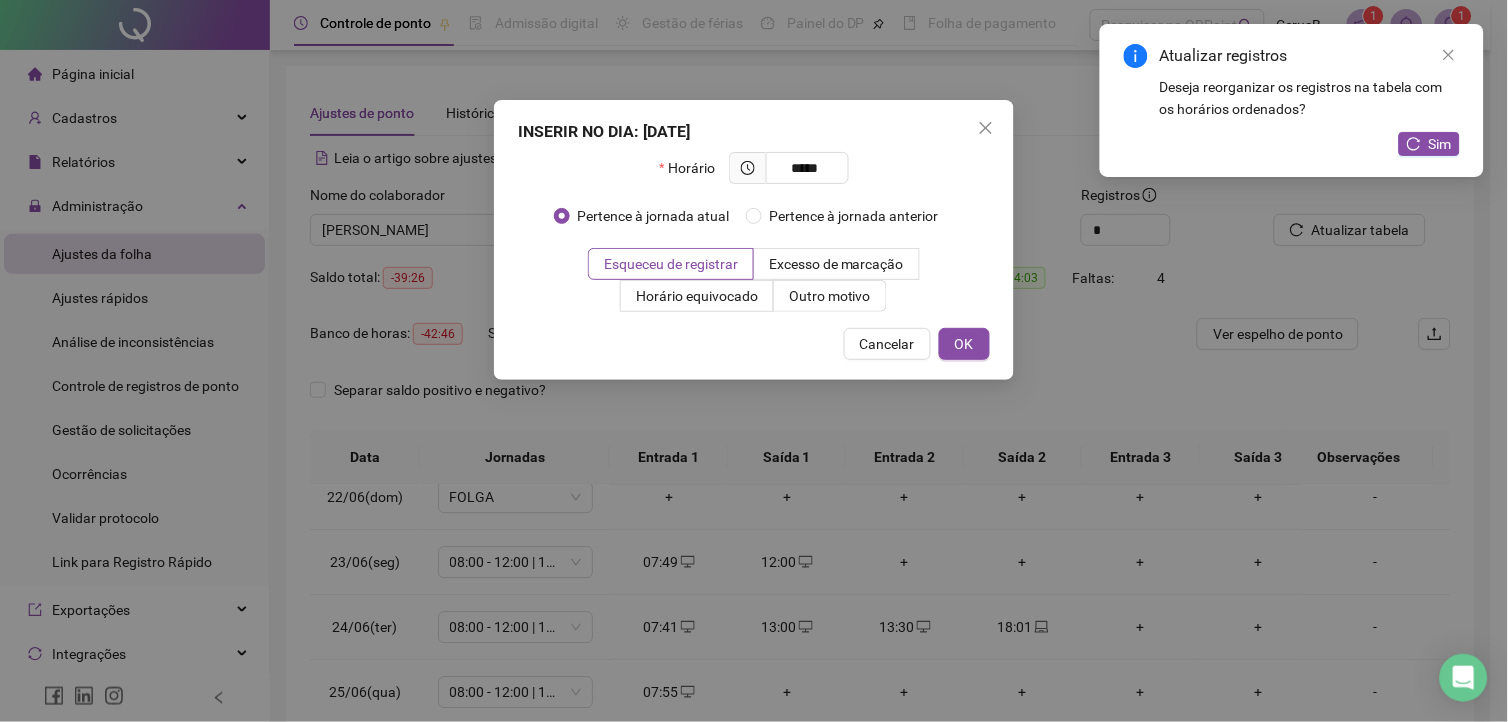 type on "*****" 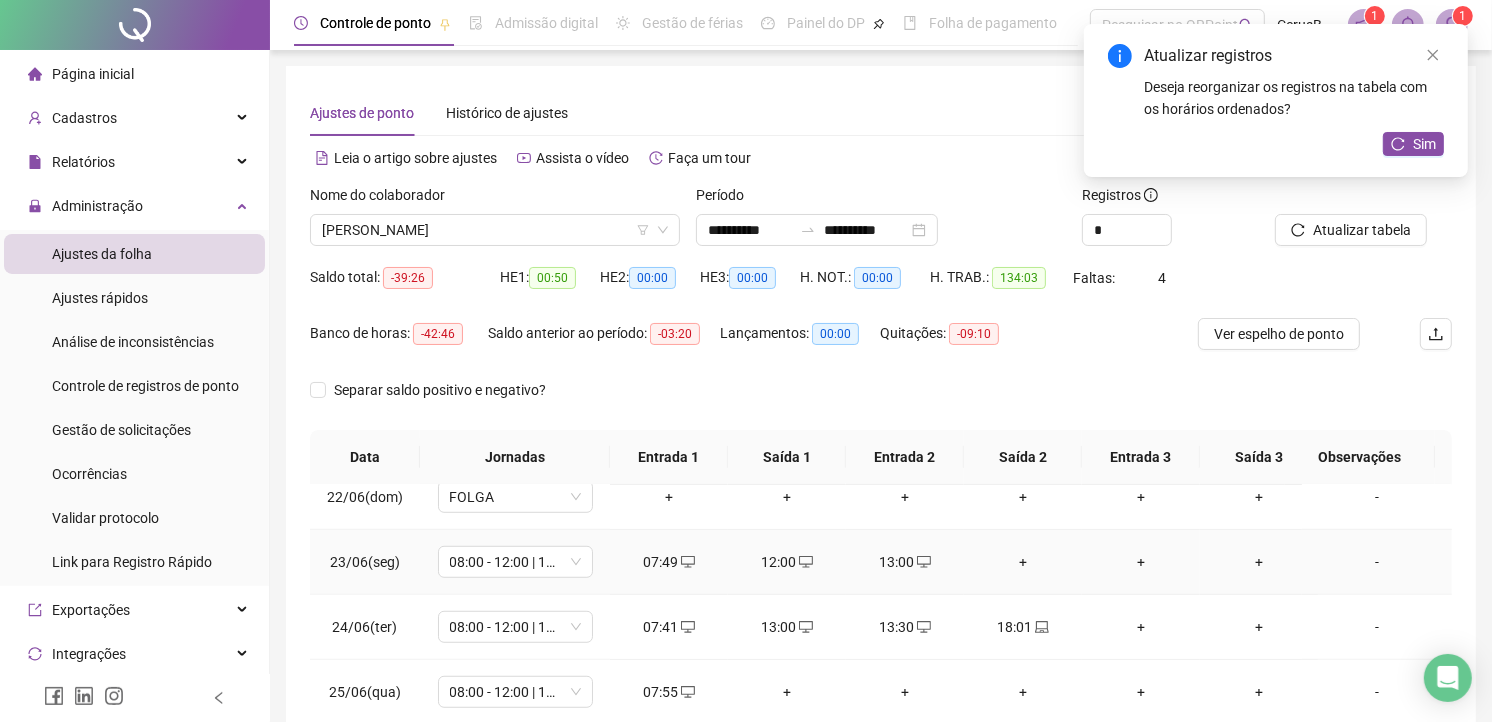drag, startPoint x: 1028, startPoint y: 565, endPoint x: 1017, endPoint y: 561, distance: 11.7046995 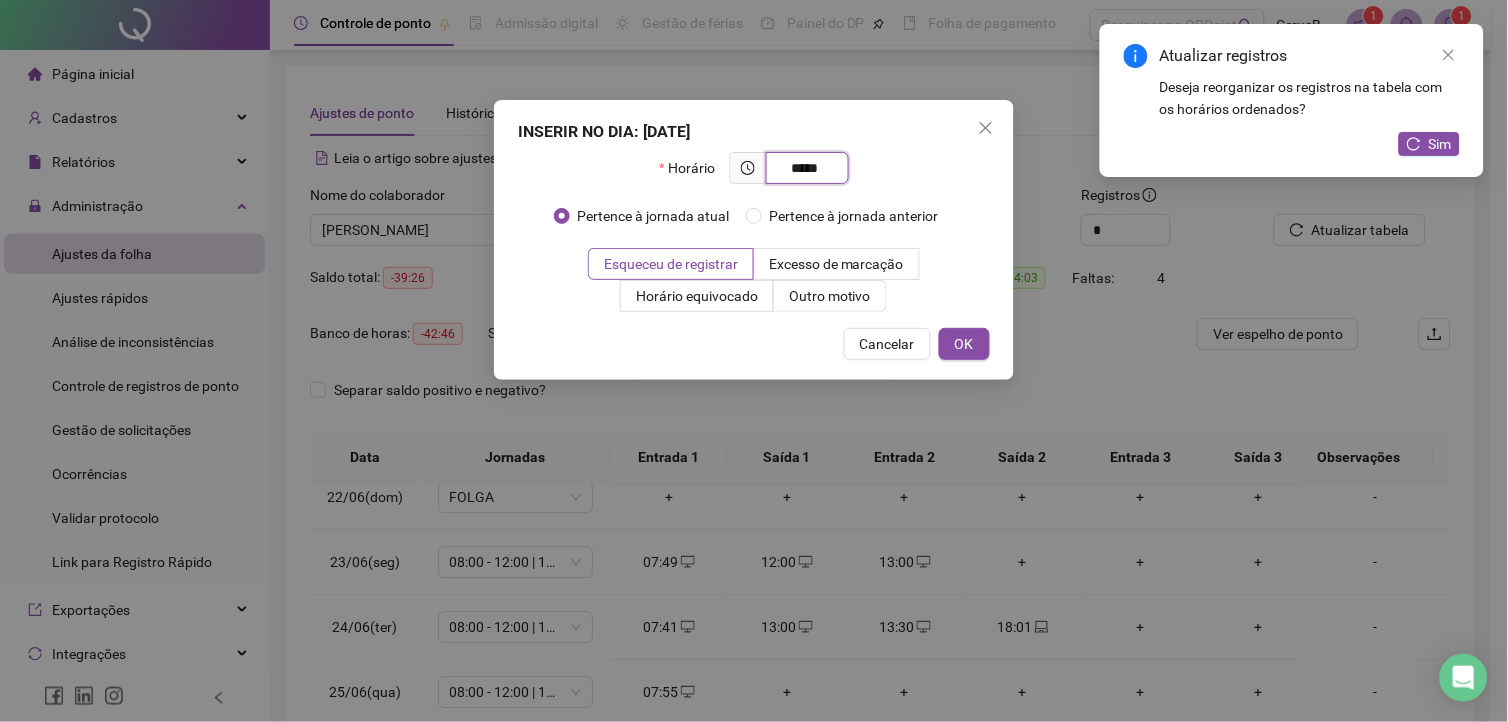 type on "*****" 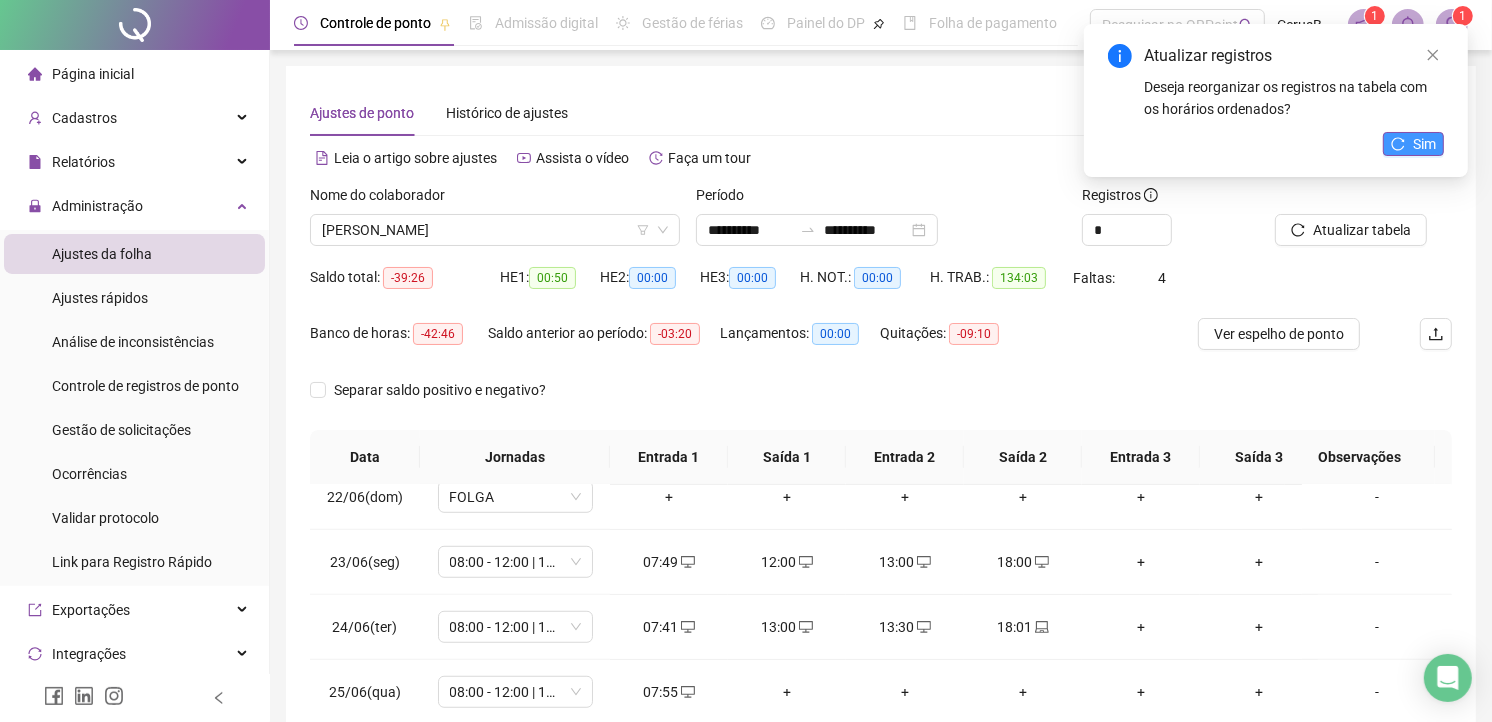 click on "Sim" at bounding box center (1413, 144) 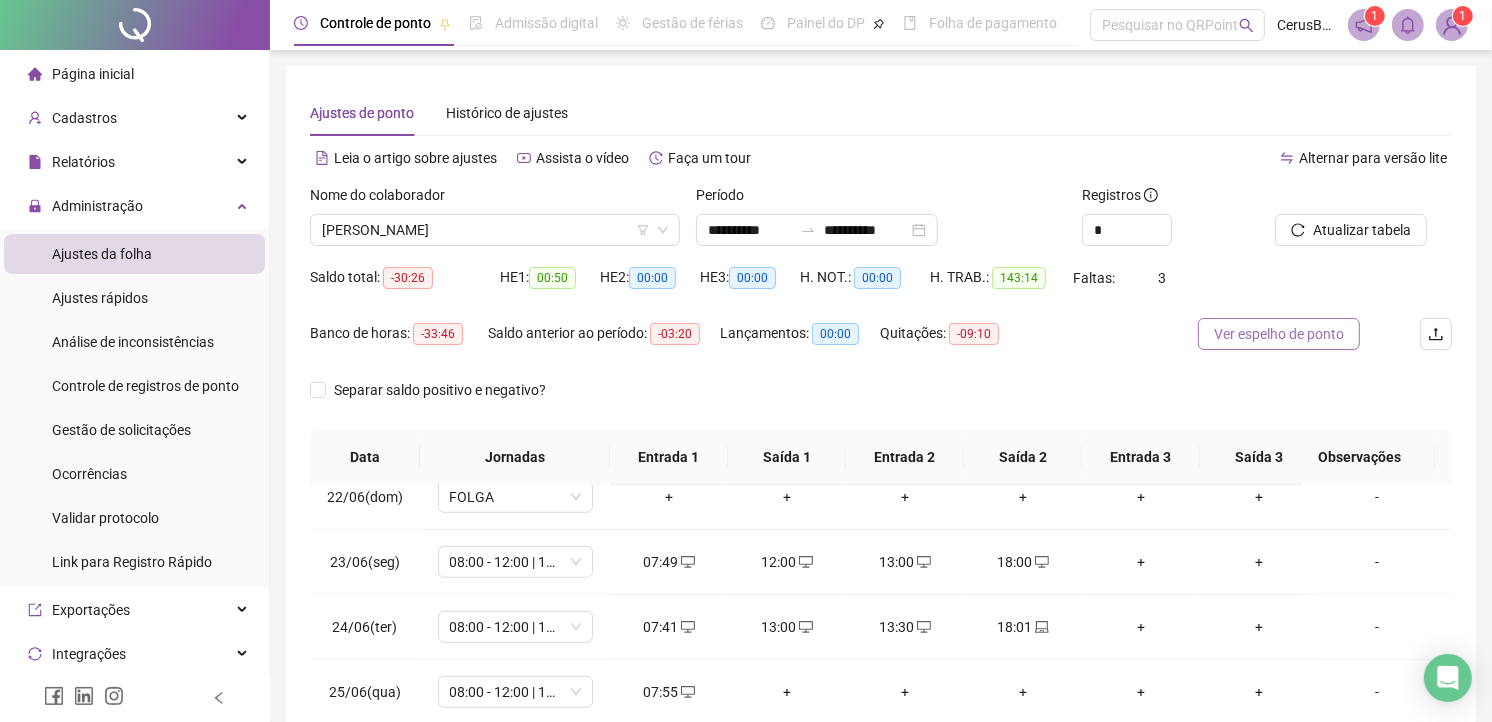 click on "Ver espelho de ponto" at bounding box center [1279, 334] 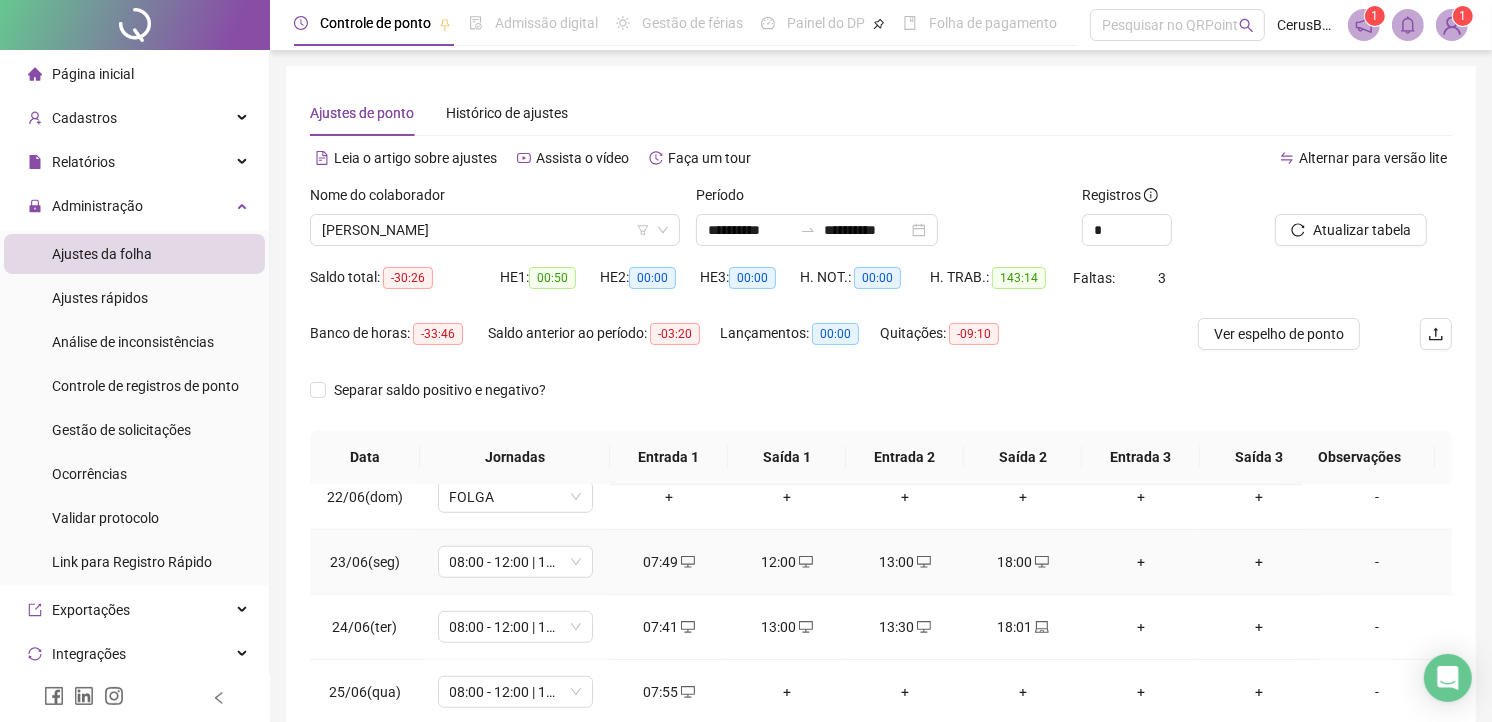 scroll, scrollTop: 1496, scrollLeft: 0, axis: vertical 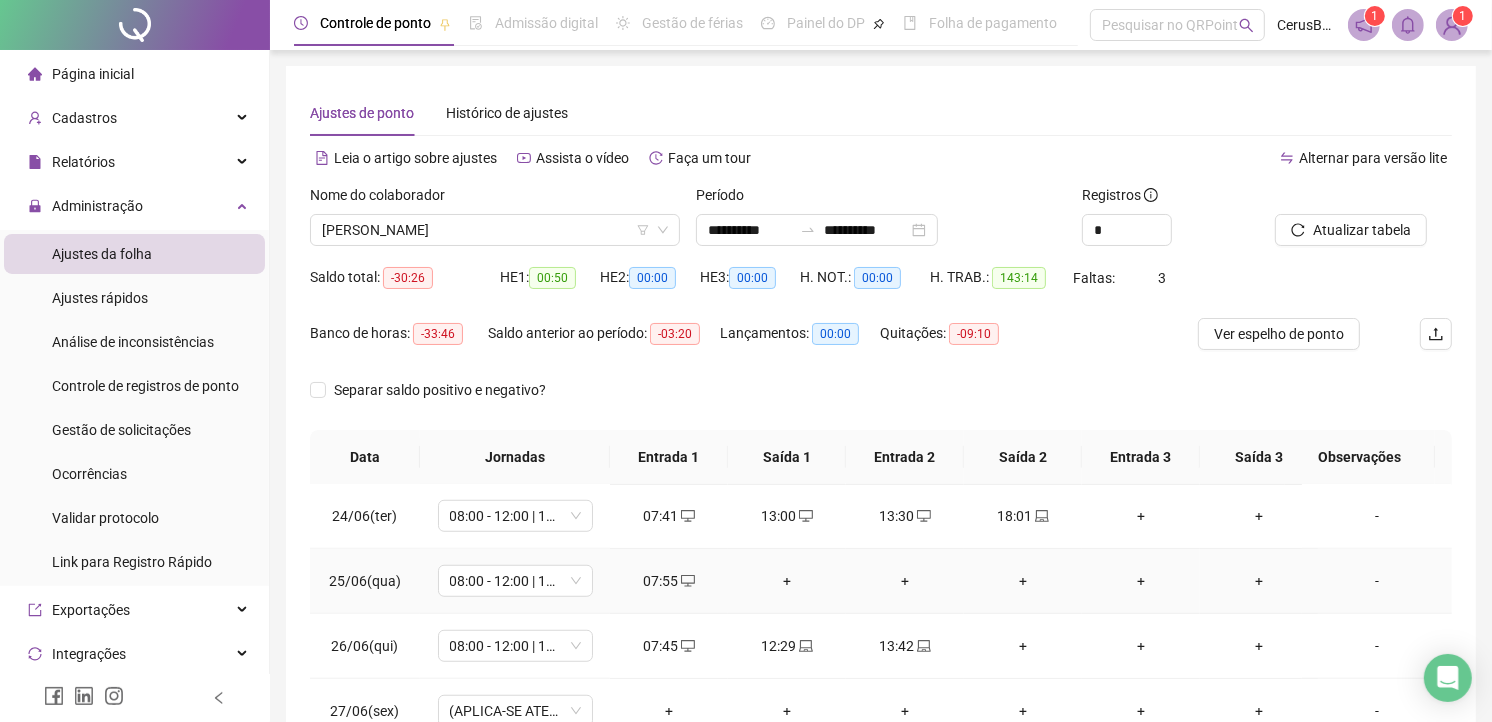 click on "+" at bounding box center (787, 581) 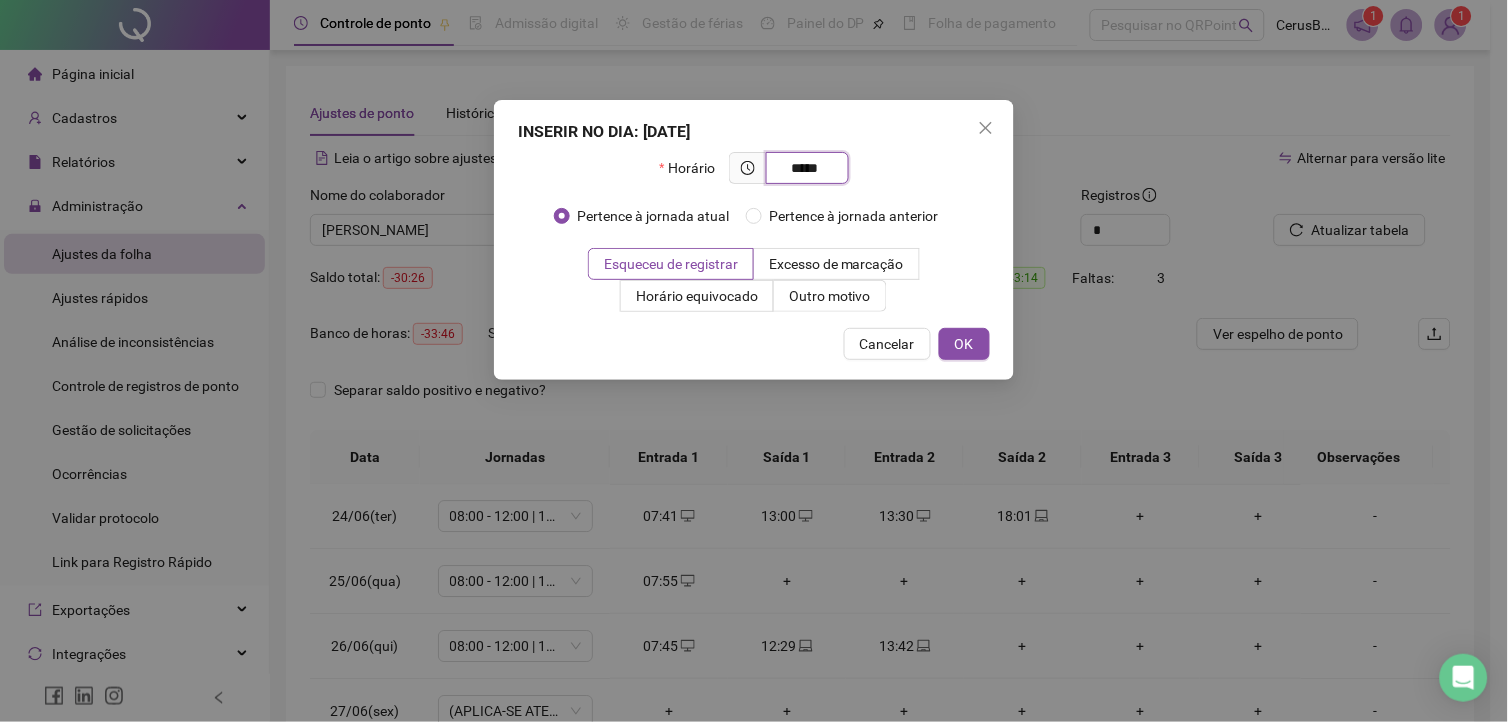type on "*****" 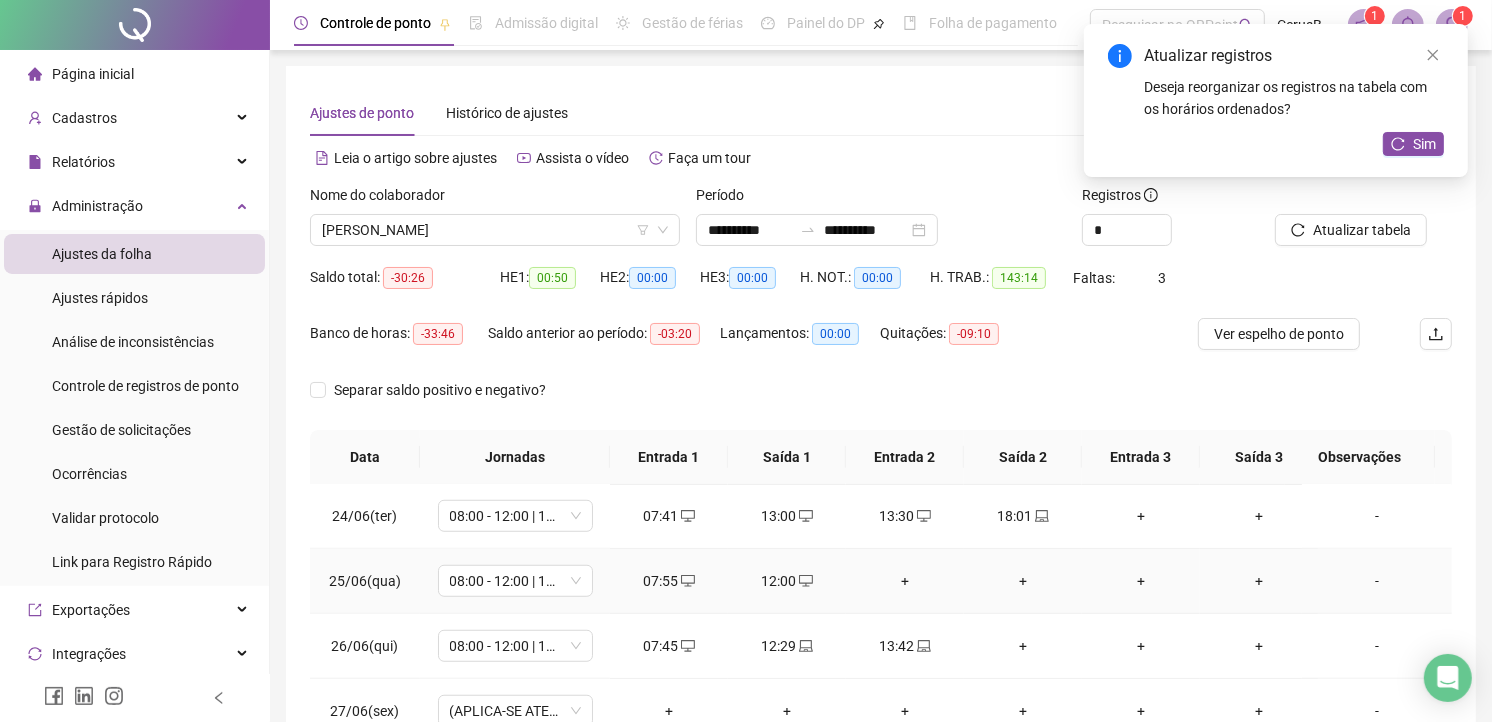 click on "+" at bounding box center [905, 581] 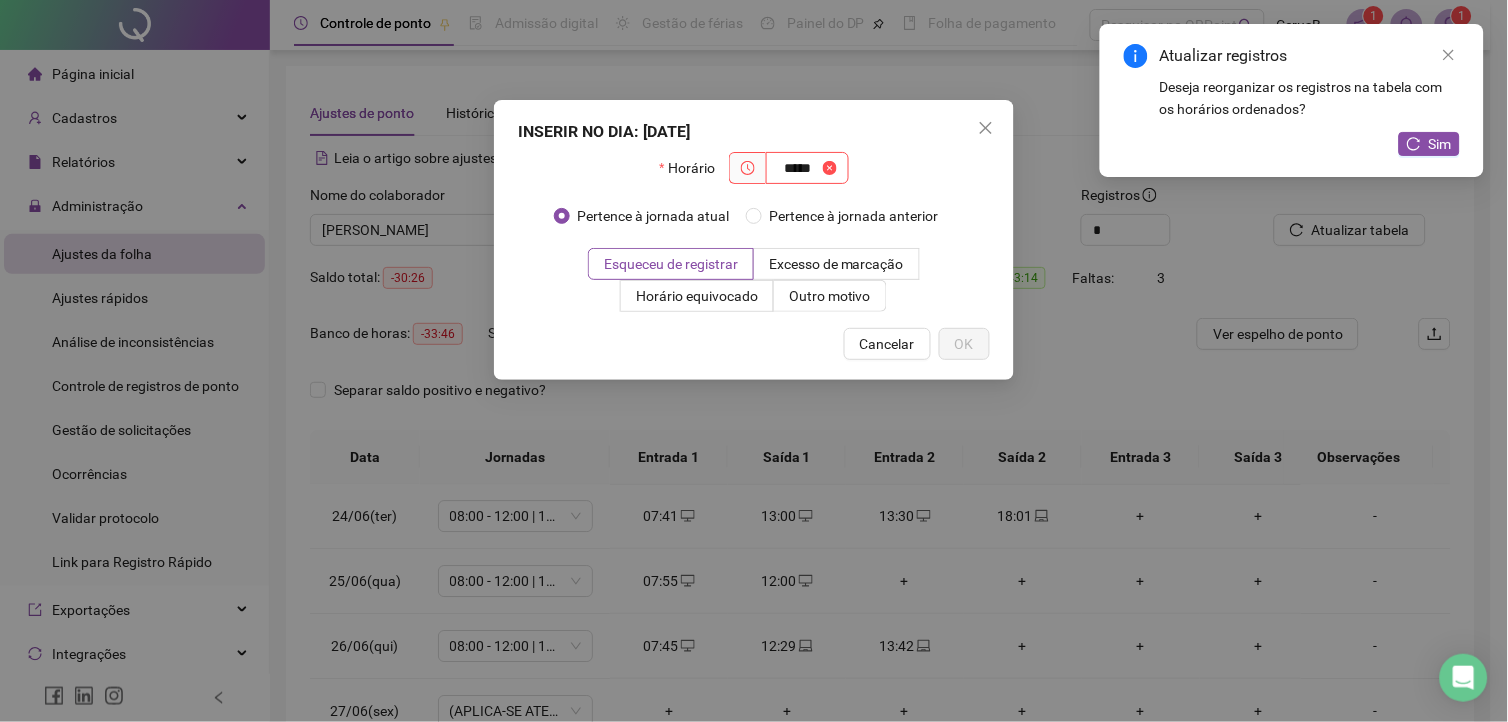 type on "*****" 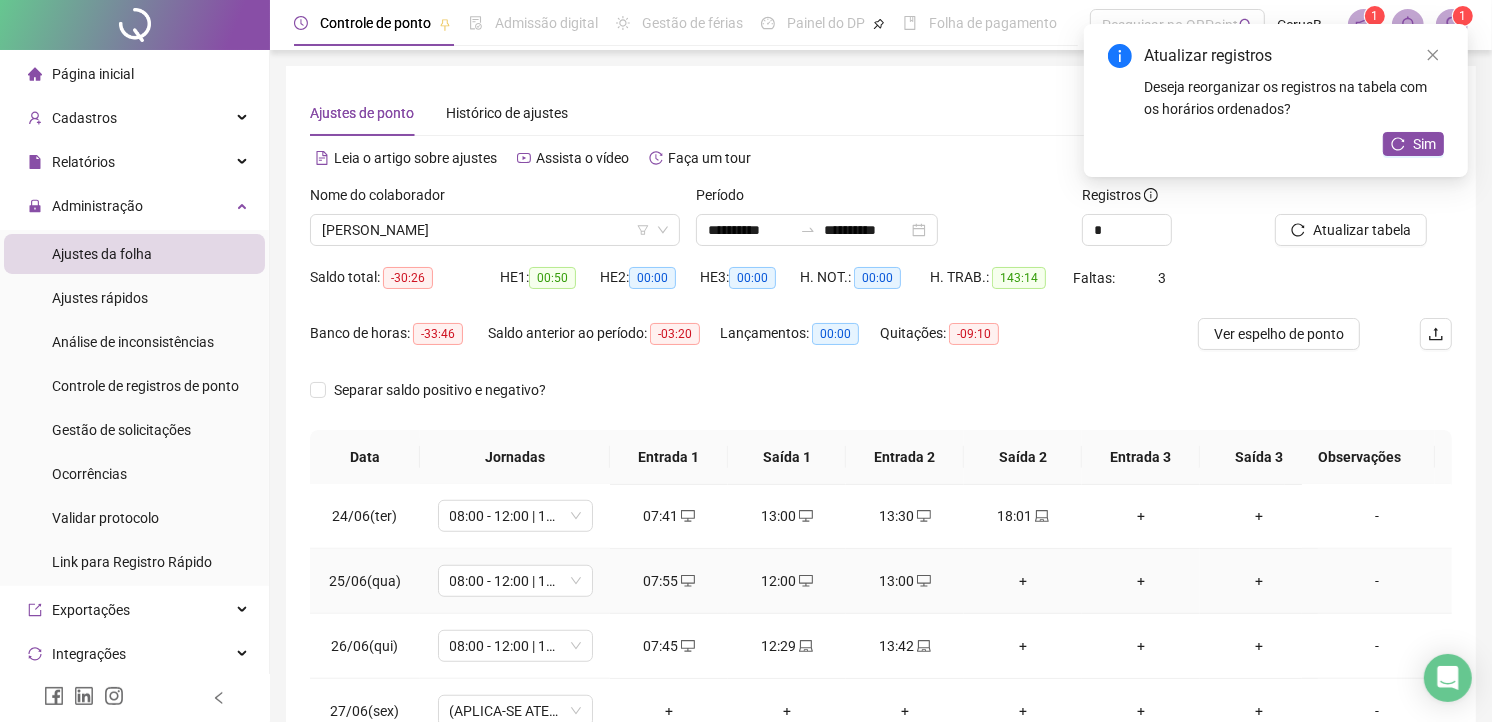click on "+" at bounding box center (1023, 581) 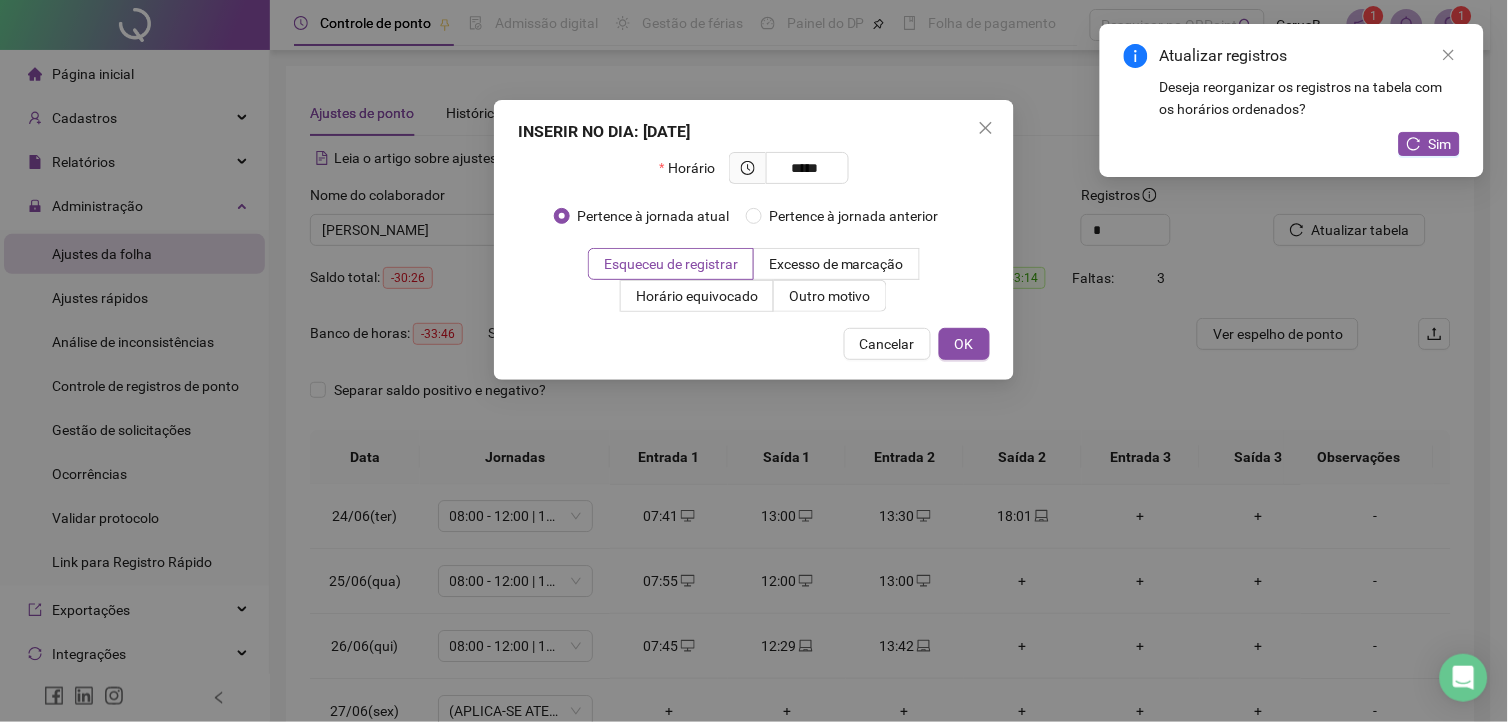 type on "*****" 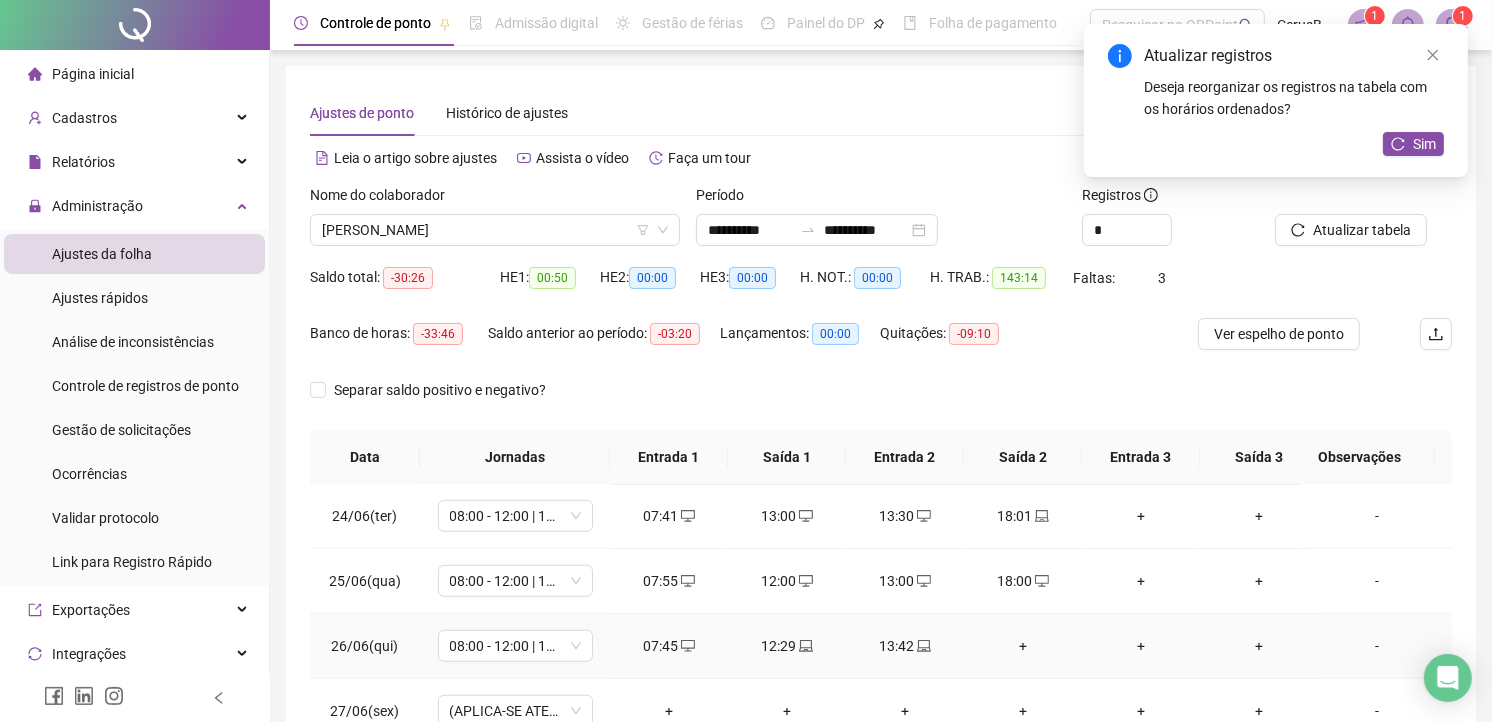 click on "+" at bounding box center (1023, 646) 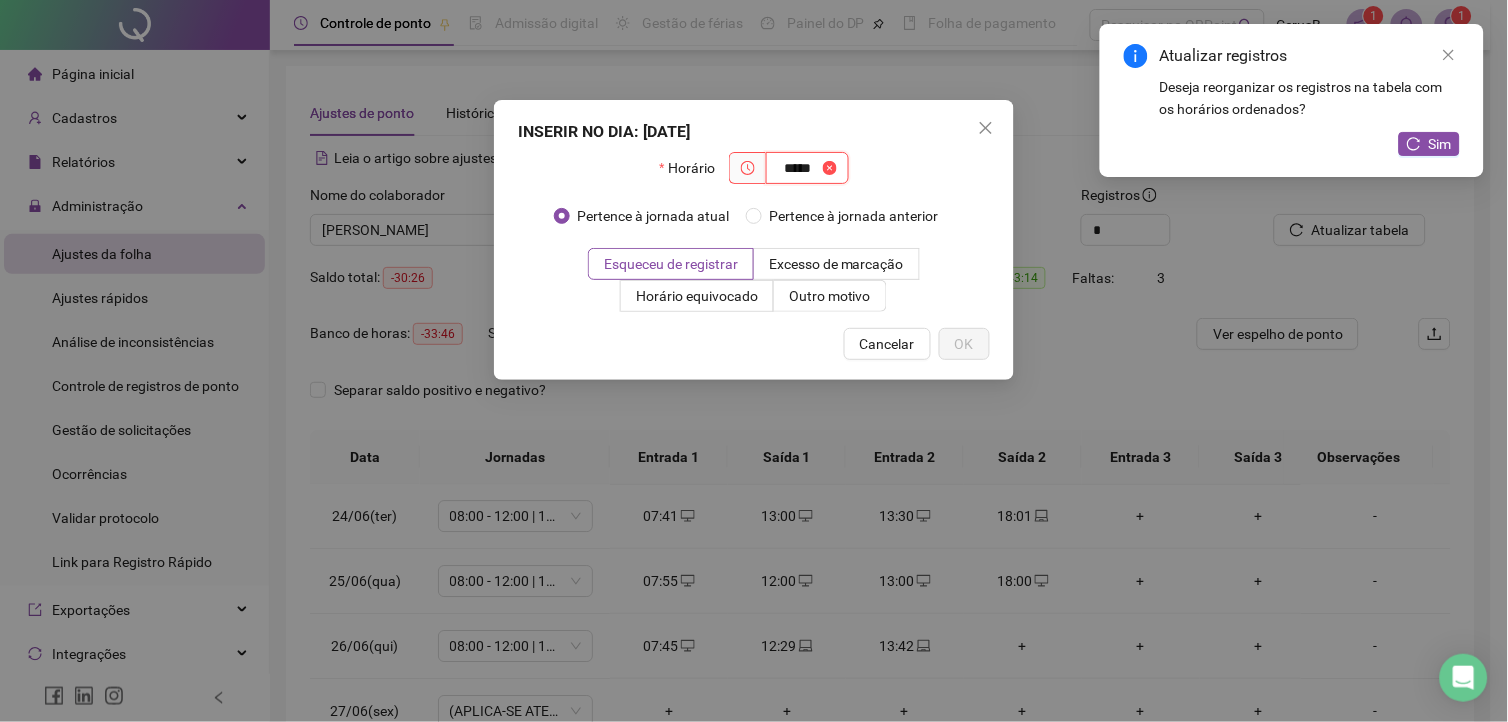 type on "*****" 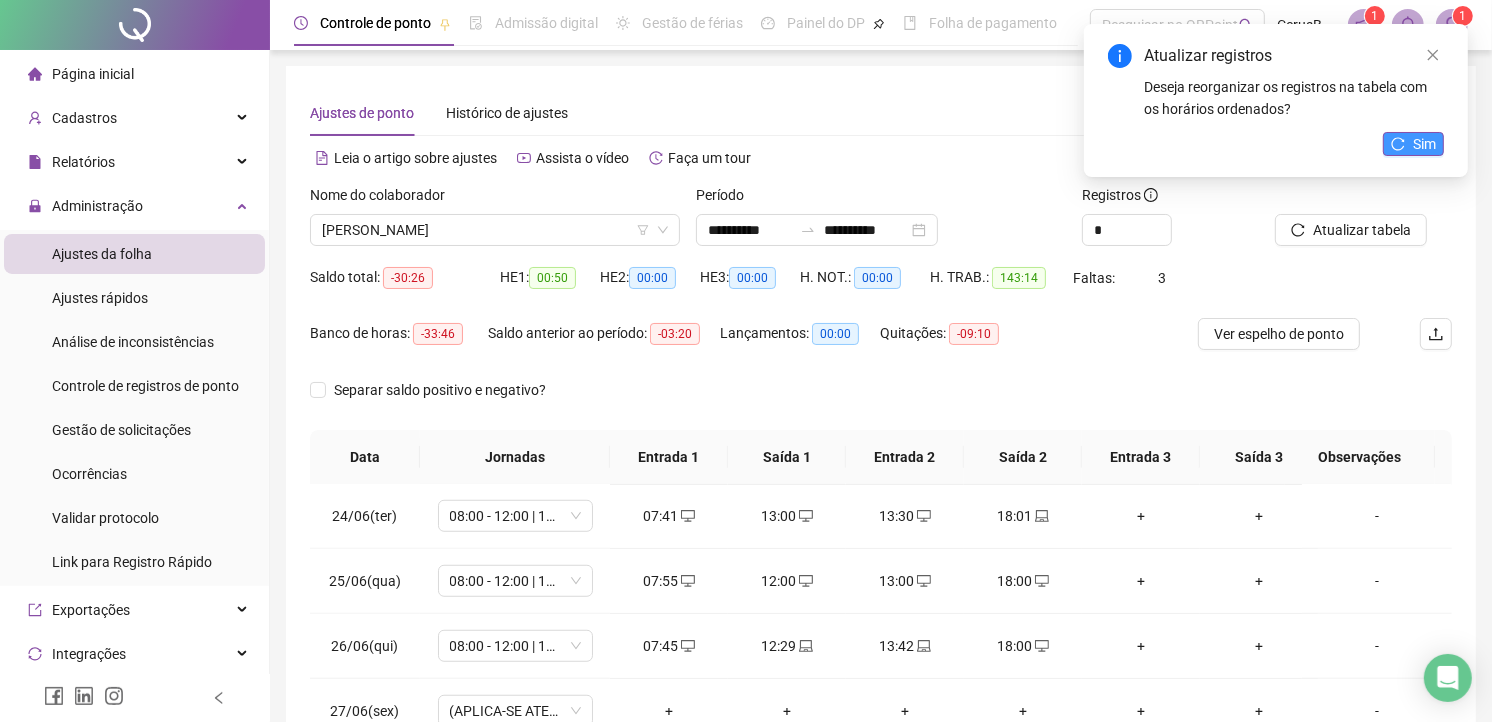 click on "Sim" at bounding box center [1424, 144] 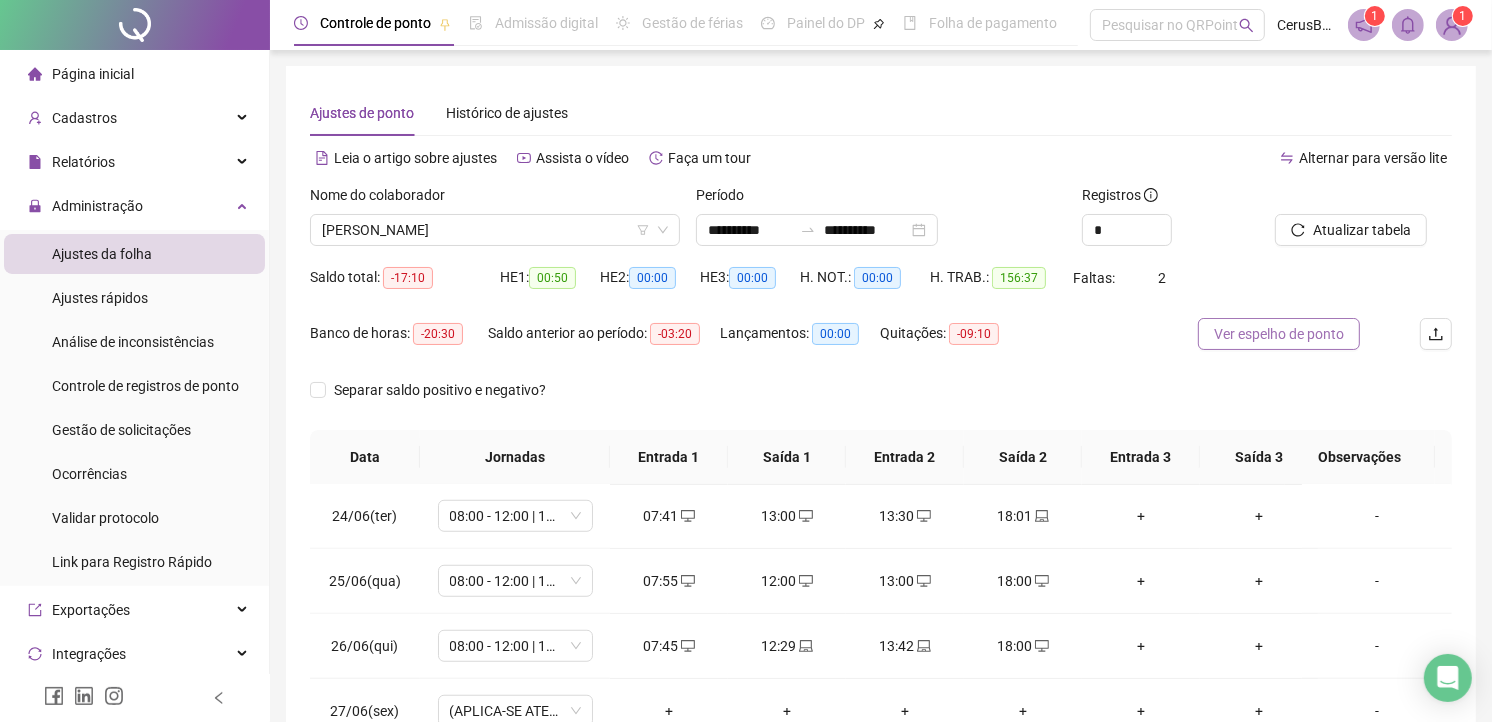 click on "Ver espelho de ponto" at bounding box center (1279, 334) 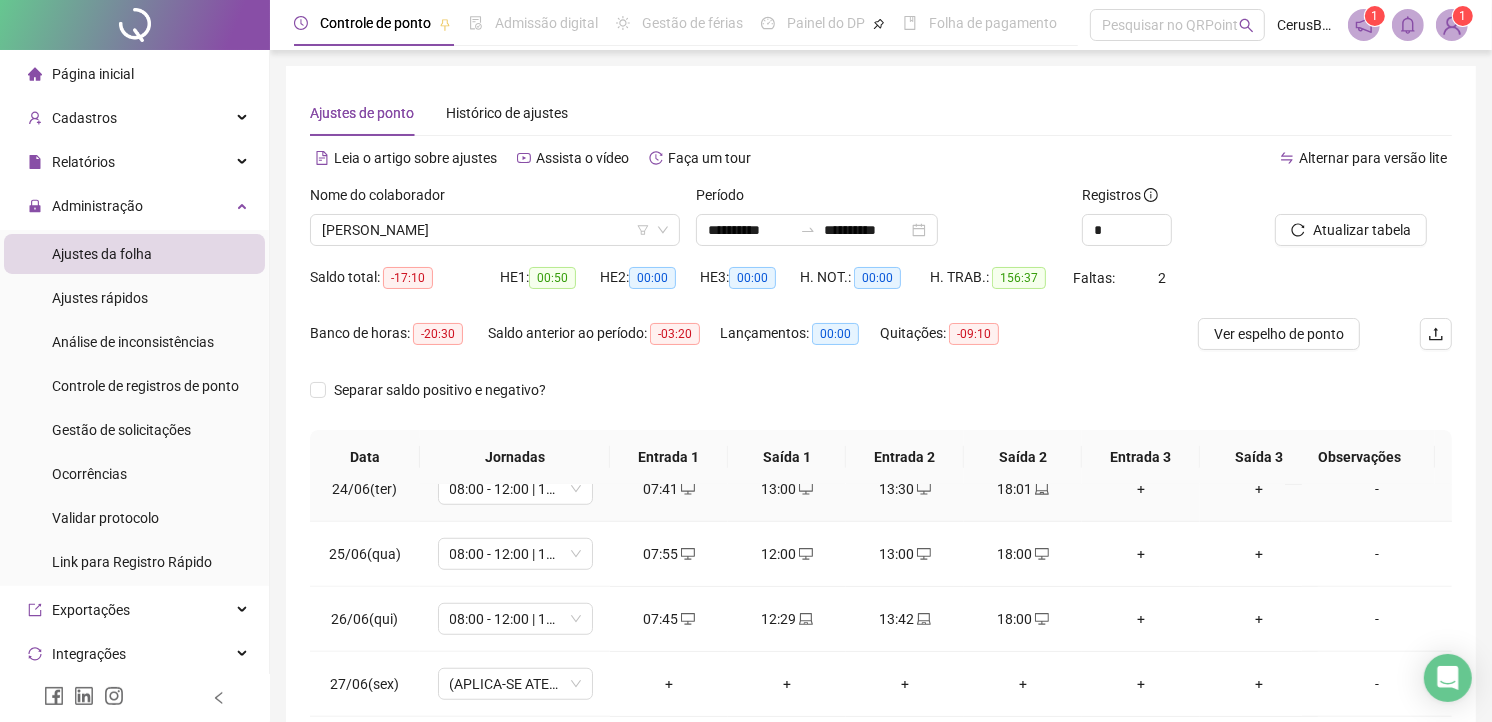 scroll, scrollTop: 1542, scrollLeft: 0, axis: vertical 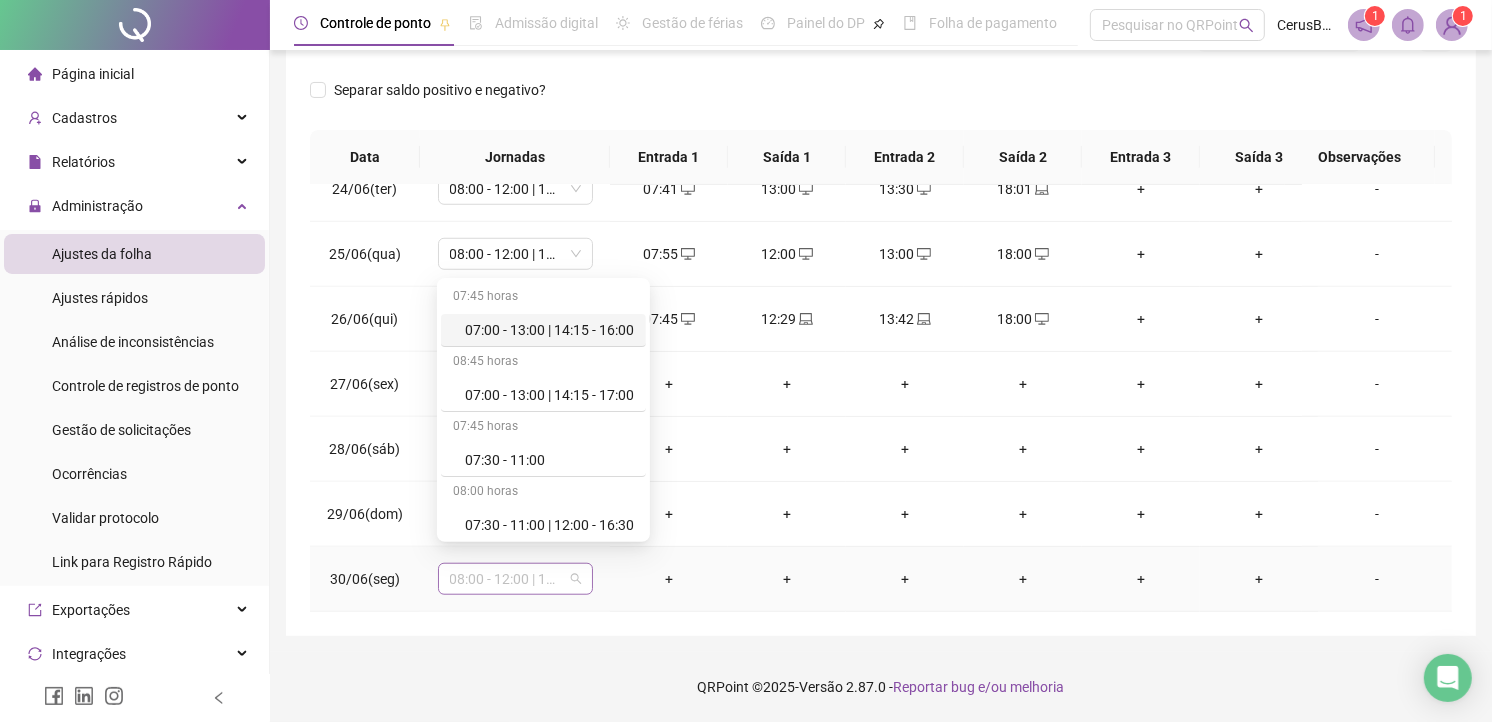 click on "08:00 - 12:00 | 13:00 - 18:00" at bounding box center [515, 579] 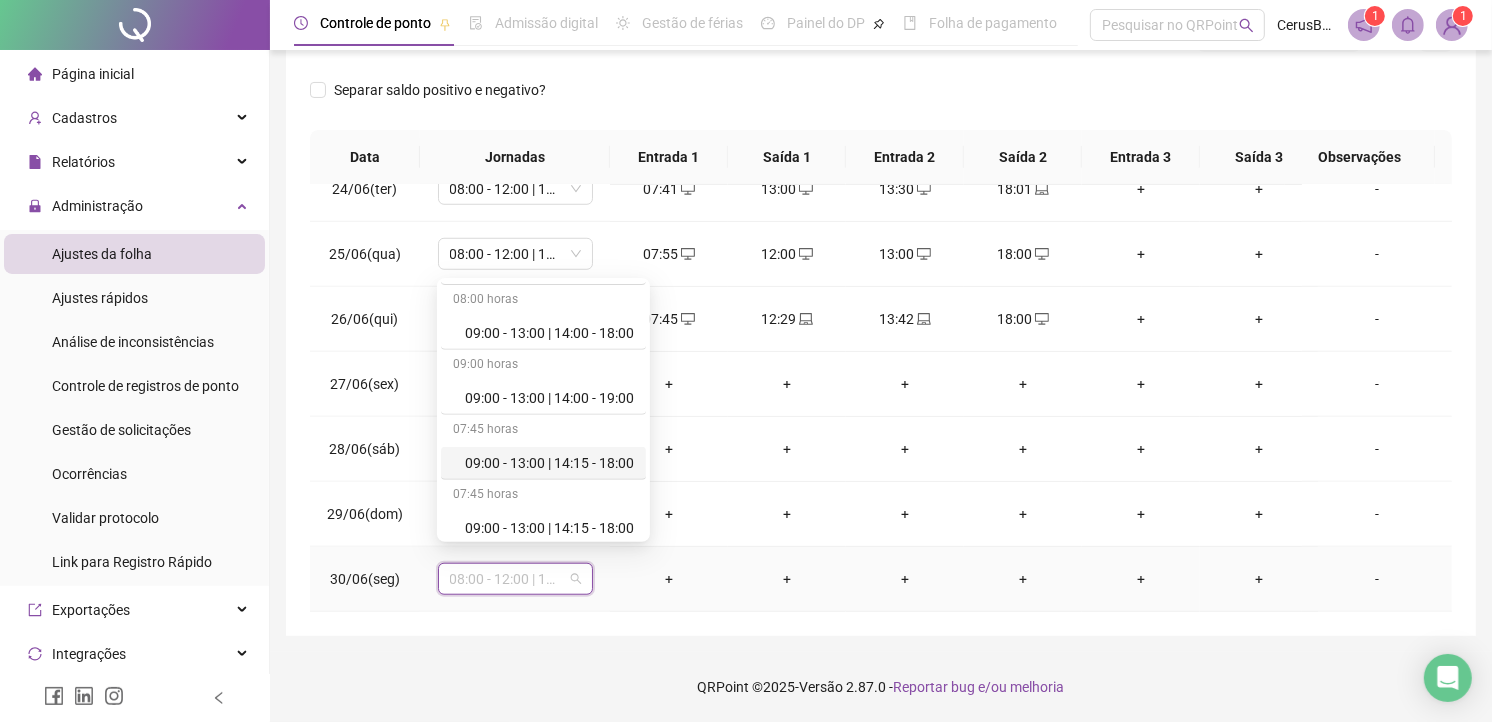 scroll, scrollTop: 1306, scrollLeft: 0, axis: vertical 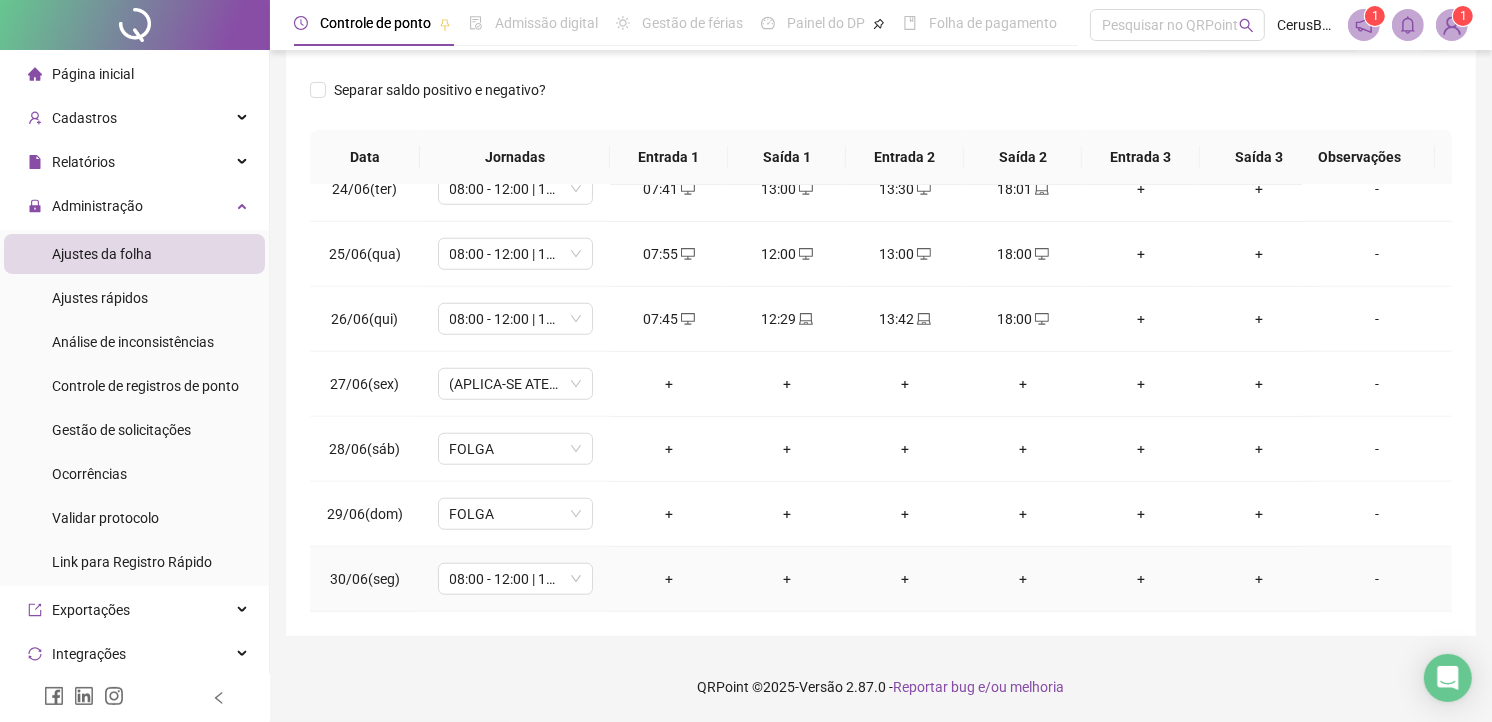 click on "+" at bounding box center [905, 579] 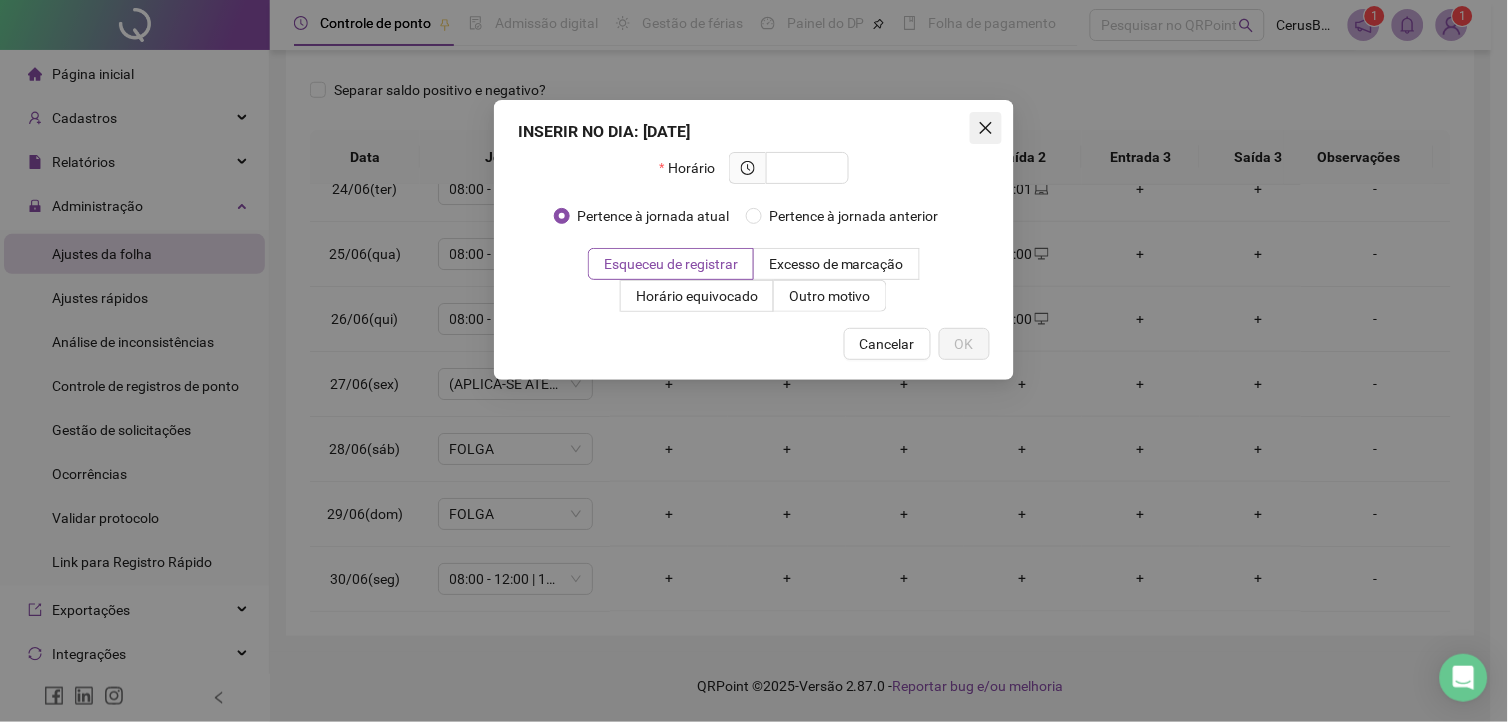 click 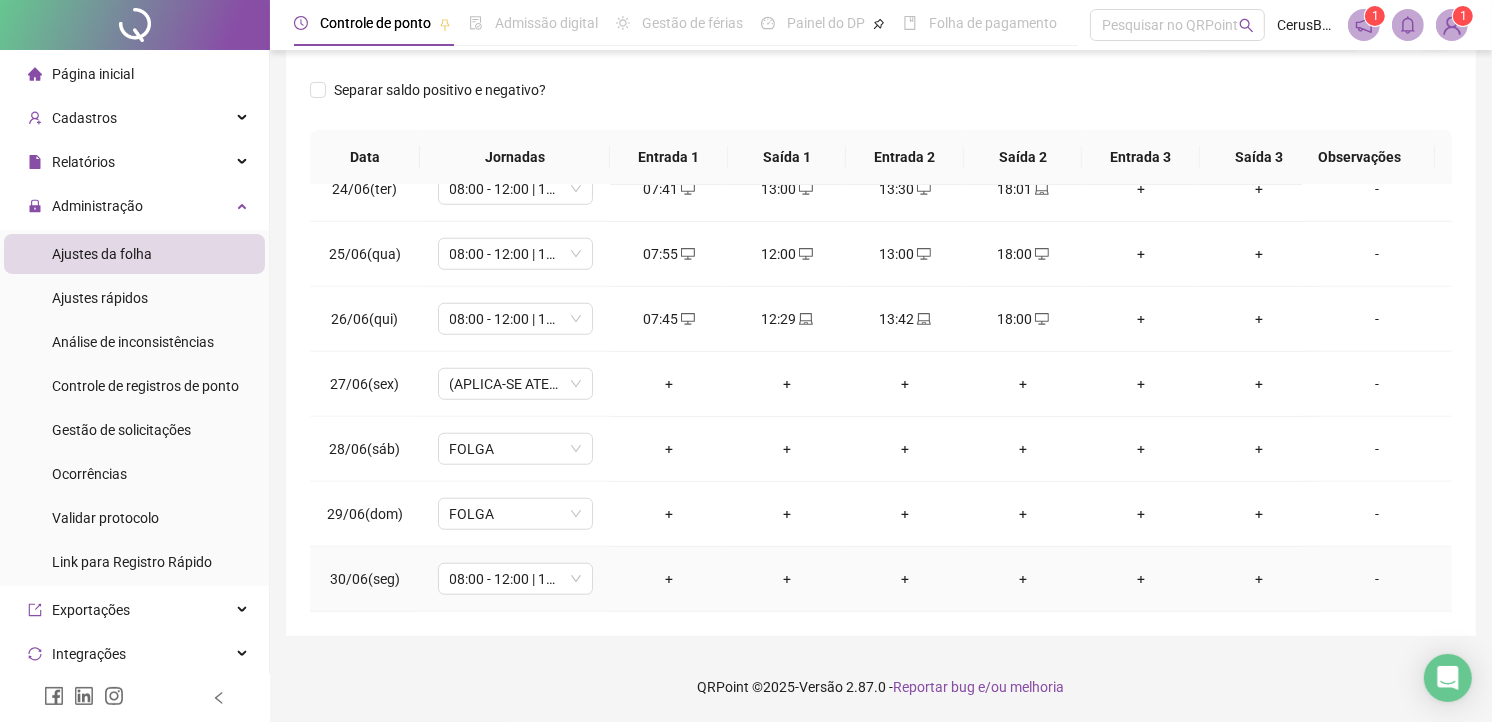 click on "-" at bounding box center [1377, 579] 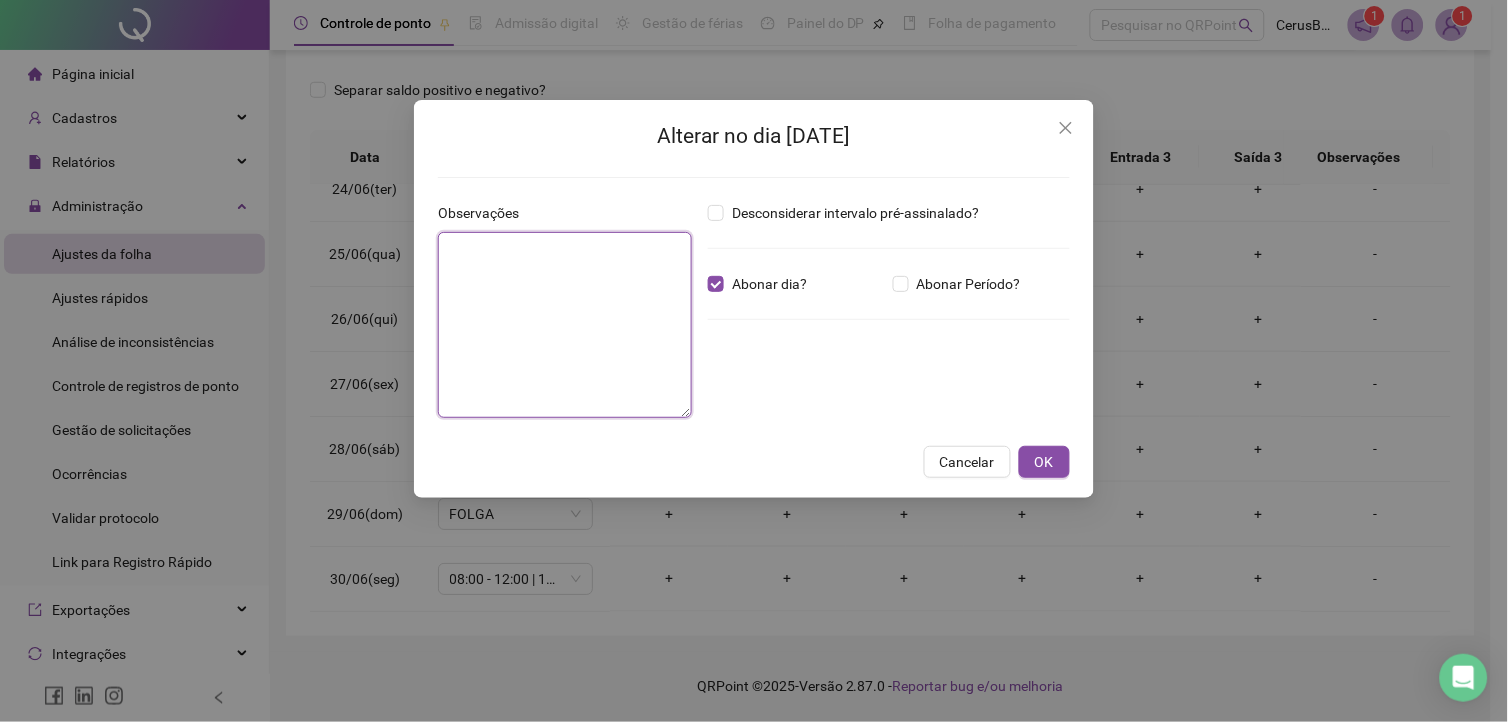 click at bounding box center (565, 325) 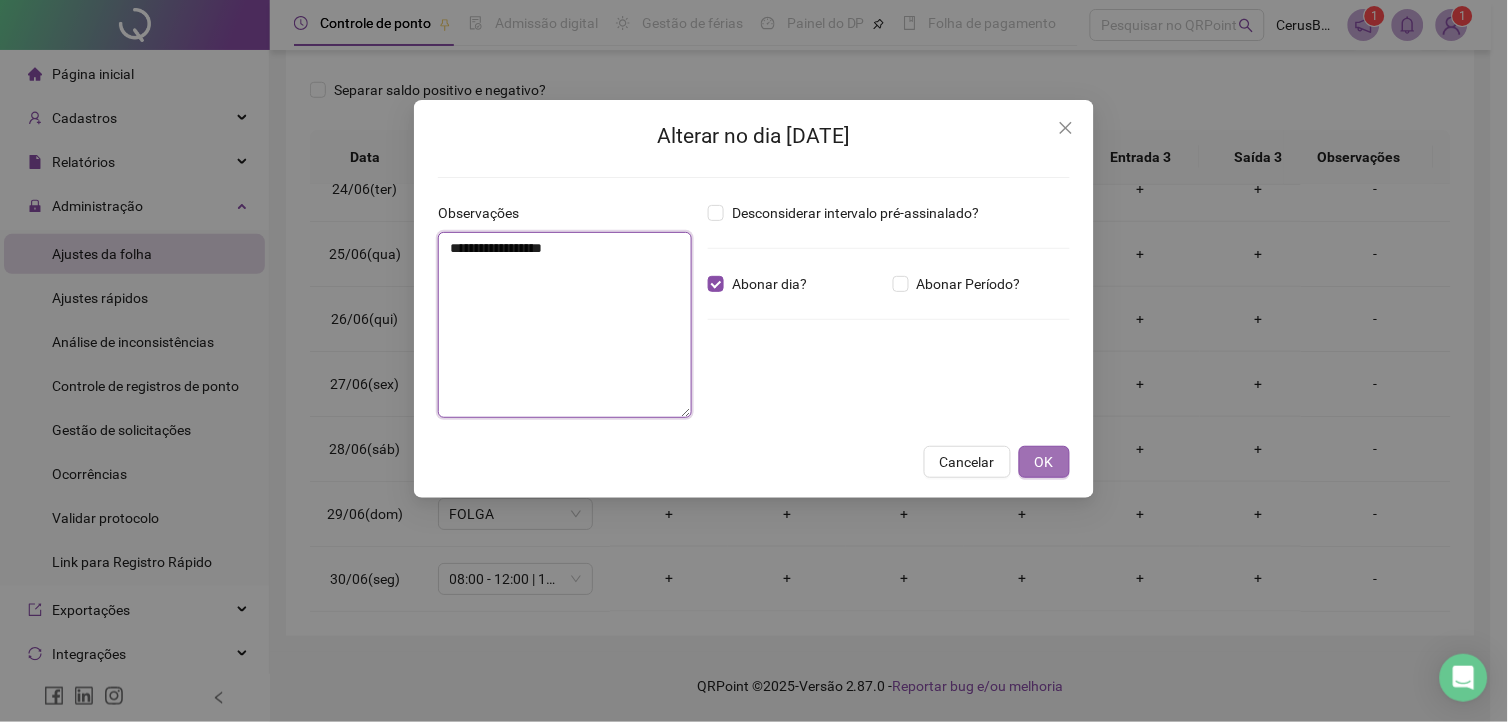 type on "**********" 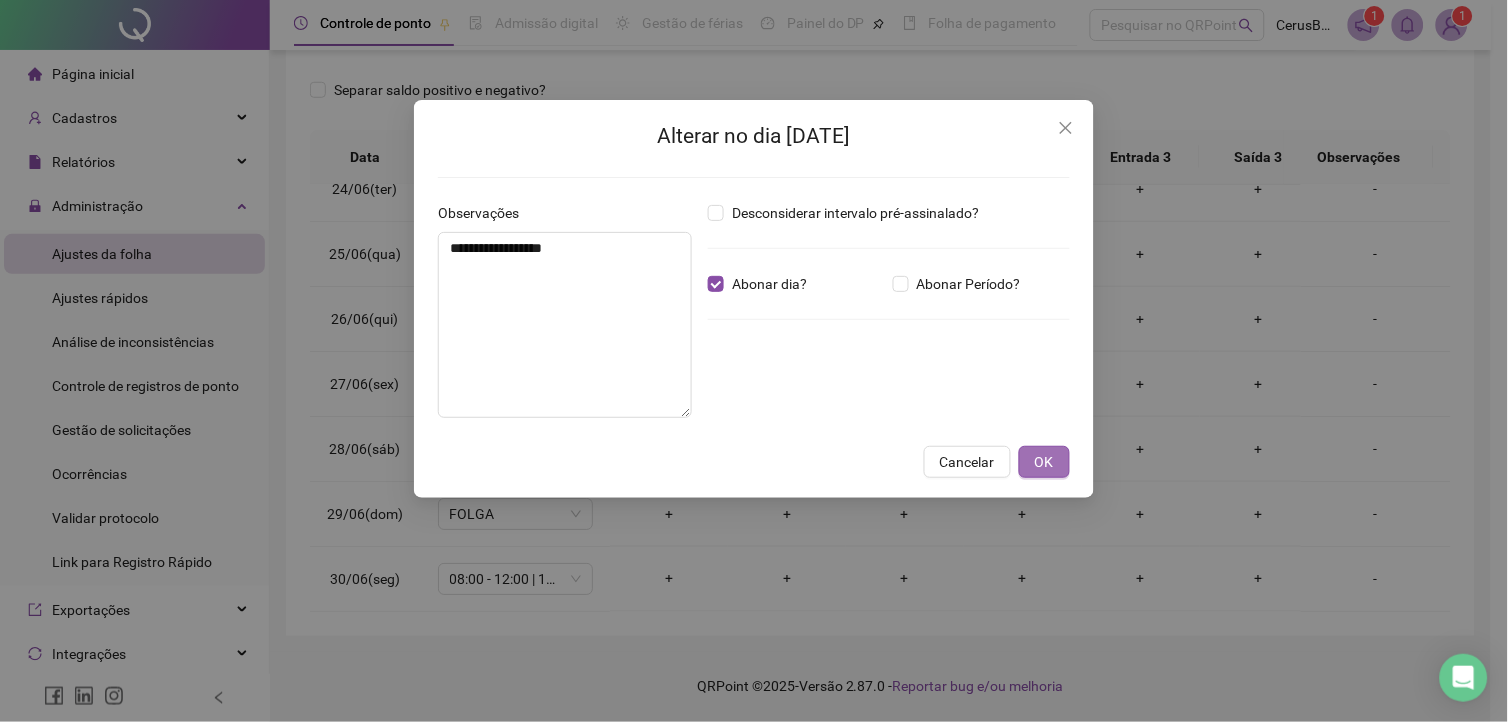 click on "OK" at bounding box center [1044, 462] 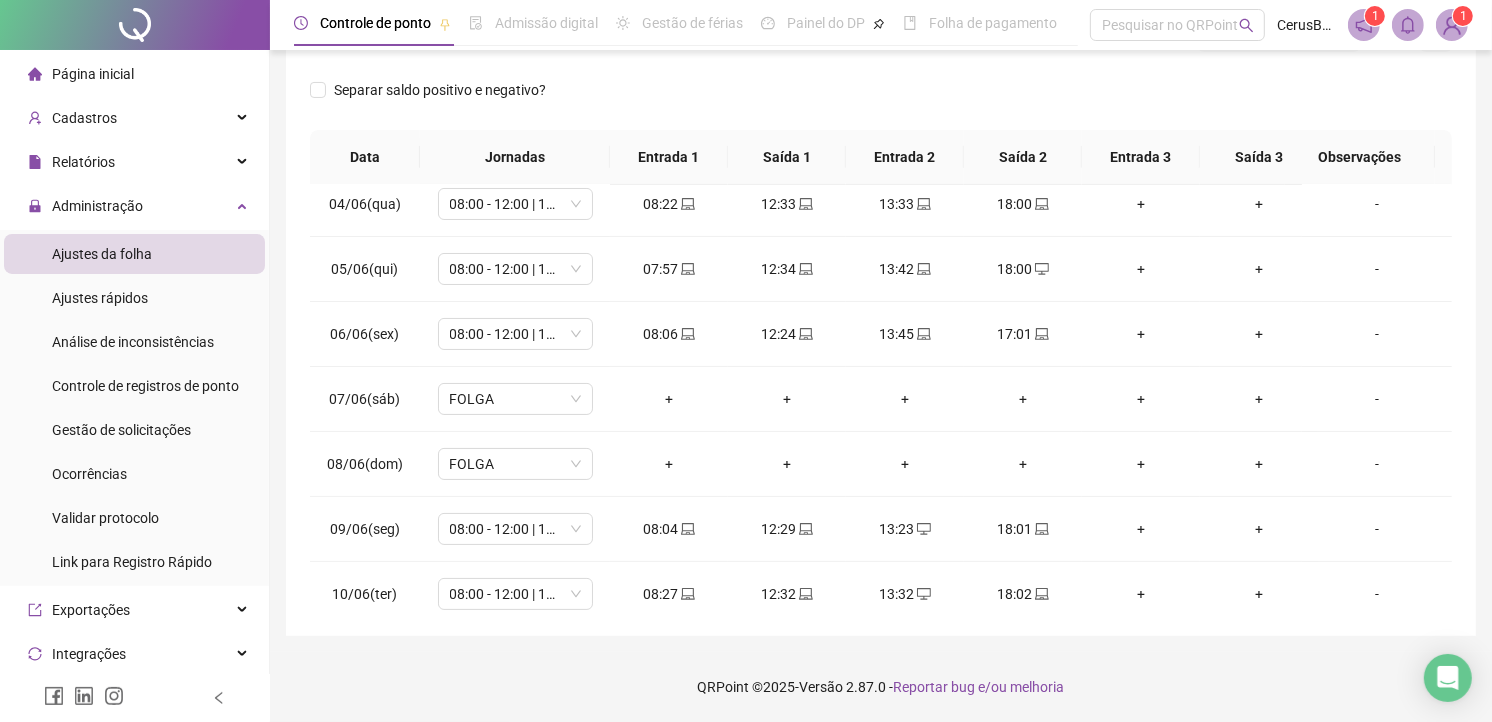 scroll, scrollTop: 0, scrollLeft: 0, axis: both 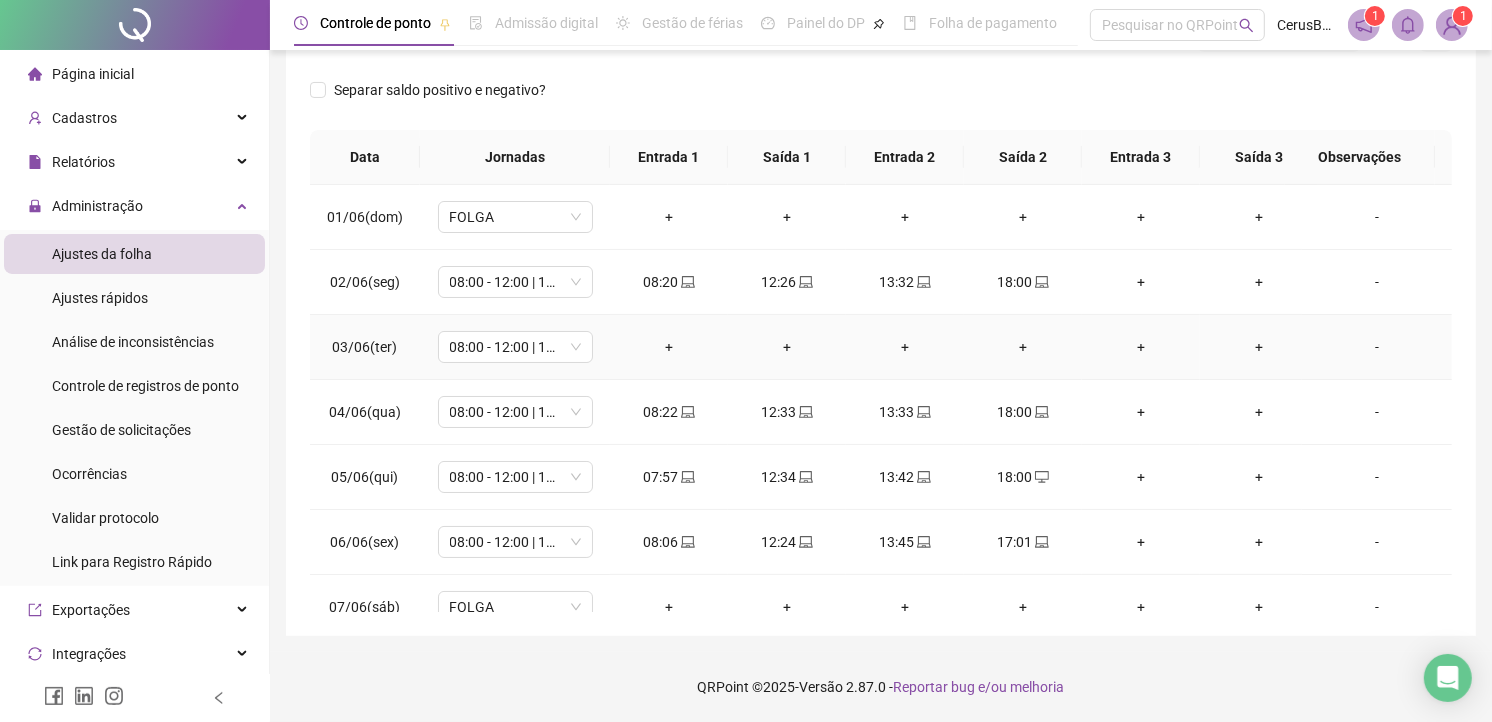 click on "-" at bounding box center (1377, 347) 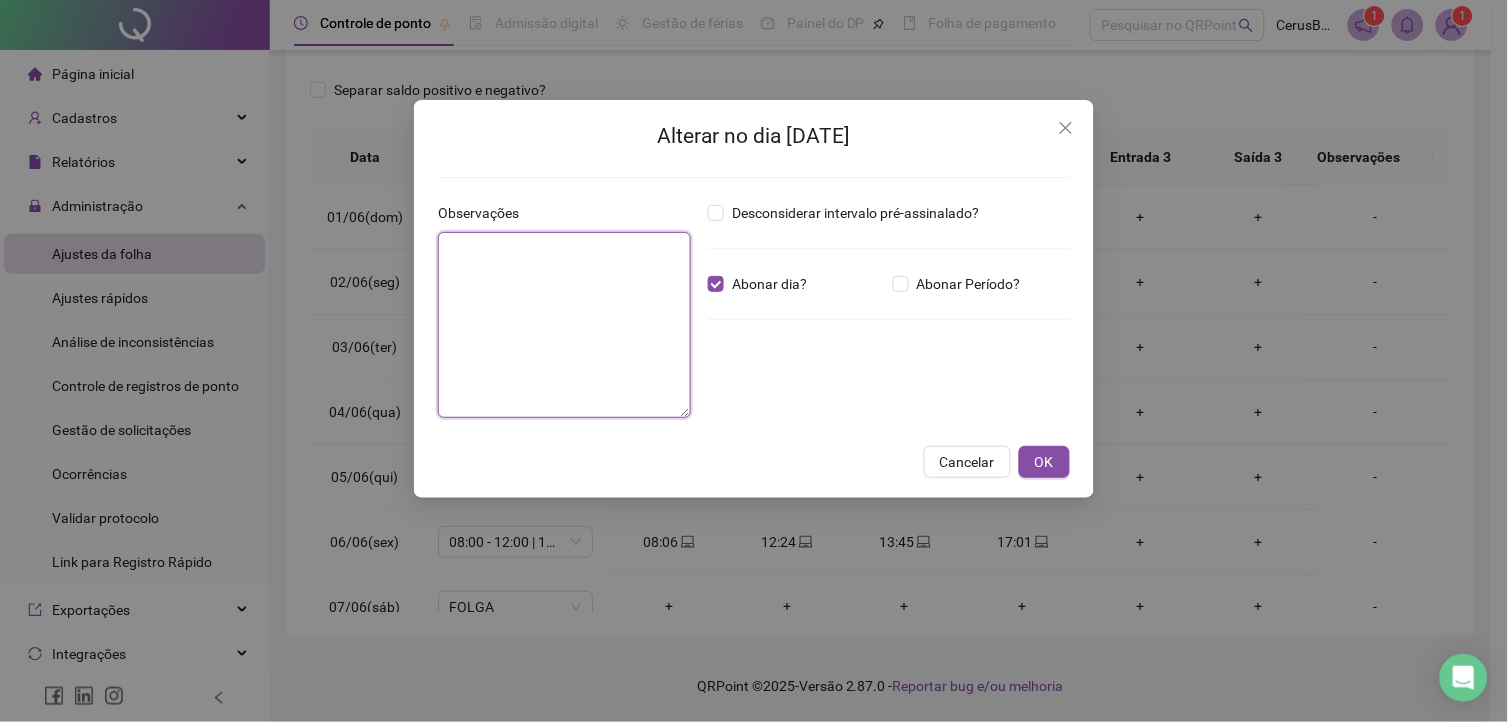 click at bounding box center (564, 325) 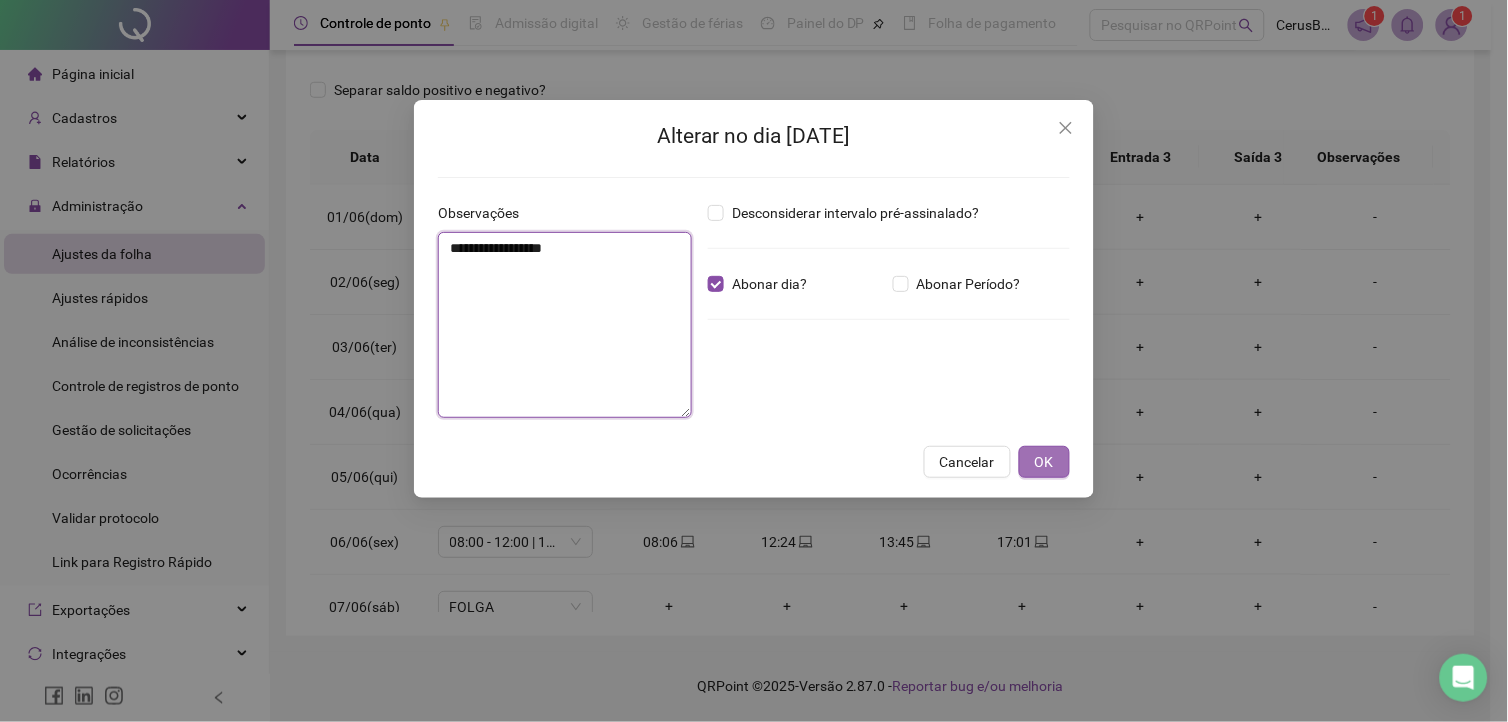 type on "**********" 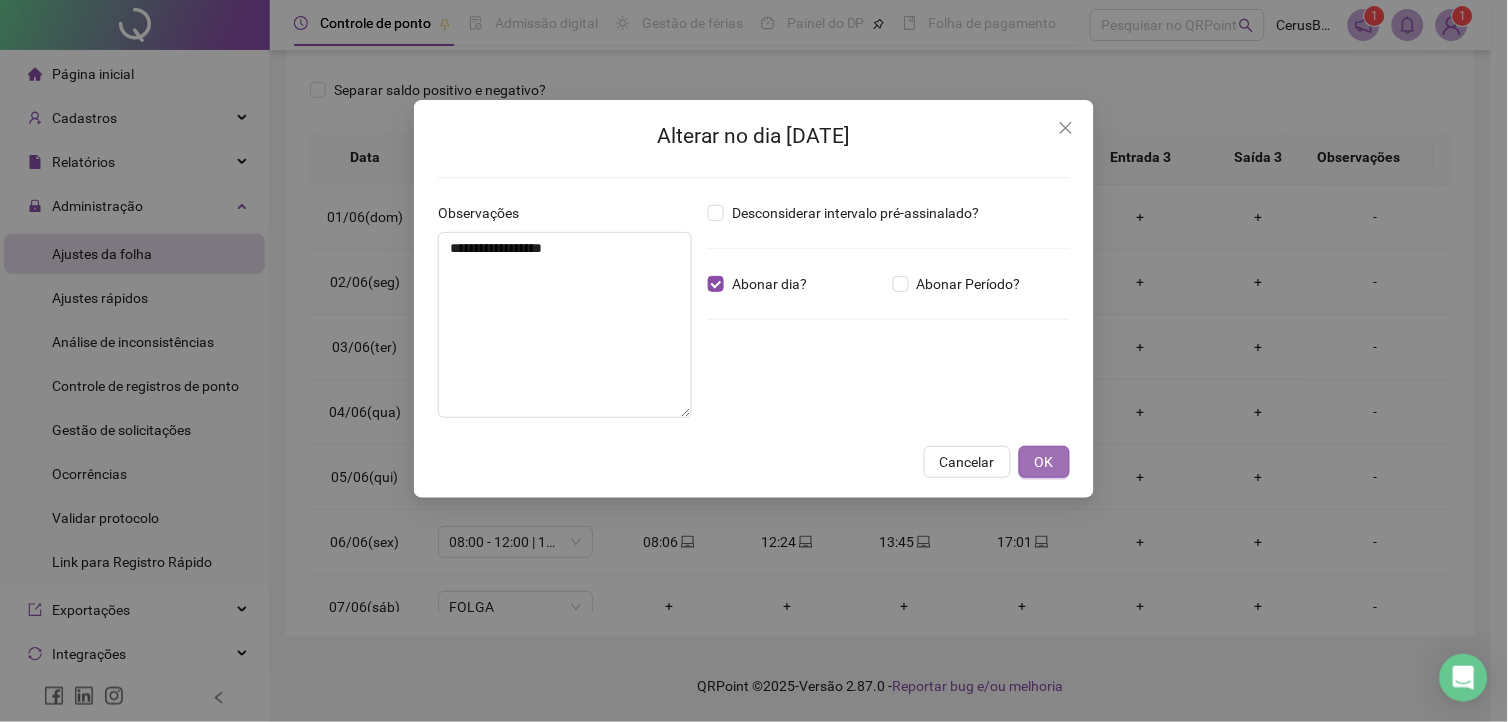 click on "OK" at bounding box center (1044, 462) 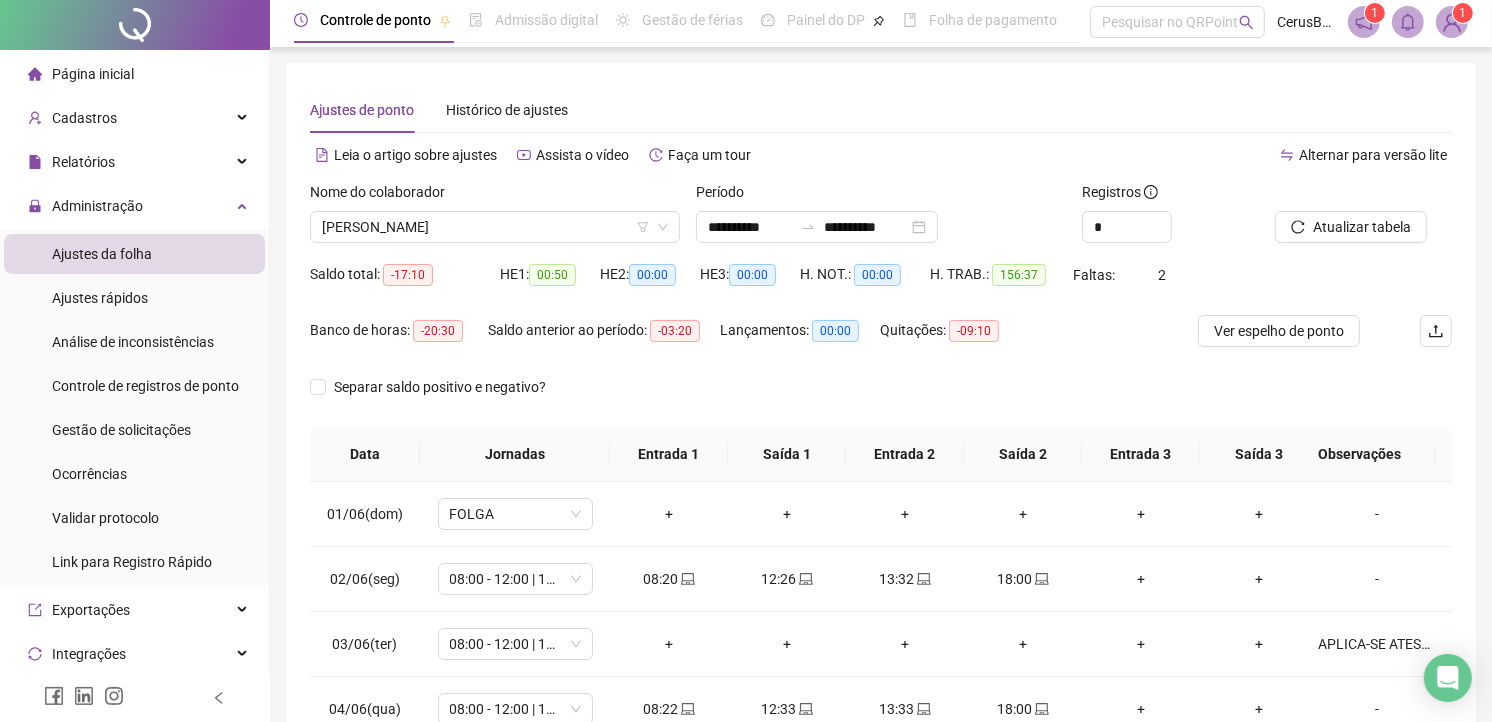scroll, scrollTop: 0, scrollLeft: 0, axis: both 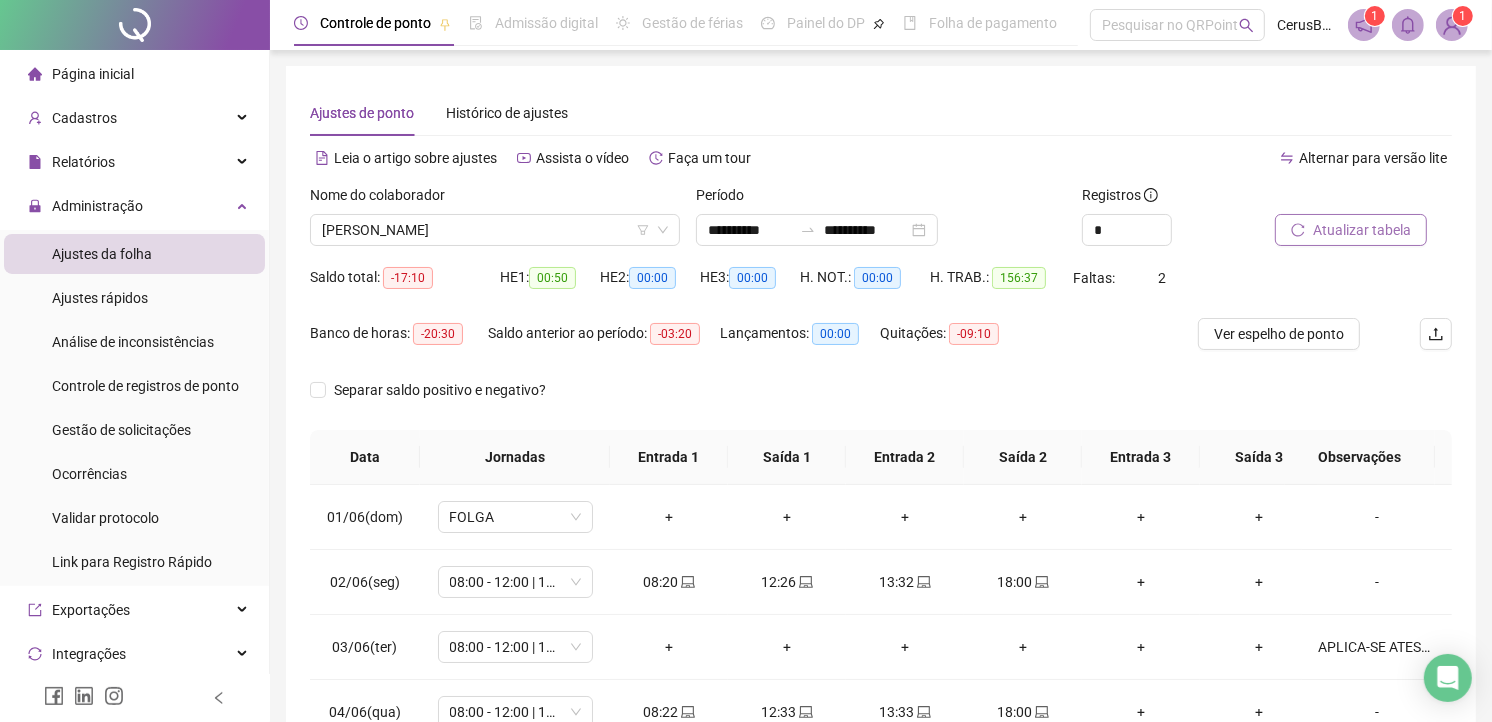 click on "Atualizar tabela" at bounding box center (1362, 230) 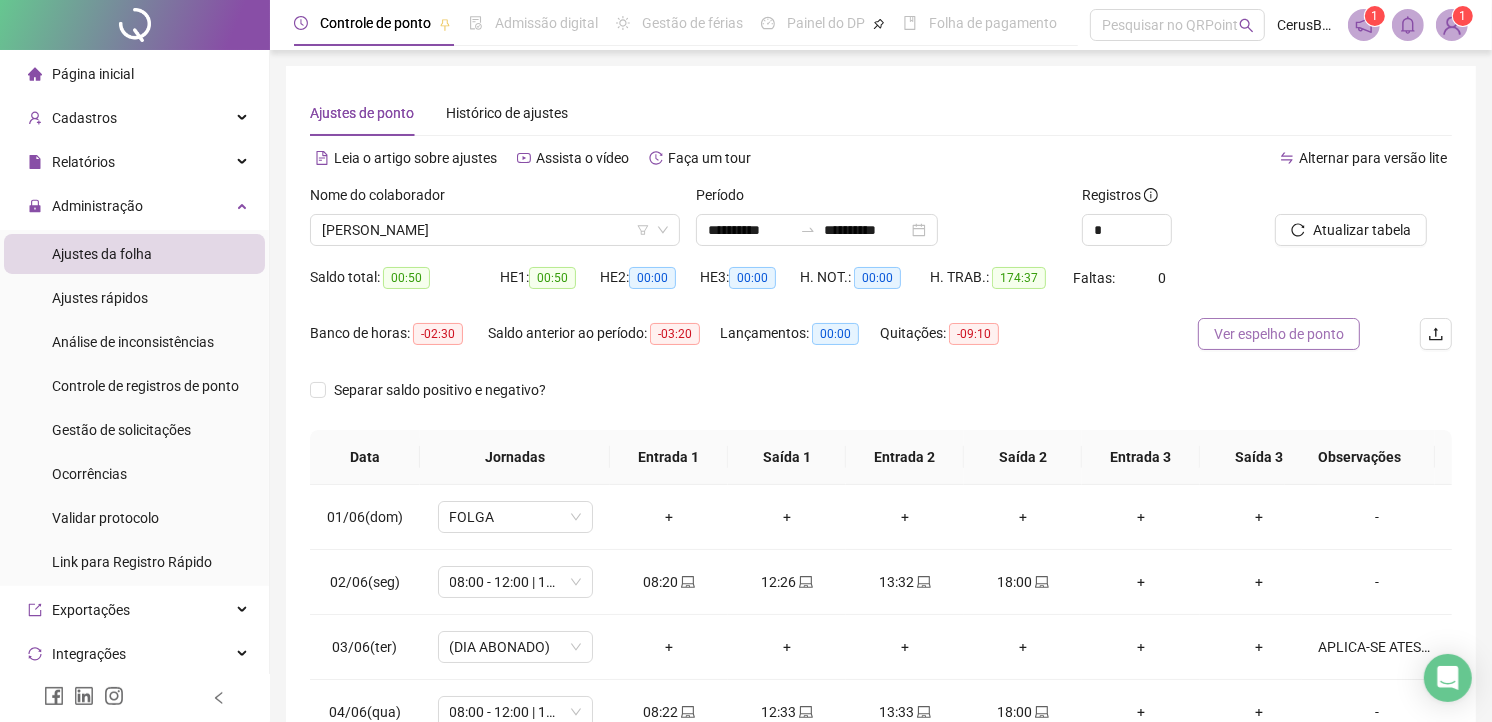 click on "Ver espelho de ponto" at bounding box center (1279, 334) 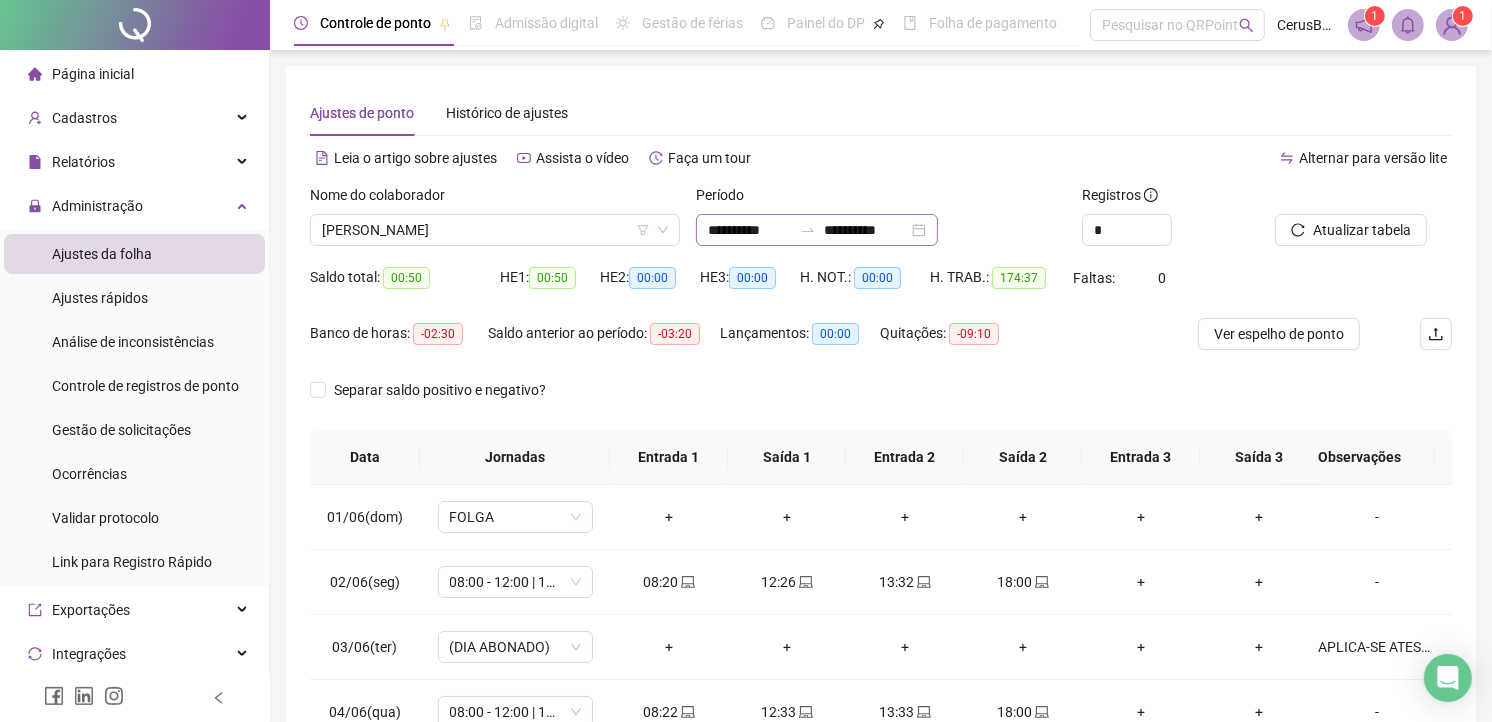 click on "**********" at bounding box center (817, 230) 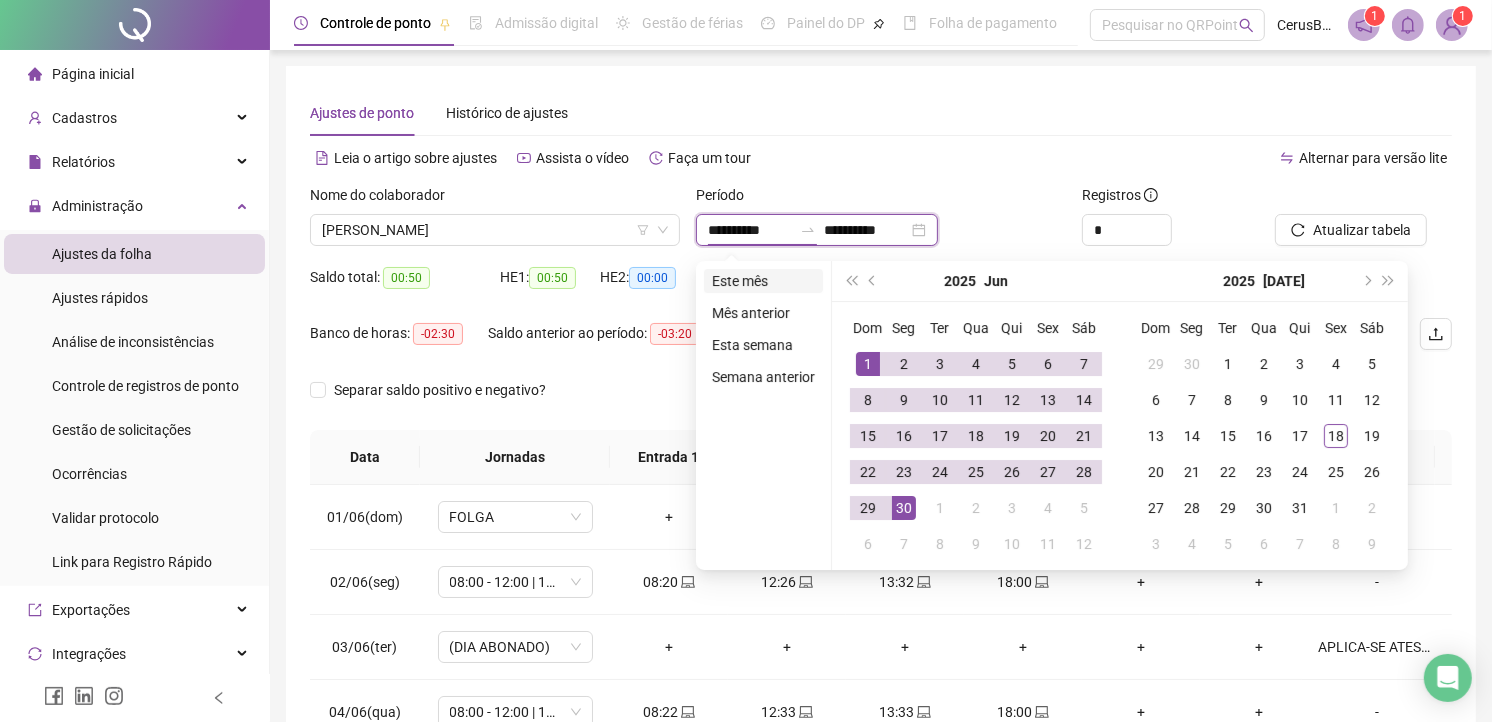 type on "**********" 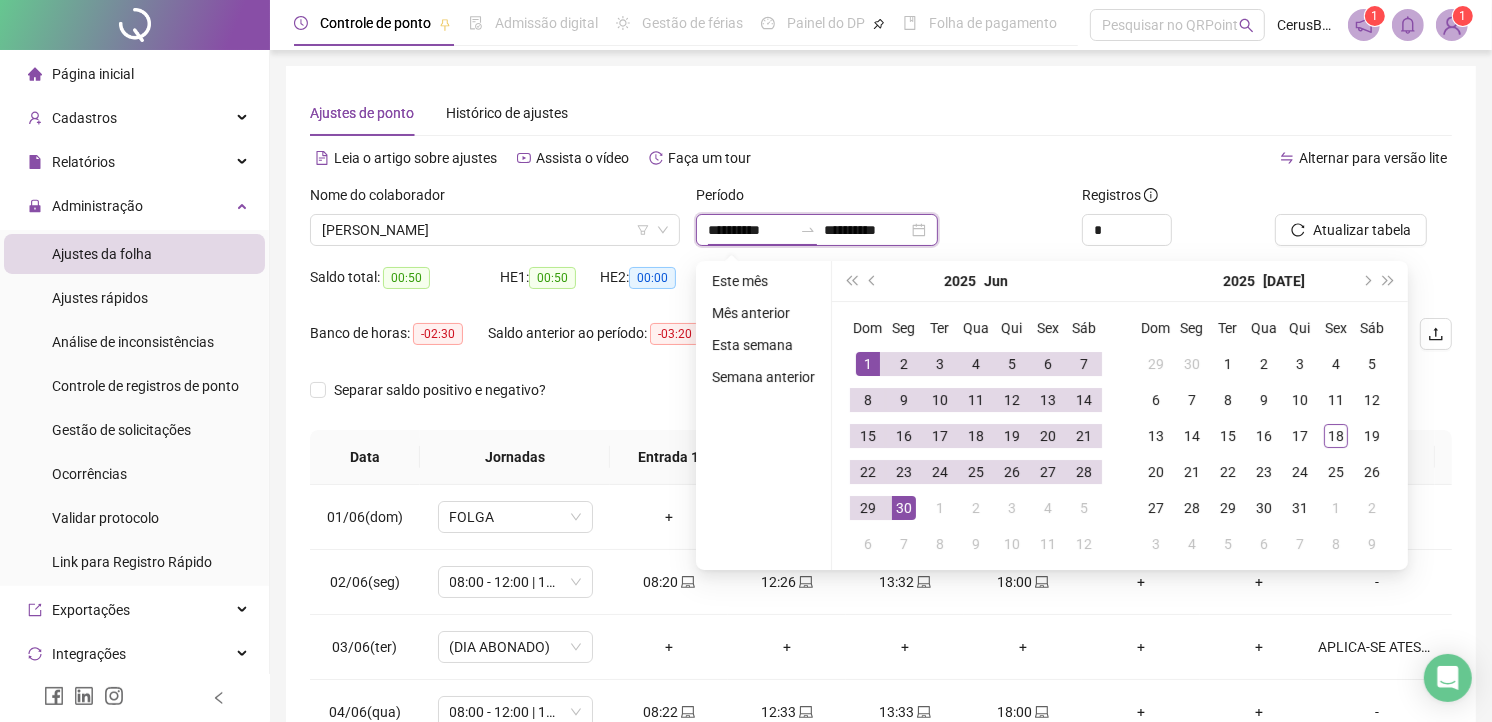 type on "**********" 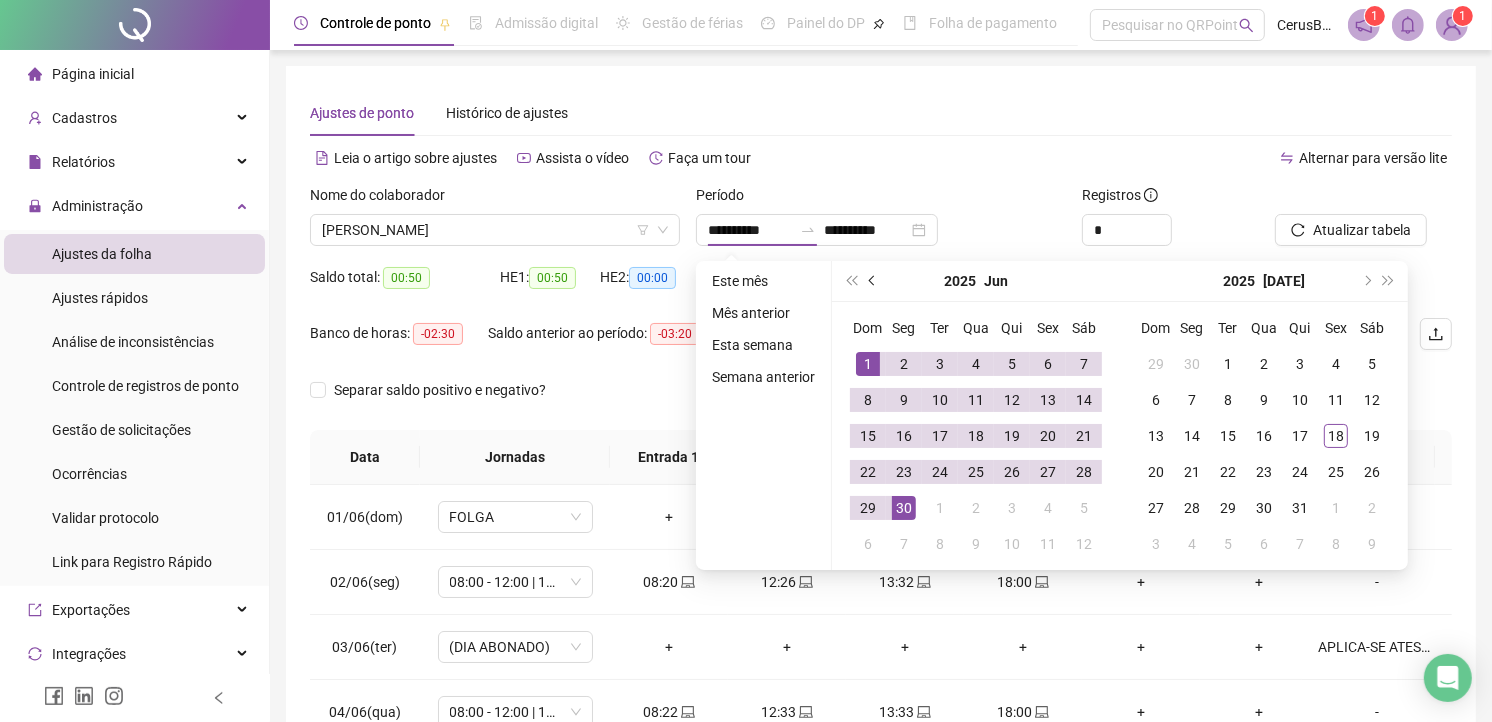 click at bounding box center (873, 281) 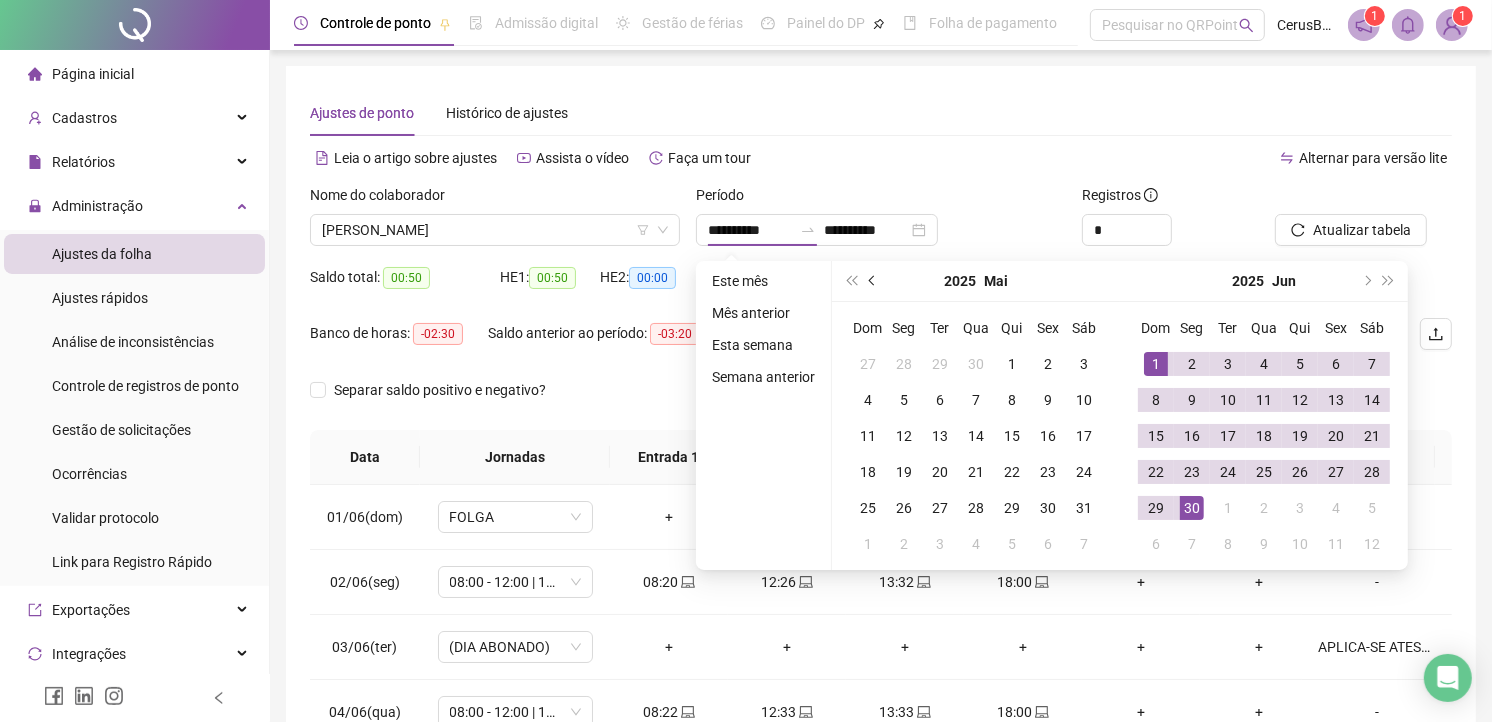 click at bounding box center (873, 281) 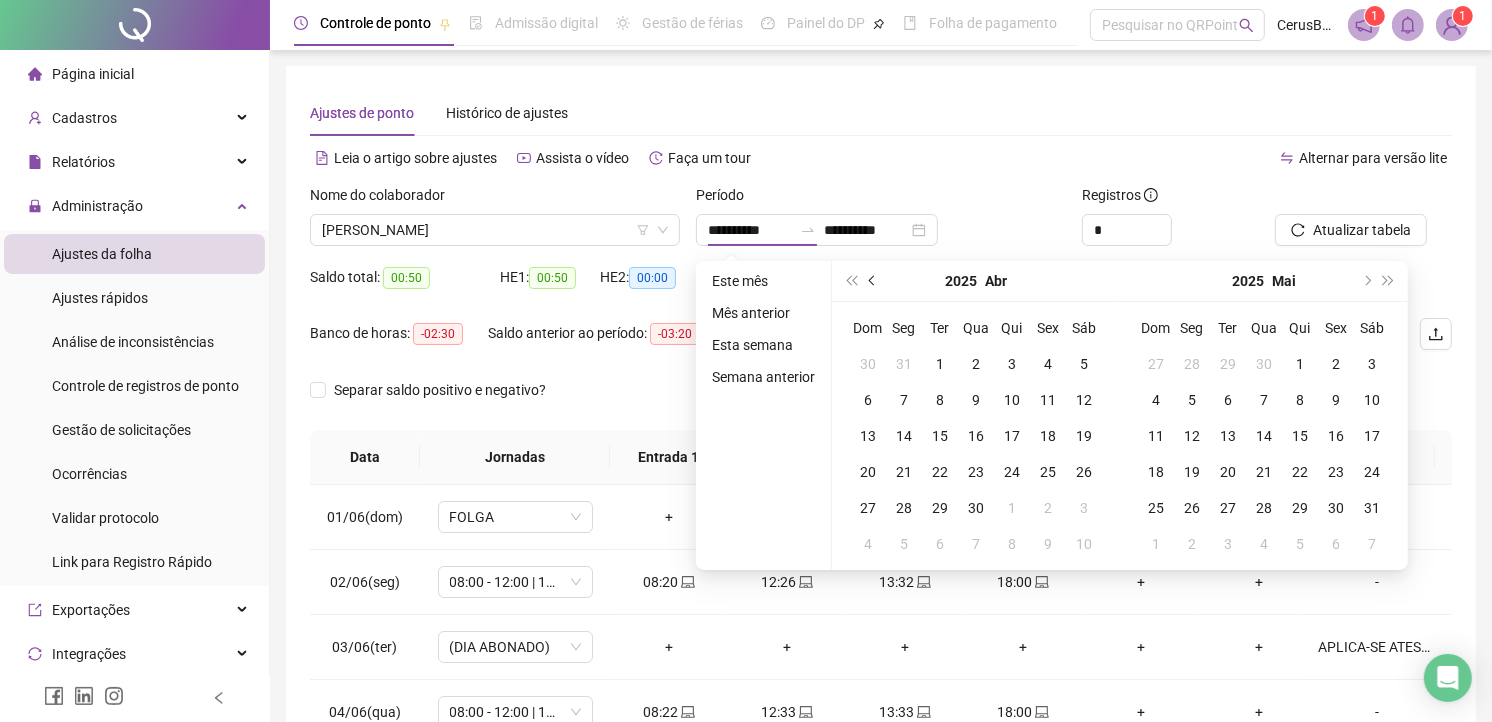 click at bounding box center [873, 281] 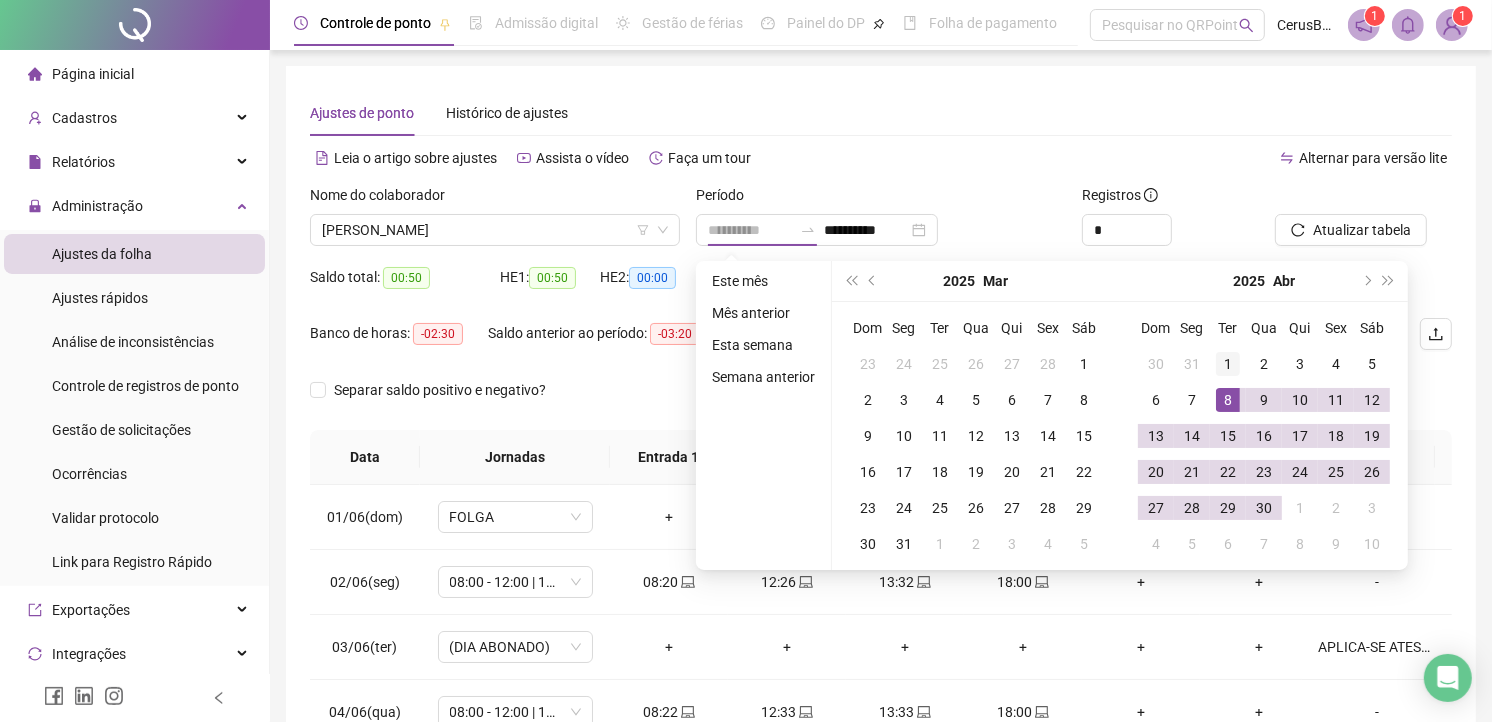 type on "**********" 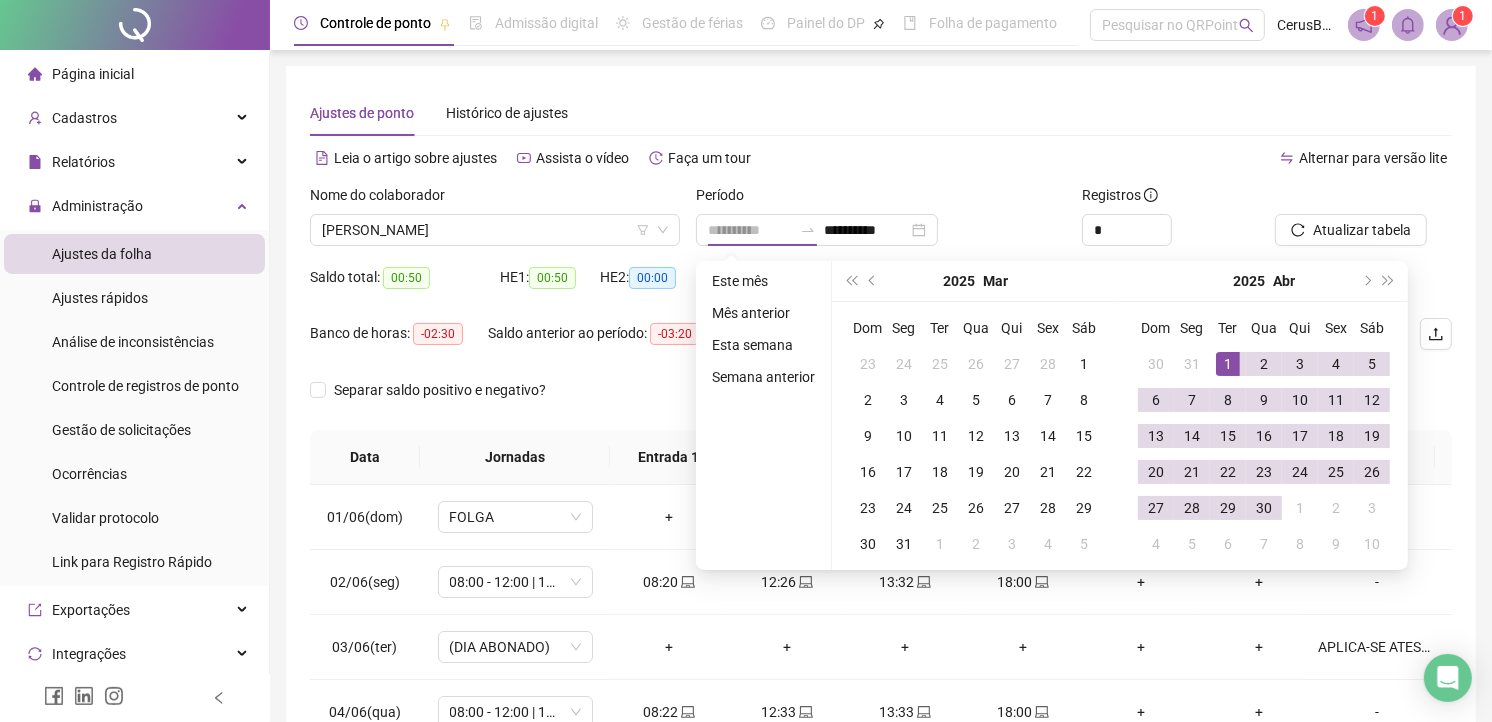 click on "1" at bounding box center [1228, 364] 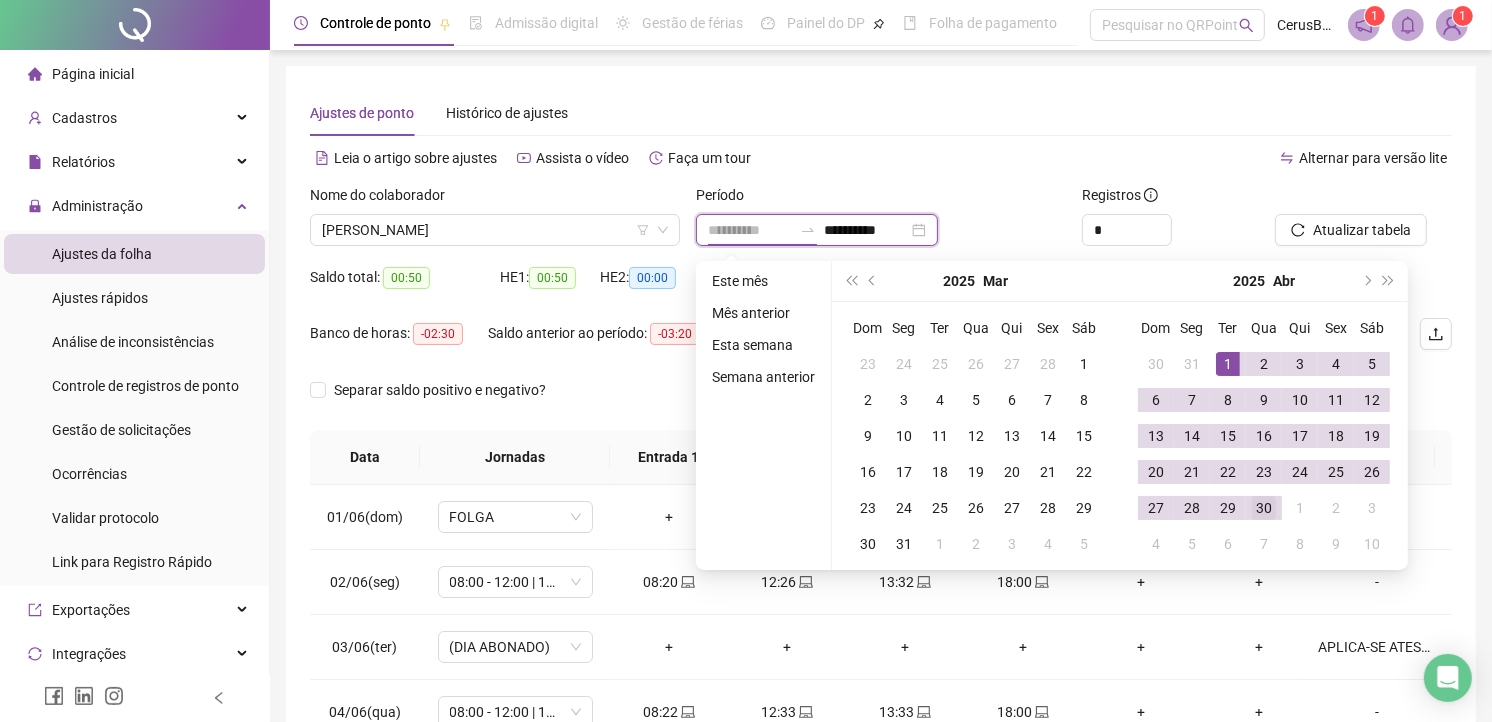 type on "**********" 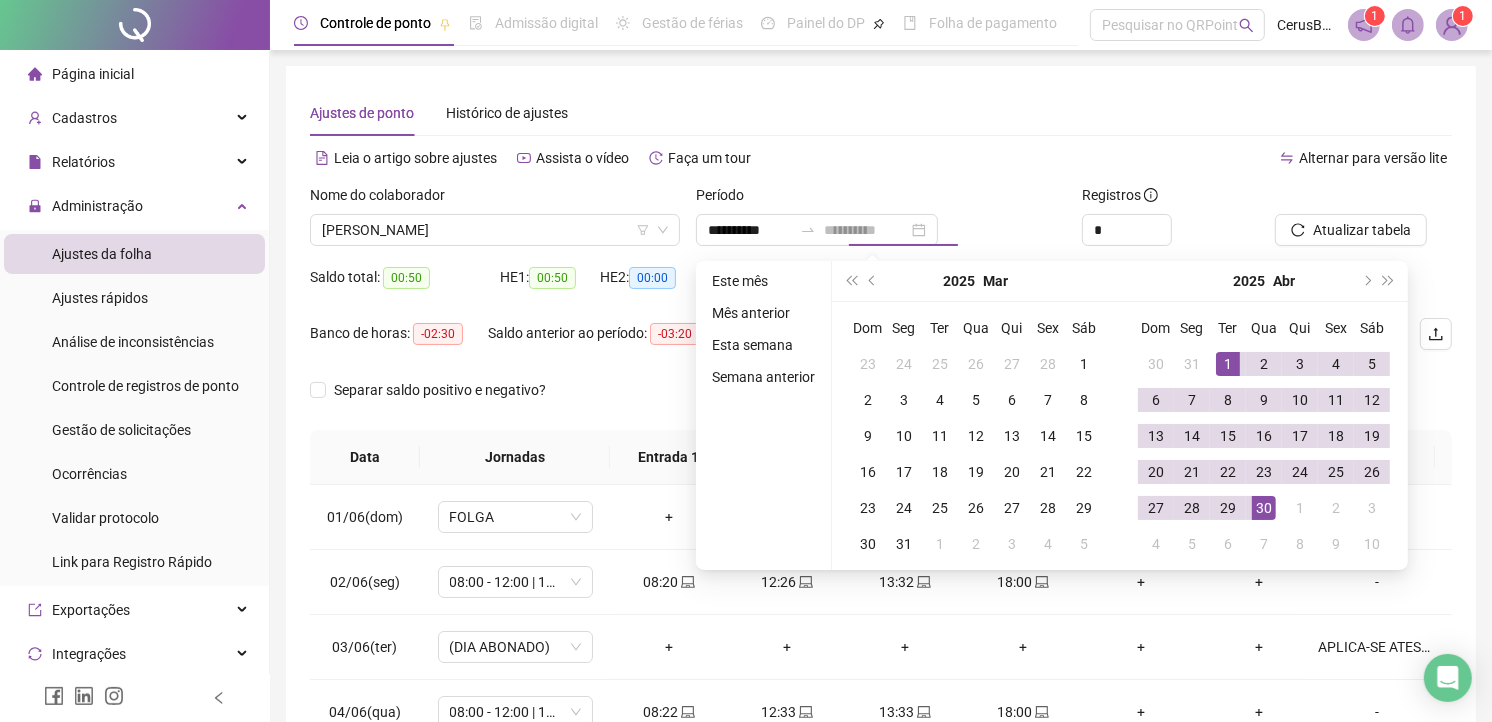 click on "30" at bounding box center [1264, 508] 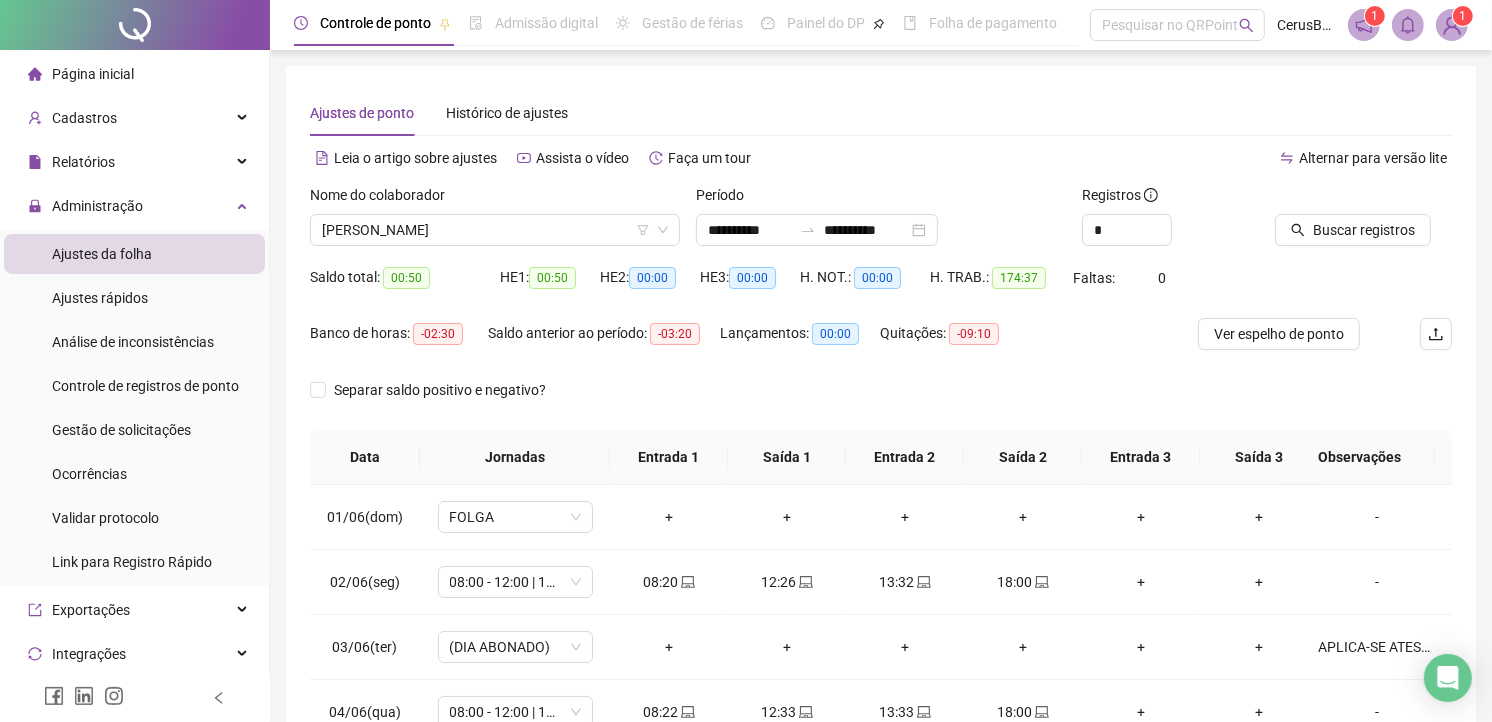 click at bounding box center [1338, 199] 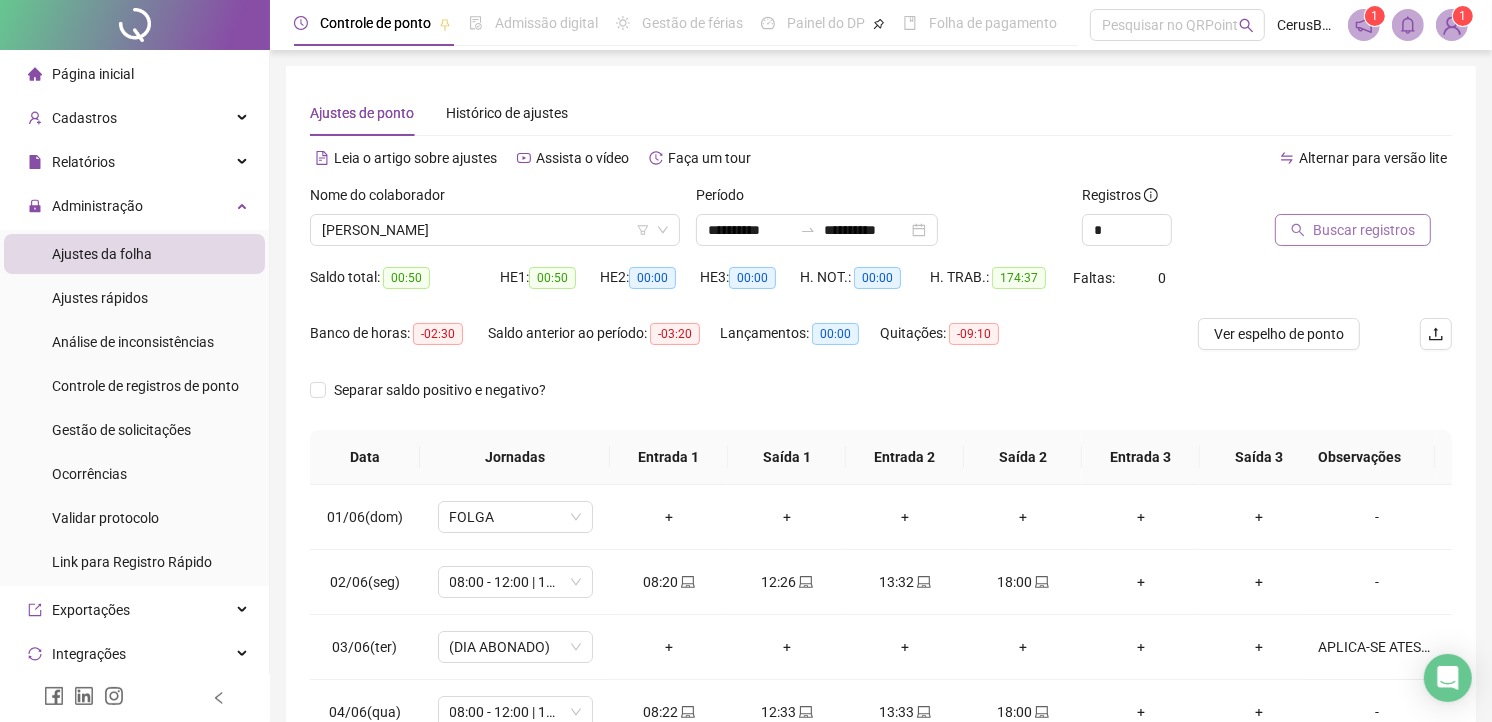 click on "Buscar registros" at bounding box center (1353, 230) 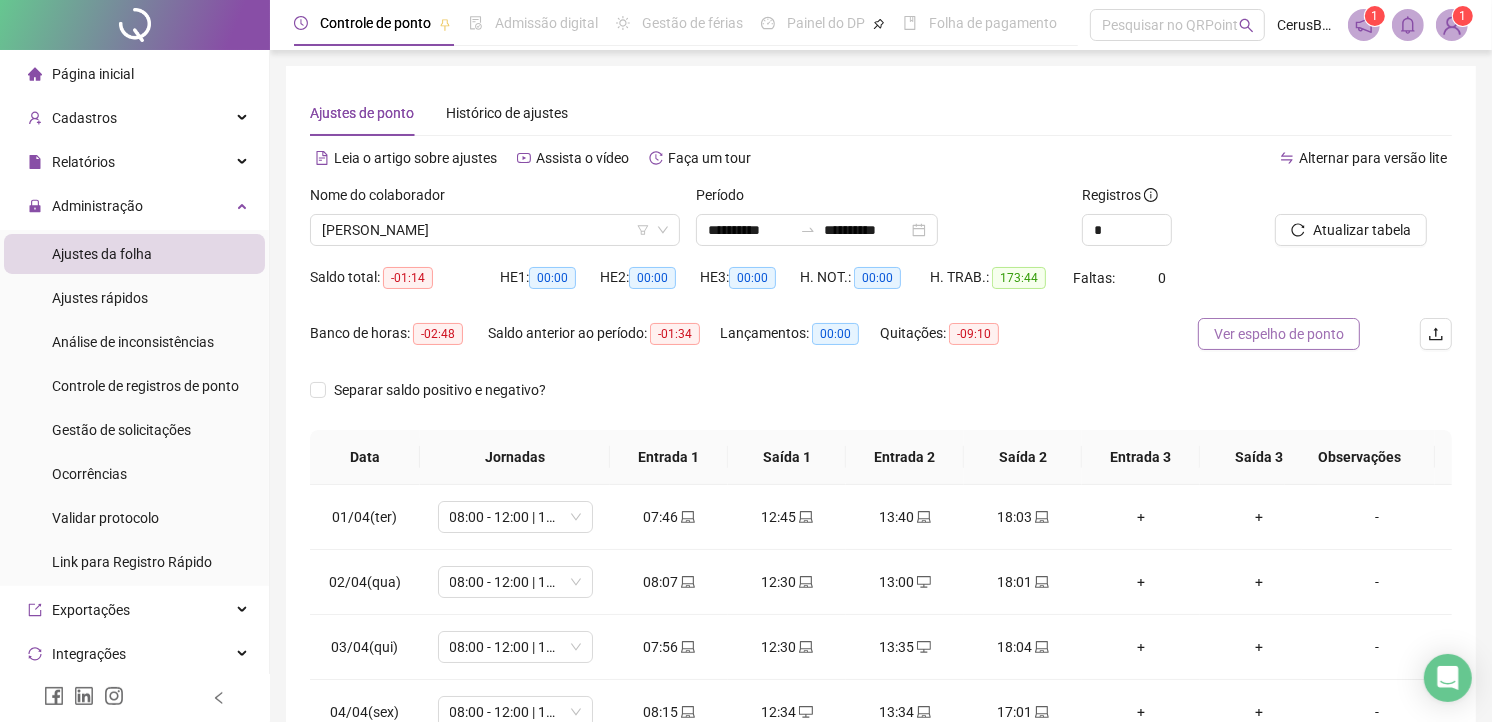 click on "Ver espelho de ponto" at bounding box center (1279, 334) 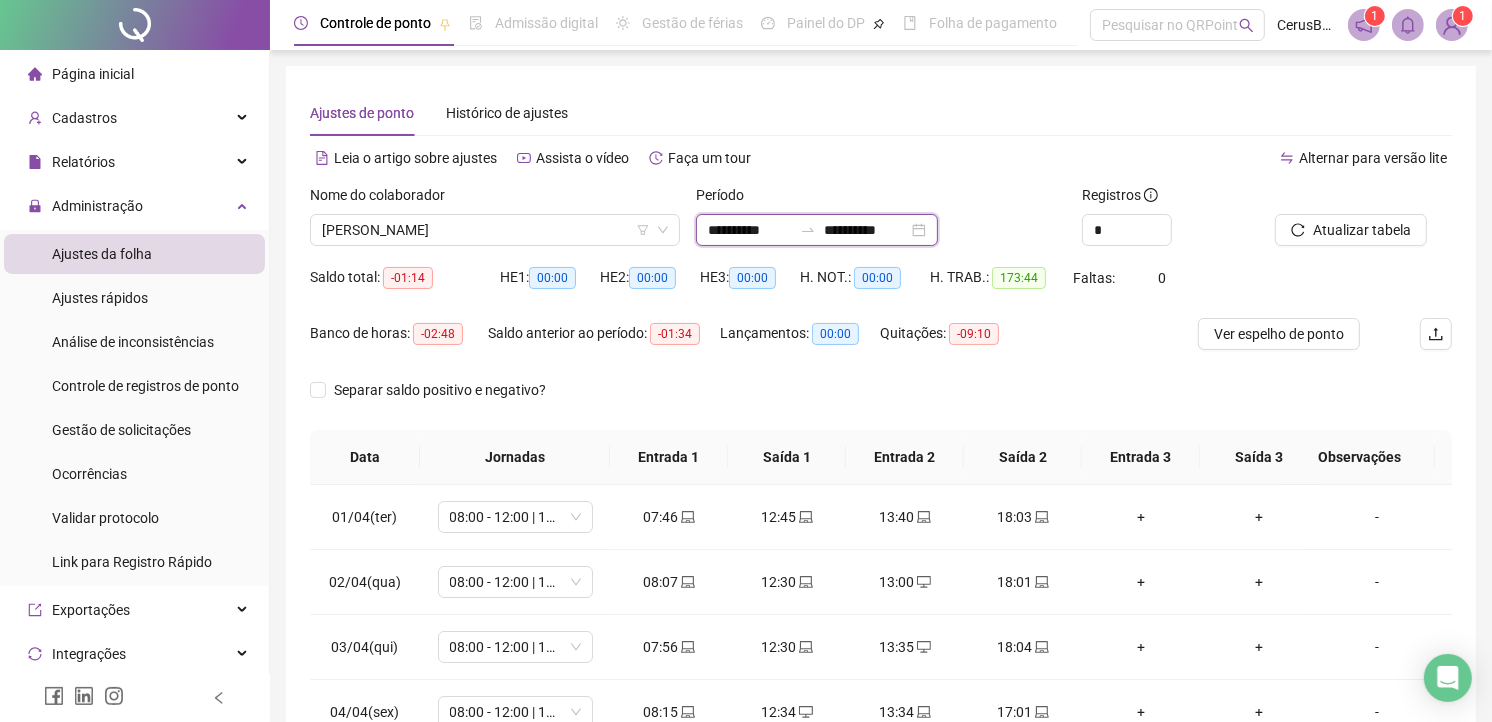 click on "**********" at bounding box center [750, 230] 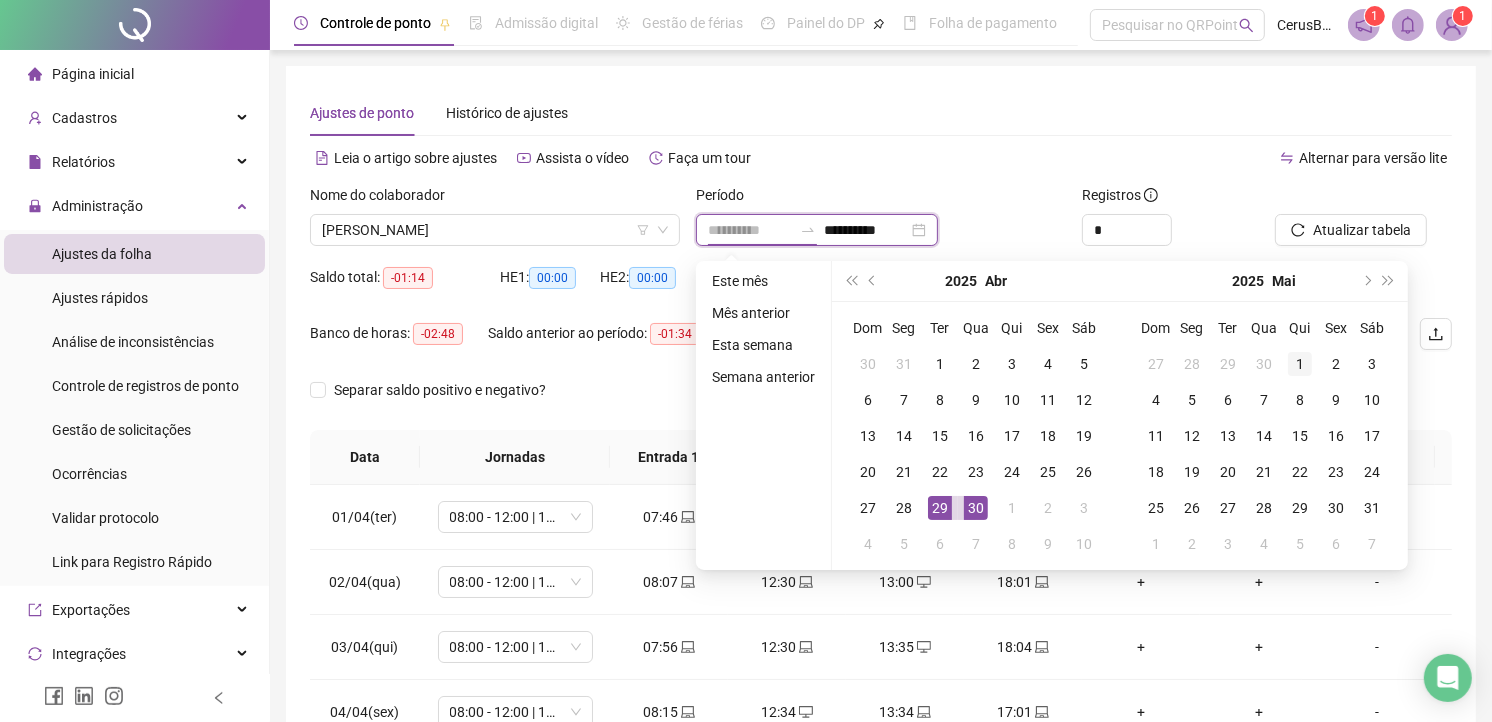 type on "**********" 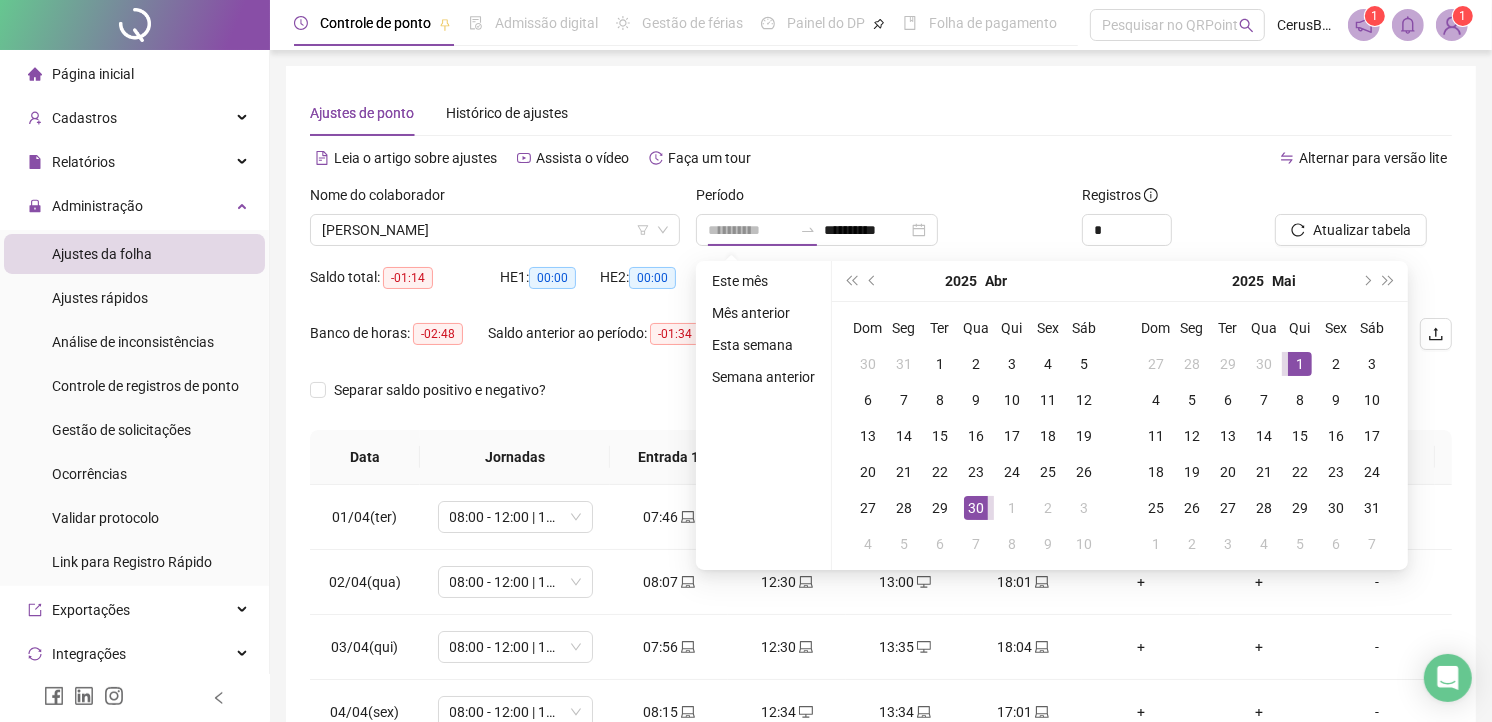 click on "1" at bounding box center (1300, 364) 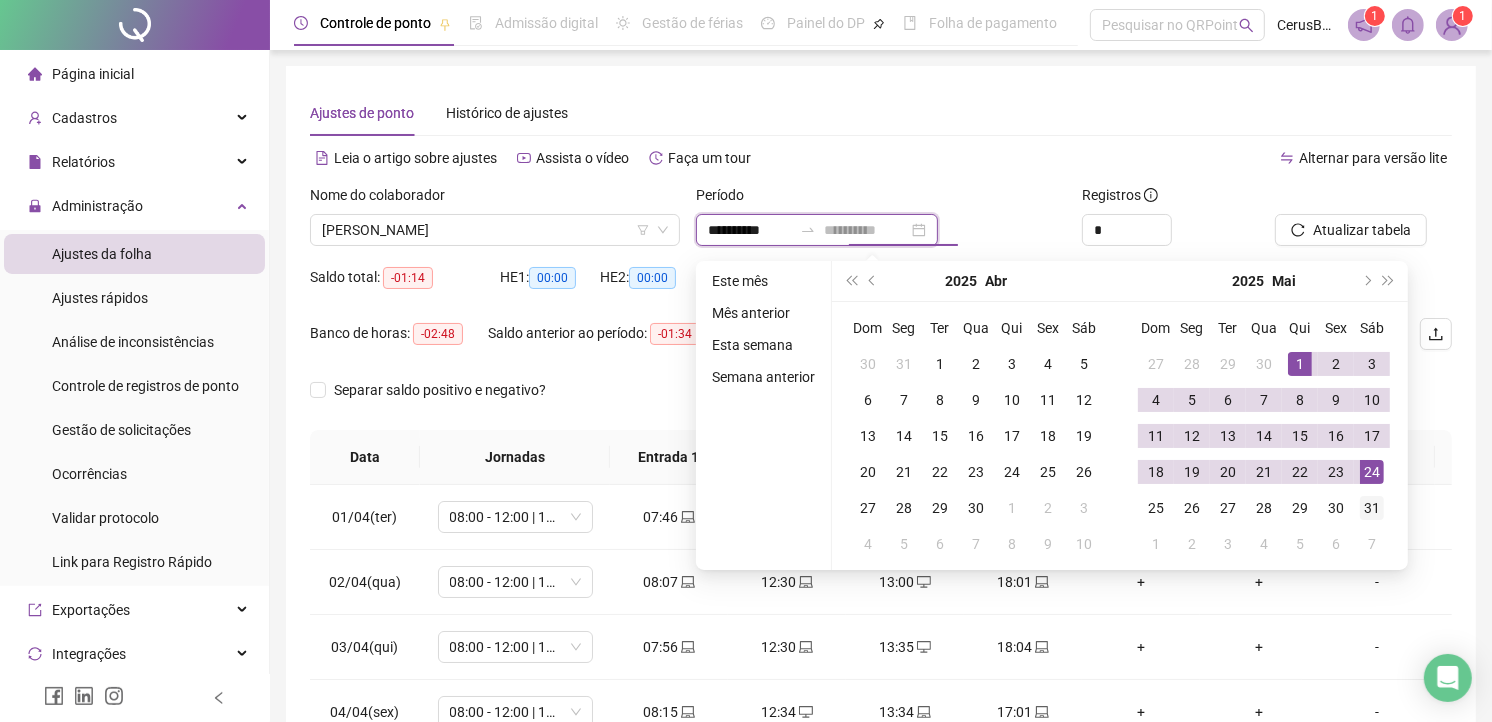 type on "**********" 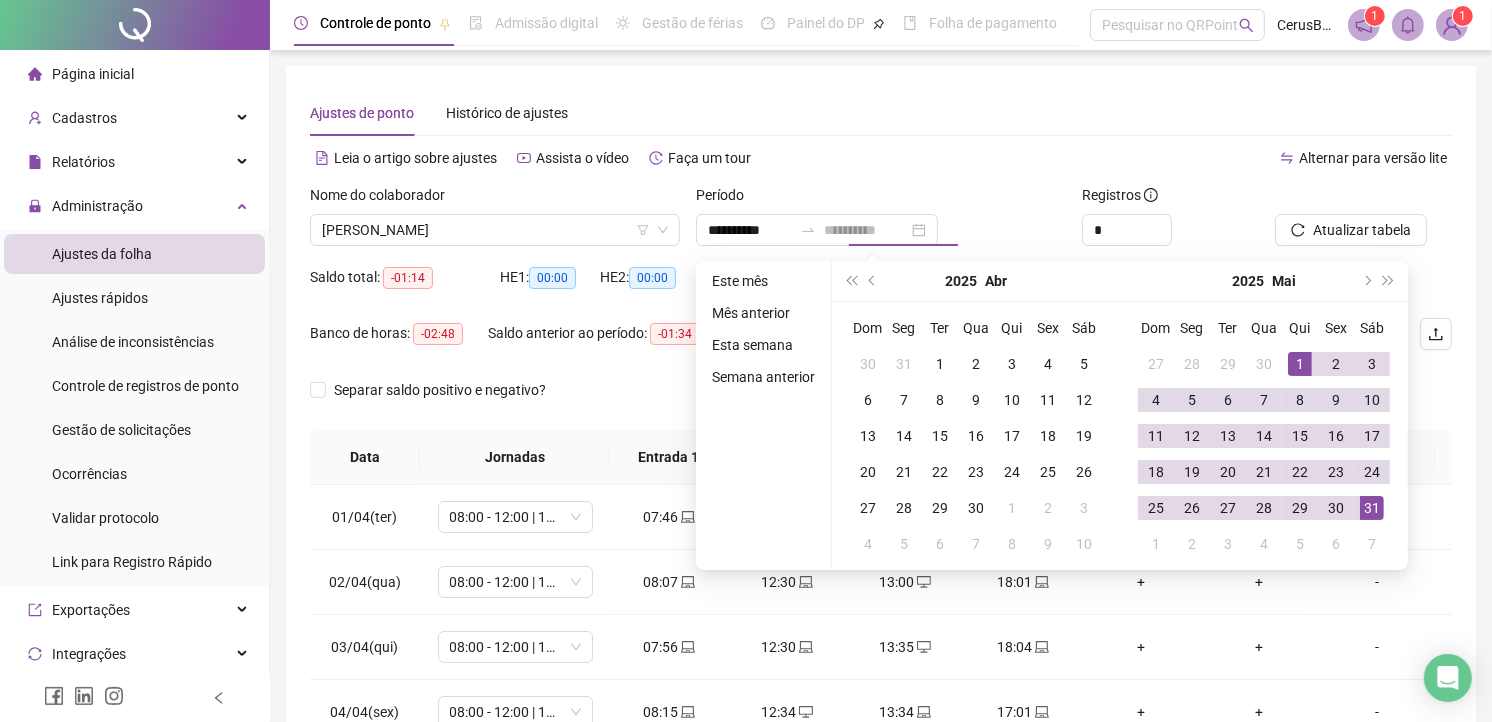 click on "31" at bounding box center (1372, 508) 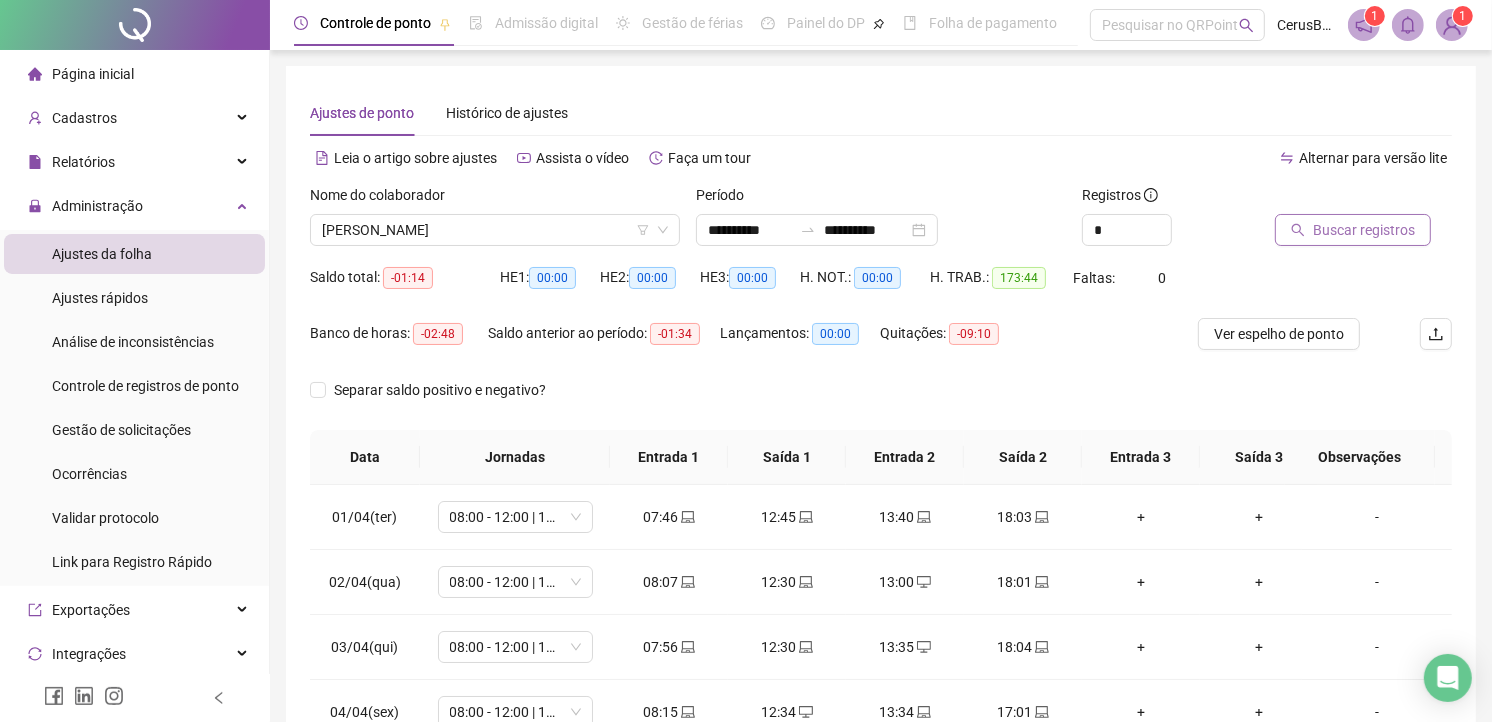 click on "Buscar registros" at bounding box center [1353, 230] 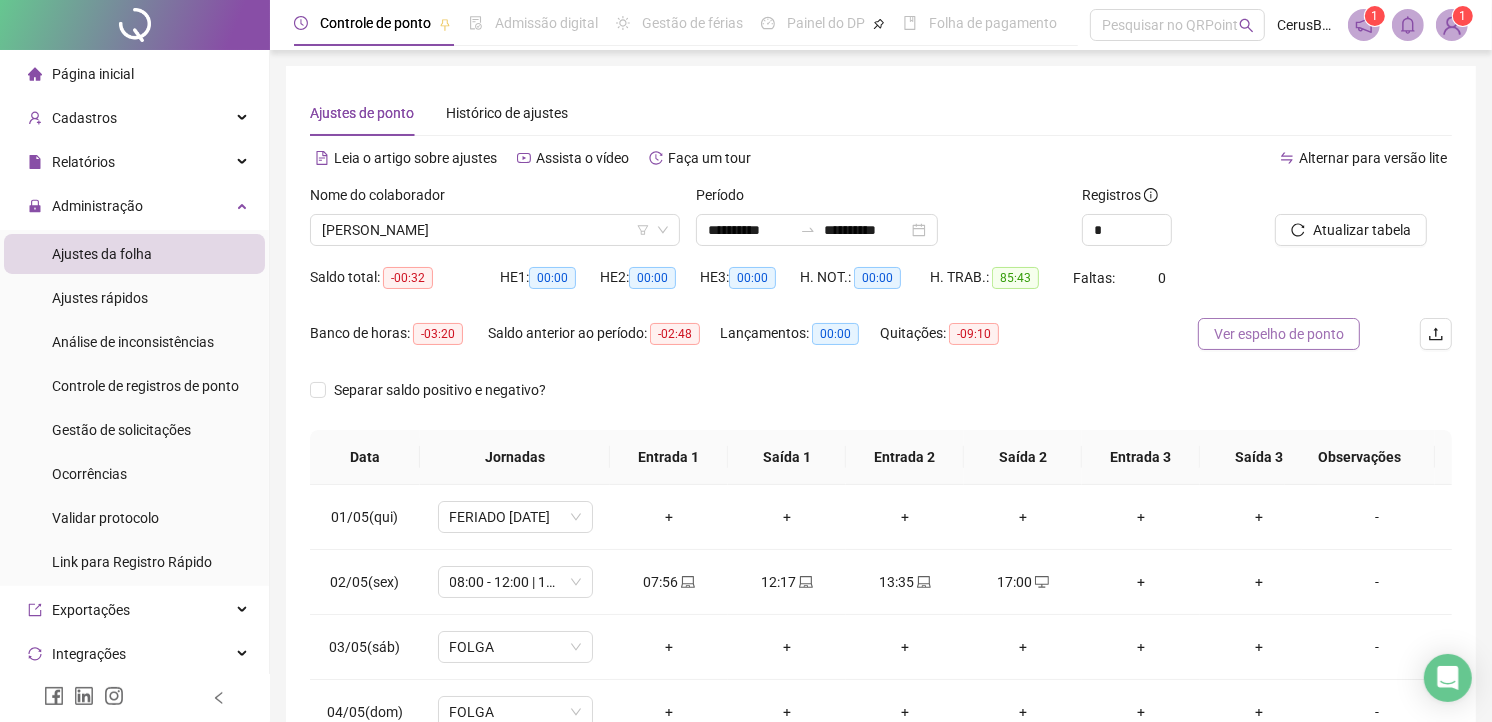 click on "Ver espelho de ponto" at bounding box center (1279, 334) 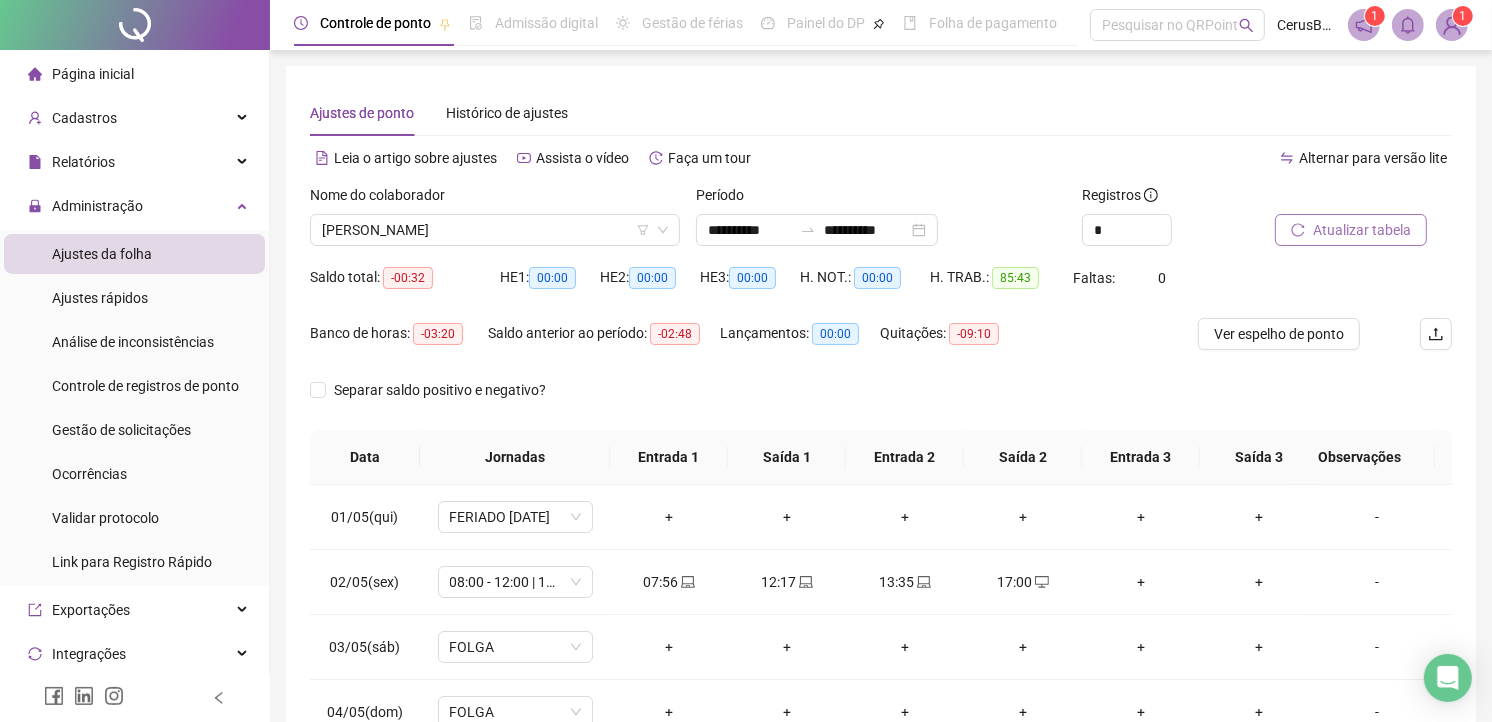 click on "Atualizar tabela" at bounding box center [1362, 230] 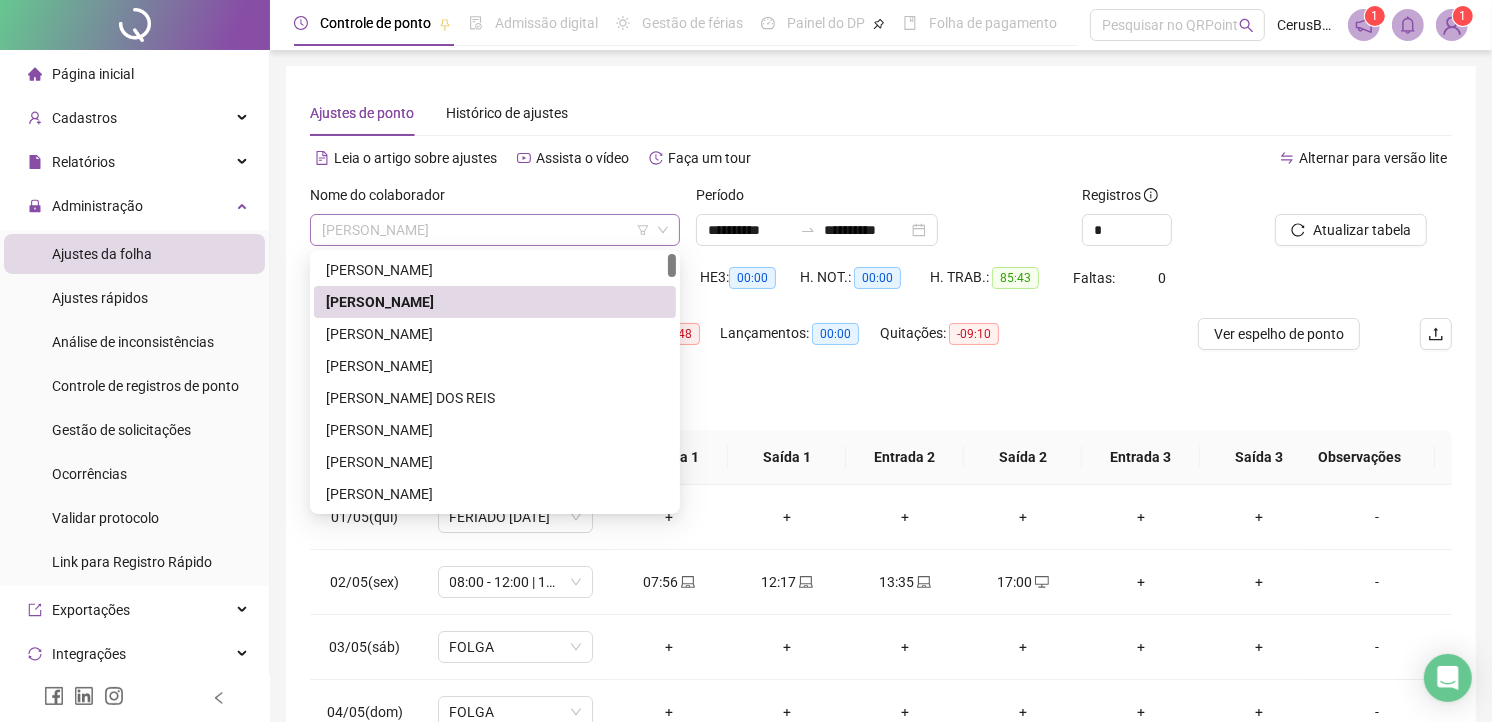 click on "[PERSON_NAME]" at bounding box center (495, 230) 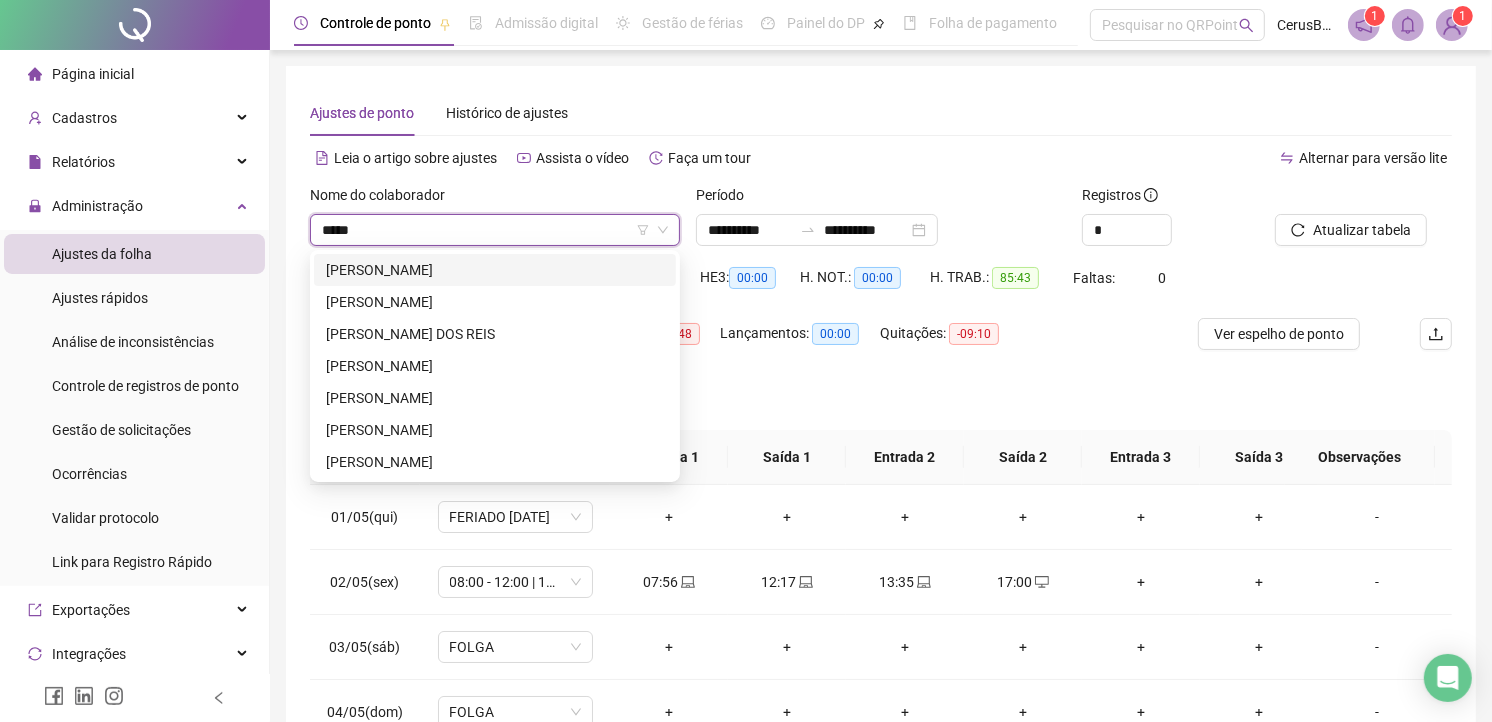 type on "******" 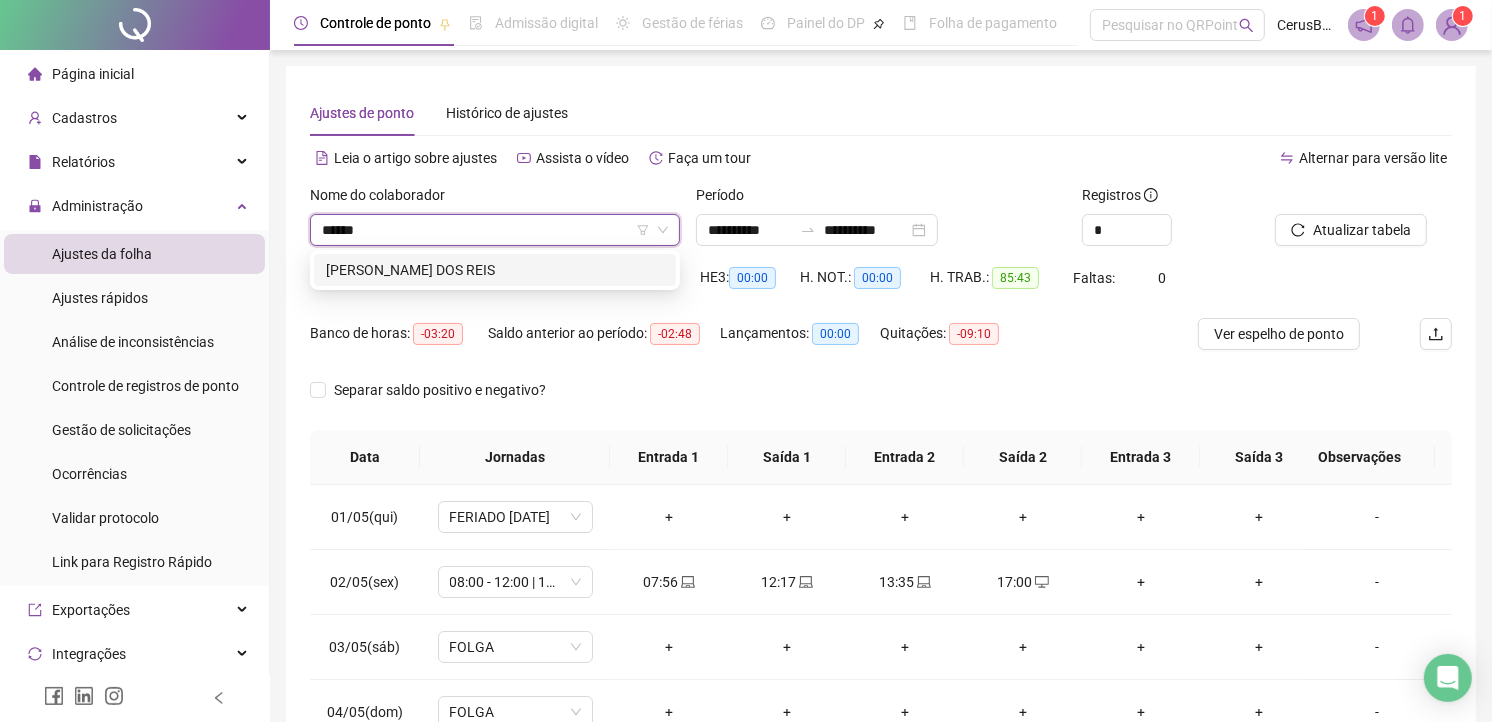 drag, startPoint x: 418, startPoint y: 271, endPoint x: 512, endPoint y: 246, distance: 97.26767 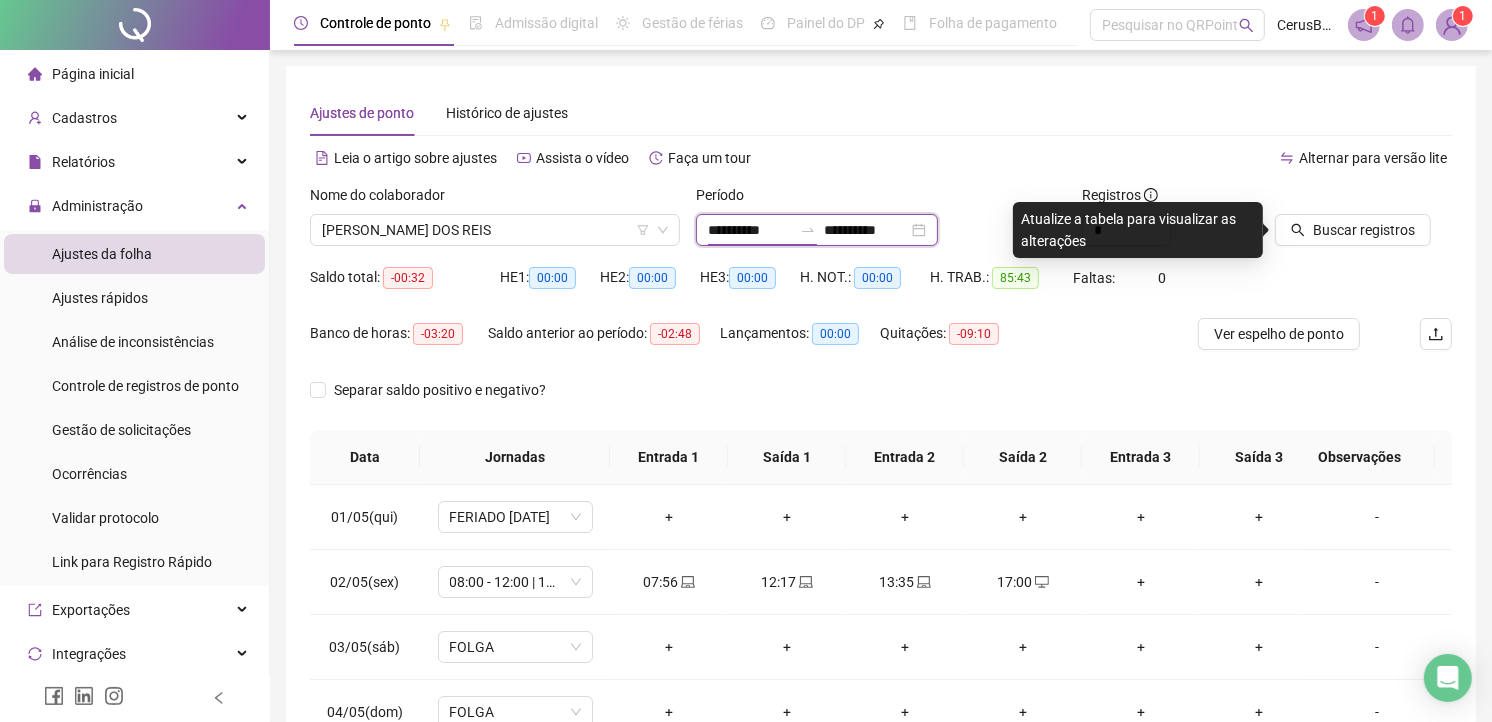 click on "**********" at bounding box center (750, 230) 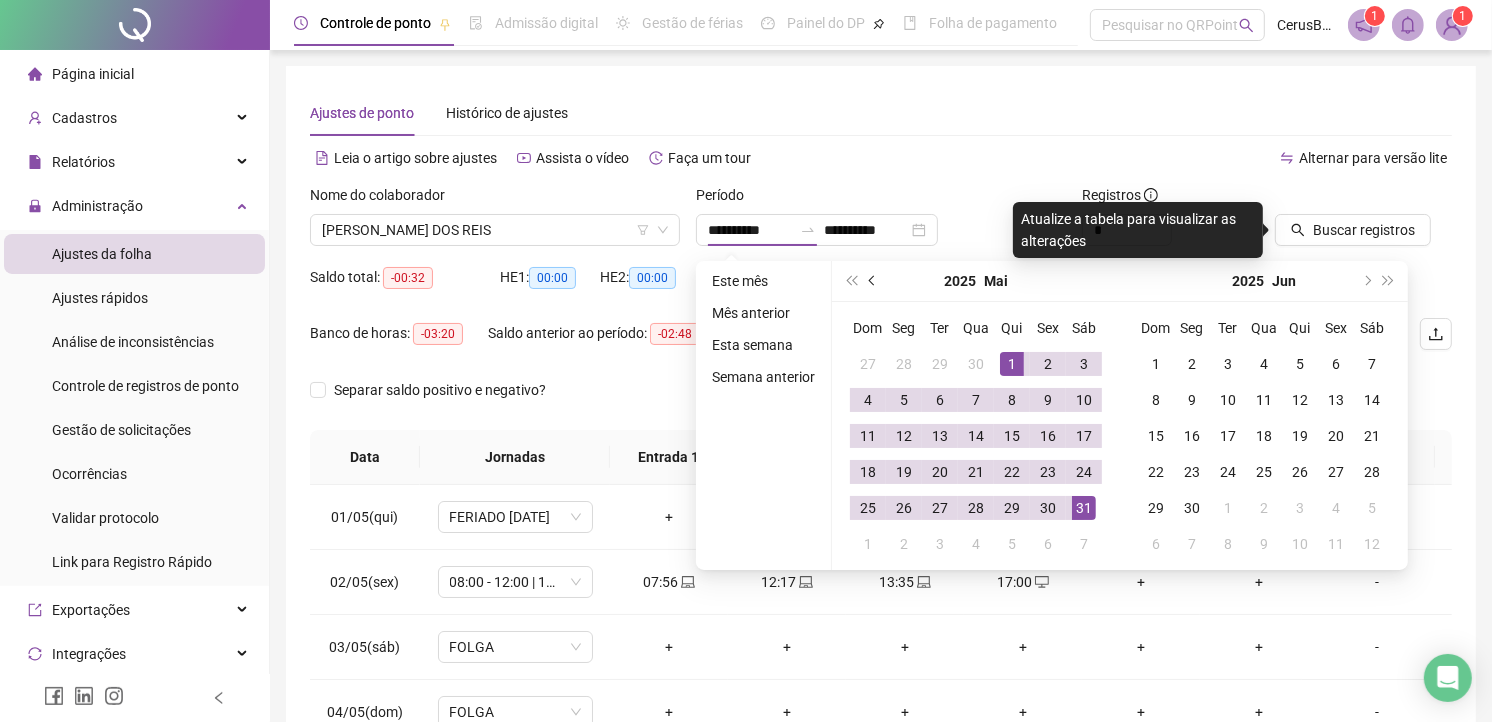 click at bounding box center (873, 281) 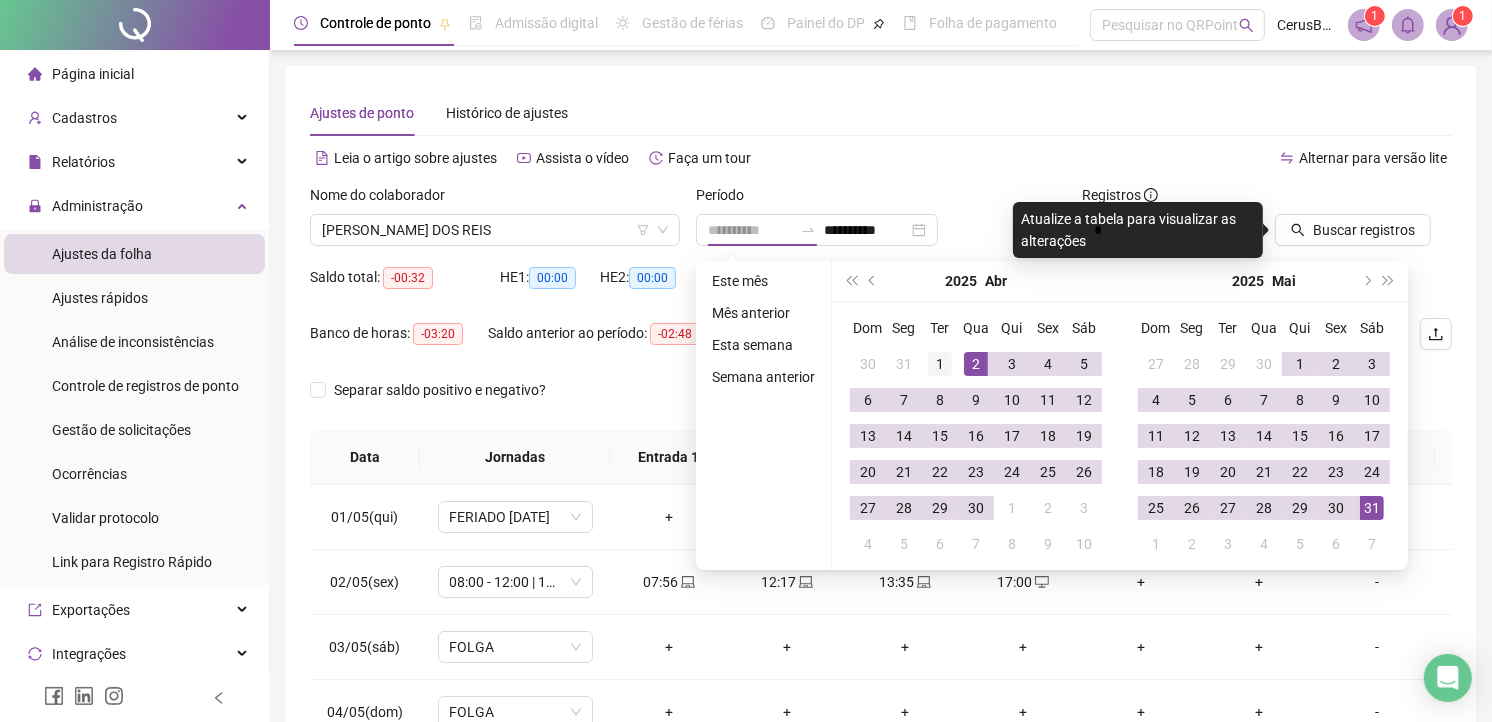 type on "**********" 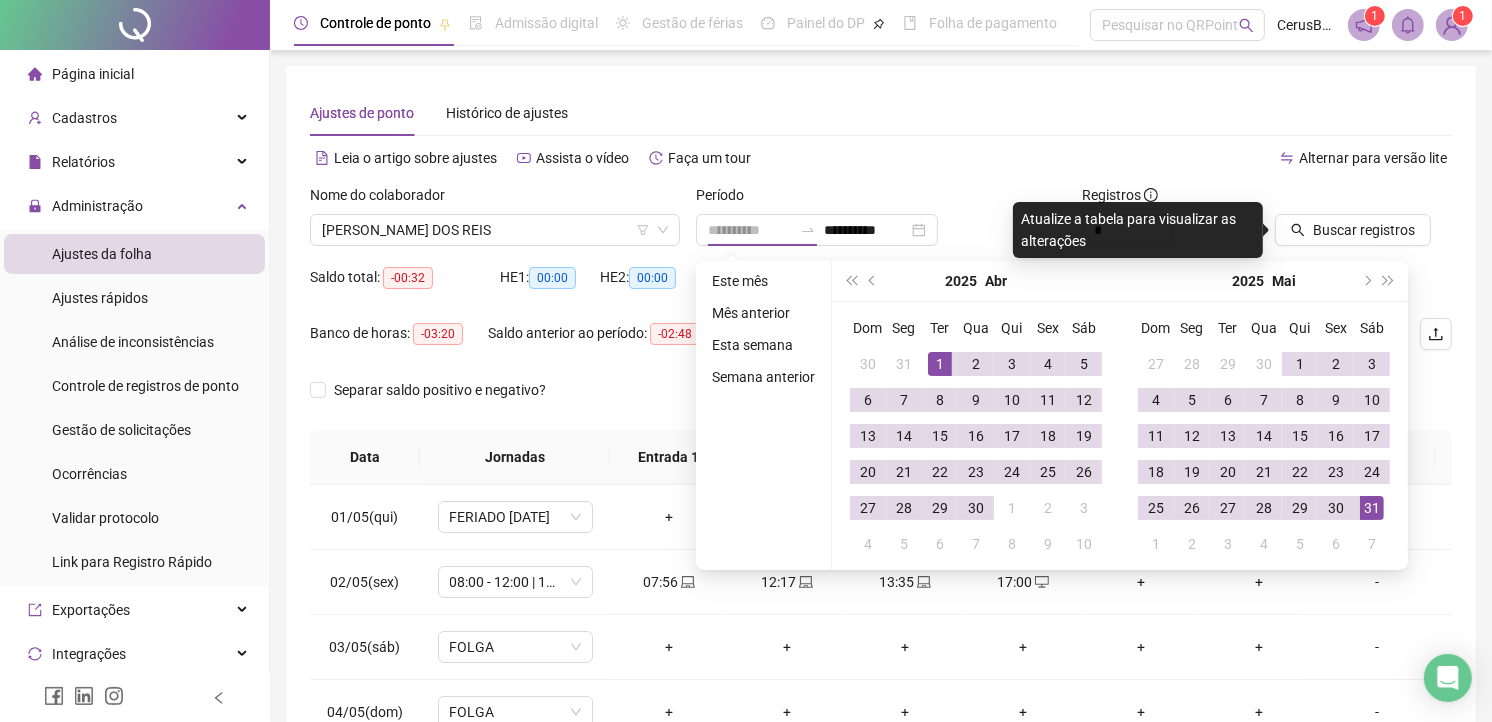click on "1" at bounding box center [940, 364] 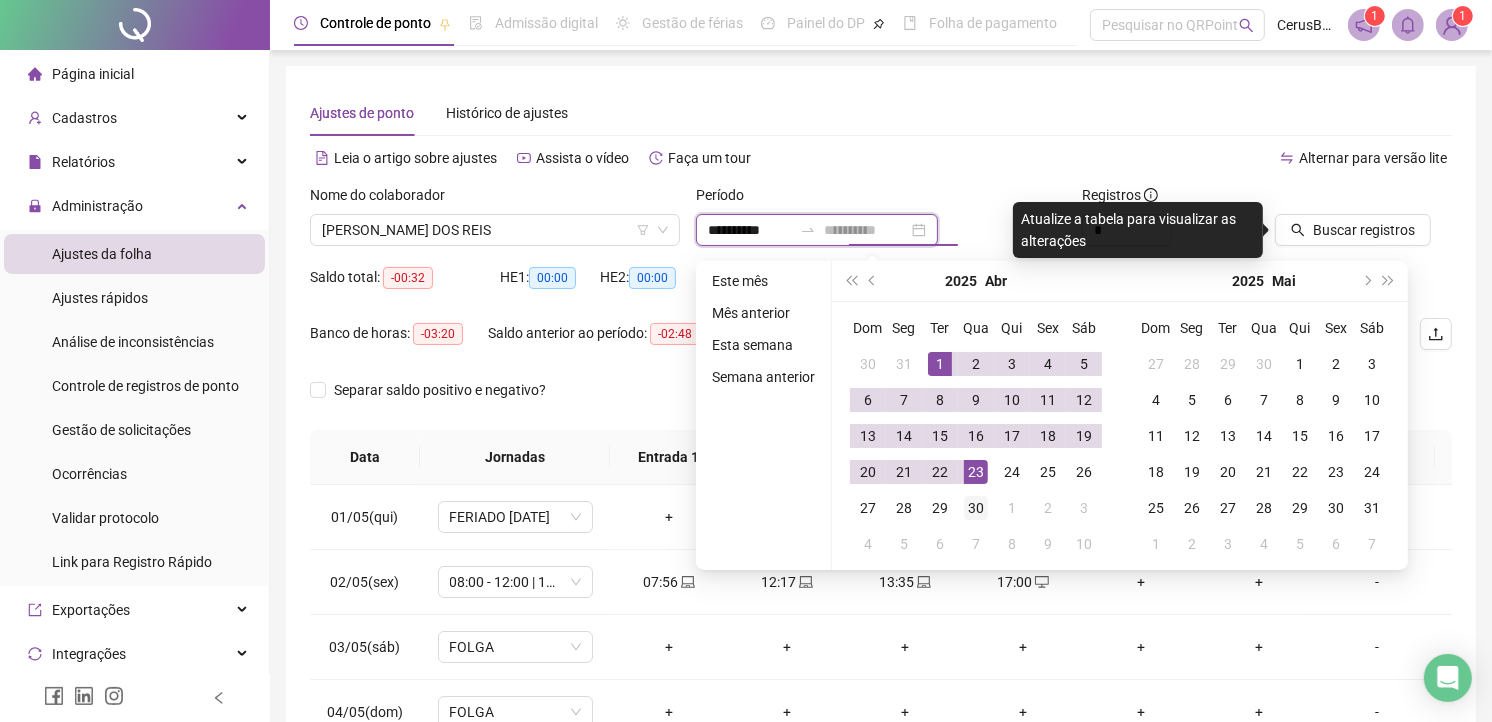 type on "**********" 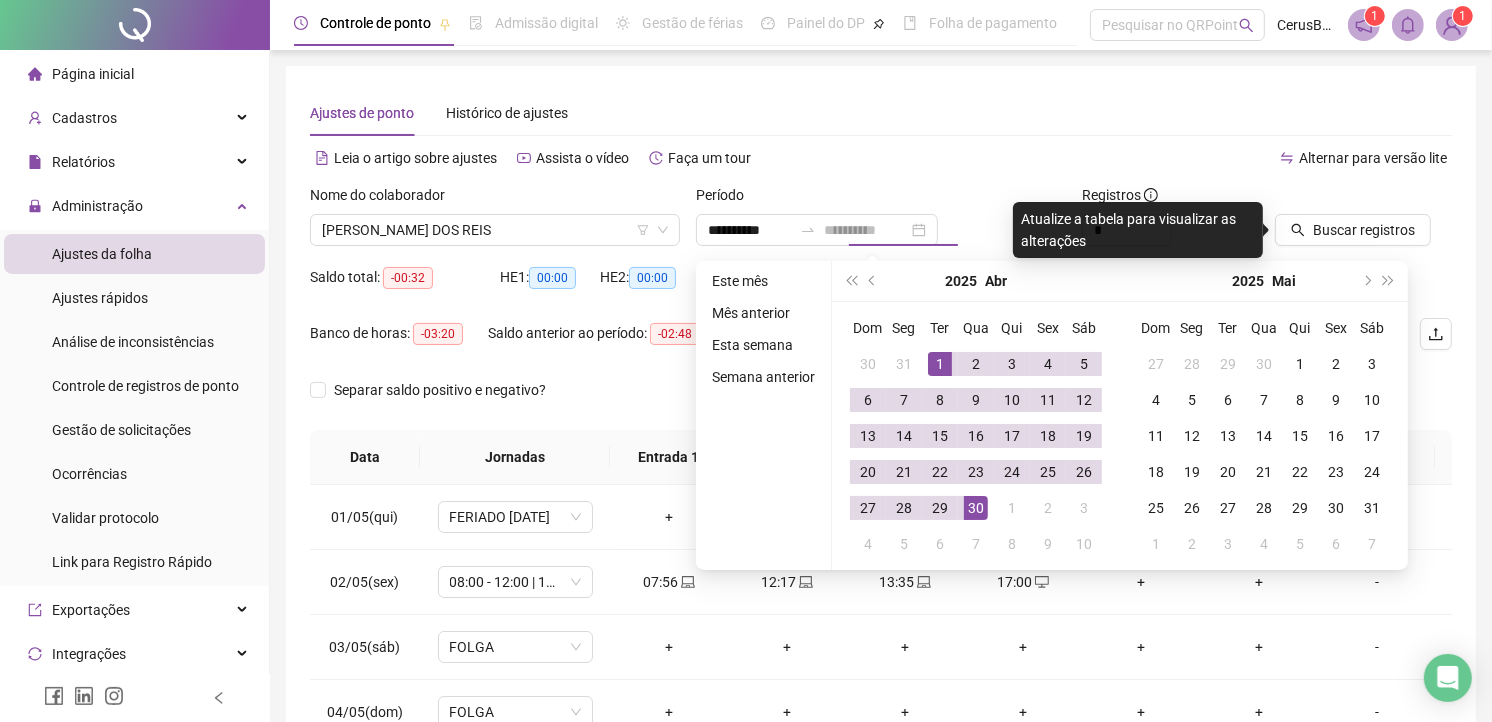 click on "30" at bounding box center (976, 508) 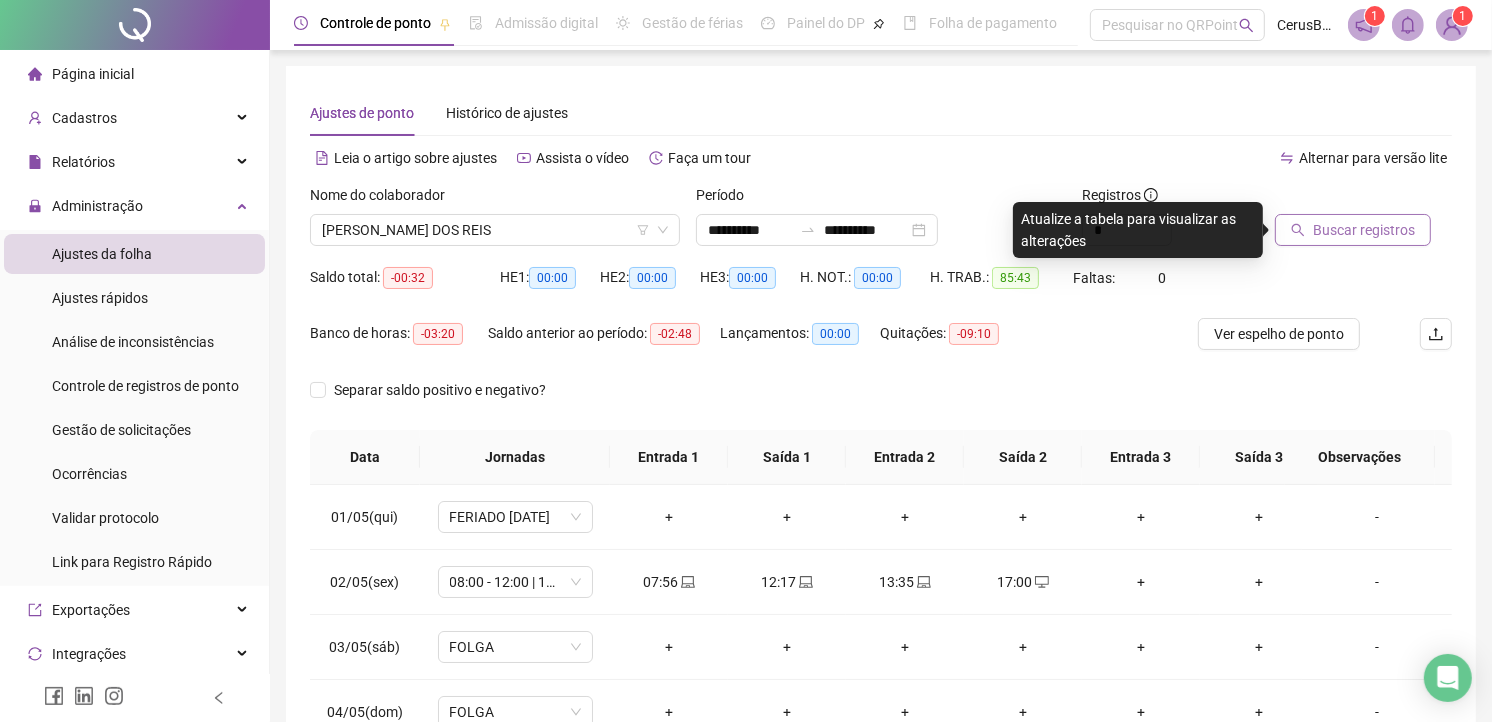 click on "Buscar registros" at bounding box center [1364, 230] 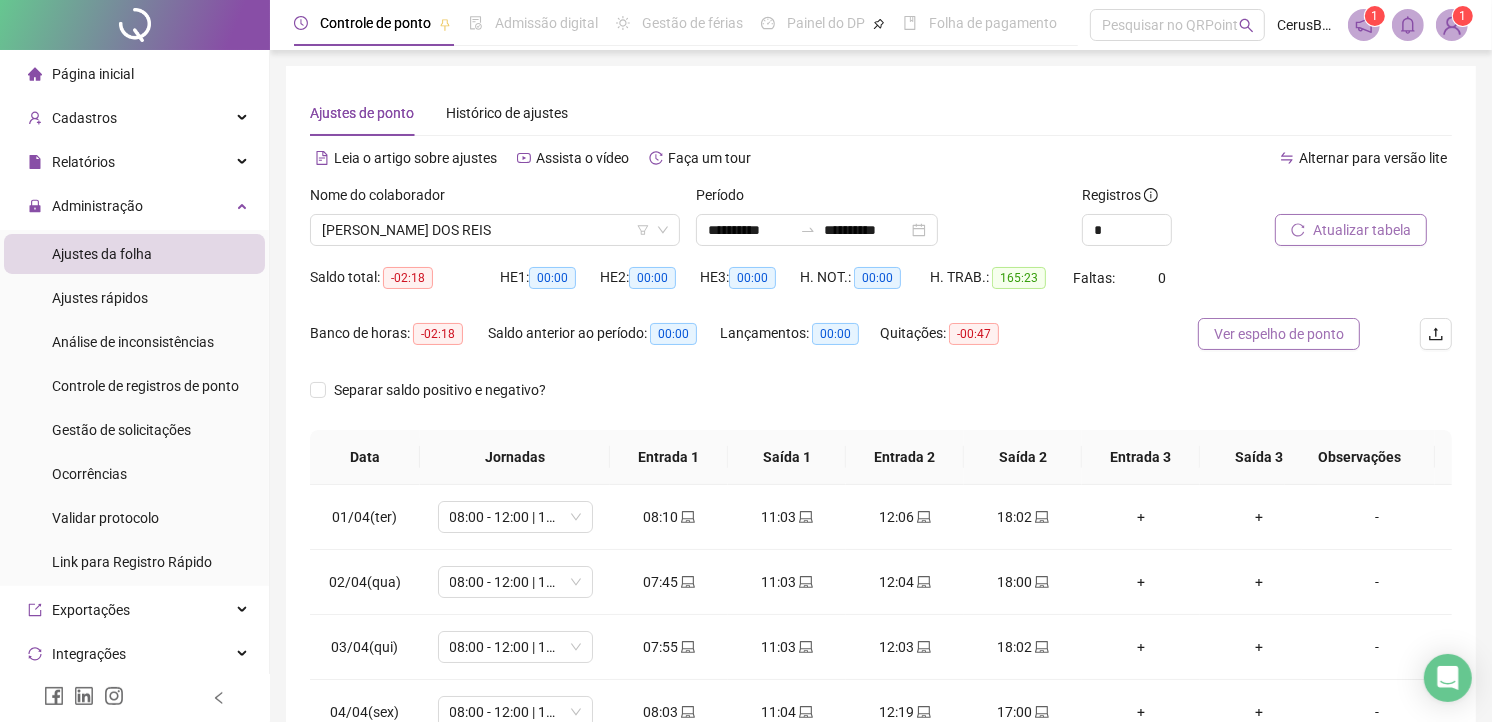 click on "Ver espelho de ponto" at bounding box center [1279, 334] 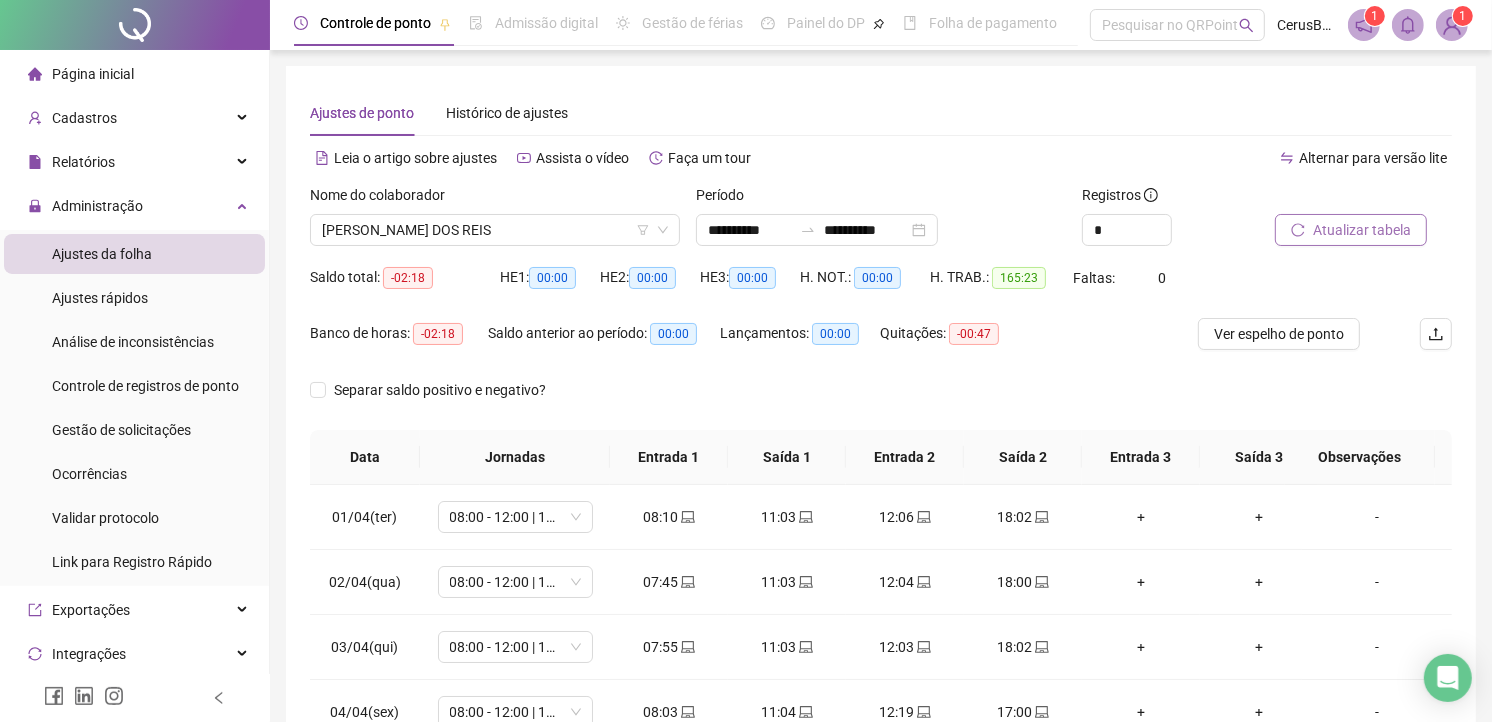 click on "**********" at bounding box center [881, 223] 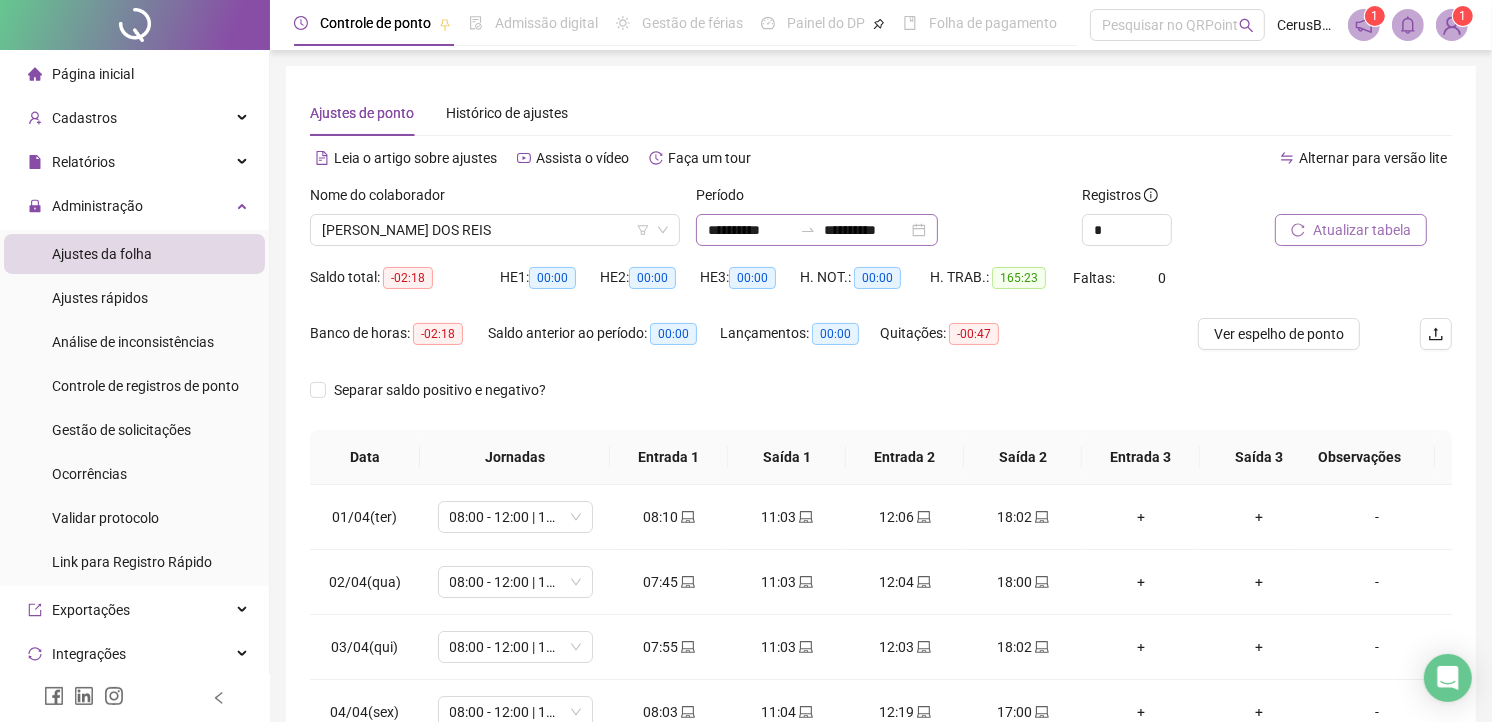 click at bounding box center (808, 230) 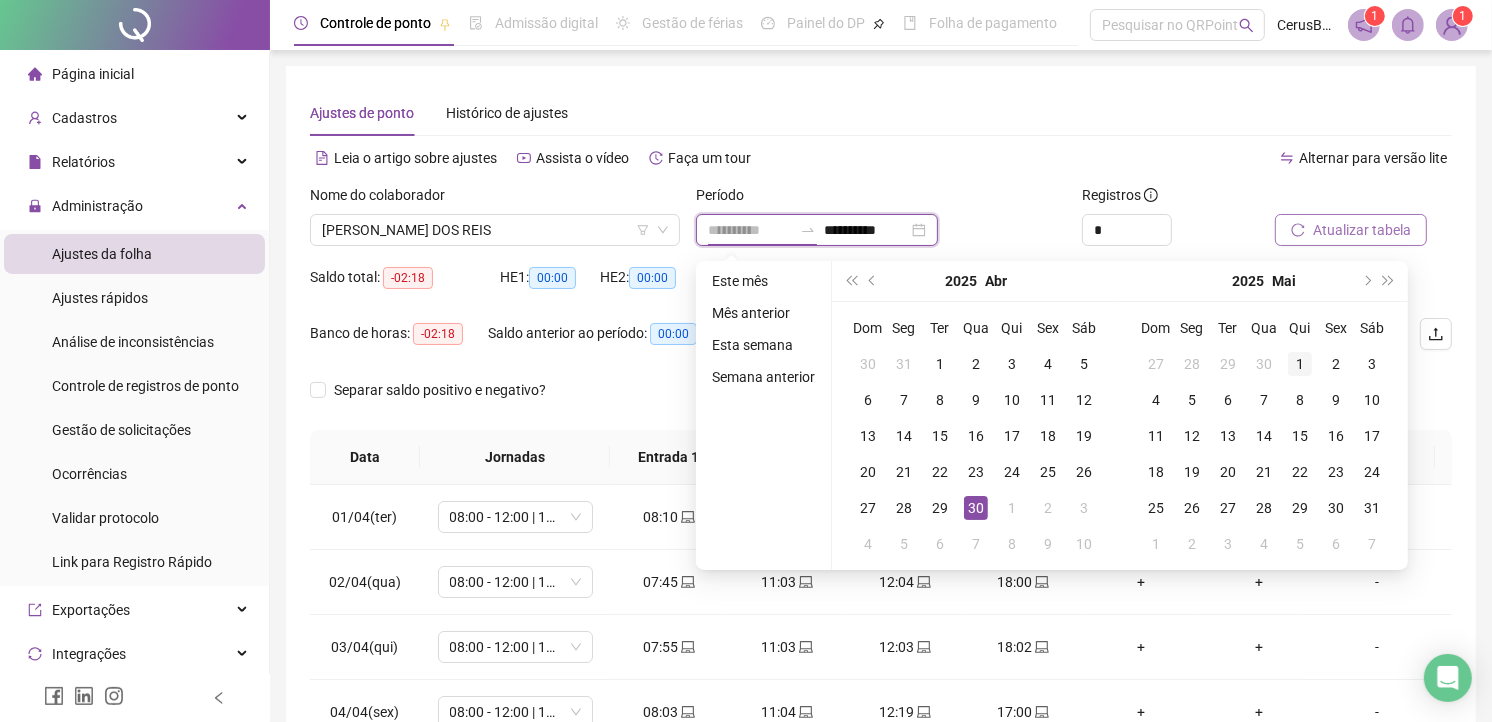 type on "**********" 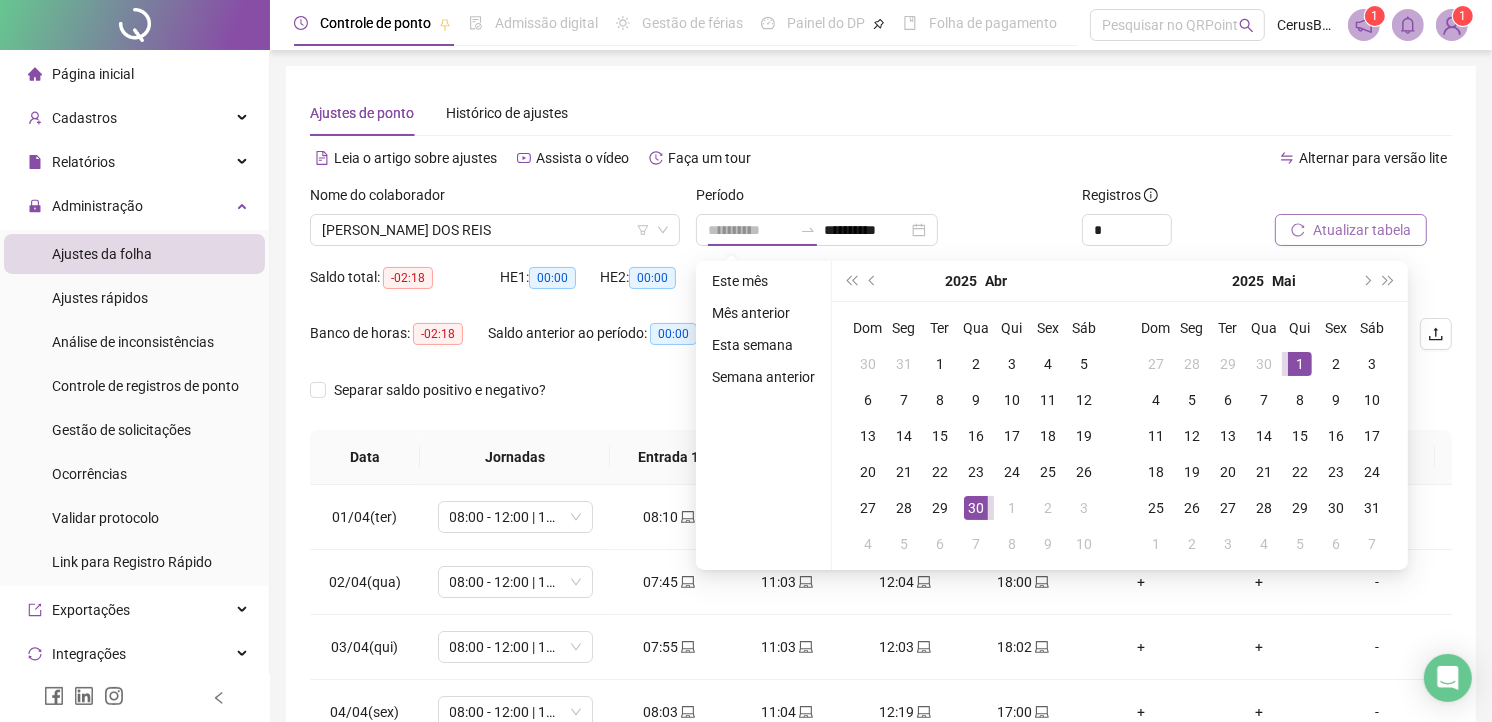 click on "1" at bounding box center (1300, 364) 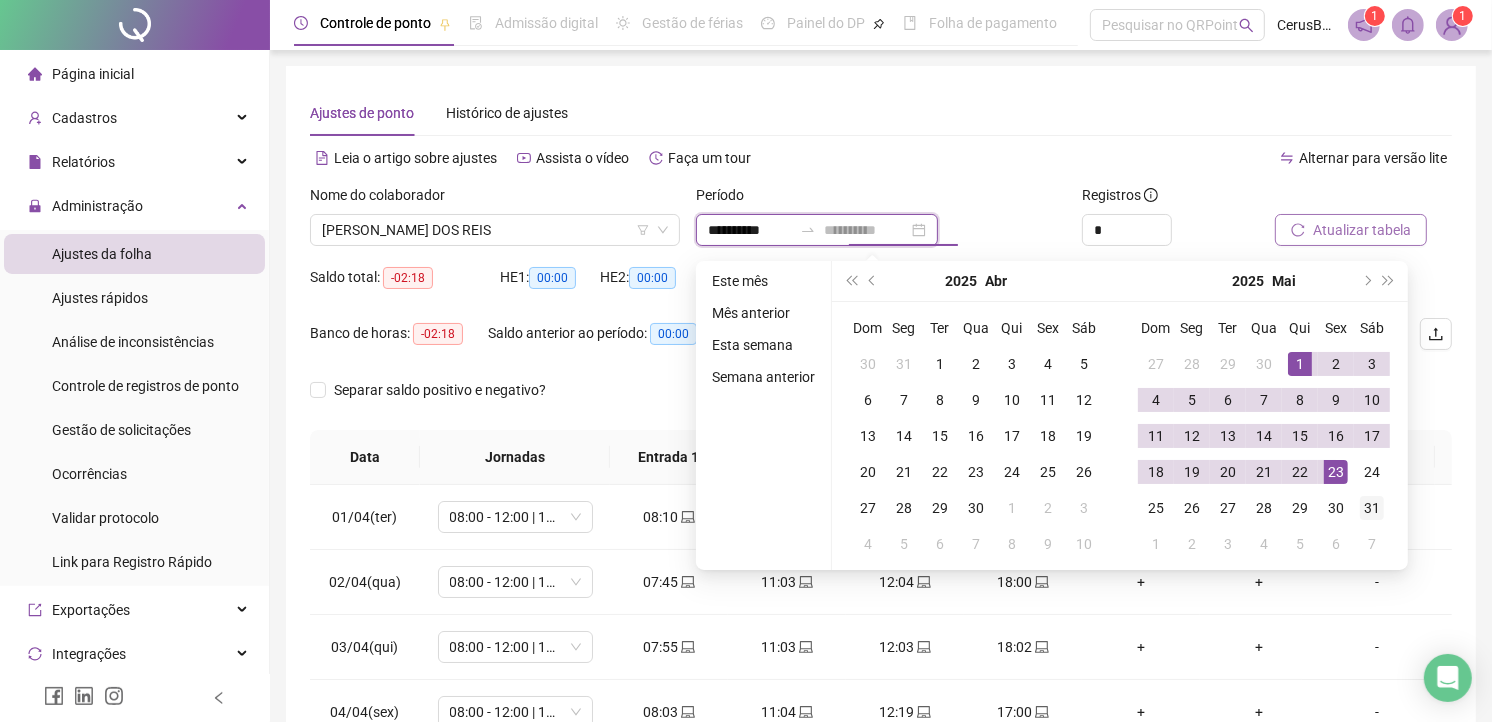 type on "**********" 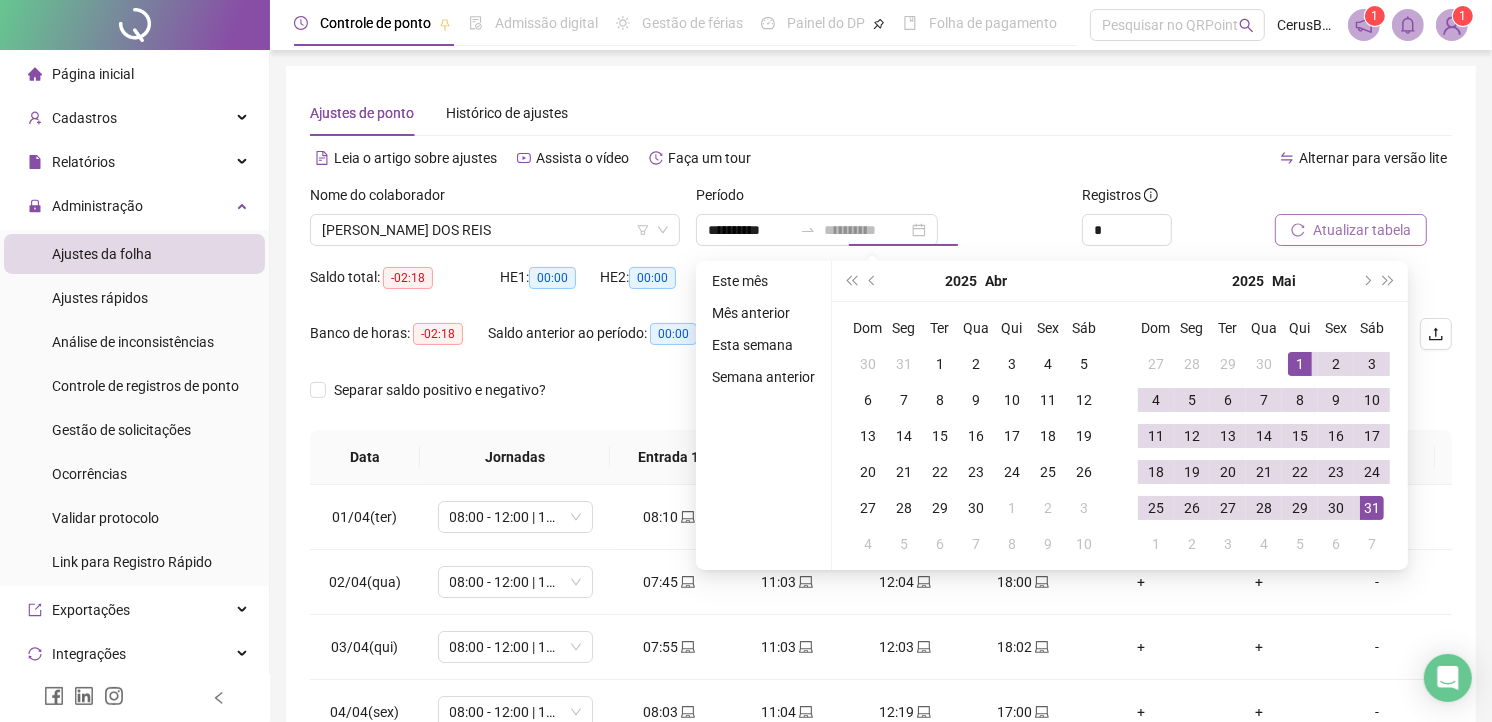 drag, startPoint x: 1366, startPoint y: 496, endPoint x: 1365, endPoint y: 440, distance: 56.008926 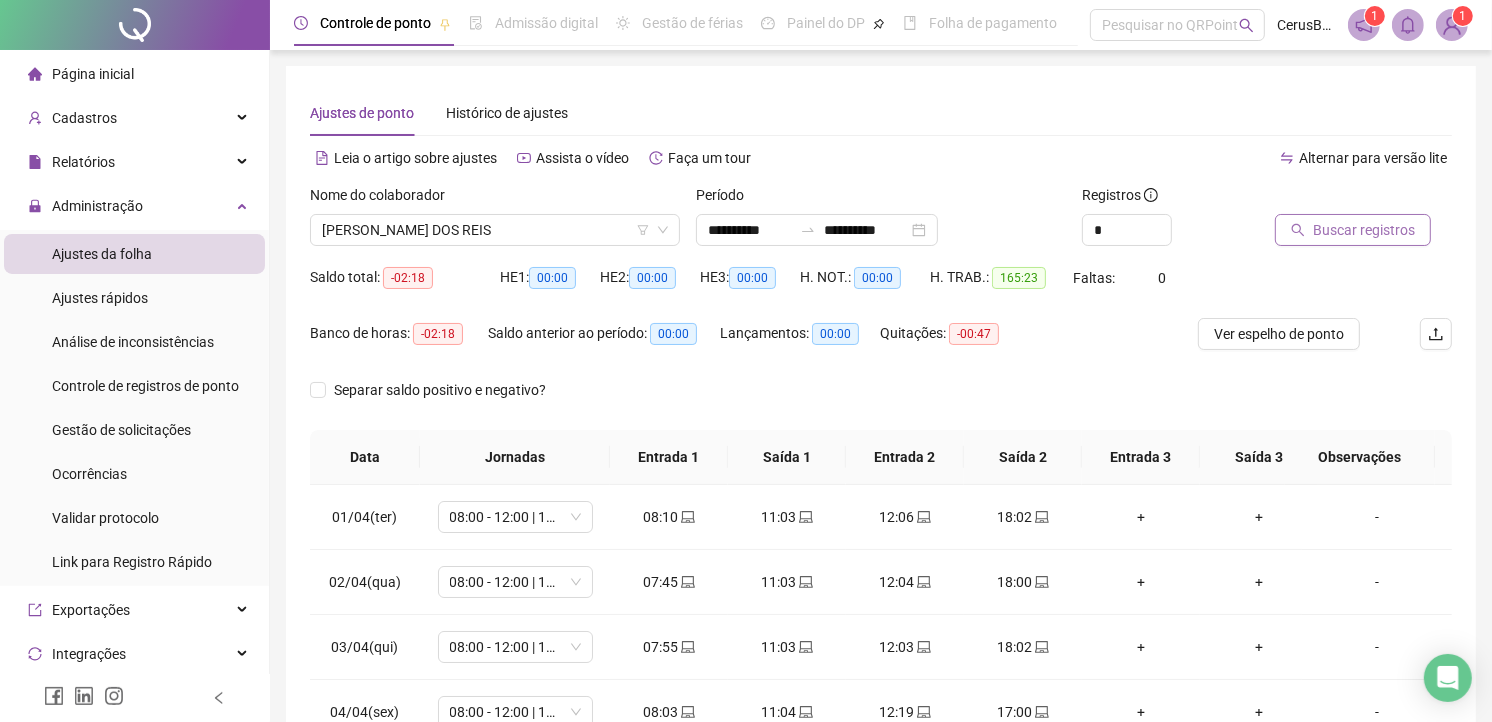 drag, startPoint x: 1365, startPoint y: 440, endPoint x: 1385, endPoint y: 237, distance: 203.98285 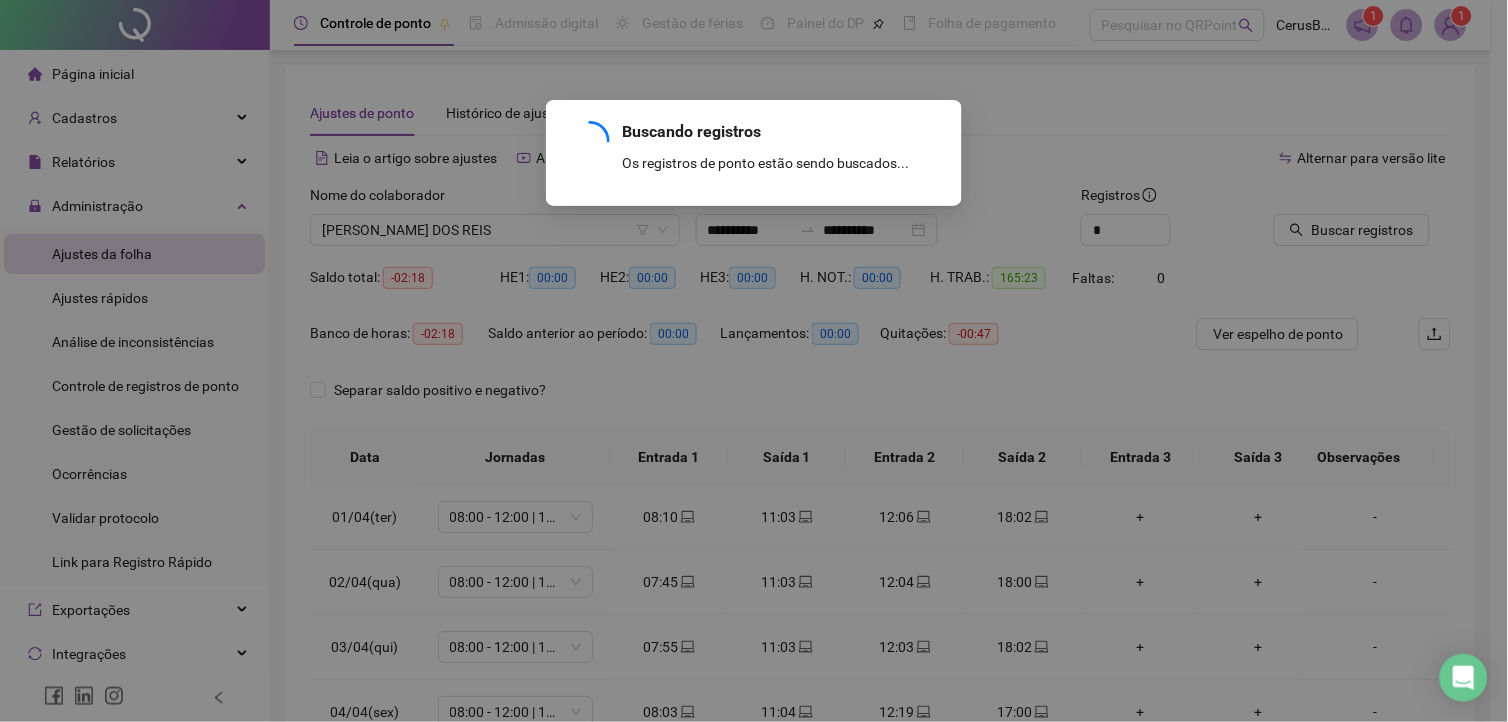click on "Buscando registros Os registros de ponto estão sendo buscados... OK" at bounding box center (754, 361) 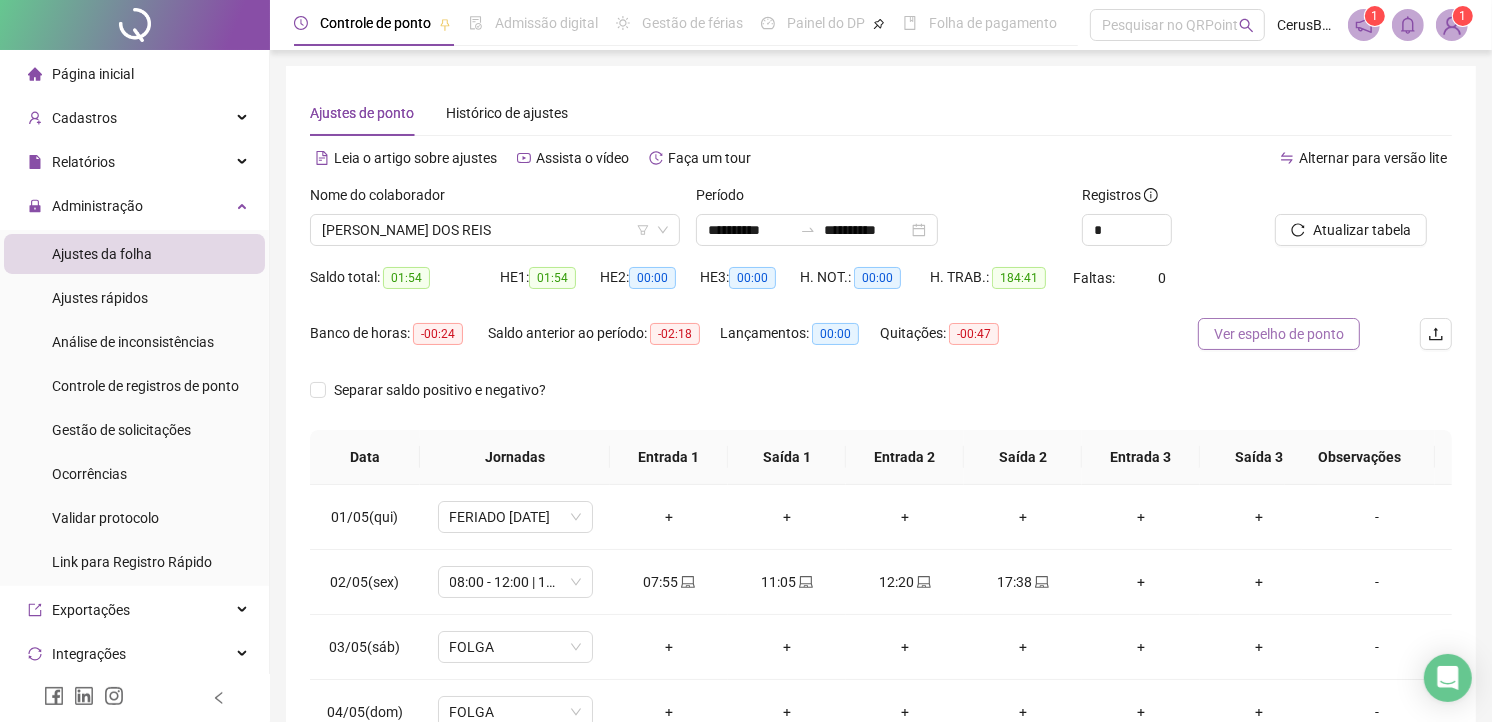 click on "Ver espelho de ponto" at bounding box center (1279, 334) 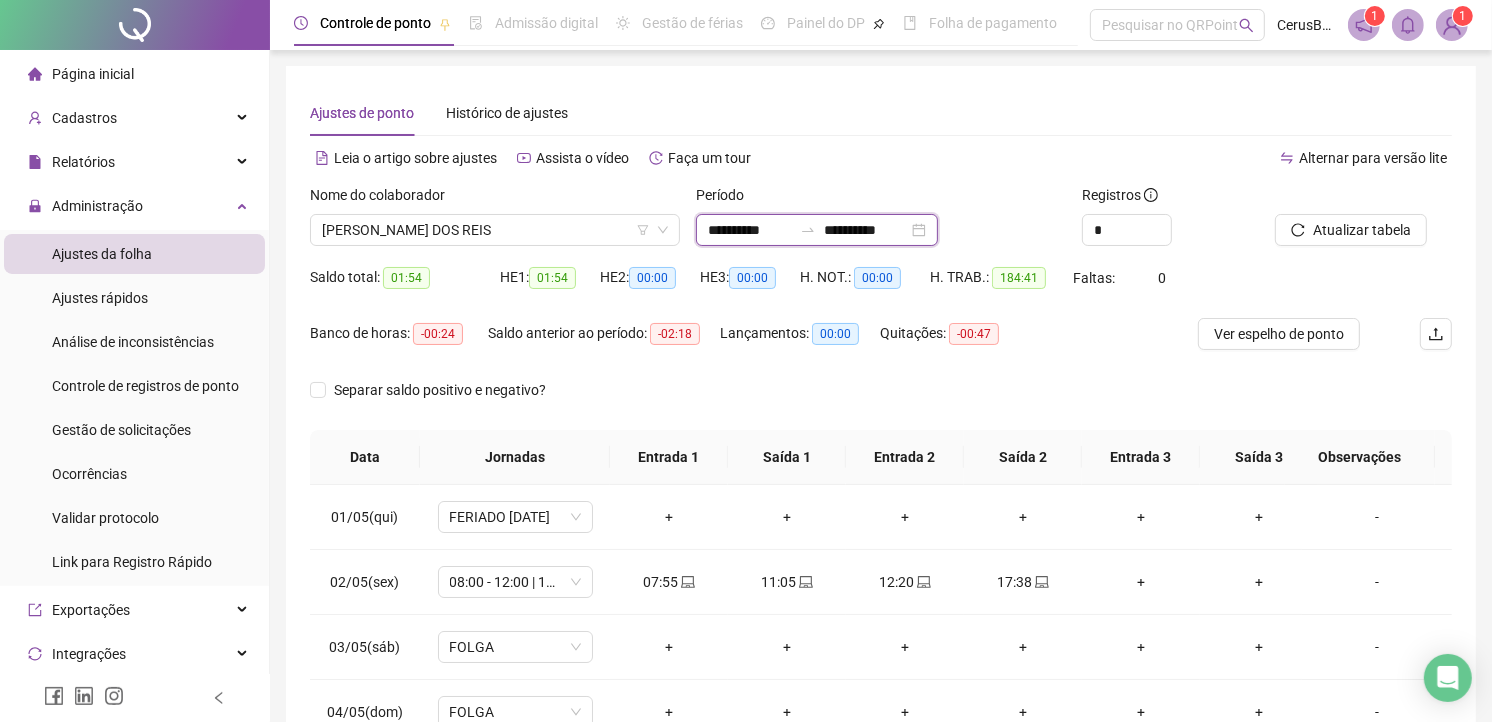 click on "**********" at bounding box center (750, 230) 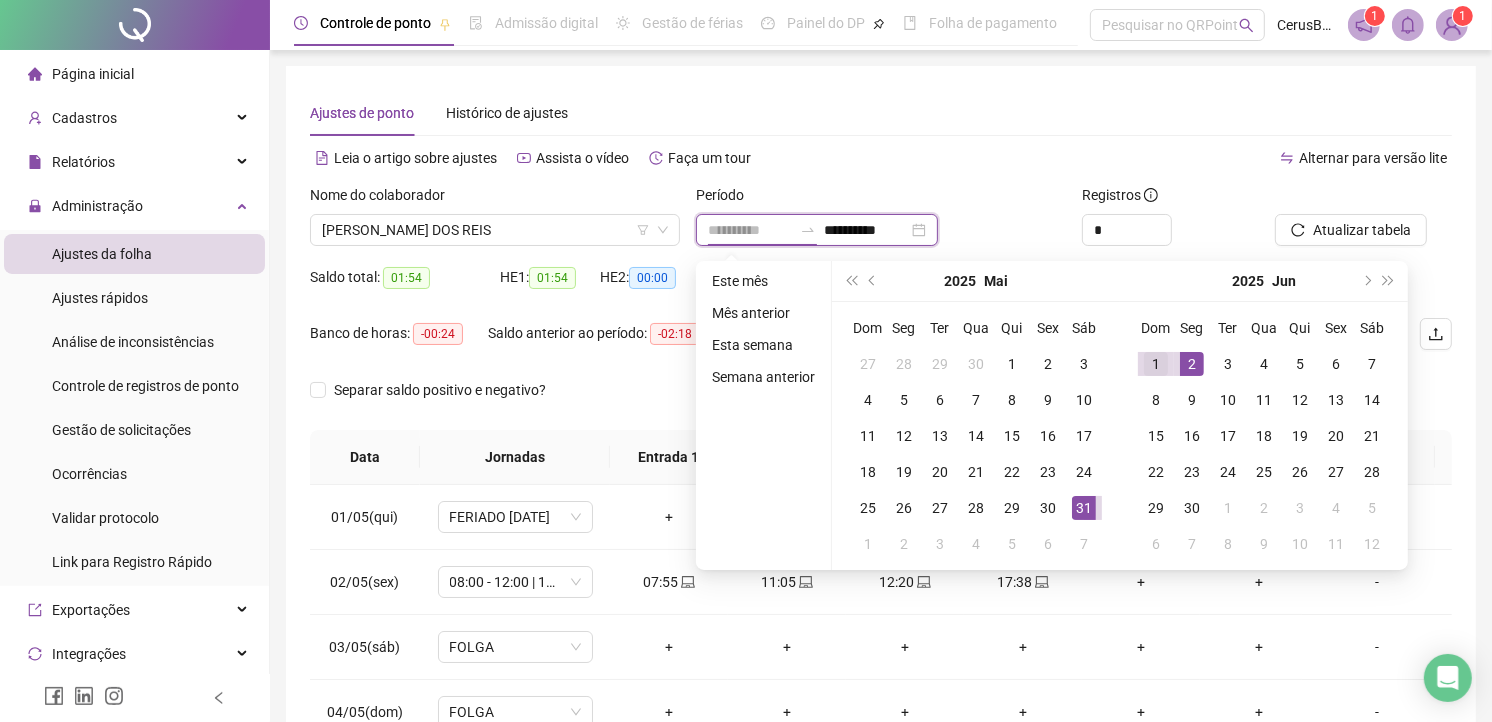 type on "**********" 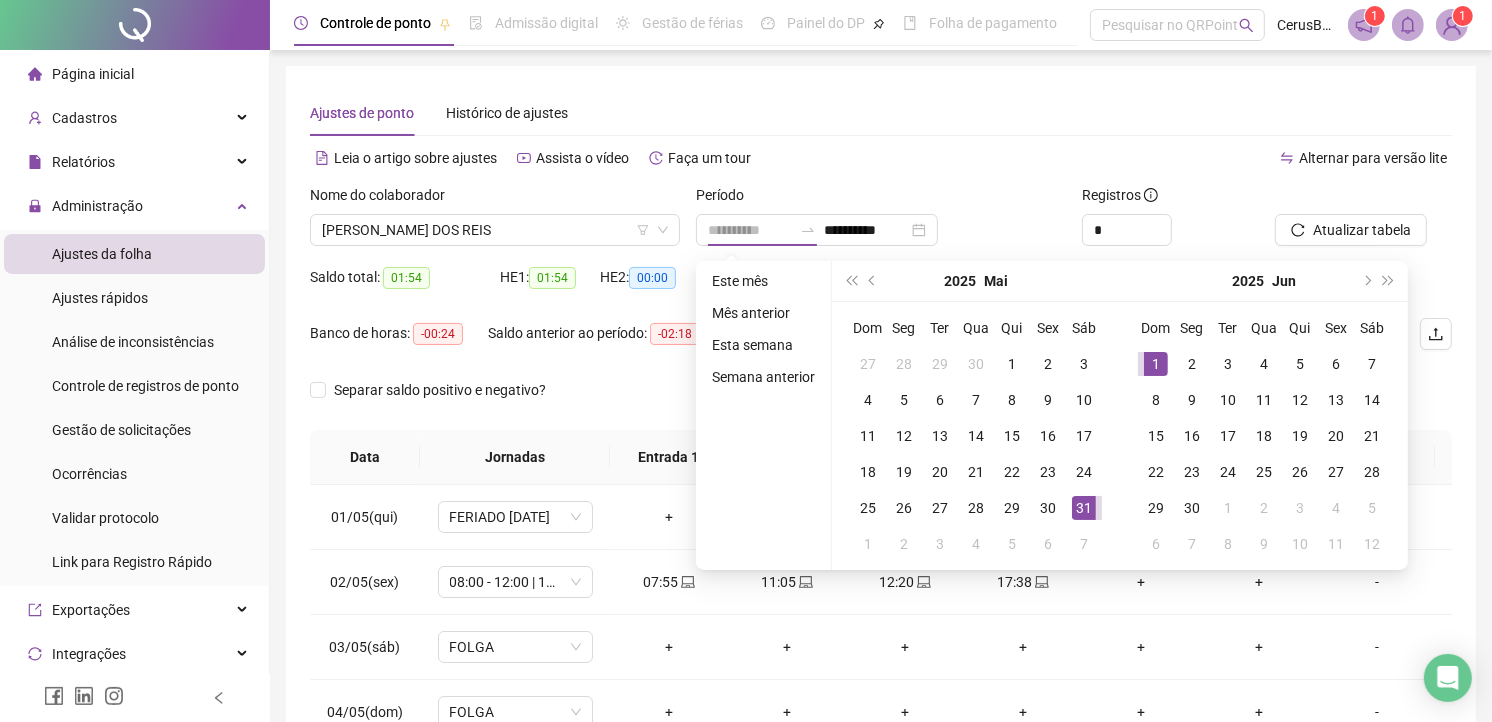 click on "1" at bounding box center (1156, 364) 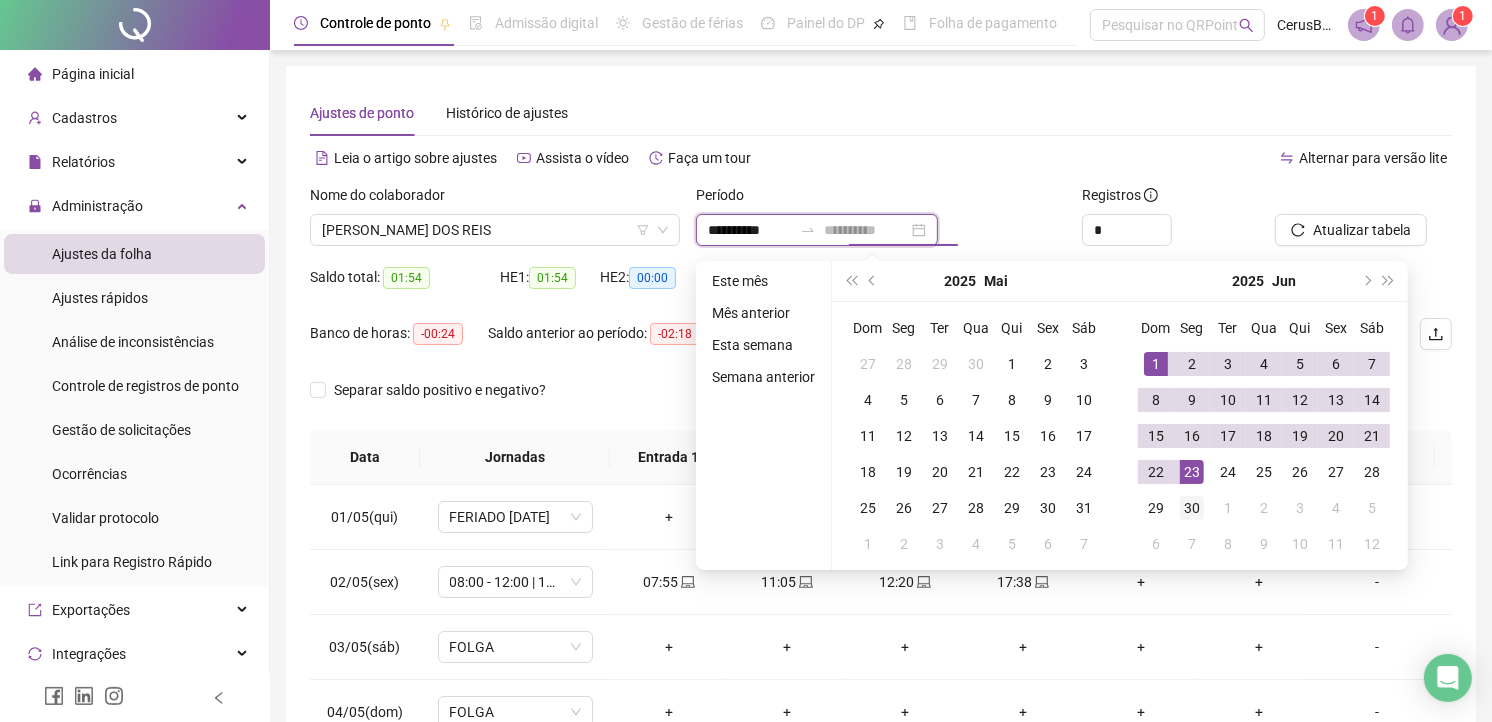 type on "**********" 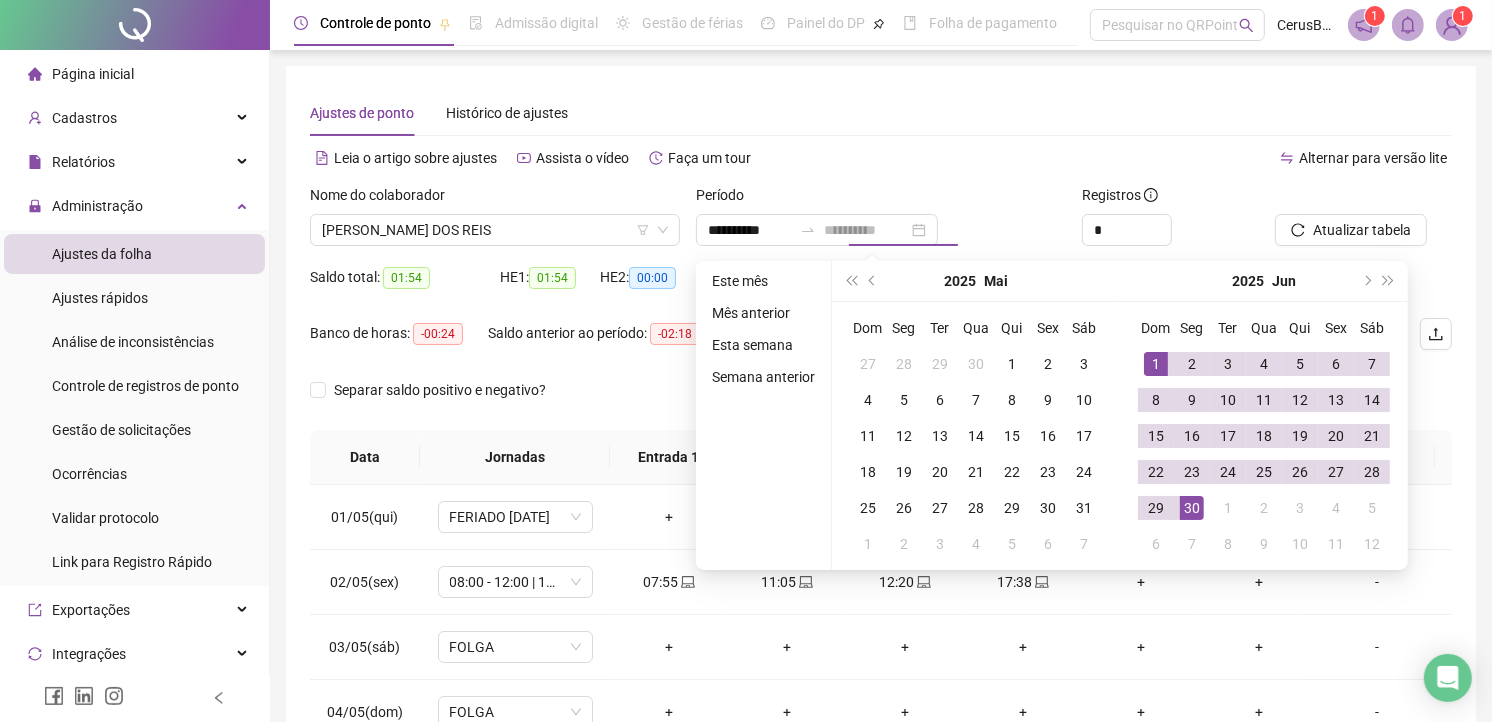 click on "30" at bounding box center (1192, 508) 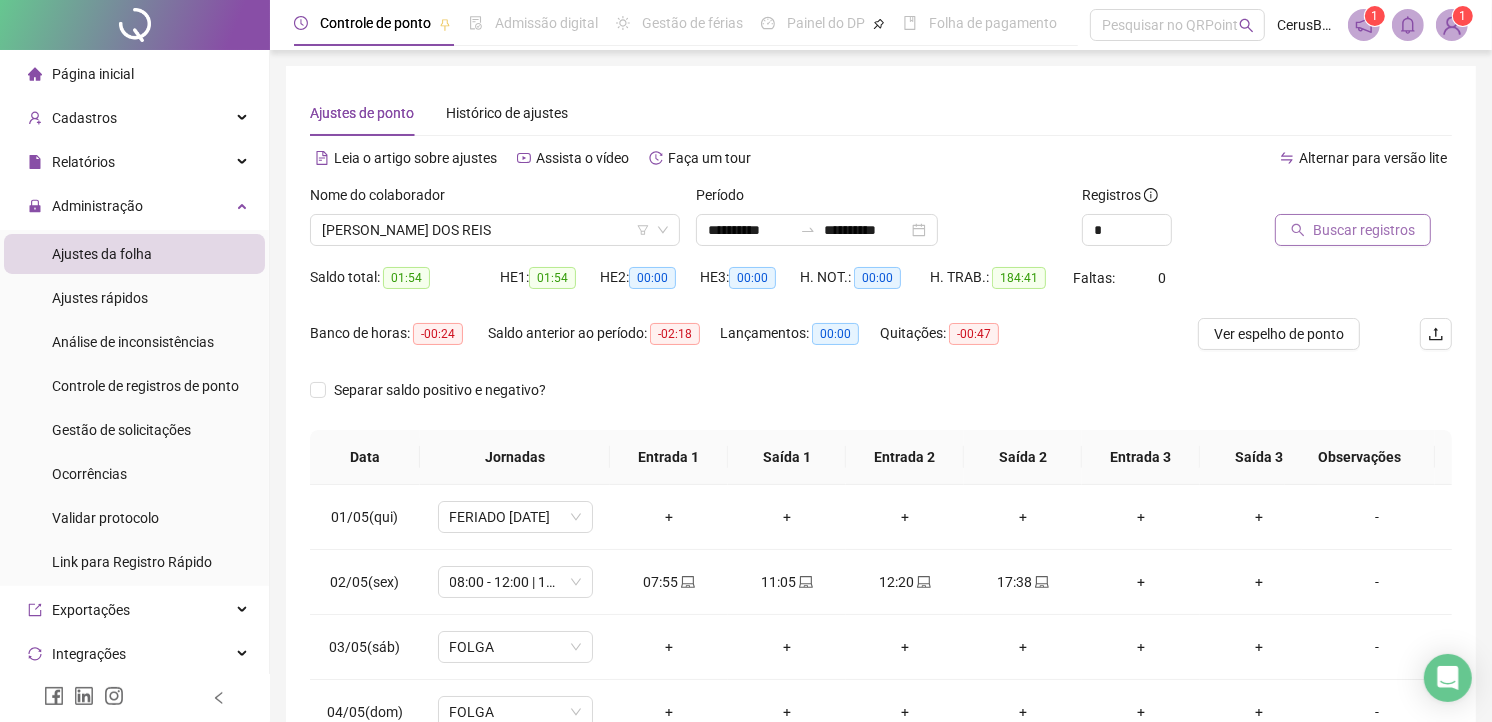 click on "Buscar registros" at bounding box center (1364, 230) 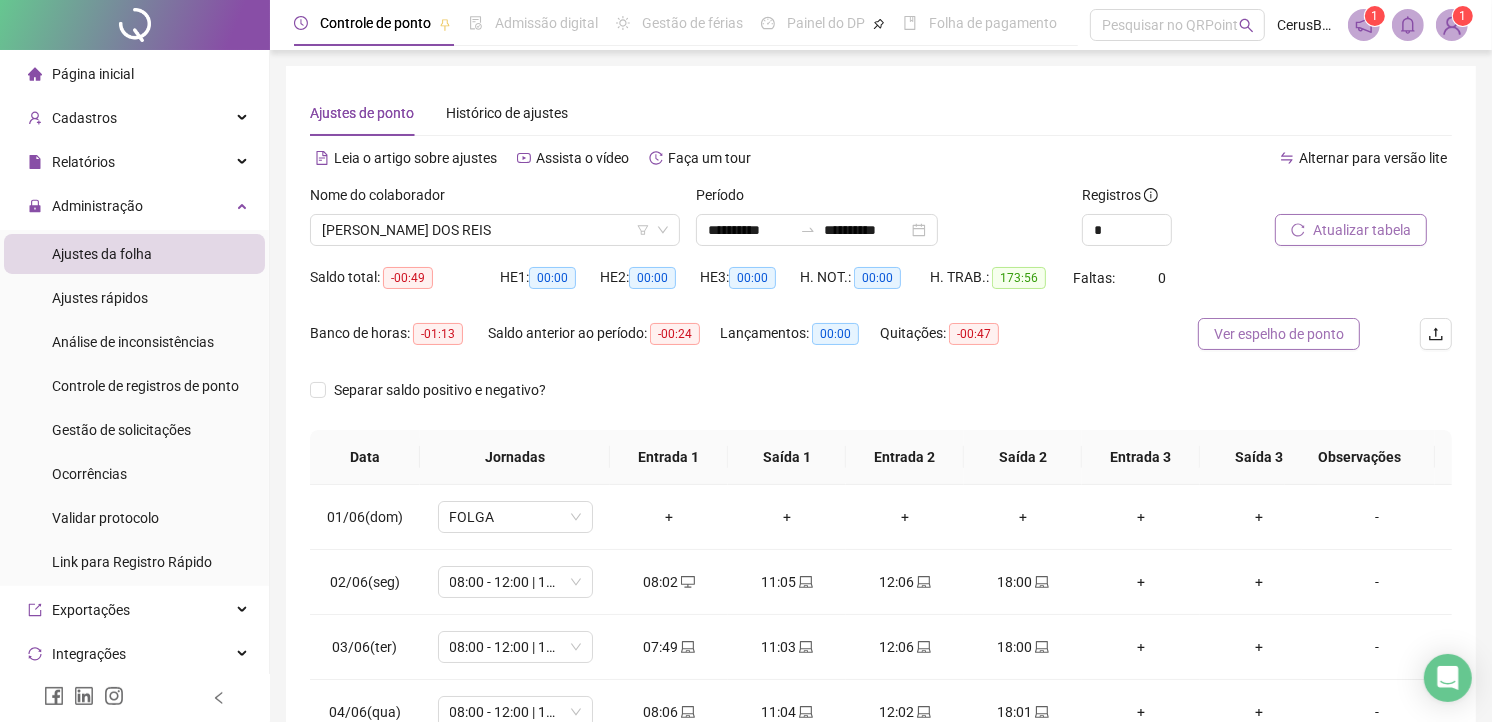 click on "Ver espelho de ponto" at bounding box center [1279, 334] 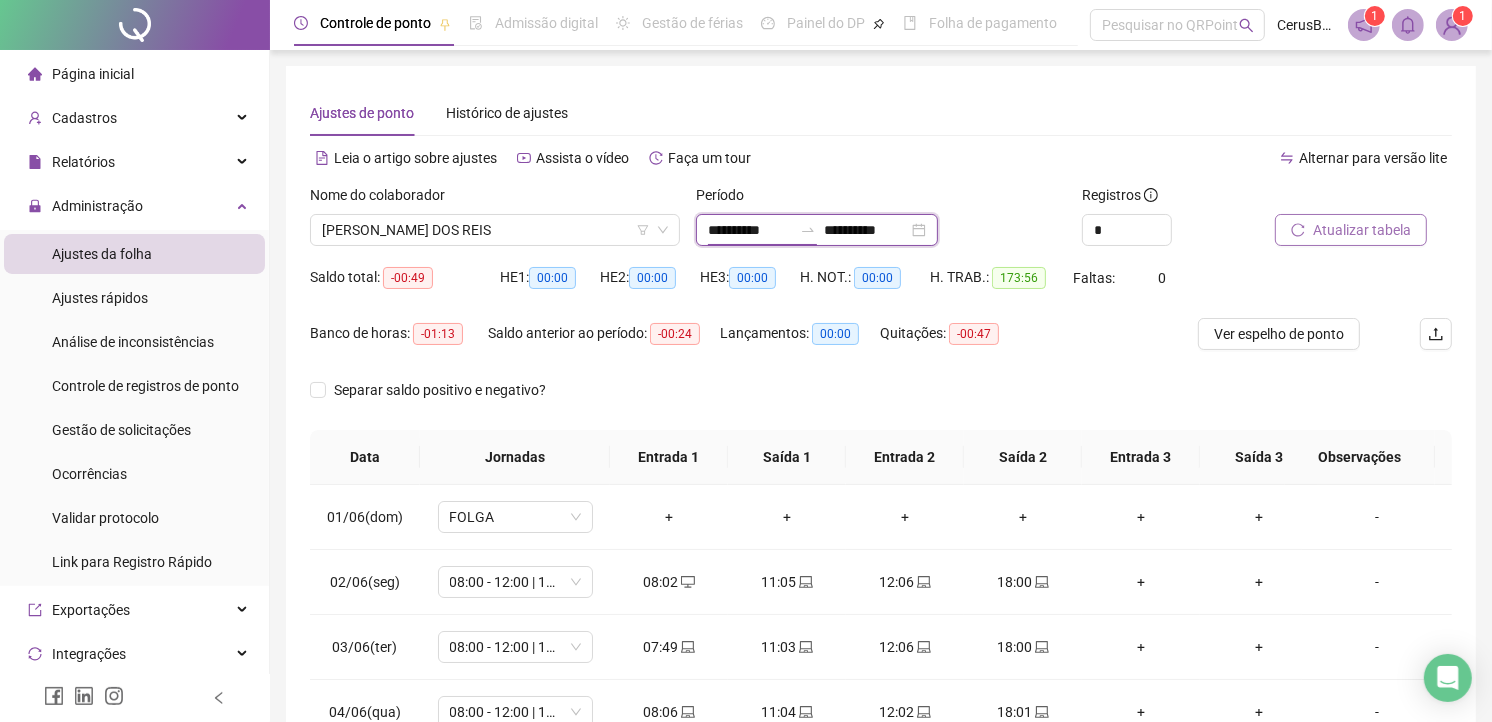 click on "**********" at bounding box center (750, 230) 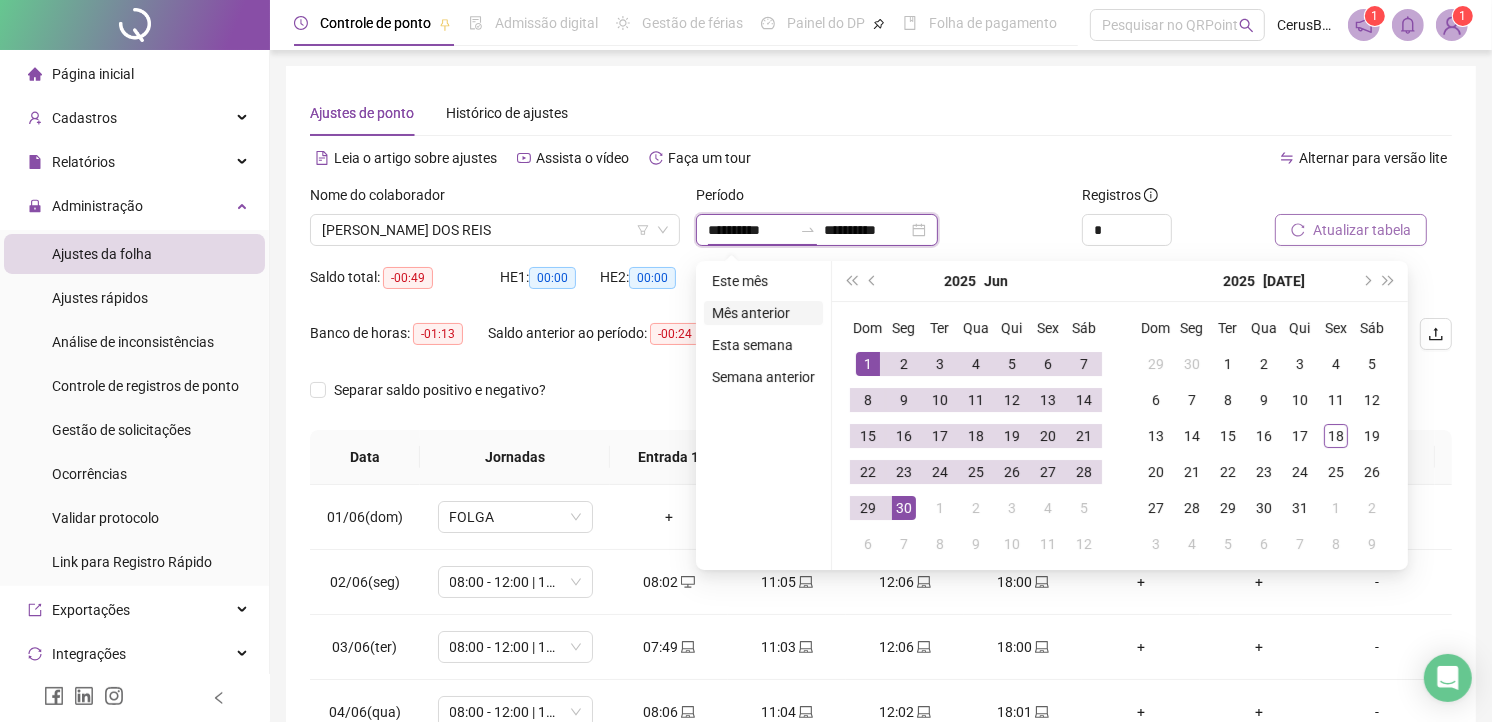 type on "**********" 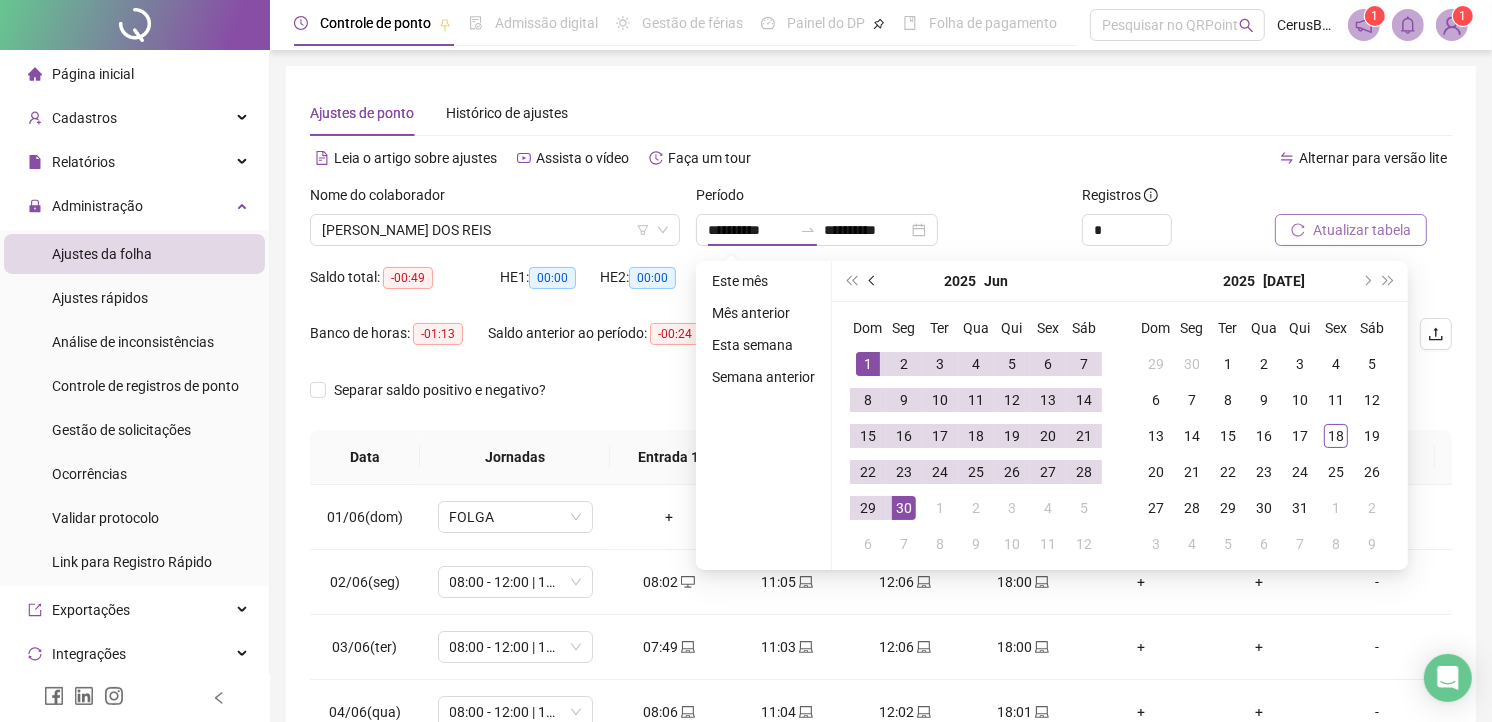 click at bounding box center [873, 281] 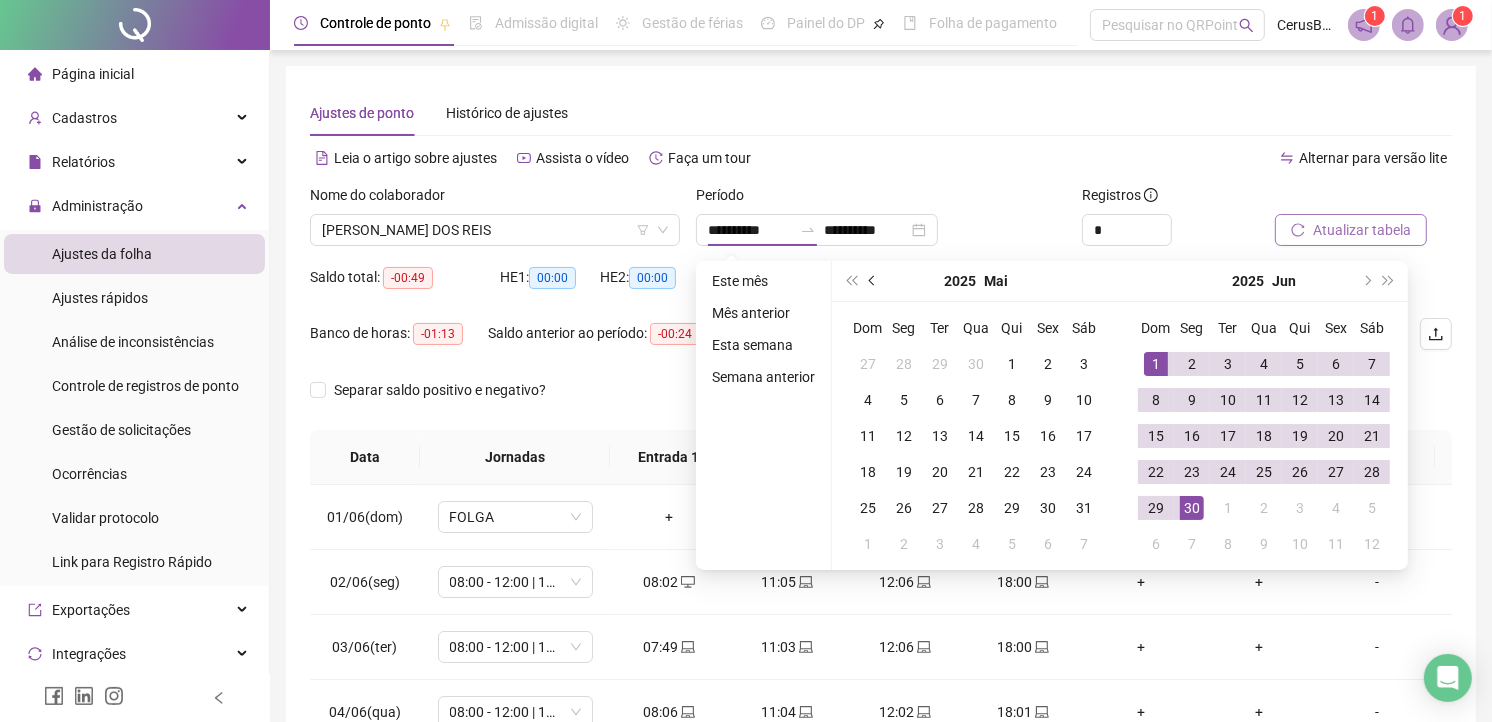 click at bounding box center [873, 281] 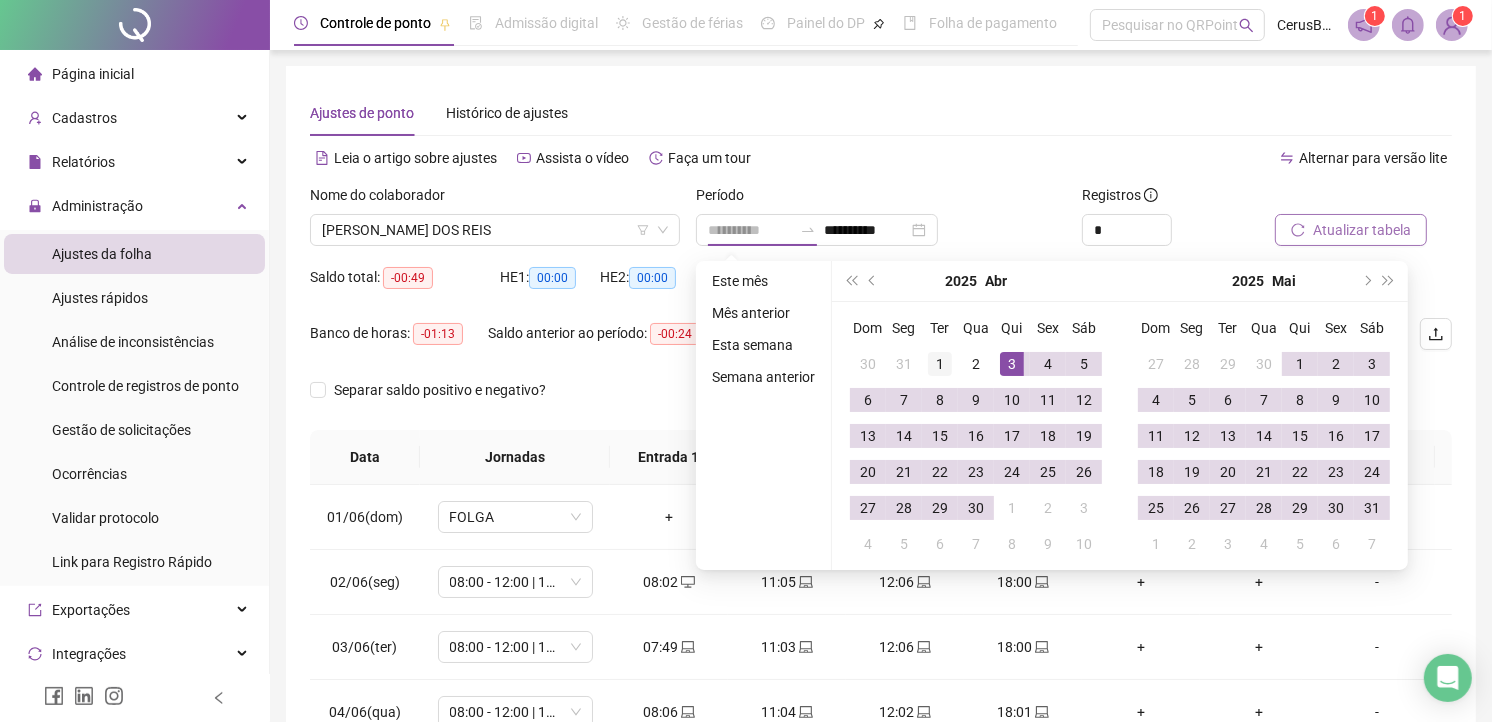 type on "**********" 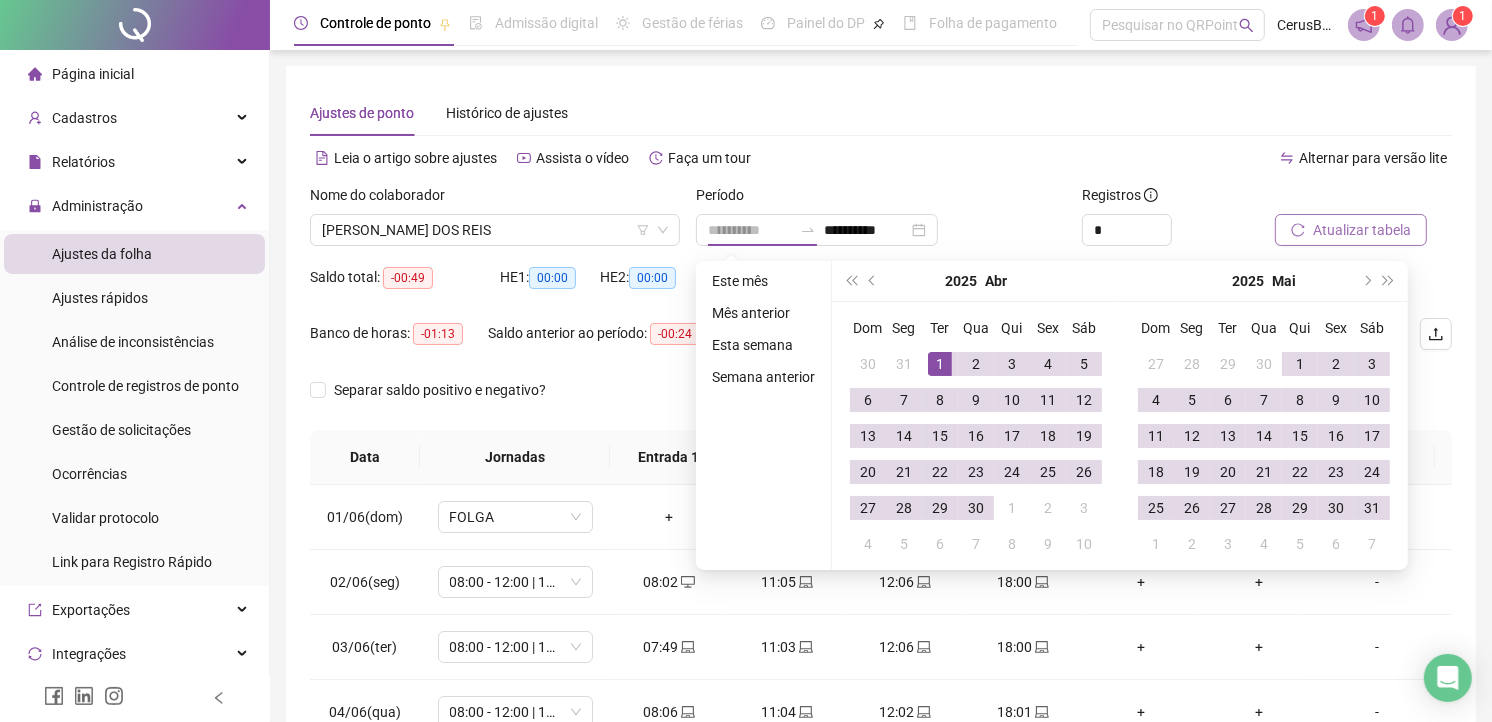 click on "1" at bounding box center (940, 364) 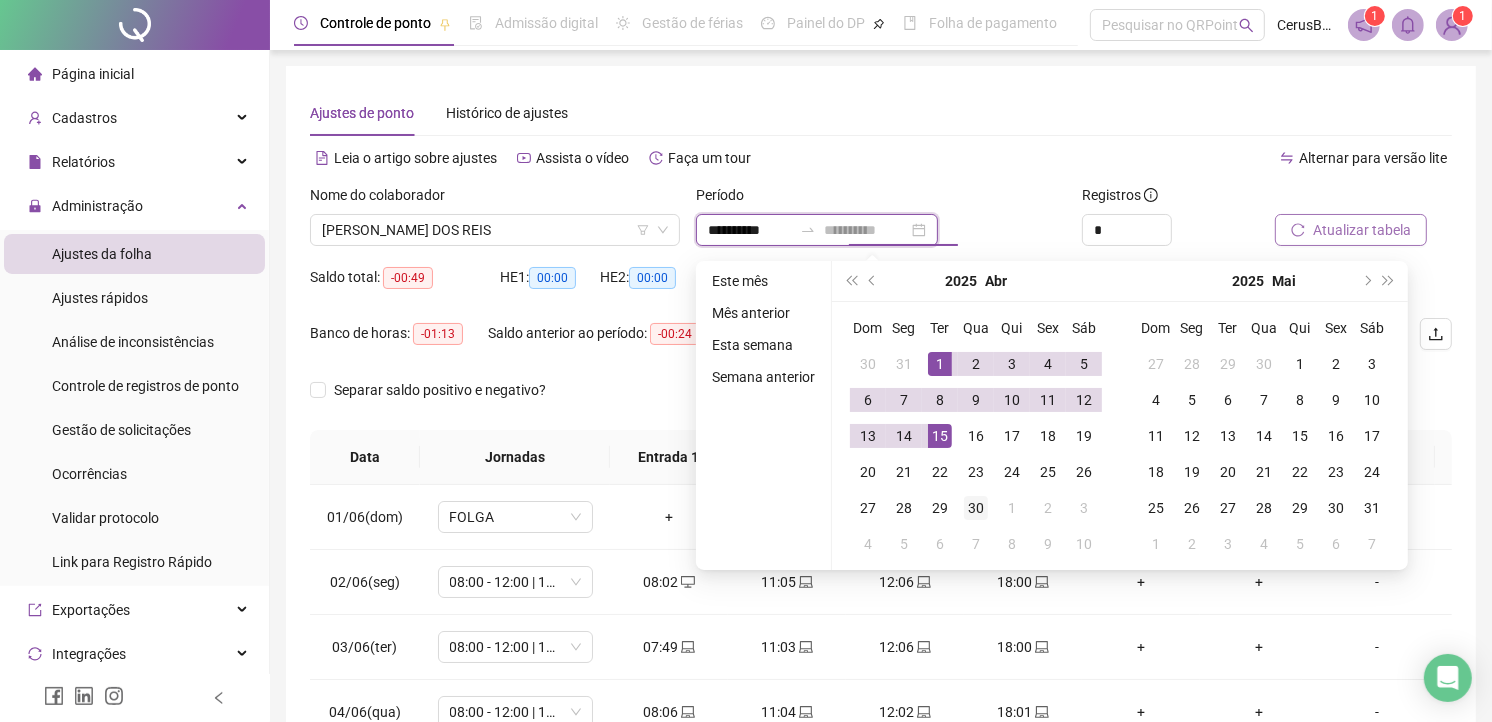 type on "**********" 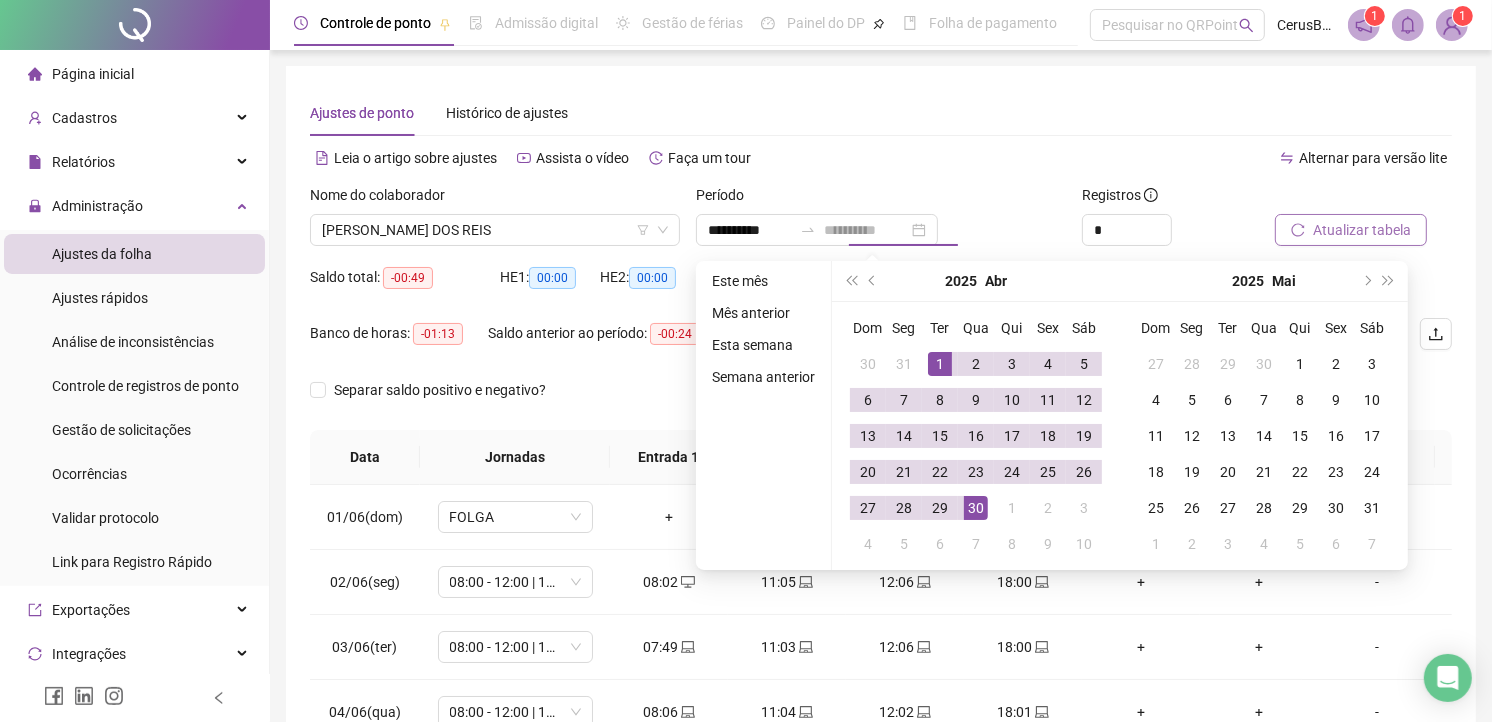 click on "30" at bounding box center (976, 508) 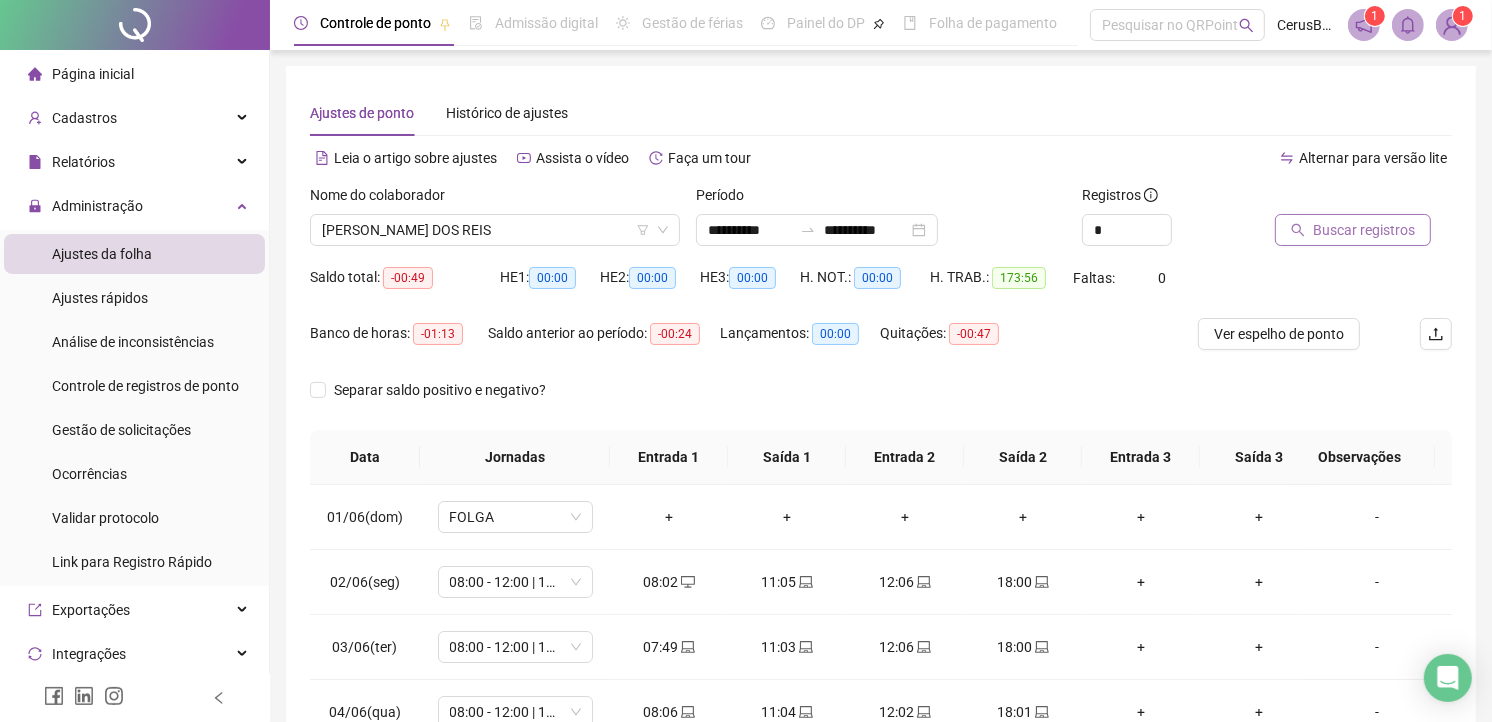 click on "Buscar registros" at bounding box center [1364, 230] 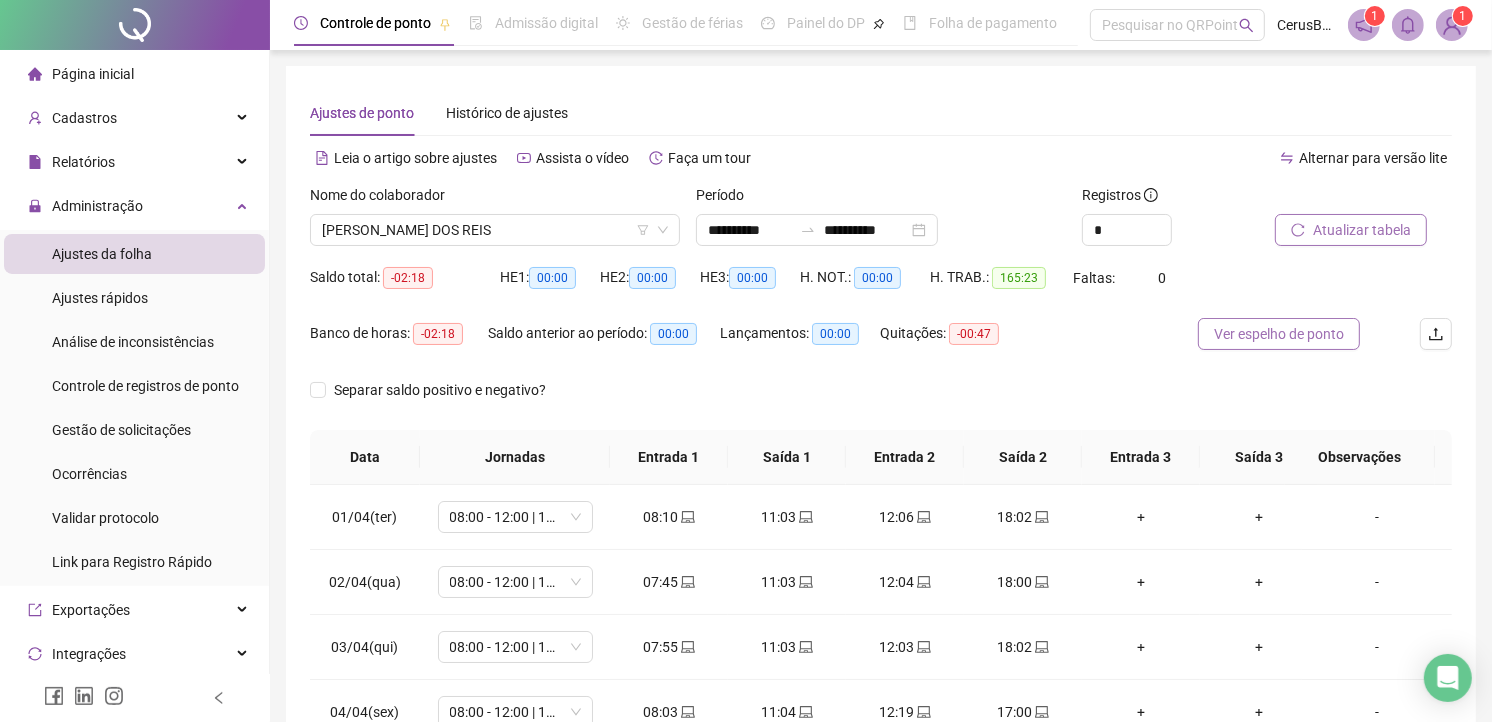 click on "Ver espelho de ponto" at bounding box center [1279, 334] 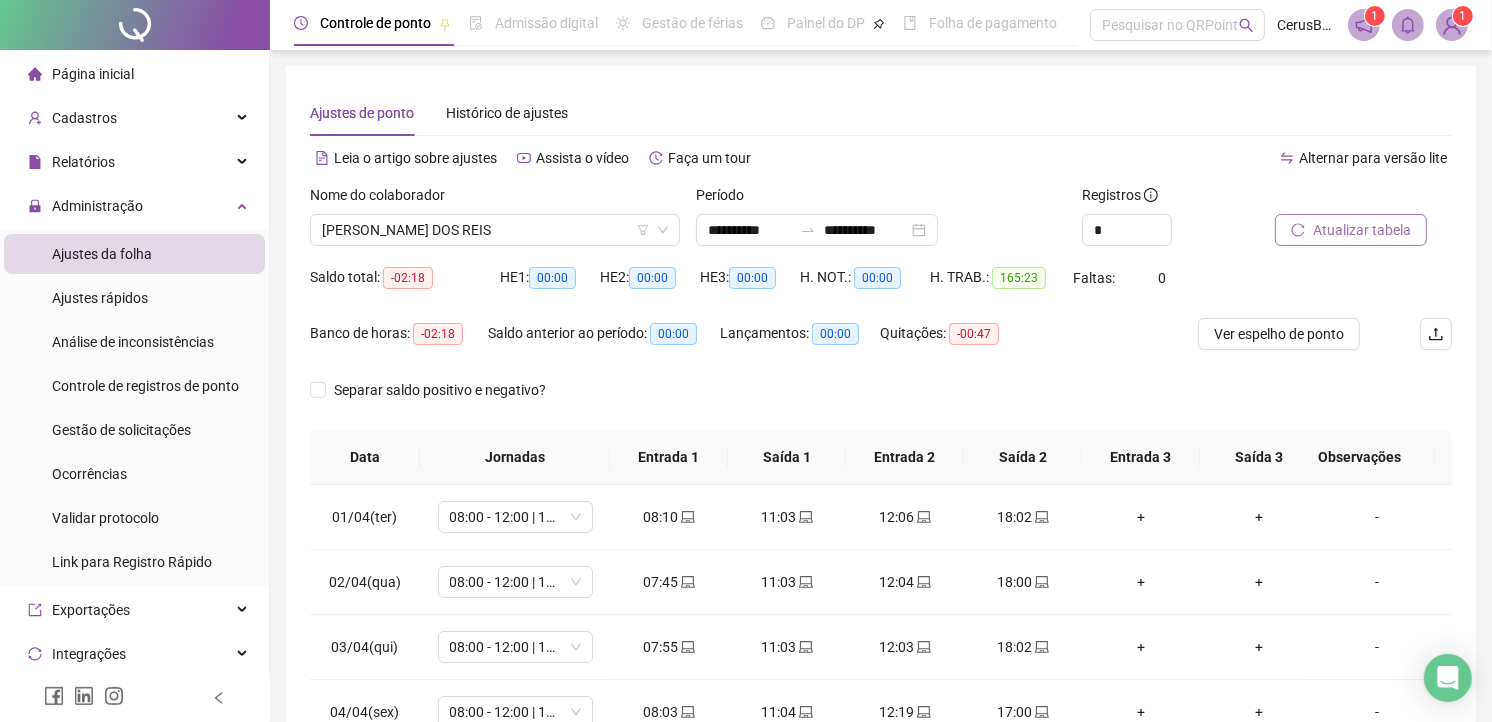 click on "Atualizar tabela" at bounding box center [1362, 230] 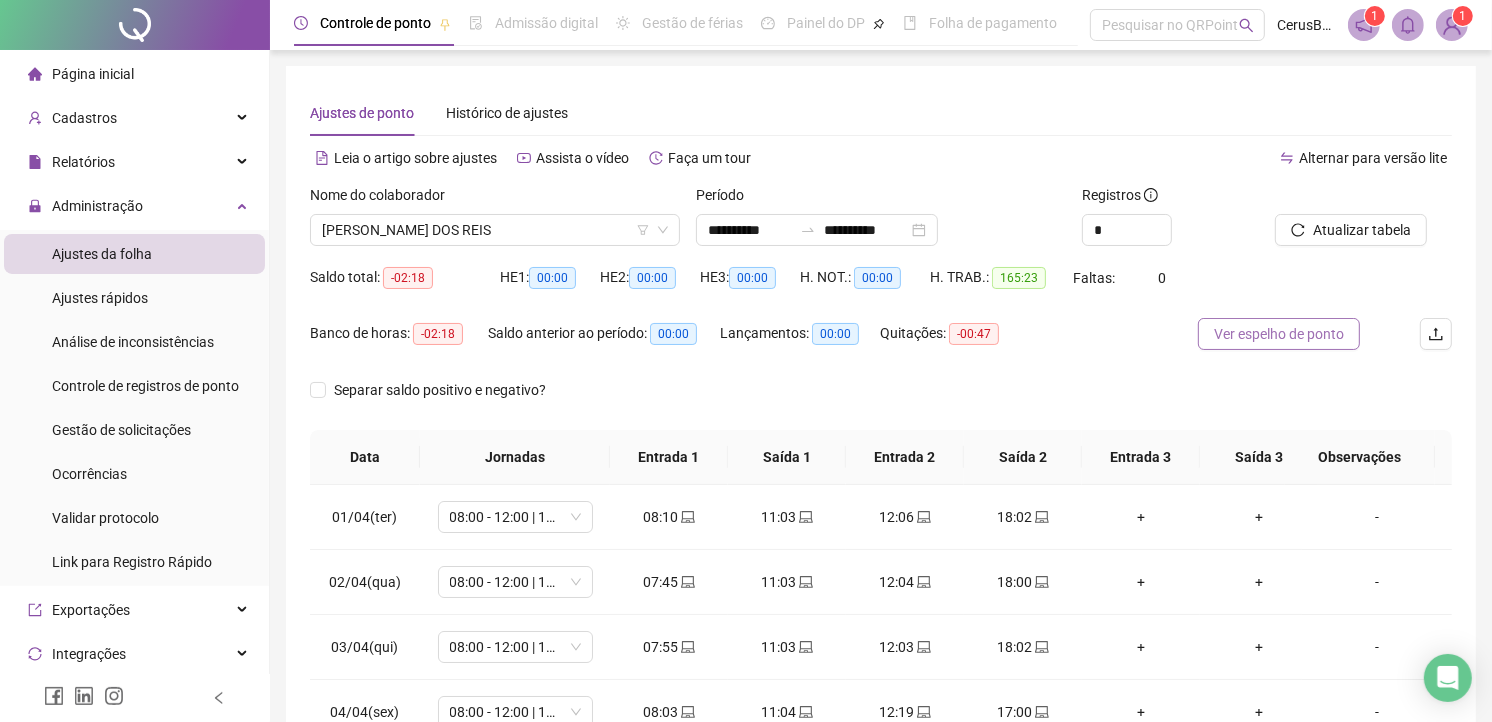 click on "Ver espelho de ponto" at bounding box center (1279, 334) 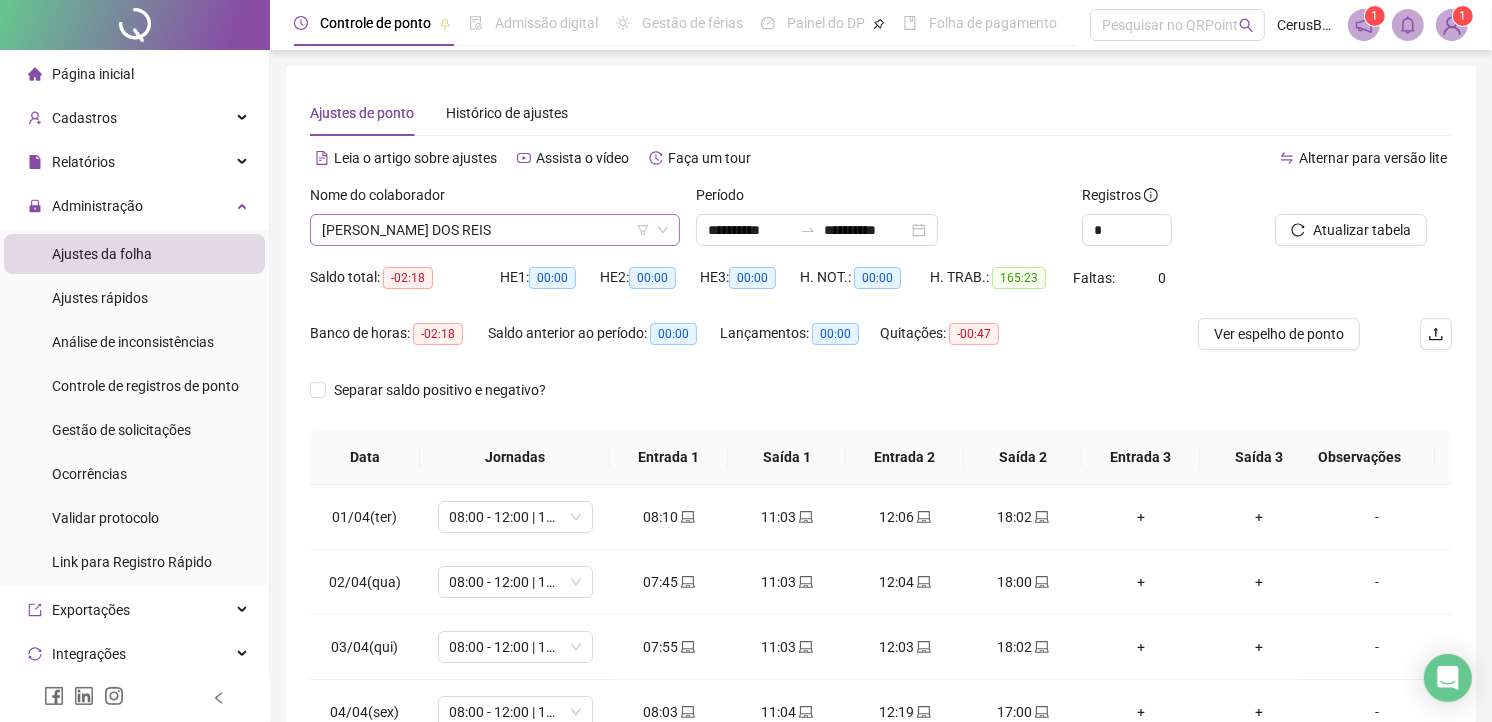 click on "[PERSON_NAME] DOS REIS" at bounding box center [495, 230] 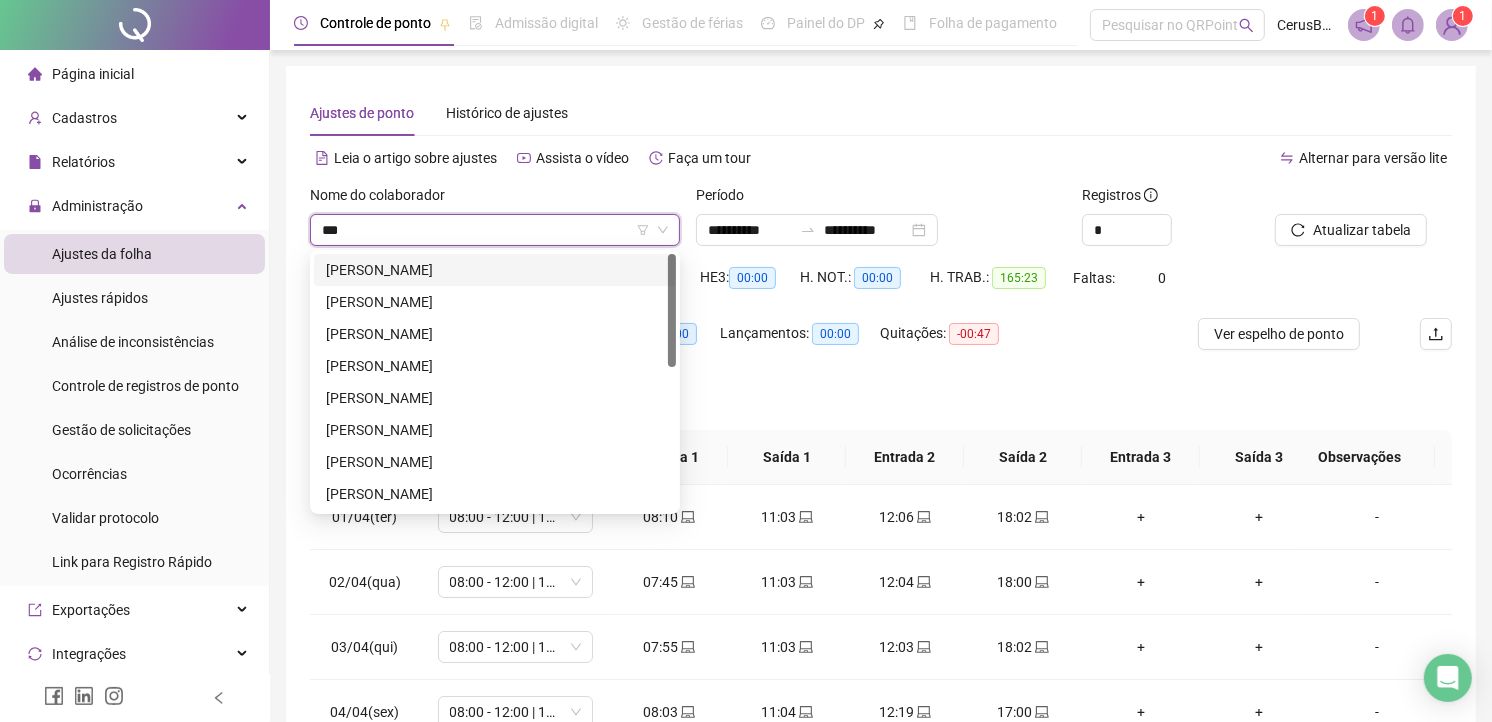 type on "****" 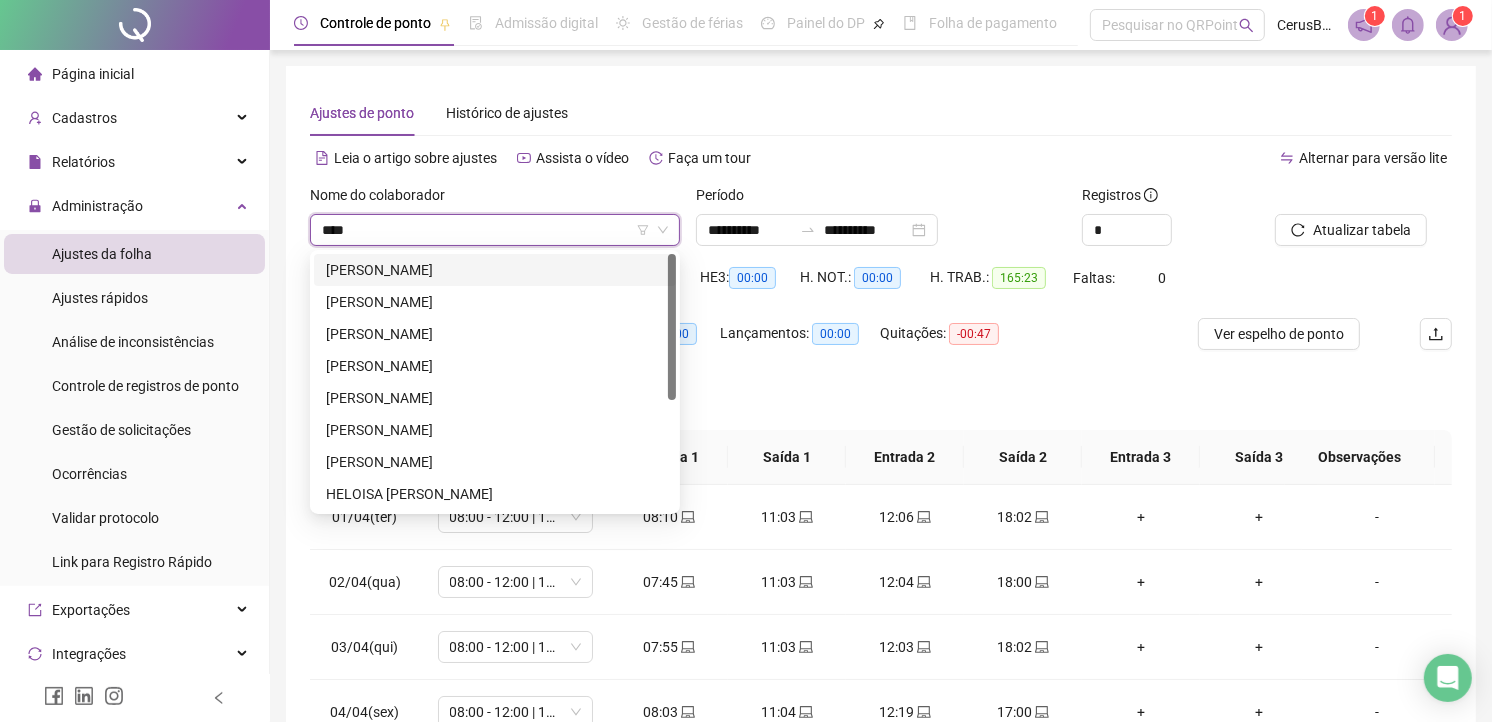 click on "[PERSON_NAME]" at bounding box center (495, 270) 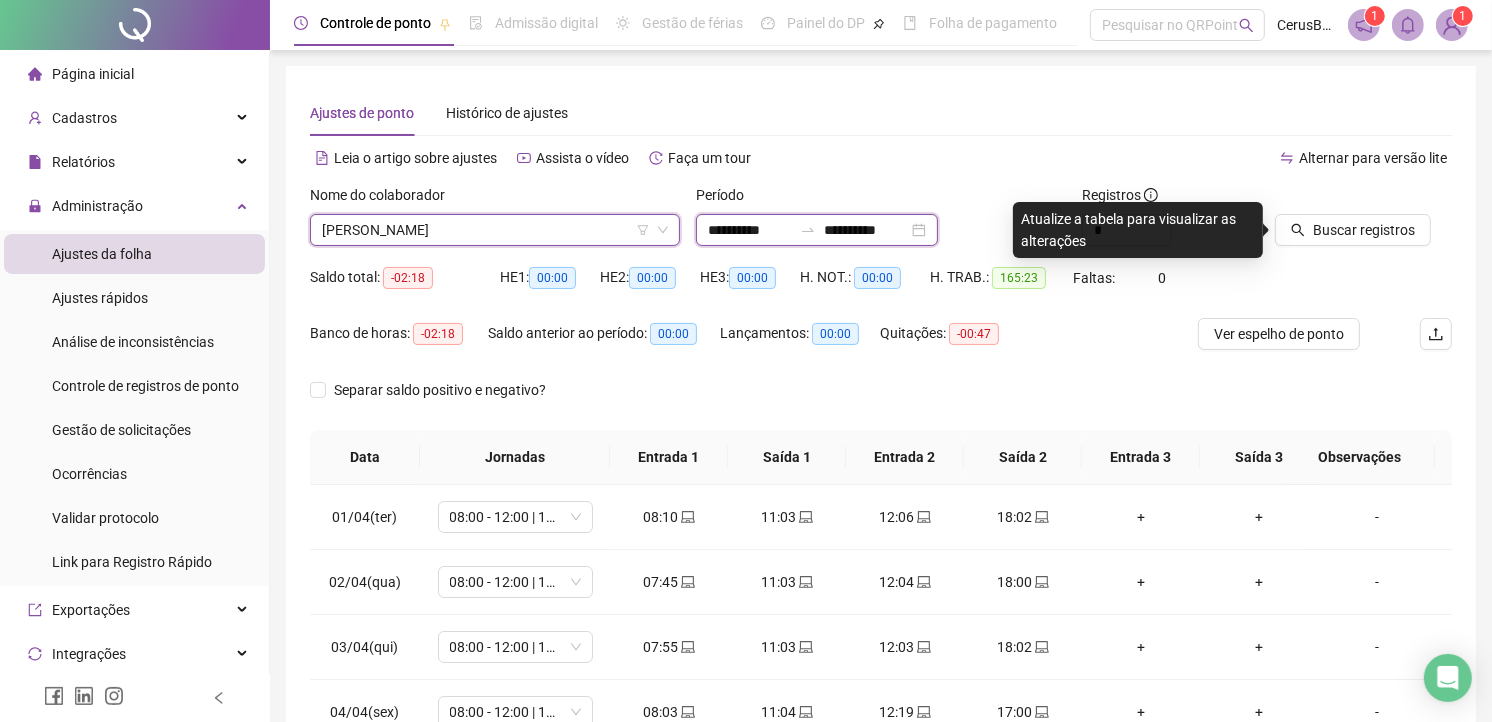 click on "**********" at bounding box center (750, 230) 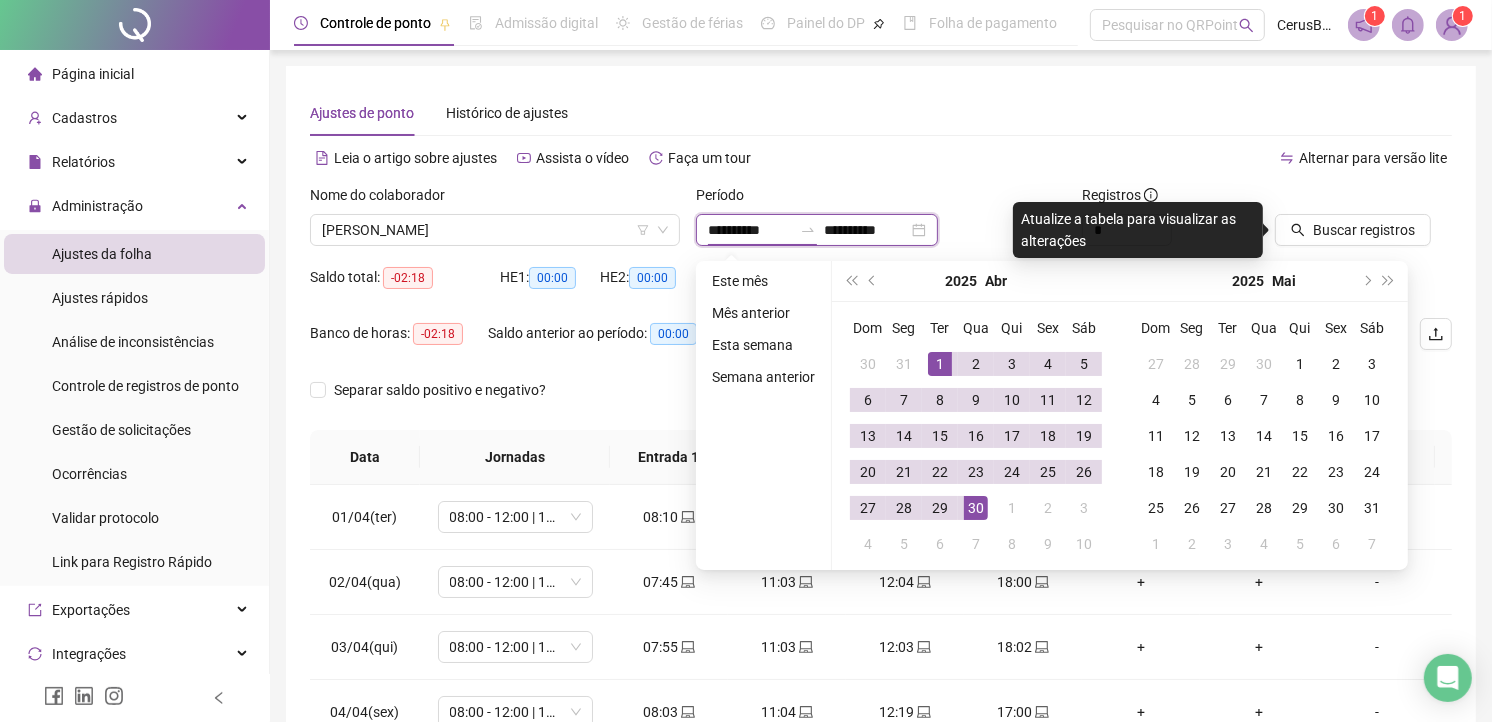 type on "**********" 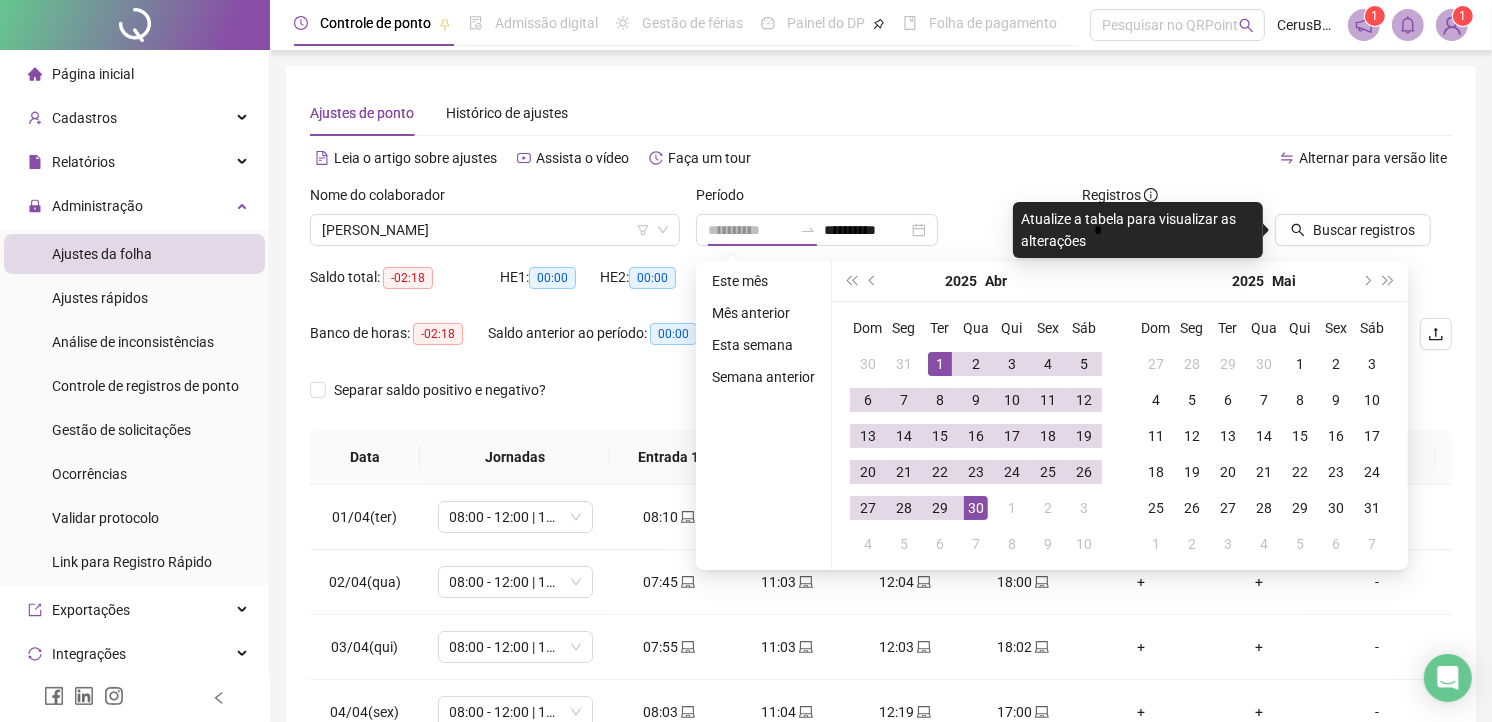 drag, startPoint x: 936, startPoint y: 363, endPoint x: 930, endPoint y: 380, distance: 18.027756 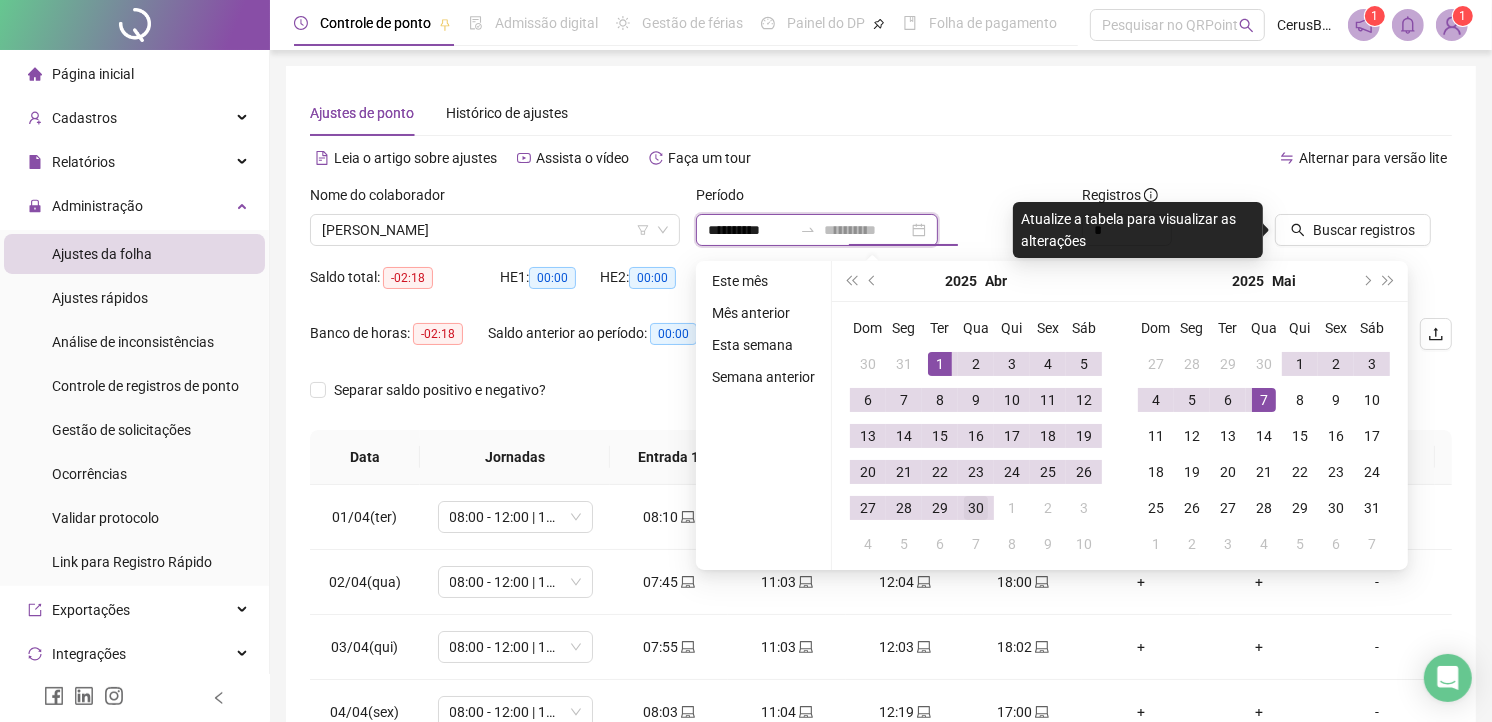 type on "**********" 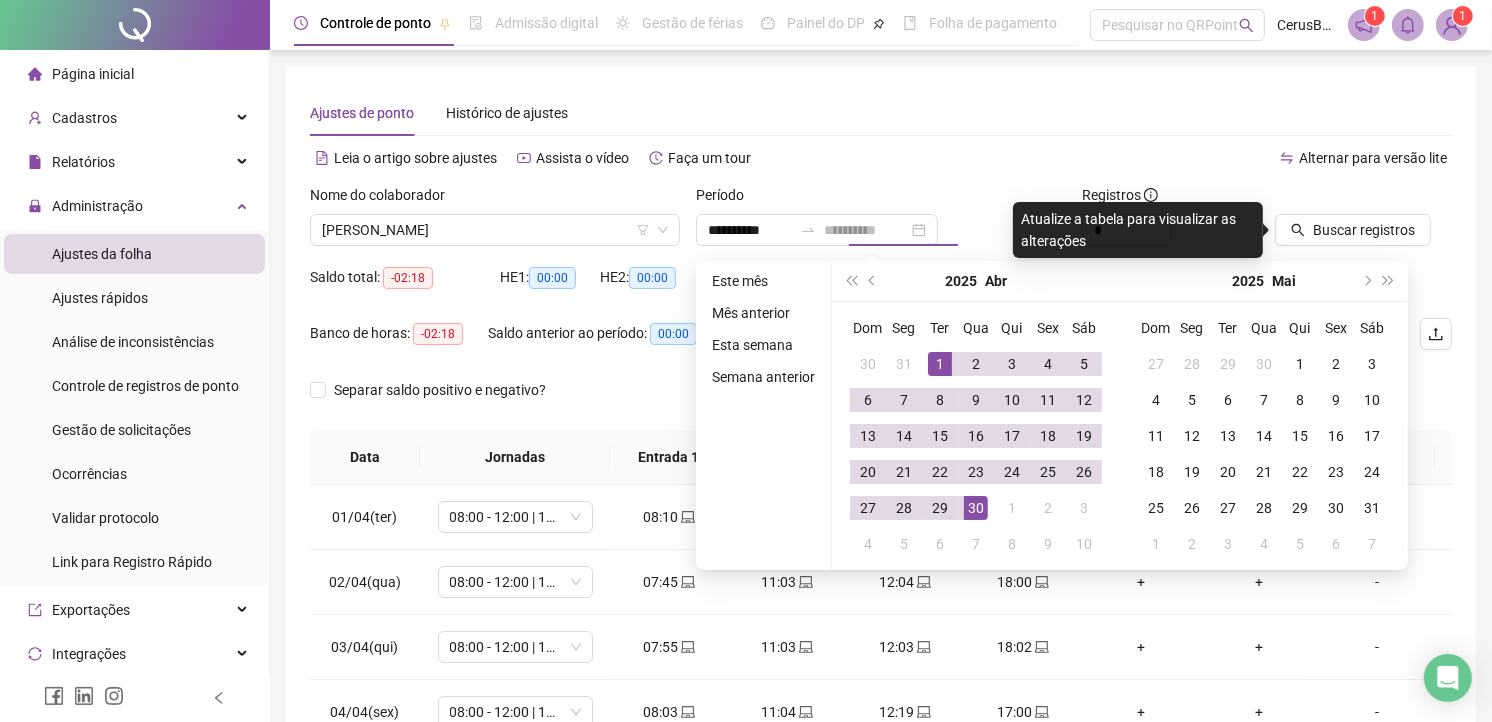 click on "30" at bounding box center (976, 508) 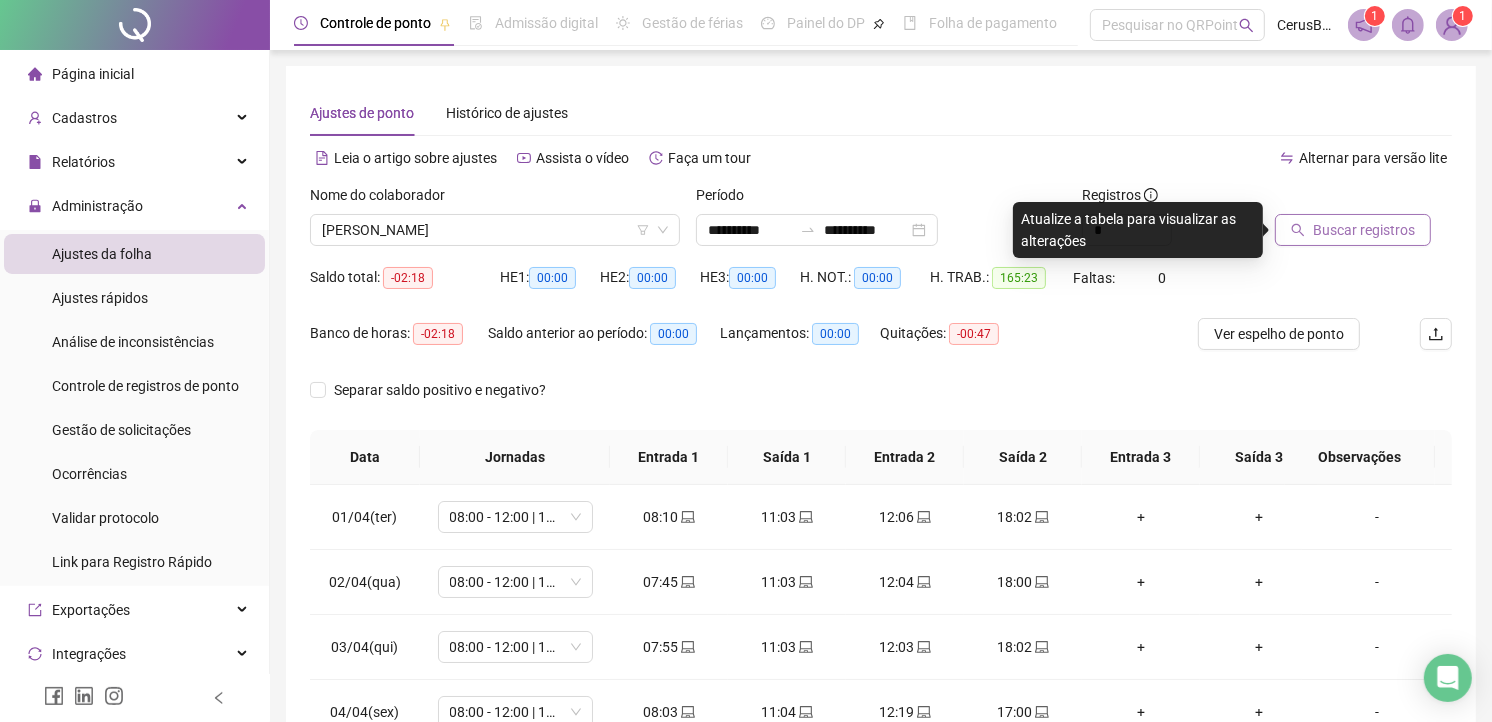 click on "Buscar registros" at bounding box center [1364, 230] 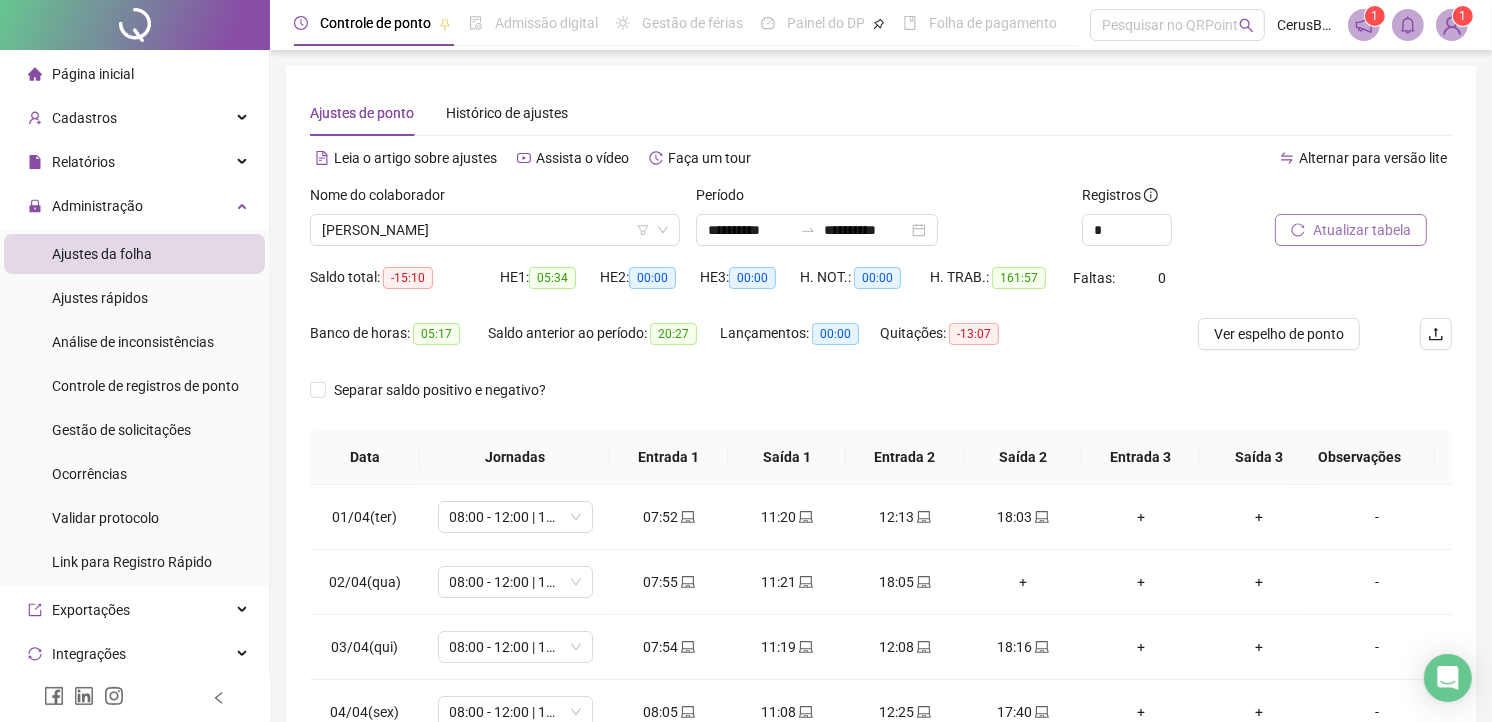 click at bounding box center [1338, 199] 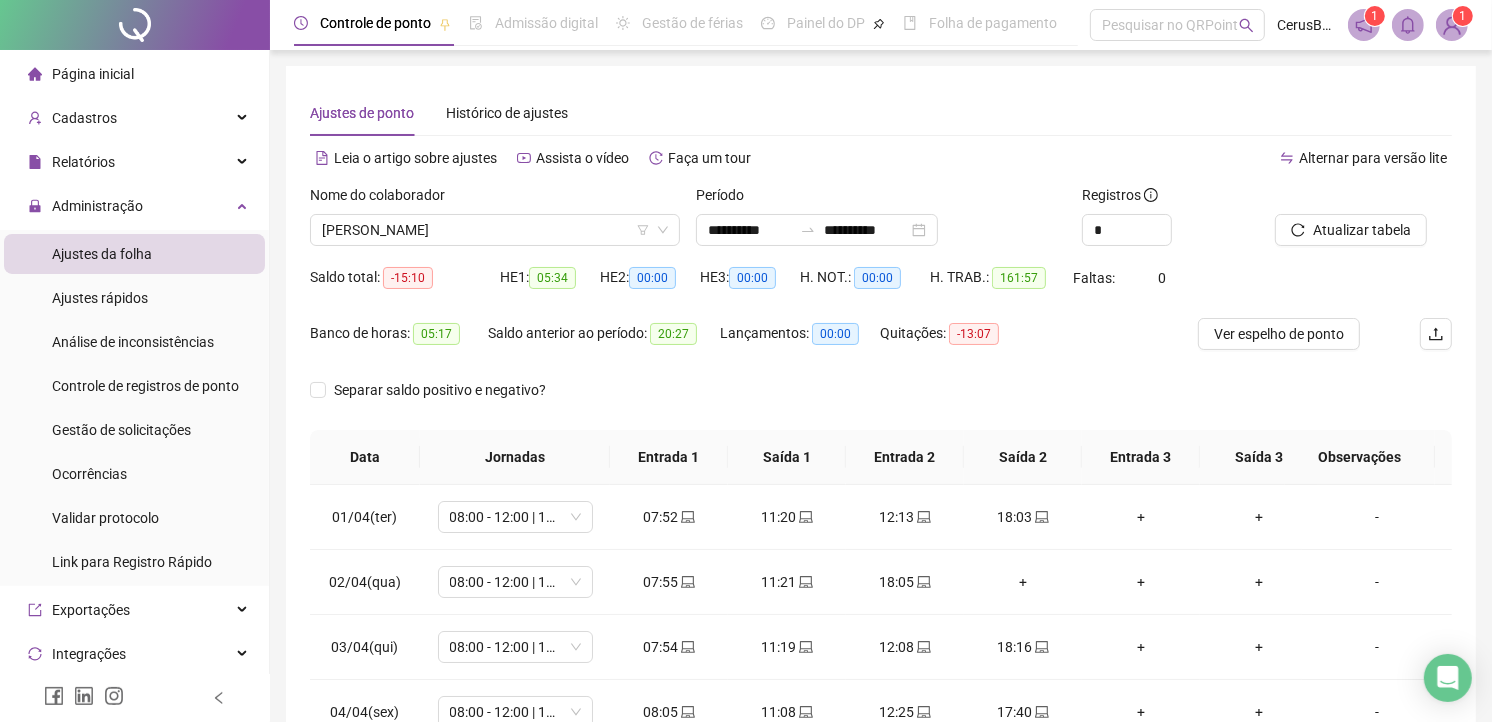 click on "Saldo total:   -15:10 HE 1:   05:34 HE 2:   00:00 HE 3:   00:00 H. NOT.:   00:00 H. TRAB.:   161:57 Faltas:   0" at bounding box center [881, 290] 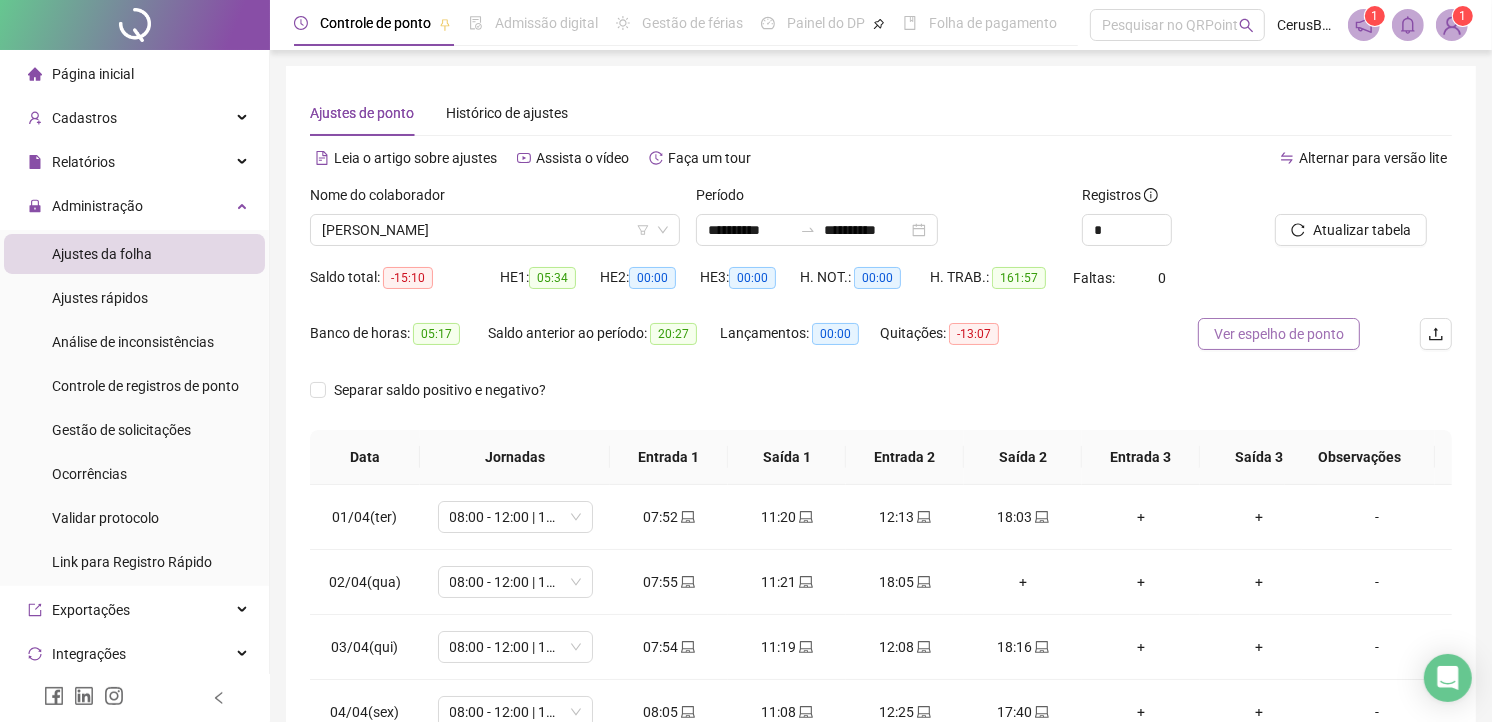 click on "Ver espelho de ponto" at bounding box center (1279, 334) 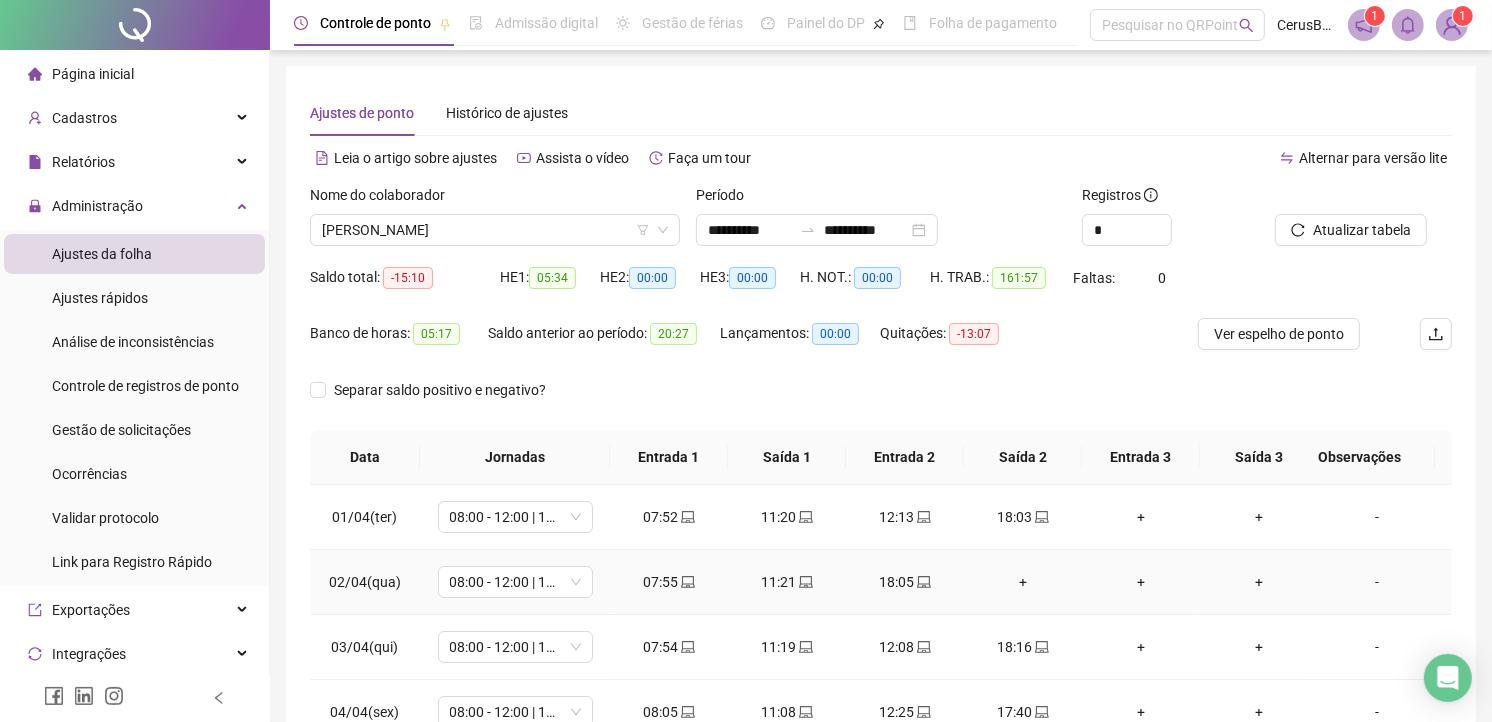 click on "+" at bounding box center [1023, 582] 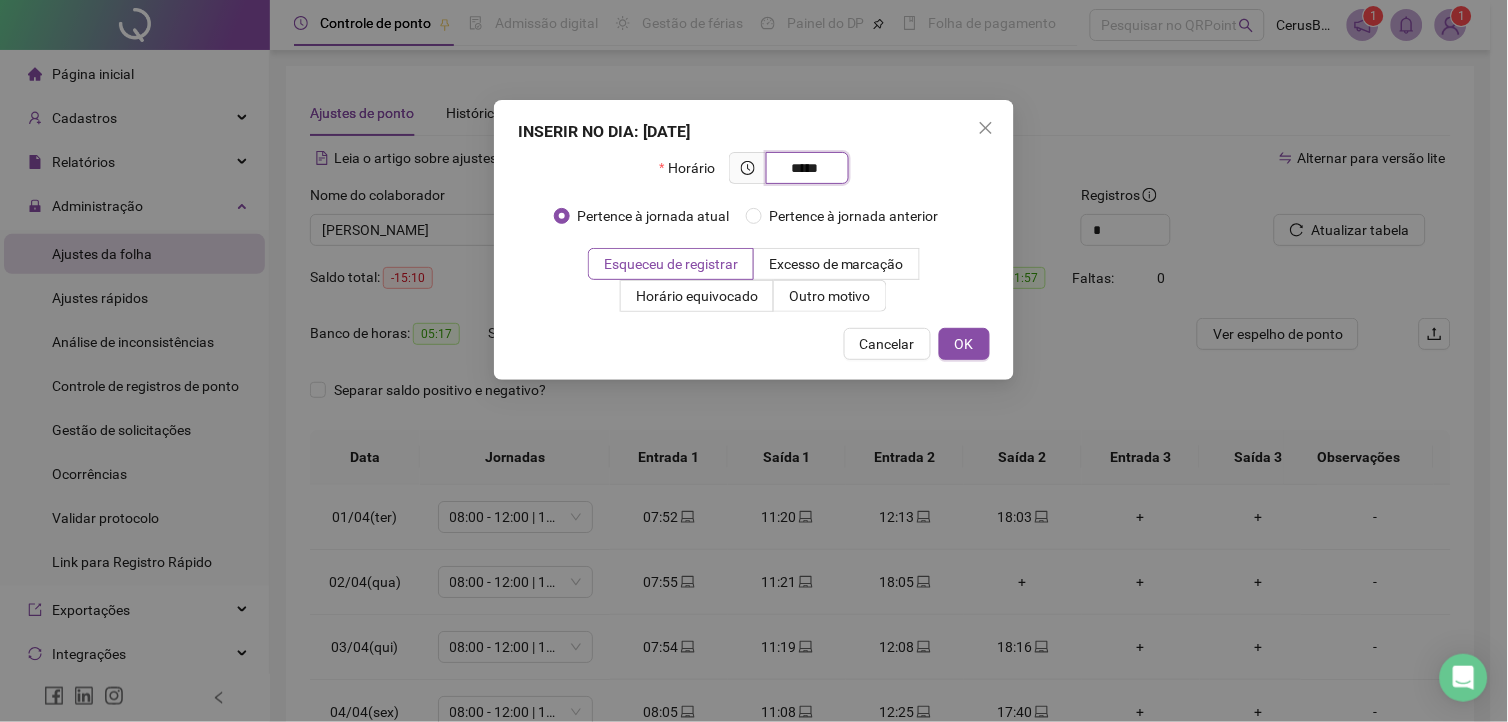 type on "*****" 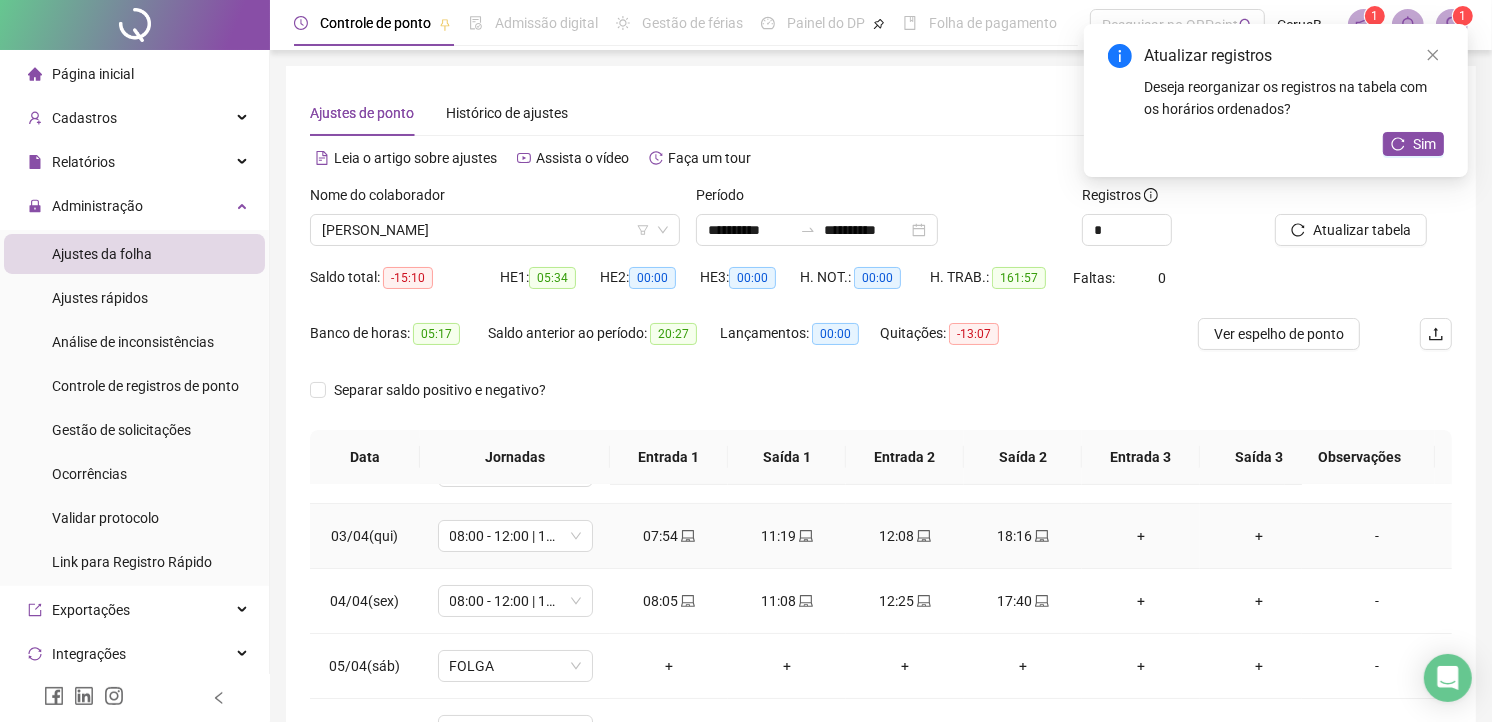 scroll, scrollTop: 333, scrollLeft: 0, axis: vertical 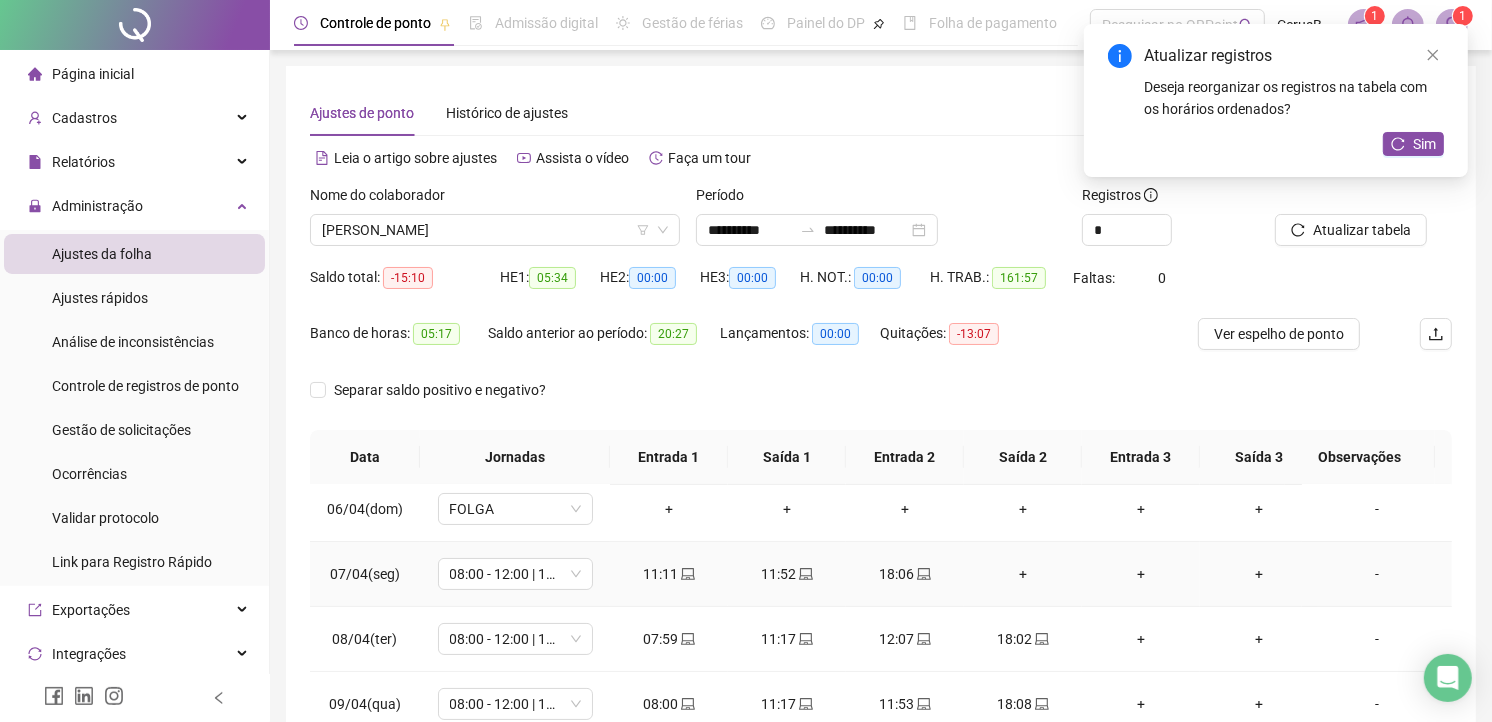 click on "+" at bounding box center [1023, 574] 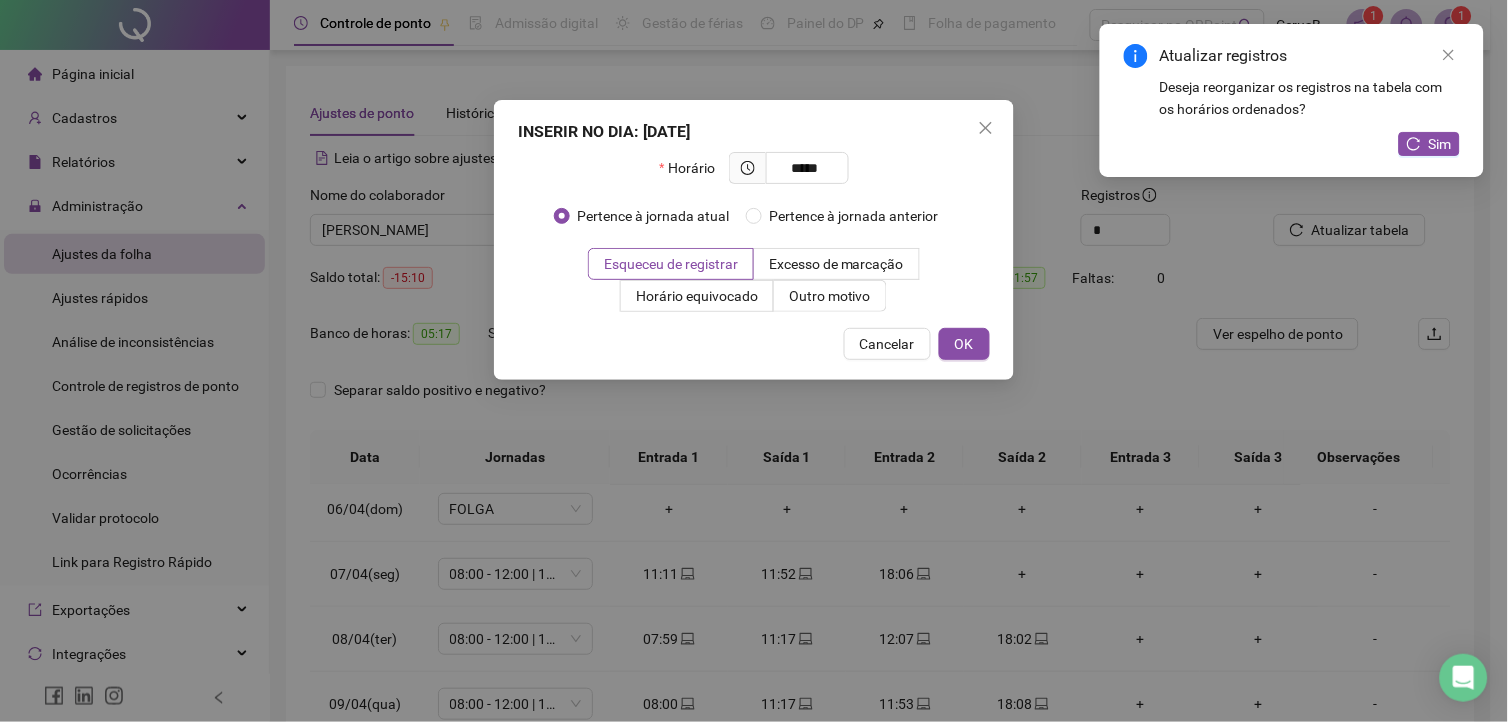 type on "*****" 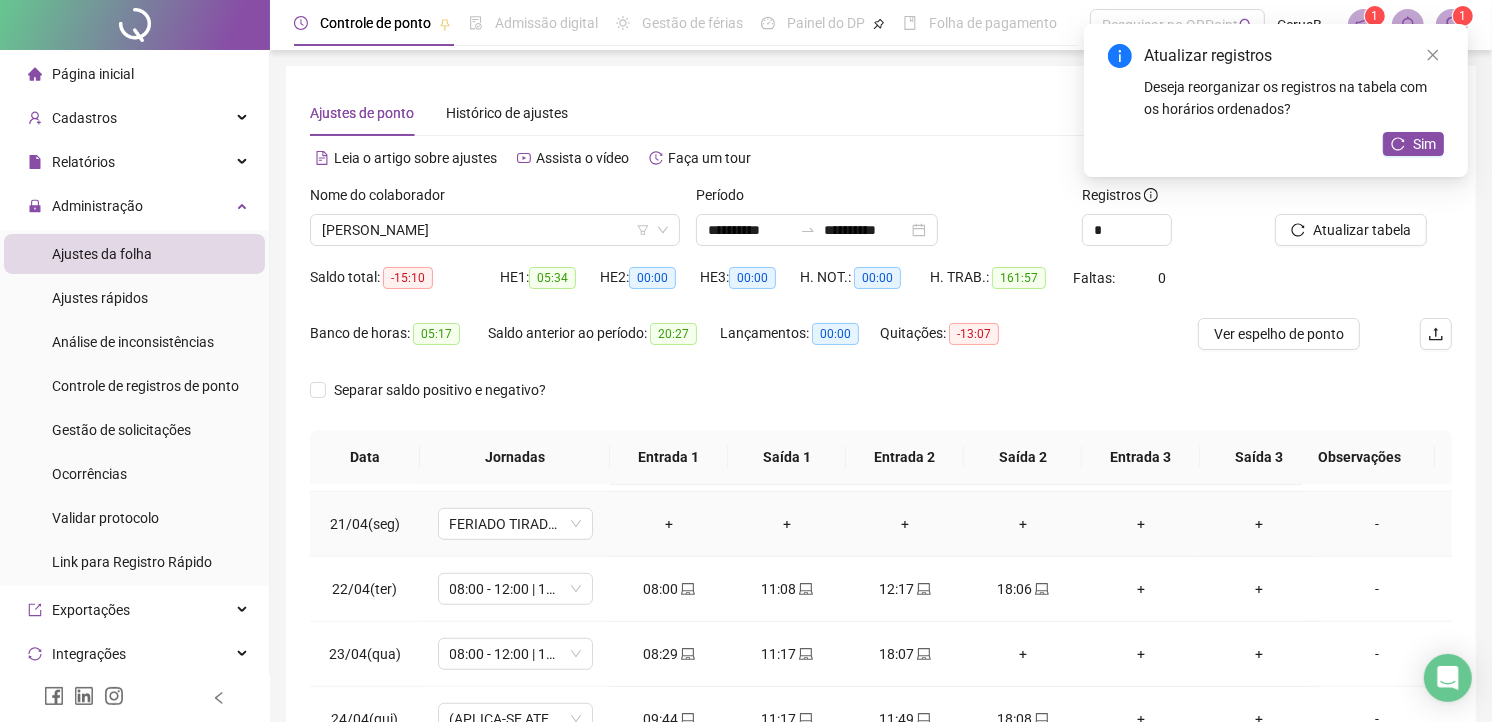 scroll, scrollTop: 1333, scrollLeft: 0, axis: vertical 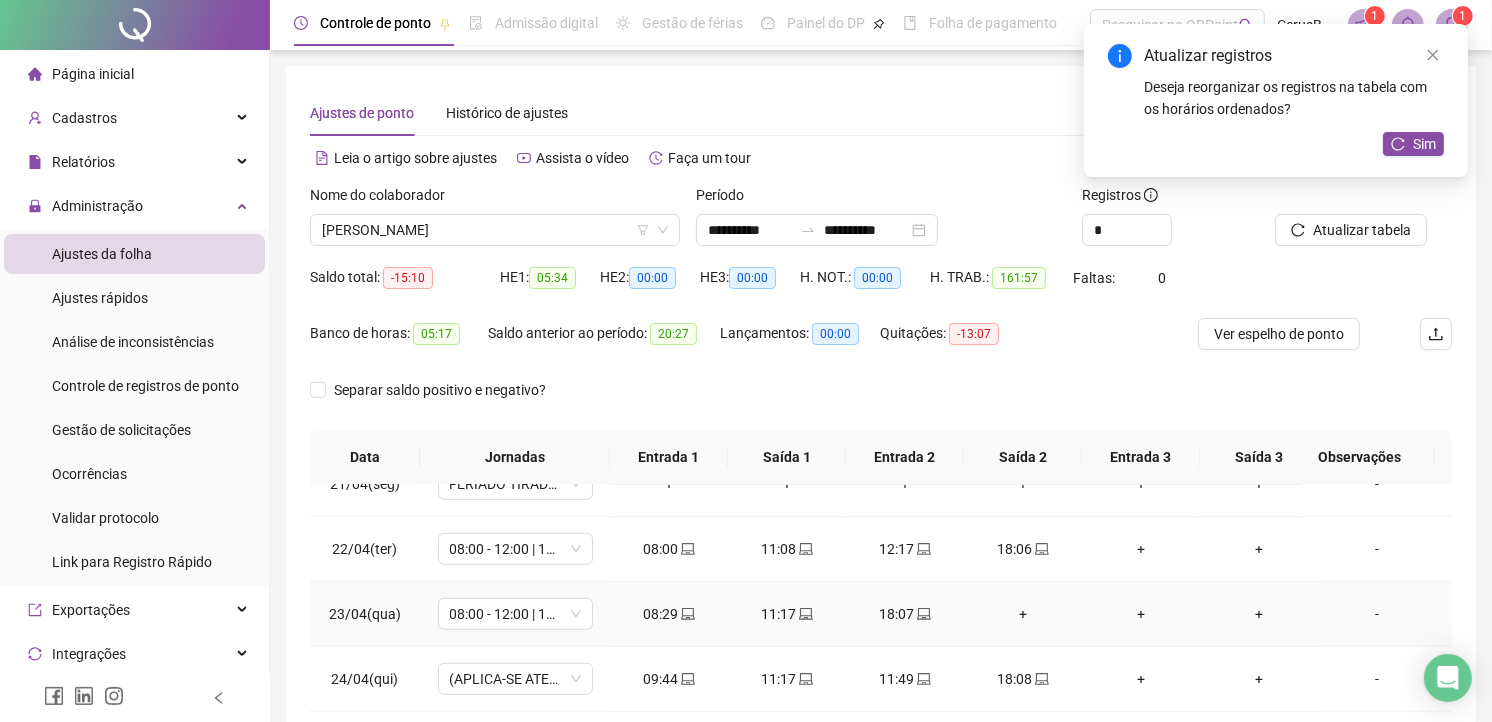click on "+" at bounding box center (1023, 614) 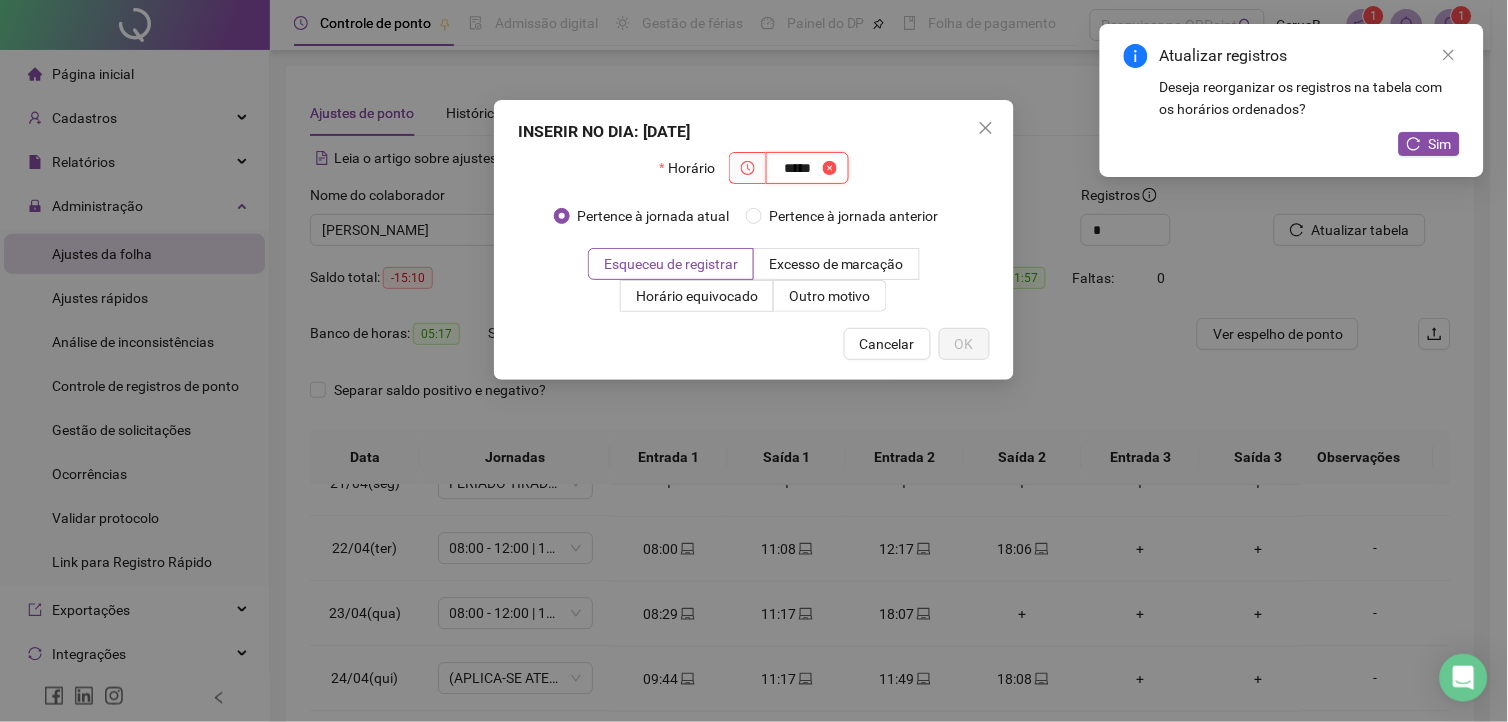 type on "*****" 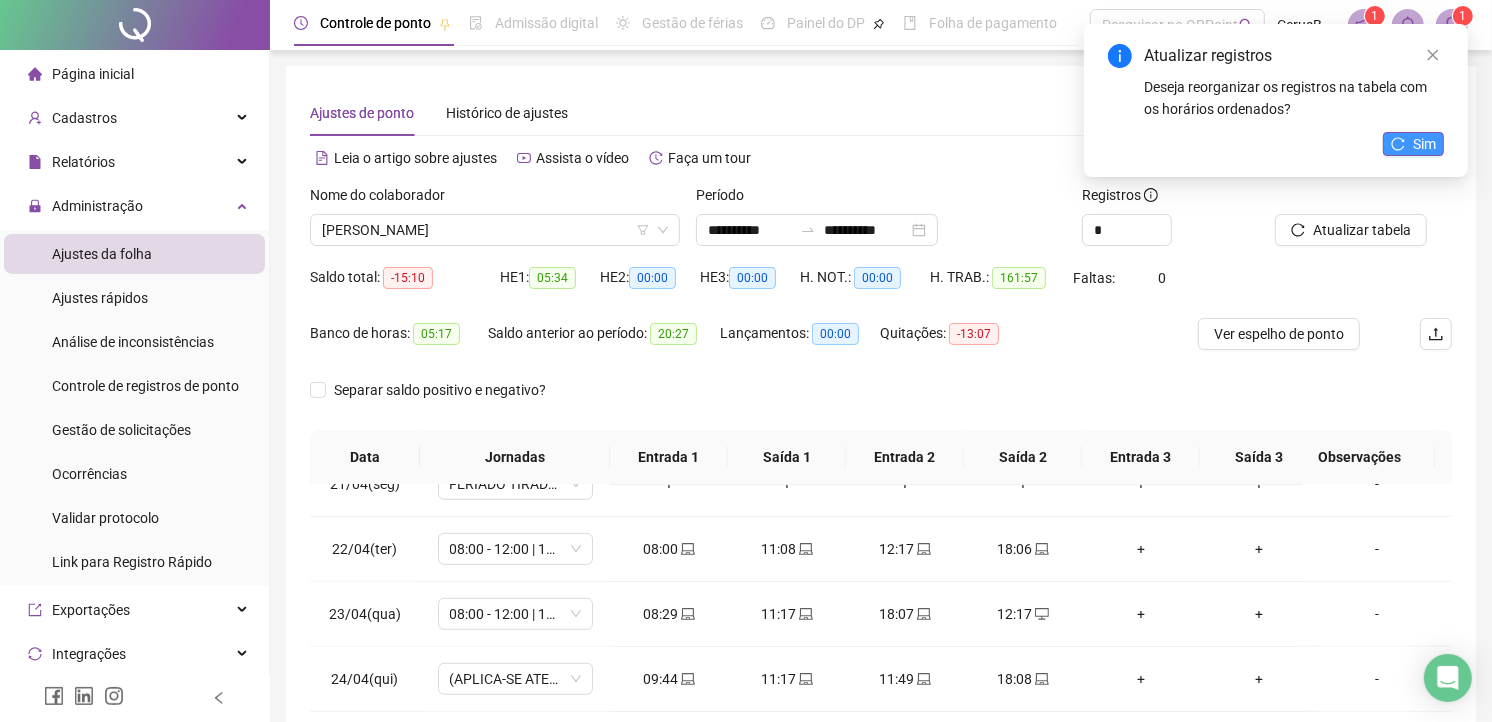 click on "Sim" at bounding box center [1413, 144] 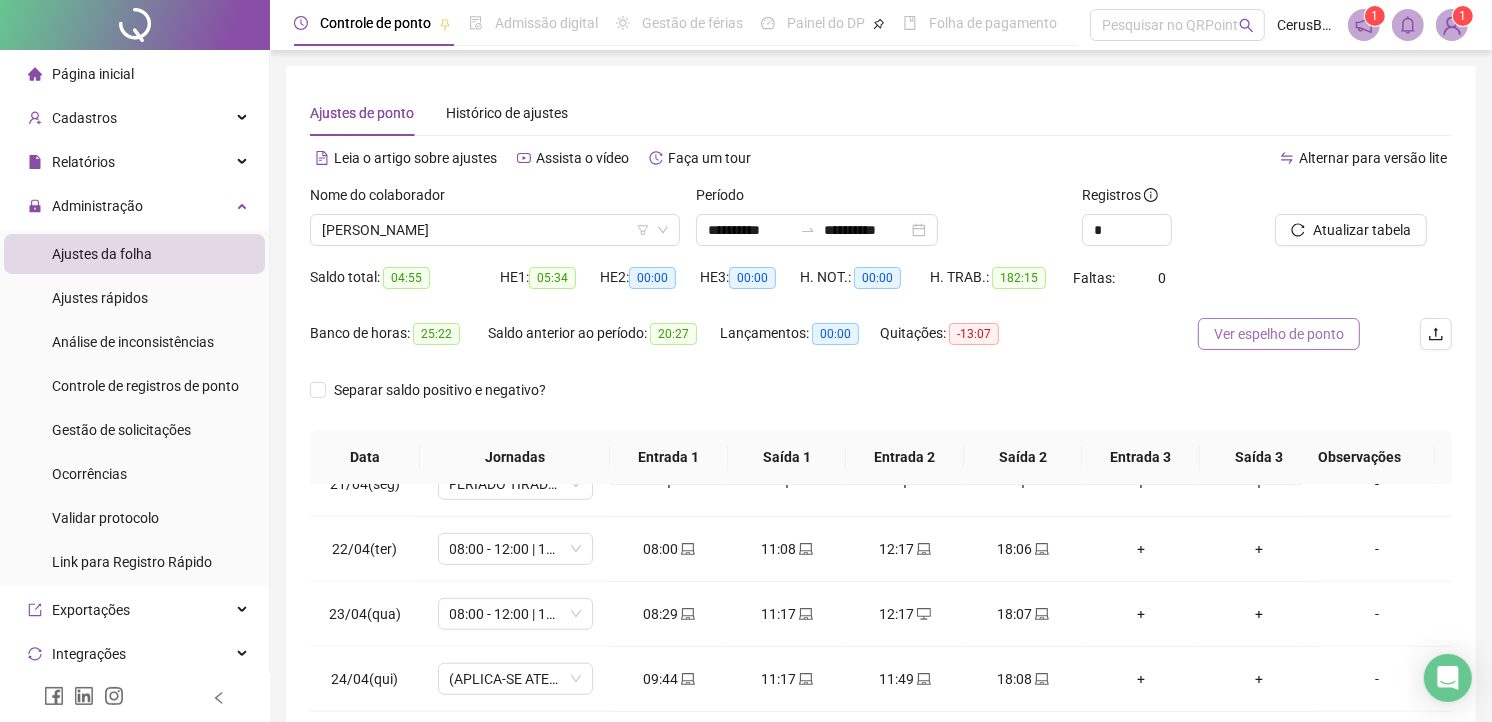 click on "Ver espelho de ponto" at bounding box center (1279, 334) 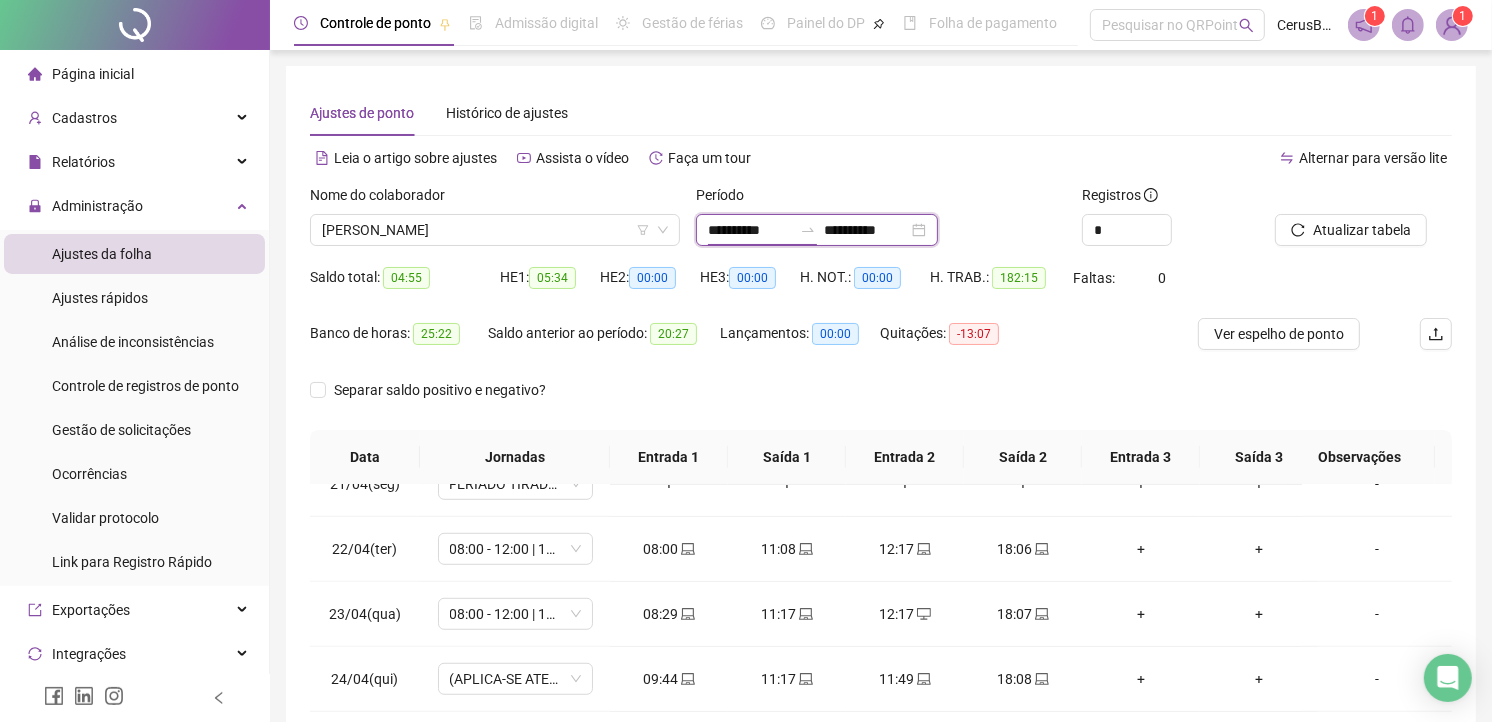 click on "**********" at bounding box center (750, 230) 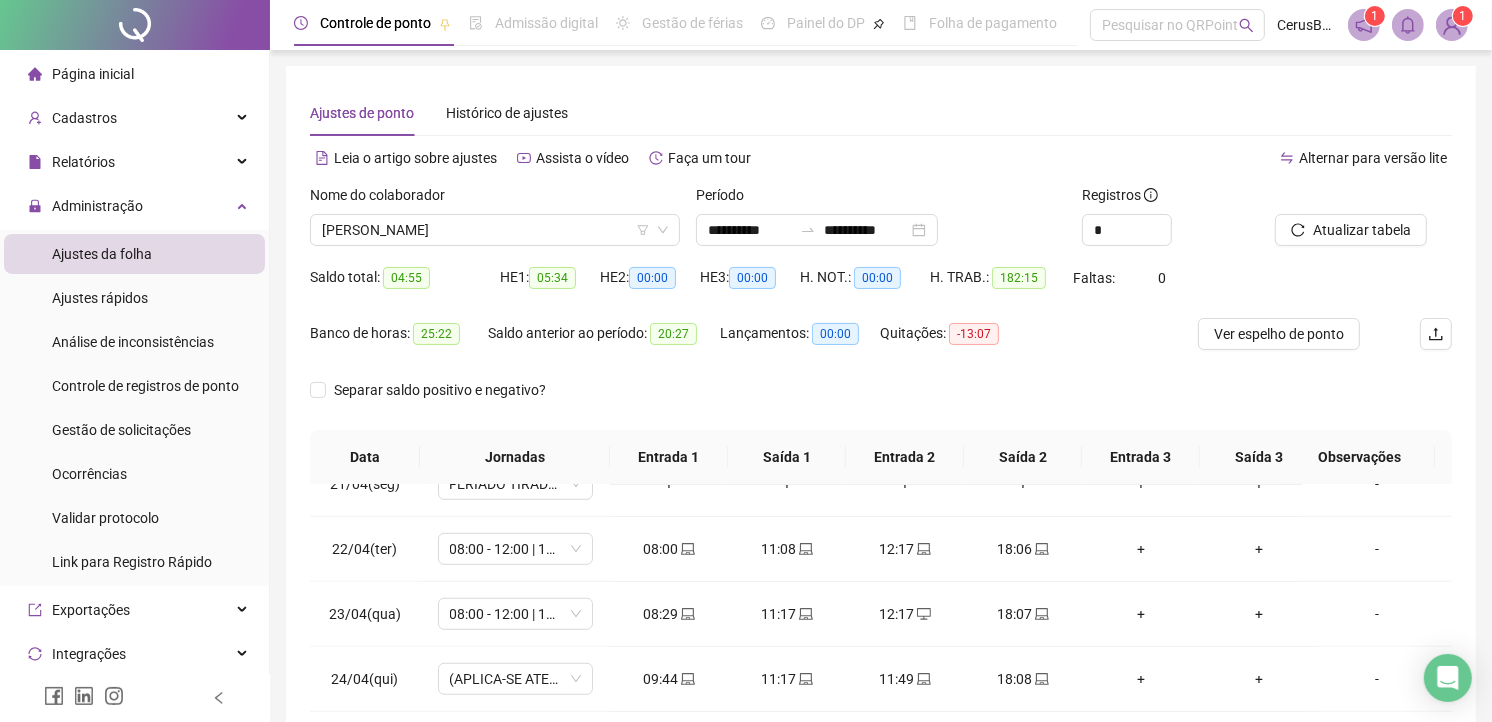 click on "Ajustes de ponto Histórico de ajustes" at bounding box center (881, 113) 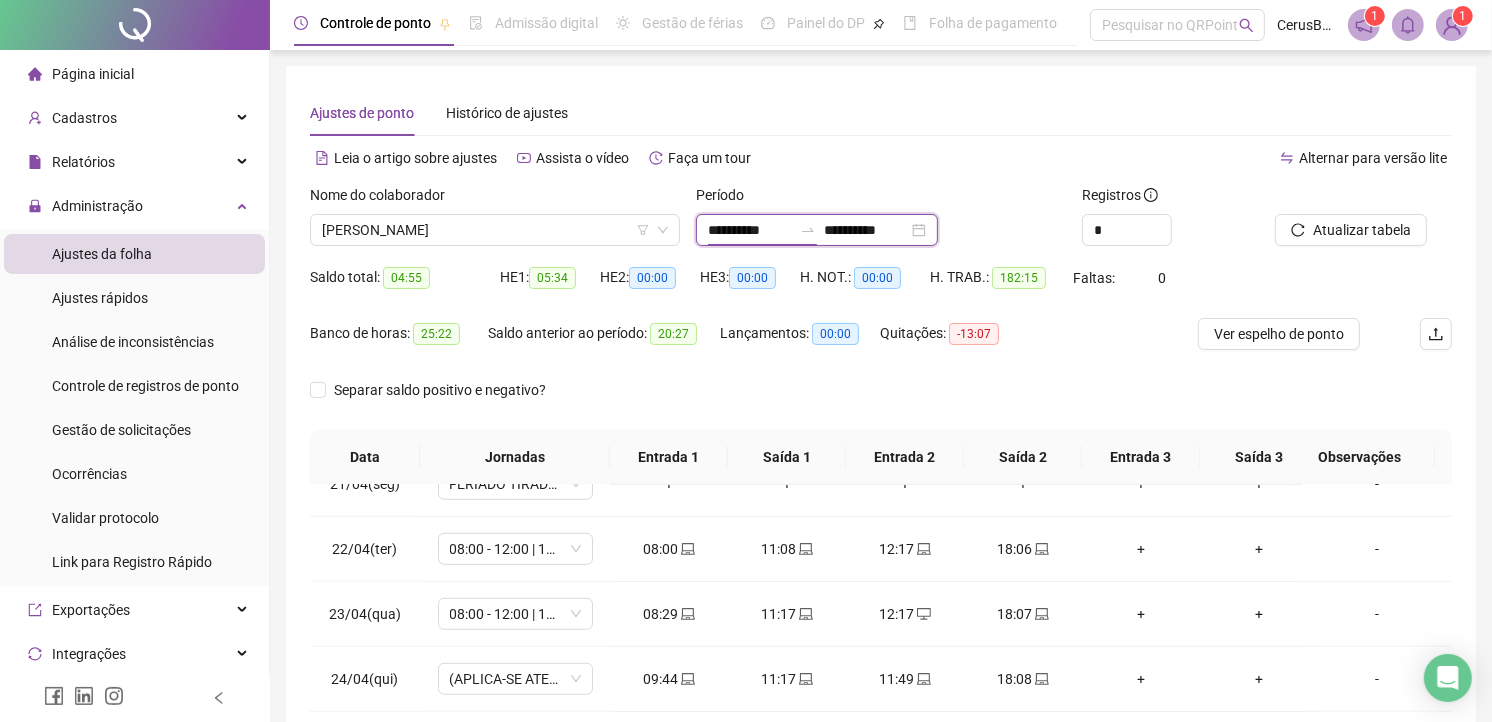 click on "**********" at bounding box center (750, 230) 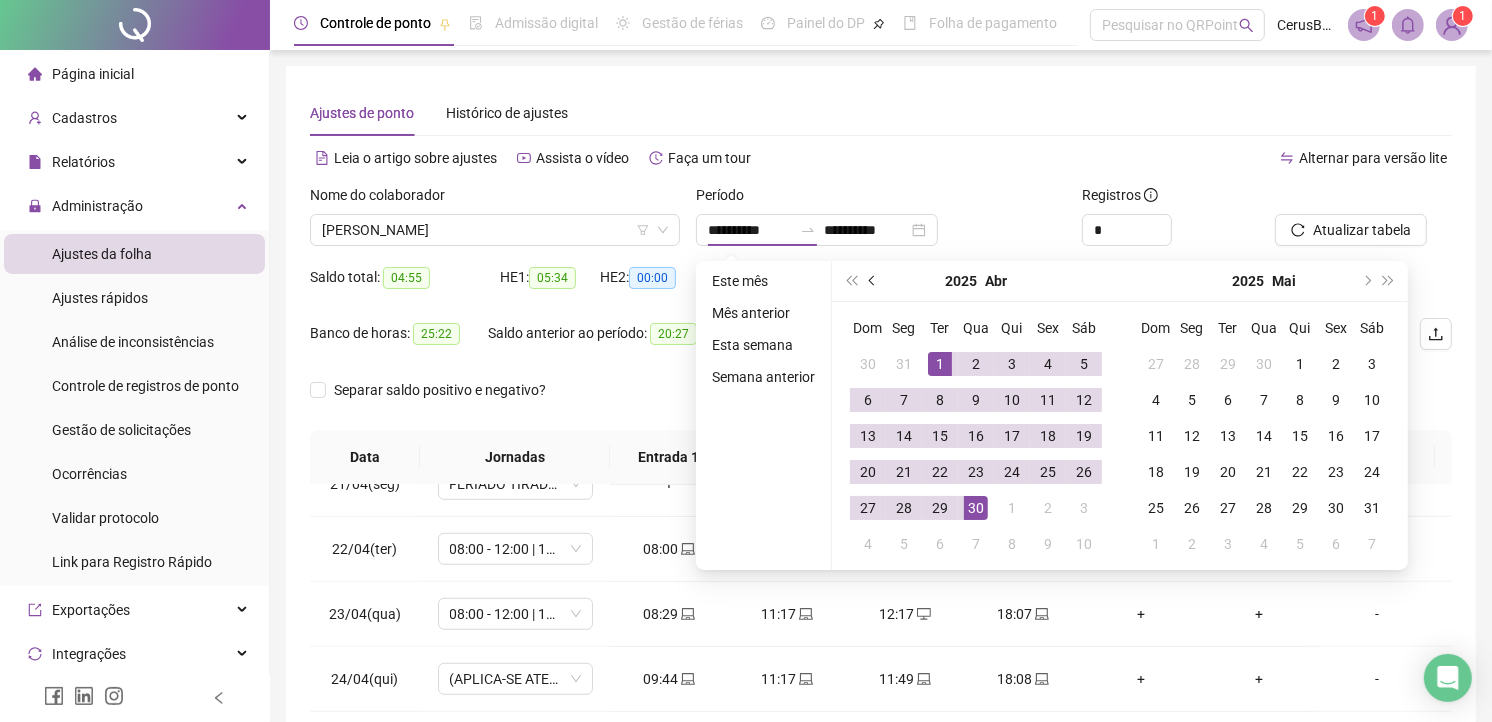 click at bounding box center [873, 281] 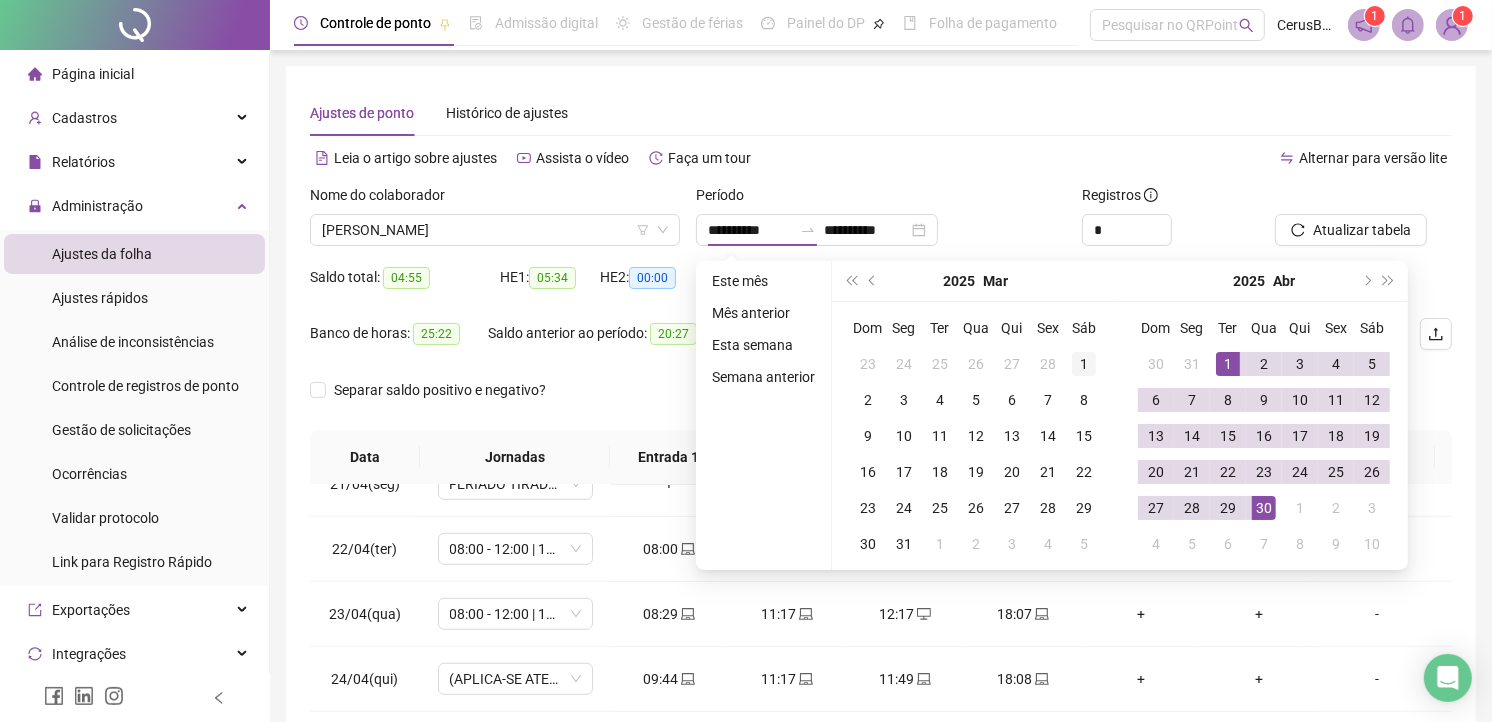 type on "**********" 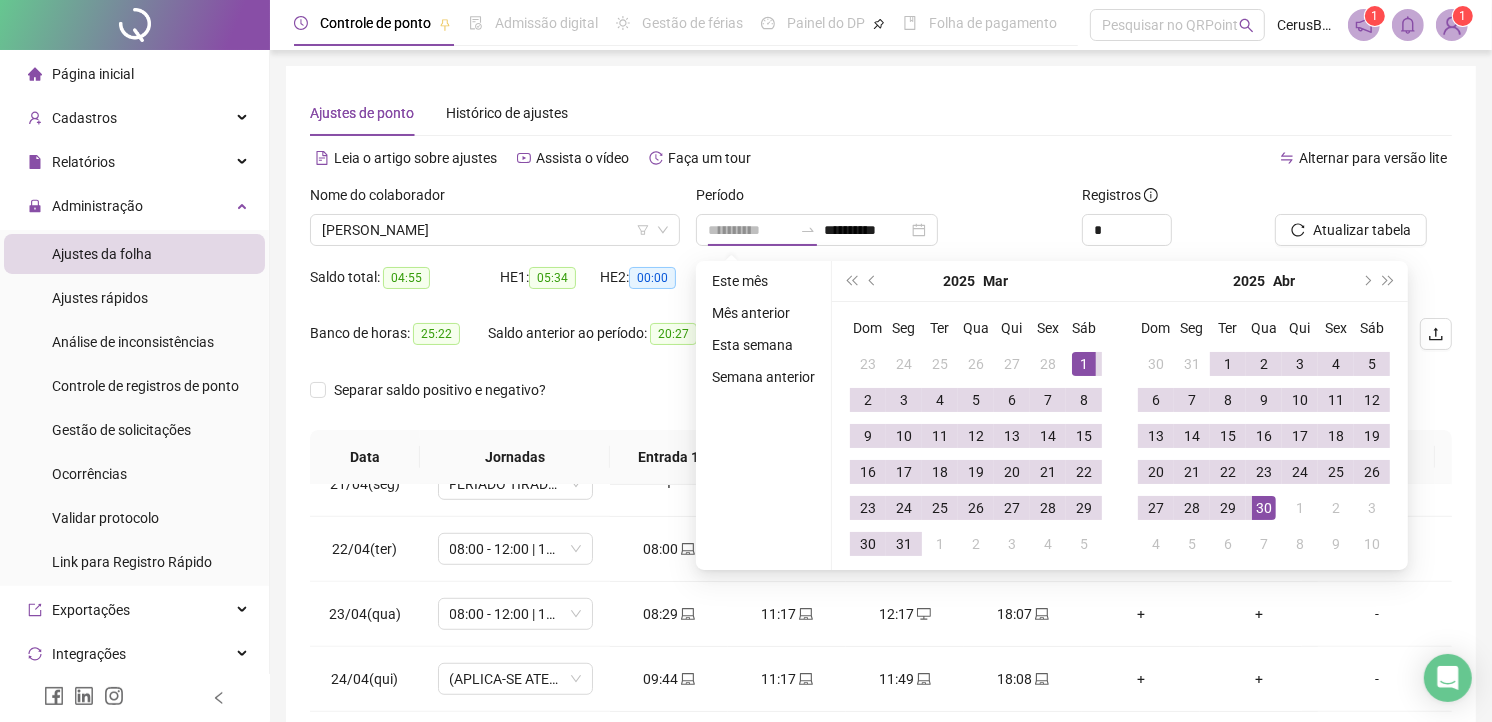 click on "1" at bounding box center [1084, 364] 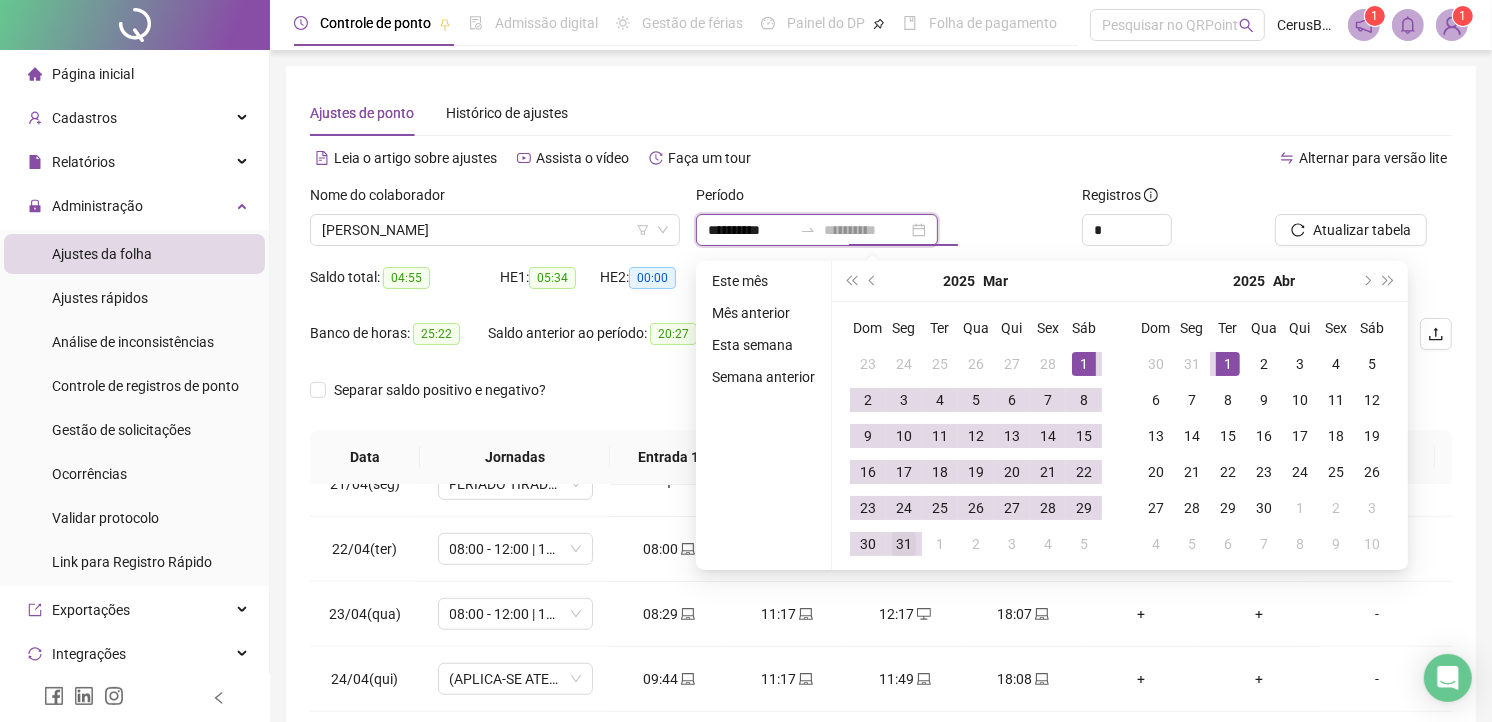 type on "**********" 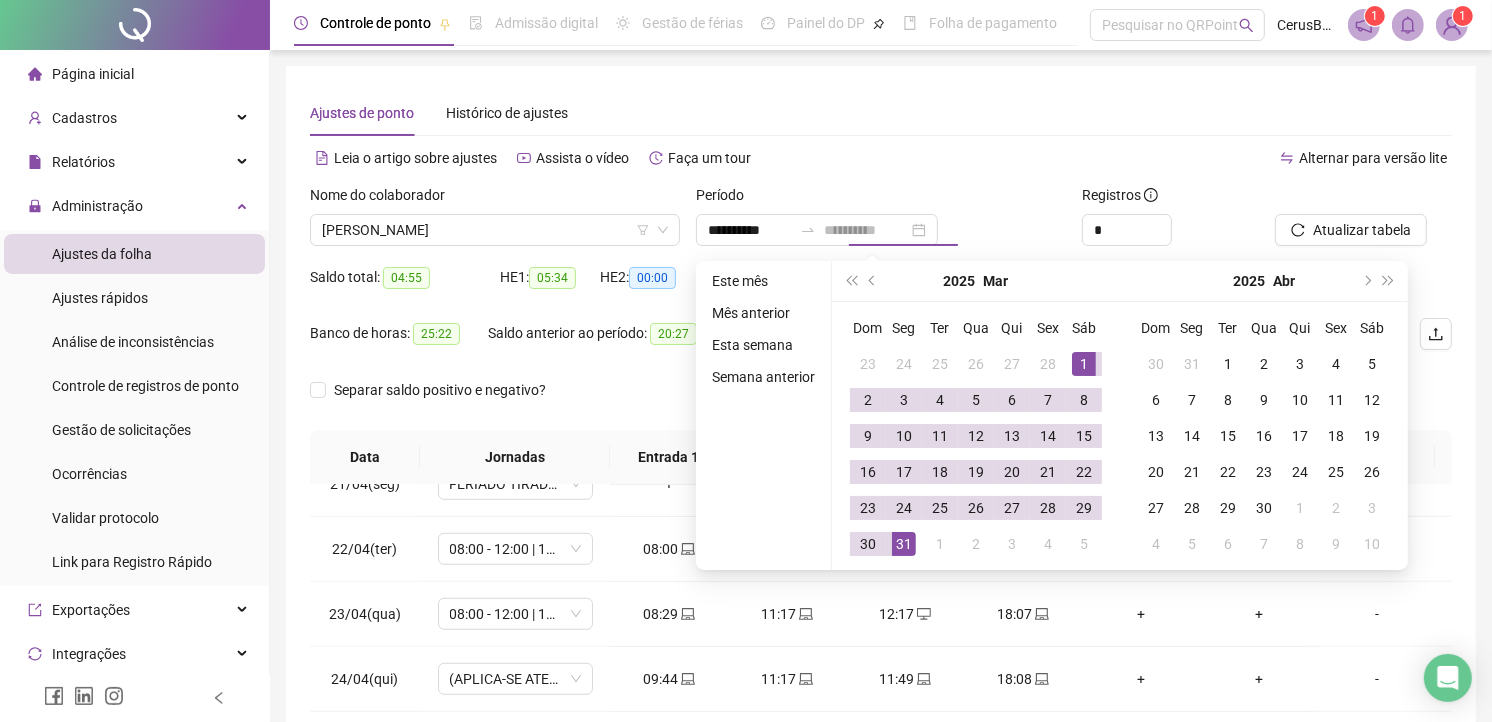 click on "31" at bounding box center (904, 544) 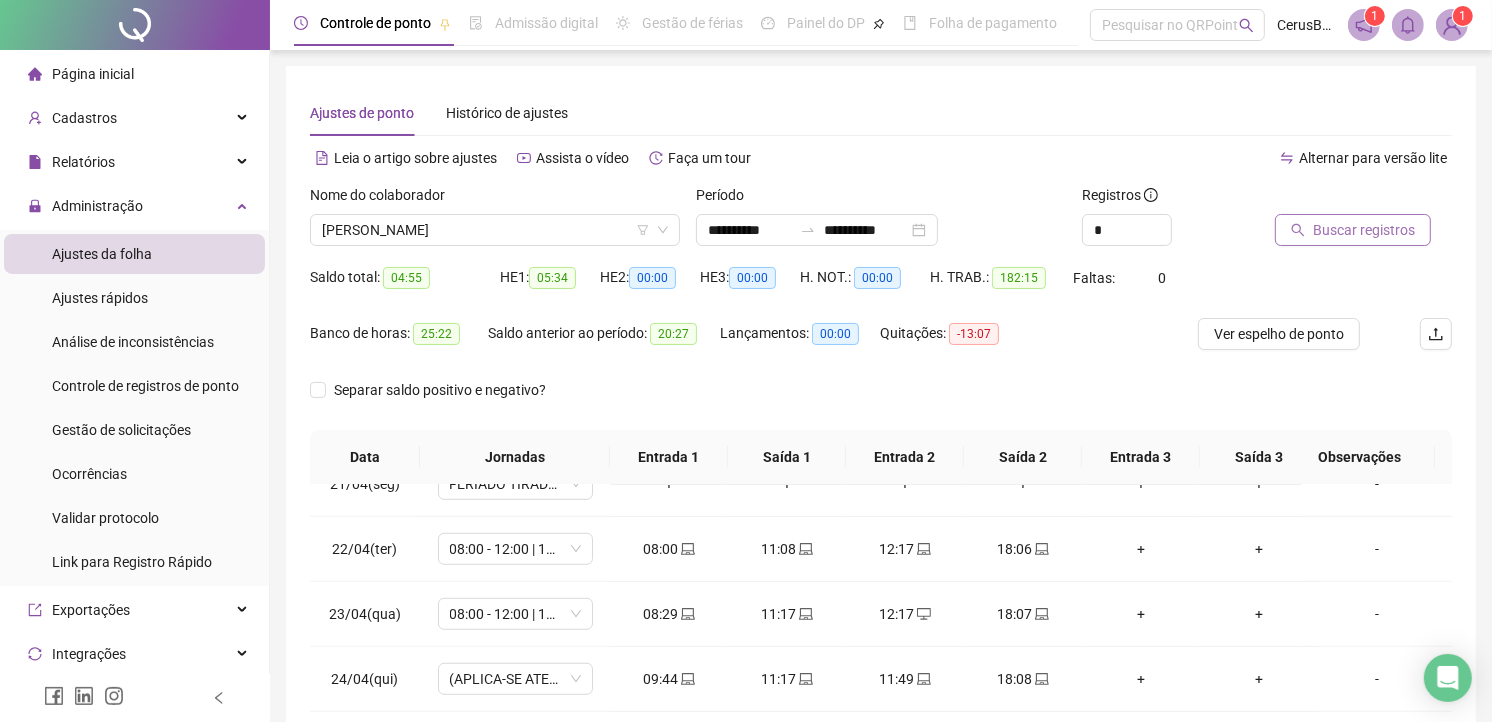 click on "Buscar registros" at bounding box center [1364, 230] 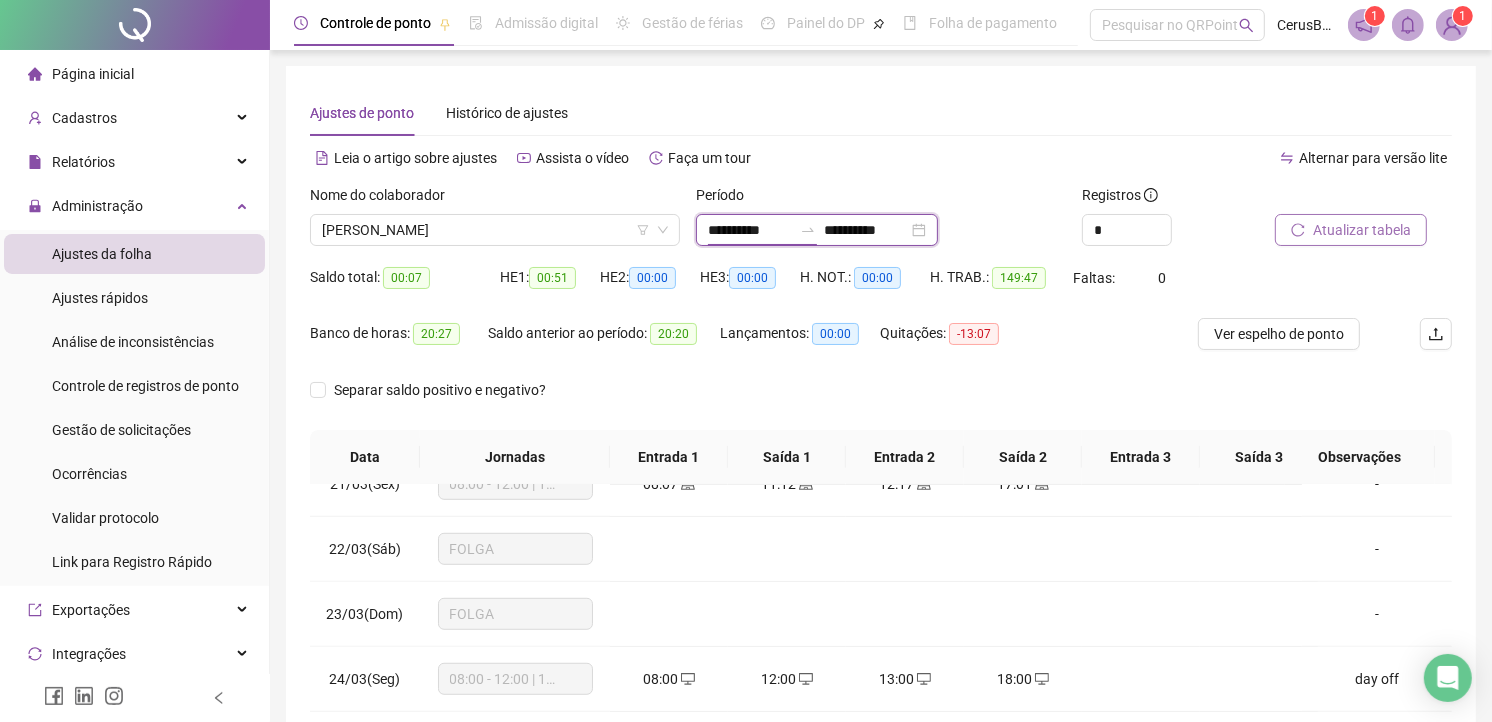 click on "**********" at bounding box center [750, 230] 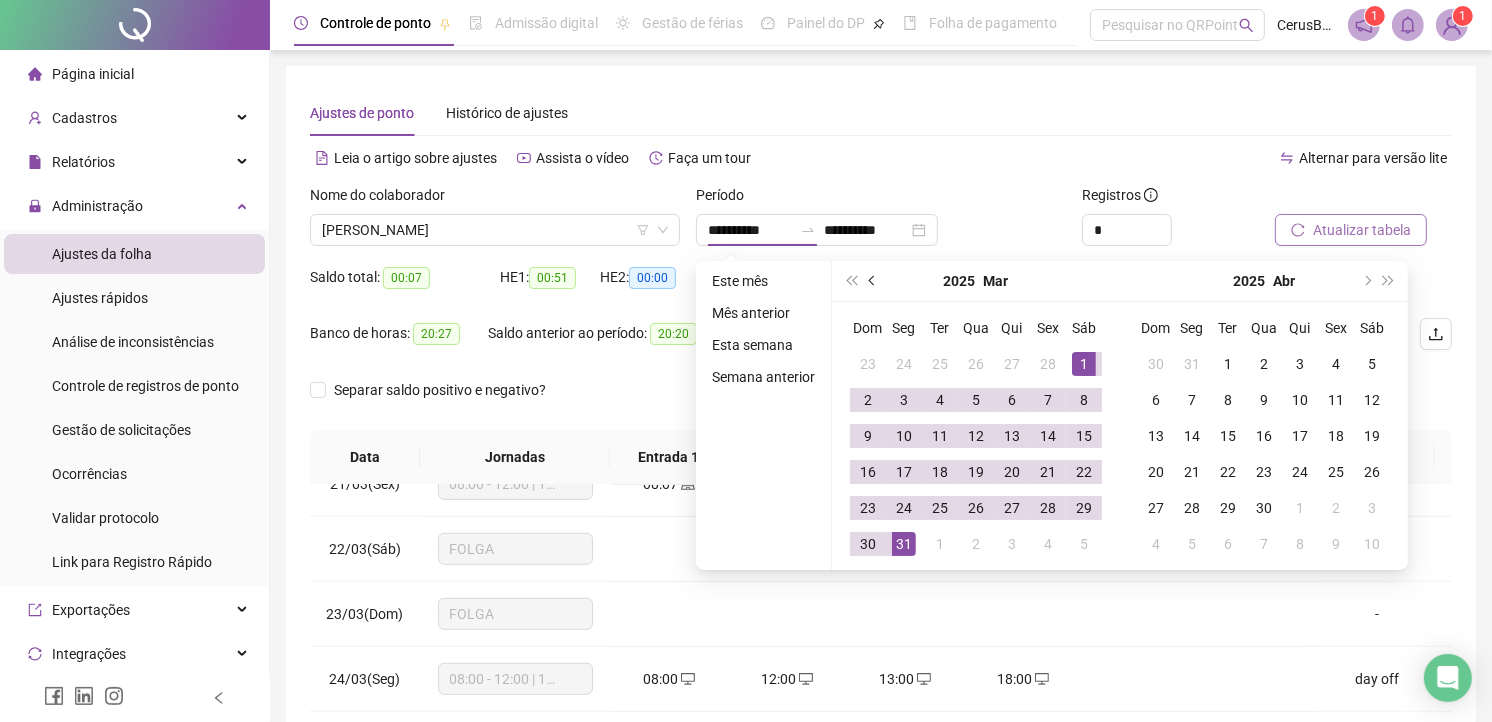 click at bounding box center [874, 281] 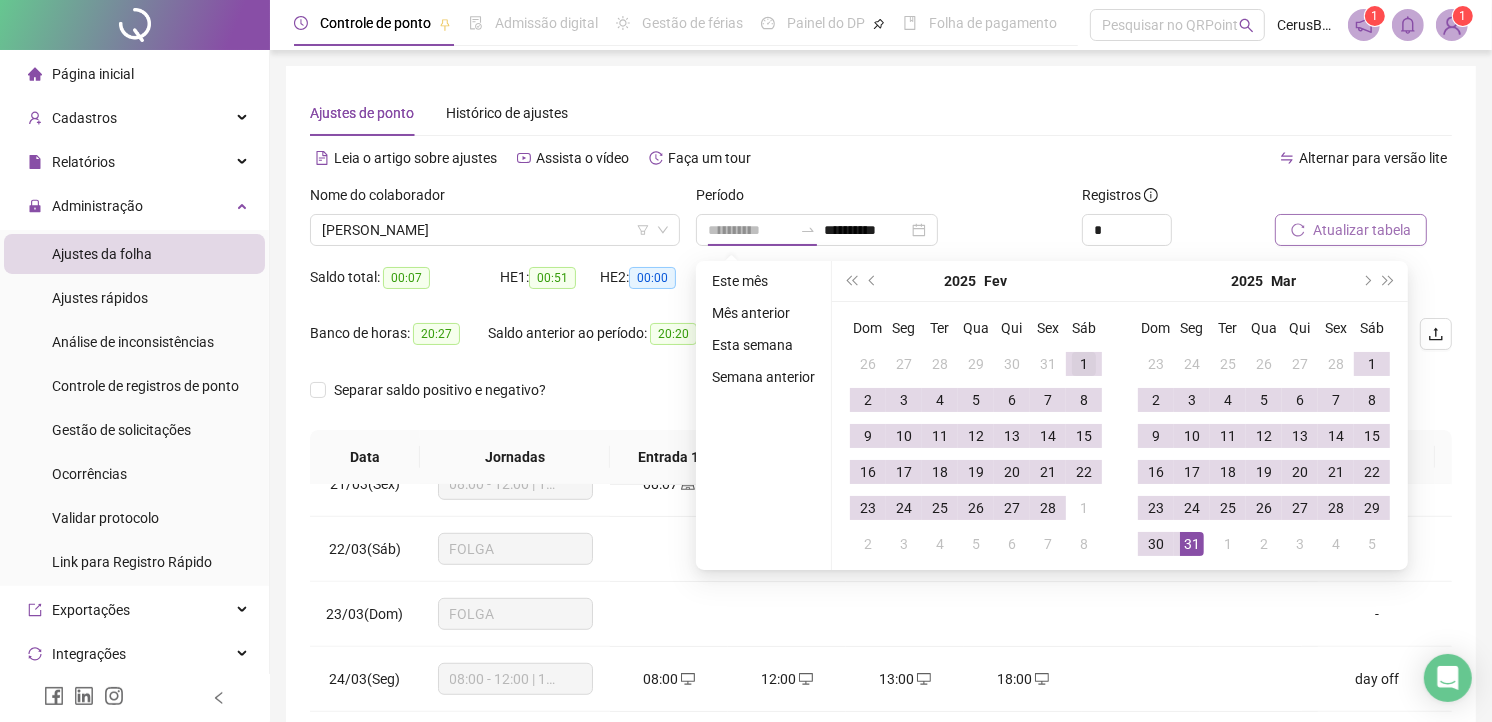 type on "**********" 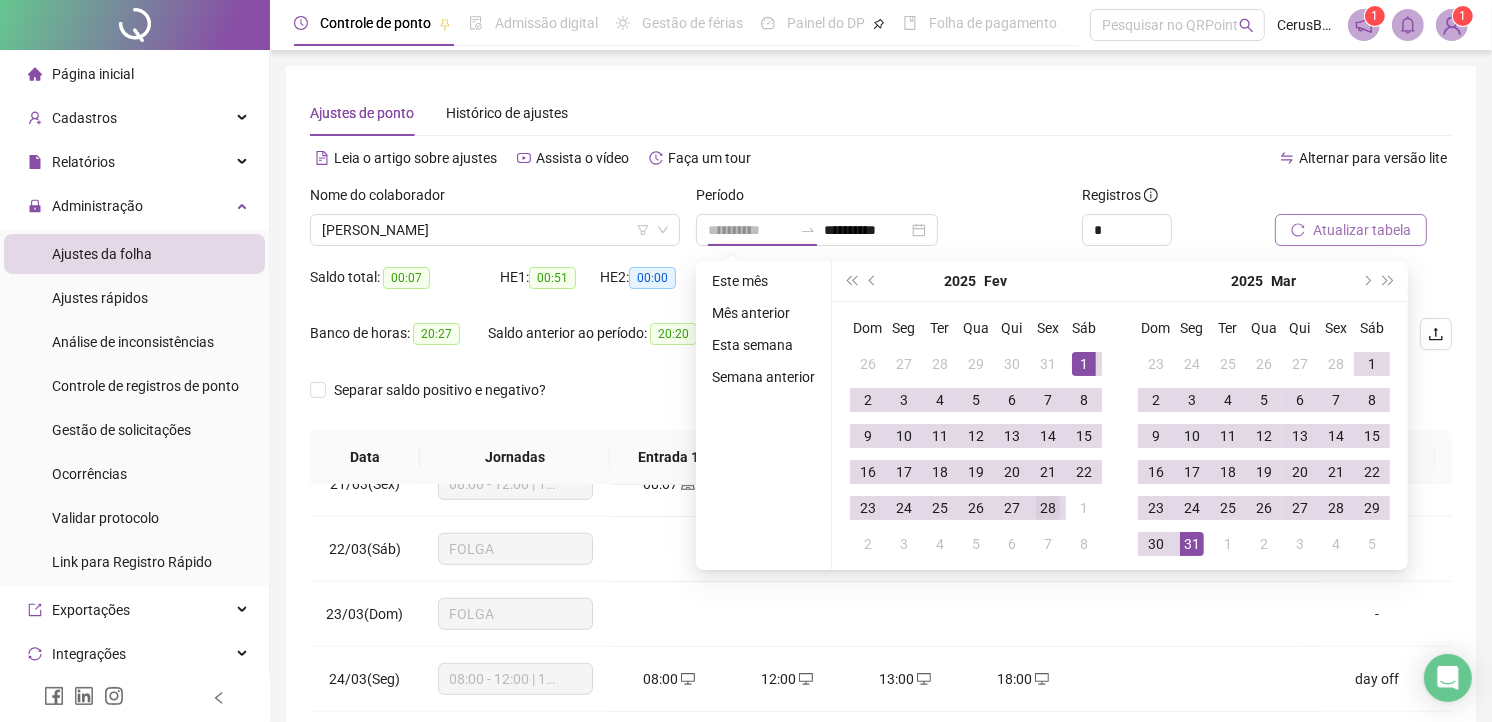 drag, startPoint x: 1085, startPoint y: 361, endPoint x: 1051, endPoint y: 500, distance: 143.09787 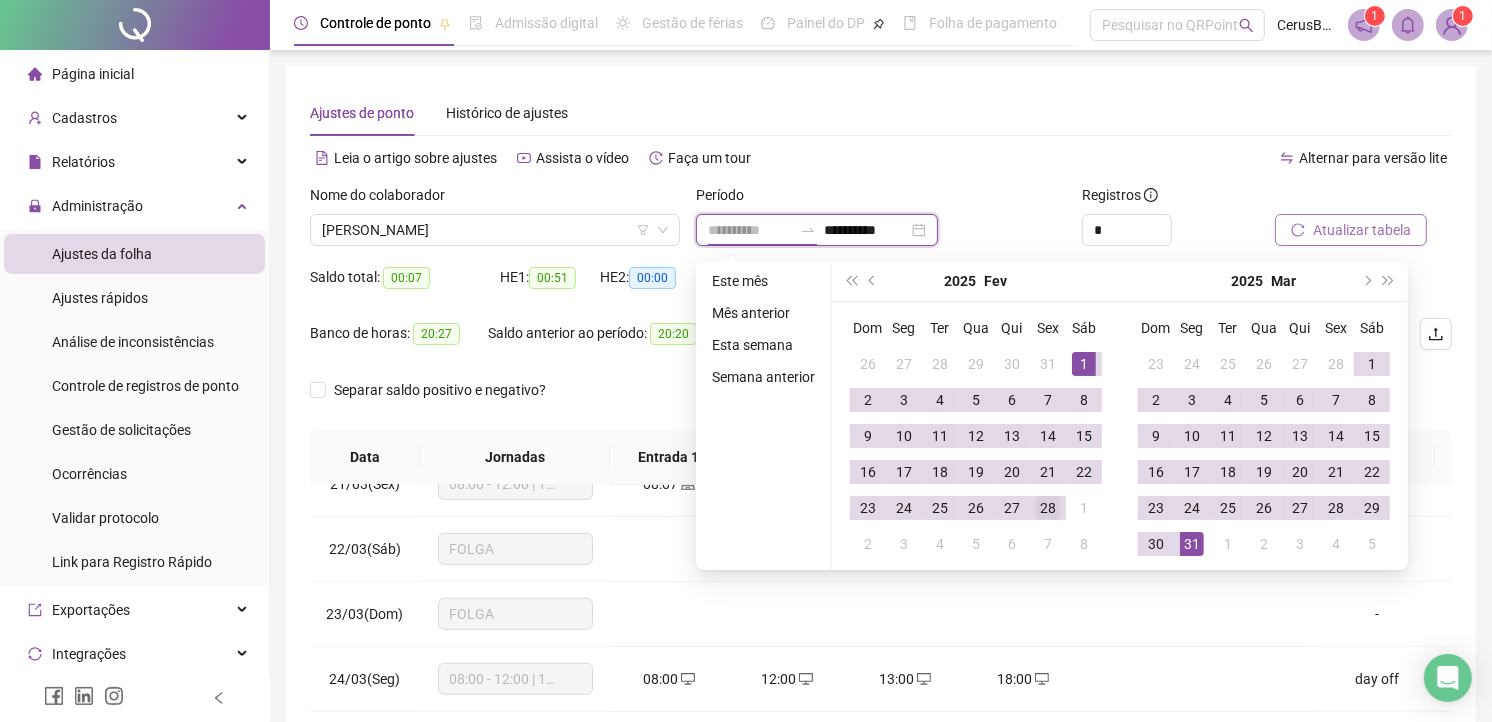 type on "**********" 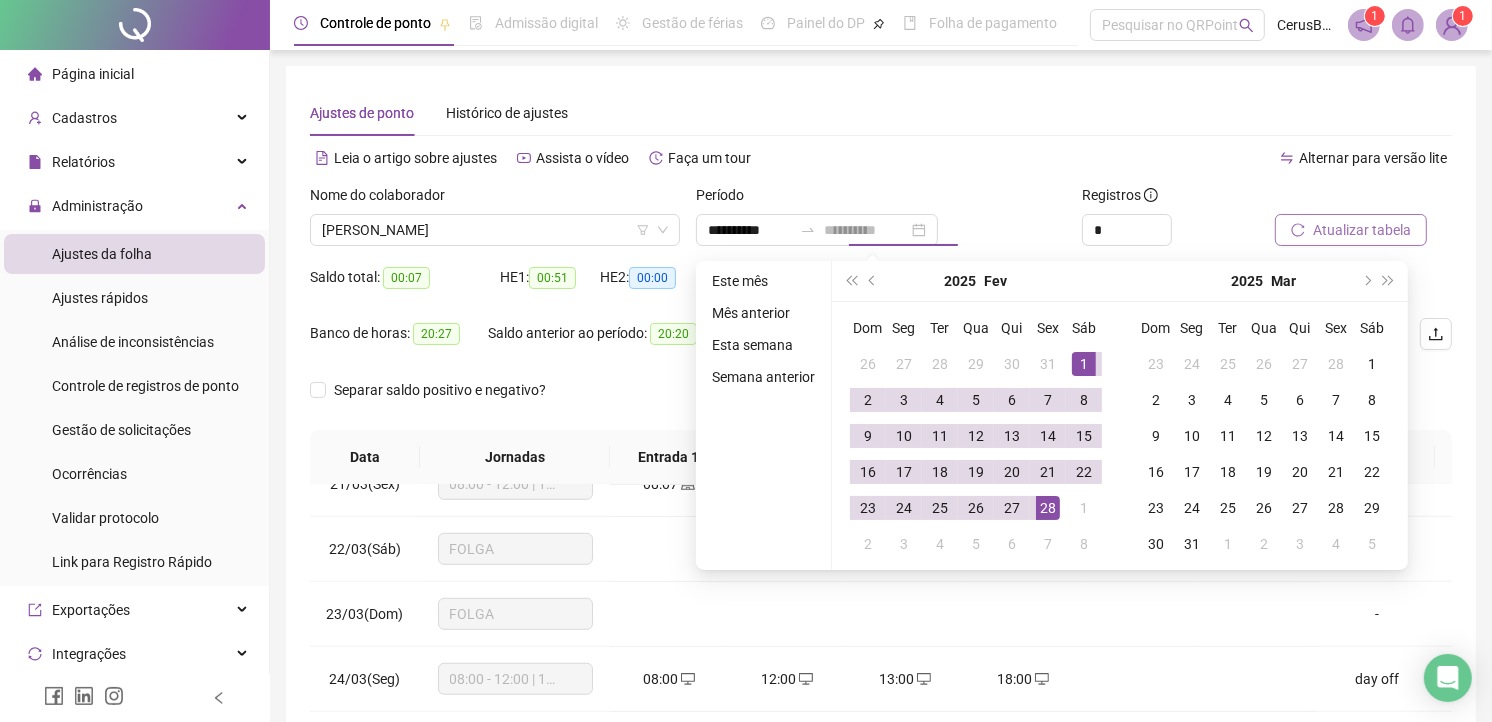 click on "28" at bounding box center [1048, 508] 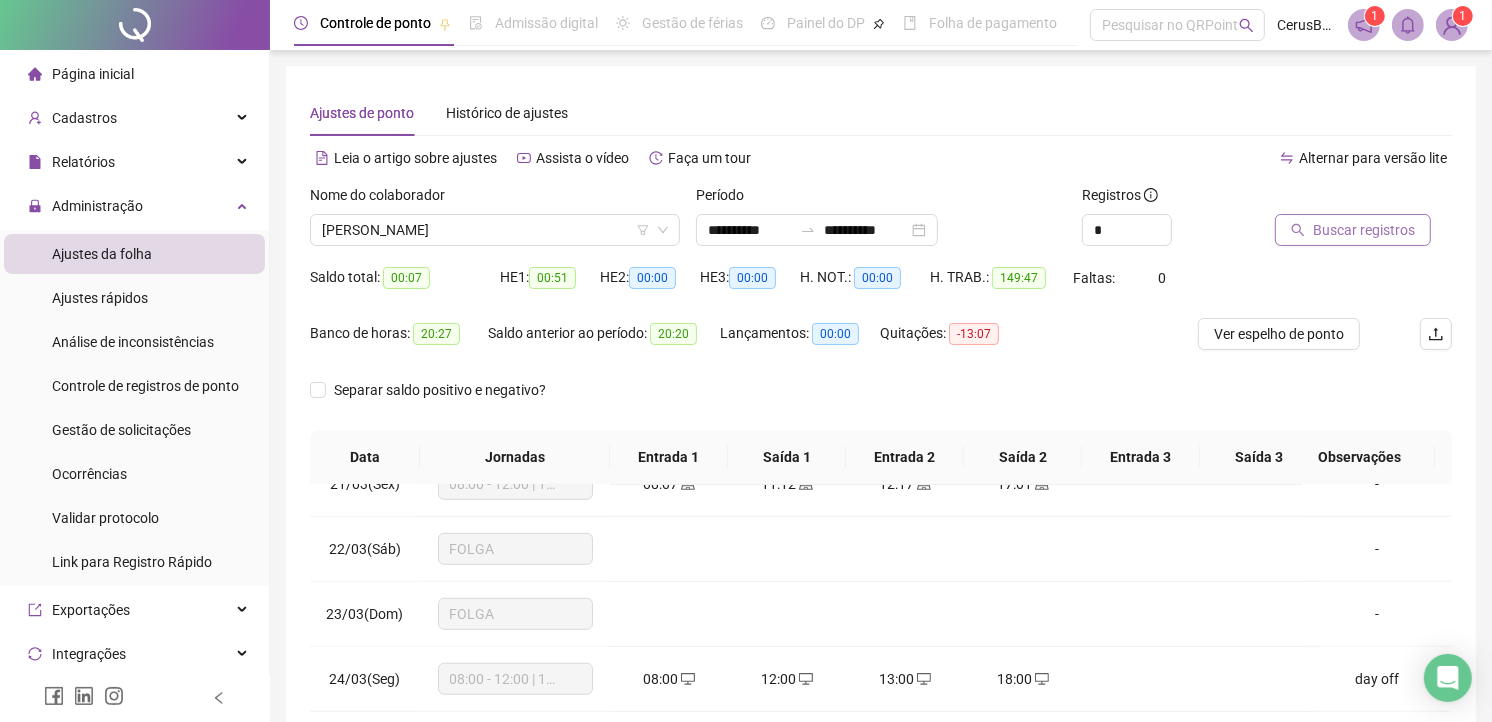 click on "Buscar registros" at bounding box center (1363, 223) 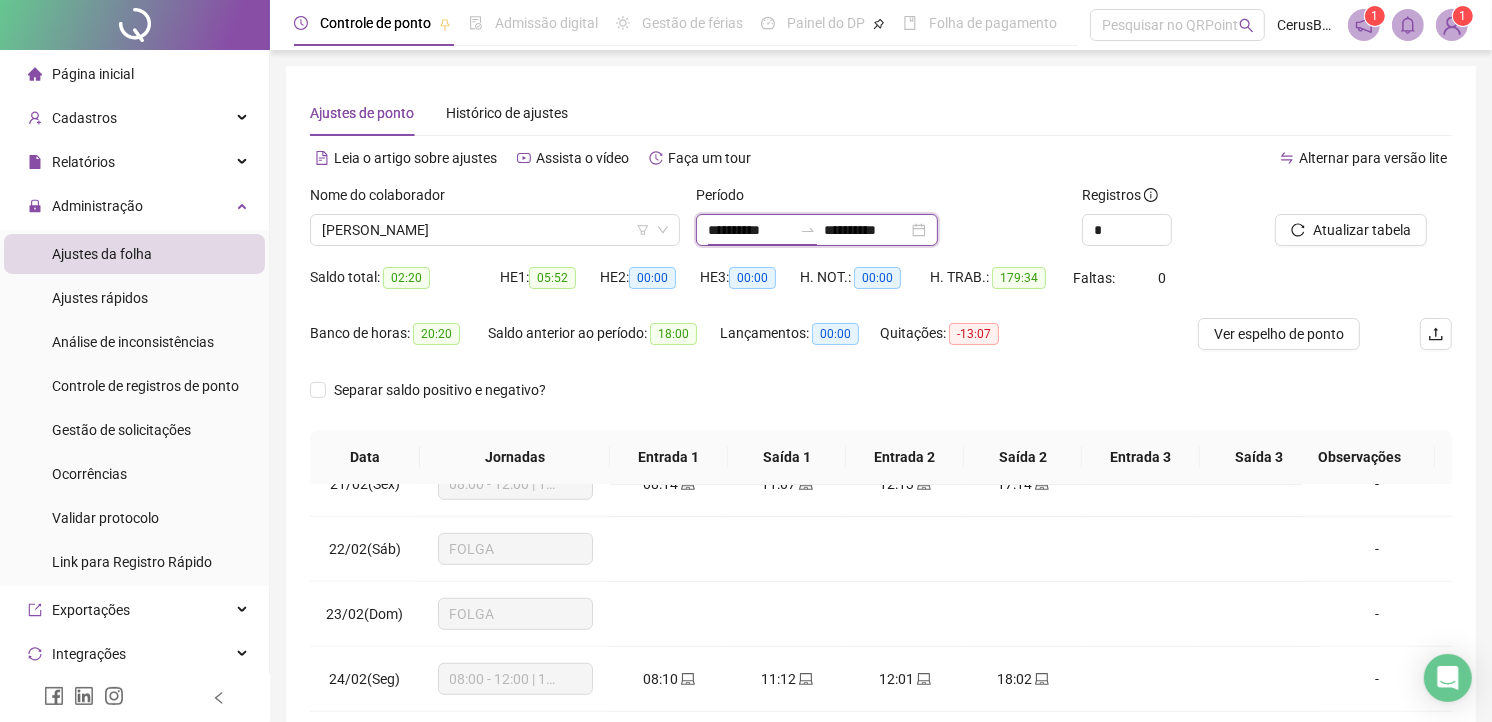 click on "**********" at bounding box center [750, 230] 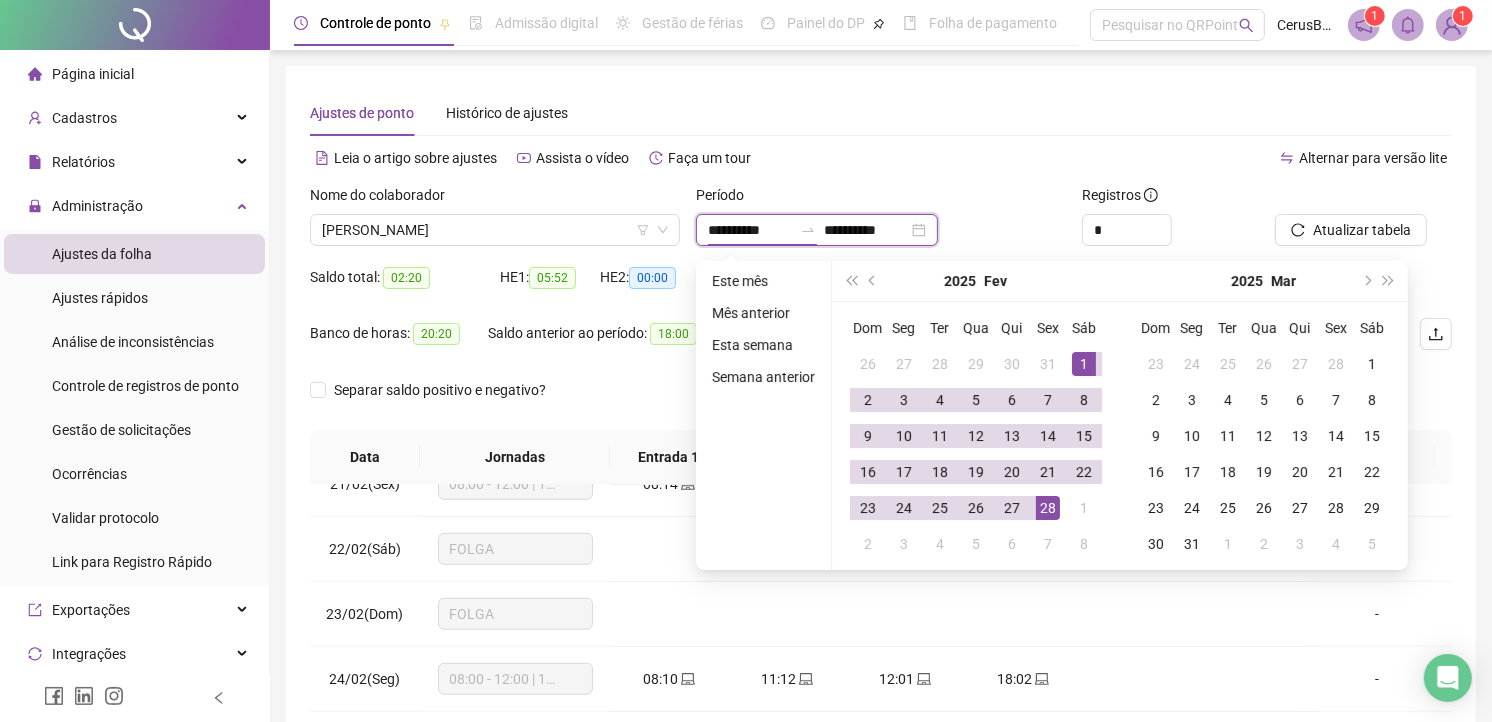 type on "**********" 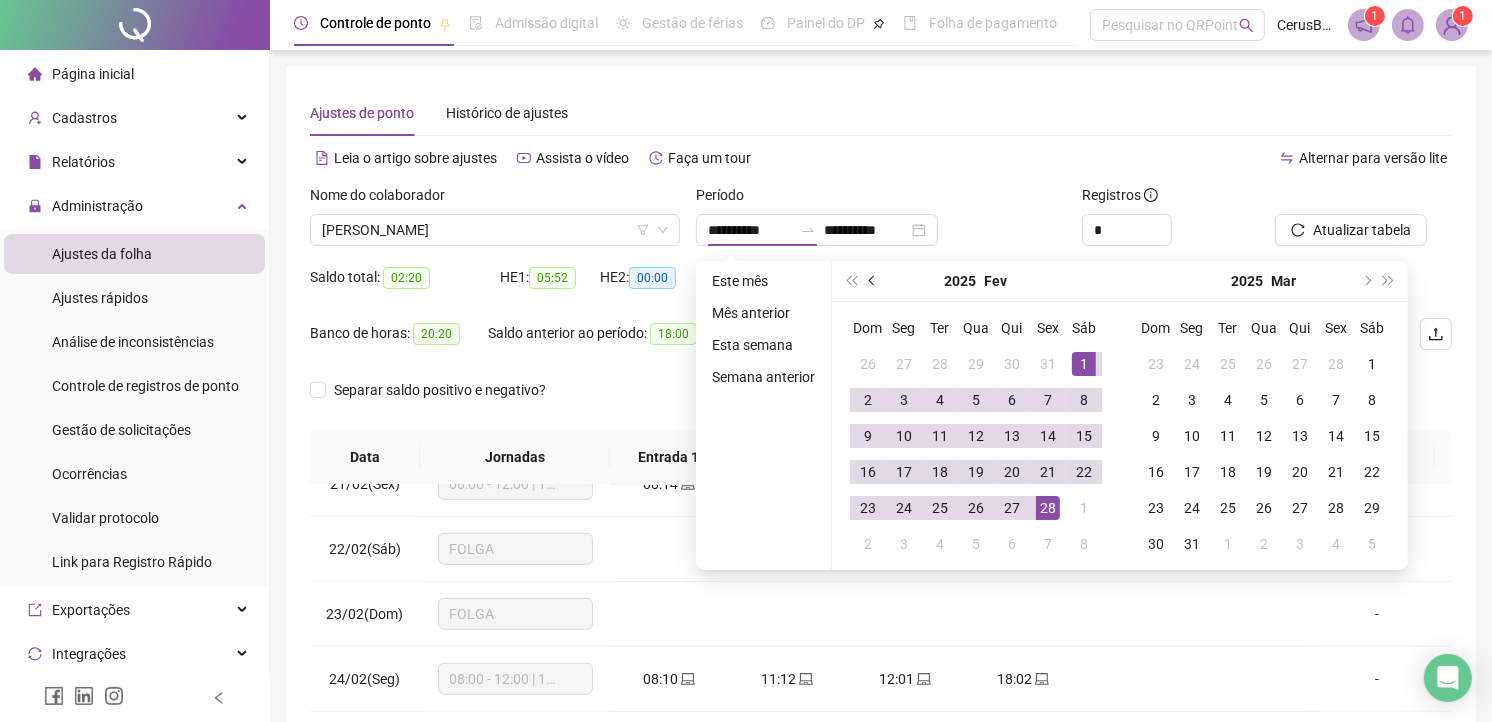 click at bounding box center (874, 281) 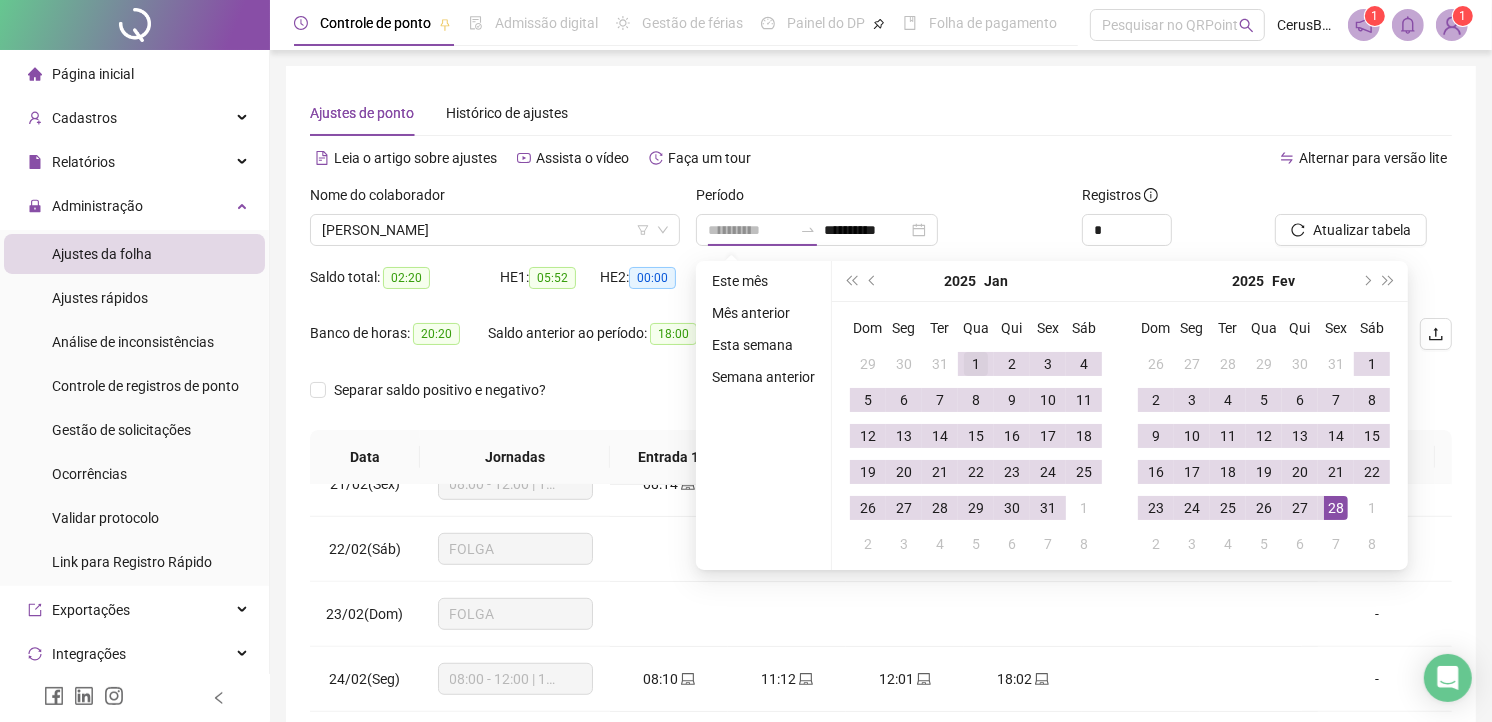 type on "**********" 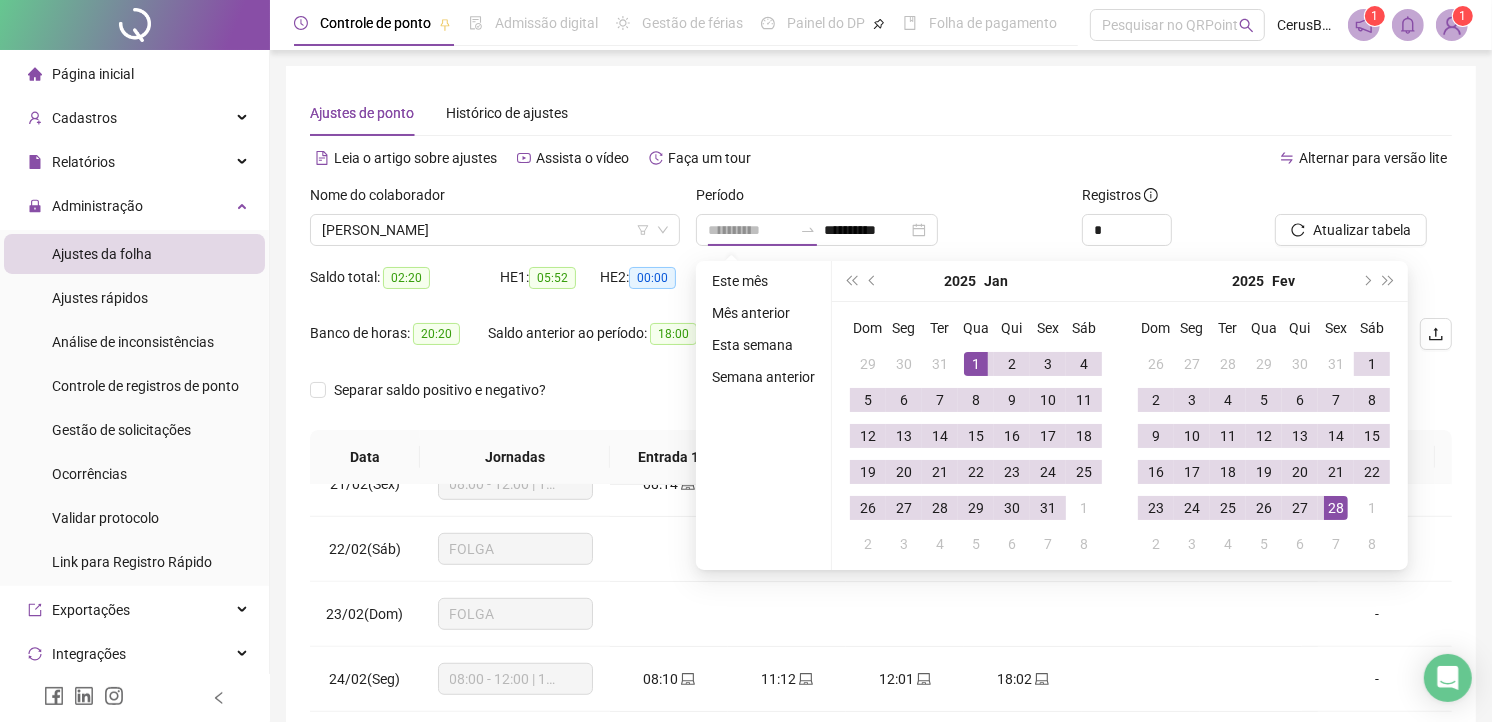 click on "1" at bounding box center [976, 364] 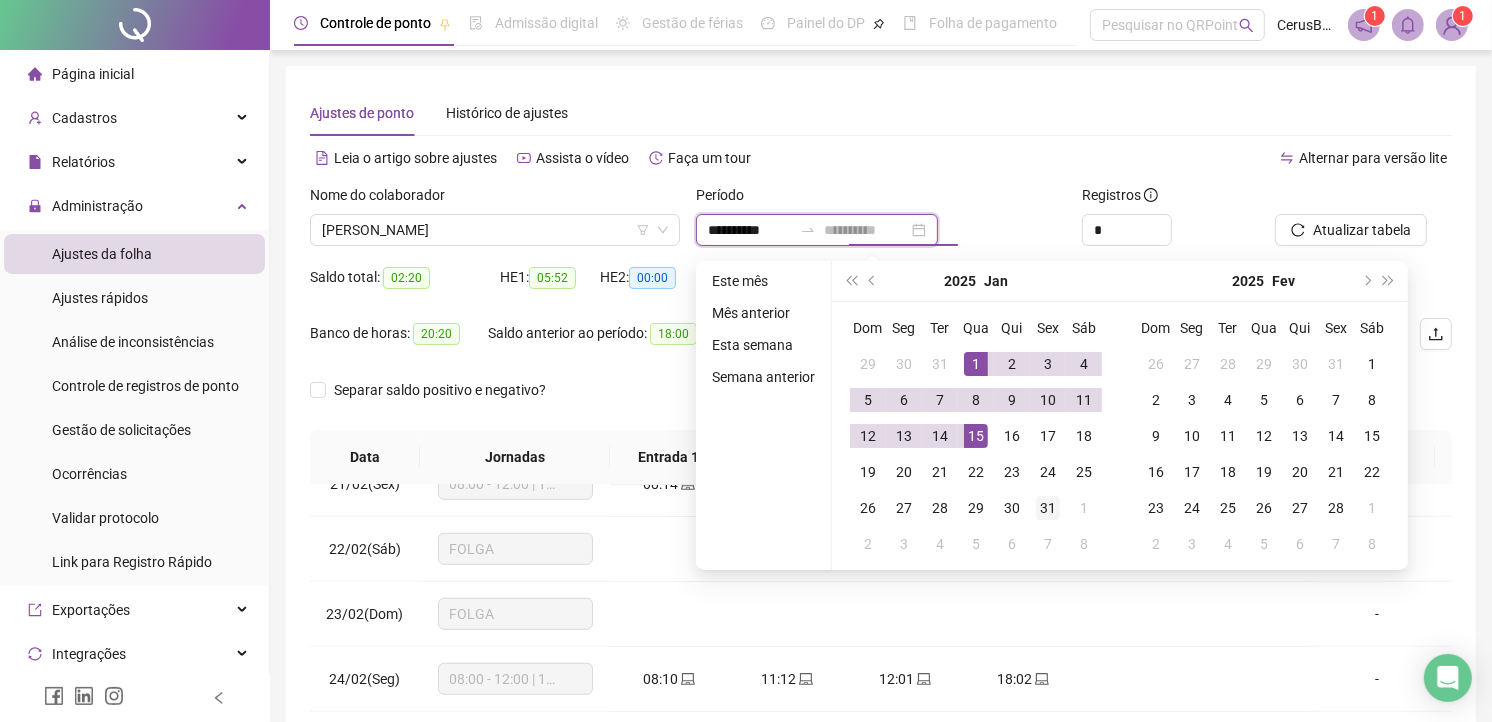 type on "**********" 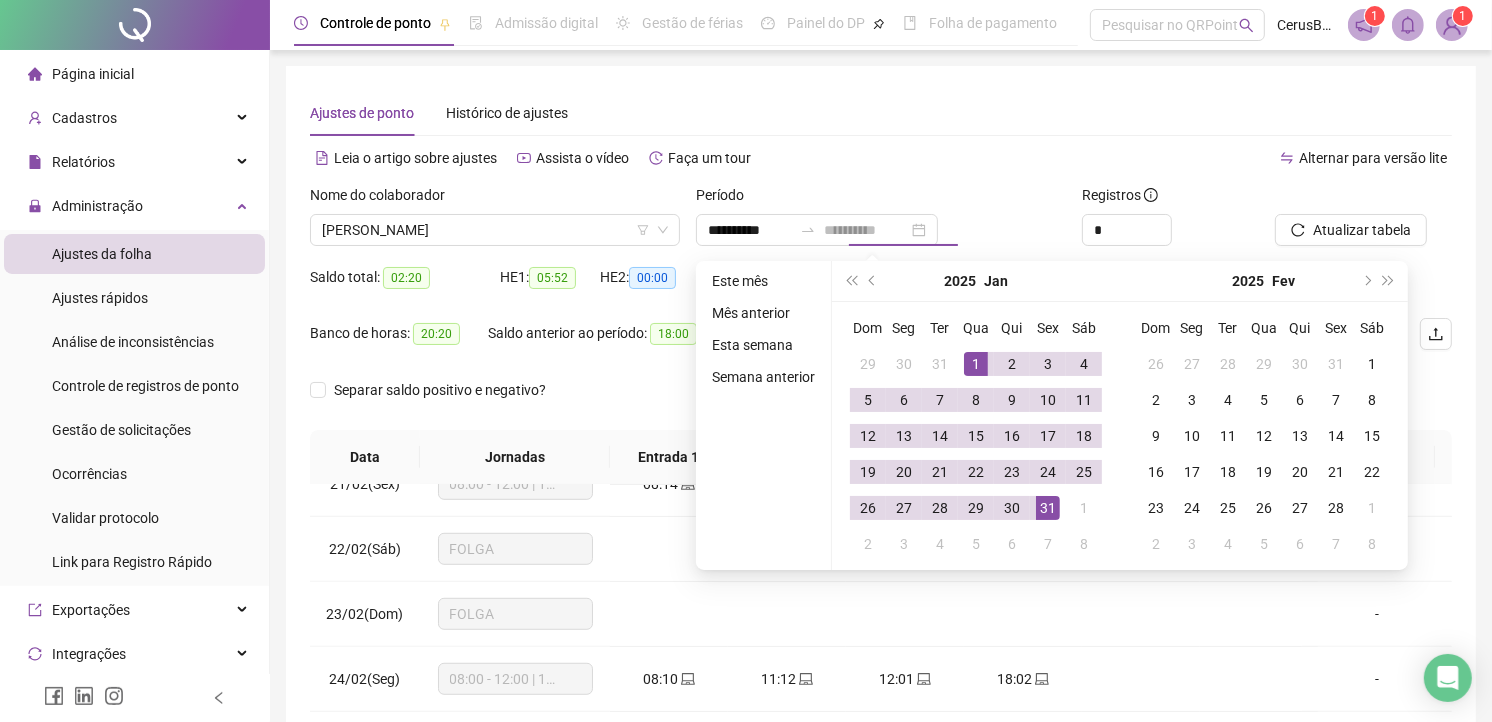 click on "31" at bounding box center (1048, 508) 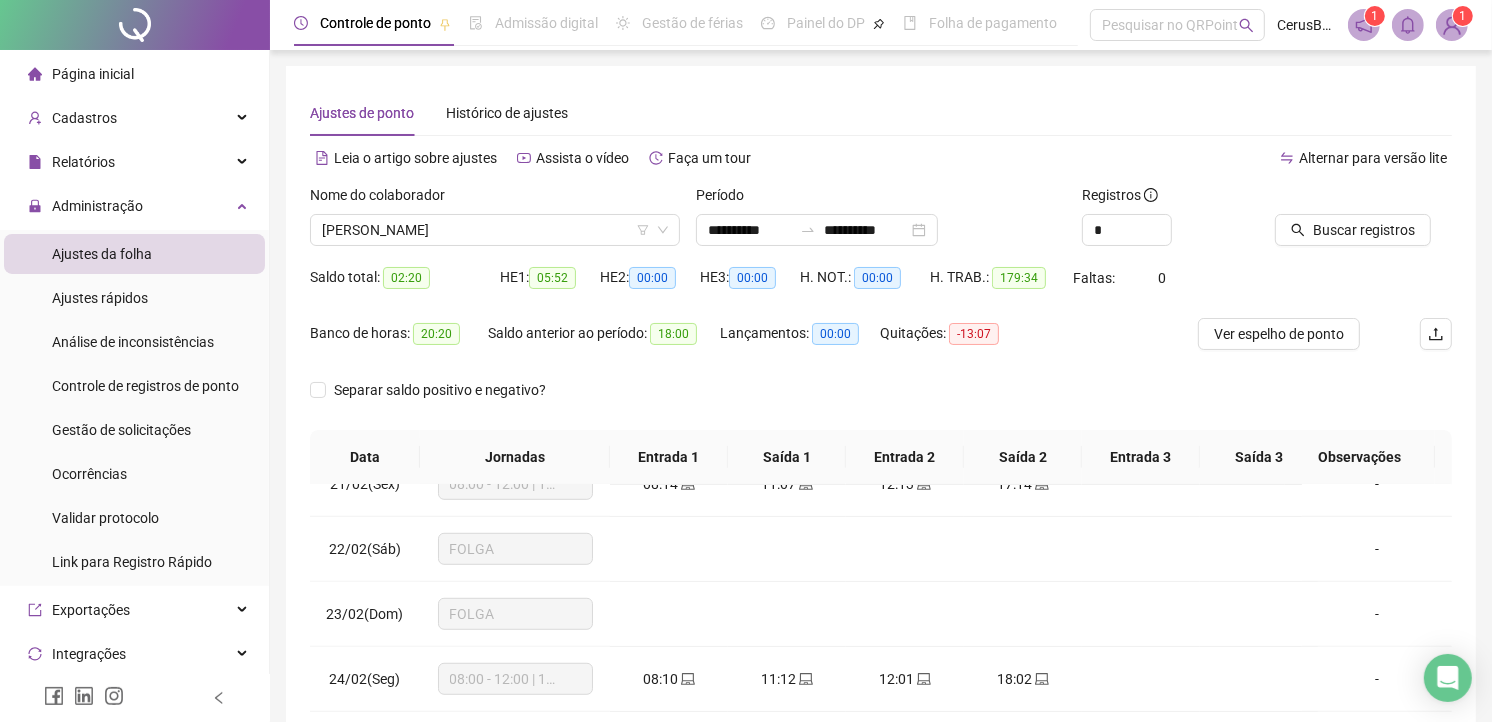 click on "Buscar registros" at bounding box center (1363, 223) 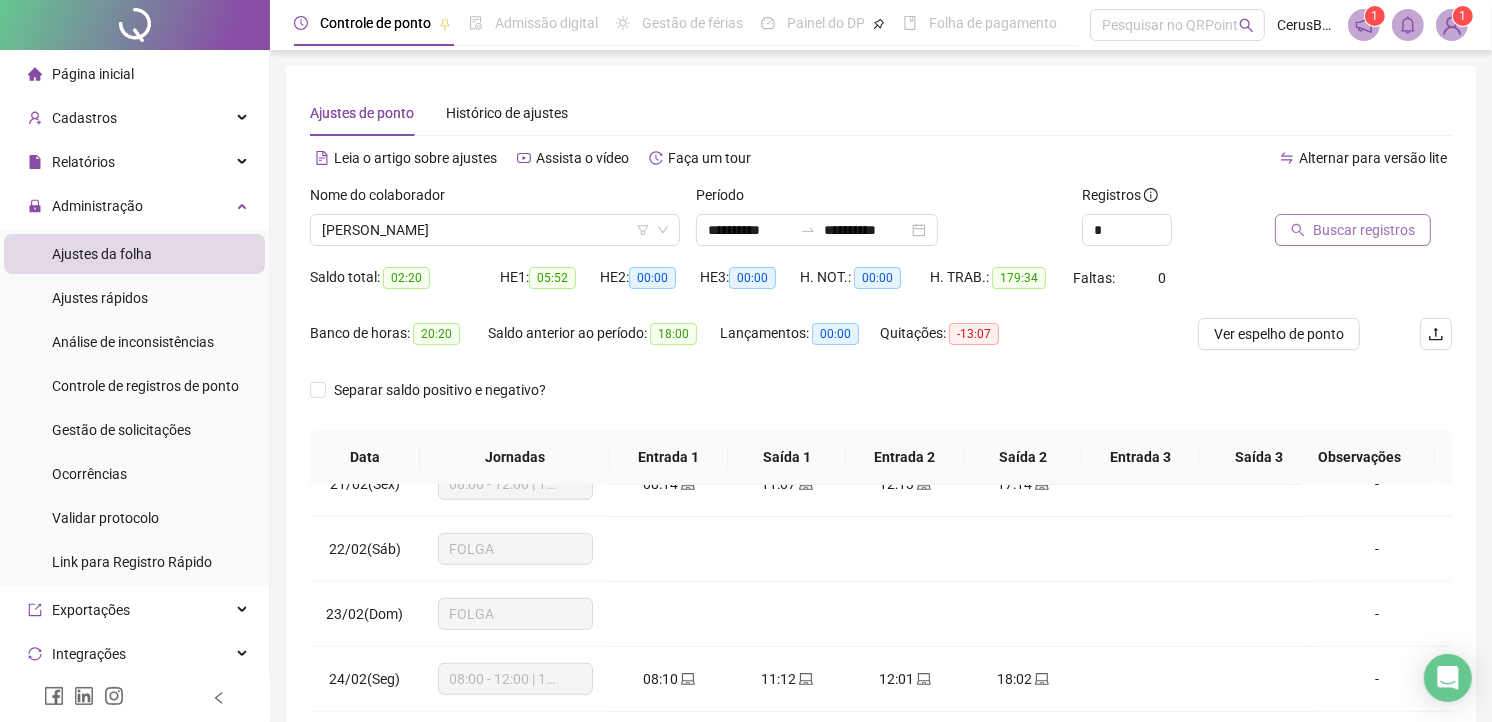 click on "Buscar registros" at bounding box center [1364, 230] 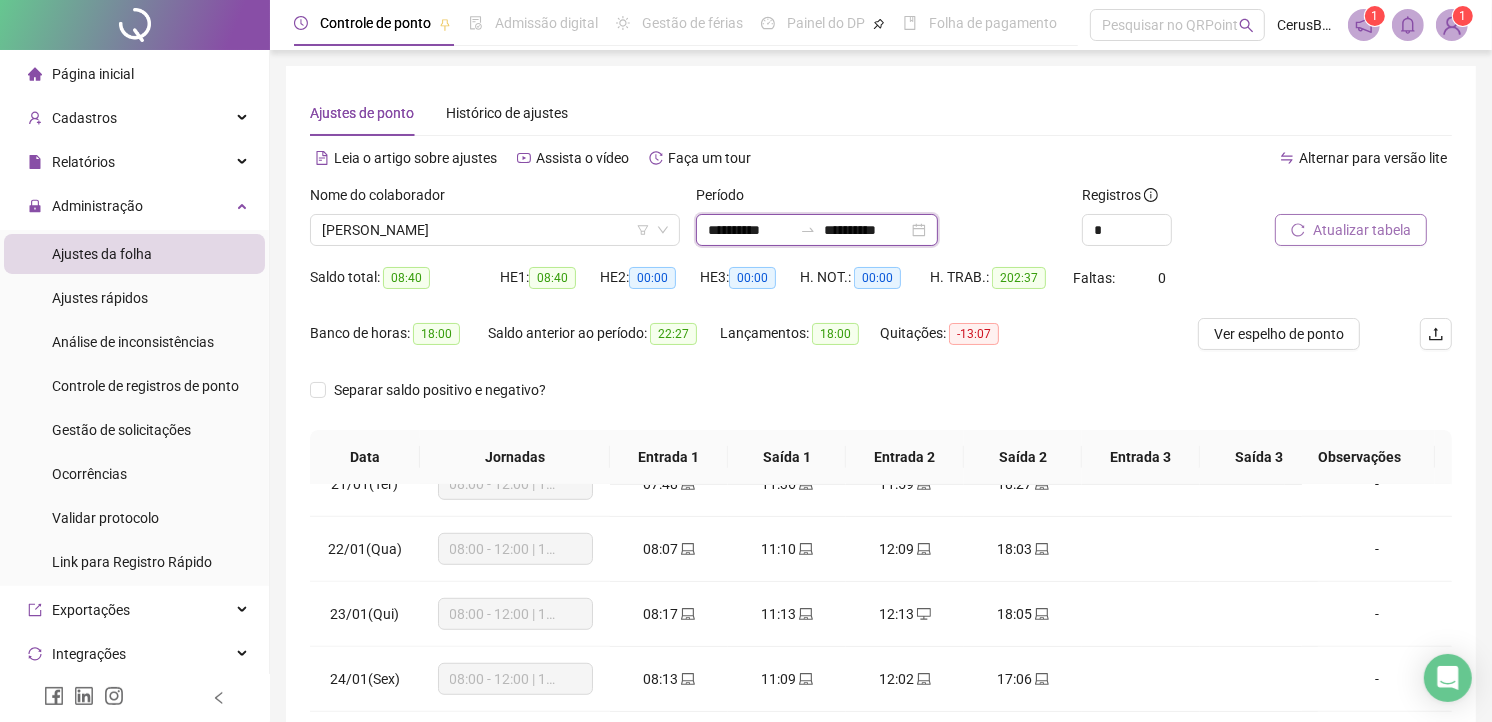 click on "**********" at bounding box center [750, 230] 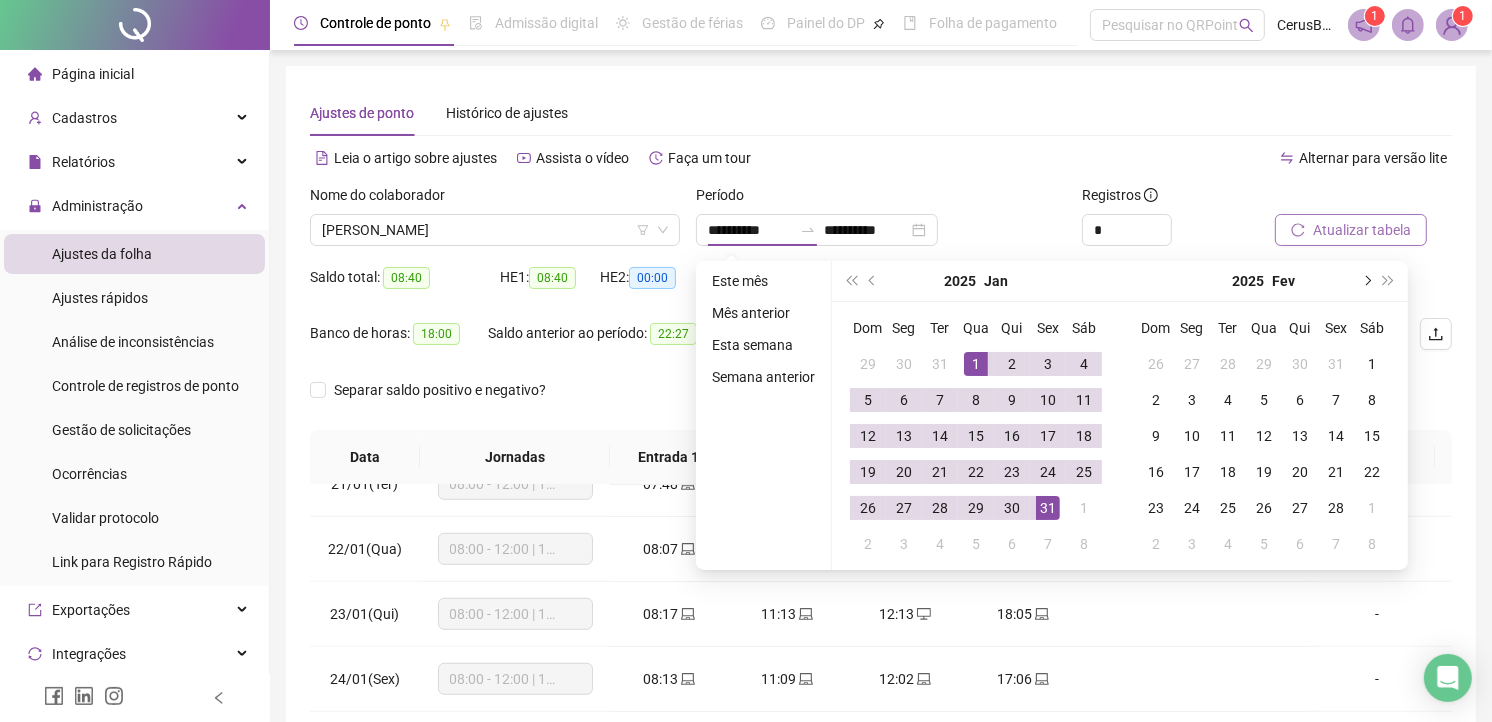 click at bounding box center [1366, 281] 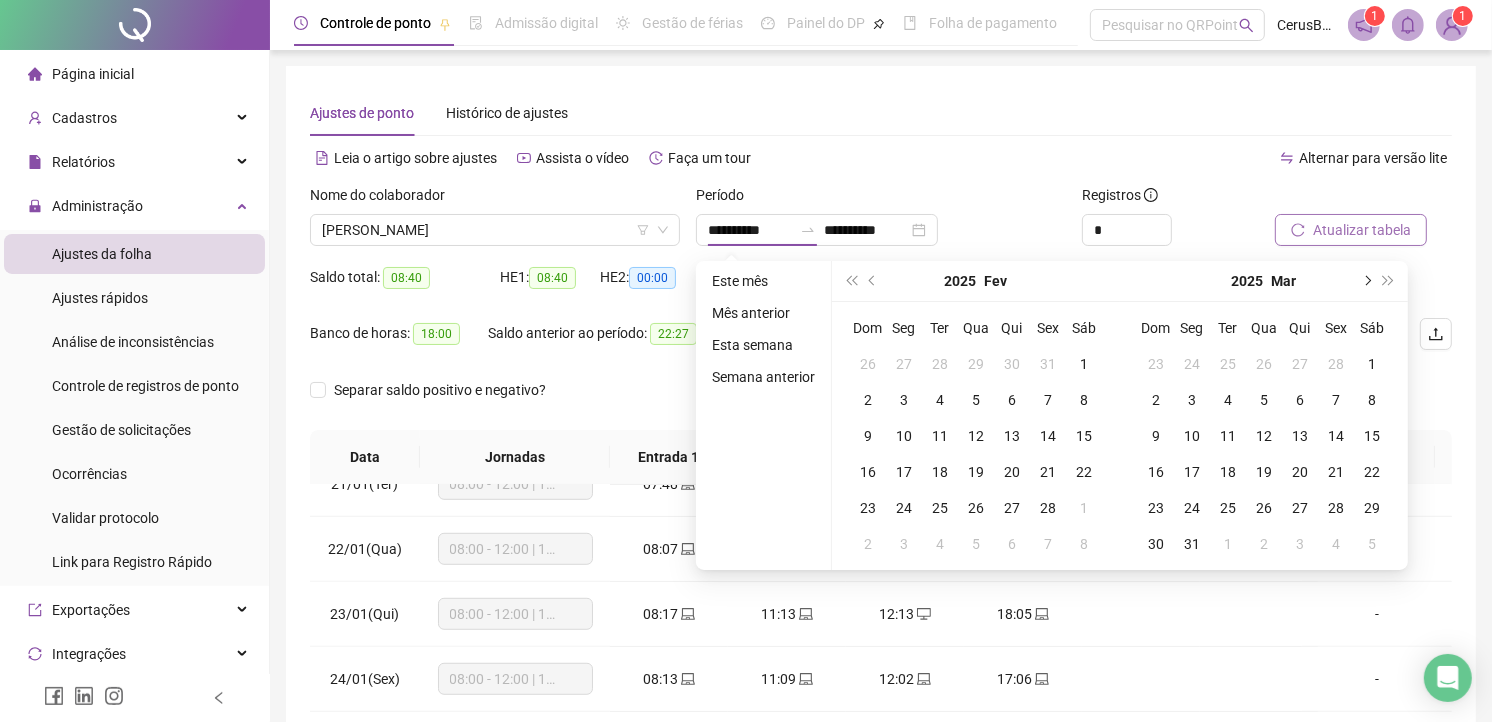 click at bounding box center [1366, 281] 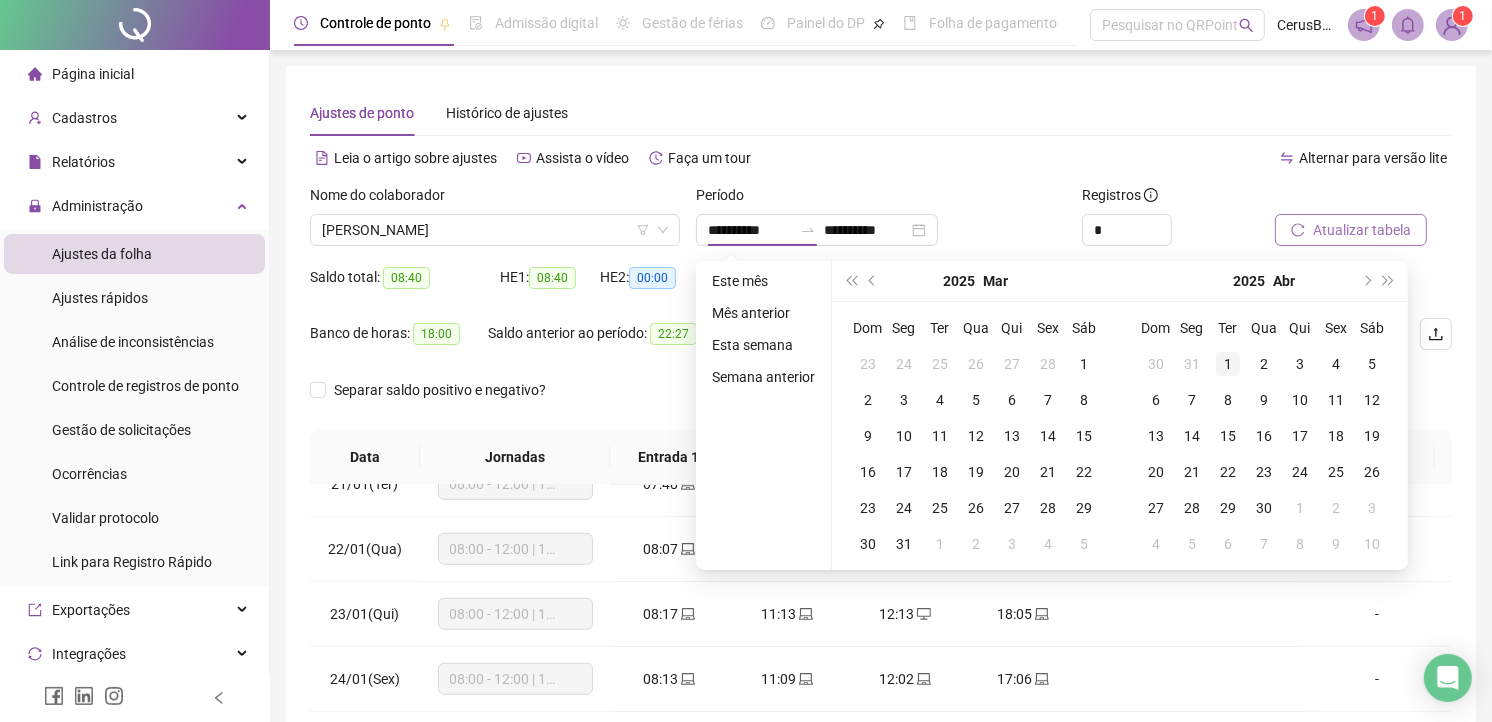 type on "**********" 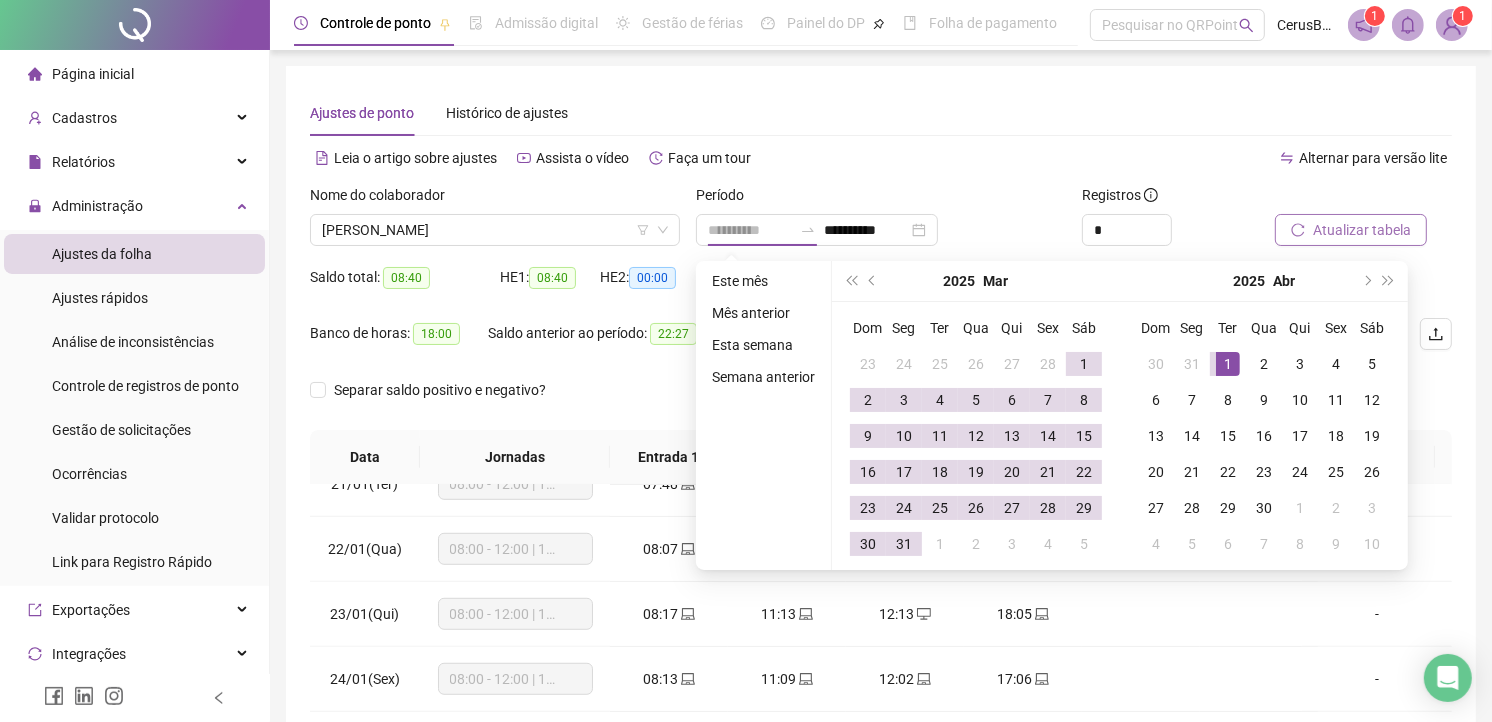 click on "1" at bounding box center [1228, 364] 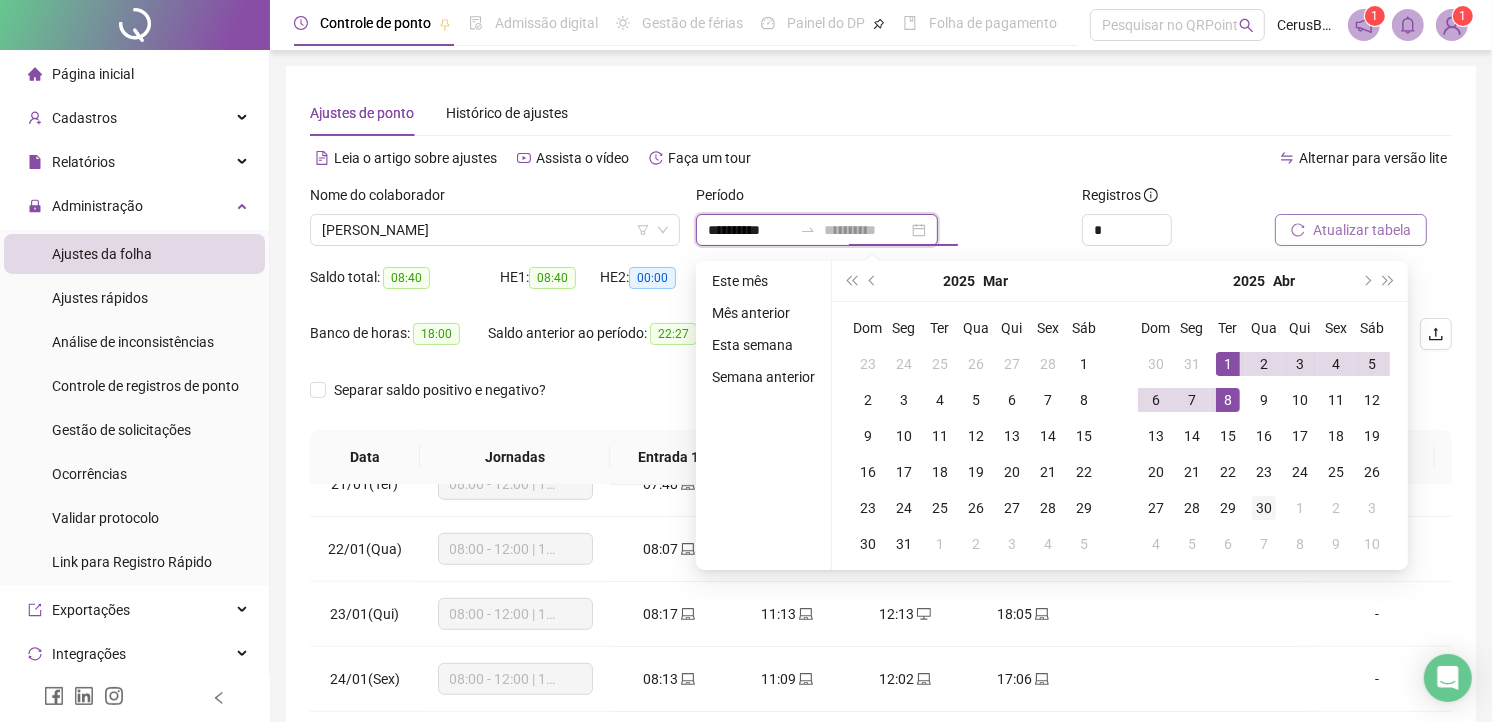 type on "**********" 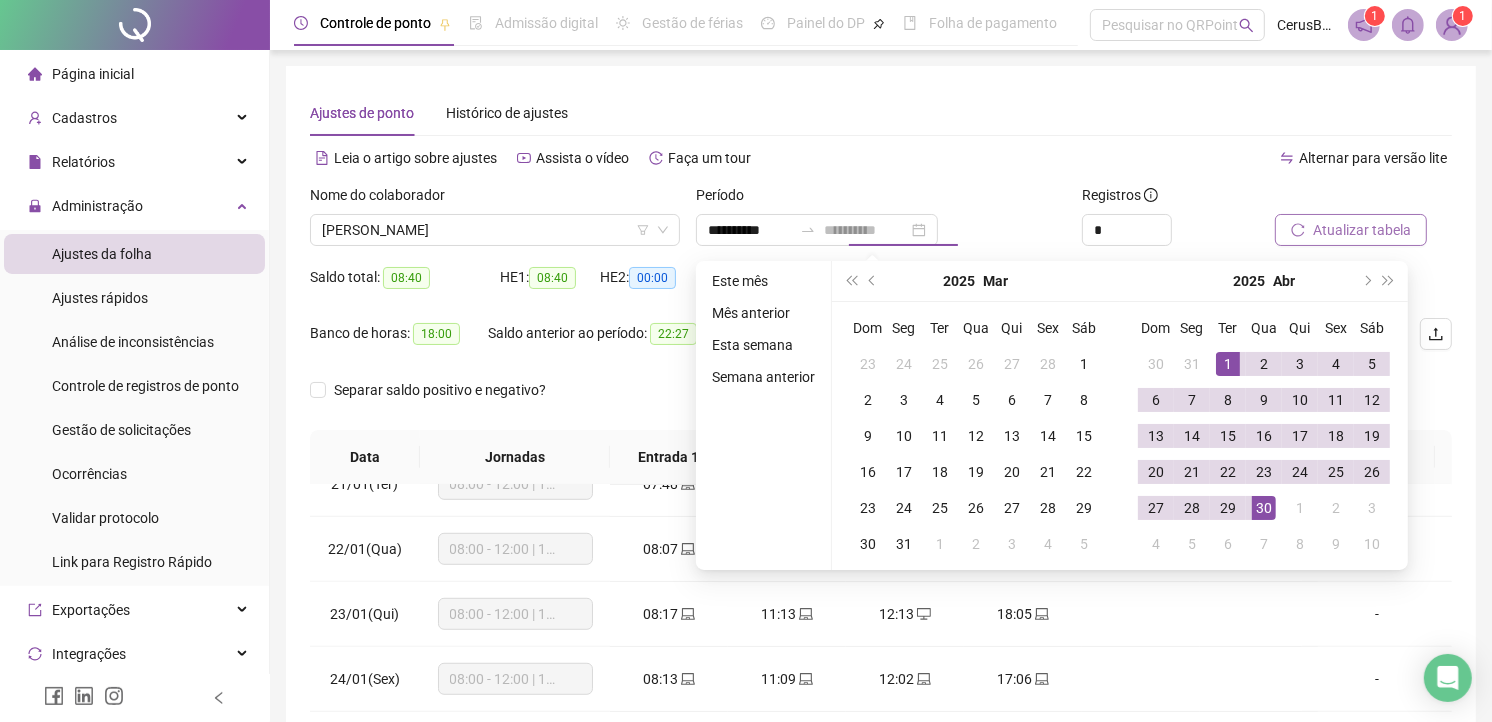 click on "30" at bounding box center [1264, 508] 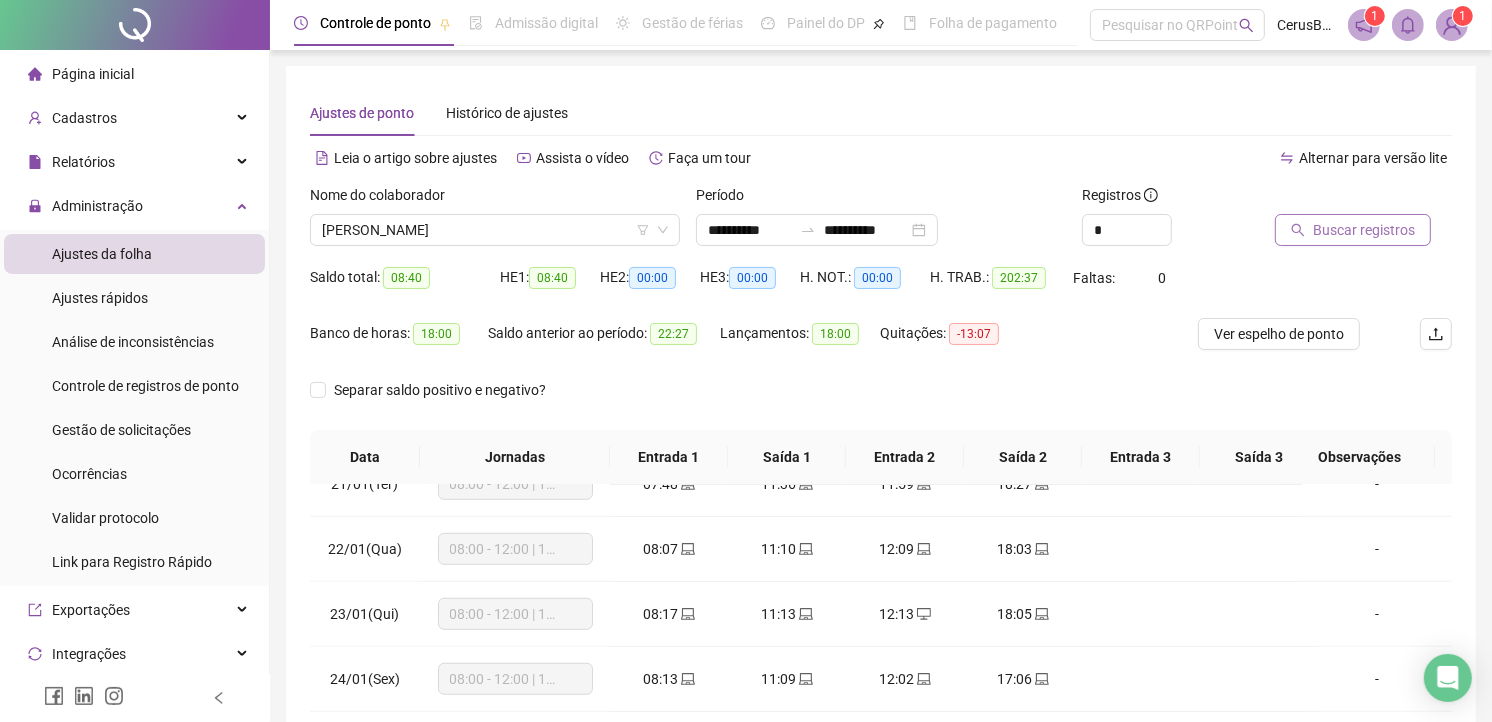 click at bounding box center (1338, 199) 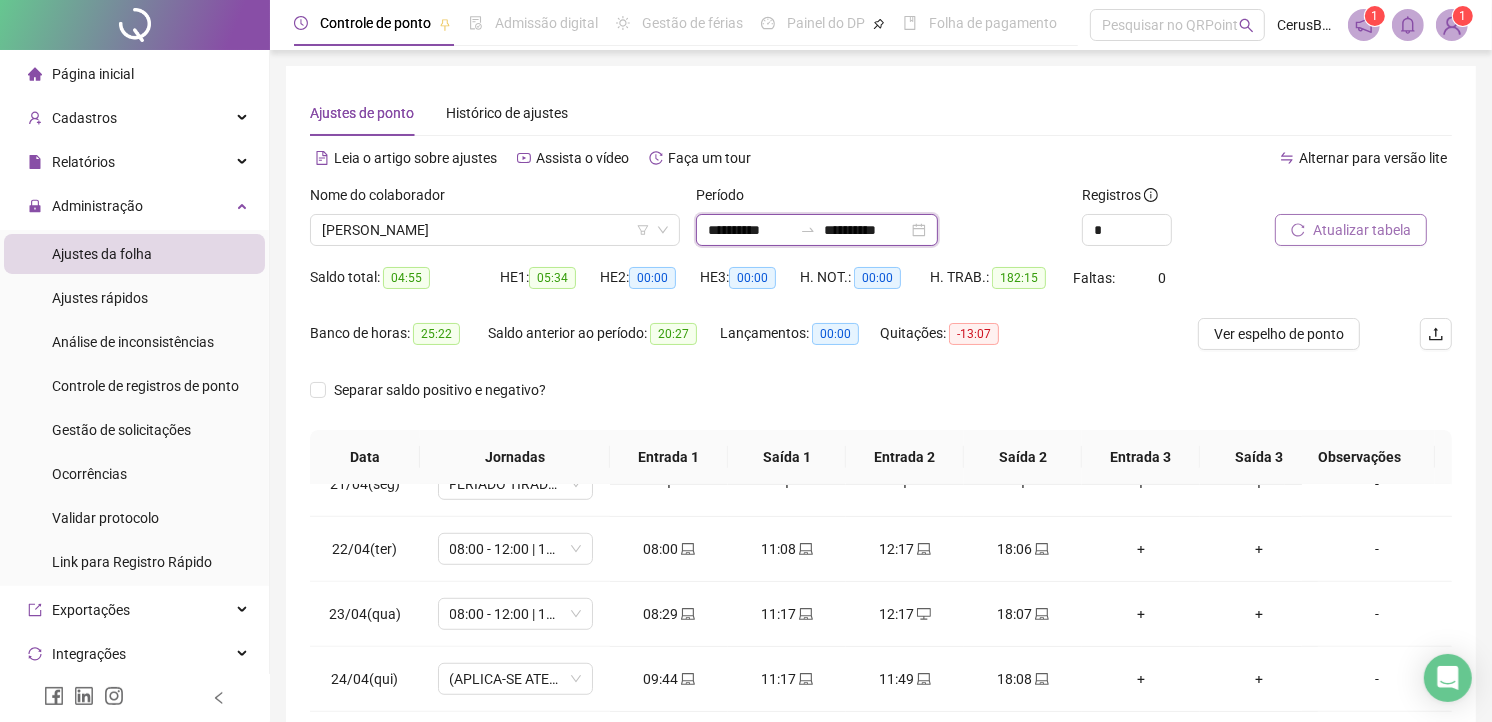 click on "**********" at bounding box center [750, 230] 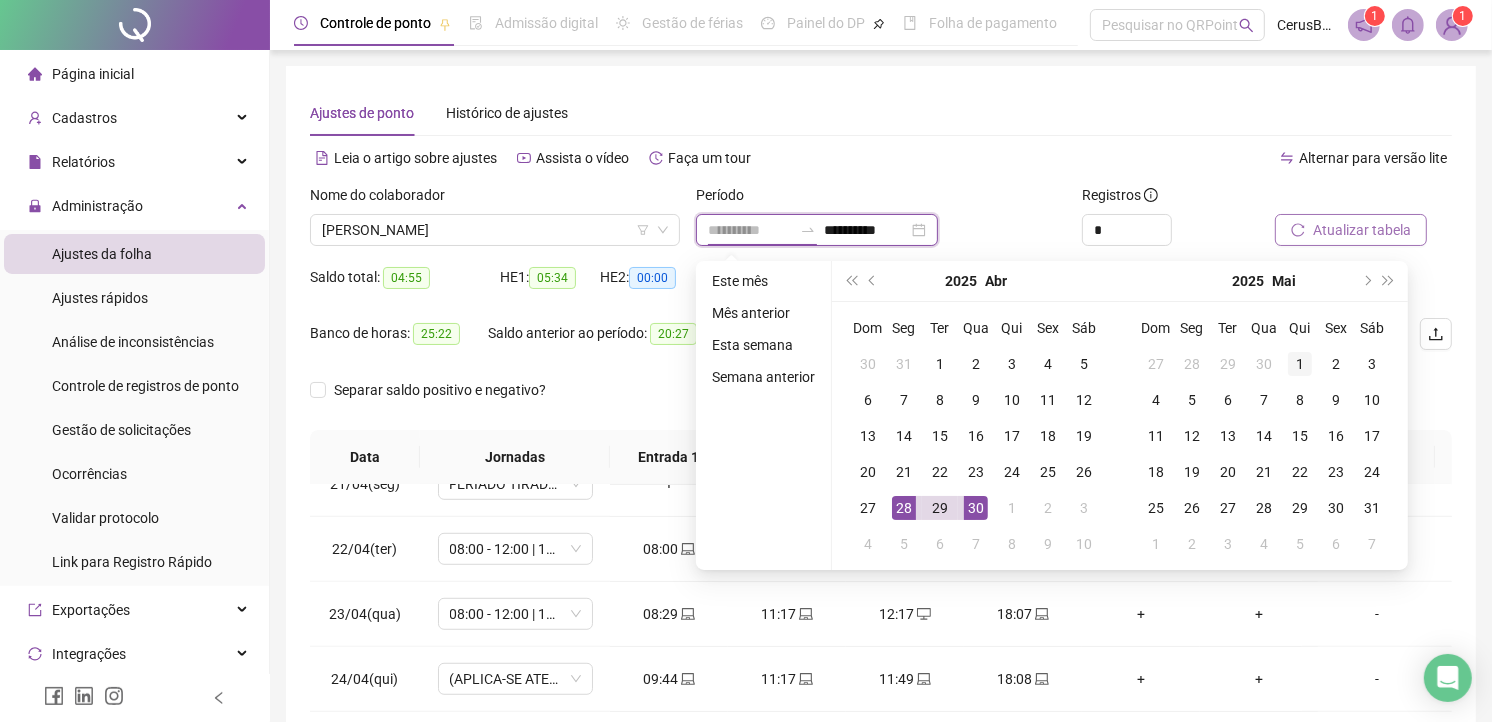 type on "**********" 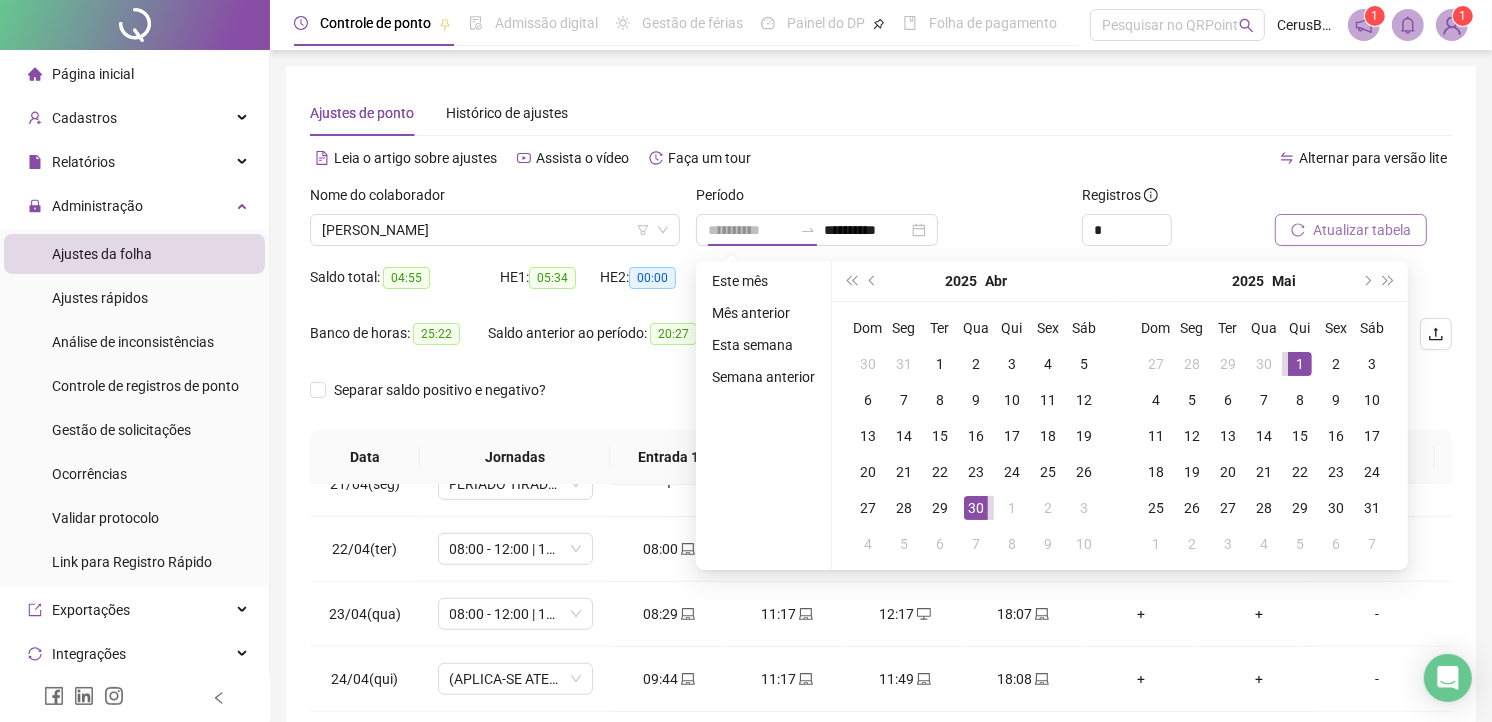drag, startPoint x: 1295, startPoint y: 361, endPoint x: 1354, endPoint y: 481, distance: 133.71986 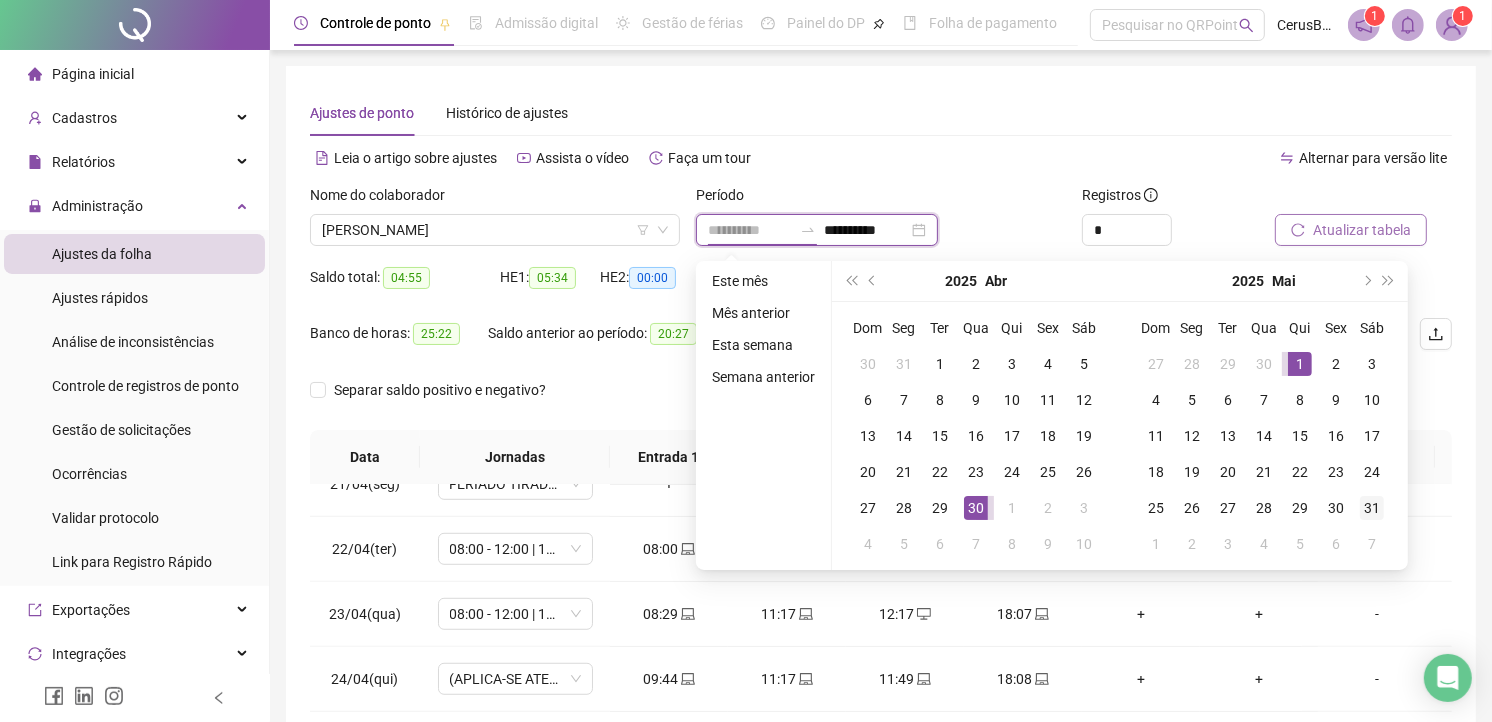 type on "**********" 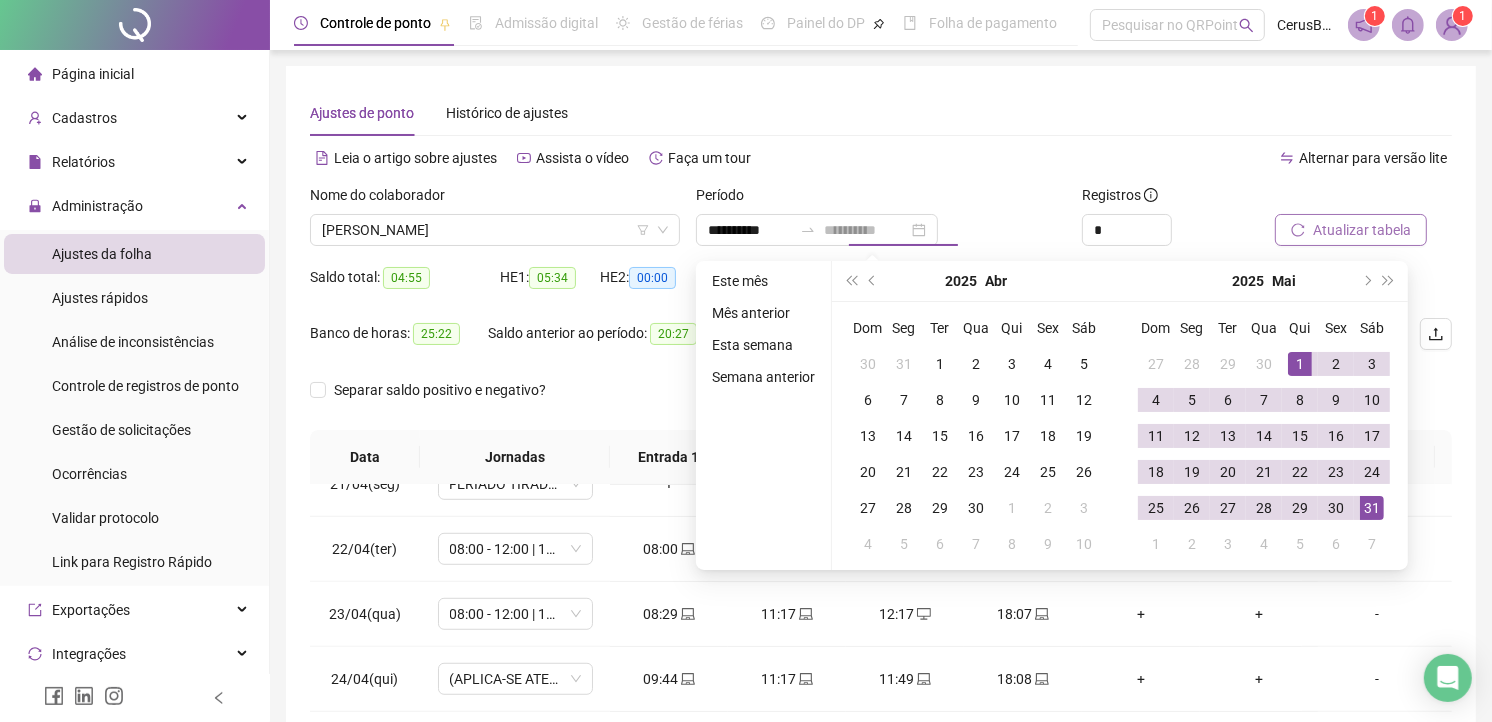 click on "31" at bounding box center (1372, 508) 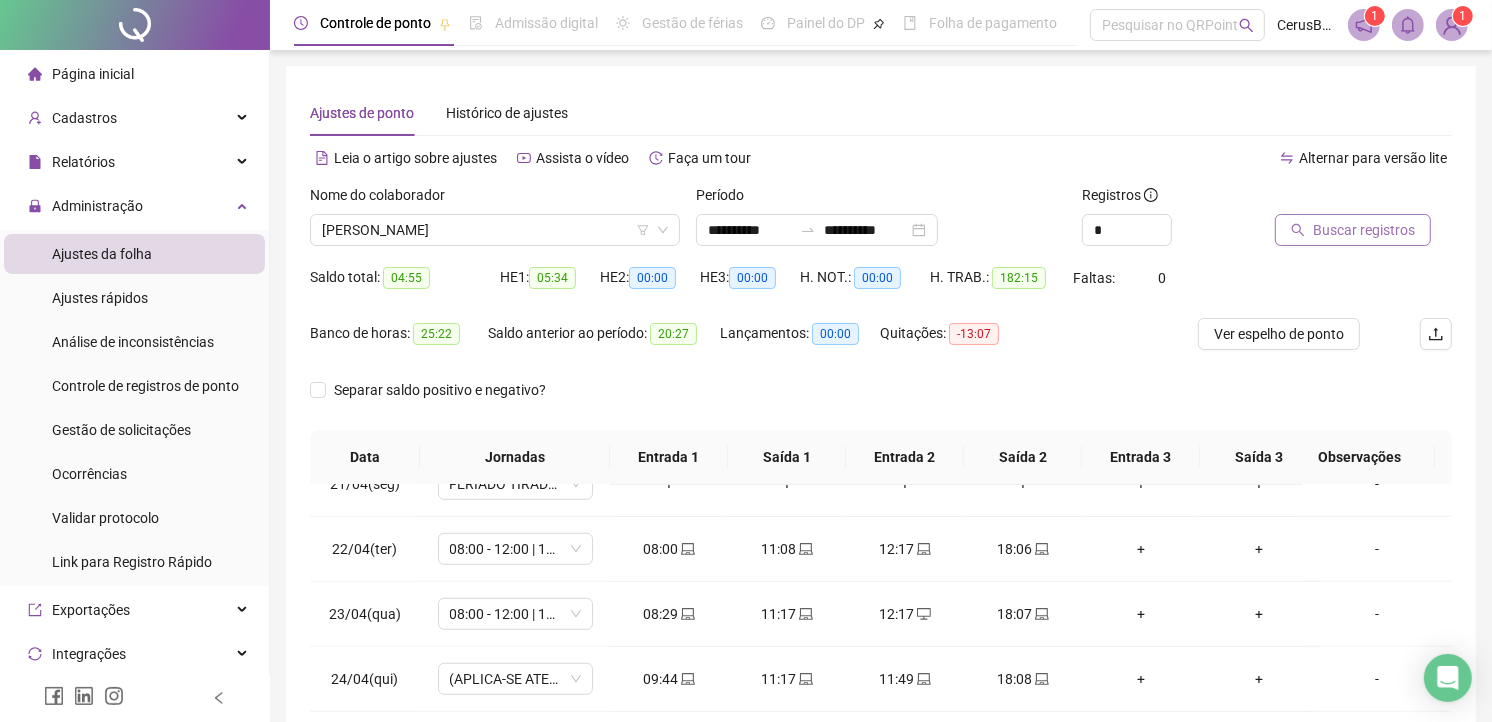 click on "Buscar registros" at bounding box center (1353, 230) 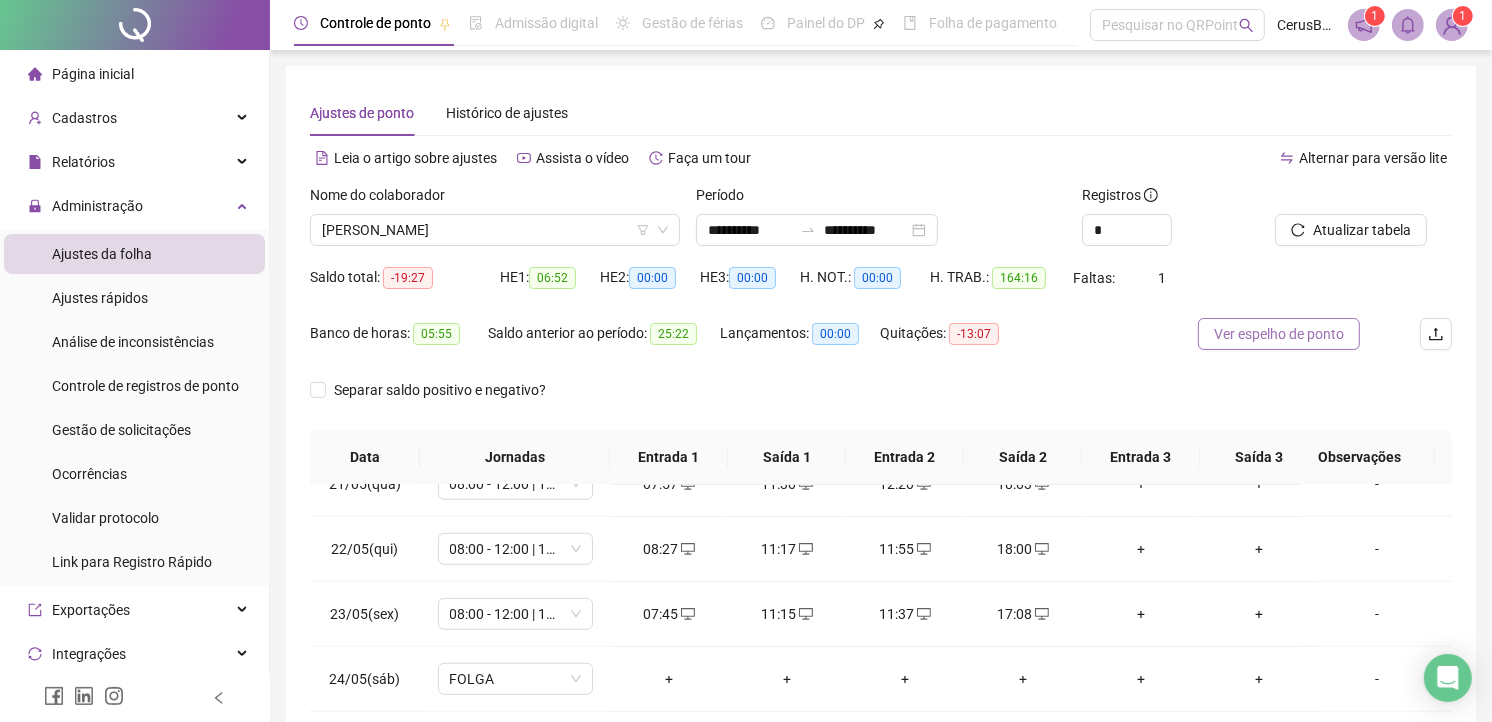 click on "Ver espelho de ponto" at bounding box center (1279, 334) 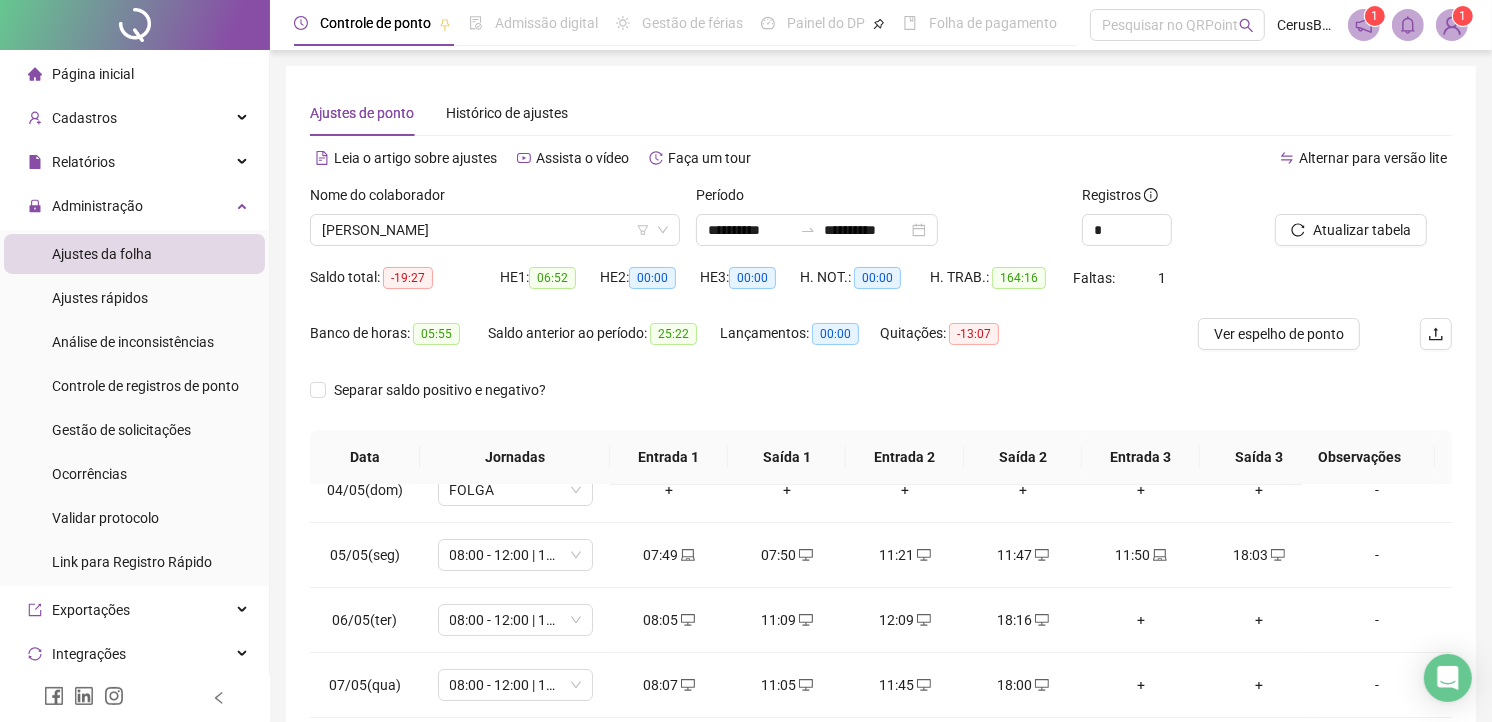 scroll, scrollTop: 0, scrollLeft: 0, axis: both 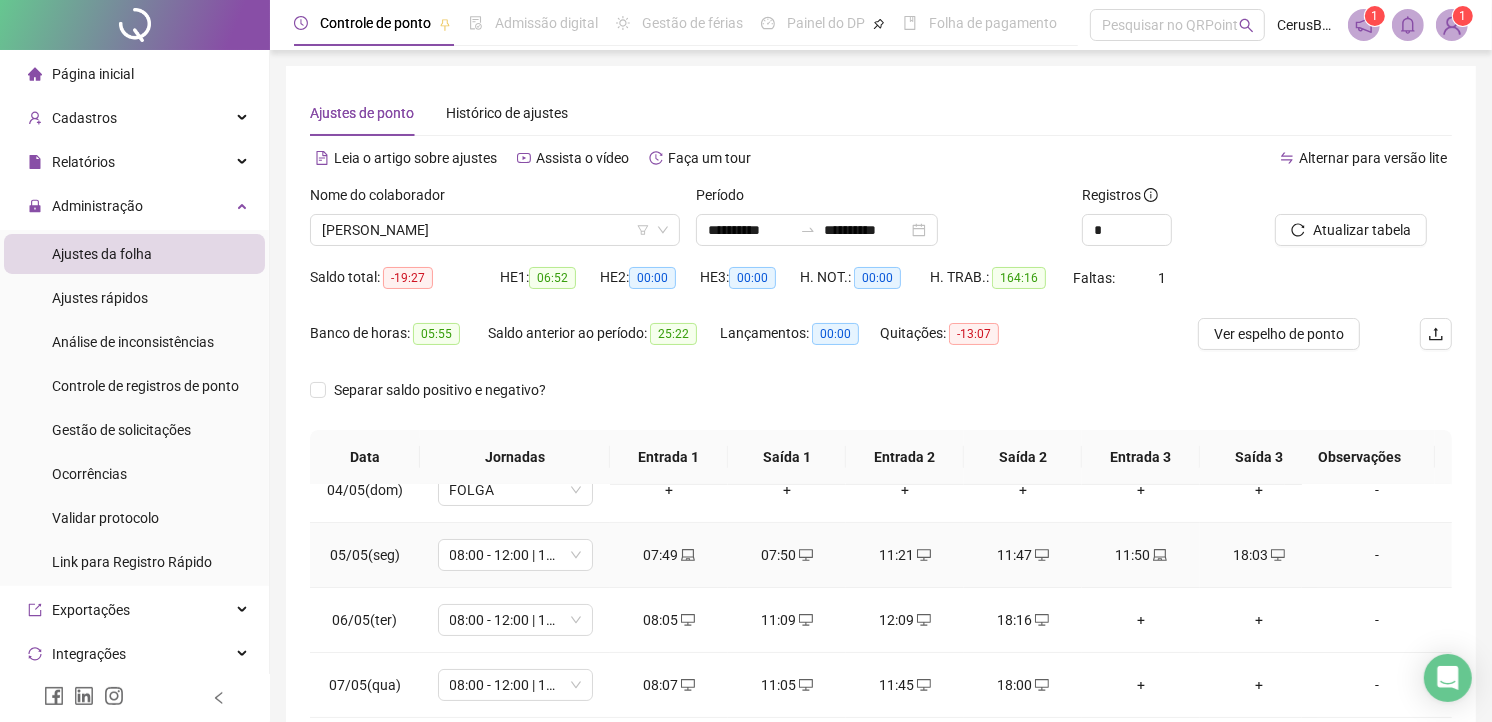click on "07:50" at bounding box center (787, 555) 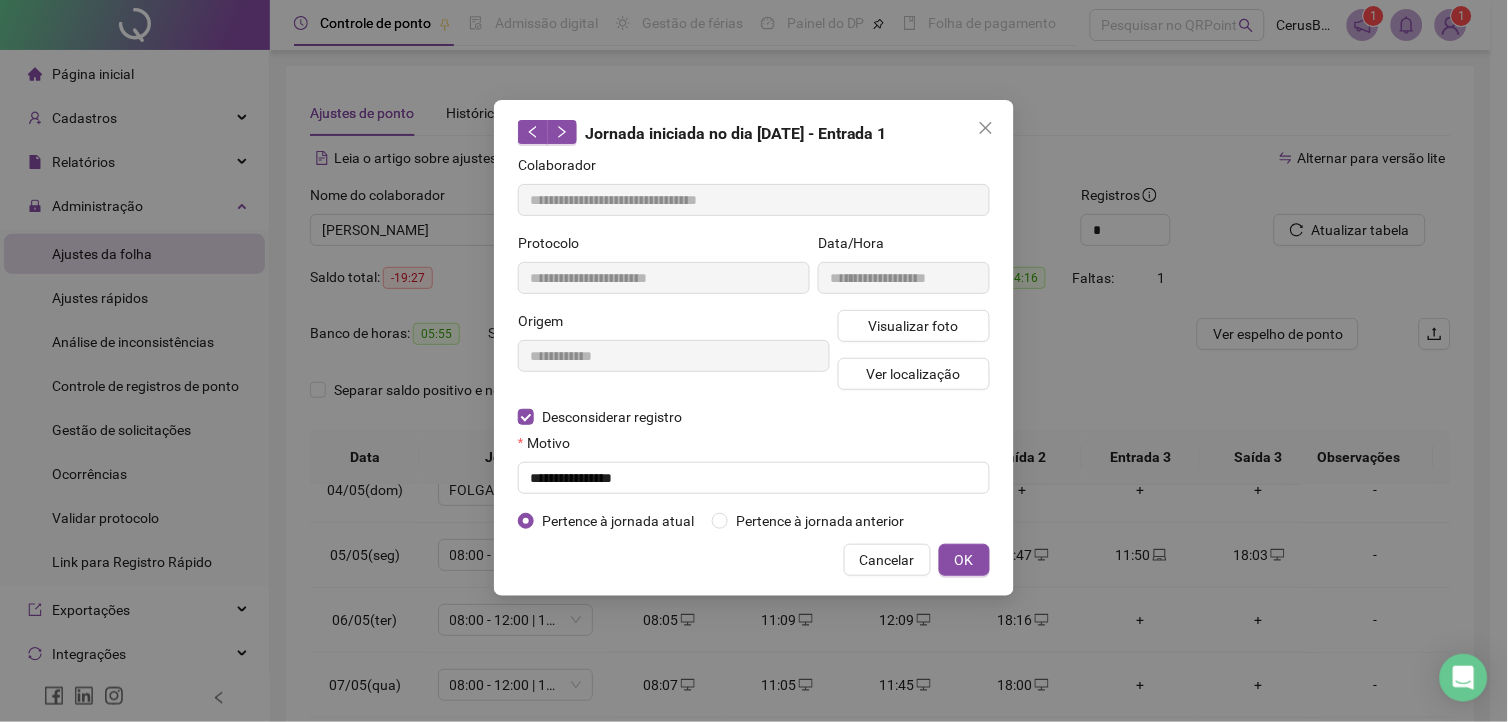 type on "**********" 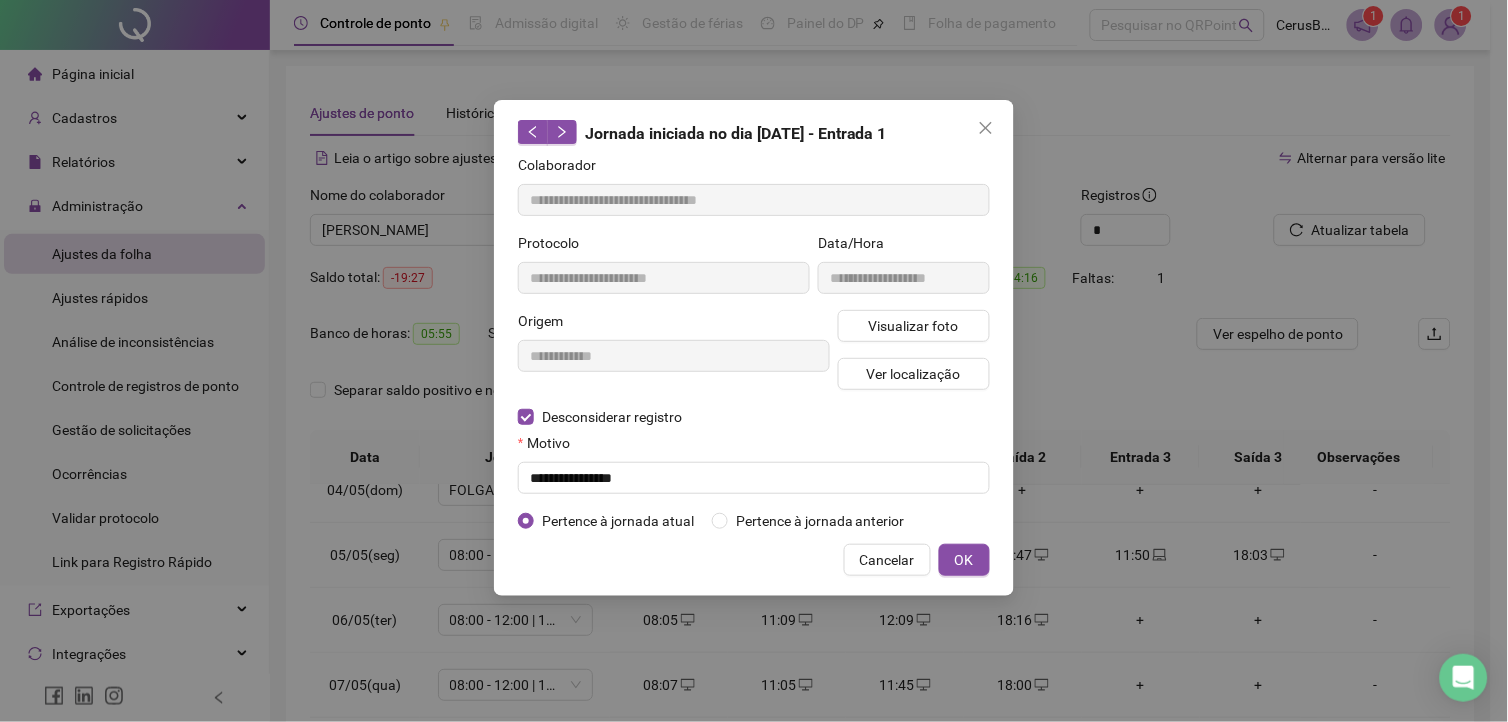 type on "**********" 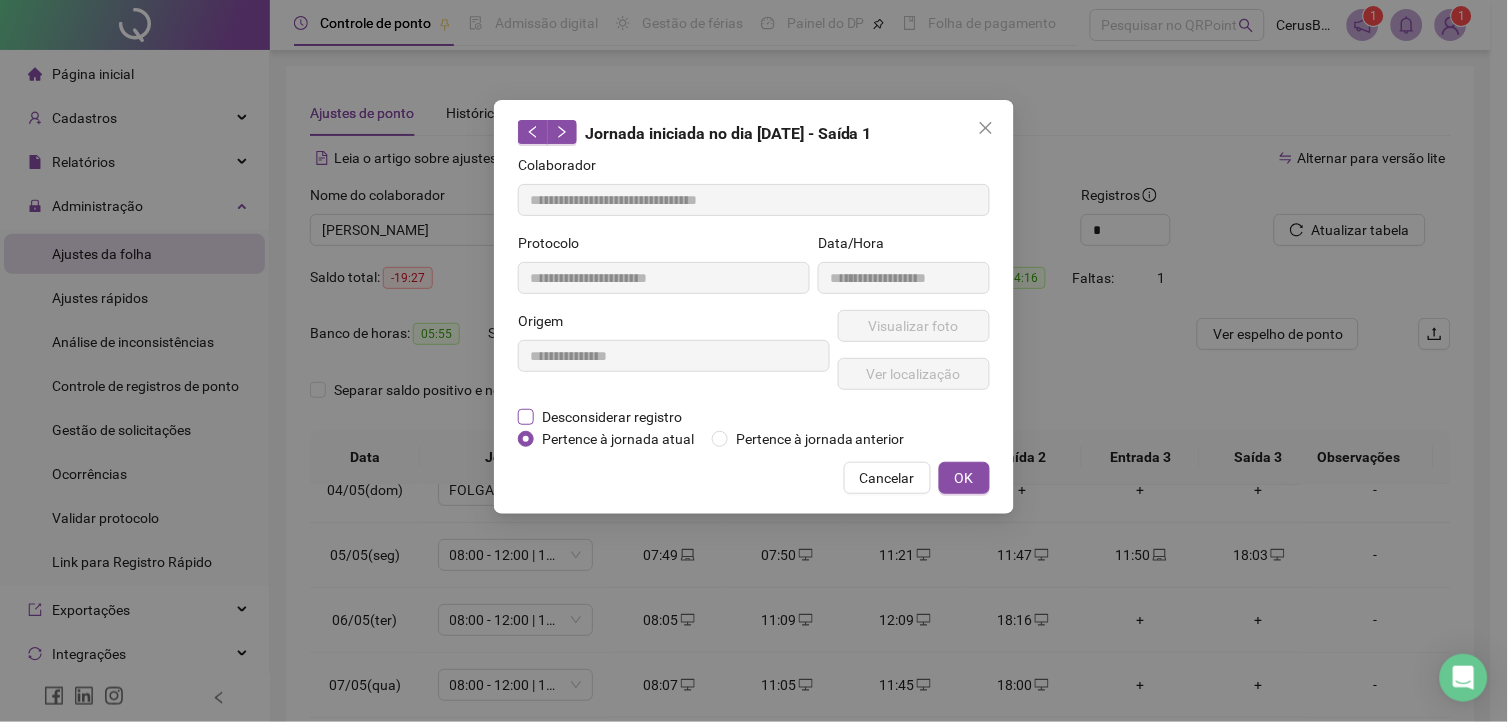 click on "Desconsiderar registro" at bounding box center [612, 417] 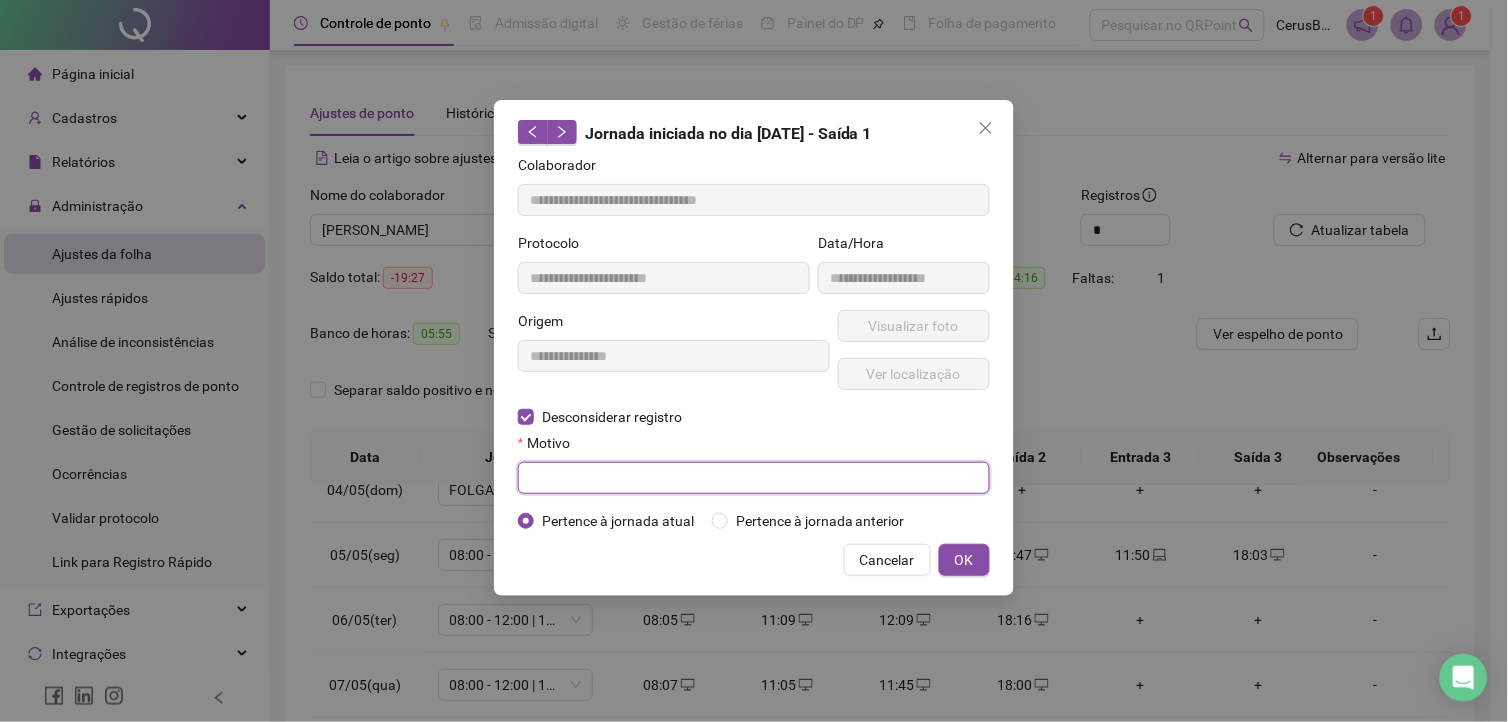 click at bounding box center (754, 478) 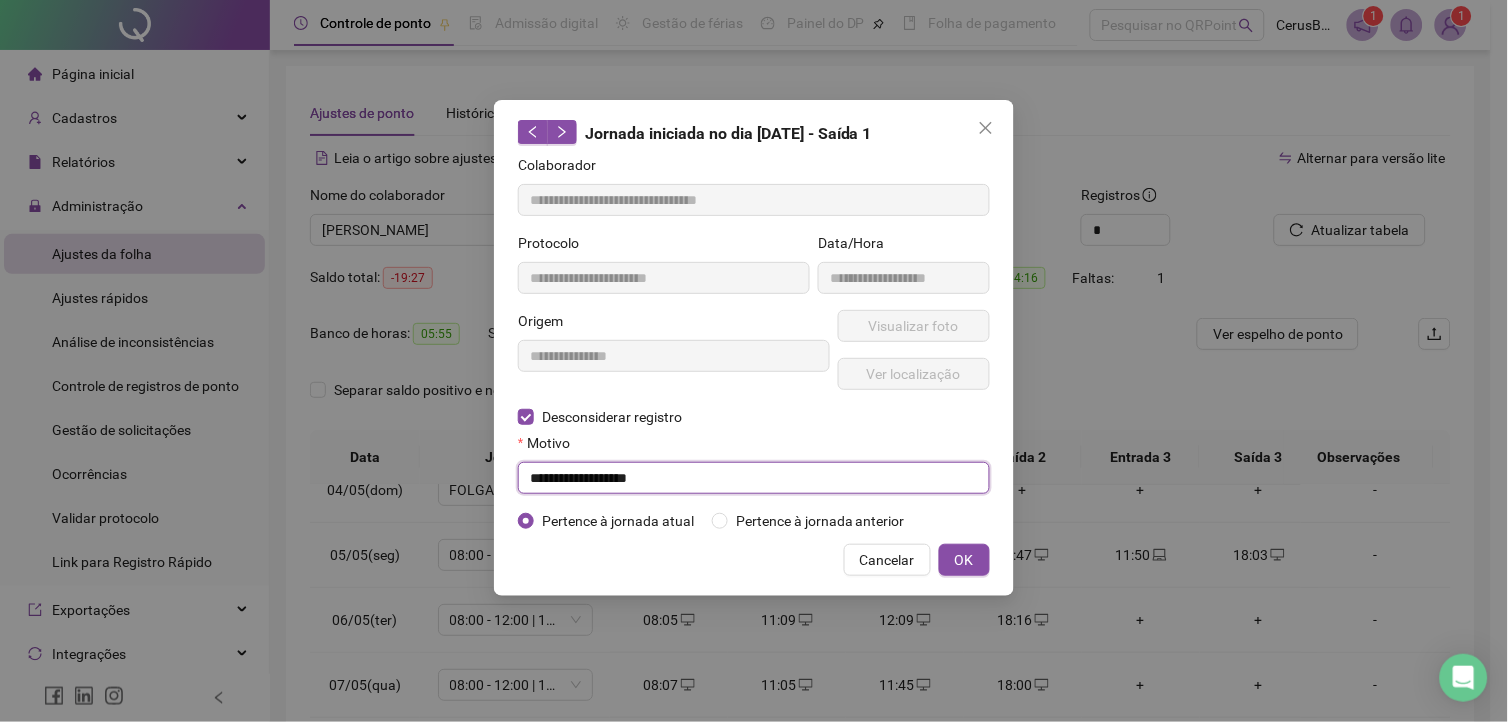 type on "**********" 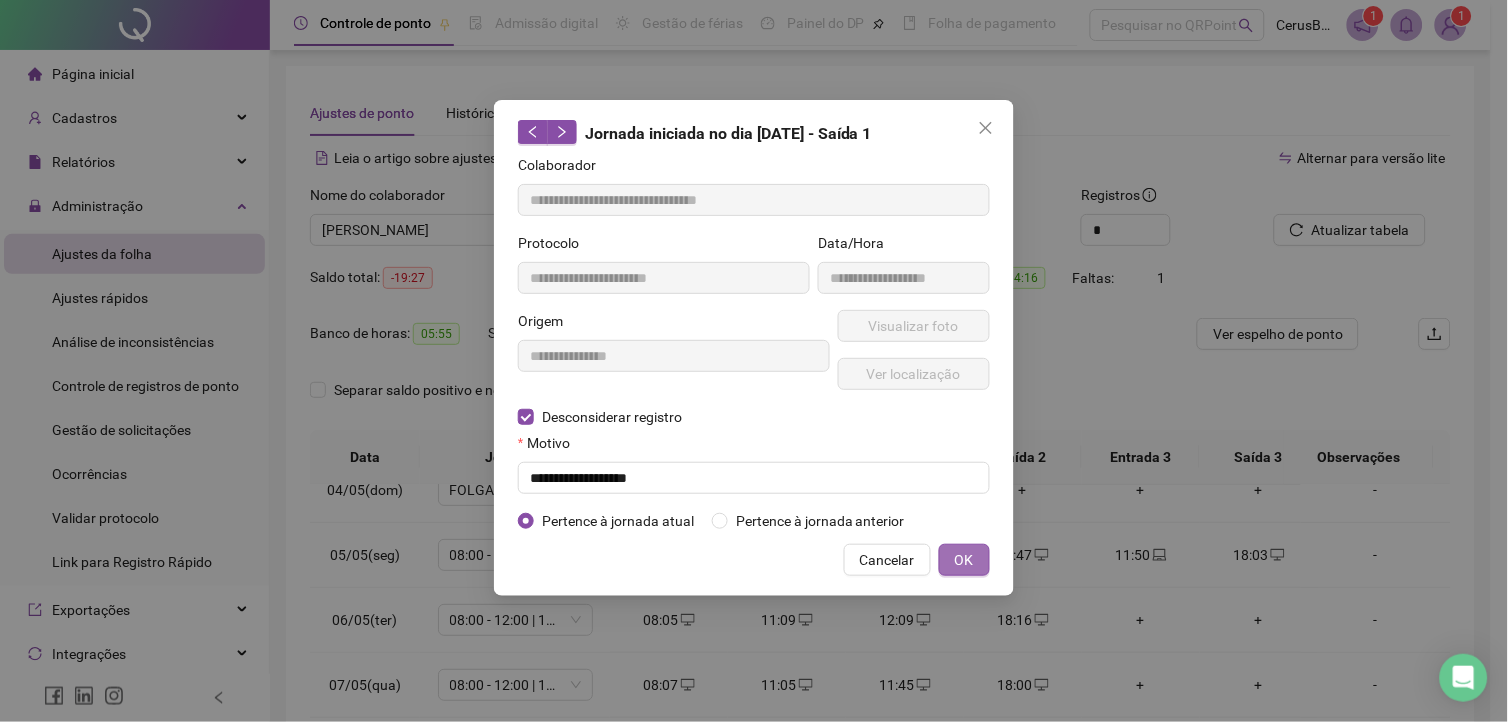 click on "OK" at bounding box center (964, 560) 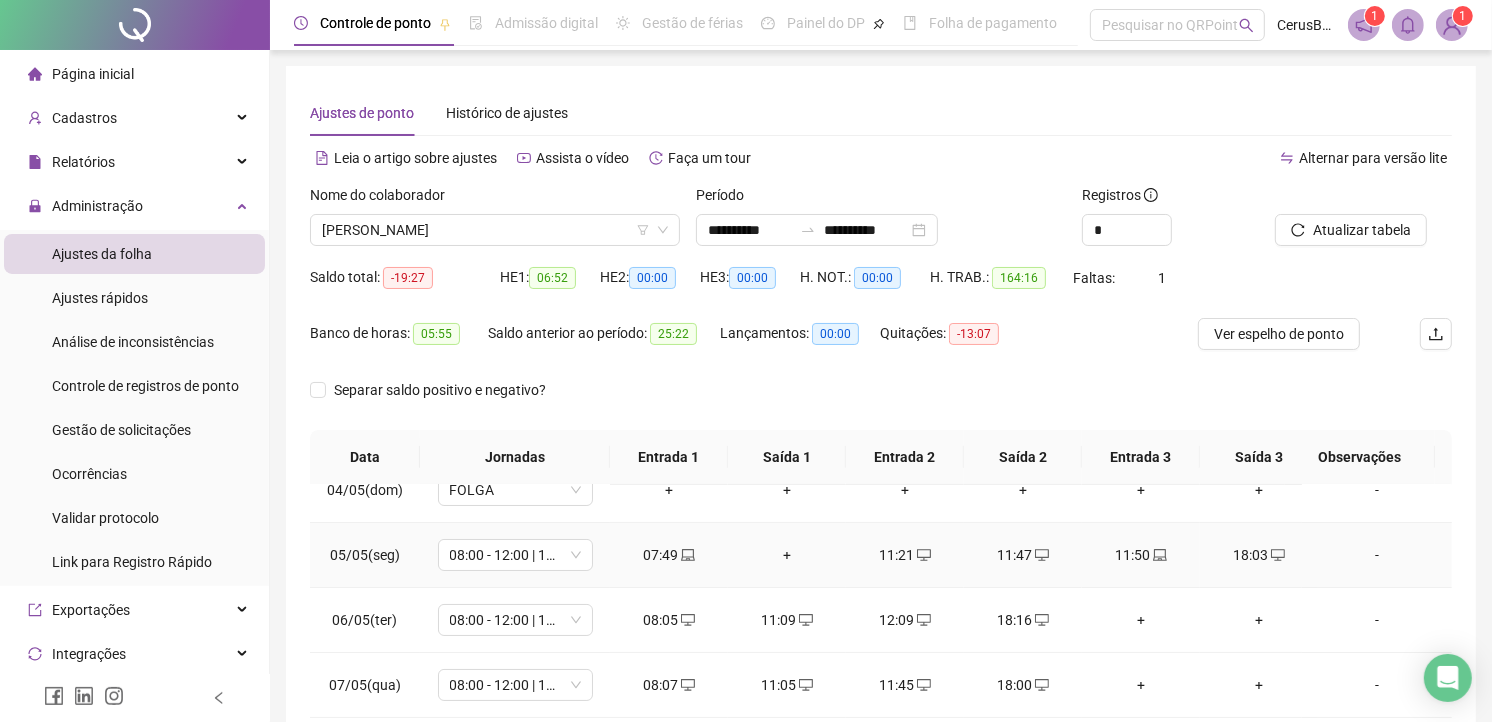 click on "11:47" at bounding box center (1023, 555) 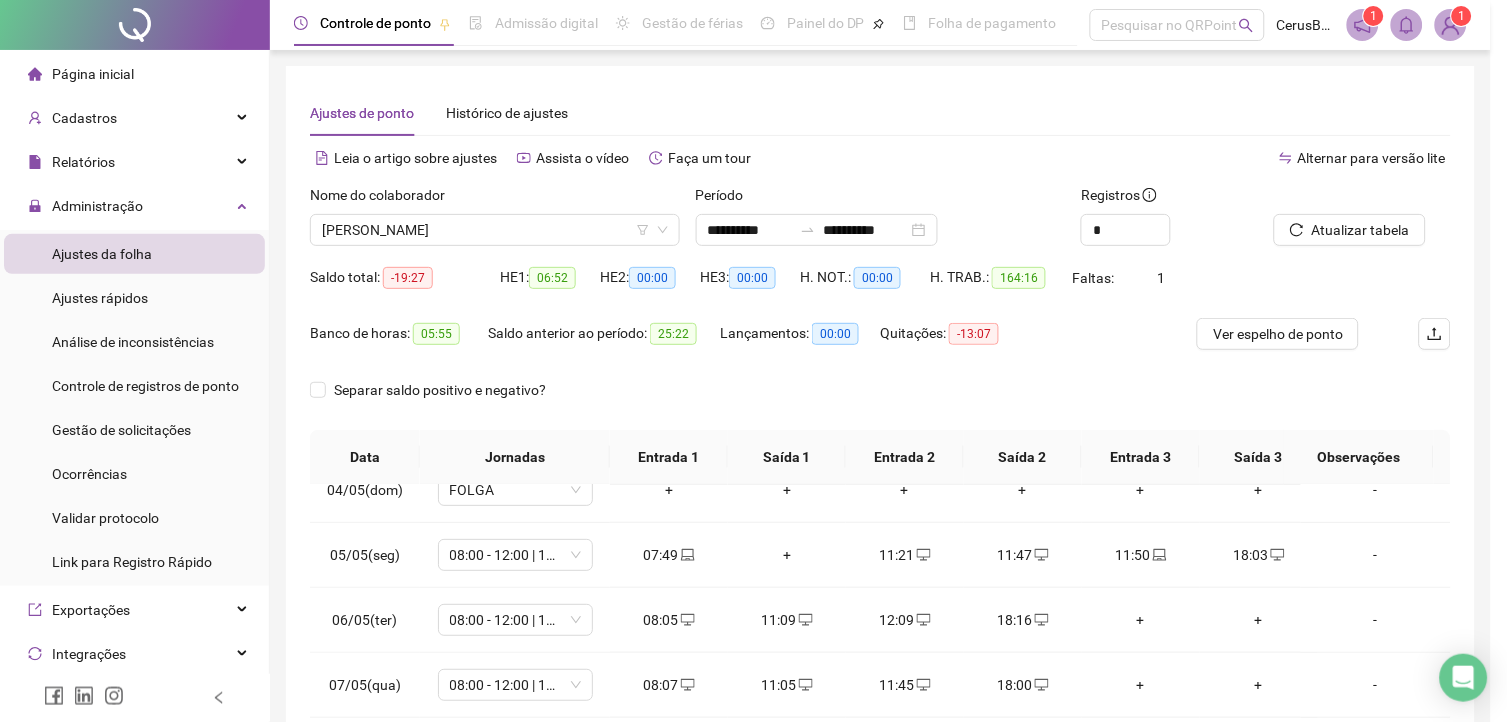 type on "**********" 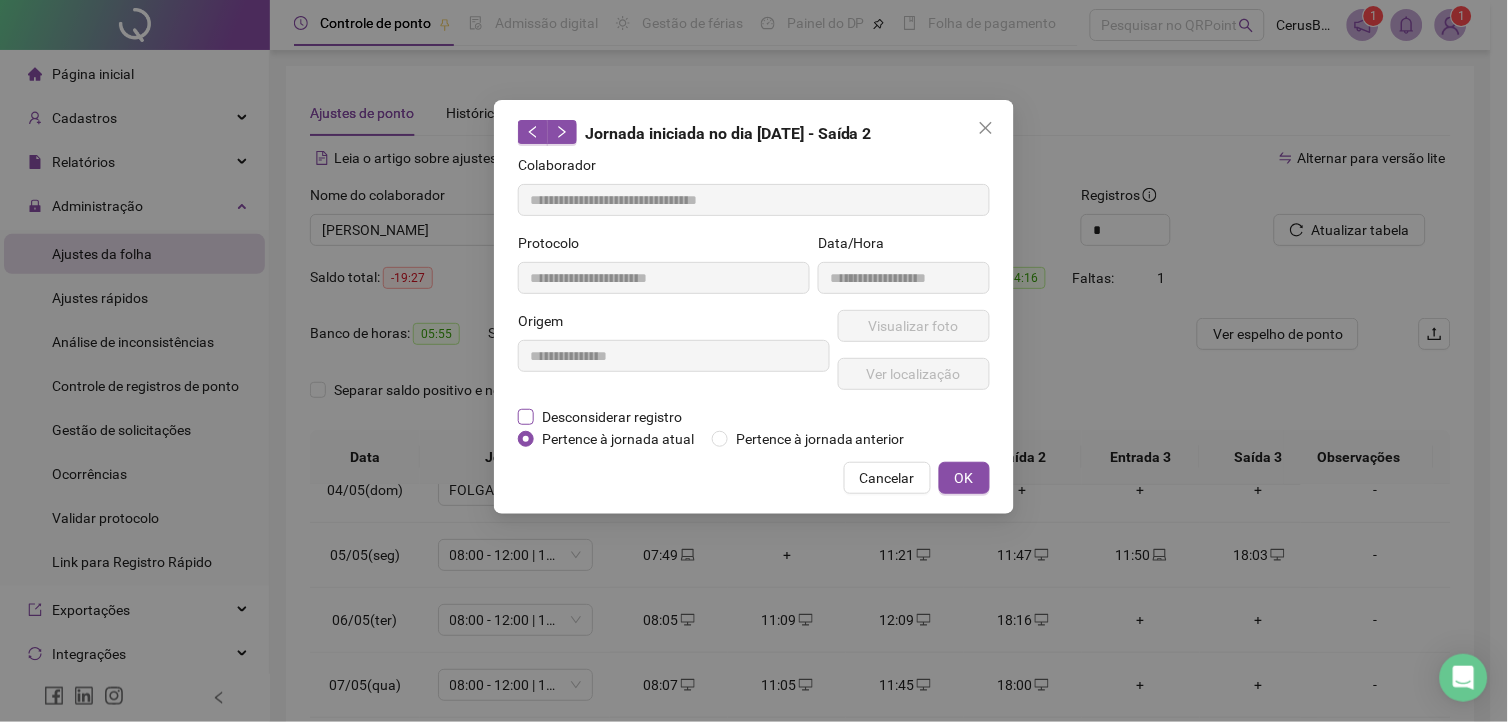 click on "Desconsiderar registro" at bounding box center (612, 417) 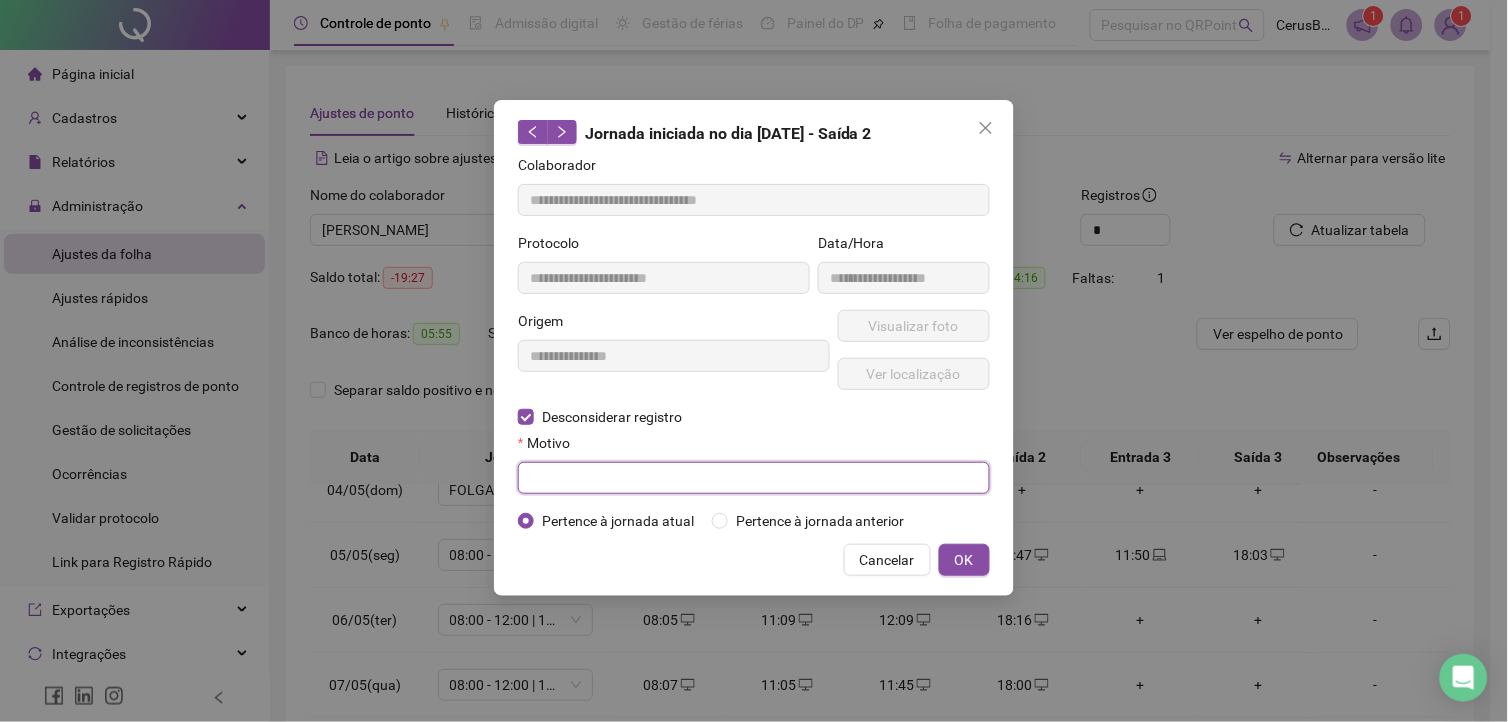 click at bounding box center [754, 478] 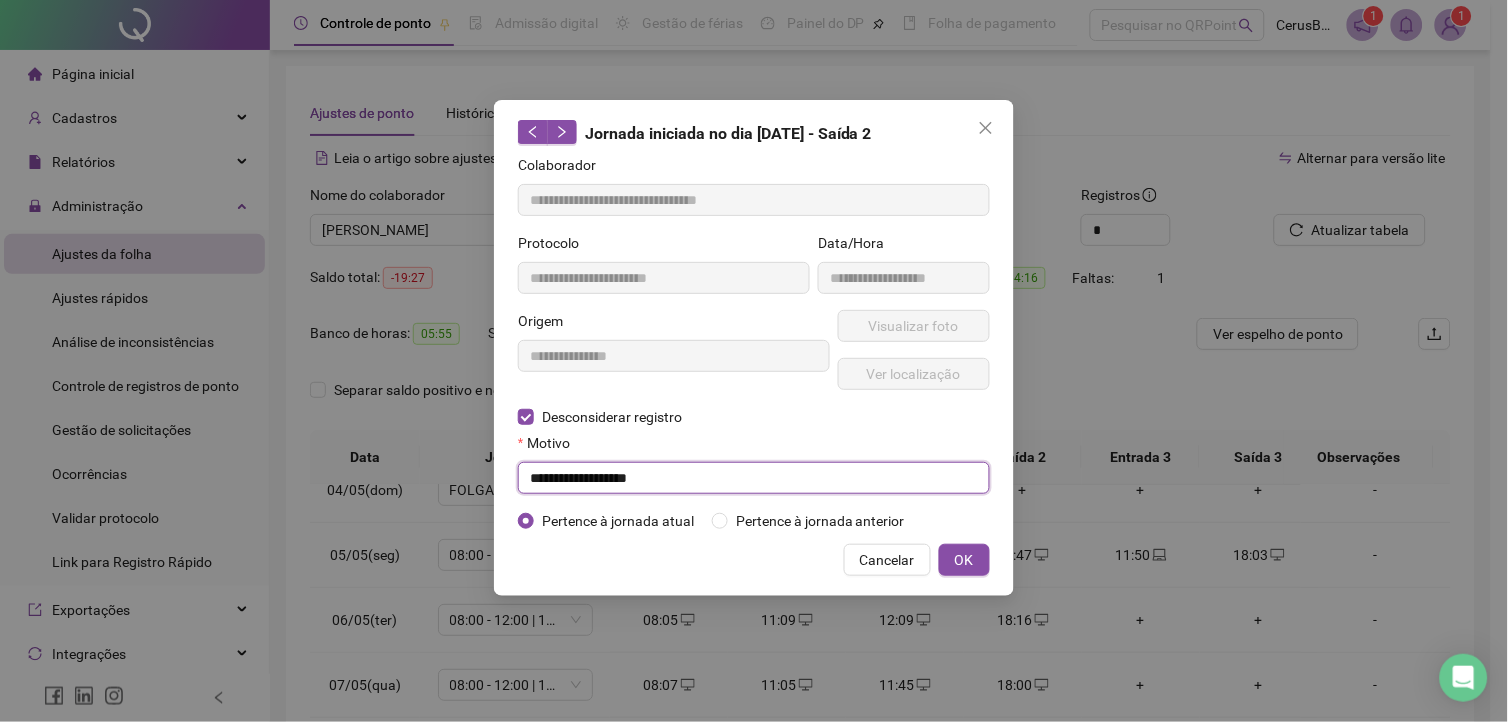 type on "**********" 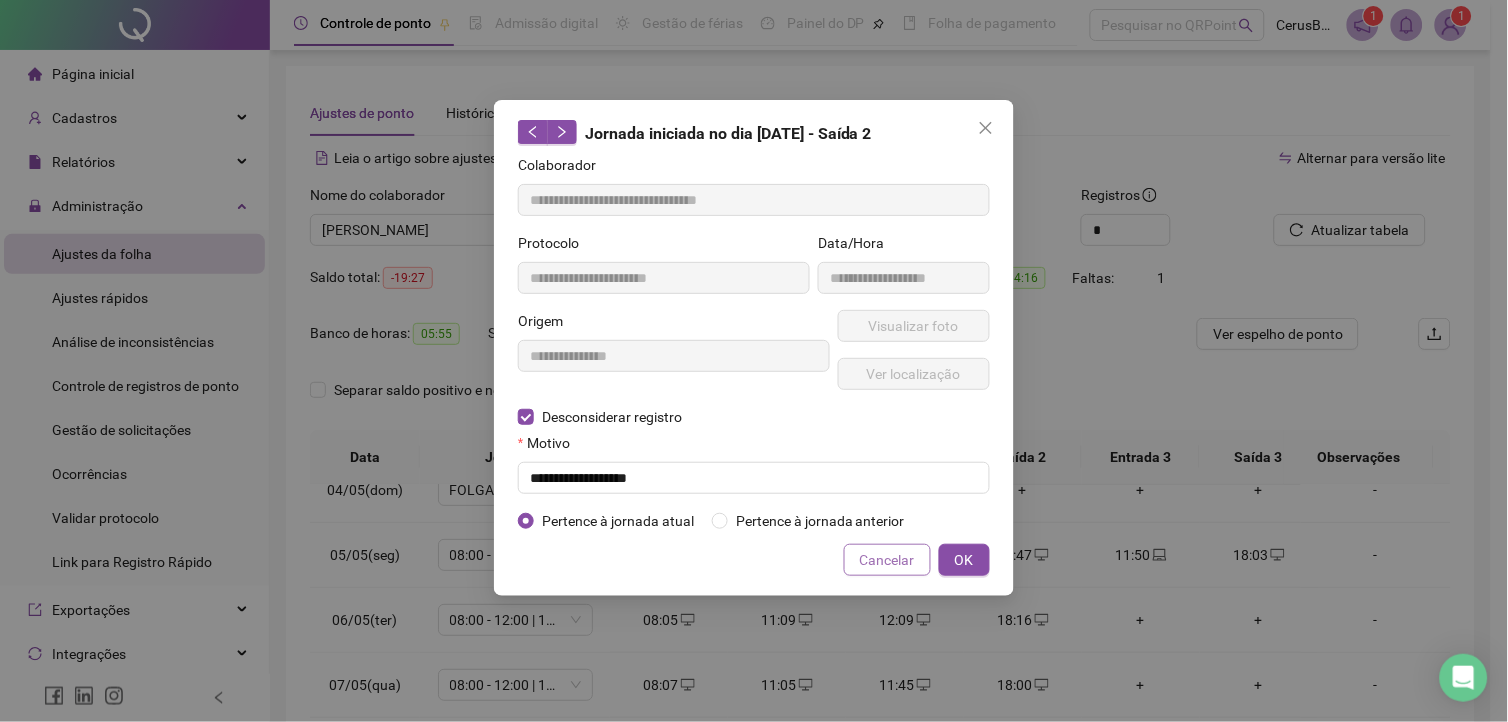 click on "Cancelar" at bounding box center (887, 560) 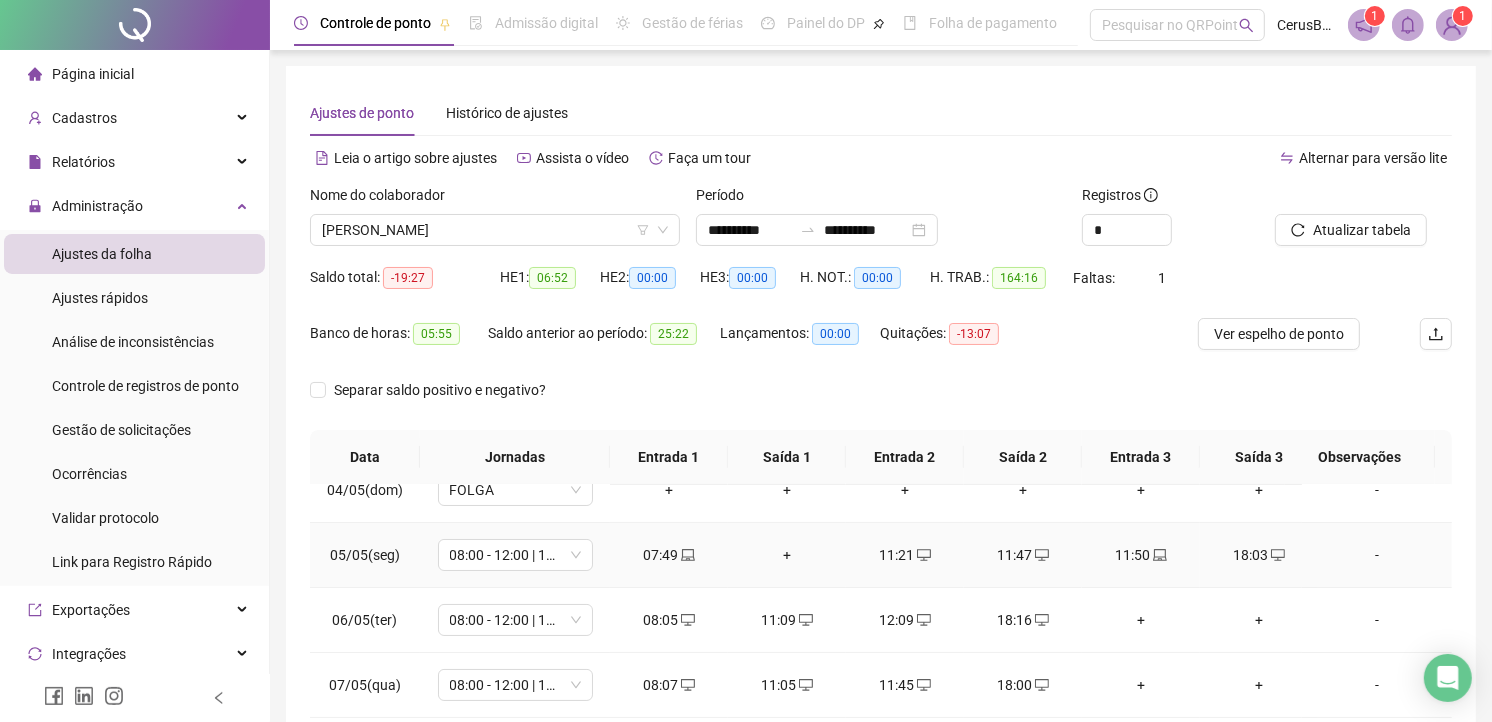 click 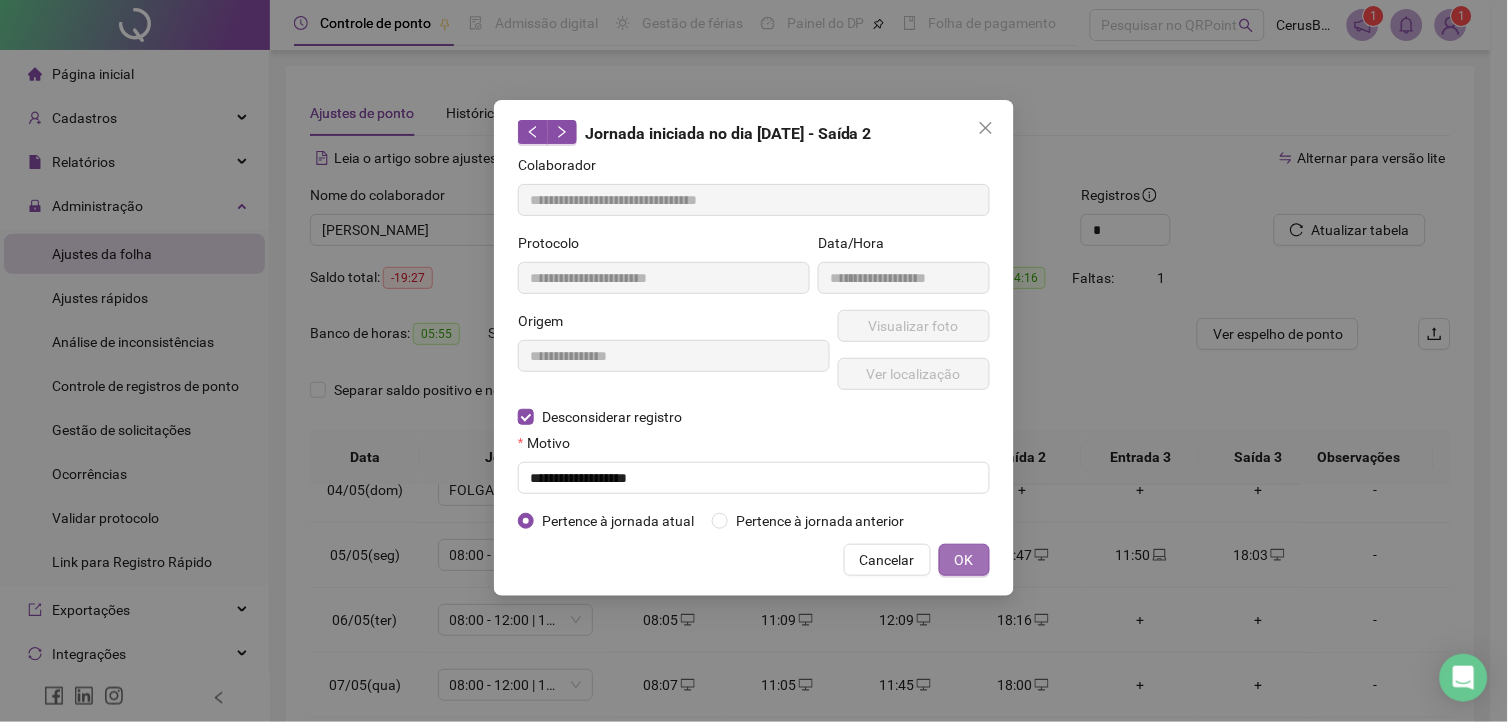 click on "OK" at bounding box center (964, 560) 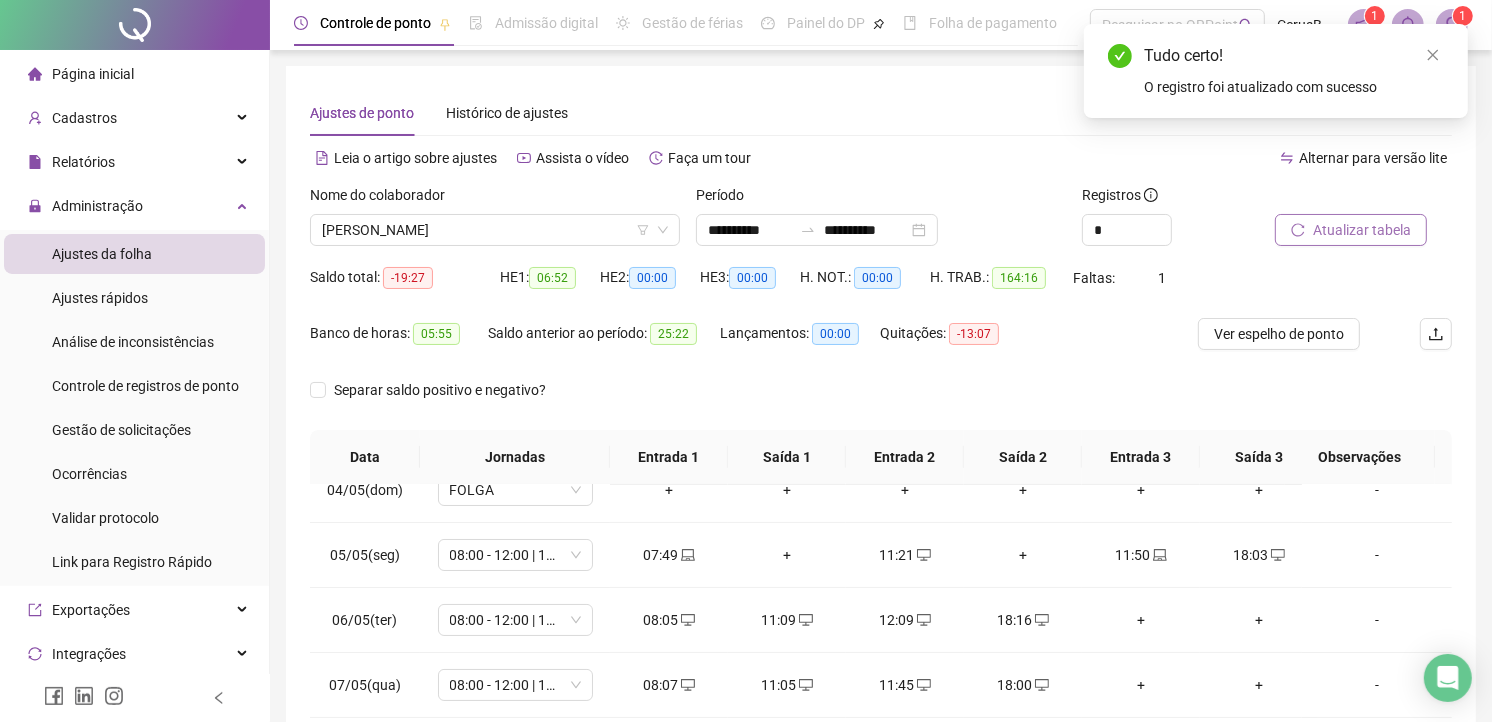 click on "Atualizar tabela" at bounding box center [1362, 230] 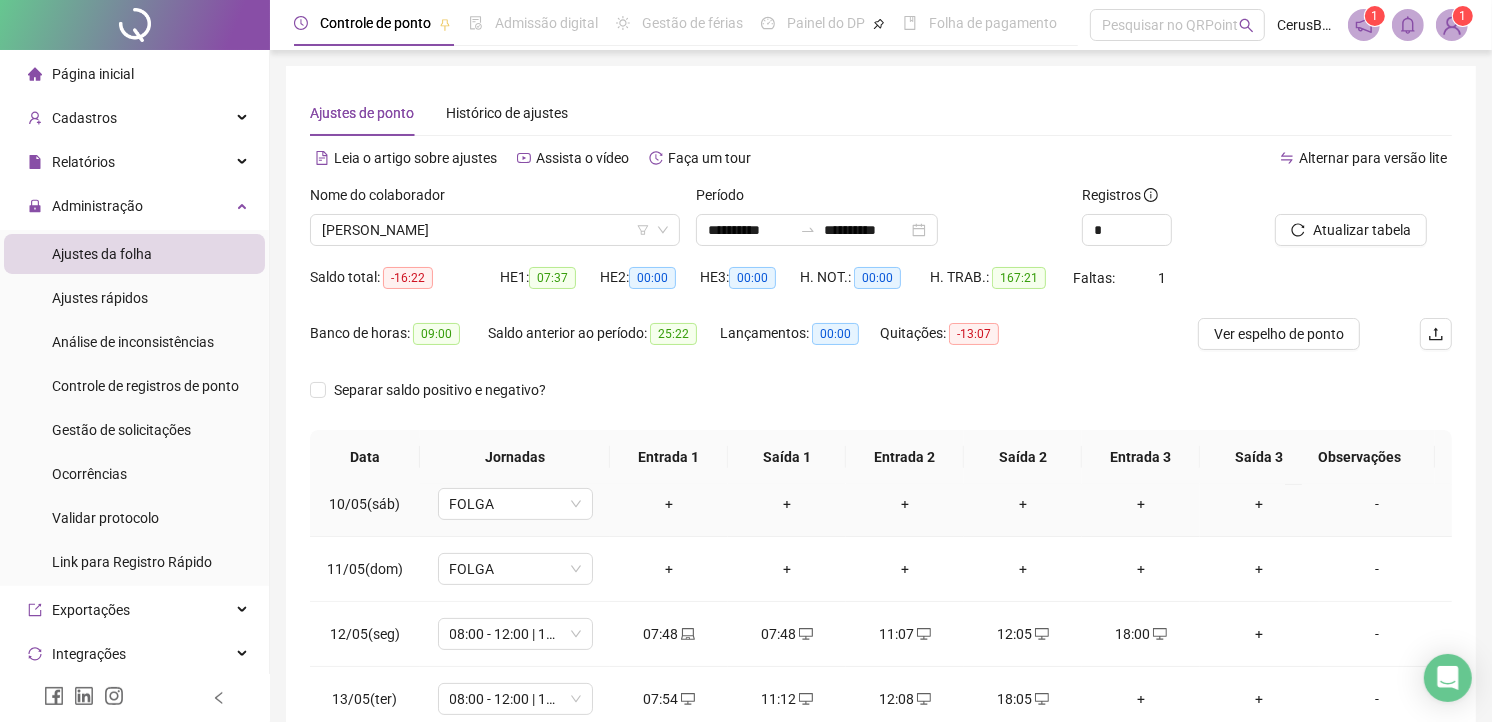 scroll, scrollTop: 666, scrollLeft: 0, axis: vertical 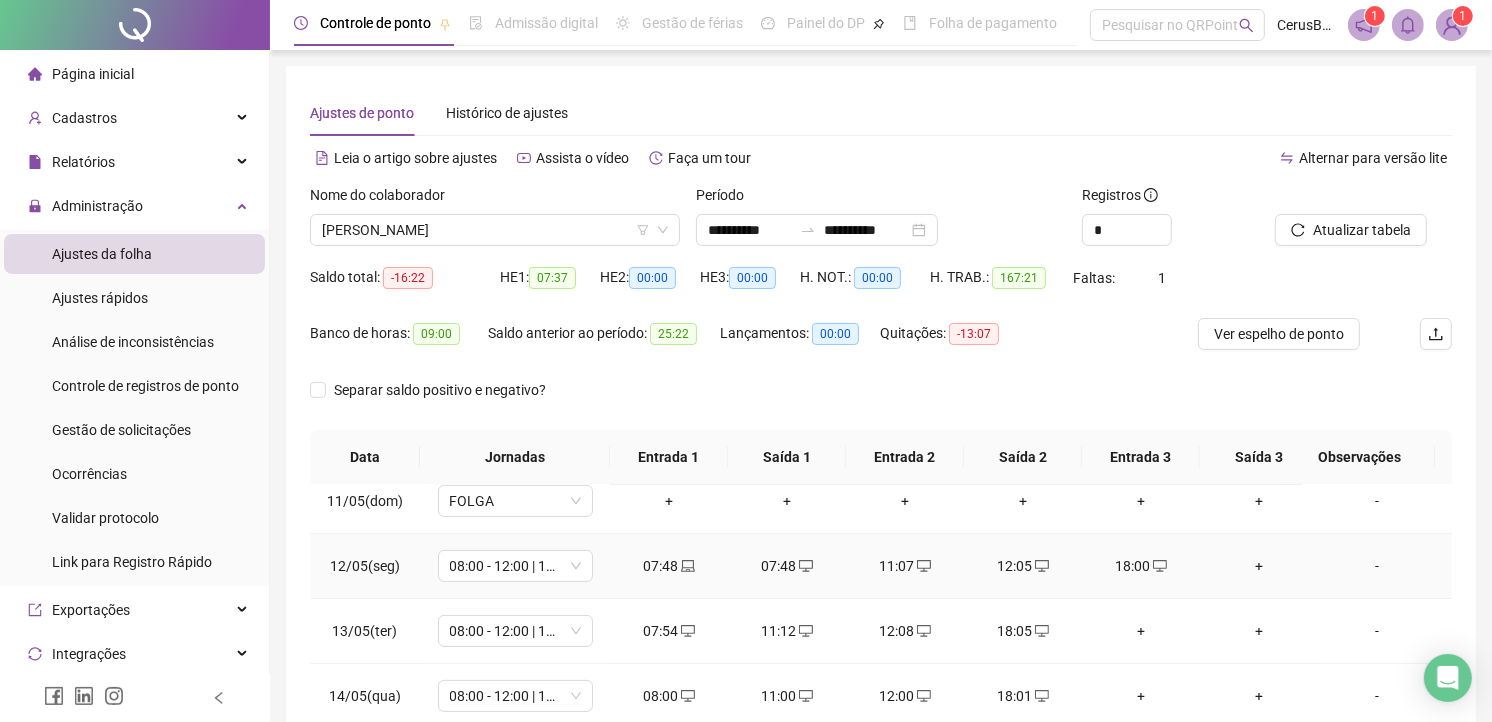 click on "07:48" at bounding box center [787, 566] 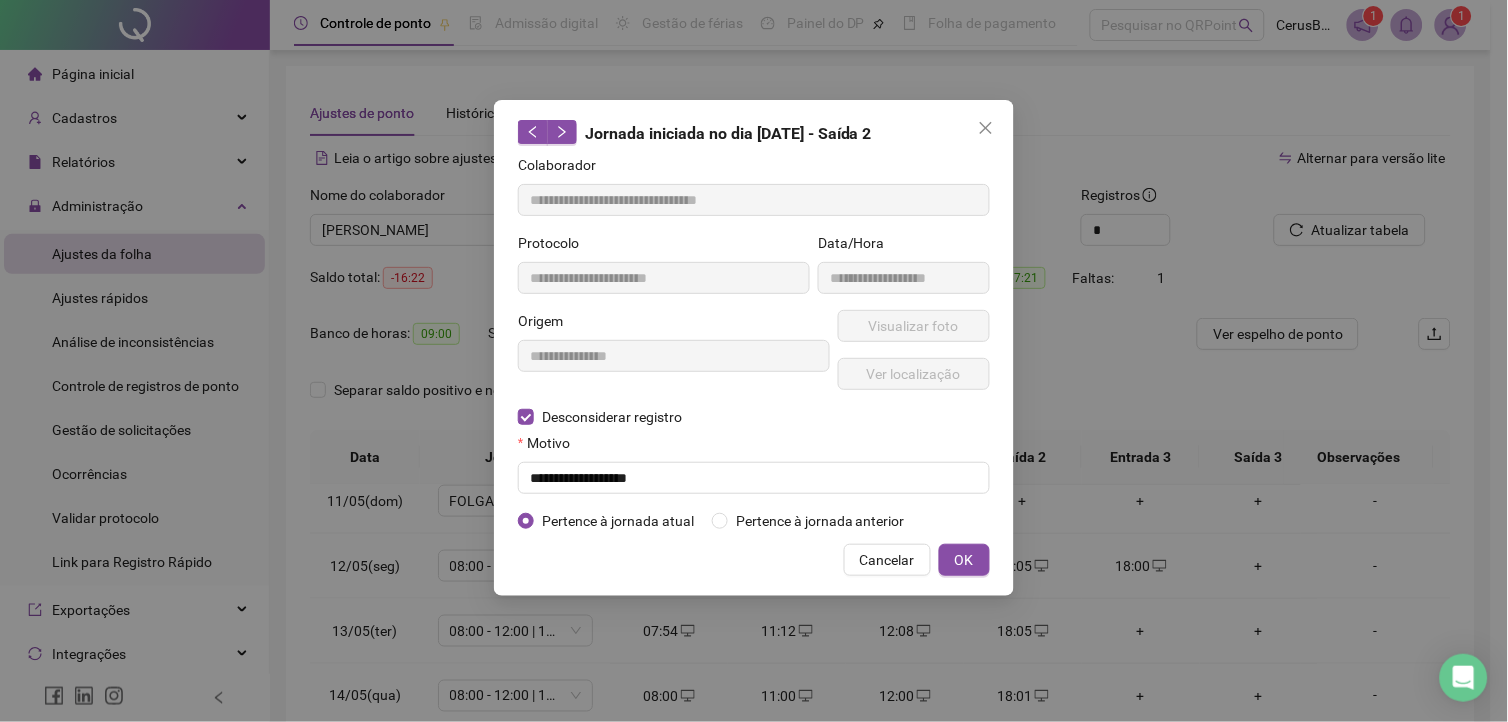 type on "**********" 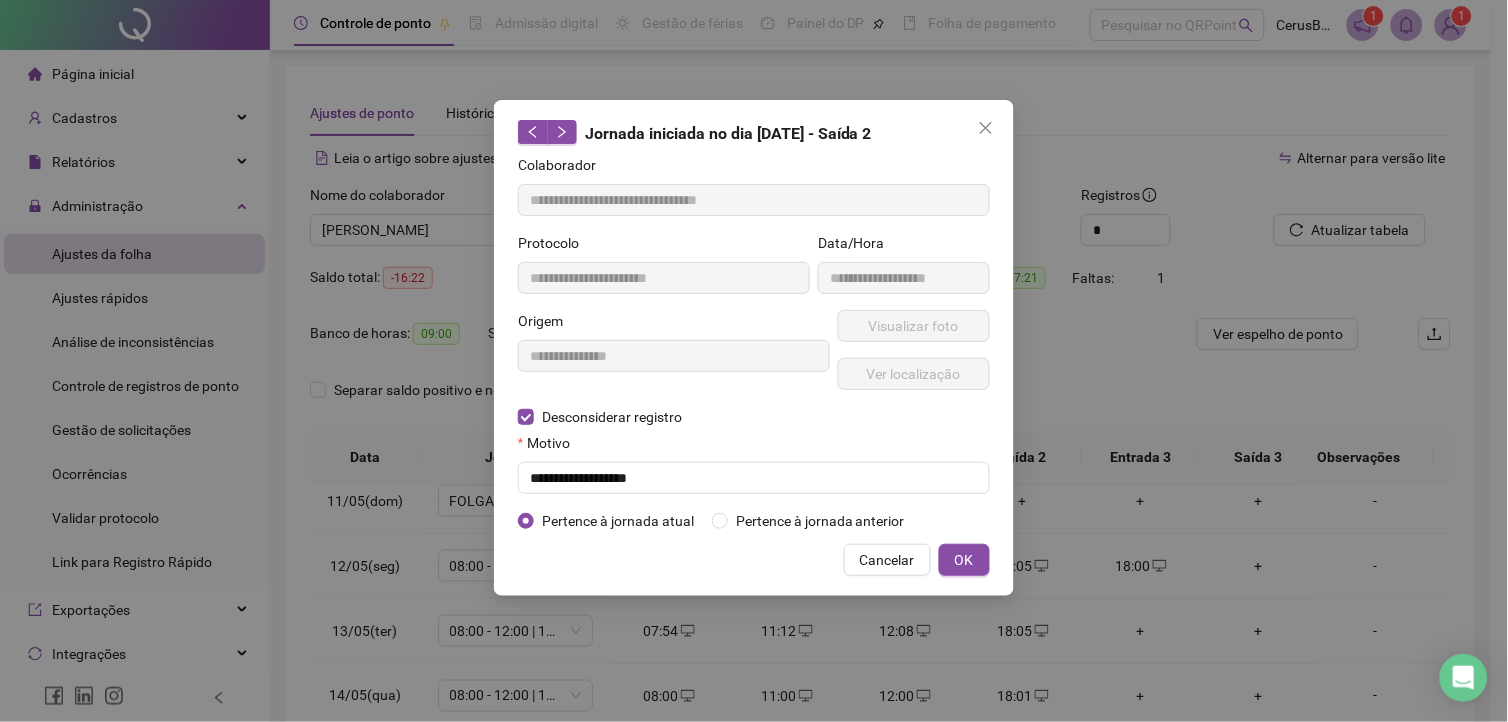type on "**********" 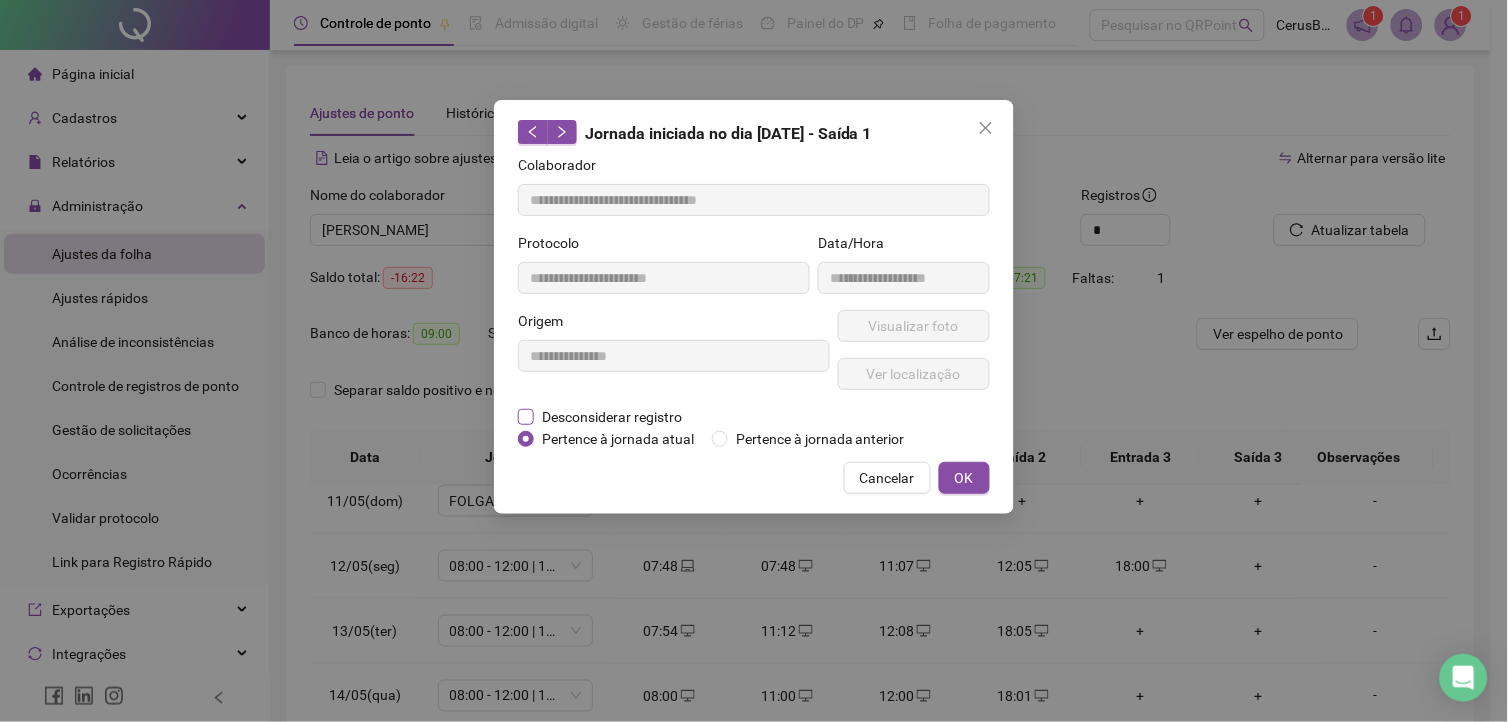 click on "Desconsiderar registro" at bounding box center [612, 417] 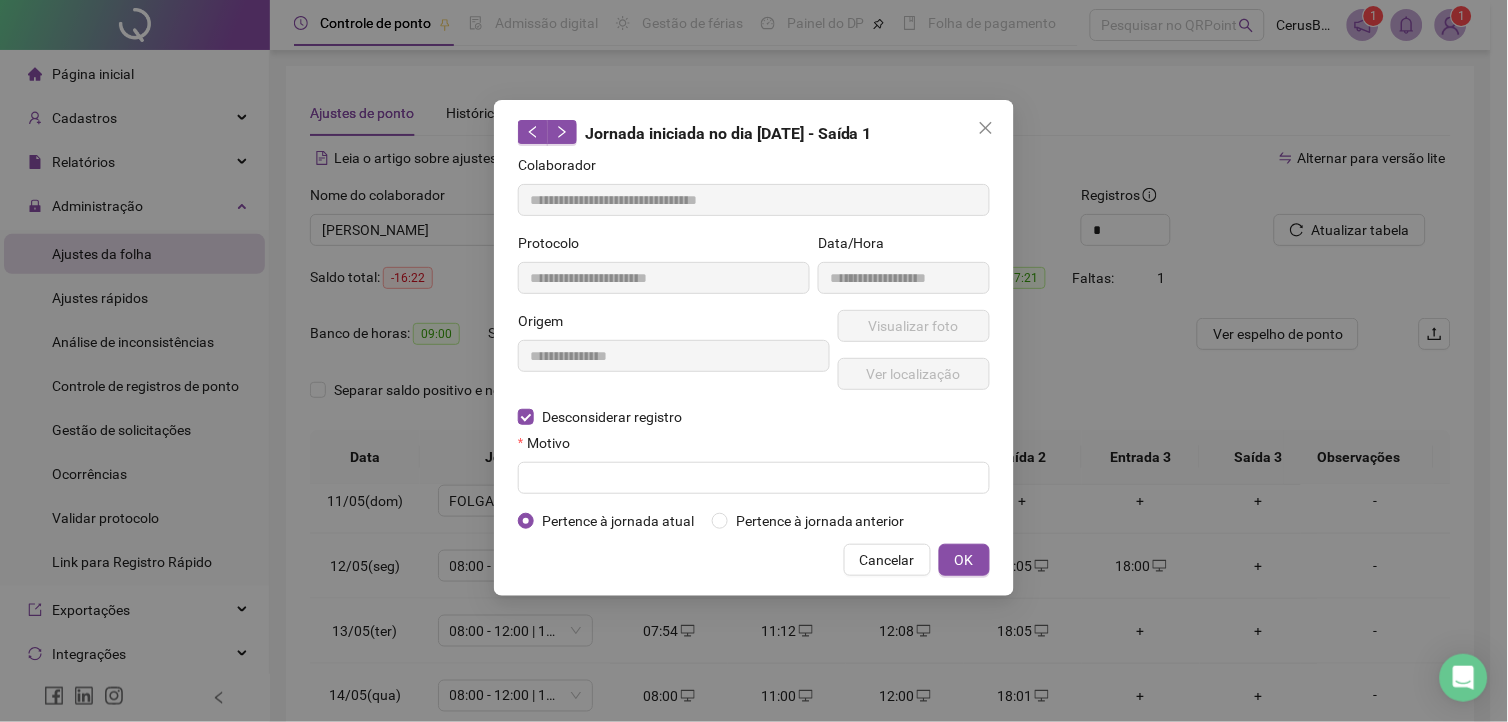 click on "**********" at bounding box center (754, 343) 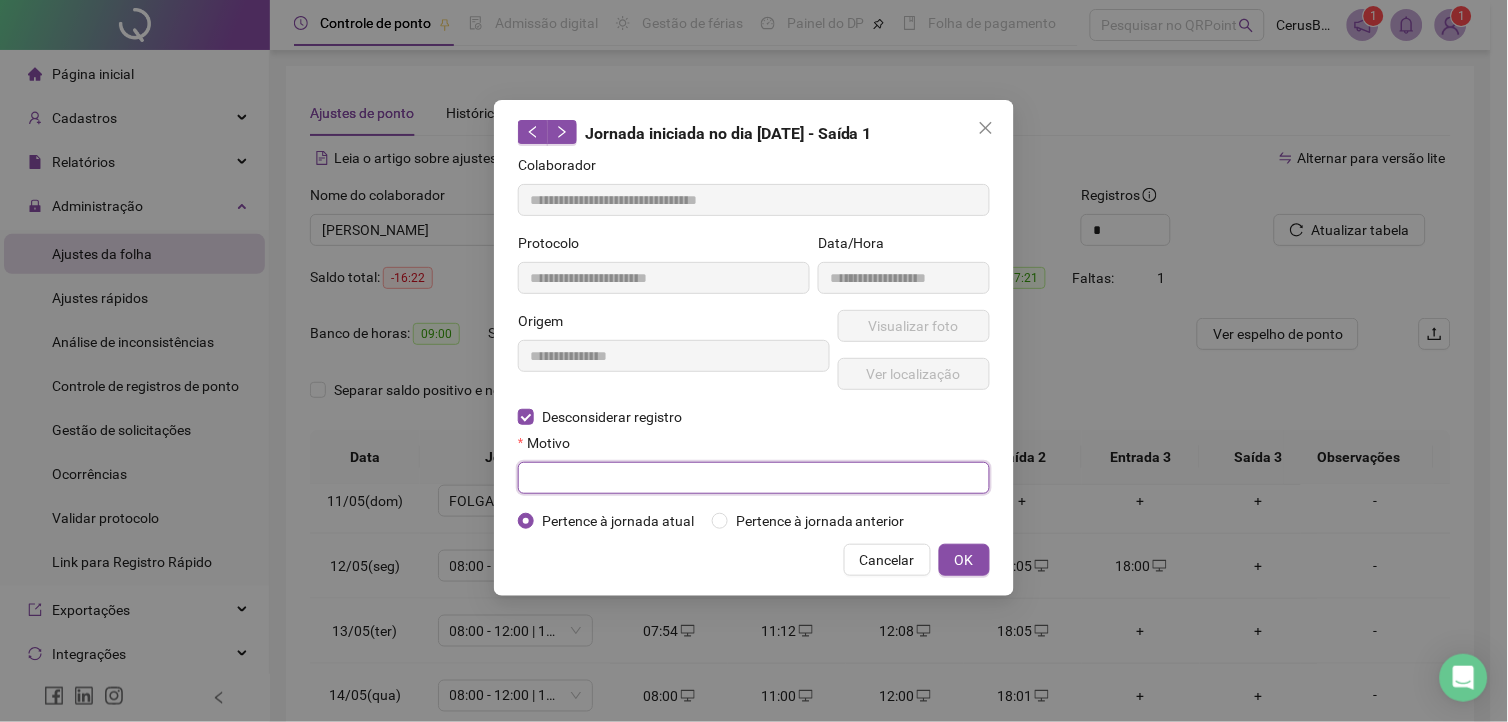 click at bounding box center [754, 478] 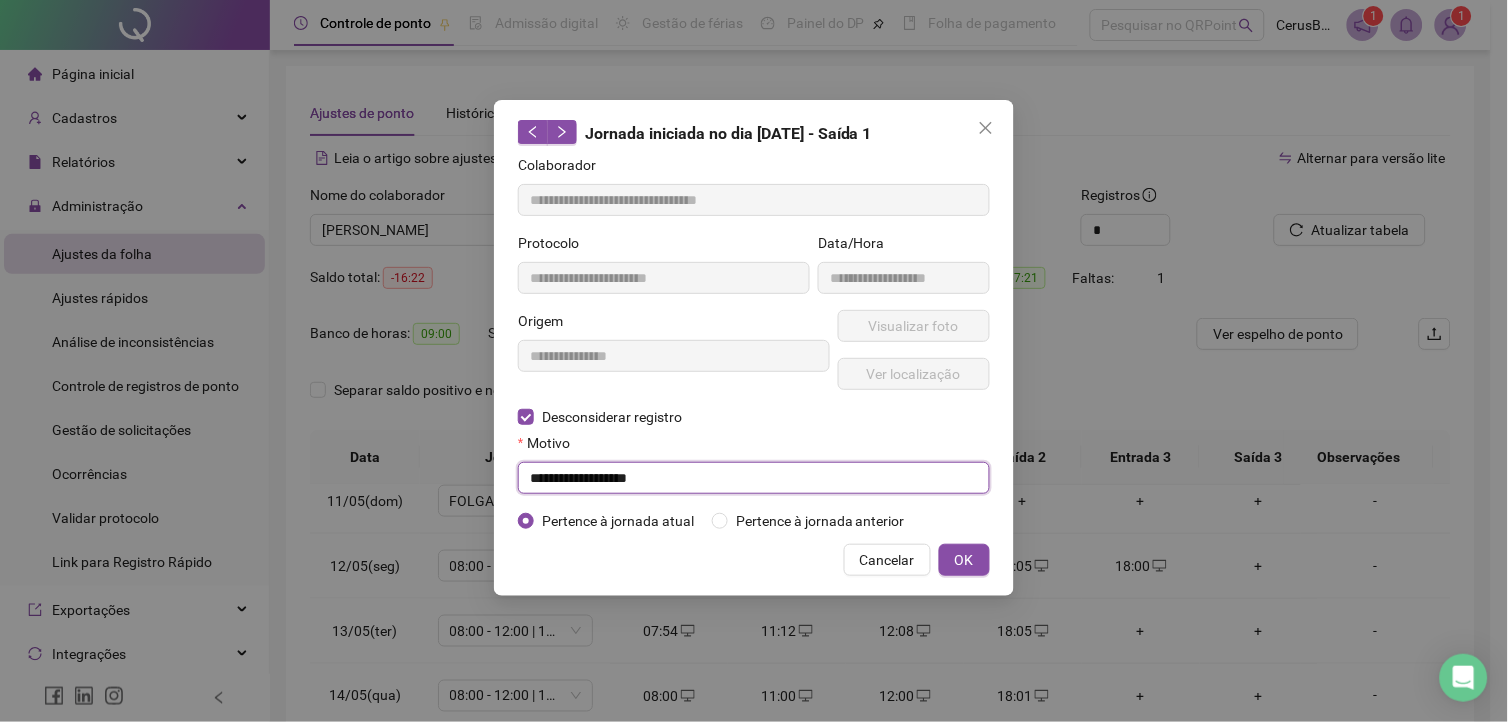 type on "**********" 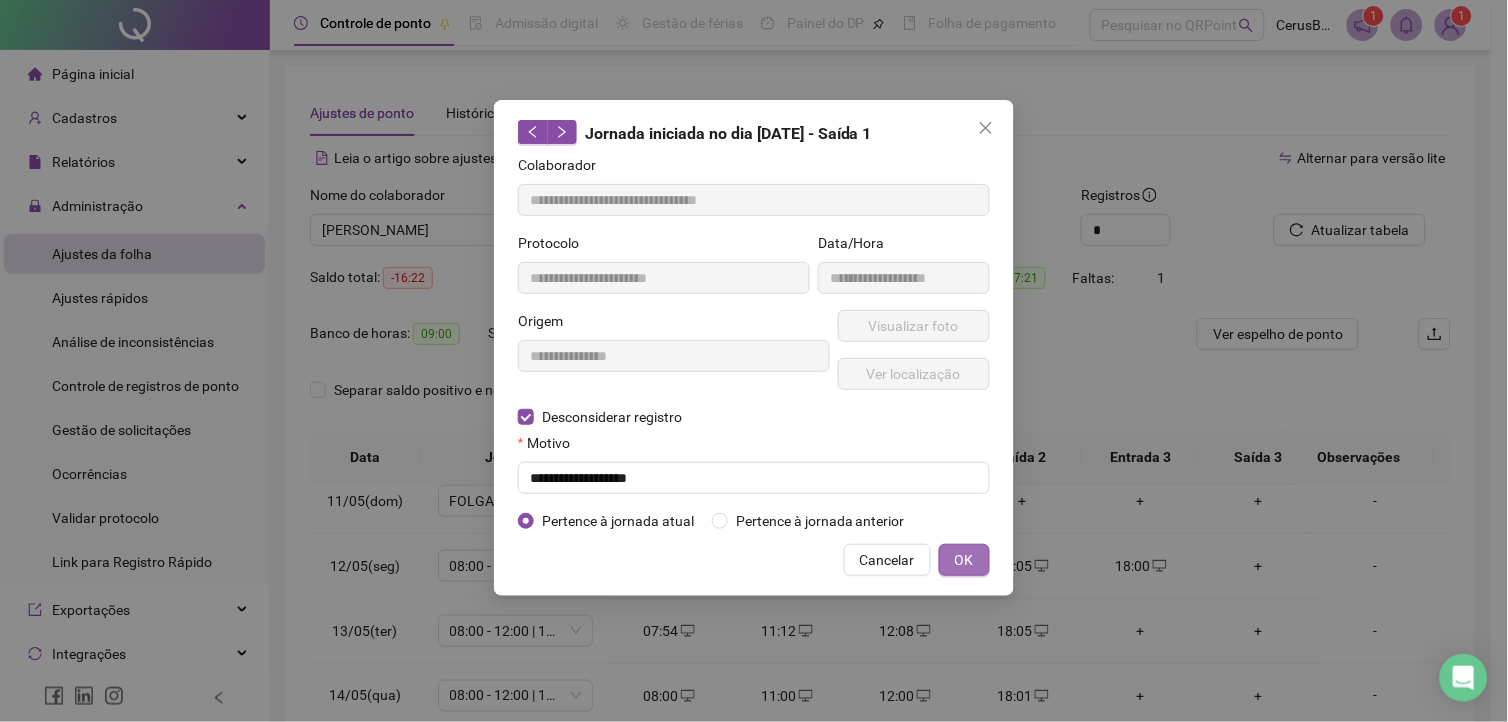 click on "OK" at bounding box center (964, 560) 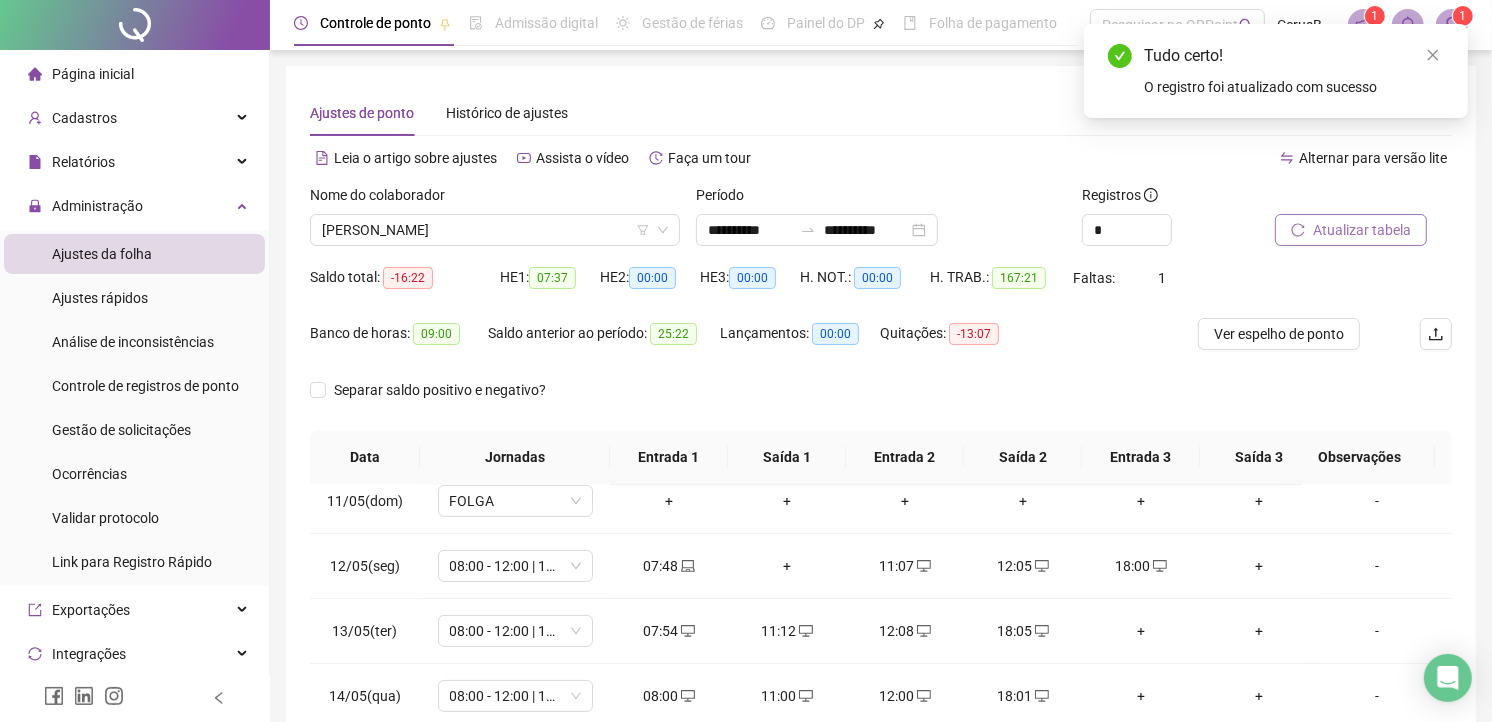 click 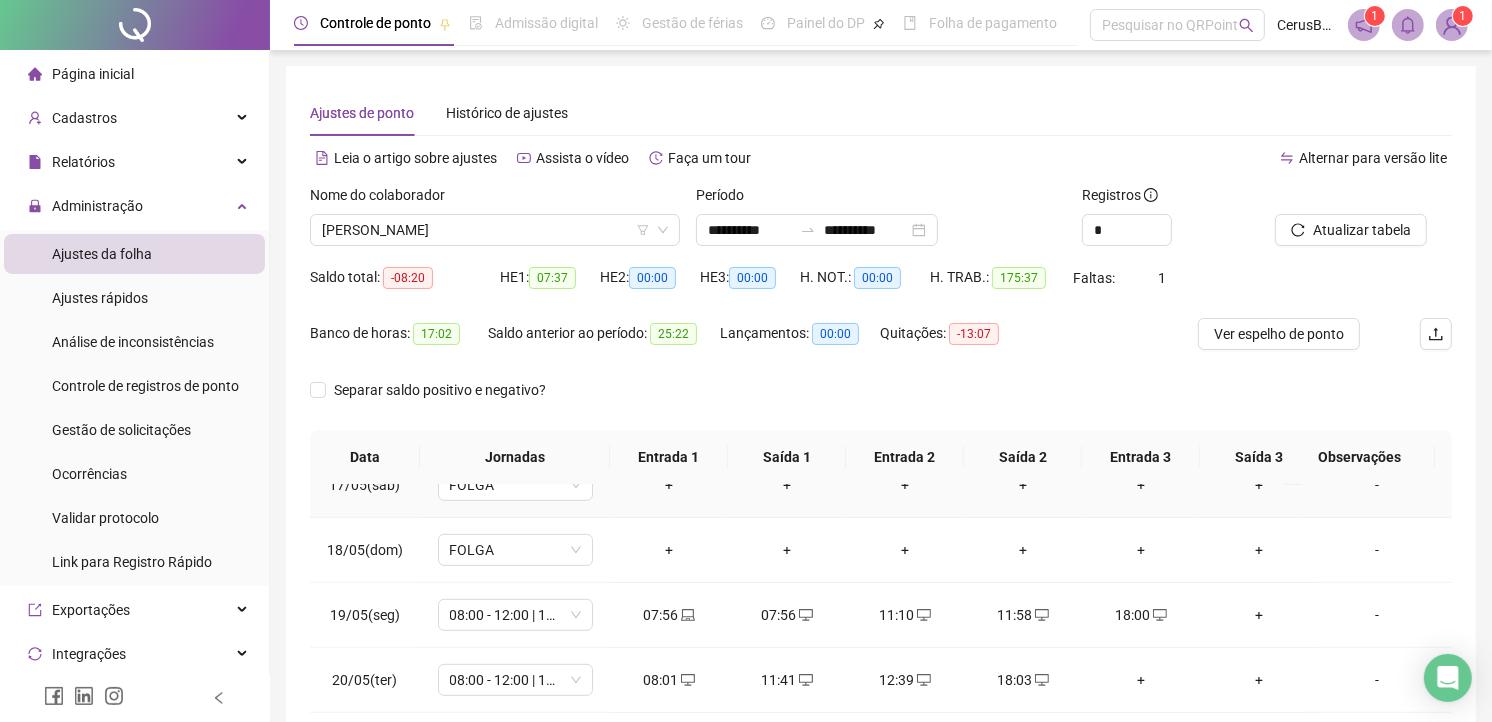 scroll, scrollTop: 1111, scrollLeft: 0, axis: vertical 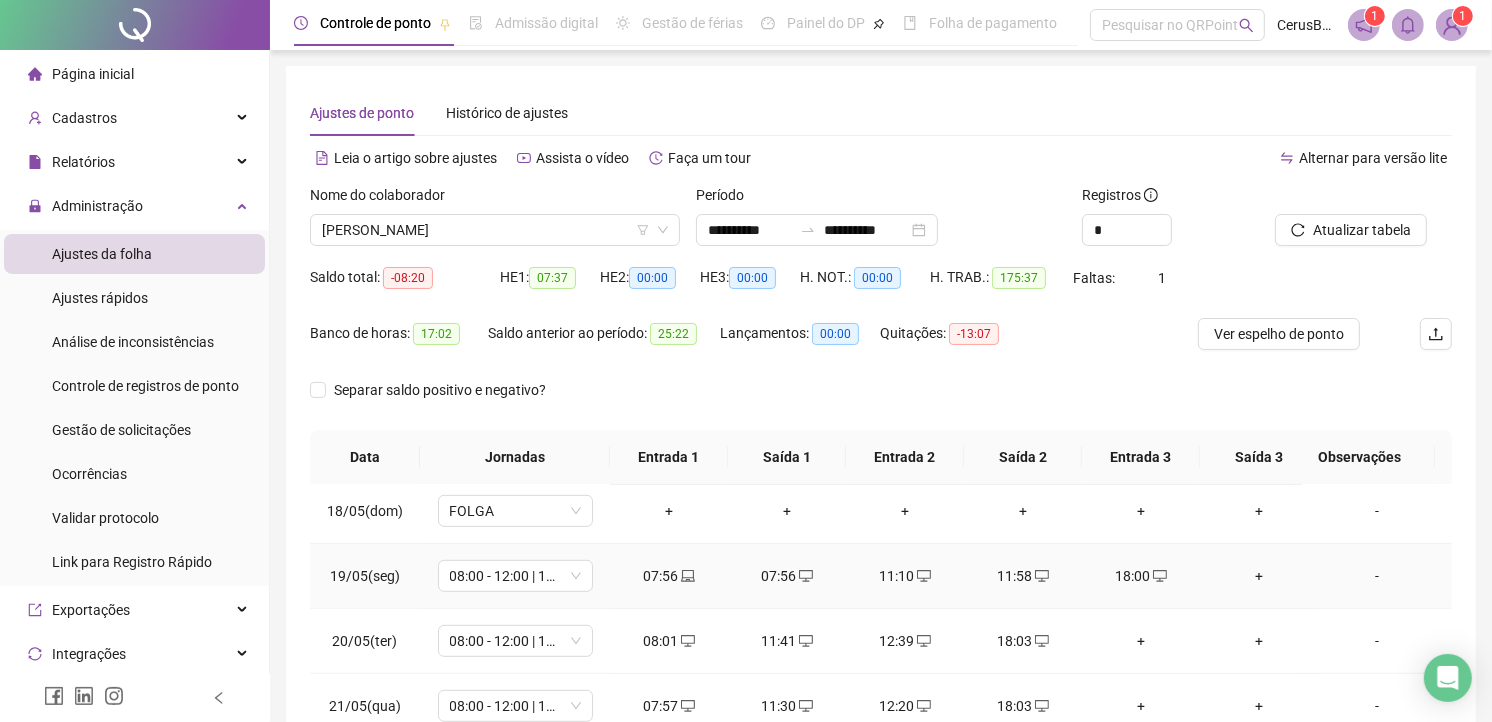 click on "07:56" at bounding box center (787, 576) 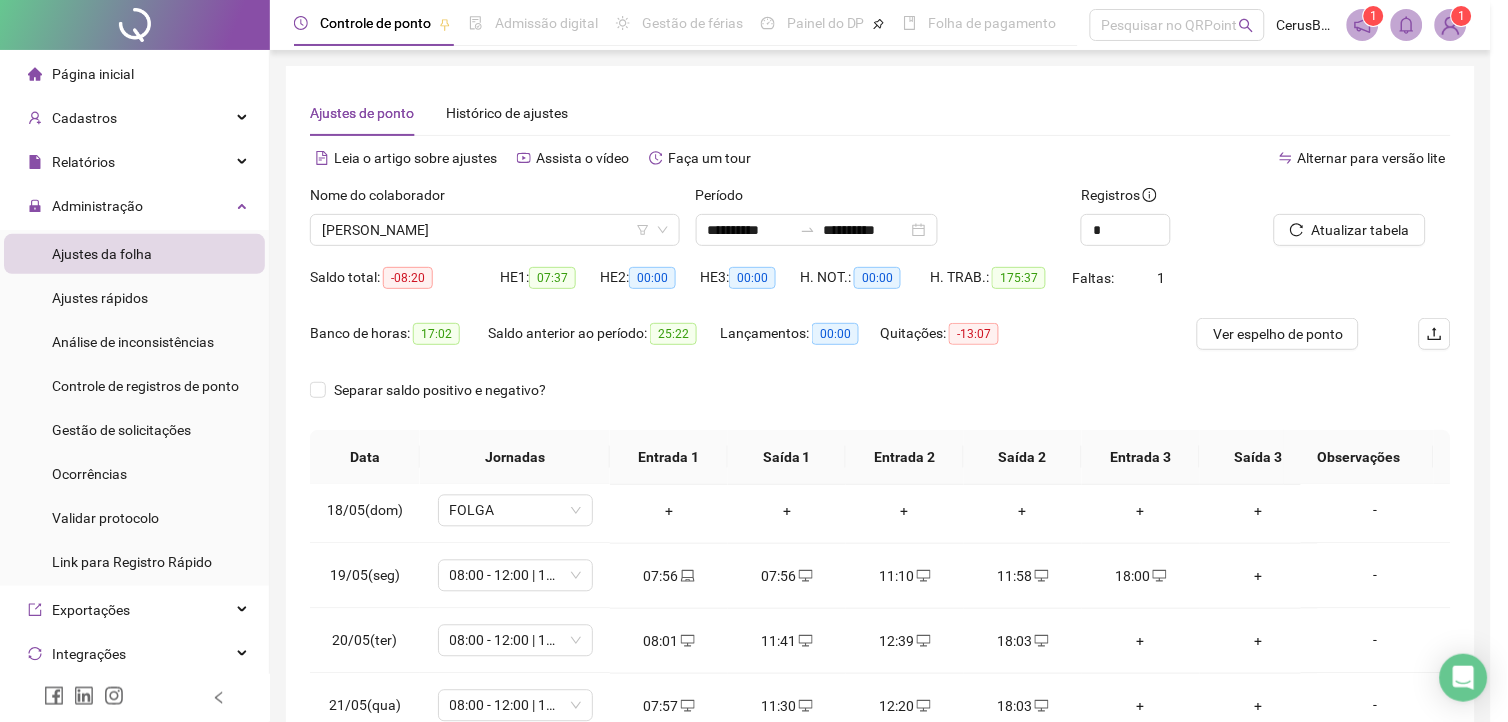 type on "**********" 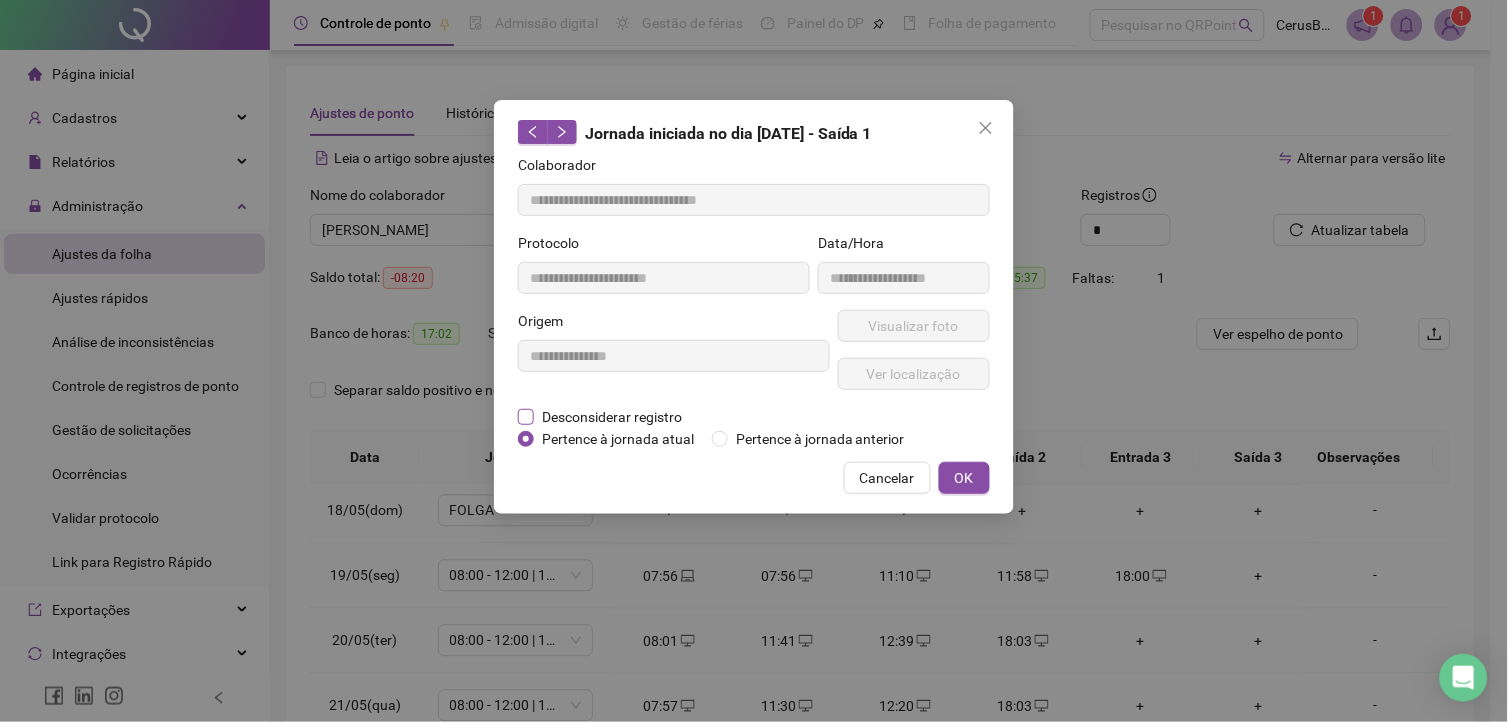 click on "Desconsiderar registro" at bounding box center (612, 417) 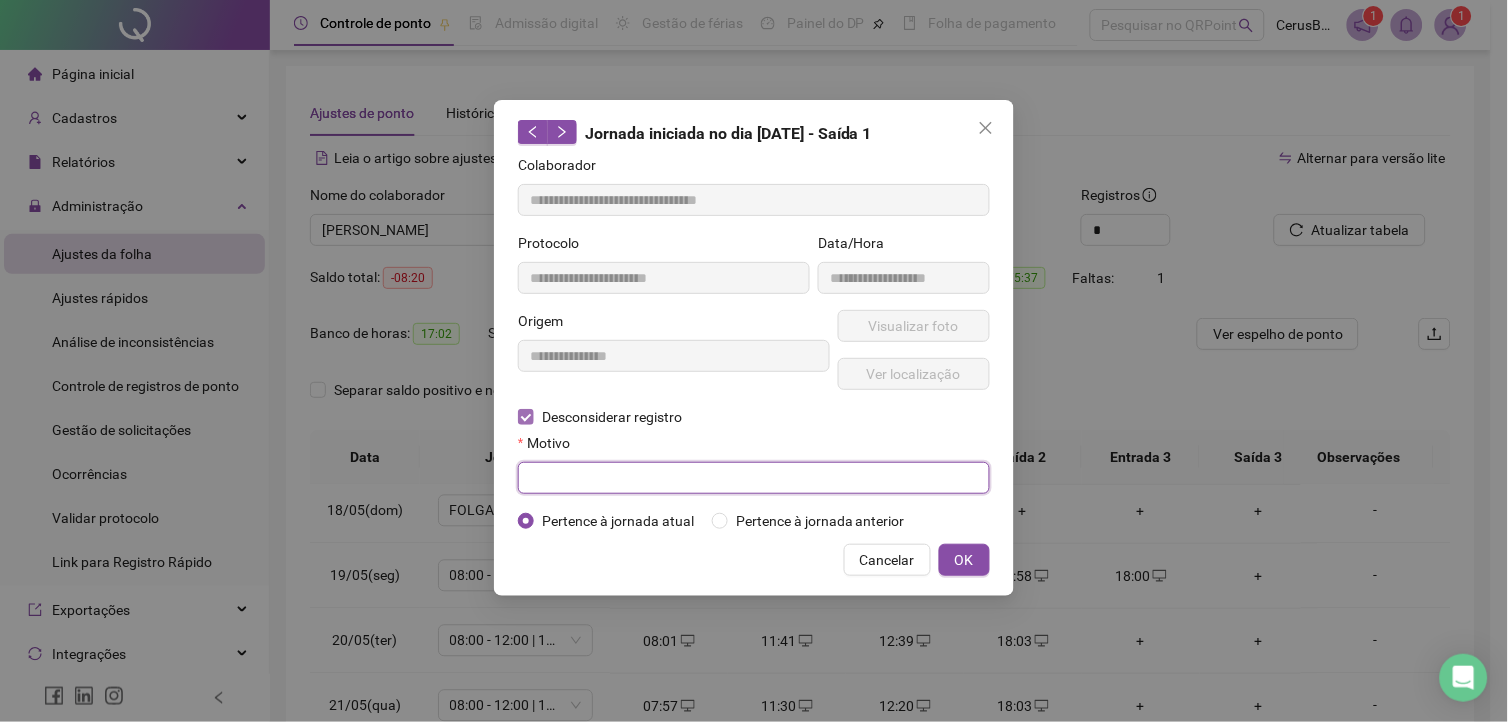 click at bounding box center [754, 478] 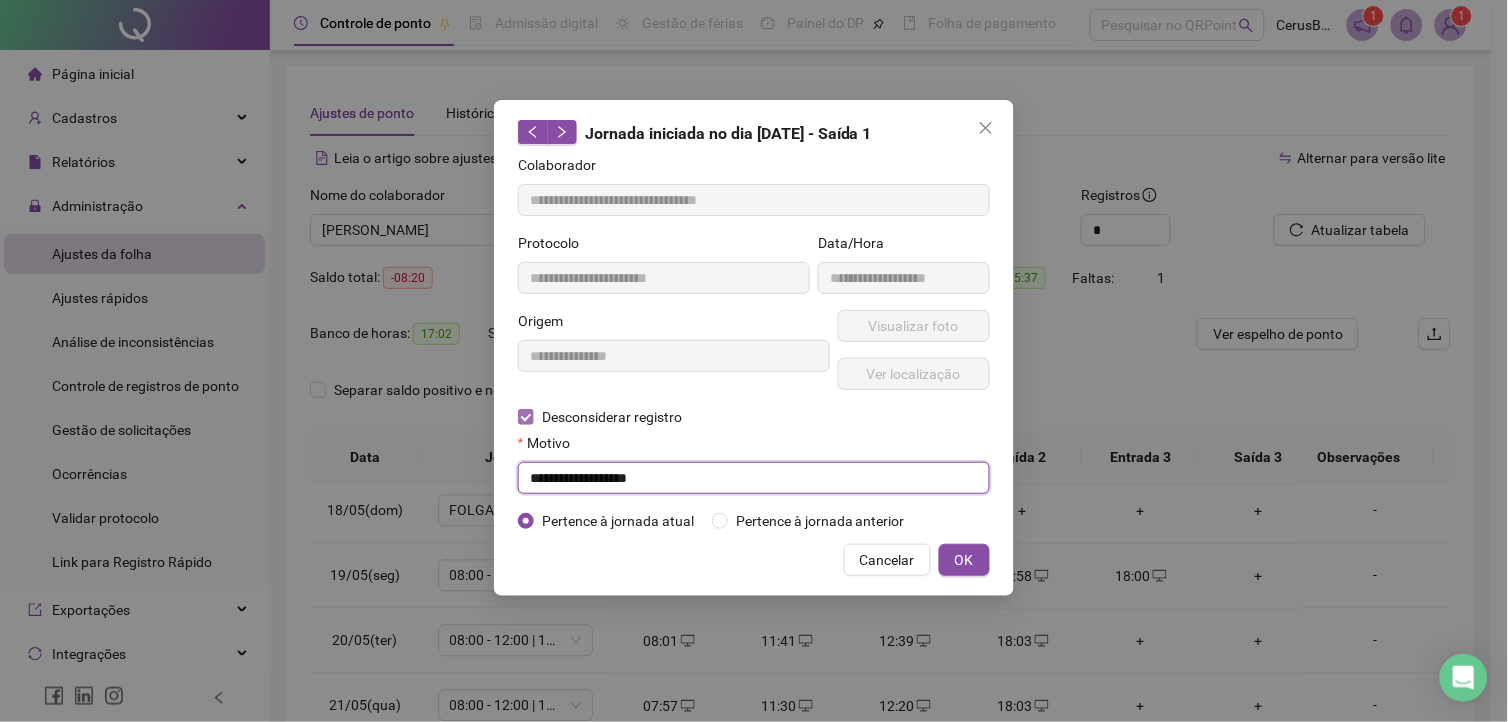 type on "**********" 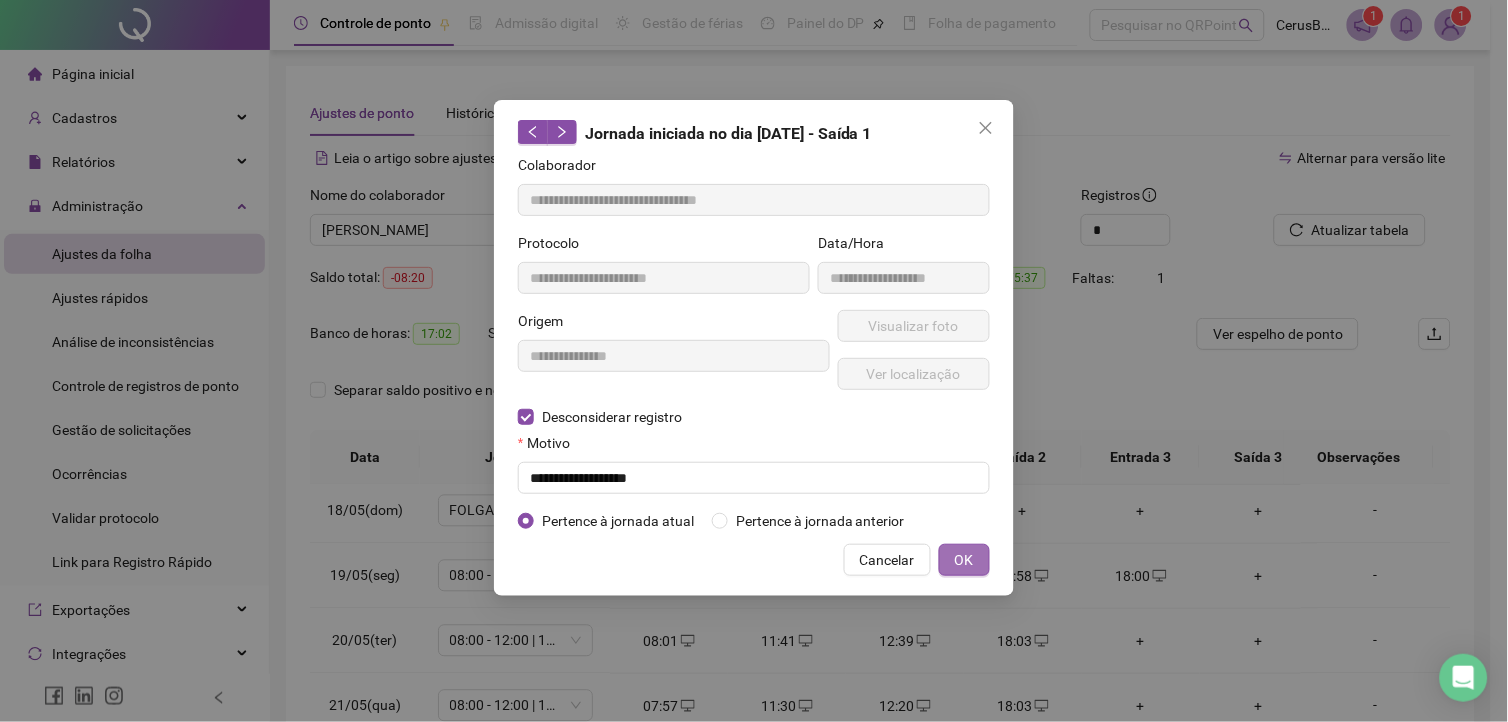 click on "OK" at bounding box center (964, 560) 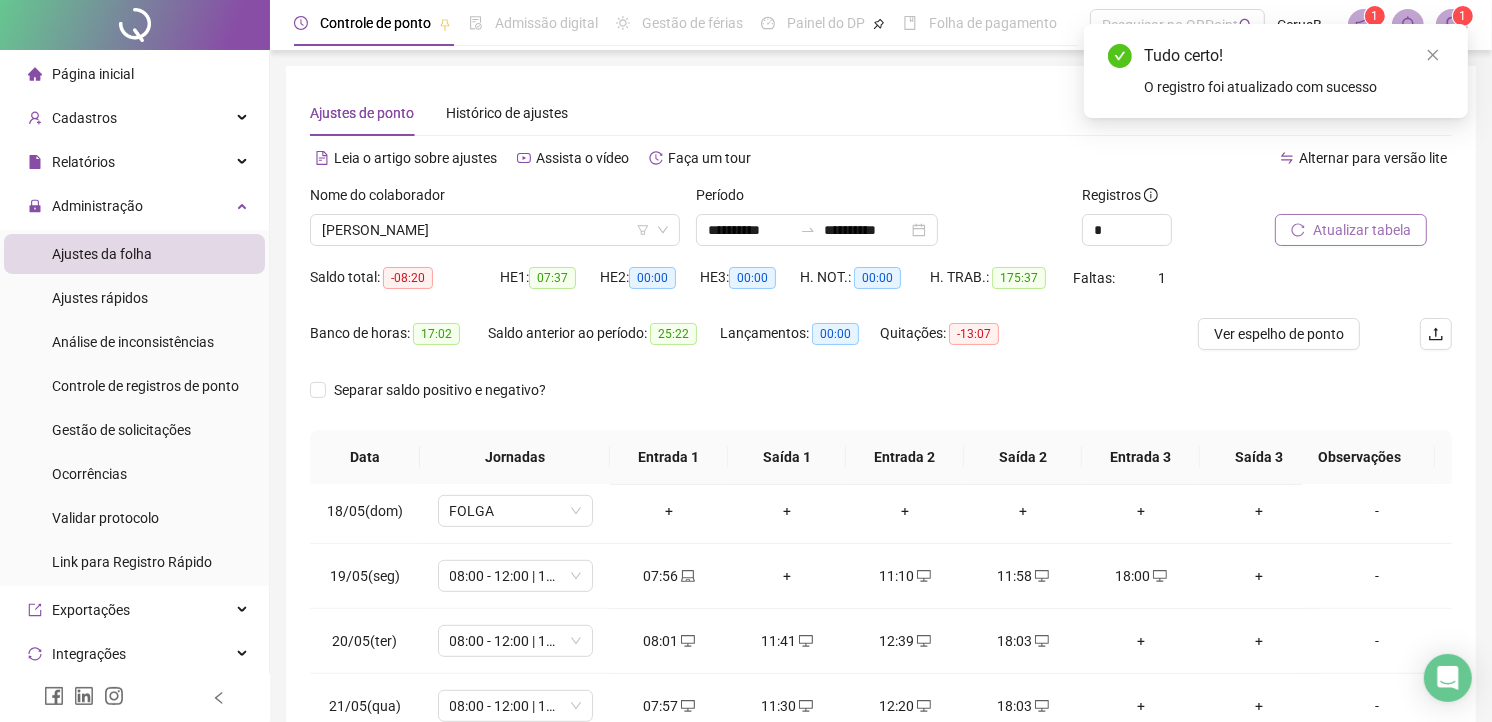 click on "Atualizar tabela" at bounding box center [1362, 230] 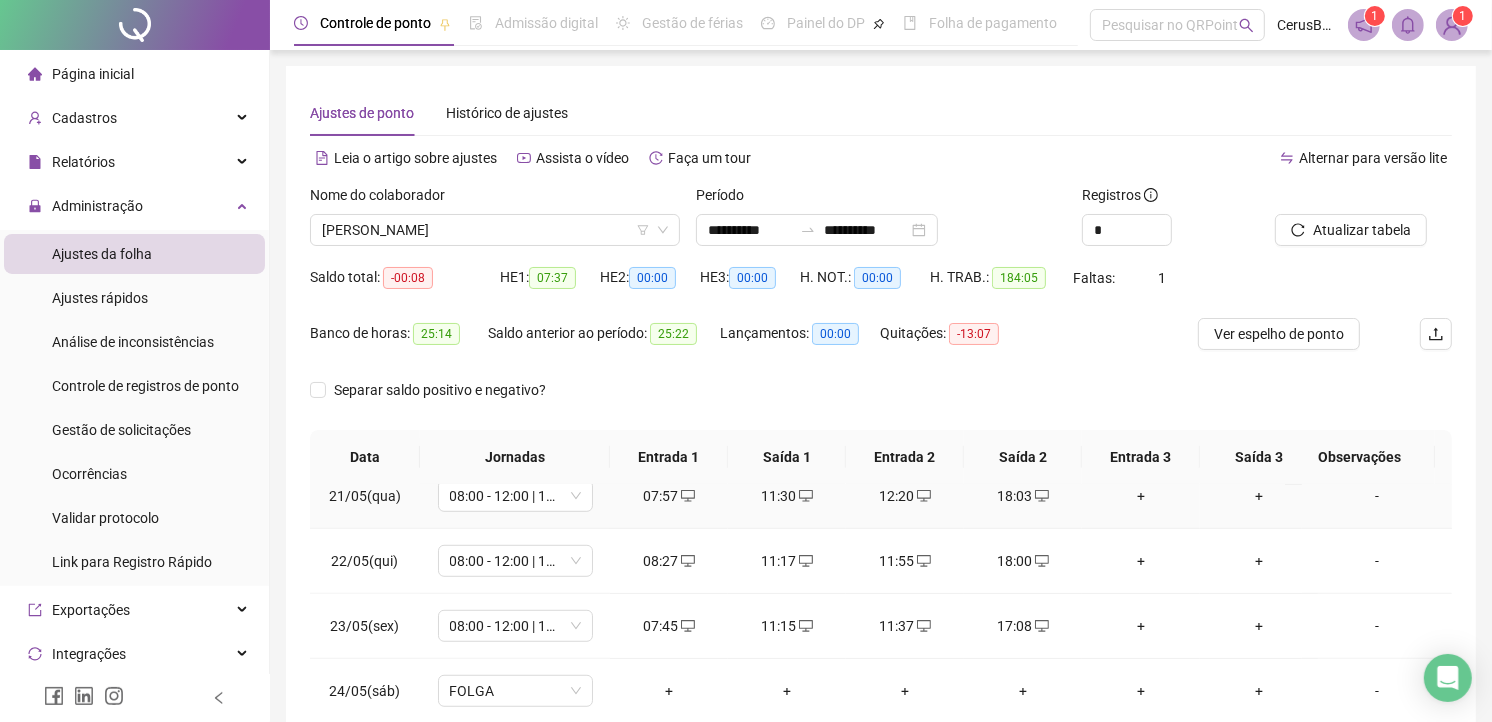 scroll, scrollTop: 1222, scrollLeft: 0, axis: vertical 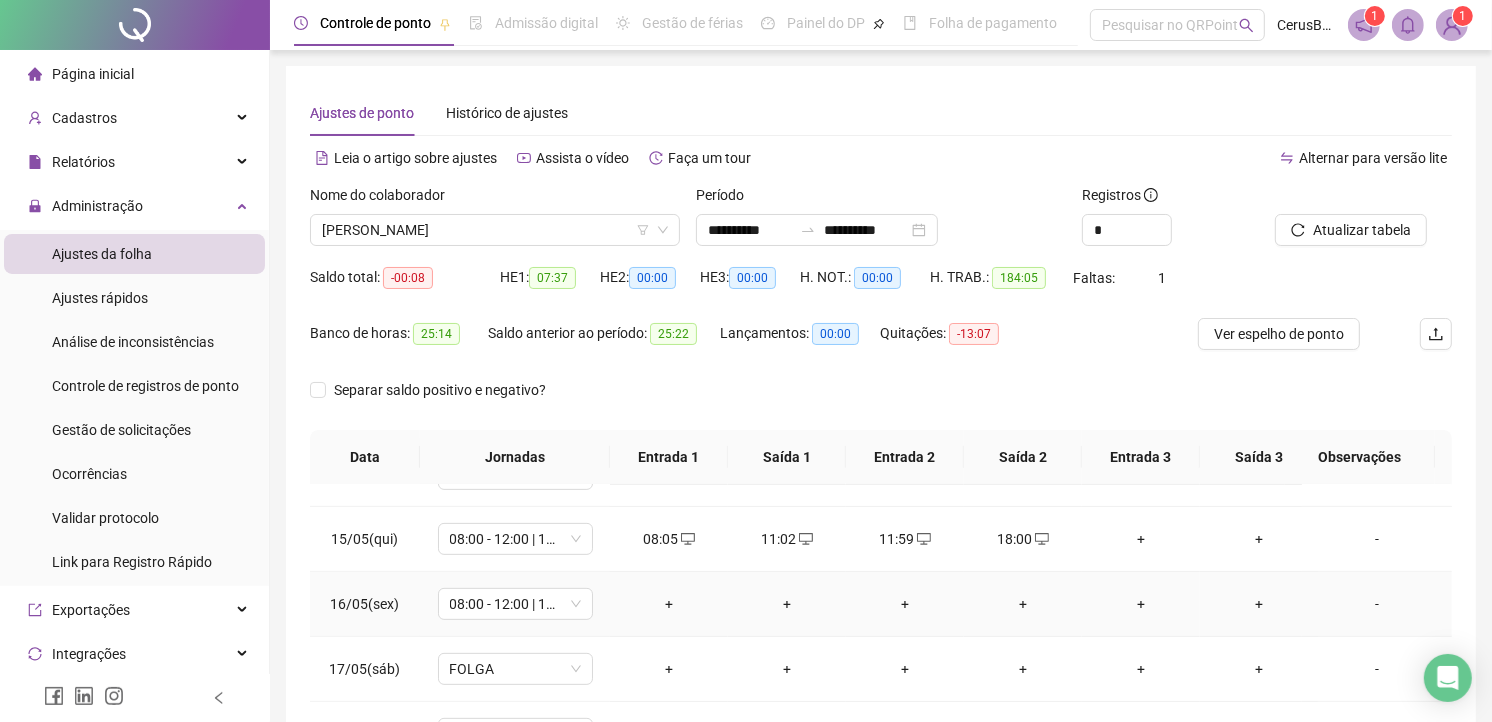 click on "-" at bounding box center (1377, 604) 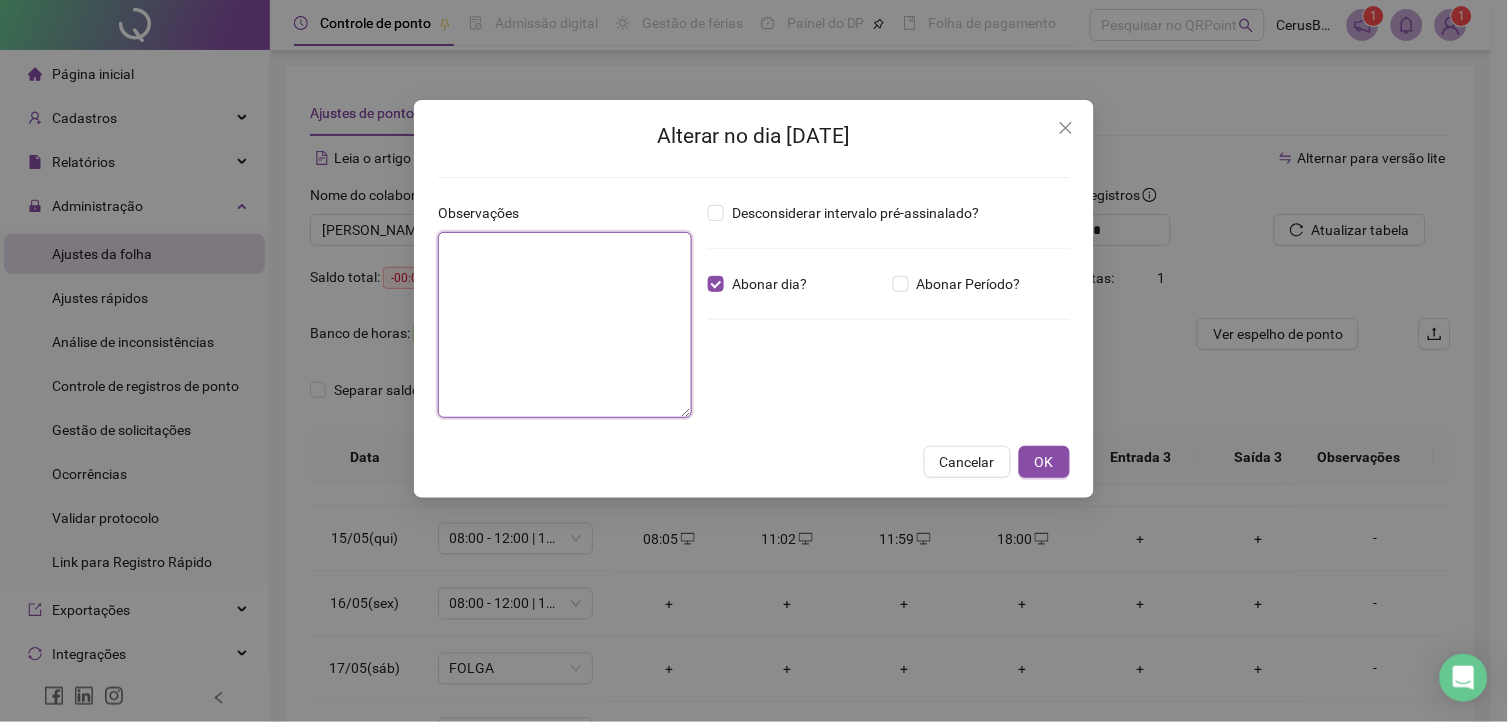 click at bounding box center (565, 325) 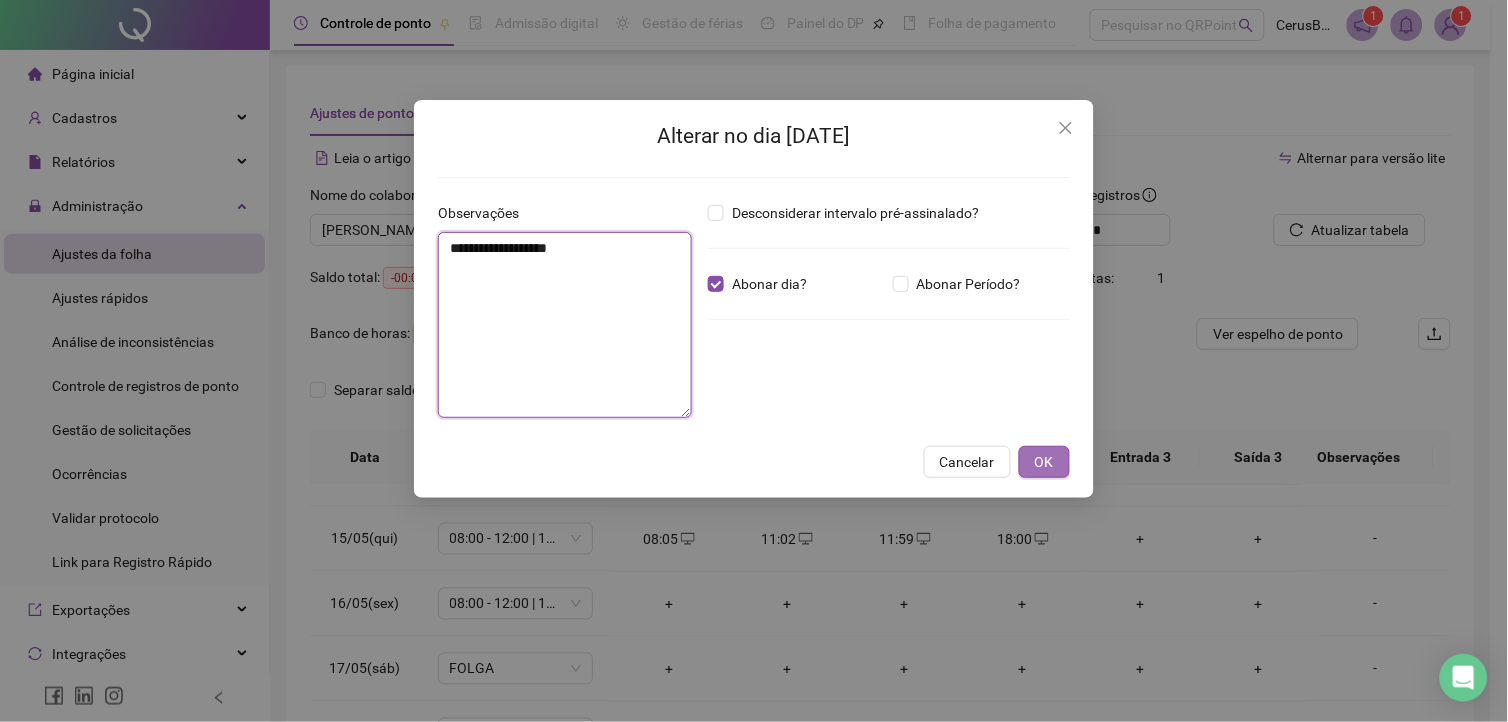 type on "**********" 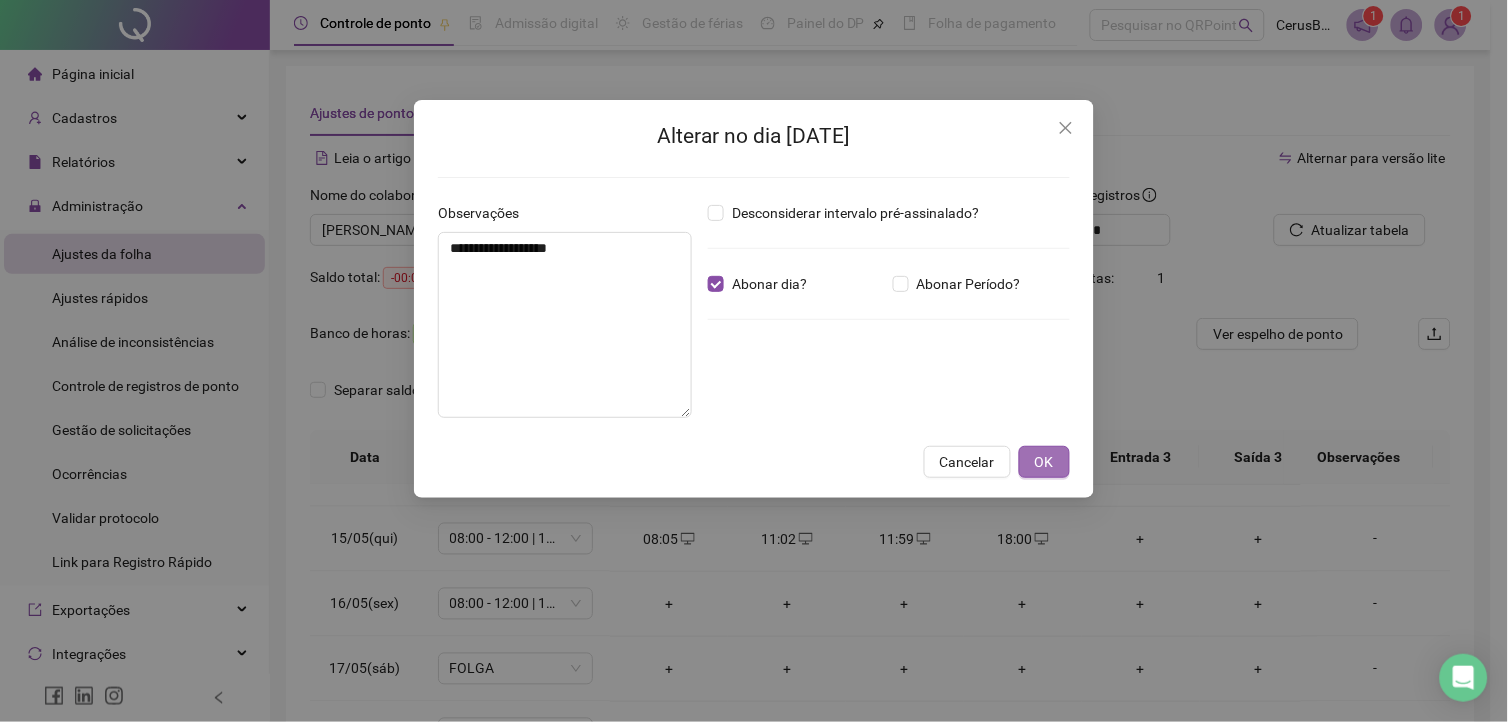 click on "OK" at bounding box center [1044, 462] 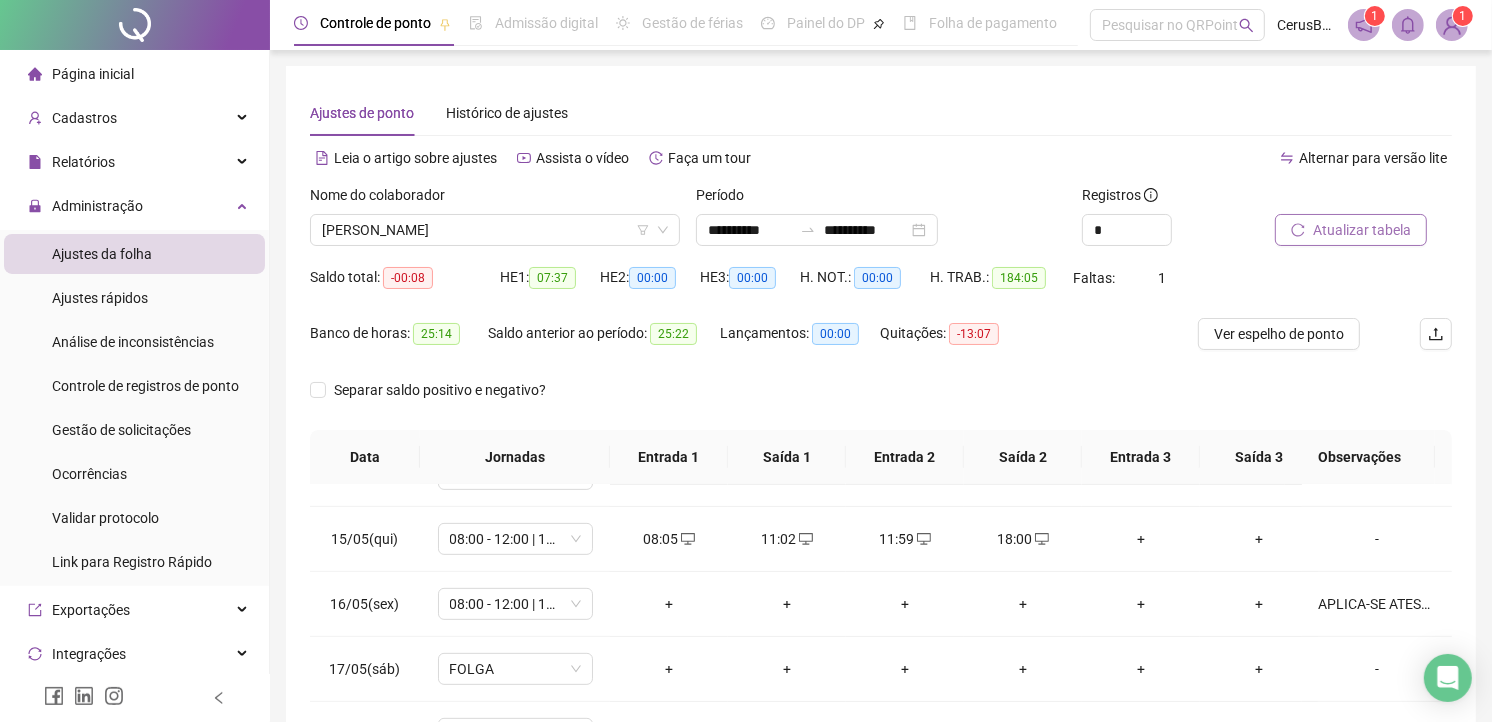 click on "Atualizar tabela" at bounding box center [1351, 230] 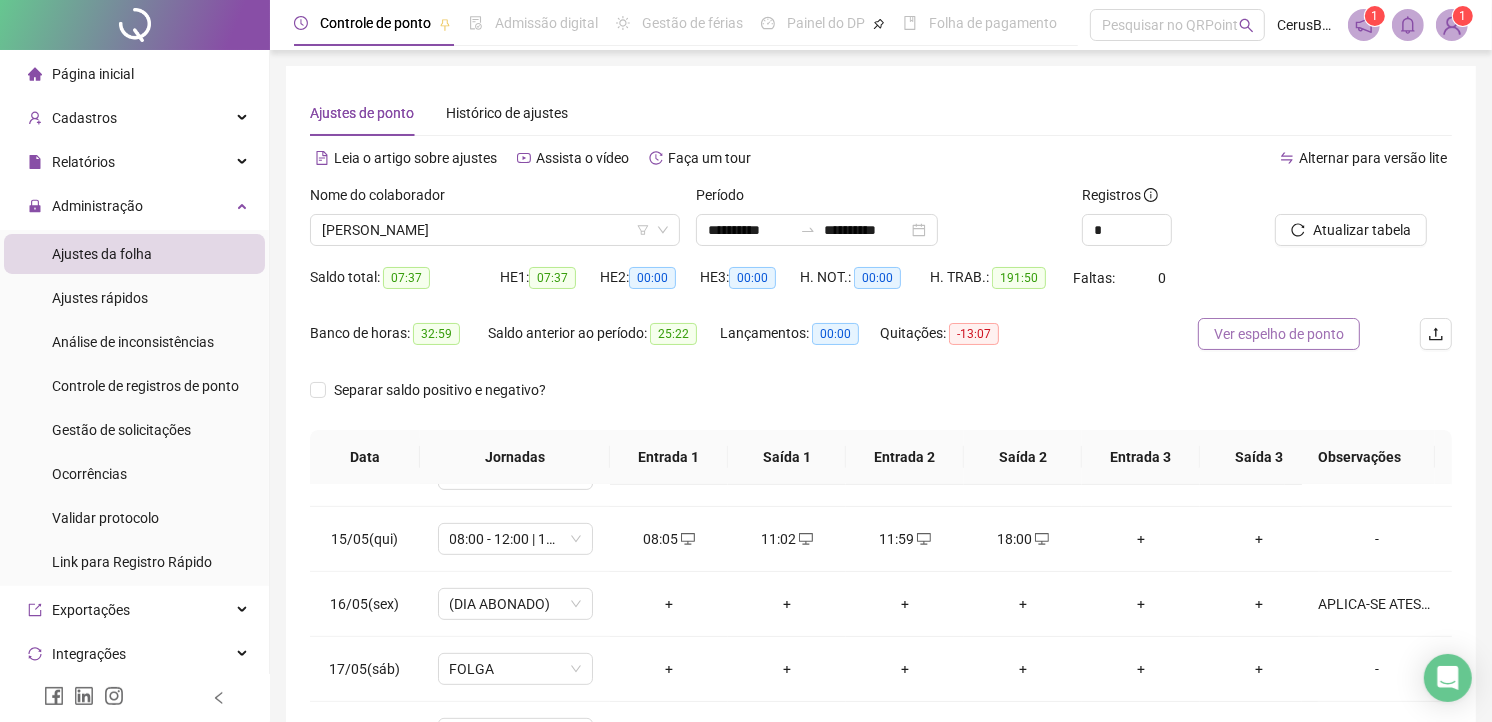 click on "Ver espelho de ponto" at bounding box center (1279, 334) 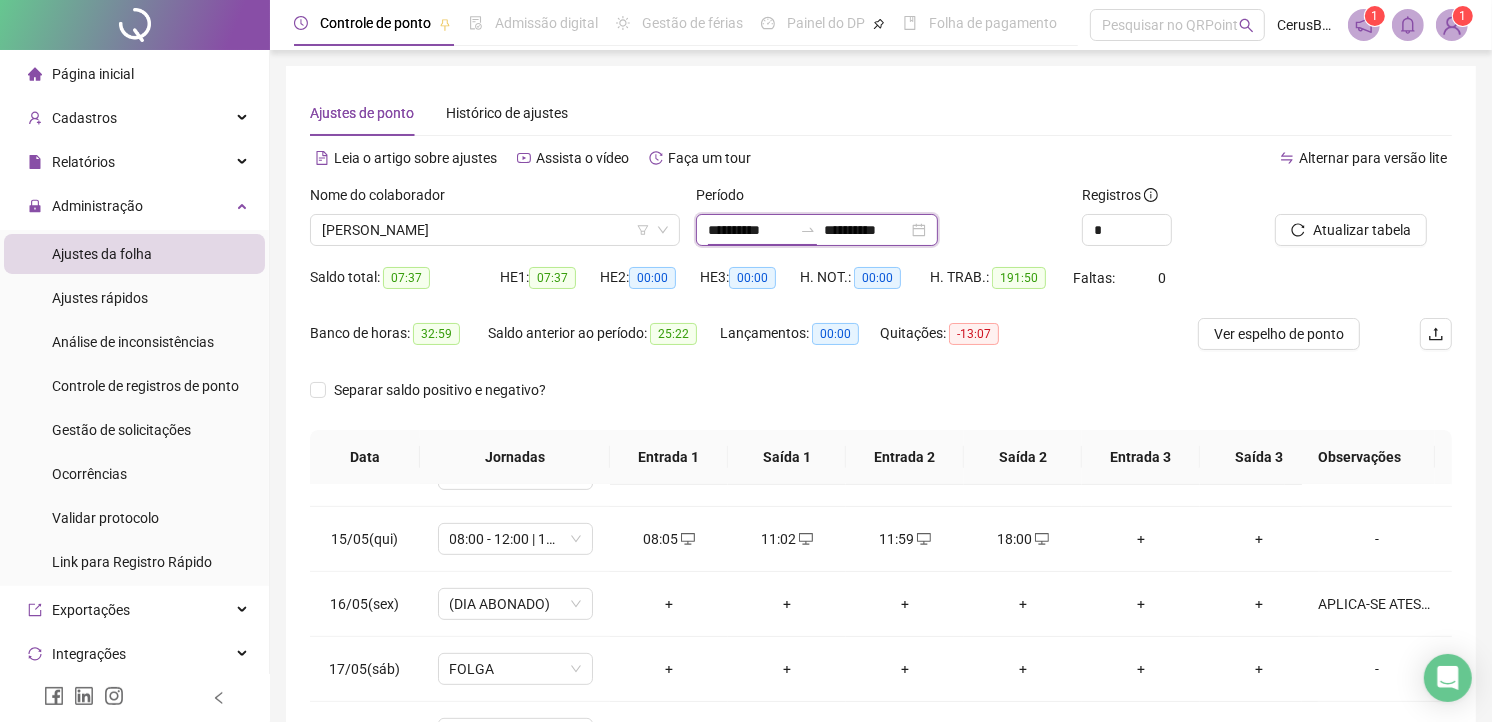 click on "**********" at bounding box center (750, 230) 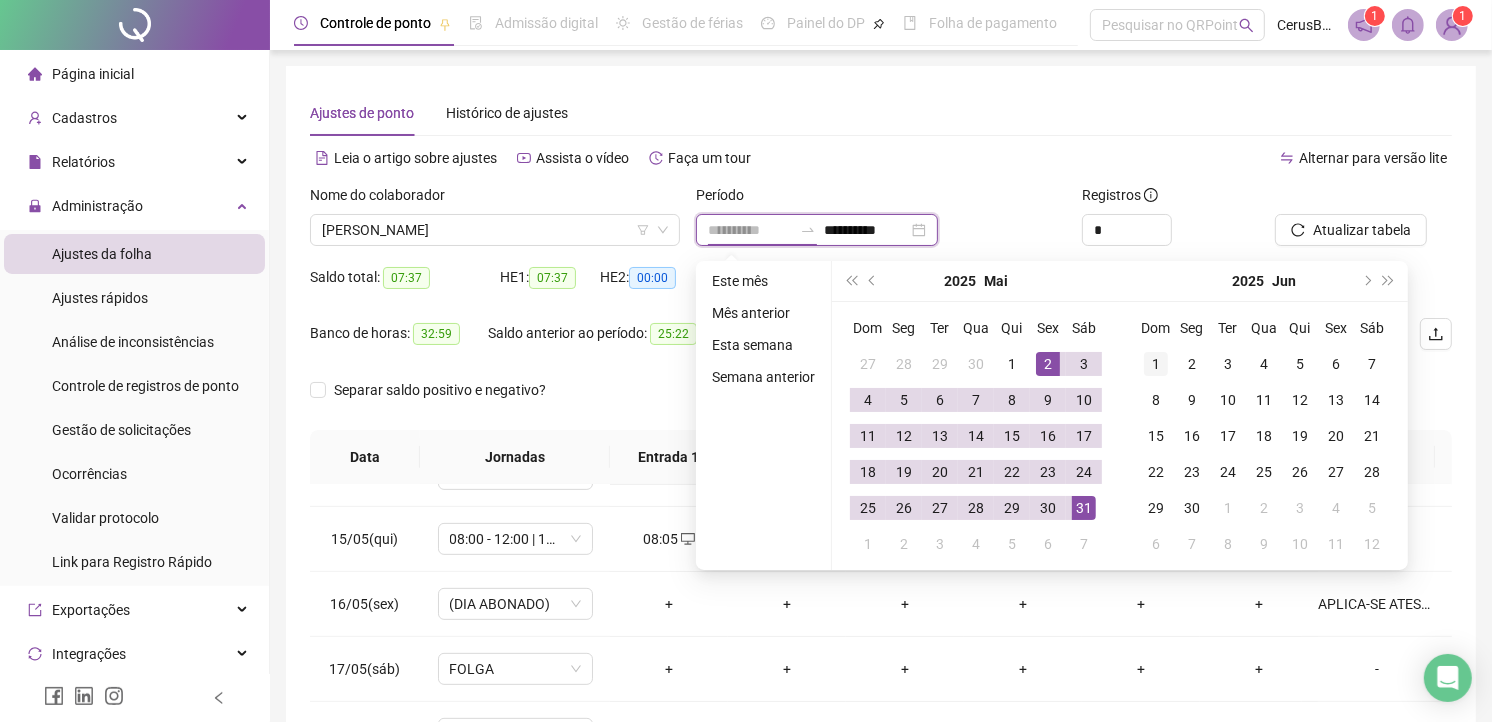type on "**********" 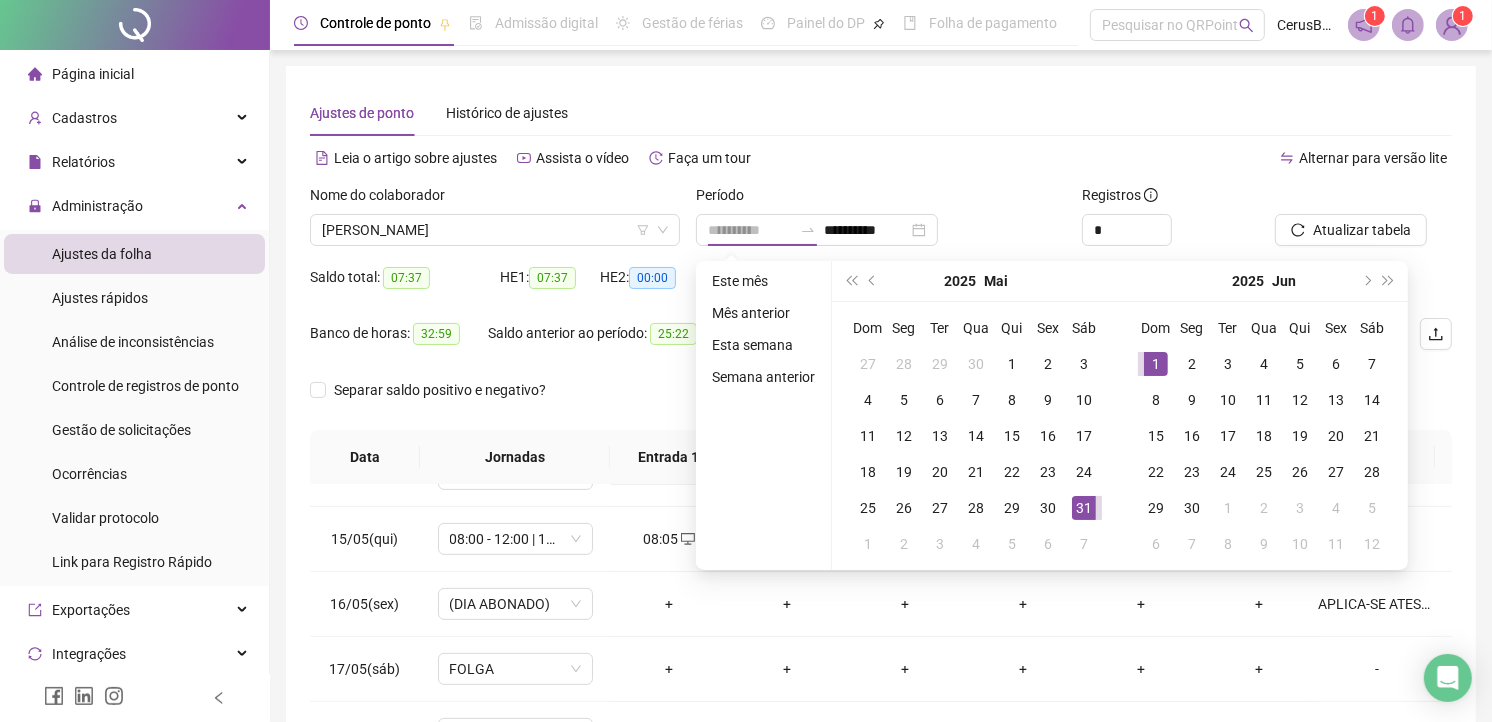 click on "1" at bounding box center (1156, 364) 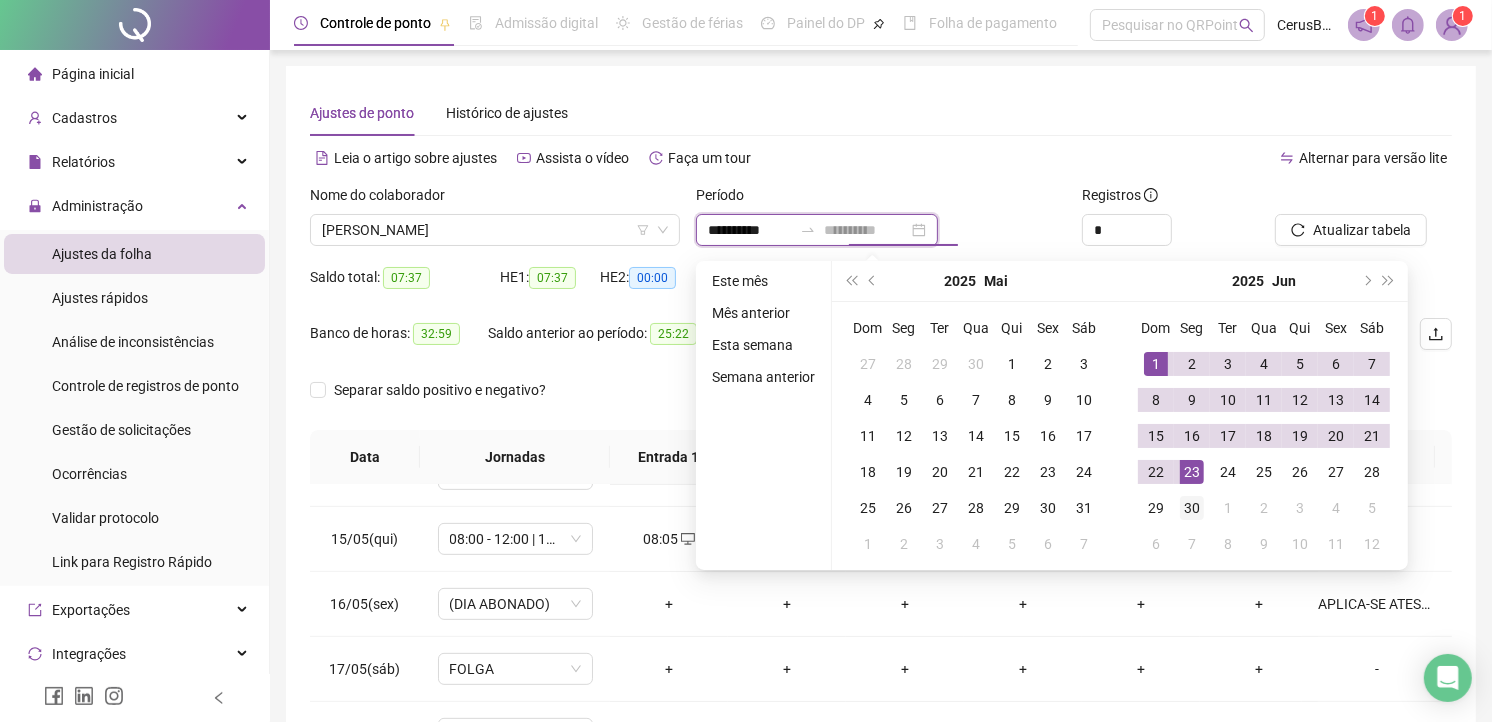 type on "**********" 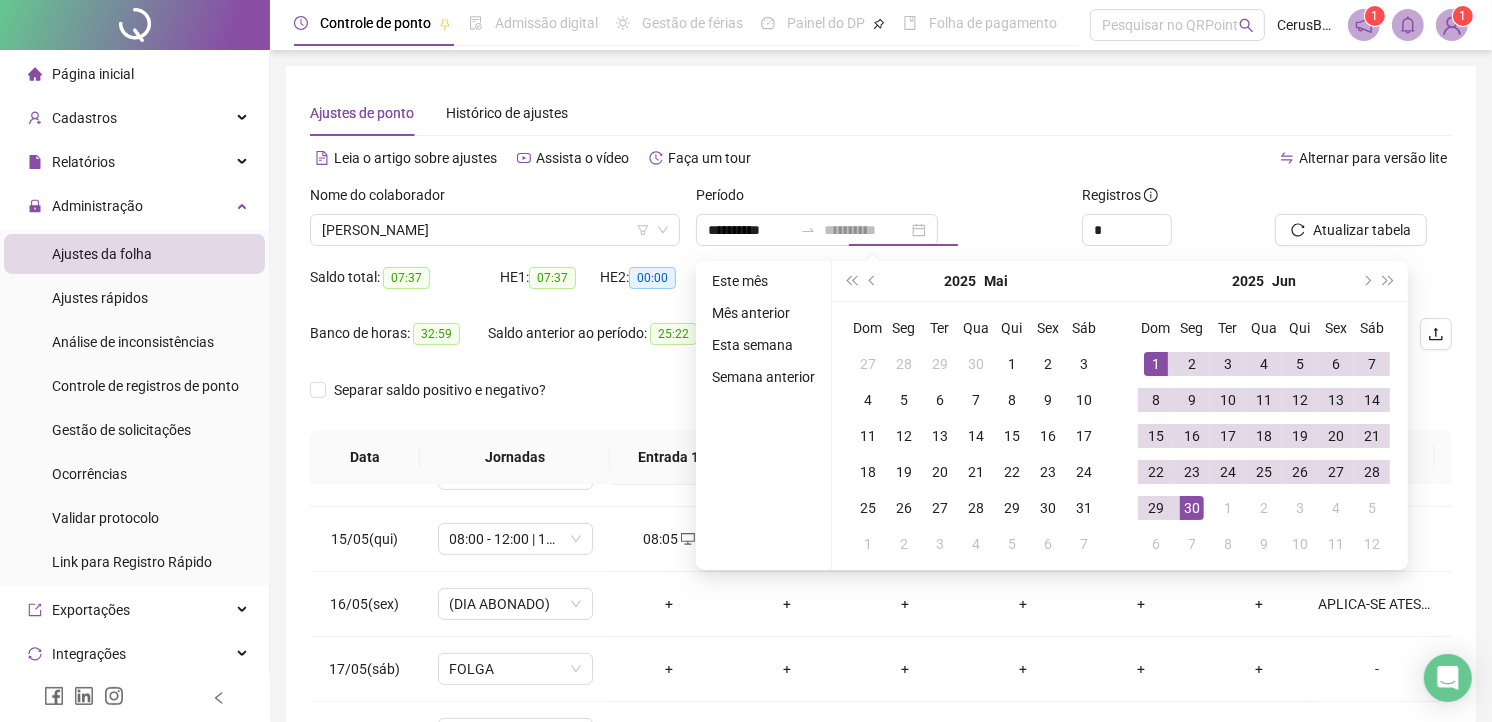 click on "30" at bounding box center [1192, 508] 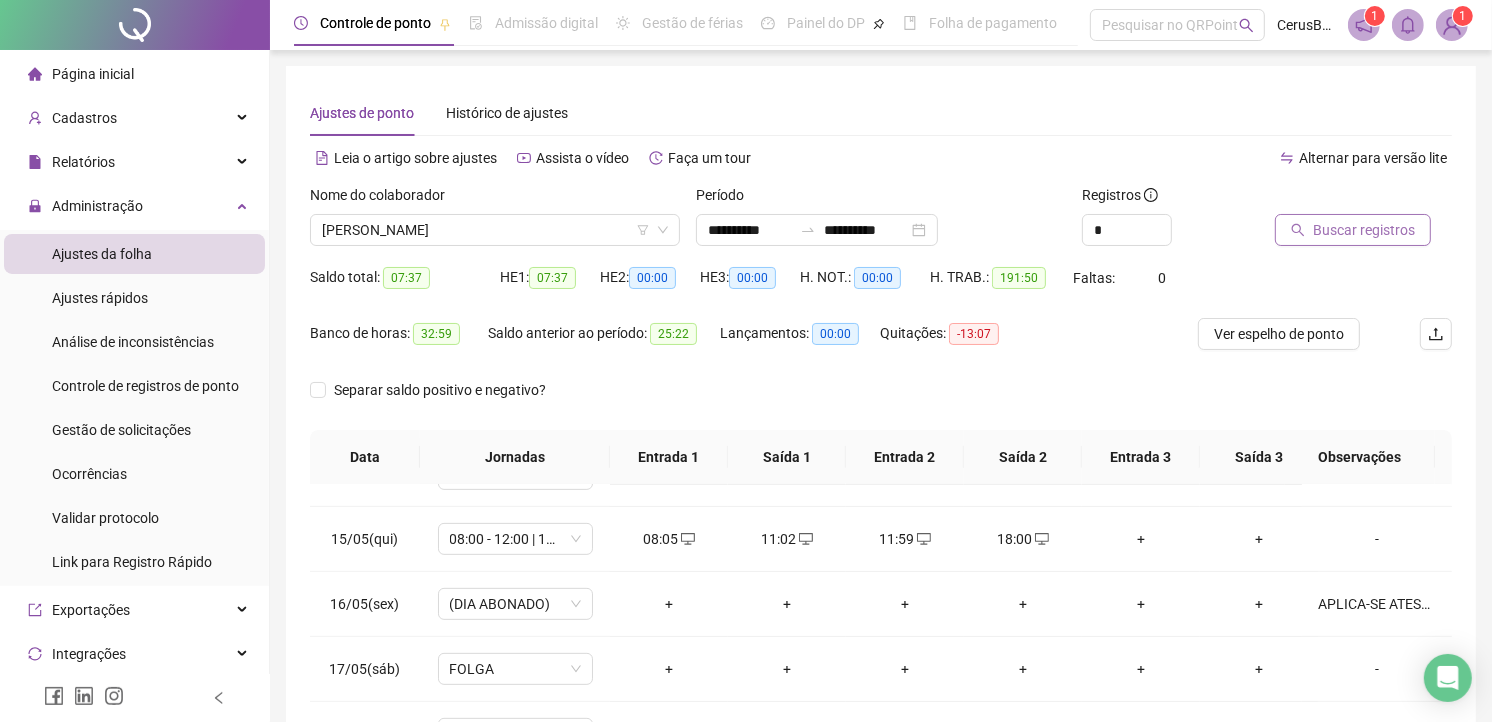 click on "Buscar registros" at bounding box center (1364, 230) 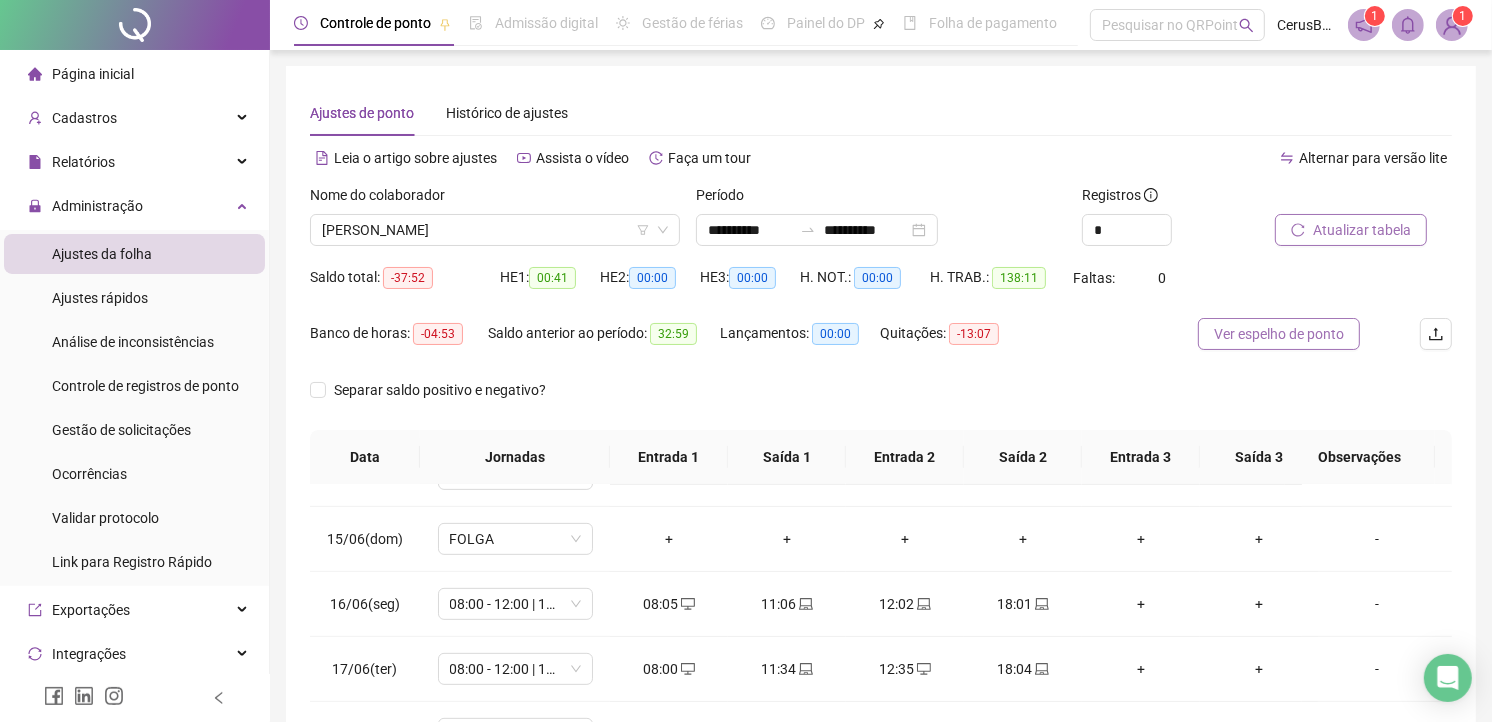 click on "Ver espelho de ponto" at bounding box center [1279, 334] 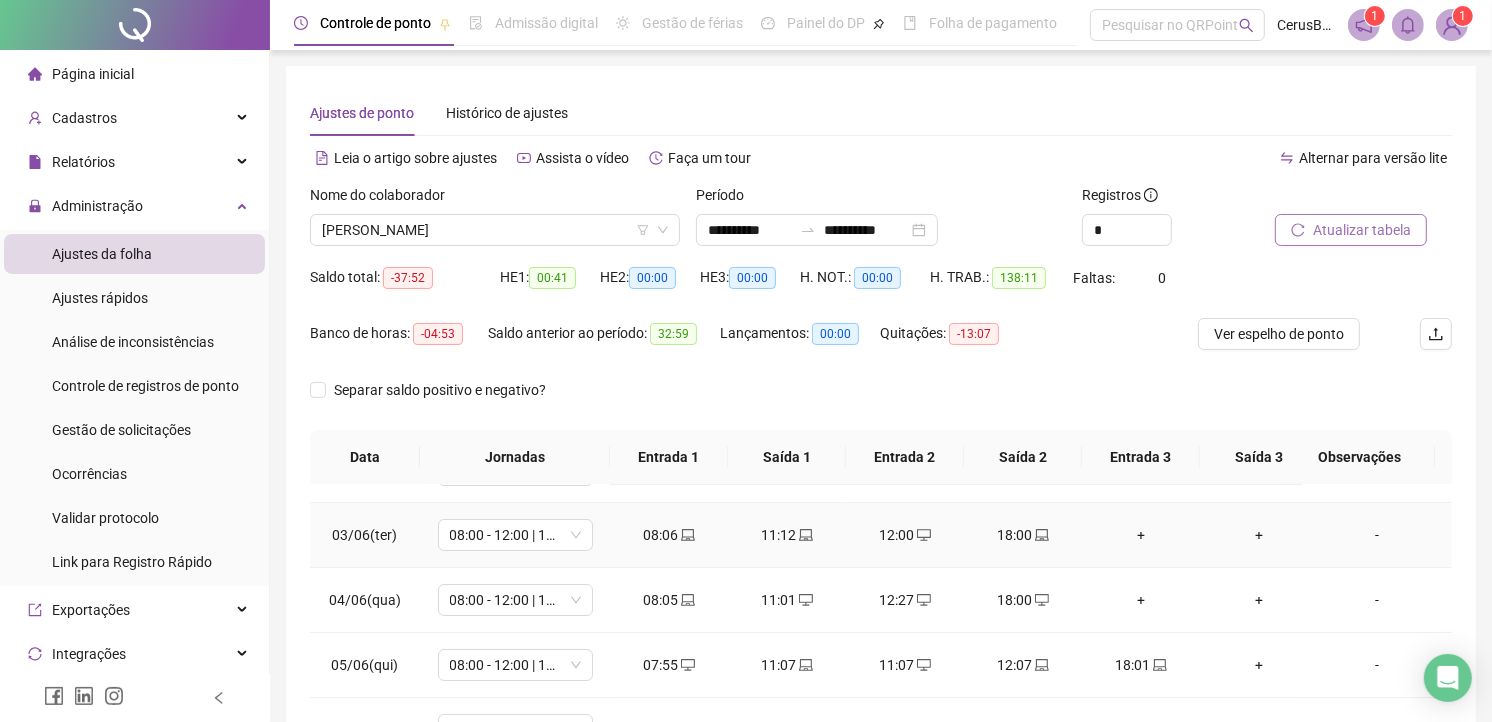 scroll, scrollTop: 111, scrollLeft: 0, axis: vertical 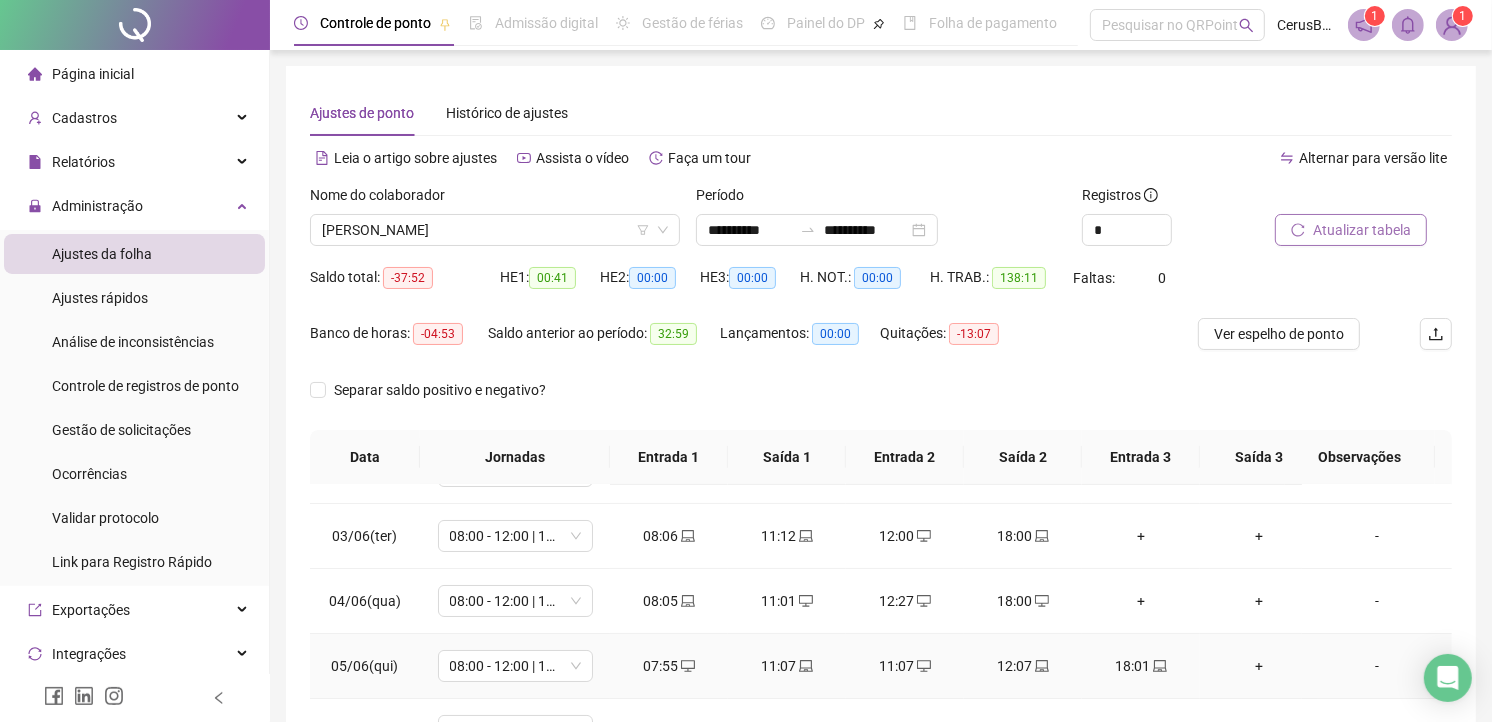 click 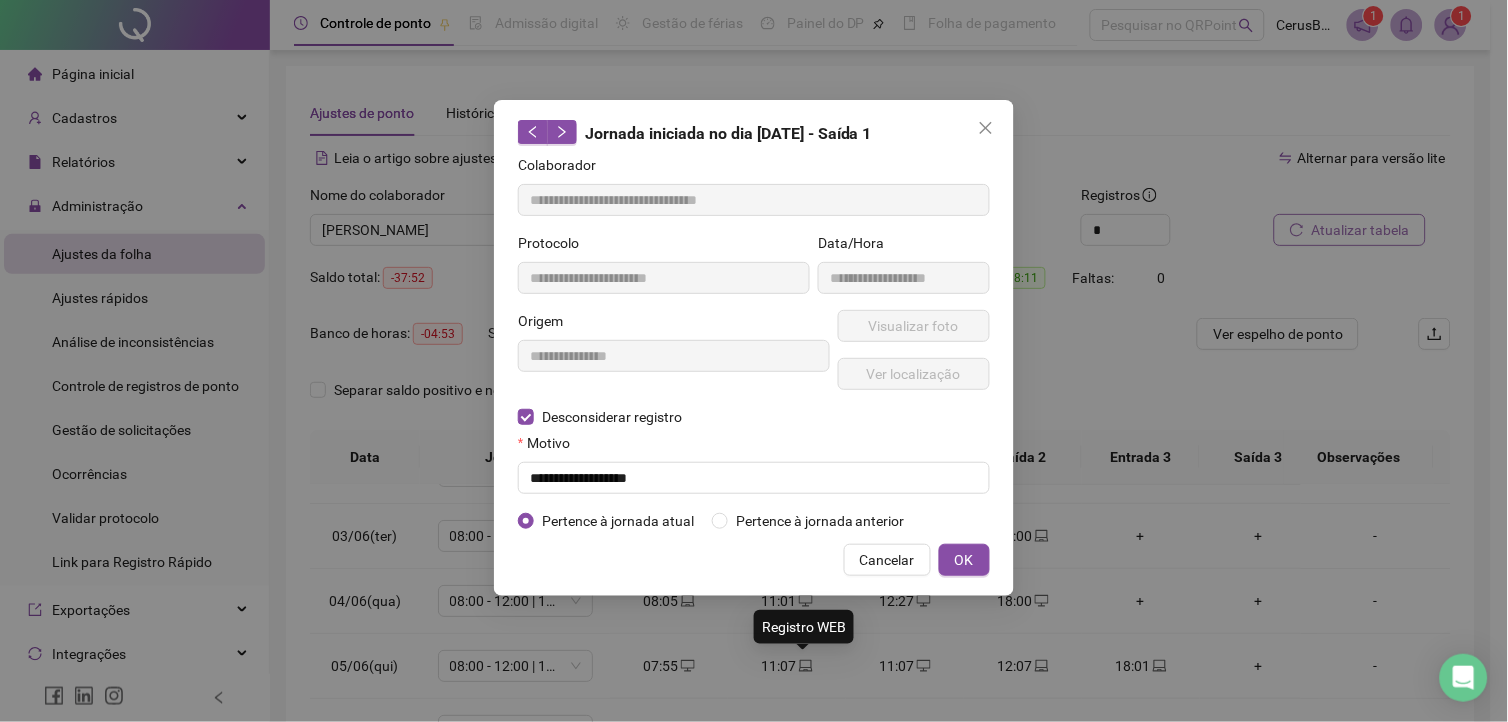 type on "**********" 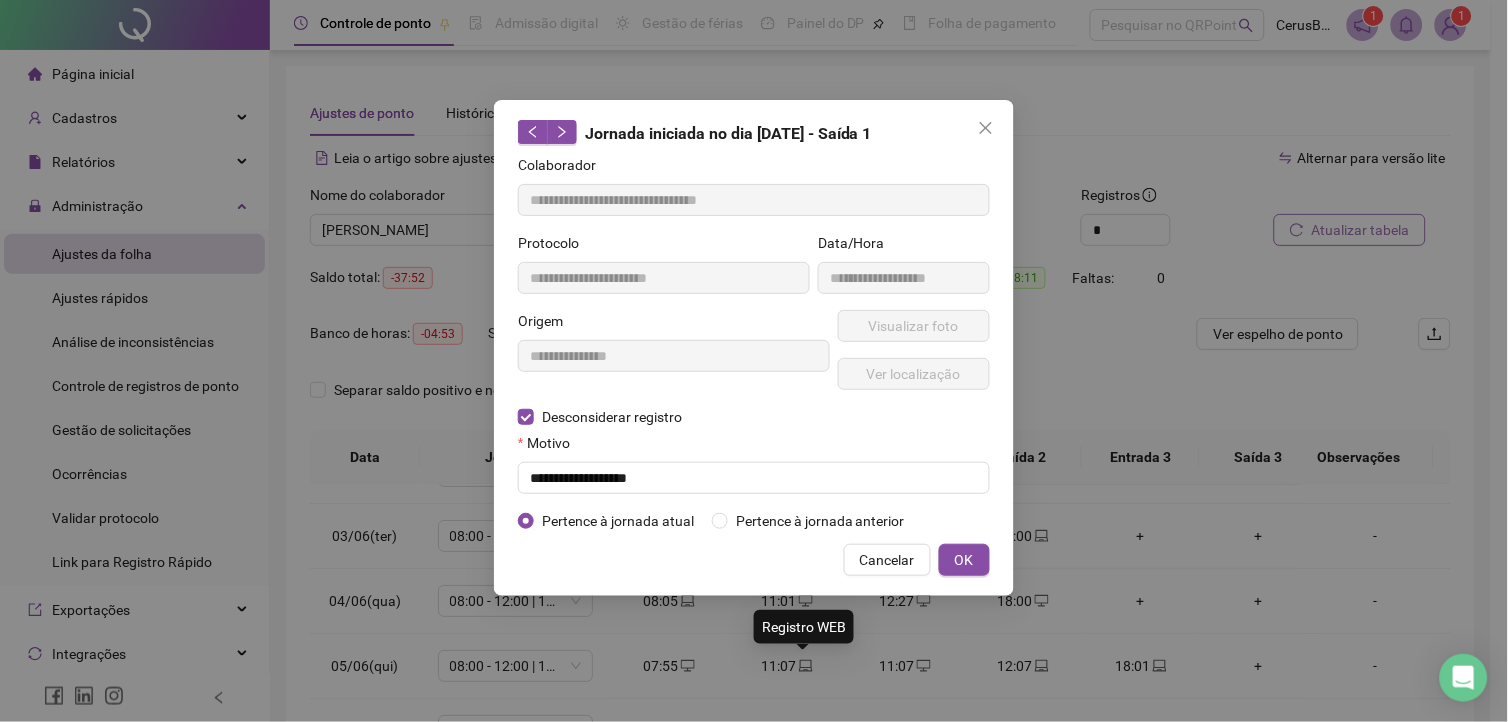 type 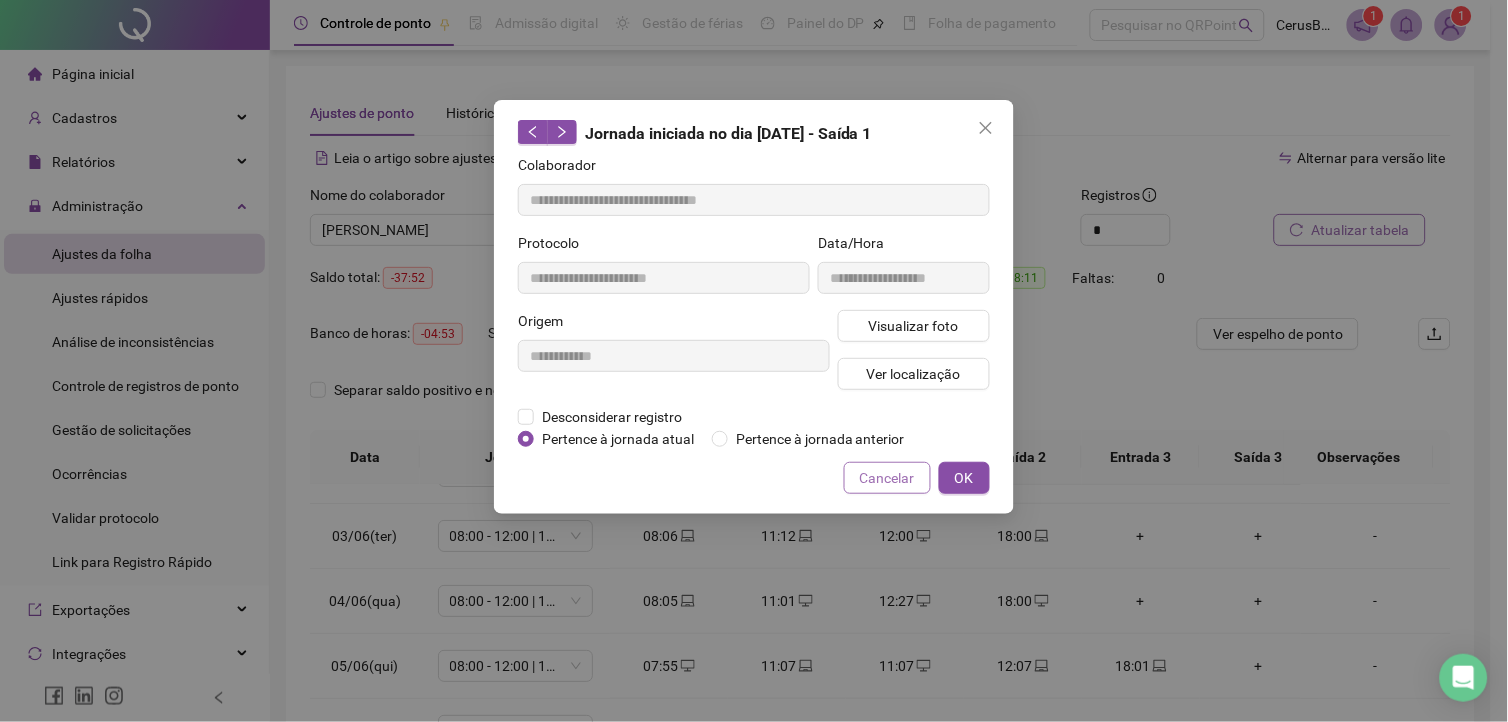 click on "Cancelar" at bounding box center [887, 478] 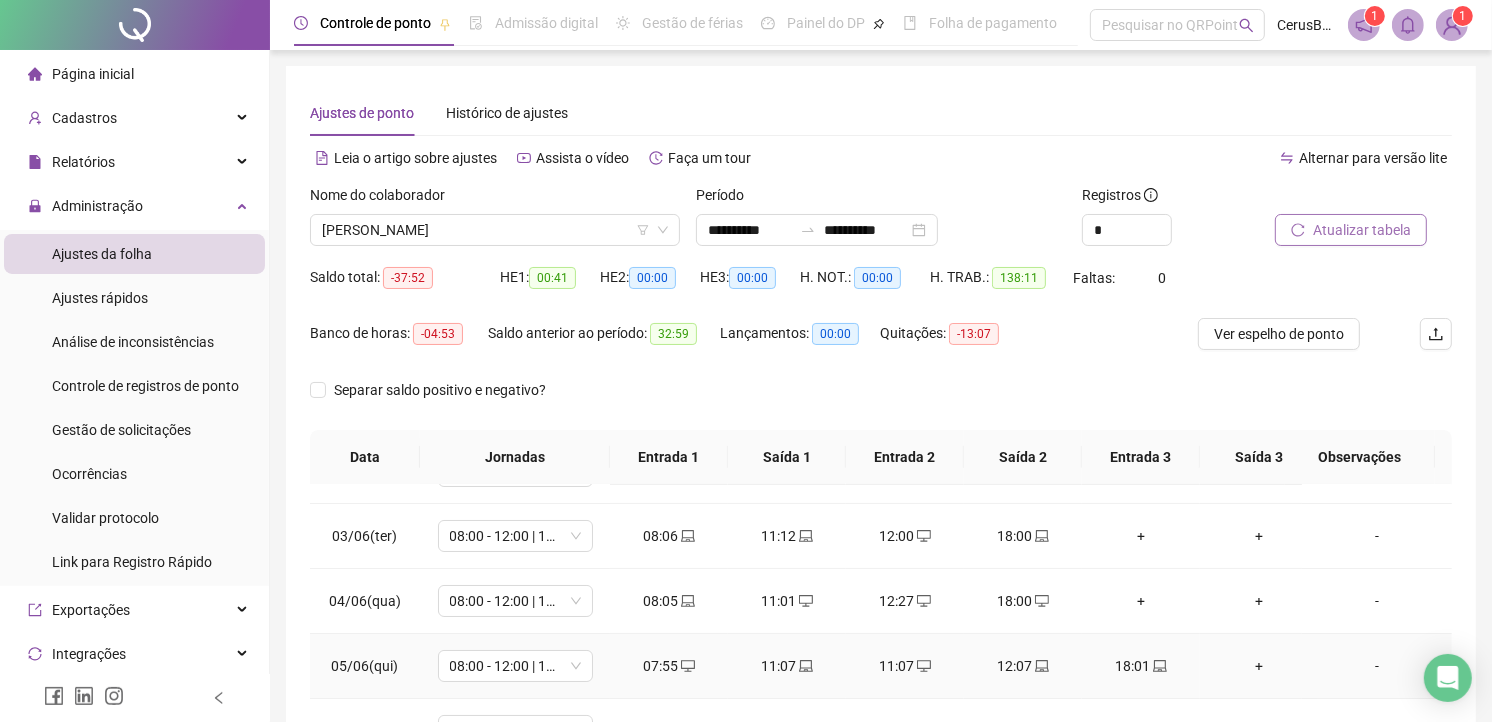 click on "11:07" at bounding box center [905, 666] 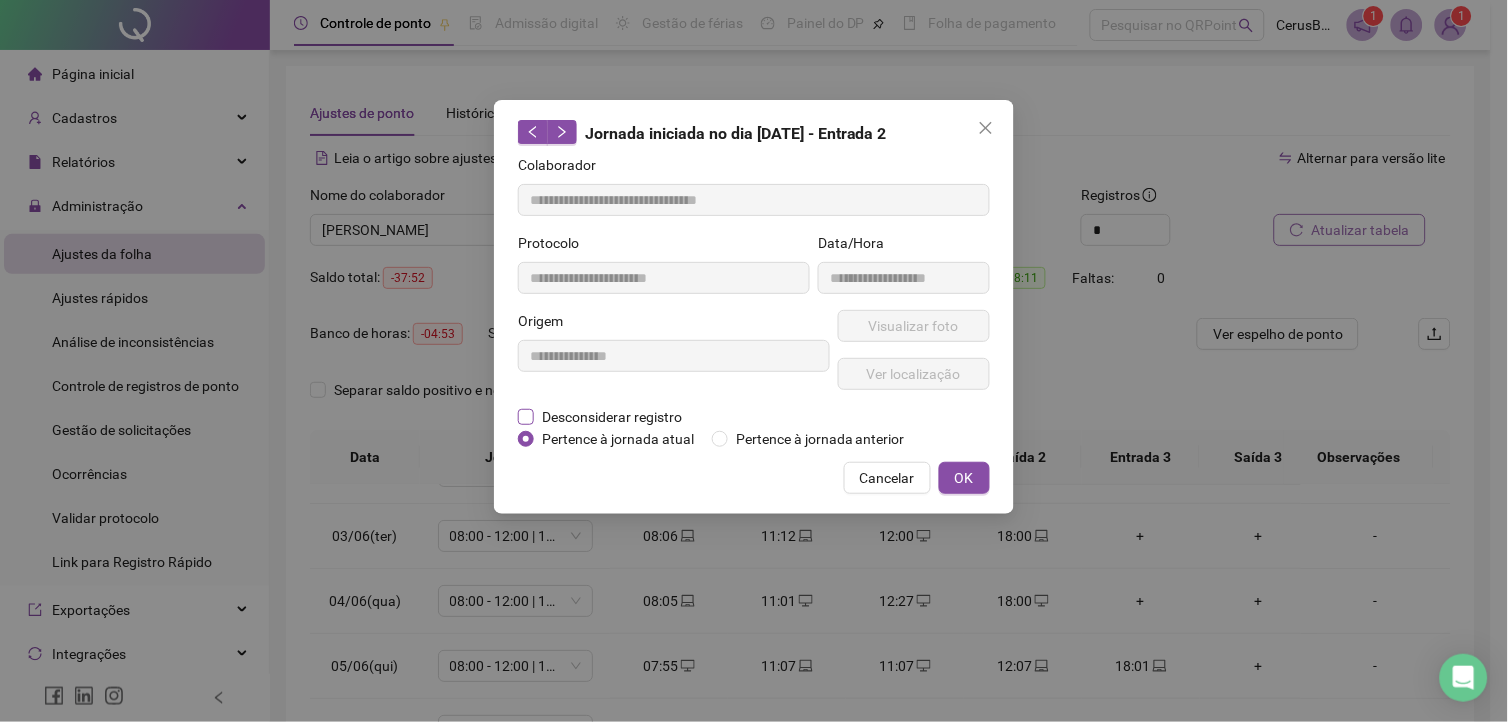click on "Desconsiderar registro" at bounding box center [612, 417] 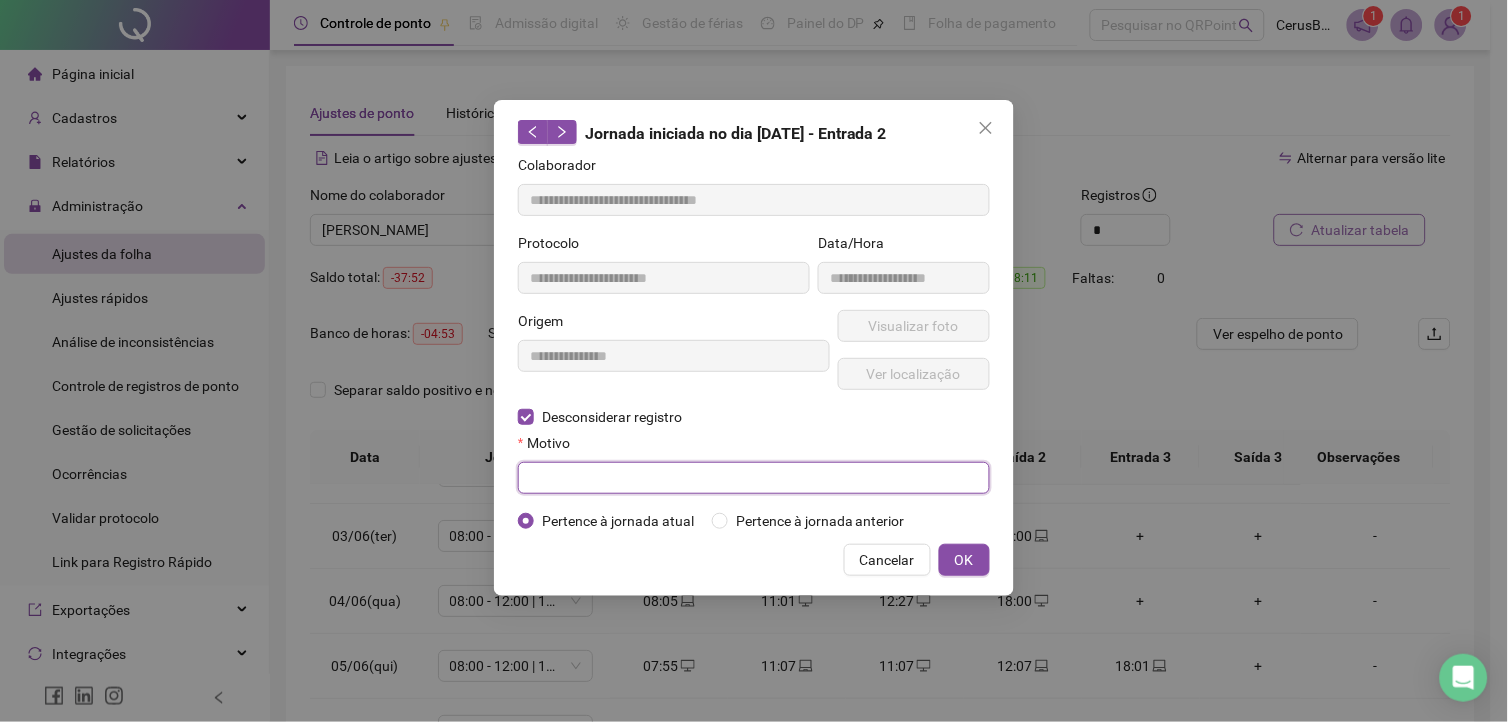 click at bounding box center [754, 478] 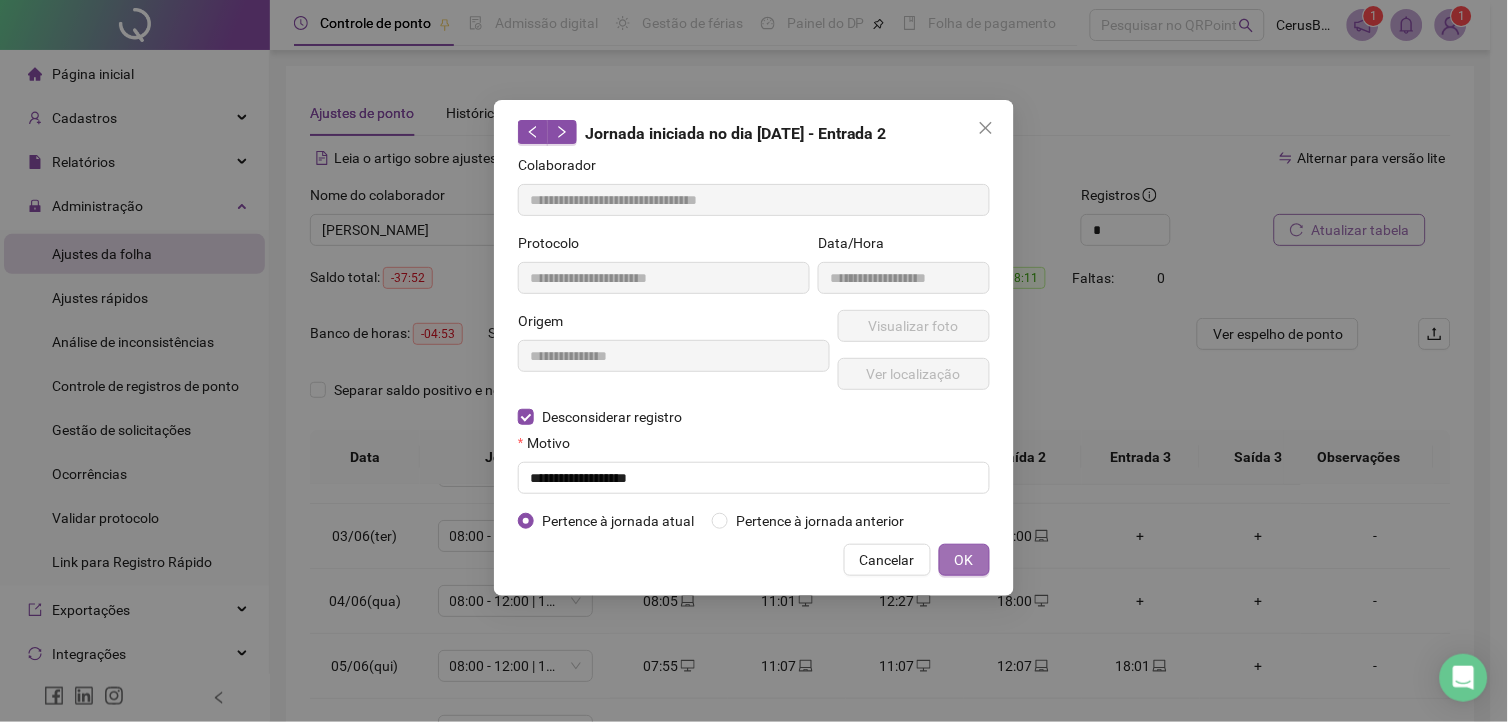 click on "OK" at bounding box center [964, 560] 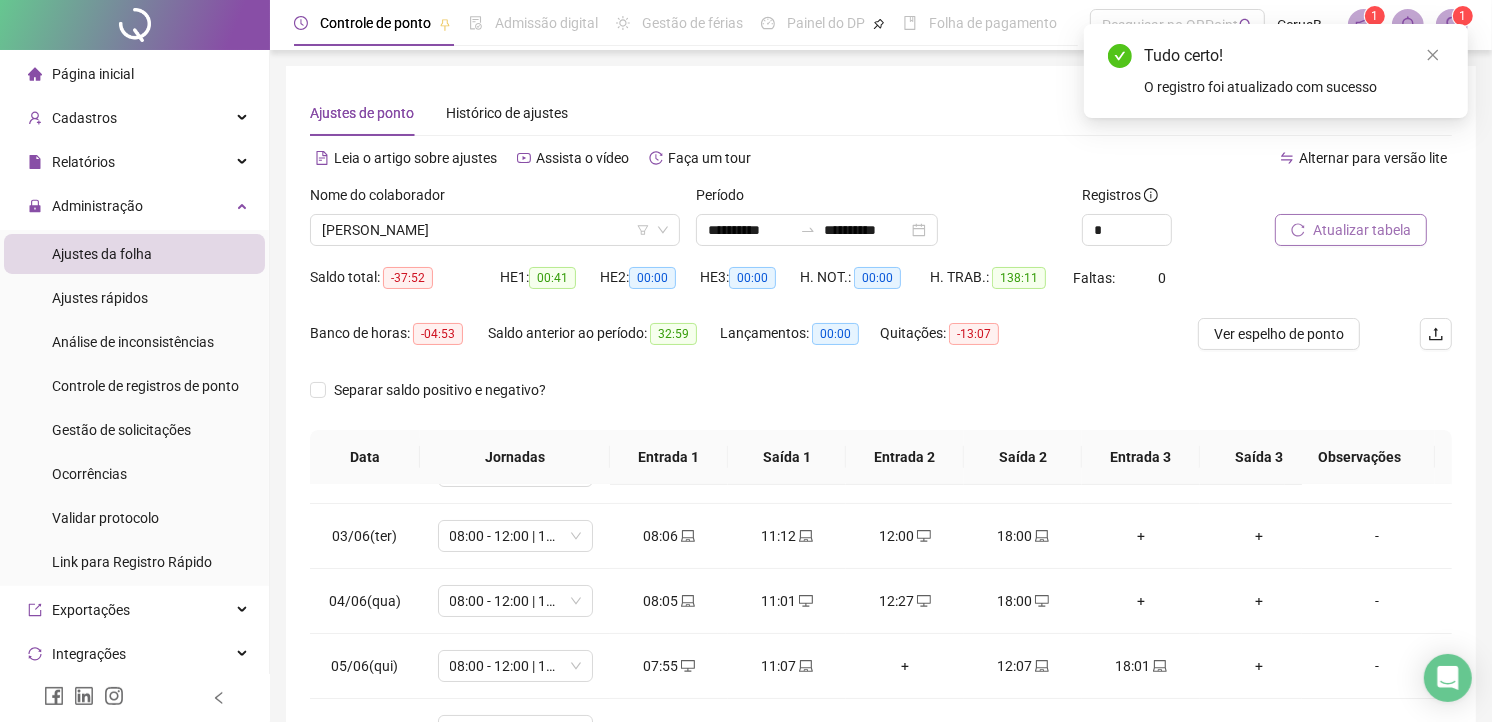 click on "Atualizar tabela" at bounding box center (1362, 230) 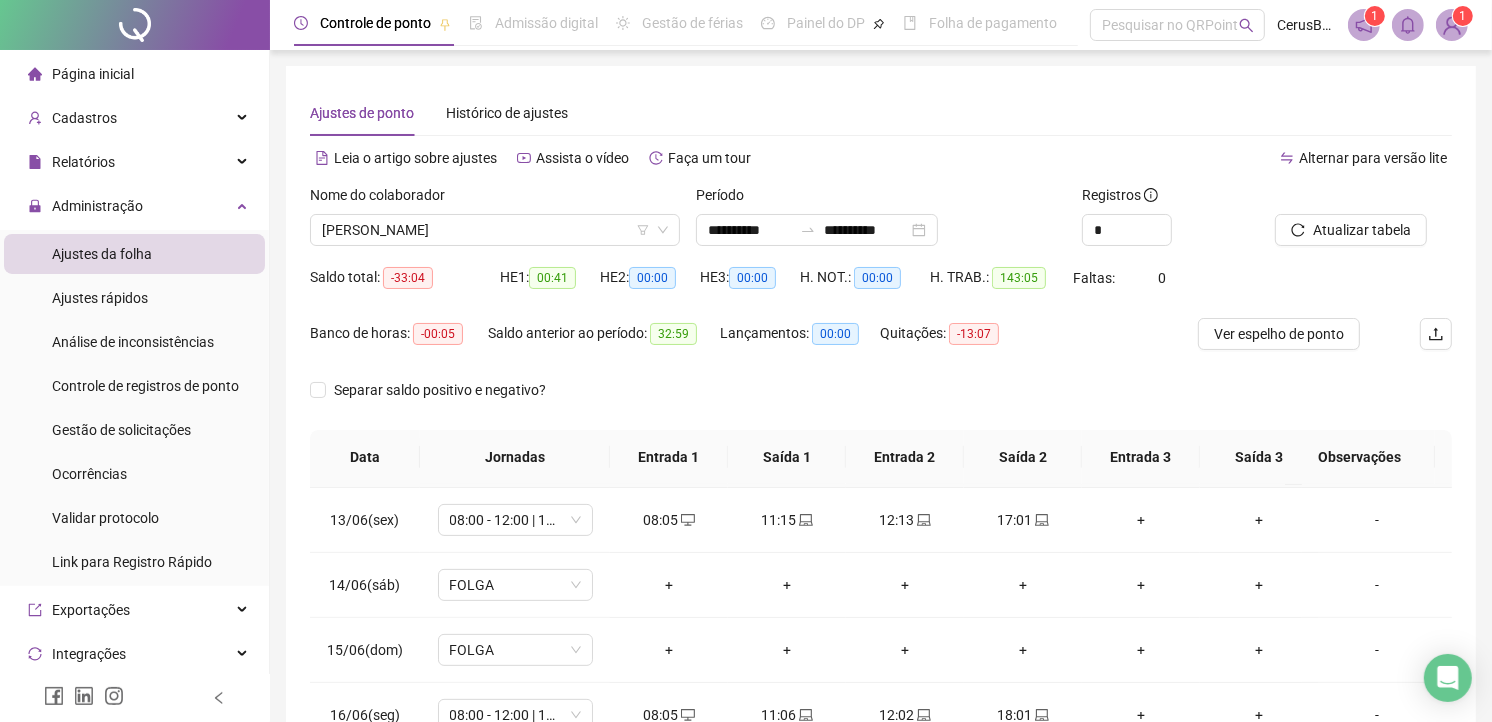 scroll, scrollTop: 888, scrollLeft: 0, axis: vertical 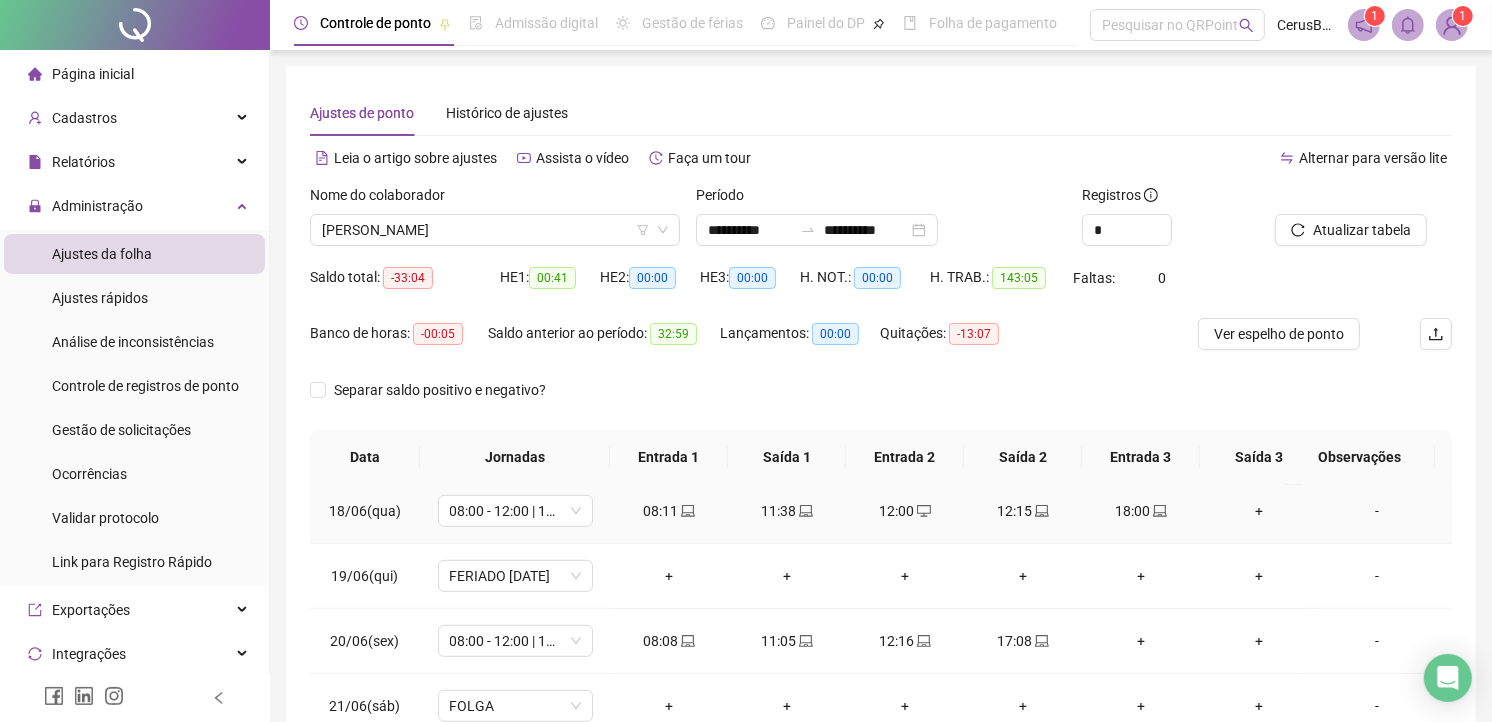 click on "12:00" at bounding box center (905, 511) 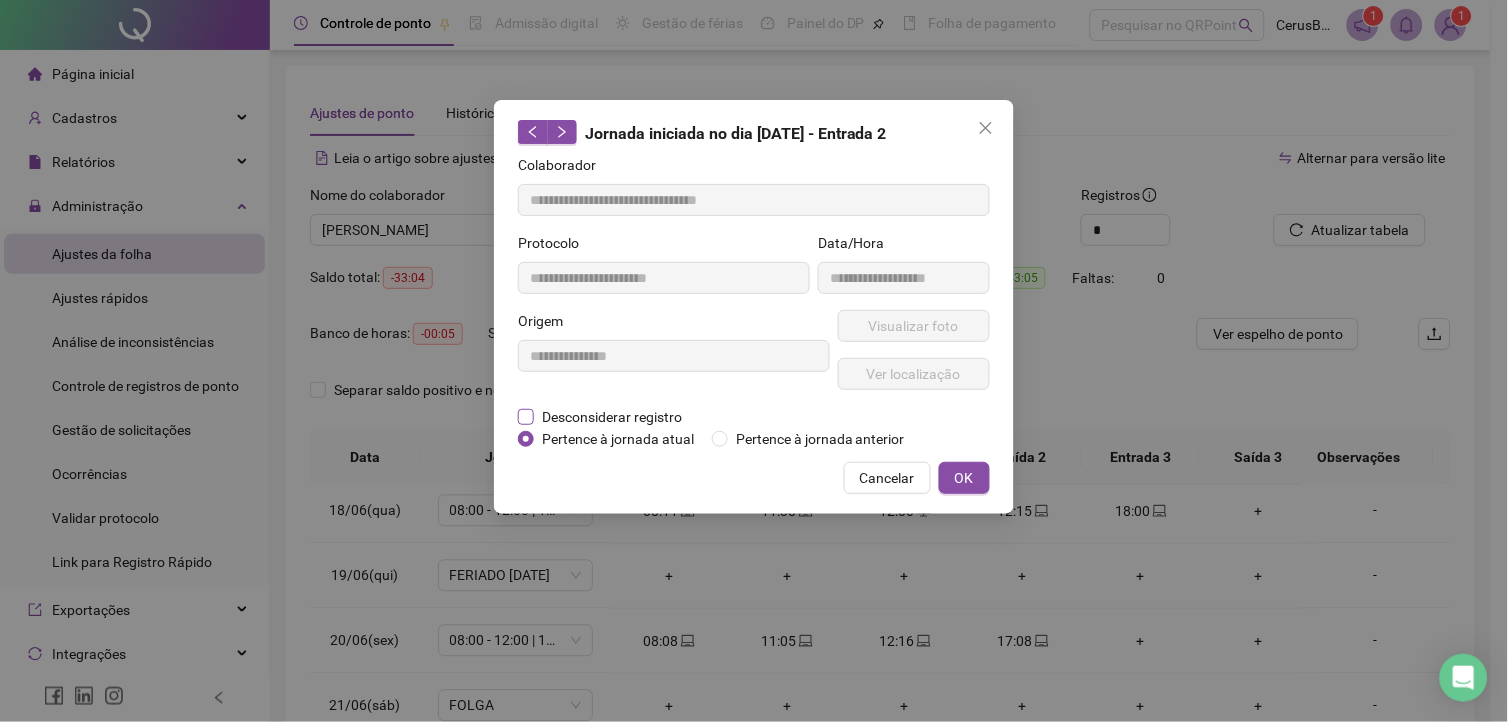 click on "Desconsiderar registro" at bounding box center (612, 417) 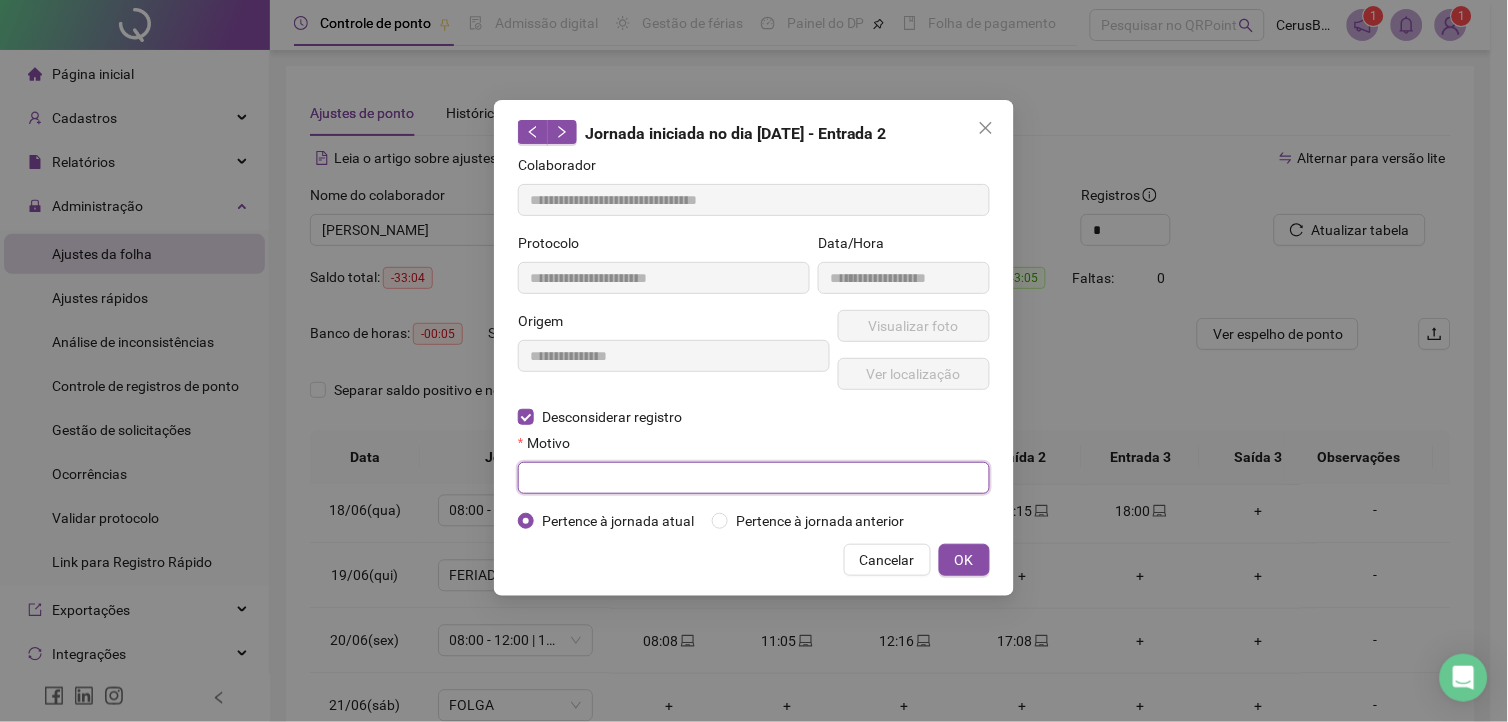click at bounding box center (754, 478) 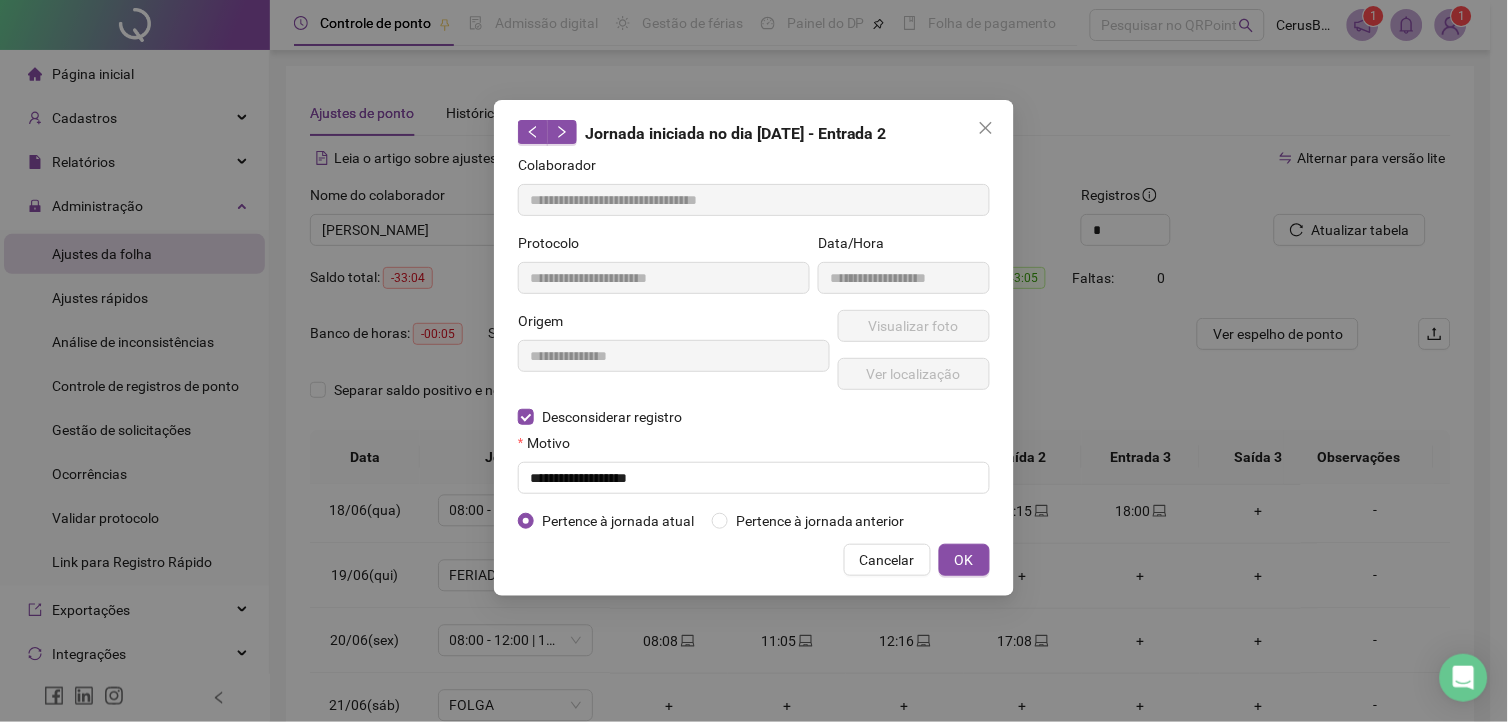 click on "Cancelar OK" at bounding box center (754, 560) 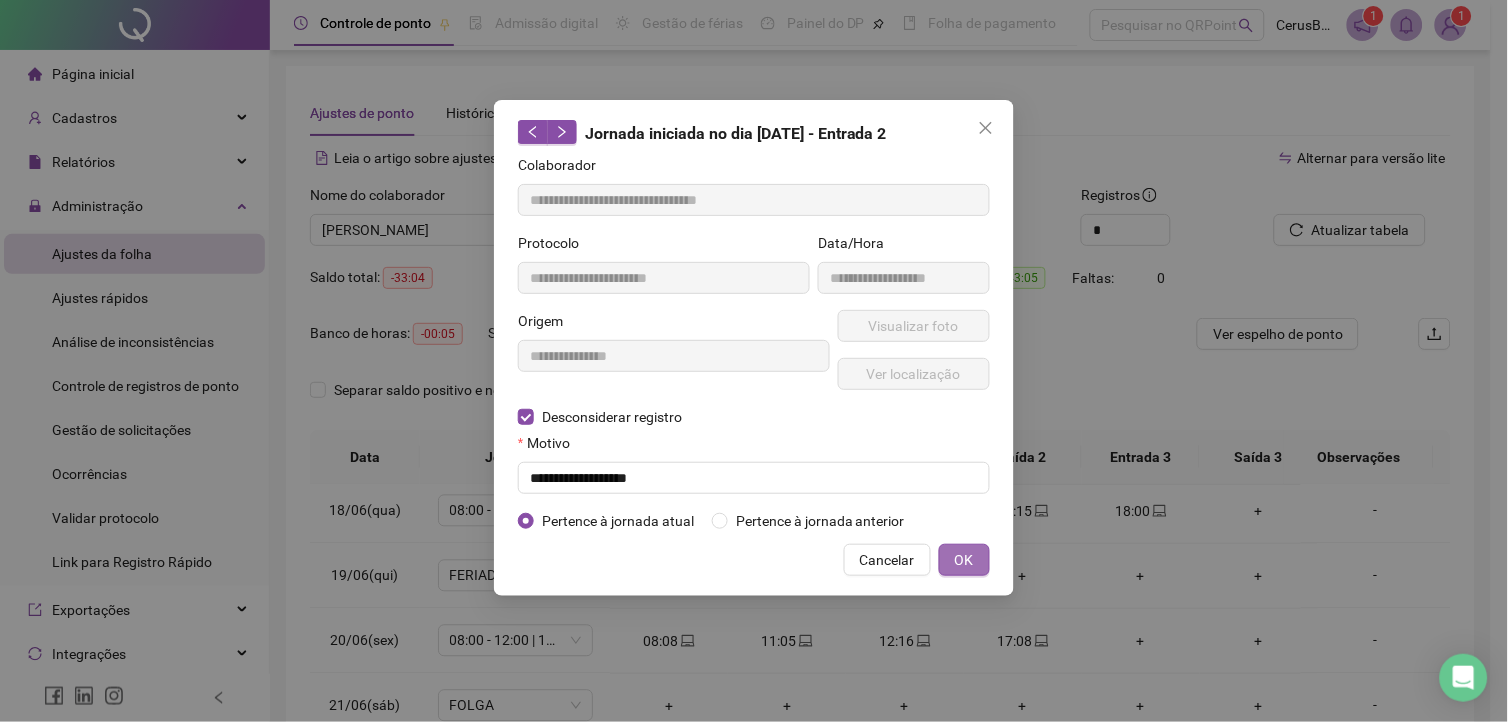 click on "OK" at bounding box center [964, 560] 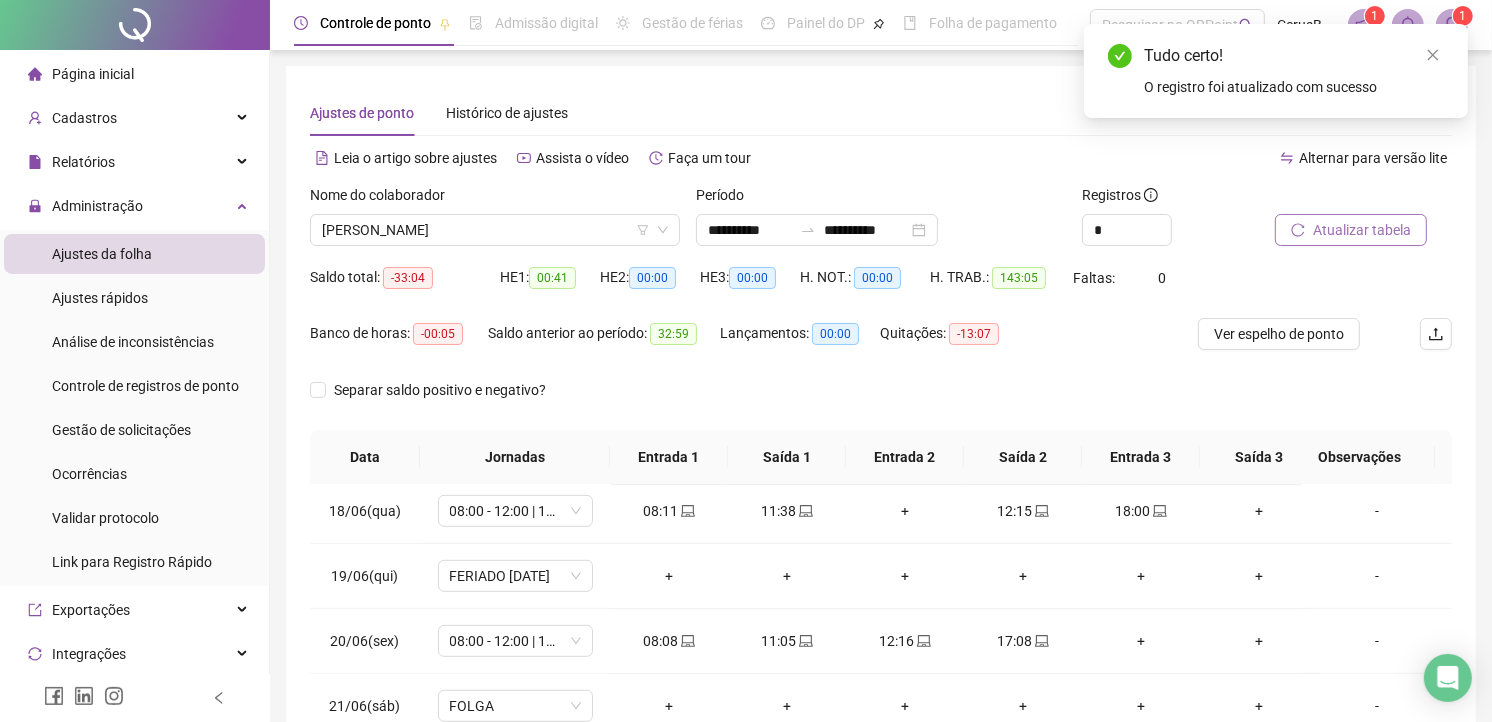 click on "Atualizar tabela" at bounding box center [1362, 230] 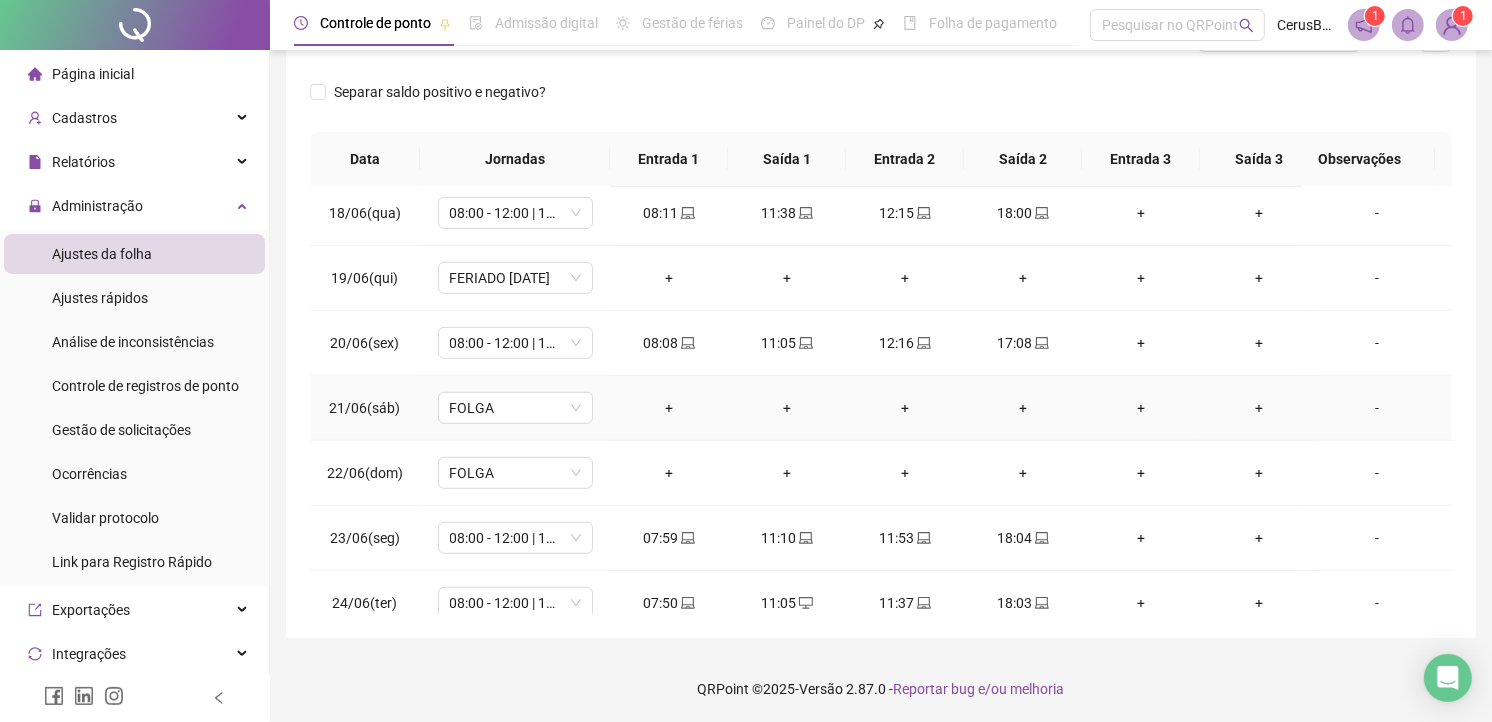 scroll, scrollTop: 300, scrollLeft: 0, axis: vertical 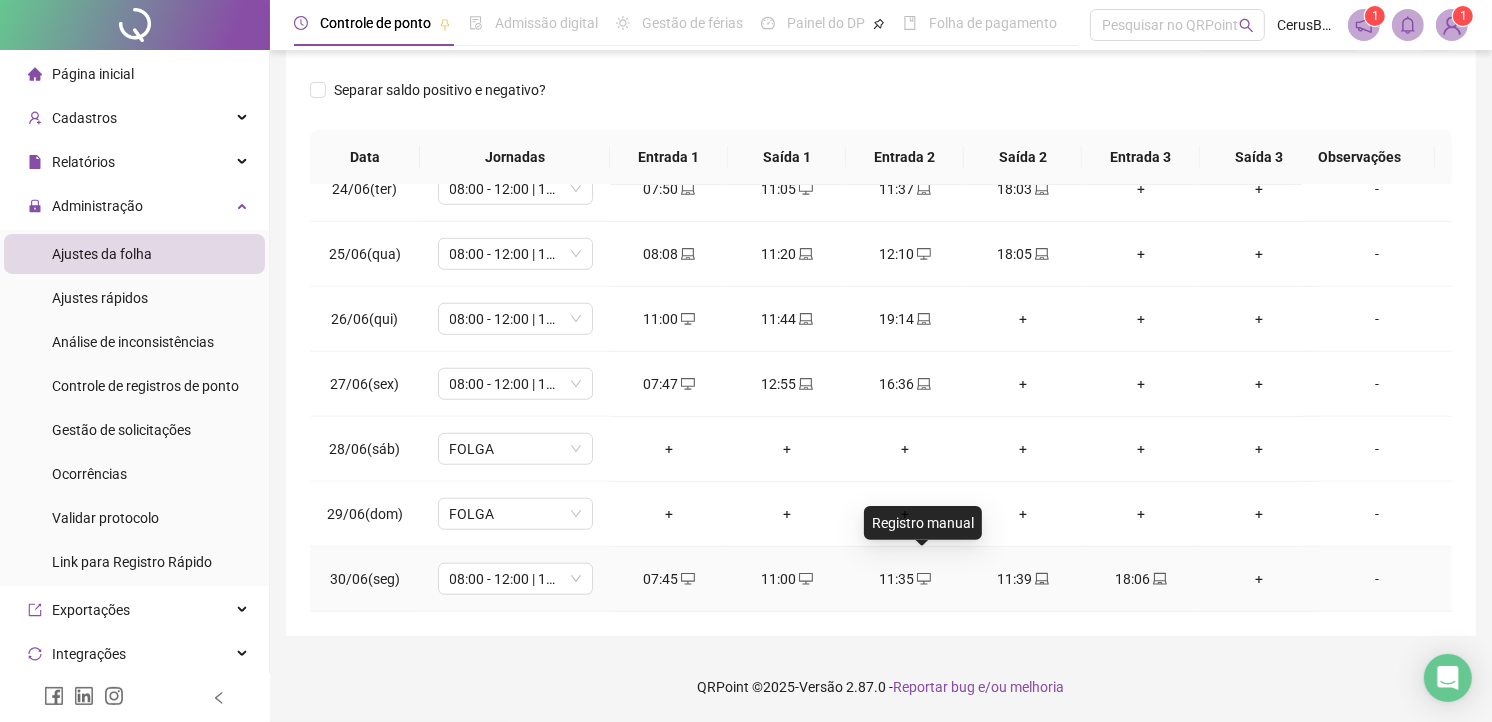 click 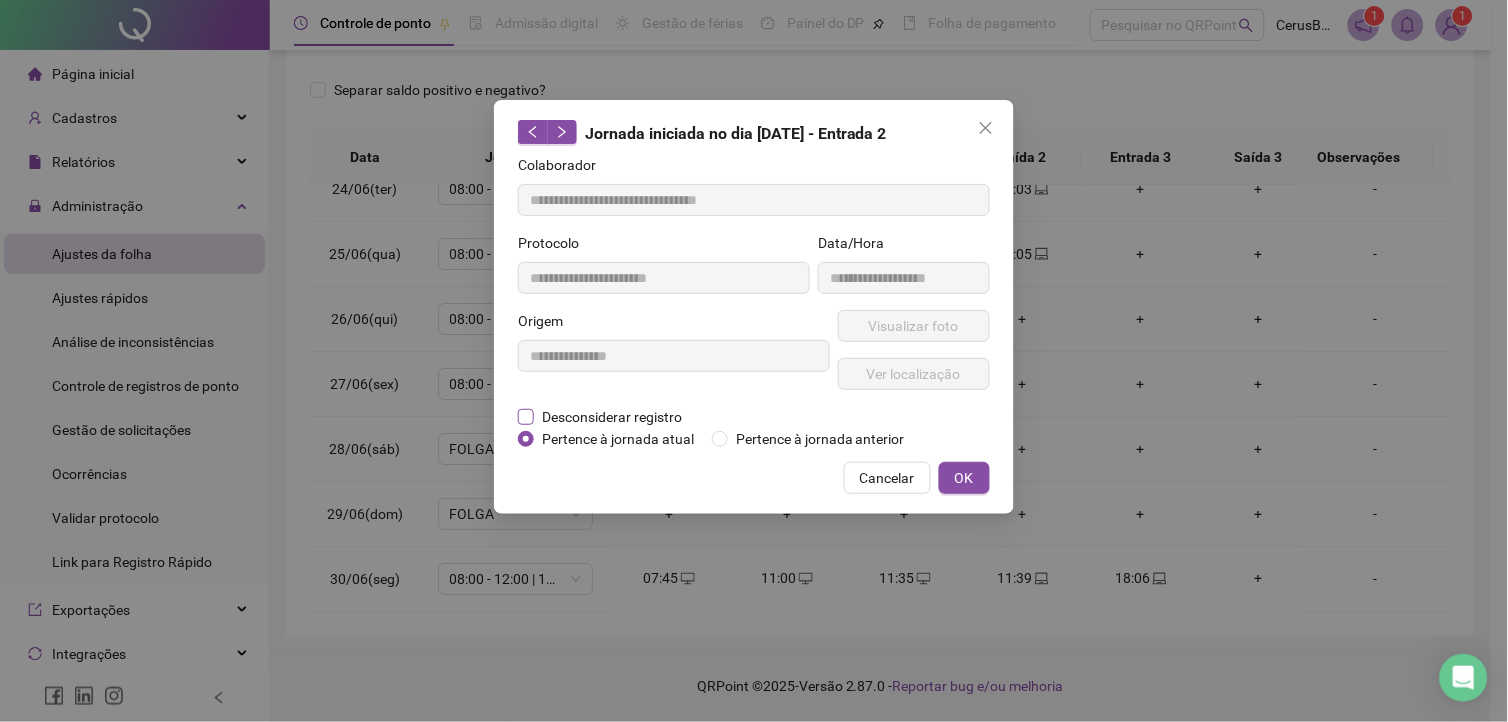 click on "Desconsiderar registro" at bounding box center (612, 417) 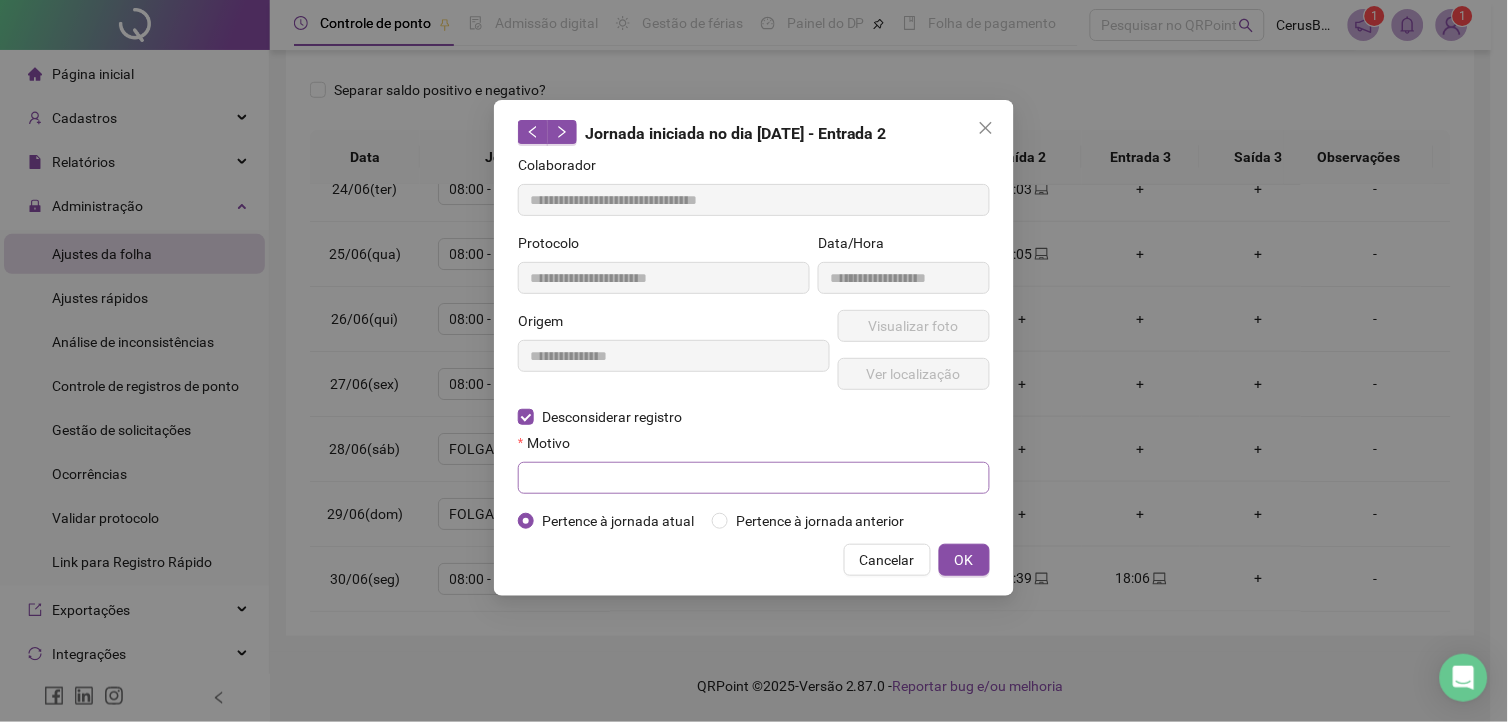 drag, startPoint x: 651, startPoint y: 504, endPoint x: 653, endPoint y: 493, distance: 11.18034 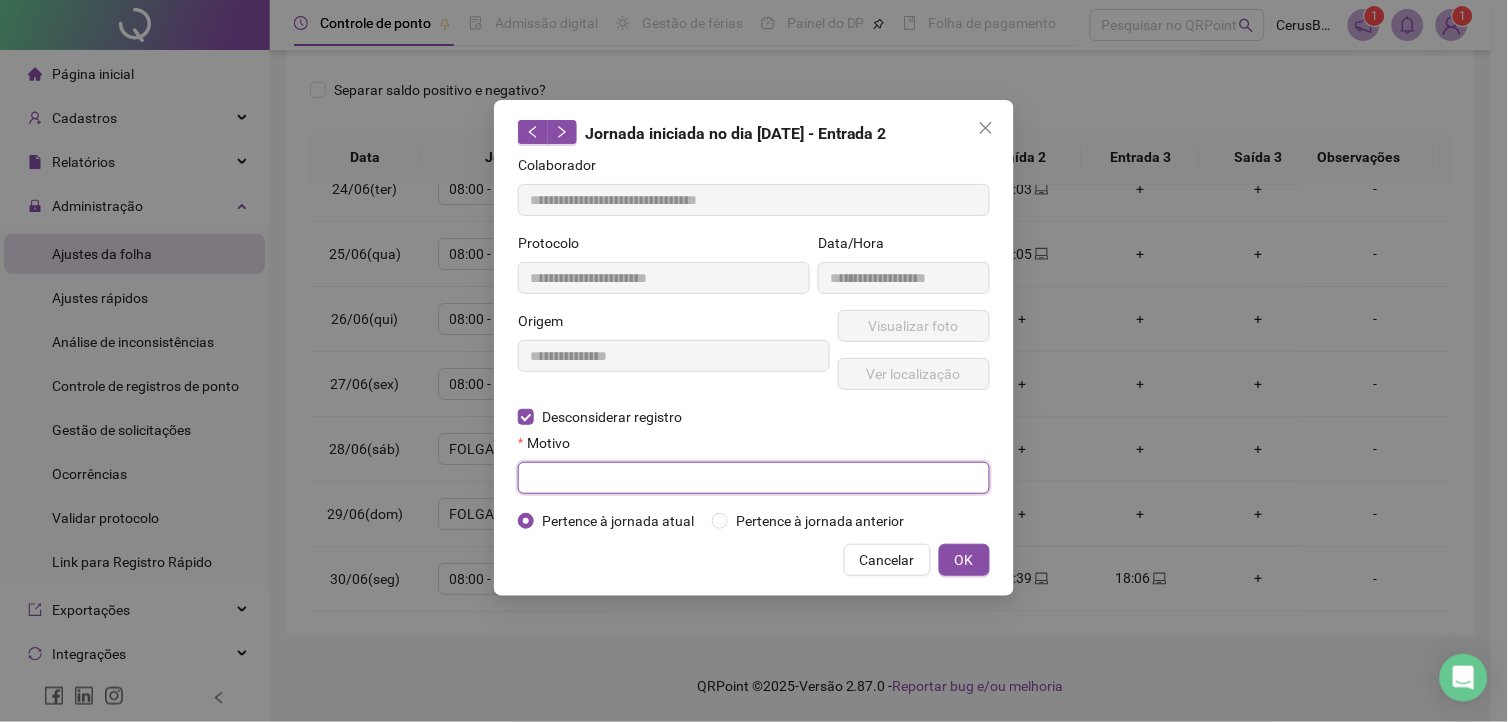 click at bounding box center [754, 478] 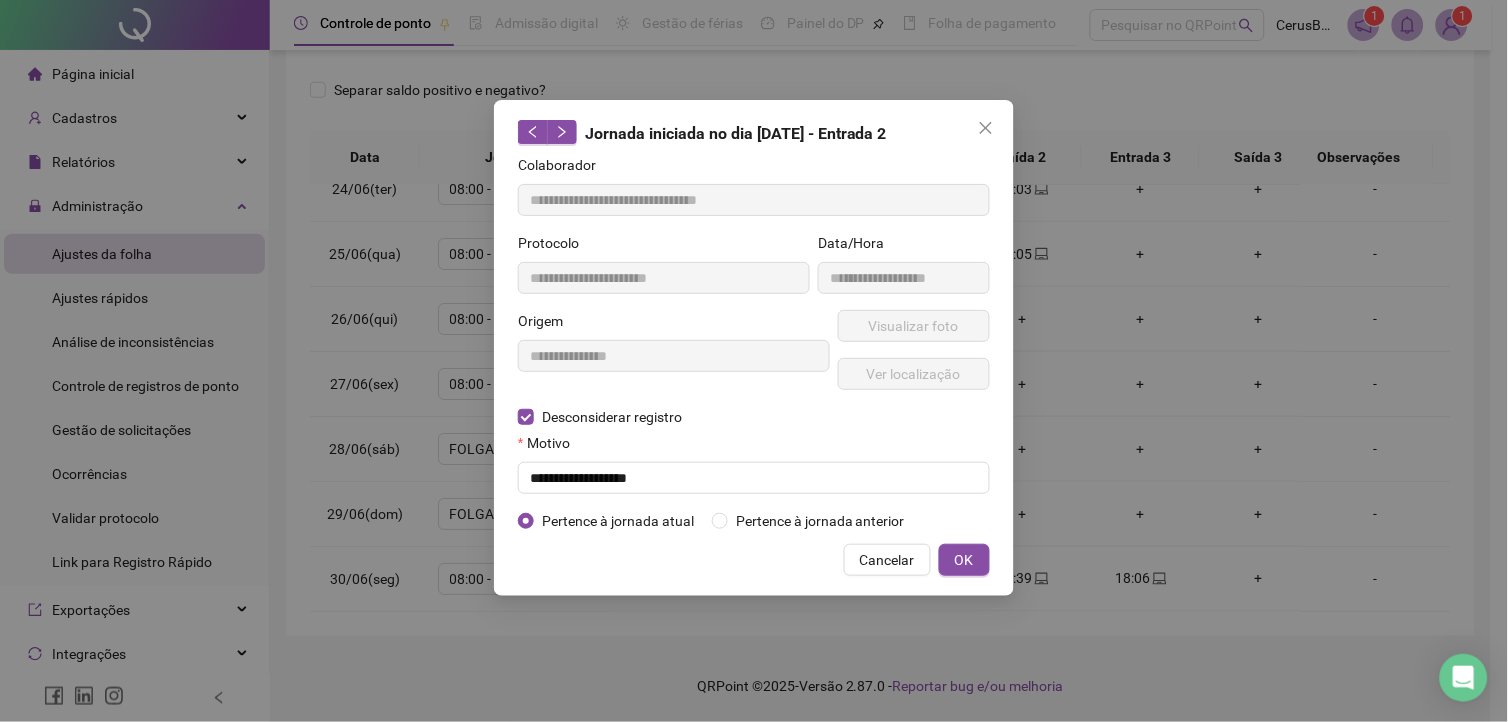 click on "Cancelar OK" at bounding box center (754, 560) 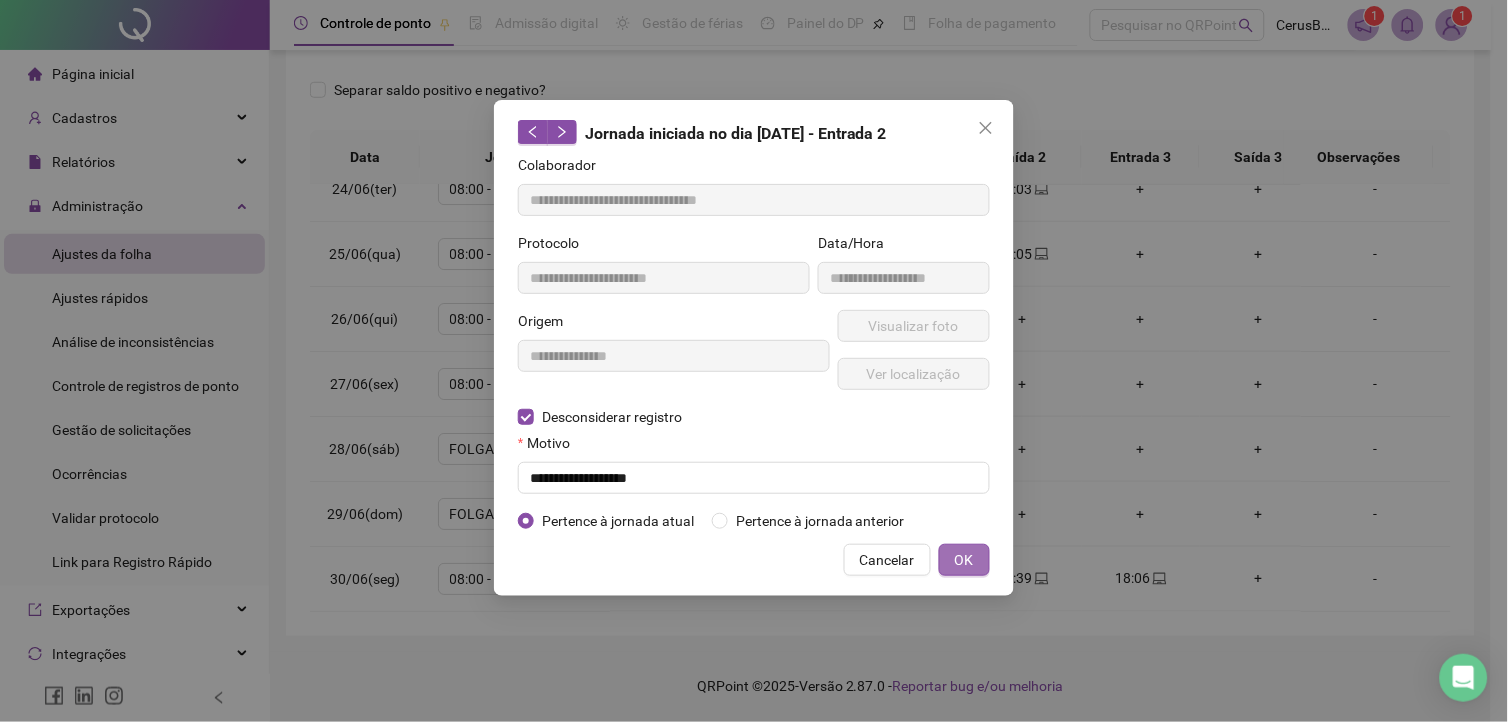 click on "OK" at bounding box center [964, 560] 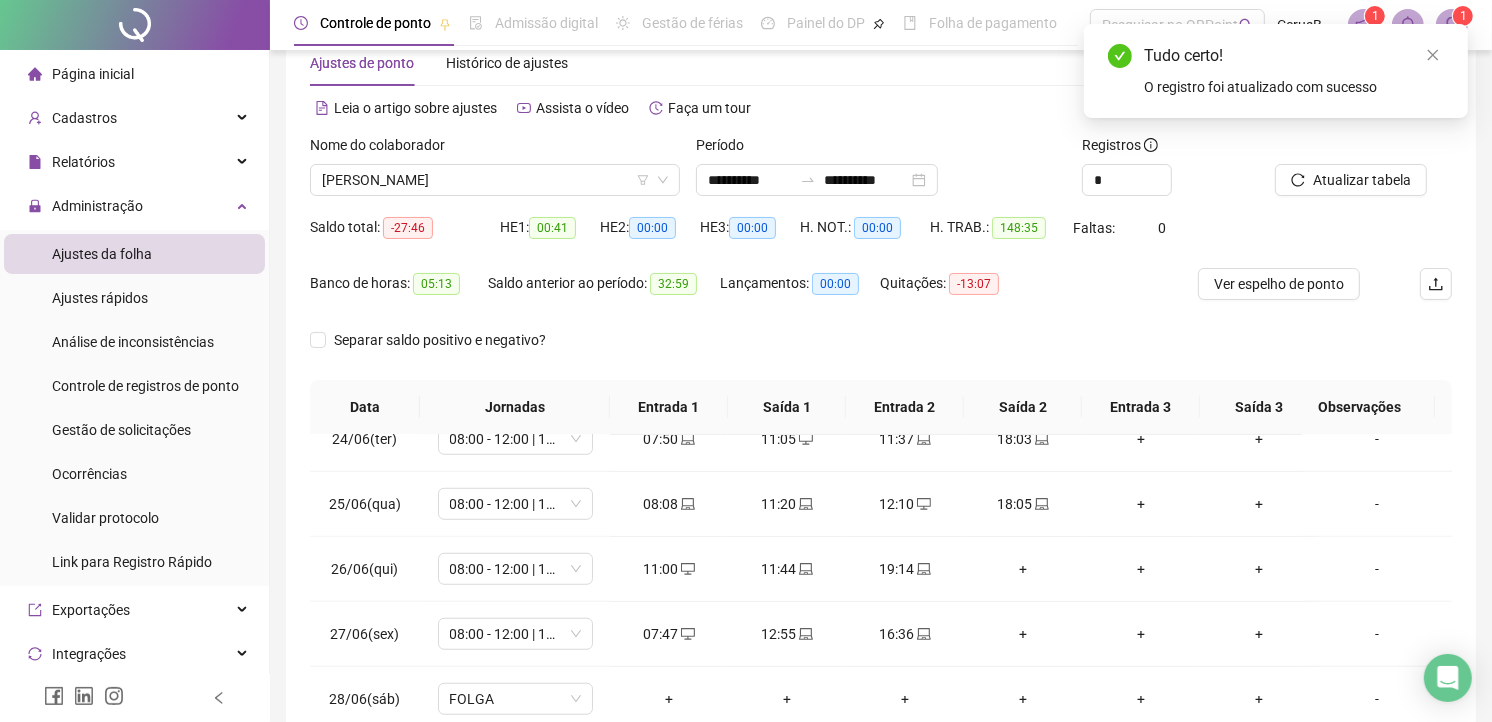 scroll, scrollTop: 0, scrollLeft: 0, axis: both 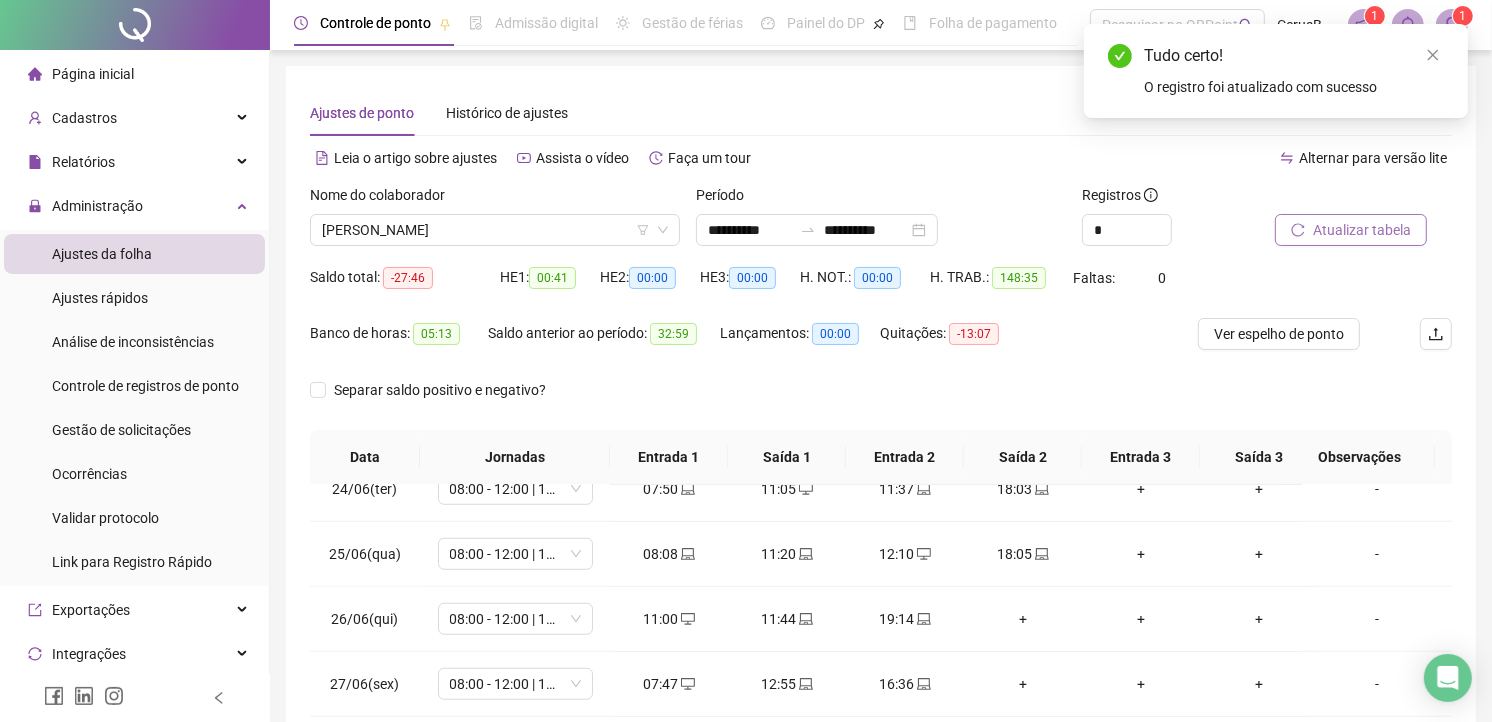 click on "Atualizar tabela" at bounding box center (1362, 230) 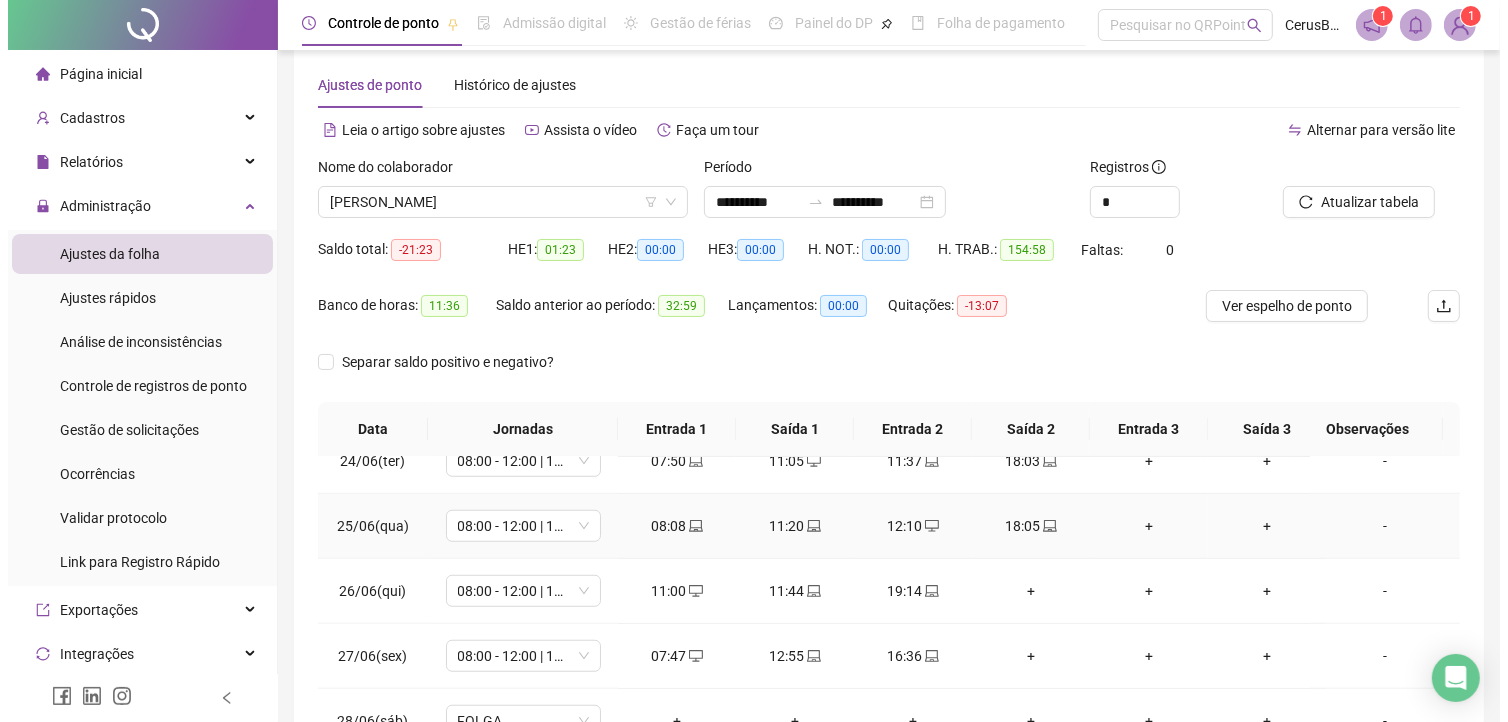 scroll, scrollTop: 111, scrollLeft: 0, axis: vertical 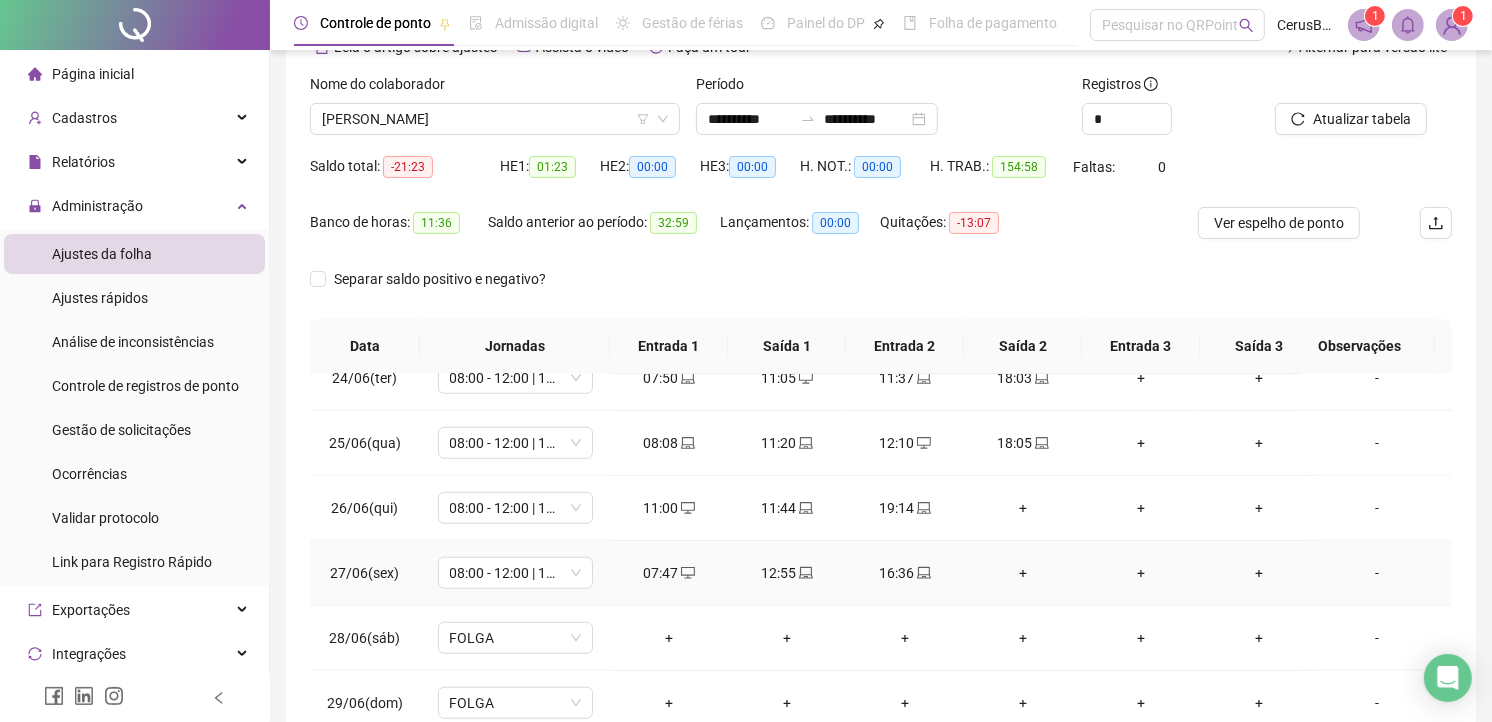 click on "-" at bounding box center (1377, 573) 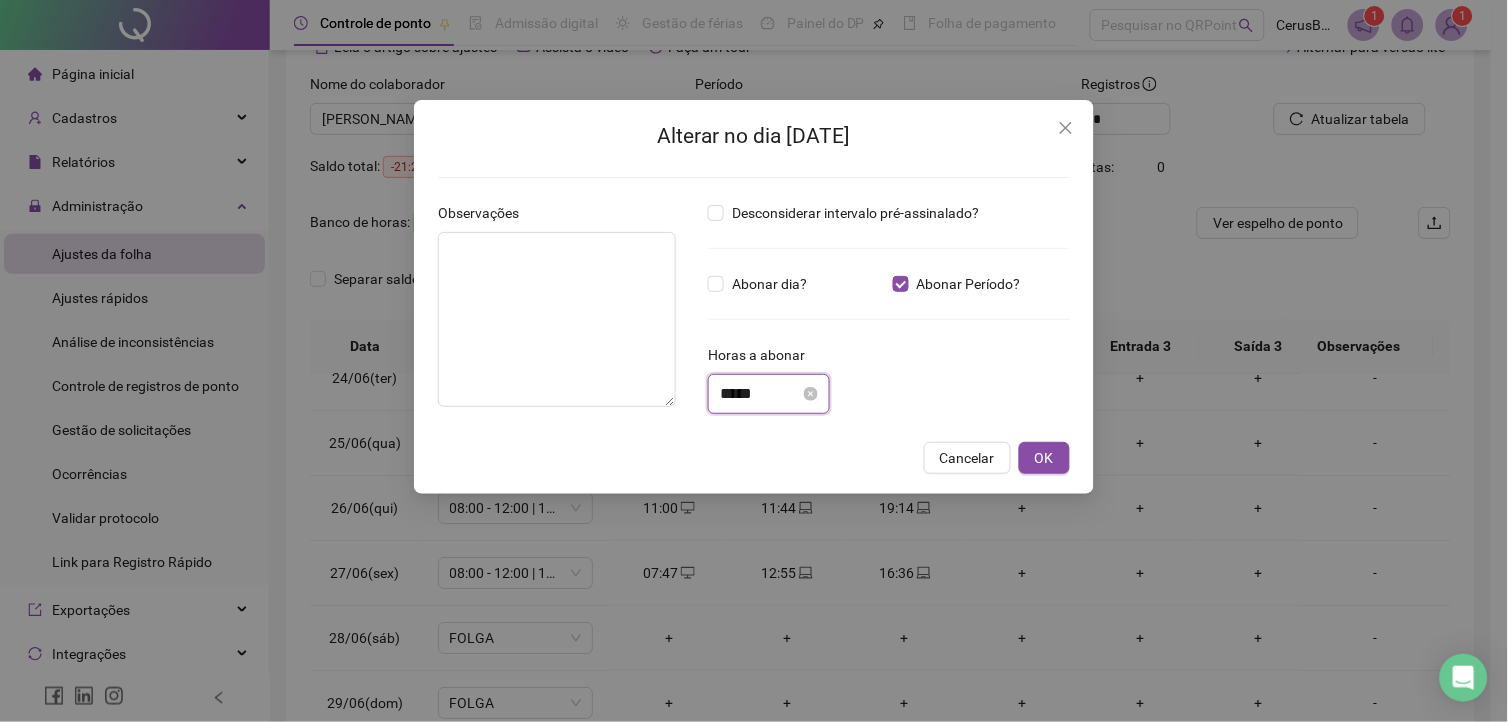 click on "*****" at bounding box center (760, 394) 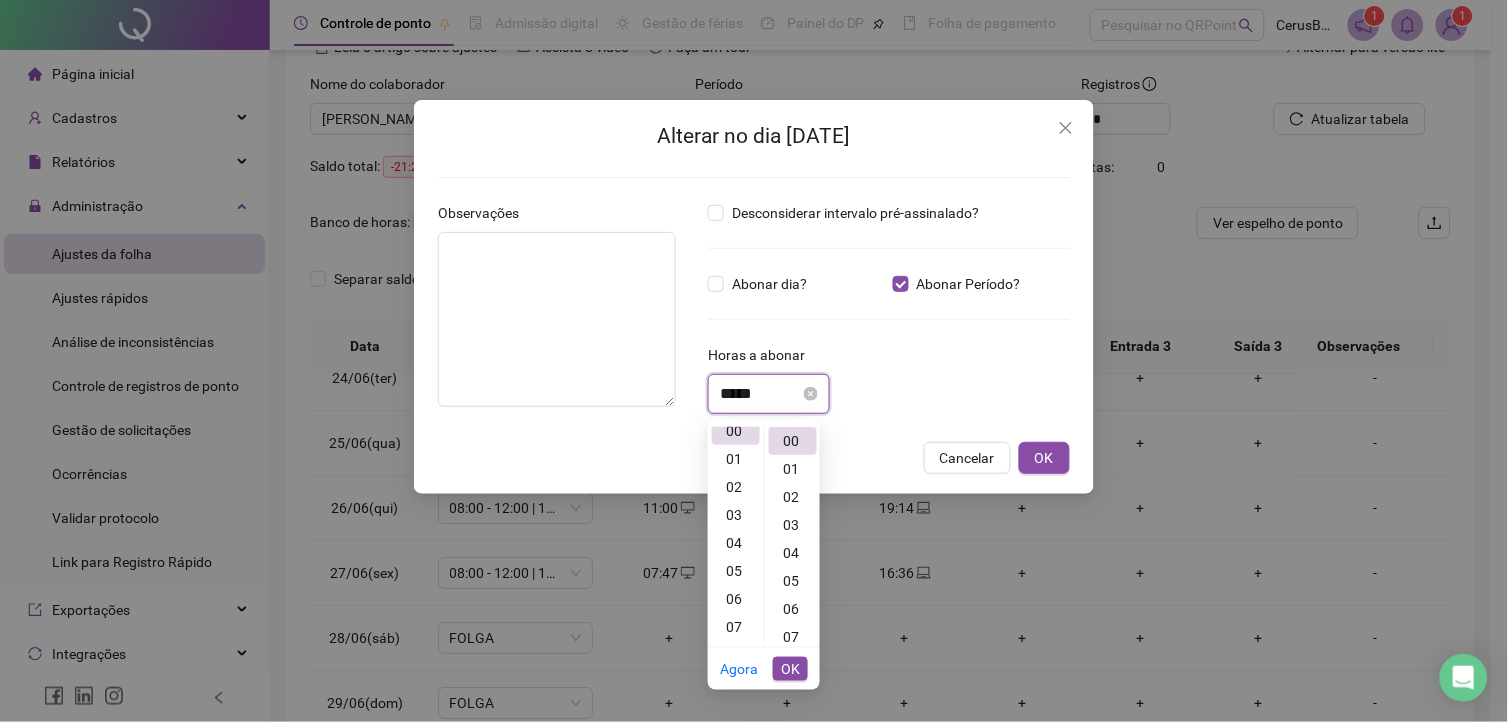 scroll, scrollTop: 0, scrollLeft: 0, axis: both 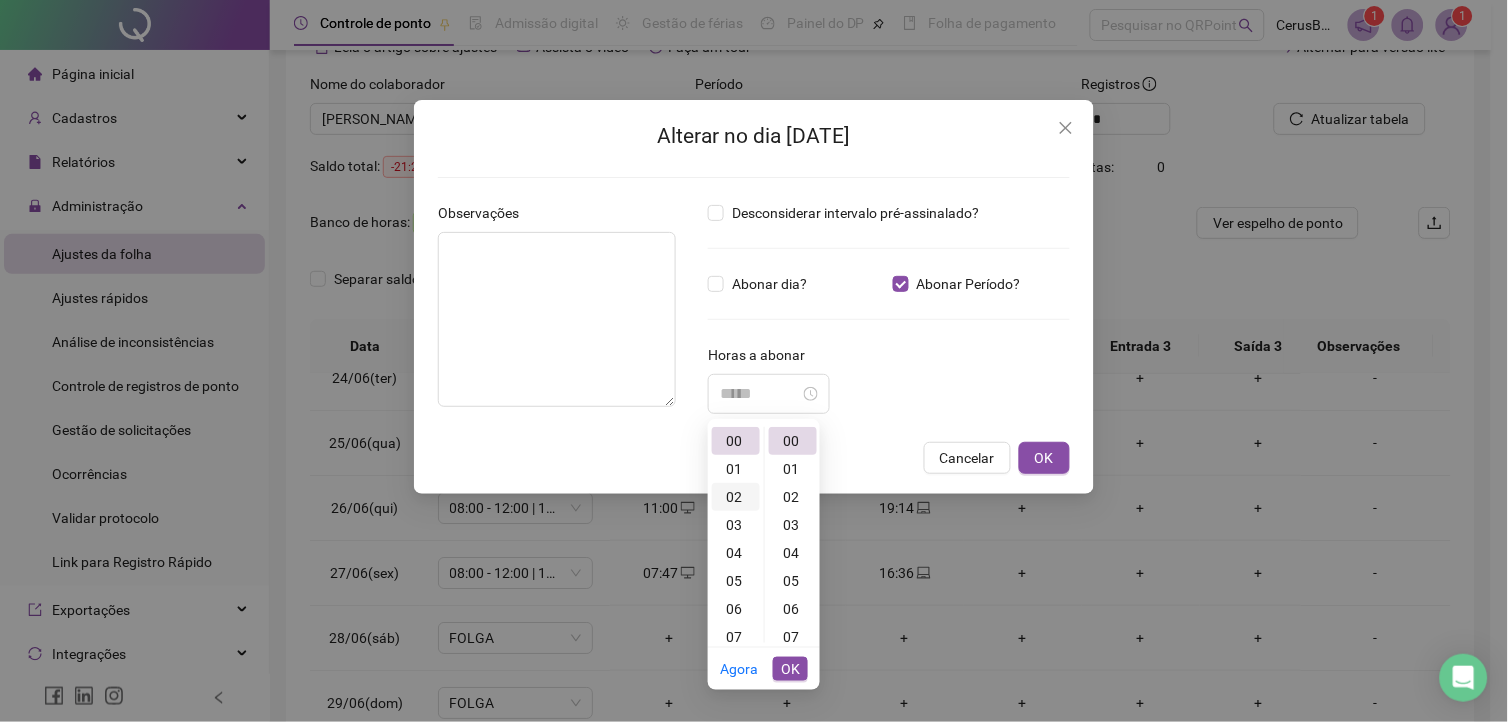 click on "02" at bounding box center (736, 497) 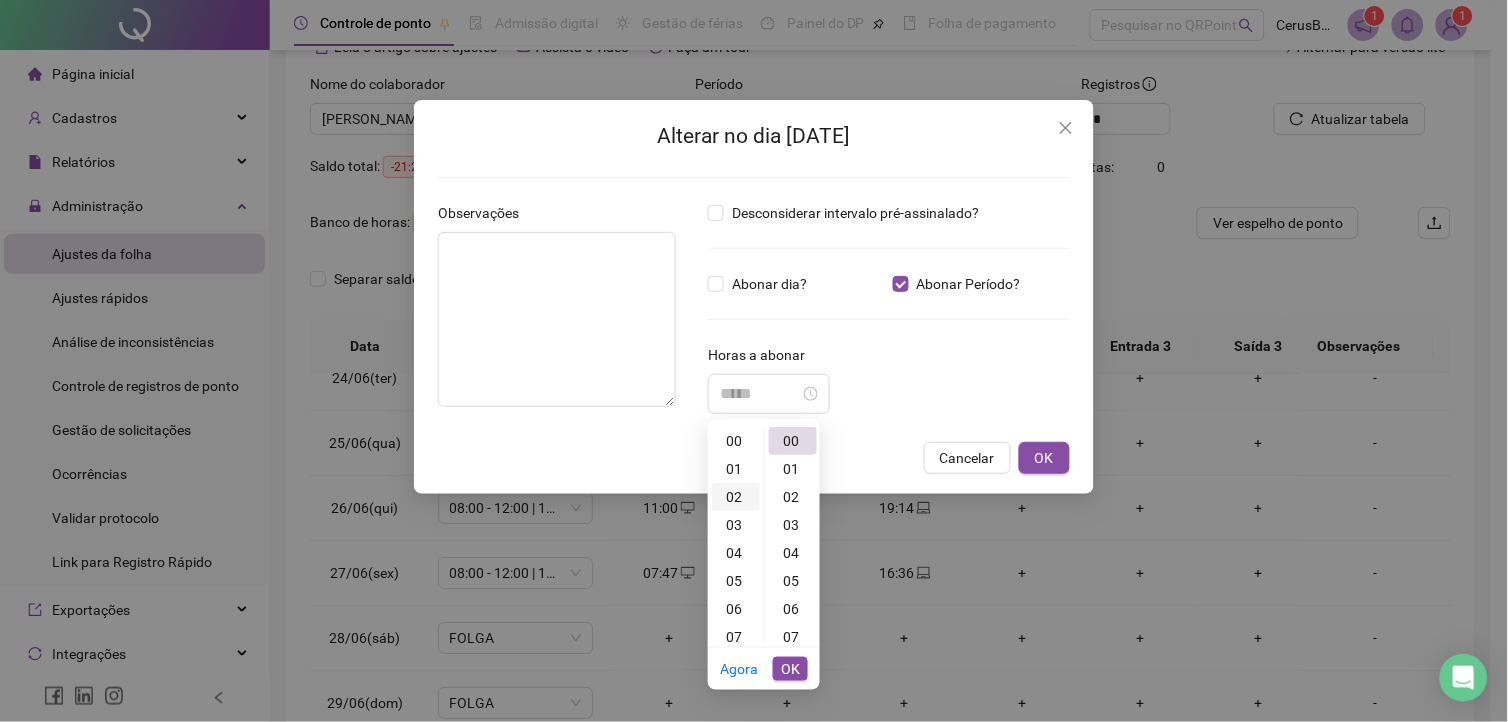 scroll, scrollTop: 54, scrollLeft: 0, axis: vertical 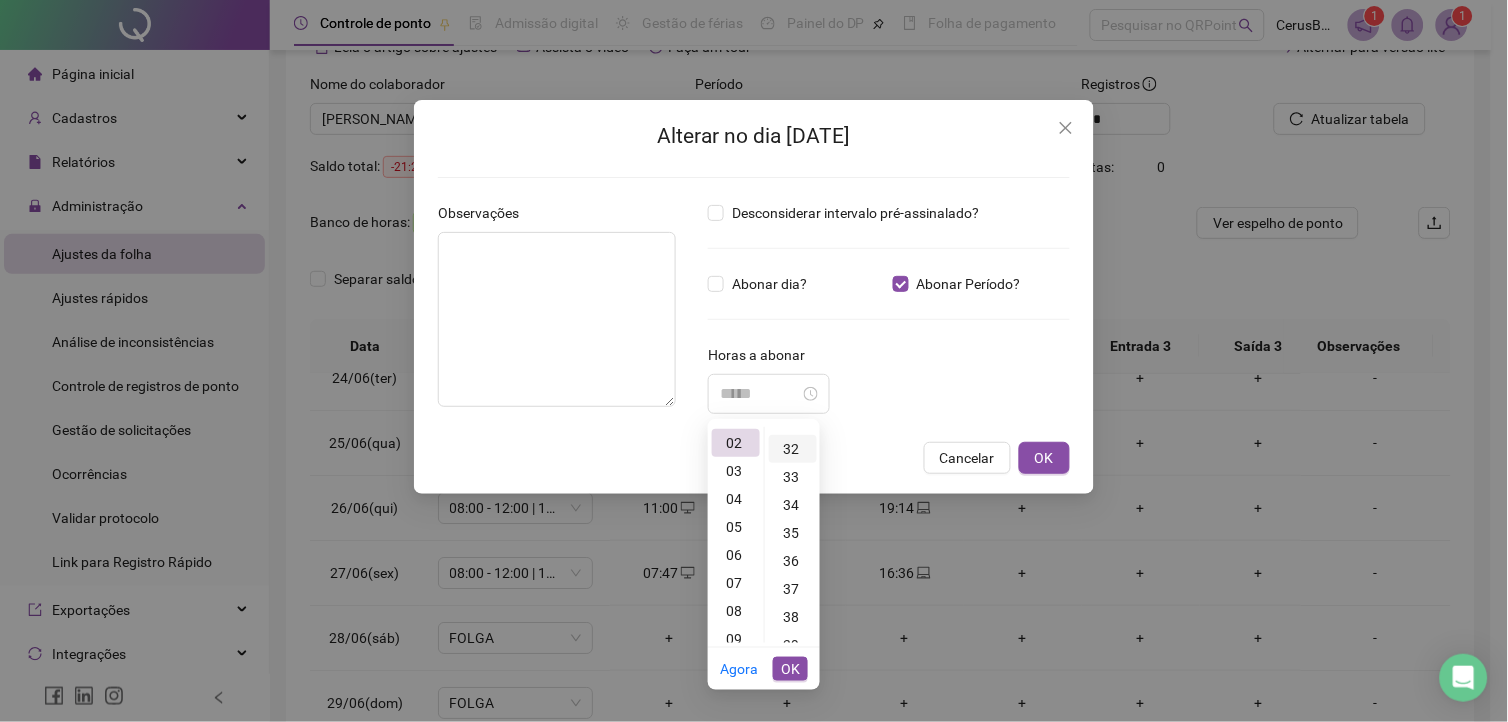 click on "32" at bounding box center [793, 449] 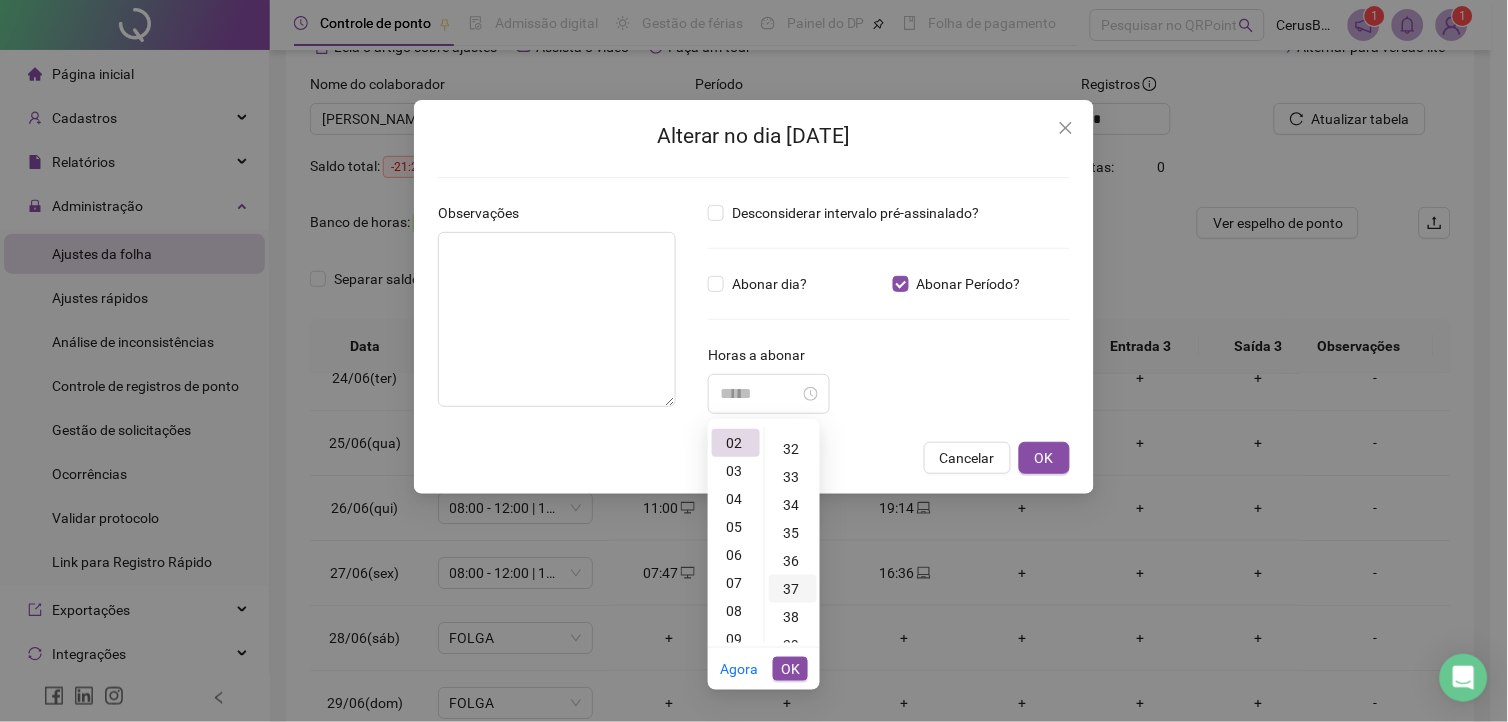 scroll, scrollTop: 894, scrollLeft: 0, axis: vertical 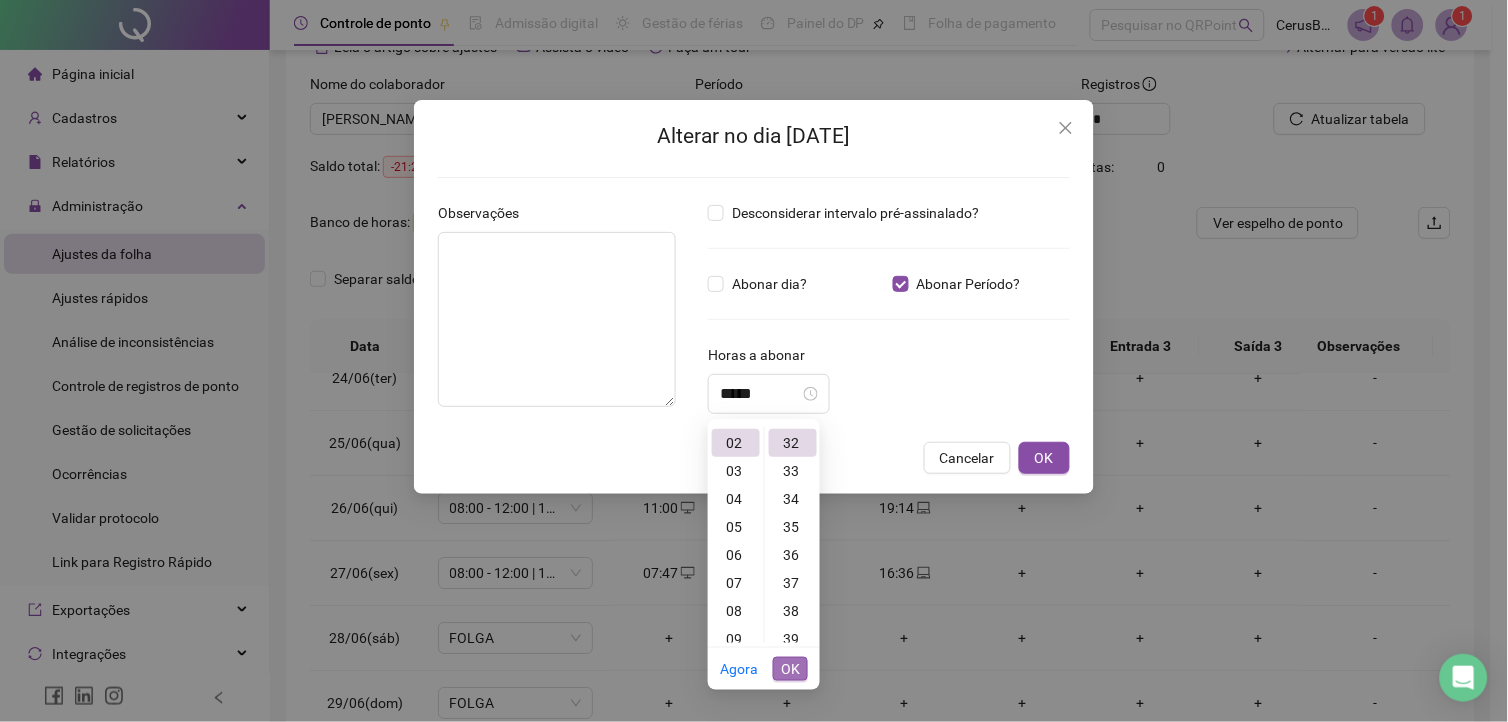 click on "OK" at bounding box center [790, 669] 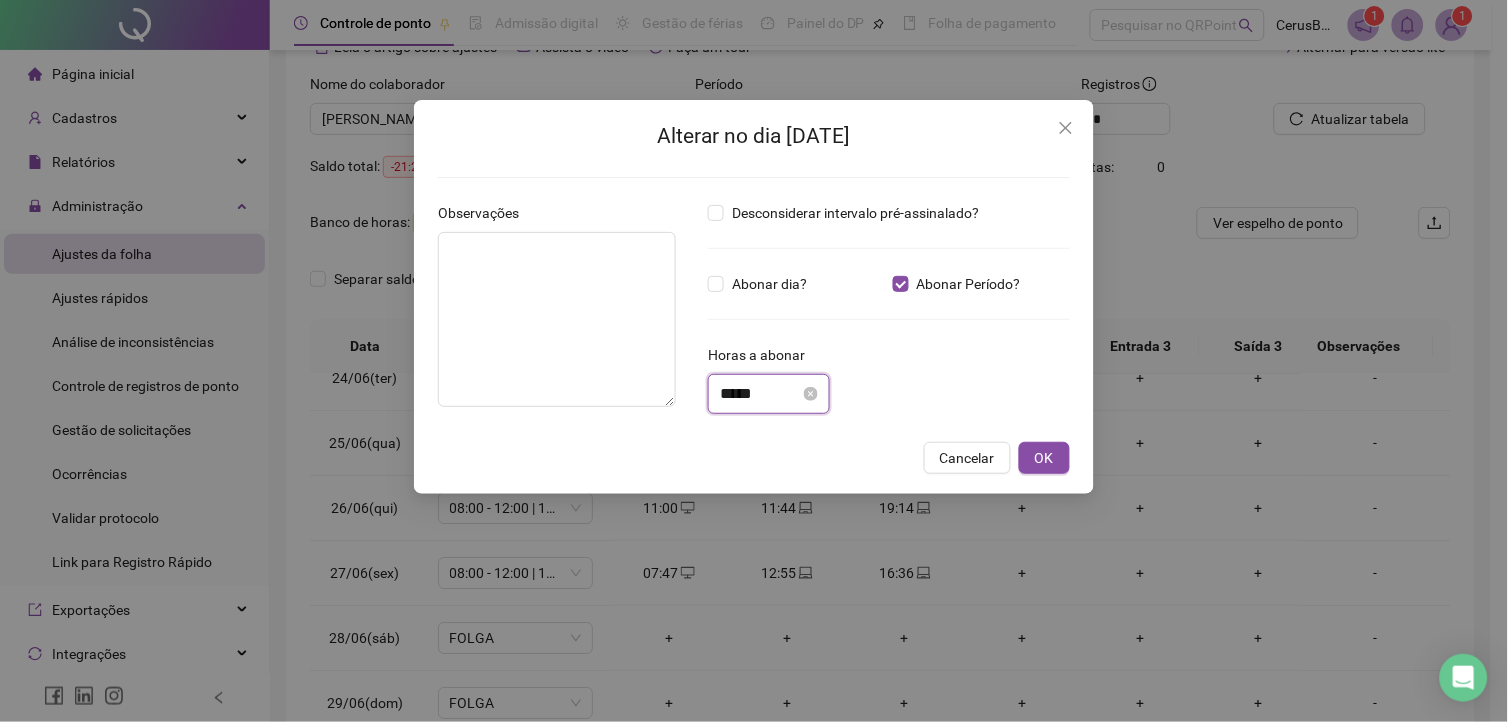 click on "*****" at bounding box center [760, 394] 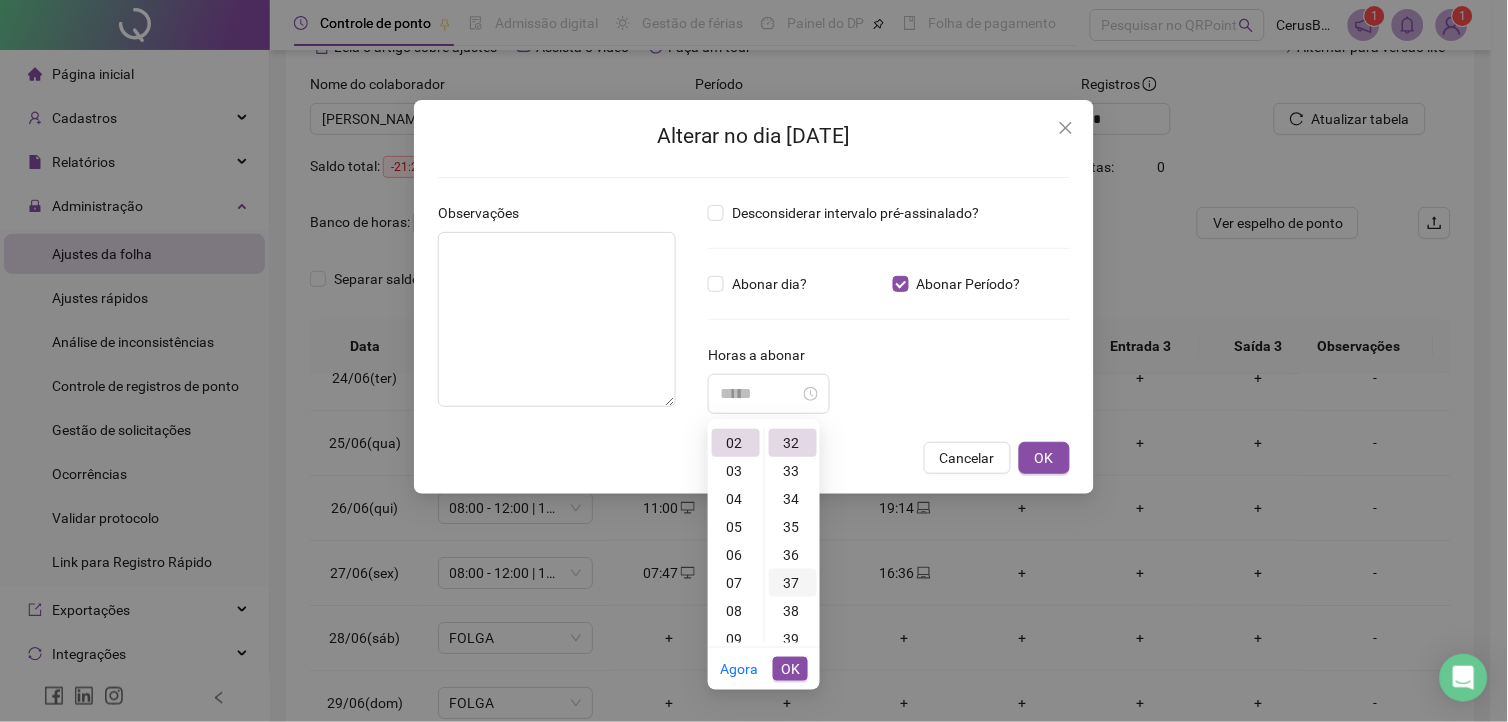 click on "37" at bounding box center (793, 583) 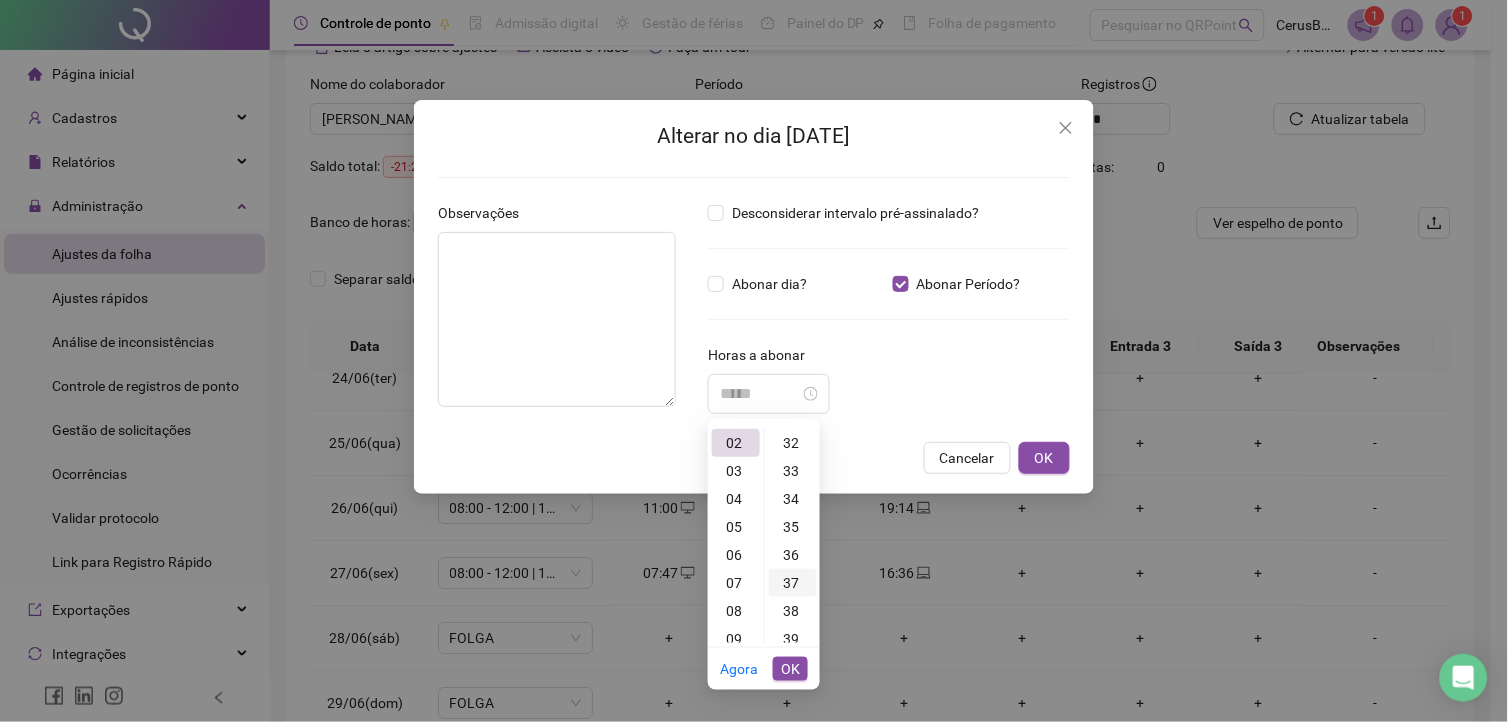 scroll, scrollTop: 1035, scrollLeft: 0, axis: vertical 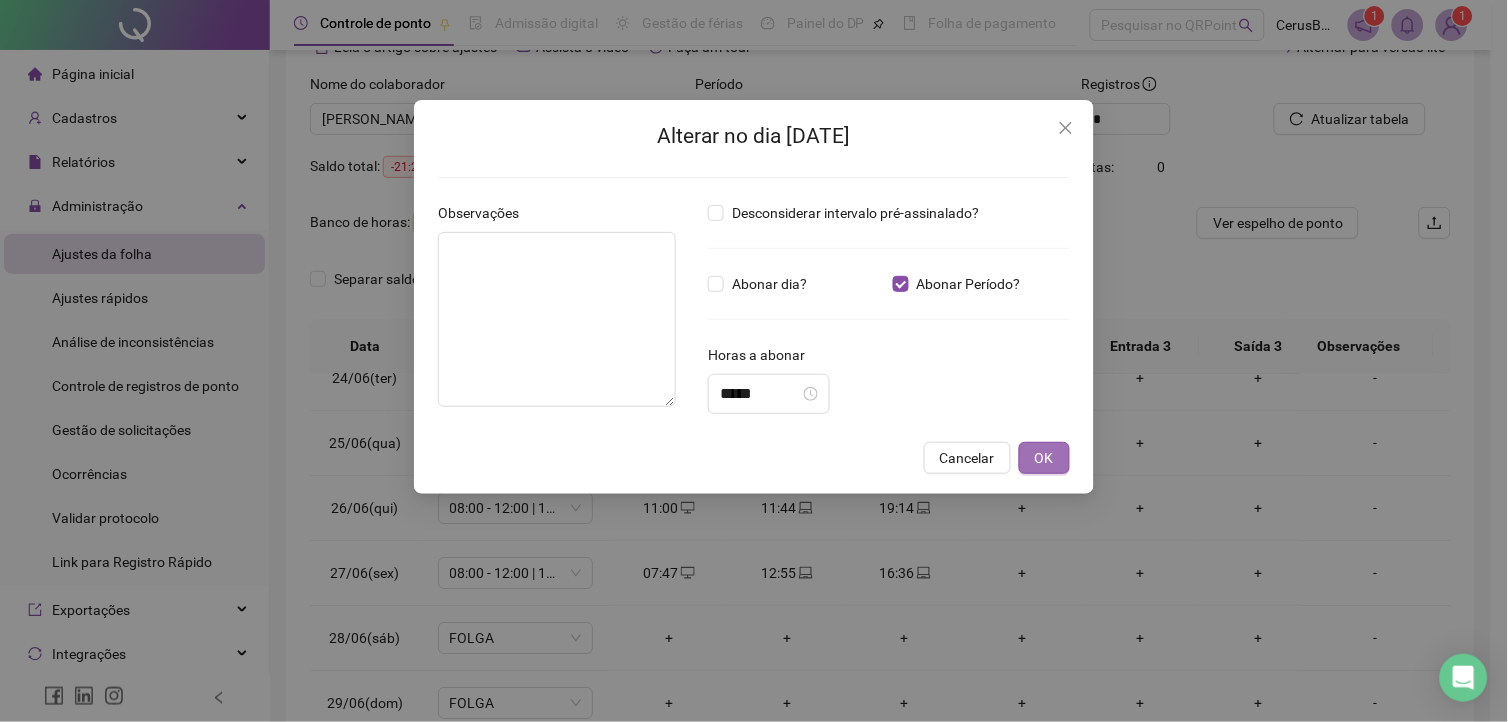 click on "OK" at bounding box center (1044, 458) 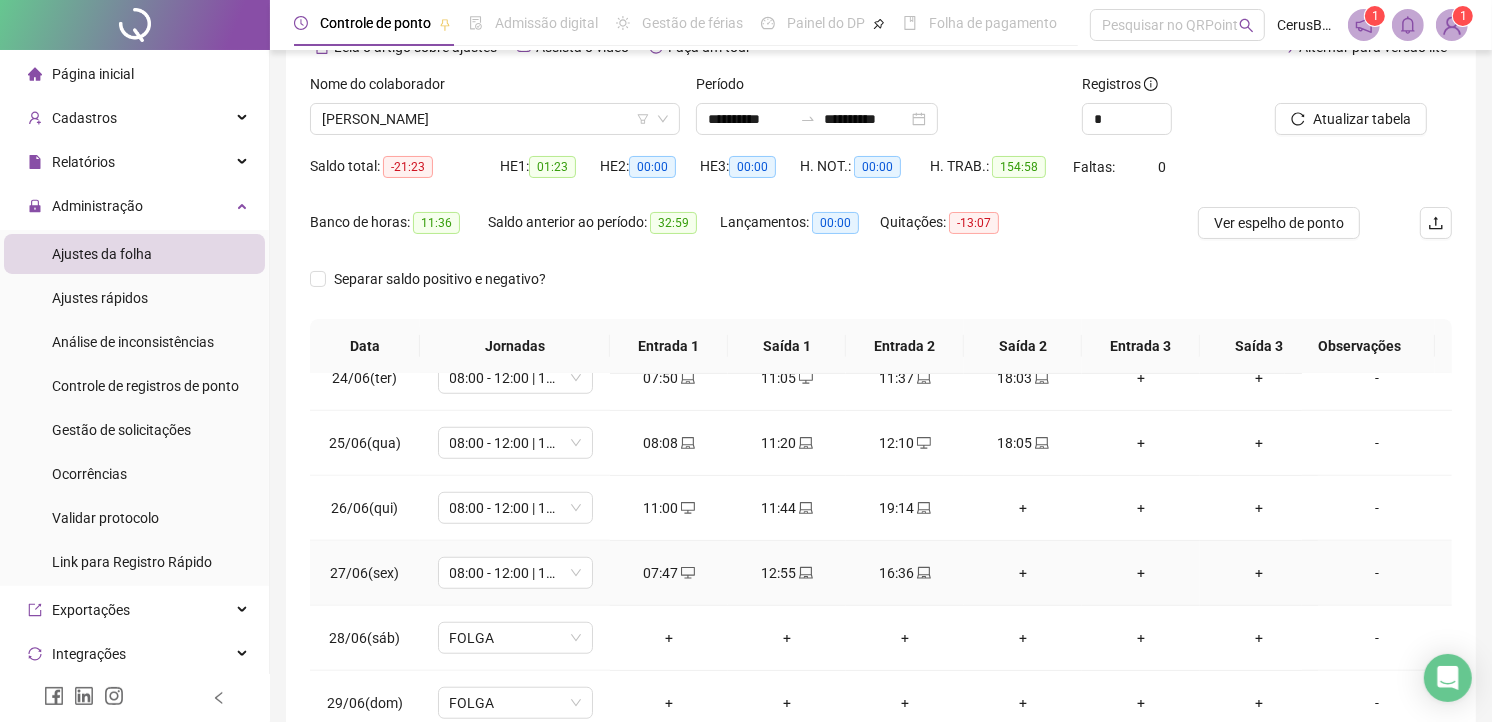 click on "-" at bounding box center [1377, 573] 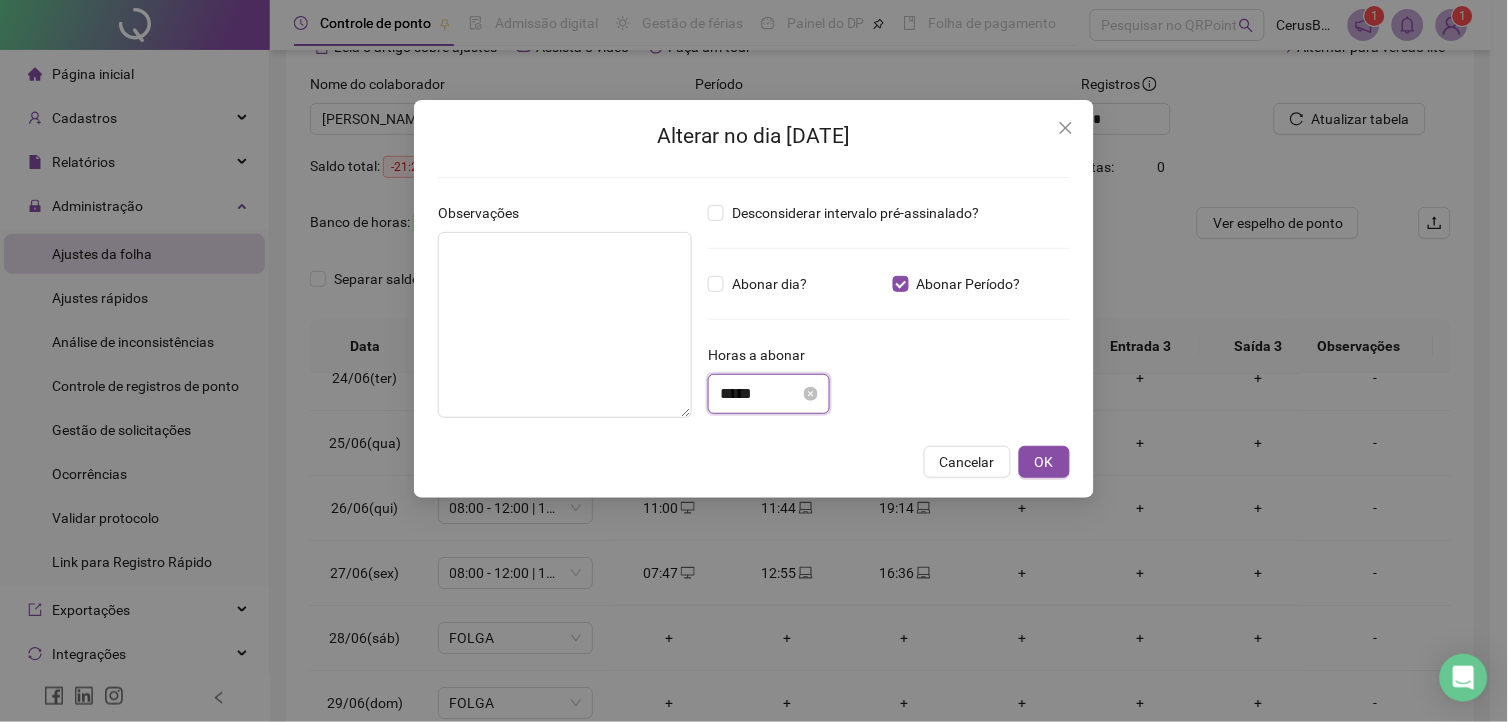 click on "*****" at bounding box center [760, 394] 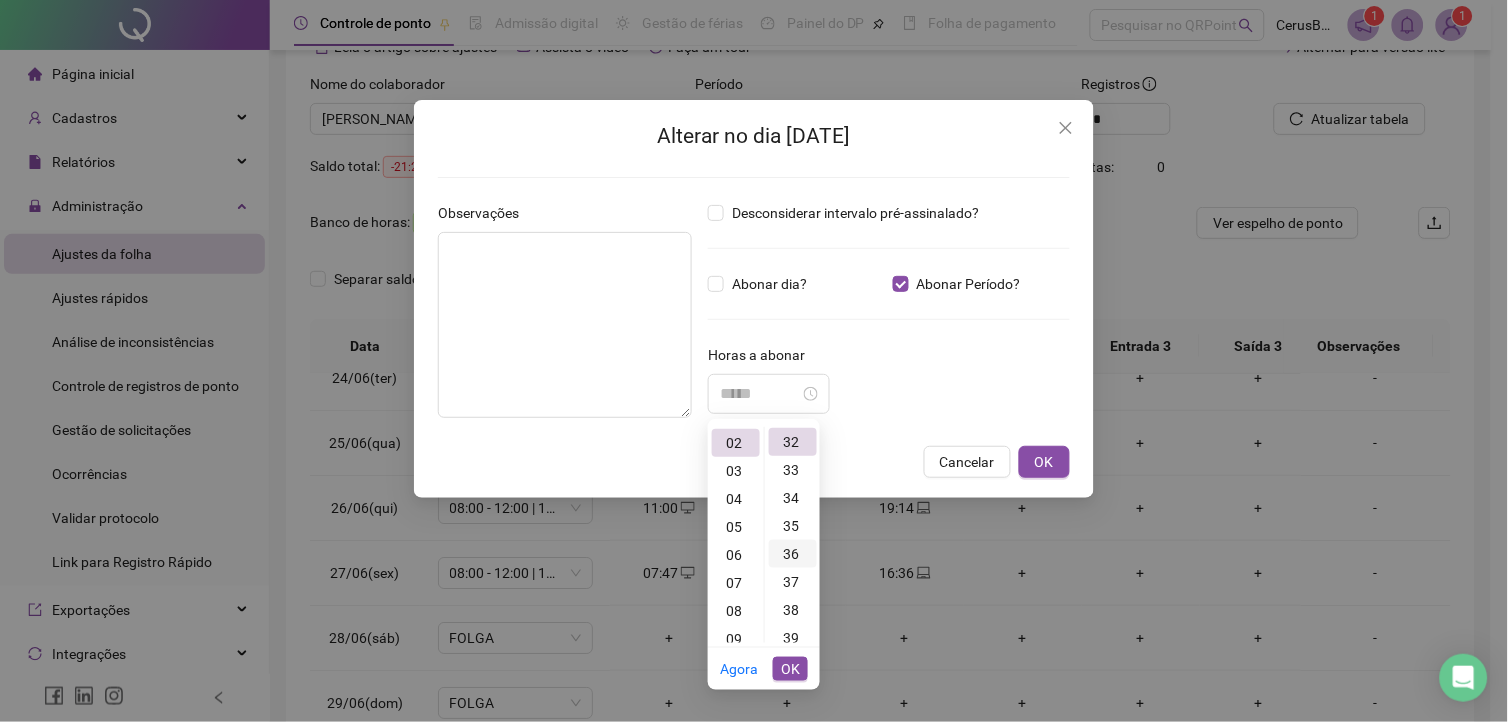 click on "36" at bounding box center [793, 554] 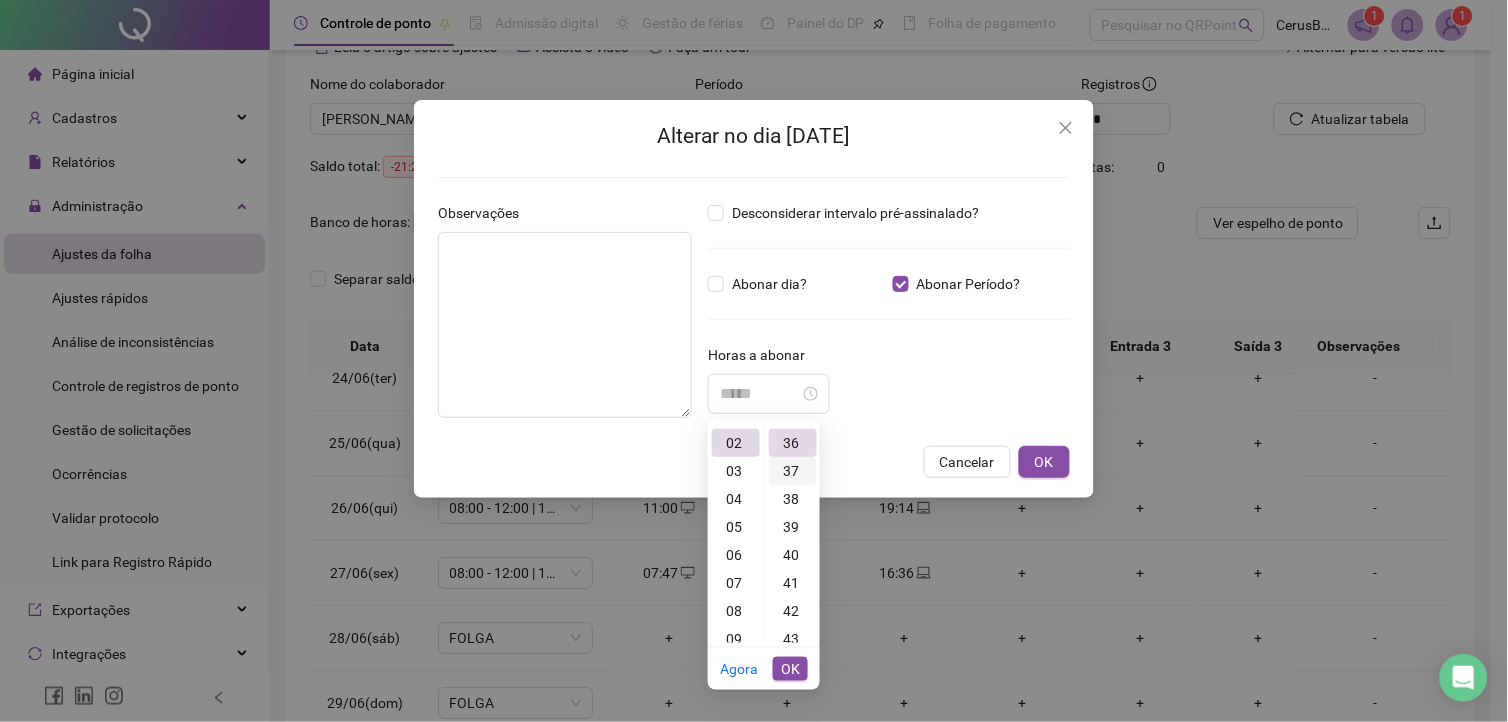 click on "37" at bounding box center (793, 471) 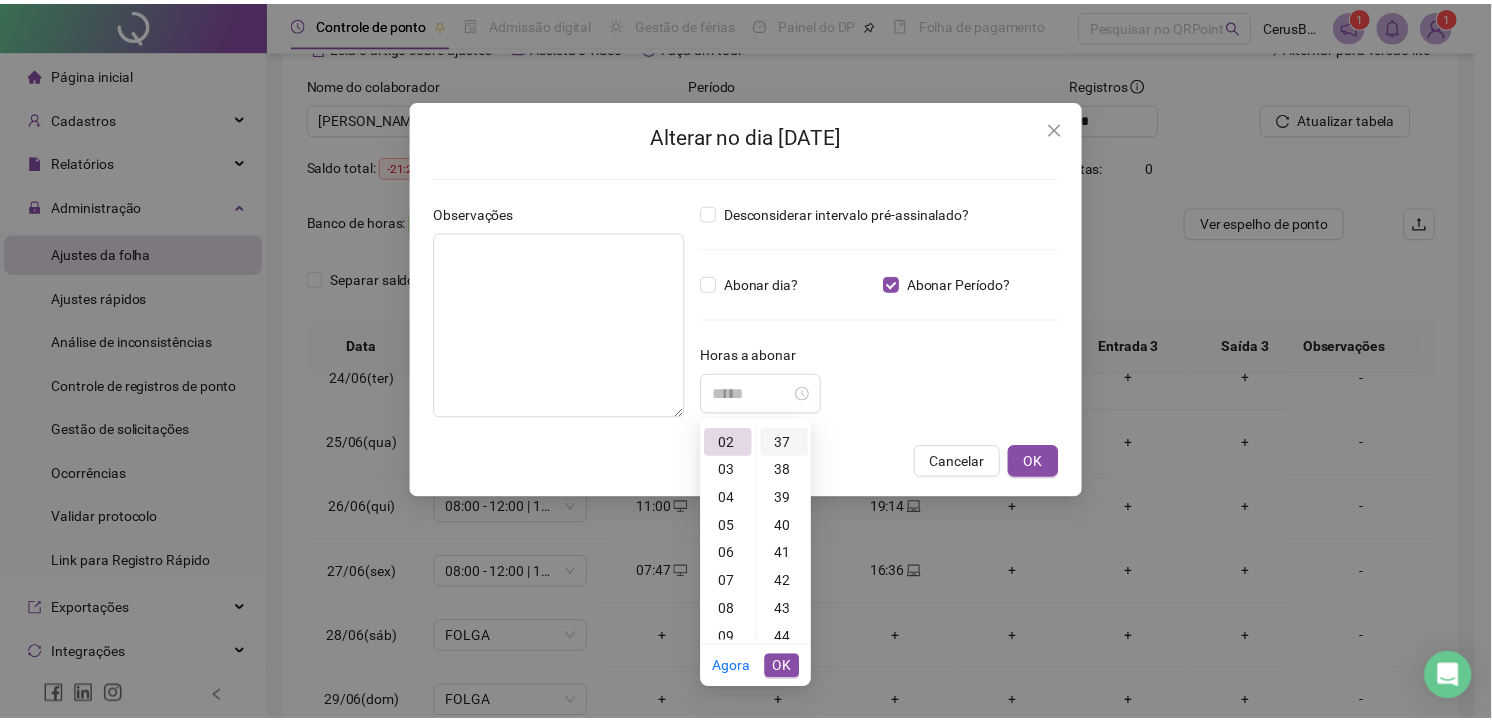 scroll, scrollTop: 1035, scrollLeft: 0, axis: vertical 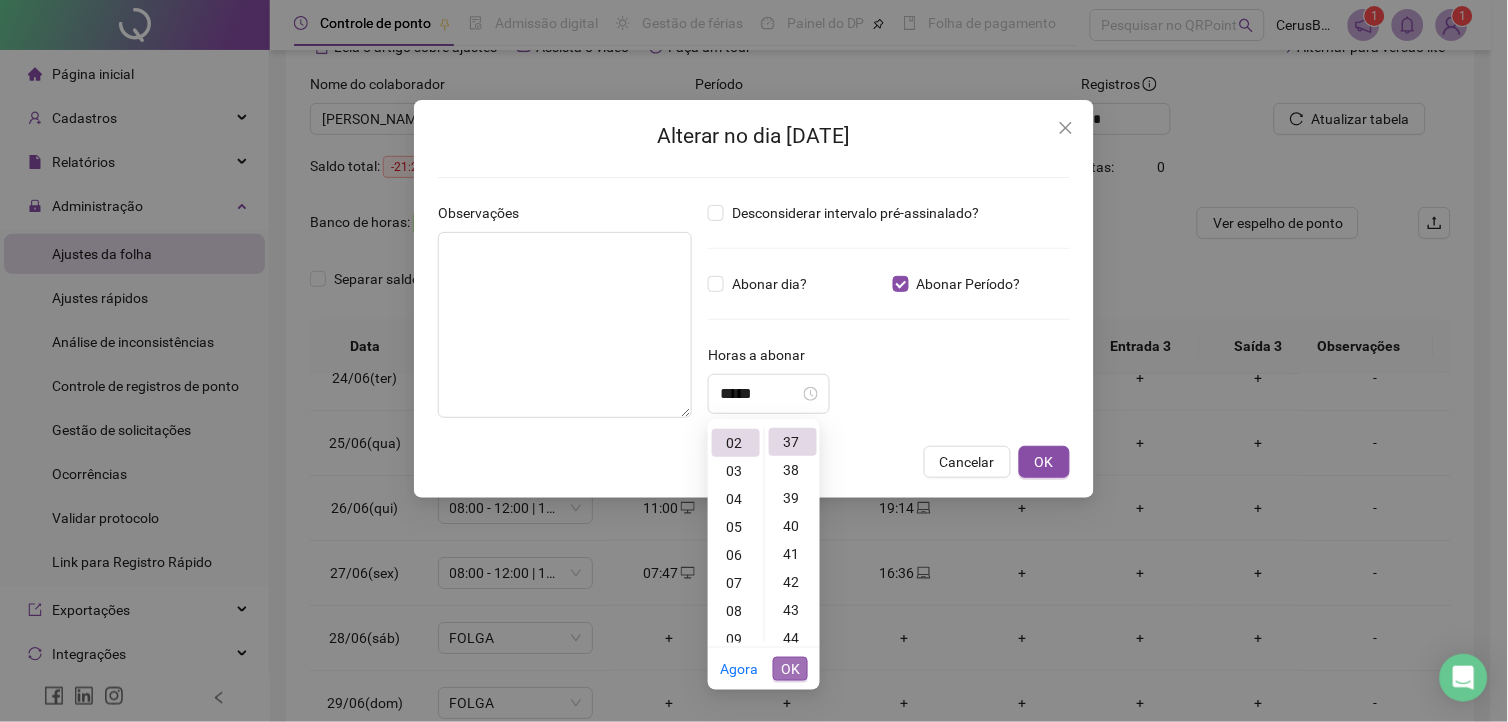 click on "OK" at bounding box center (790, 669) 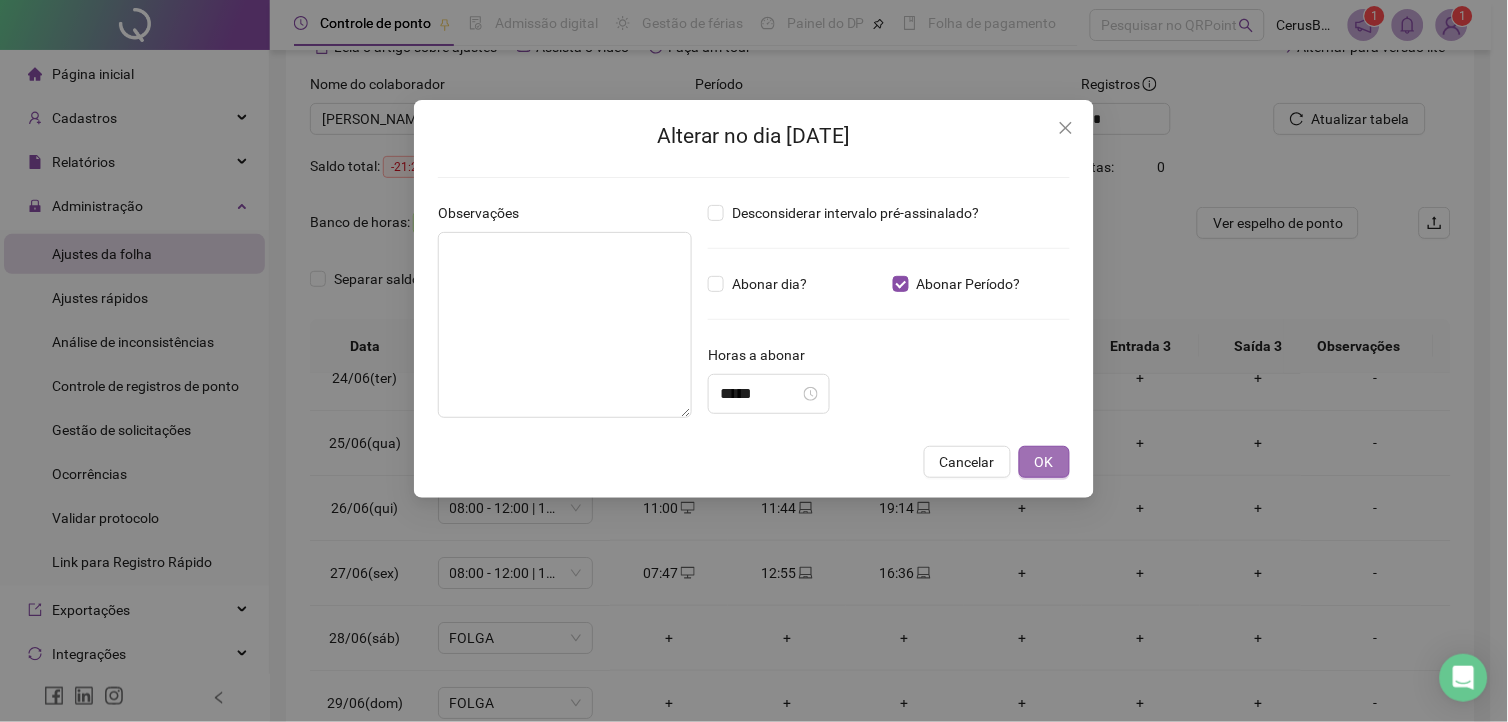 click on "OK" at bounding box center [1044, 462] 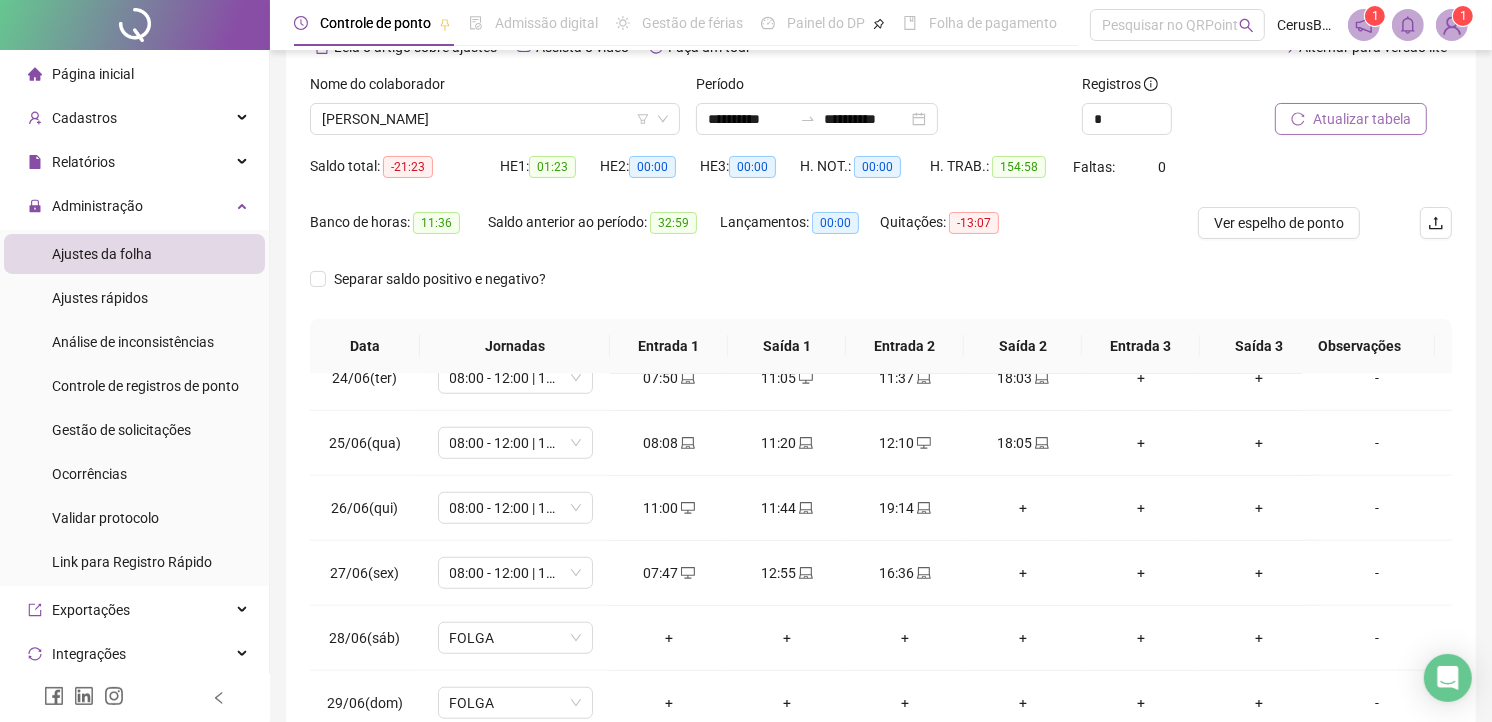 click on "Atualizar tabela" at bounding box center (1362, 119) 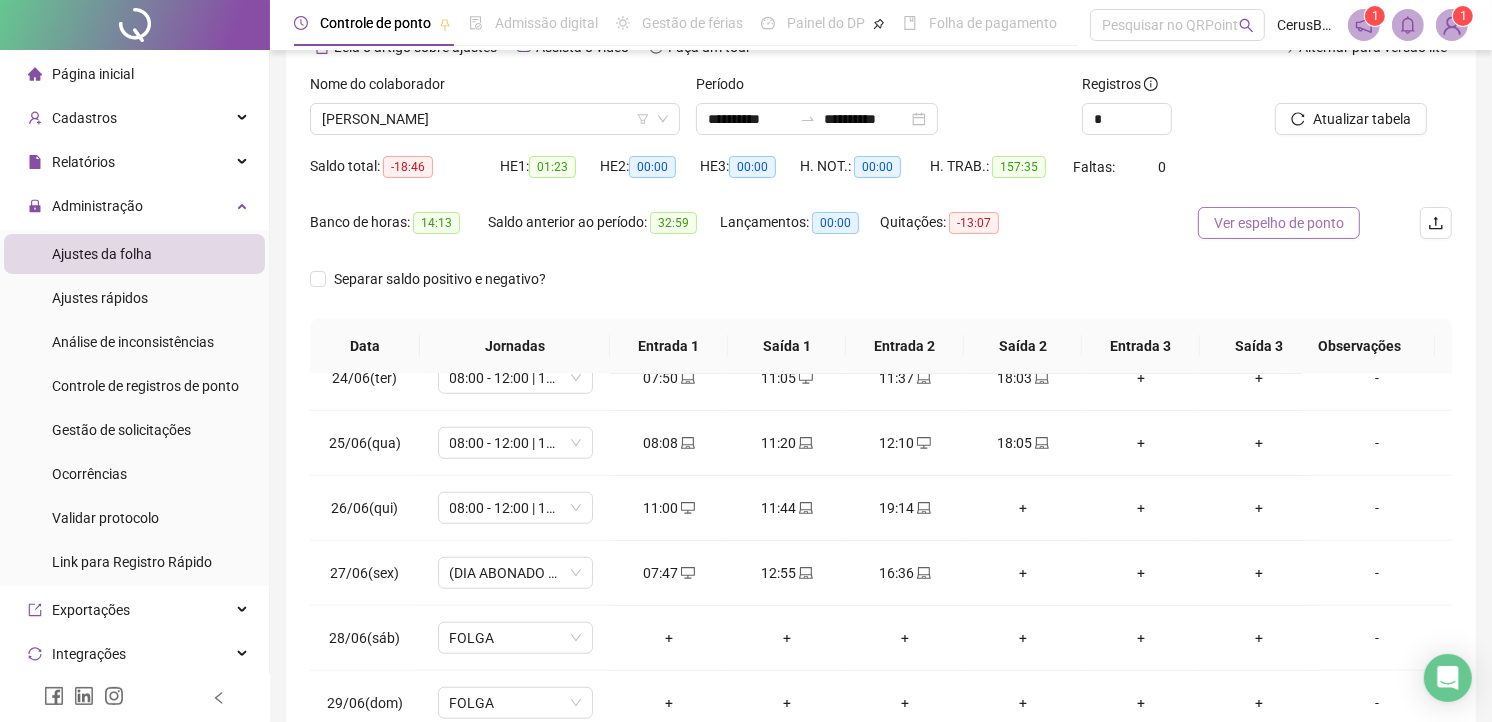 click on "Ver espelho de ponto" at bounding box center (1279, 223) 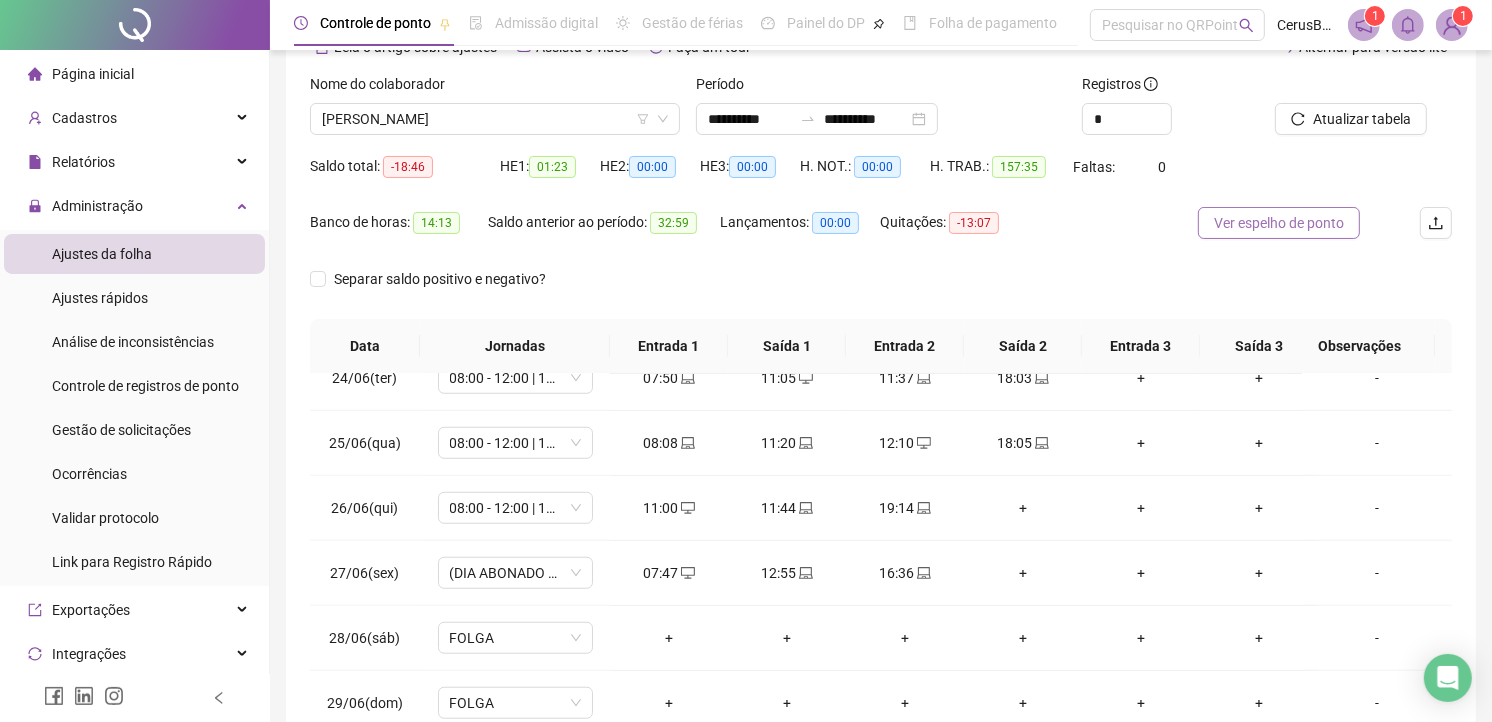 click on "Ver espelho de ponto" at bounding box center (1279, 223) 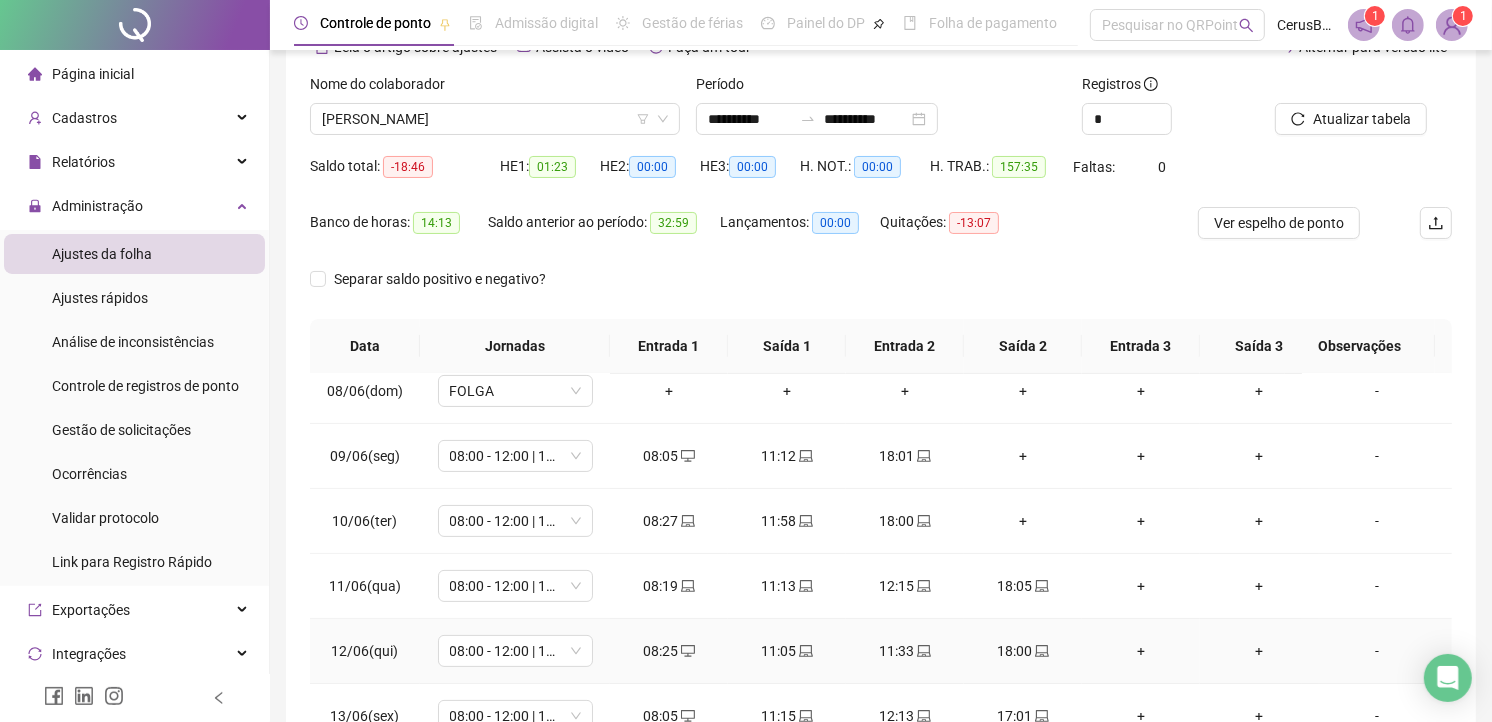 scroll, scrollTop: 431, scrollLeft: 0, axis: vertical 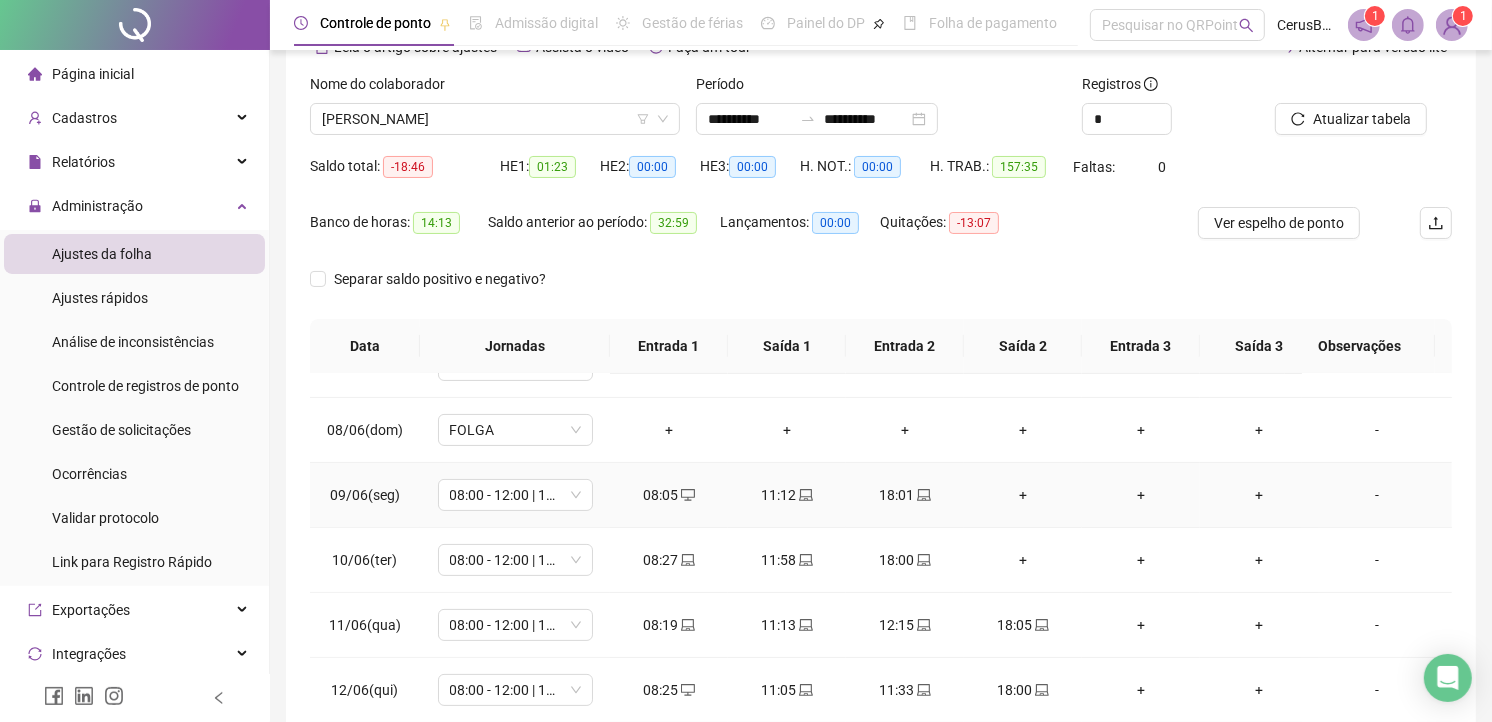 click on "+" at bounding box center [1023, 495] 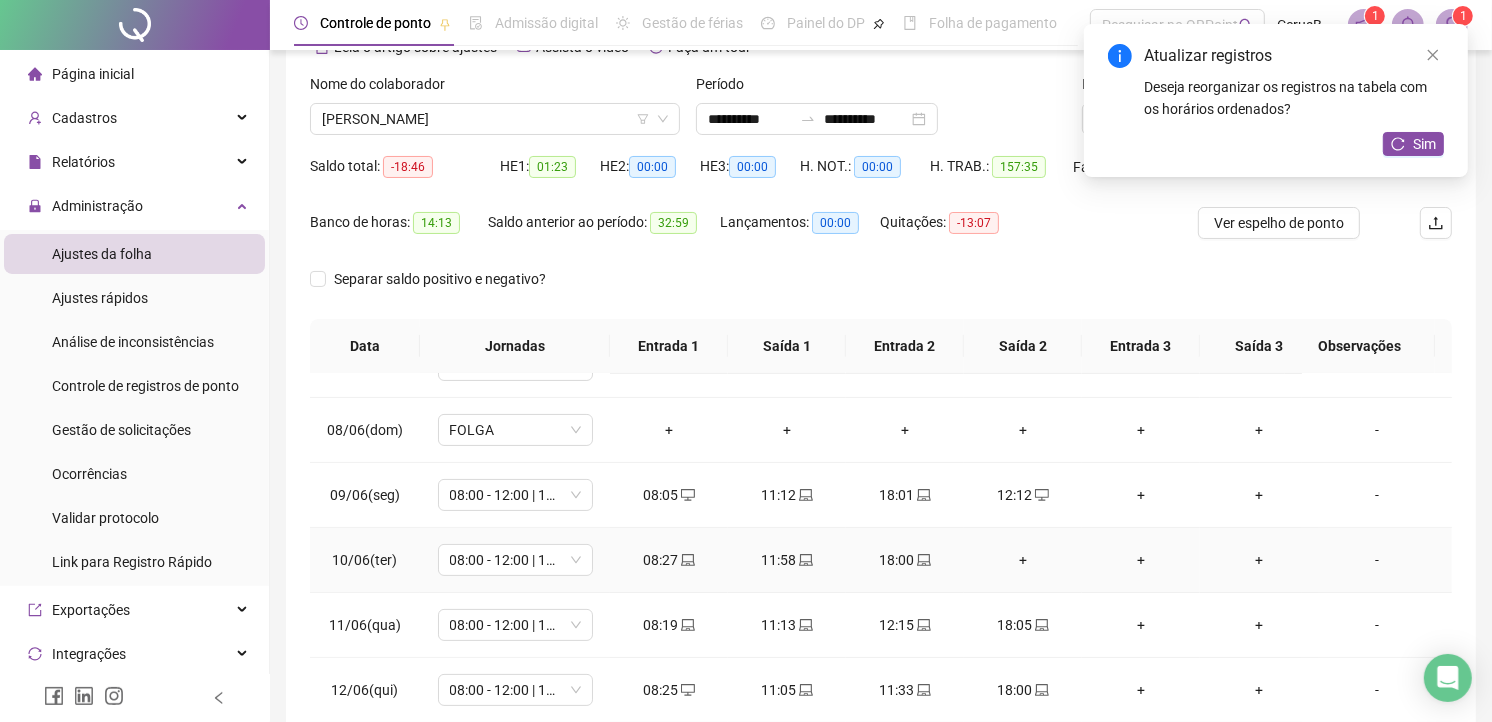 click on "+" at bounding box center [1023, 560] 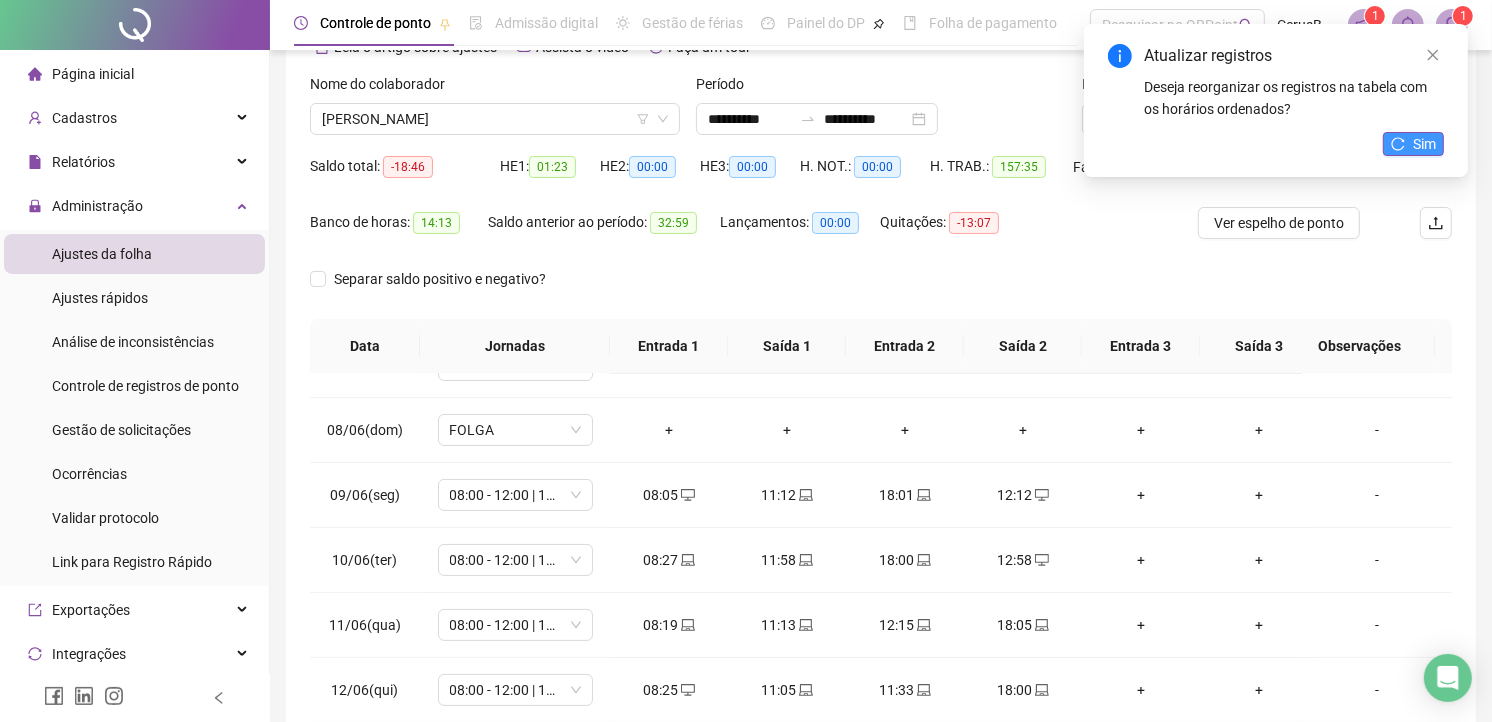 click on "Sim" at bounding box center (1424, 144) 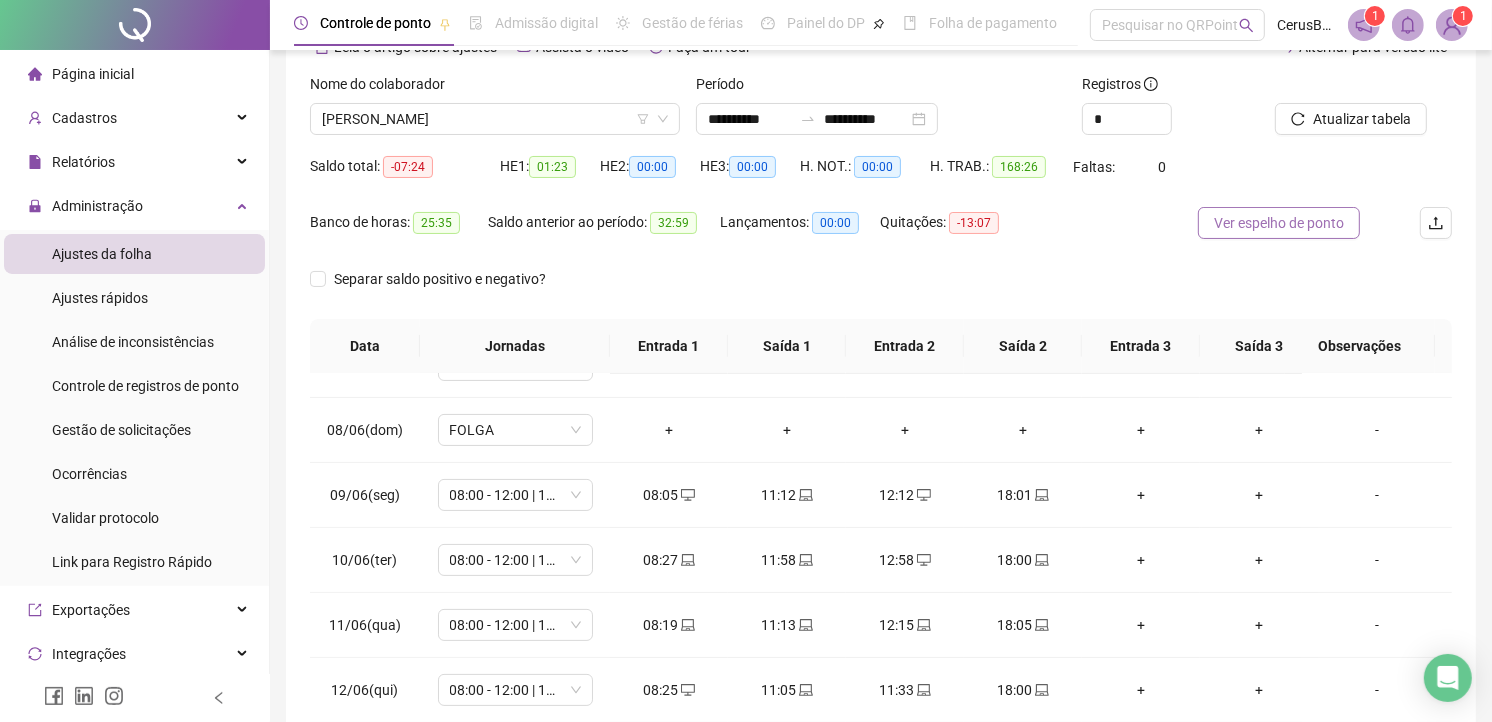 click on "Ver espelho de ponto" at bounding box center [1279, 223] 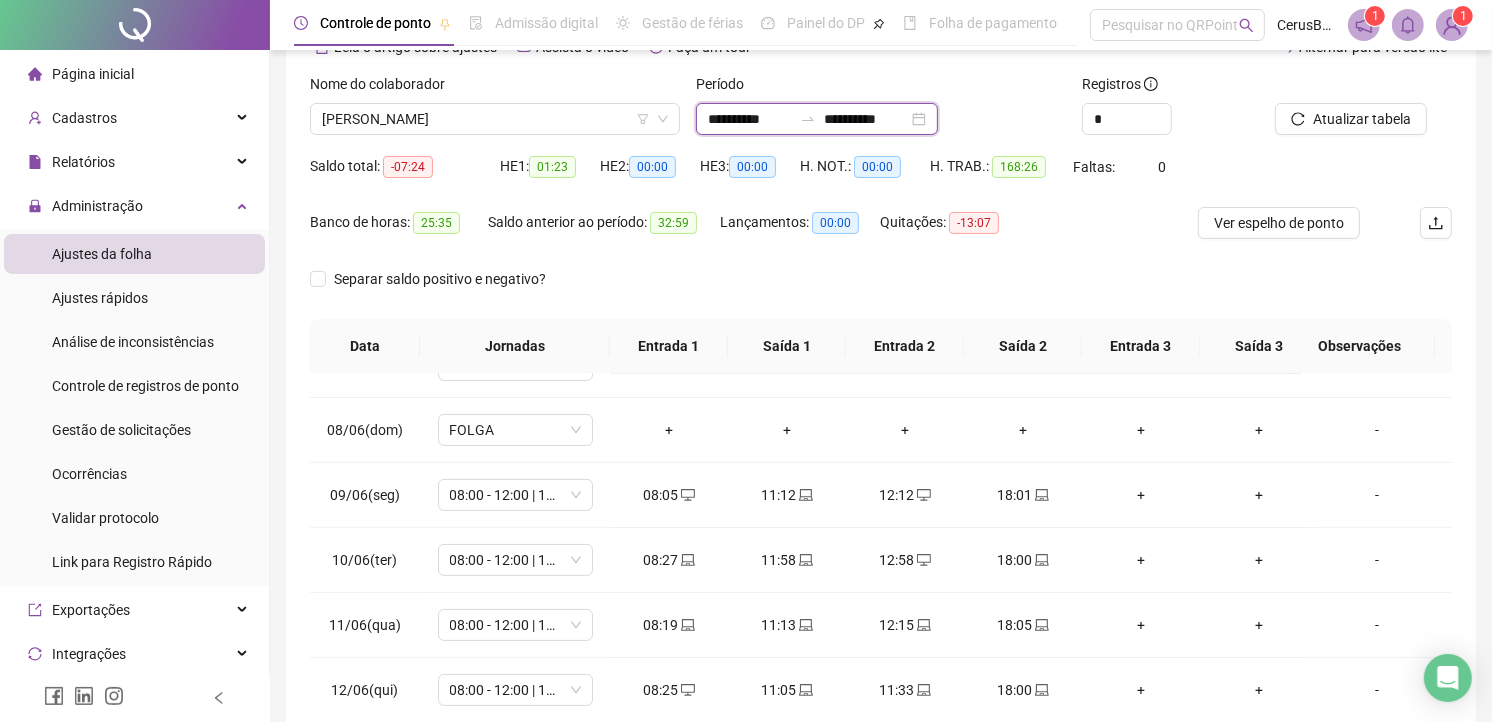 click on "**********" at bounding box center [750, 119] 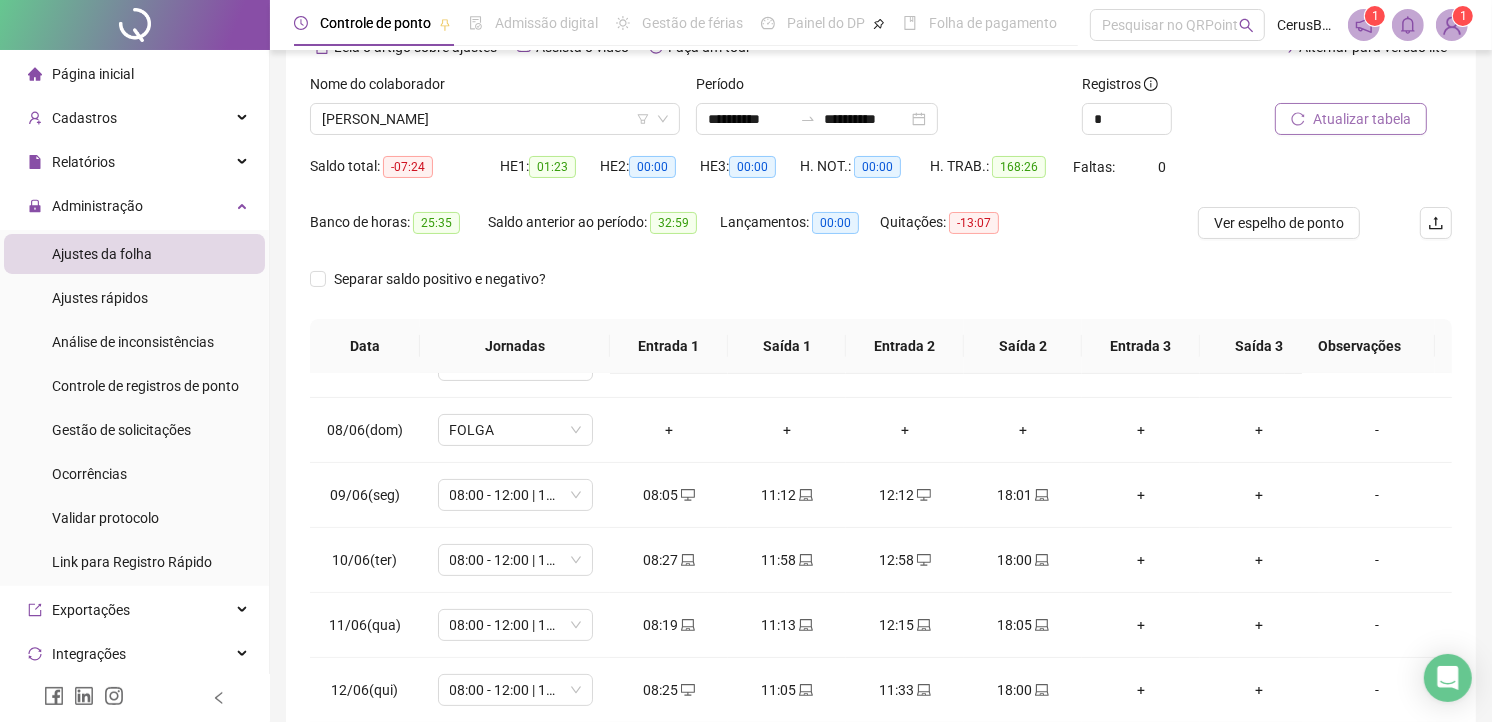 click on "Atualizar tabela" at bounding box center (1362, 119) 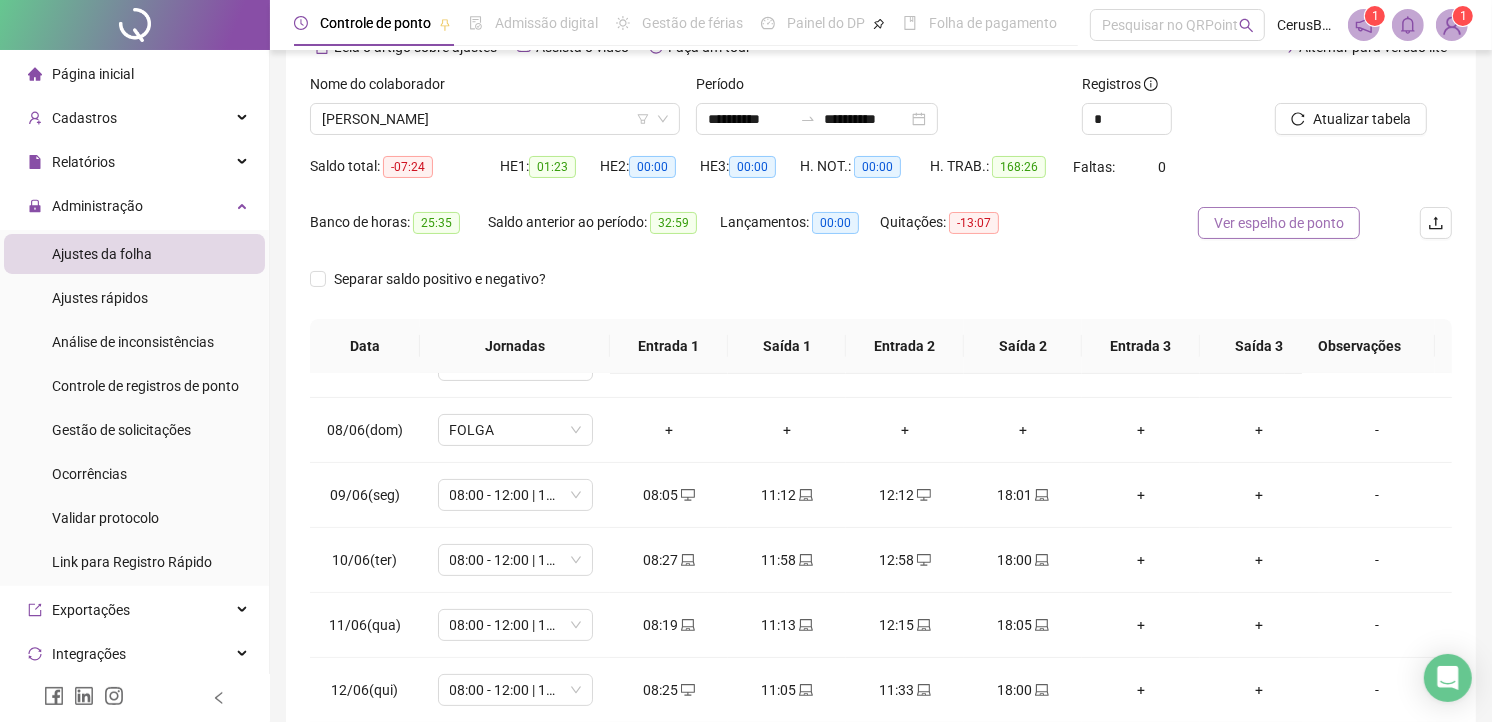 click on "Ver espelho de ponto" at bounding box center (1279, 223) 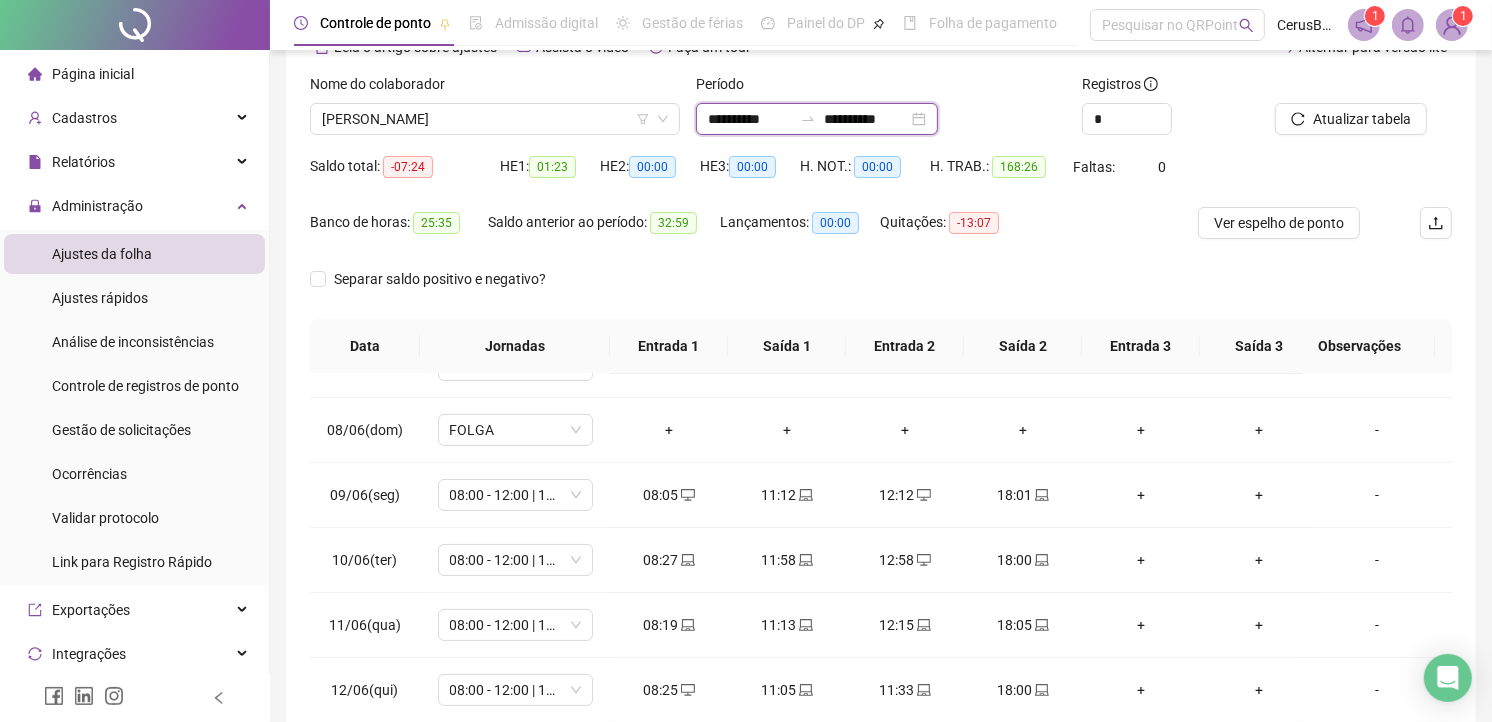 click on "**********" at bounding box center [750, 119] 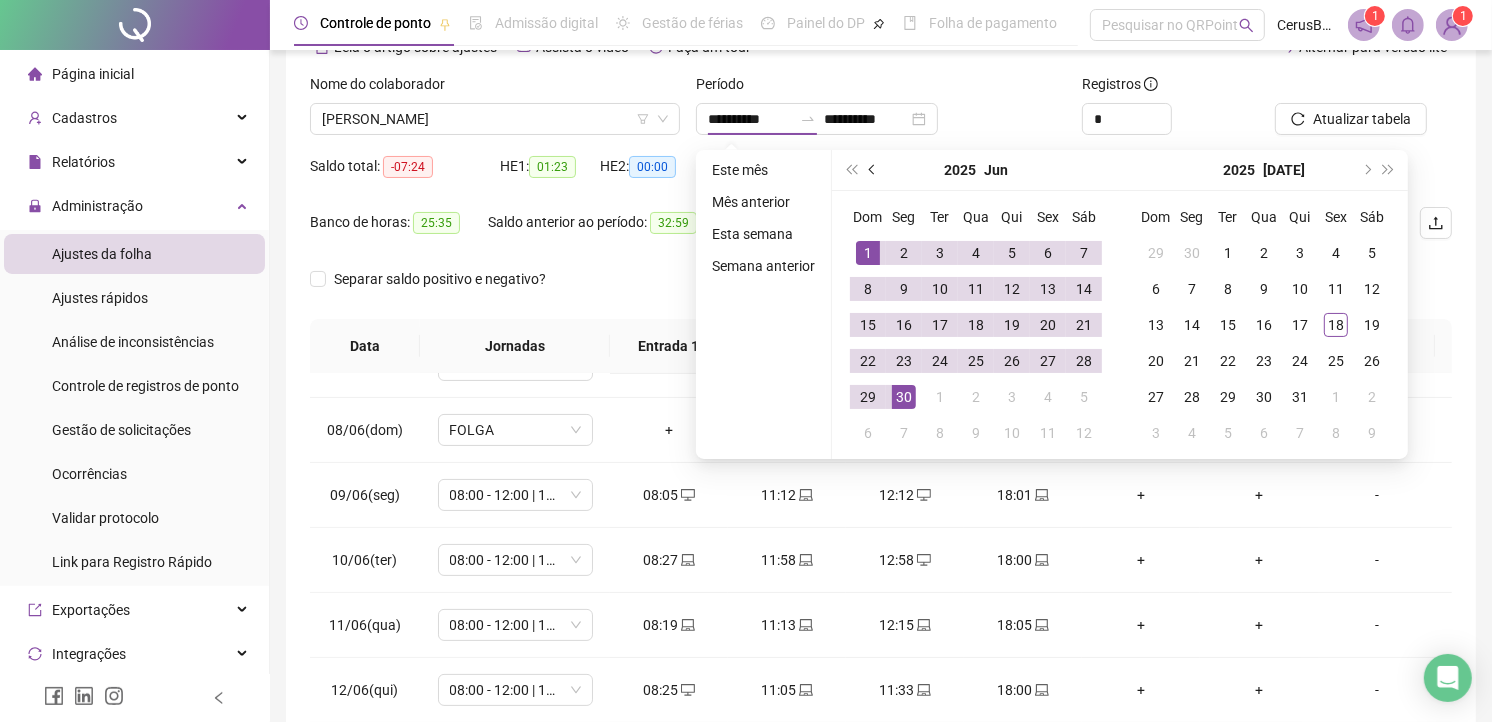 click at bounding box center (874, 170) 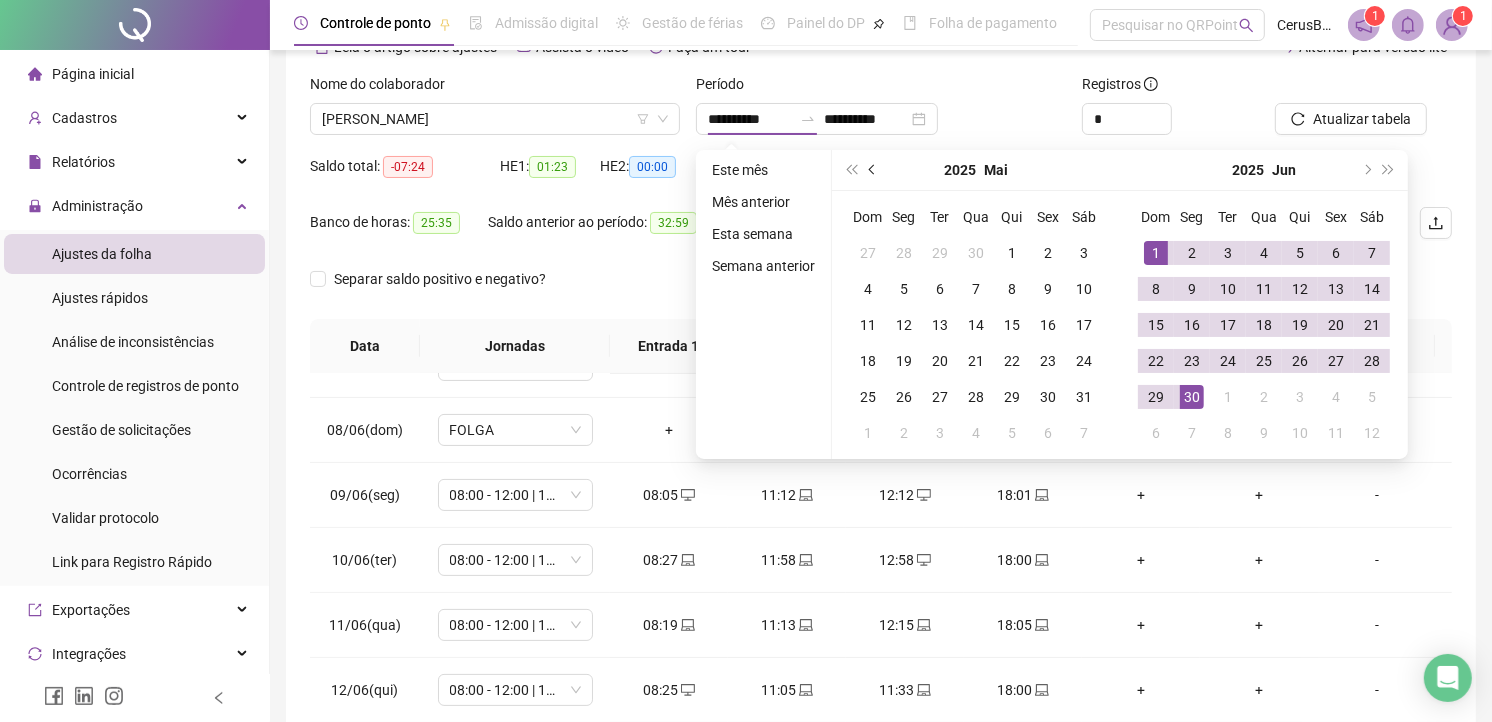 click at bounding box center [874, 170] 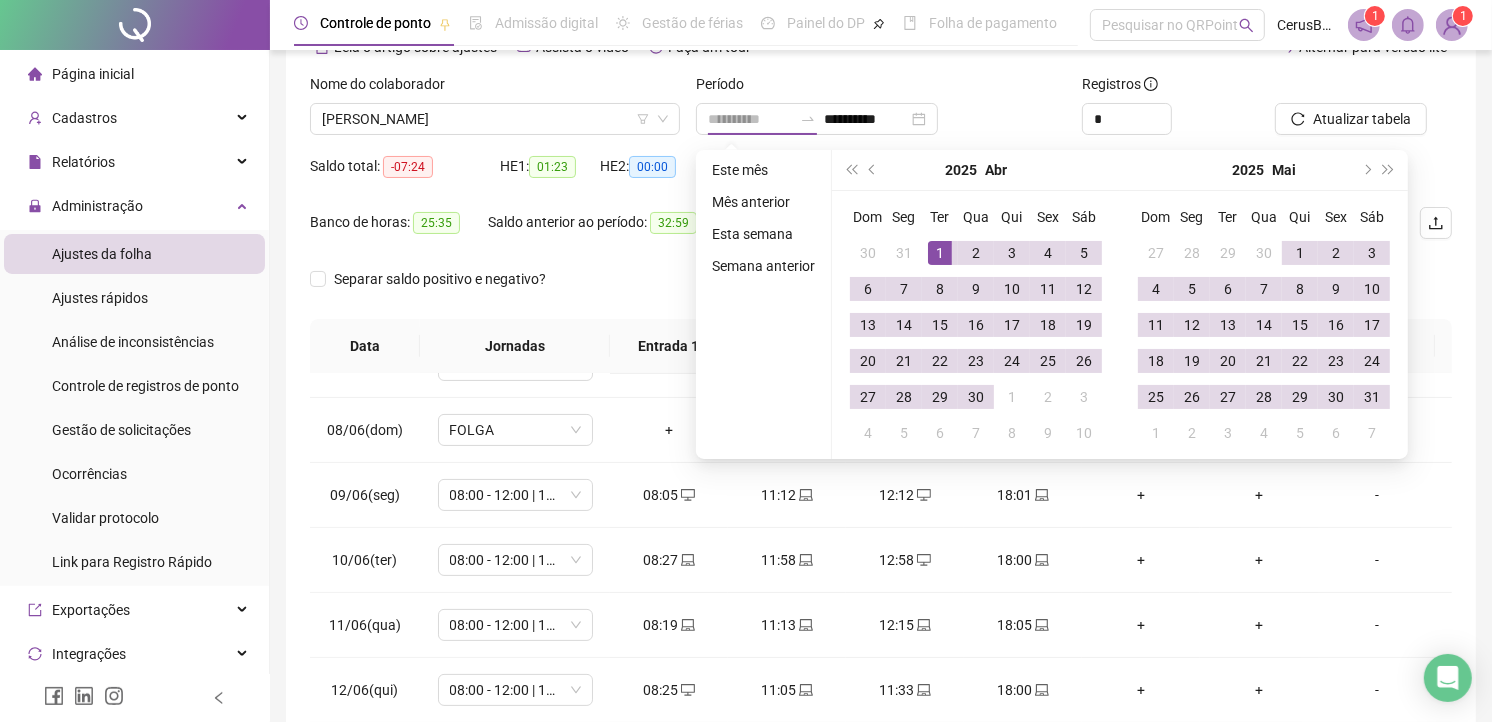 click on "1" at bounding box center (940, 253) 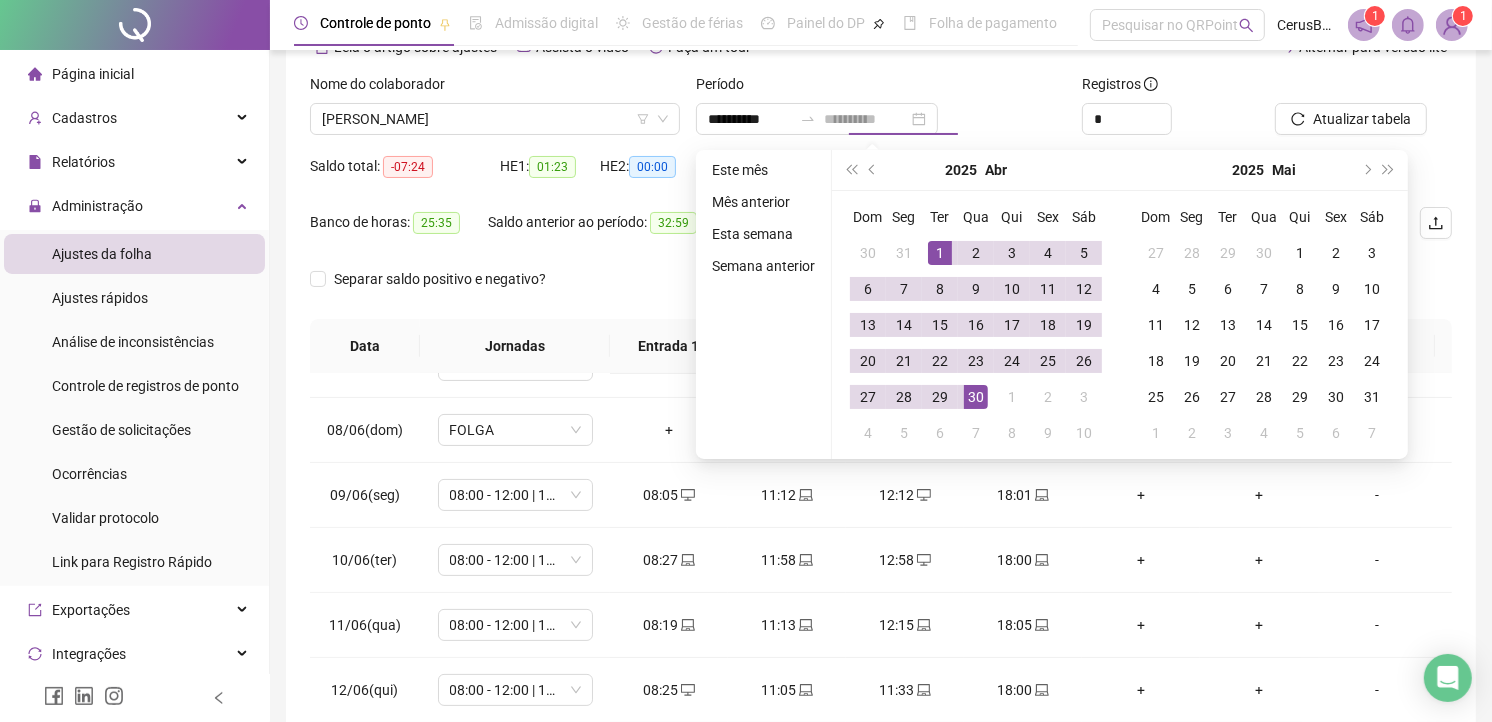 drag, startPoint x: 963, startPoint y: 398, endPoint x: 993, endPoint y: 390, distance: 31.04835 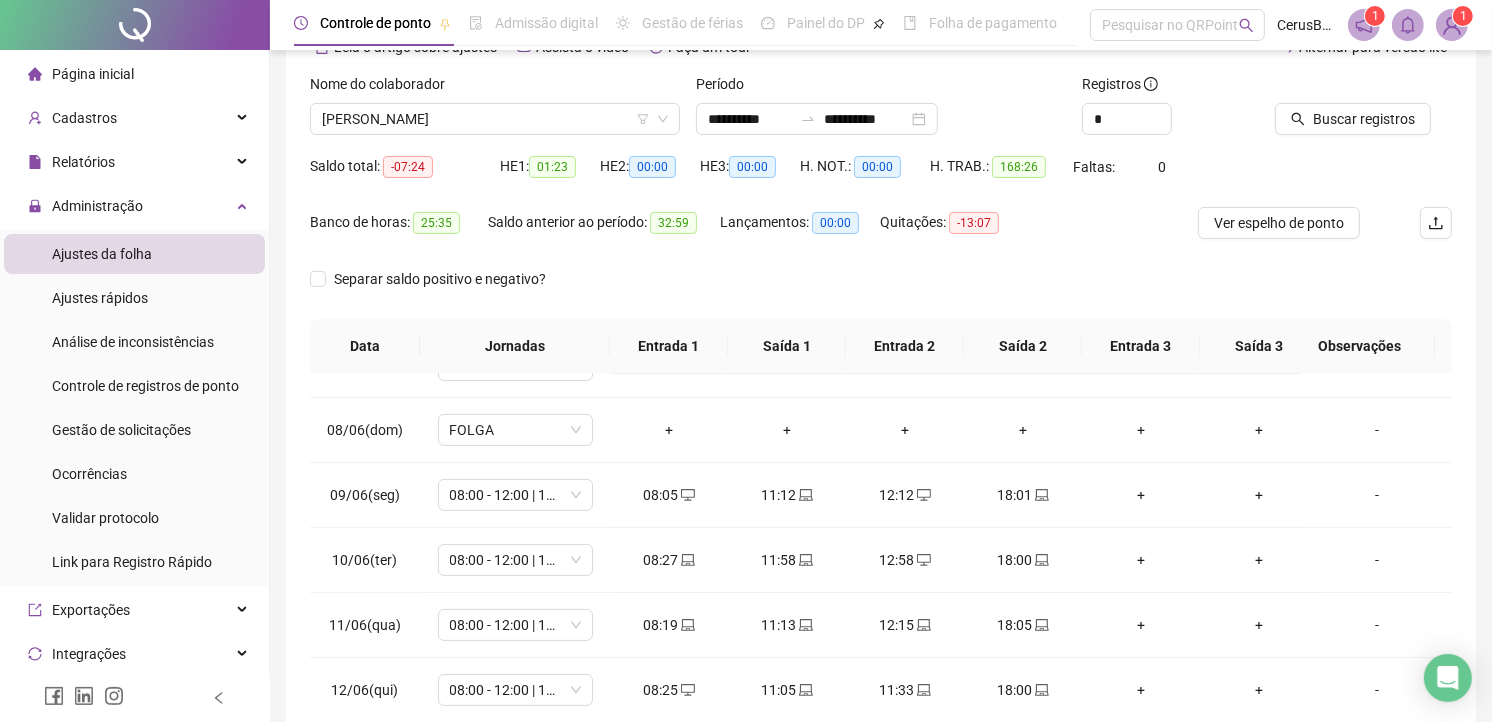 click on "Buscar registros" at bounding box center [1363, 112] 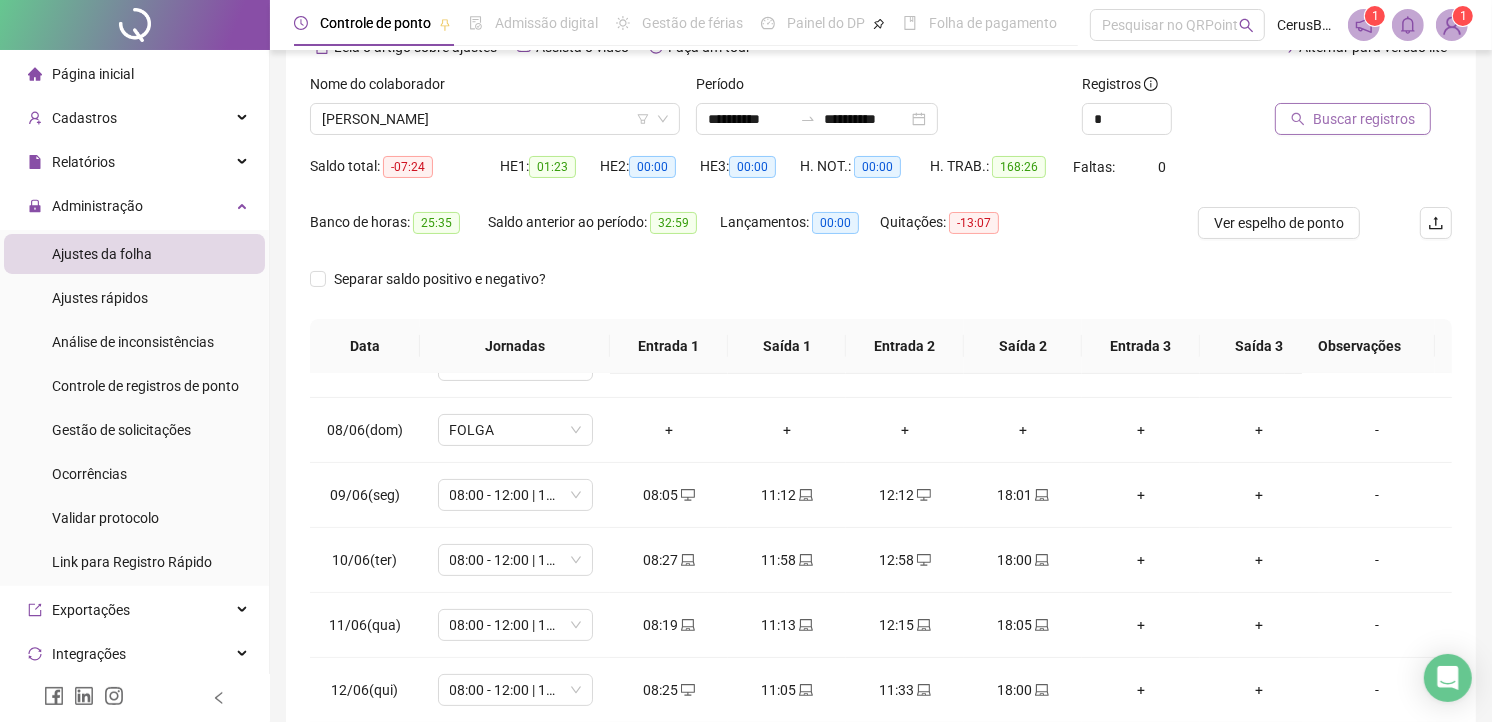 click on "Buscar registros" at bounding box center (1353, 119) 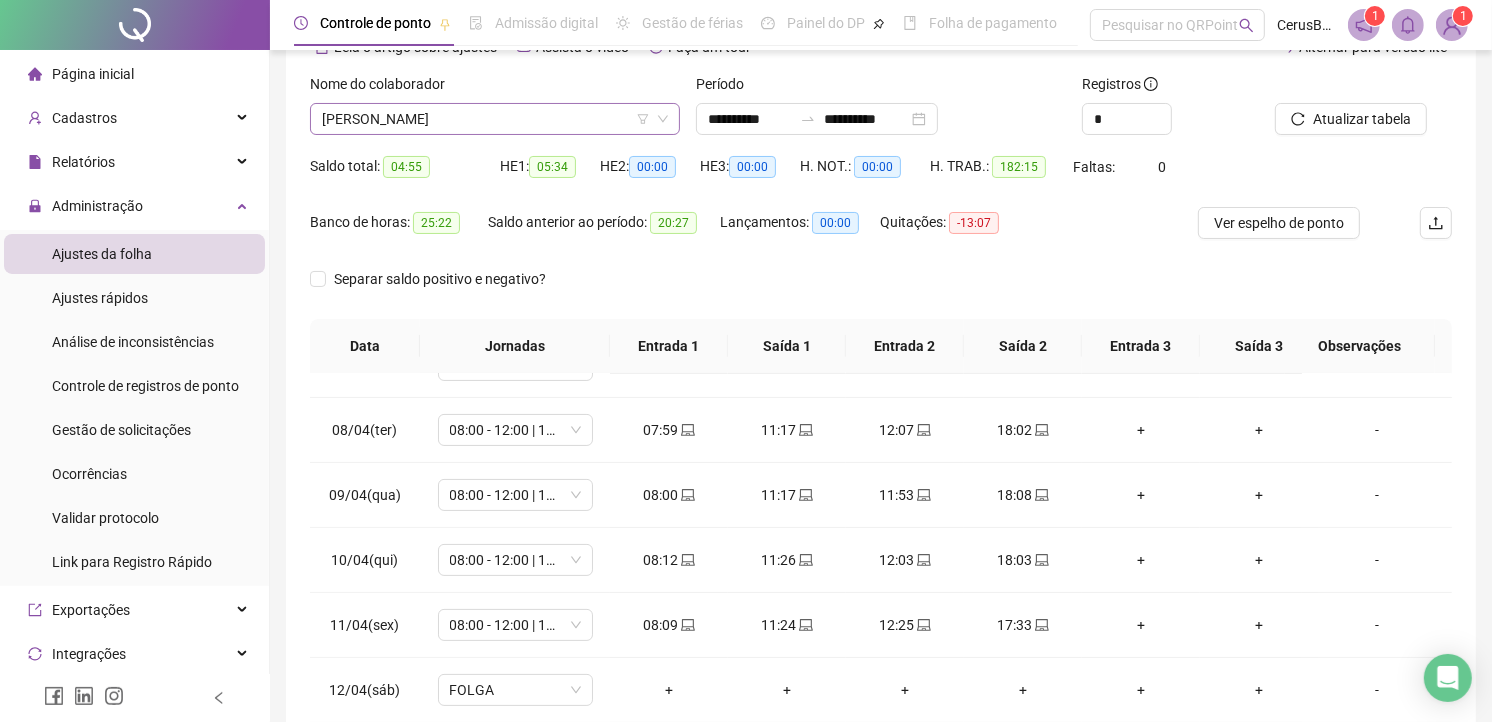 click on "[PERSON_NAME]" at bounding box center [495, 119] 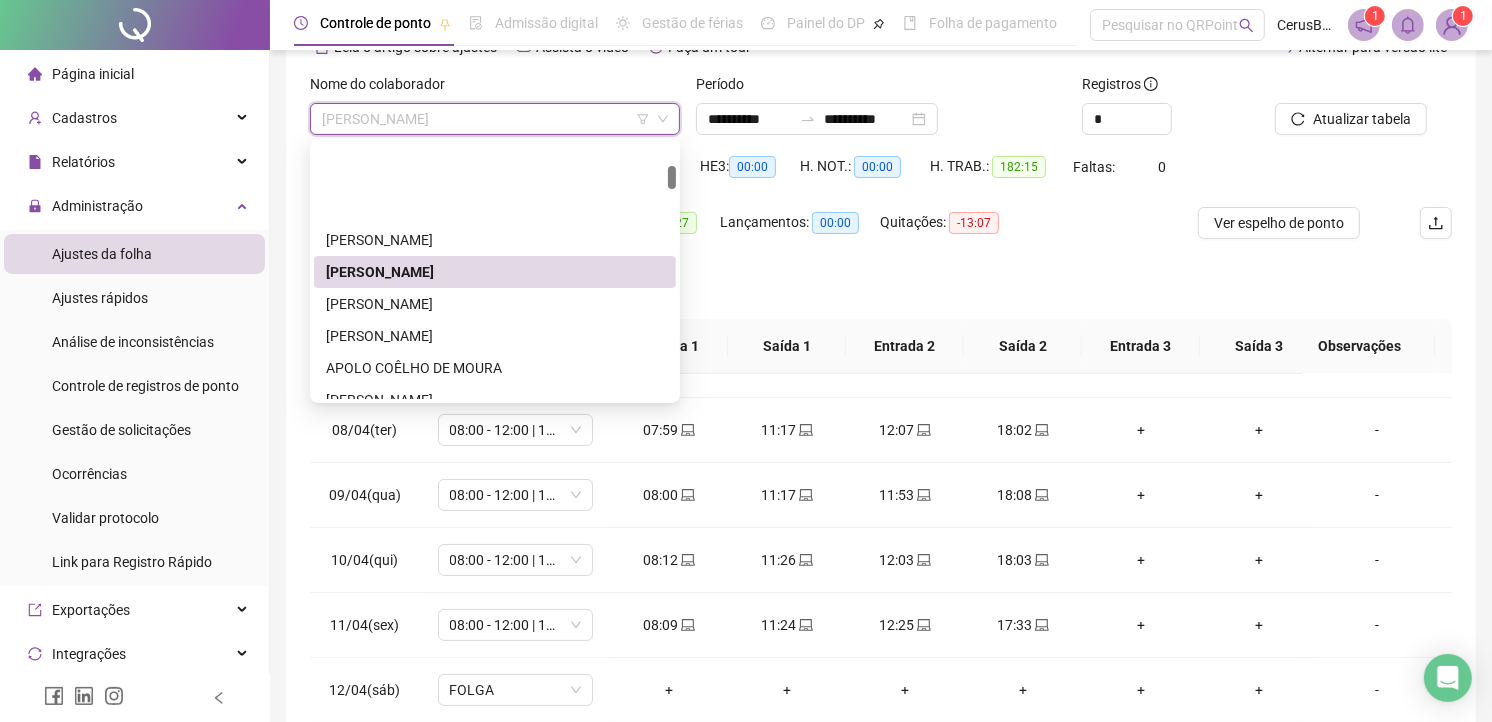 scroll, scrollTop: 254, scrollLeft: 0, axis: vertical 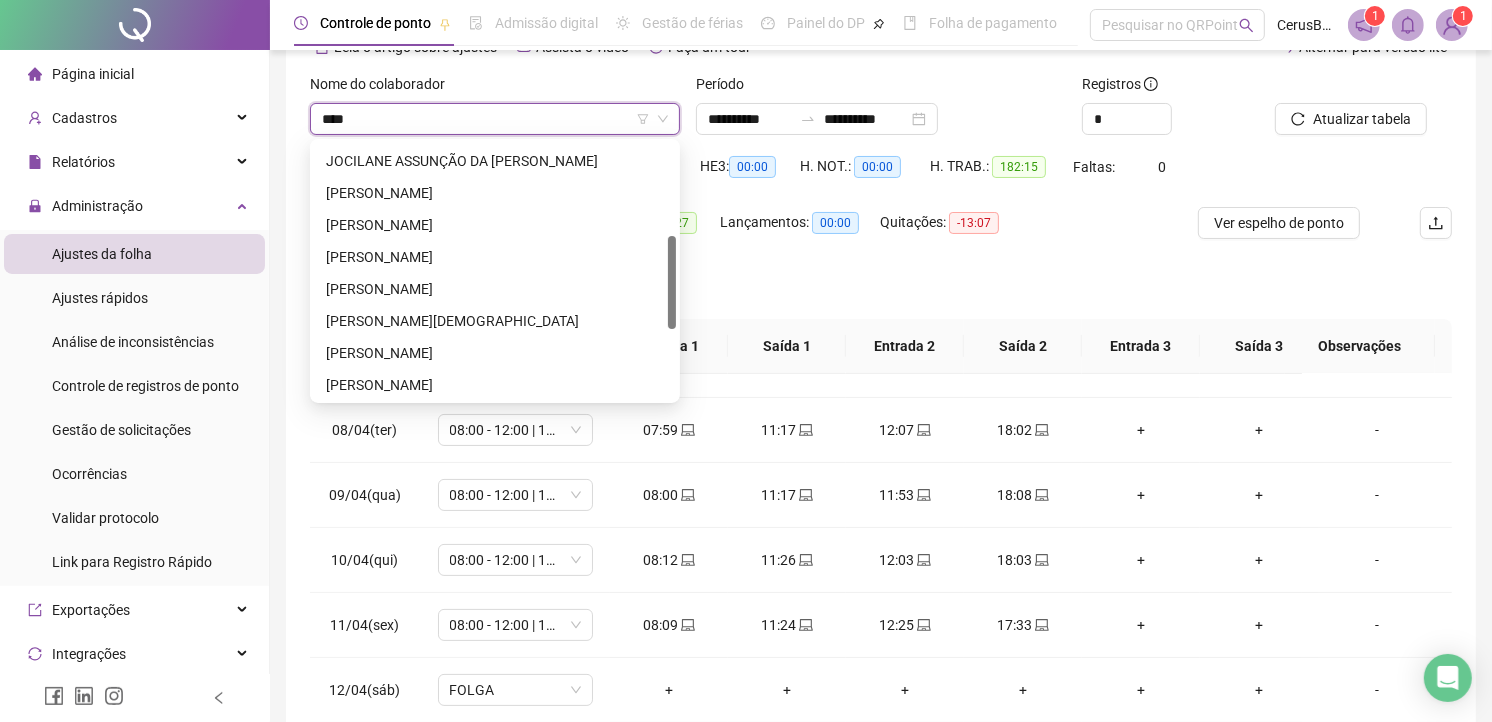 click on "****" at bounding box center (489, 119) 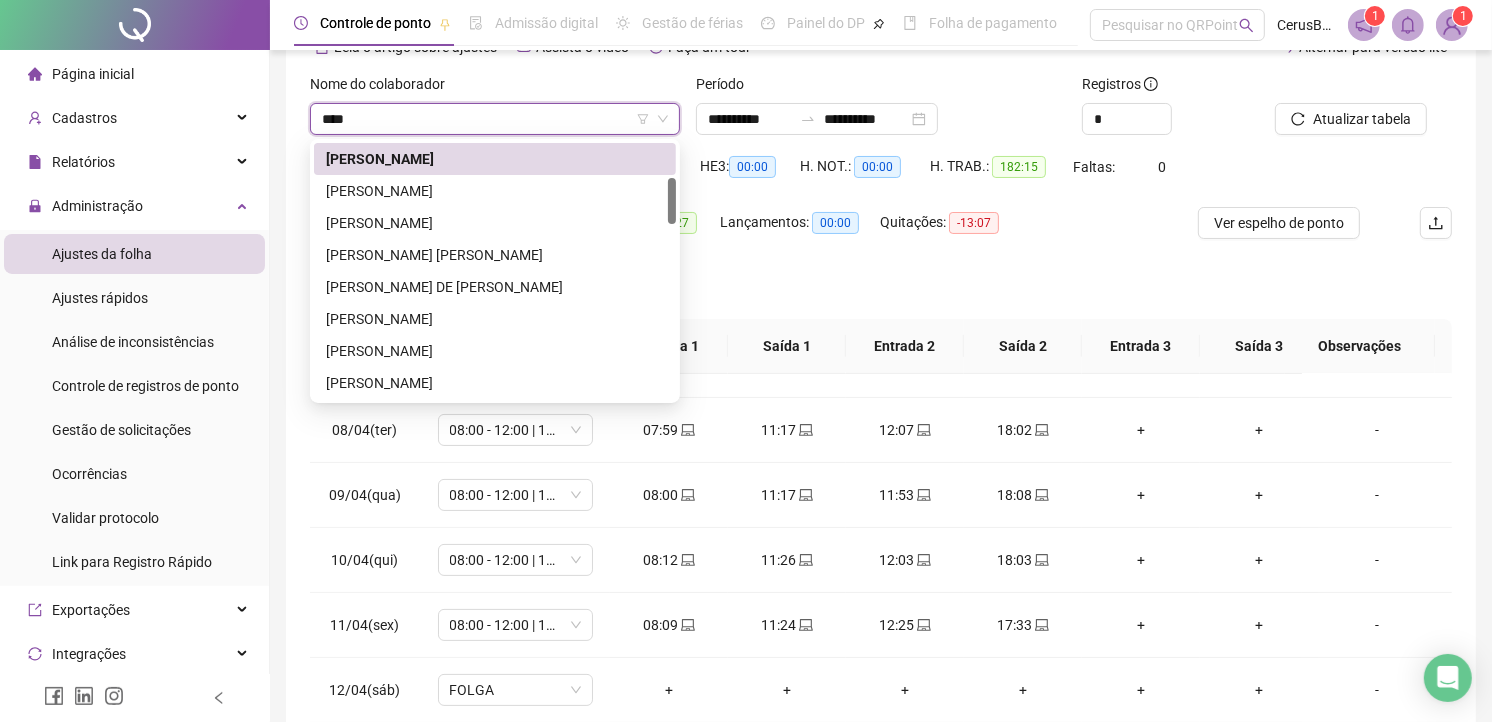 scroll, scrollTop: 0, scrollLeft: 0, axis: both 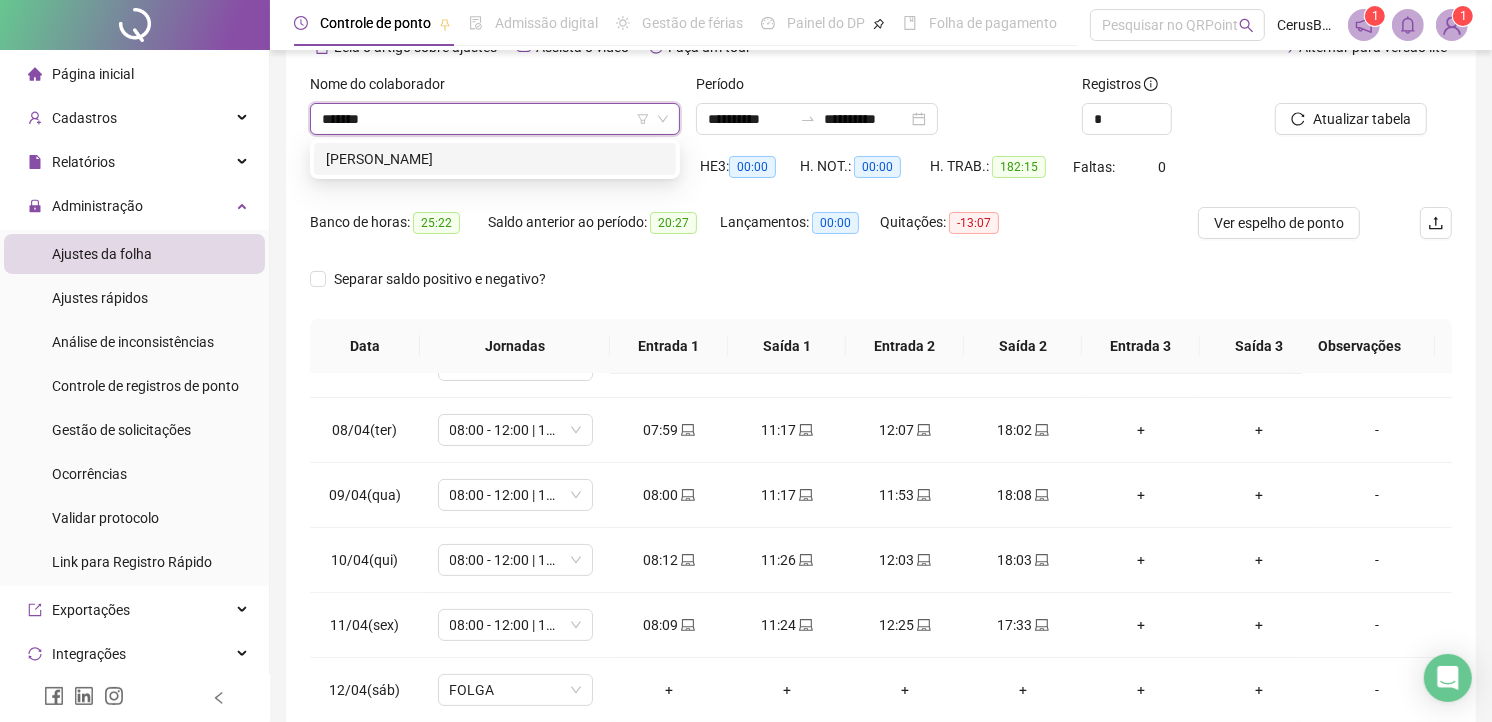 click on "[PERSON_NAME]" at bounding box center (495, 159) 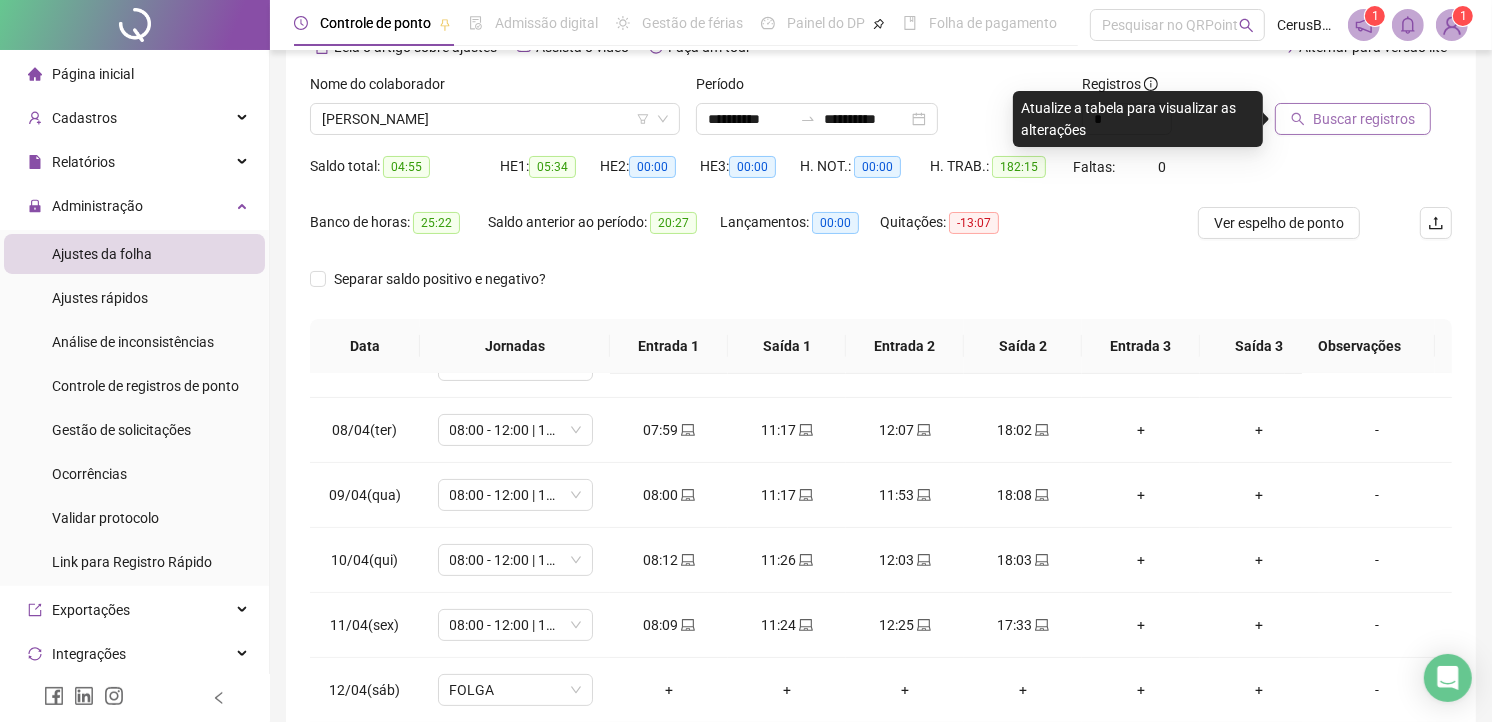 click on "Buscar registros" at bounding box center (1364, 119) 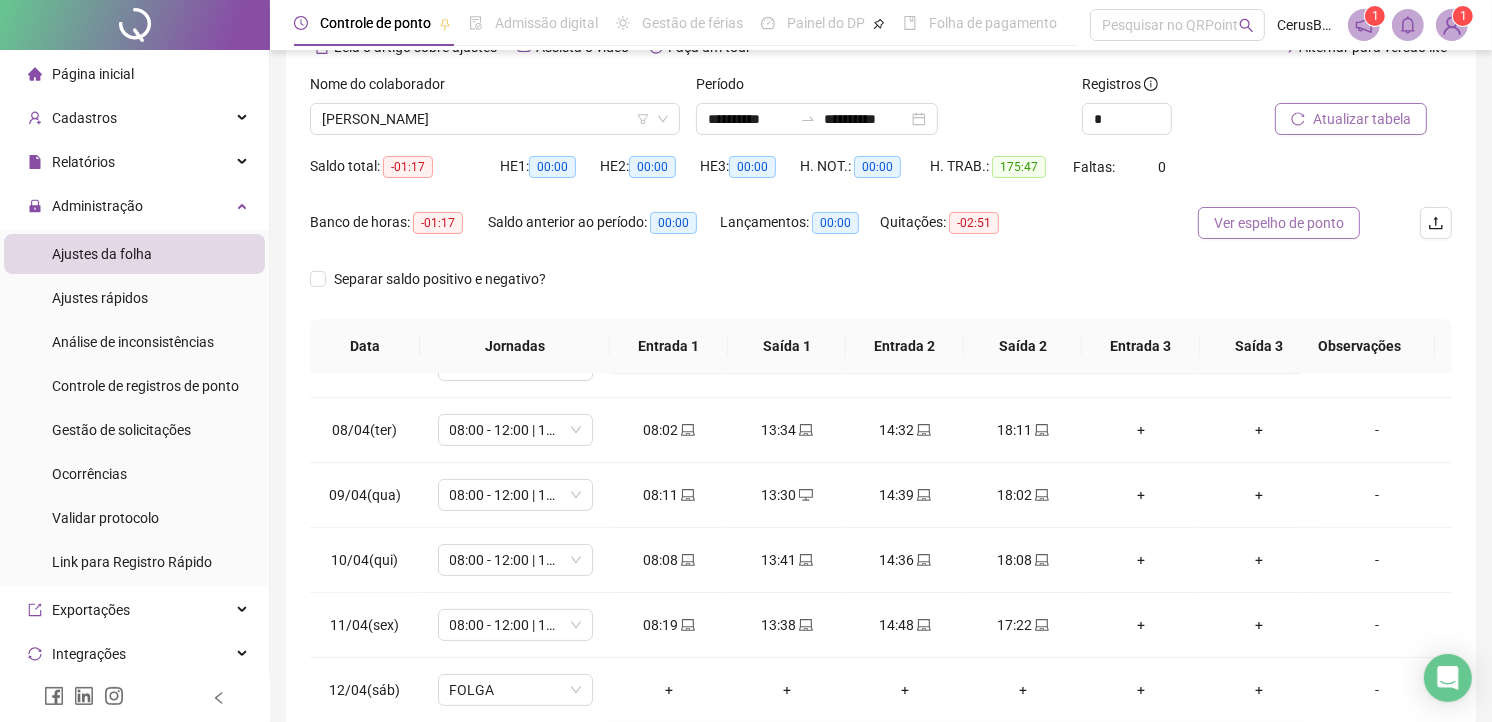 click on "Ver espelho de ponto" at bounding box center [1279, 223] 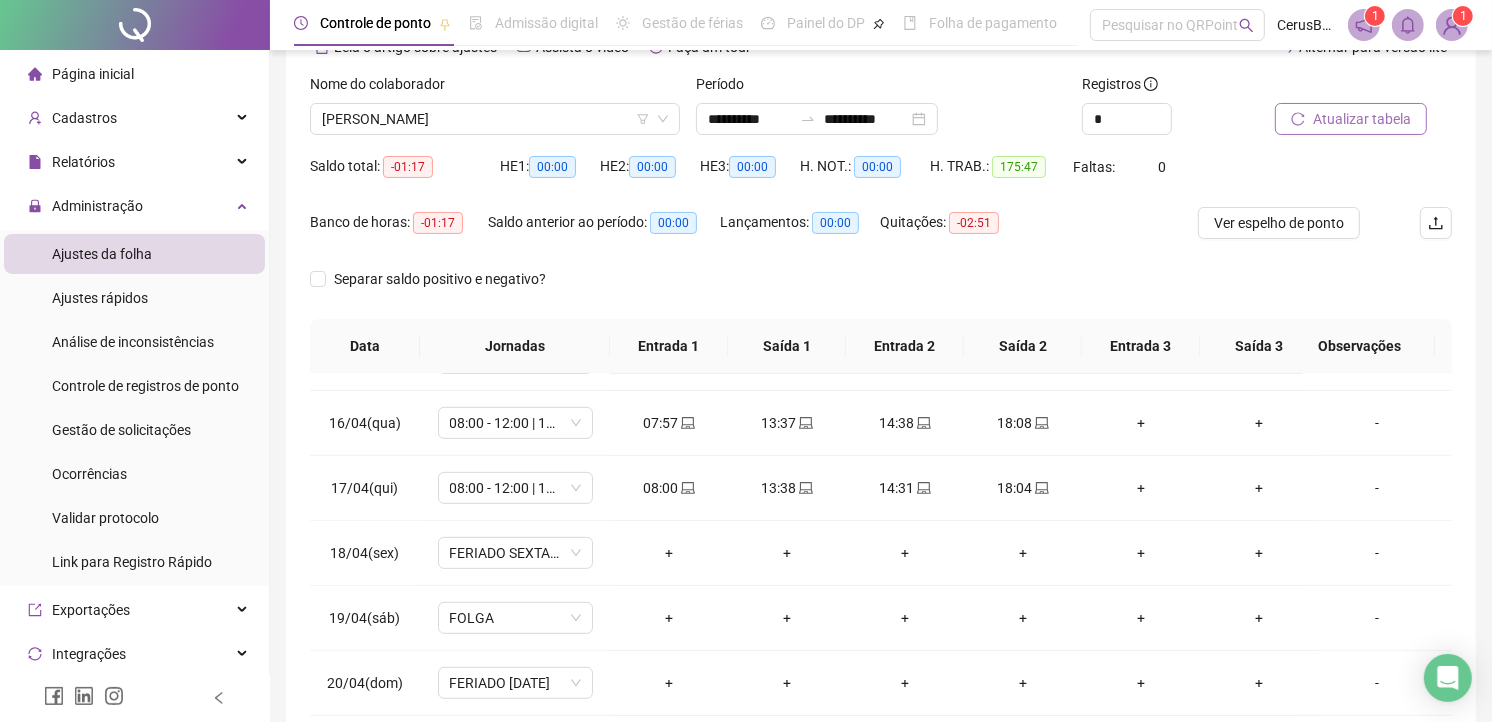 scroll, scrollTop: 986, scrollLeft: 0, axis: vertical 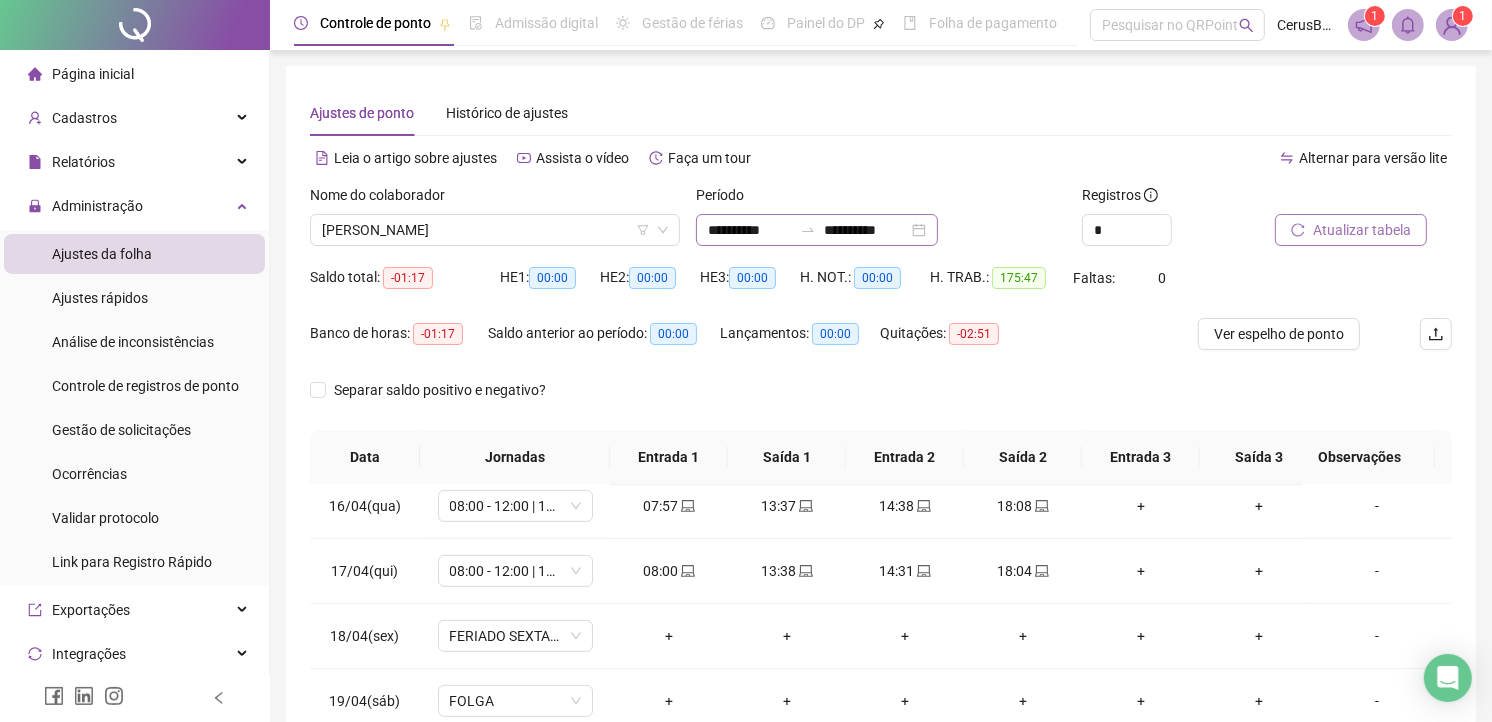 click on "**********" at bounding box center (817, 230) 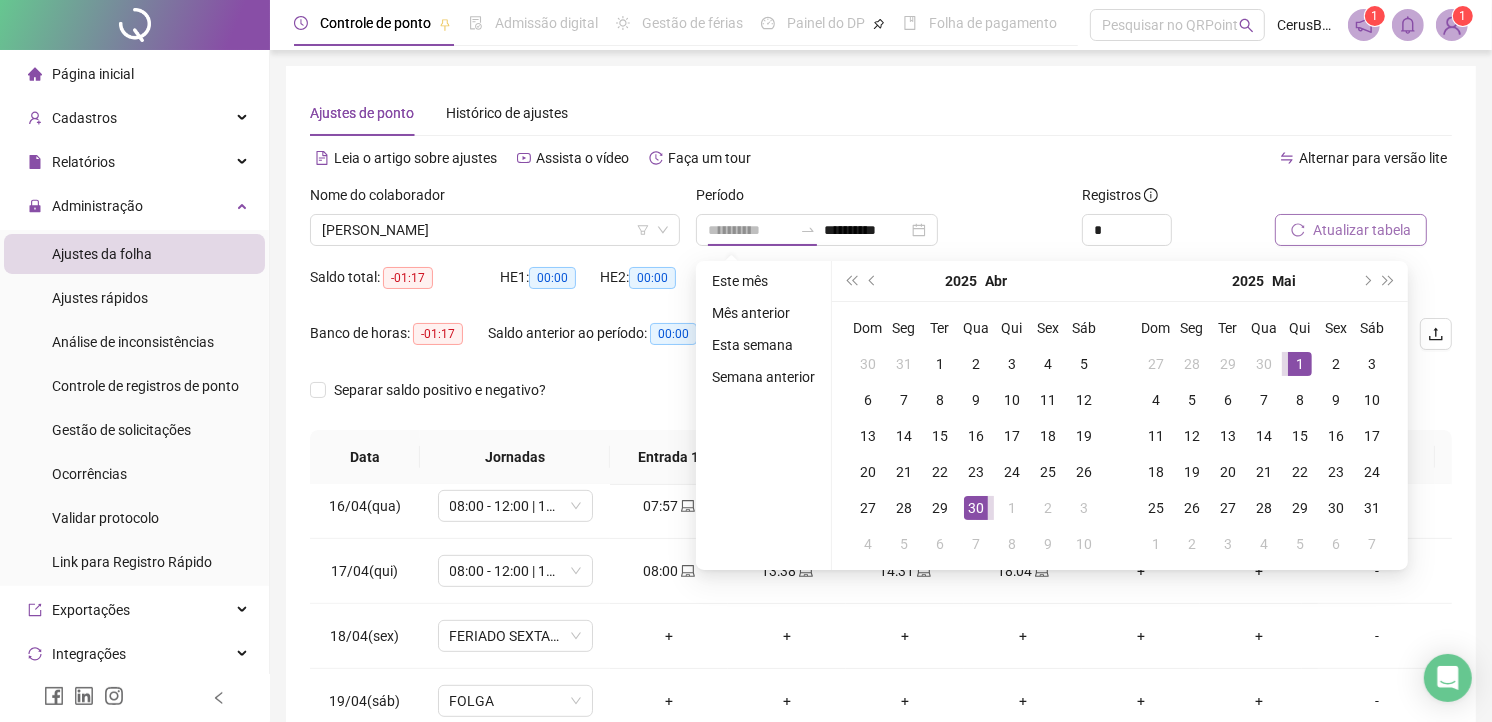 click on "1" at bounding box center (1300, 364) 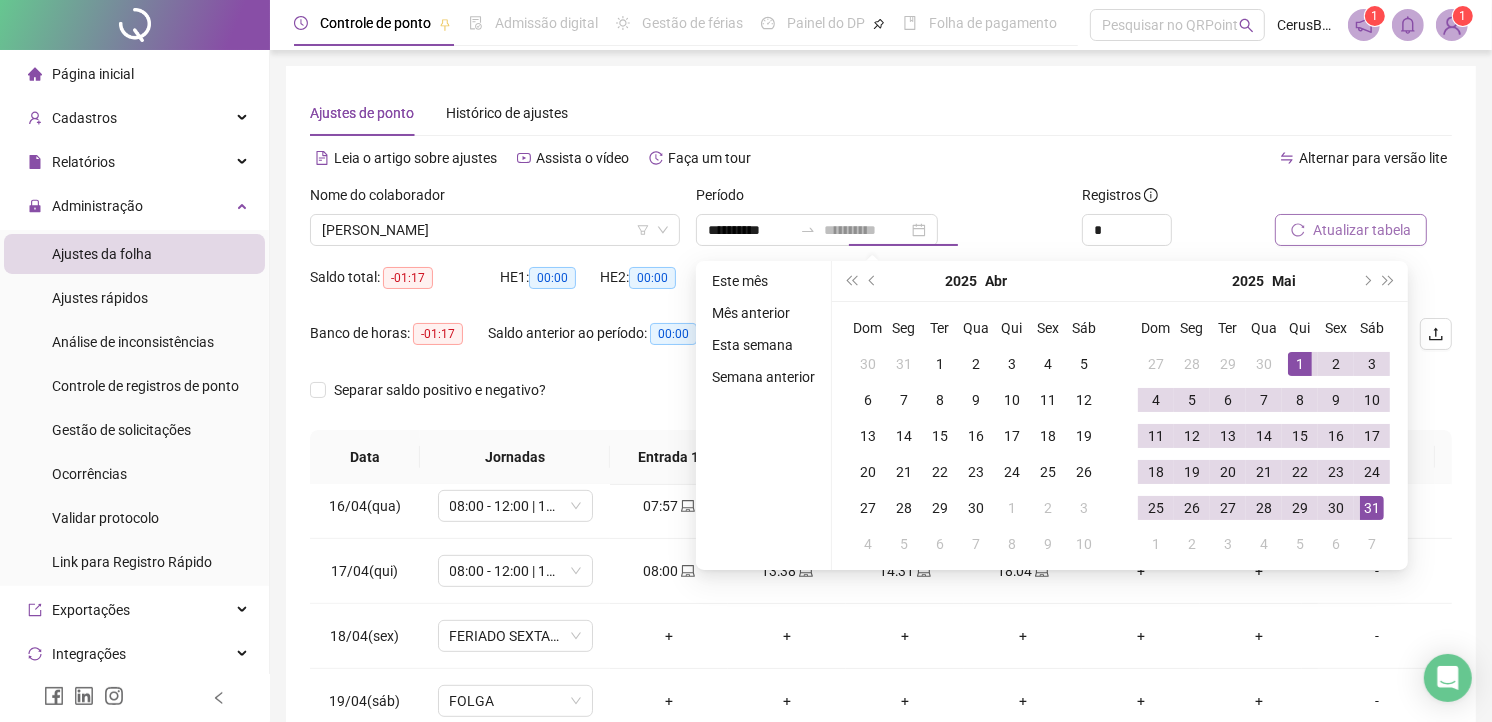 click on "31" at bounding box center (1372, 508) 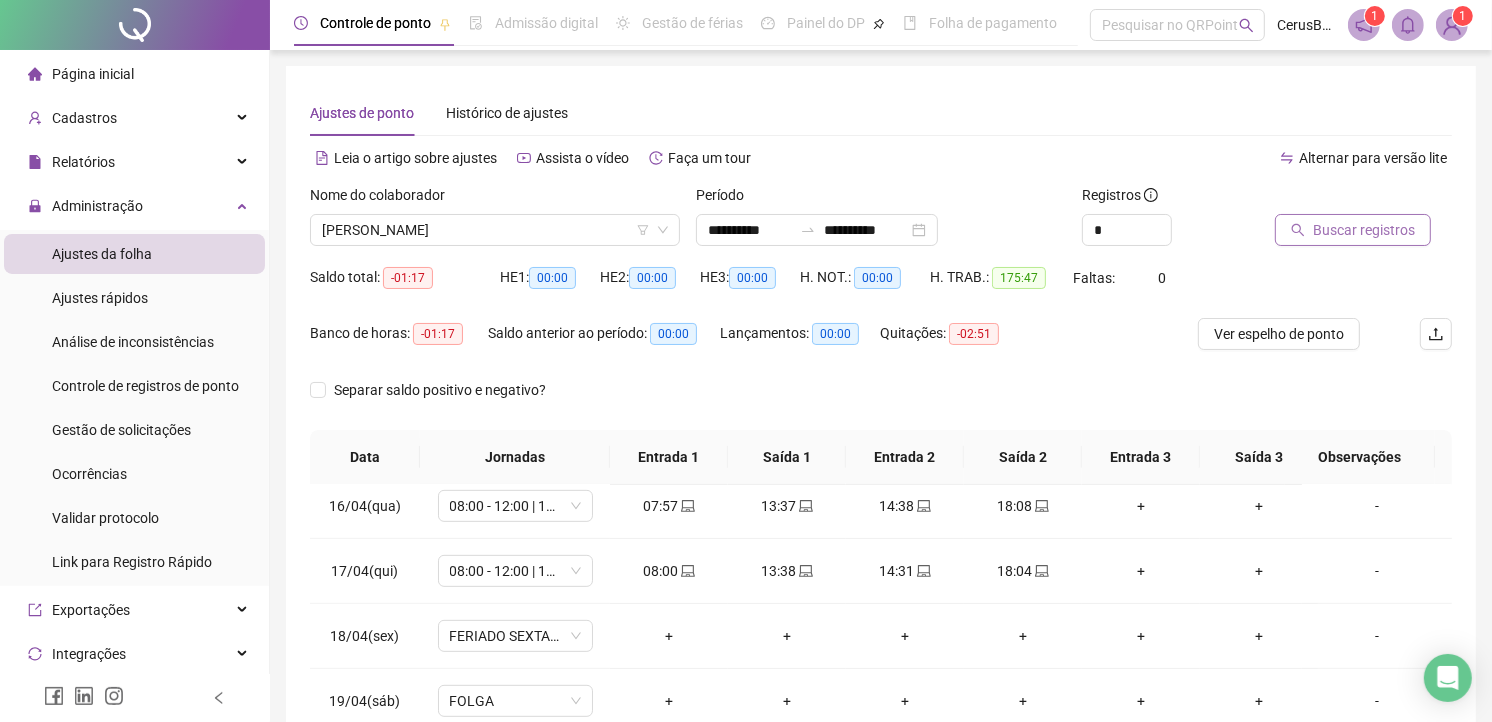click on "Buscar registros" at bounding box center (1364, 230) 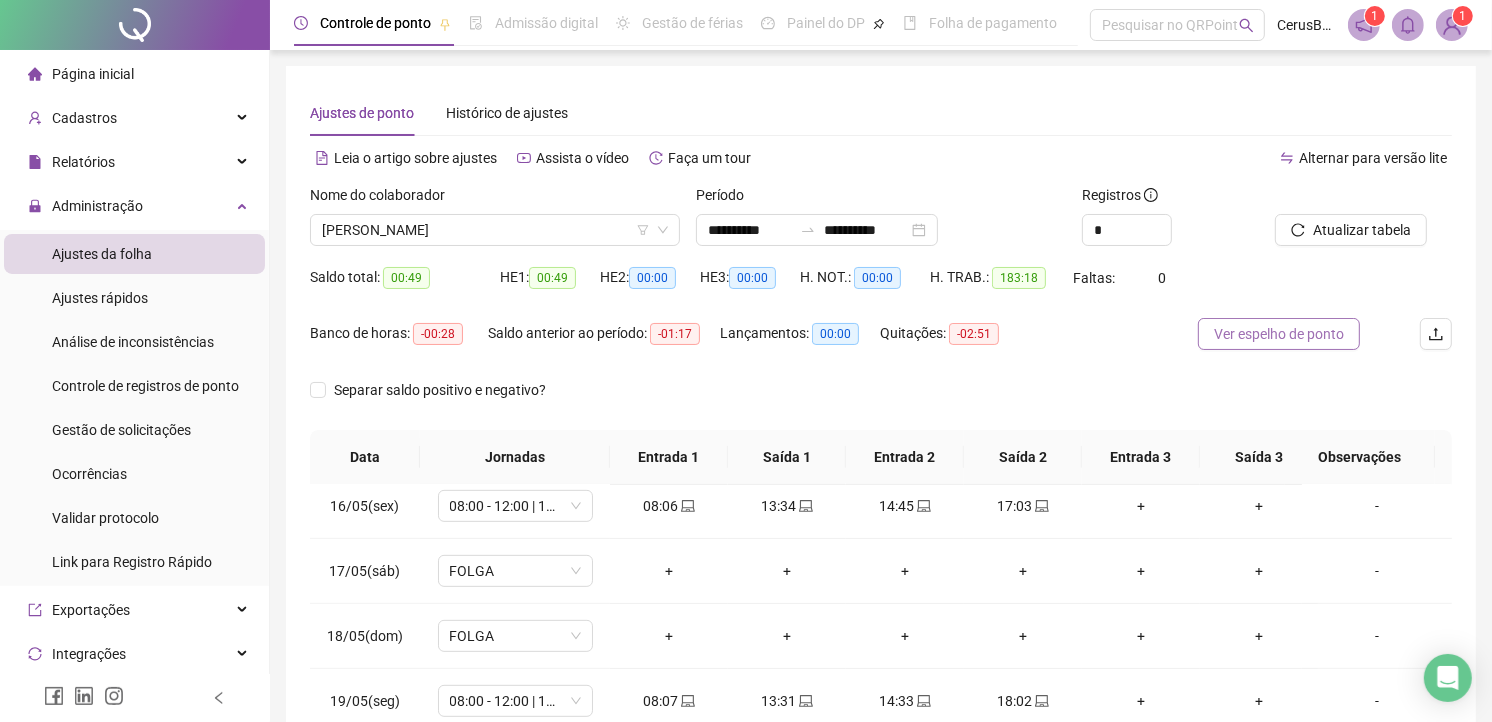 click on "Ver espelho de ponto" at bounding box center [1279, 334] 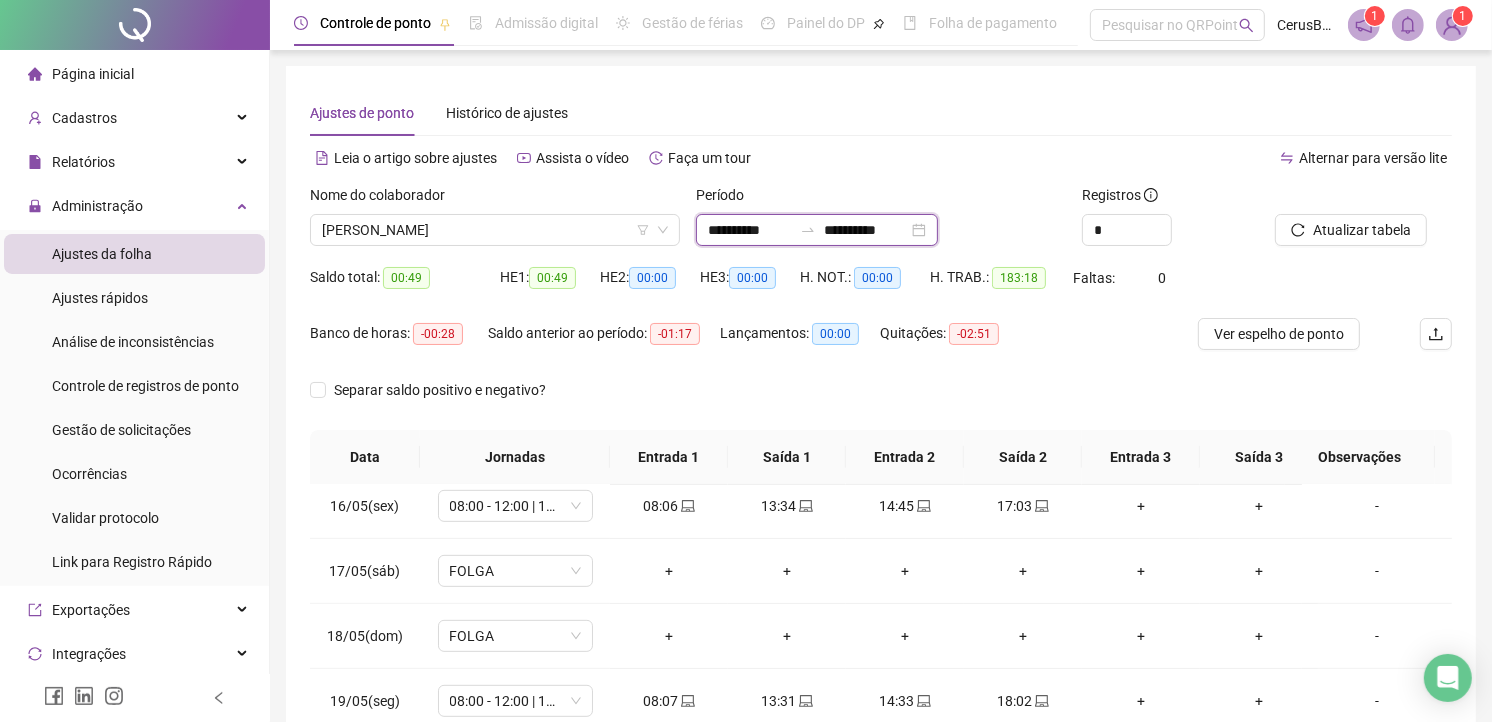 click on "**********" at bounding box center [750, 230] 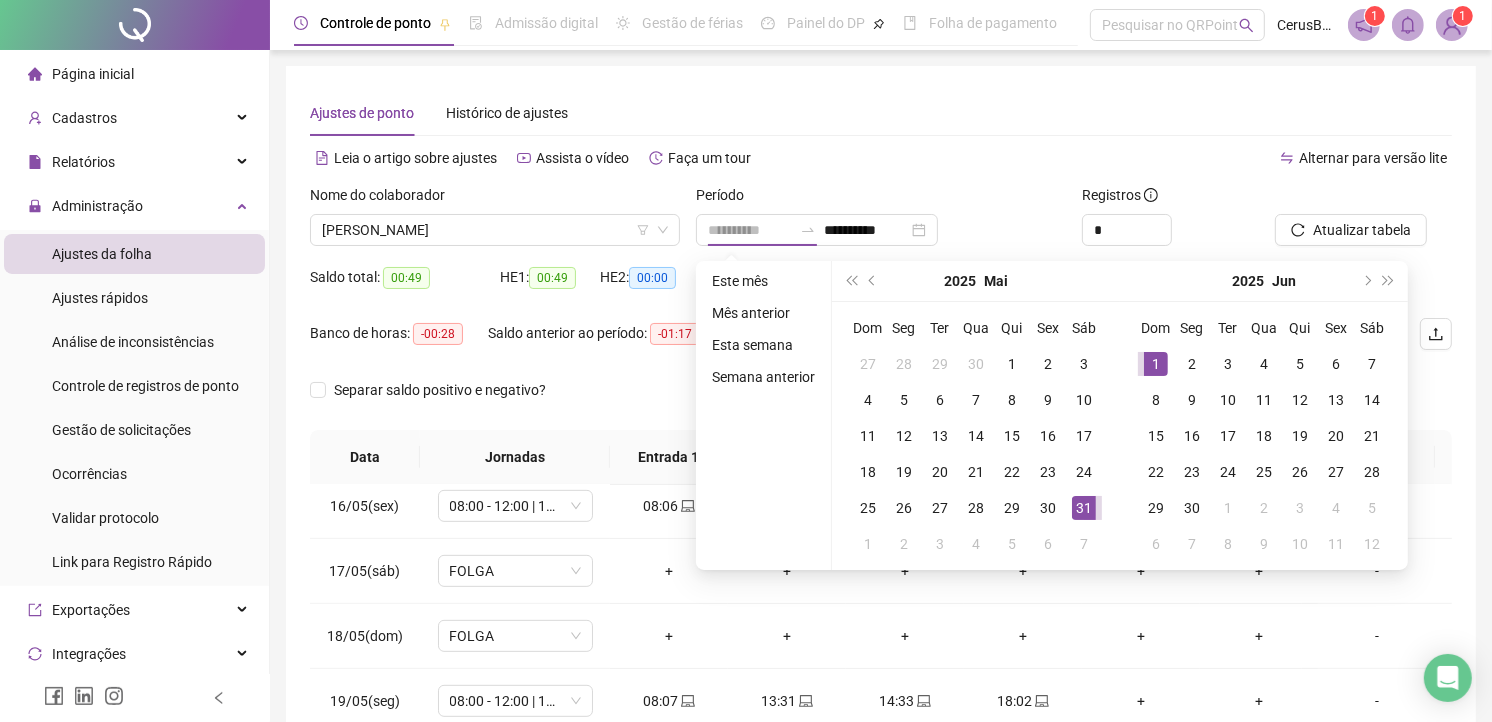 click on "1" at bounding box center (1156, 364) 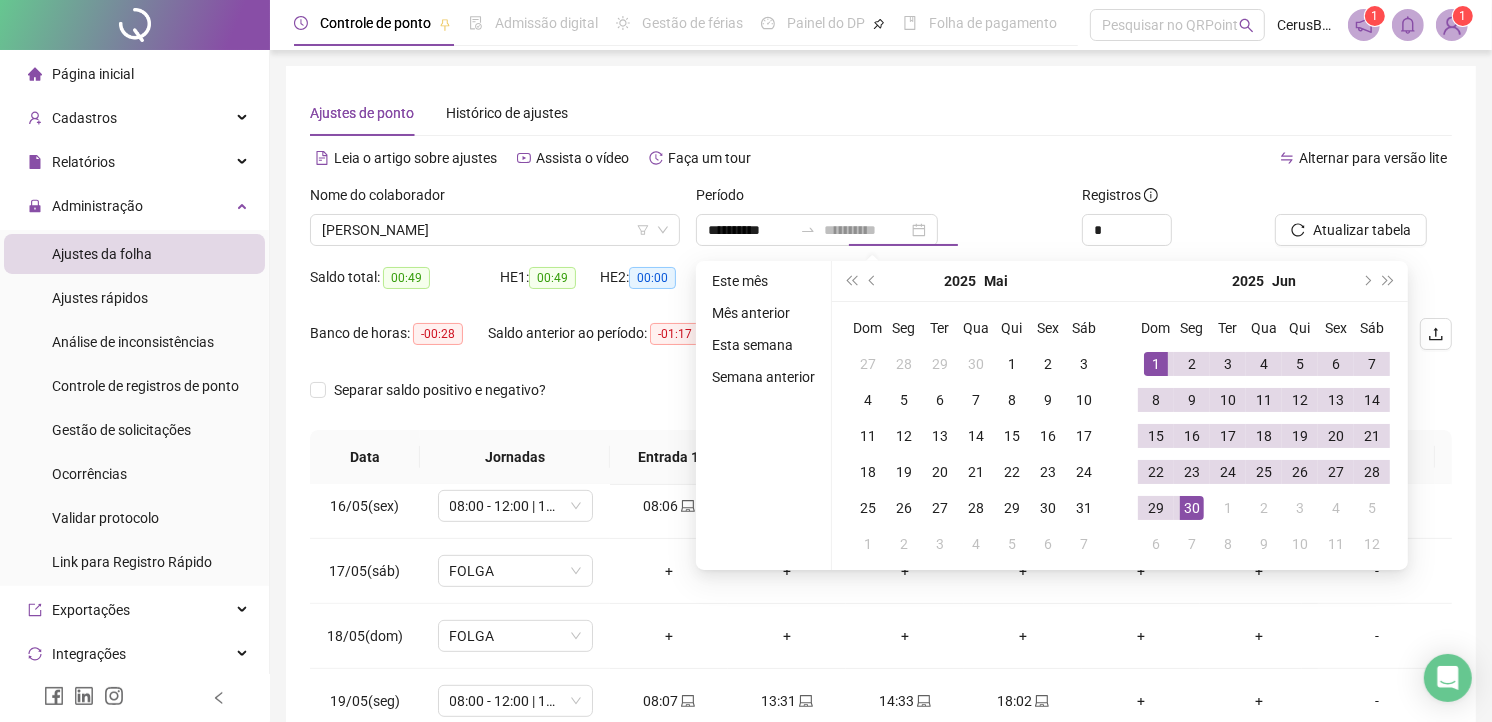 click on "30" at bounding box center (1192, 508) 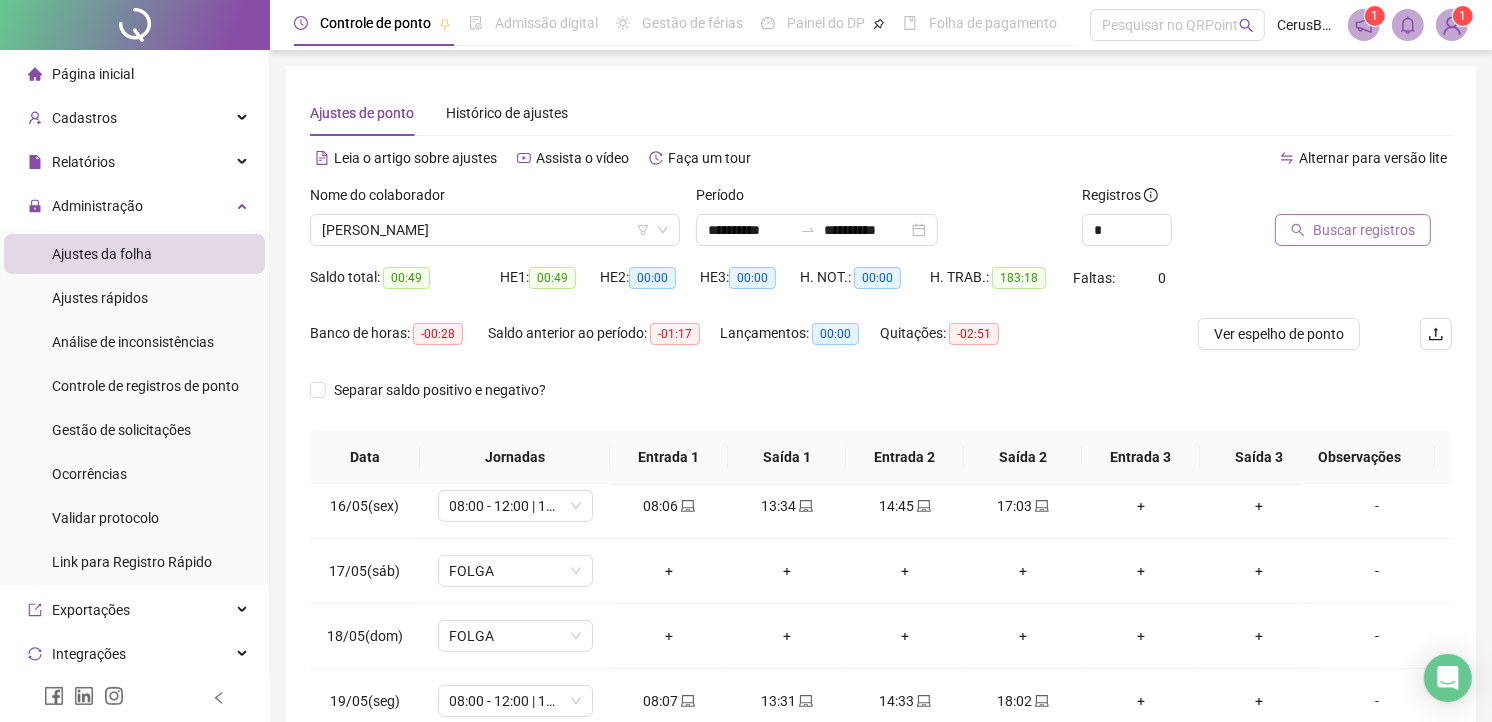 click on "Buscar registros" at bounding box center (1364, 230) 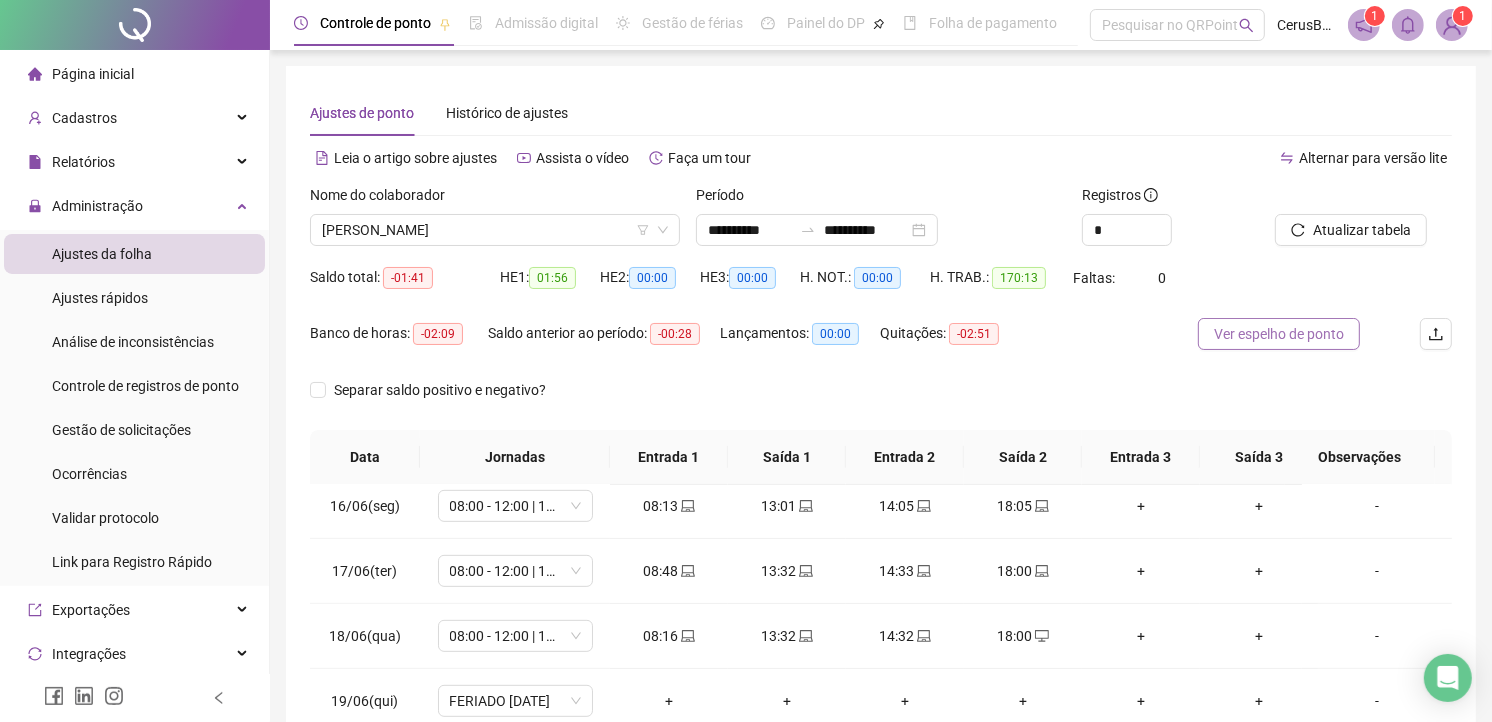 click on "Ver espelho de ponto" at bounding box center (1279, 334) 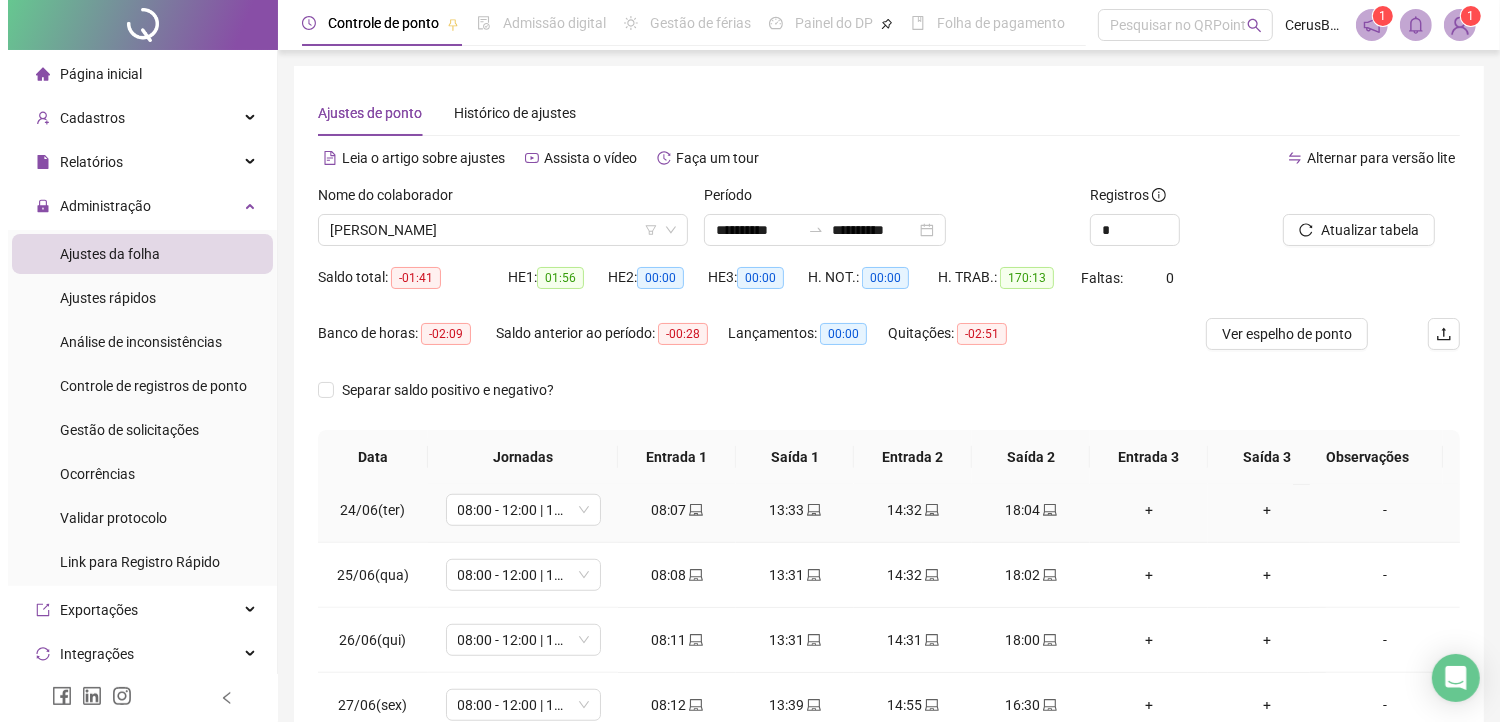 scroll, scrollTop: 1542, scrollLeft: 0, axis: vertical 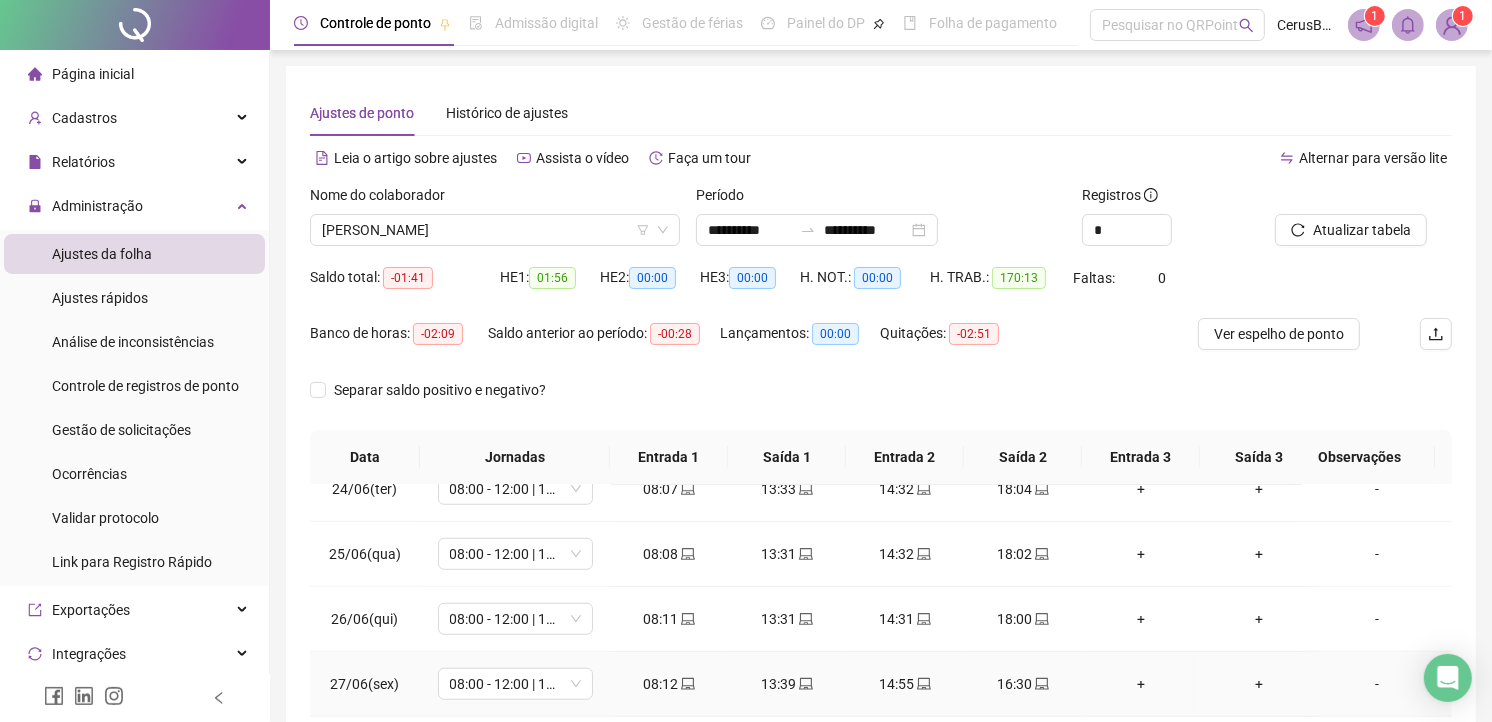 drag, startPoint x: 1361, startPoint y: 665, endPoint x: 1047, endPoint y: 452, distance: 379.4272 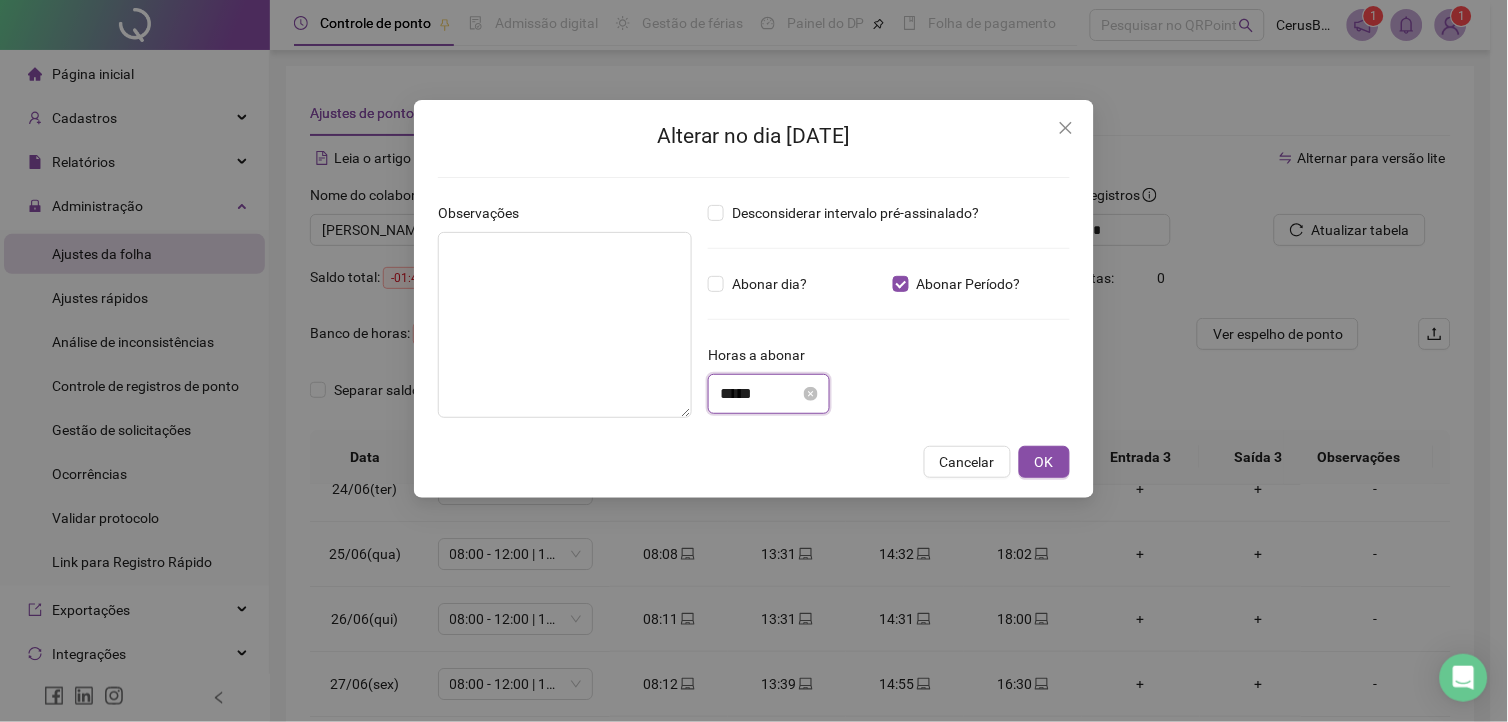 click on "*****" at bounding box center [760, 394] 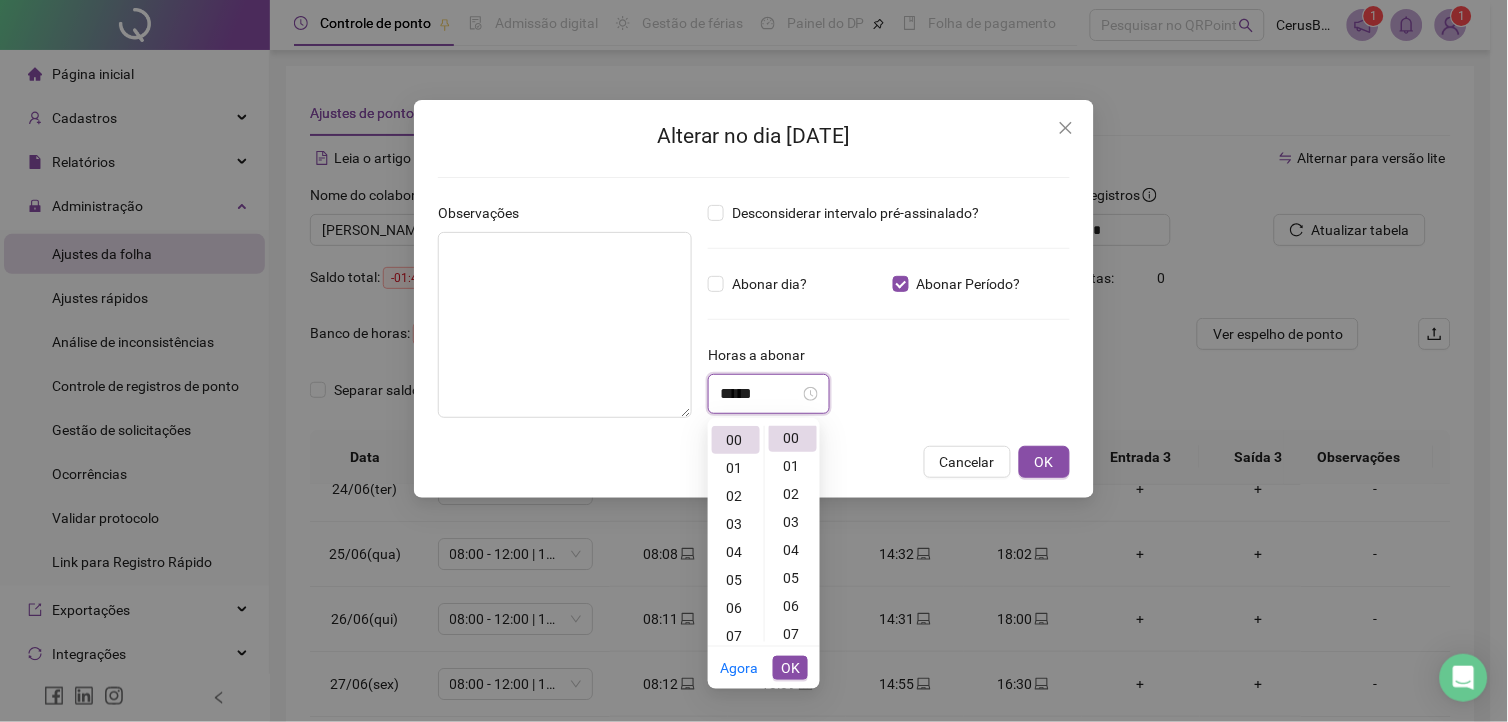 scroll, scrollTop: 0, scrollLeft: 0, axis: both 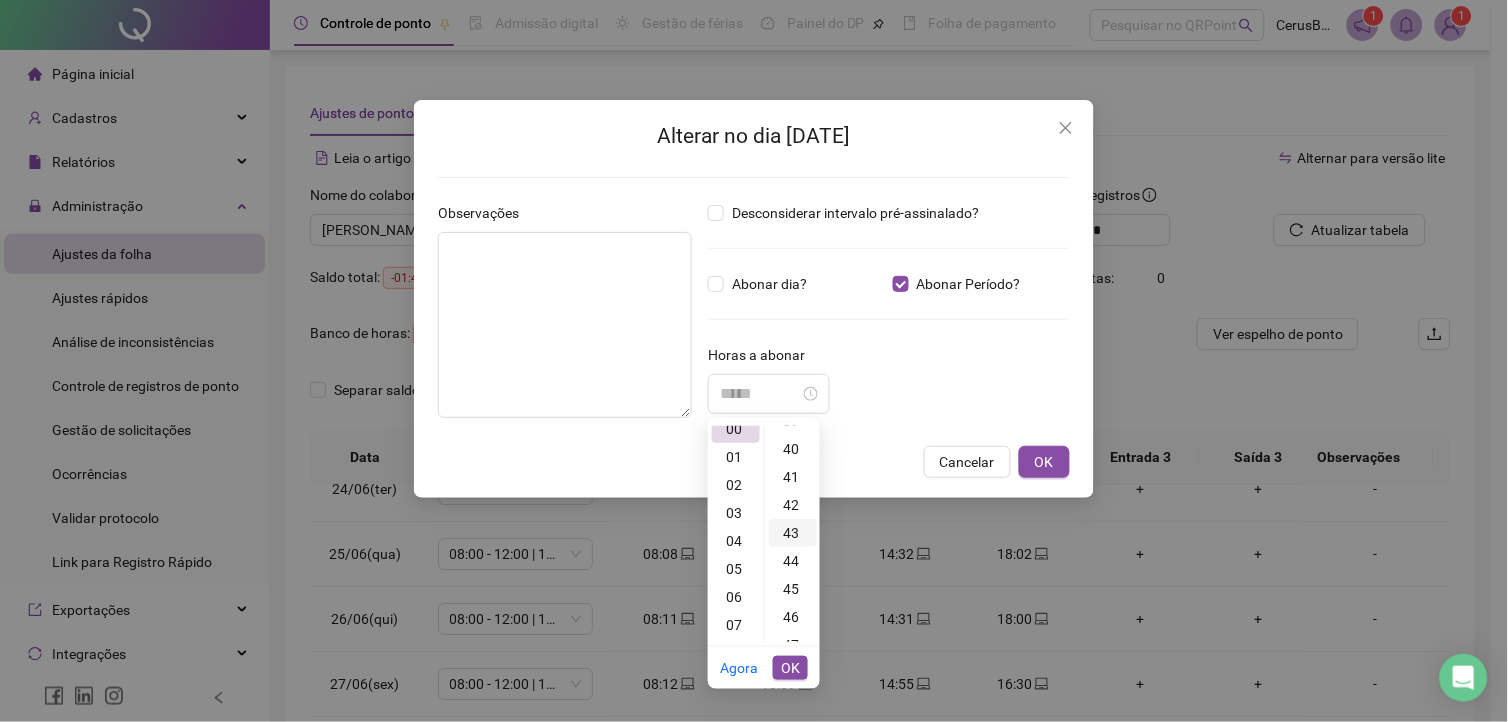 click on "43" at bounding box center (793, 533) 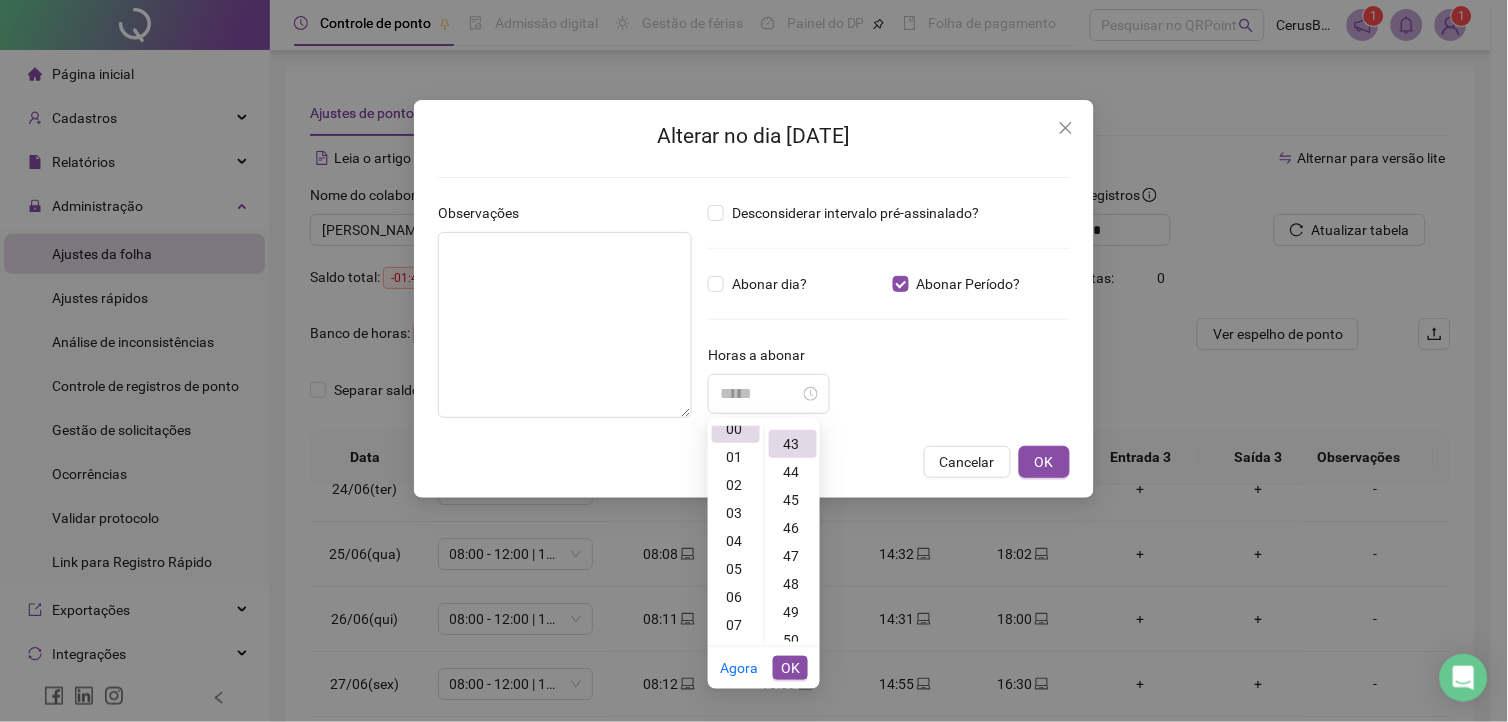 scroll, scrollTop: 1203, scrollLeft: 0, axis: vertical 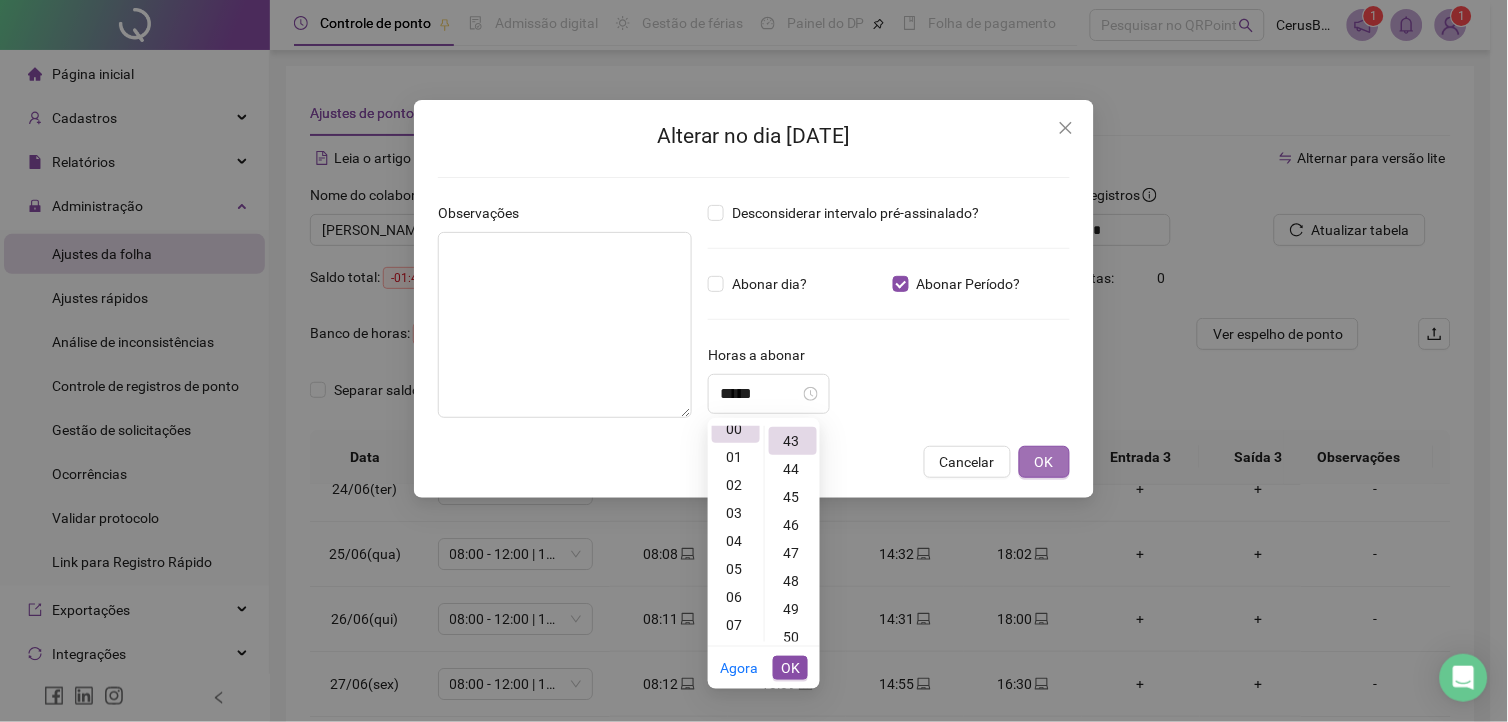 click on "OK" at bounding box center [1044, 462] 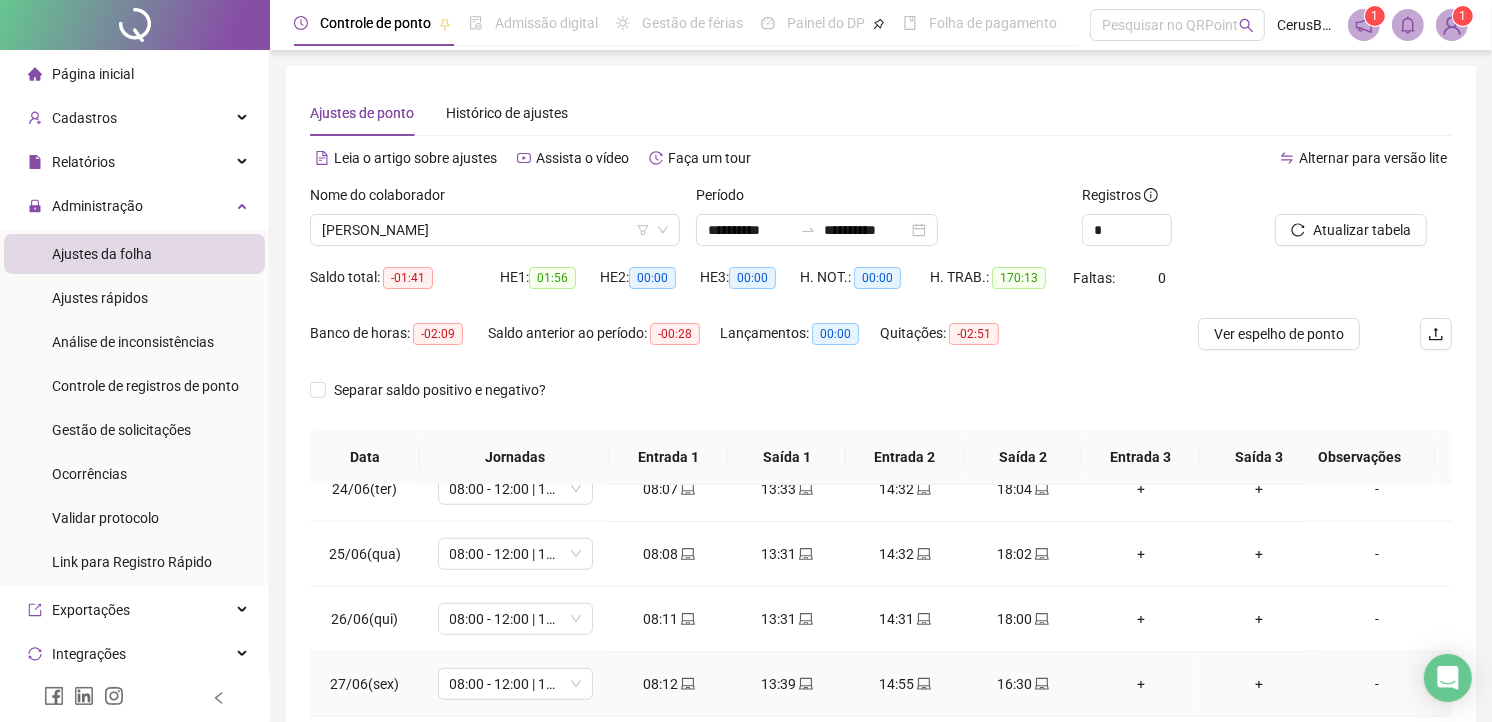 click on "-" at bounding box center [1377, 684] 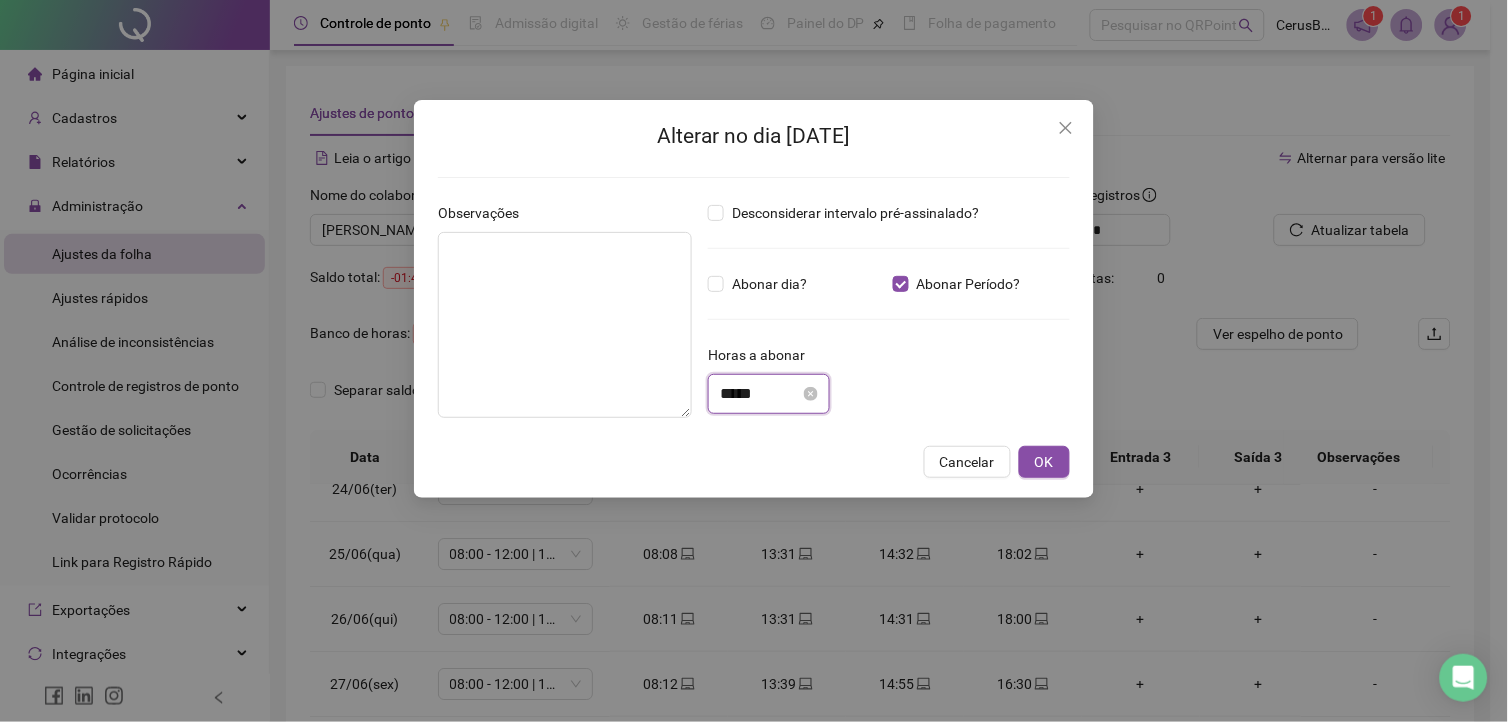 click on "*****" at bounding box center [760, 394] 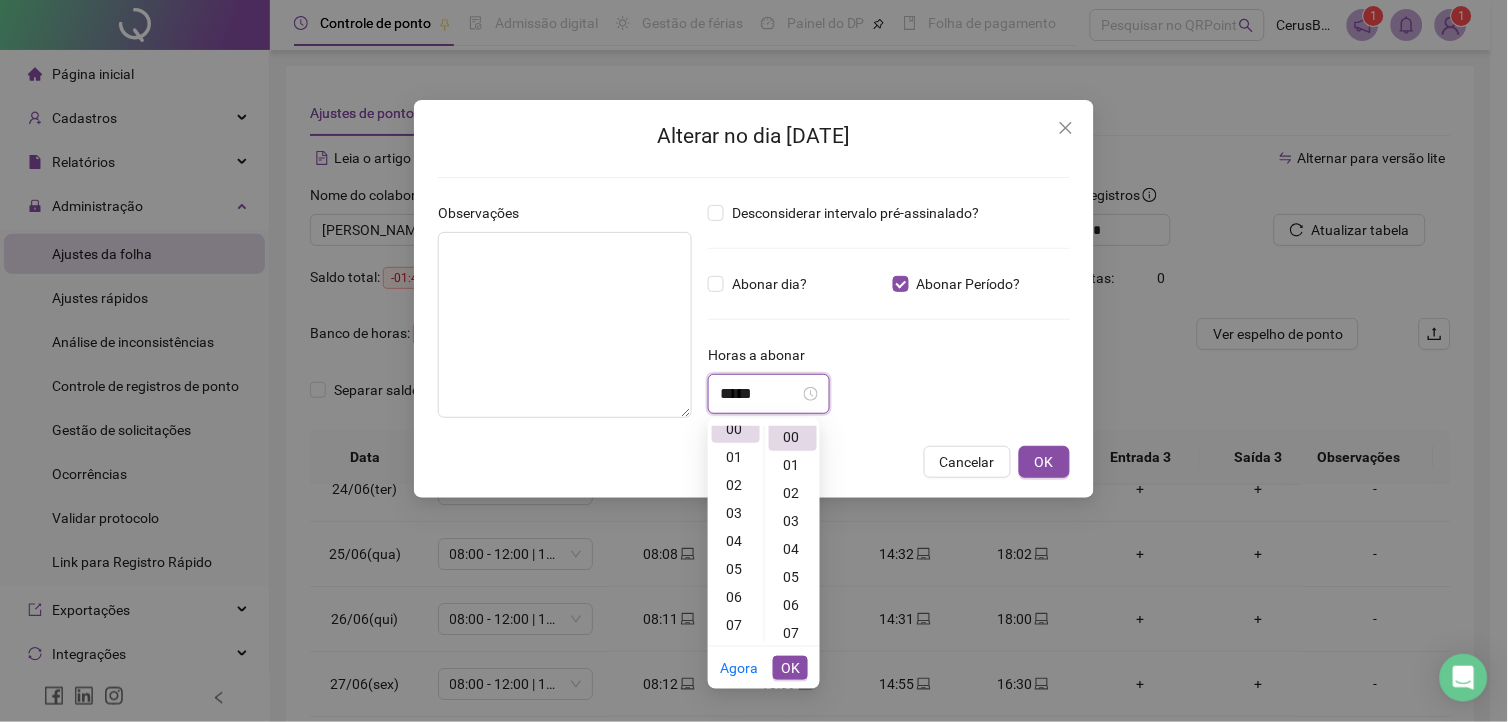 scroll, scrollTop: 0, scrollLeft: 0, axis: both 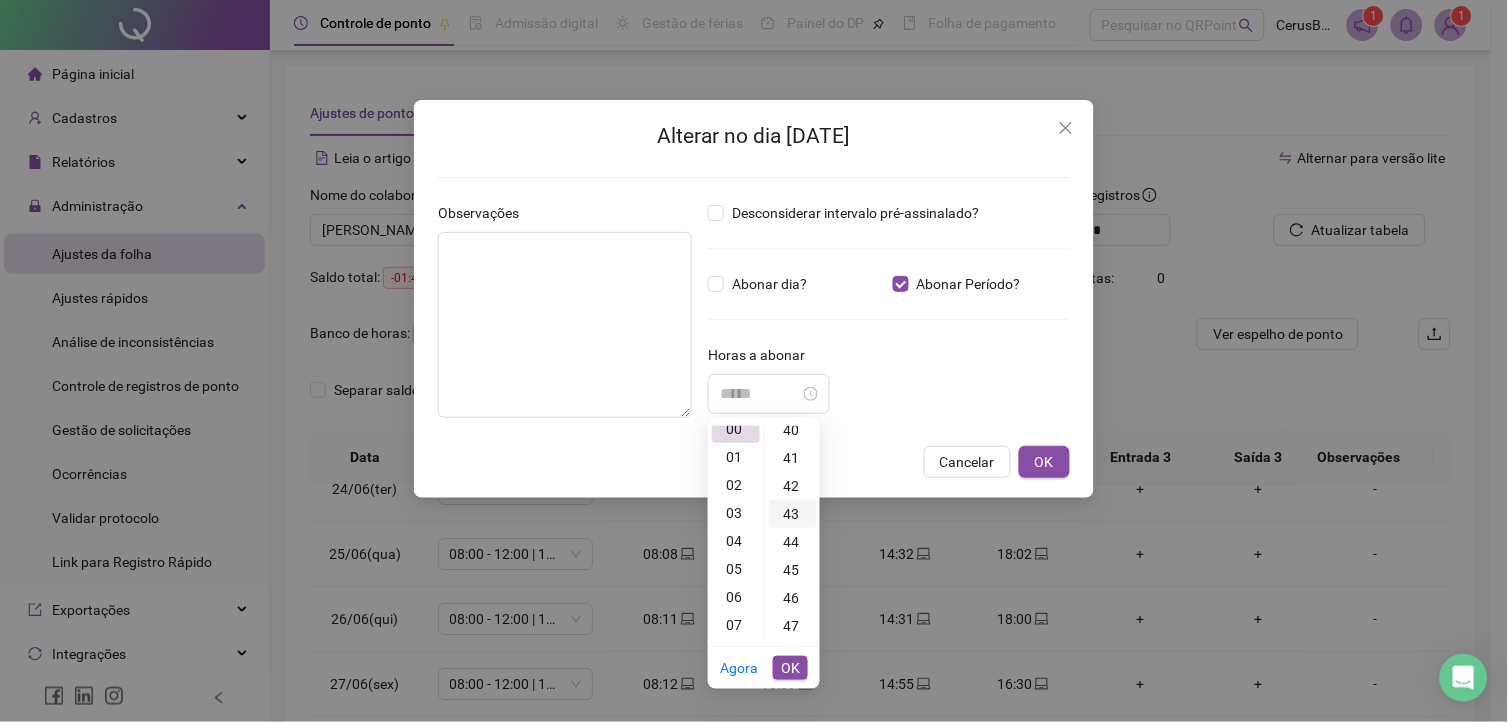 click on "43" at bounding box center [793, 514] 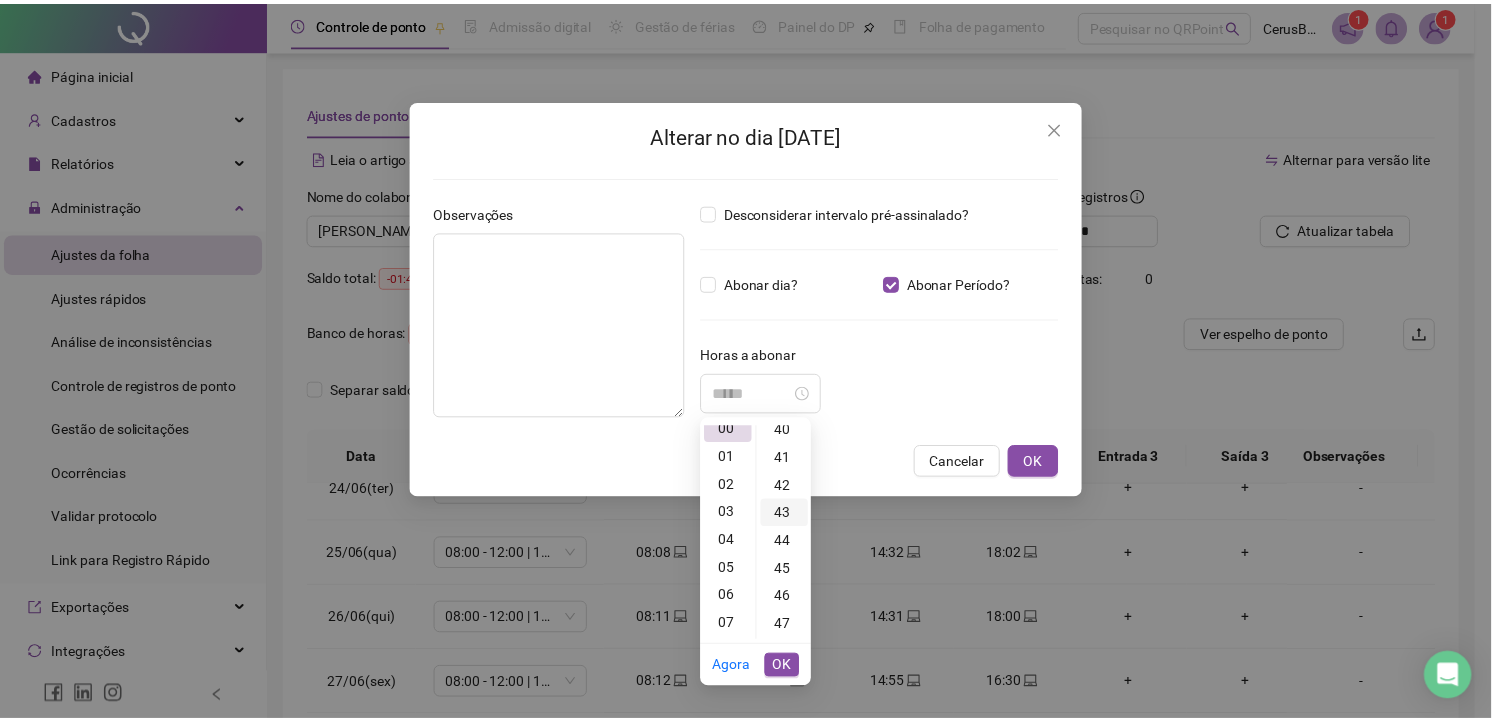 scroll, scrollTop: 1203, scrollLeft: 0, axis: vertical 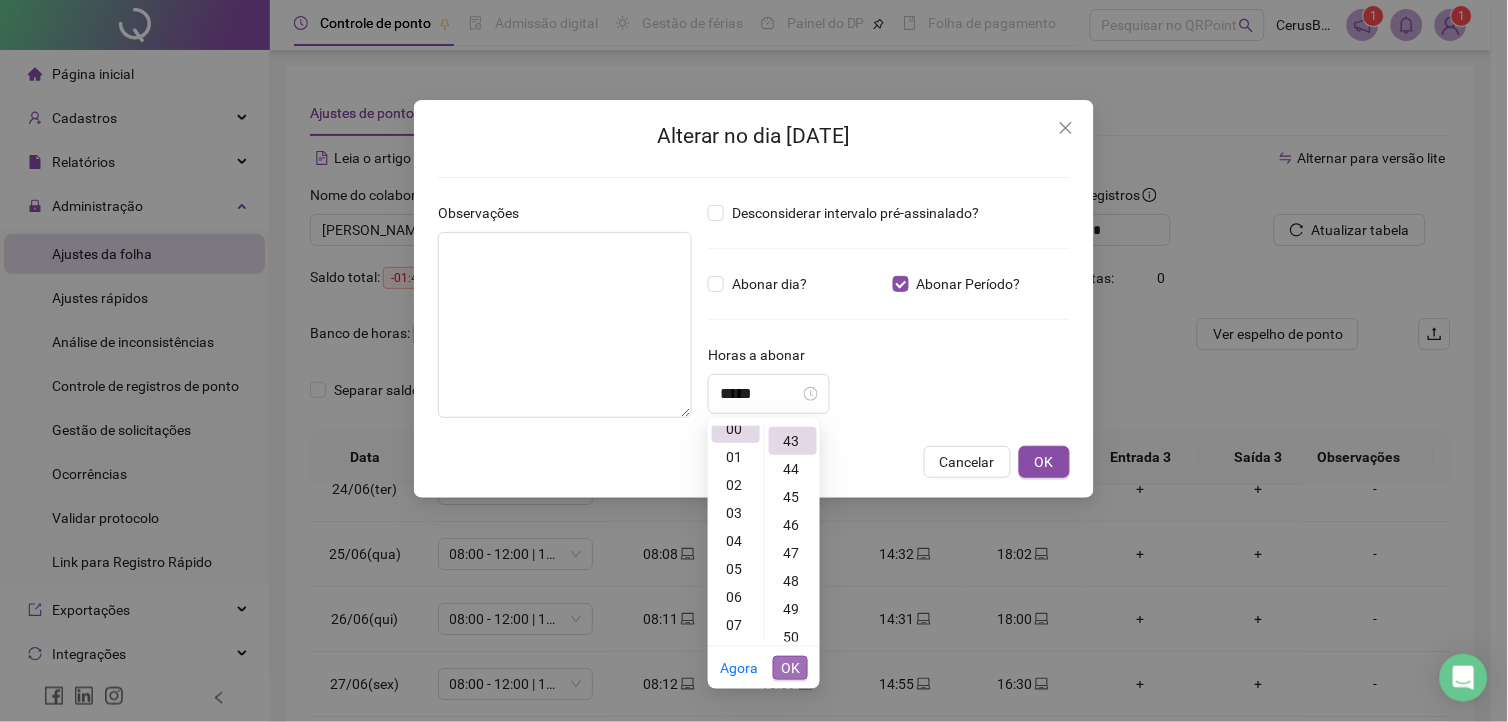 click on "OK" at bounding box center [790, 668] 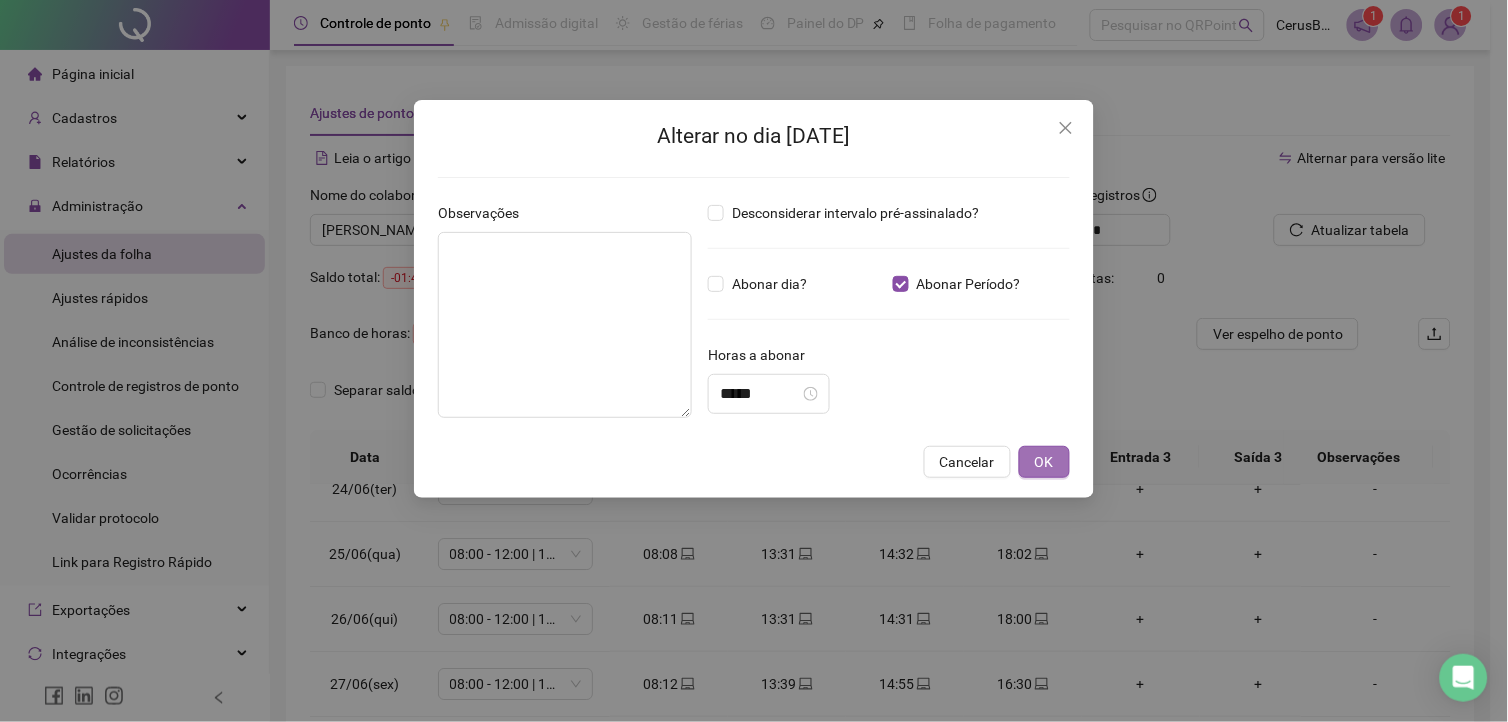 click on "OK" at bounding box center [1044, 462] 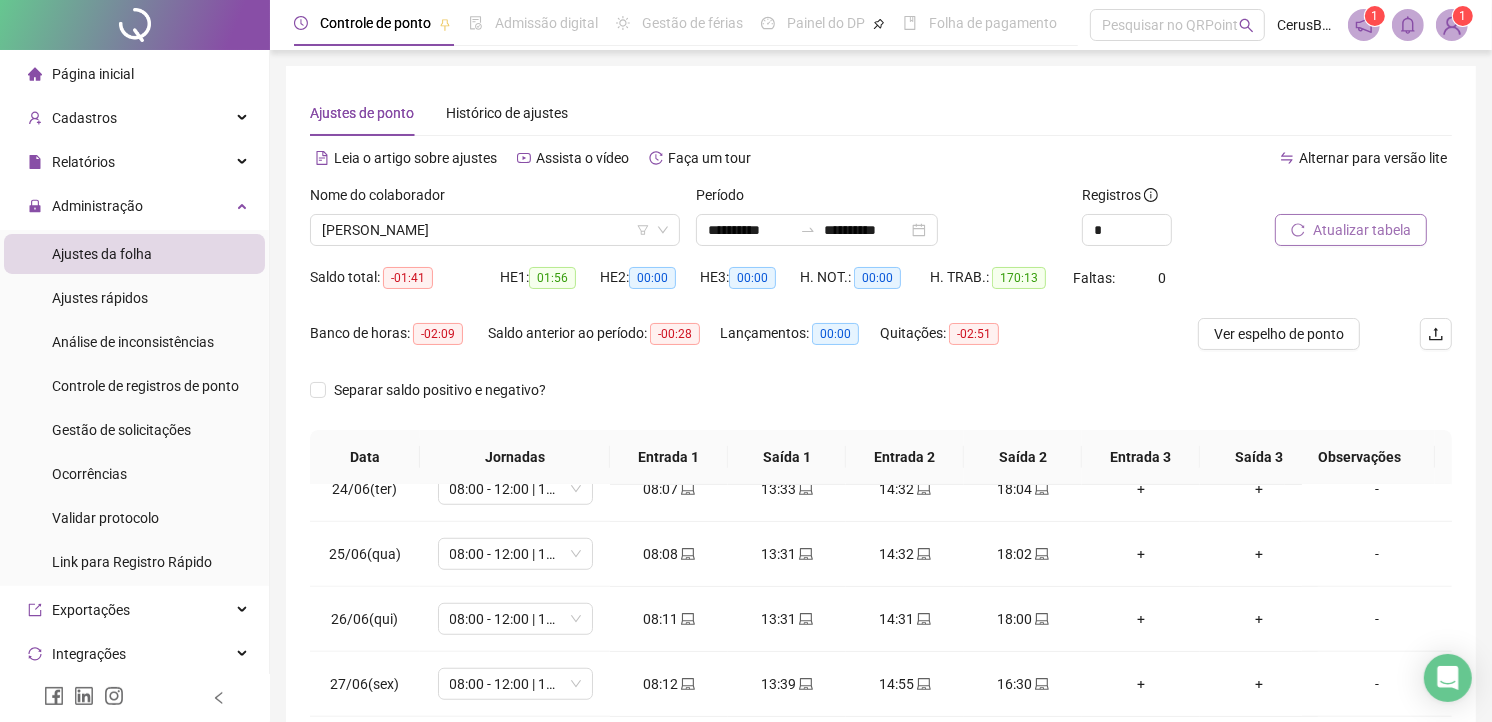 click on "Atualizar tabela" at bounding box center (1362, 230) 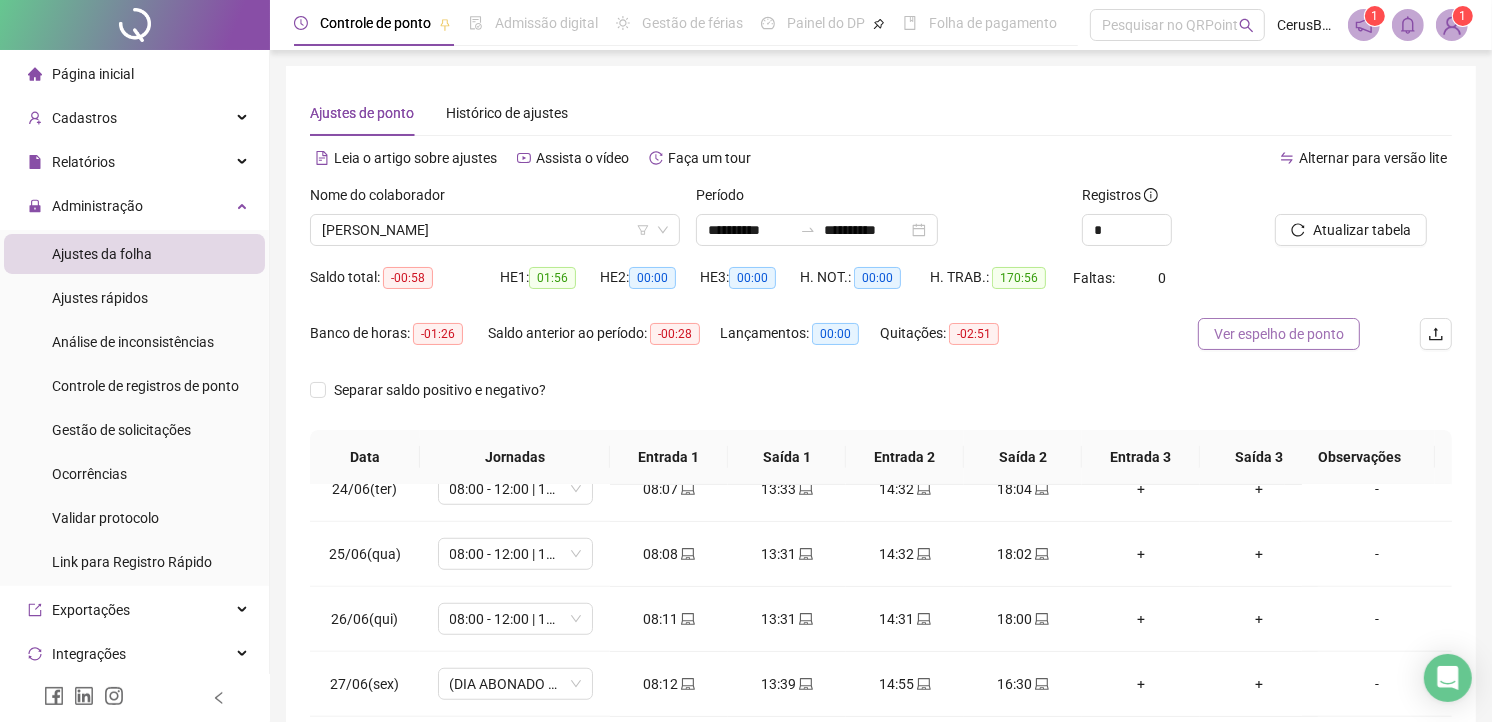click on "Ver espelho de ponto" at bounding box center (1279, 334) 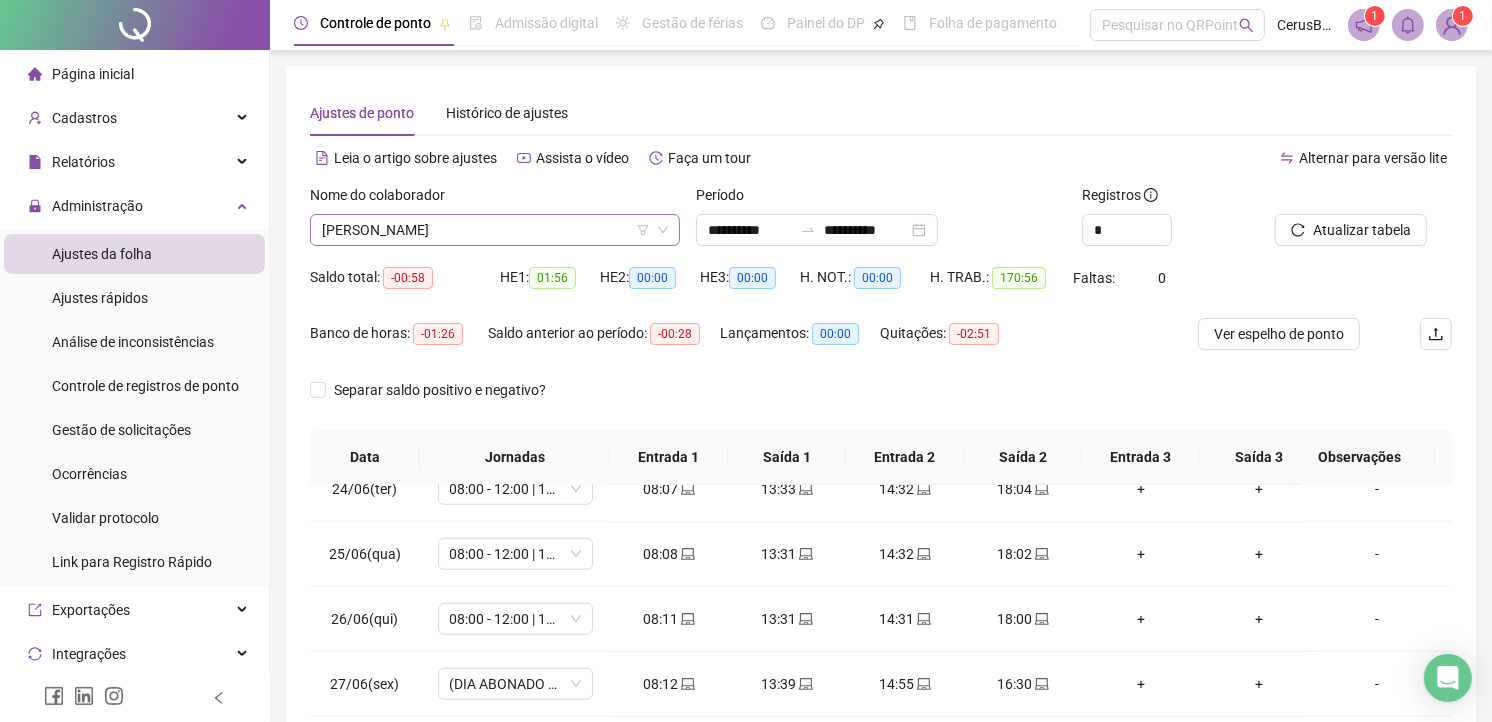 click on "[PERSON_NAME]" at bounding box center [495, 230] 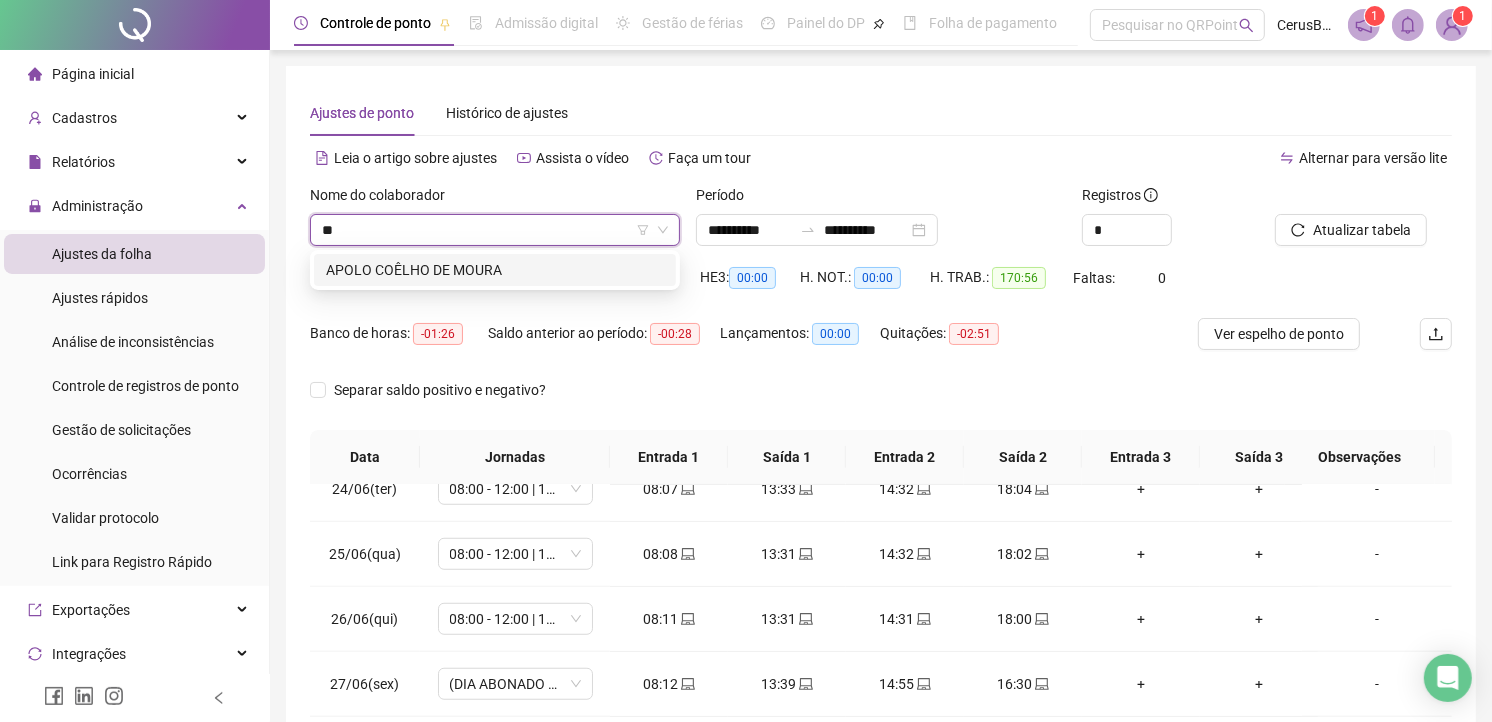 scroll, scrollTop: 0, scrollLeft: 0, axis: both 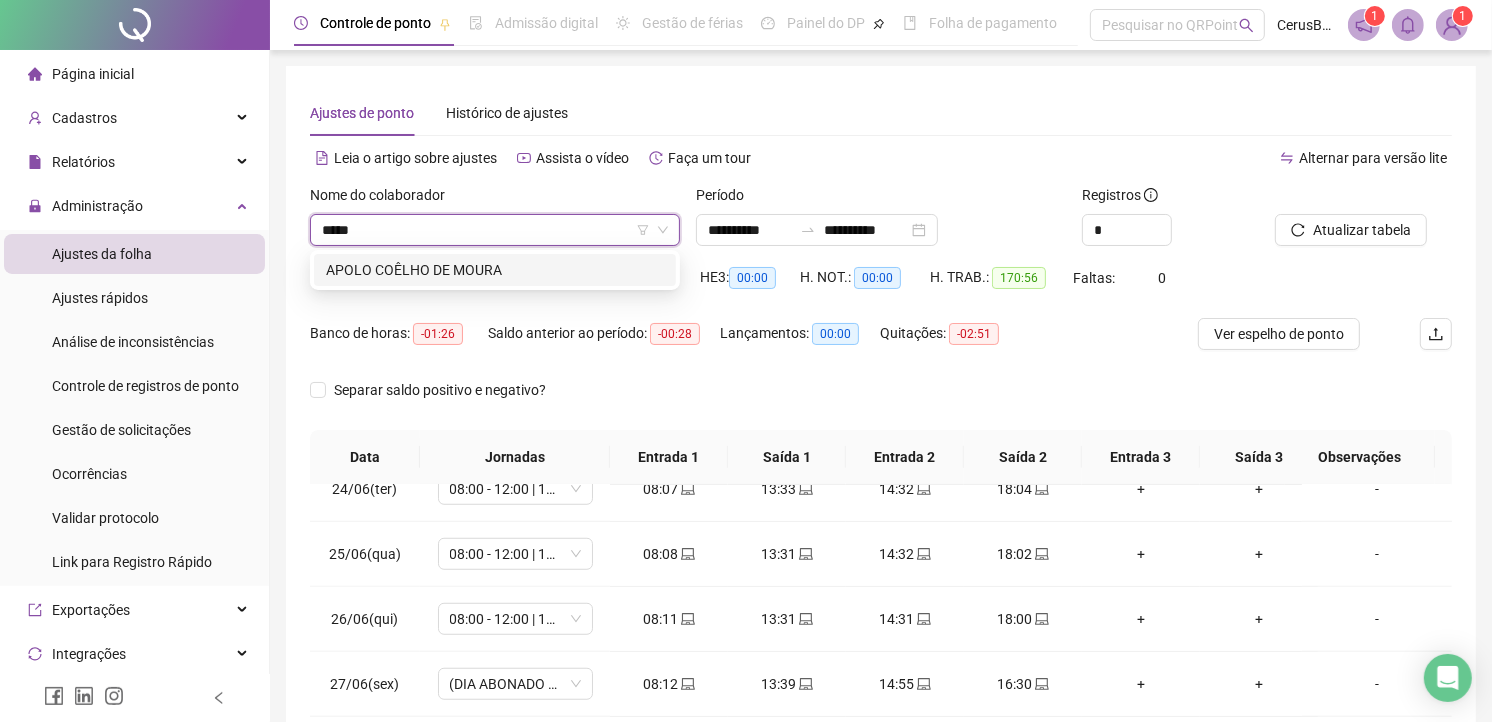 click on "APOLO COÊLHO DE MOURA" at bounding box center [495, 270] 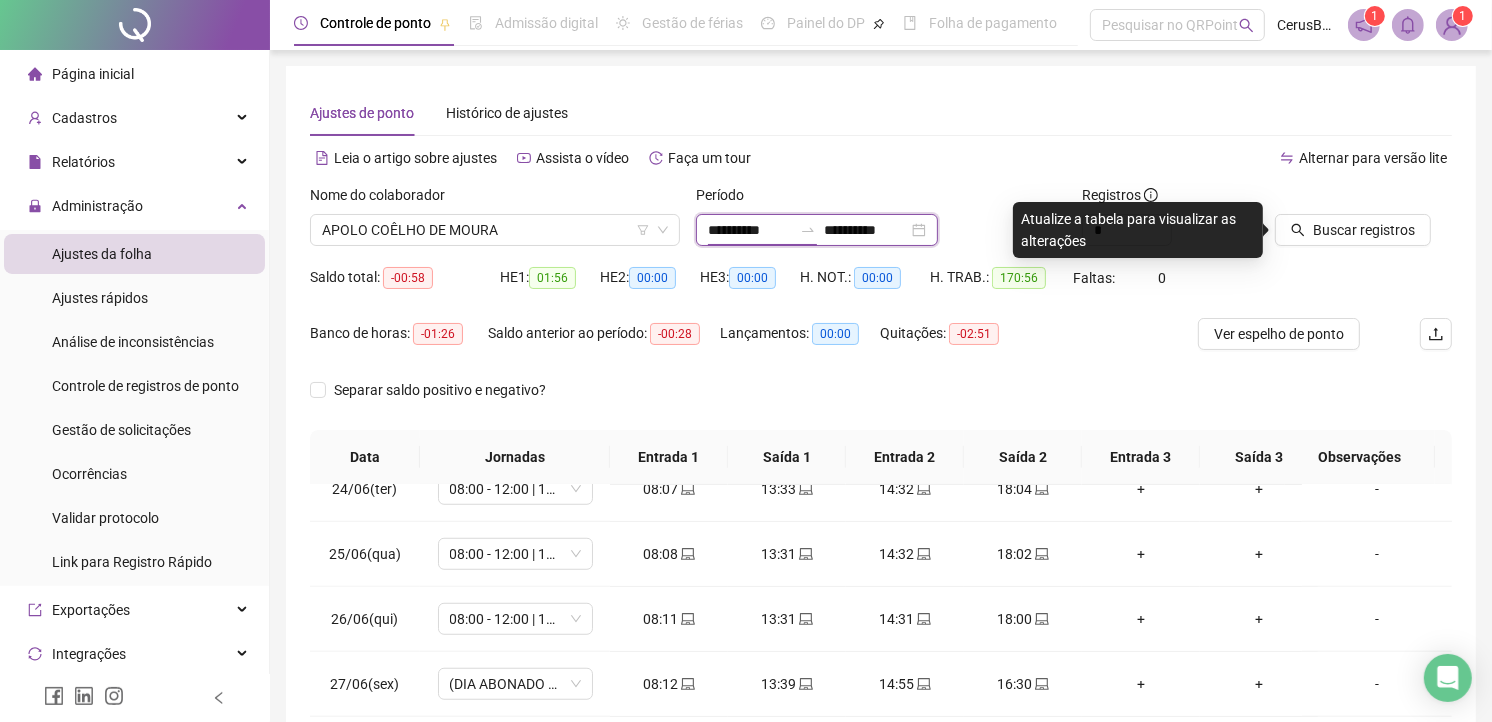 click on "**********" at bounding box center [750, 230] 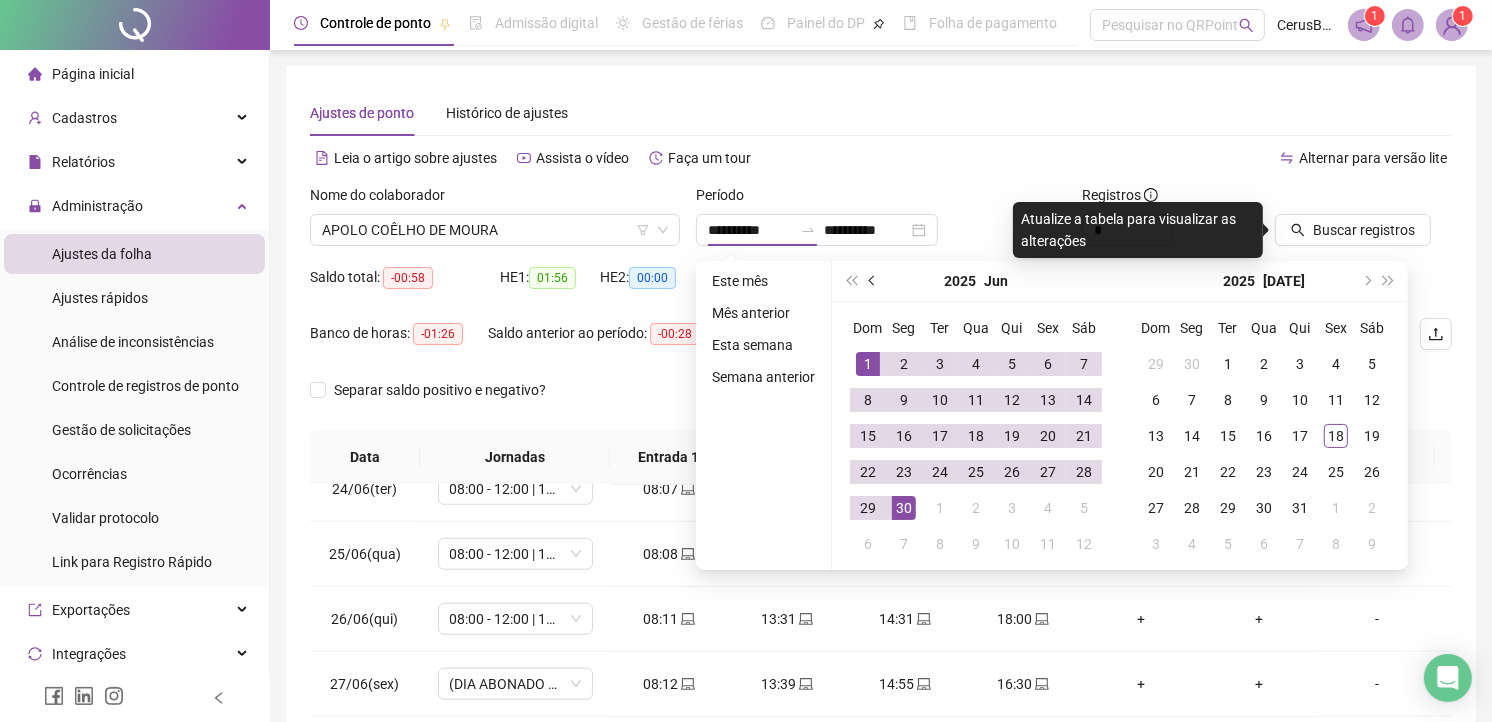 click at bounding box center (873, 281) 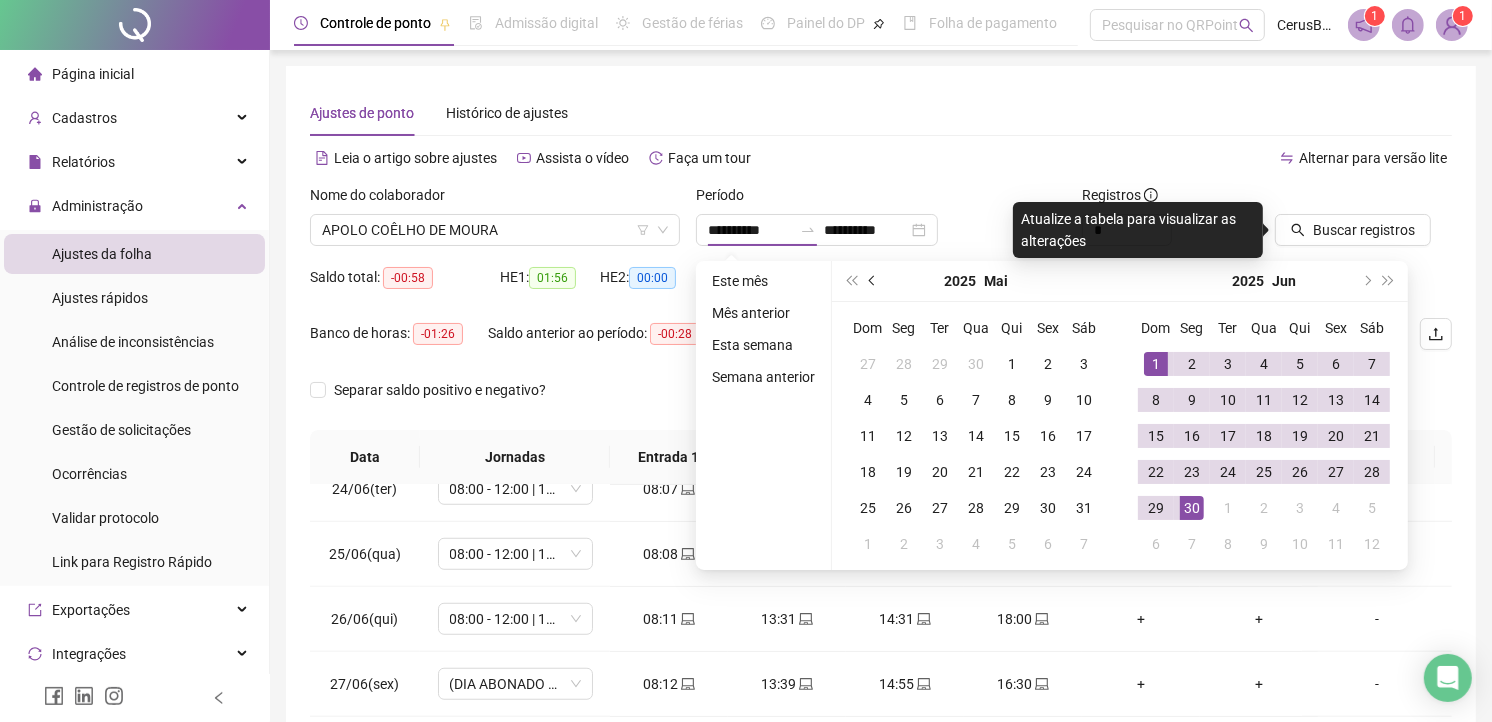 click at bounding box center [873, 281] 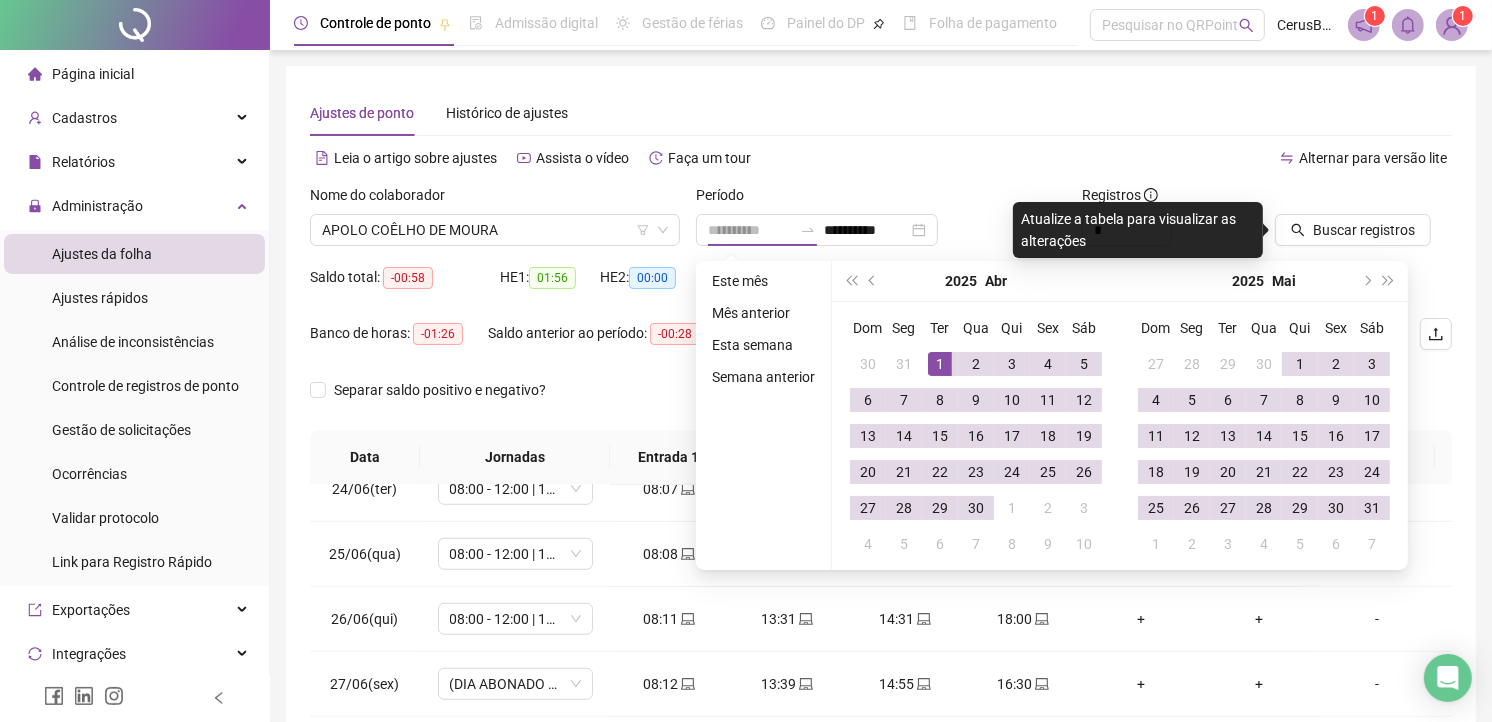 click on "1" at bounding box center (940, 364) 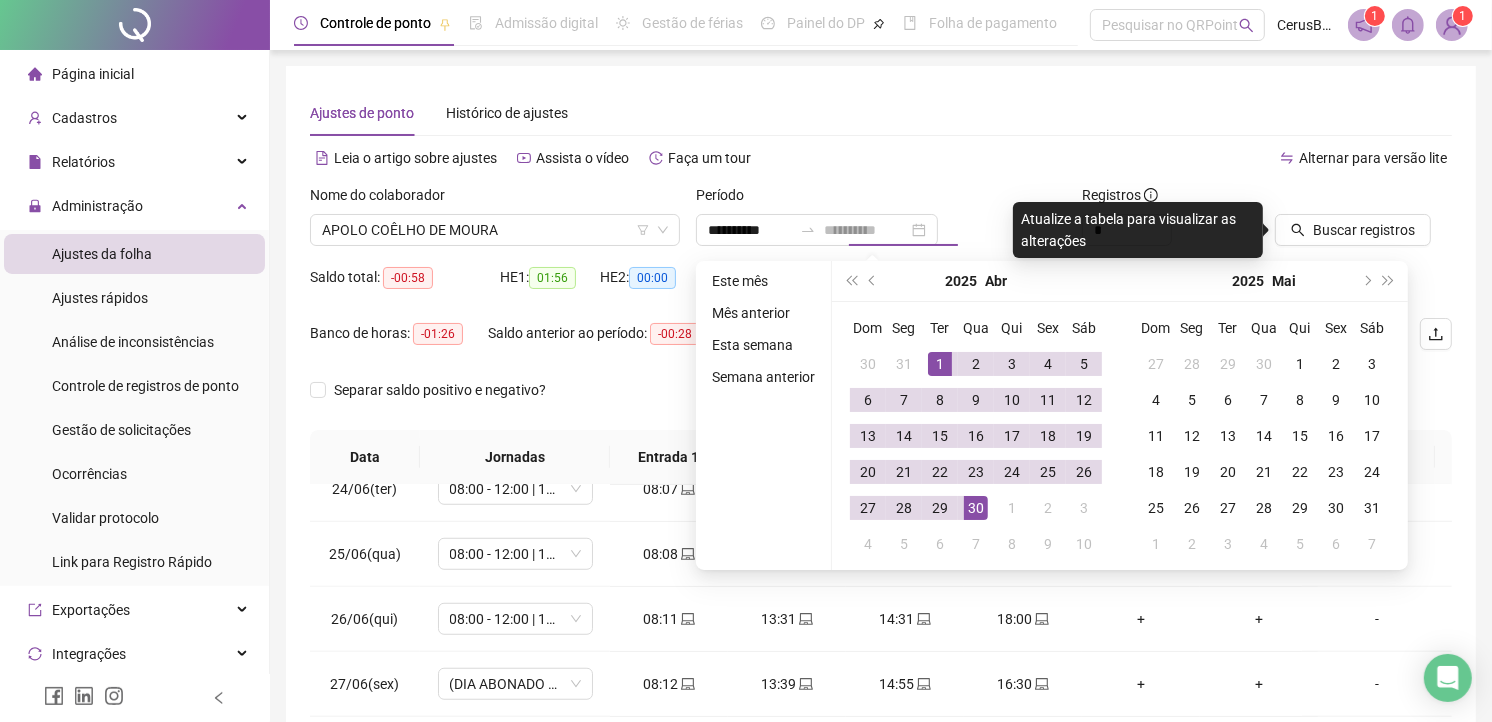 click on "30" at bounding box center [976, 508] 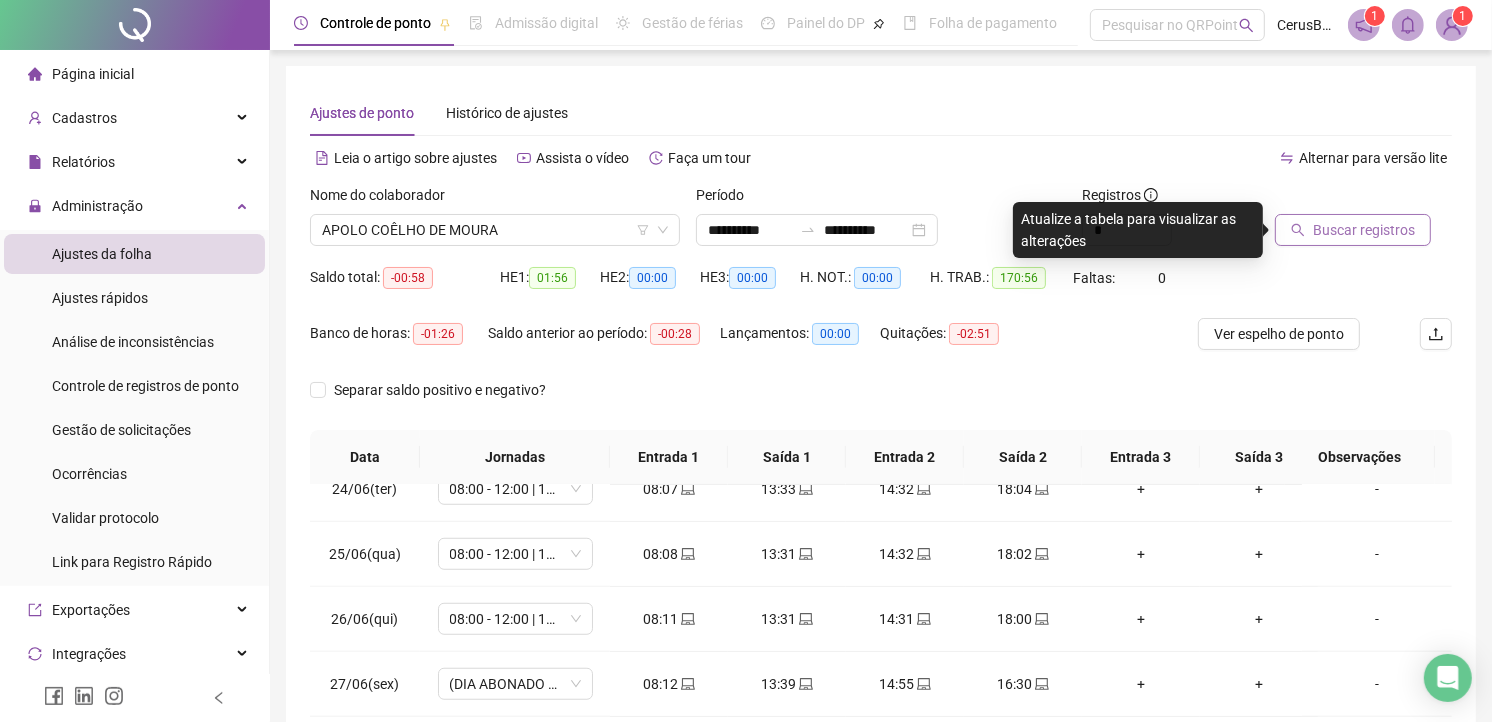 click on "Buscar registros" at bounding box center [1364, 230] 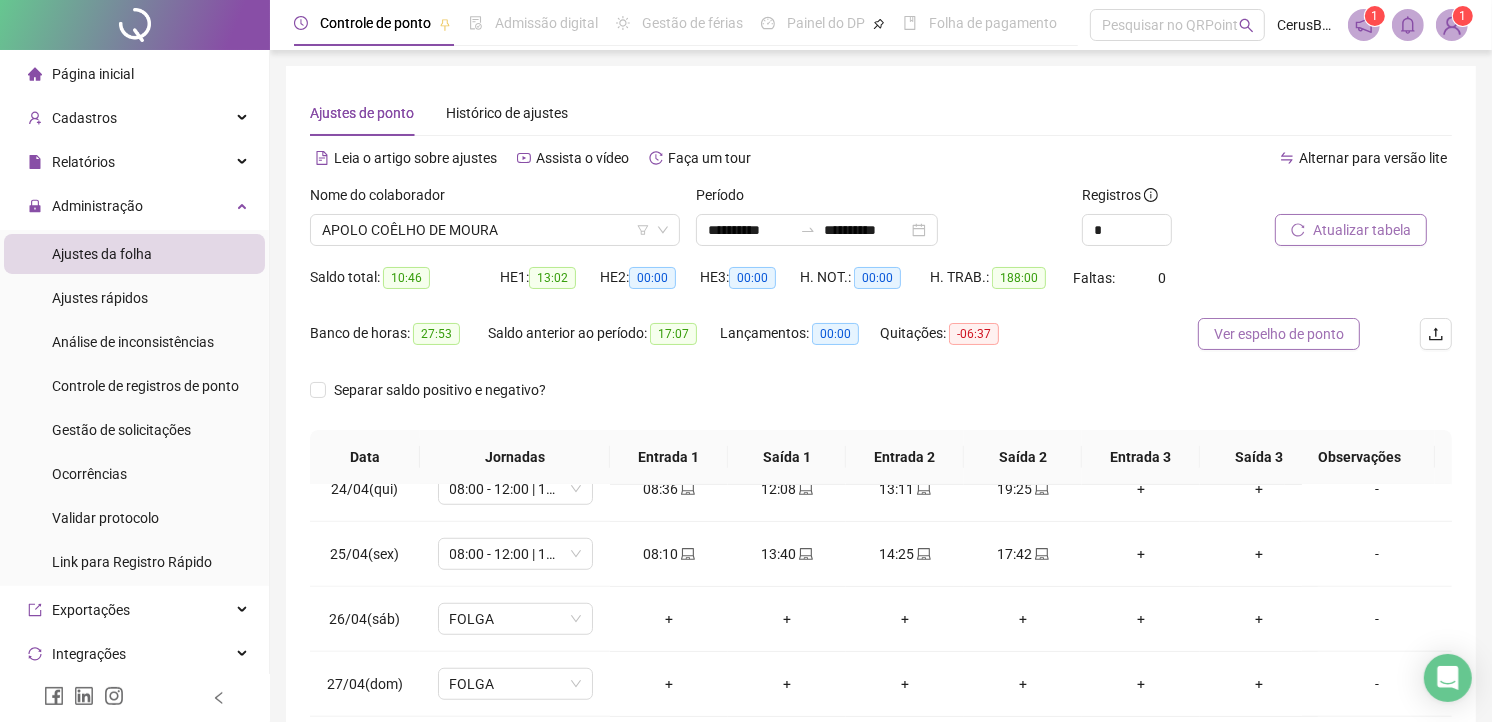 click on "Ver espelho de ponto" at bounding box center [1279, 334] 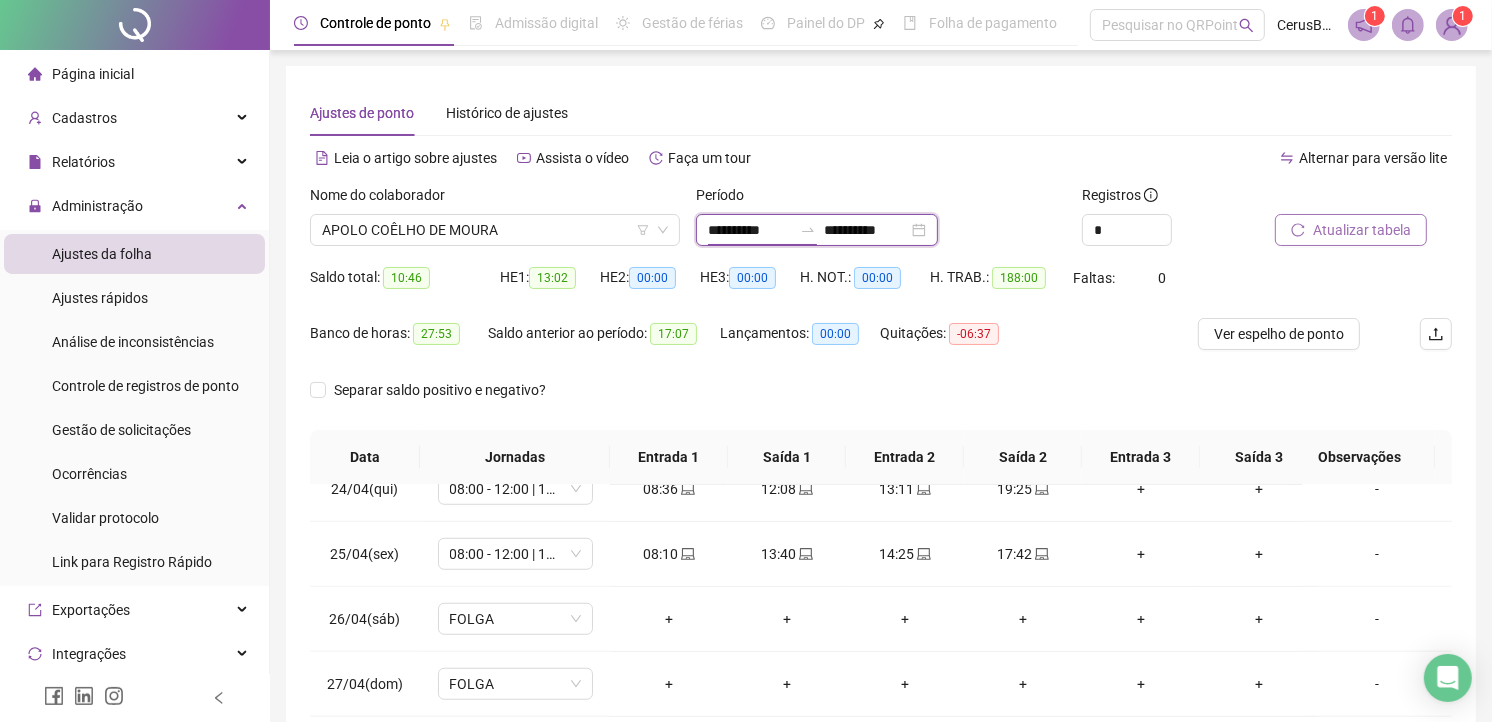 click on "**********" at bounding box center (750, 230) 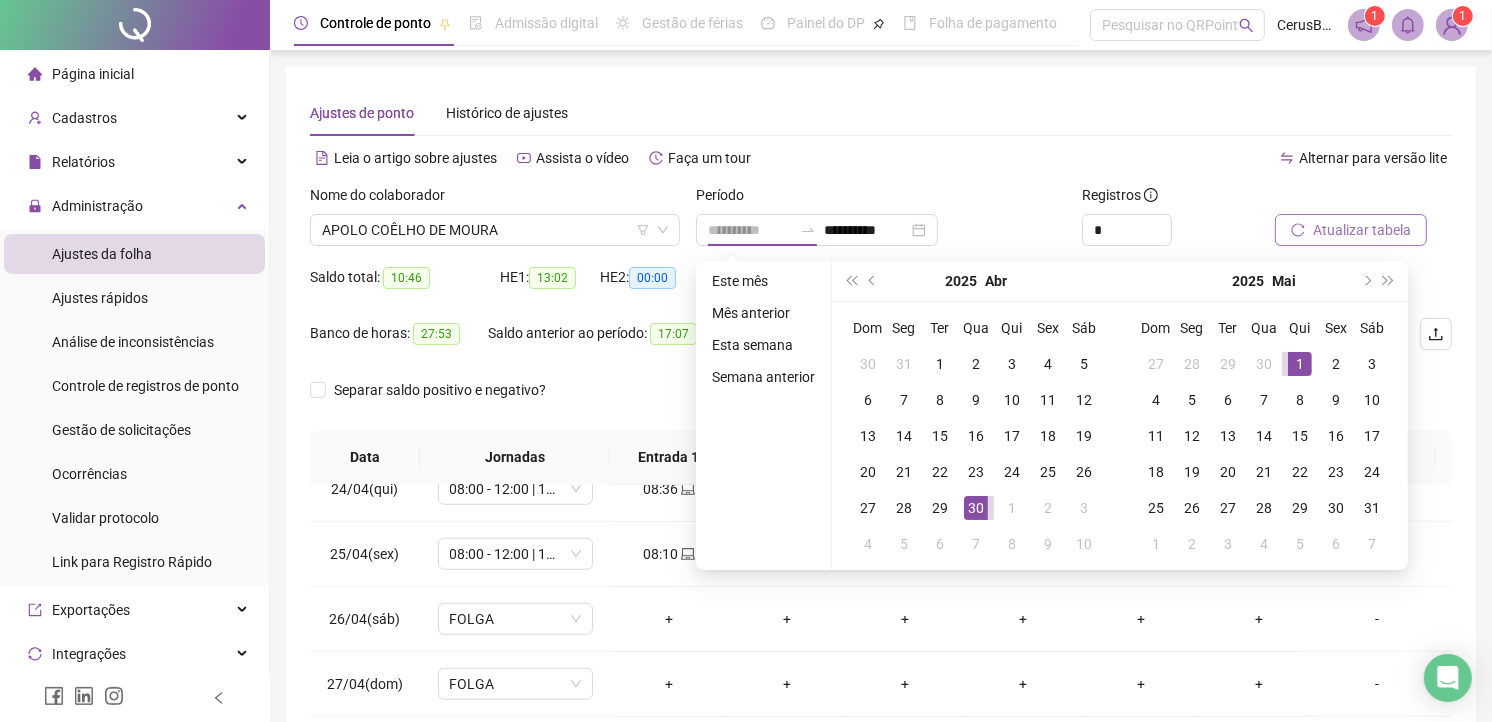 click on "1" at bounding box center [1300, 364] 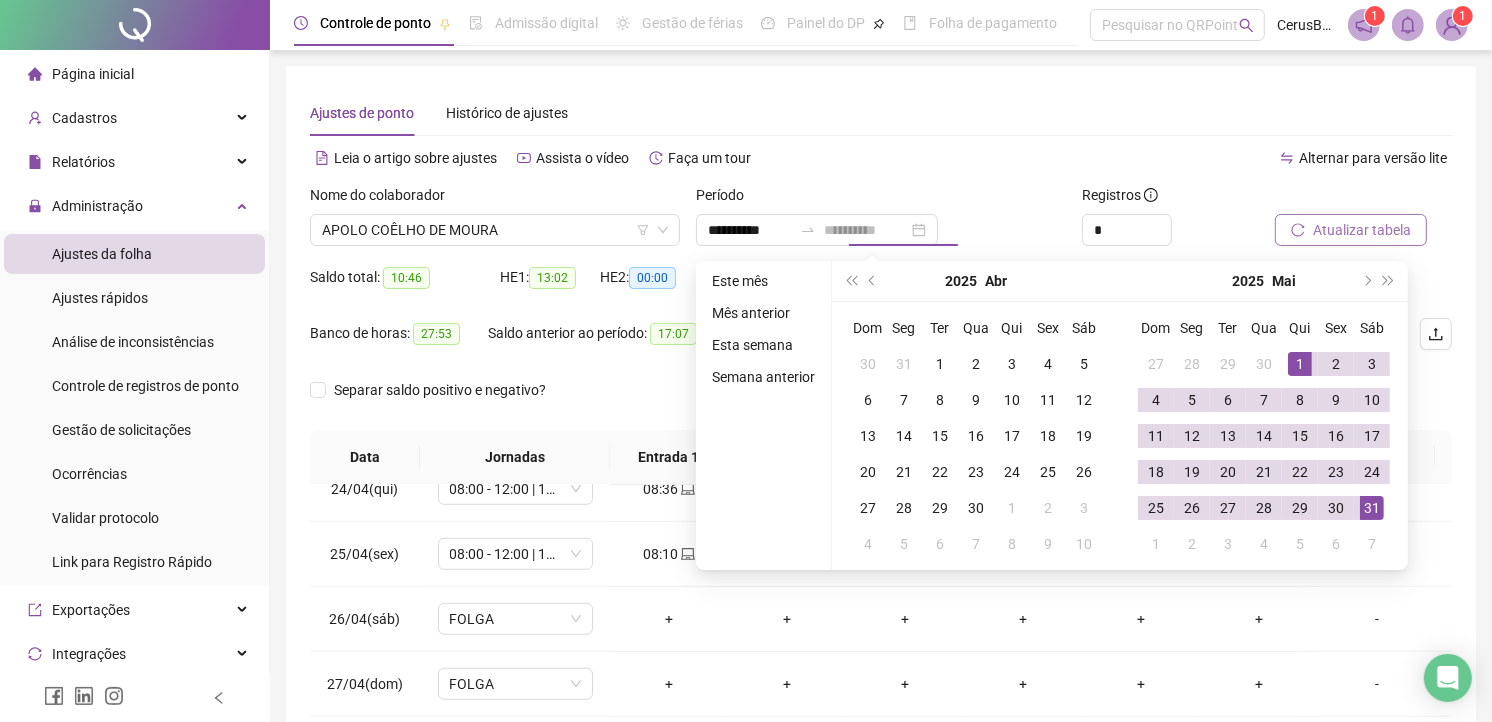 click on "31" at bounding box center [1372, 508] 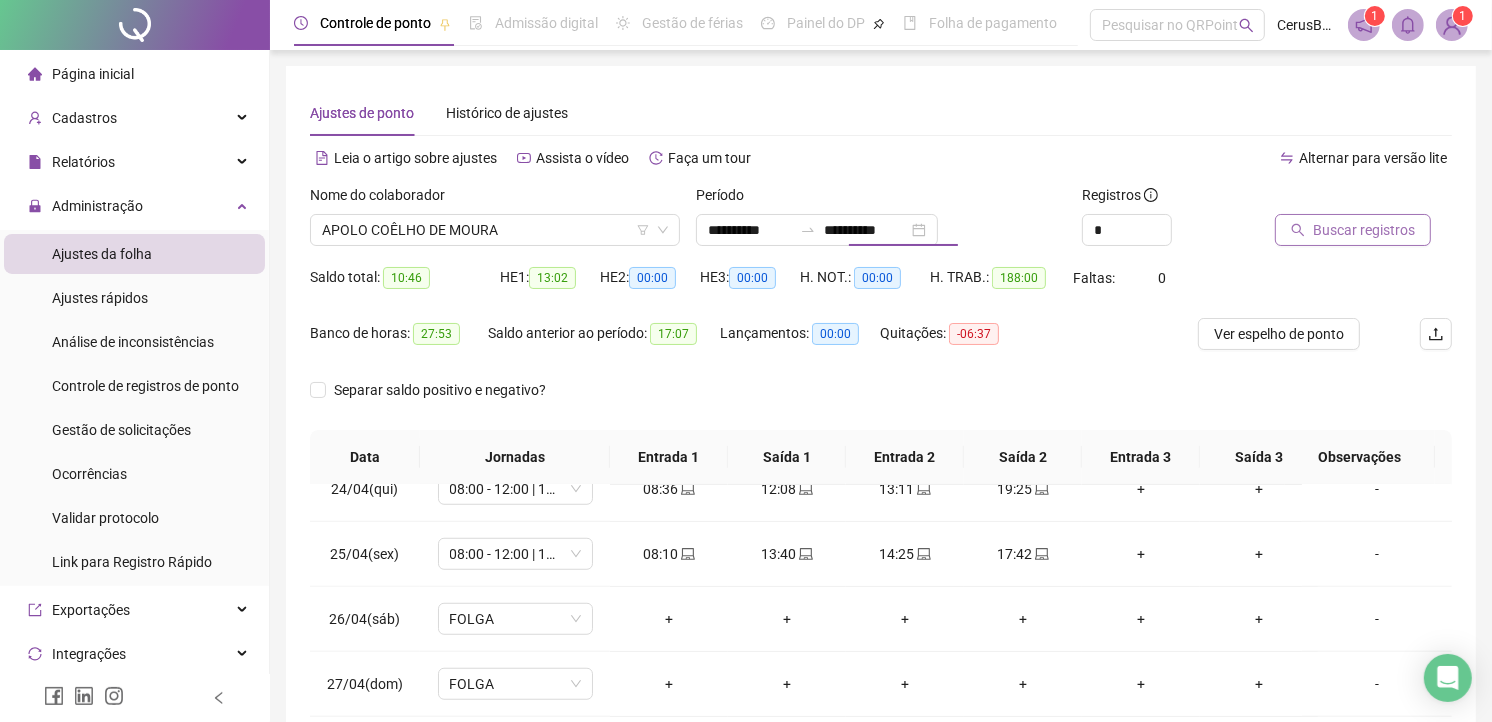 click on "Buscar registros" at bounding box center [1364, 230] 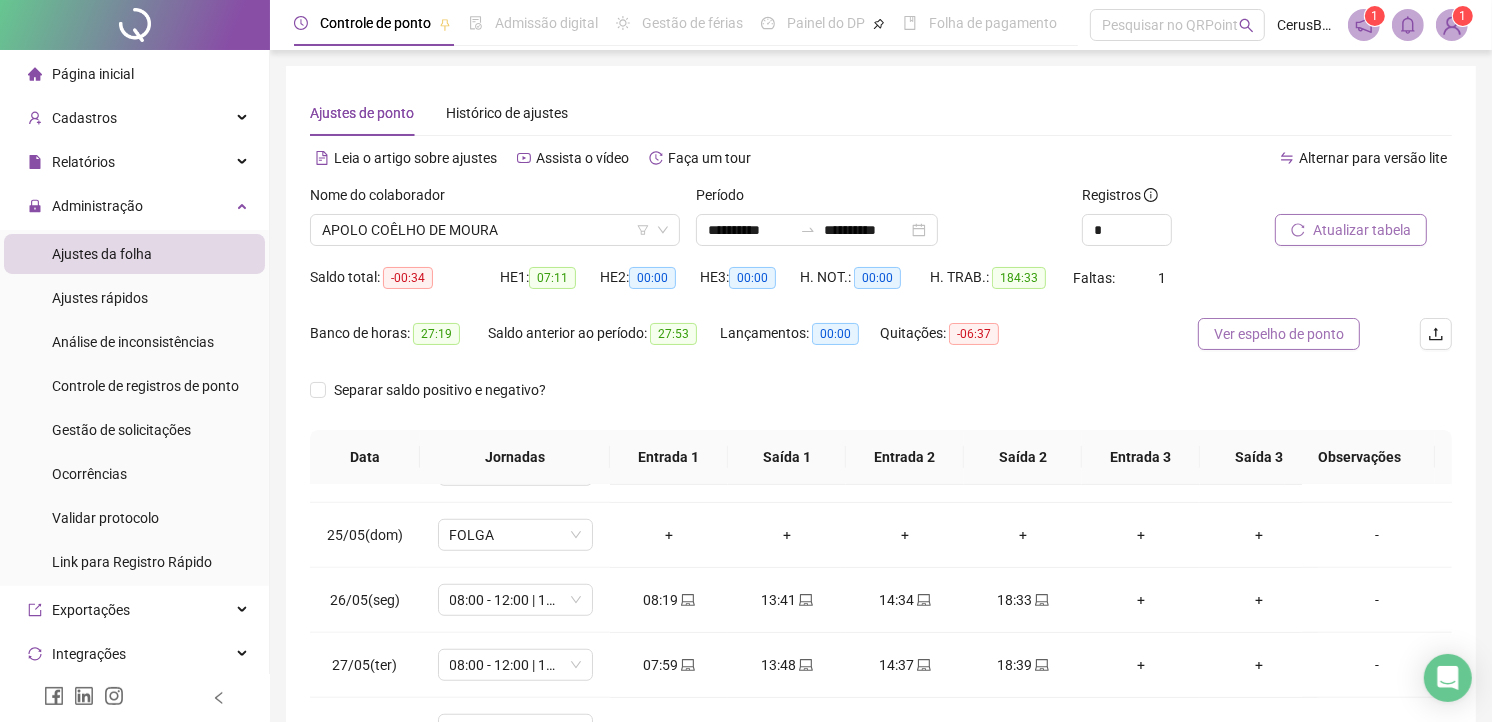 click on "Ver espelho de ponto" at bounding box center [1279, 334] 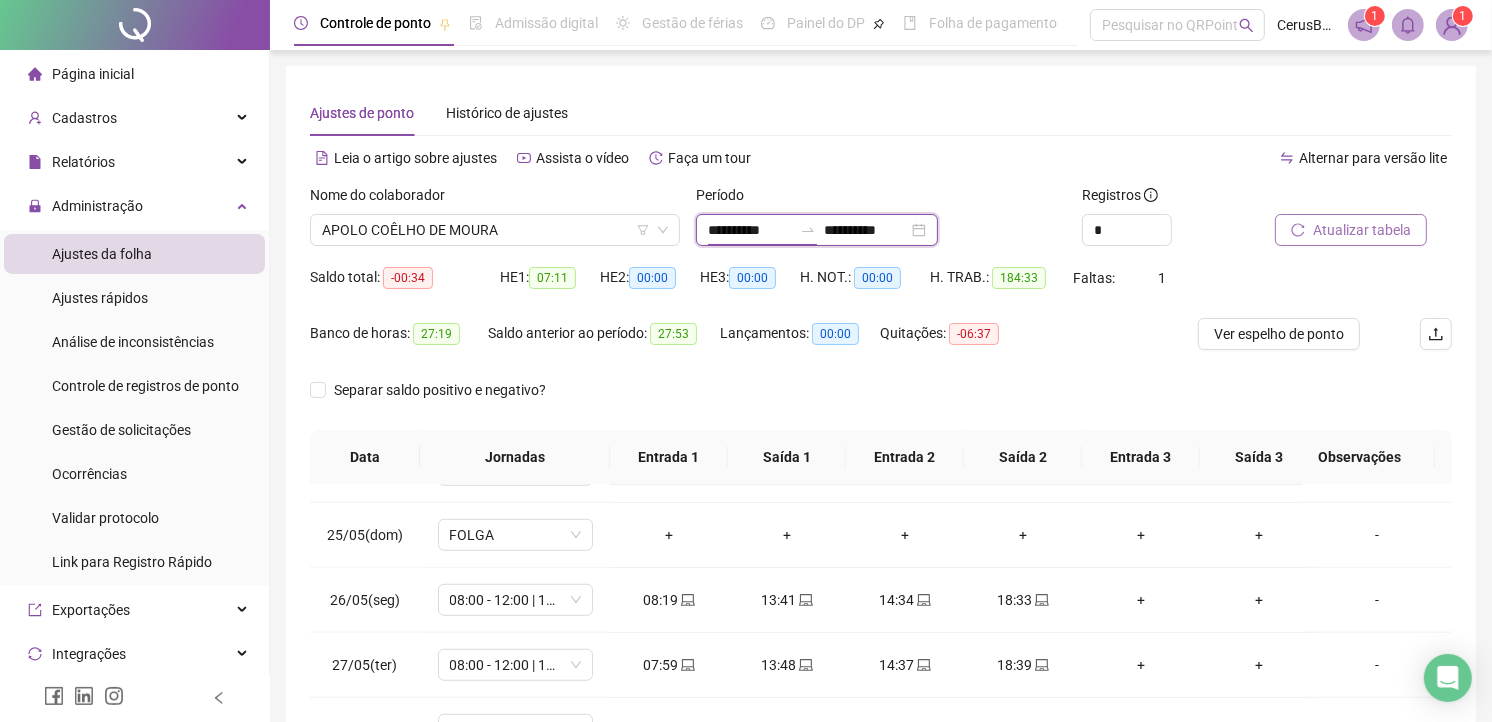 click on "**********" at bounding box center (750, 230) 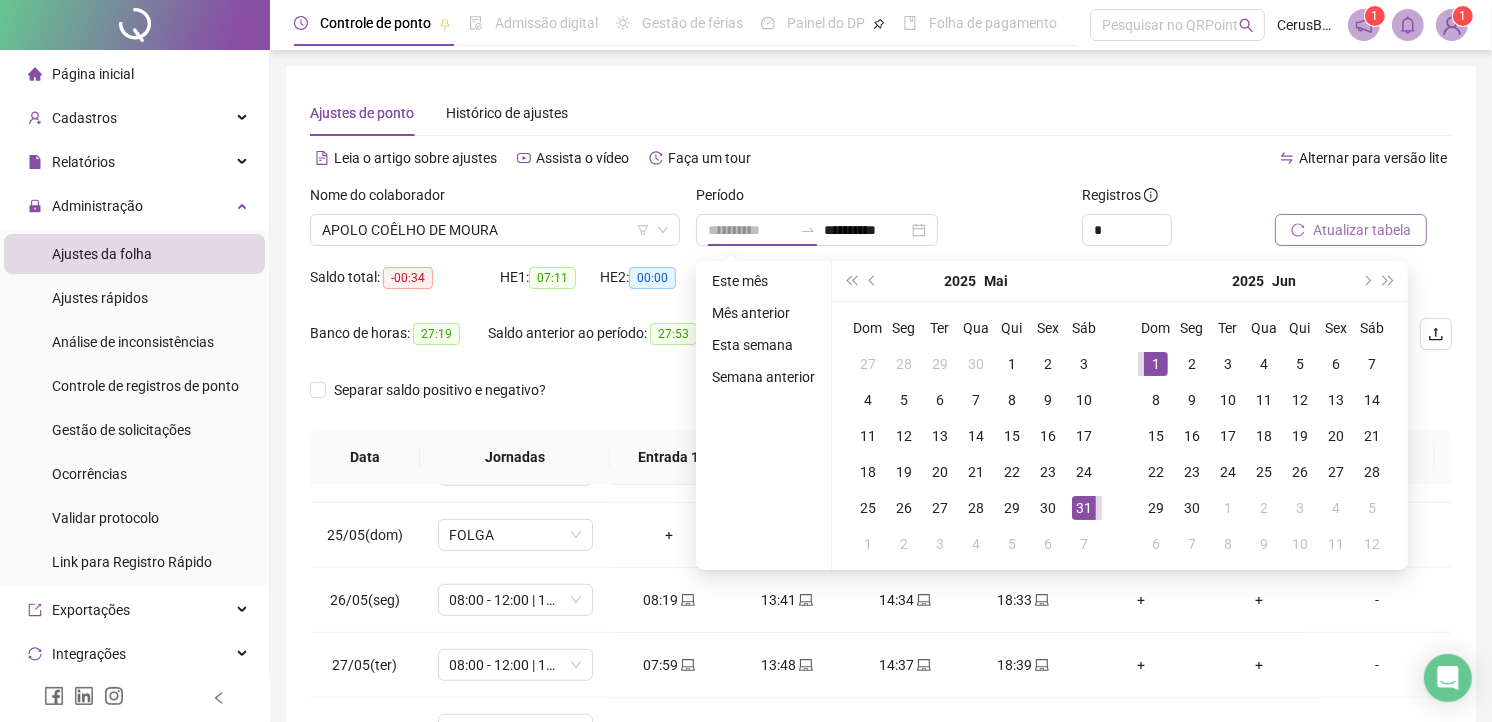 click on "1" at bounding box center [1156, 364] 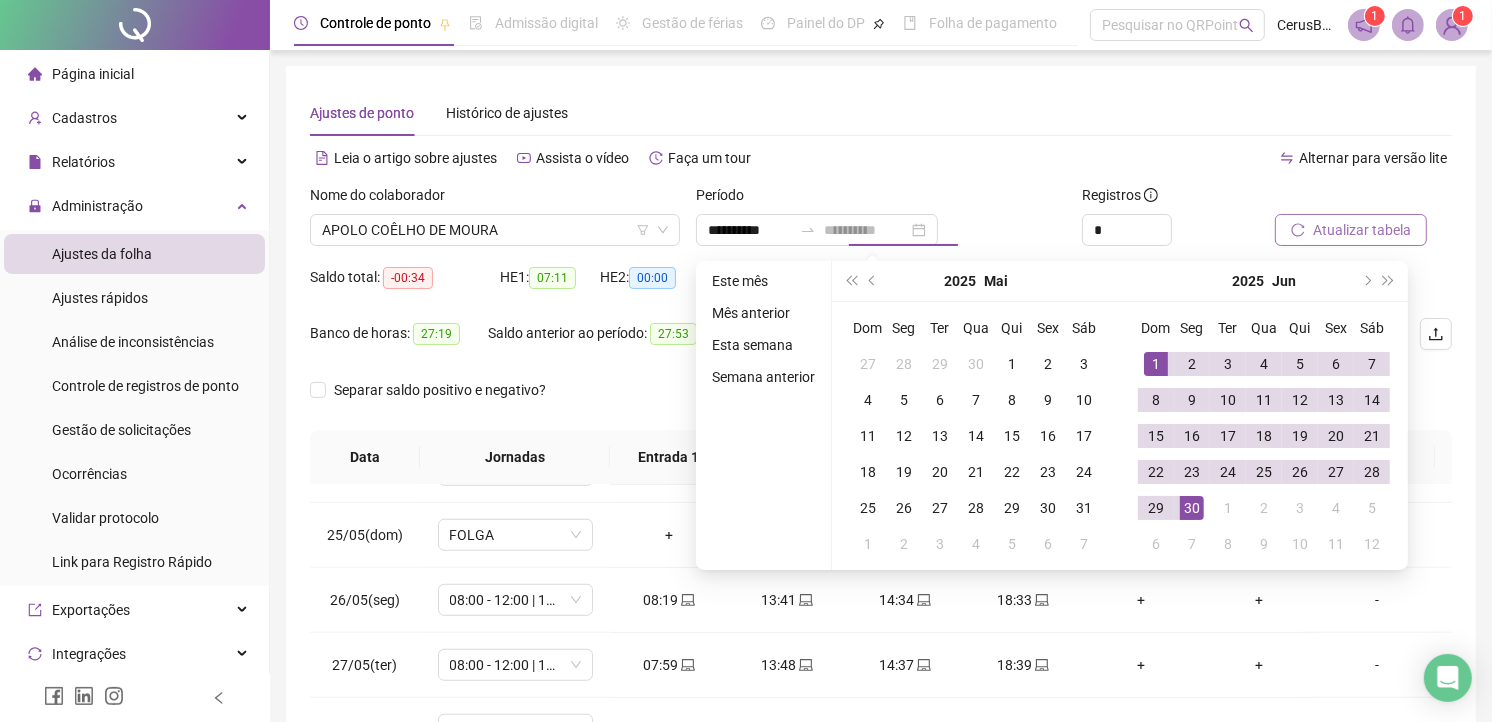 click on "30" at bounding box center (1192, 508) 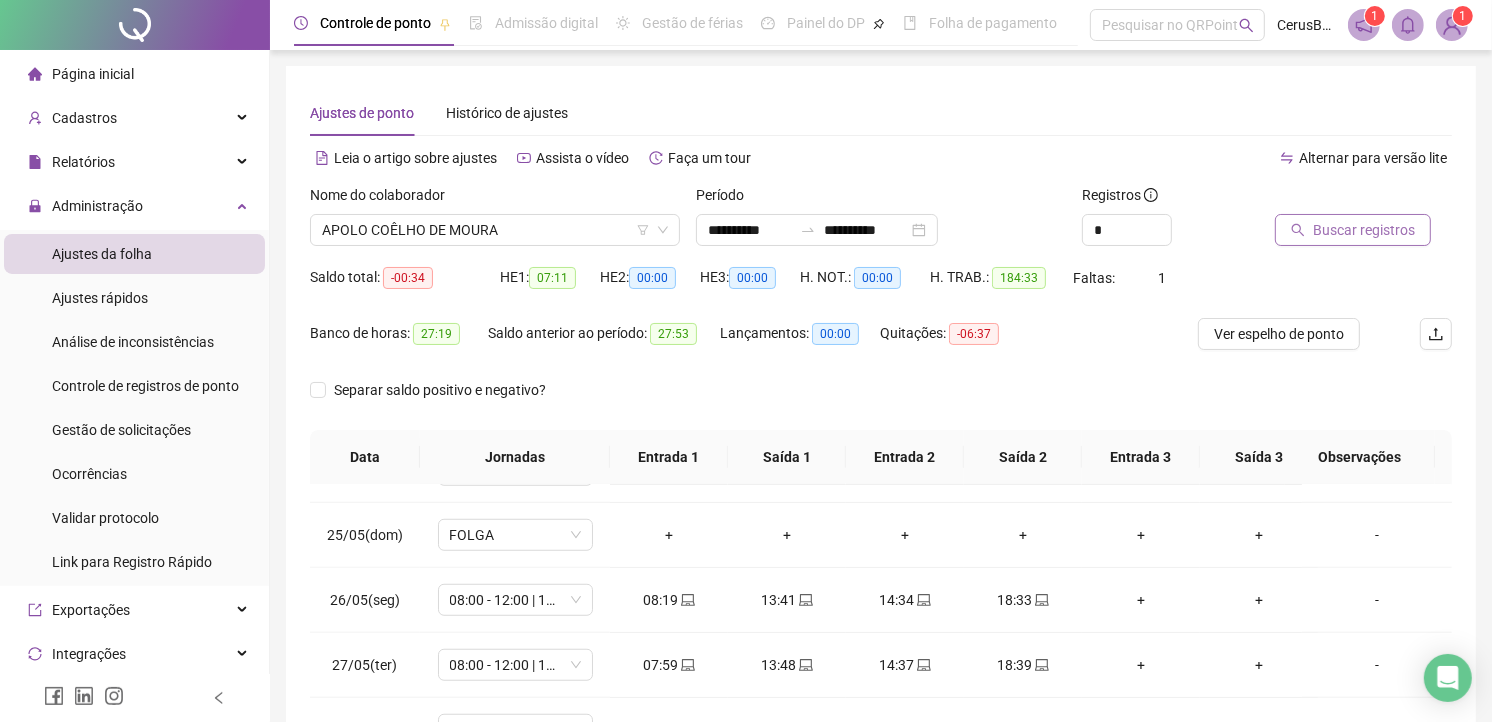 click on "Buscar registros" at bounding box center (1364, 230) 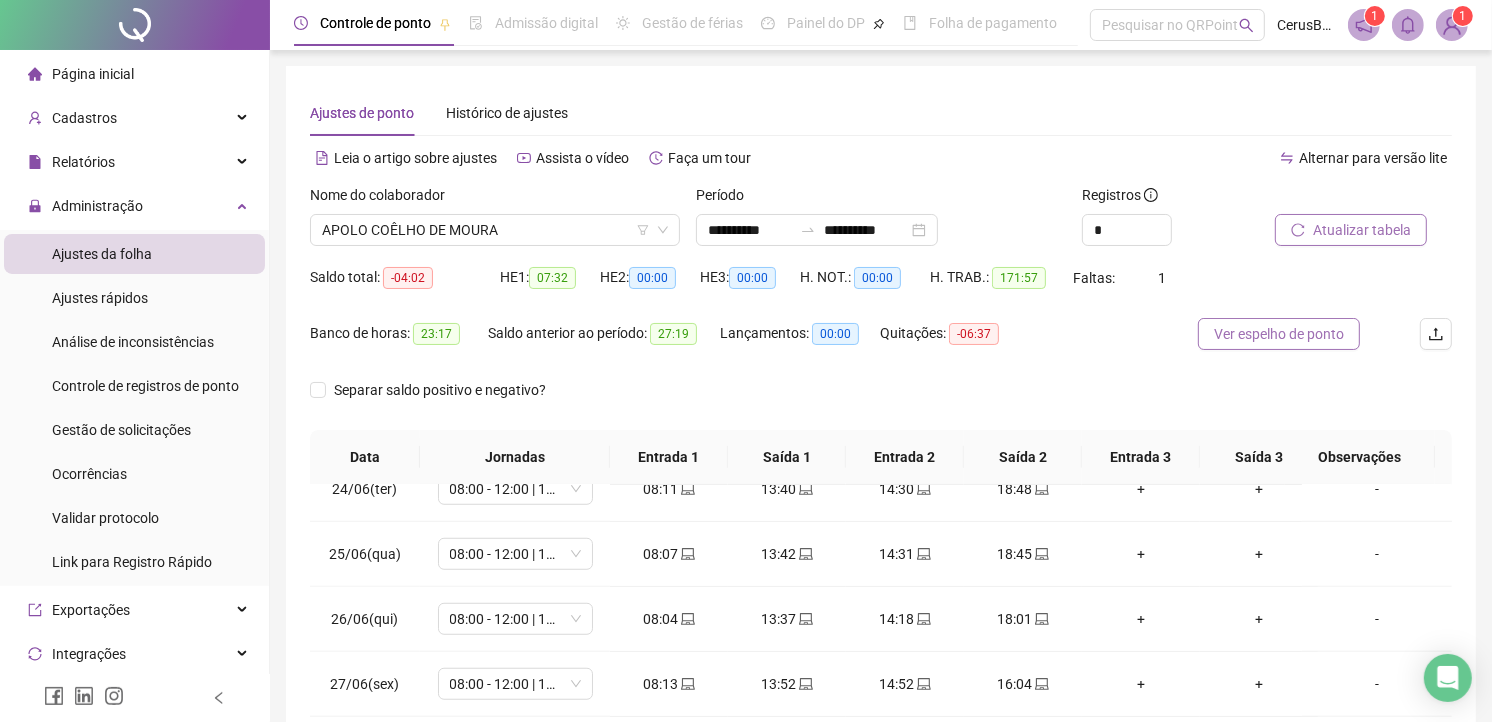 click on "Ver espelho de ponto" at bounding box center (1279, 334) 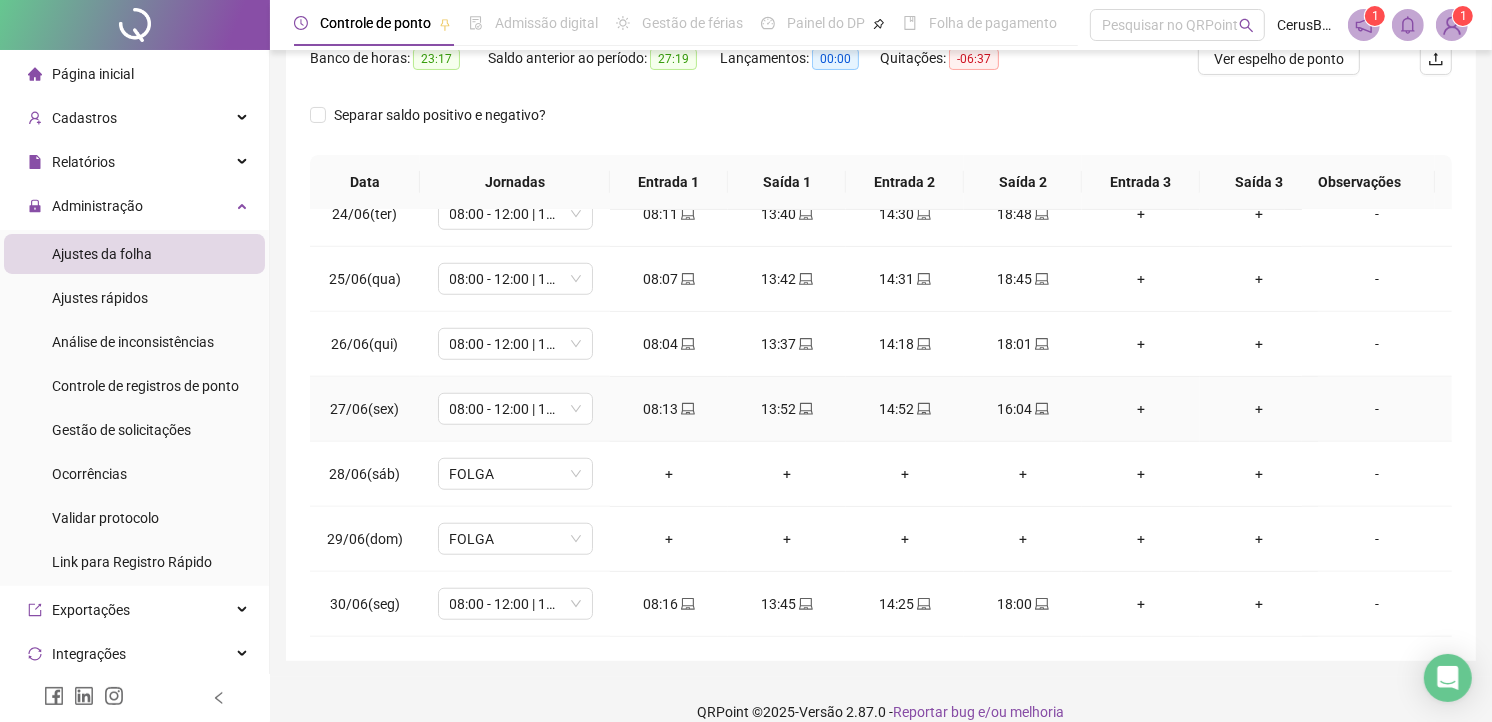 scroll, scrollTop: 300, scrollLeft: 0, axis: vertical 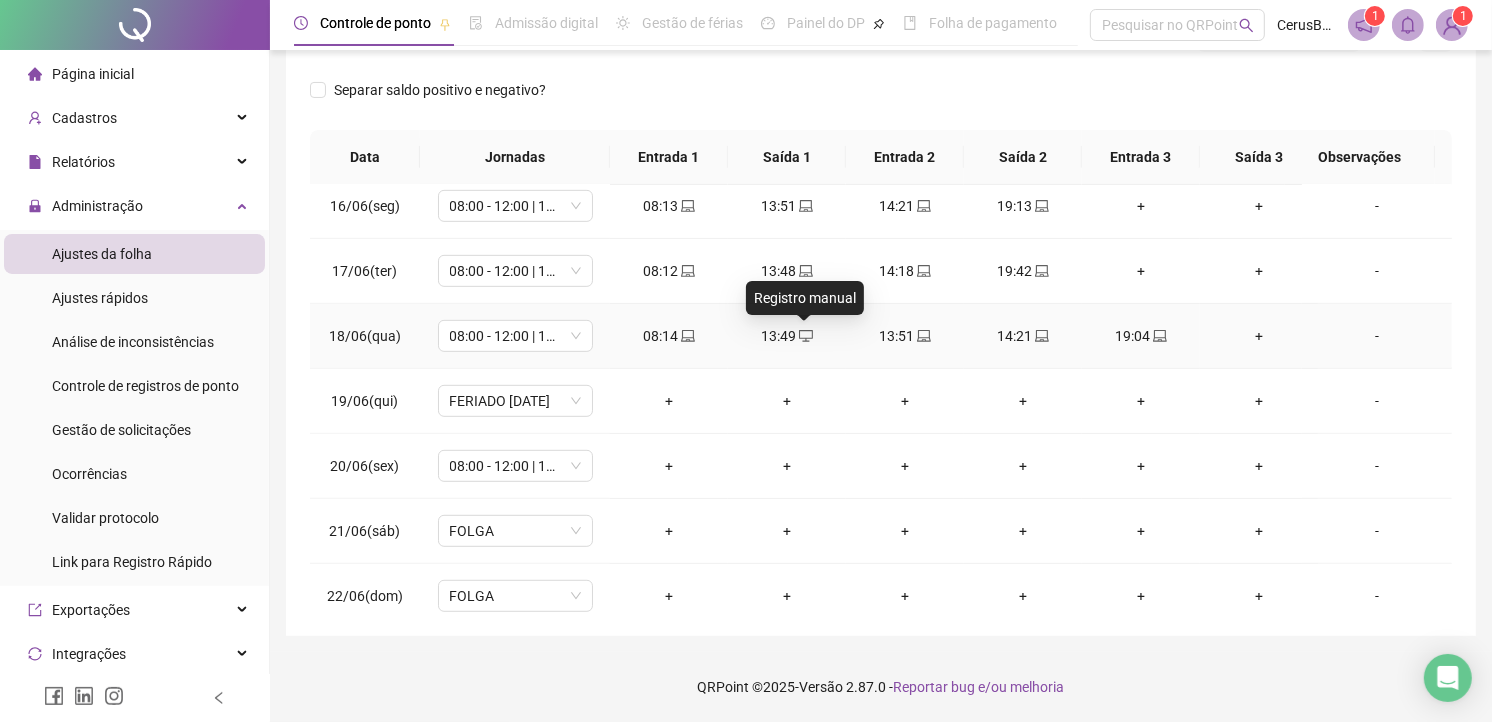 click 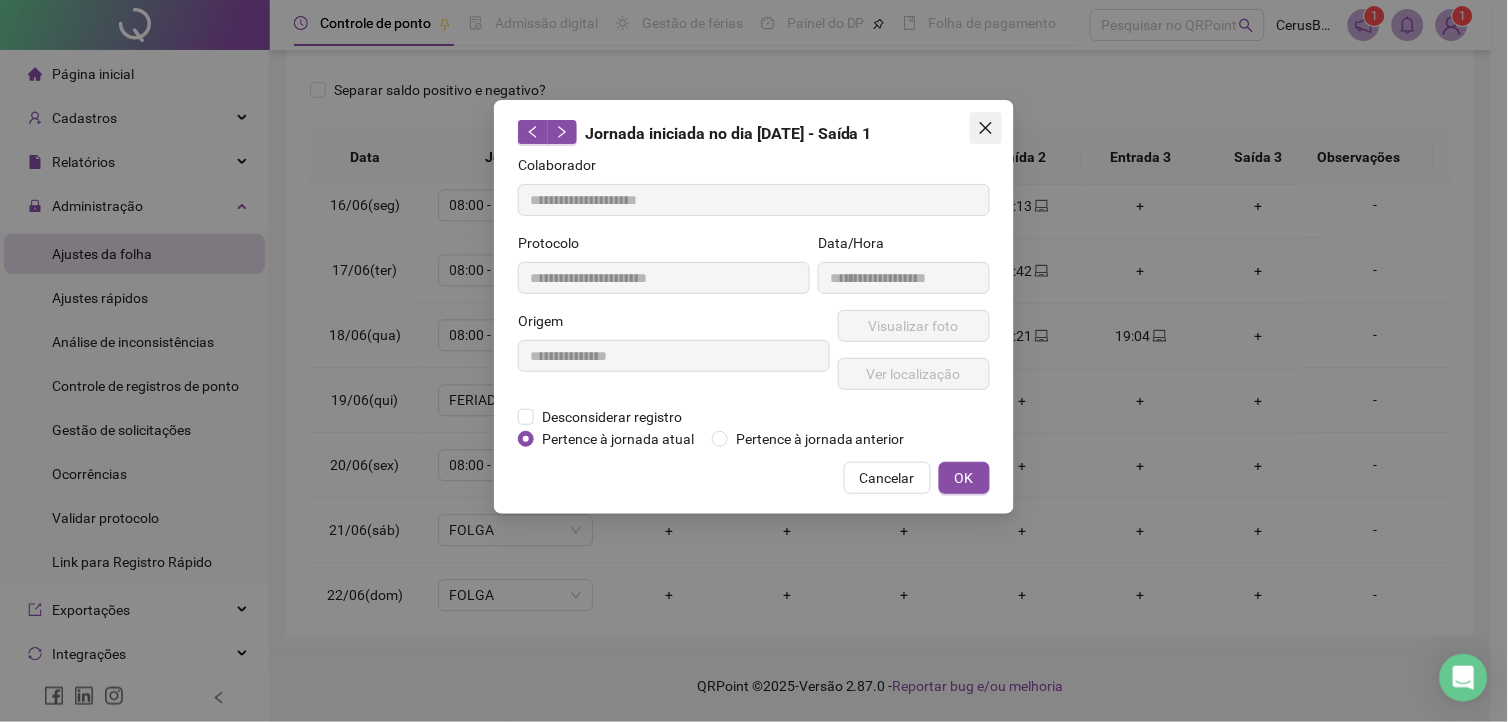 click at bounding box center (986, 128) 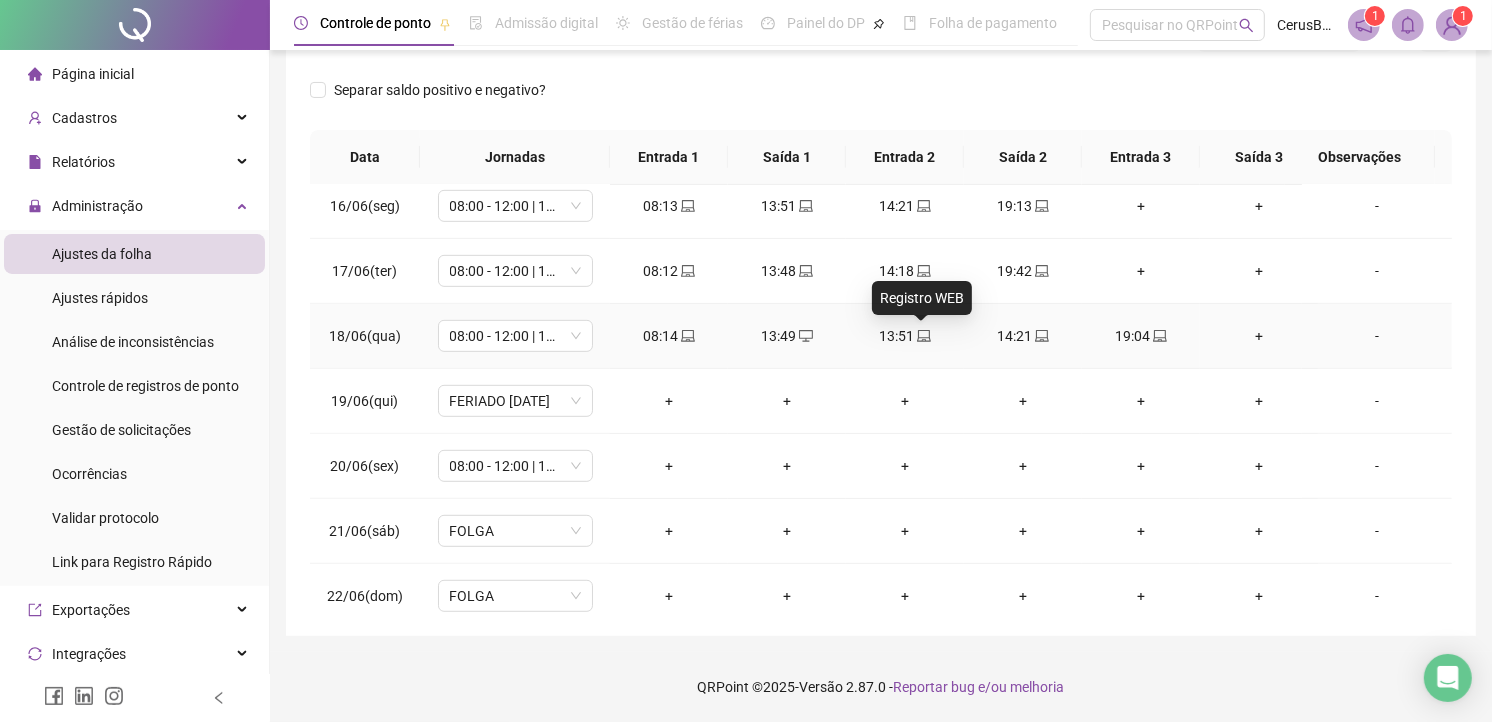 click 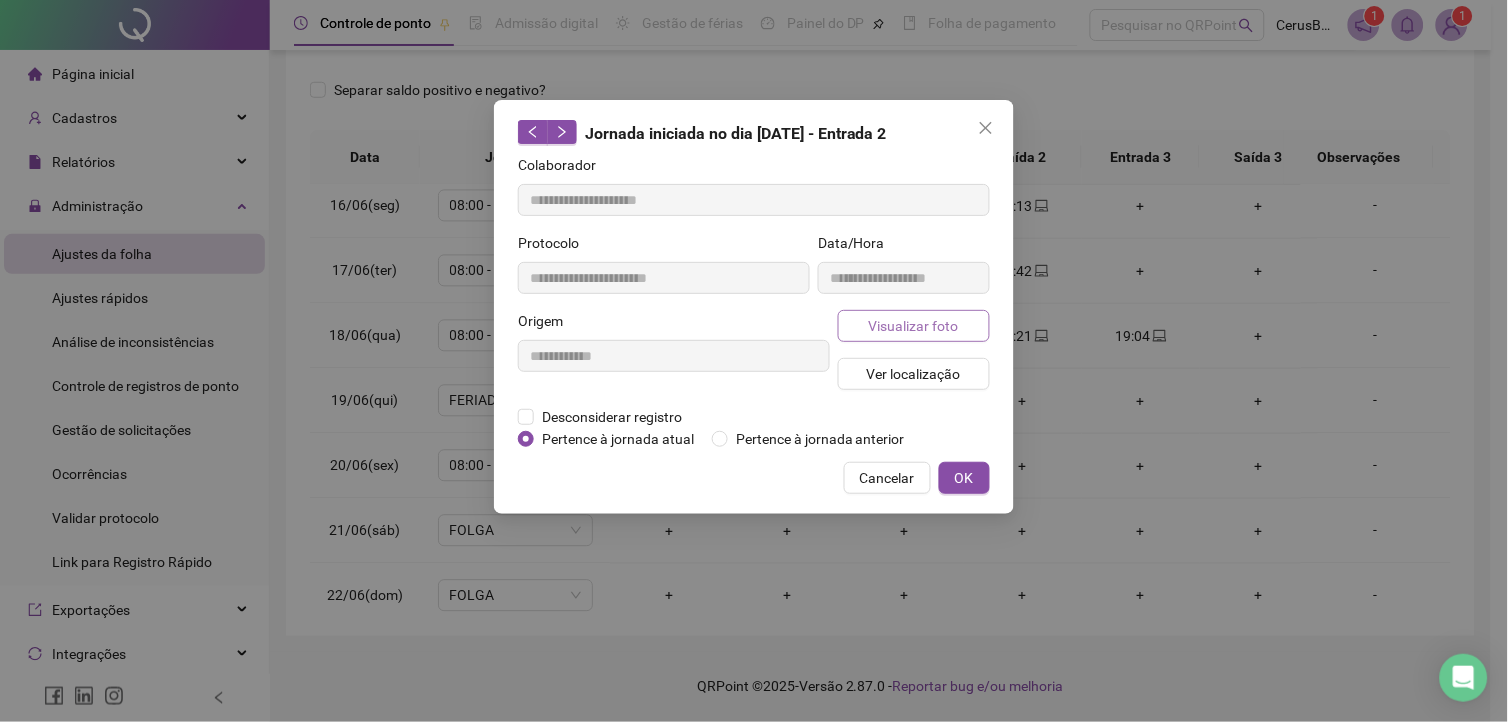 click on "Visualizar foto" at bounding box center [914, 326] 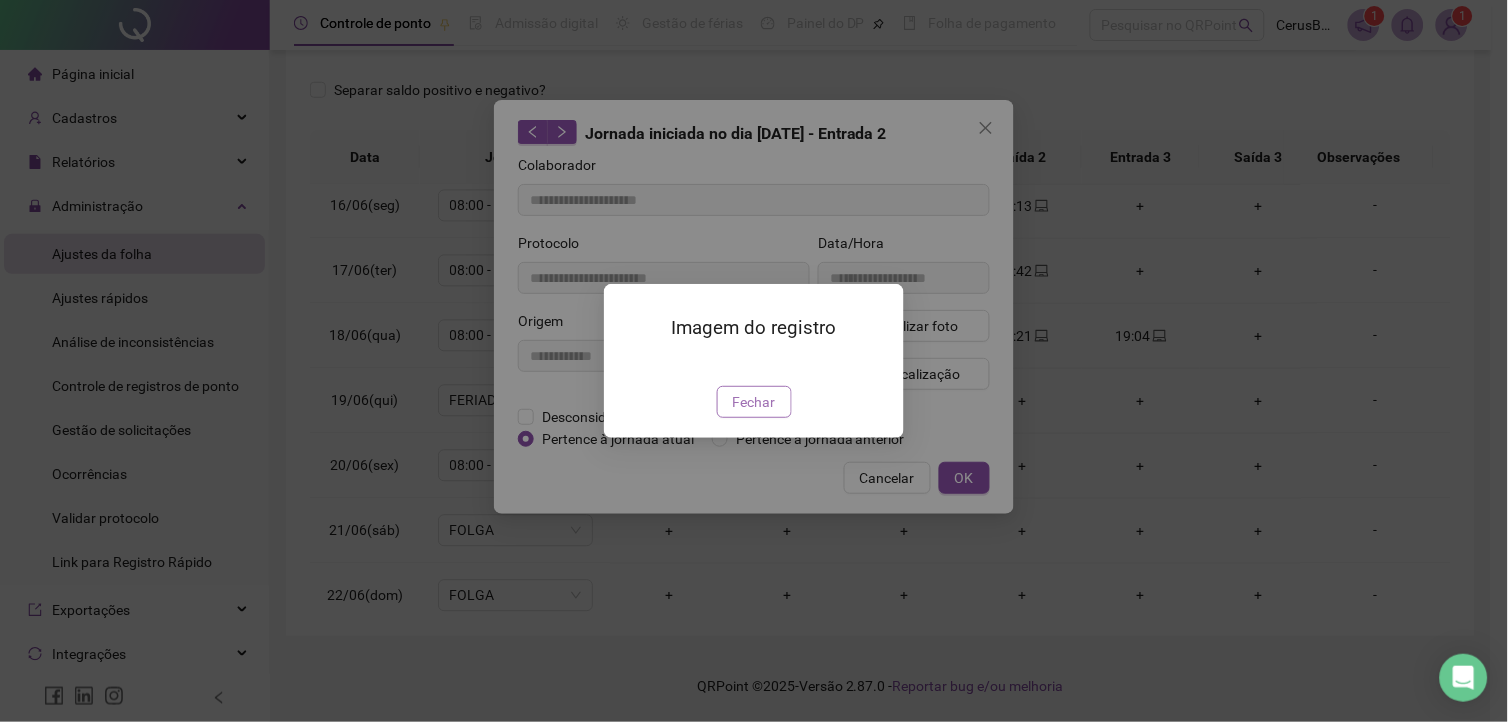 click on "Fechar" at bounding box center [754, 402] 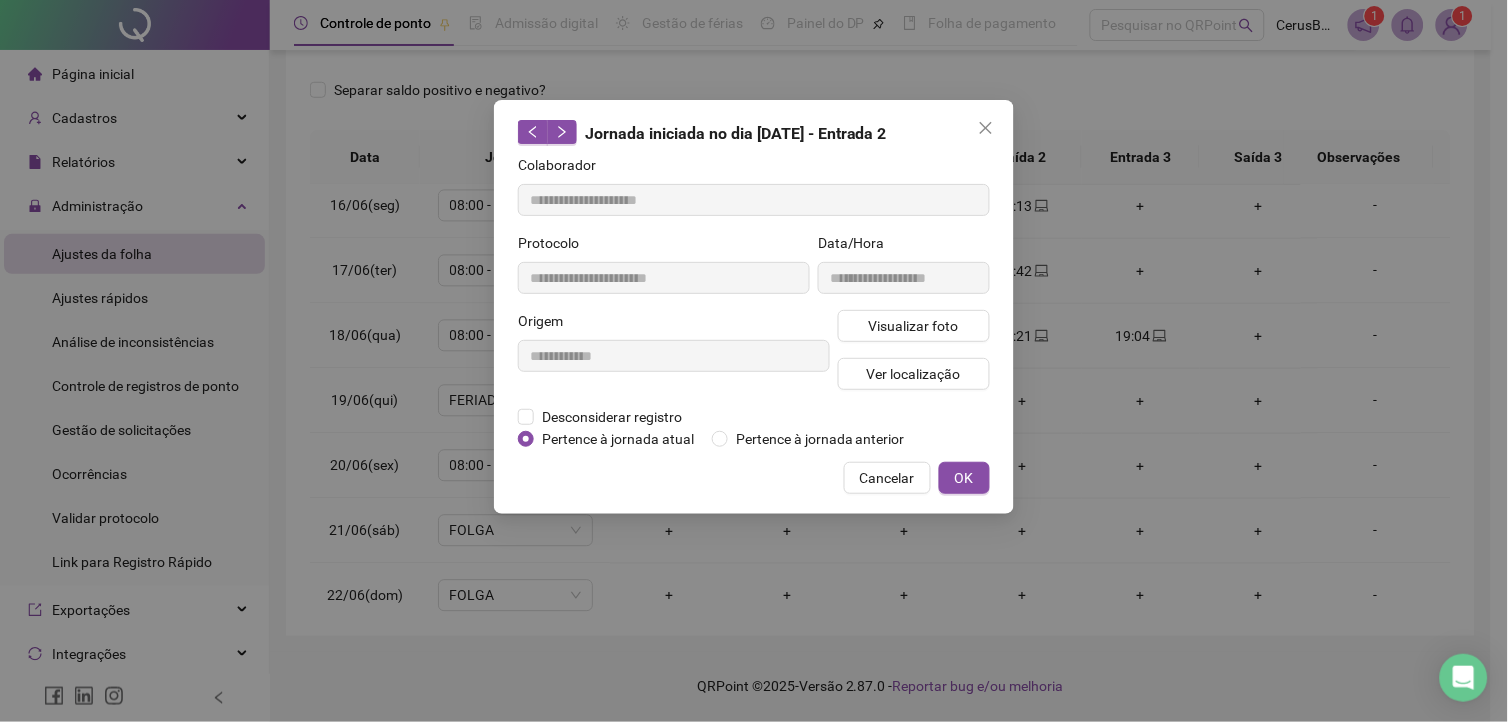 drag, startPoint x: 1007, startPoint y: 95, endPoint x: 993, endPoint y: 116, distance: 25.23886 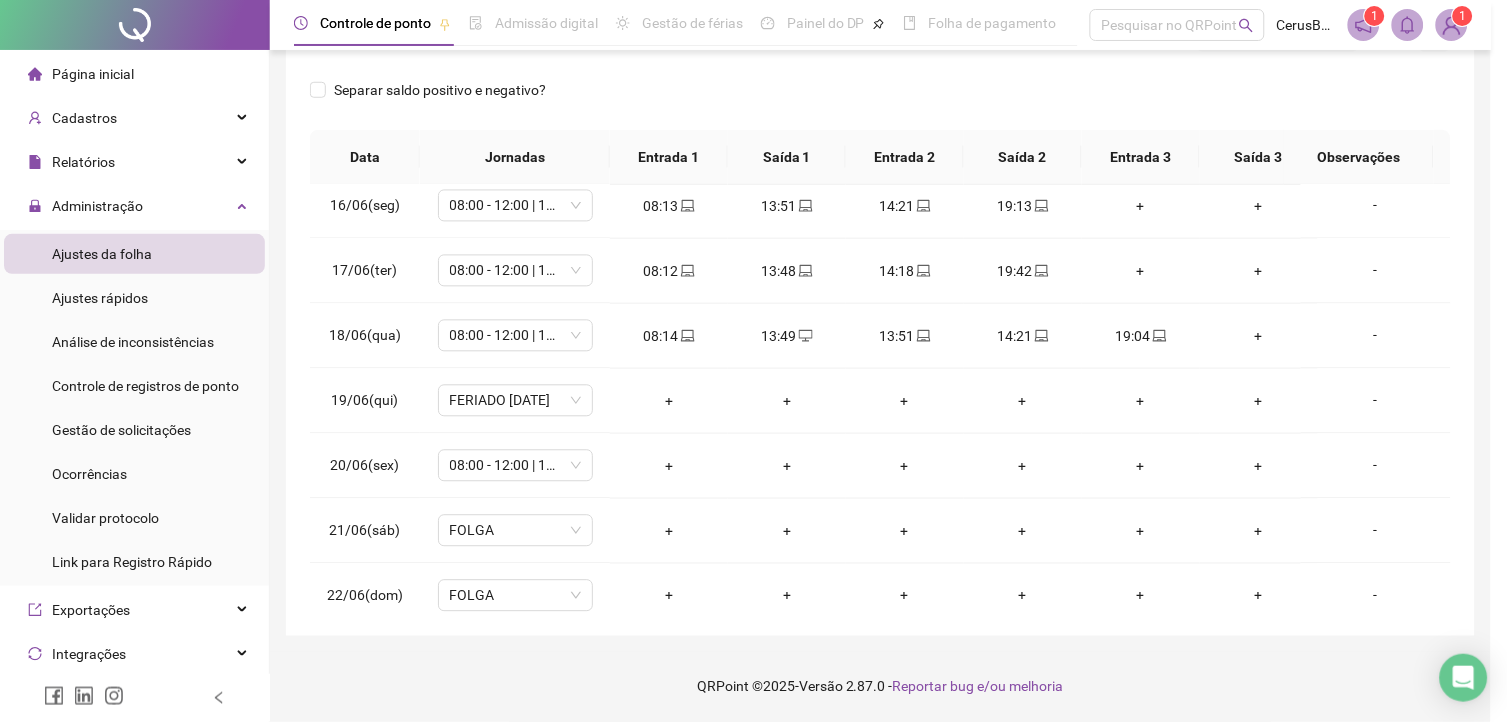 click on "**********" at bounding box center [754, 361] 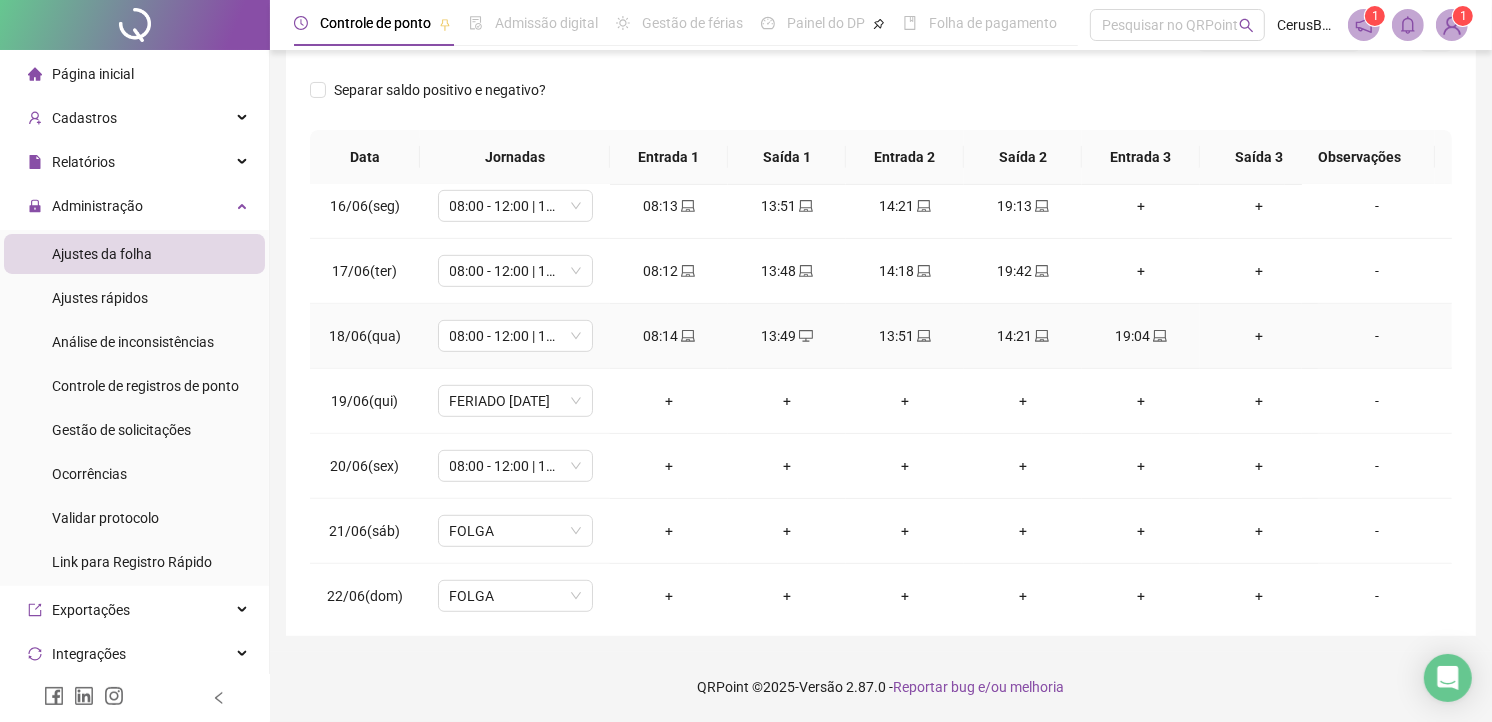 click 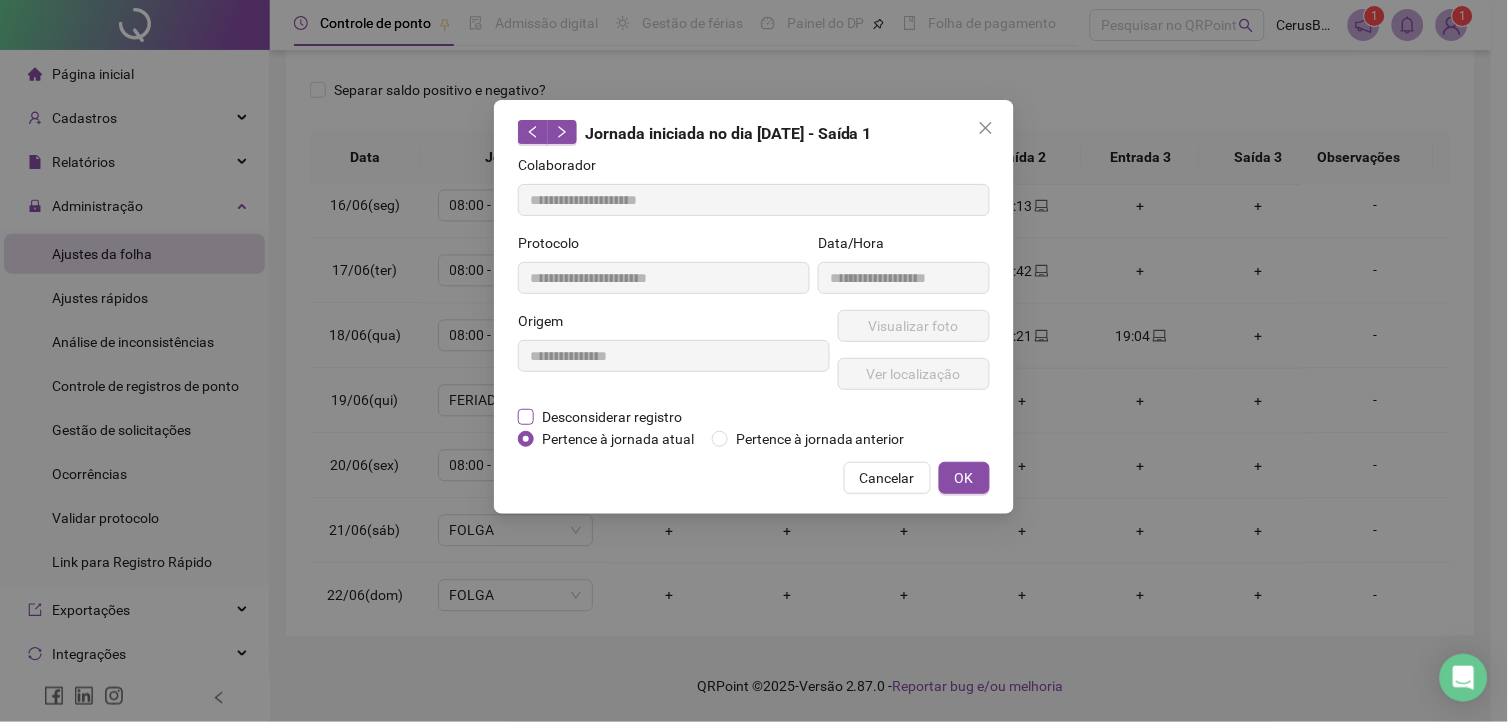 click on "Desconsiderar registro" at bounding box center [612, 417] 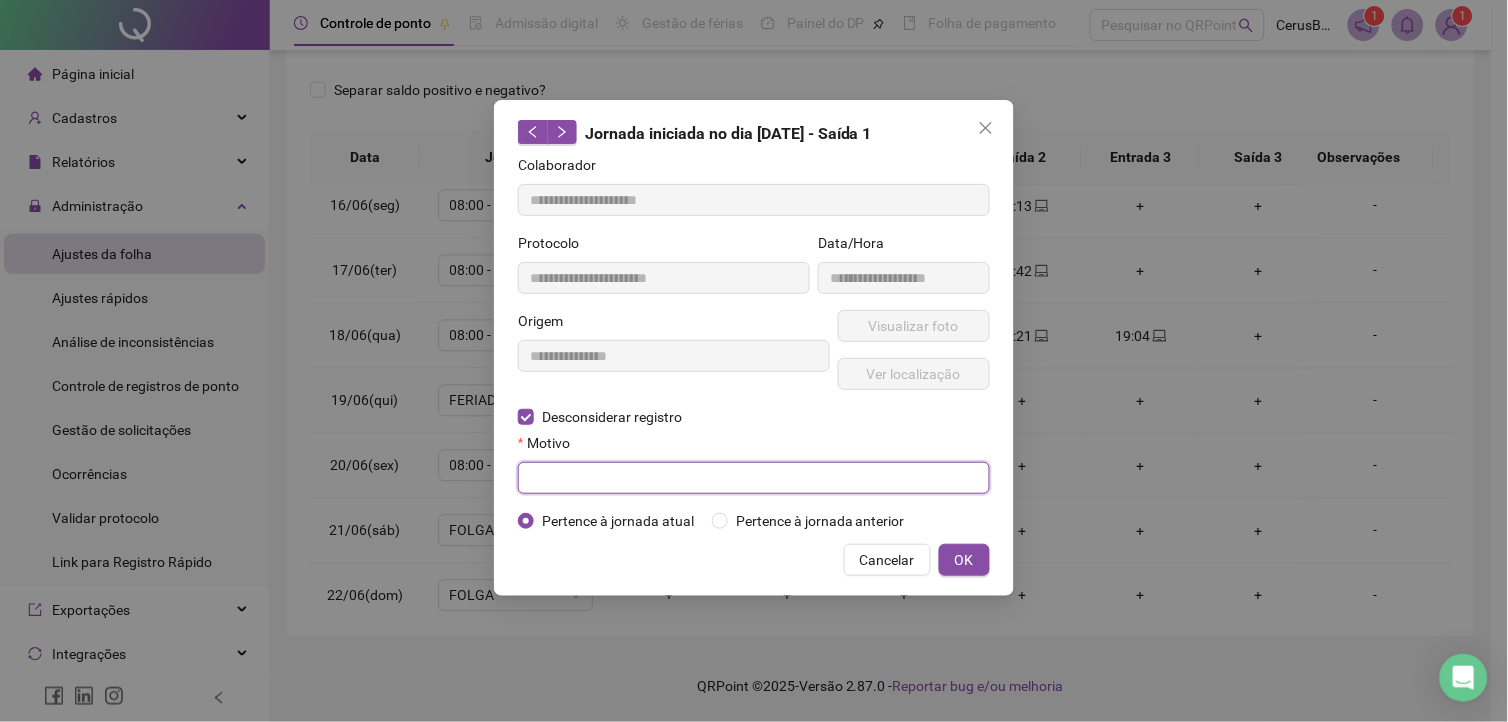 click at bounding box center [754, 478] 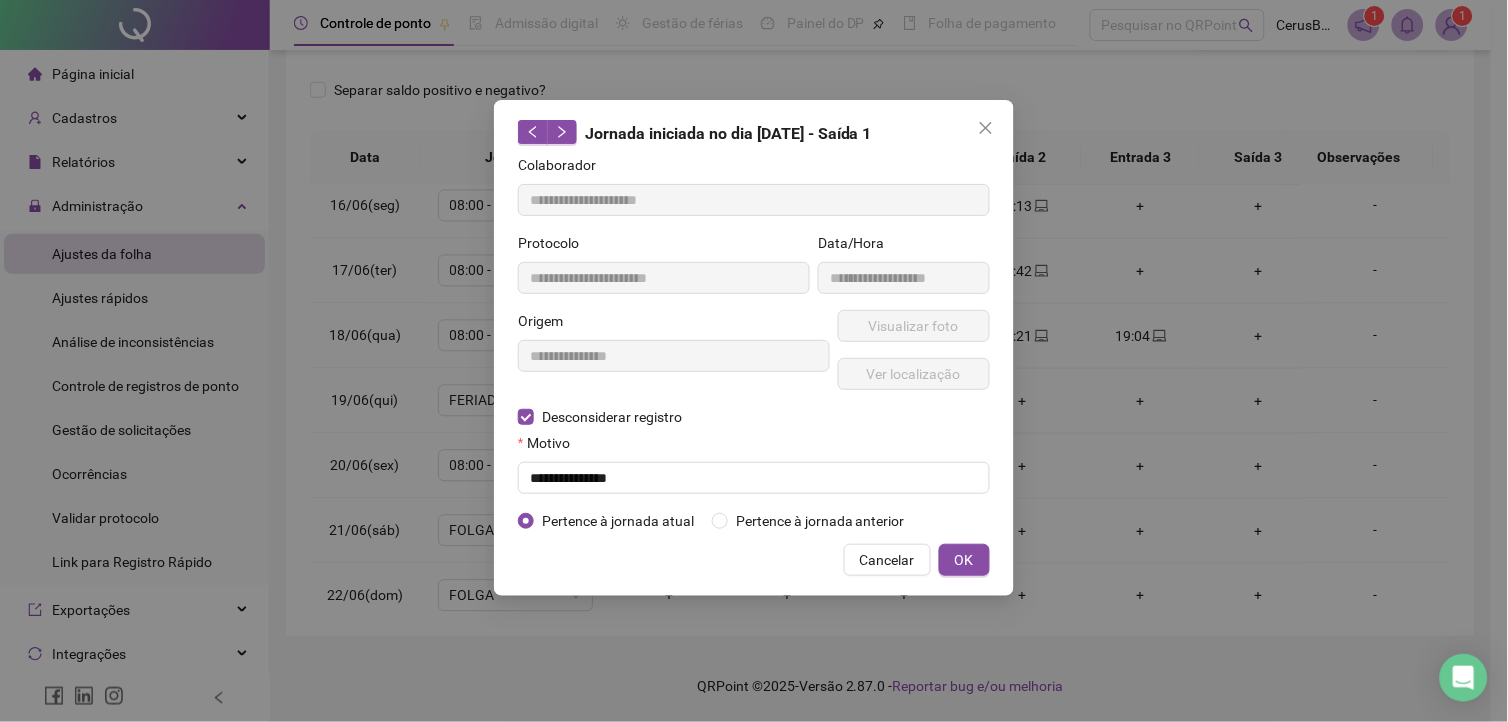 click on "**********" at bounding box center [754, 348] 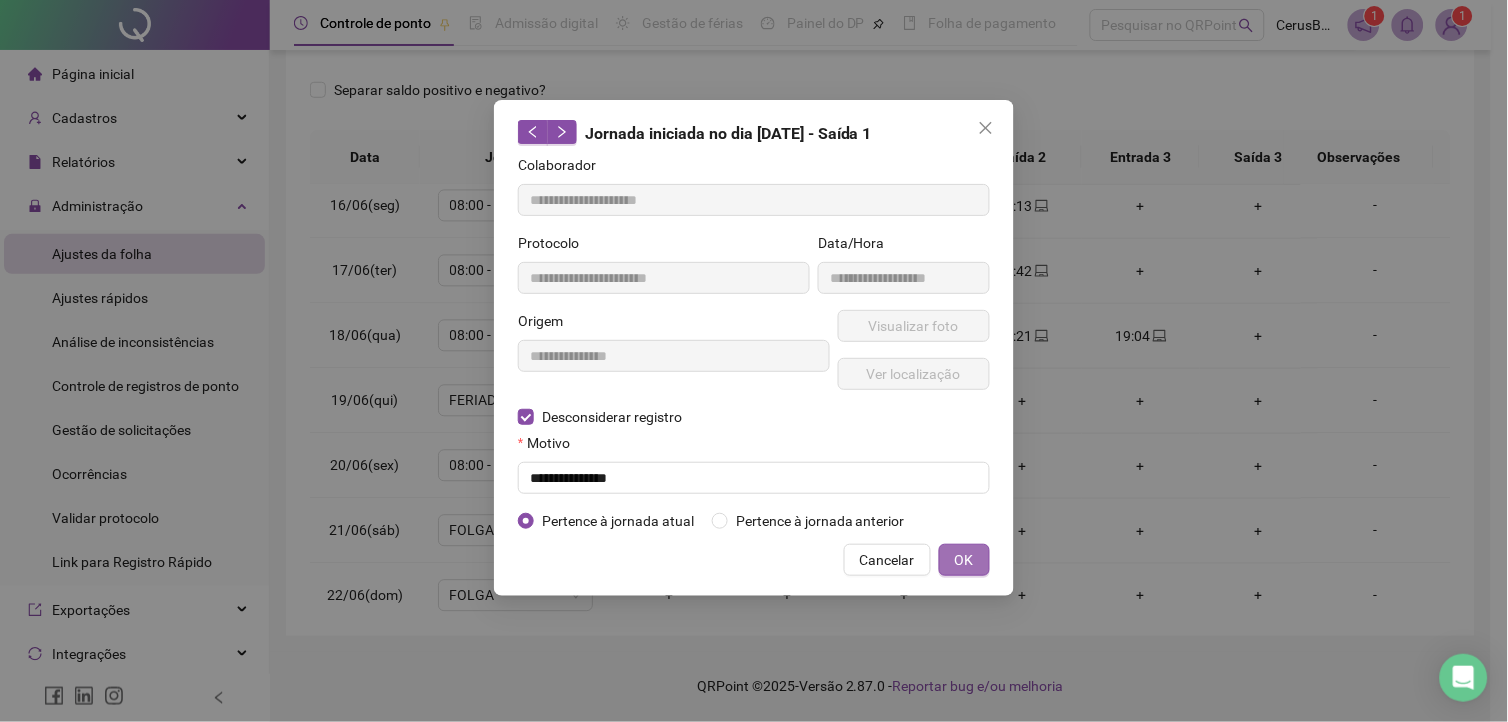 click on "OK" at bounding box center (964, 560) 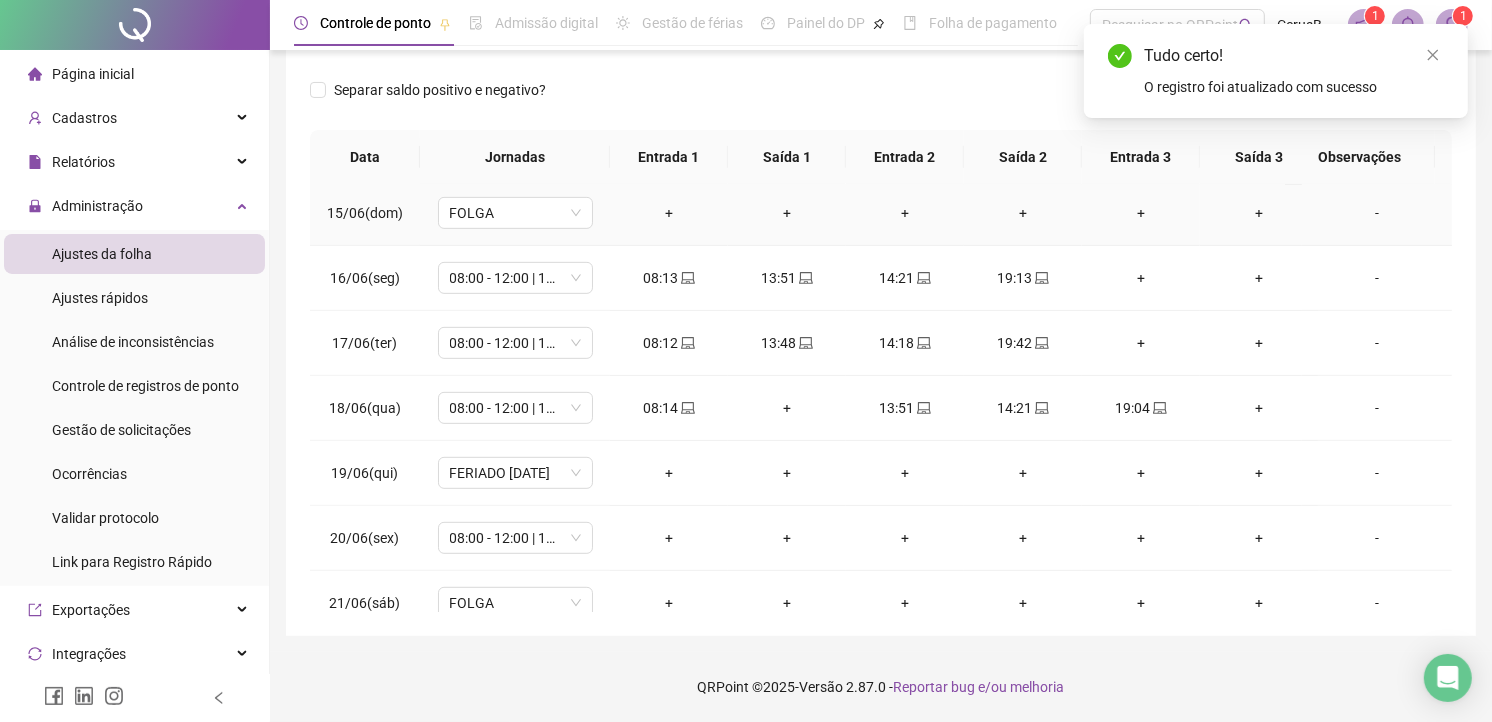 scroll, scrollTop: 875, scrollLeft: 0, axis: vertical 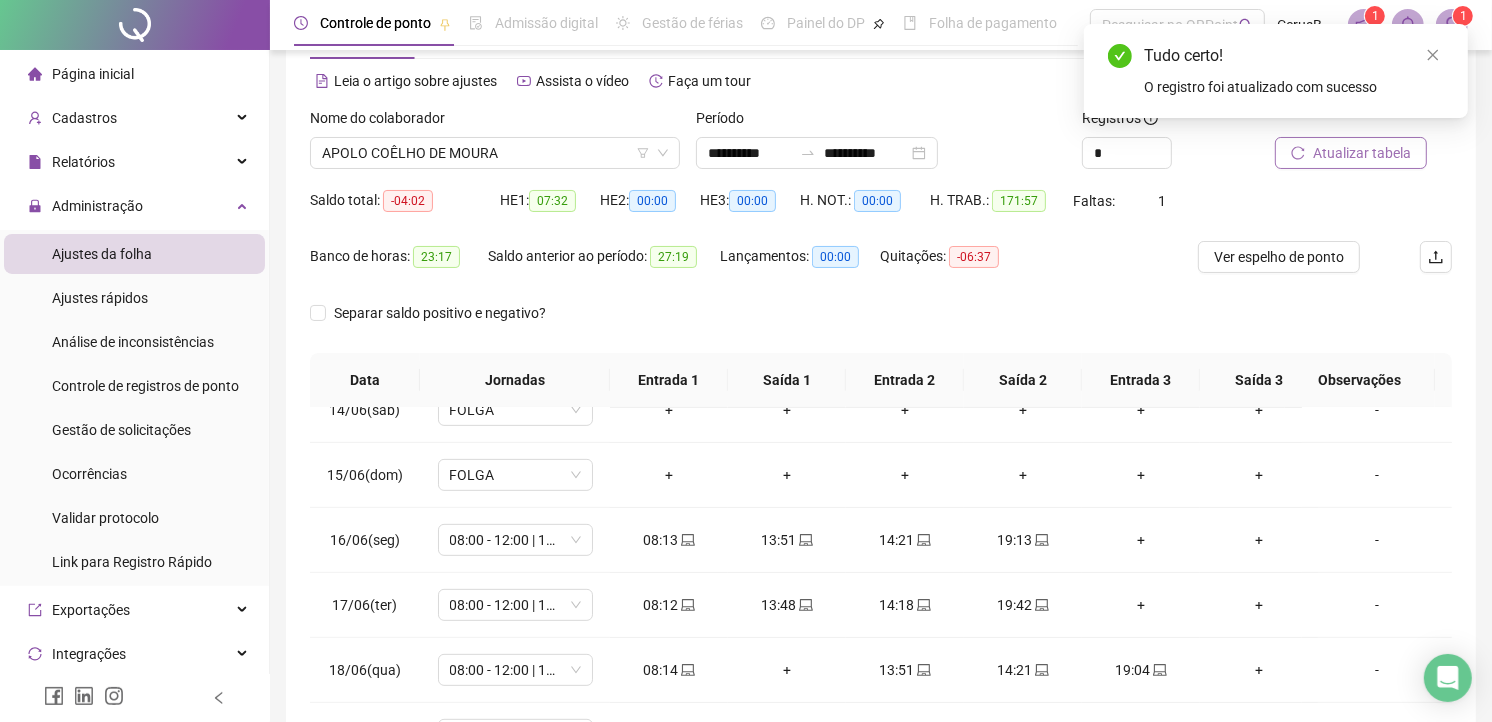 click on "Atualizar tabela" at bounding box center (1351, 153) 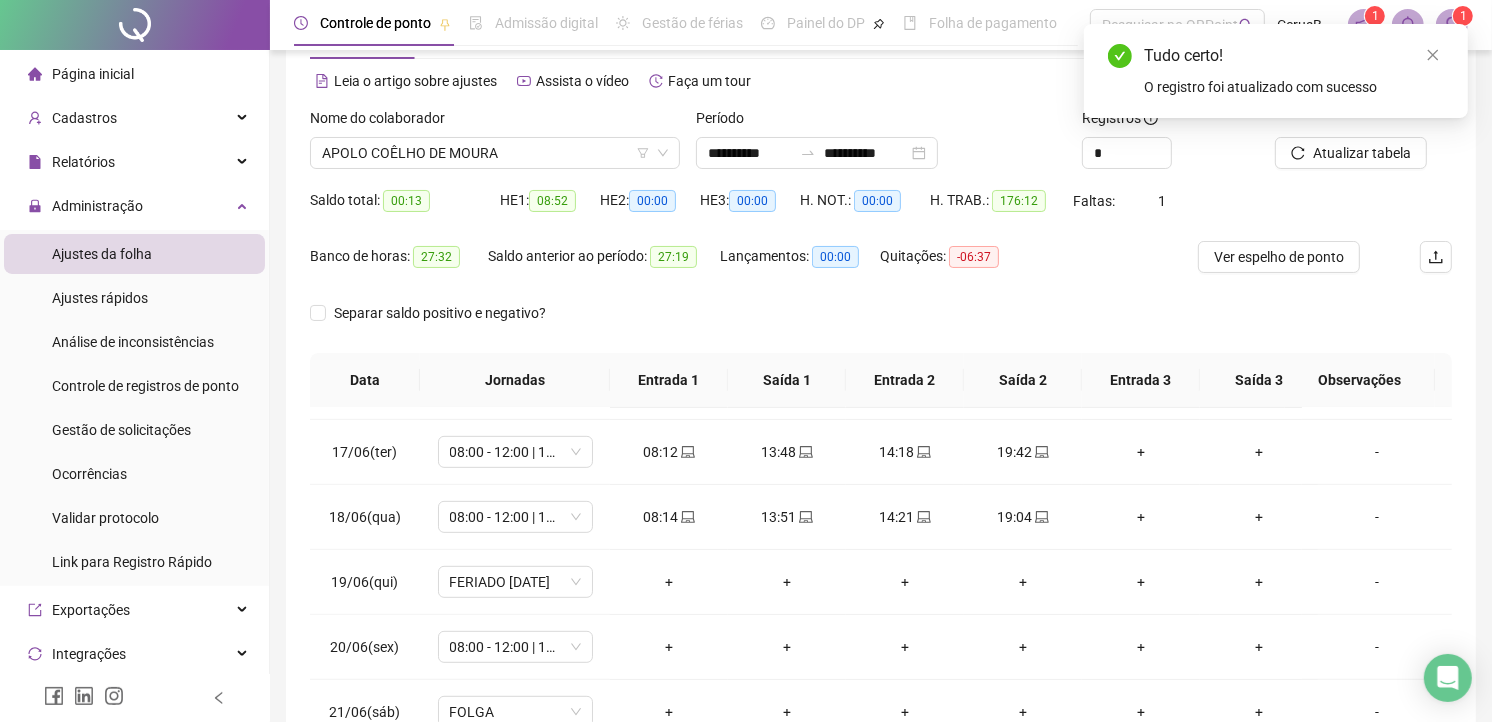 scroll, scrollTop: 1097, scrollLeft: 0, axis: vertical 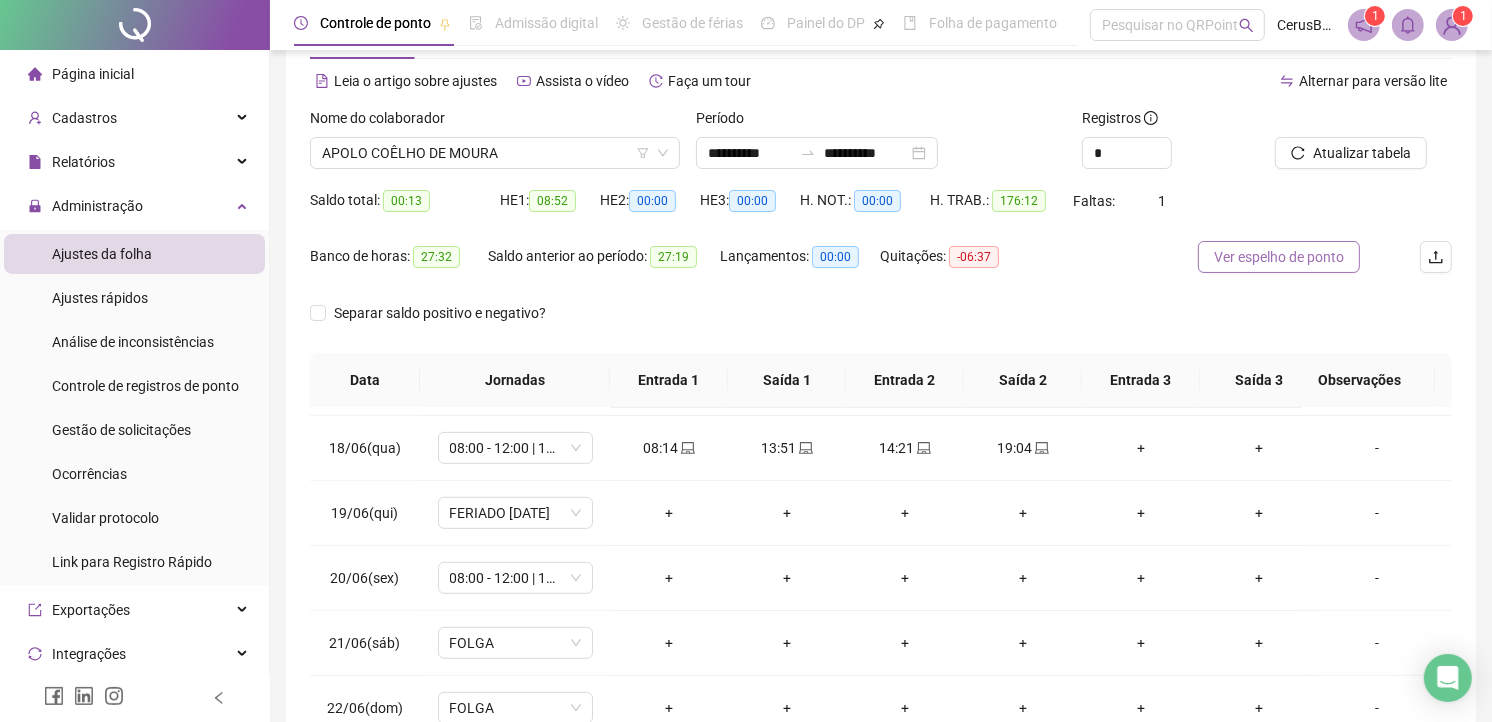 click on "Ver espelho de ponto" at bounding box center [1279, 257] 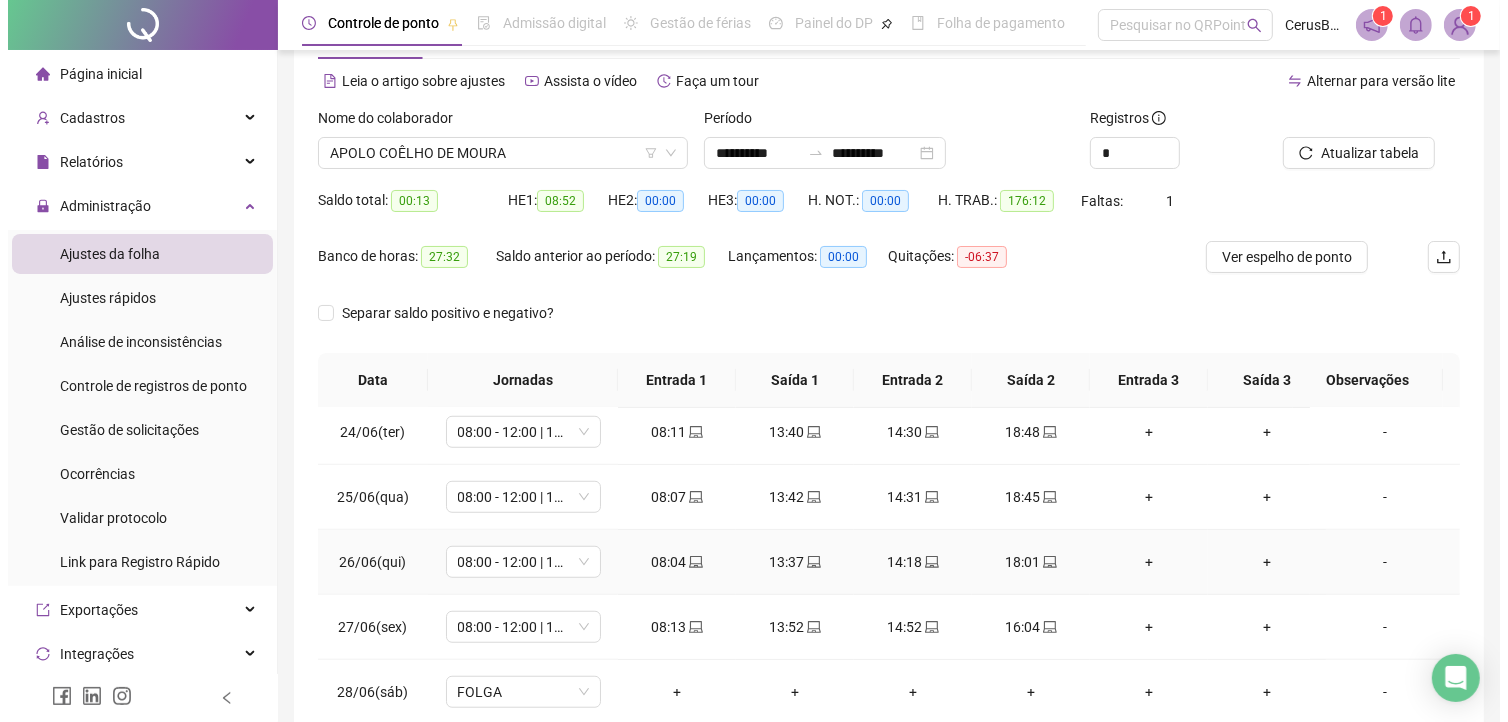 scroll, scrollTop: 1542, scrollLeft: 0, axis: vertical 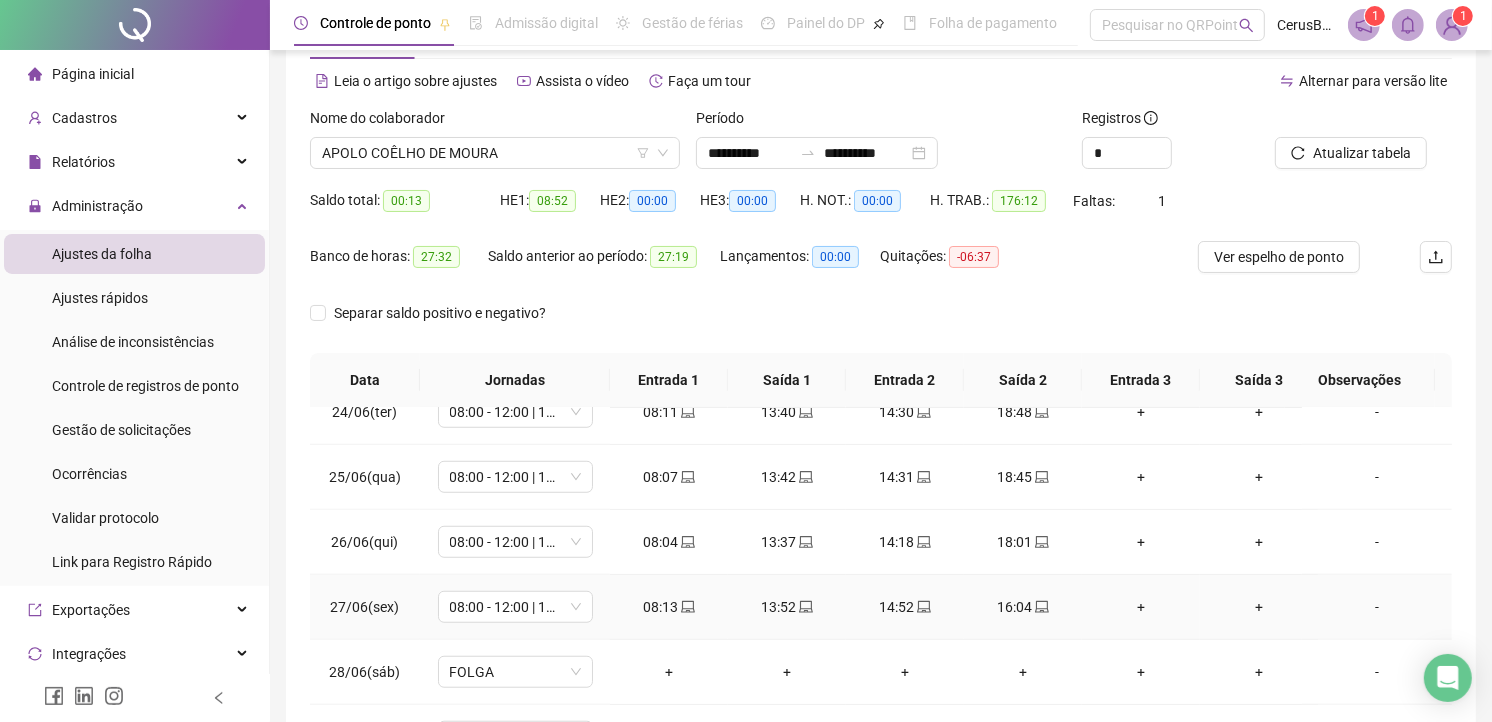 click on "-" at bounding box center [1377, 607] 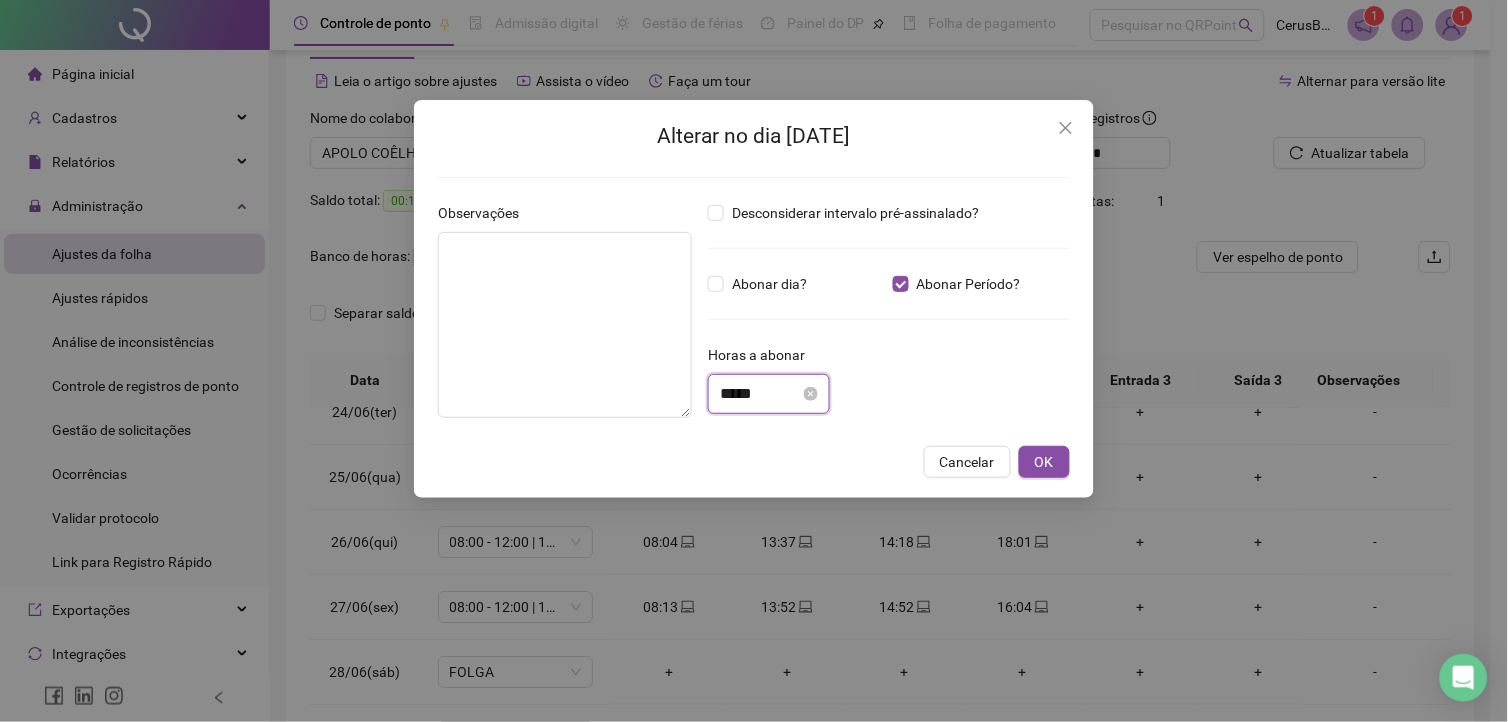 click on "*****" at bounding box center [760, 394] 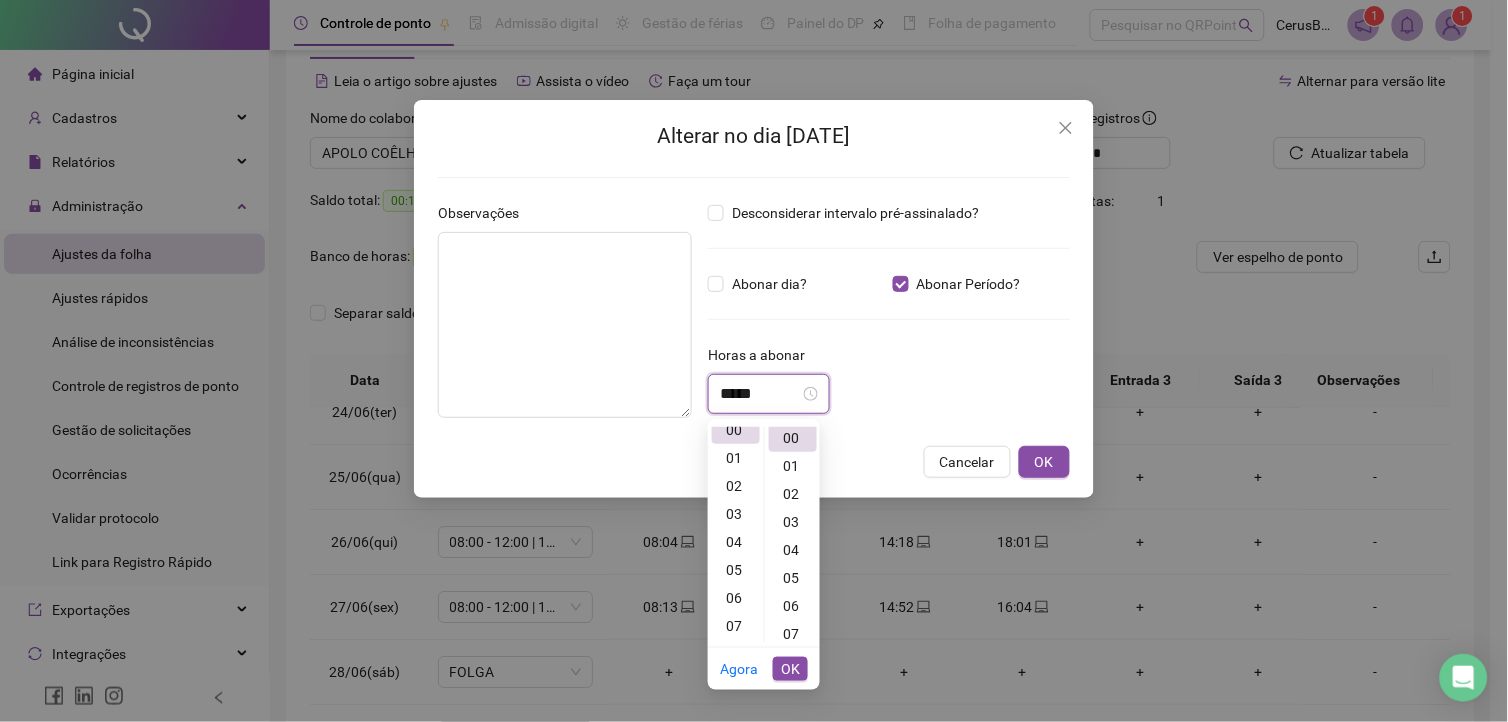 scroll, scrollTop: 0, scrollLeft: 0, axis: both 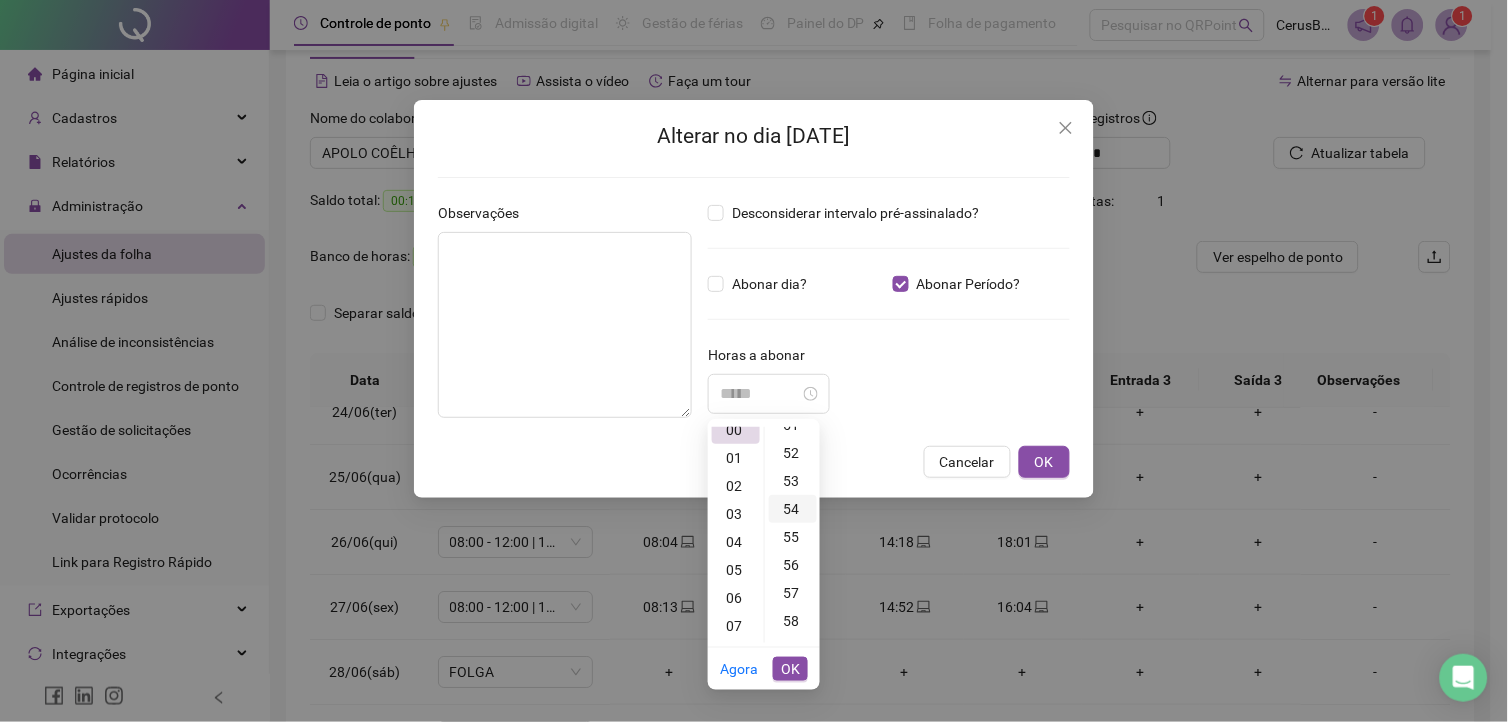 click on "54" at bounding box center (793, 509) 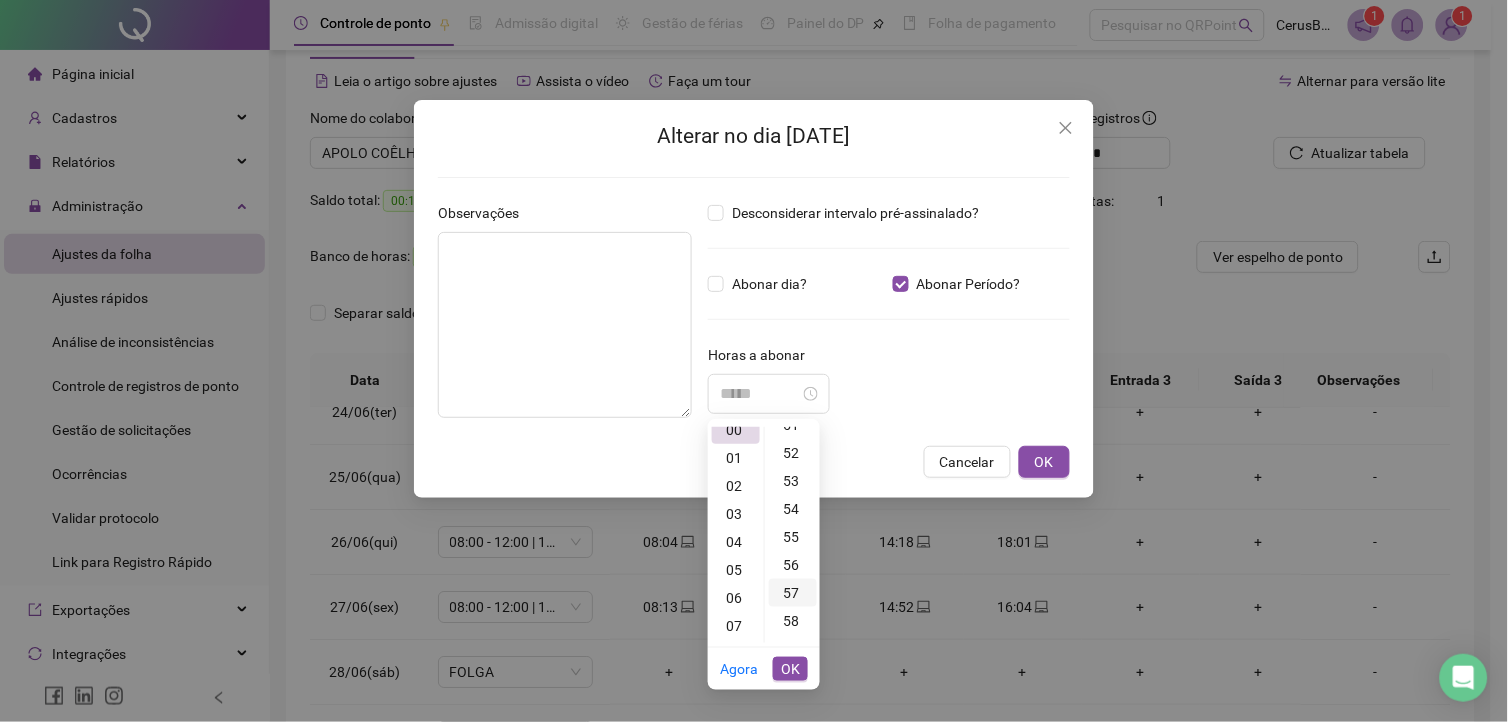 scroll, scrollTop: 1463, scrollLeft: 0, axis: vertical 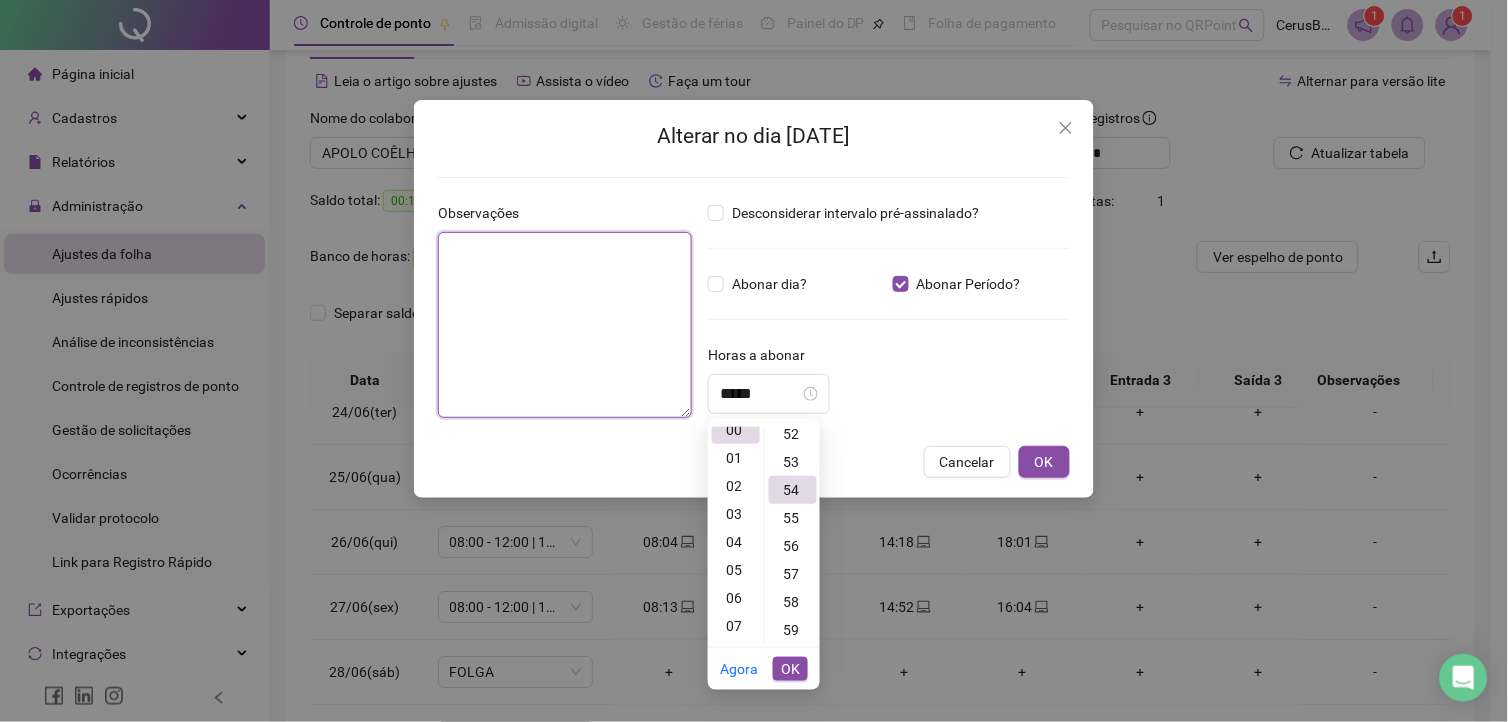click at bounding box center (565, 325) 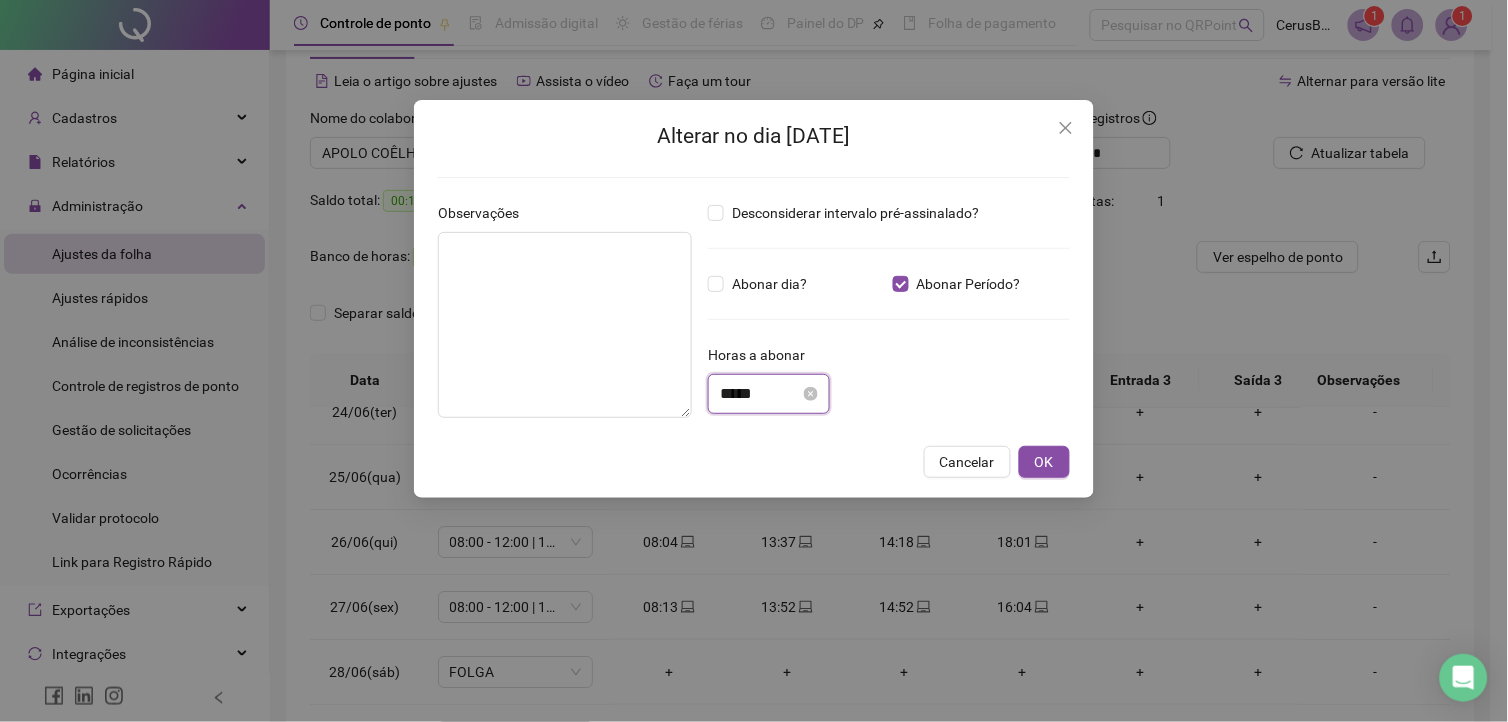 click on "*****" at bounding box center (760, 394) 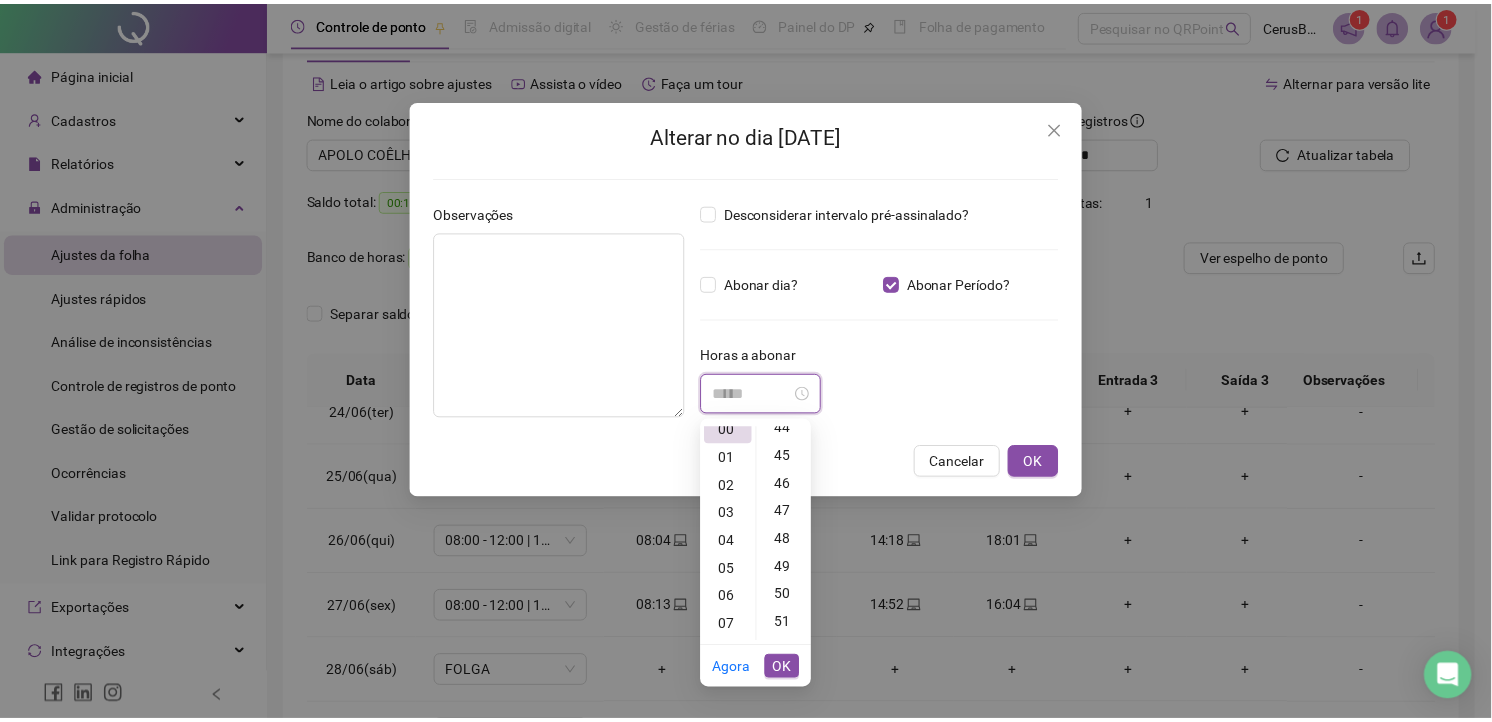 scroll, scrollTop: 1463, scrollLeft: 0, axis: vertical 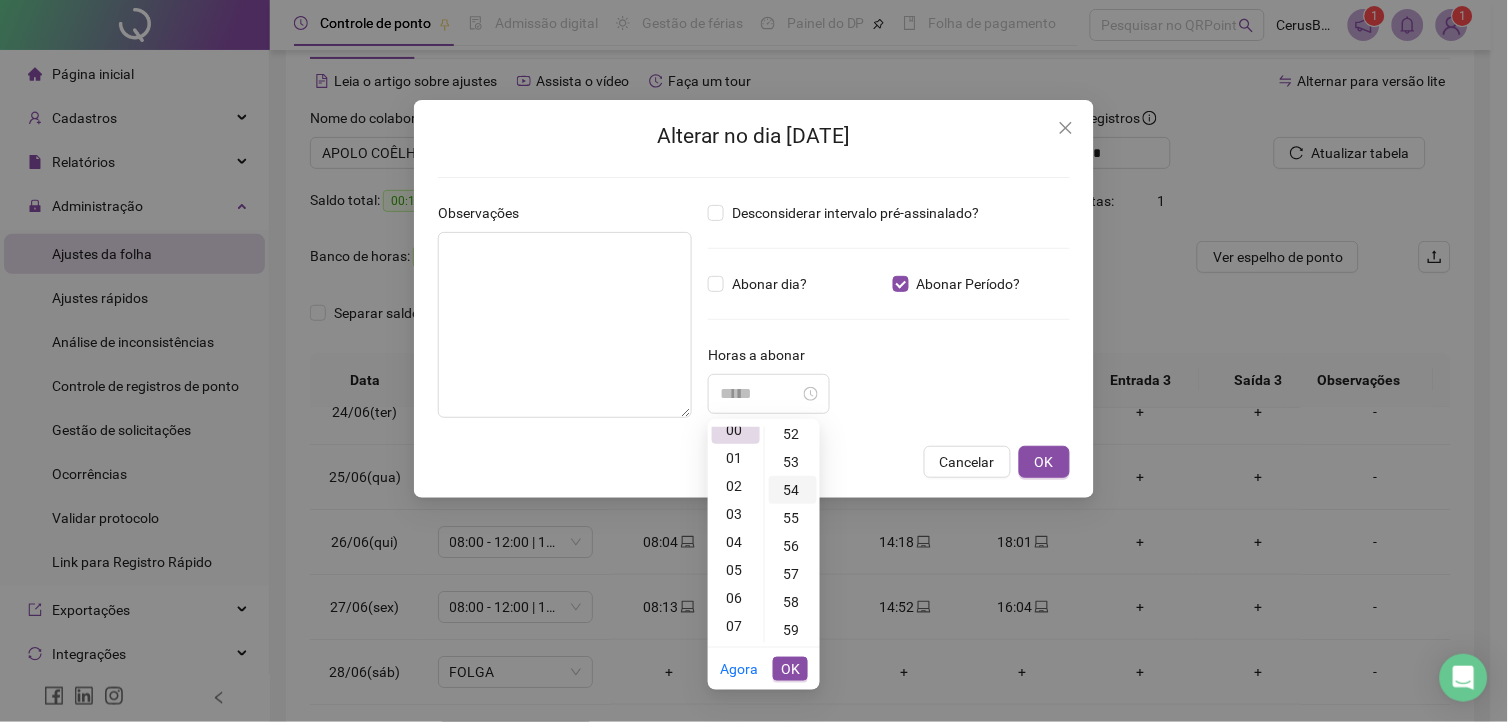 click on "54" at bounding box center (793, 490) 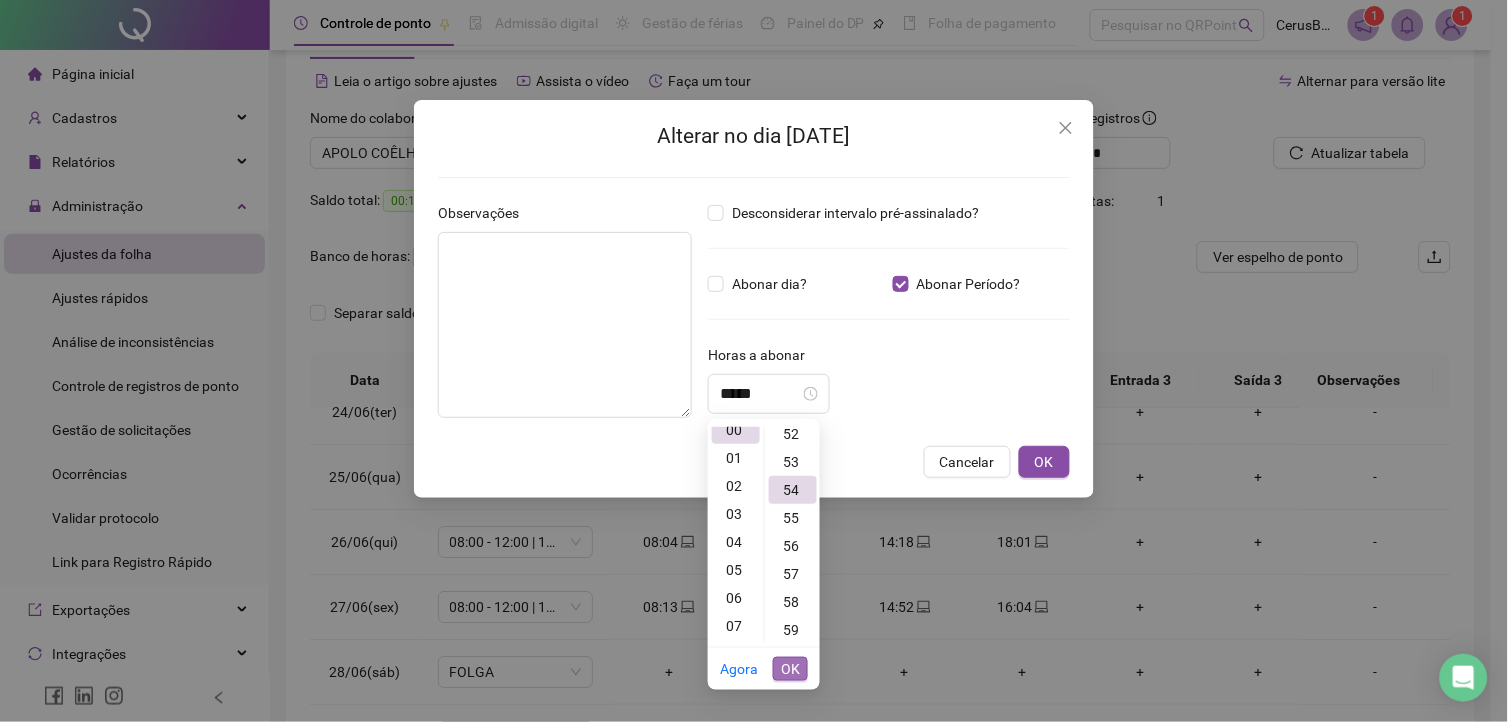 click on "OK" at bounding box center (790, 669) 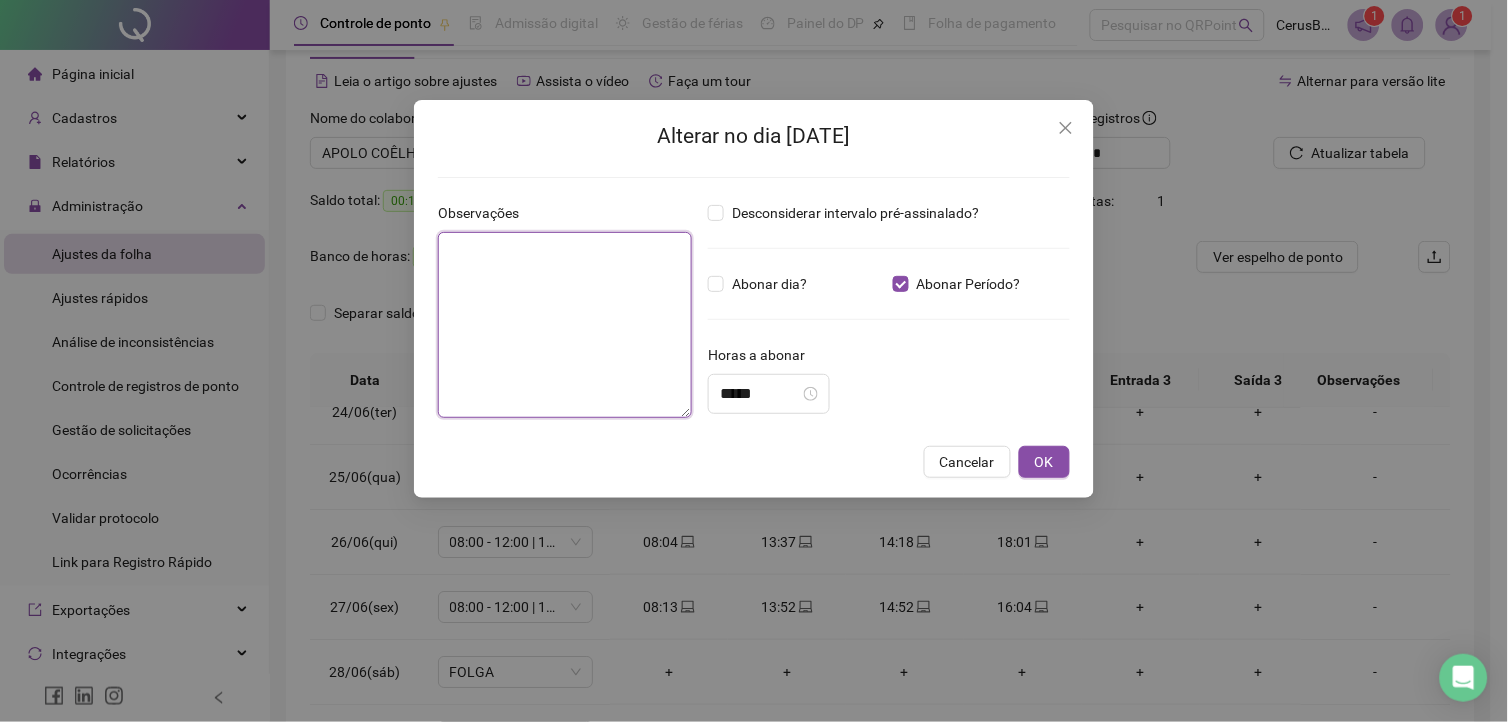 click at bounding box center [565, 325] 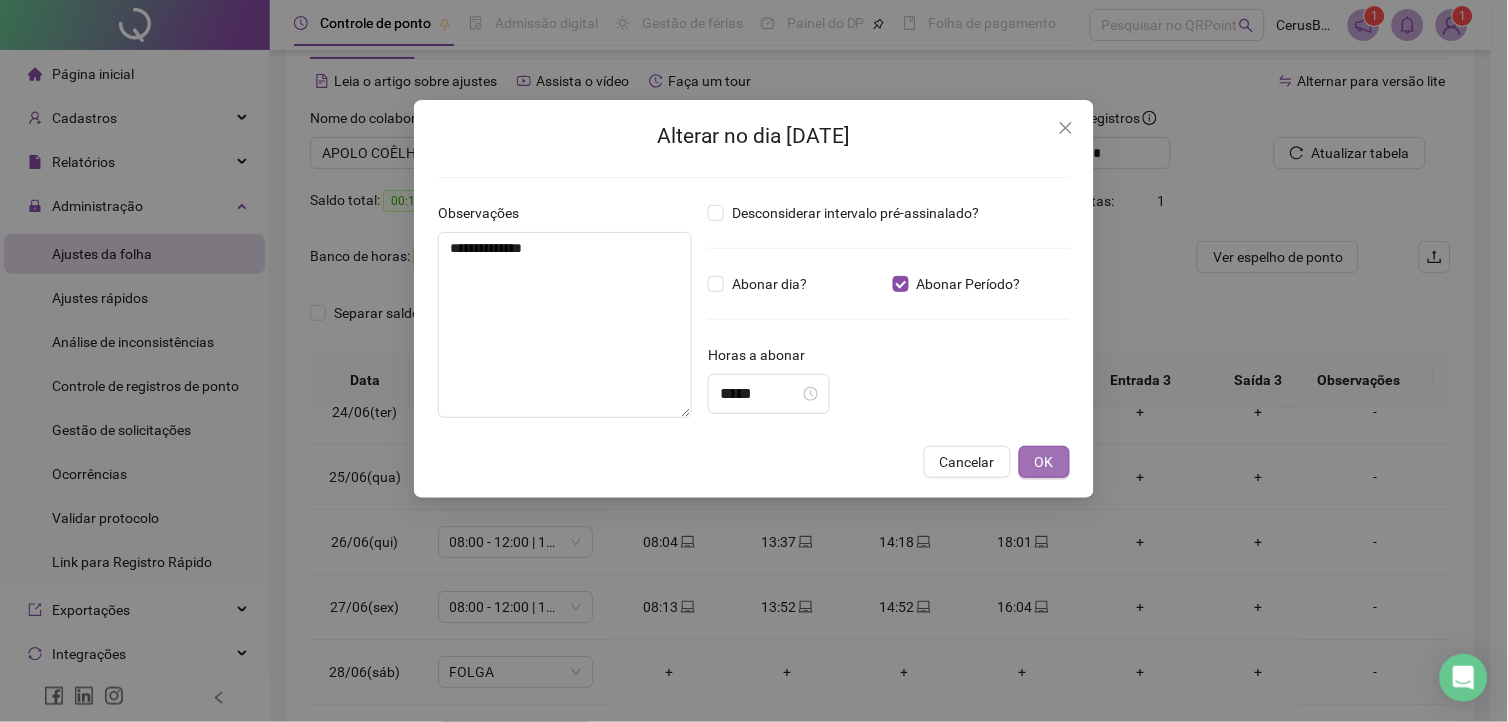 click on "OK" at bounding box center (1044, 462) 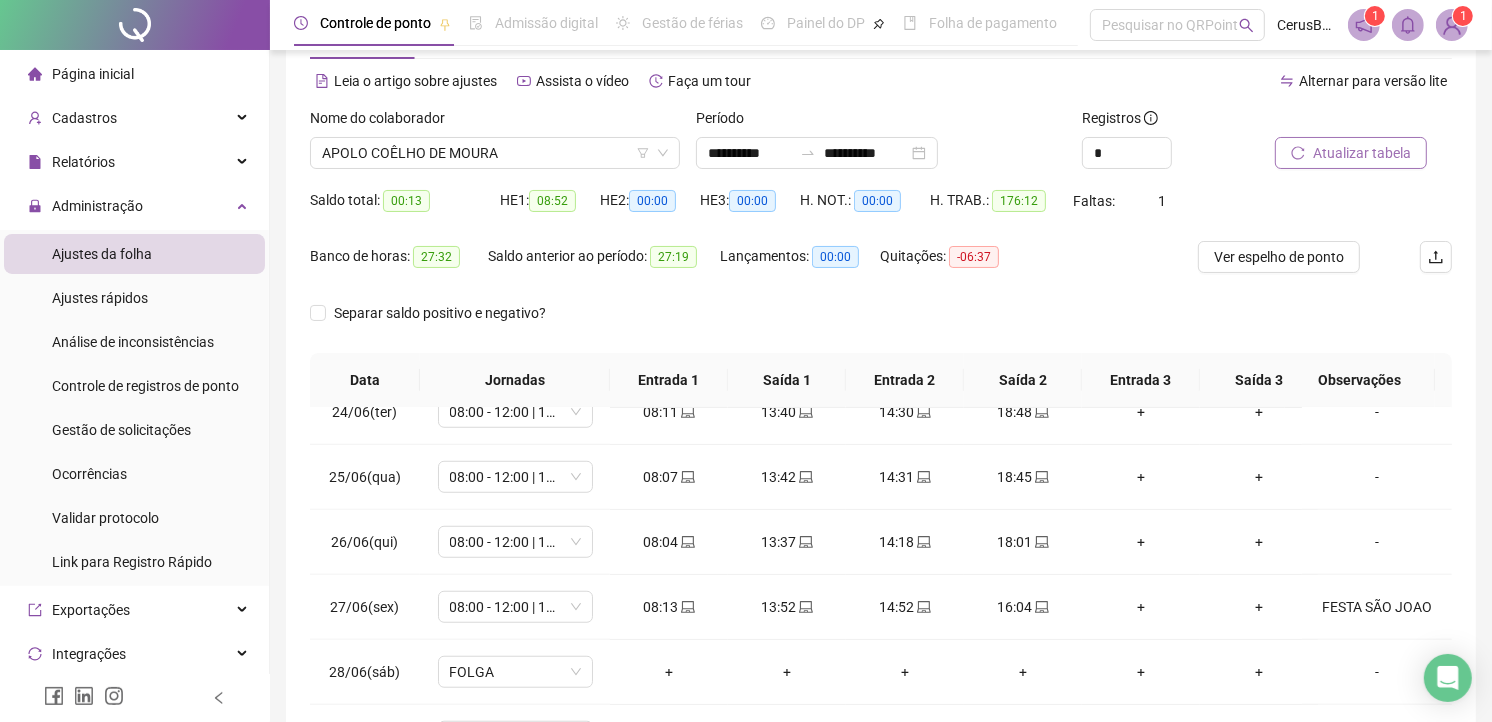 click on "Atualizar tabela" at bounding box center [1351, 153] 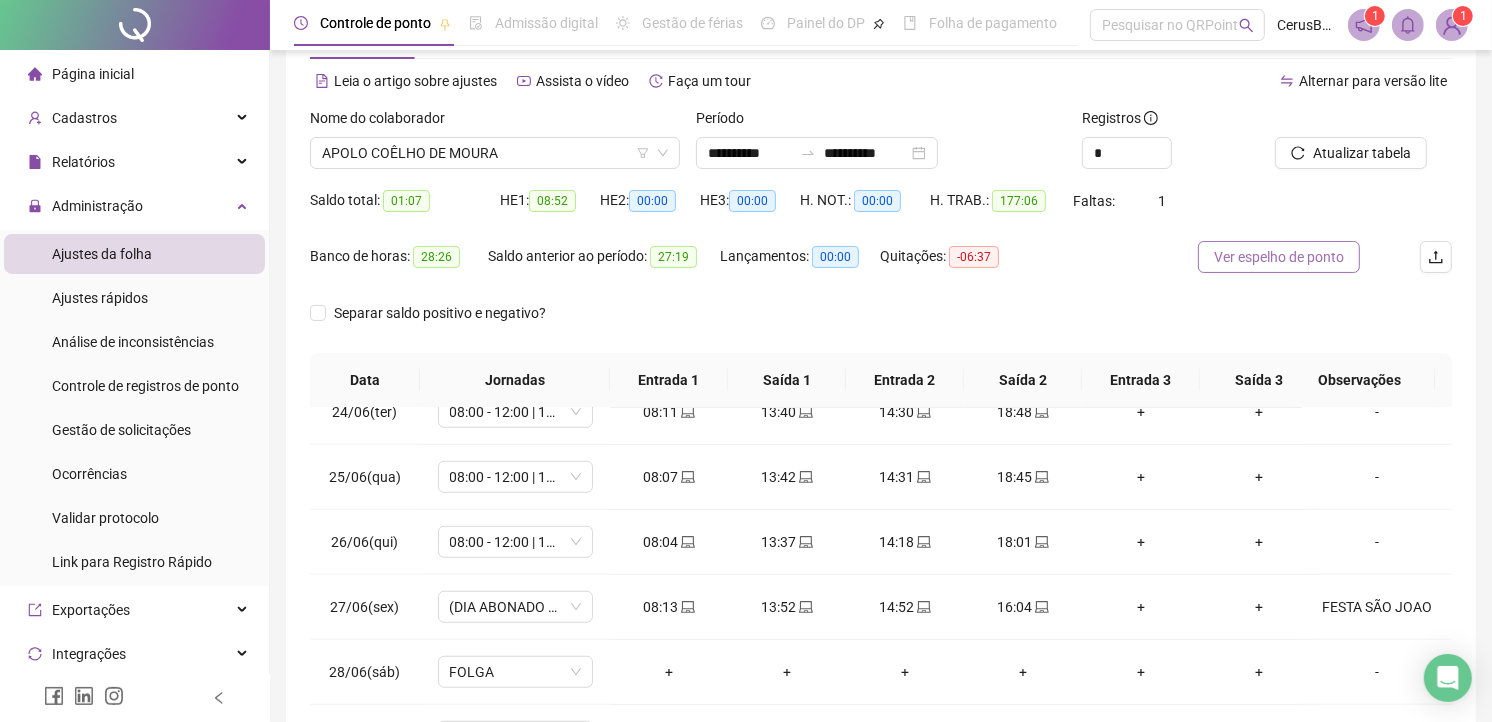 click on "Ver espelho de ponto" at bounding box center [1279, 257] 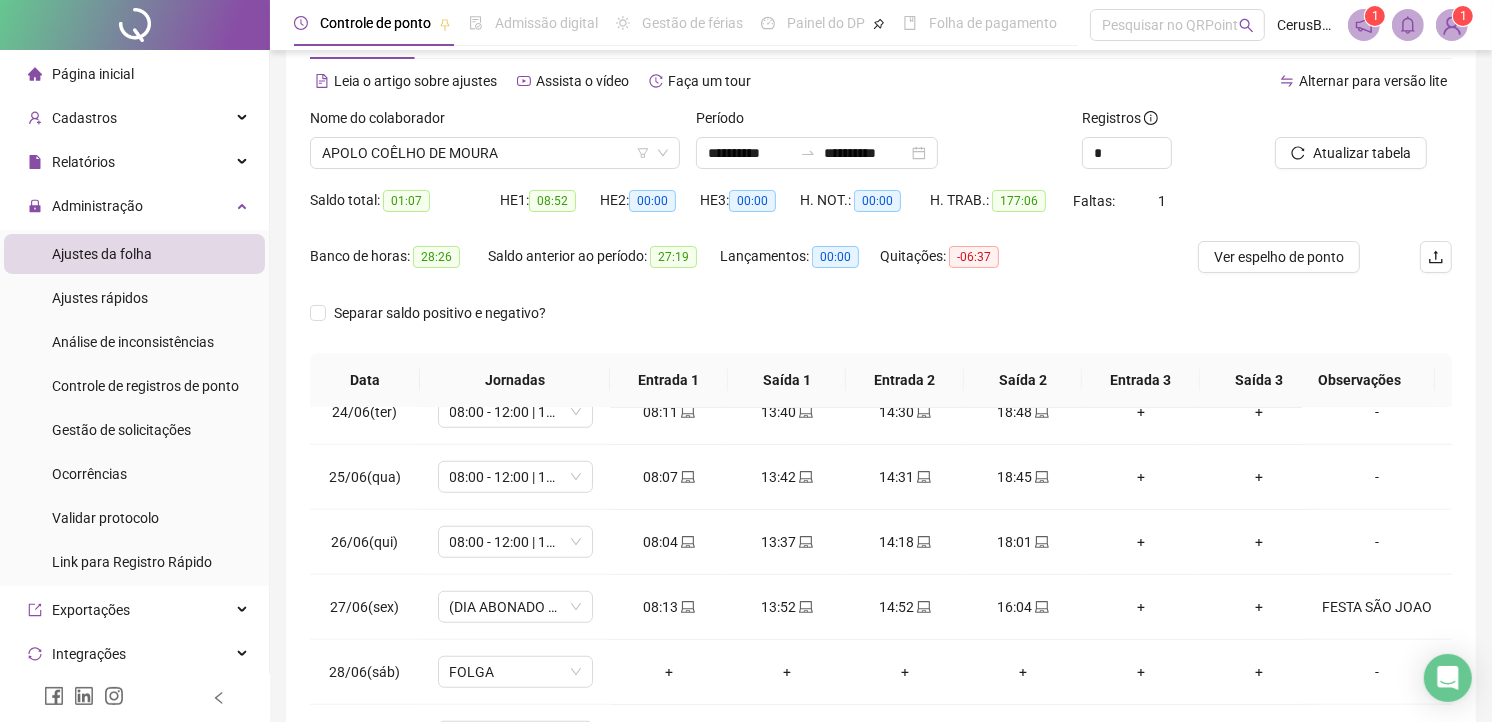 scroll, scrollTop: 188, scrollLeft: 0, axis: vertical 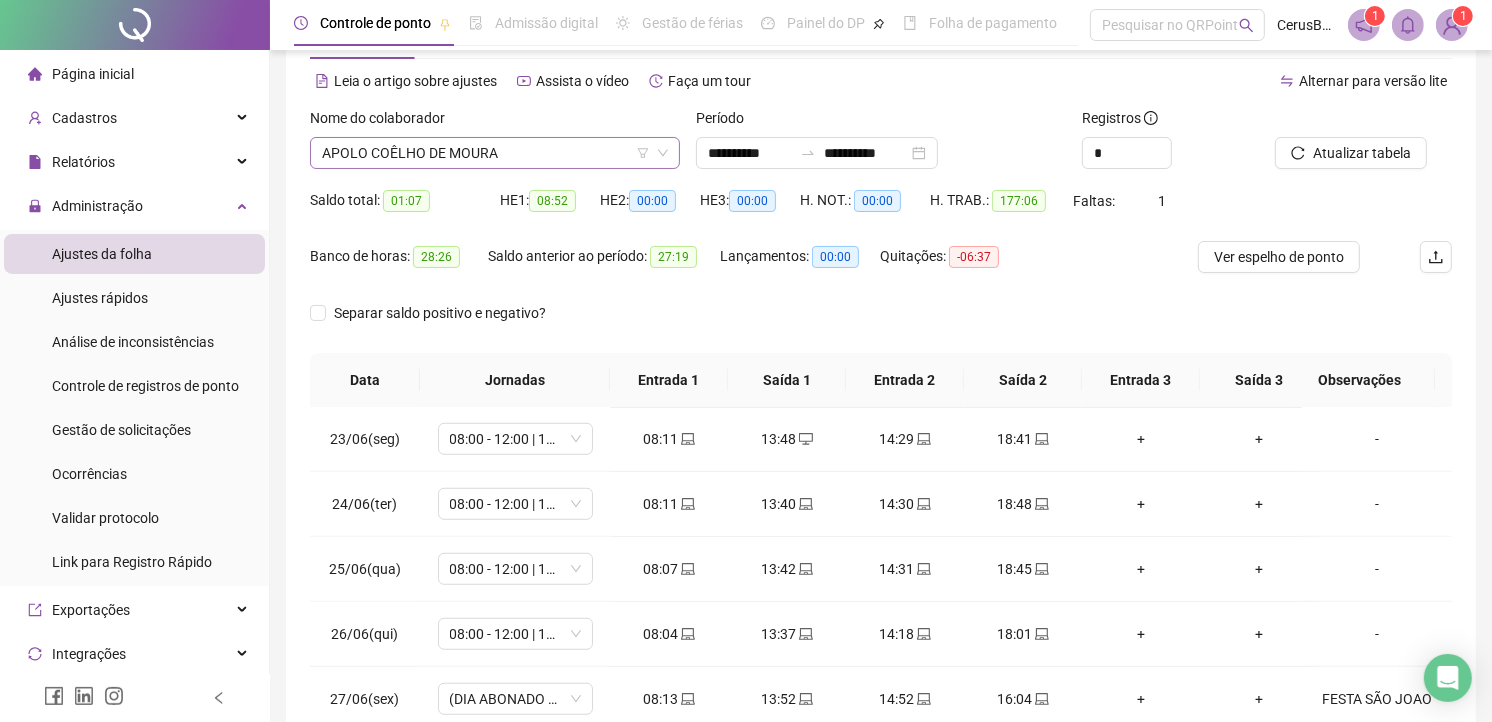 click on "APOLO COÊLHO DE MOURA" at bounding box center (495, 153) 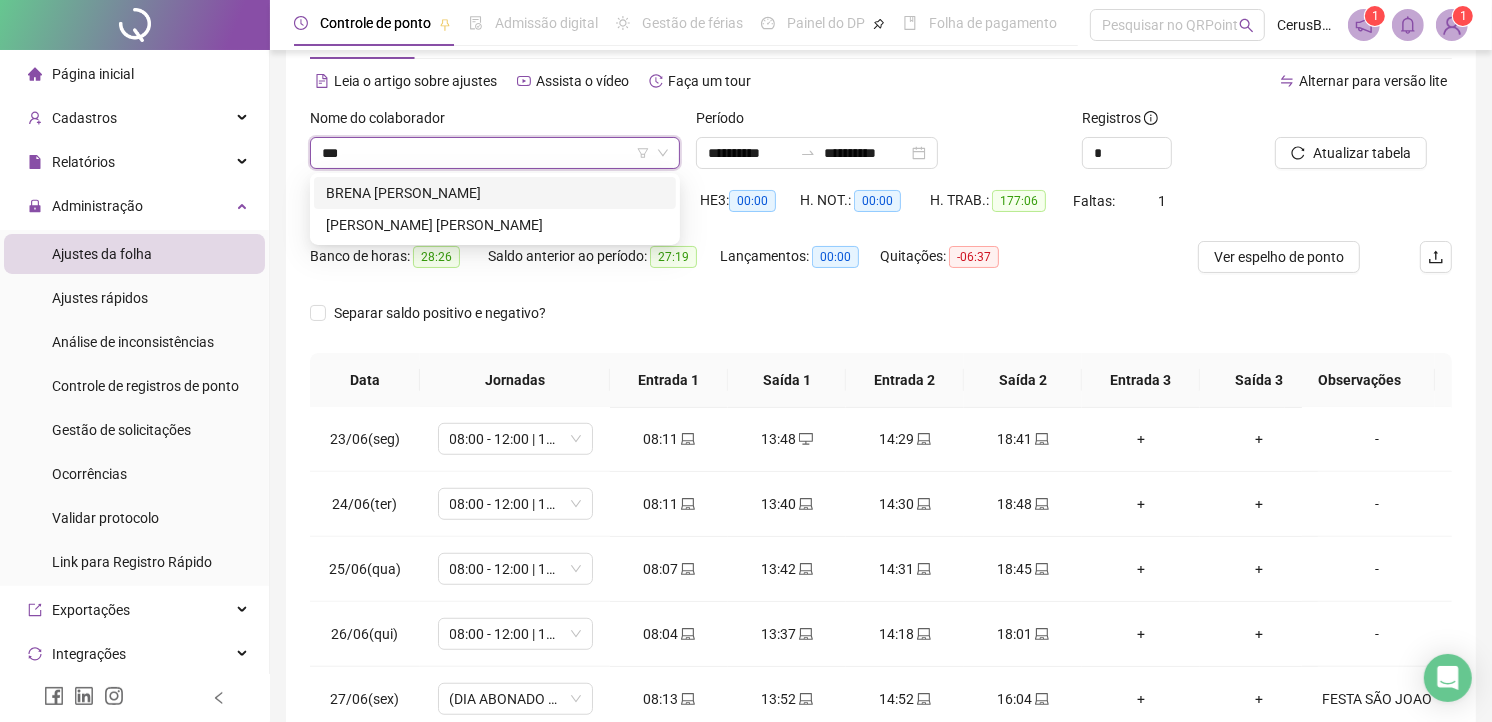 scroll, scrollTop: 0, scrollLeft: 0, axis: both 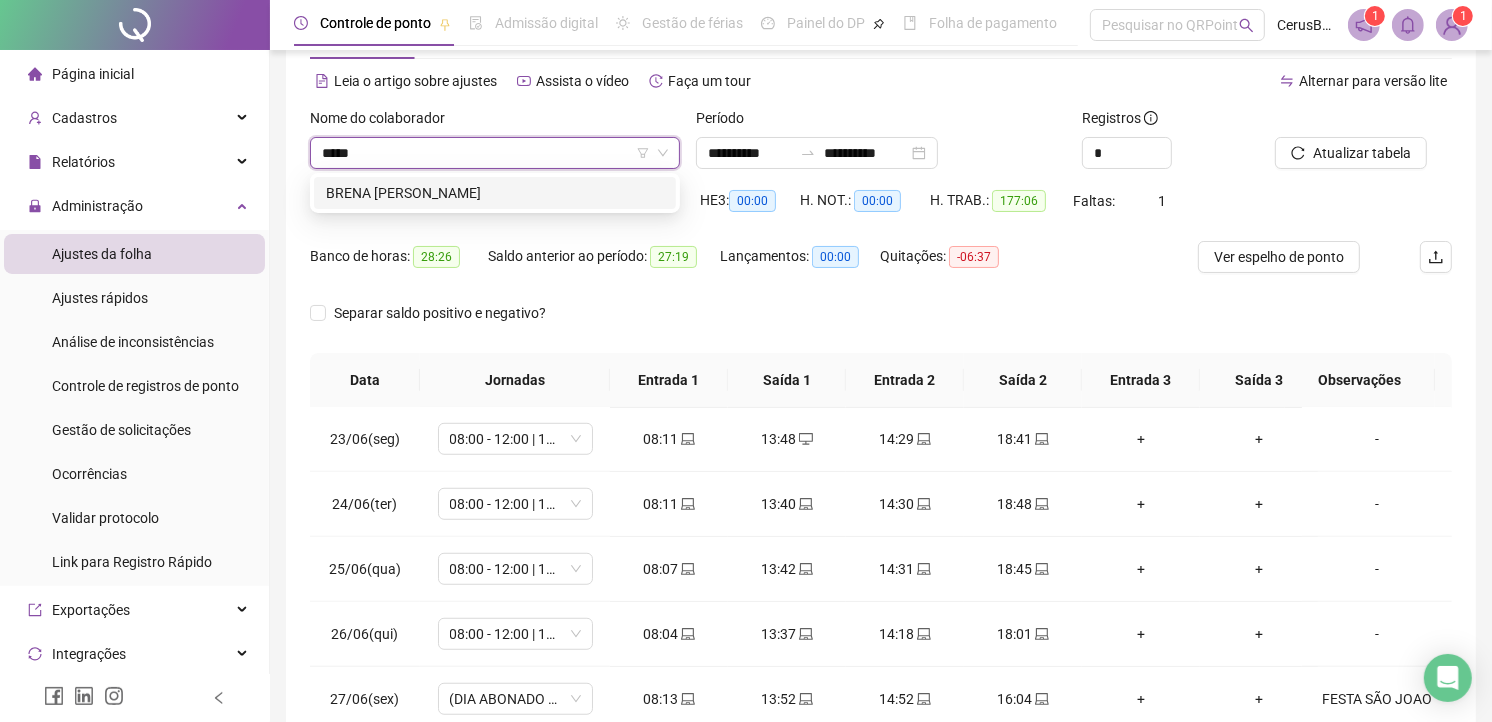 click on "BRENA [PERSON_NAME]" at bounding box center [495, 193] 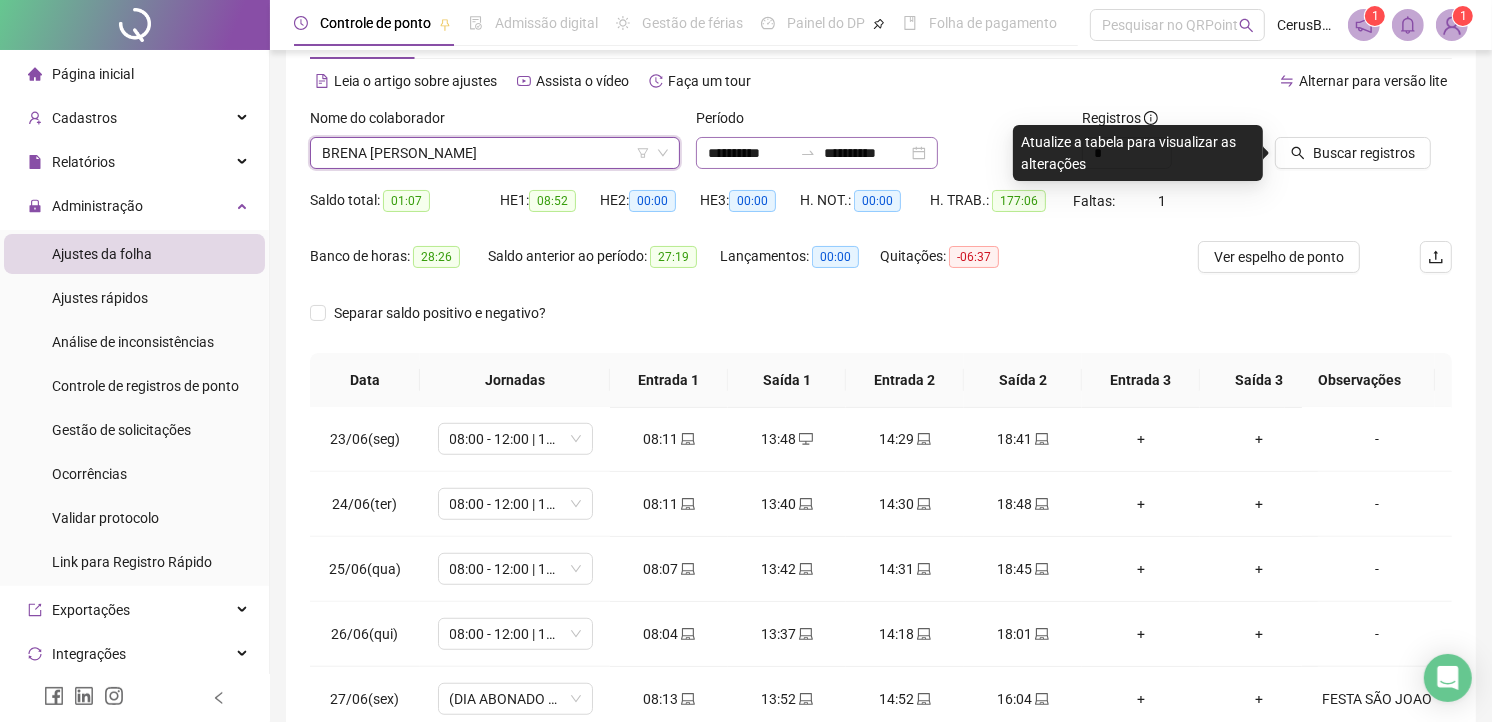 click on "**********" at bounding box center (817, 153) 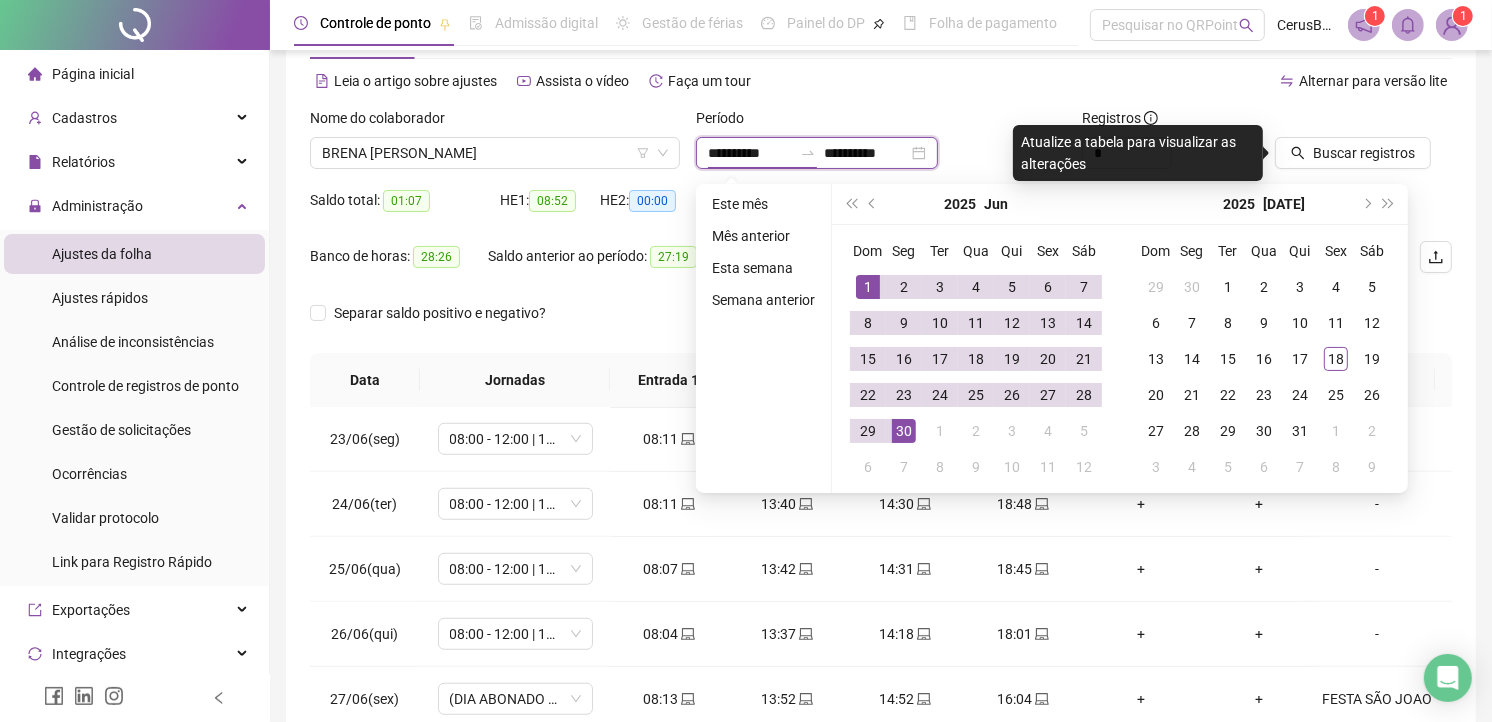click on "**********" at bounding box center (750, 153) 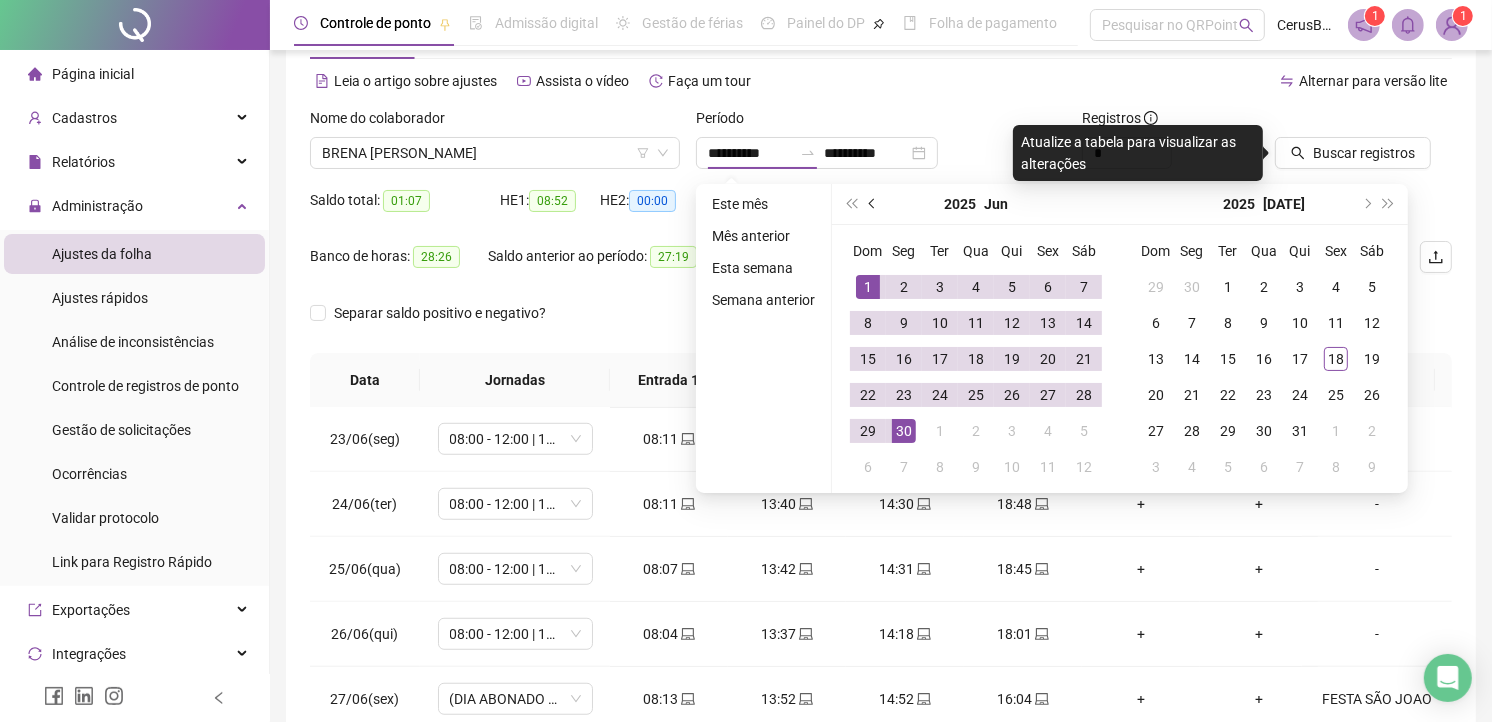 click at bounding box center (873, 204) 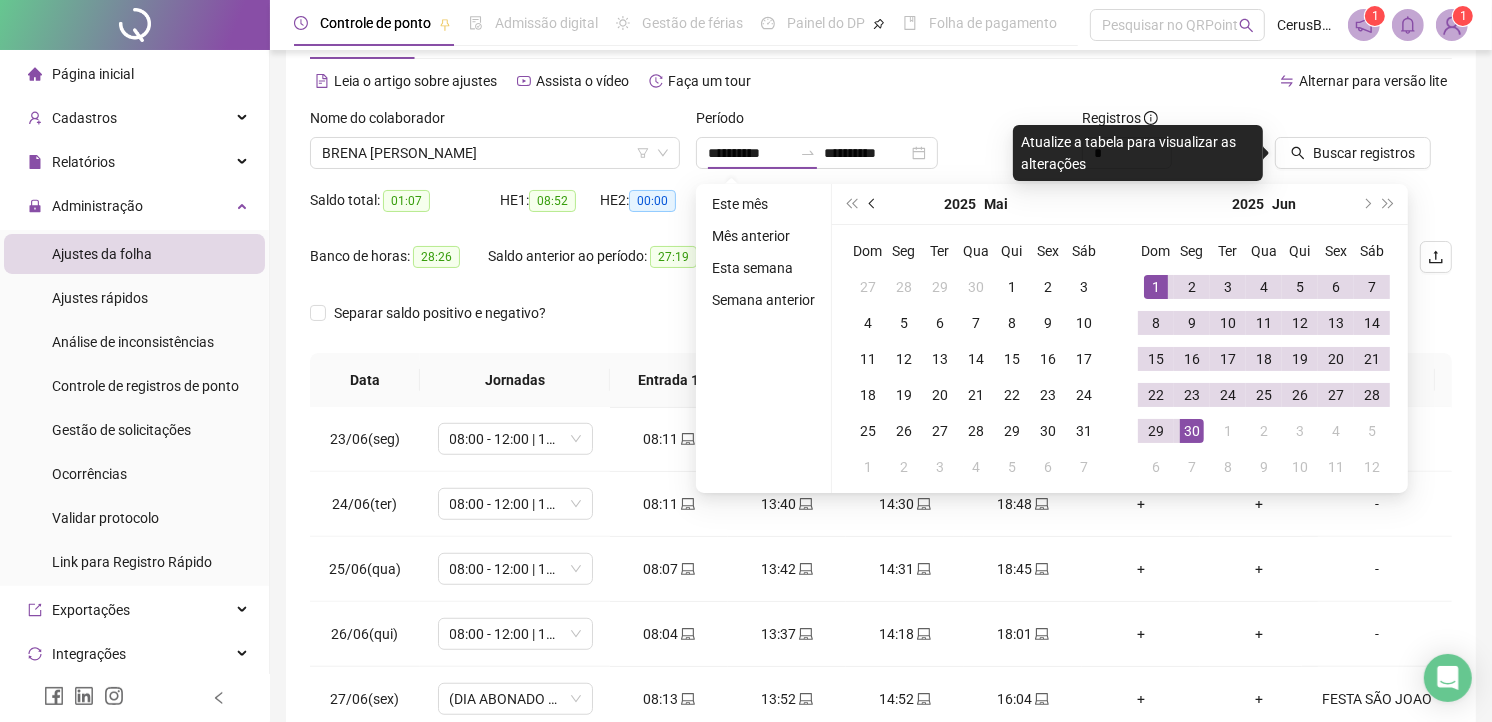 click at bounding box center [873, 204] 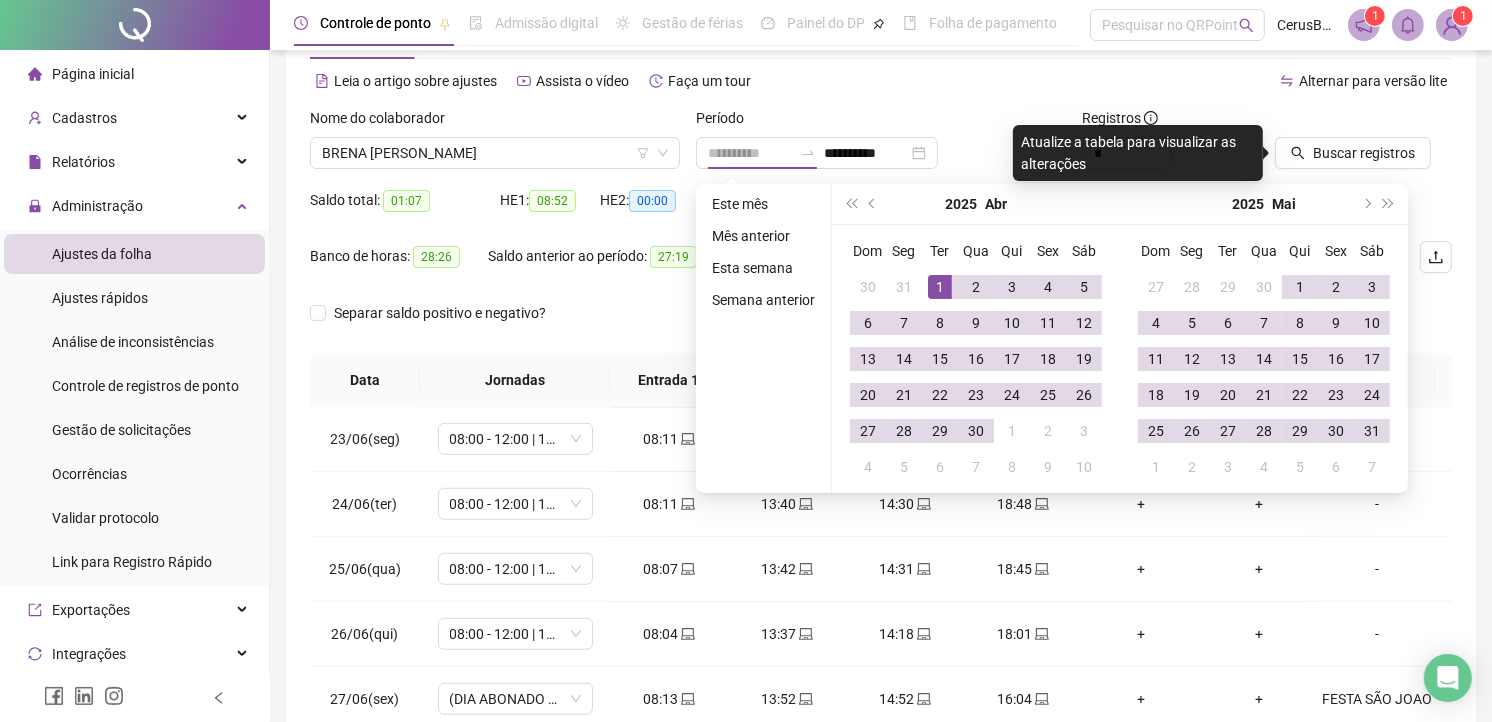 click on "1" at bounding box center [940, 287] 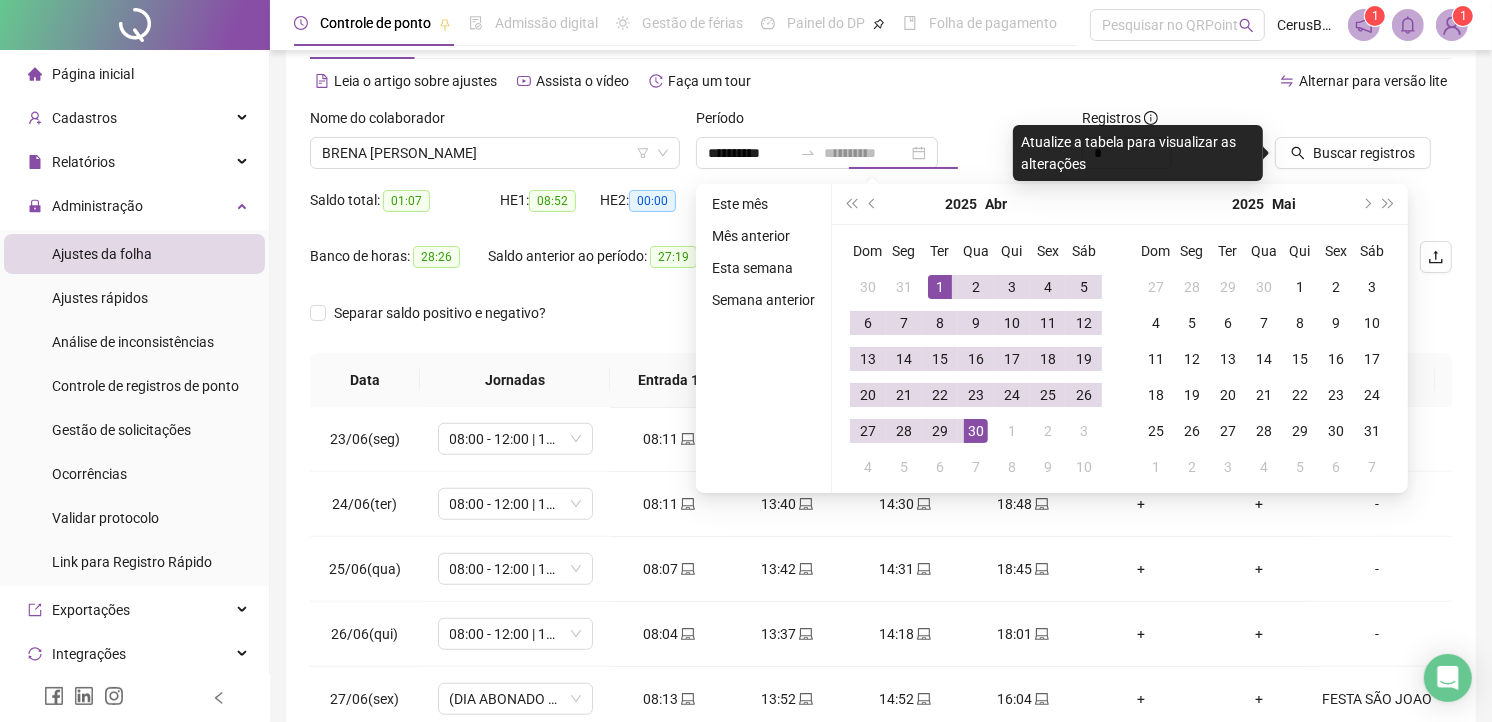click on "30" at bounding box center (976, 431) 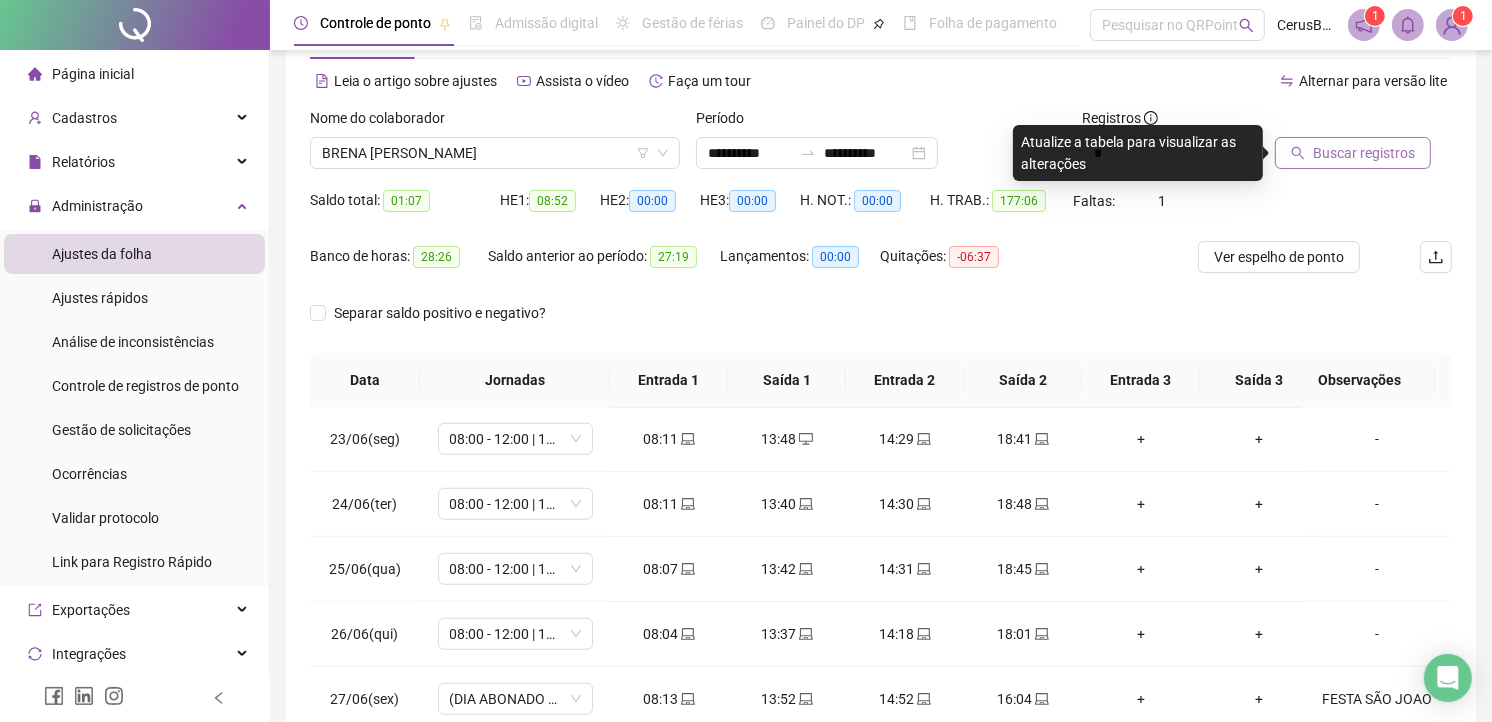 click on "Buscar registros" at bounding box center (1364, 153) 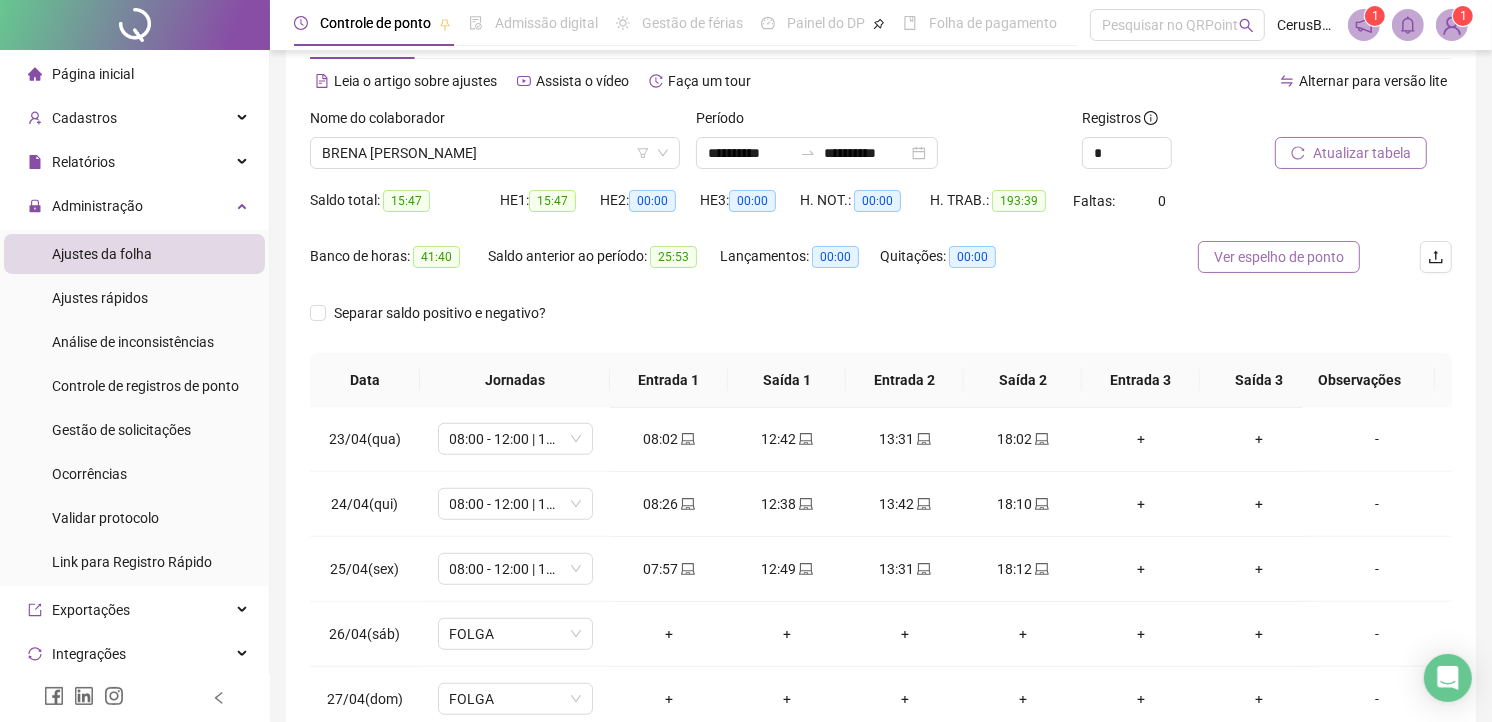 click on "Ver espelho de ponto" at bounding box center [1279, 257] 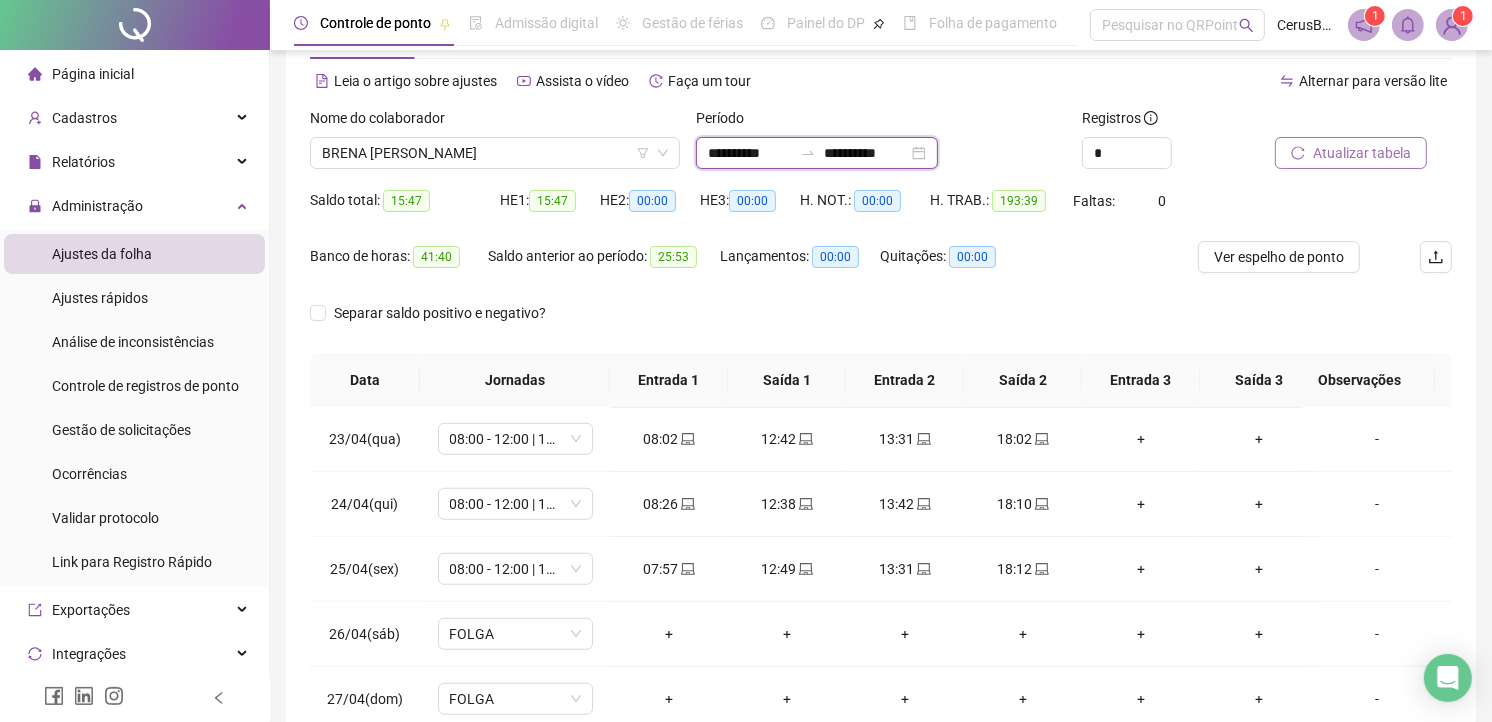 click on "**********" at bounding box center [750, 153] 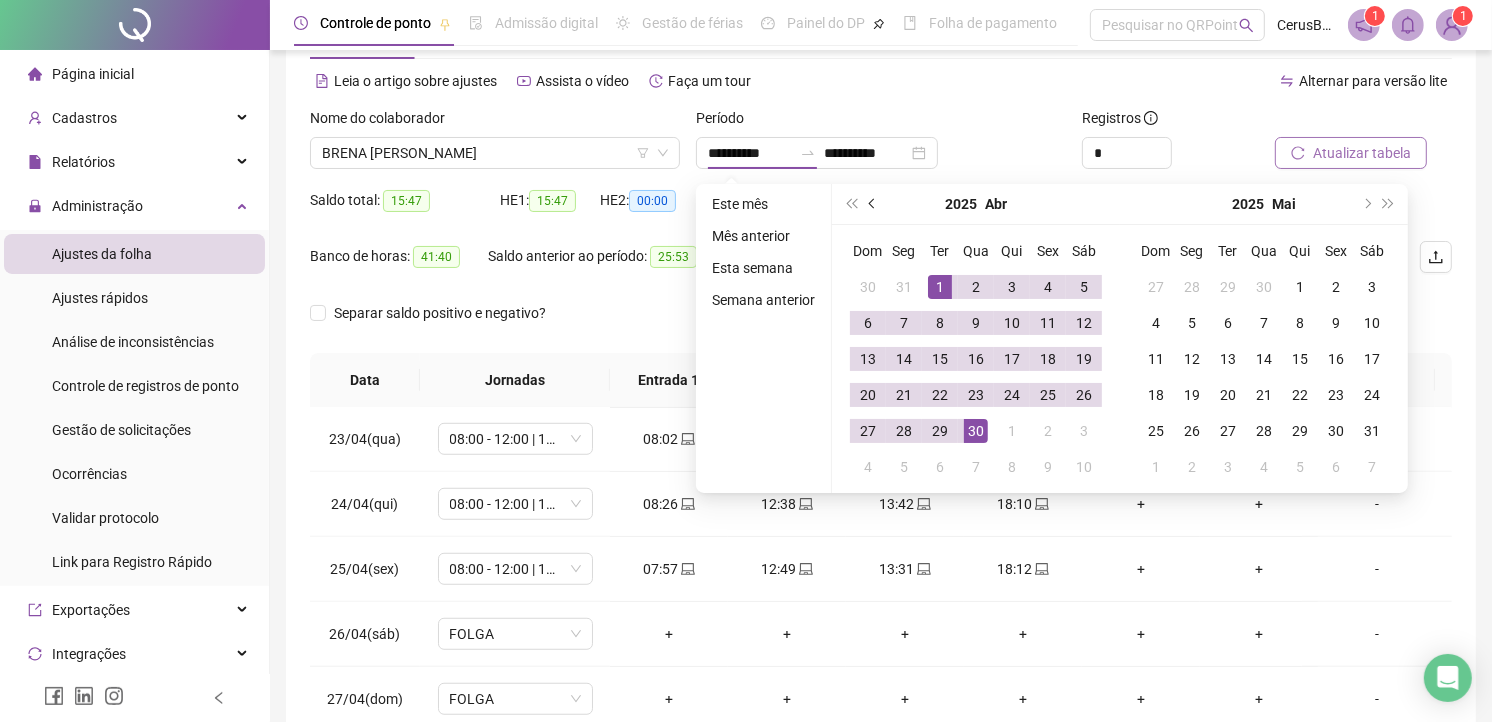 click at bounding box center [873, 204] 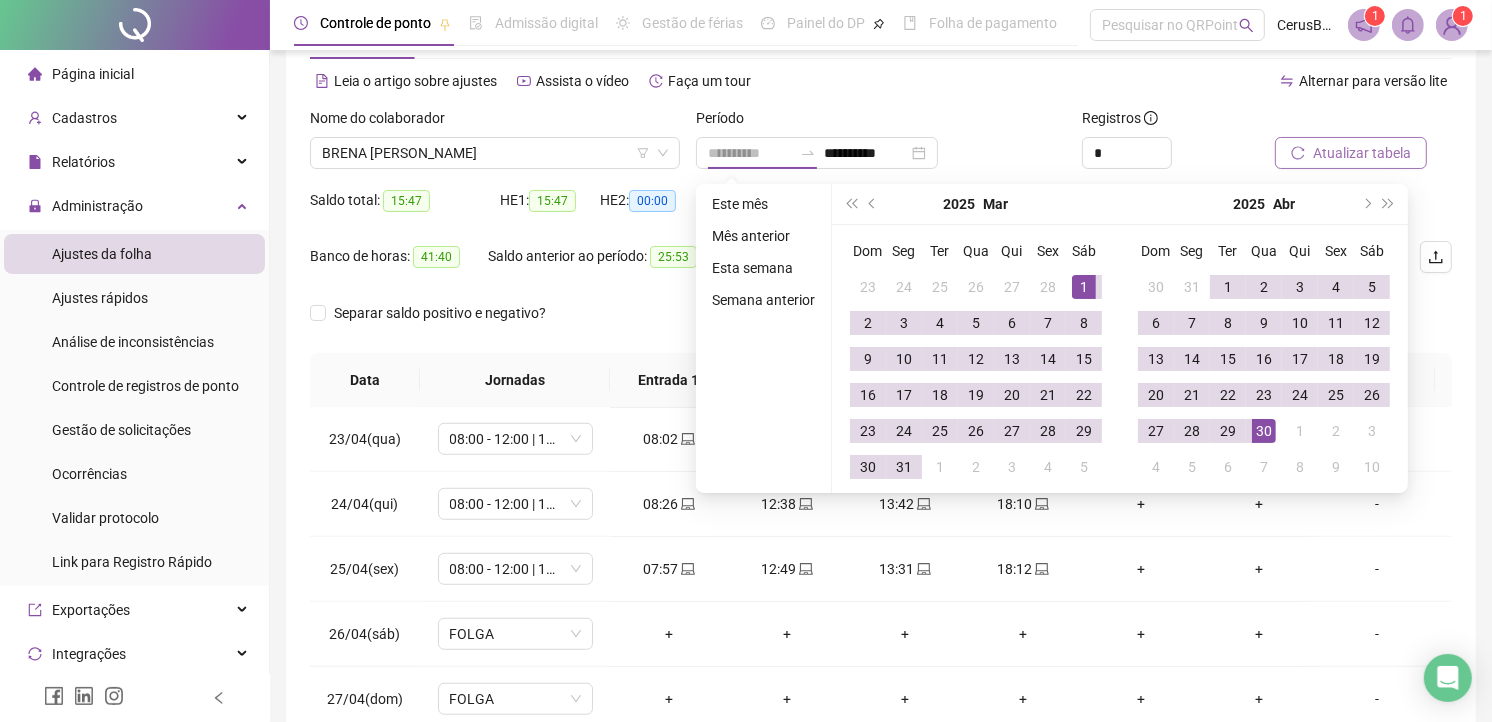 click on "1" at bounding box center [1084, 287] 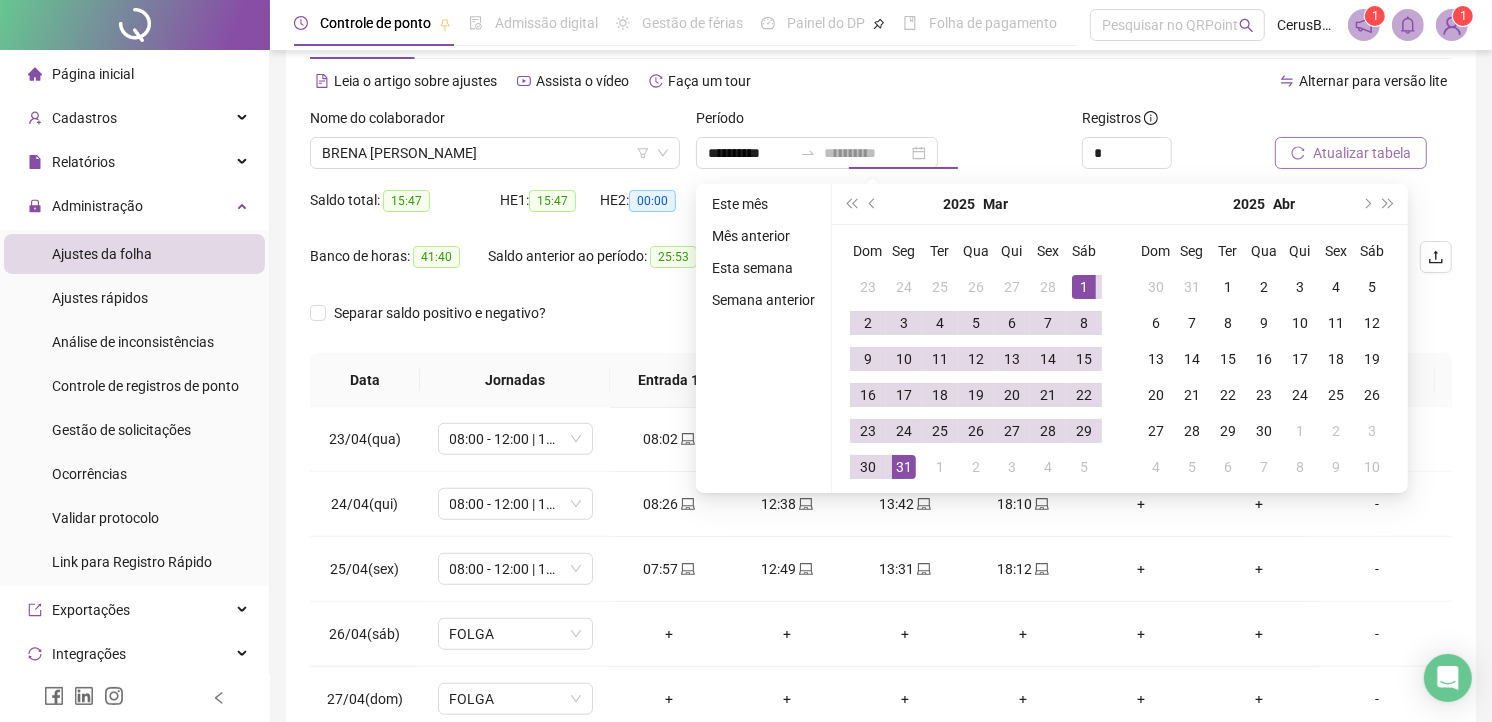 click on "31" at bounding box center (904, 467) 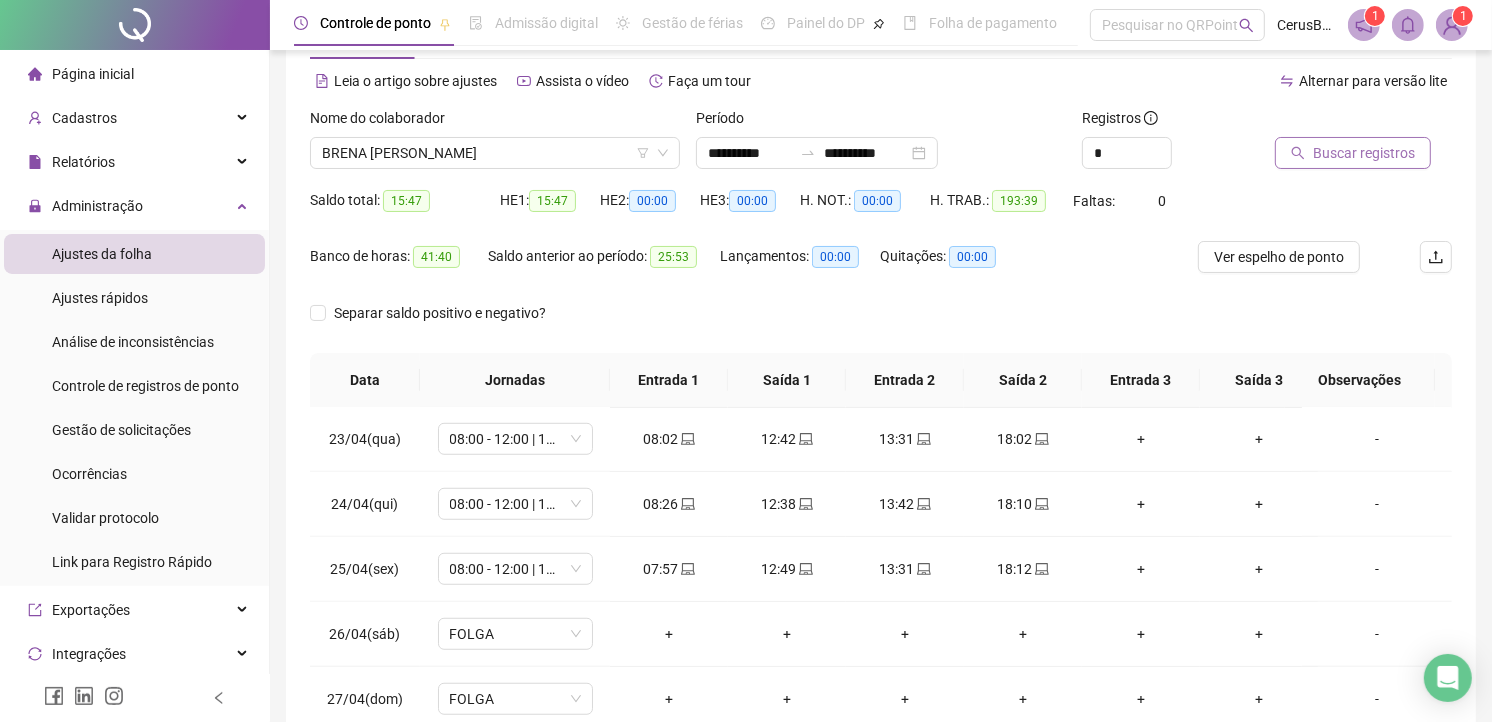 click at bounding box center (1338, 122) 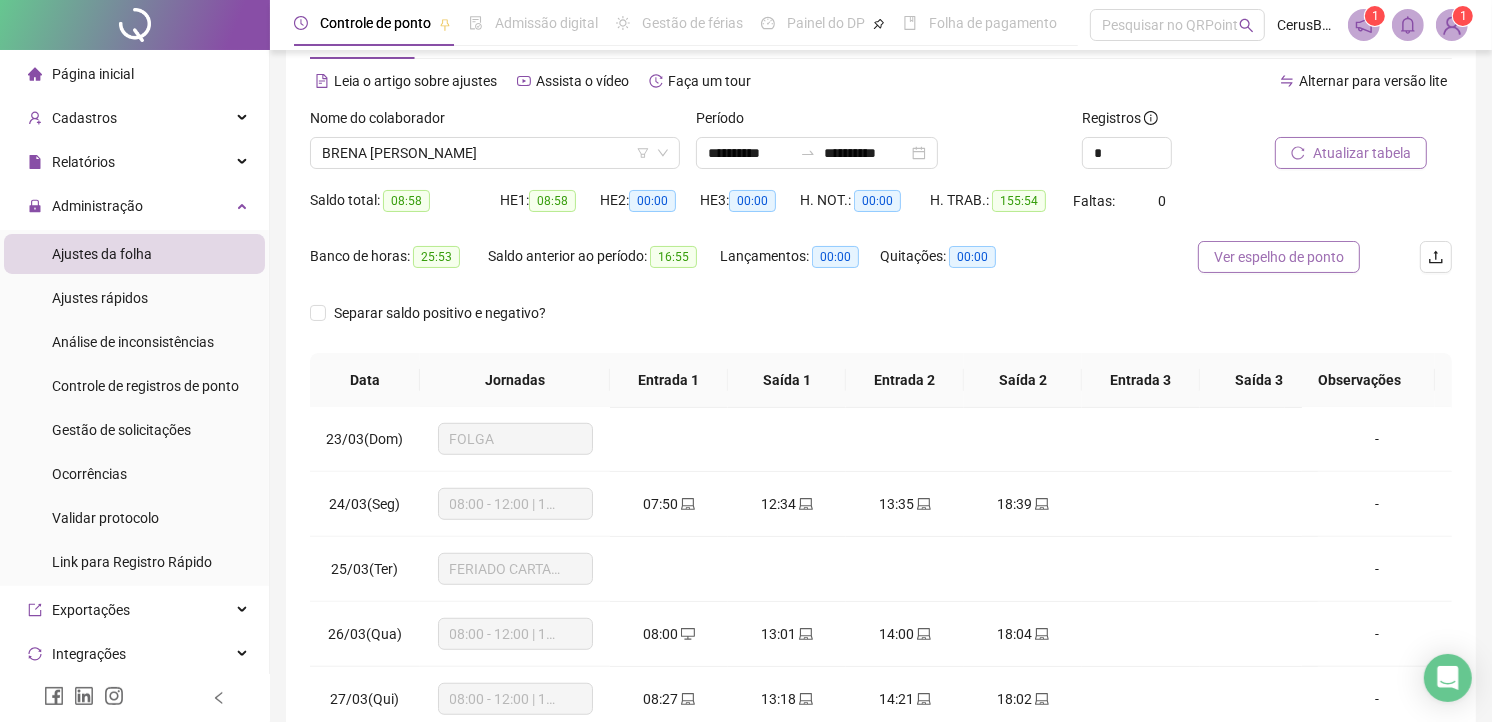 click on "Ver espelho de ponto" at bounding box center [1279, 257] 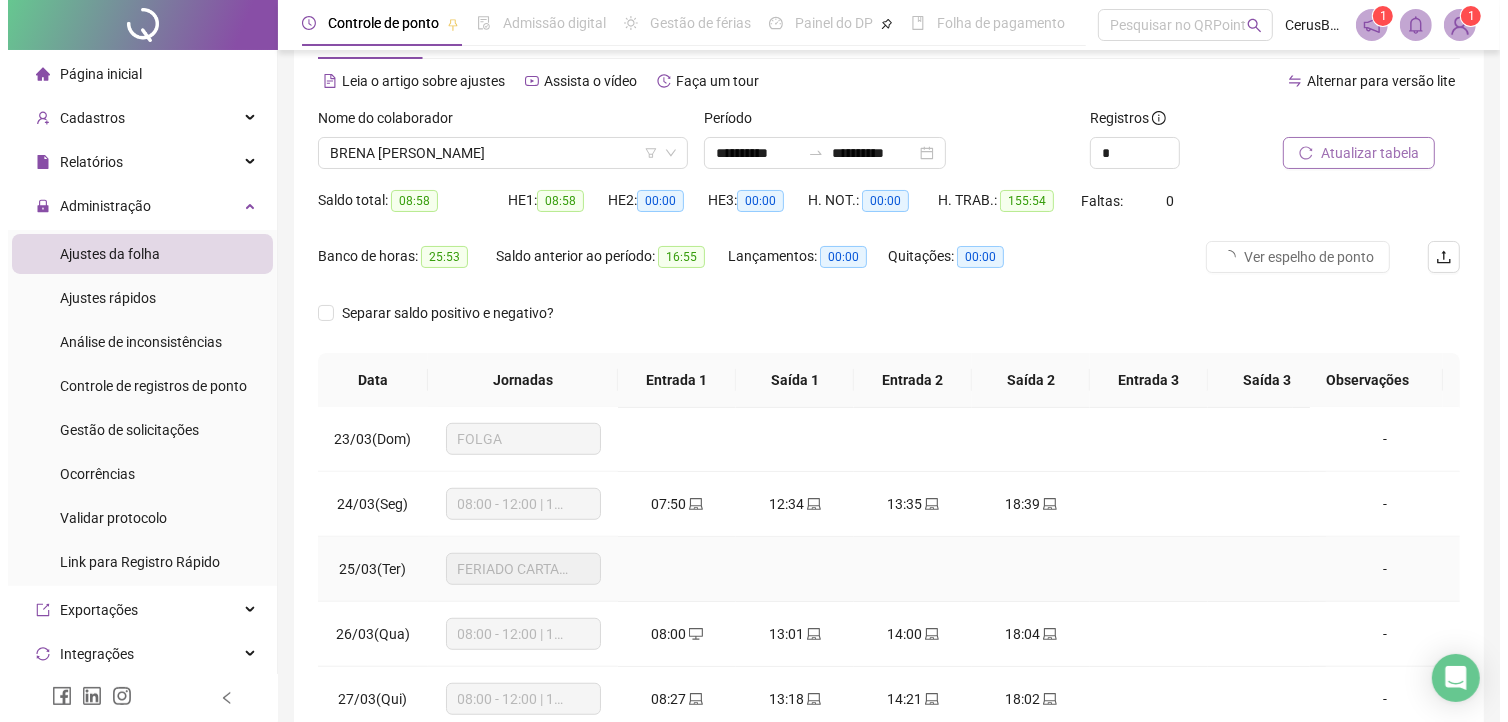 scroll, scrollTop: 1607, scrollLeft: 0, axis: vertical 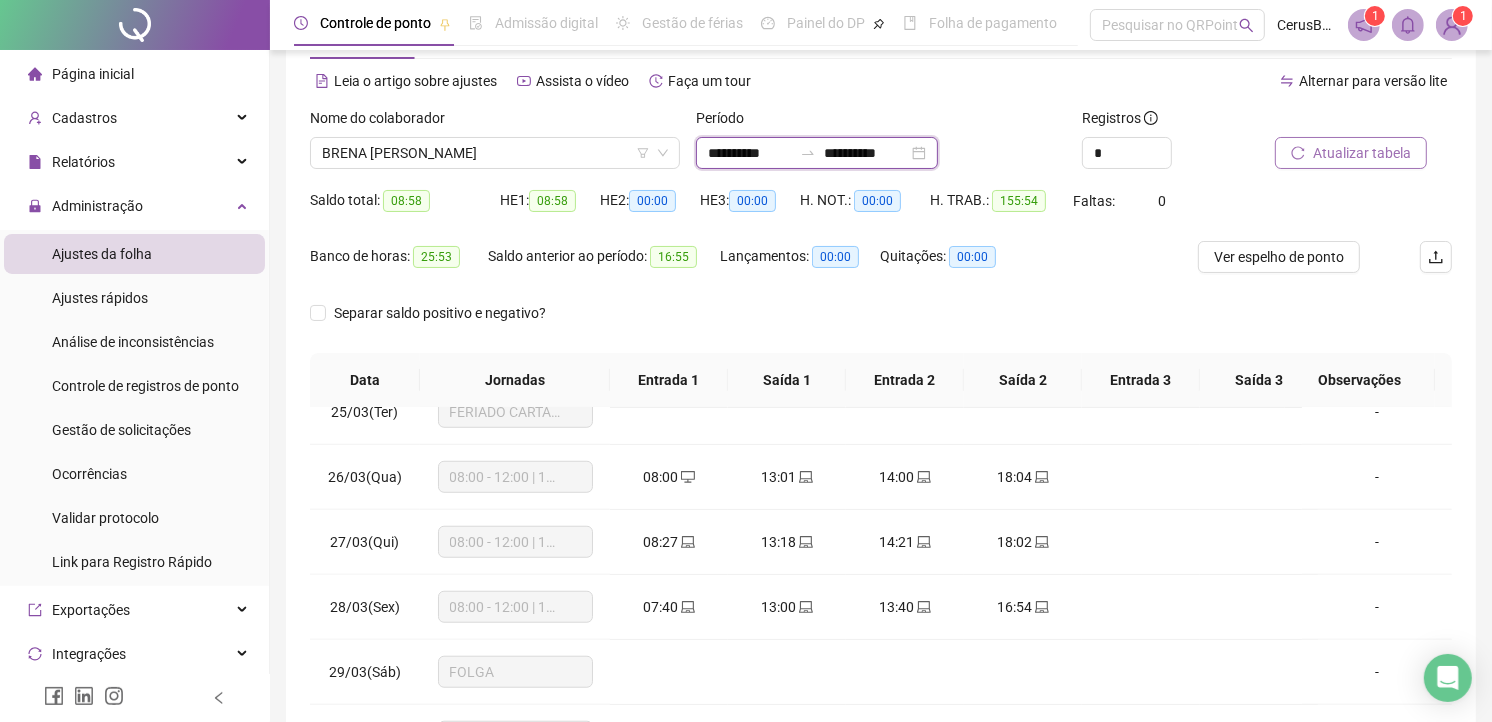 click on "**********" at bounding box center [750, 153] 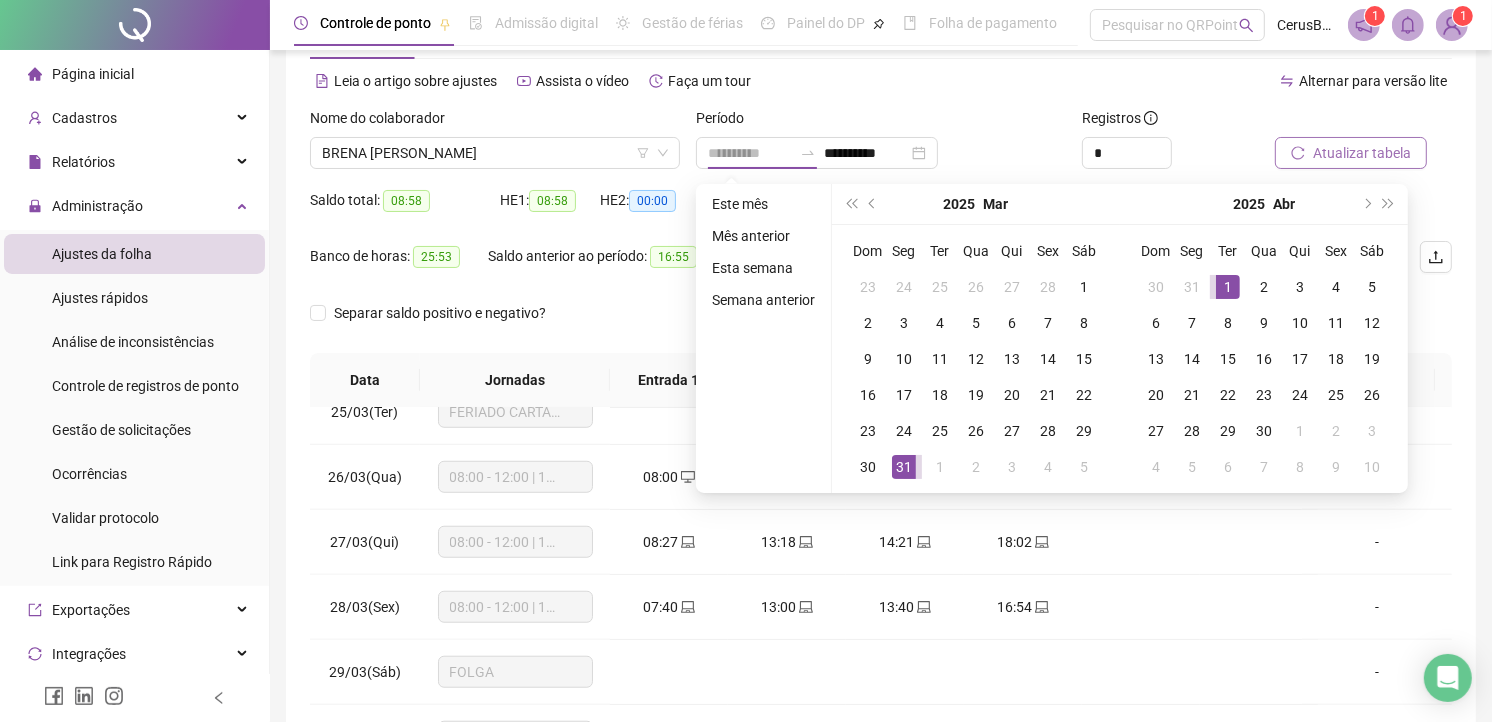 click on "1" at bounding box center (1228, 287) 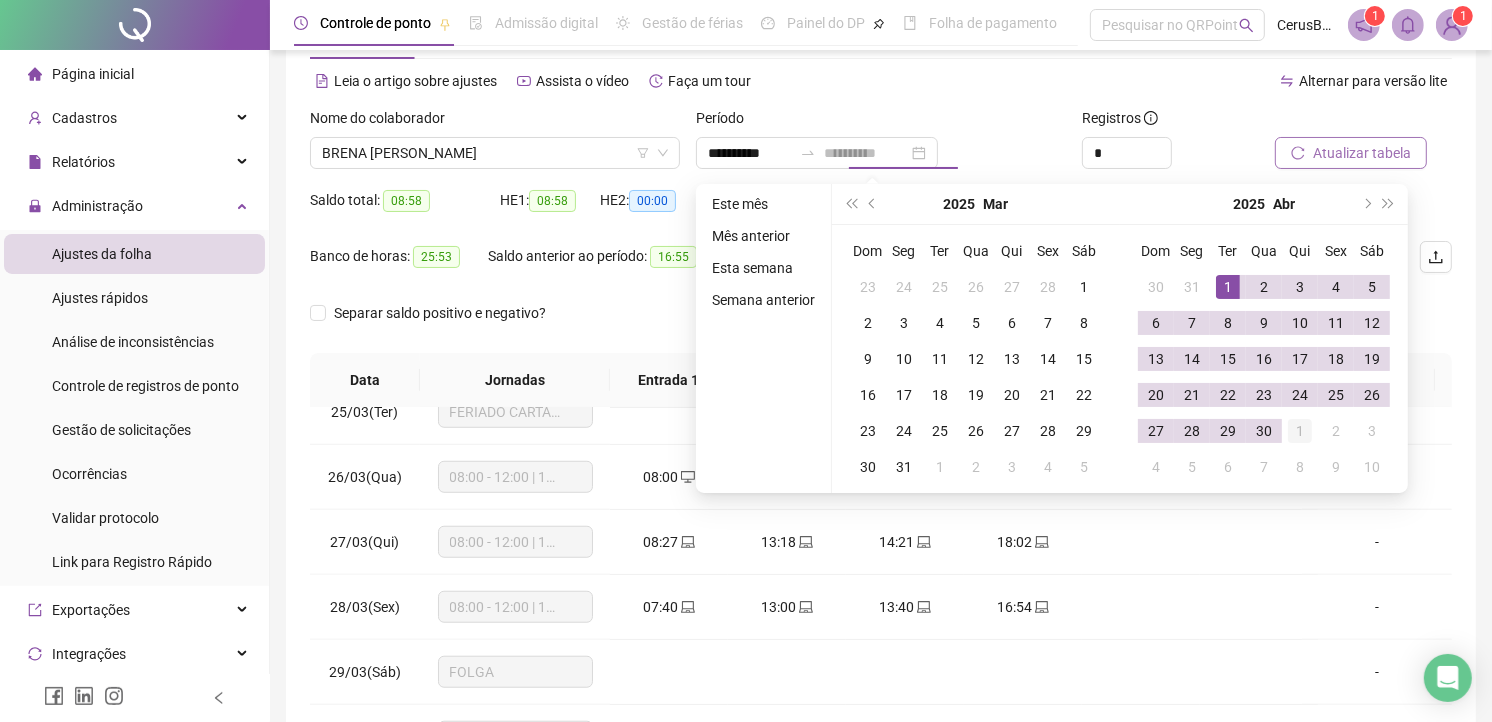 click on "1" at bounding box center [1300, 431] 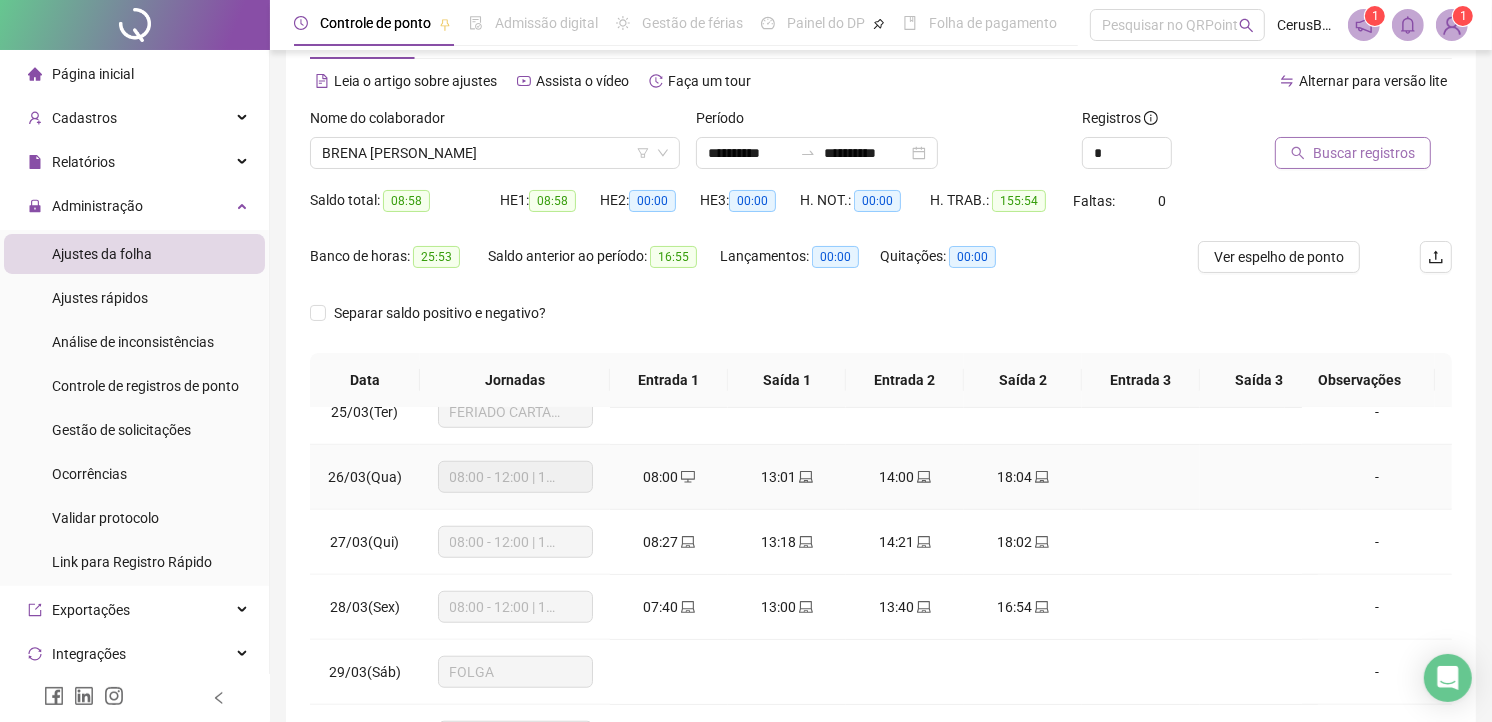 click at bounding box center (1259, 477) 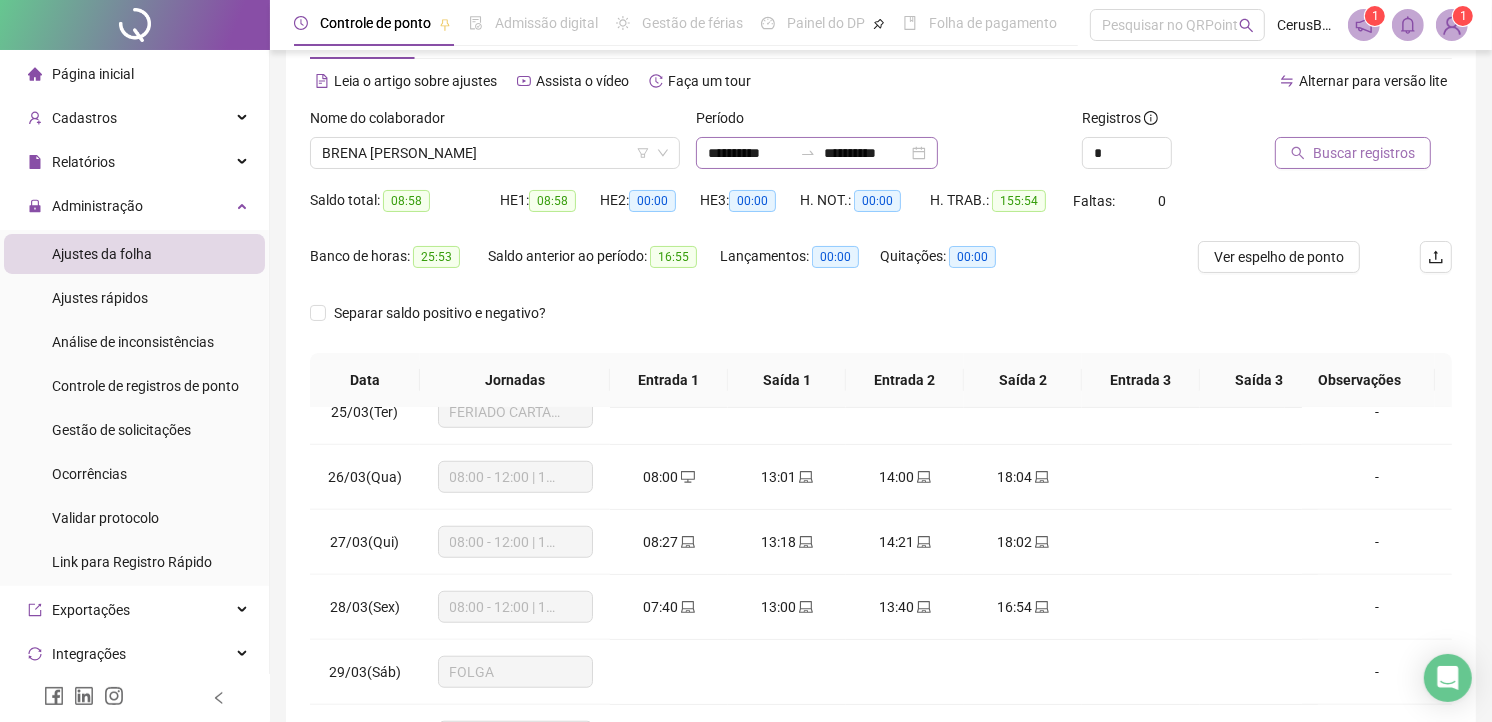 click on "**********" at bounding box center (817, 153) 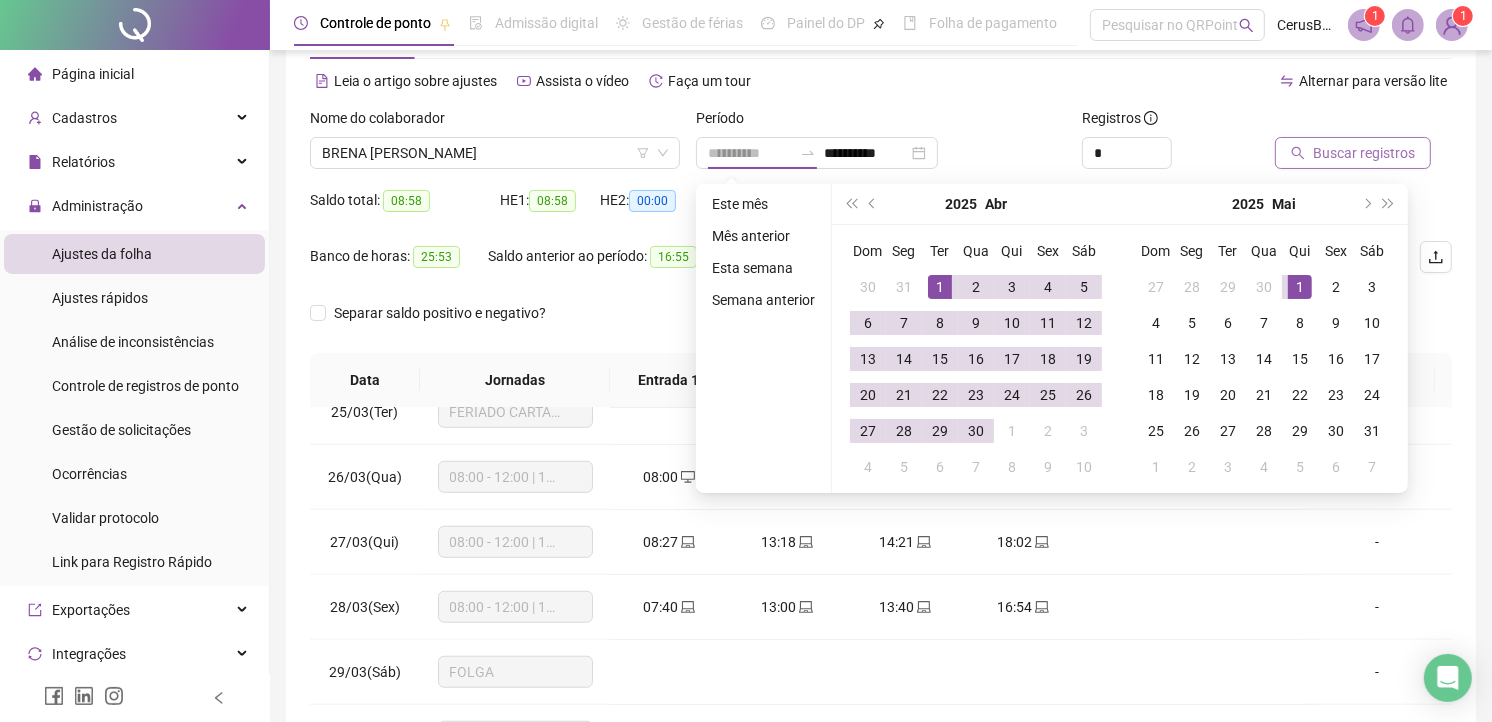 click on "1" at bounding box center [940, 287] 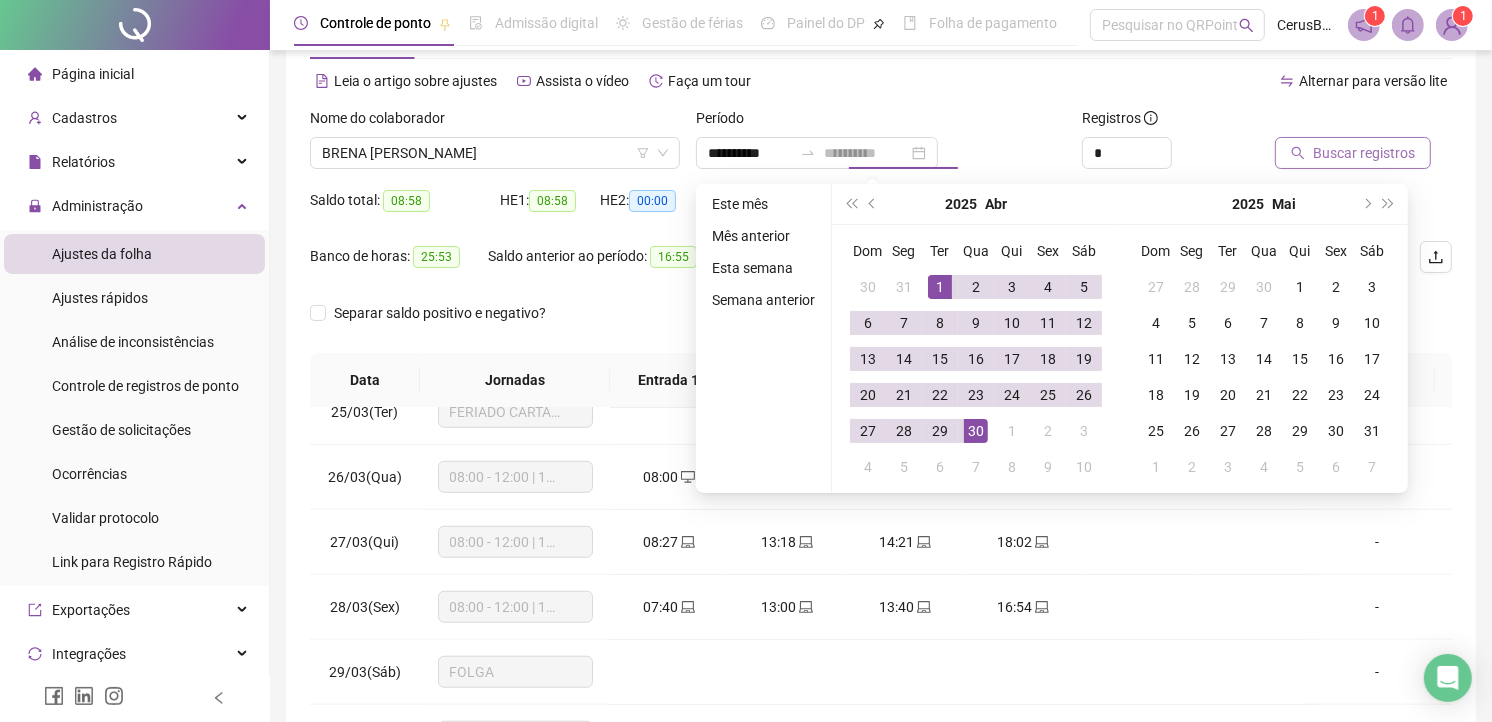 click on "30" at bounding box center [976, 431] 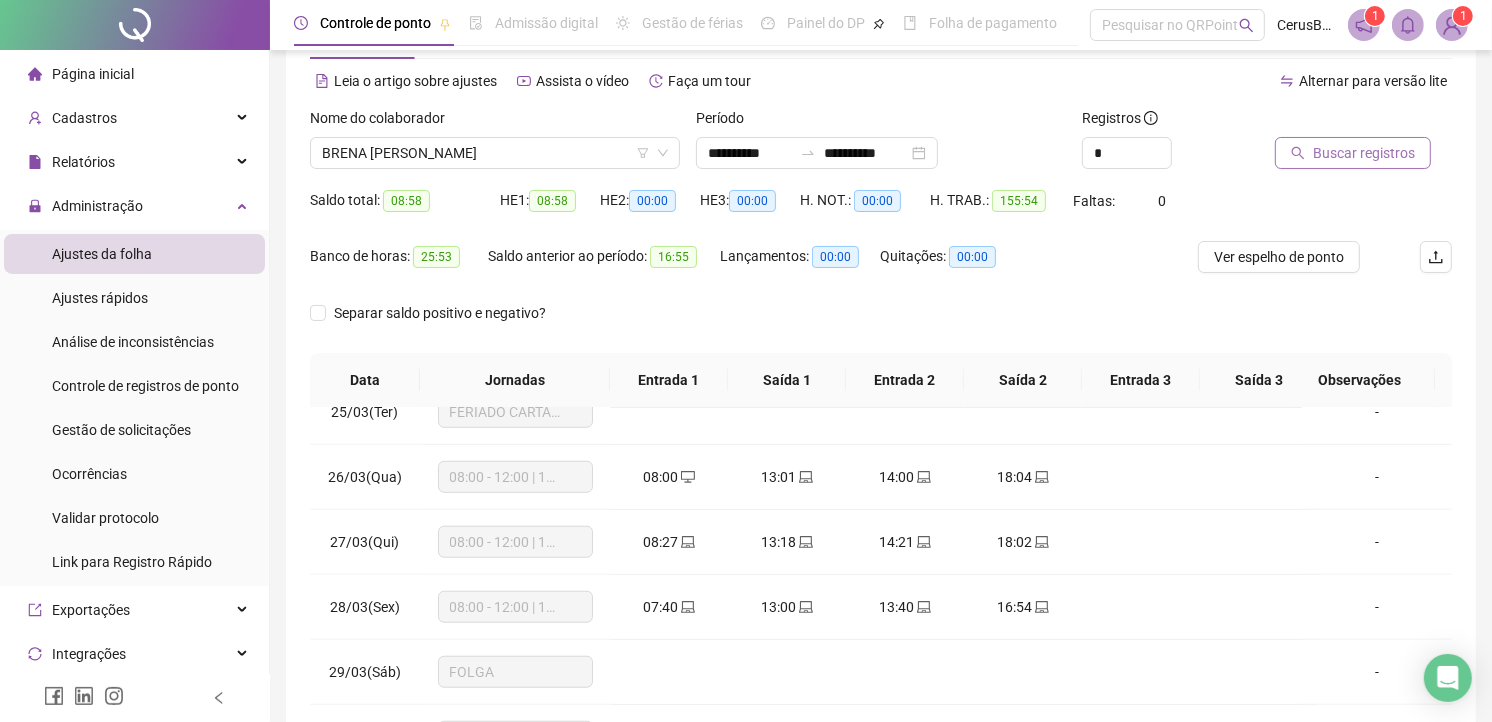 click on "Buscar registros" at bounding box center (1353, 153) 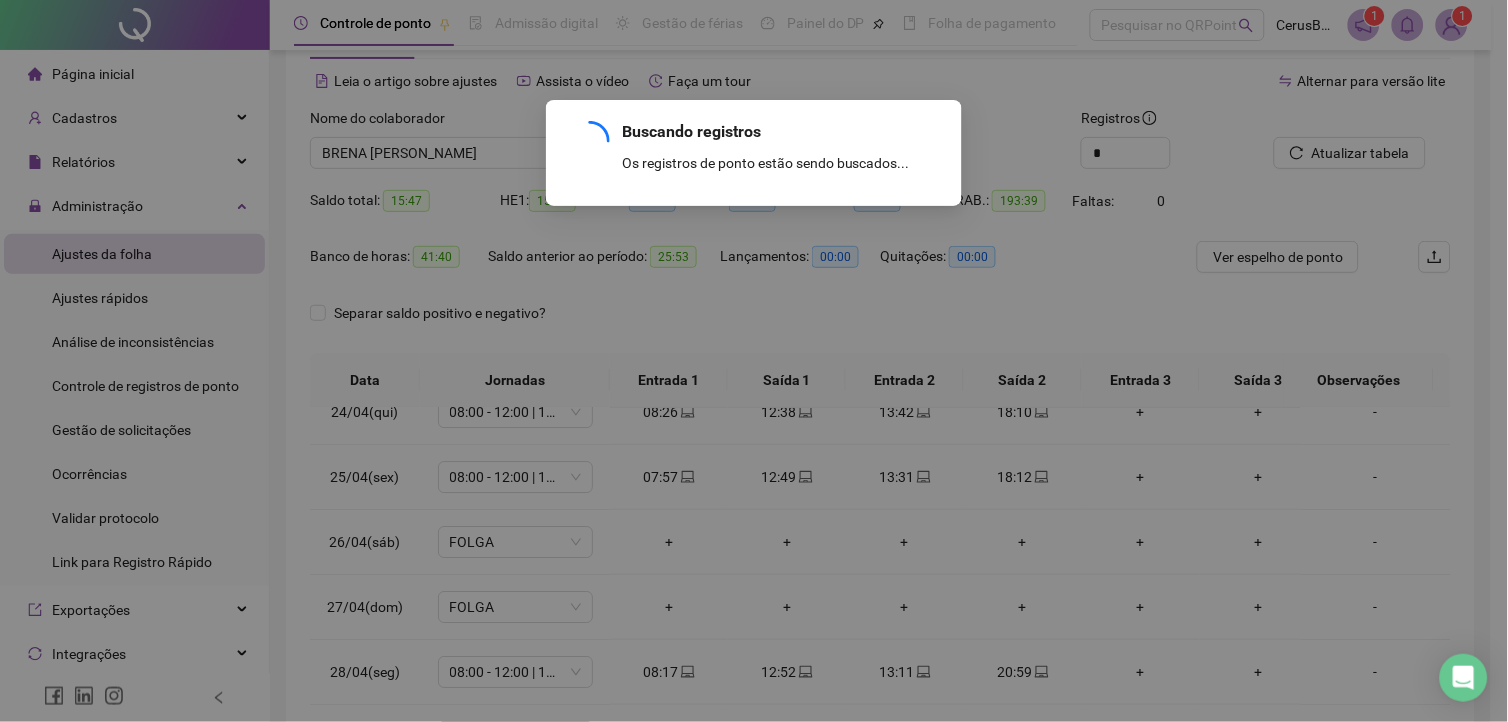 scroll, scrollTop: 1542, scrollLeft: 0, axis: vertical 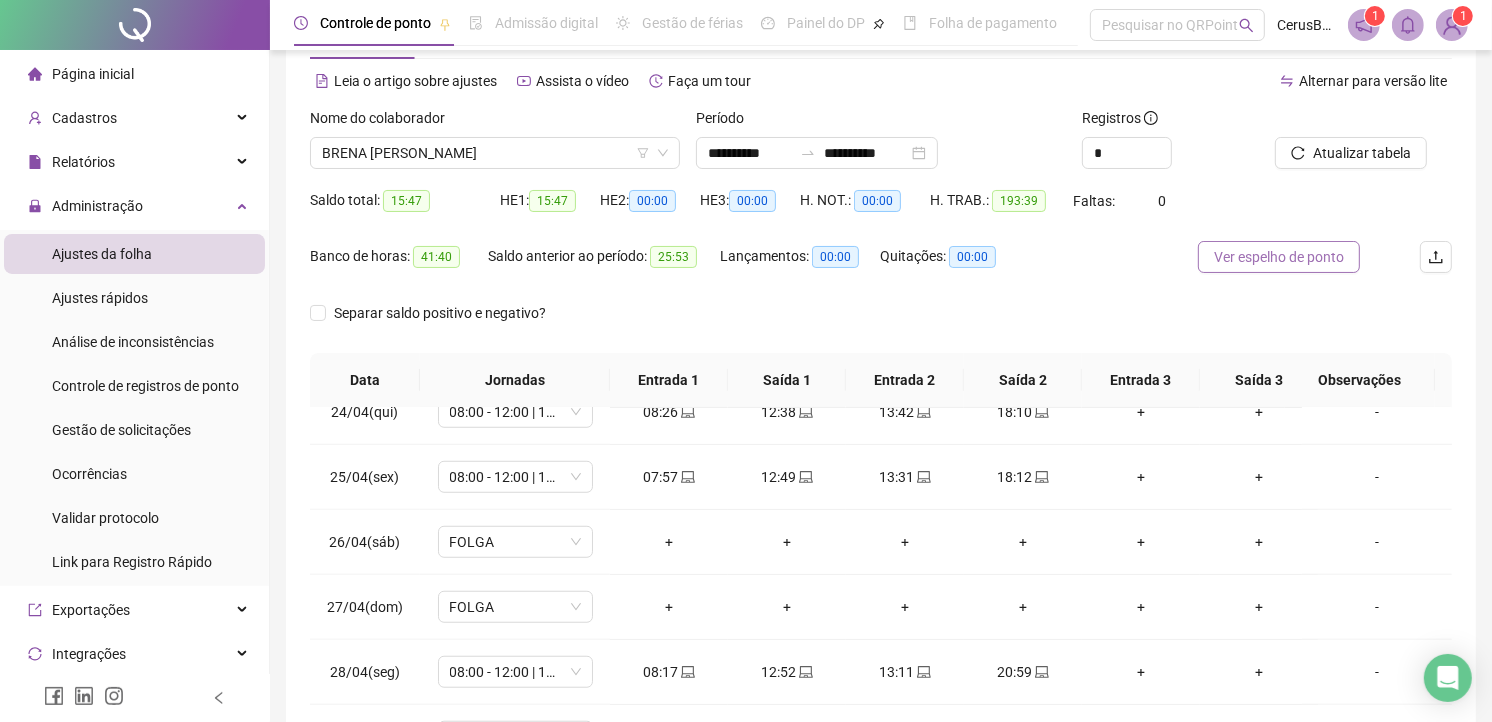click on "Ver espelho de ponto" at bounding box center [1279, 257] 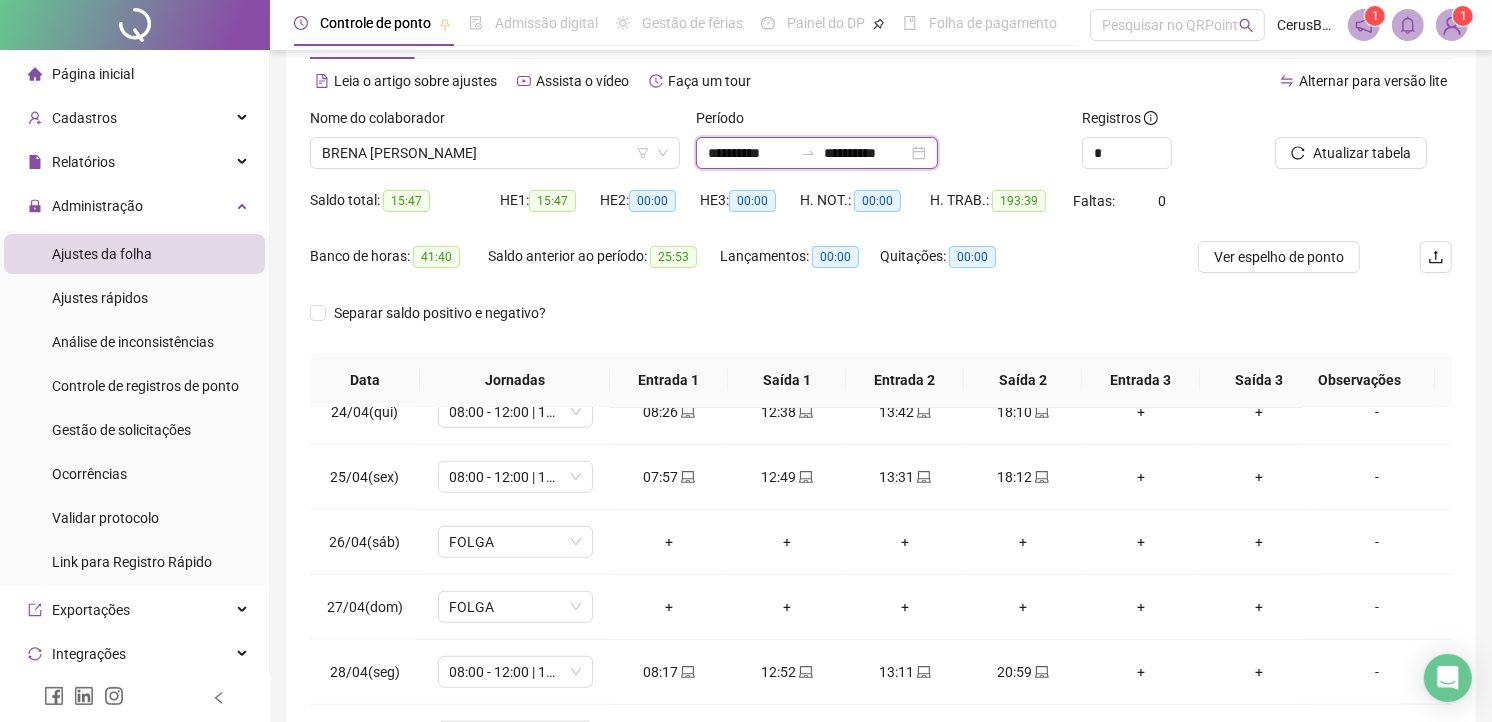 click on "**********" at bounding box center (750, 153) 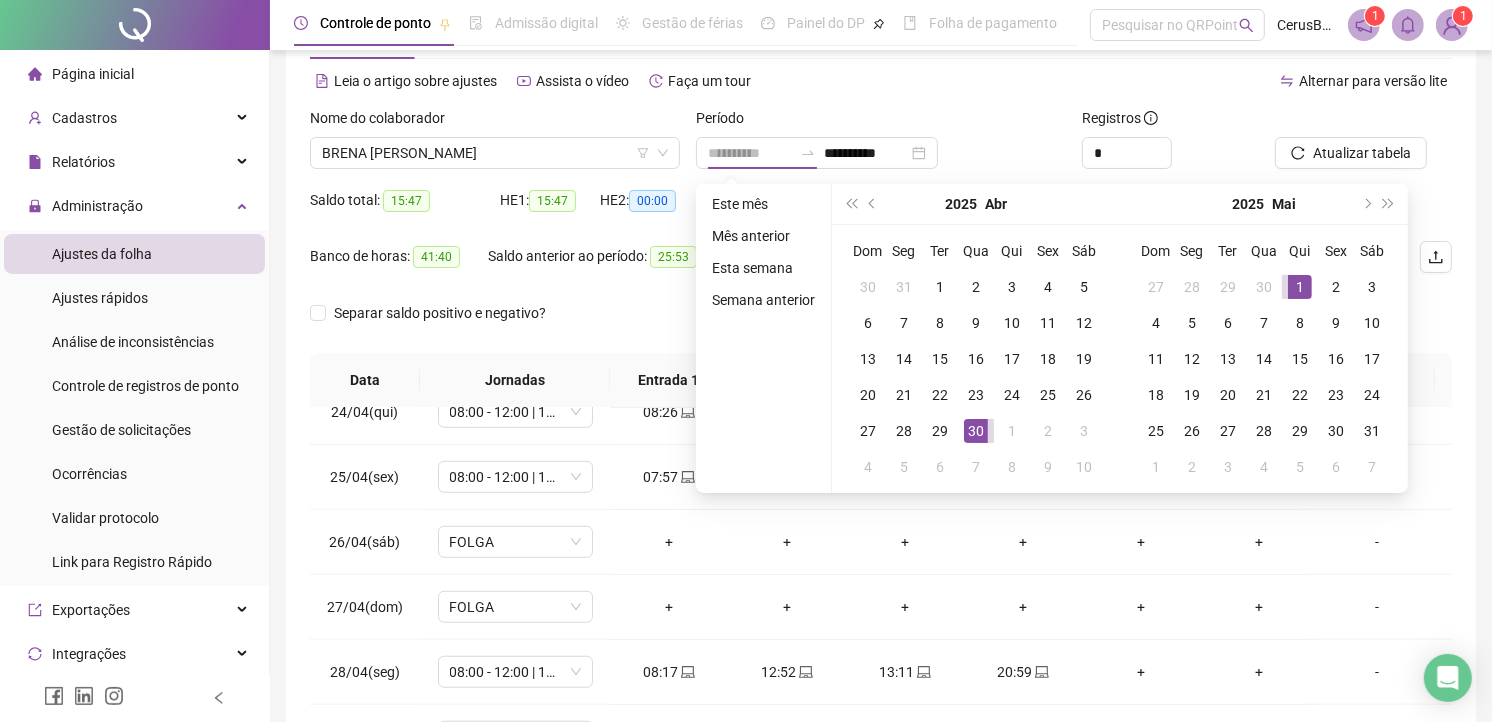click on "1" at bounding box center [1300, 287] 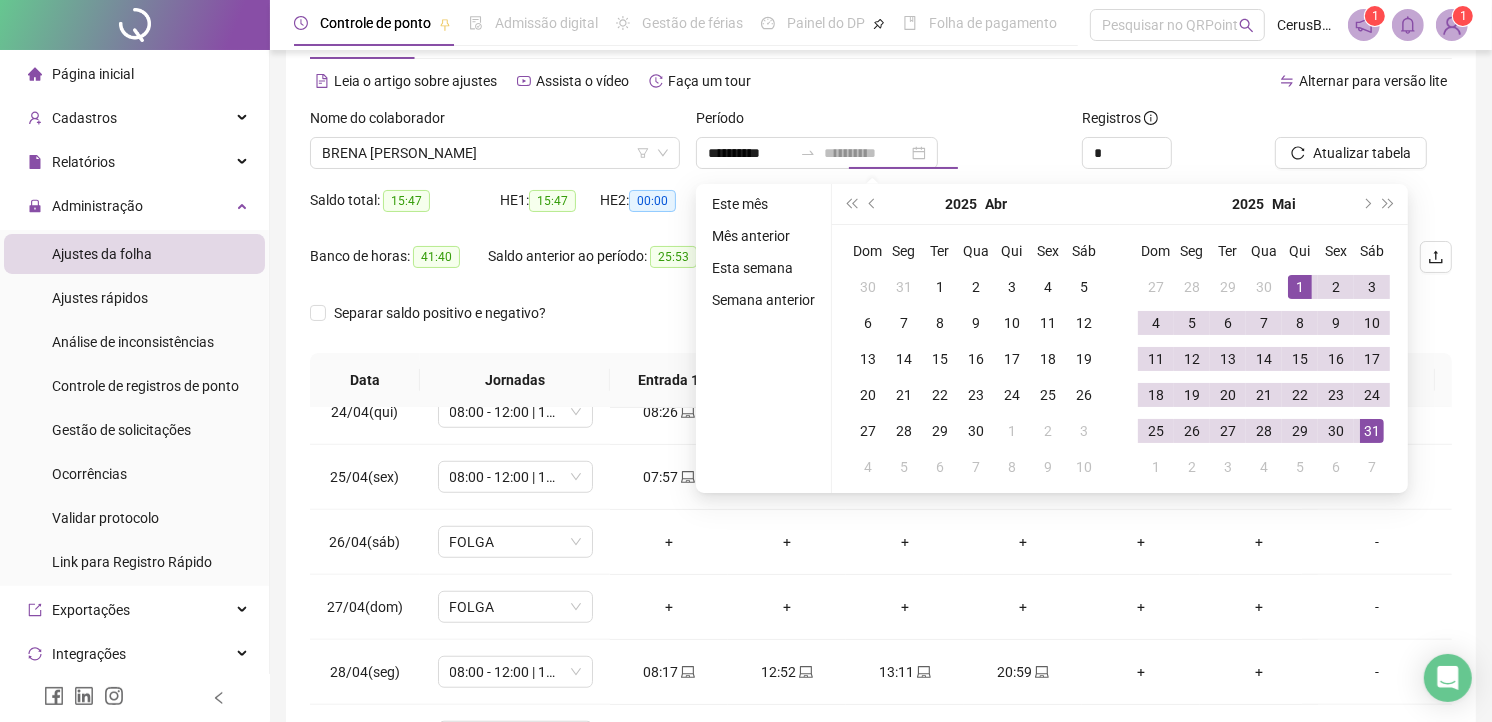 click on "31" at bounding box center (1372, 431) 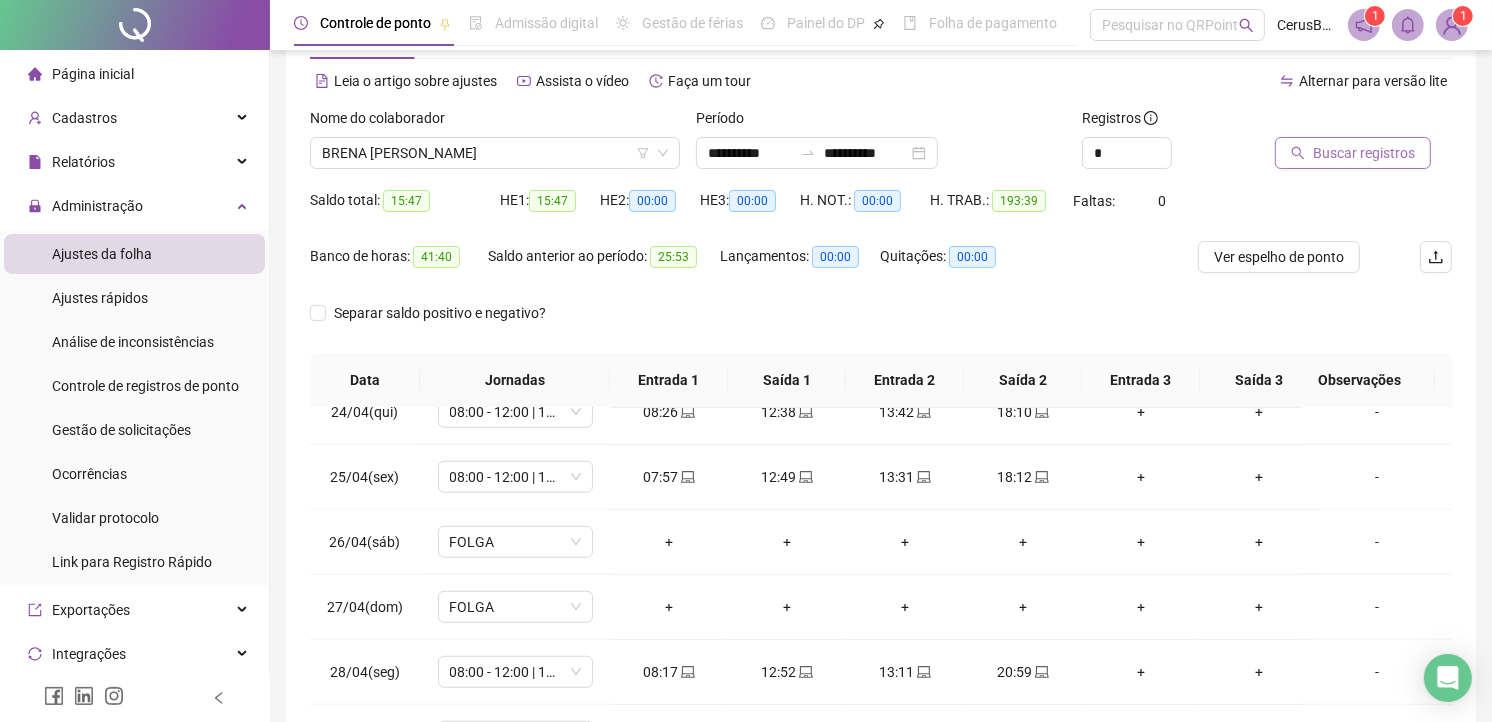 click on "Buscar registros" at bounding box center [1364, 153] 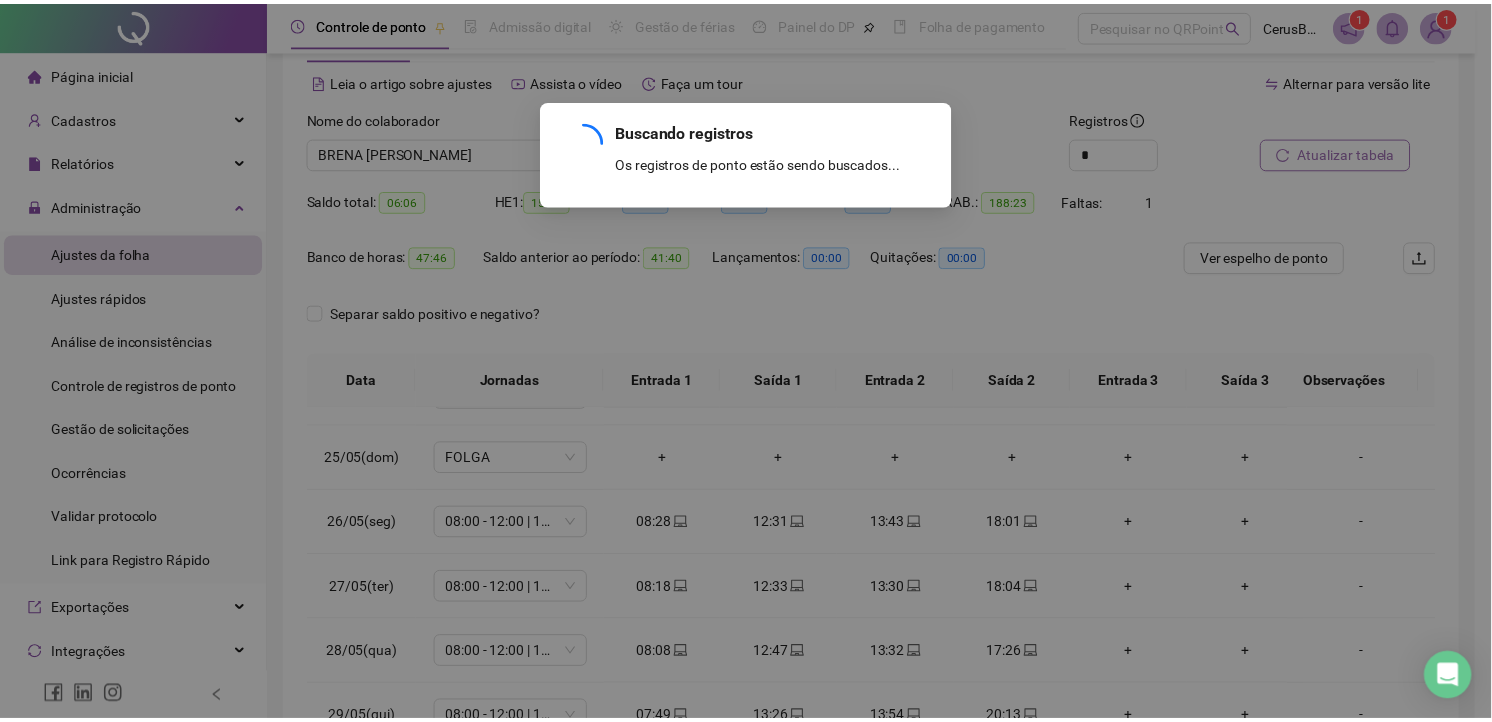 scroll, scrollTop: 1607, scrollLeft: 0, axis: vertical 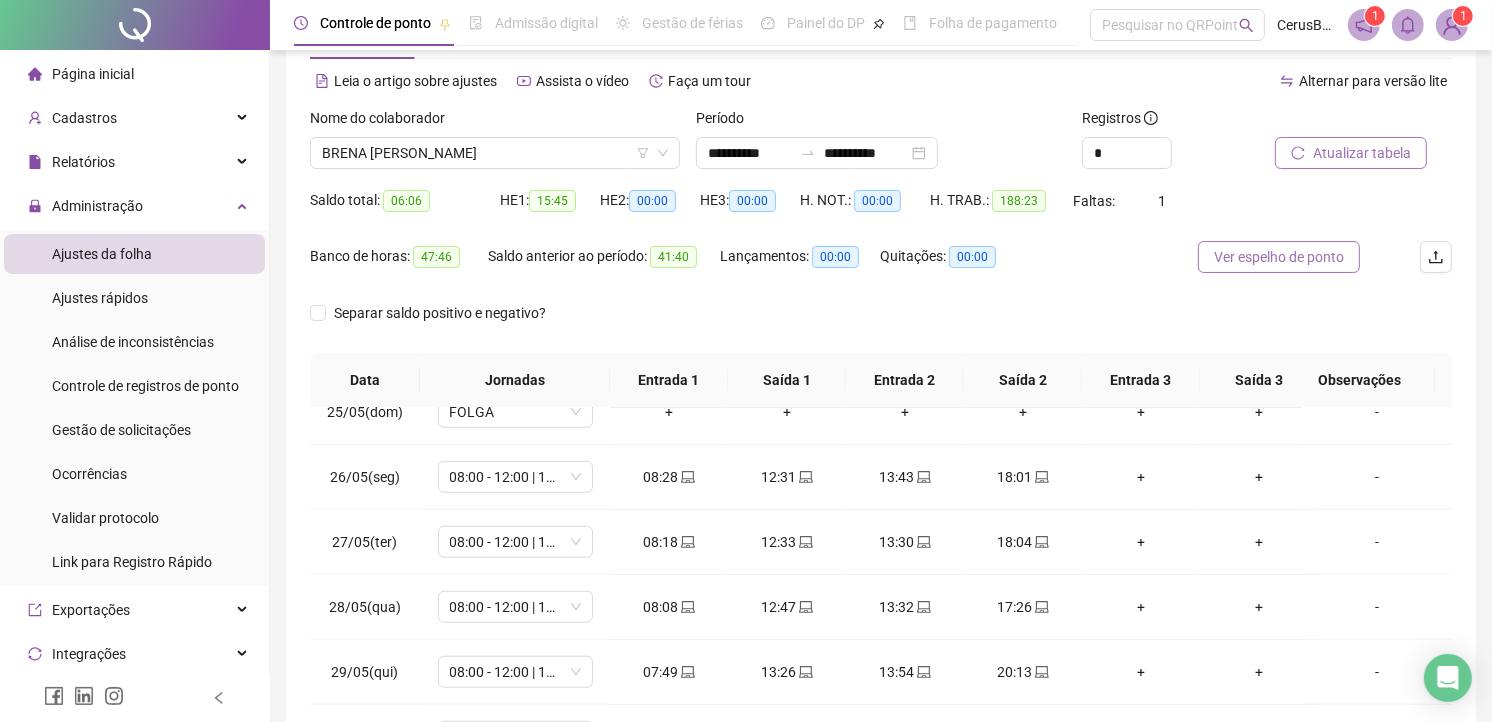click on "Ver espelho de ponto" at bounding box center [1279, 257] 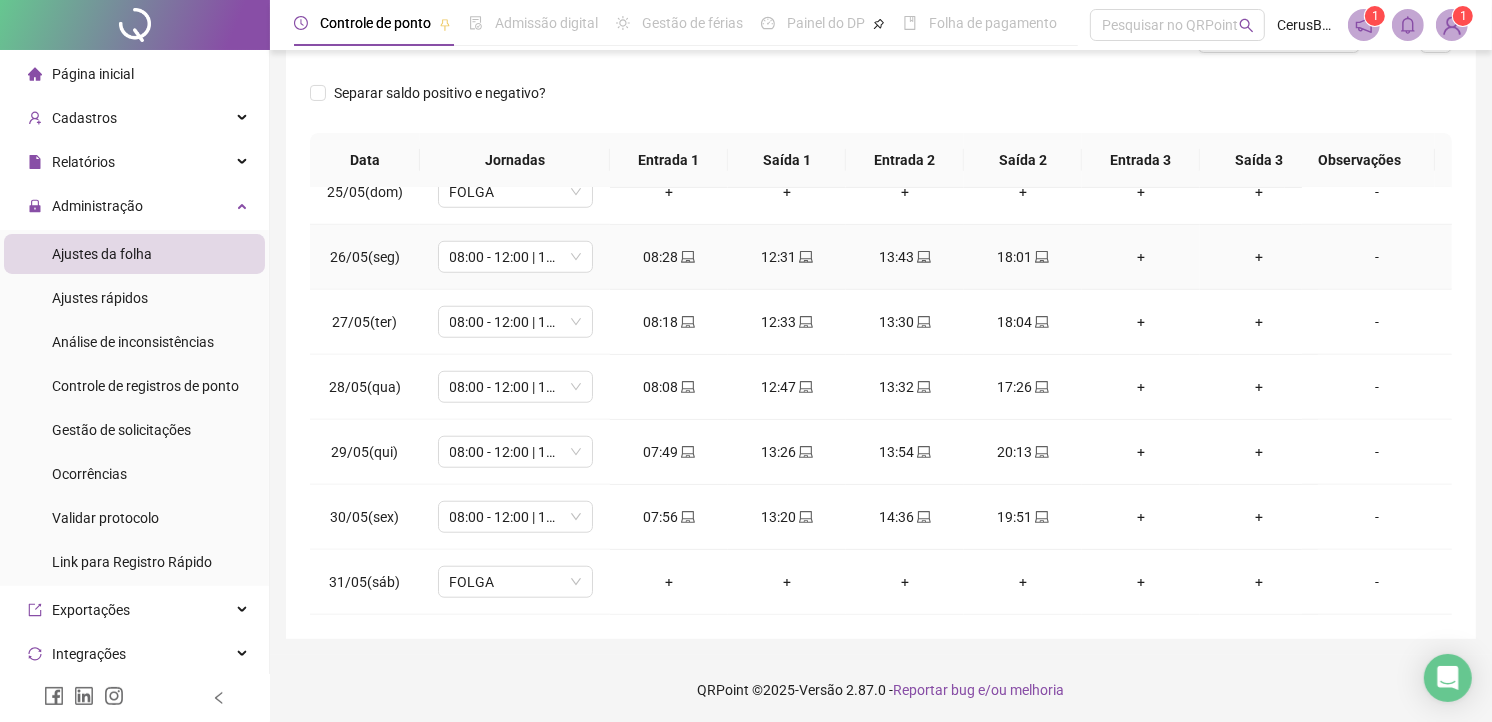 scroll, scrollTop: 300, scrollLeft: 0, axis: vertical 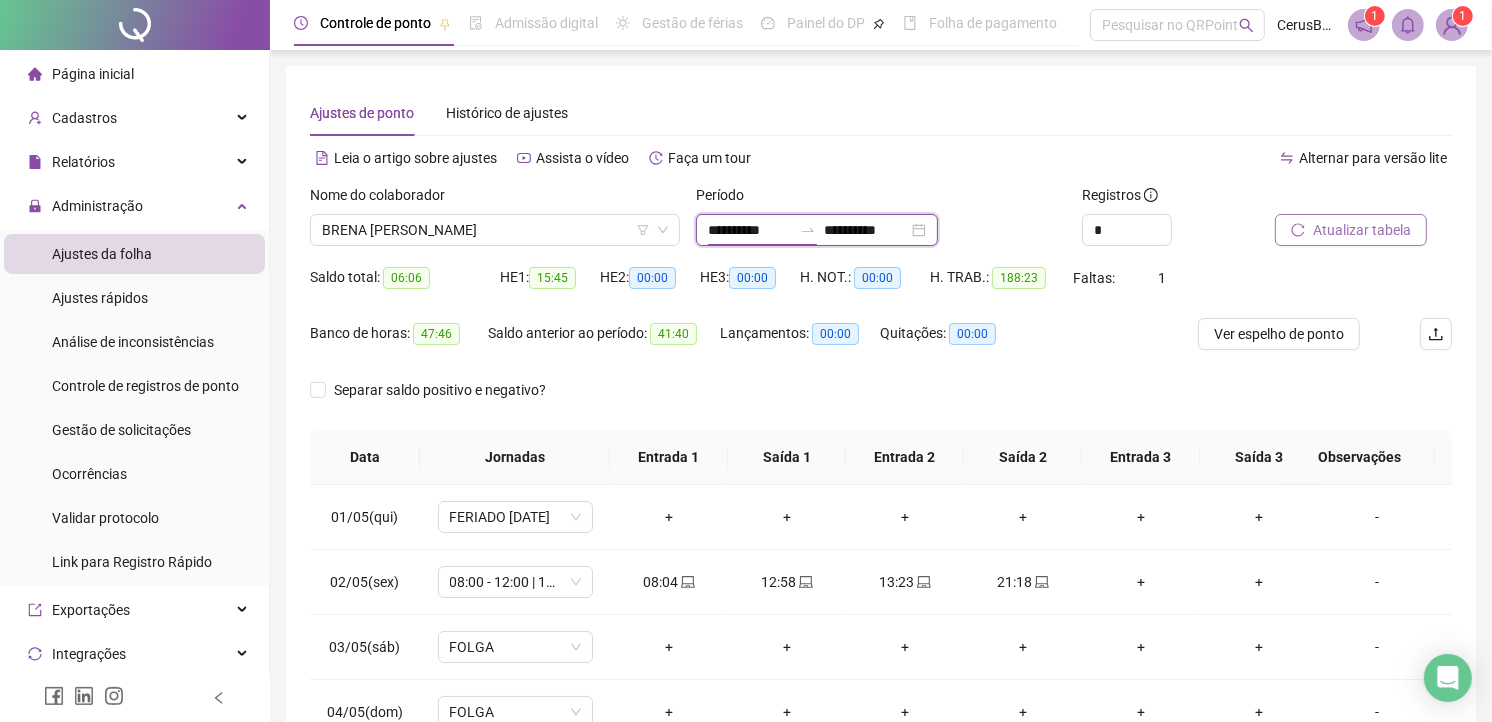 click on "**********" at bounding box center (750, 230) 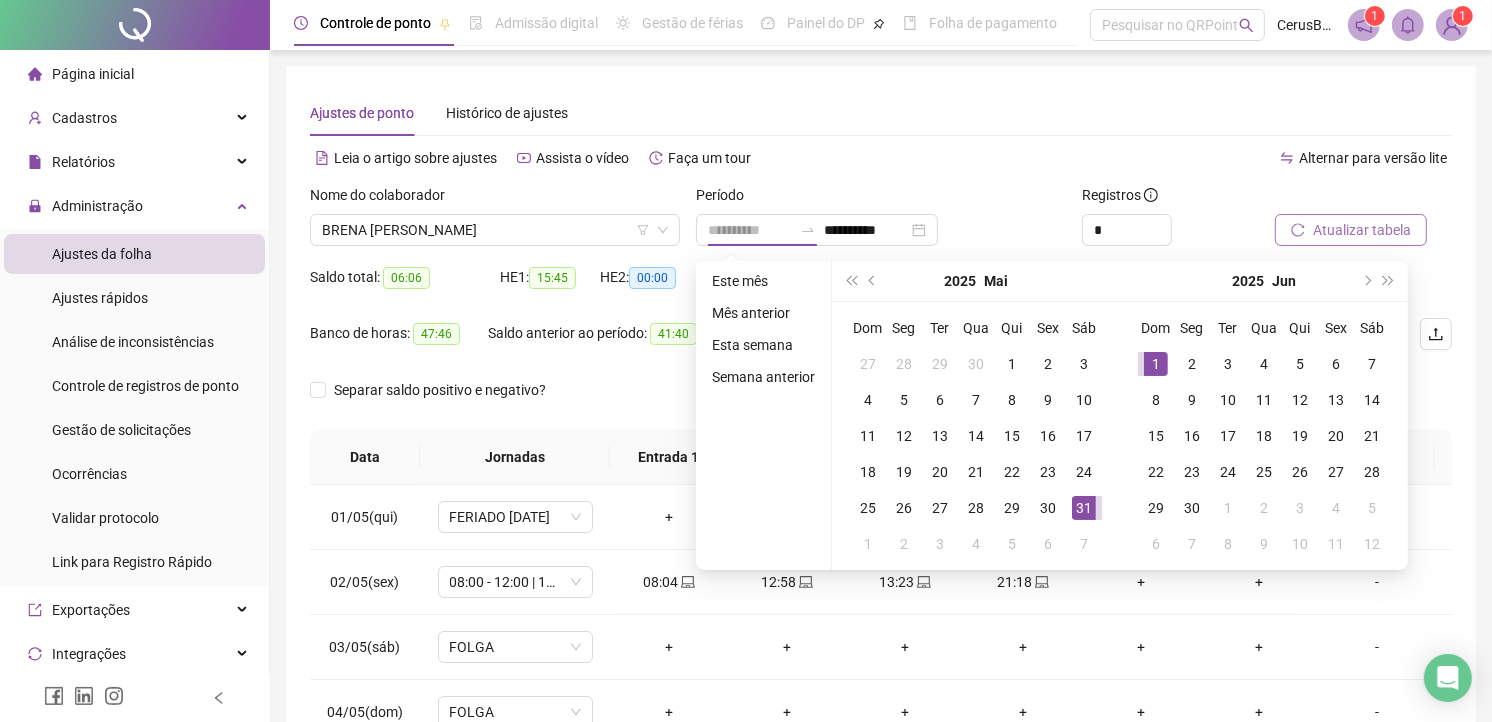 click on "1" at bounding box center (1156, 364) 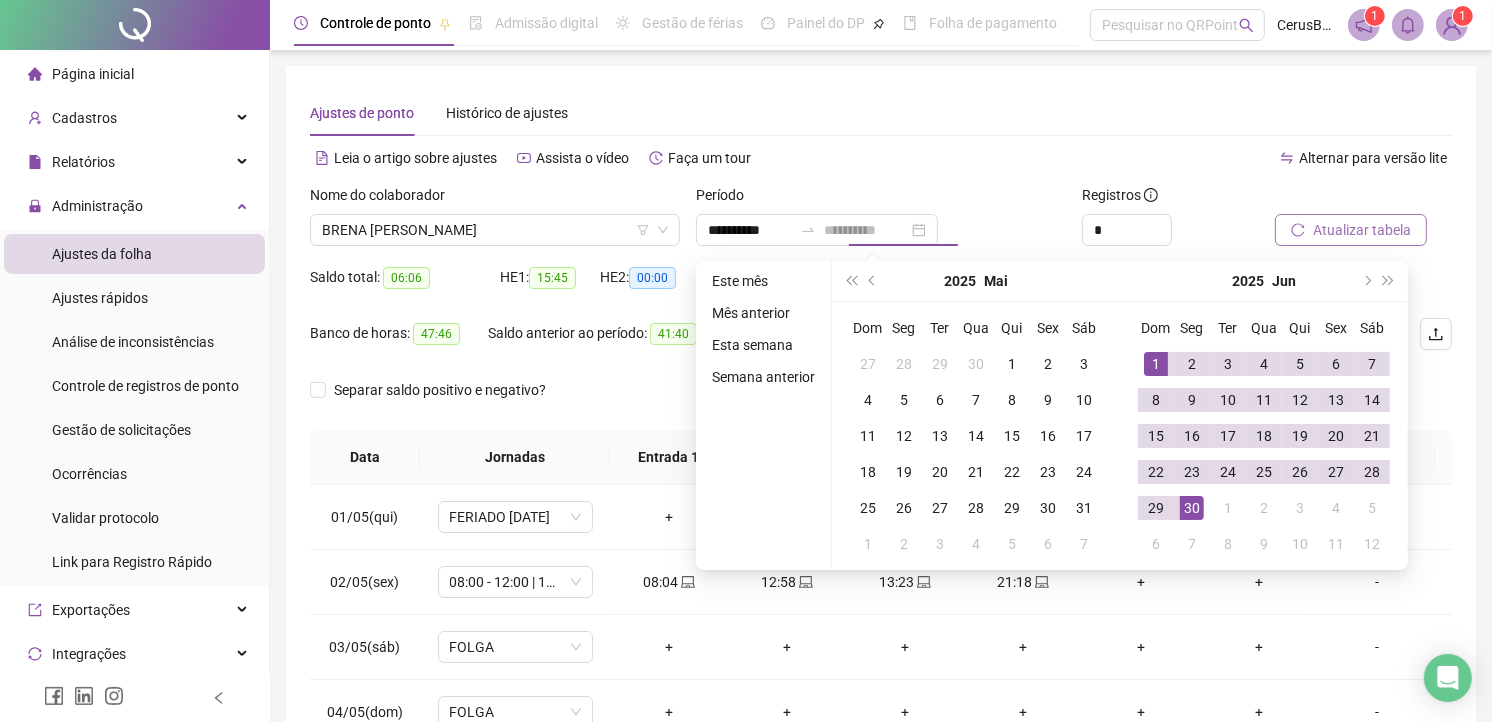 click on "30" at bounding box center (1192, 508) 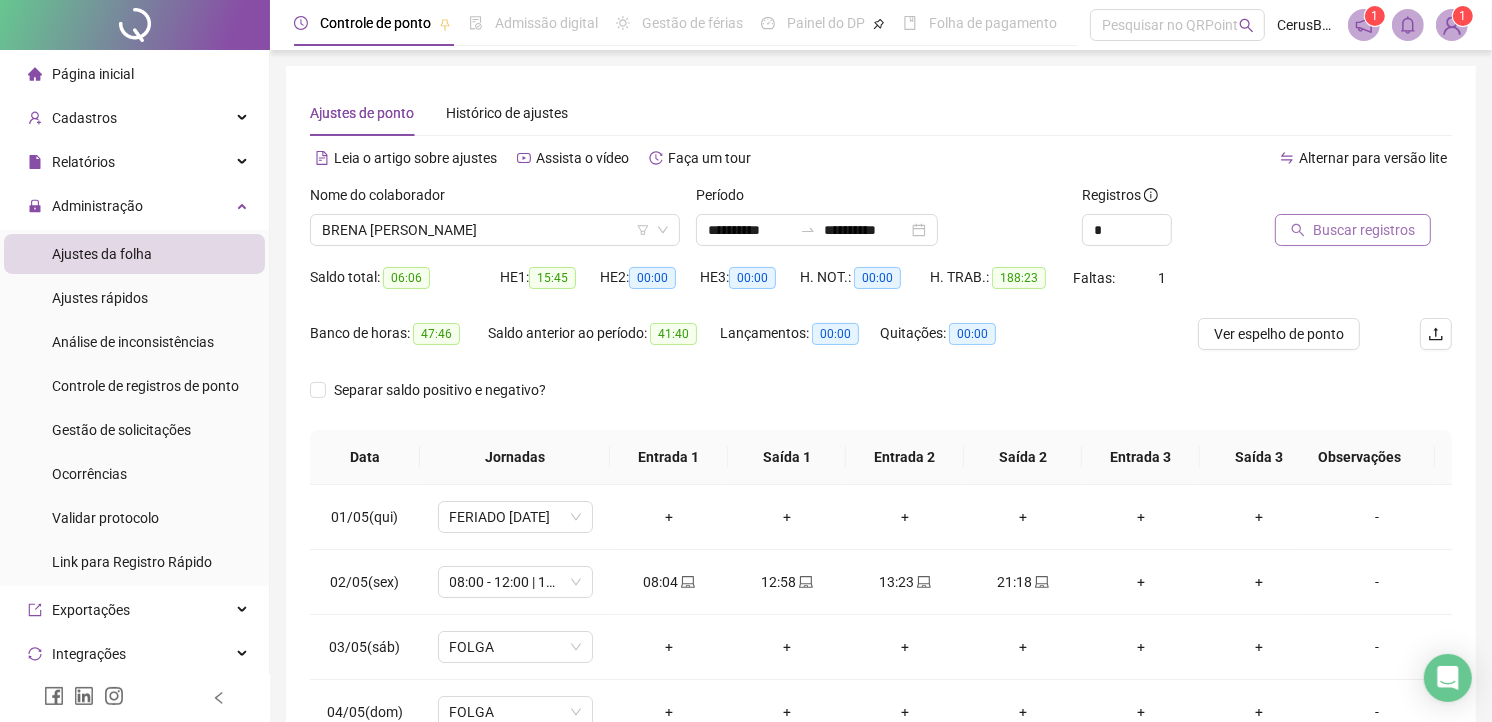 click on "Buscar registros" at bounding box center (1364, 230) 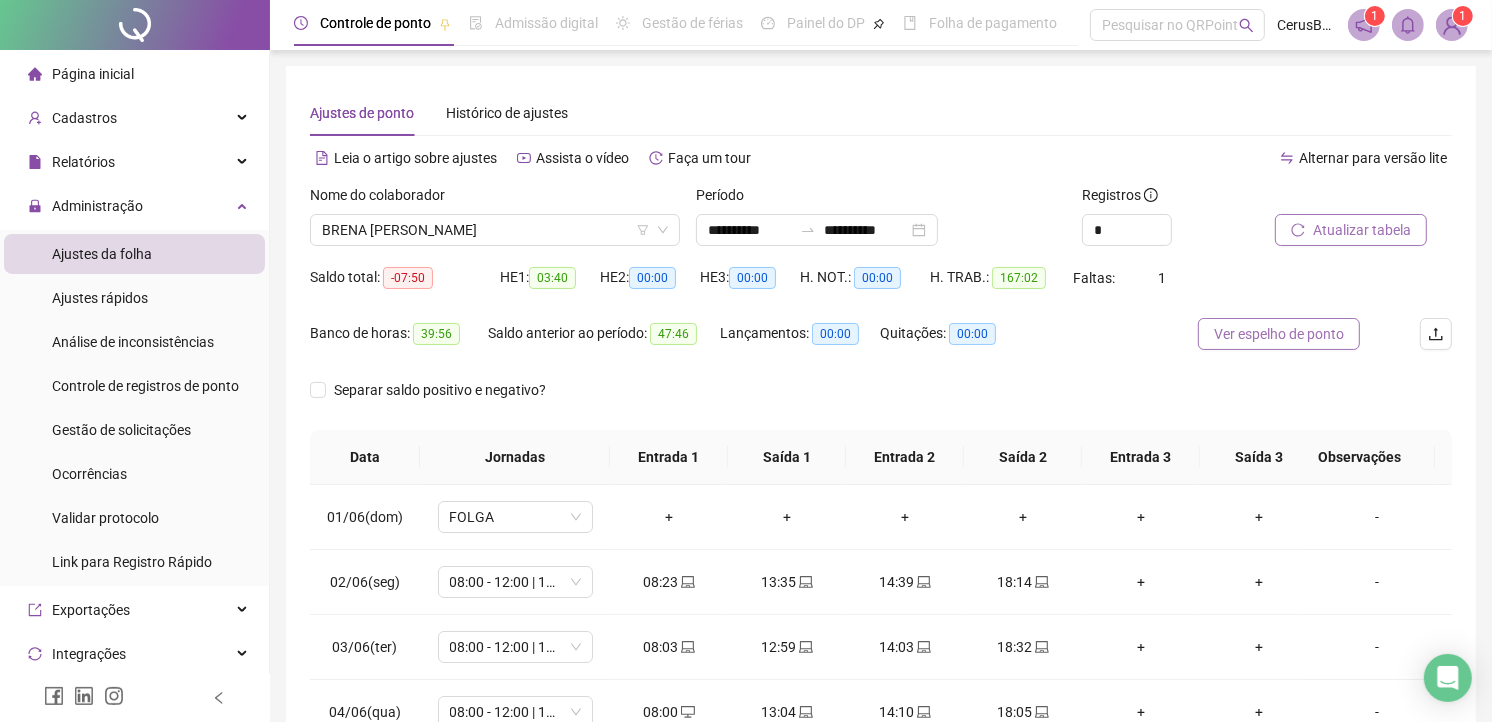 click on "Ver espelho de ponto" at bounding box center (1279, 334) 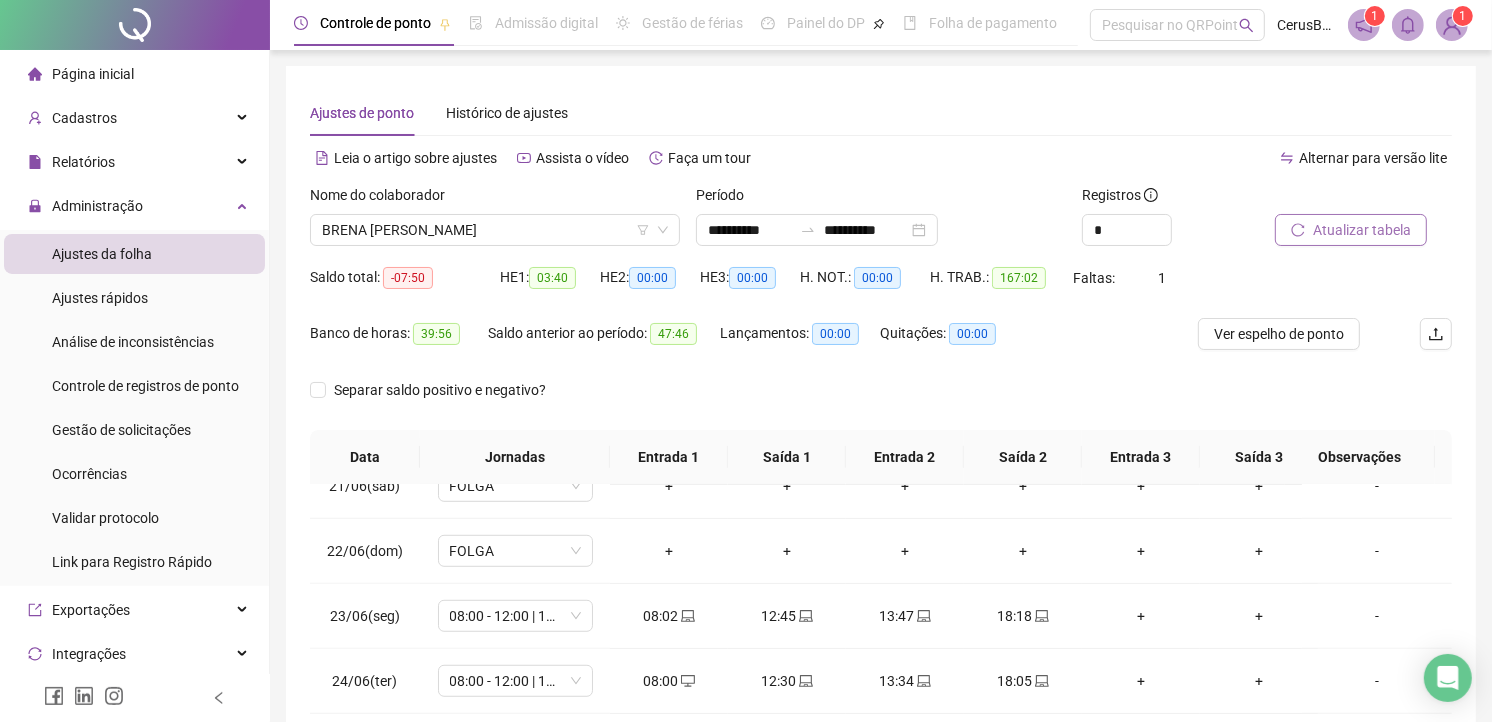 scroll, scrollTop: 1542, scrollLeft: 0, axis: vertical 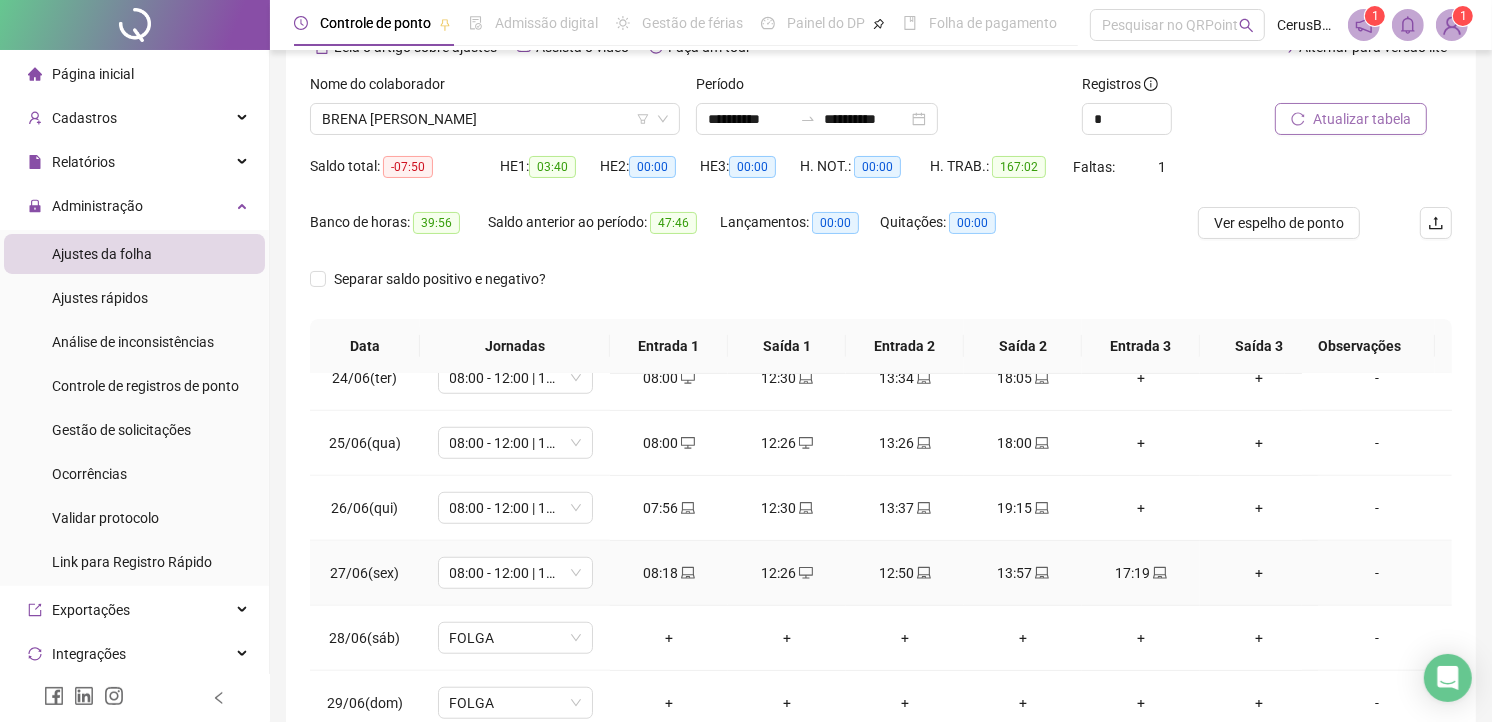 click on "12:26" at bounding box center [787, 573] 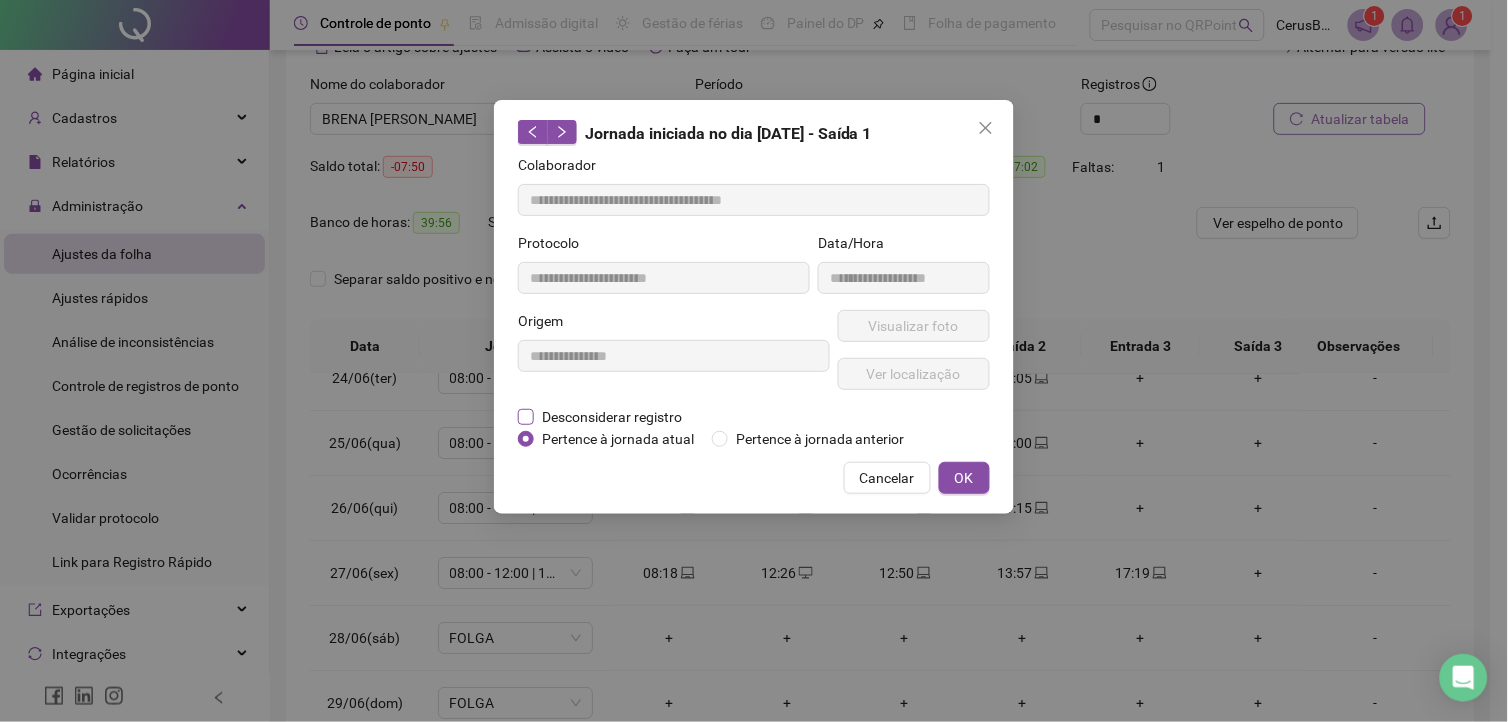 click on "Desconsiderar registro" at bounding box center [612, 417] 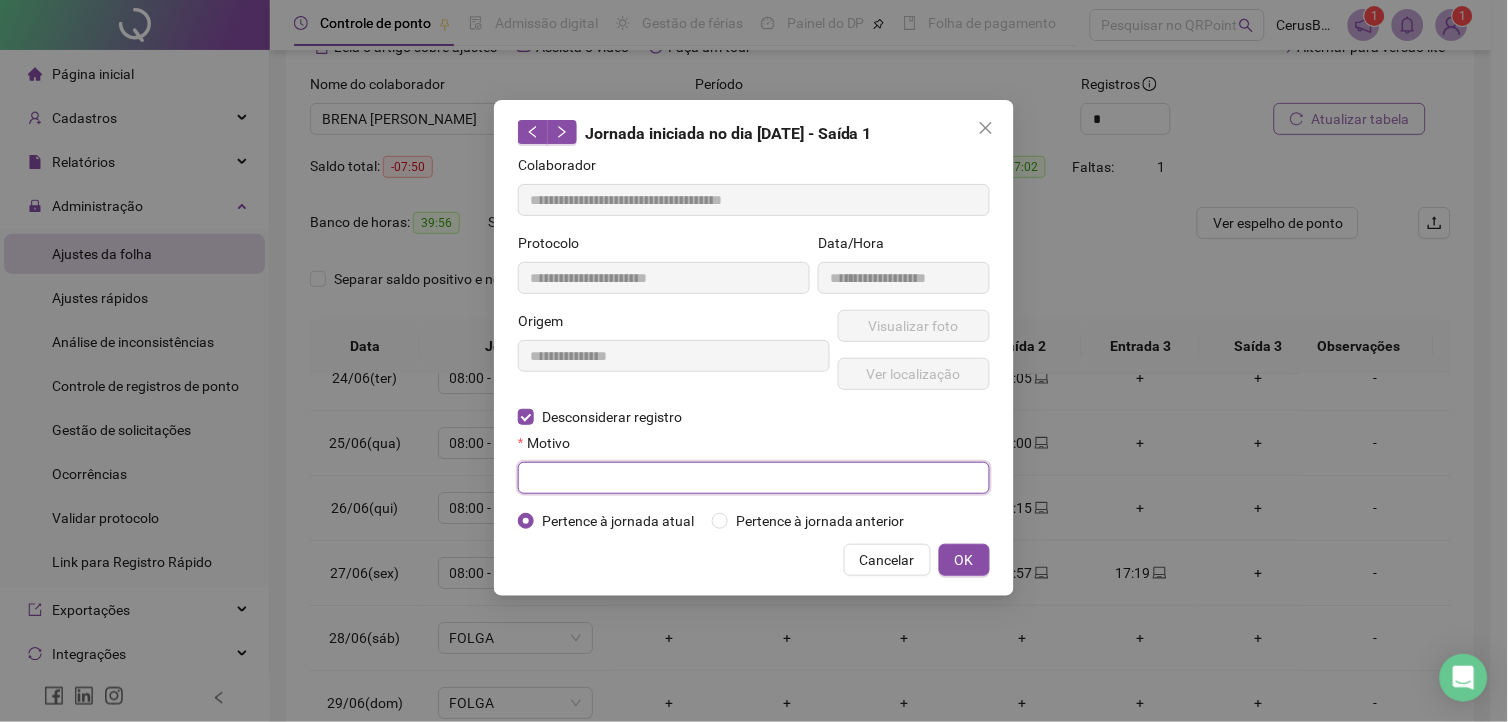 click at bounding box center (754, 478) 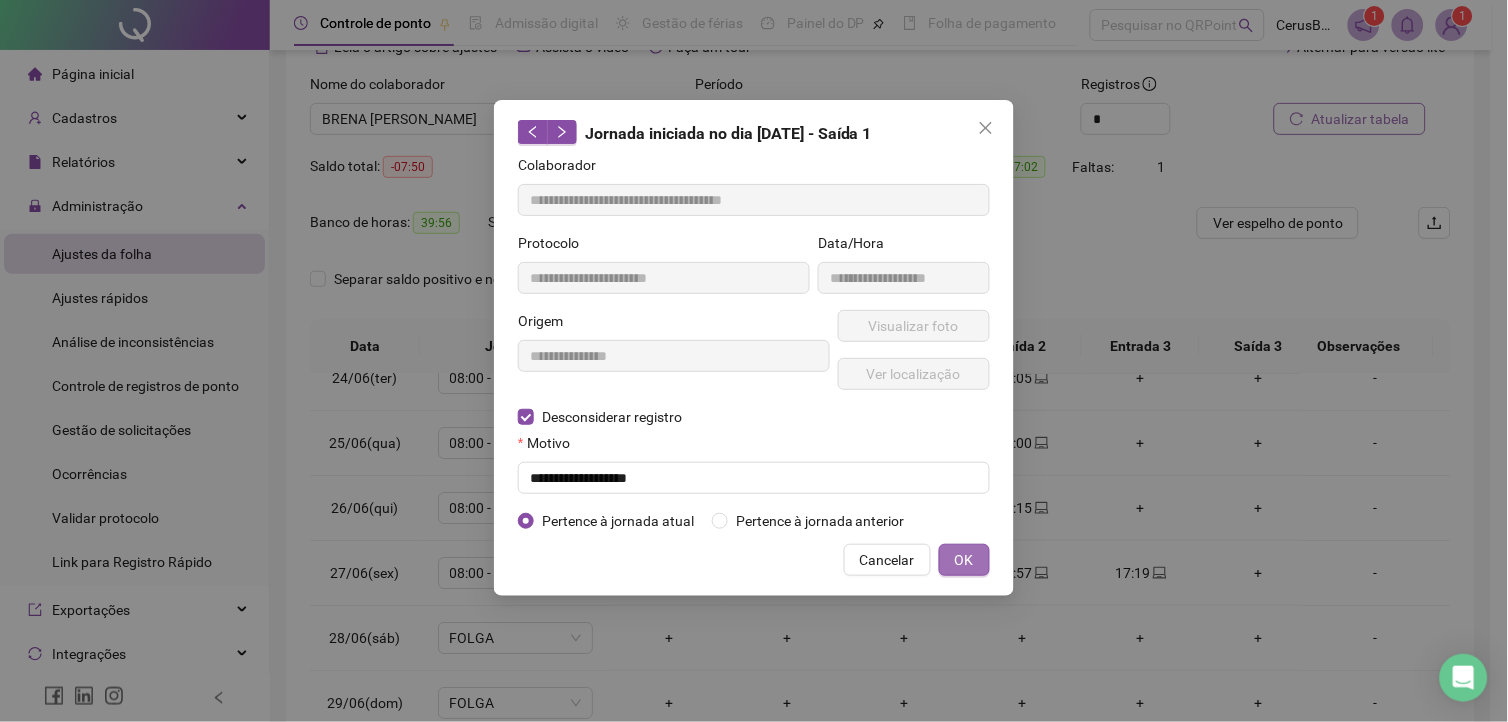 click on "OK" at bounding box center [964, 560] 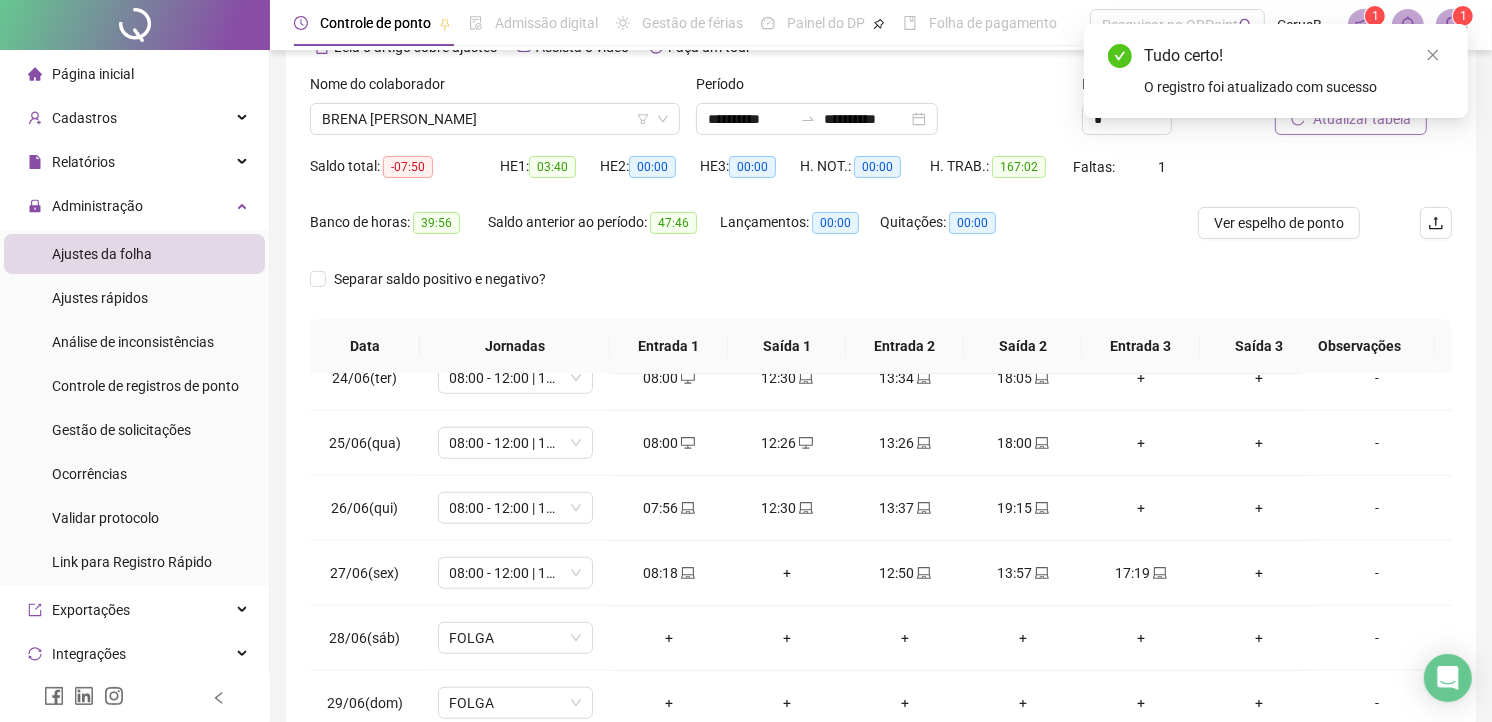 click on "Tudo certo! O registro foi atualizado com sucesso" at bounding box center (1276, 71) 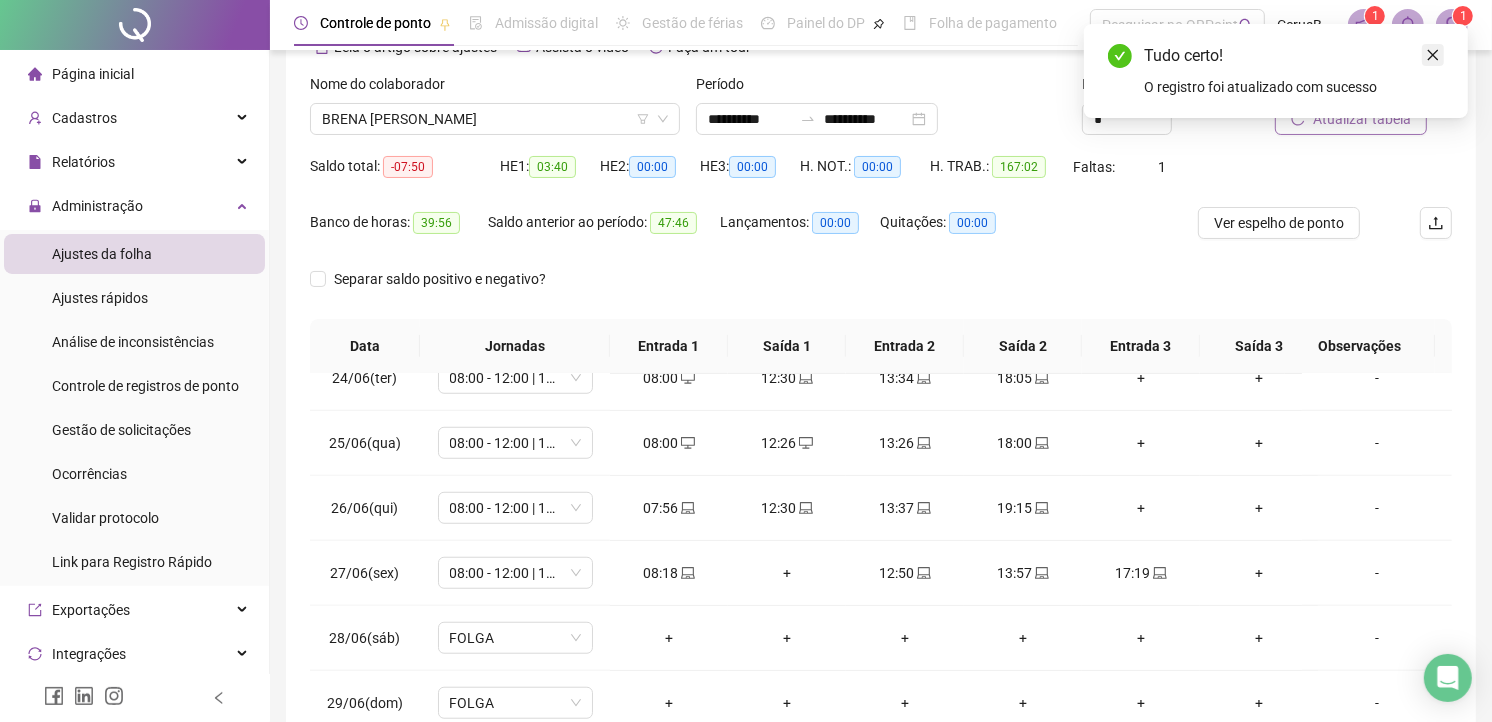 click 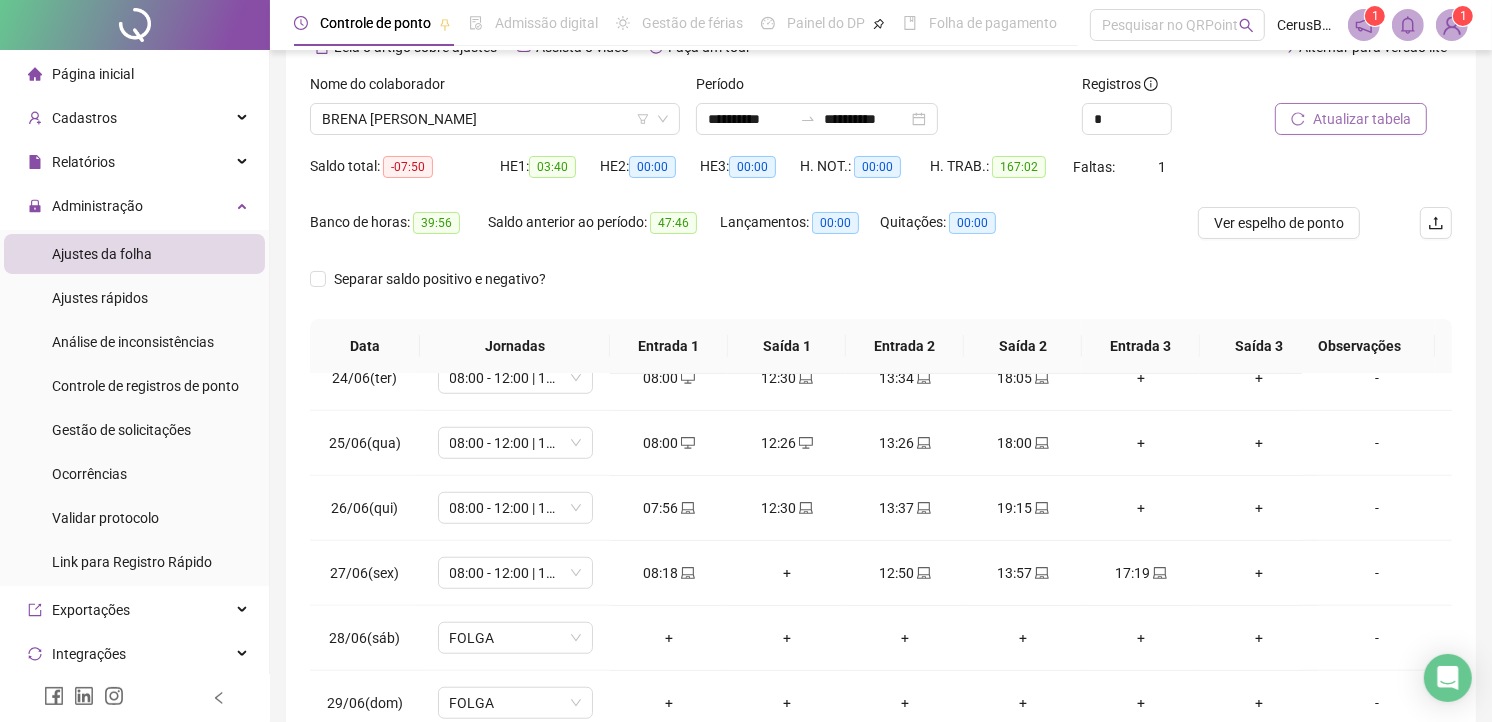click on "Atualizar tabela" at bounding box center (1362, 119) 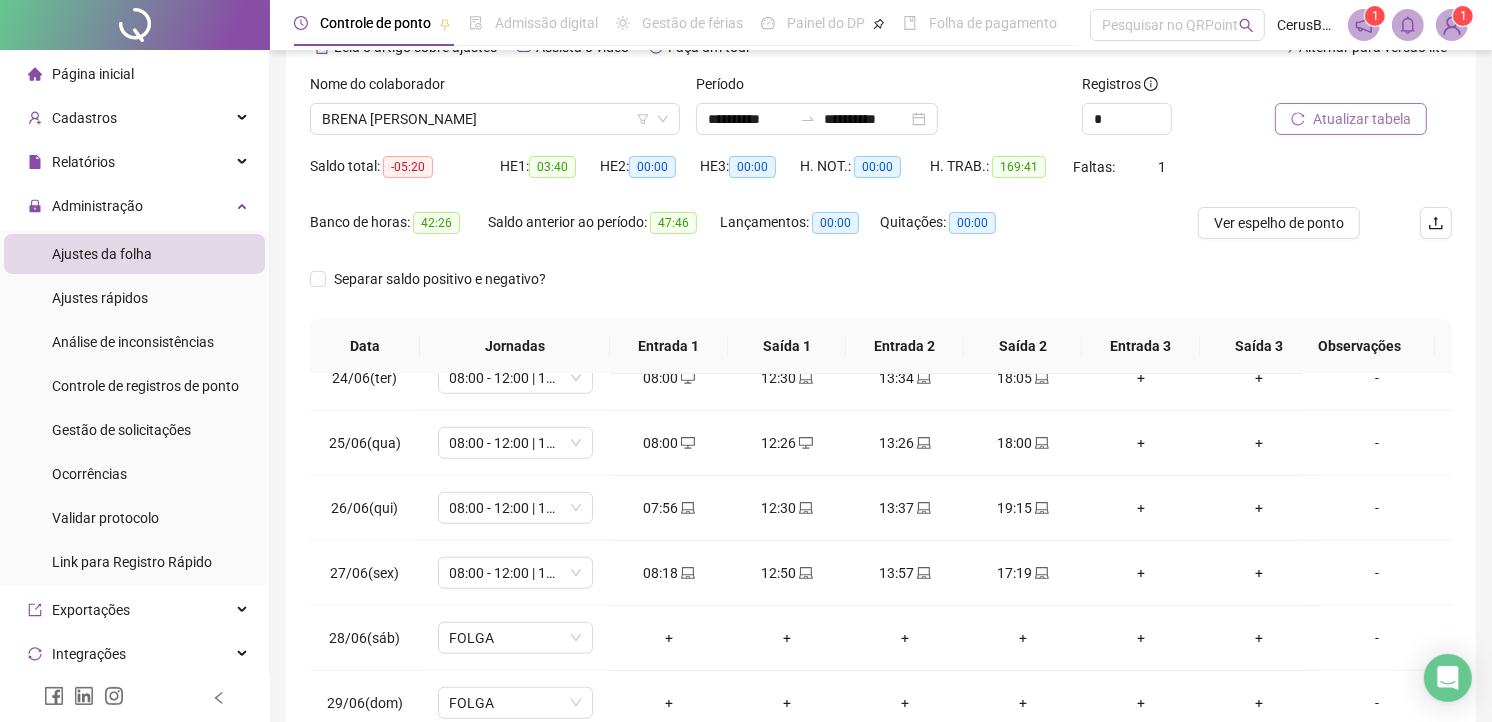 click on "Atualizar tabela" at bounding box center [1351, 119] 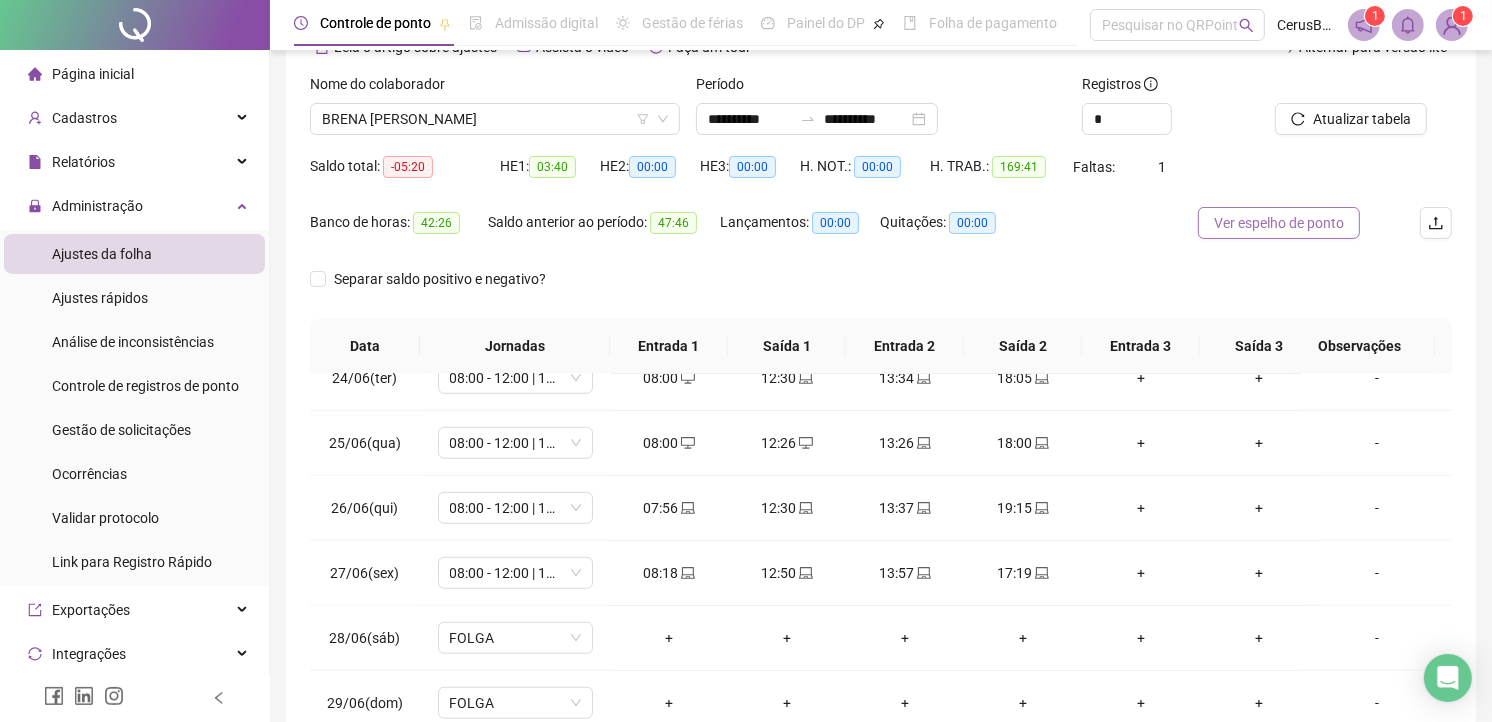 click on "Ver espelho de ponto" at bounding box center [1279, 223] 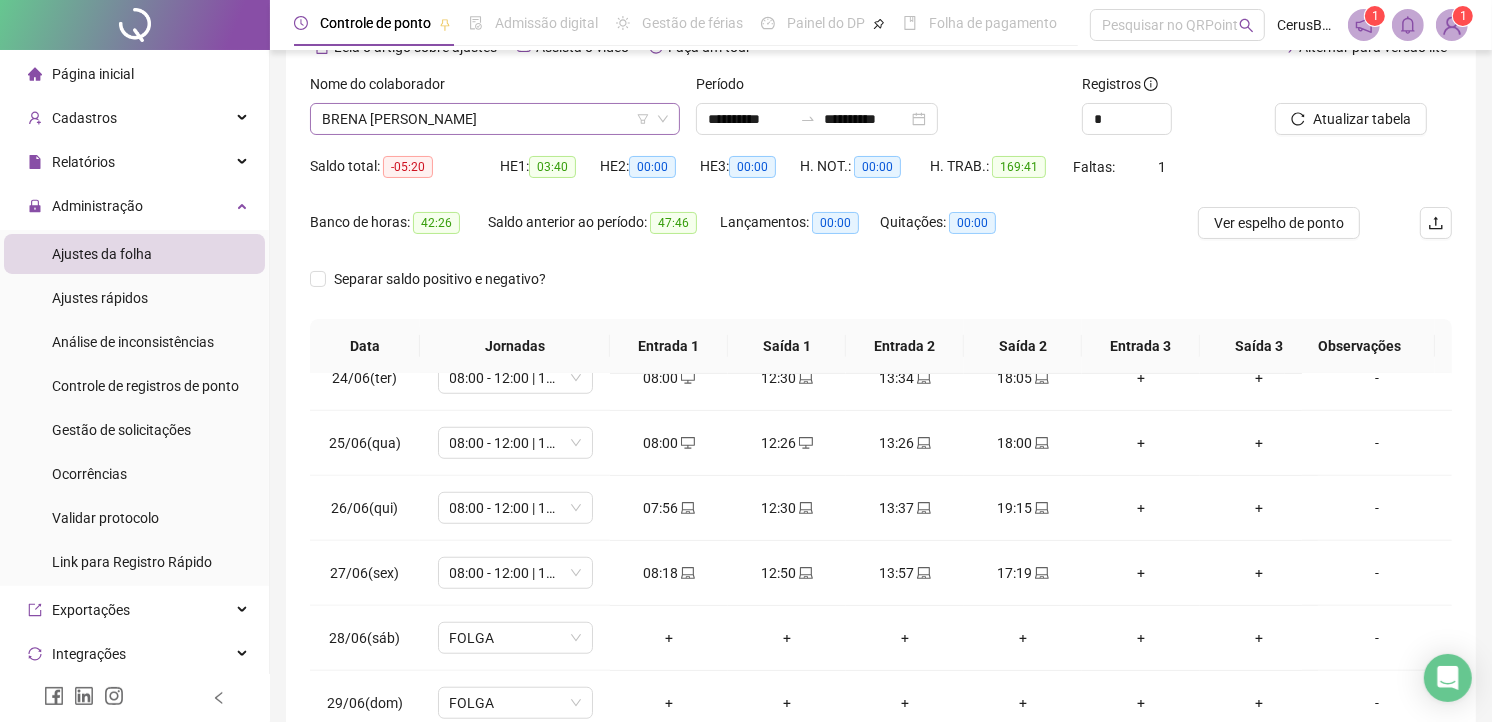 click on "BRENA [PERSON_NAME]" at bounding box center [495, 119] 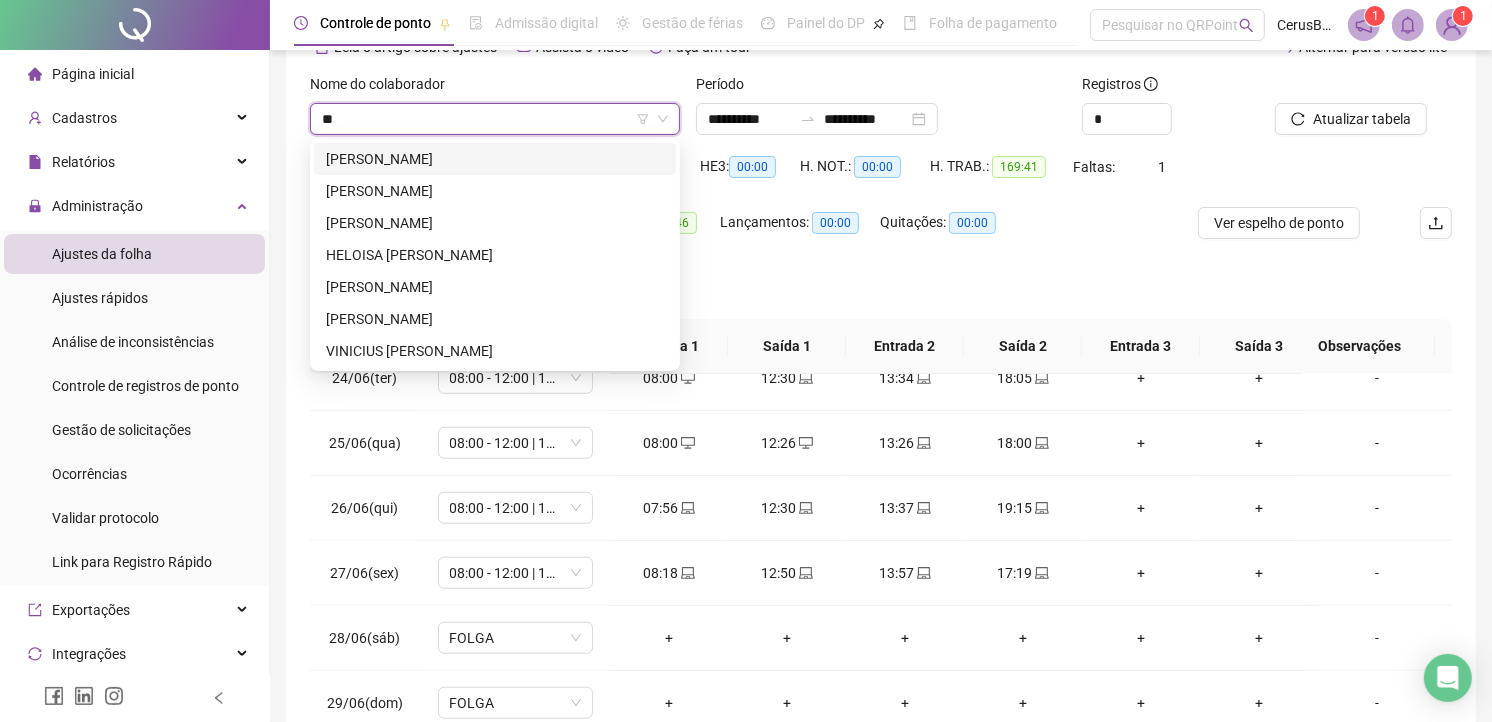 scroll, scrollTop: 0, scrollLeft: 0, axis: both 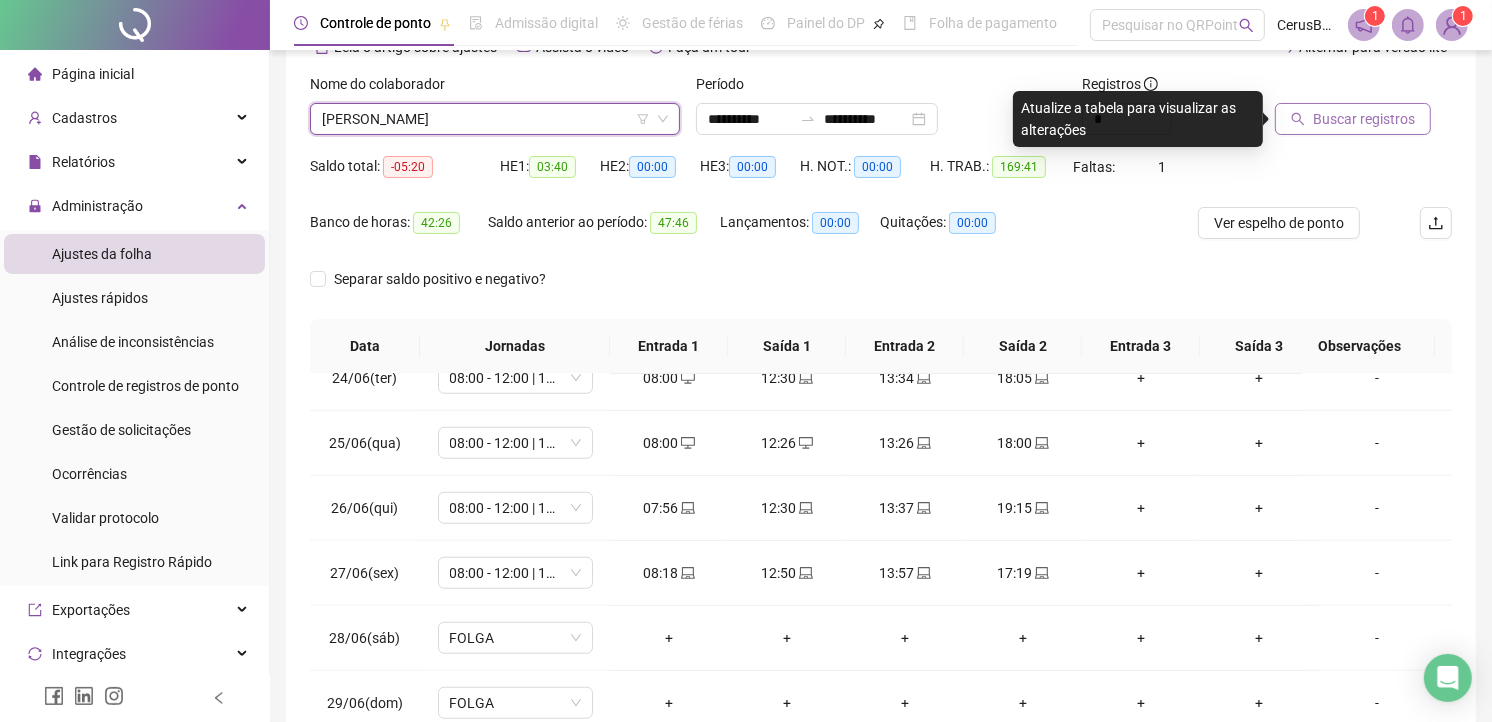click on "Buscar registros" at bounding box center [1364, 119] 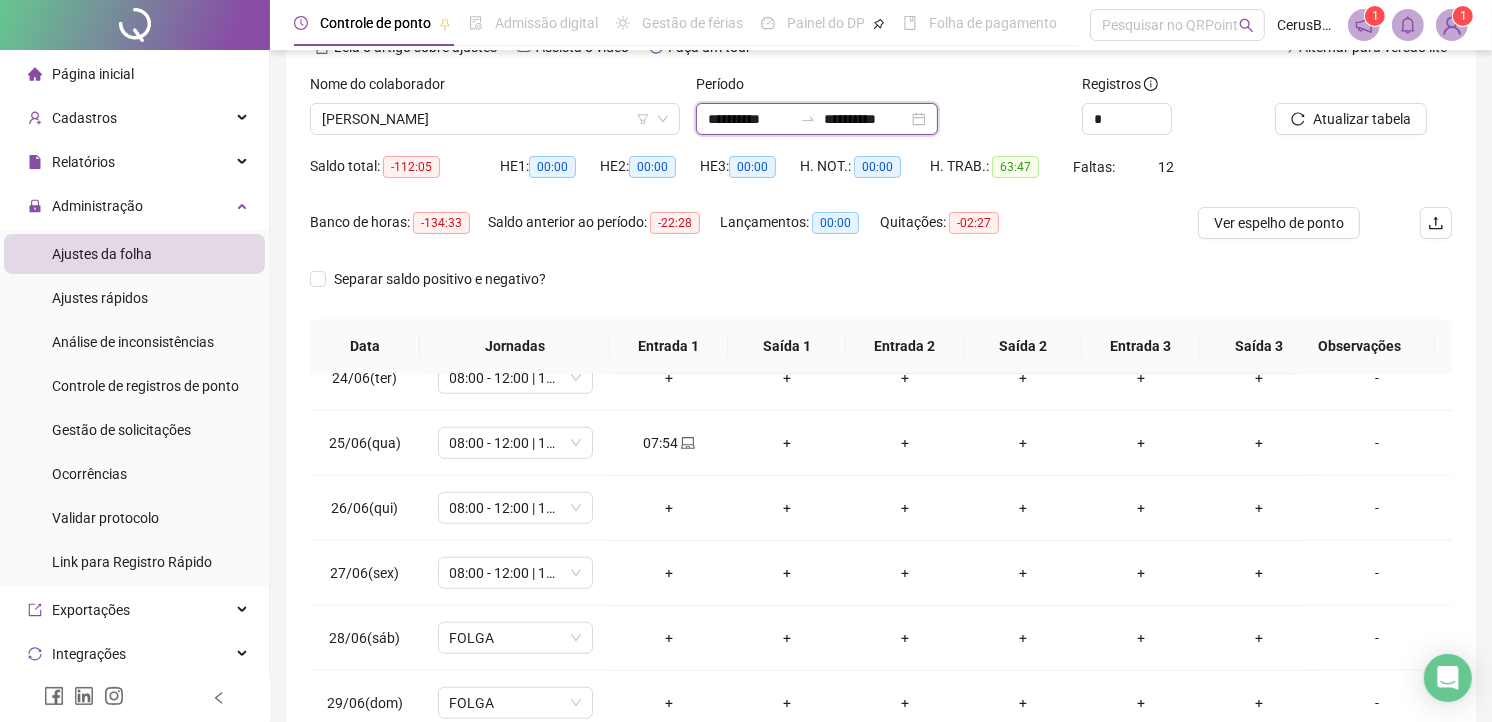 click on "**********" at bounding box center [750, 119] 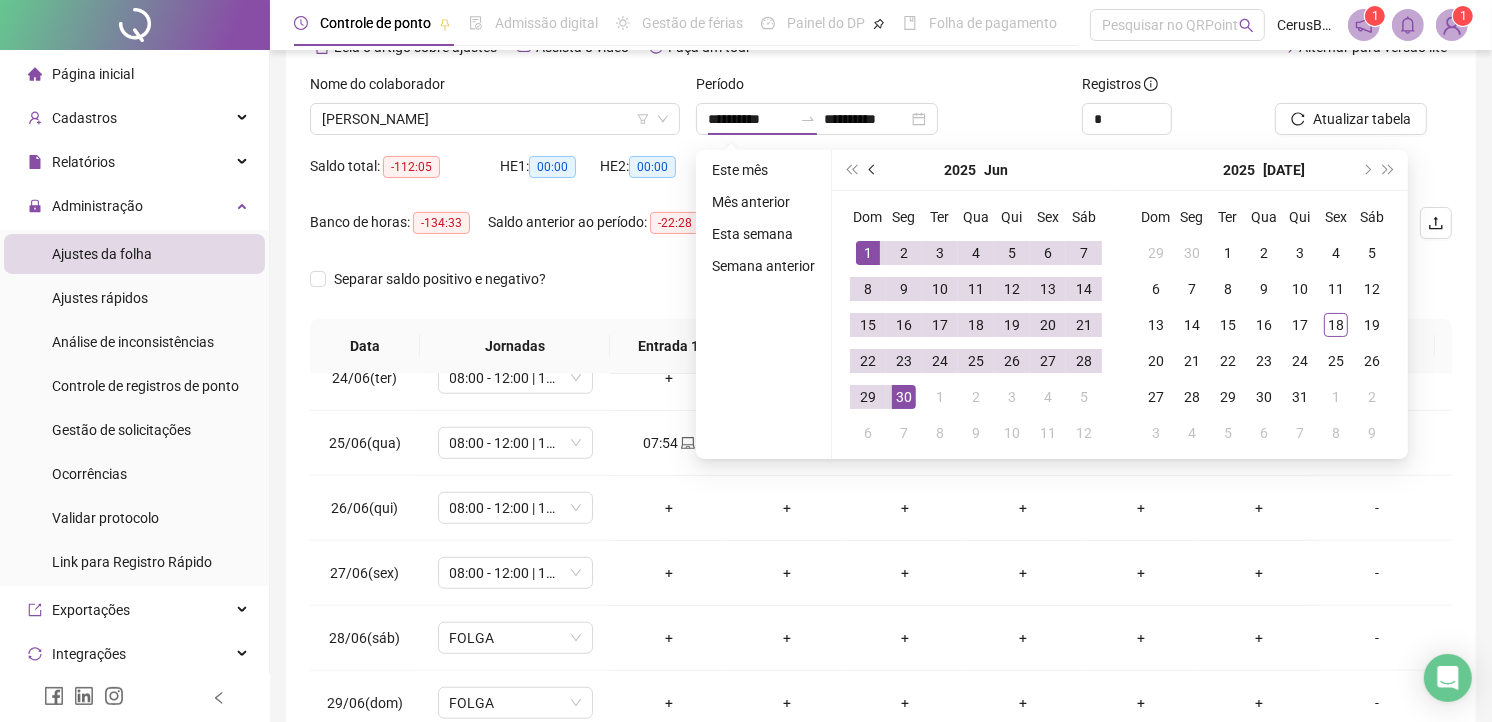 click at bounding box center [873, 170] 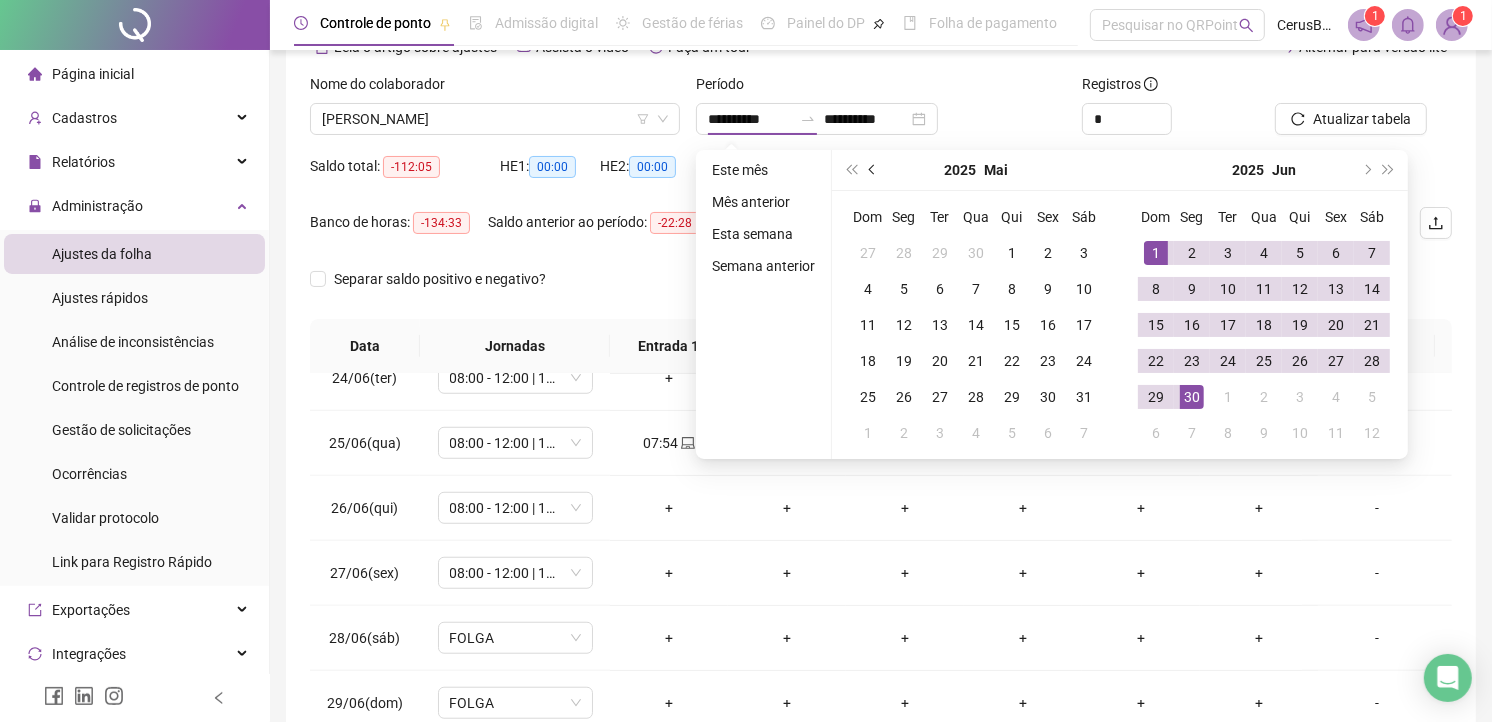 click at bounding box center (873, 170) 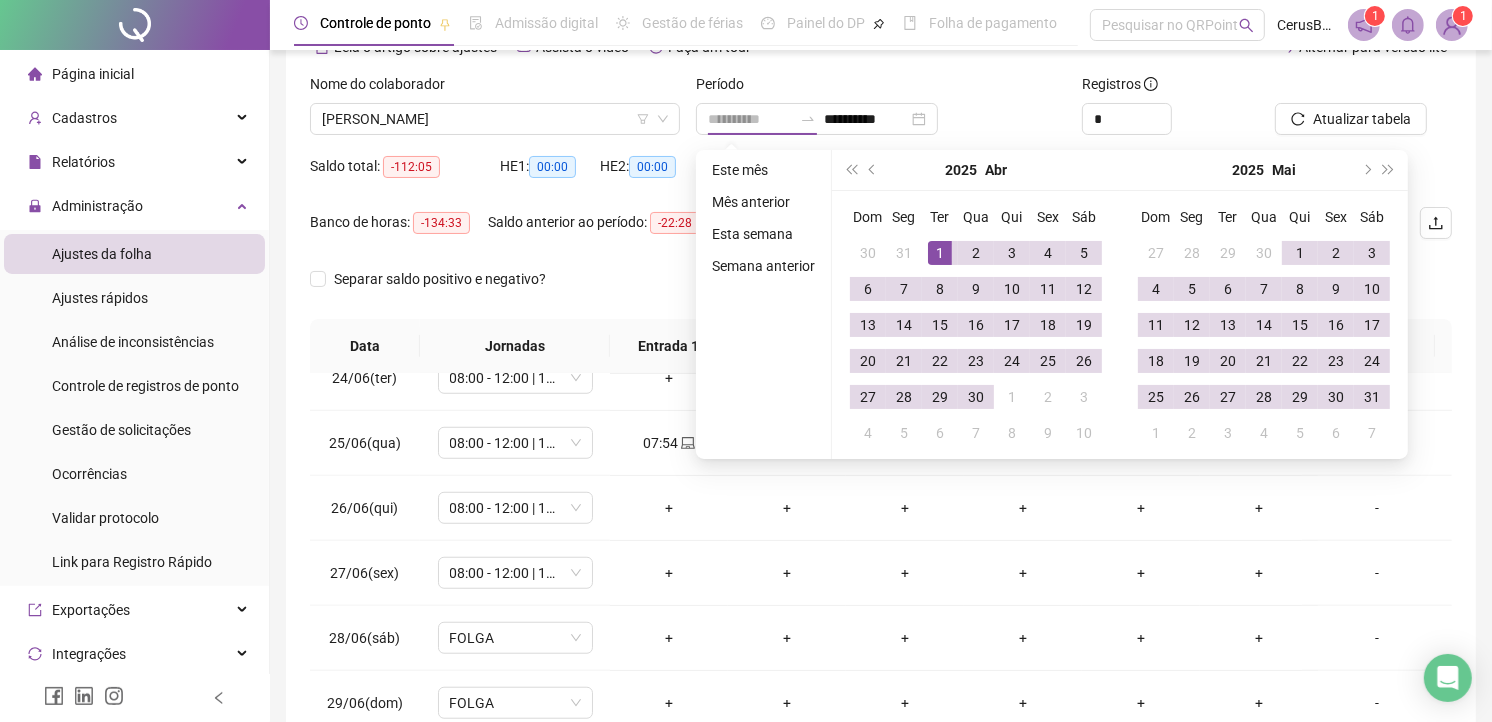 click on "1" at bounding box center (940, 253) 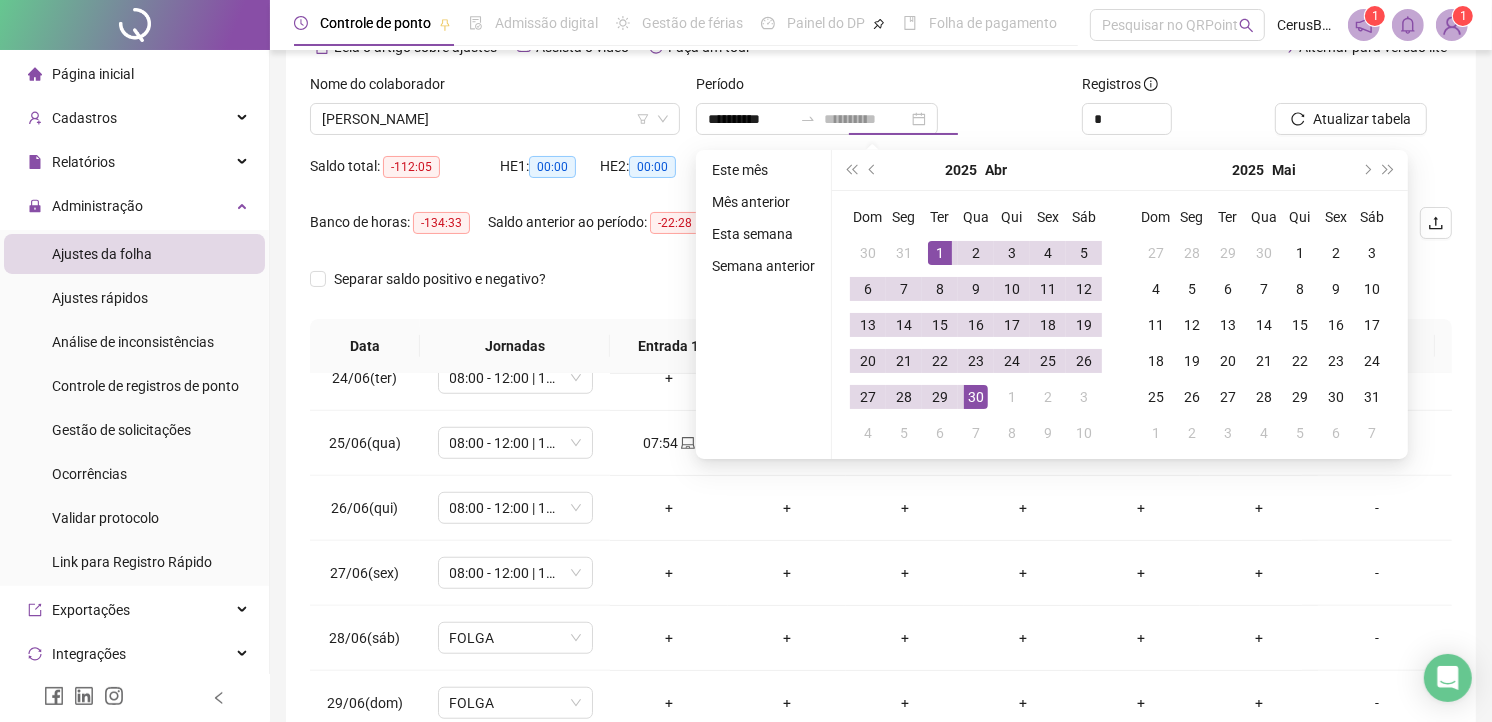 click on "30" at bounding box center (976, 397) 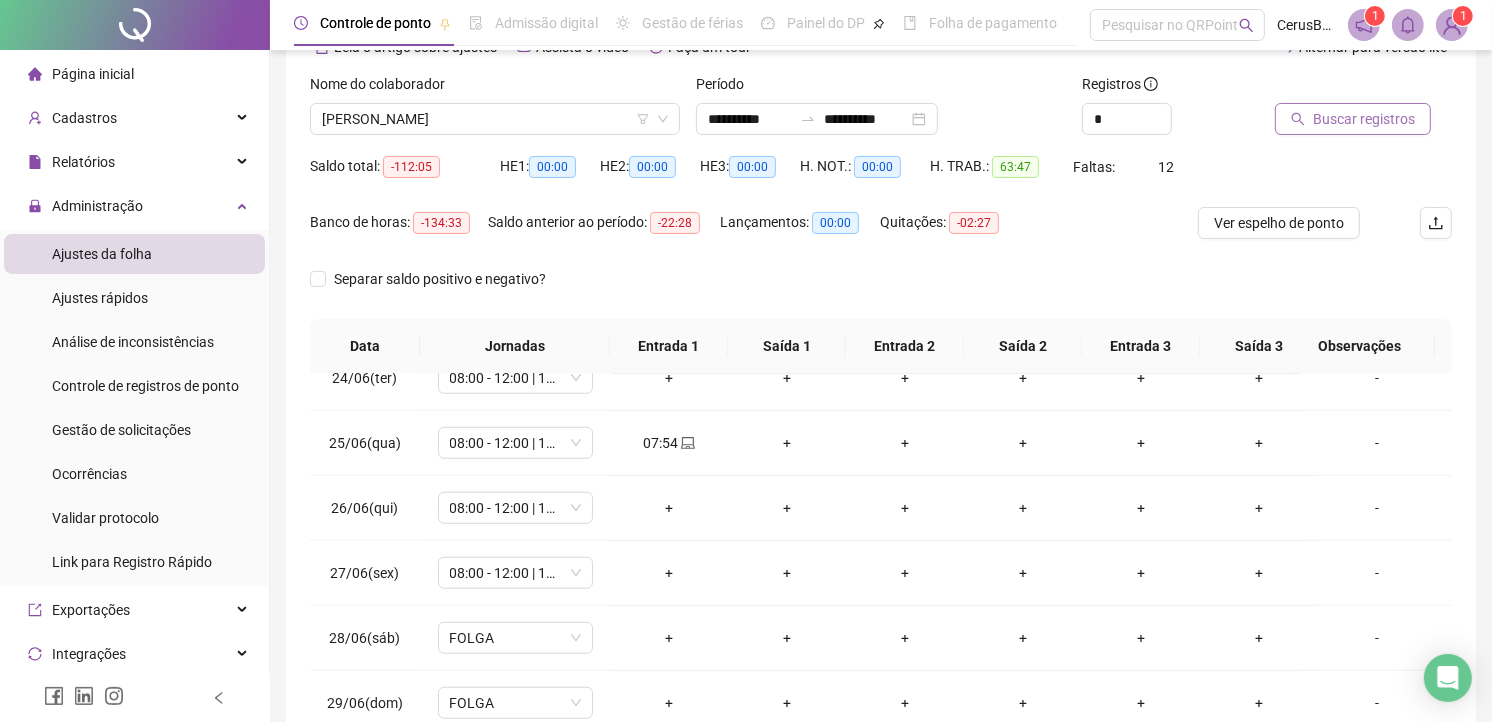 click on "Buscar registros" at bounding box center [1353, 119] 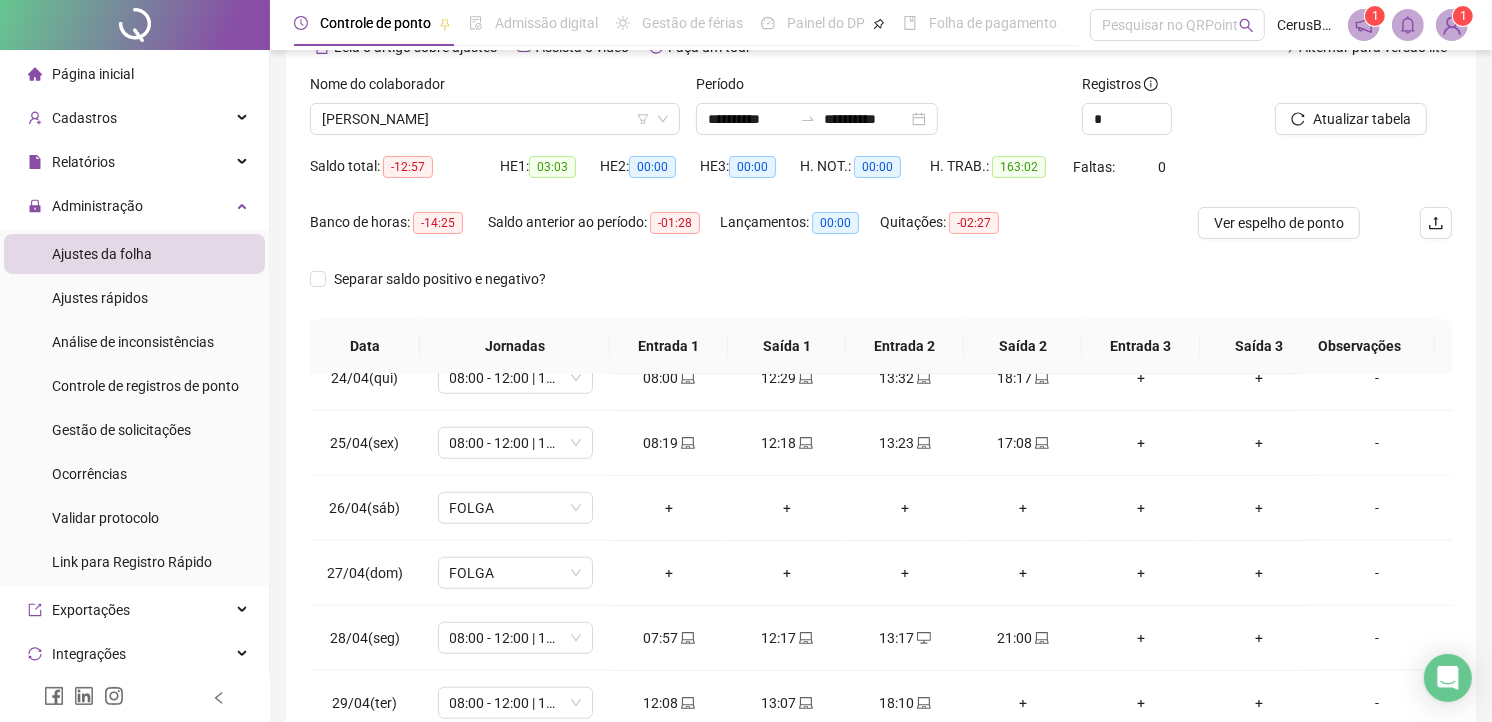 click on "Banco de horas:   -14:25 Saldo anterior ao período:   -01:28 Lançamentos:   00:00 Quitações:   -02:27" at bounding box center (738, 235) 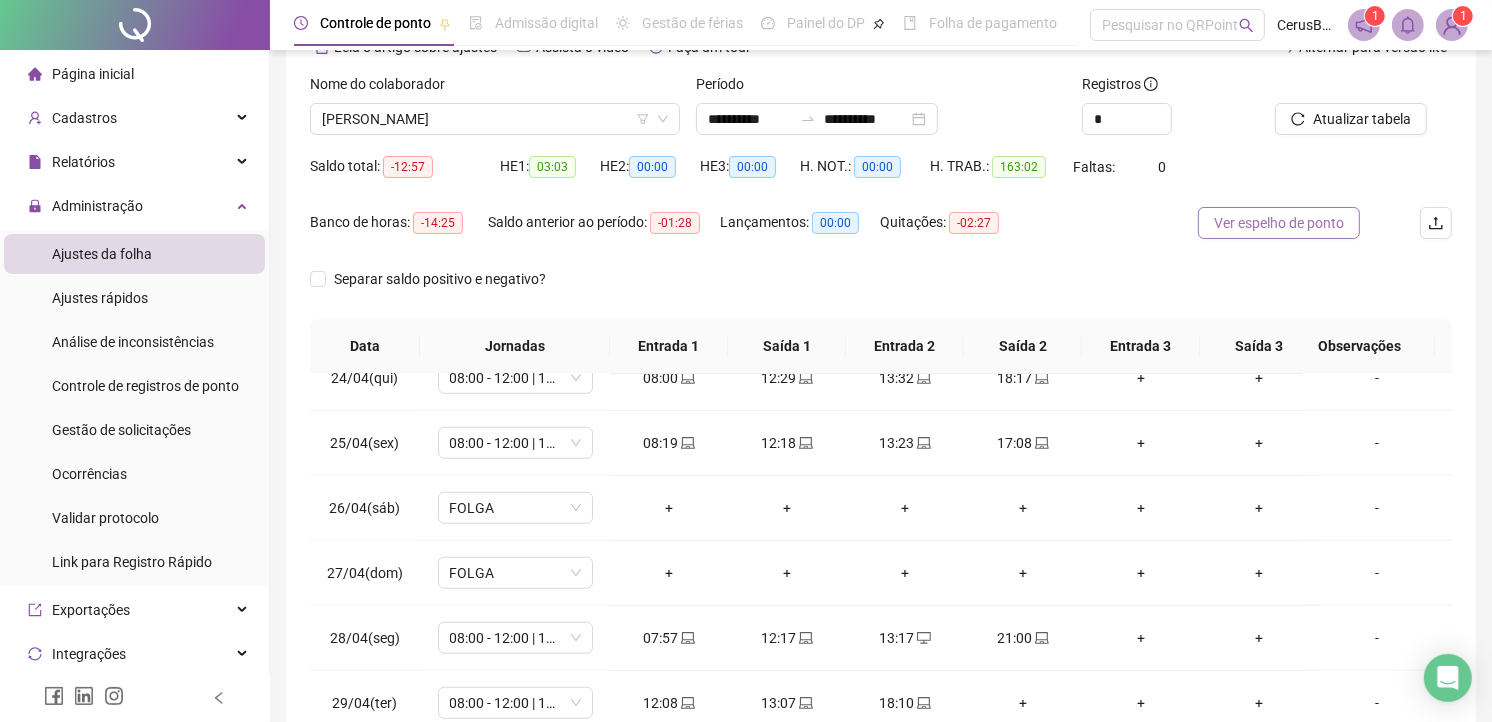 click on "Ver espelho de ponto" at bounding box center (1279, 223) 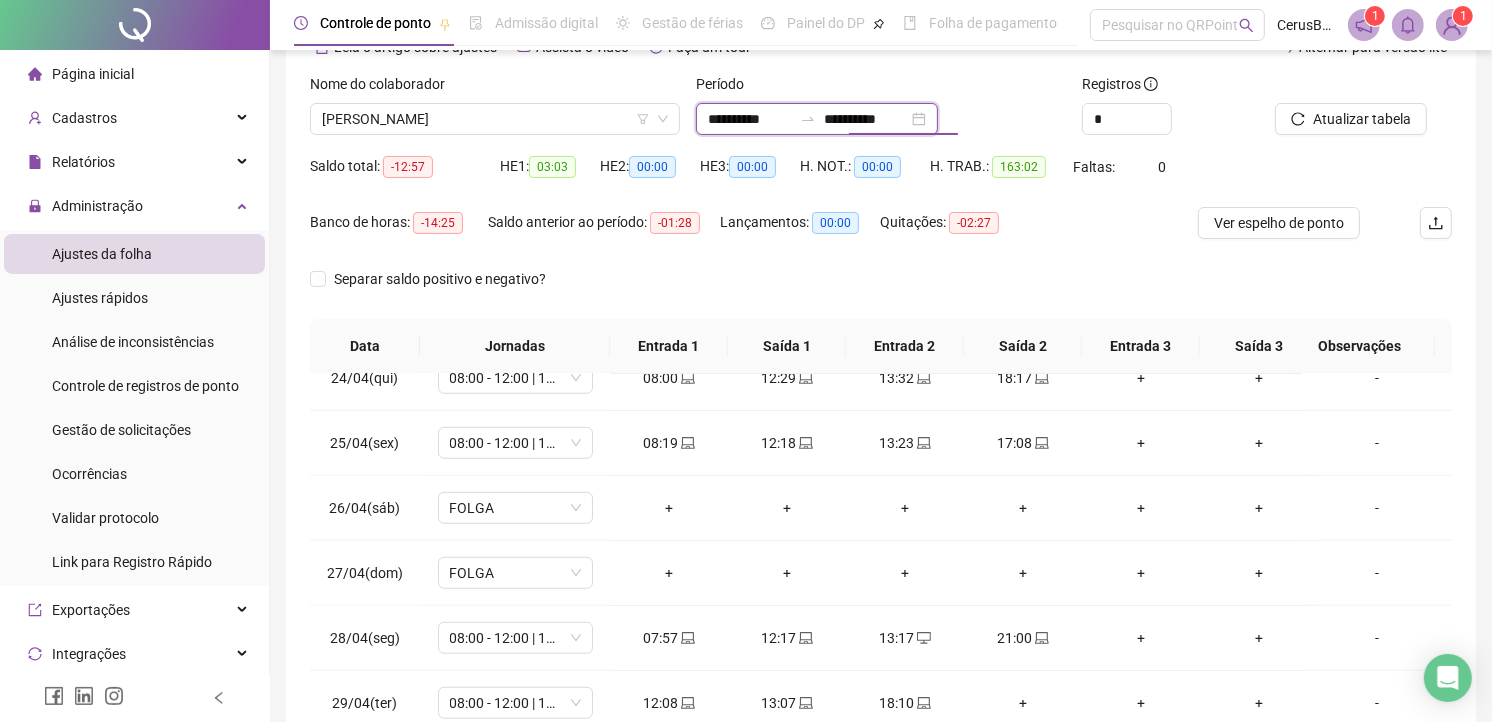 click on "**********" at bounding box center (750, 119) 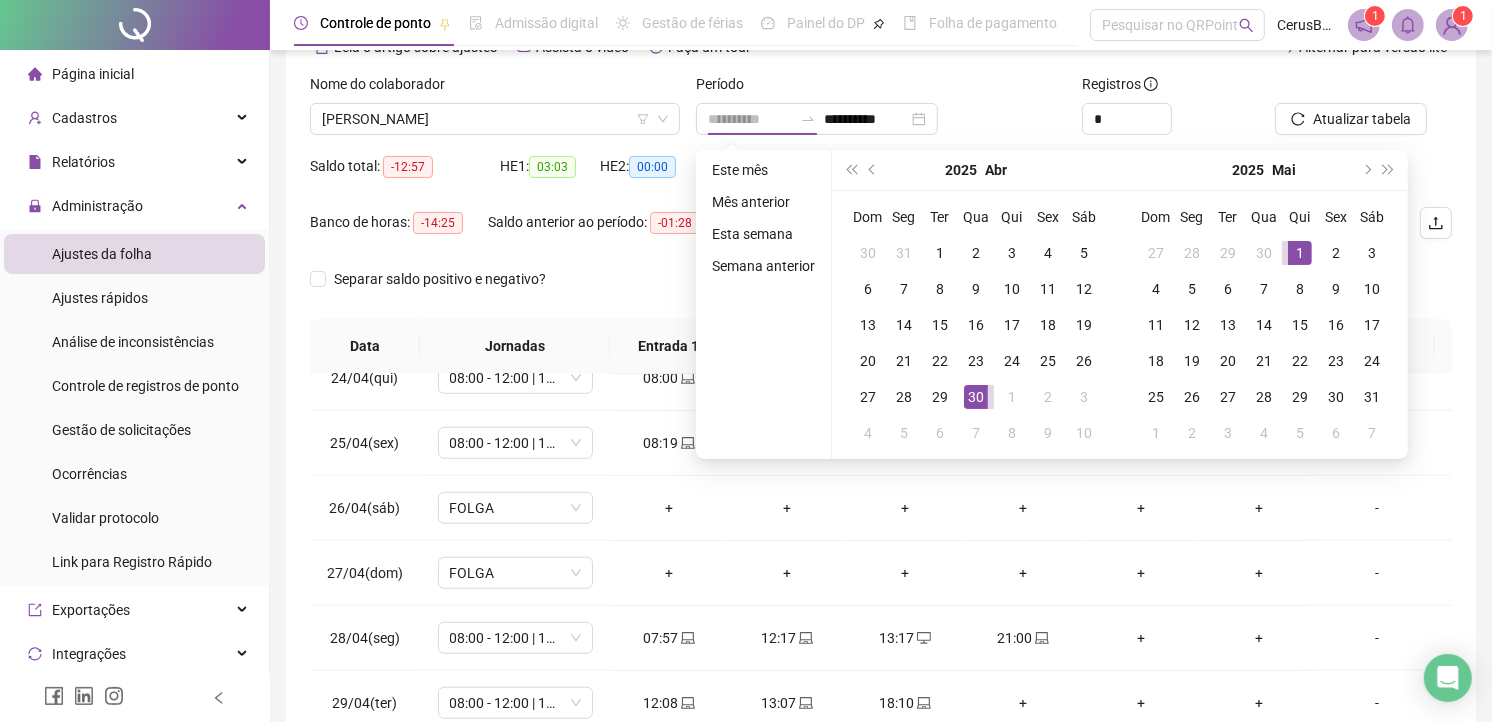click on "1" at bounding box center [1300, 253] 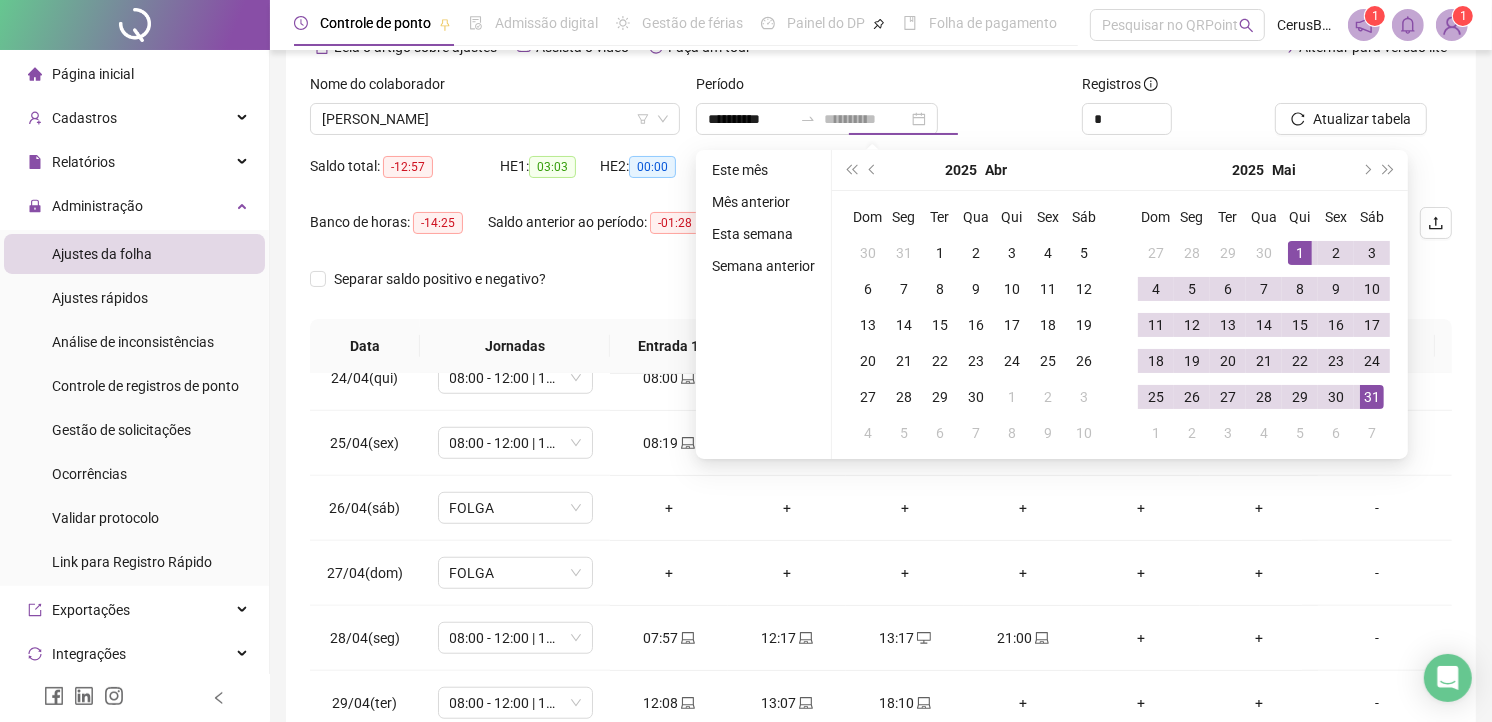 click on "31" at bounding box center [1372, 397] 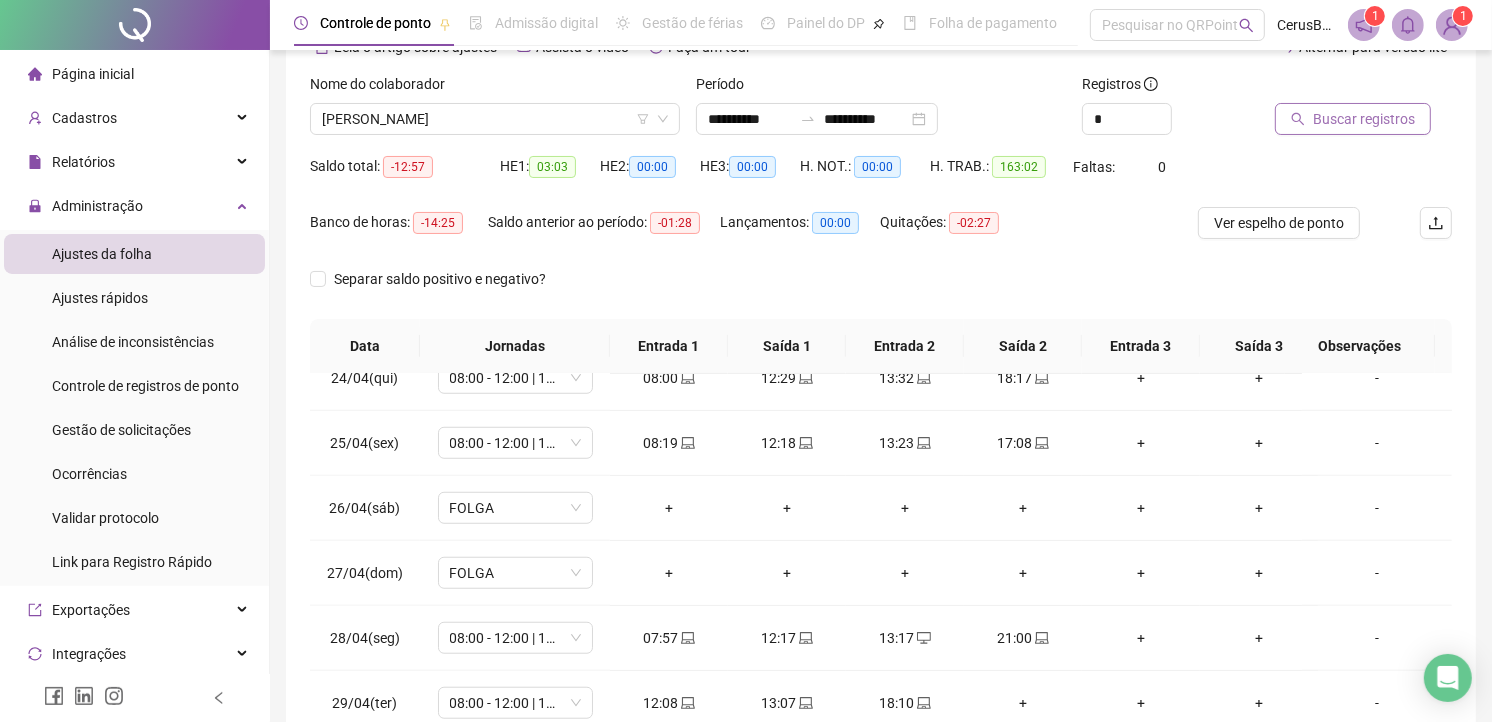 click on "Buscar registros" at bounding box center (1364, 119) 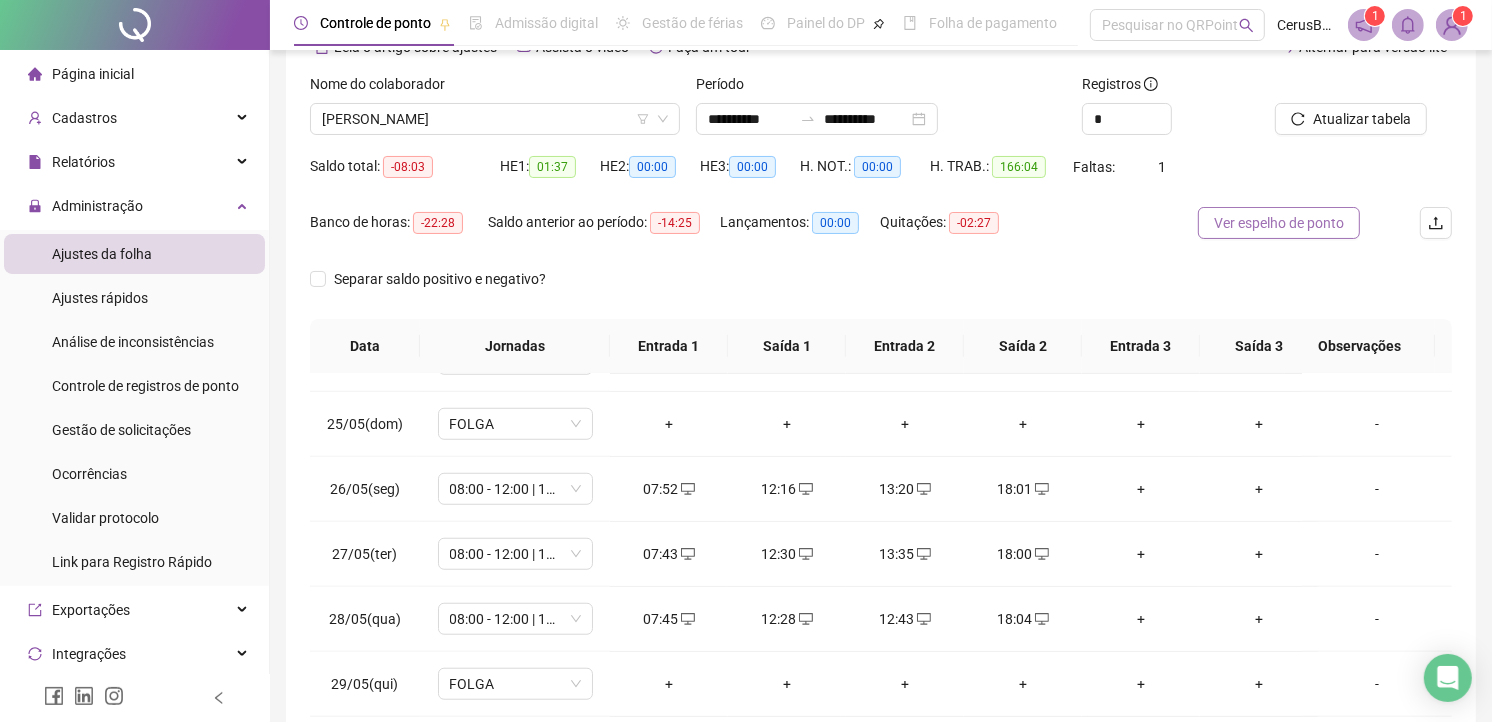 click on "Ver espelho de ponto" at bounding box center (1279, 223) 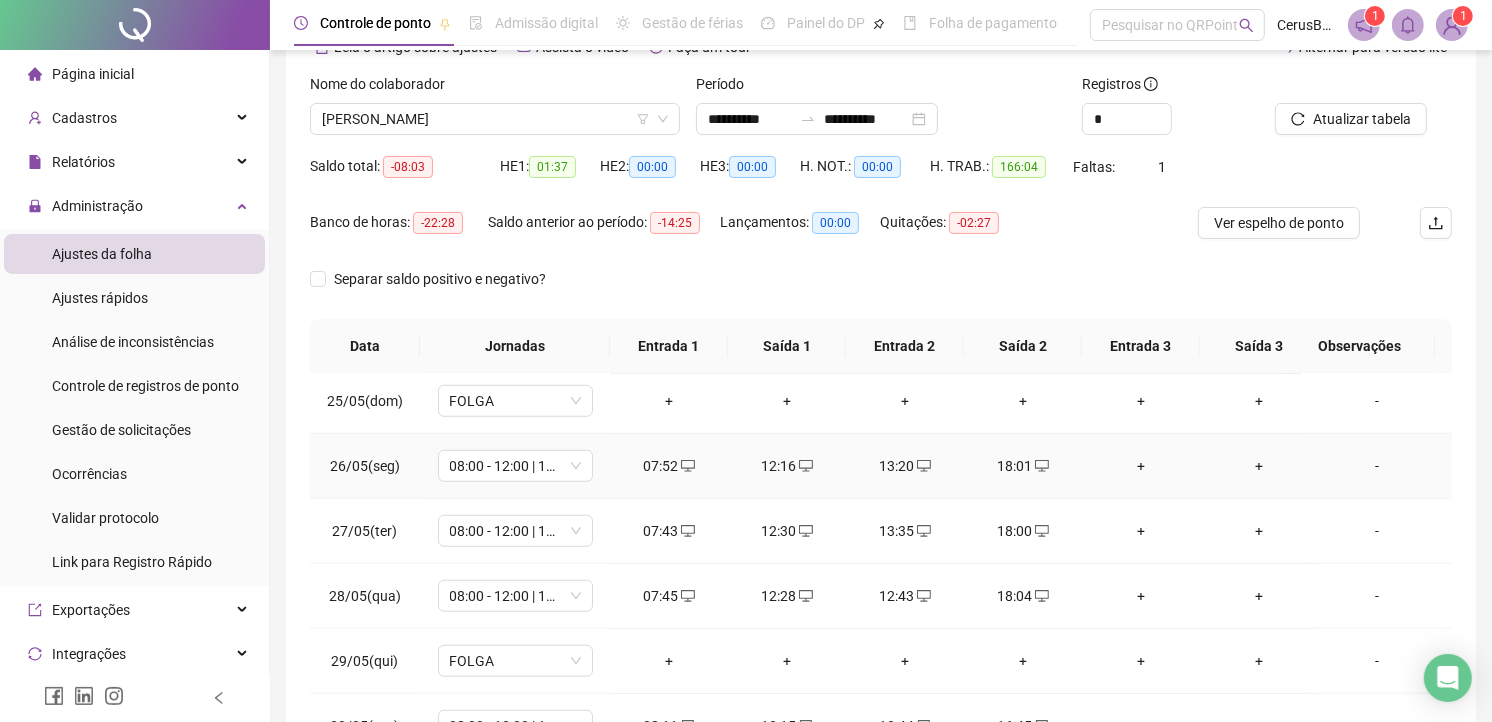 scroll, scrollTop: 1607, scrollLeft: 0, axis: vertical 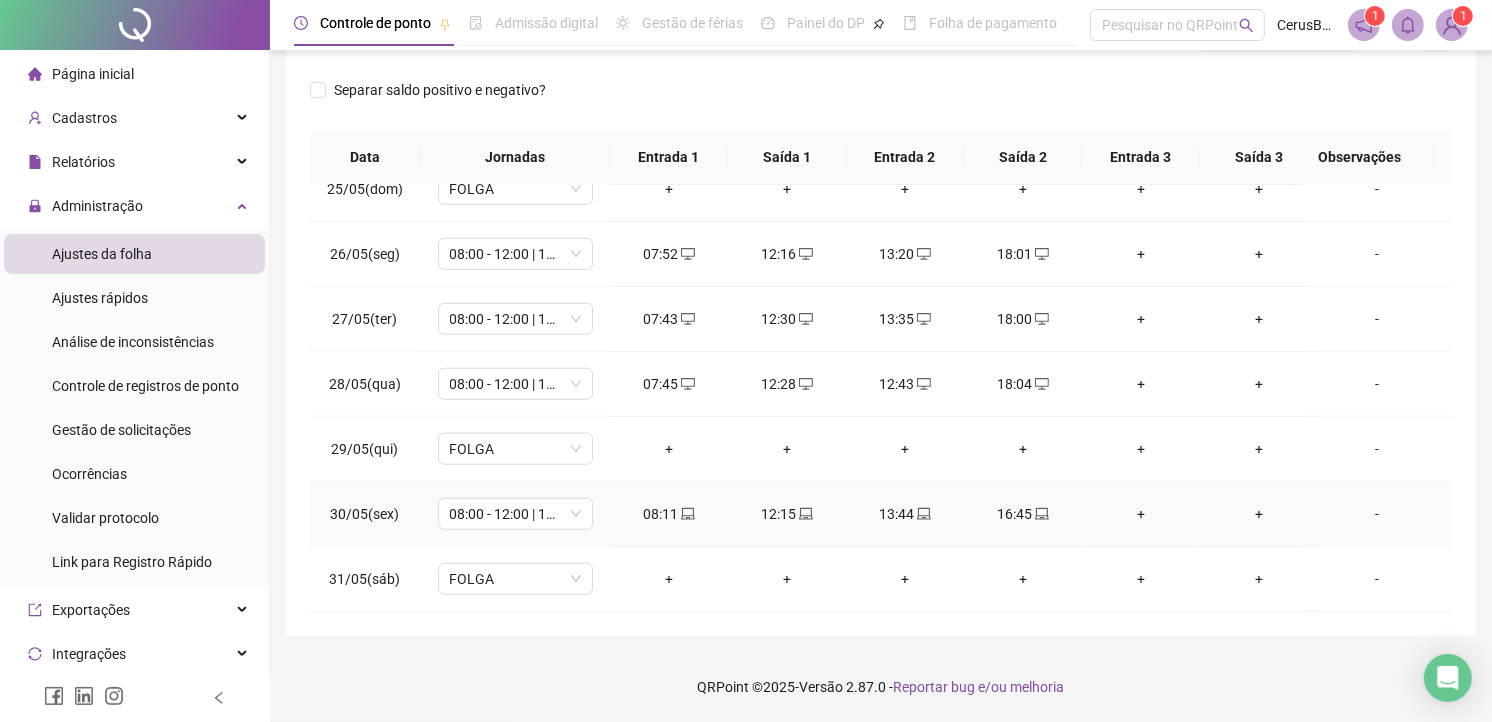 click on "-" at bounding box center (1377, 514) 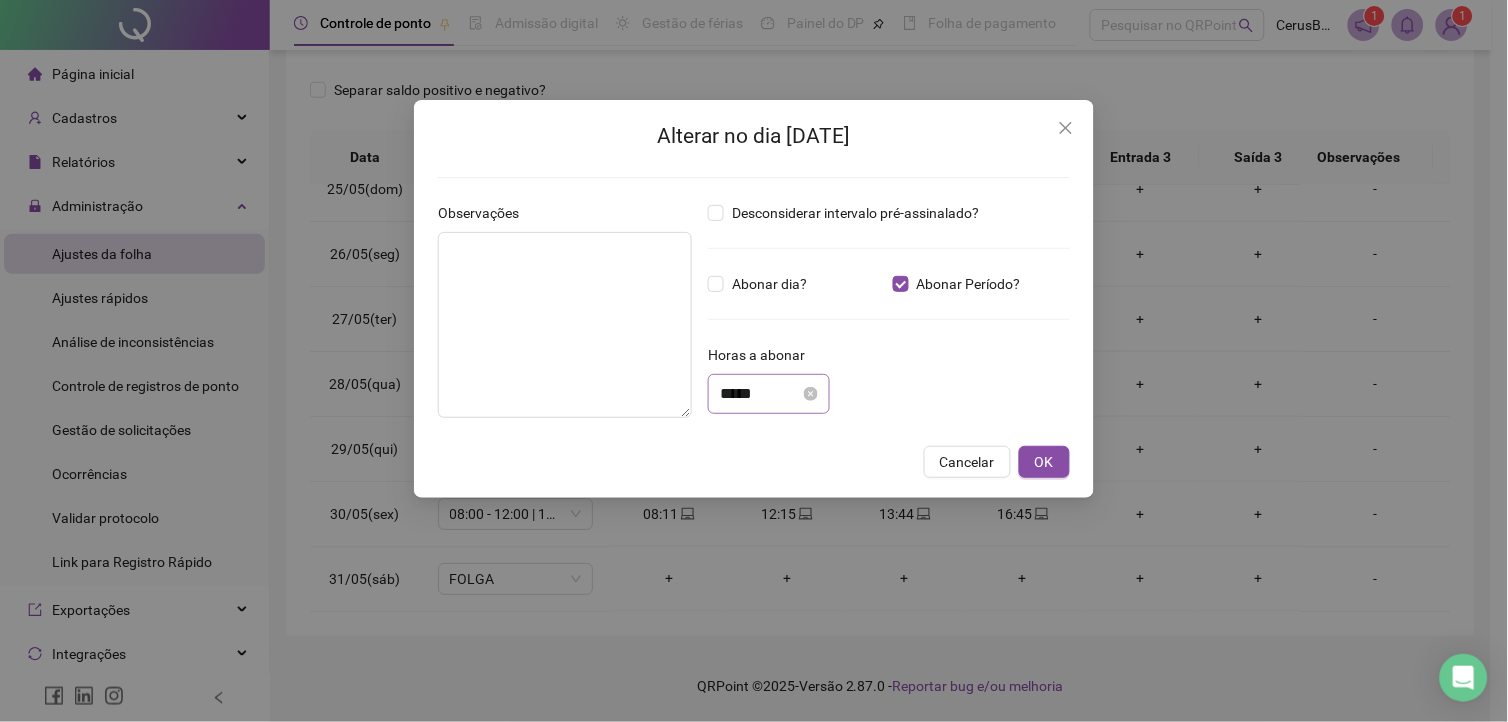 click on "*****" at bounding box center [769, 394] 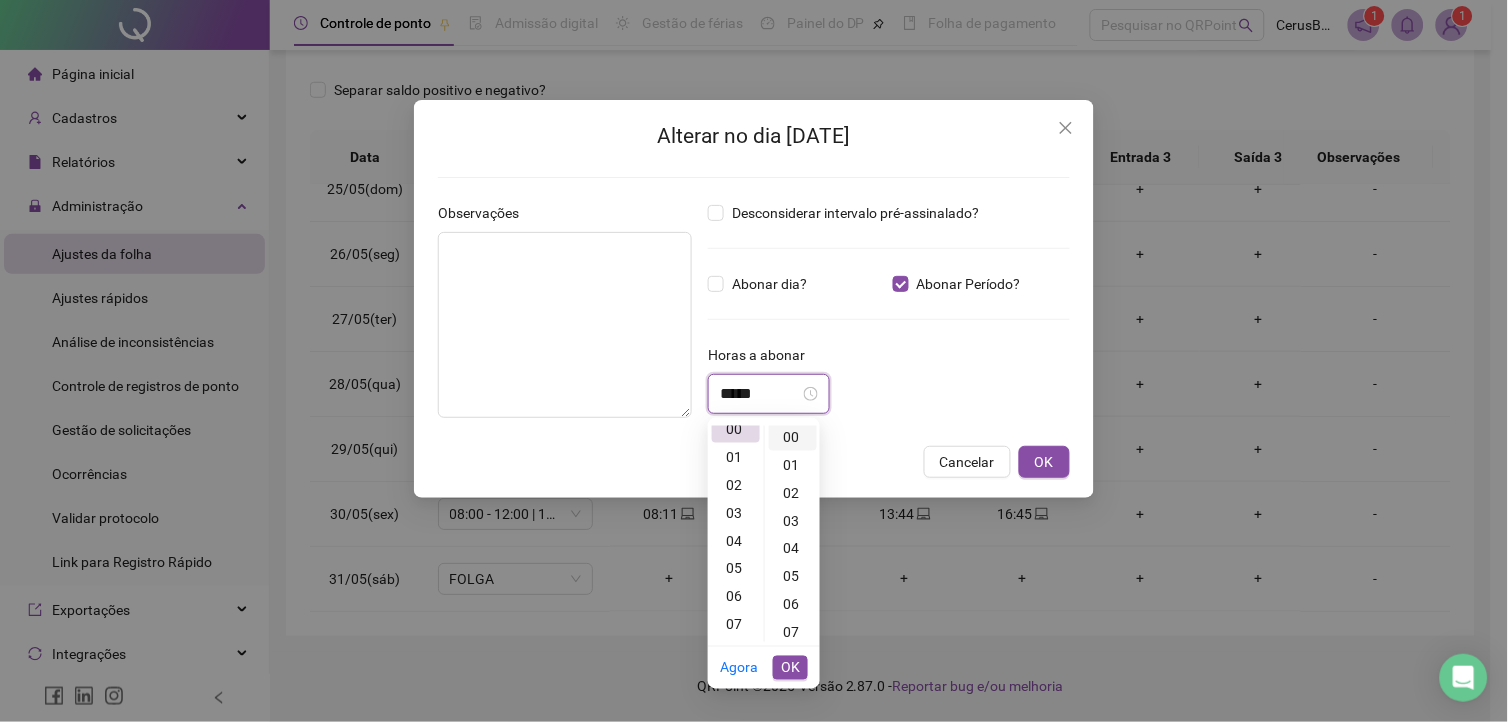 scroll, scrollTop: 0, scrollLeft: 0, axis: both 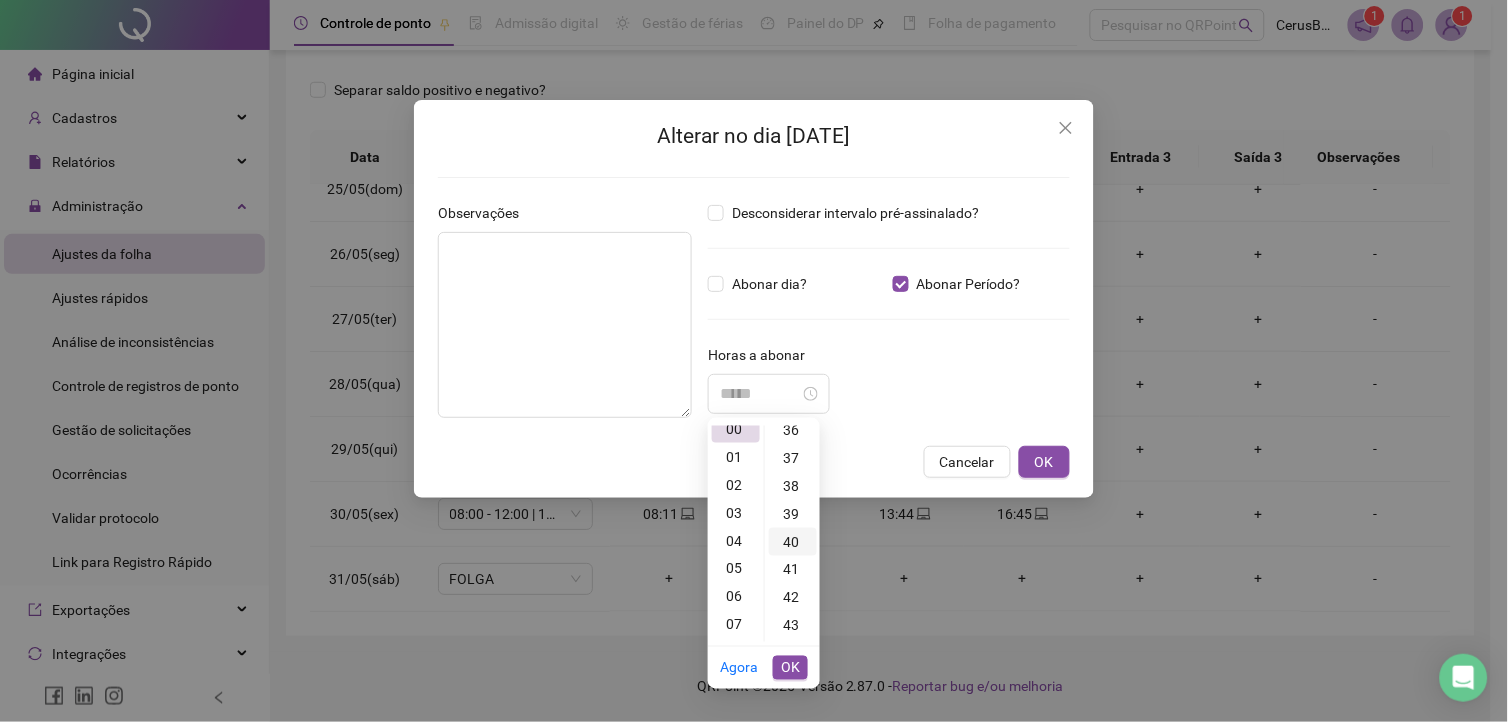 click on "40" at bounding box center (793, 542) 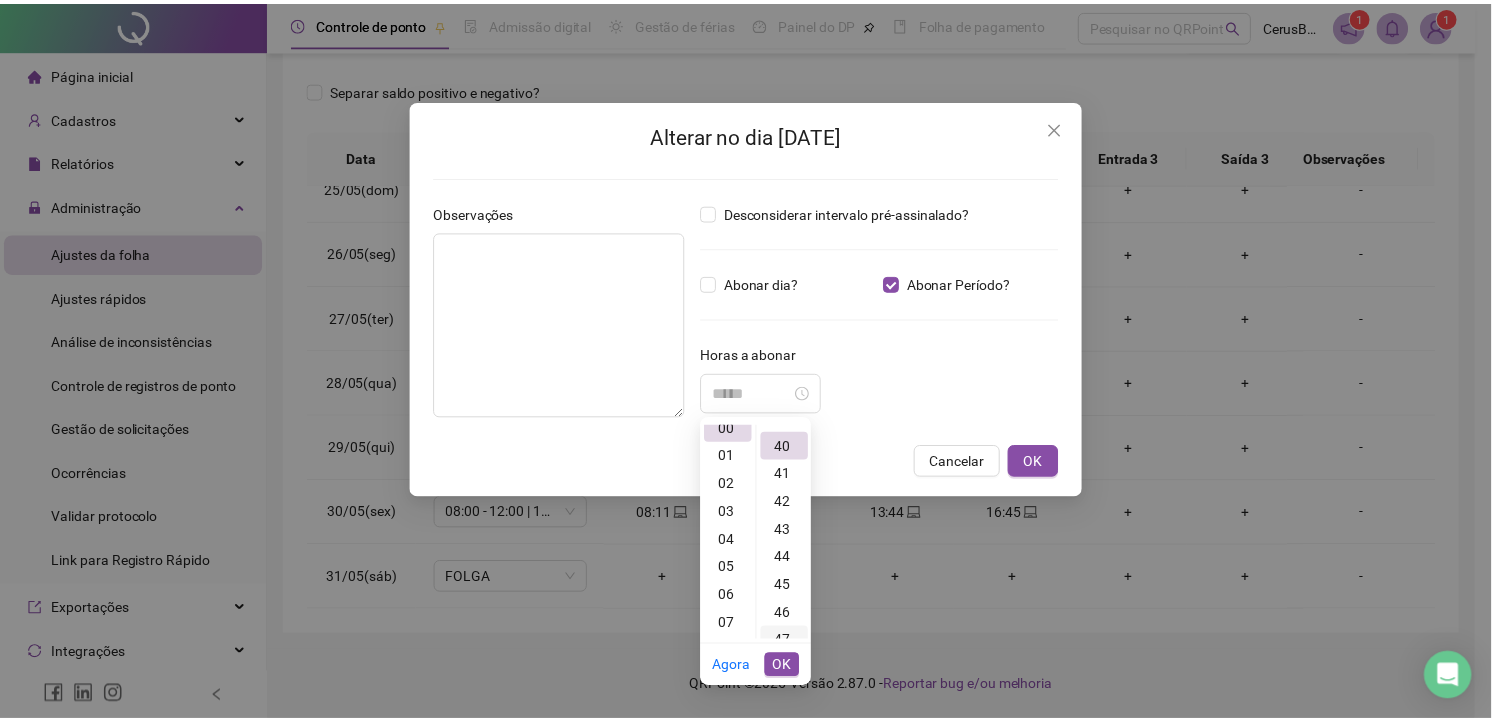 scroll, scrollTop: 1118, scrollLeft: 0, axis: vertical 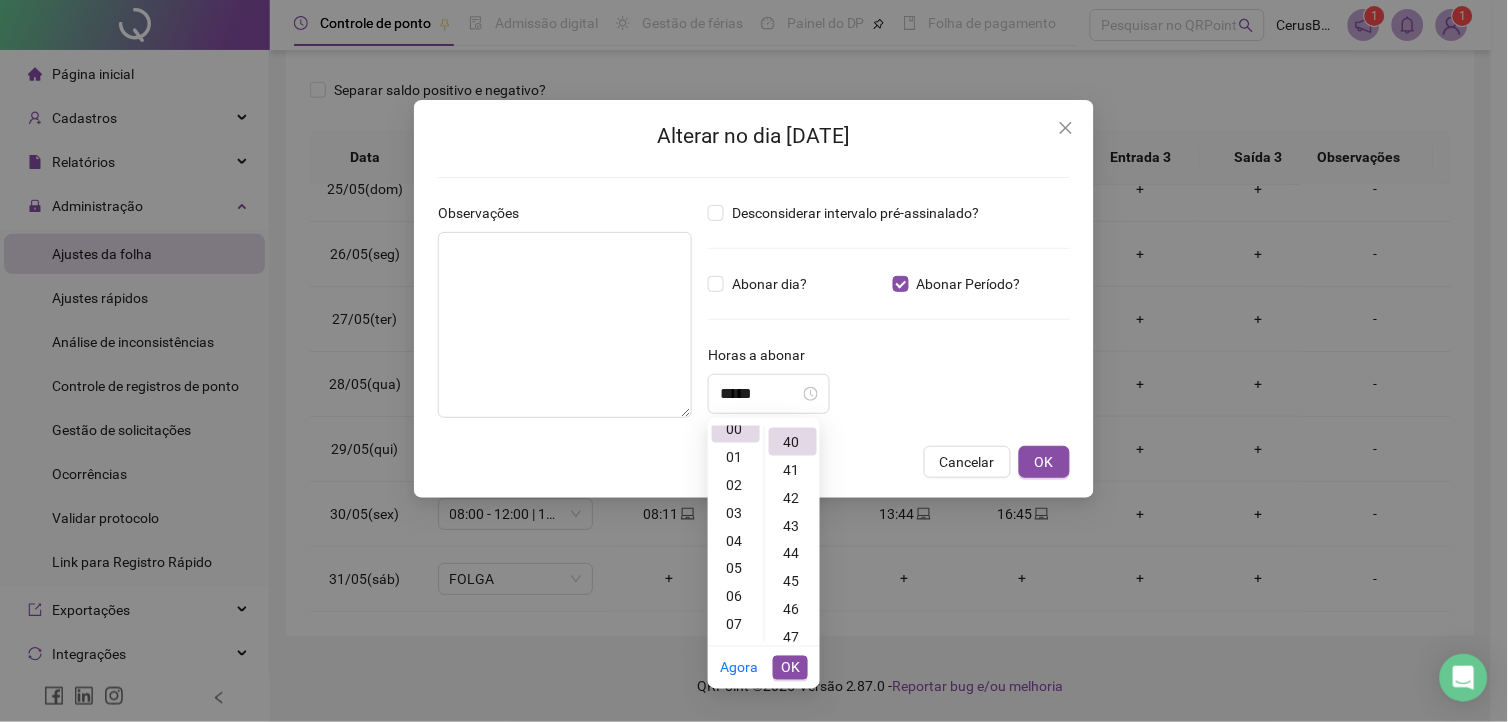 click on "OK" at bounding box center (790, 668) 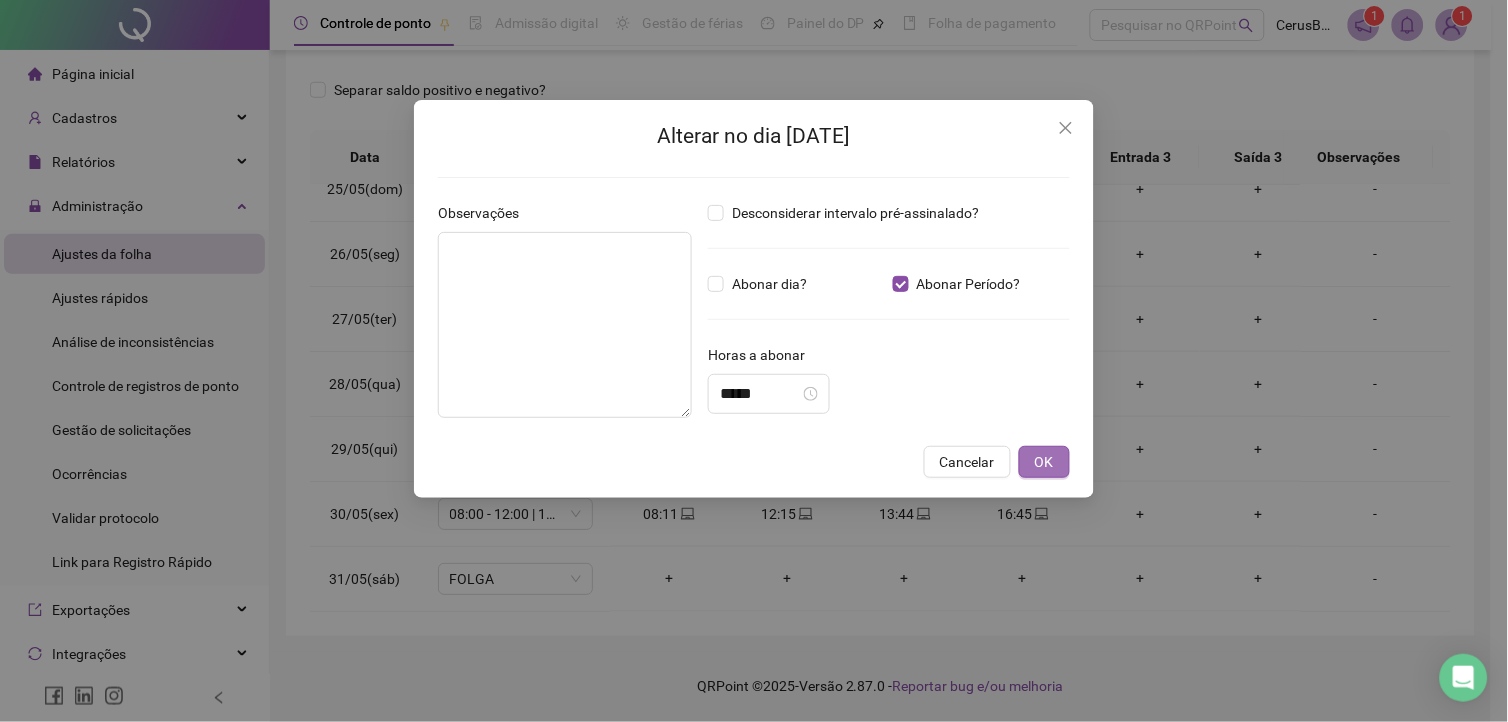 click on "OK" at bounding box center [1044, 462] 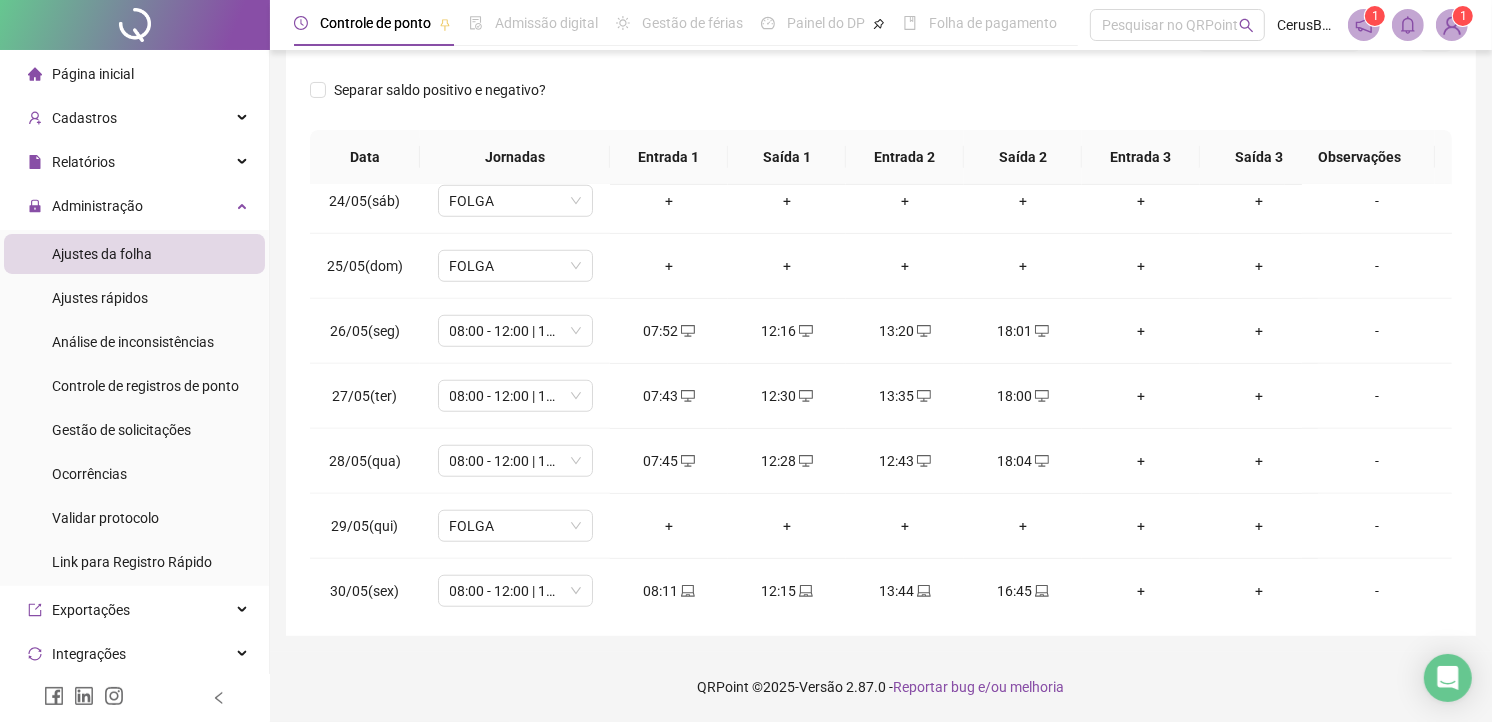 scroll, scrollTop: 1385, scrollLeft: 0, axis: vertical 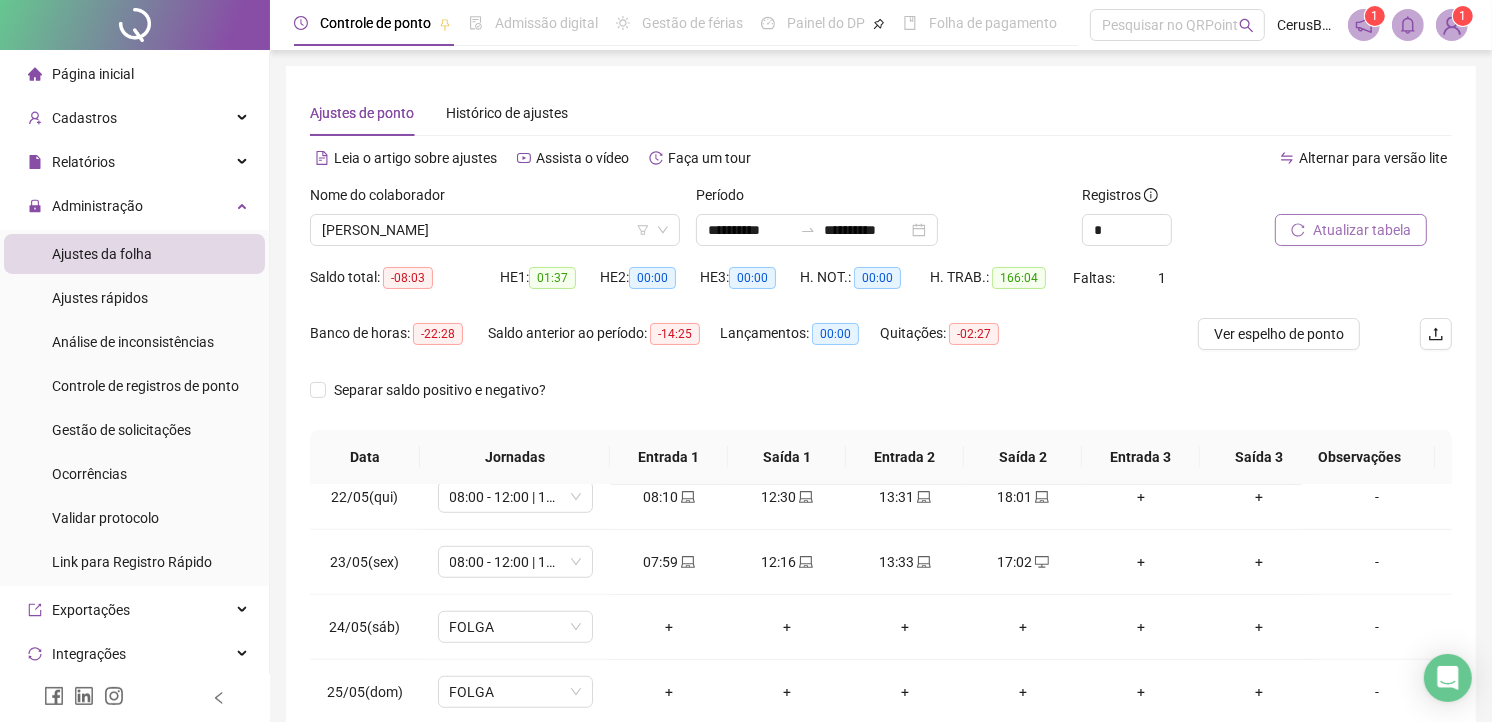 click on "Atualizar tabela" at bounding box center (1362, 230) 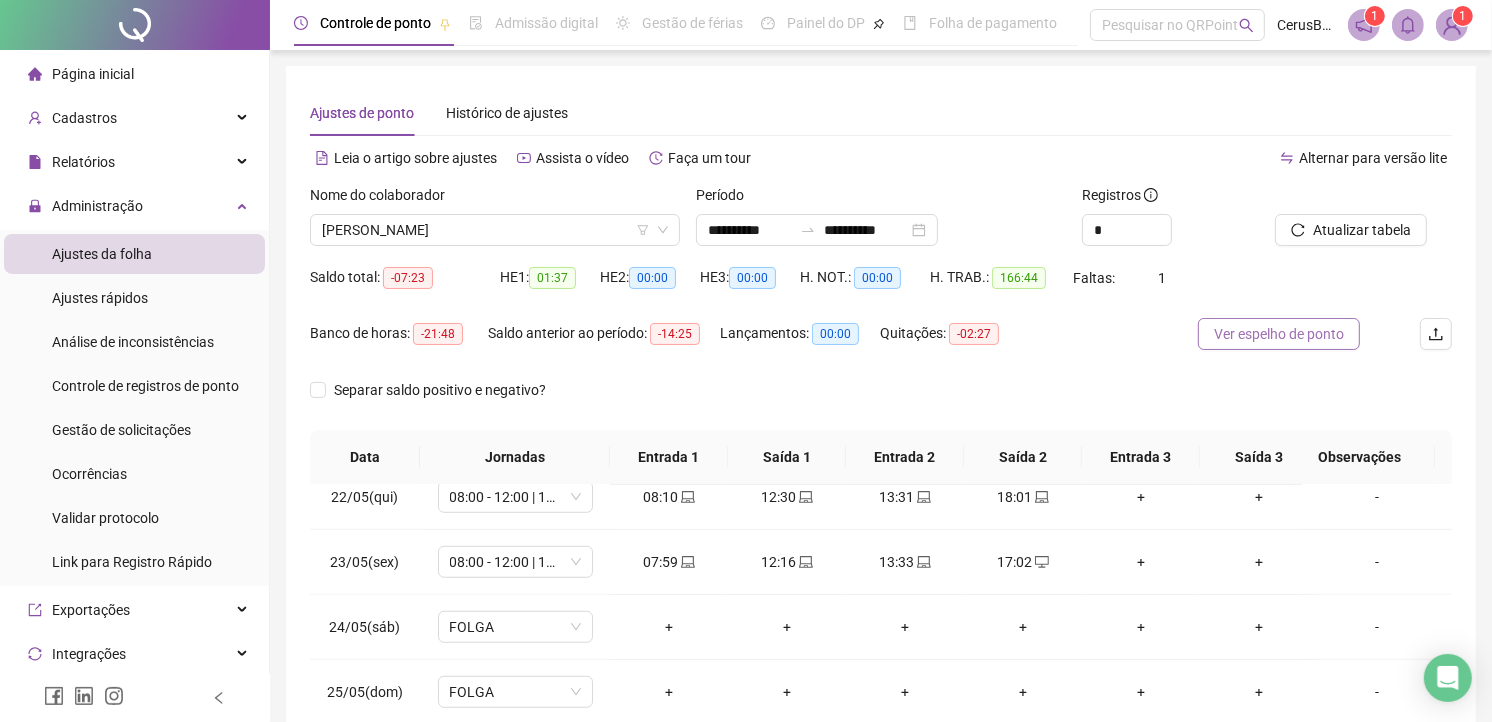click on "Ver espelho de ponto" at bounding box center [1279, 334] 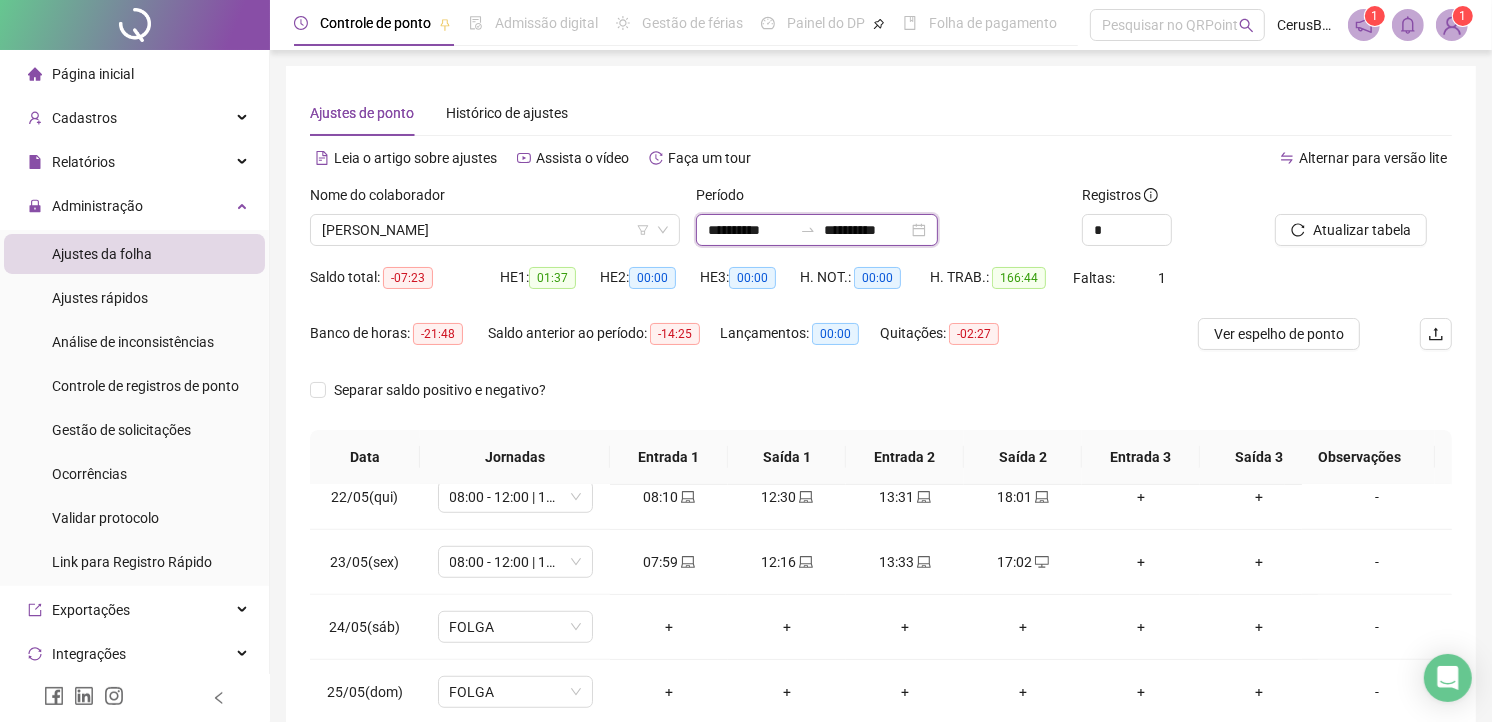 click on "**********" at bounding box center (750, 230) 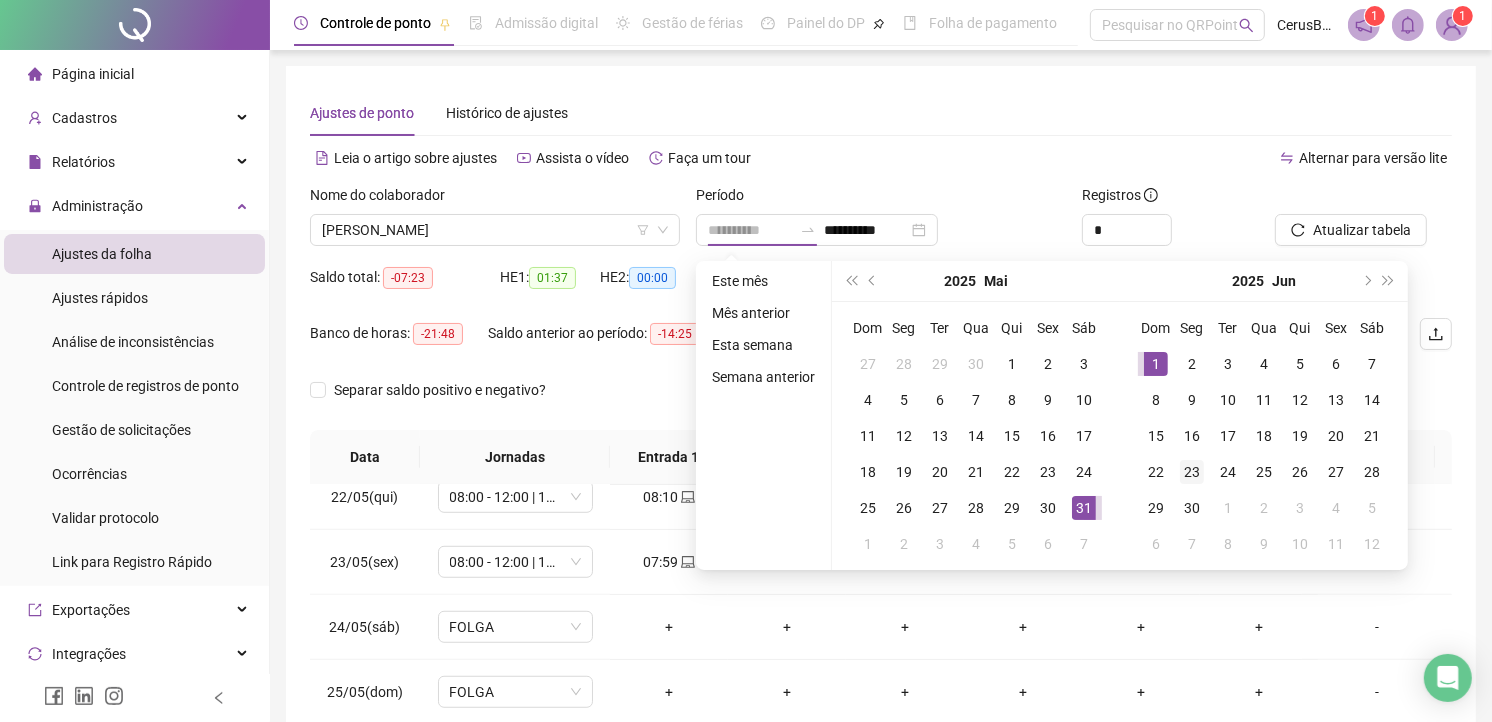 drag, startPoint x: 1163, startPoint y: 364, endPoint x: 1187, endPoint y: 454, distance: 93.14505 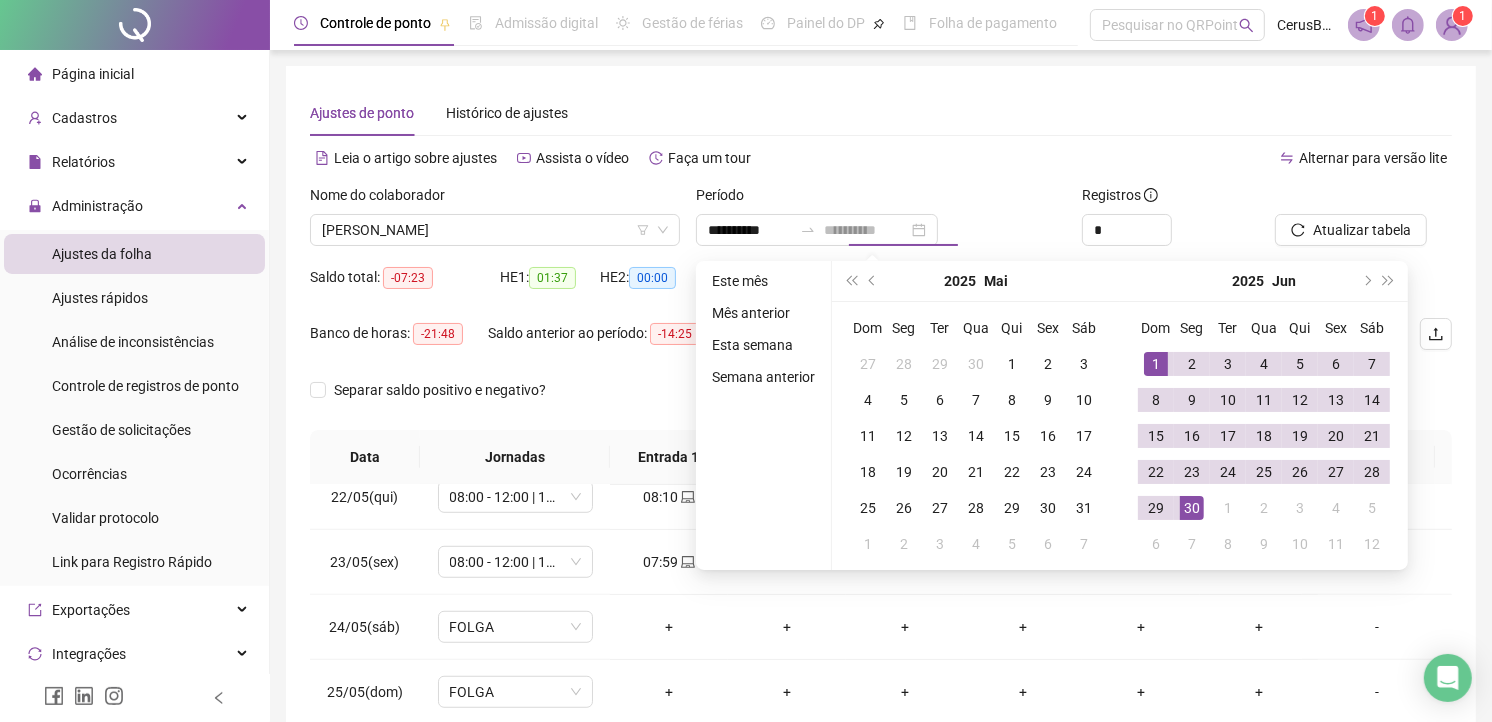 click on "30" at bounding box center (1192, 508) 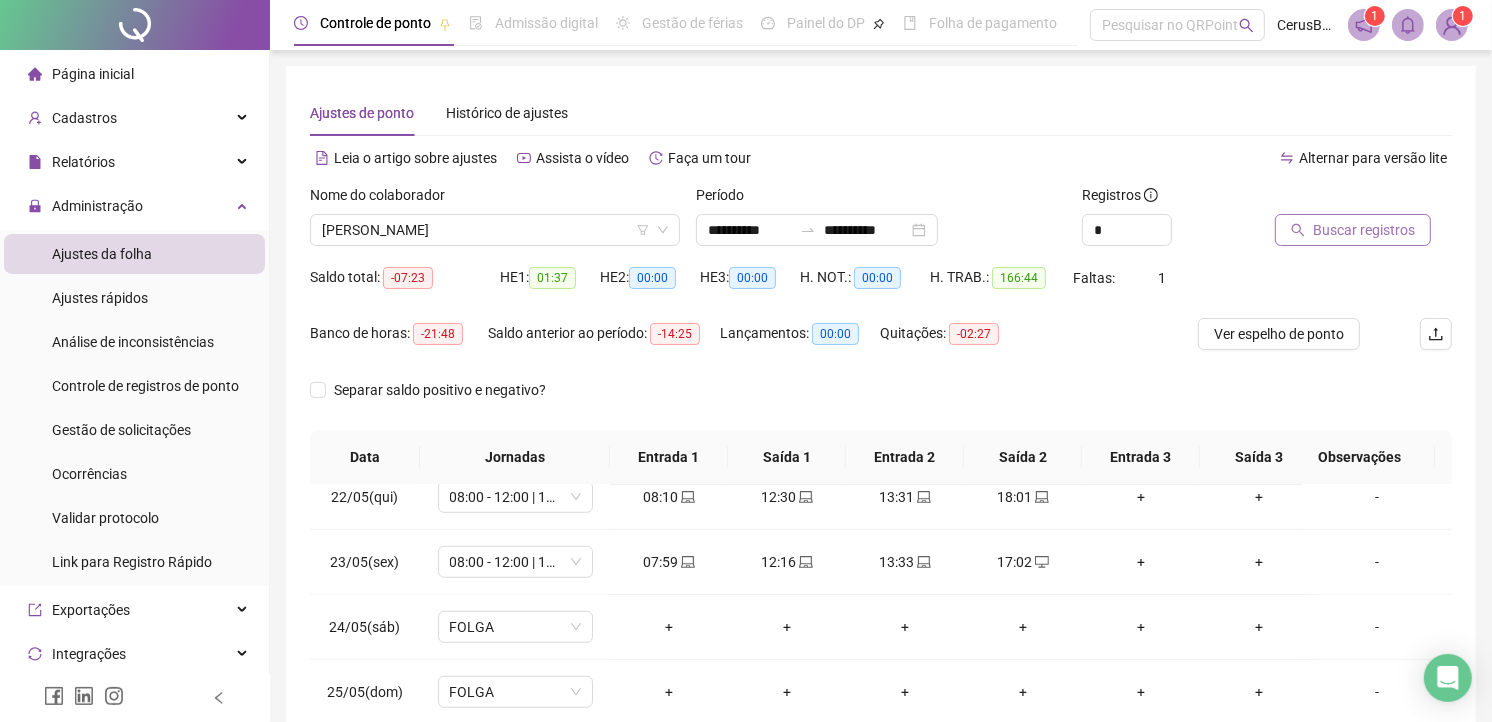click on "Buscar registros" at bounding box center [1364, 230] 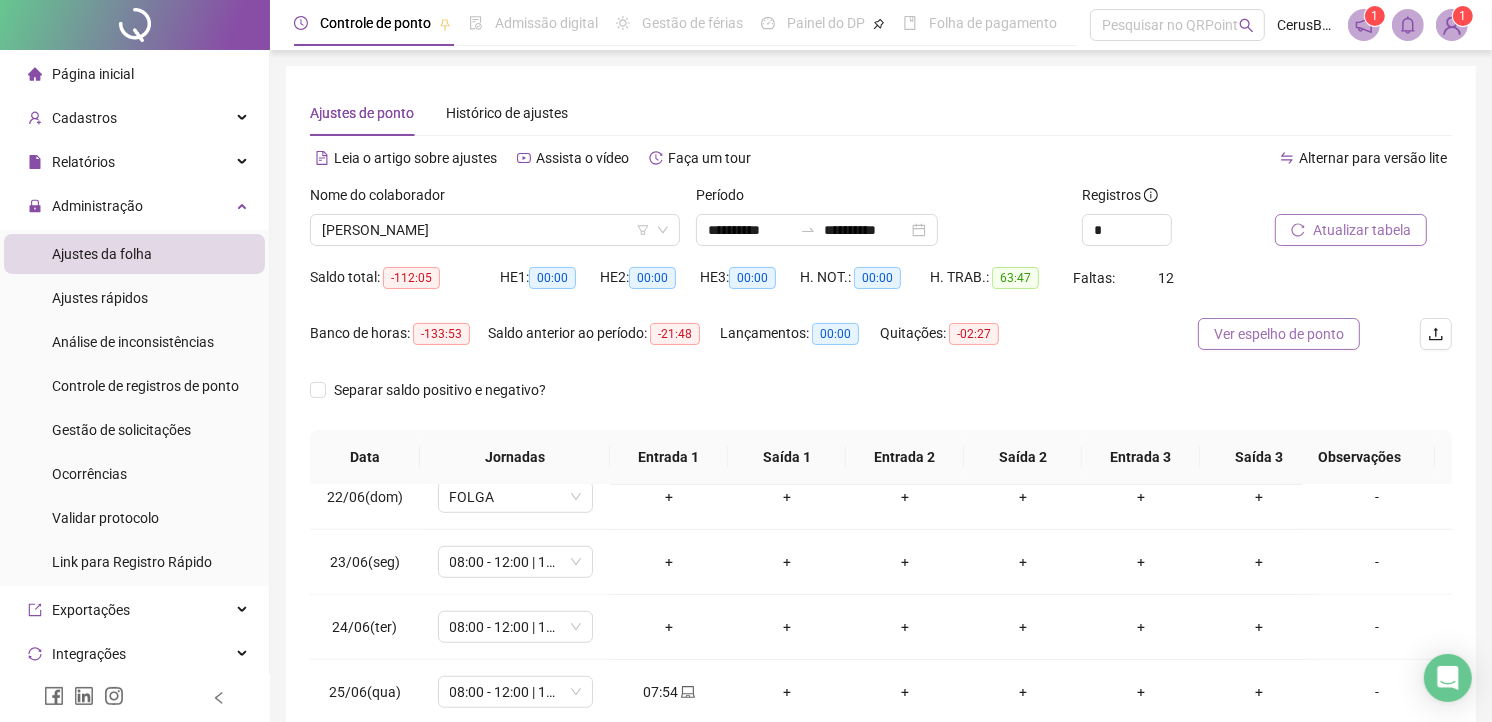 click on "Ver espelho de ponto" at bounding box center [1279, 334] 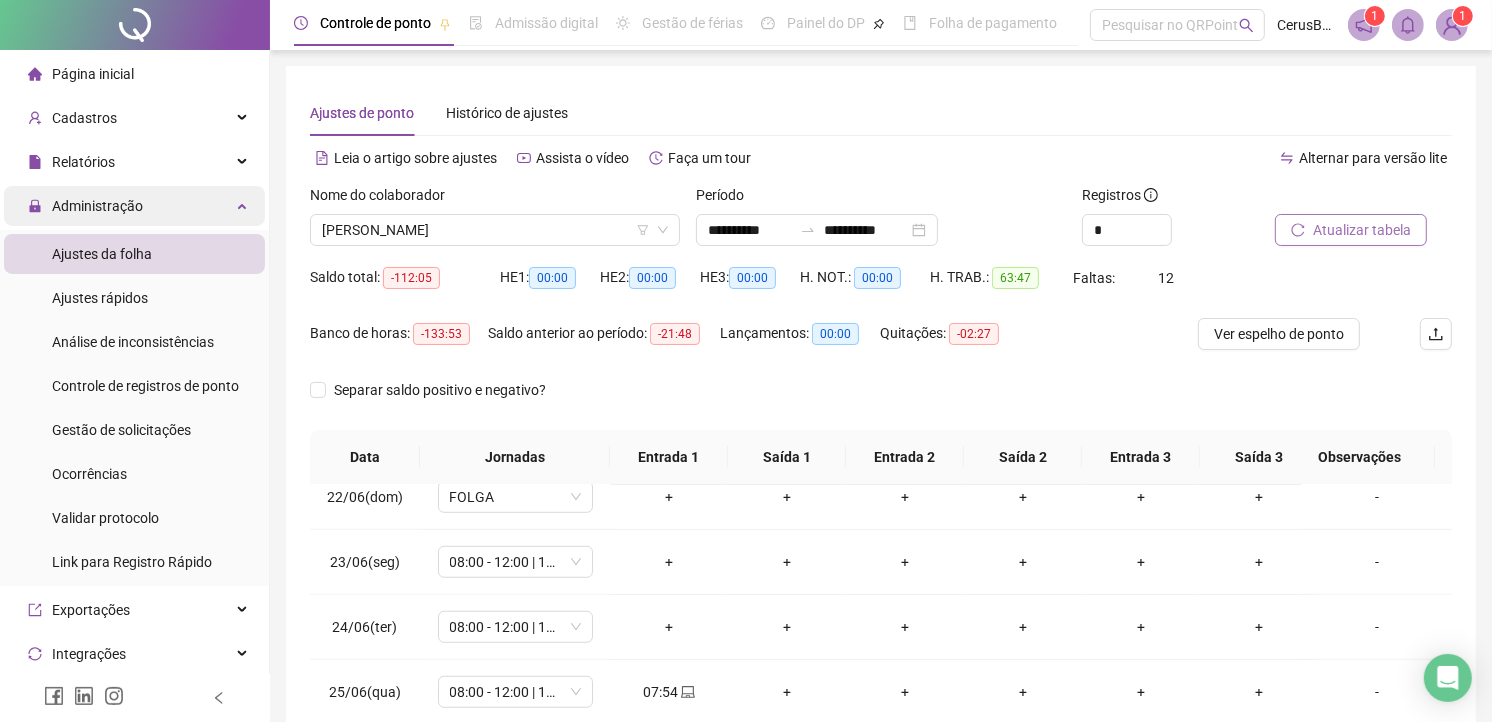 click on "Administração" at bounding box center (134, 206) 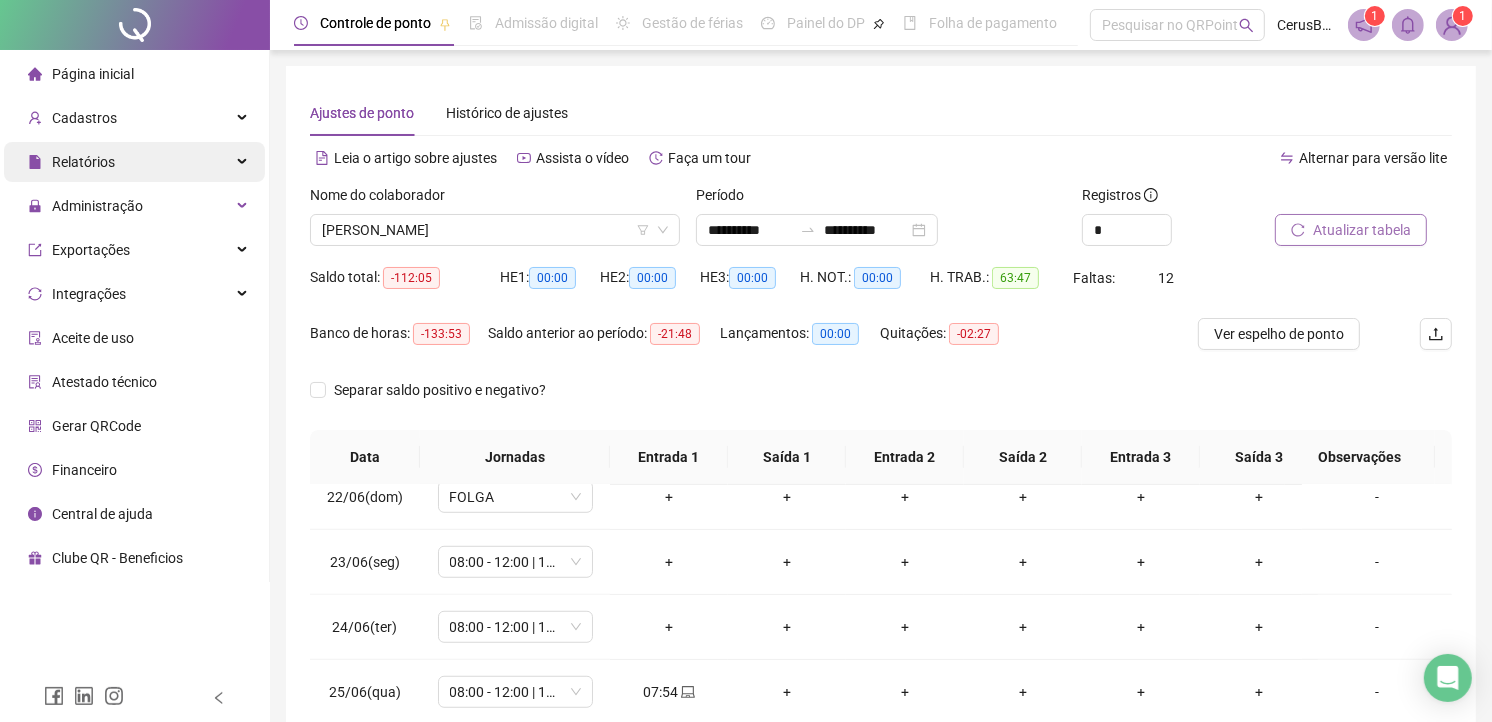 click on "Relatórios" at bounding box center [134, 162] 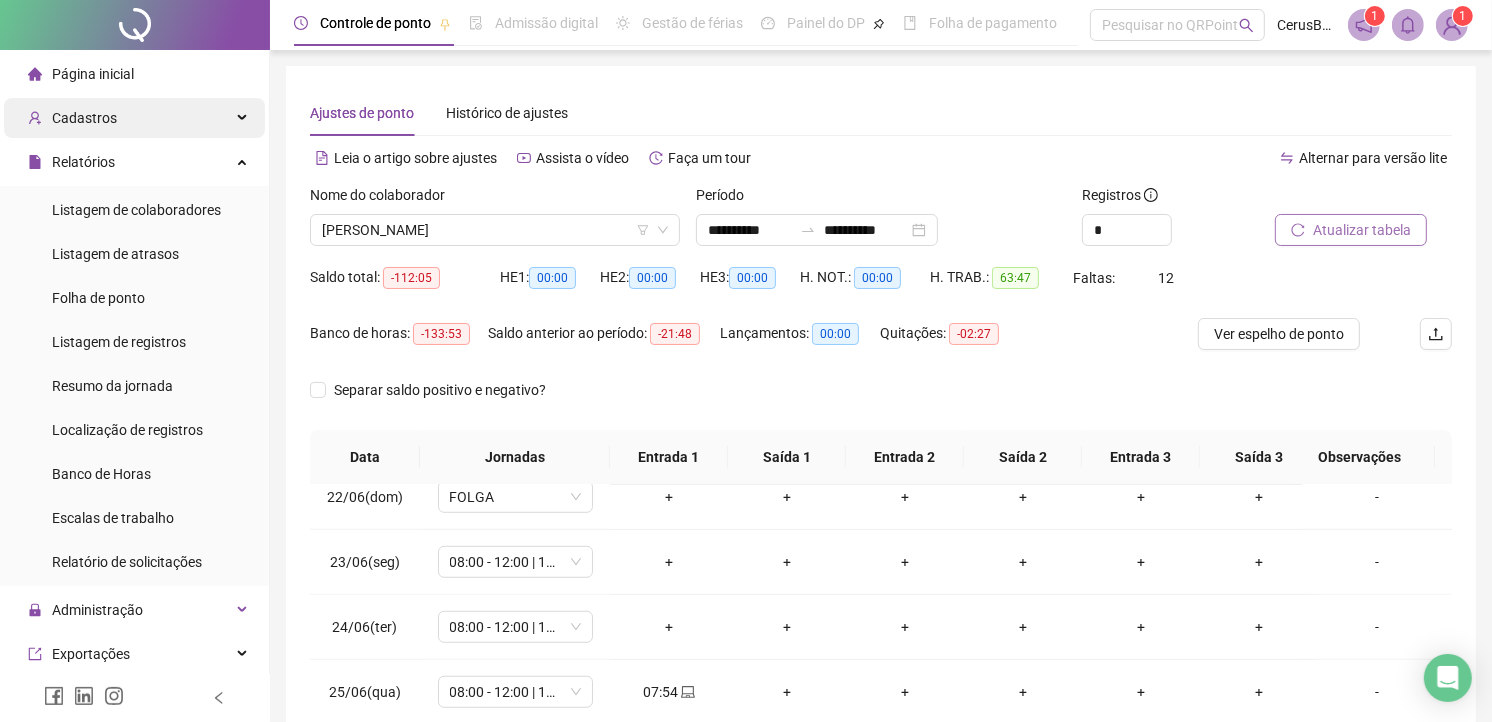 click on "Cadastros" at bounding box center [134, 118] 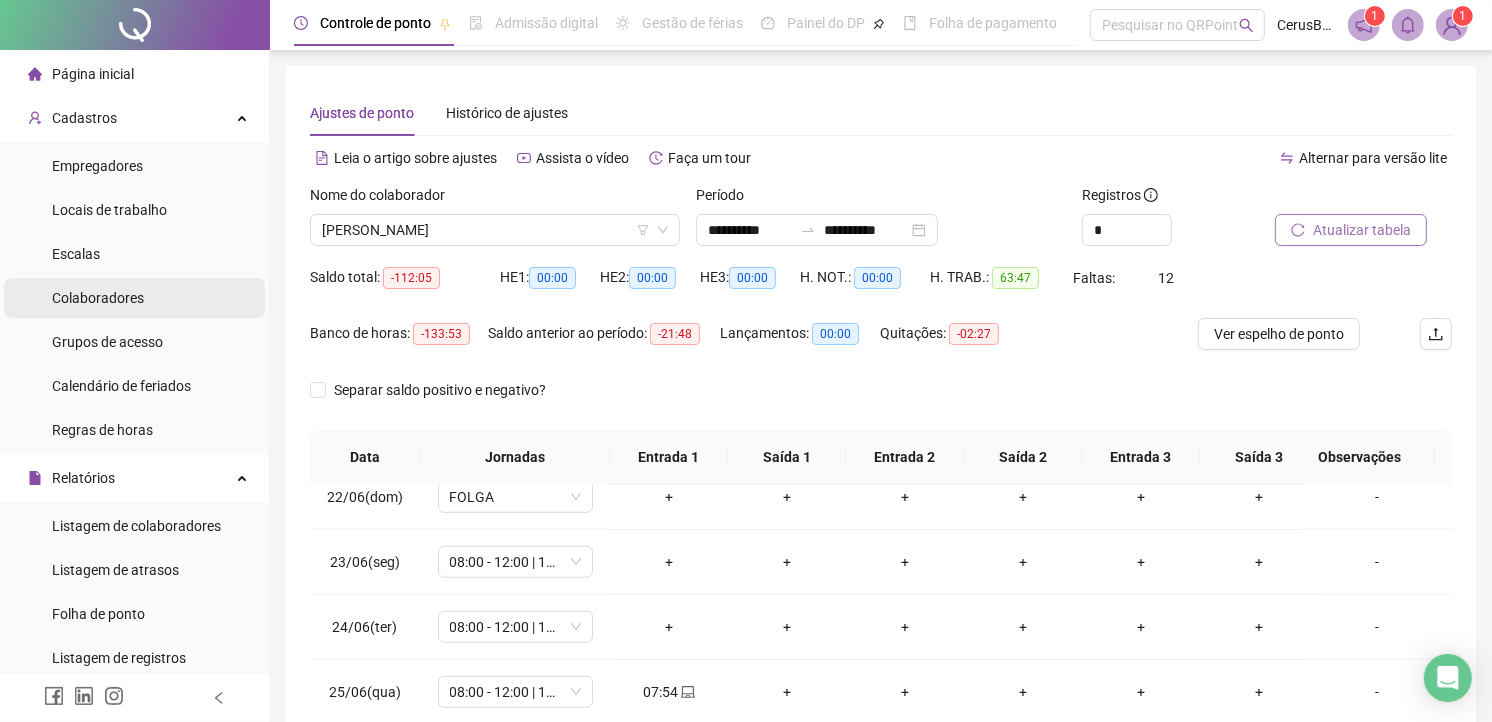 click on "Colaboradores" at bounding box center (134, 298) 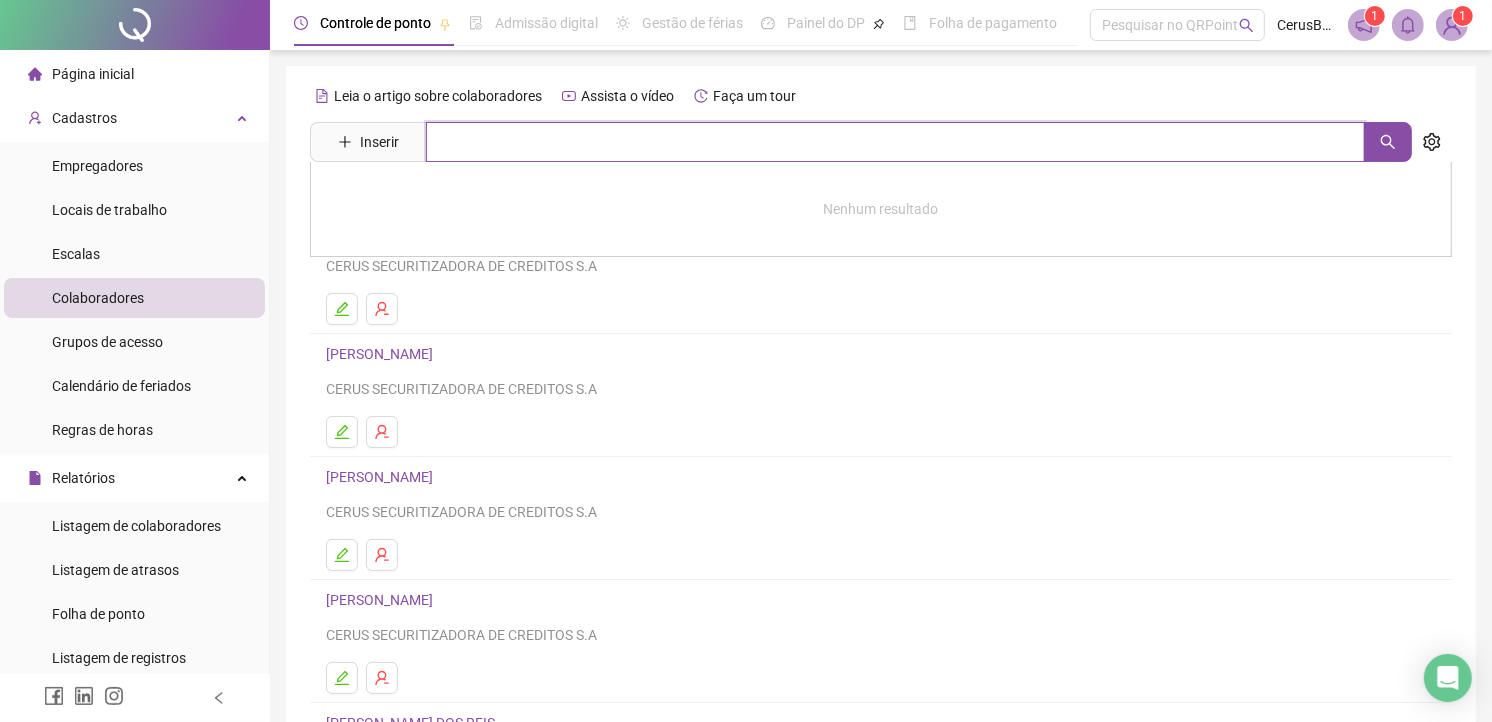 click at bounding box center (895, 142) 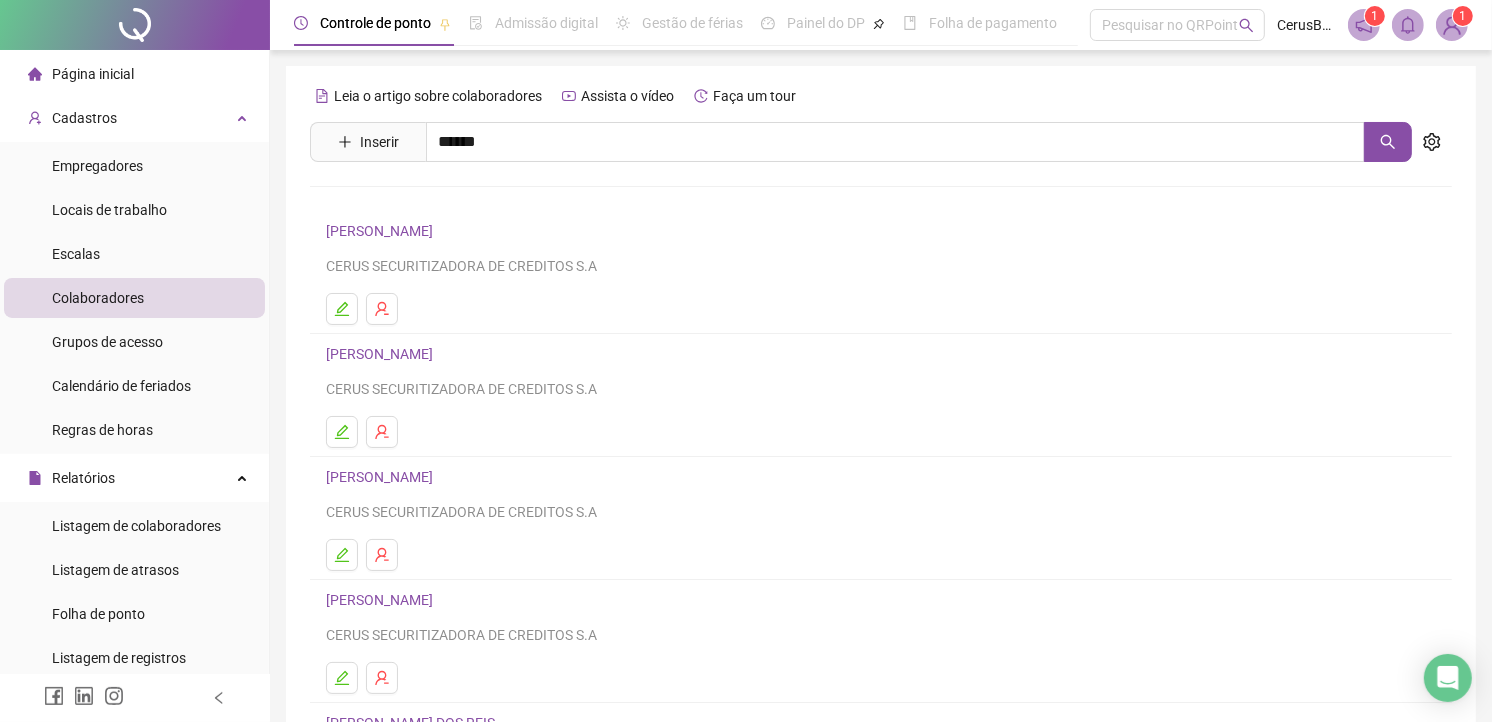 click on "[PERSON_NAME]" at bounding box center [881, 203] 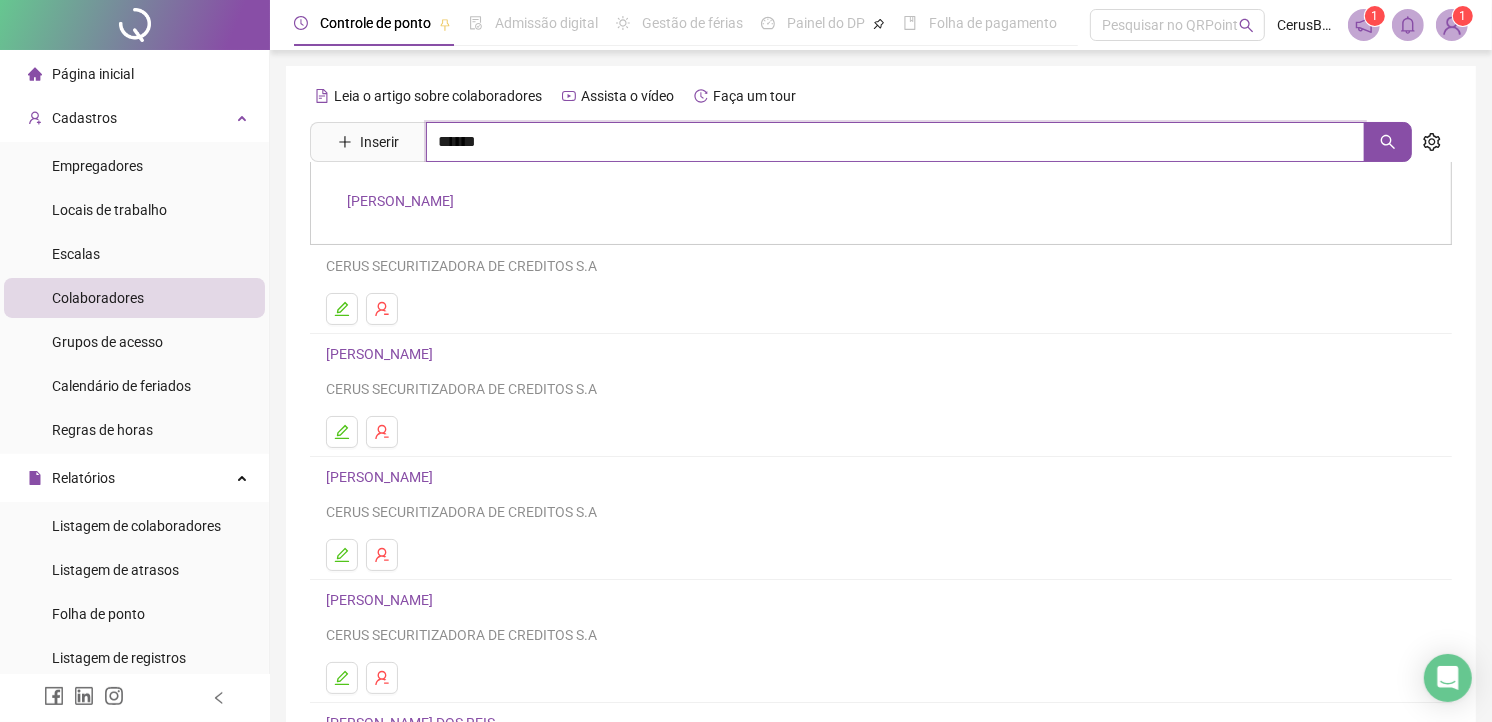 click on "******" at bounding box center (895, 142) 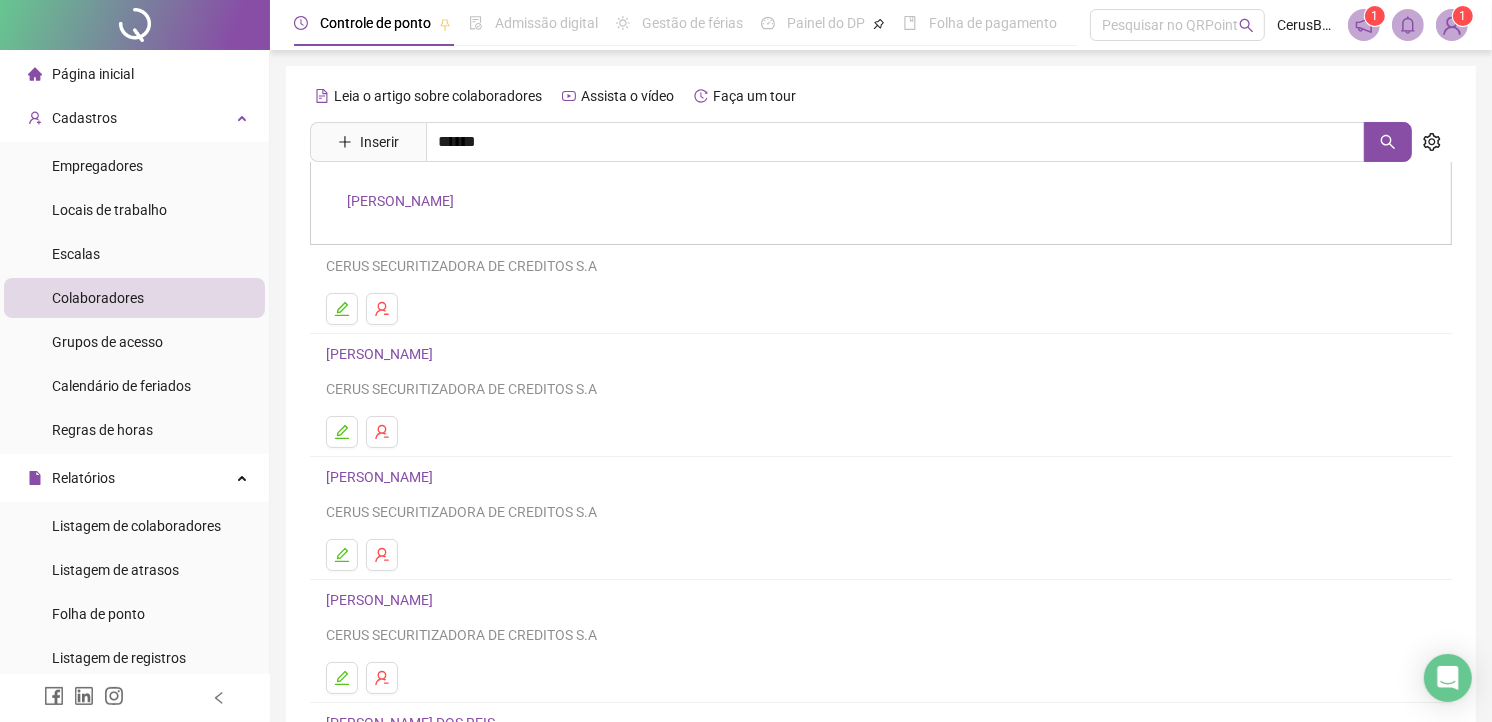 click on "[PERSON_NAME]" at bounding box center (400, 201) 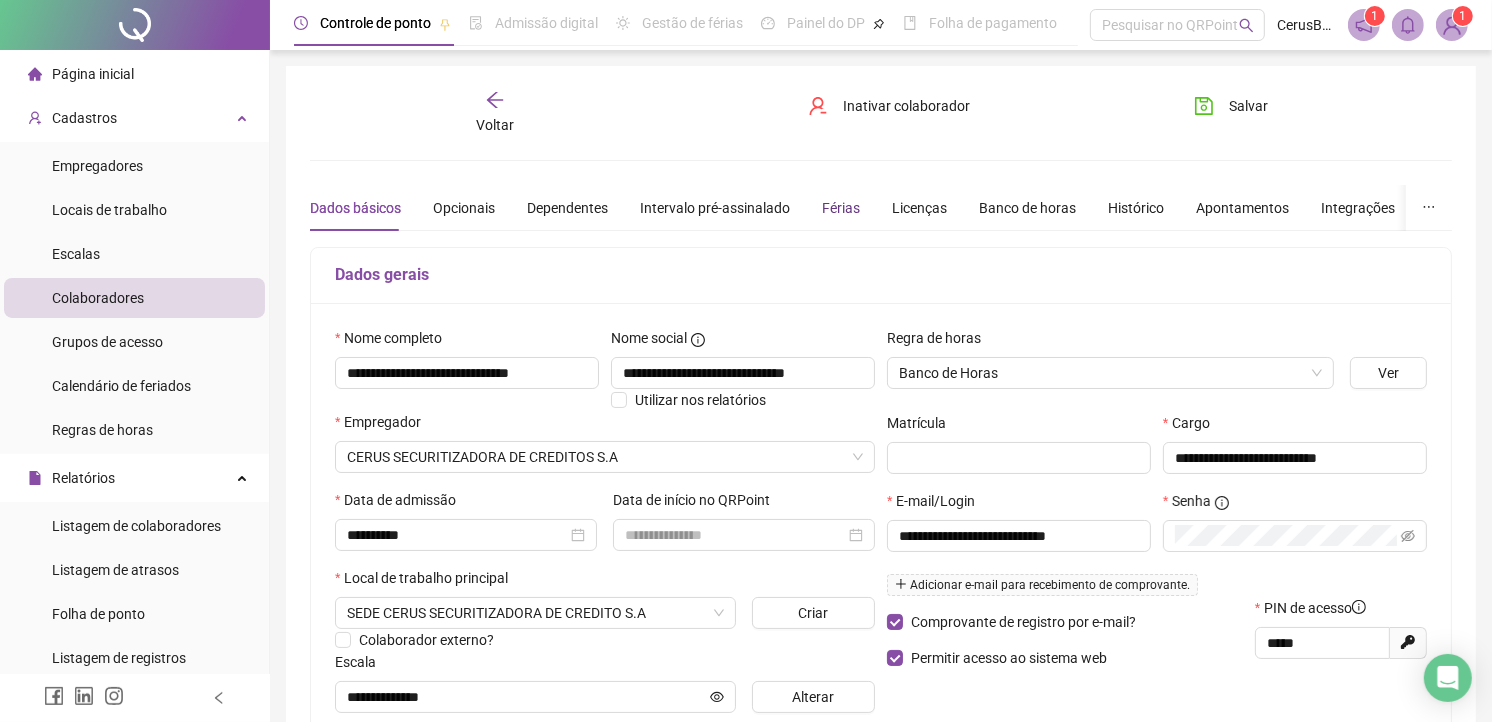click on "Férias" at bounding box center (841, 208) 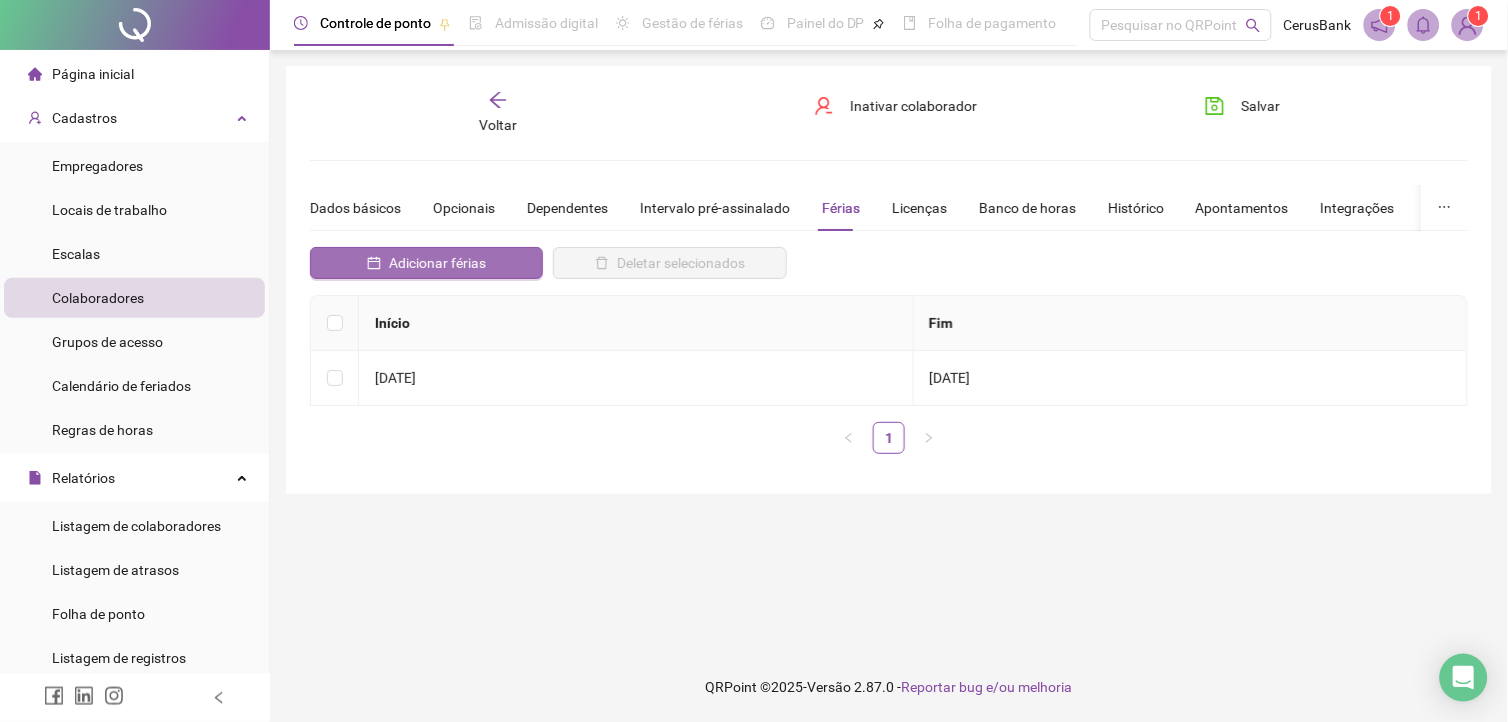 click on "Adicionar férias" at bounding box center (426, 263) 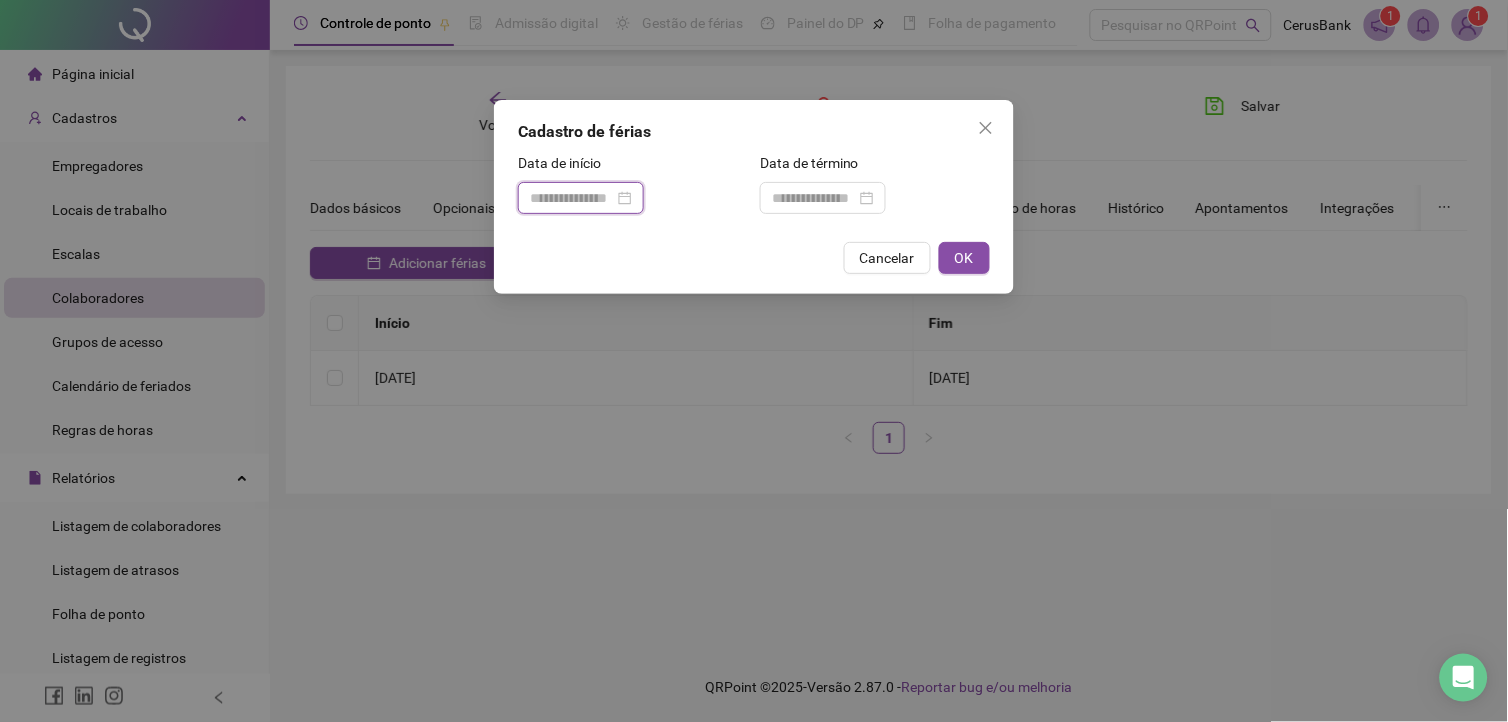 click at bounding box center [572, 198] 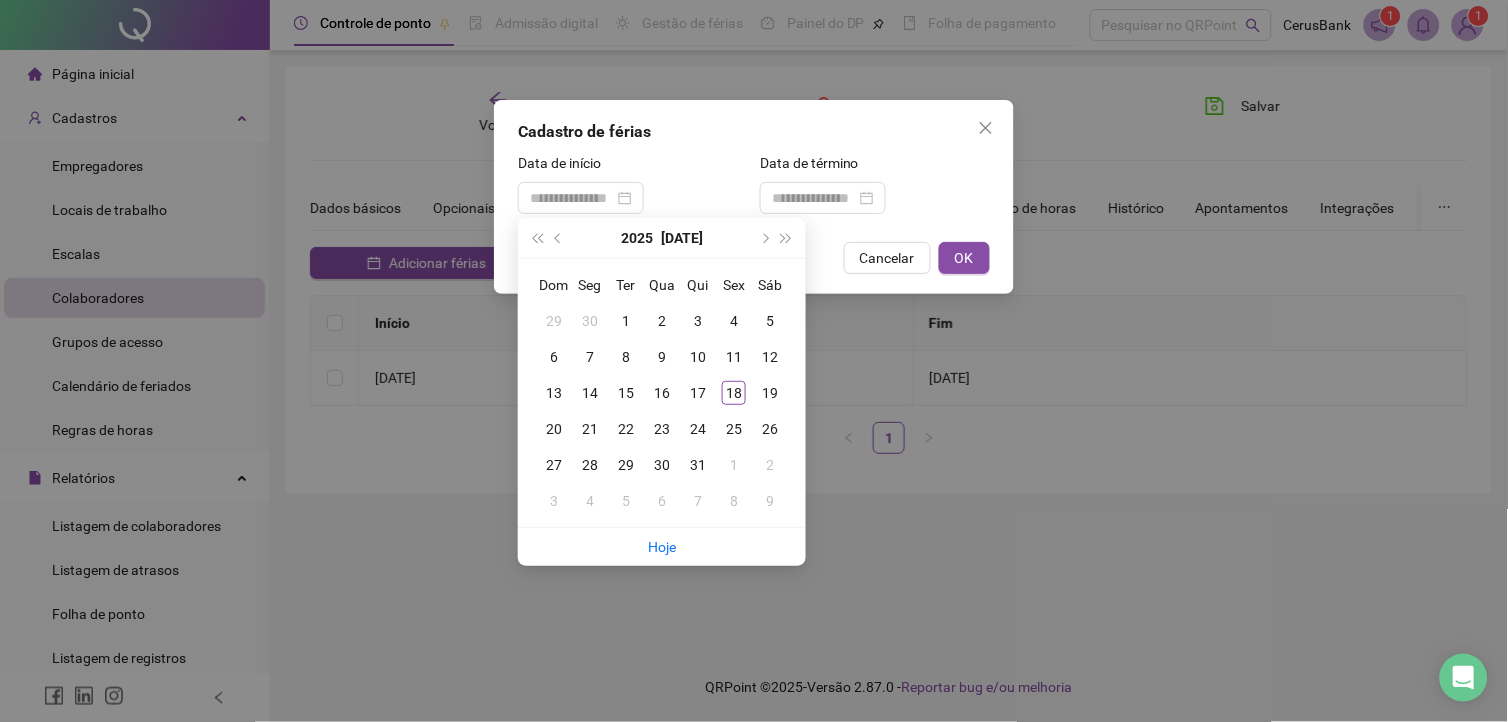 click on "[DATE]" at bounding box center (662, 238) 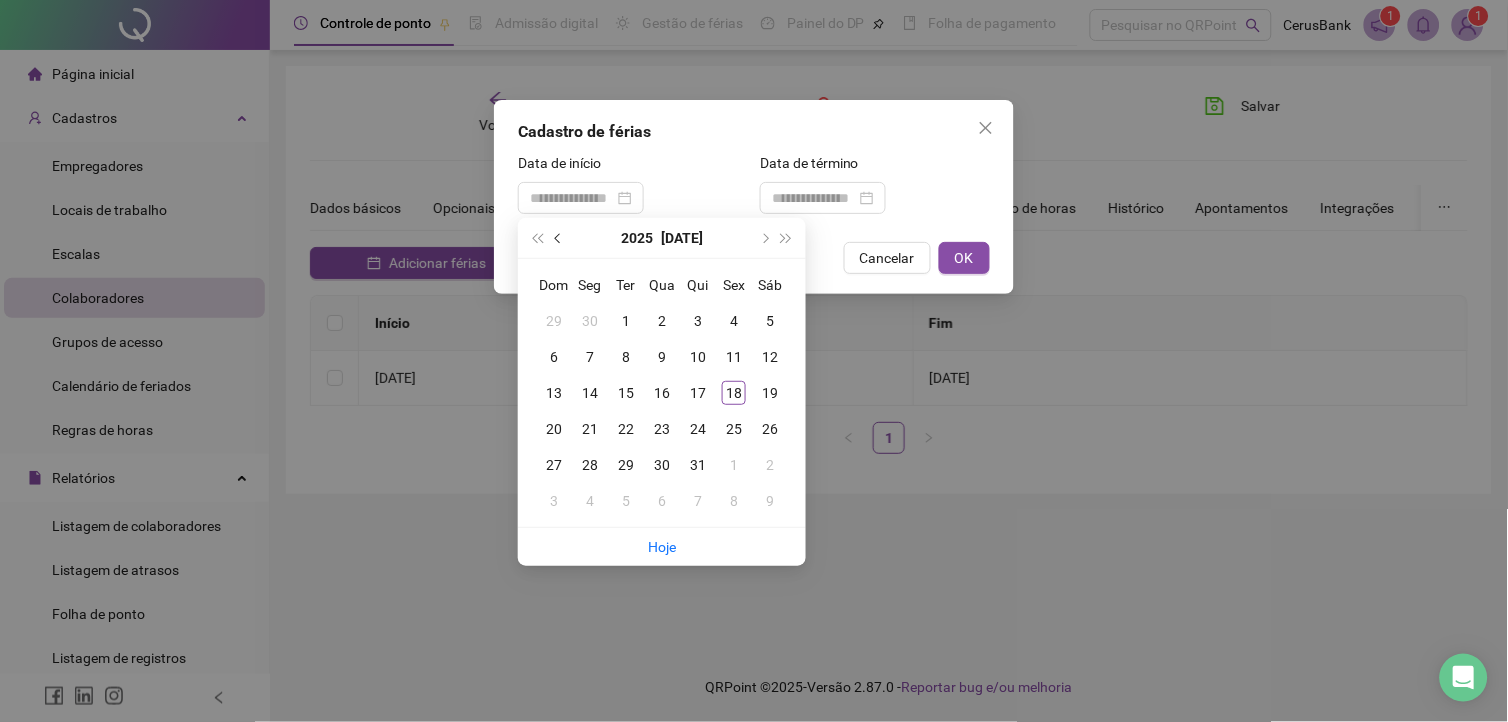click at bounding box center [559, 238] 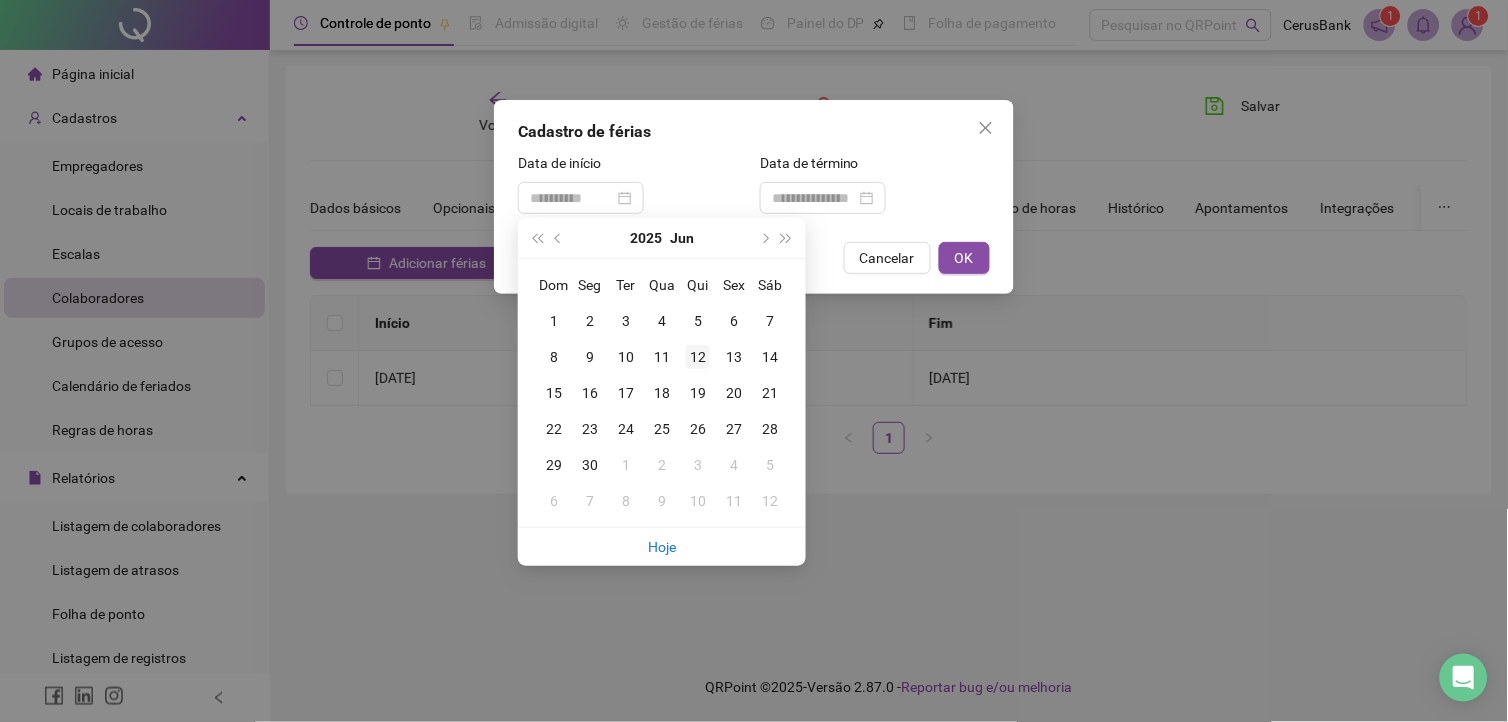 click on "12" at bounding box center [698, 357] 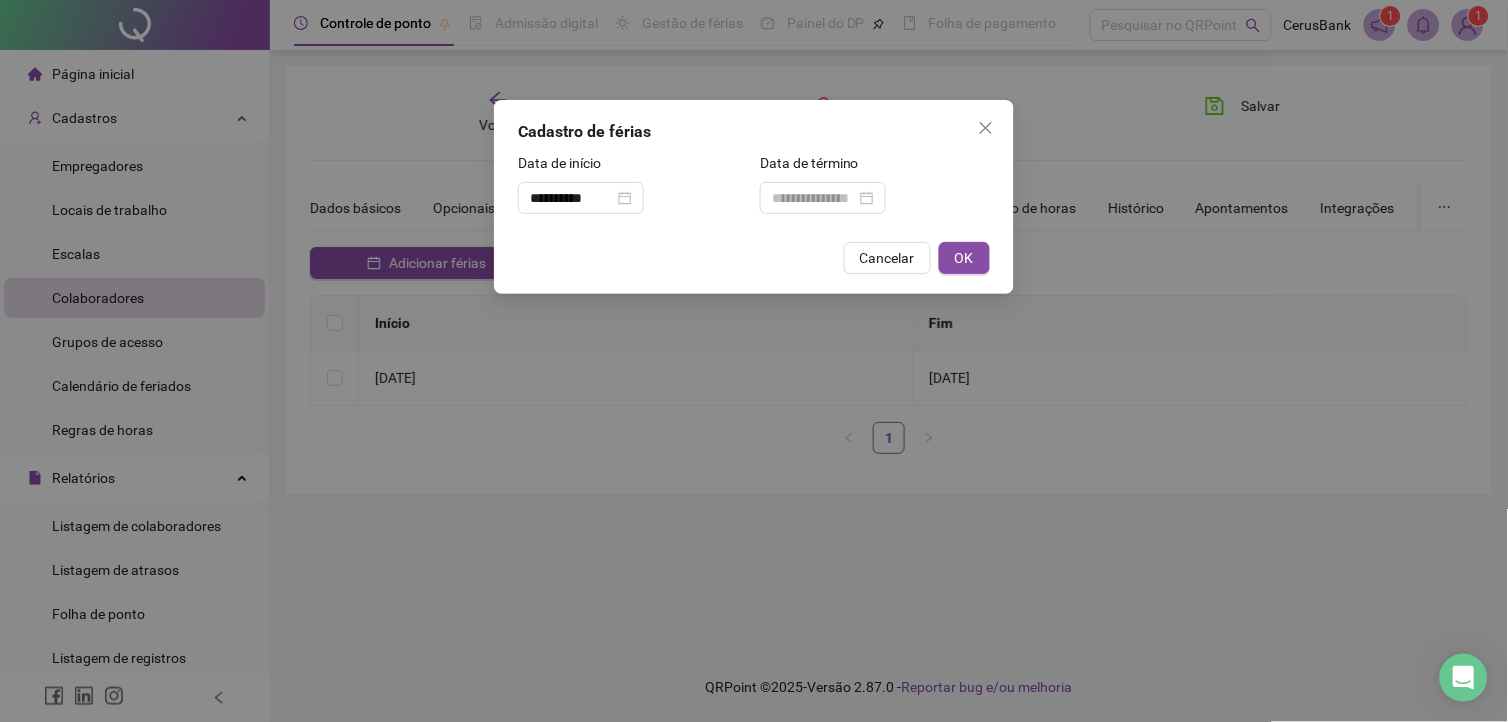 click on "Data de término" at bounding box center (875, 167) 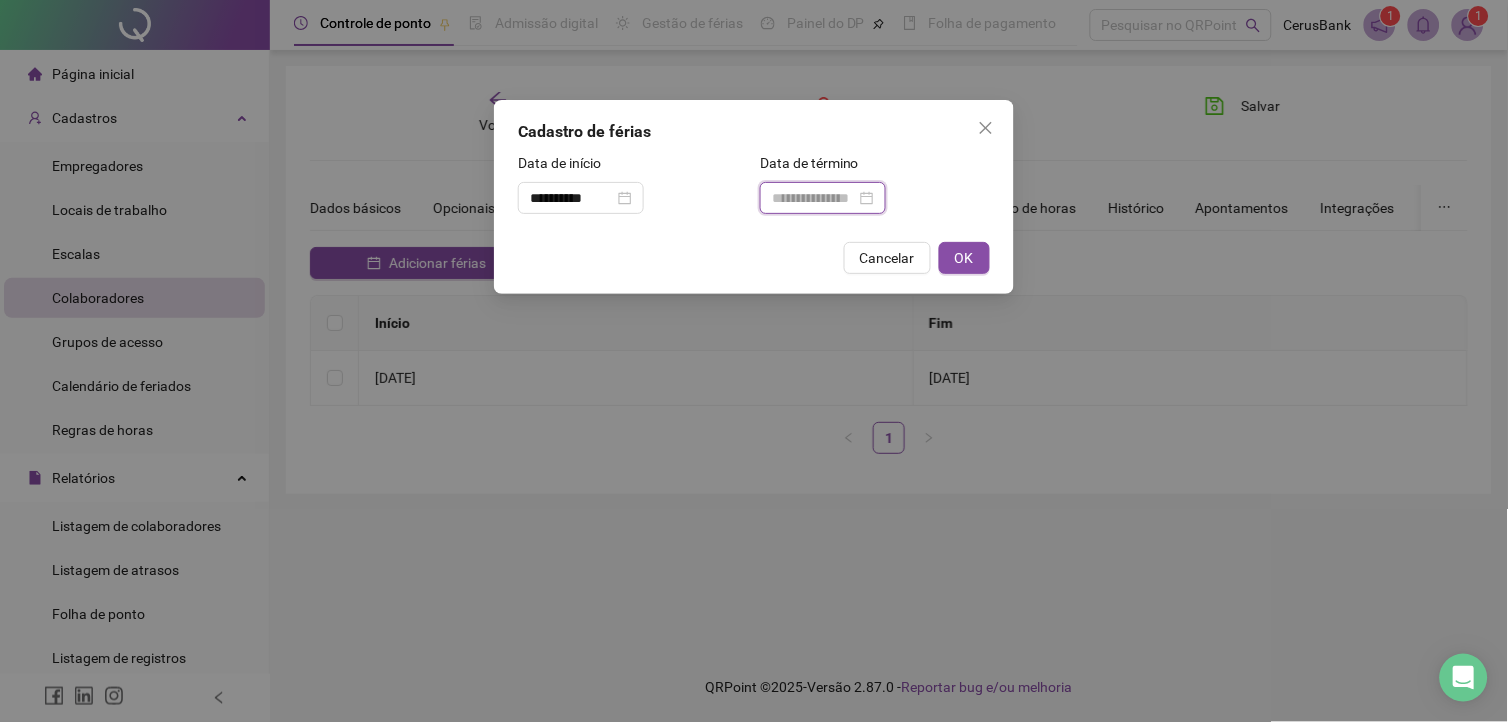 click at bounding box center [814, 198] 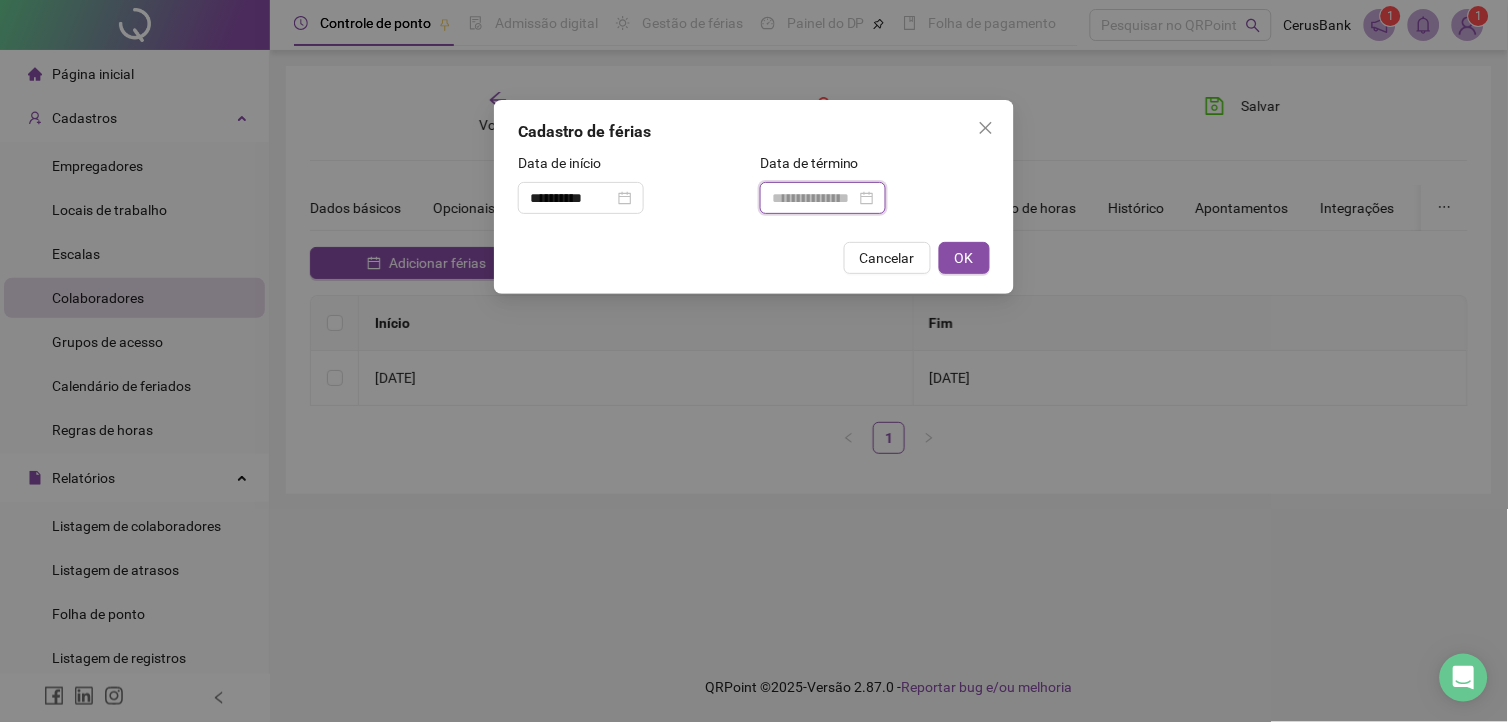 click at bounding box center (814, 198) 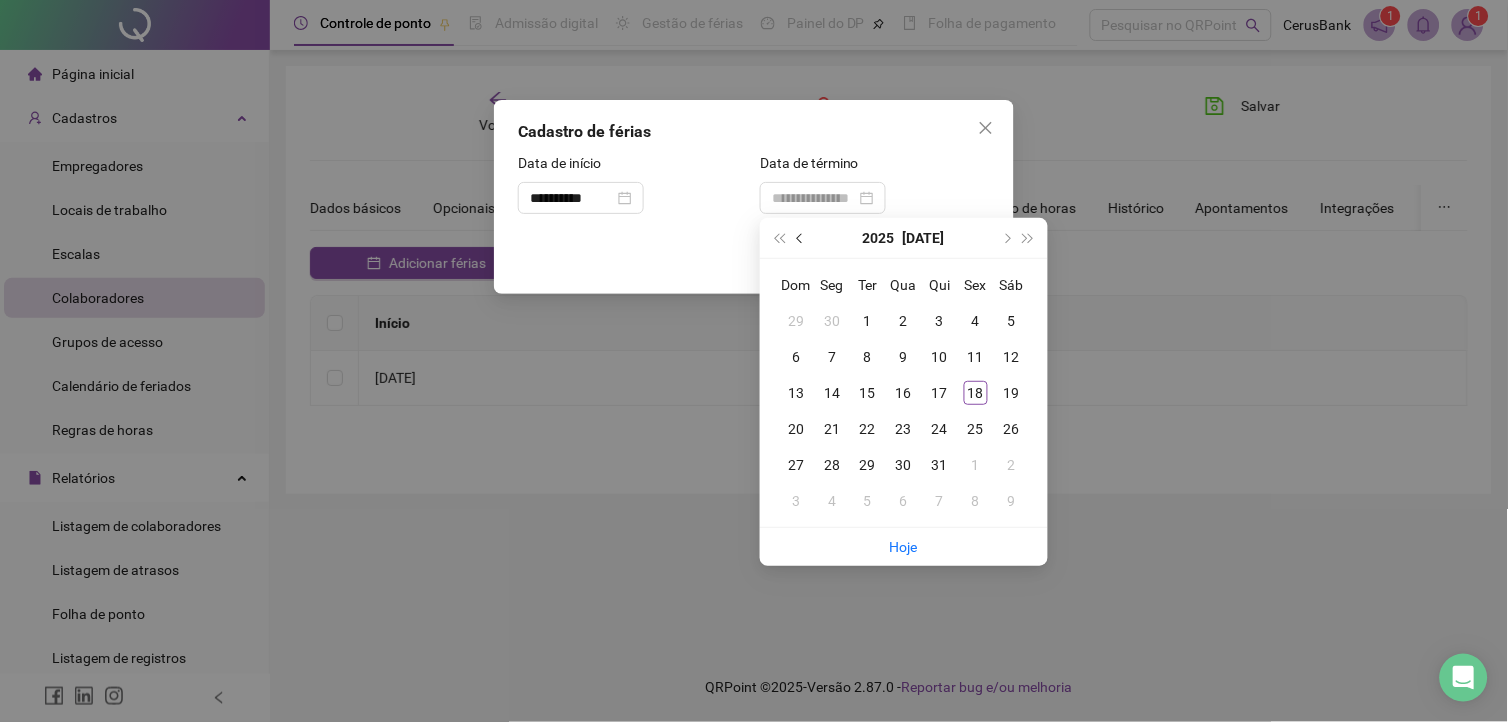 click at bounding box center [801, 238] 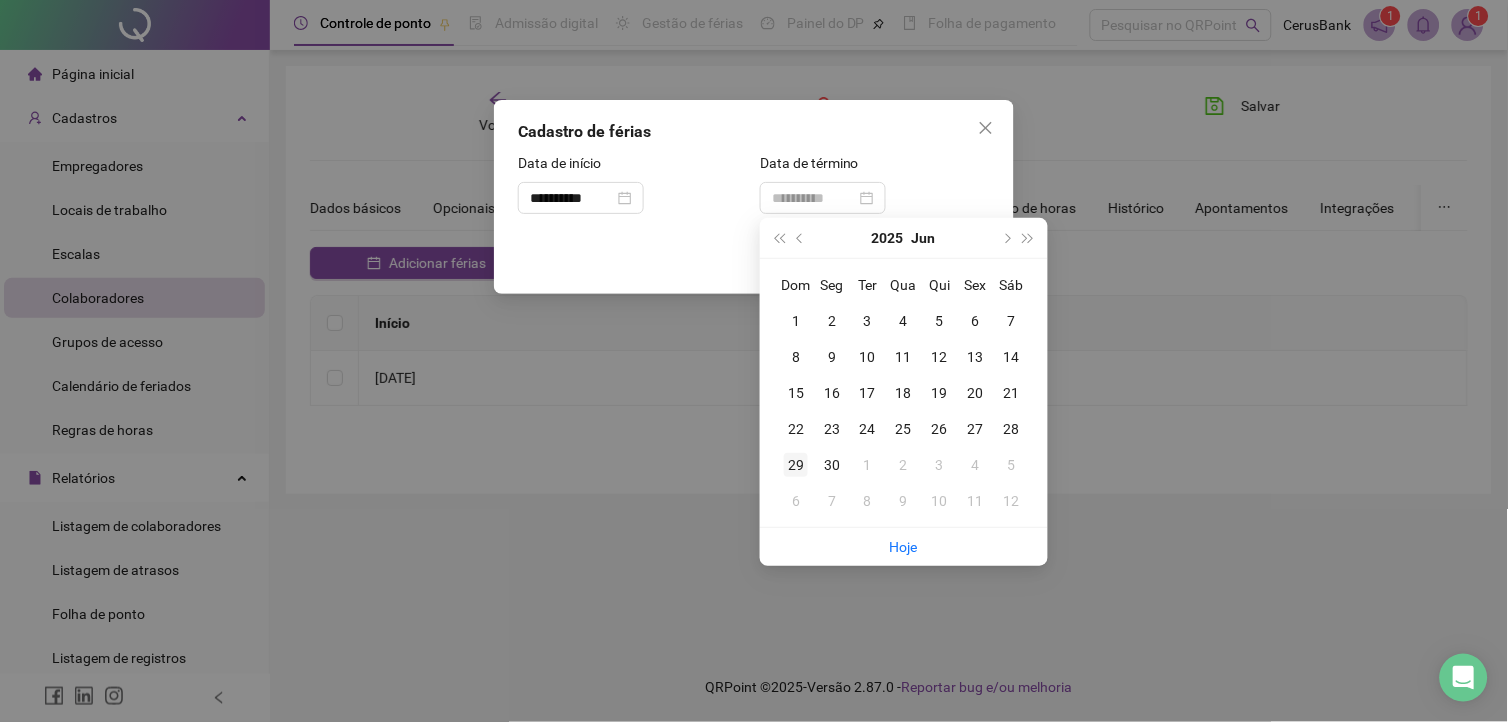 click on "29" at bounding box center [796, 465] 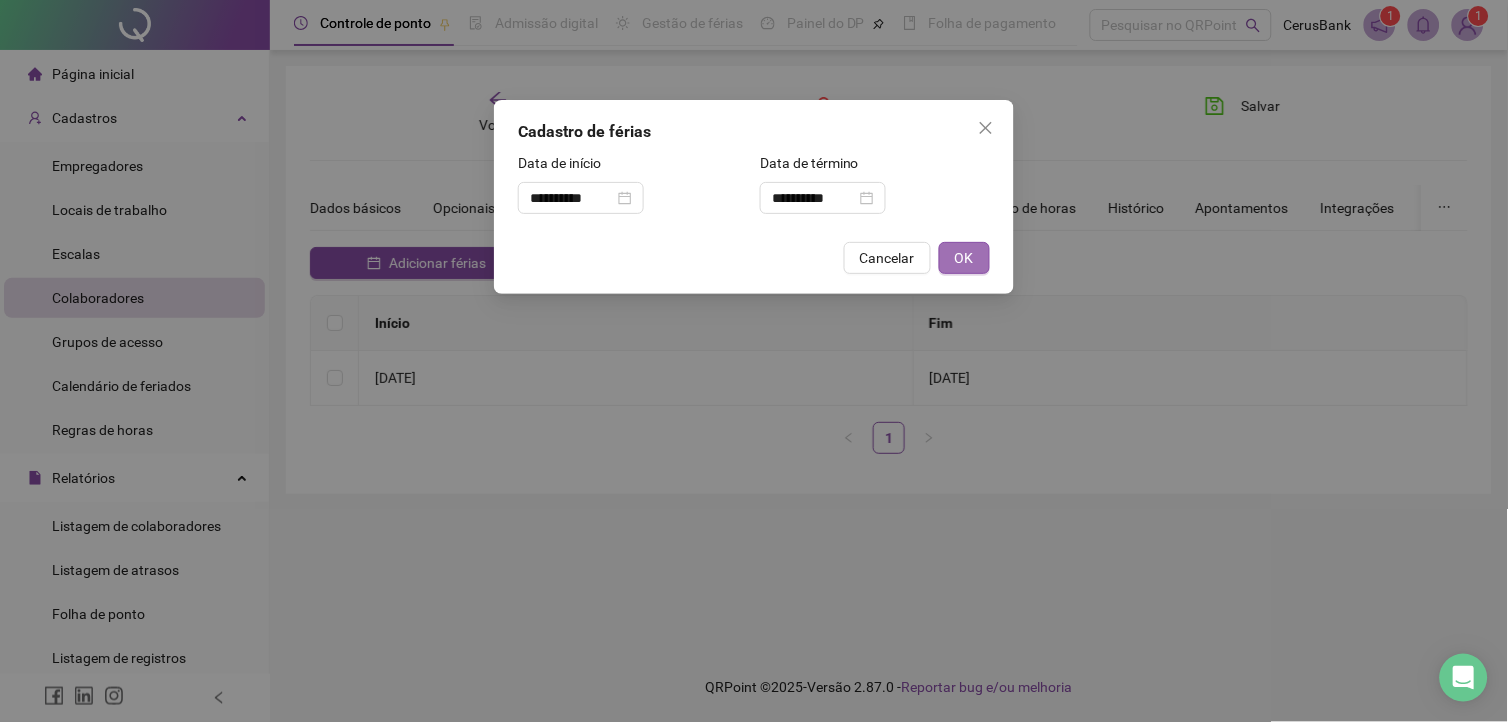 click on "OK" at bounding box center (964, 258) 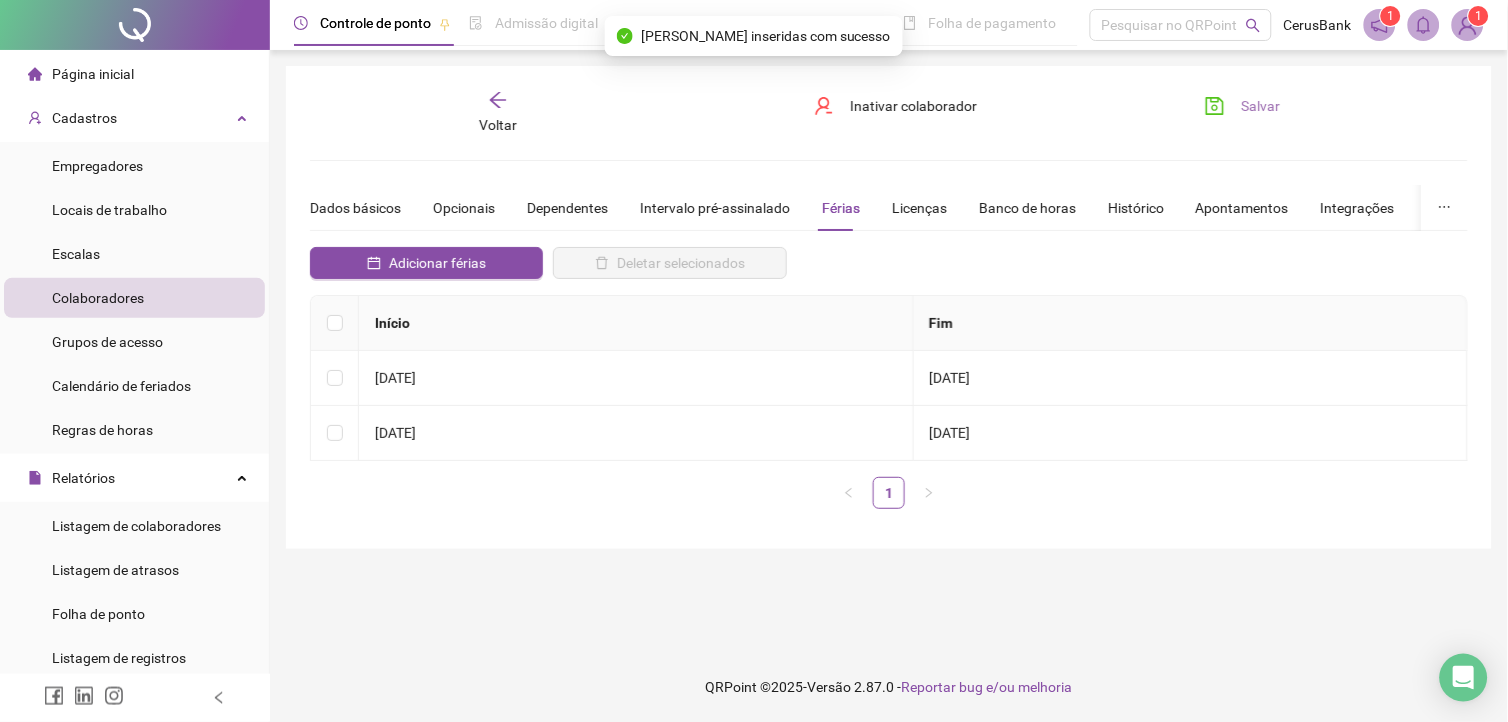 click on "Salvar" at bounding box center (1260, 106) 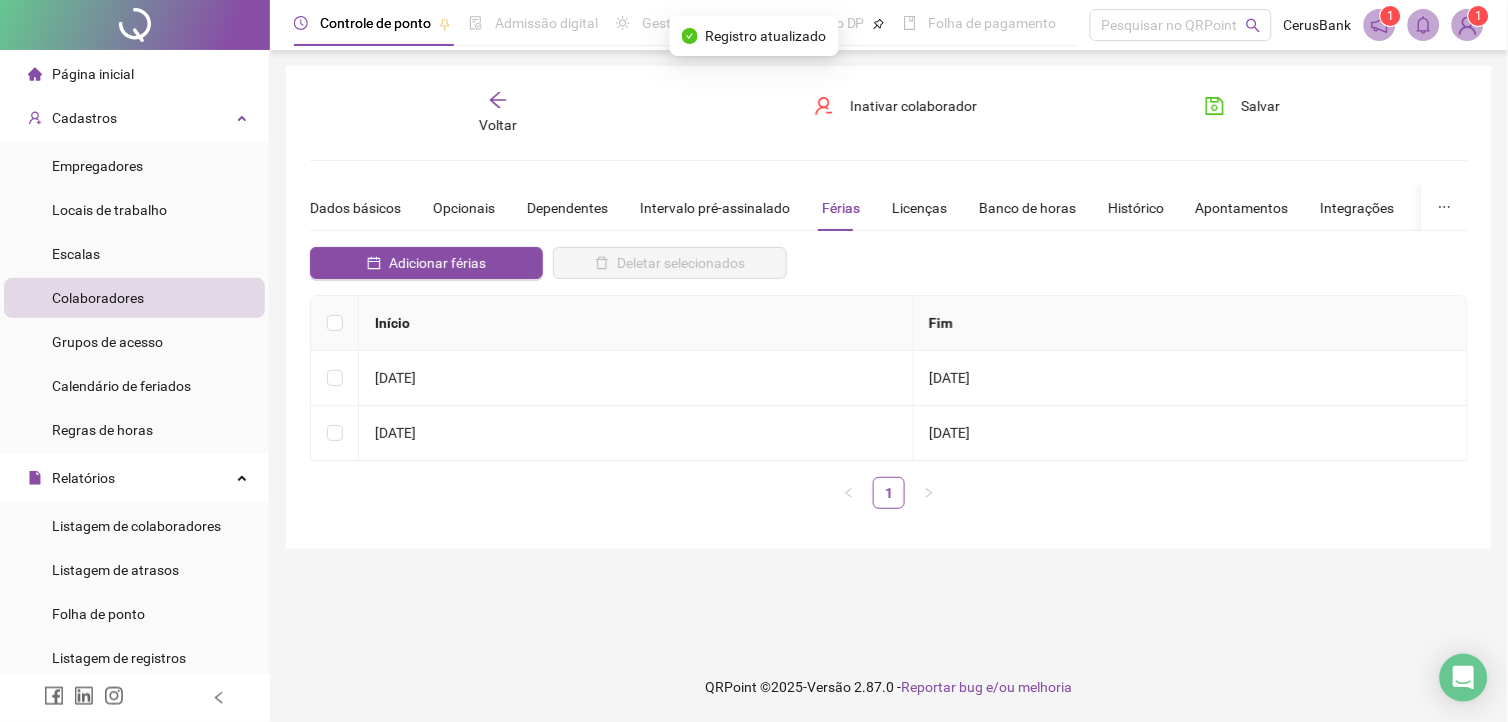 click on "Página inicial Cadastros Empregadores Locais de trabalho Escalas Colaboradores Grupos de acesso Calendário de feriados Regras de horas Relatórios Listagem de colaboradores Listagem de atrasos Folha de ponto Listagem de registros Resumo da jornada Localização de registros Banco de Horas Escalas de trabalho Relatório de solicitações Administração Ajustes da folha Ajustes rápidos Análise de inconsistências Controle de registros de ponto Gestão de solicitações Ocorrências Validar protocolo Link para Registro Rápido Exportações Integrações Aceite de uso Atestado técnico Gerar QRCode Financeiro Central de ajuda Clube QR - Beneficios" at bounding box center [135, 676] 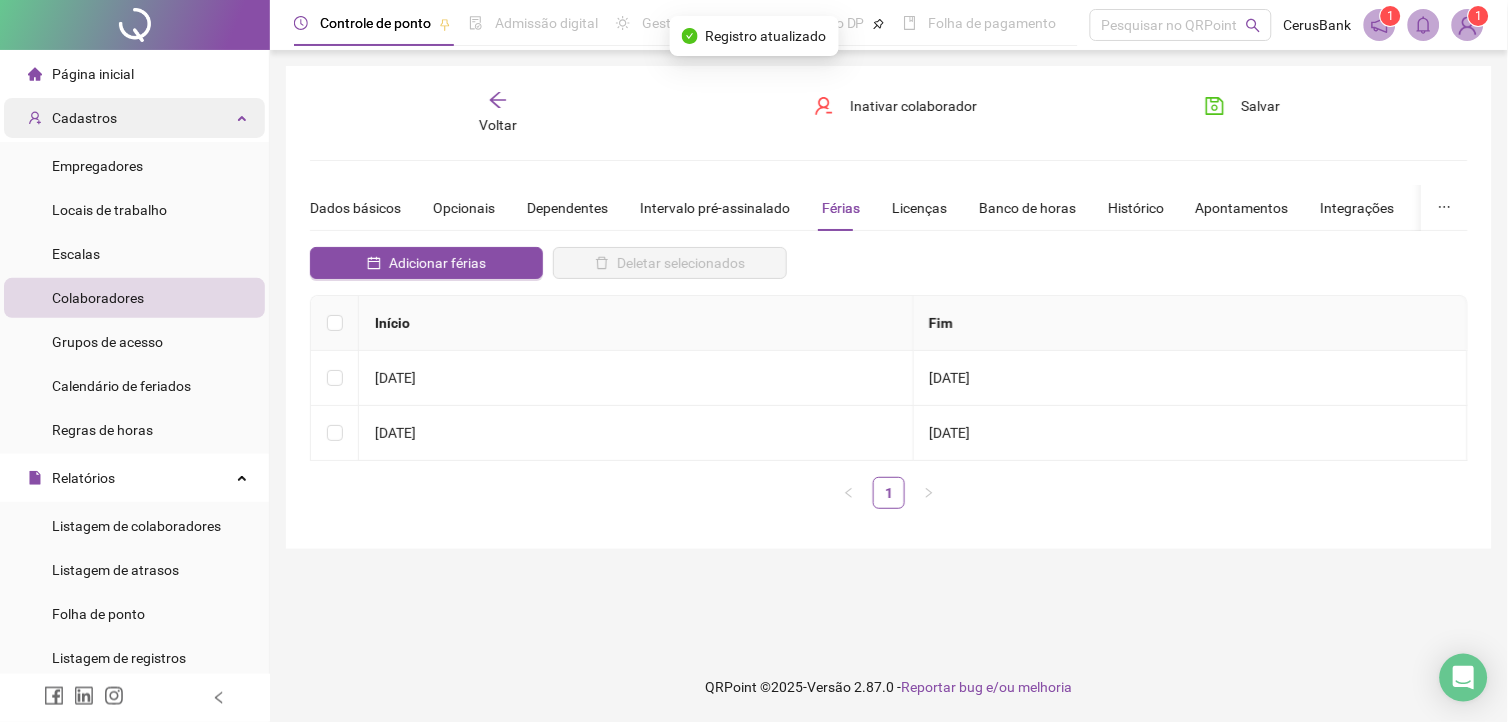 click on "Cadastros" at bounding box center (134, 118) 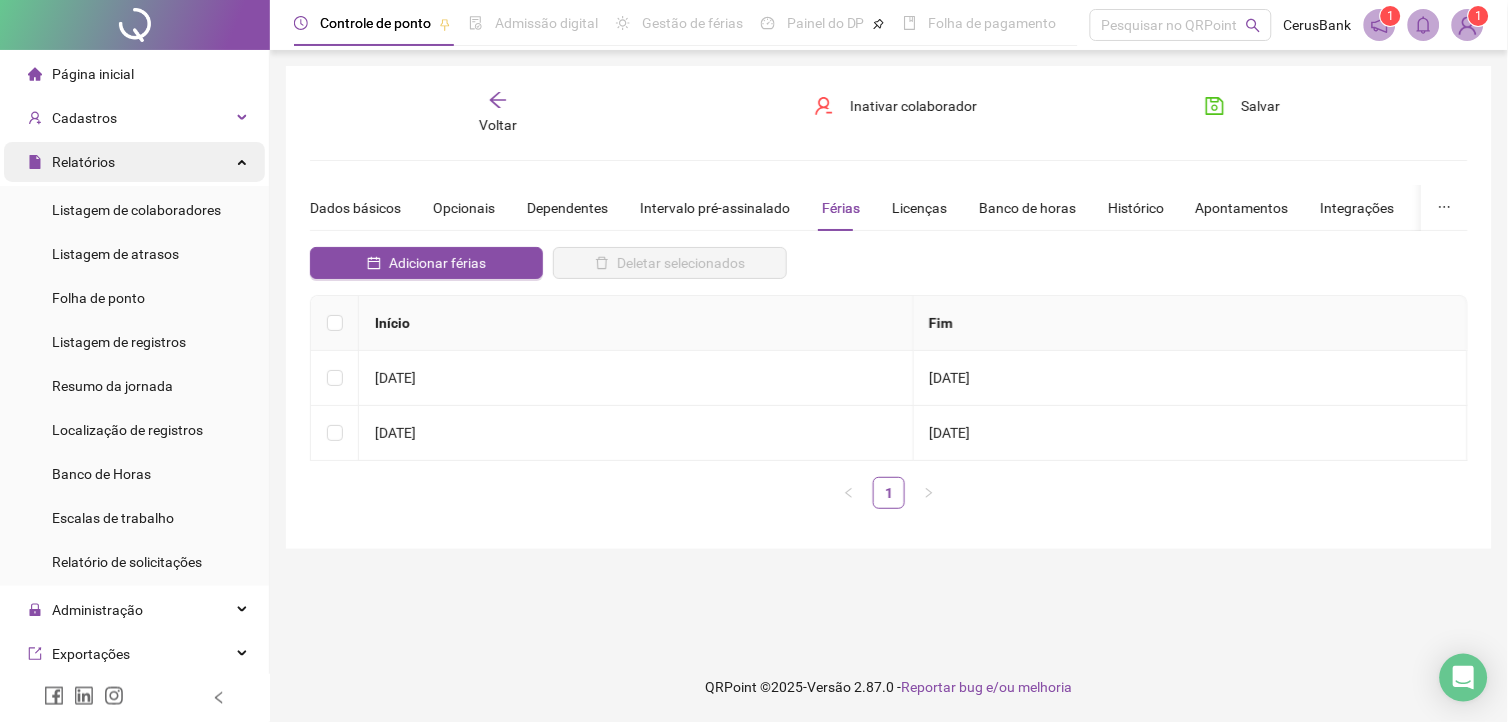 click on "Relatórios" at bounding box center (134, 162) 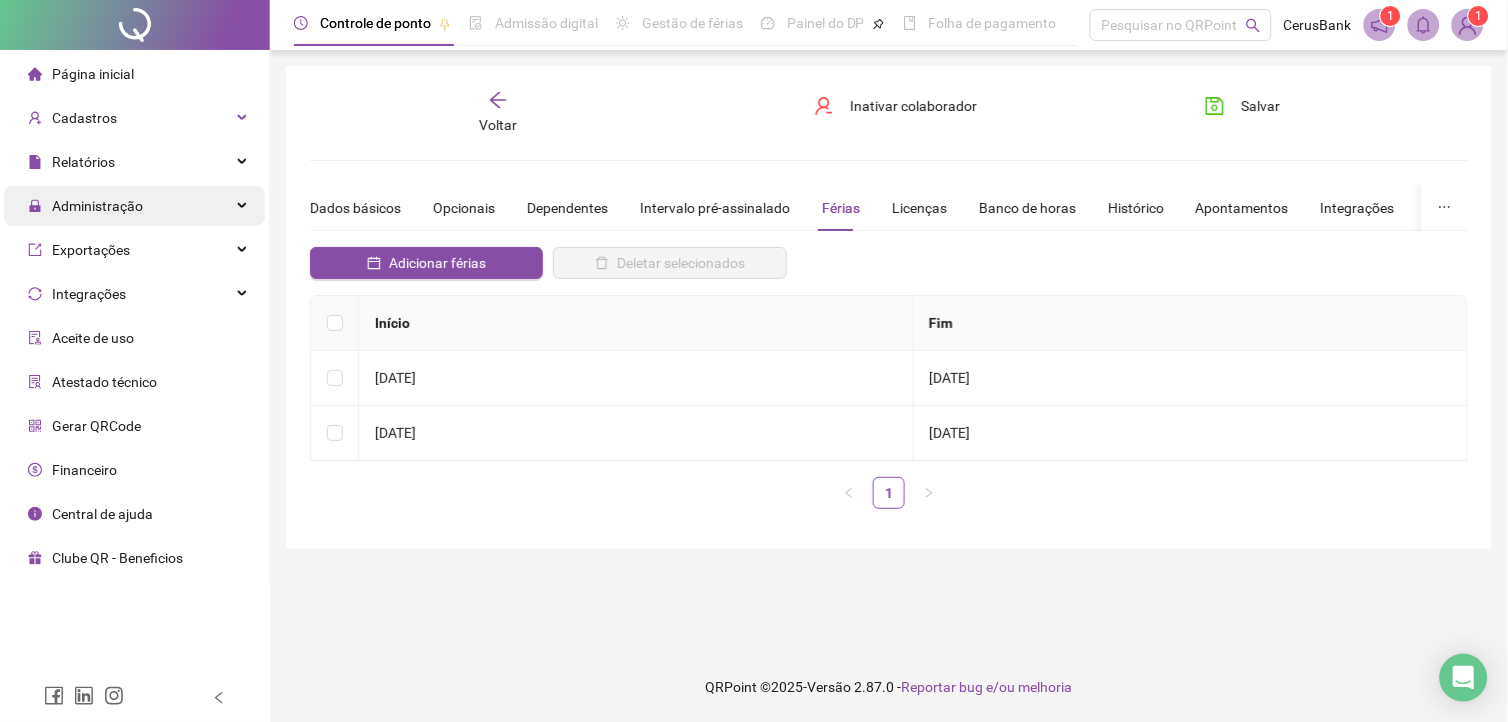 click on "Administração" at bounding box center (134, 206) 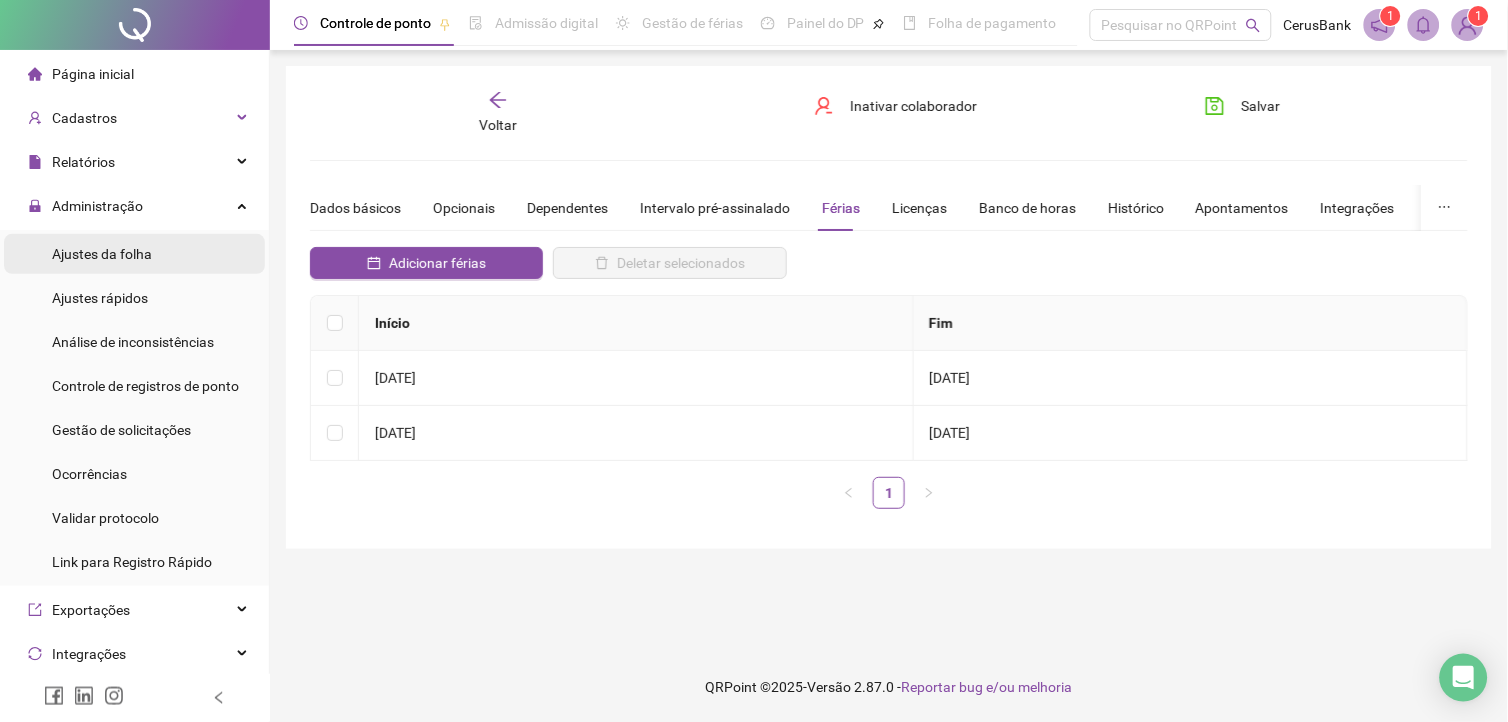 click on "Ajustes da folha" at bounding box center (102, 254) 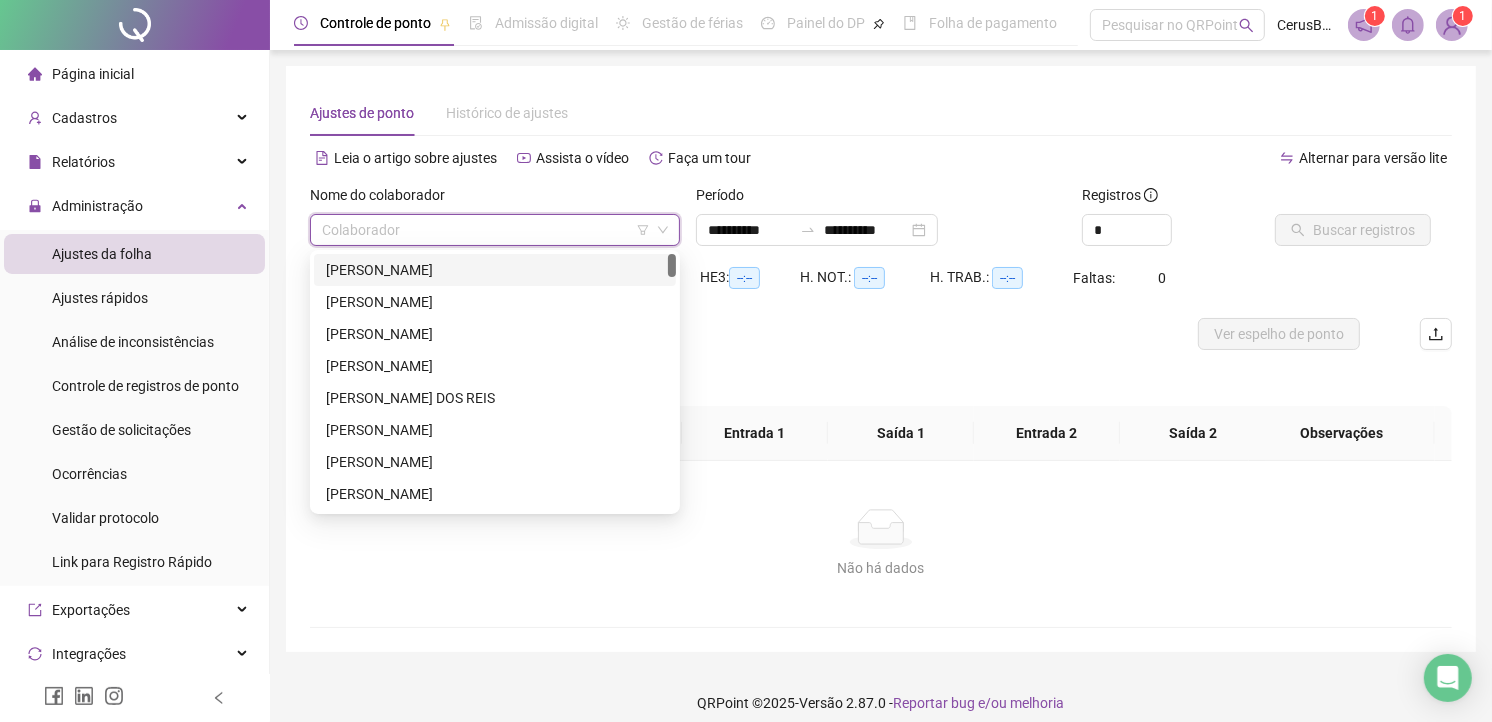 click at bounding box center (489, 230) 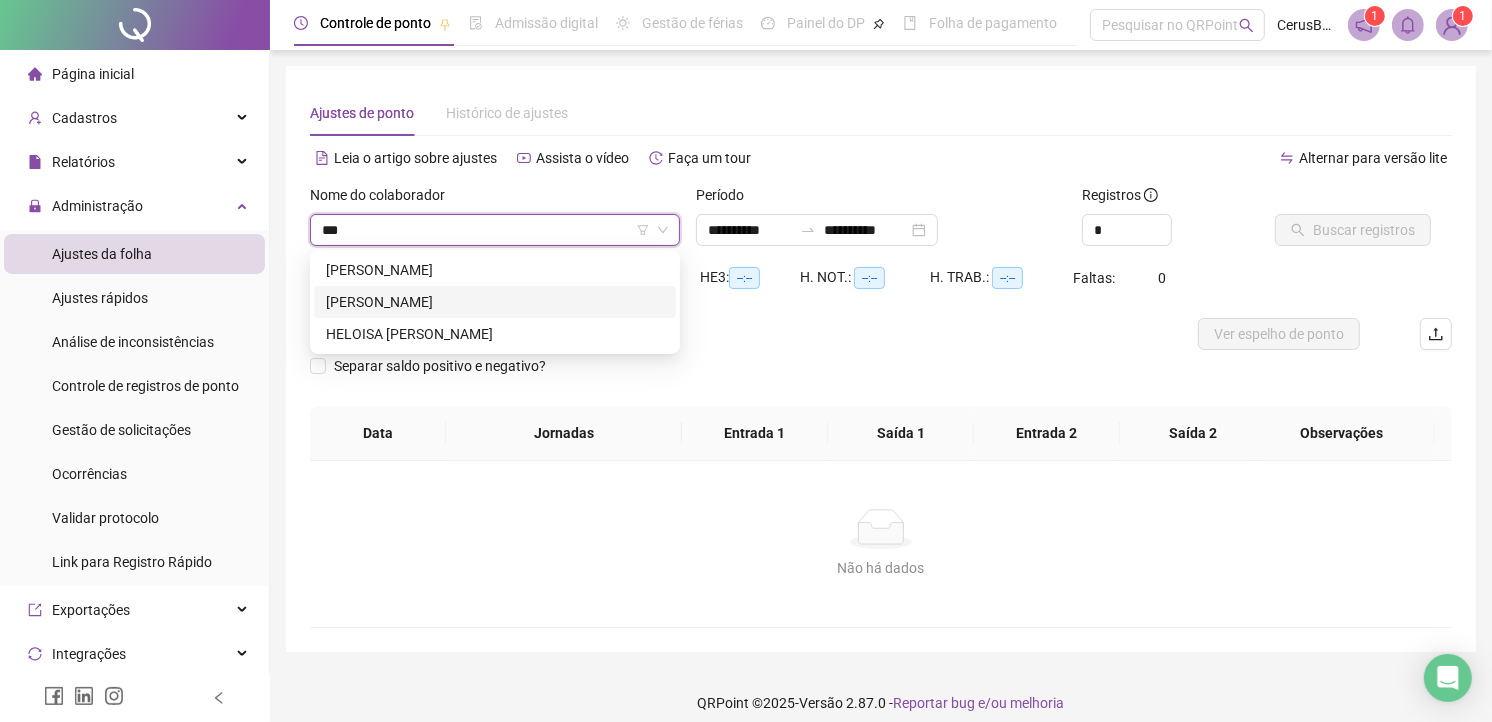 click on "[PERSON_NAME]" at bounding box center (495, 302) 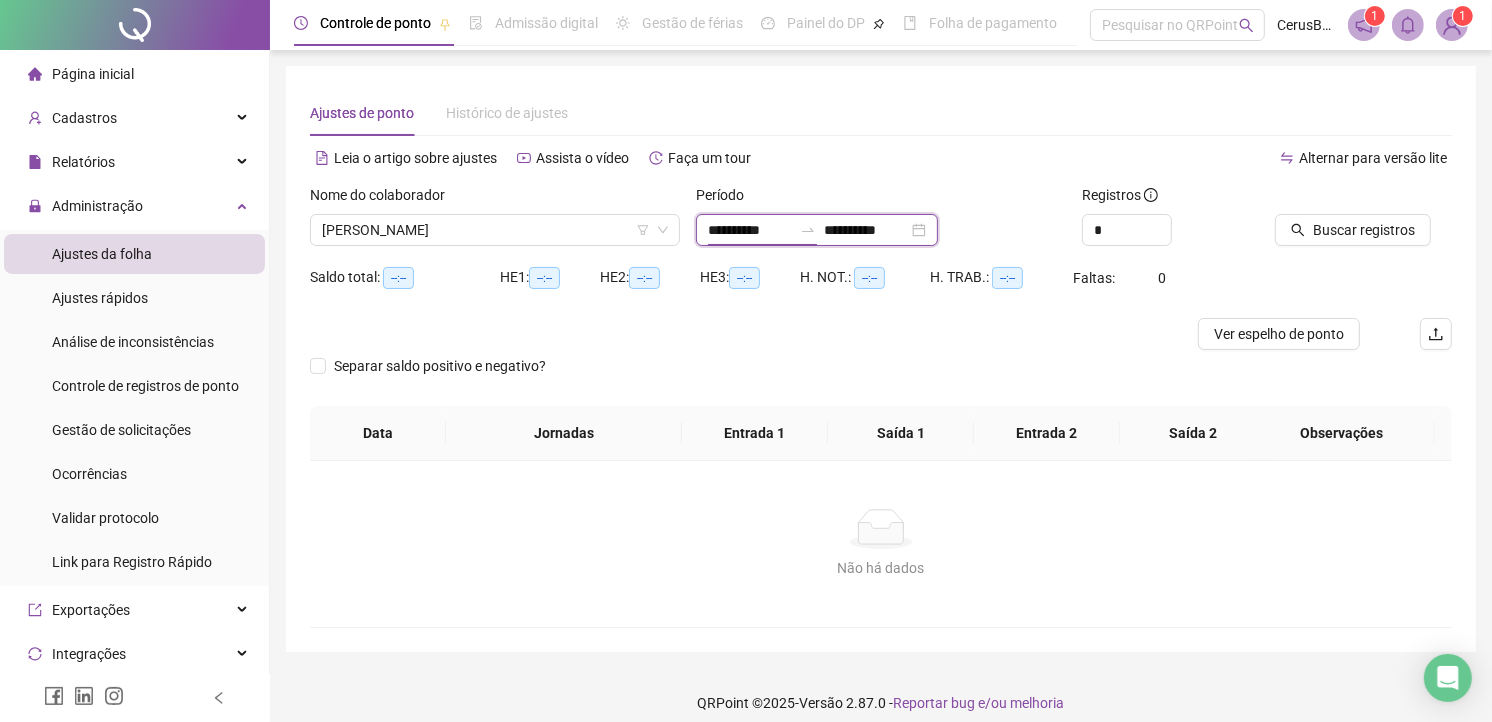 click on "**********" at bounding box center (750, 230) 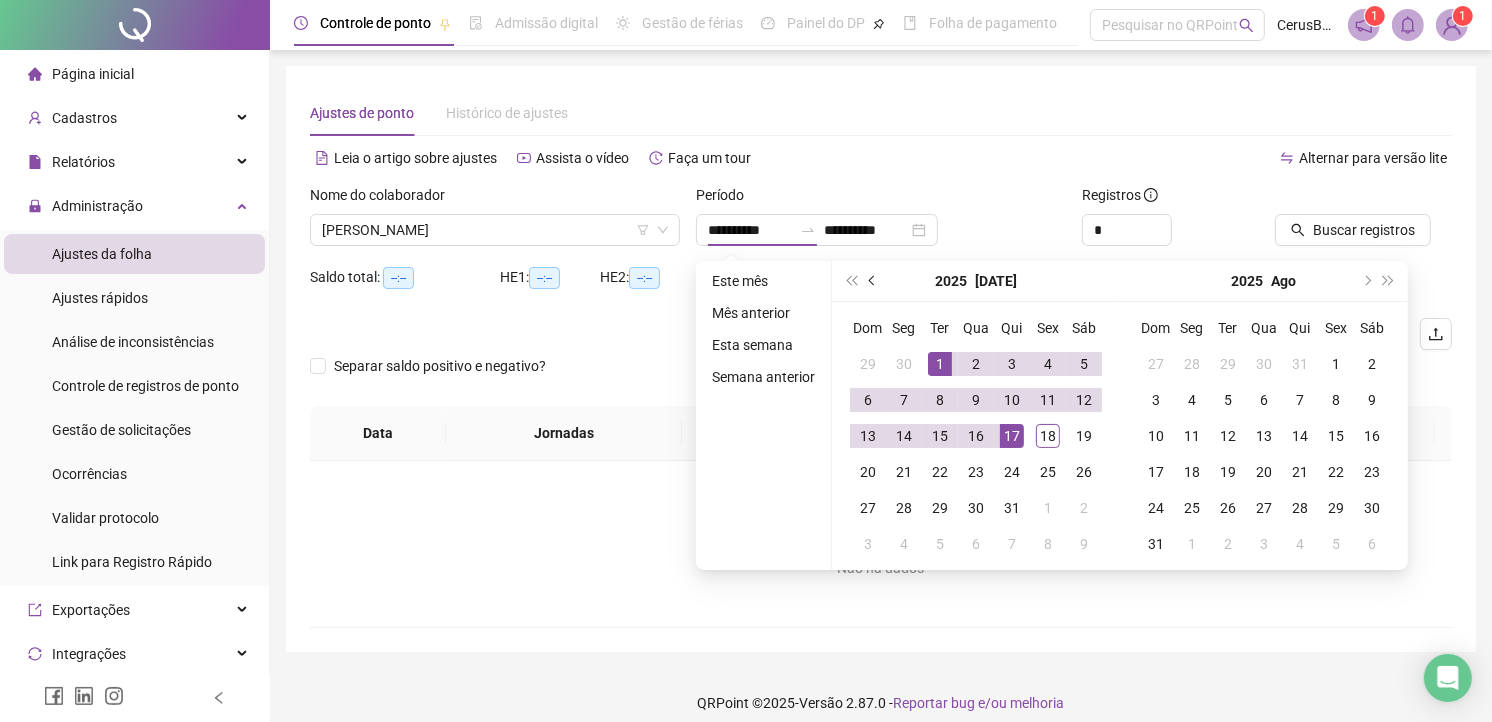 click at bounding box center (874, 281) 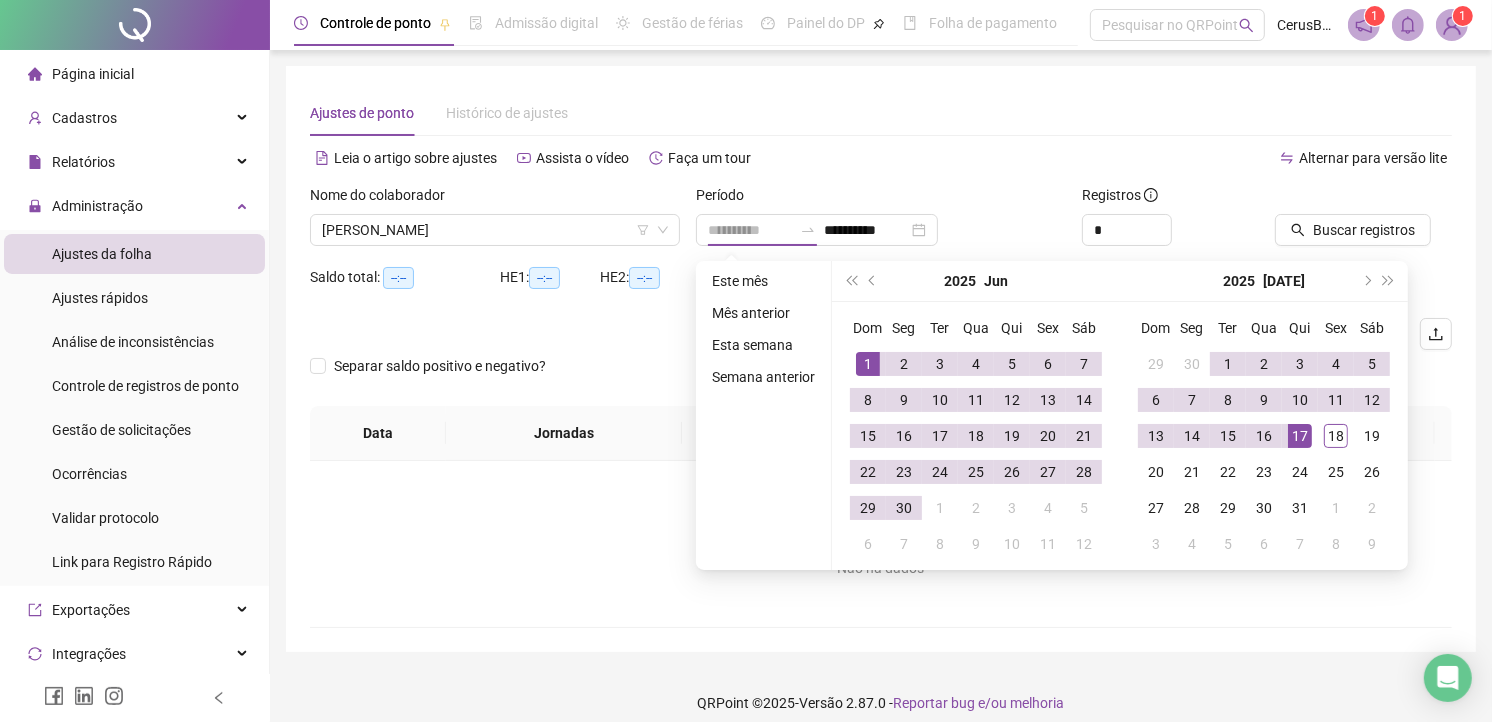 drag, startPoint x: 871, startPoint y: 363, endPoint x: 886, endPoint y: 447, distance: 85.32877 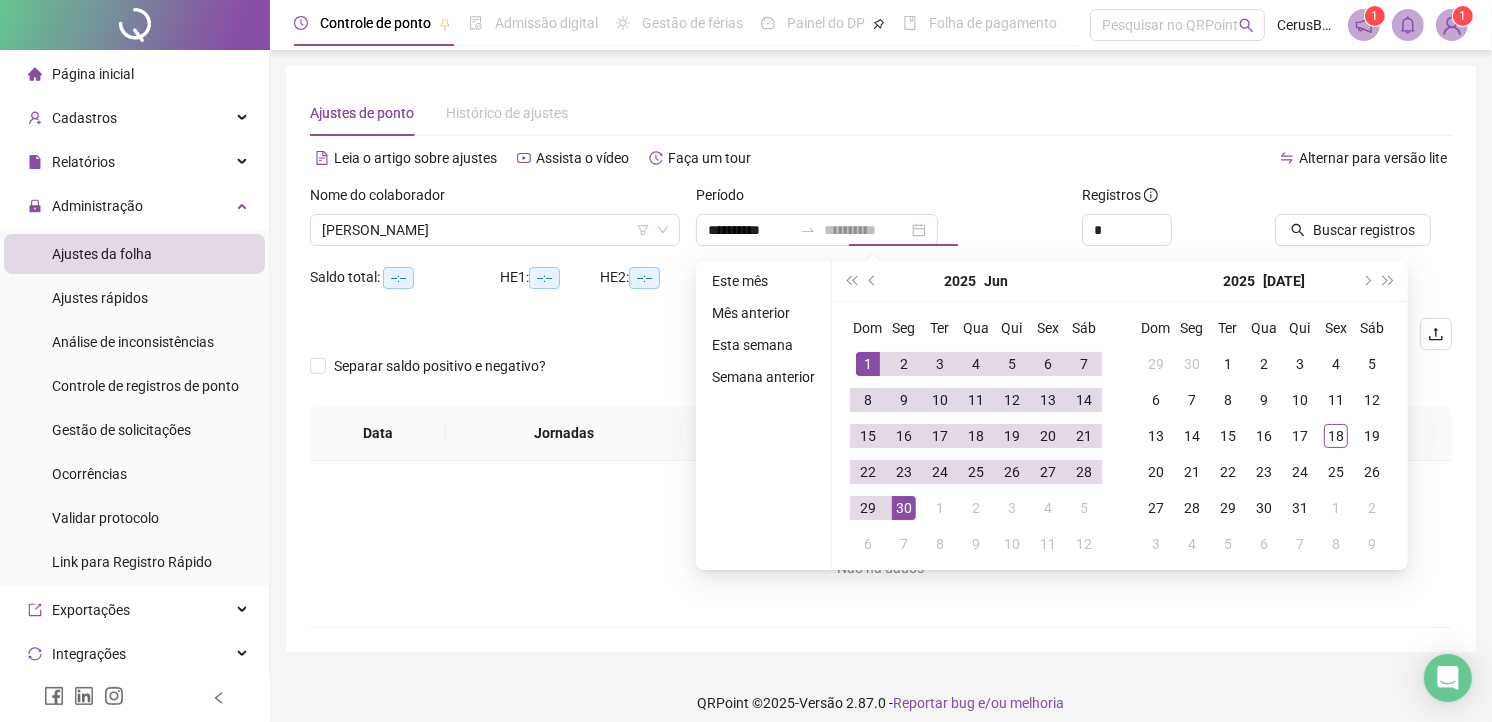 click on "30" at bounding box center [904, 508] 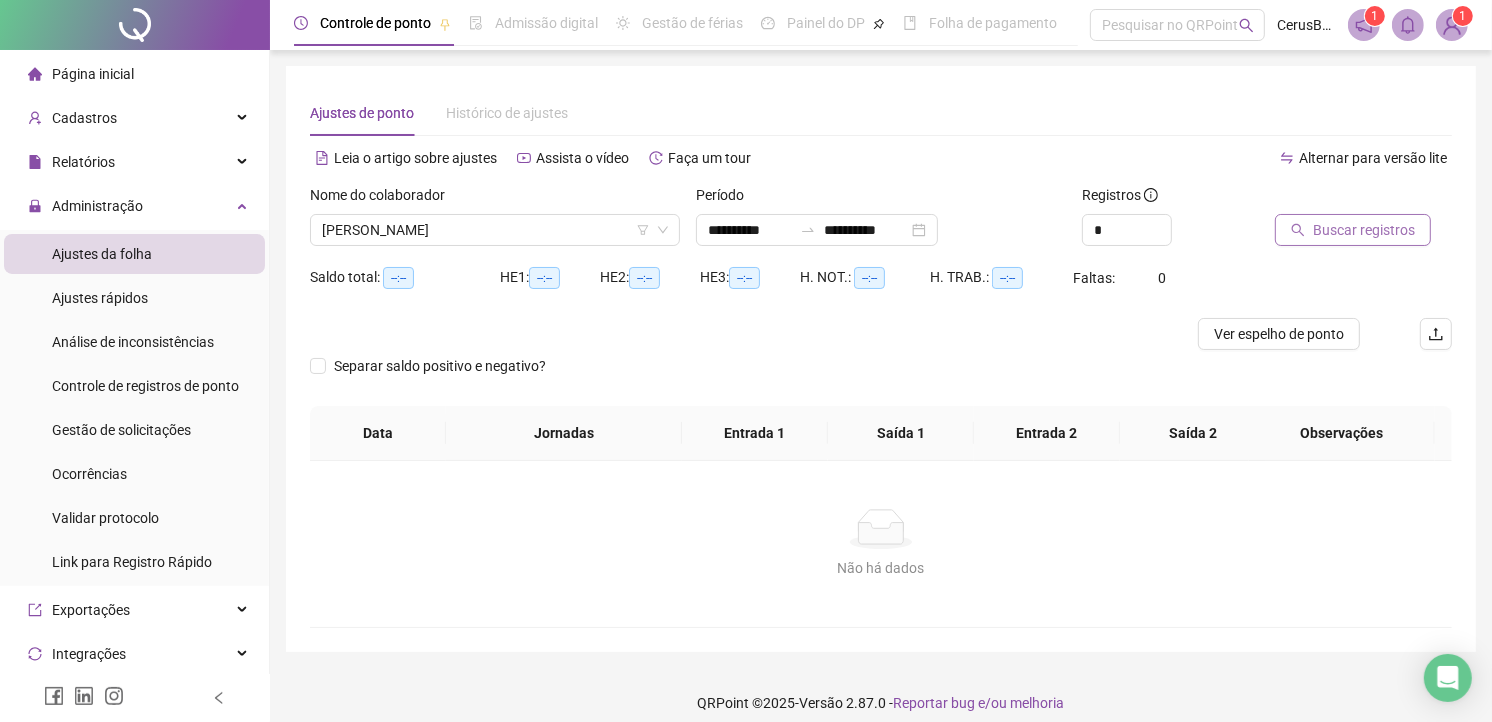 click on "Buscar registros" at bounding box center [1364, 230] 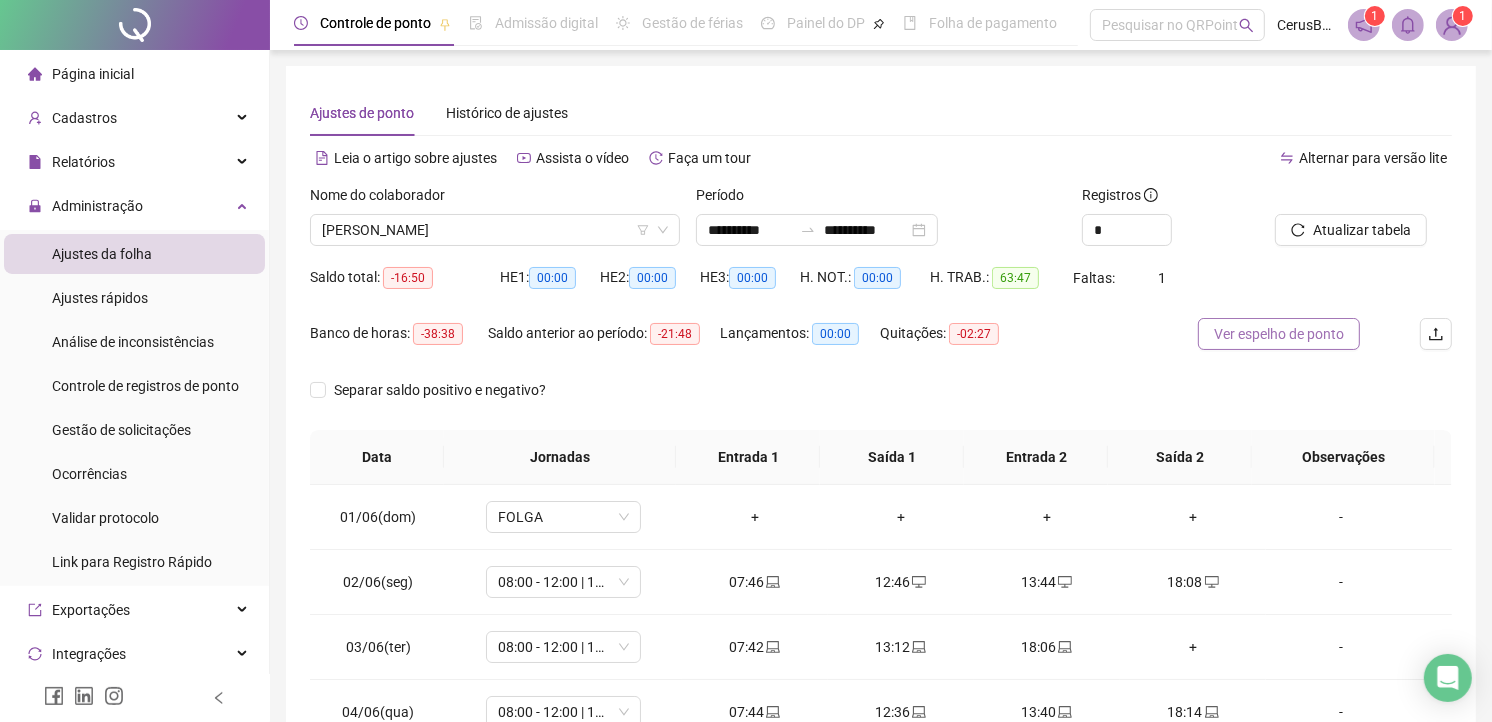 click on "Ver espelho de ponto" at bounding box center [1279, 334] 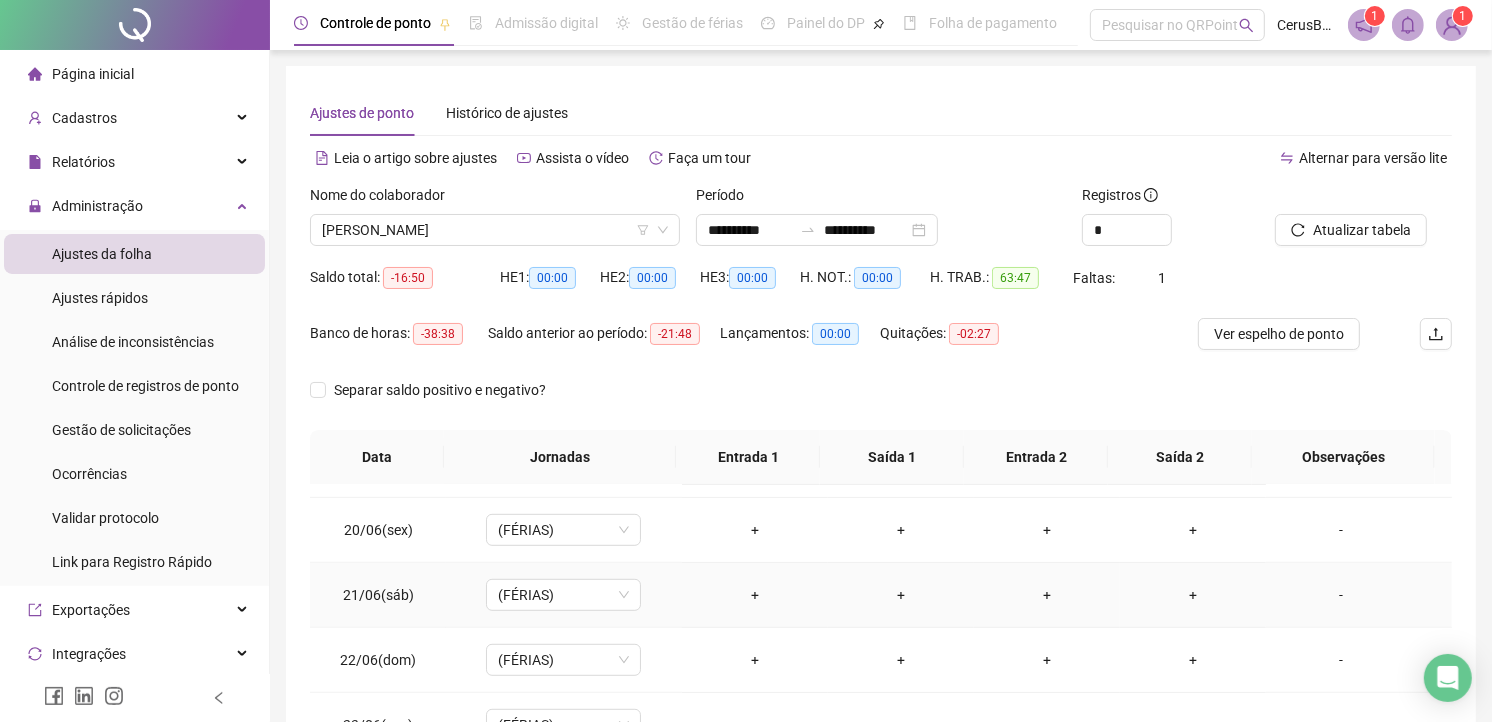 scroll, scrollTop: 1525, scrollLeft: 0, axis: vertical 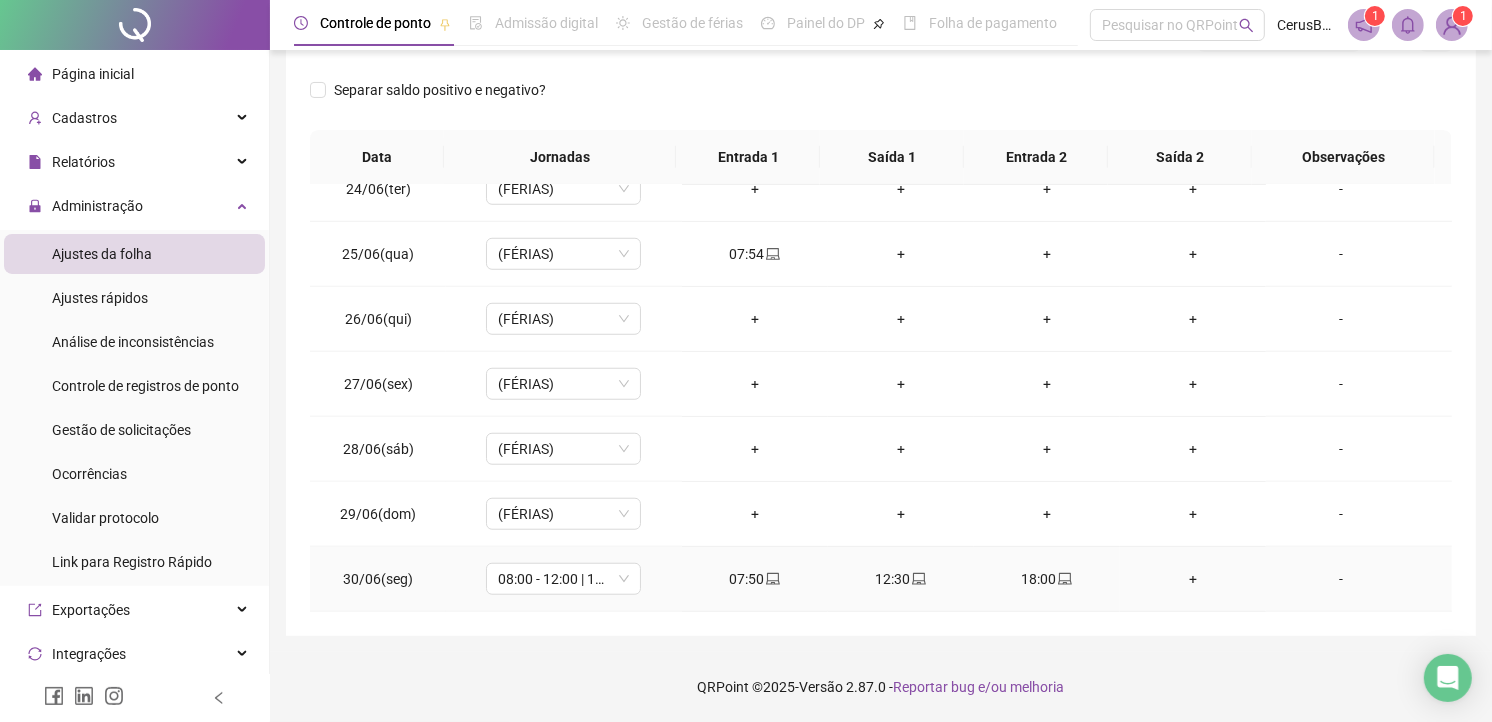 click on "+" at bounding box center (1193, 579) 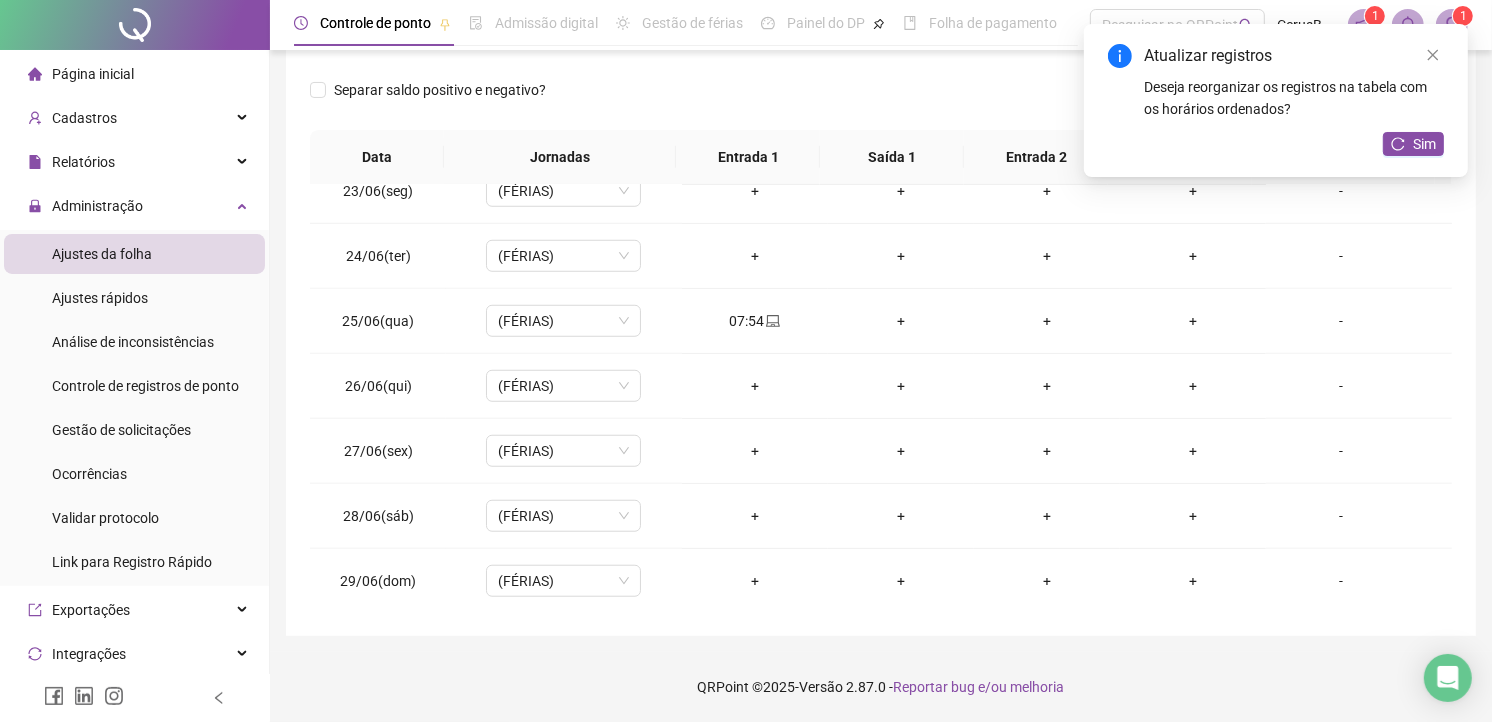 scroll, scrollTop: 1303, scrollLeft: 0, axis: vertical 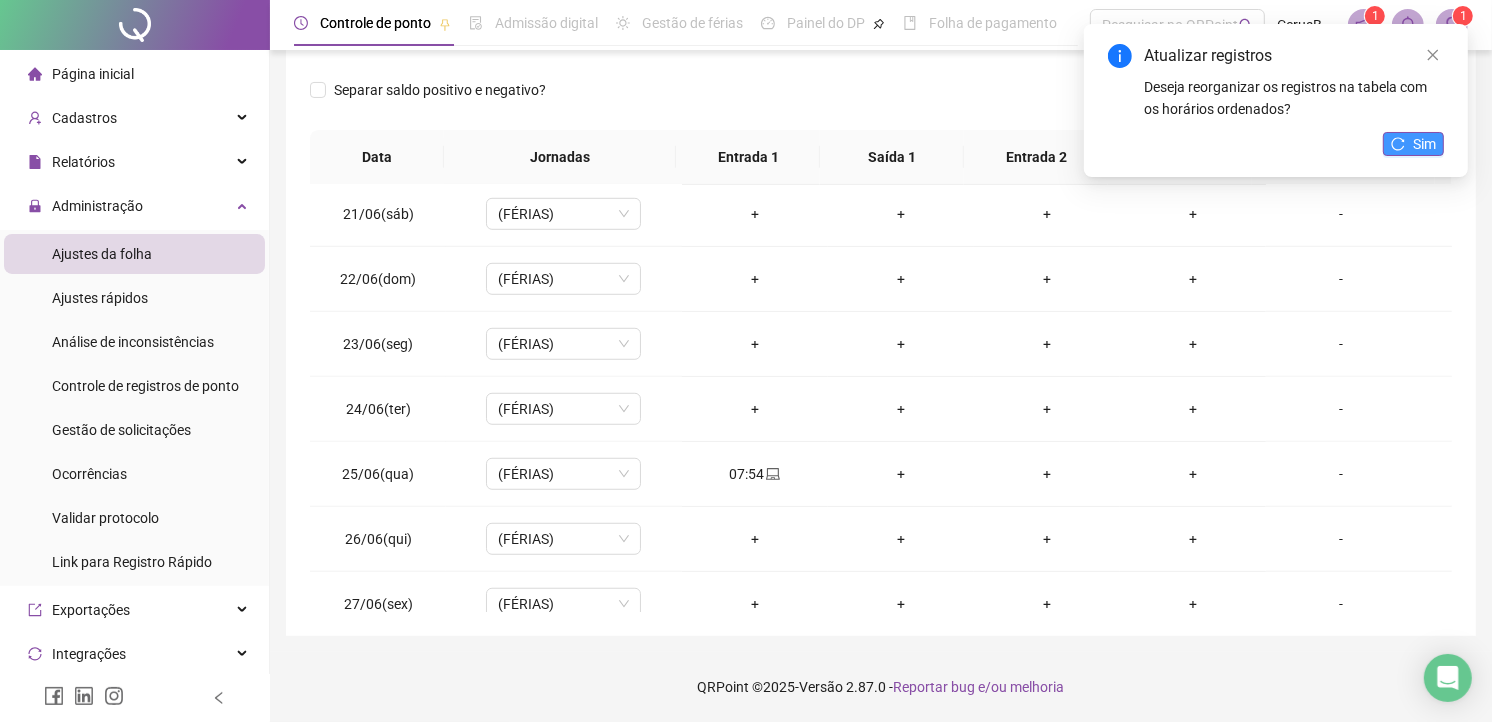 click on "Sim" at bounding box center [1413, 144] 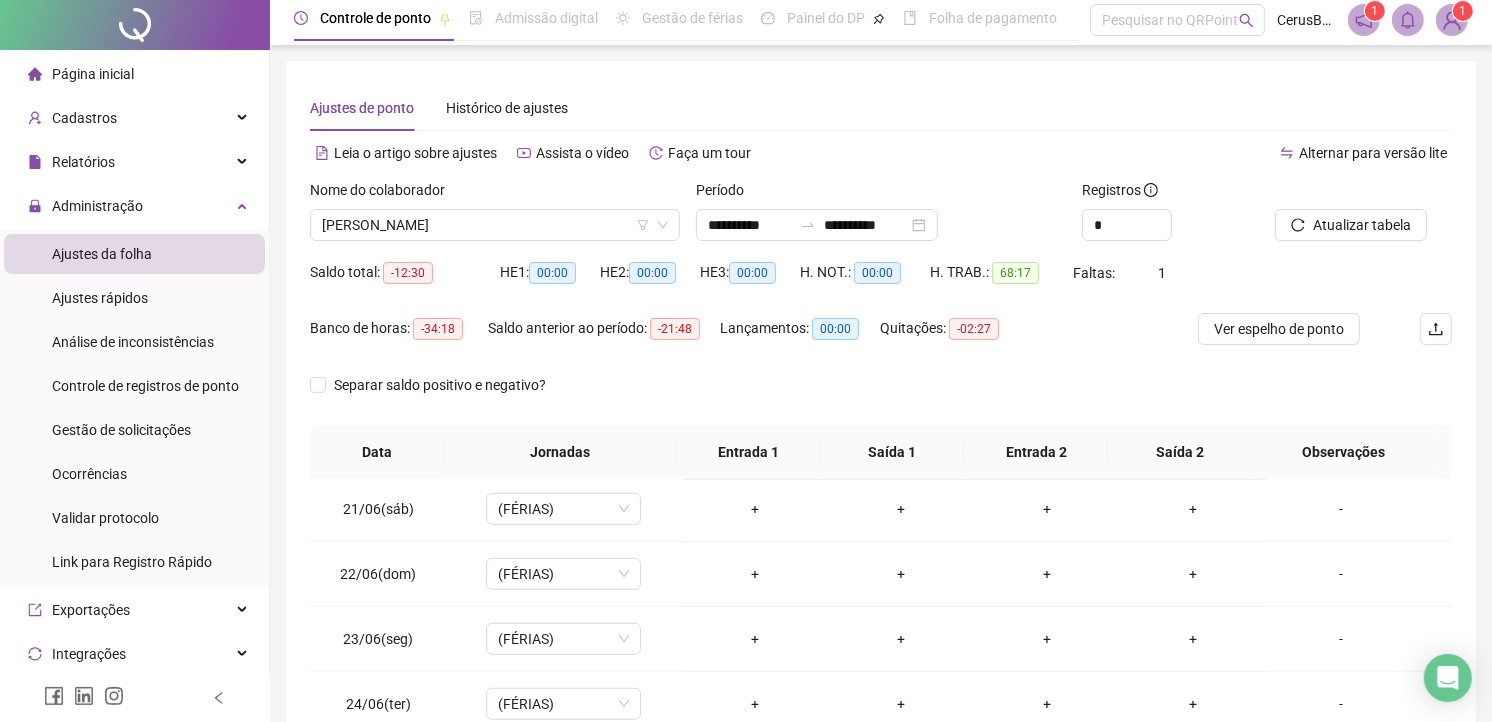 scroll, scrollTop: 0, scrollLeft: 0, axis: both 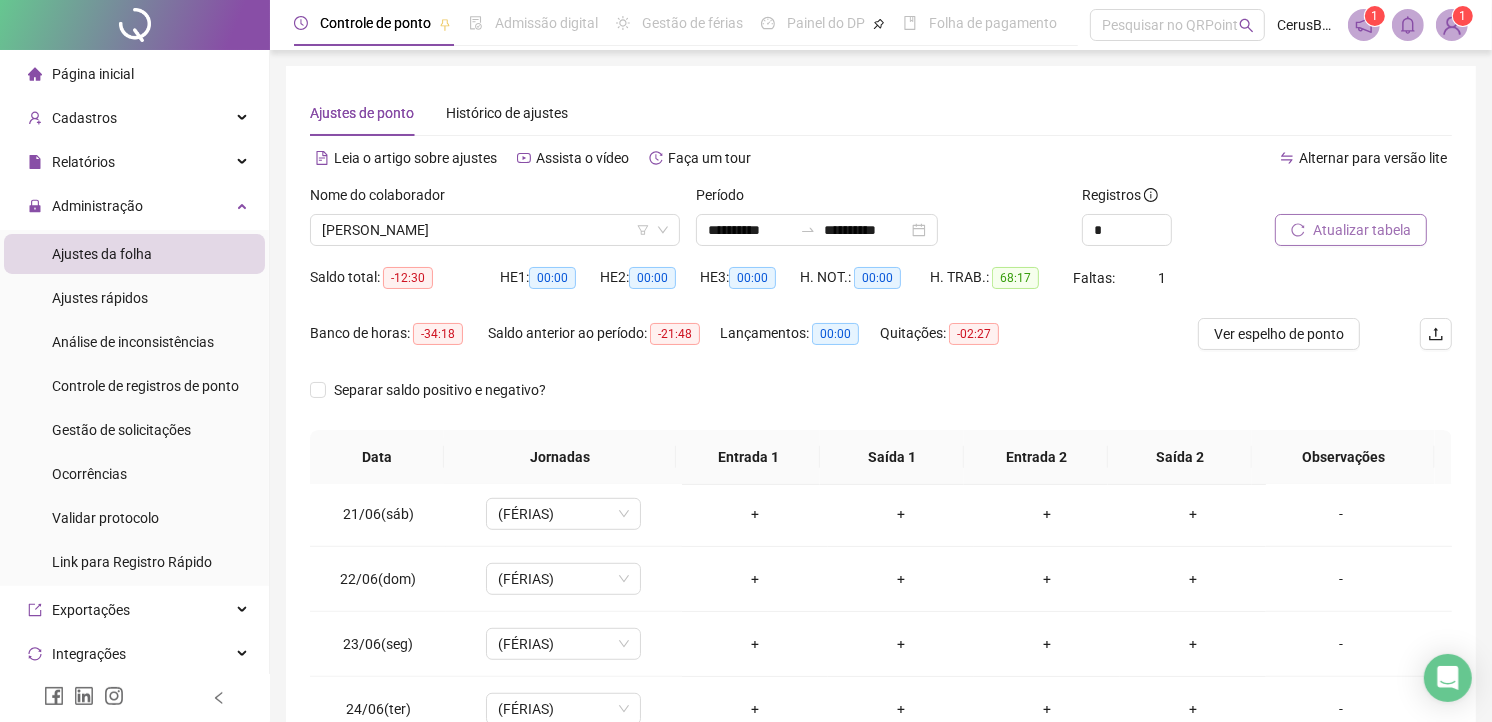click on "Atualizar tabela" at bounding box center (1362, 230) 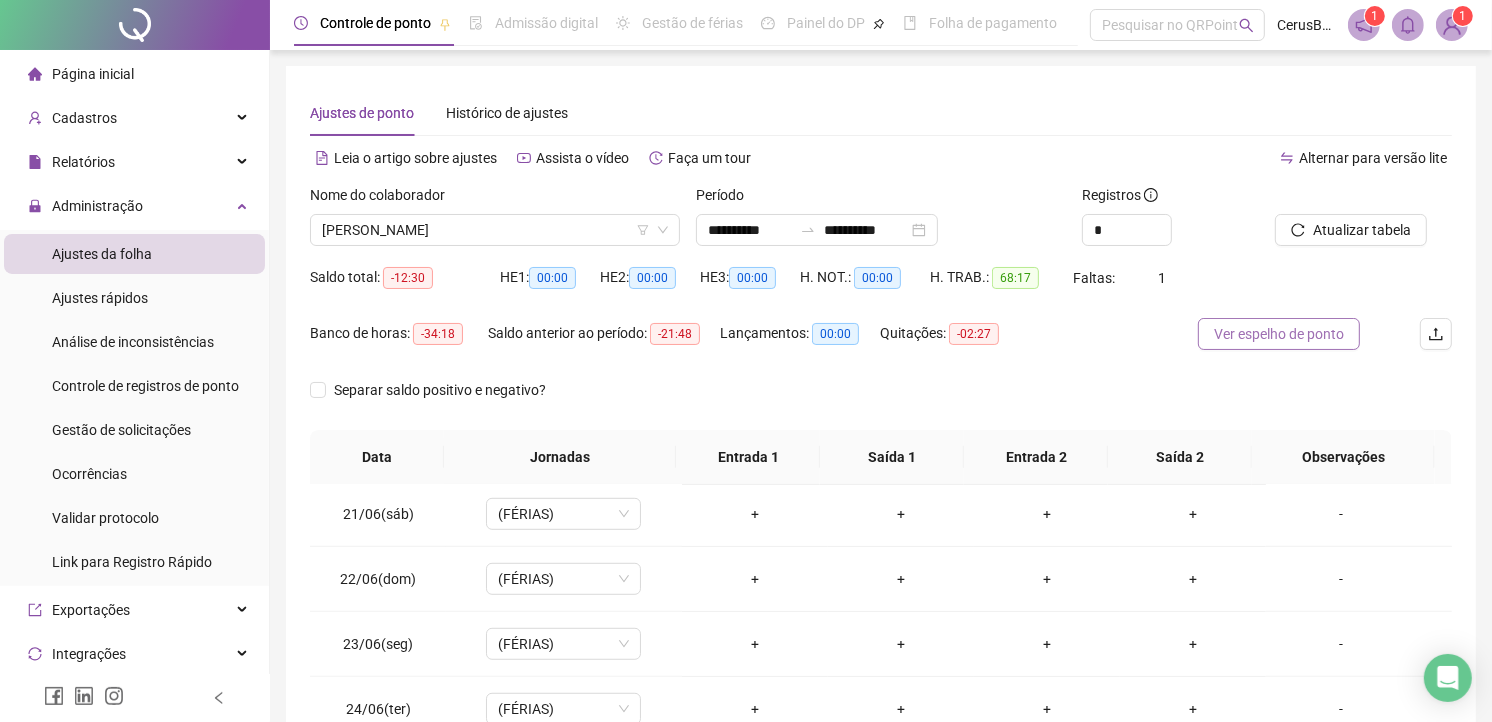 click on "Ver espelho de ponto" at bounding box center [1279, 334] 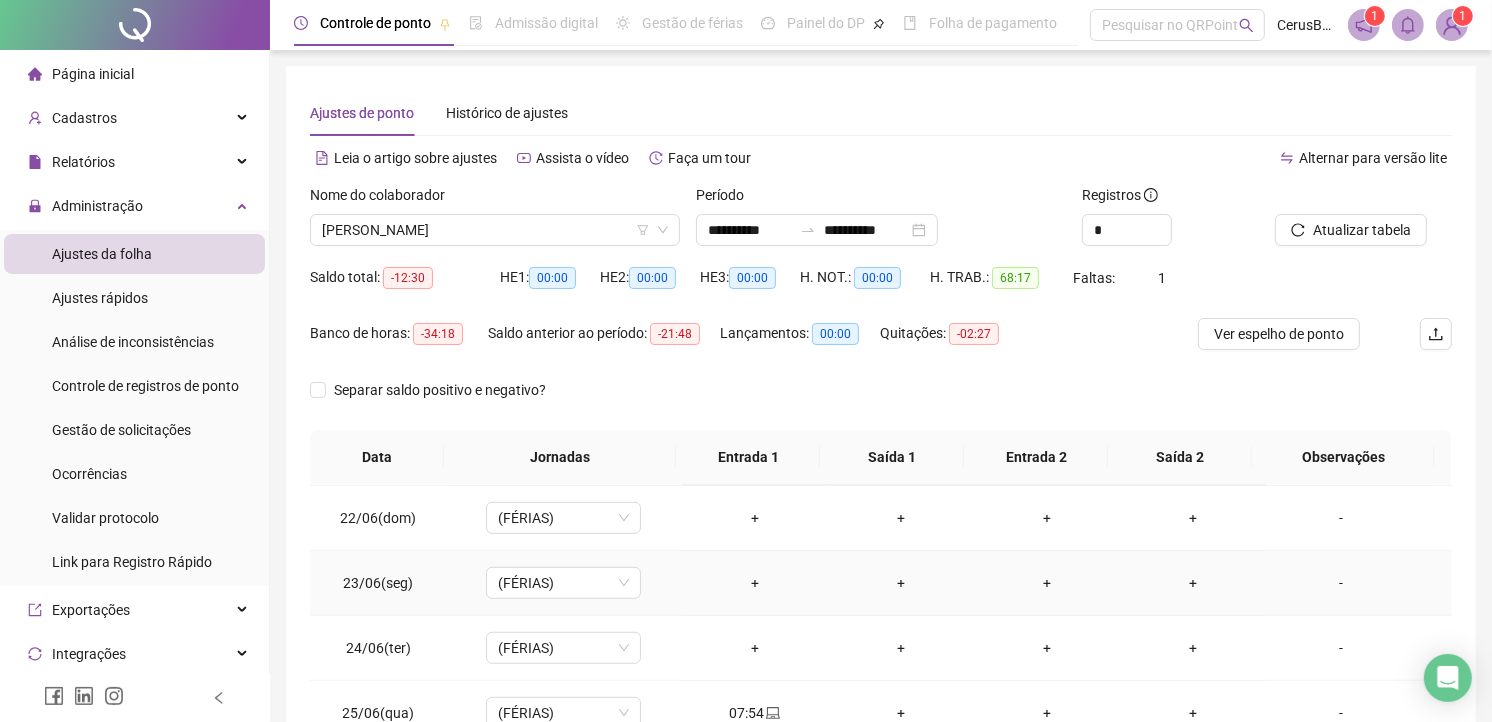 scroll, scrollTop: 1414, scrollLeft: 0, axis: vertical 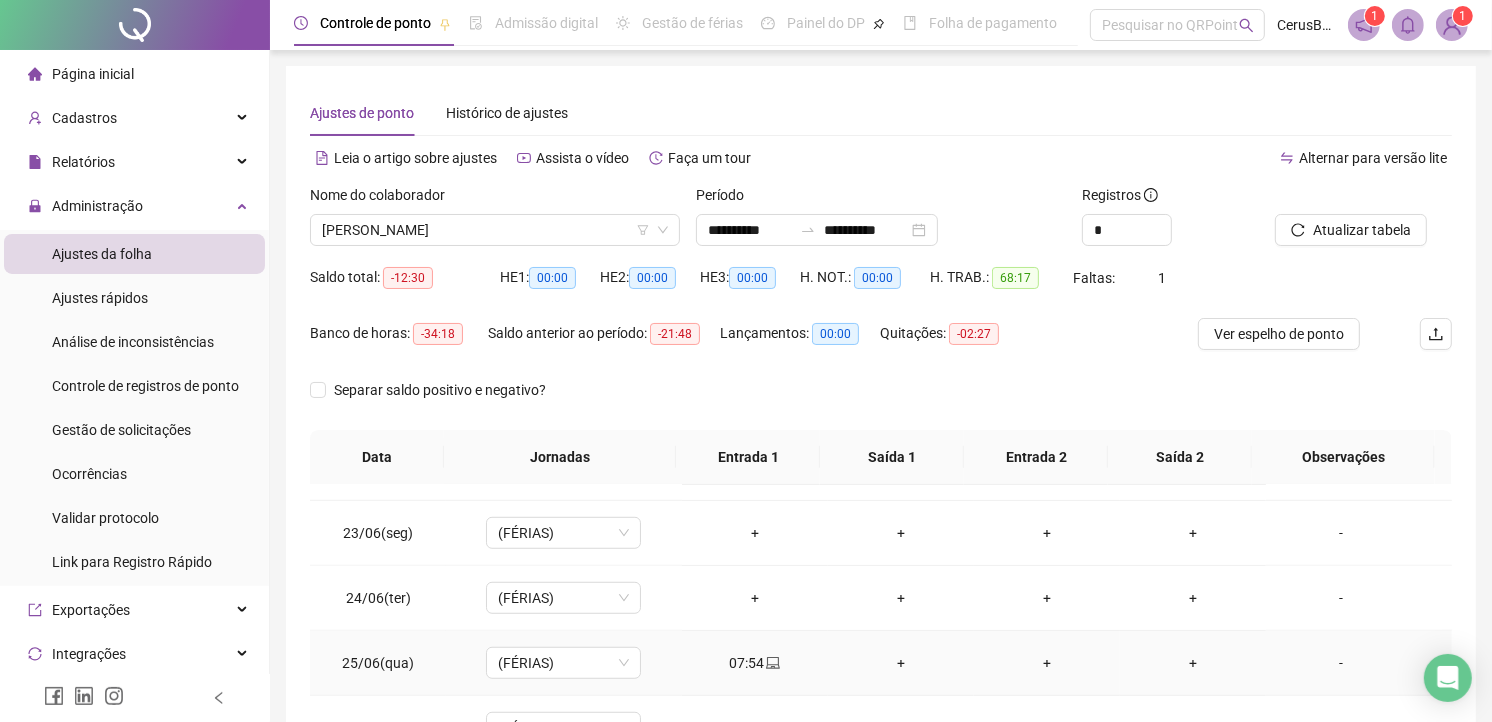 click 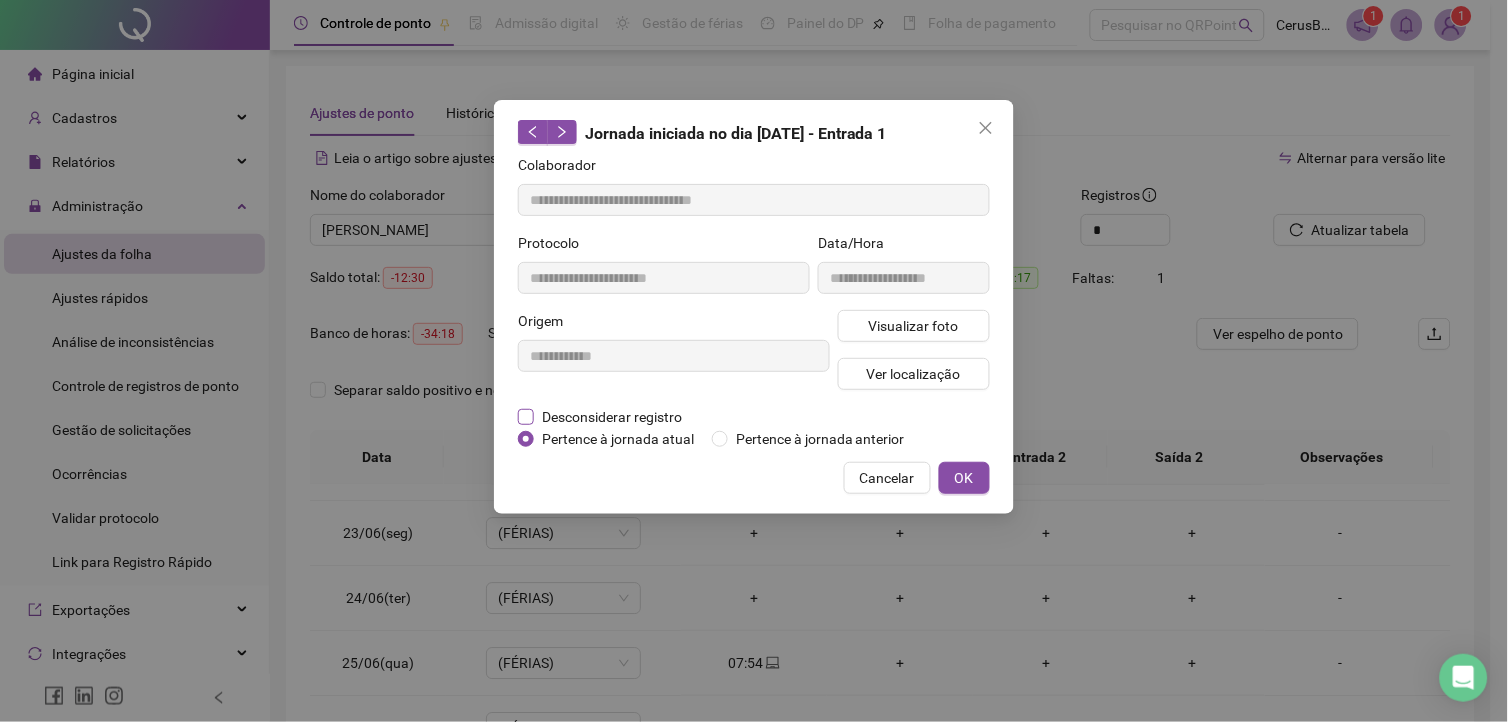 click on "Desconsiderar registro" at bounding box center (612, 417) 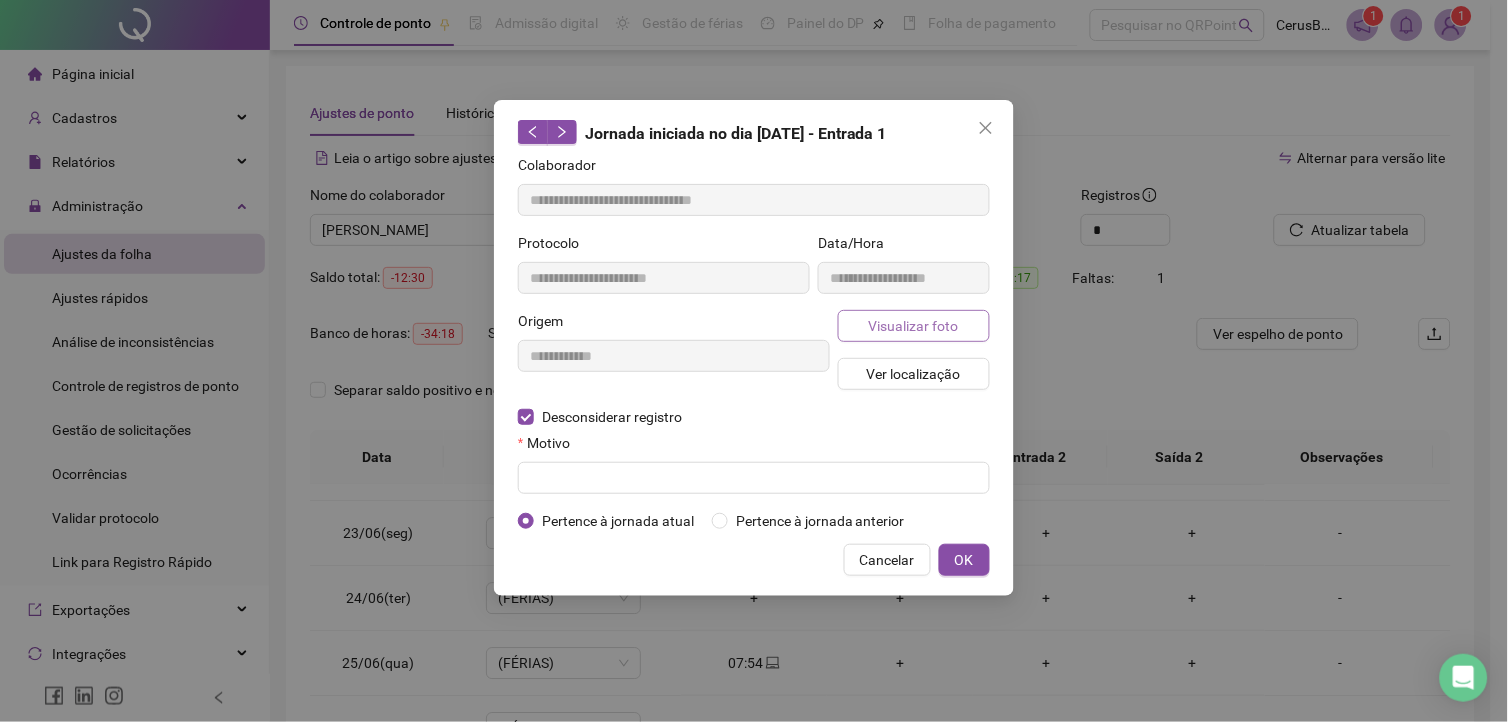 click on "Visualizar foto" at bounding box center [914, 326] 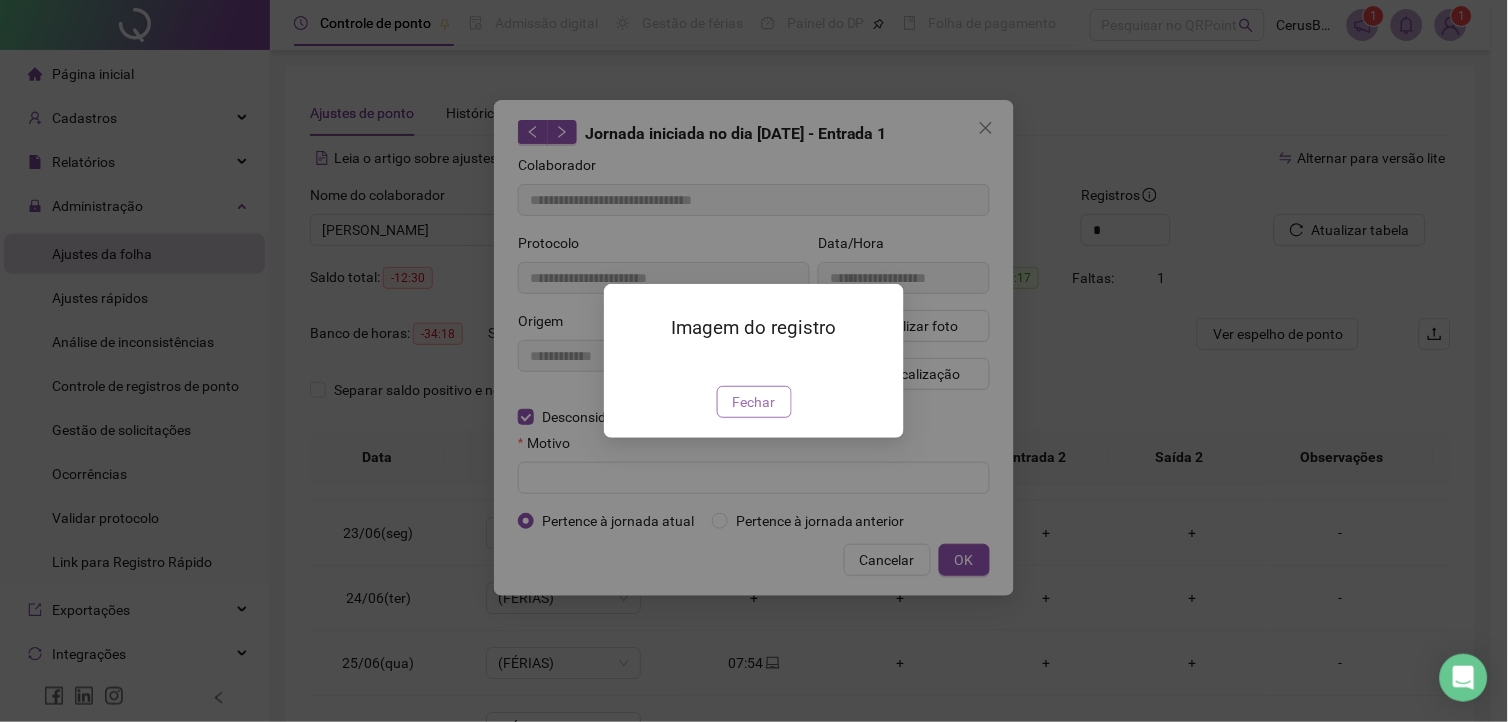 click on "Fechar" at bounding box center (754, 402) 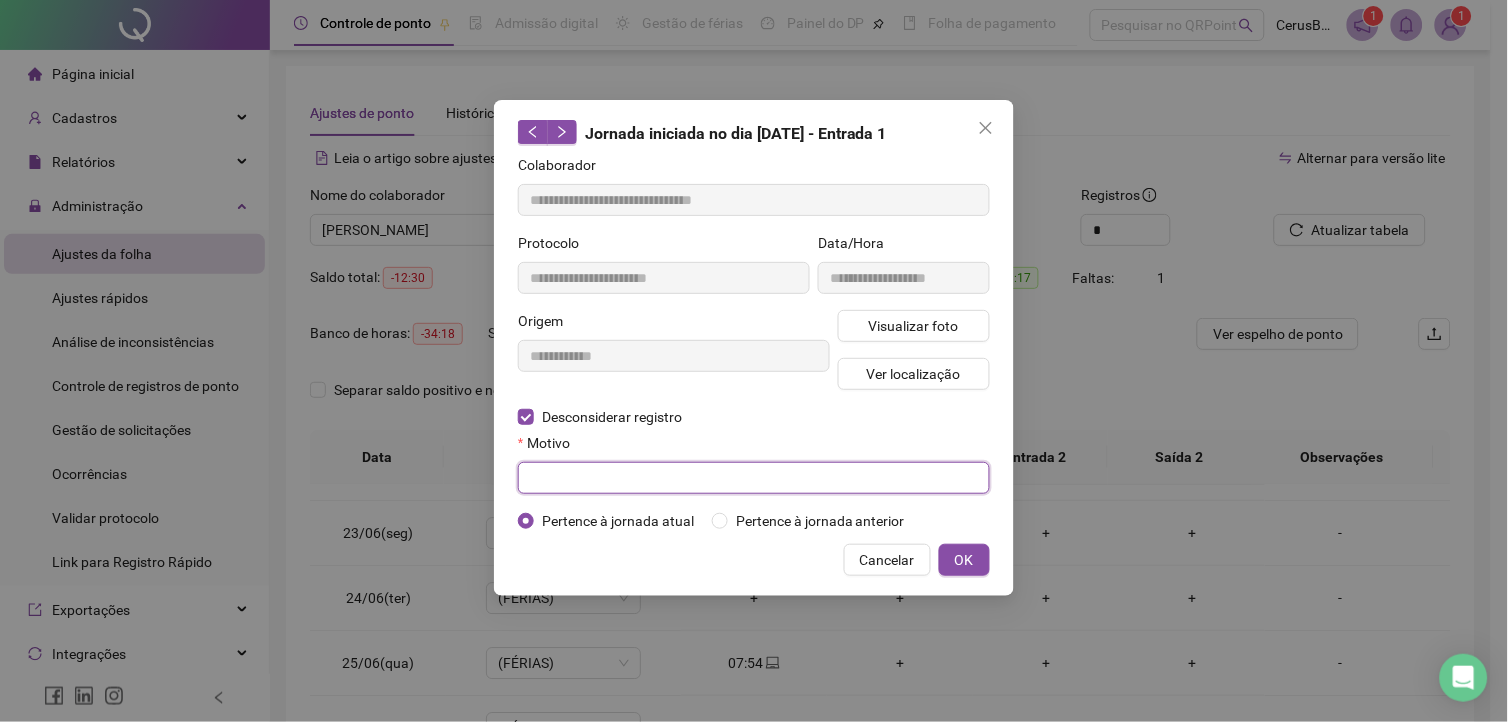 click at bounding box center [754, 478] 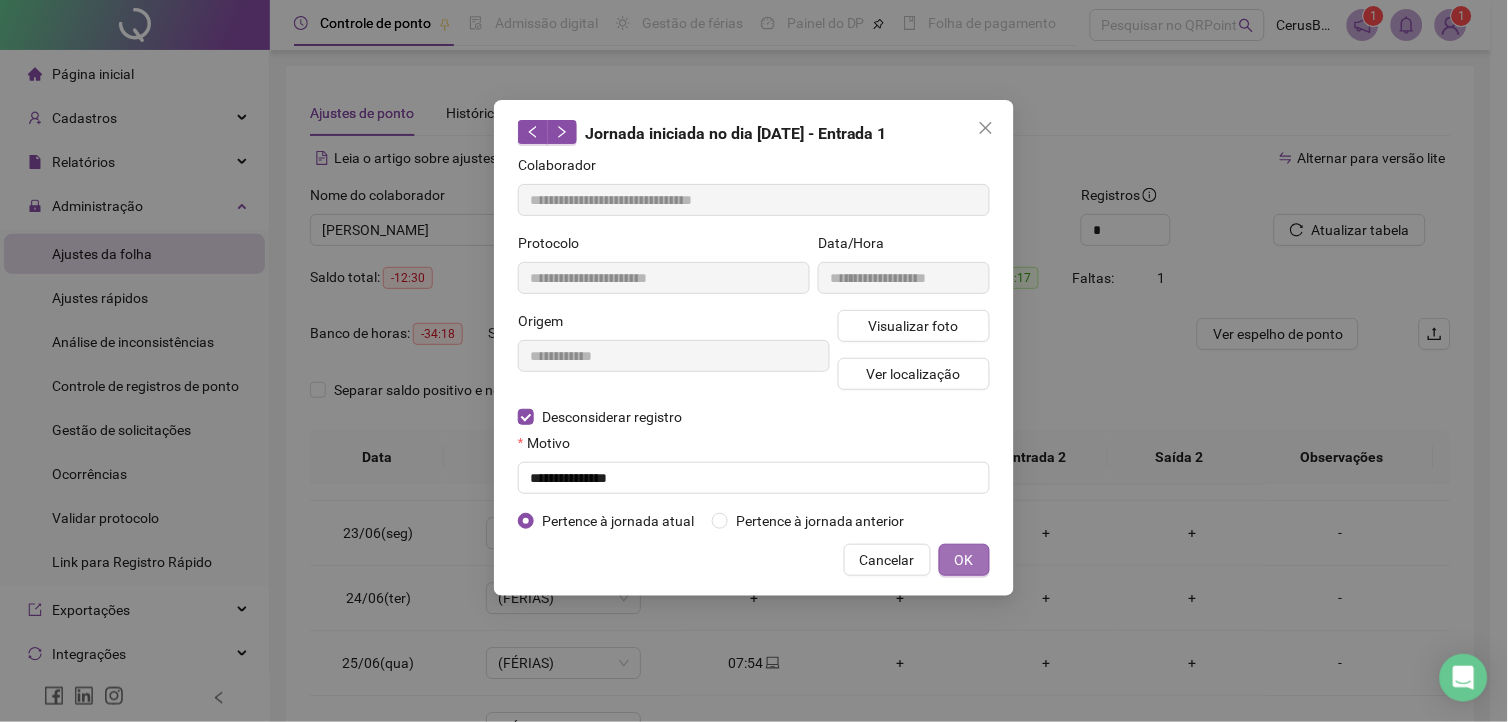 click on "OK" at bounding box center [964, 560] 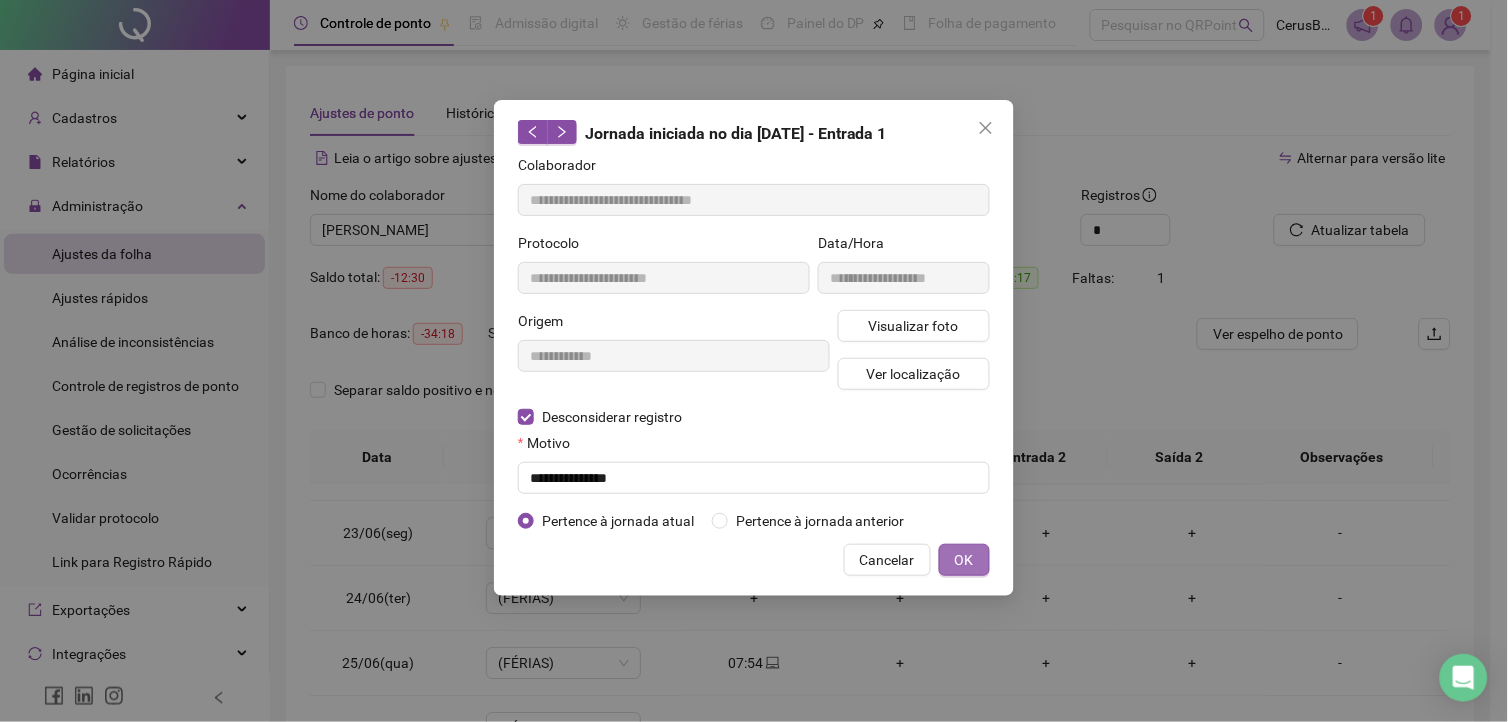 click on "OK" at bounding box center (964, 560) 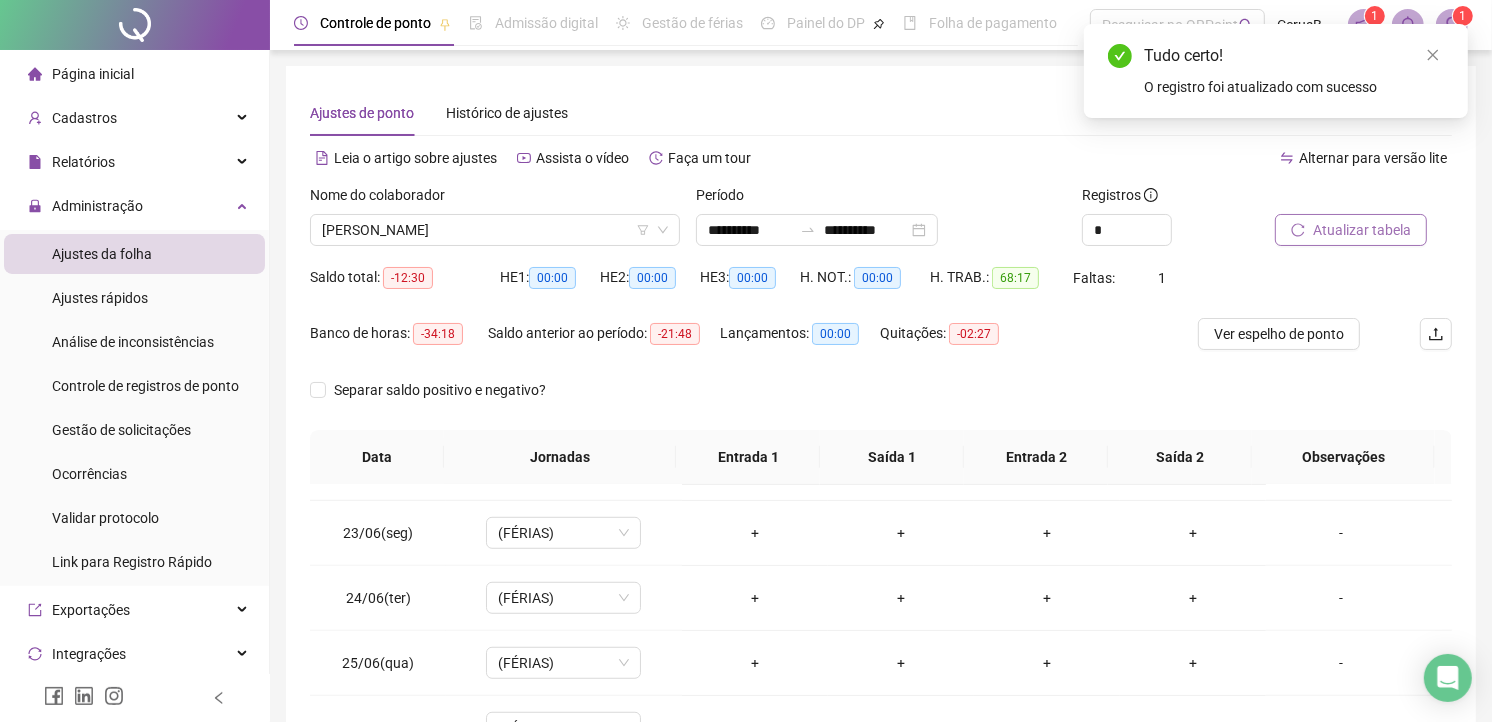 click on "Atualizar tabela" at bounding box center (1362, 230) 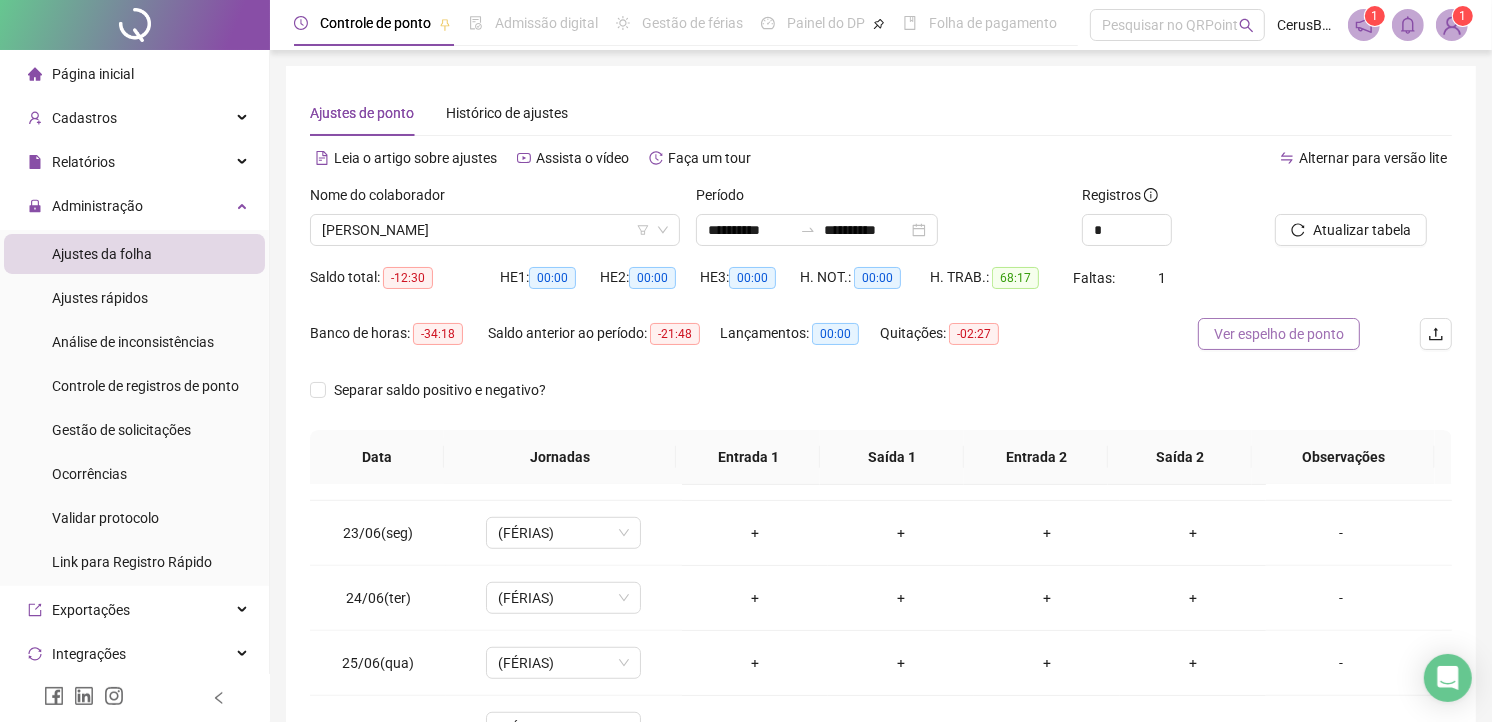 click on "Ver espelho de ponto" at bounding box center [1279, 334] 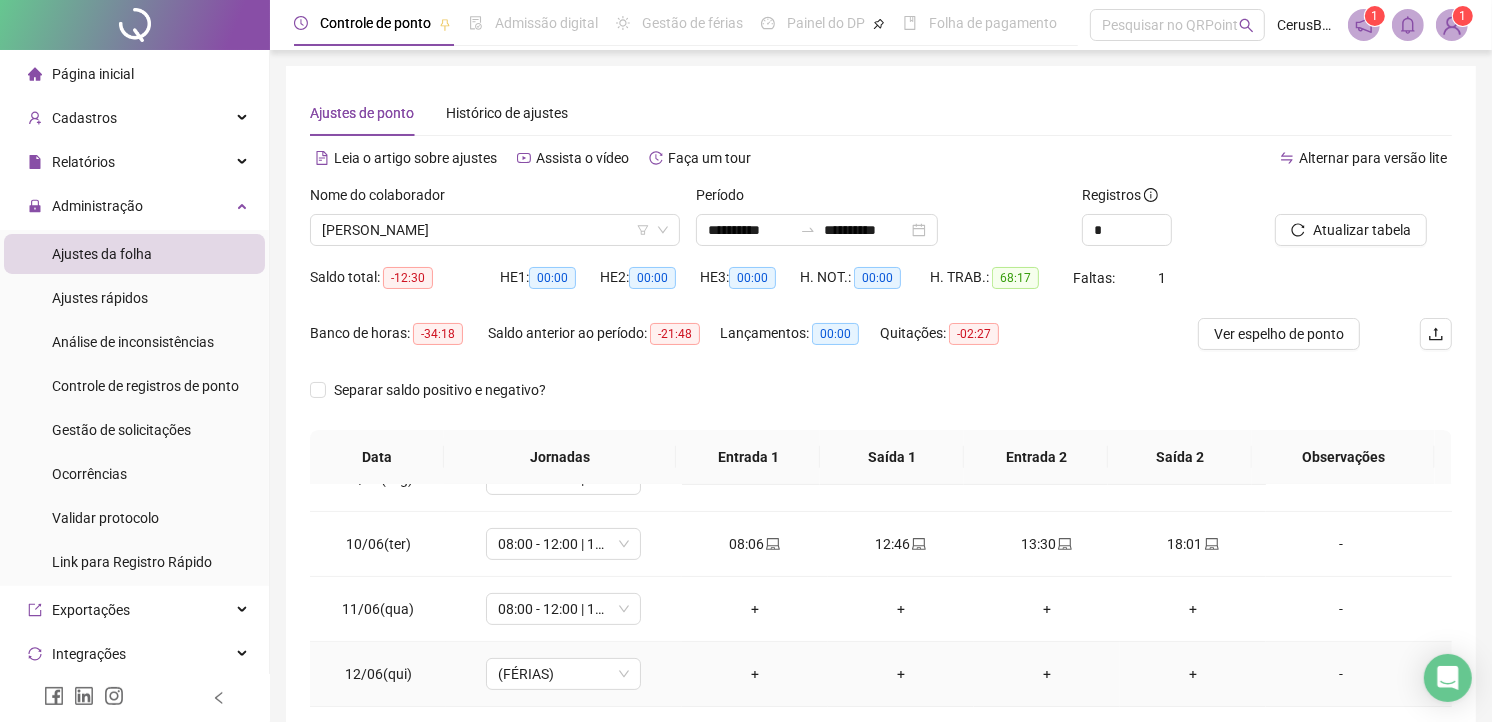 scroll, scrollTop: 525, scrollLeft: 0, axis: vertical 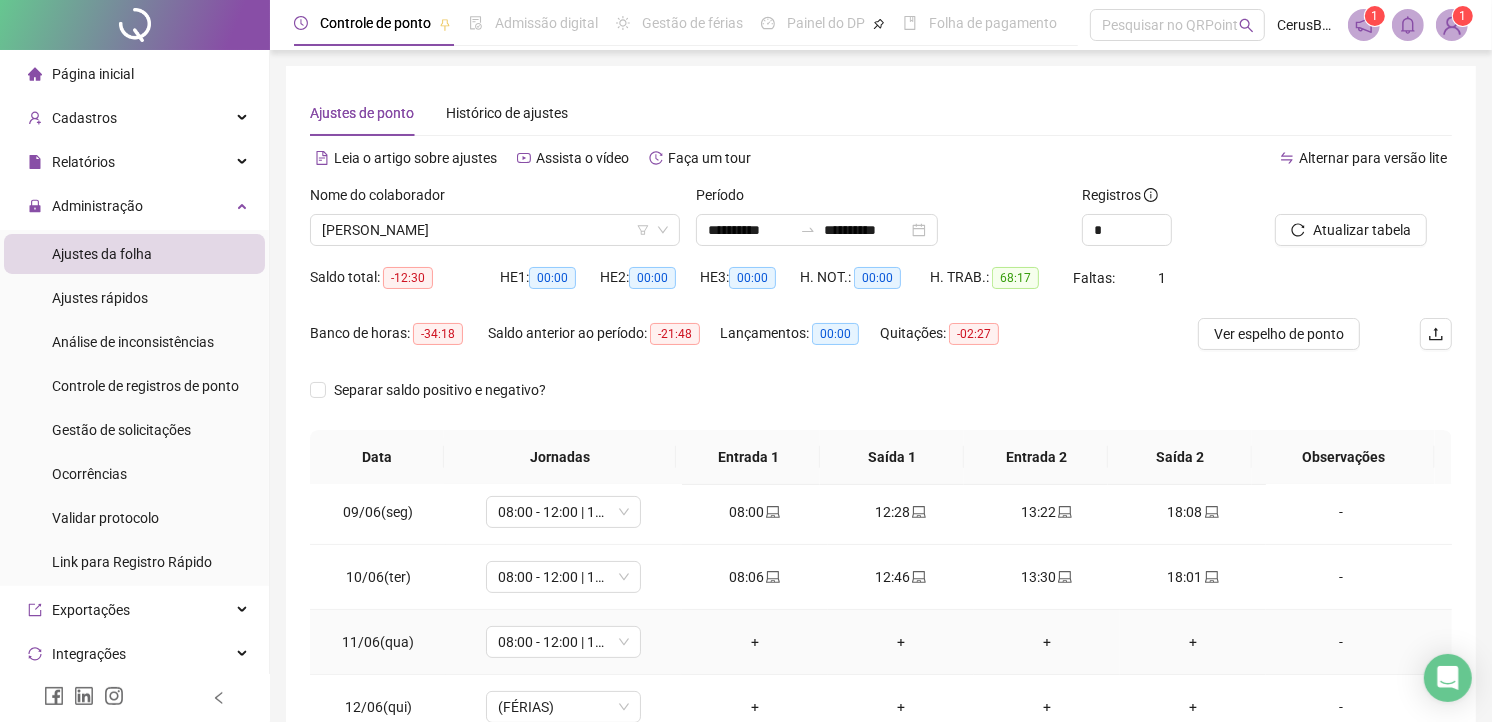 click on "+" at bounding box center (755, 642) 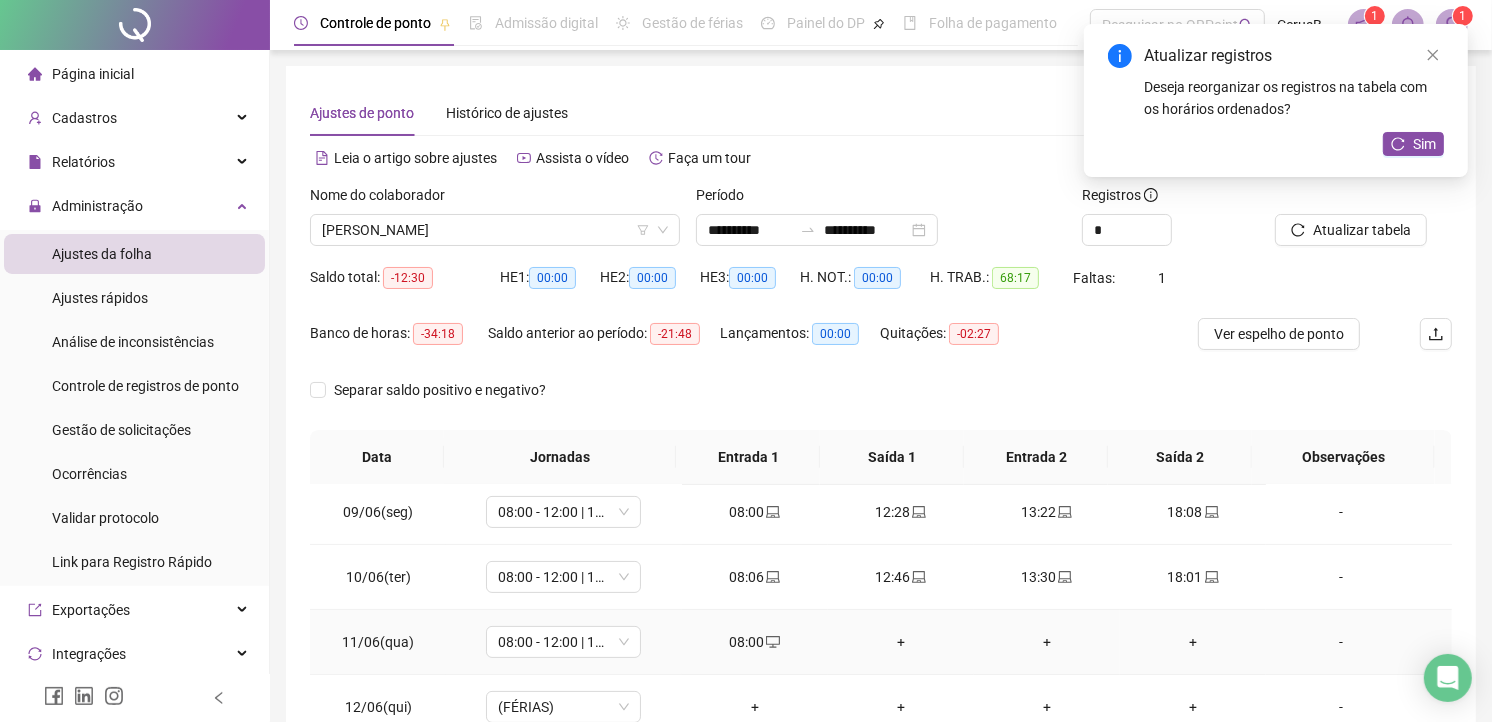 click on "+" at bounding box center [901, 642] 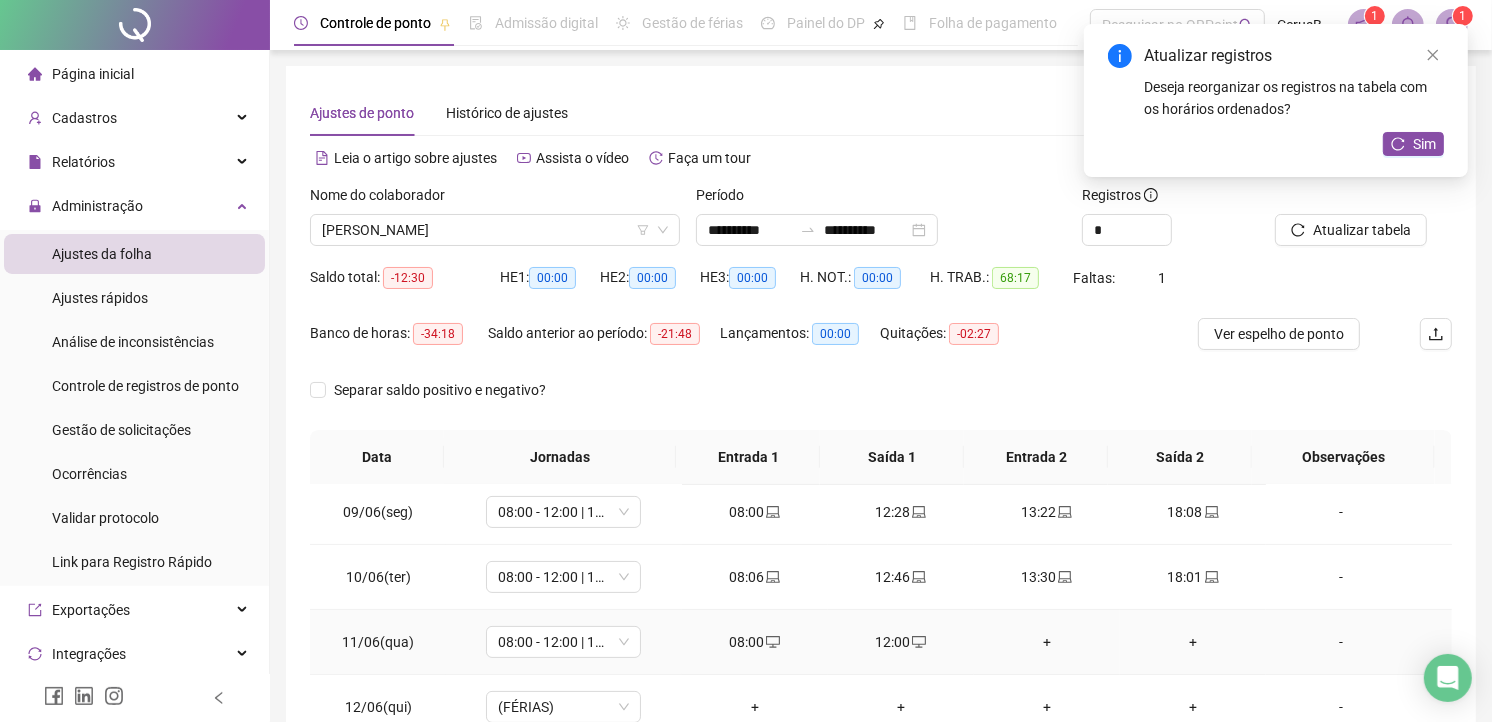 click on "+" at bounding box center (1047, 642) 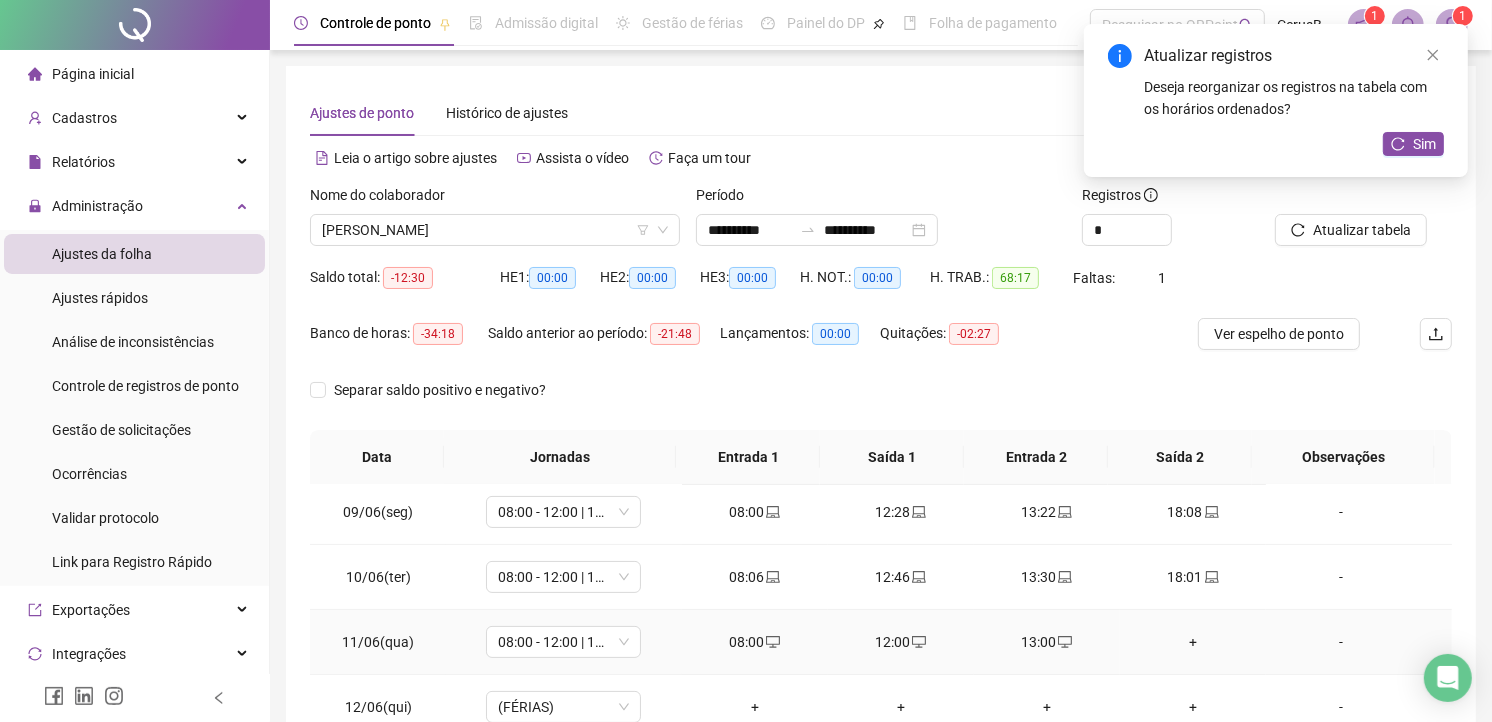 click on "+" at bounding box center [1193, 642] 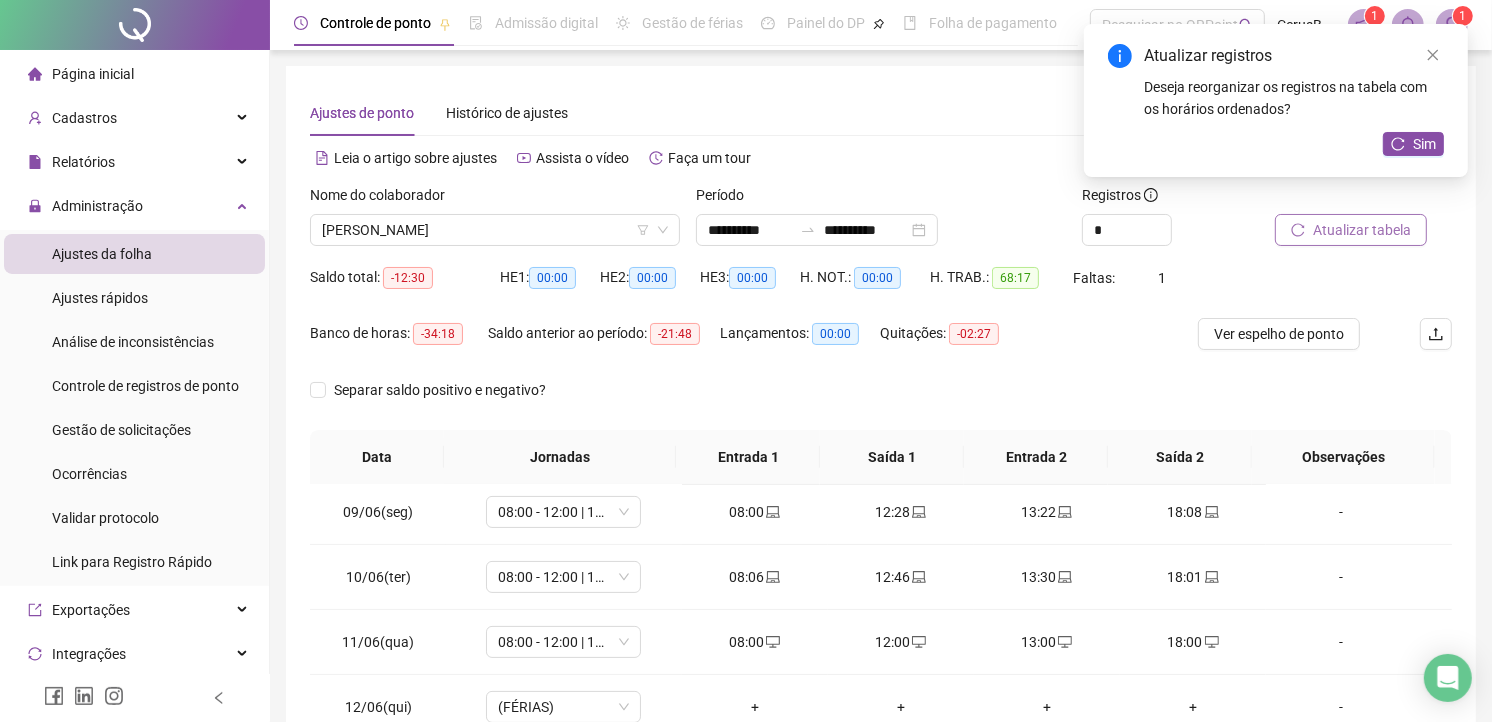 click on "Atualizar tabela" at bounding box center (1362, 230) 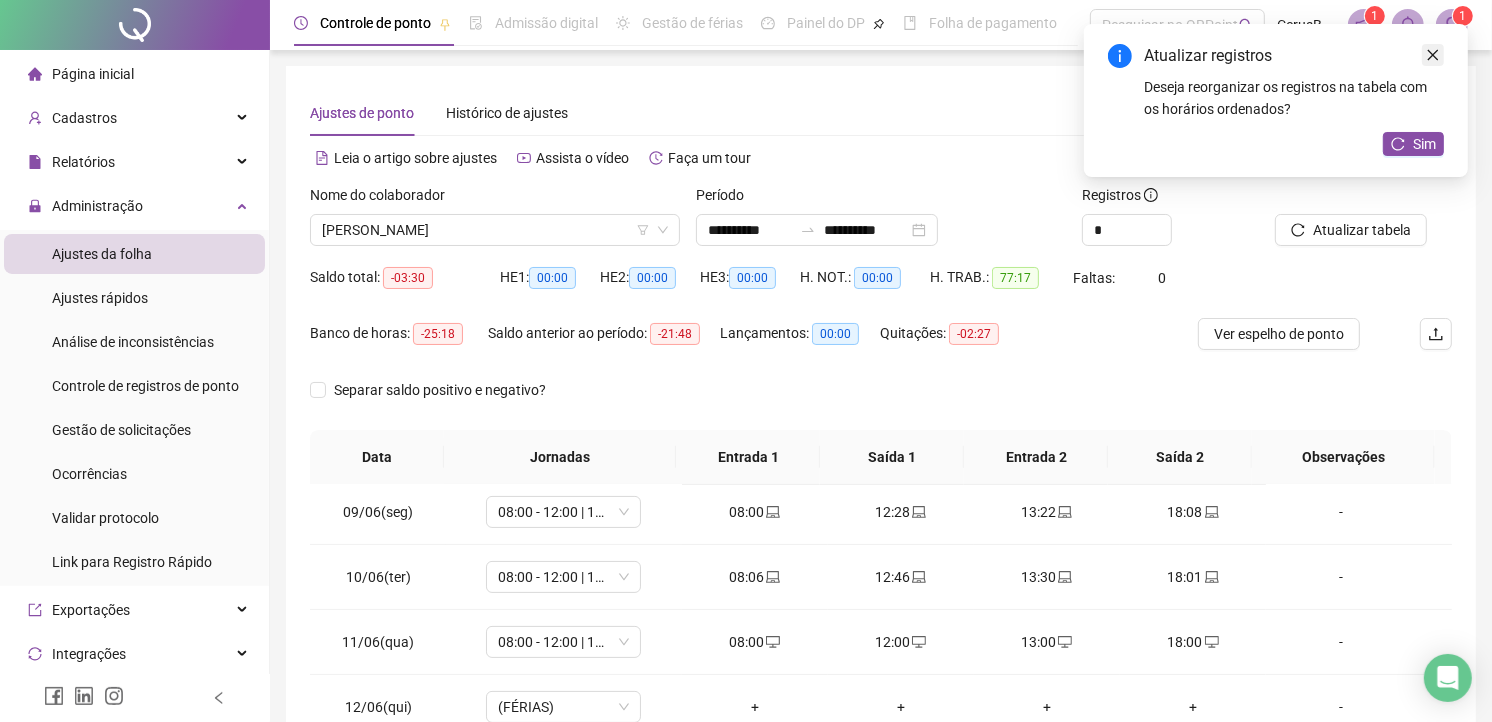 click at bounding box center [1433, 55] 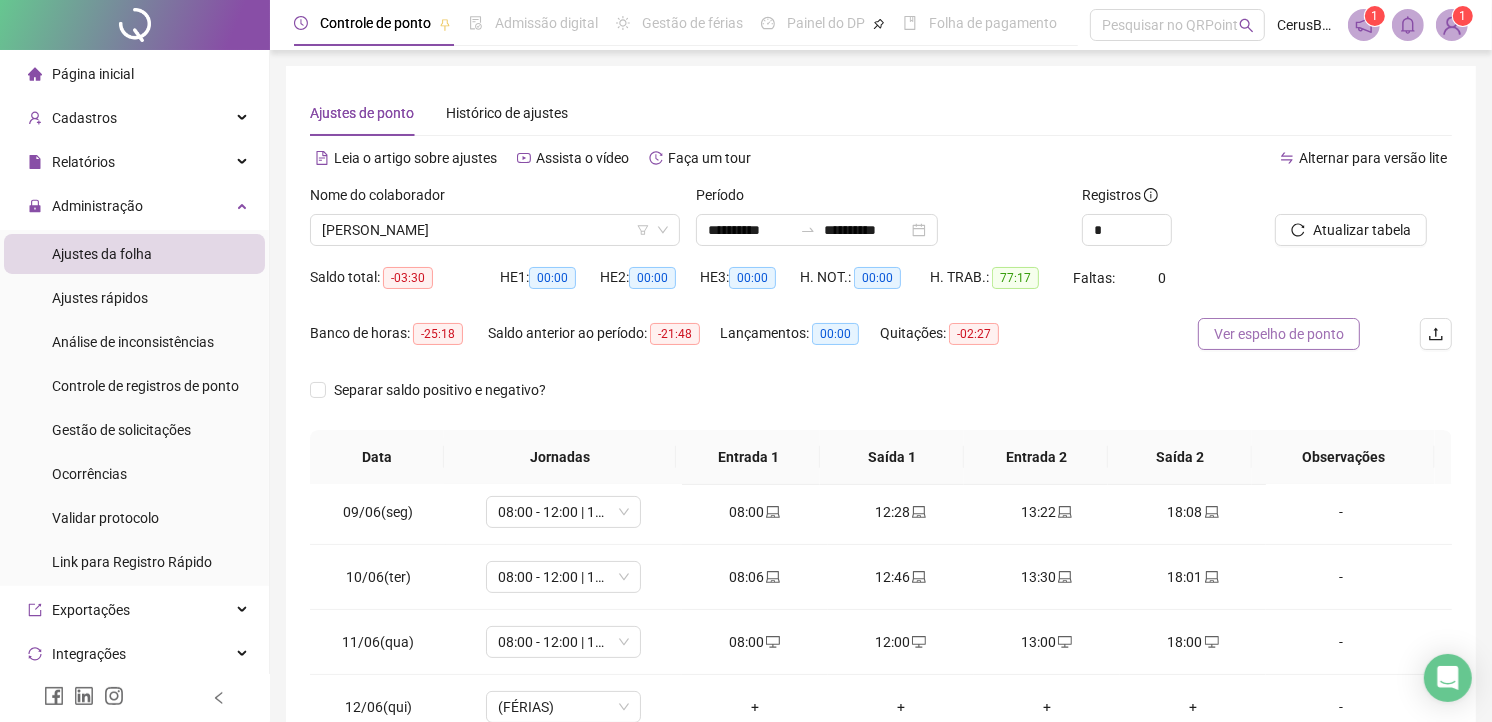 click on "Ver espelho de ponto" at bounding box center (1279, 334) 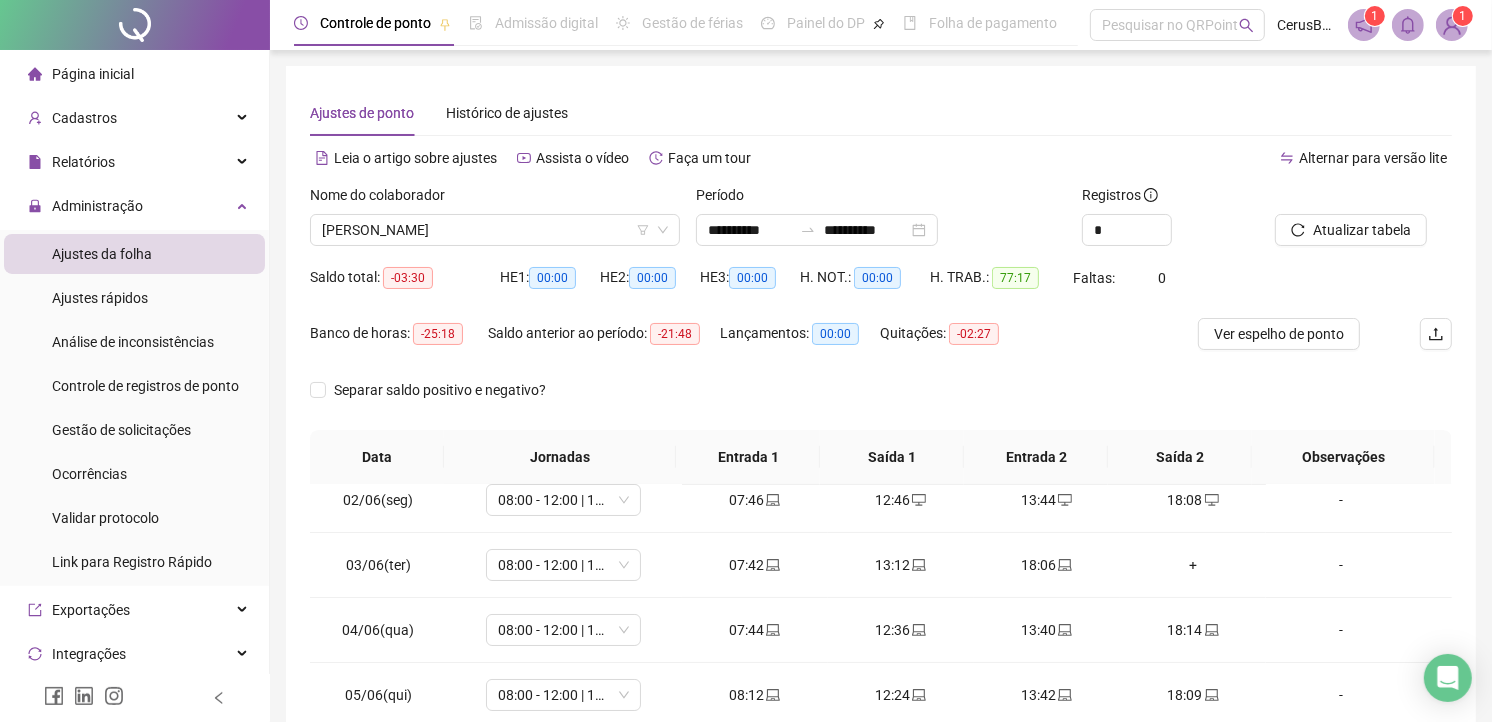 scroll, scrollTop: 81, scrollLeft: 0, axis: vertical 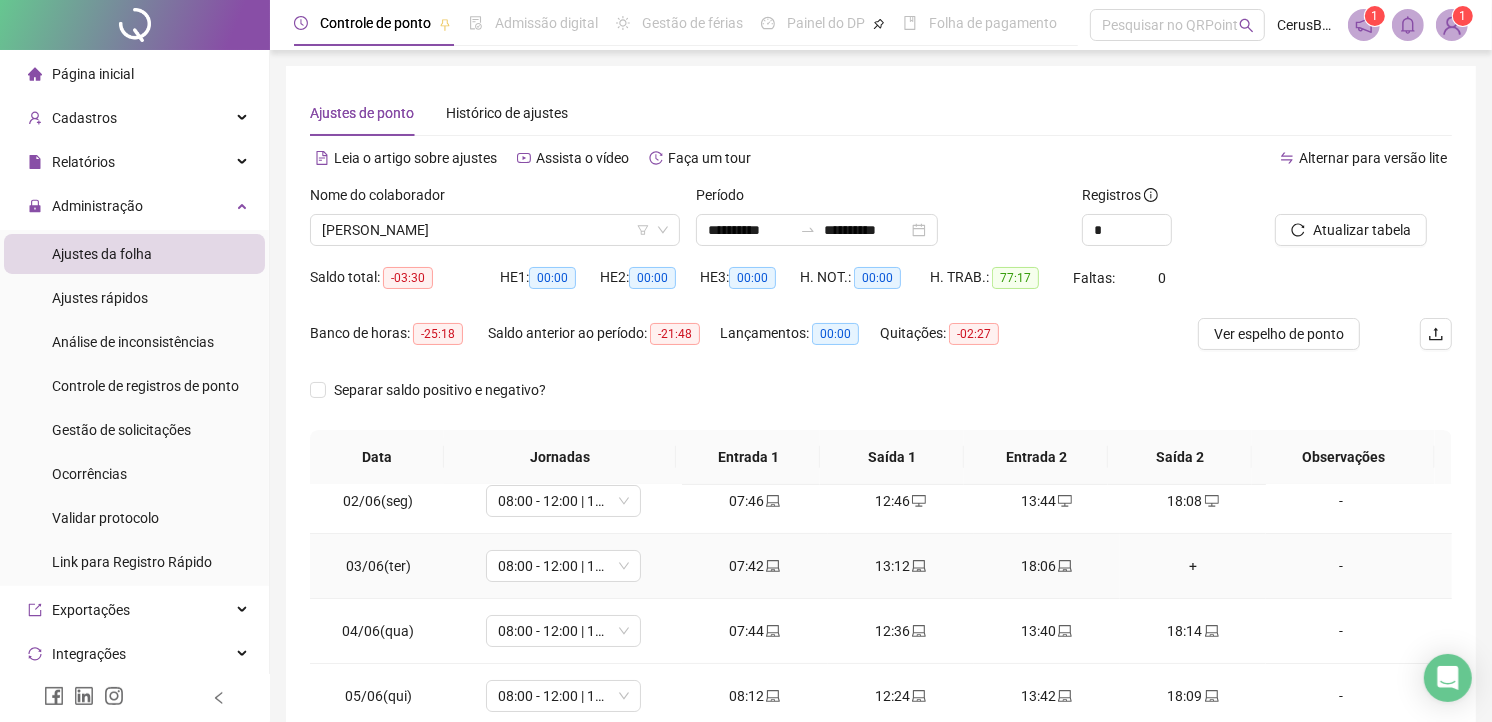 click on "+" at bounding box center [1193, 566] 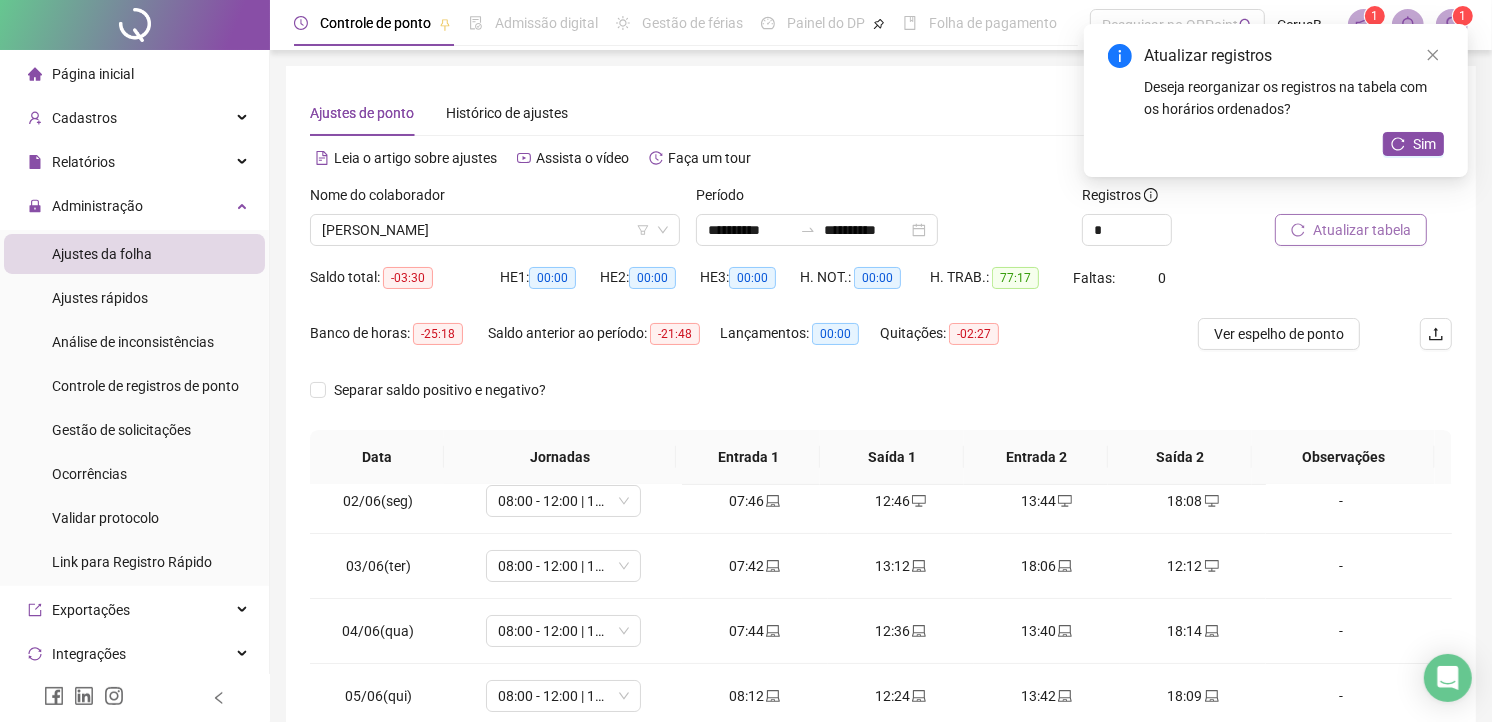 click on "Atualizar tabela" at bounding box center [1362, 230] 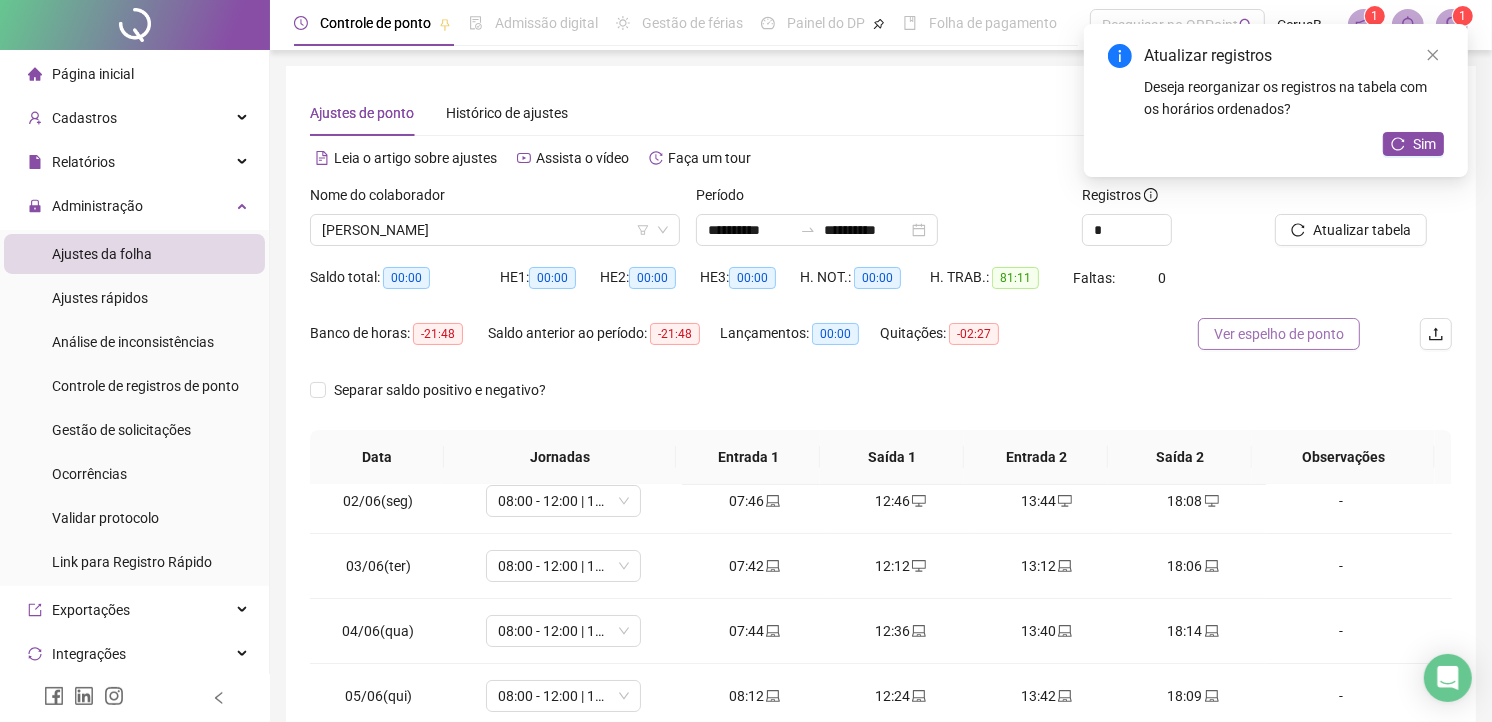 click on "Ver espelho de ponto" at bounding box center [1279, 334] 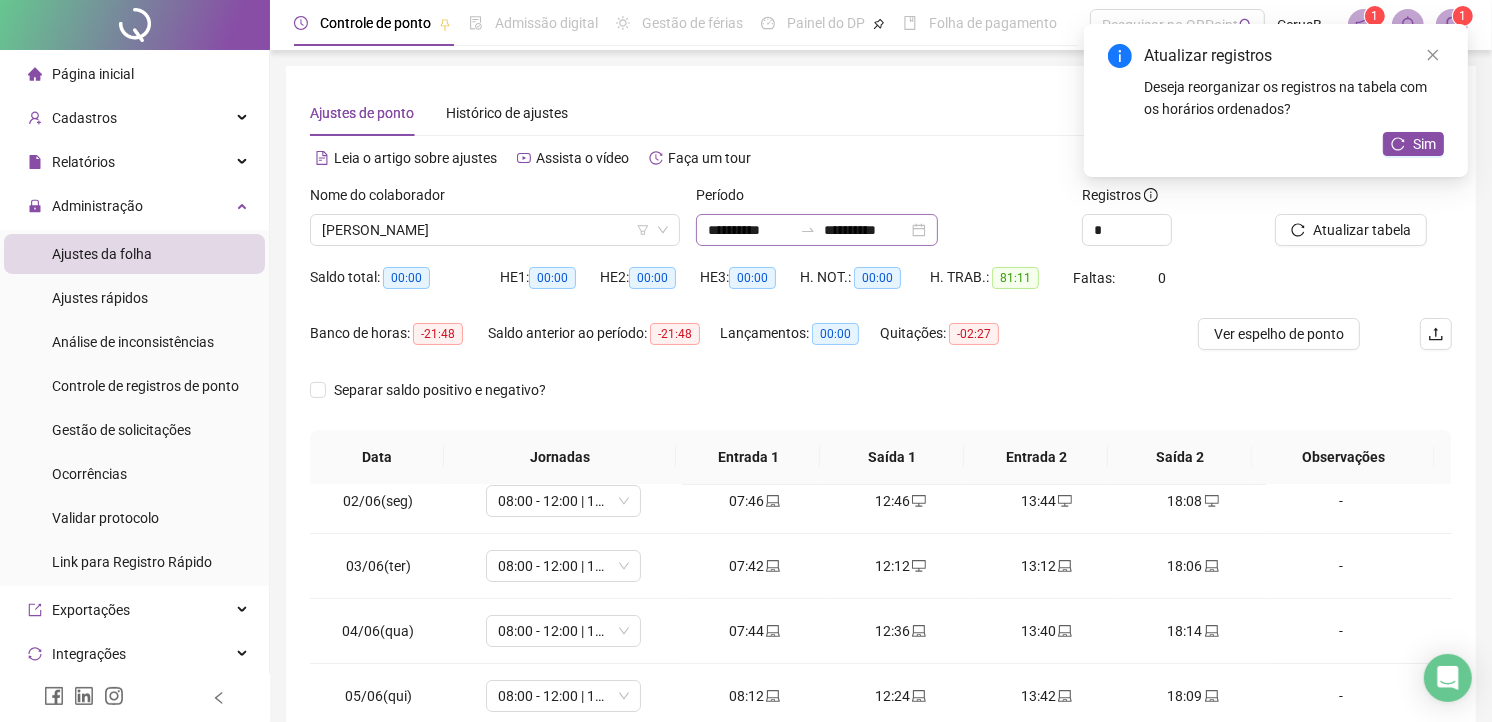 click on "**********" at bounding box center [817, 230] 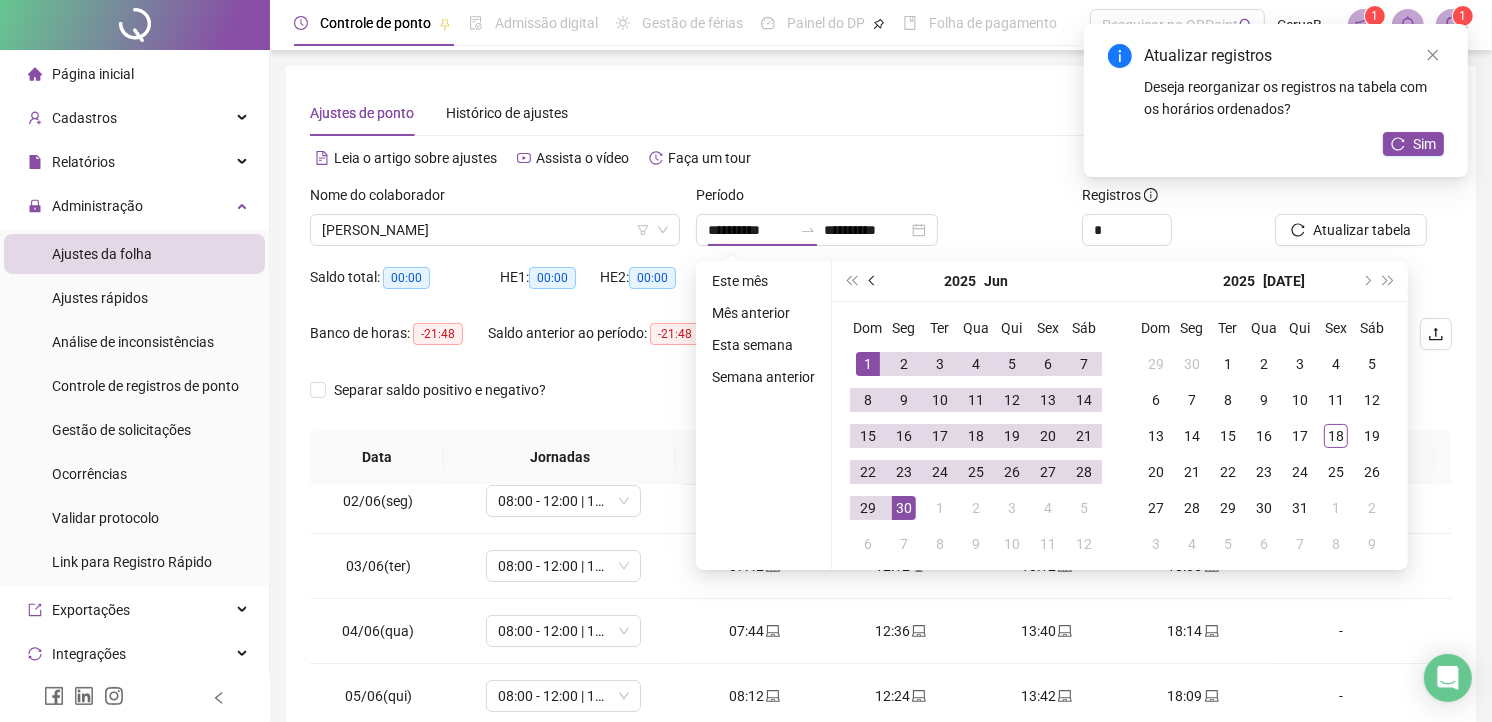click at bounding box center [874, 281] 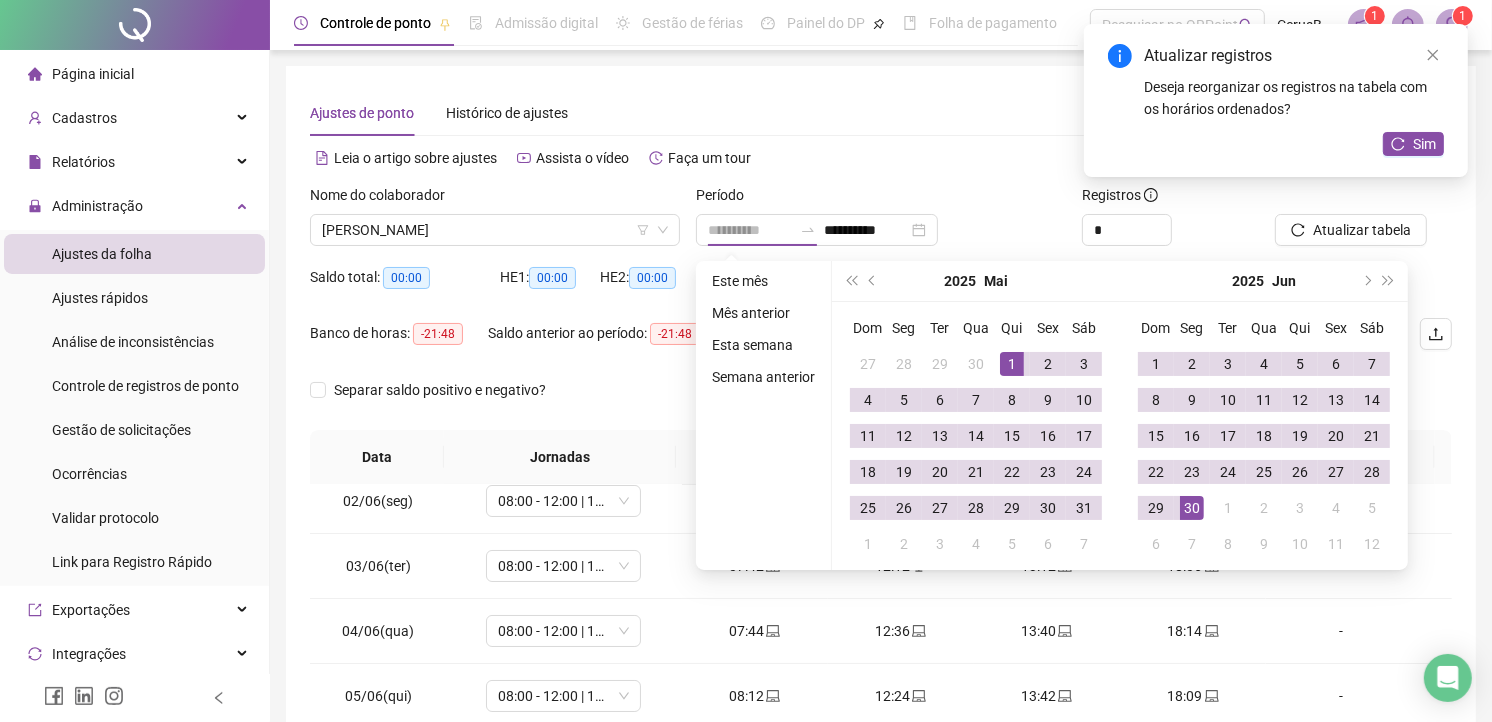click on "1" at bounding box center [1012, 364] 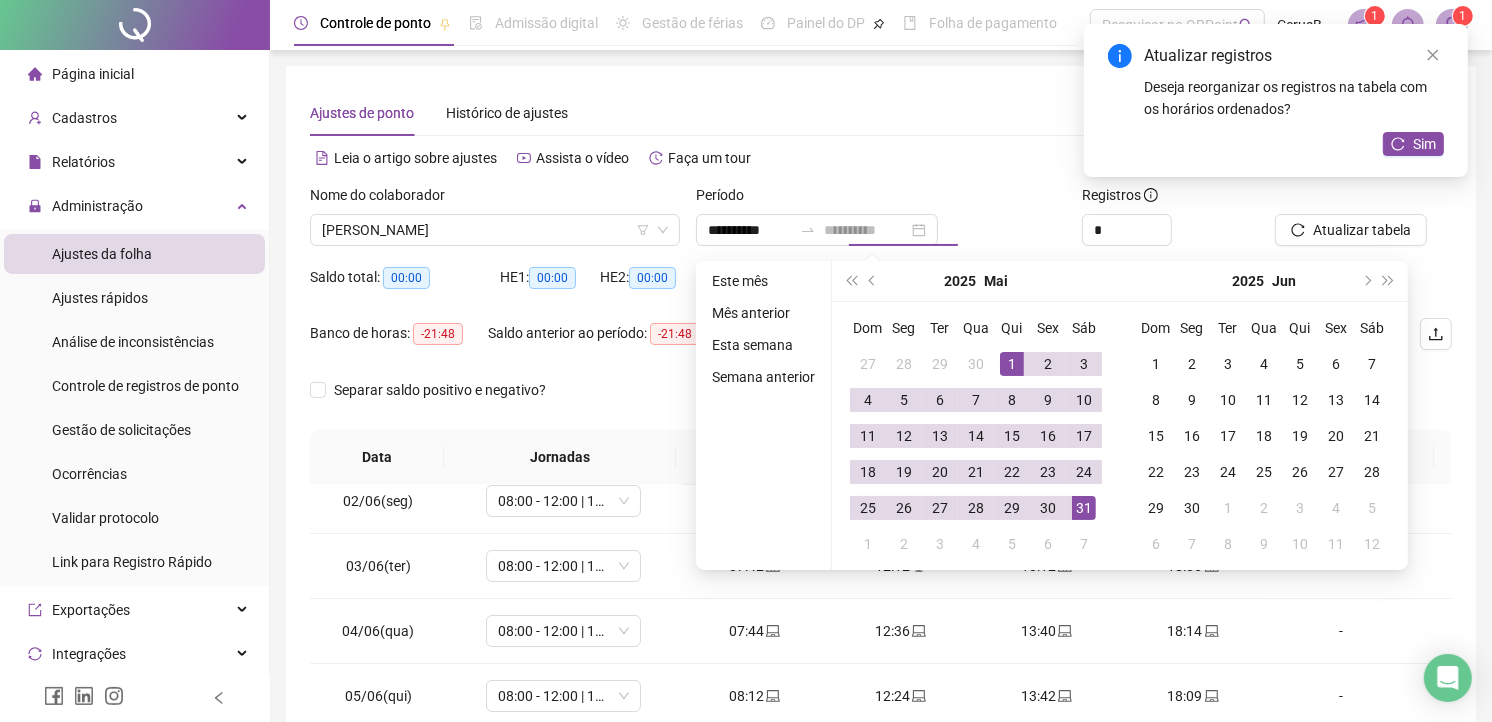 click on "31" at bounding box center [1084, 508] 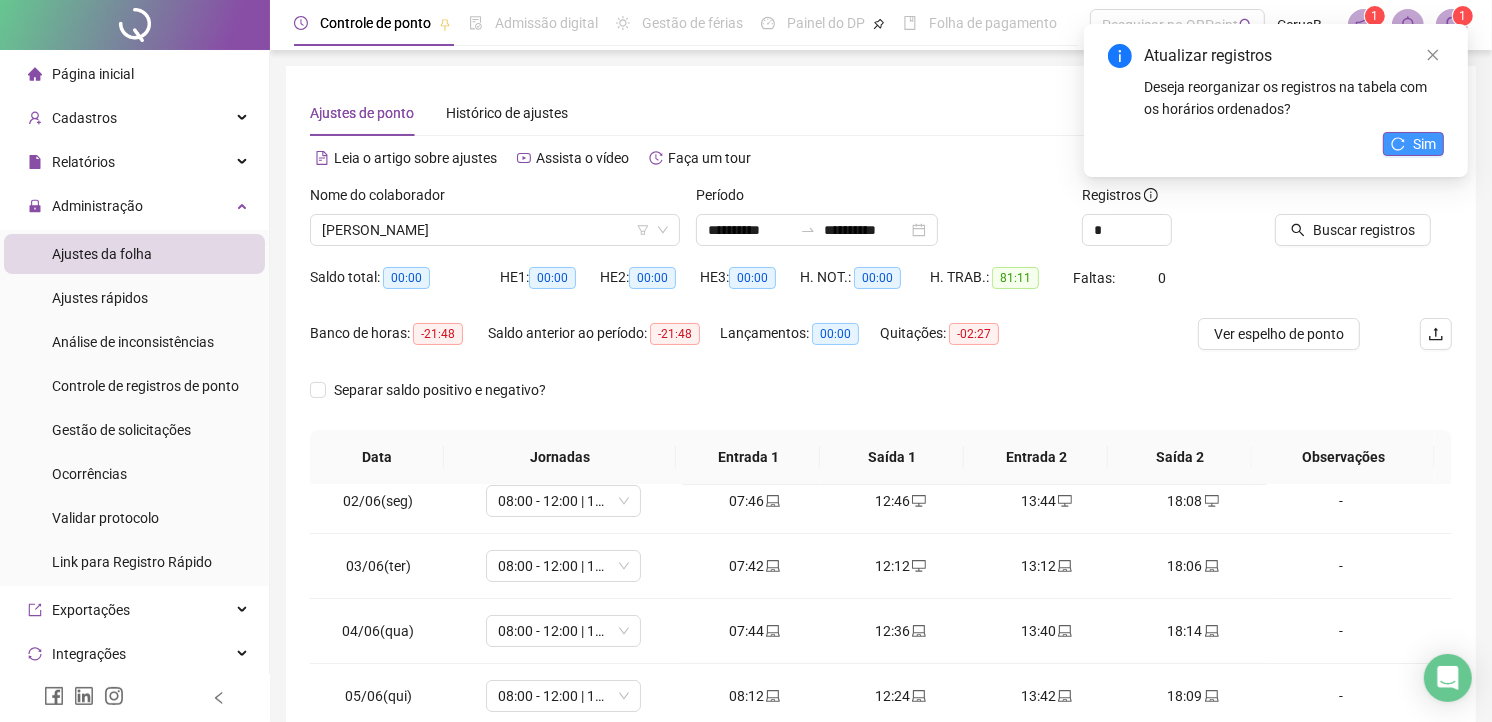 click on "Sim" at bounding box center (1413, 144) 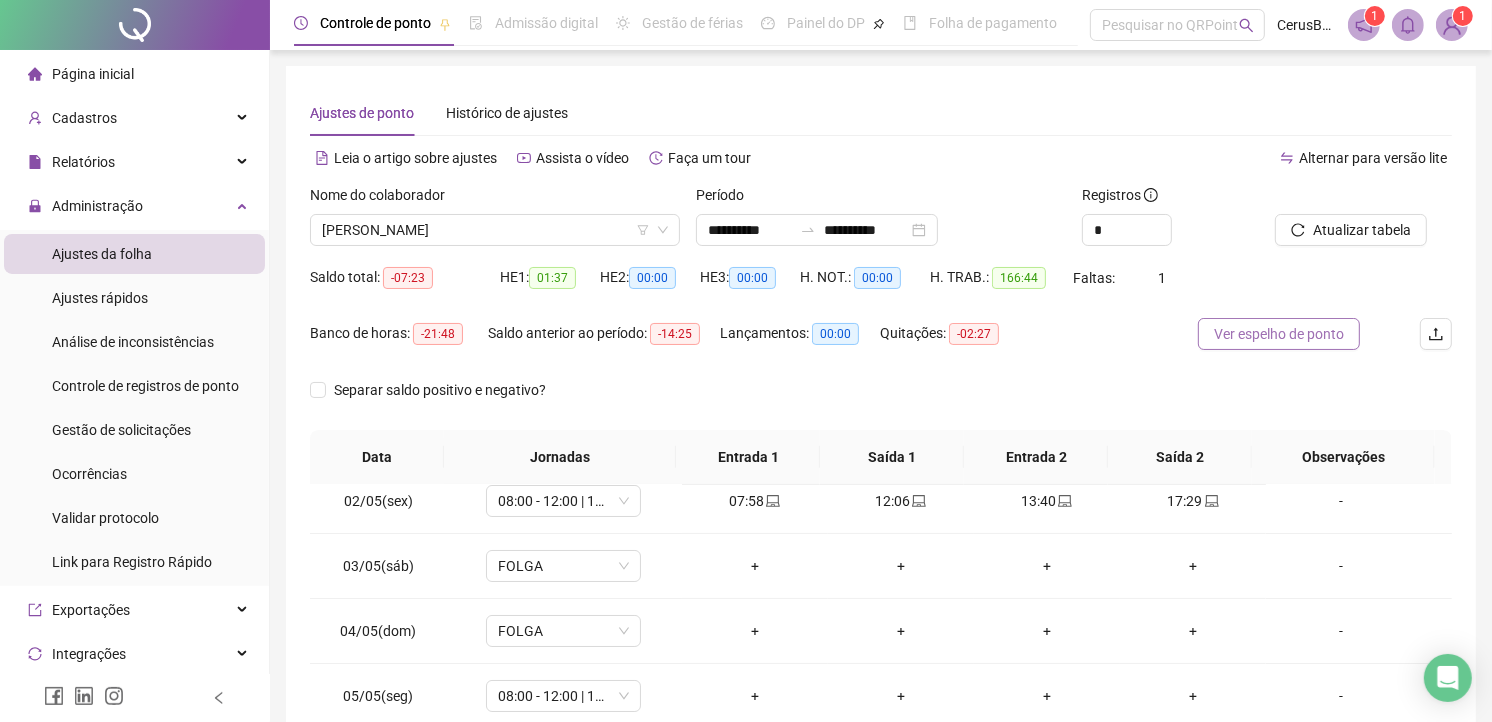 click on "Ver espelho de ponto" at bounding box center (1279, 334) 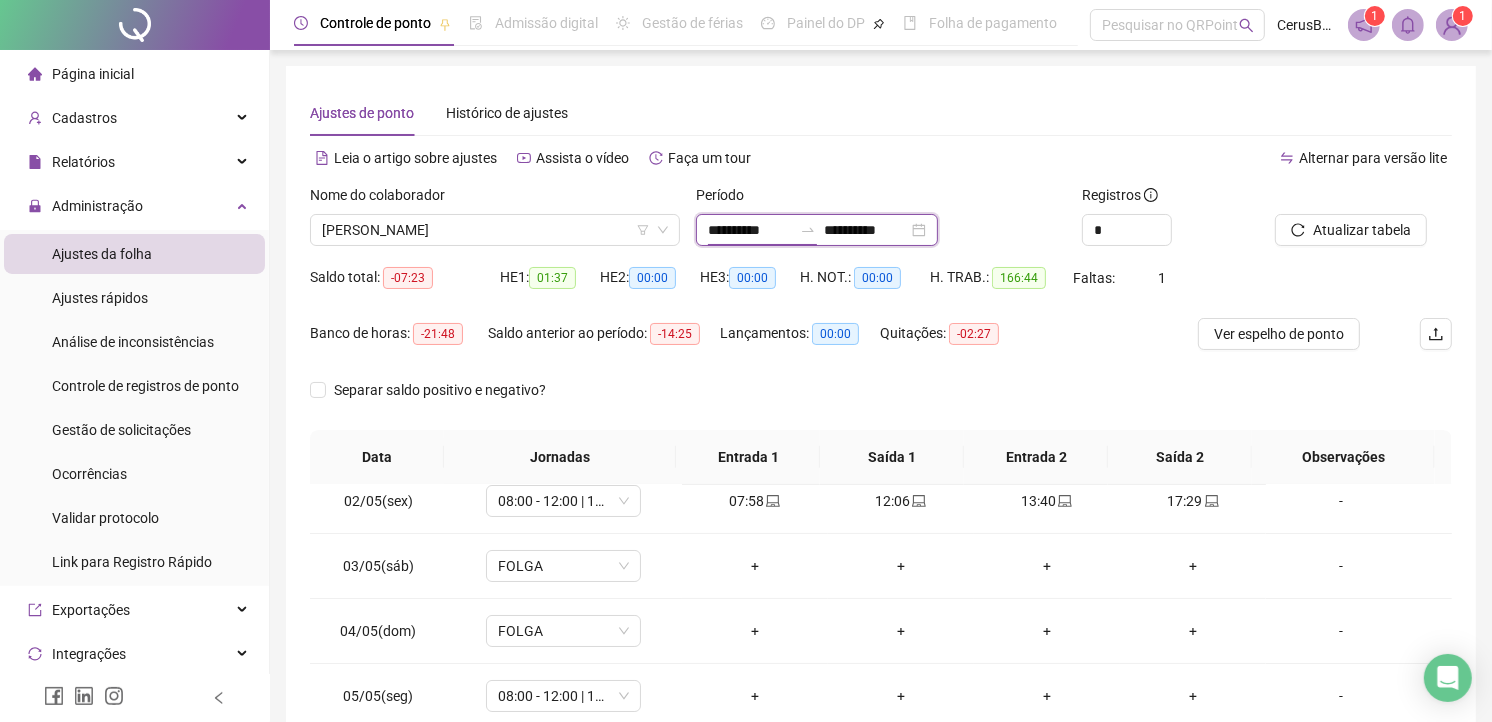 click on "**********" at bounding box center [750, 230] 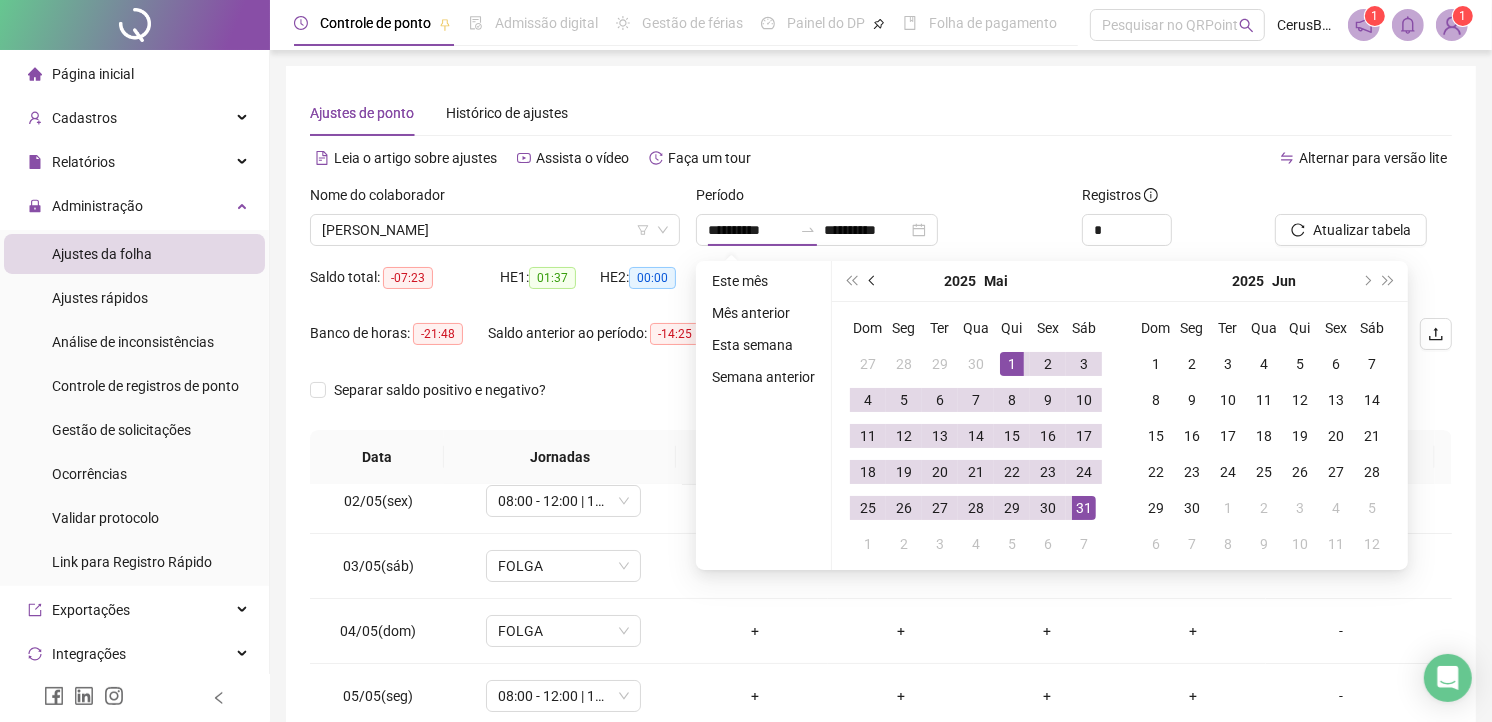 click at bounding box center [873, 281] 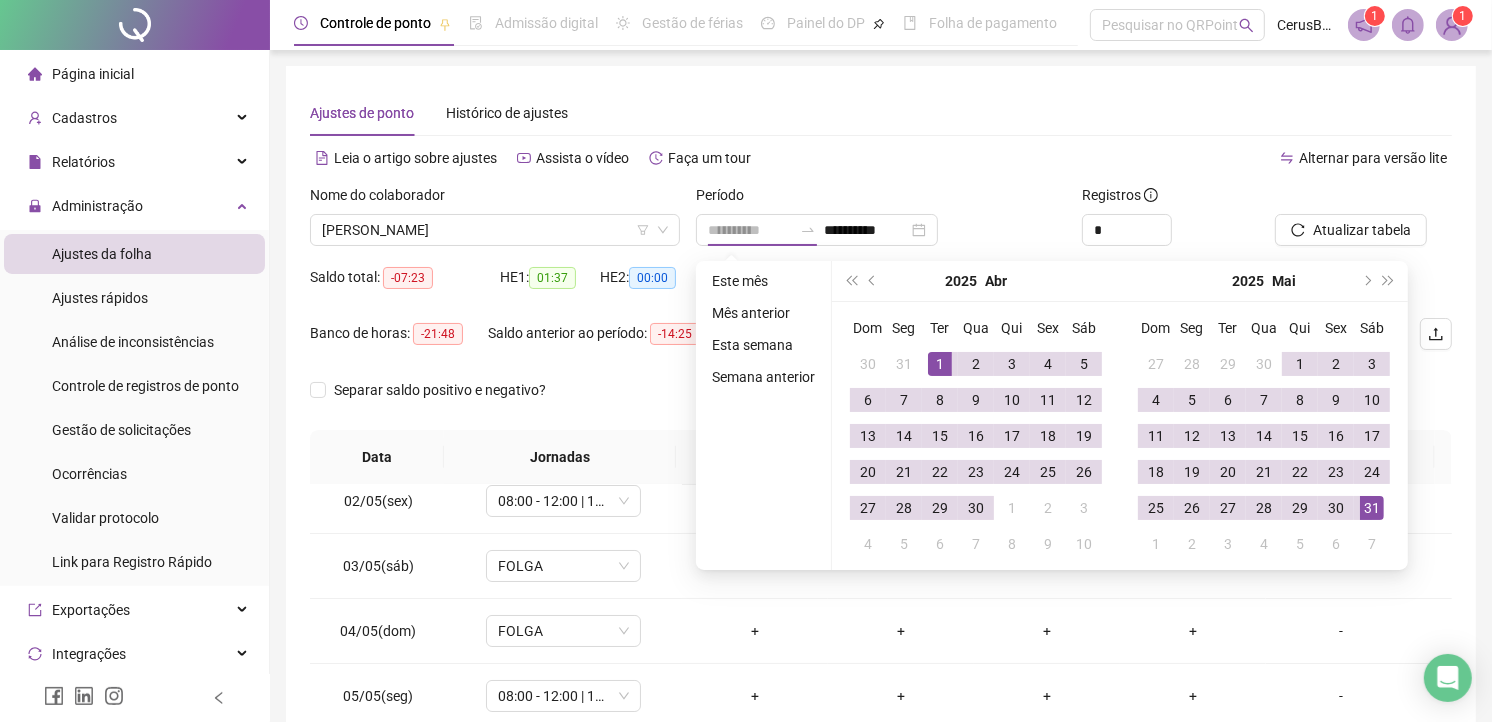 click on "1" at bounding box center [940, 364] 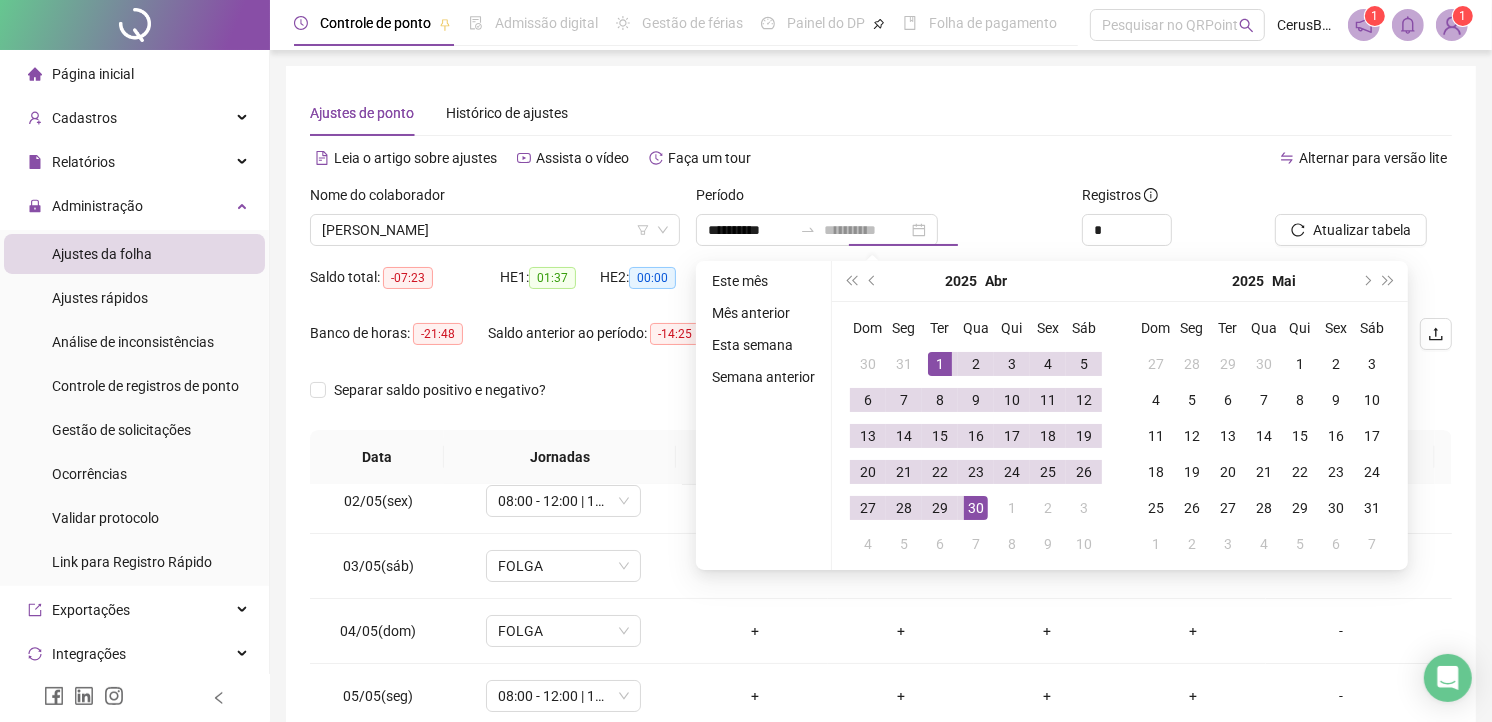 click on "30" at bounding box center [976, 508] 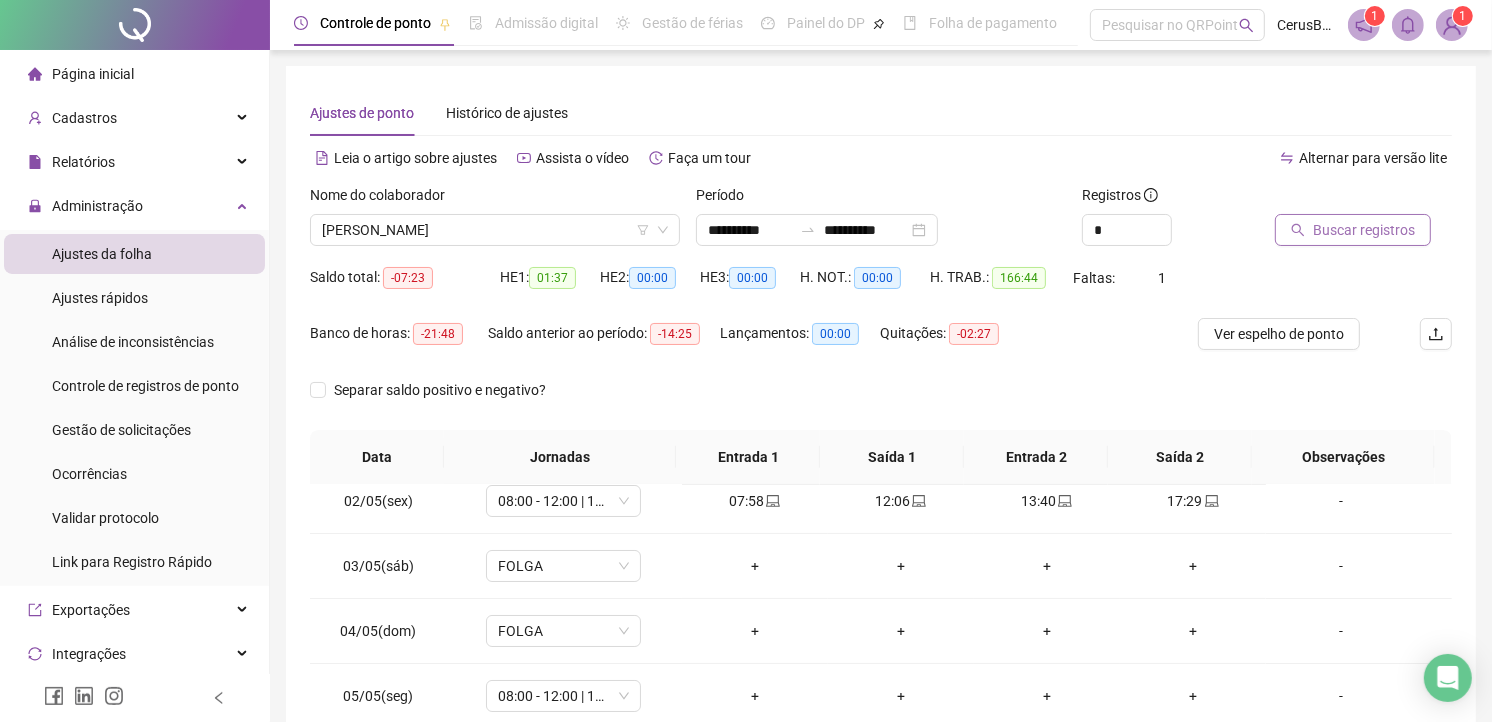 click on "Buscar registros" at bounding box center [1353, 230] 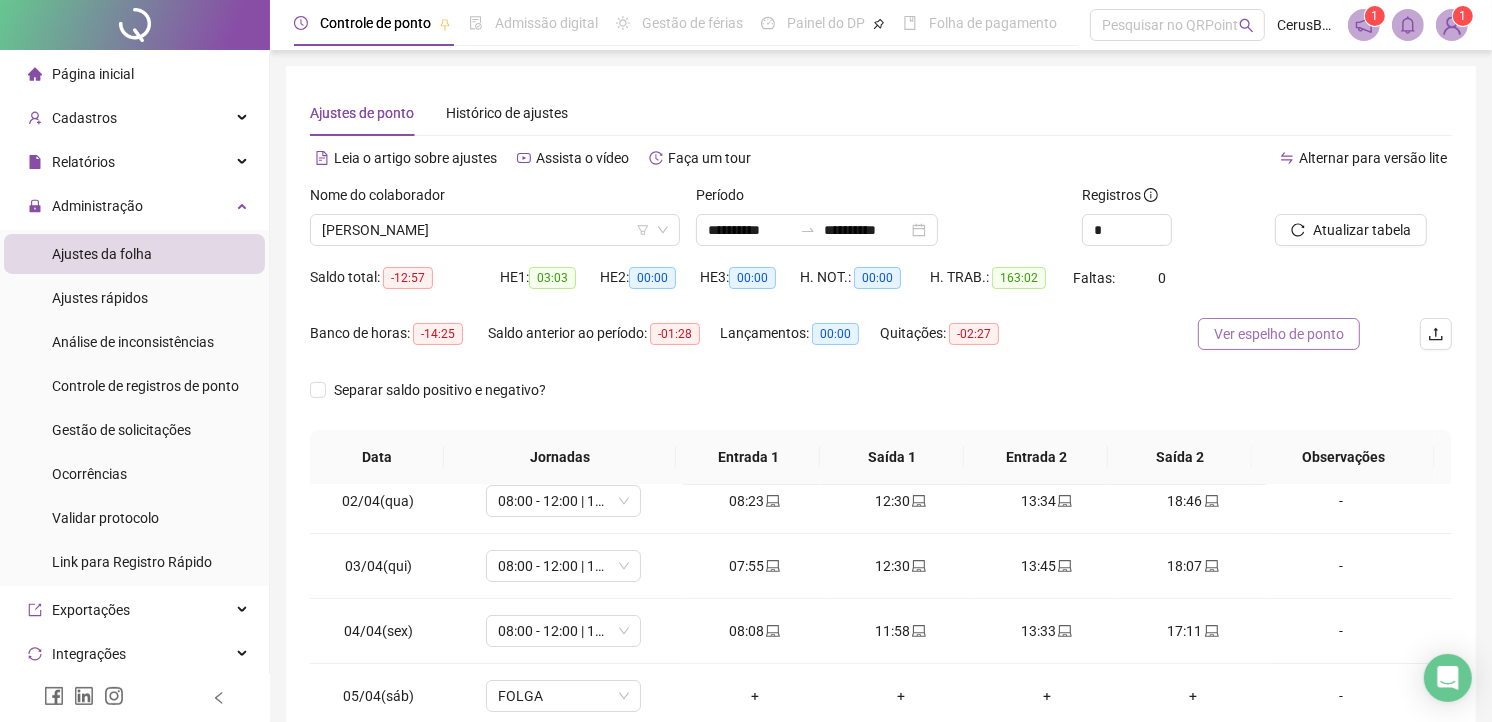 click on "Ver espelho de ponto" at bounding box center (1279, 334) 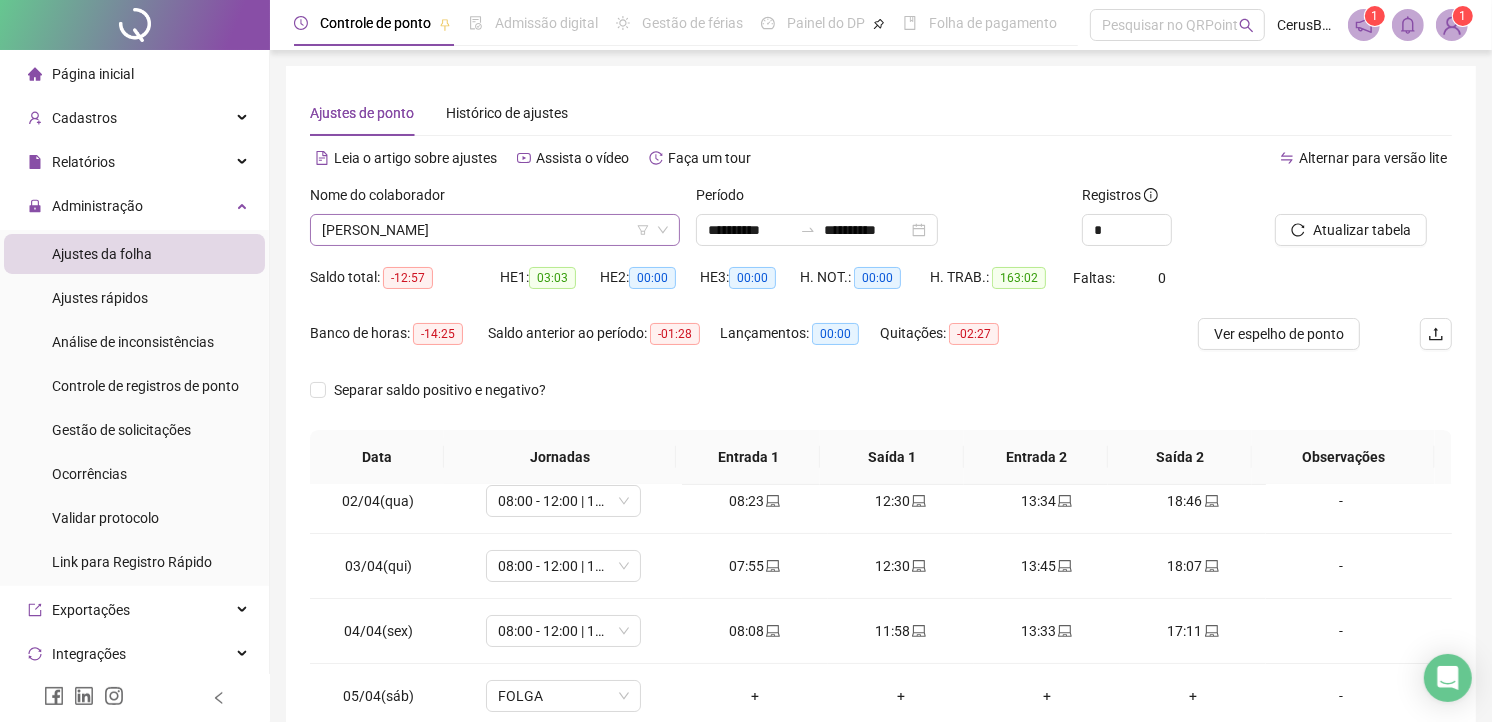 click on "[PERSON_NAME]" at bounding box center [495, 230] 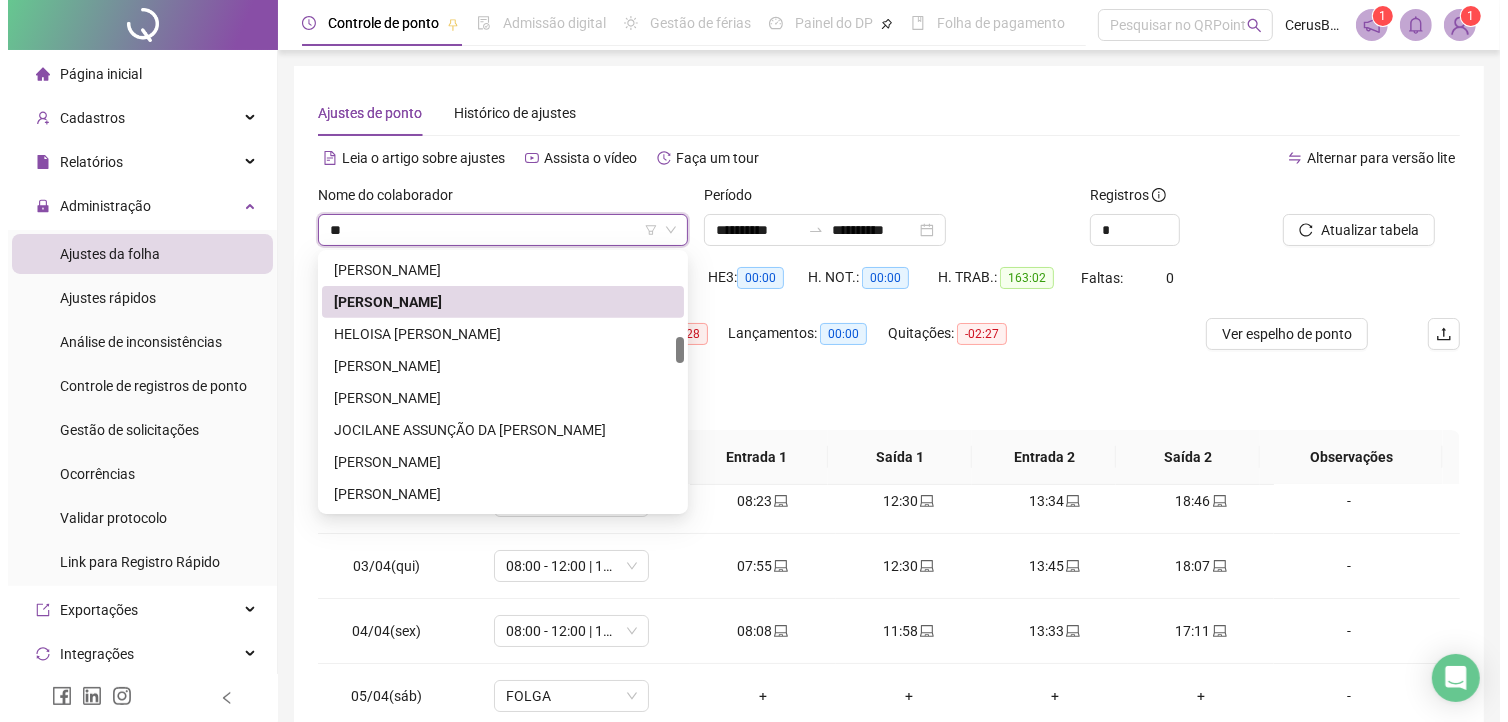 scroll, scrollTop: 0, scrollLeft: 0, axis: both 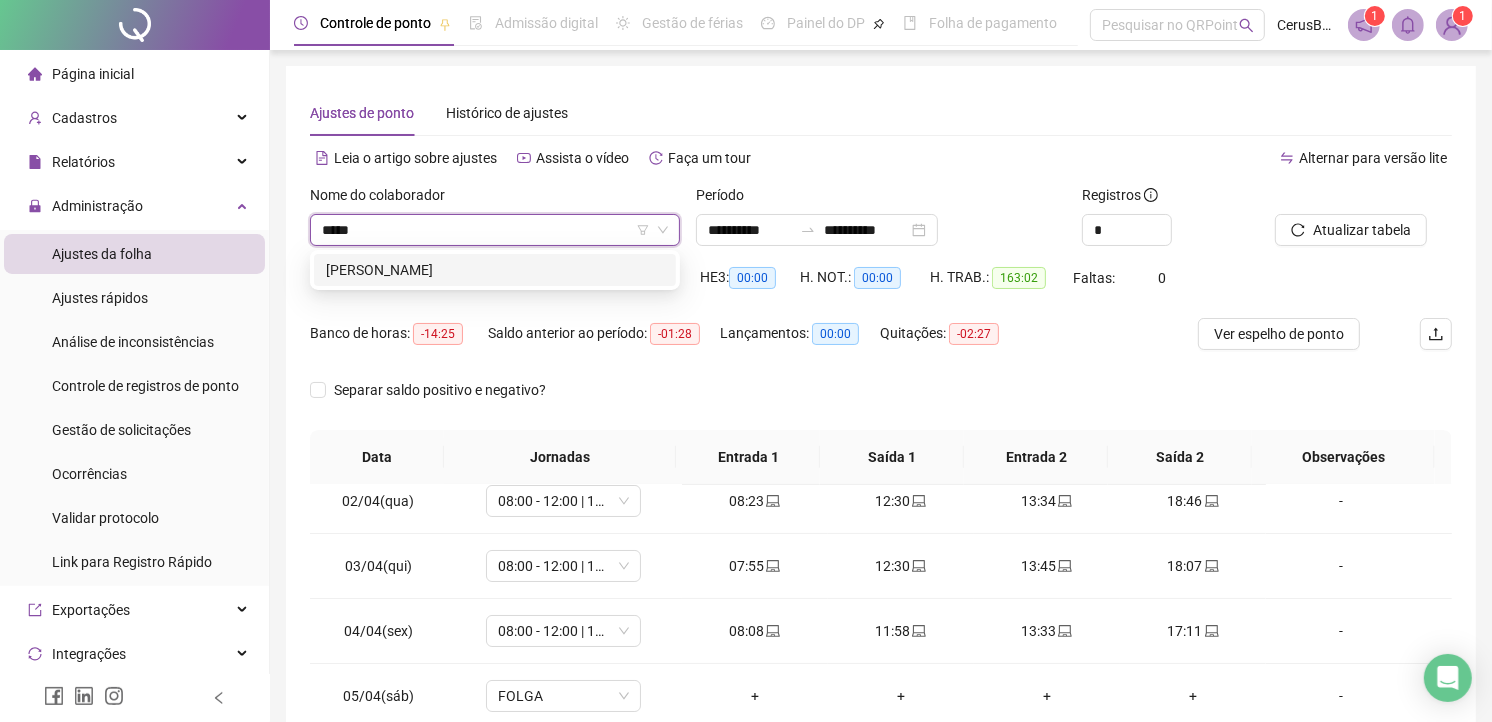 click on "[PERSON_NAME]" at bounding box center (495, 270) 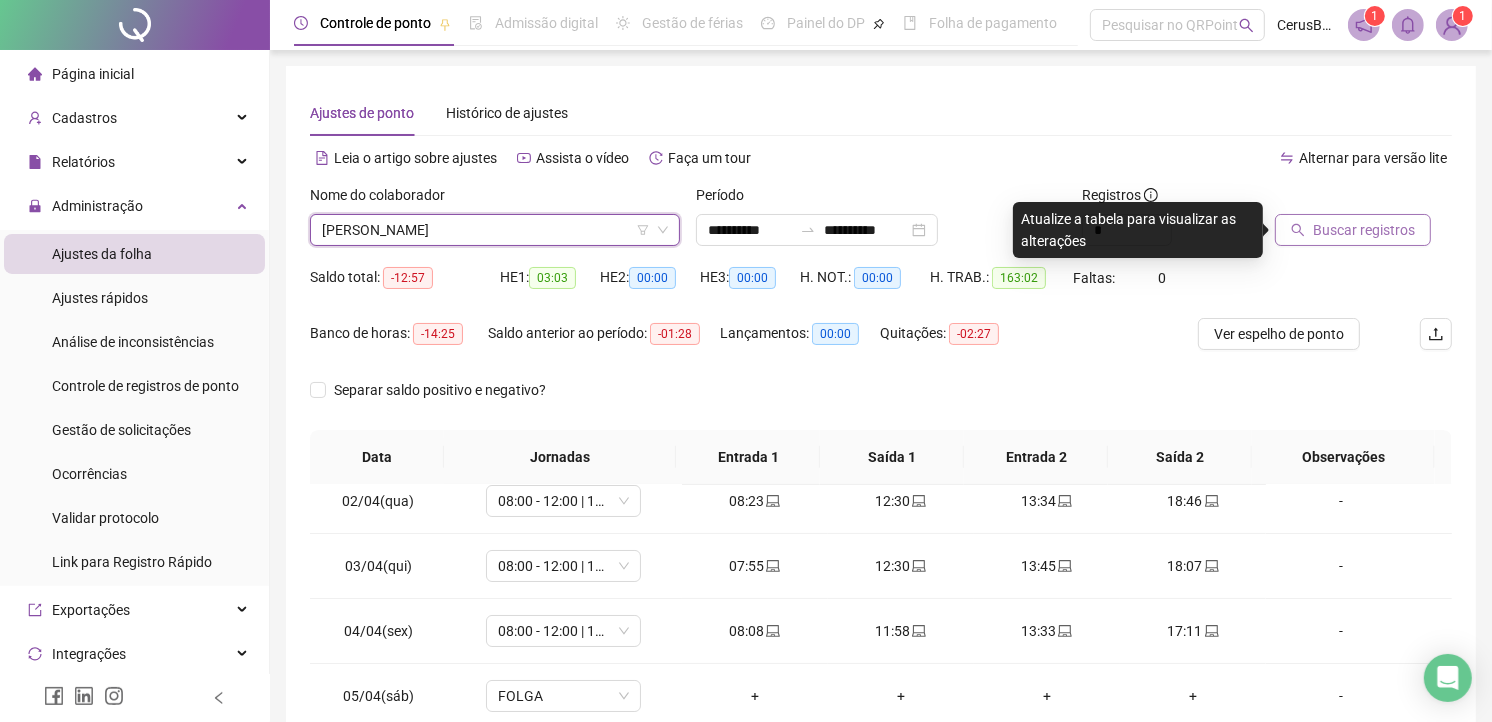 click on "Buscar registros" at bounding box center [1364, 230] 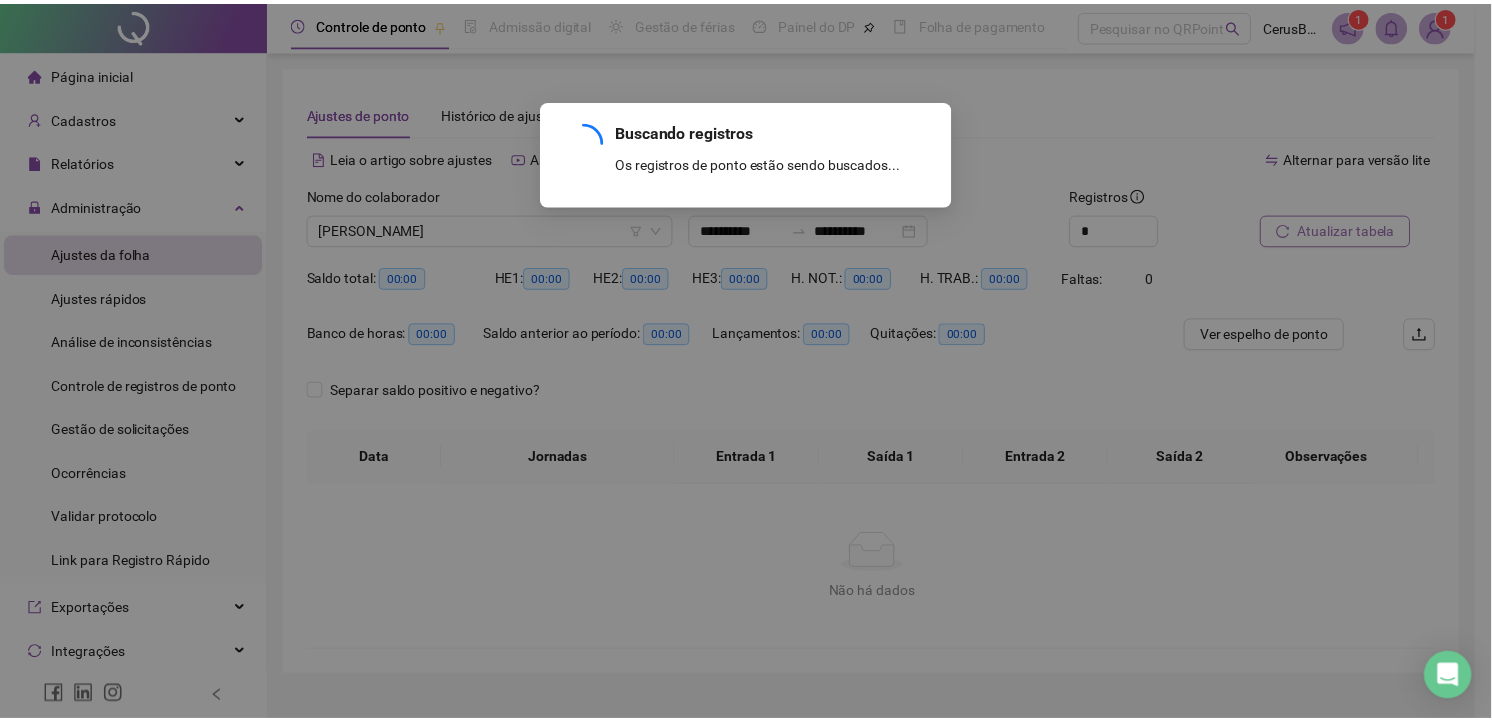 scroll, scrollTop: 0, scrollLeft: 0, axis: both 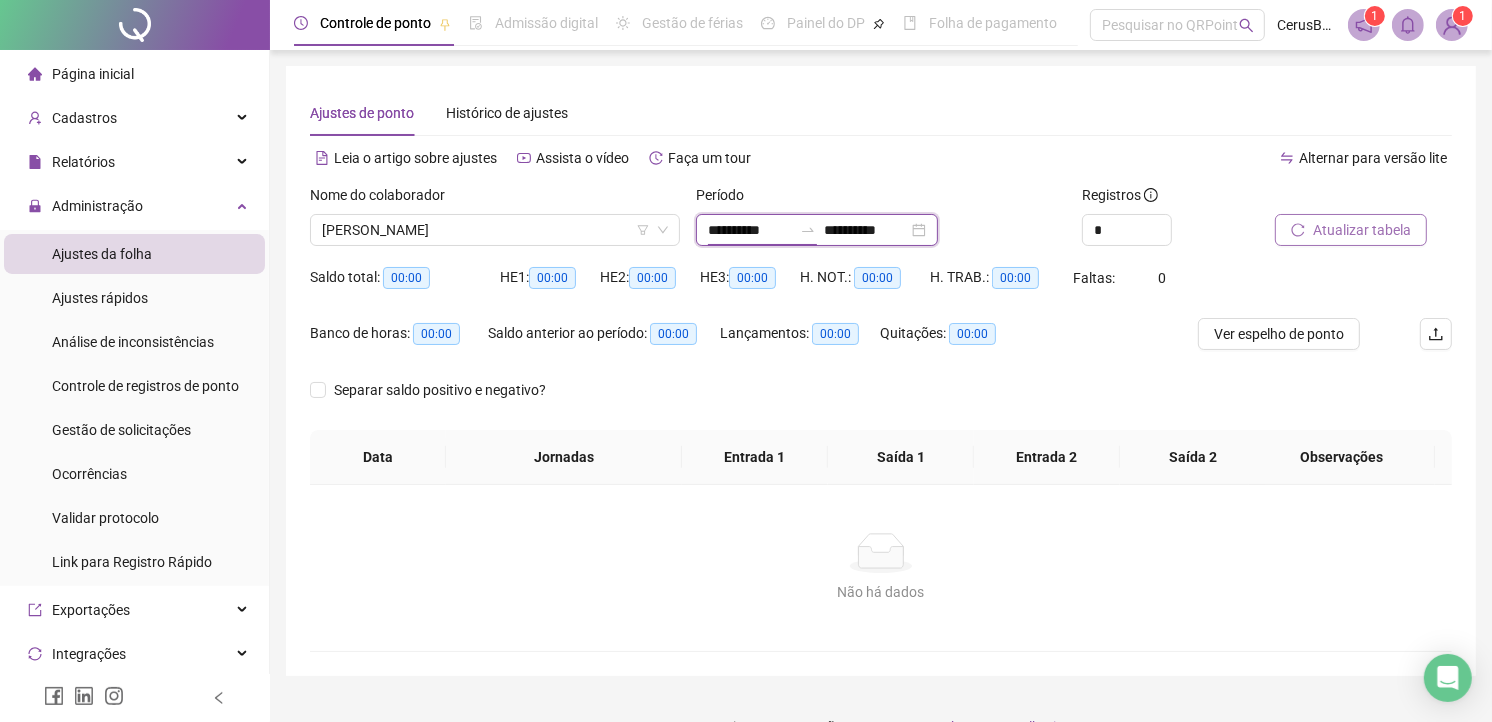 click on "**********" at bounding box center [817, 230] 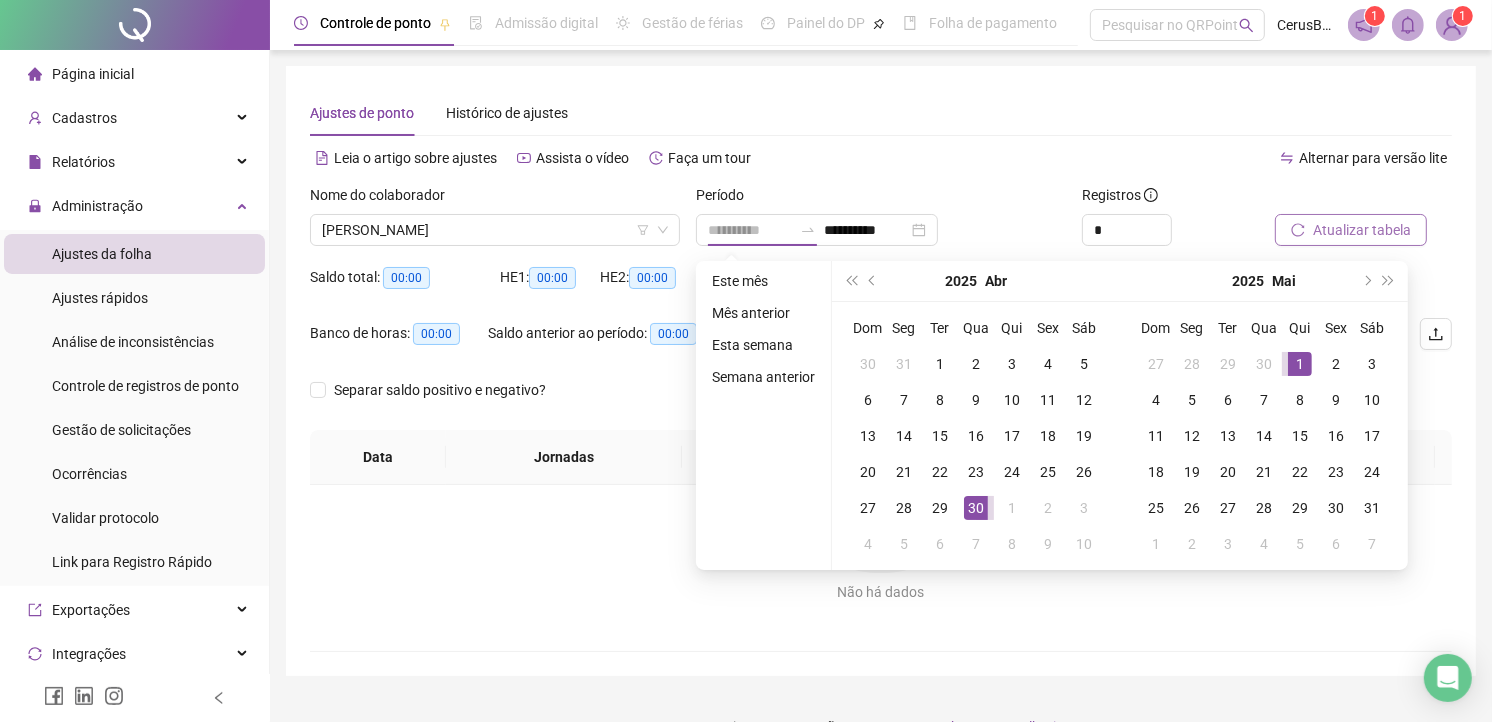 click on "1" at bounding box center [1300, 364] 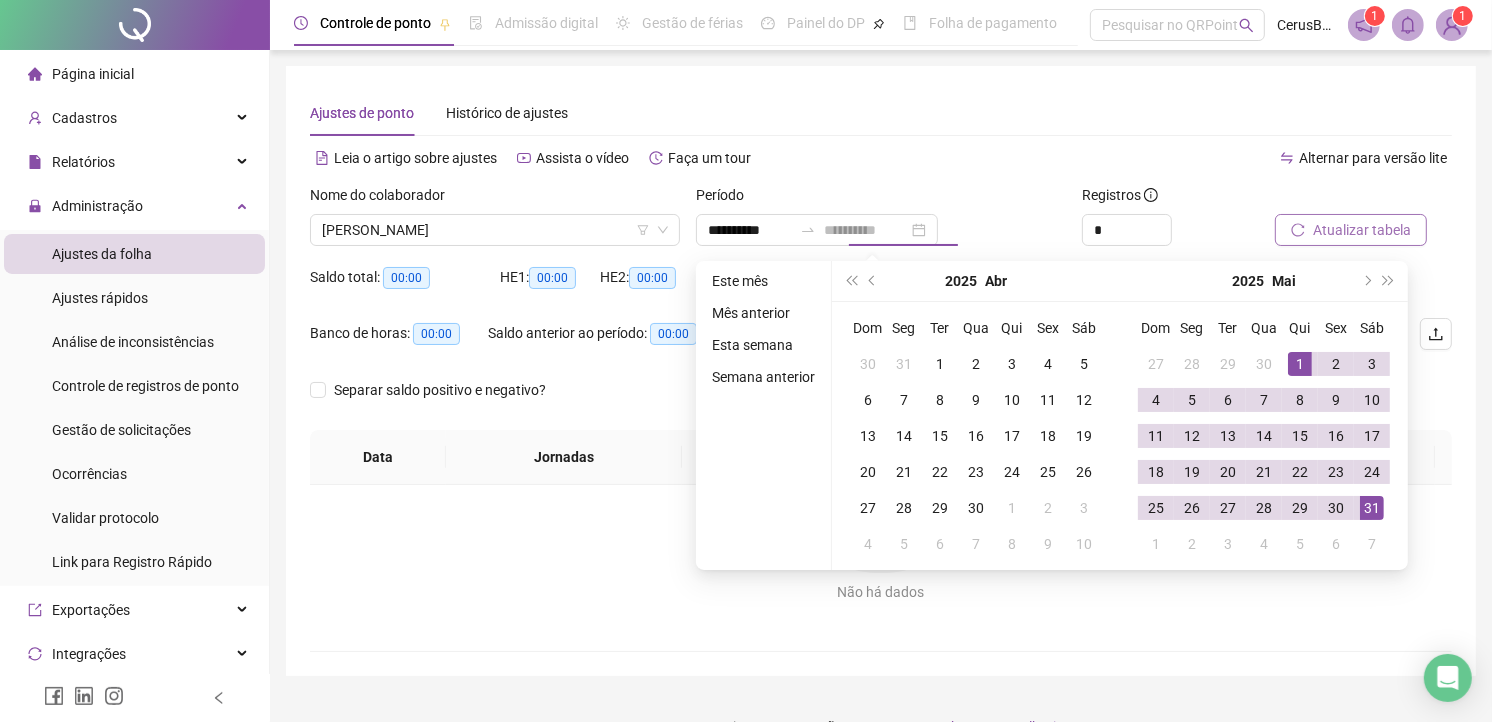 click on "31" at bounding box center [1372, 508] 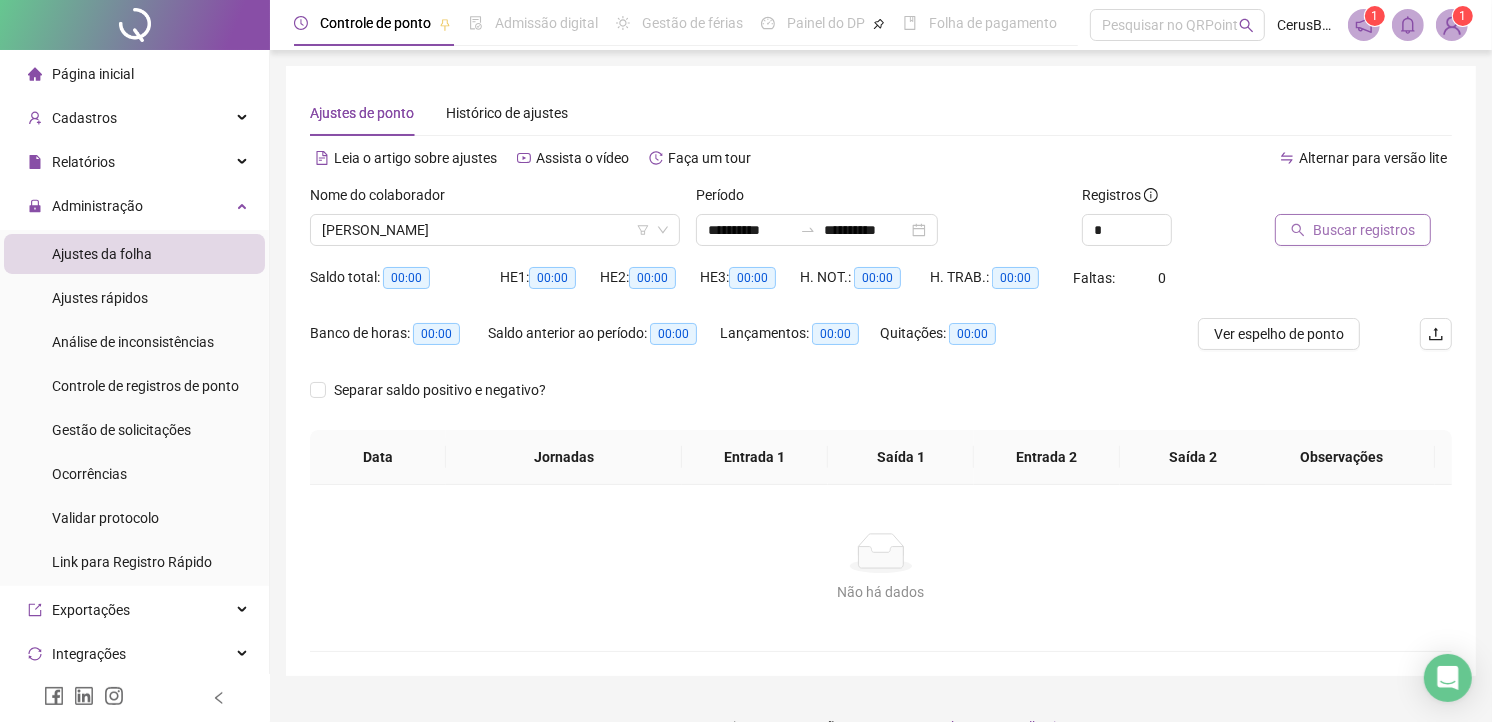 click on "Buscar registros" at bounding box center (1364, 230) 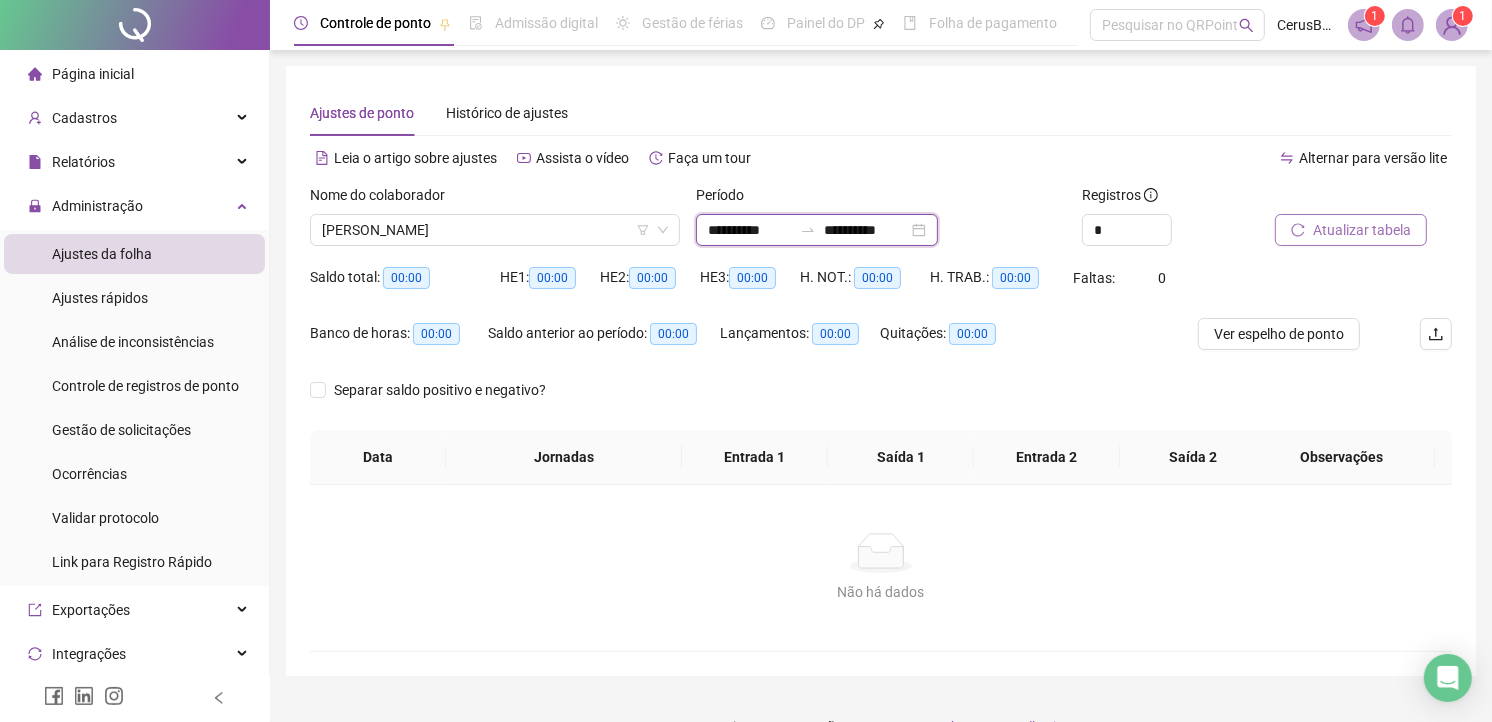 click on "**********" at bounding box center [866, 230] 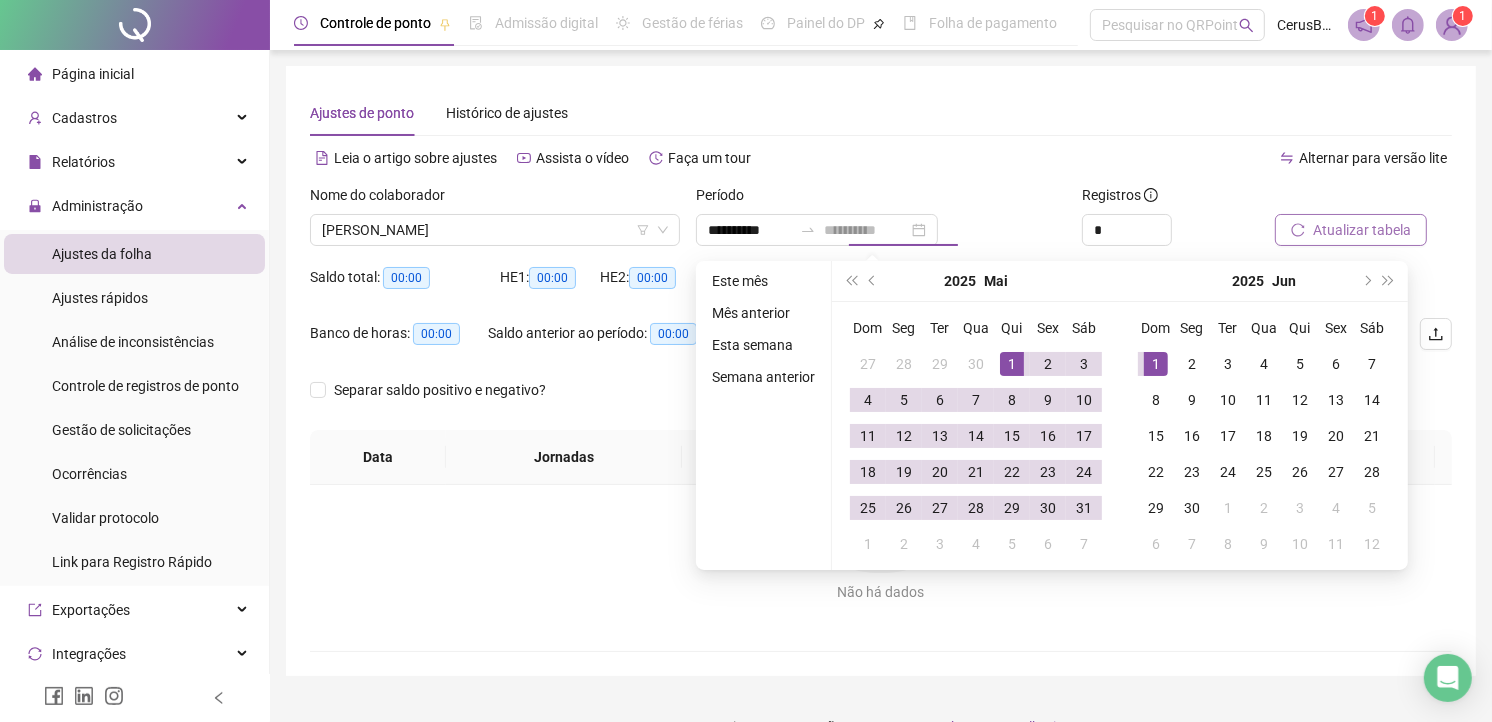 click on "1" at bounding box center [1156, 364] 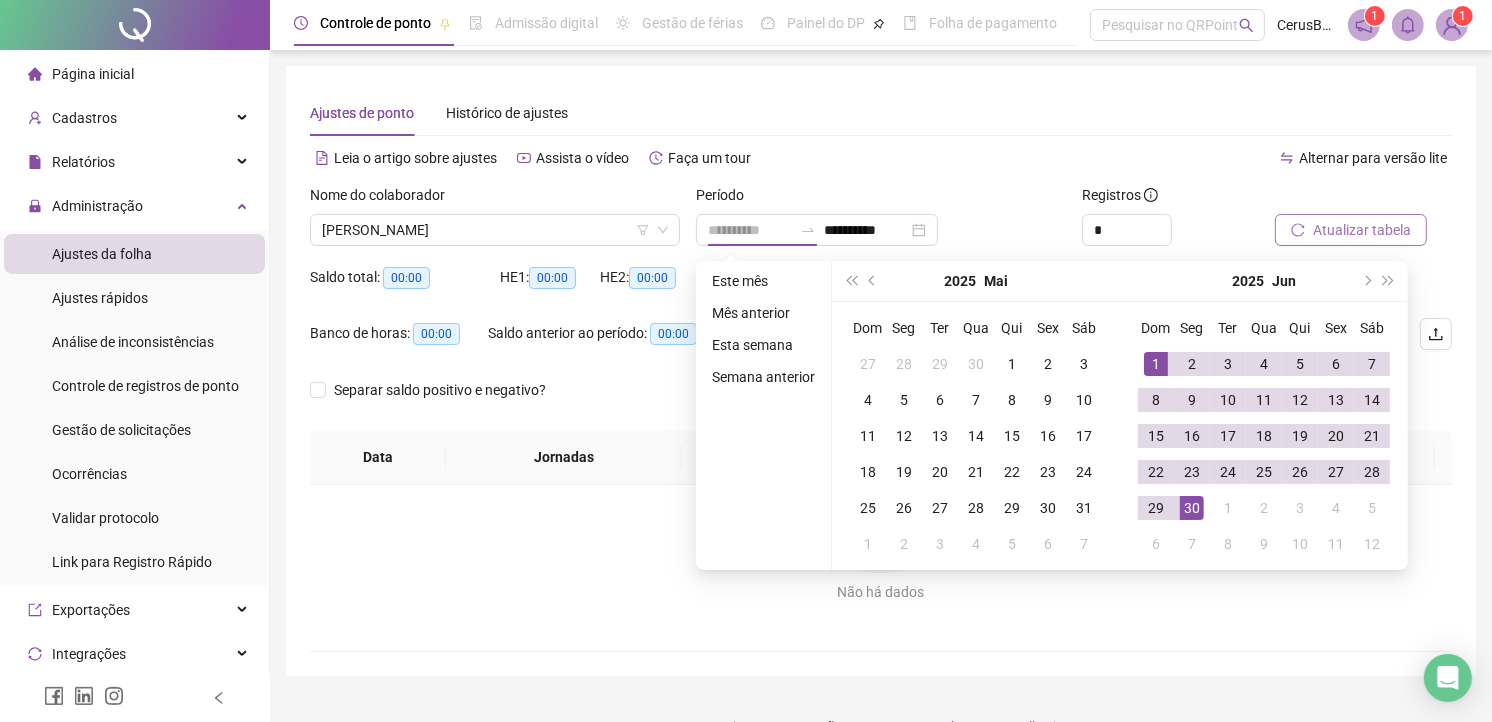 click on "30" at bounding box center (1192, 508) 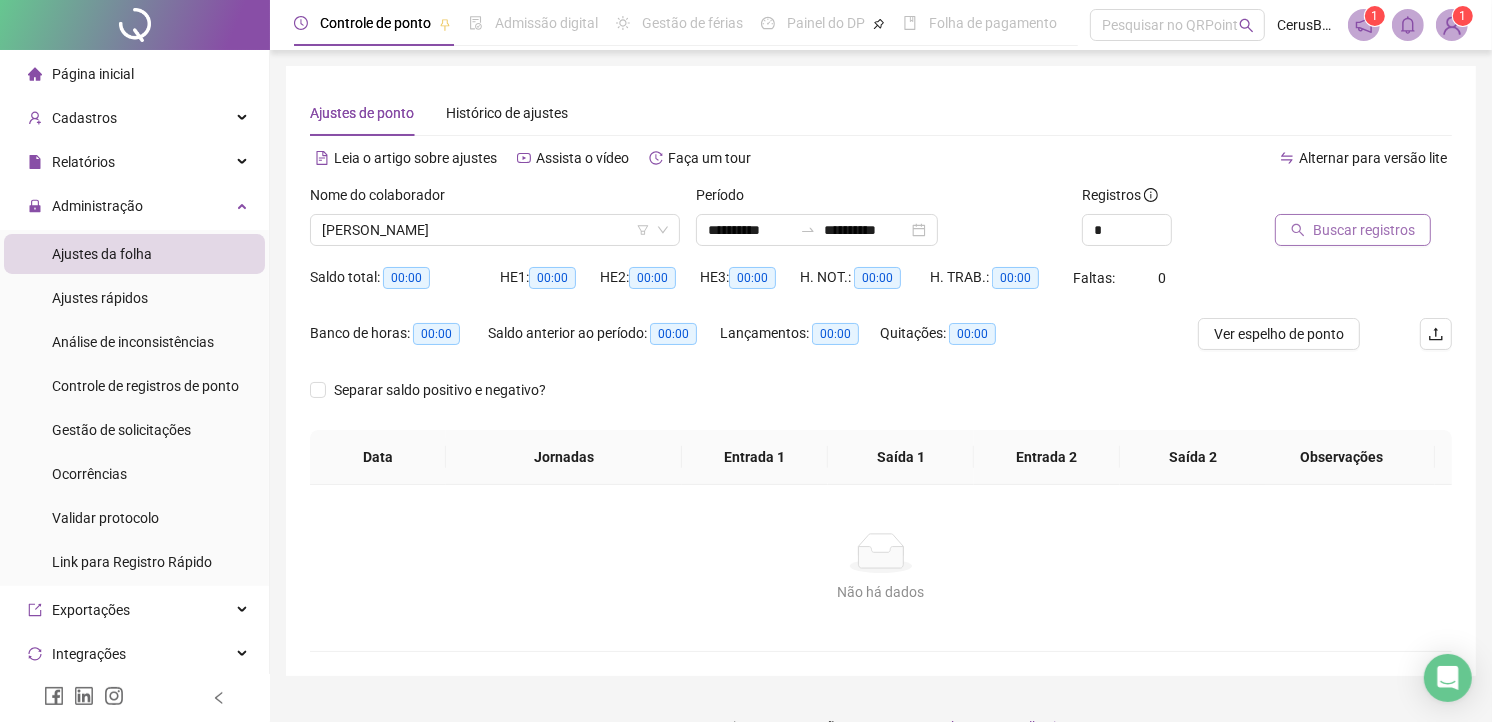 click on "Buscar registros" at bounding box center (1353, 230) 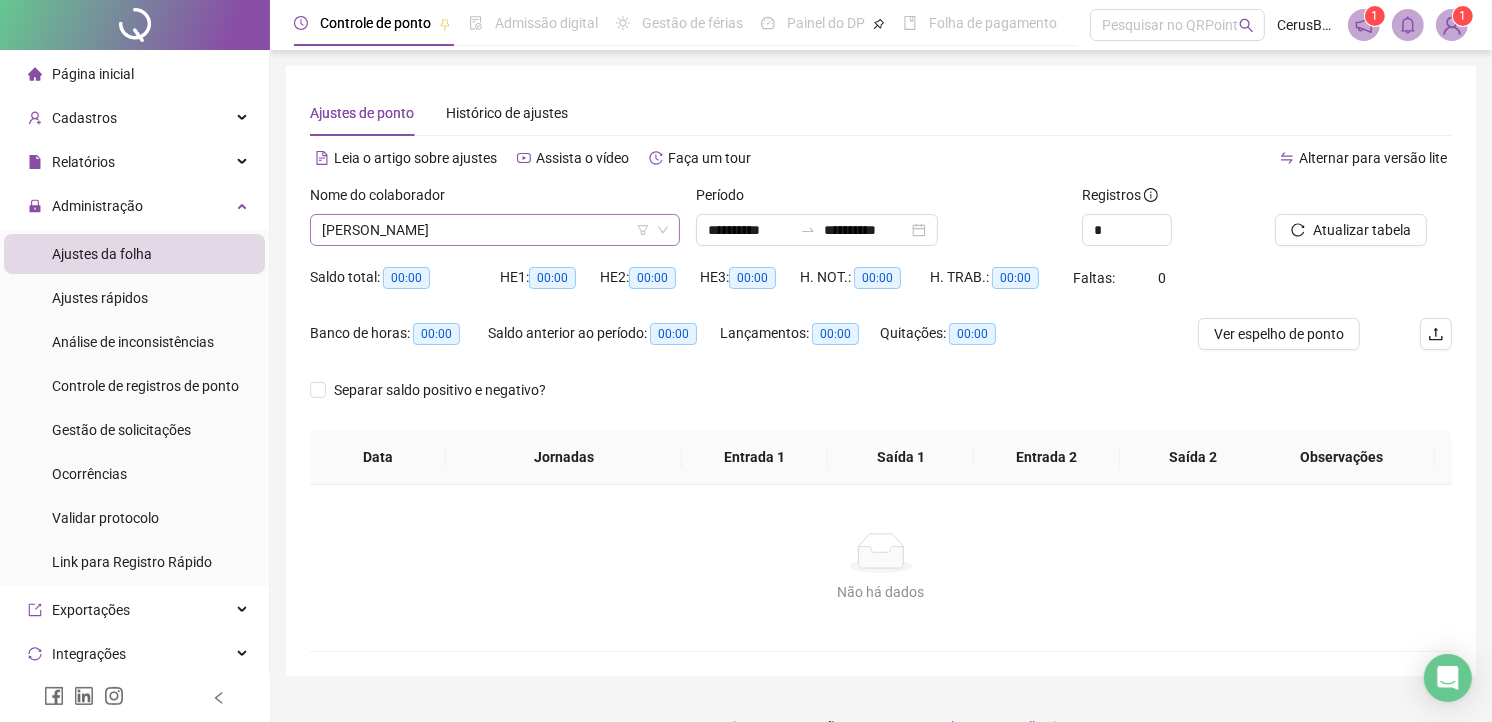 click on "[PERSON_NAME]" at bounding box center [495, 230] 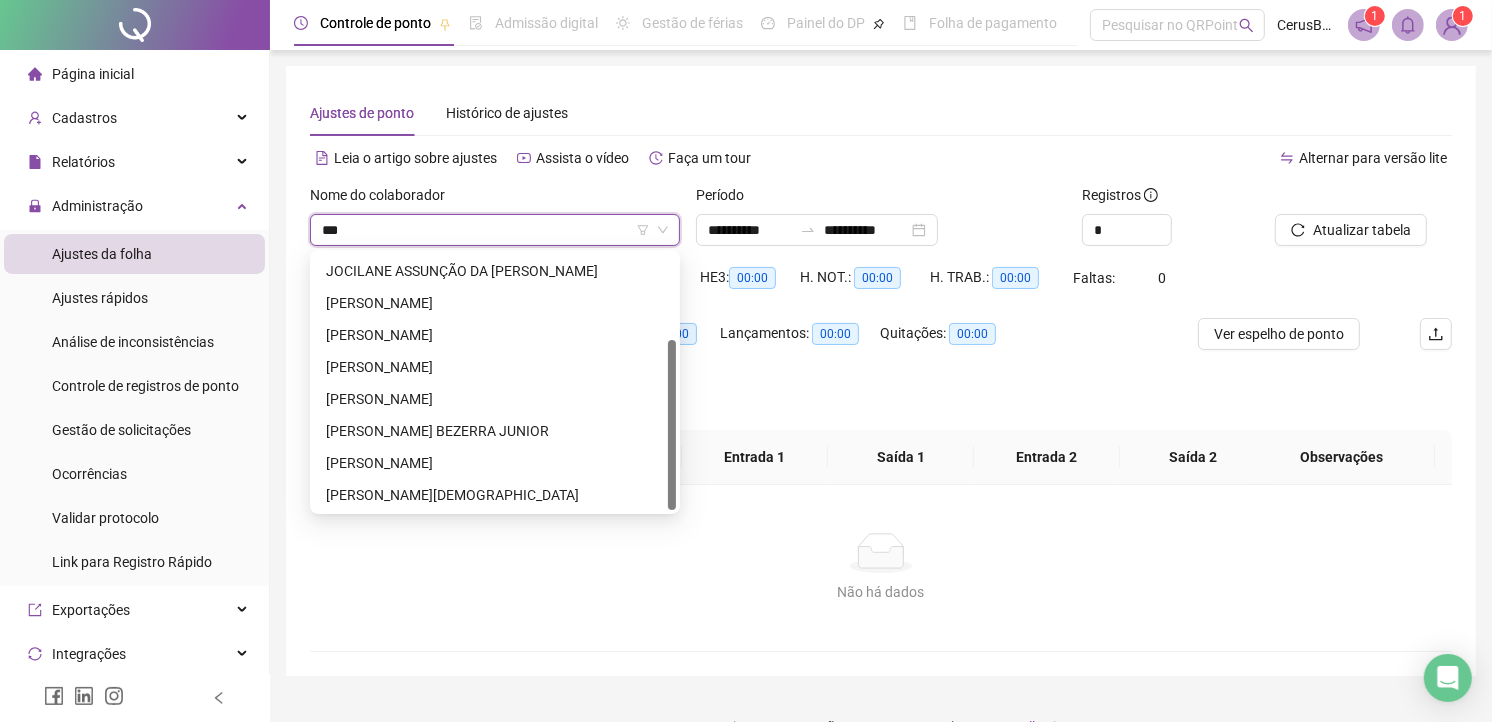 scroll, scrollTop: 0, scrollLeft: 0, axis: both 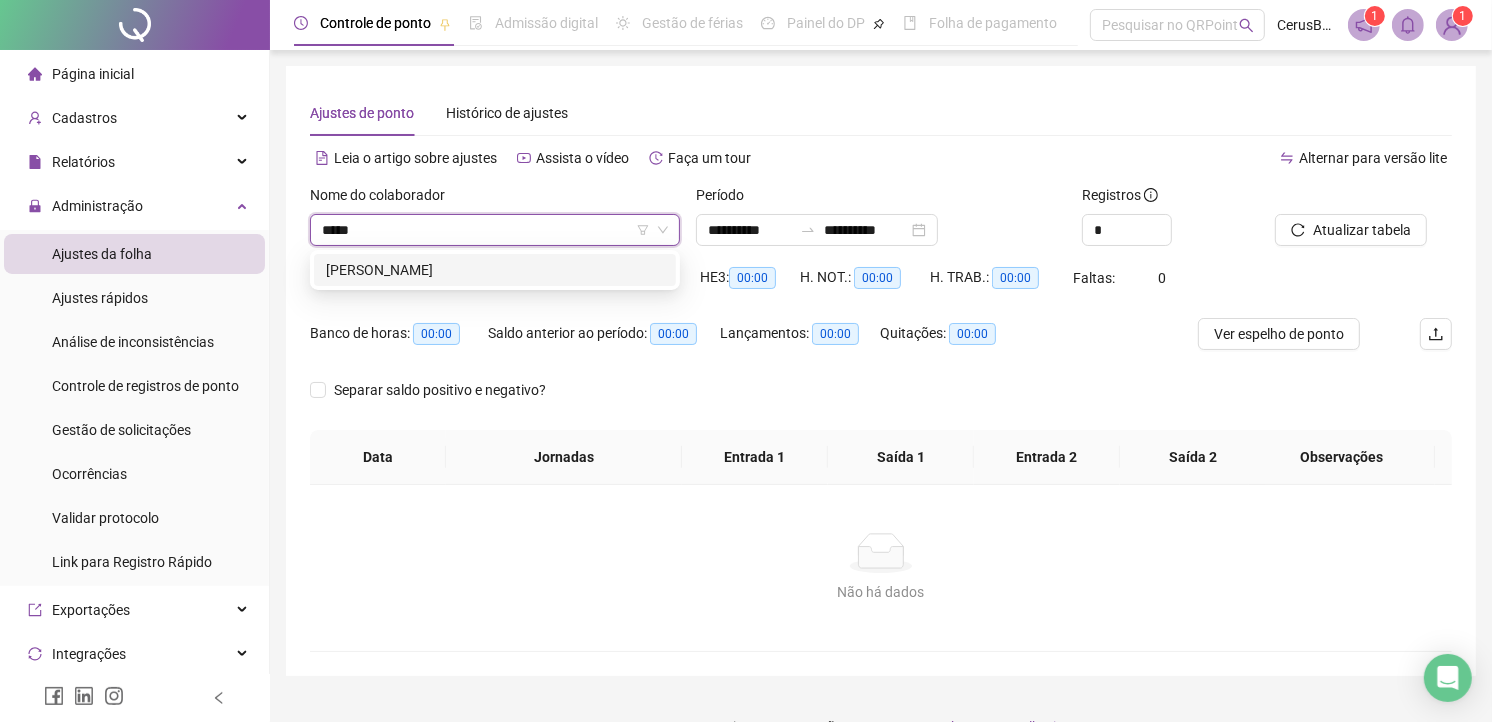 click on "[PERSON_NAME]" at bounding box center [495, 270] 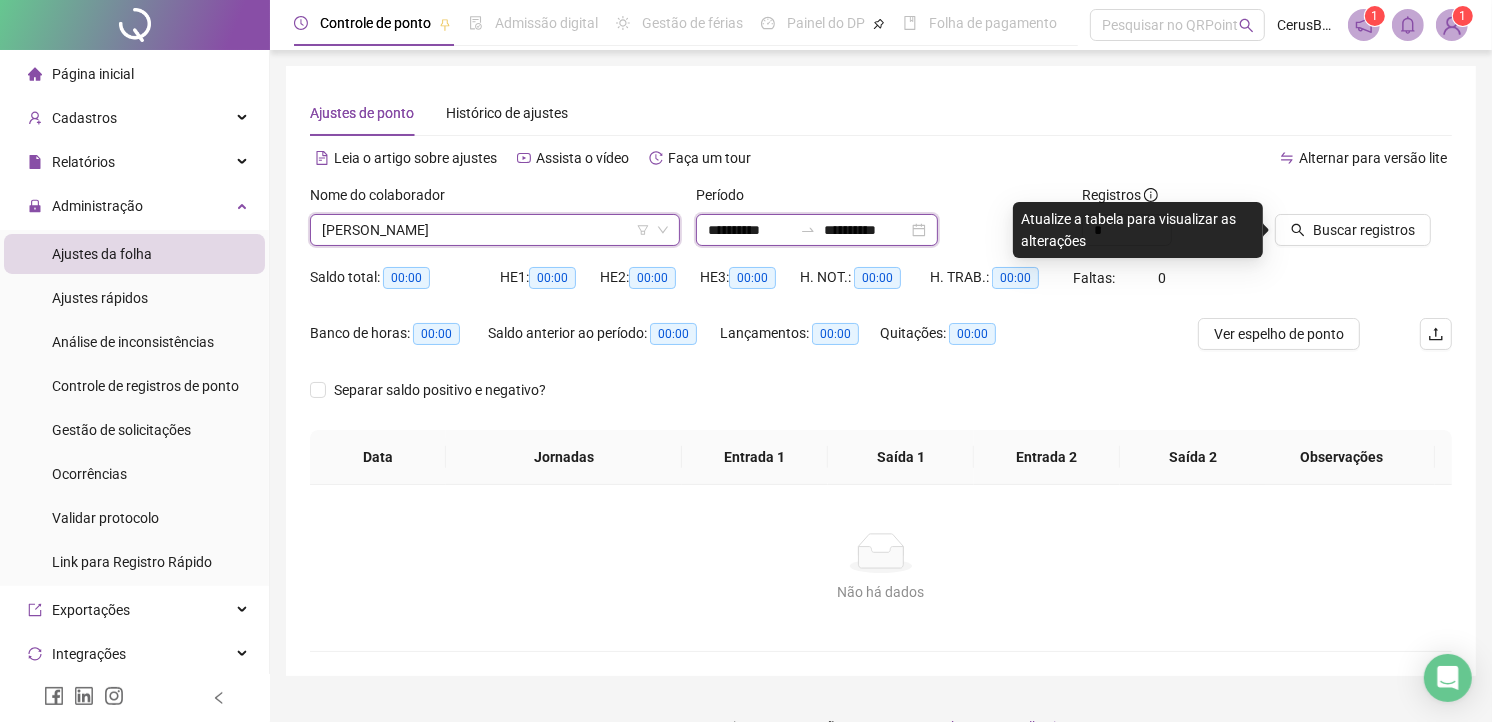 click on "**********" at bounding box center [750, 230] 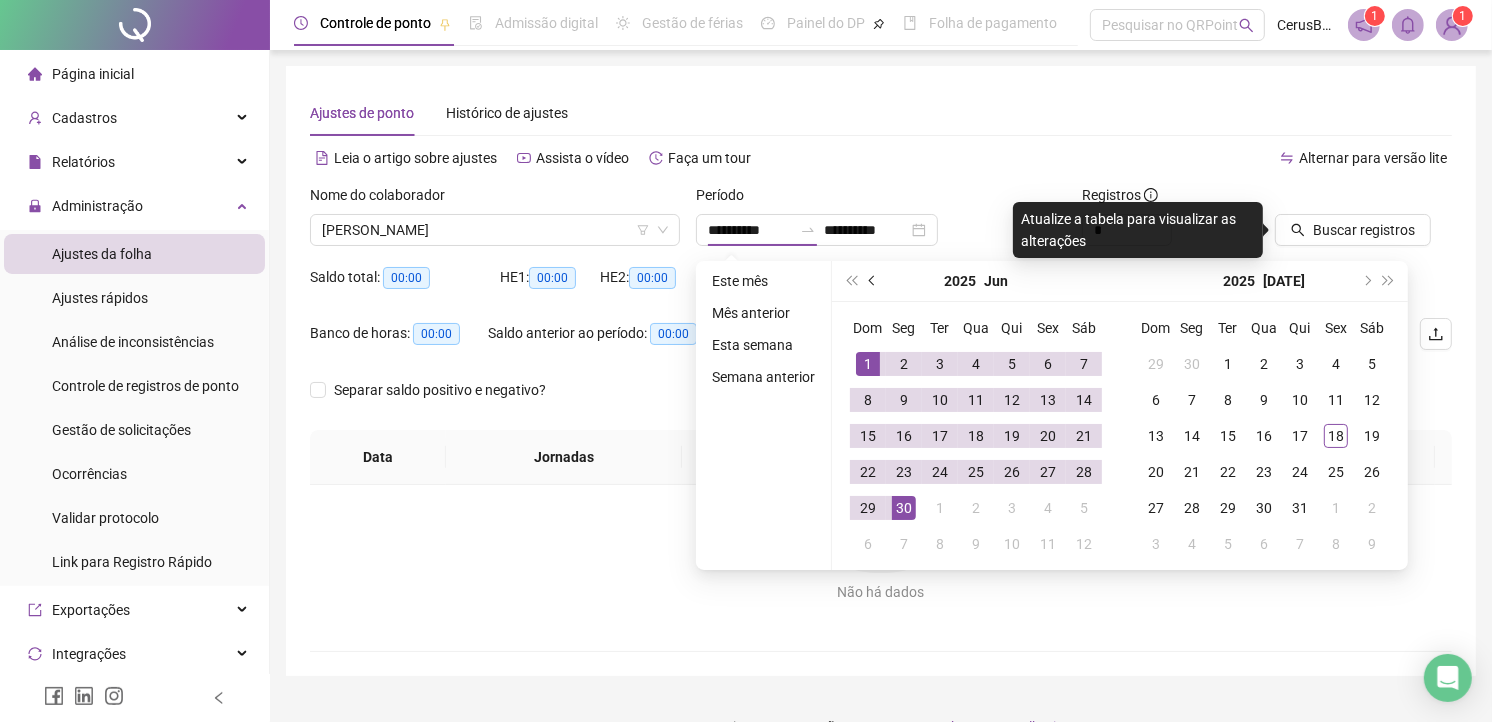 click at bounding box center [873, 281] 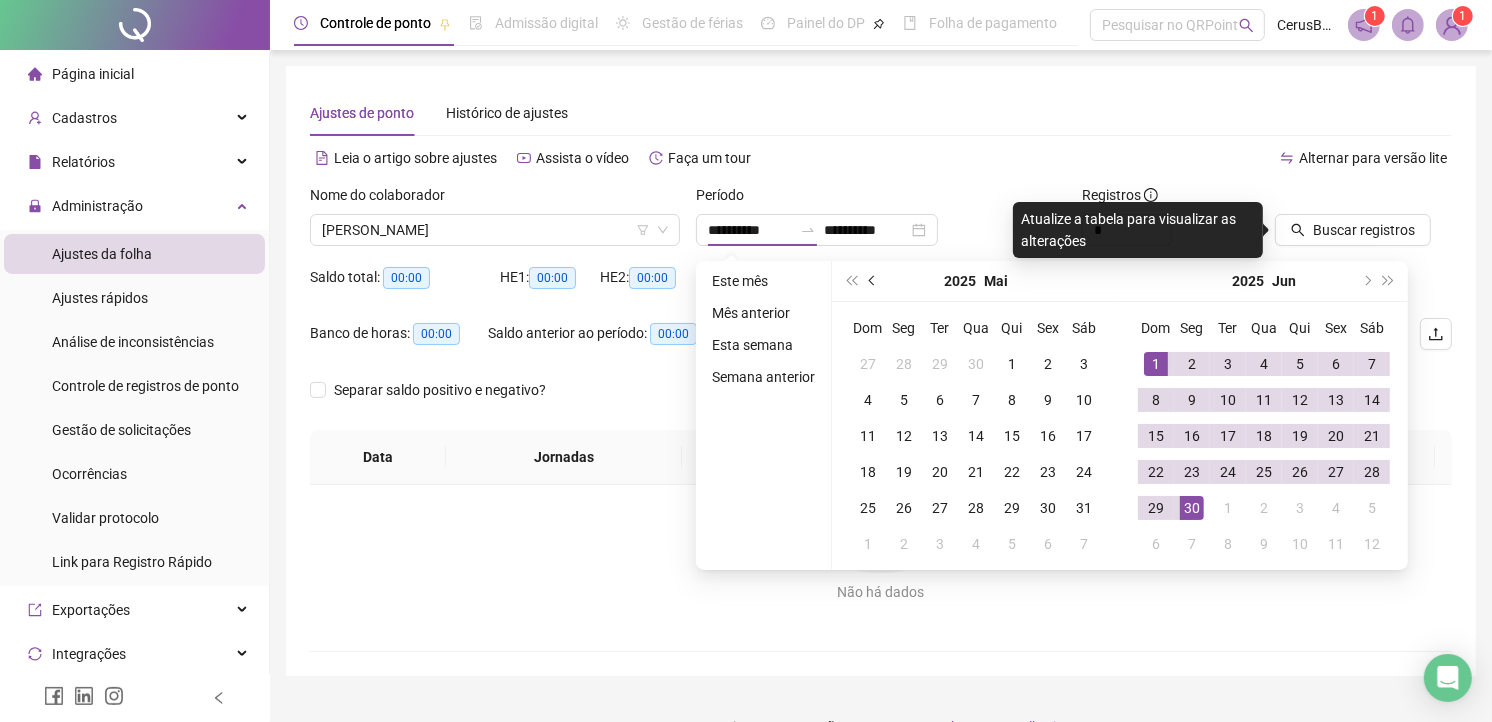 click at bounding box center [873, 281] 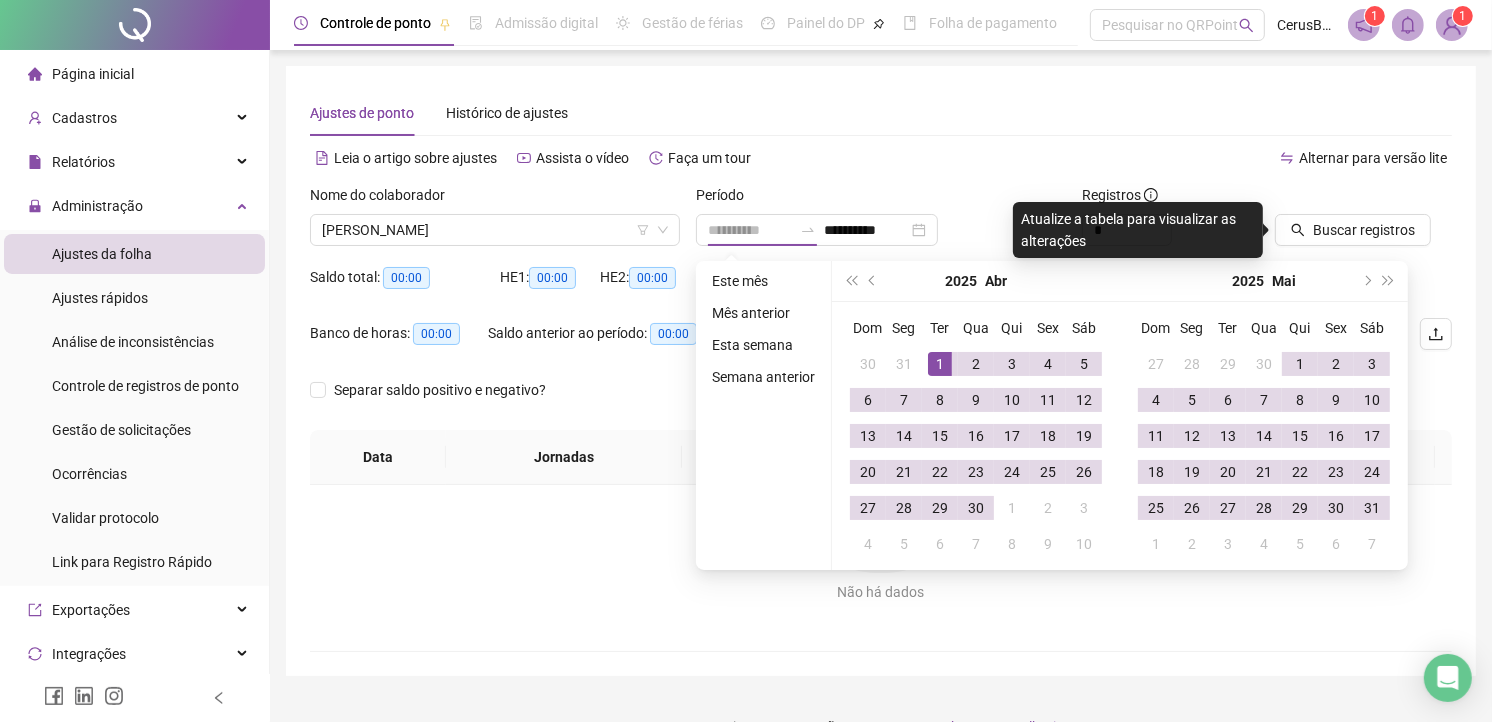 click on "1" at bounding box center [940, 364] 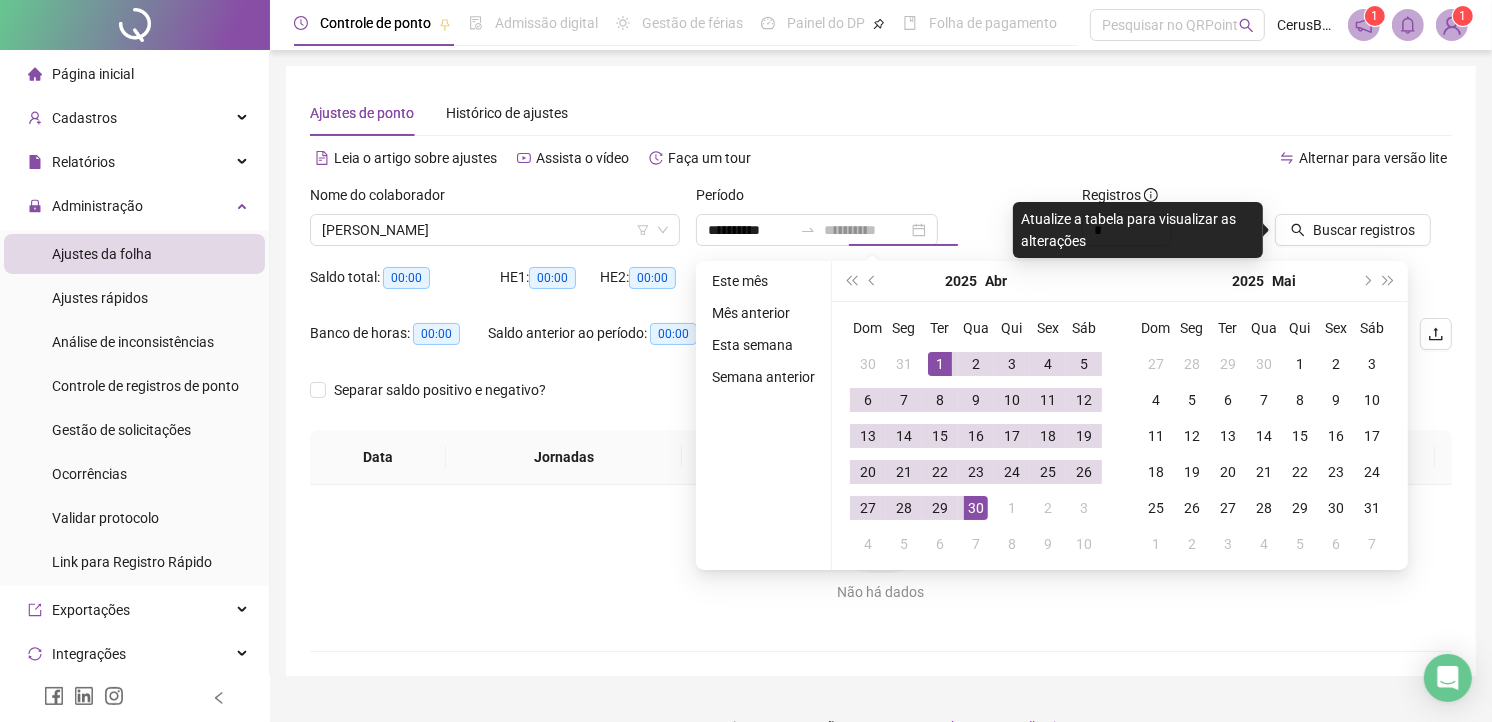 click on "30" at bounding box center (976, 508) 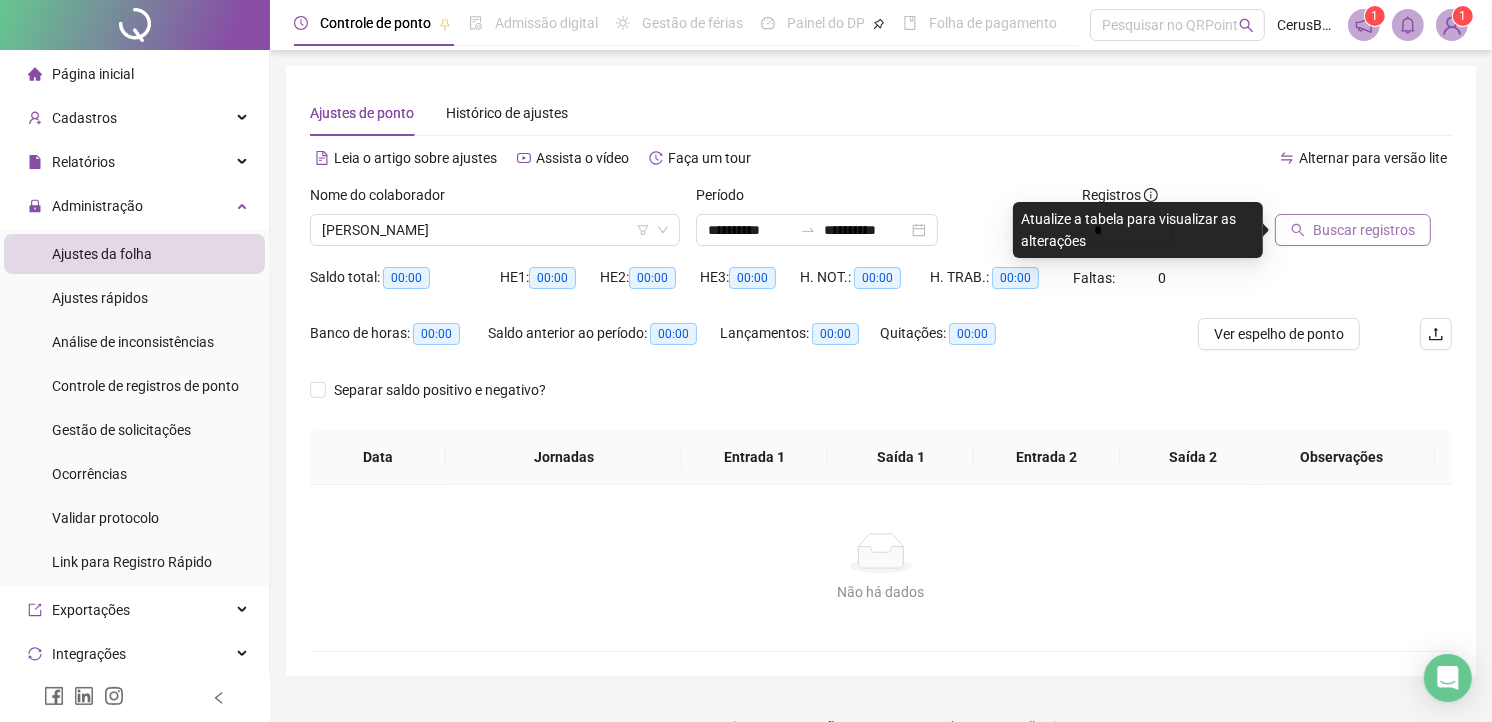 click on "Buscar registros" at bounding box center [1353, 230] 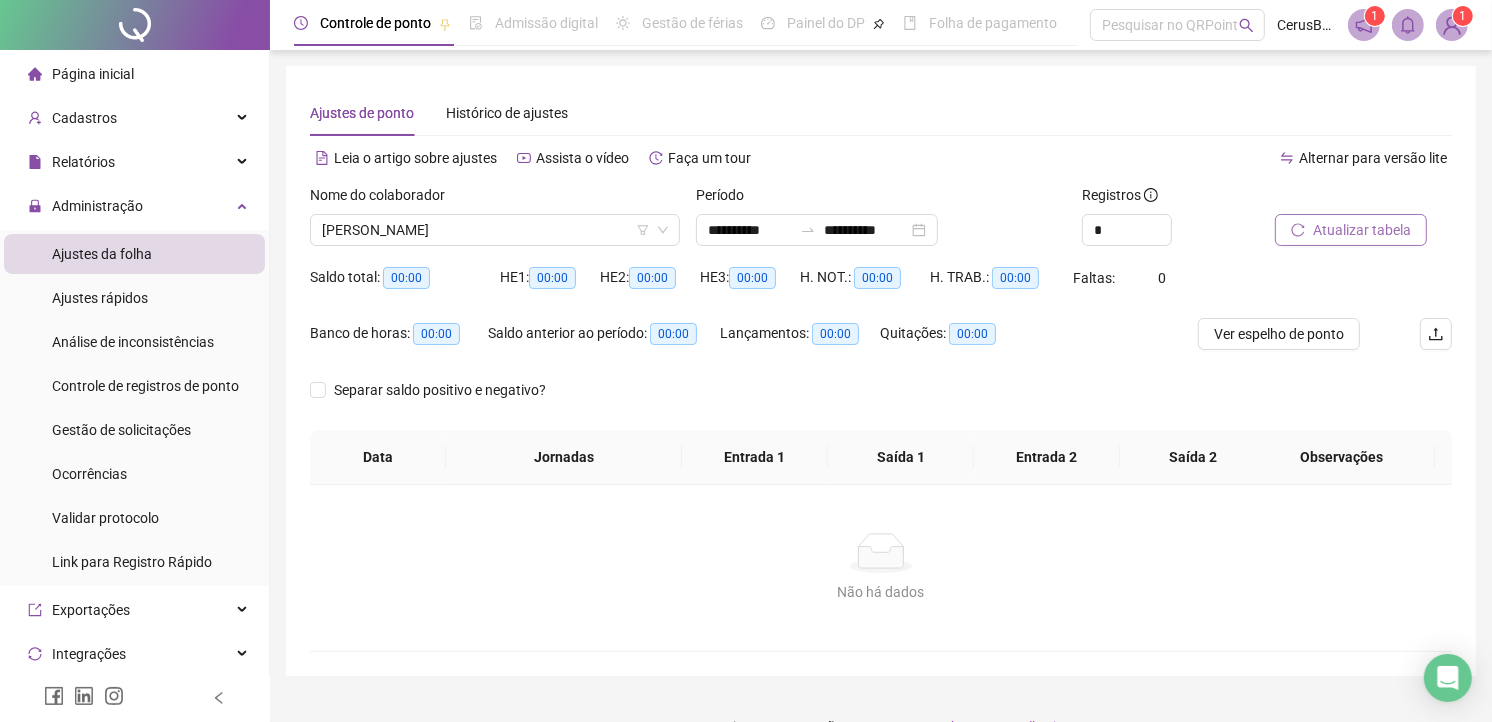click on "Atualizar tabela" at bounding box center (1363, 223) 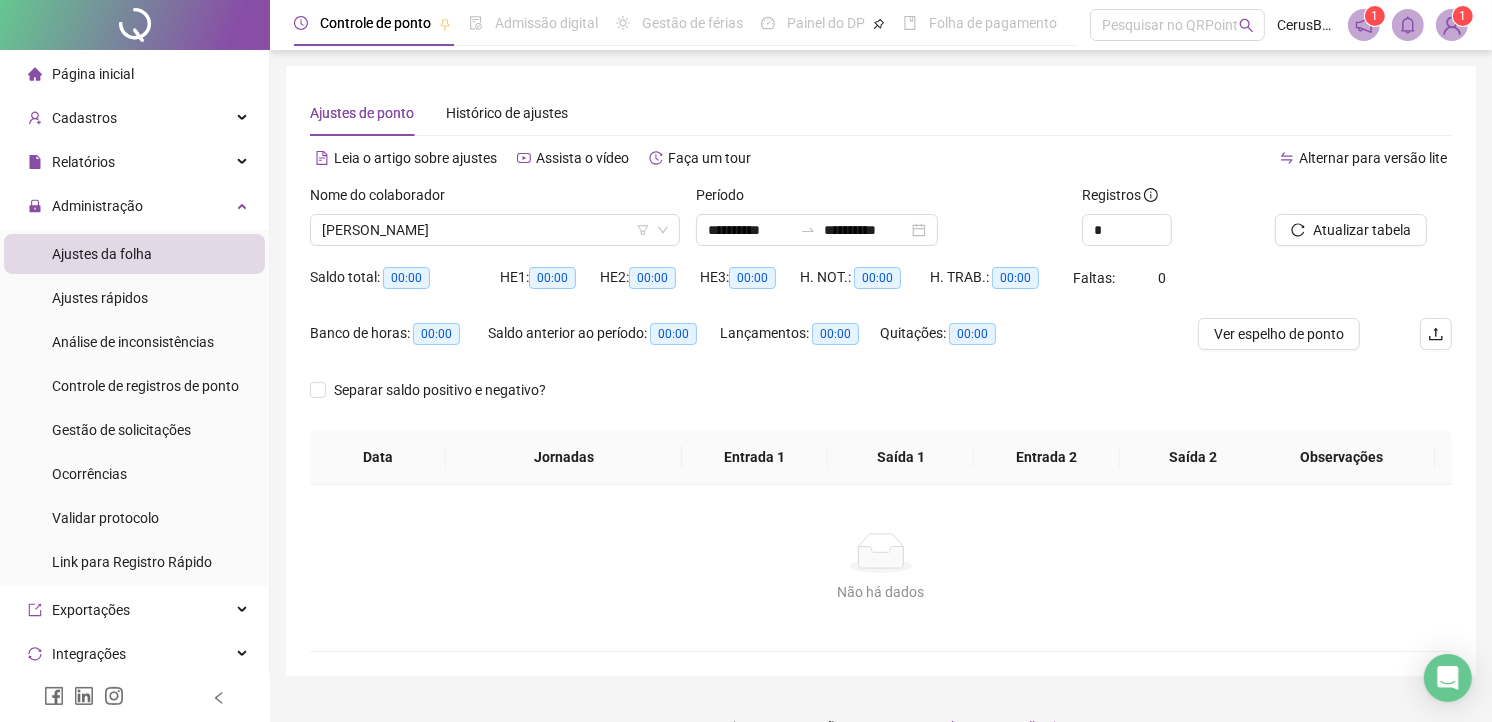 click on "Nome do colaborador [PERSON_NAME]" at bounding box center [495, 223] 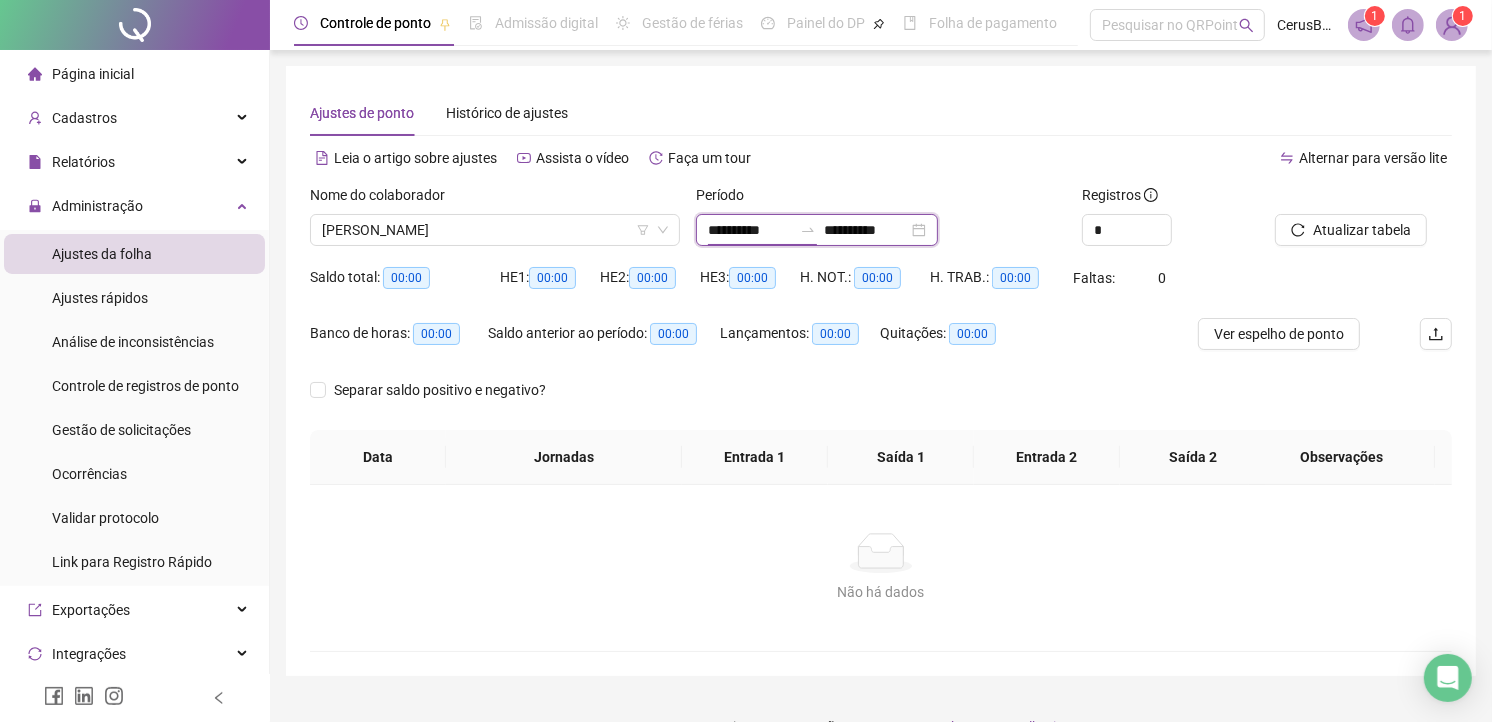 click on "**********" at bounding box center (750, 230) 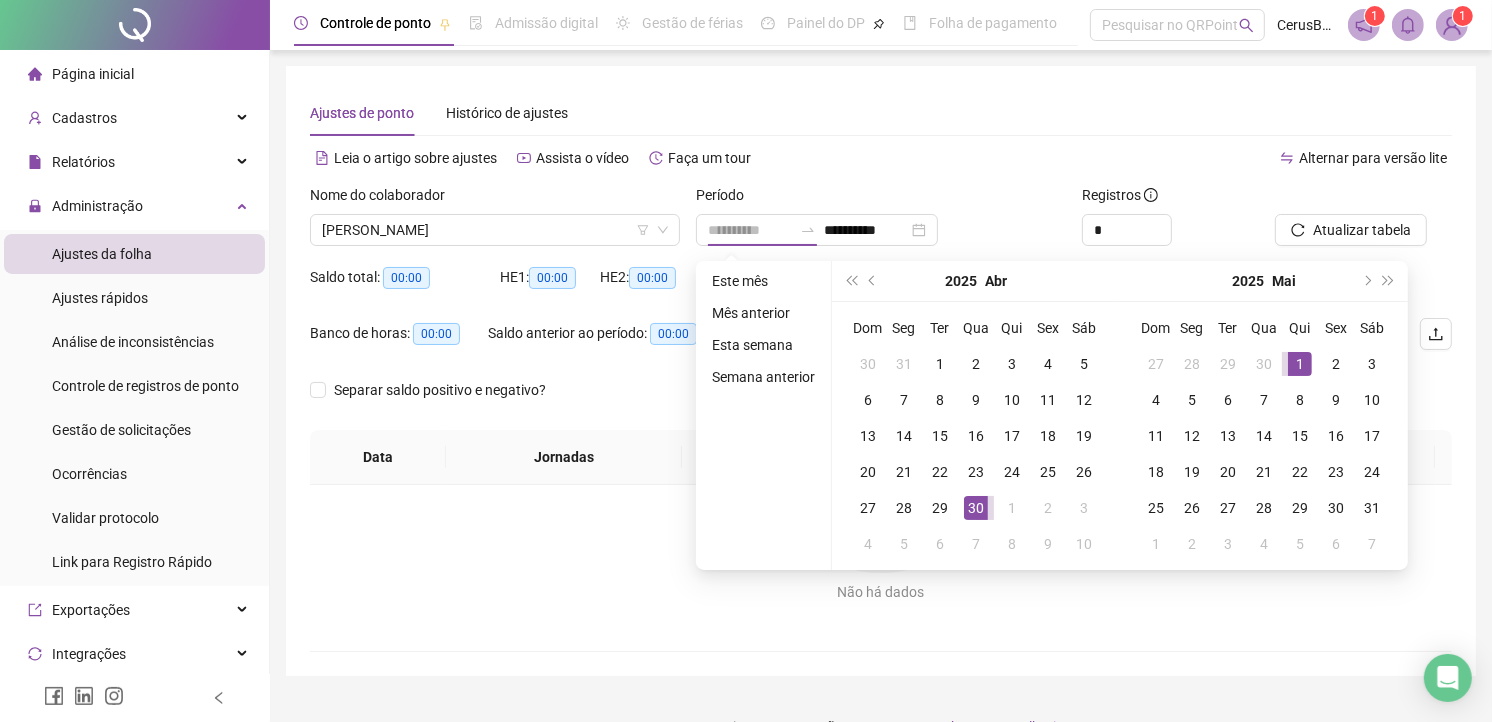 click on "1" at bounding box center [1300, 364] 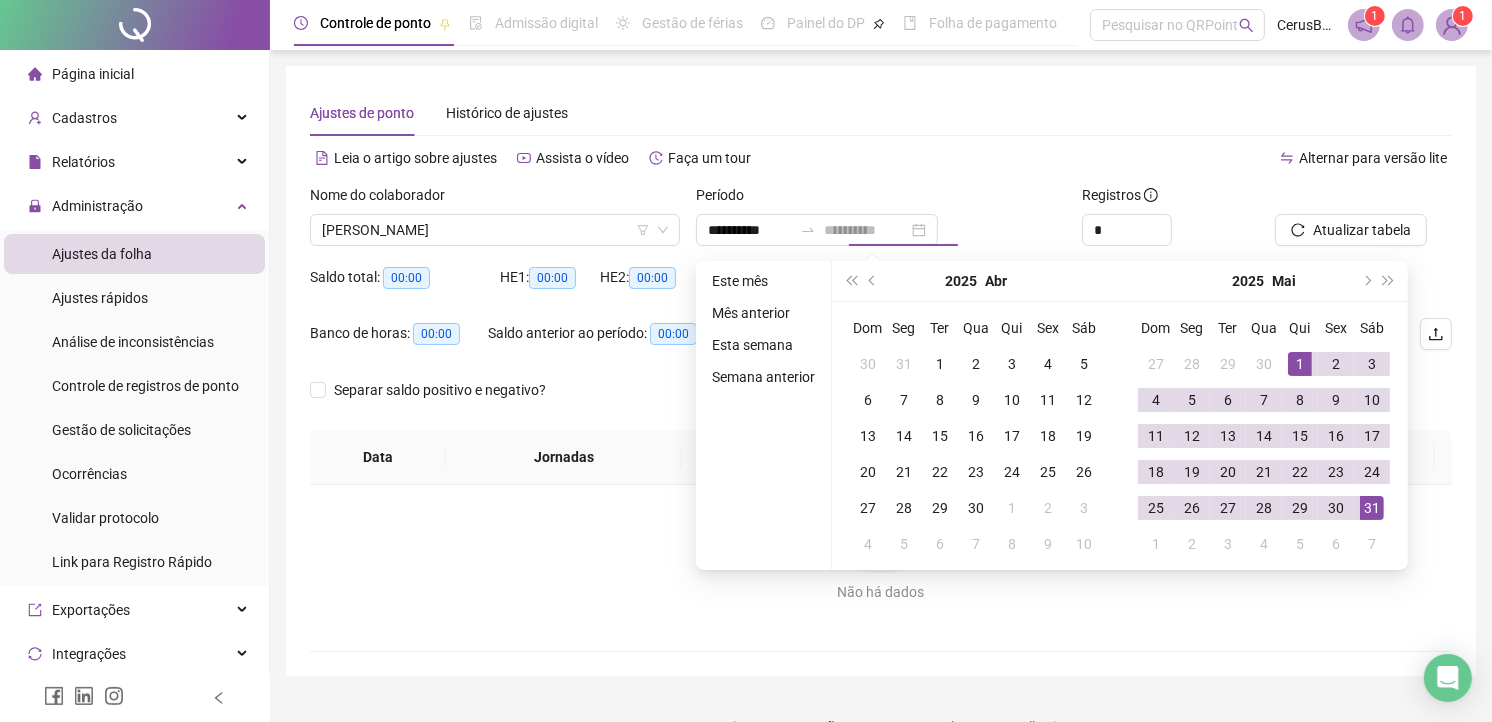 click on "31" at bounding box center [1372, 508] 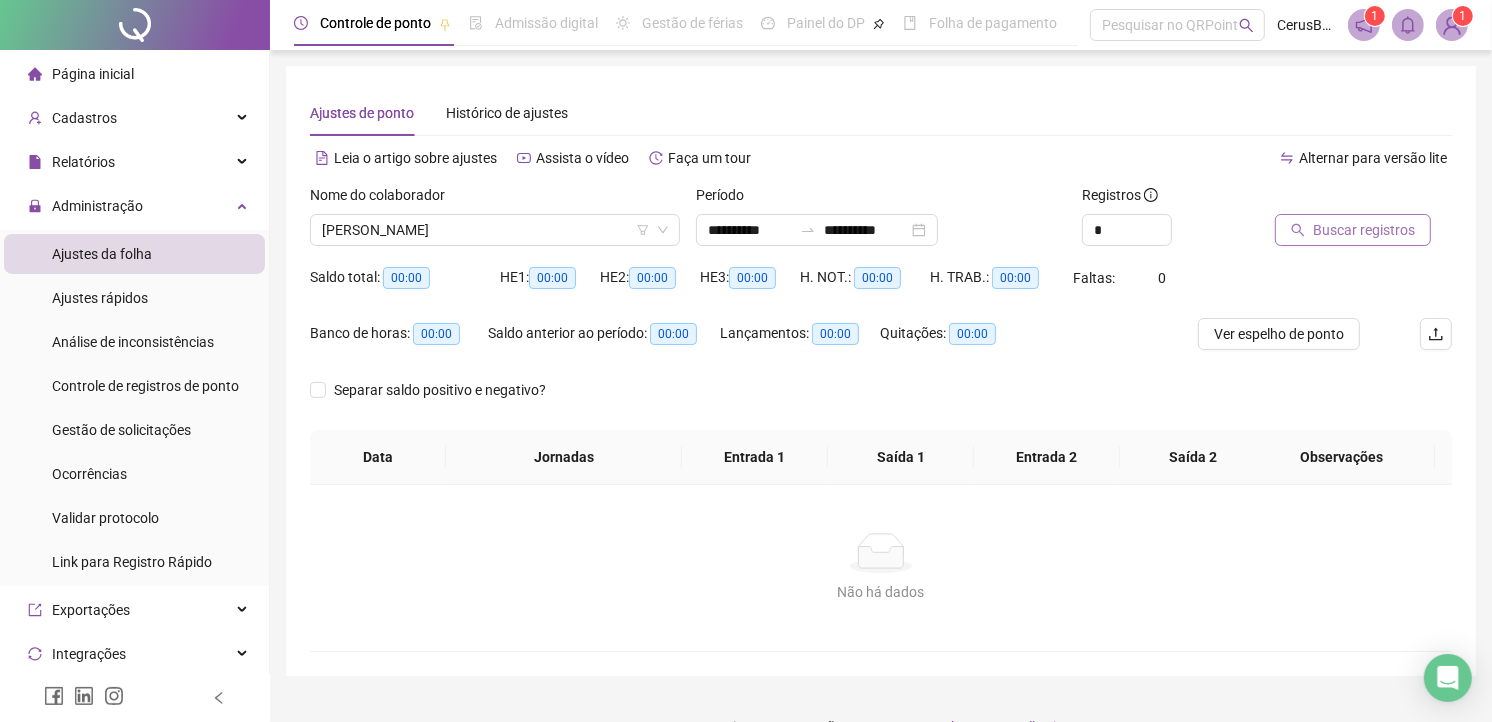 click on "Buscar registros" at bounding box center [1364, 230] 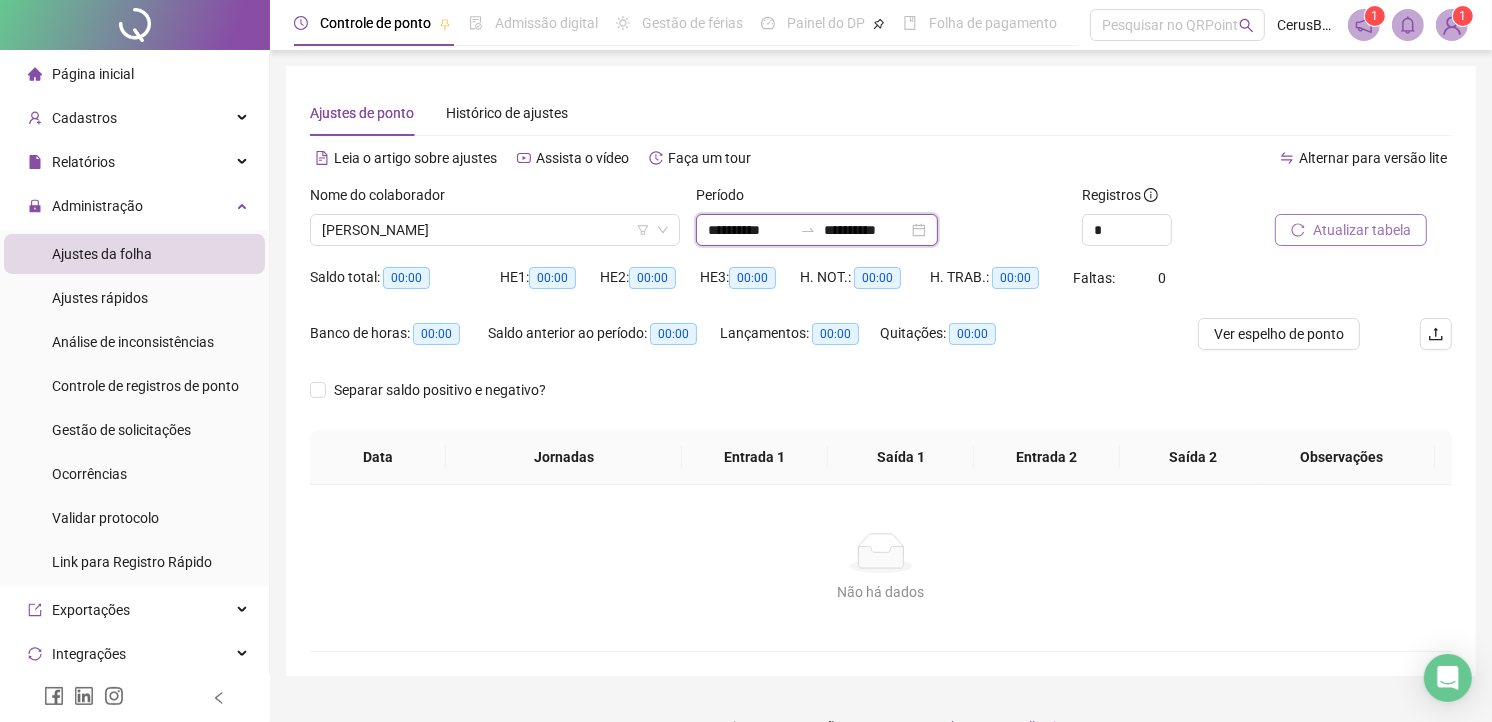 click on "**********" at bounding box center (750, 230) 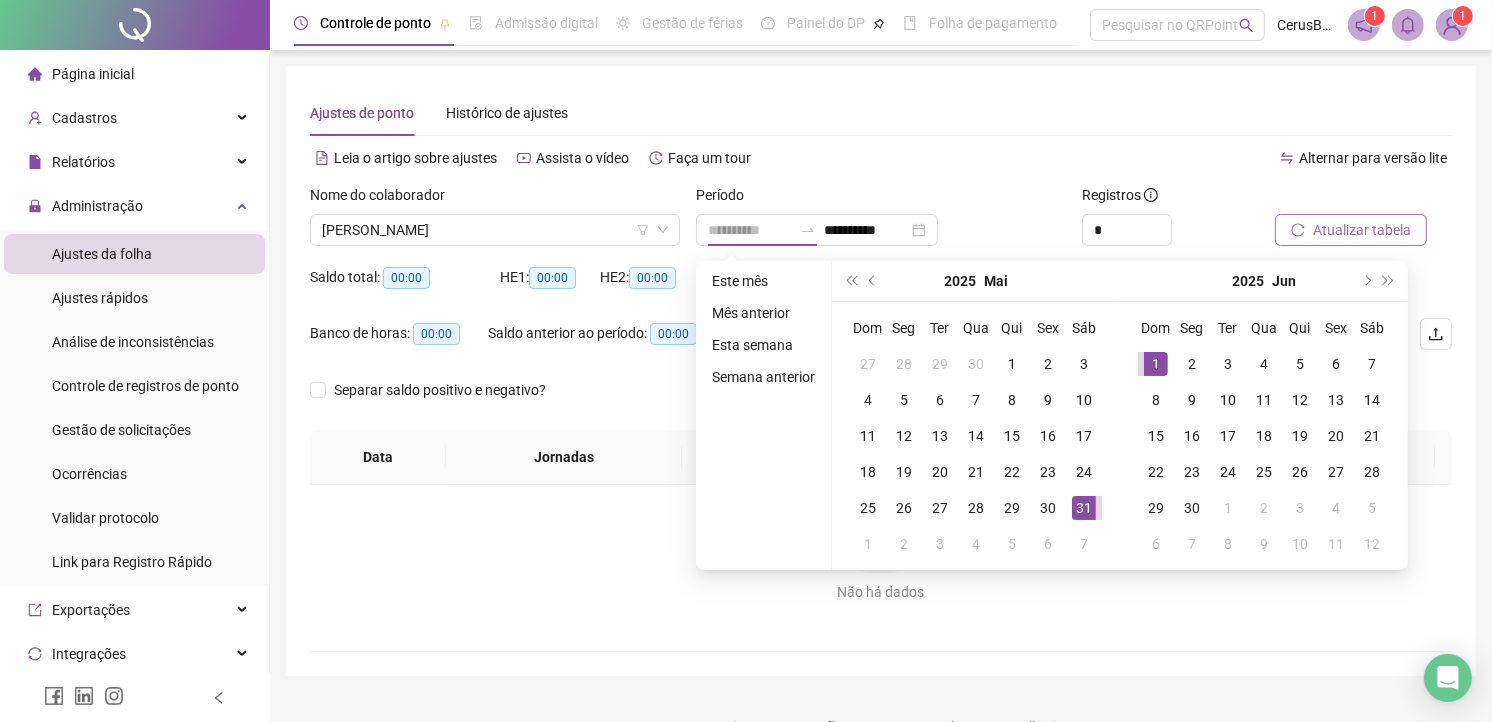 click on "1" at bounding box center (1156, 364) 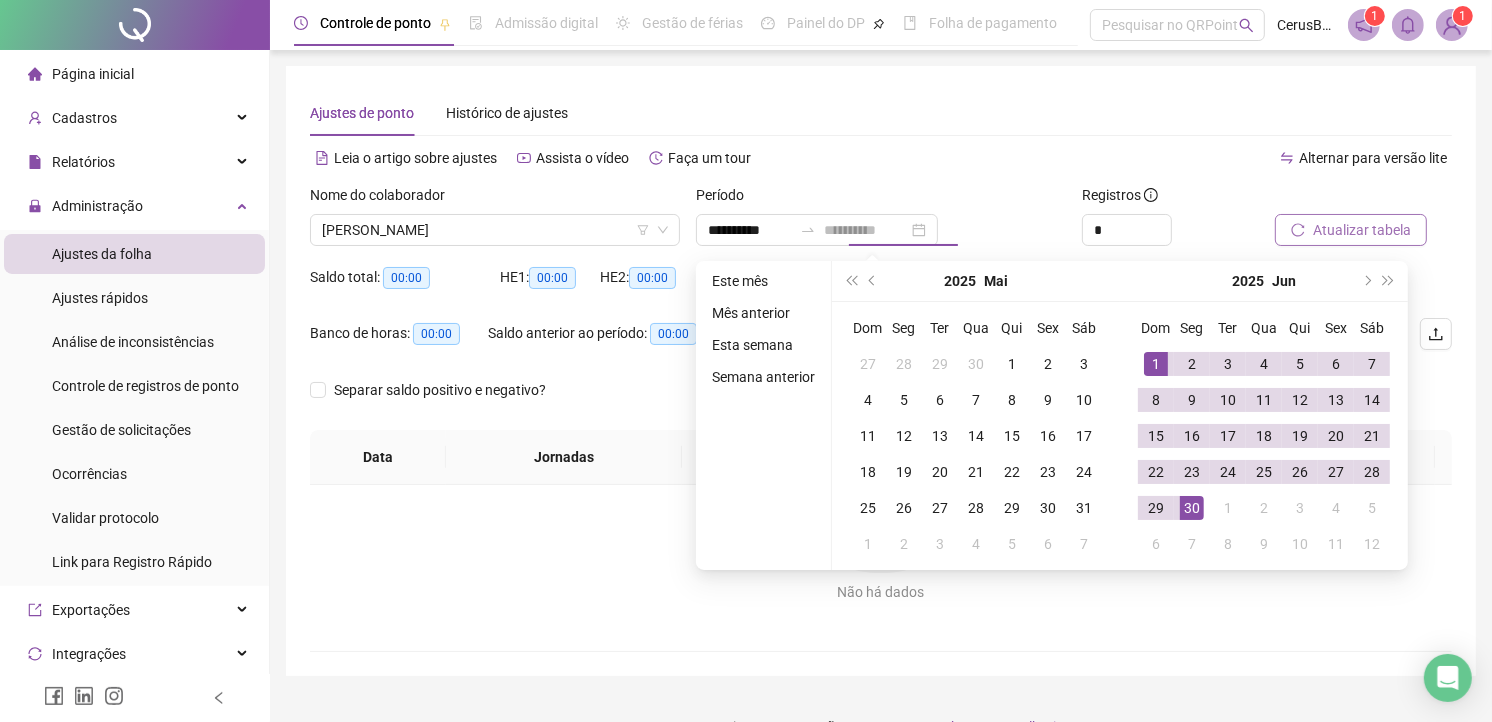 click on "30" at bounding box center [1192, 508] 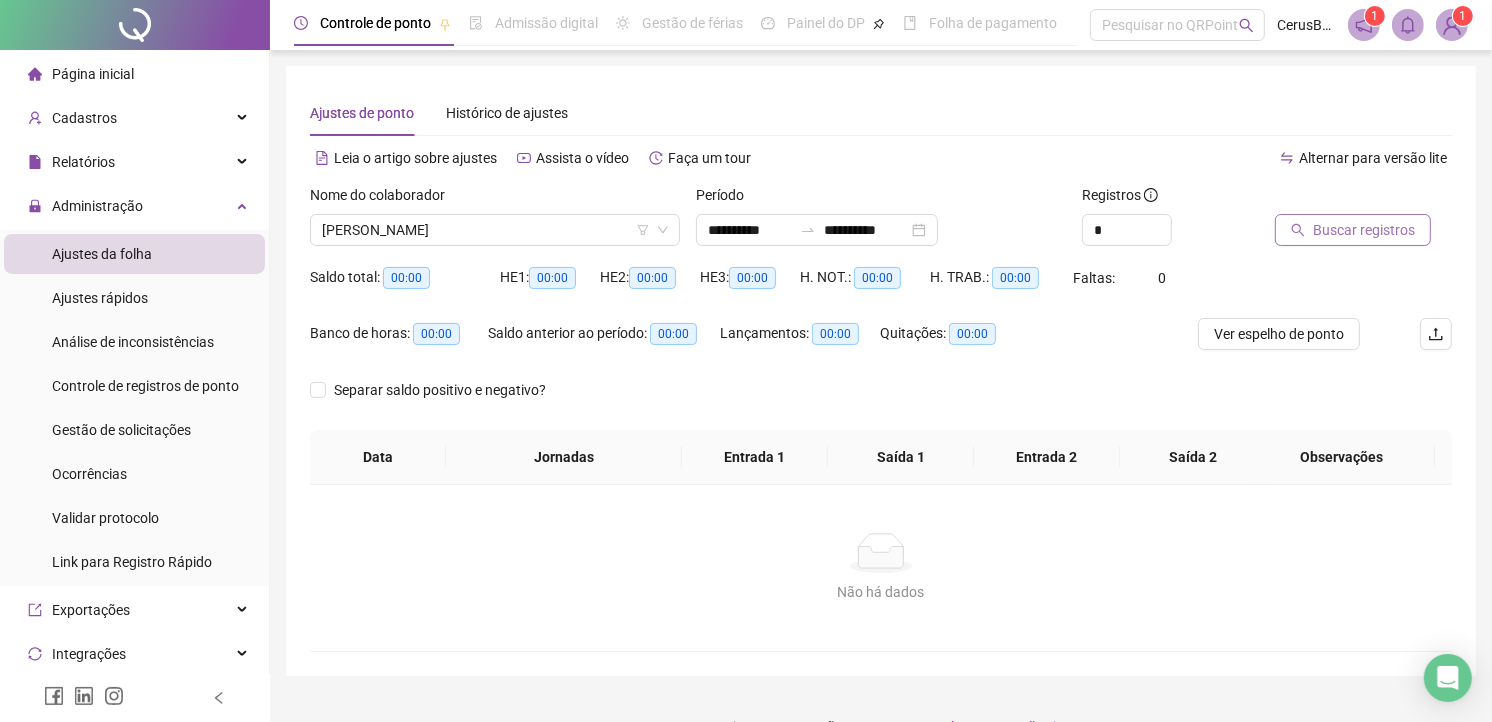 click on "Buscar registros" at bounding box center (1353, 230) 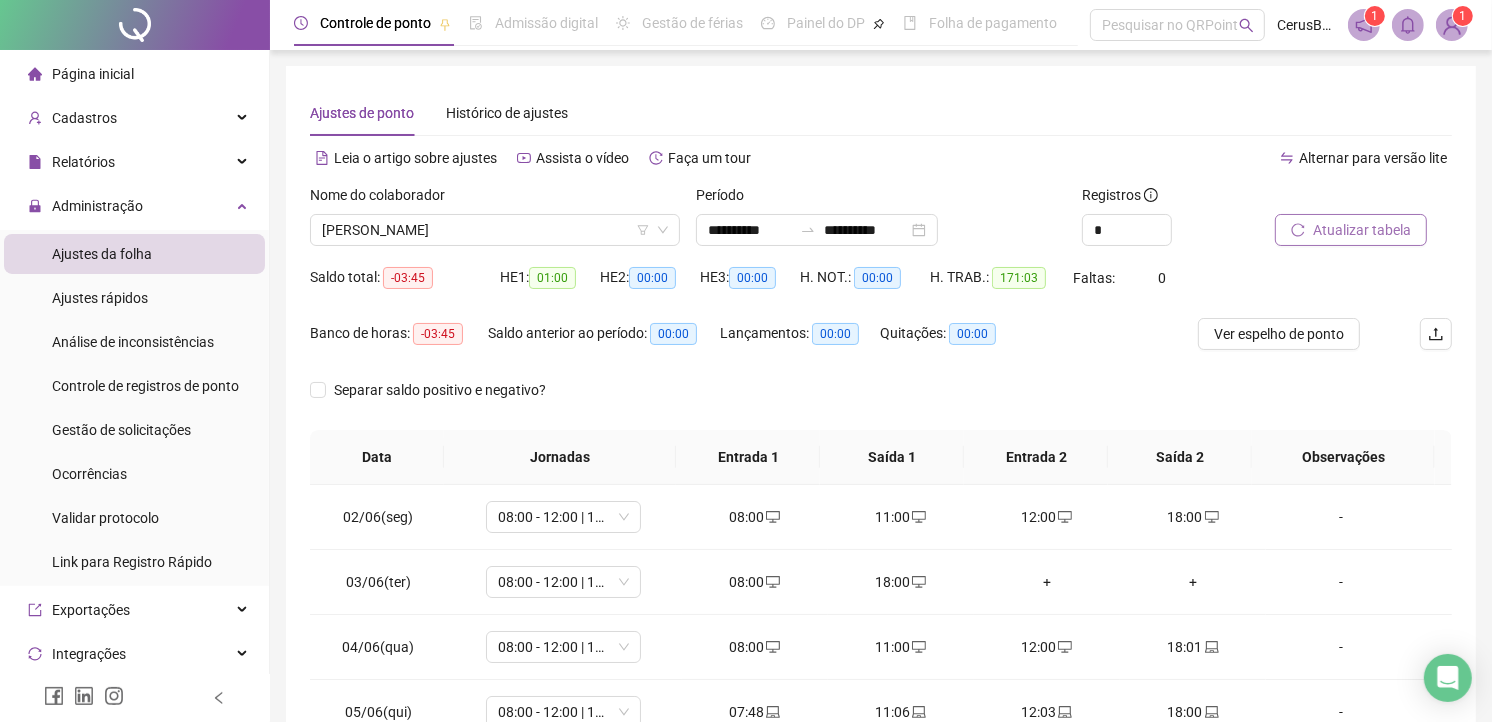click on "Atualizar tabela" at bounding box center (1362, 230) 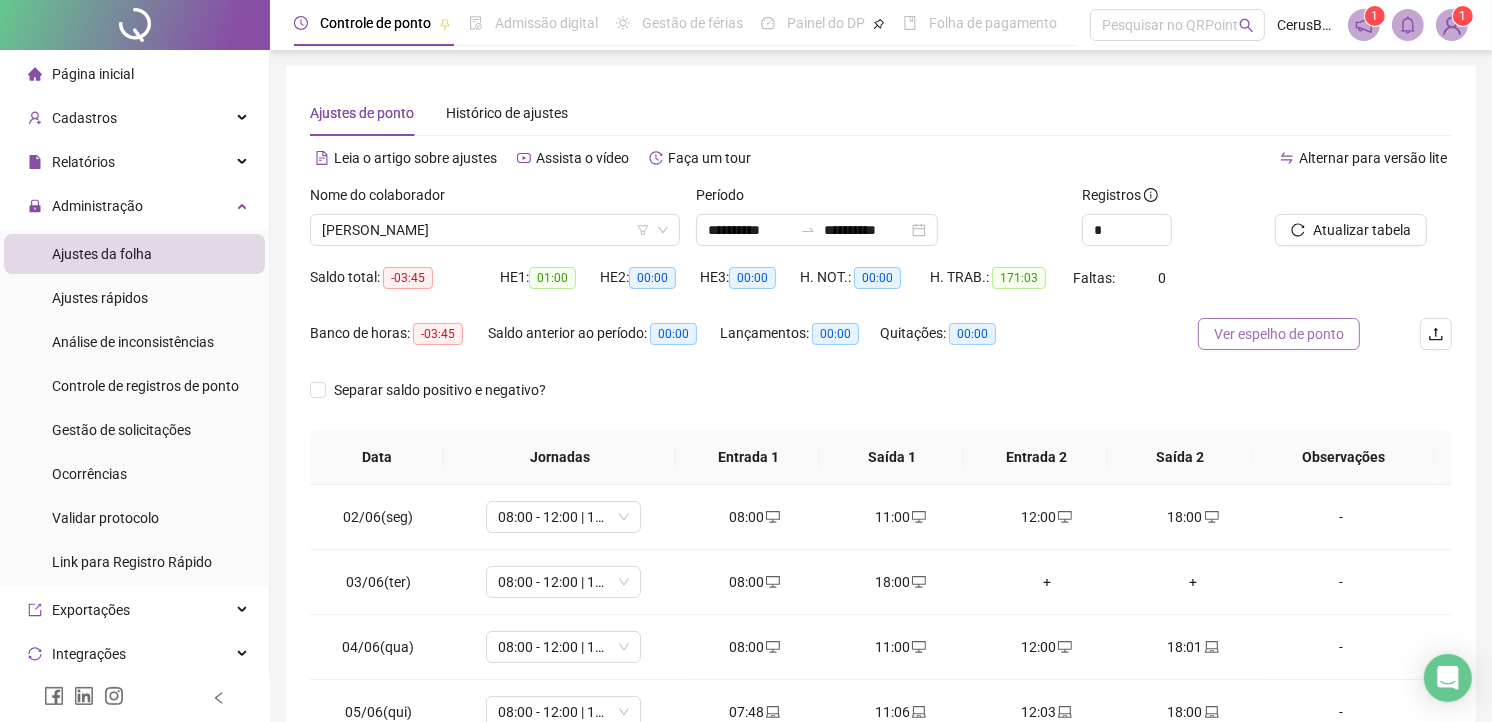 click on "Ver espelho de ponto" at bounding box center [1279, 334] 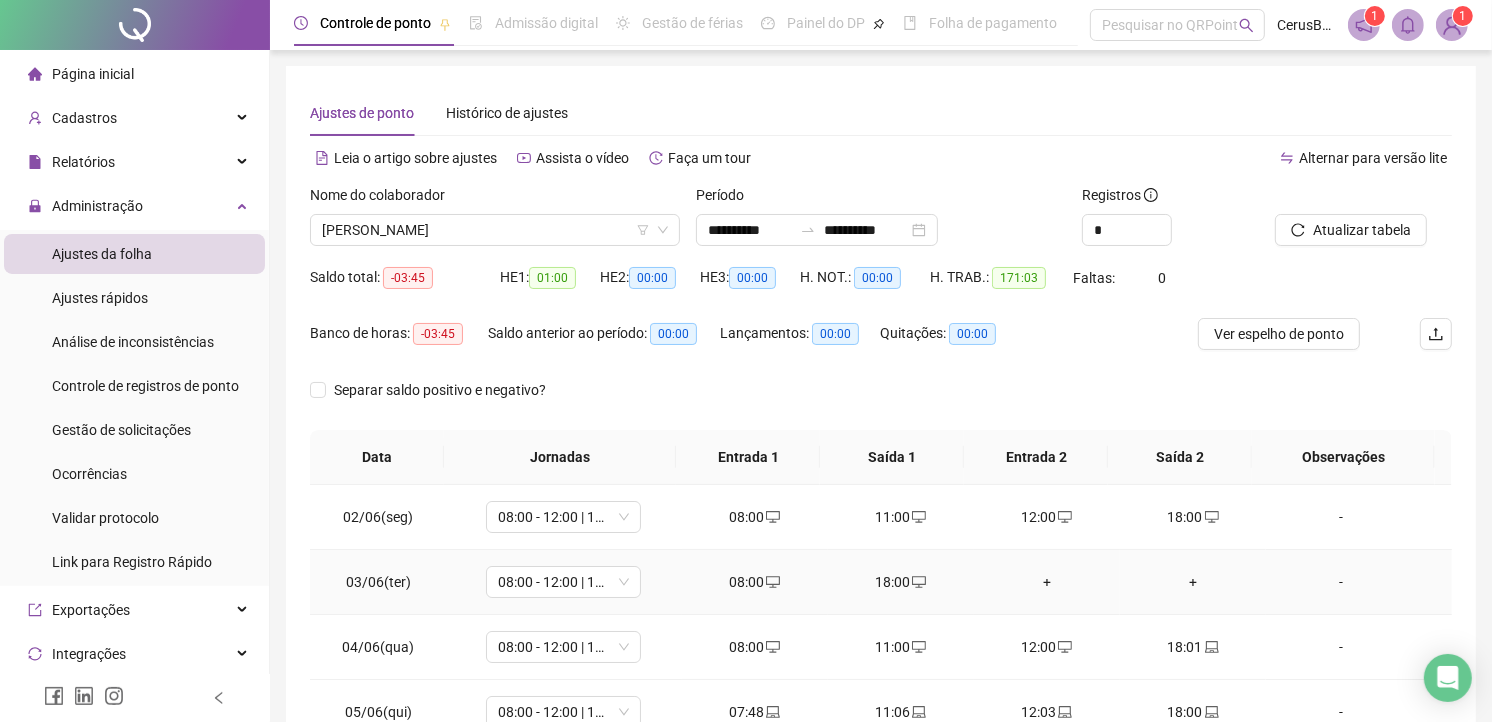 click on "+" at bounding box center (1047, 582) 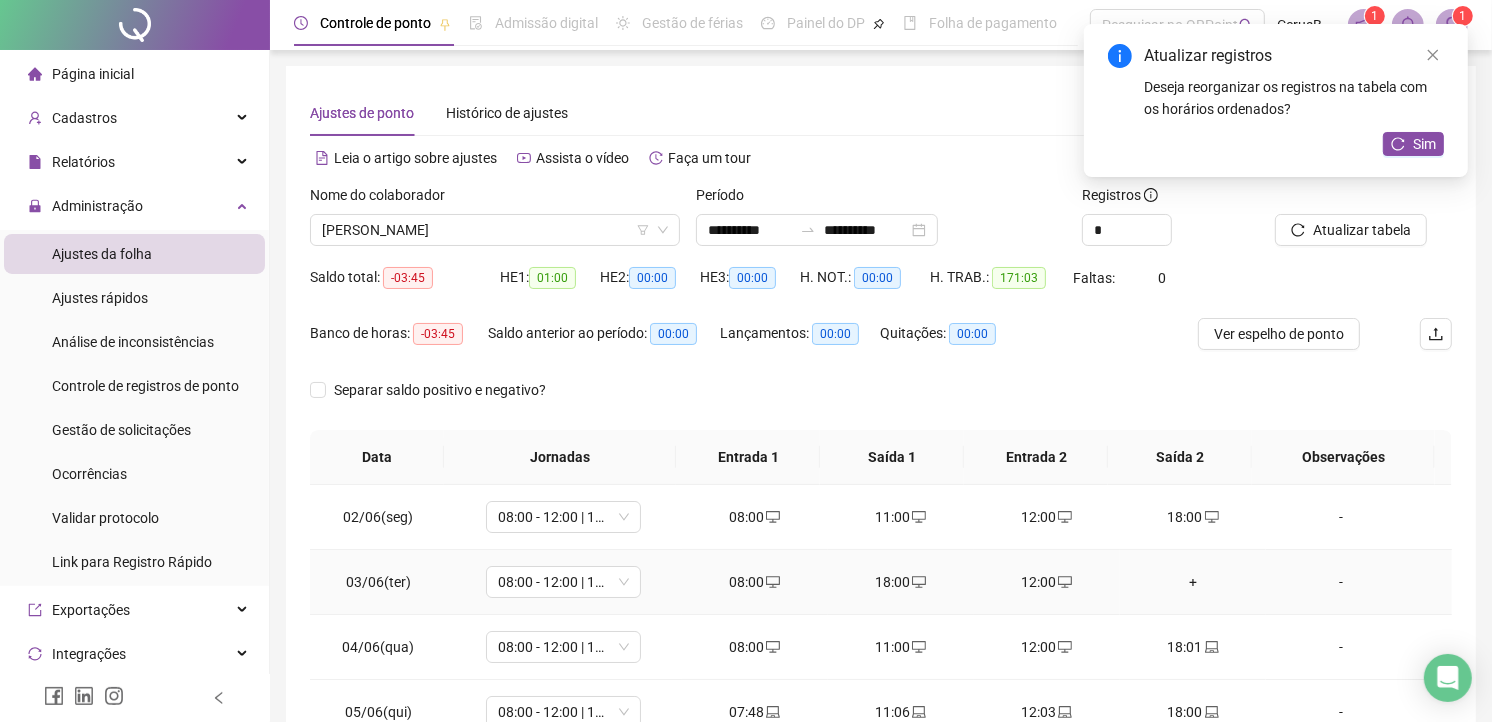 click on "+" at bounding box center [1193, 582] 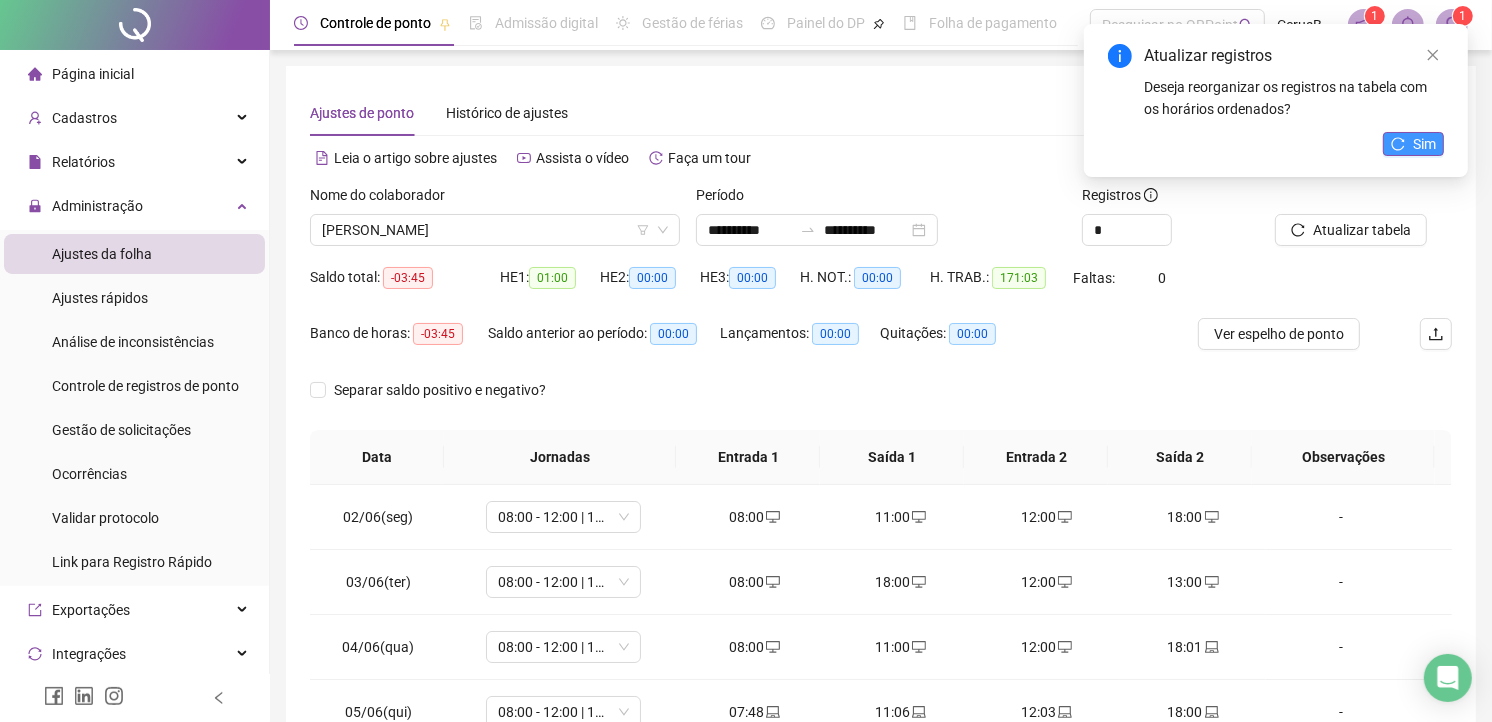 click on "Sim" at bounding box center (1413, 144) 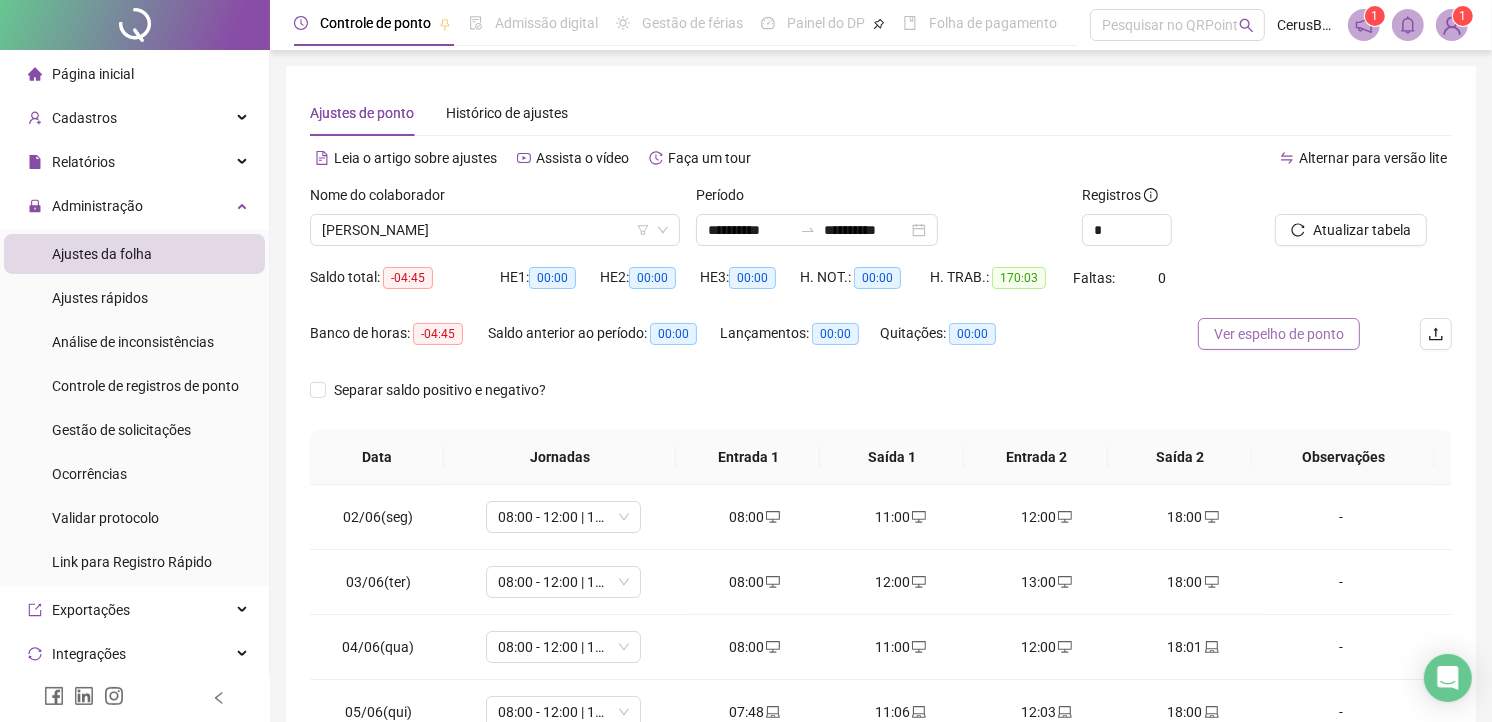 click on "Ver espelho de ponto" at bounding box center (1279, 334) 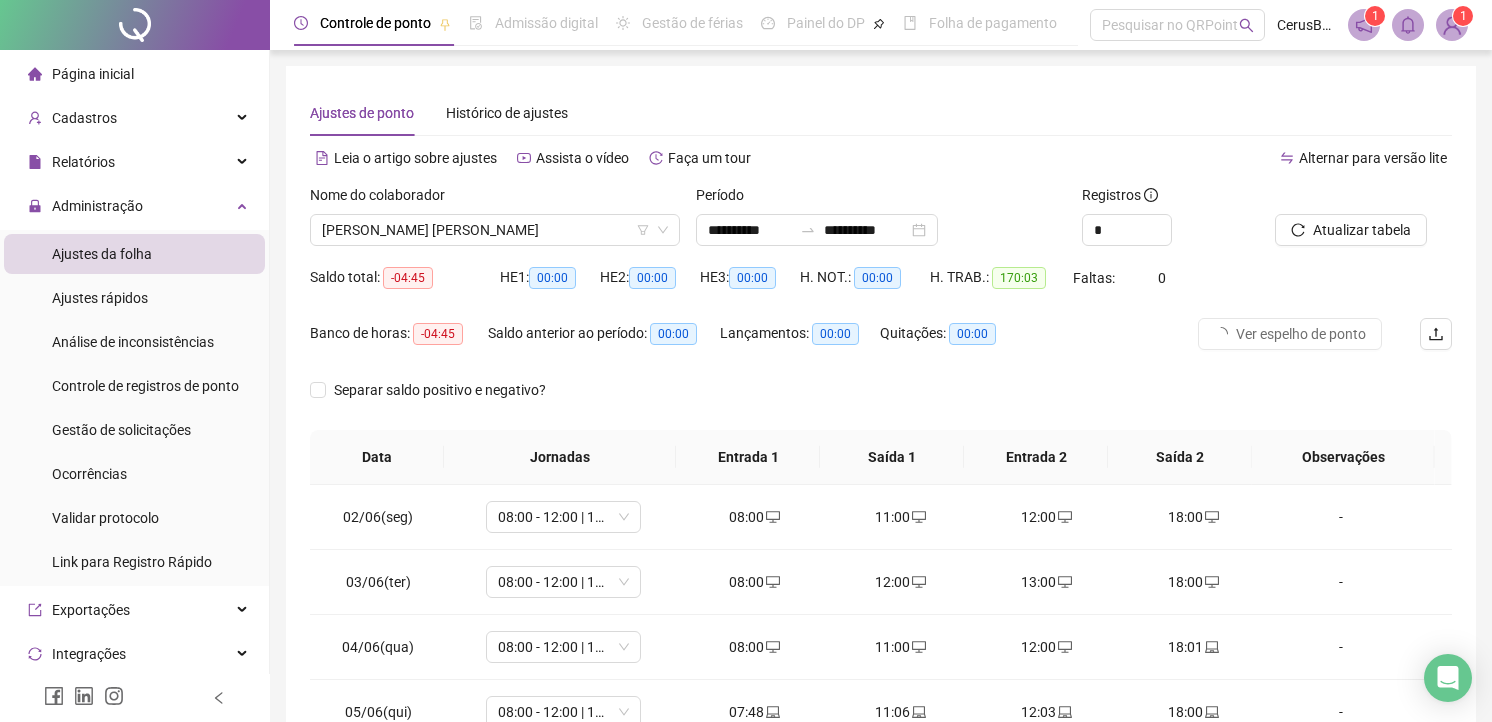 scroll, scrollTop: 0, scrollLeft: 0, axis: both 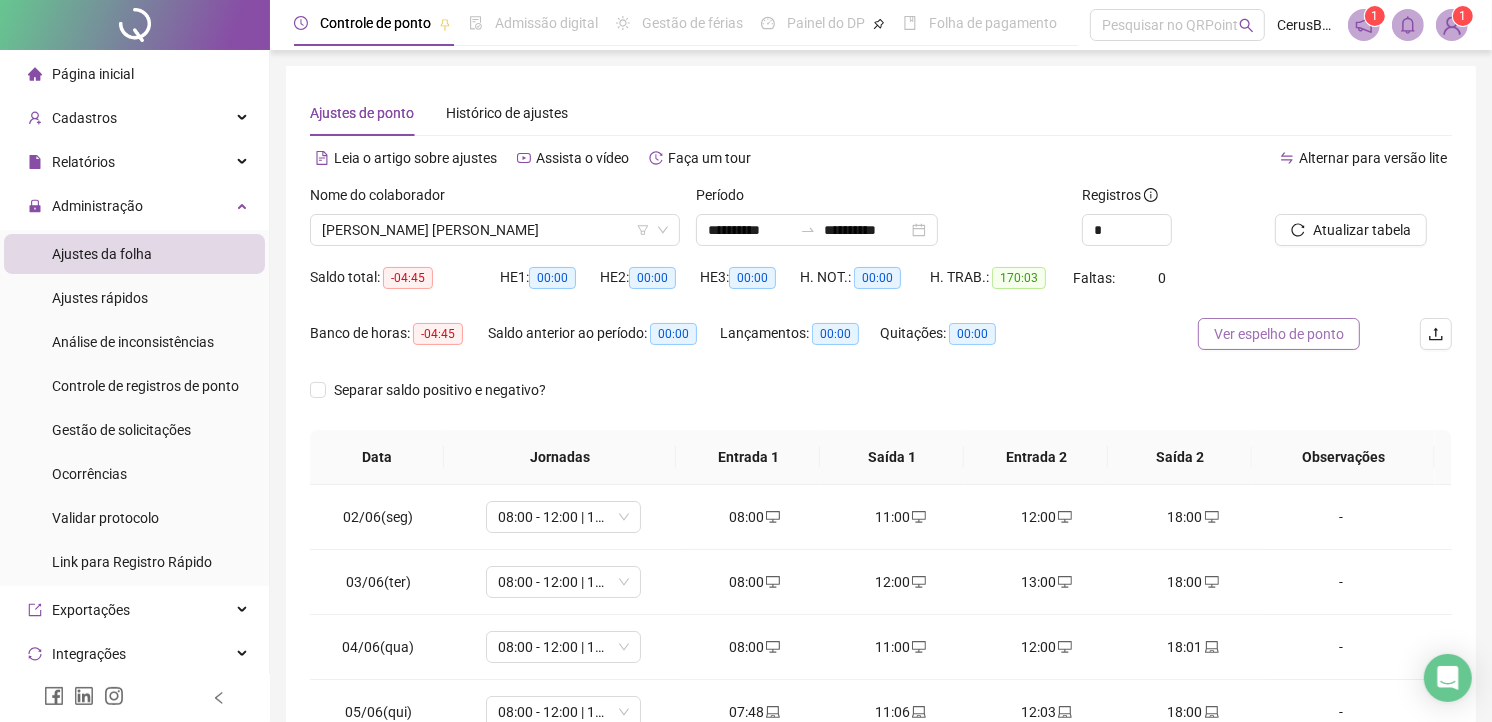 click on "Ver espelho de ponto" at bounding box center [1279, 334] 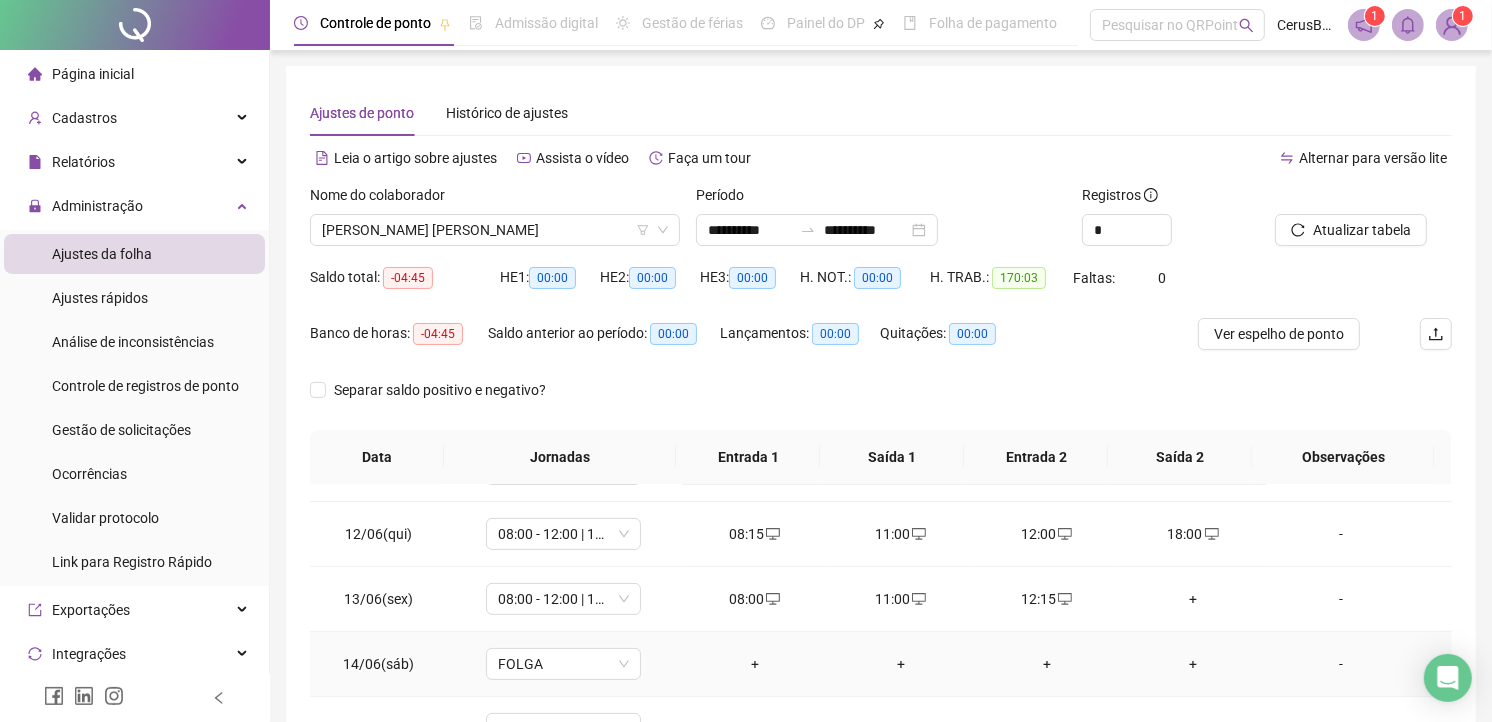 scroll, scrollTop: 666, scrollLeft: 0, axis: vertical 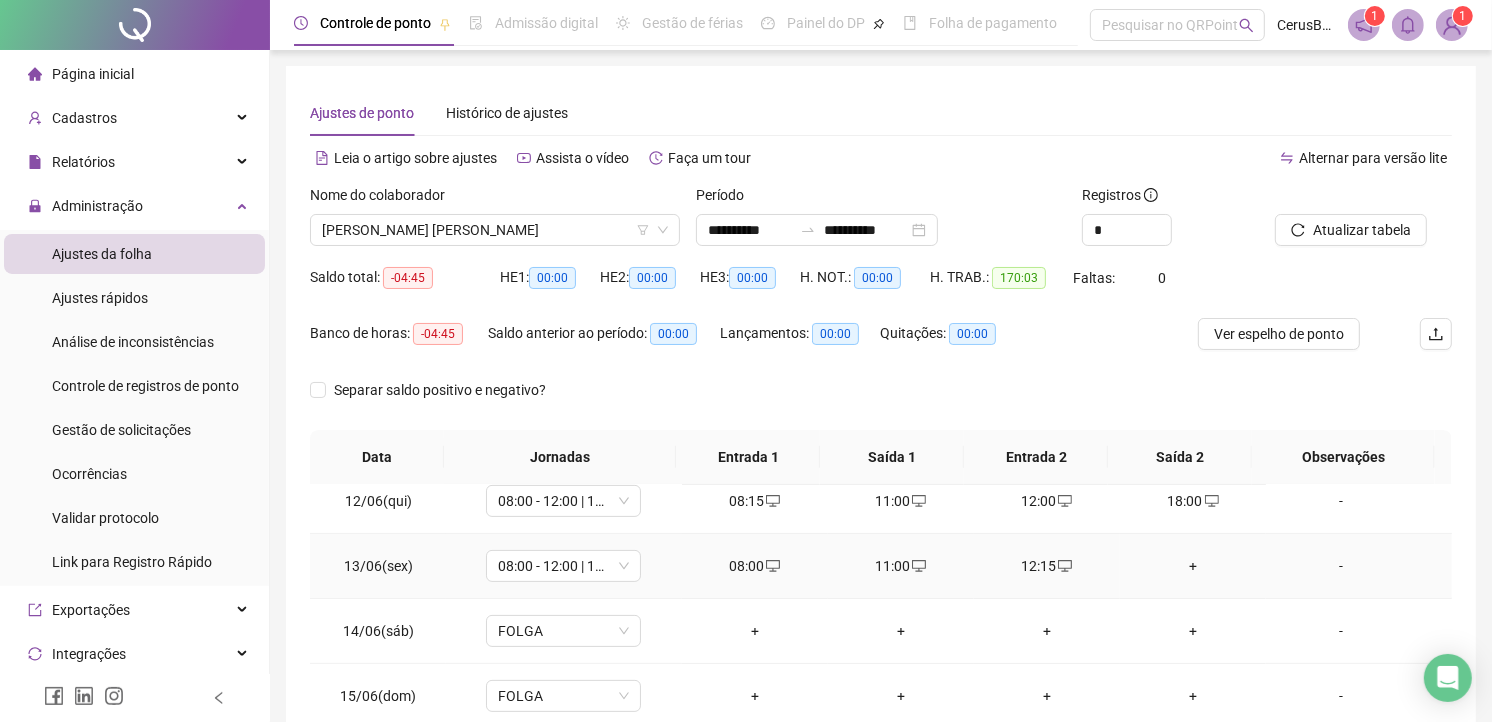 click on "+" at bounding box center (1193, 566) 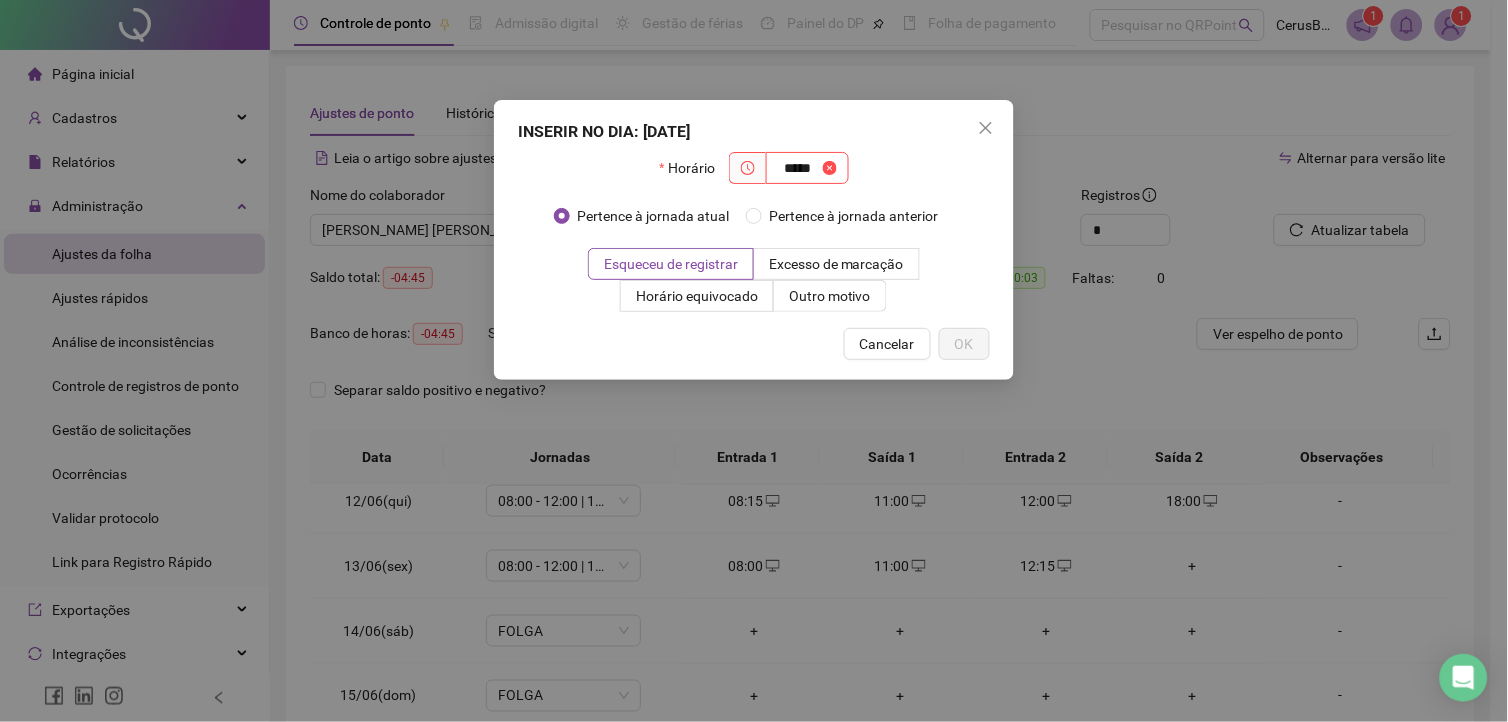 type on "*****" 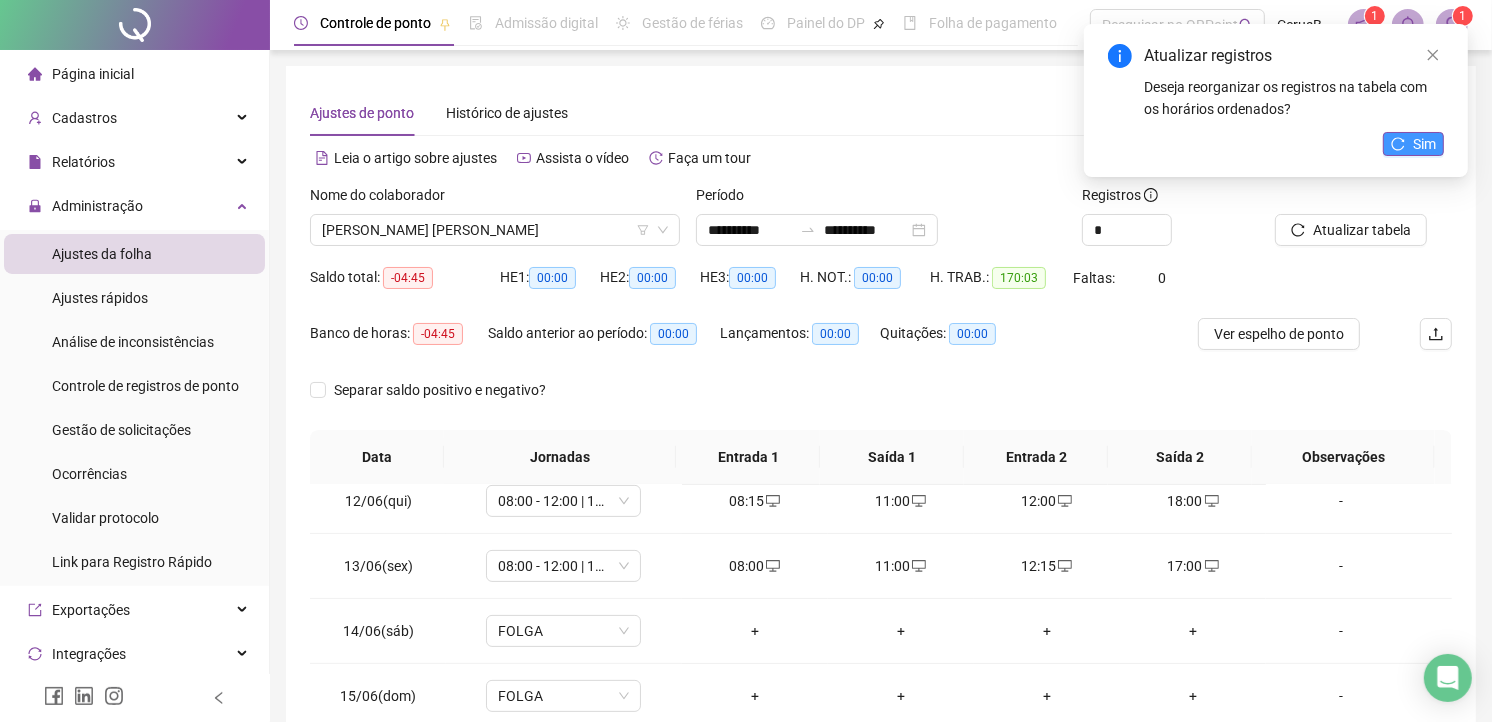 click 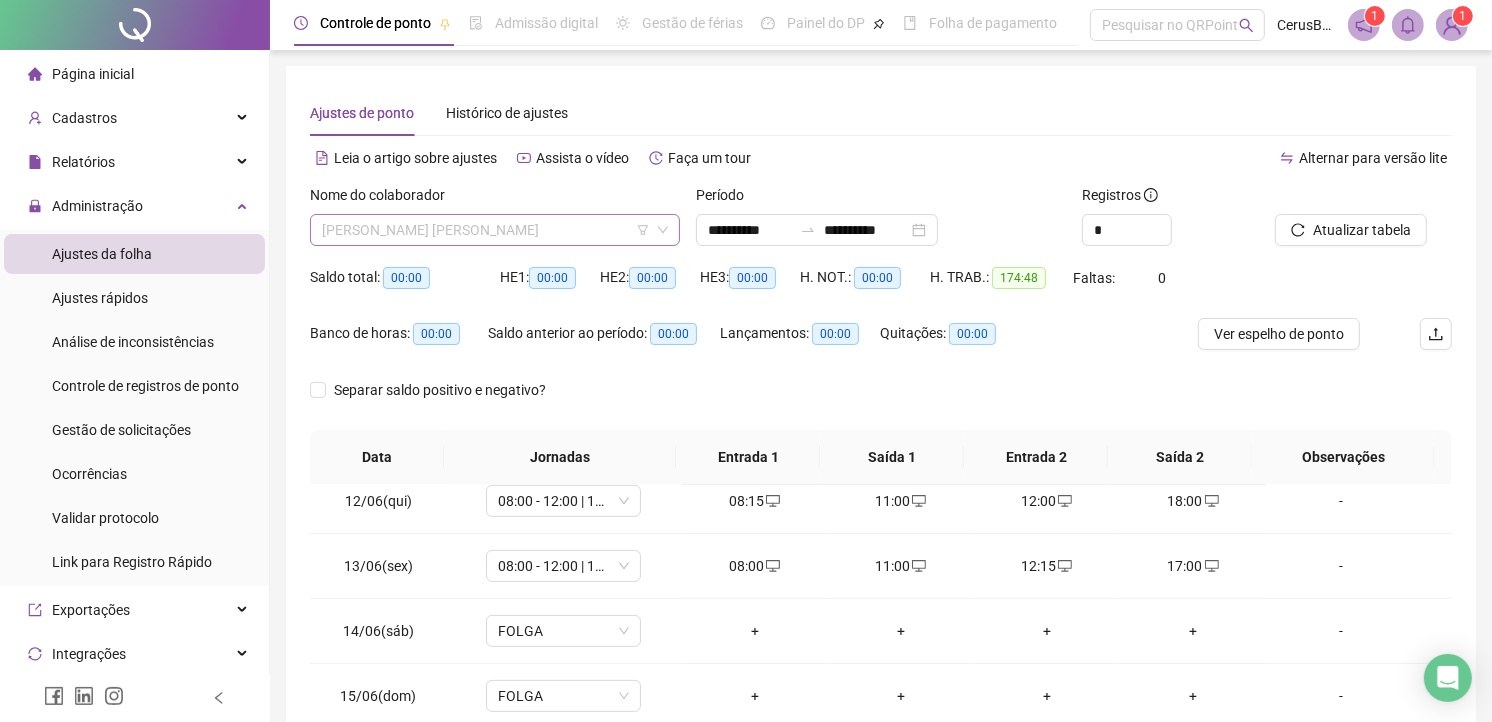 click on "[PERSON_NAME]" at bounding box center [495, 230] 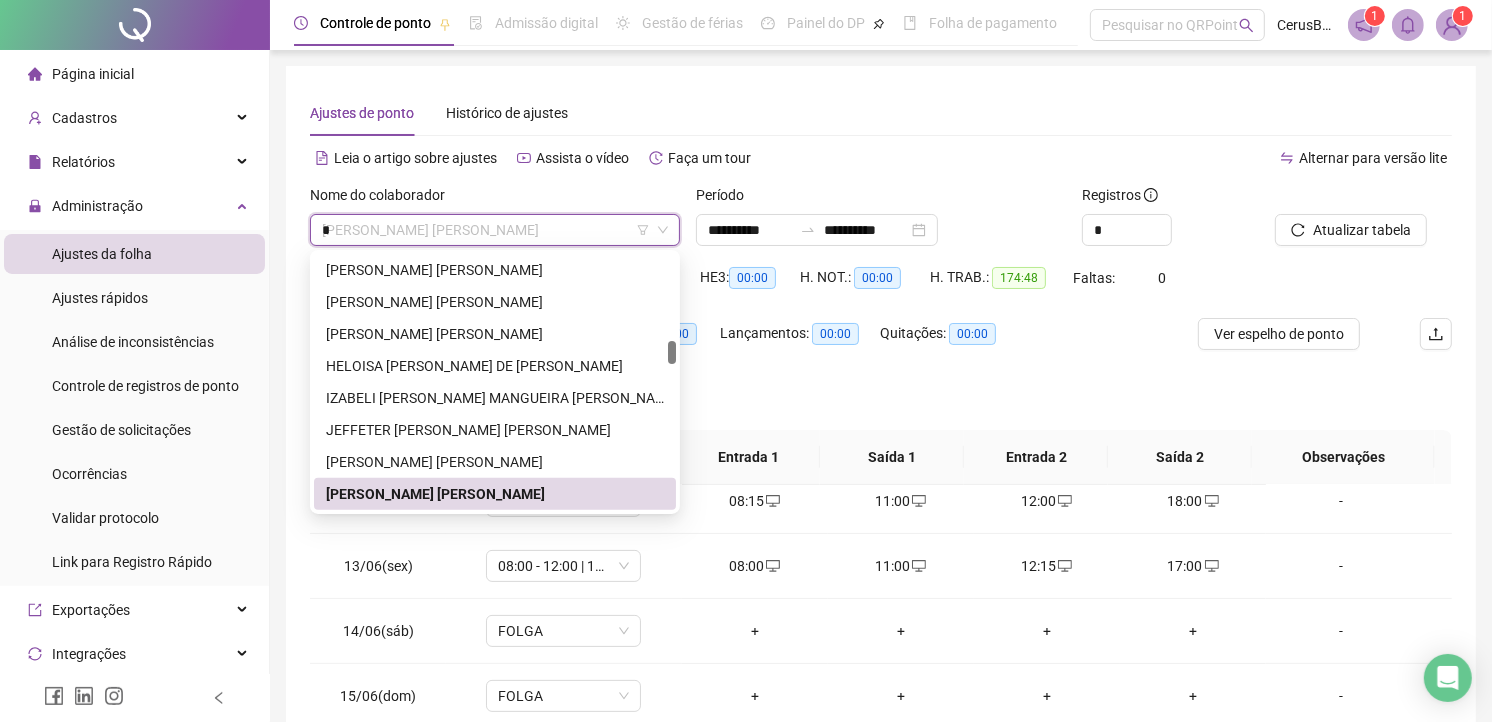 scroll, scrollTop: 0, scrollLeft: 0, axis: both 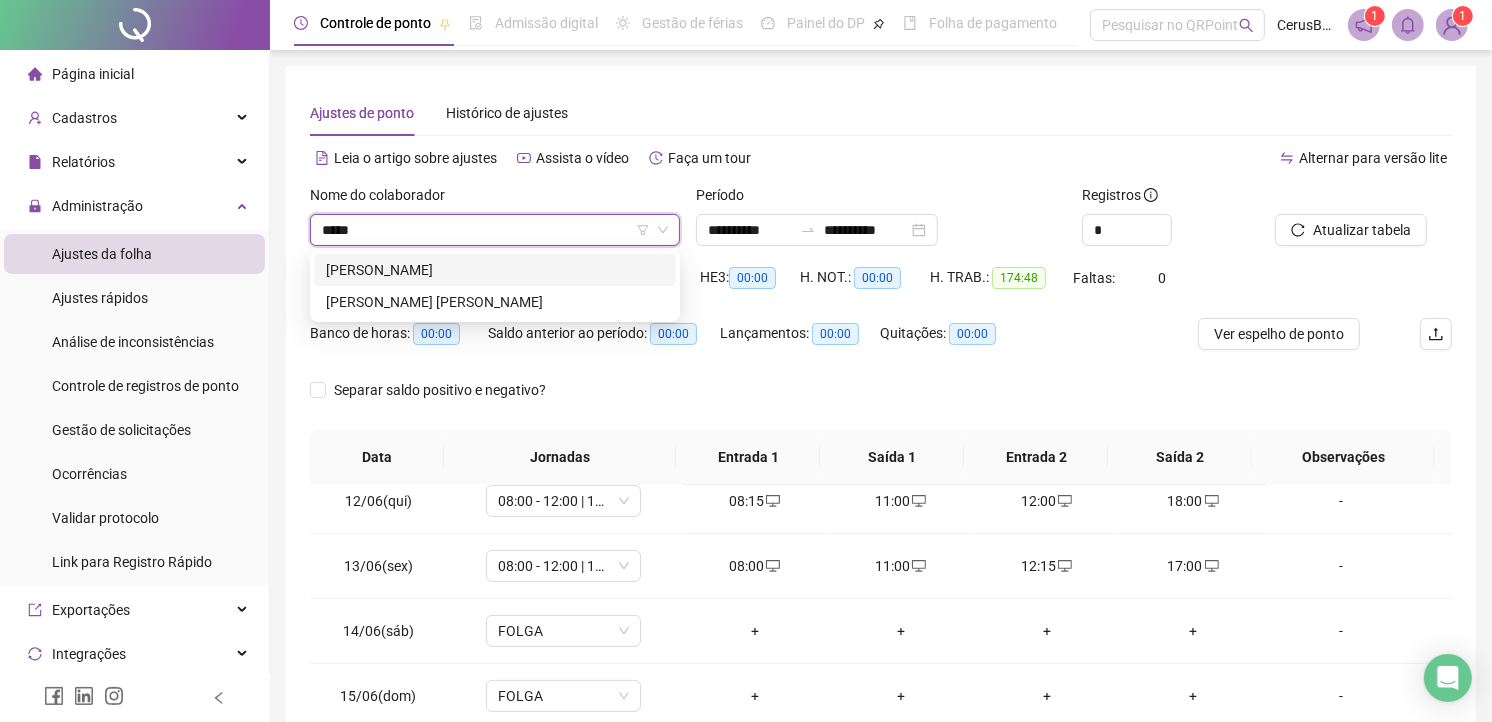 type on "*****" 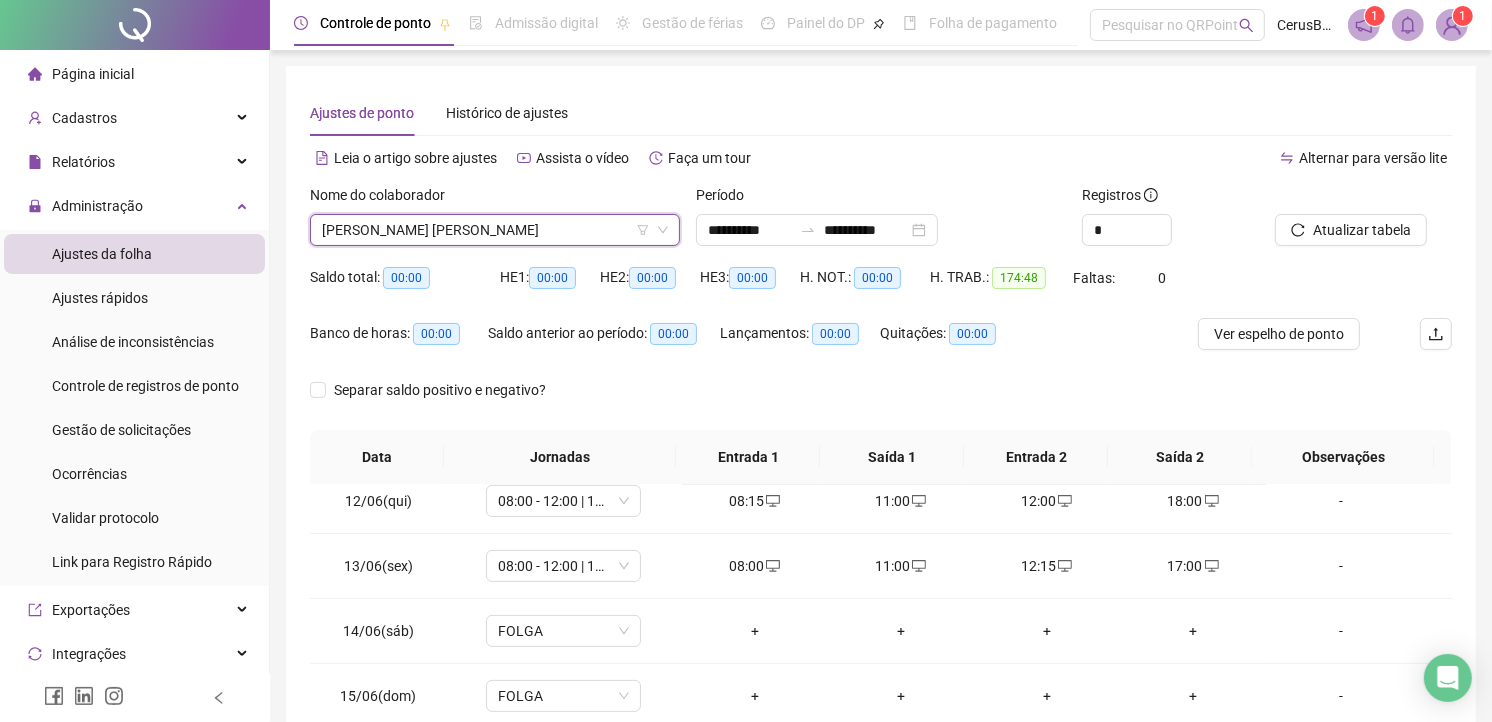 click on "[PERSON_NAME]" at bounding box center (495, 230) 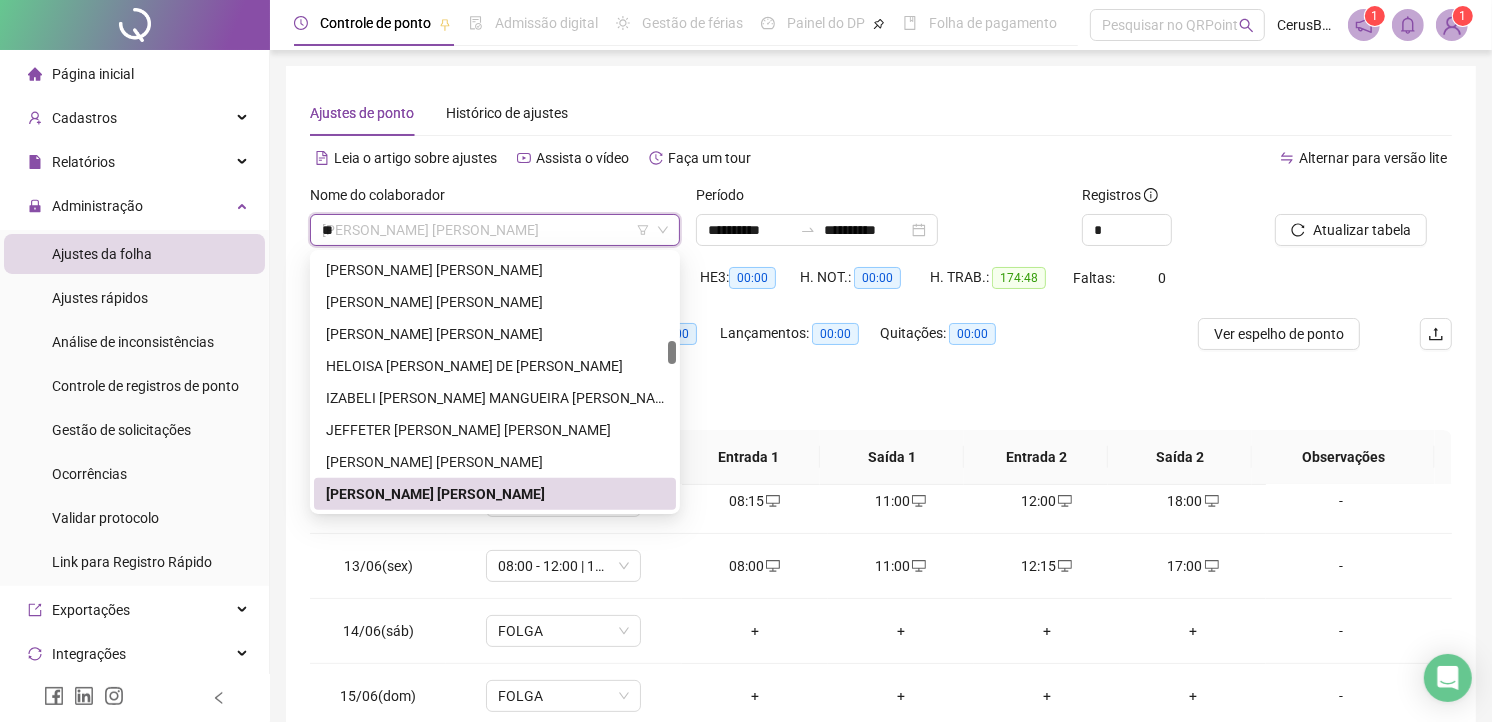 scroll, scrollTop: 0, scrollLeft: 0, axis: both 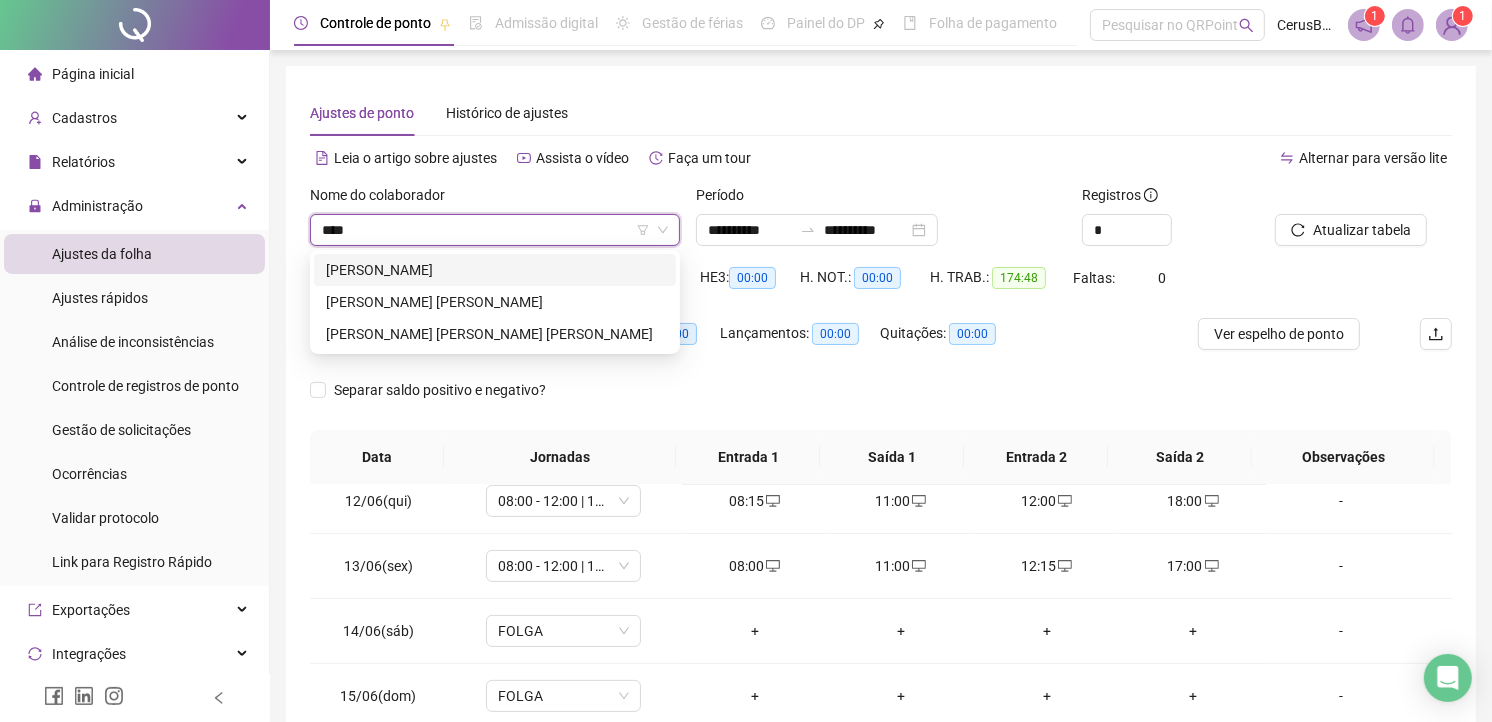 type on "*****" 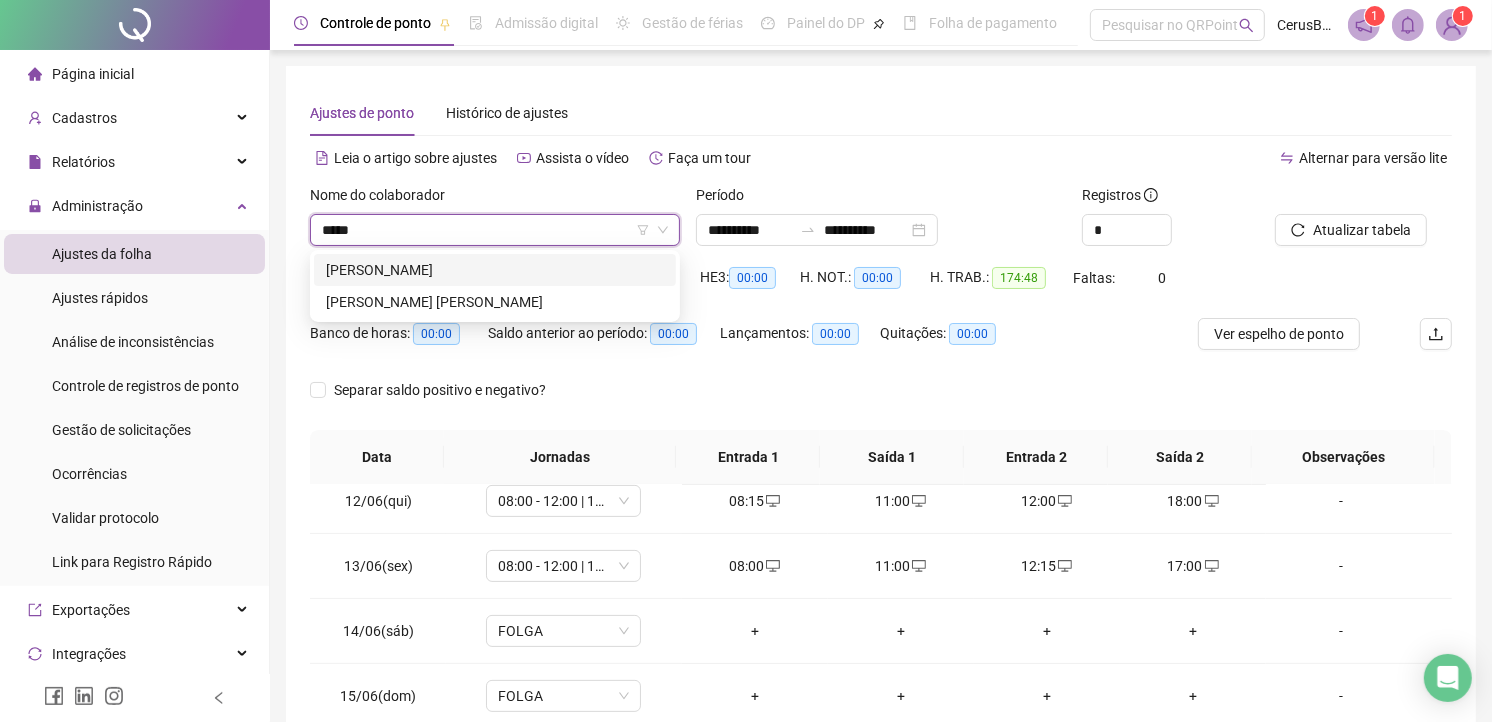 click on "[PERSON_NAME]" at bounding box center (495, 270) 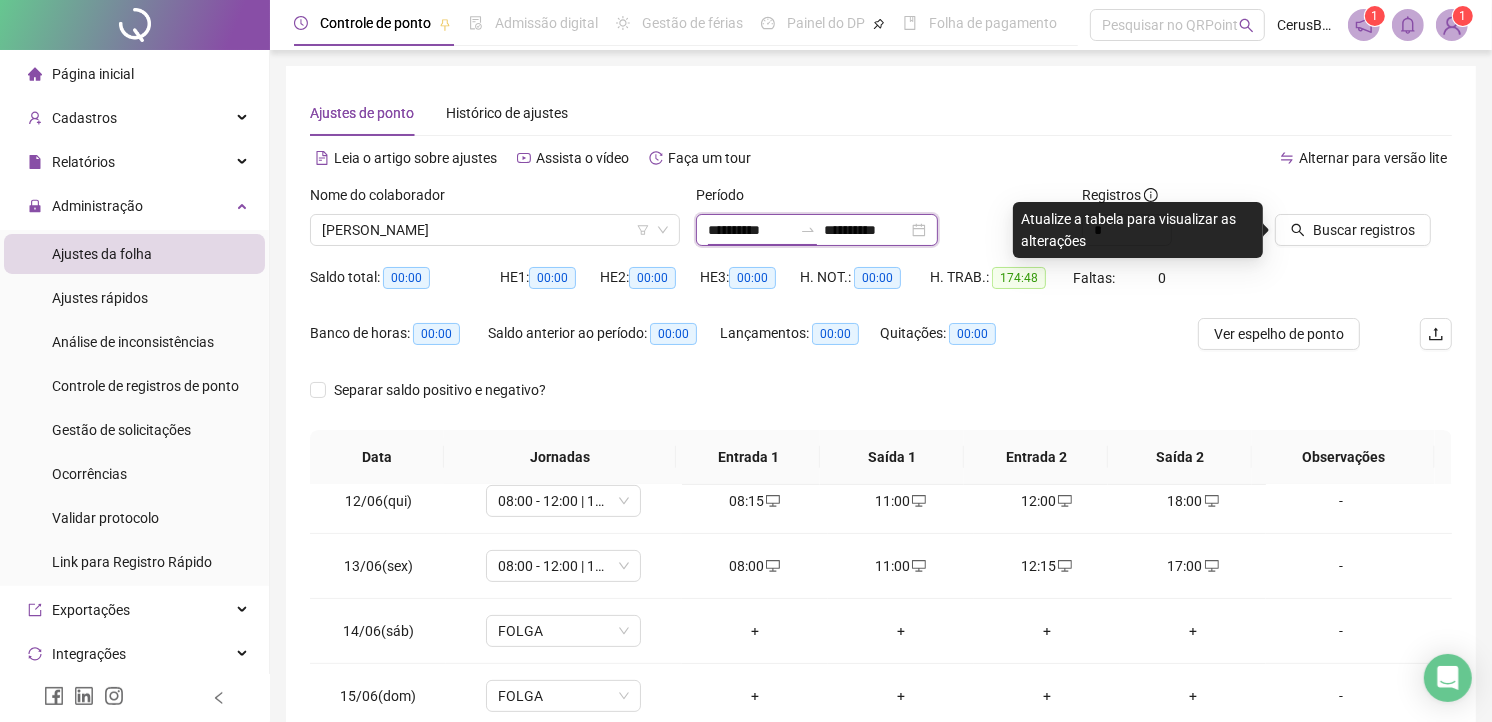 click on "**********" at bounding box center [750, 230] 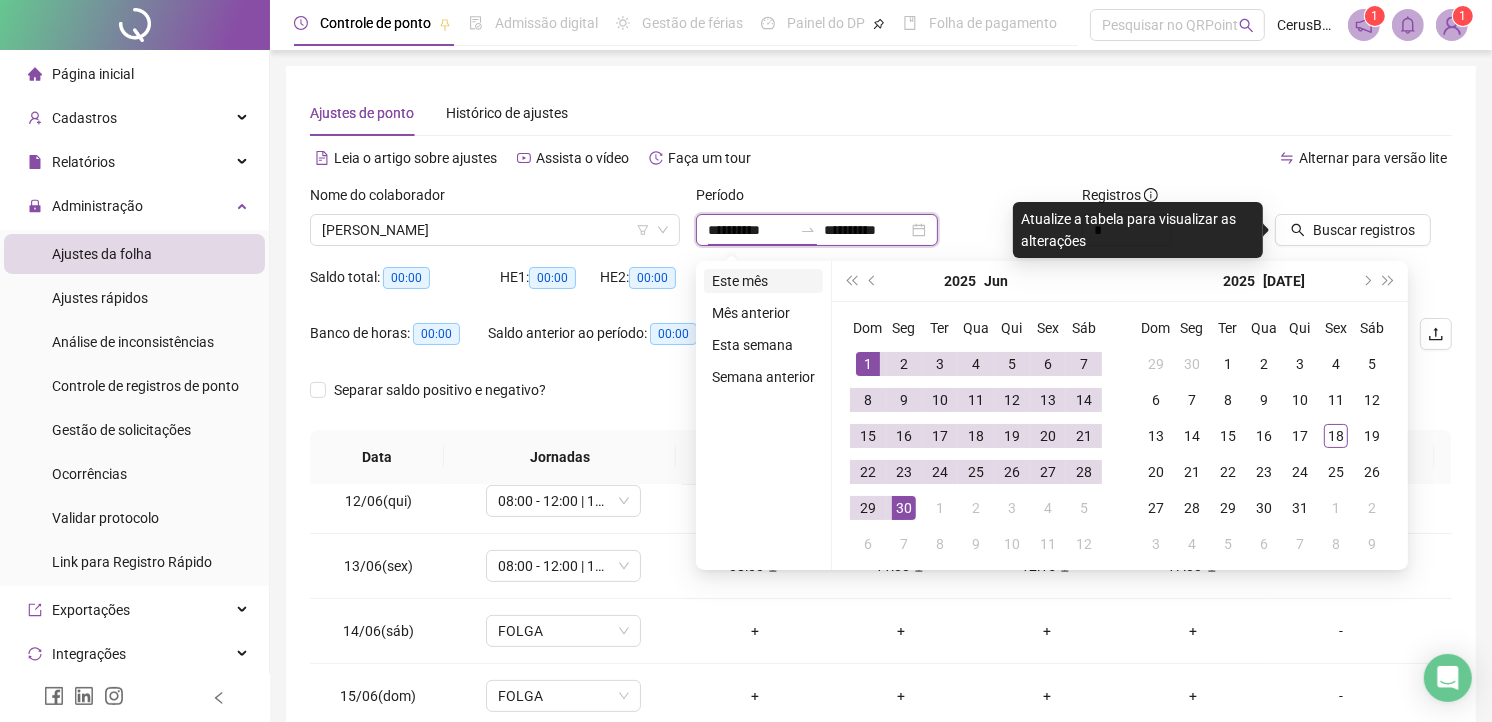type on "**********" 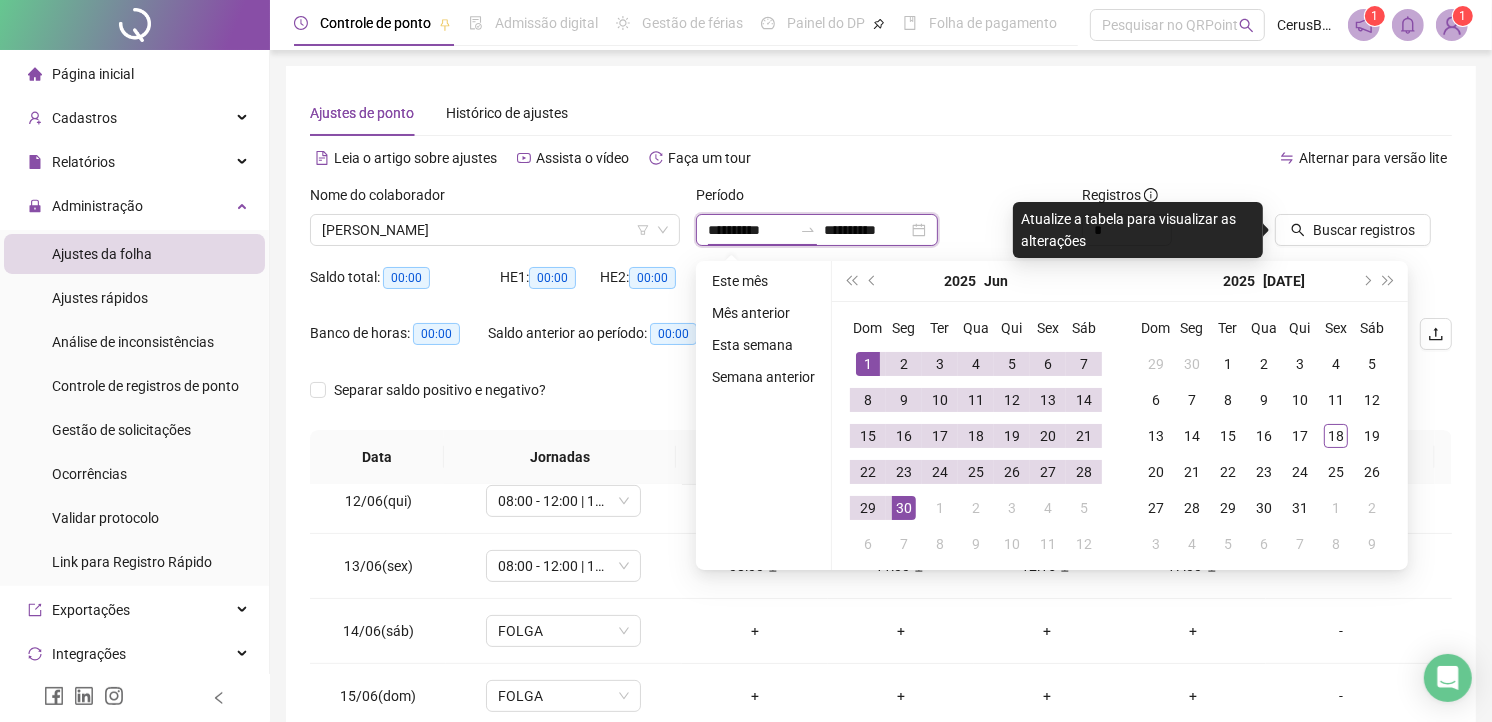 type on "**********" 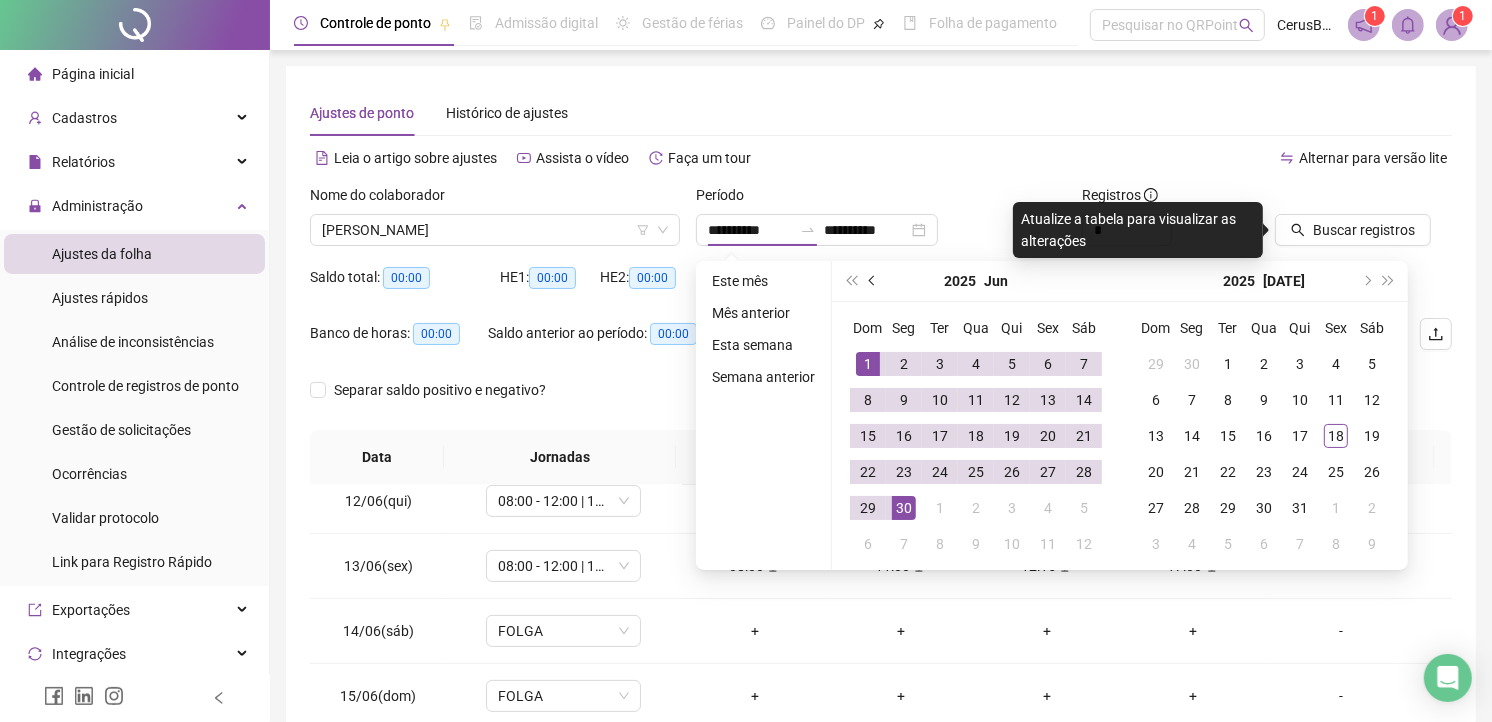 click at bounding box center [873, 281] 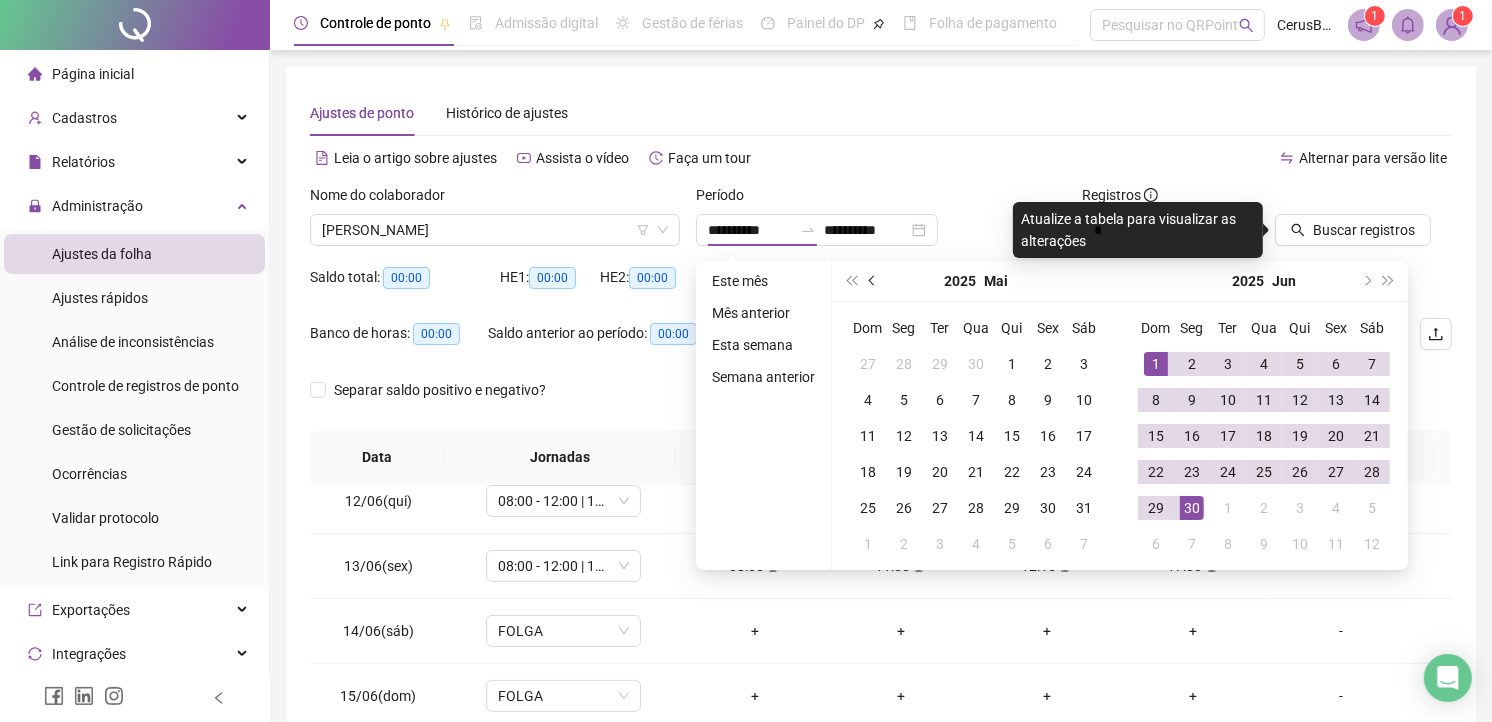 click at bounding box center [873, 281] 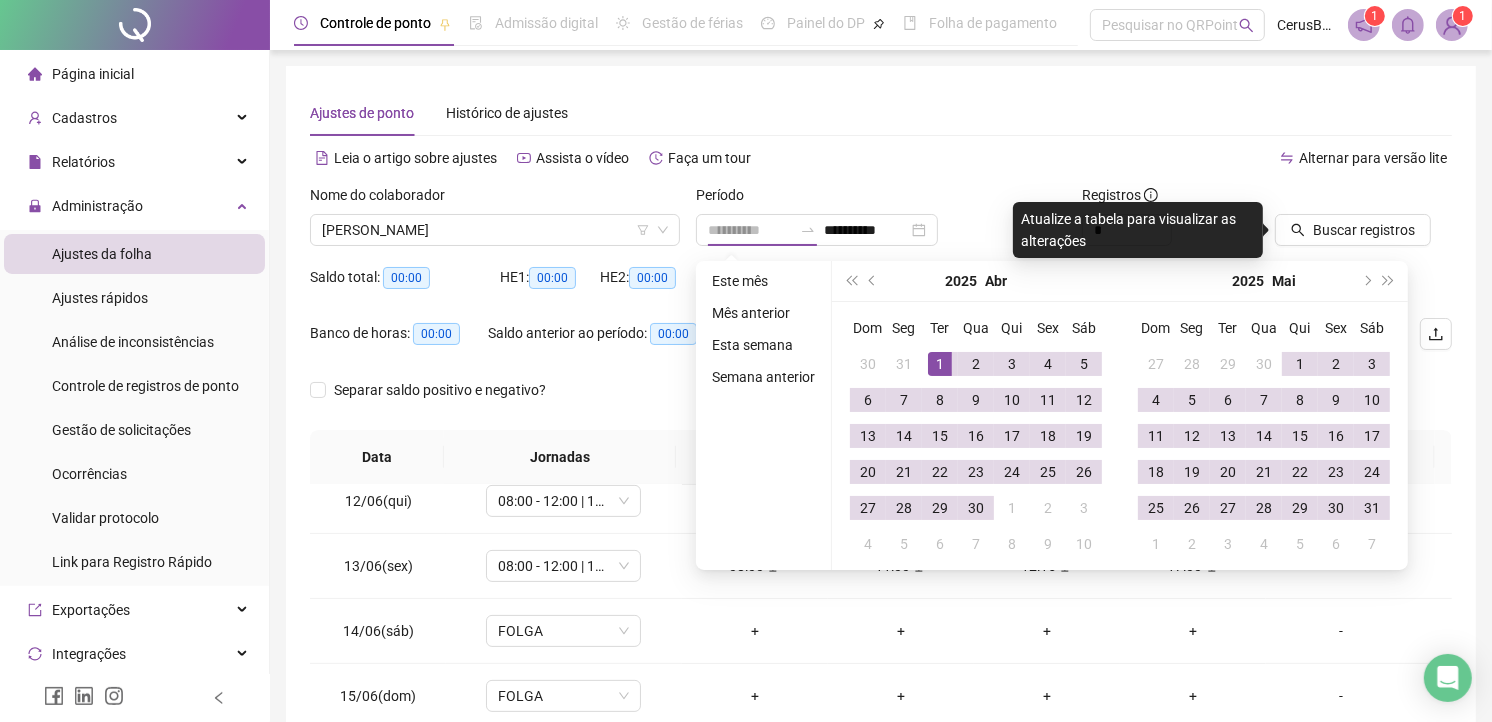 type on "**********" 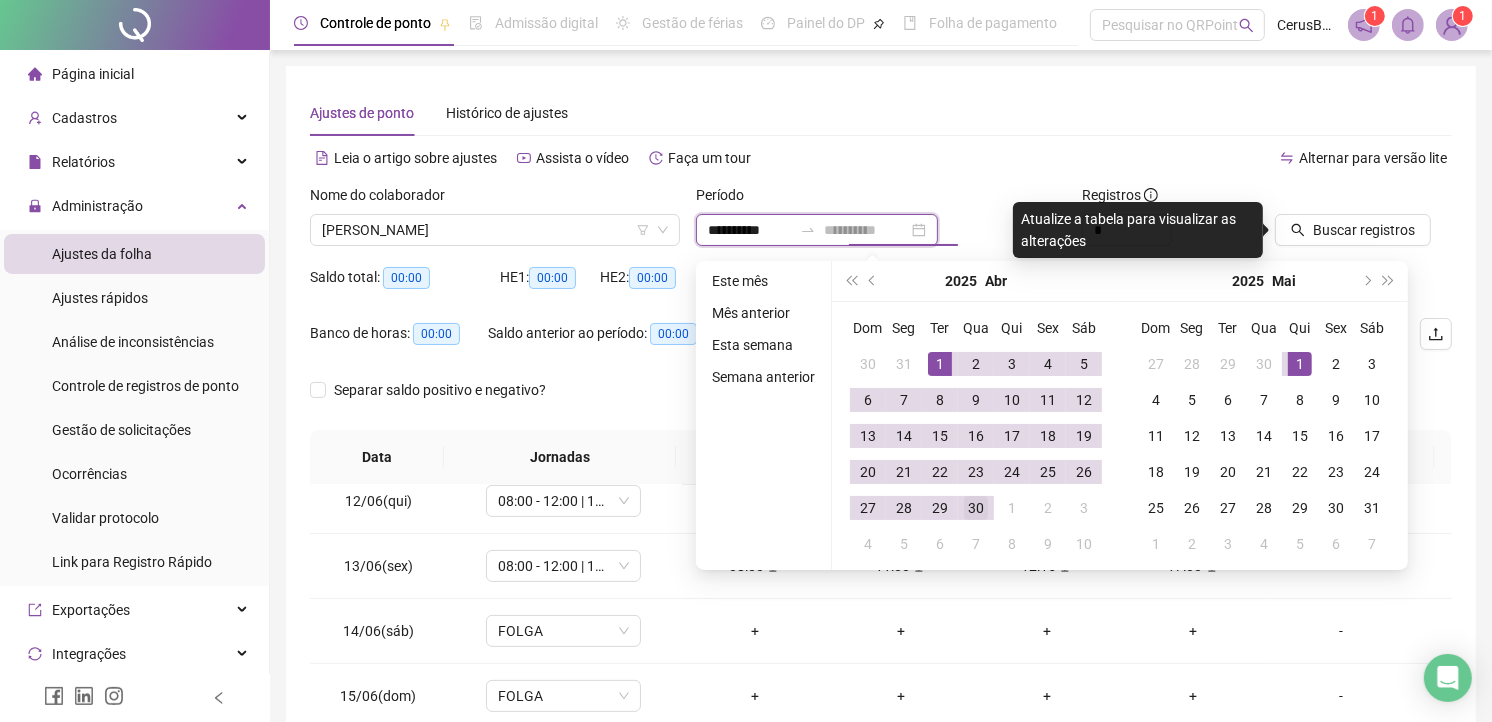 type on "**********" 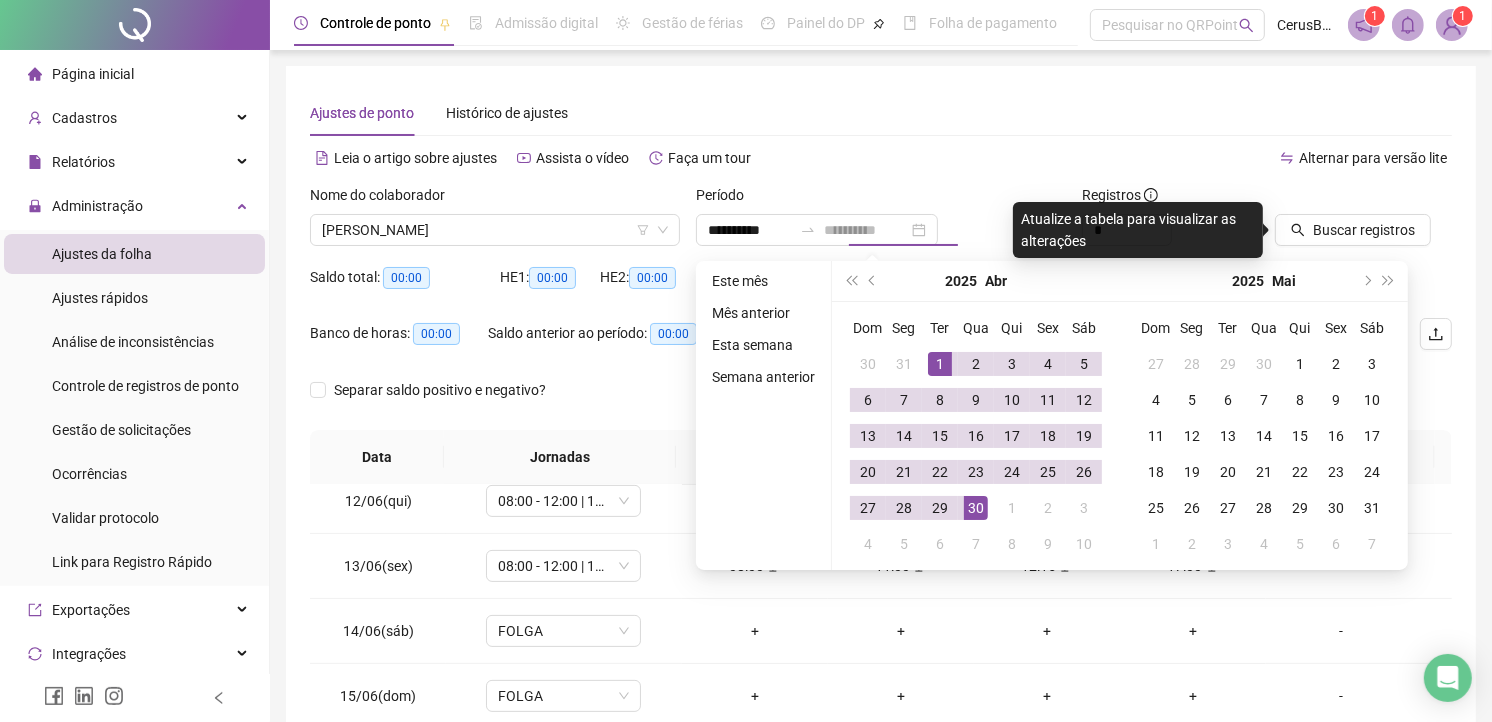 click on "30" at bounding box center [976, 508] 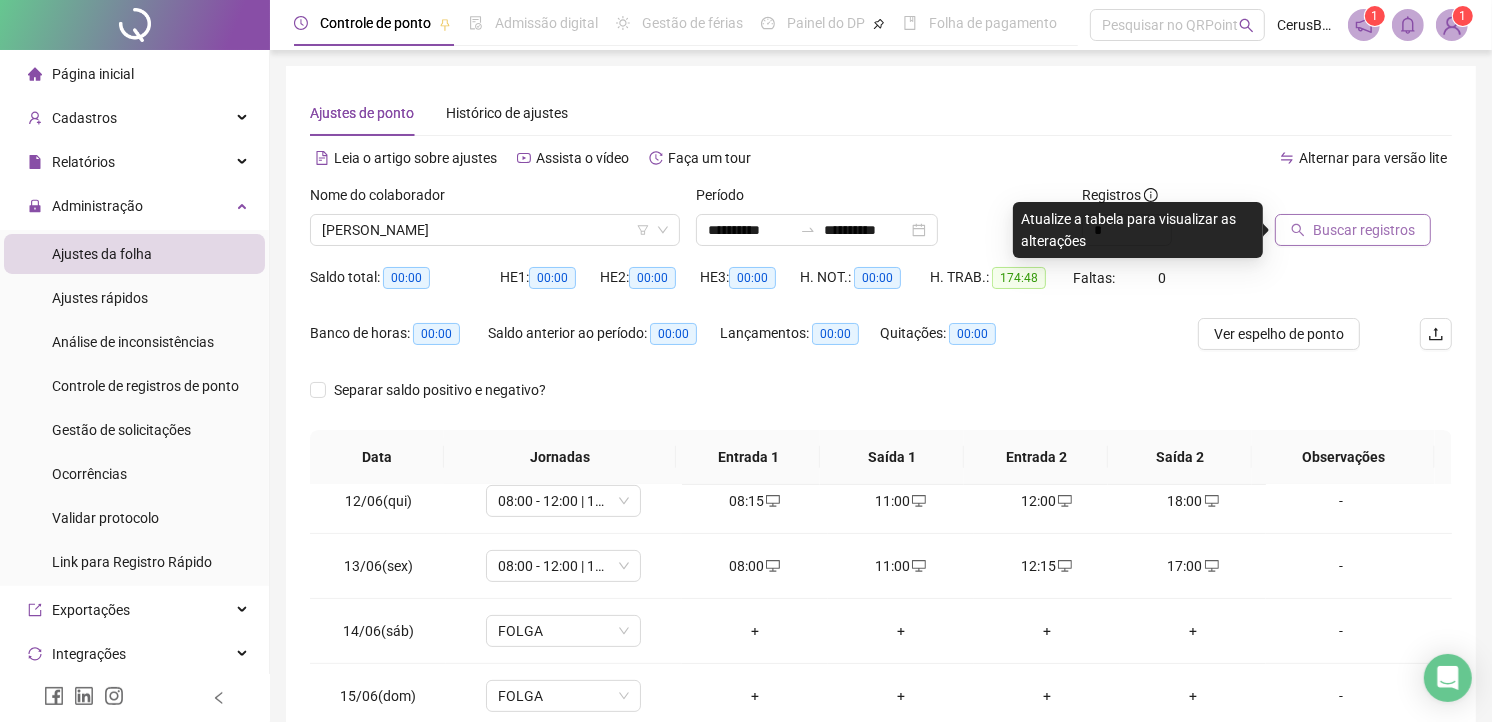 click on "Buscar registros" at bounding box center [1353, 230] 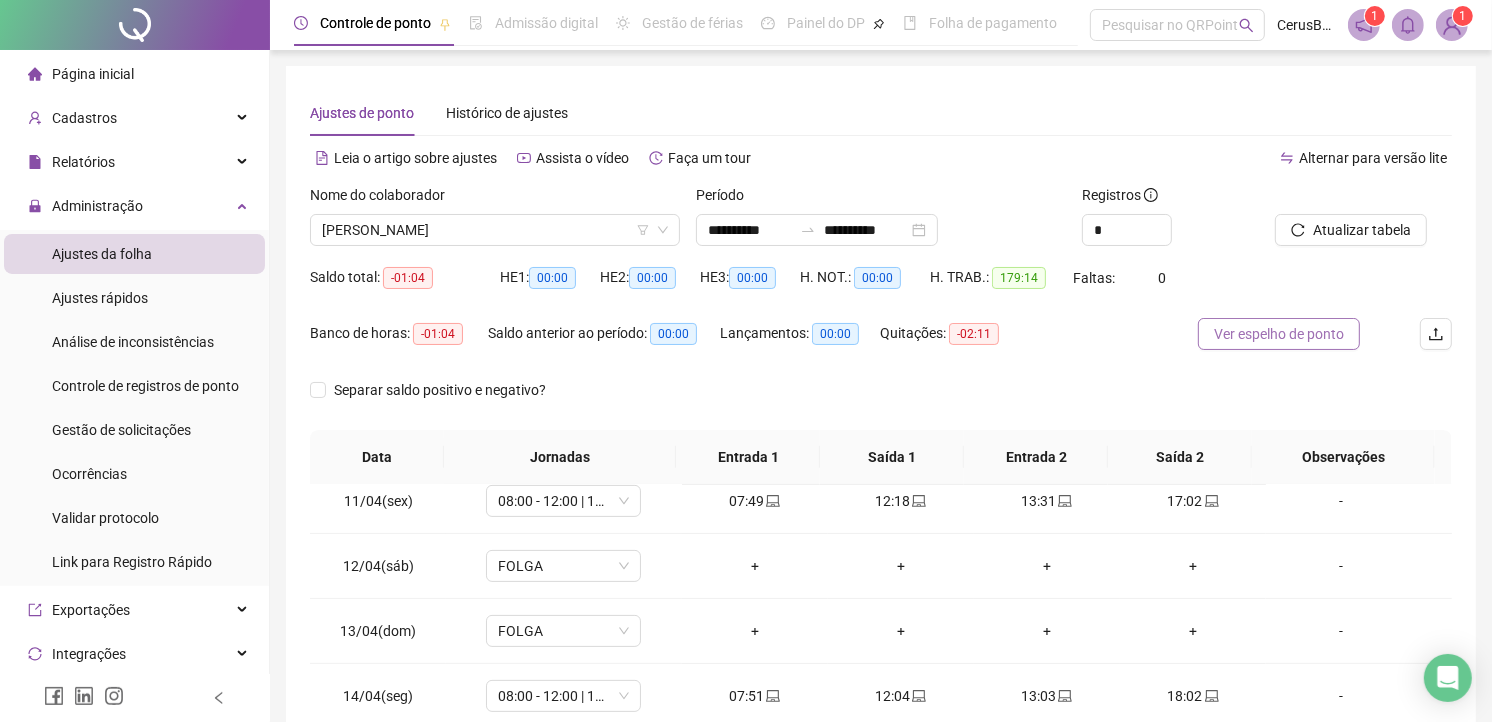 click on "Ver espelho de ponto" at bounding box center [1279, 334] 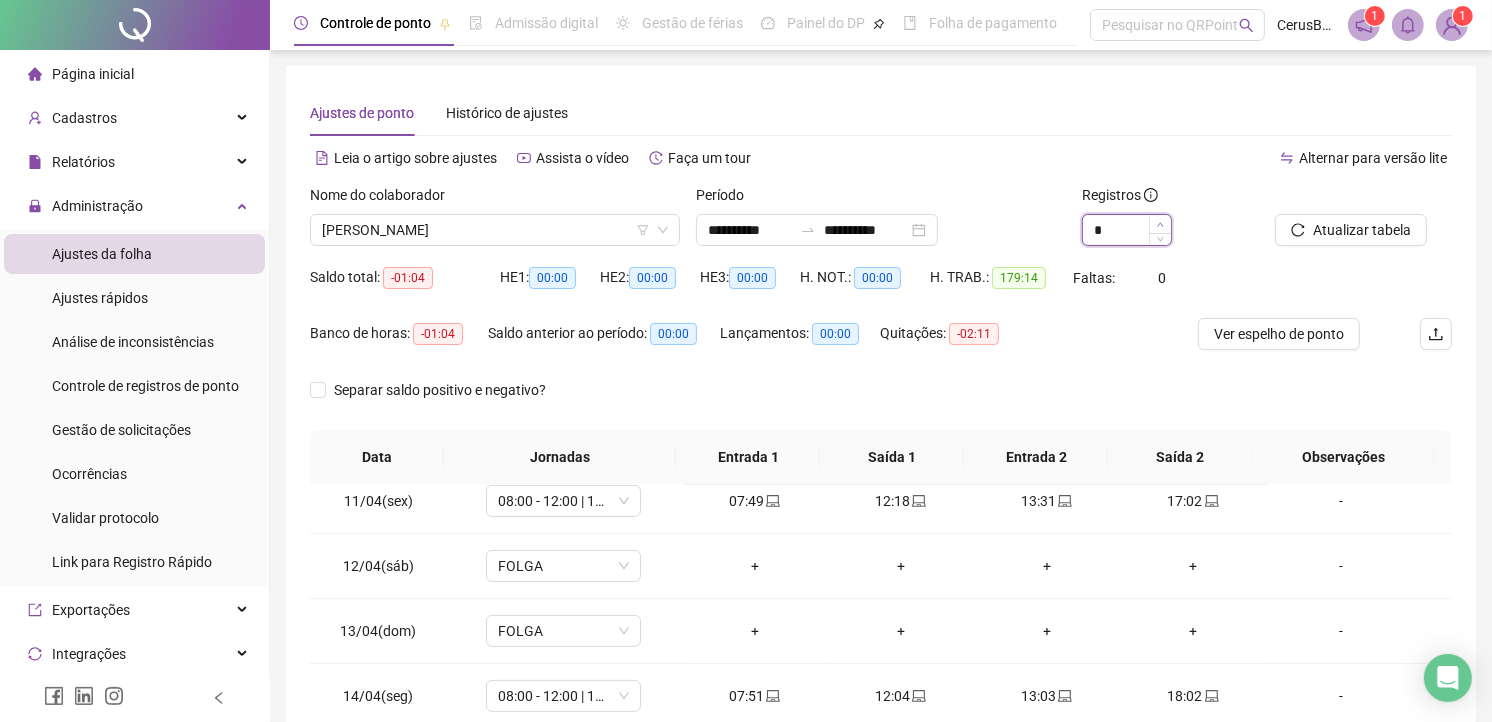 click at bounding box center (1160, 224) 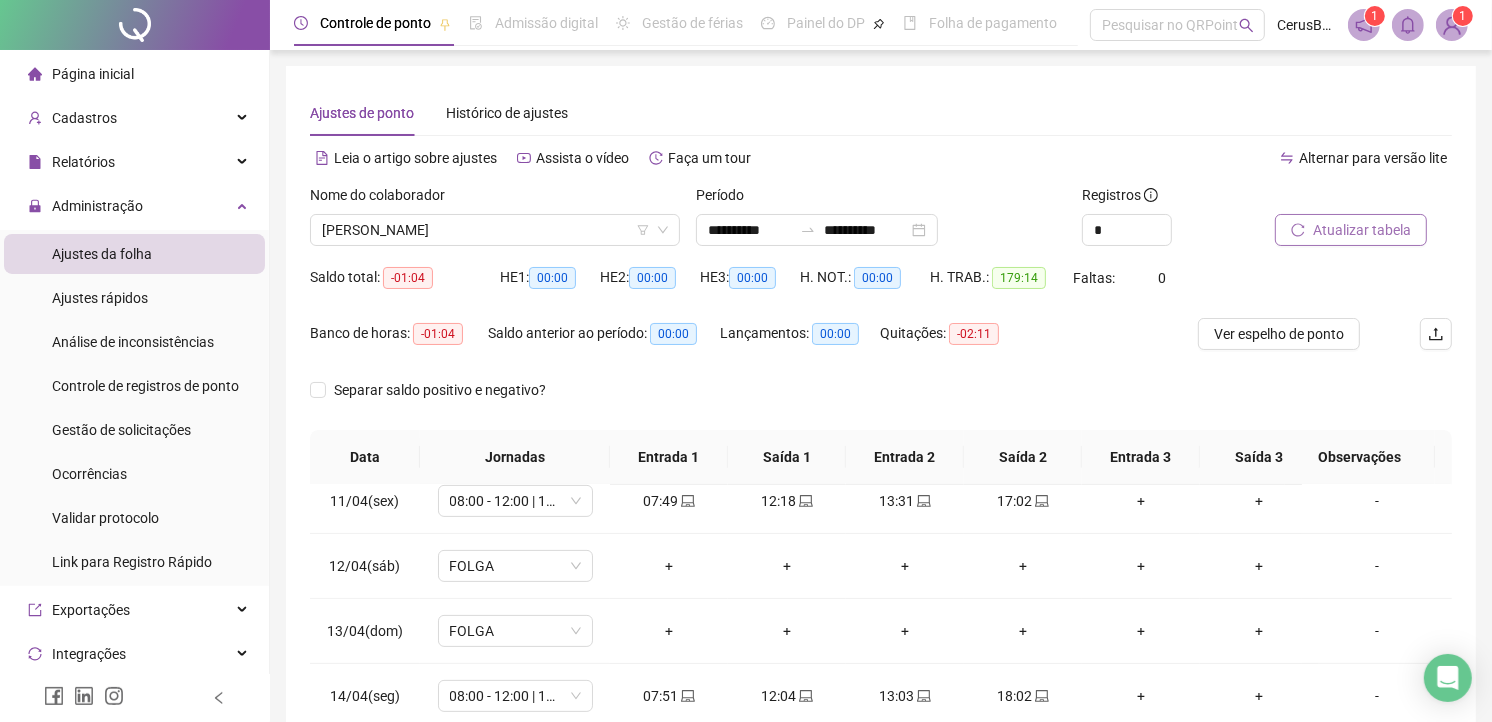click 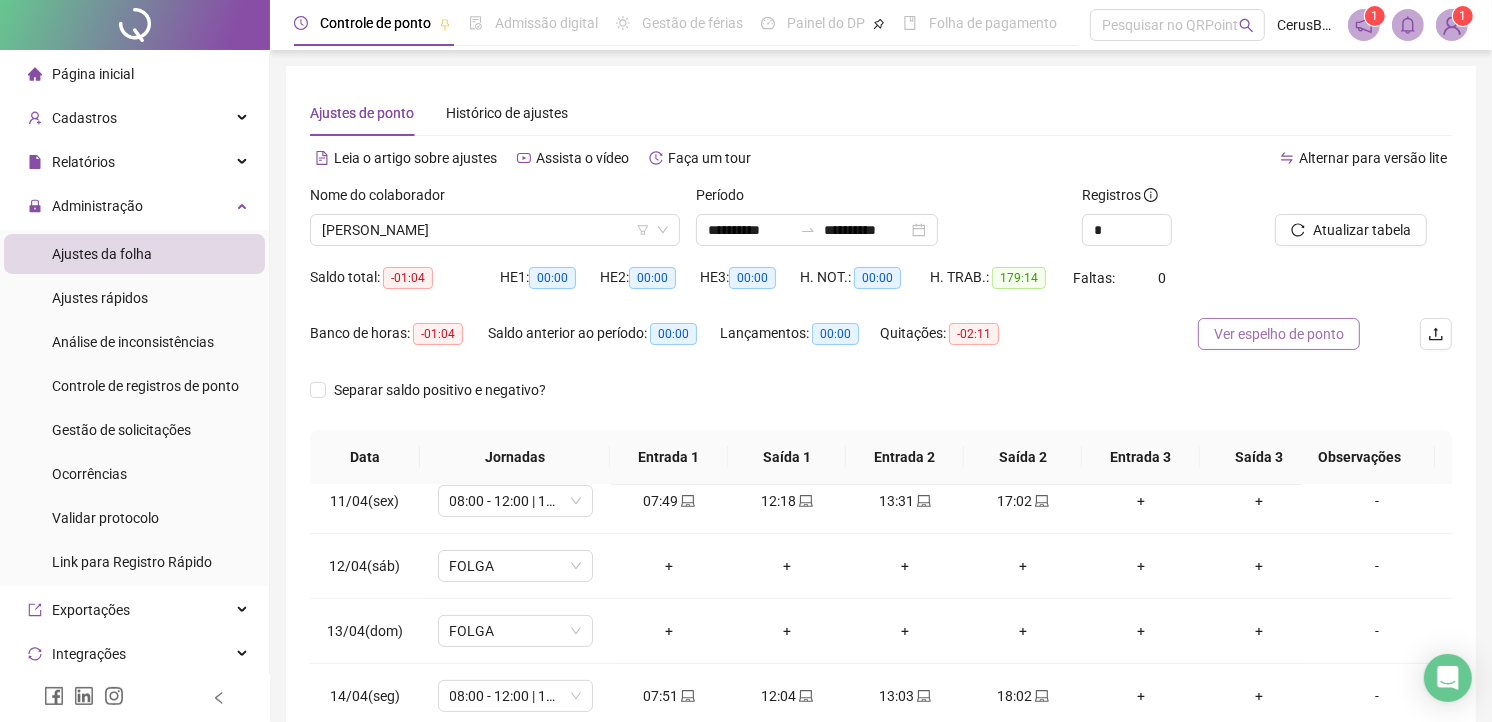 click on "Ver espelho de ponto" at bounding box center (1279, 334) 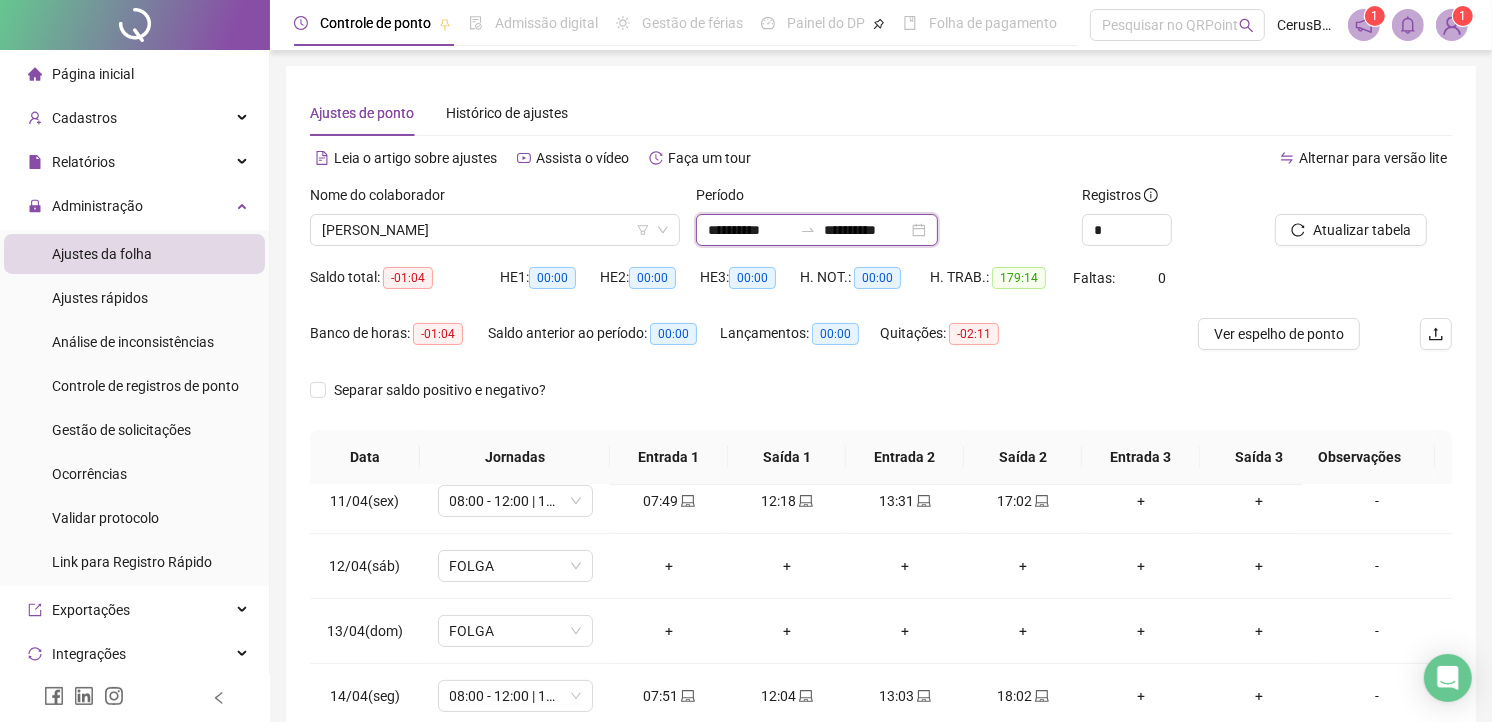 click on "**********" at bounding box center (750, 230) 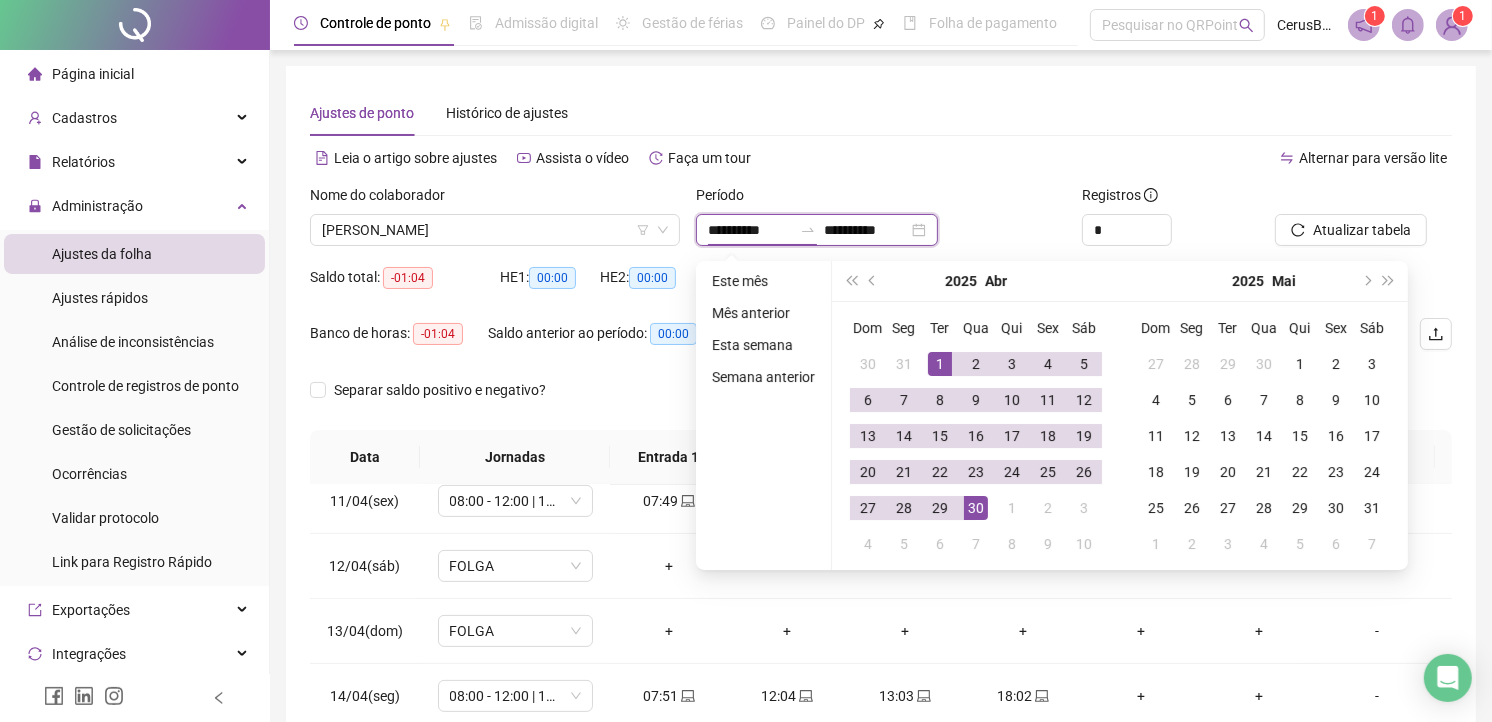 type on "**********" 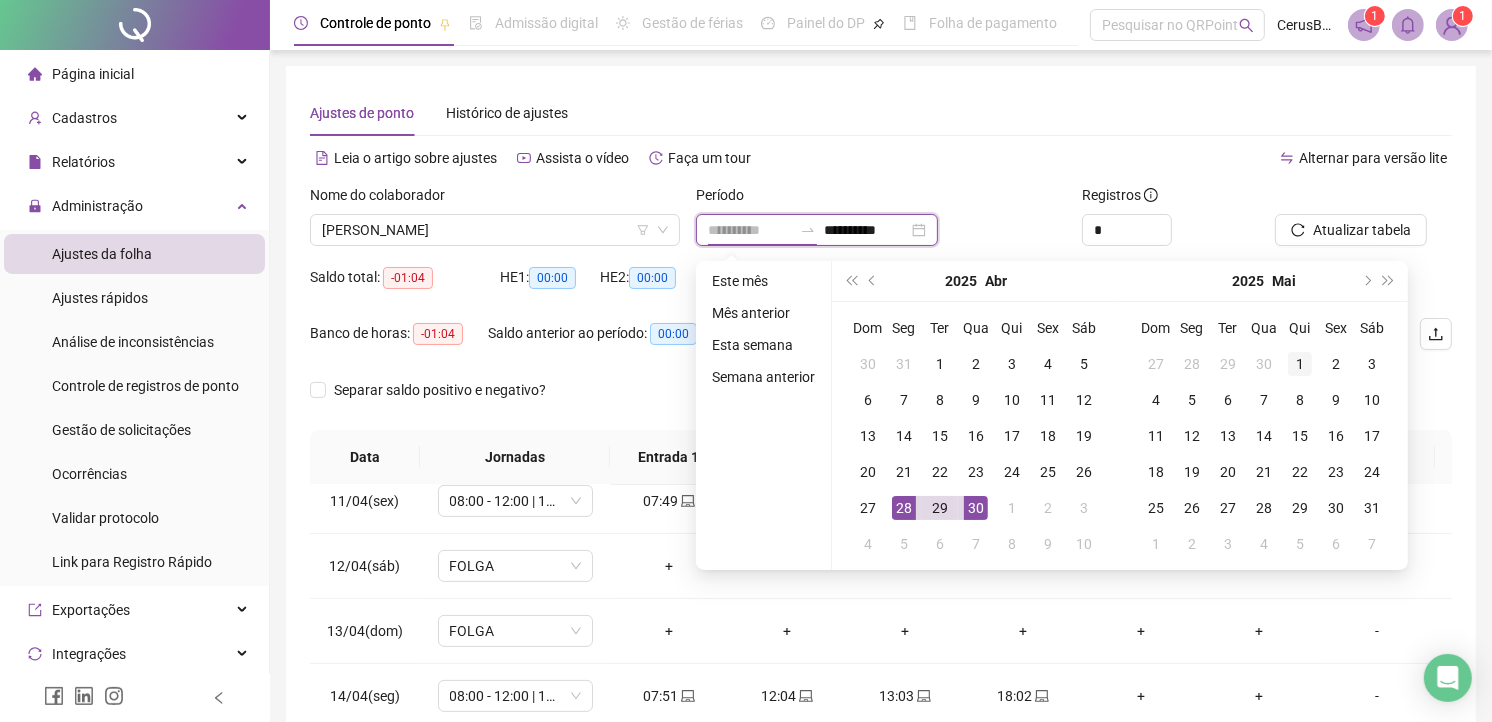 type on "**********" 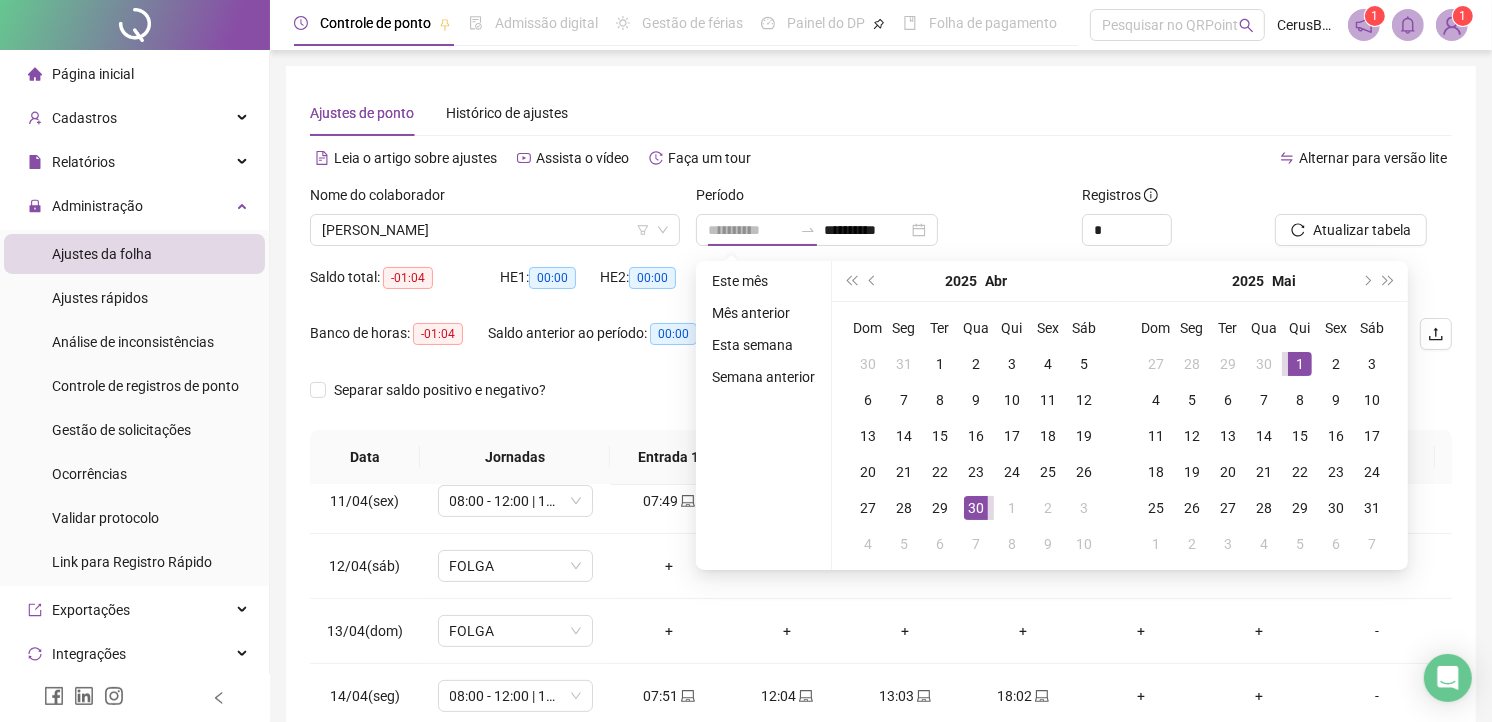 click on "1" at bounding box center [1300, 364] 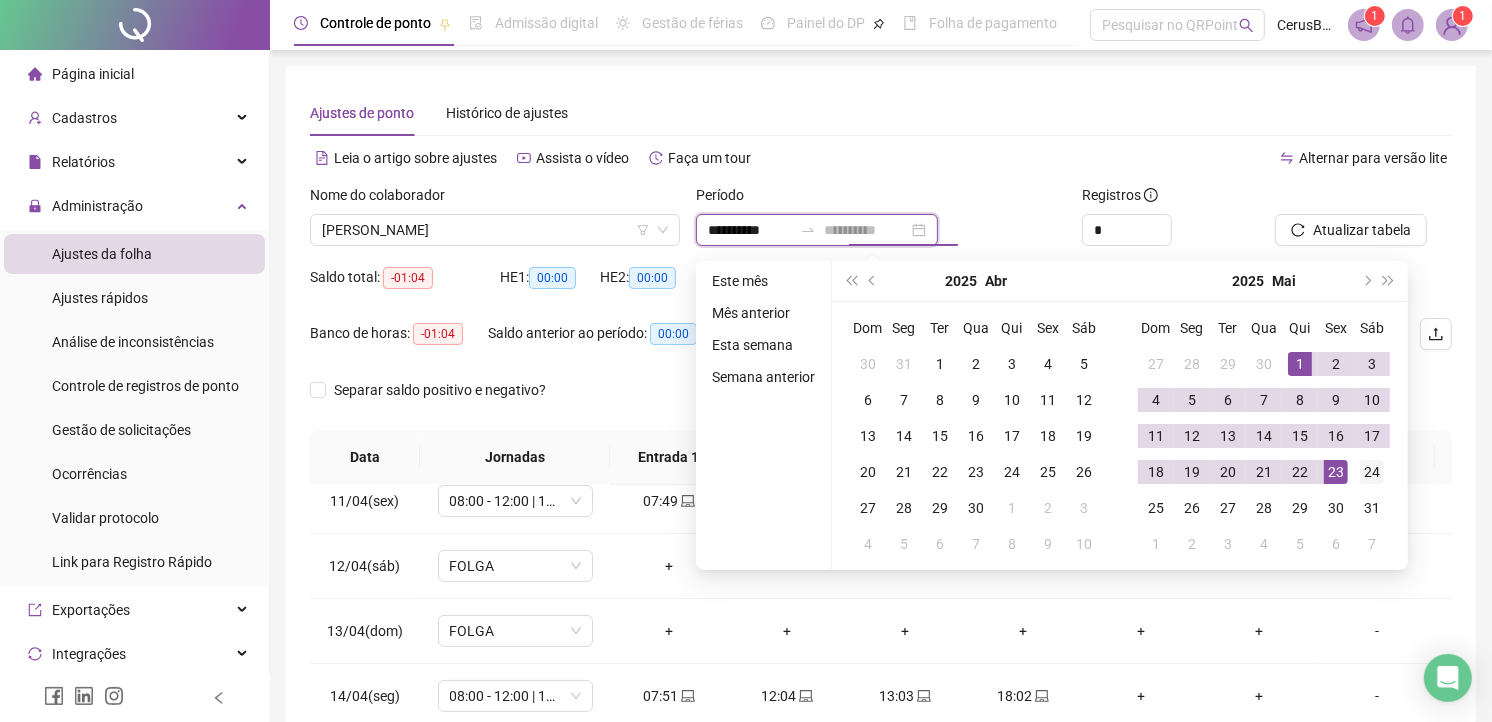 type on "**********" 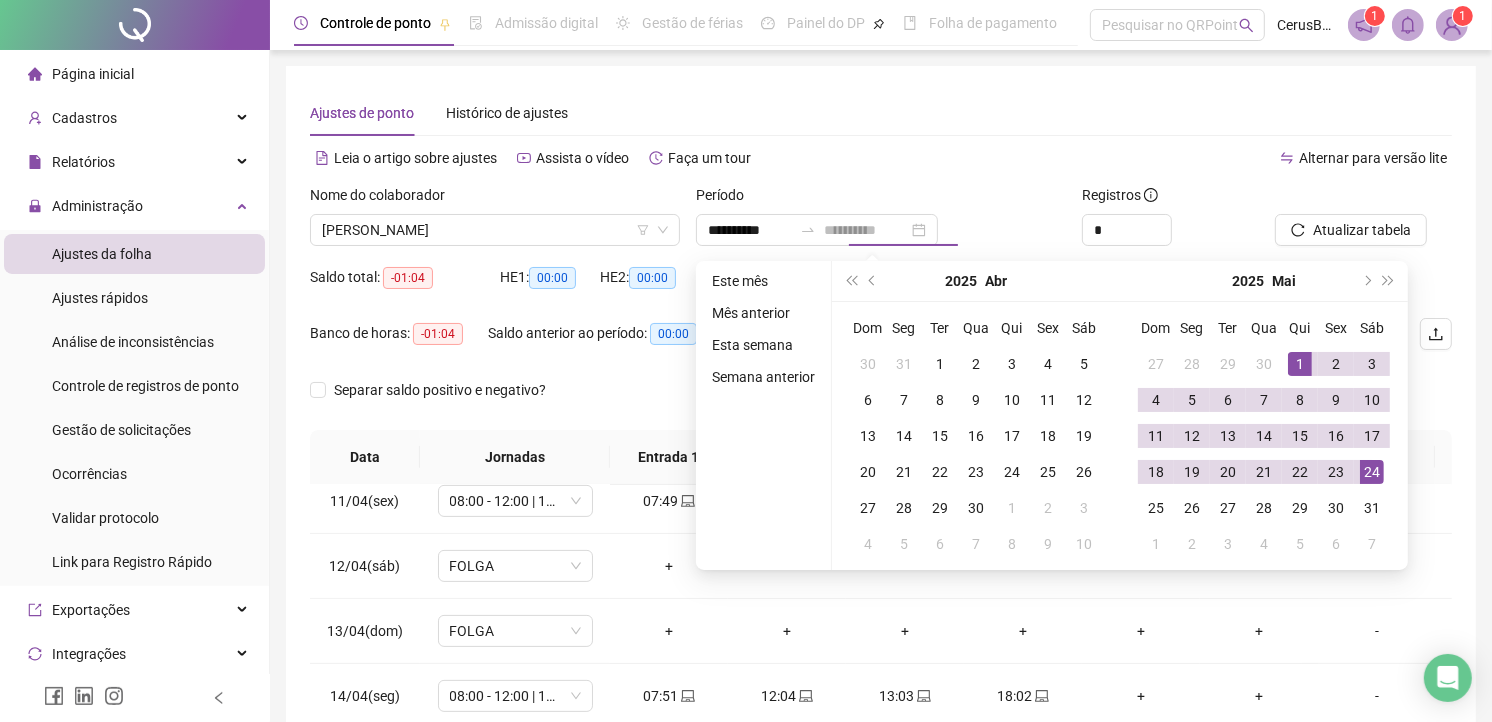 click on "24" at bounding box center (1372, 472) 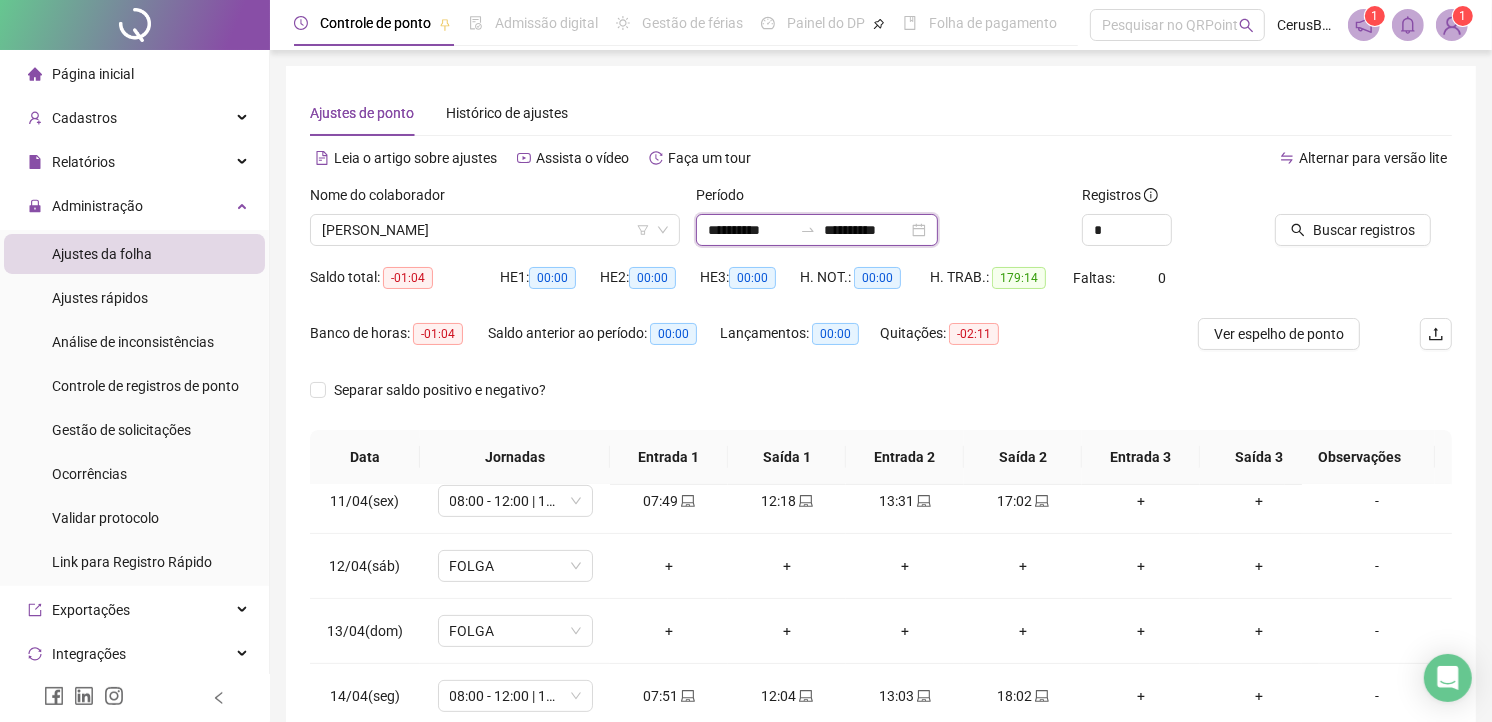 click on "**********" at bounding box center (750, 230) 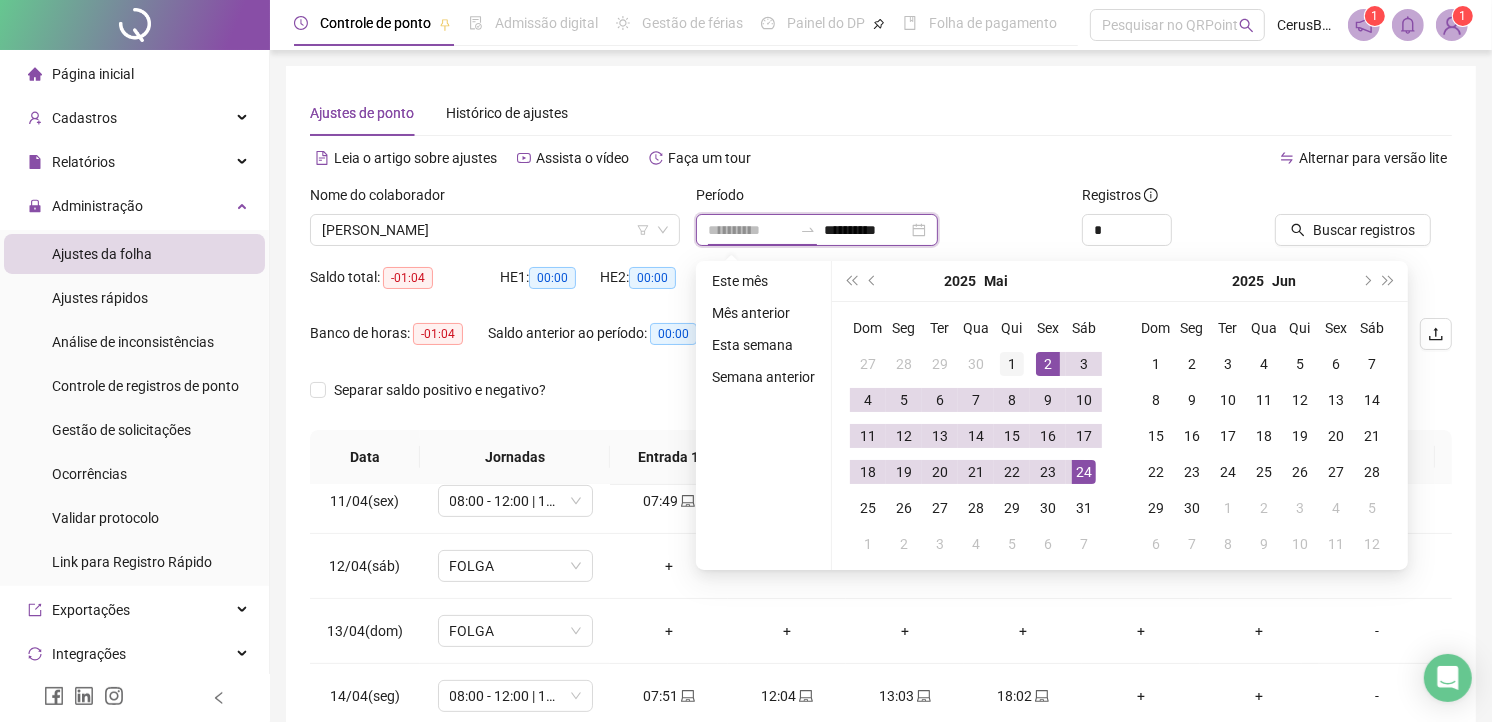 type on "**********" 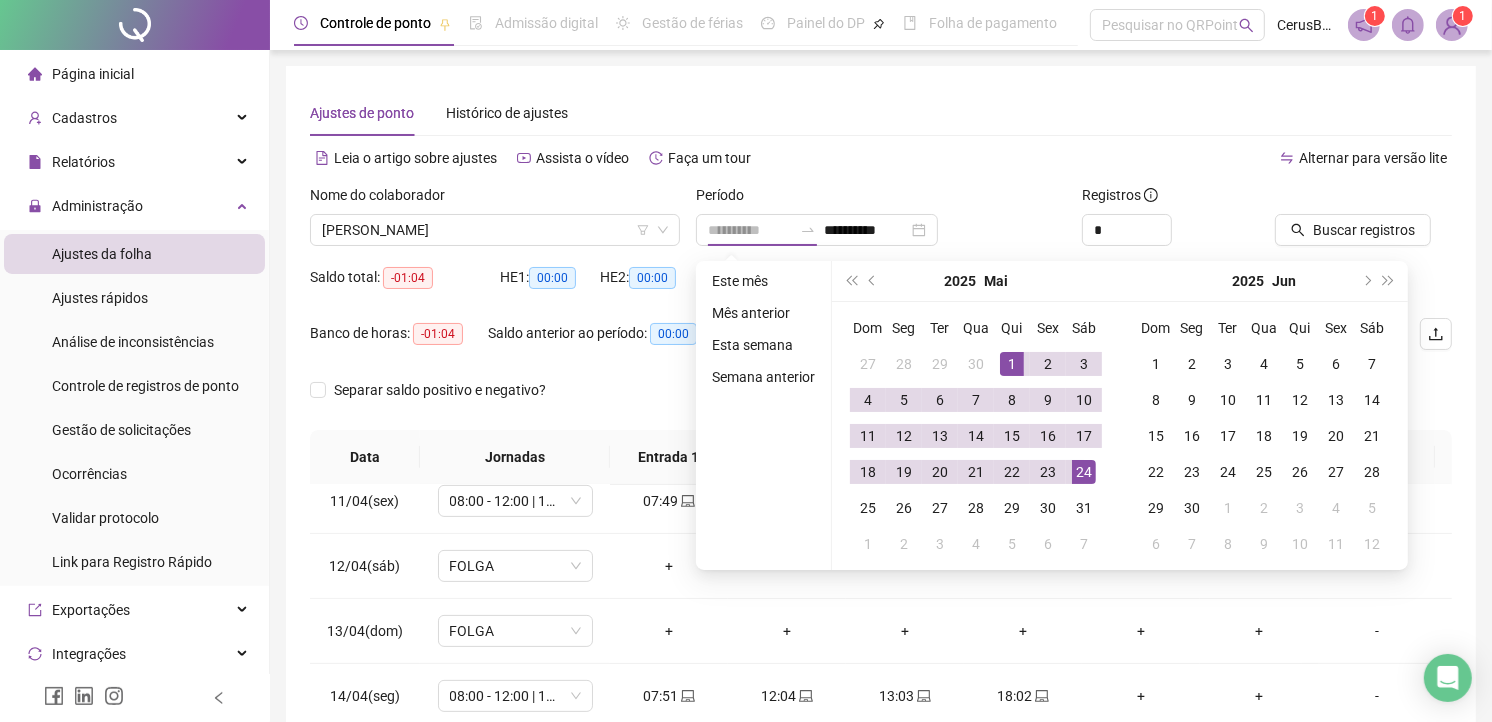 click on "1" at bounding box center (1012, 364) 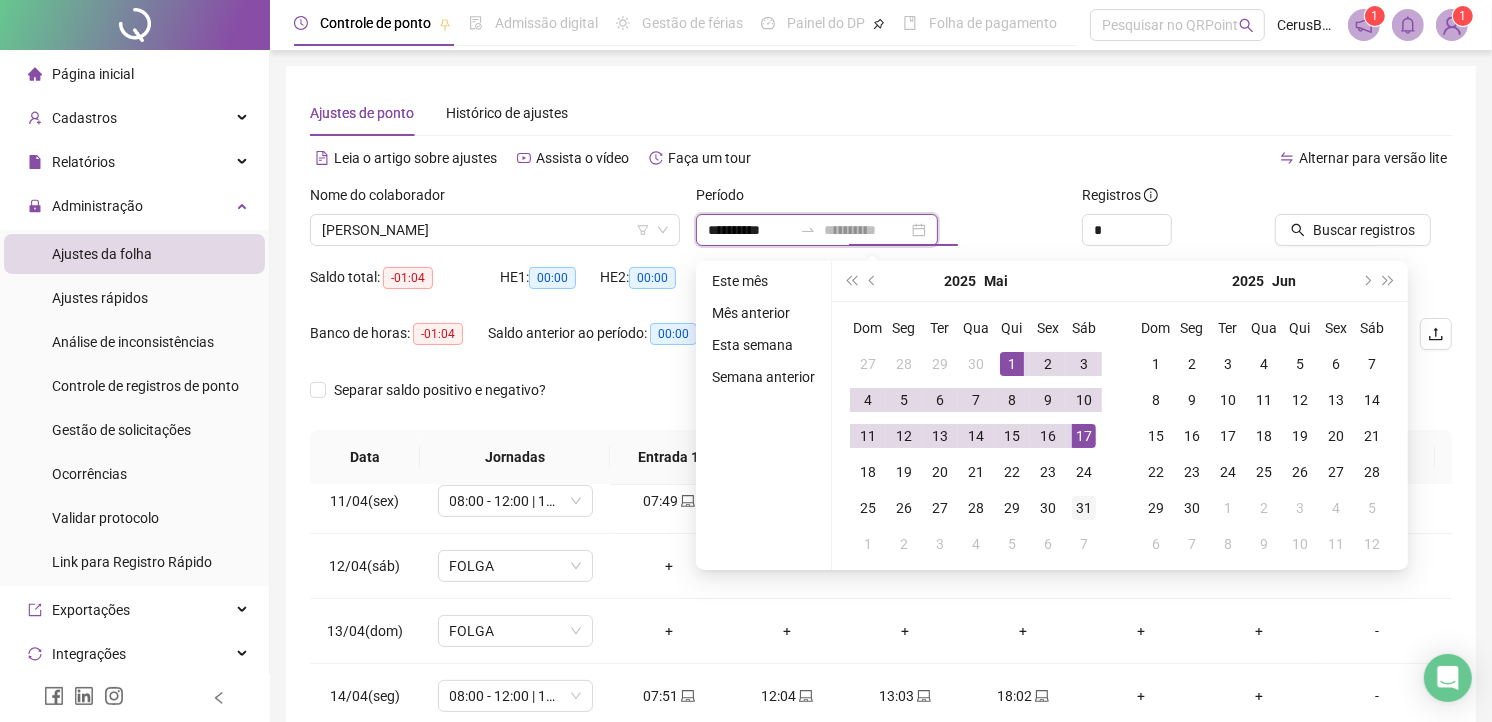 type on "**********" 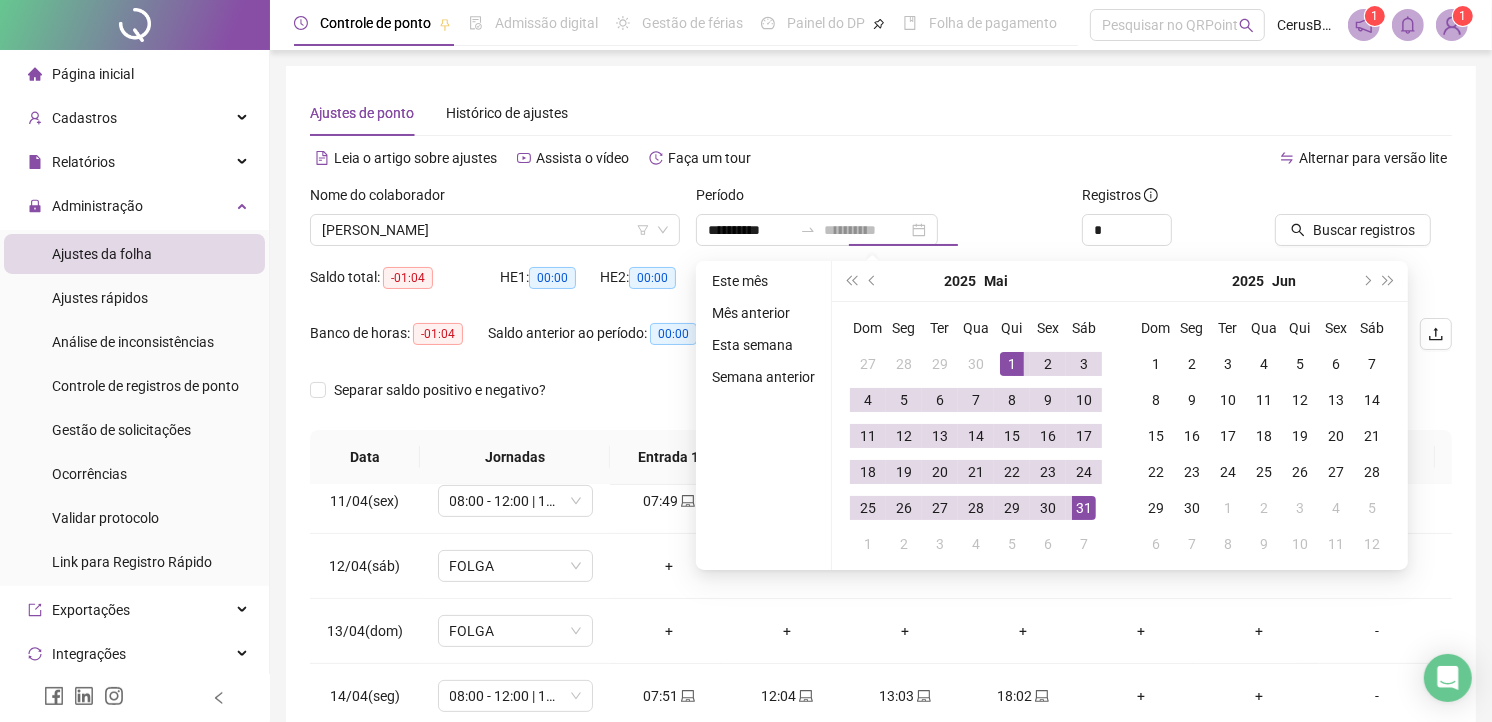 click on "31" at bounding box center (1084, 508) 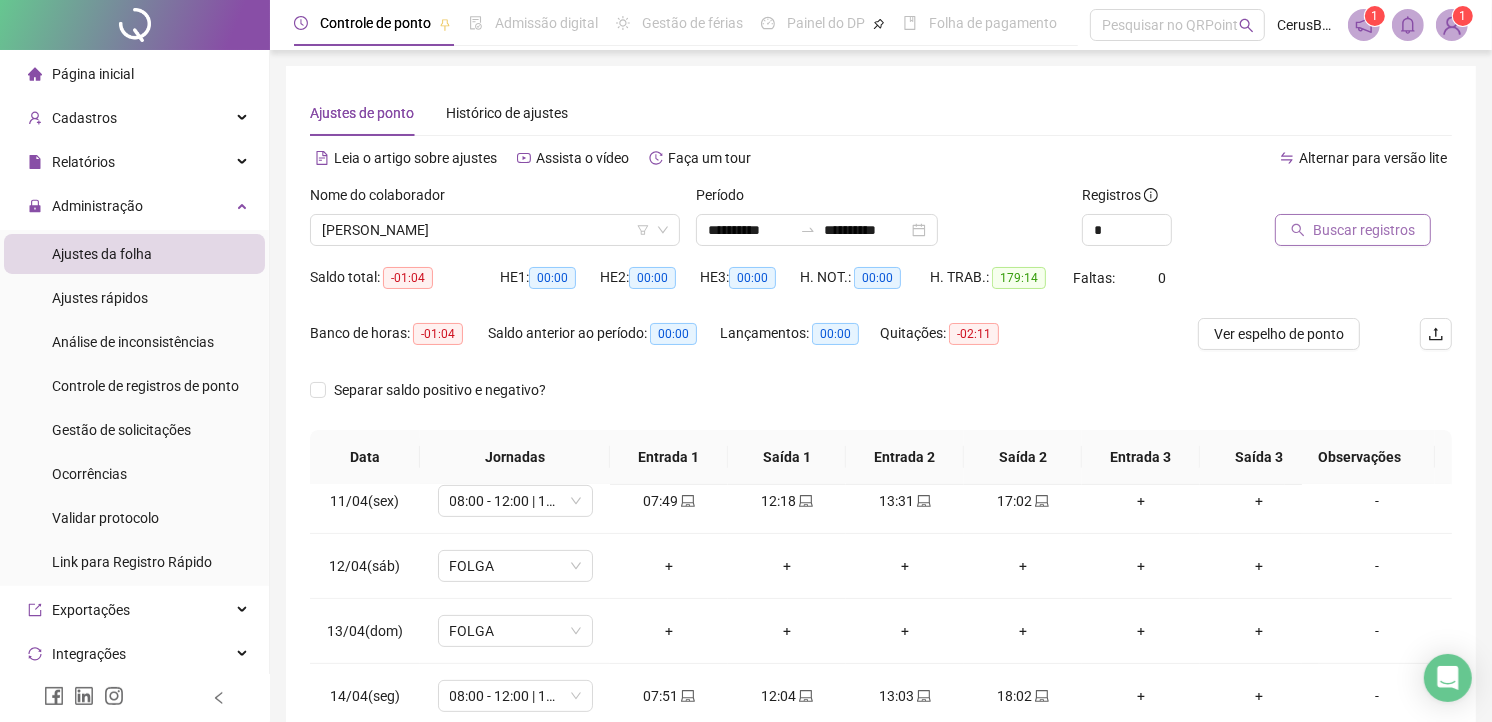 click on "Buscar registros" at bounding box center (1364, 230) 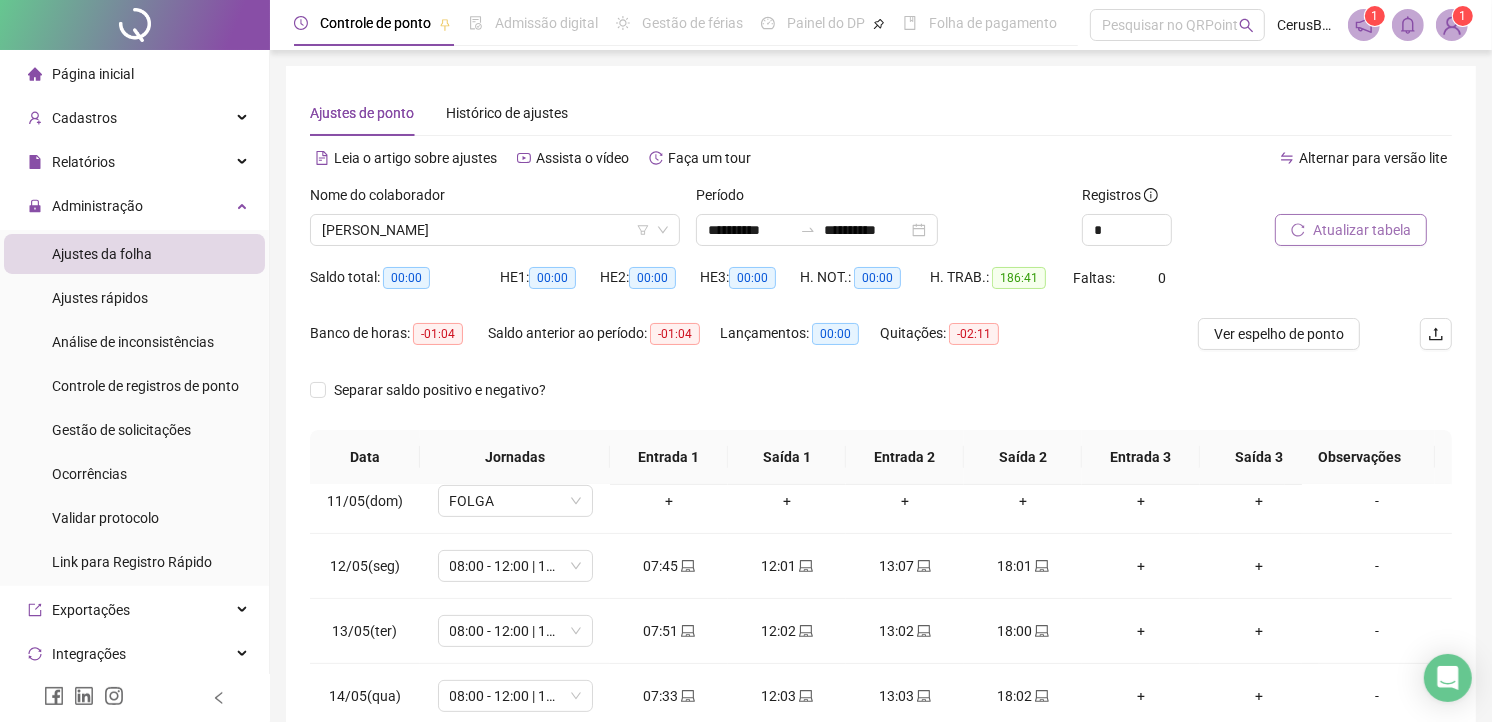 type 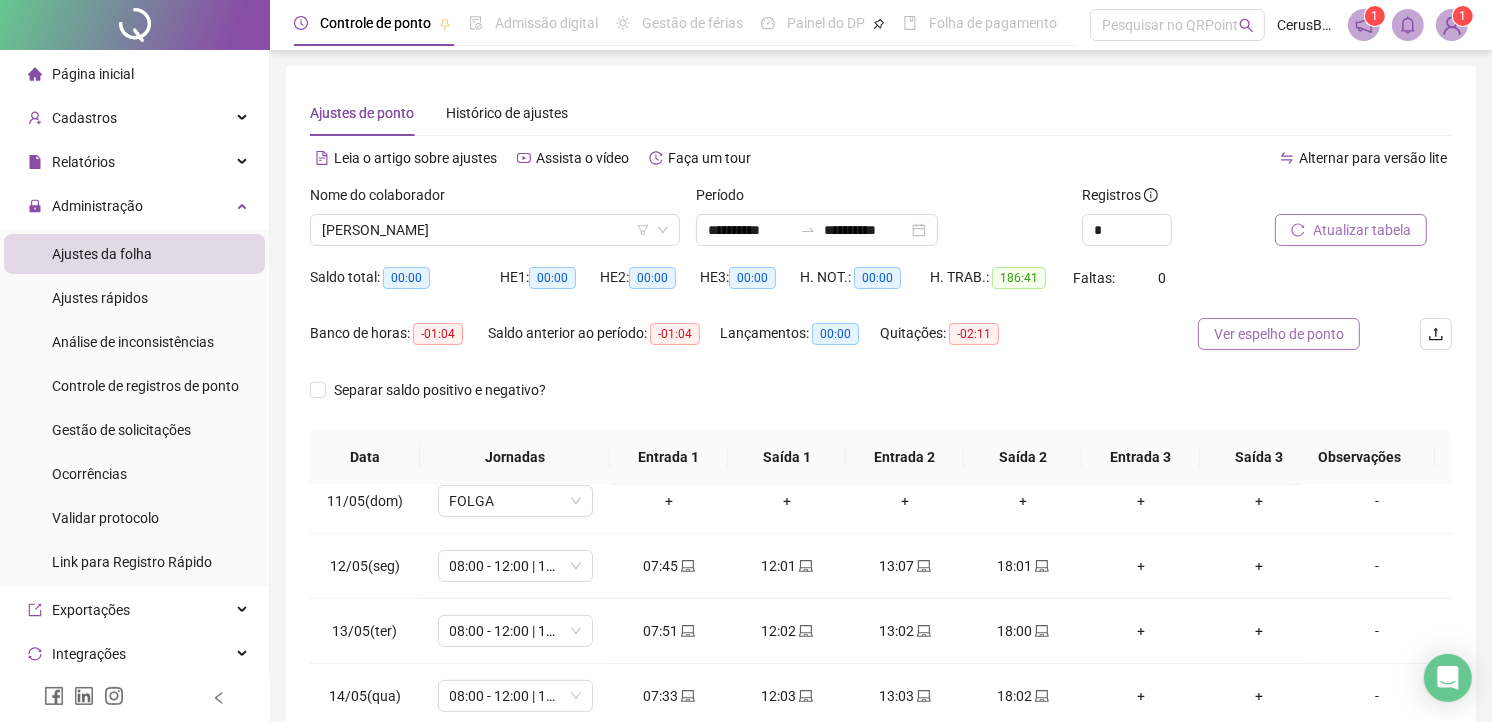click on "Ver espelho de ponto" at bounding box center (1279, 334) 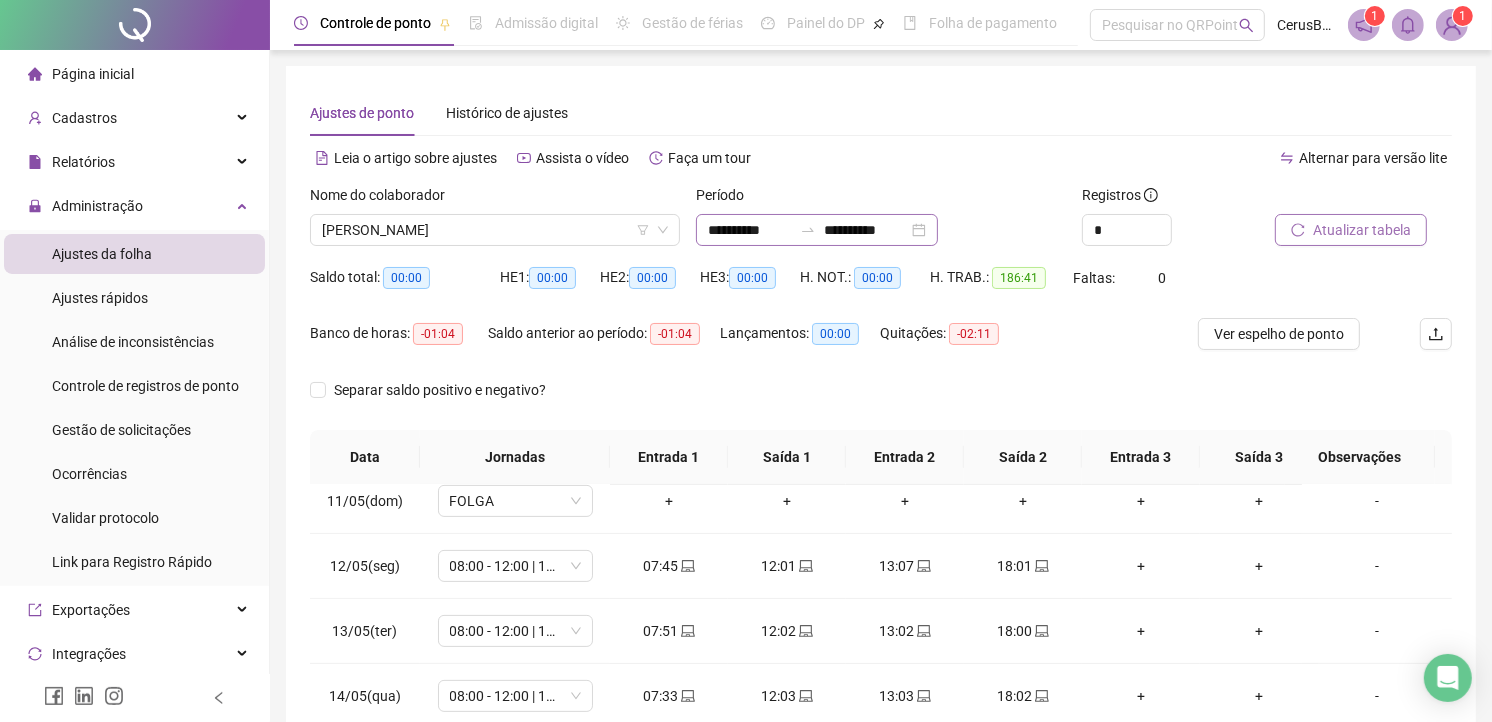 click on "**********" at bounding box center [817, 230] 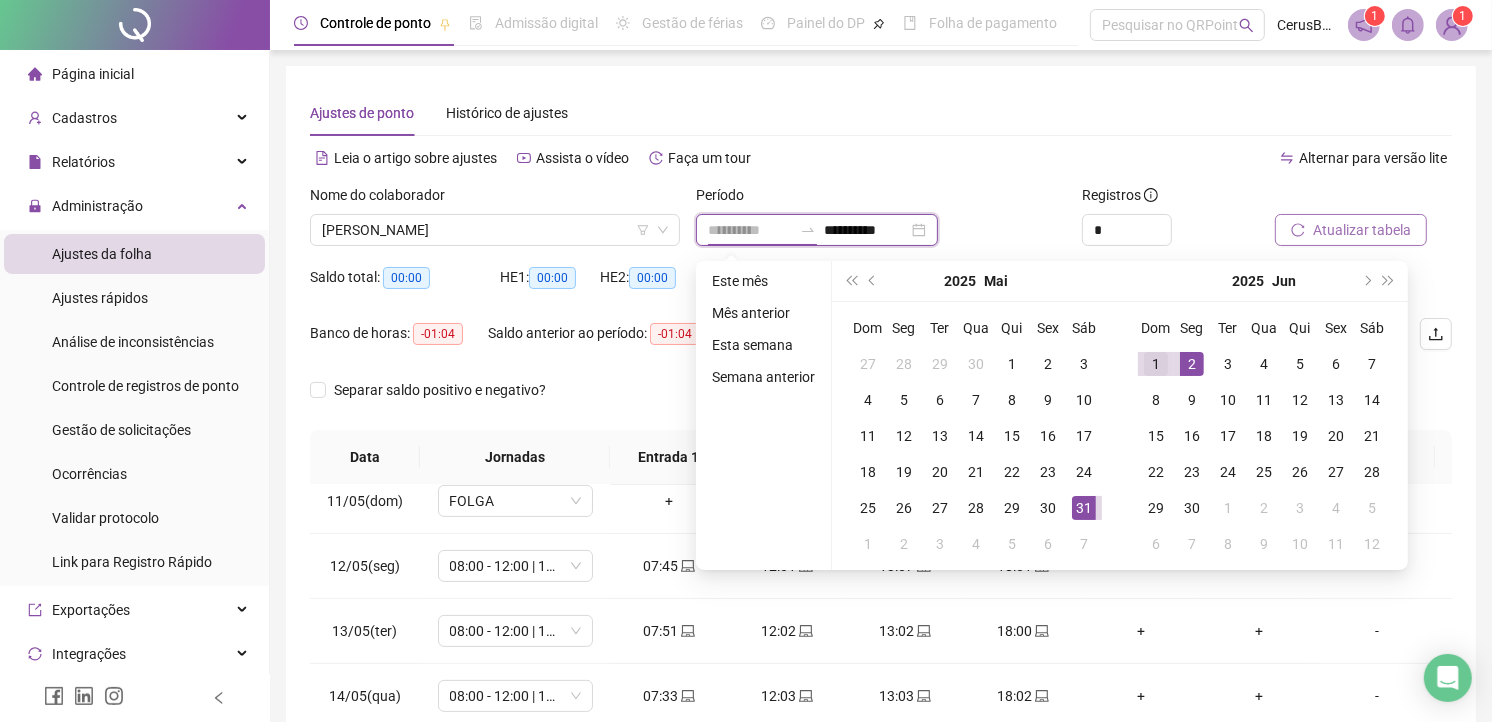 type on "**********" 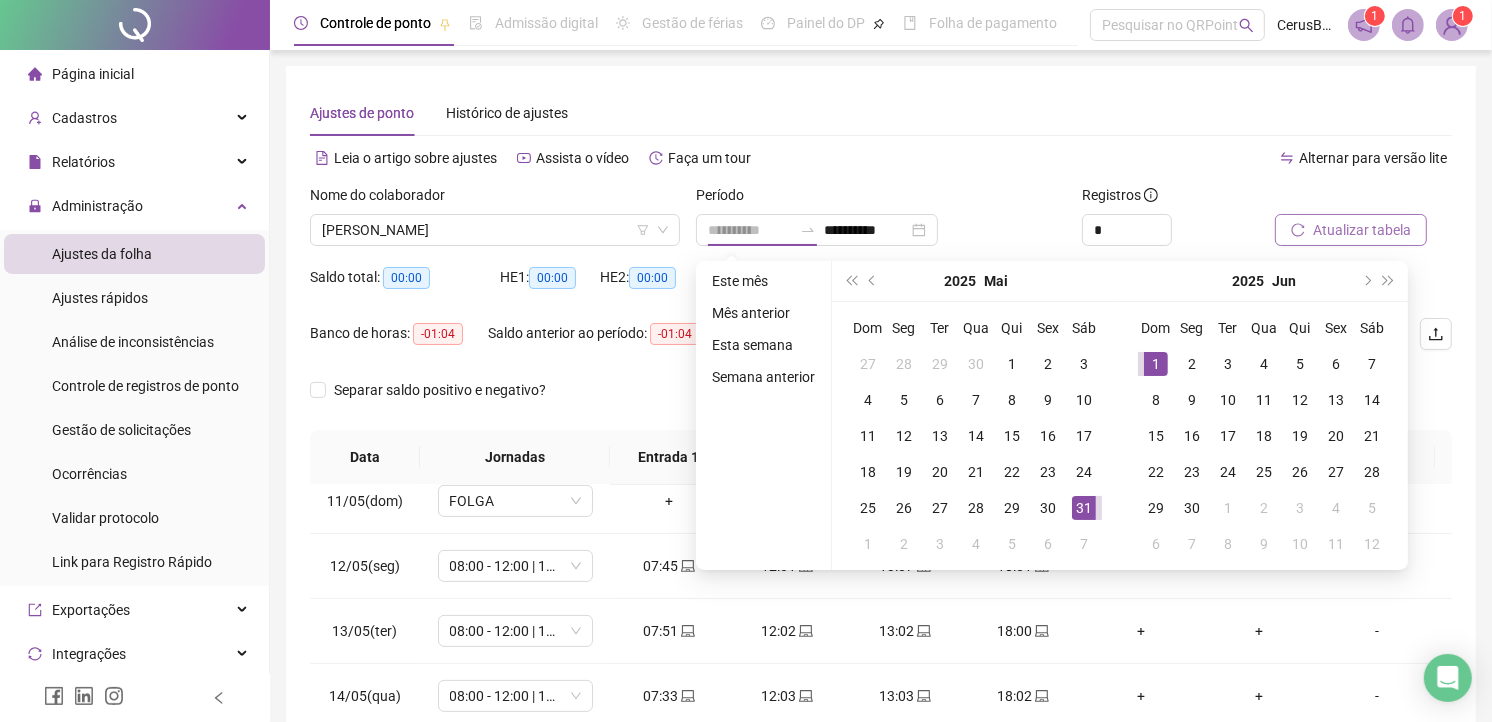 click on "1" at bounding box center [1156, 364] 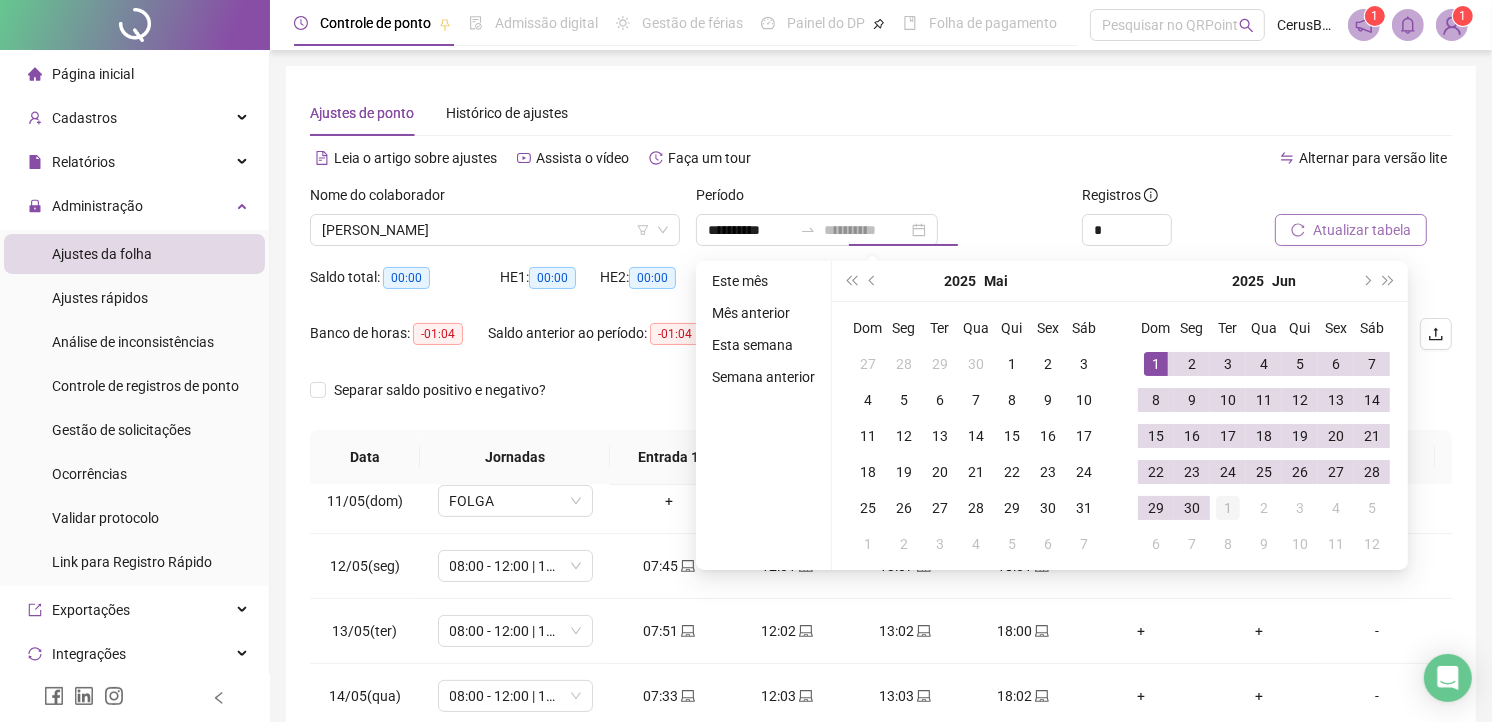 click on "1" at bounding box center [1228, 508] 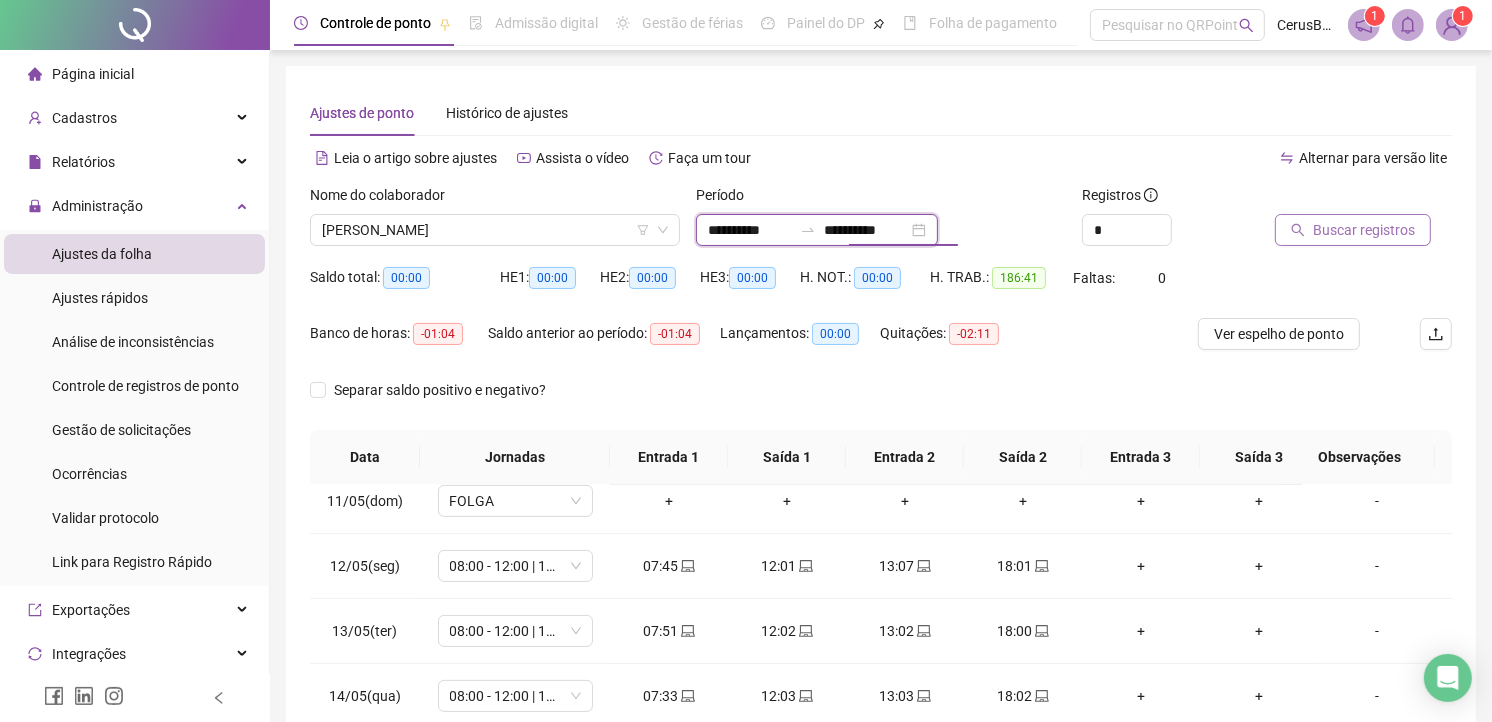 click on "**********" at bounding box center [866, 230] 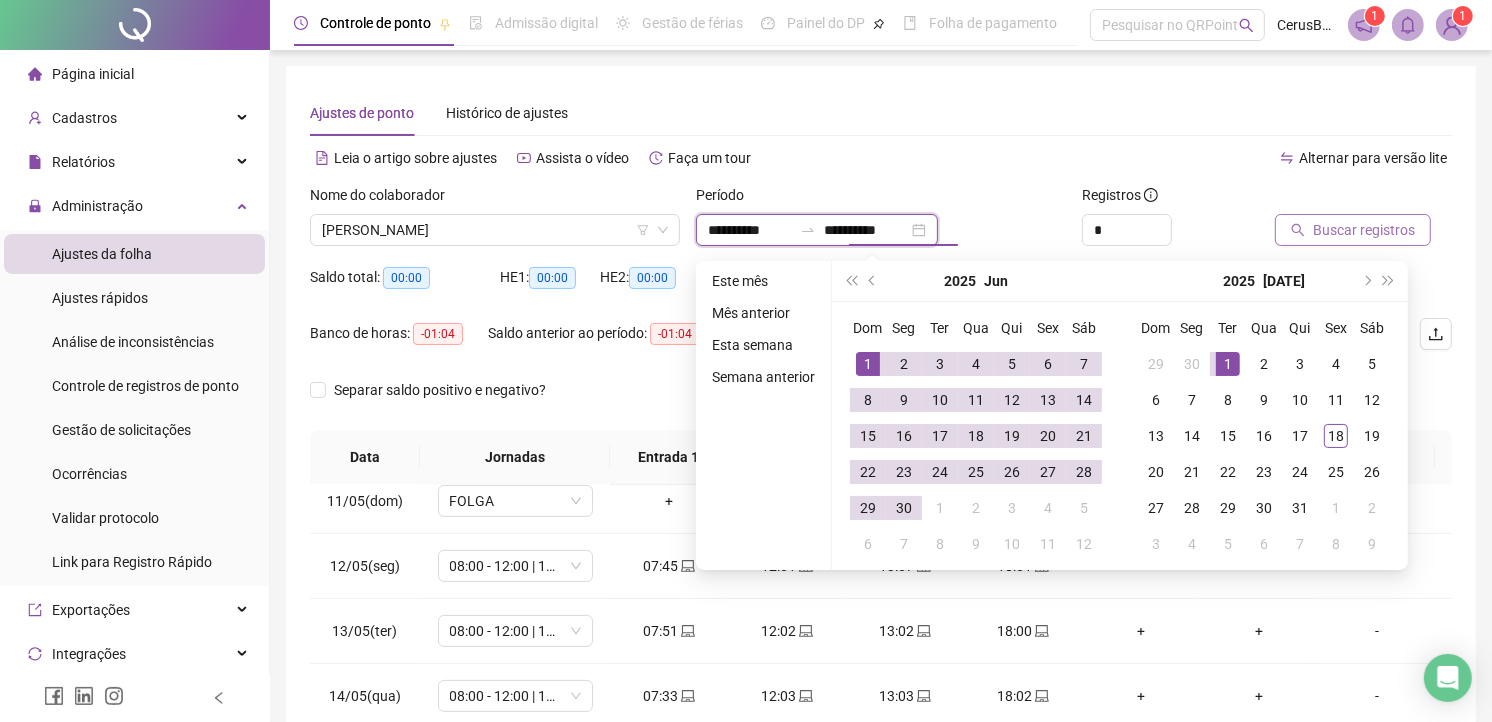 type on "**********" 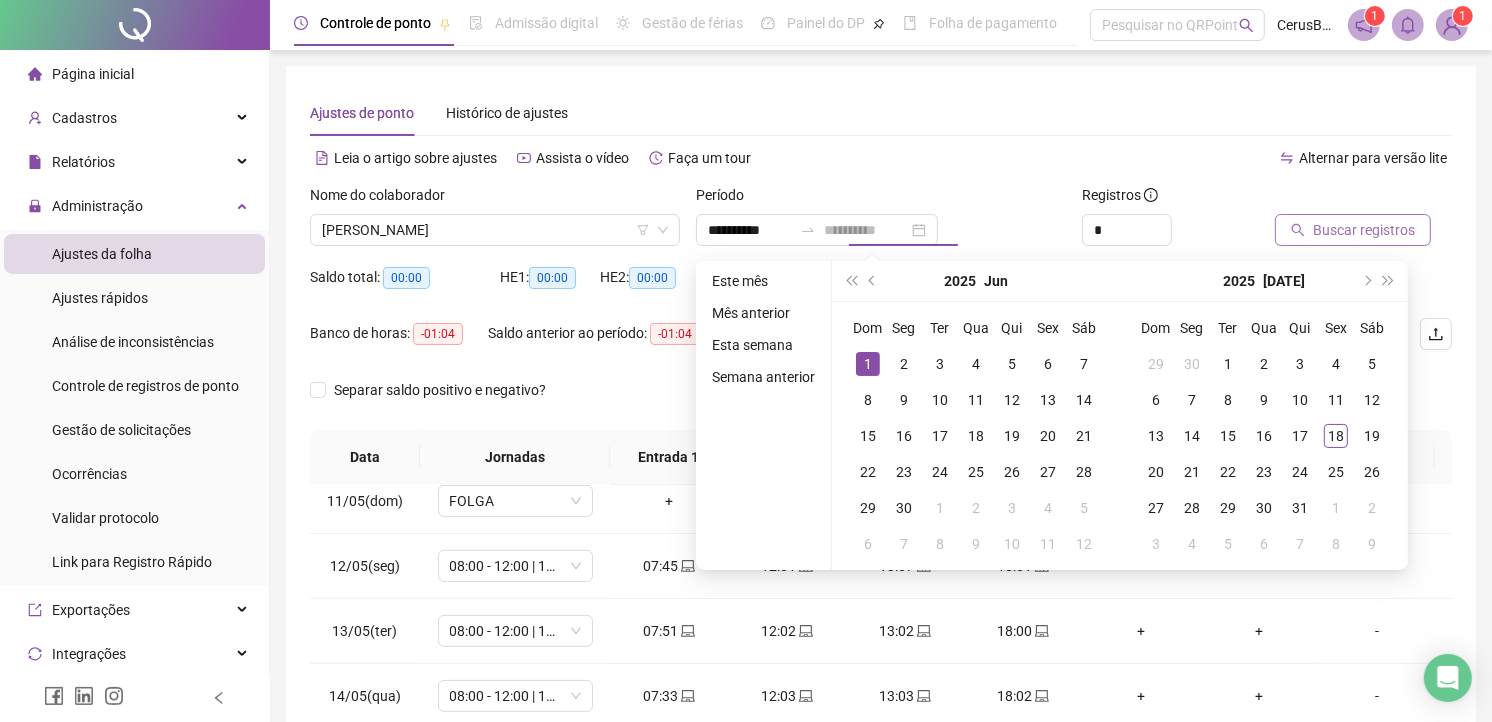click on "1" at bounding box center [868, 364] 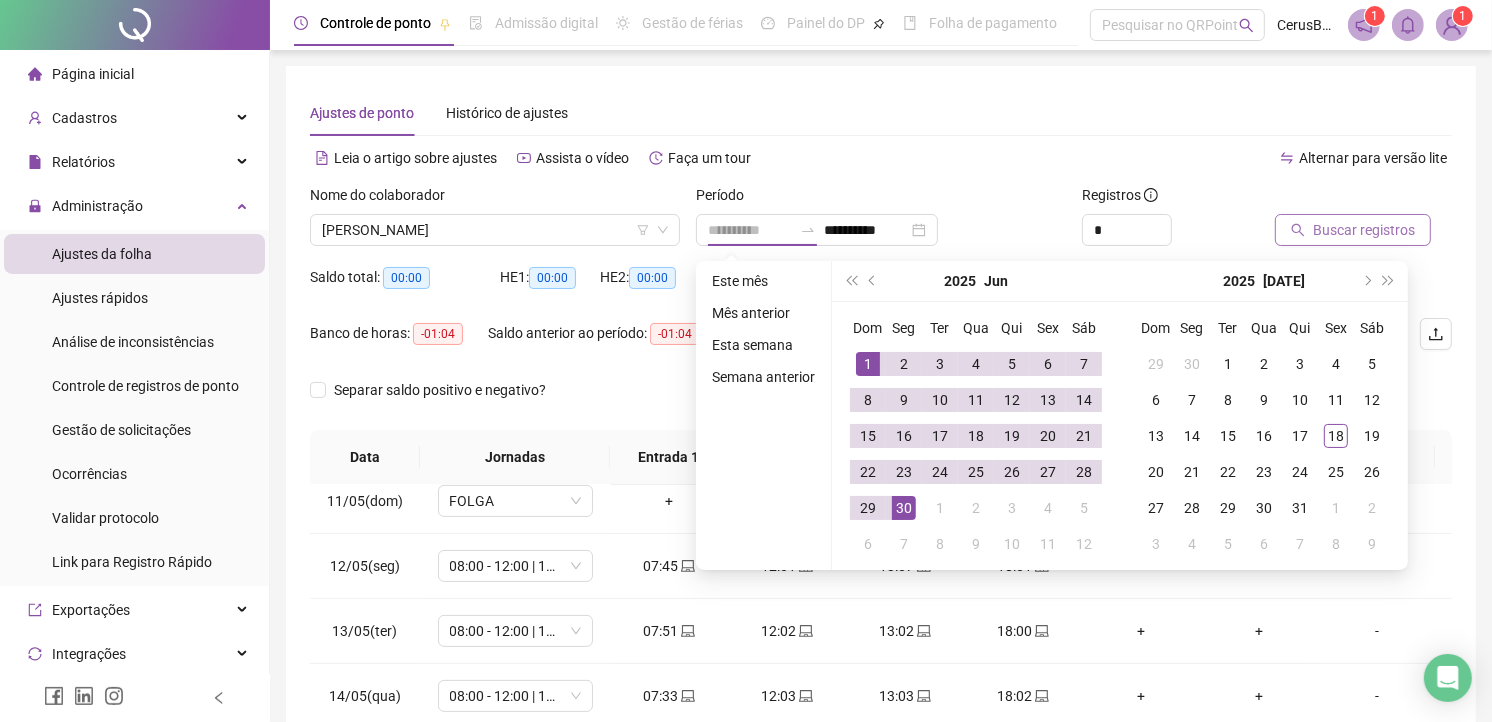 click on "30" at bounding box center [904, 508] 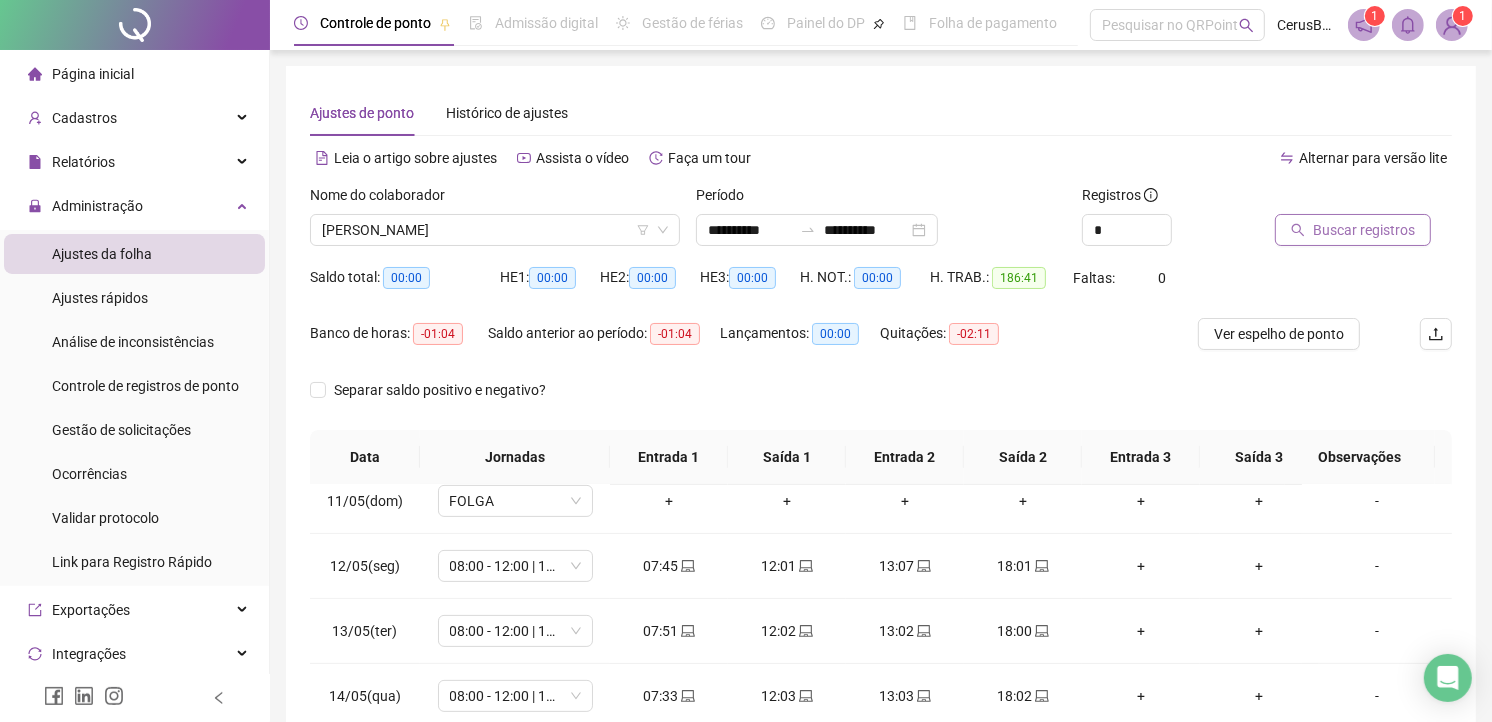 click on "Buscar registros" at bounding box center [1364, 230] 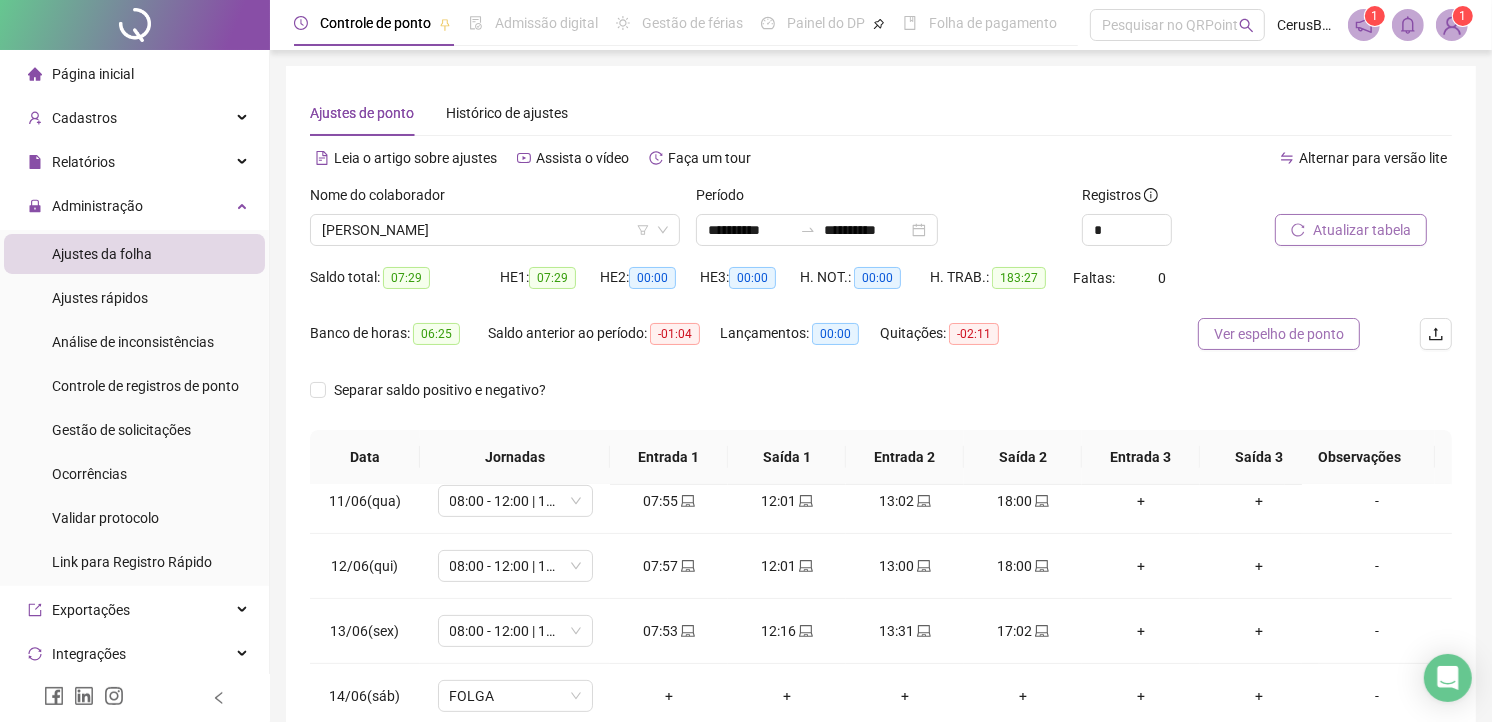 click on "Ver espelho de ponto" at bounding box center [1279, 334] 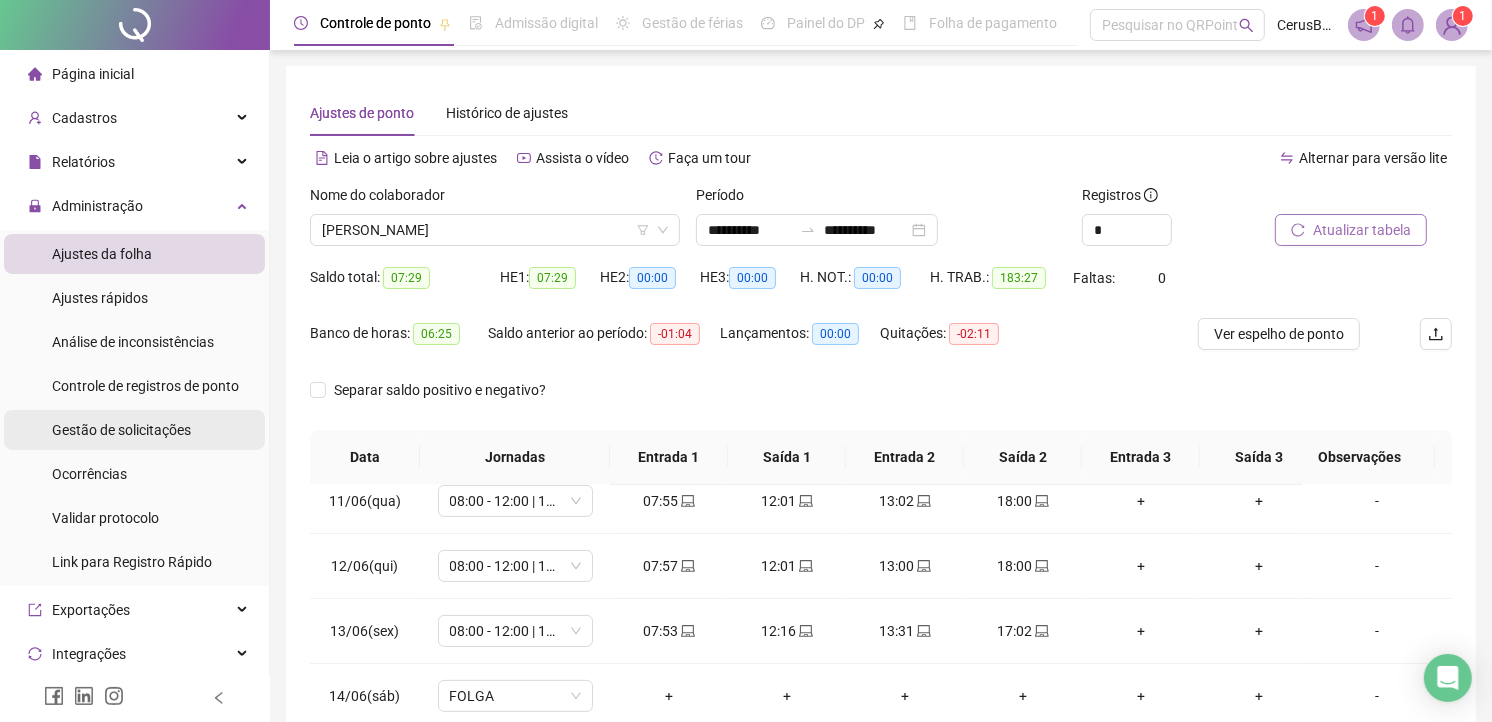 click on "Gestão de solicitações" at bounding box center [121, 430] 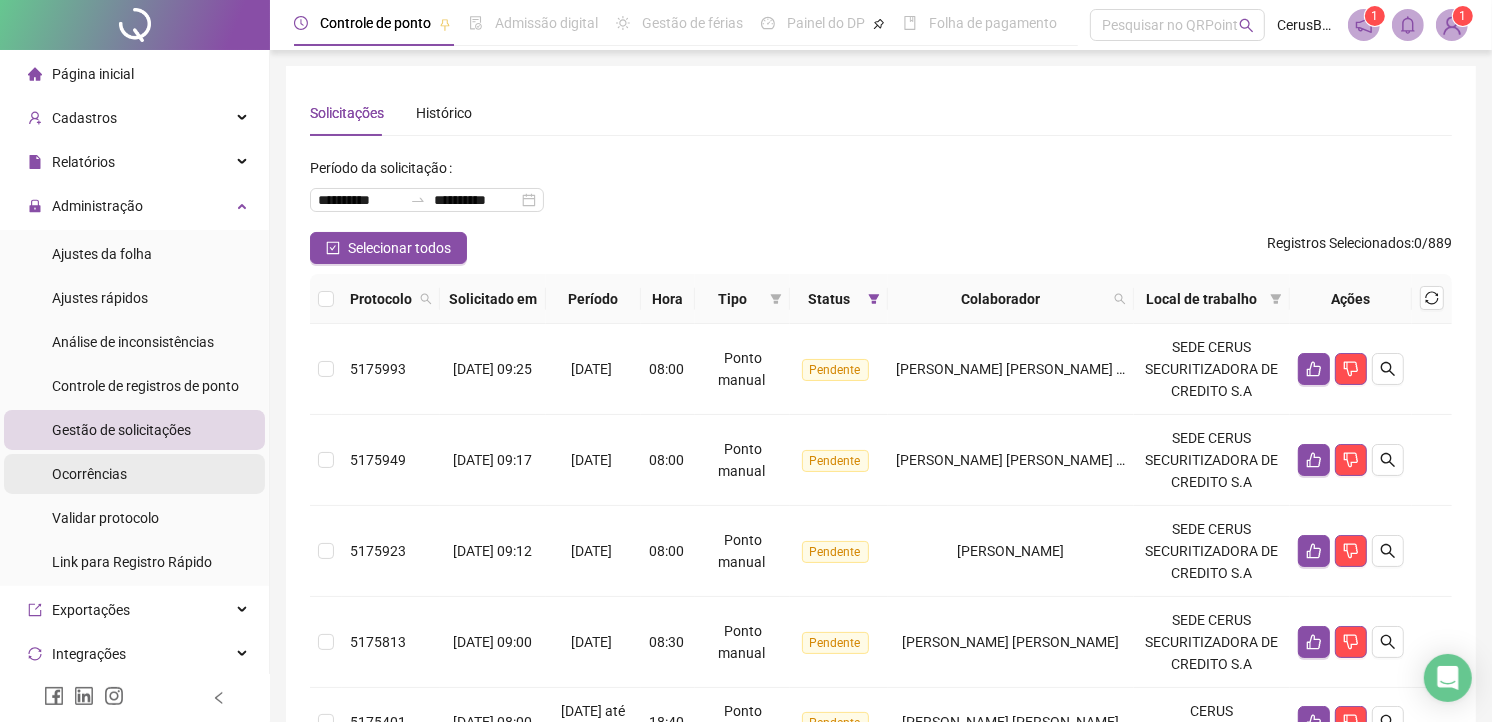 click on "Ocorrências" at bounding box center (134, 474) 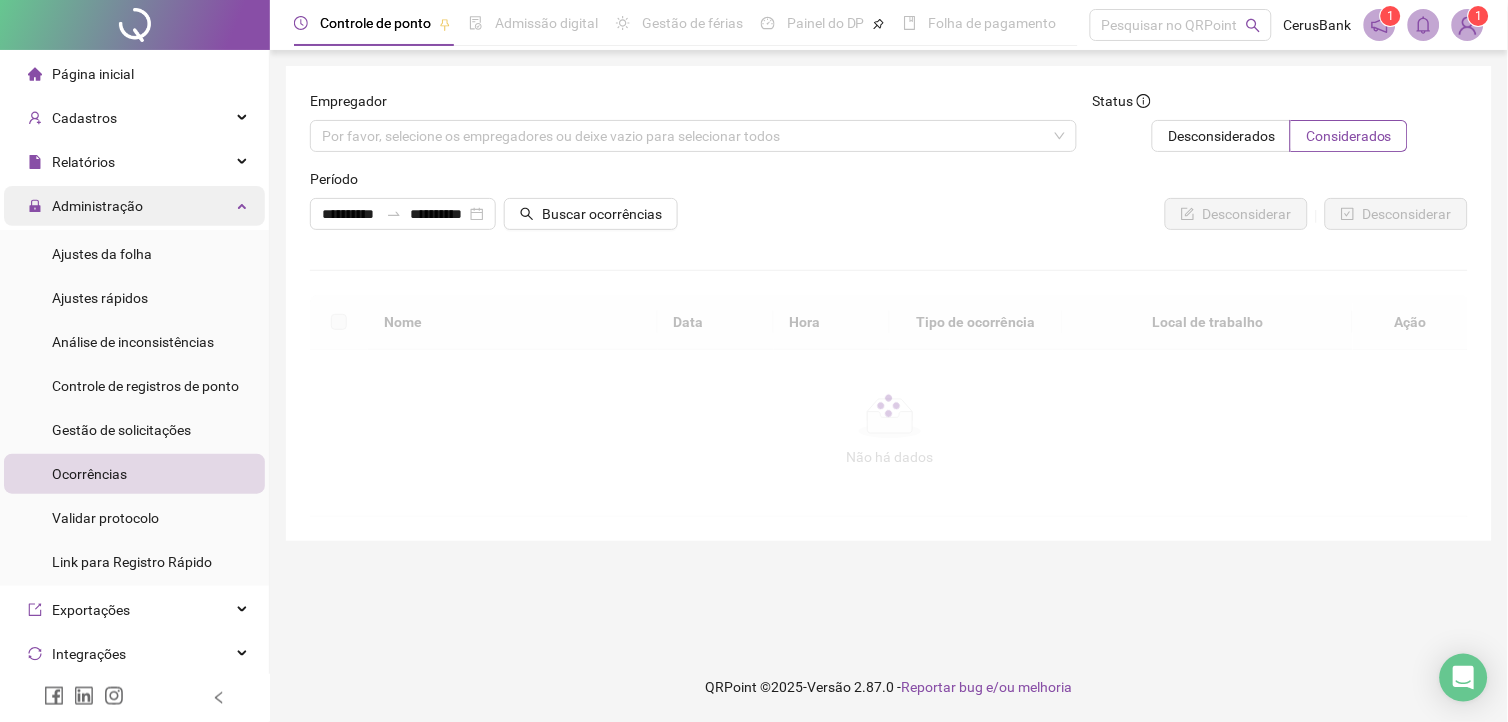 click on "Administração" at bounding box center [134, 206] 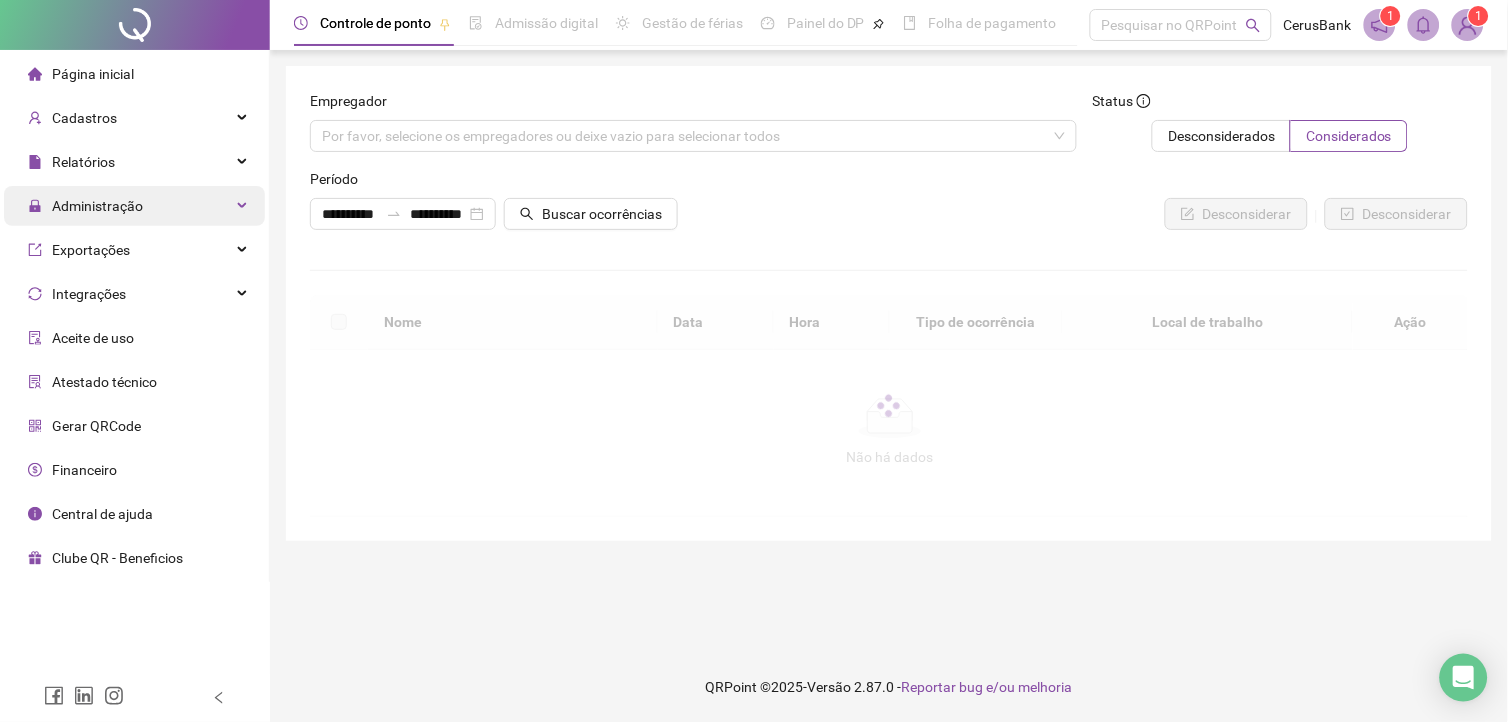 click on "Administração" at bounding box center (134, 206) 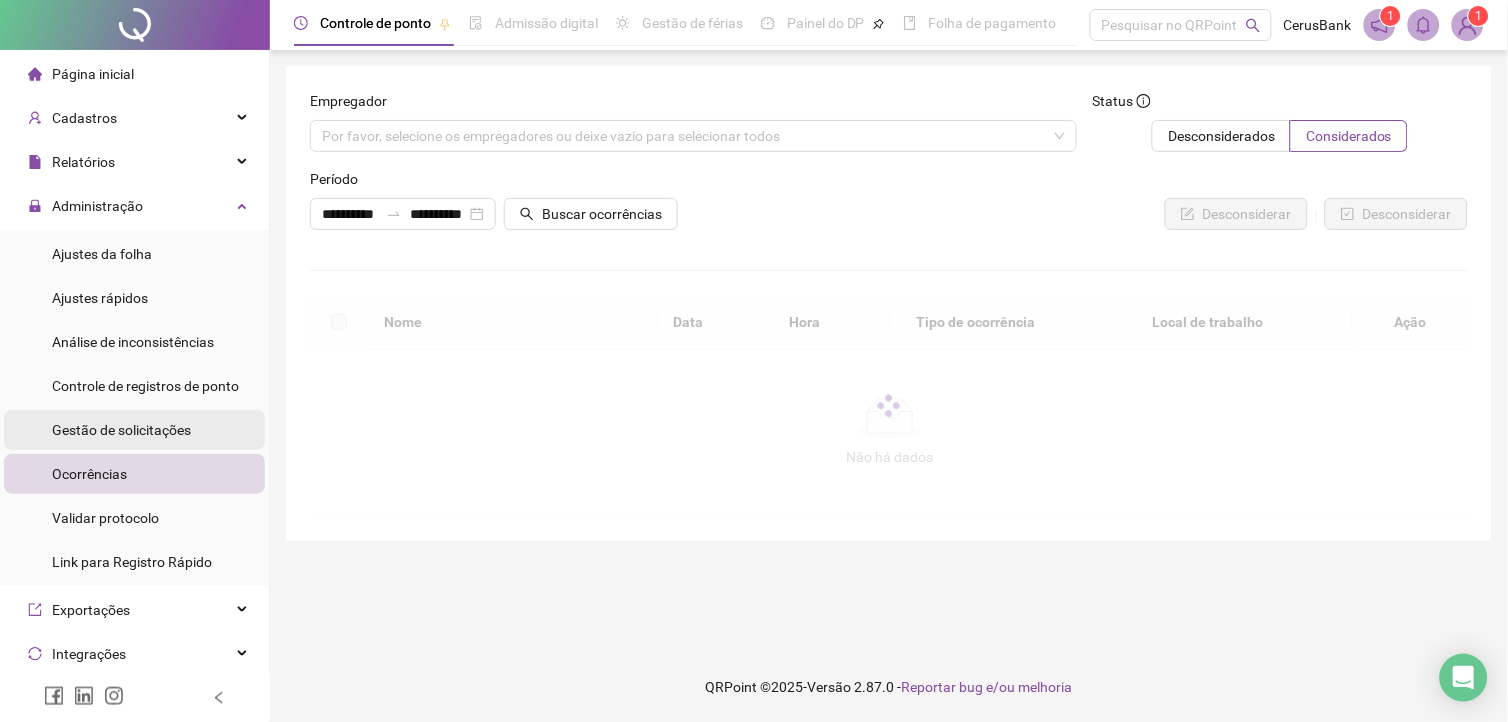 click on "Gestão de solicitações" at bounding box center [121, 430] 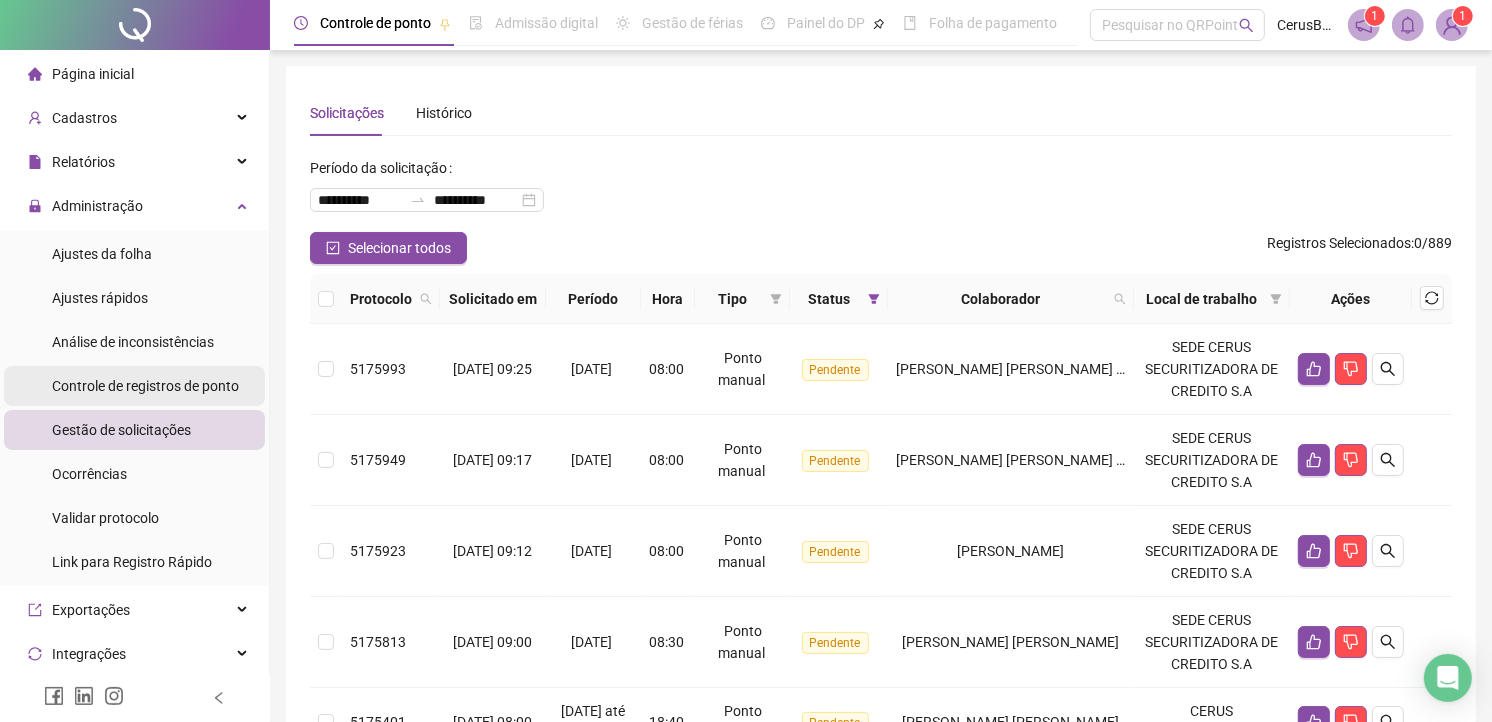 click on "Controle de registros de ponto" at bounding box center (145, 386) 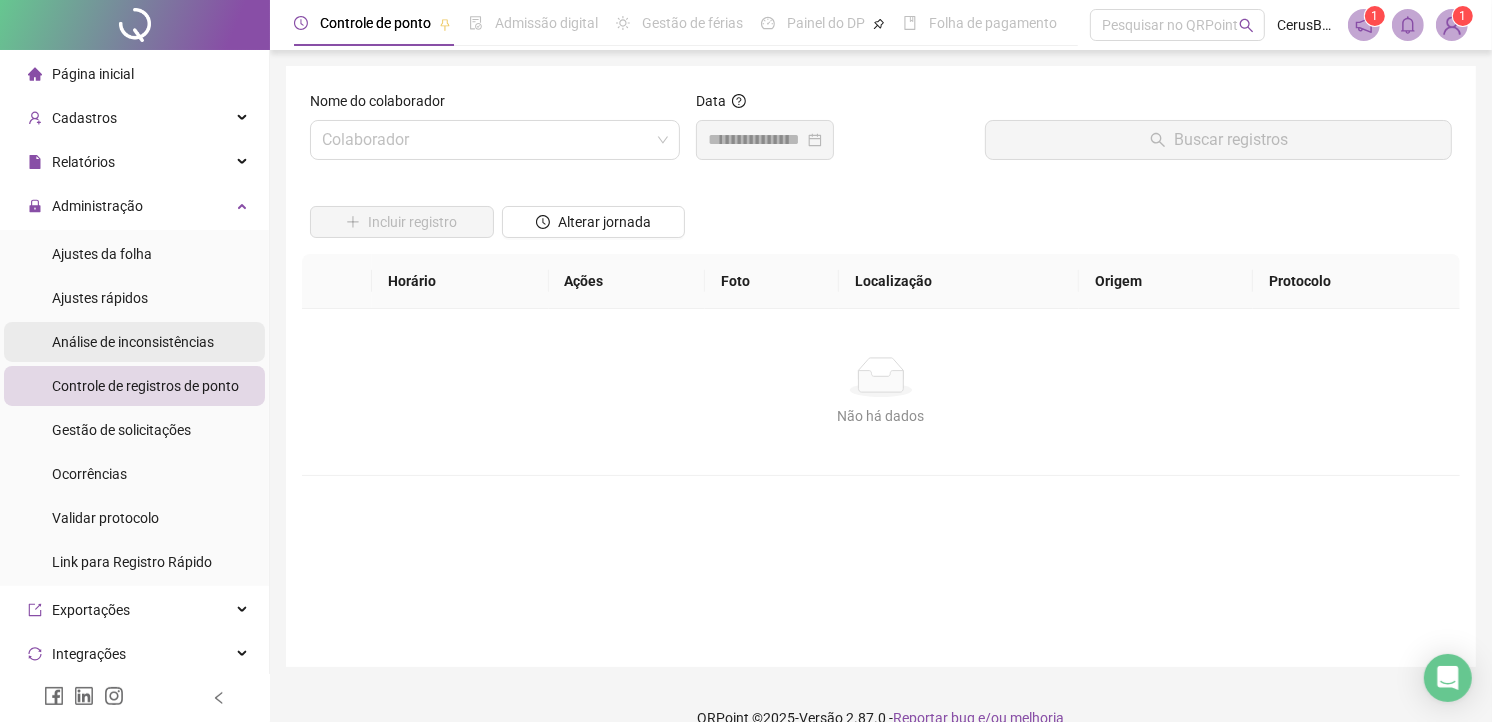 click on "Análise de inconsistências" at bounding box center (133, 342) 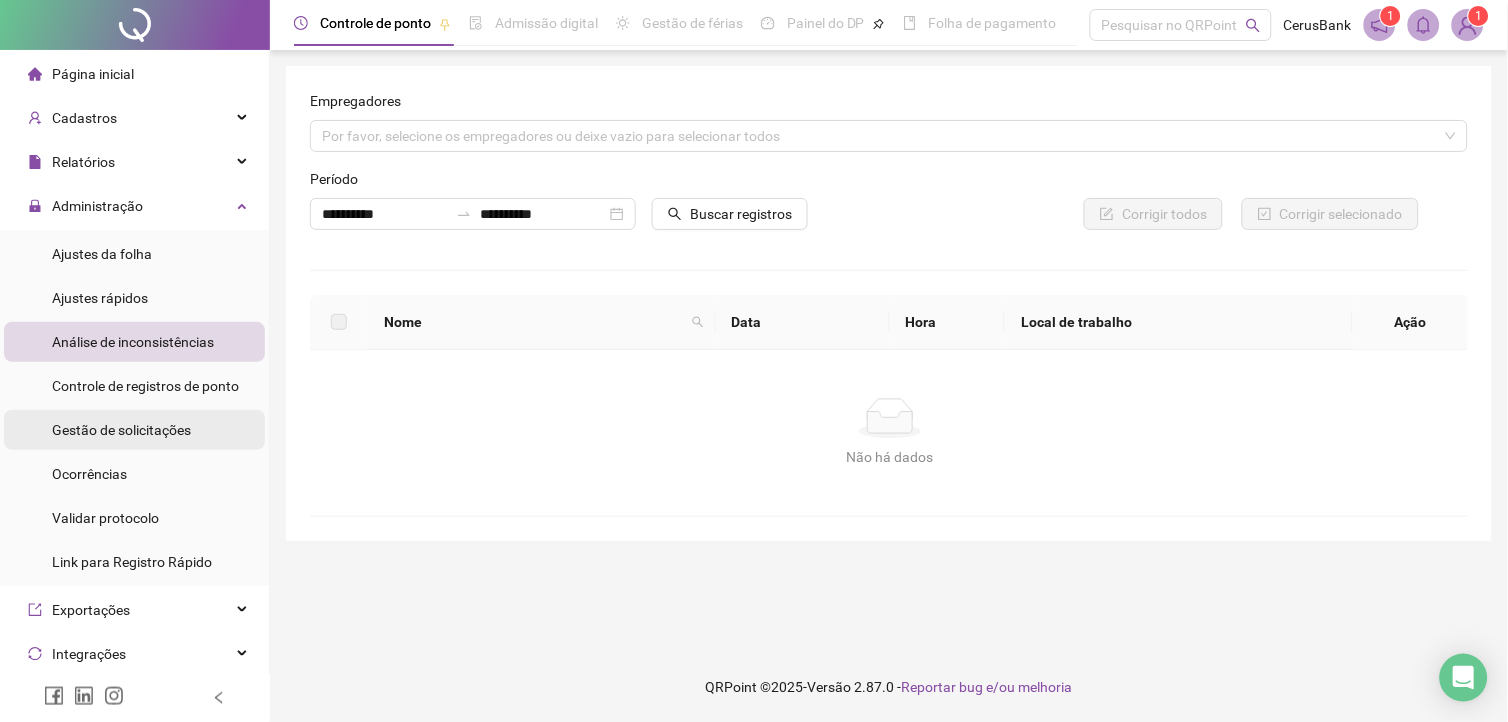click on "Gestão de solicitações" at bounding box center [121, 430] 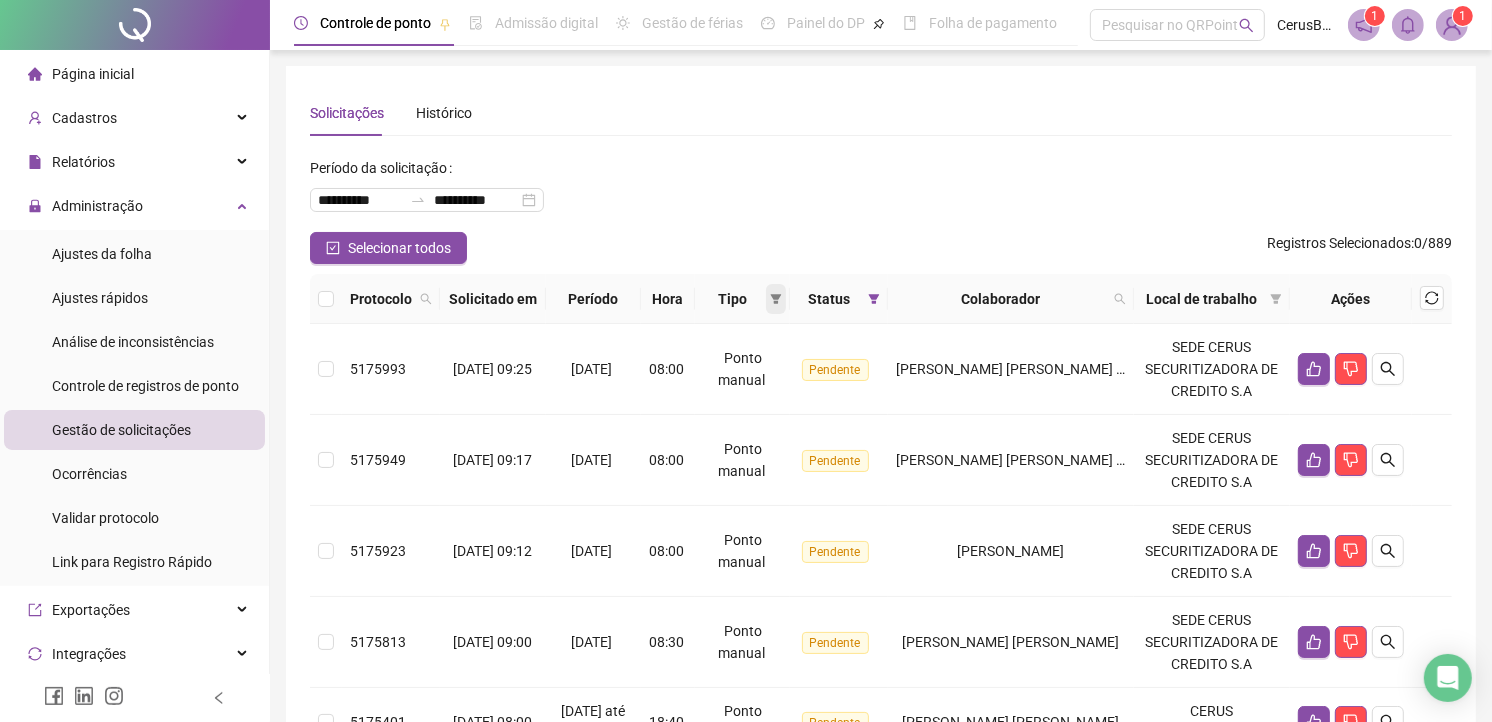 click 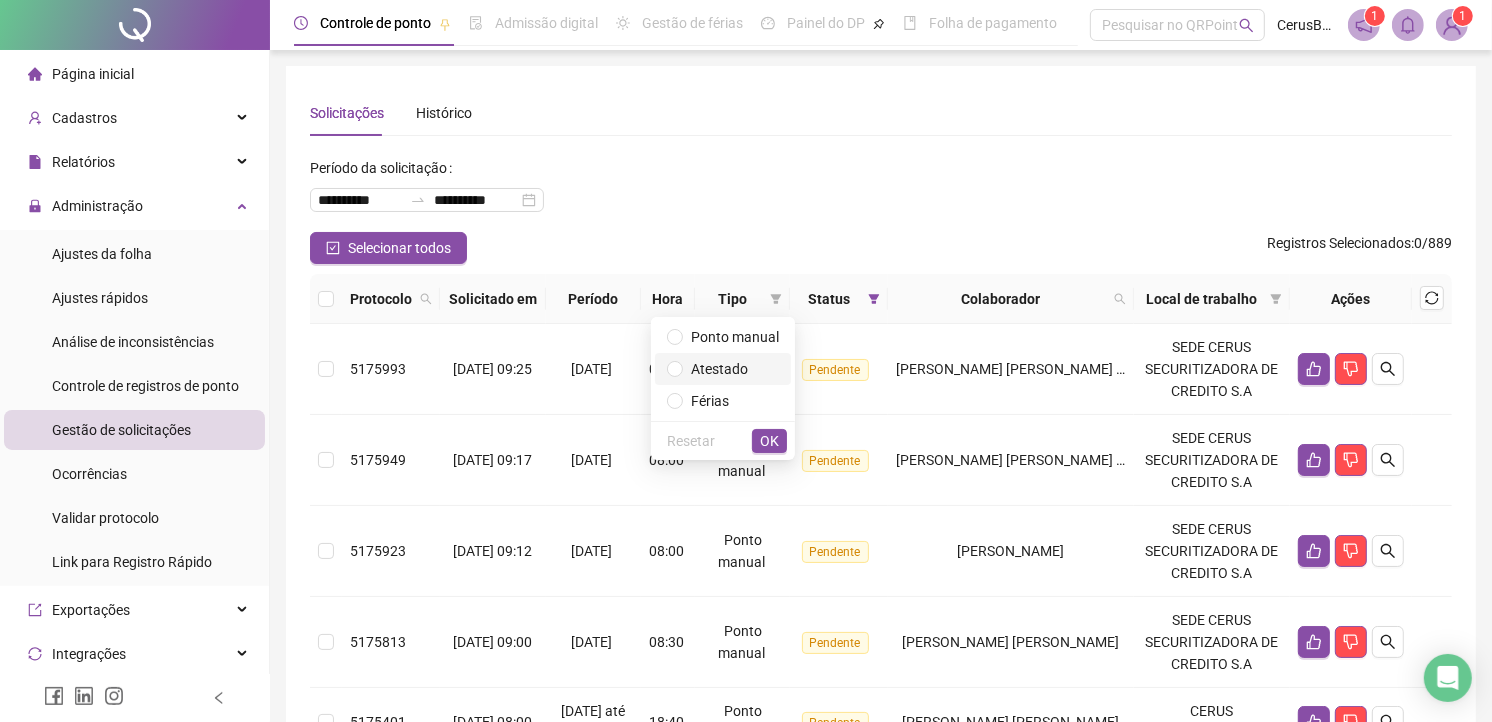 click on "Atestado" at bounding box center [719, 369] 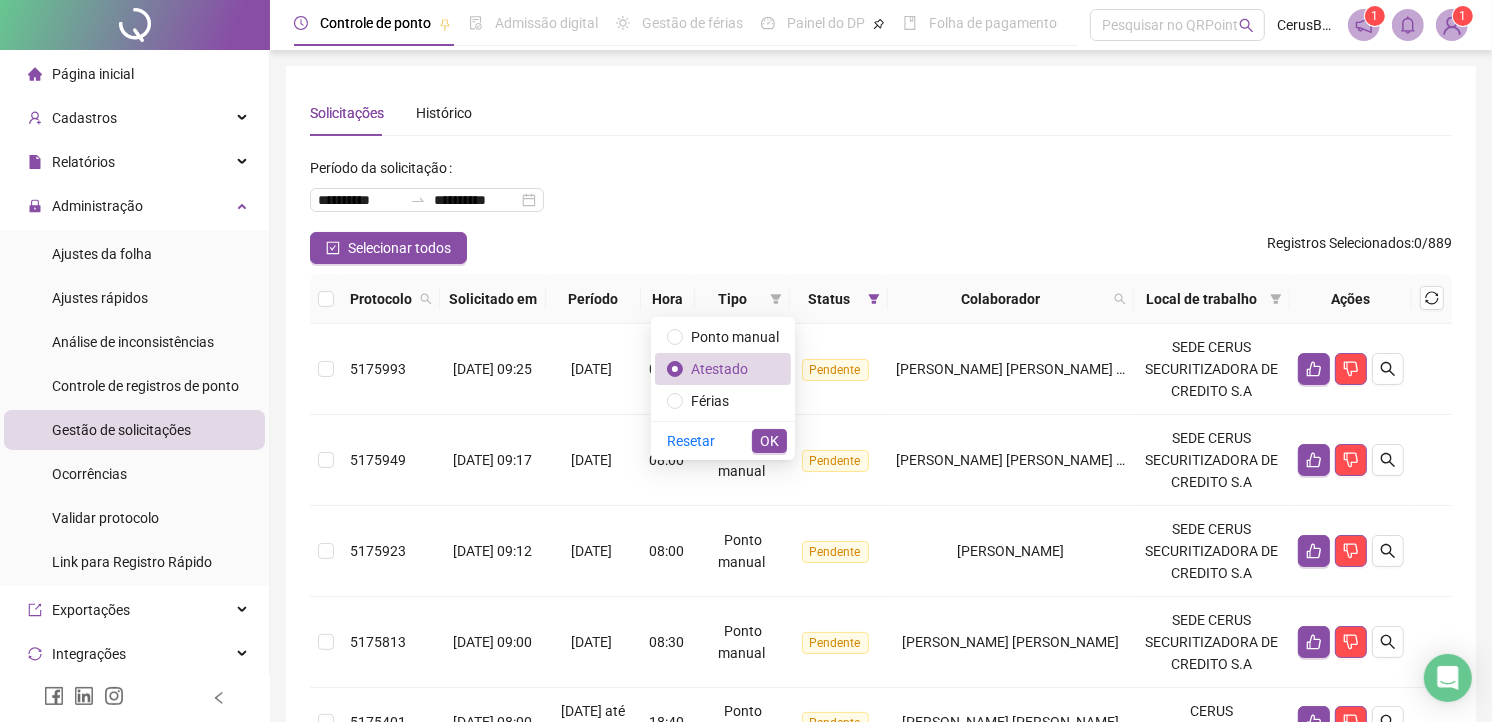 click on "Resetar OK" at bounding box center (723, 440) 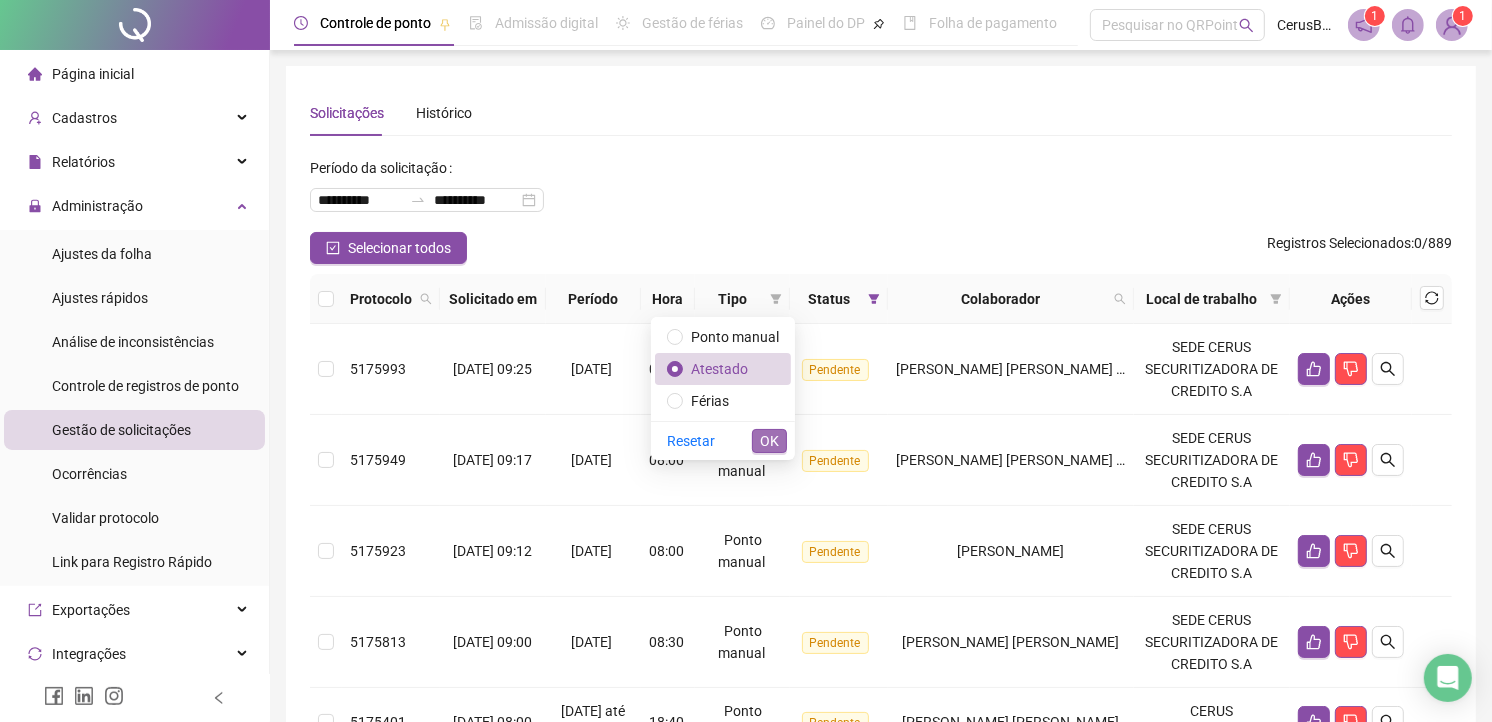 click on "OK" at bounding box center [769, 441] 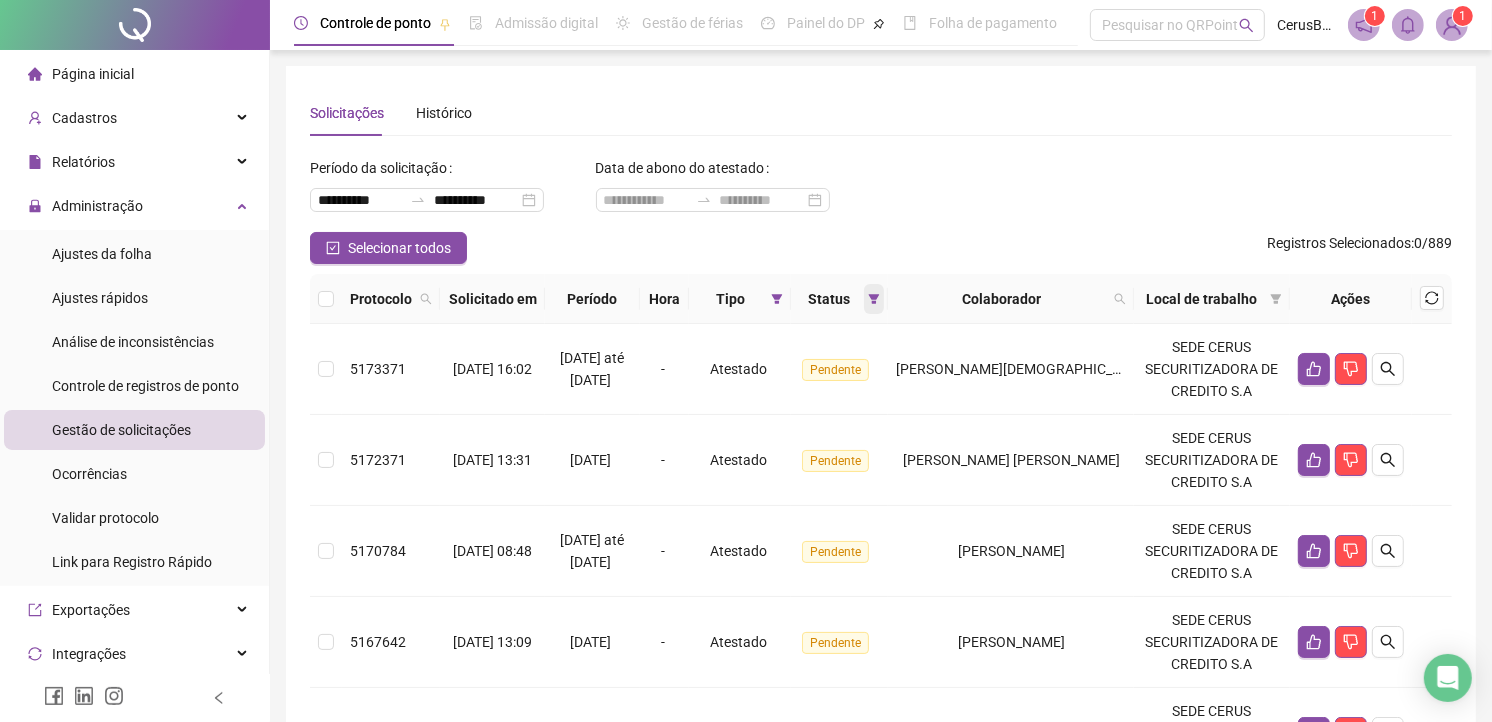 click 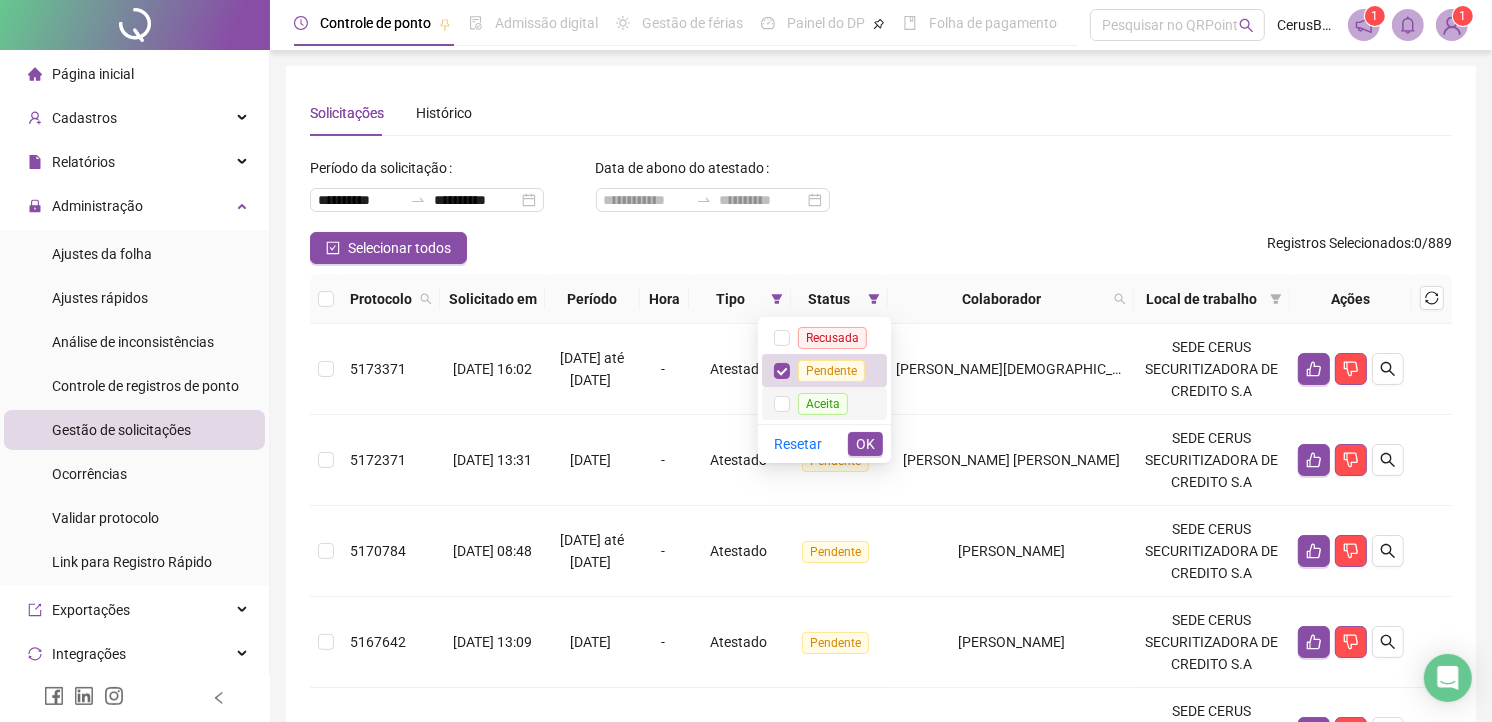 click on "Aceita" at bounding box center [823, 404] 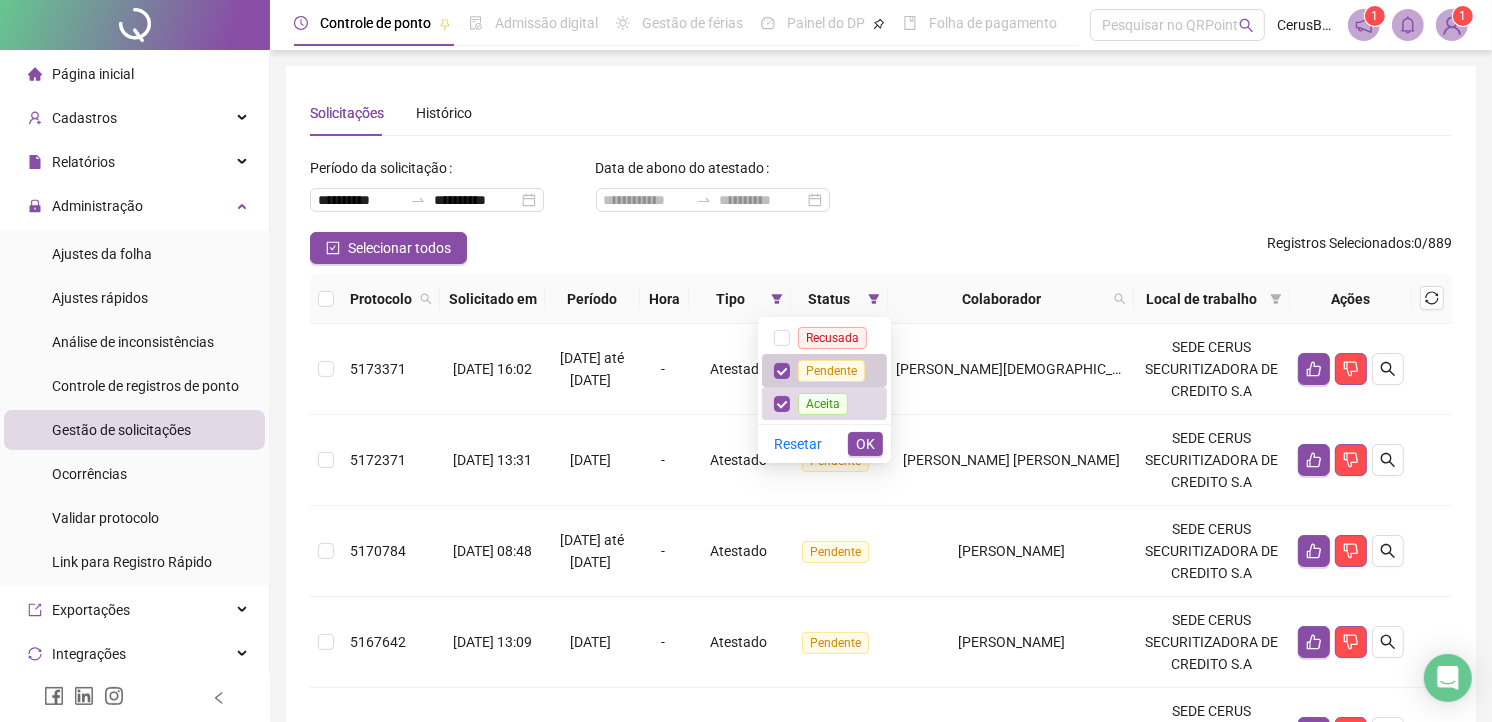 drag, startPoint x: 830, startPoint y: 405, endPoint x: 838, endPoint y: 361, distance: 44.72136 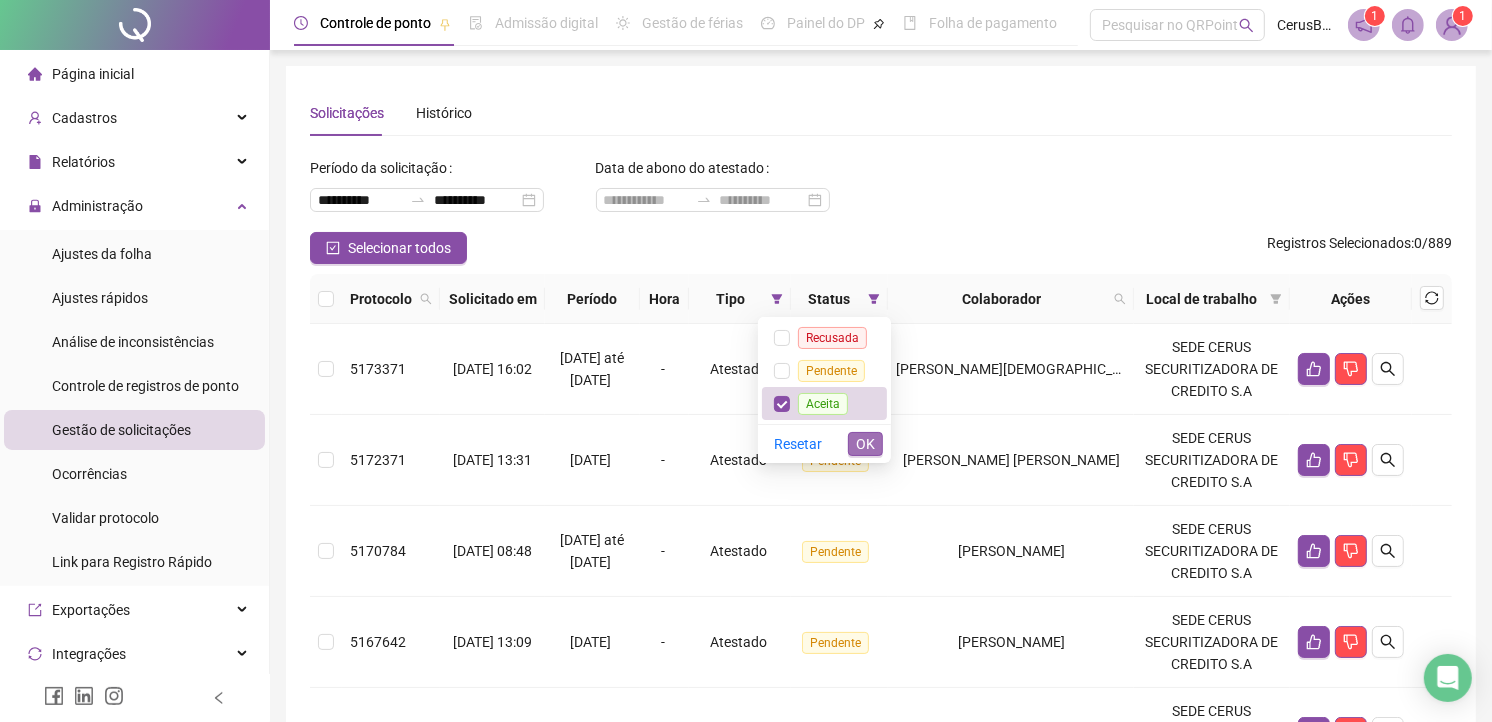 click on "OK" at bounding box center [865, 444] 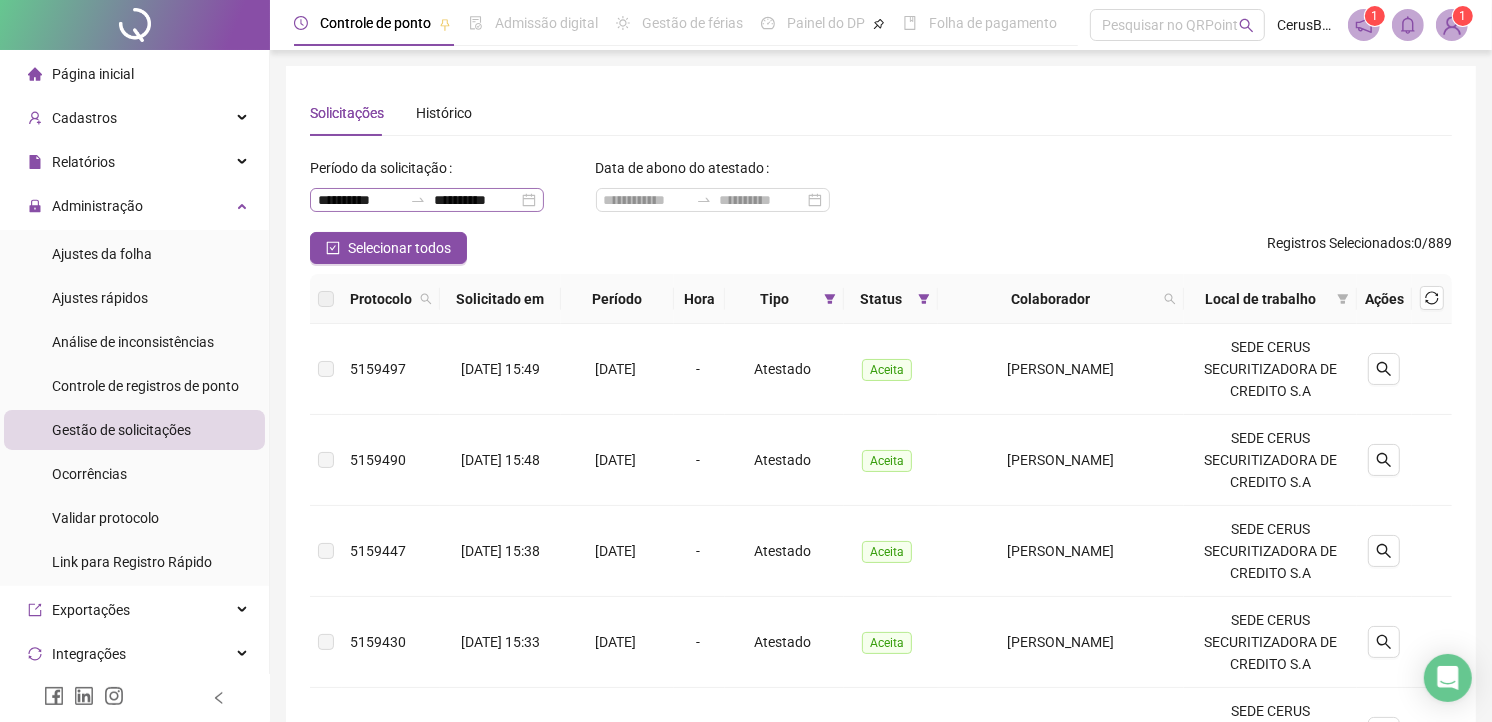 click on "**********" at bounding box center (427, 200) 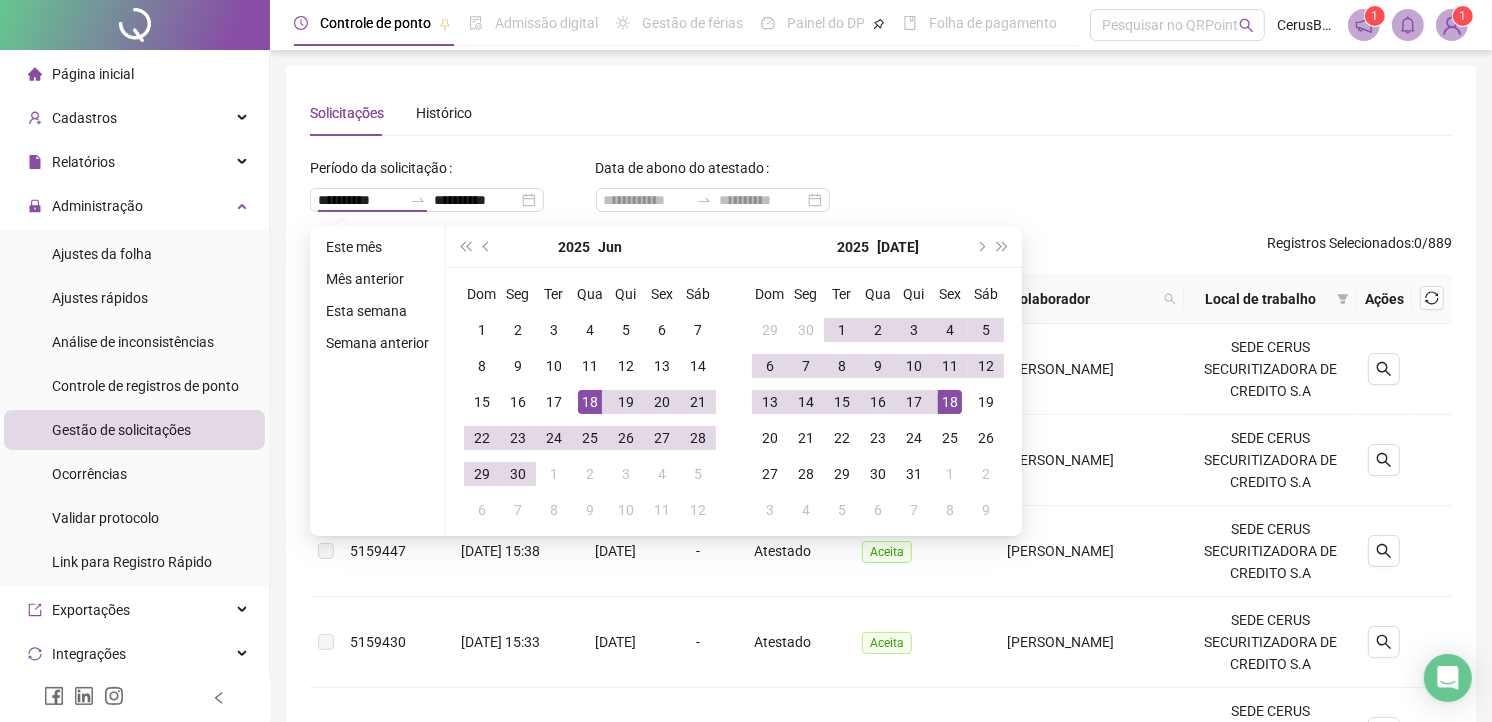 click on "Solicitações Histórico" at bounding box center (881, 113) 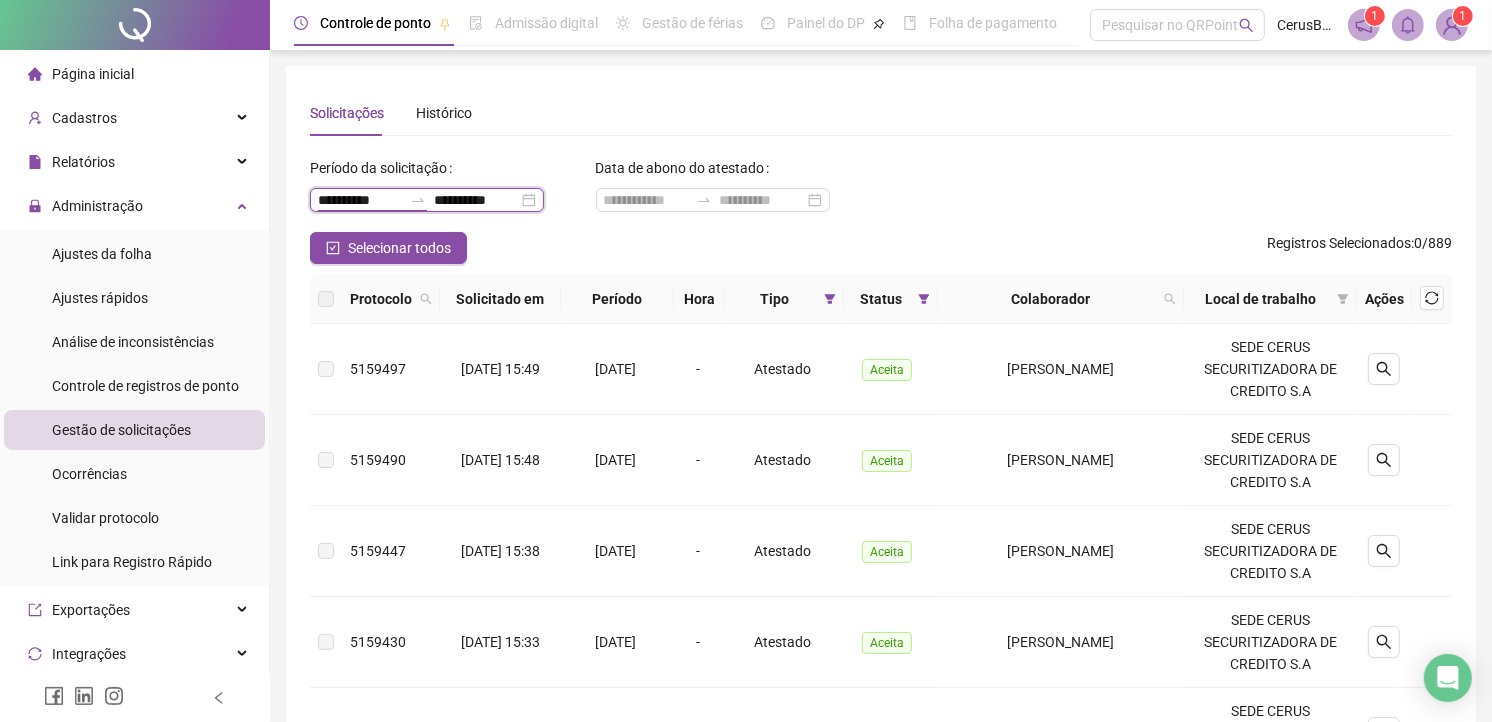 click on "**********" at bounding box center (360, 200) 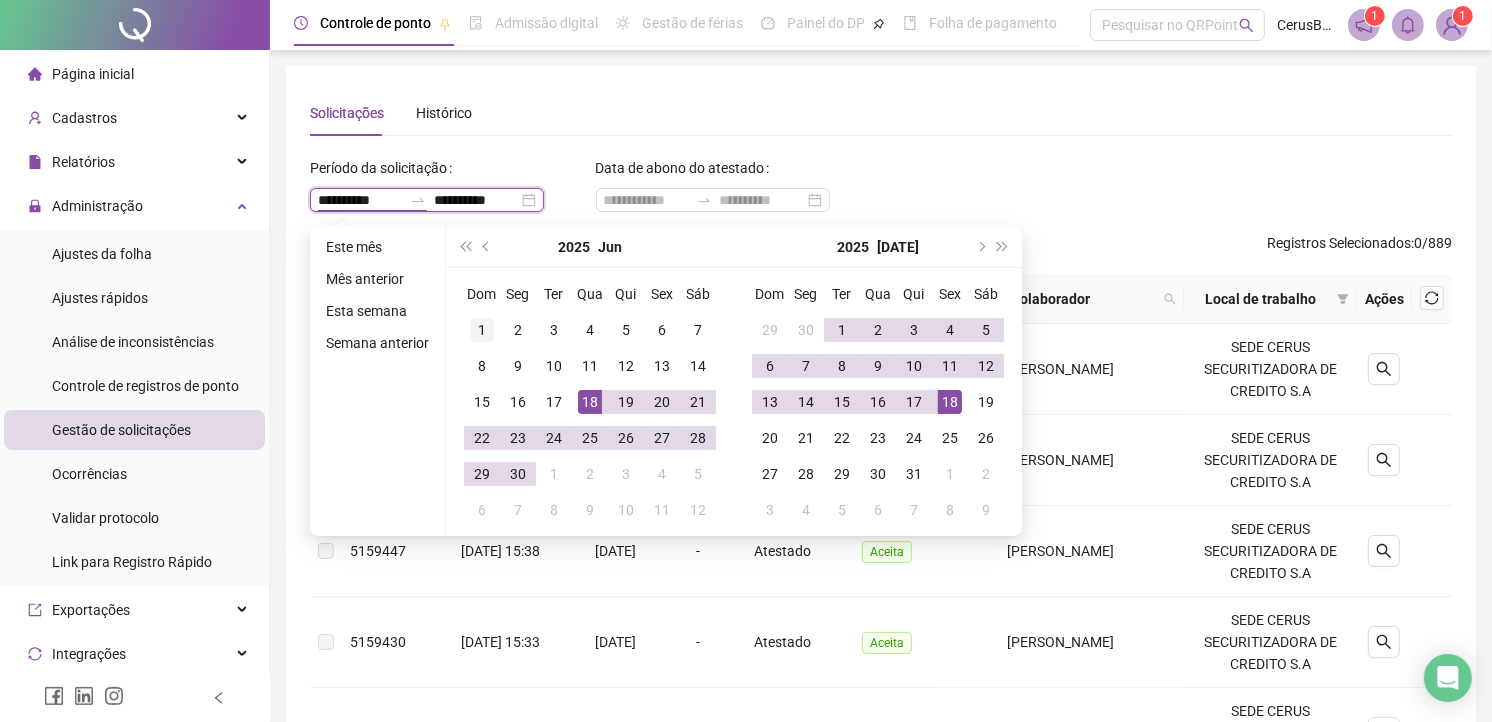type on "**********" 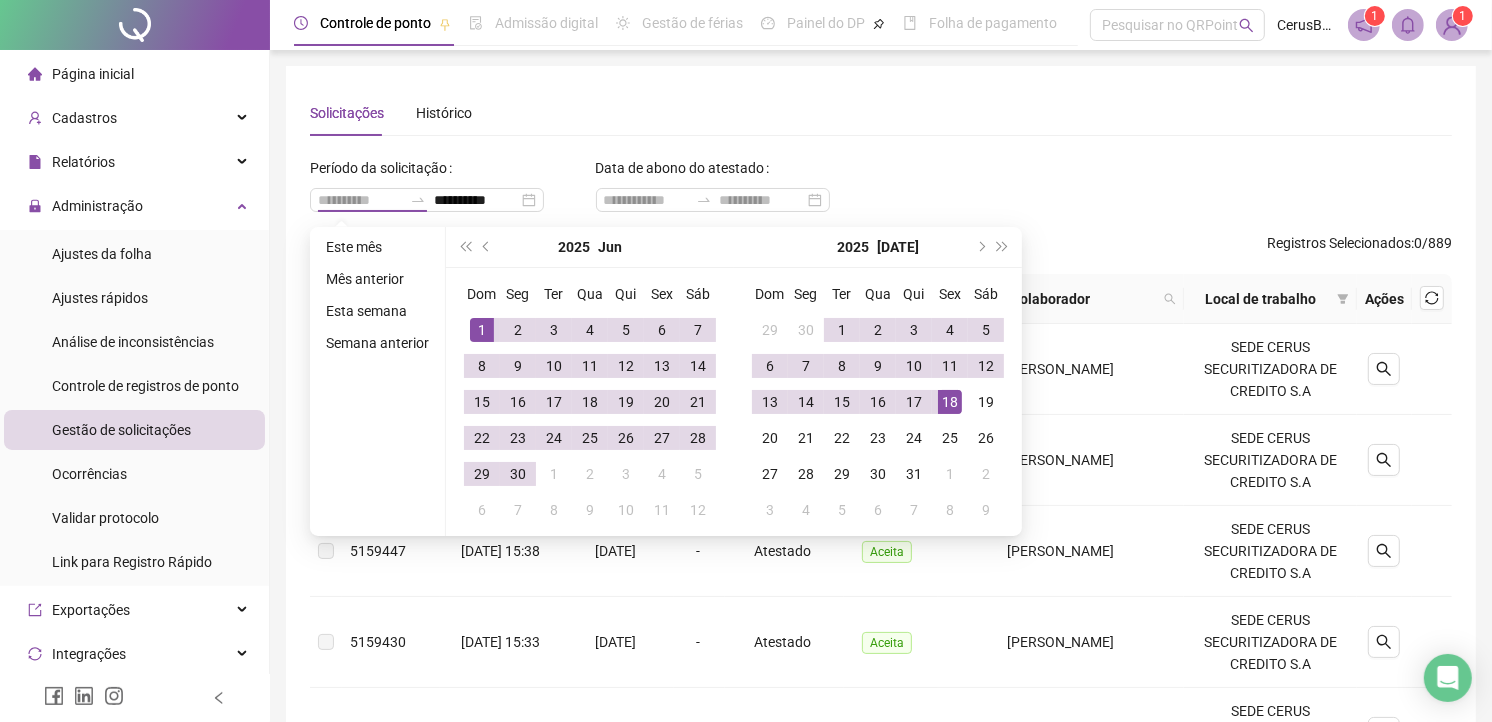 click on "1" at bounding box center (482, 330) 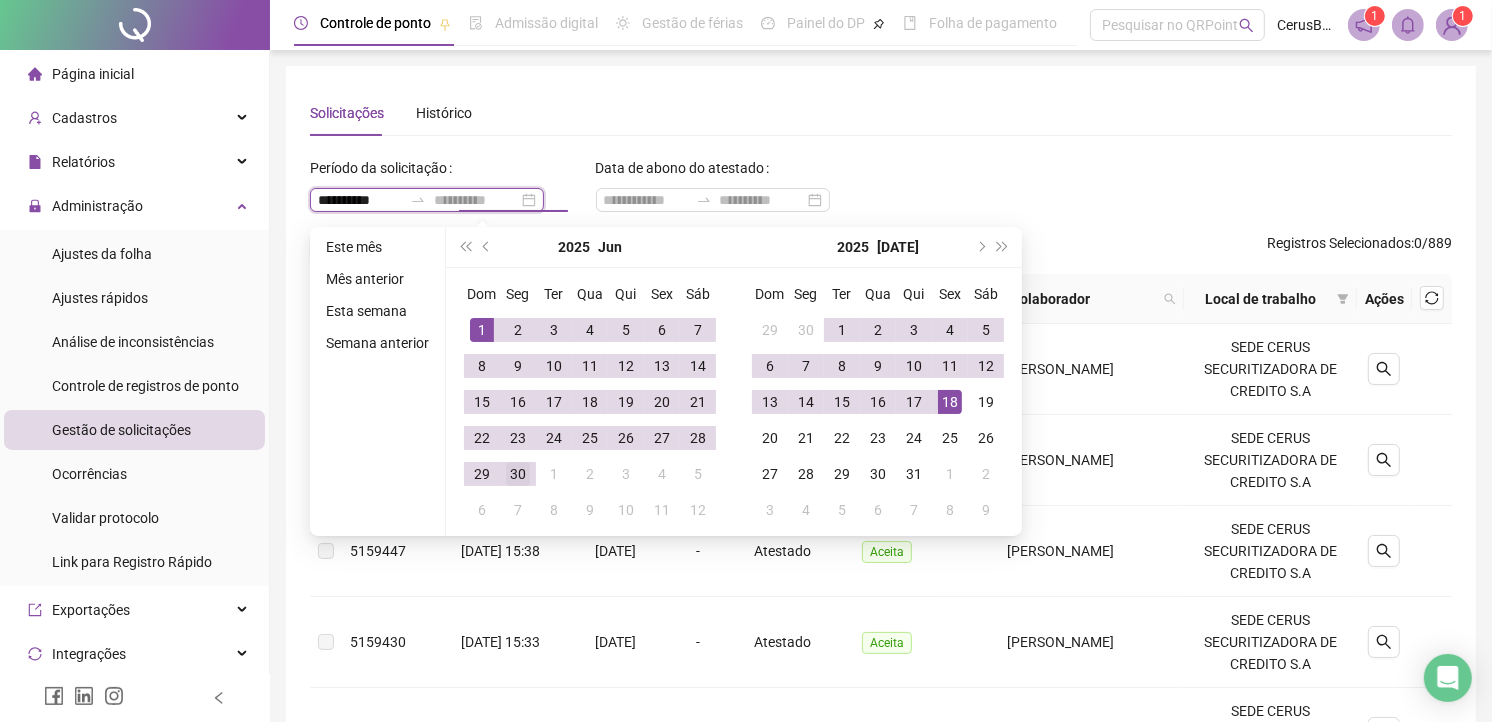 type on "**********" 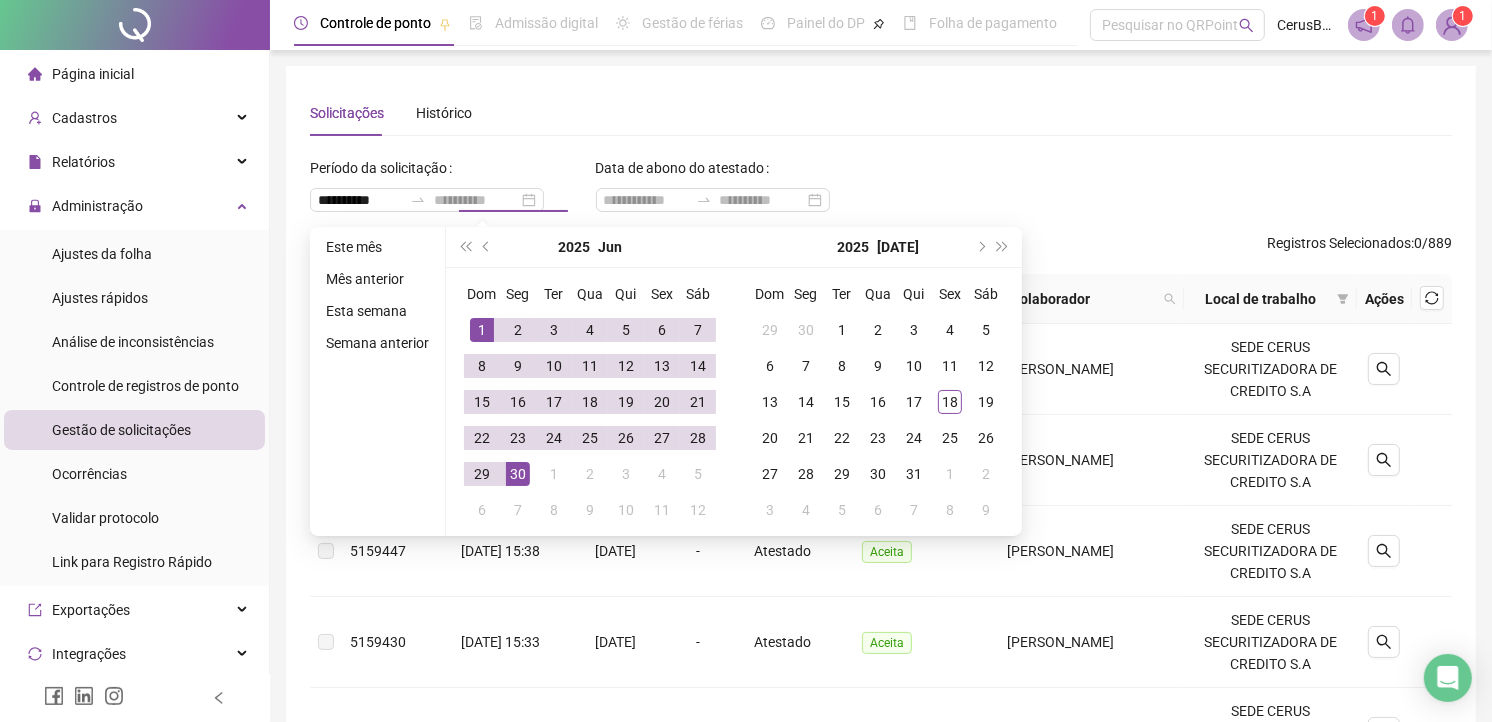drag, startPoint x: 524, startPoint y: 484, endPoint x: 524, endPoint y: 471, distance: 13 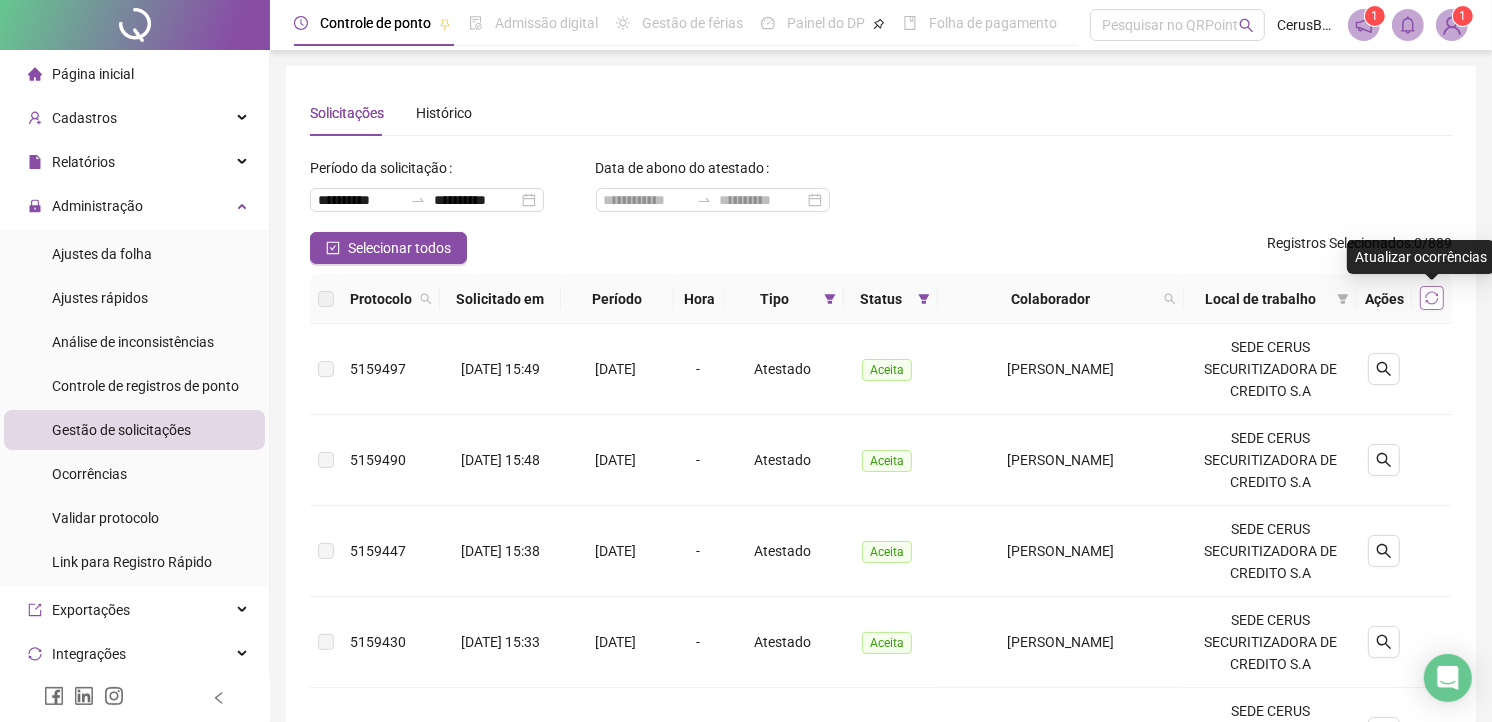 click 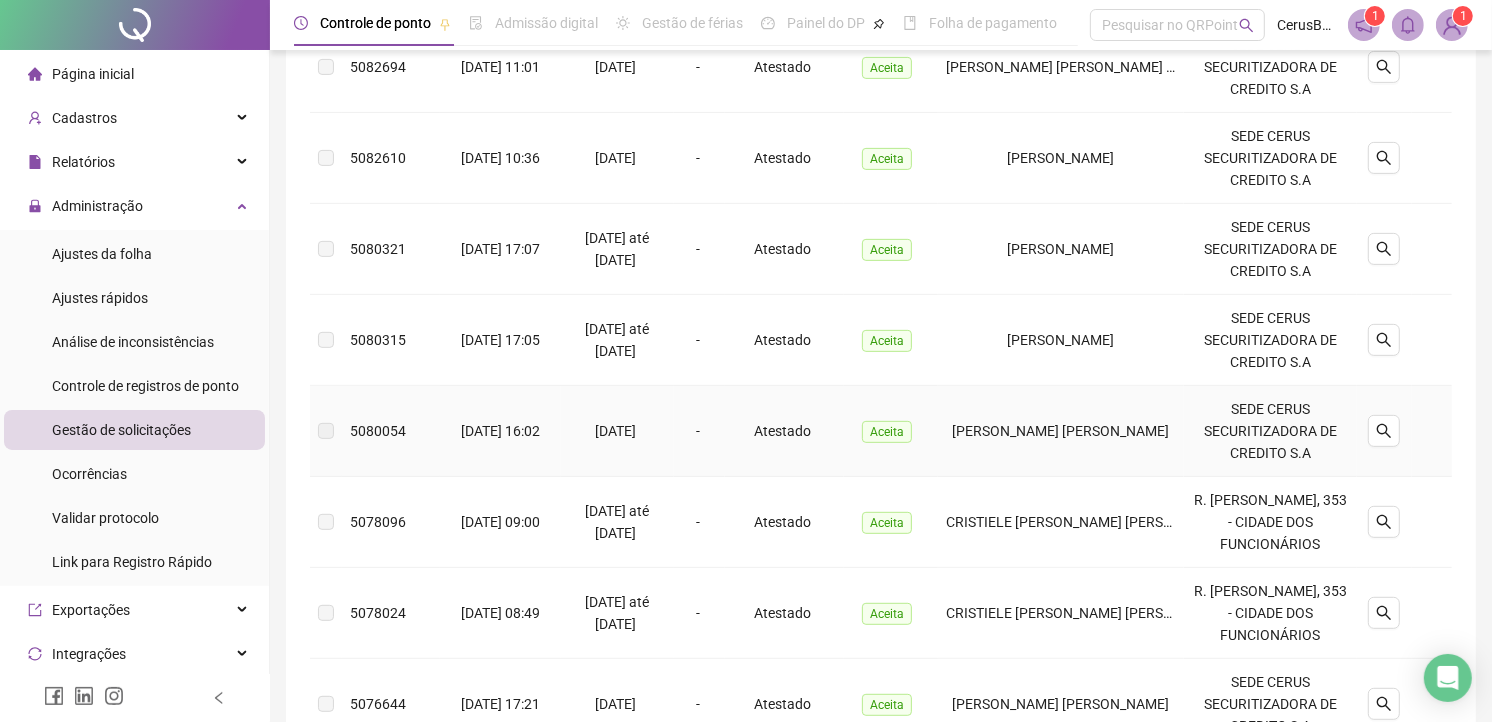 scroll, scrollTop: 860, scrollLeft: 0, axis: vertical 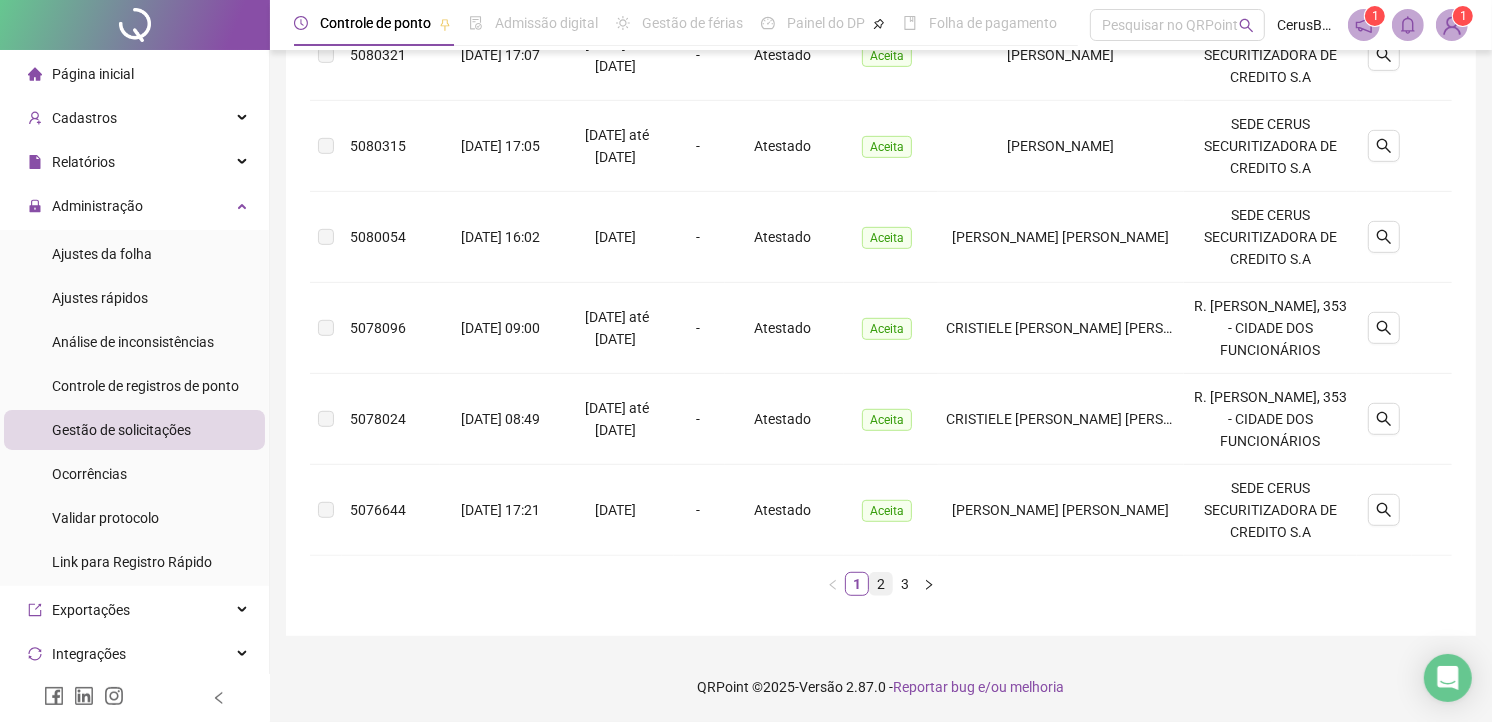 click on "2" at bounding box center [881, 584] 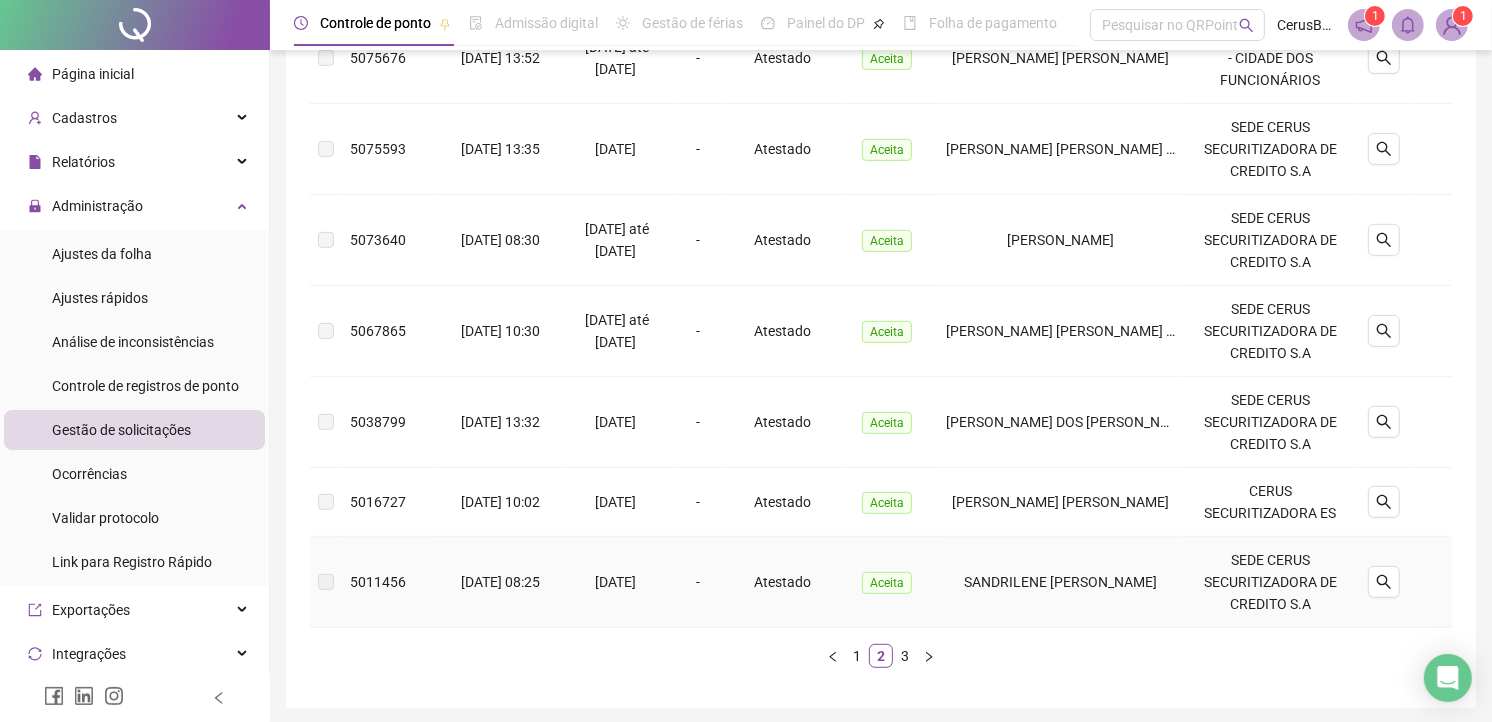 scroll, scrollTop: 726, scrollLeft: 0, axis: vertical 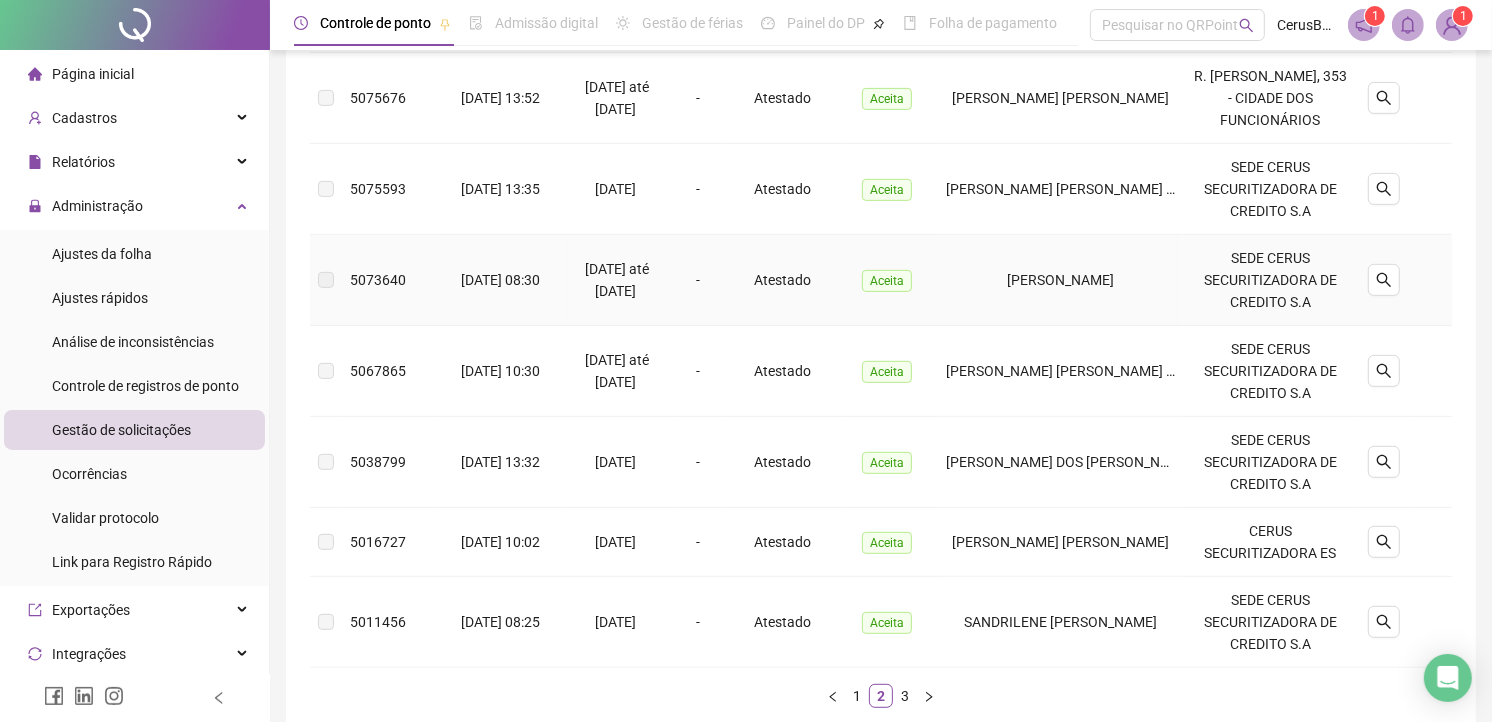 type 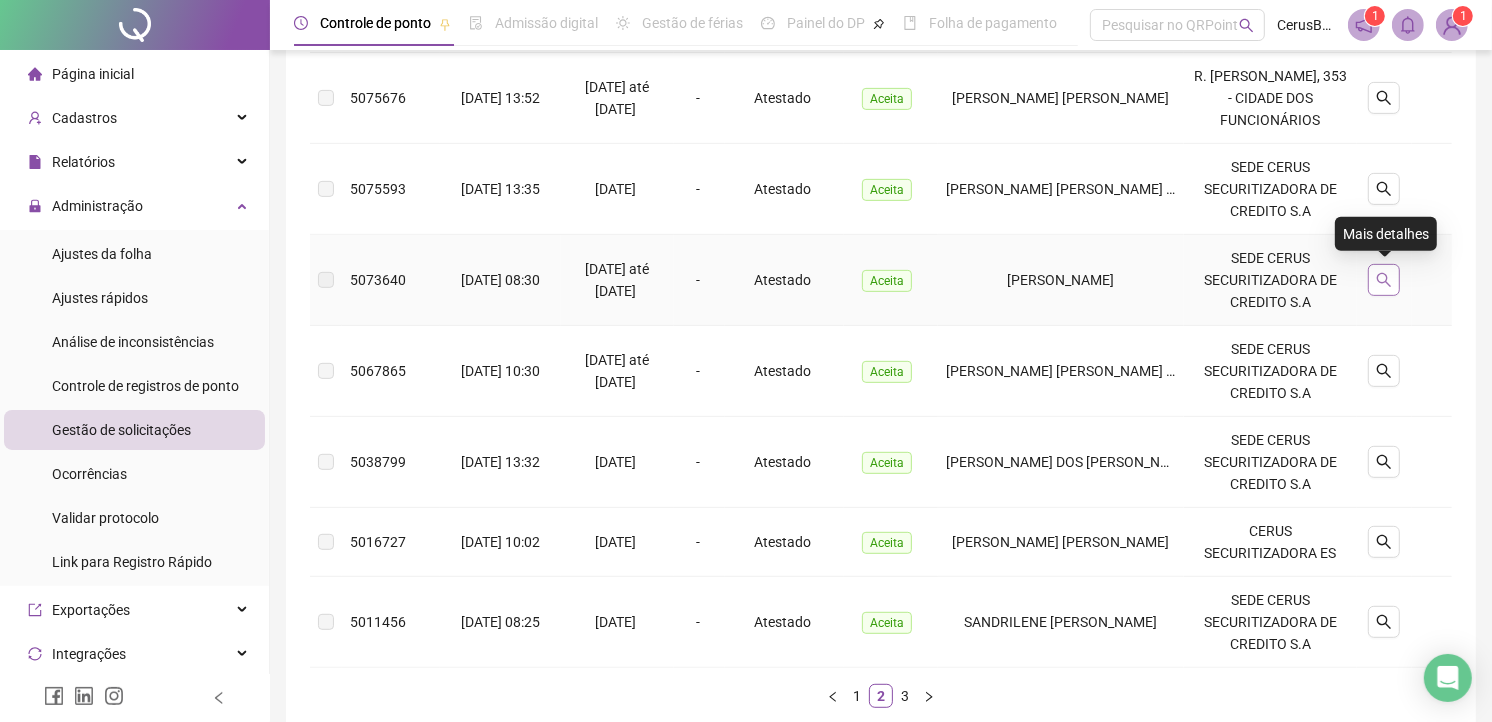 click 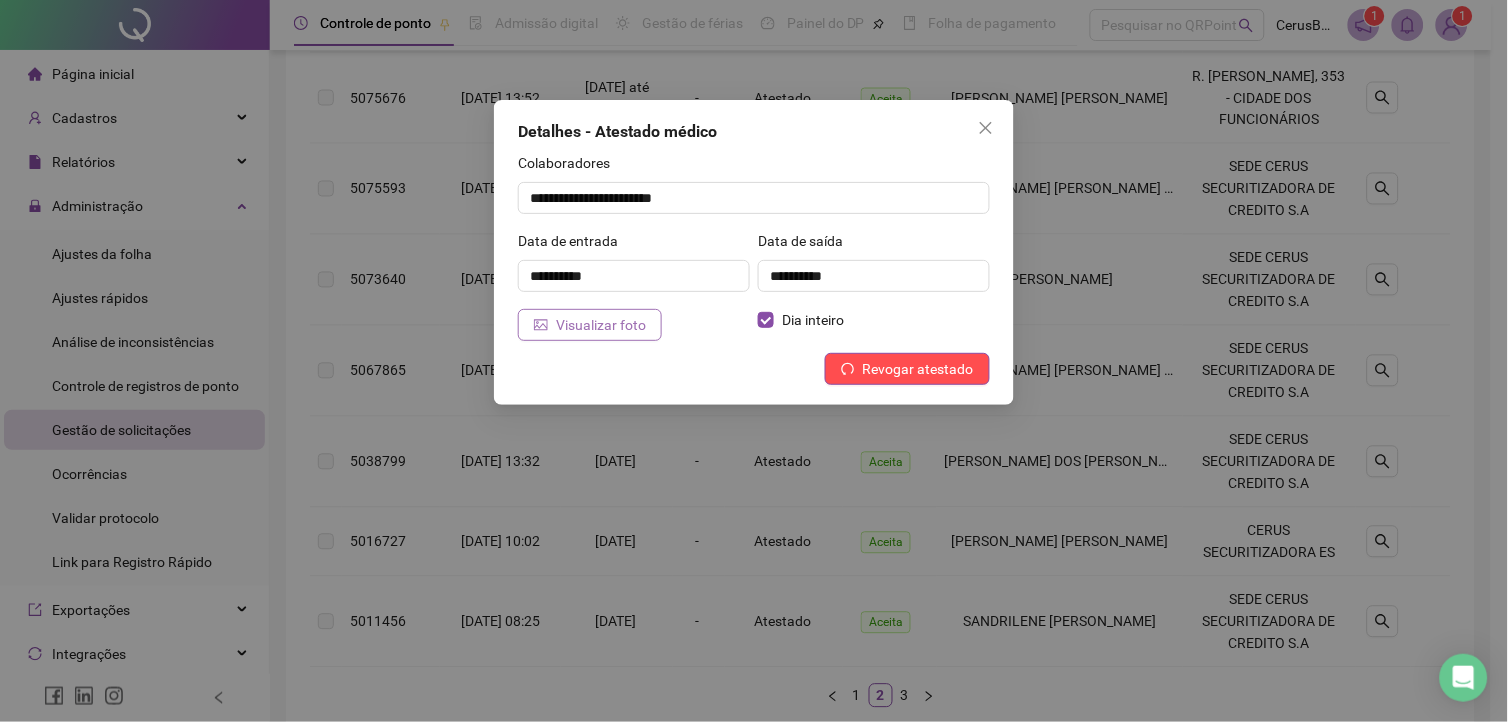 click on "Visualizar foto" at bounding box center [590, 325] 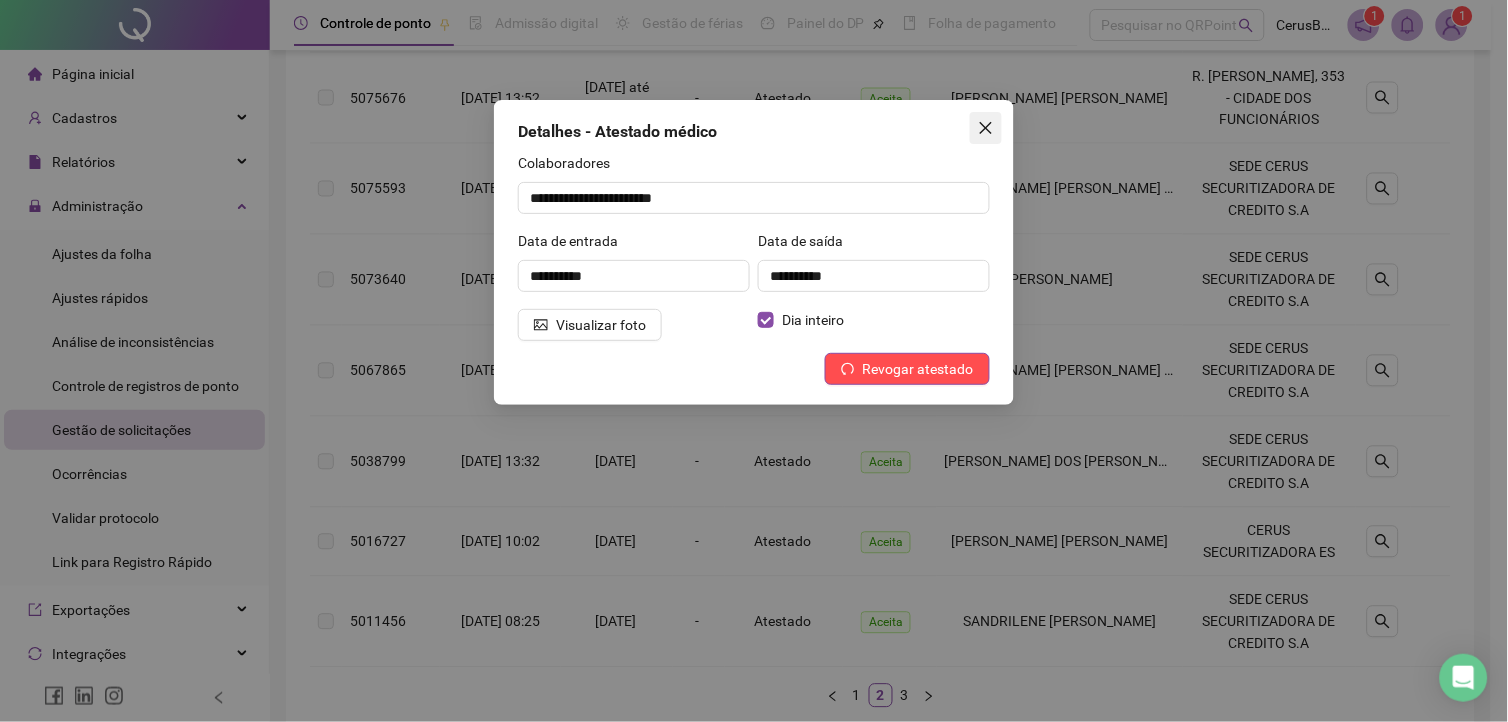 click 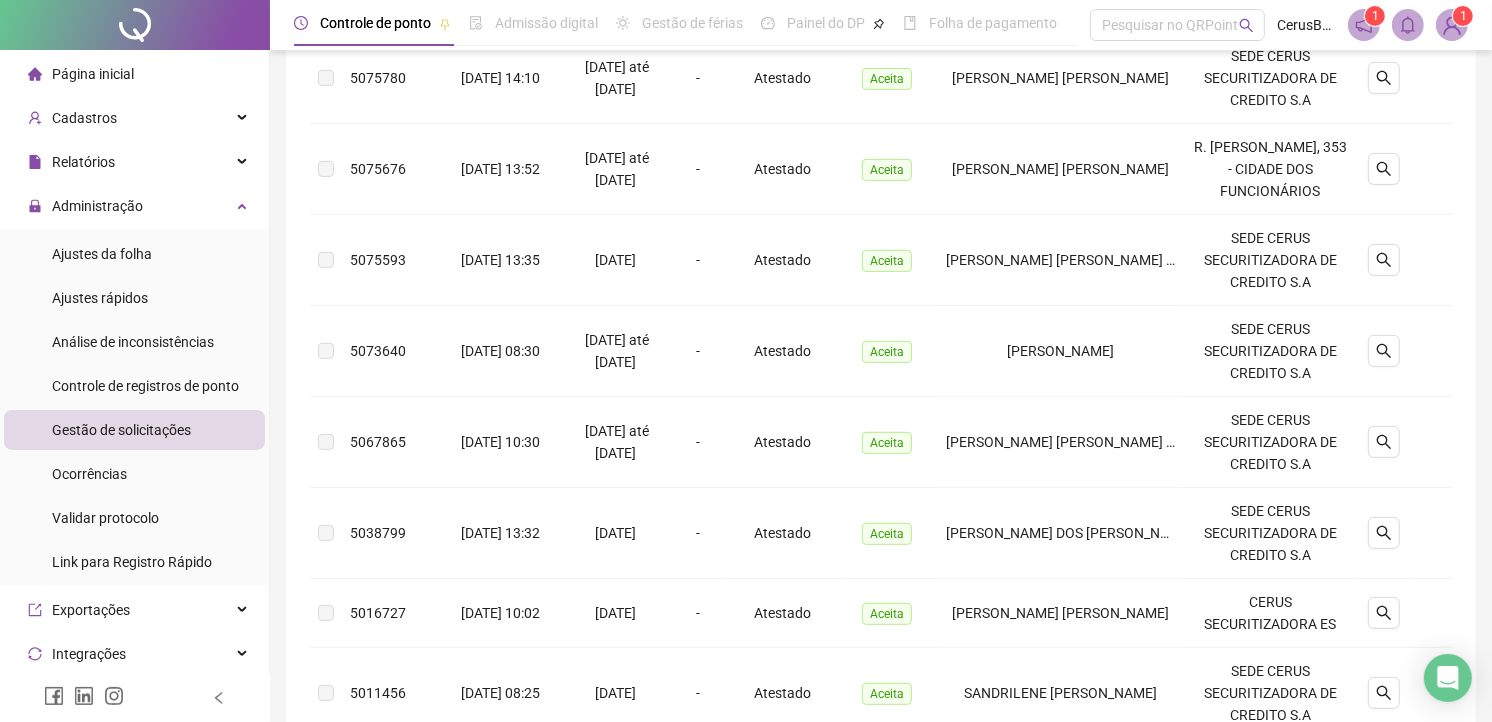 scroll, scrollTop: 615, scrollLeft: 0, axis: vertical 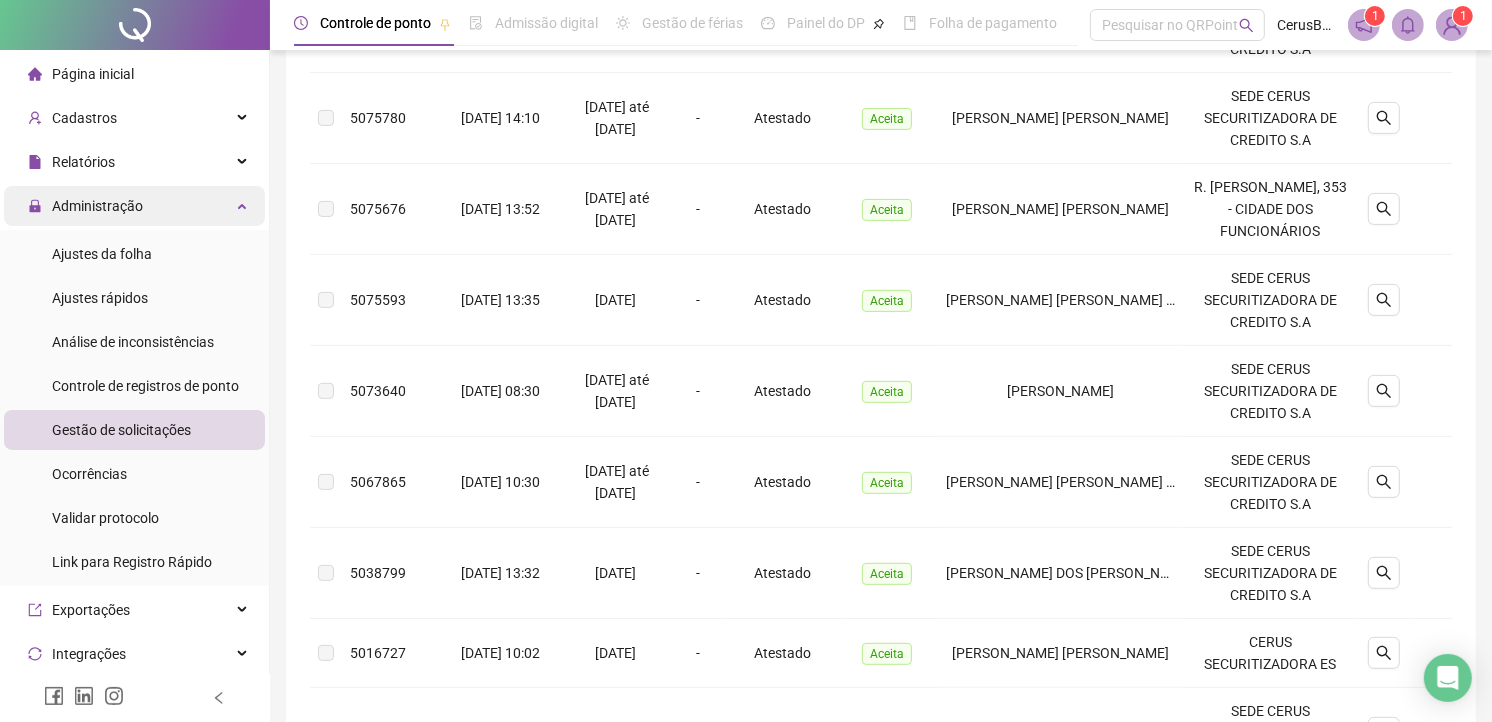 click on "Administração" at bounding box center (134, 206) 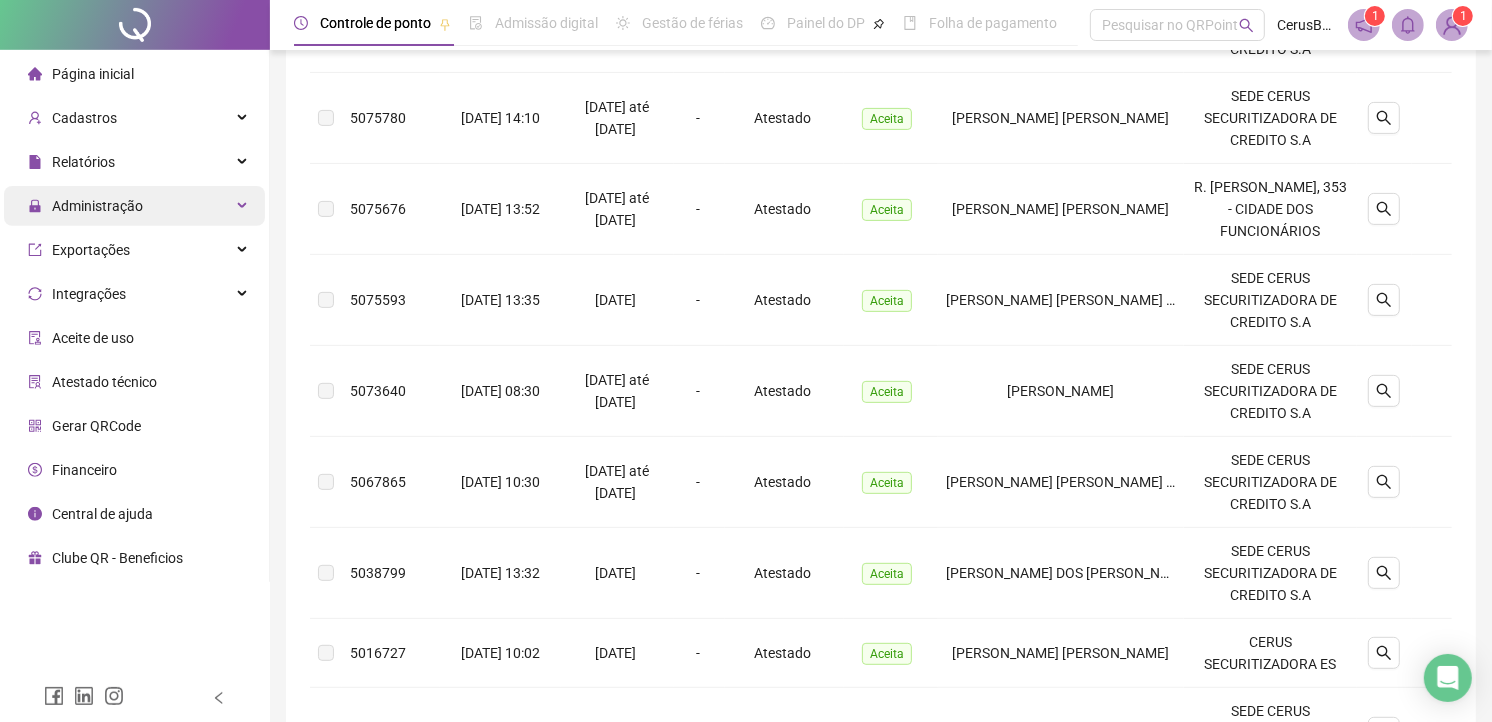 click on "Administração" at bounding box center [134, 206] 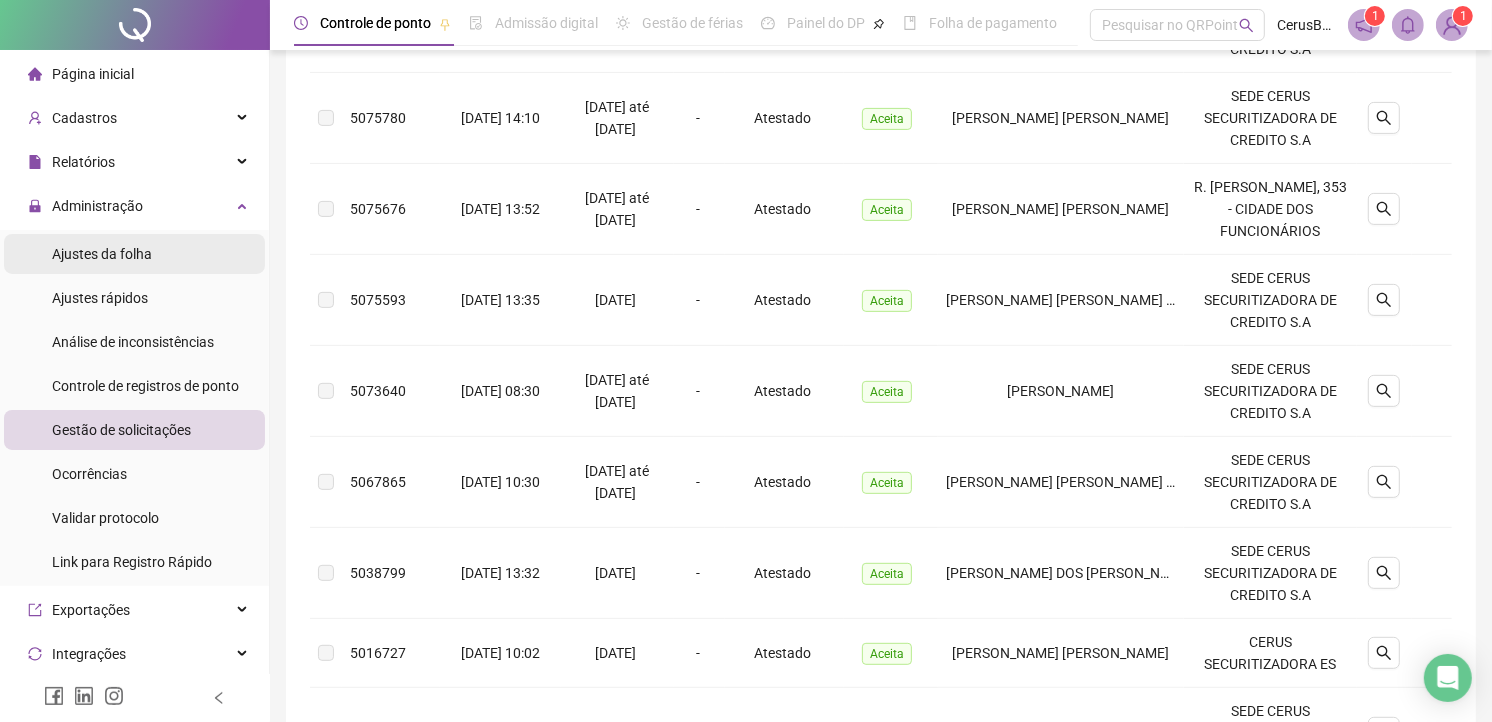 click on "Ajustes da folha" at bounding box center (134, 254) 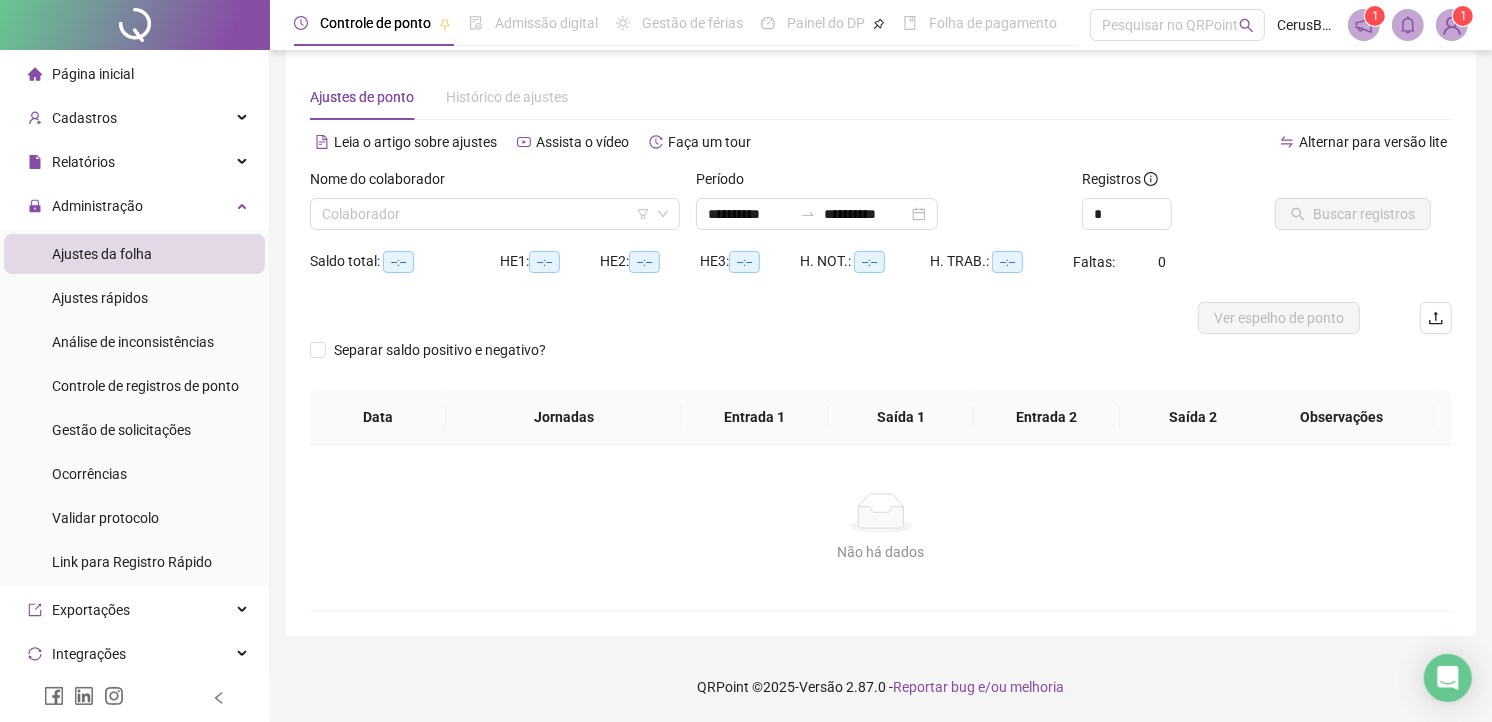 scroll, scrollTop: 15, scrollLeft: 0, axis: vertical 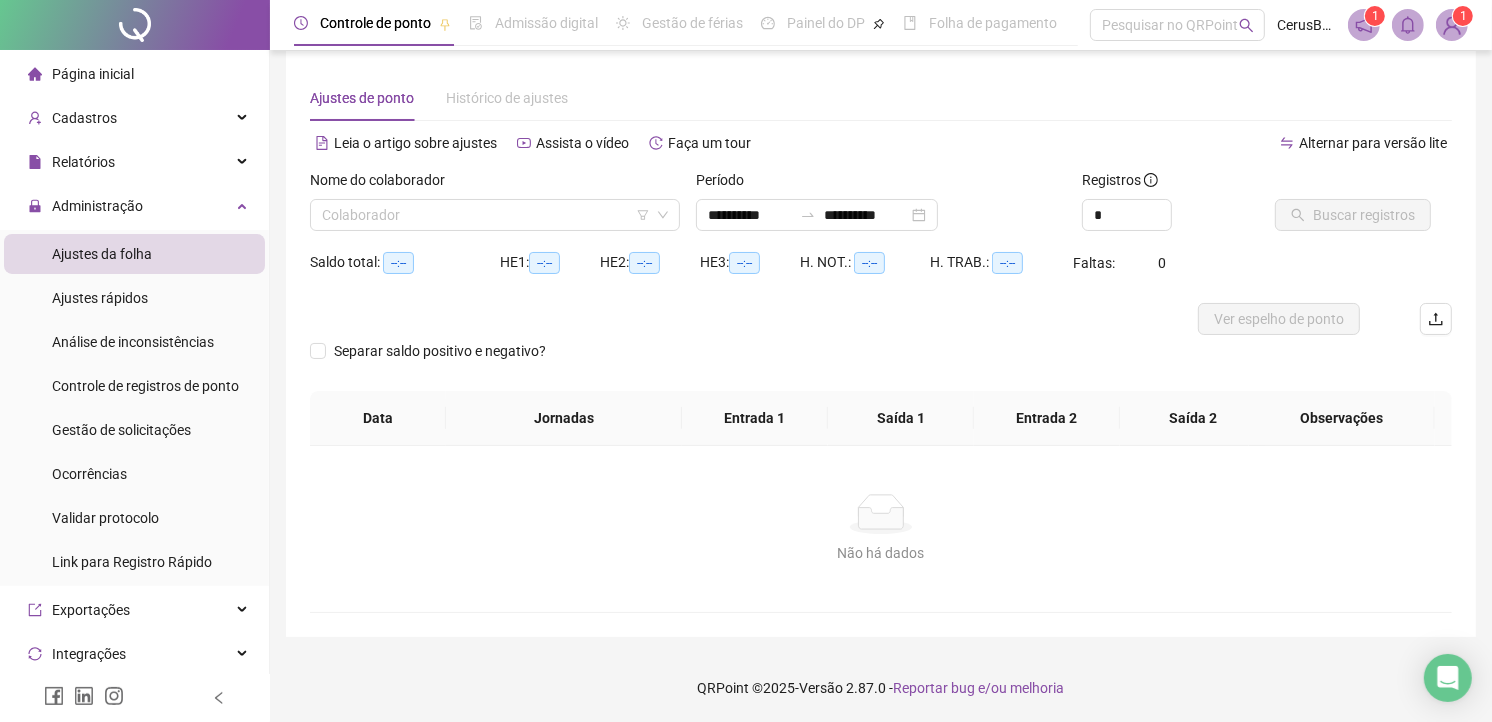type on "**********" 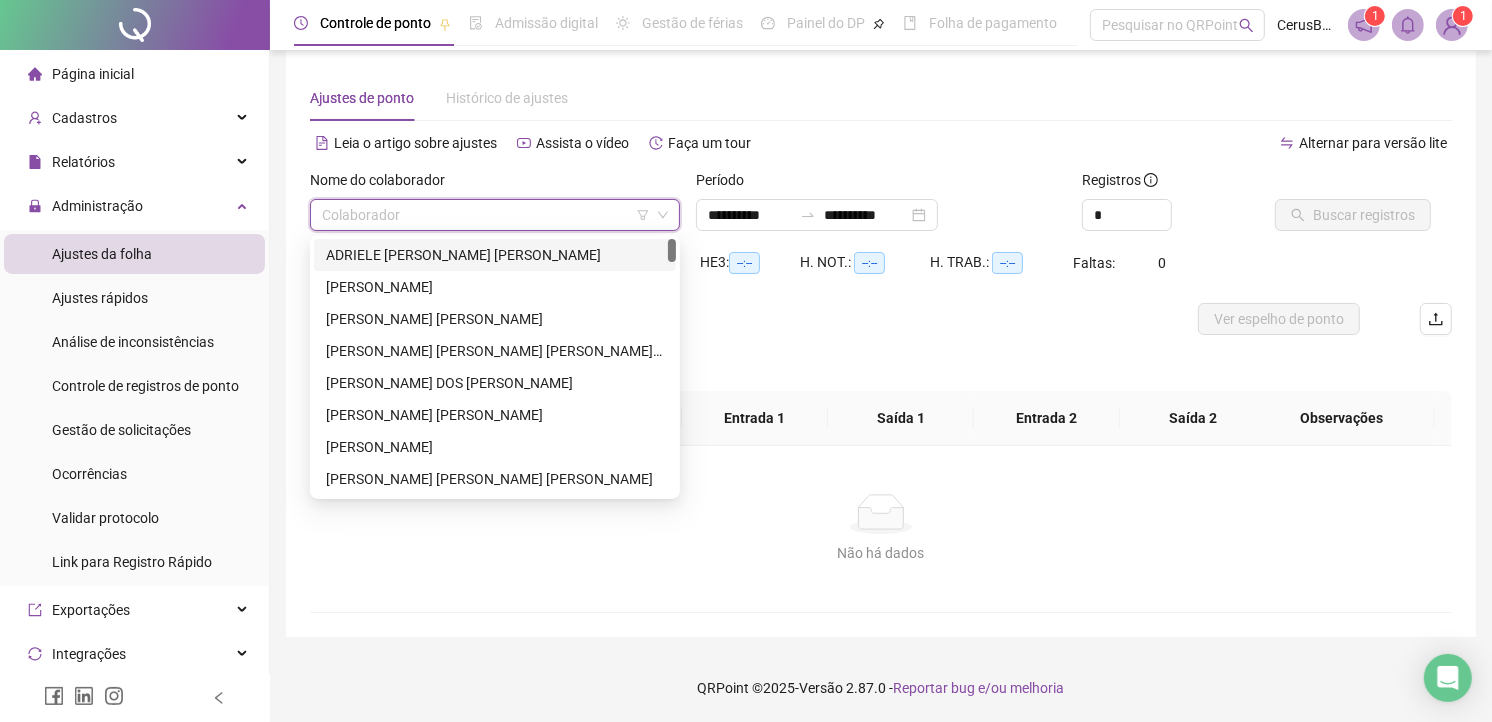 click at bounding box center [489, 215] 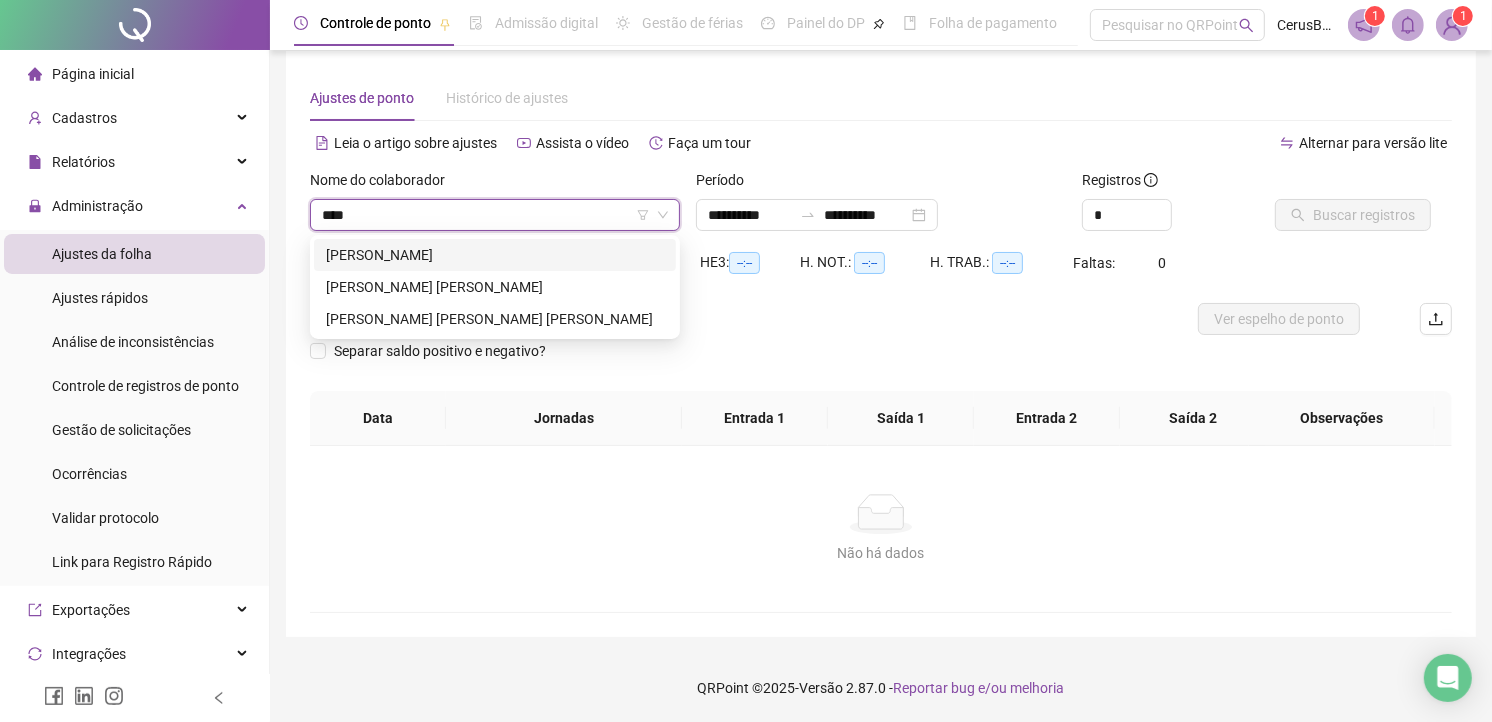 type on "*****" 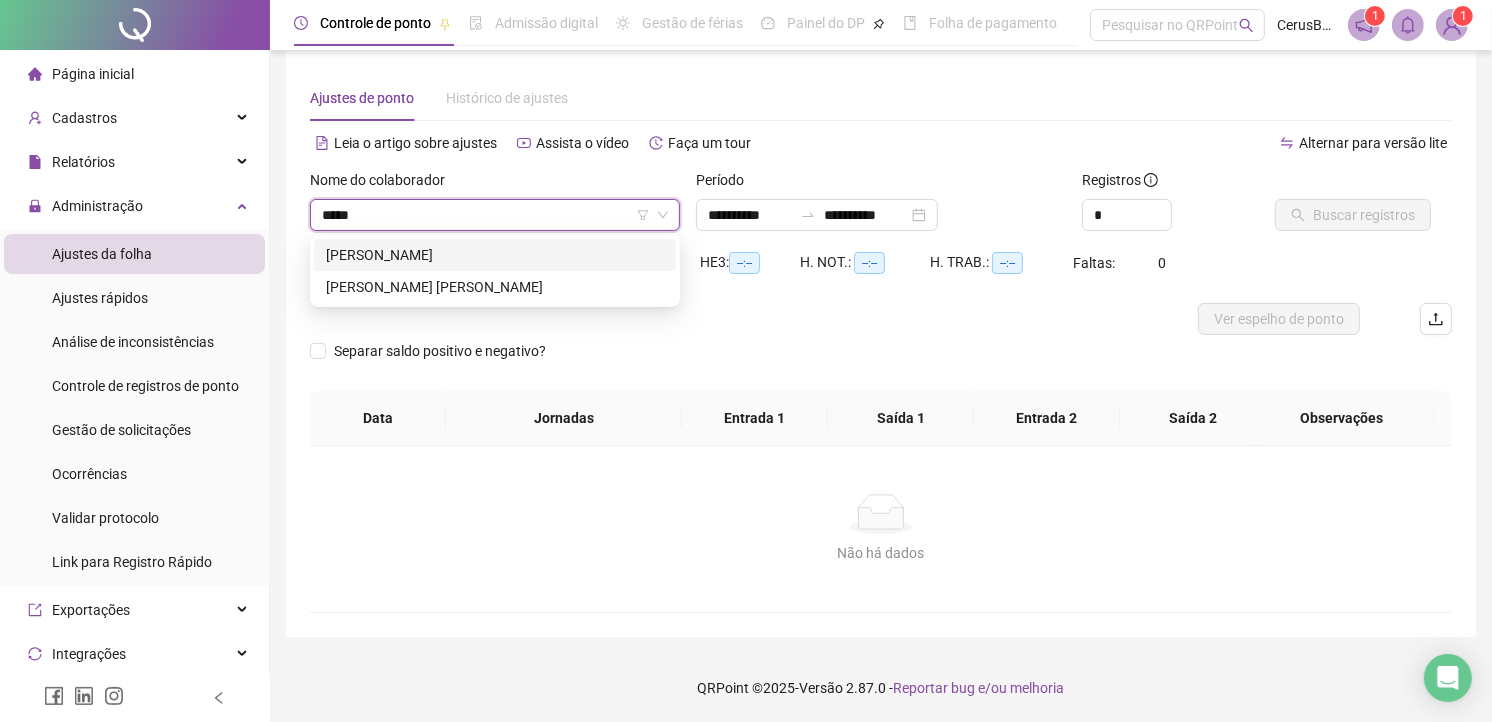click on "[PERSON_NAME]" at bounding box center [495, 255] 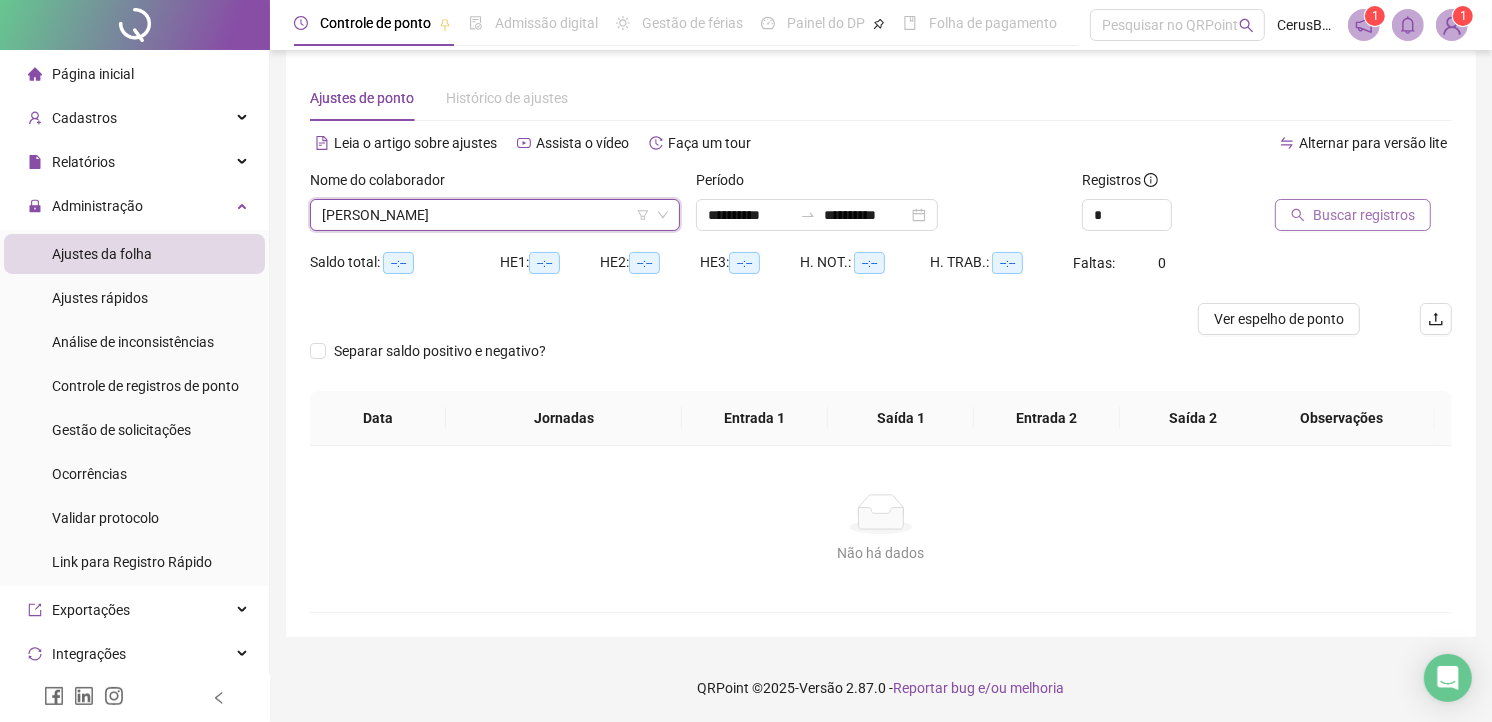 click on "Buscar registros" at bounding box center [1364, 215] 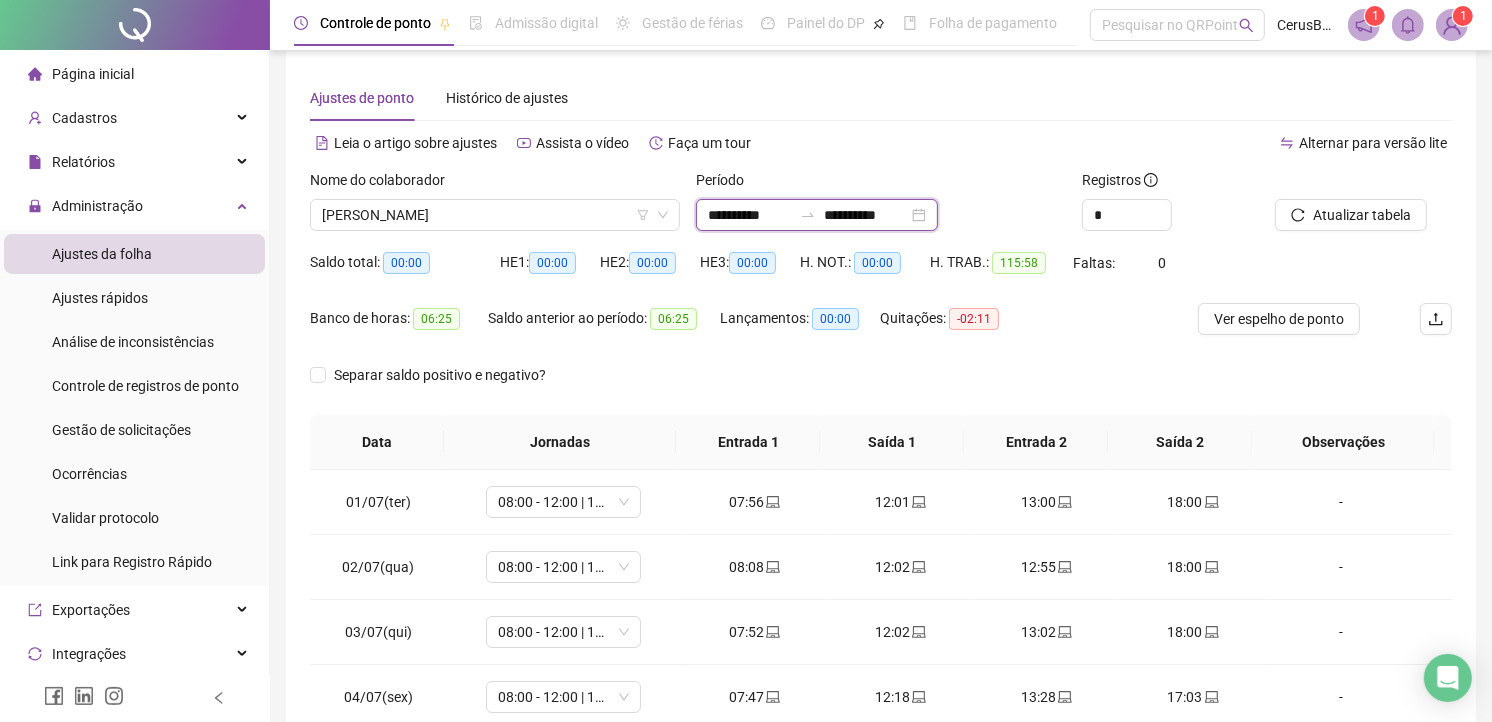 click on "**********" at bounding box center (750, 215) 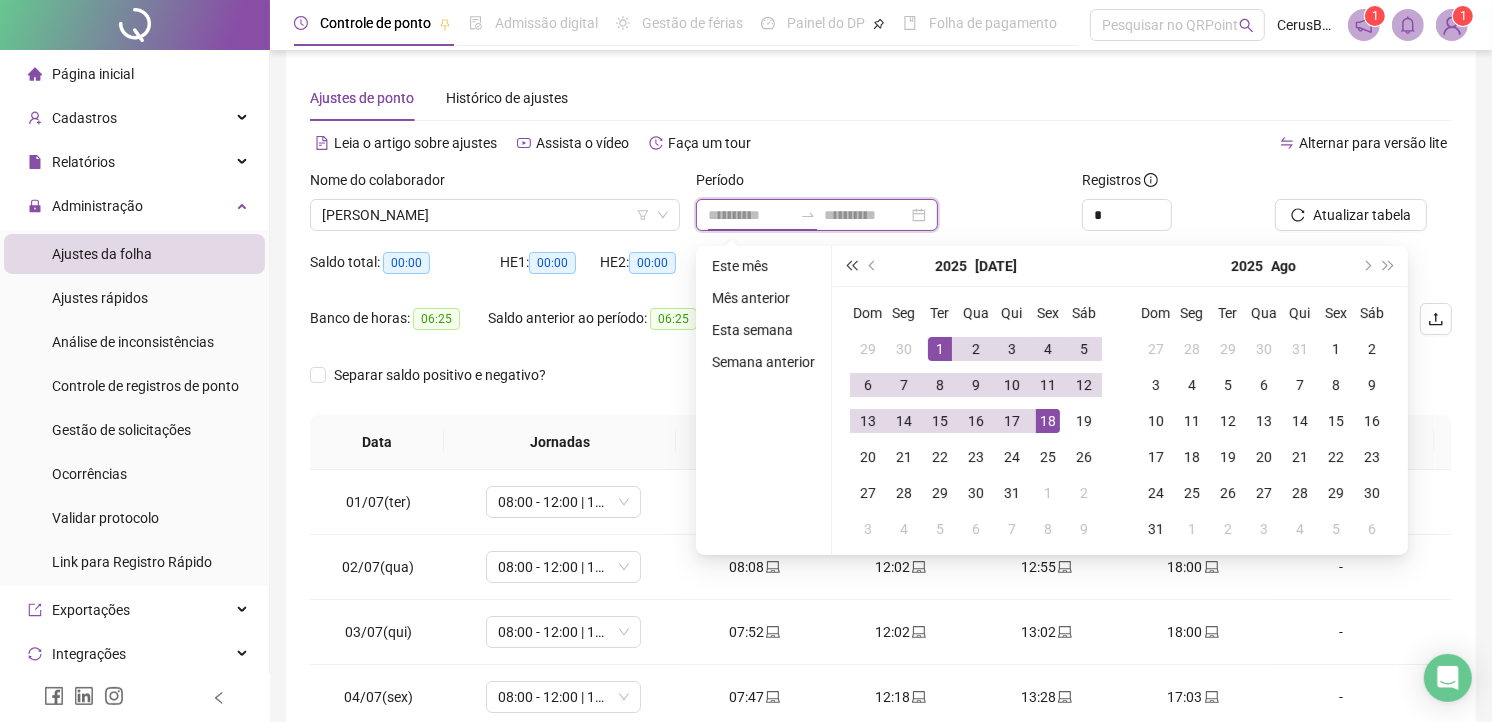 type on "**********" 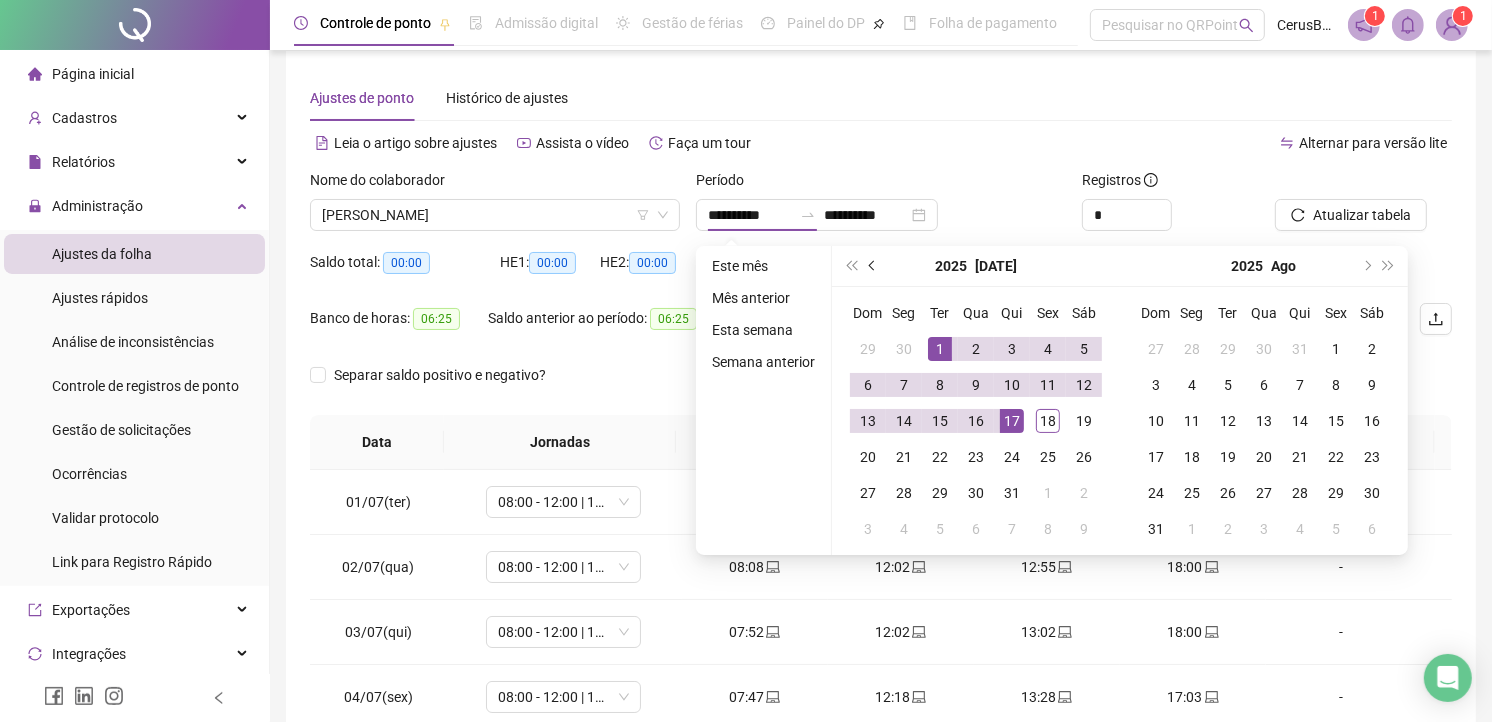 click at bounding box center [873, 266] 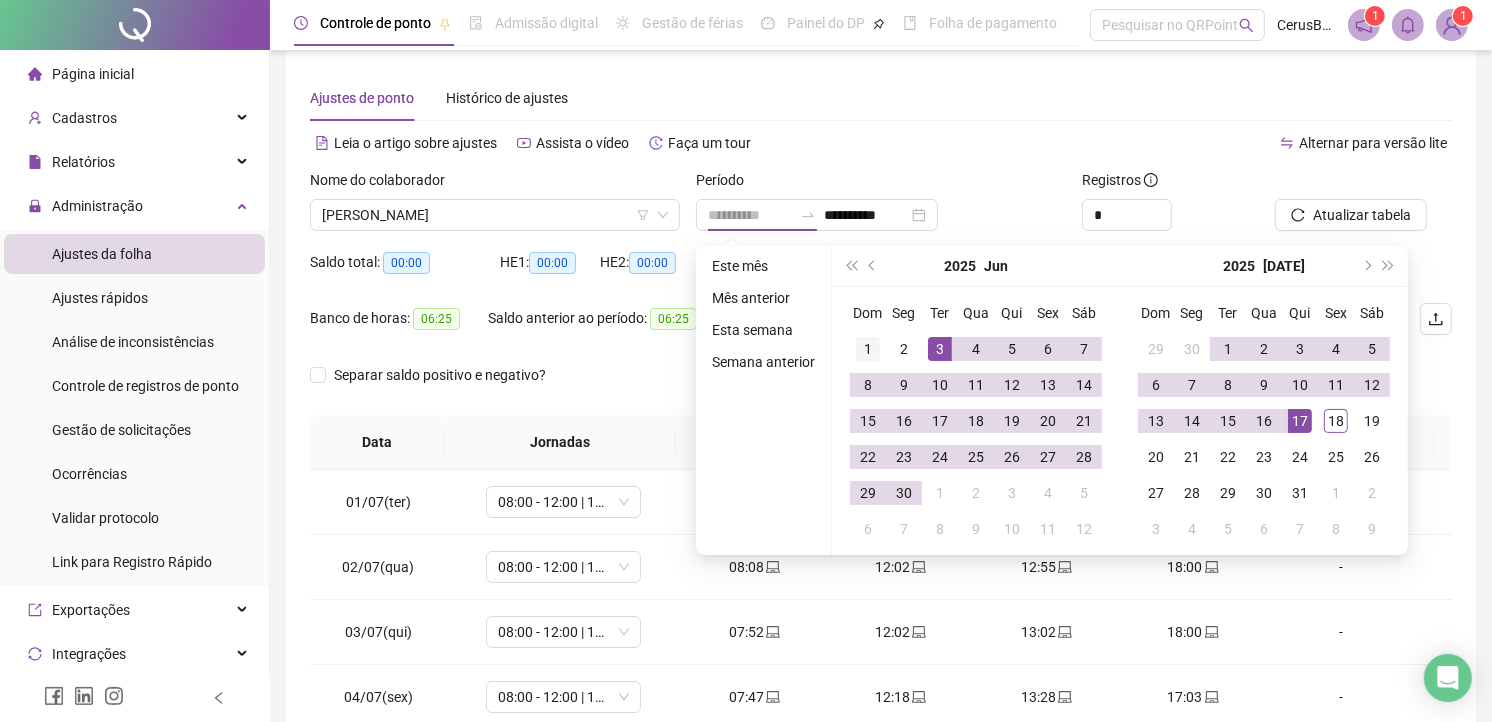 type on "**********" 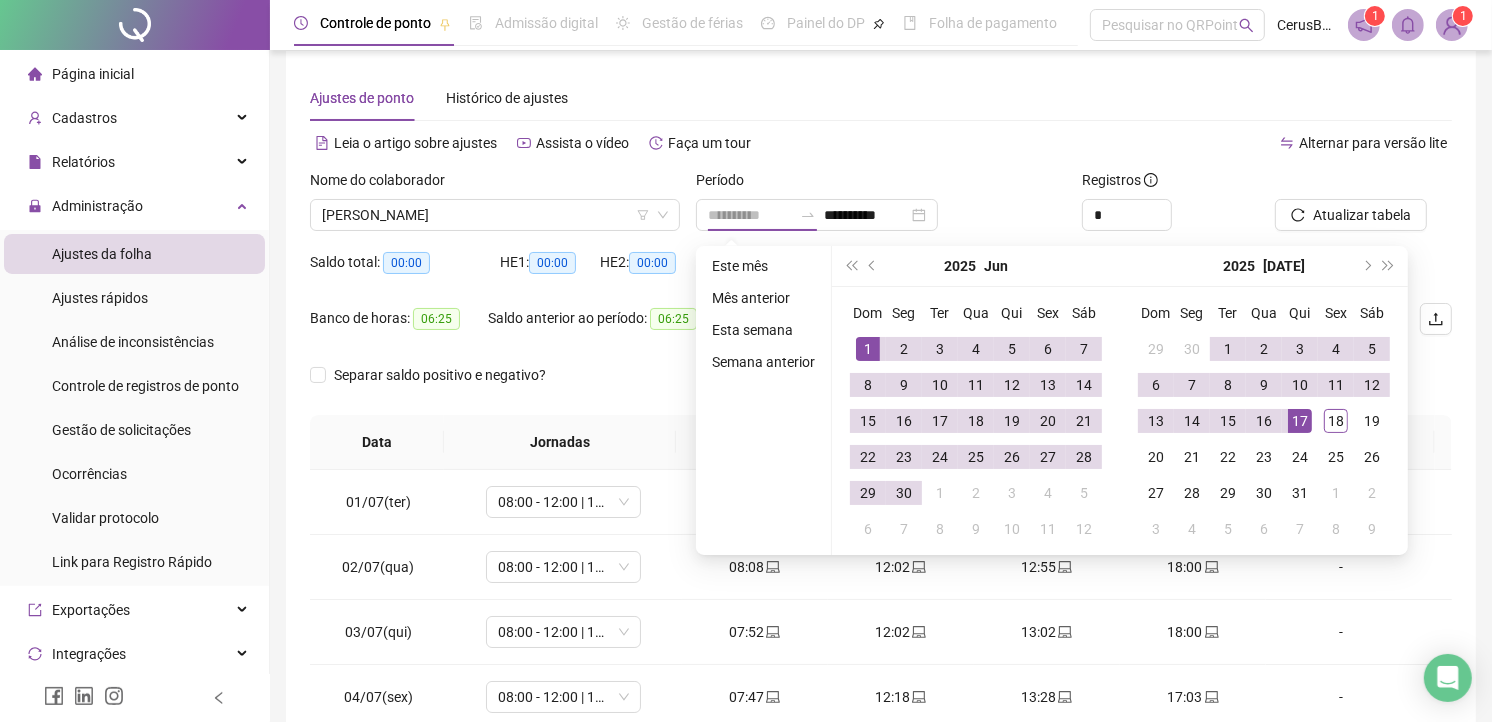click on "1" at bounding box center (868, 349) 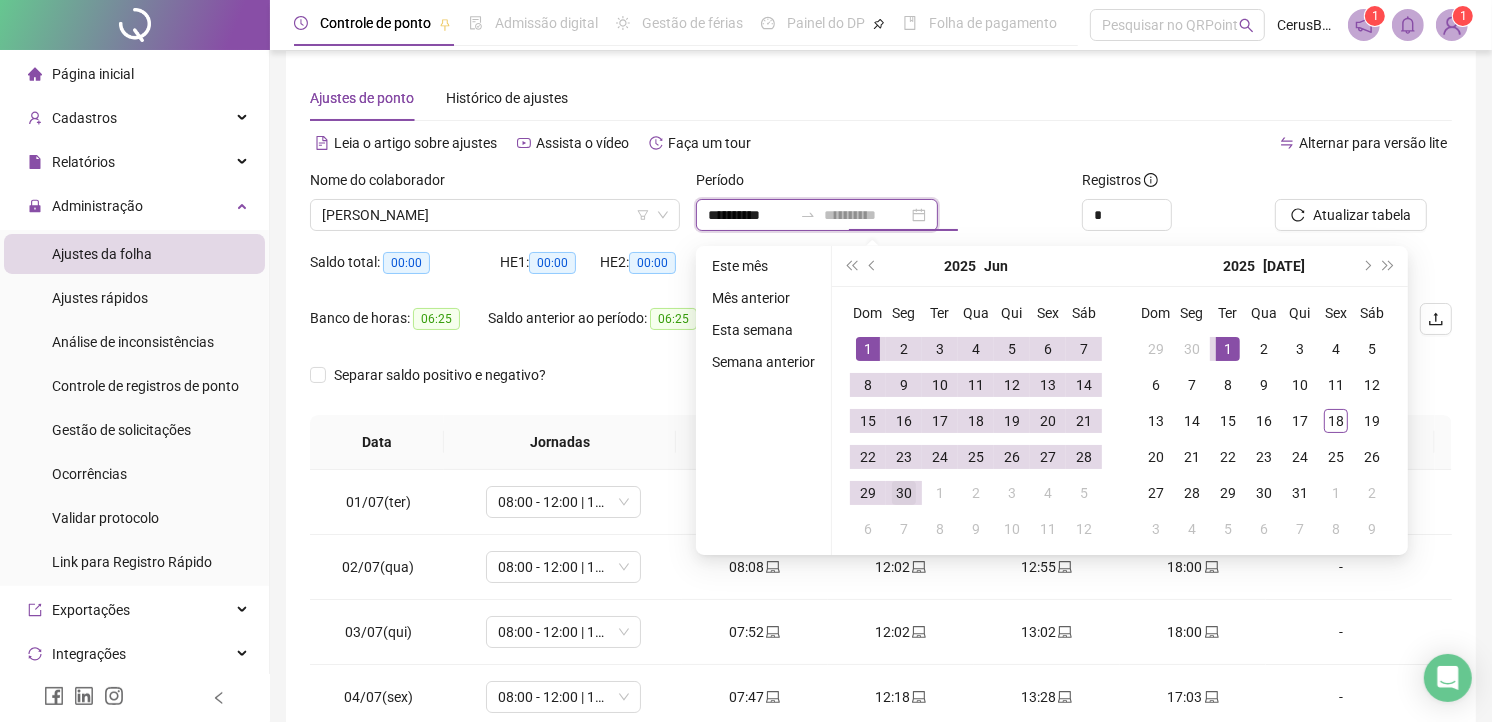 type on "**********" 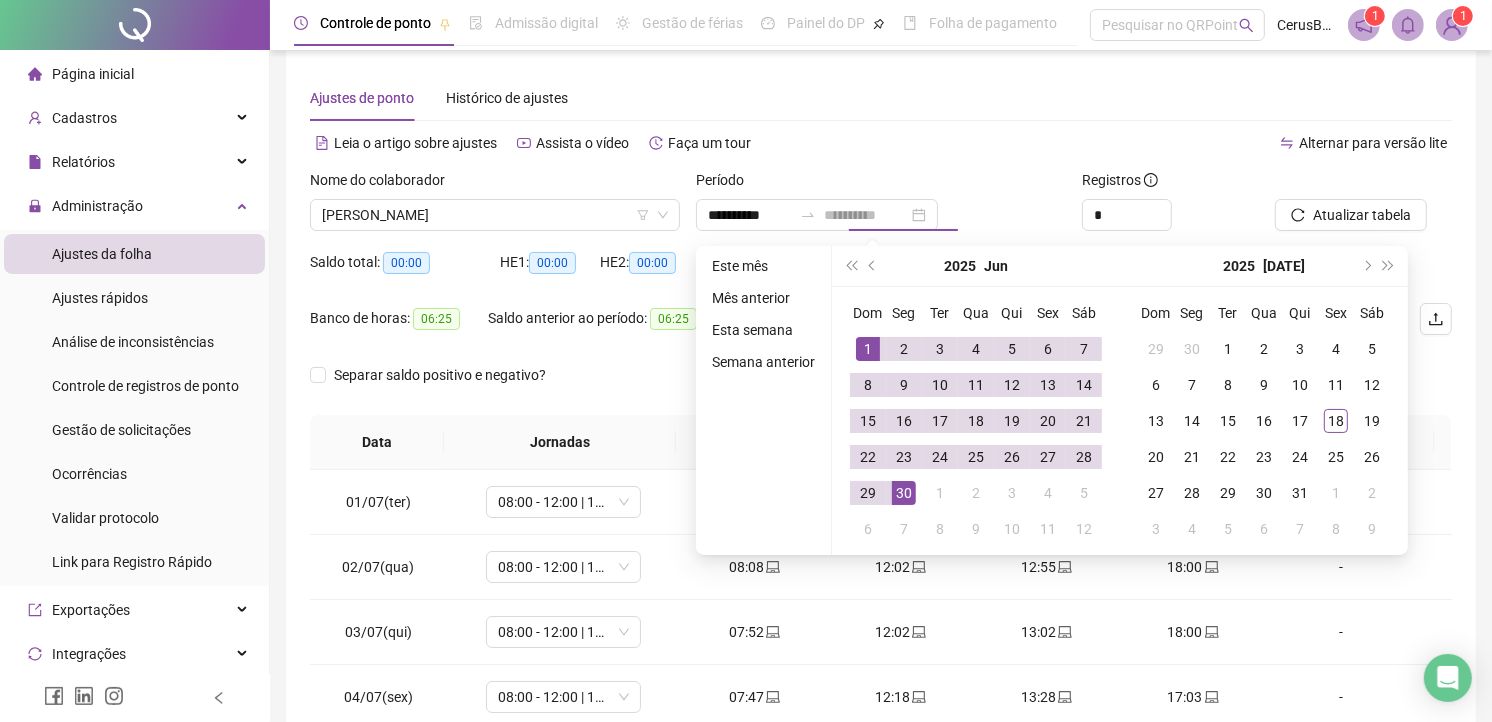 click on "30" at bounding box center (904, 493) 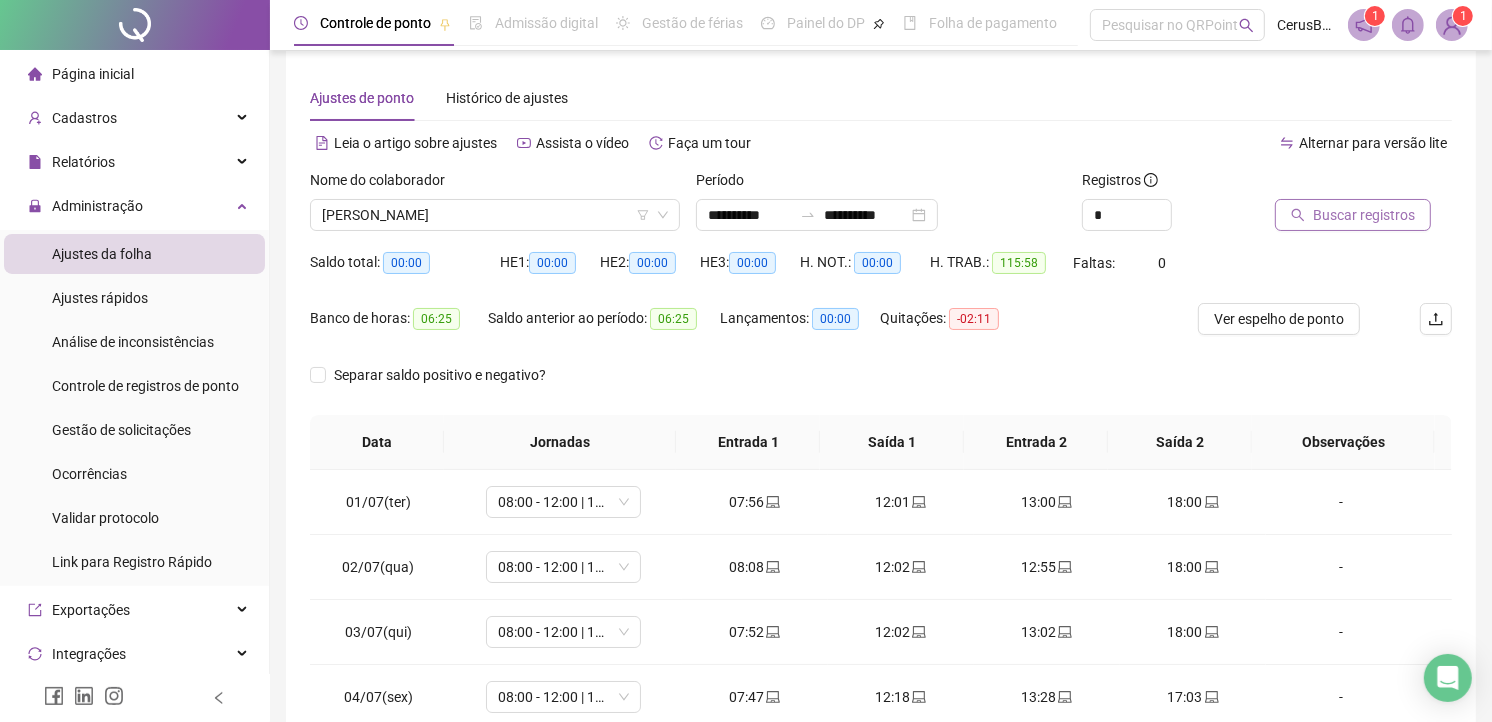 click on "Buscar registros" at bounding box center [1364, 215] 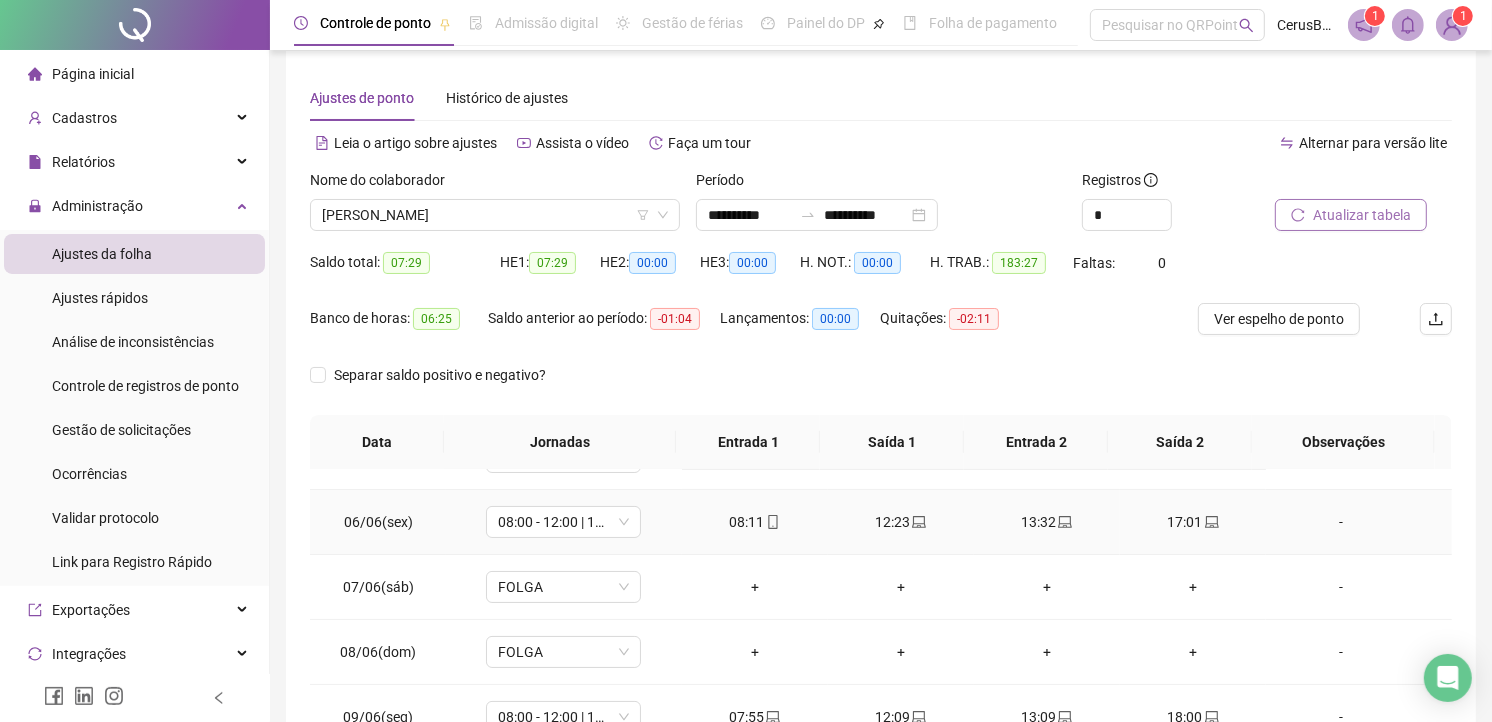 scroll, scrollTop: 444, scrollLeft: 0, axis: vertical 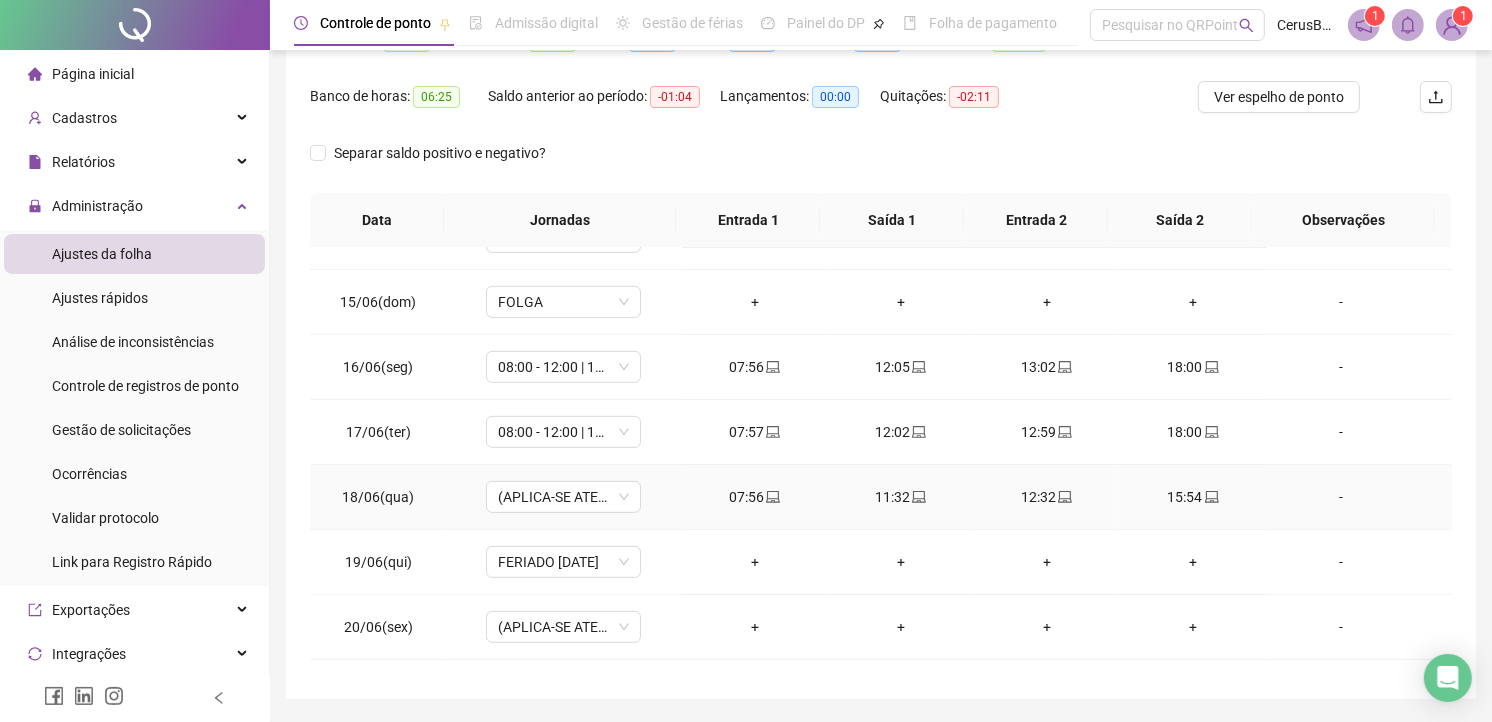 click on "-" at bounding box center (1341, 497) 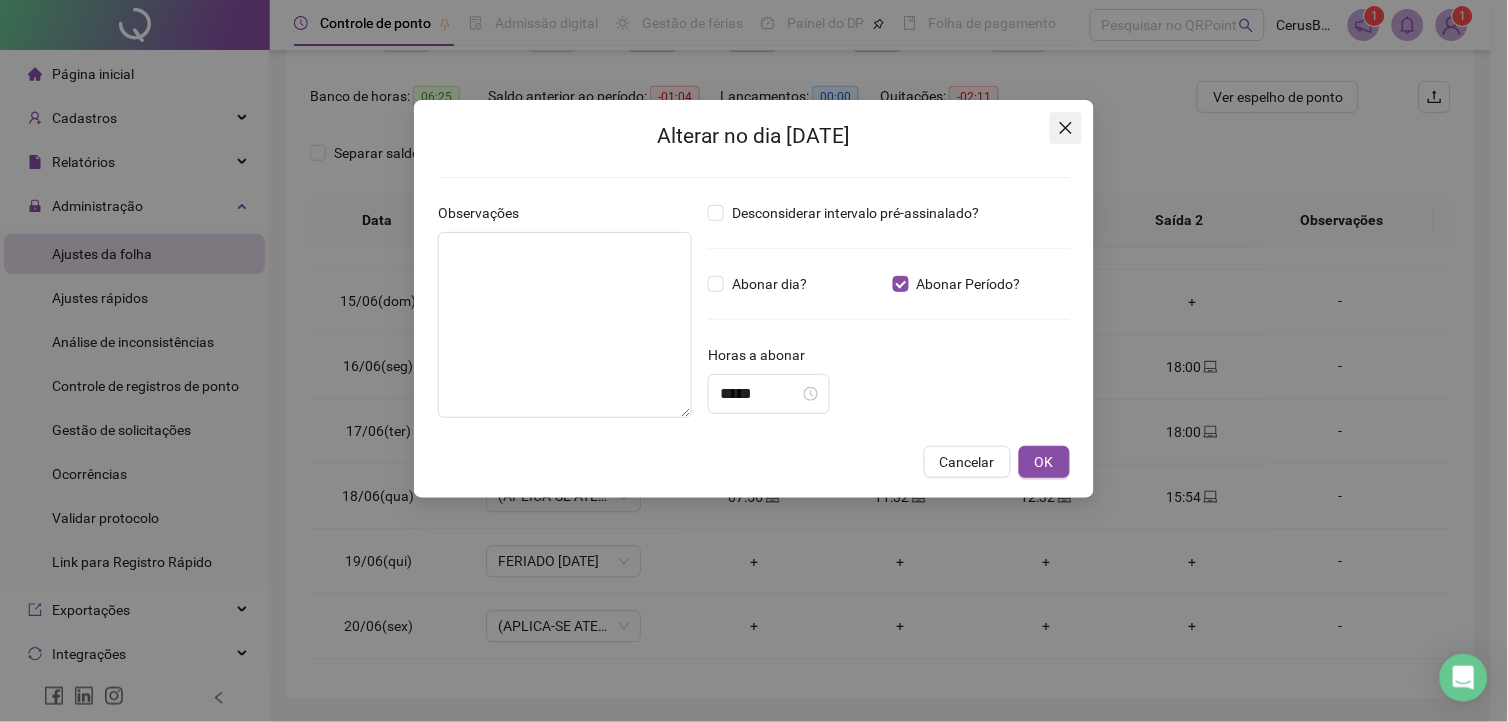click 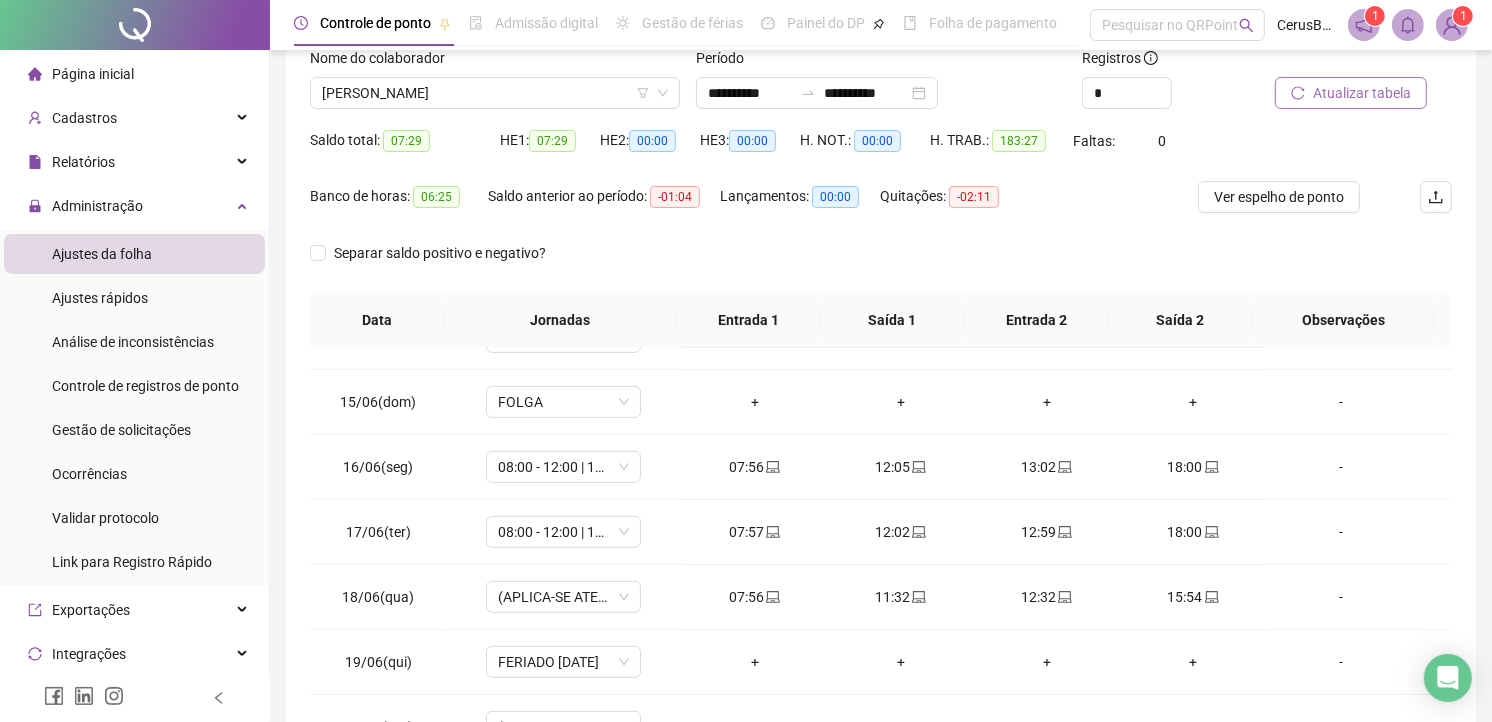 scroll, scrollTop: 15, scrollLeft: 0, axis: vertical 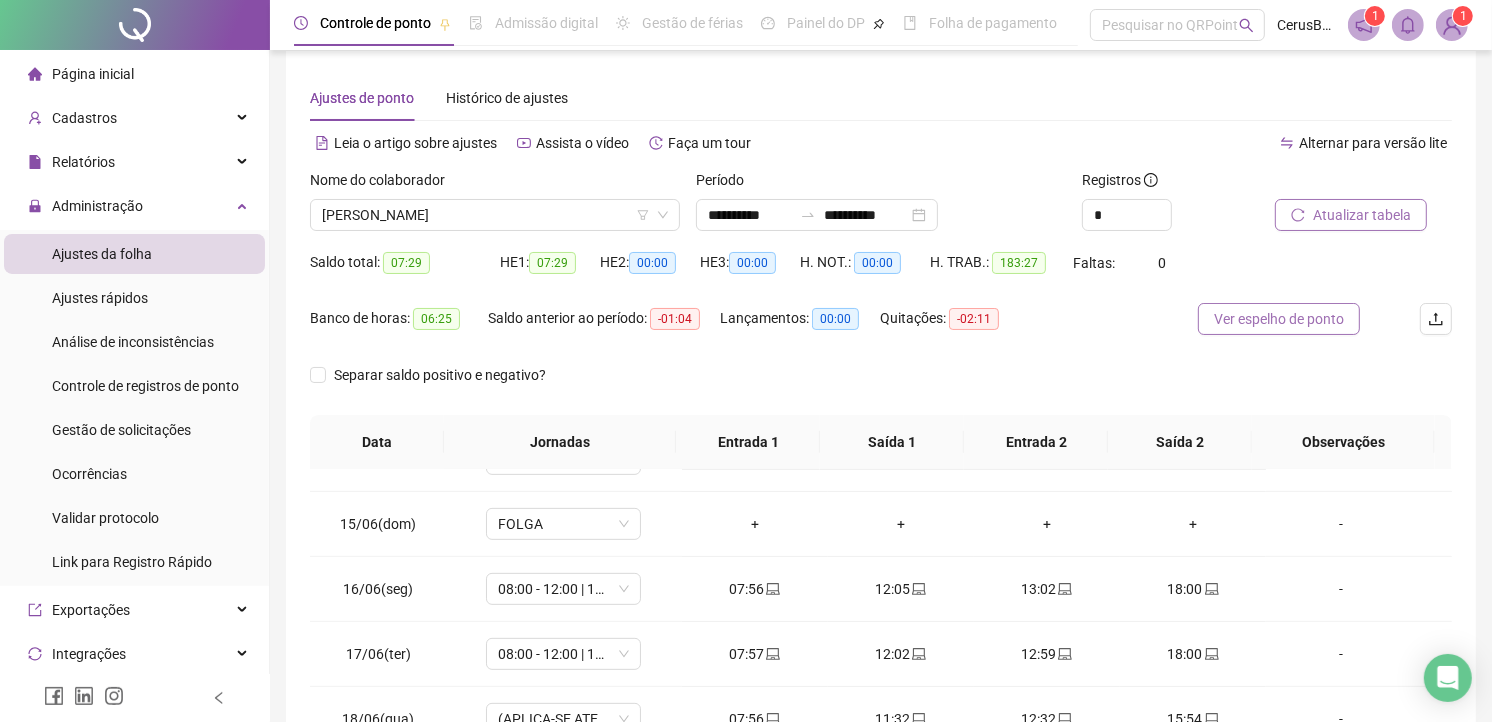 click on "Ver espelho de ponto" at bounding box center (1279, 319) 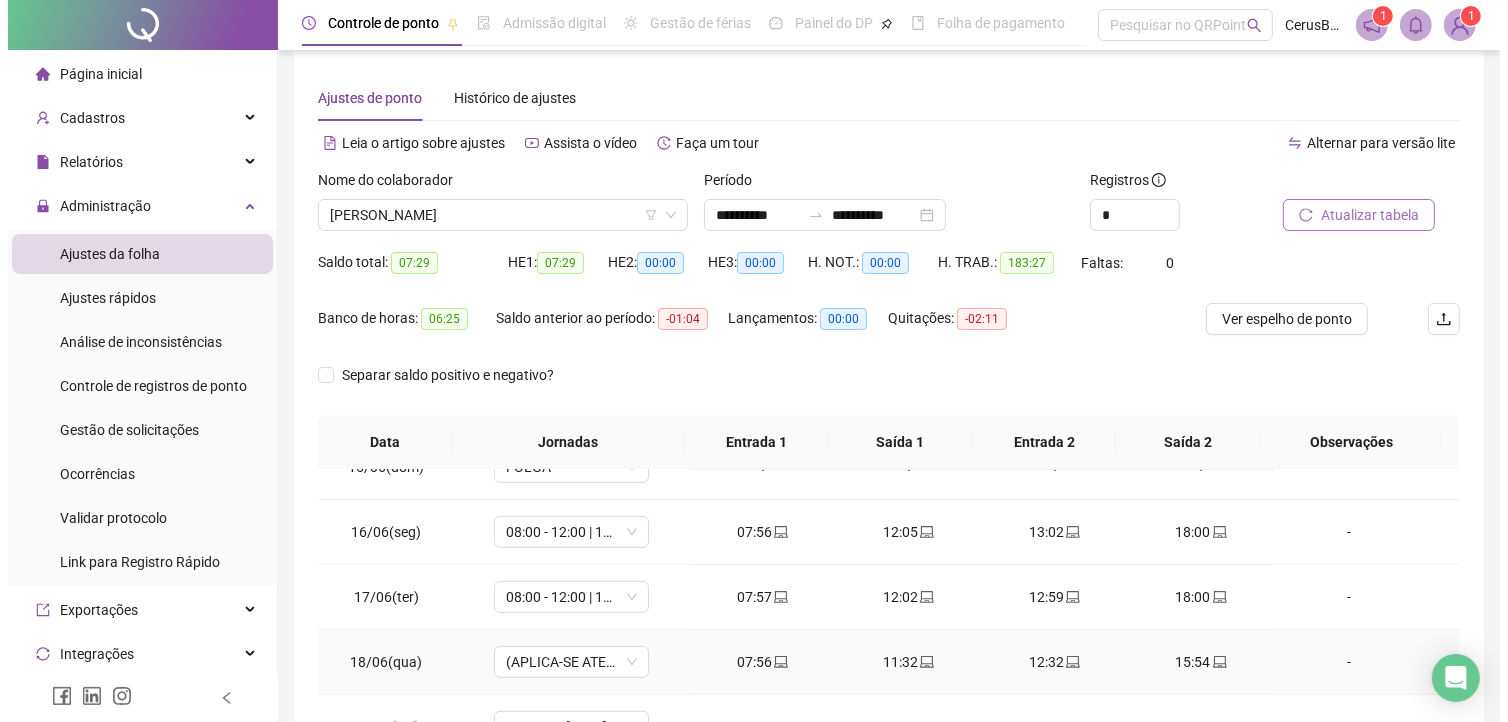 scroll, scrollTop: 1000, scrollLeft: 0, axis: vertical 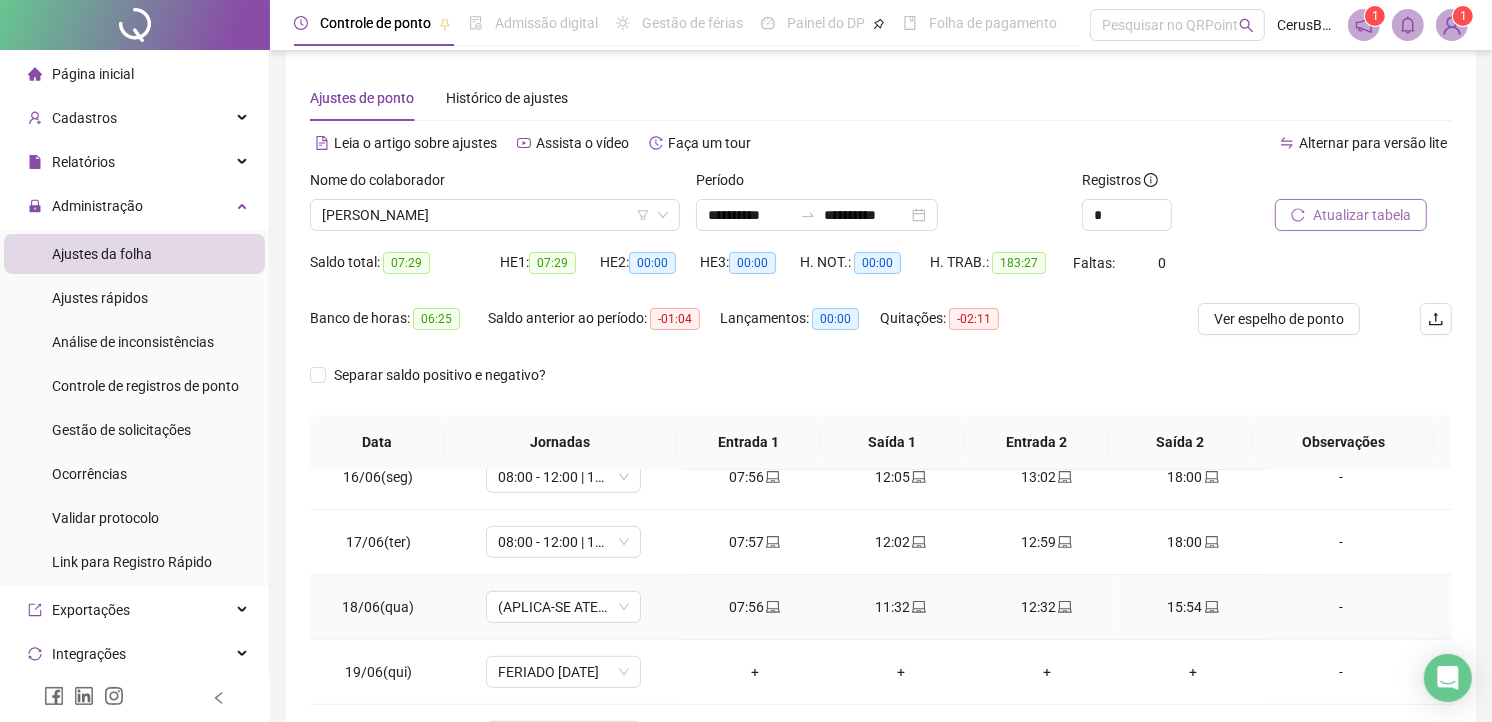 click on "-" at bounding box center (1341, 607) 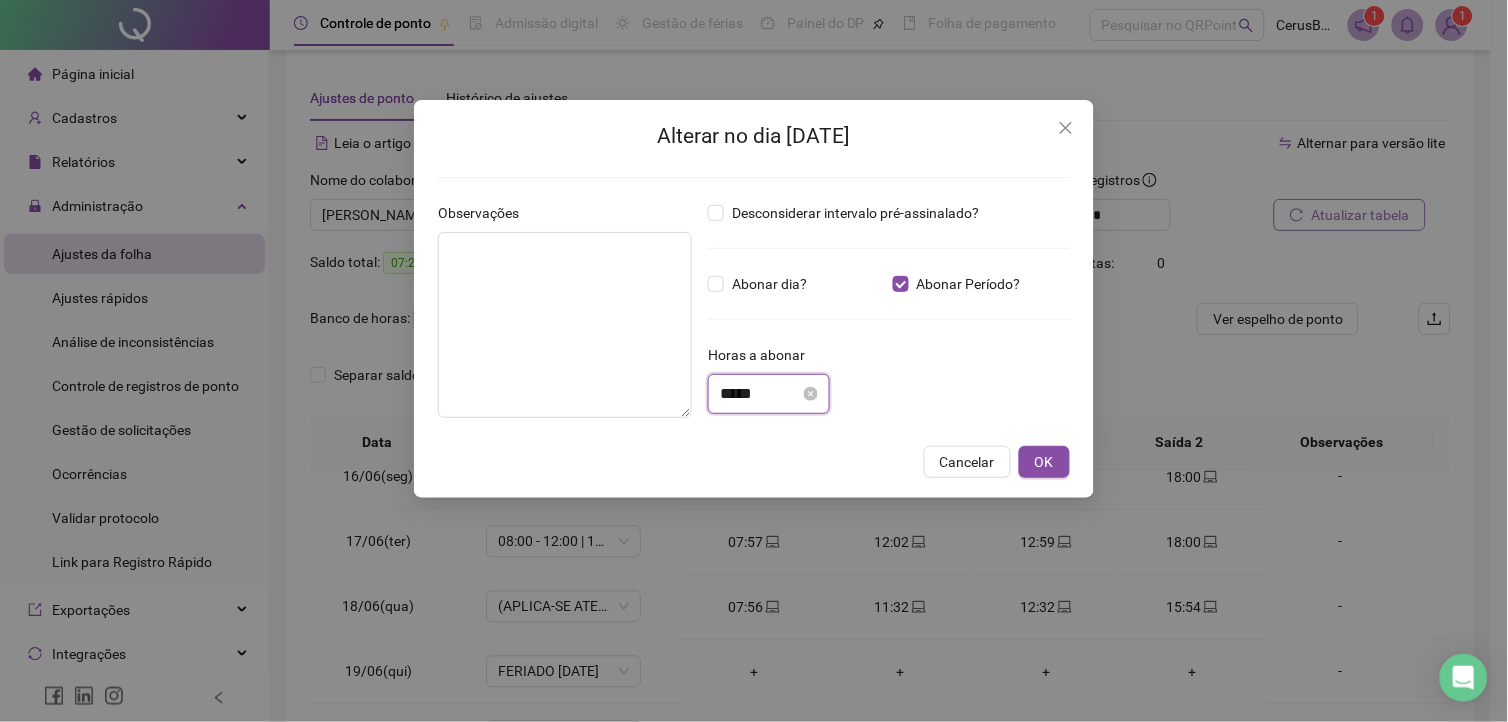 click on "*****" at bounding box center [760, 394] 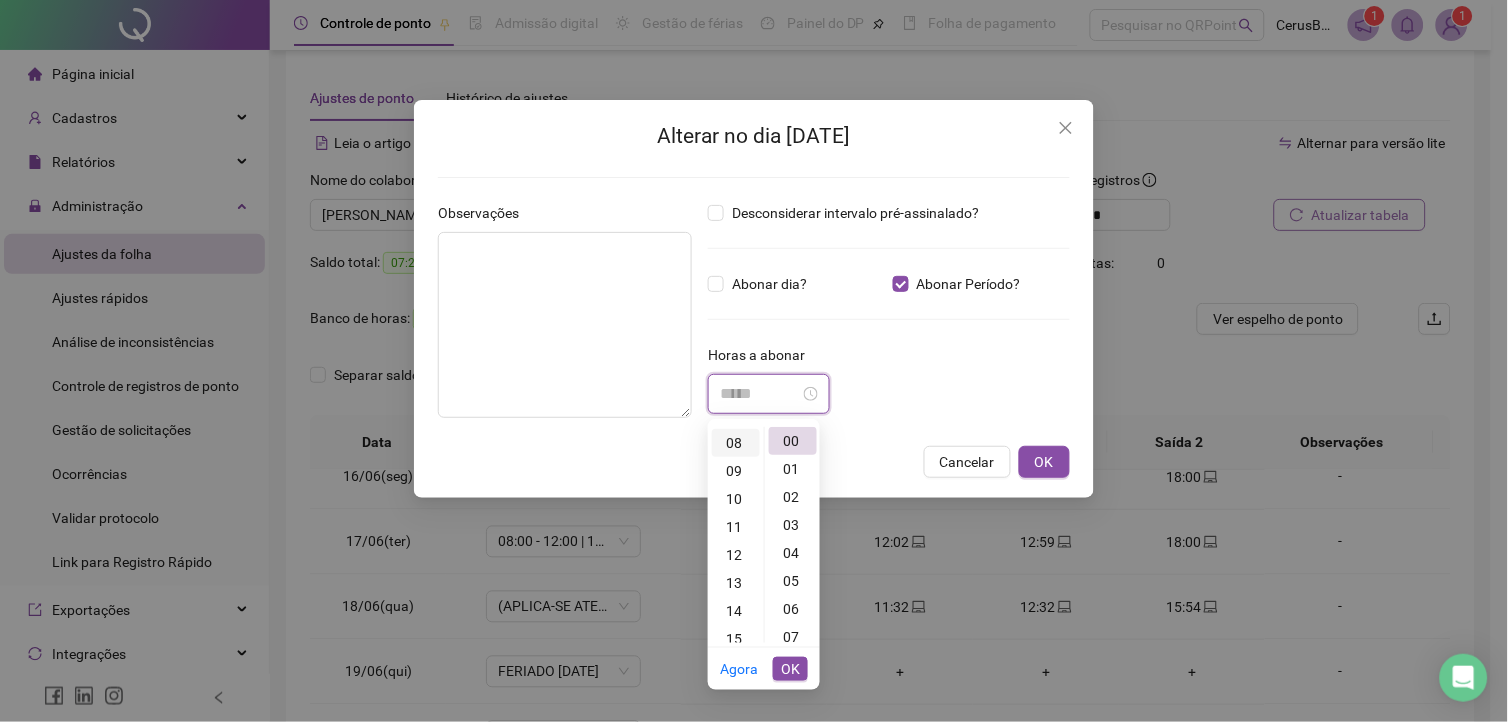 scroll, scrollTop: 111, scrollLeft: 0, axis: vertical 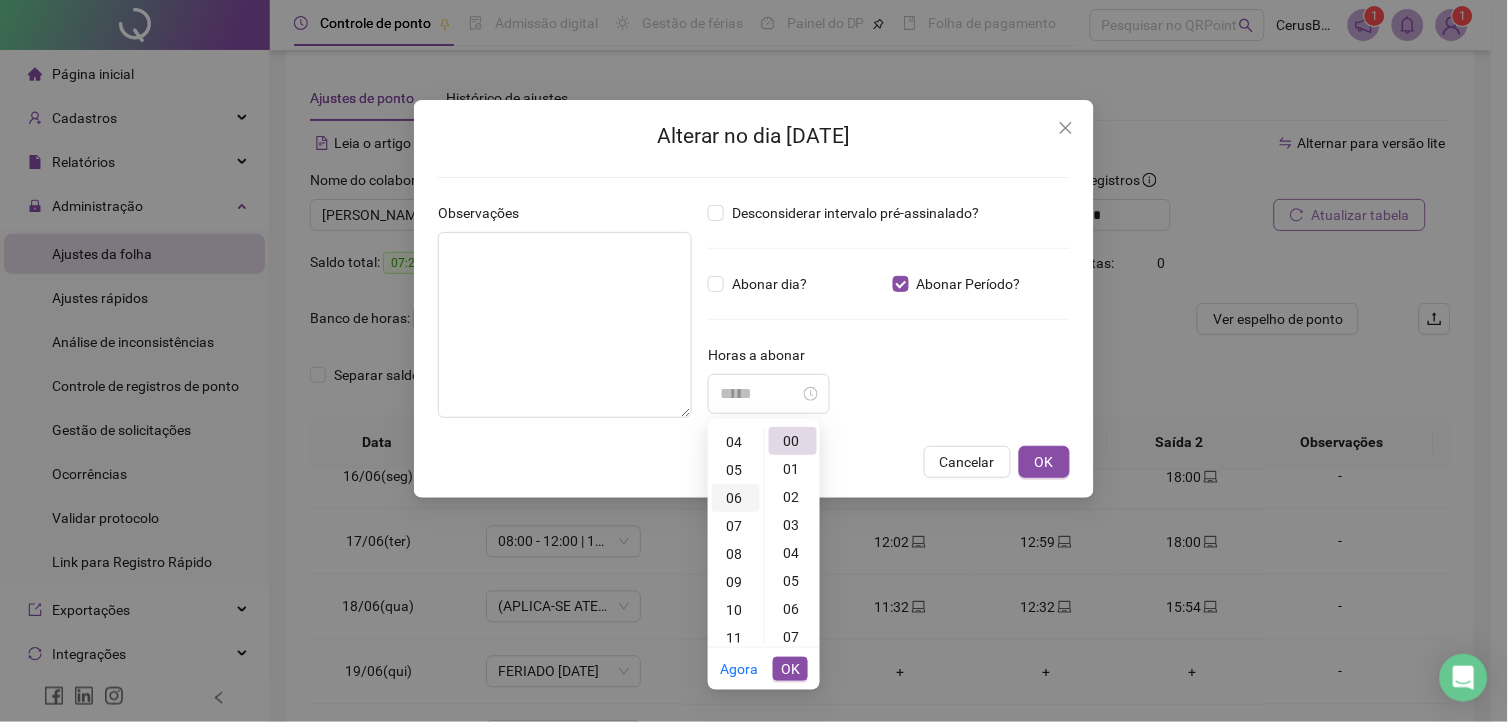 click on "06" at bounding box center (736, 498) 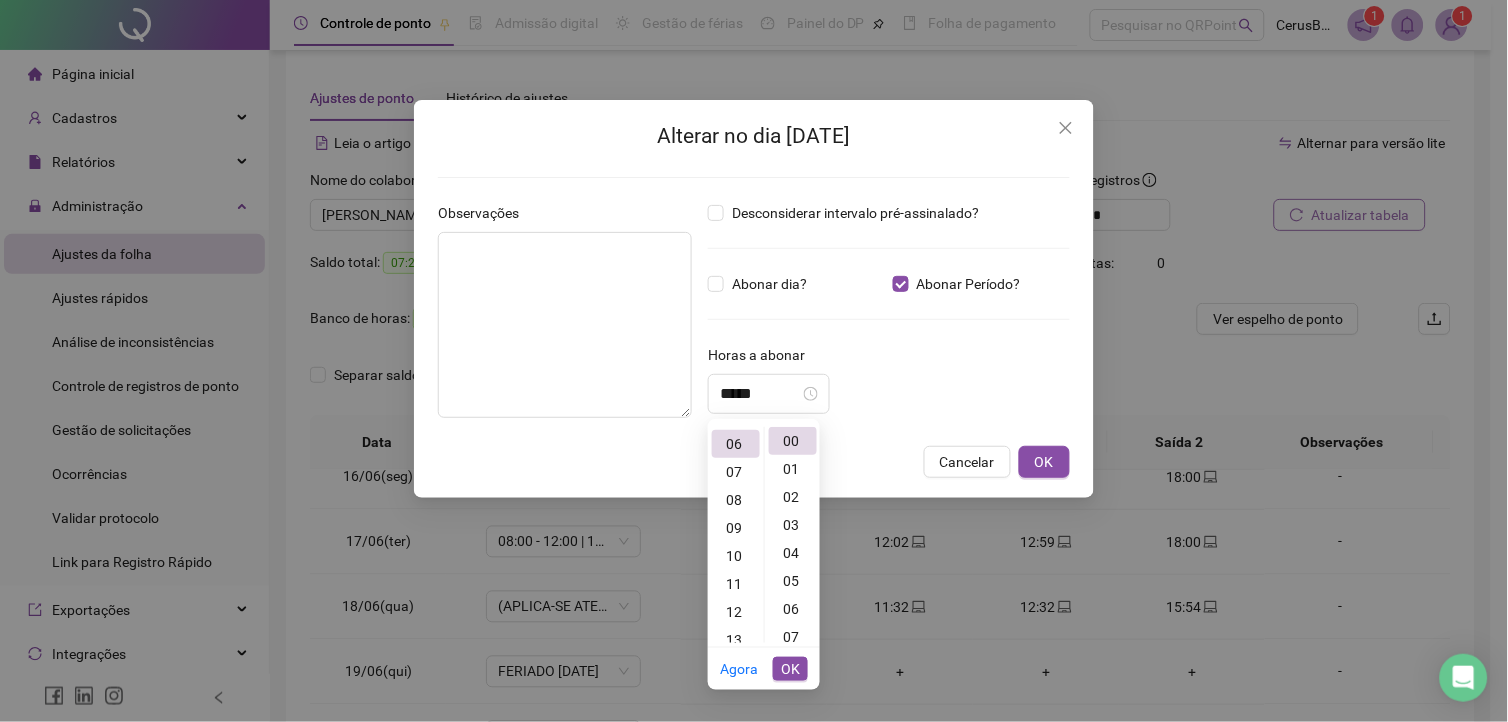 scroll, scrollTop: 167, scrollLeft: 0, axis: vertical 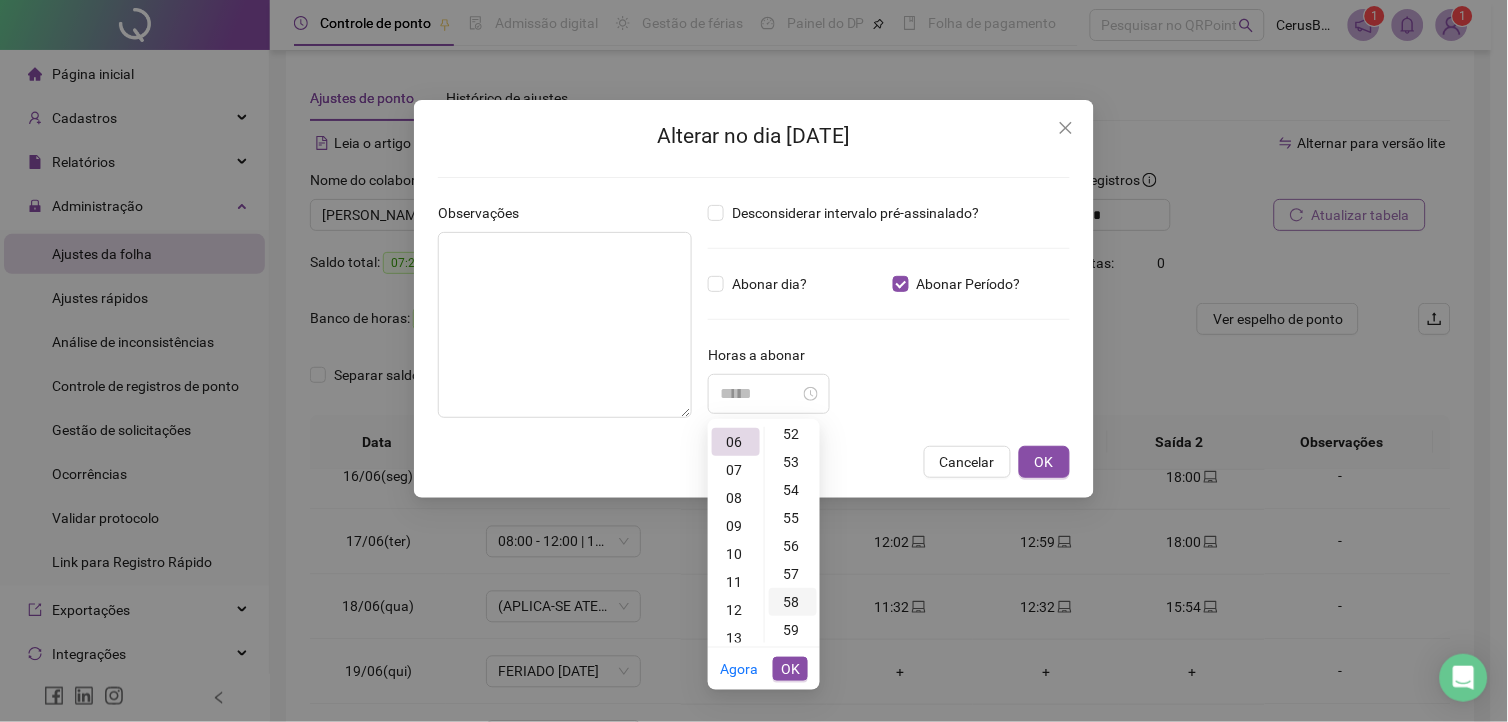 click on "58" at bounding box center [793, 602] 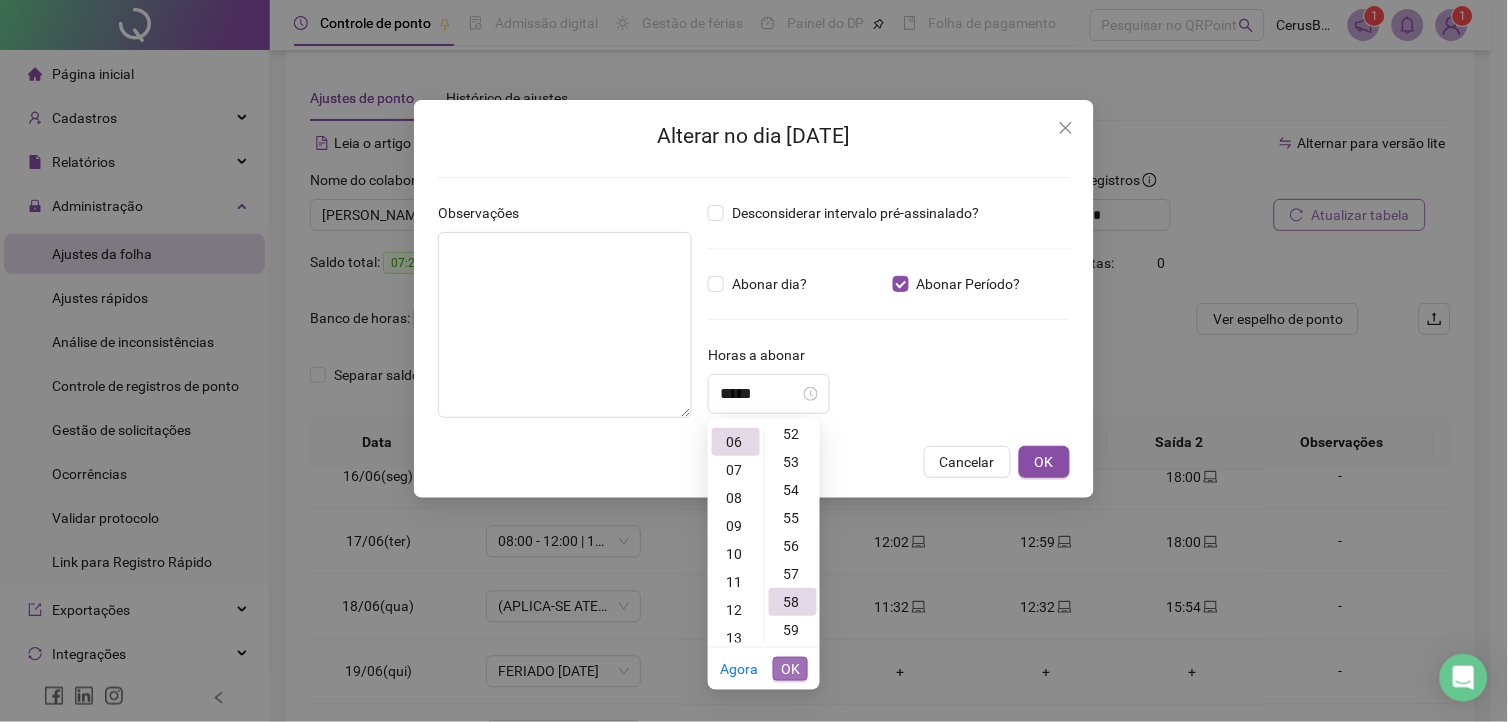 click on "OK" at bounding box center (790, 669) 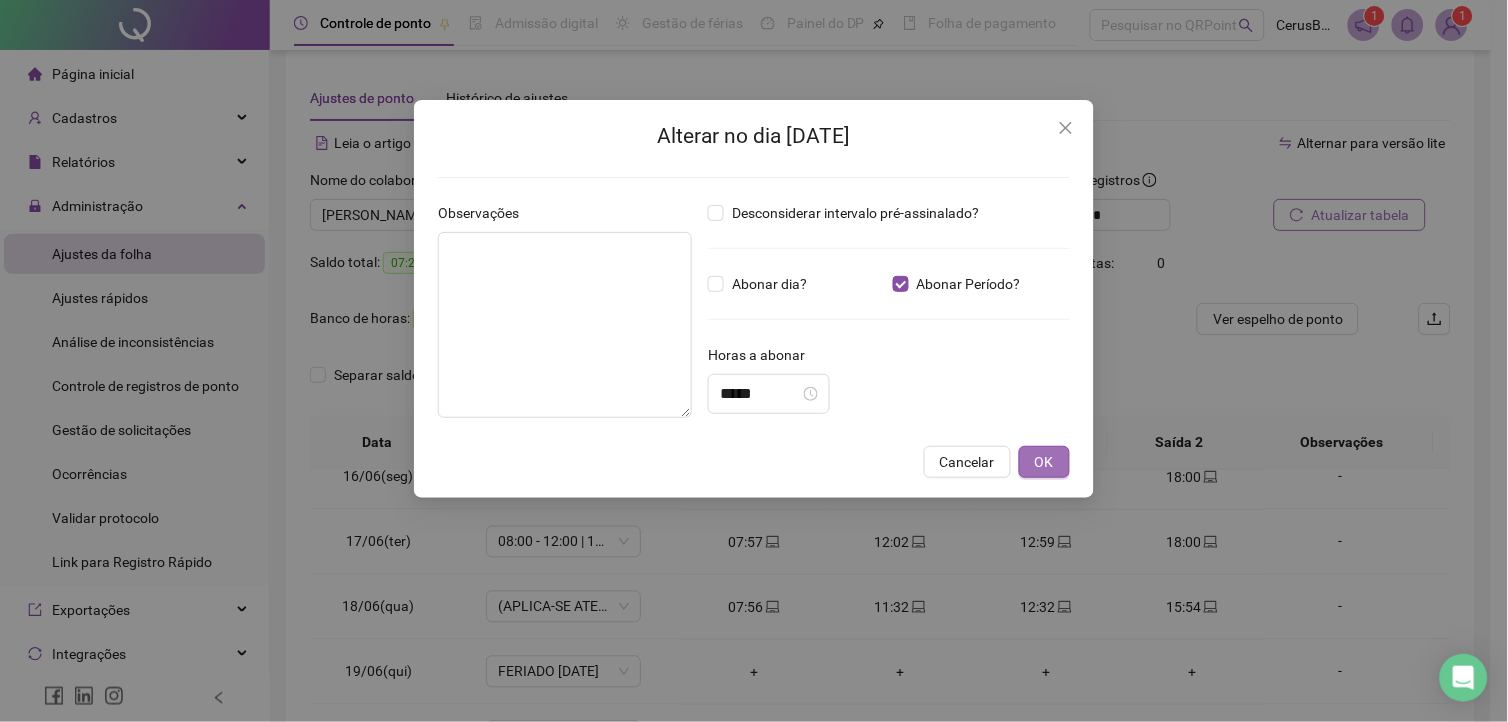 click on "OK" at bounding box center (1044, 462) 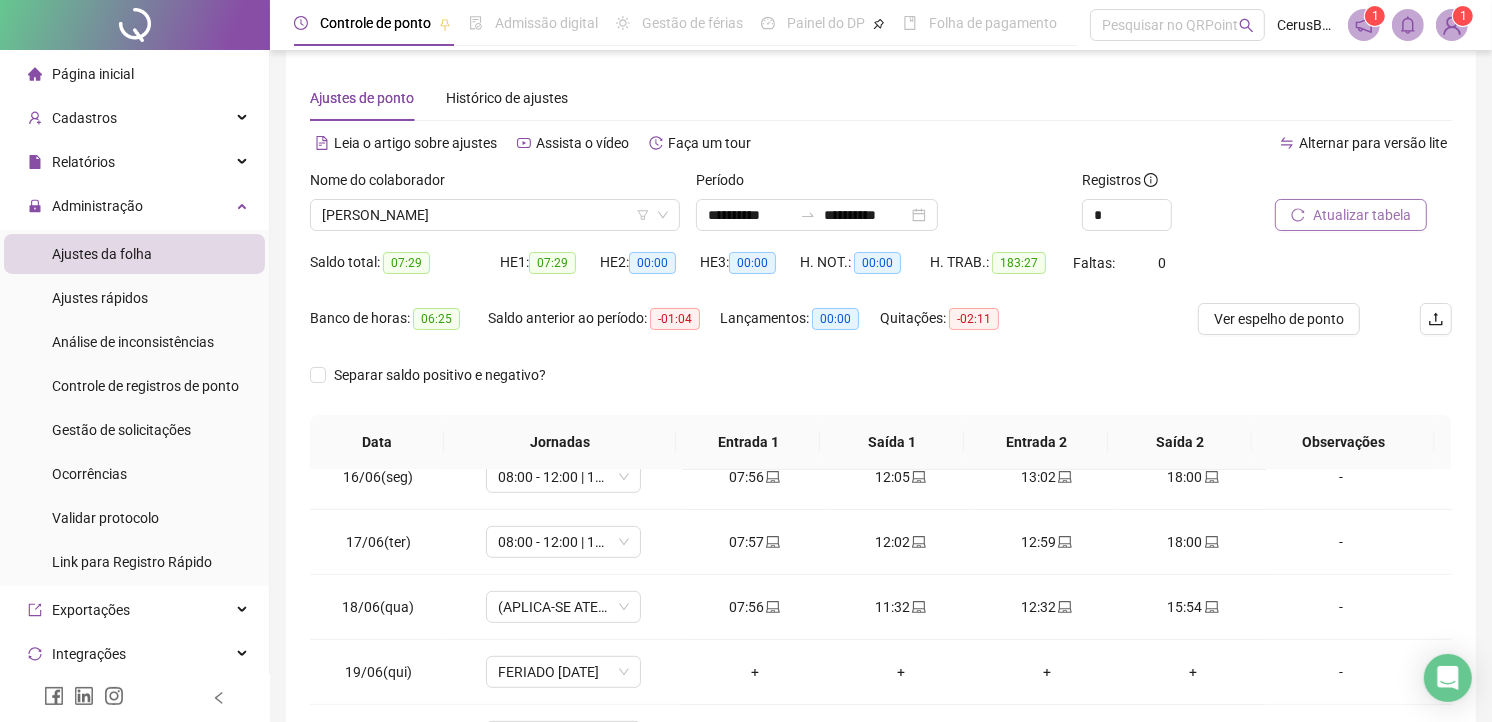 click on "Atualizar tabela" at bounding box center [1351, 215] 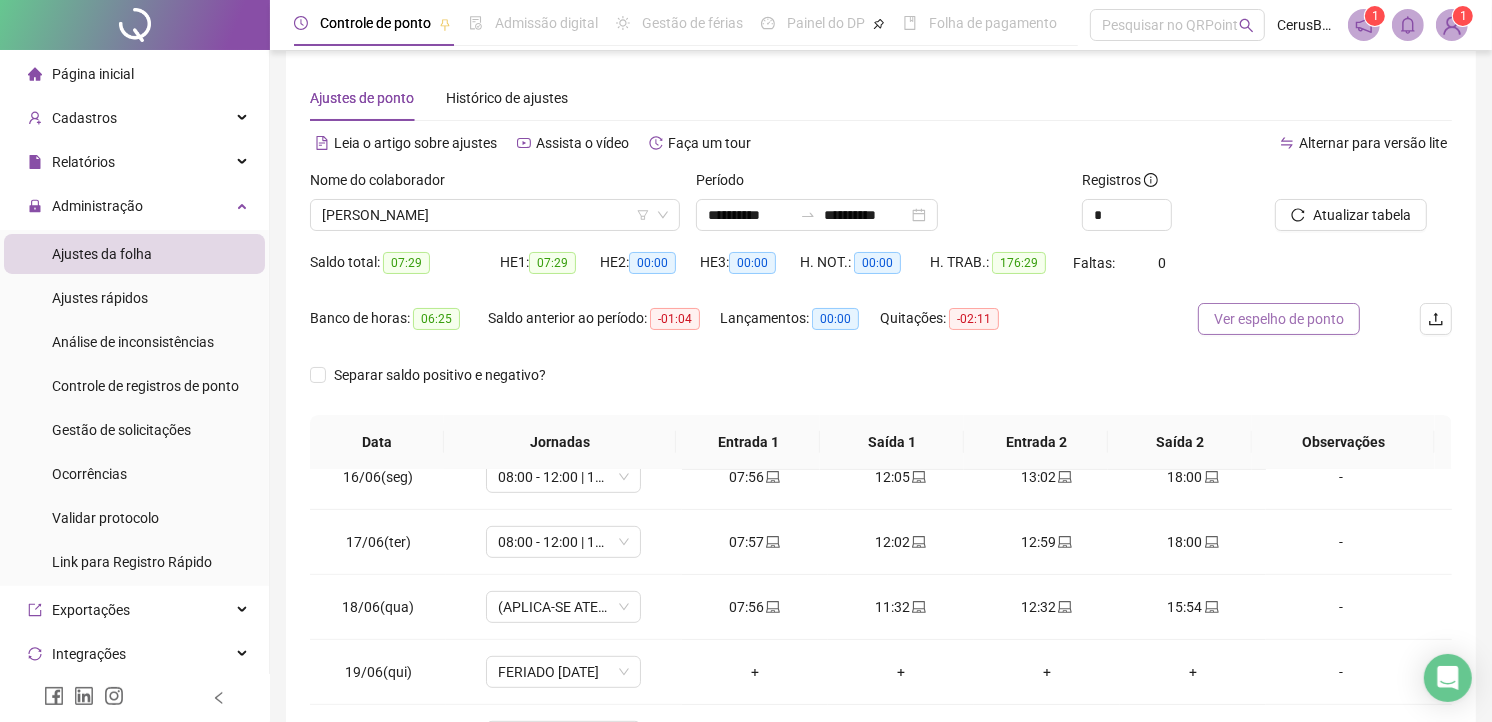 click on "Ver espelho de ponto" at bounding box center (1279, 319) 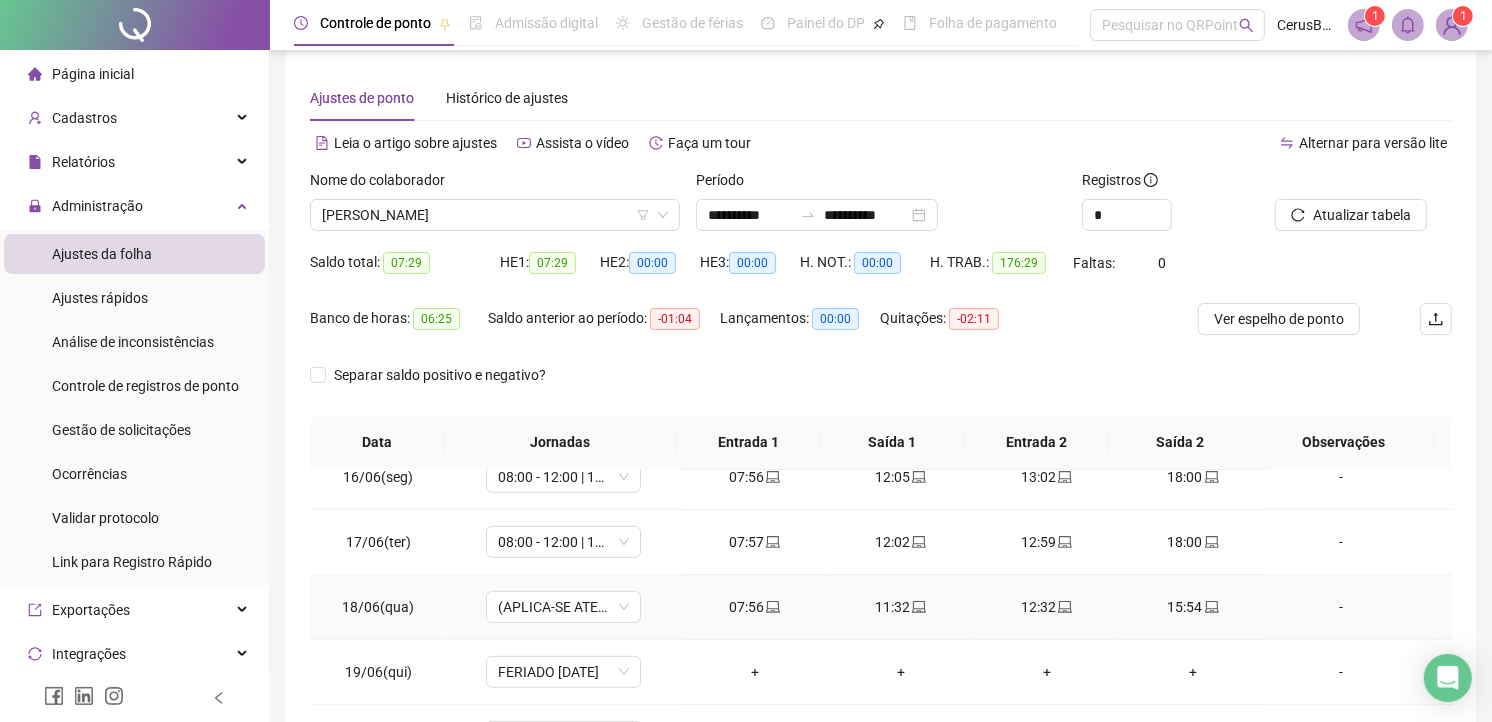 click on "-" at bounding box center [1341, 607] 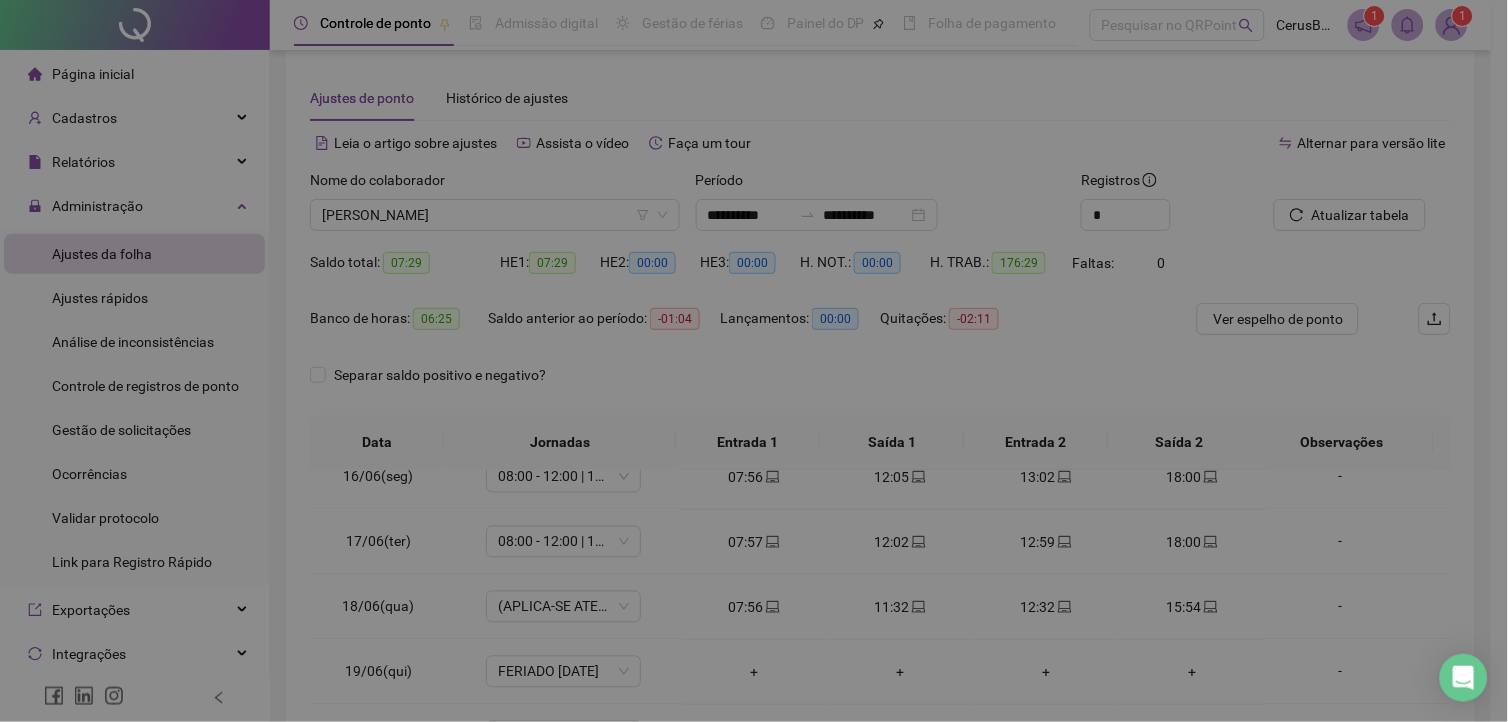 type on "*****" 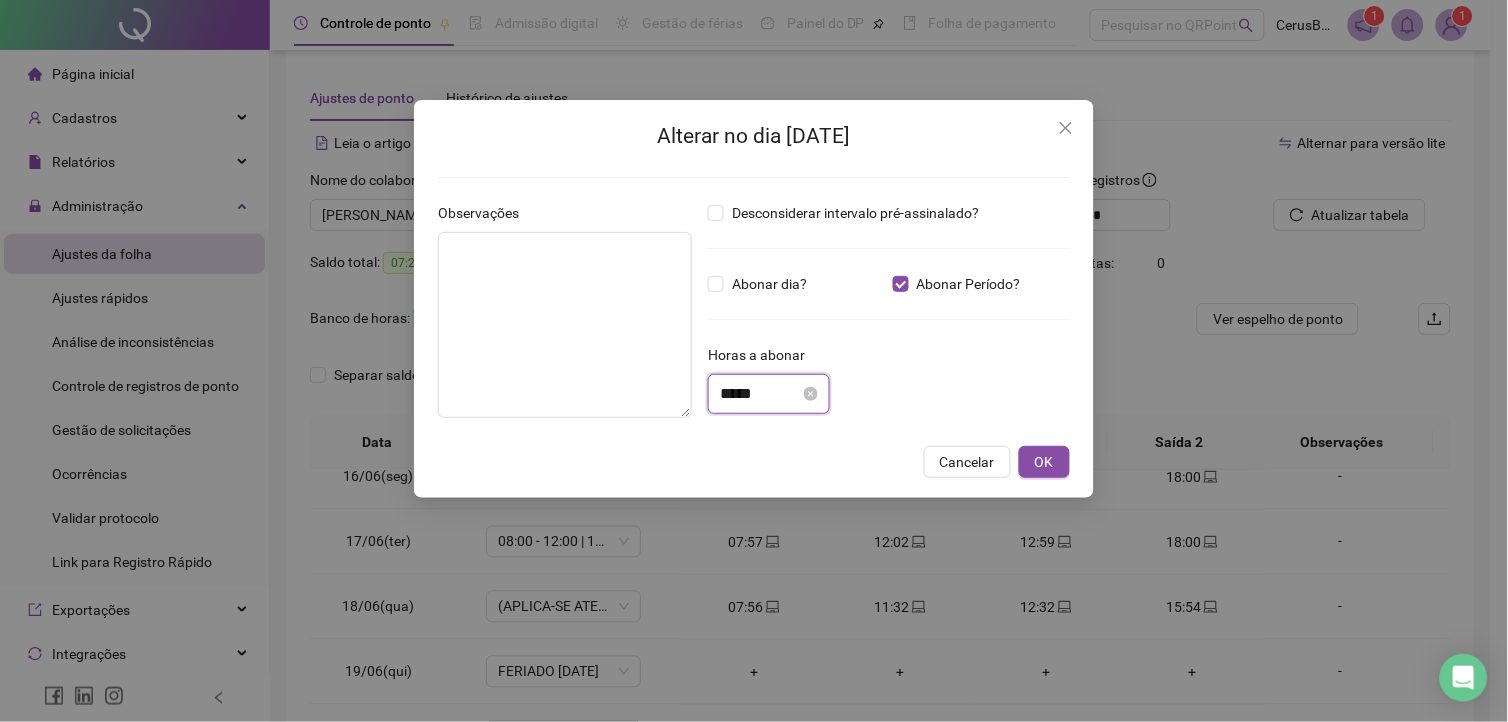 click on "*****" at bounding box center (760, 394) 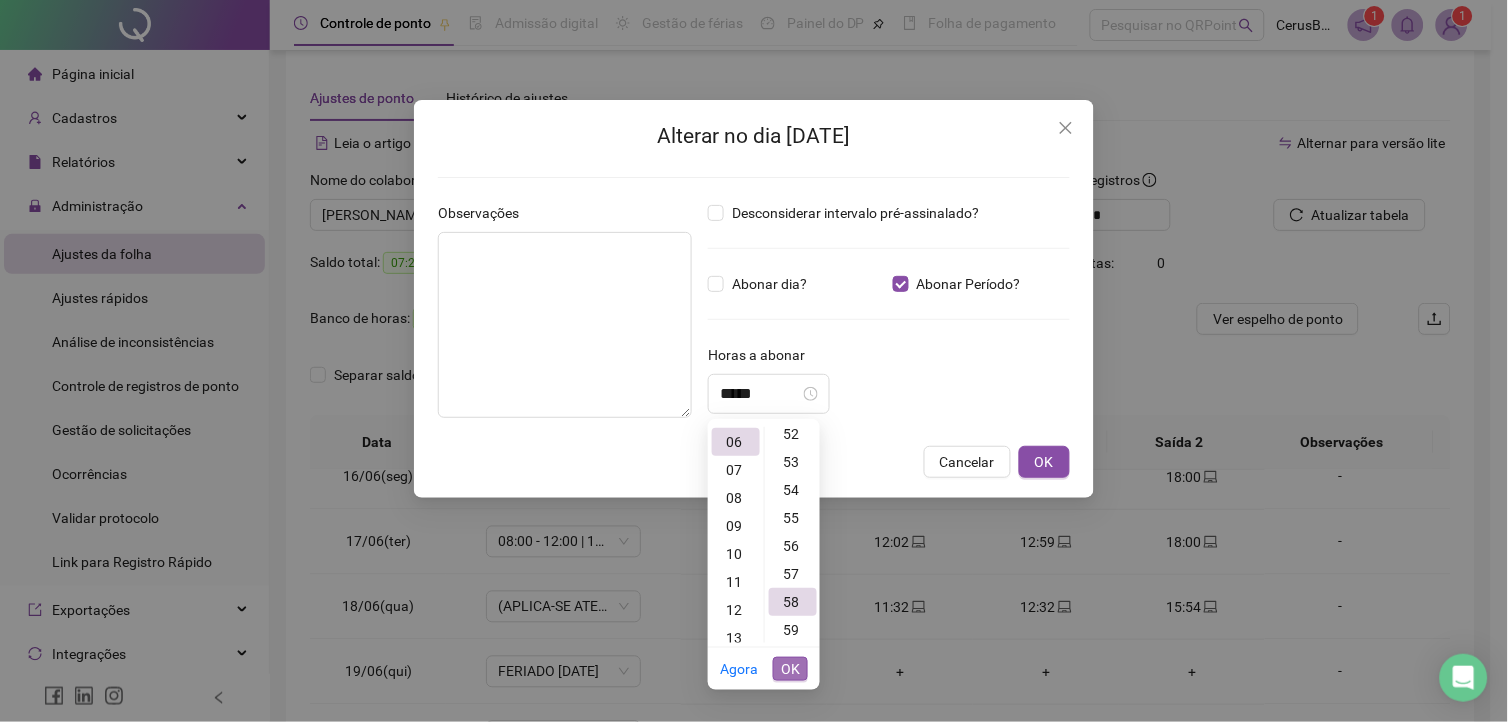 click on "OK" at bounding box center [790, 669] 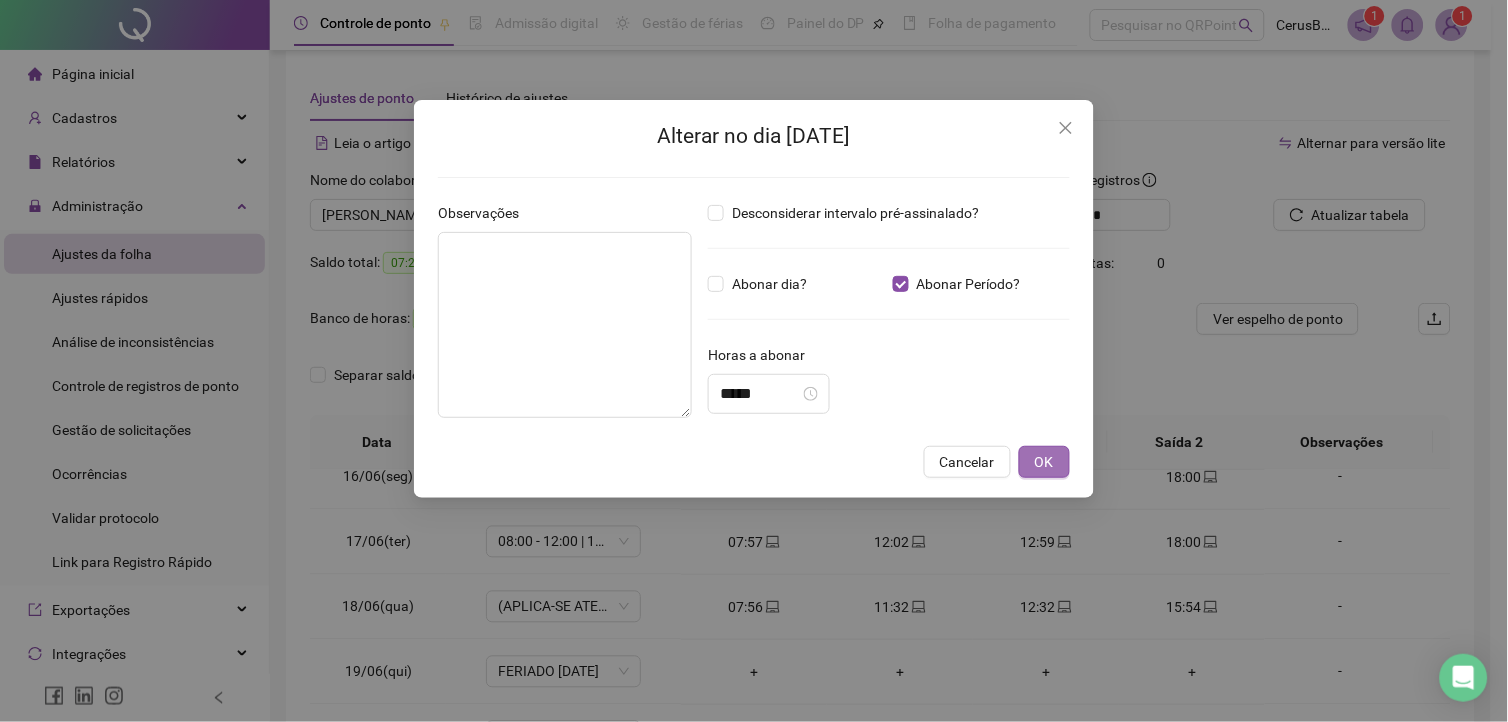click on "OK" at bounding box center (1044, 462) 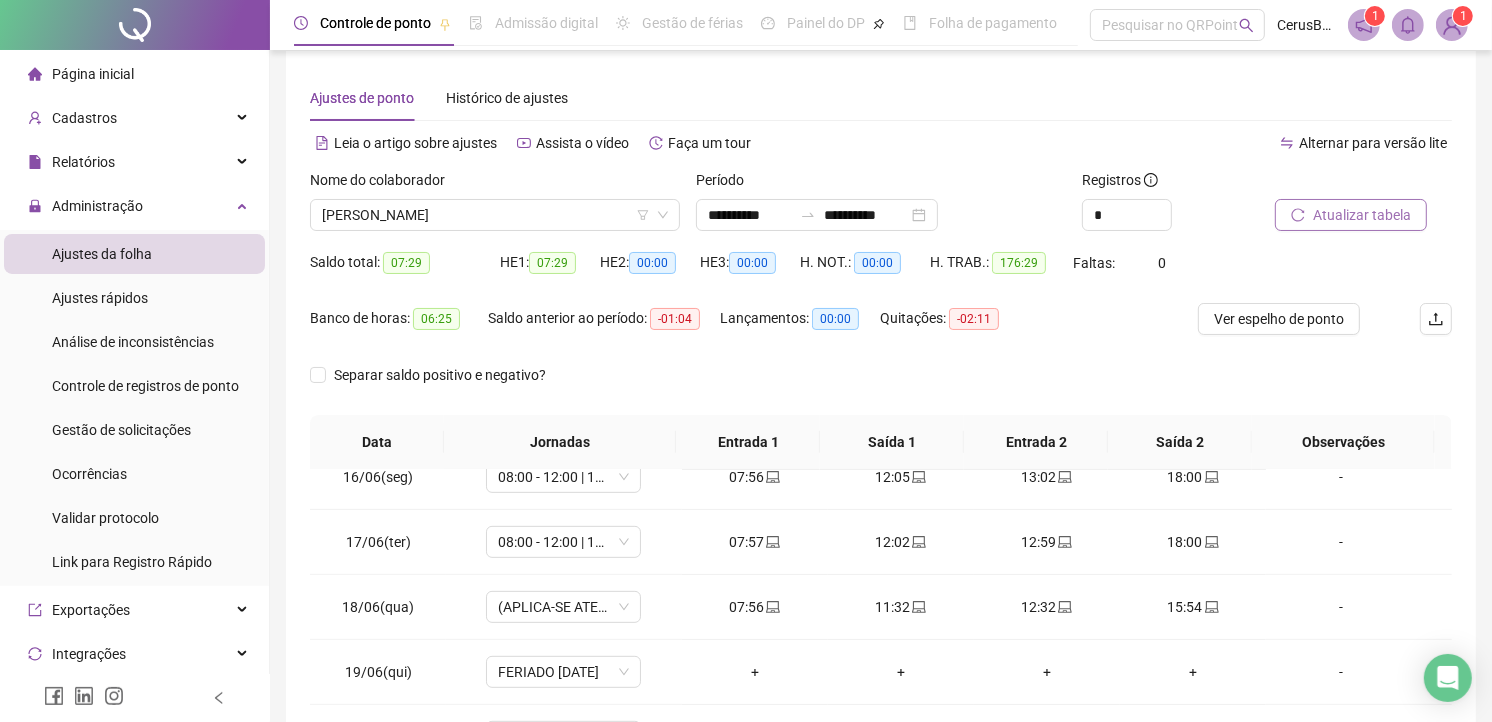 click on "Atualizar tabela" at bounding box center (1362, 215) 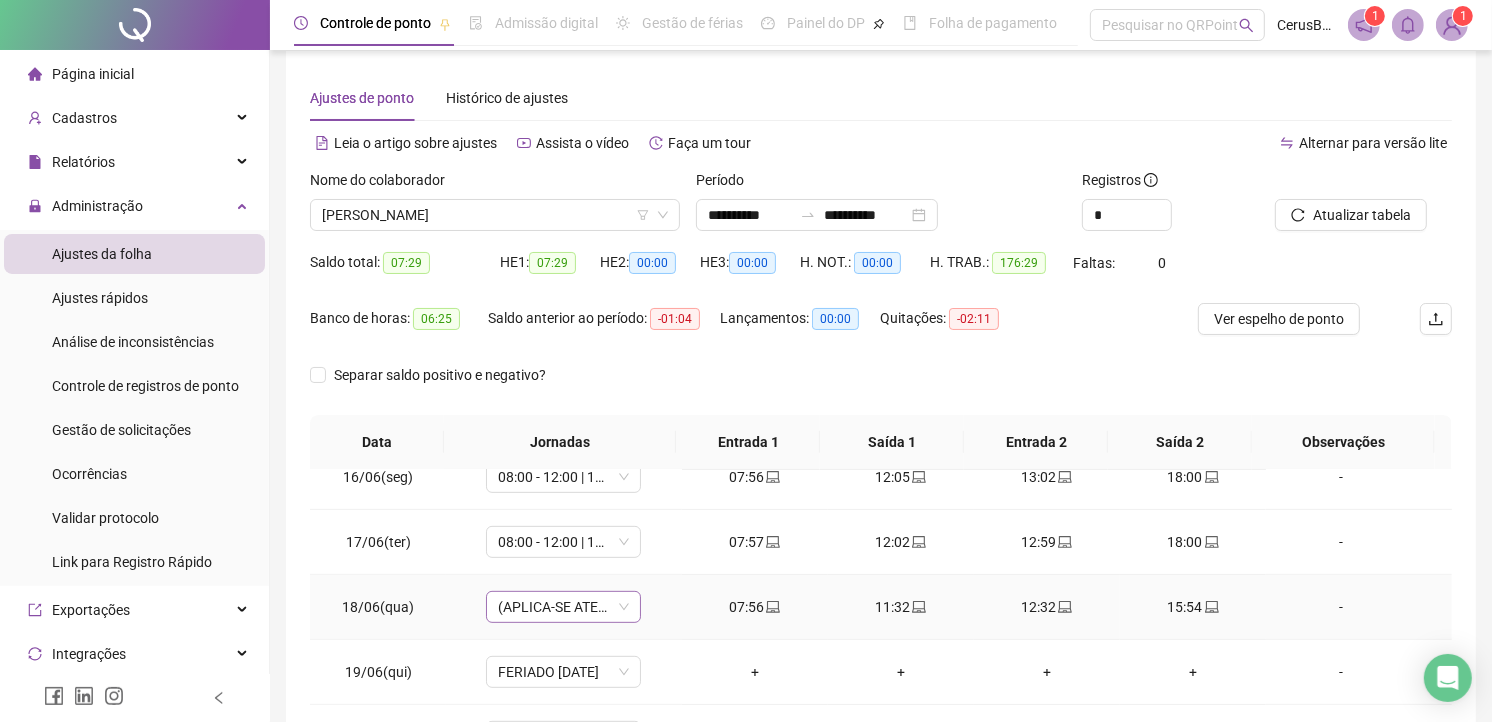 click on "(APLICA-SE ATESTADO)" at bounding box center (563, 607) 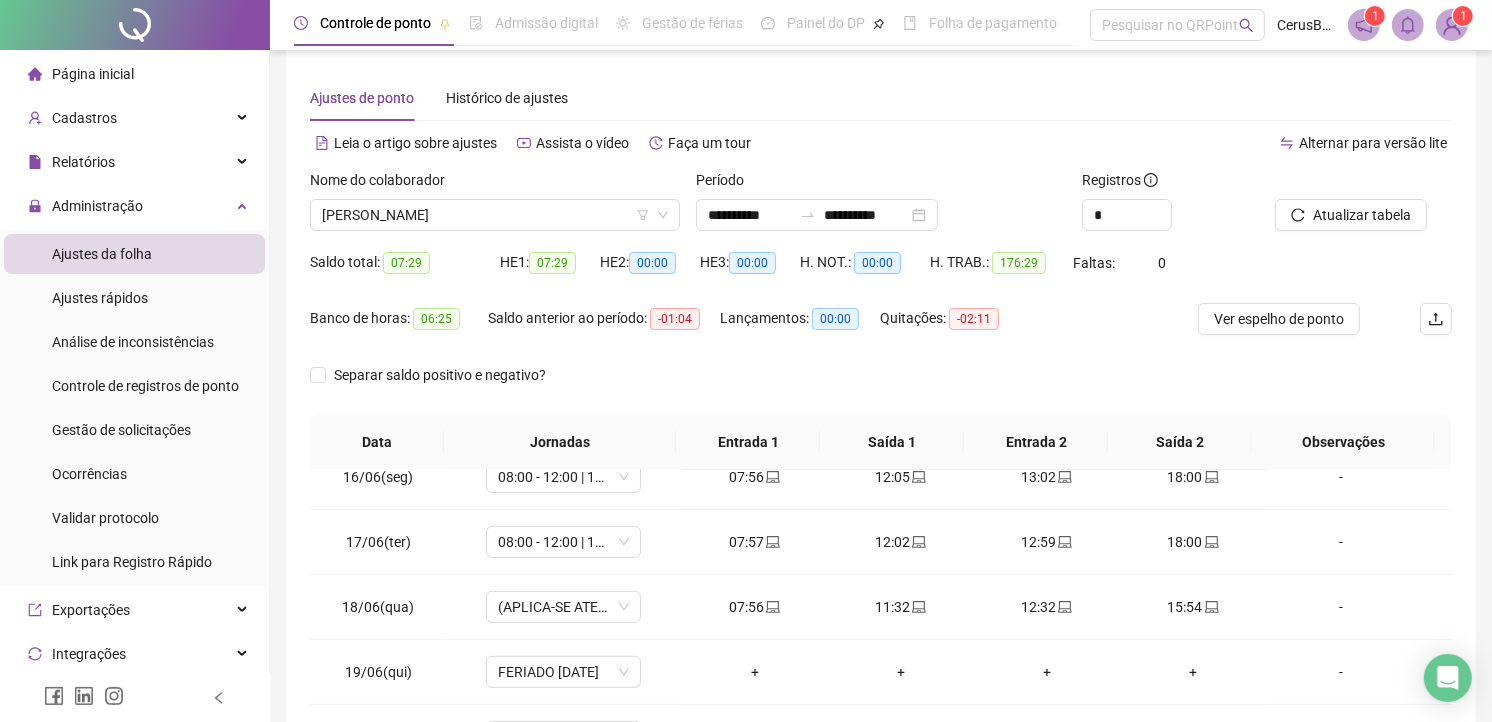 click on "Quitações:   -02:11" at bounding box center [951, 331] 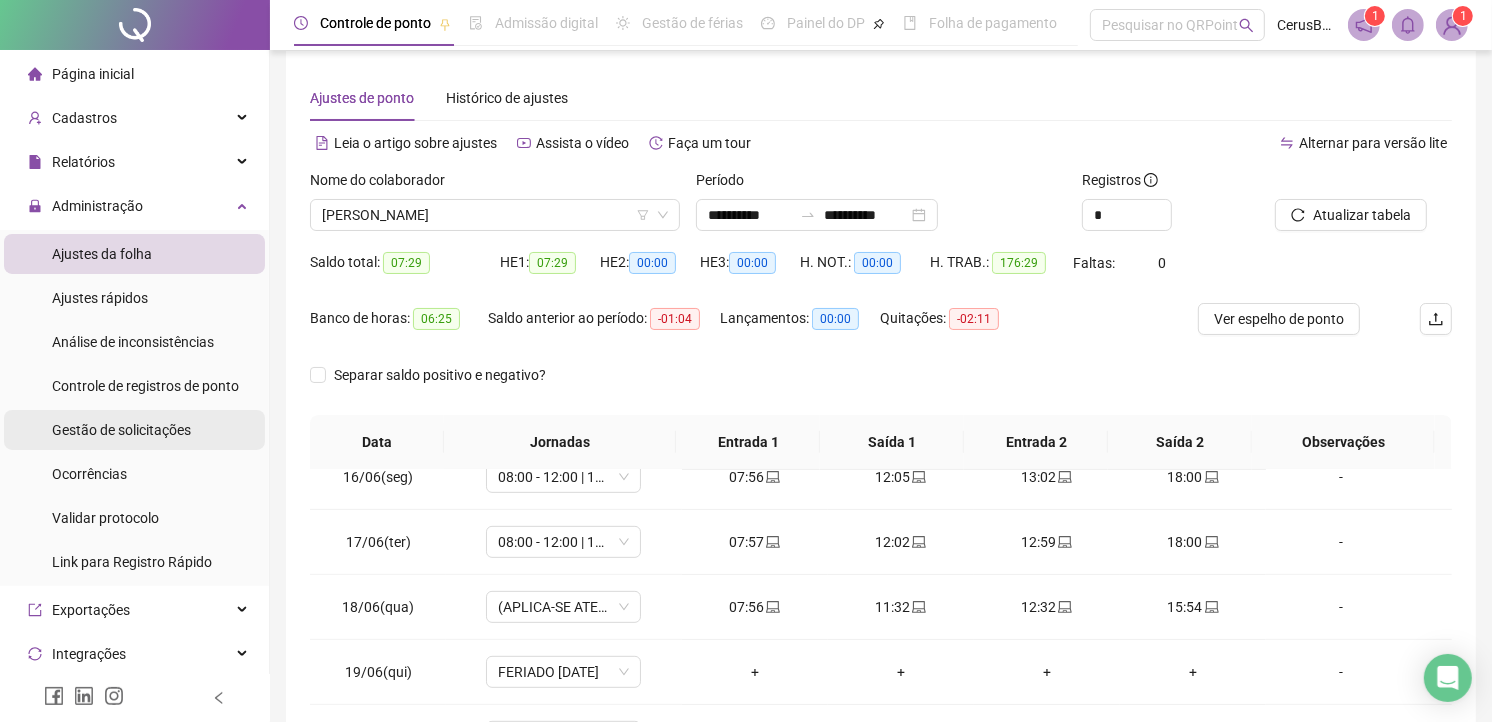 click on "Gestão de solicitações" at bounding box center (121, 430) 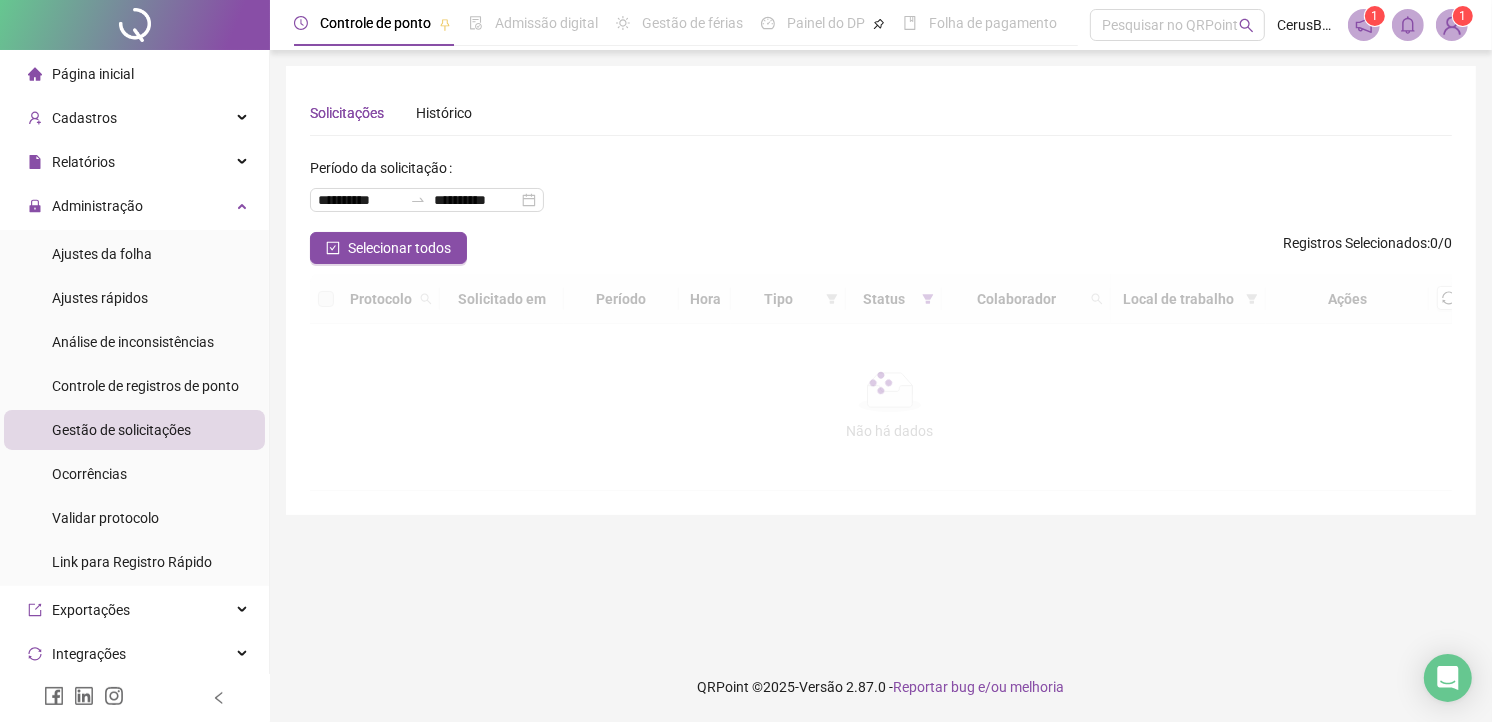 scroll, scrollTop: 0, scrollLeft: 0, axis: both 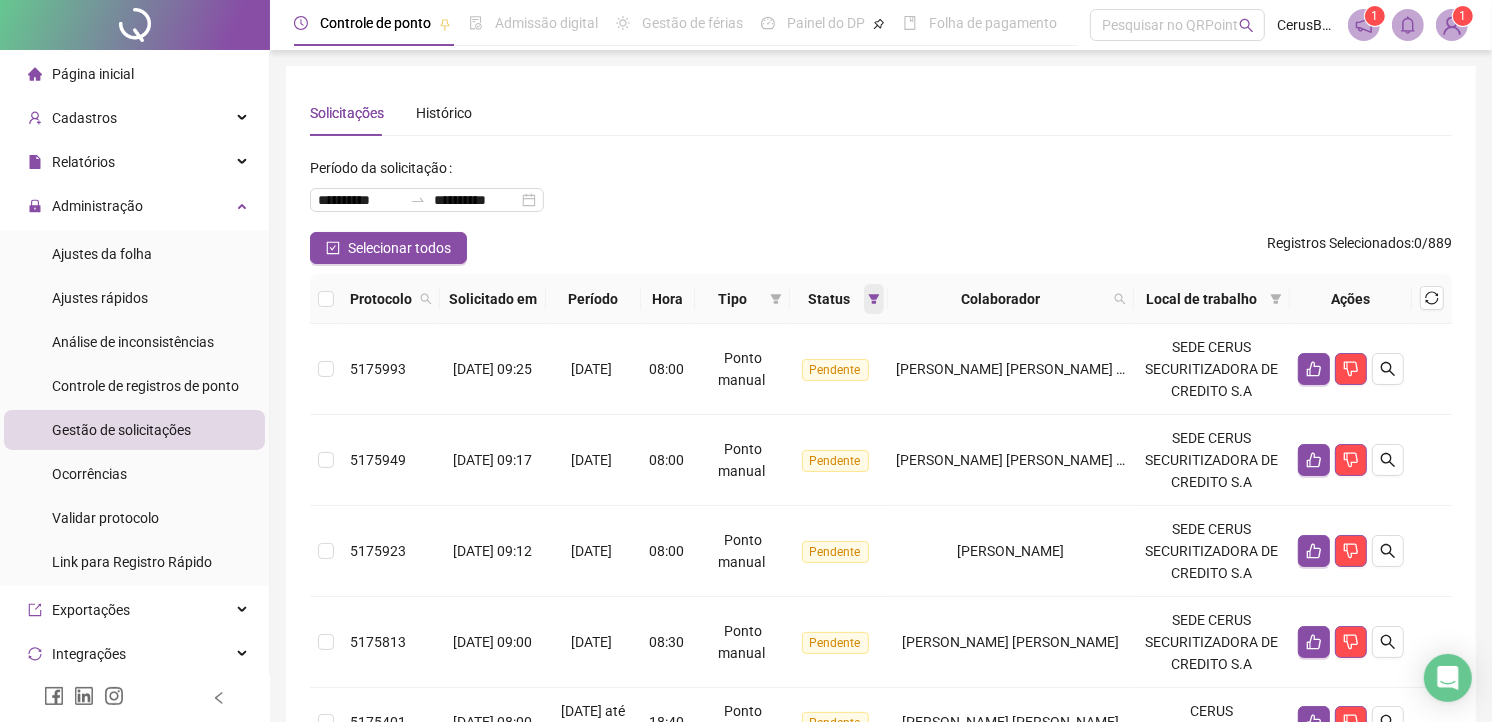 click at bounding box center (874, 299) 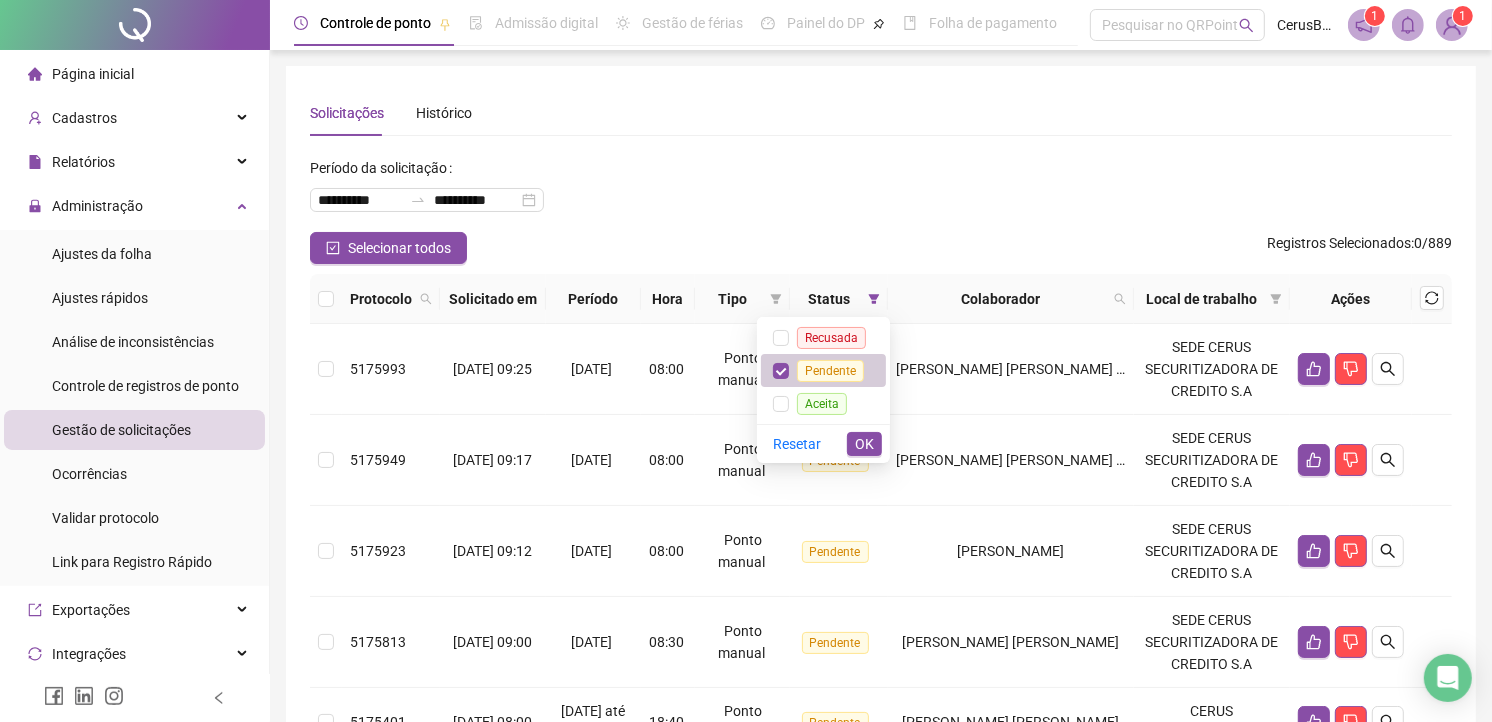 click on "Pendente" at bounding box center (830, 370) 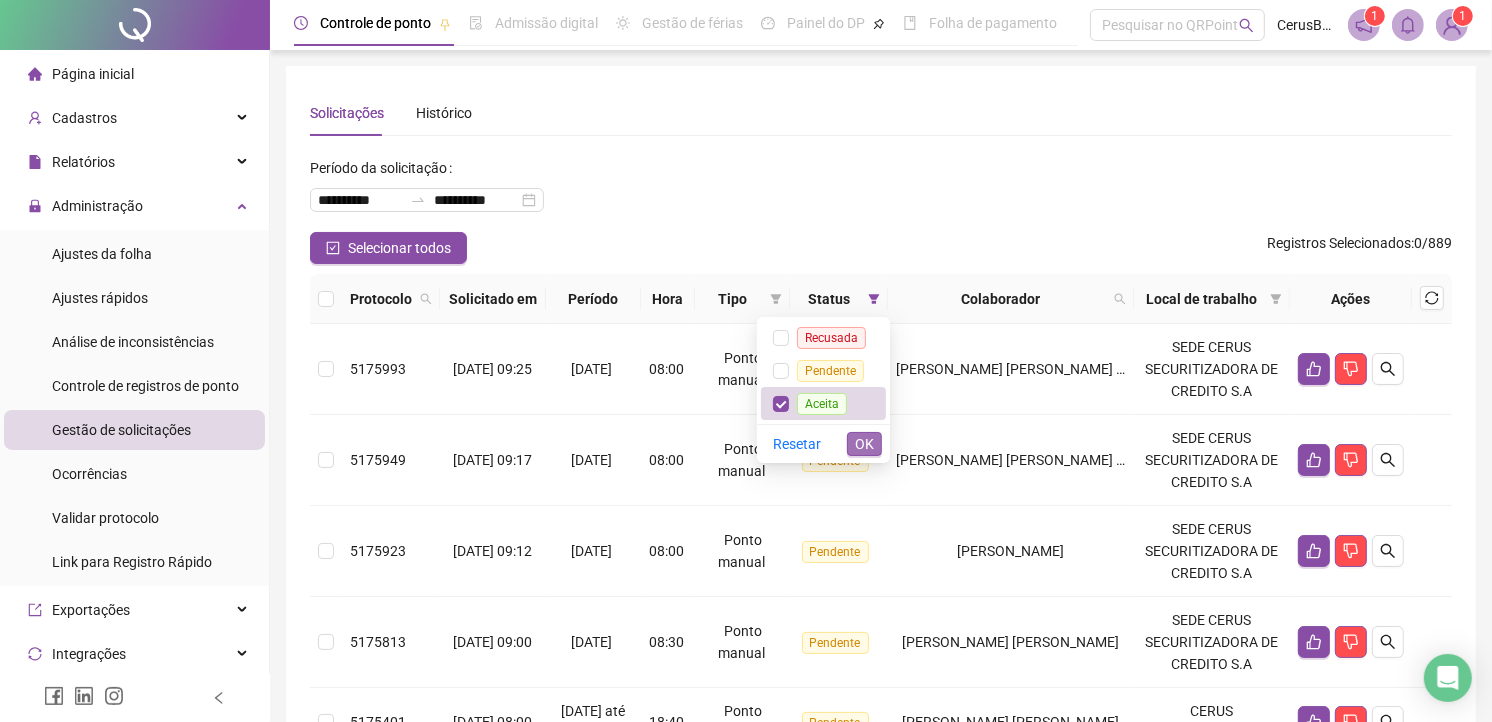 click on "OK" at bounding box center (864, 444) 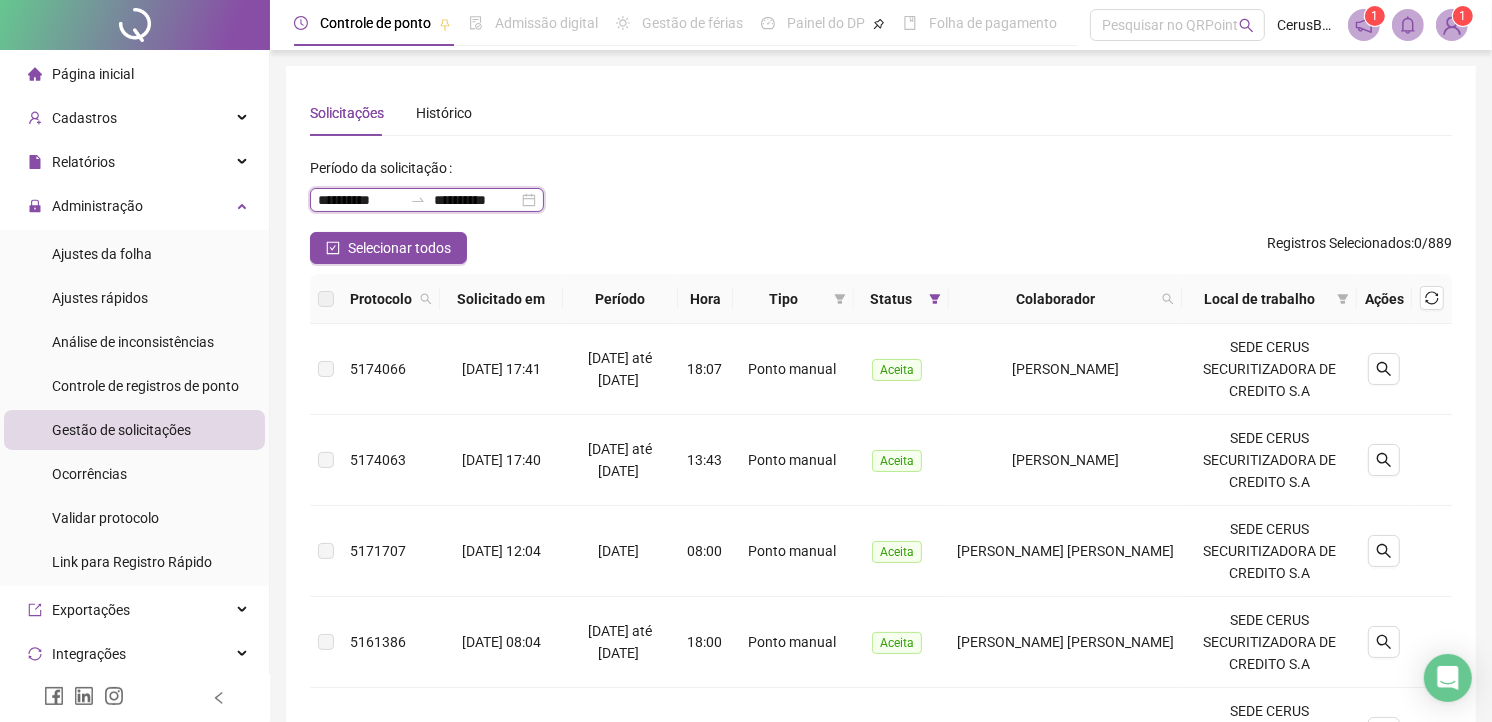 click on "**********" at bounding box center [360, 200] 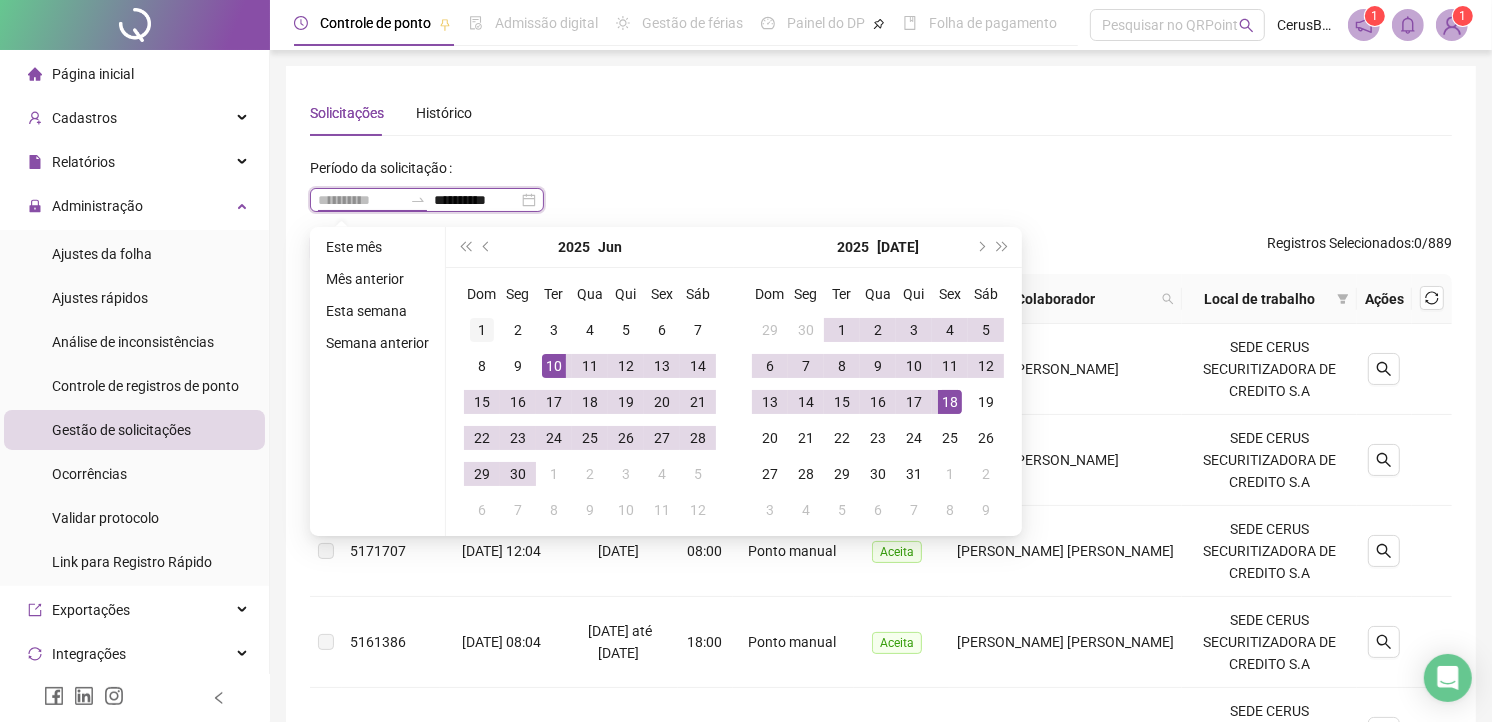 type on "**********" 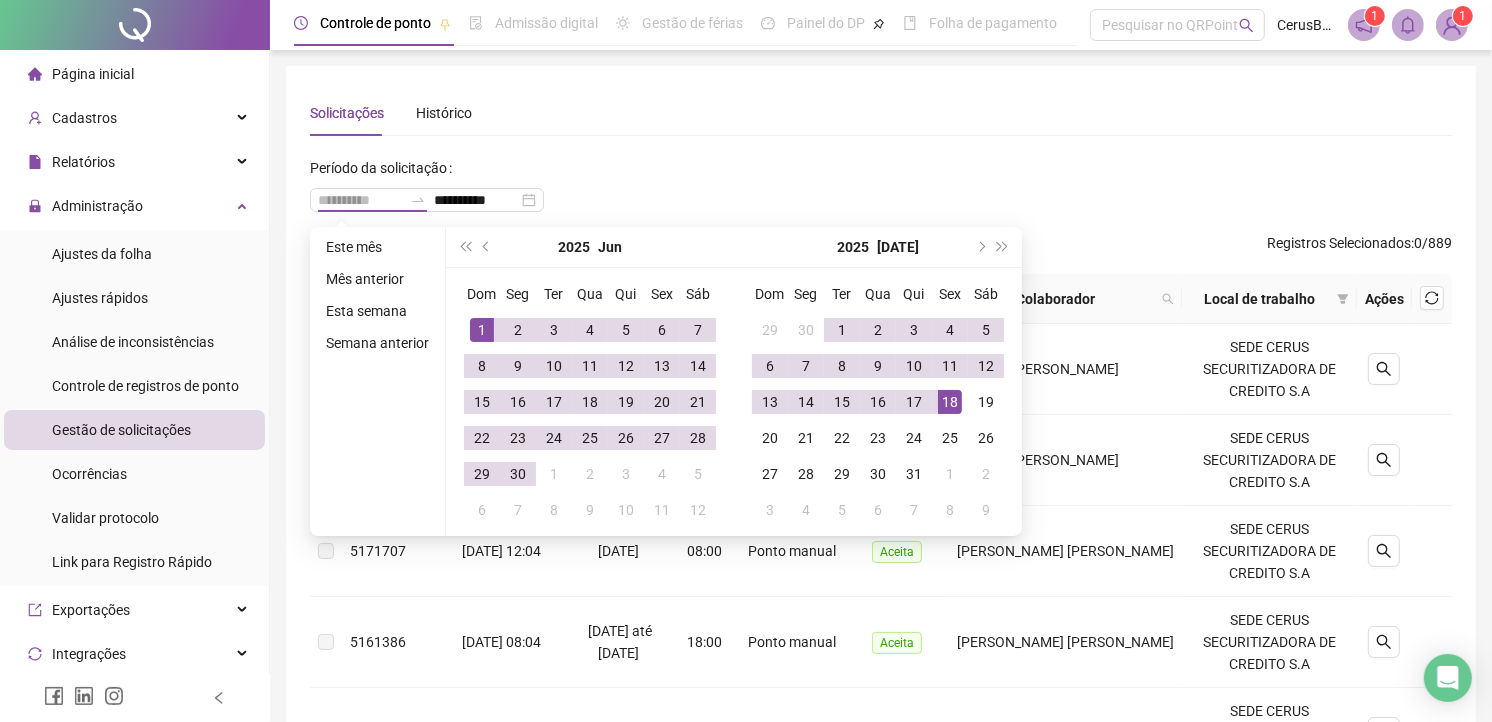click on "1" at bounding box center (482, 330) 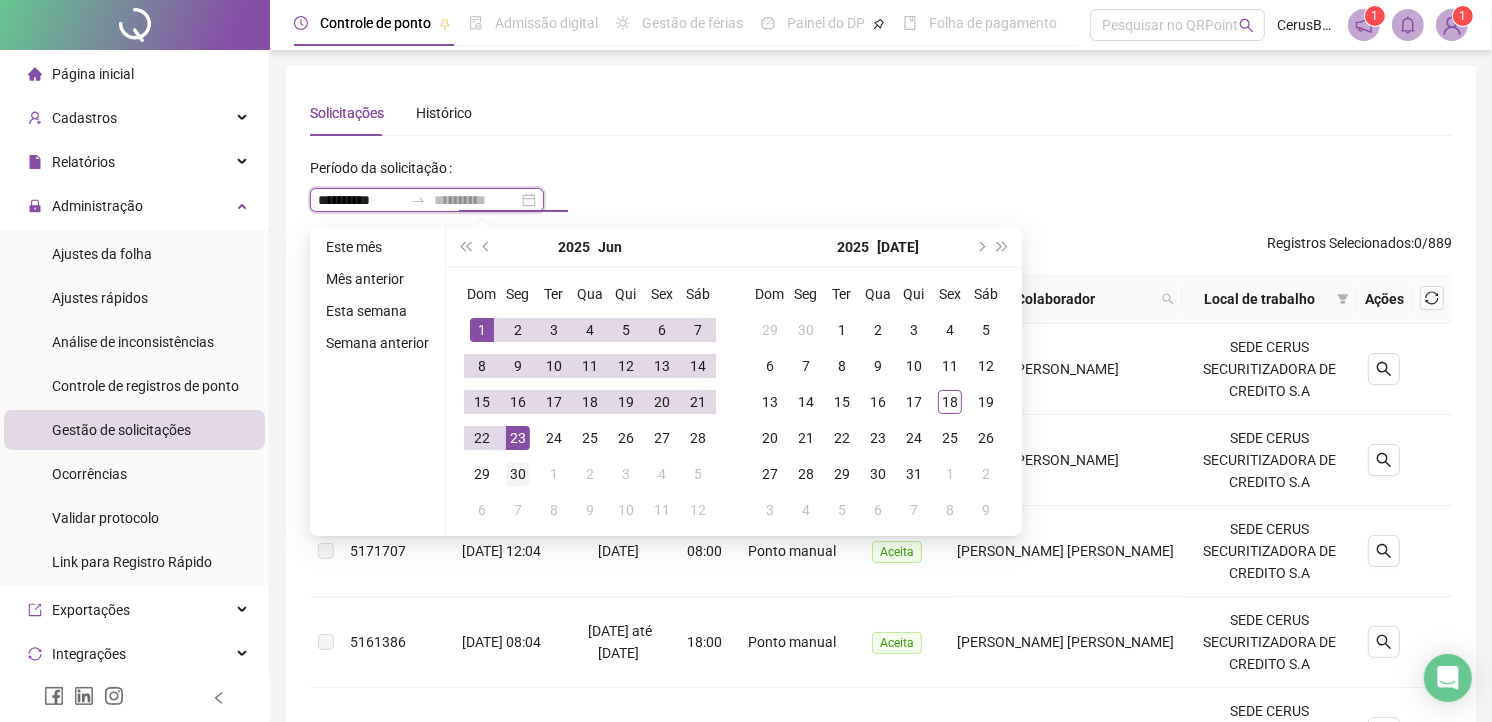 type on "**********" 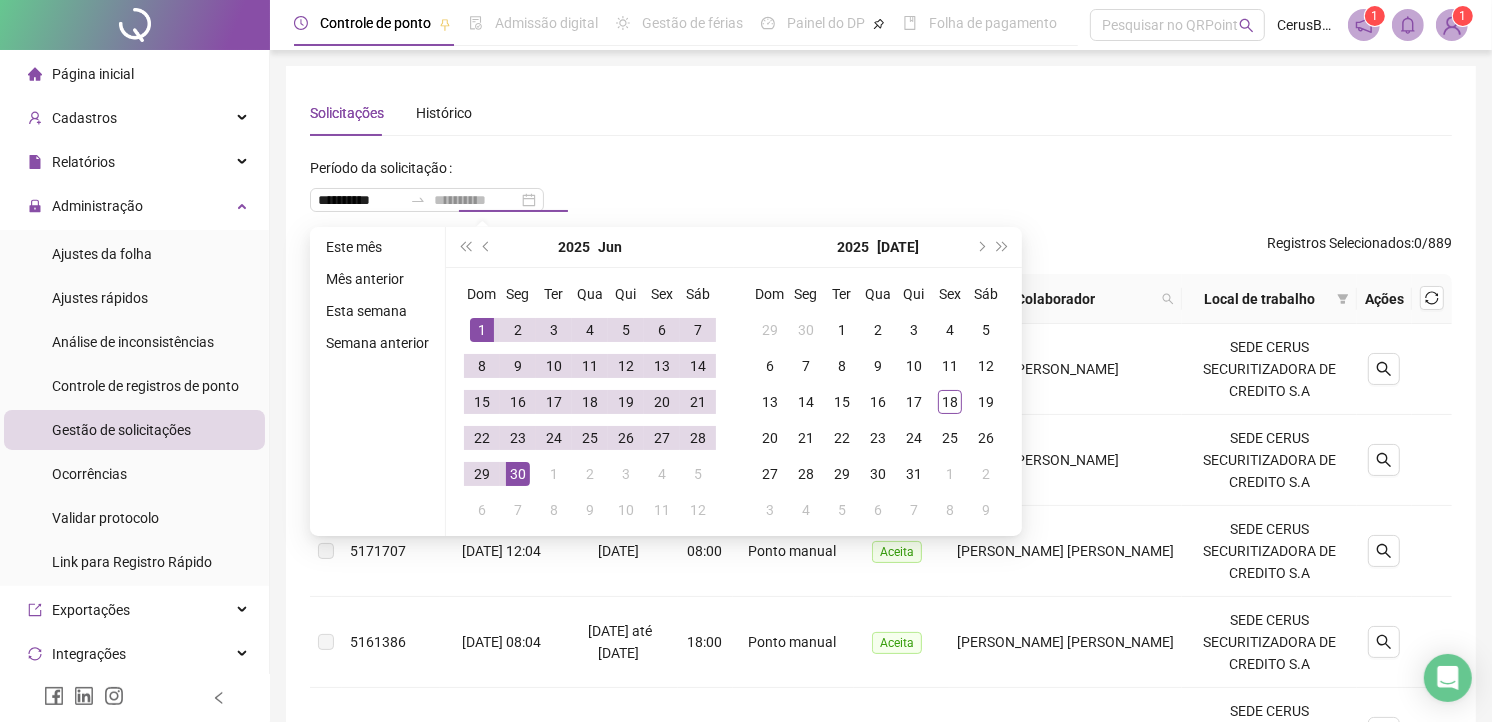 click on "30" at bounding box center (518, 474) 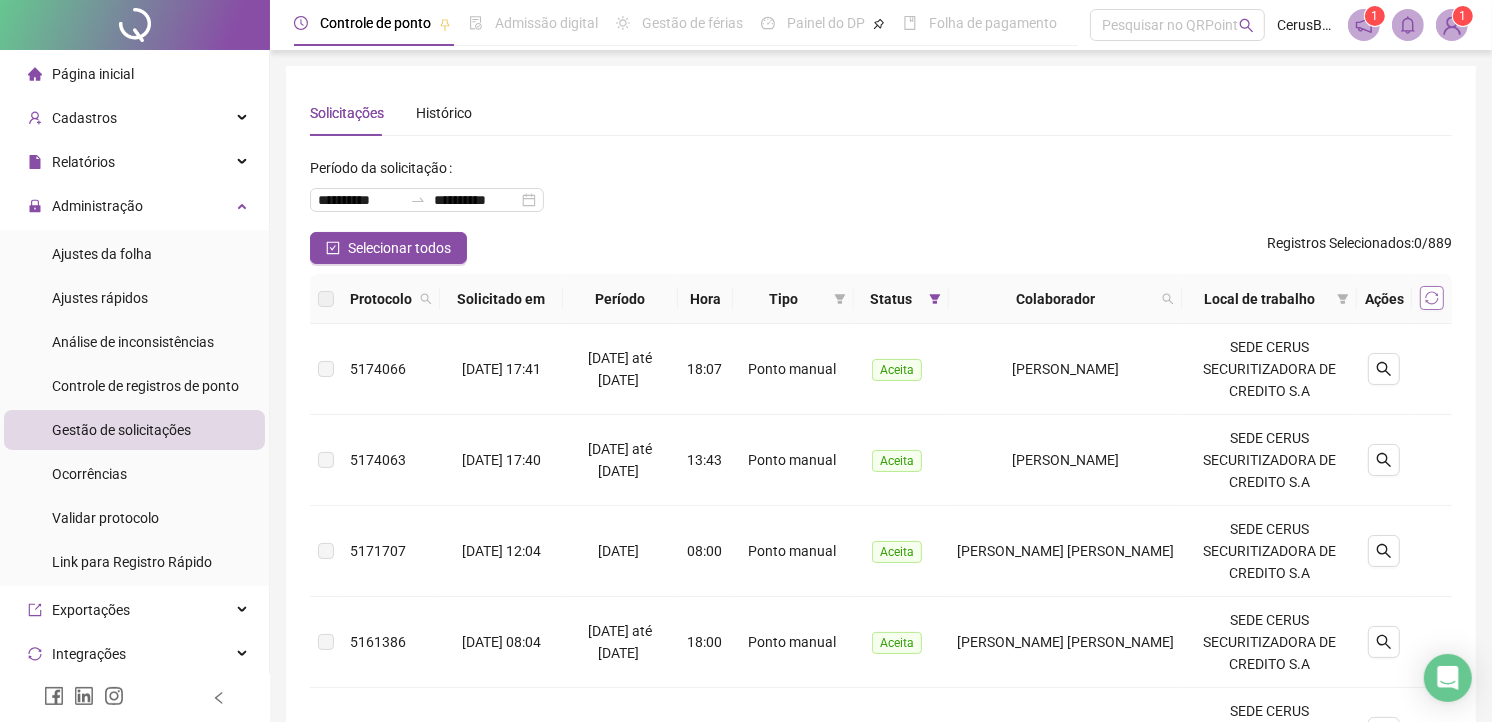 click 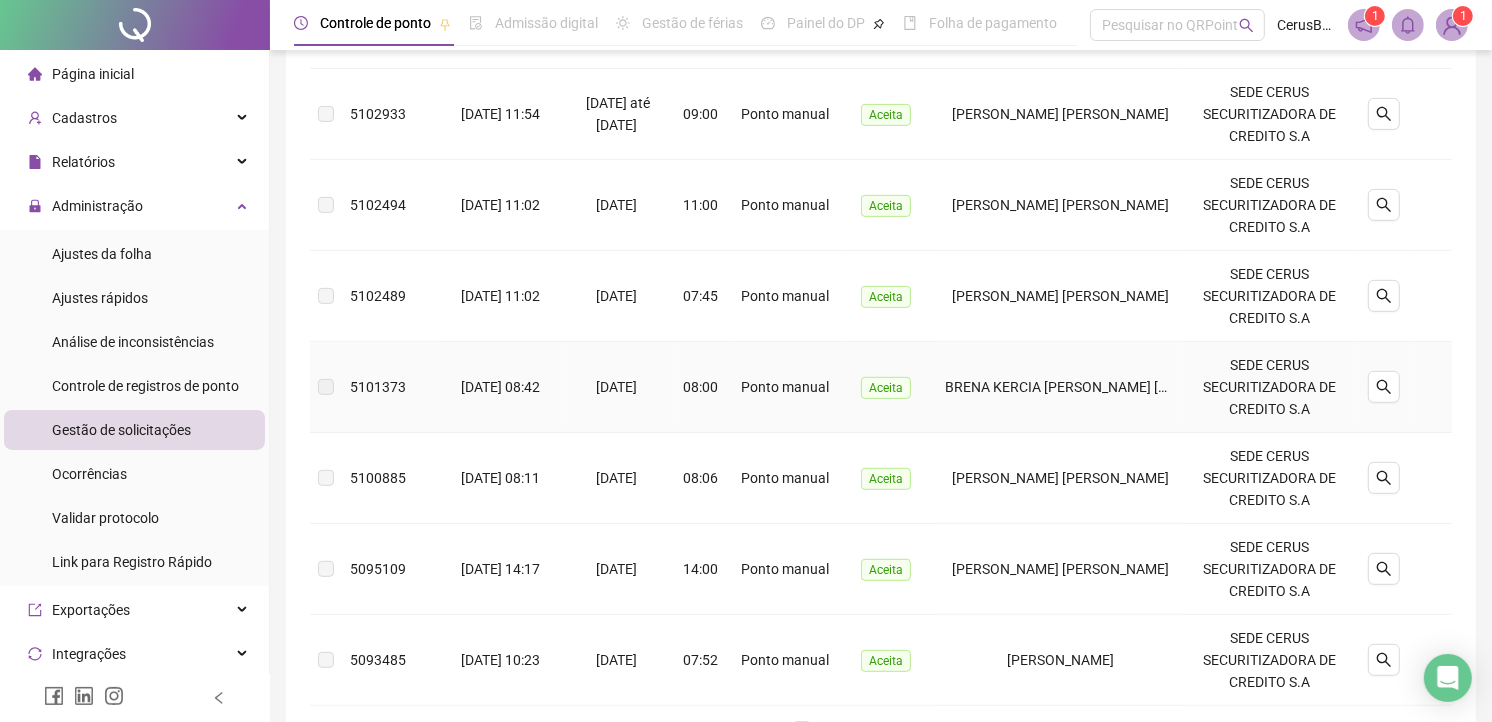 scroll, scrollTop: 860, scrollLeft: 0, axis: vertical 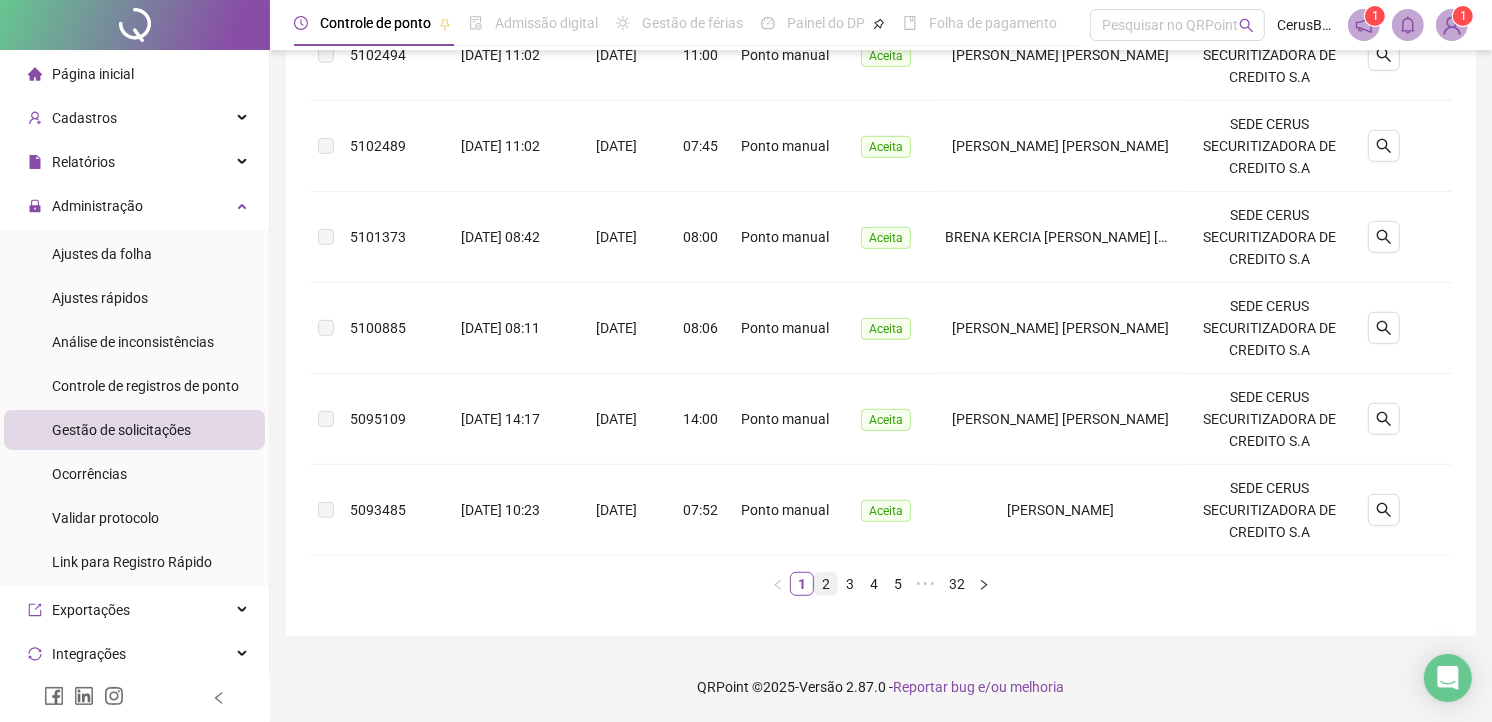 click on "2" at bounding box center (826, 584) 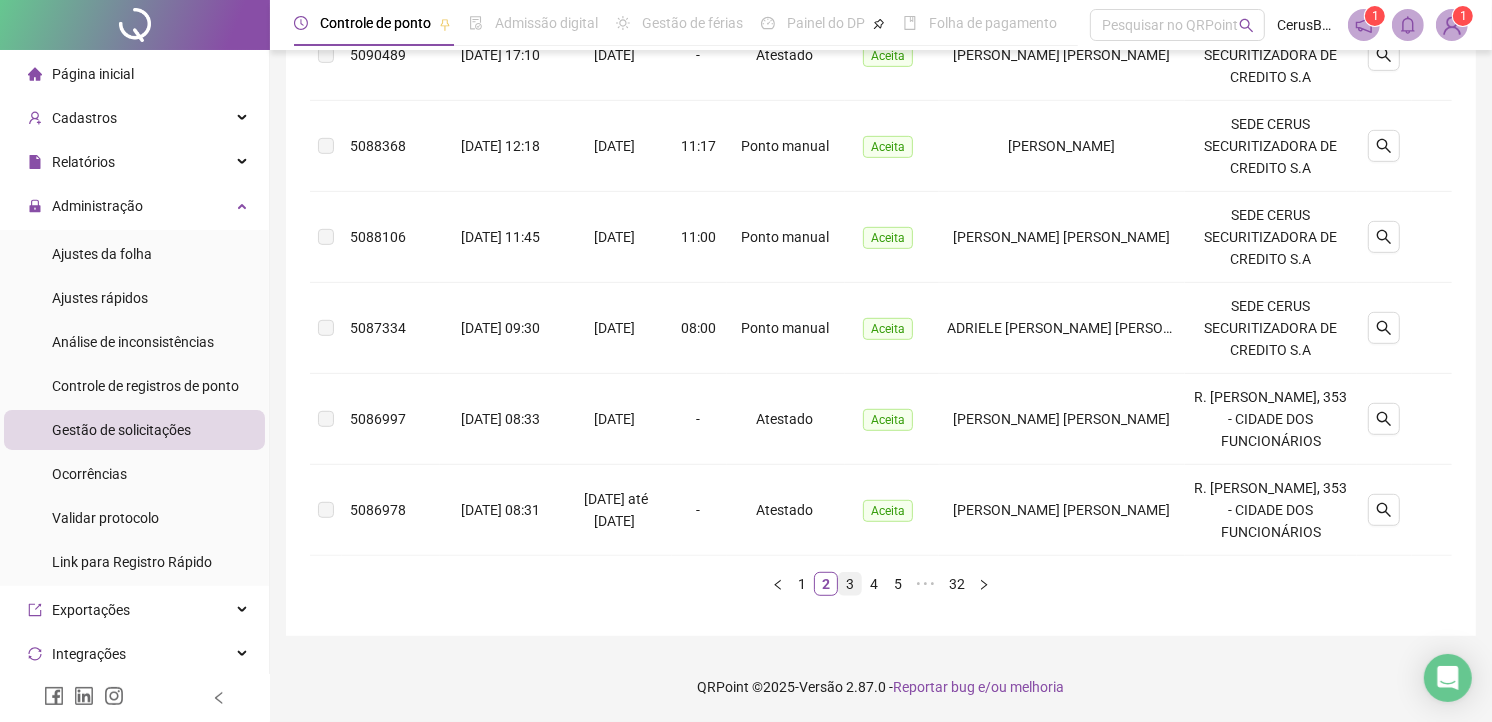 click on "3" at bounding box center (850, 584) 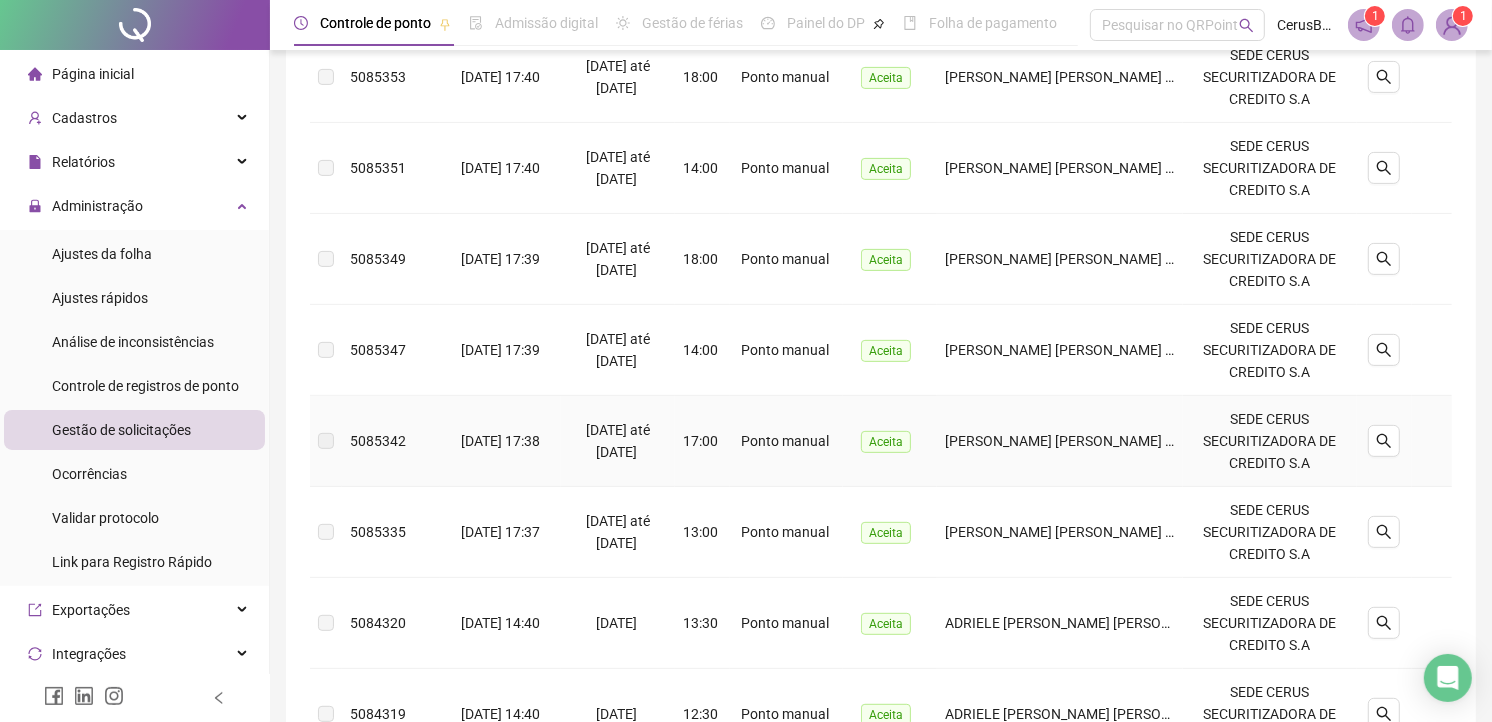 scroll, scrollTop: 860, scrollLeft: 0, axis: vertical 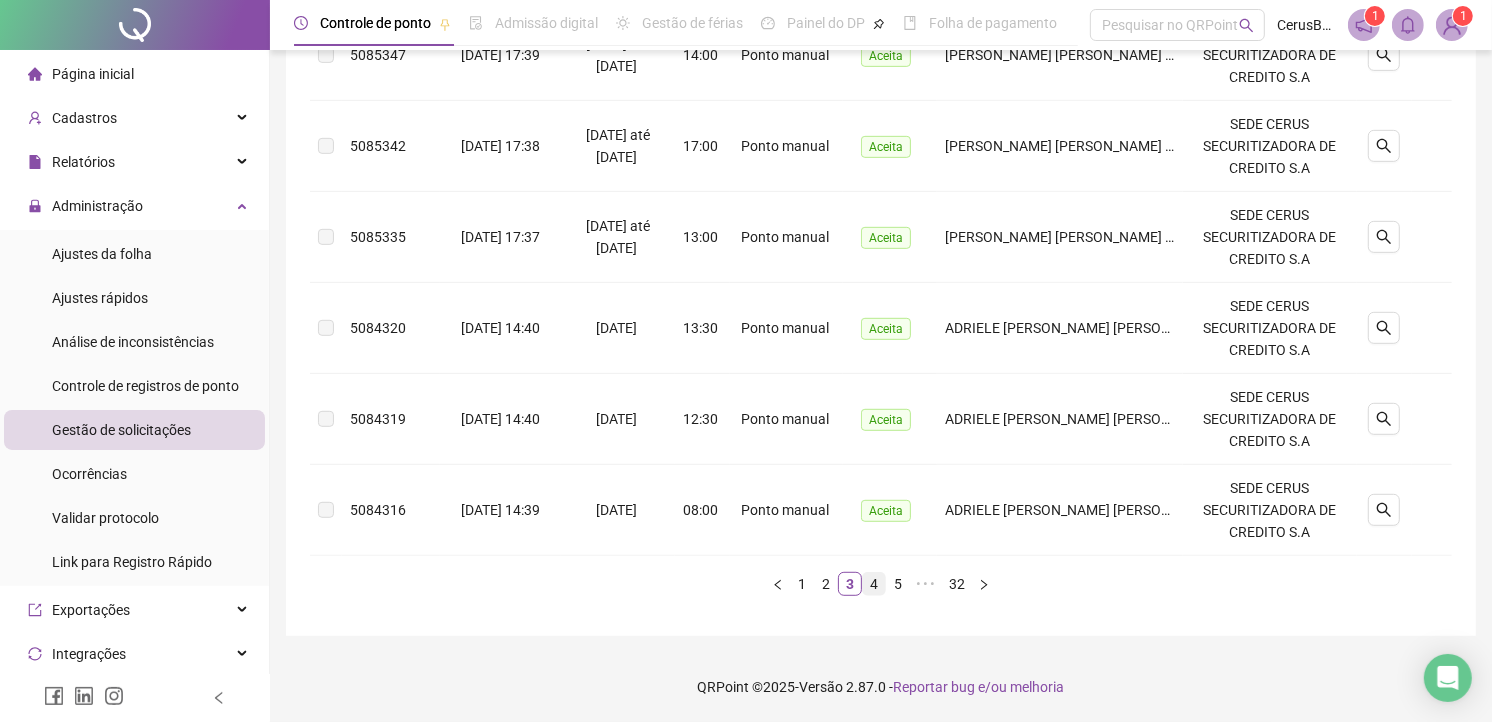 click on "4" at bounding box center (874, 584) 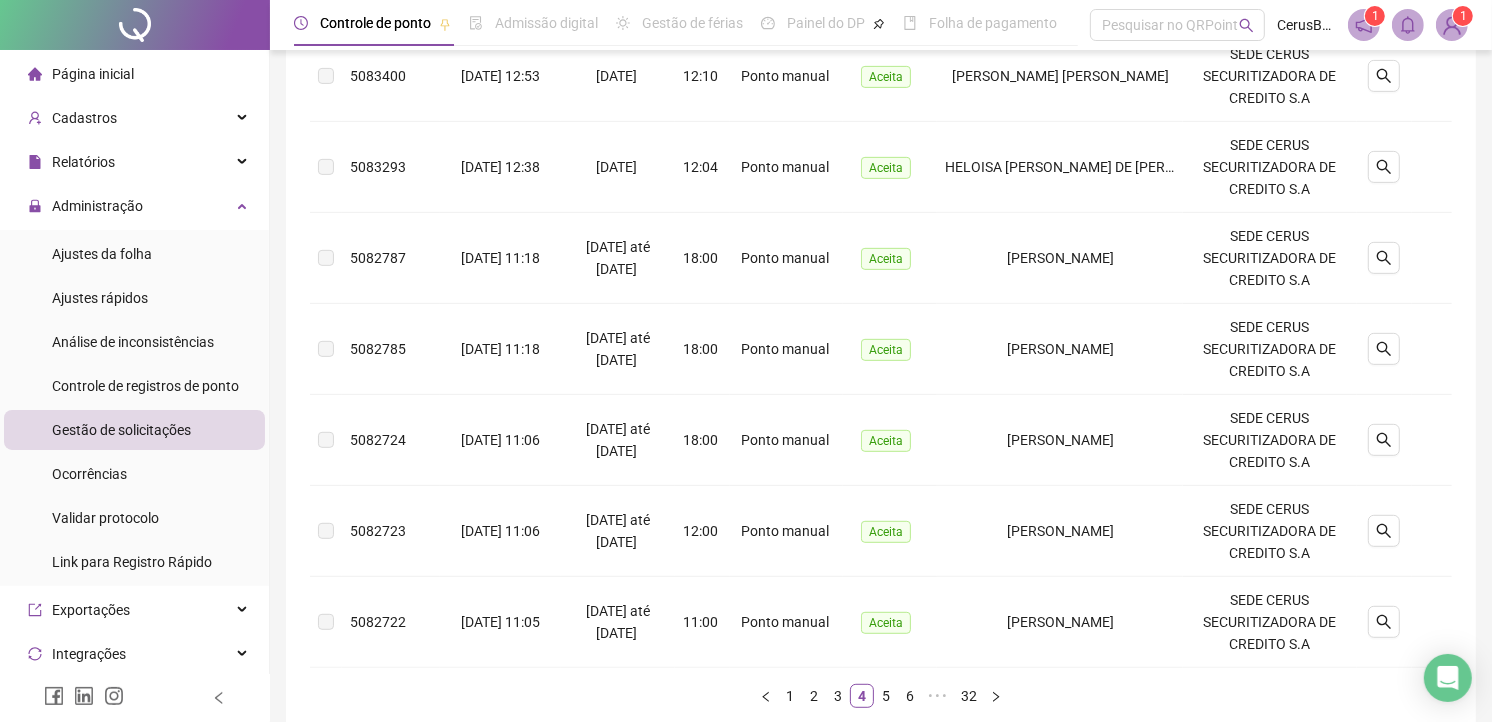 scroll, scrollTop: 860, scrollLeft: 0, axis: vertical 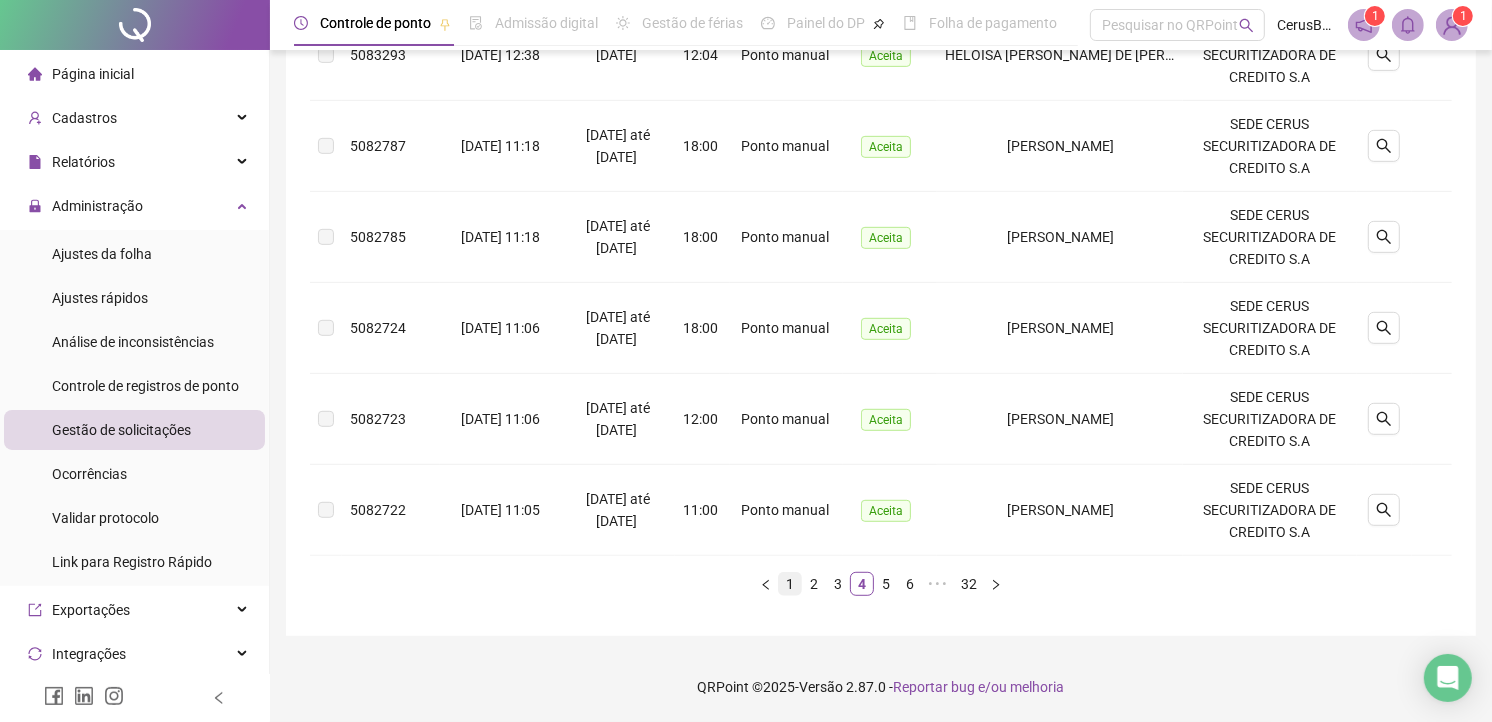 click on "1" at bounding box center (790, 584) 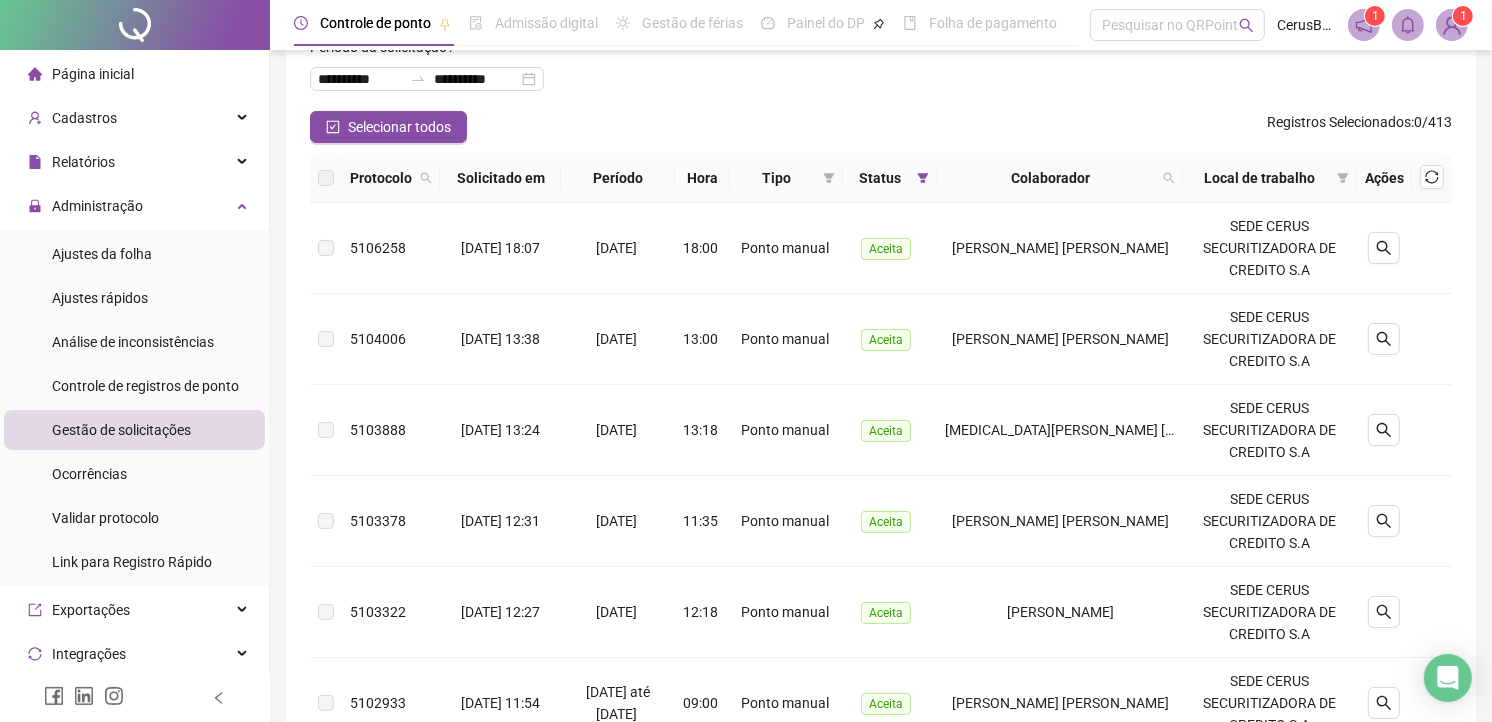 scroll, scrollTop: 82, scrollLeft: 0, axis: vertical 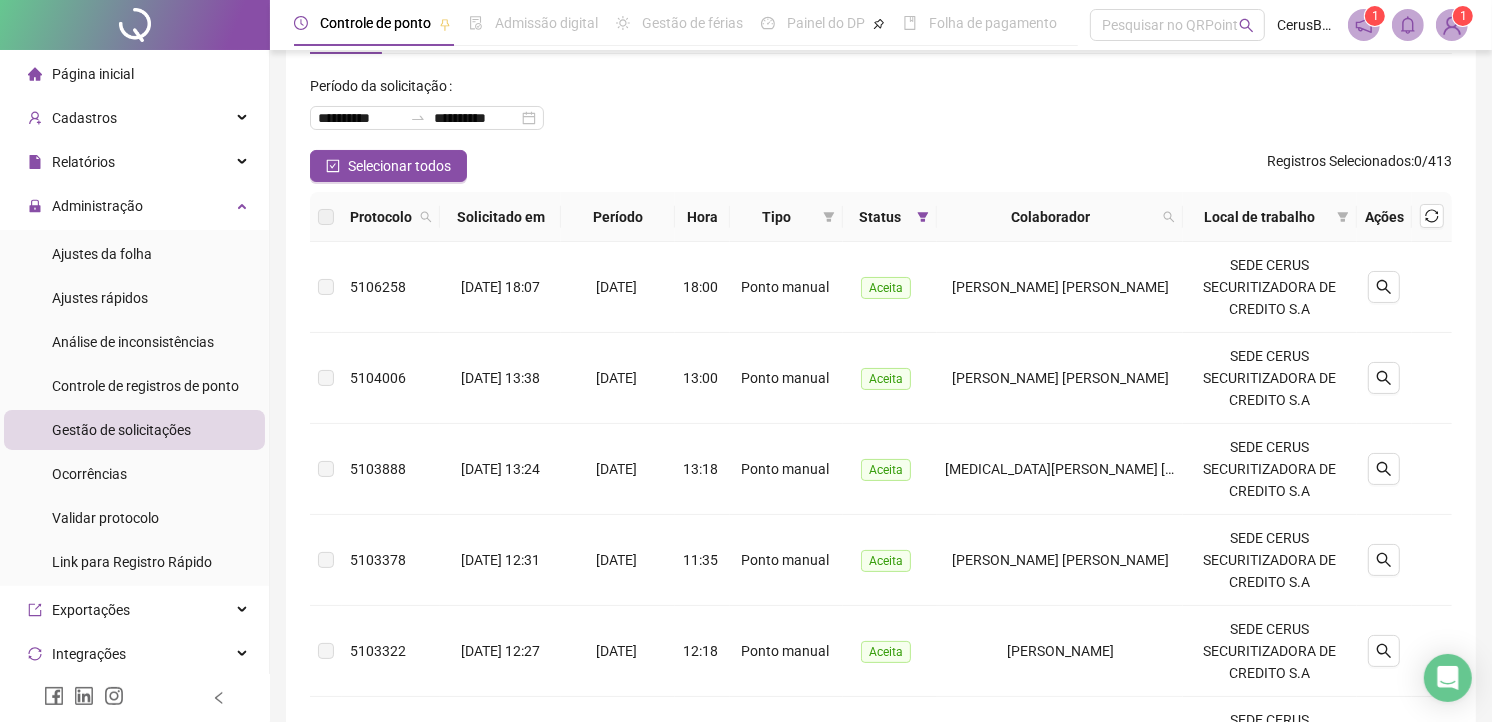 click on "Ações" at bounding box center (1384, 217) 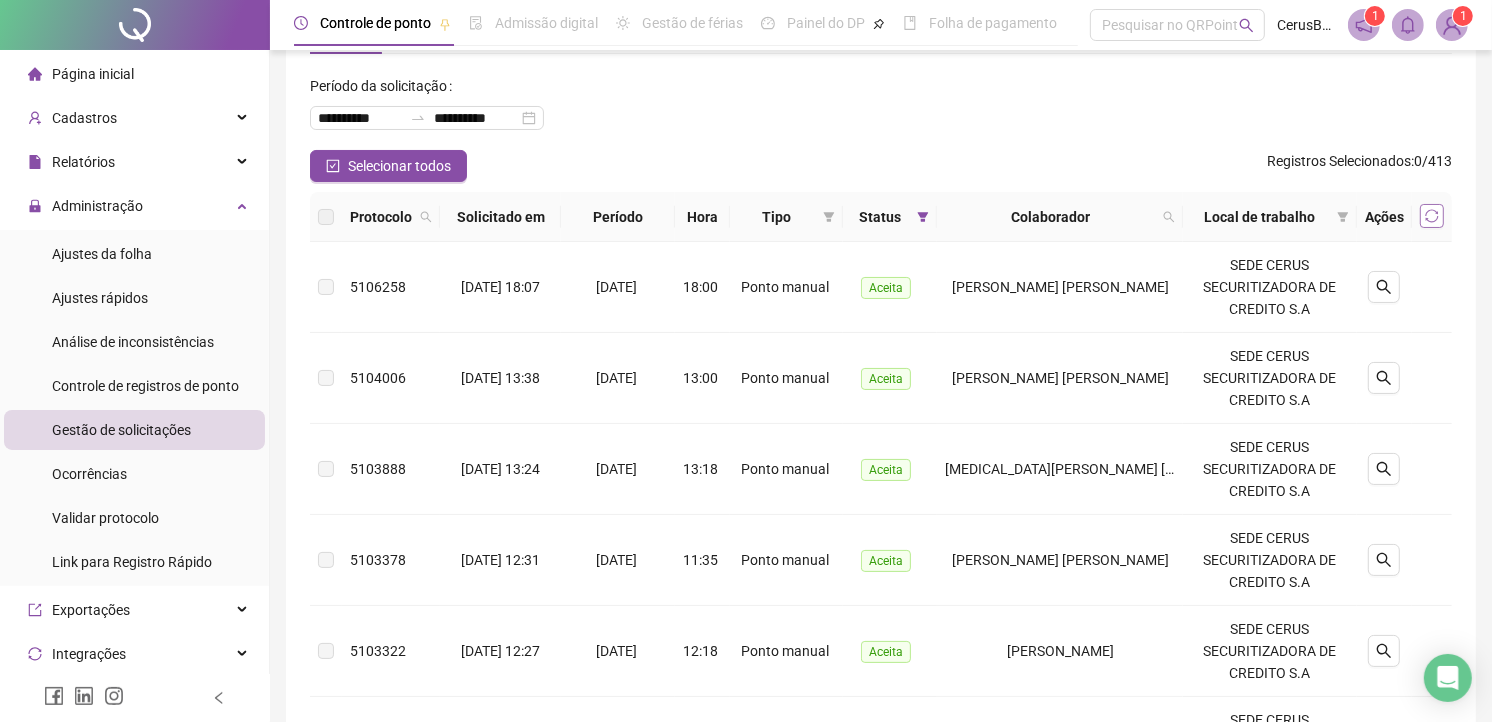 click at bounding box center (1432, 216) 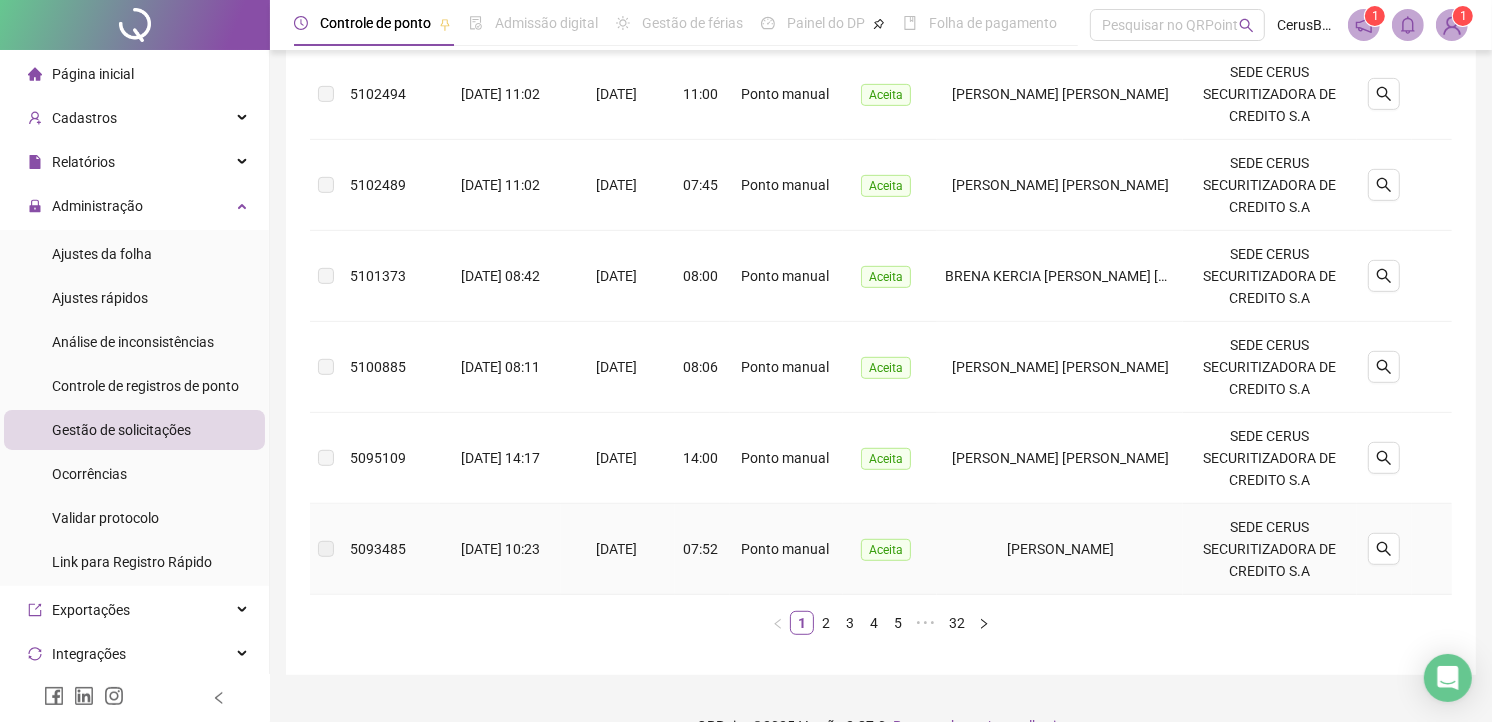 scroll, scrollTop: 860, scrollLeft: 0, axis: vertical 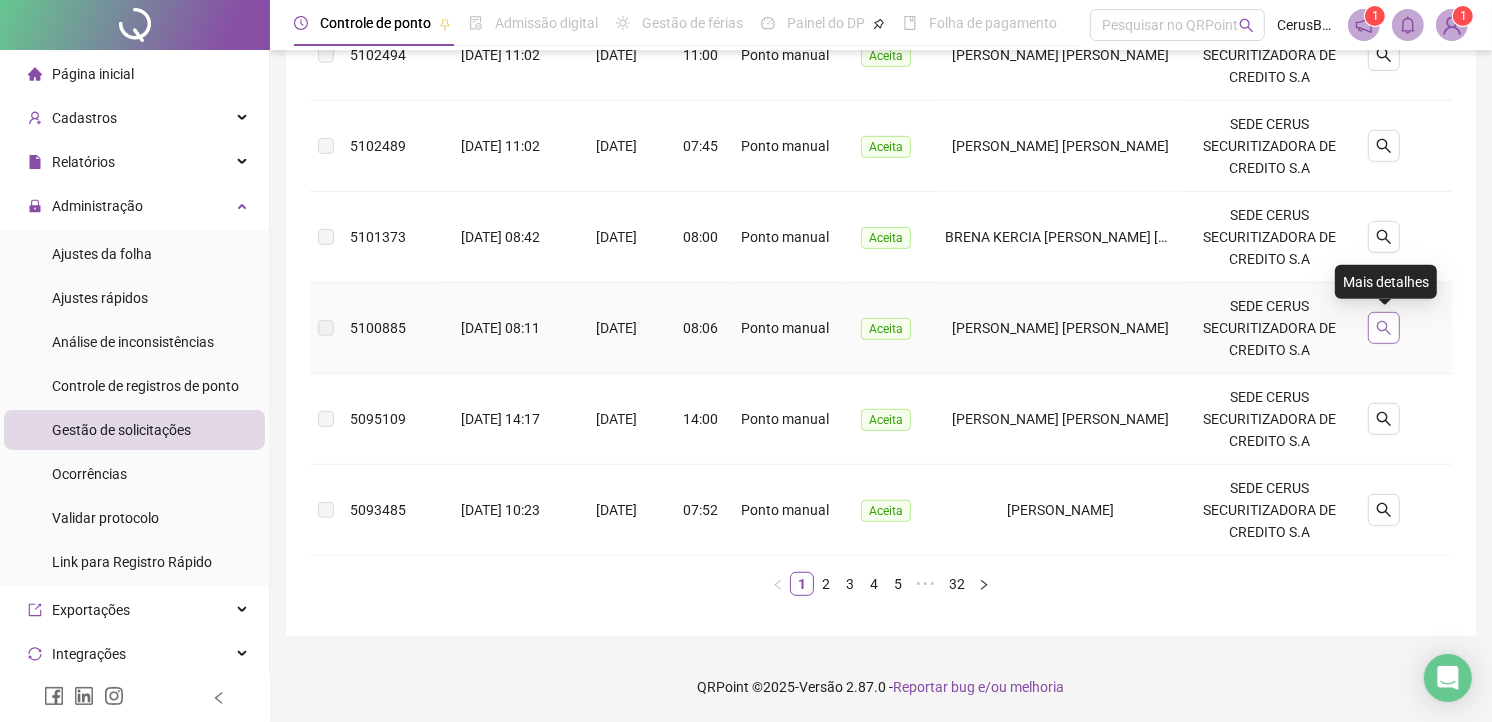 click 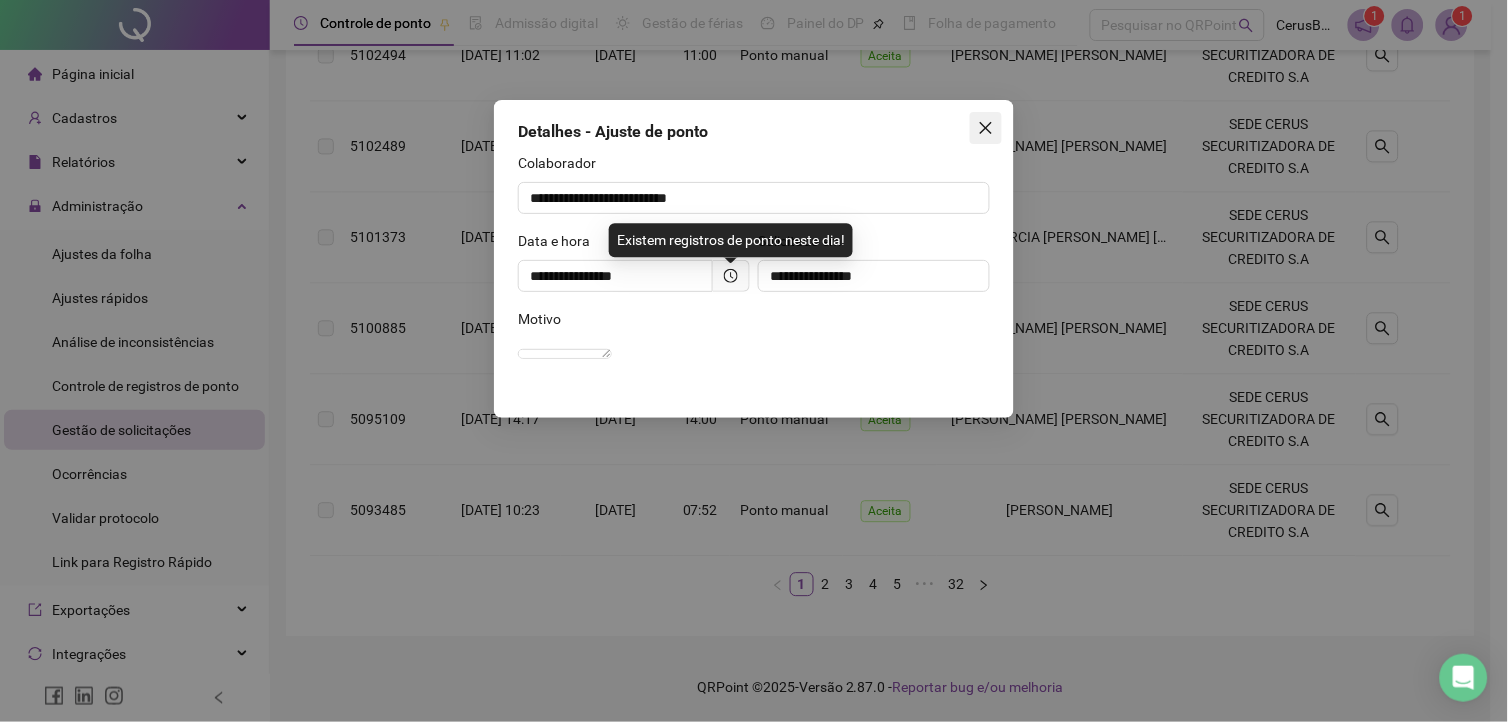 click 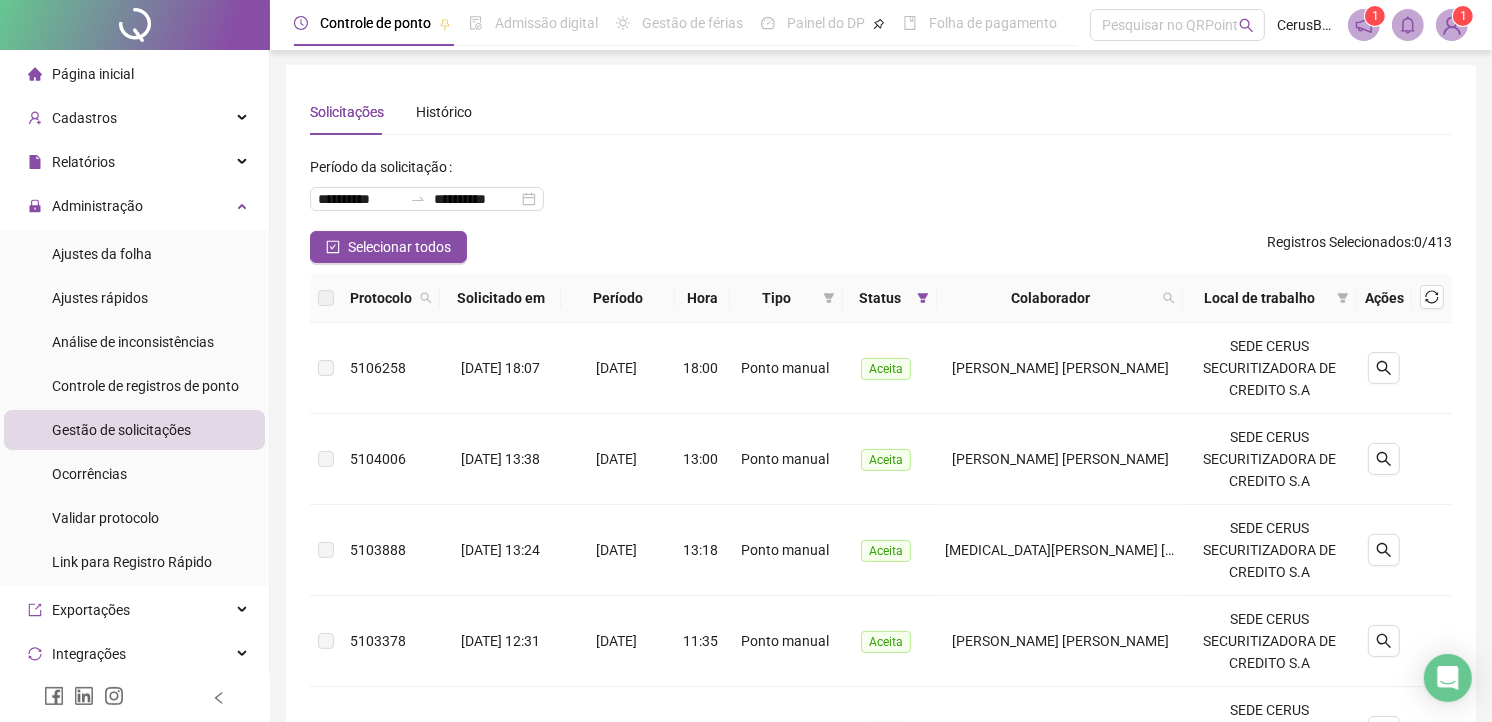 scroll, scrollTop: 0, scrollLeft: 0, axis: both 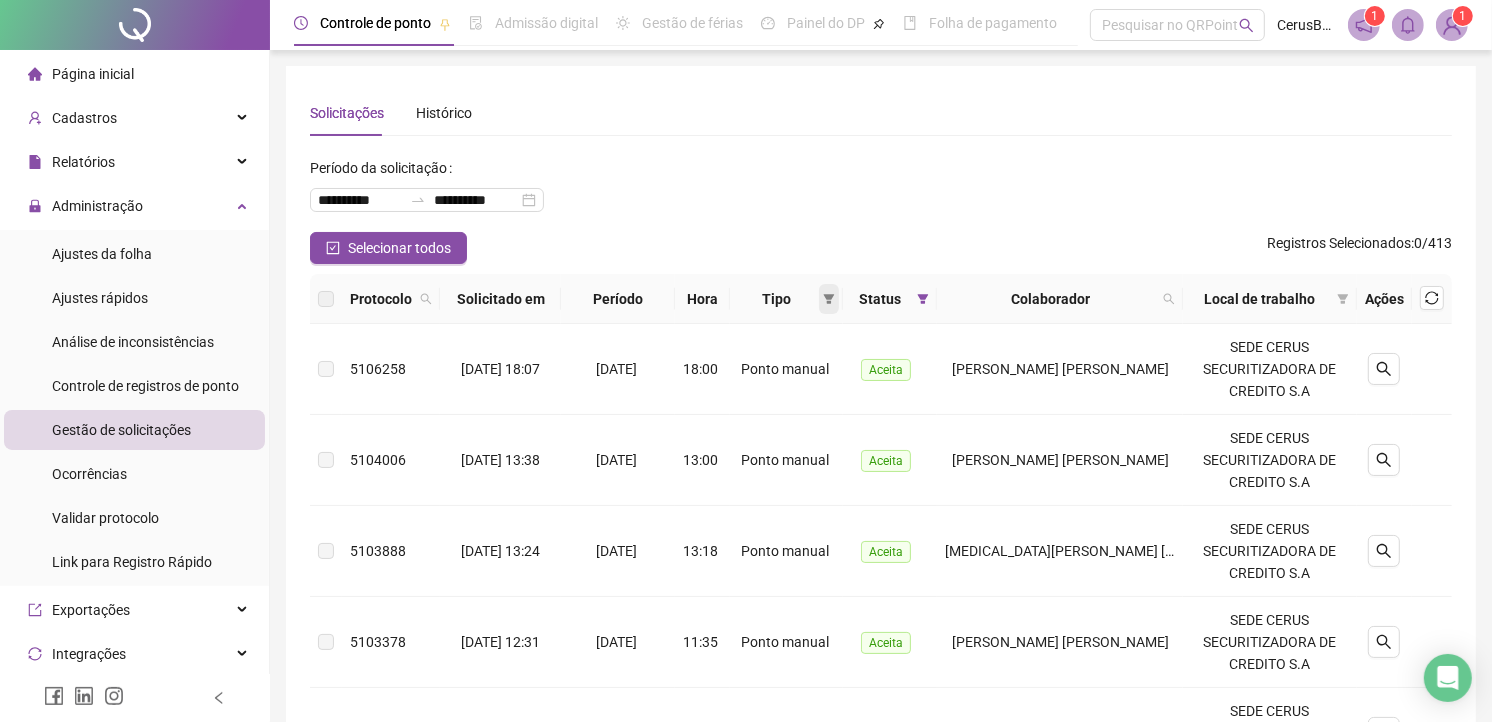 click at bounding box center (829, 299) 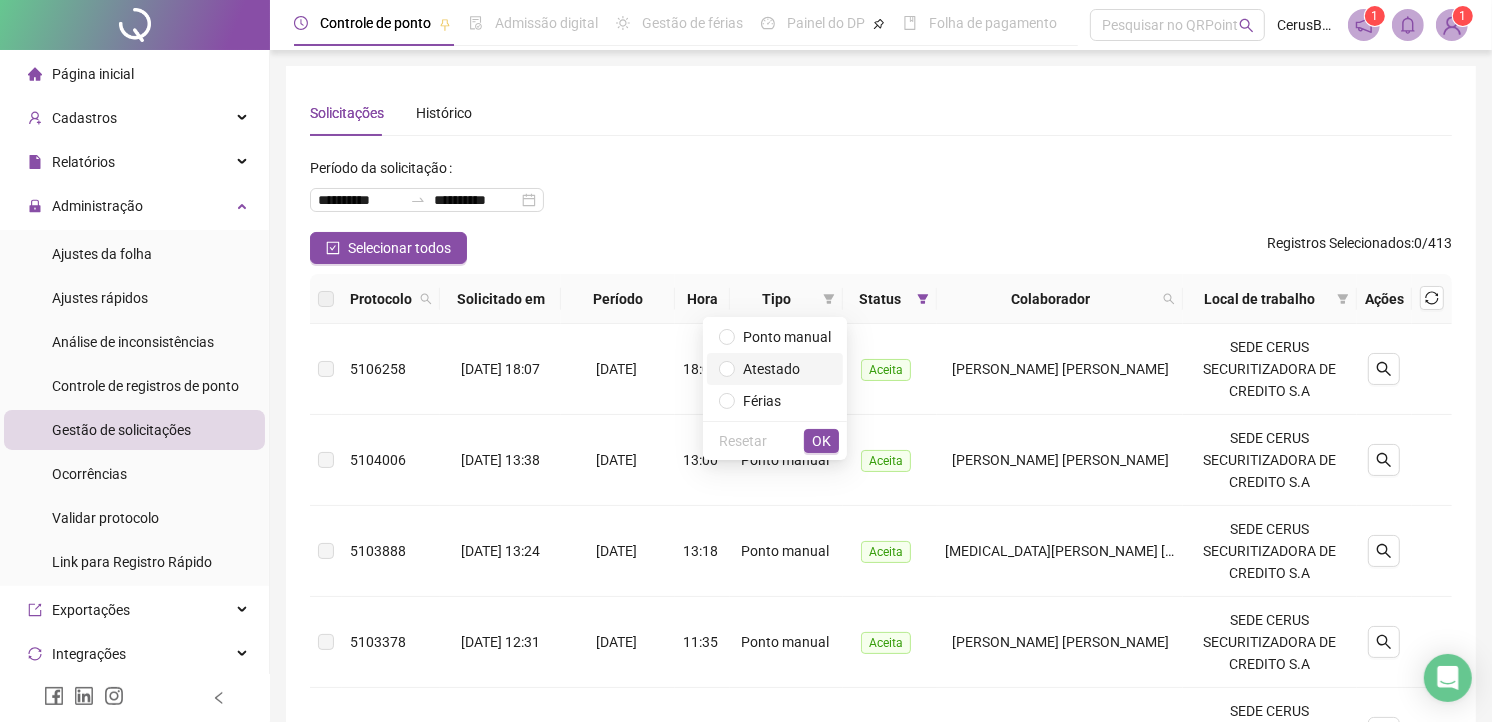click on "Atestado" at bounding box center [771, 369] 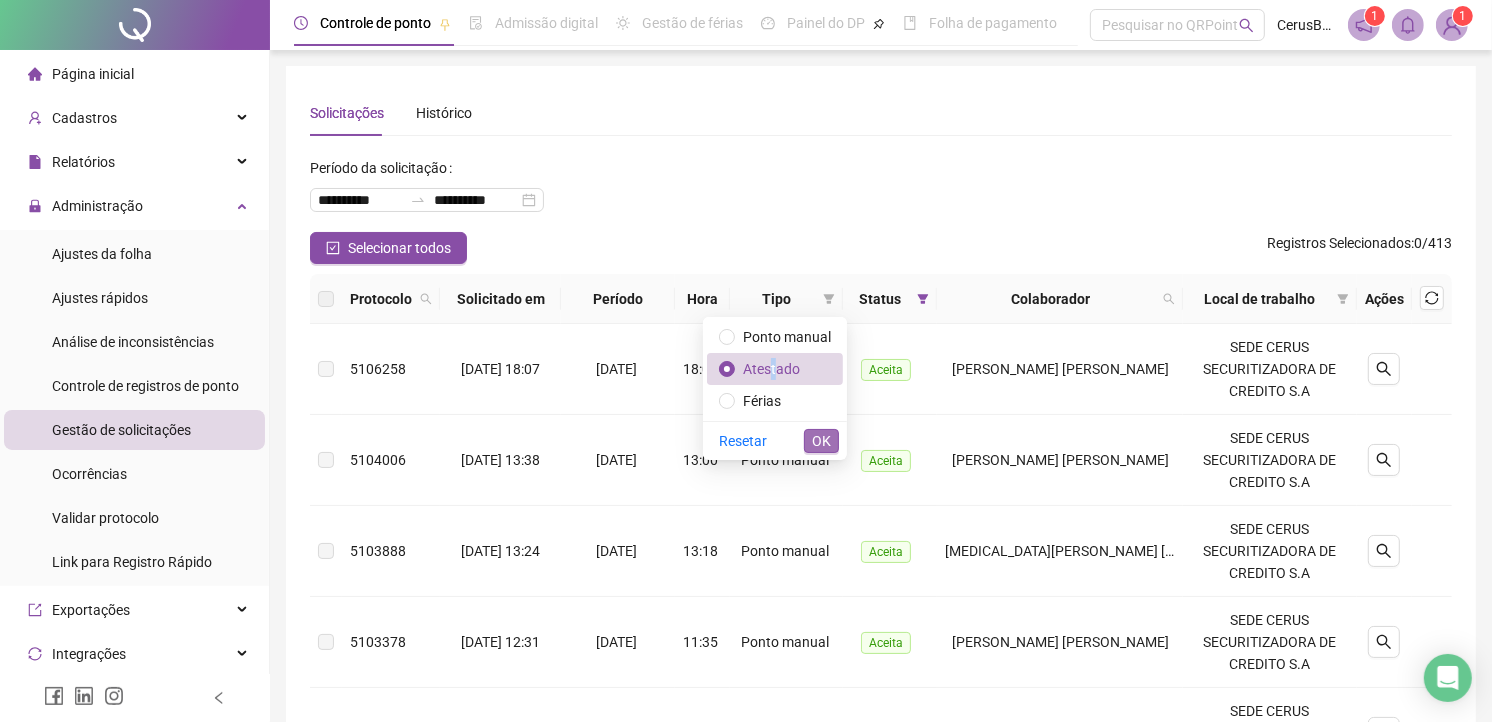 drag, startPoint x: 775, startPoint y: 365, endPoint x: 815, endPoint y: 433, distance: 78.892334 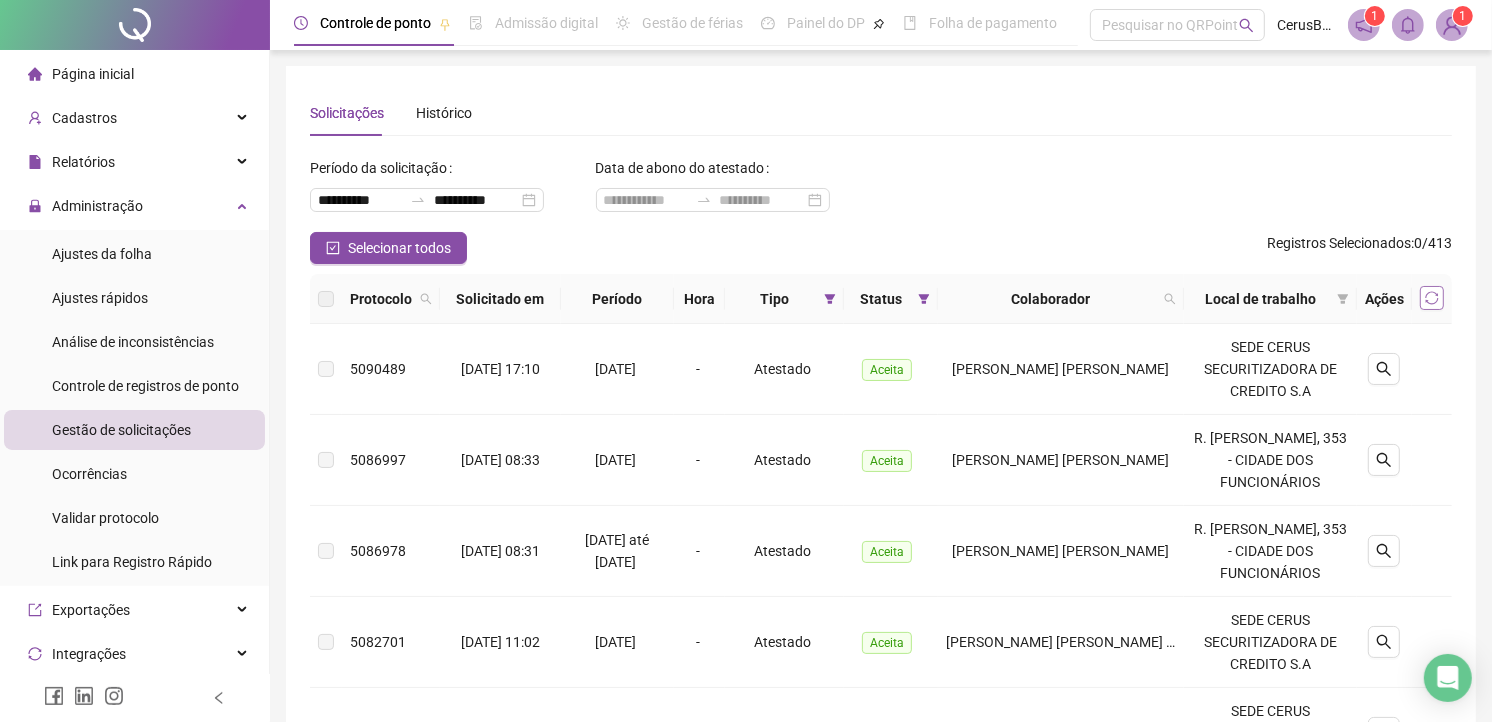 click 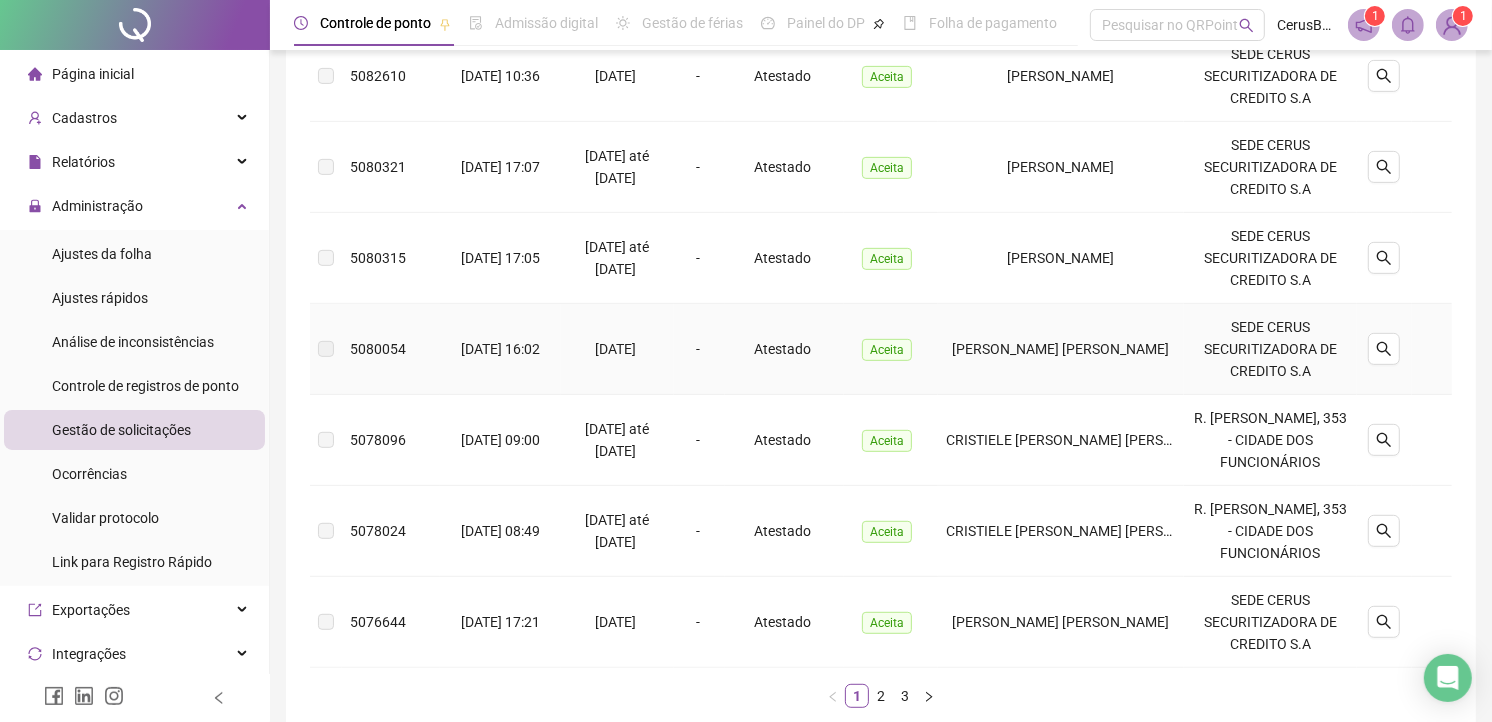 scroll, scrollTop: 860, scrollLeft: 0, axis: vertical 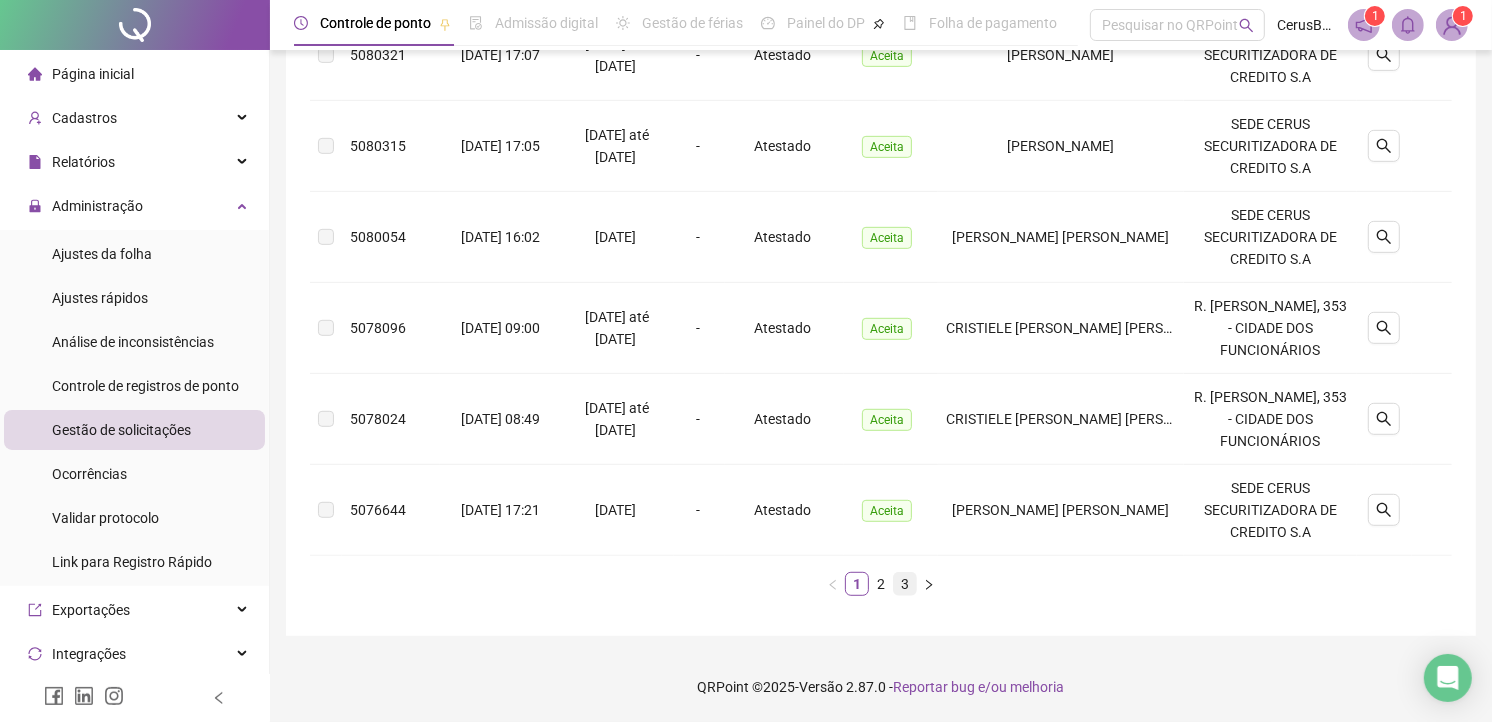 click on "3" at bounding box center (905, 584) 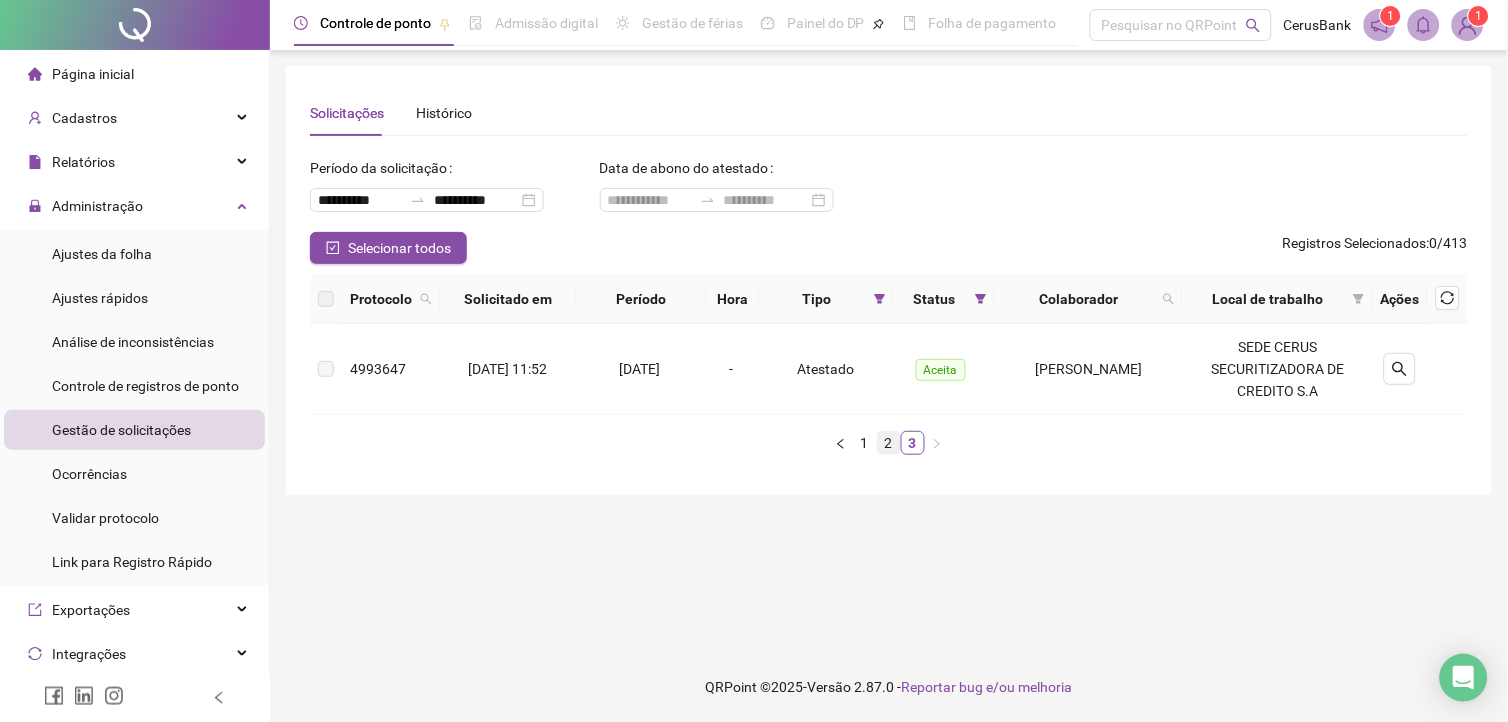 click on "2" at bounding box center (889, 443) 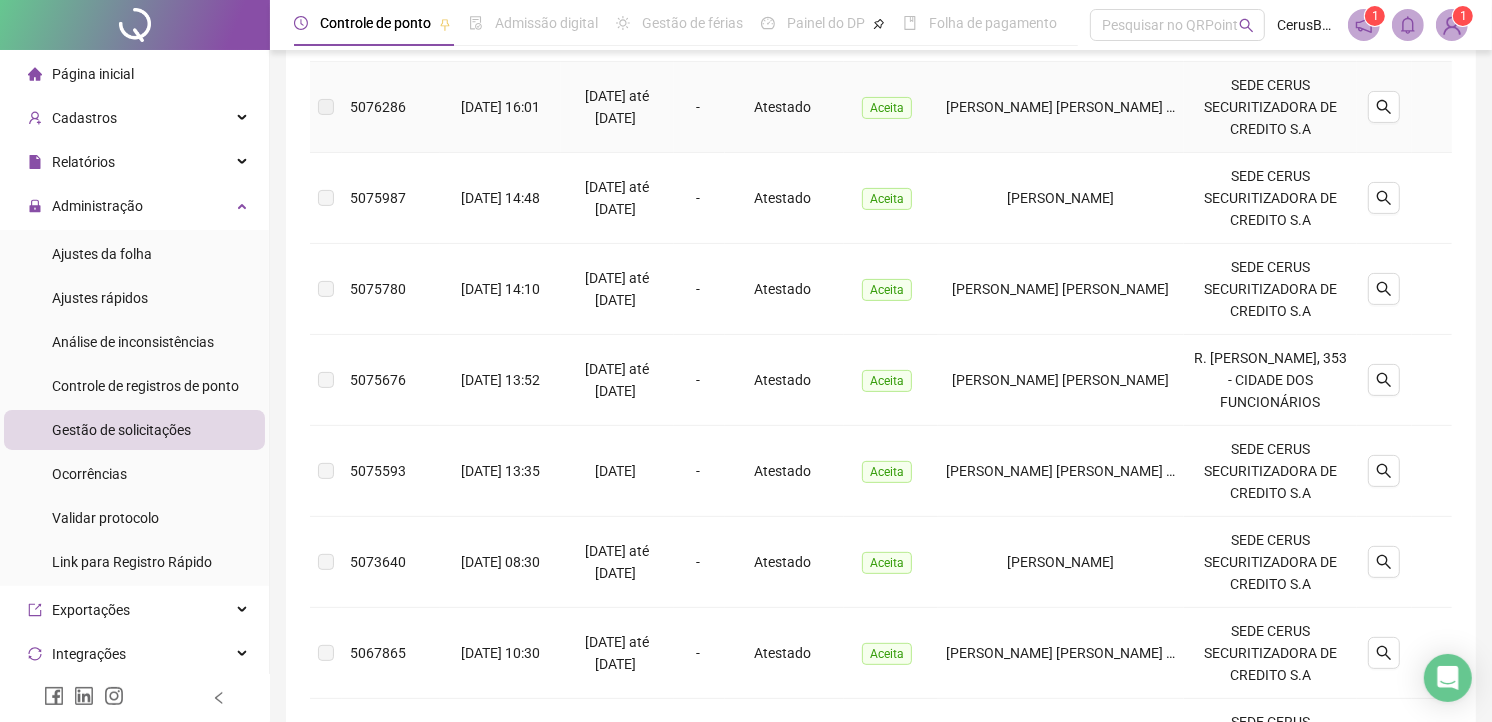 scroll, scrollTop: 555, scrollLeft: 0, axis: vertical 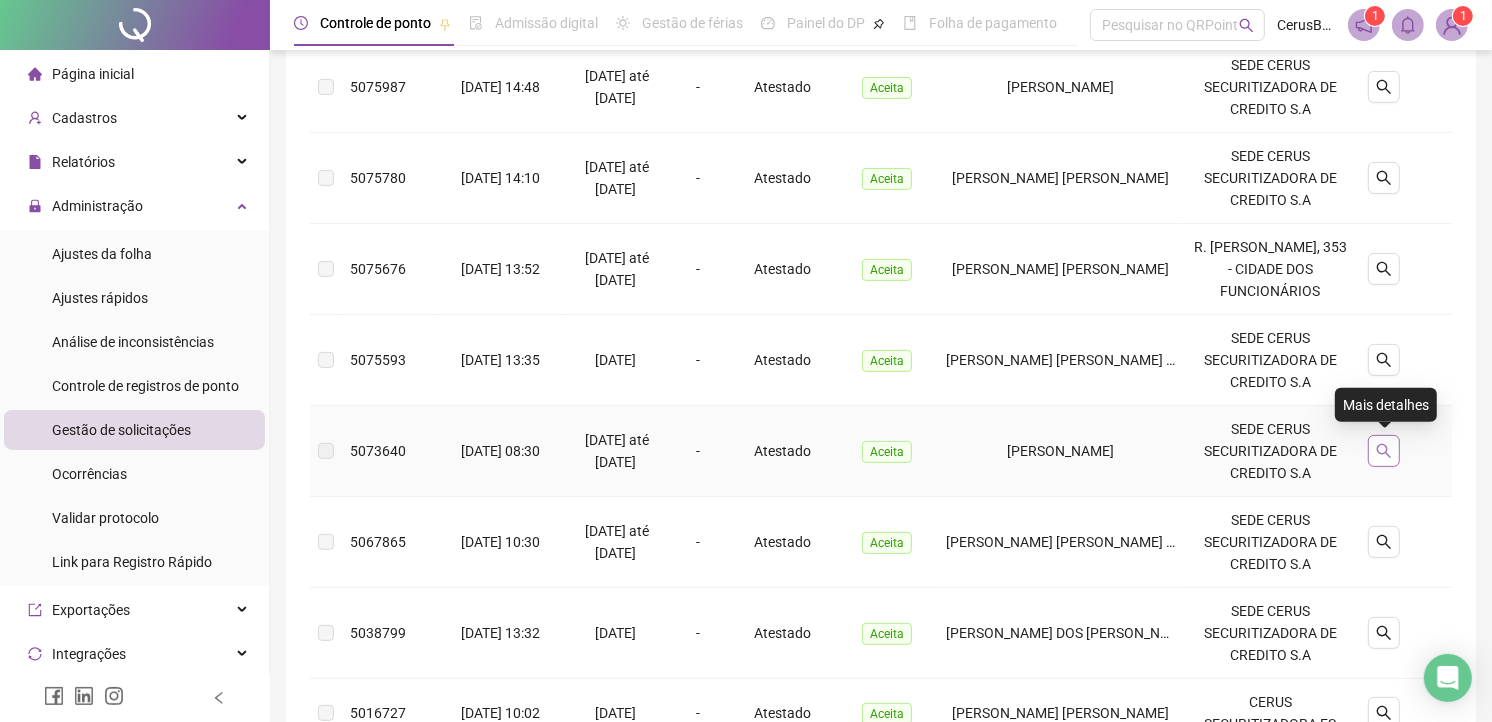 click 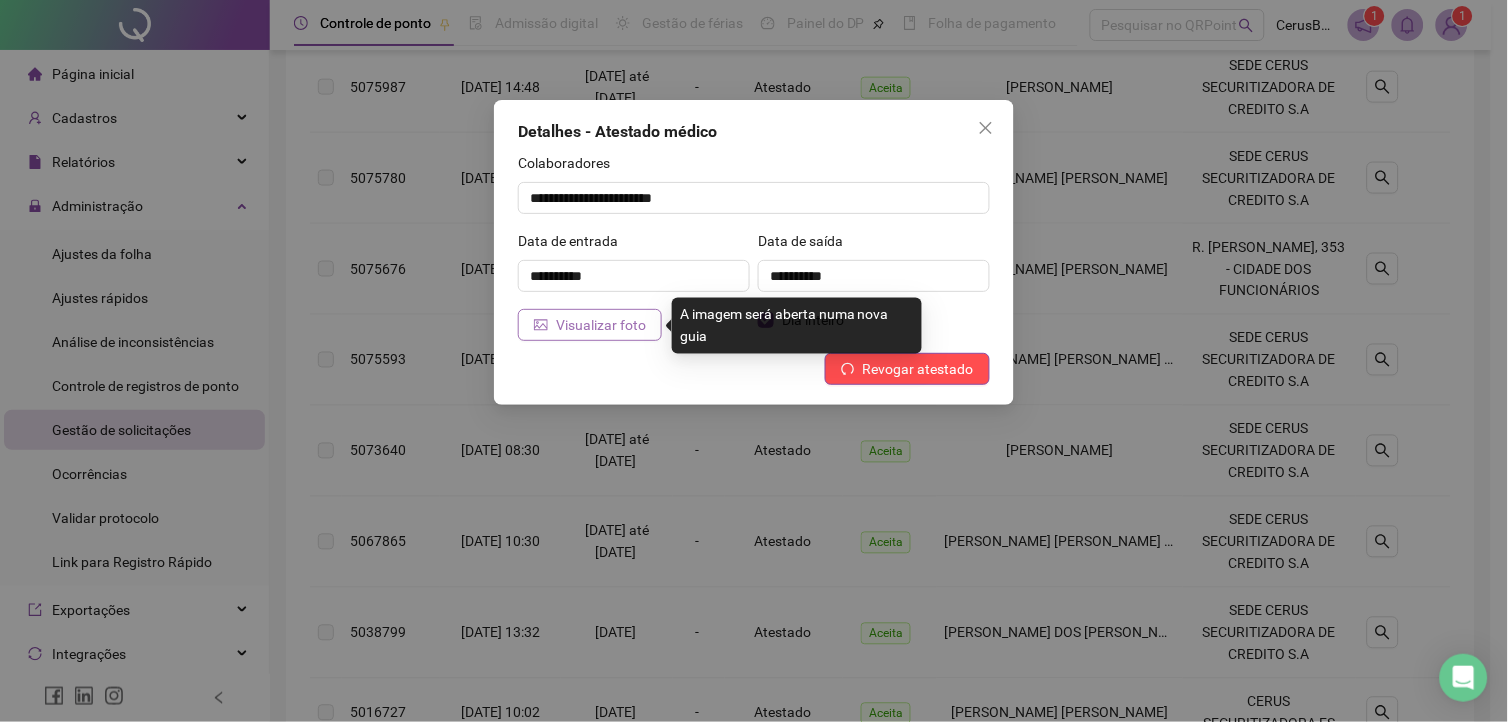 click on "Visualizar foto" at bounding box center [601, 325] 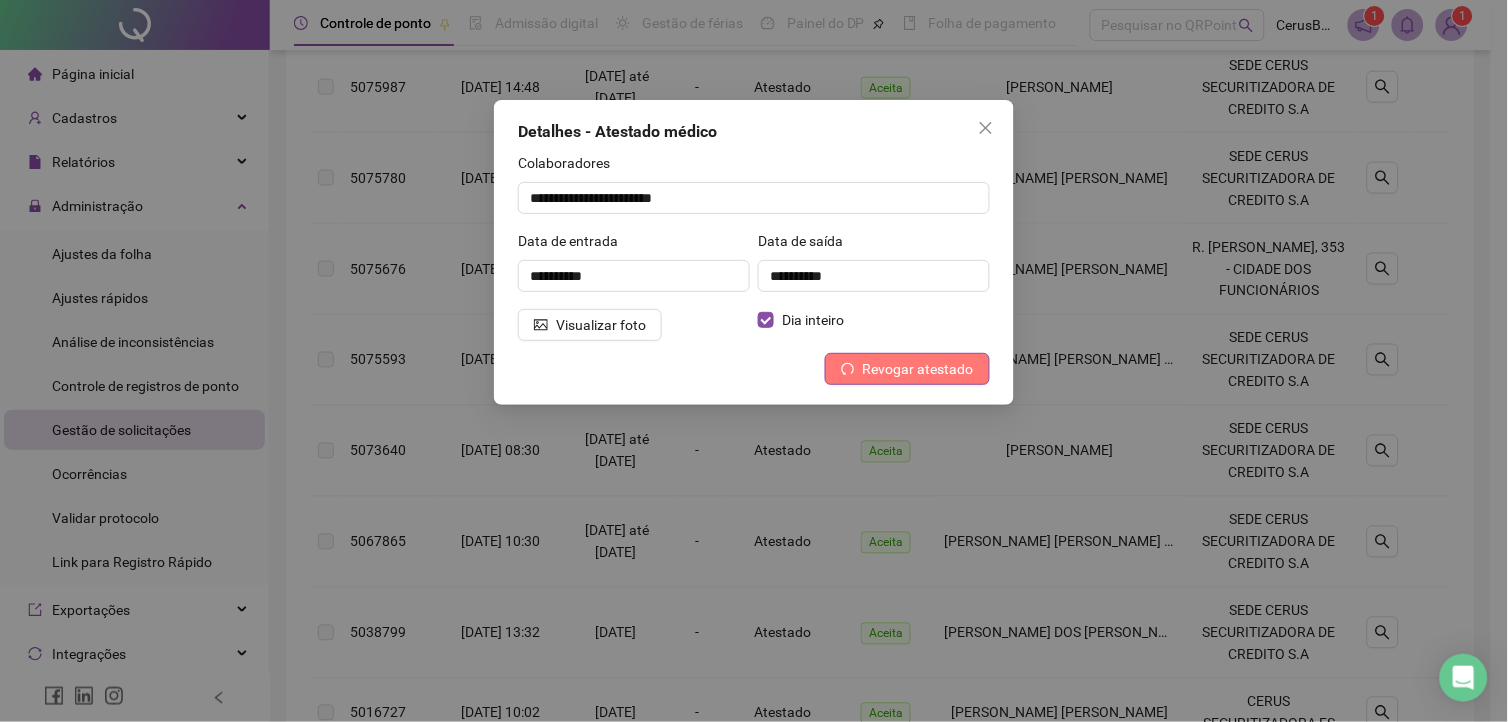 click on "Revogar atestado" at bounding box center (918, 369) 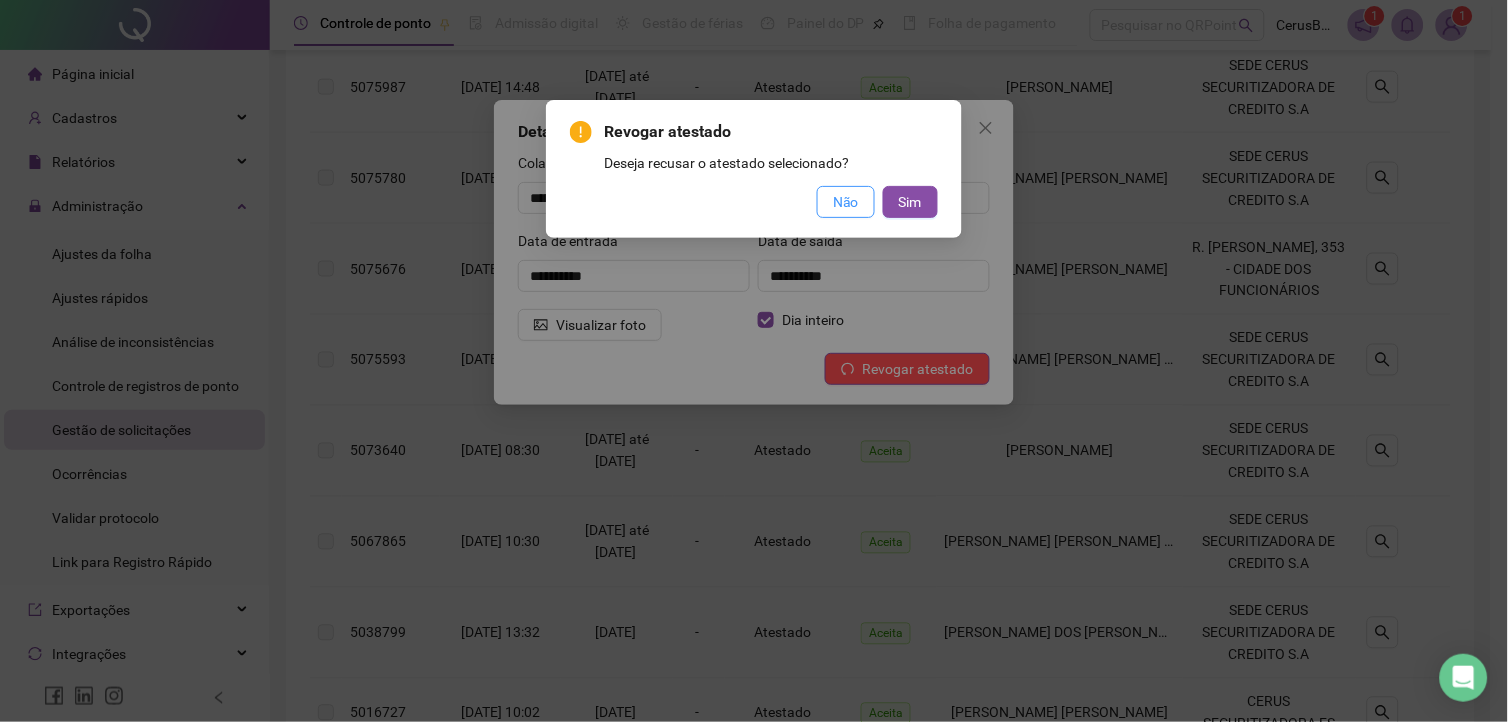 click on "Não" at bounding box center [846, 202] 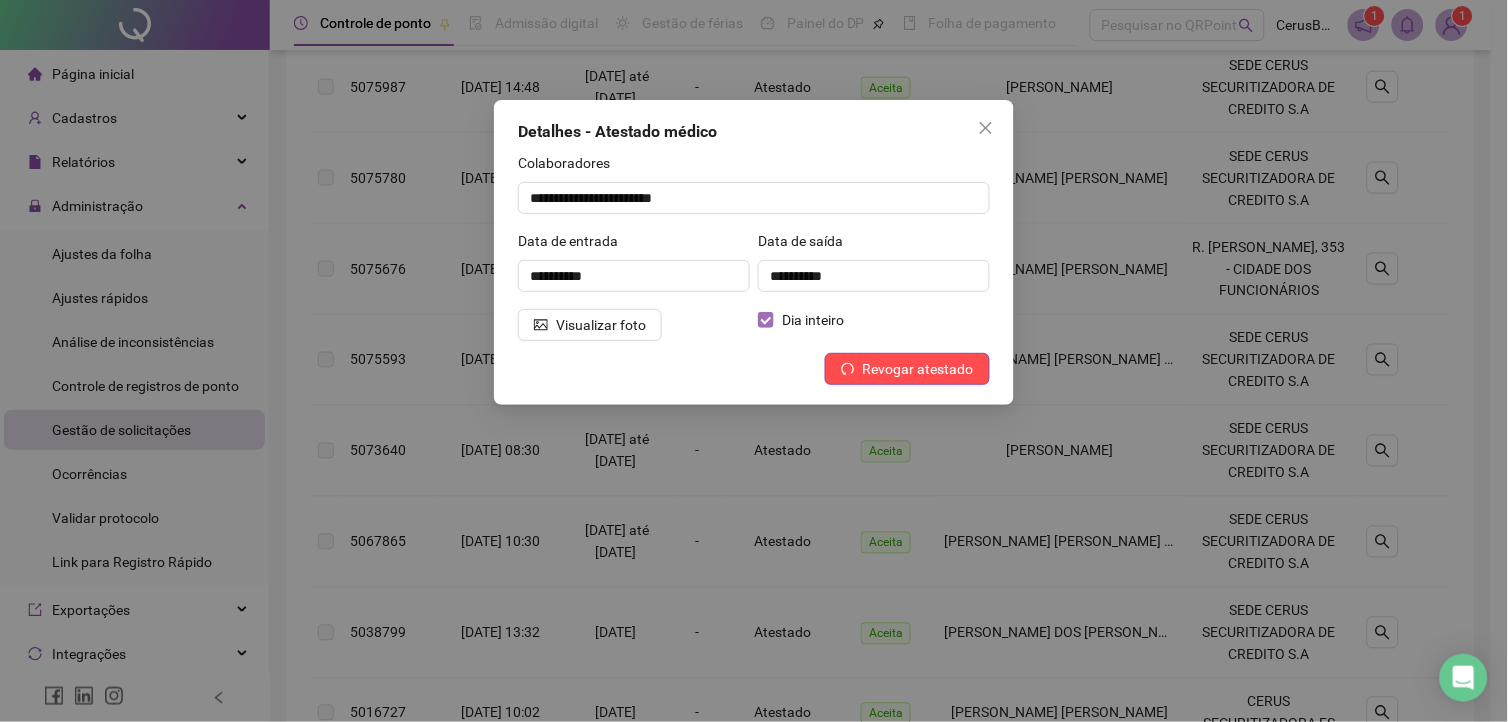 click on "Dia inteiro" at bounding box center [813, 320] 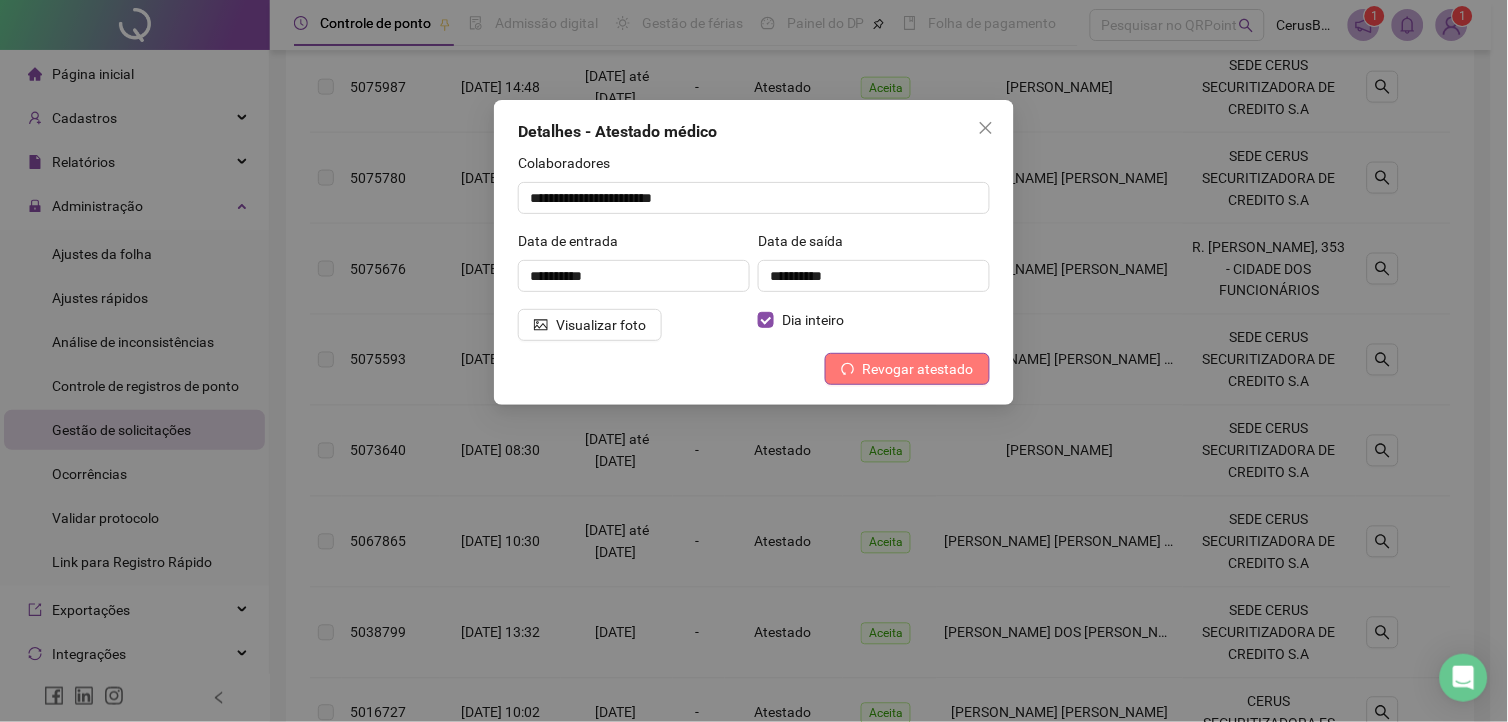 click on "Revogar atestado" at bounding box center (918, 369) 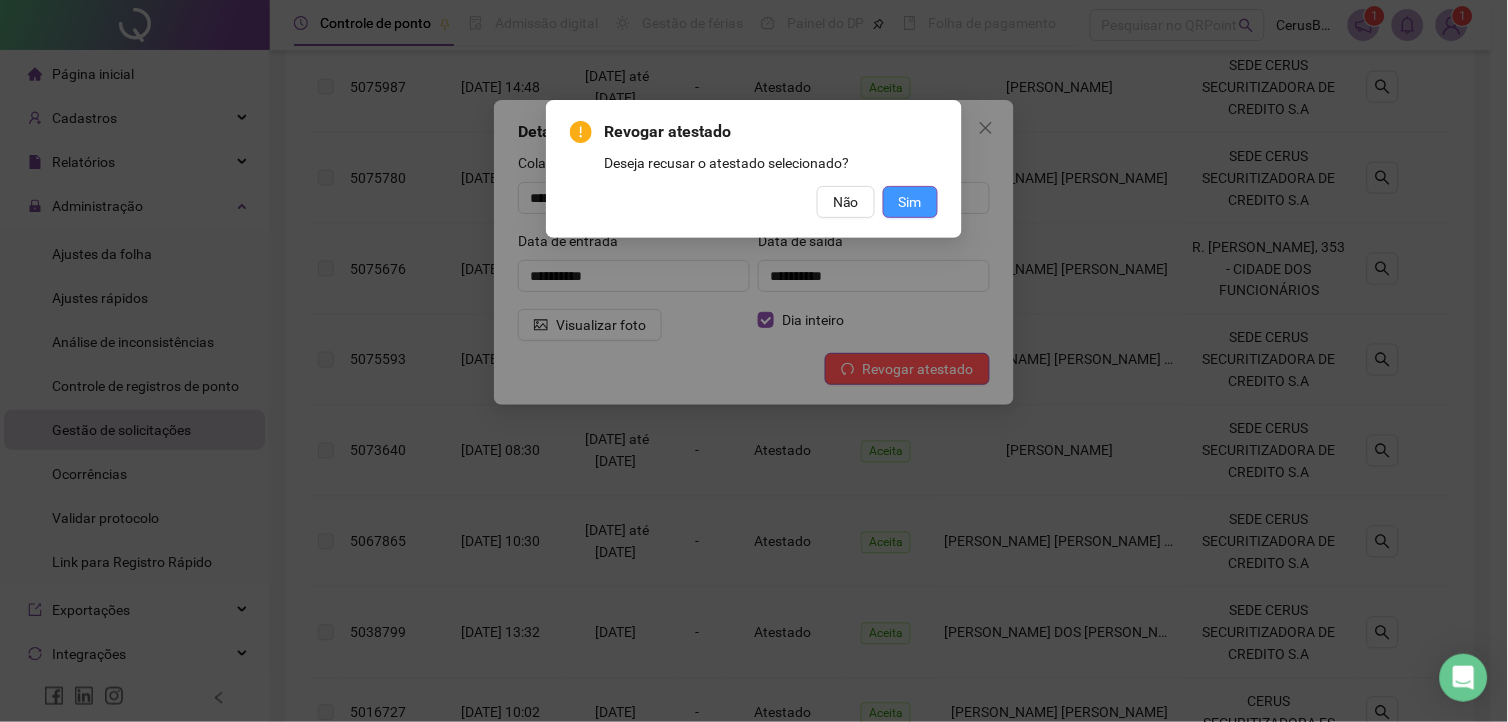 click on "Sim" at bounding box center [910, 202] 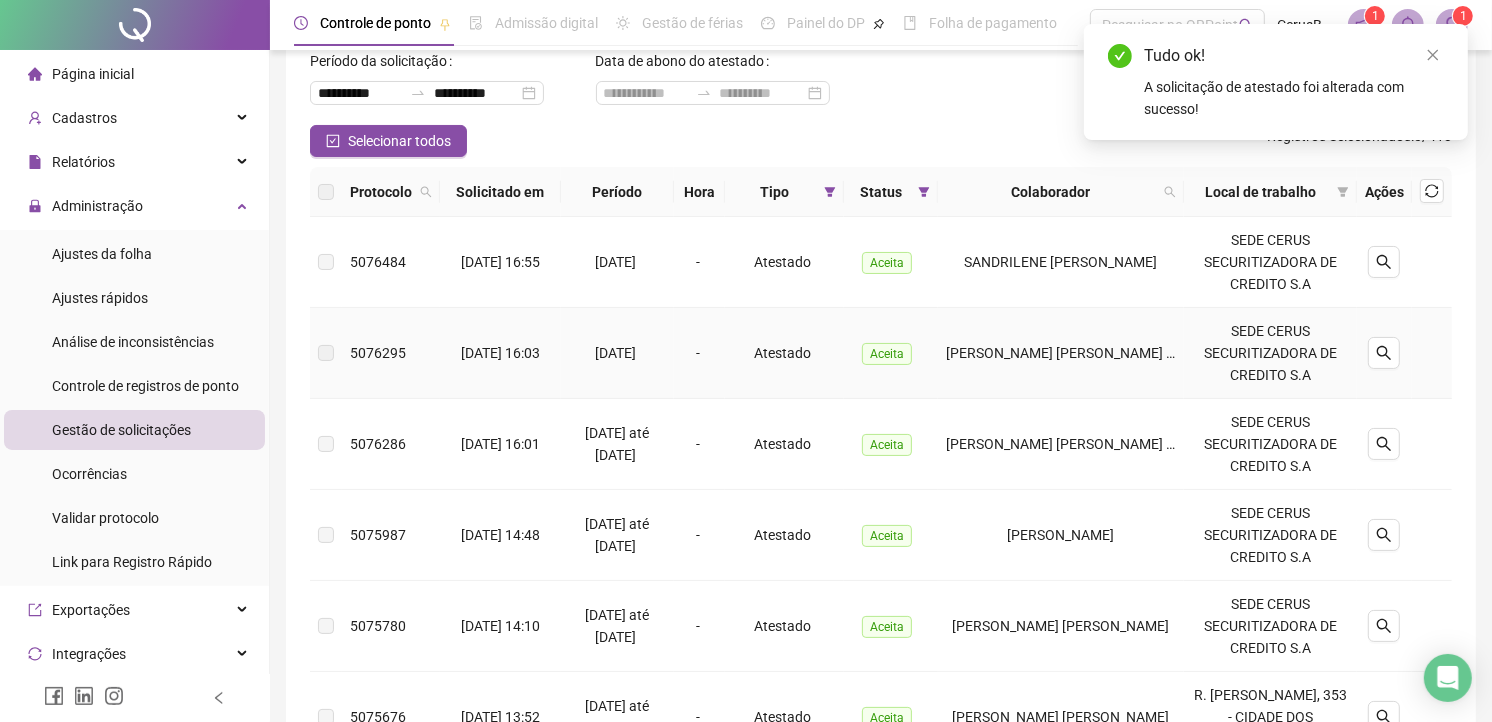 scroll, scrollTop: 0, scrollLeft: 0, axis: both 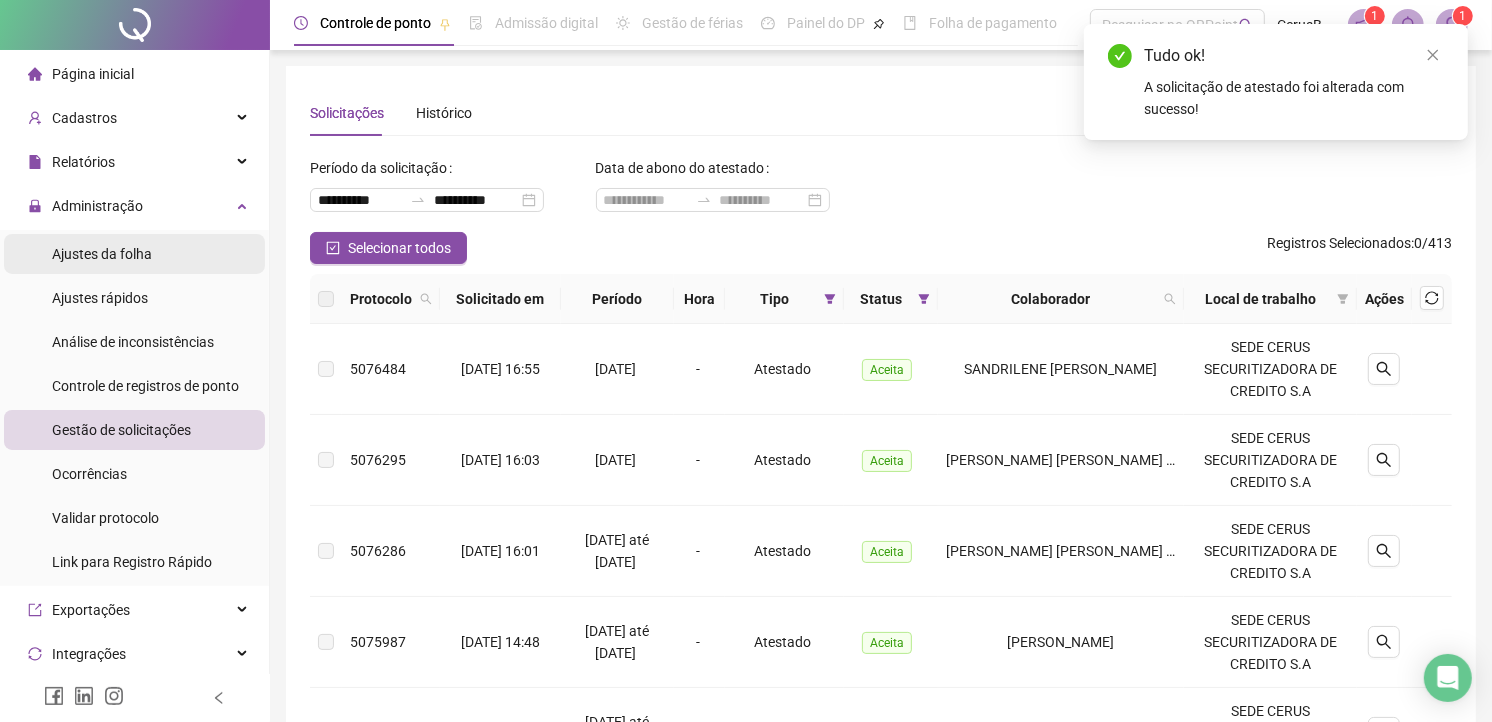 click on "Ajustes da folha" at bounding box center [102, 254] 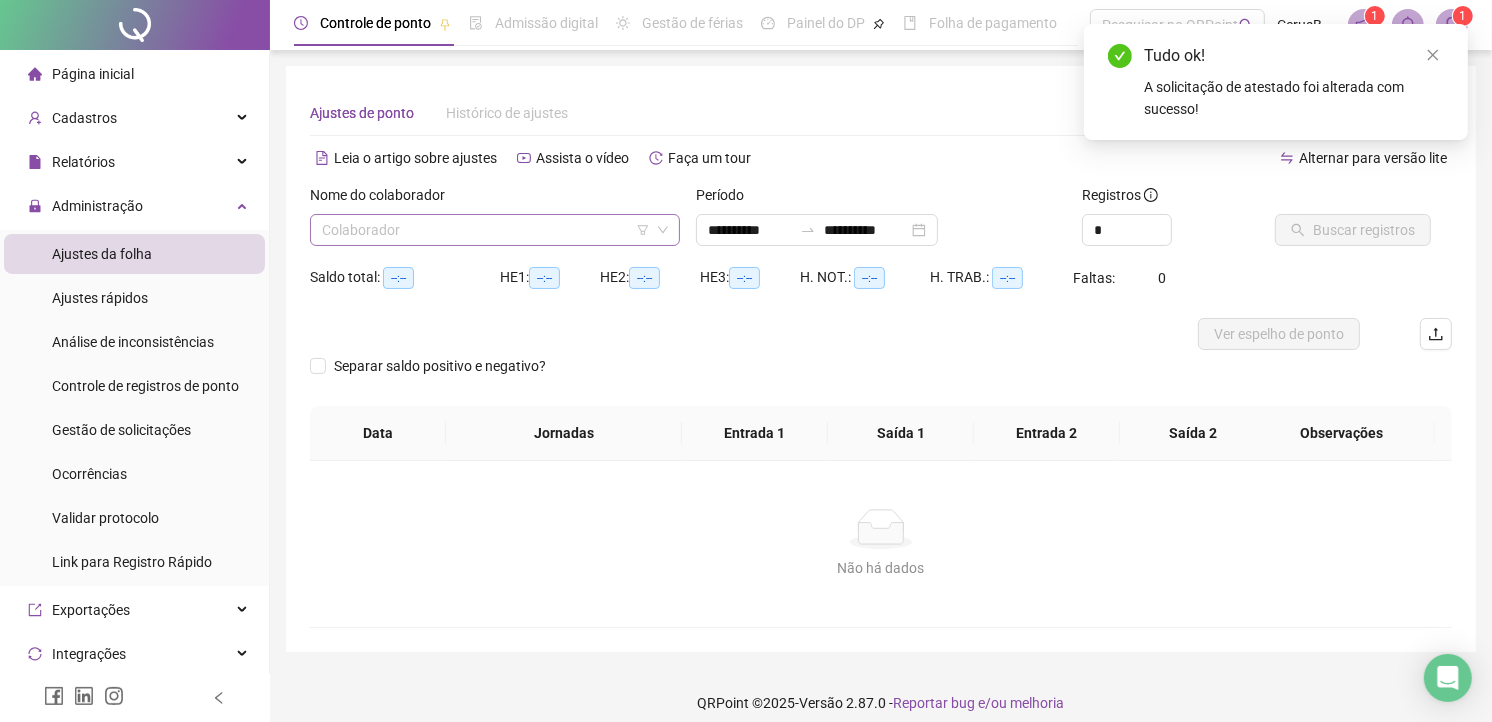 type on "**********" 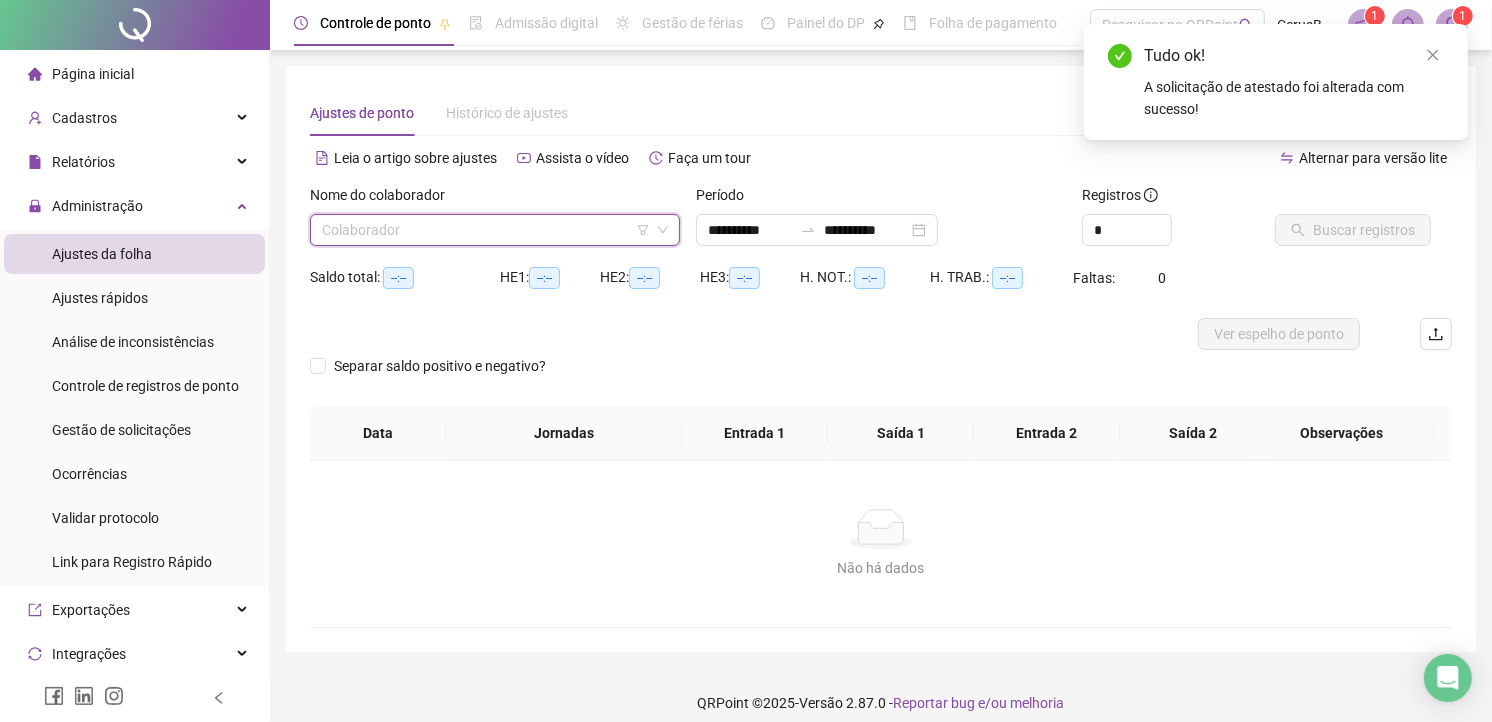 click at bounding box center (489, 230) 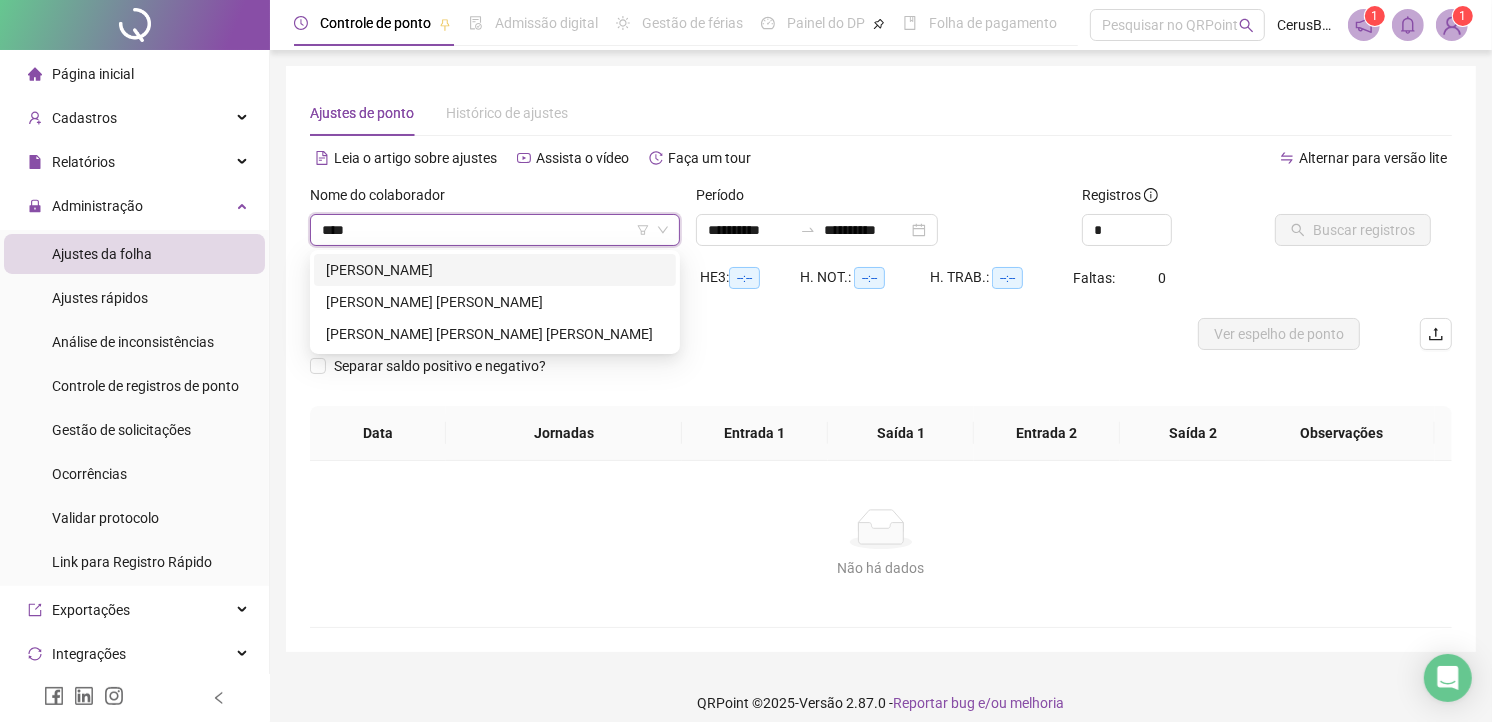 type on "*****" 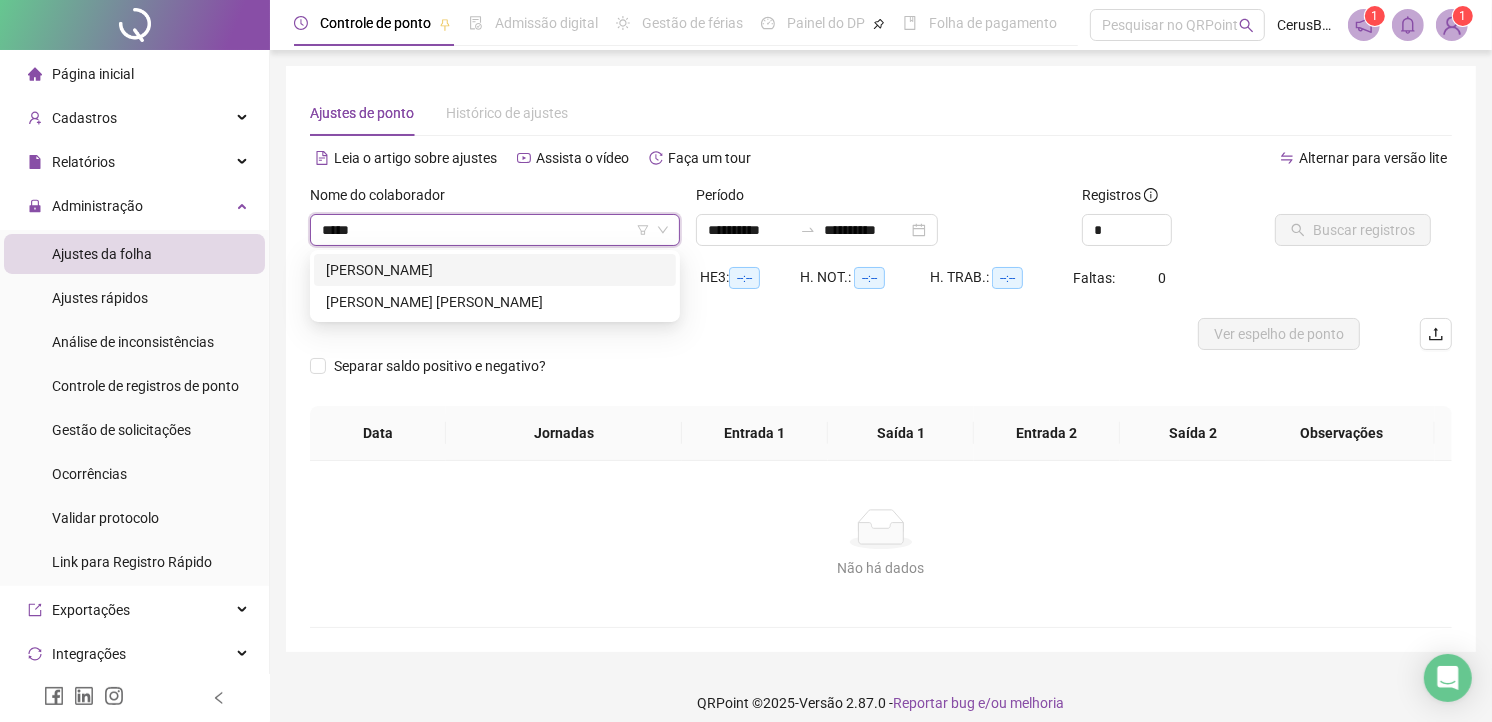 type 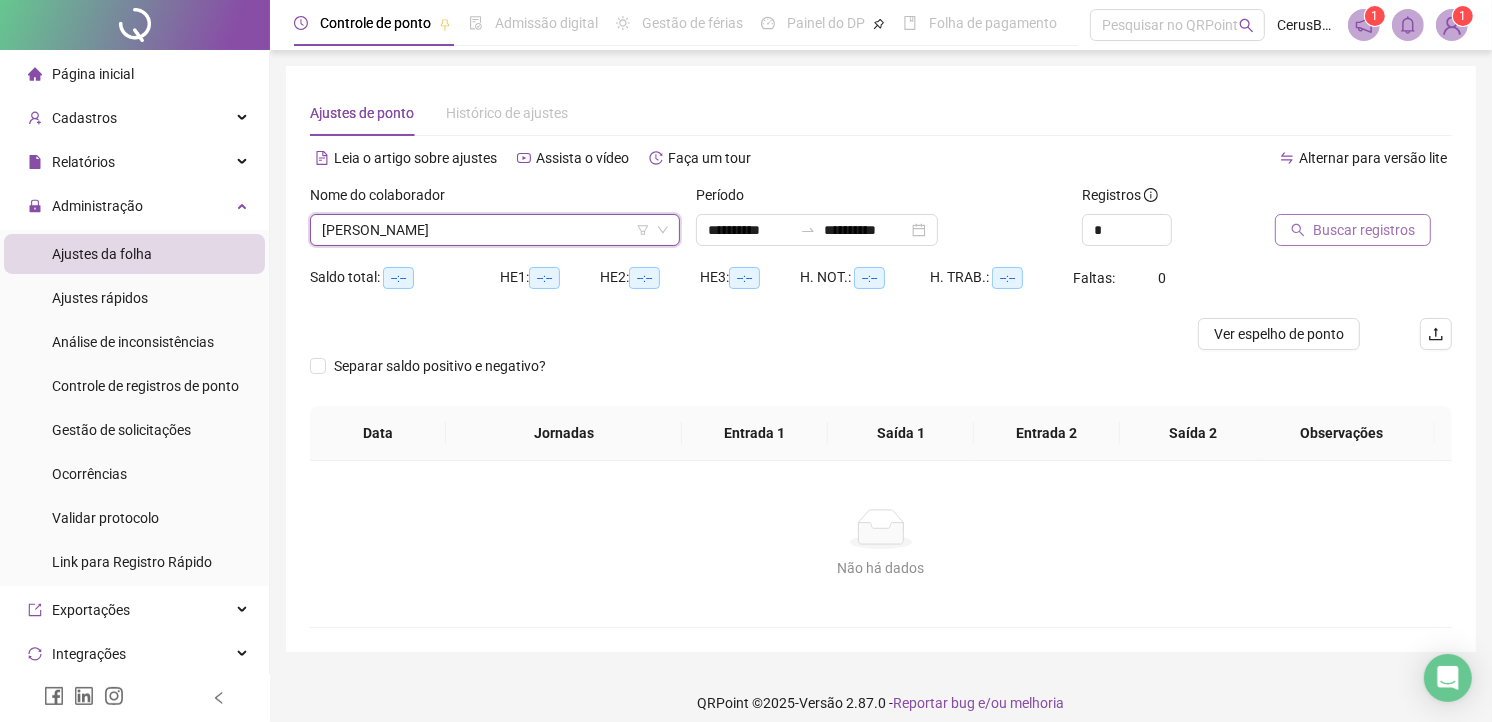 click on "Buscar registros" at bounding box center [1364, 230] 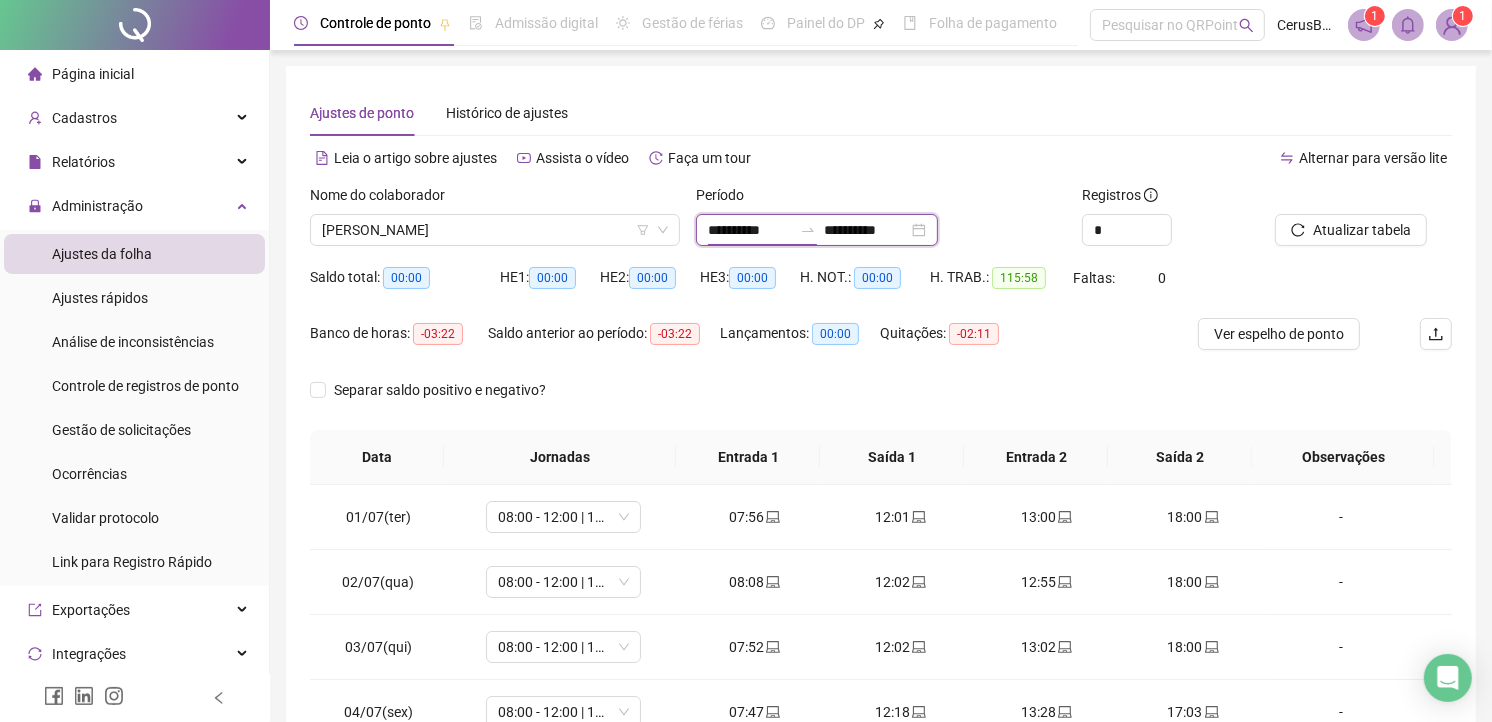 click on "**********" at bounding box center (750, 230) 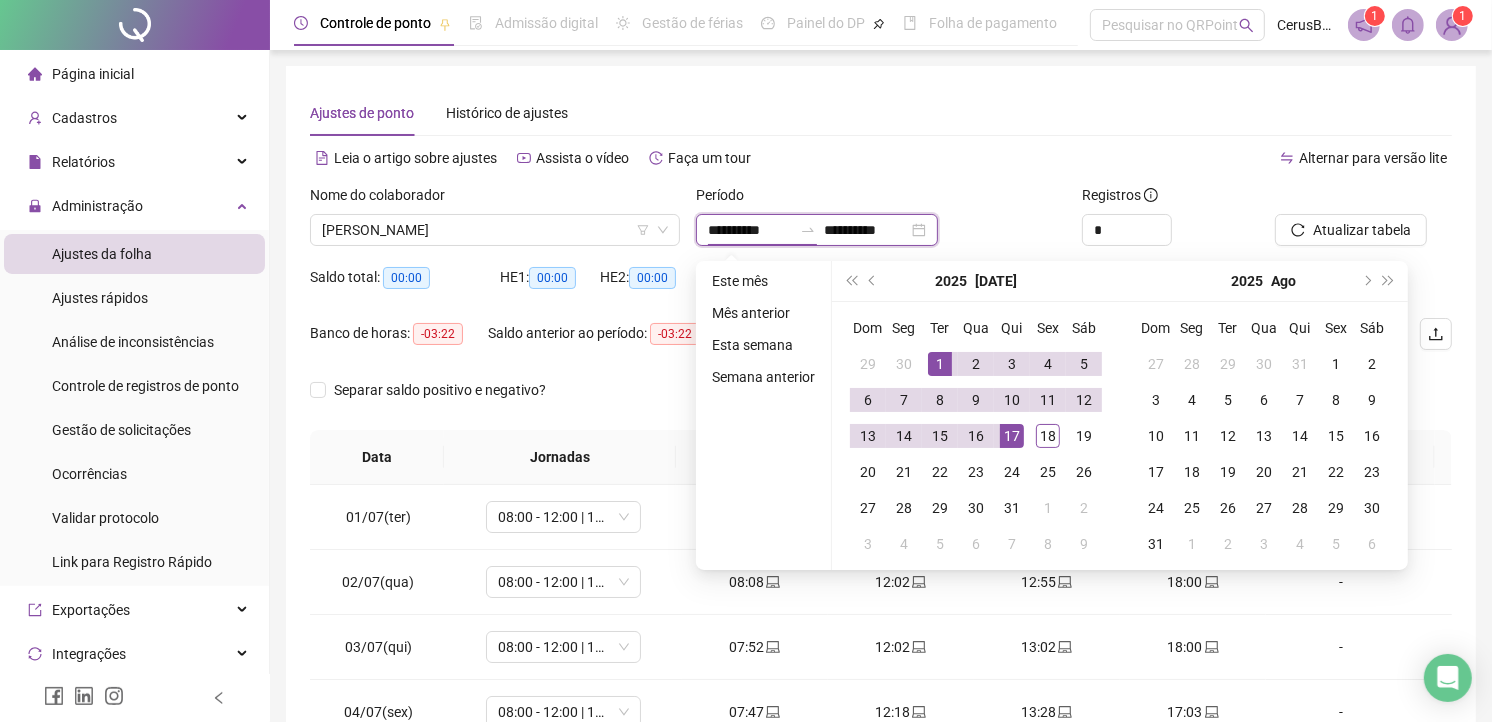 type on "**********" 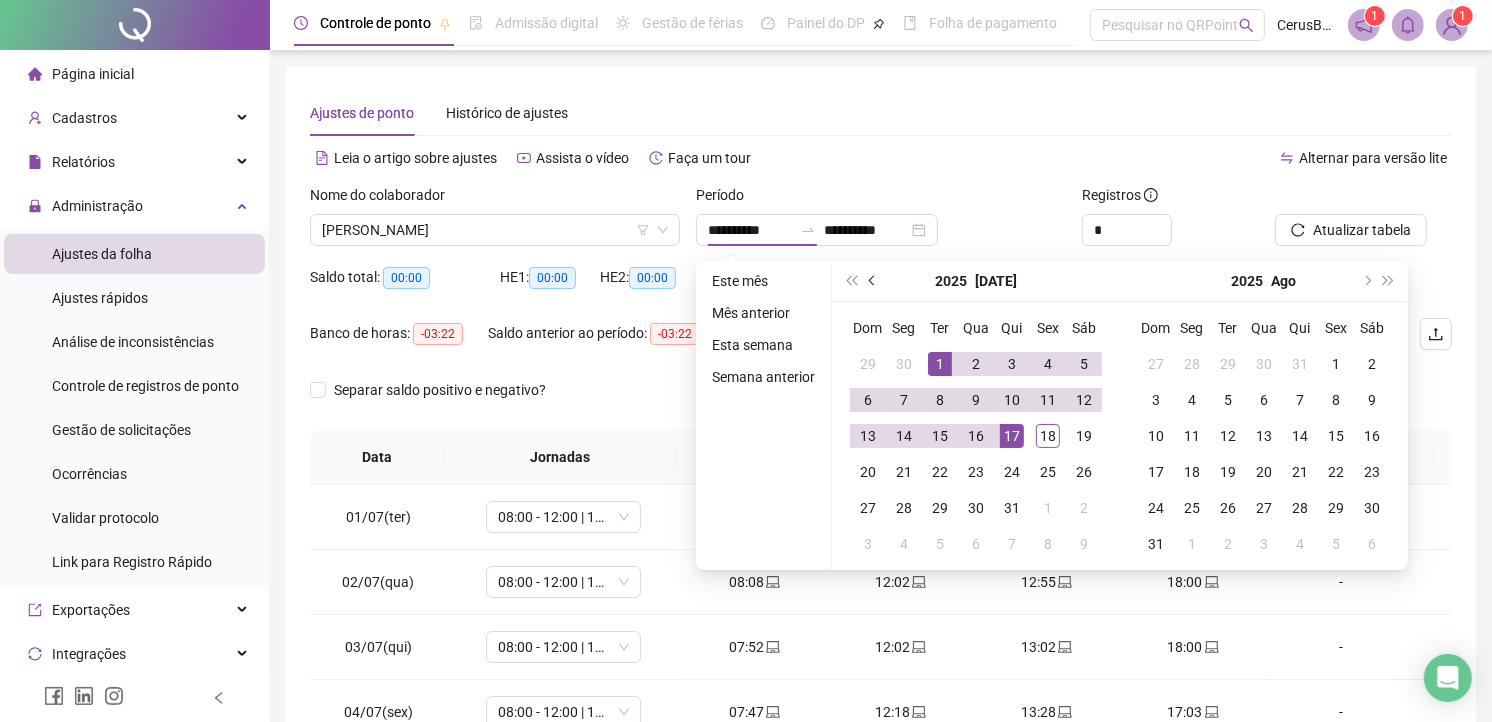 click at bounding box center [873, 281] 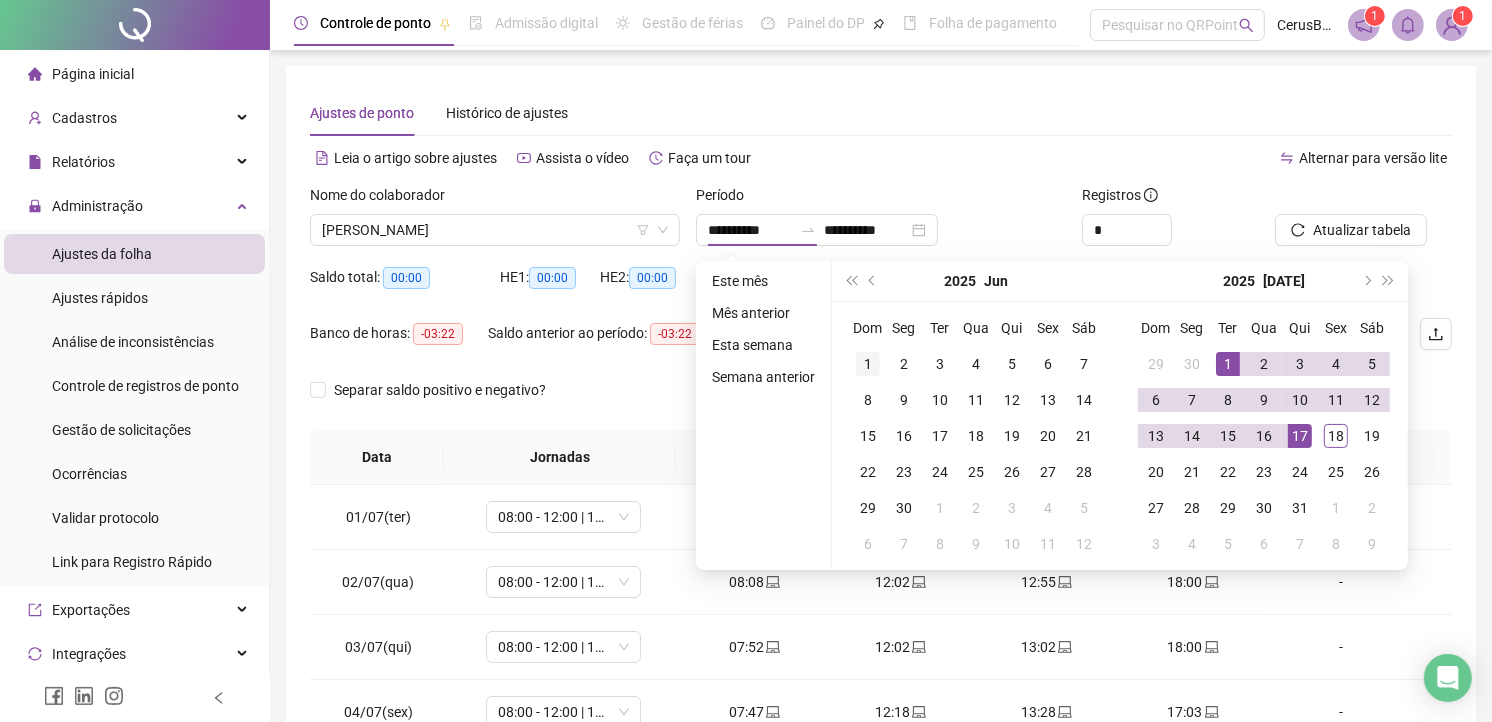 type on "**********" 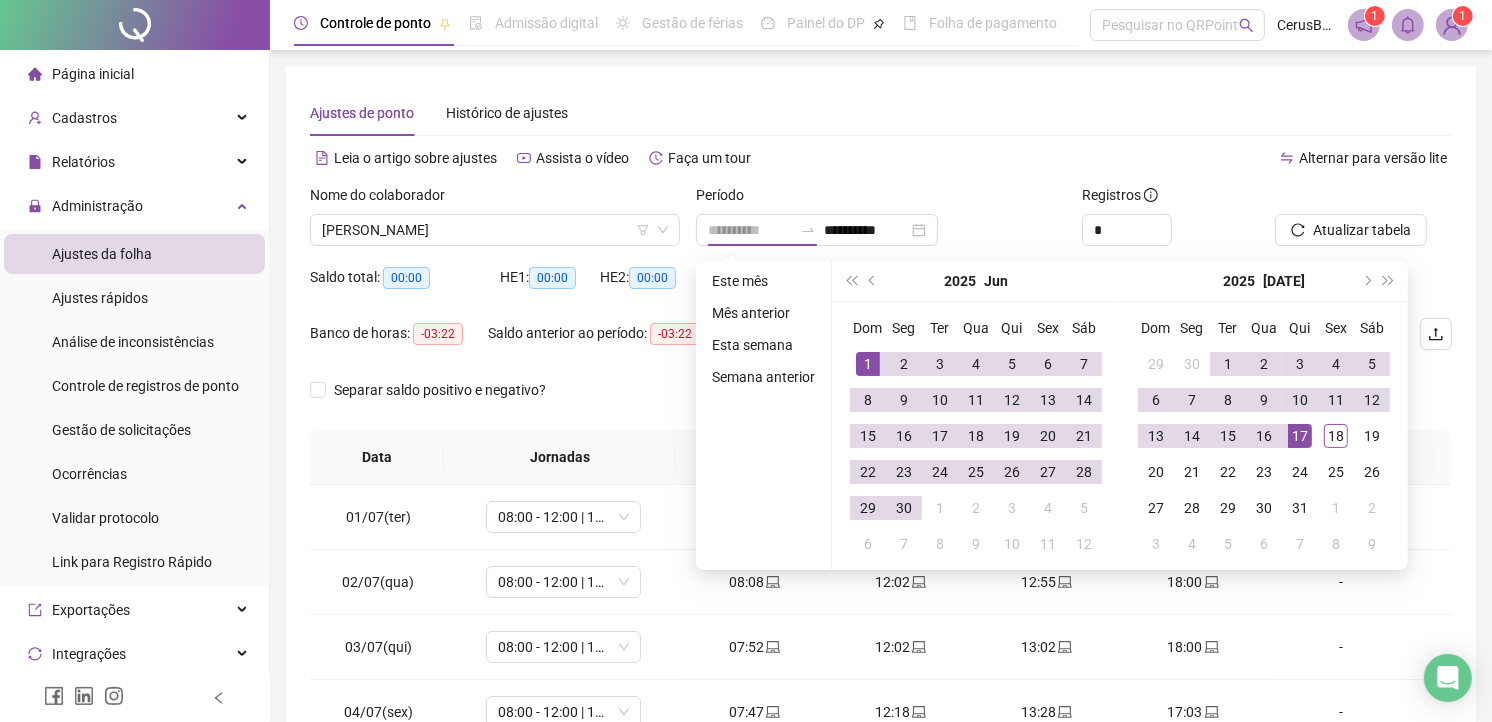 click on "1" at bounding box center (868, 364) 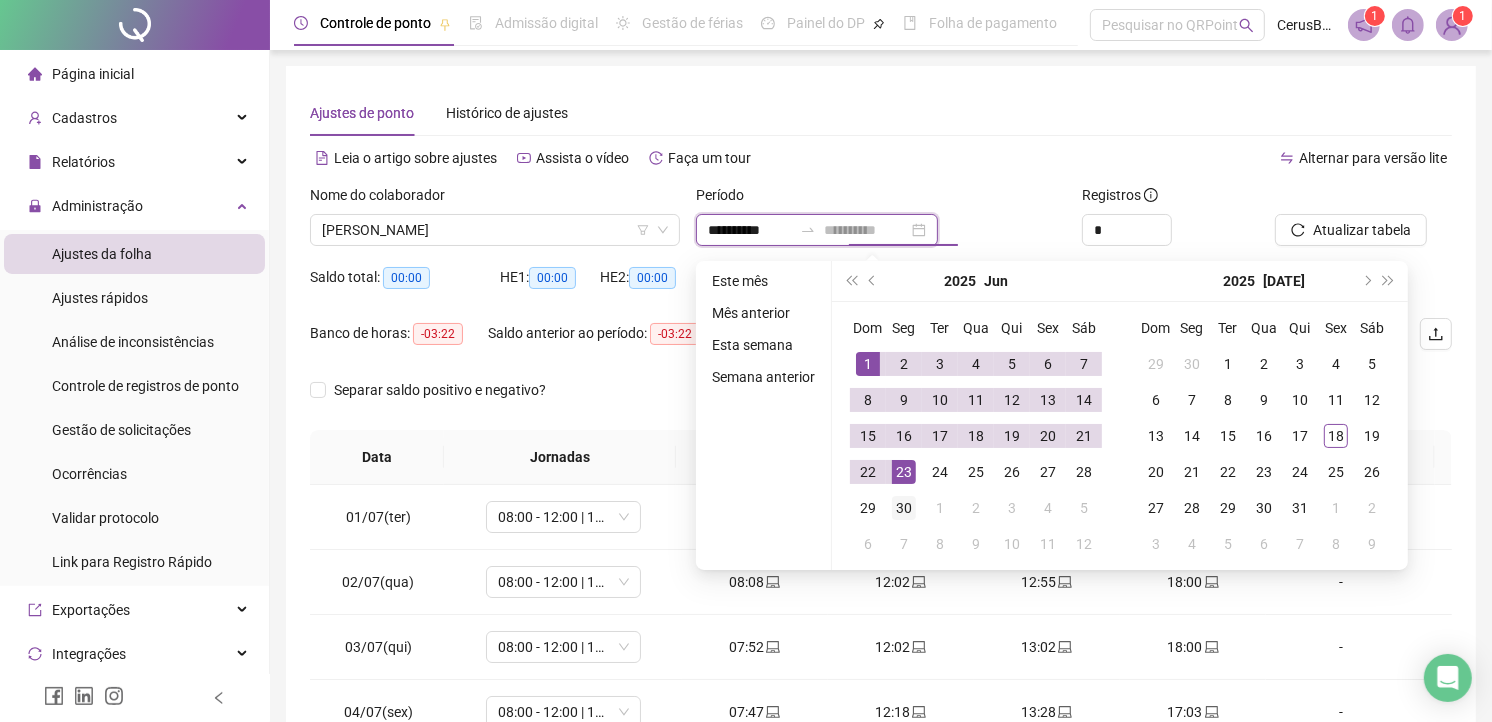 type on "**********" 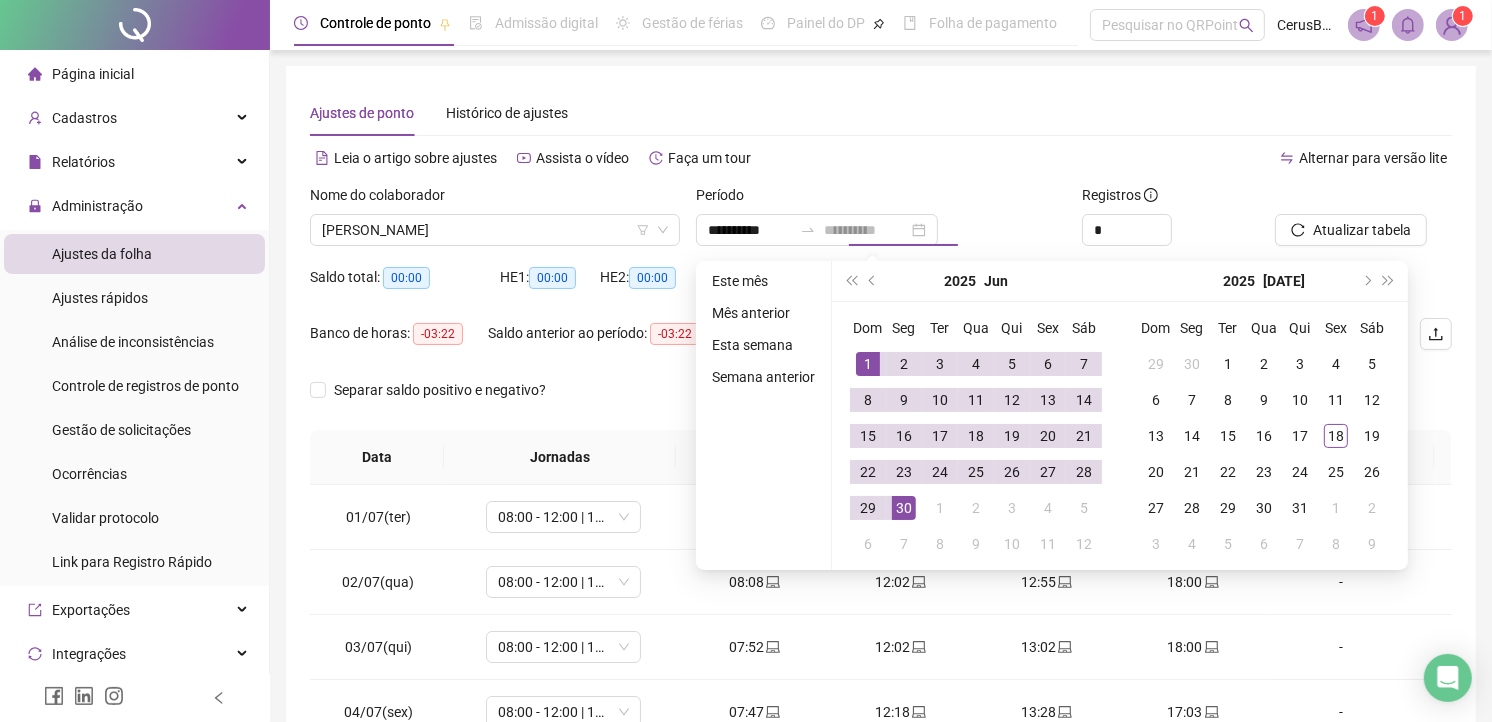 click on "30" at bounding box center [904, 508] 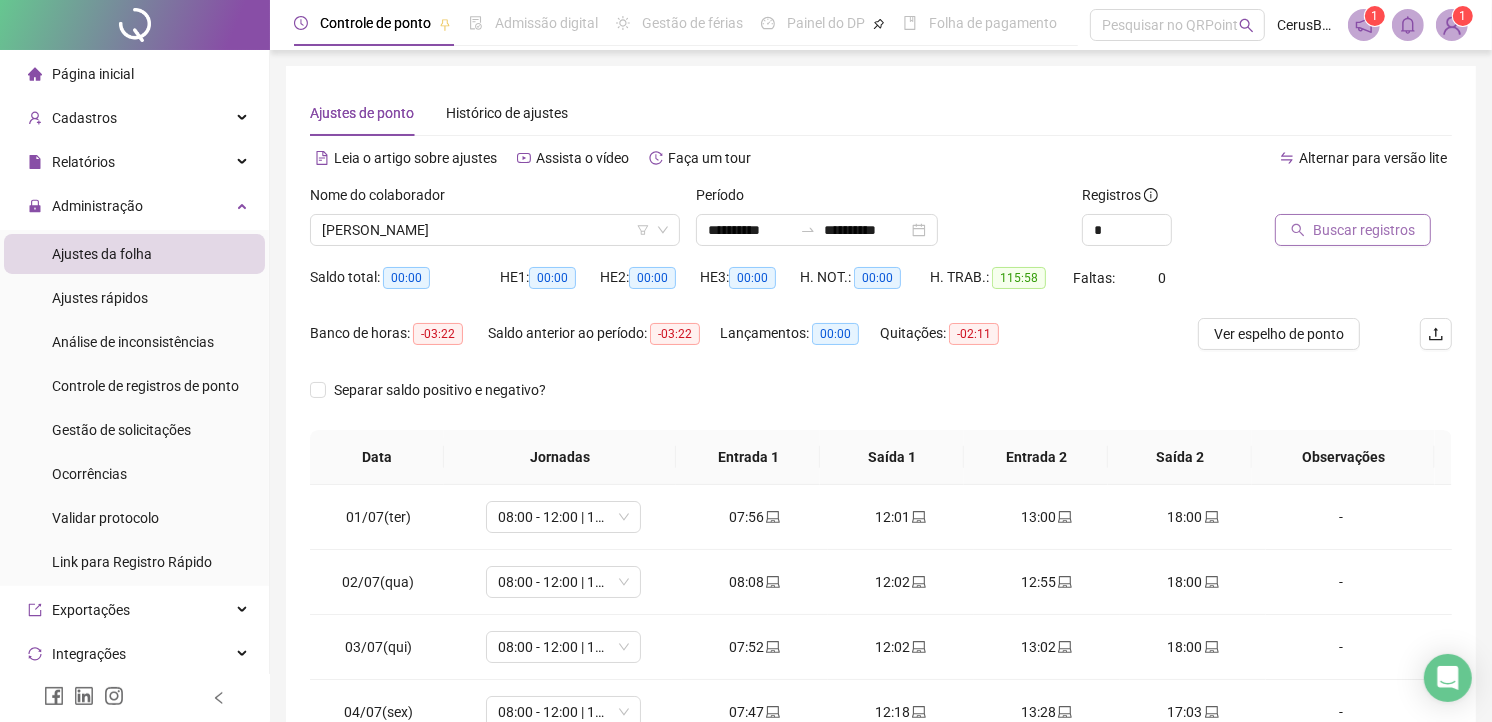 click on "Buscar registros" at bounding box center (1353, 230) 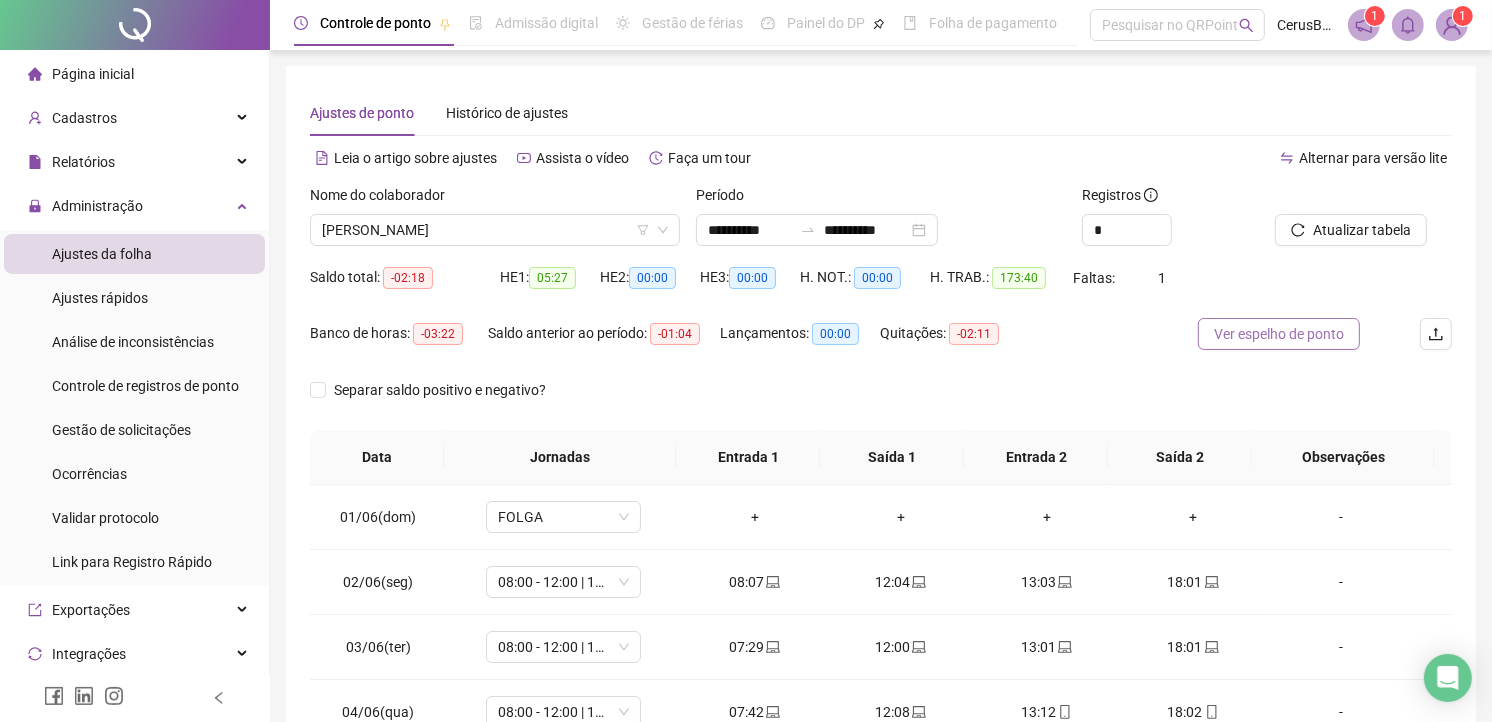 click on "Ver espelho de ponto" at bounding box center [1279, 334] 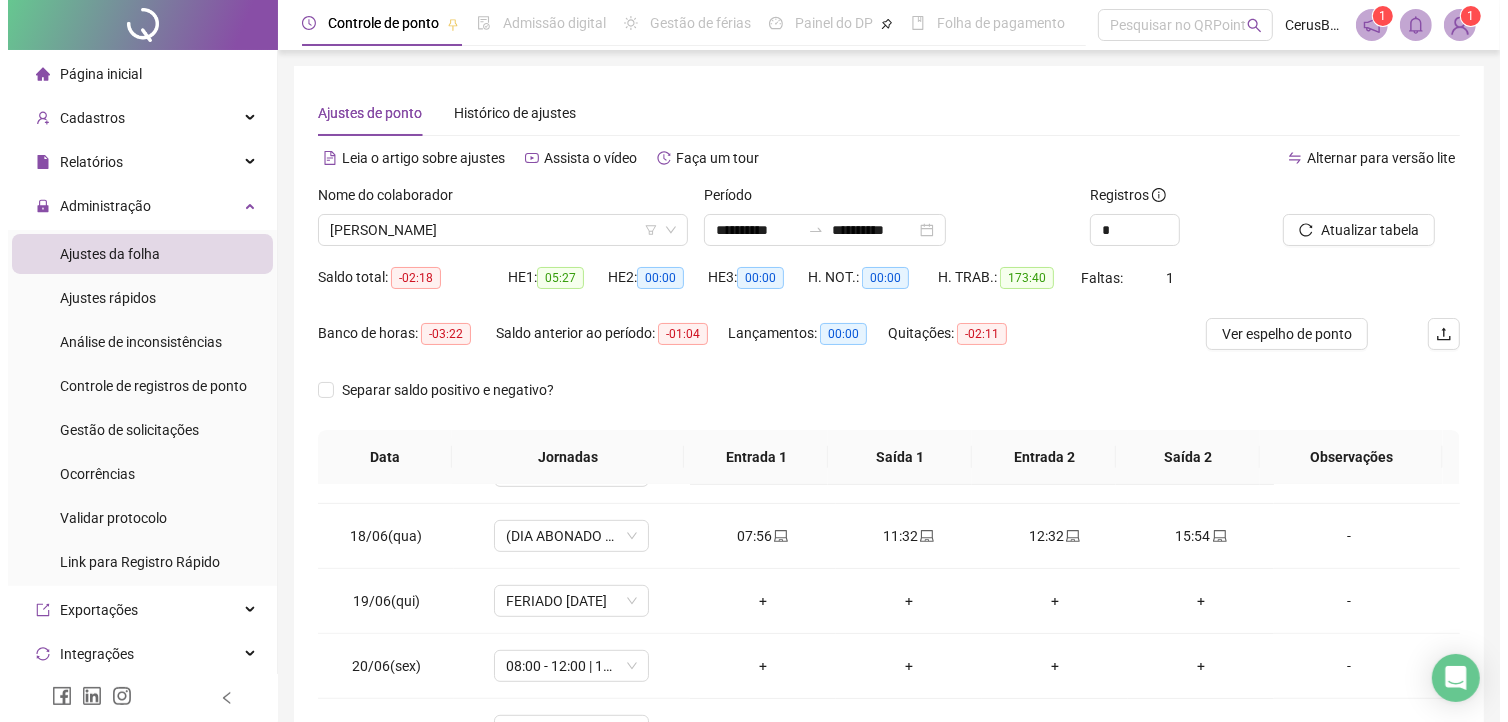 scroll, scrollTop: 1111, scrollLeft: 0, axis: vertical 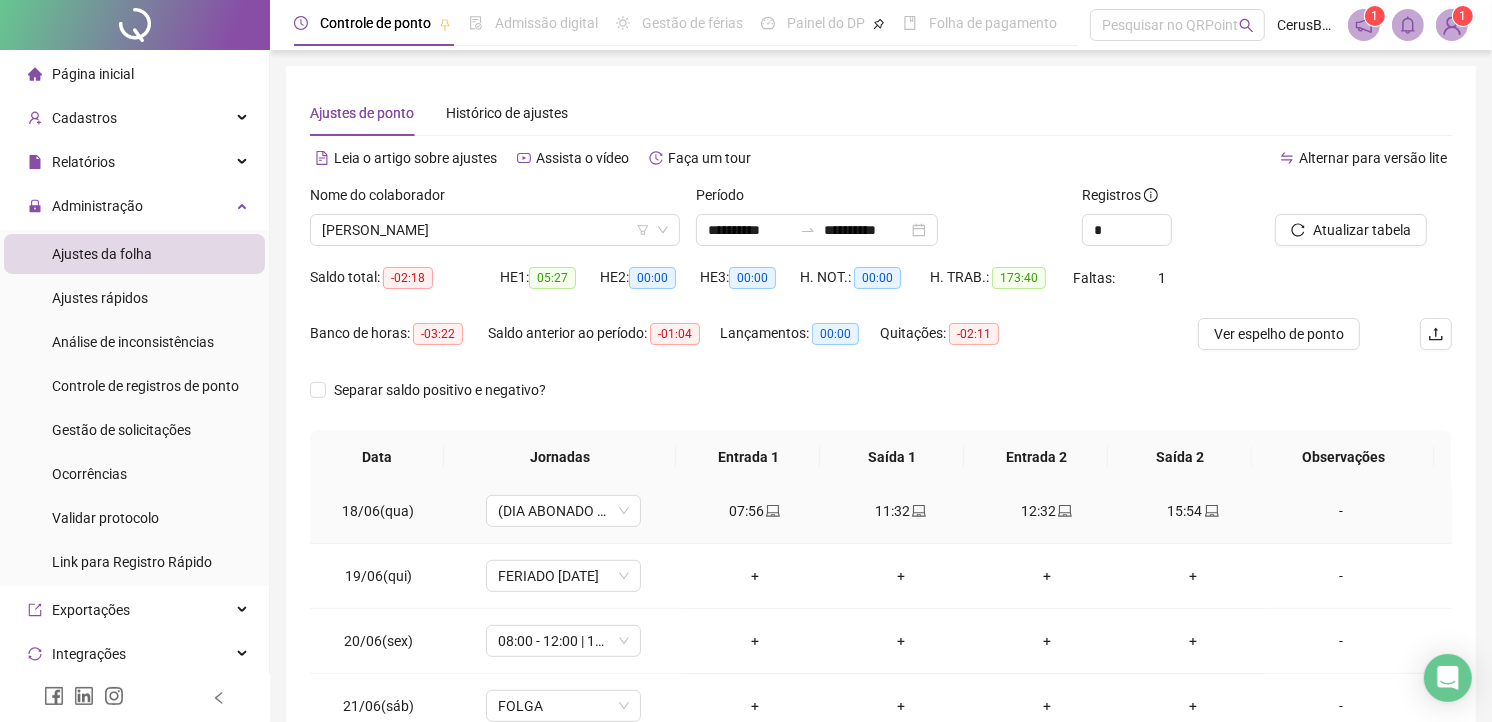 click on "-" at bounding box center [1341, 511] 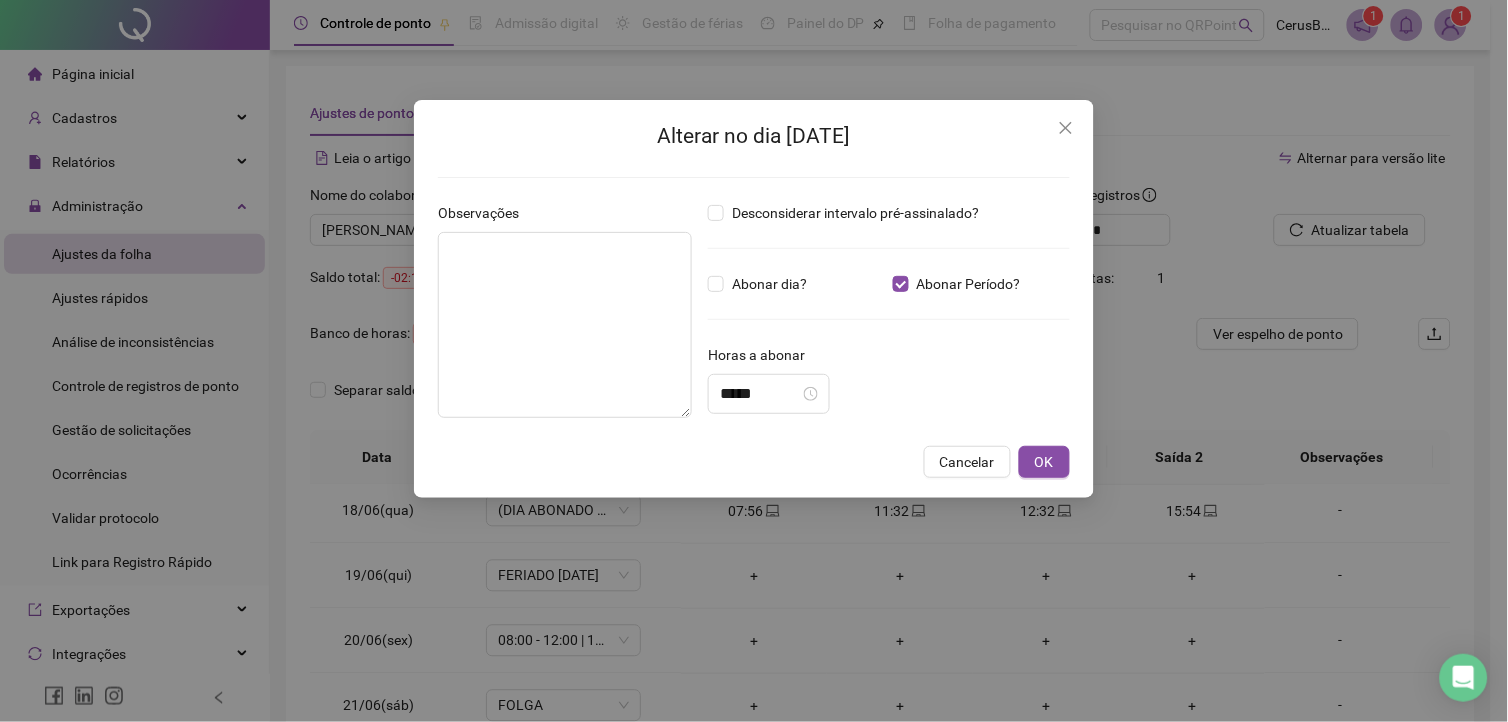 click on "Alterar no dia   18/06/2025 Observações Desconsiderar intervalo pré-assinalado? Abonar dia? Abonar Período? Horas a abonar ***** Aplicar regime de compensação Cancelar OK" at bounding box center (754, 361) 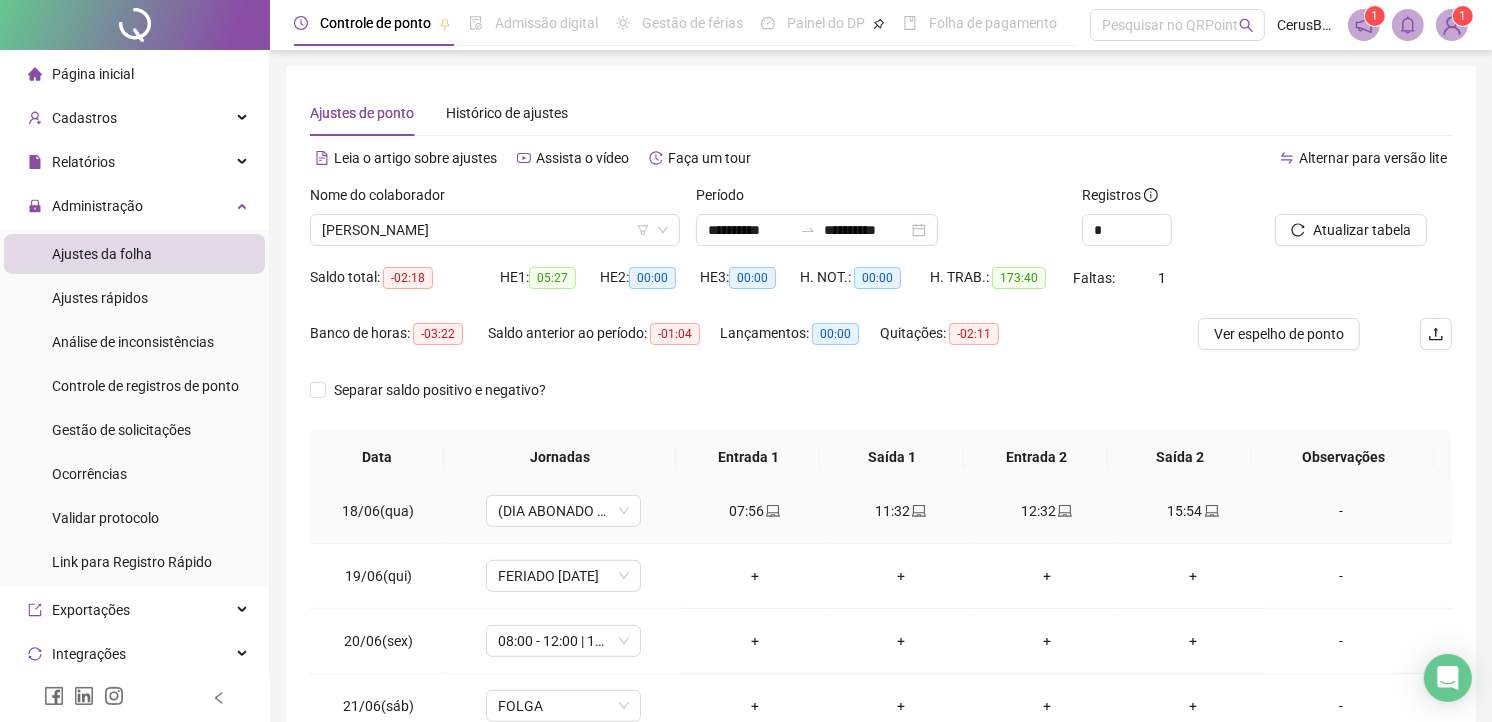 click on "-" at bounding box center [1341, 511] 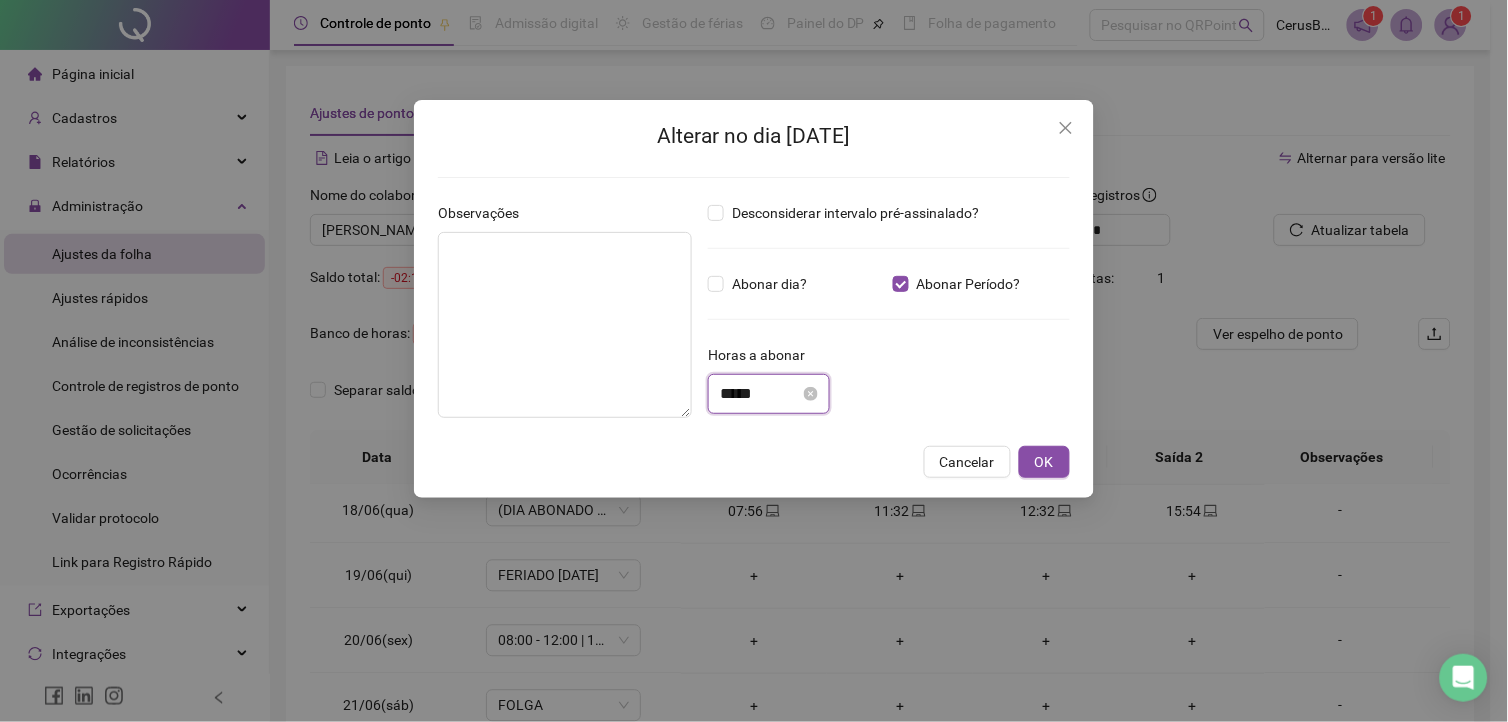click on "*****" at bounding box center (760, 394) 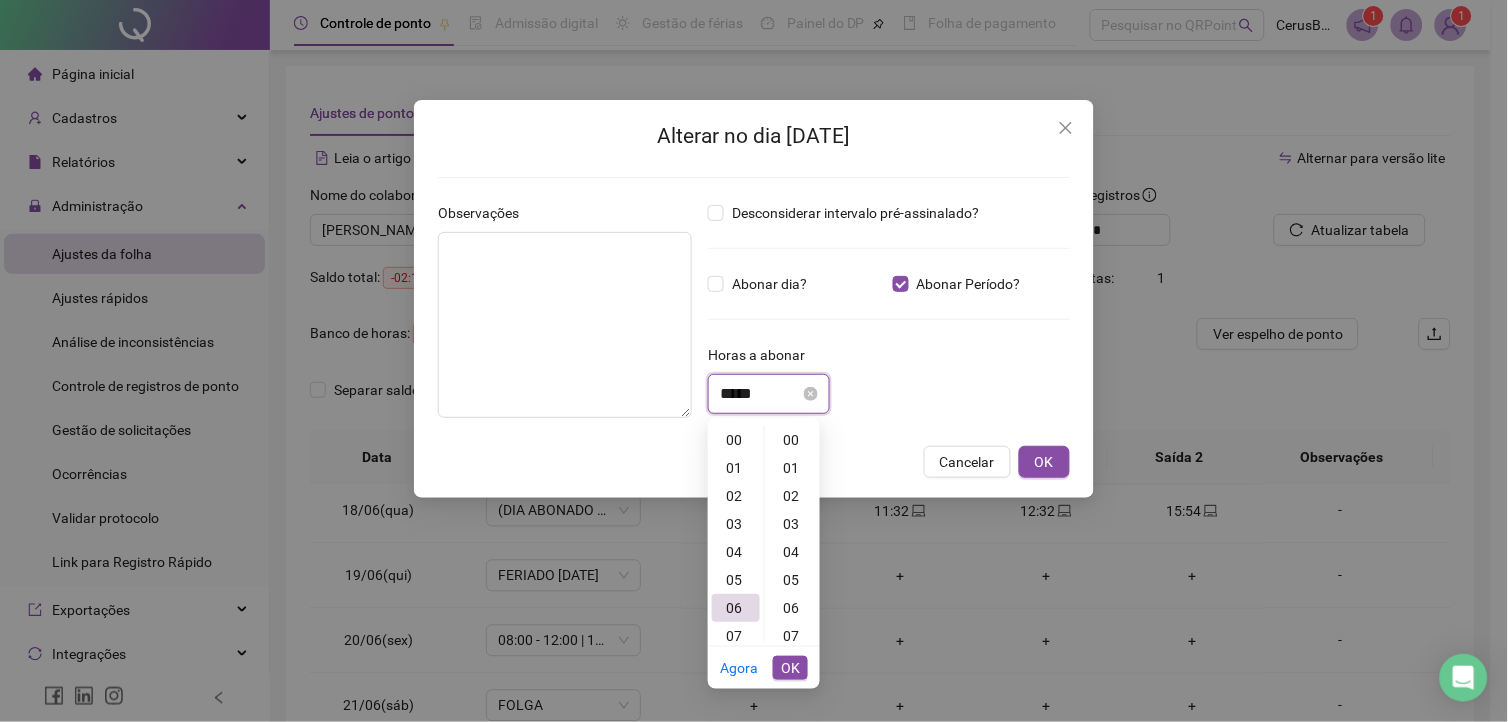 scroll, scrollTop: 167, scrollLeft: 0, axis: vertical 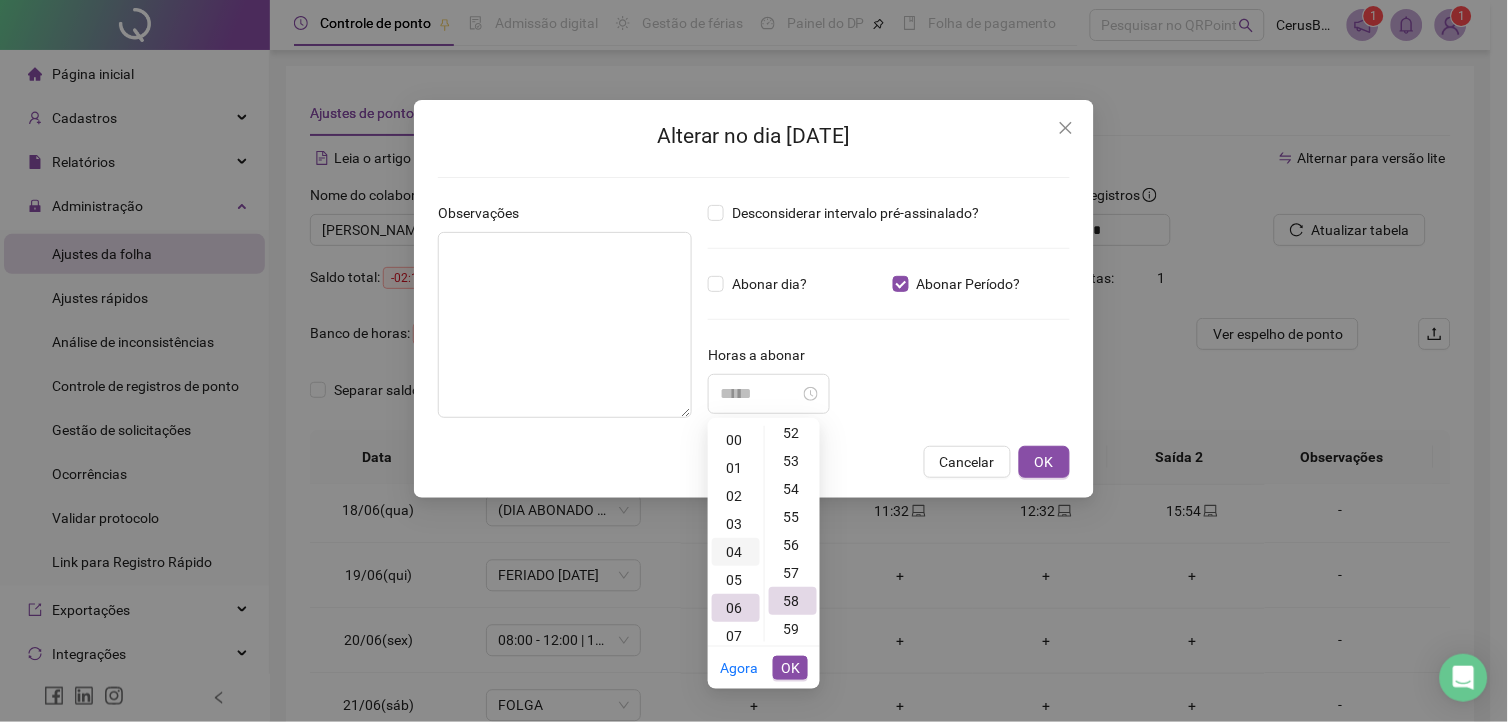 click on "04" at bounding box center [736, 552] 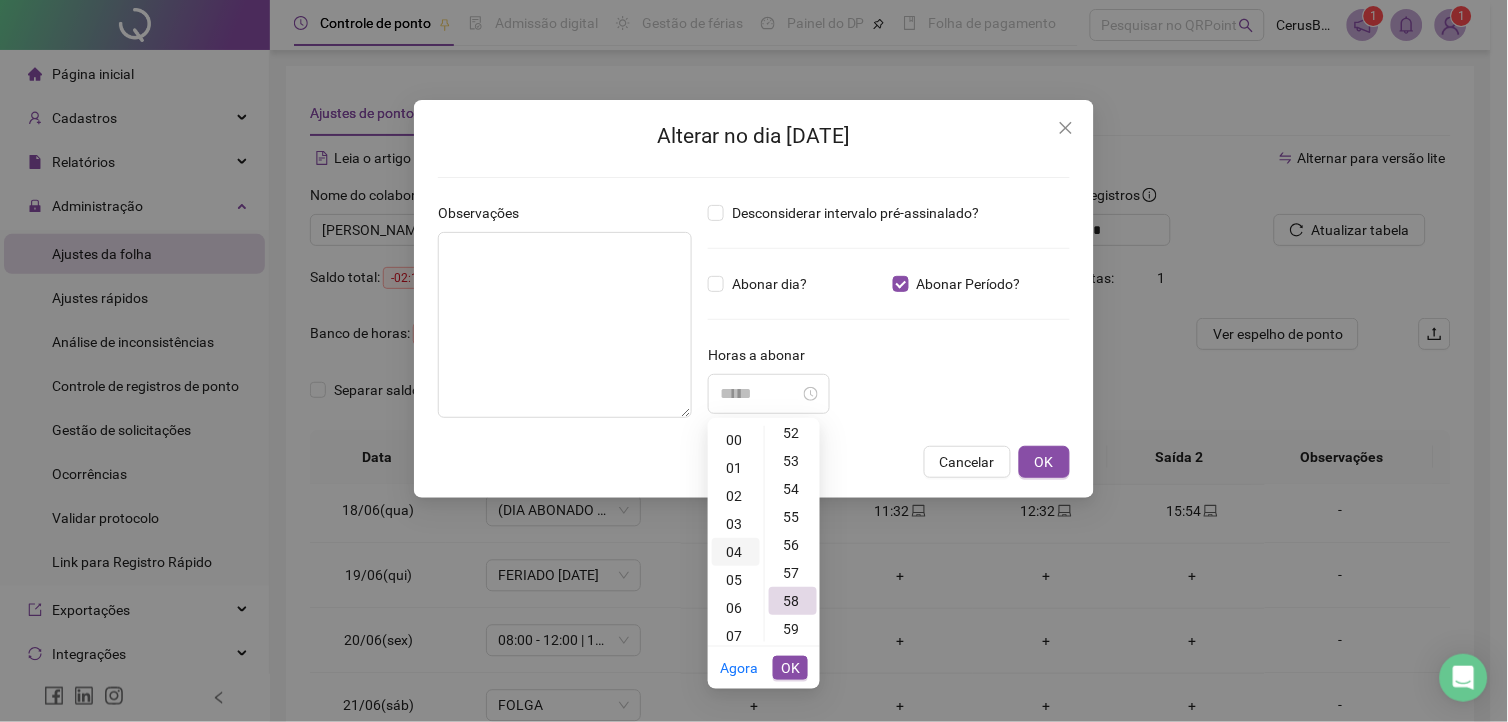 scroll, scrollTop: 112, scrollLeft: 0, axis: vertical 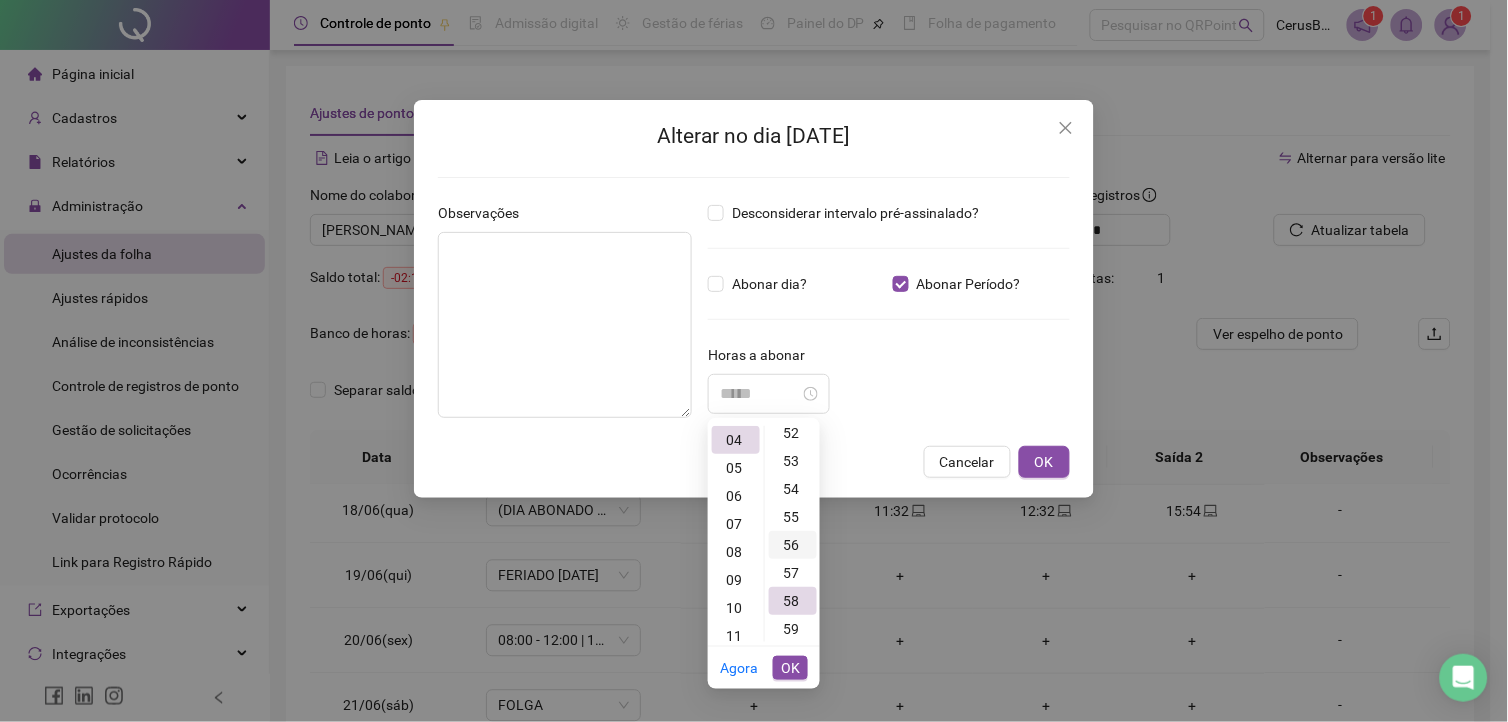 click on "56" at bounding box center [793, 545] 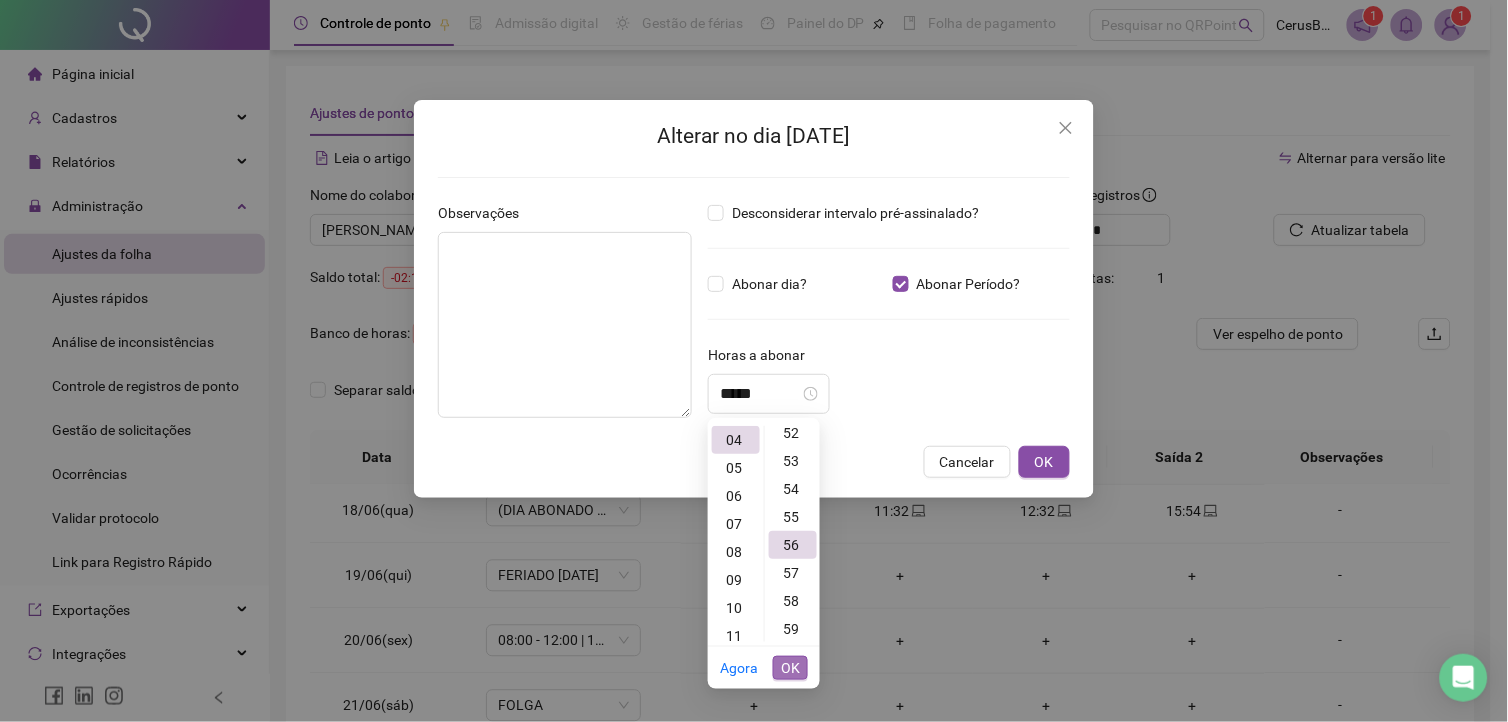 click on "OK" at bounding box center (790, 668) 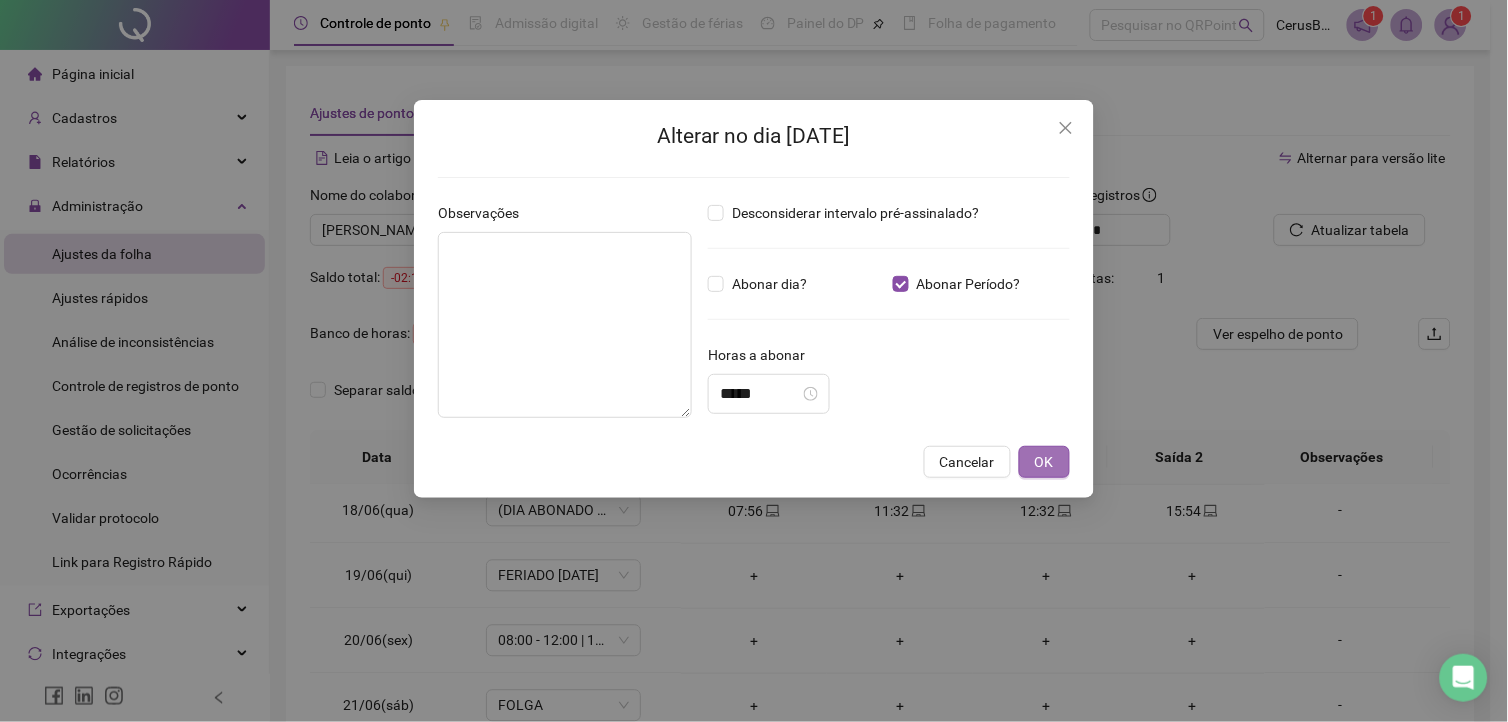 click on "OK" at bounding box center (1044, 462) 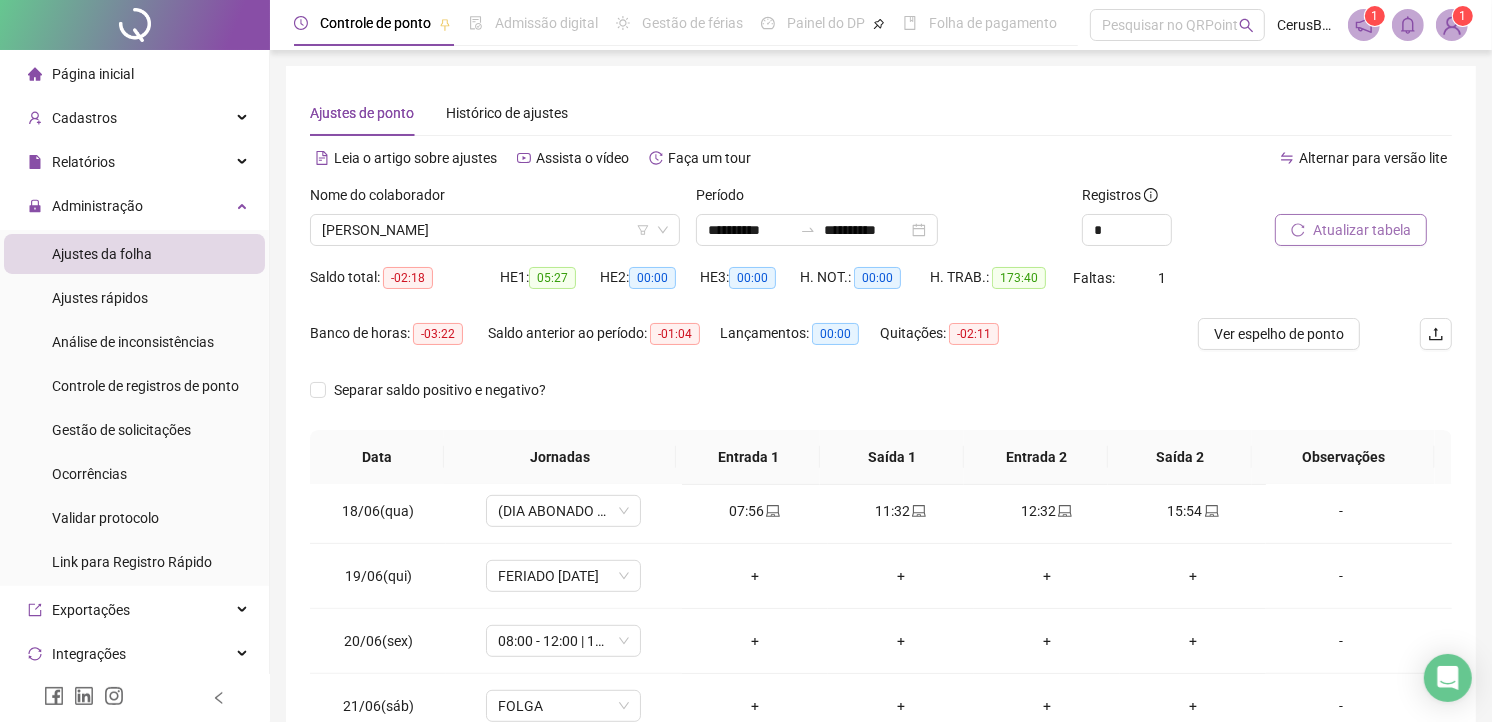 click on "Atualizar tabela" at bounding box center [1362, 230] 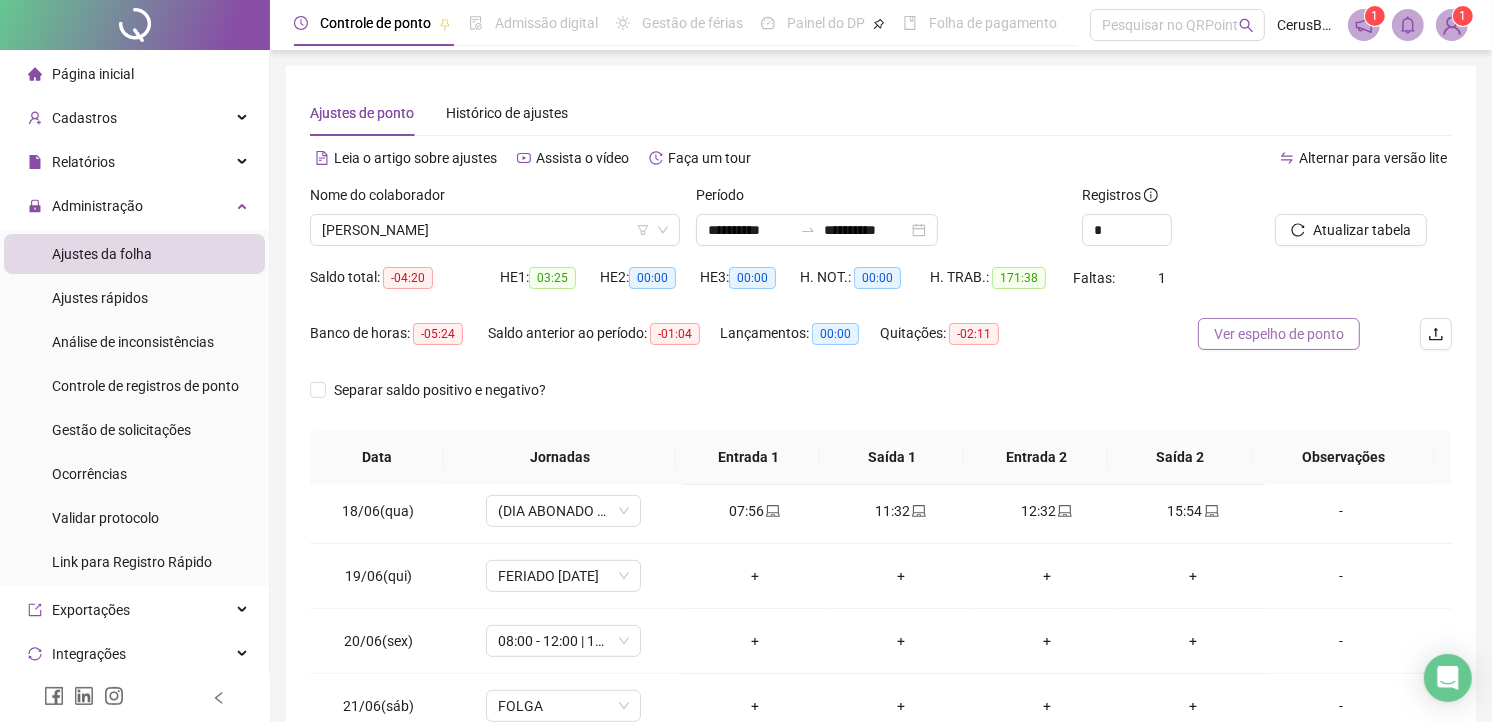 click on "Ver espelho de ponto" at bounding box center [1279, 334] 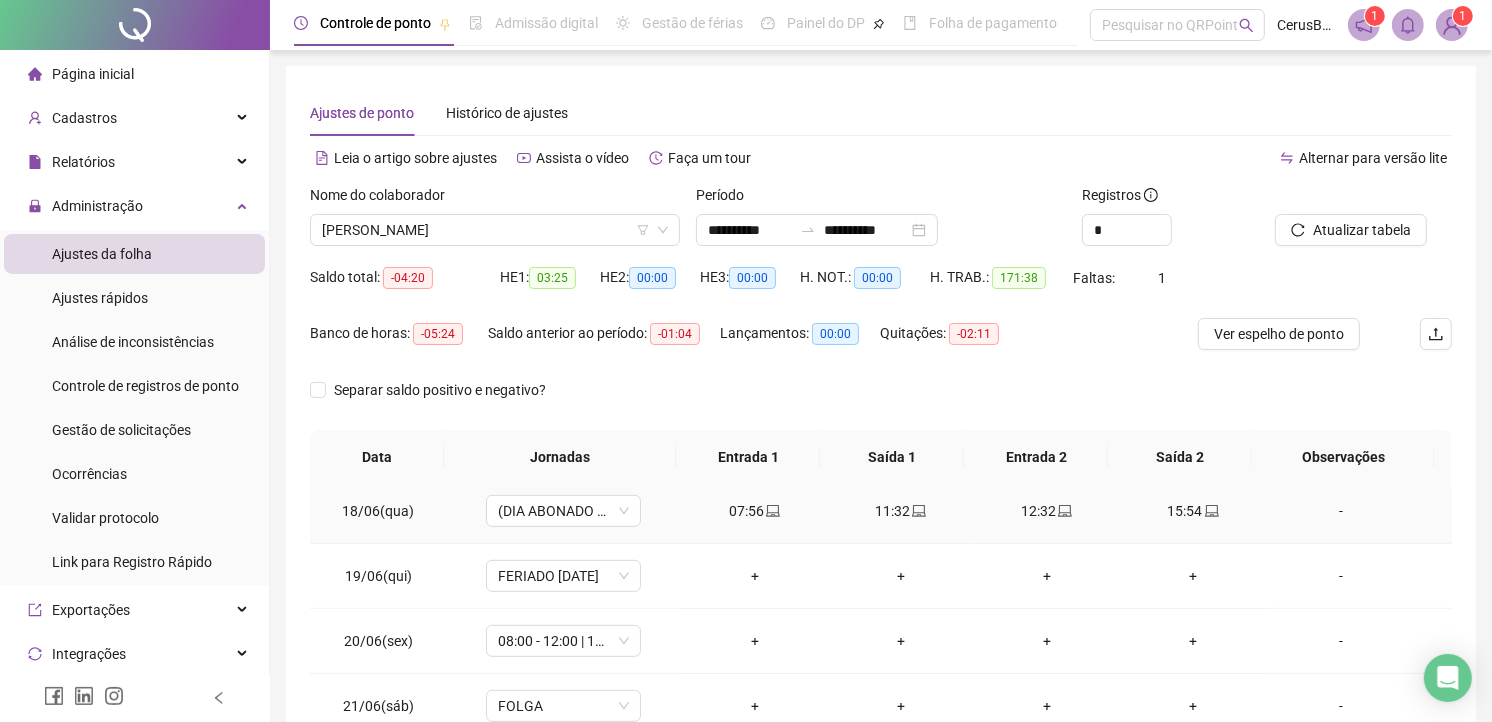 click on "-" at bounding box center [1341, 511] 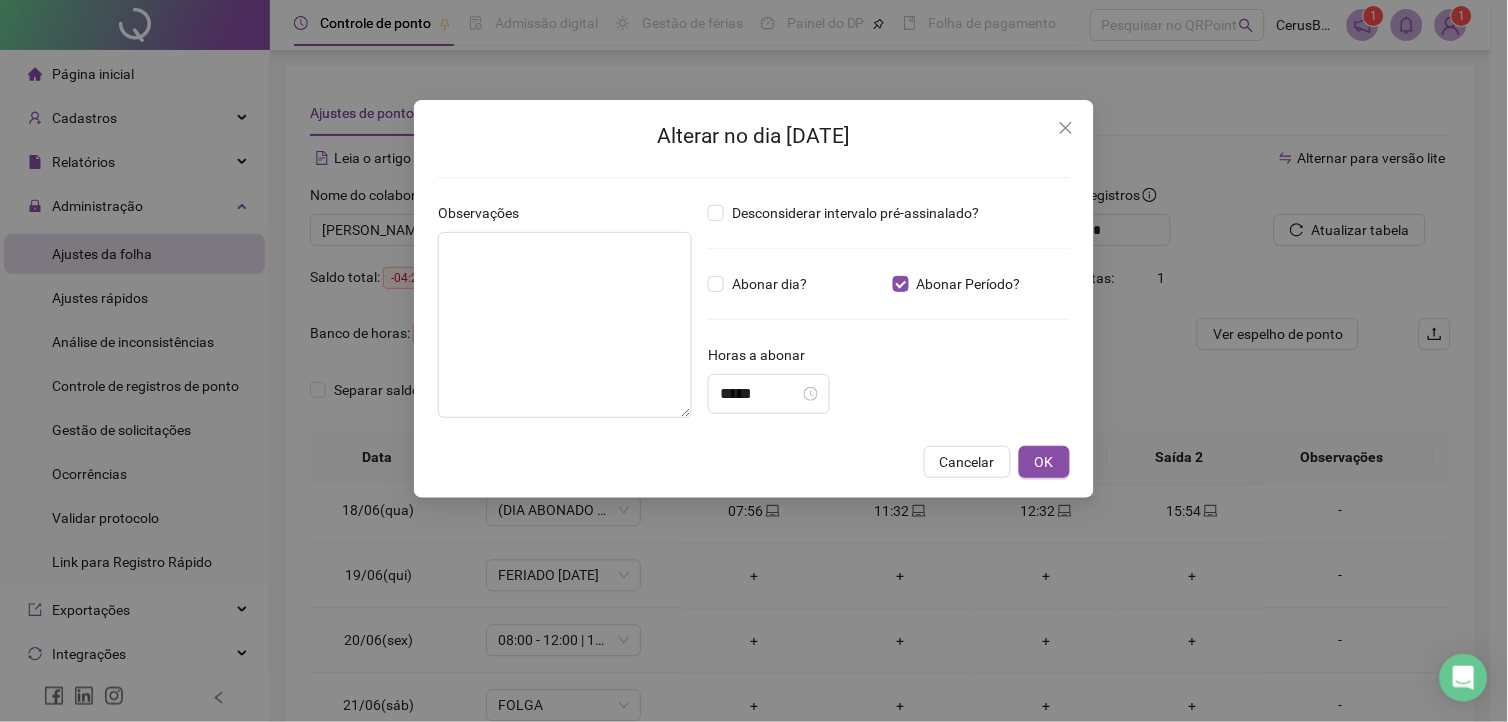 click on "Abonar Período?" at bounding box center (981, 284) 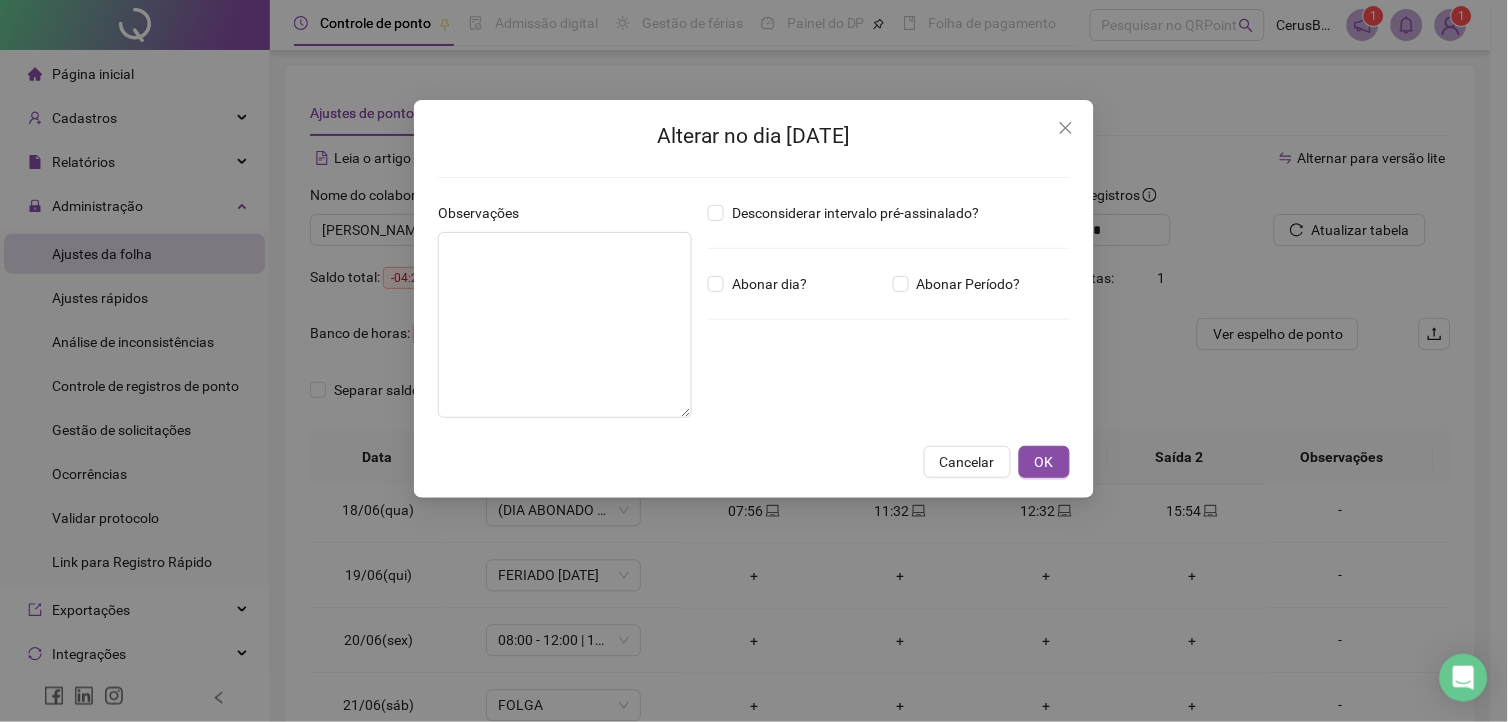 click on "Cancelar OK" at bounding box center (754, 462) 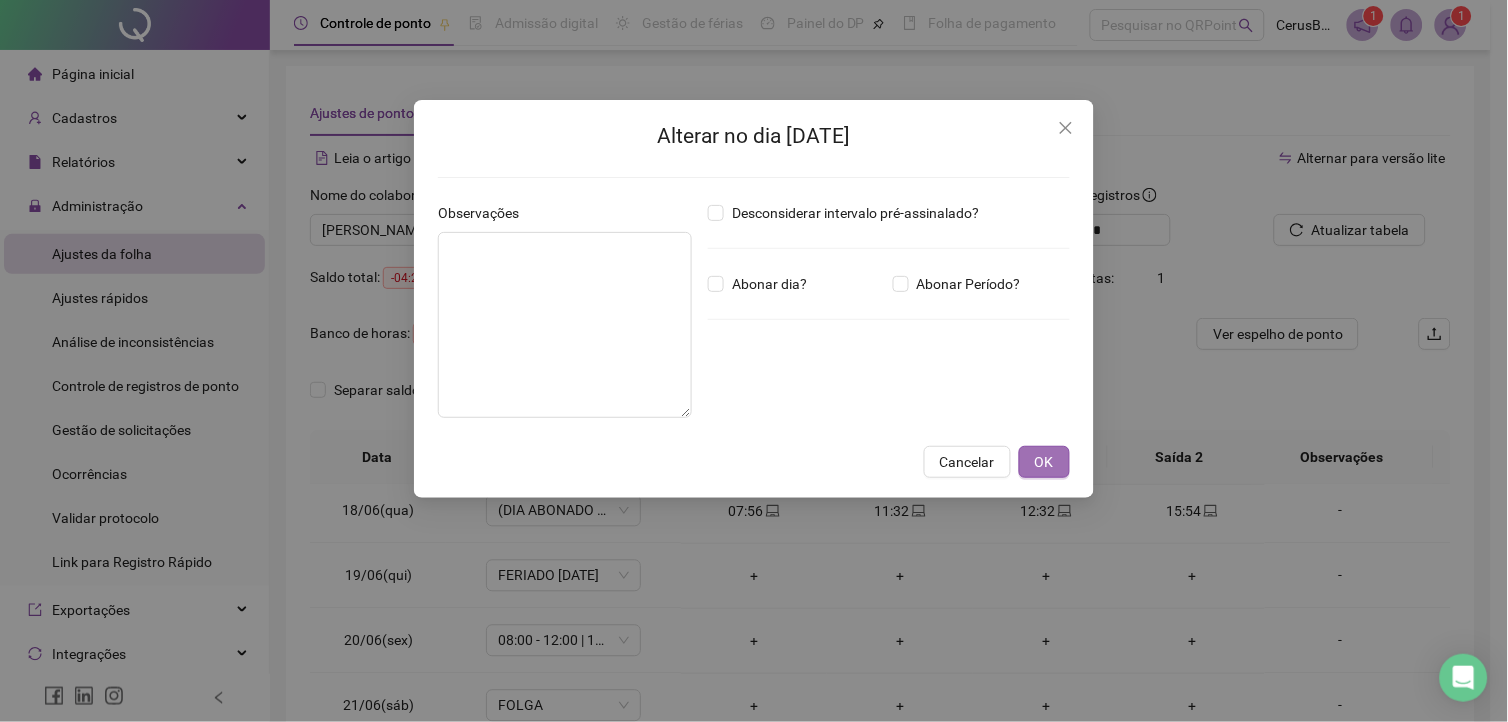 click on "OK" at bounding box center (1044, 462) 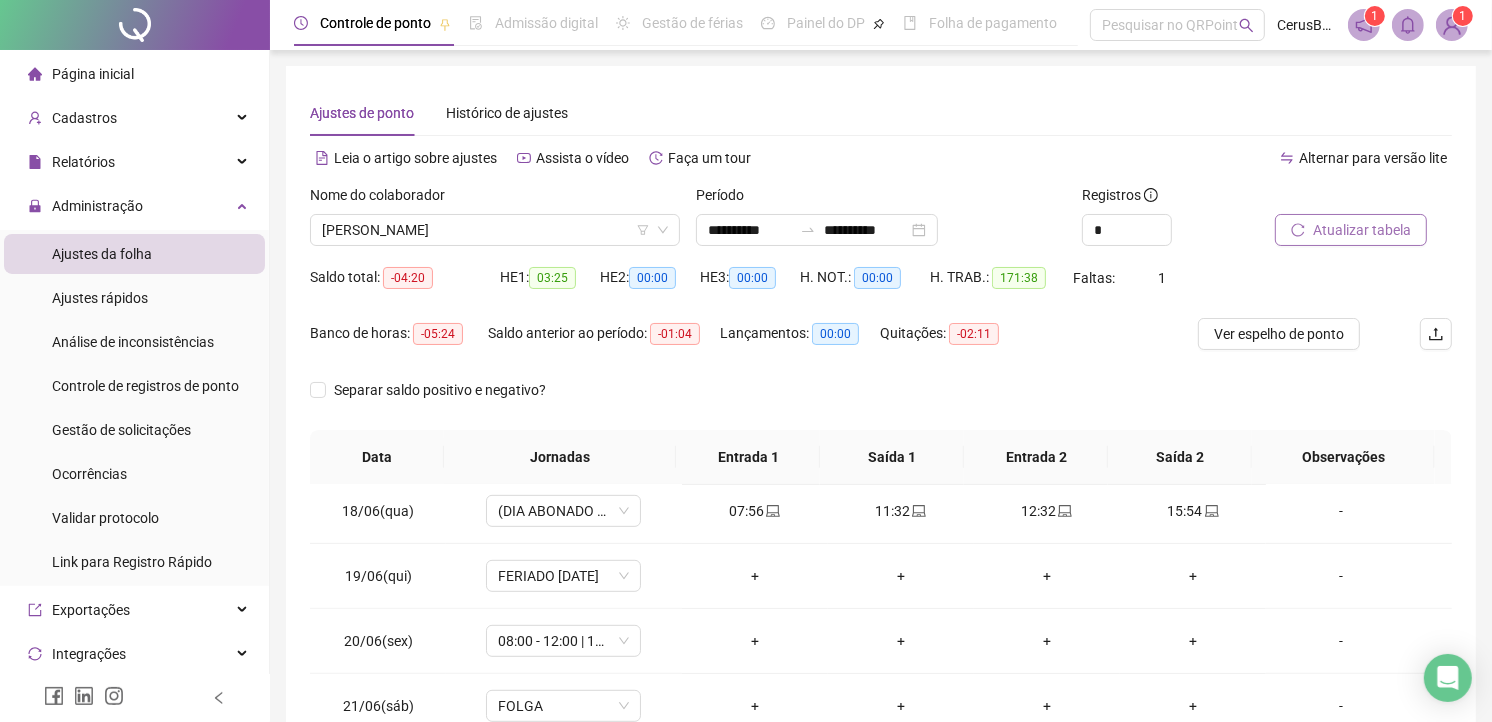 click on "Atualizar tabela" at bounding box center [1362, 230] 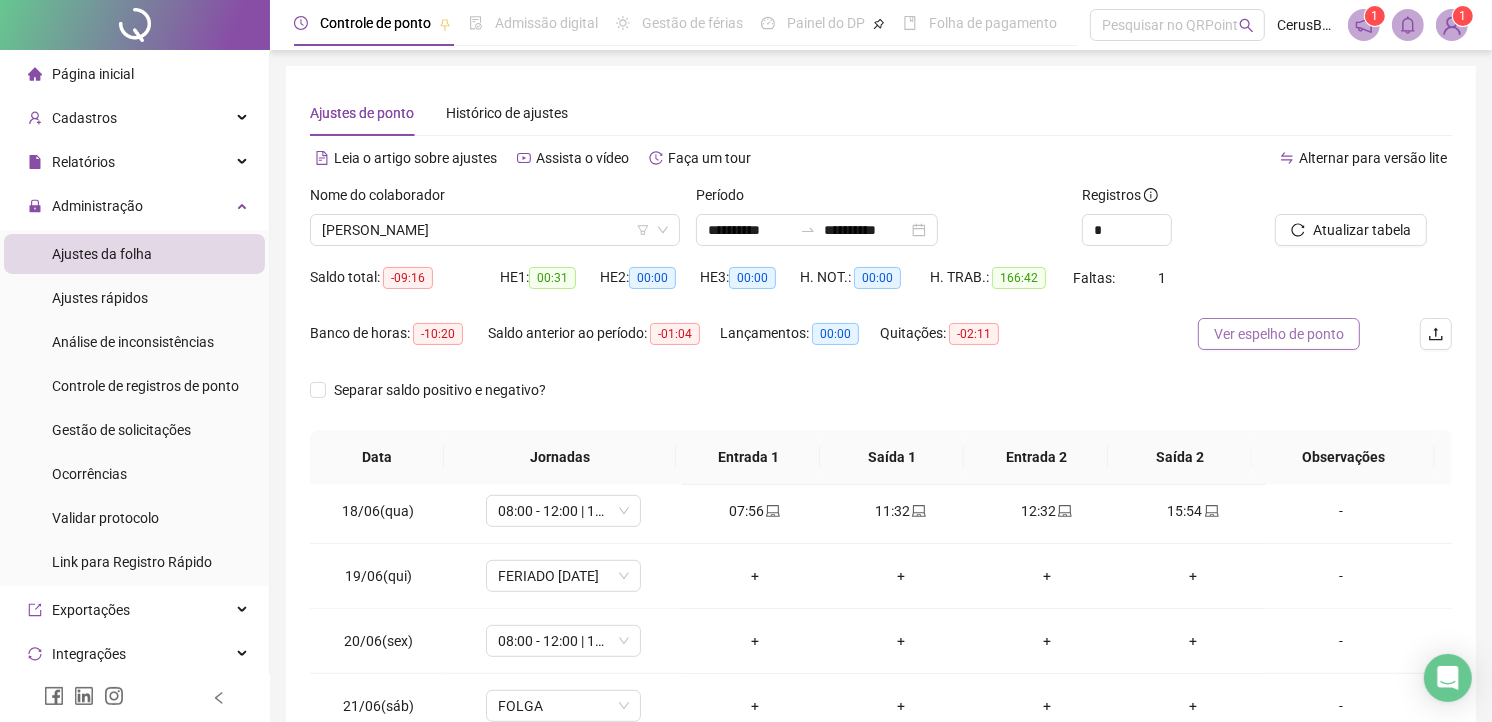 click on "Ver espelho de ponto" at bounding box center [1279, 334] 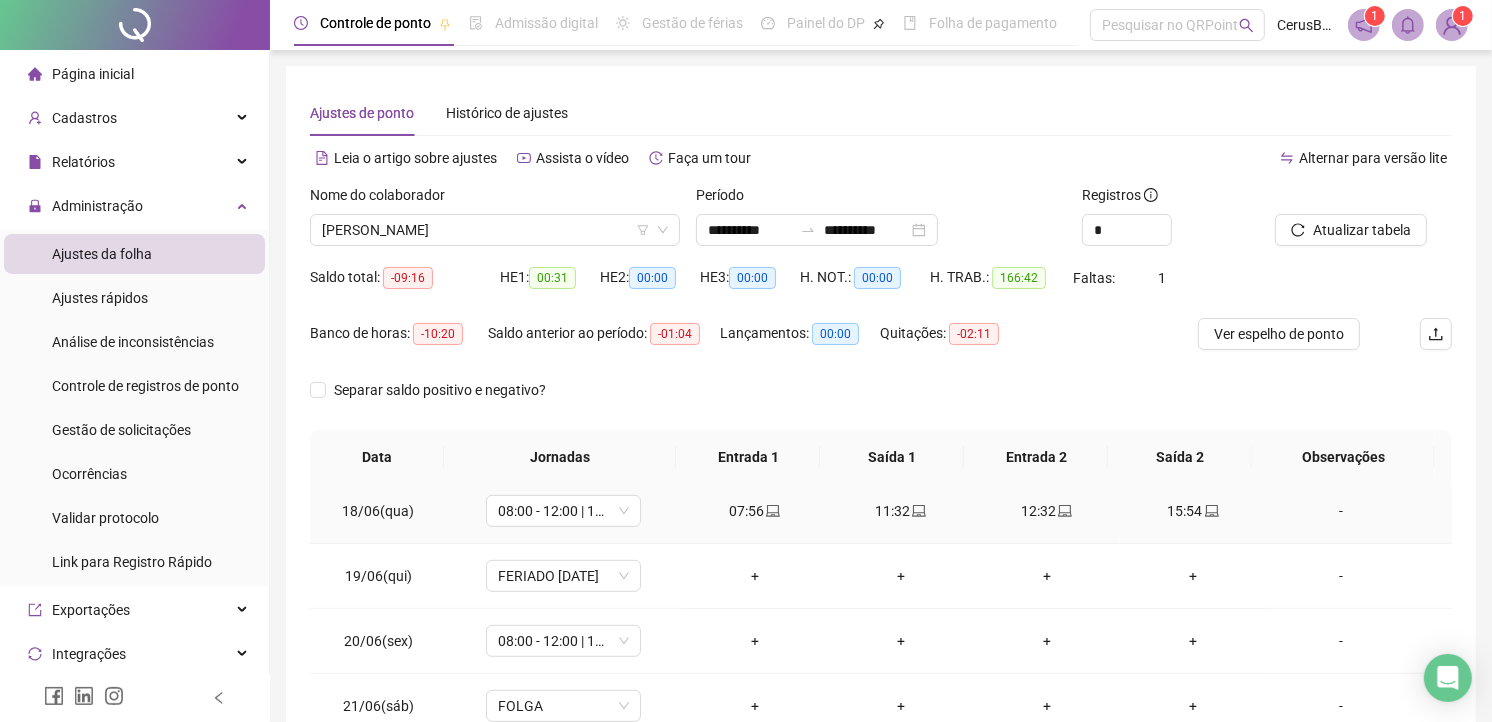 click on "-" at bounding box center [1341, 511] 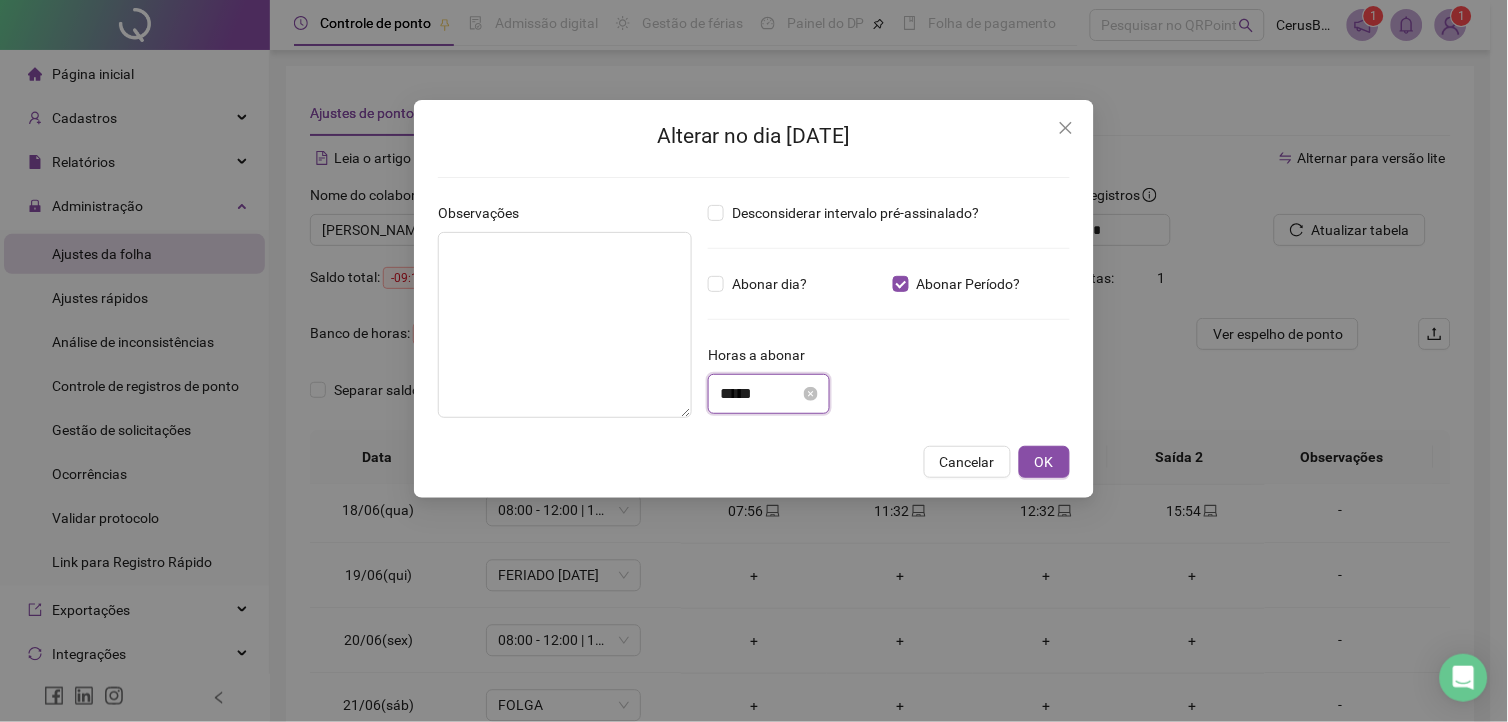 click on "*****" at bounding box center (760, 394) 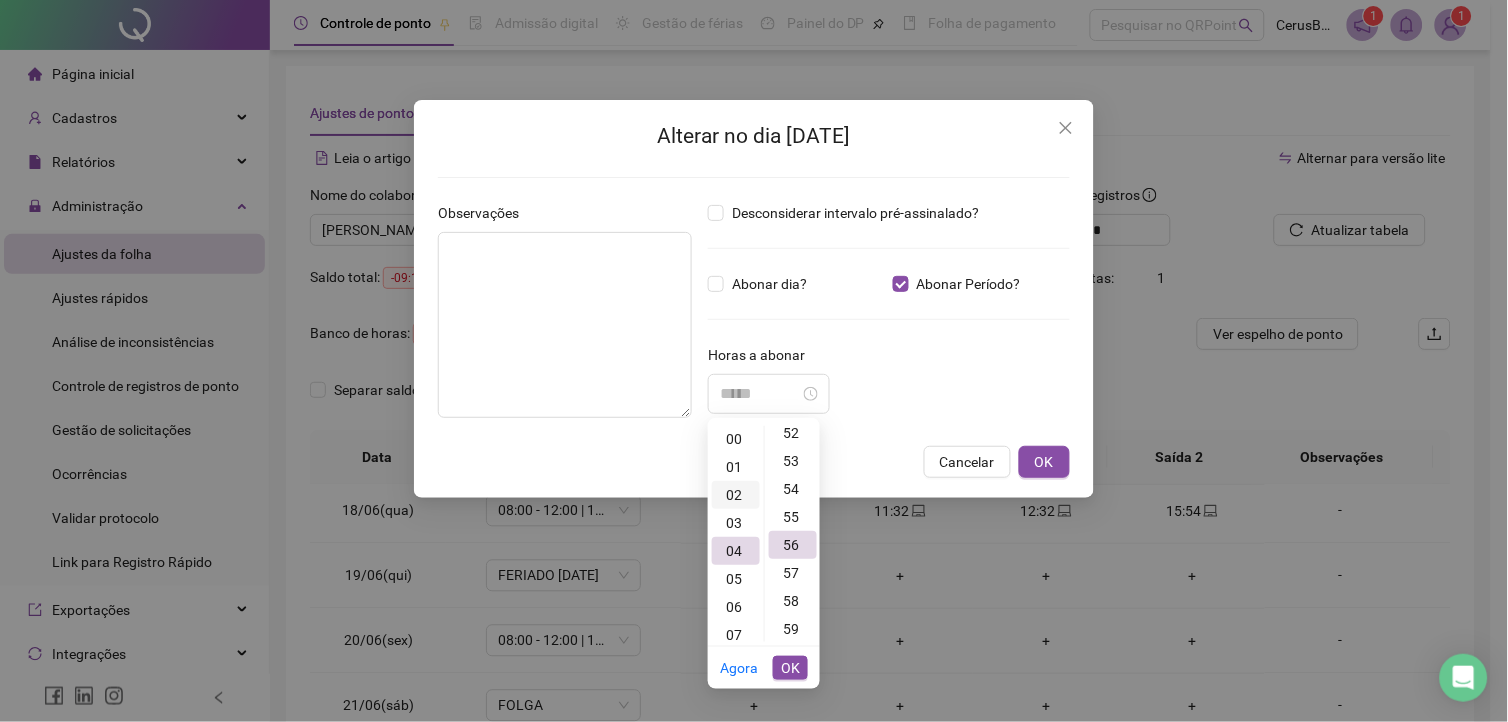 click on "02" at bounding box center (736, 495) 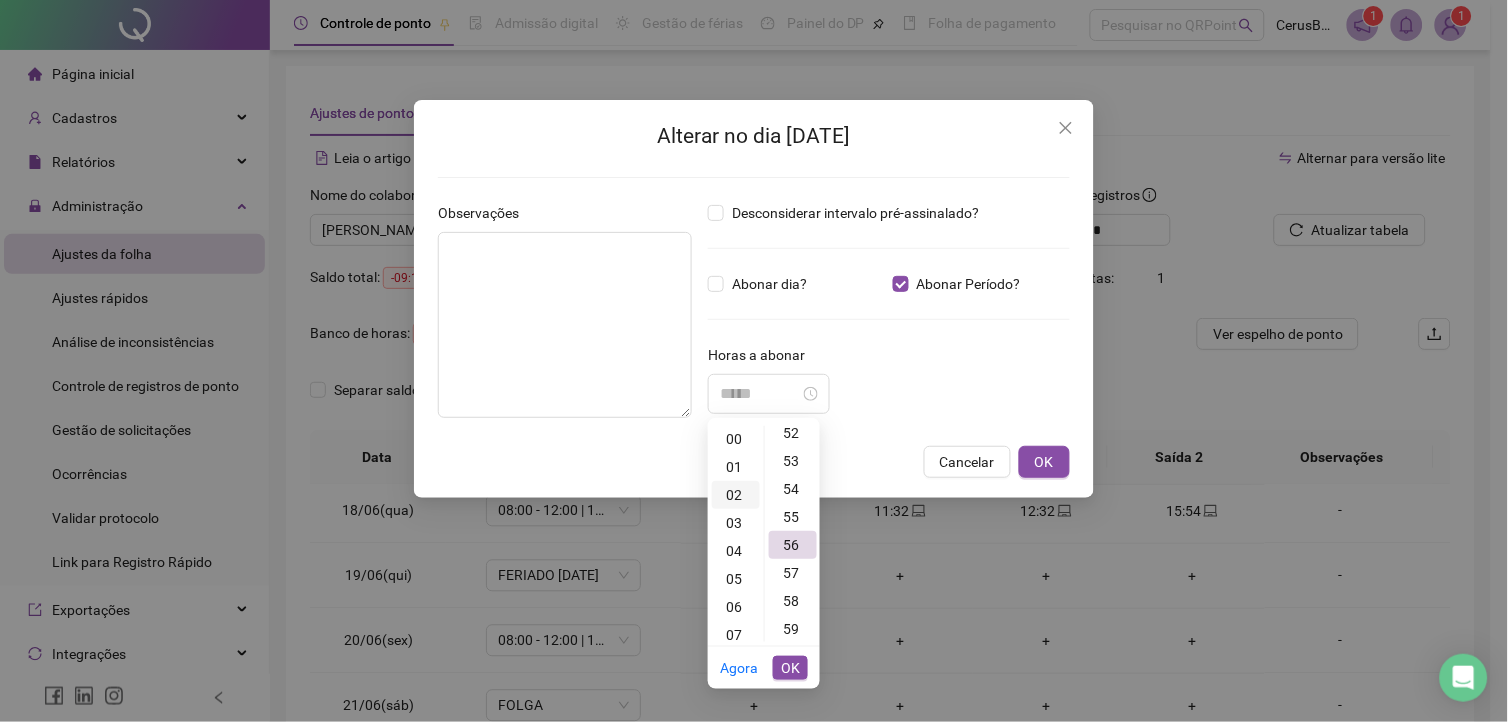 scroll, scrollTop: 54, scrollLeft: 0, axis: vertical 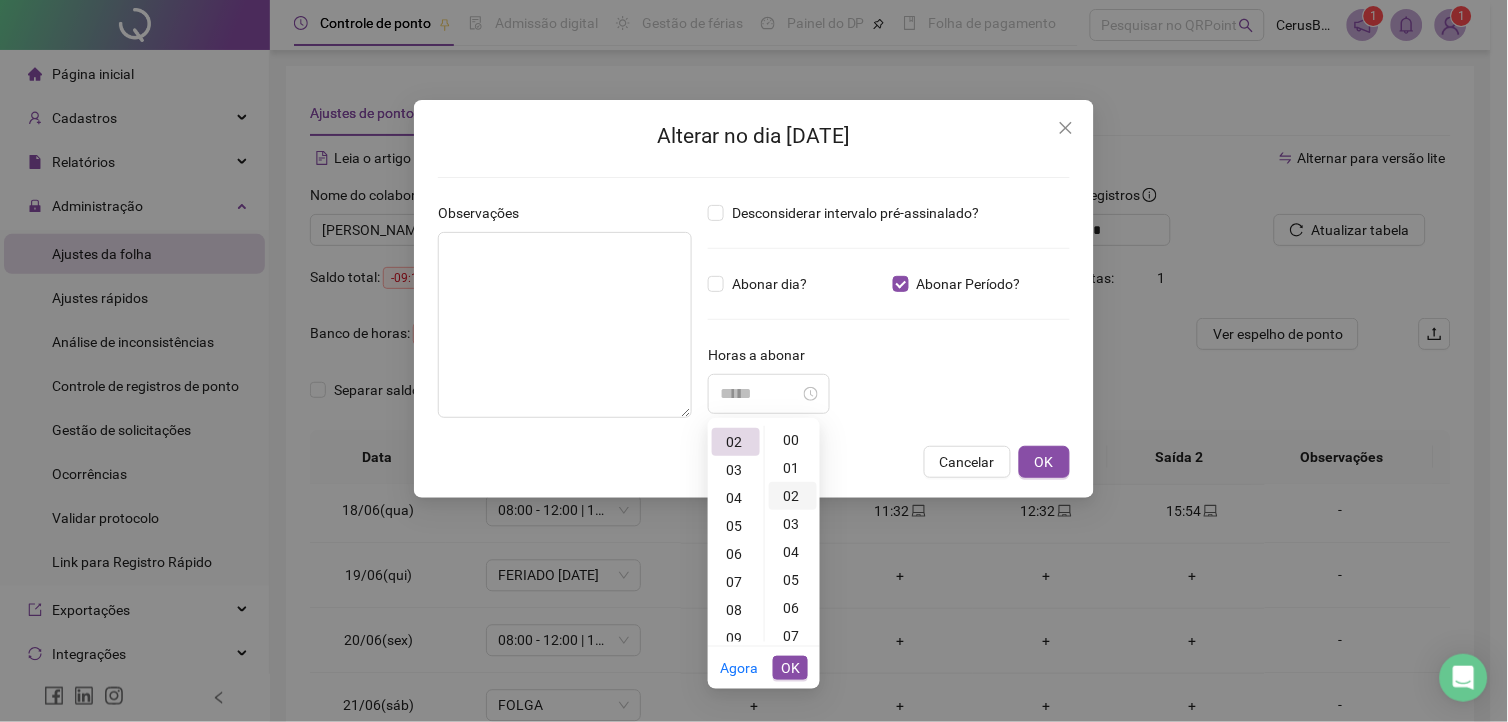click on "02" at bounding box center (793, 496) 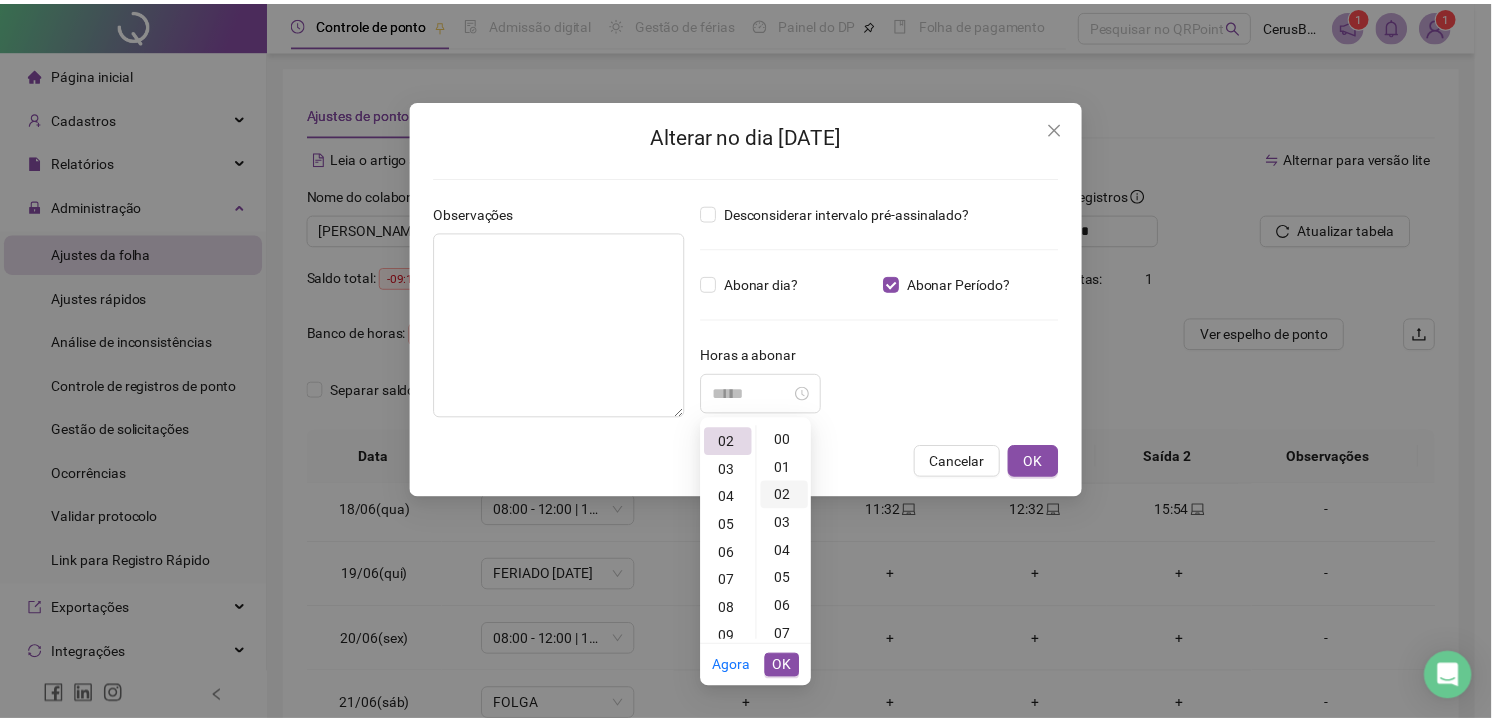 scroll, scrollTop: 54, scrollLeft: 0, axis: vertical 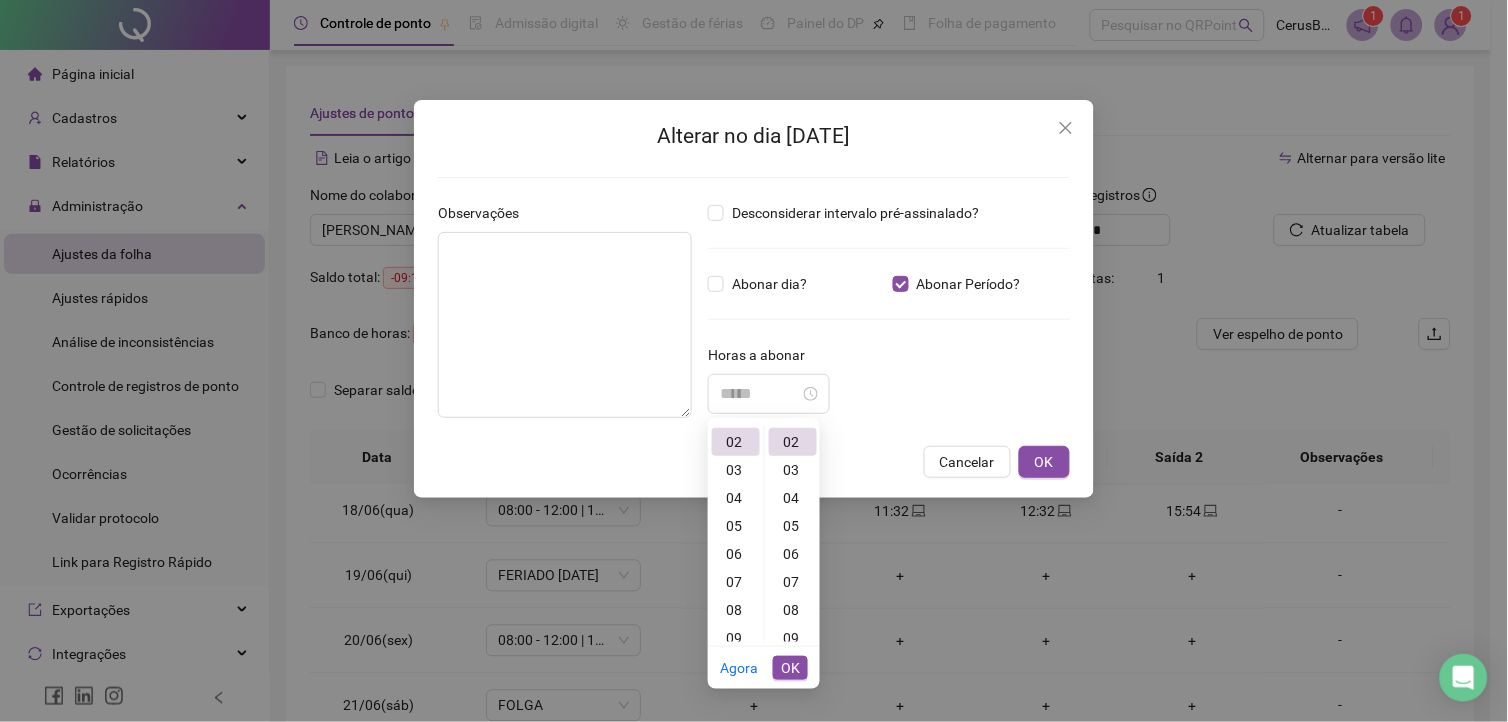 type on "*****" 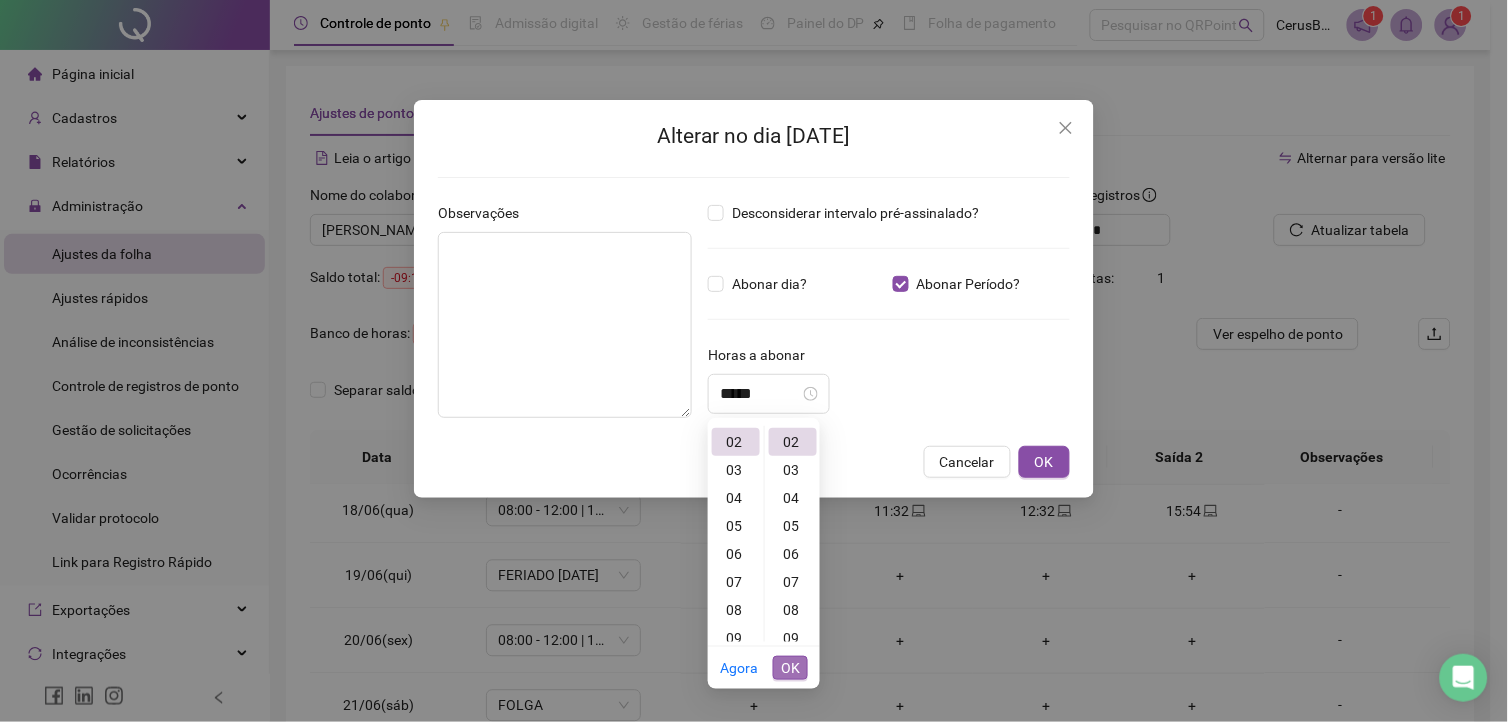click on "OK" at bounding box center (790, 668) 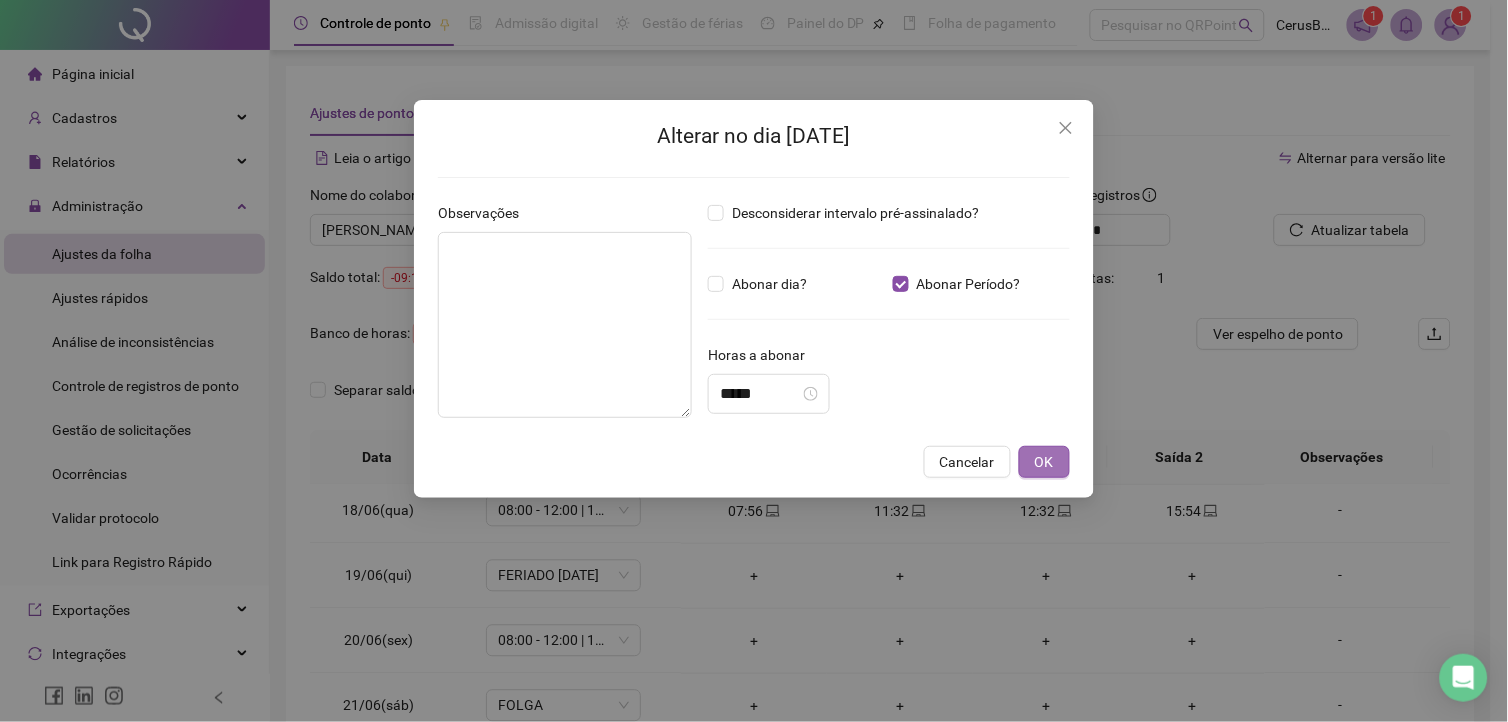 click on "OK" at bounding box center [1044, 462] 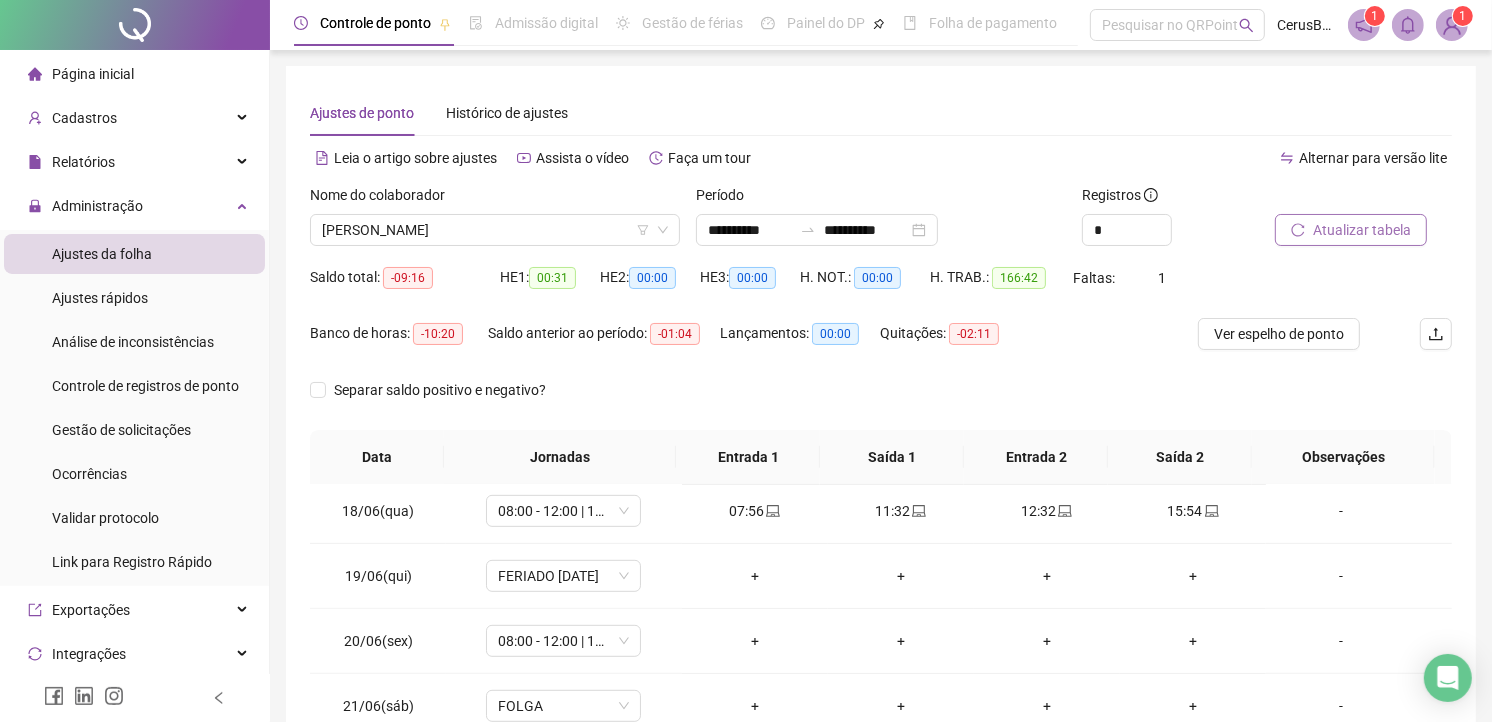 click on "Atualizar tabela" at bounding box center (1362, 230) 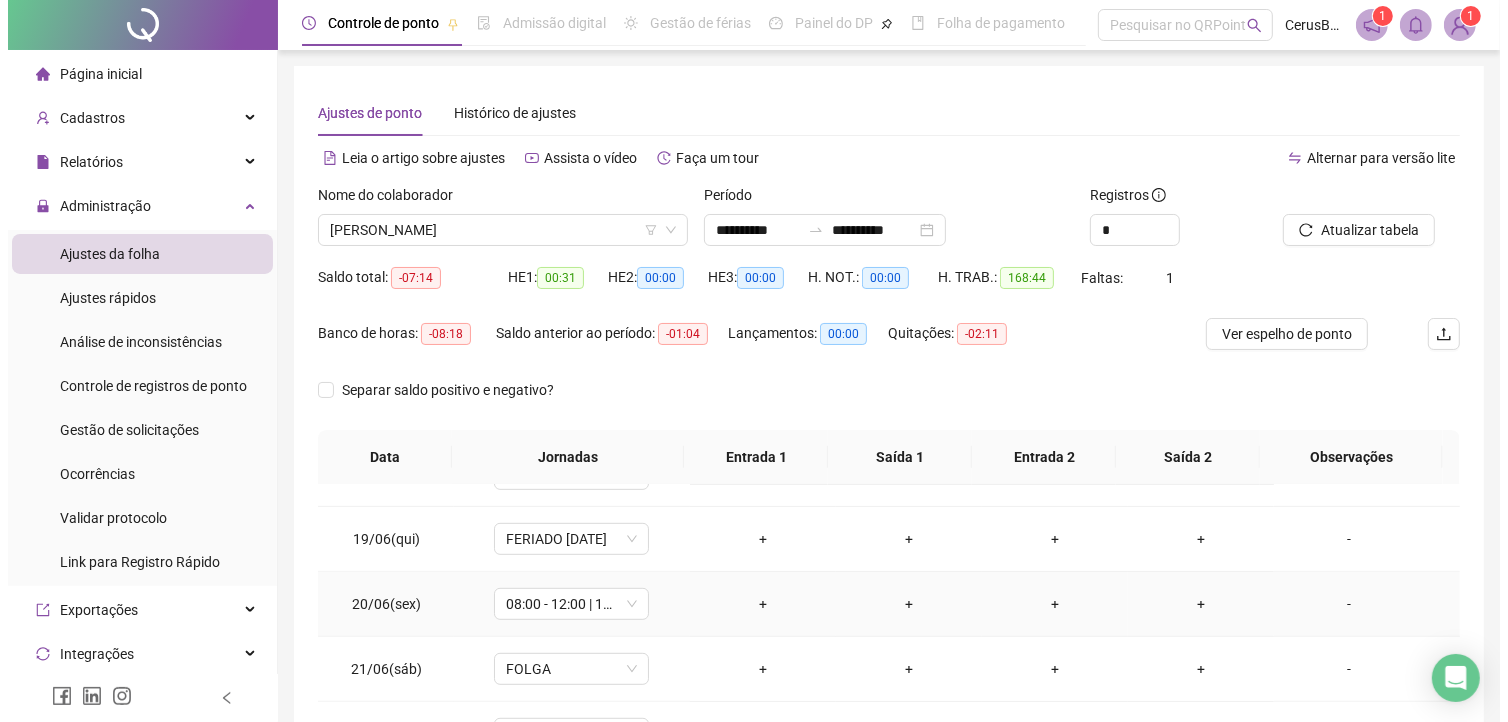 scroll, scrollTop: 1111, scrollLeft: 0, axis: vertical 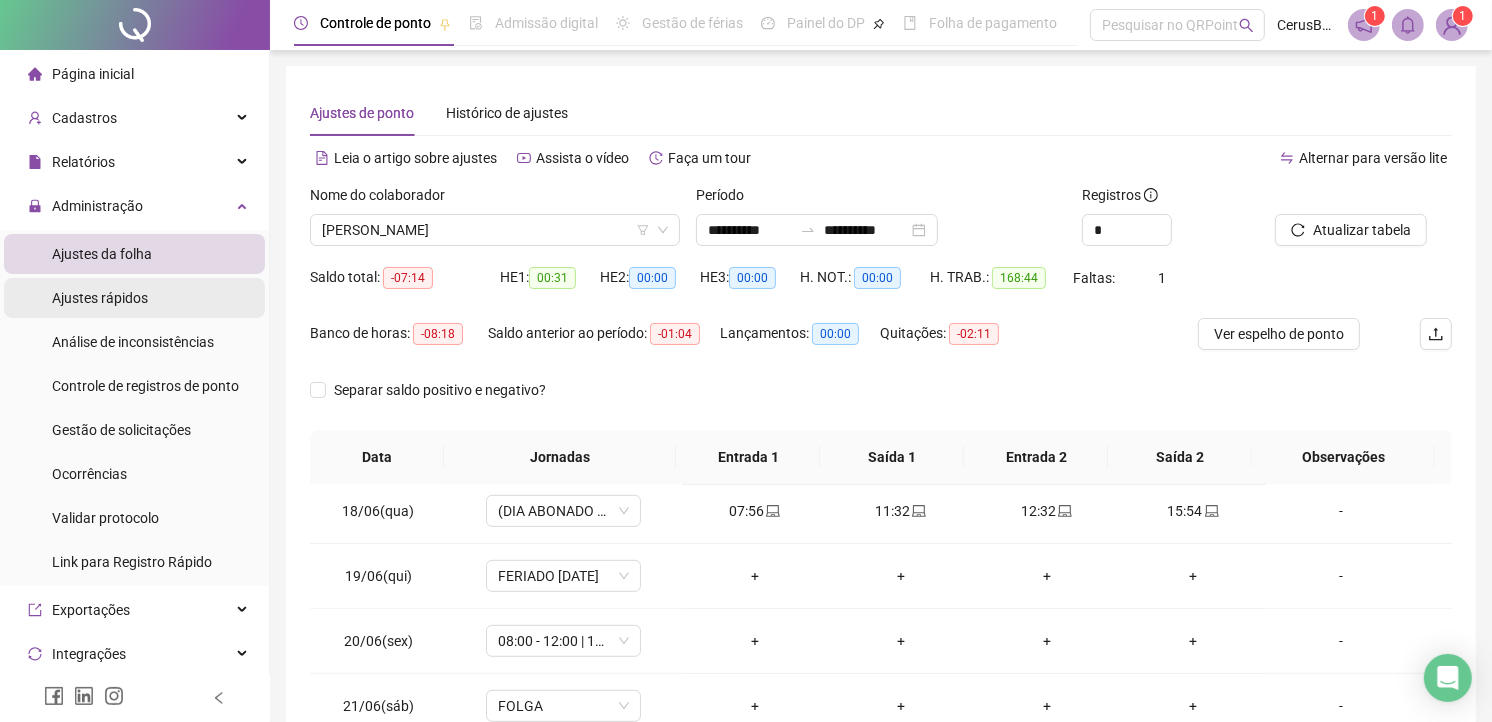 click on "Ajustes rápidos" at bounding box center (134, 298) 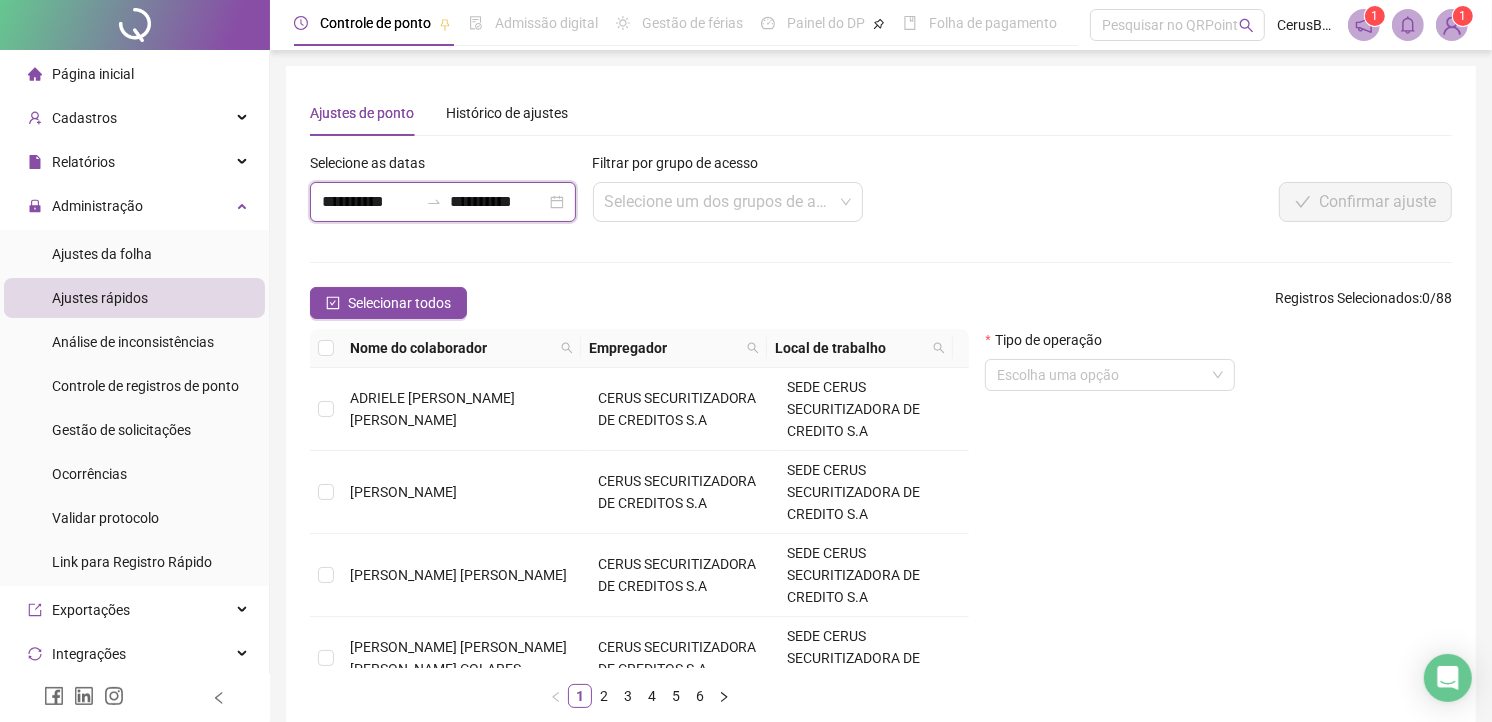 click on "**********" at bounding box center [370, 202] 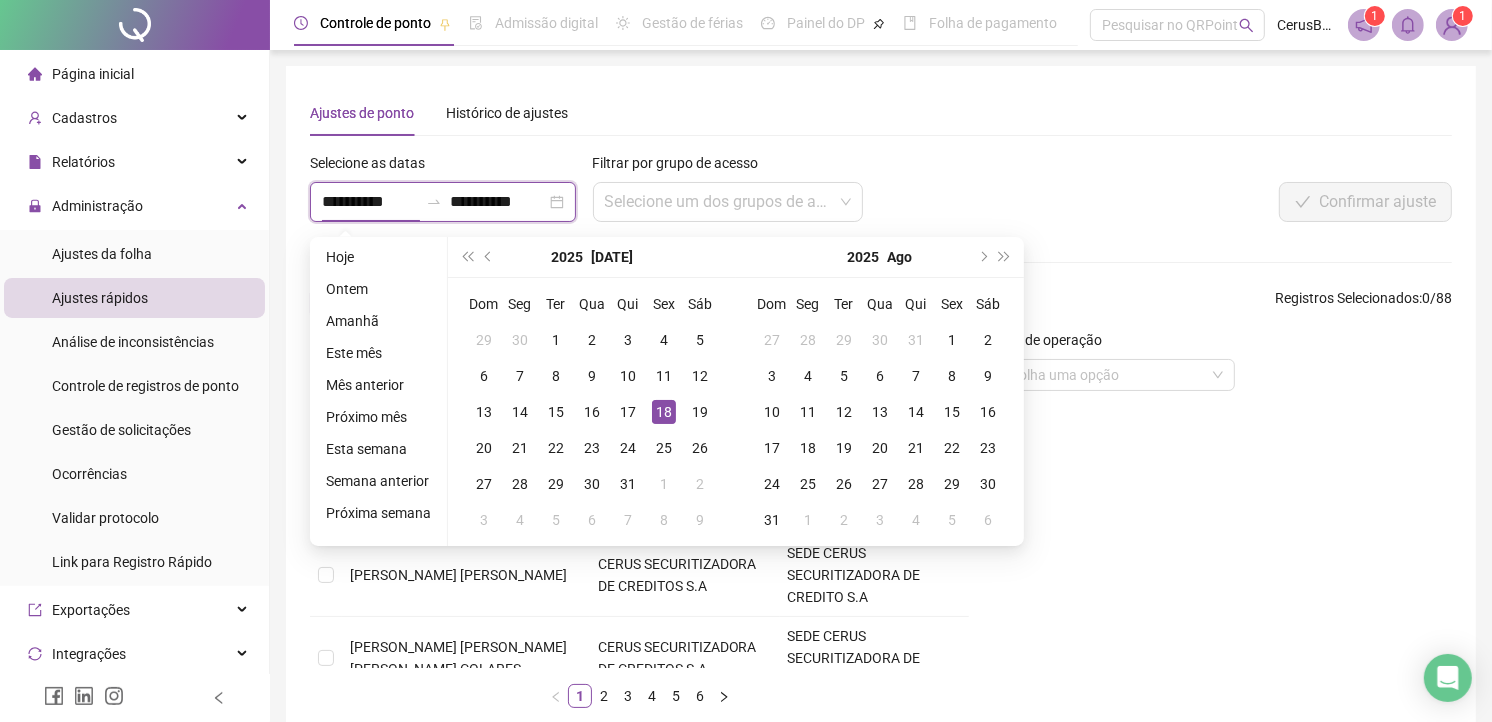 type on "**********" 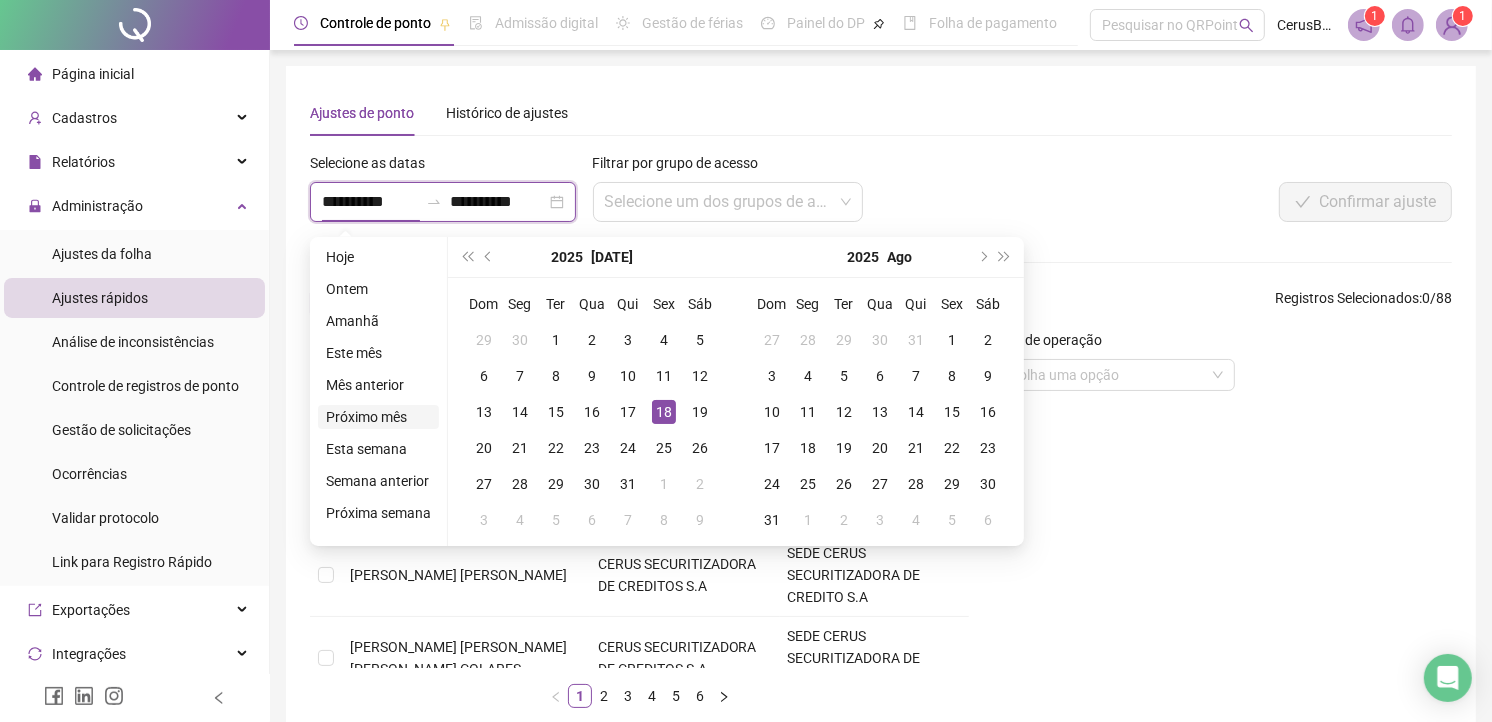 type on "**********" 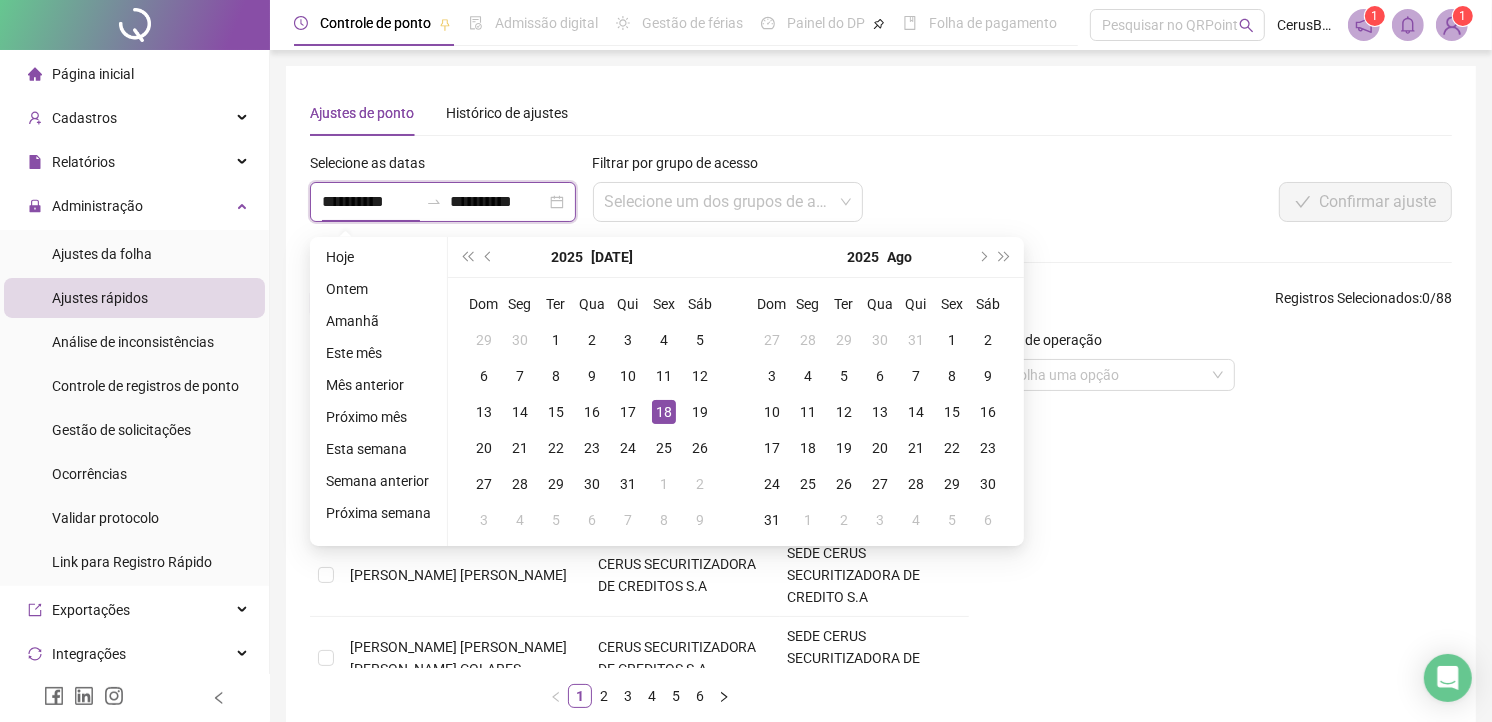 type on "**********" 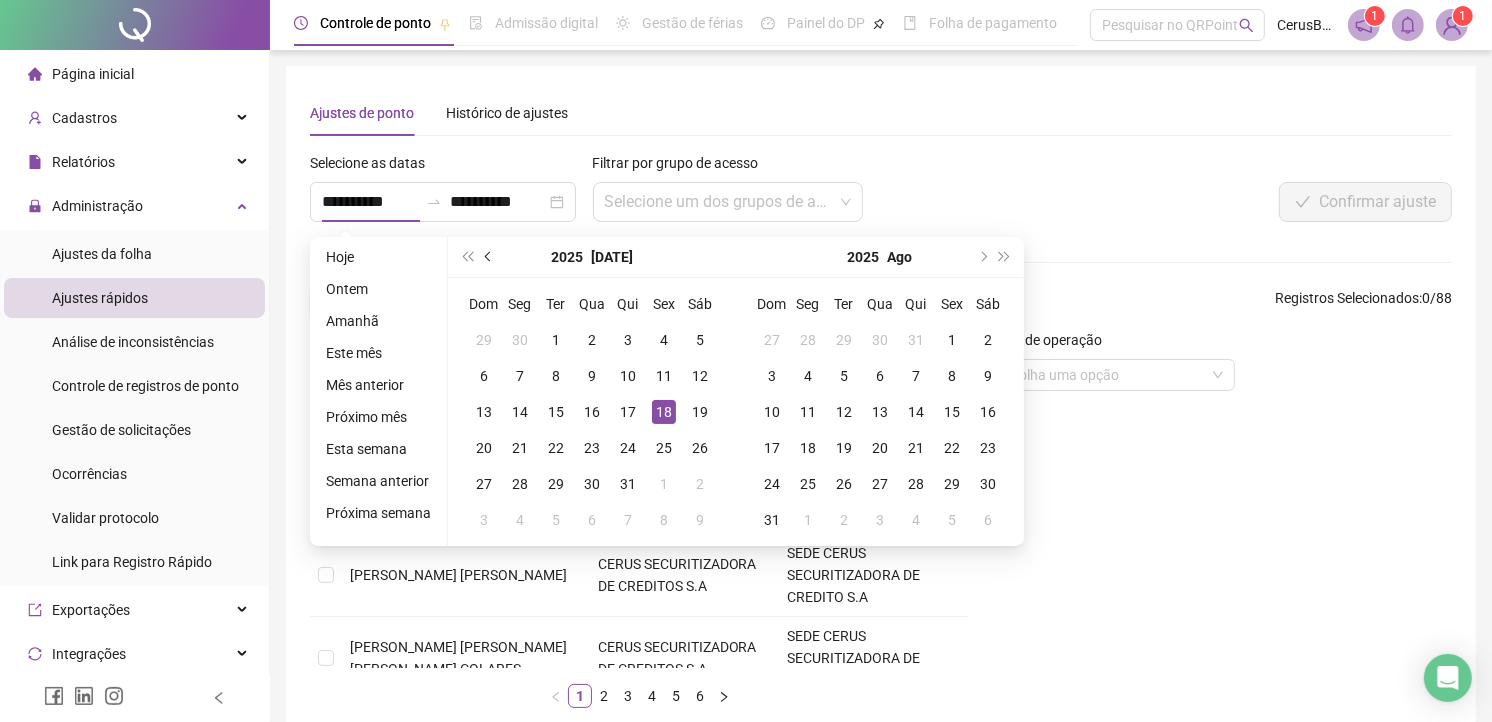 click at bounding box center [490, 257] 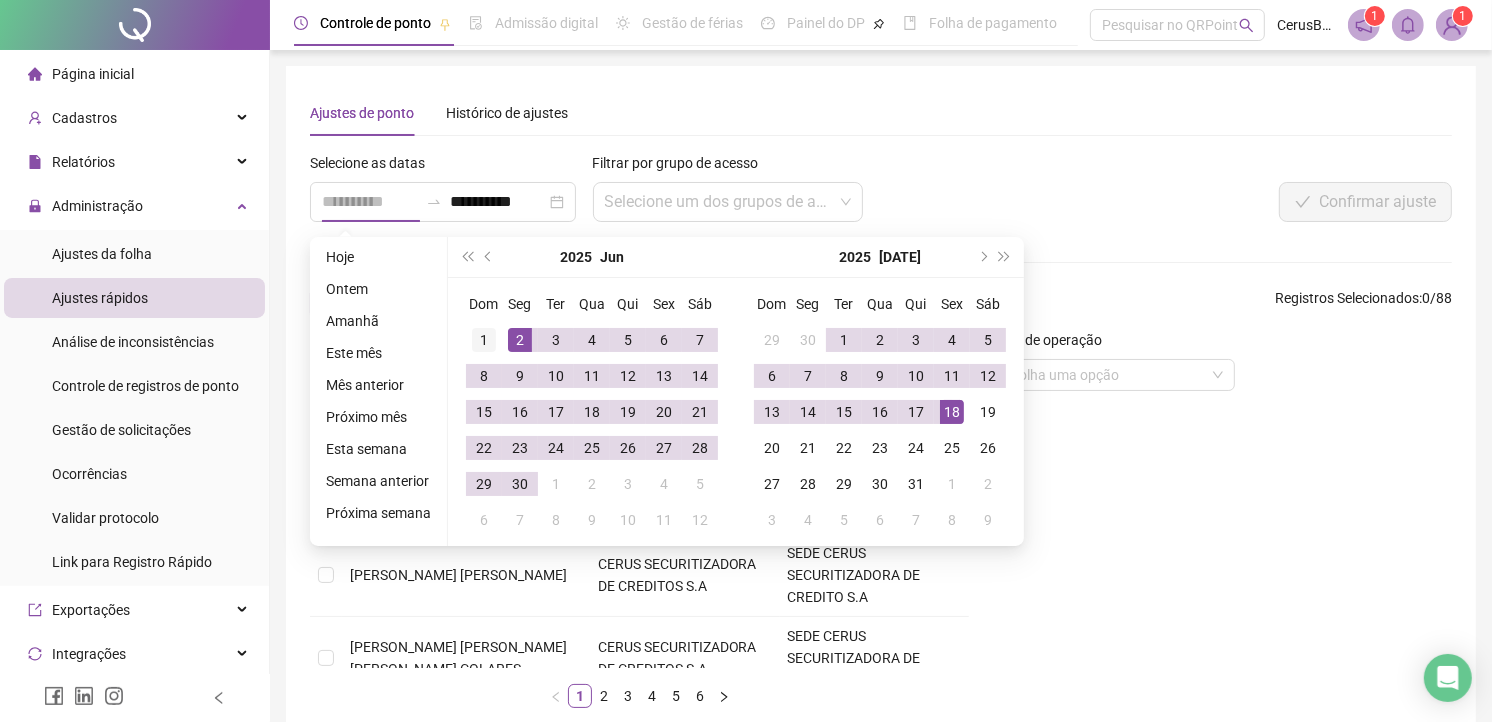 type on "**********" 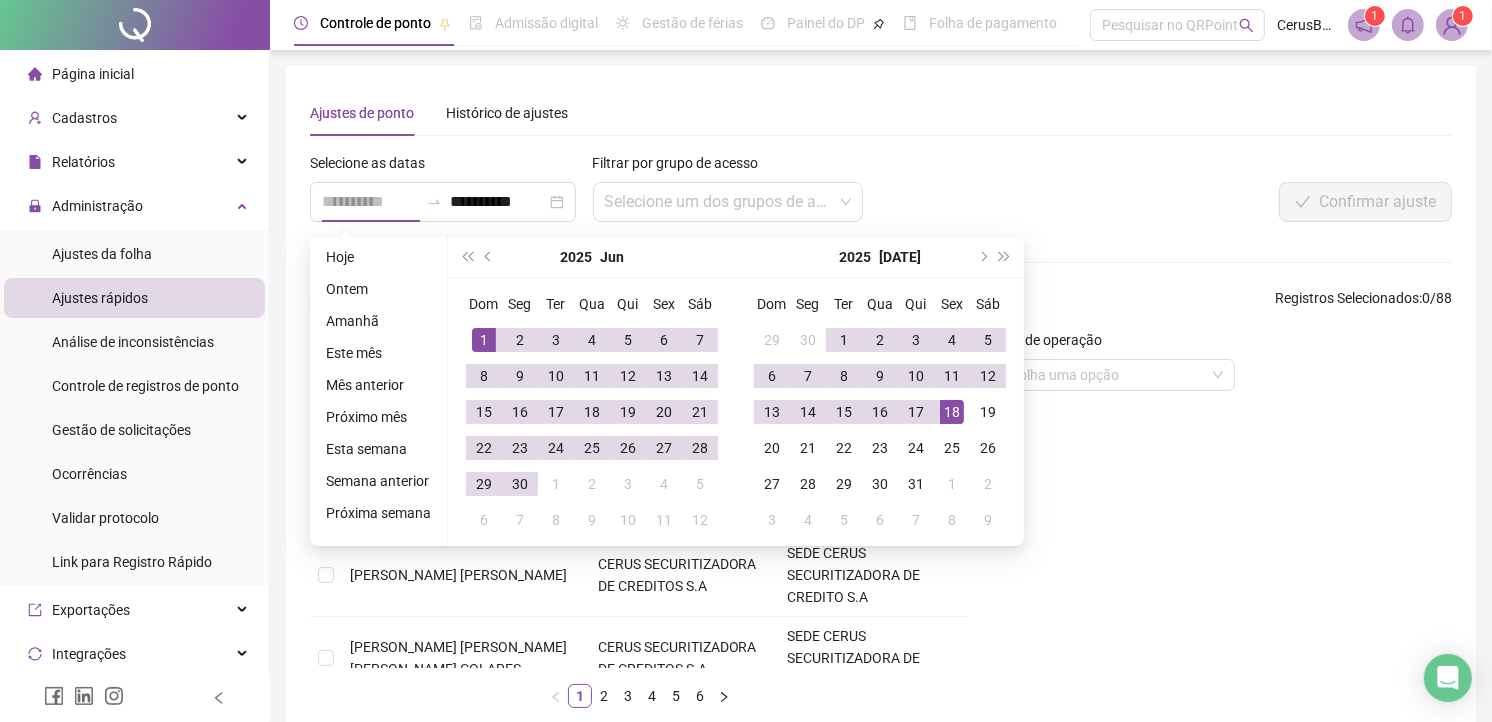 click on "1" at bounding box center (484, 340) 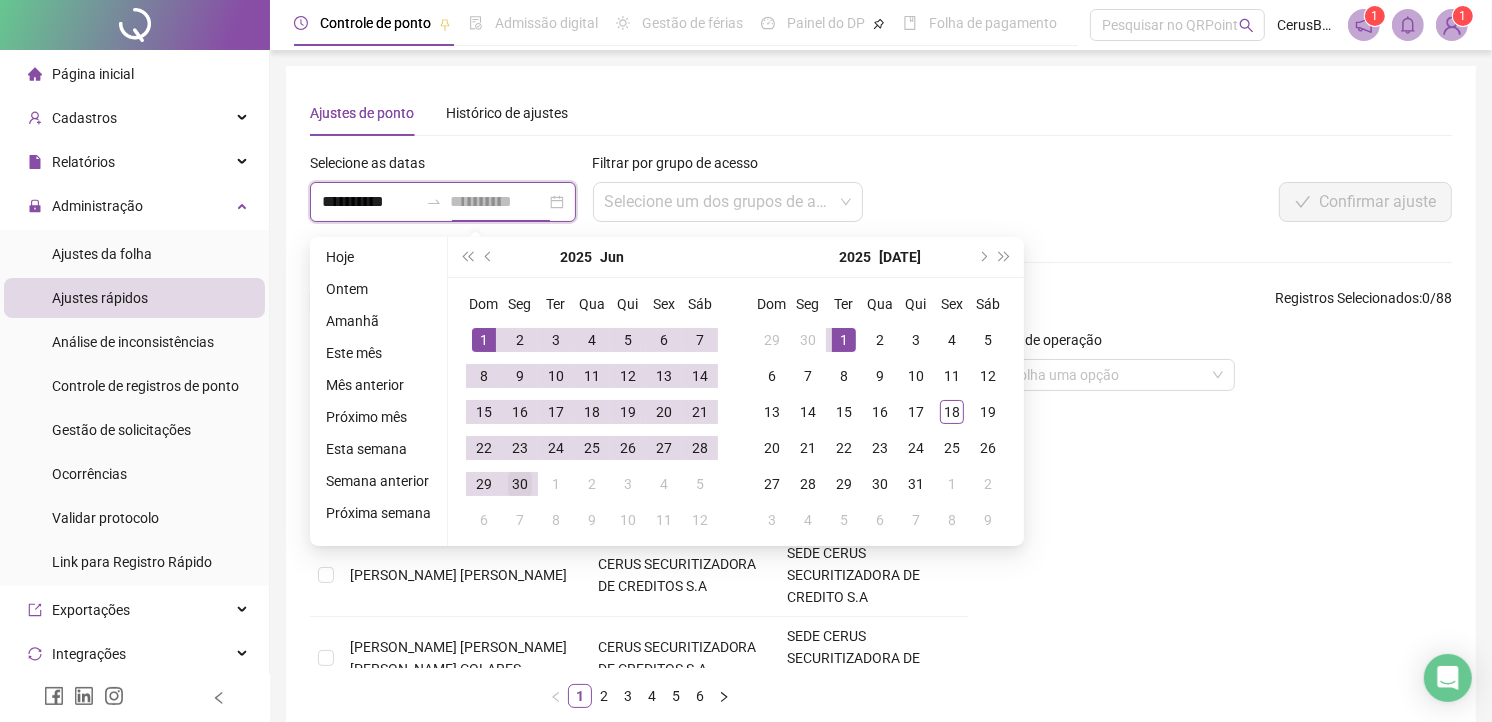 type on "**********" 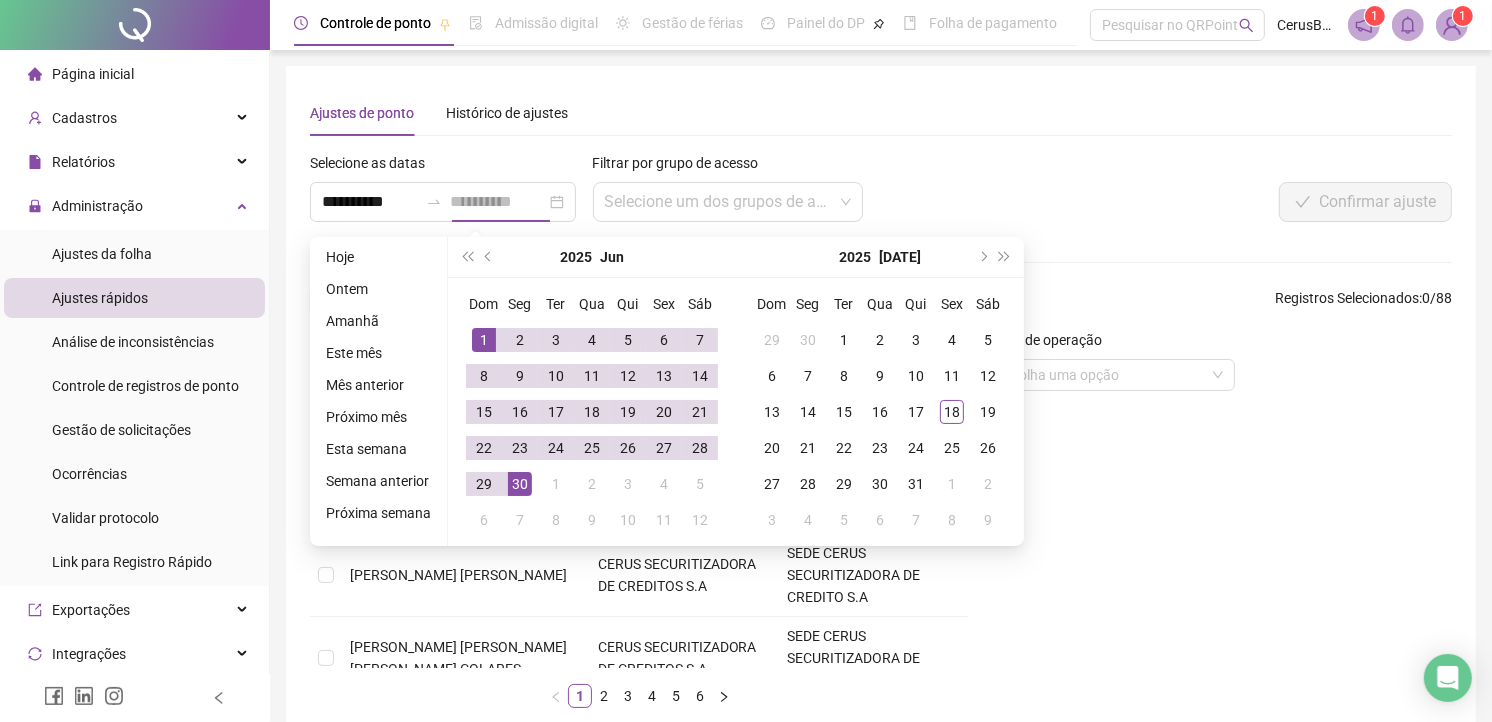 click on "30" at bounding box center (520, 484) 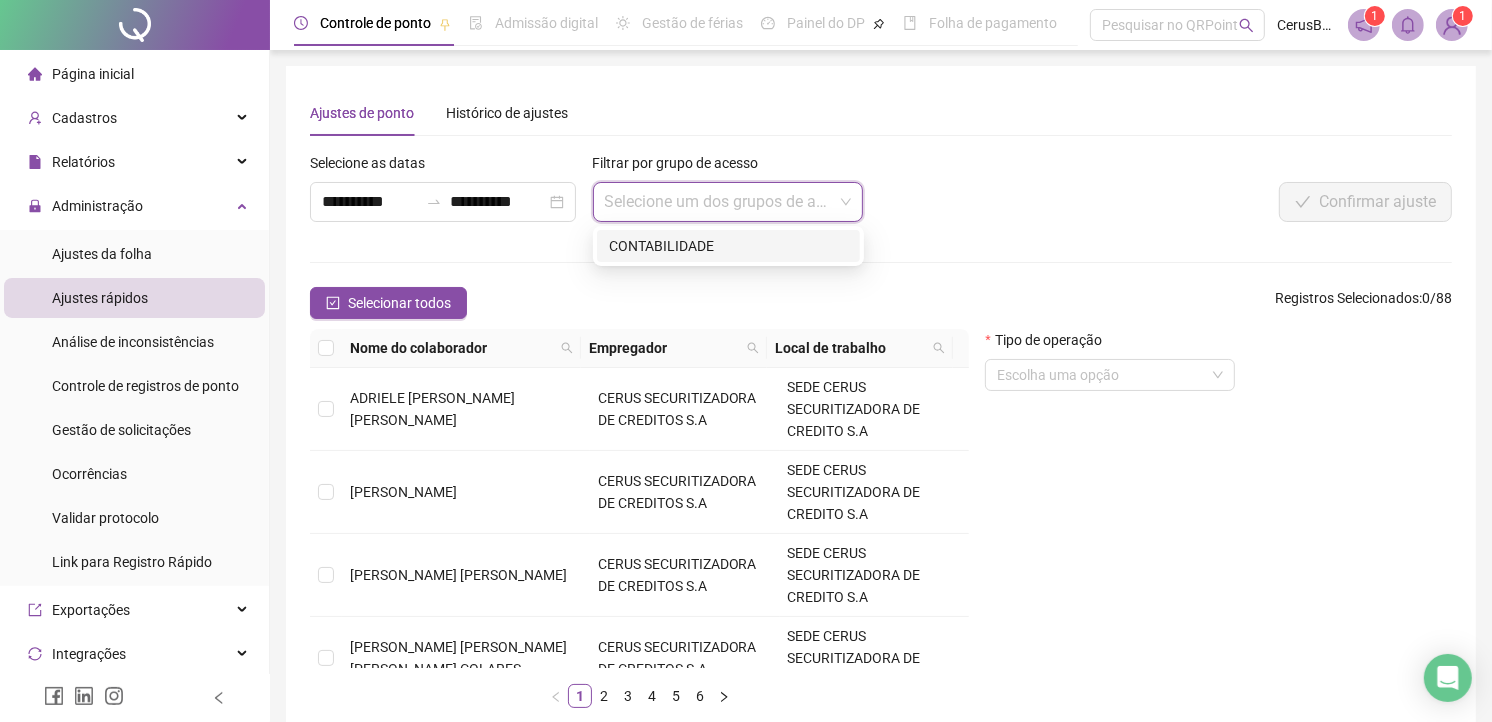 click at bounding box center (722, 202) 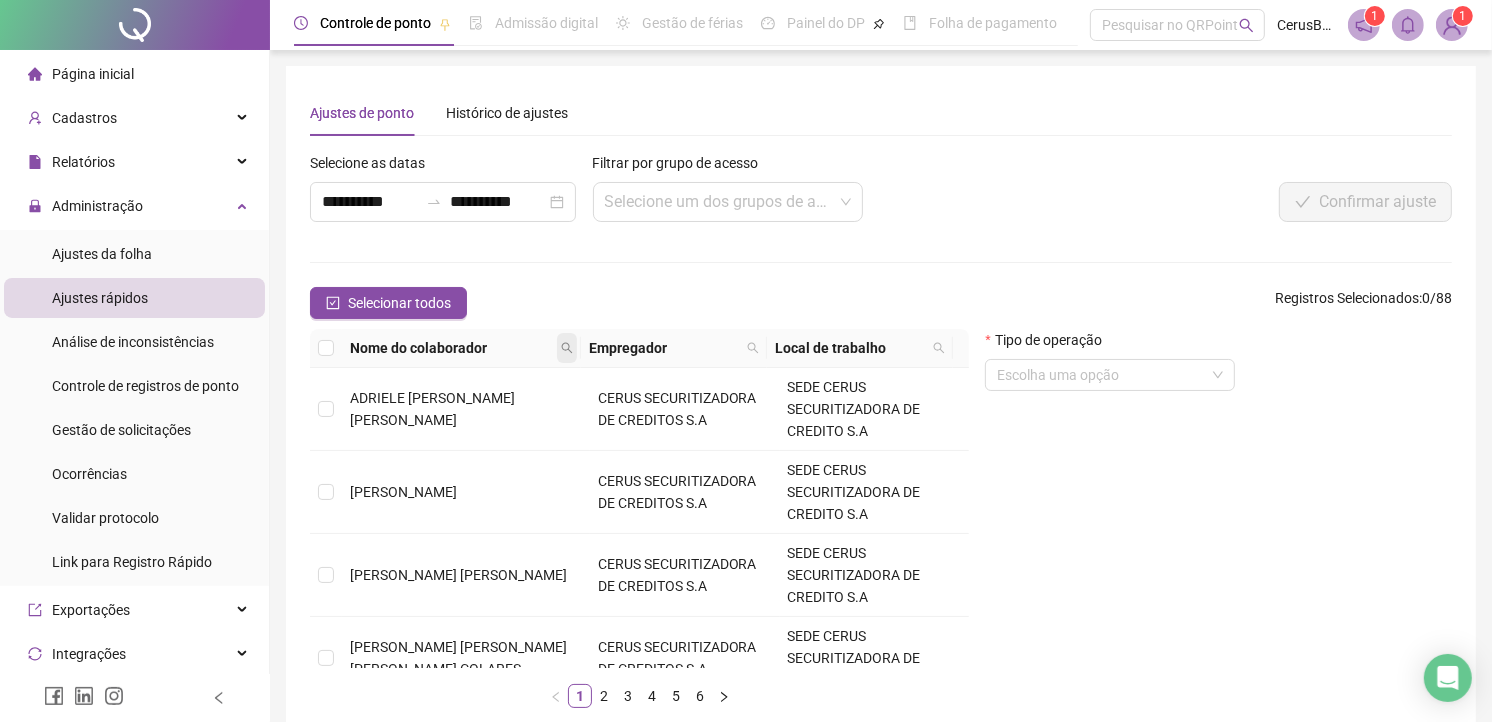 click at bounding box center [567, 348] 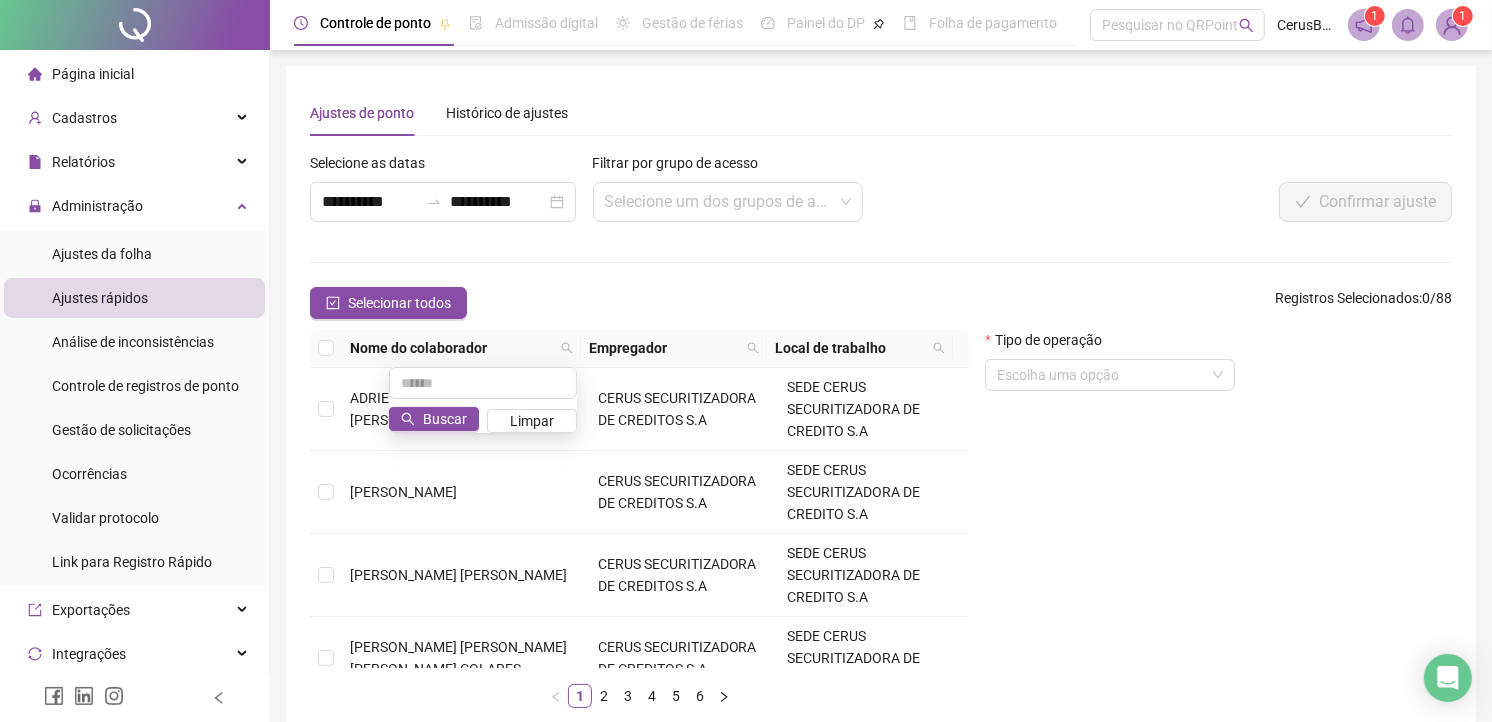 click on "**********" at bounding box center (881, 438) 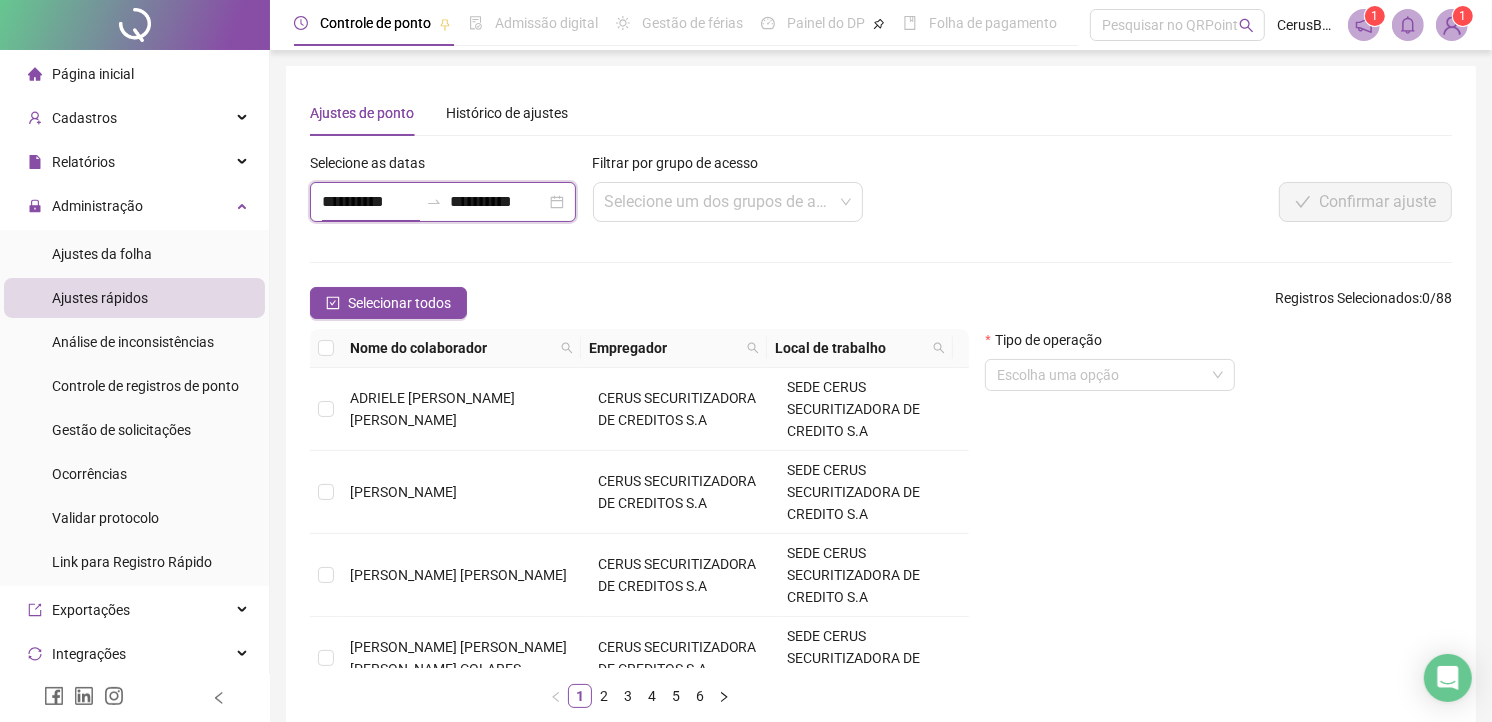 click on "**********" at bounding box center (370, 202) 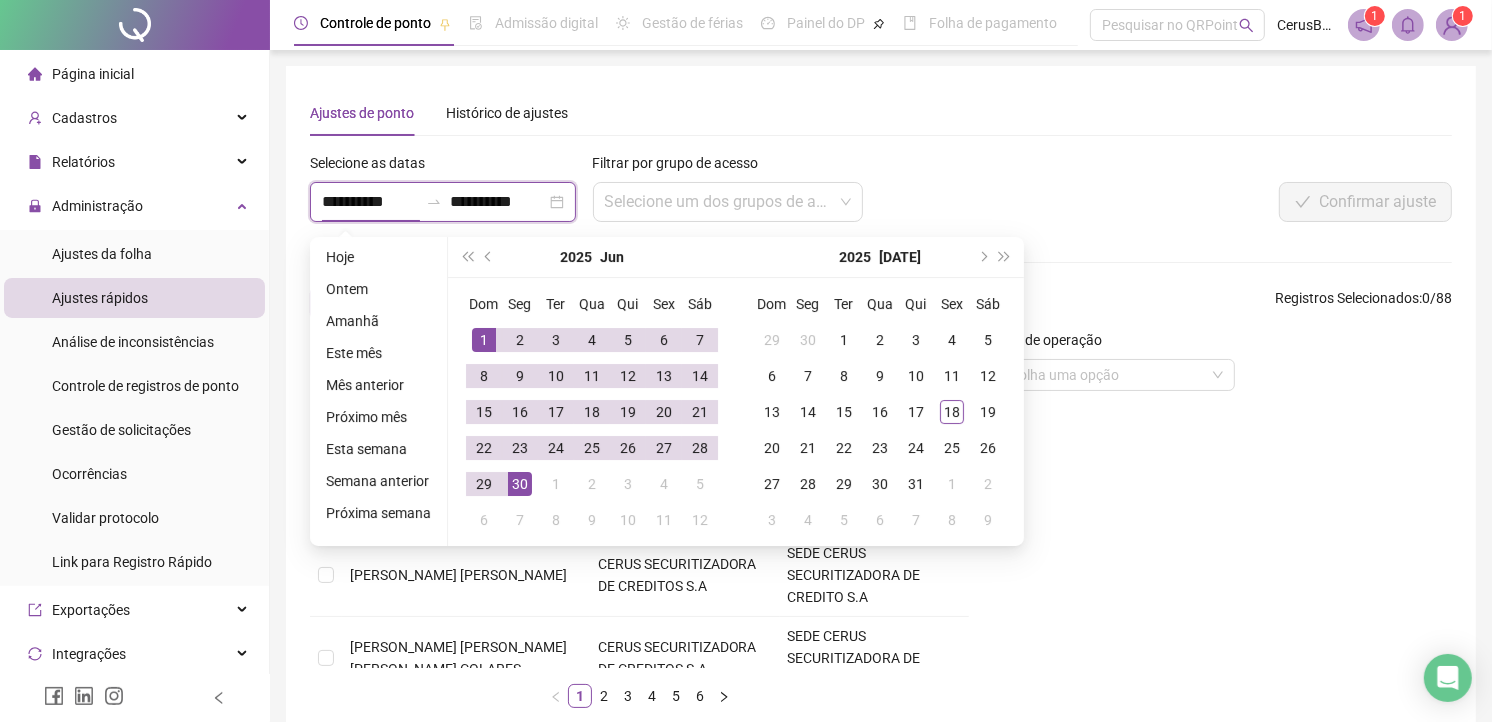 type on "**********" 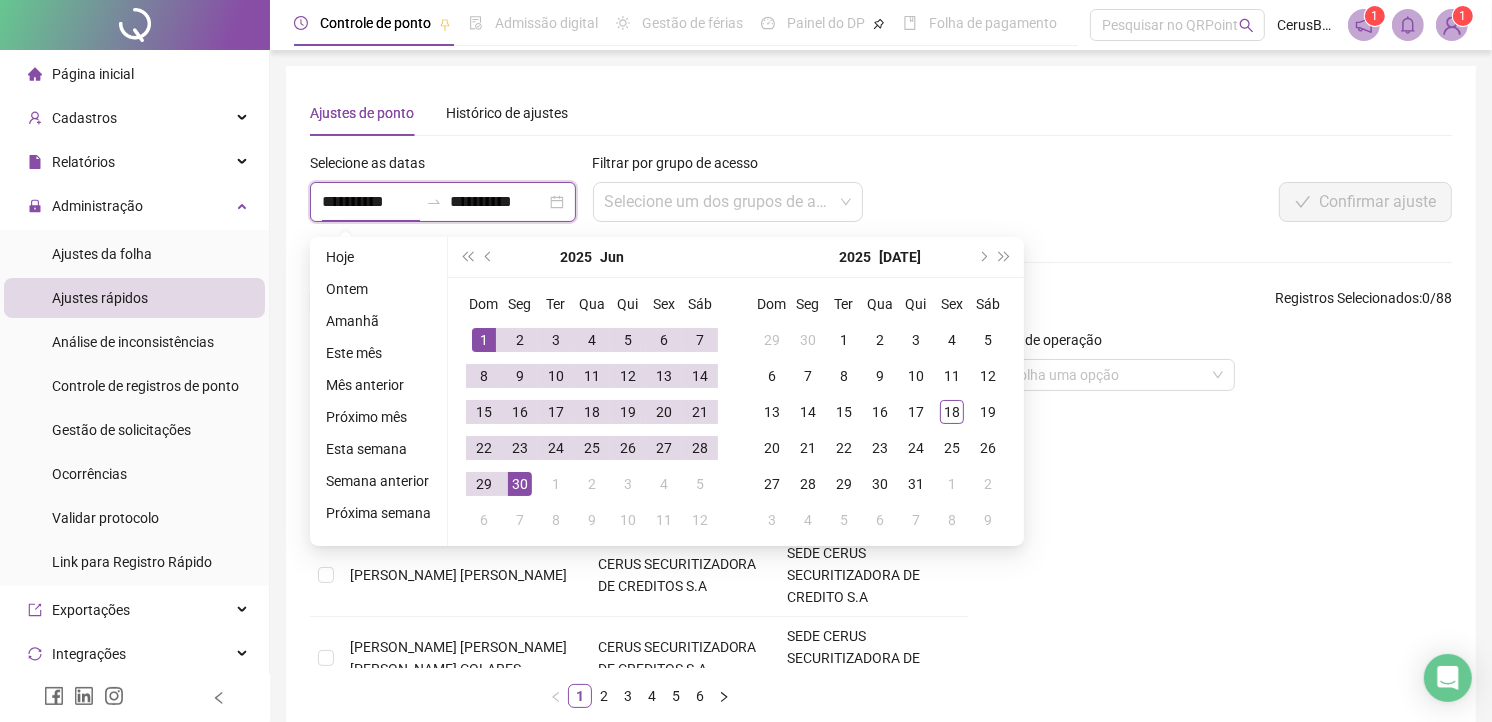 type on "**********" 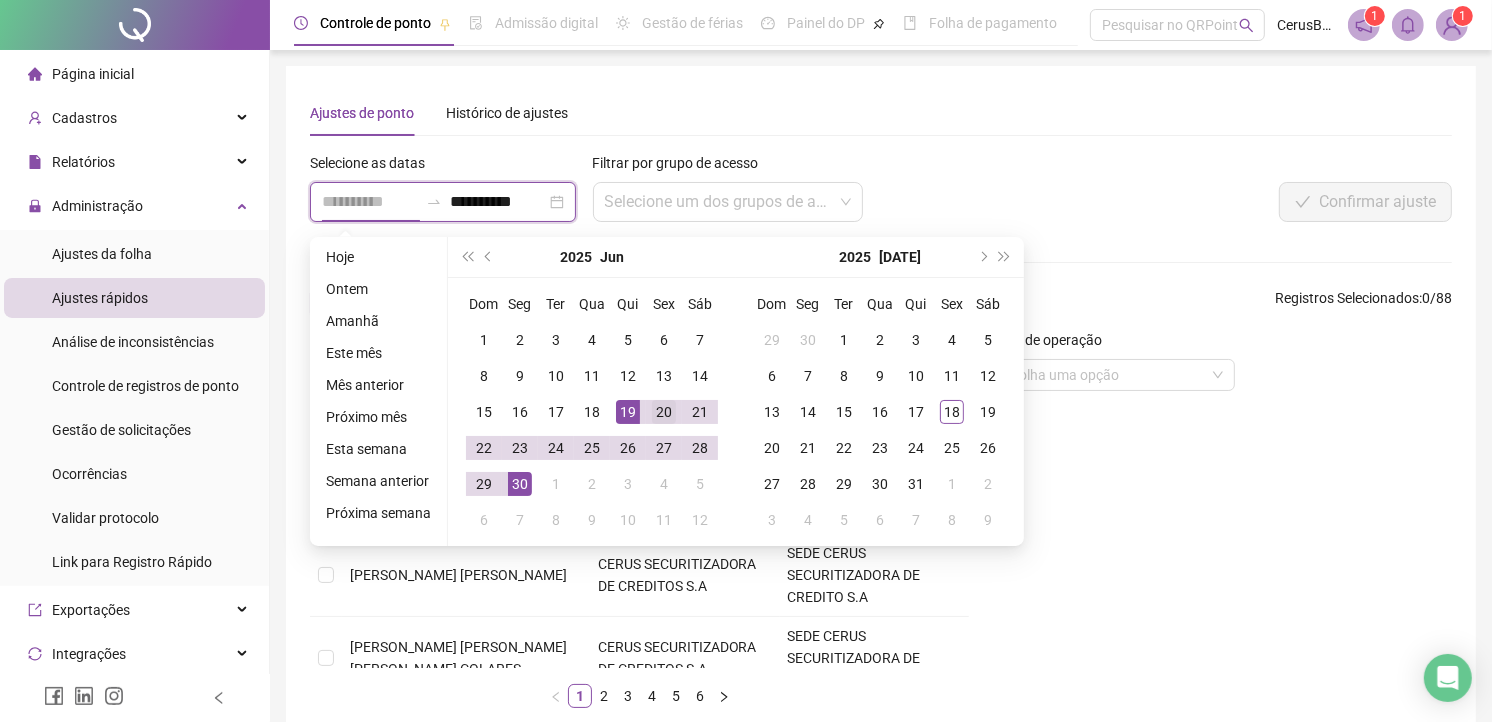 type on "**********" 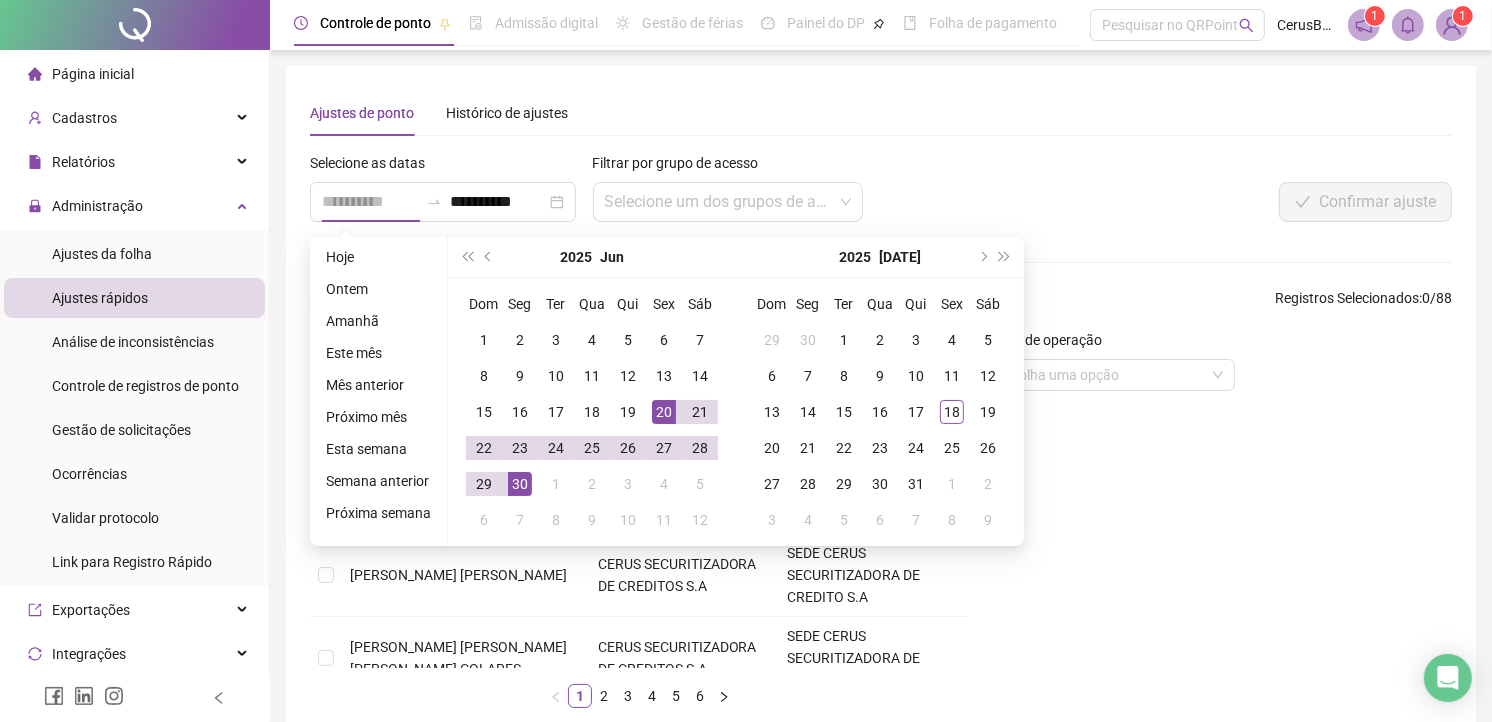click on "20" at bounding box center [664, 412] 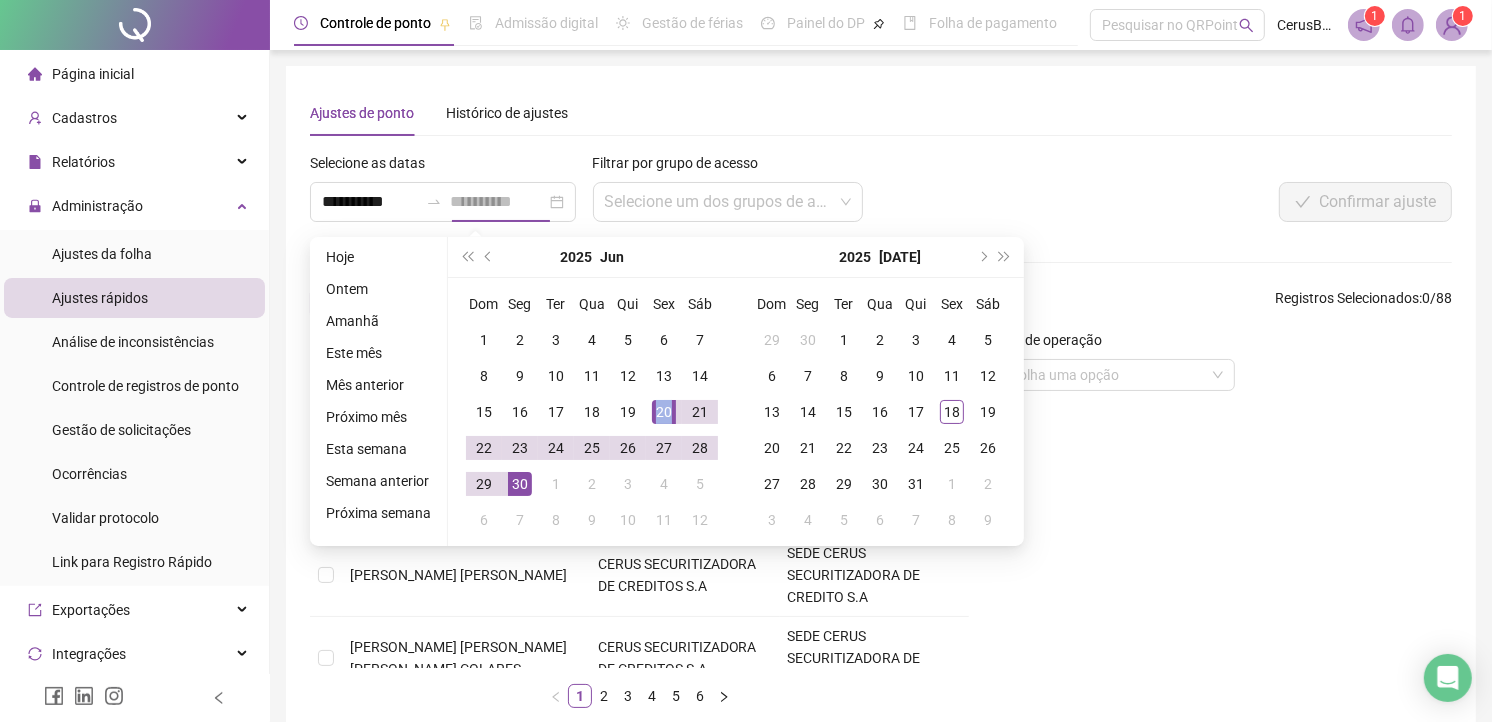 click on "20" at bounding box center (664, 412) 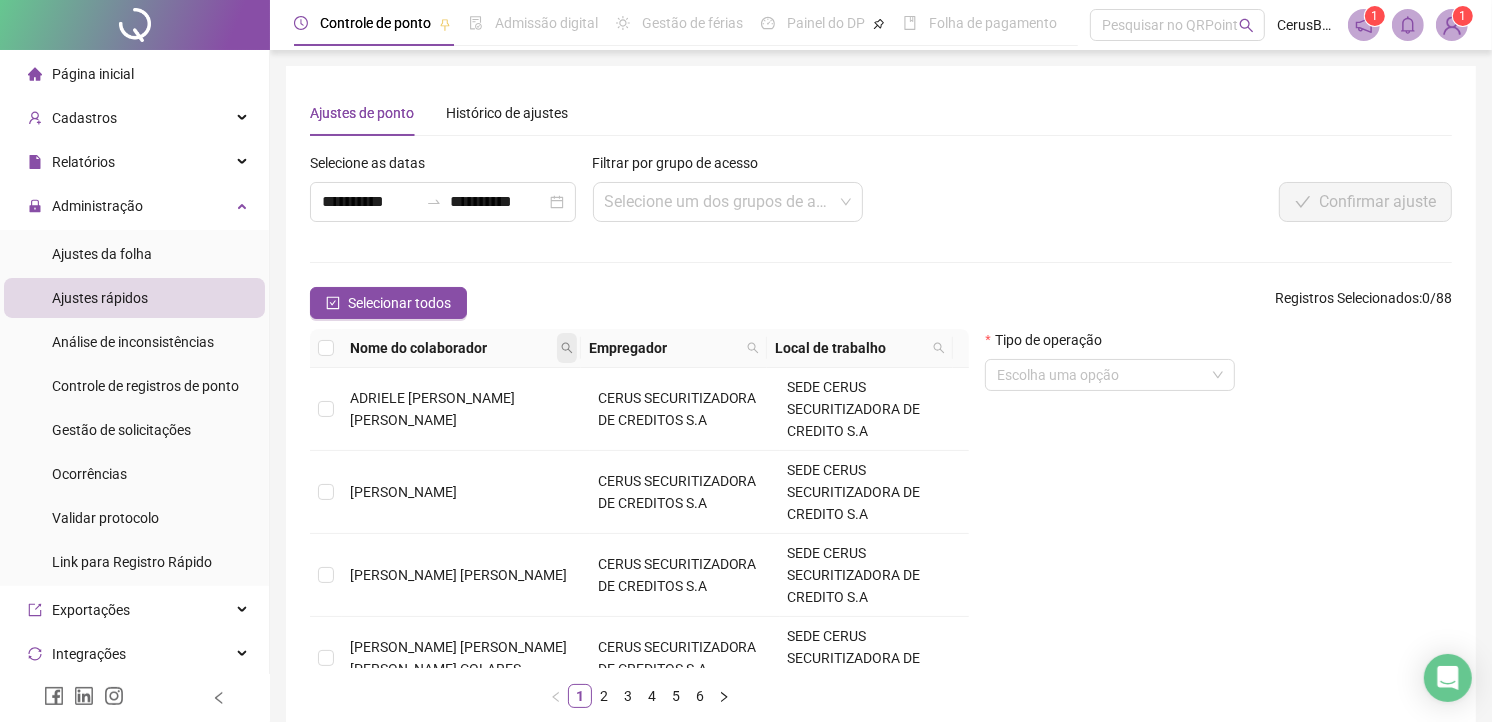 click 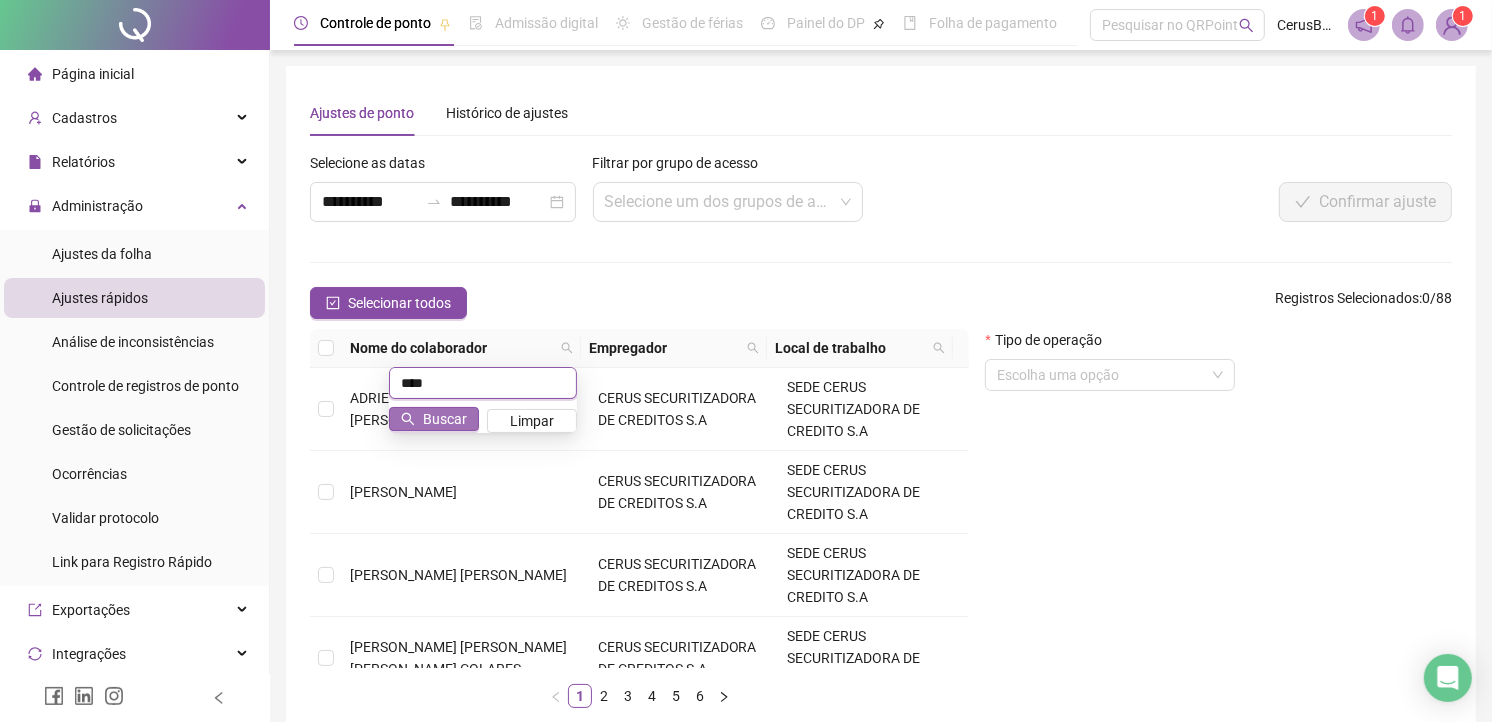 type on "****" 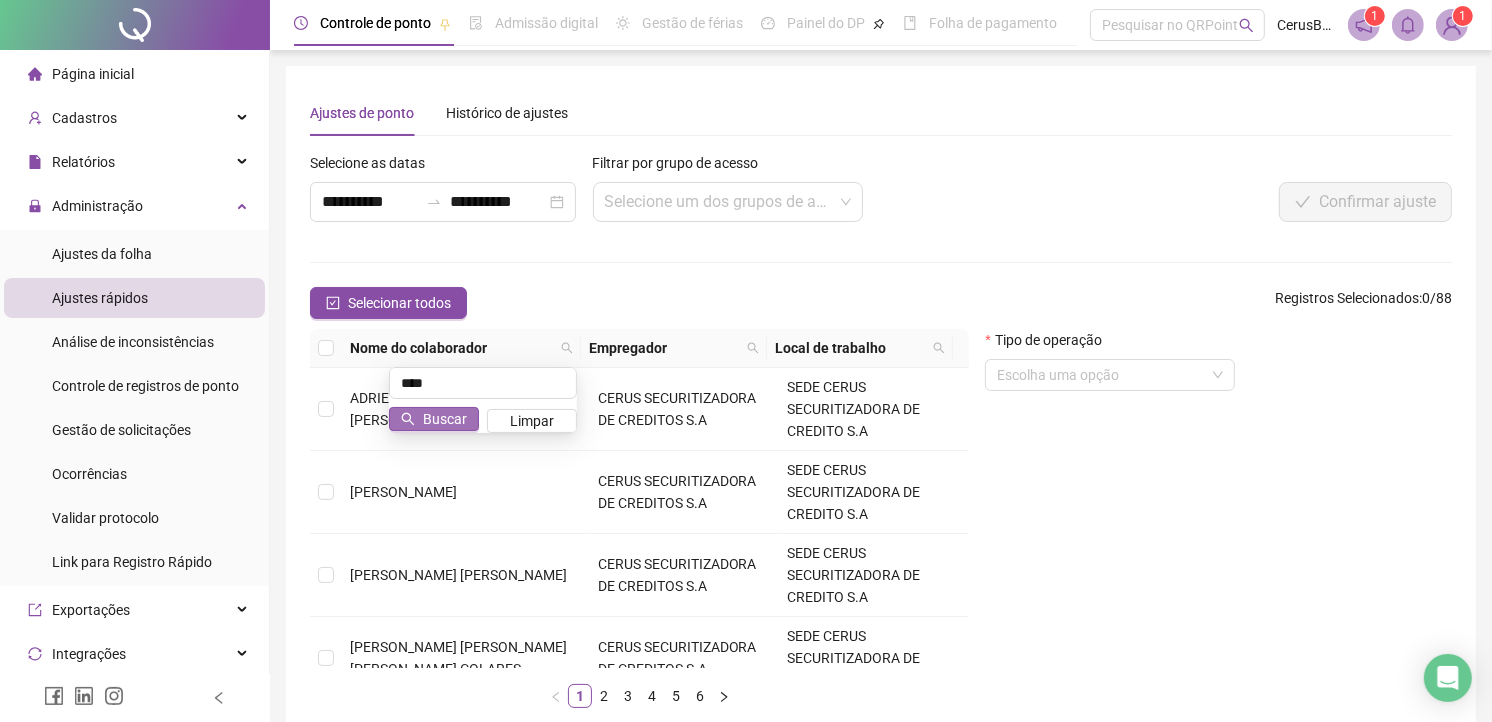 click on "Buscar" at bounding box center (434, 419) 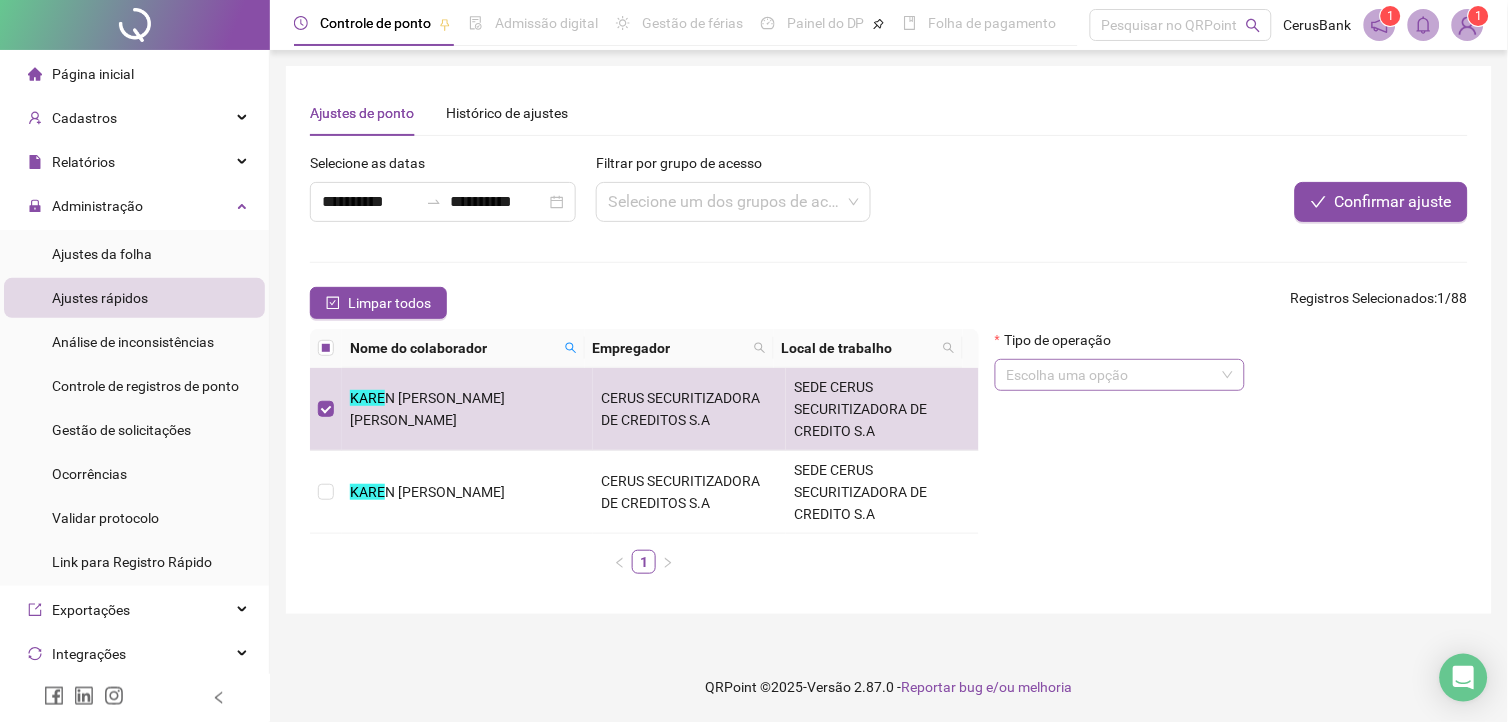 click at bounding box center [1114, 375] 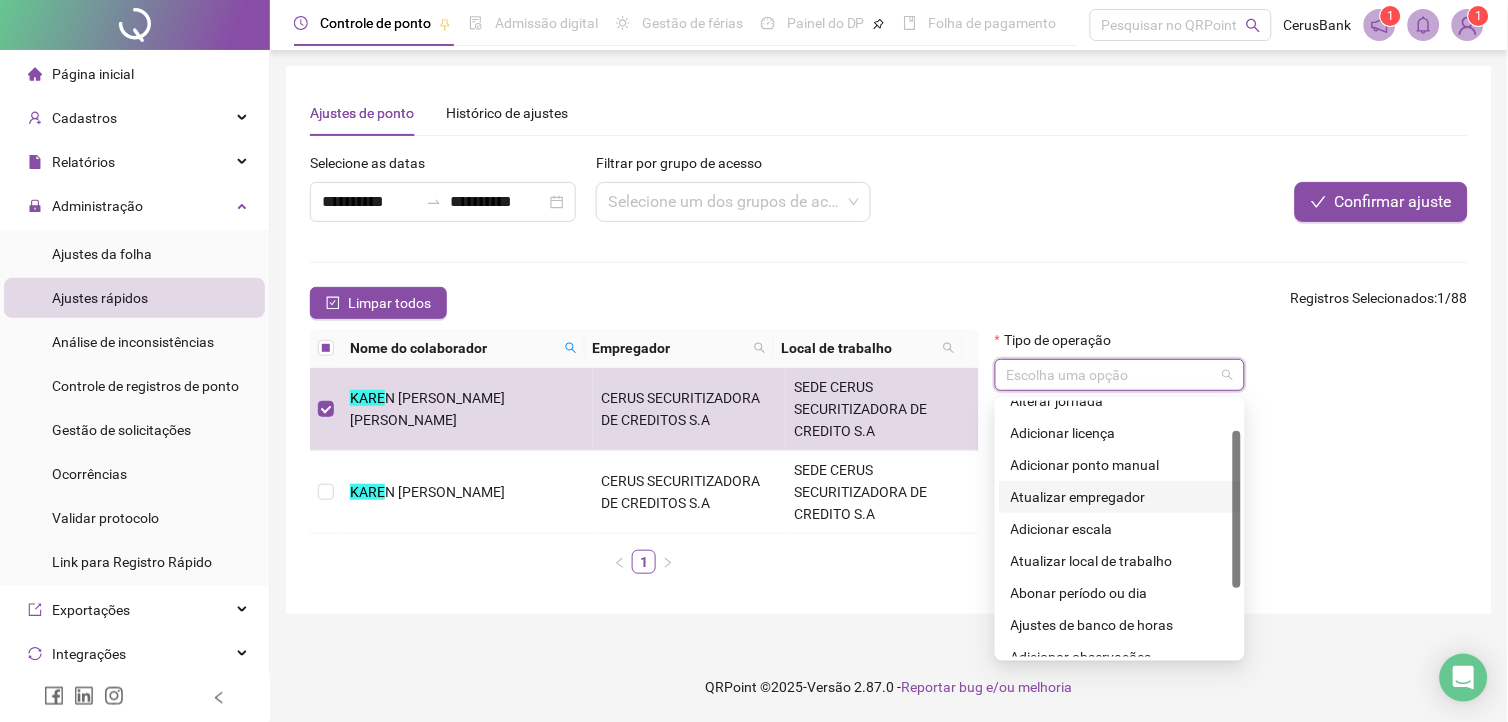 scroll, scrollTop: 0, scrollLeft: 0, axis: both 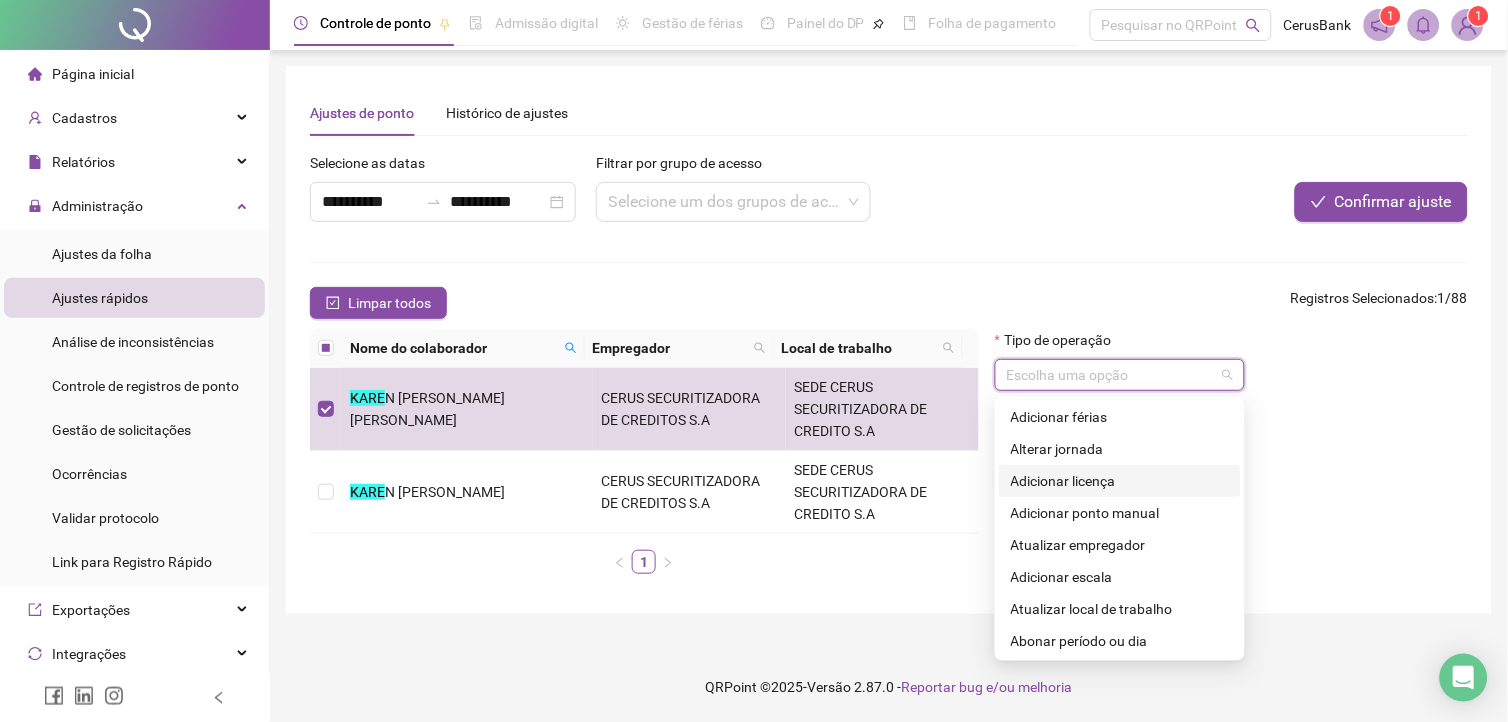 click on "Adicionar licença" at bounding box center (1120, 481) 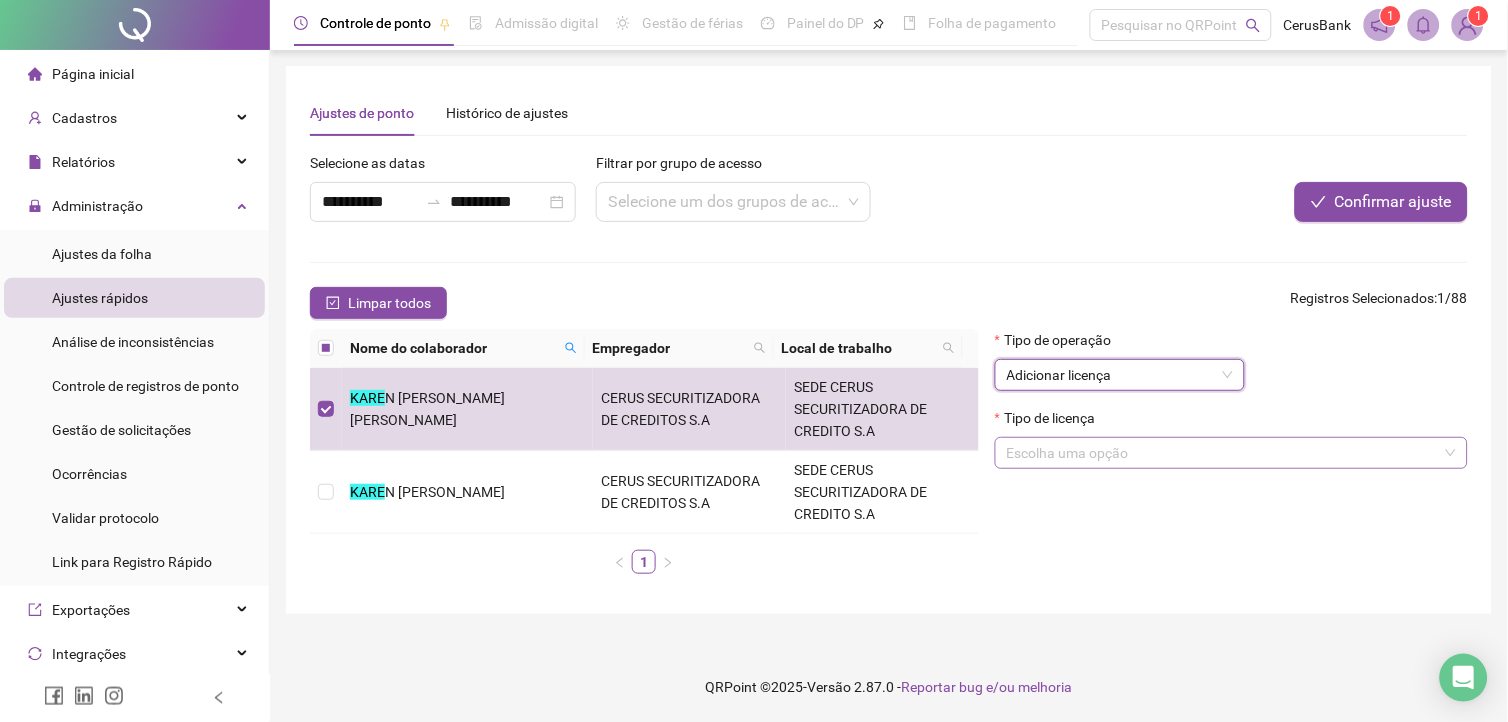 click at bounding box center (1225, 453) 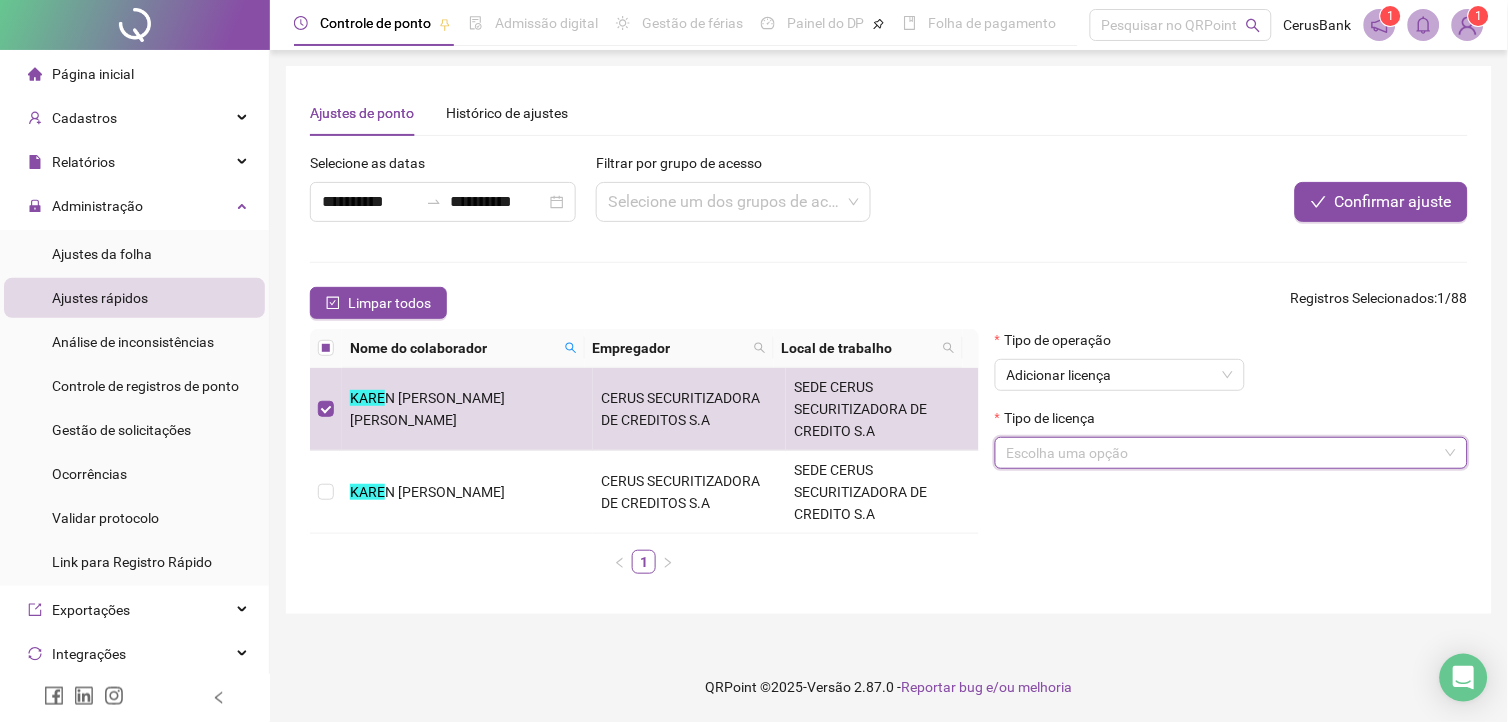 click at bounding box center [1225, 453] 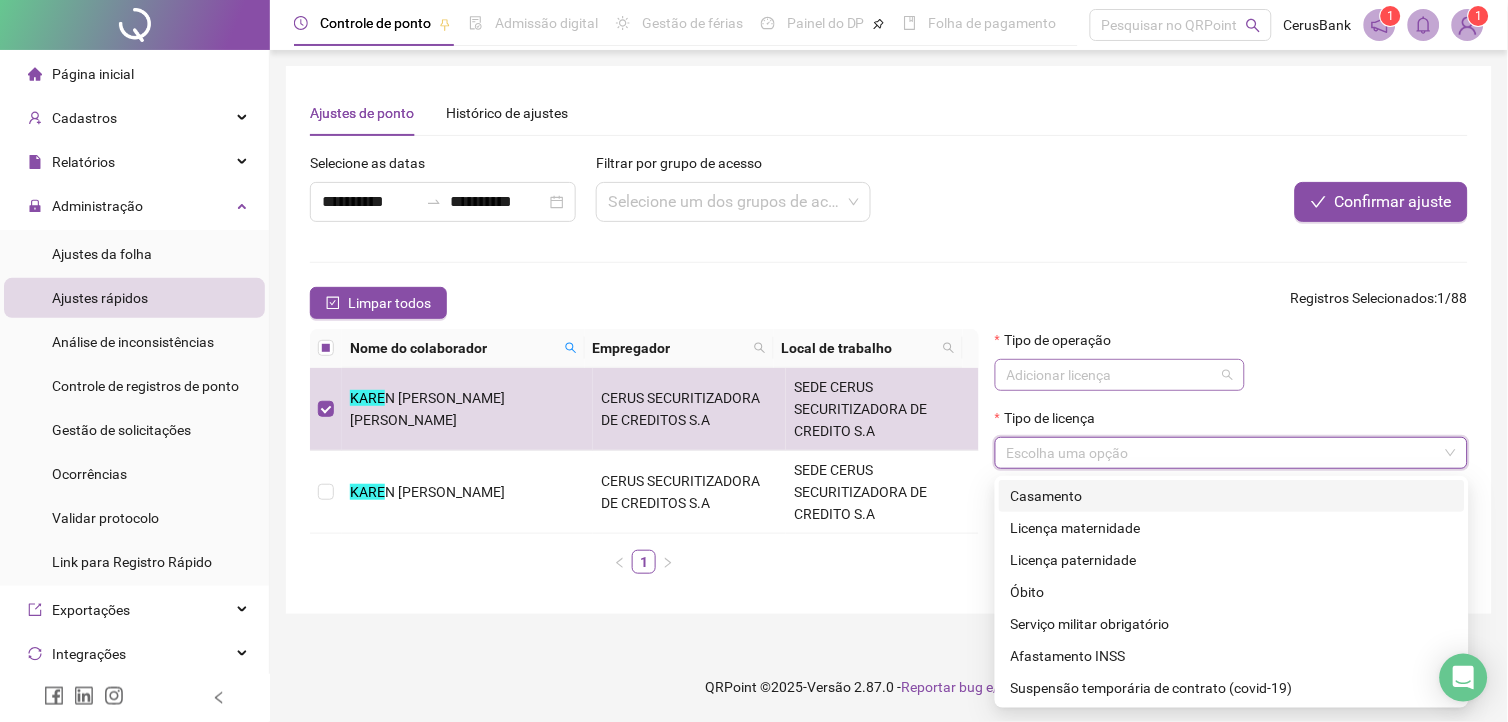 click on "Adicionar licença" at bounding box center (1120, 375) 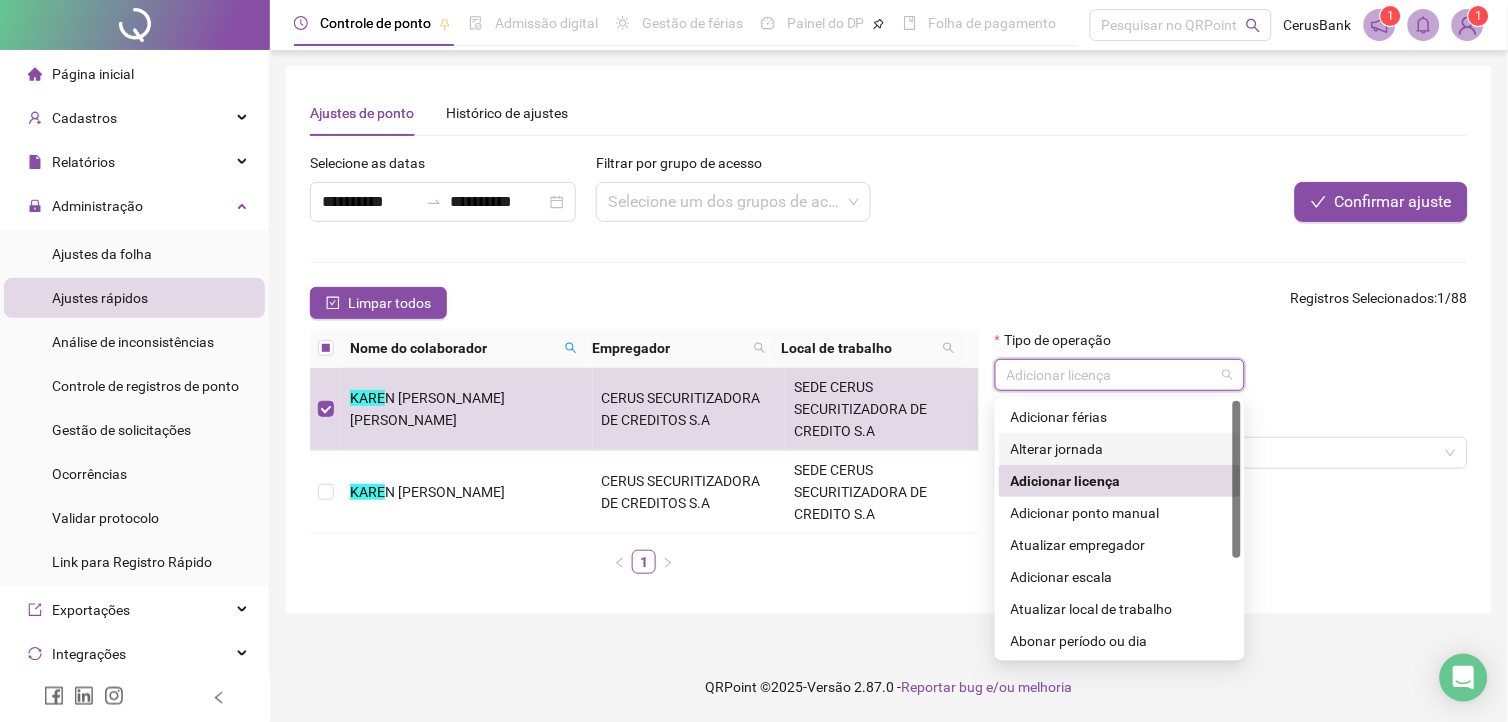 click on "Alterar jornada" at bounding box center (1120, 449) 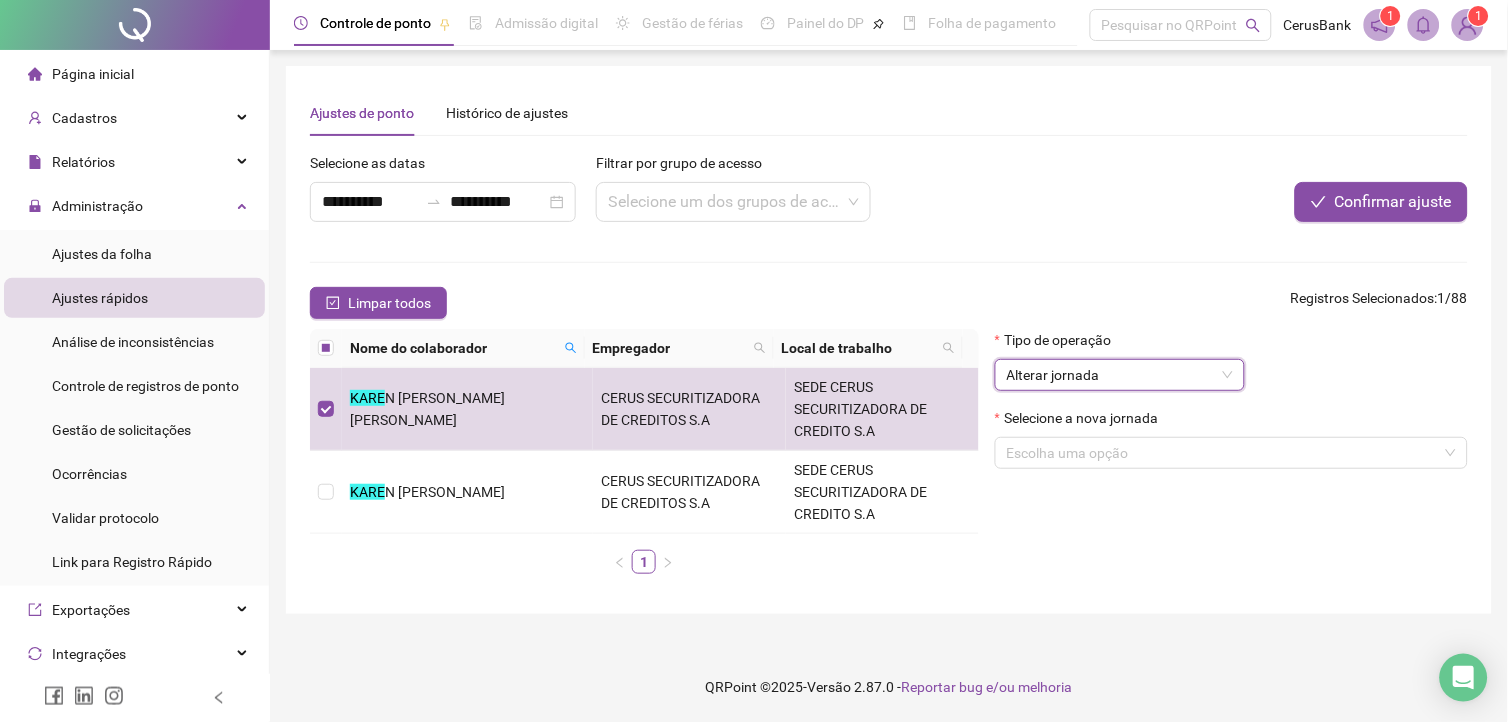 click on "Selecione a nova jornada" at bounding box center [1231, 422] 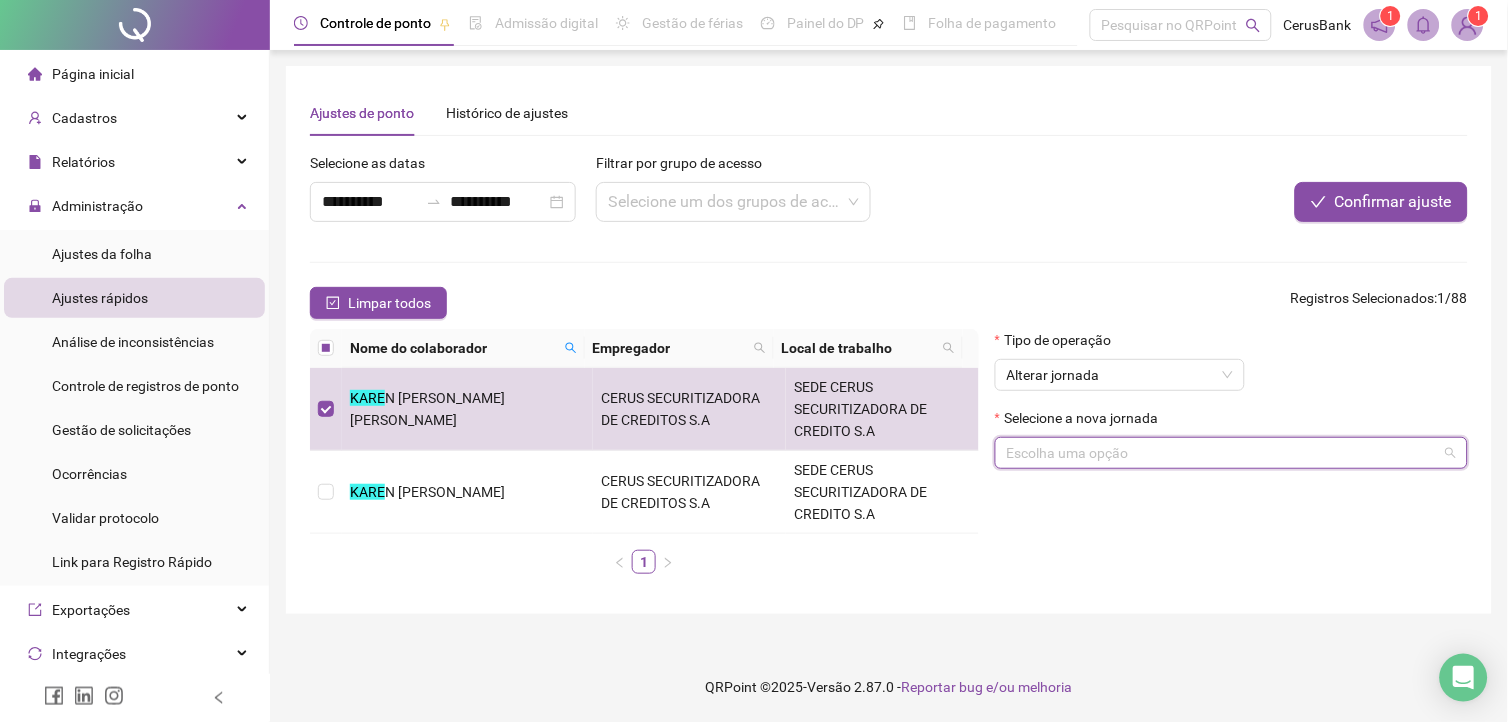 click at bounding box center [1225, 453] 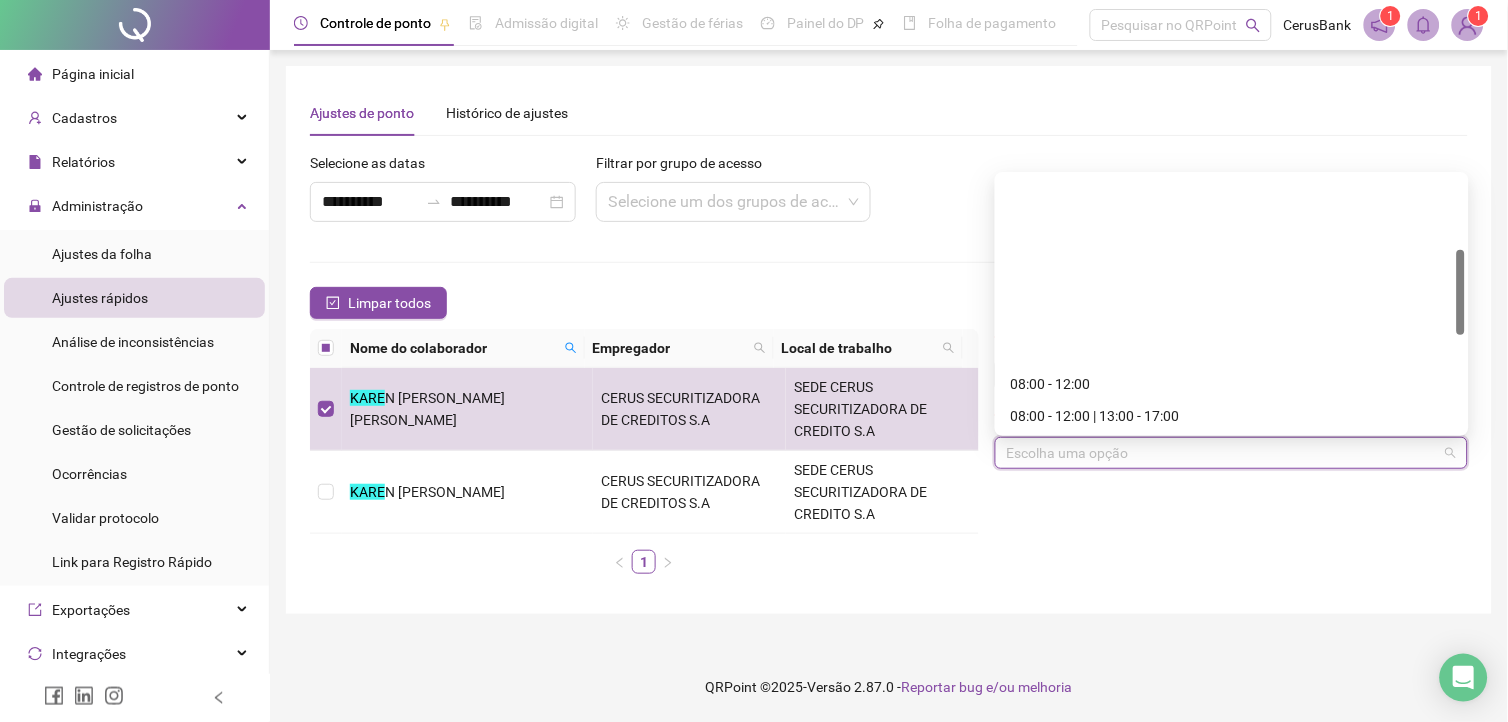 scroll, scrollTop: 512, scrollLeft: 0, axis: vertical 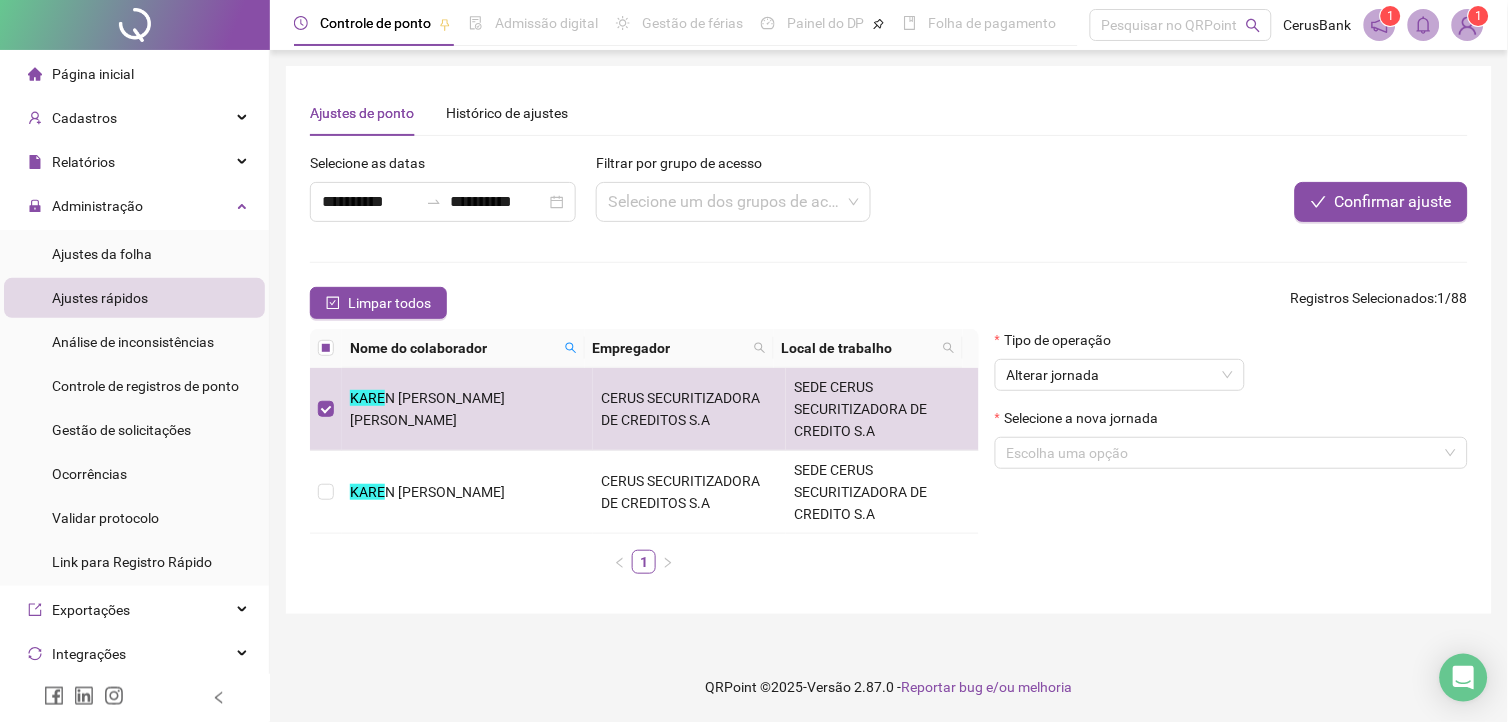 click on "Tipo de operação Alterar jornada Selecione a nova jornada Escolha uma opção" at bounding box center (1231, 459) 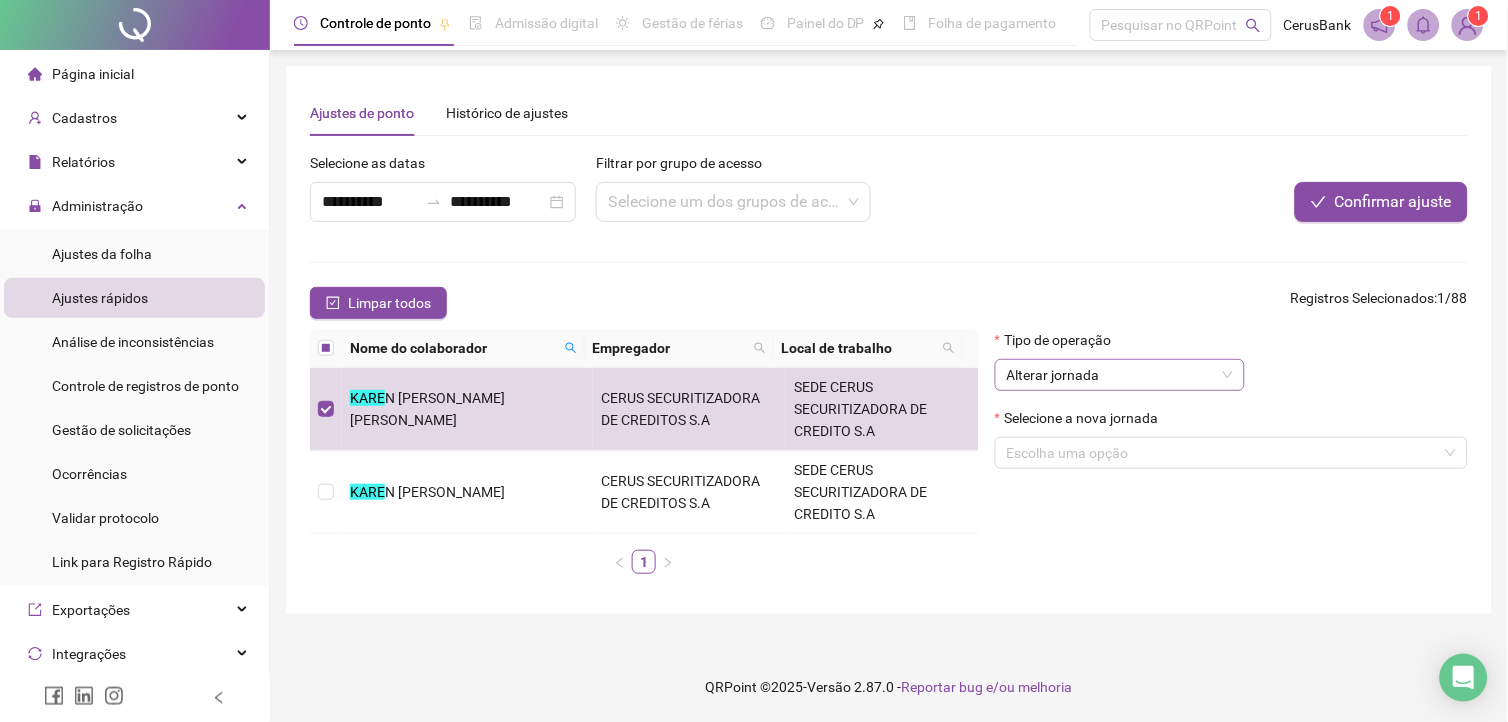 click on "Alterar jornada" at bounding box center [1120, 375] 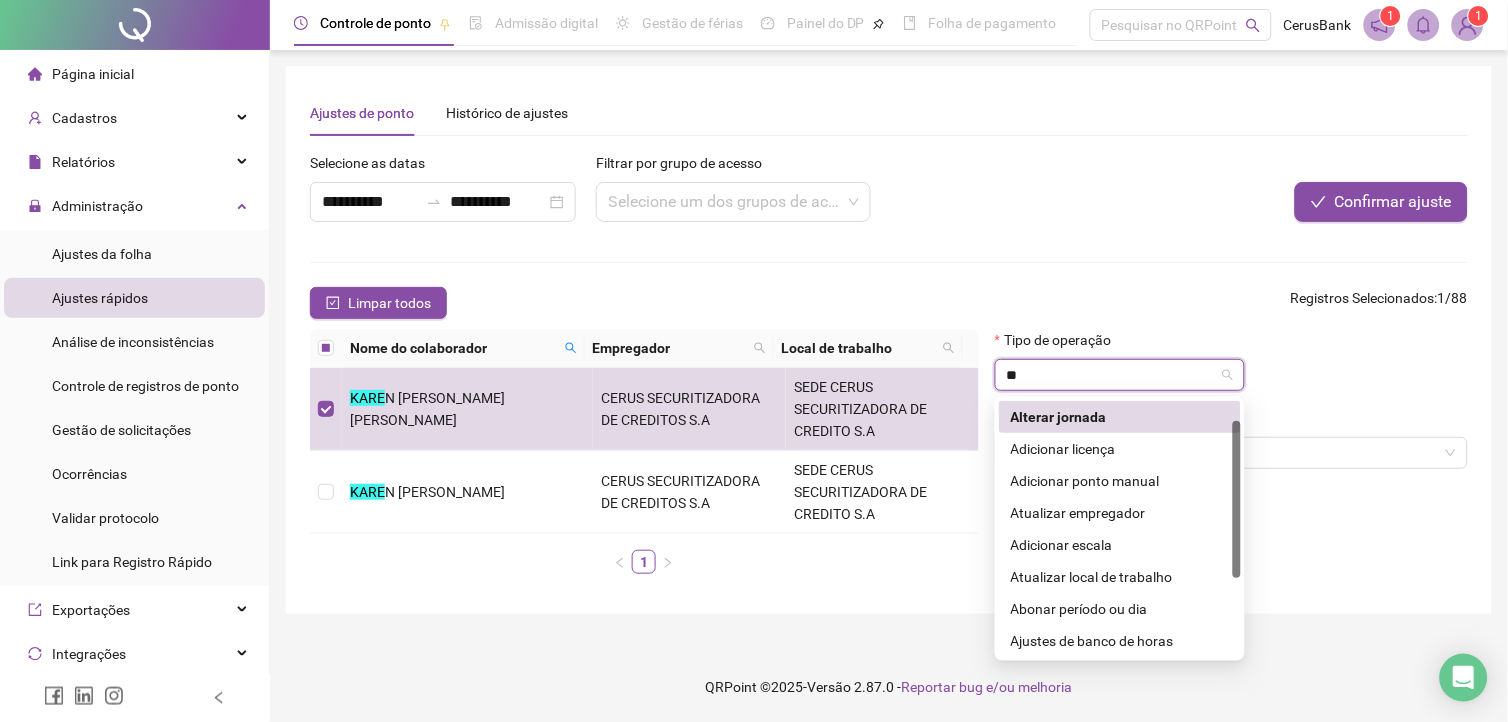 scroll, scrollTop: 0, scrollLeft: 0, axis: both 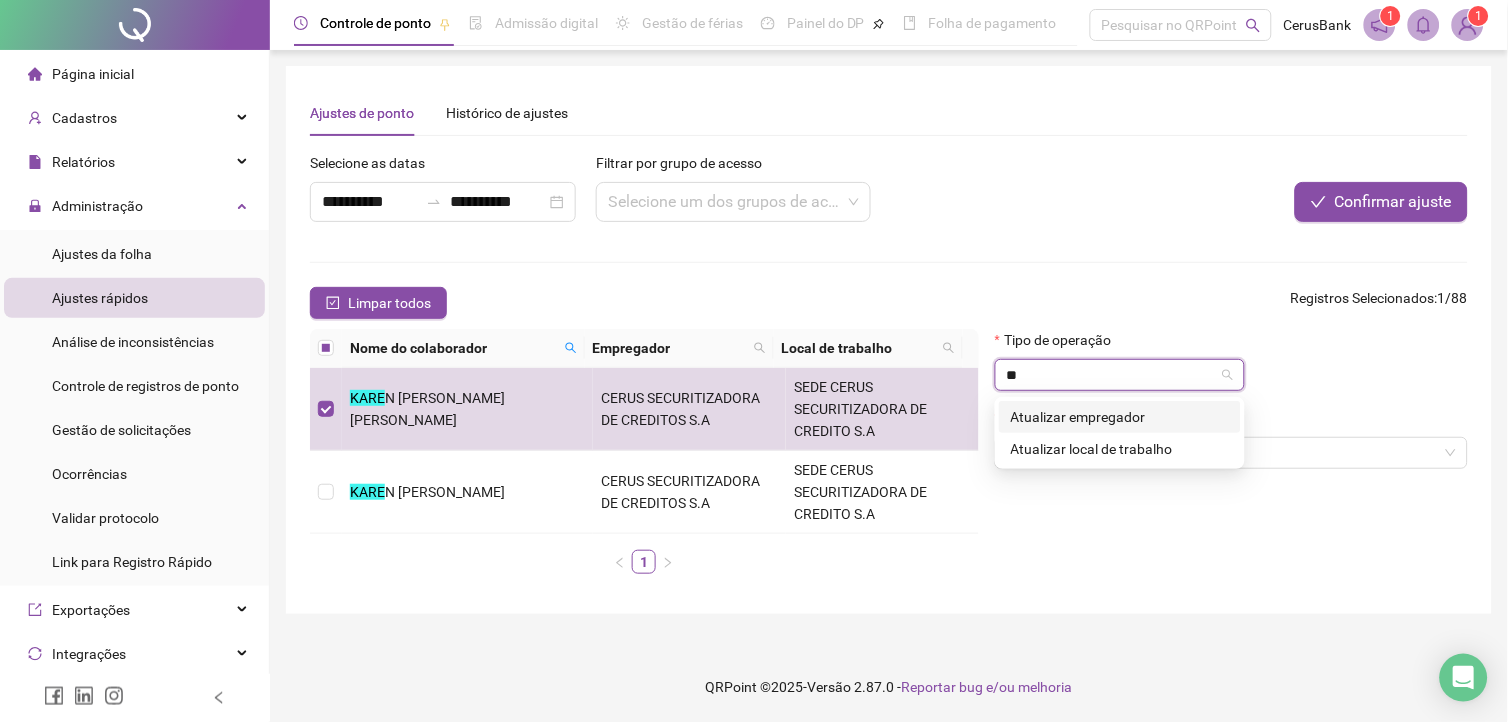 type on "*" 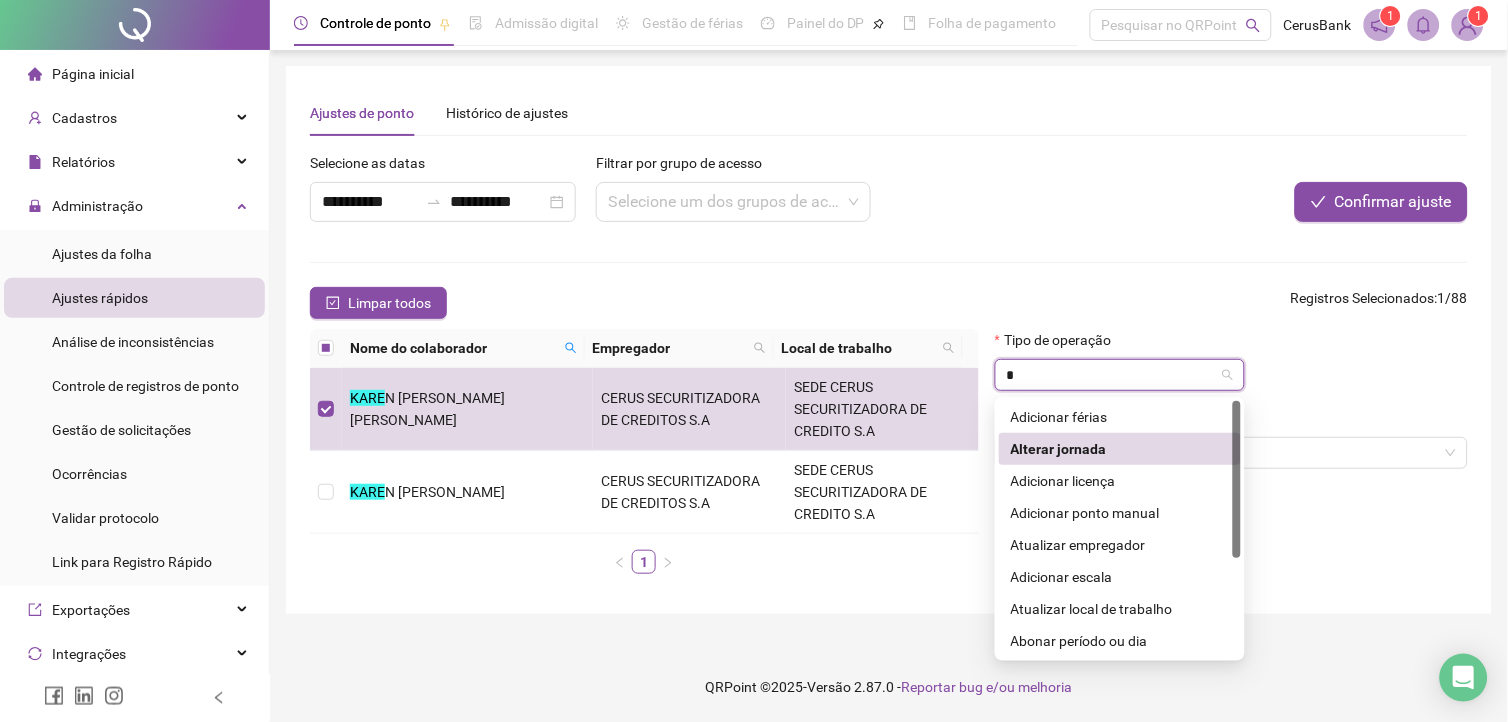 type 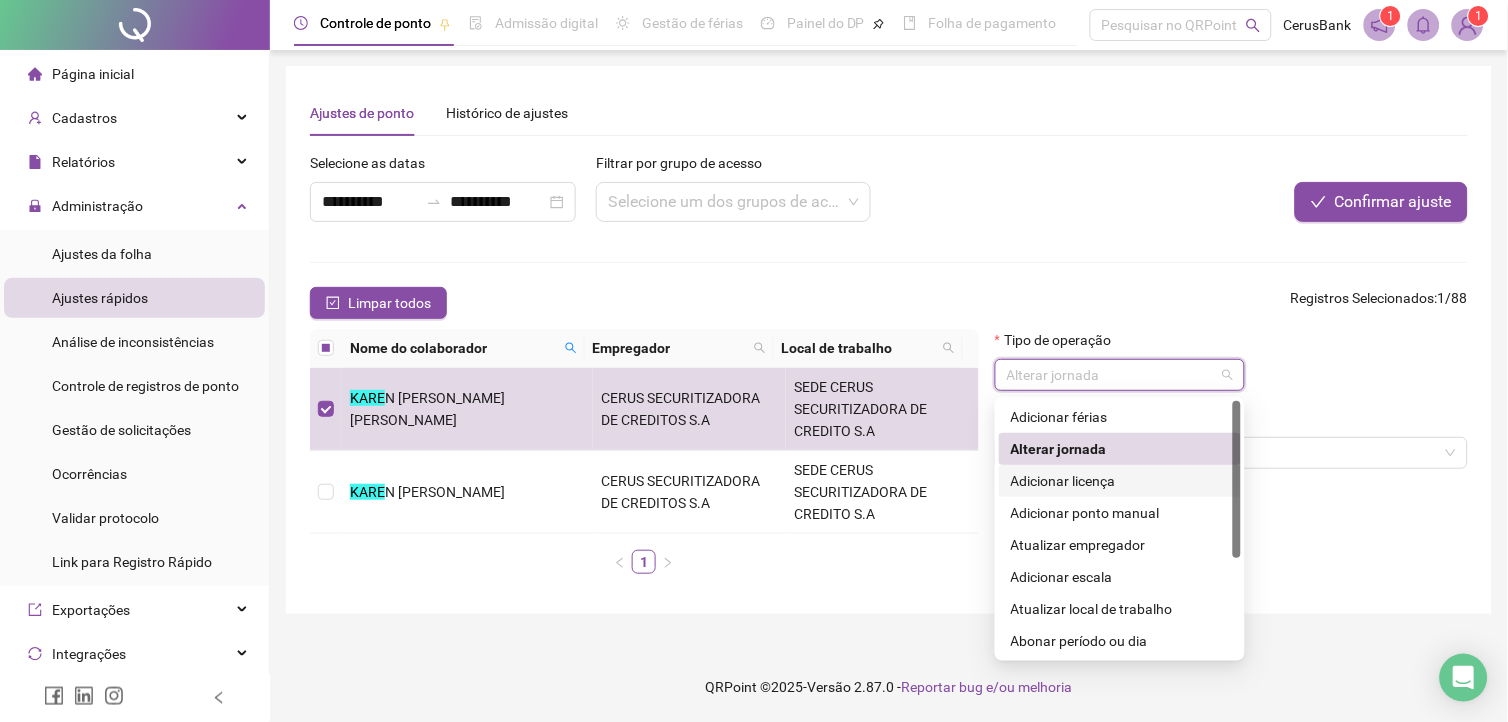 click on "Adicionar licença" at bounding box center (1120, 481) 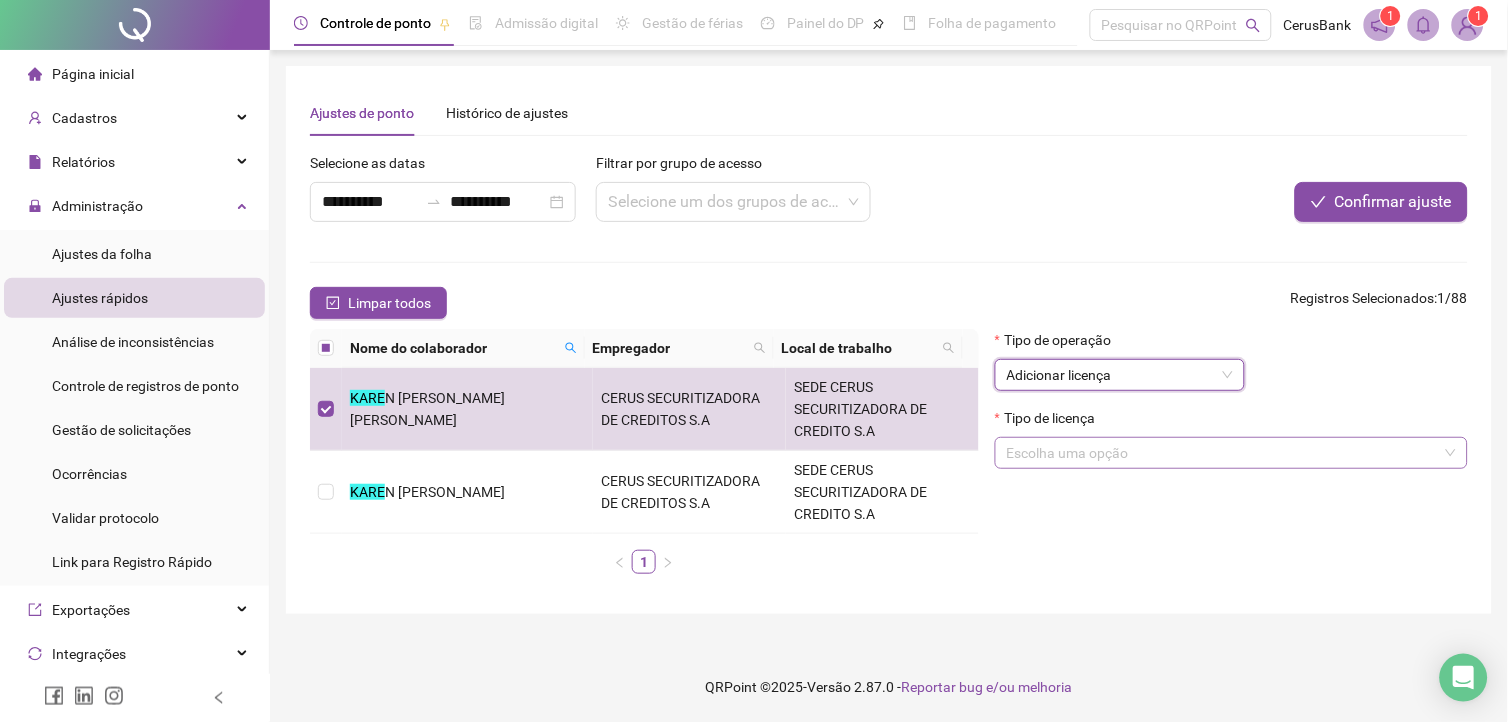 click at bounding box center (1225, 453) 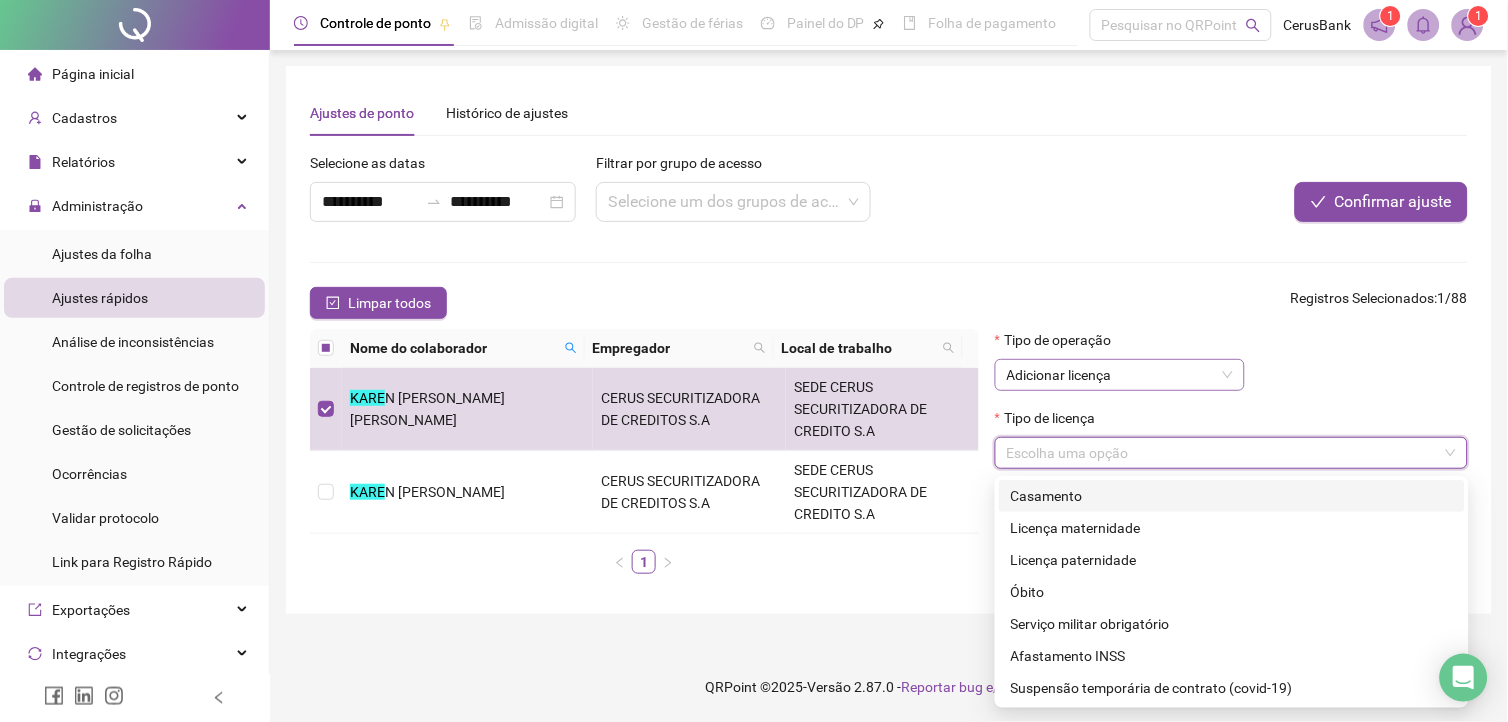 click on "Adicionar licença" at bounding box center (1120, 375) 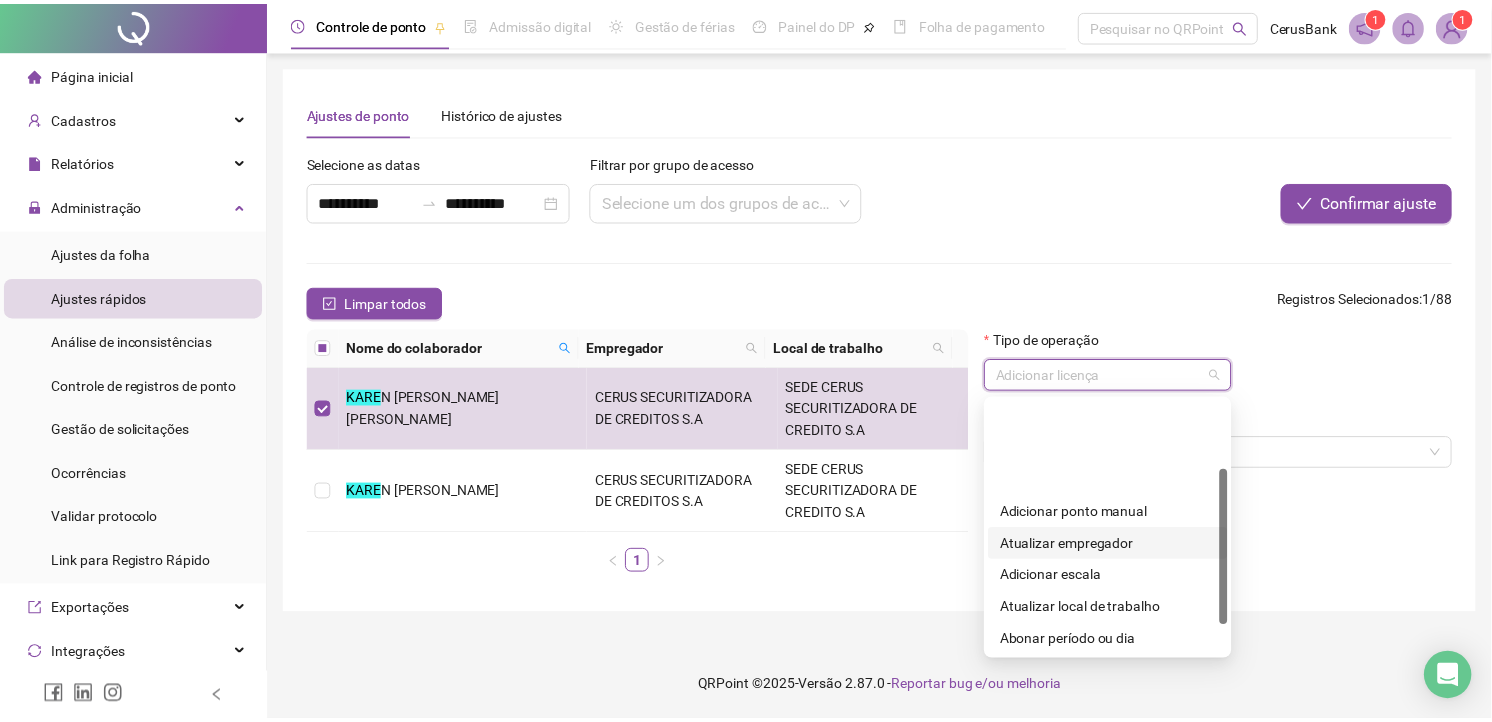 scroll, scrollTop: 111, scrollLeft: 0, axis: vertical 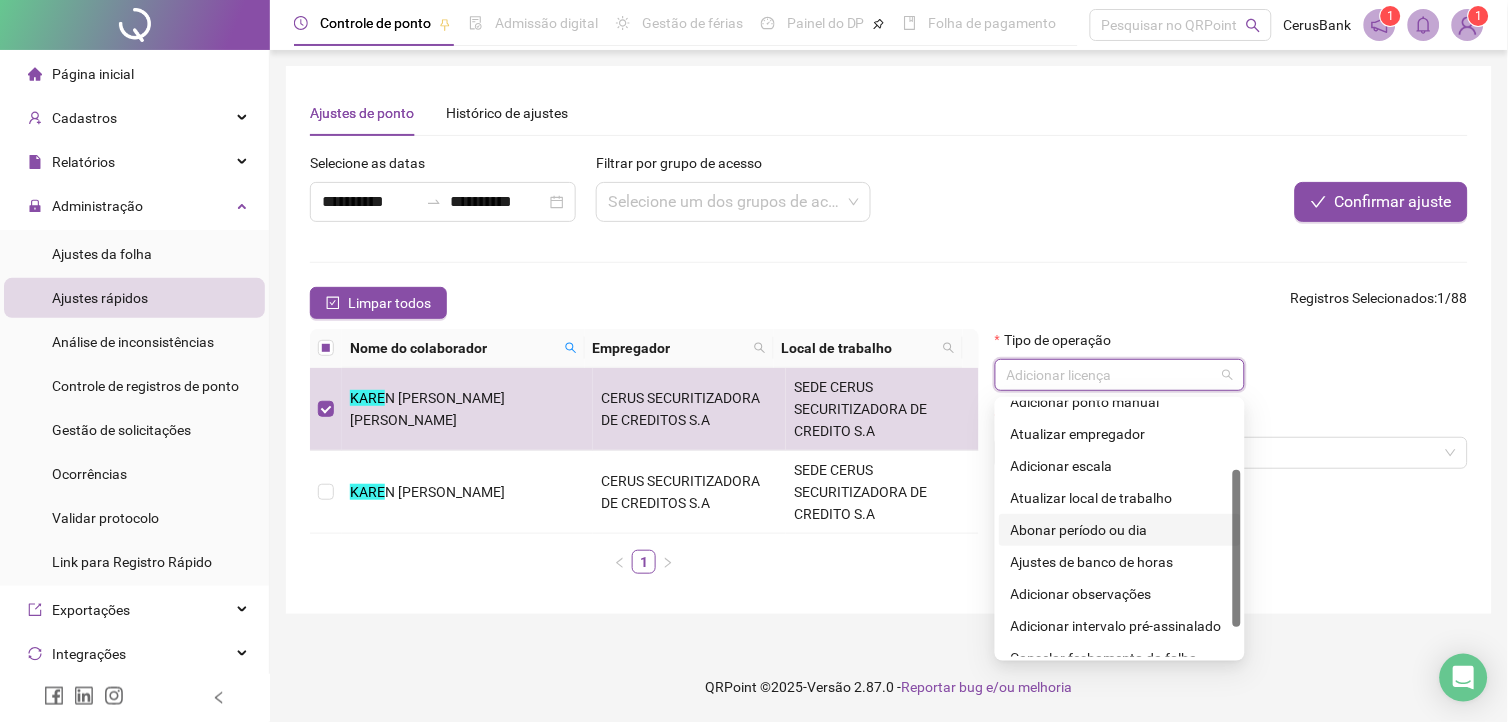 click on "Abonar período ou dia" at bounding box center (1120, 530) 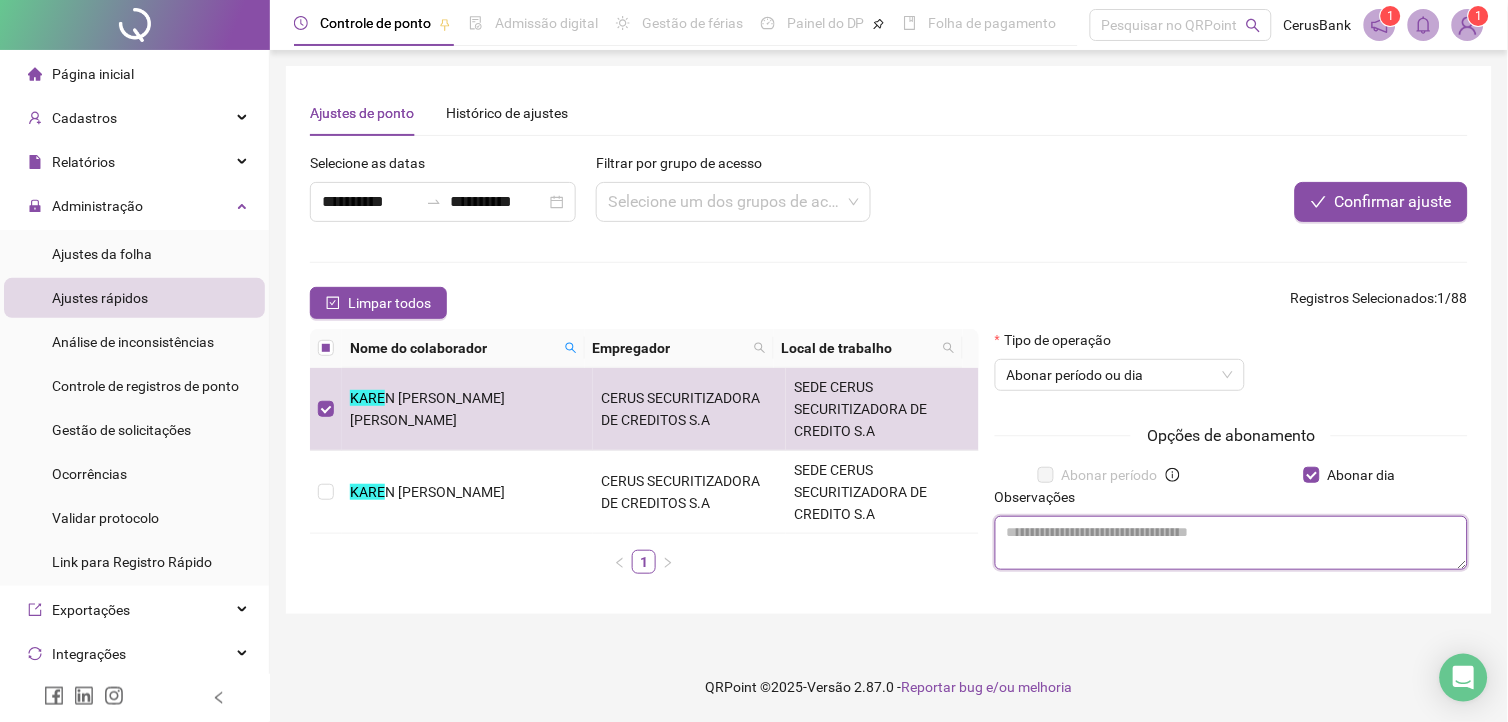 click at bounding box center (1231, 543) 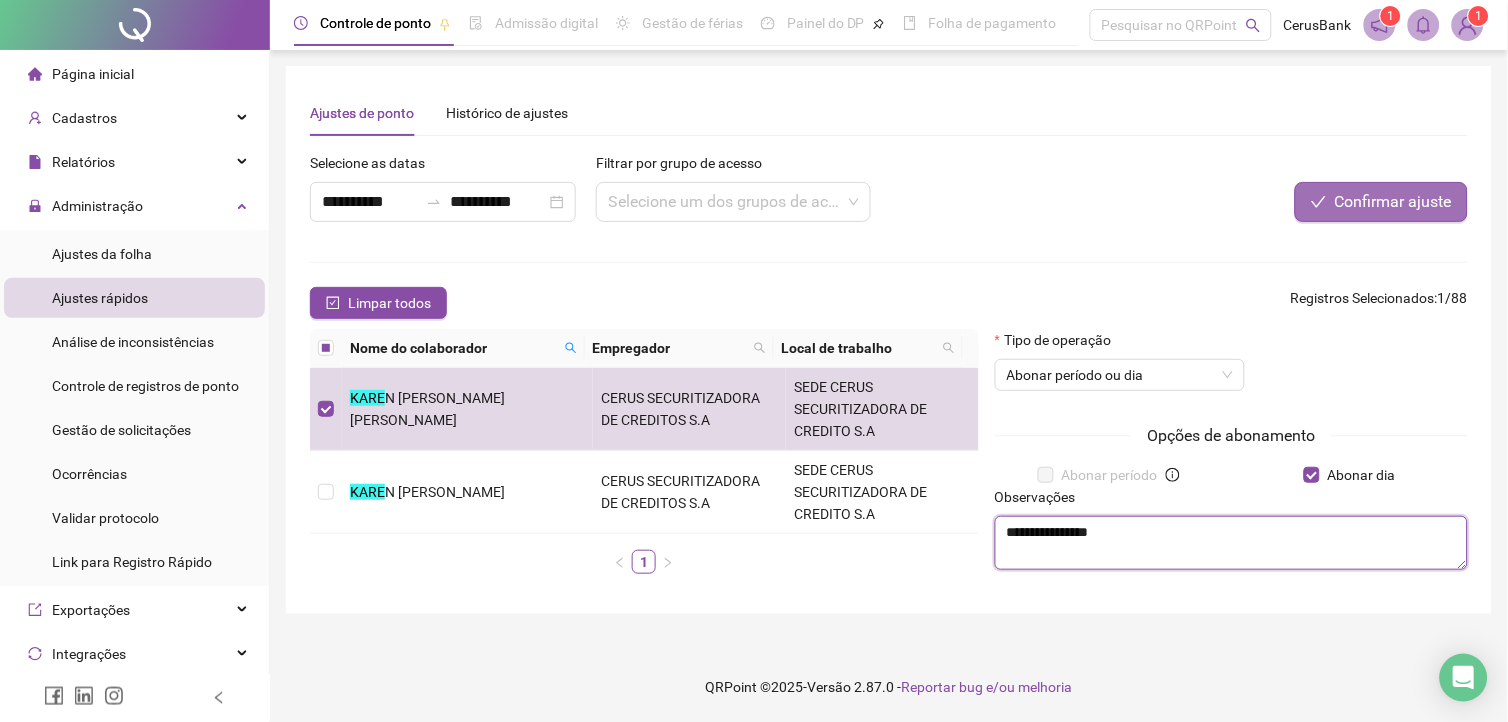 type on "**********" 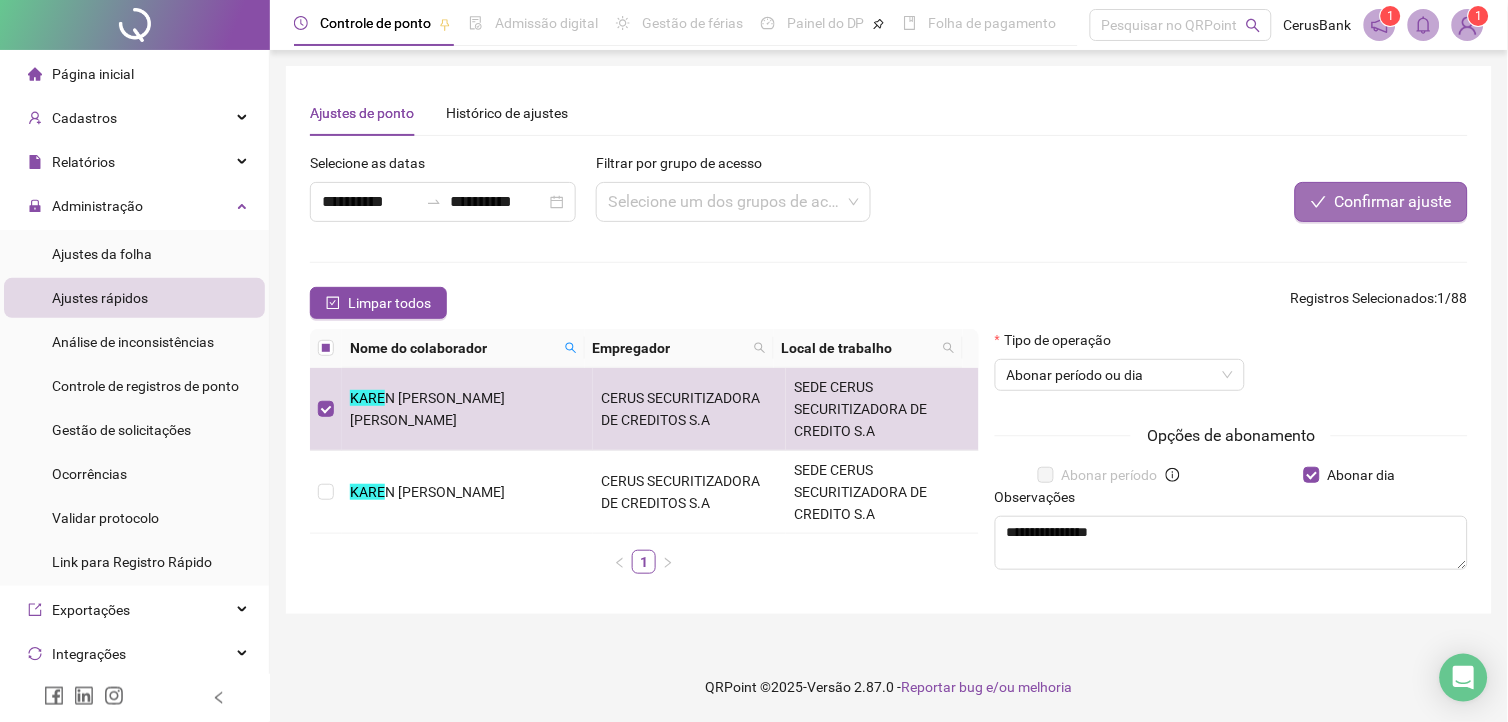 click on "Confirmar ajuste" at bounding box center [1393, 202] 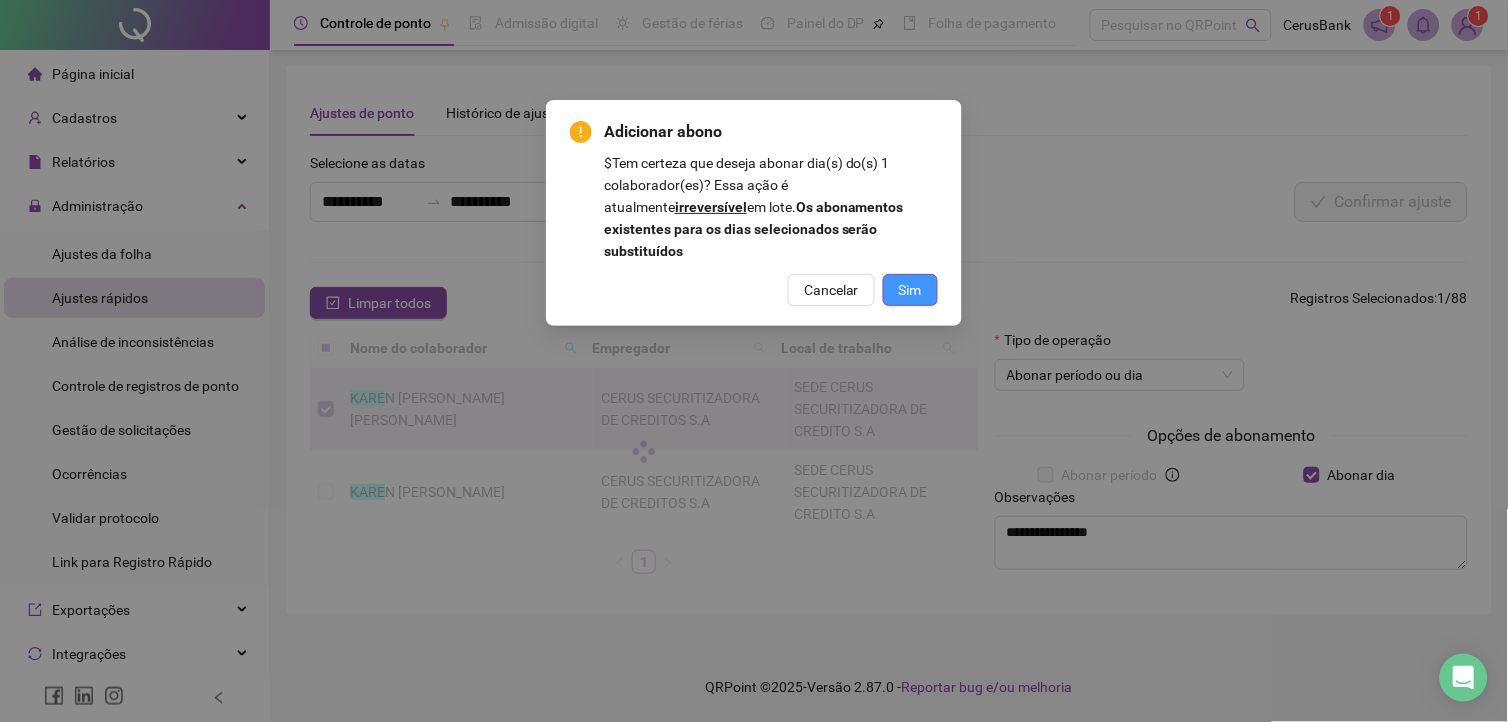 click on "Sim" at bounding box center [910, 290] 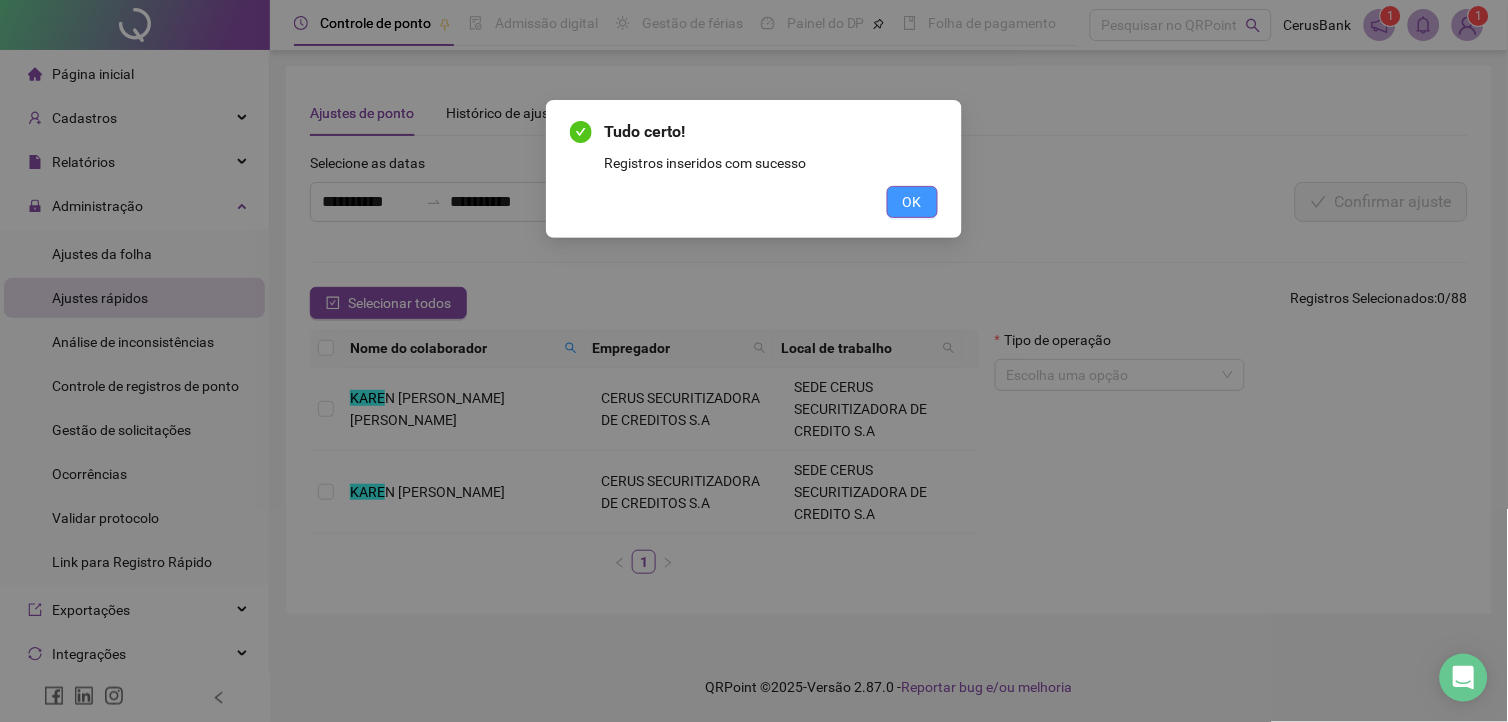 click on "OK" at bounding box center (912, 202) 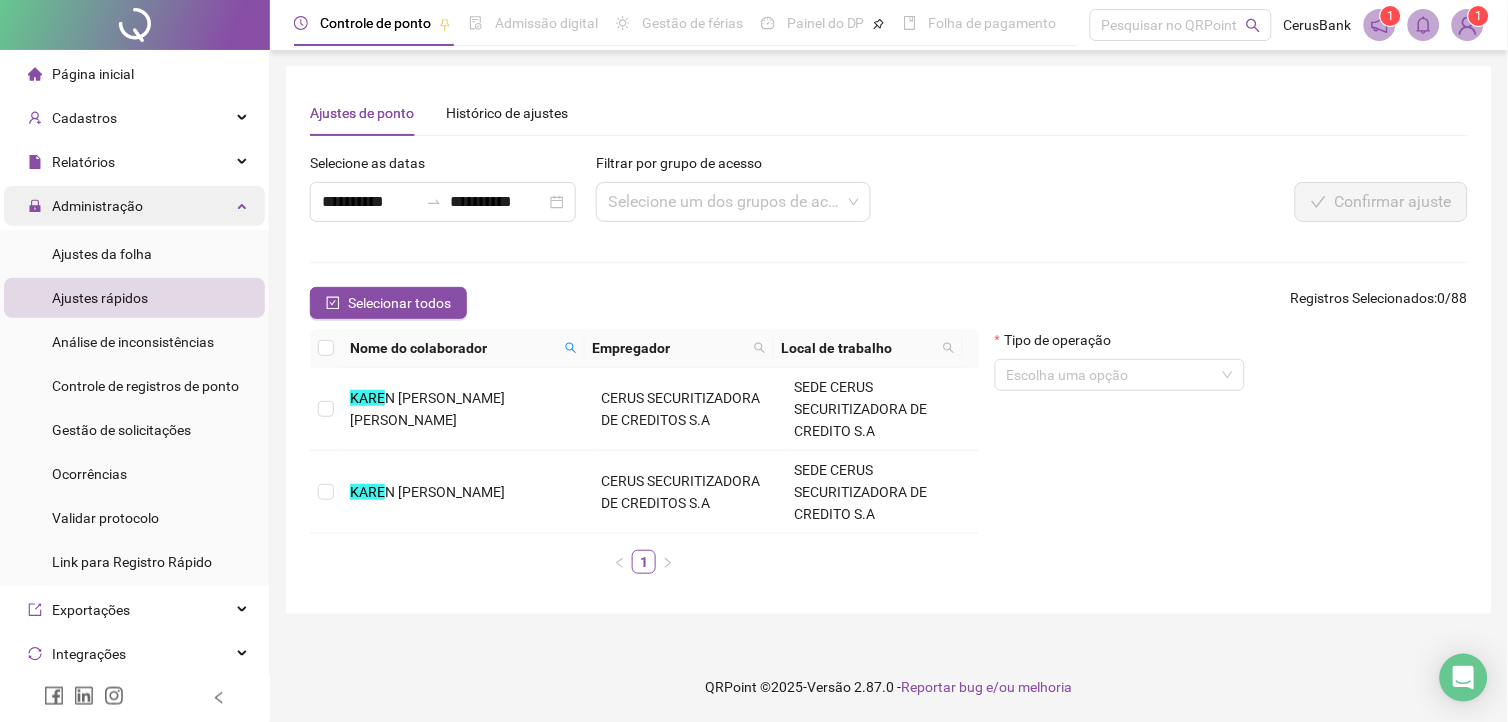 click on "Administração" at bounding box center (97, 206) 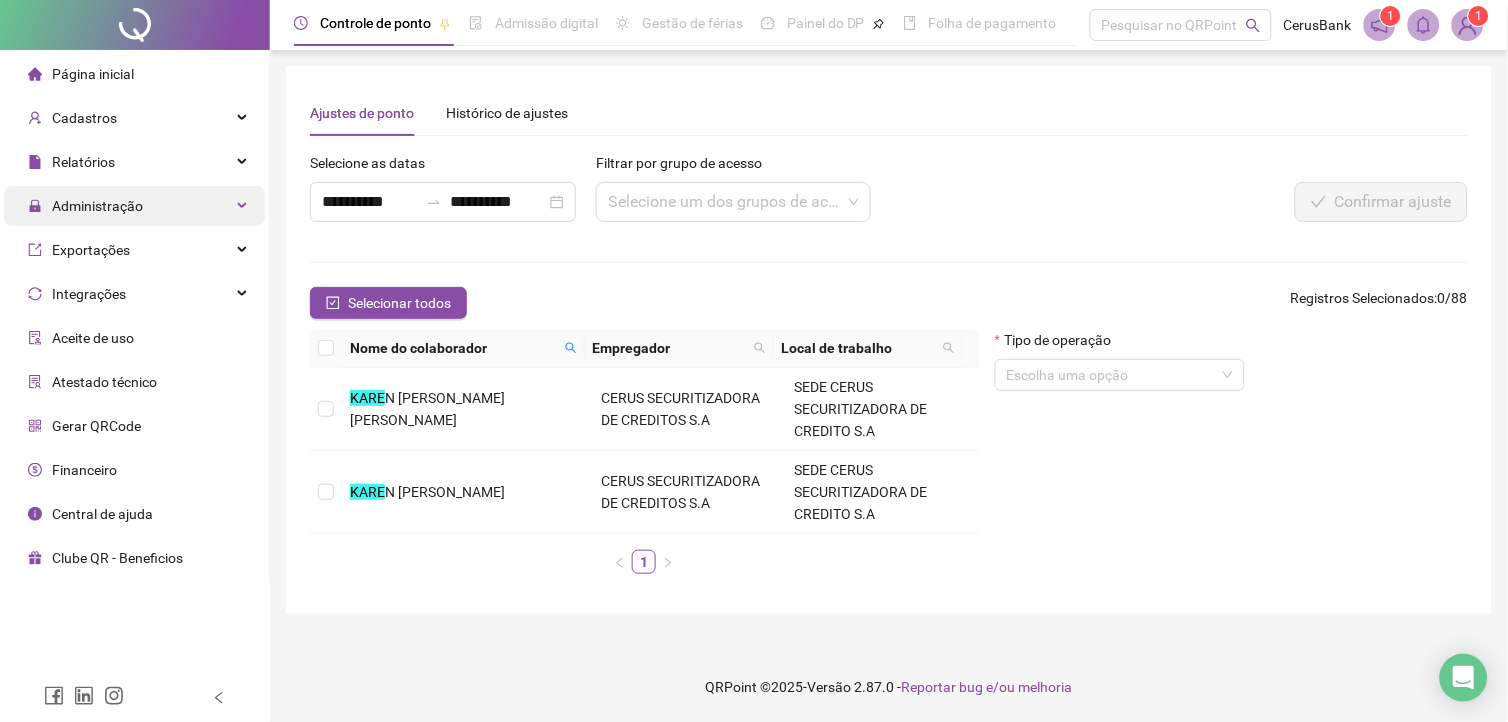 click on "Administração" at bounding box center (134, 206) 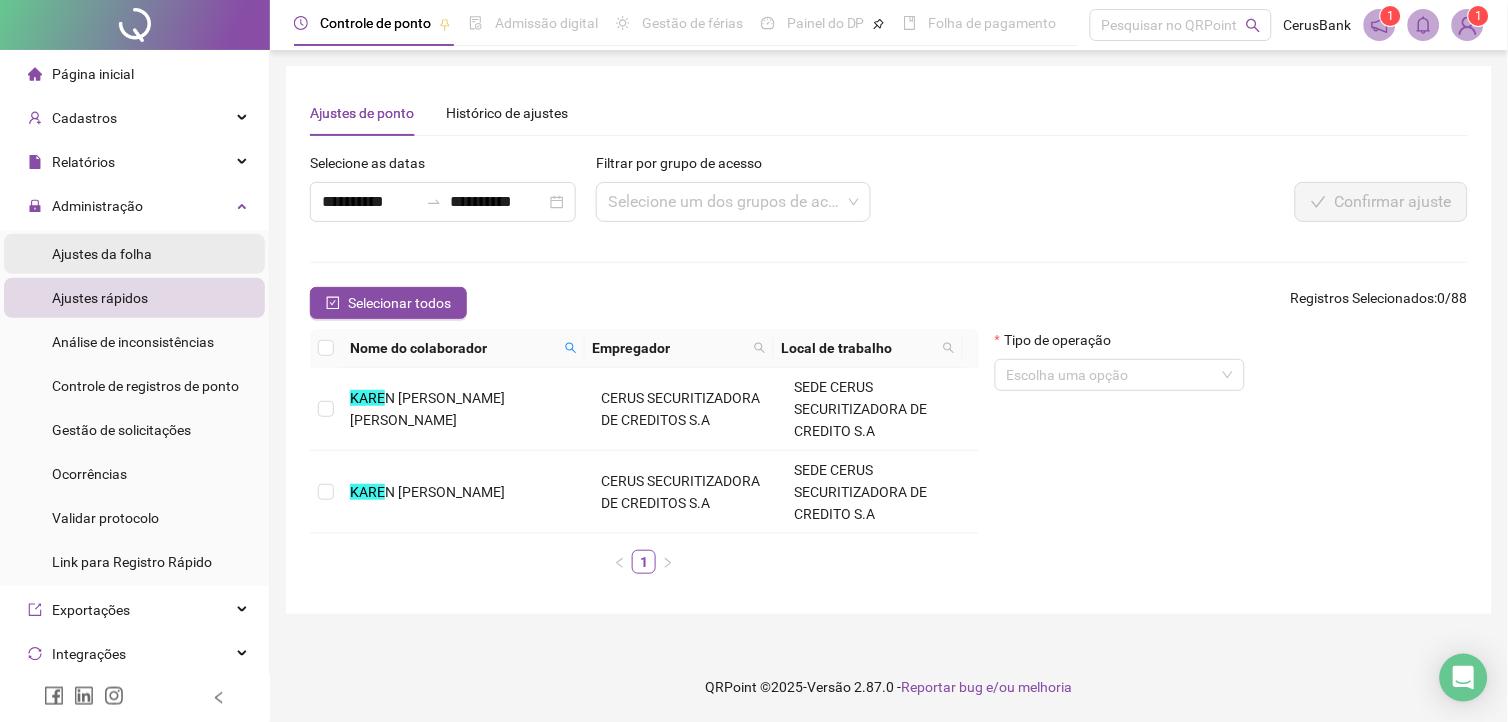 click on "Ajustes da folha" at bounding box center (102, 254) 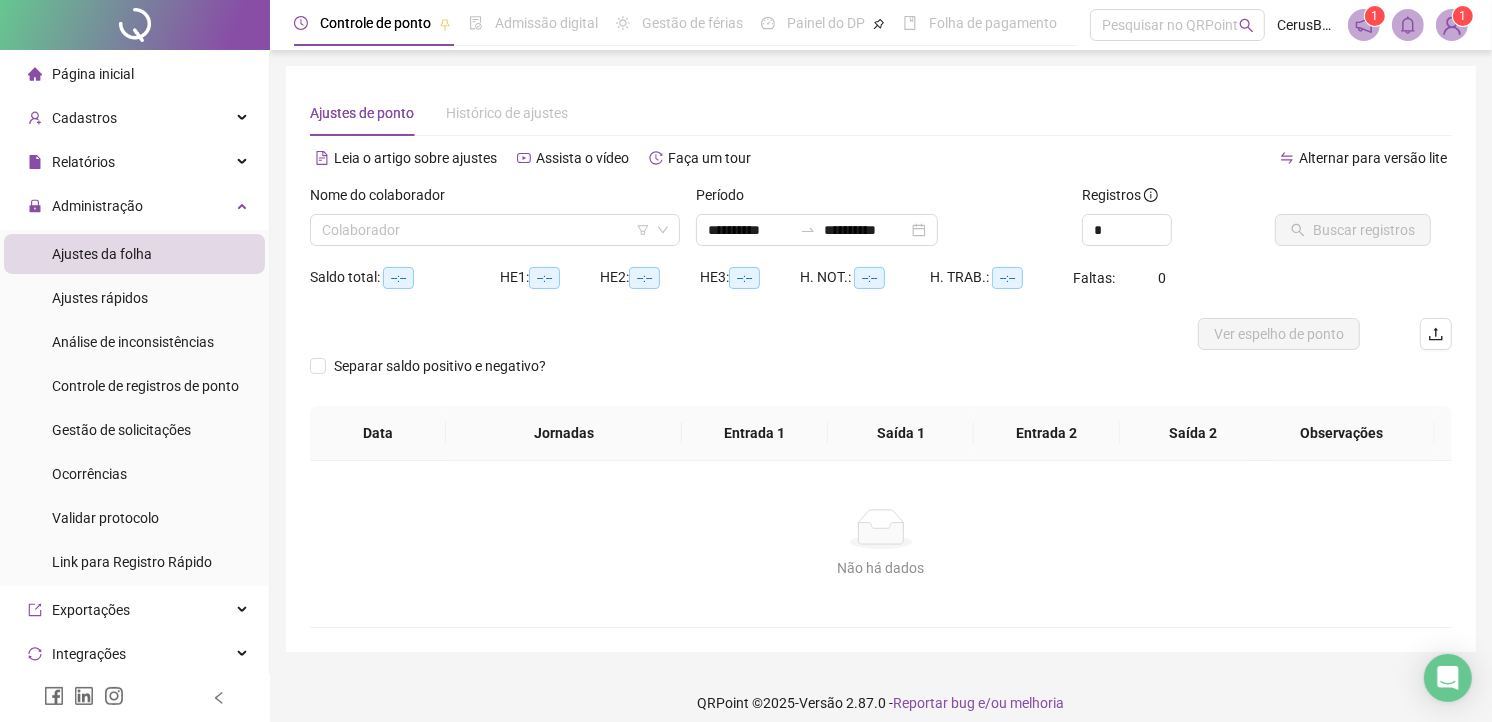 type on "**********" 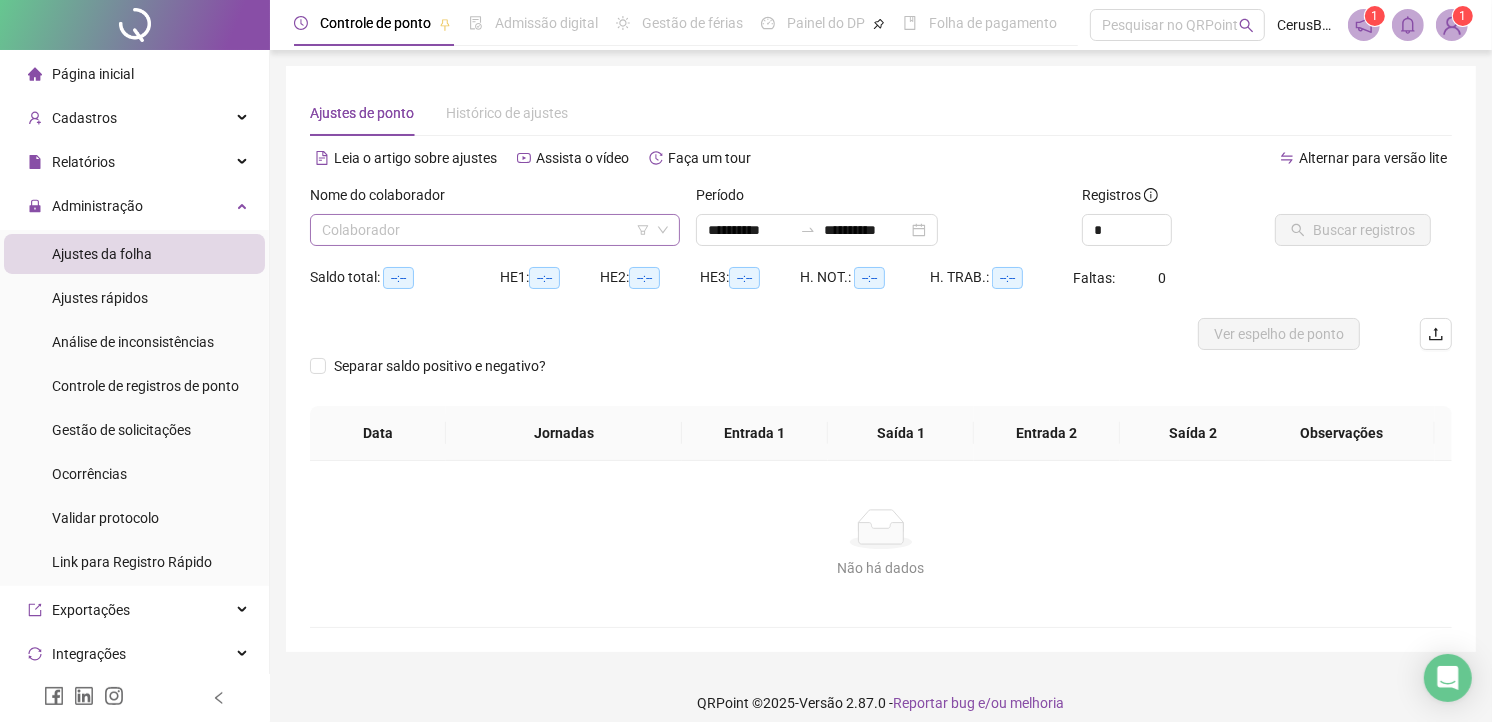 drag, startPoint x: 447, startPoint y: 208, endPoint x: 444, endPoint y: 235, distance: 27.166155 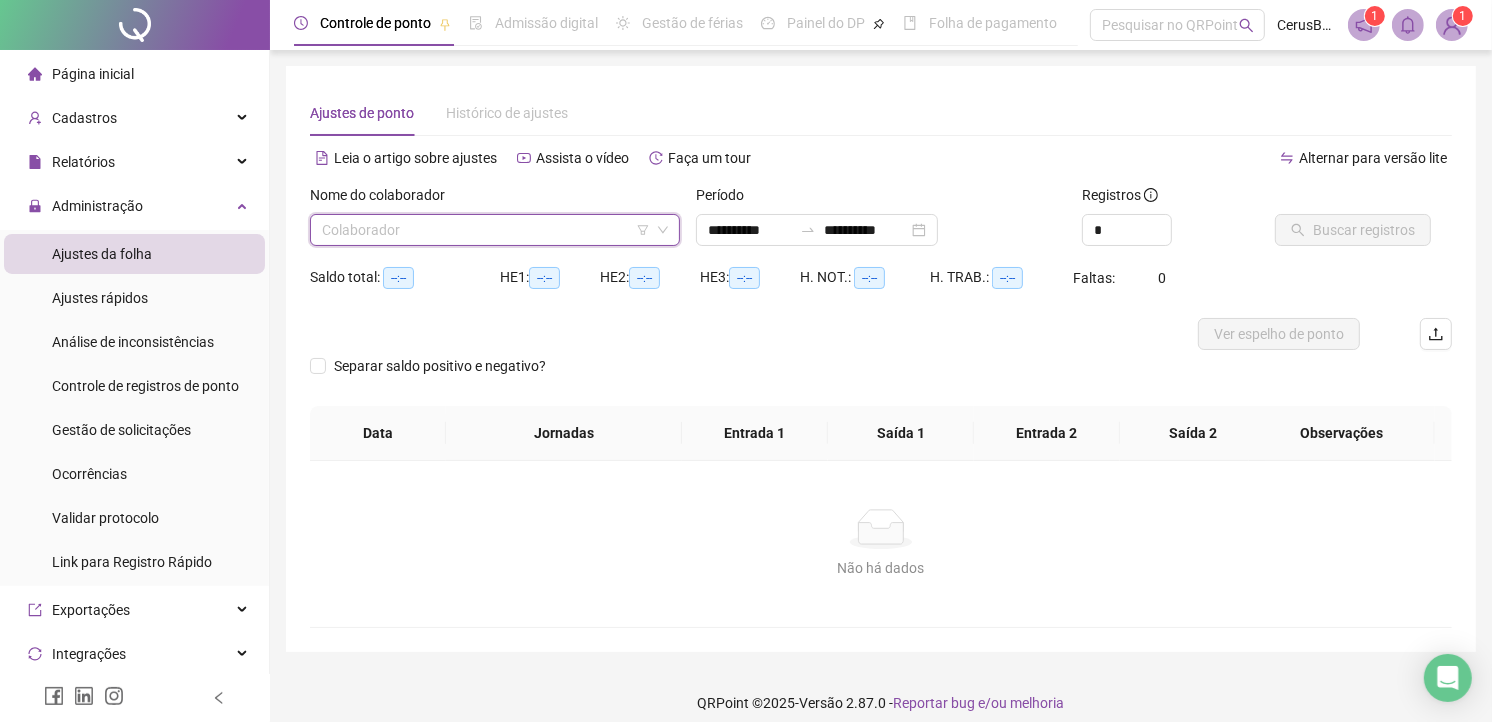 click at bounding box center [489, 230] 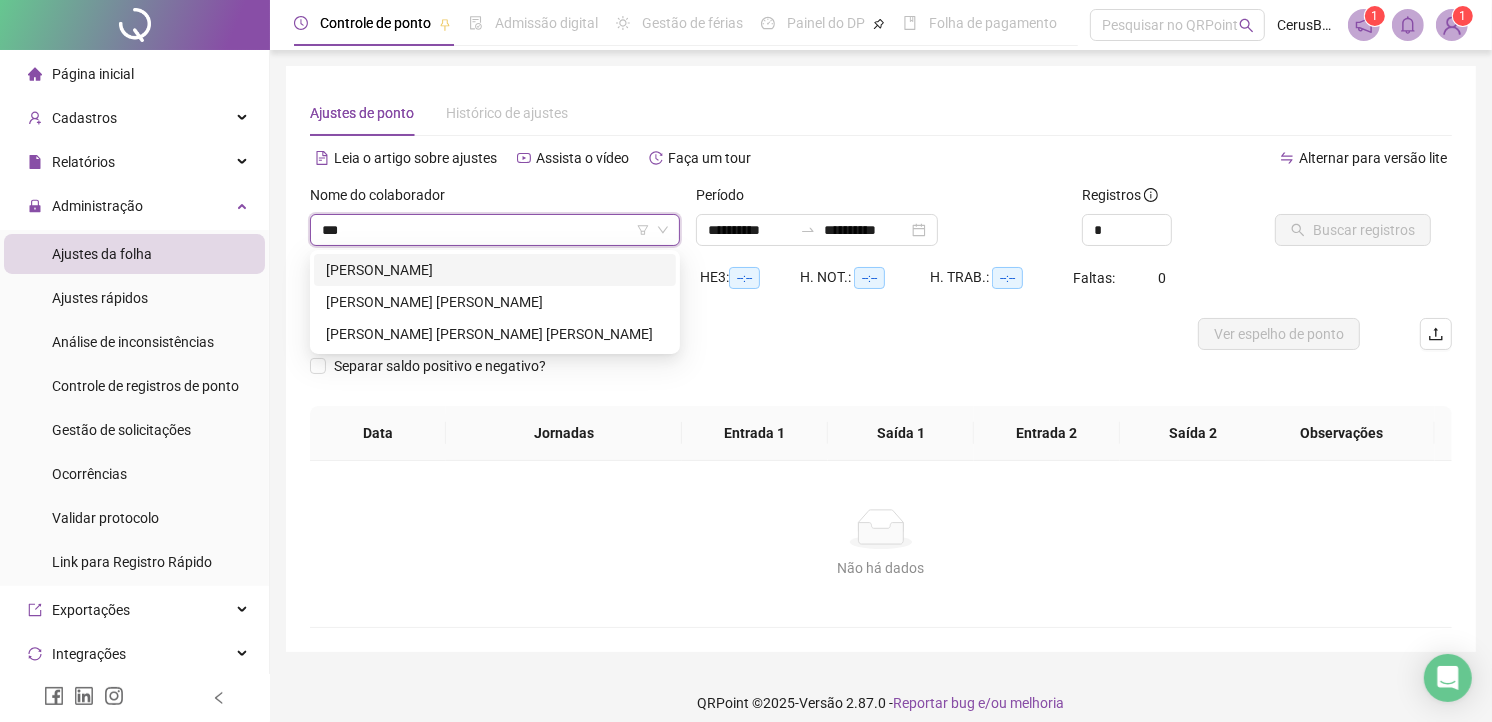 type on "****" 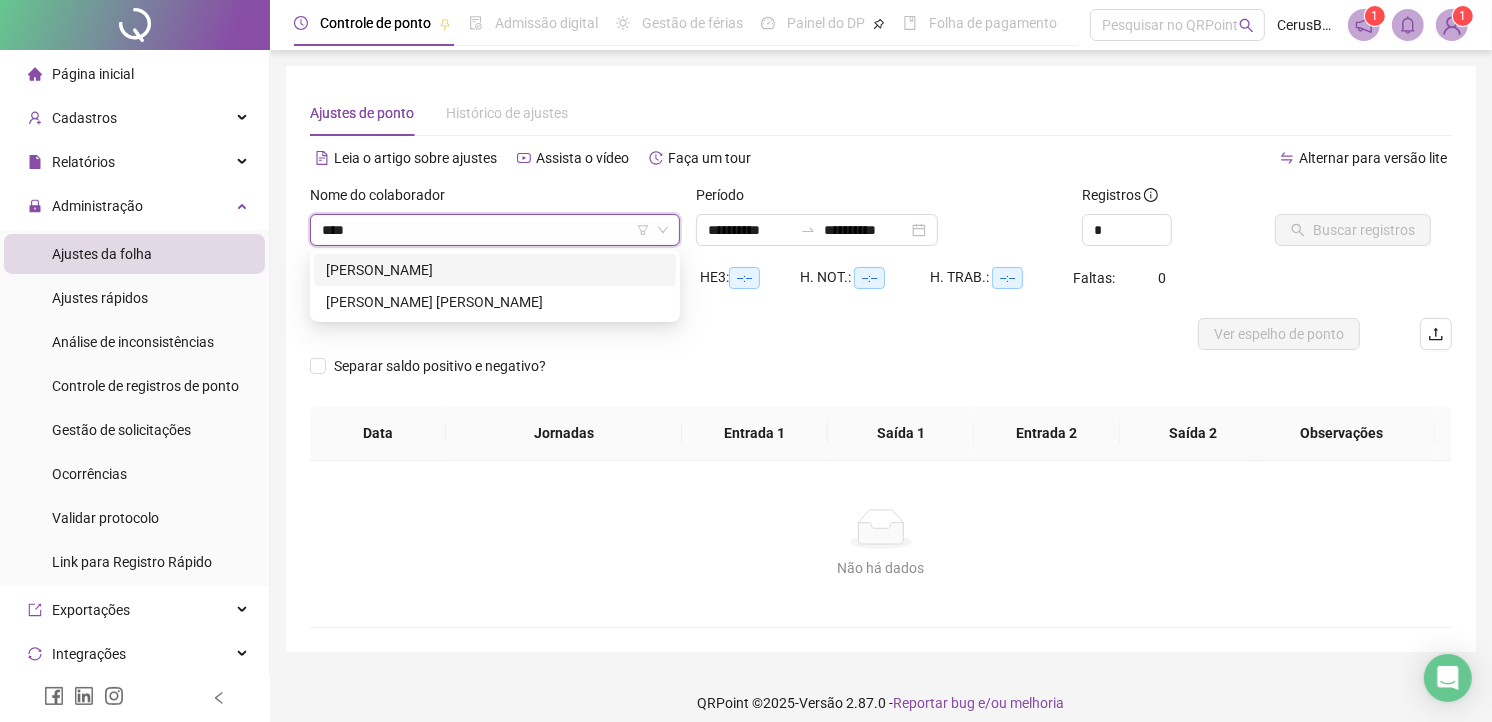 click on "[PERSON_NAME]" at bounding box center [495, 270] 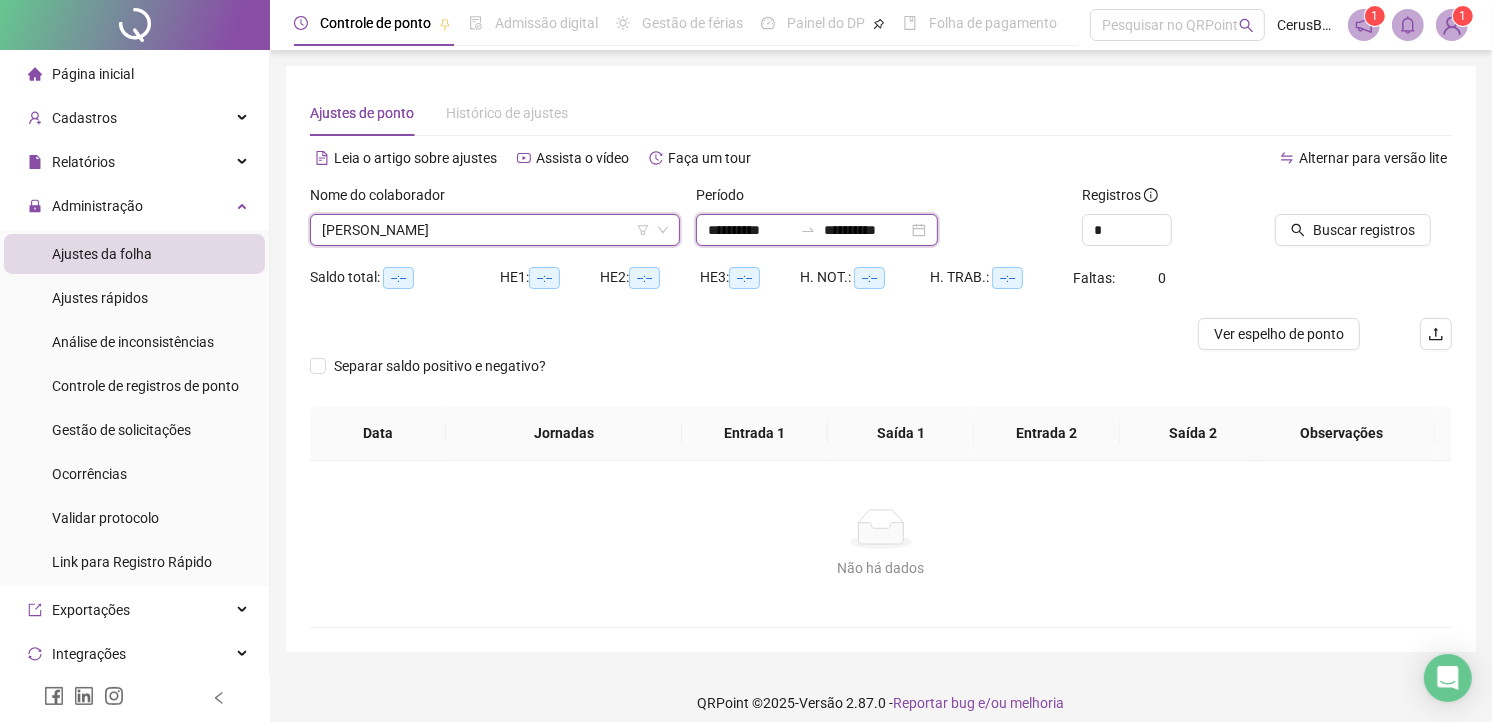 click on "**********" at bounding box center [750, 230] 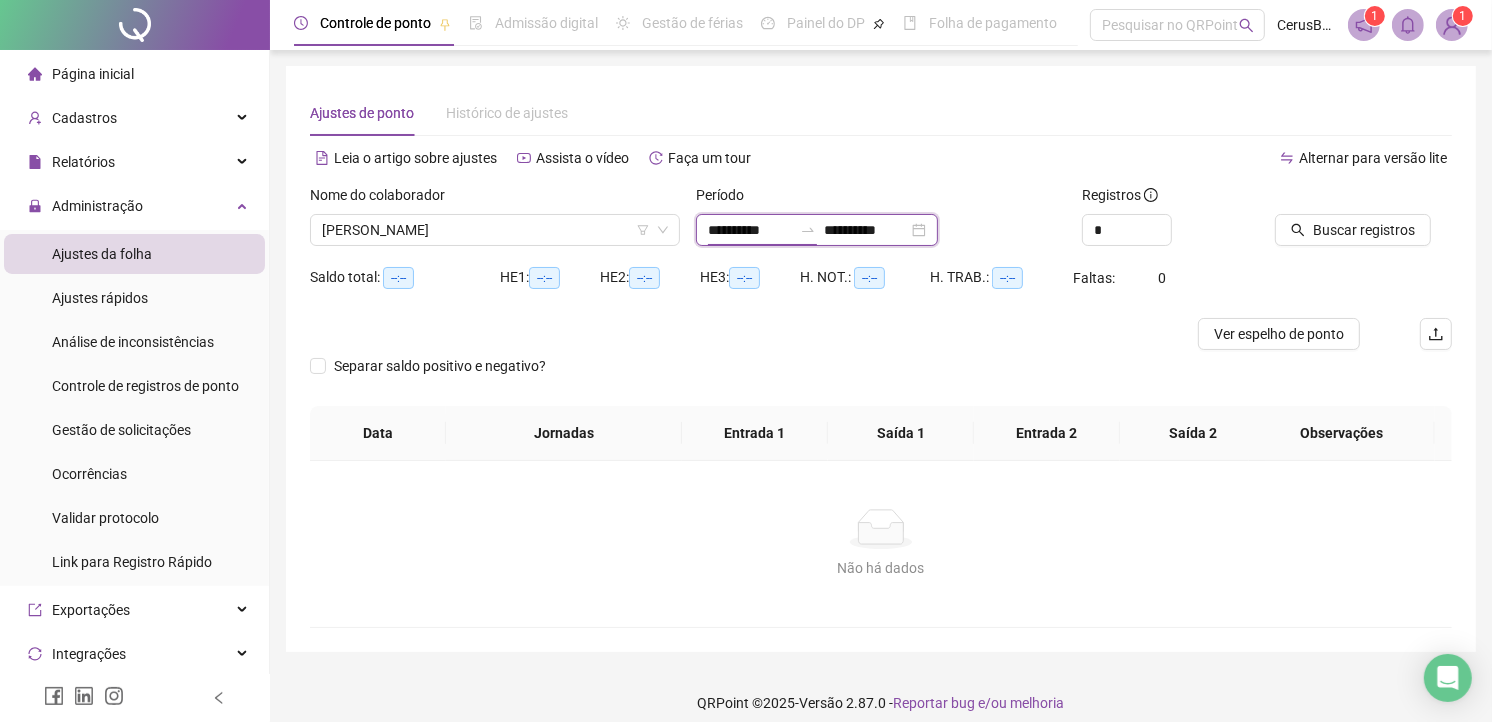 type on "**********" 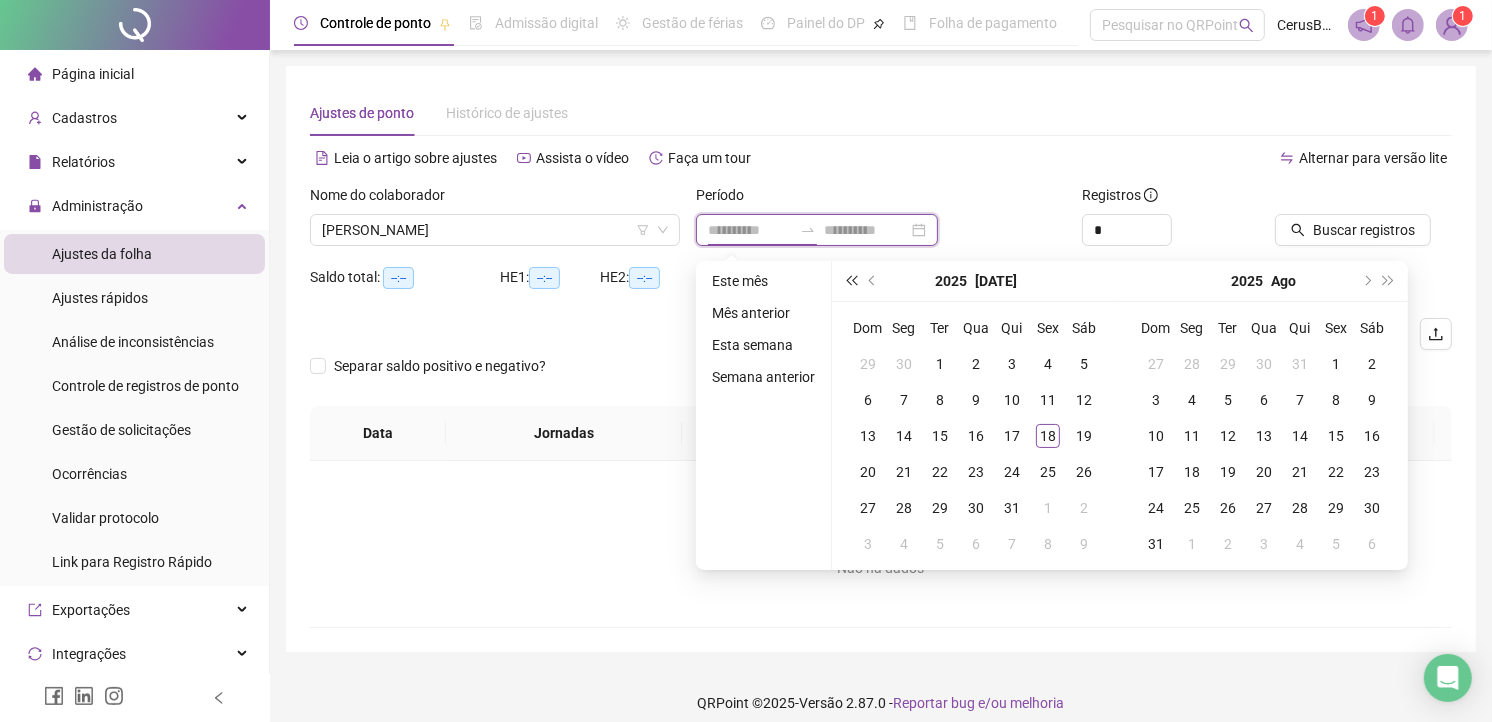 type on "**********" 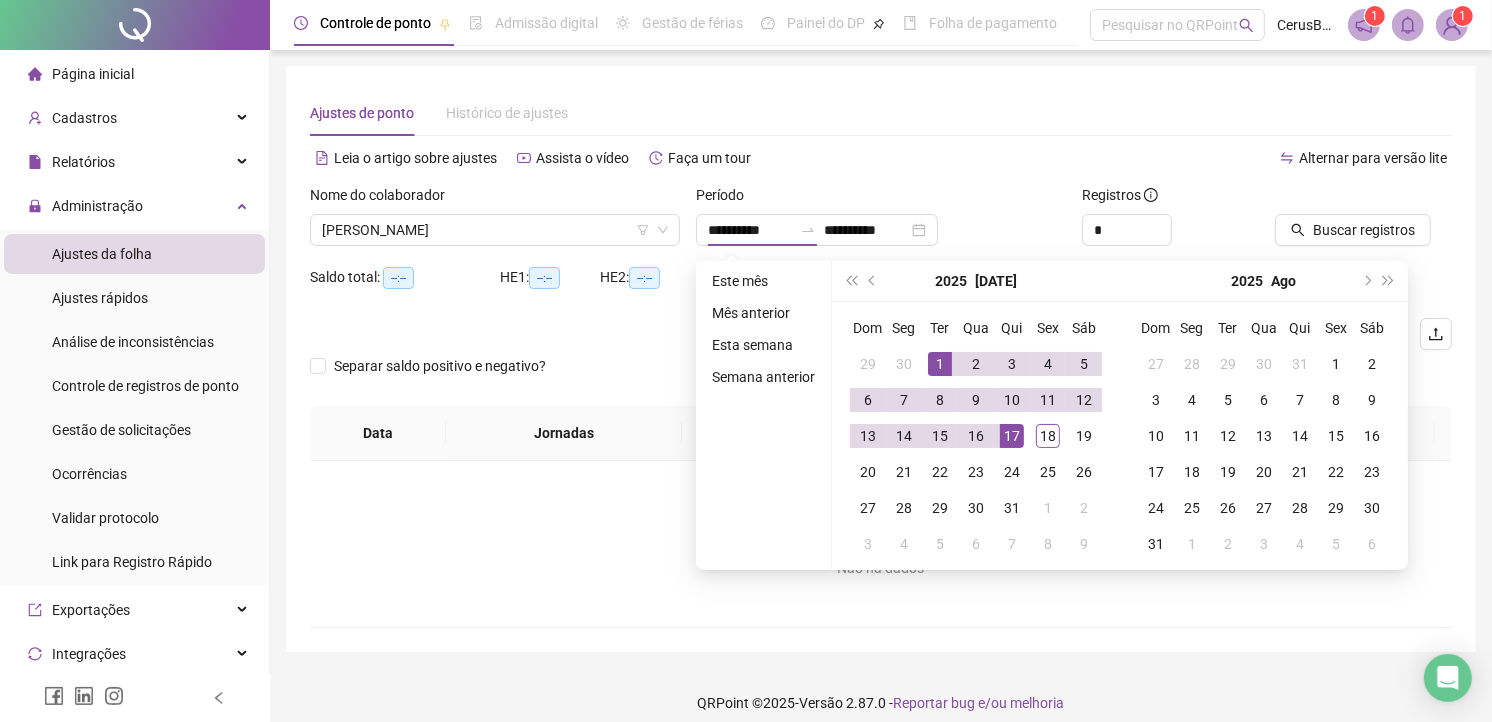 click on "[DATE]" at bounding box center [976, 281] 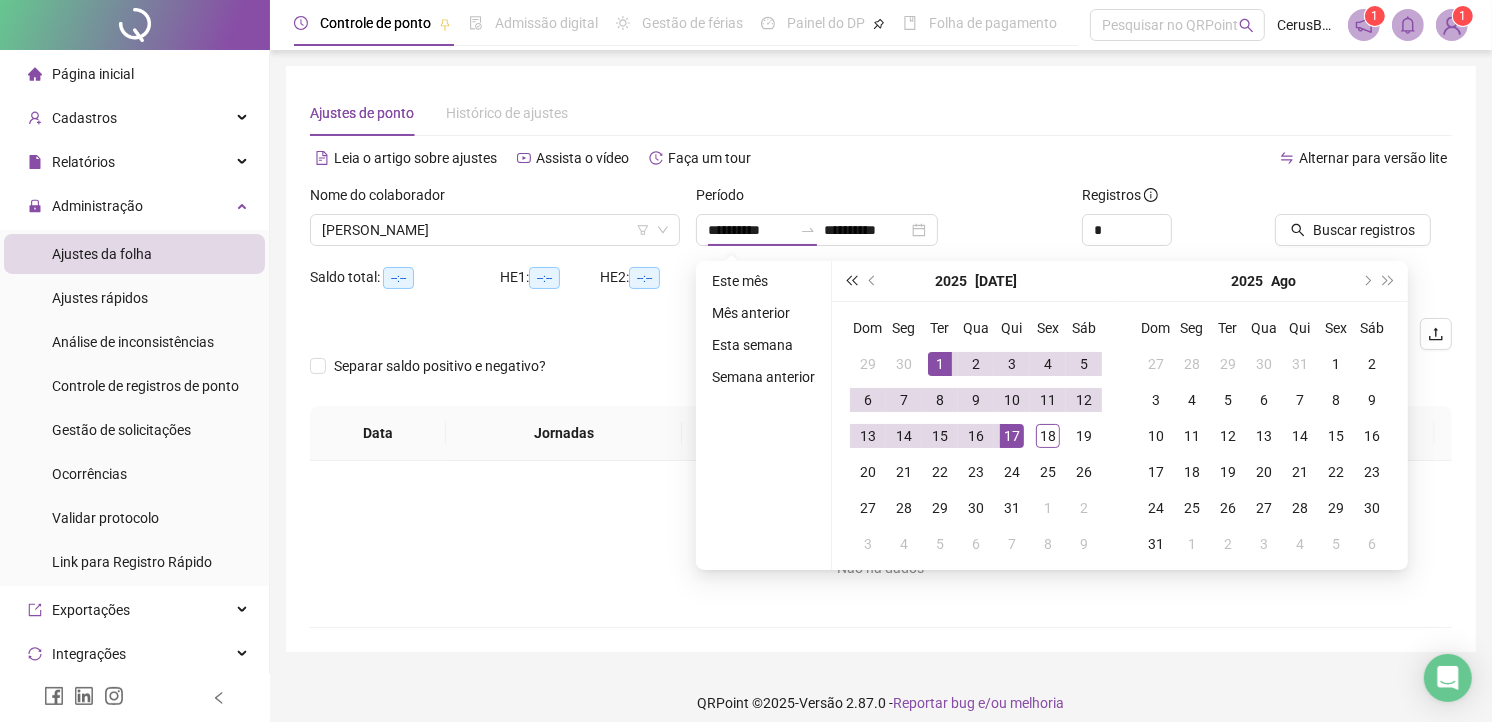 click at bounding box center (851, 281) 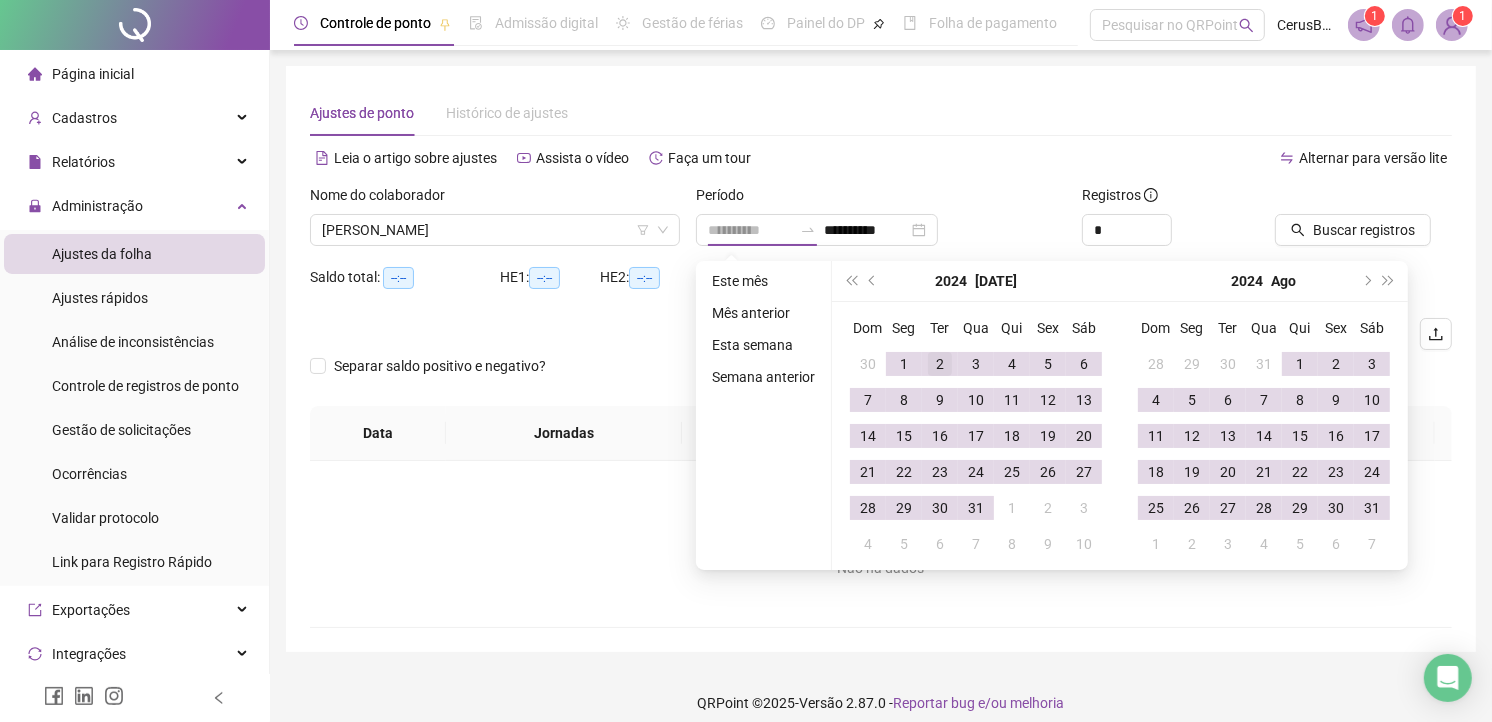 type on "**********" 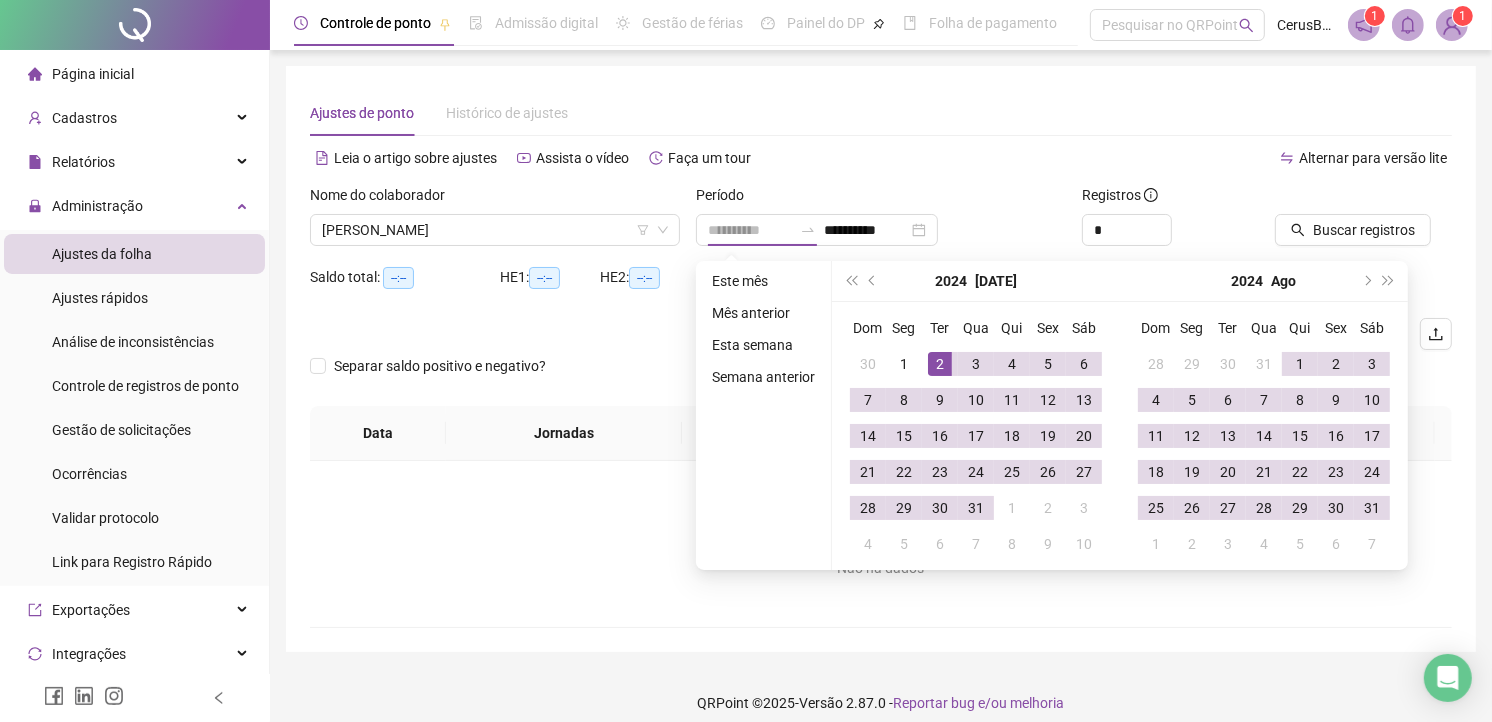 click on "2" at bounding box center (940, 364) 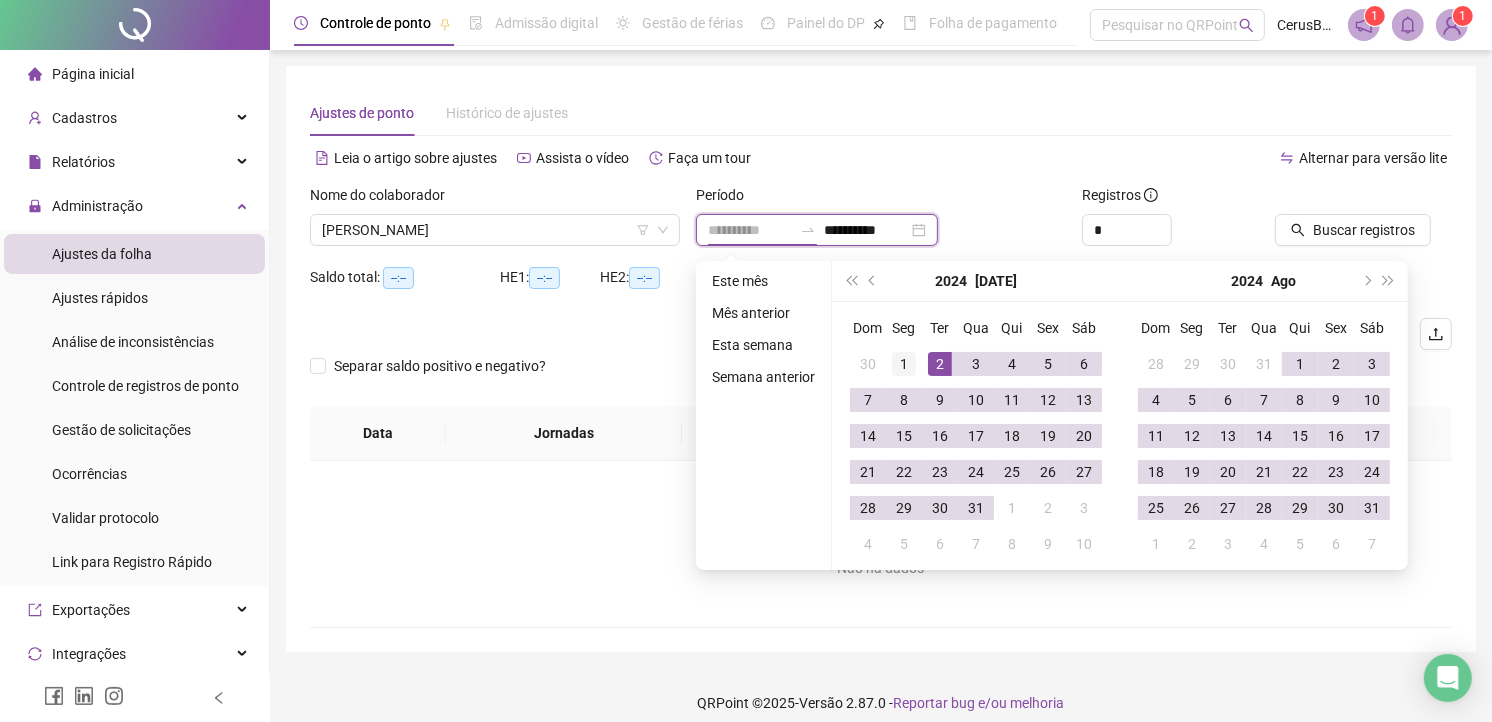 type on "**********" 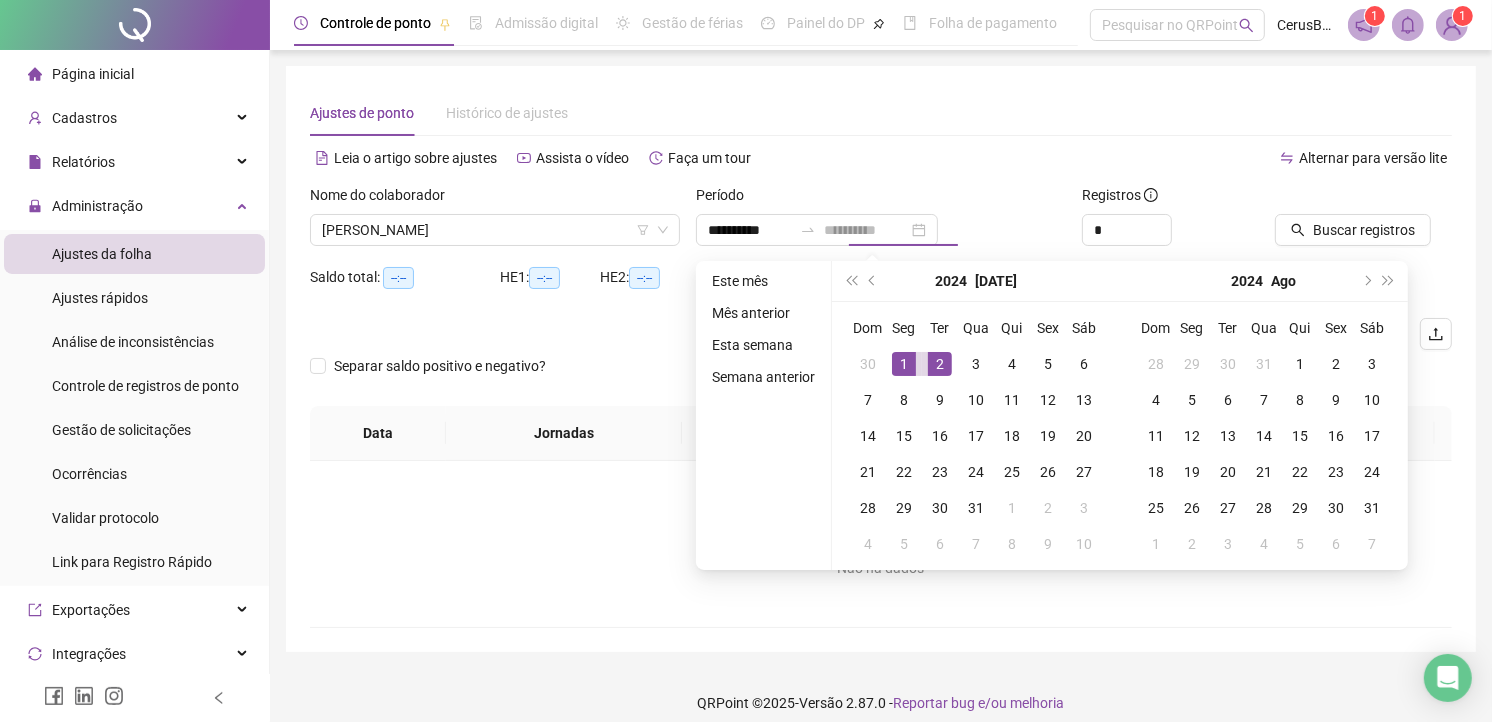 click on "1" at bounding box center [904, 364] 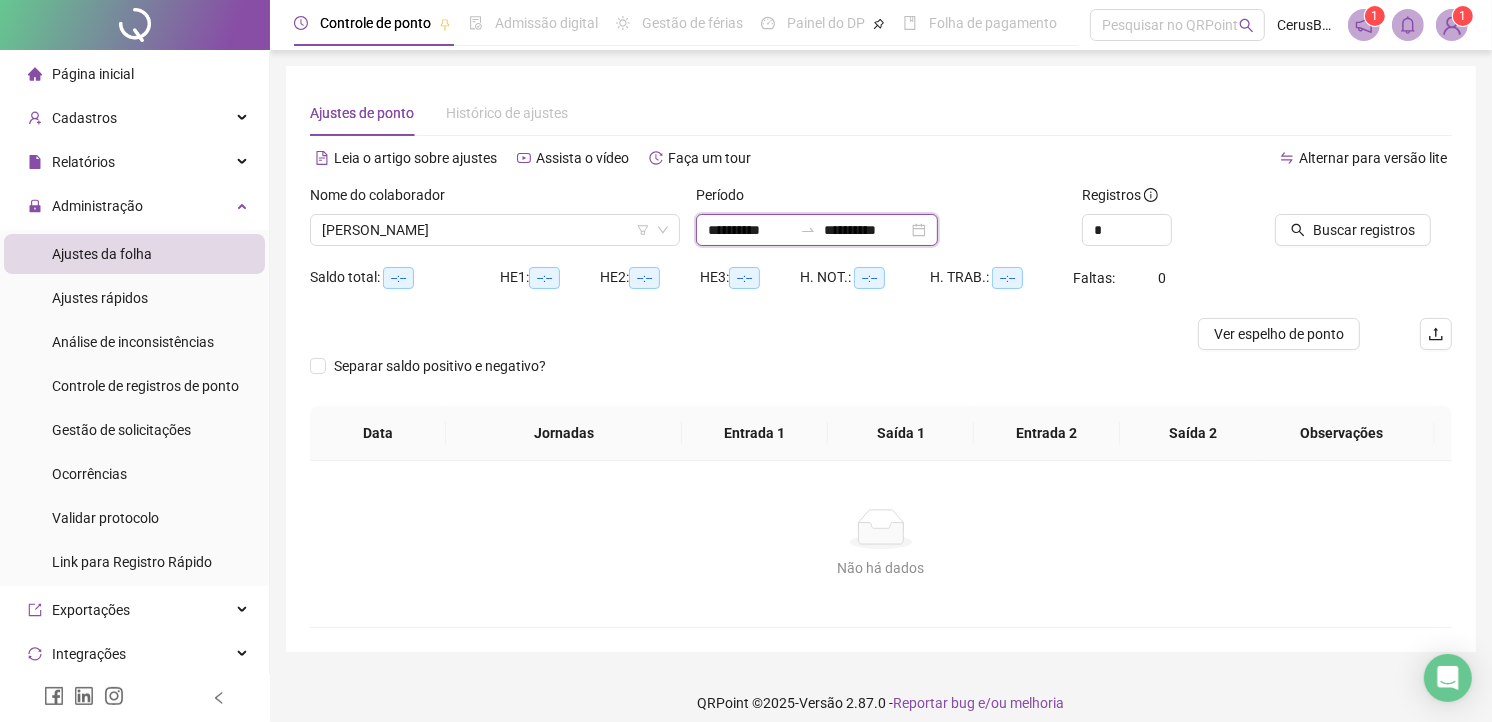 click on "**********" at bounding box center (750, 230) 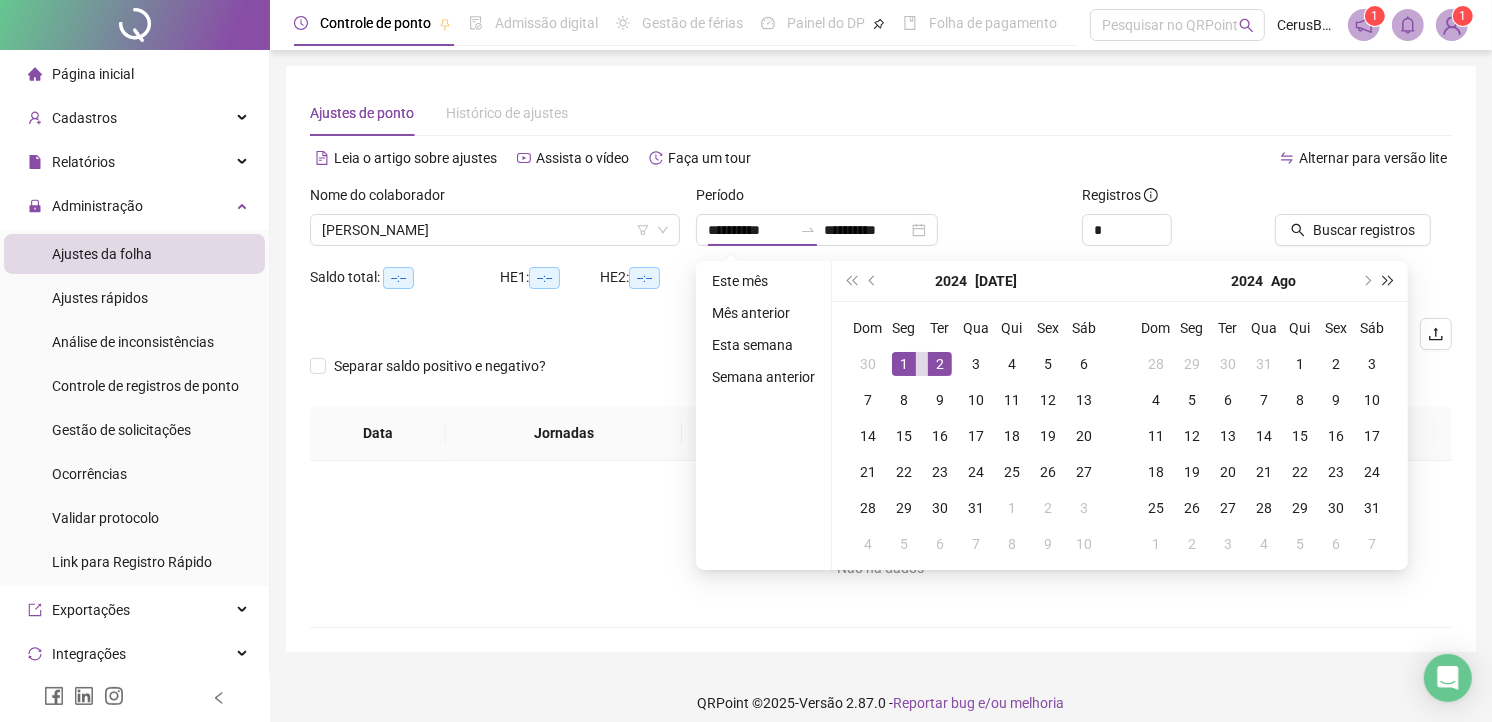 click at bounding box center (1389, 281) 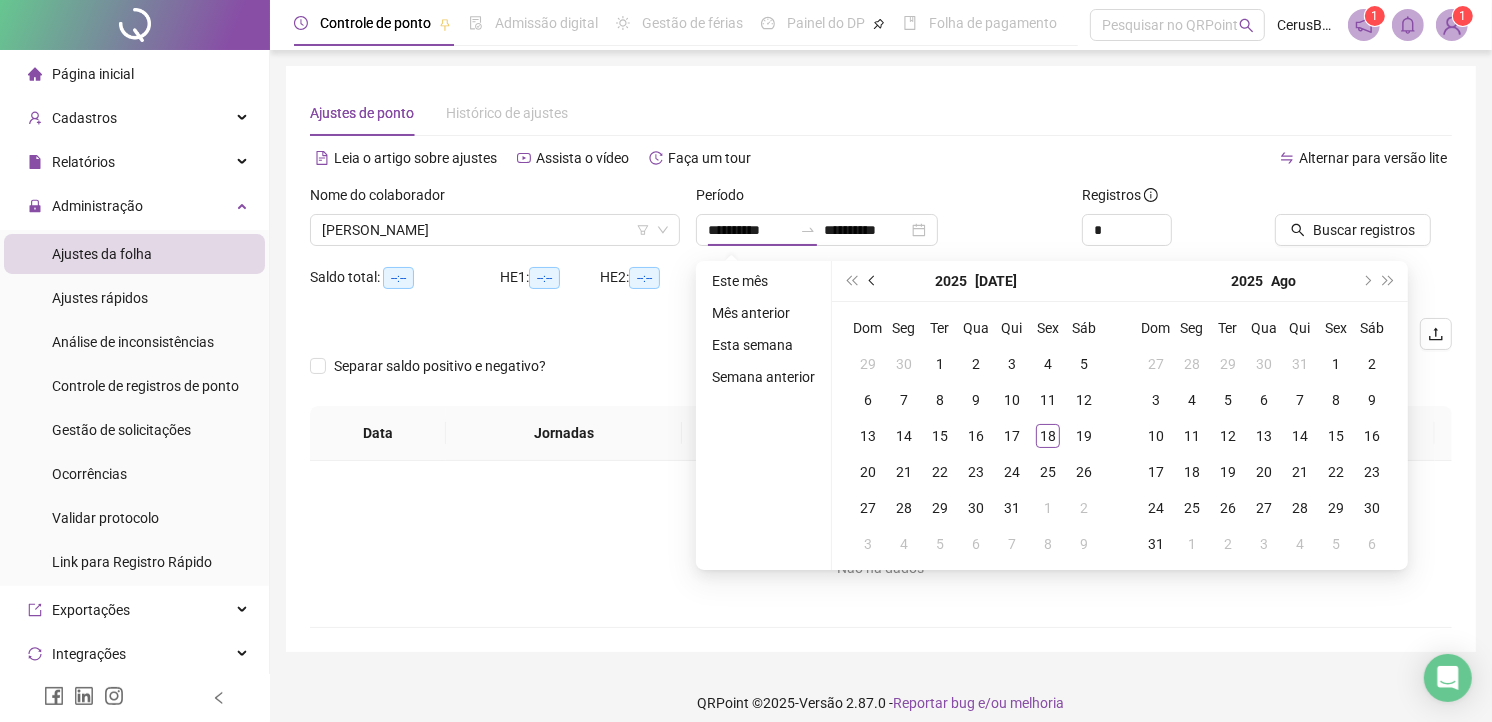 click at bounding box center [873, 281] 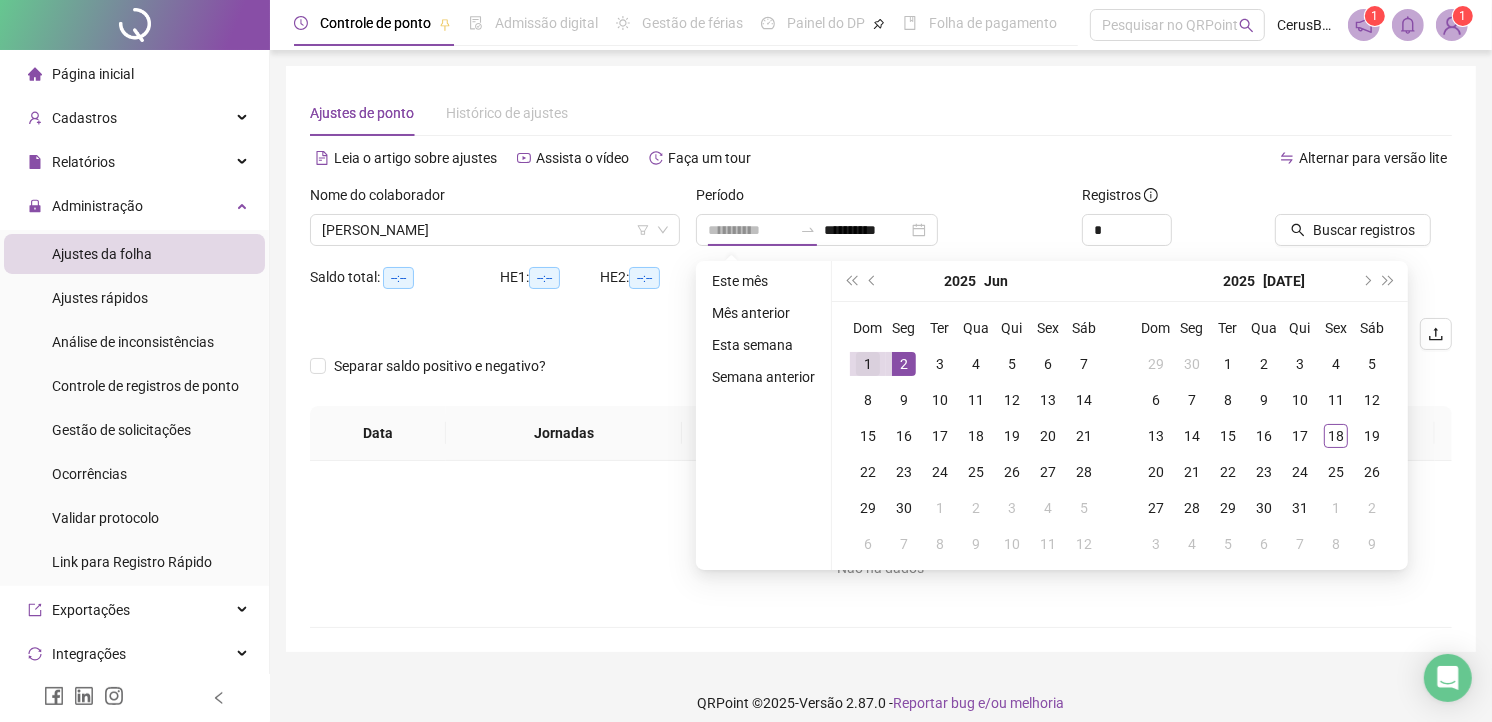 type on "**********" 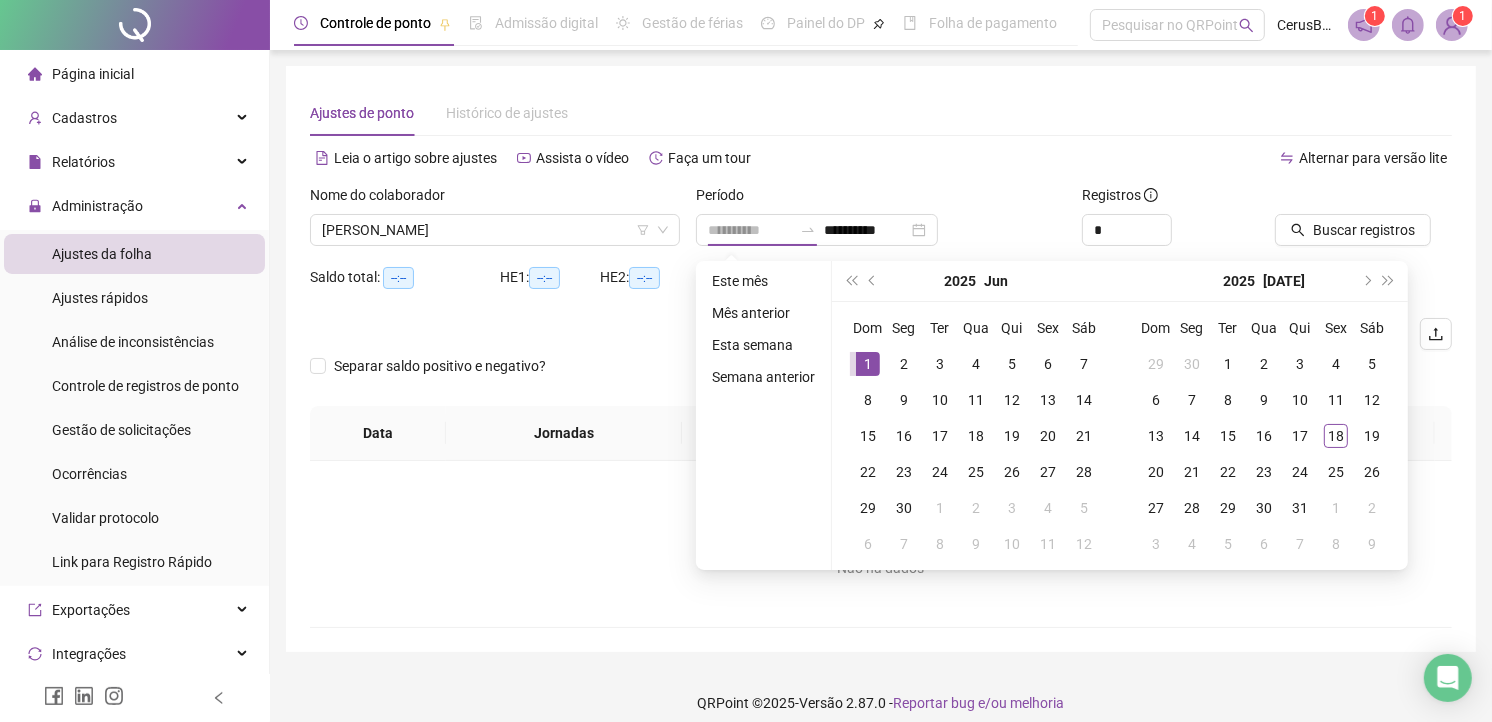 click on "1" at bounding box center [868, 364] 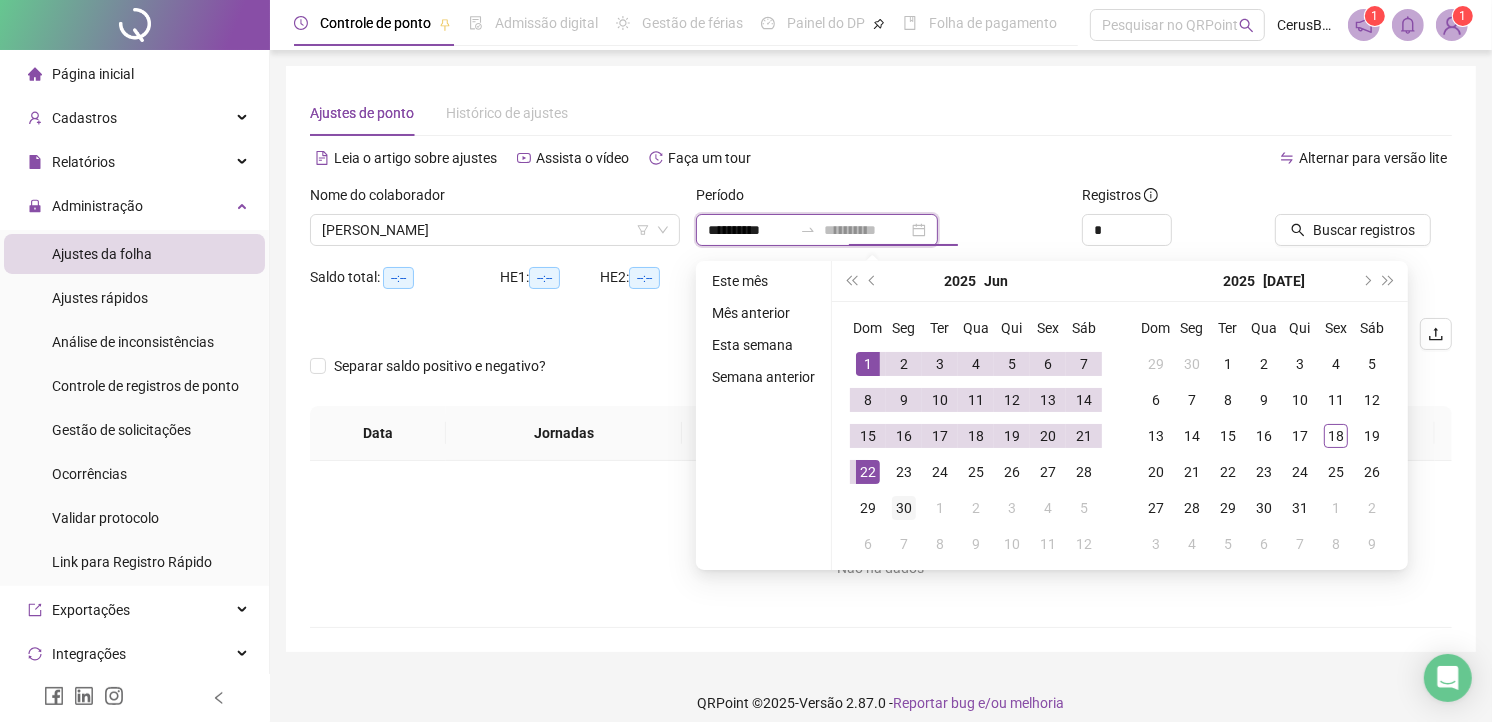 type on "**********" 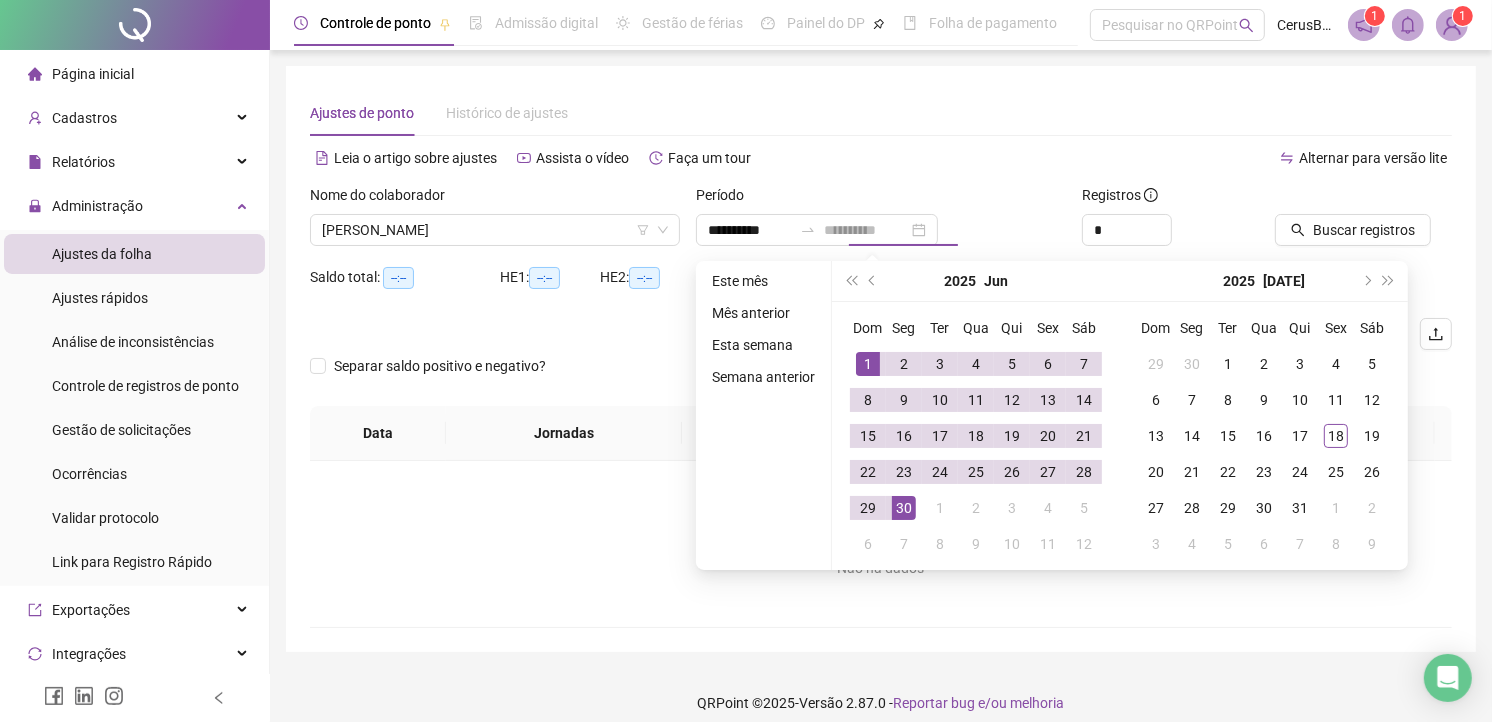 click on "30" at bounding box center [904, 508] 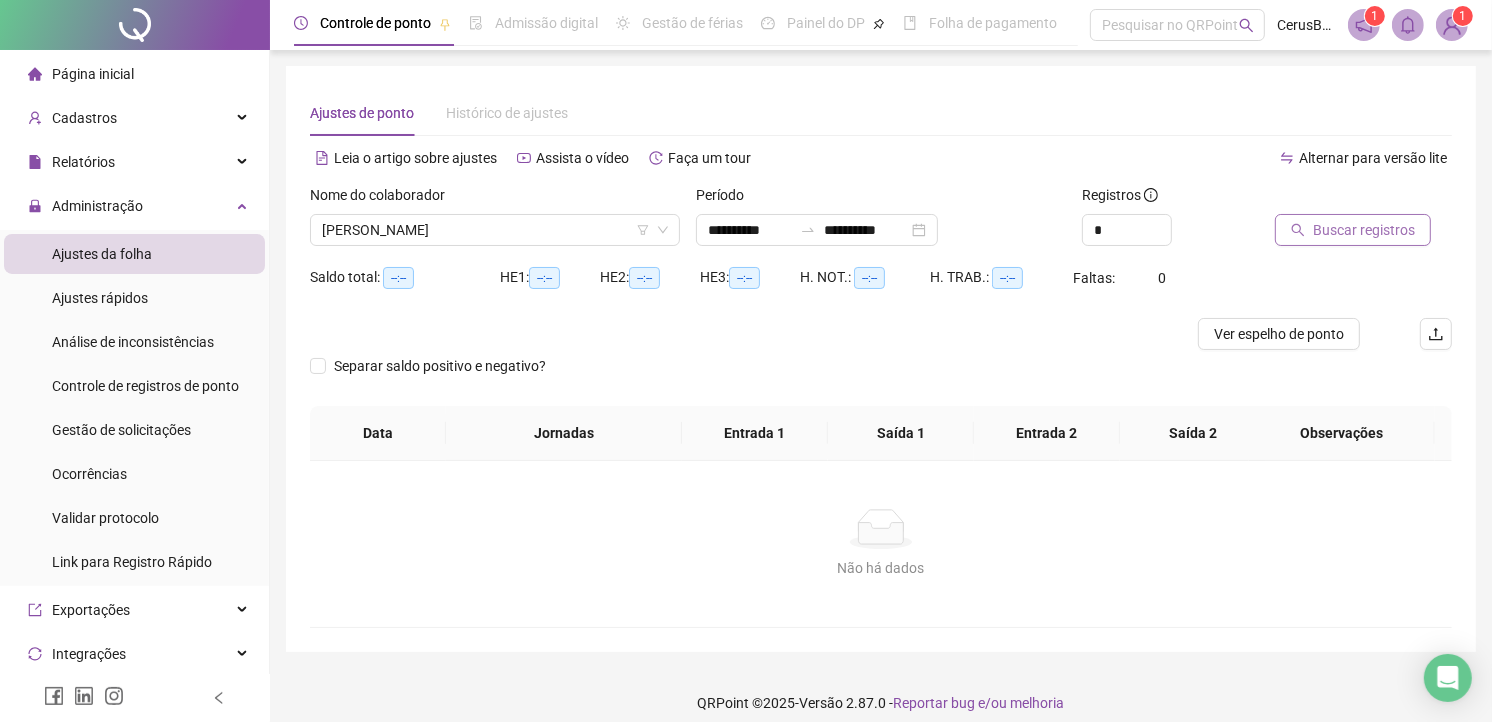 click on "Buscar registros" at bounding box center [1364, 230] 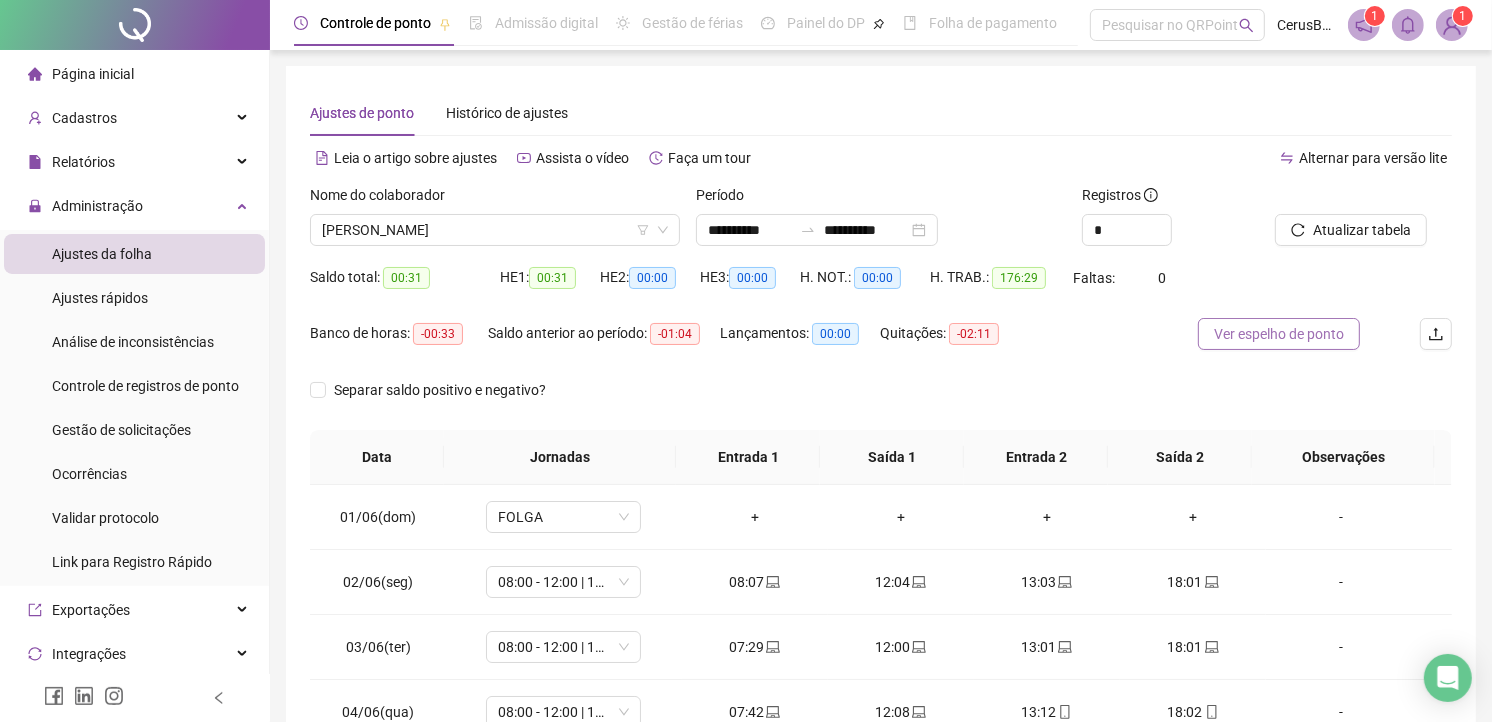 click on "Ver espelho de ponto" at bounding box center (1279, 334) 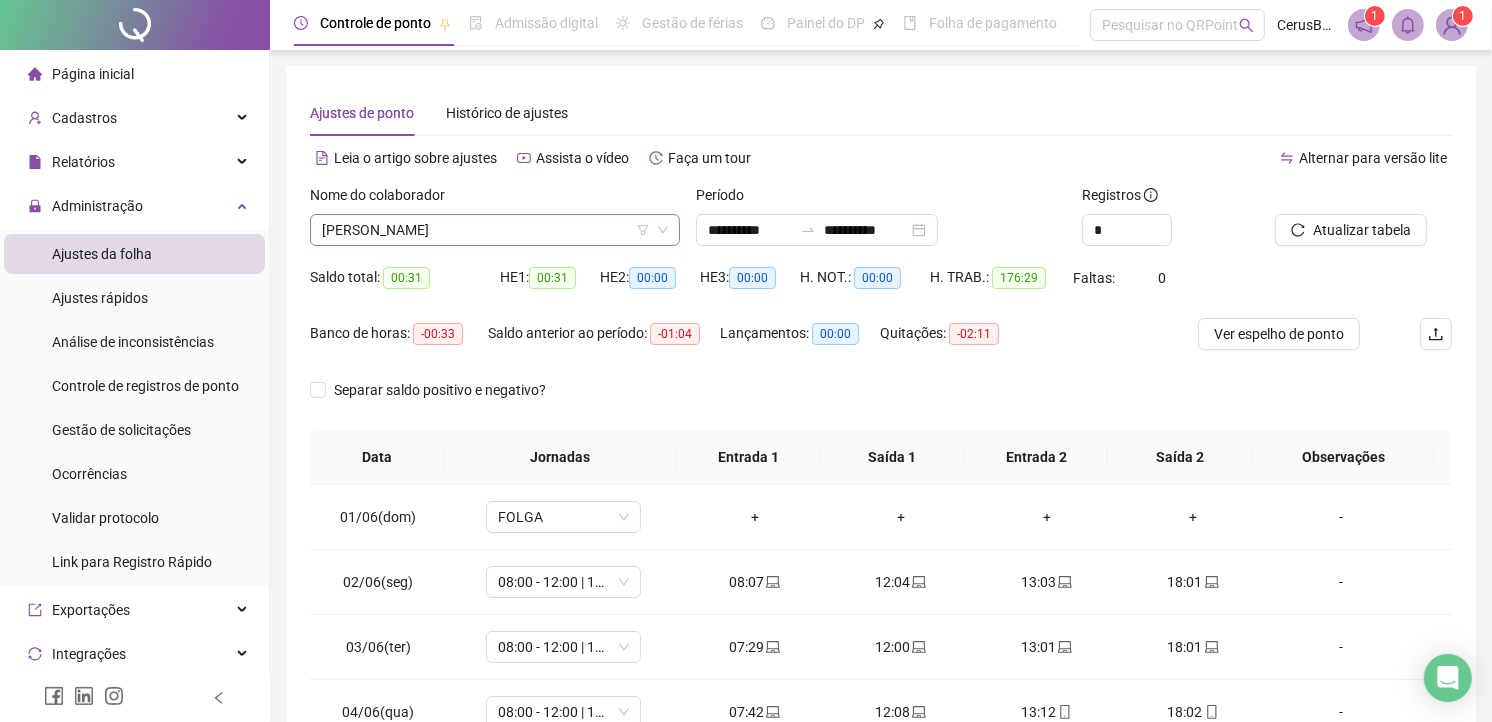 click on "[PERSON_NAME]" at bounding box center (495, 230) 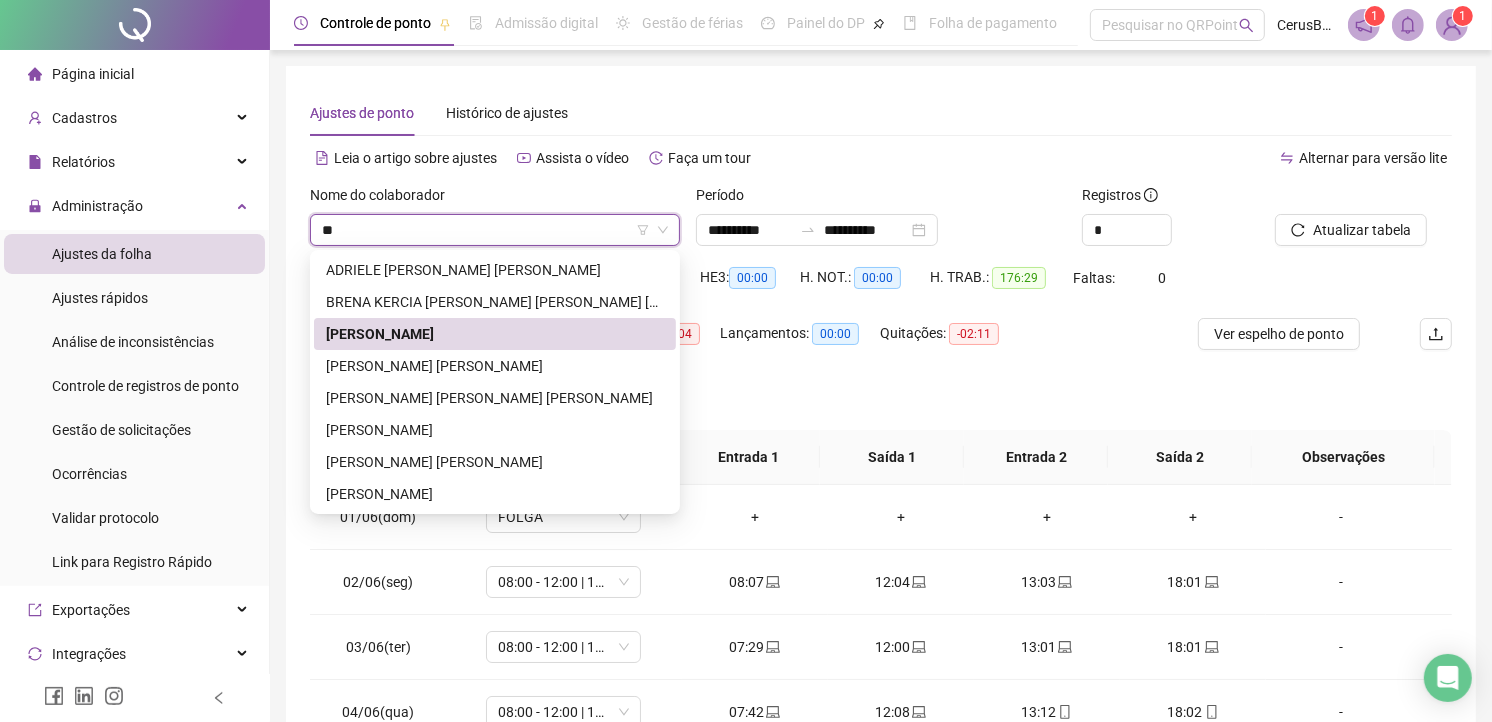 scroll, scrollTop: 0, scrollLeft: 0, axis: both 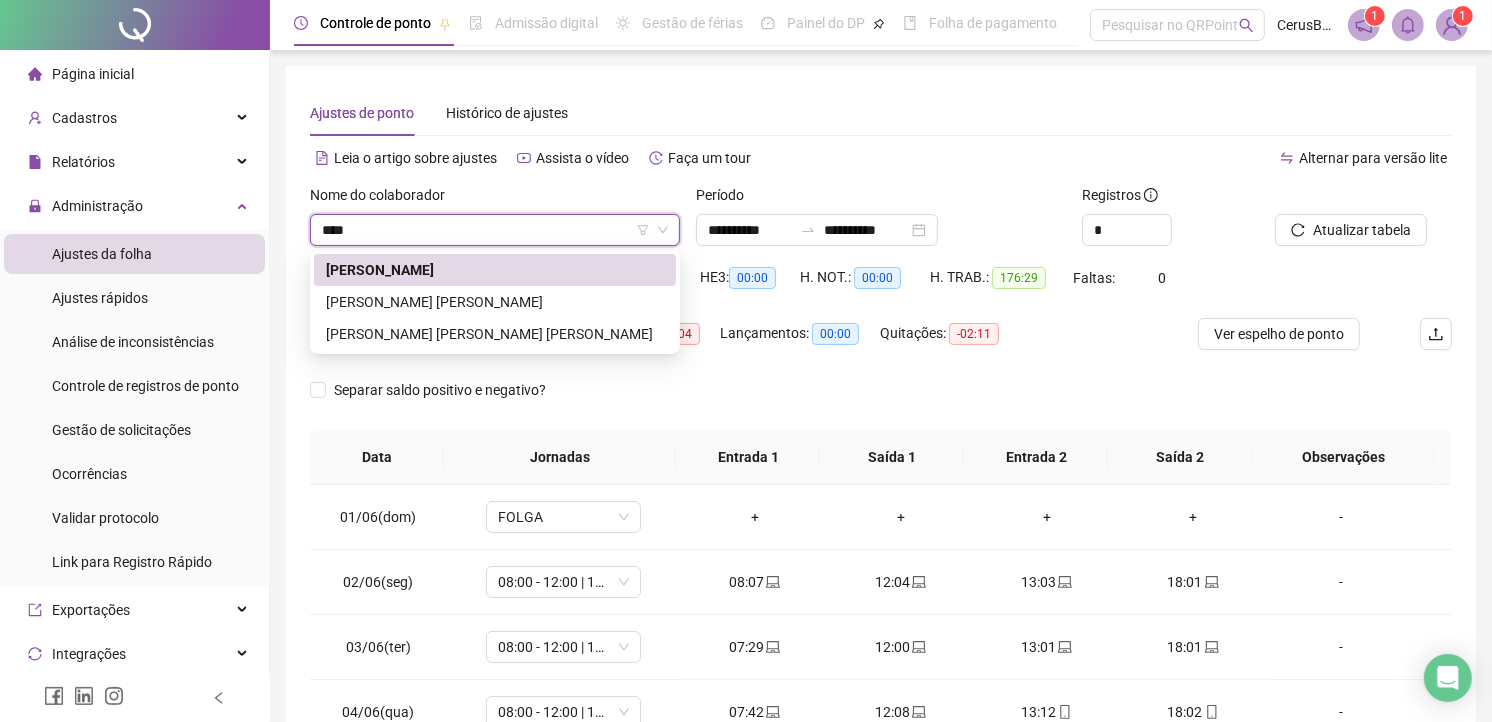 type on "*****" 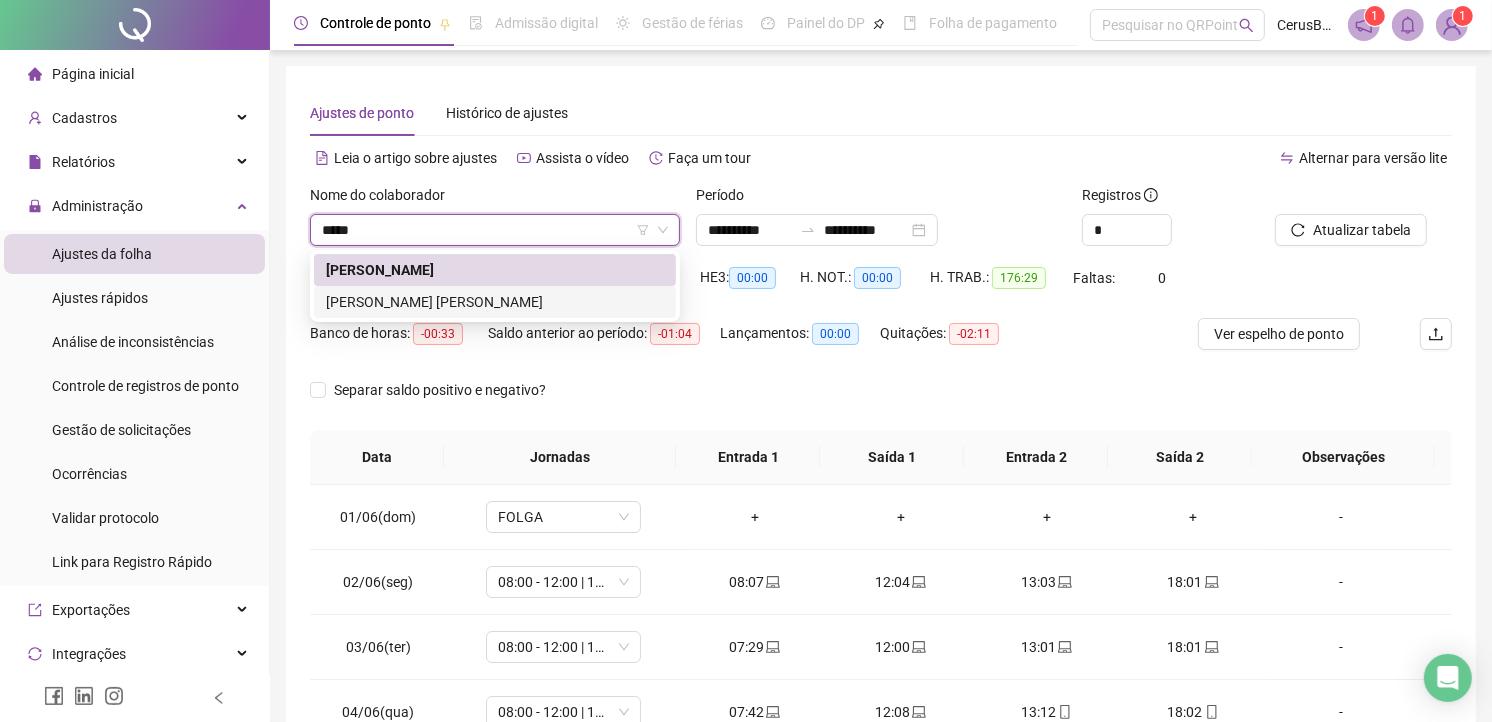 click on "[PERSON_NAME]" at bounding box center (495, 302) 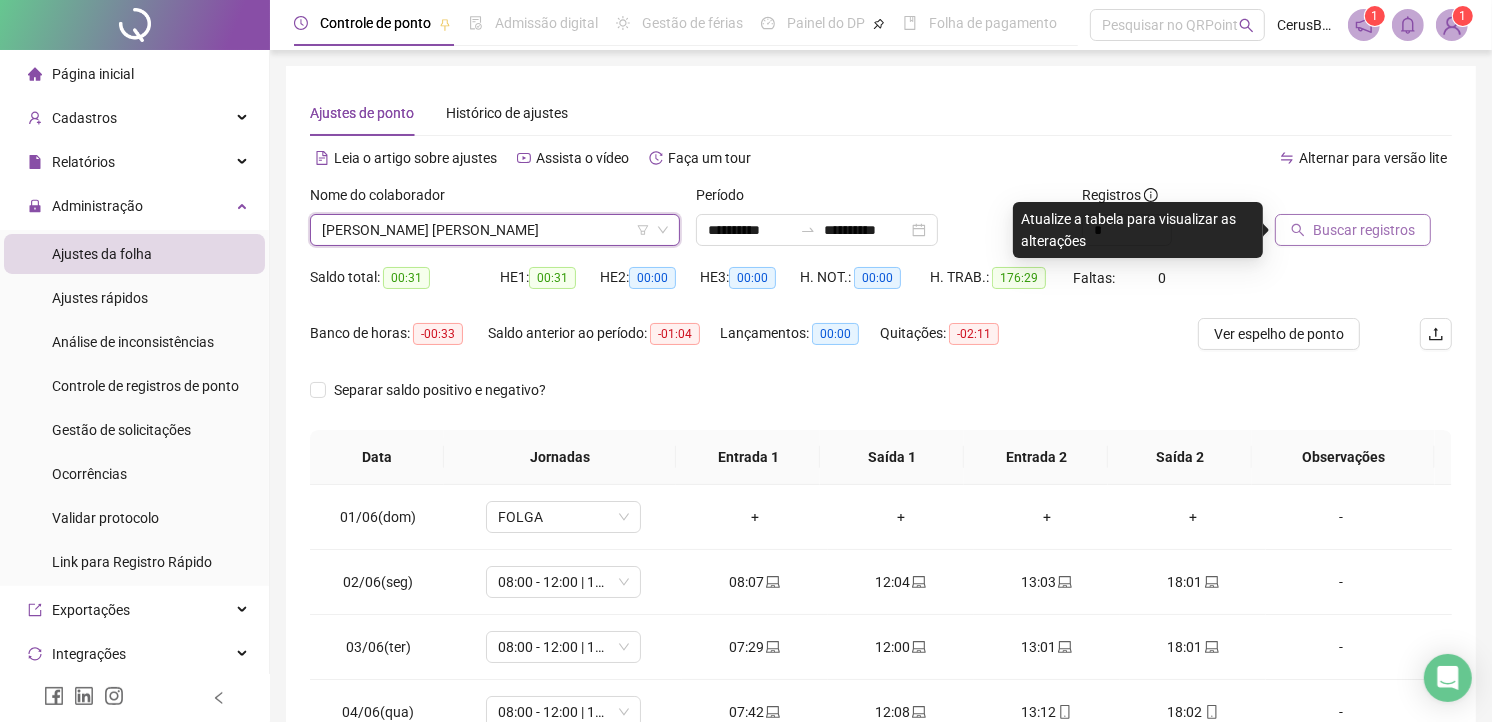 click on "Buscar registros" at bounding box center (1364, 230) 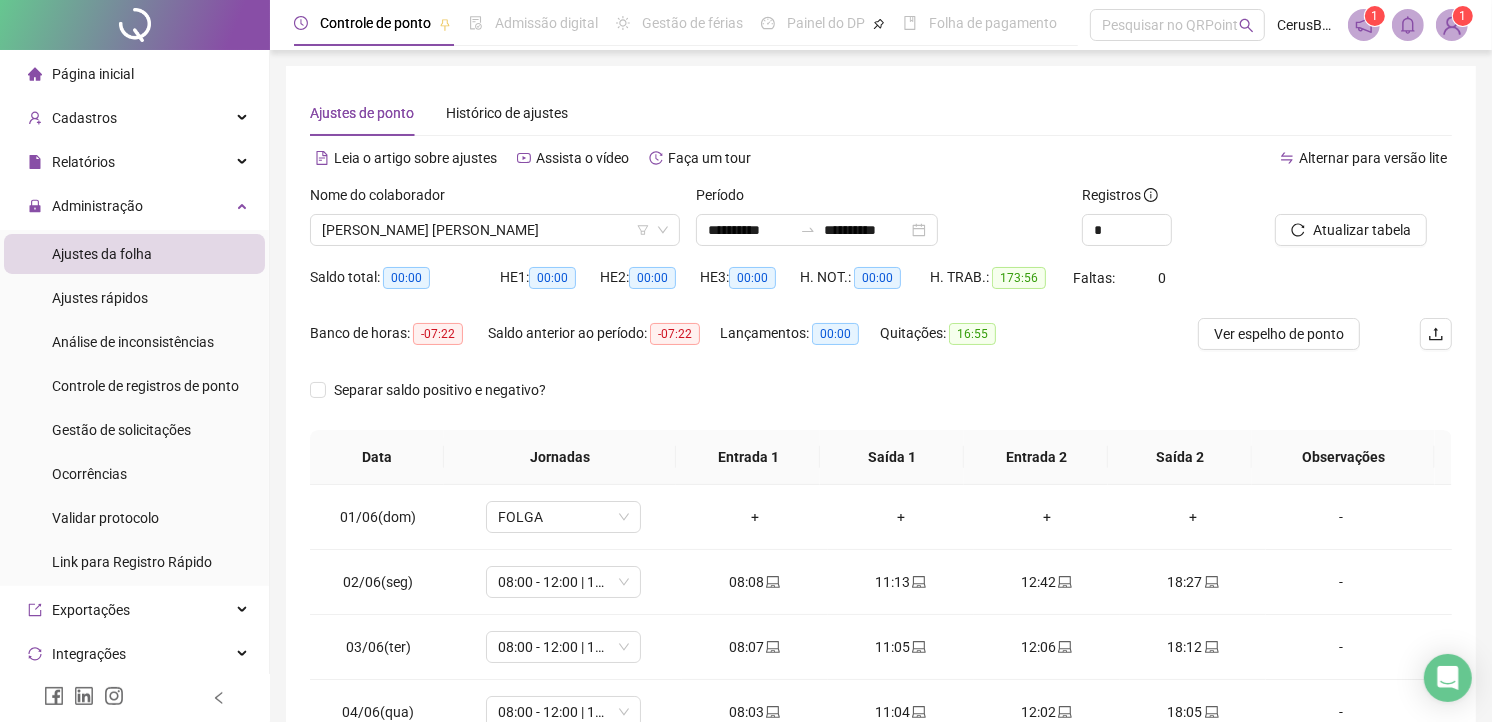 type 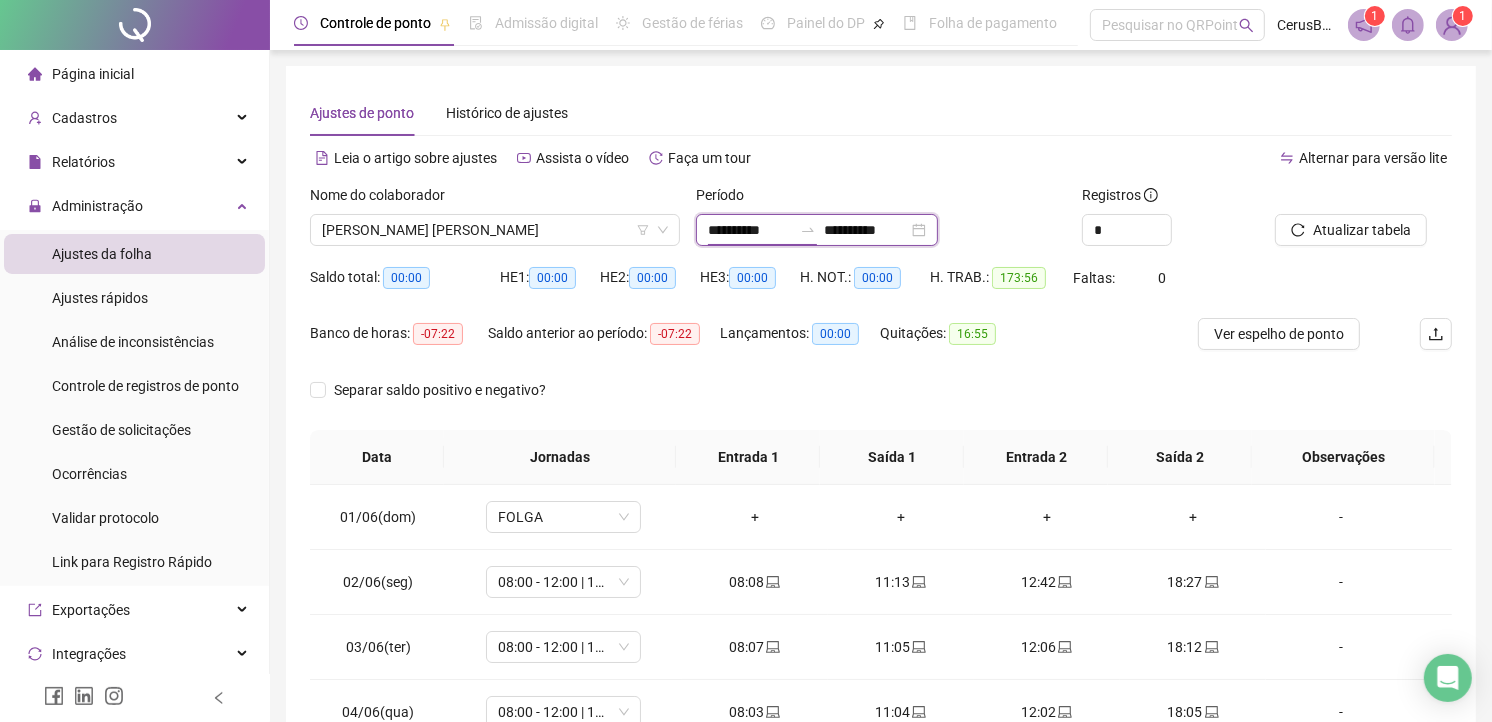 click on "**********" at bounding box center (750, 230) 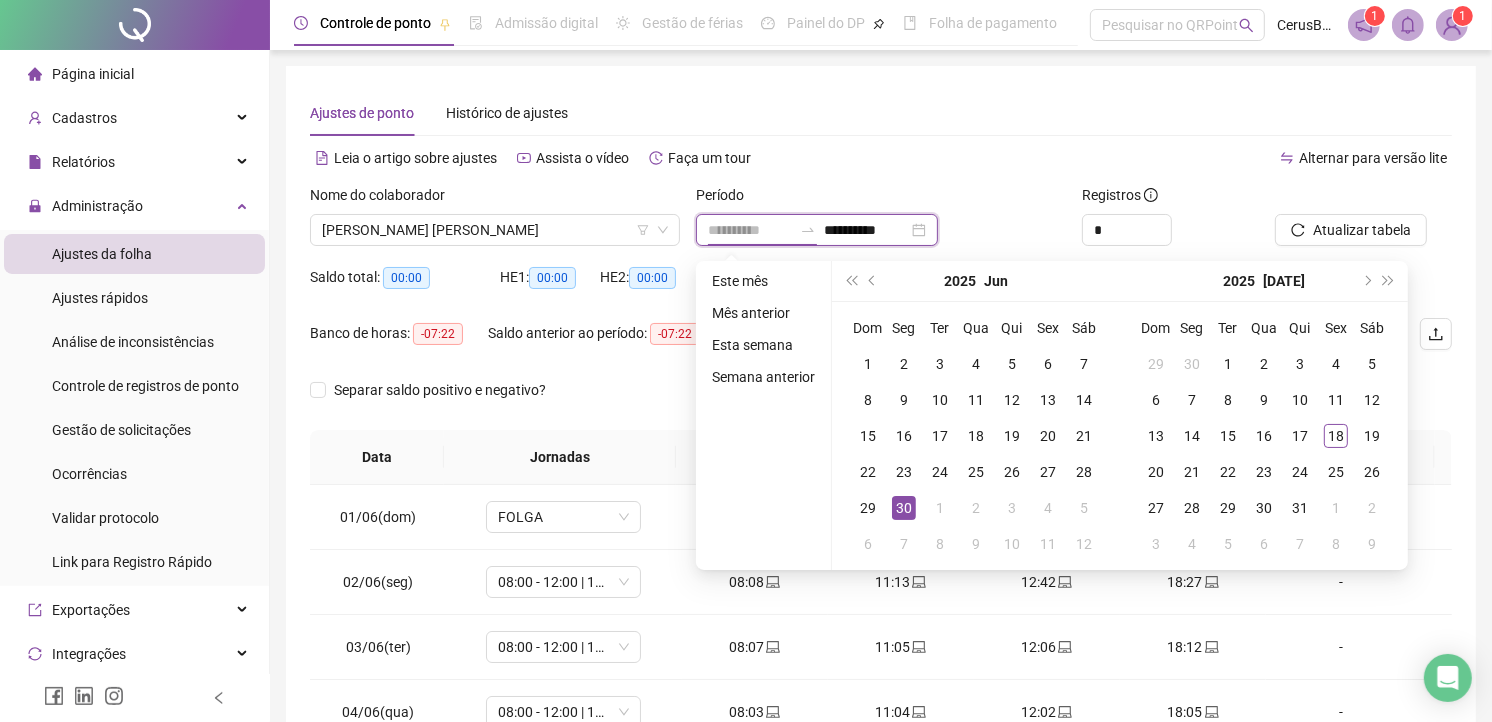 type on "**********" 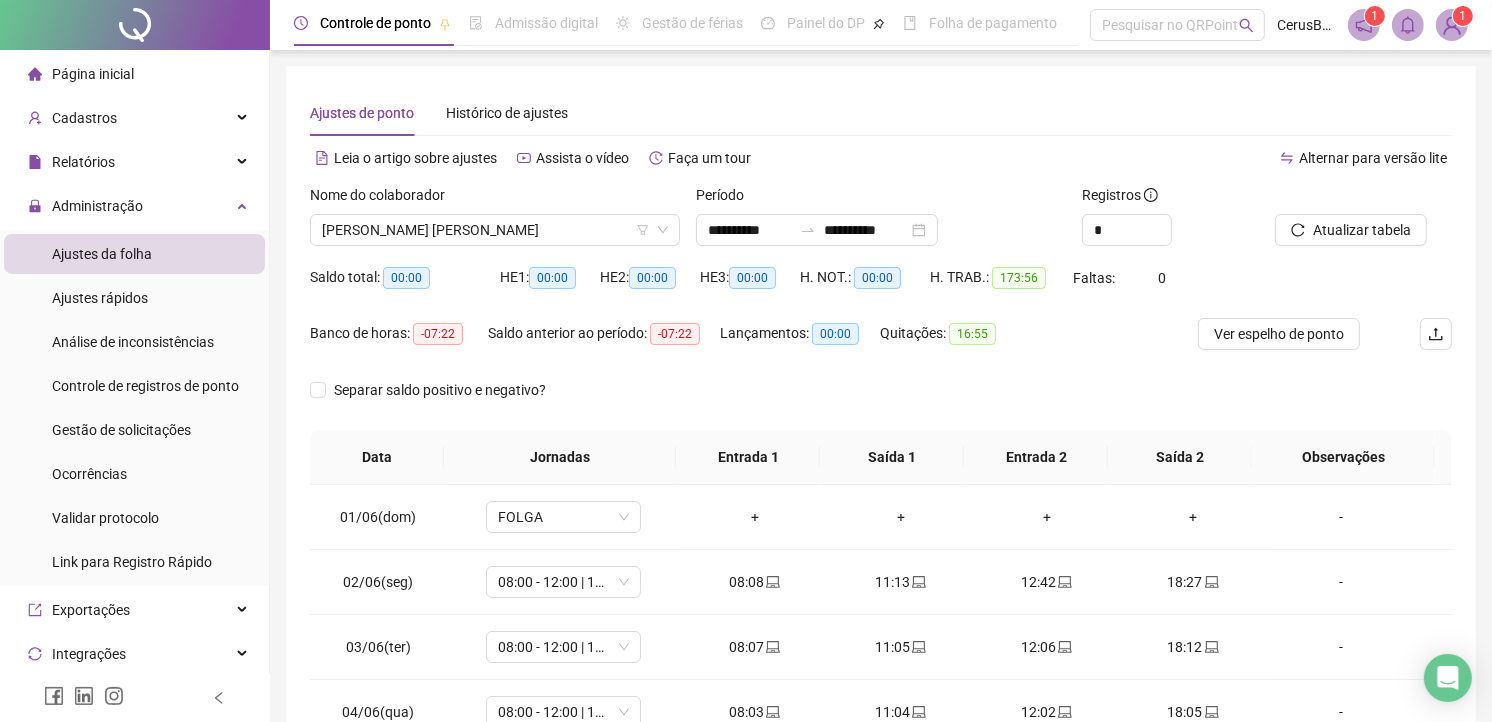 click on "**********" at bounding box center (881, 501) 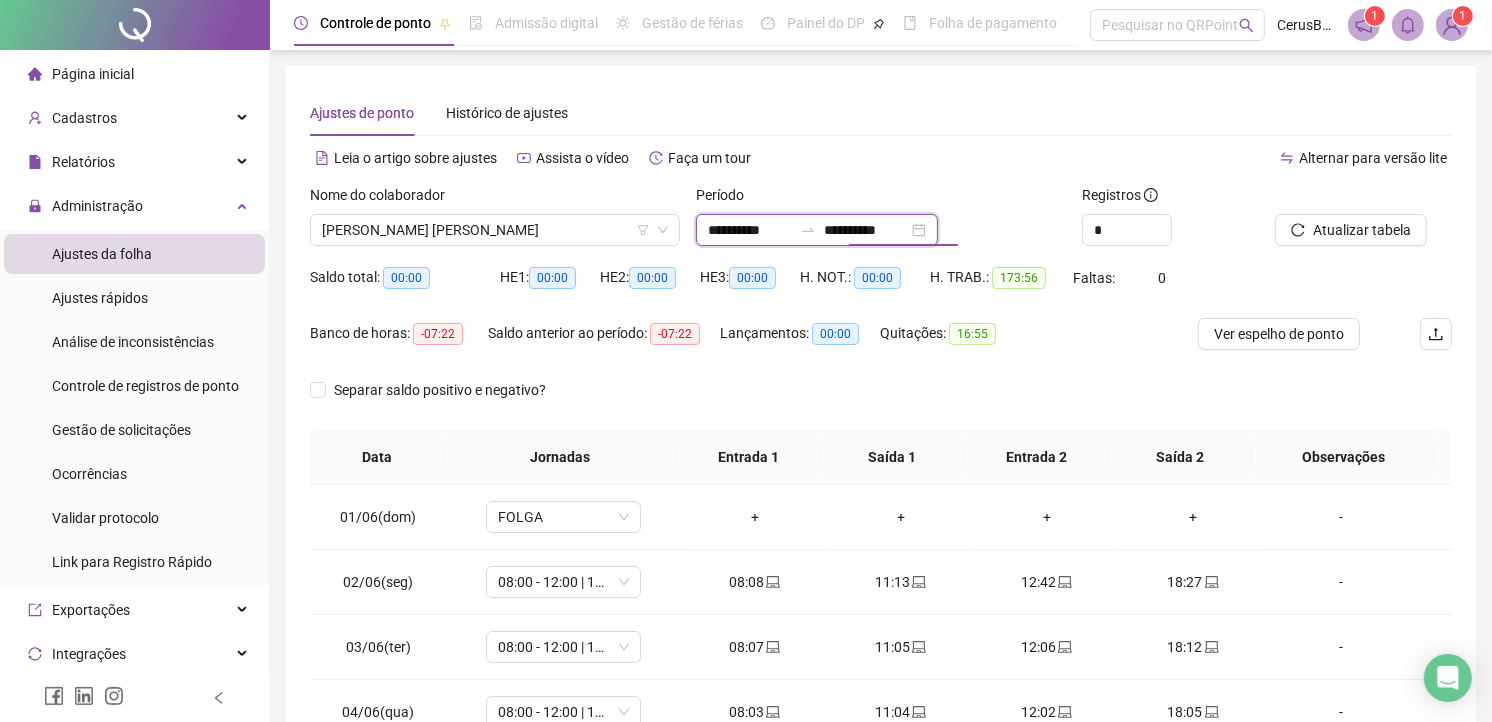 click on "**********" at bounding box center [866, 230] 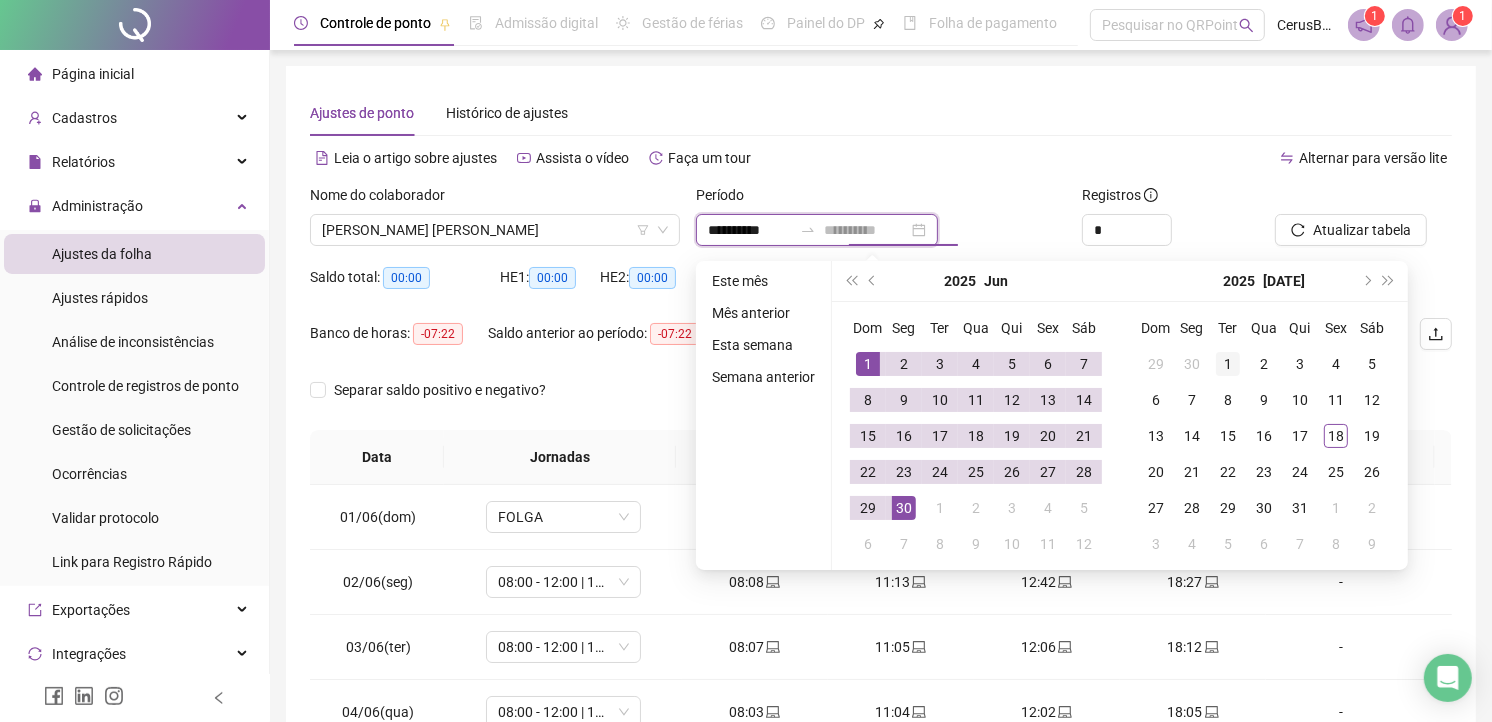type on "**********" 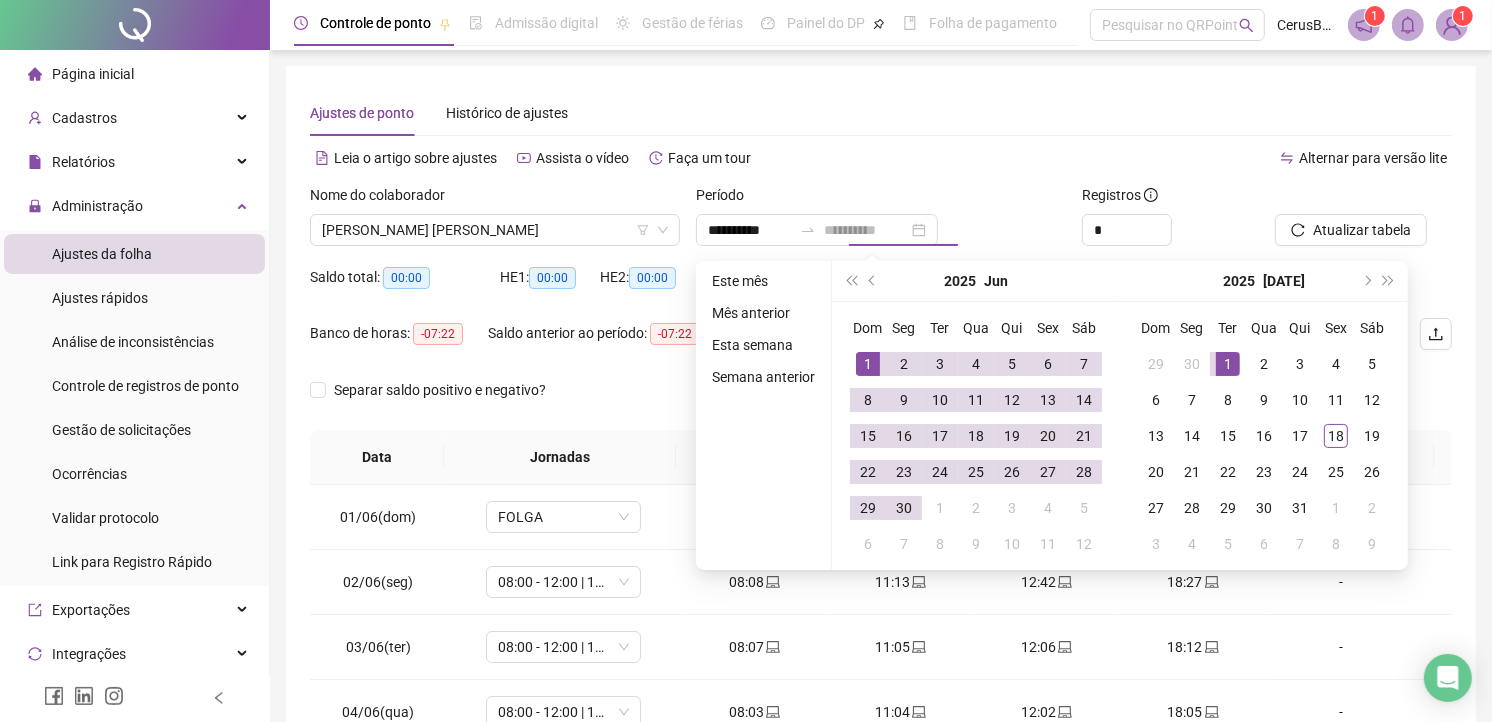 click on "1" at bounding box center [1228, 364] 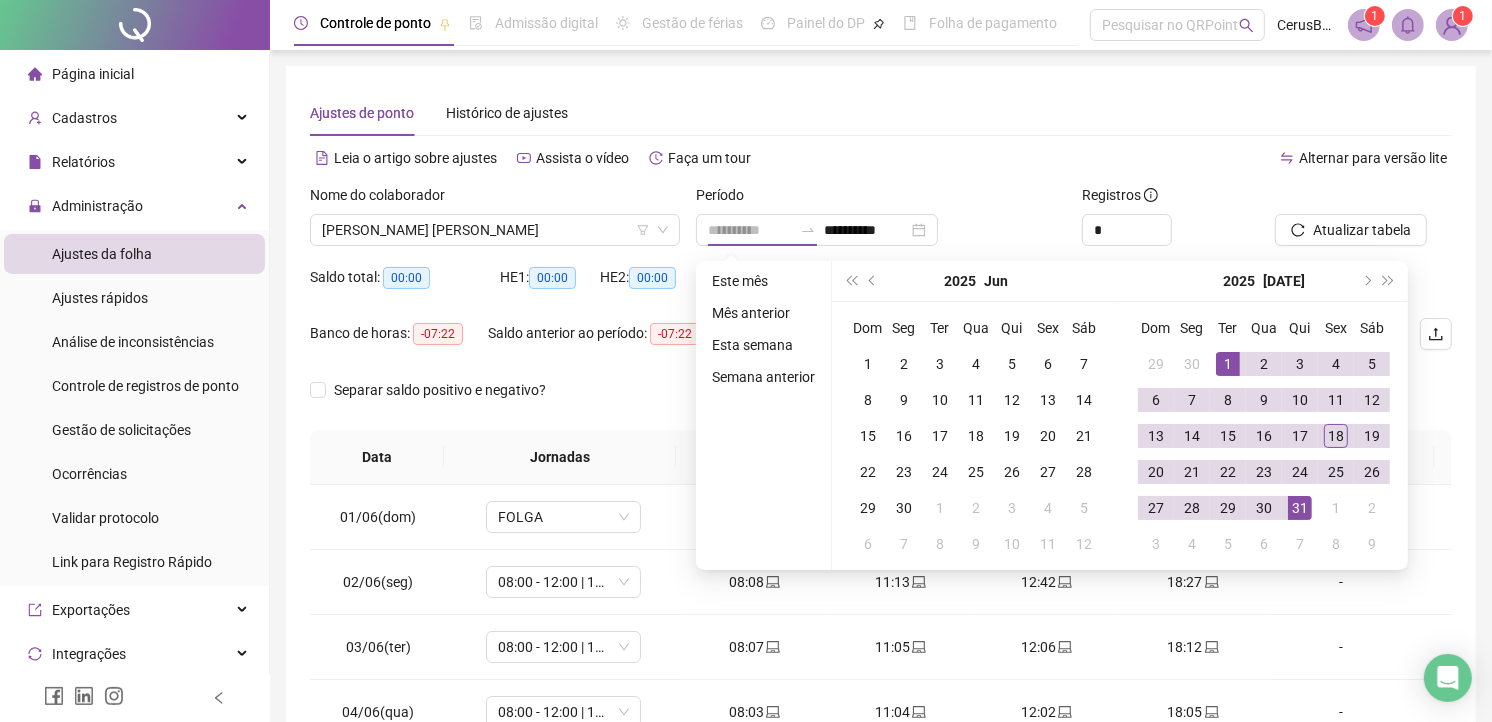 click on "31" at bounding box center (1300, 508) 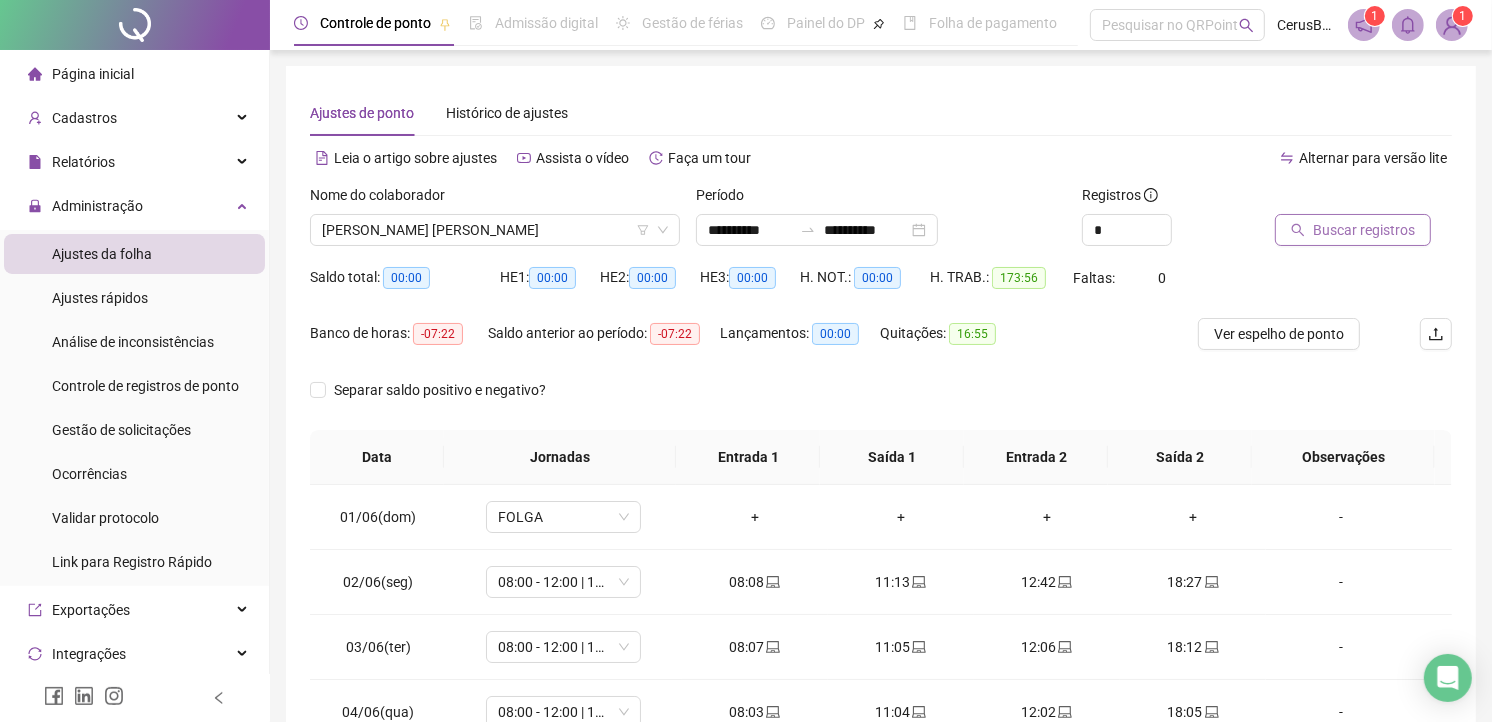 click on "Buscar registros" at bounding box center (1353, 230) 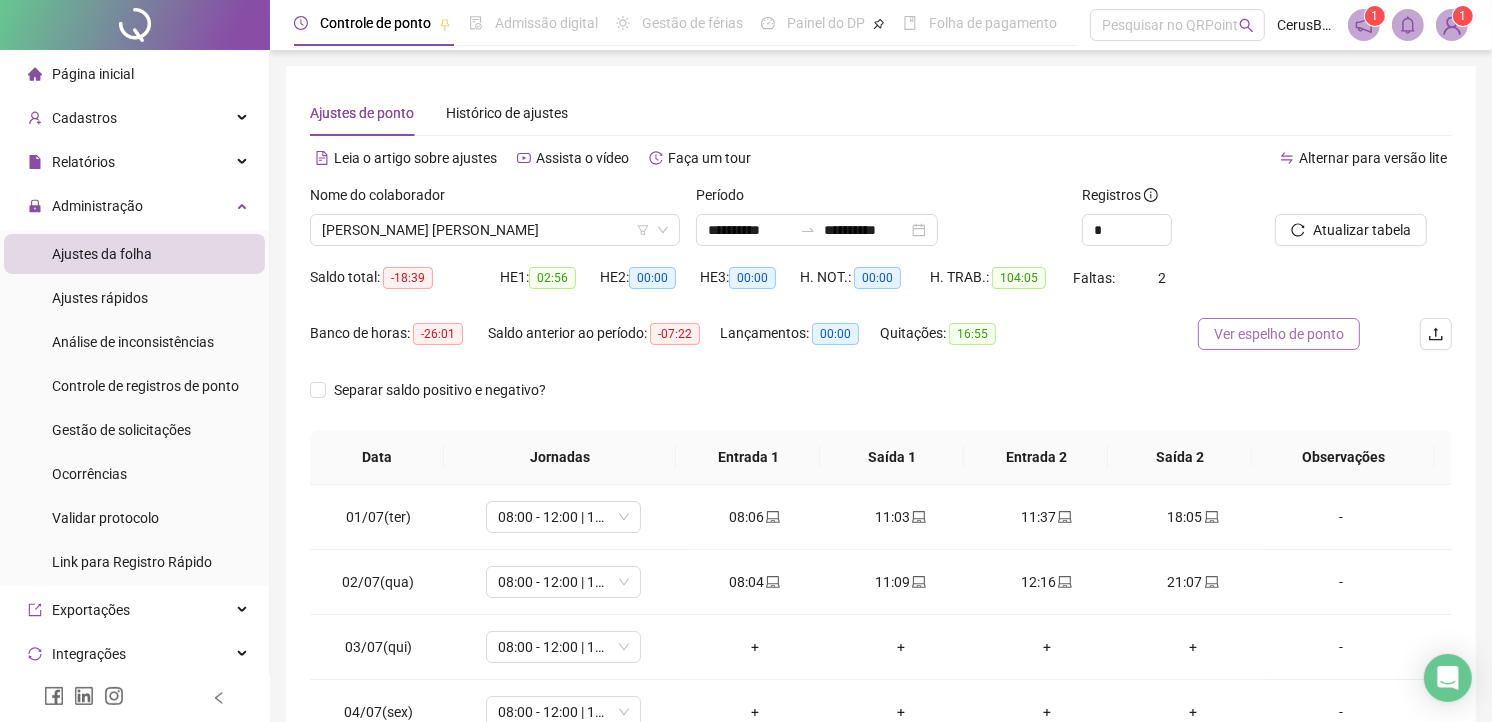 click on "Ver espelho de ponto" at bounding box center [1279, 334] 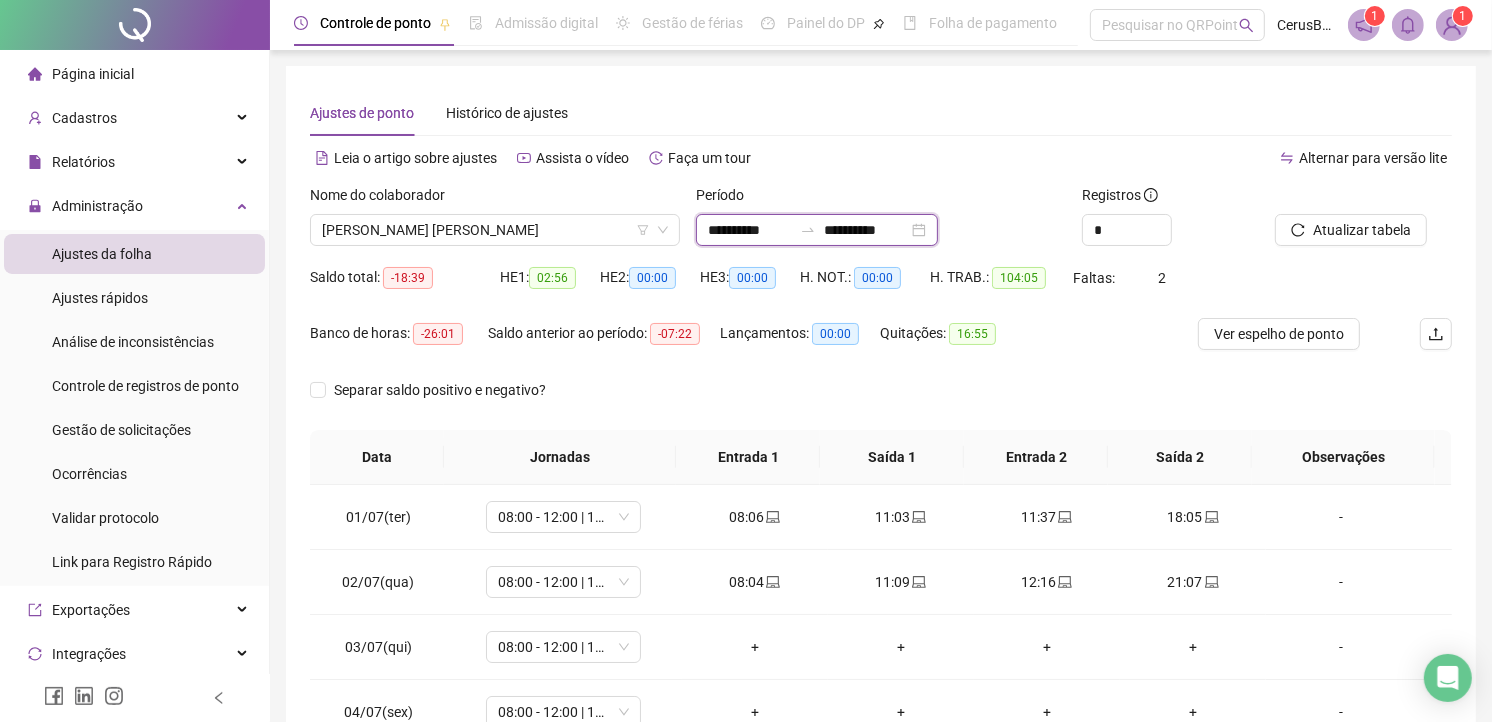 click on "**********" at bounding box center (750, 230) 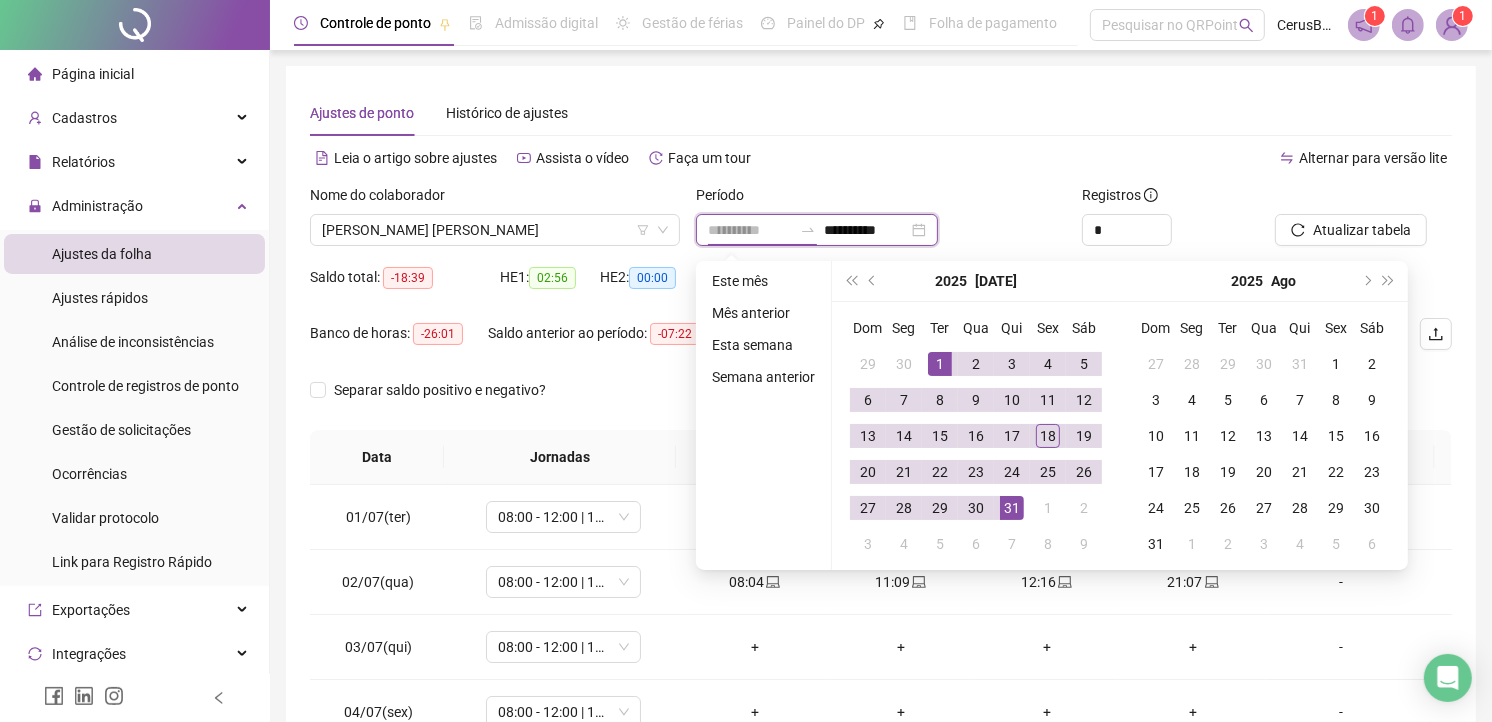 type on "**********" 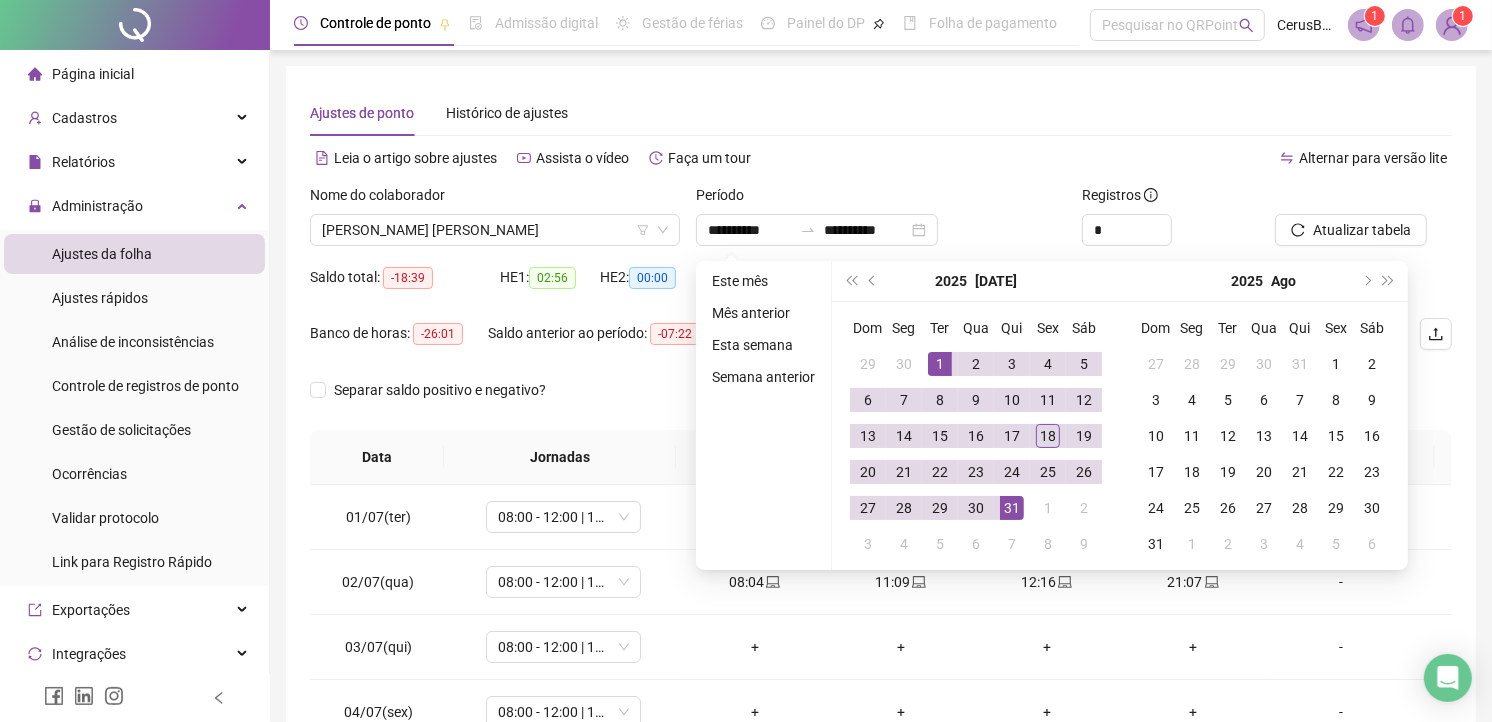 click on "Alternar para versão lite" at bounding box center (1166, 158) 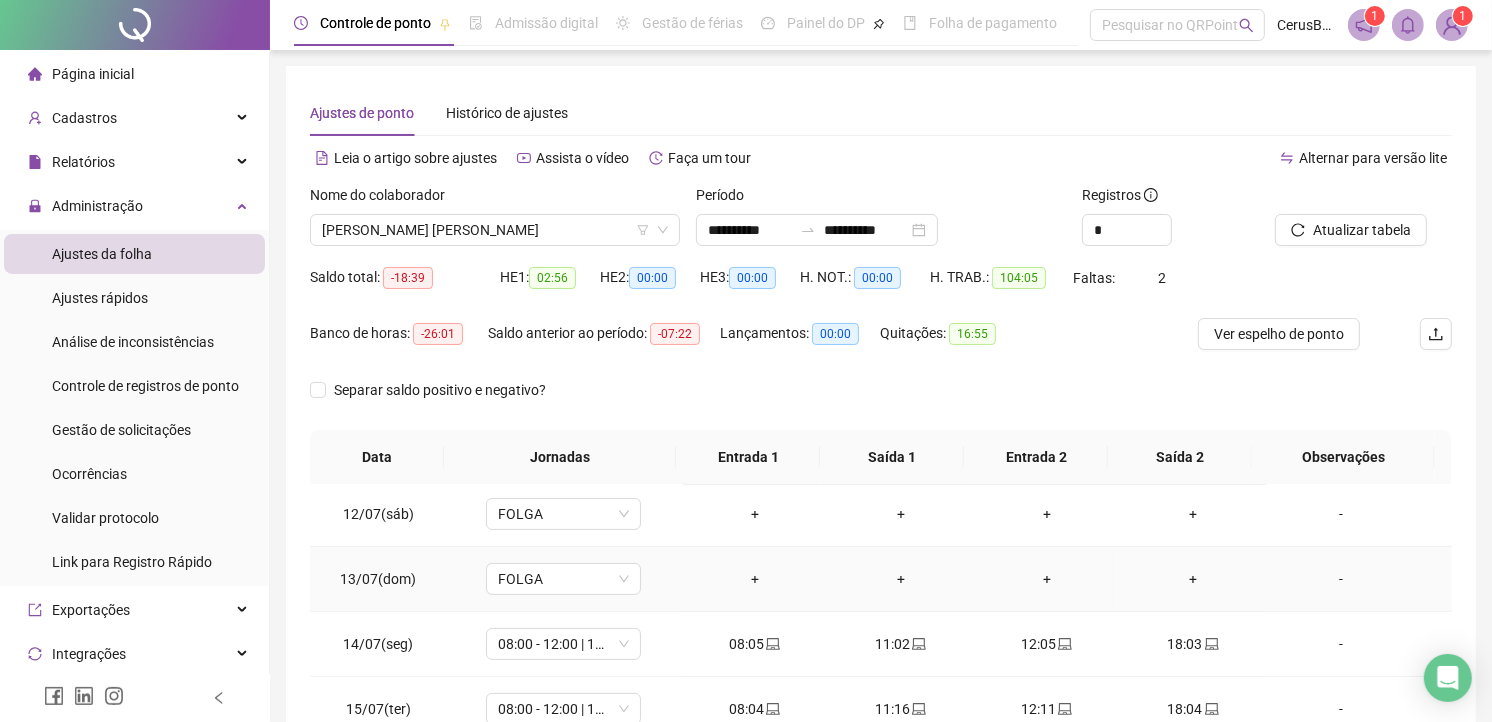 scroll, scrollTop: 744, scrollLeft: 0, axis: vertical 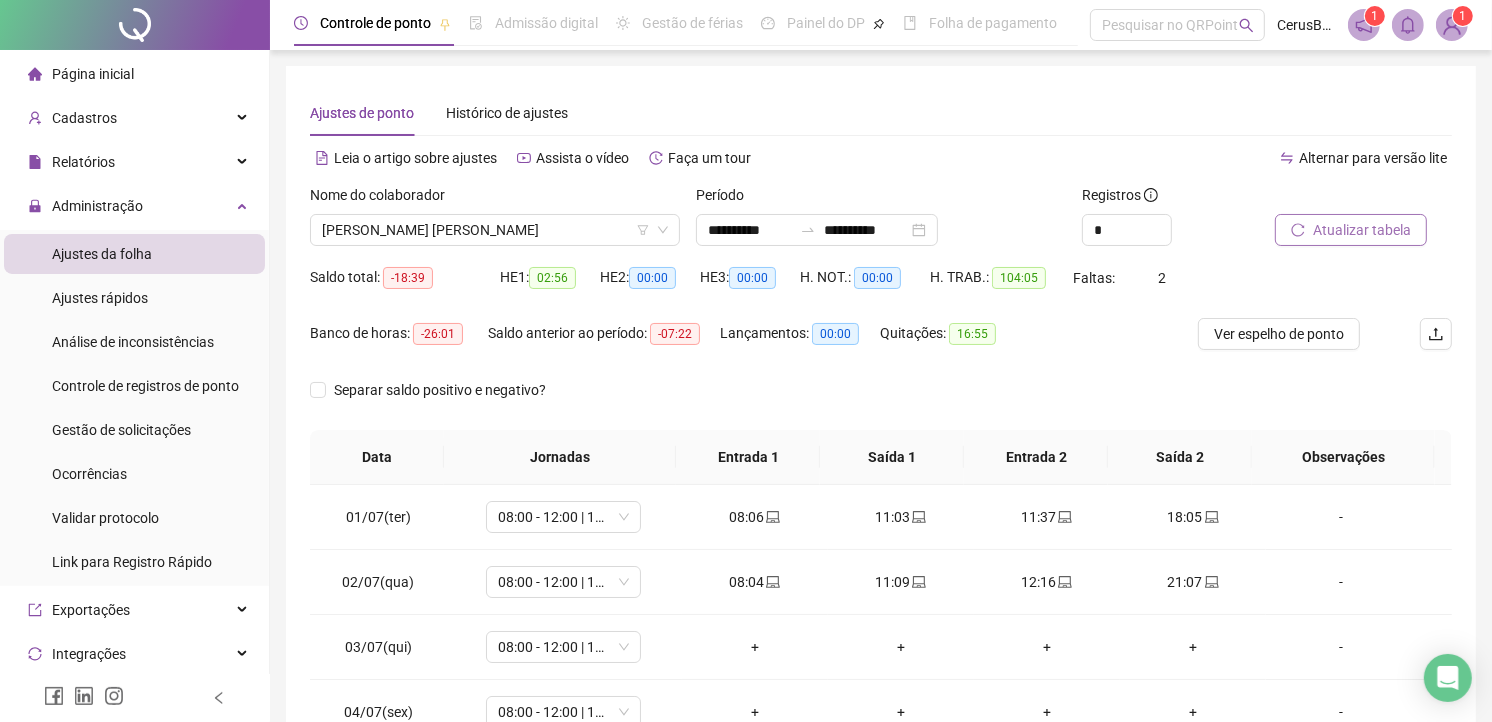 click on "Atualizar tabela" at bounding box center [1362, 230] 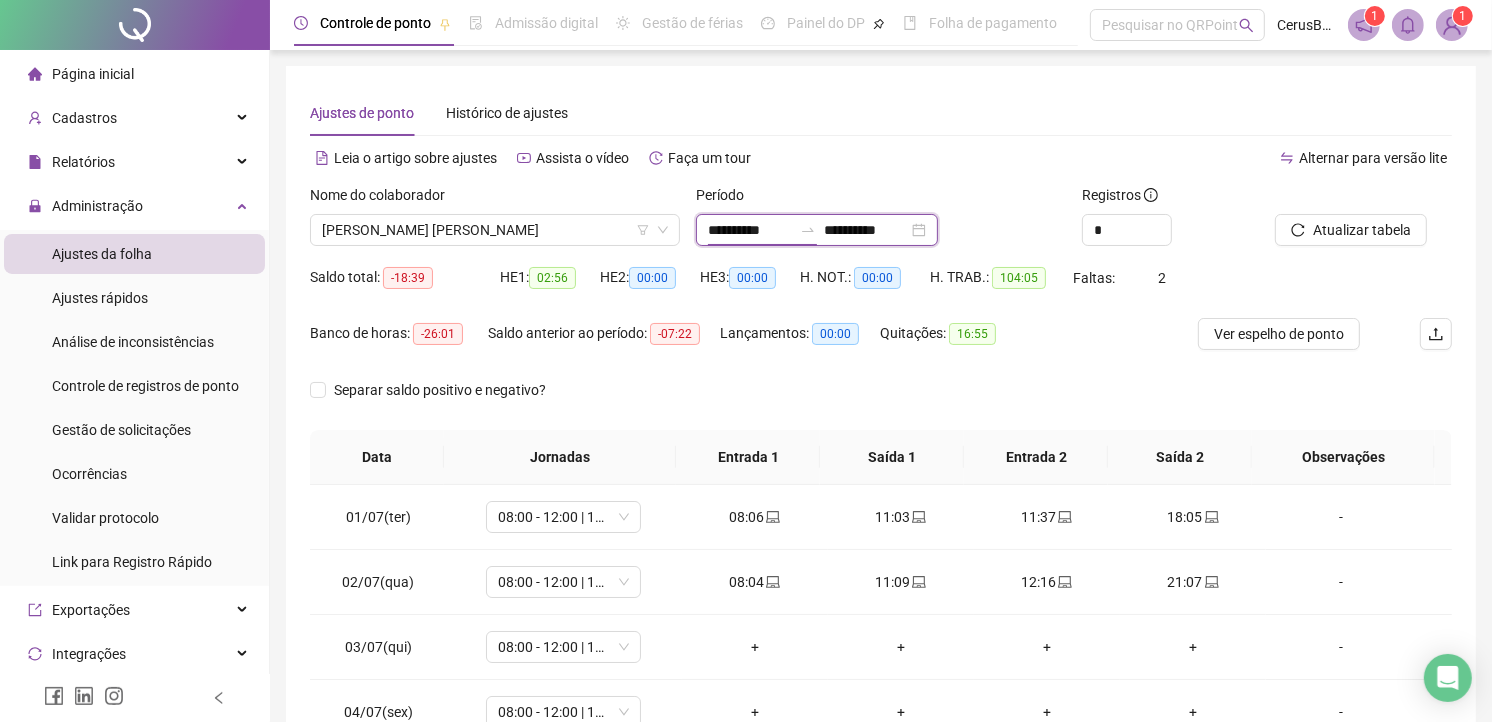 click on "**********" at bounding box center (750, 230) 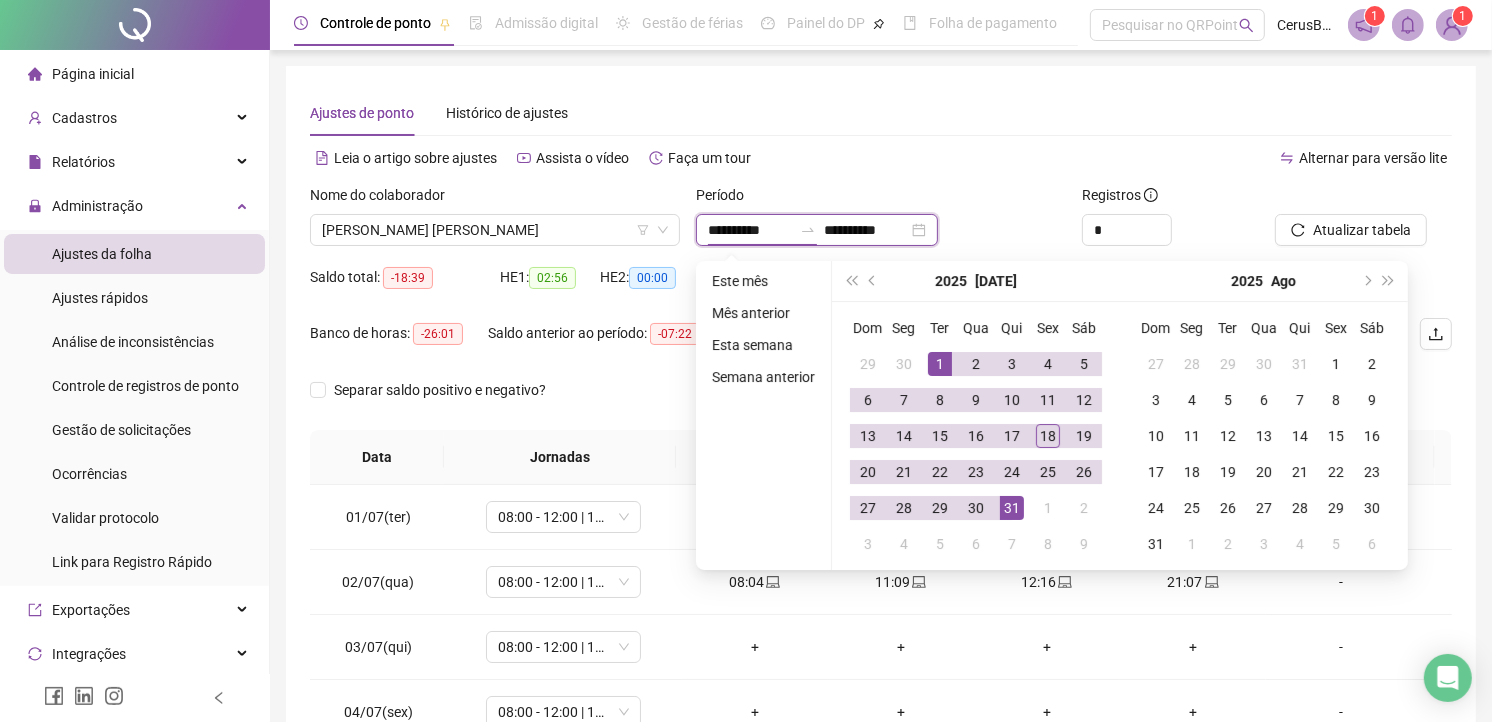 type on "**********" 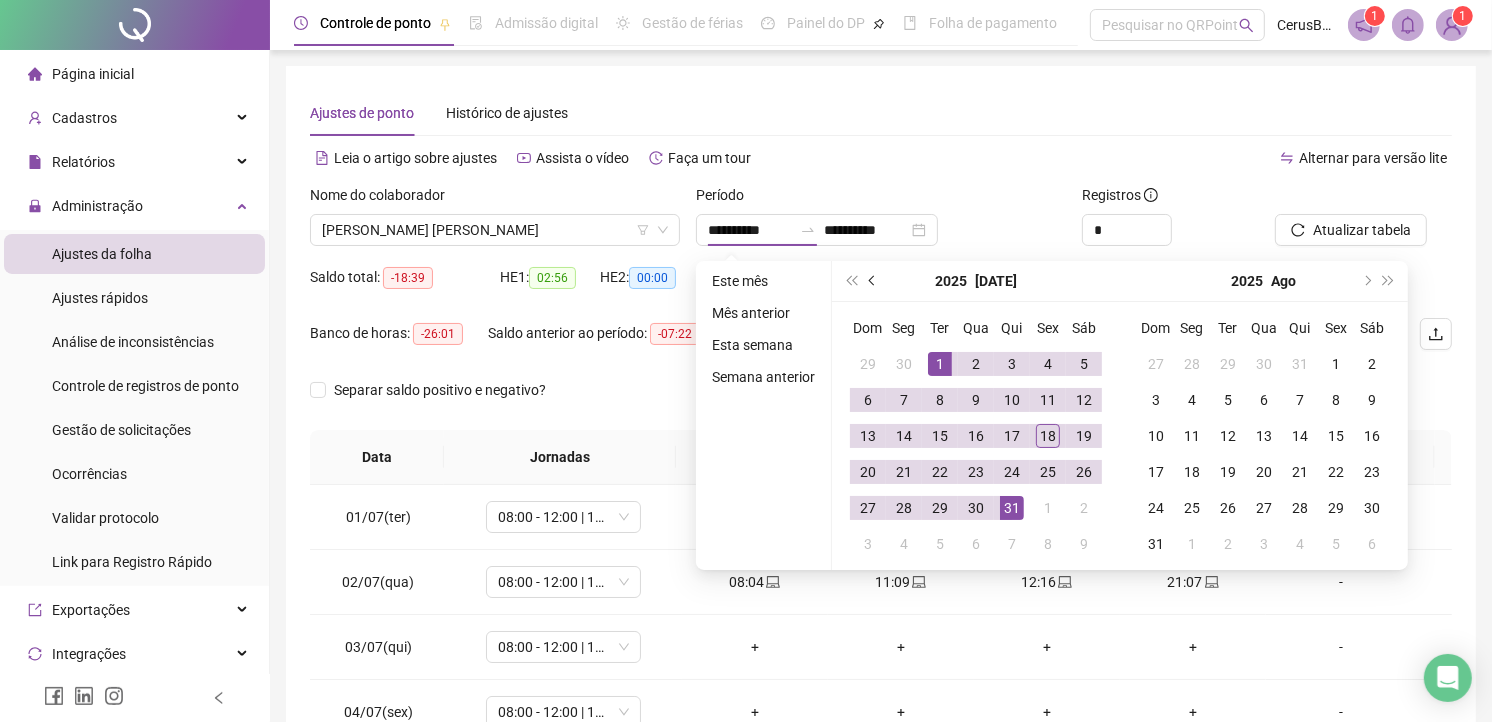 click at bounding box center [873, 281] 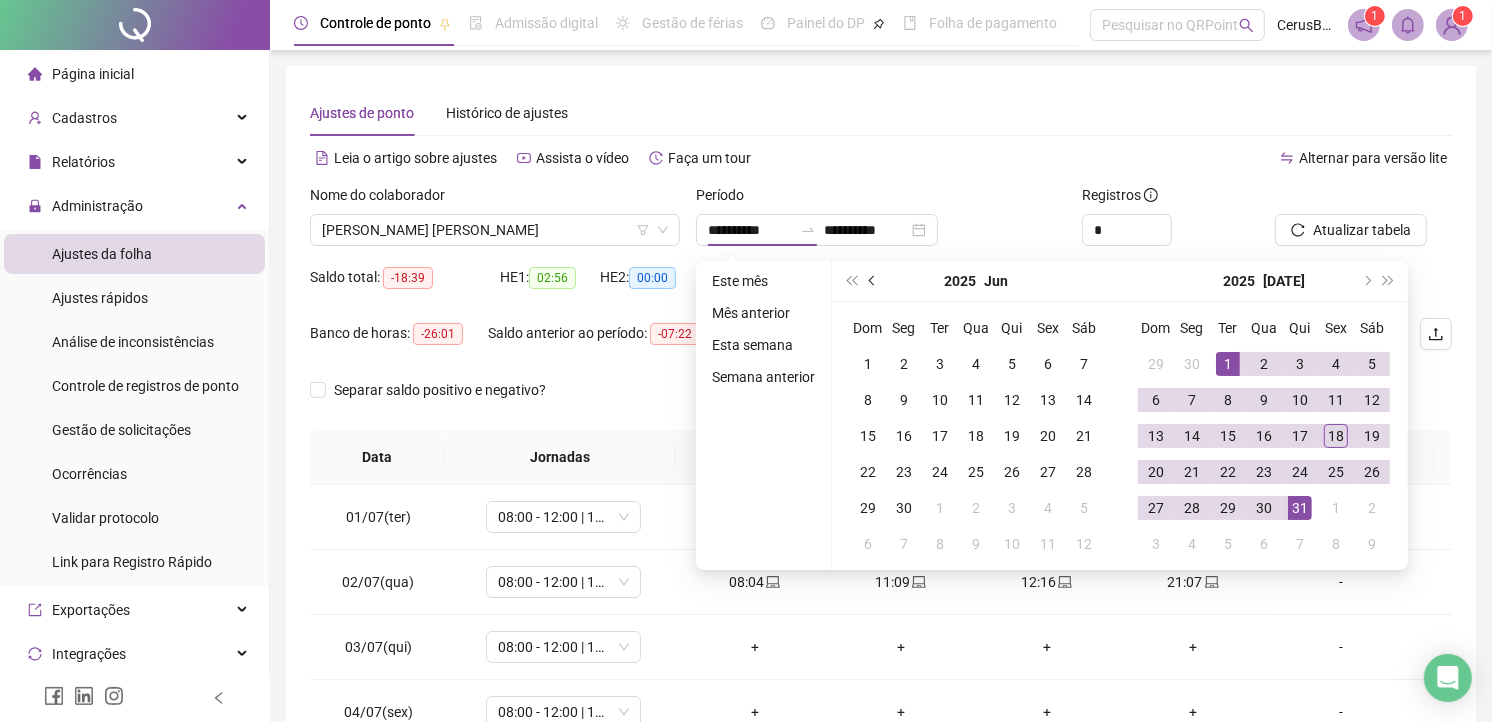 click at bounding box center [873, 281] 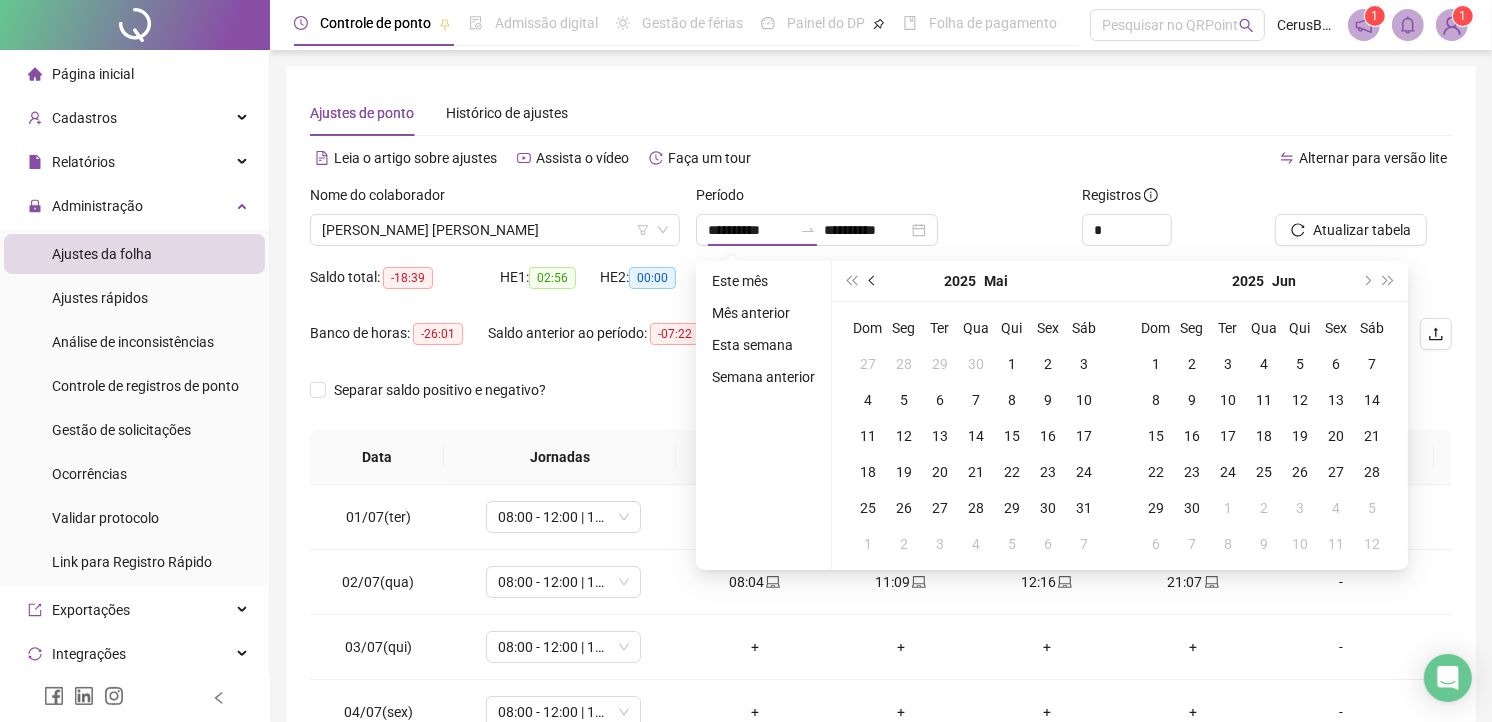 click at bounding box center [873, 281] 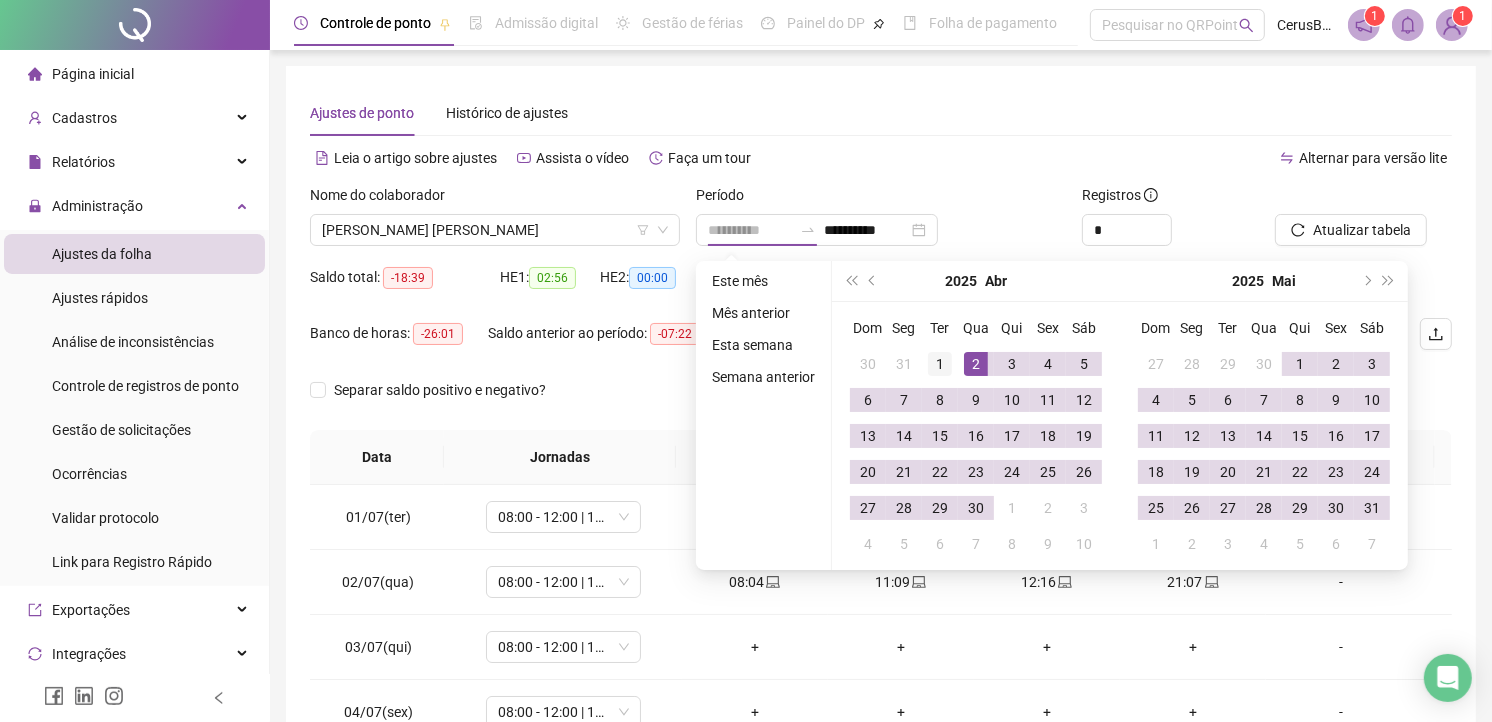 type on "**********" 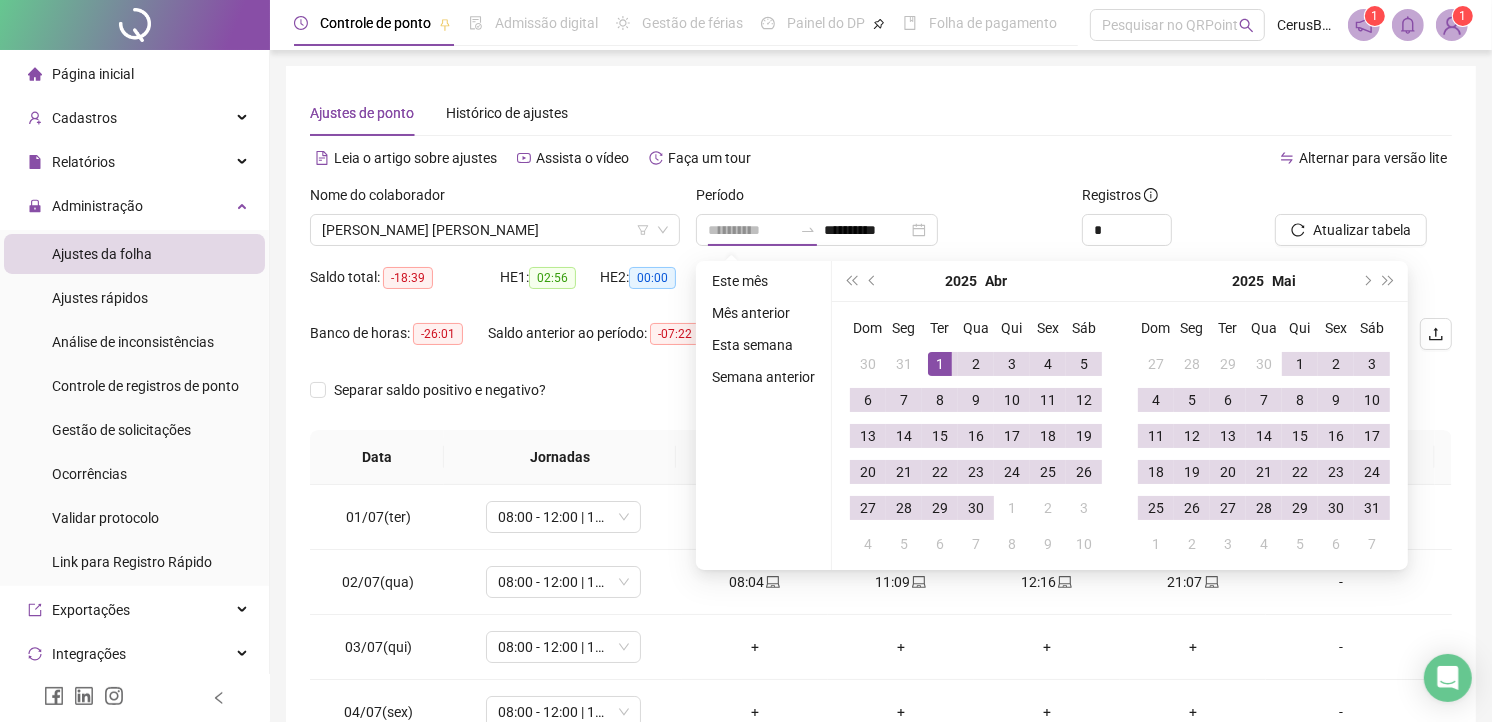 click on "1" at bounding box center [940, 364] 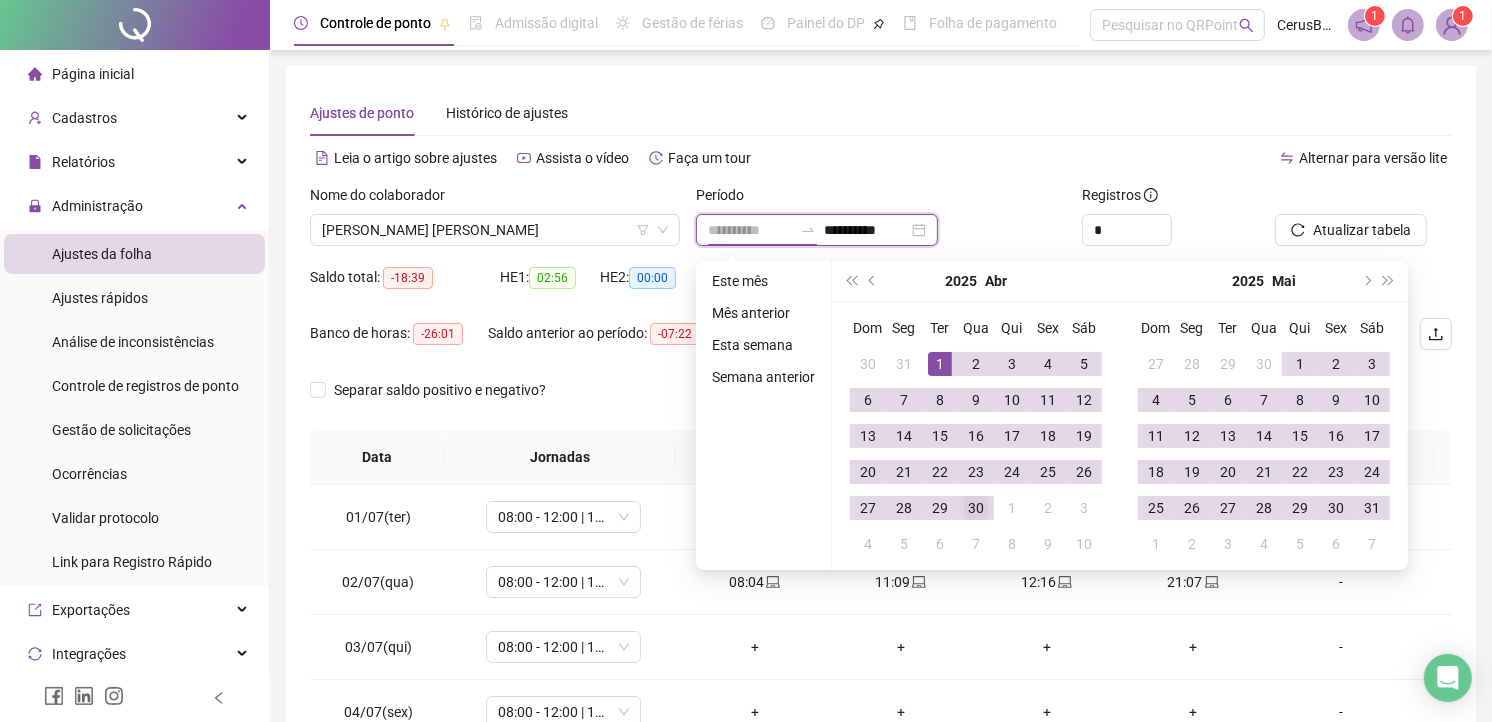 type on "**********" 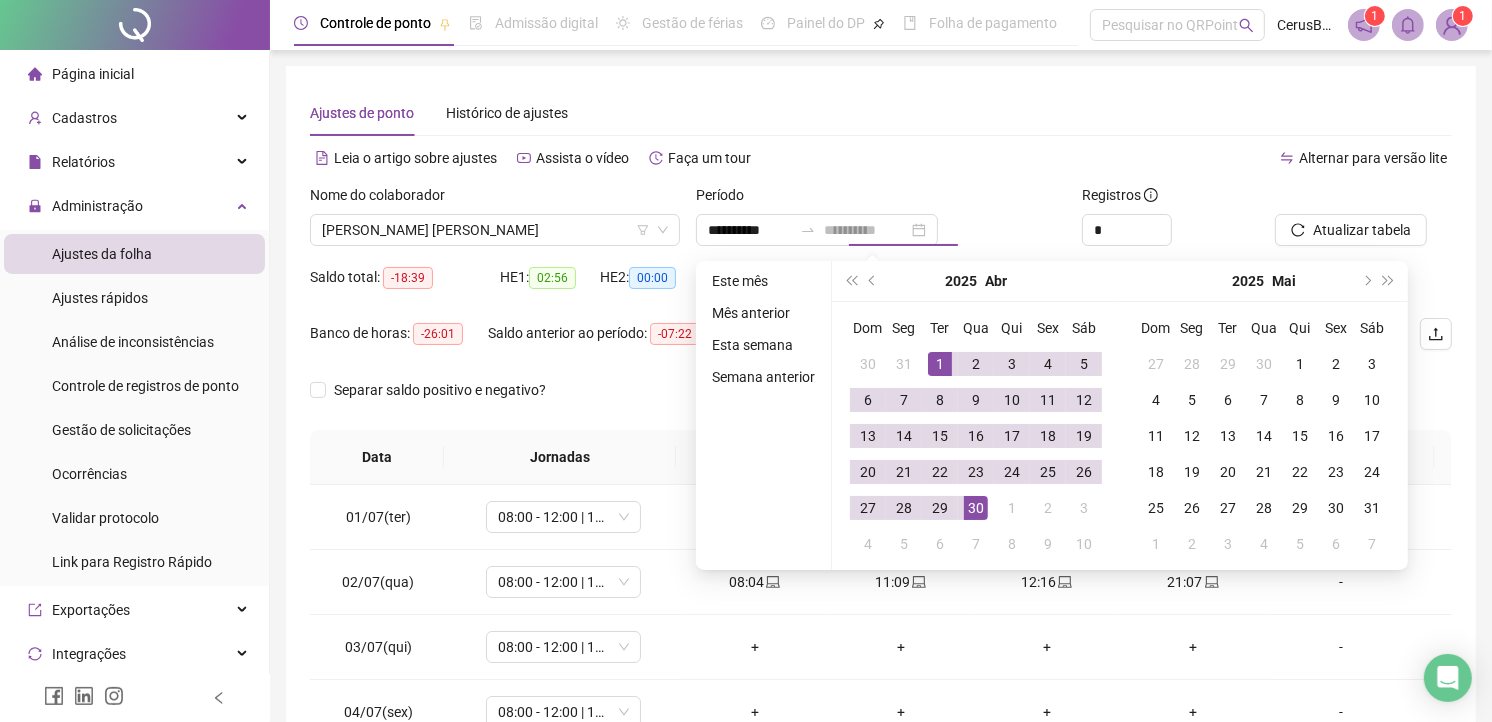 click on "30" at bounding box center (976, 508) 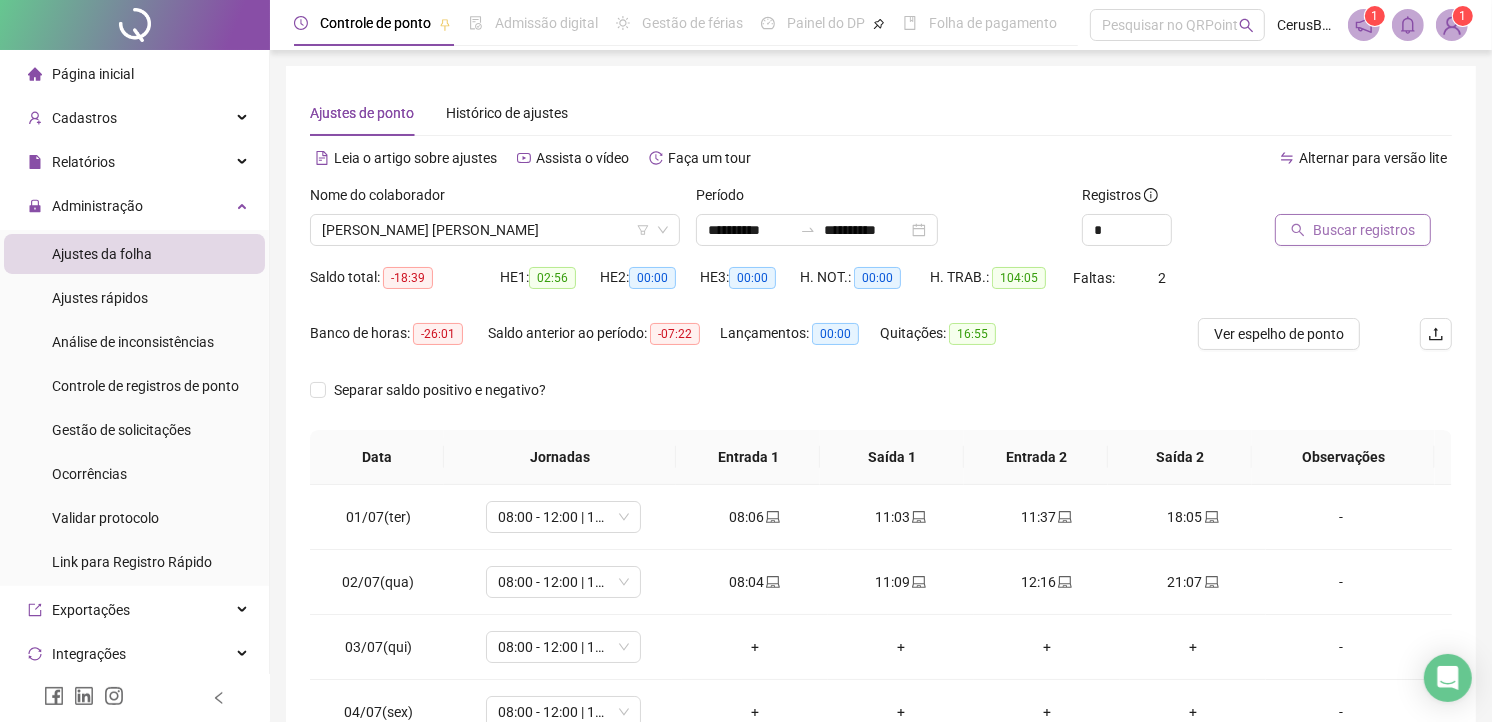 click on "Buscar registros" at bounding box center (1353, 230) 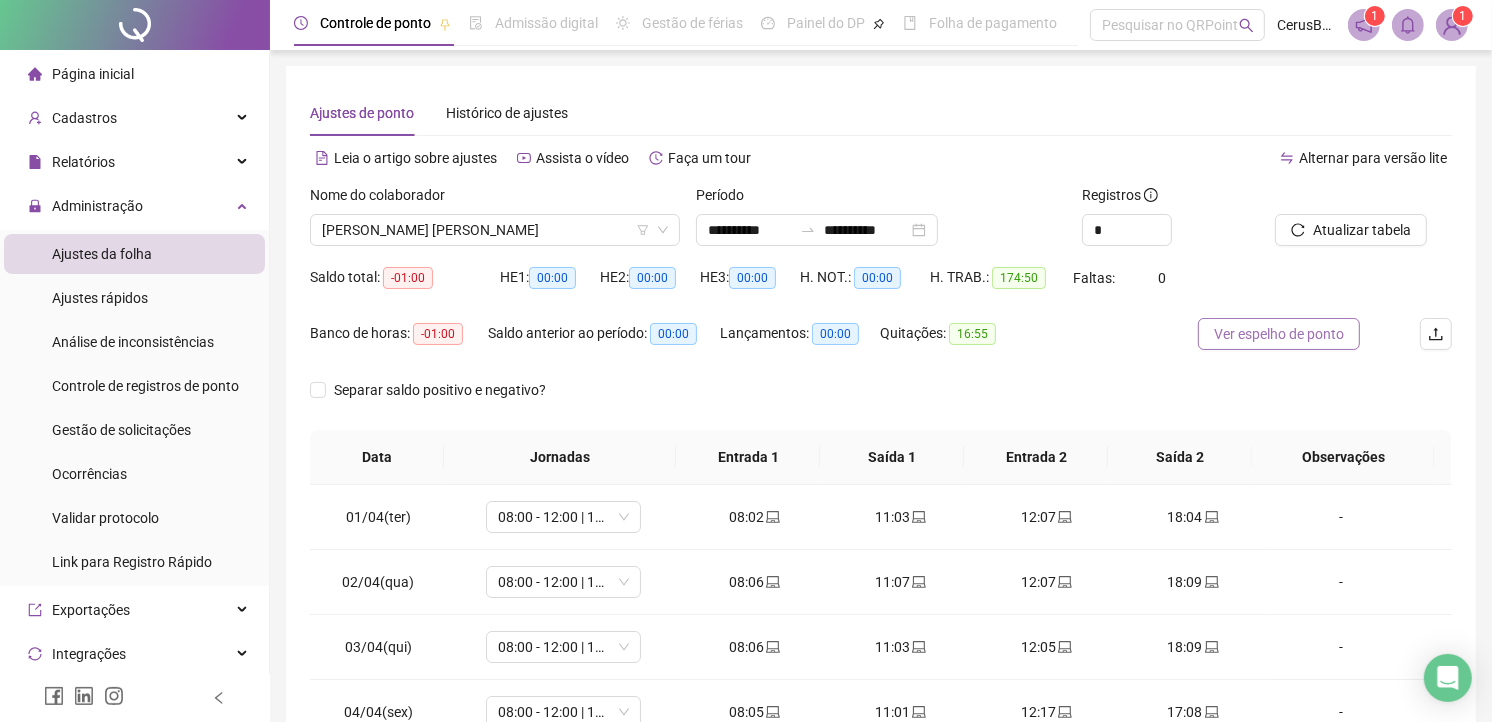 click on "Ver espelho de ponto" at bounding box center [1279, 334] 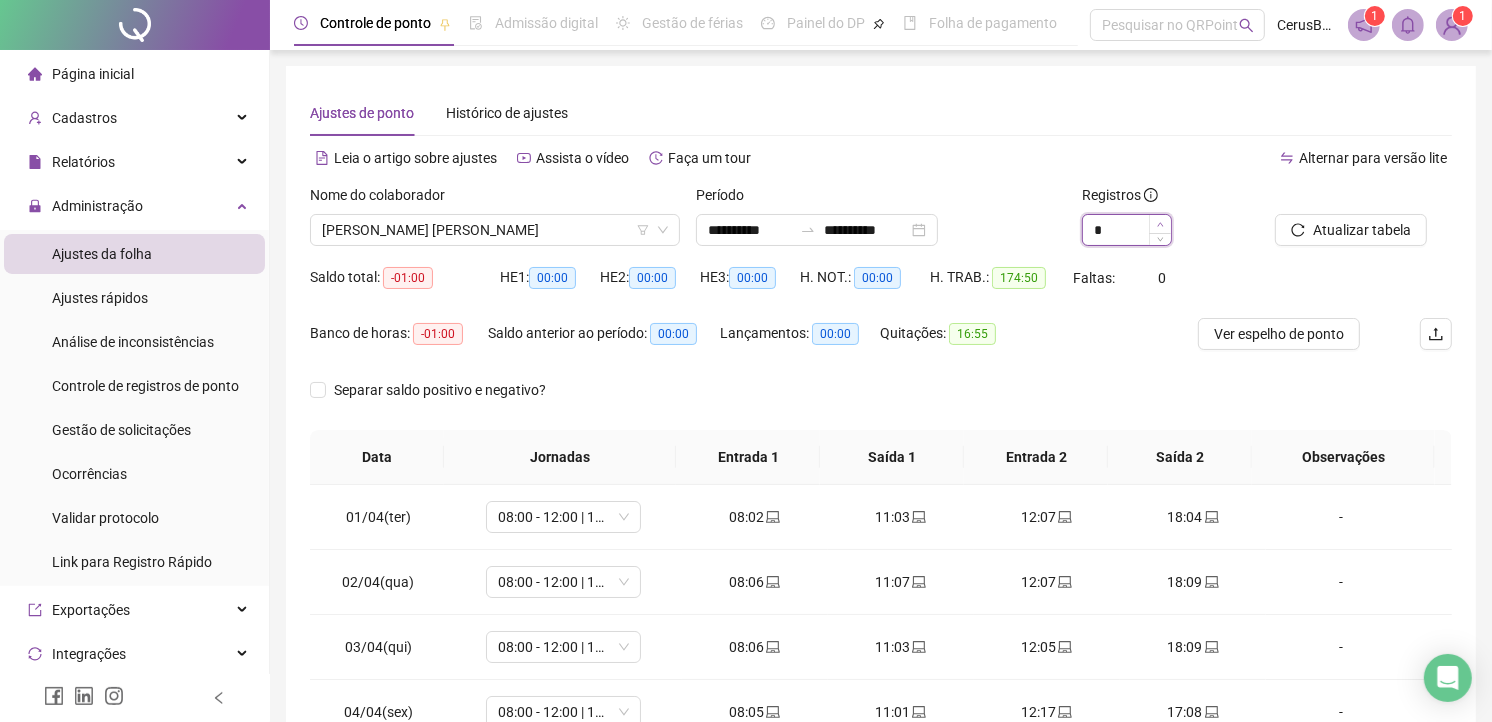 click 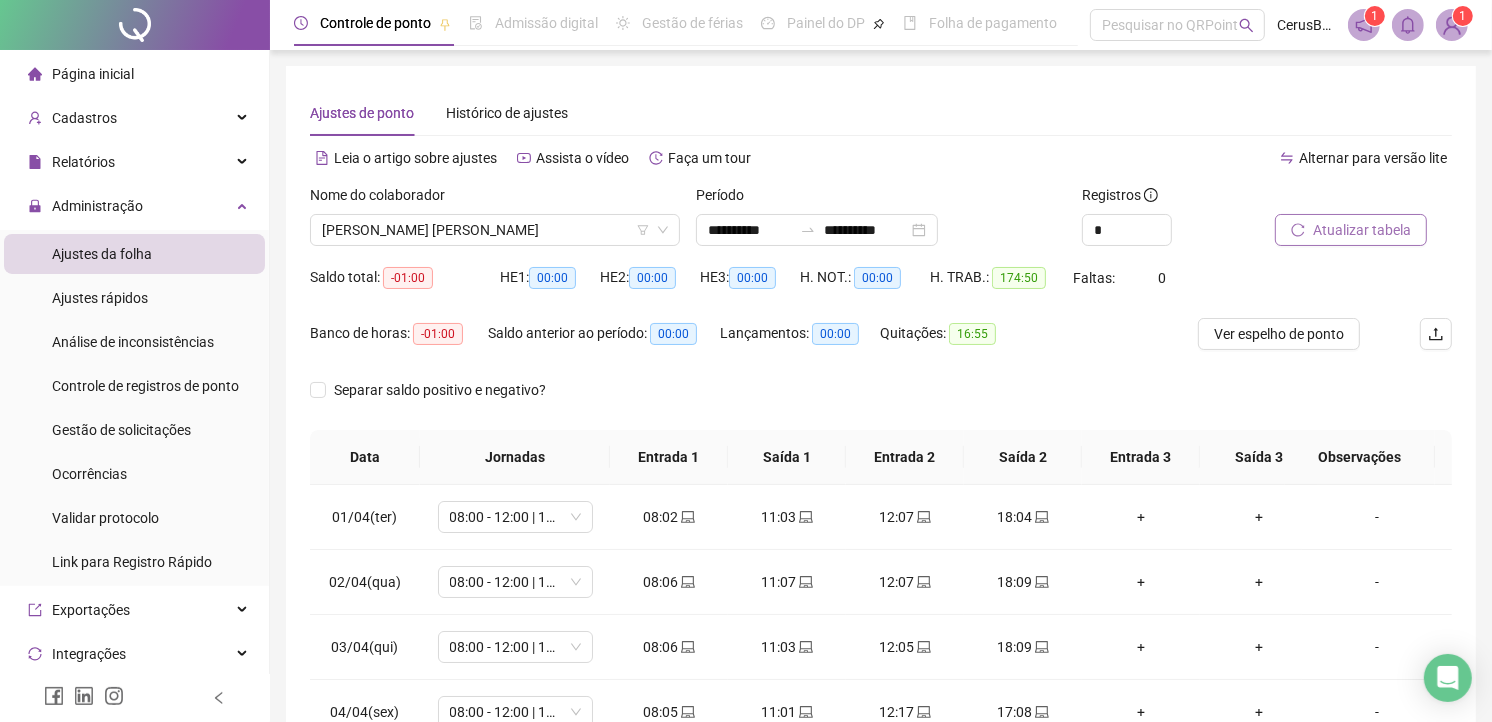click 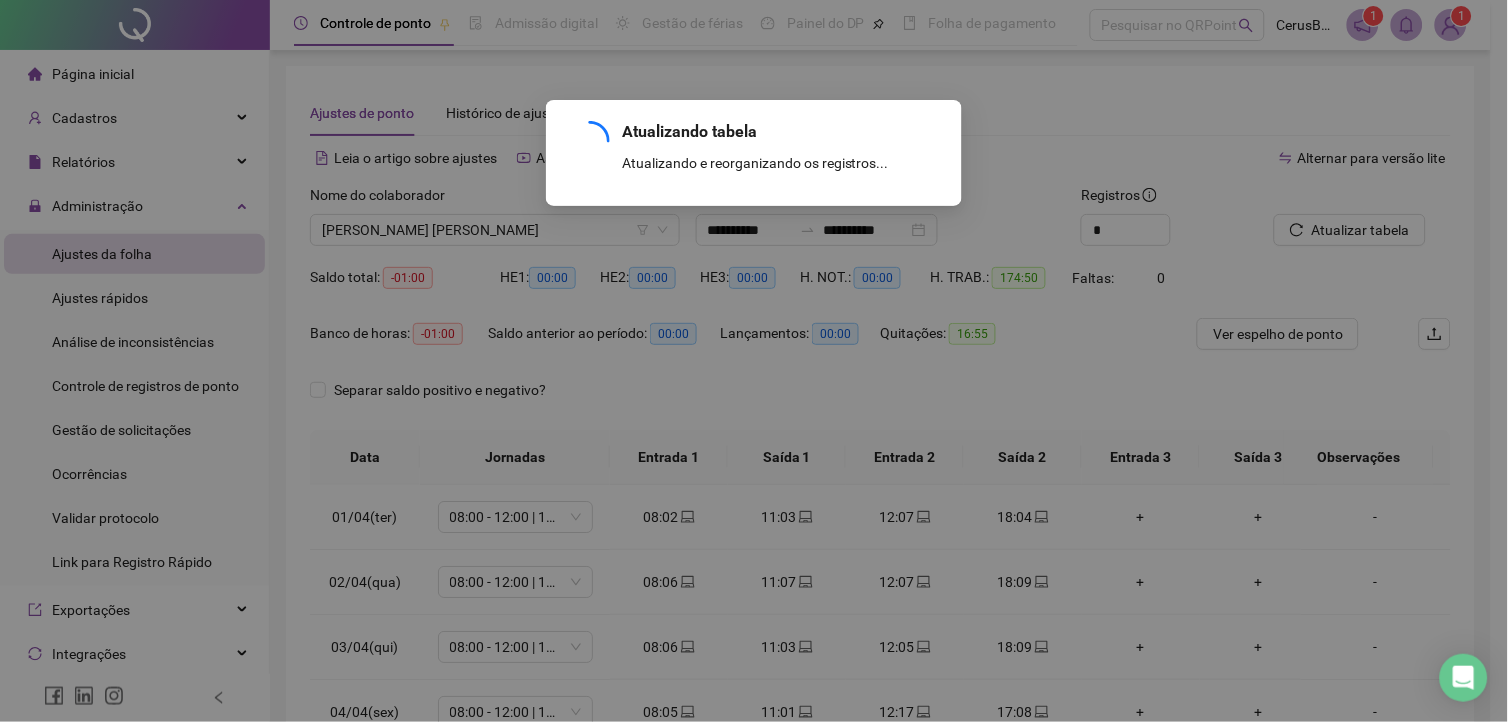 click on "Atualizando tabela Atualizando e reorganizando os registros... OK" at bounding box center [754, 361] 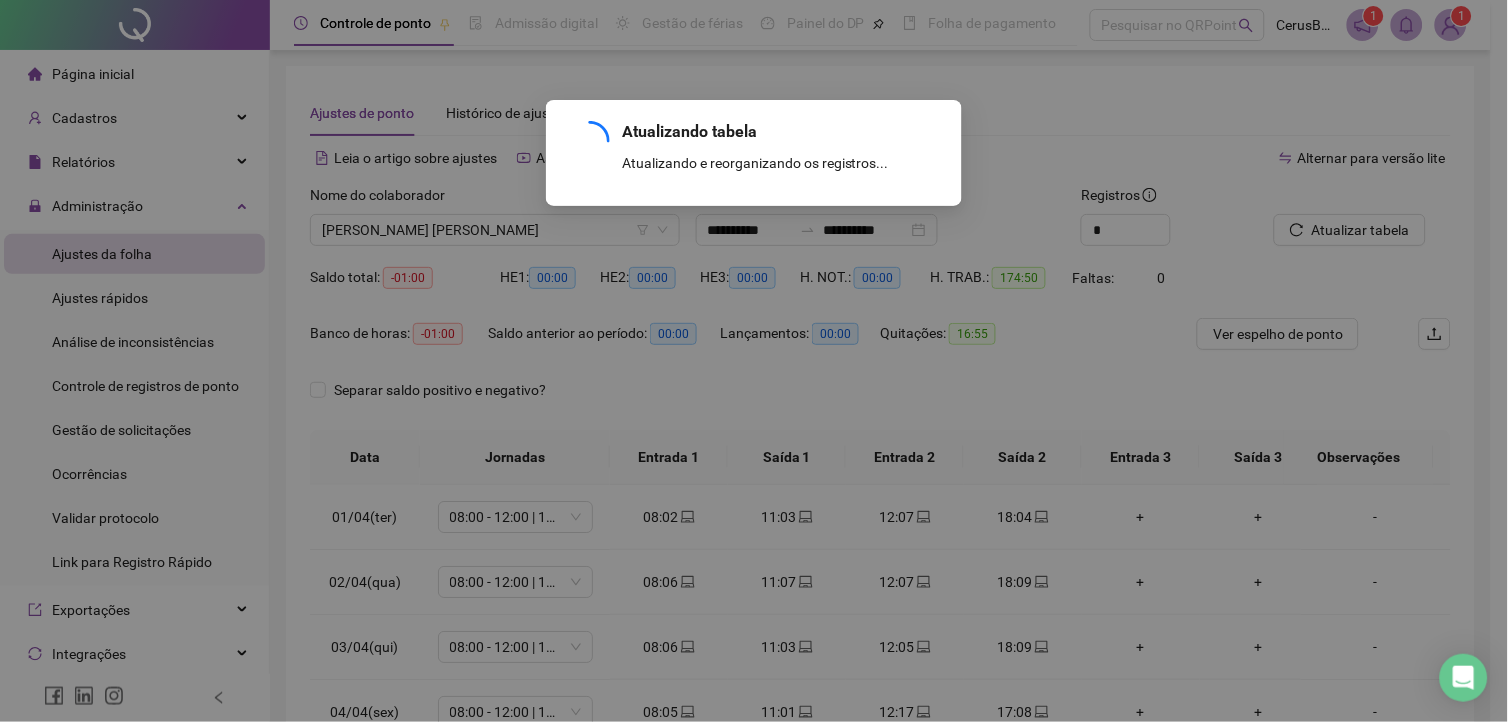 click on "Atualizando tabela Atualizando e reorganizando os registros... OK" at bounding box center [754, 361] 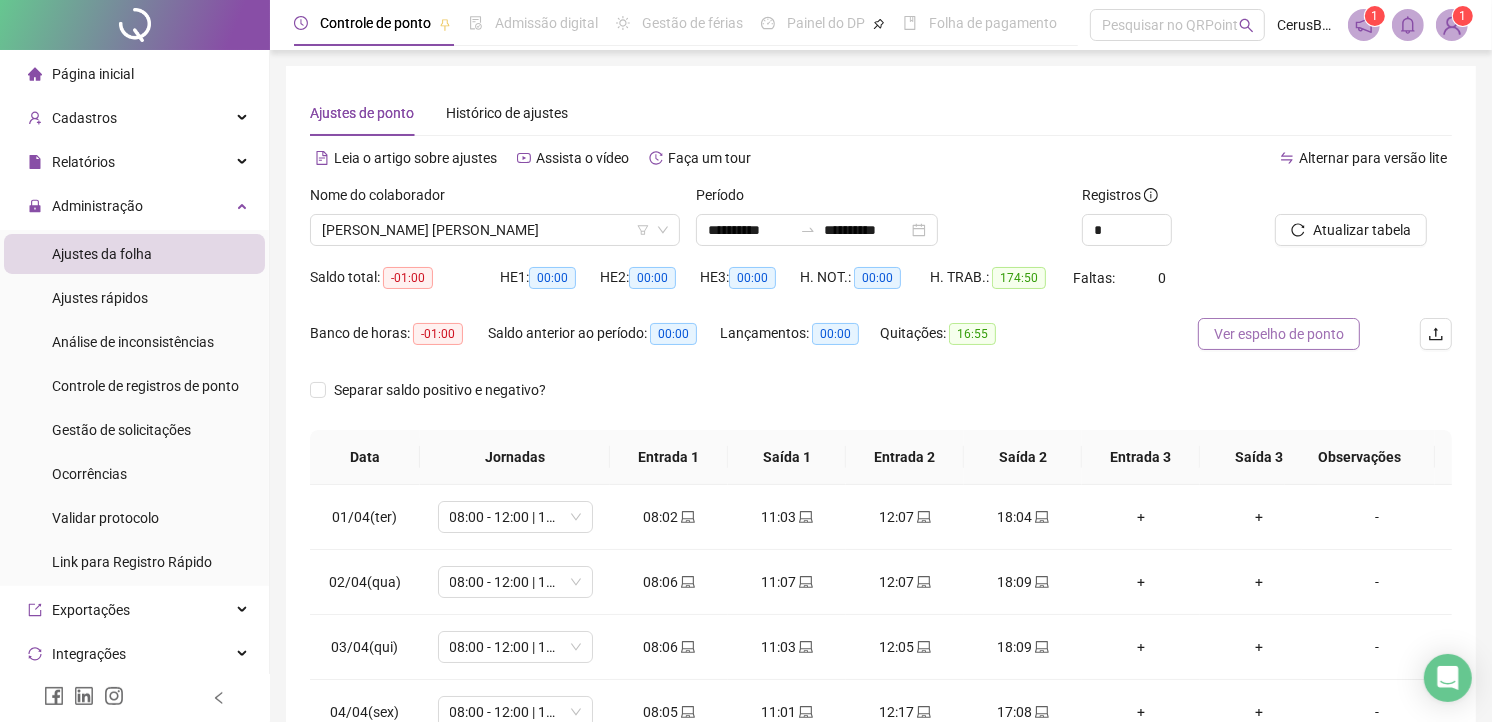 click on "Ver espelho de ponto" at bounding box center [1279, 334] 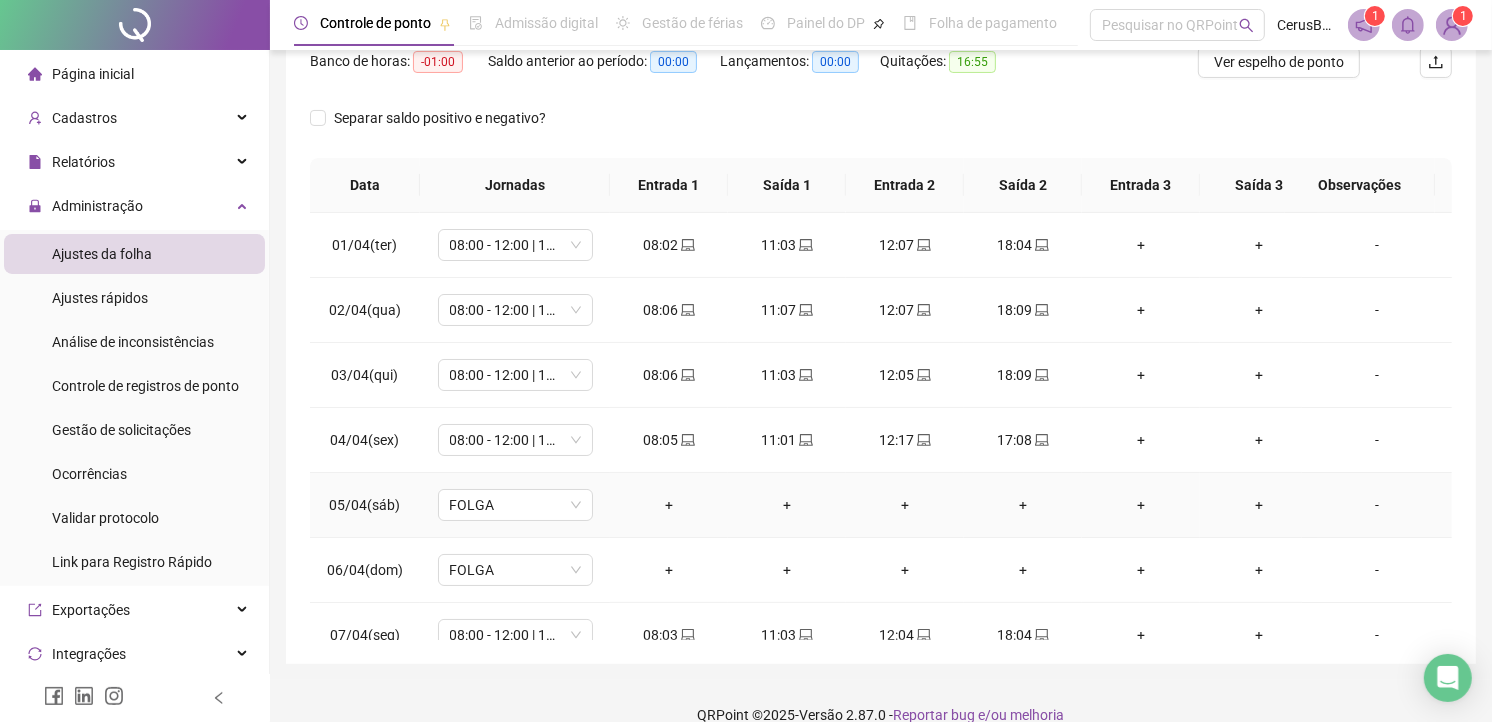 scroll, scrollTop: 300, scrollLeft: 0, axis: vertical 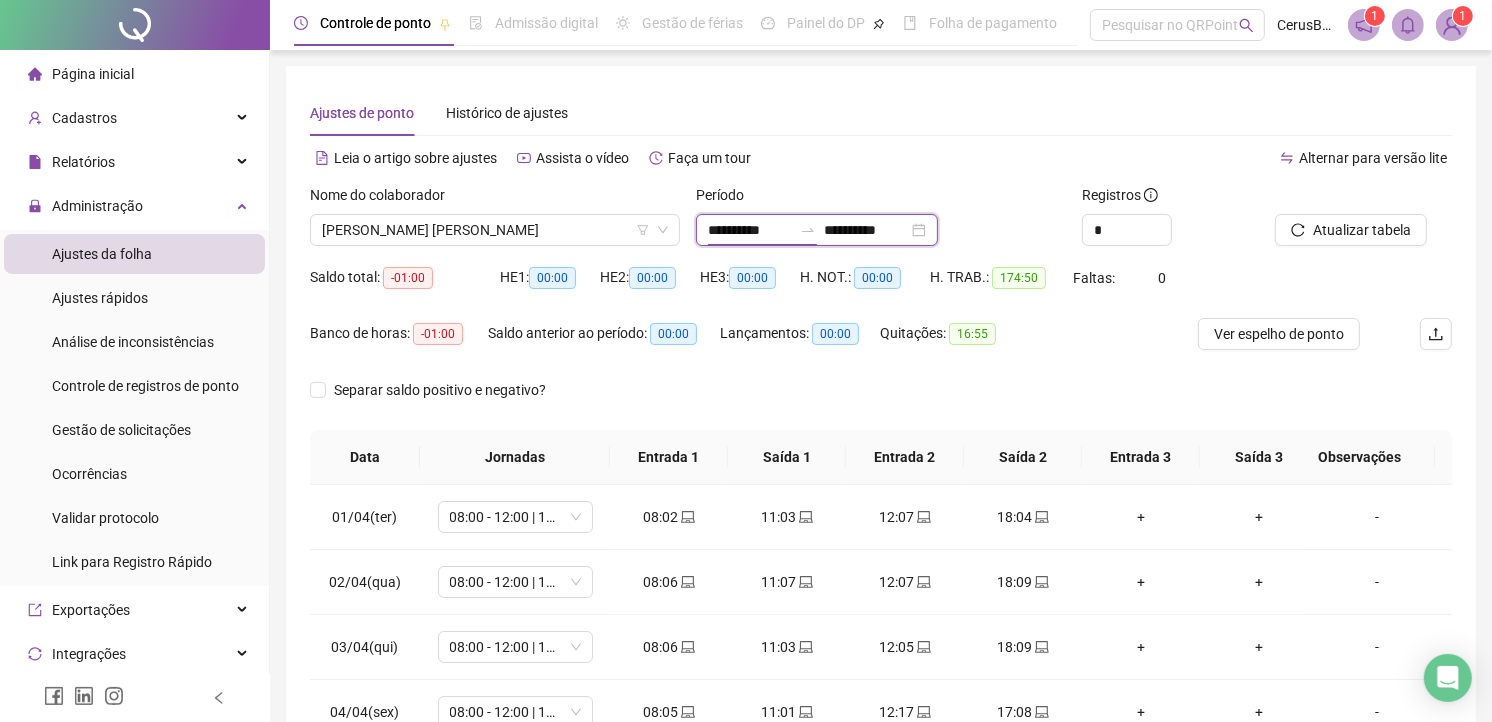 click on "**********" at bounding box center [750, 230] 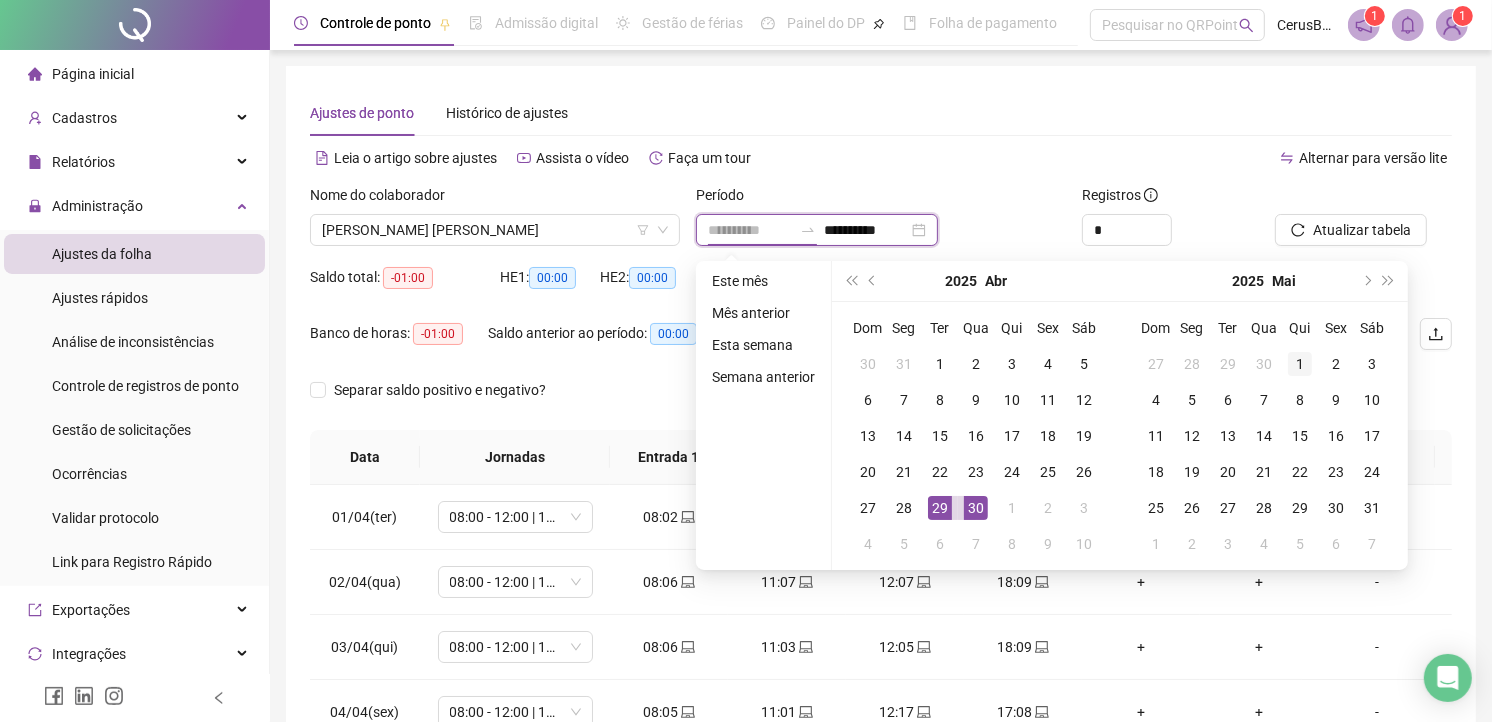 type on "**********" 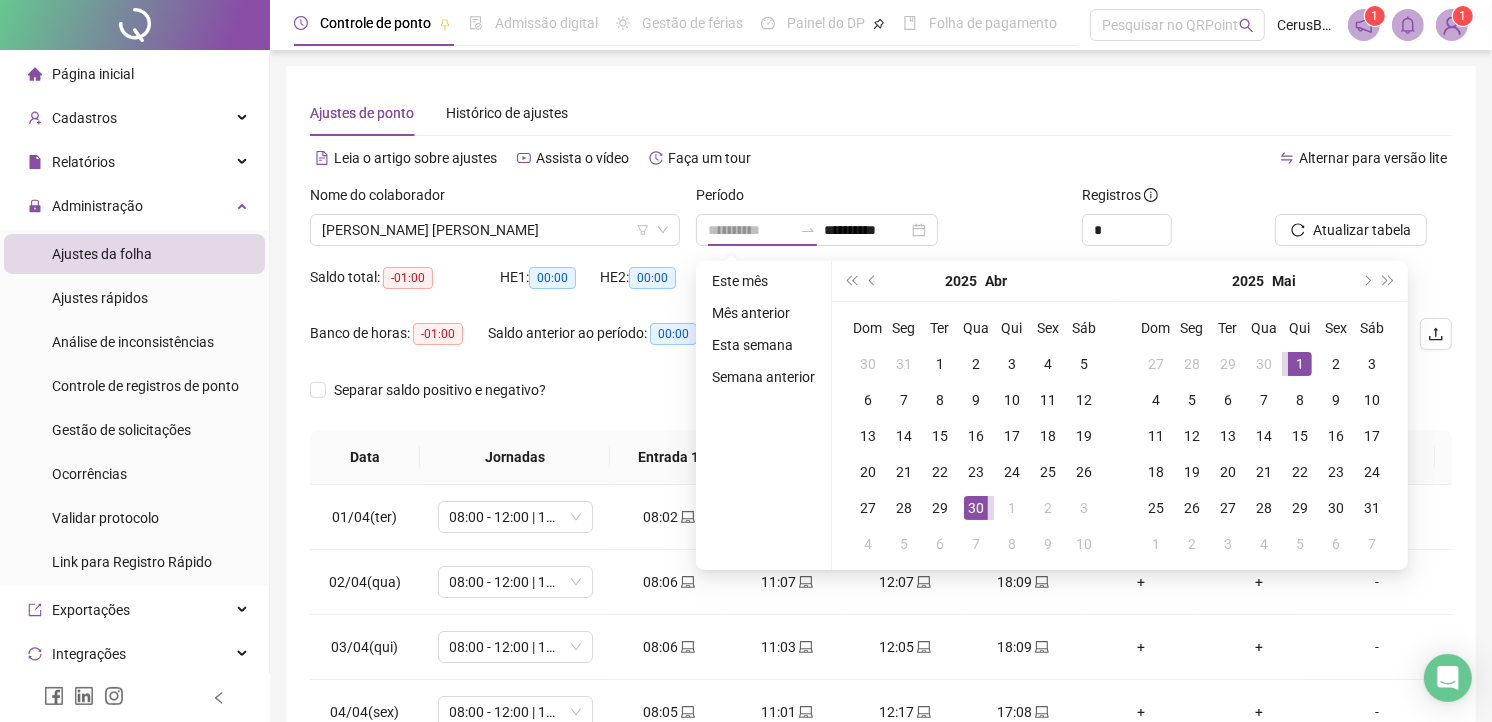 click on "1" at bounding box center [1300, 364] 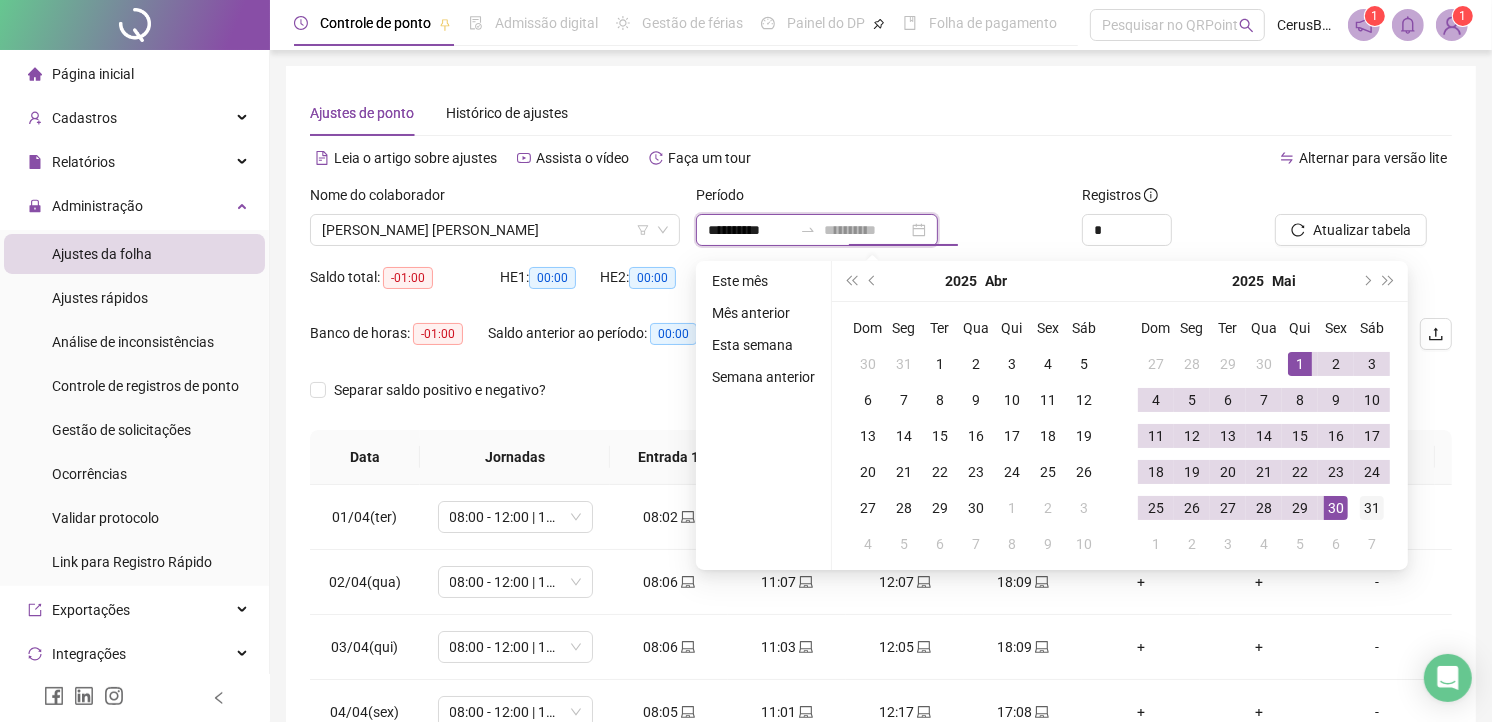 type on "**********" 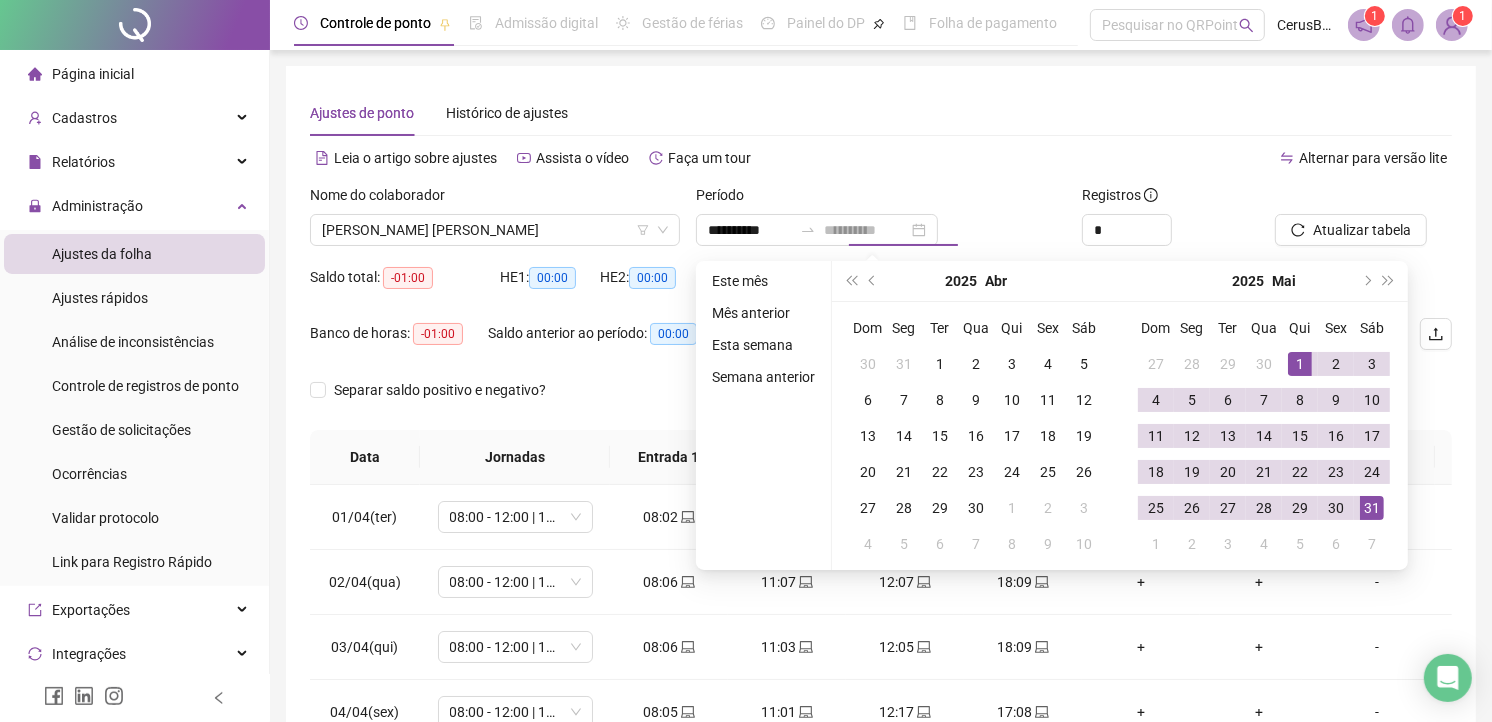 click on "31" at bounding box center (1372, 508) 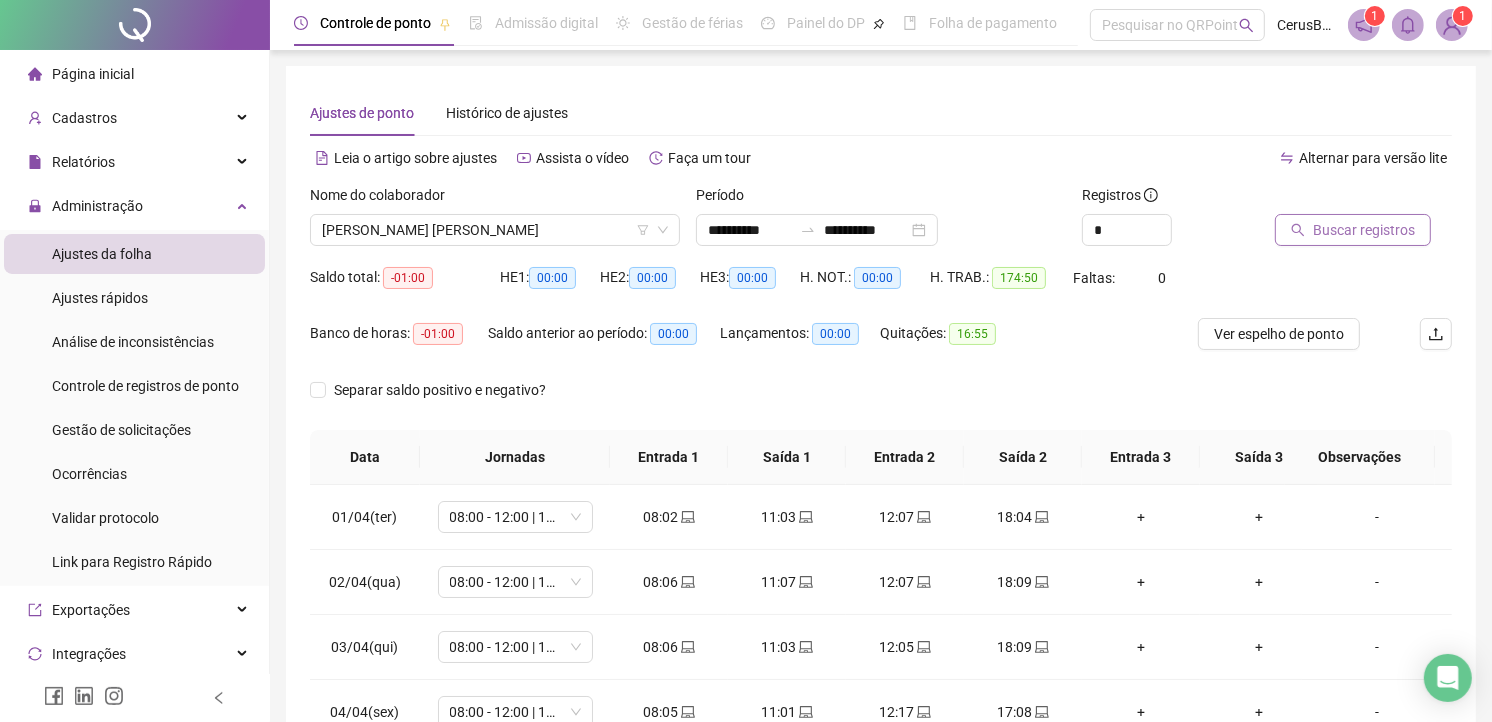 click on "Buscar registros" at bounding box center (1364, 230) 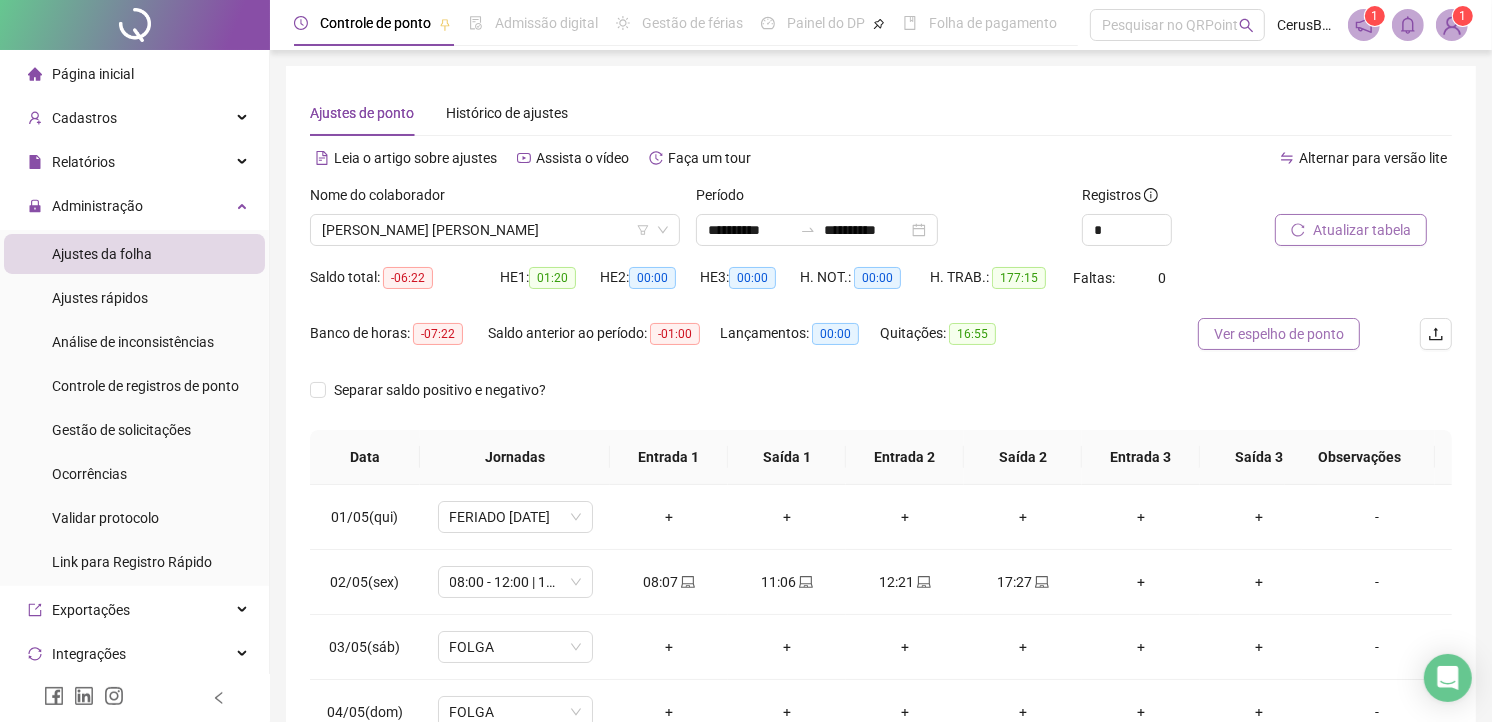 click on "Ver espelho de ponto" at bounding box center (1279, 334) 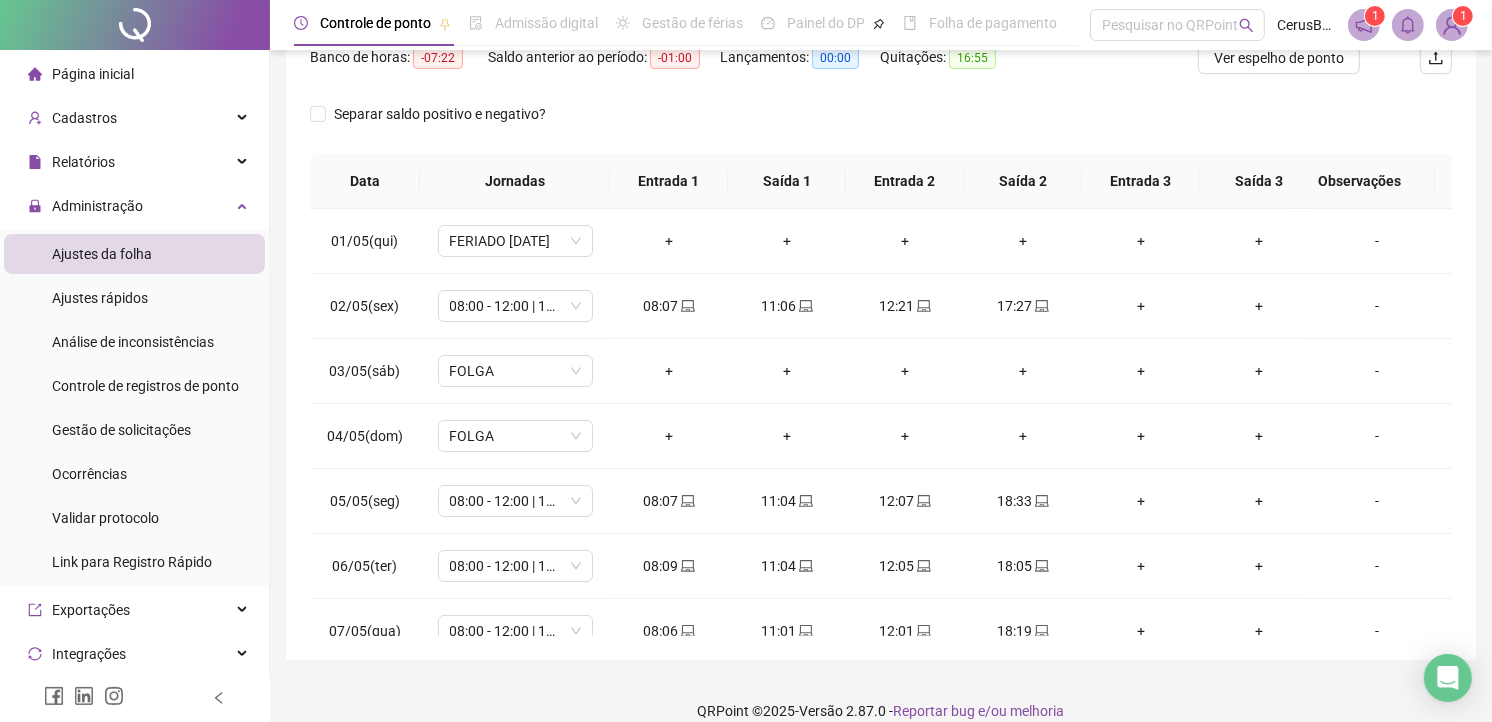 scroll, scrollTop: 300, scrollLeft: 0, axis: vertical 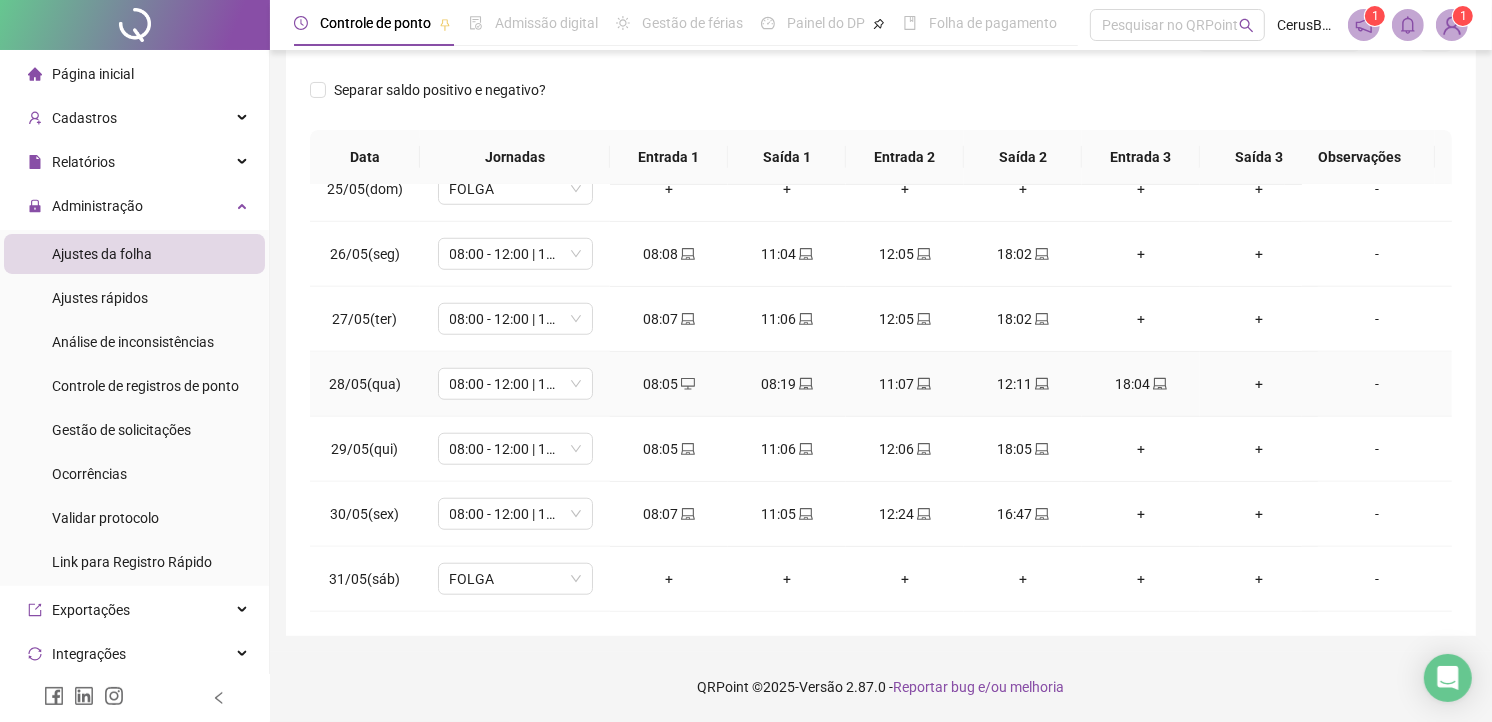 click on "08:19" at bounding box center (787, 384) 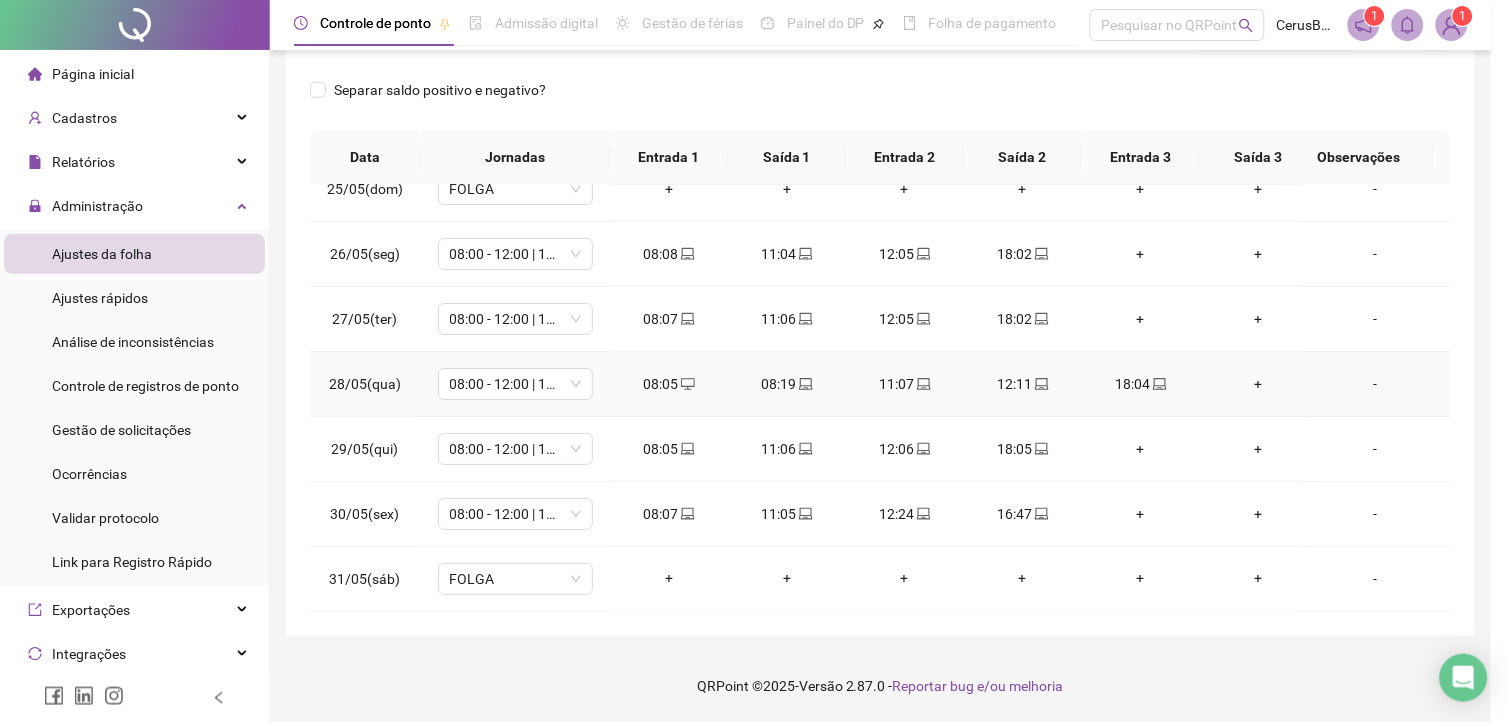 type on "**********" 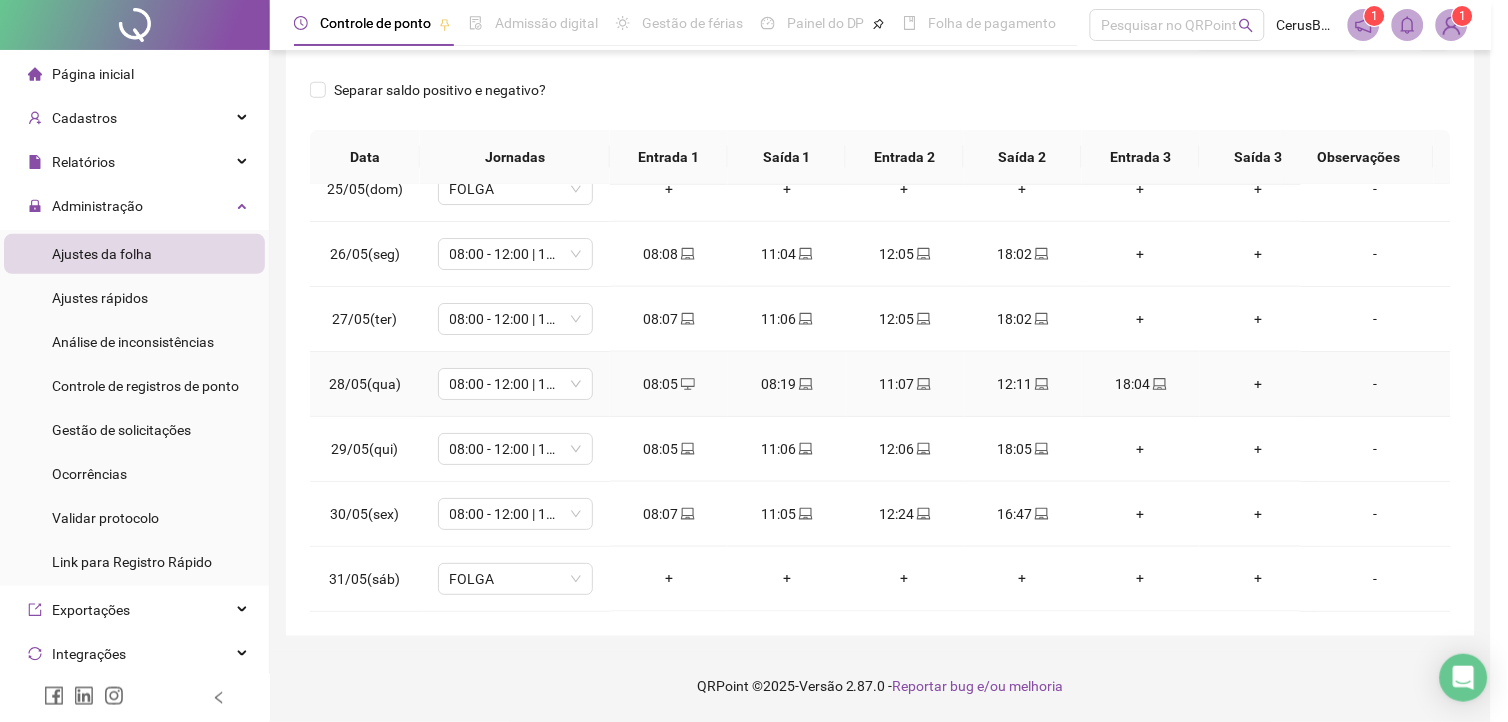 type on "**********" 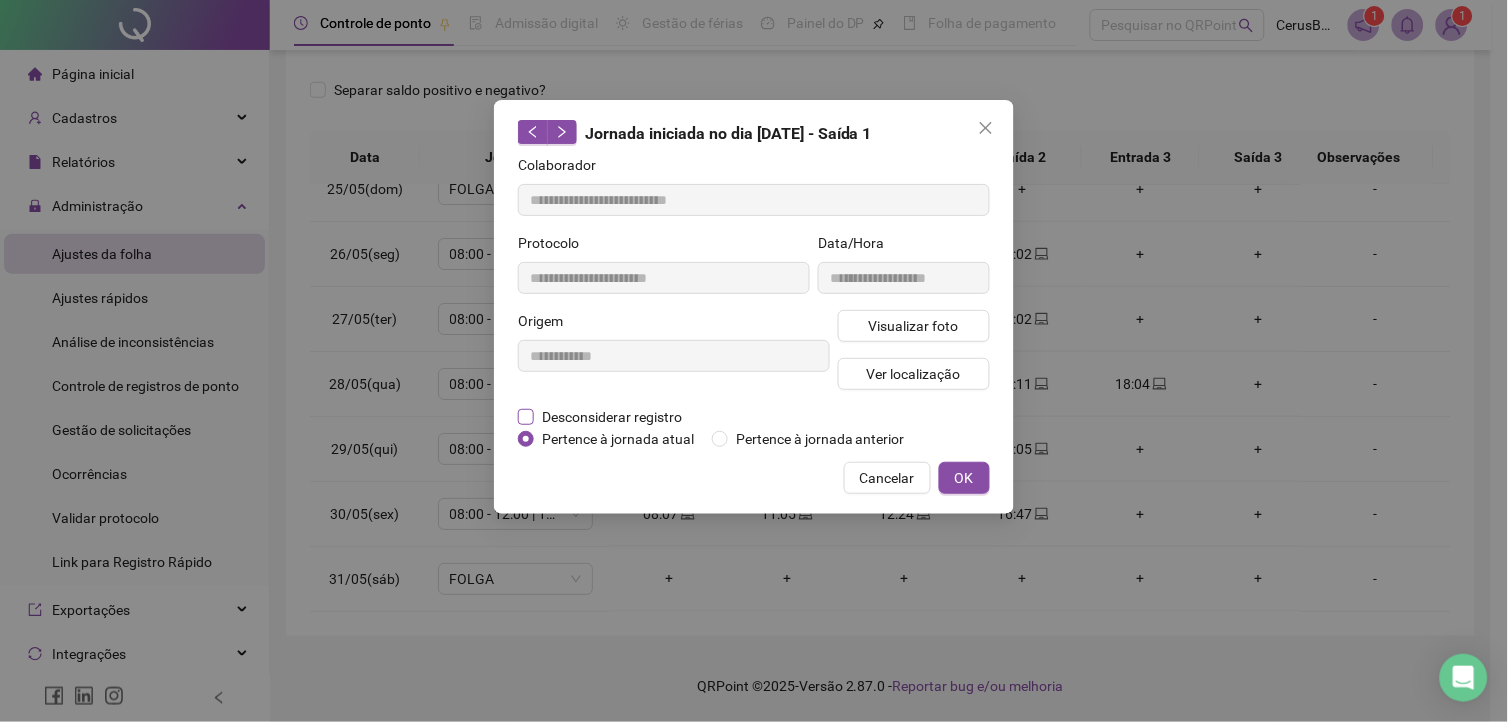 click on "Desconsiderar registro" at bounding box center [612, 417] 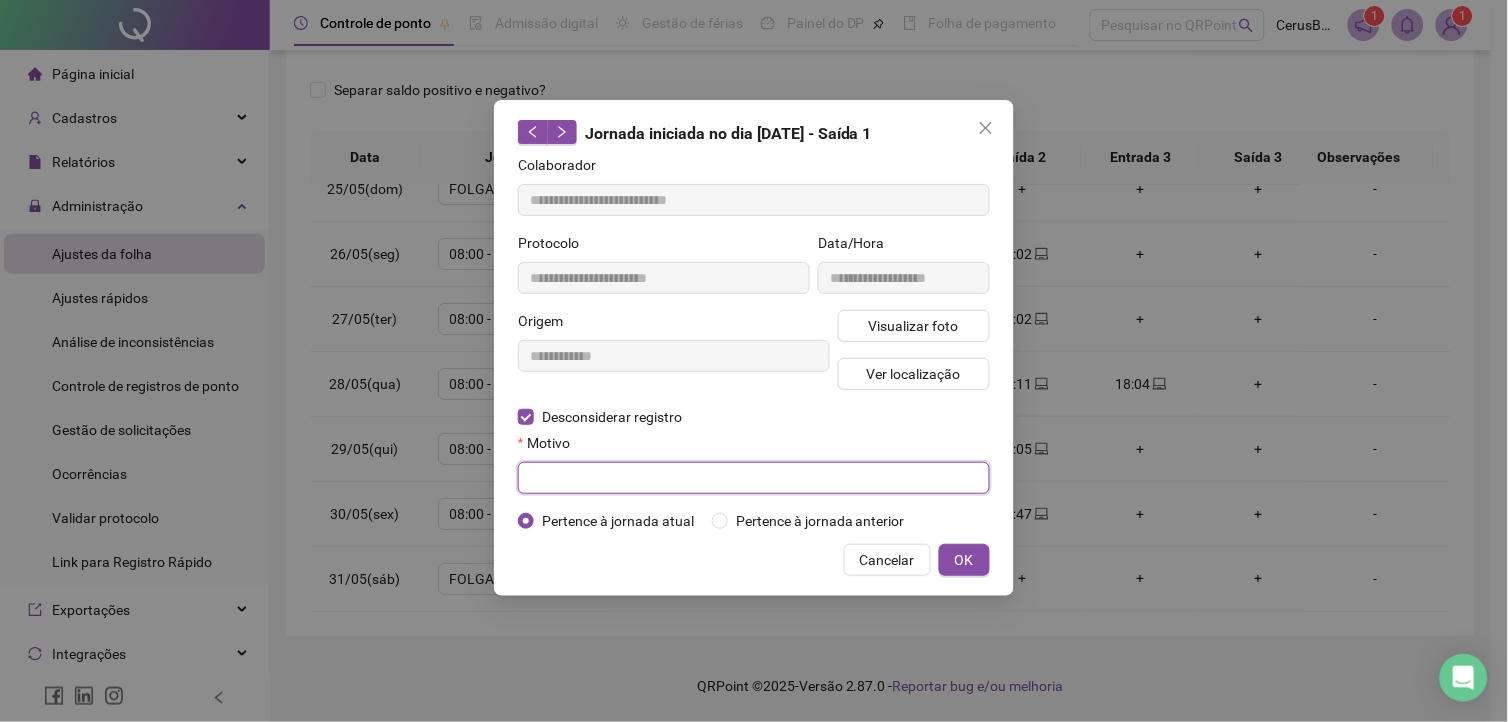 click at bounding box center (754, 478) 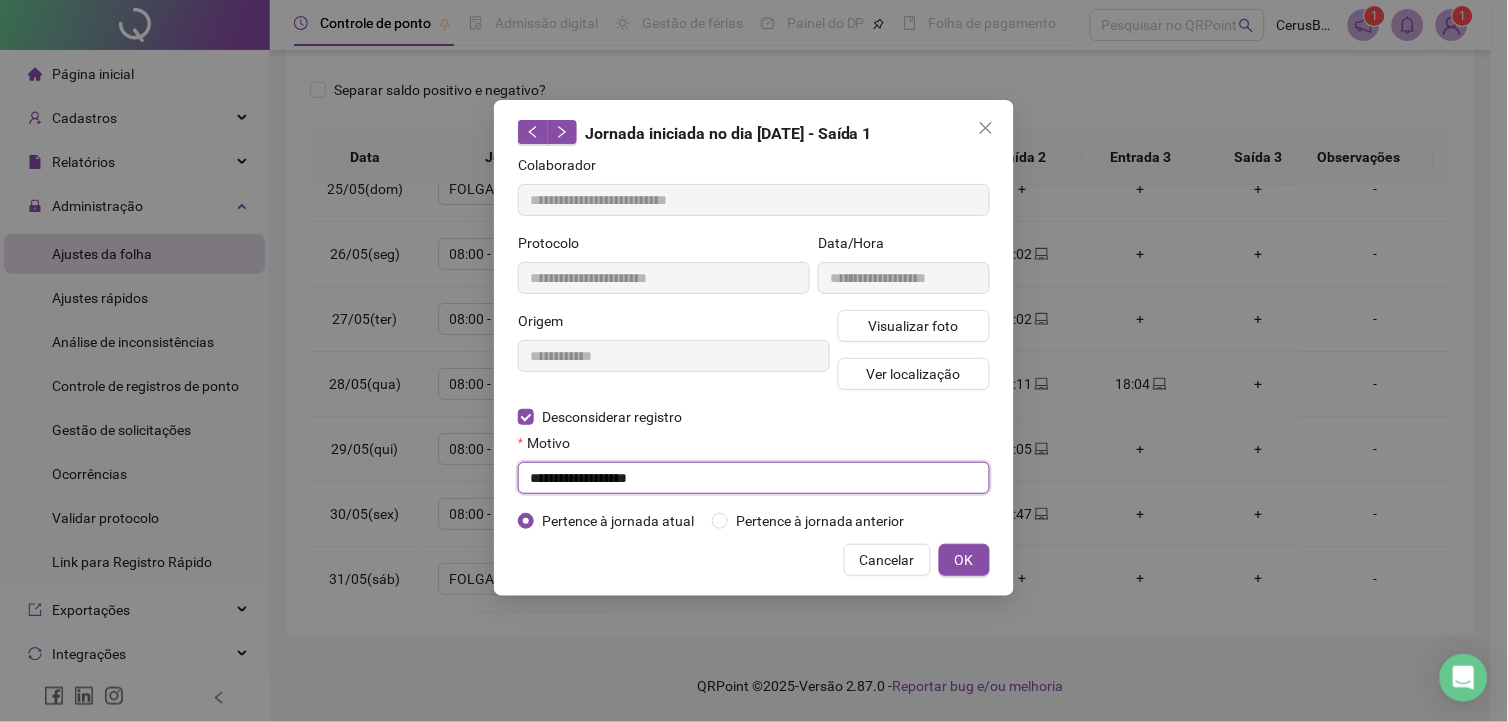 type on "**********" 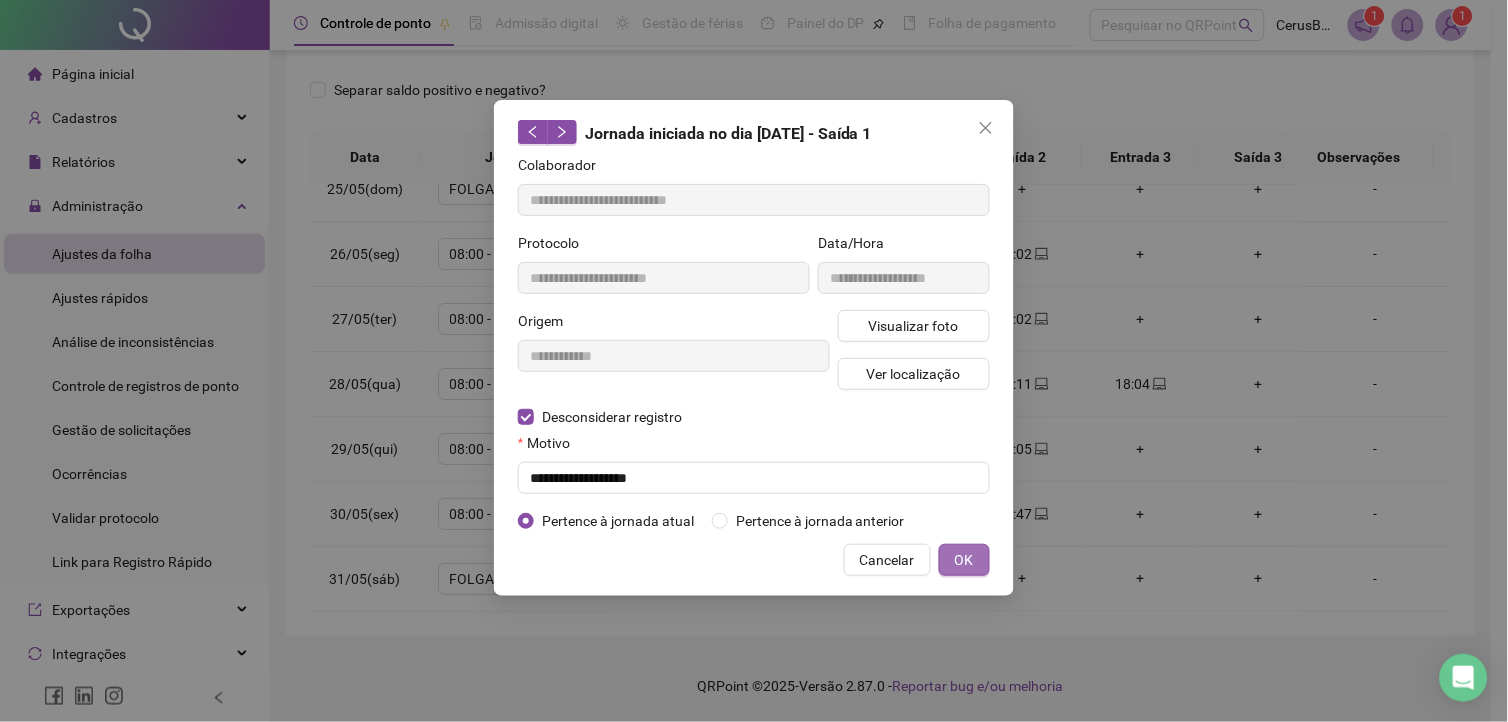 click on "OK" at bounding box center (964, 560) 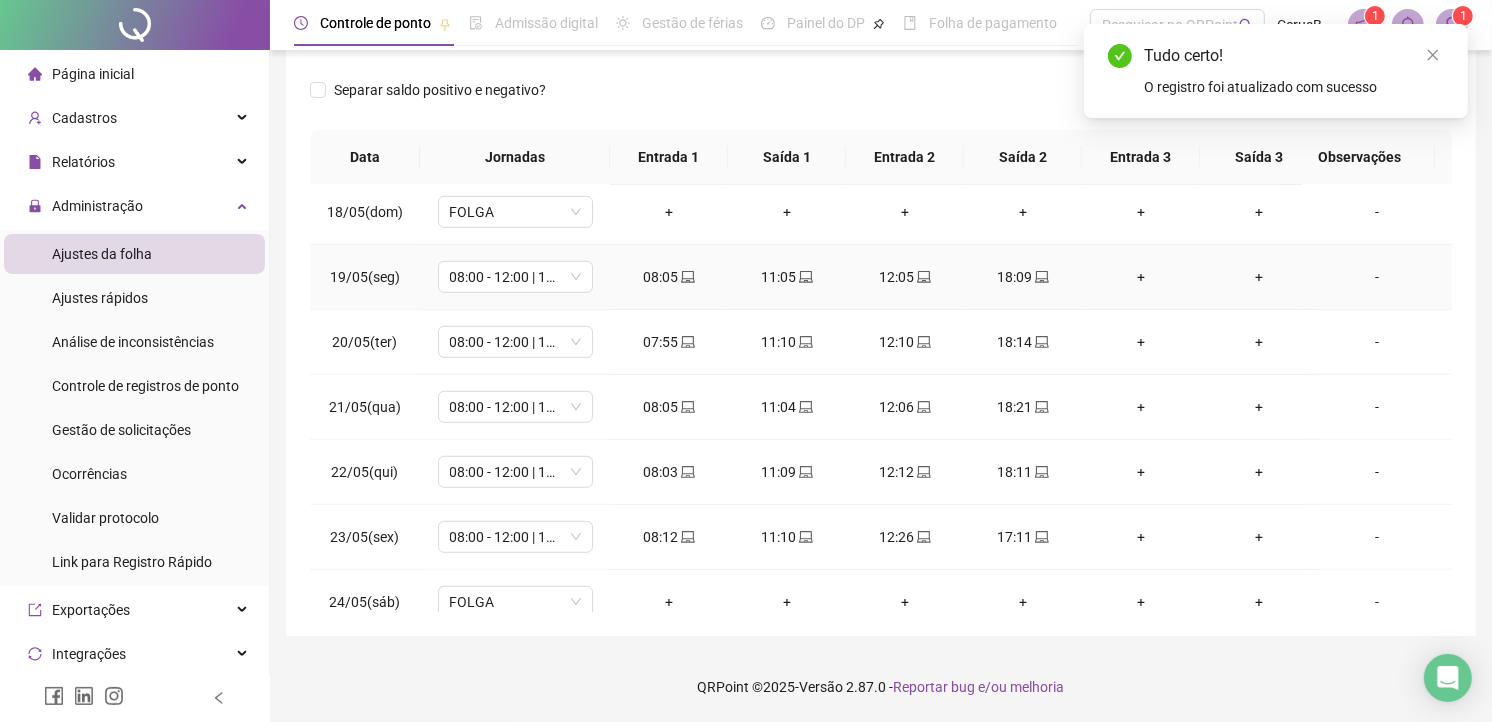 scroll, scrollTop: 941, scrollLeft: 0, axis: vertical 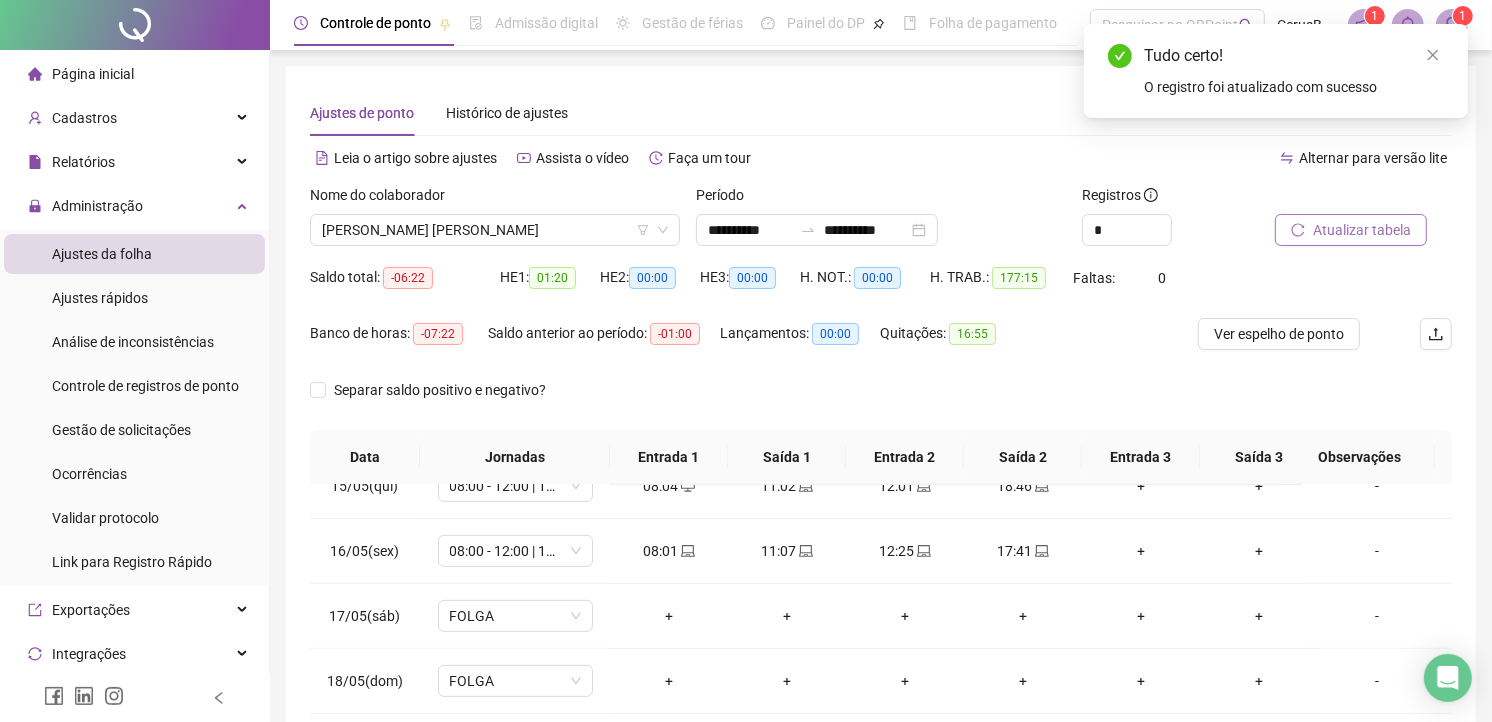 click on "Atualizar tabela" at bounding box center (1351, 230) 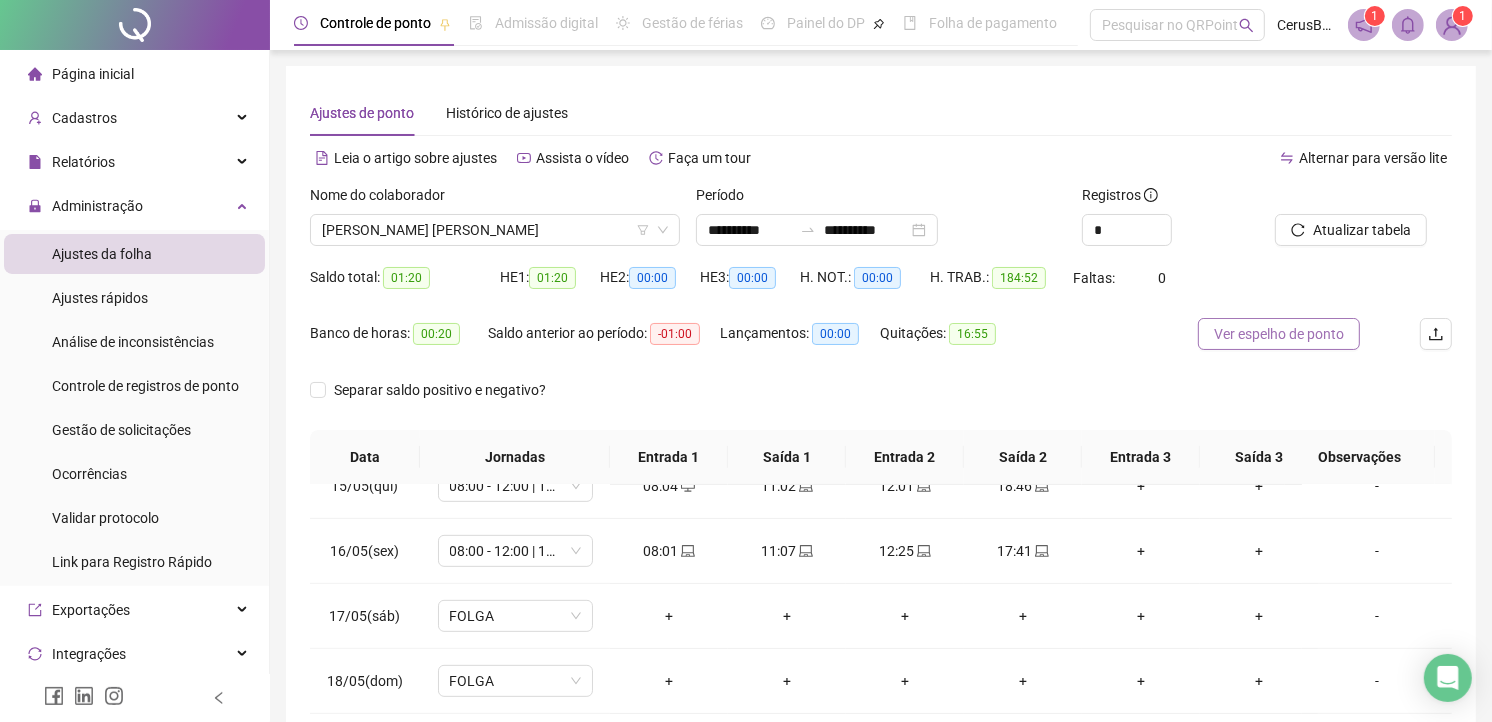 click on "Ver espelho de ponto" at bounding box center (1279, 334) 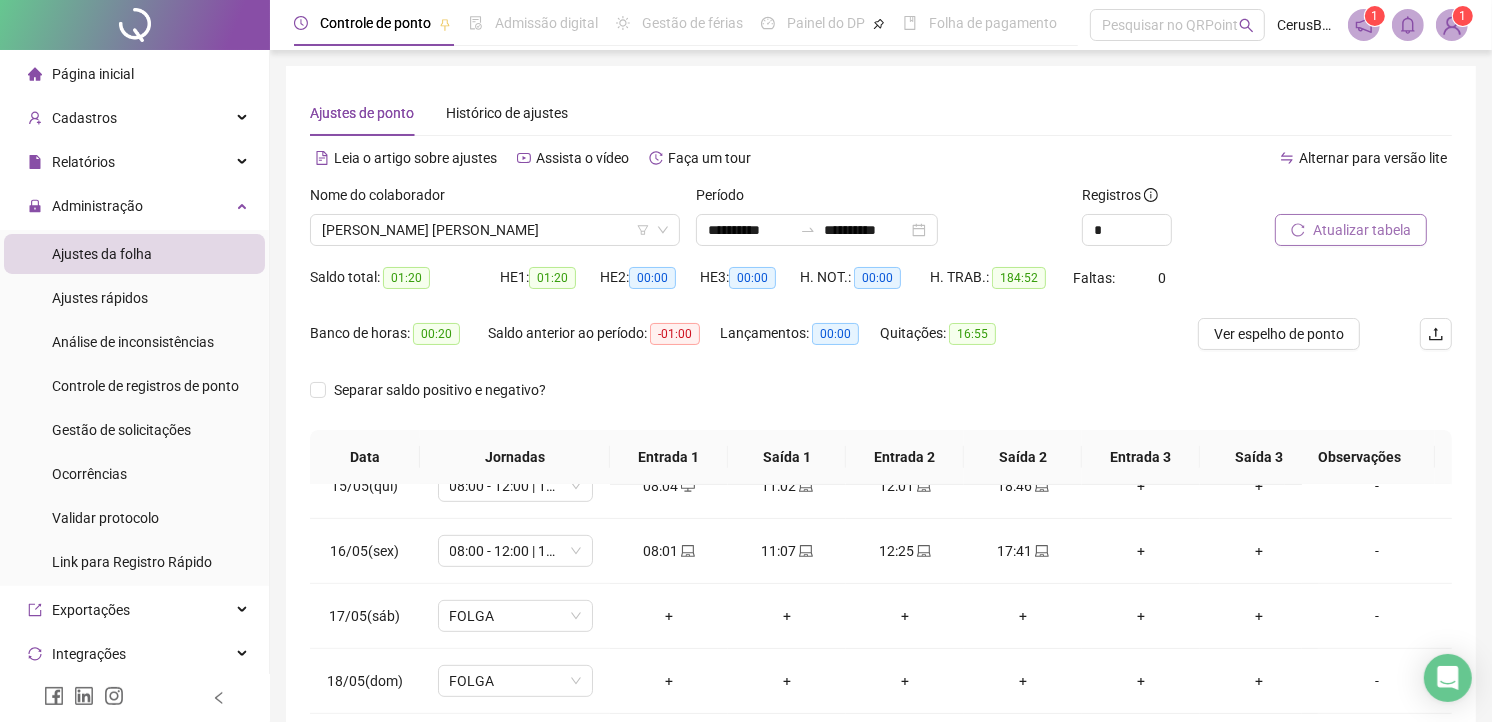 click on "Atualizar tabela" at bounding box center (1362, 230) 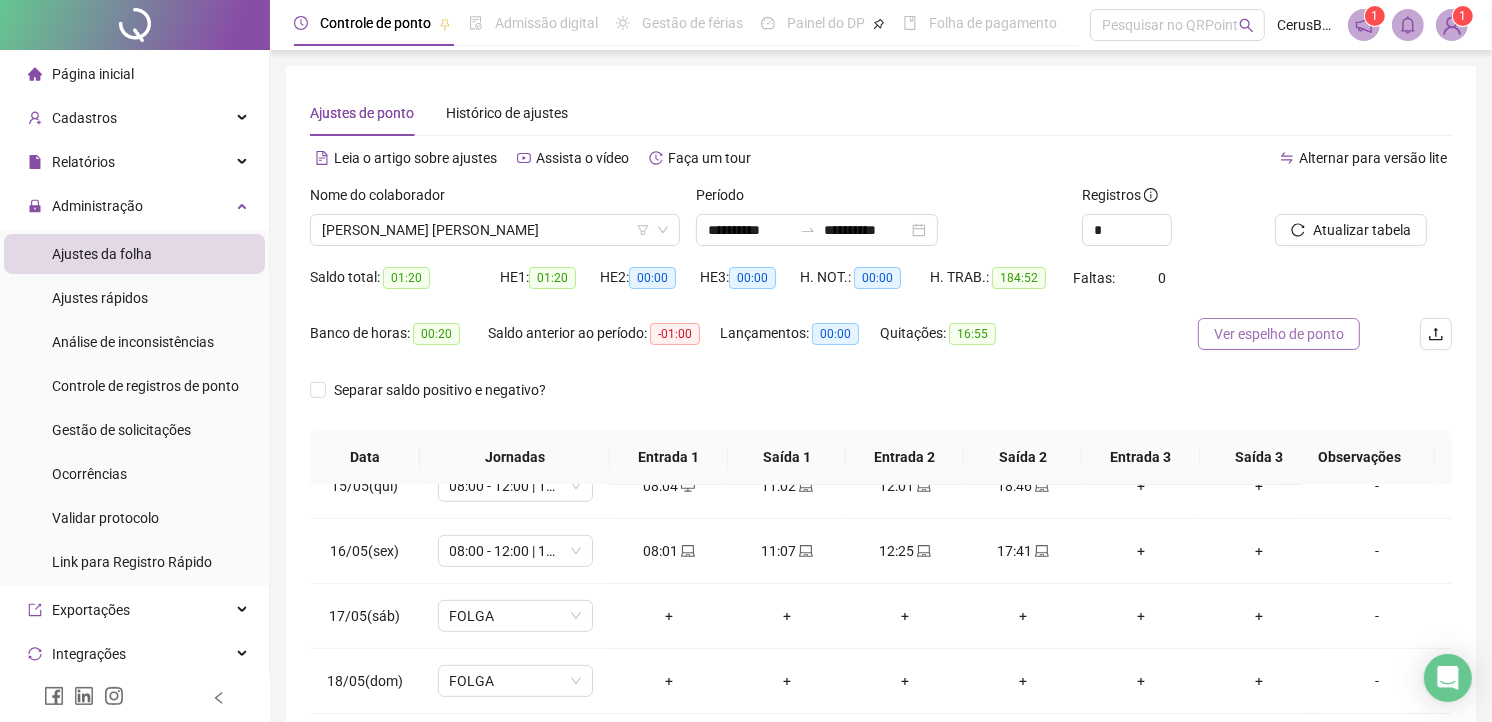 click on "Ver espelho de ponto" at bounding box center (1279, 334) 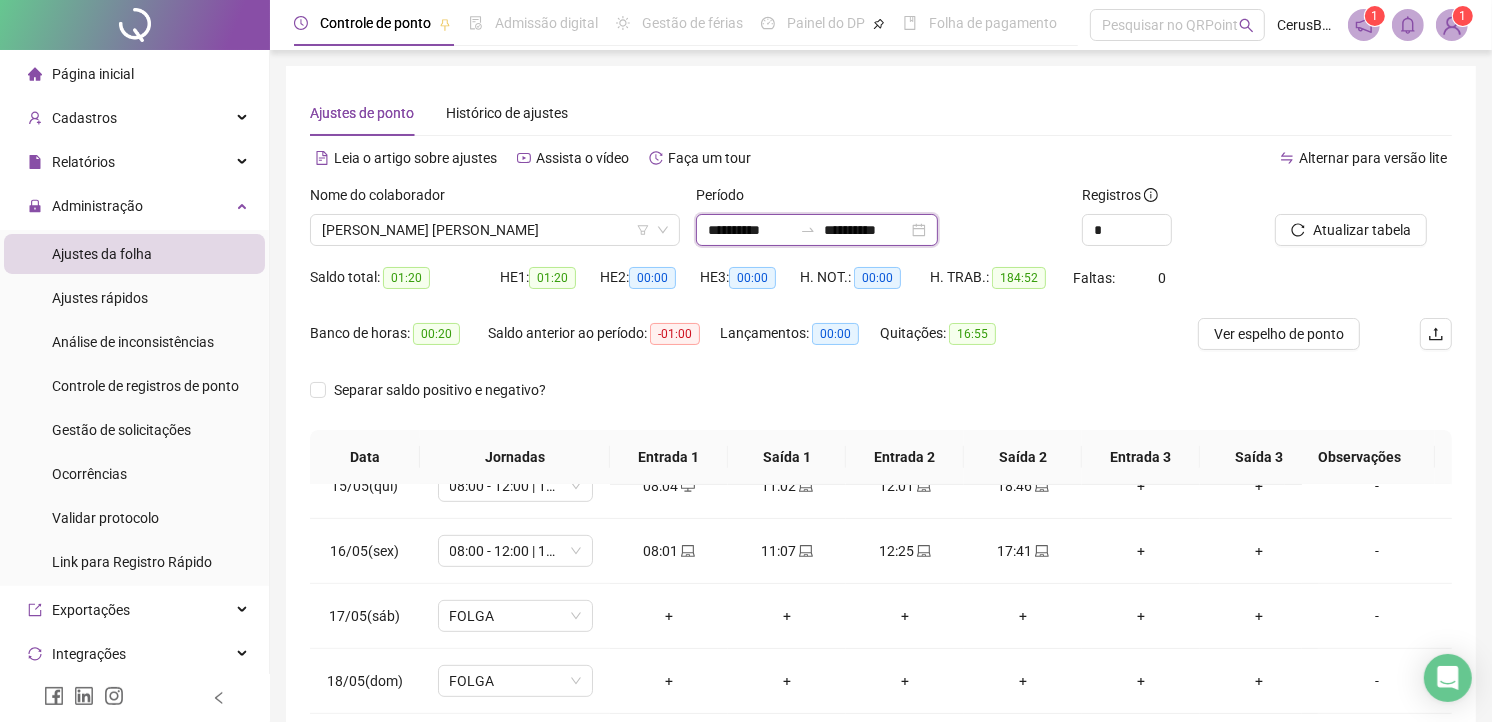 click on "**********" at bounding box center [750, 230] 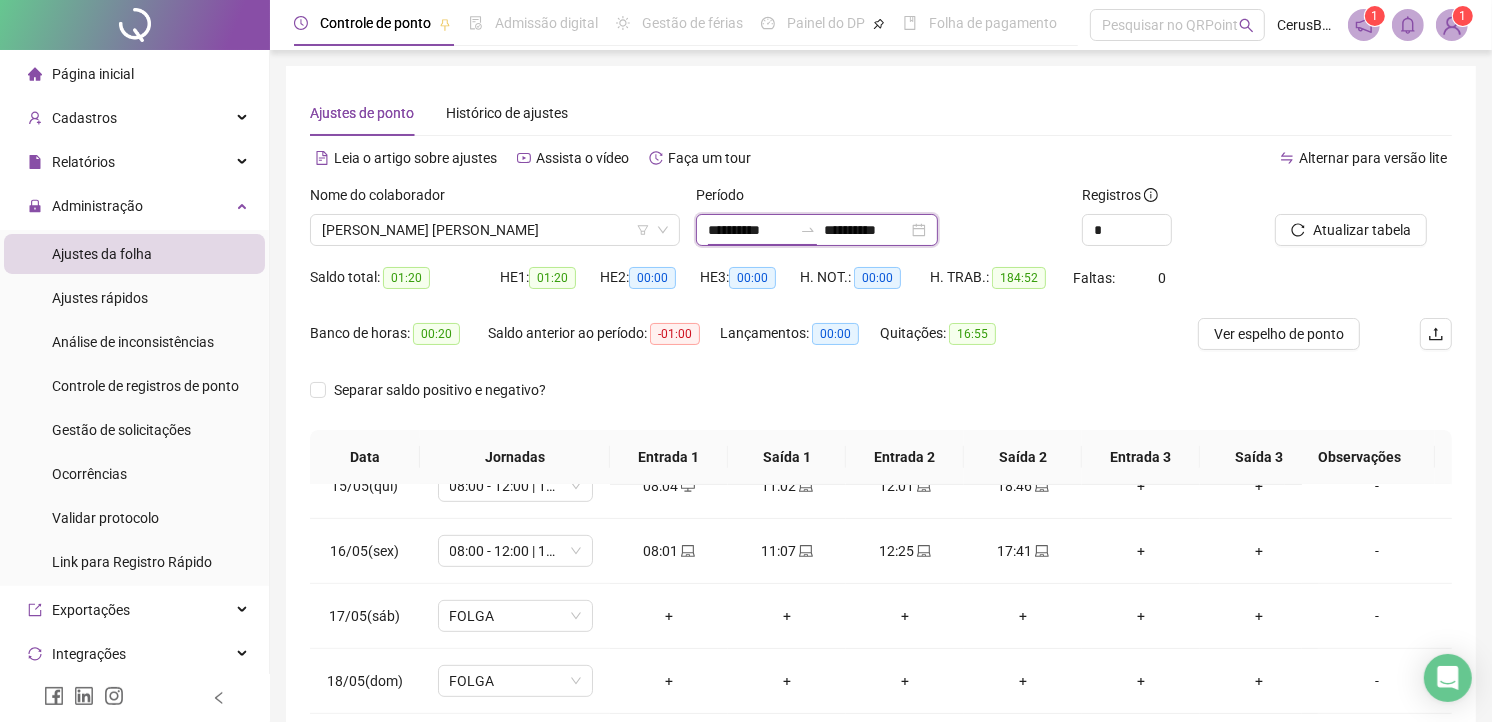 type on "**********" 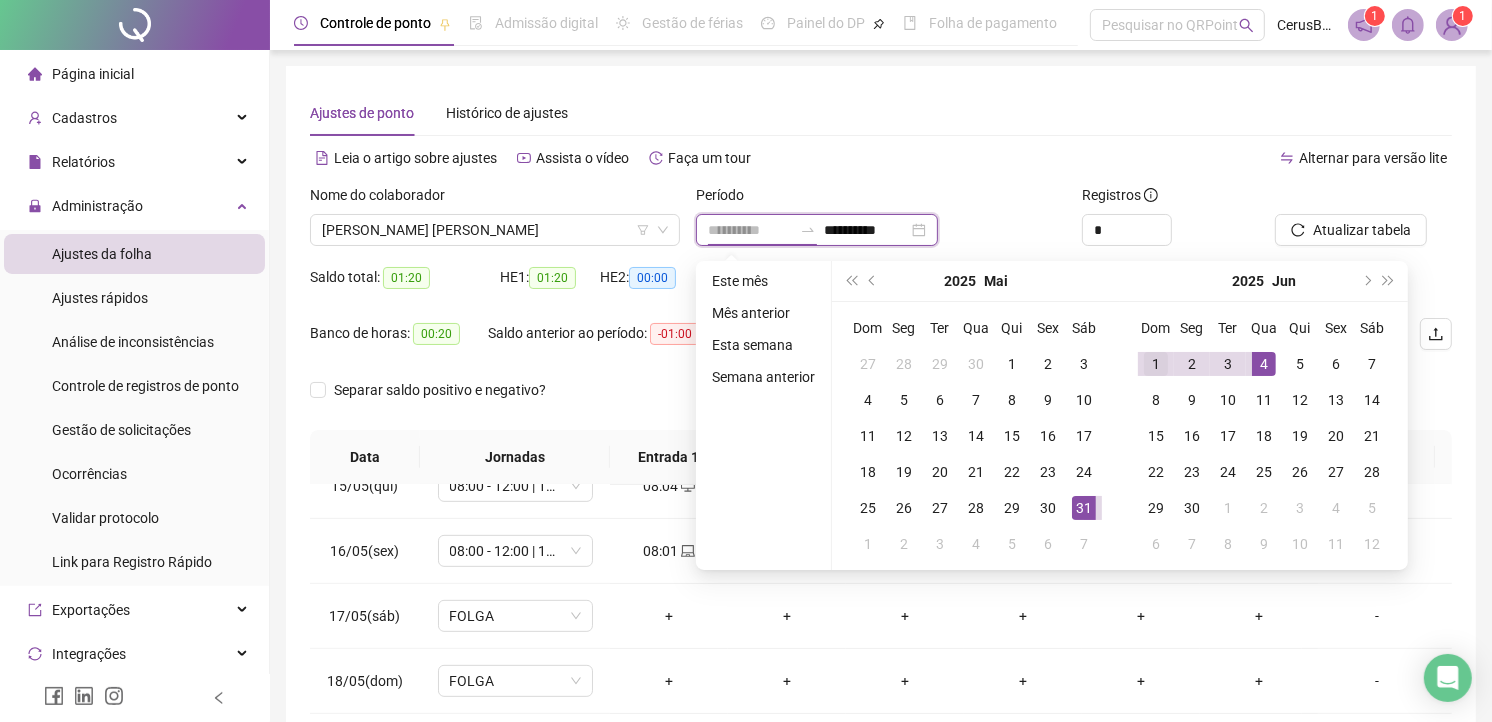 type on "**********" 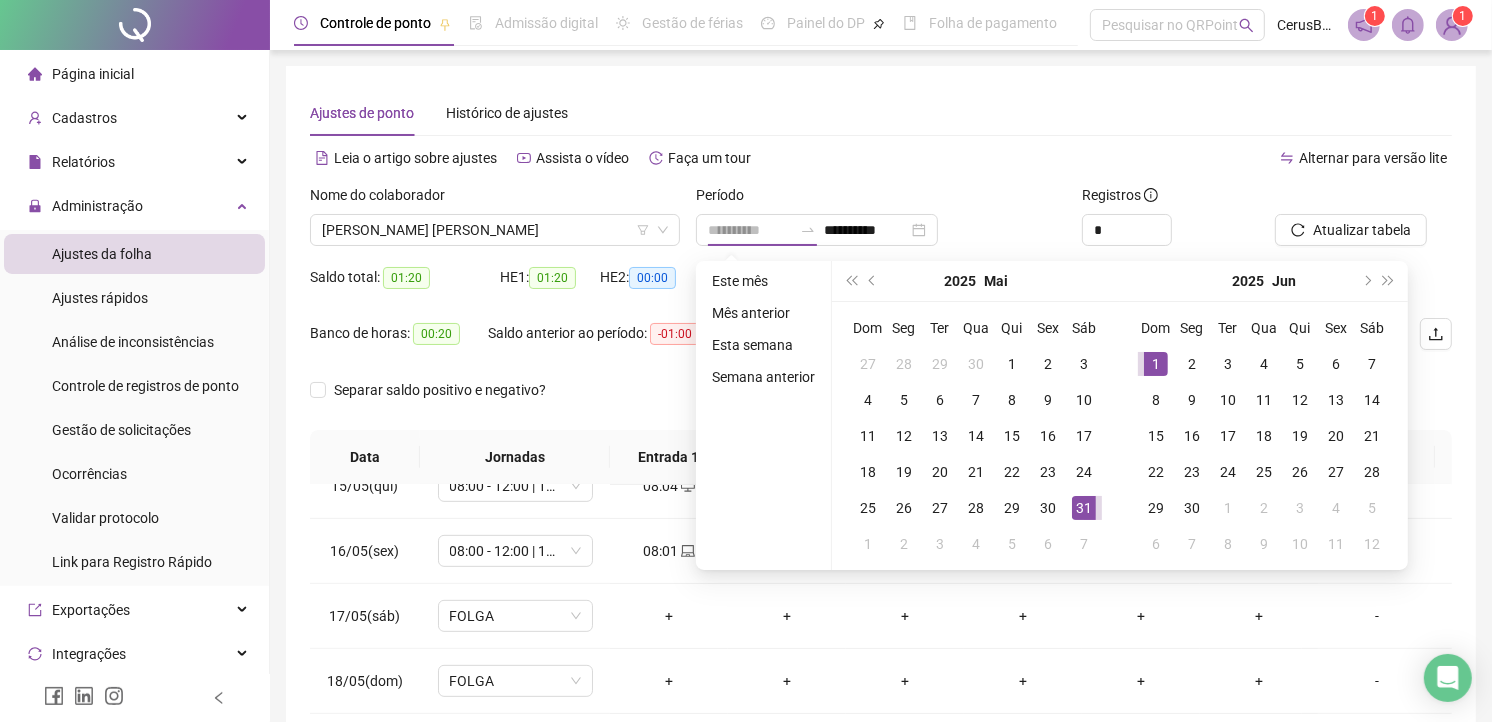click on "1" at bounding box center (1156, 364) 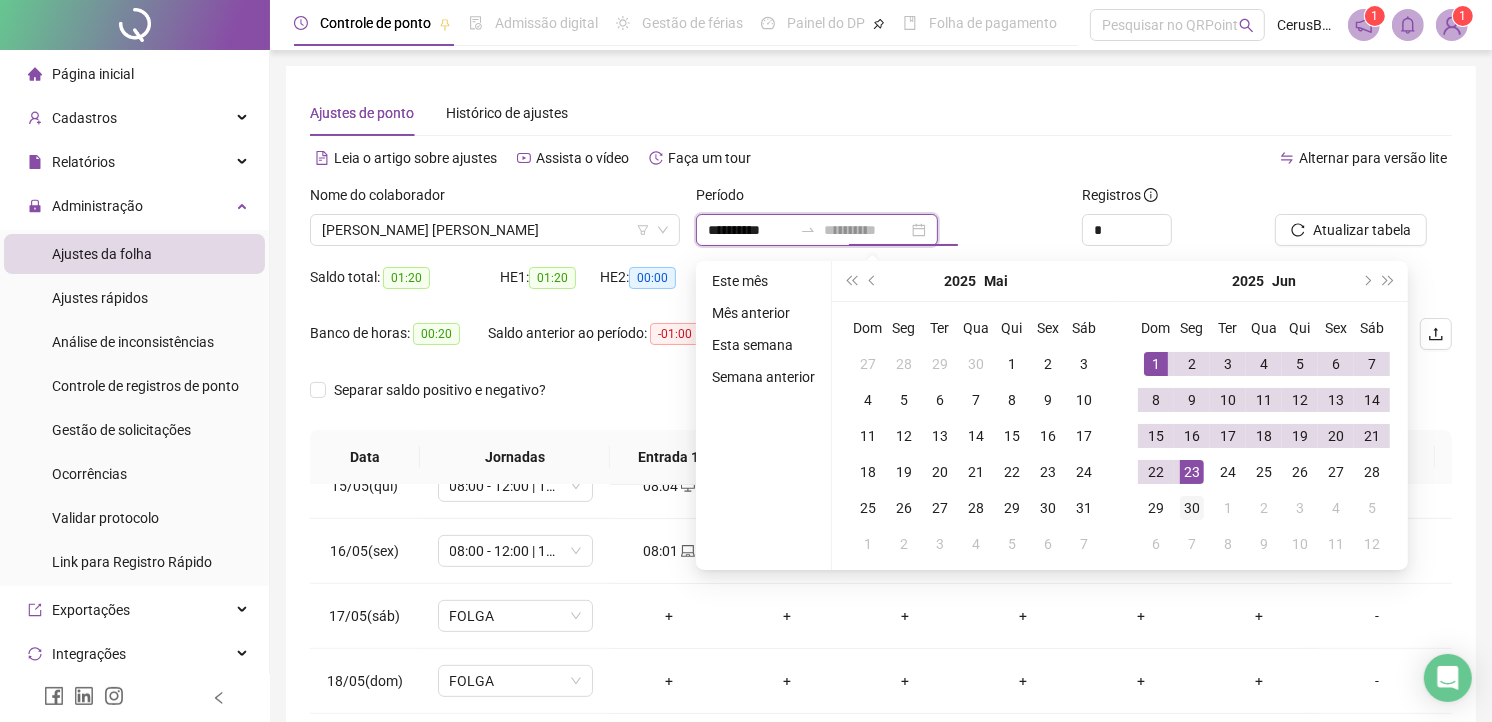 type on "**********" 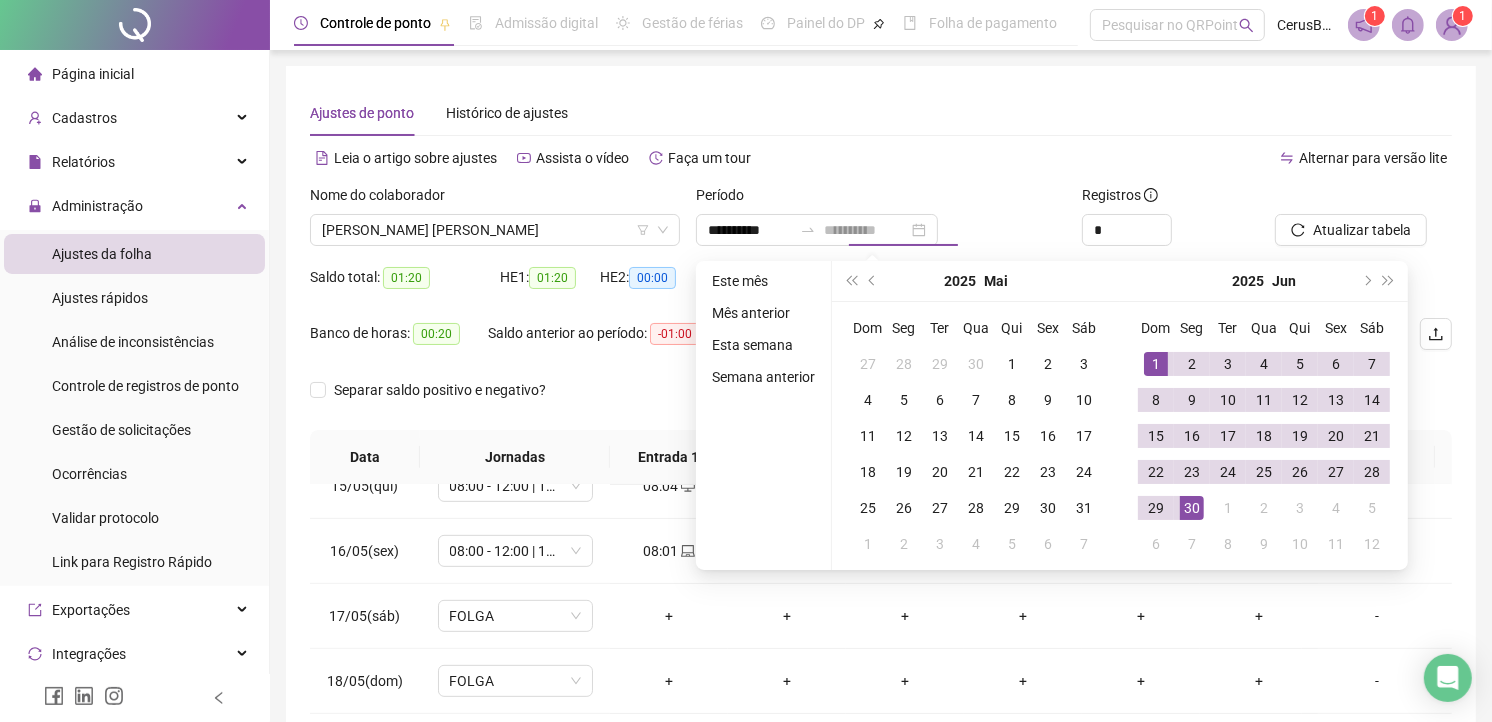 click on "30" at bounding box center [1192, 508] 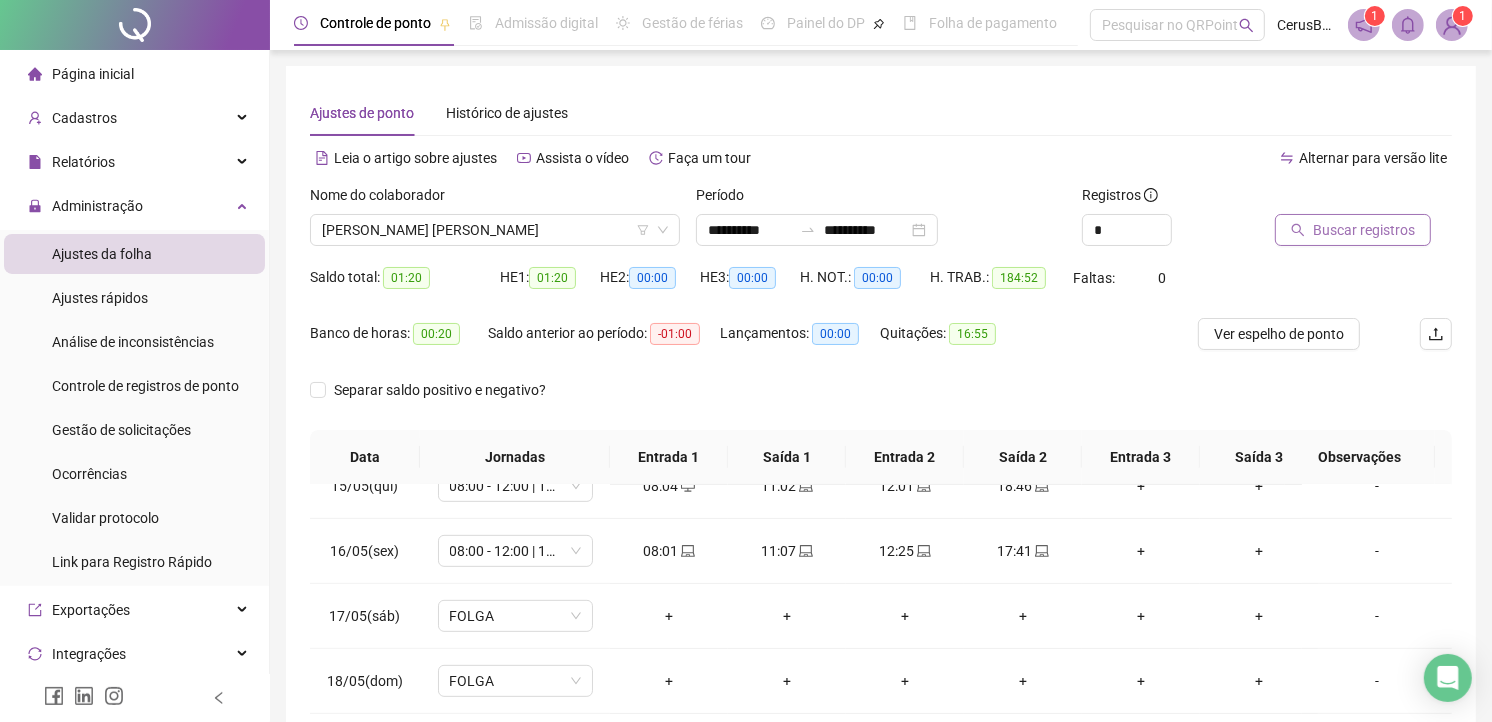 click on "Buscar registros" at bounding box center (1364, 230) 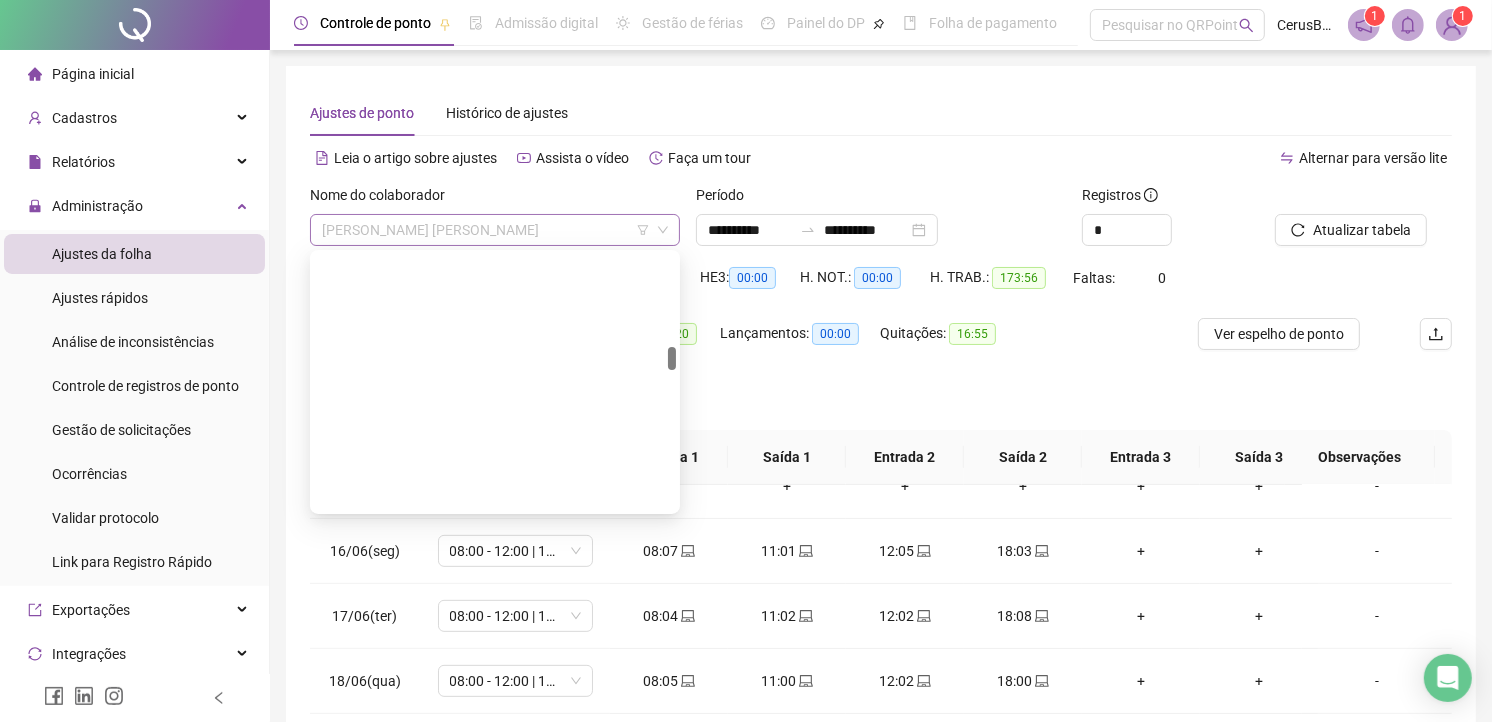 scroll, scrollTop: 1024, scrollLeft: 0, axis: vertical 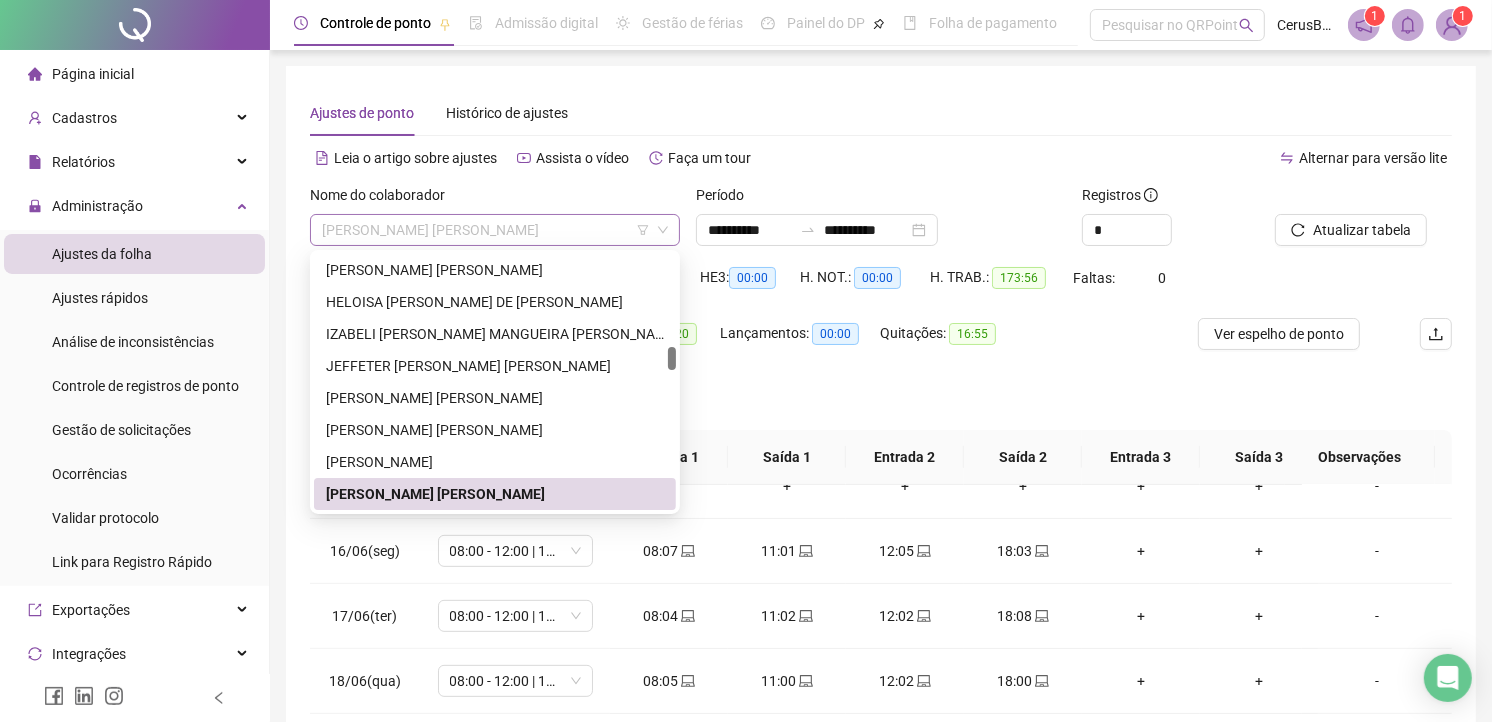 click on "[PERSON_NAME]" at bounding box center [495, 230] 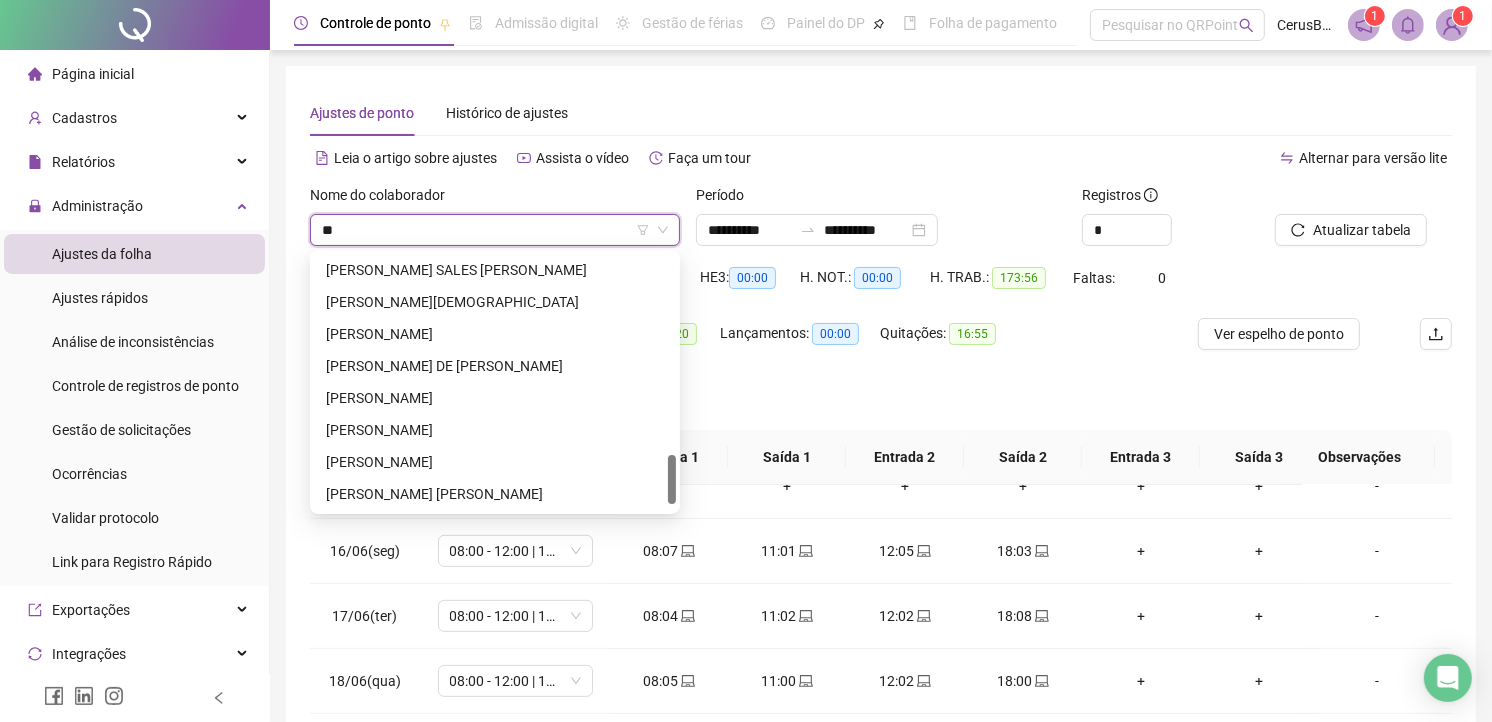 type on "*" 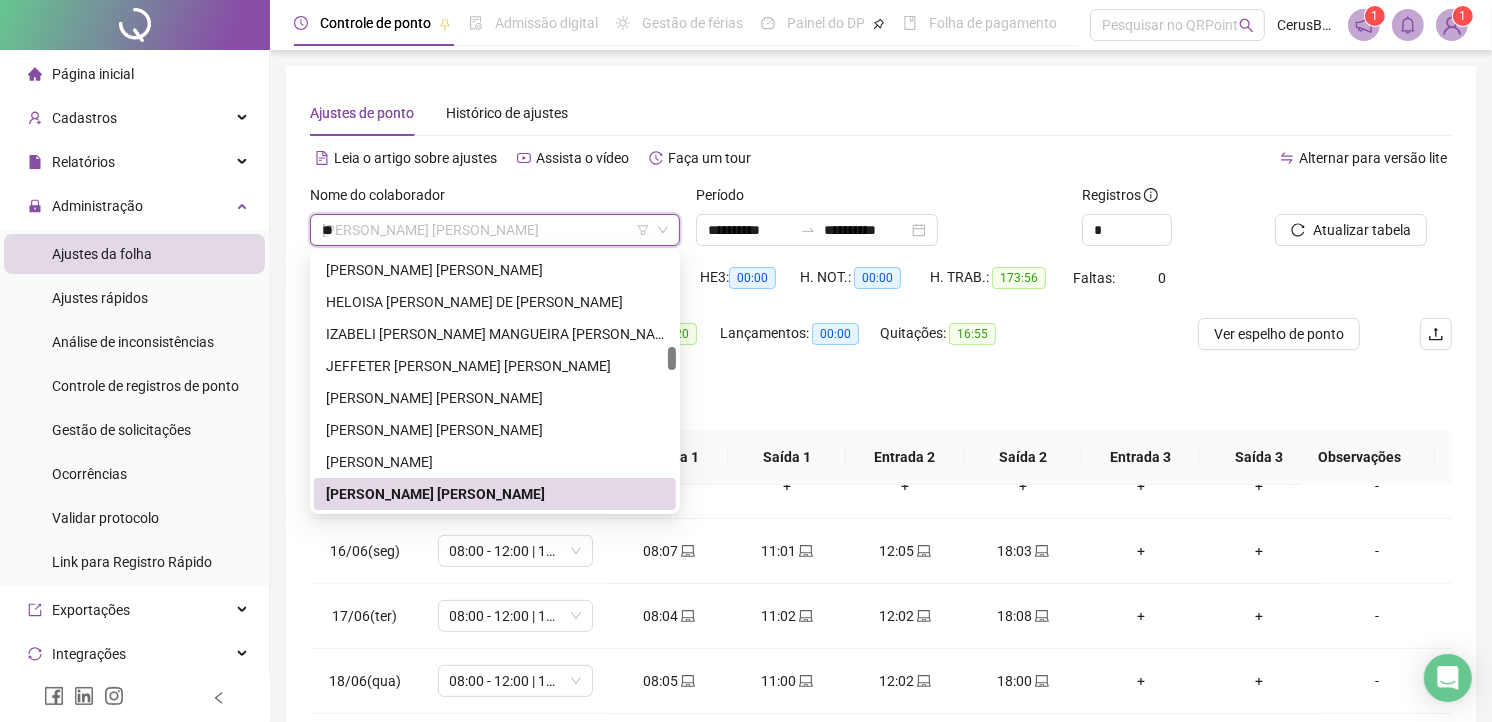 type on "***" 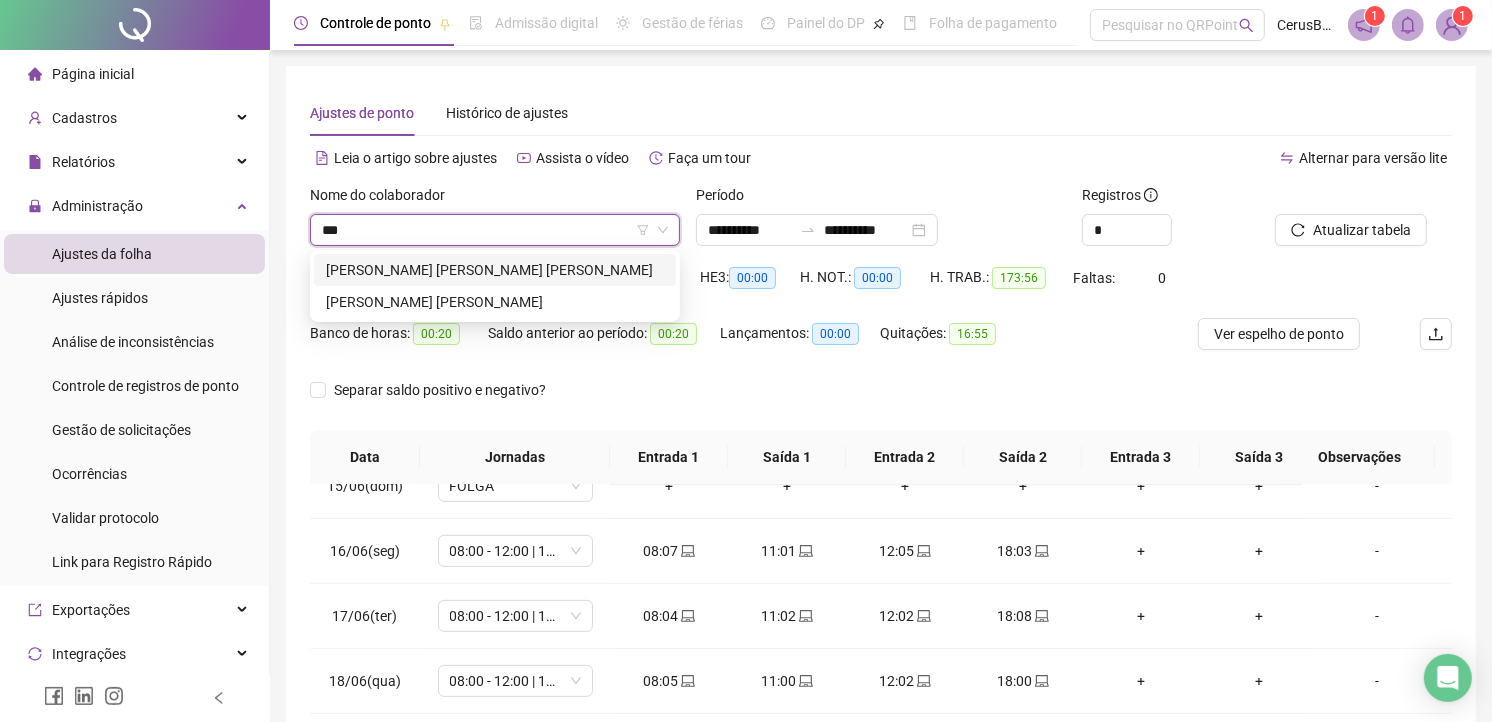 scroll, scrollTop: 0, scrollLeft: 0, axis: both 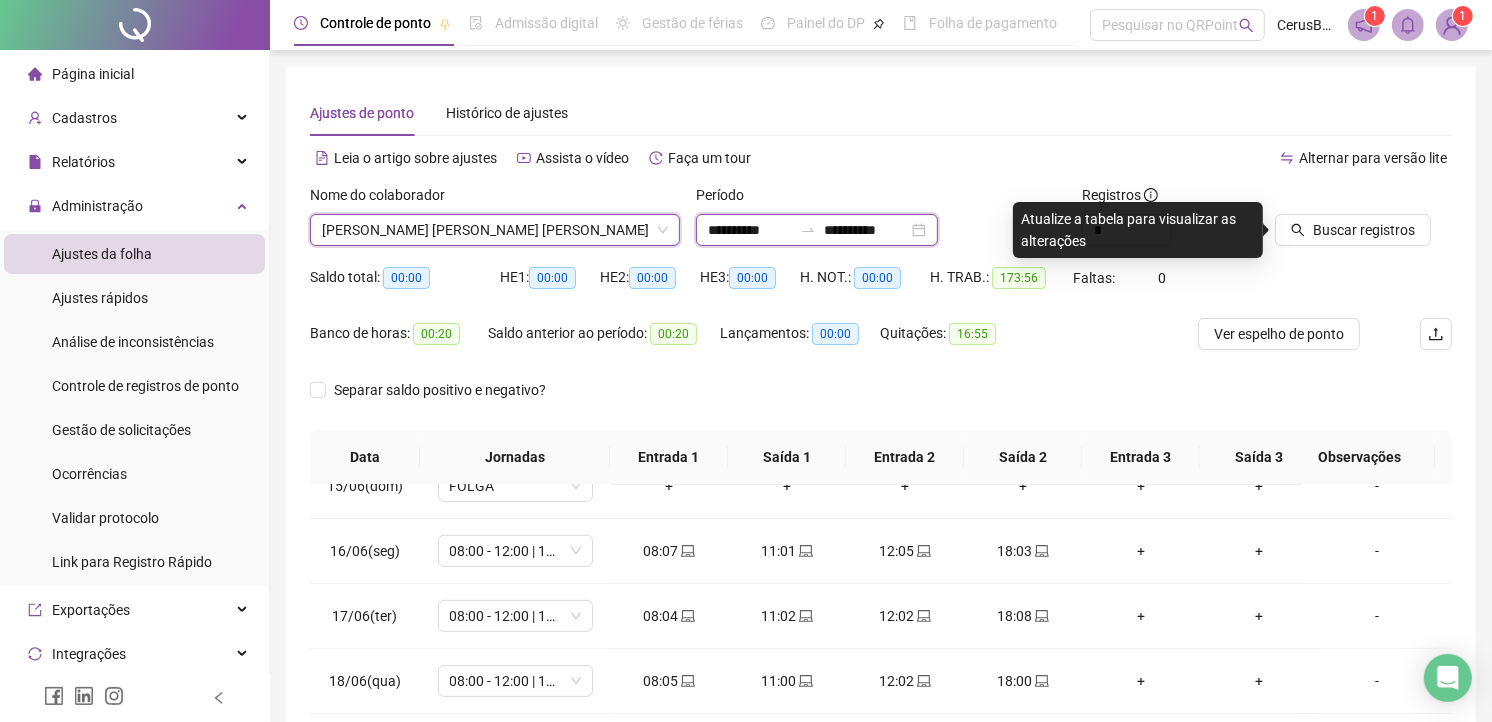 click on "**********" at bounding box center [750, 230] 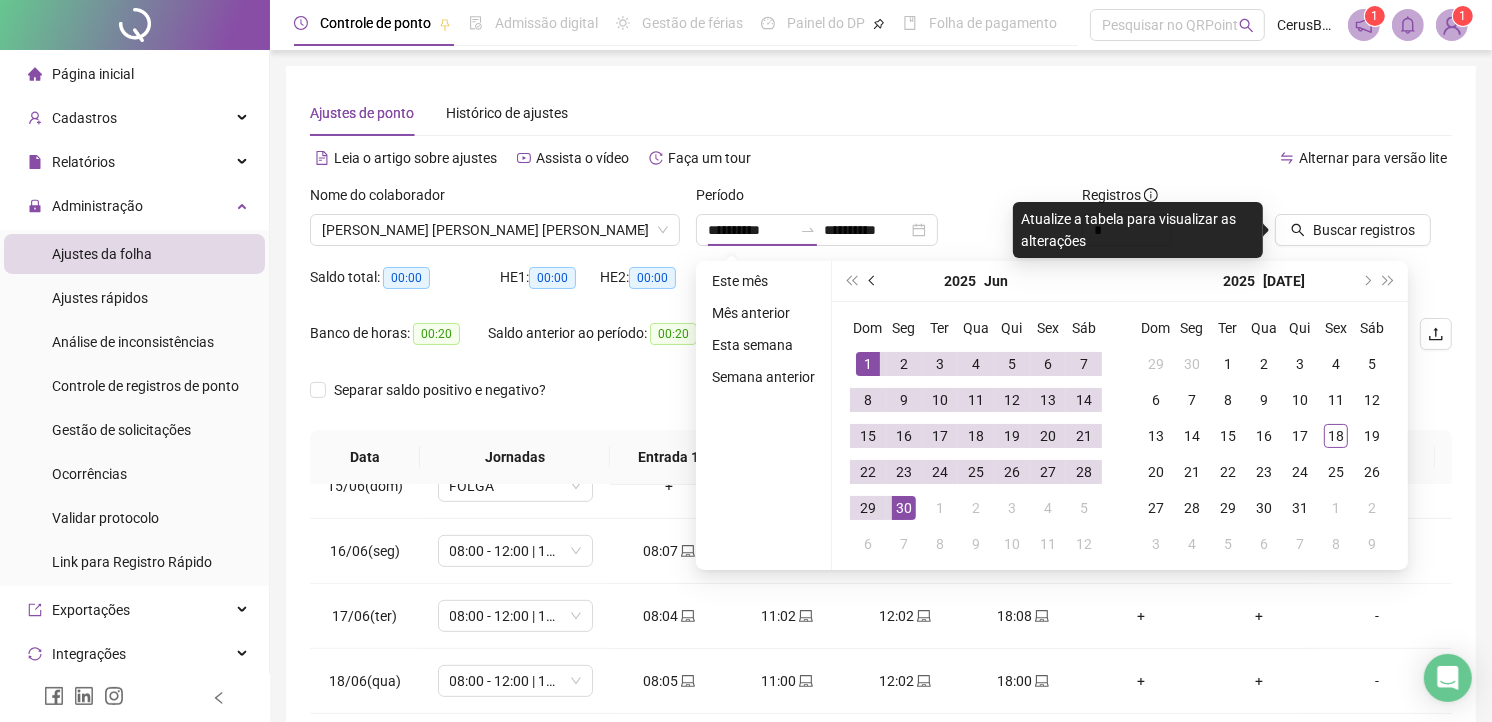 click at bounding box center (874, 281) 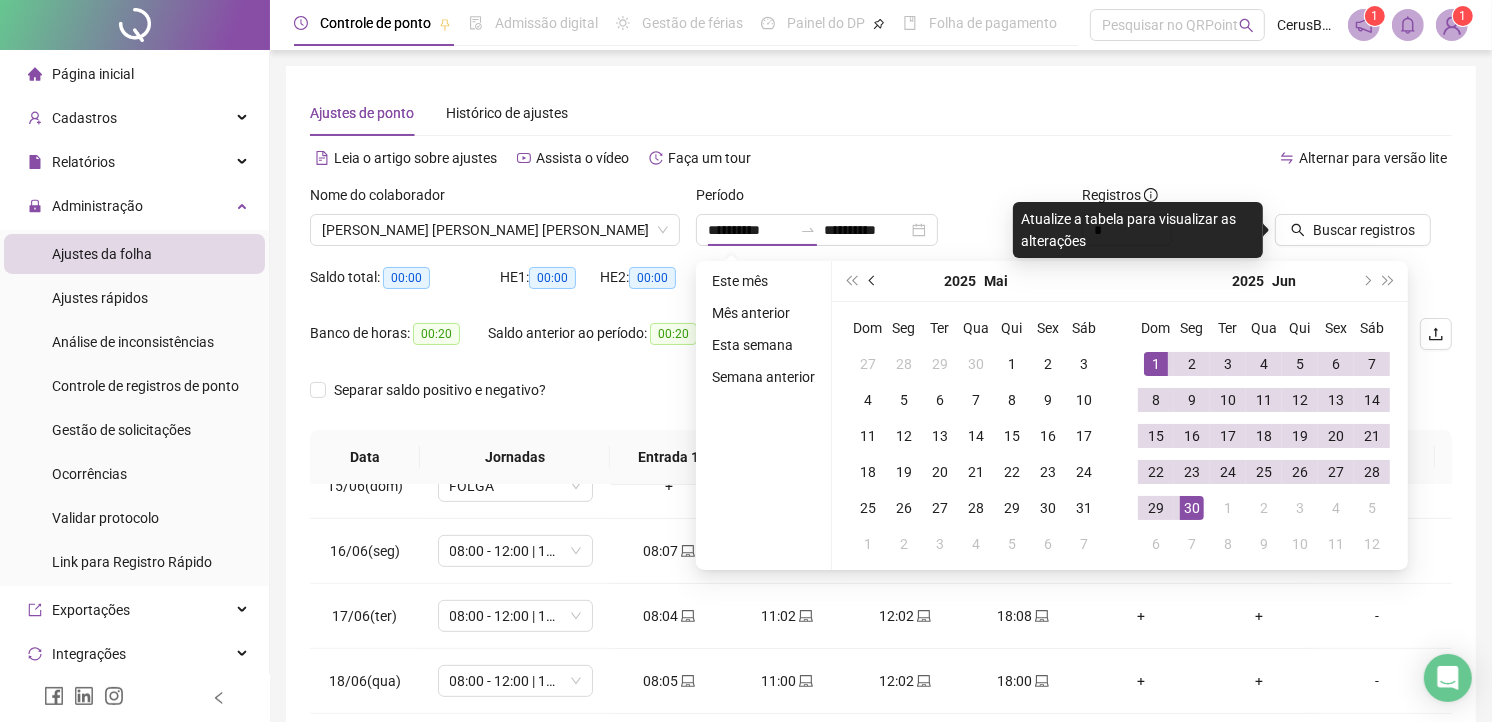 click at bounding box center (874, 281) 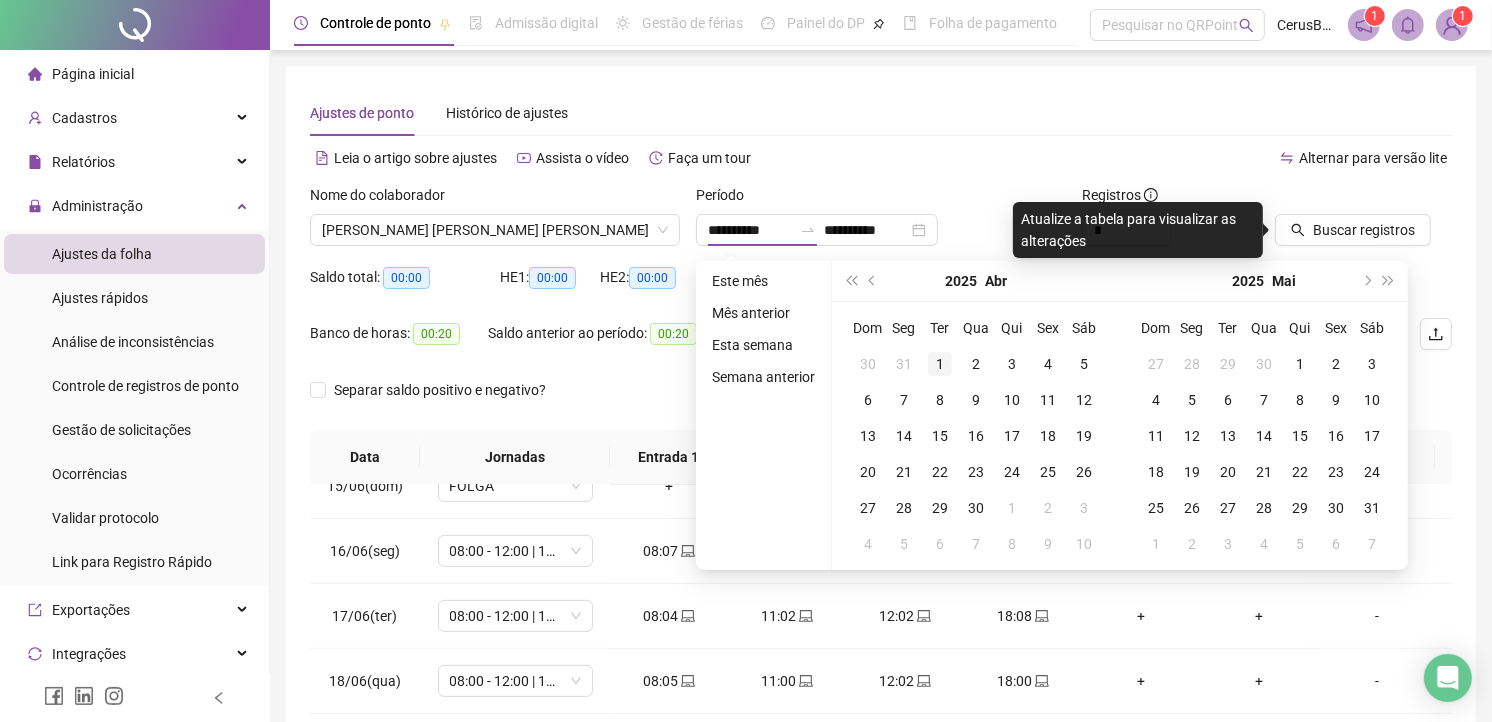 type on "**********" 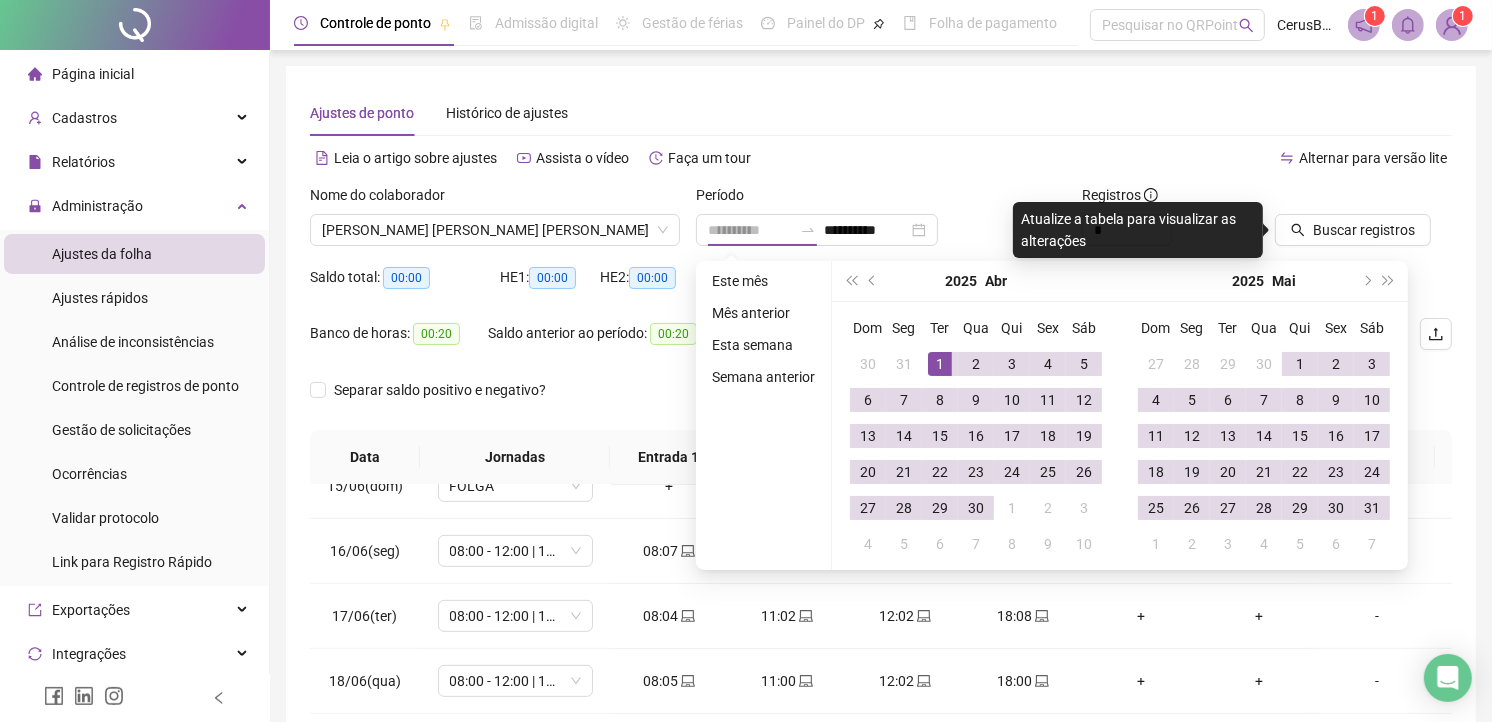 click on "1" at bounding box center (940, 364) 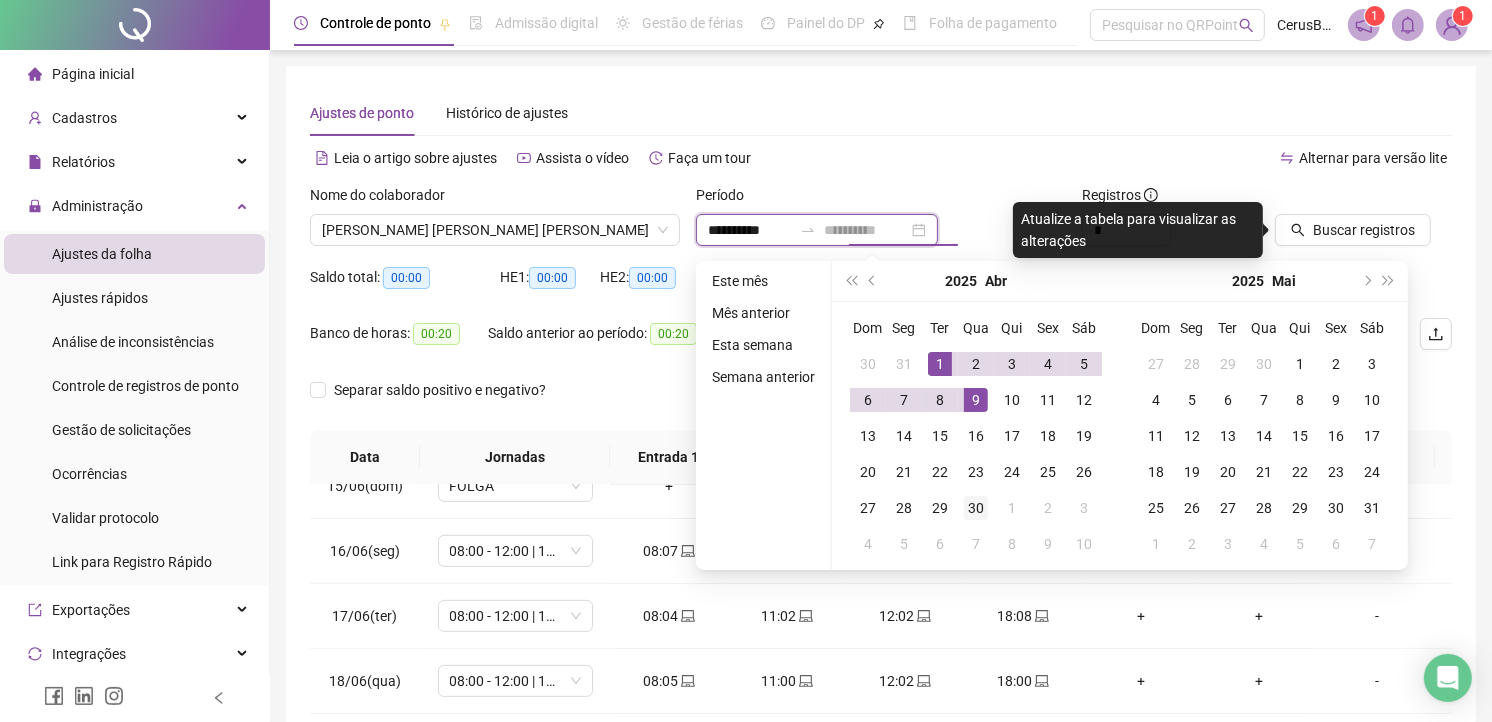type on "**********" 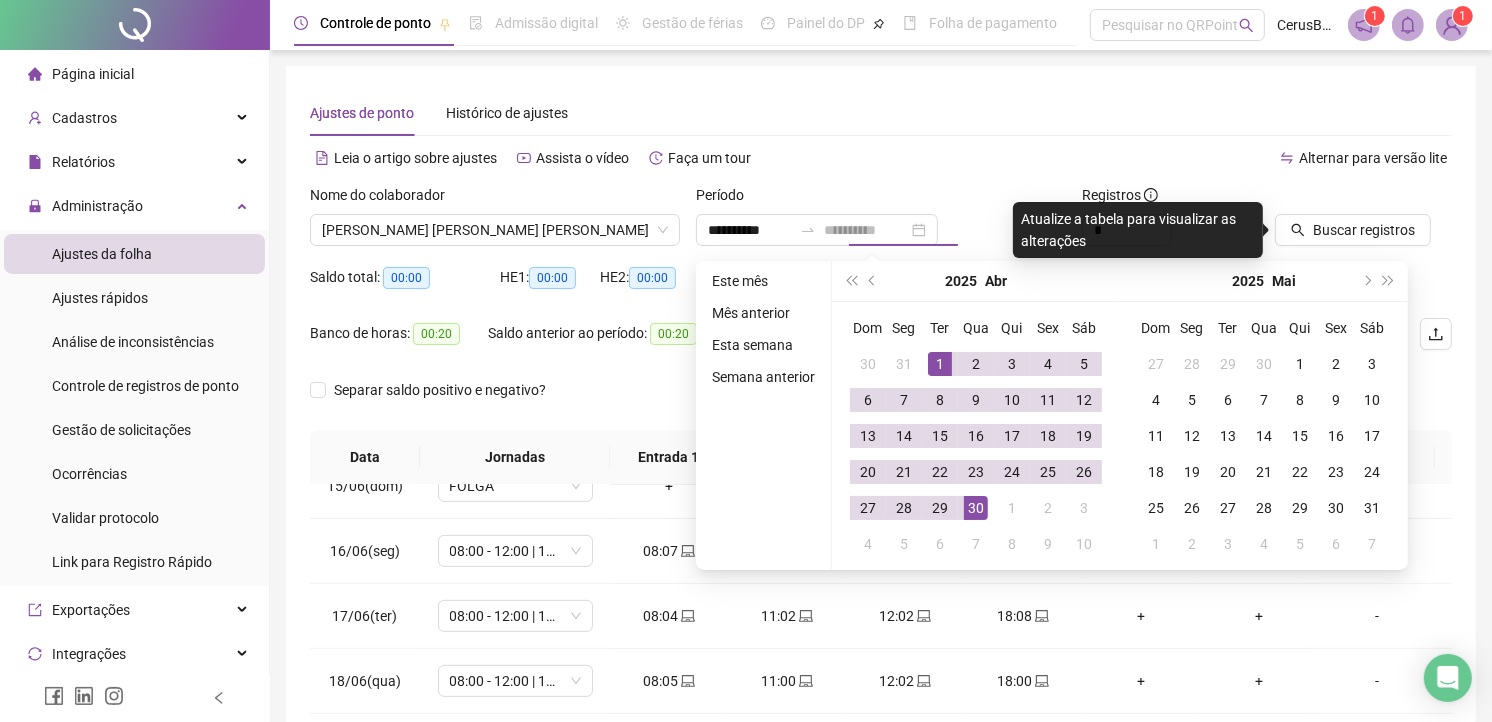 click on "30" at bounding box center [976, 508] 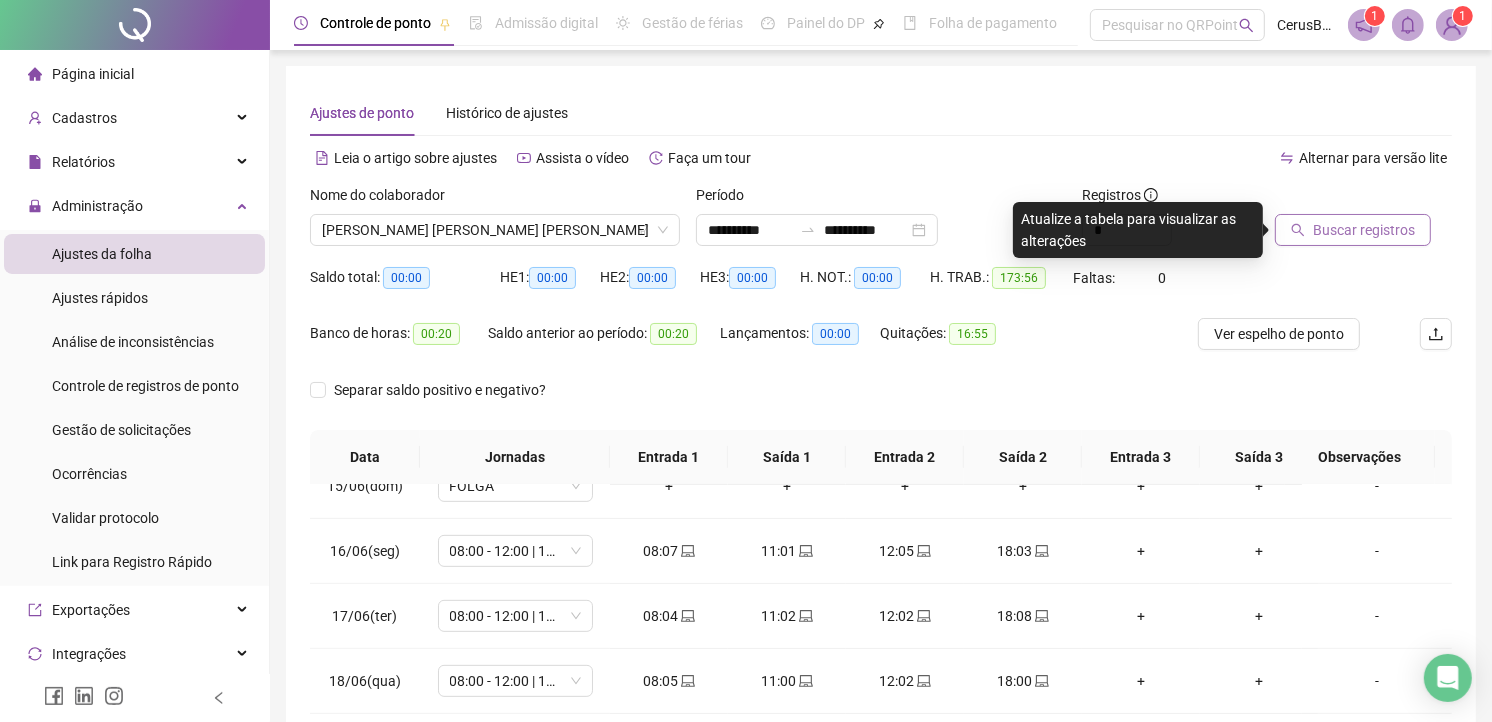 click on "Buscar registros" at bounding box center [1364, 230] 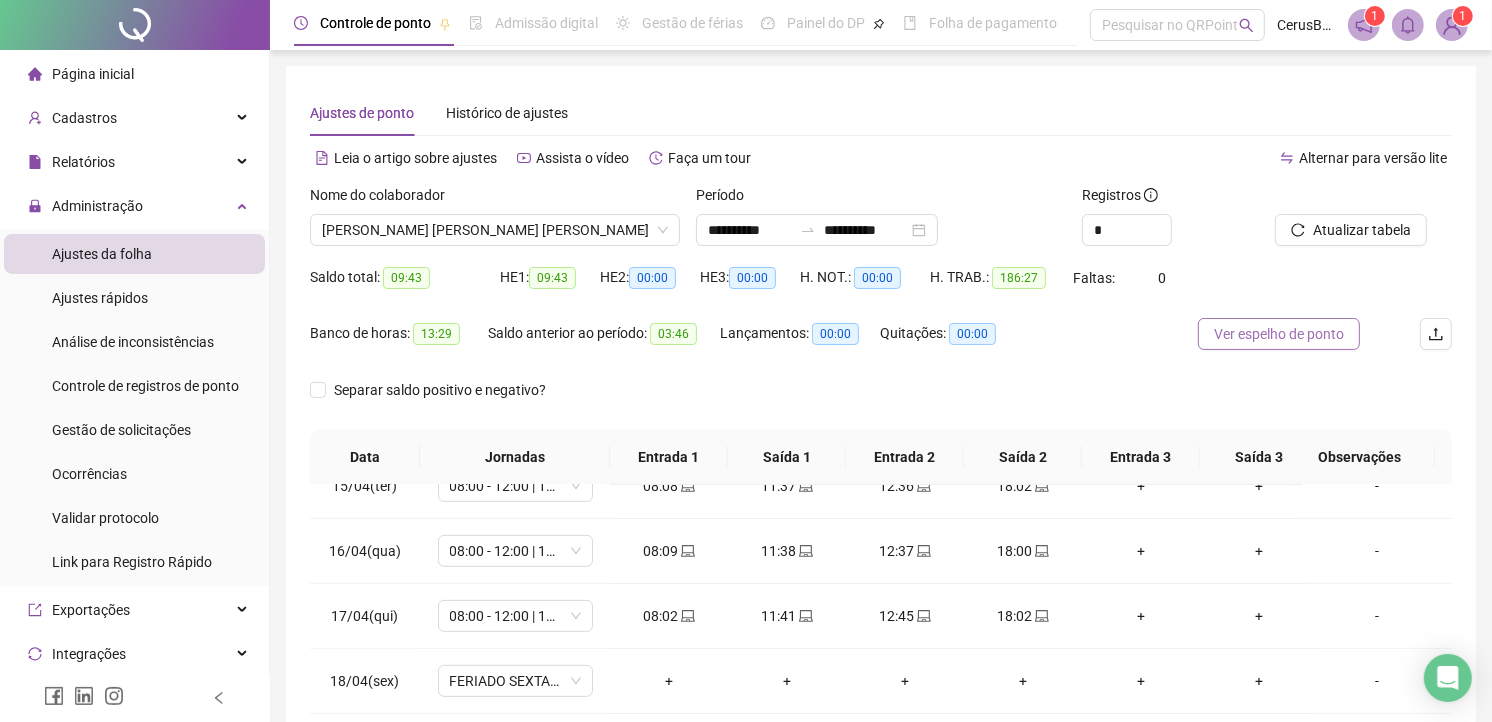 click on "Ver espelho de ponto" at bounding box center (1279, 334) 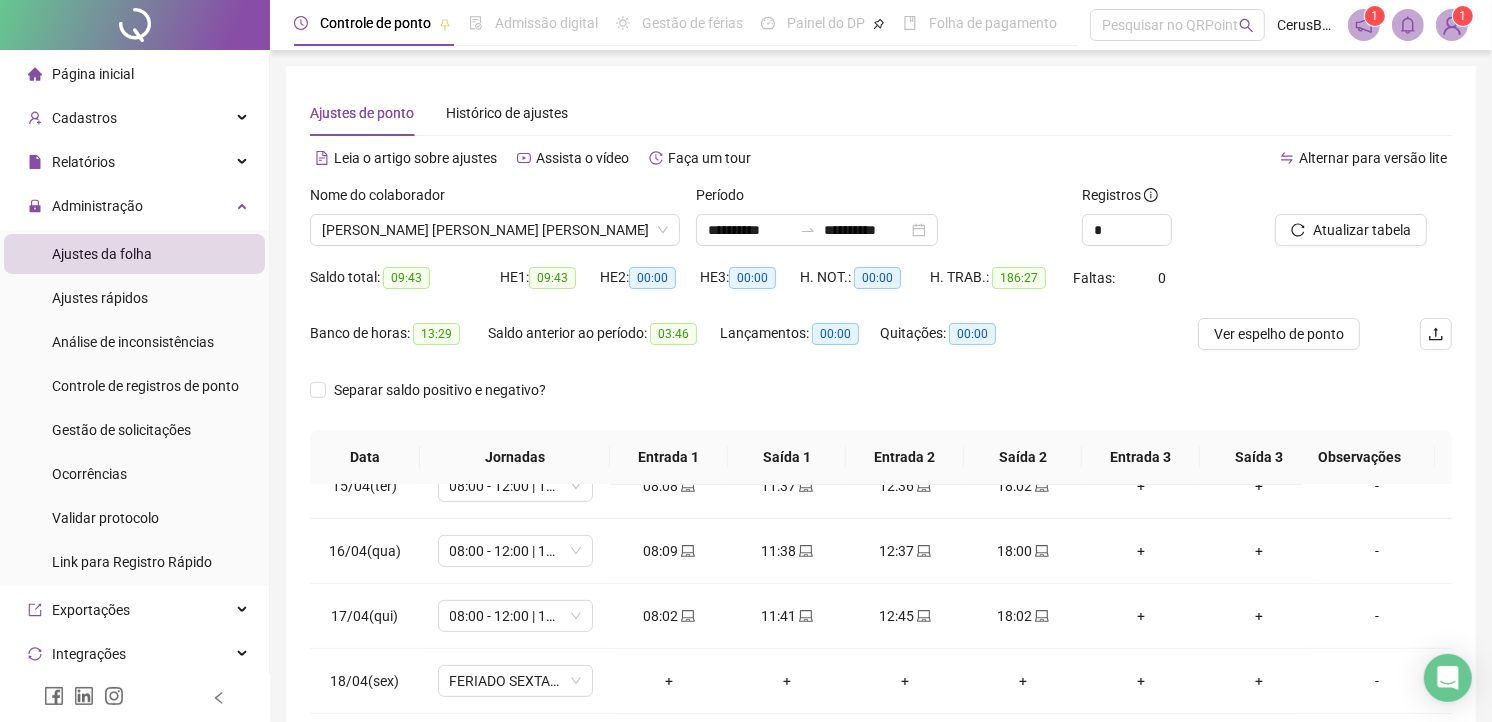 type 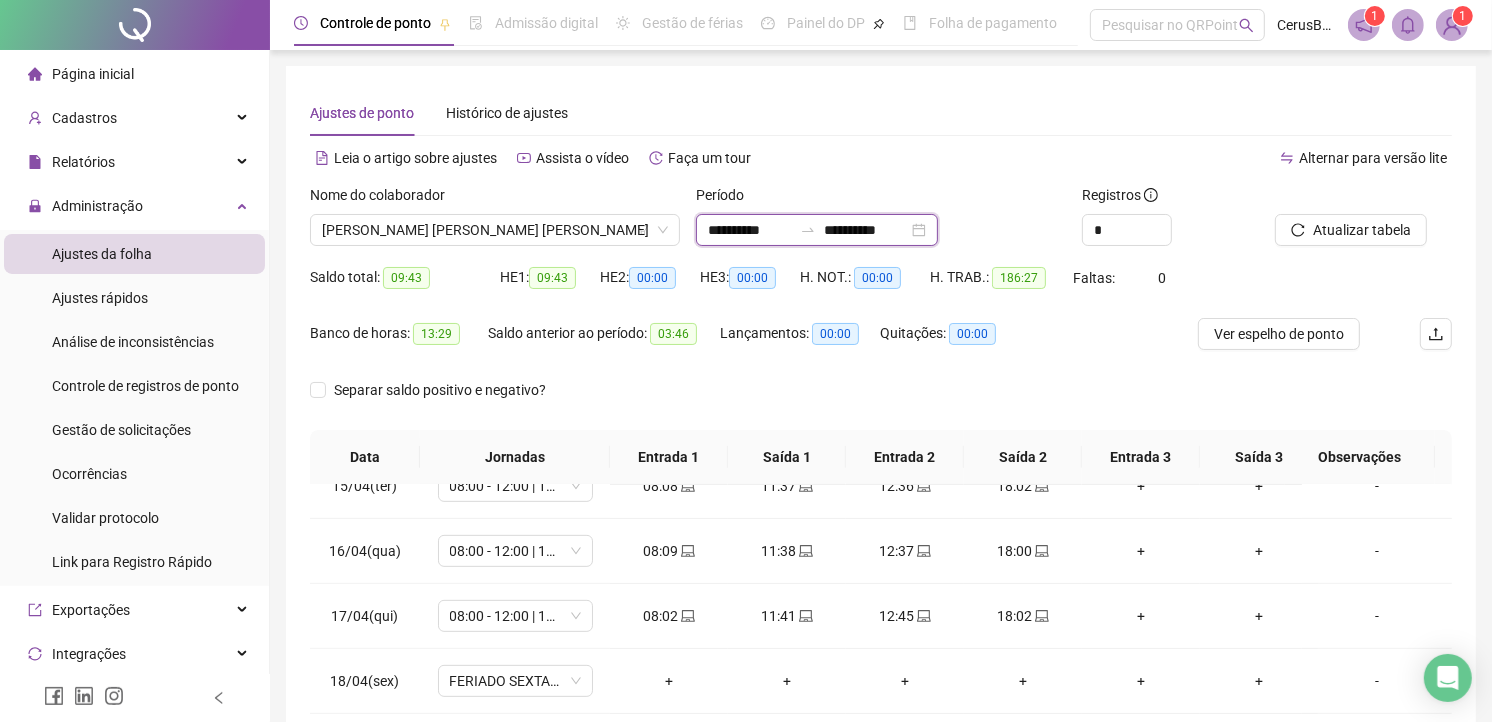 click on "**********" at bounding box center [750, 230] 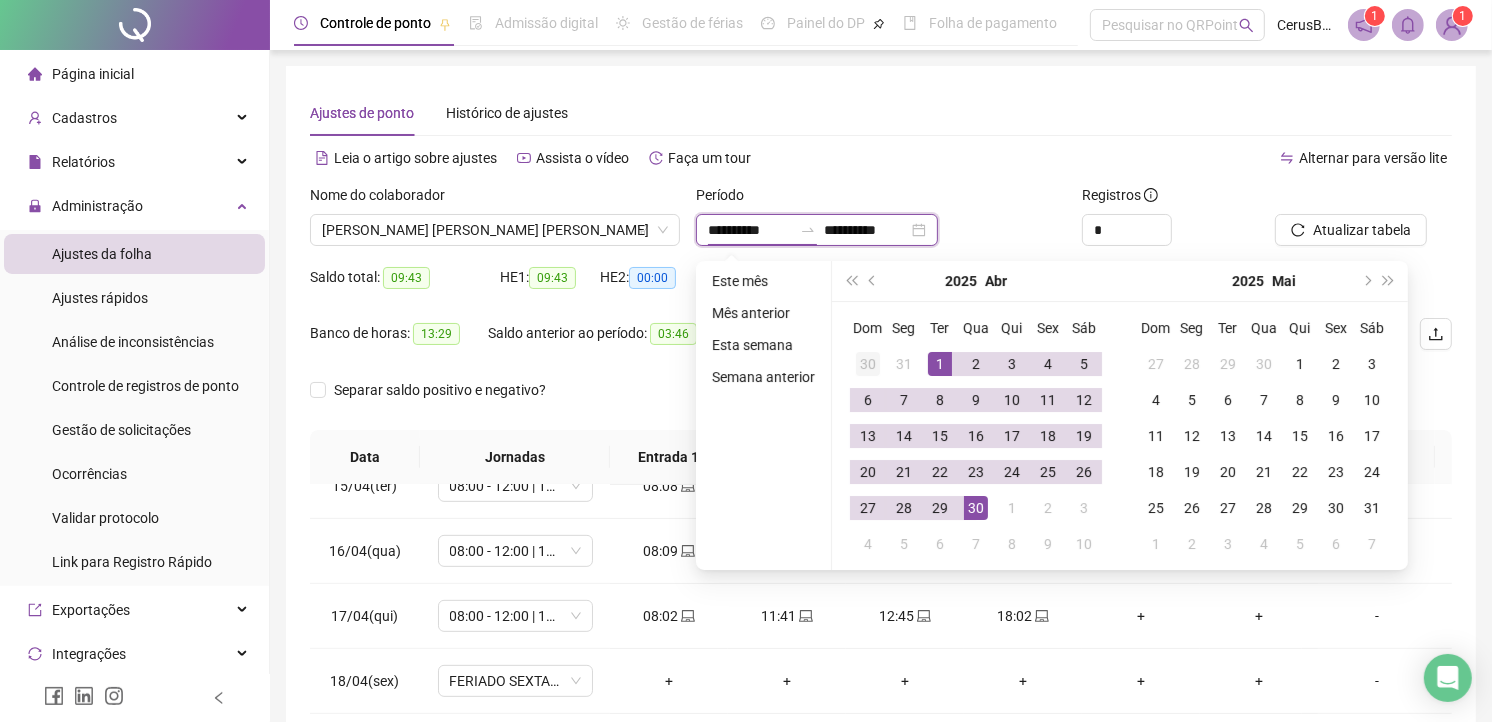 type on "**********" 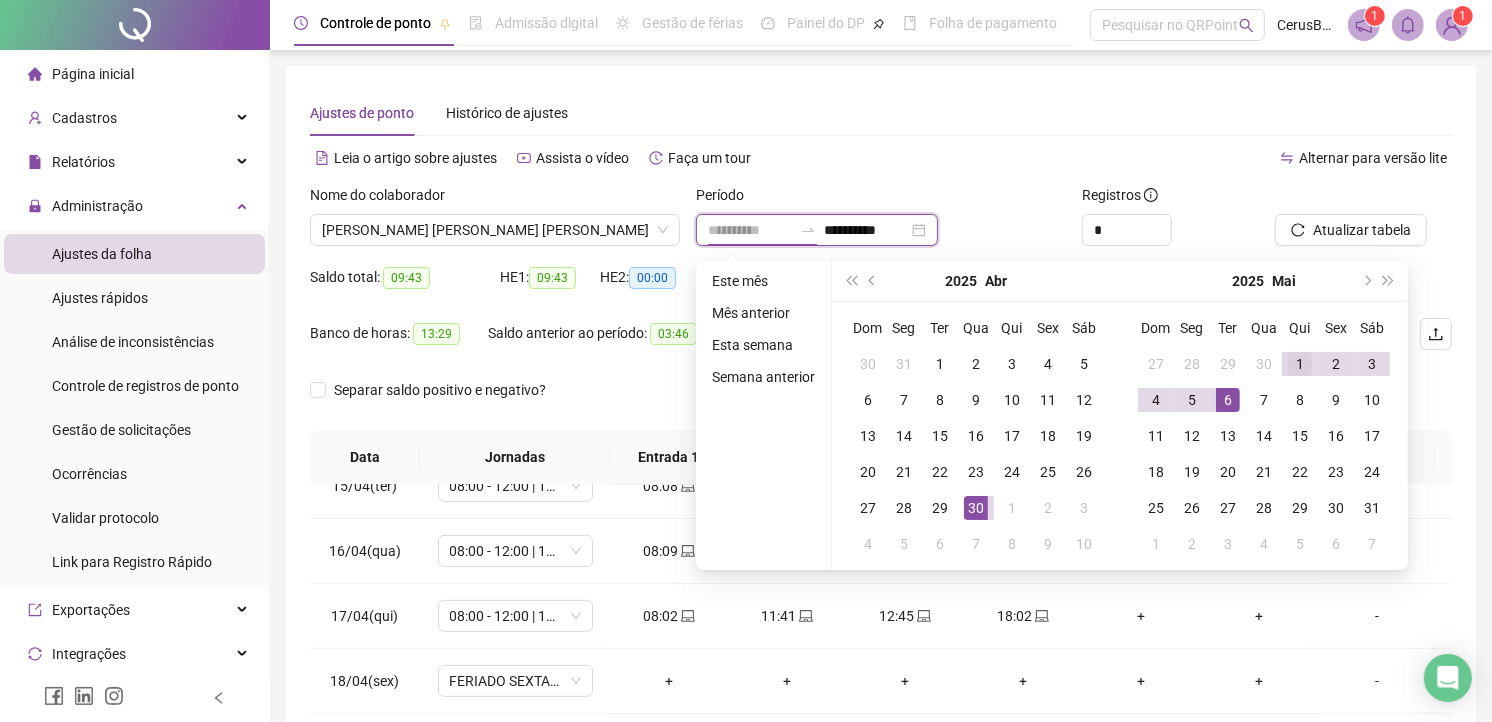 type on "**********" 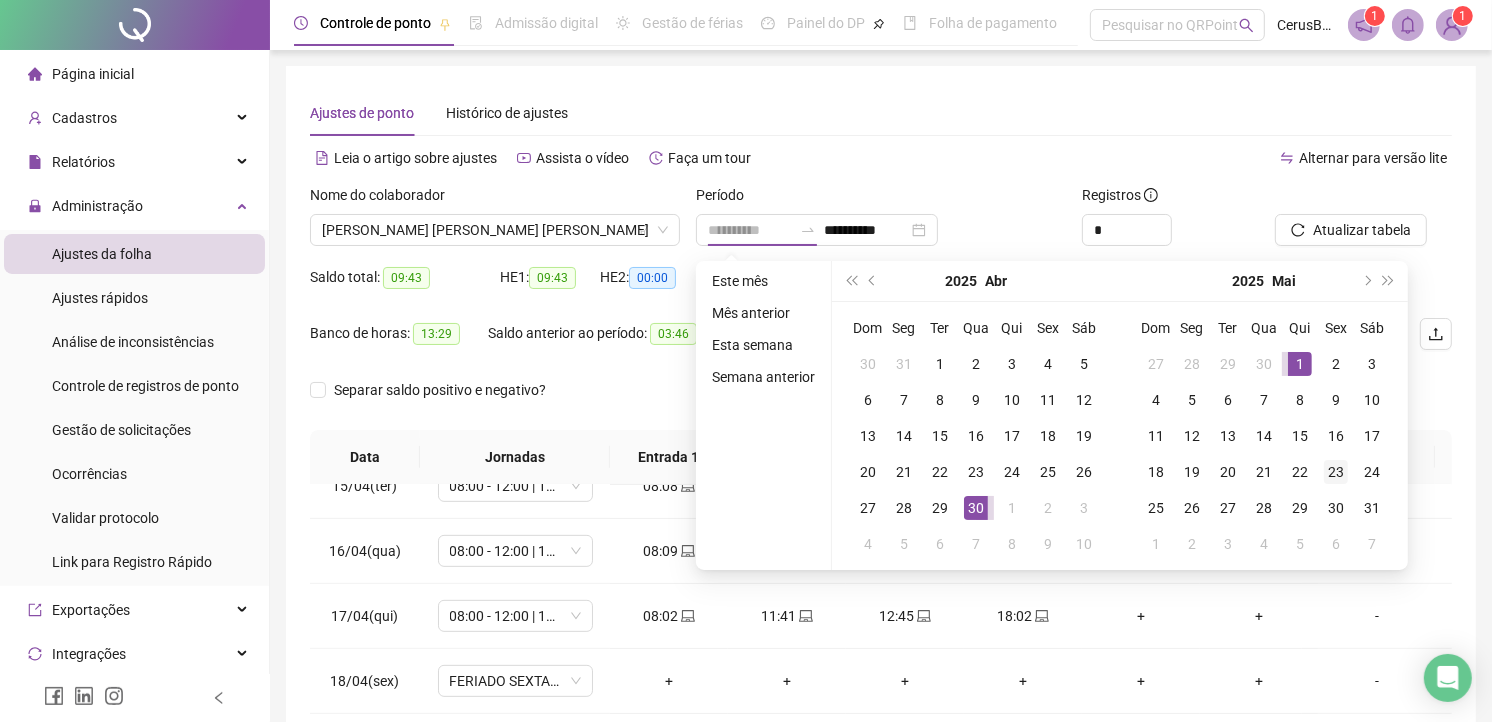 drag, startPoint x: 1292, startPoint y: 363, endPoint x: 1341, endPoint y: 464, distance: 112.25863 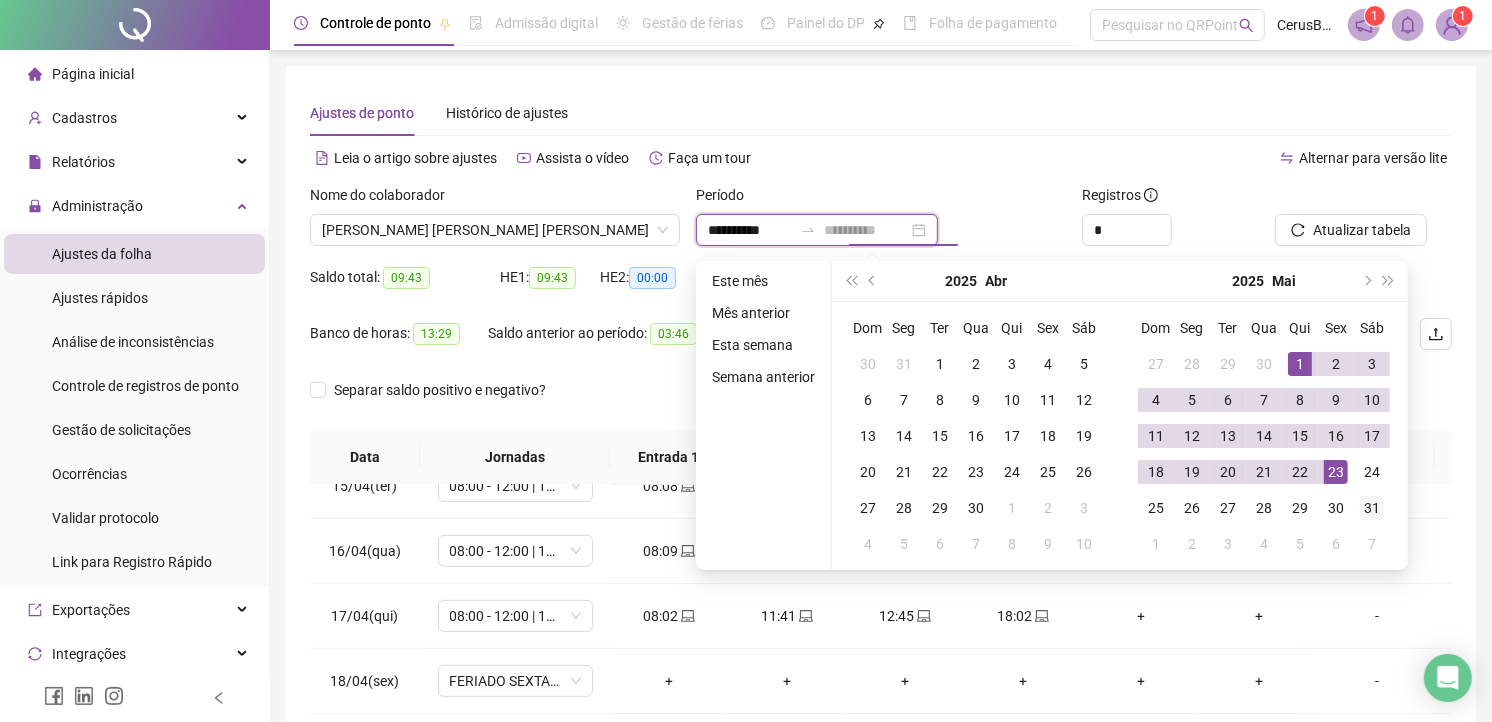 type on "**********" 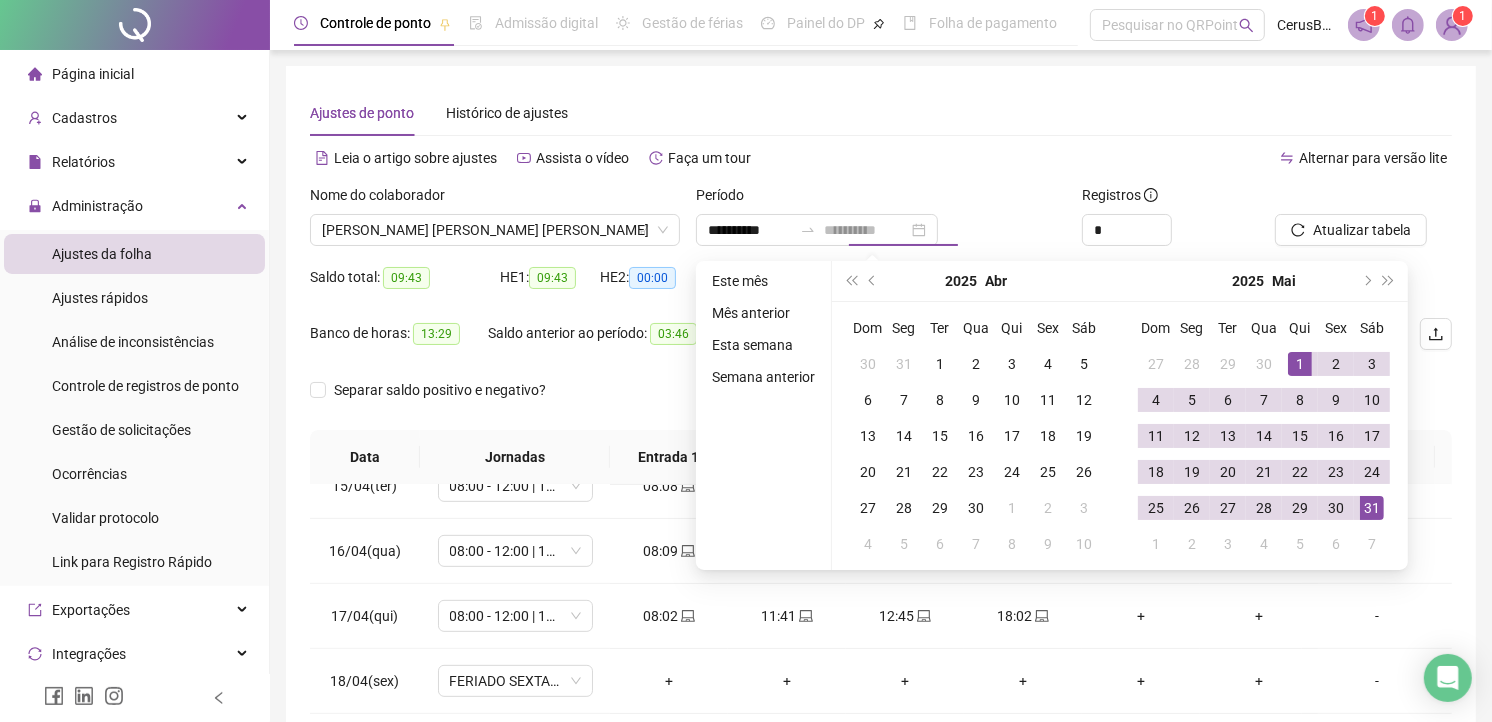 click on "31" at bounding box center (1372, 508) 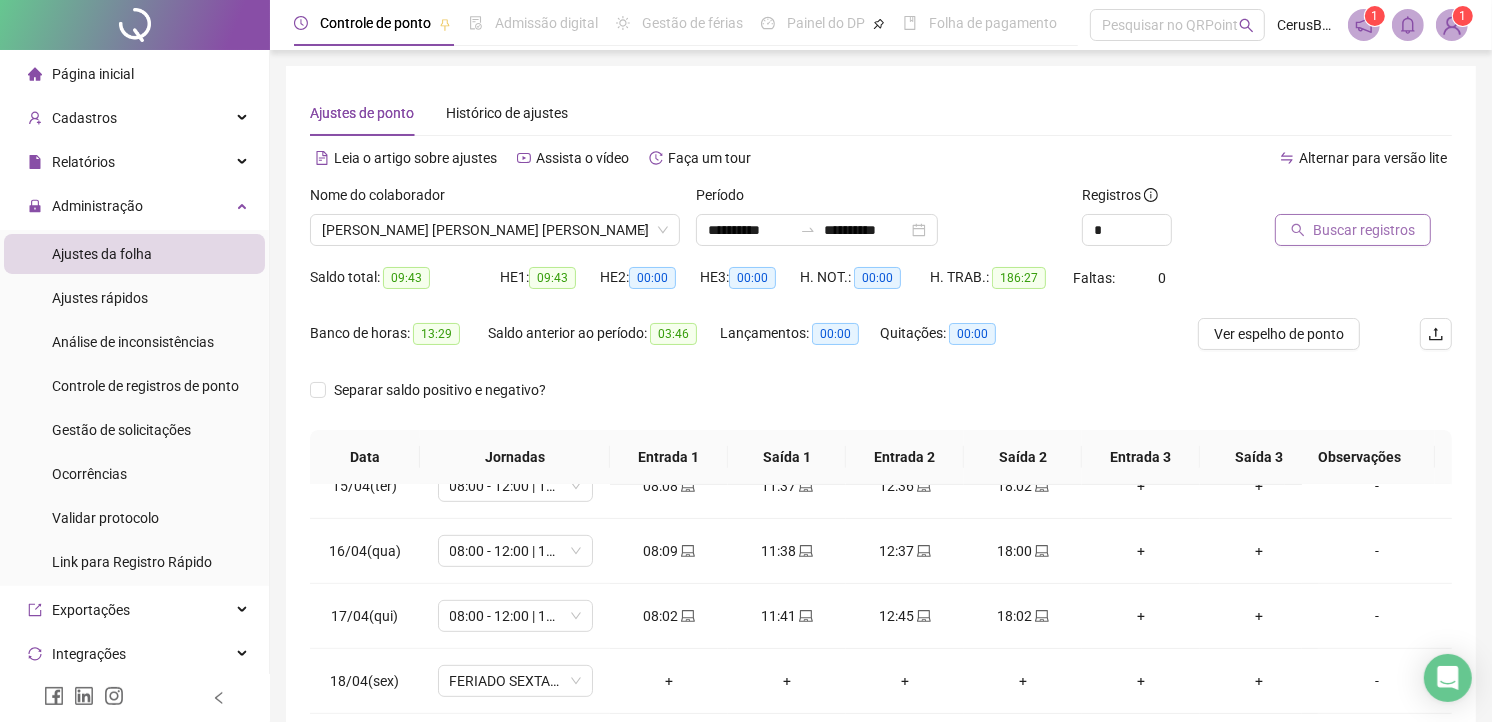 click on "Buscar registros" at bounding box center [1364, 230] 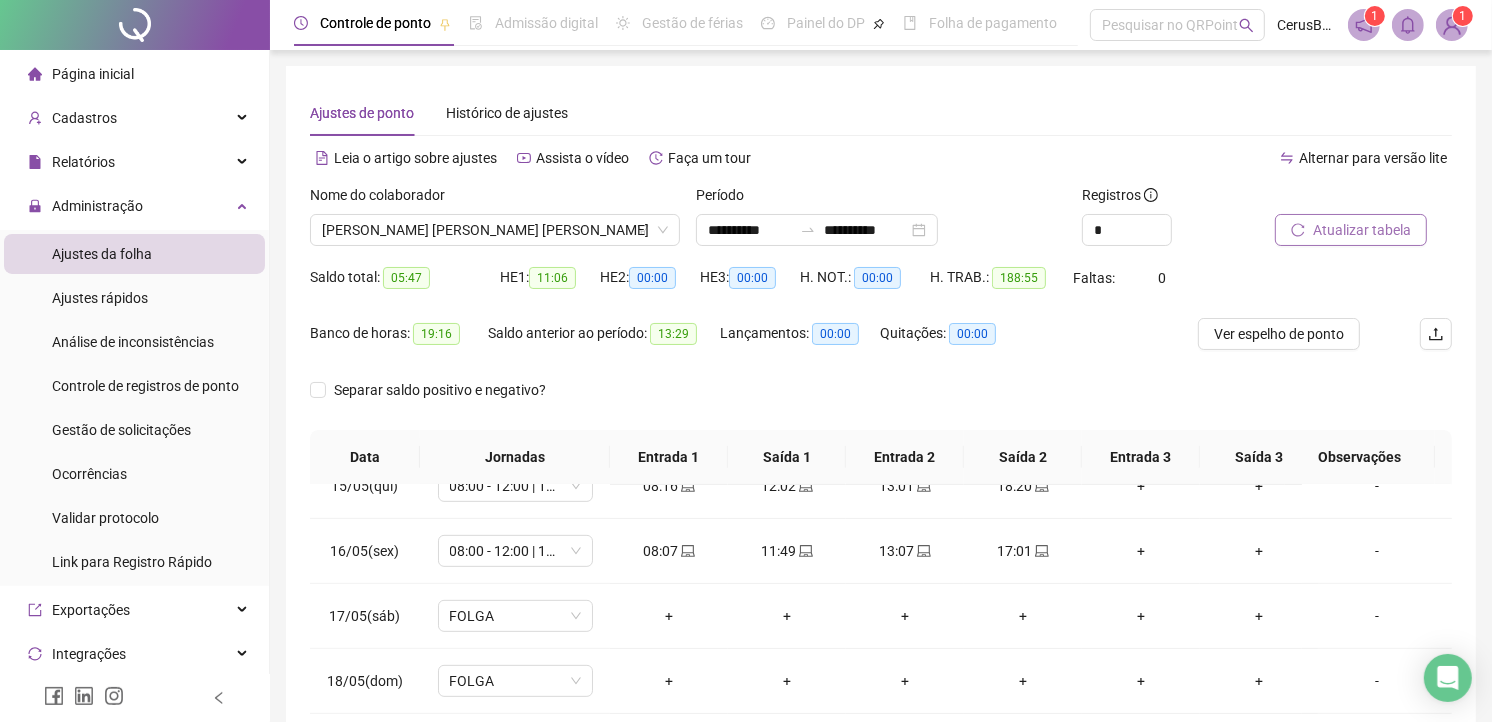 click on "Saldo total:   05:47 HE 1:   11:06 HE 2:   00:00 HE 3:   00:00 H. NOT.:   00:00 H. TRAB.:   188:55 Faltas:   0" at bounding box center (881, 290) 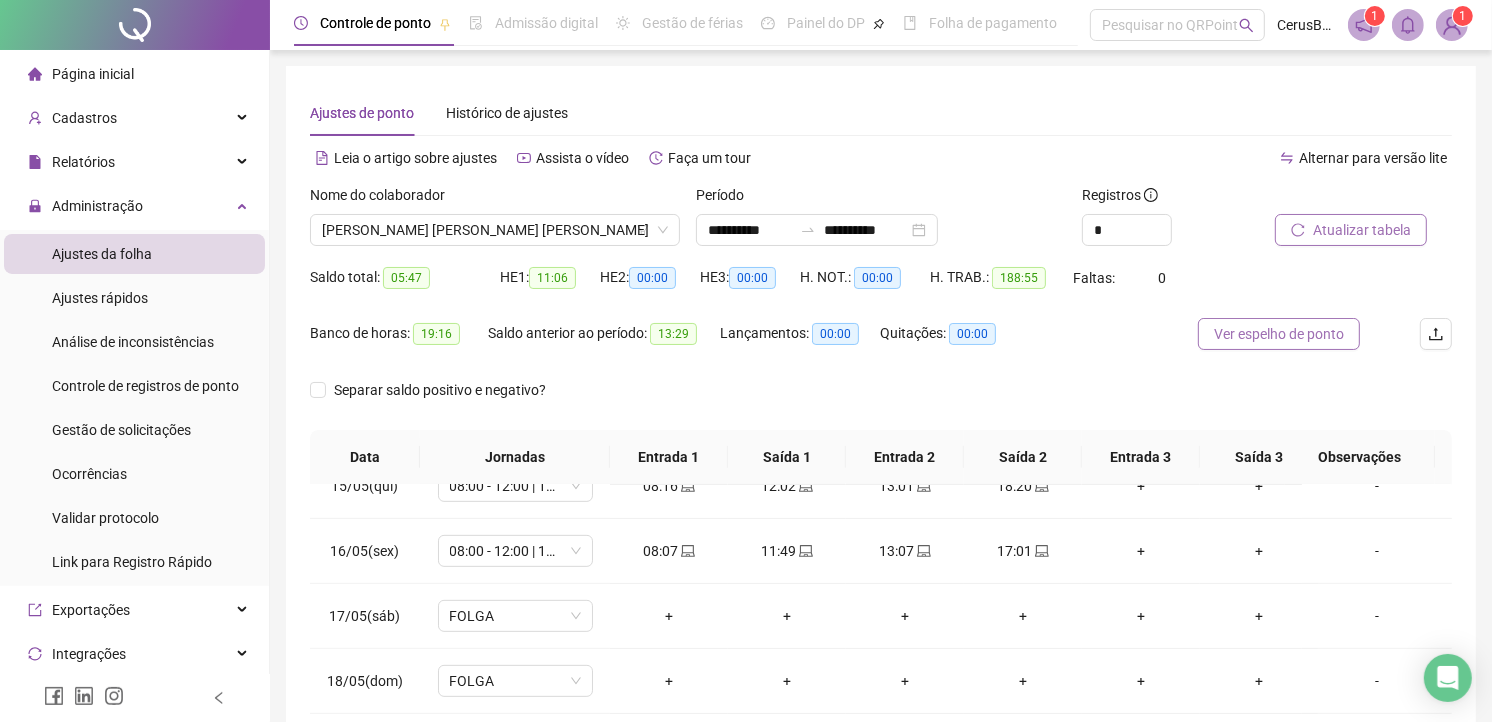 click on "Ver espelho de ponto" at bounding box center (1279, 334) 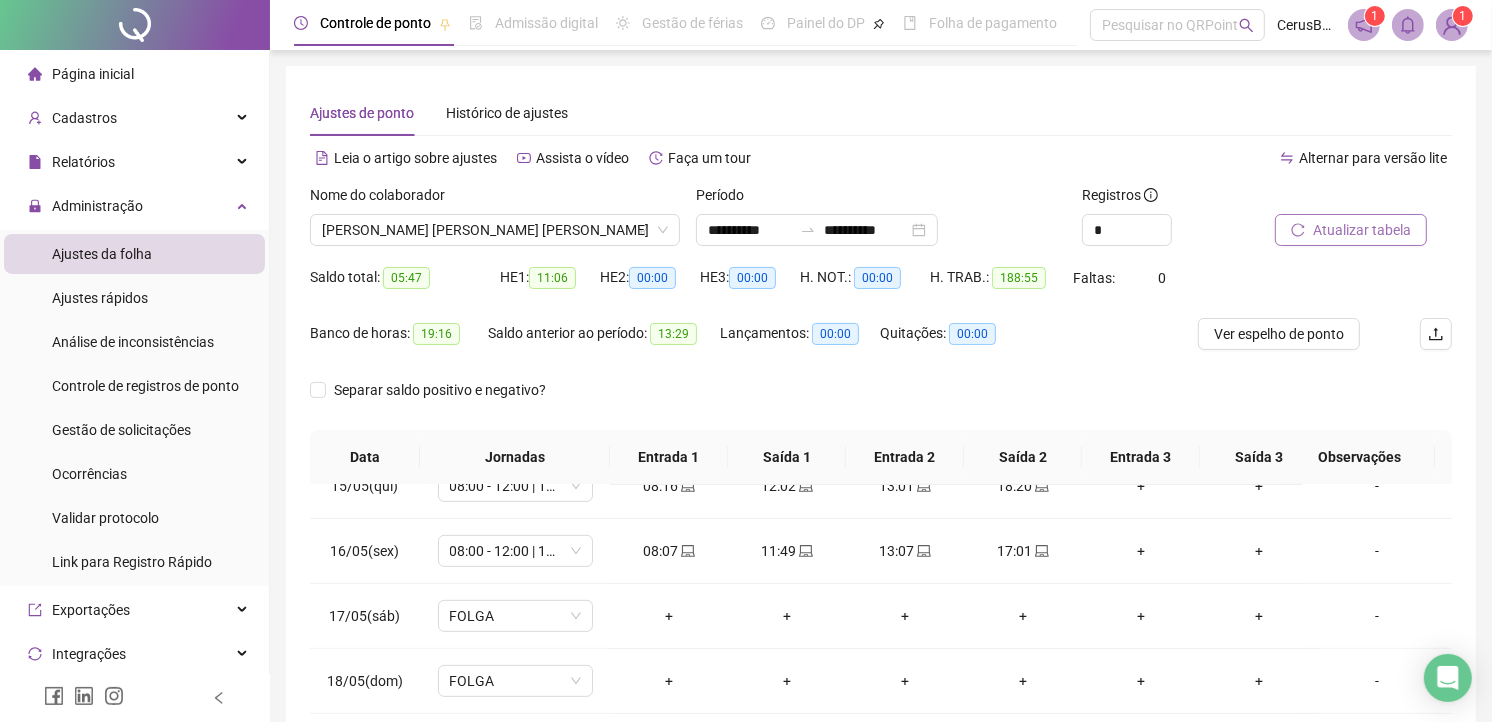 click at bounding box center (1338, 199) 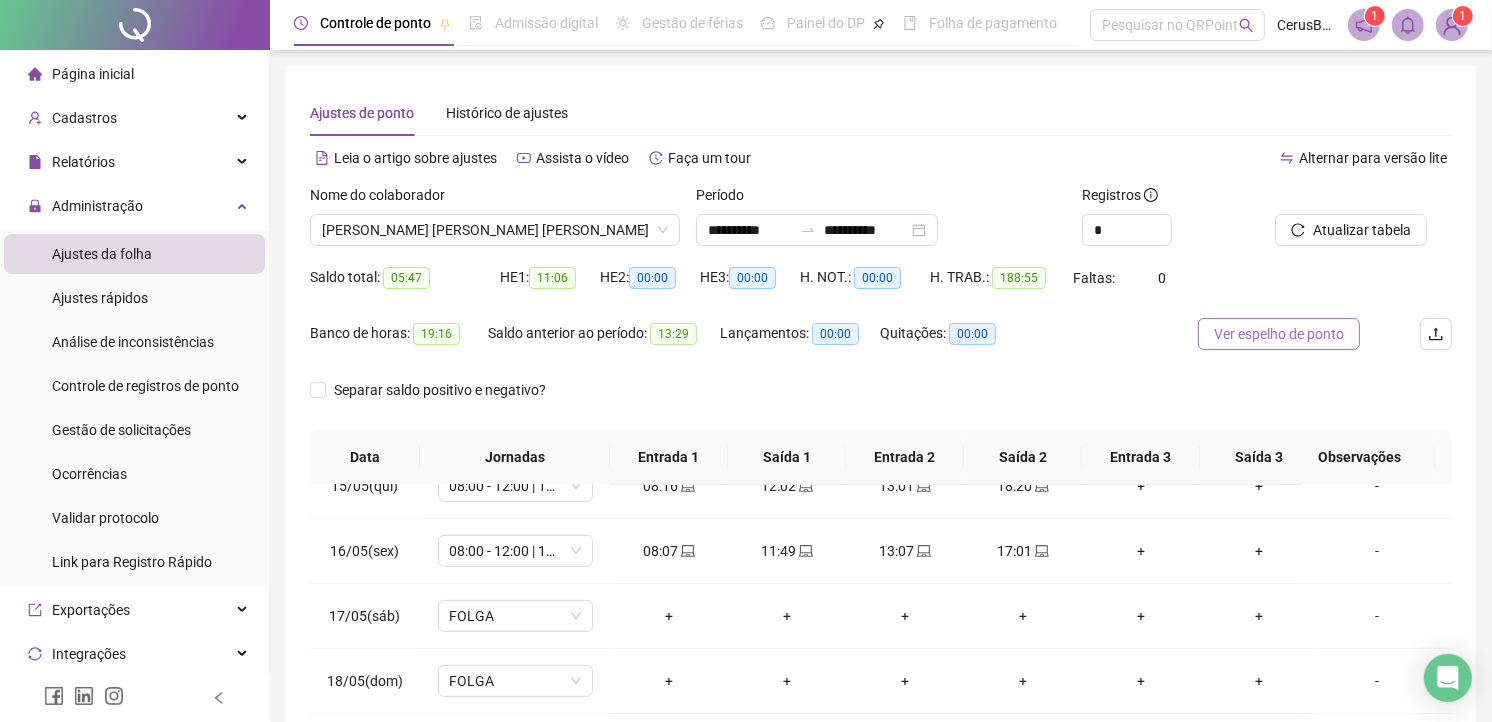 click on "Ver espelho de ponto" at bounding box center (1279, 334) 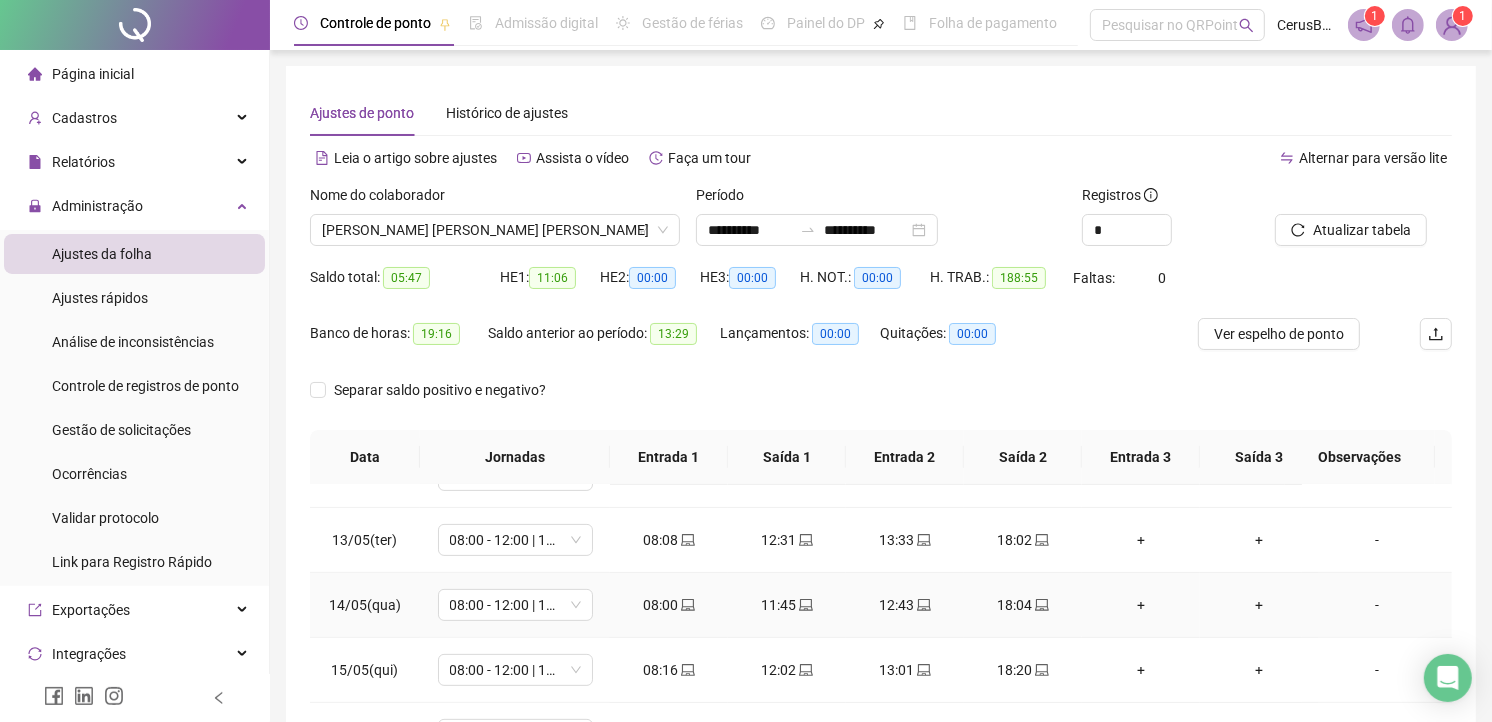 scroll, scrollTop: 718, scrollLeft: 0, axis: vertical 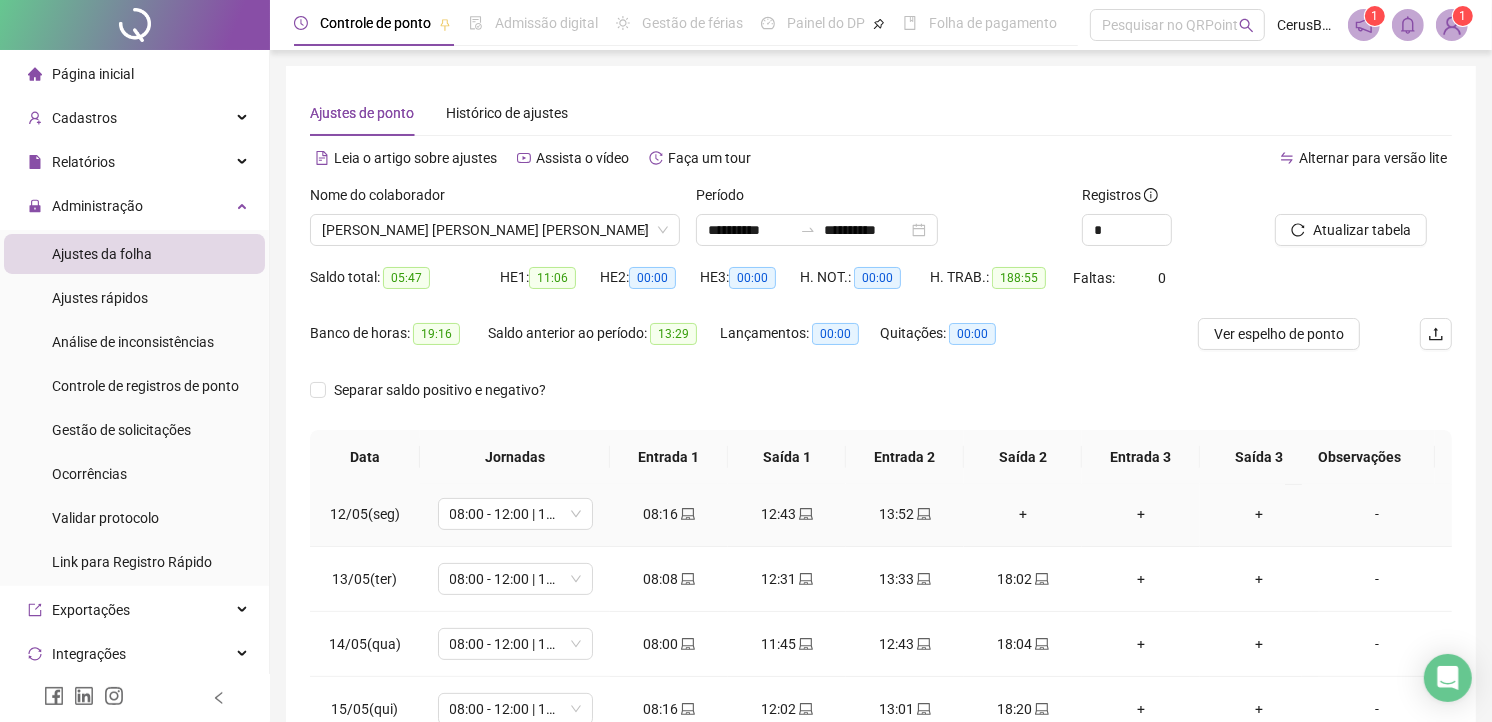 click on "+" at bounding box center (1023, 514) 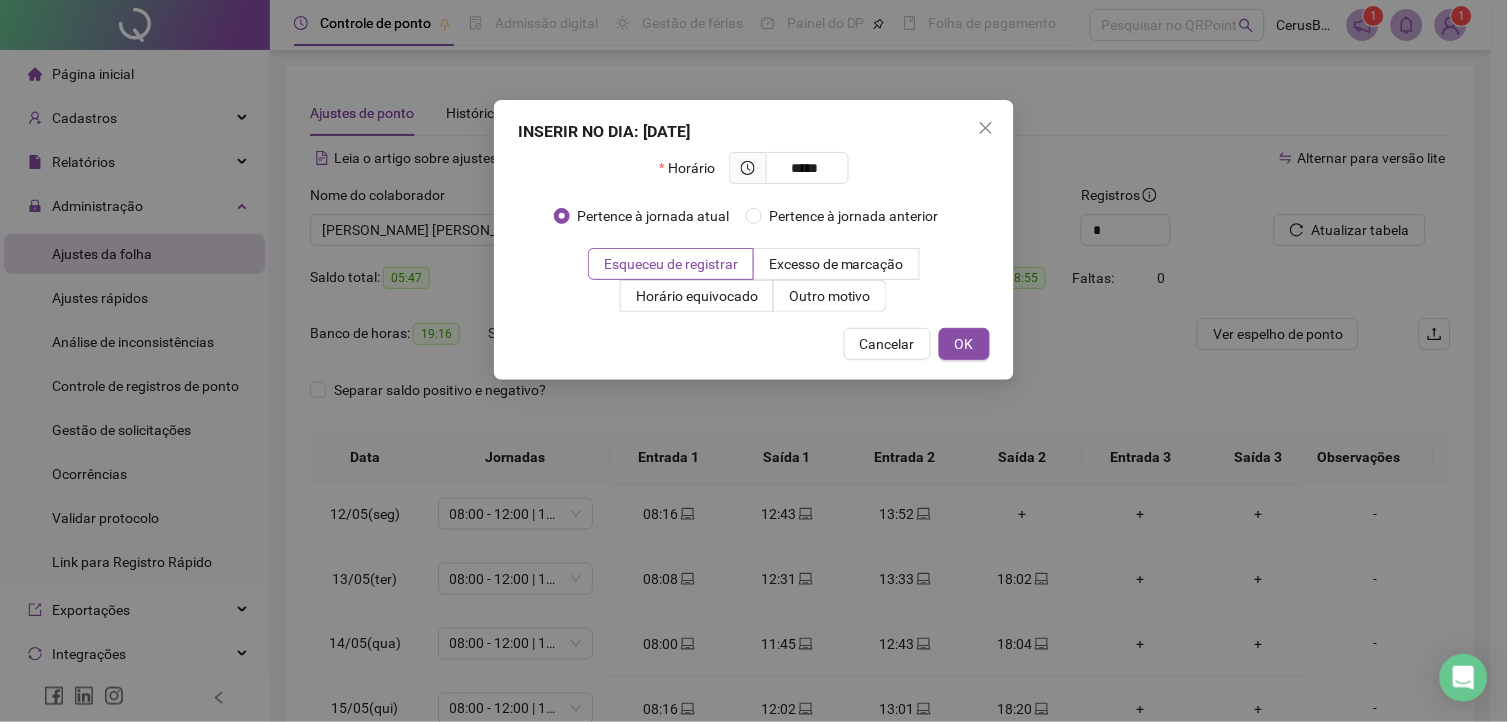 type on "*****" 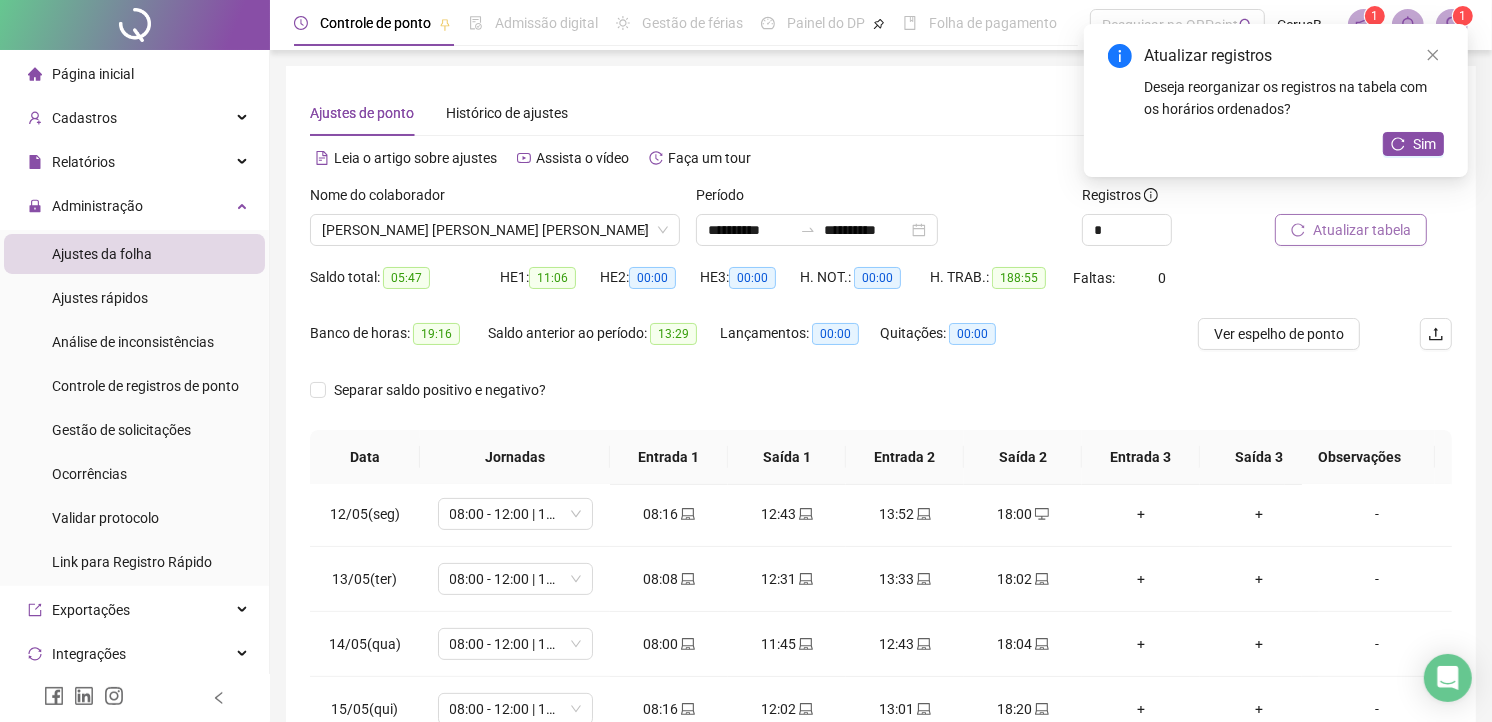 click on "Atualizar tabela" at bounding box center [1362, 230] 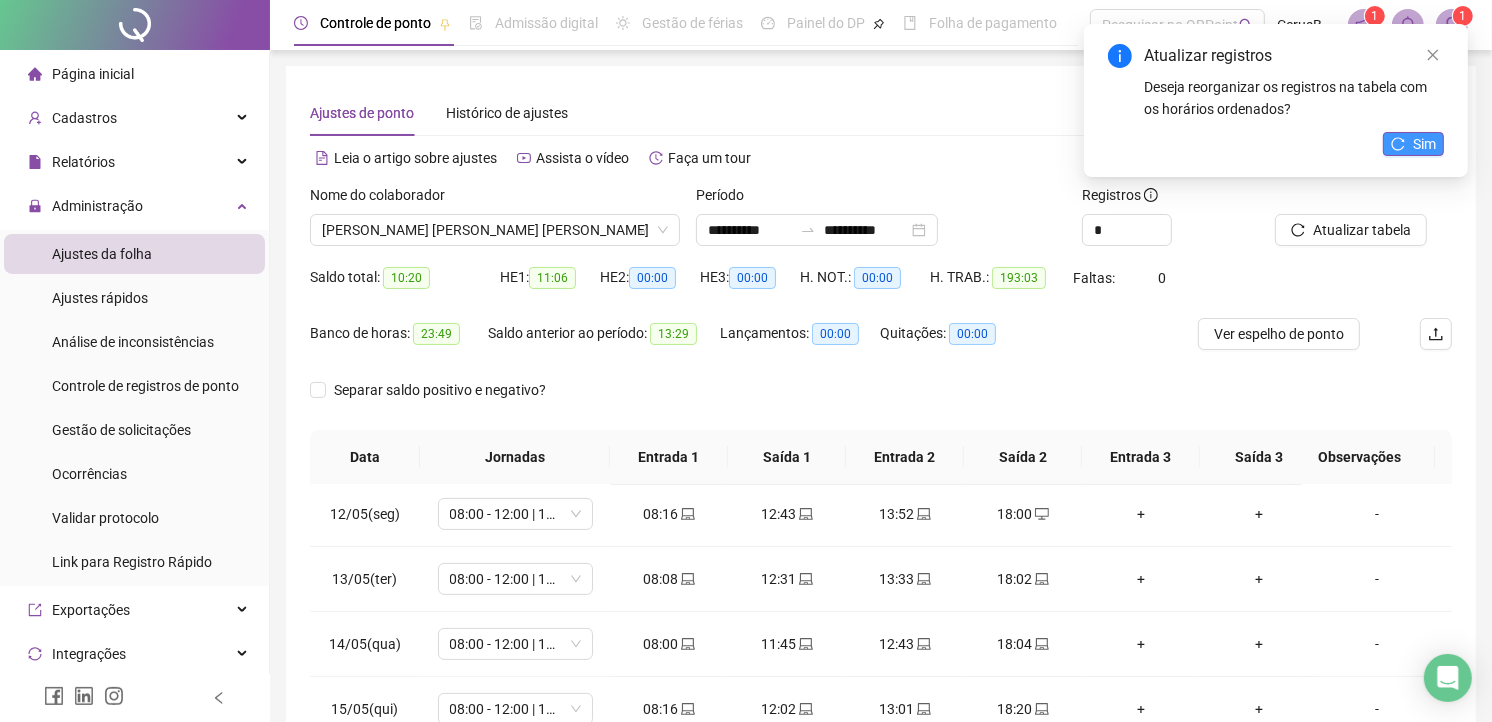 click on "Sim" at bounding box center (1413, 144) 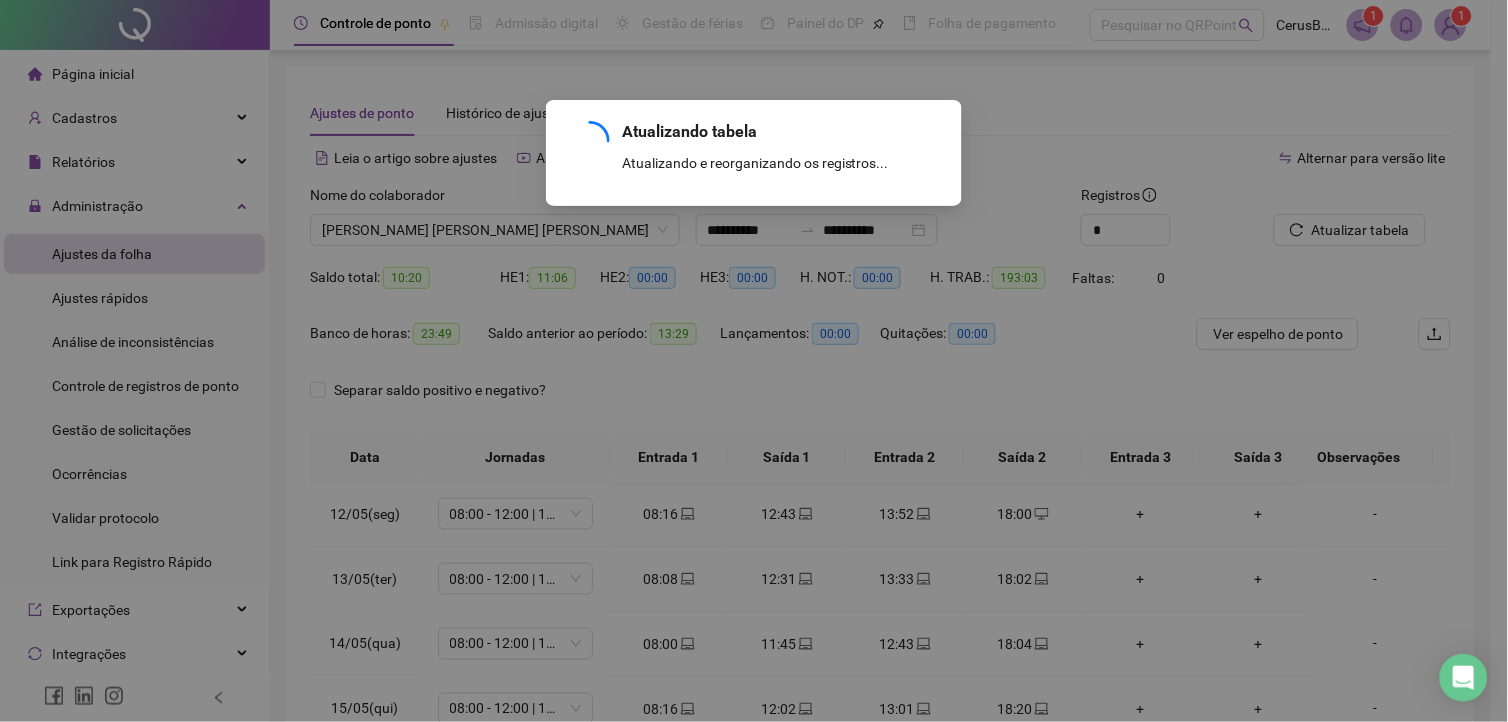 click on "Atualizando tabela Atualizando e reorganizando os registros... OK" at bounding box center (754, 361) 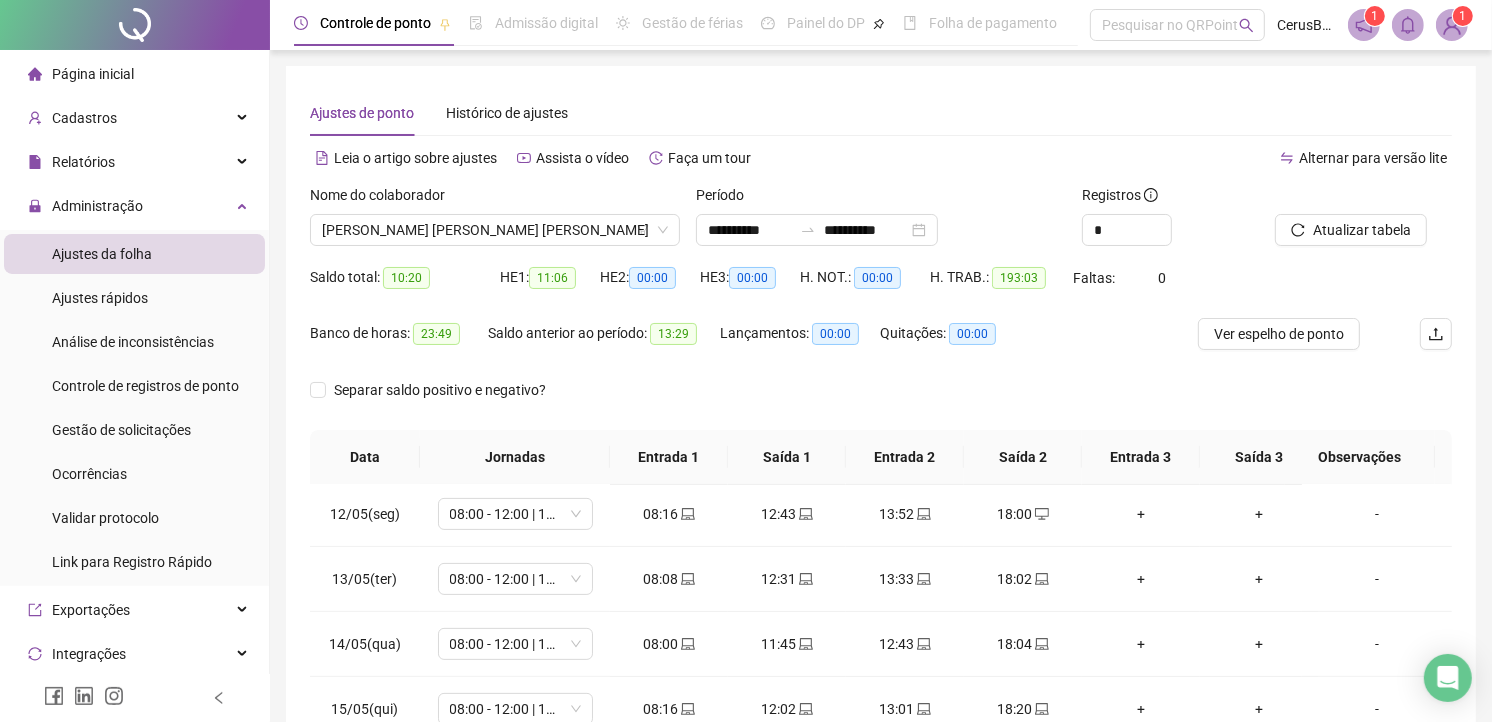 click on "Ver espelho de ponto" at bounding box center [1279, 334] 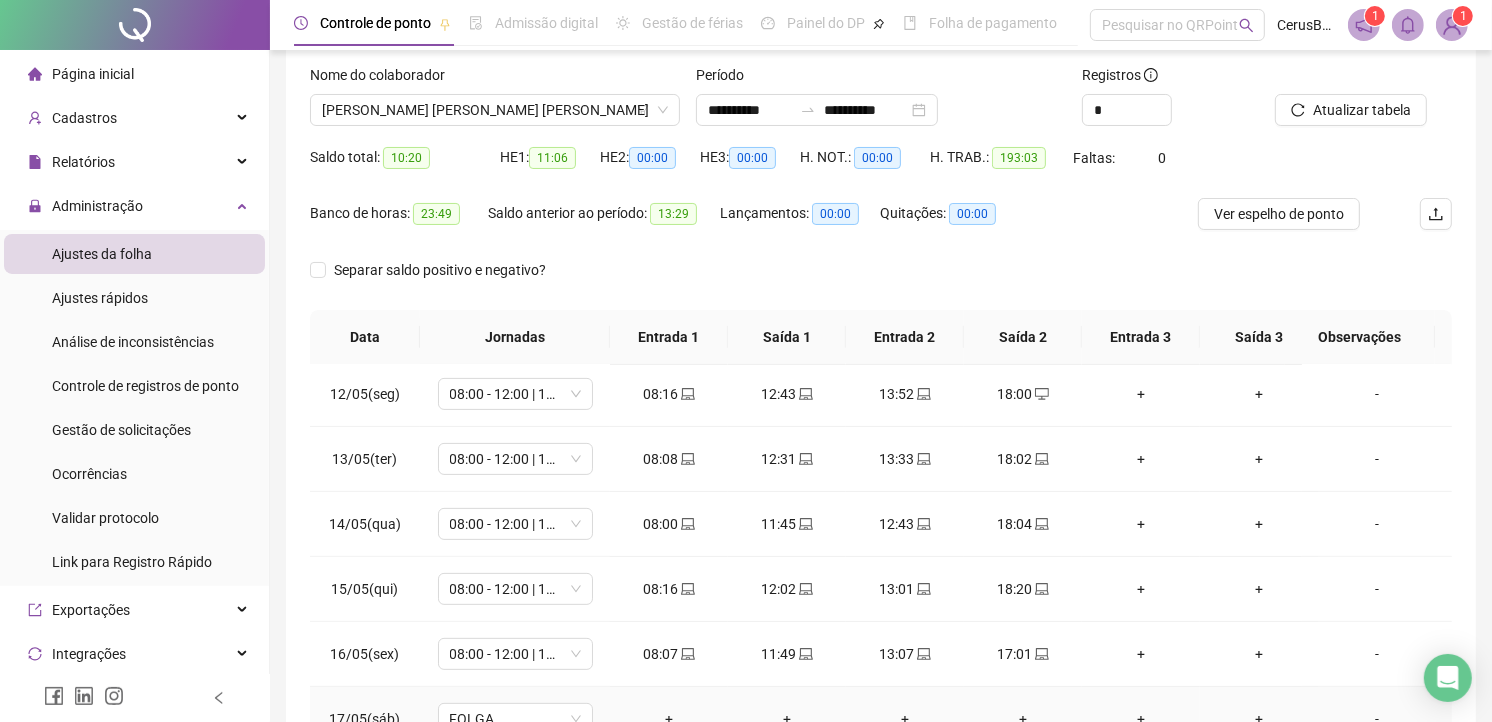 scroll, scrollTop: 300, scrollLeft: 0, axis: vertical 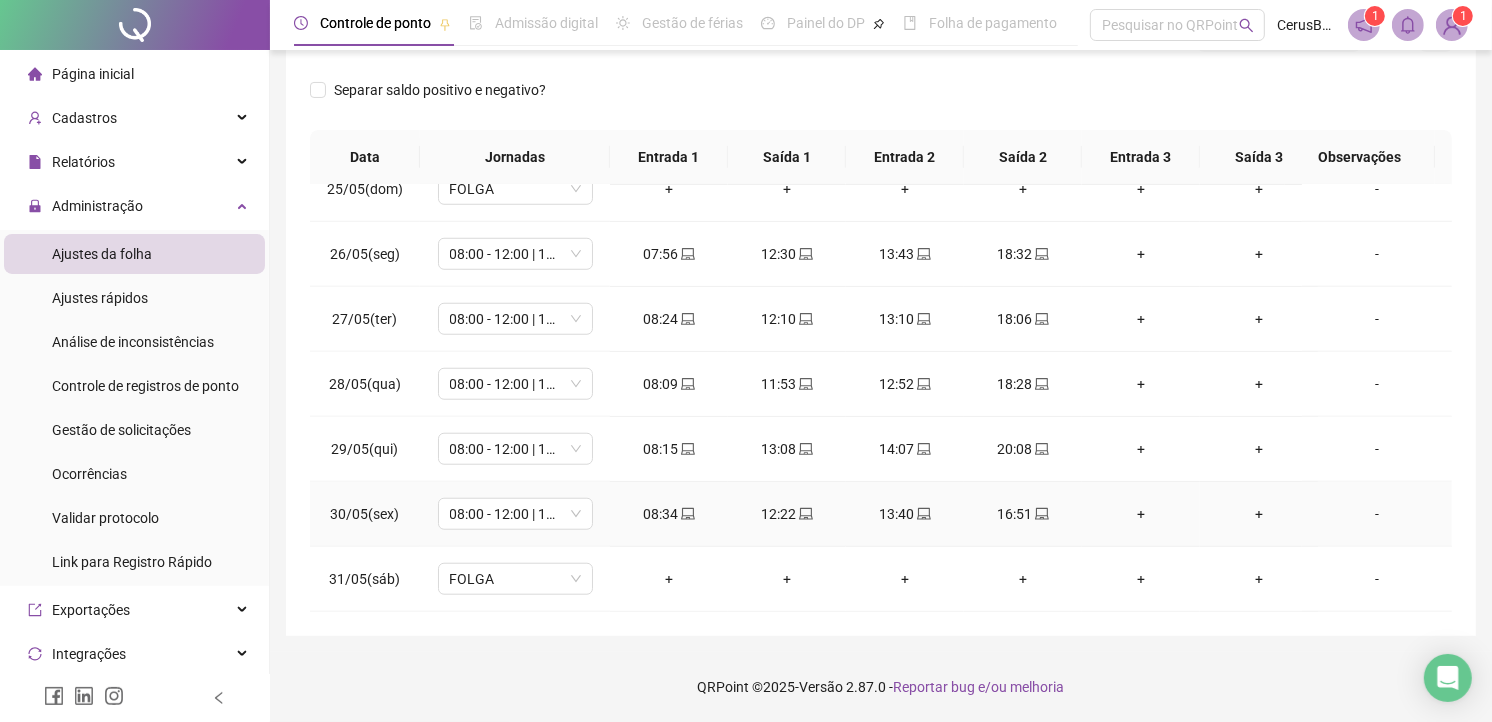 click on "-" at bounding box center (1377, 514) 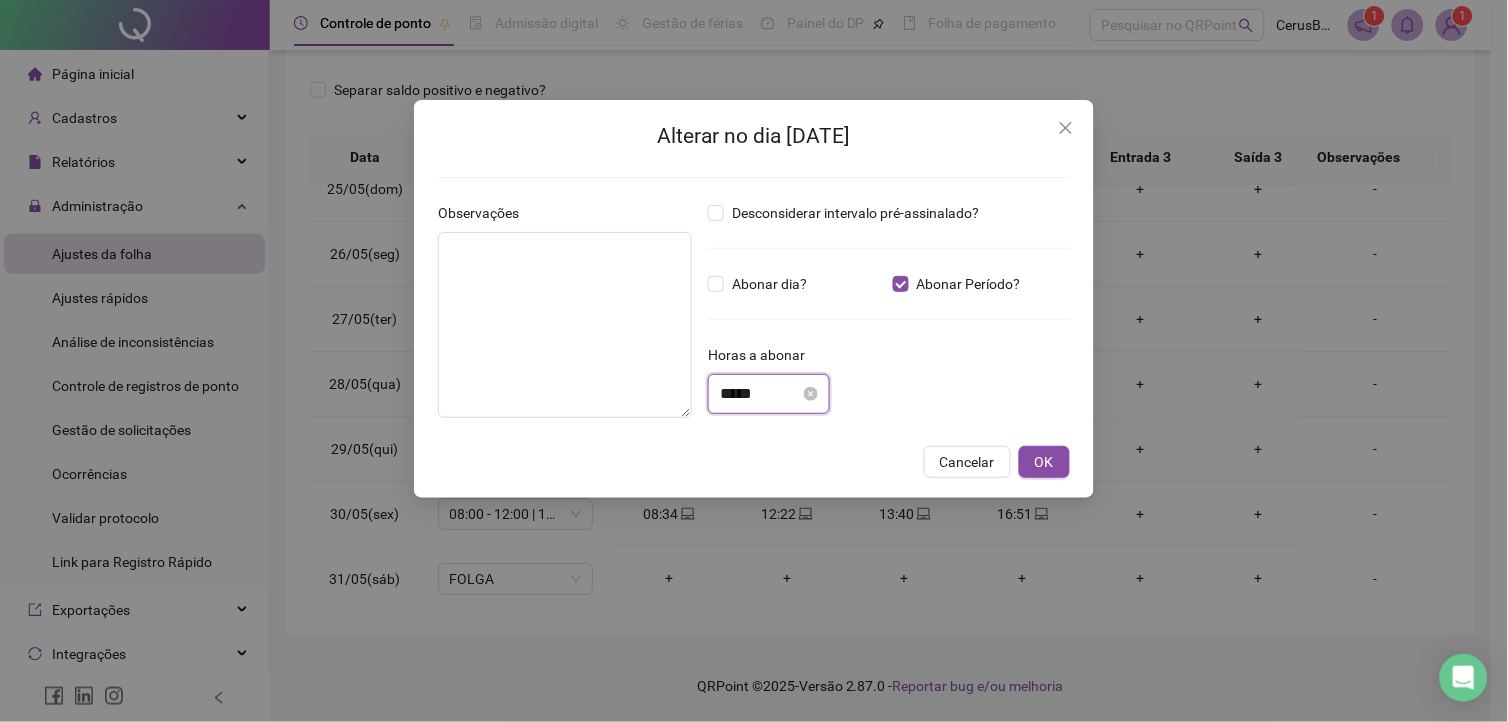click on "*****" at bounding box center (760, 394) 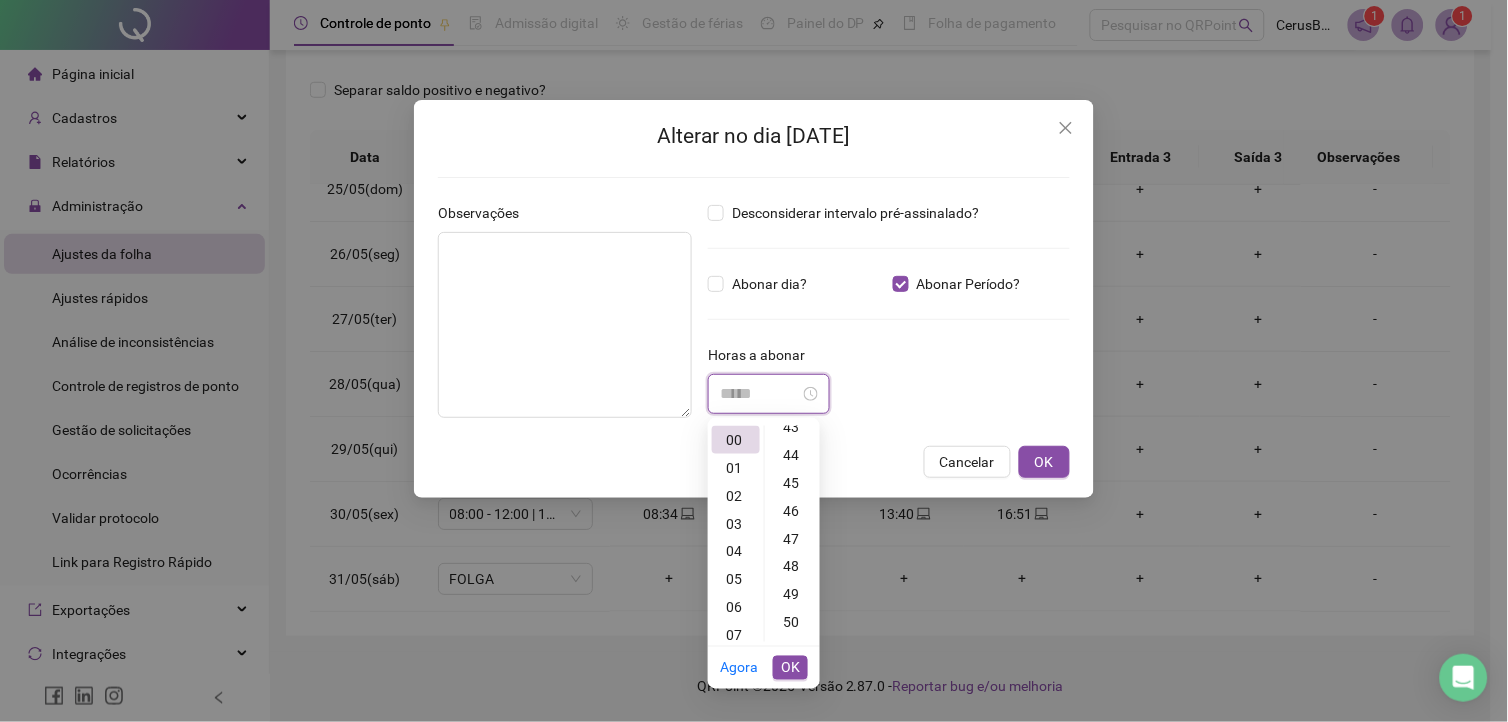 scroll, scrollTop: 1222, scrollLeft: 0, axis: vertical 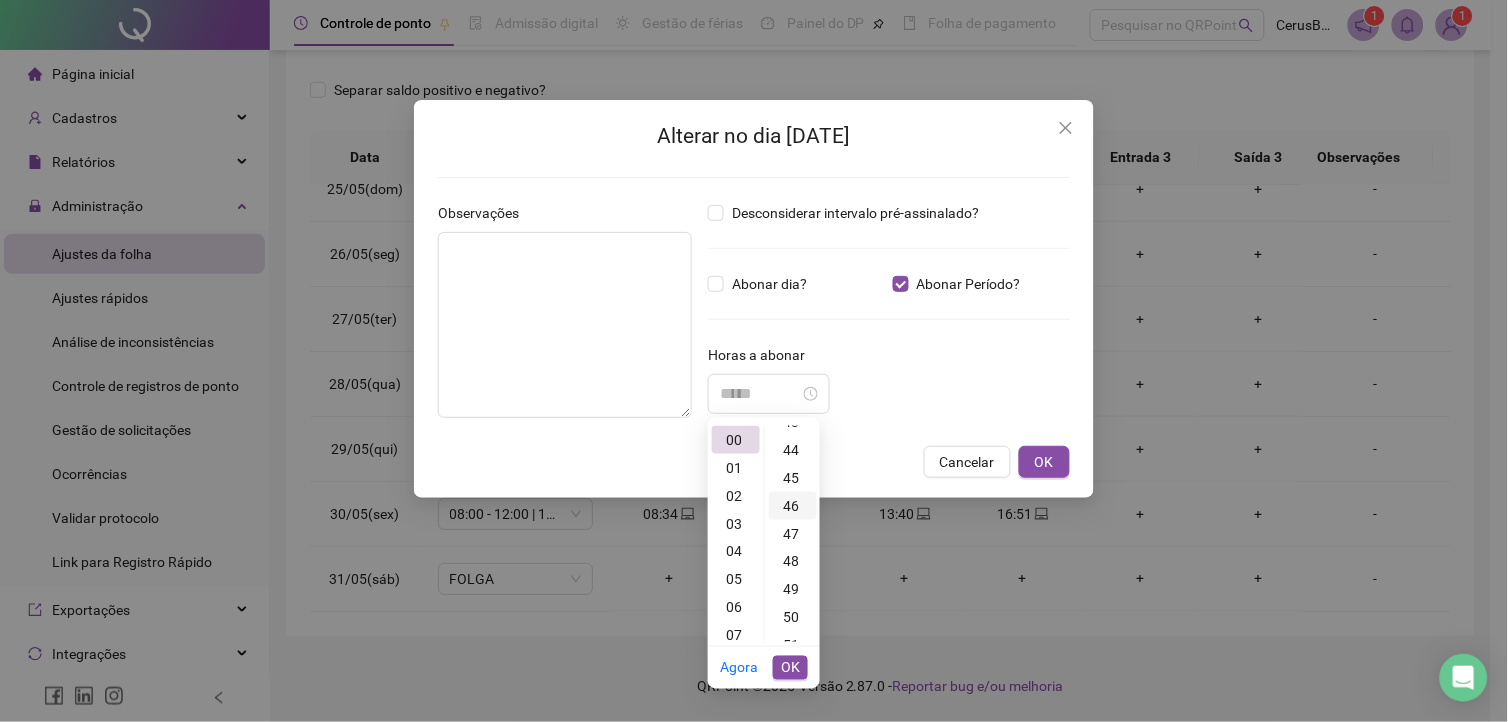 click on "46" at bounding box center (793, 506) 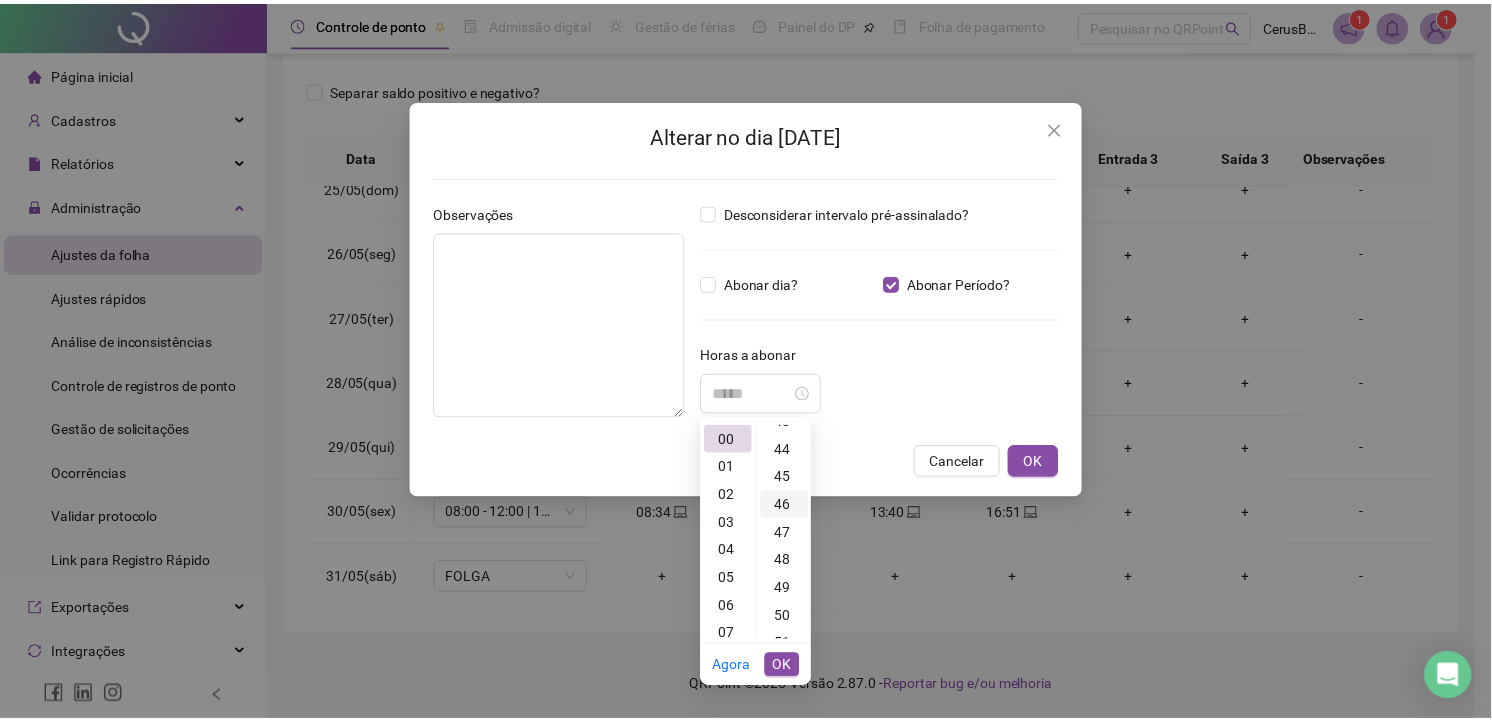 scroll, scrollTop: 1286, scrollLeft: 0, axis: vertical 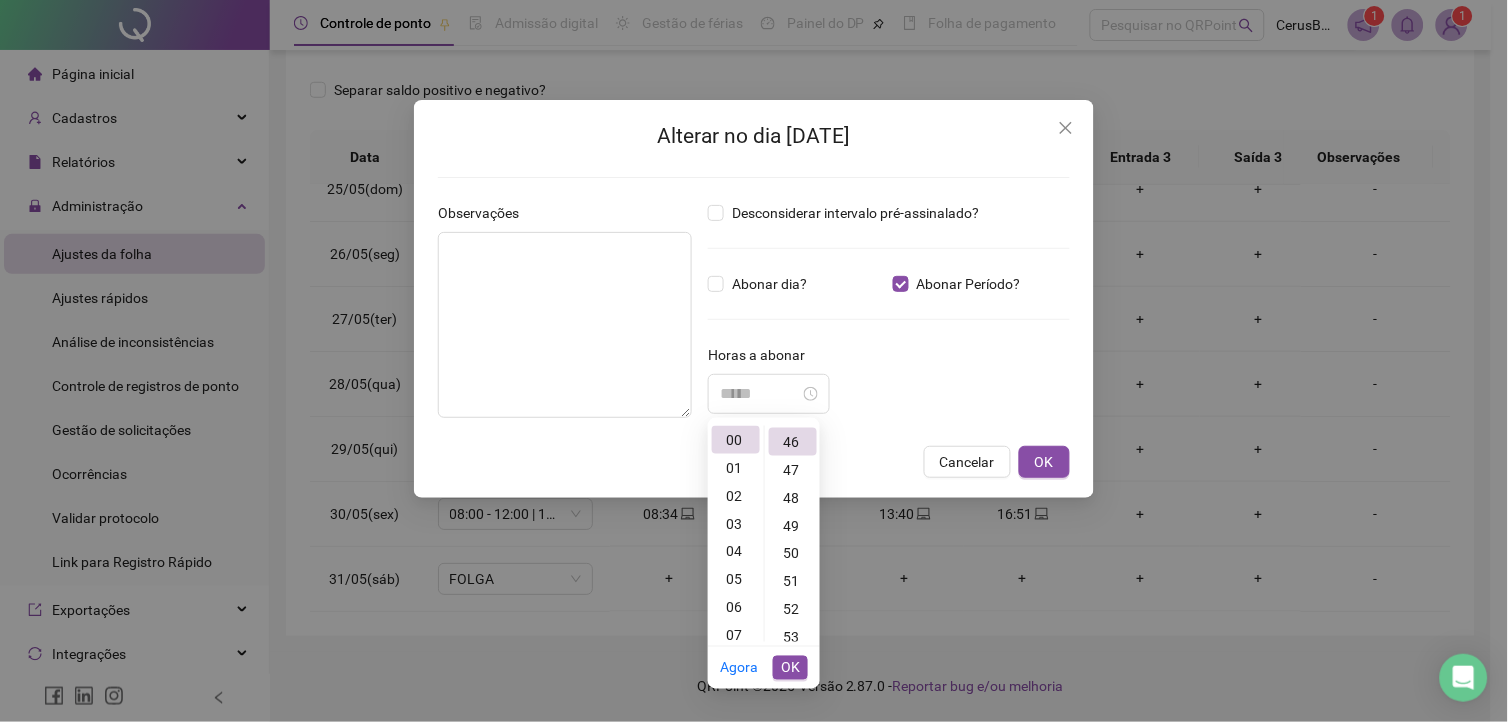 type on "*****" 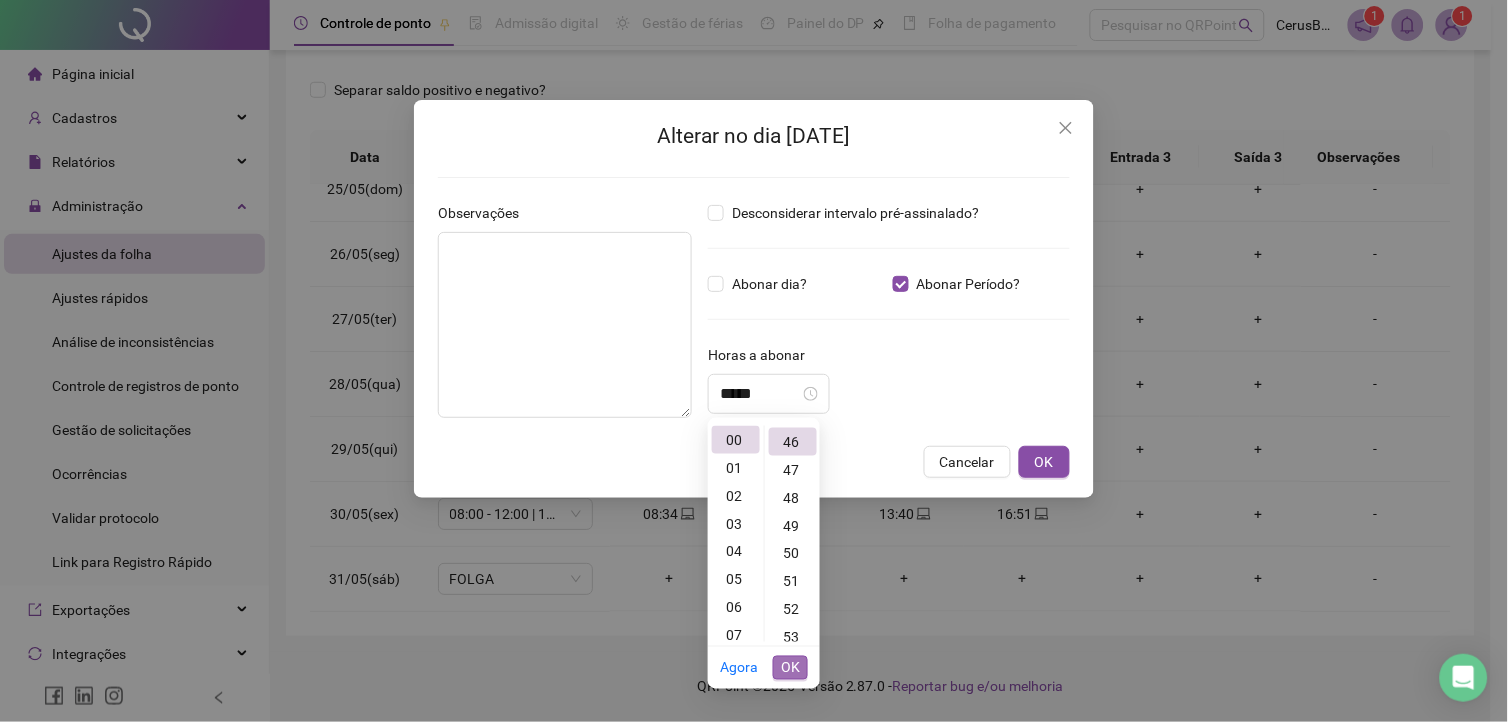 click on "OK" at bounding box center (790, 668) 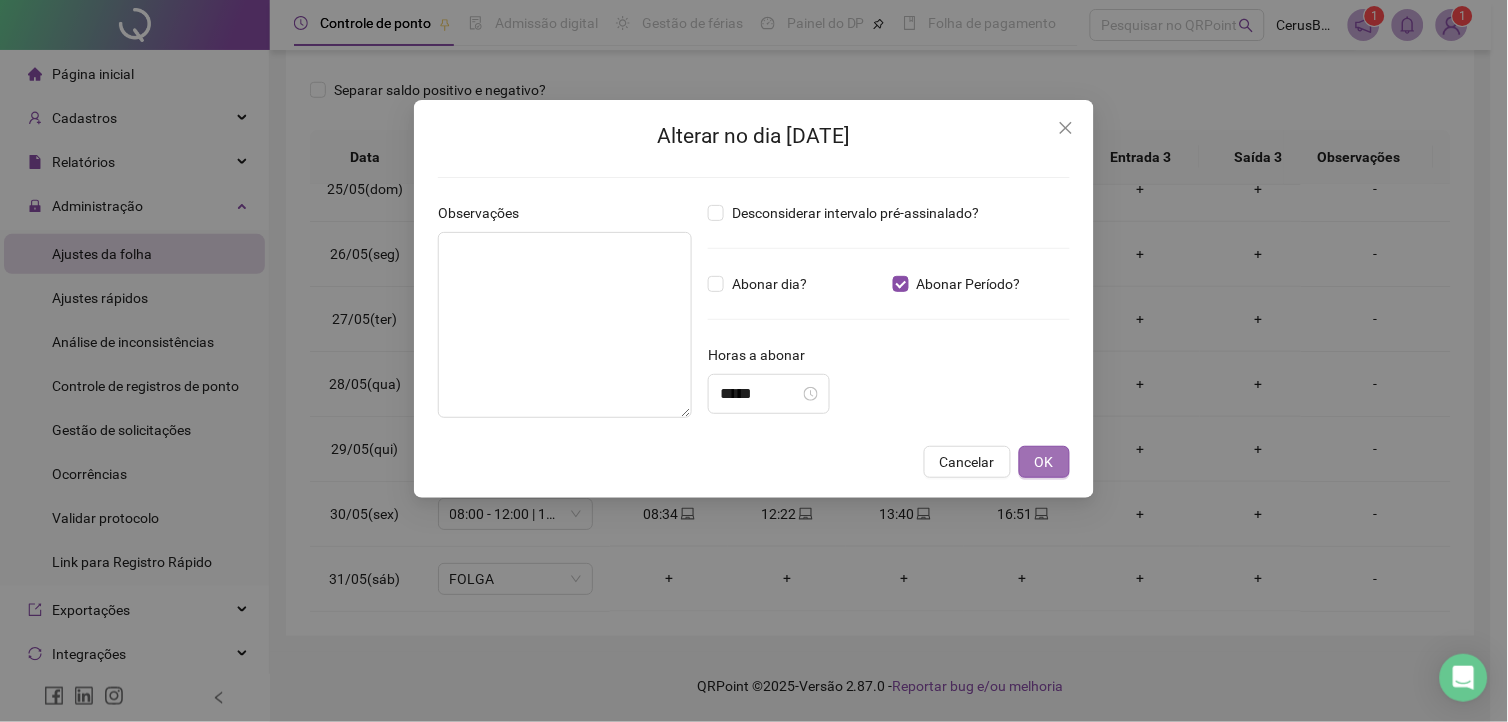 click on "OK" at bounding box center (1044, 462) 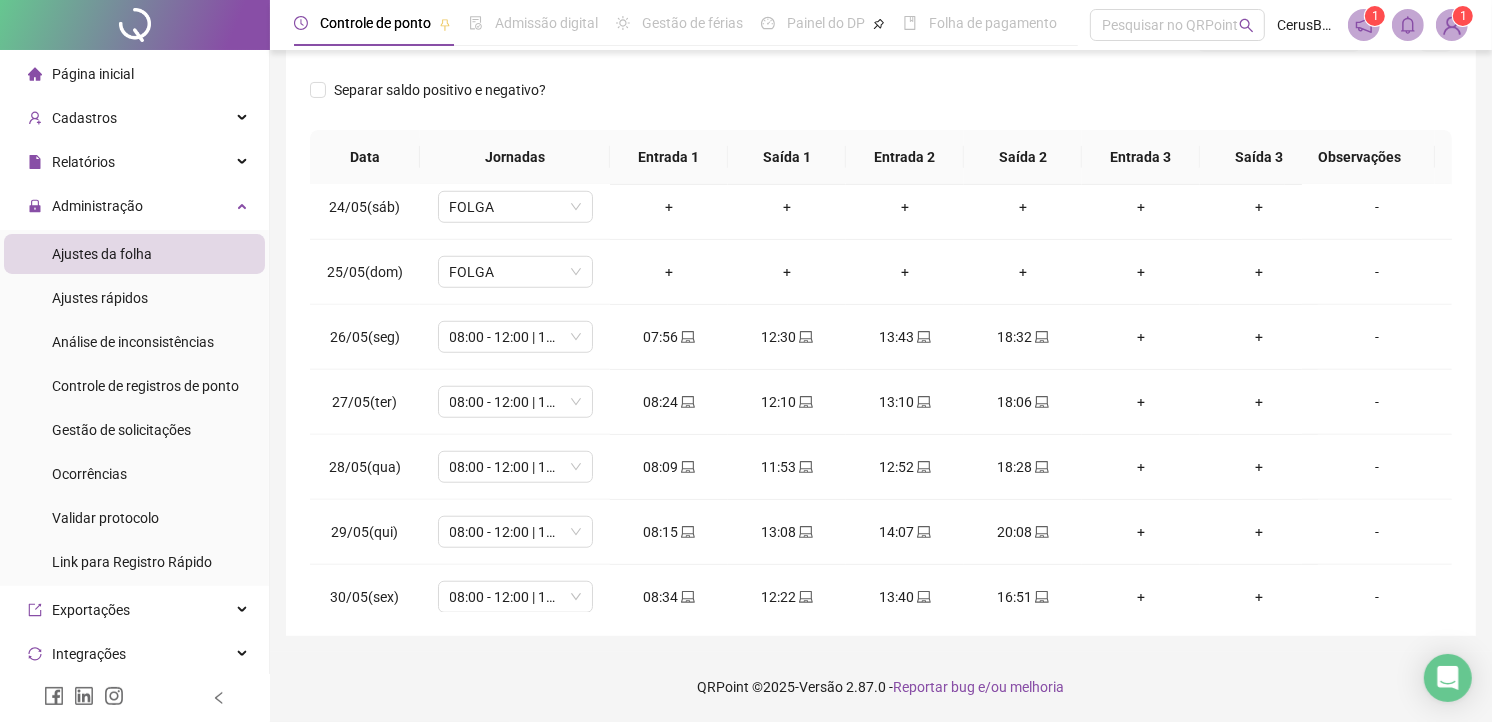 scroll, scrollTop: 1274, scrollLeft: 0, axis: vertical 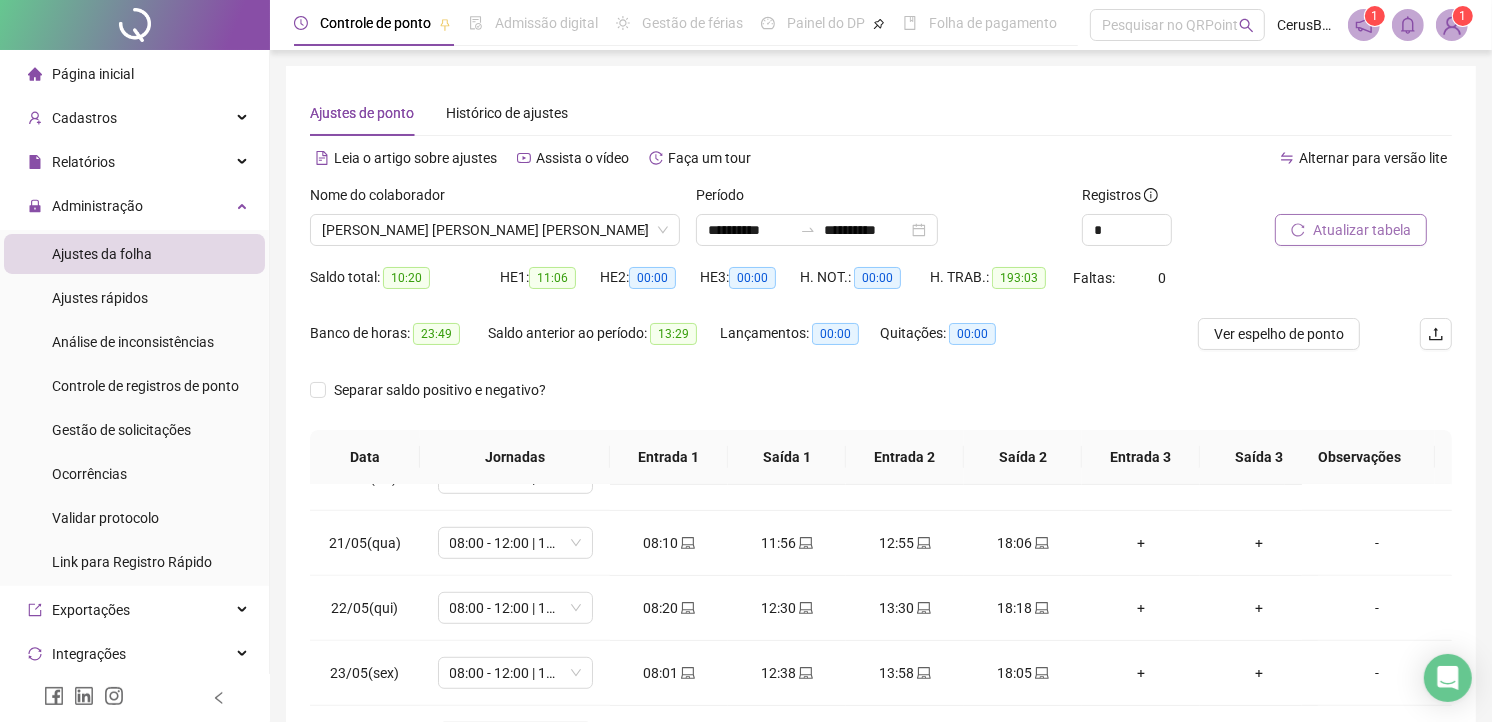 click on "Atualizar tabela" at bounding box center (1362, 230) 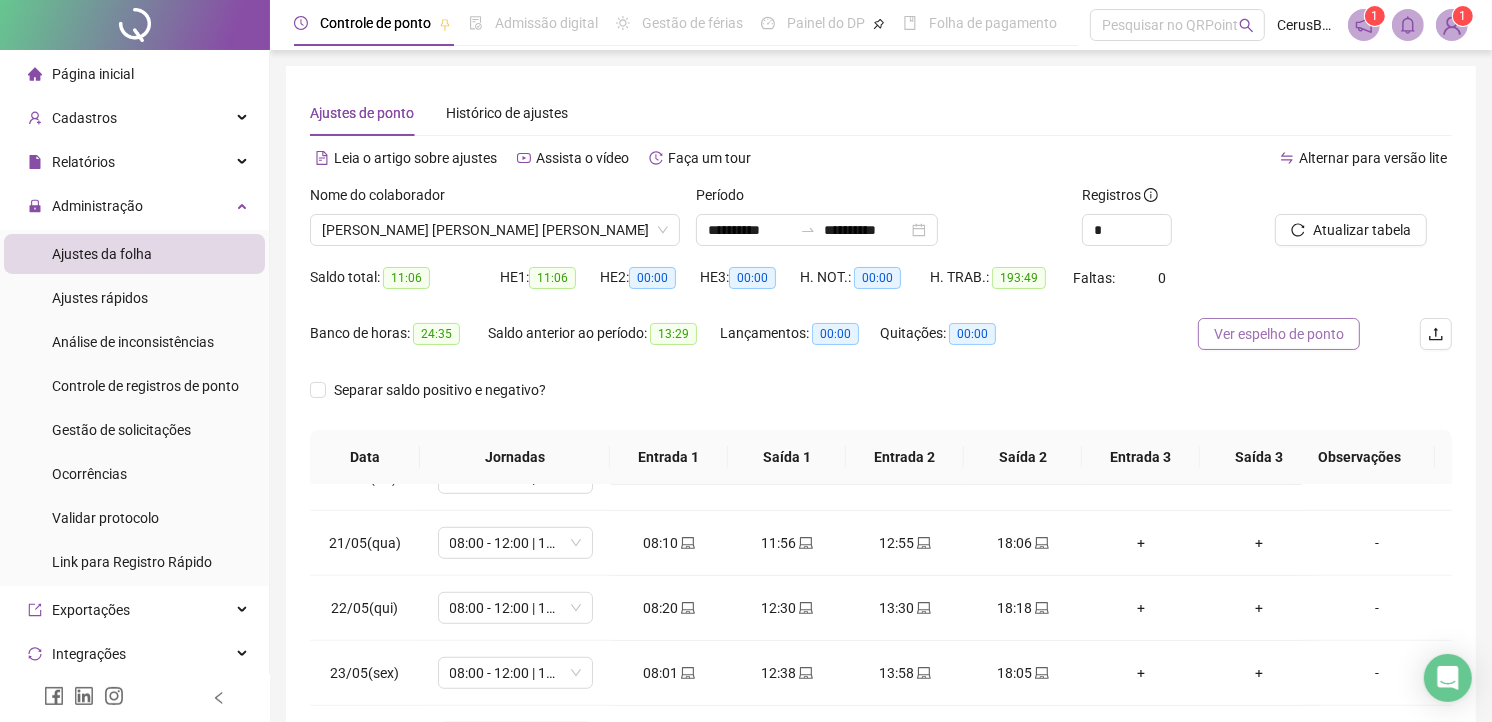 click on "Ver espelho de ponto" at bounding box center [1279, 334] 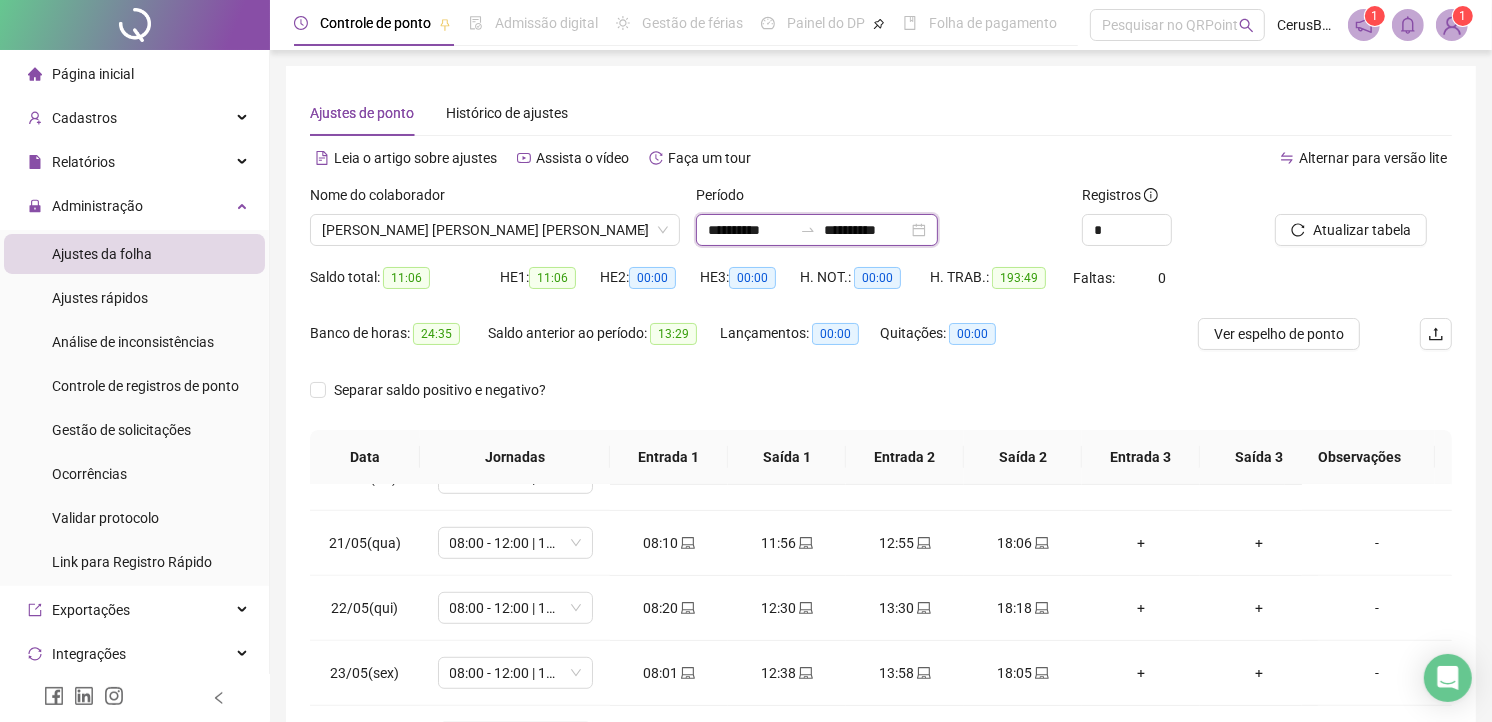 click on "**********" at bounding box center [750, 230] 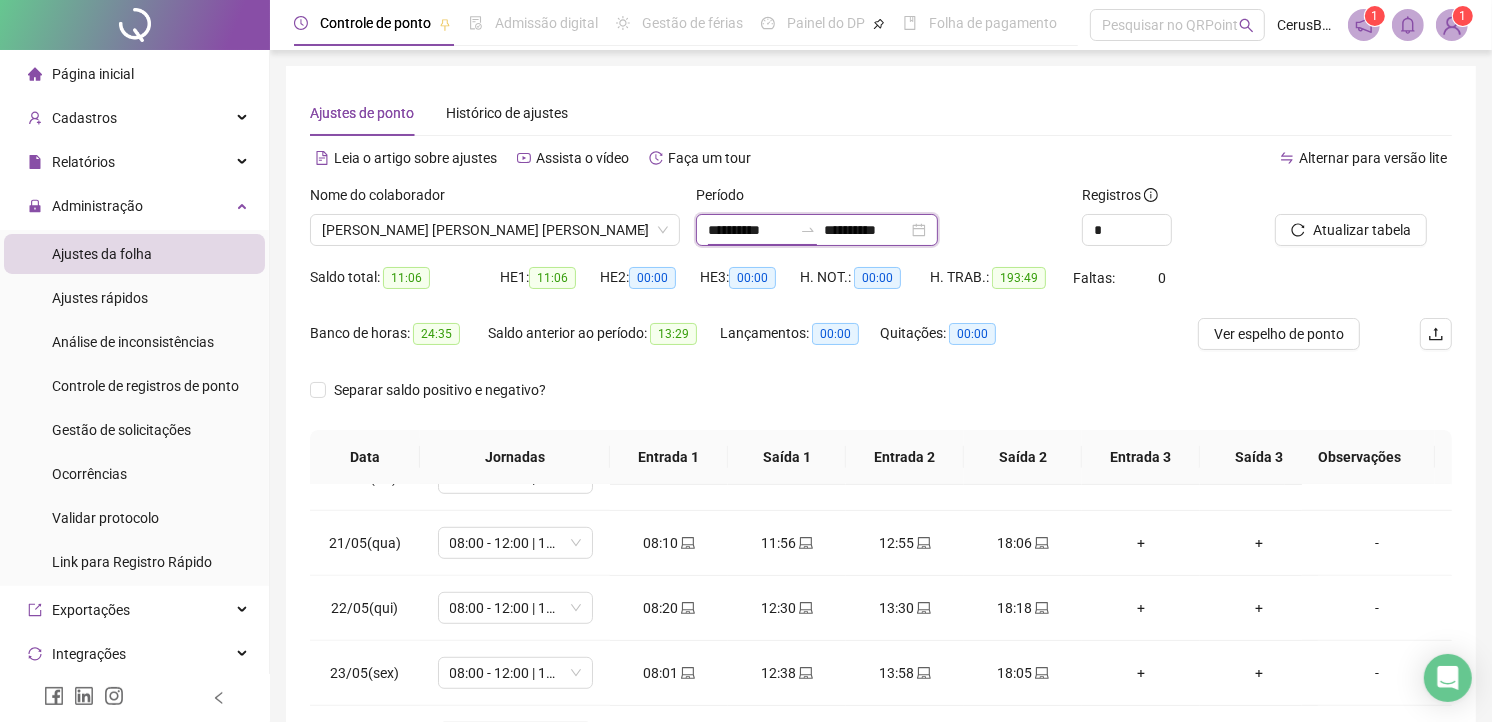 type on "**********" 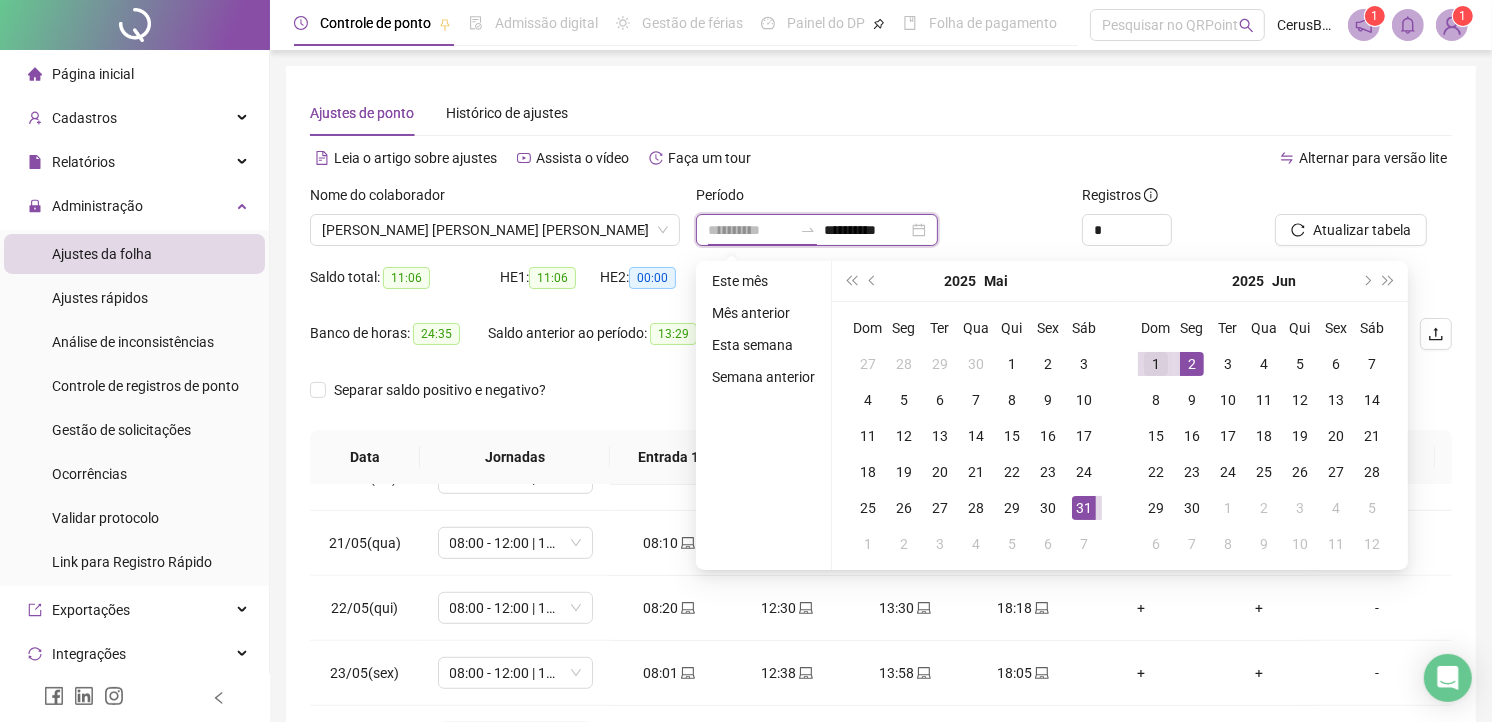 type on "**********" 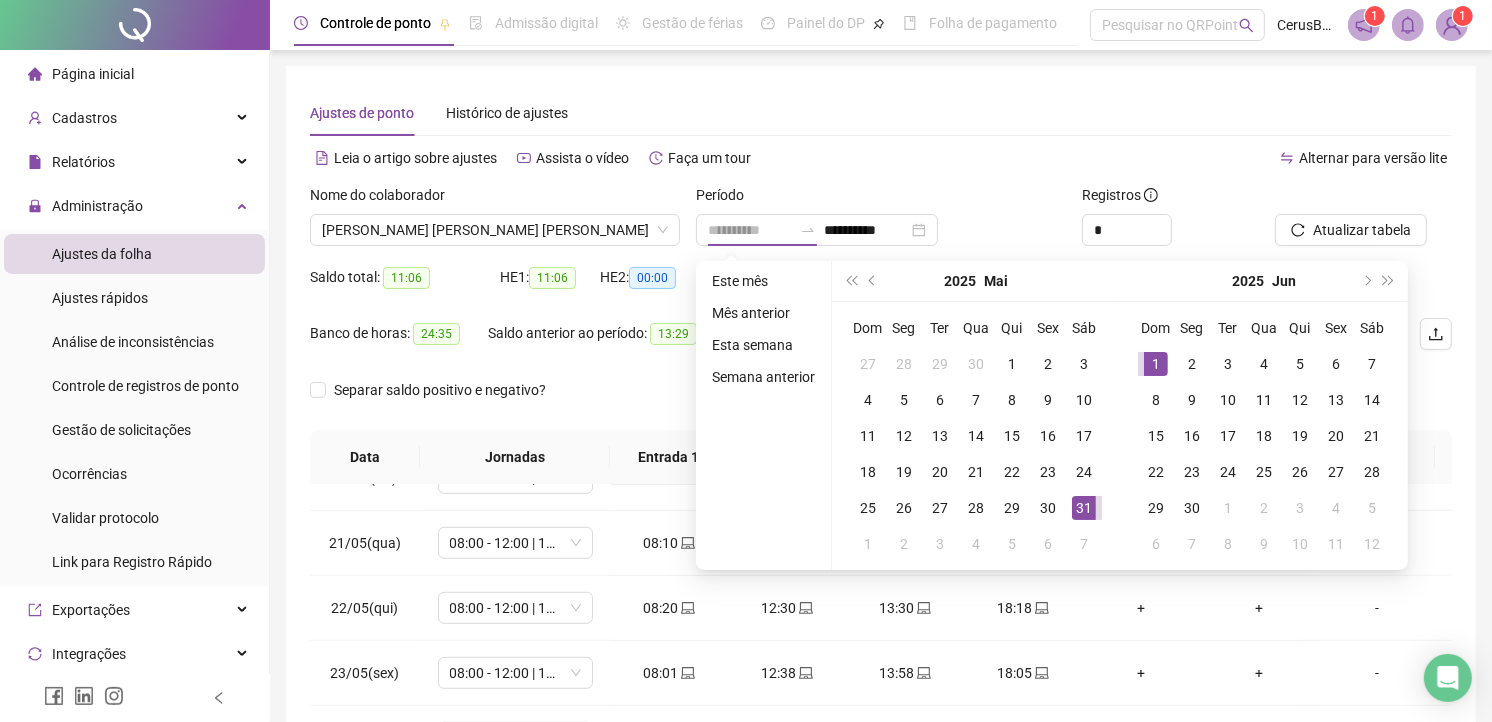click on "1" at bounding box center (1156, 364) 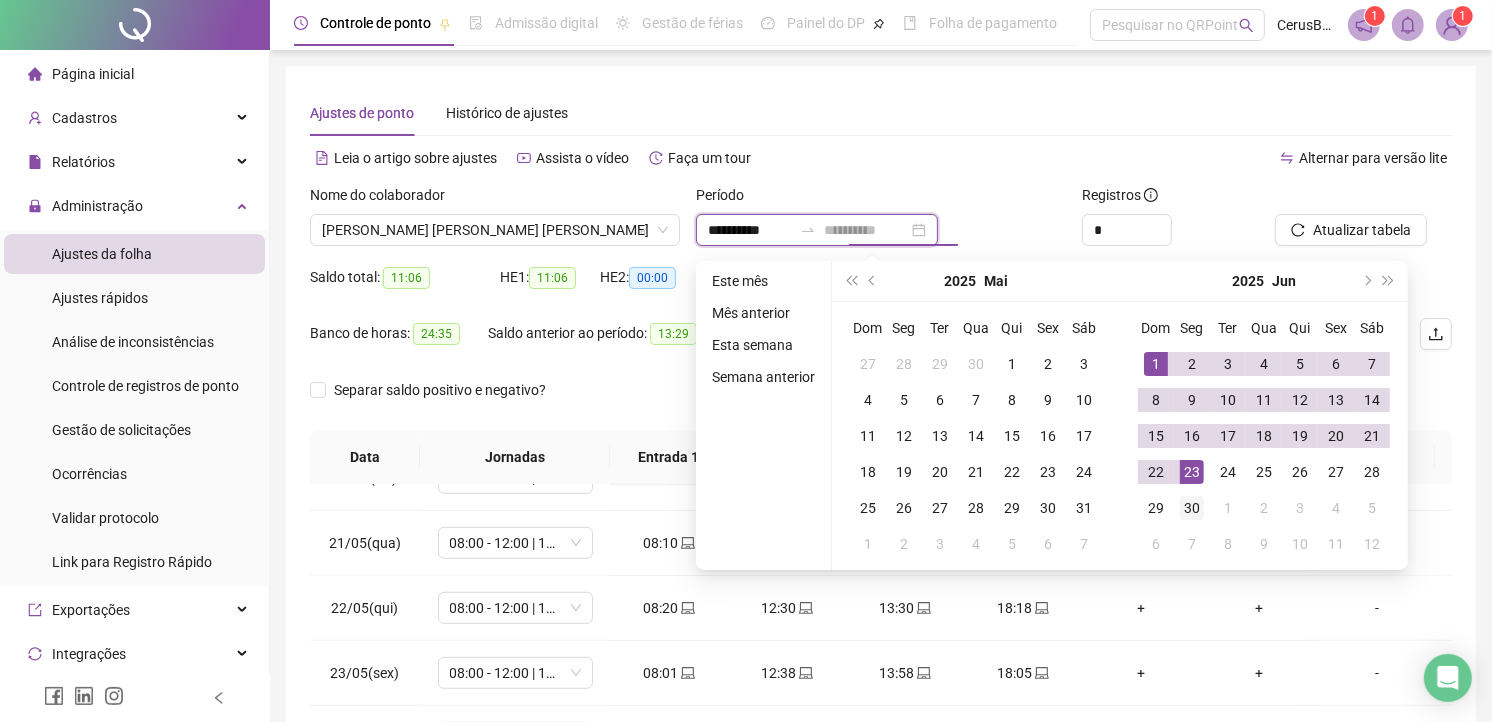 type on "**********" 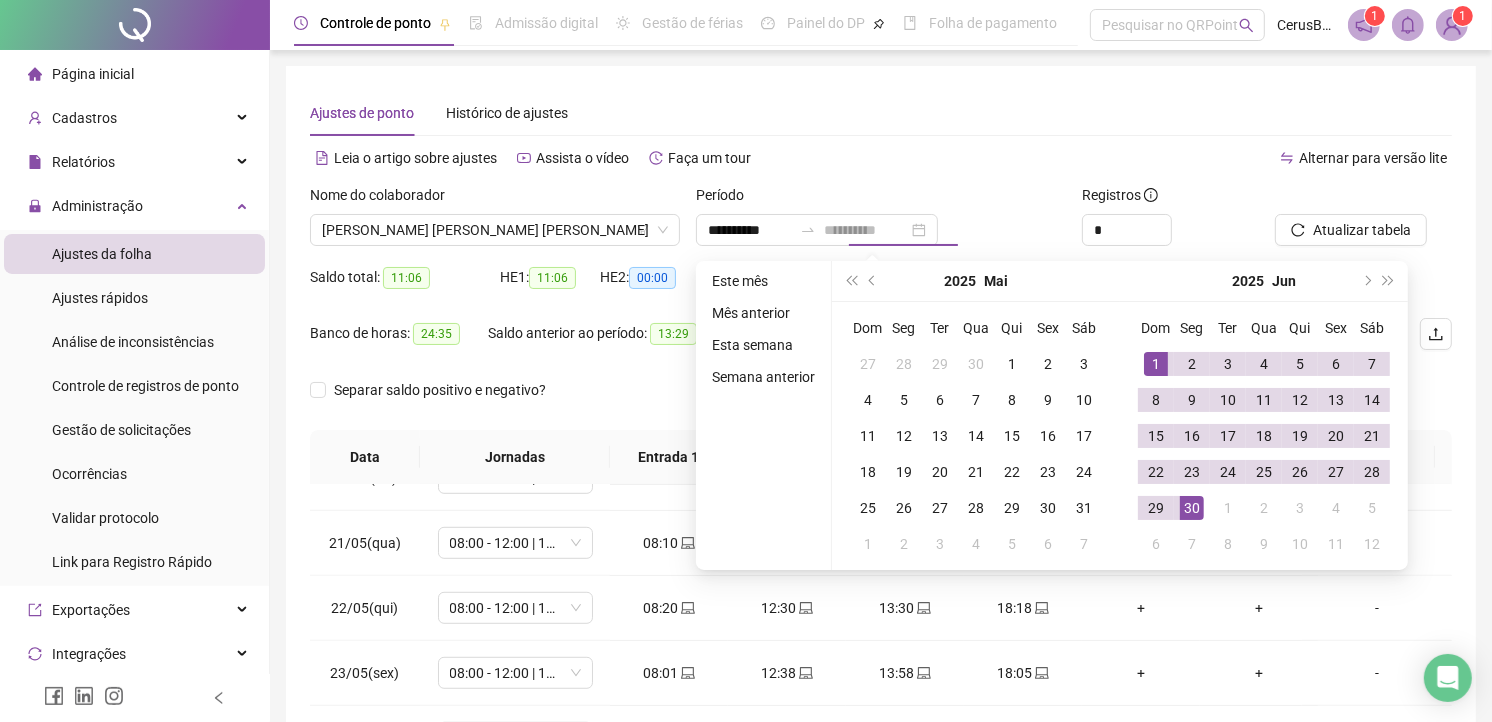 click on "30" at bounding box center (1192, 508) 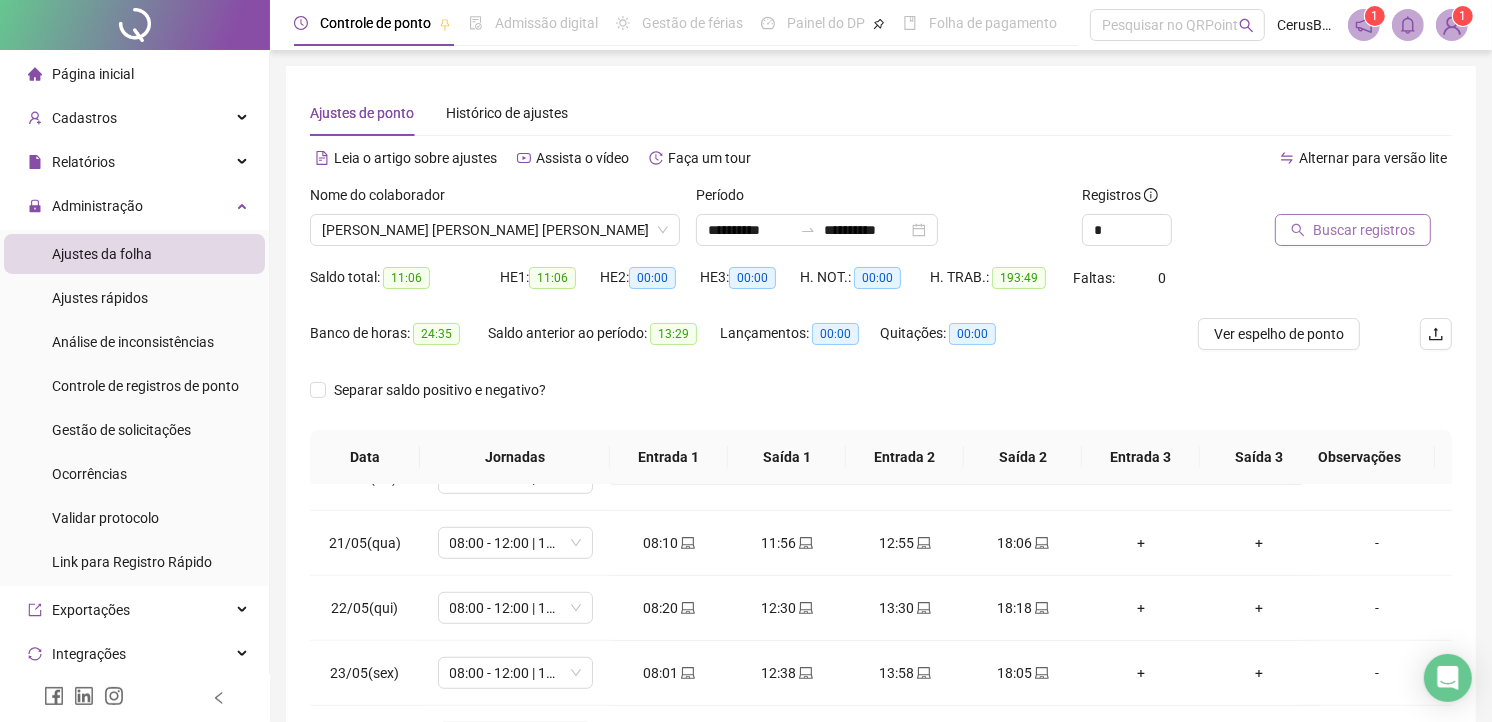 click on "Buscar registros" at bounding box center [1353, 230] 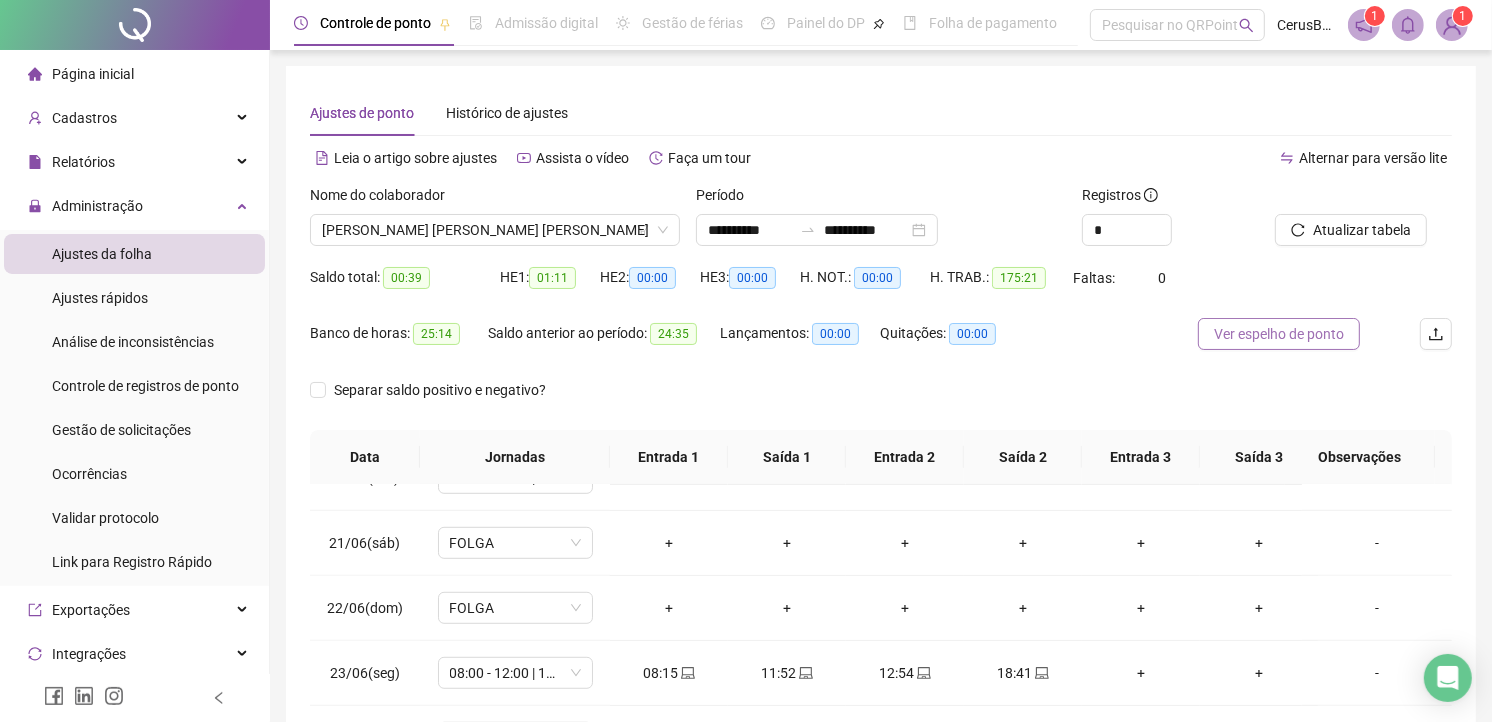 click on "Ver espelho de ponto" at bounding box center [1279, 334] 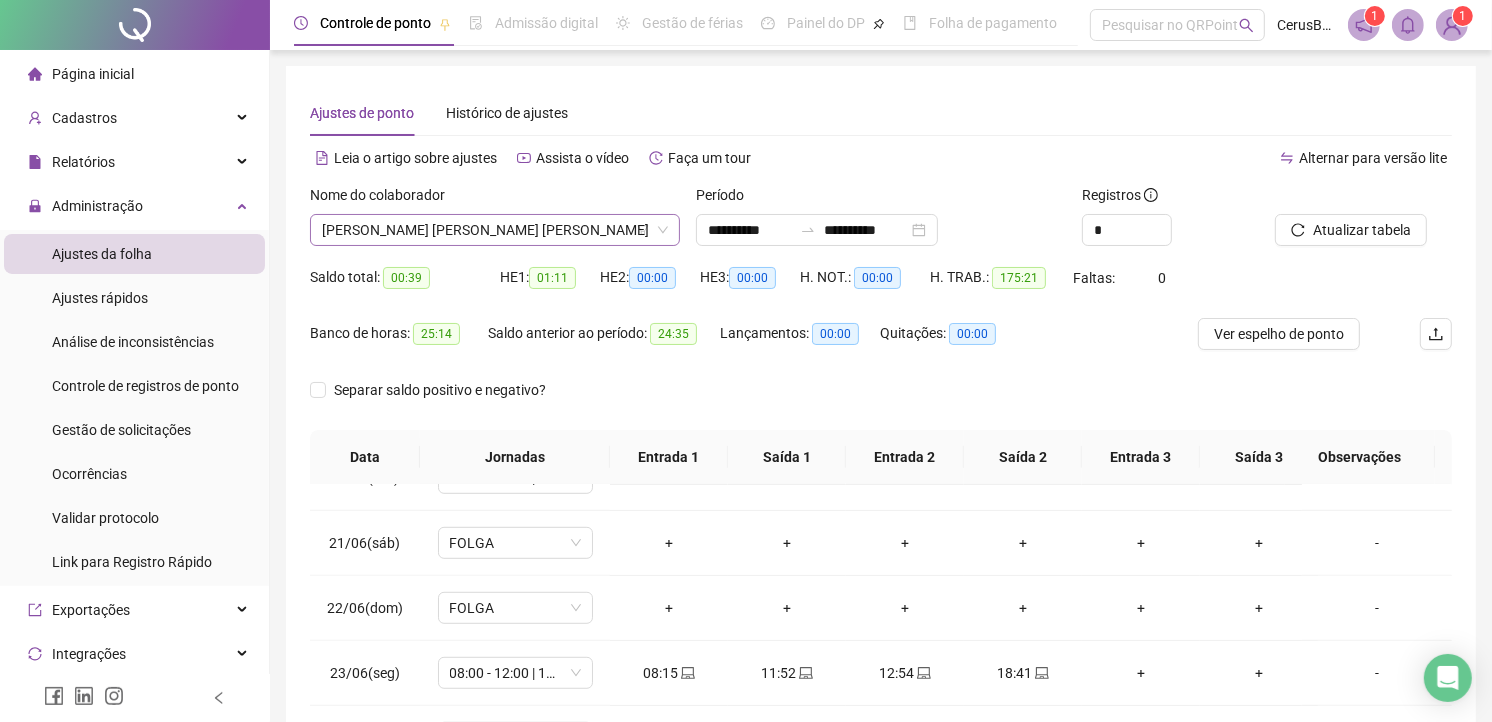 click on "[PERSON_NAME]" at bounding box center (495, 230) 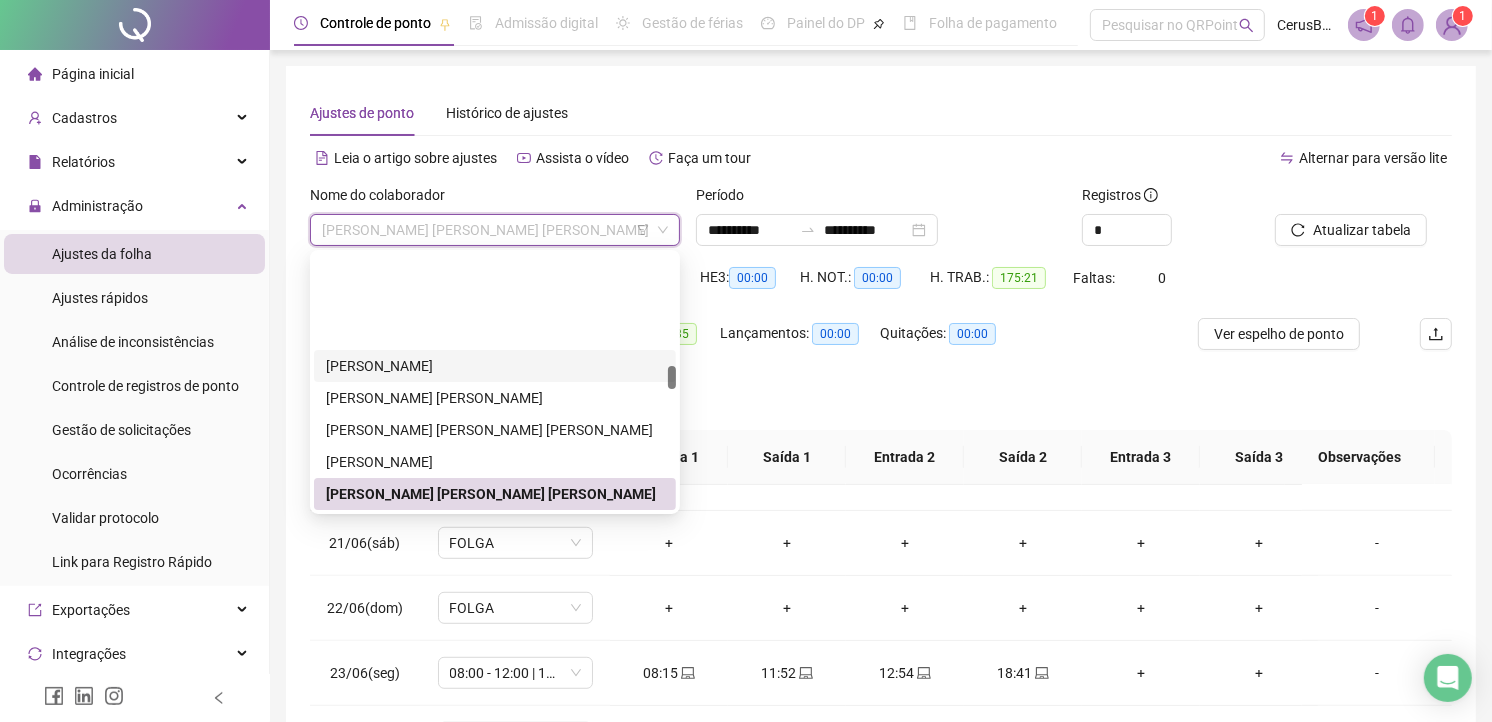 scroll, scrollTop: 1231, scrollLeft: 0, axis: vertical 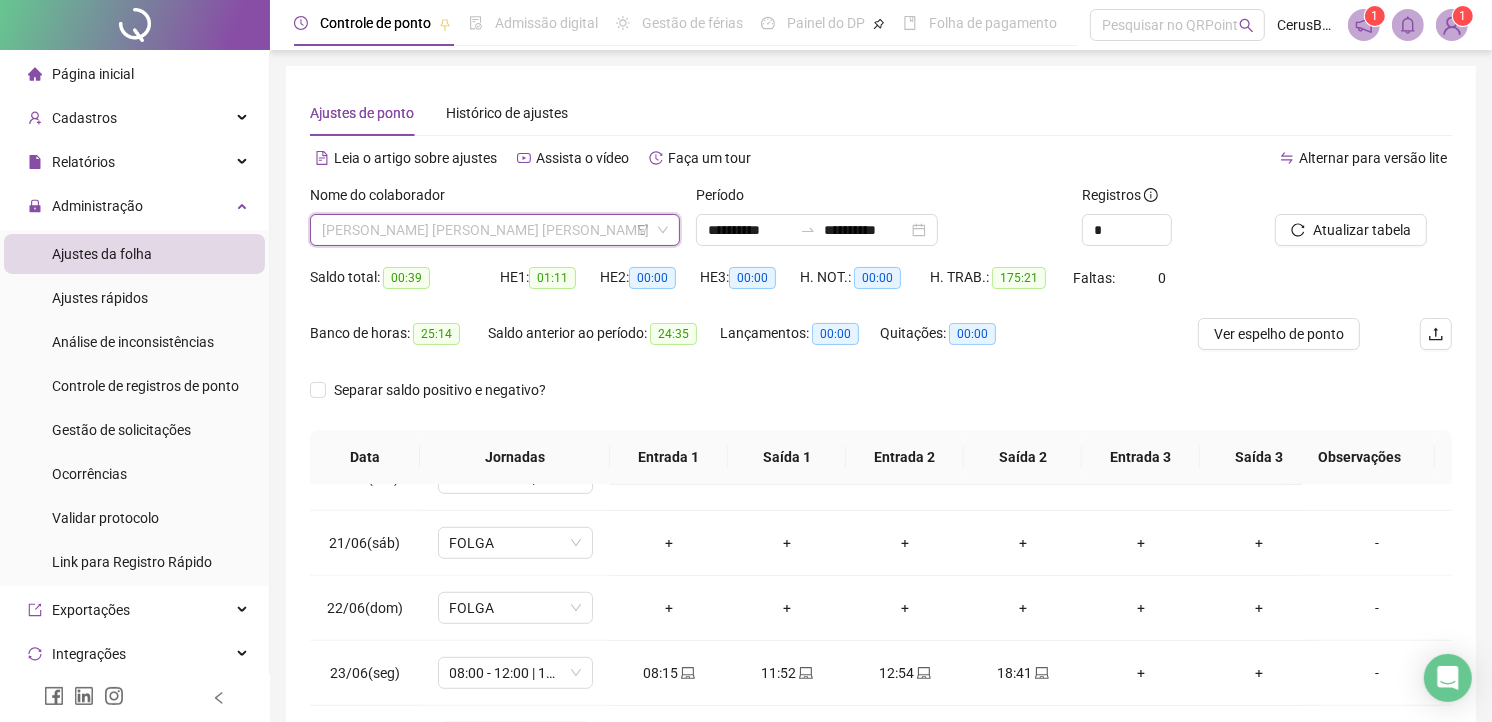 click on "[PERSON_NAME]" at bounding box center [495, 230] 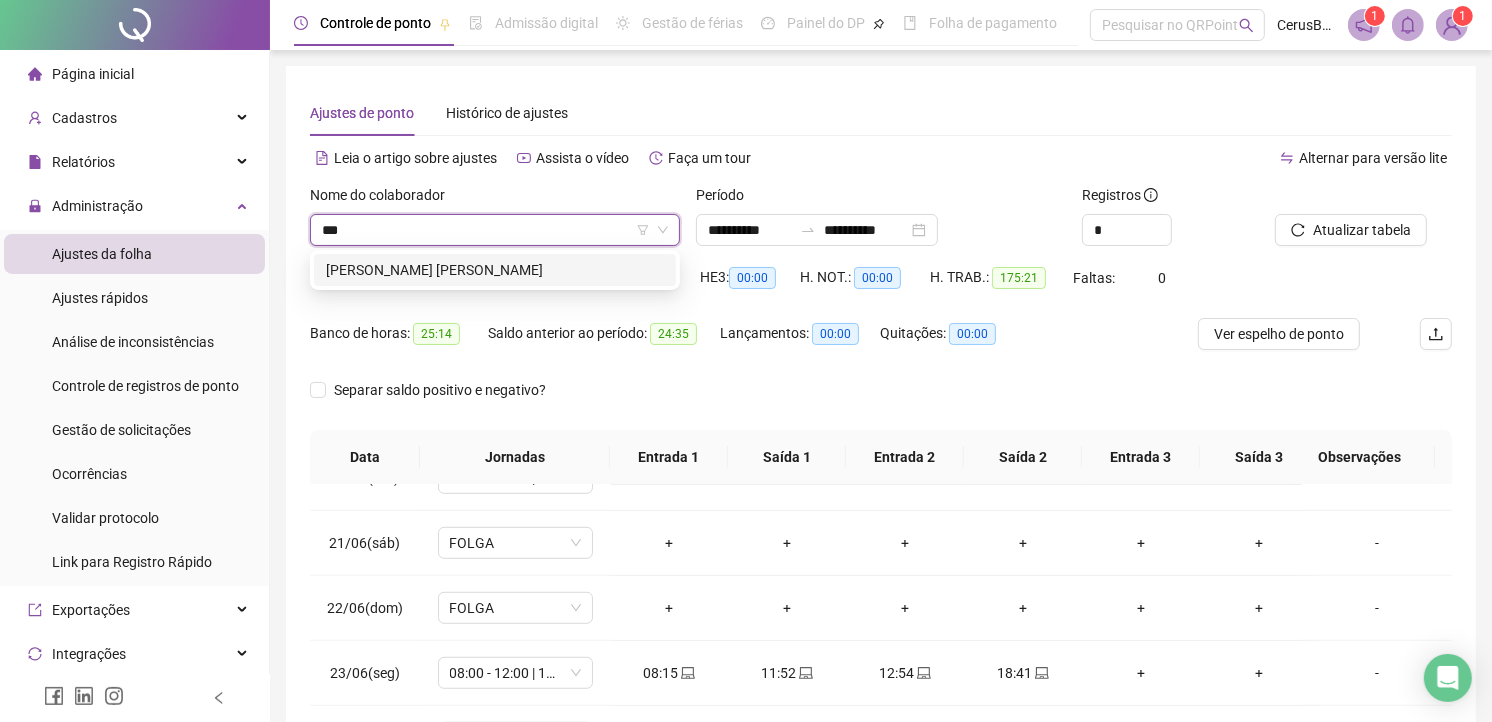 scroll, scrollTop: 0, scrollLeft: 0, axis: both 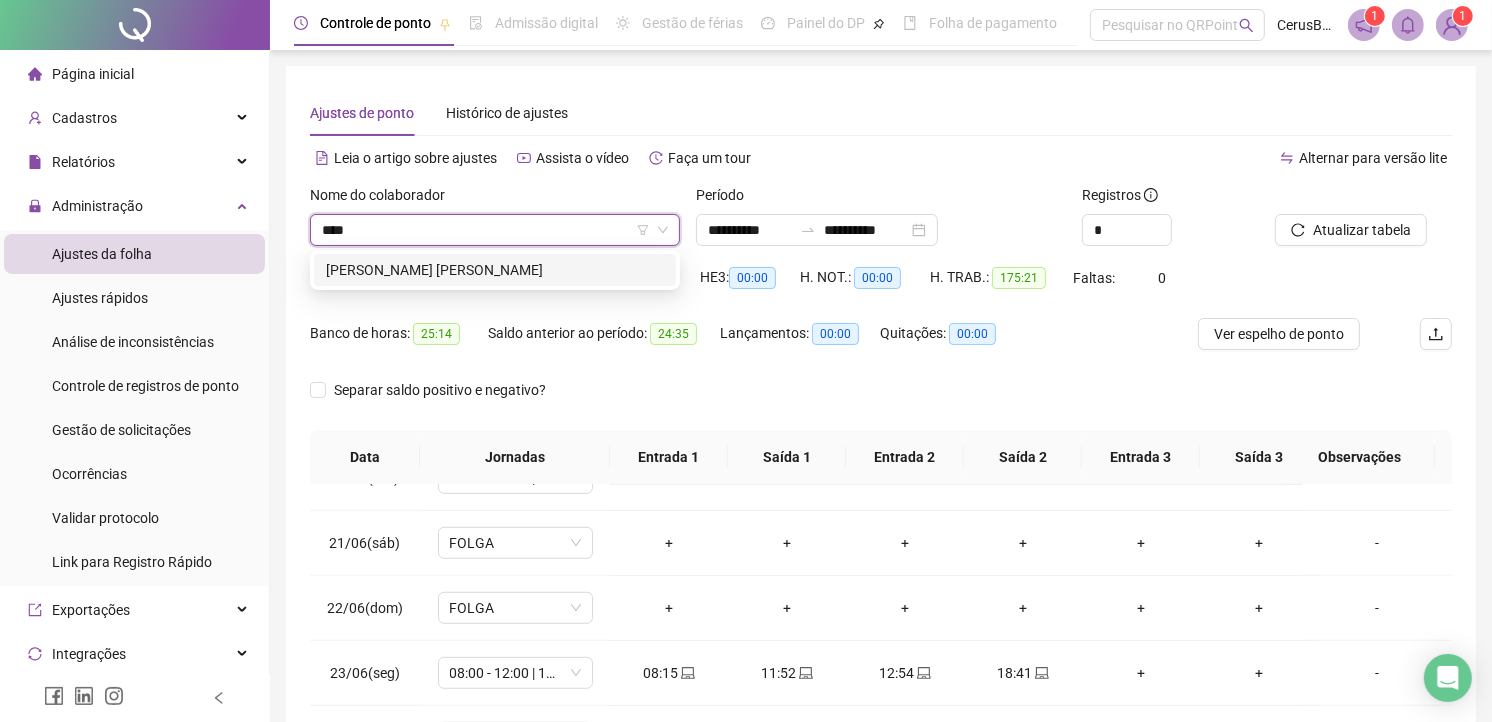 type on "****" 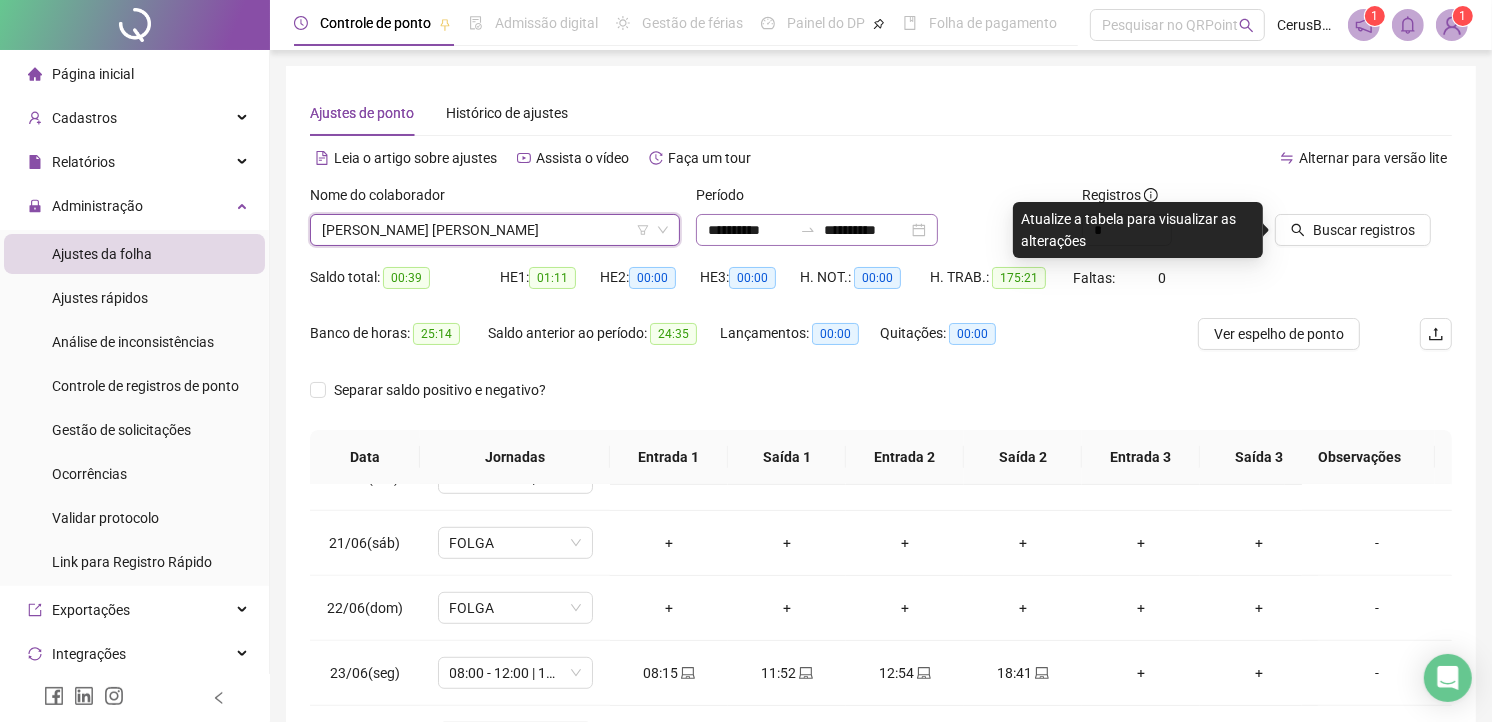click on "**********" at bounding box center [817, 230] 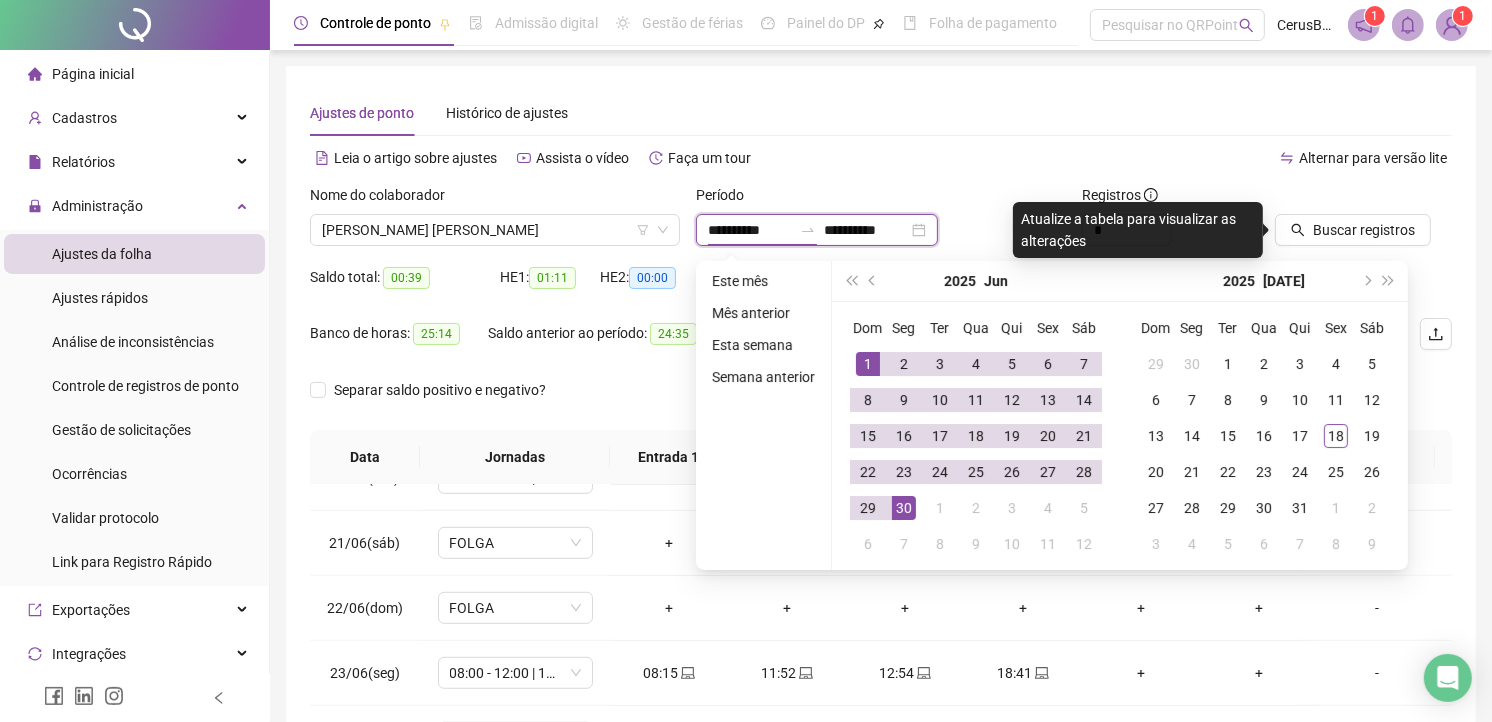 click on "**********" at bounding box center (750, 230) 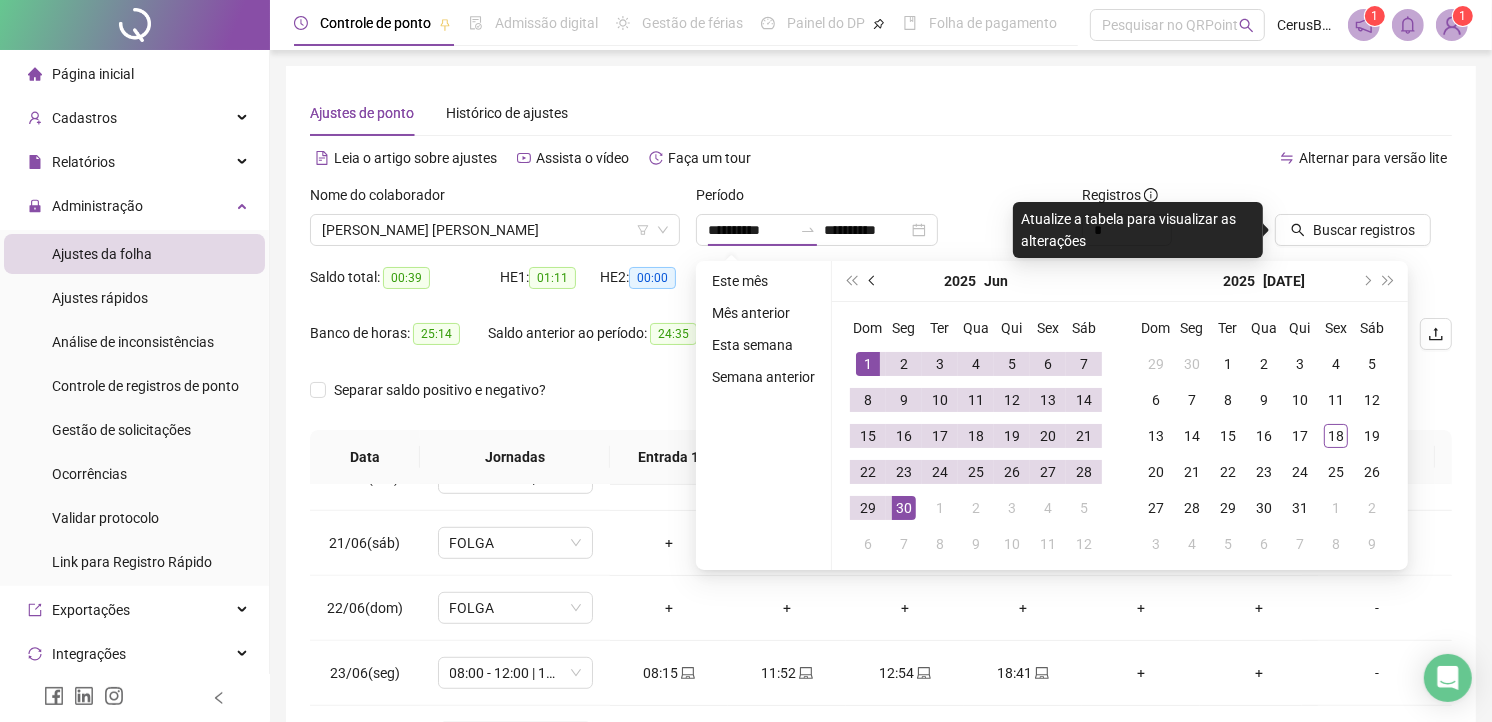 click at bounding box center (873, 281) 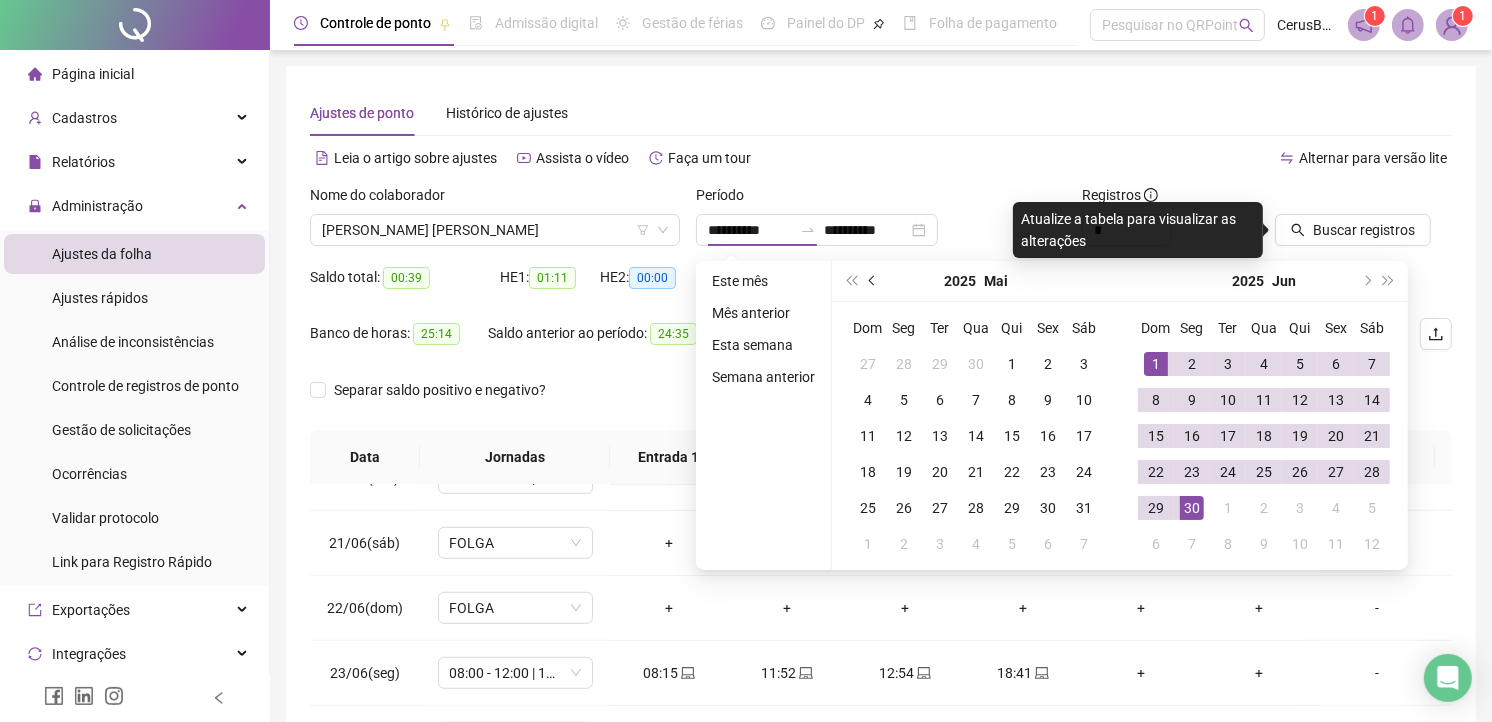 click at bounding box center [873, 281] 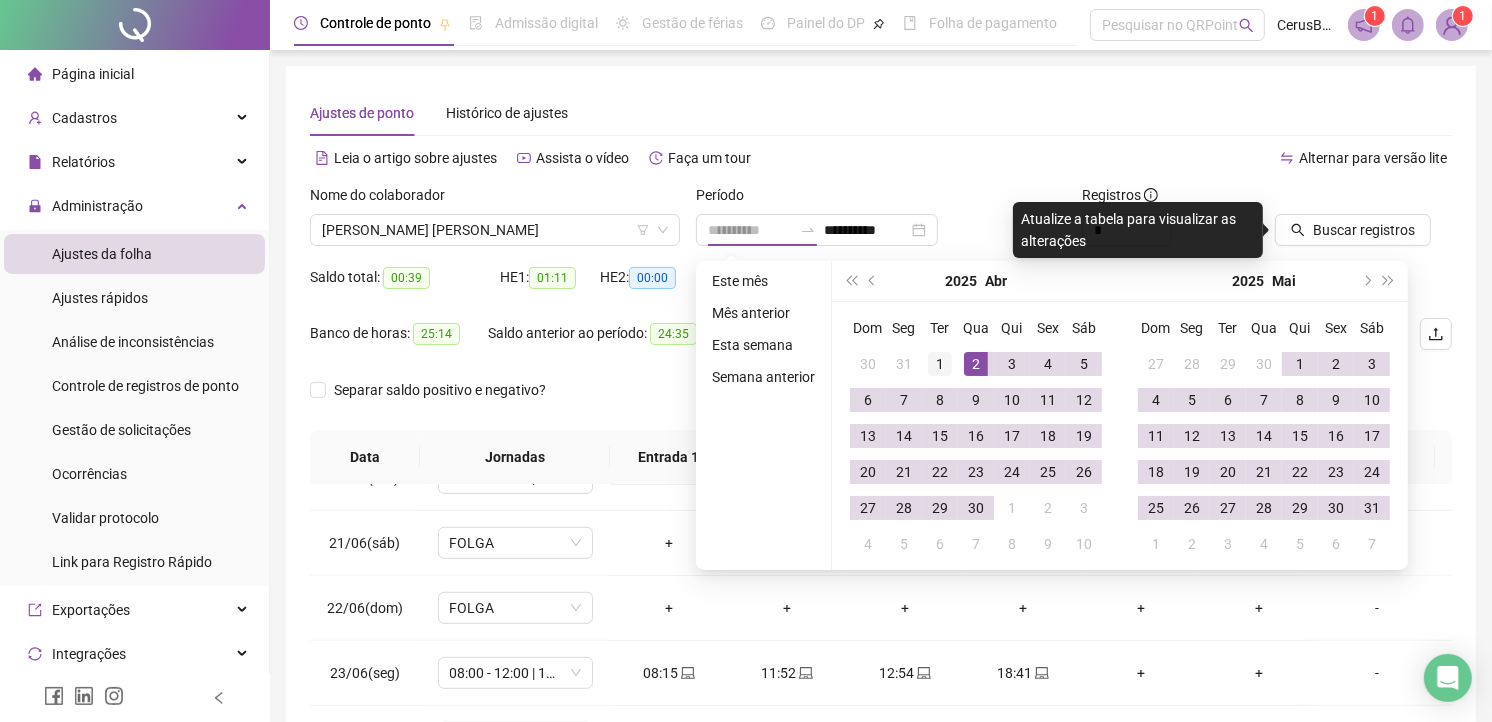 type on "**********" 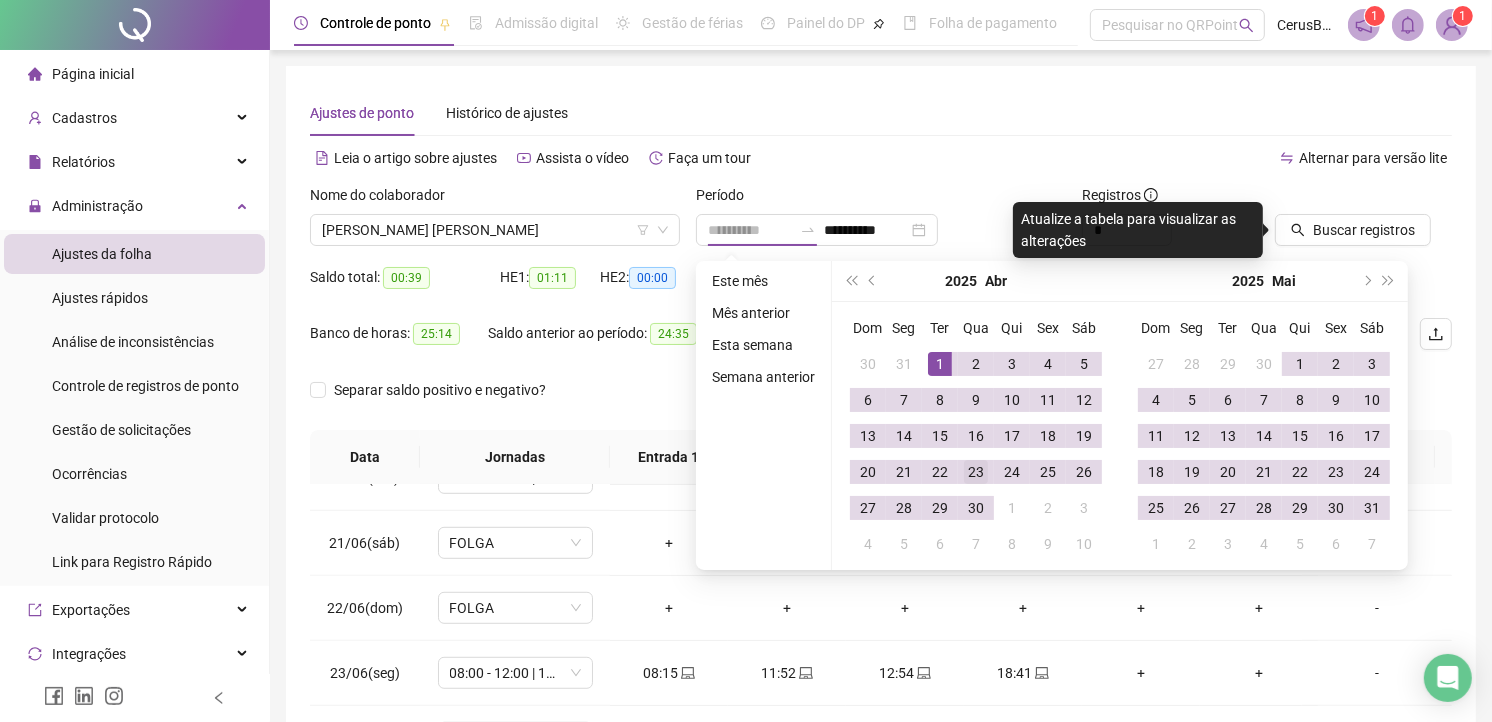 drag, startPoint x: 931, startPoint y: 358, endPoint x: 986, endPoint y: 468, distance: 122.98374 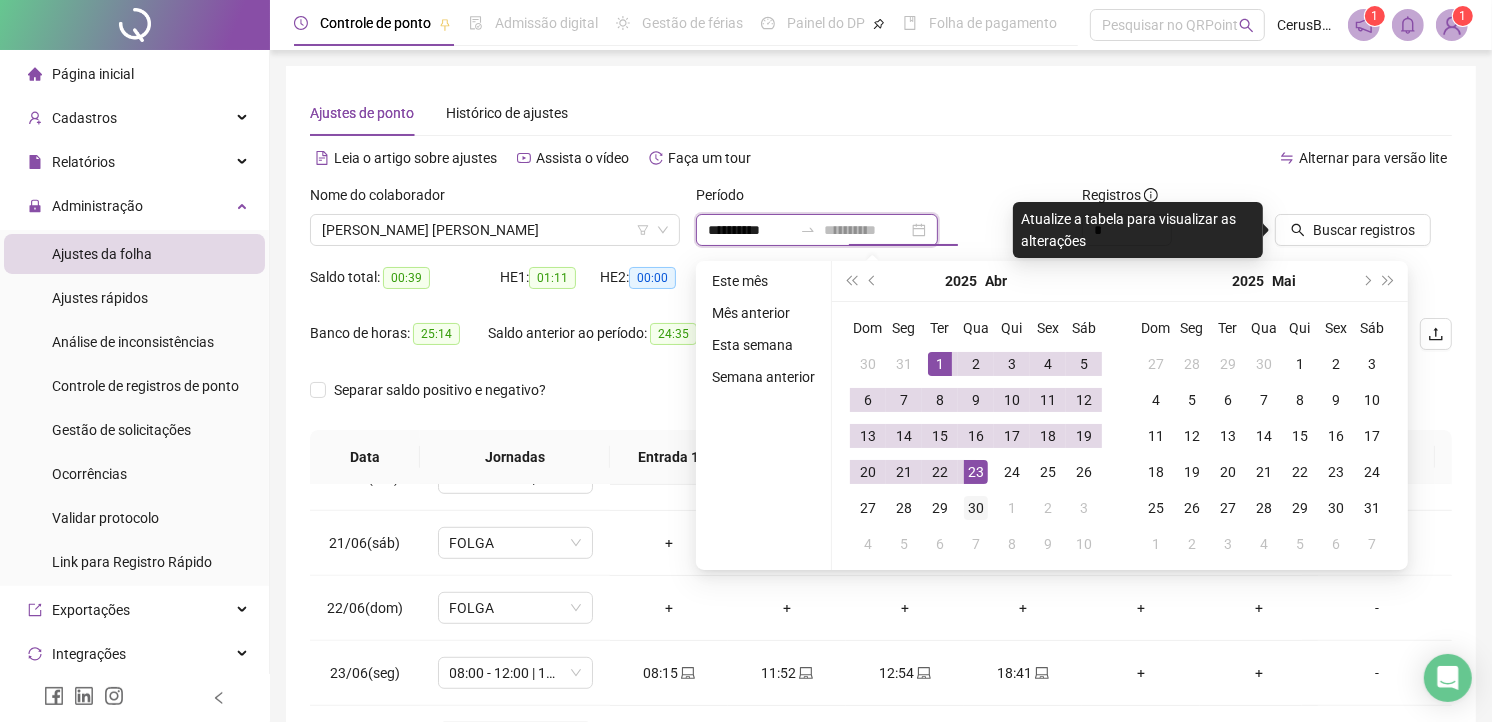 type on "**********" 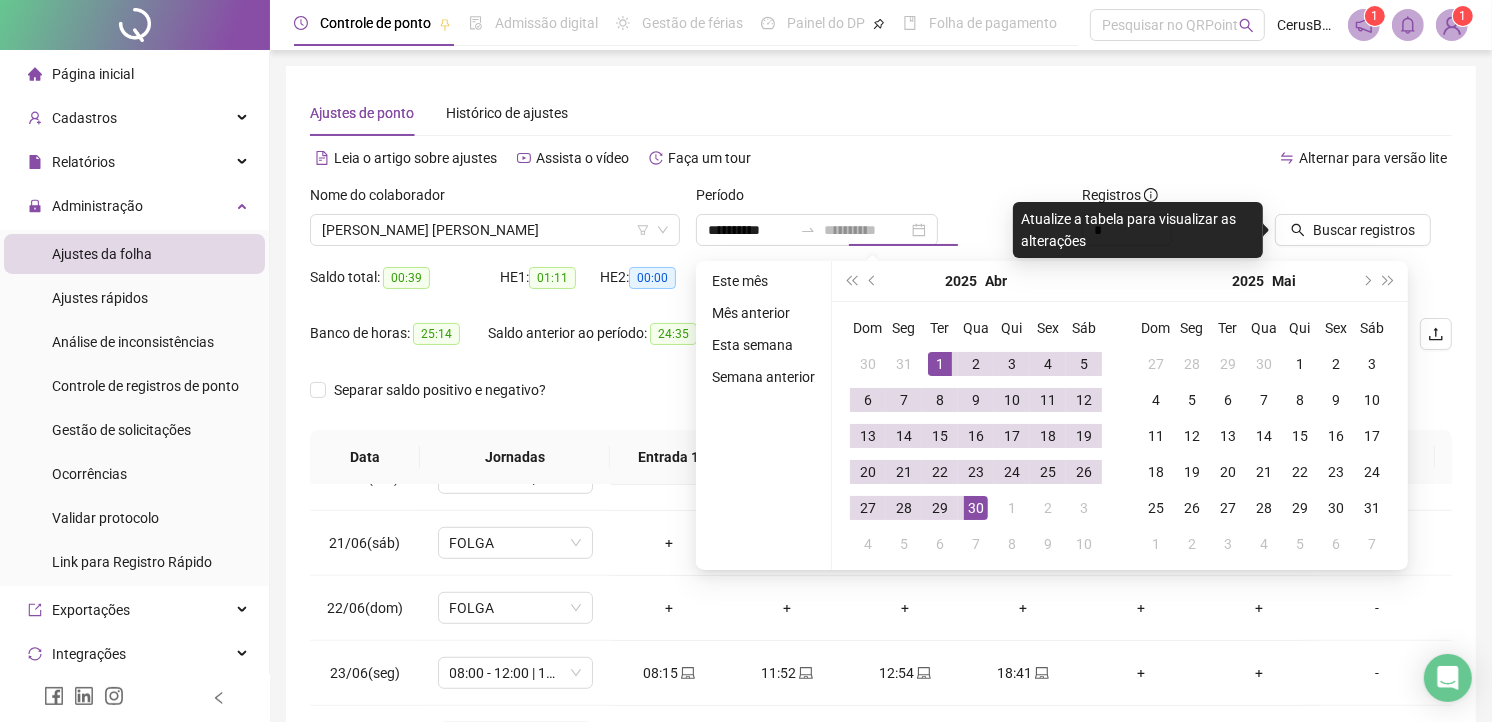 click on "30" at bounding box center [976, 508] 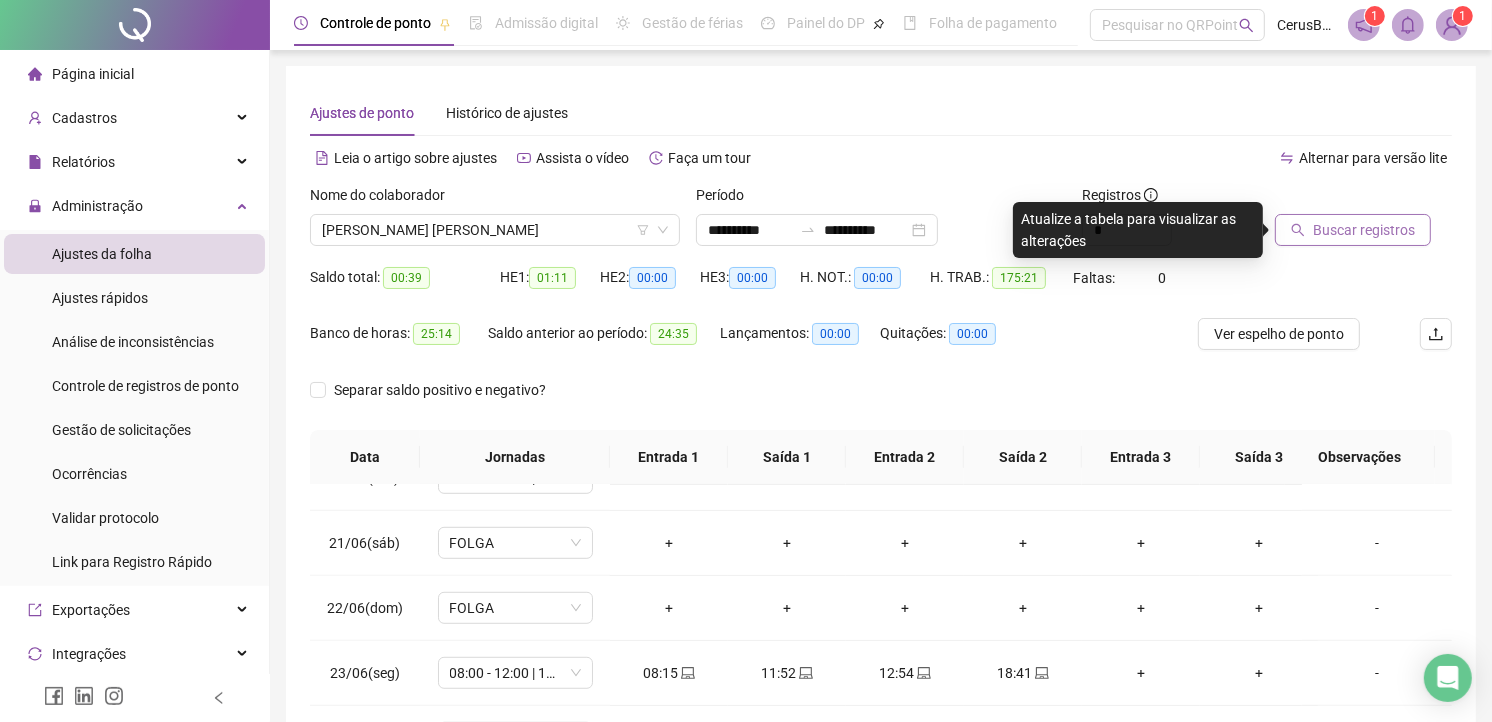 click on "Buscar registros" at bounding box center [1353, 230] 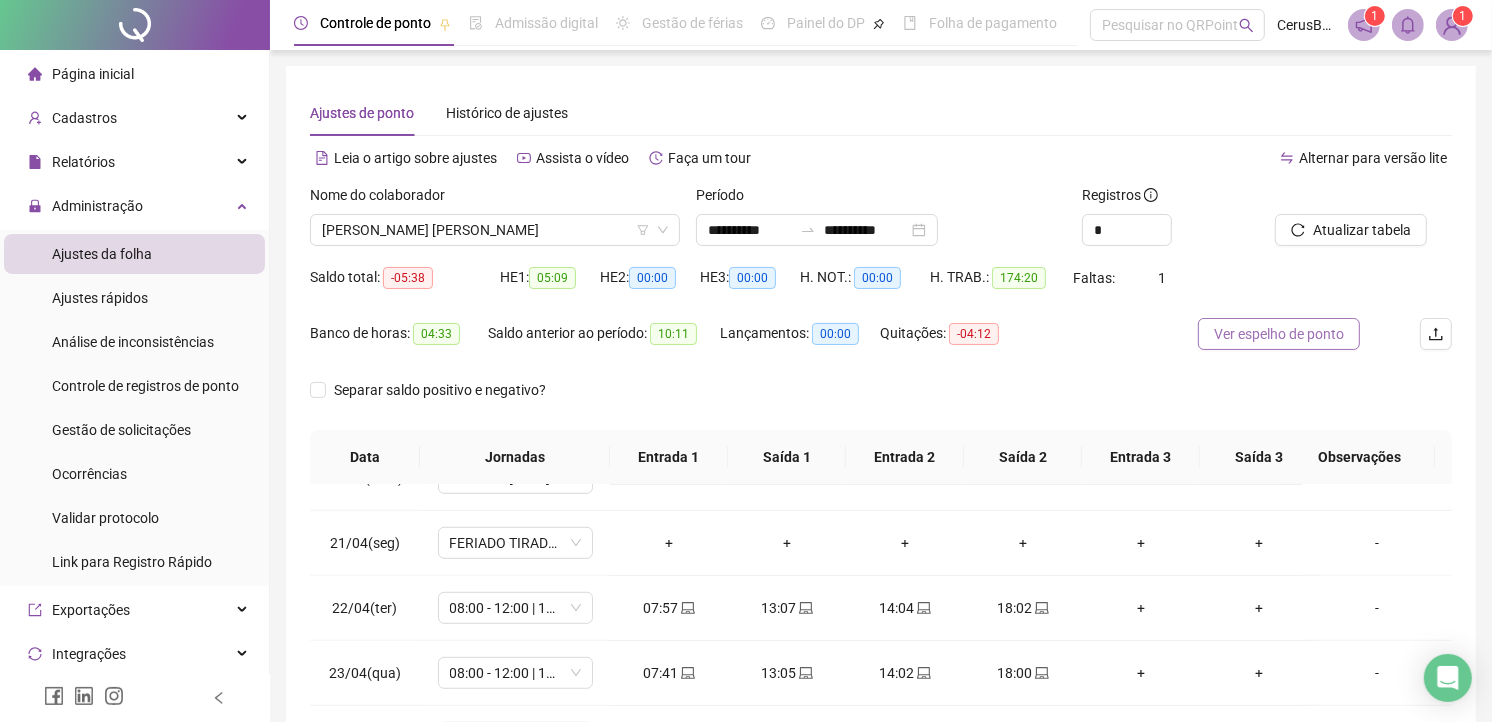 click on "Ver espelho de ponto" at bounding box center [1279, 334] 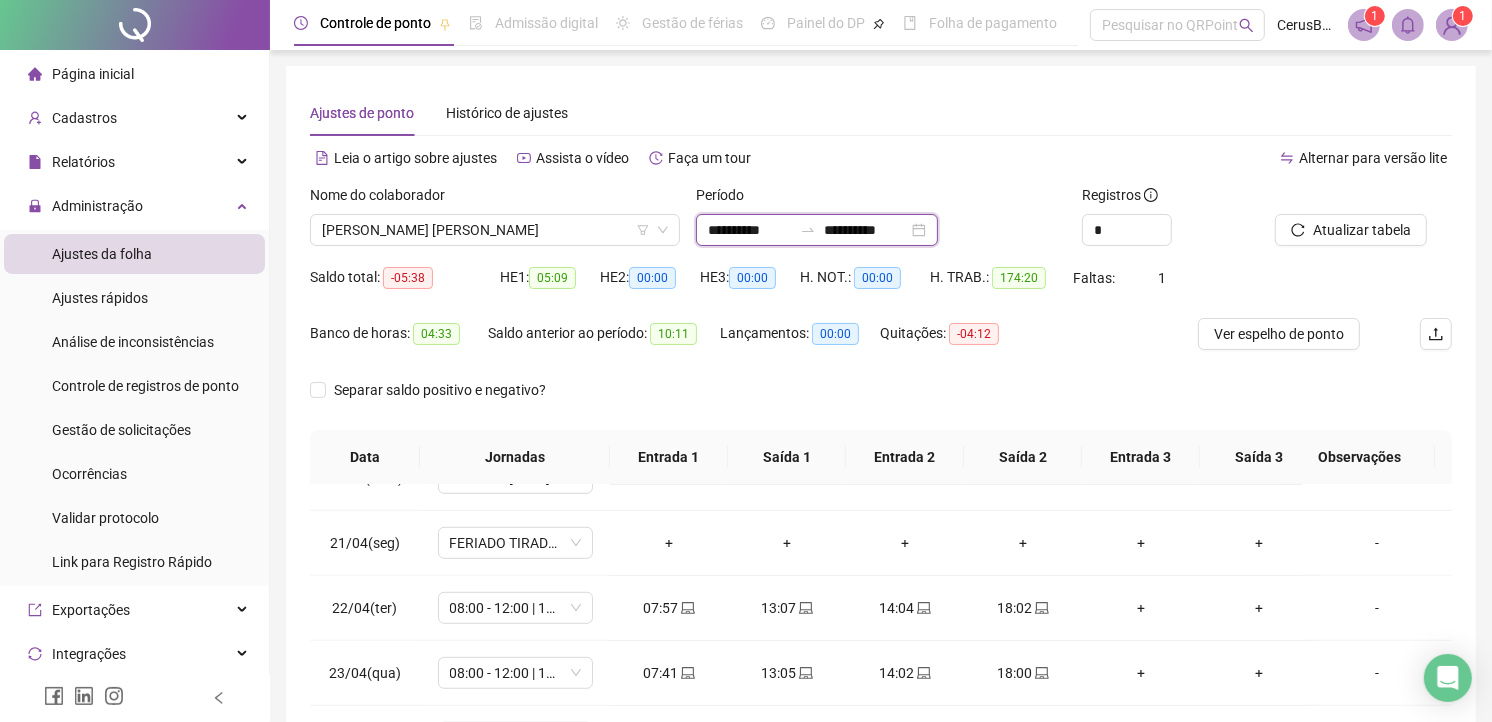 click on "**********" at bounding box center [750, 230] 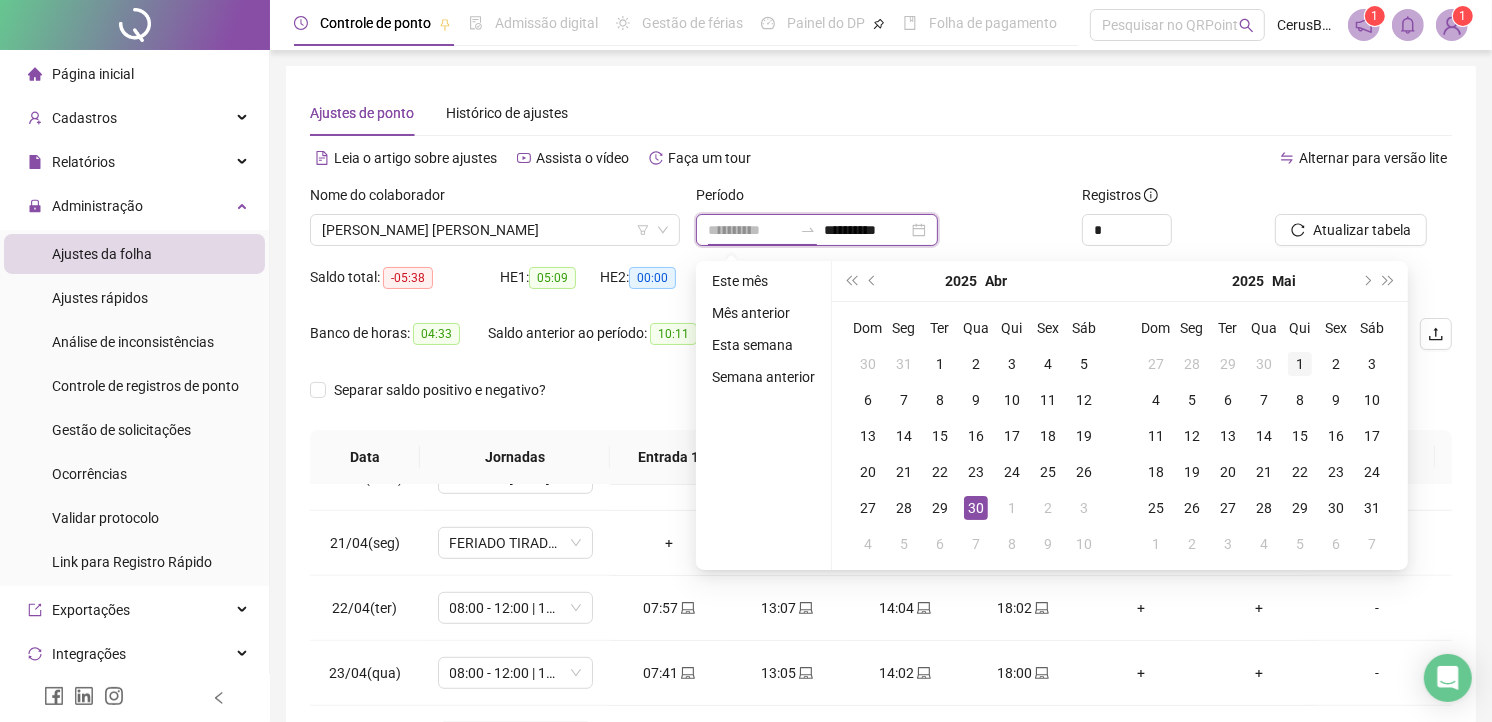 type on "**********" 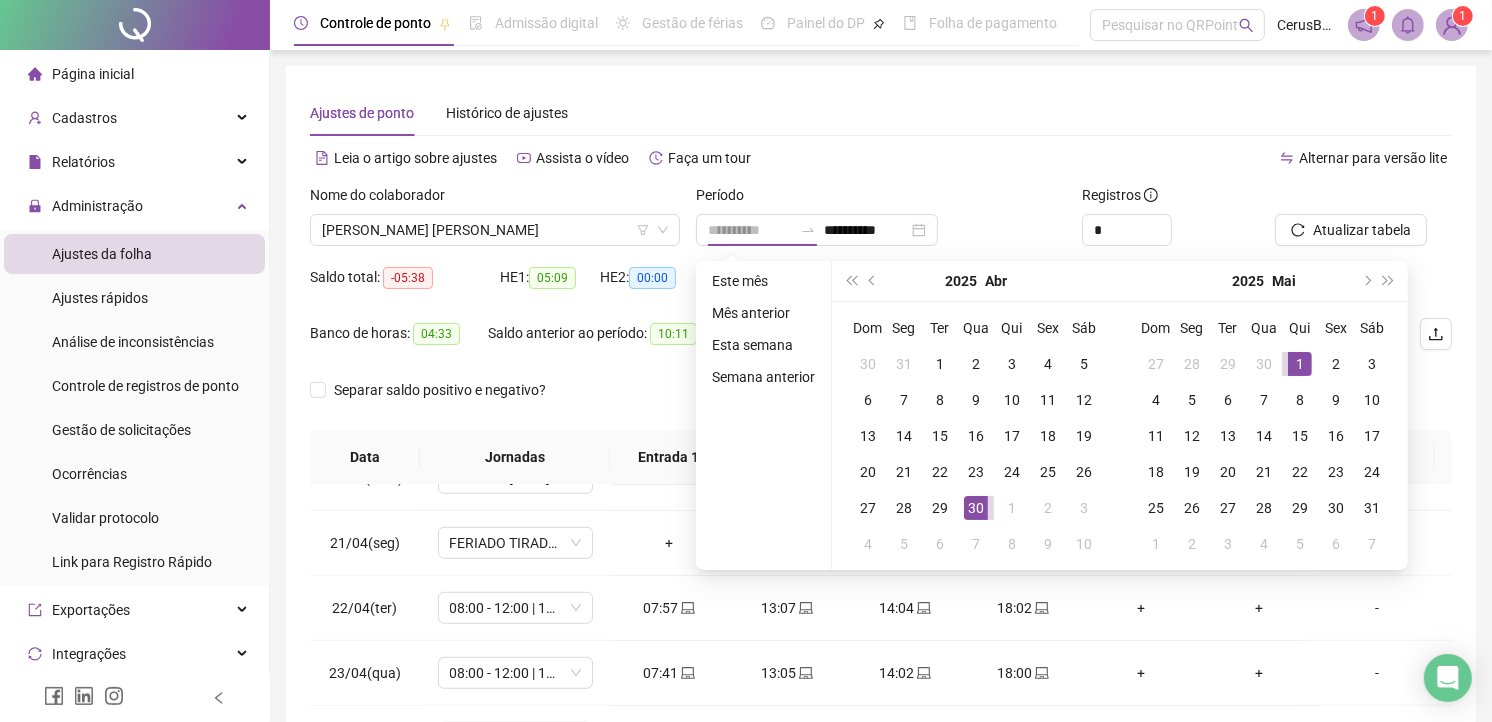 click on "1" at bounding box center (1300, 364) 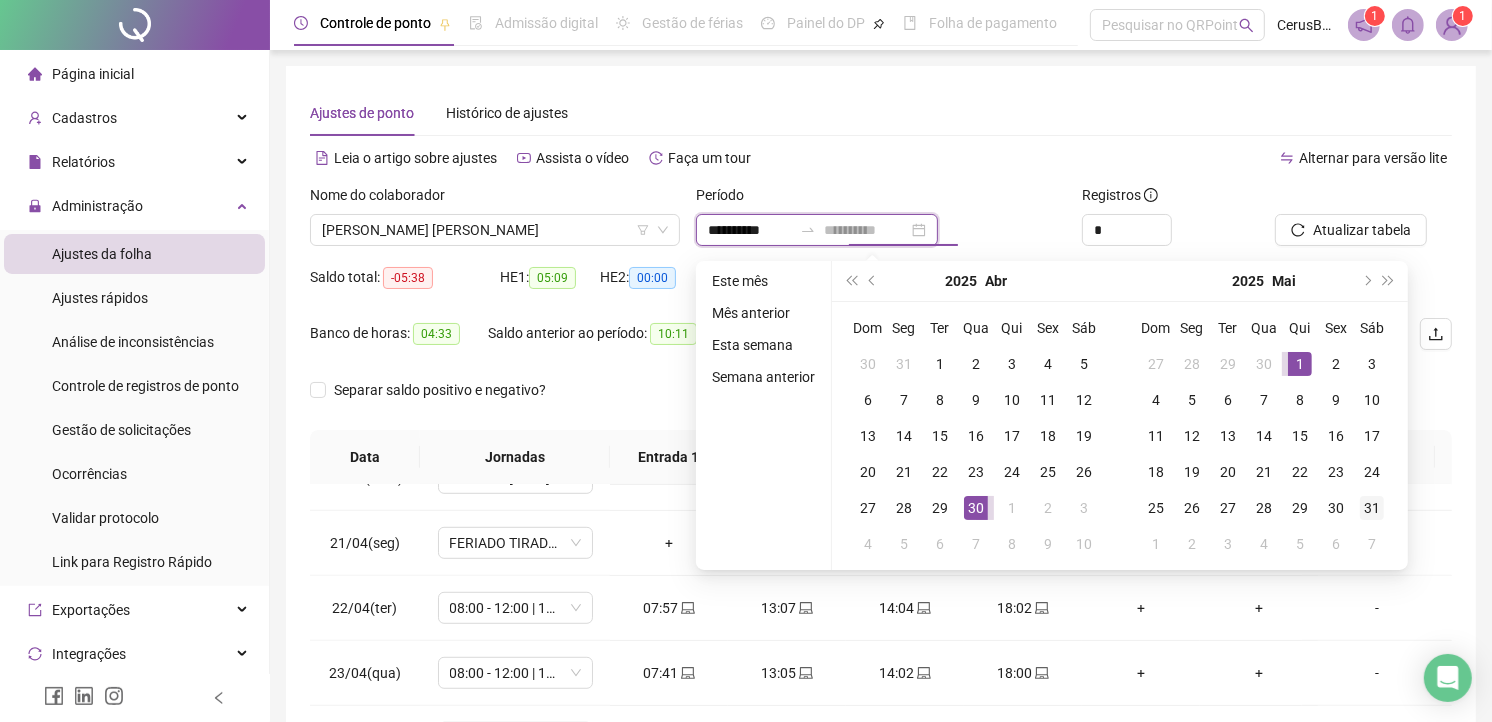 type on "**********" 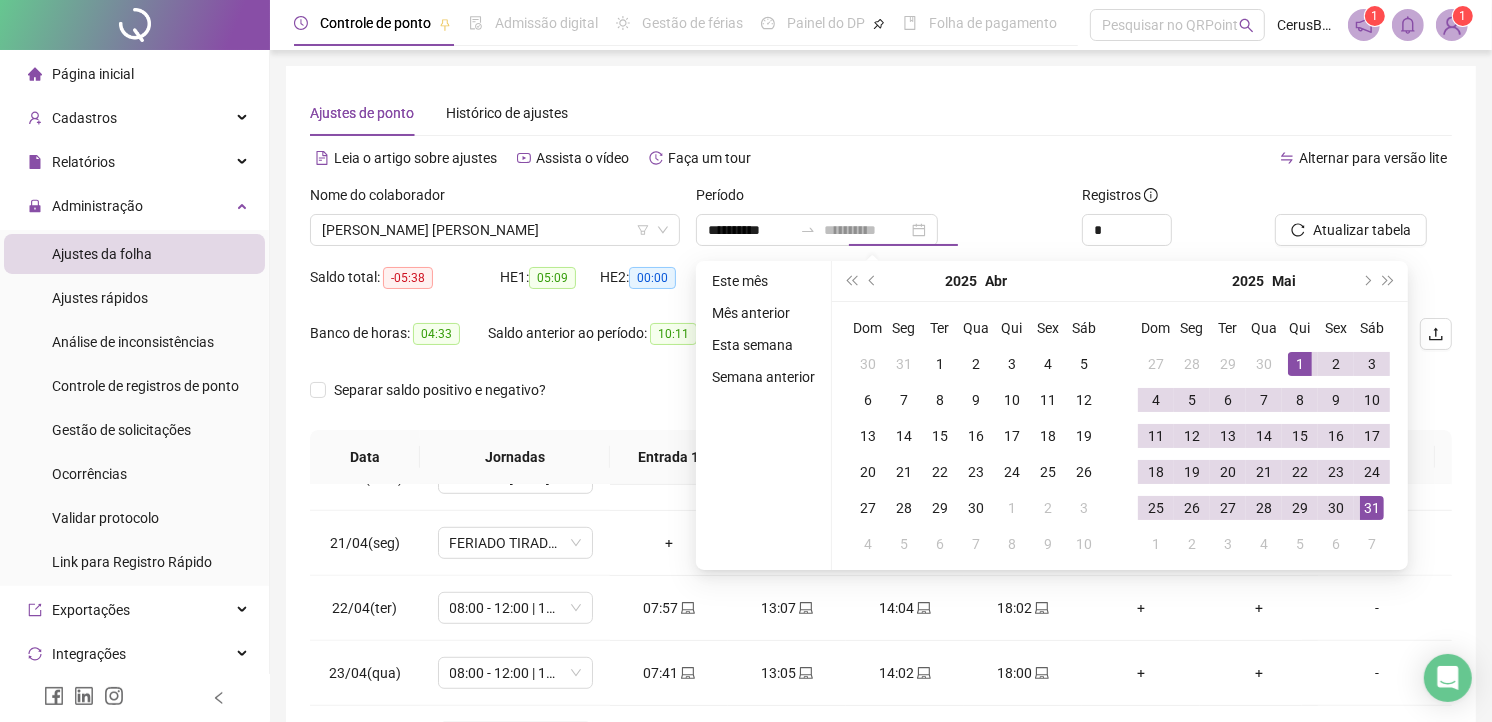 click on "31" at bounding box center [1372, 508] 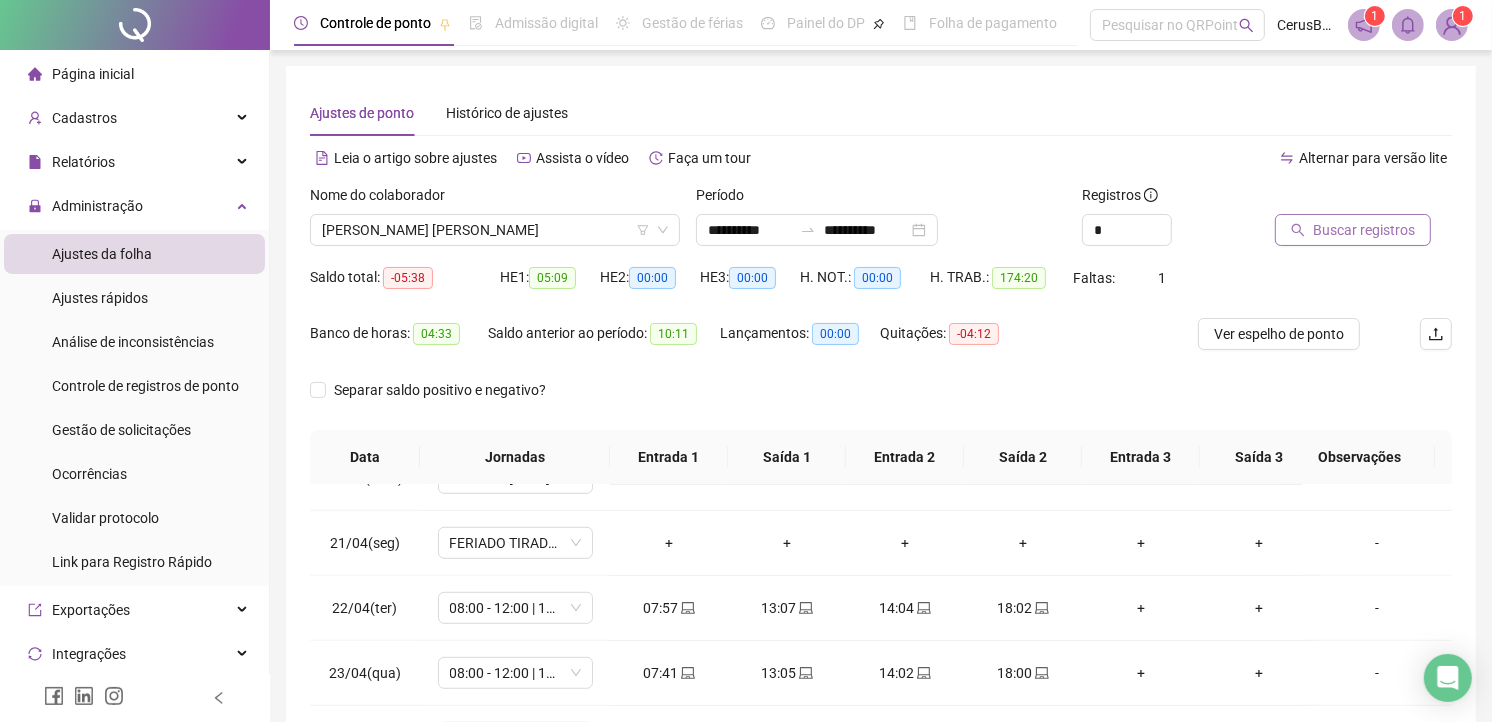 click on "Buscar registros" at bounding box center (1353, 230) 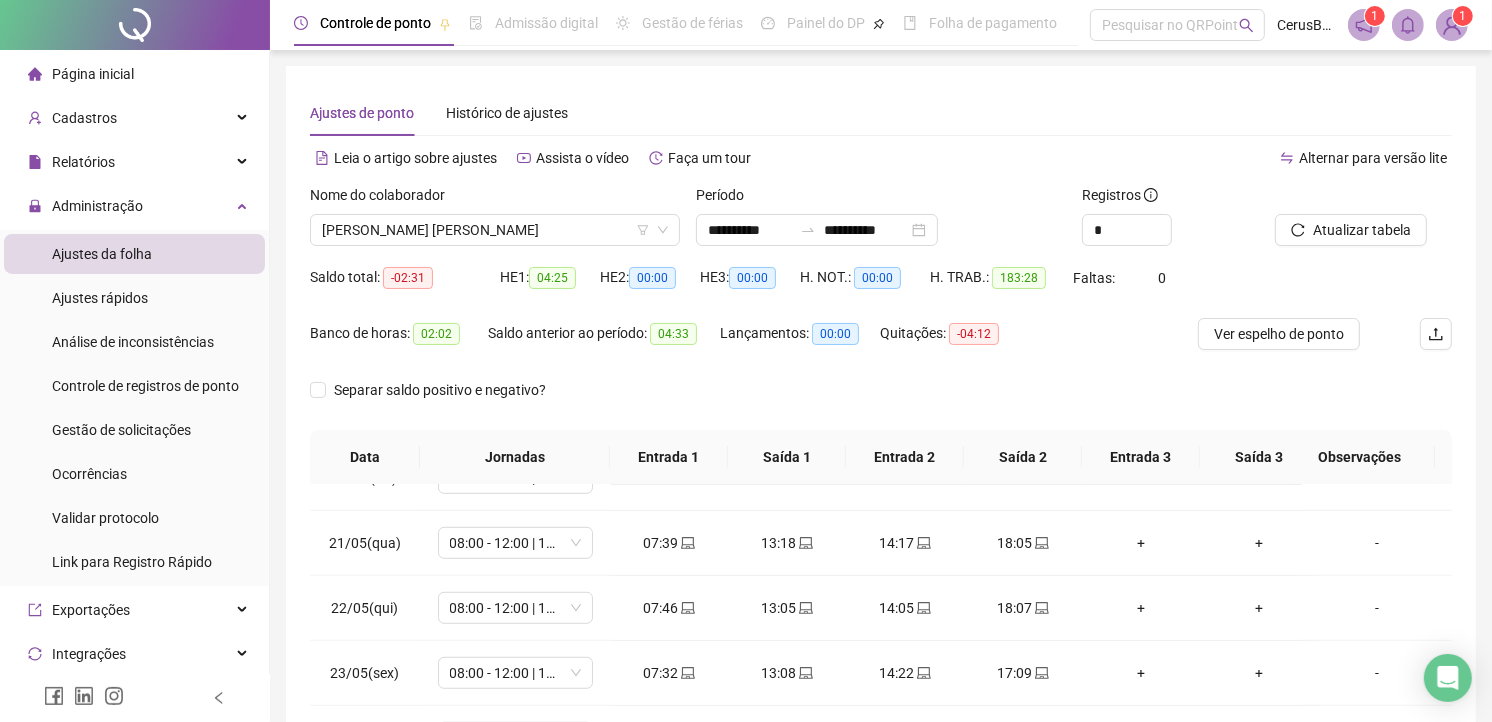 click on "Saldo total:   -02:31 HE 1:   04:25 HE 2:   00:00 HE 3:   00:00 H. NOT.:   00:00 H. TRAB.:   183:28 Faltas:   0" at bounding box center (881, 290) 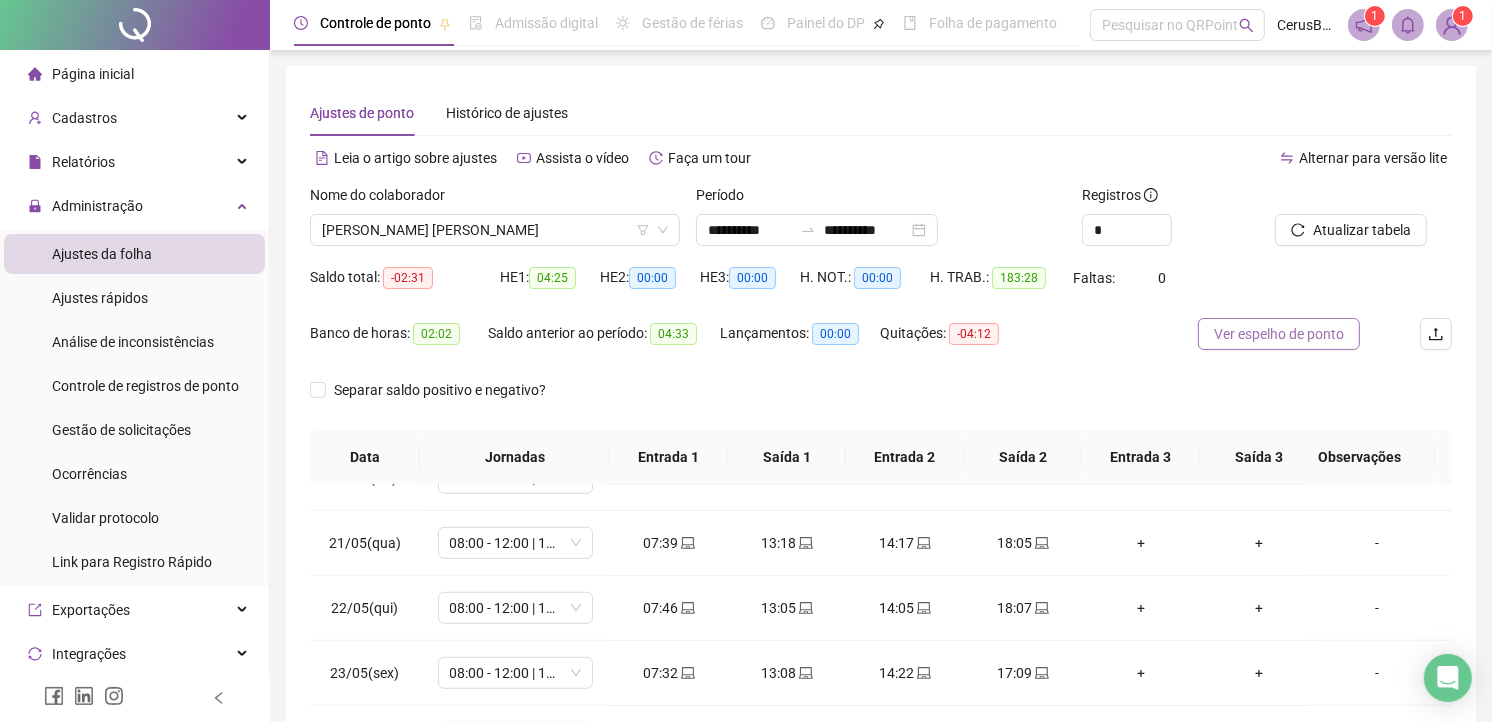 click on "Ver espelho de ponto" at bounding box center (1279, 334) 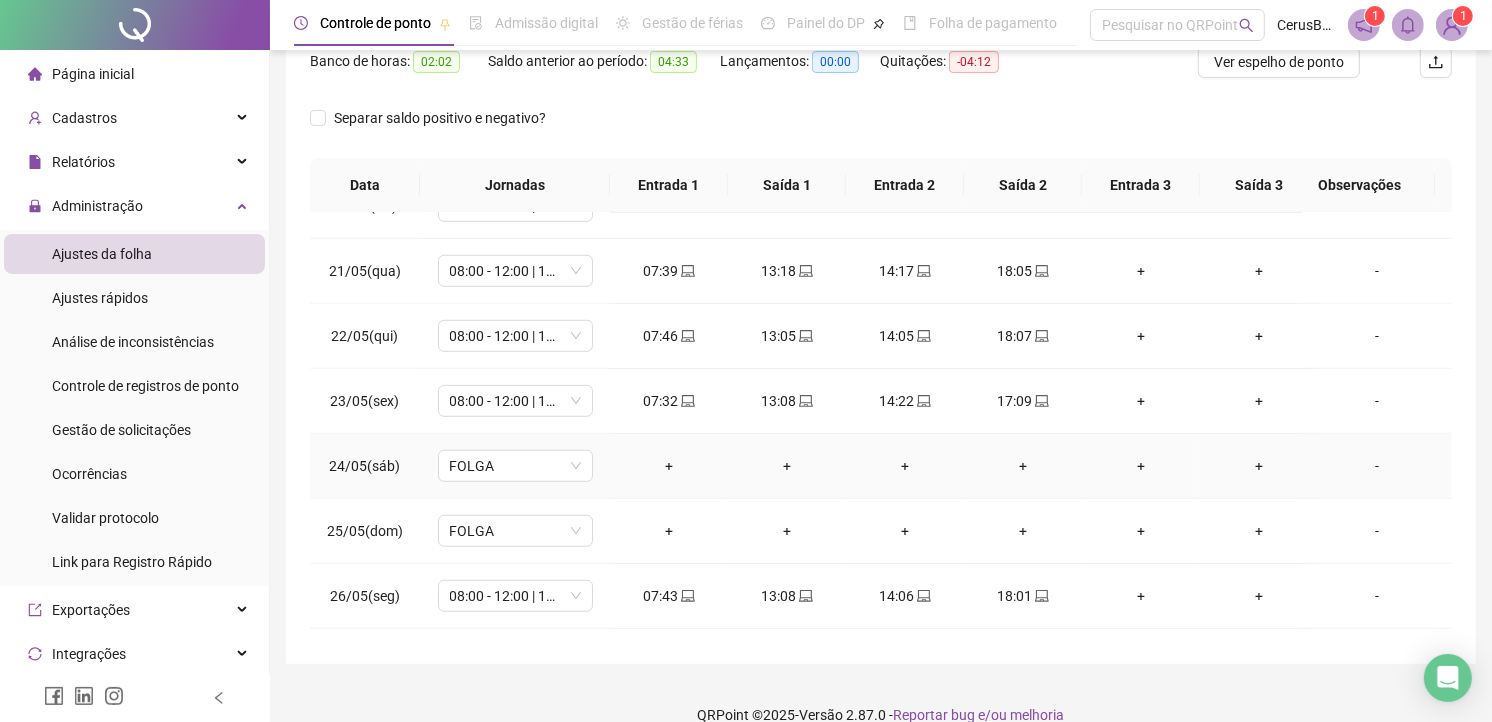 scroll, scrollTop: 300, scrollLeft: 0, axis: vertical 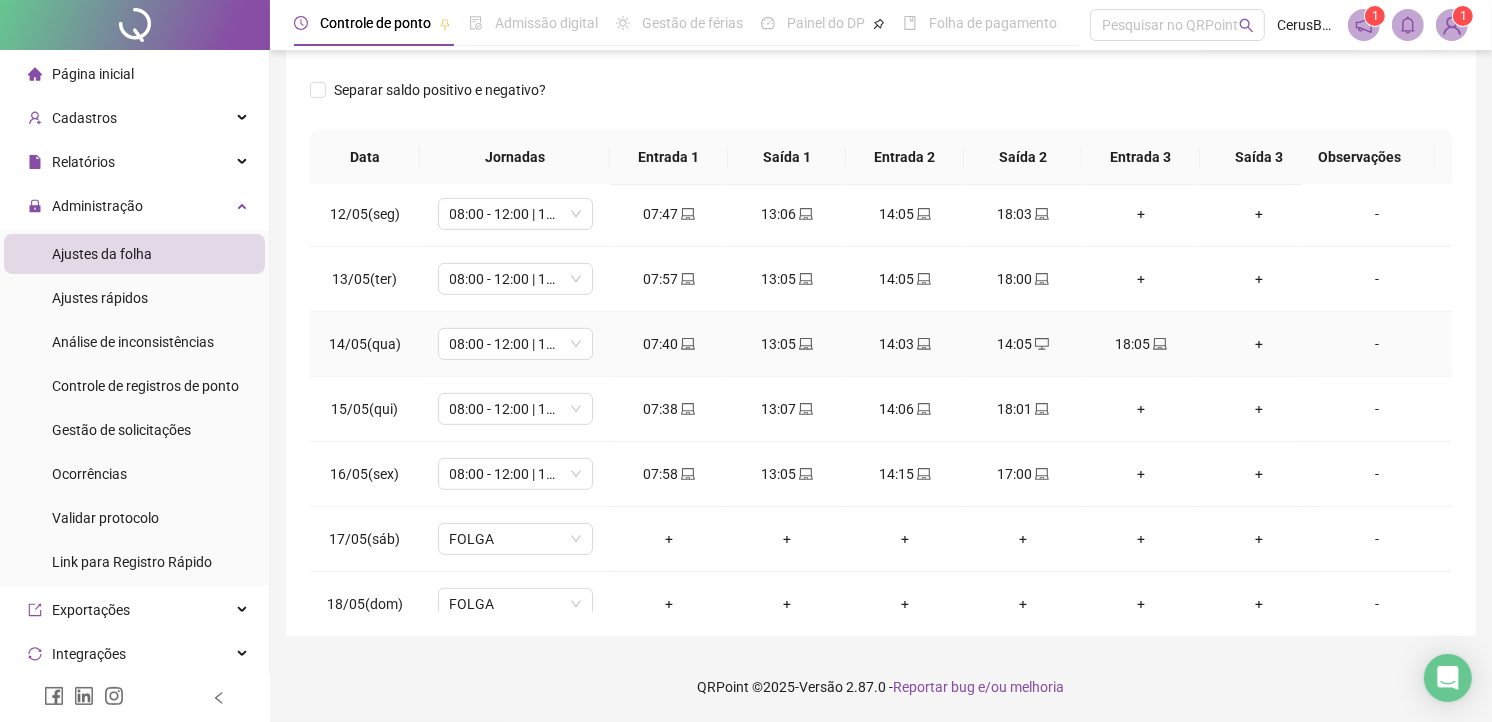 click on "14:03" at bounding box center (905, 344) 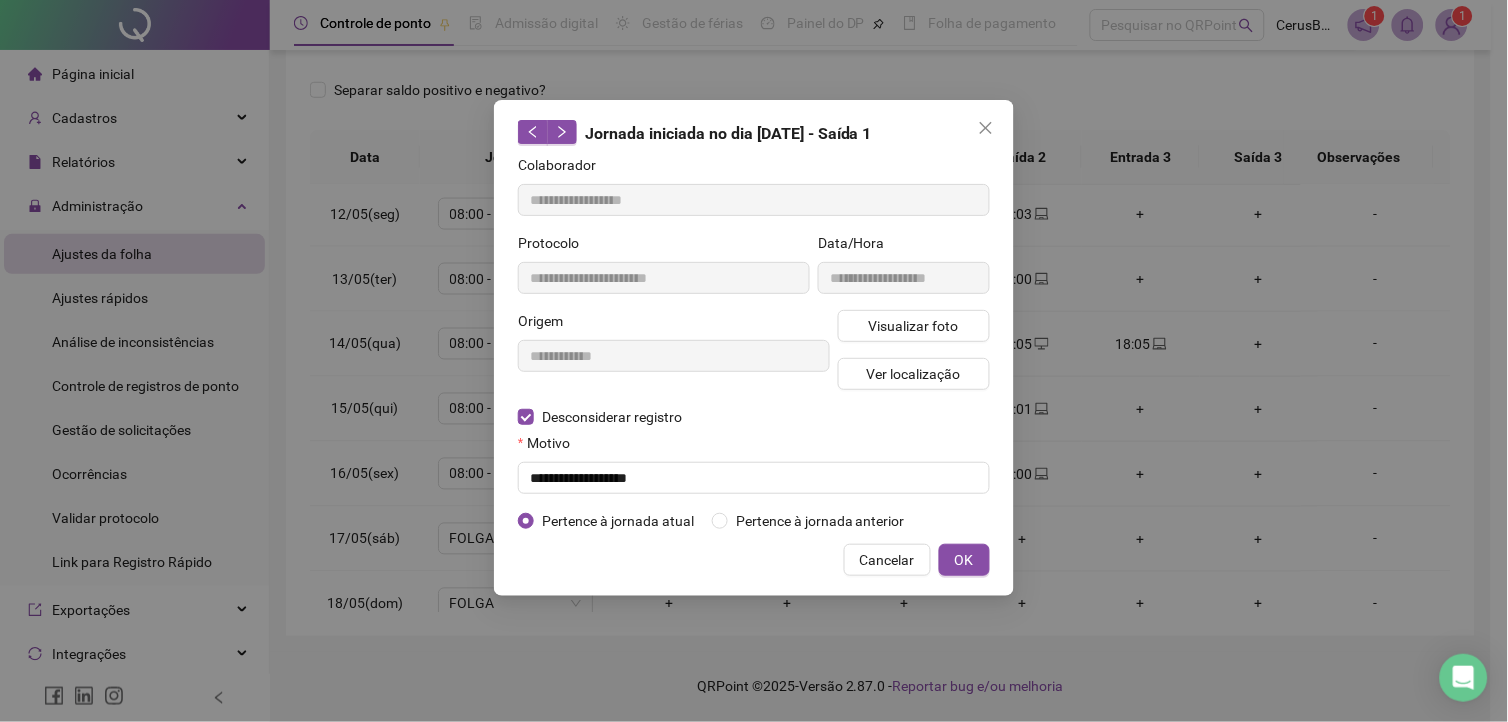 type on "**********" 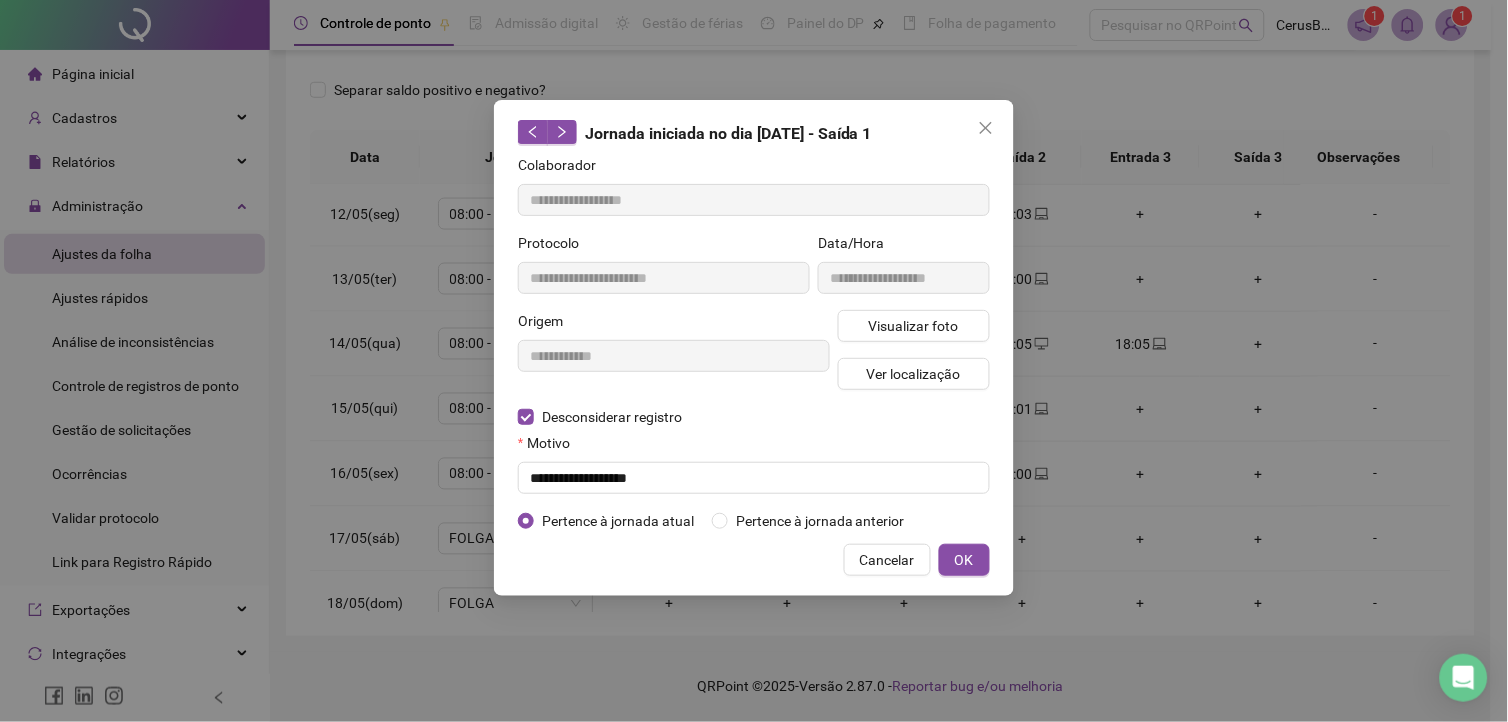 type on "**********" 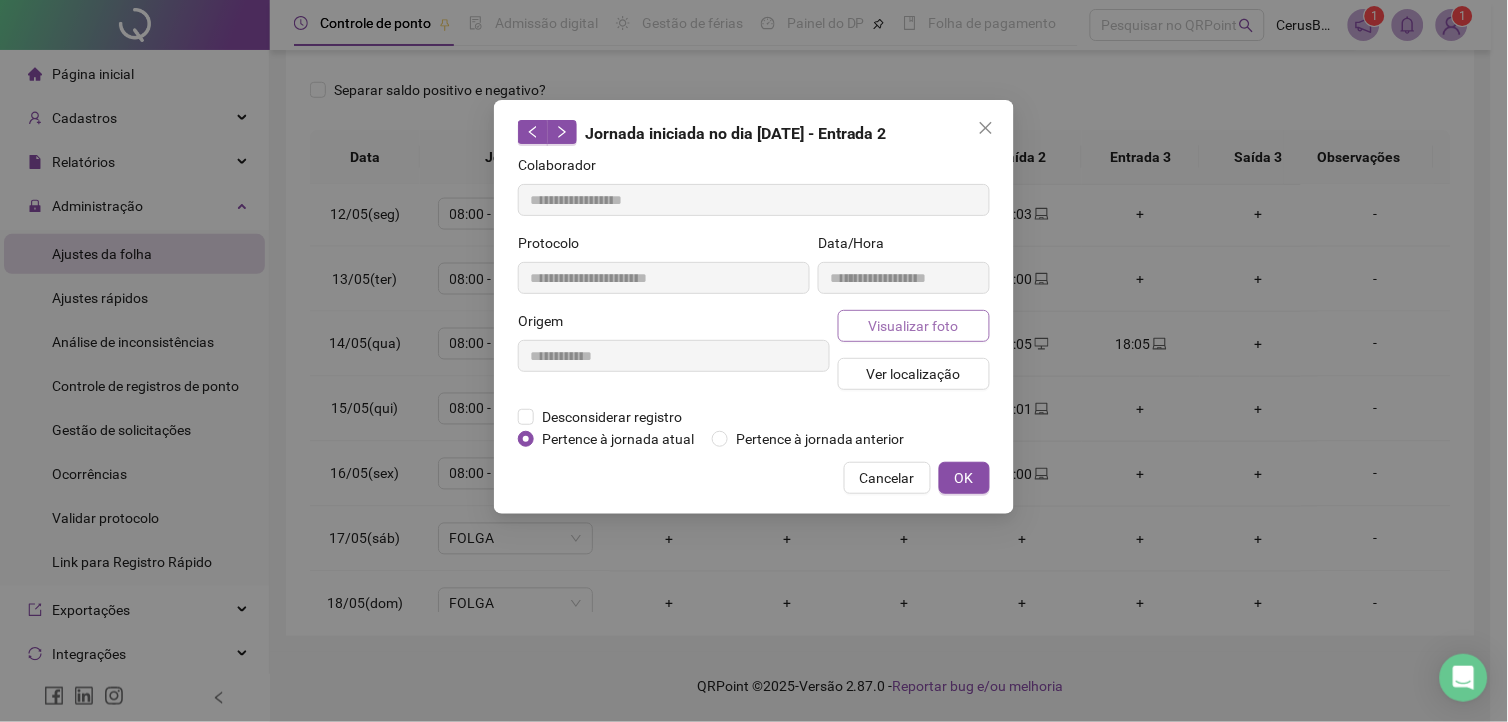 click on "Visualizar foto" at bounding box center [914, 326] 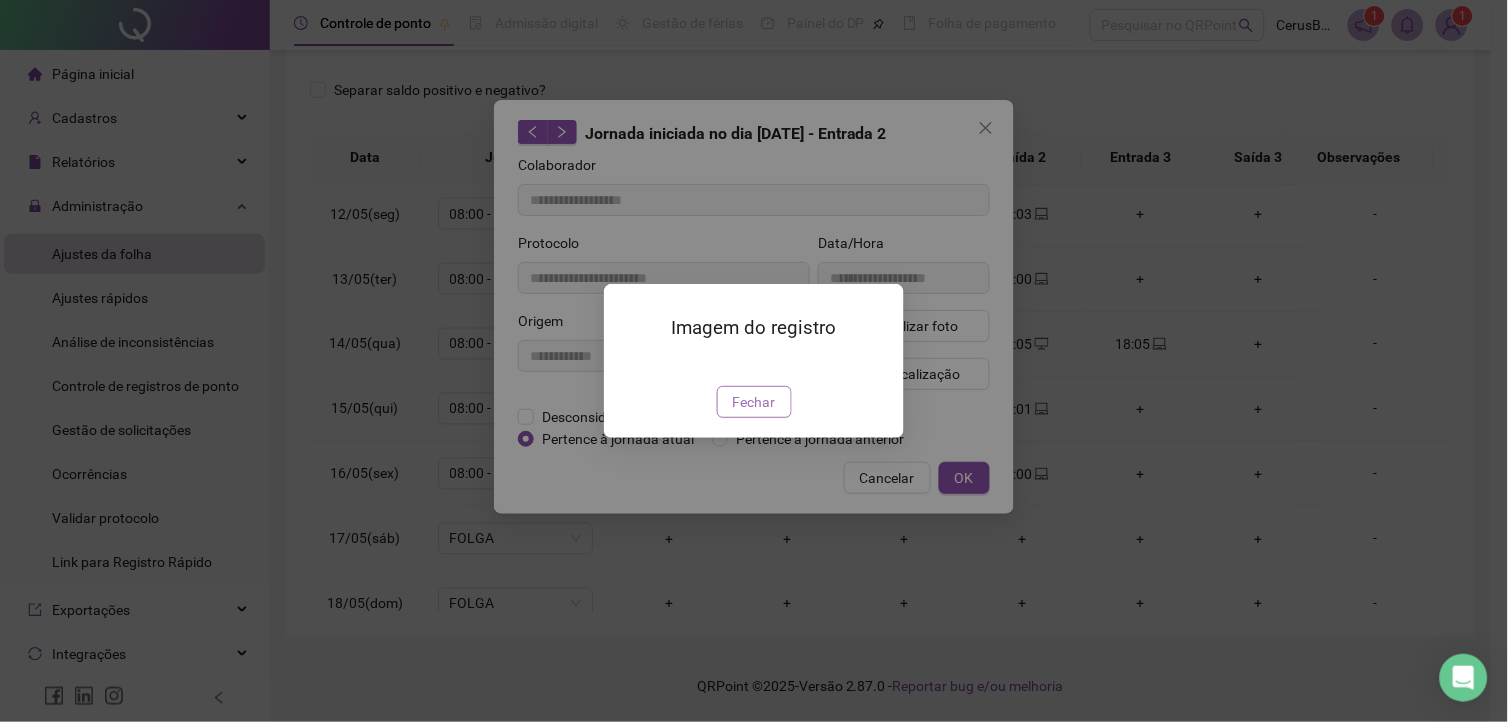 click on "Fechar" at bounding box center (754, 402) 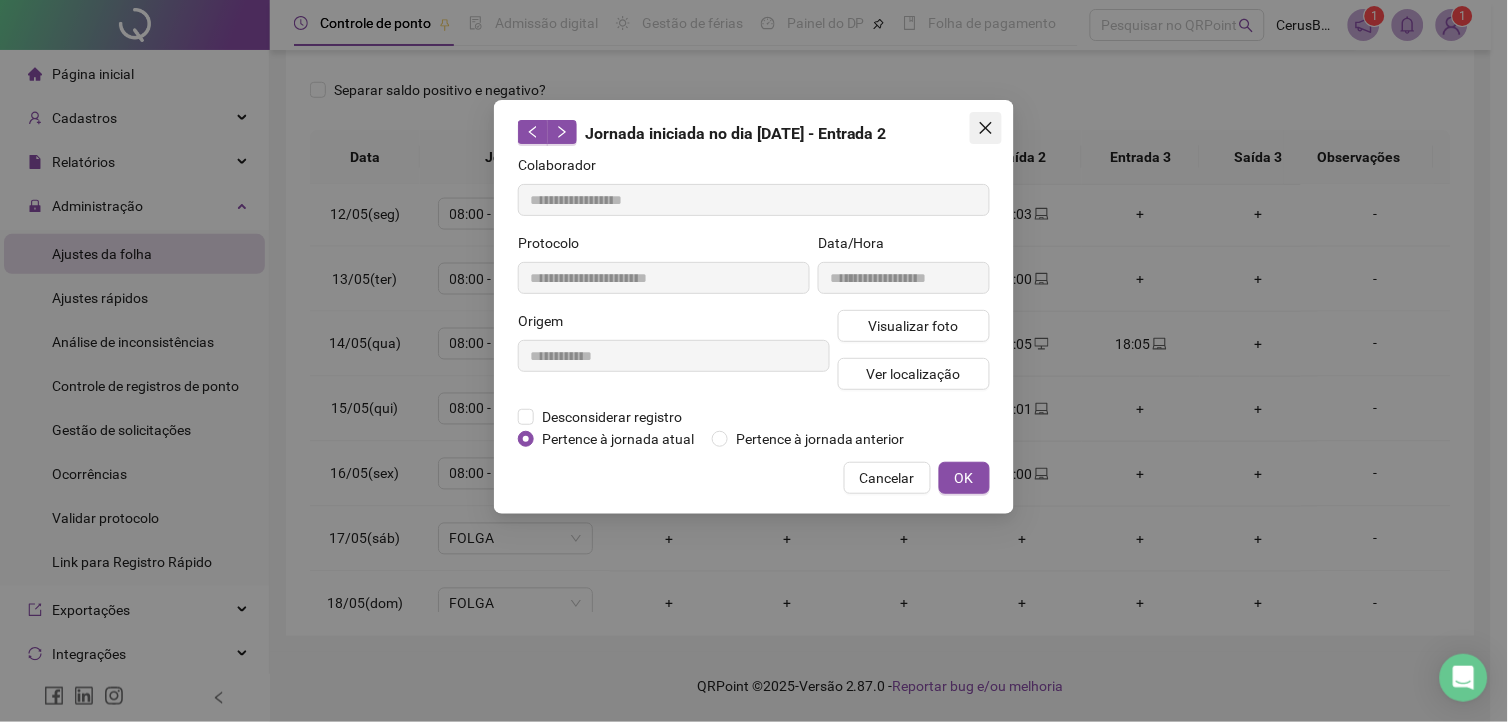 click 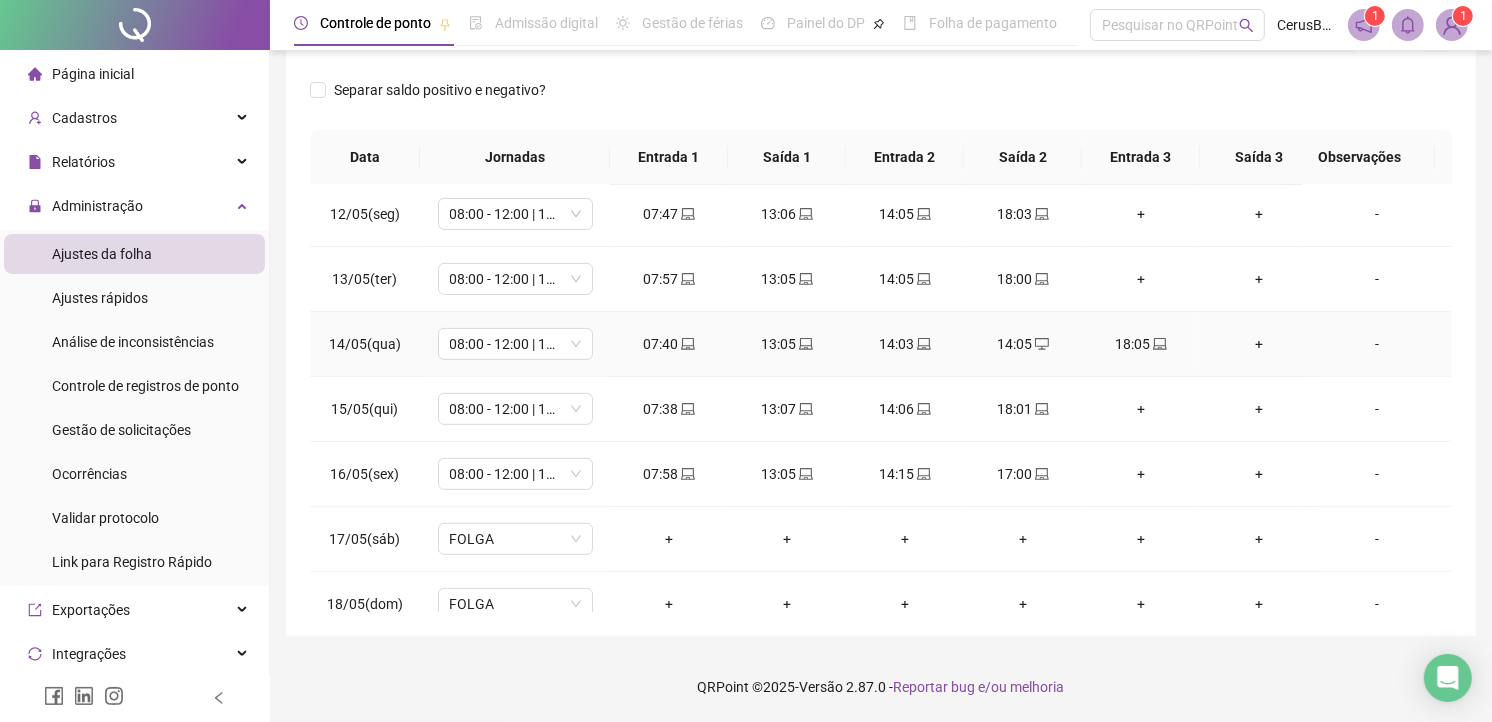 click at bounding box center [805, 344] 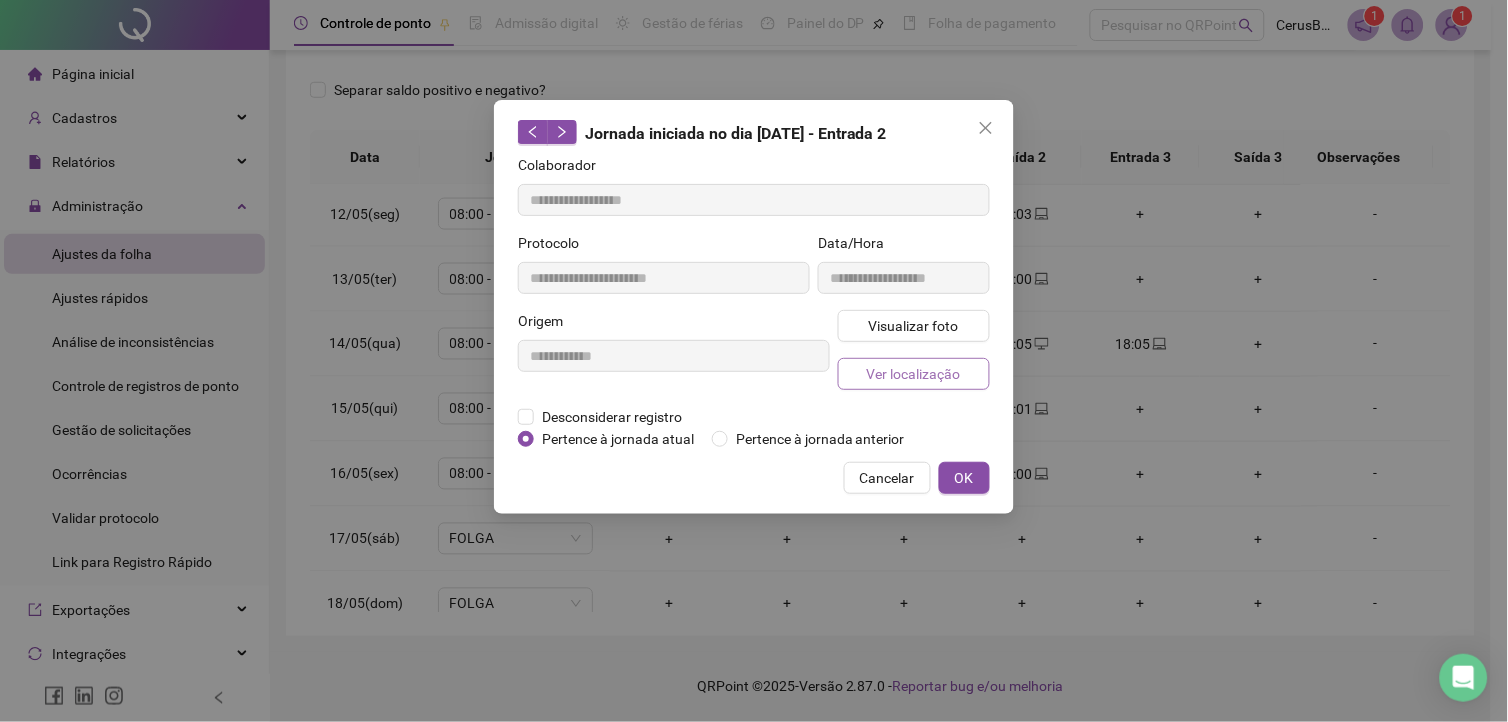 type on "**********" 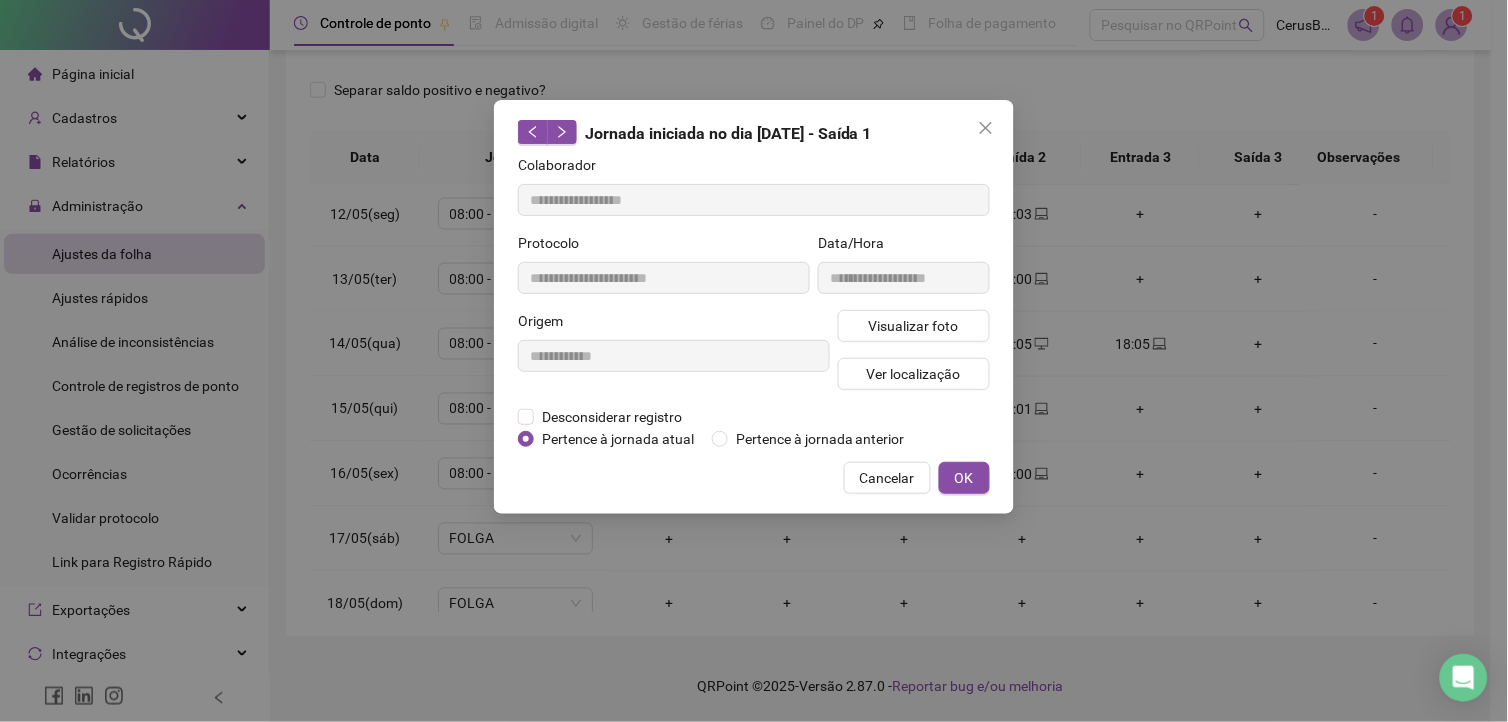 click on "**********" at bounding box center [754, 361] 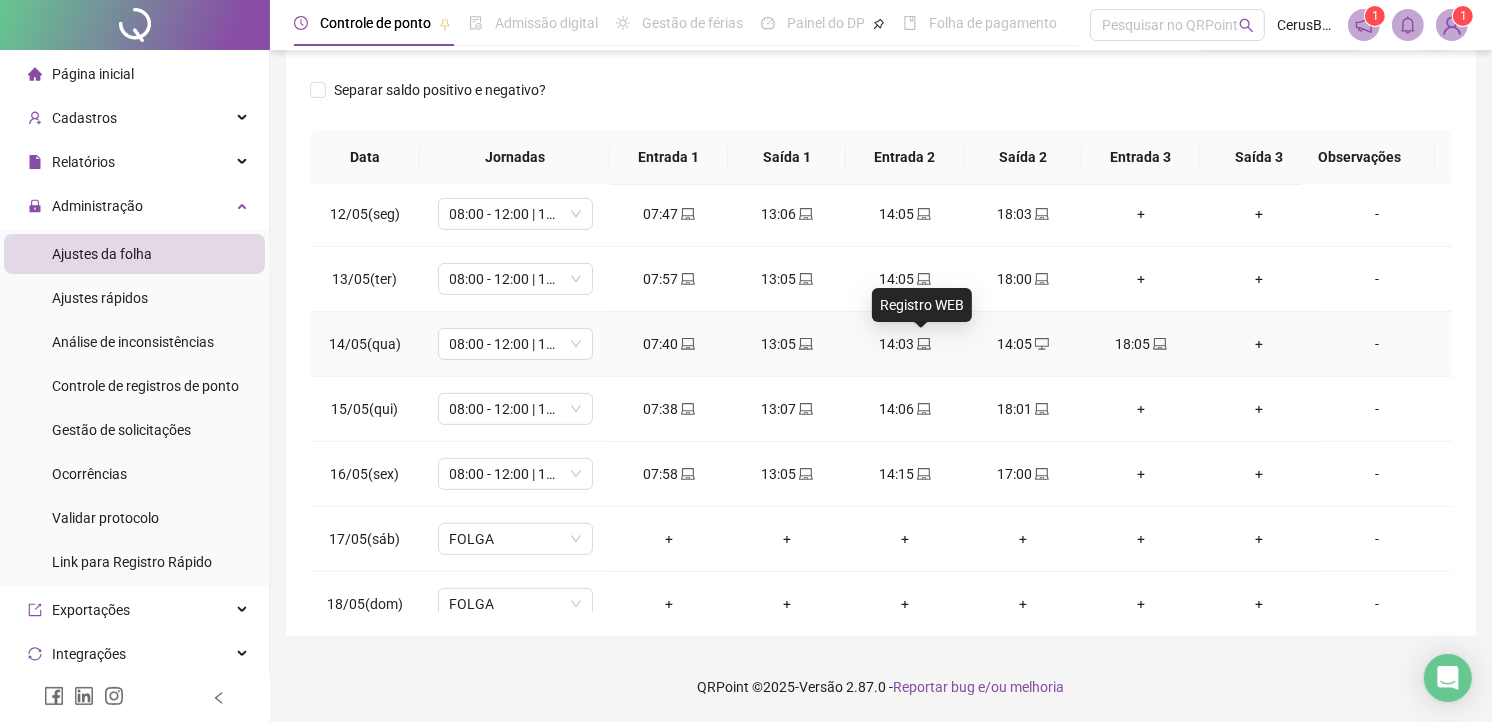 click 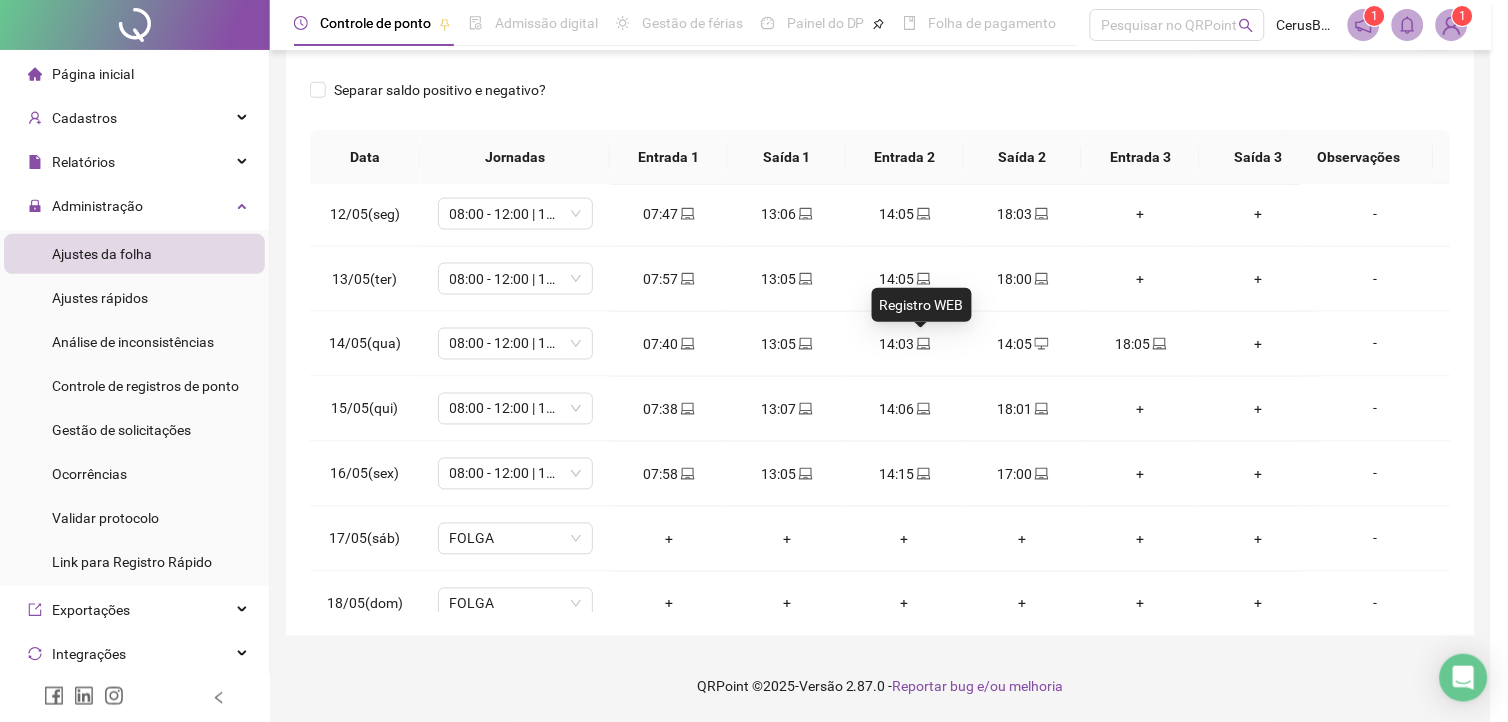 type on "**********" 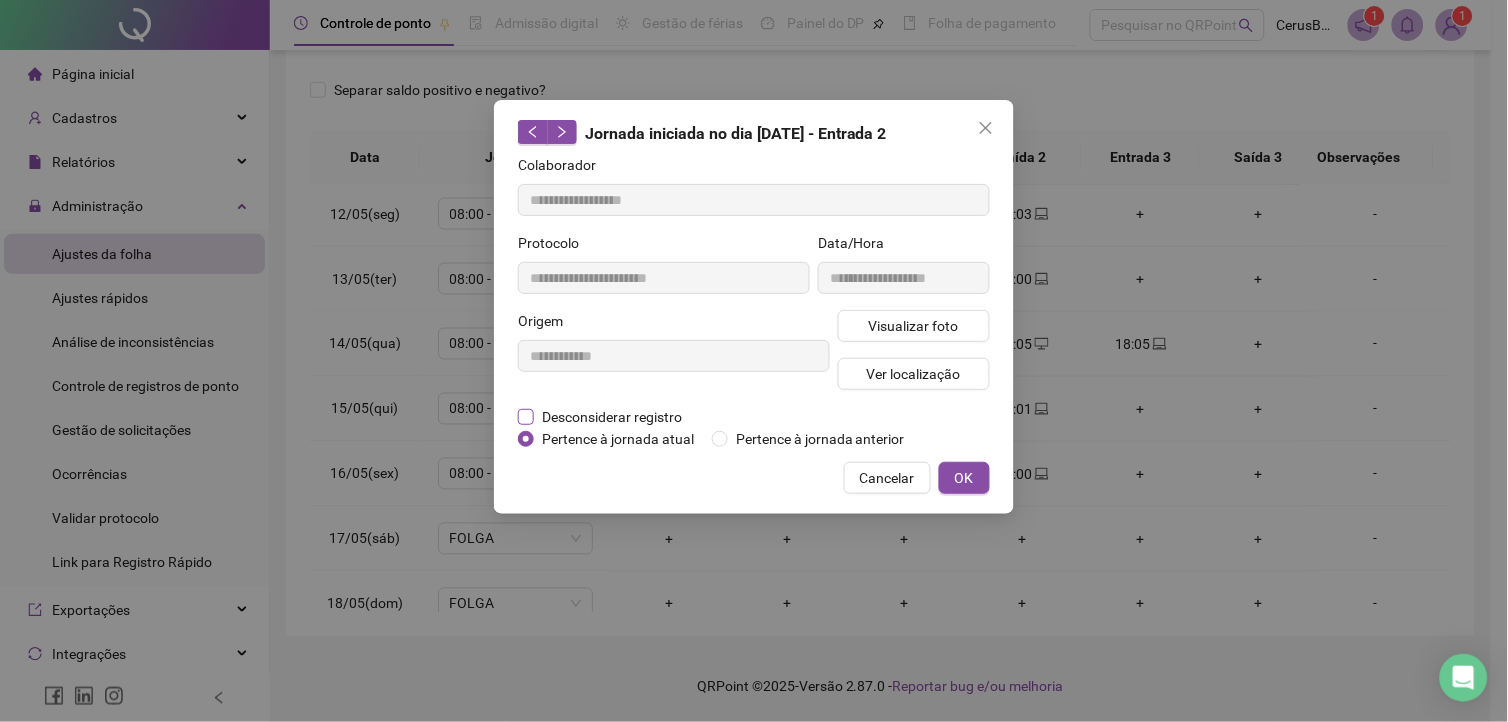 click on "Desconsiderar registro" at bounding box center (612, 417) 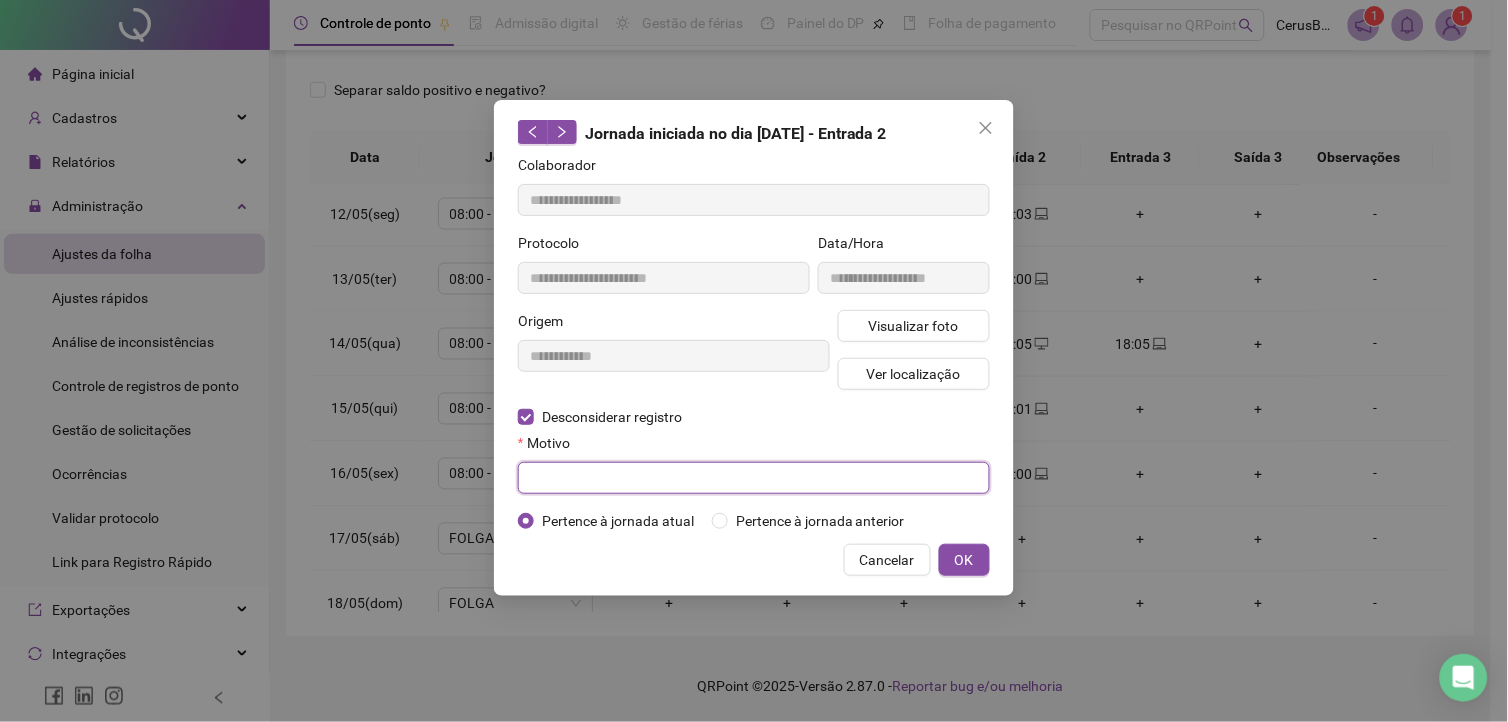 click at bounding box center (754, 478) 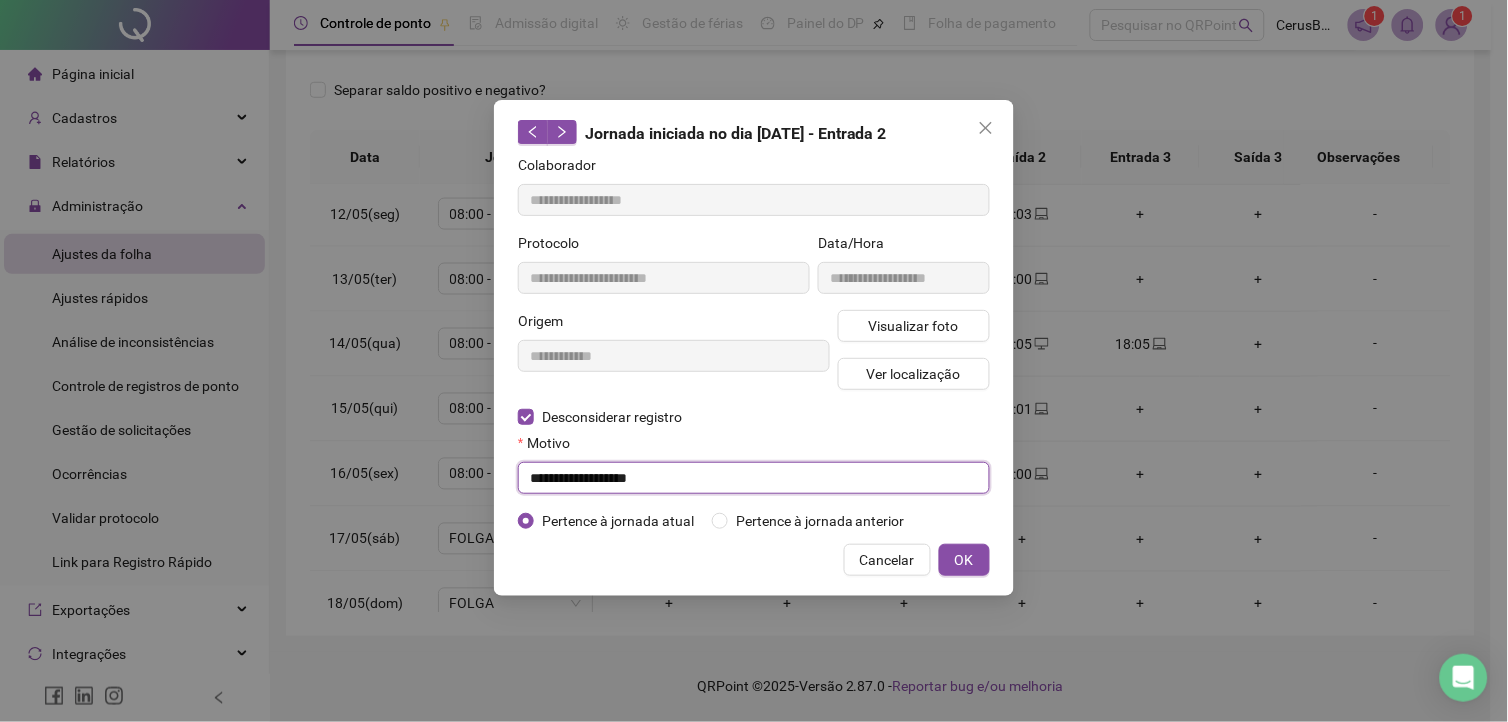 type on "**********" 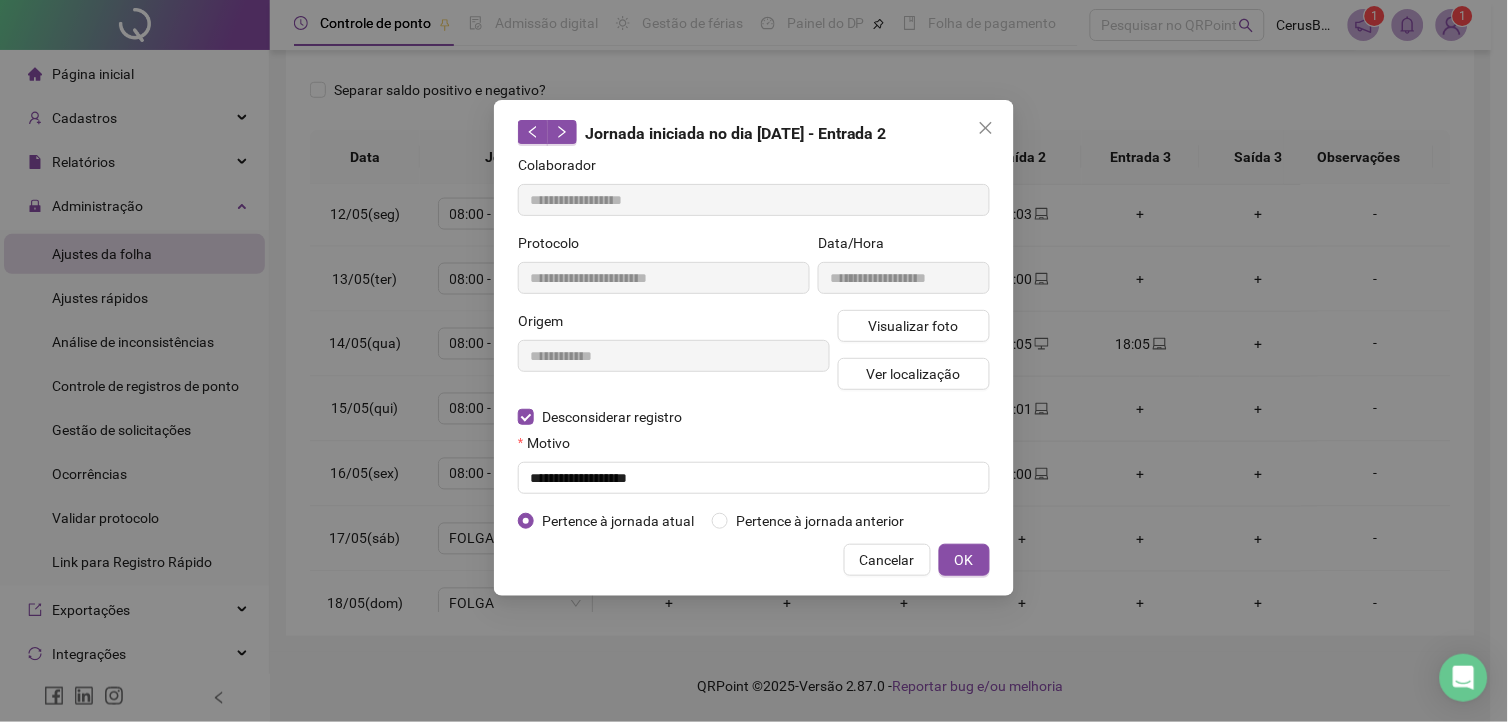 click on "**********" at bounding box center (754, 348) 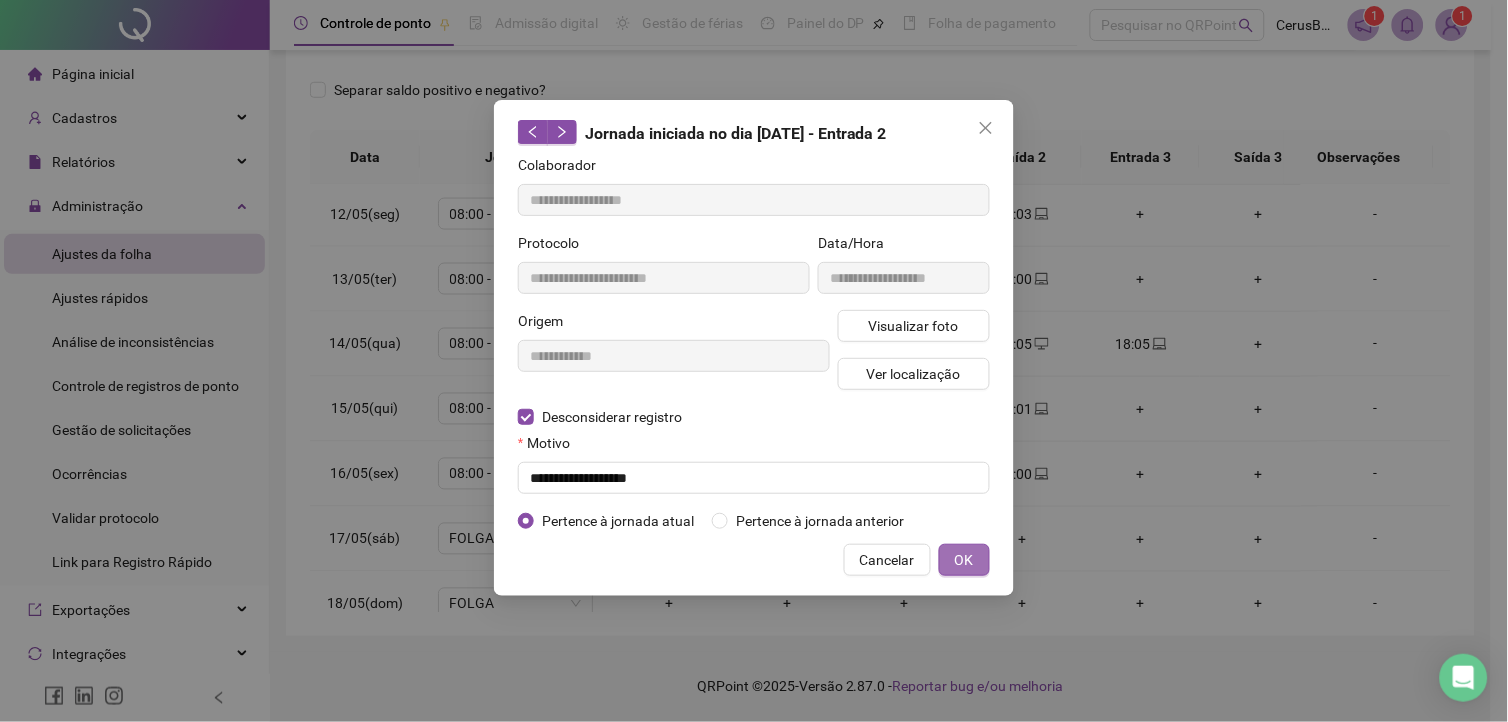 click on "OK" at bounding box center (964, 560) 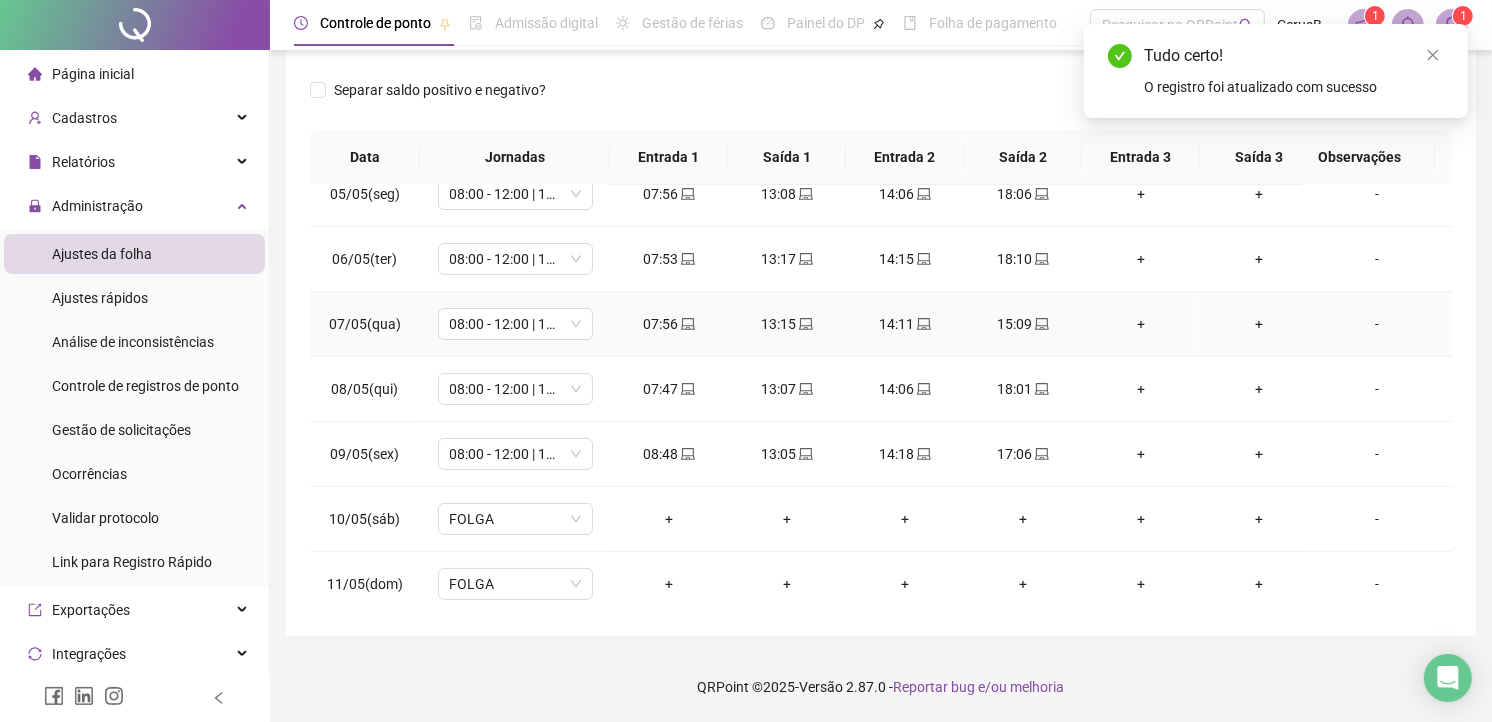 scroll, scrollTop: 274, scrollLeft: 0, axis: vertical 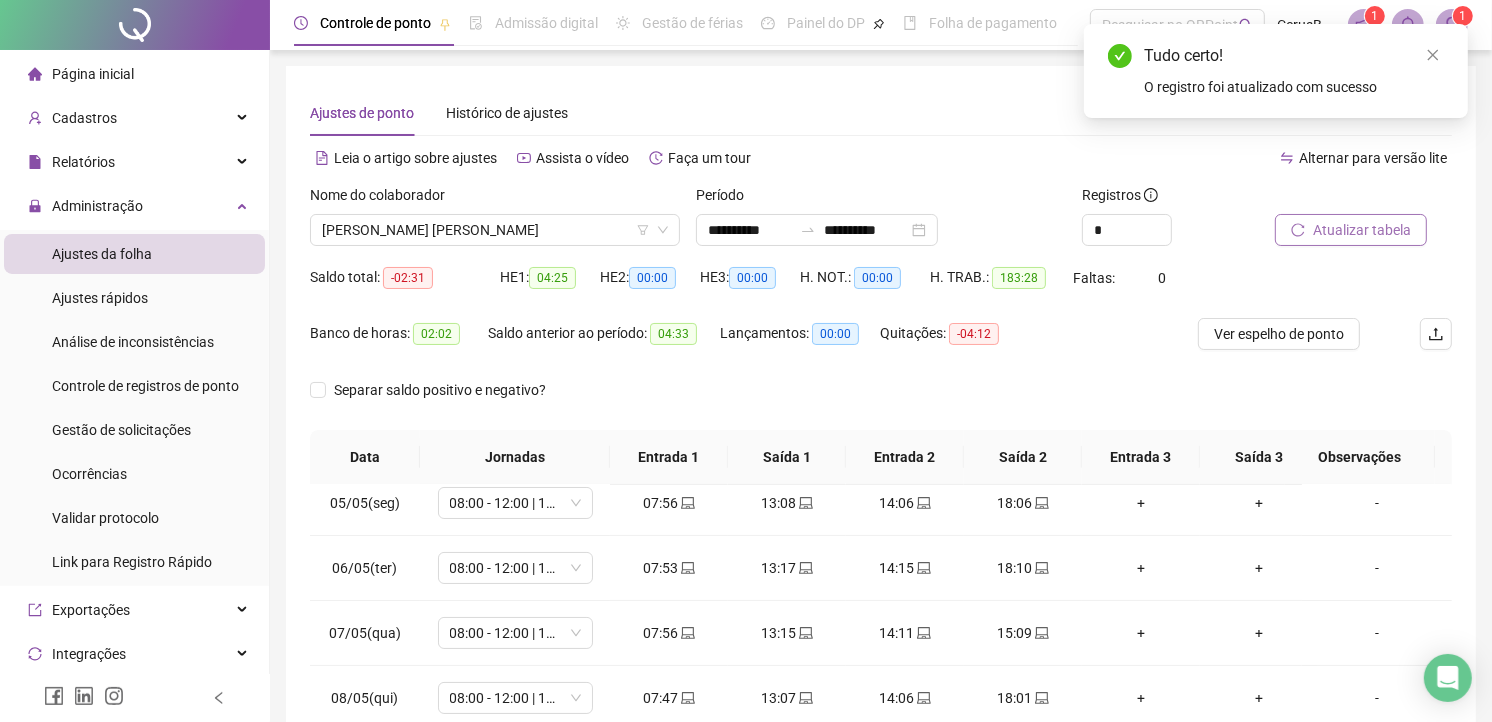click on "Atualizar tabela" at bounding box center [1351, 230] 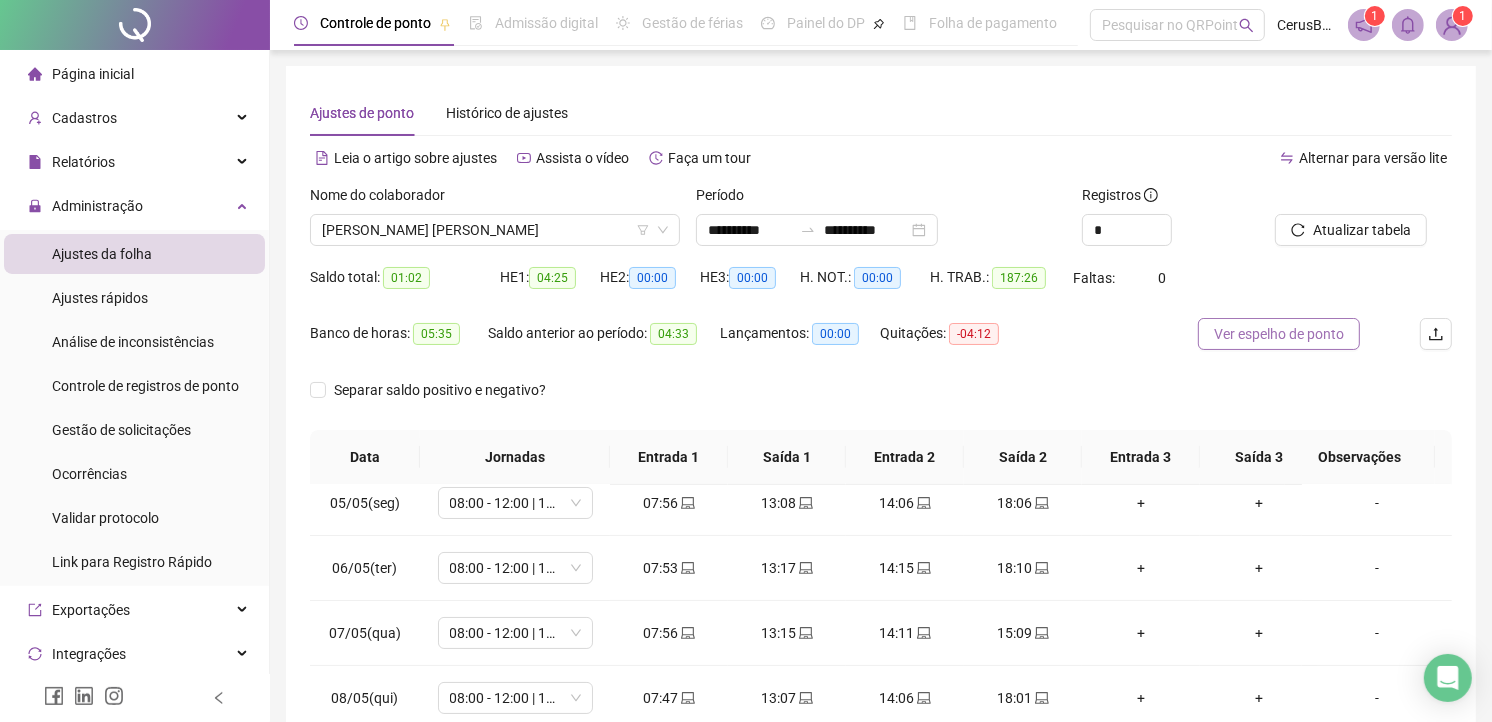 click on "Ver espelho de ponto" at bounding box center [1279, 334] 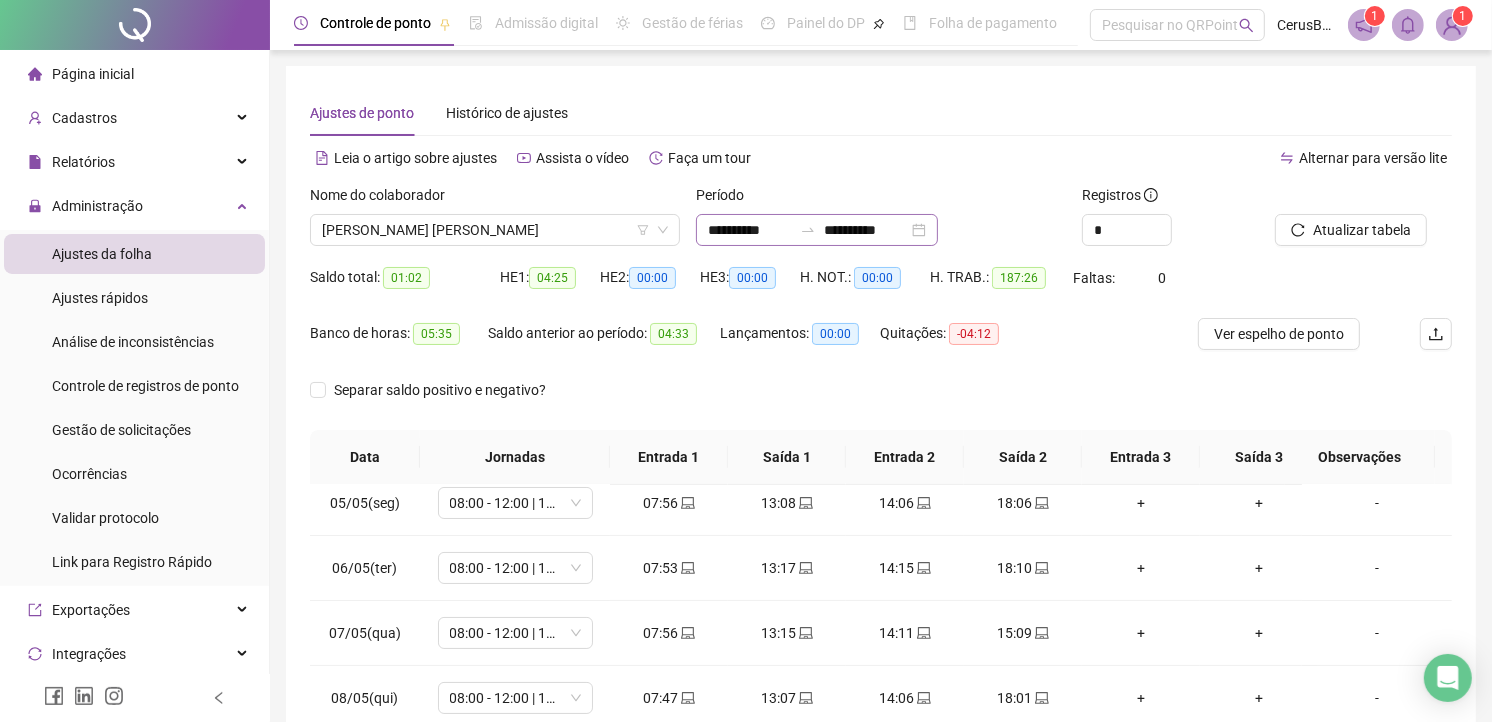 click on "**********" at bounding box center (817, 230) 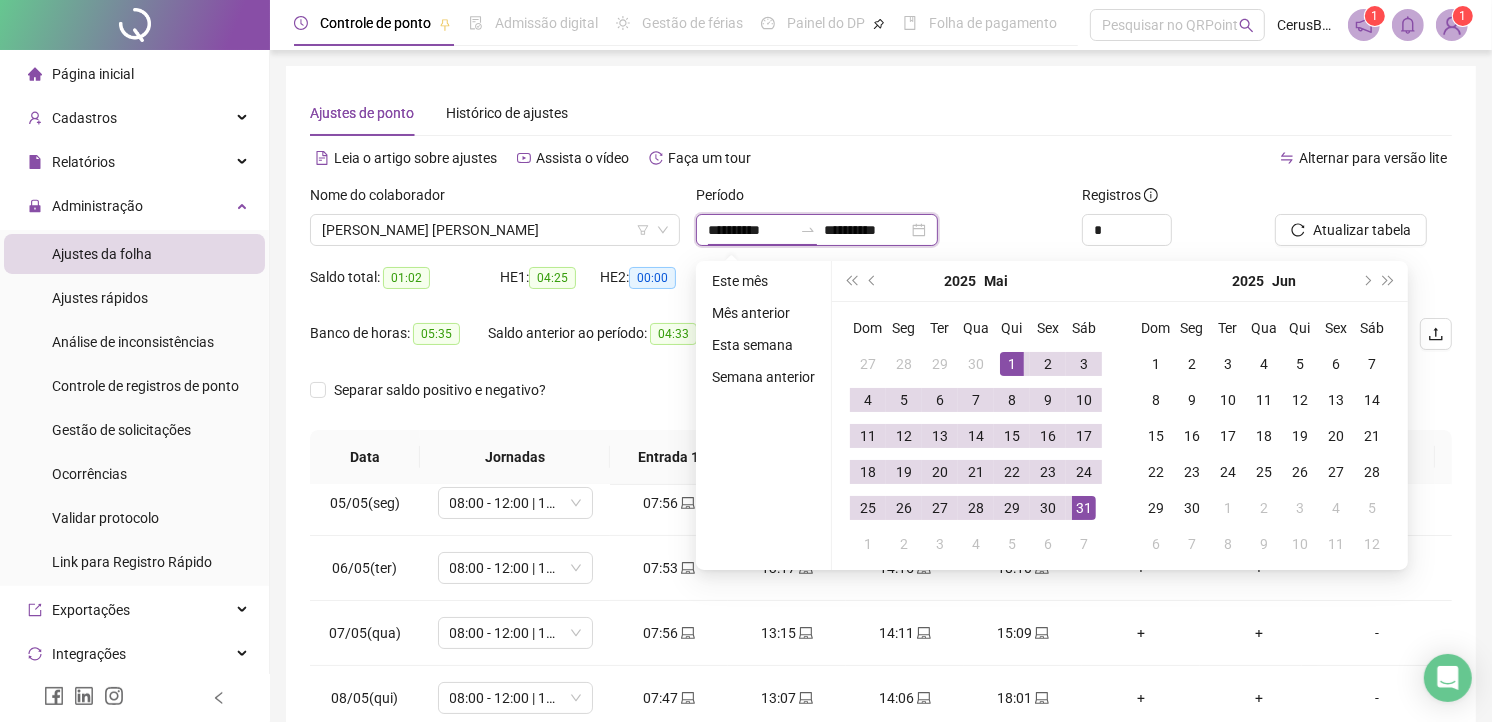 click on "**********" at bounding box center [750, 230] 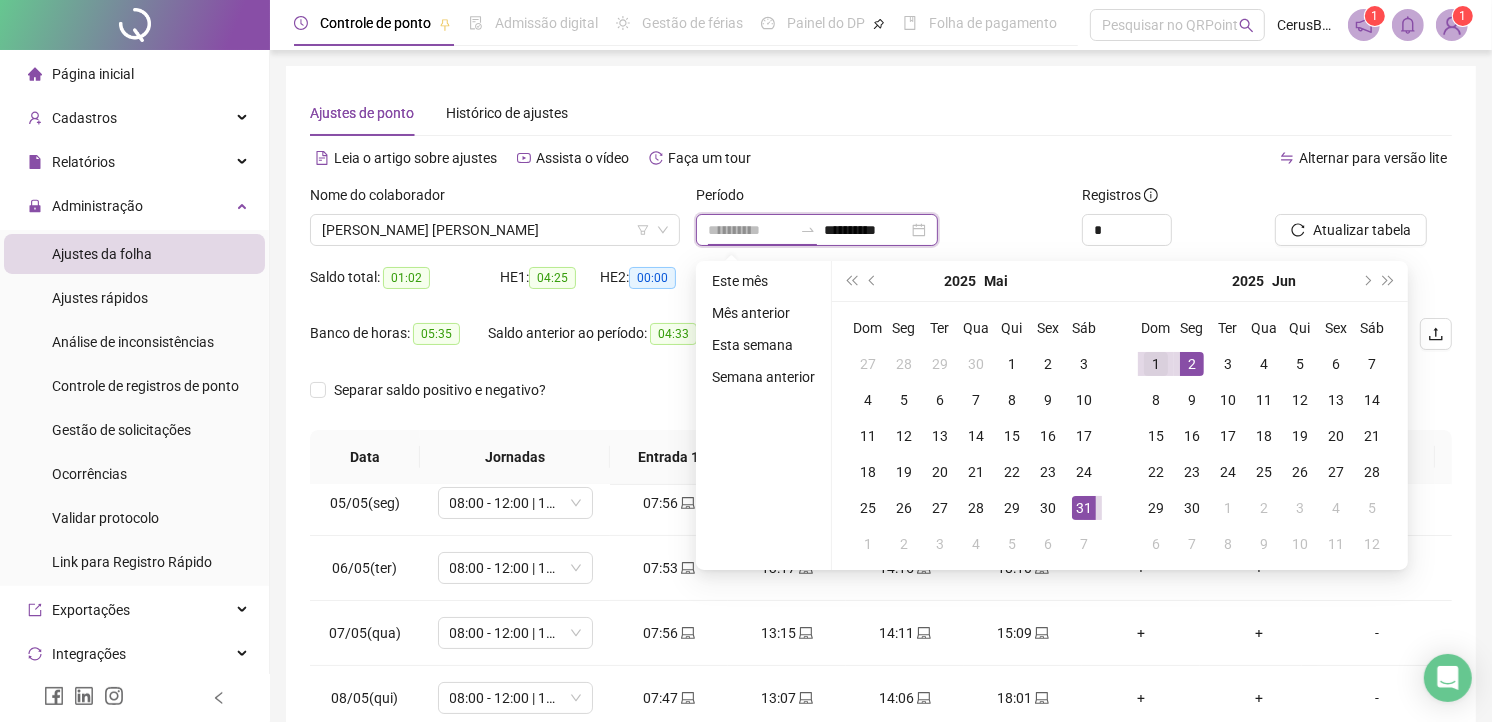 type on "**********" 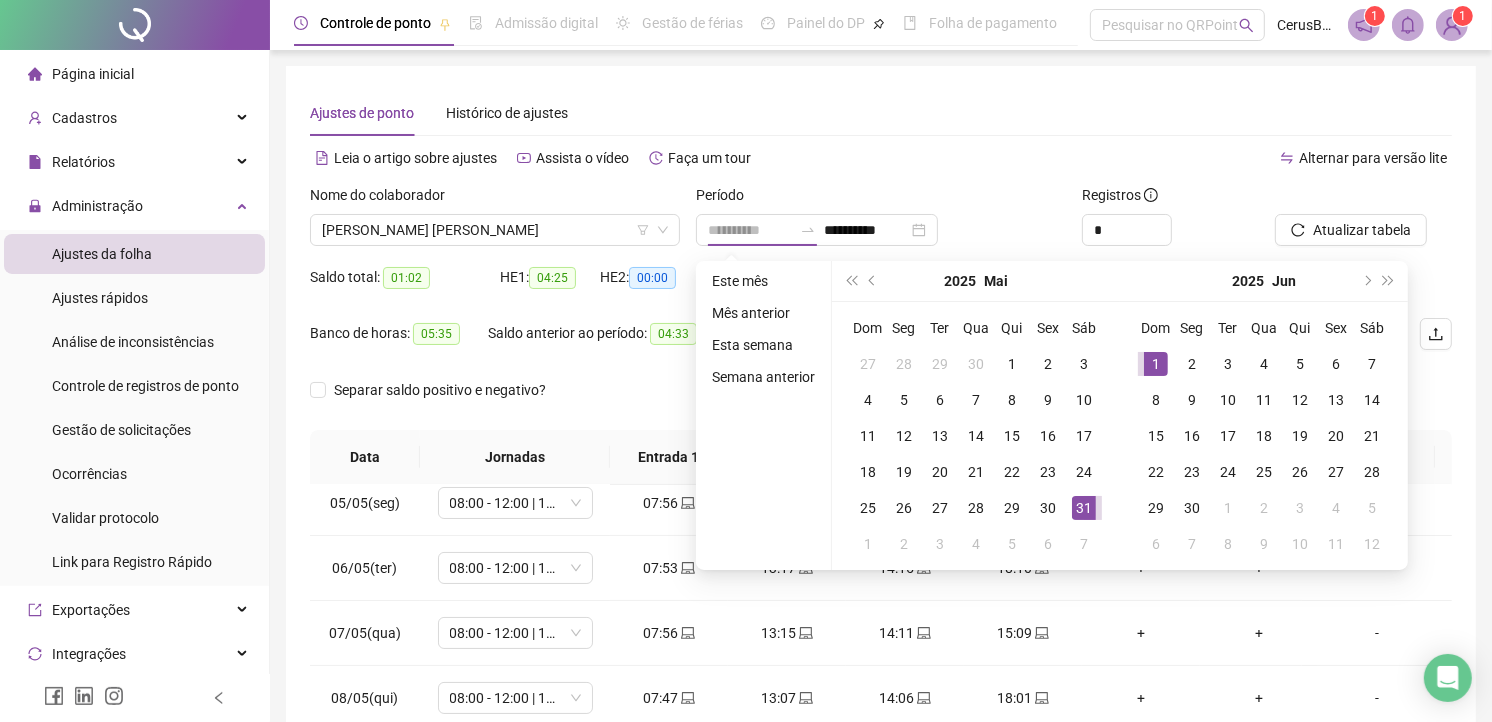 click on "1" at bounding box center (1156, 364) 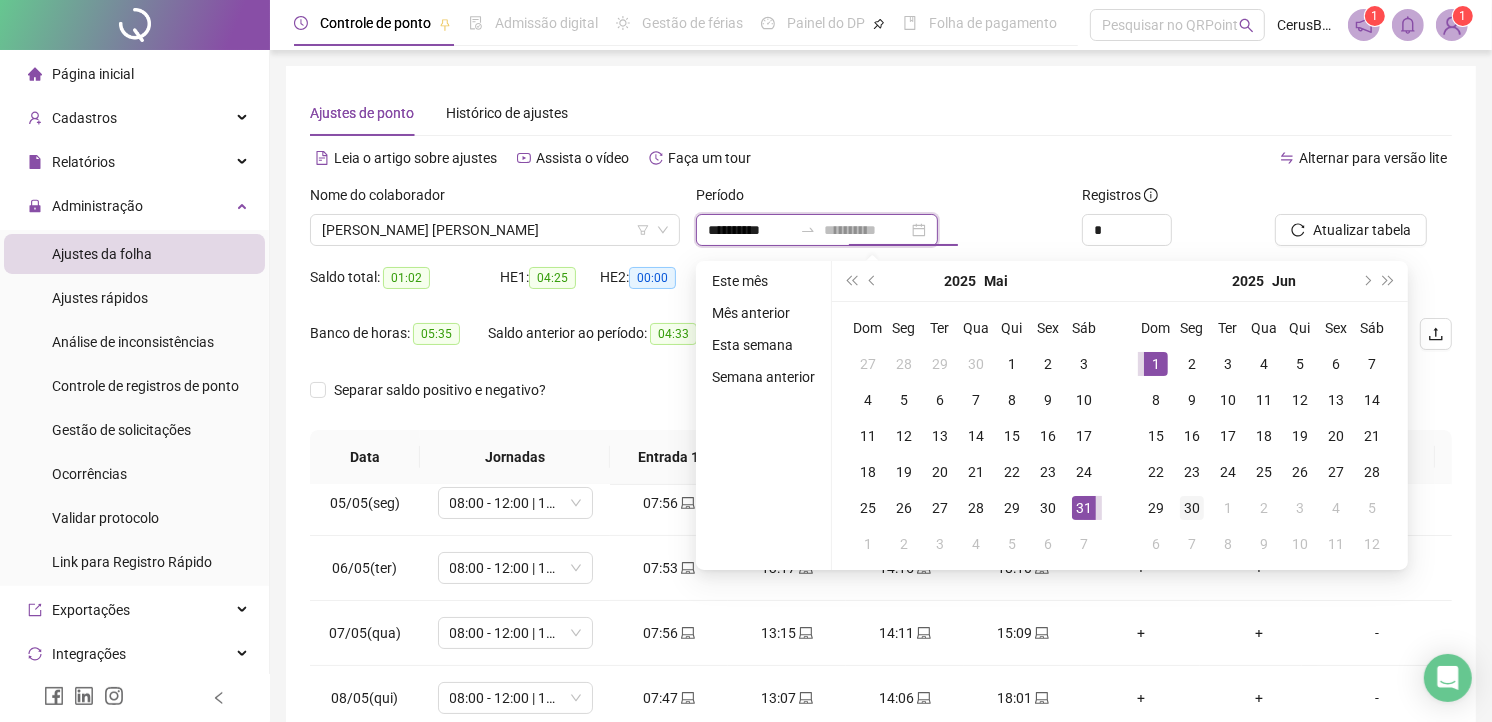 type on "**********" 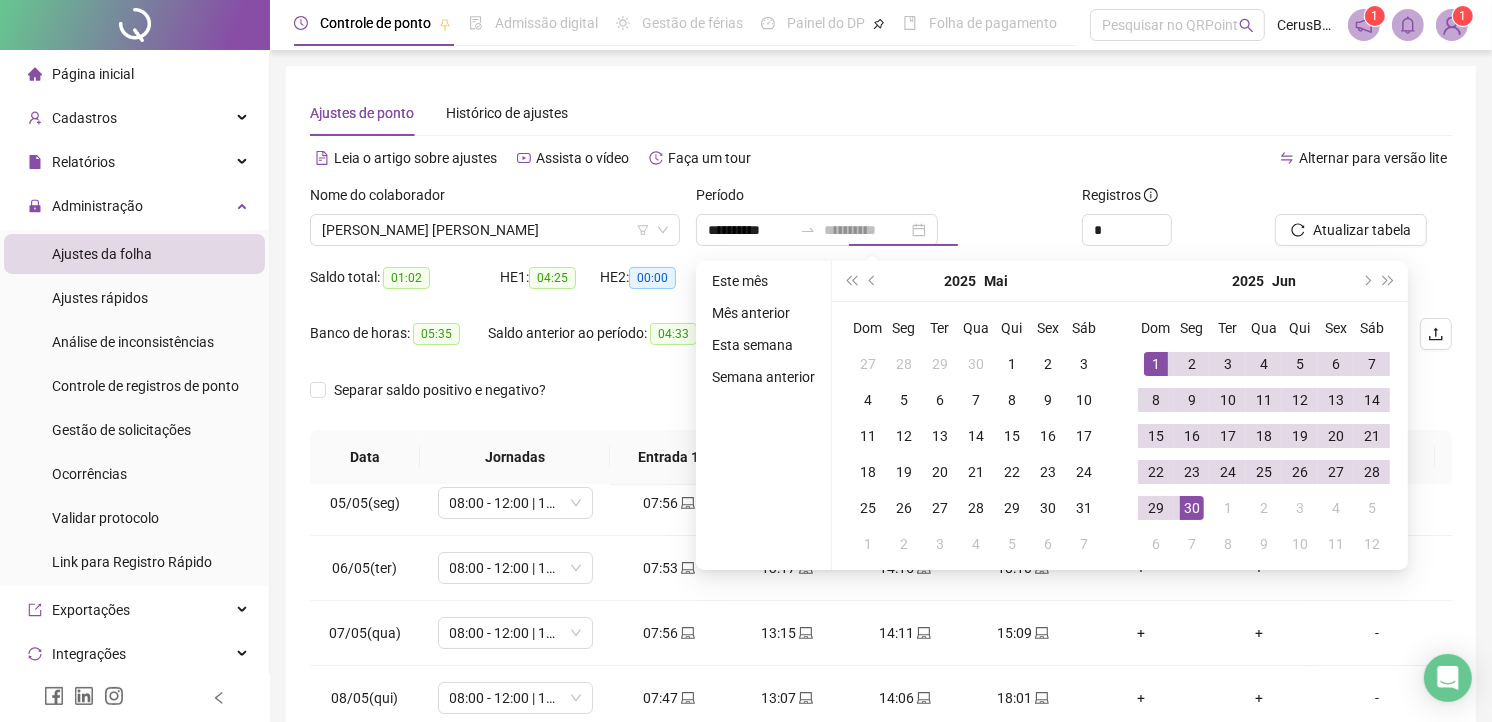 click on "30" at bounding box center (1192, 508) 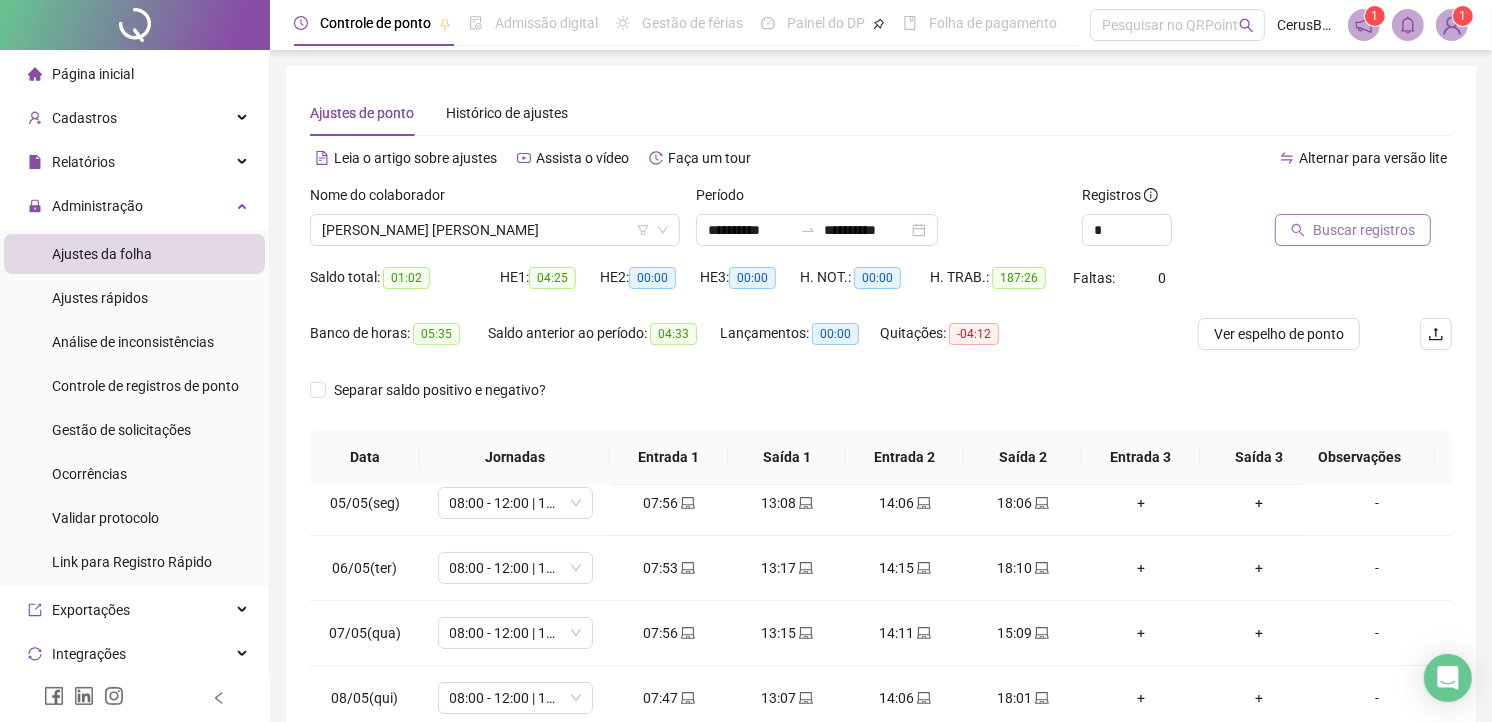 click on "Buscar registros" at bounding box center (1364, 230) 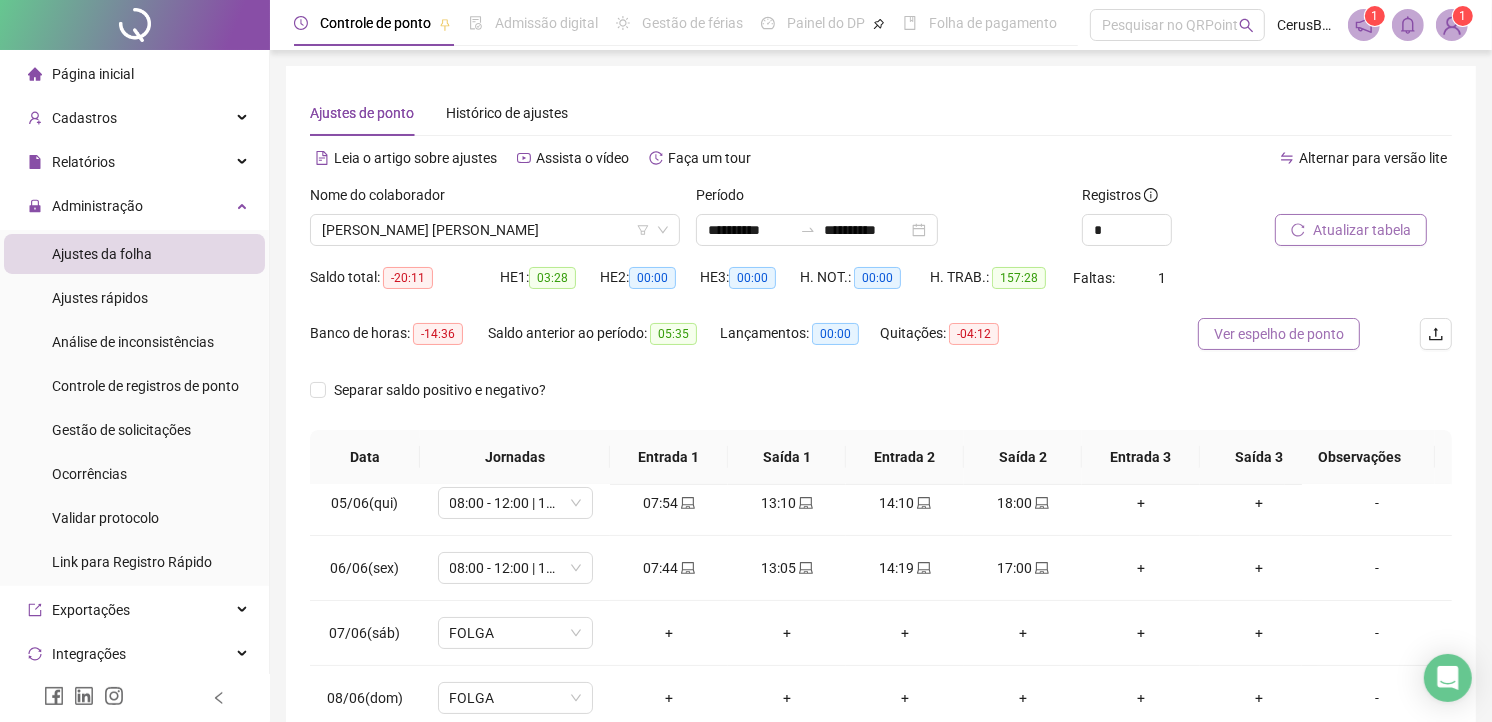 click on "Ver espelho de ponto" at bounding box center [1279, 334] 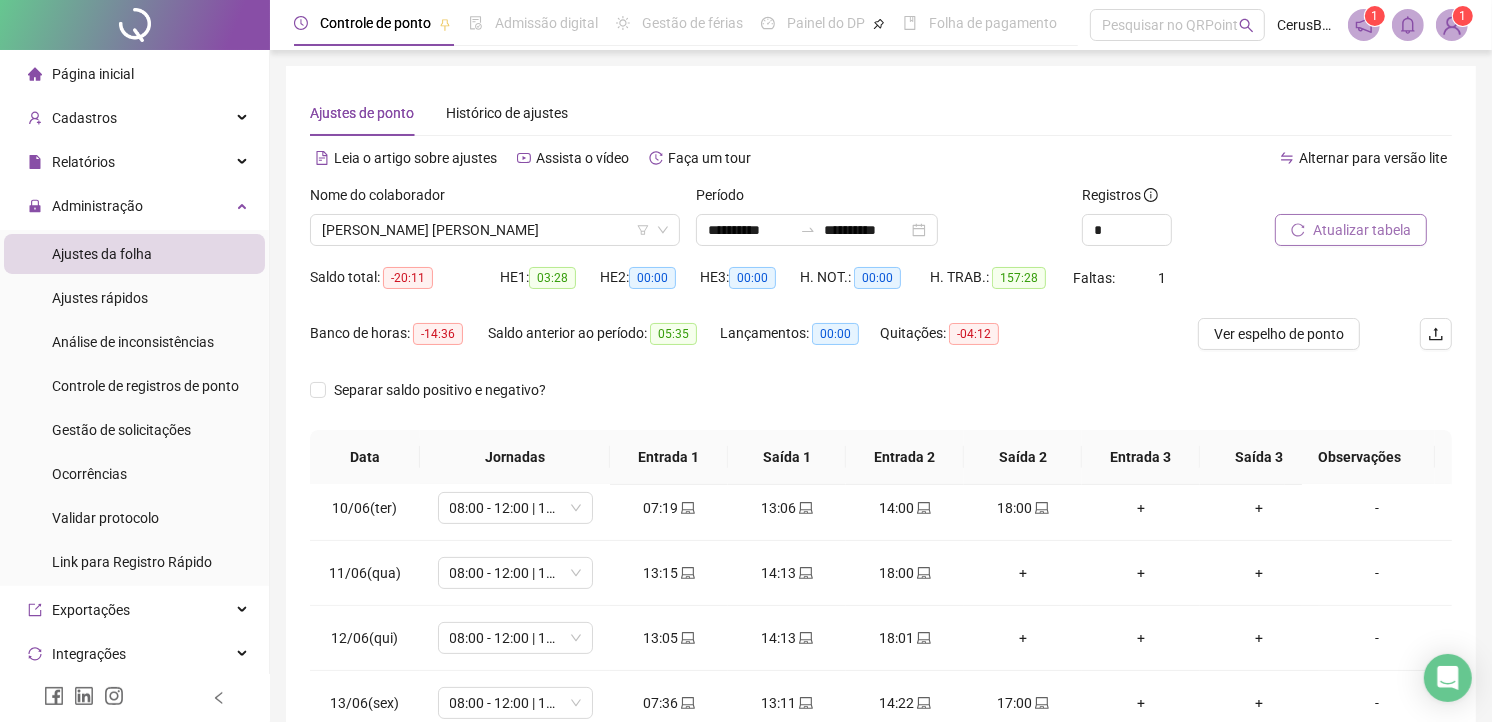scroll, scrollTop: 607, scrollLeft: 0, axis: vertical 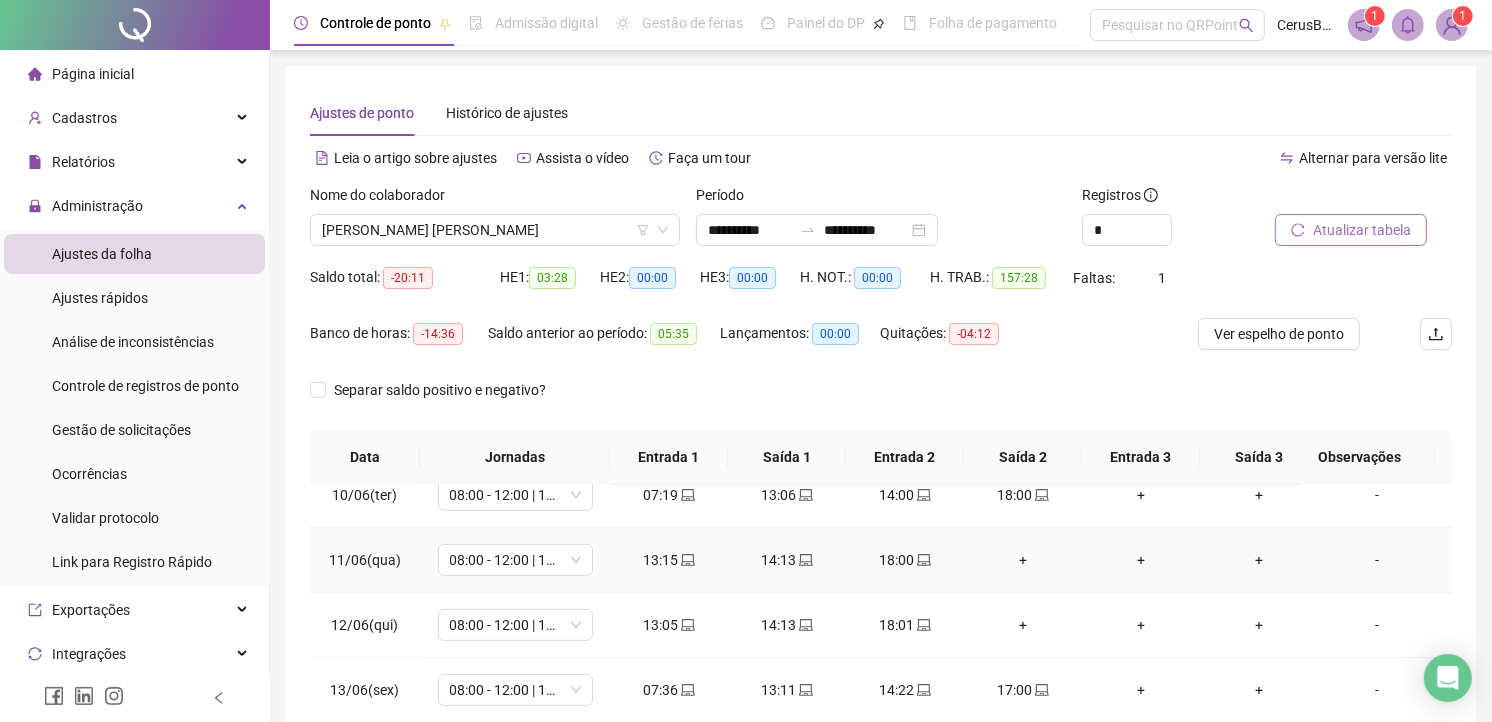 click on "+" at bounding box center [1023, 560] 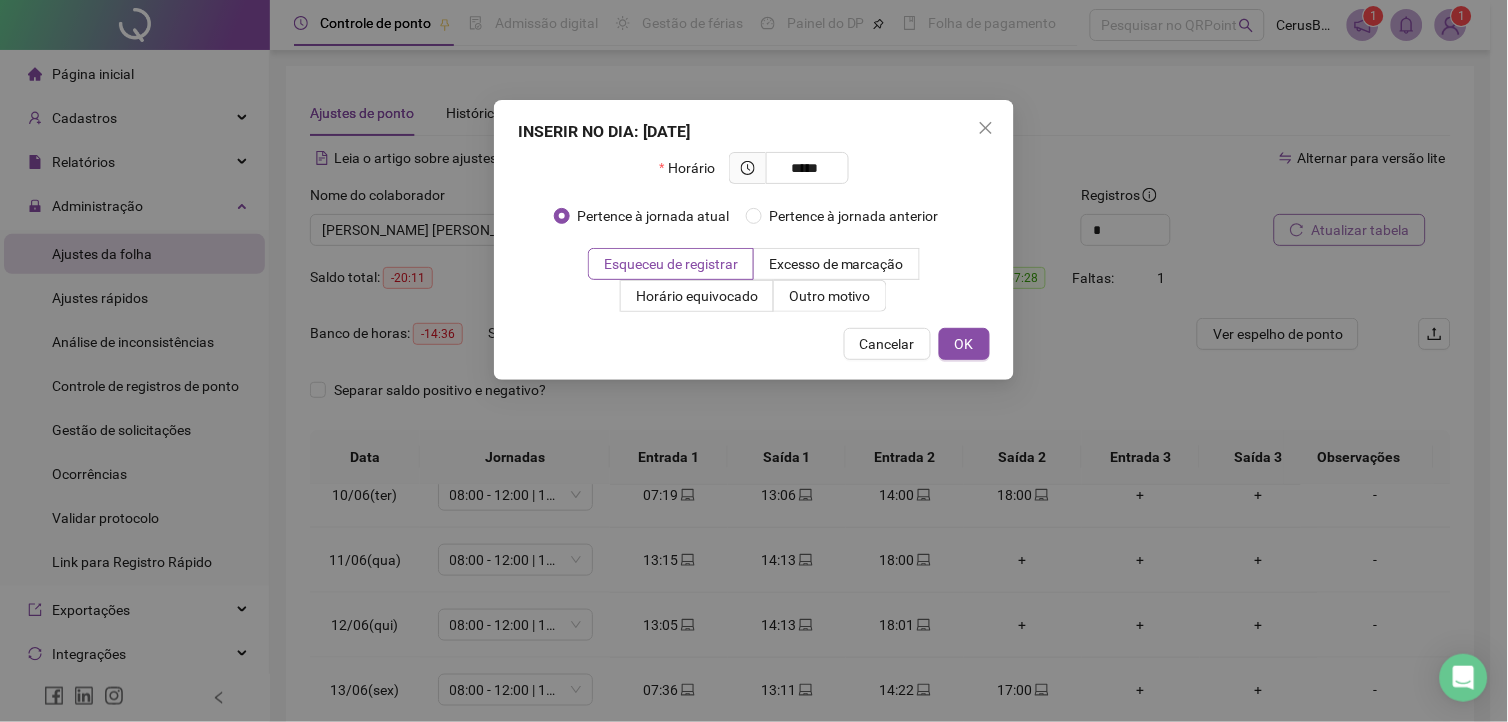 type on "*****" 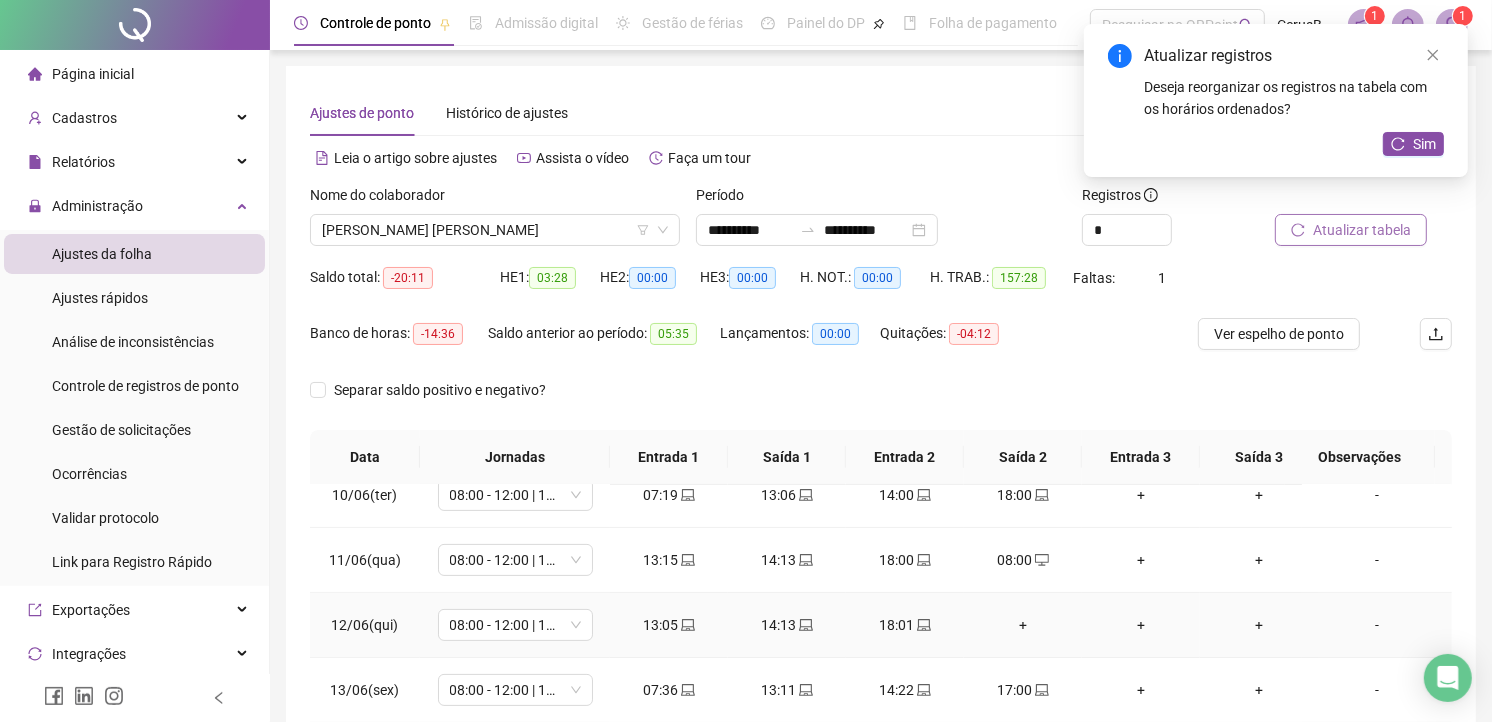click on "+" at bounding box center [1023, 625] 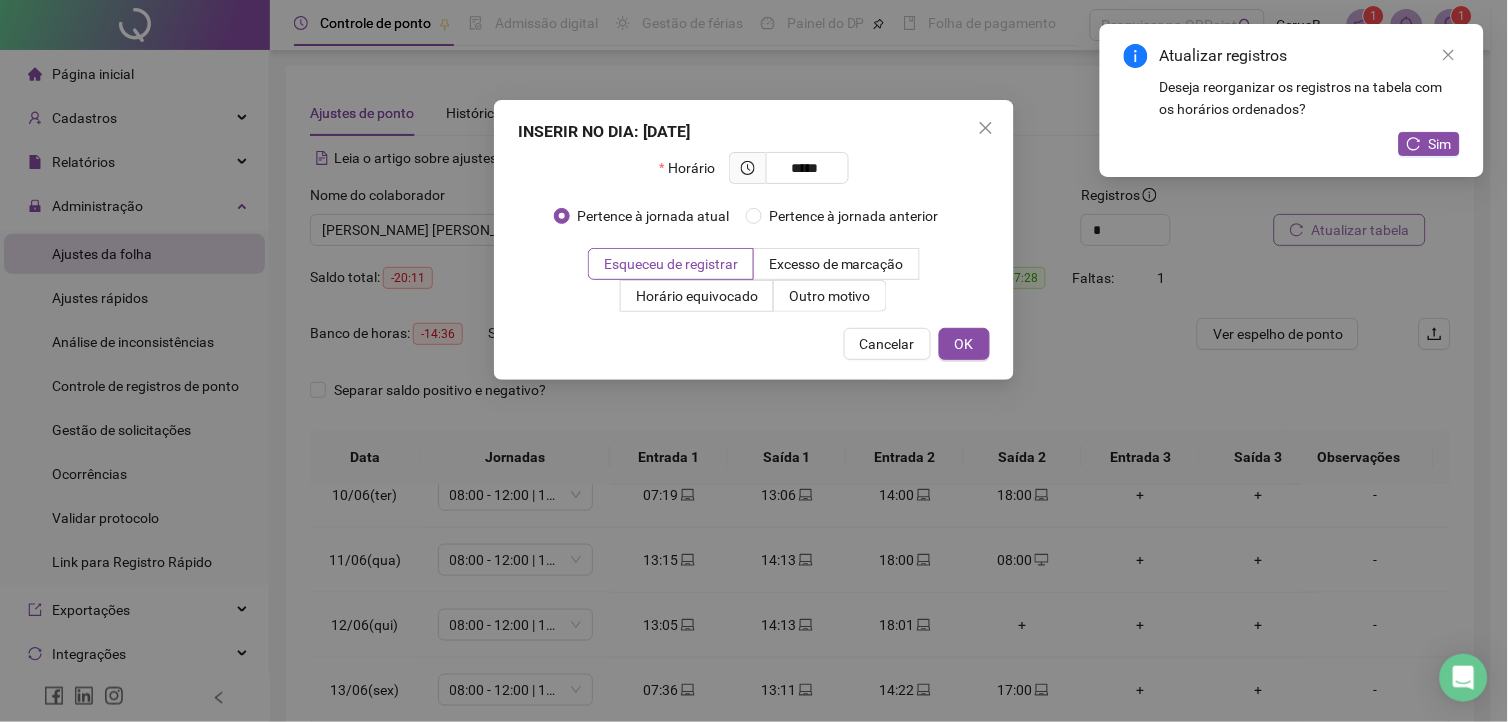 type on "*****" 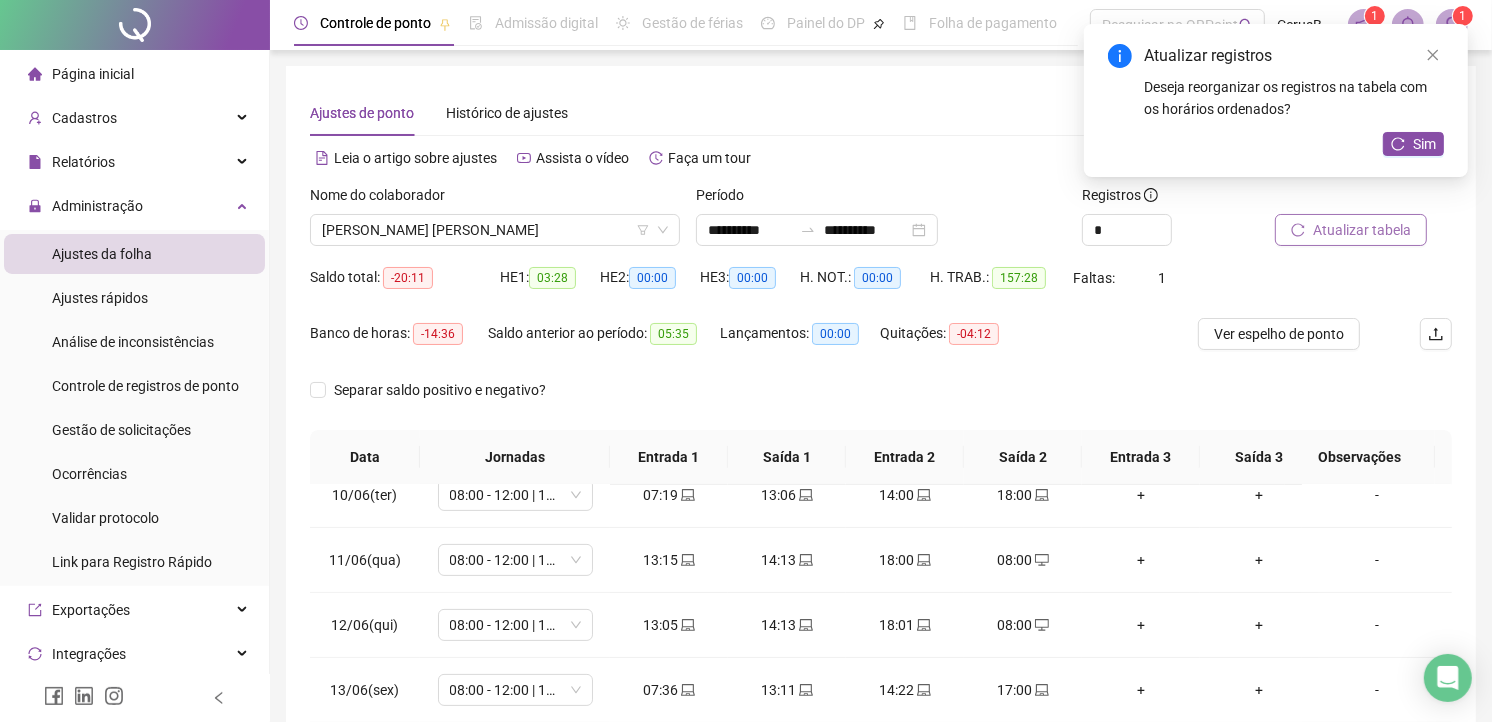 click on "Atualizar tabela" at bounding box center [1362, 230] 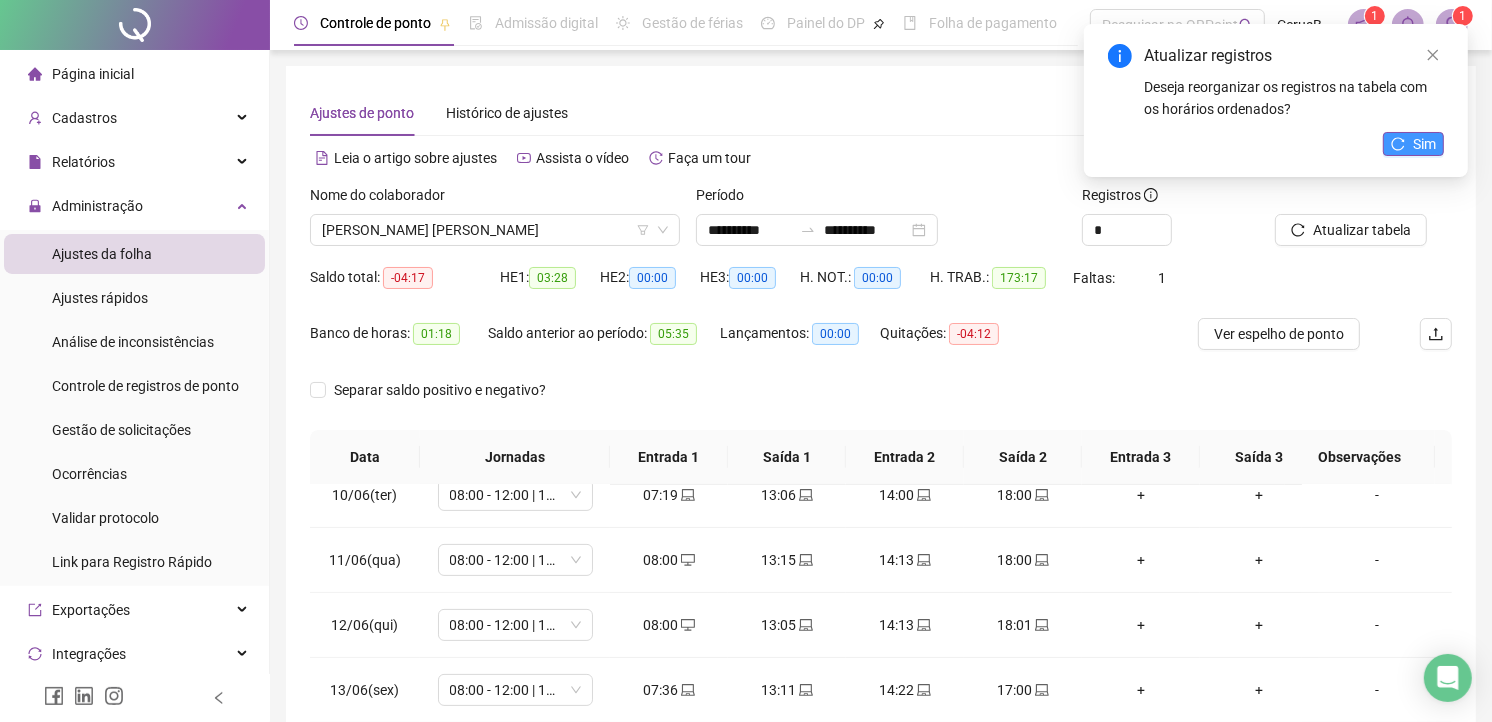 click on "Sim" at bounding box center (1413, 144) 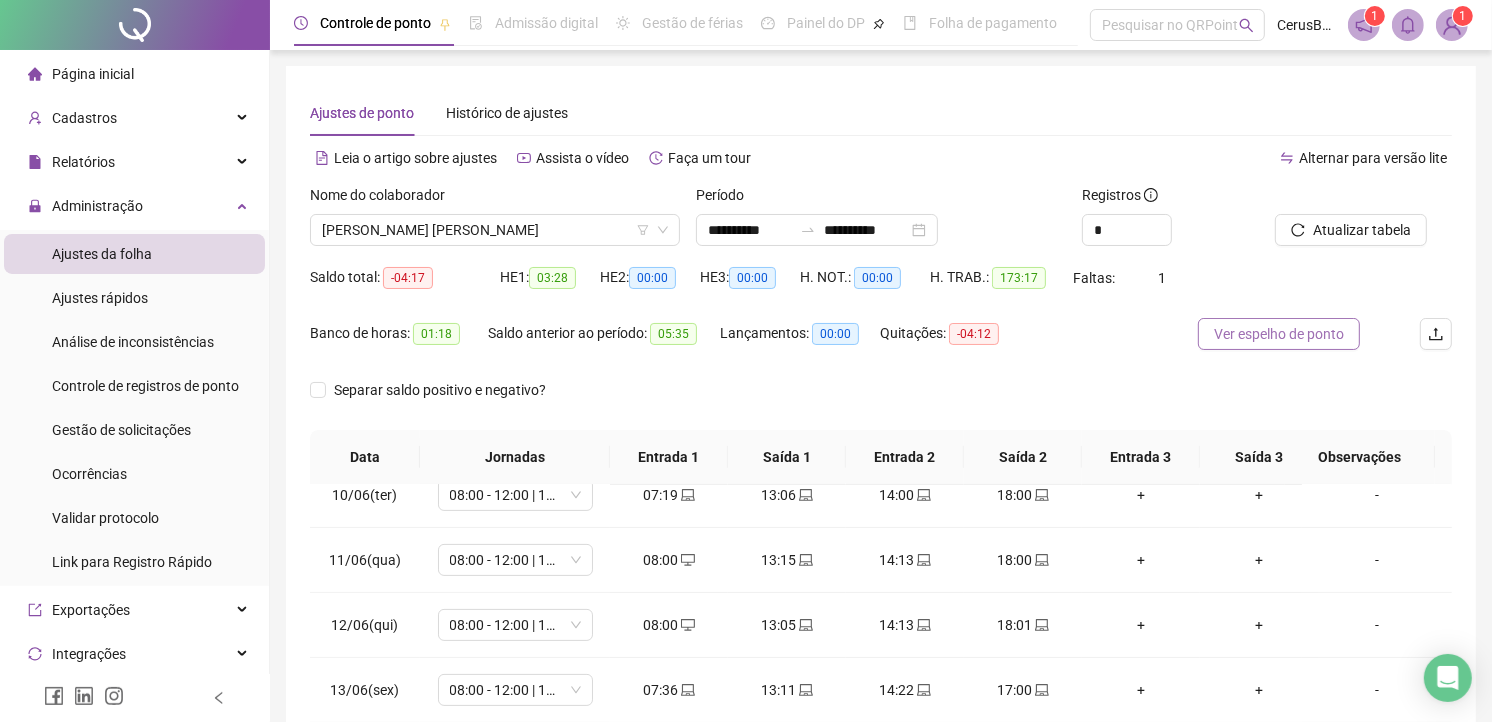 click on "Ver espelho de ponto" at bounding box center [1279, 334] 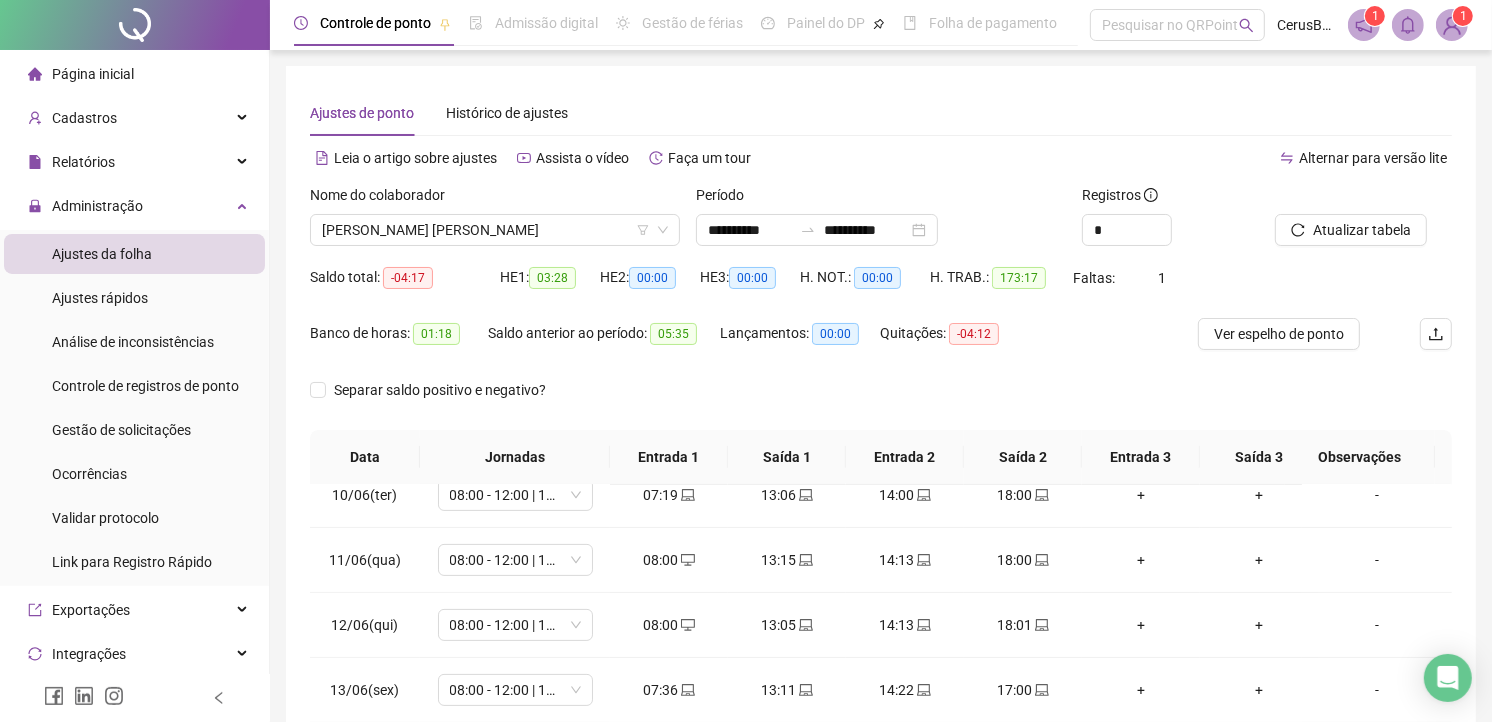 scroll, scrollTop: 111, scrollLeft: 0, axis: vertical 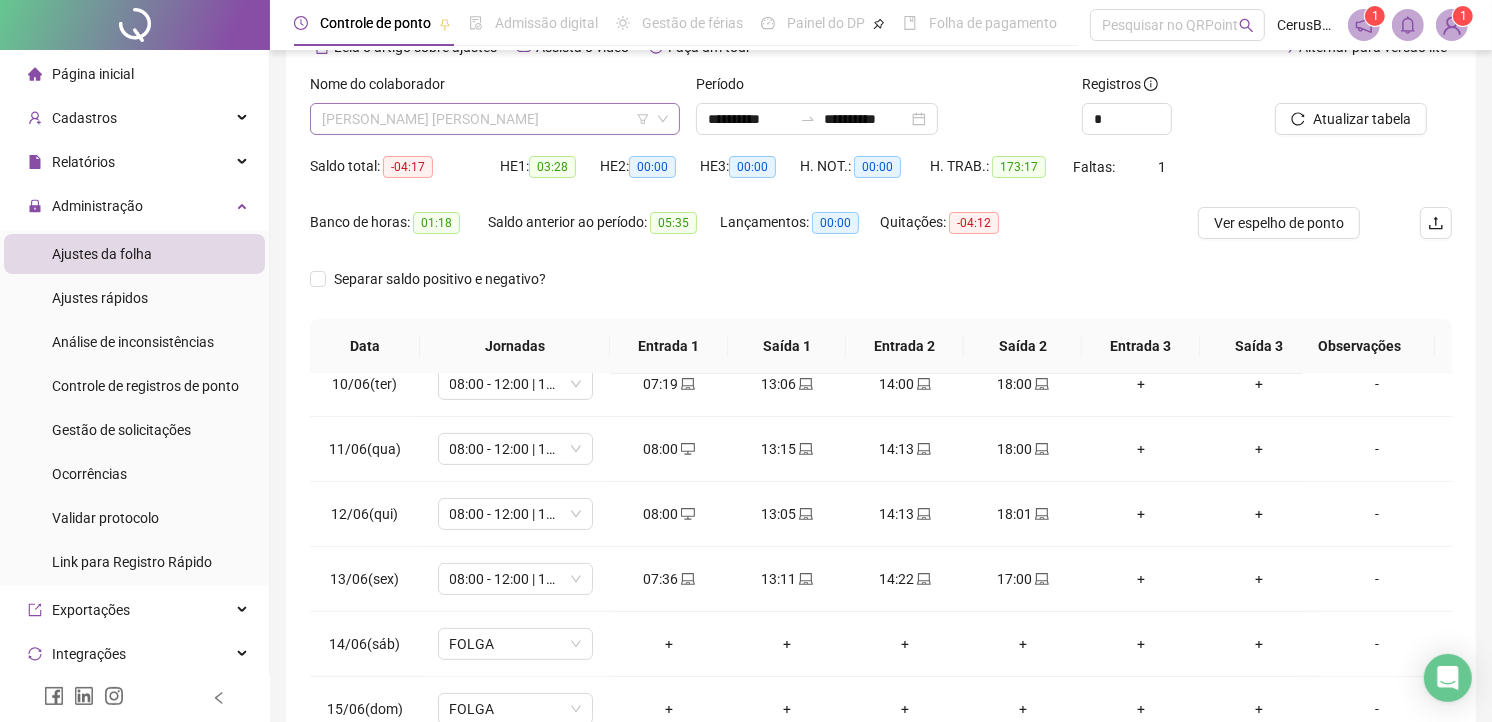 click on "LEVI AVILA RIBEIRO" at bounding box center (495, 119) 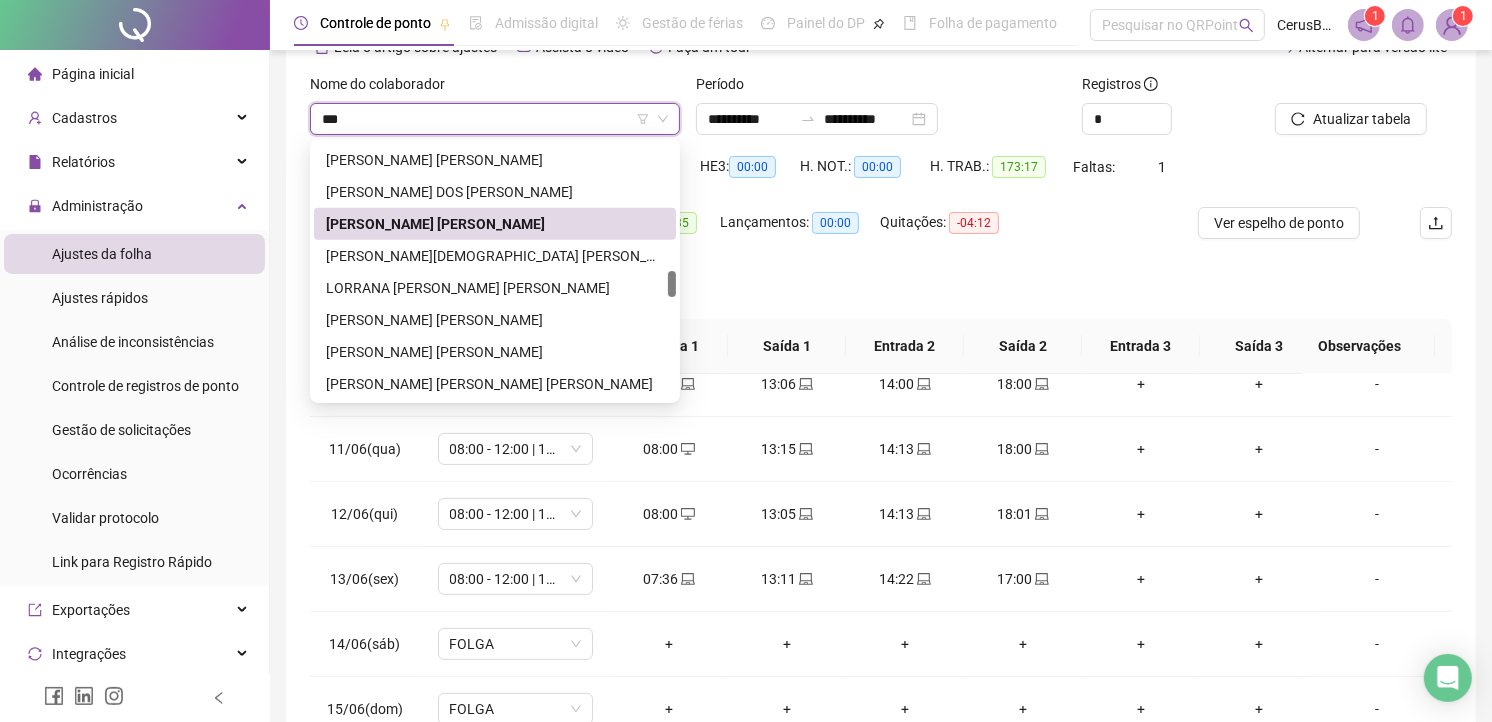 scroll, scrollTop: 0, scrollLeft: 0, axis: both 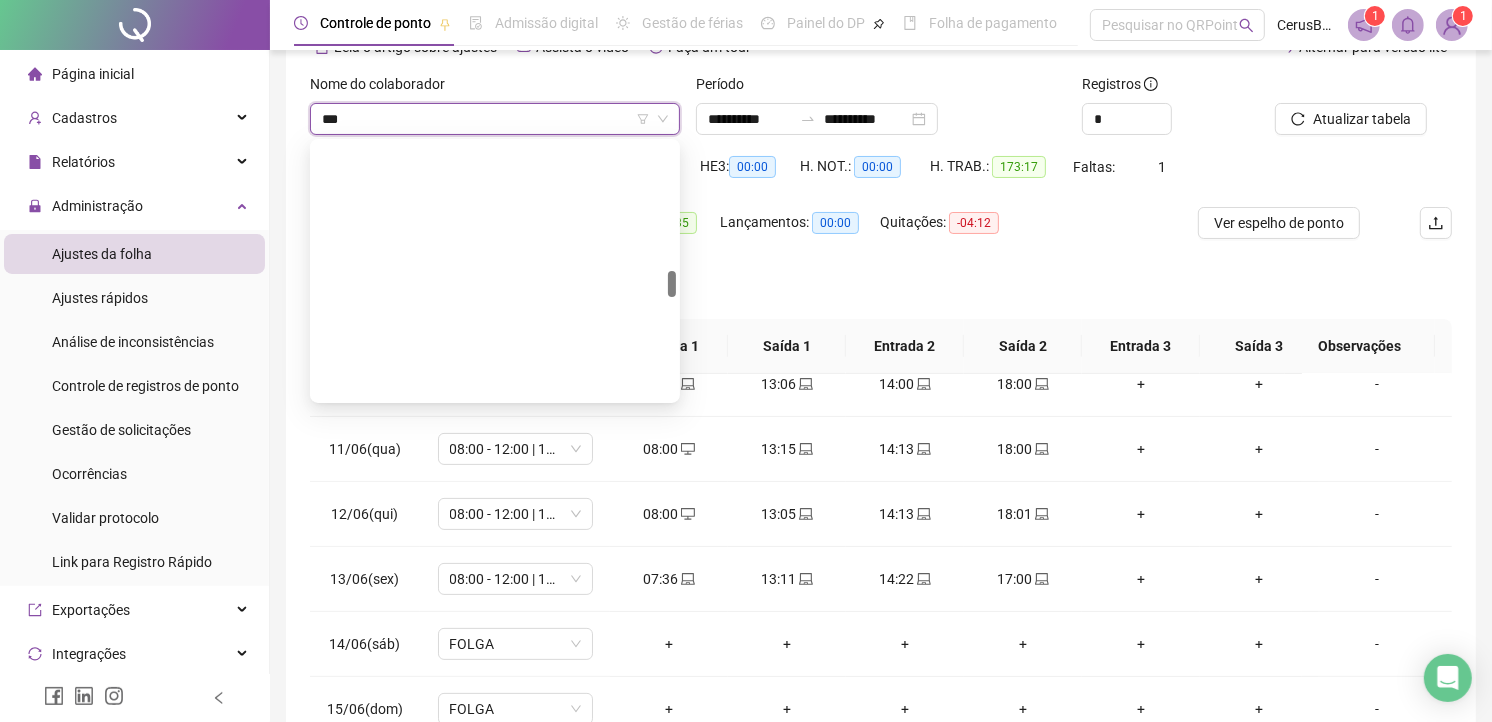 type on "****" 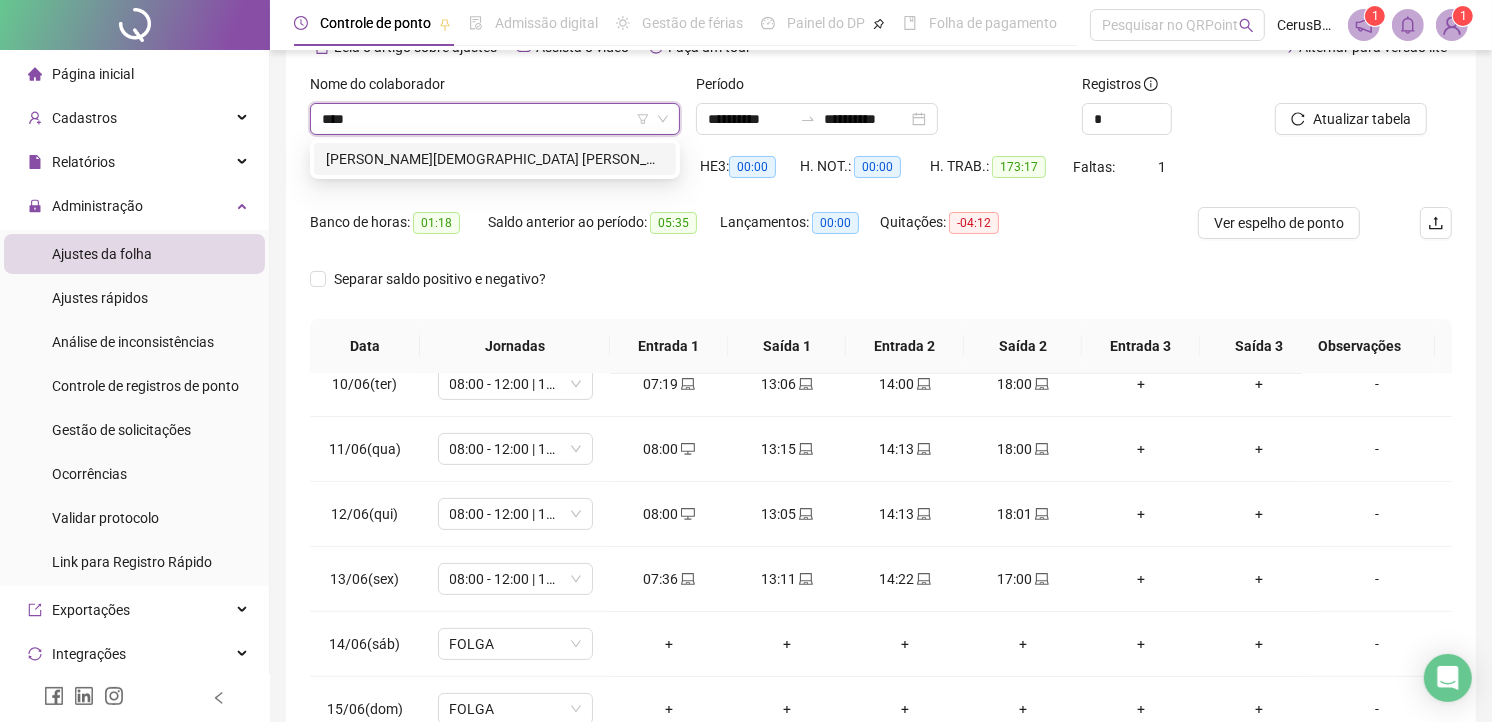 click on "[PERSON_NAME][DEMOGRAPHIC_DATA]" at bounding box center [495, 159] 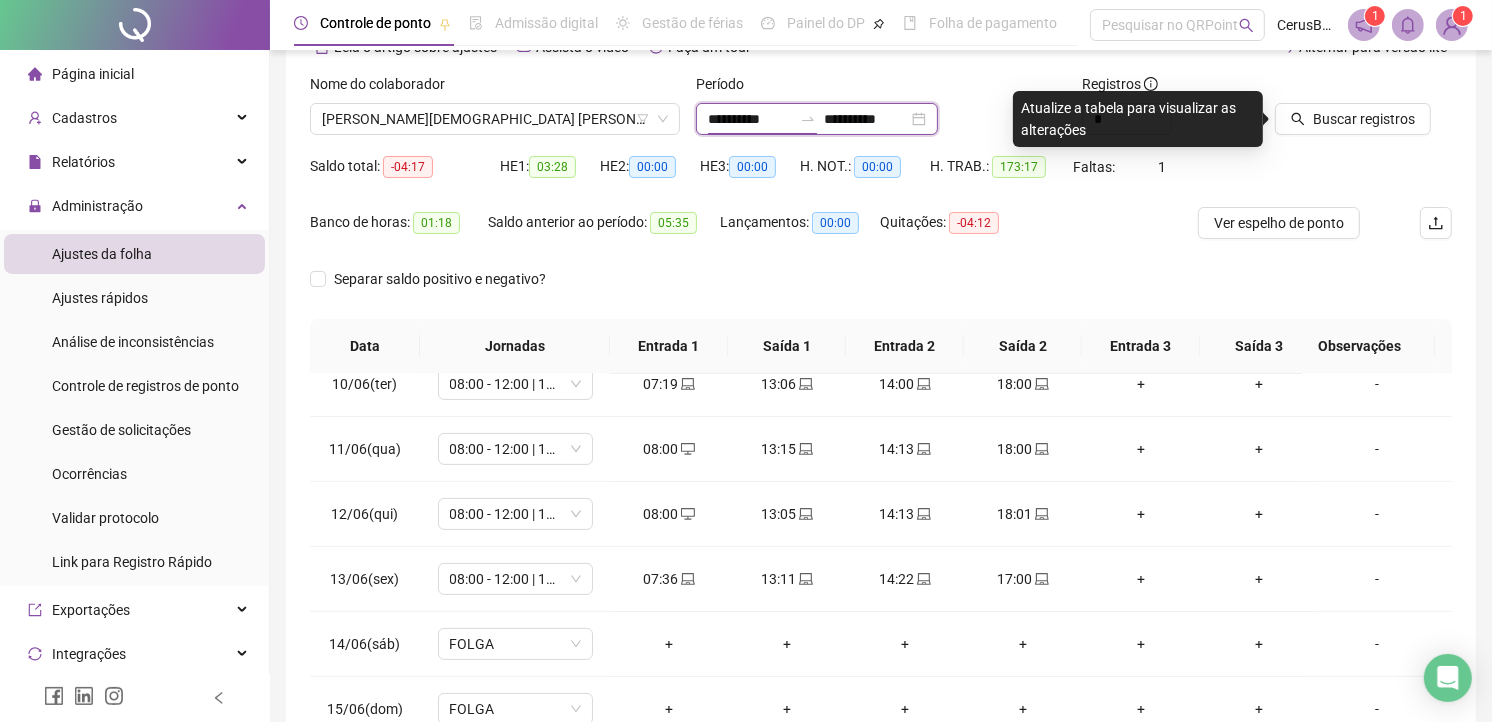 click on "**********" at bounding box center [750, 119] 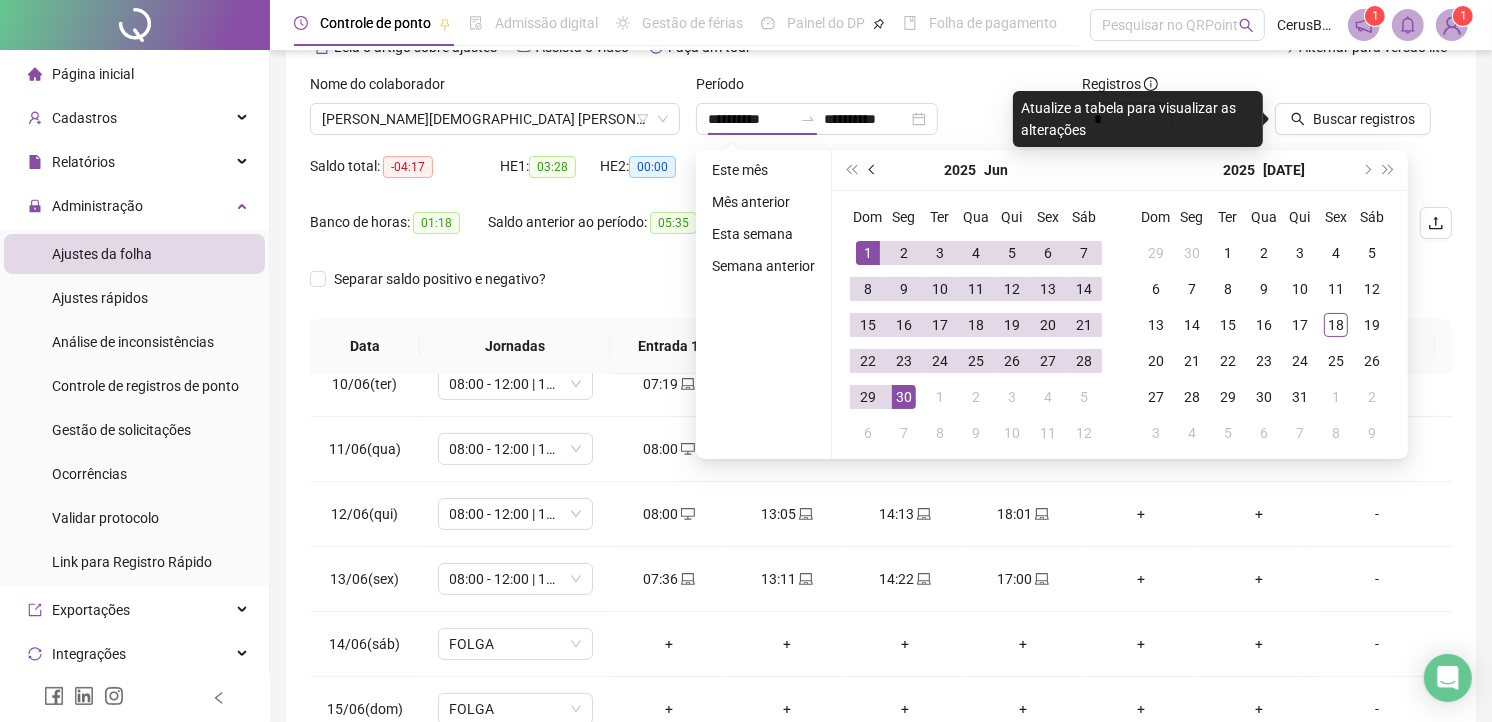 click at bounding box center [874, 170] 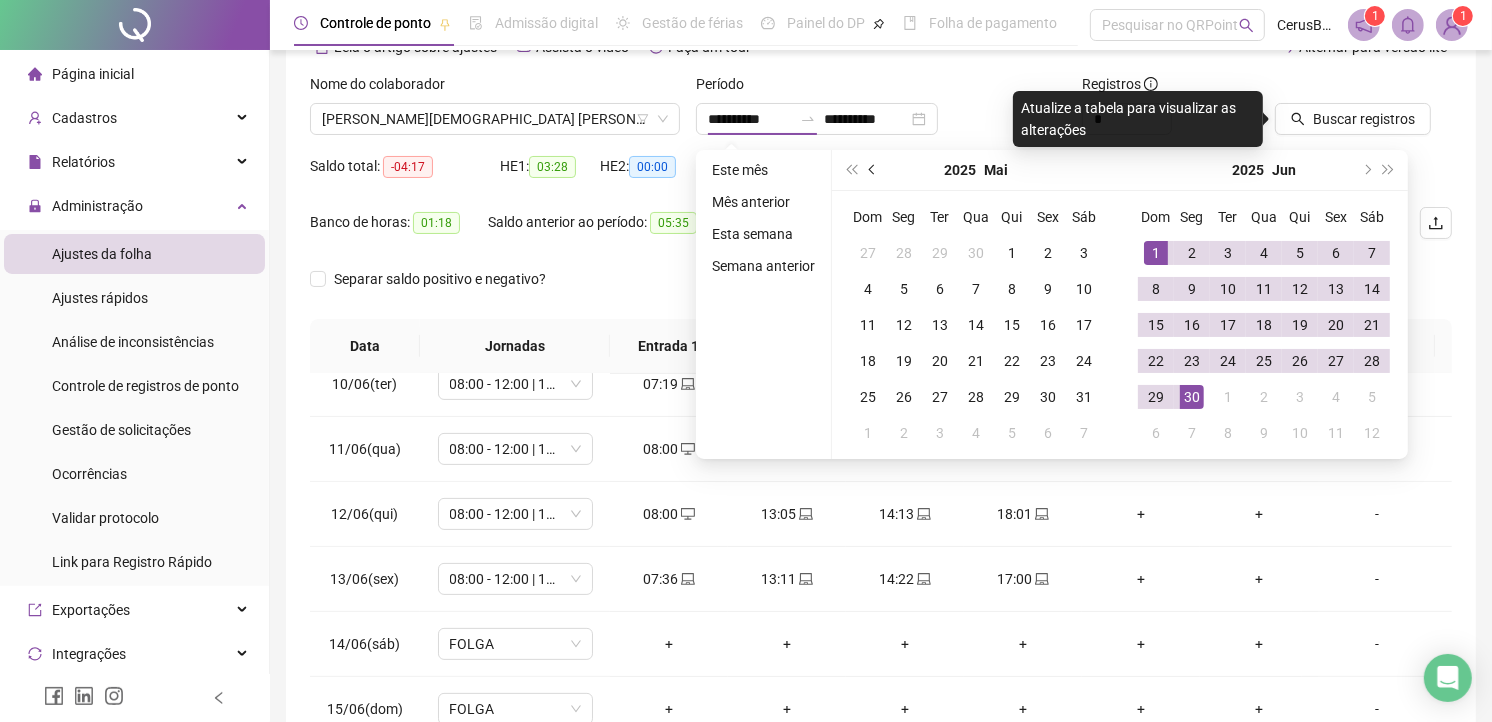 click at bounding box center [874, 170] 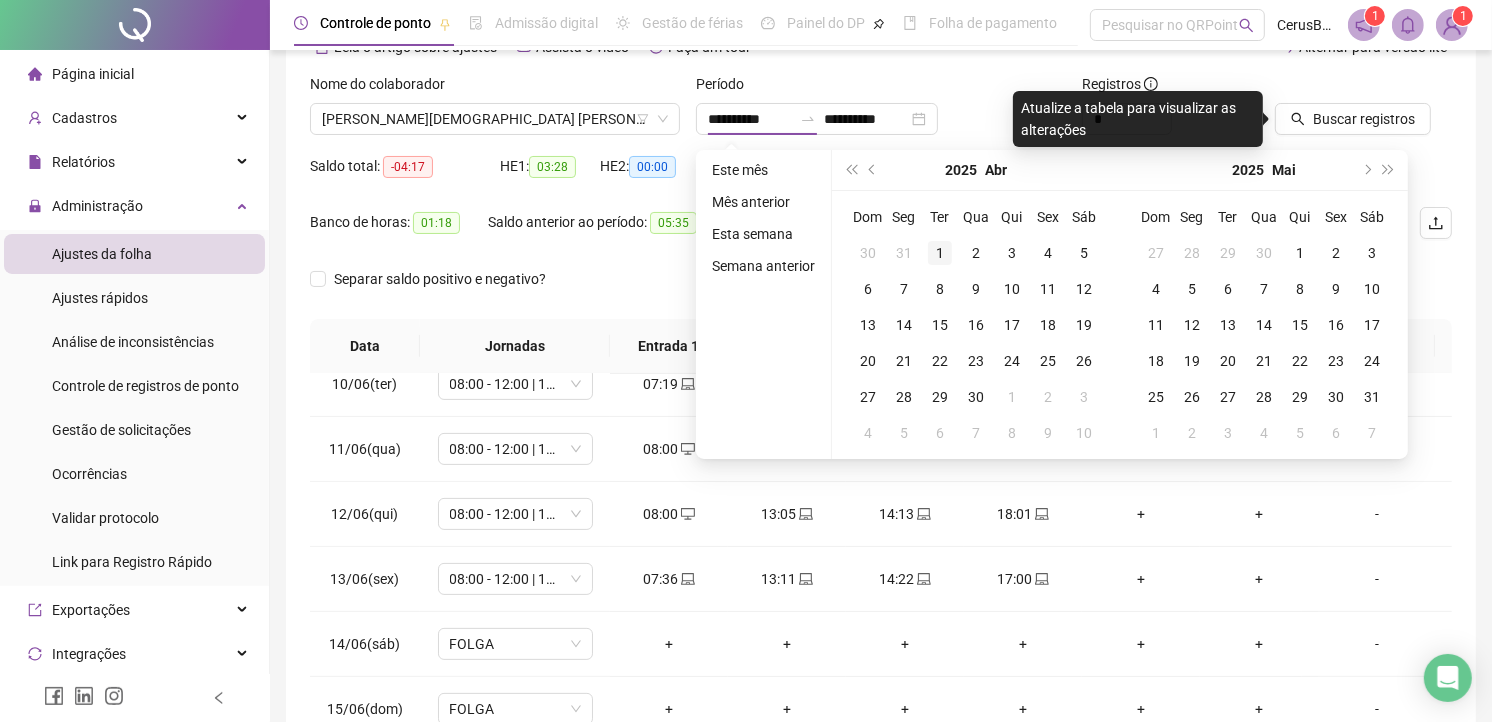 type on "**********" 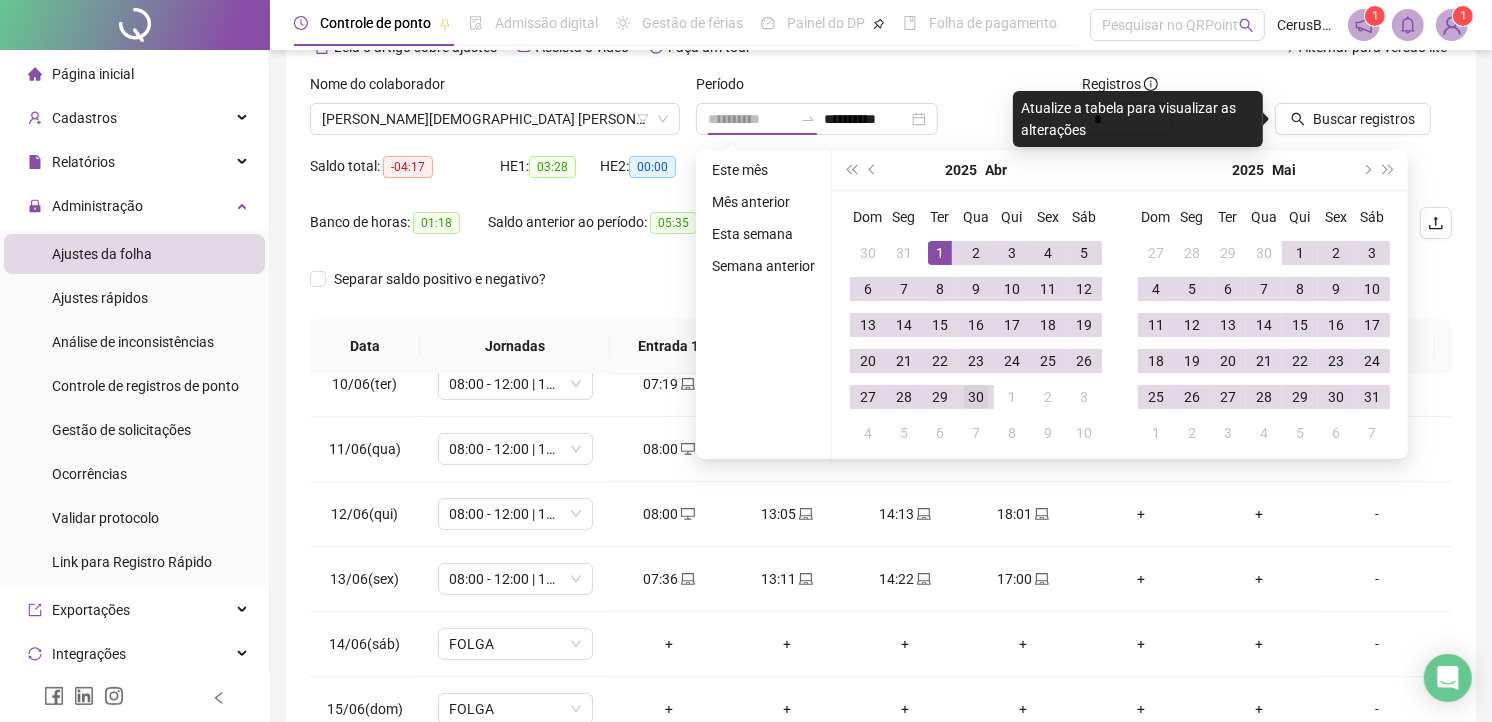drag, startPoint x: 930, startPoint y: 262, endPoint x: 990, endPoint y: 382, distance: 134.16408 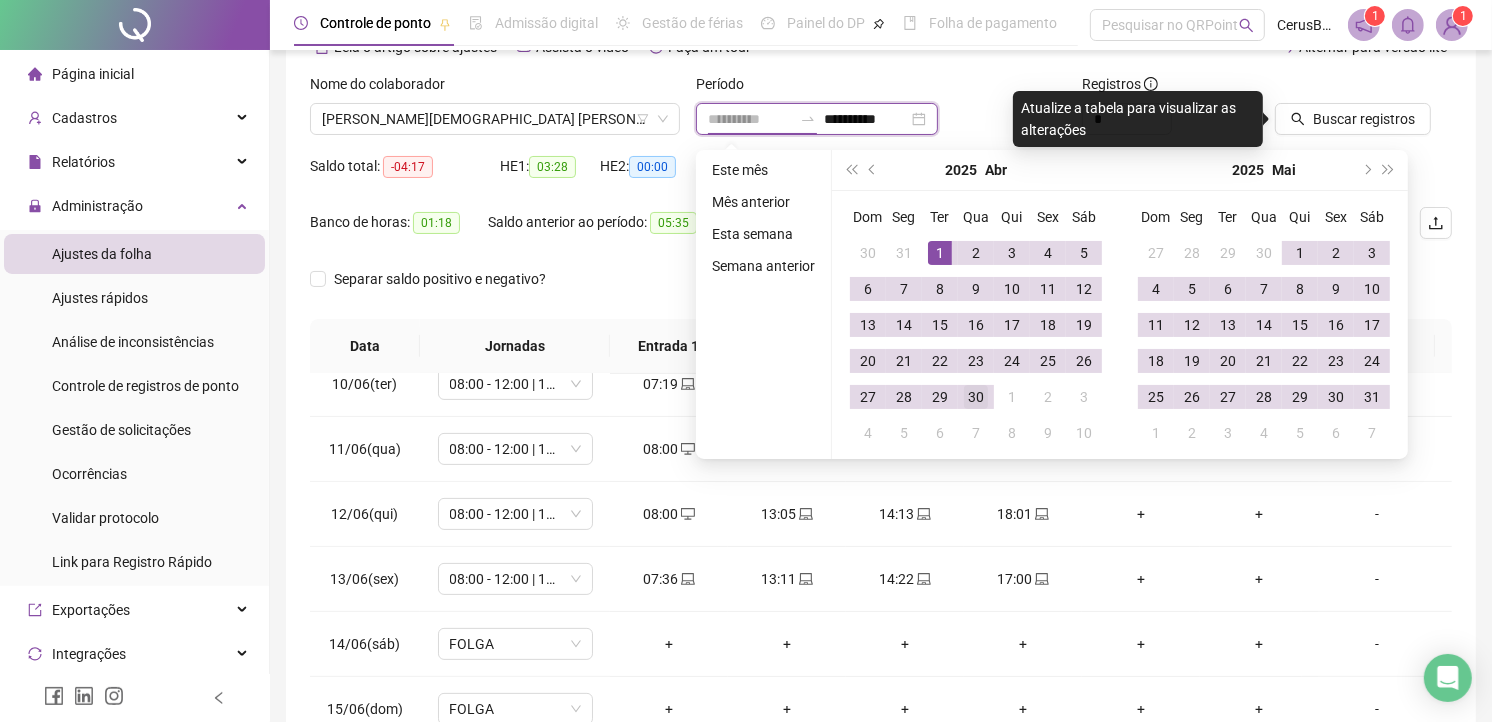 type on "**********" 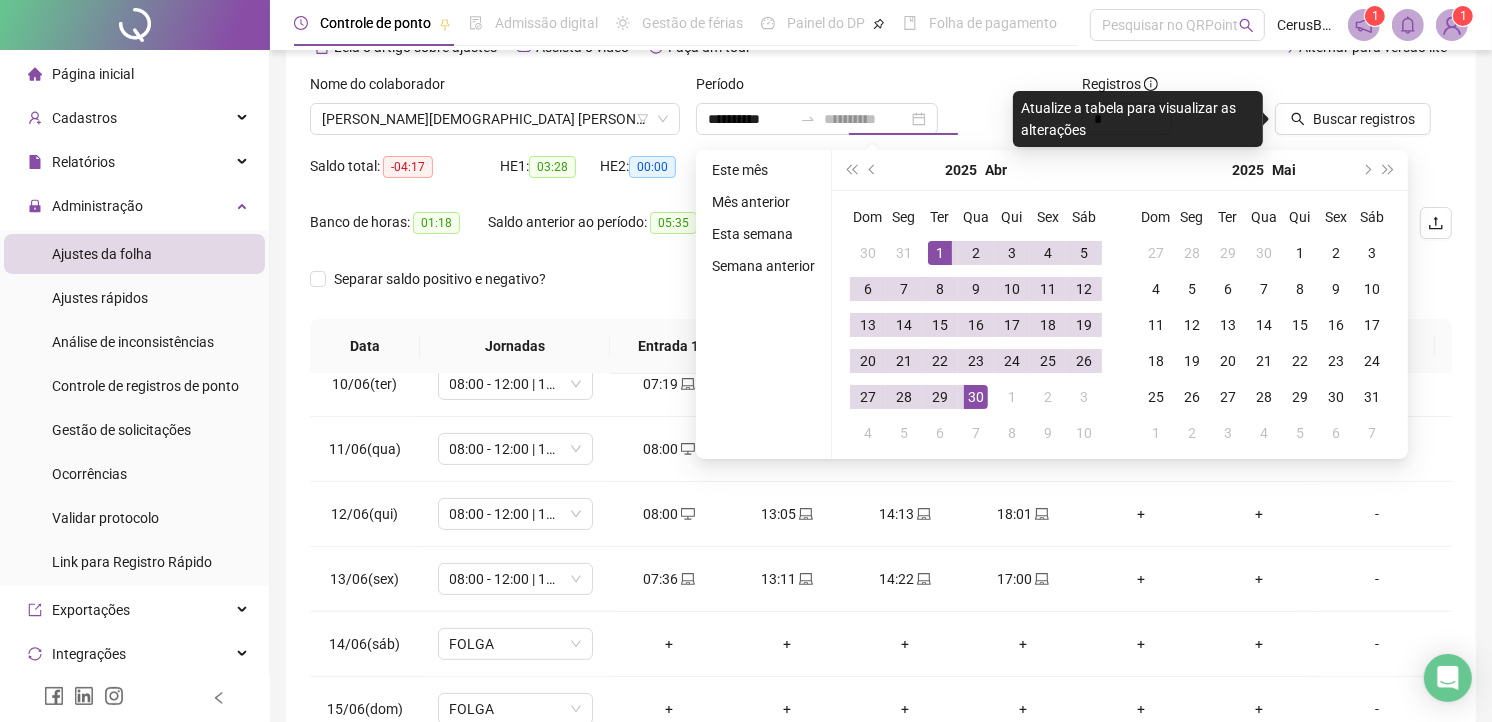 click on "30" at bounding box center [976, 397] 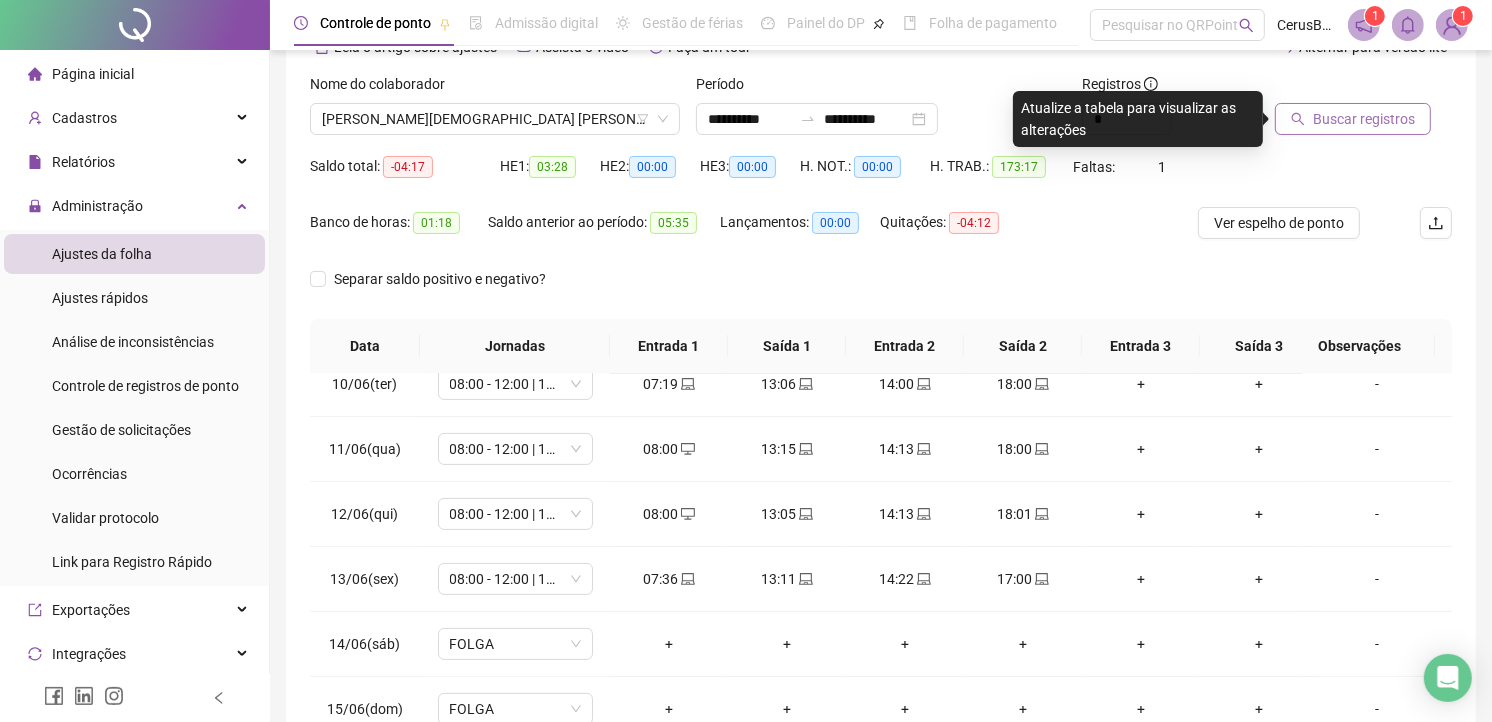 click on "Buscar registros" at bounding box center [1364, 119] 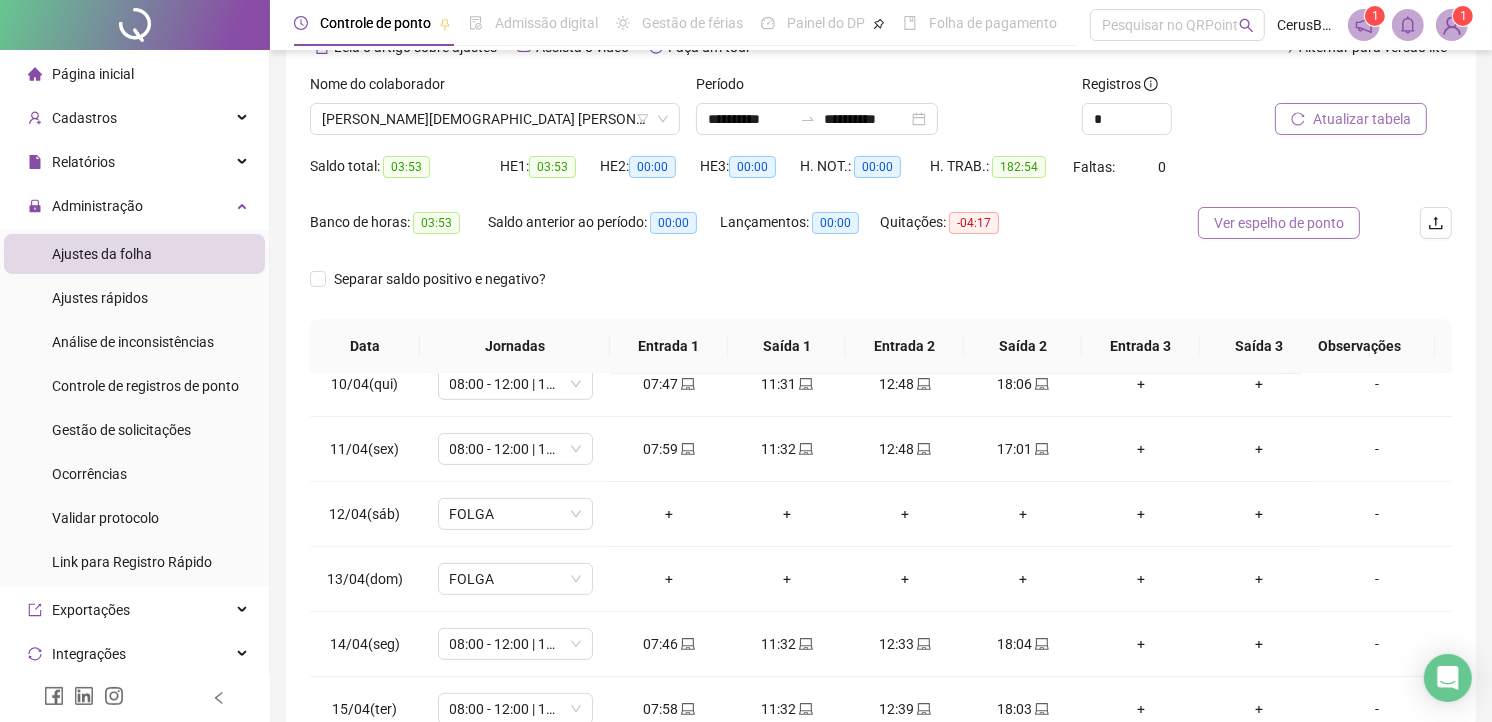 click on "Ver espelho de ponto" at bounding box center [1279, 223] 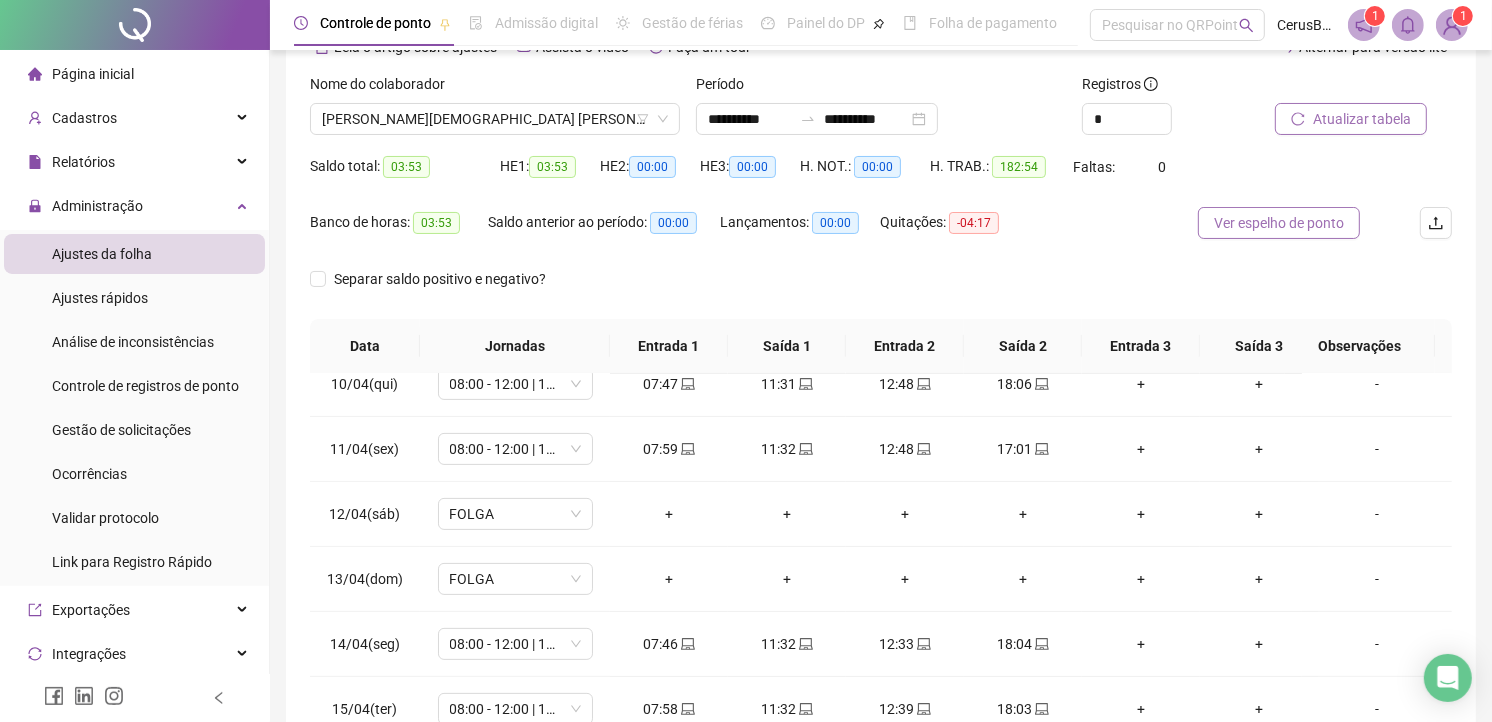 click on "Ver espelho de ponto" at bounding box center (1279, 223) 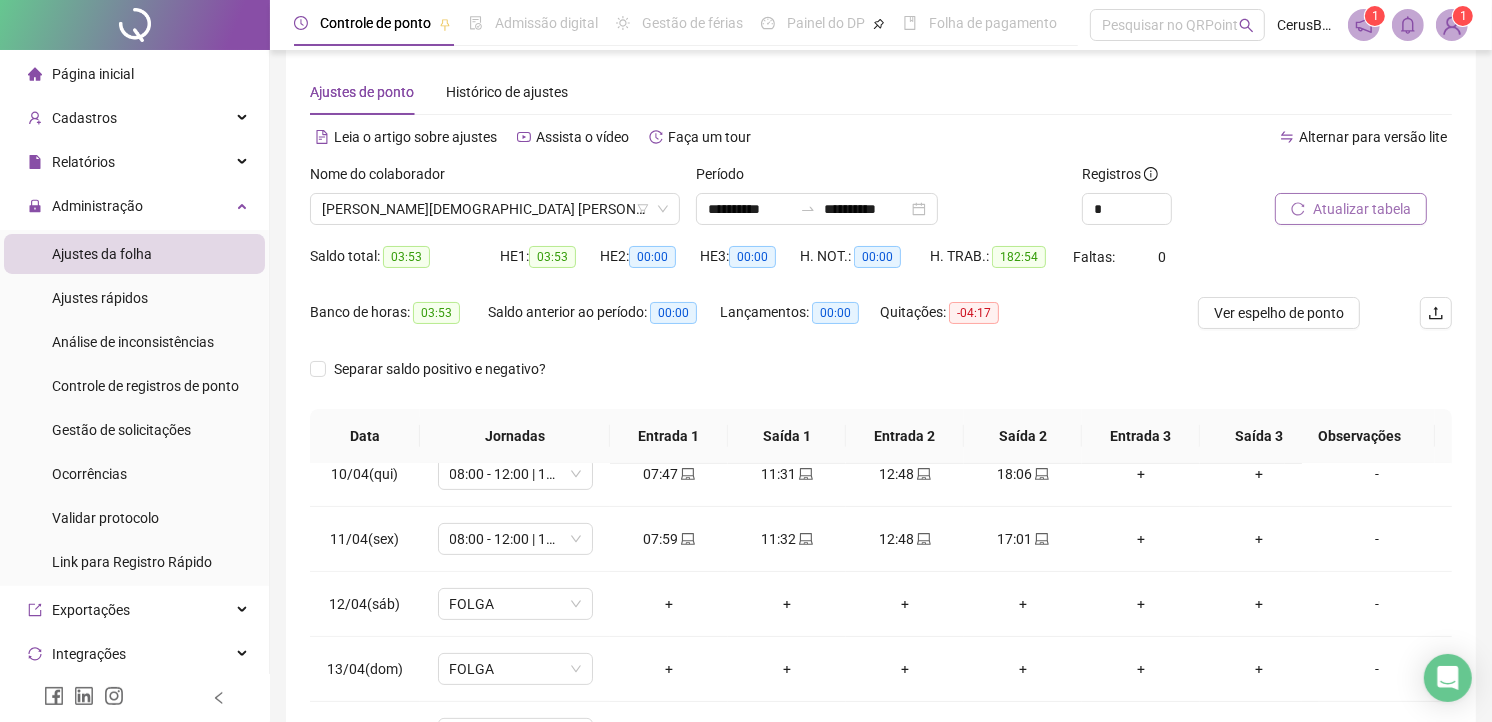 scroll, scrollTop: 0, scrollLeft: 0, axis: both 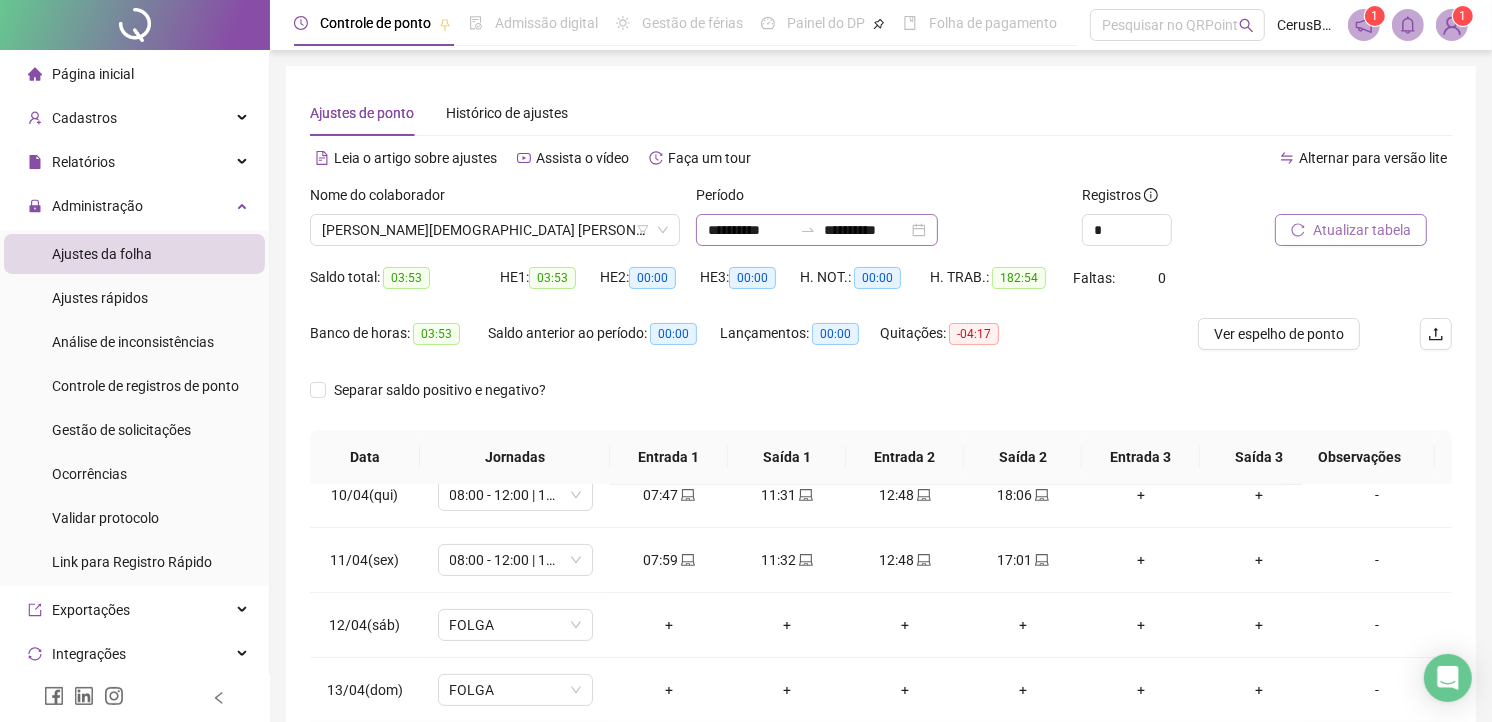 click on "**********" at bounding box center (817, 230) 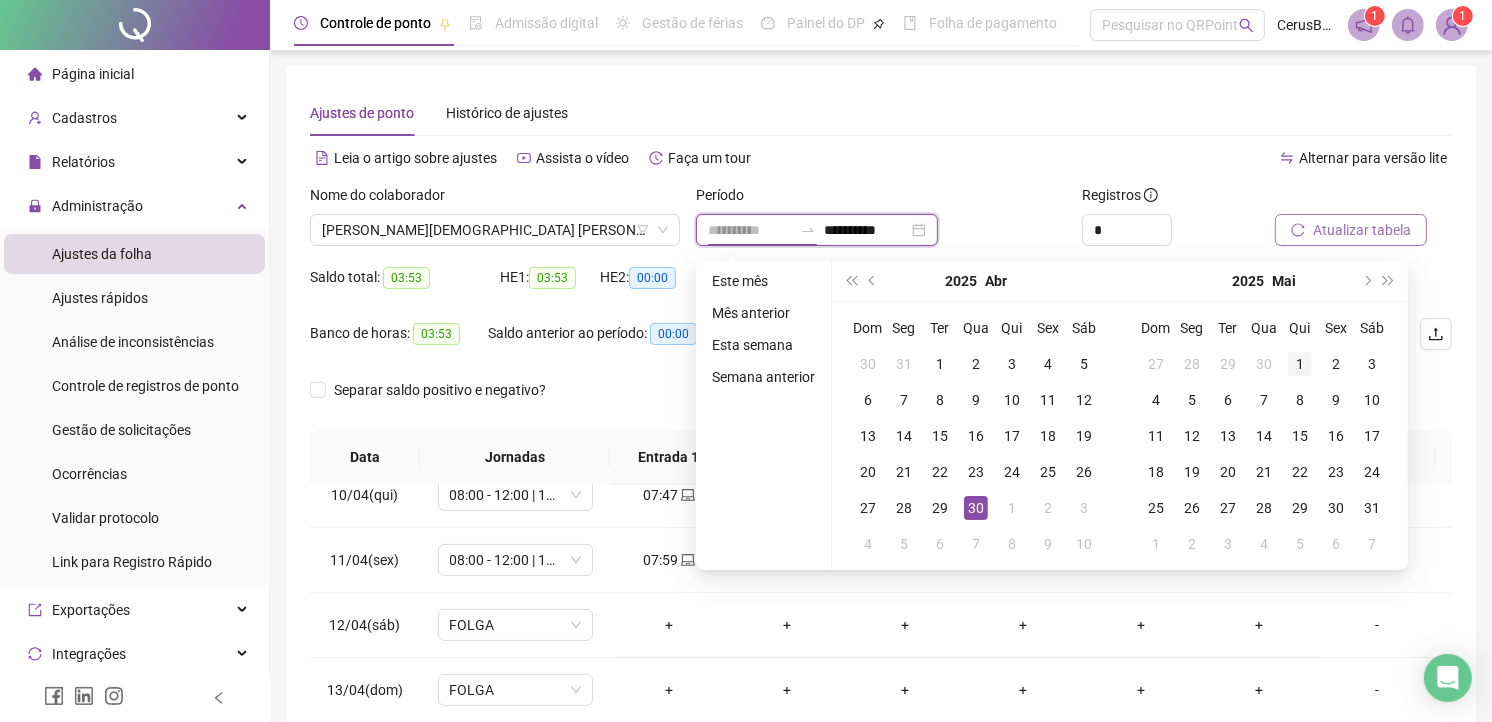 type on "**********" 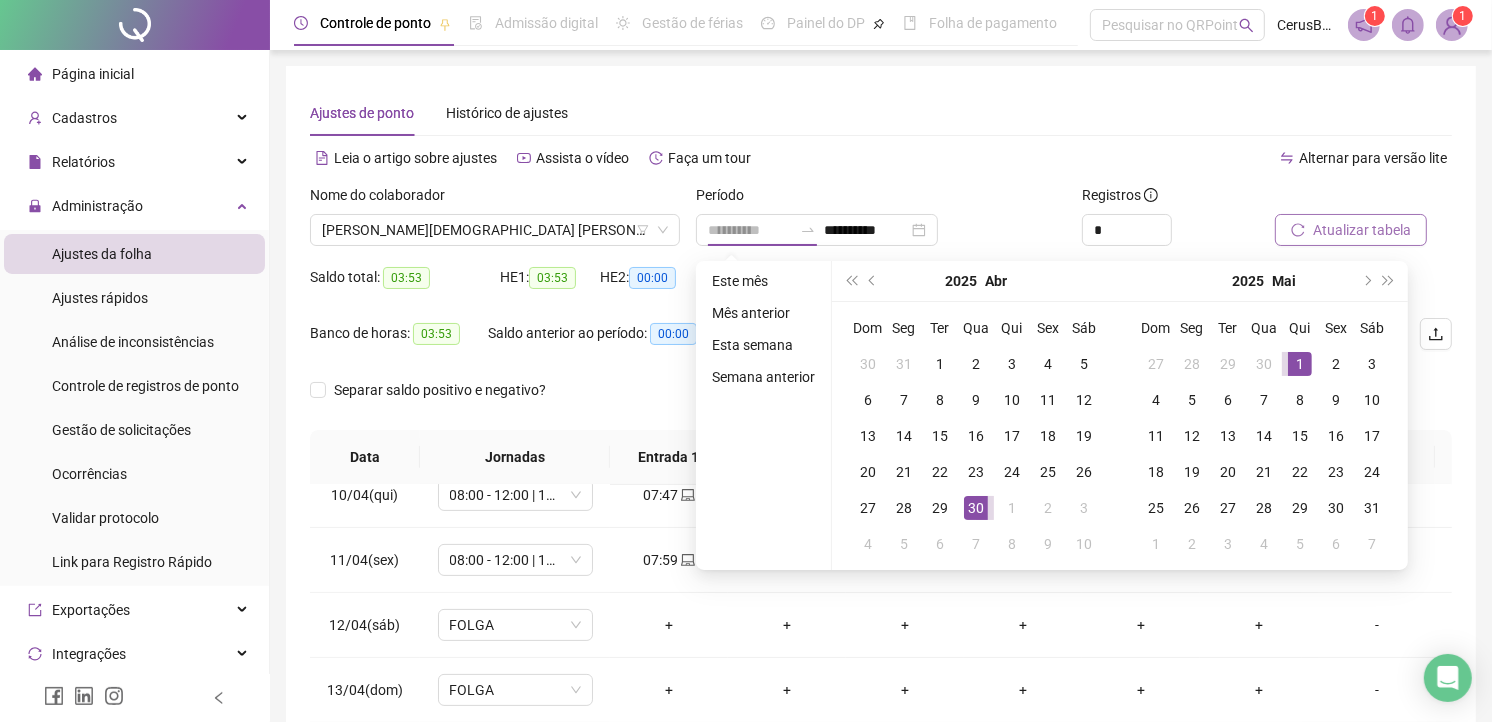 click on "1" at bounding box center (1300, 364) 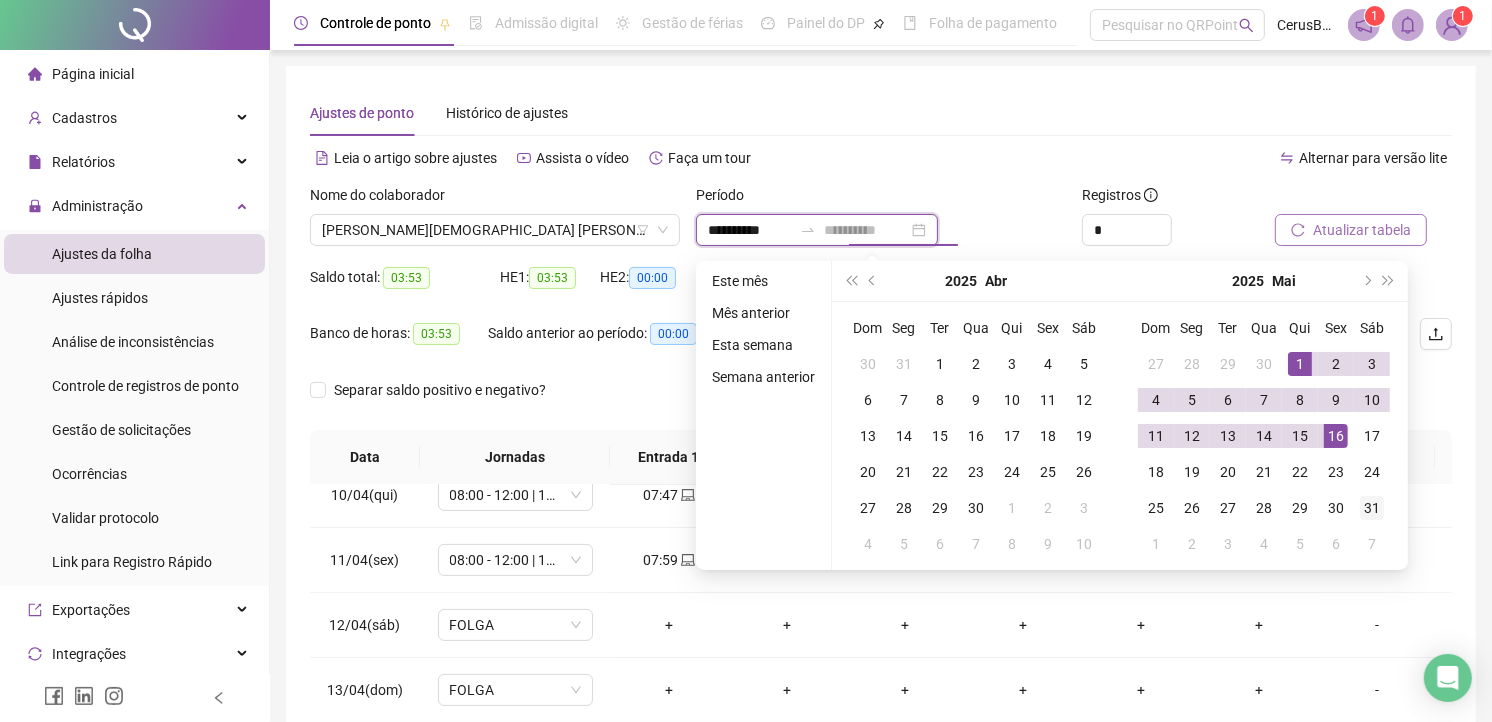 type on "**********" 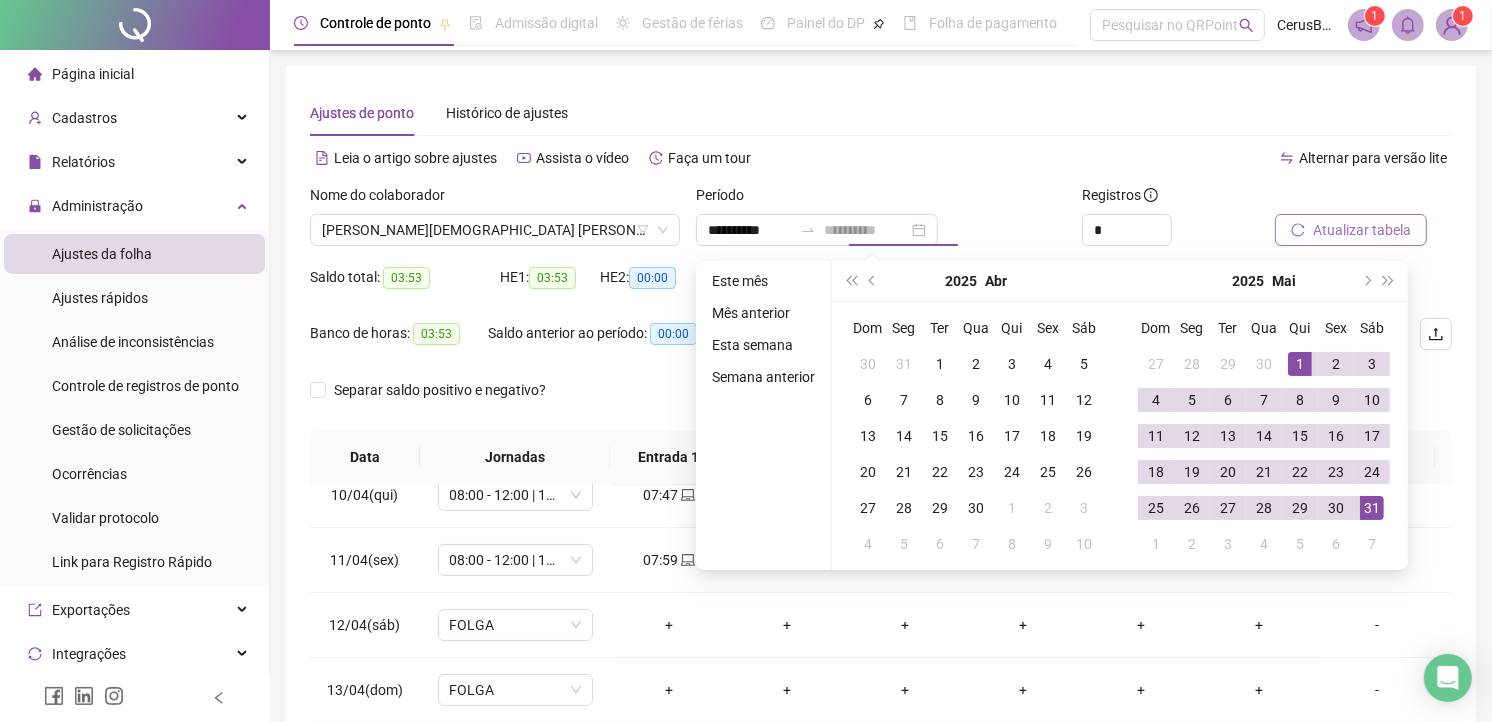click on "31" at bounding box center [1372, 508] 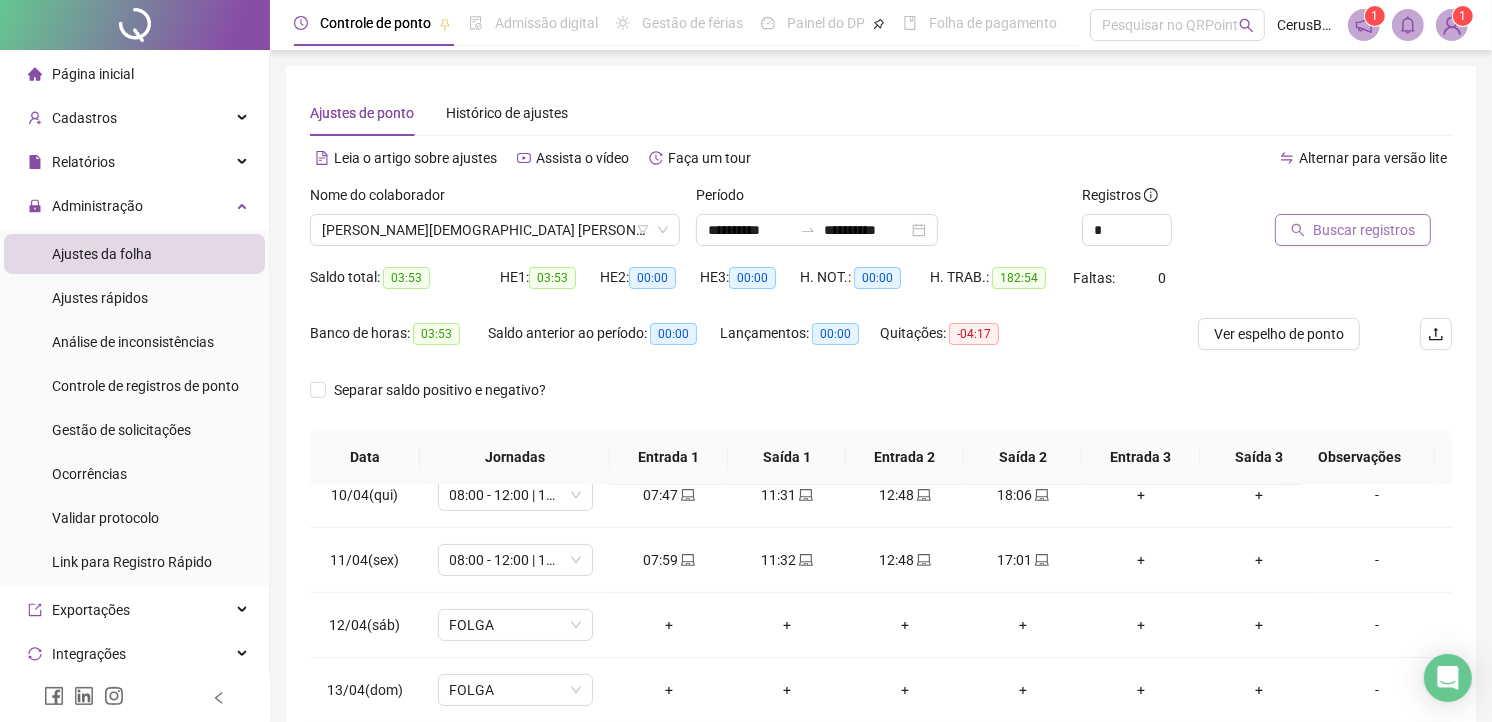 click on "Buscar registros" at bounding box center [1364, 230] 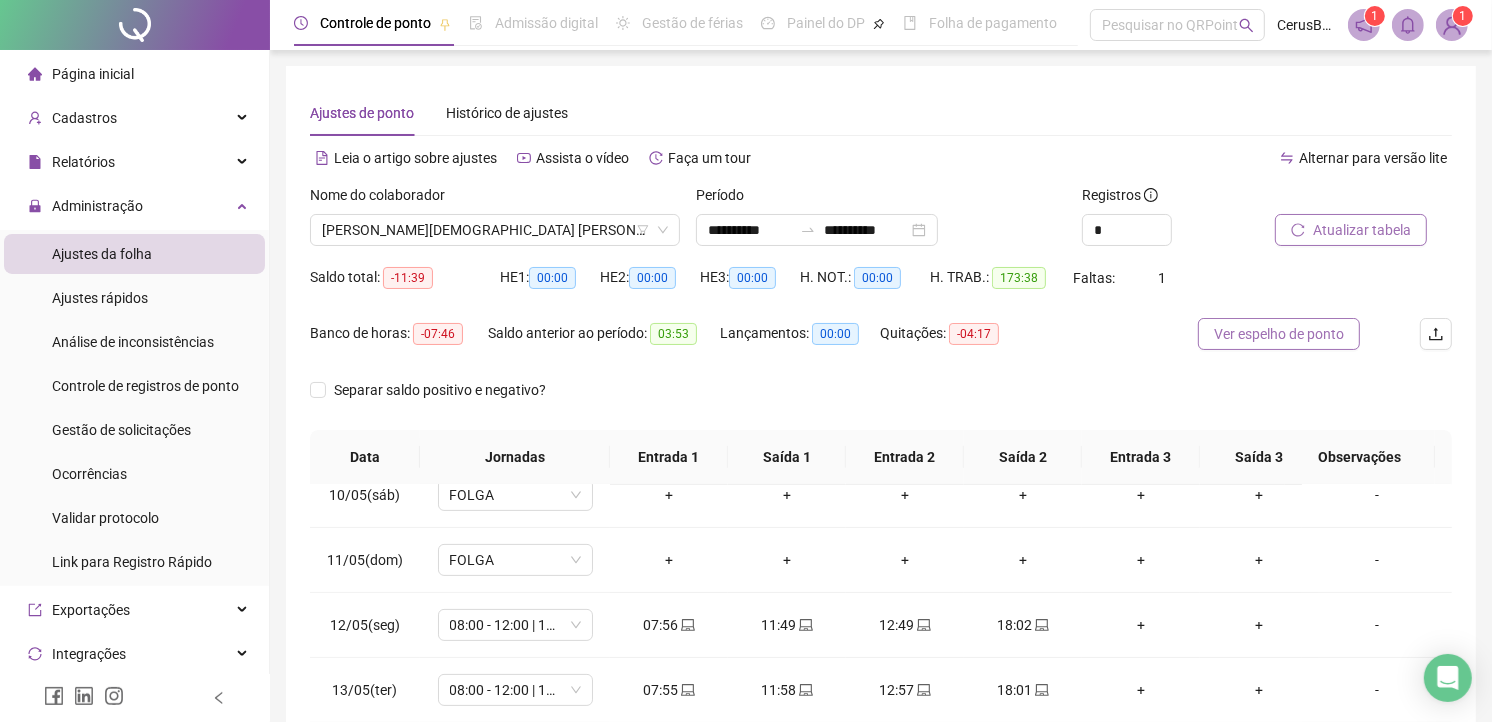 click on "Ver espelho de ponto" at bounding box center [1279, 334] 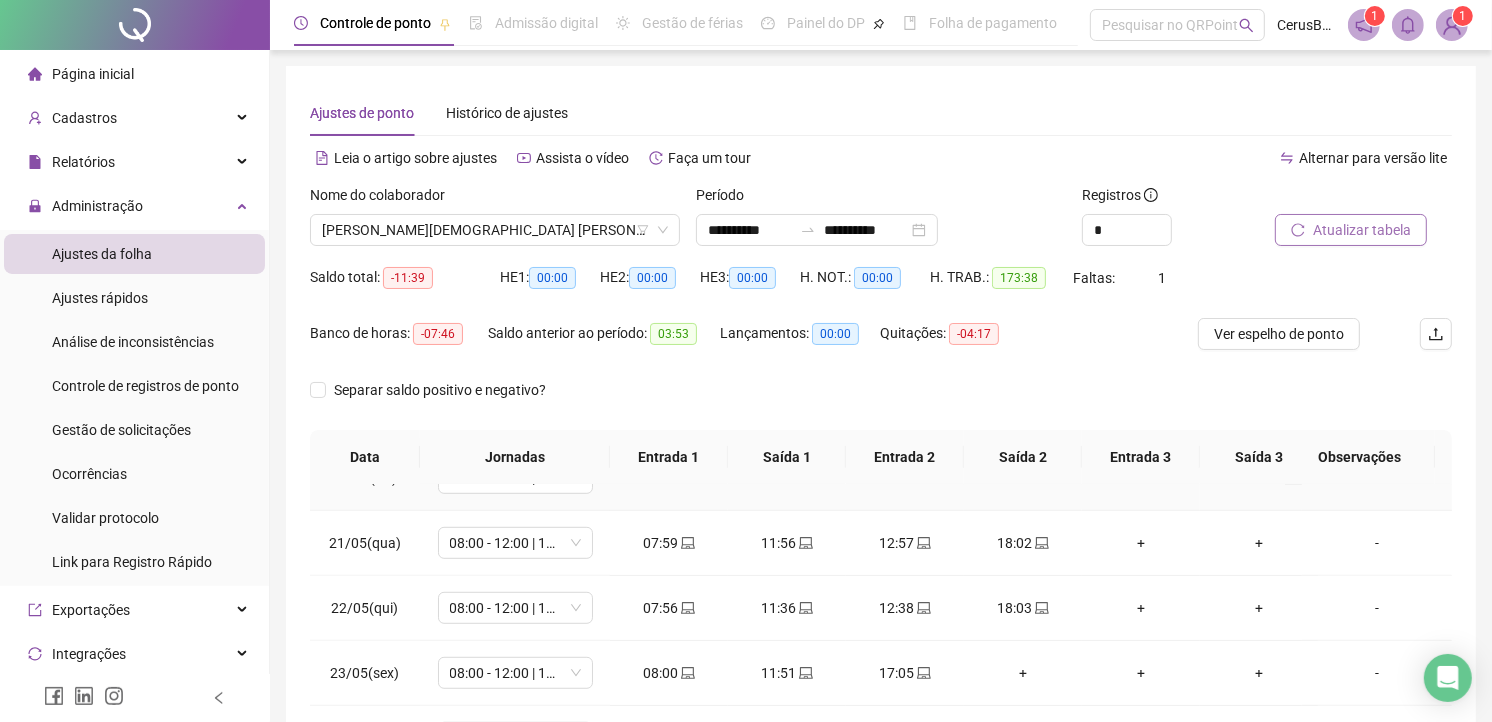 scroll, scrollTop: 1385, scrollLeft: 0, axis: vertical 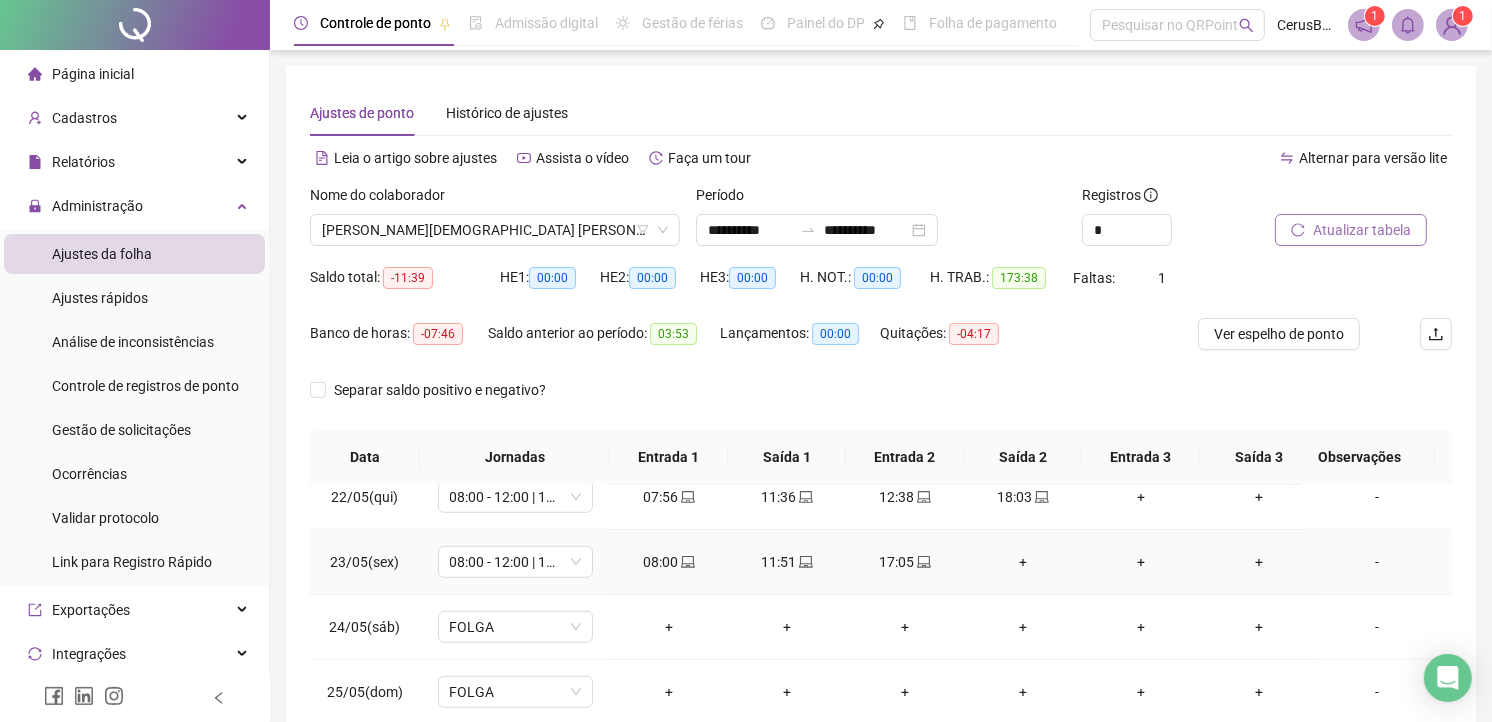 click on "+" at bounding box center [1023, 562] 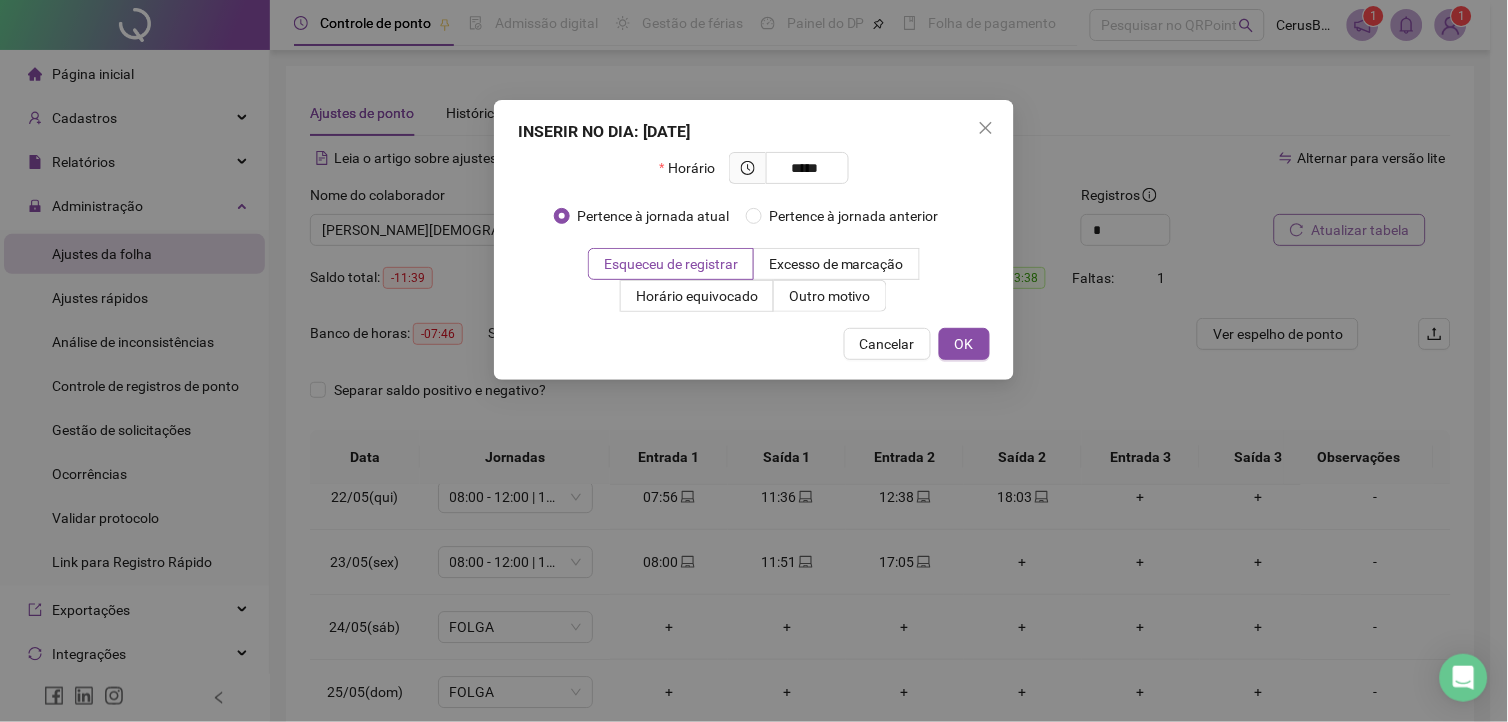 type on "*****" 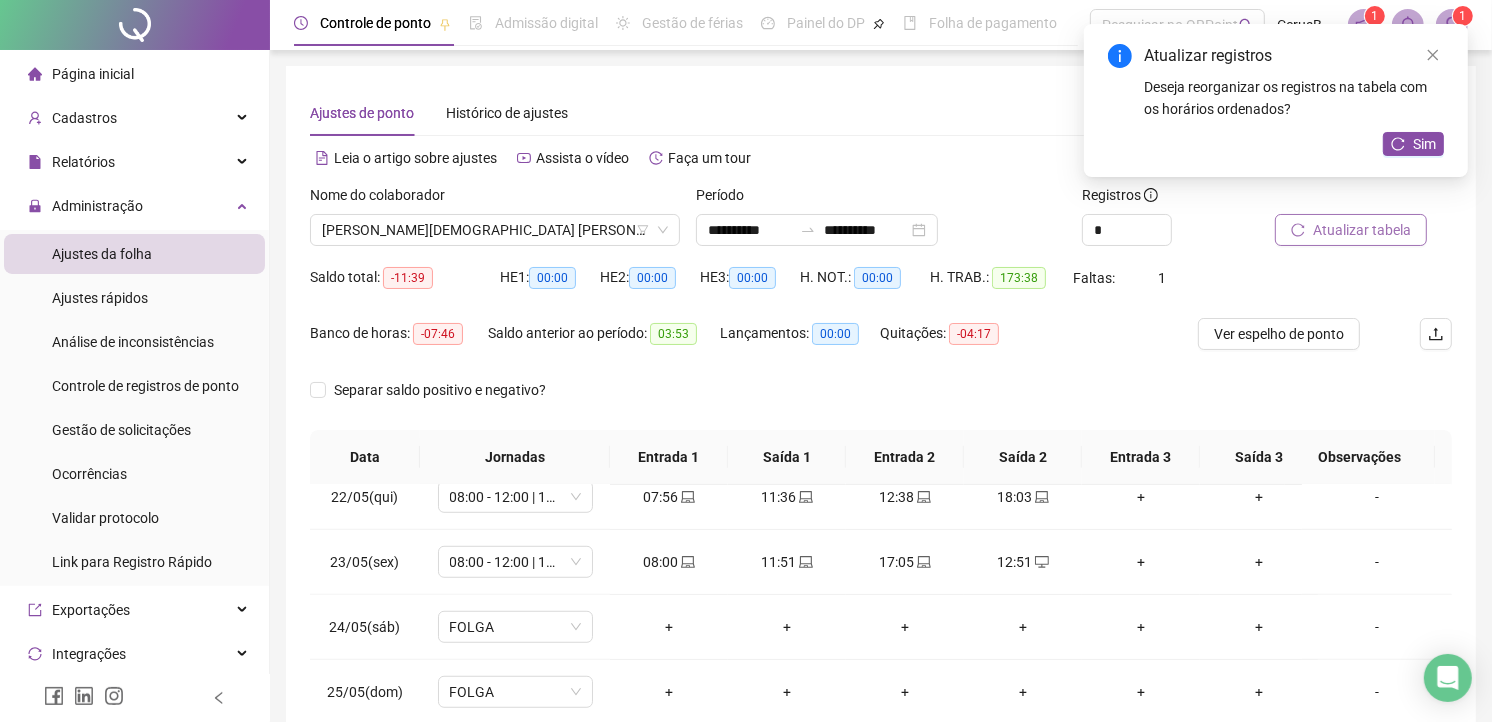 click on "Atualizar tabela" at bounding box center [1362, 230] 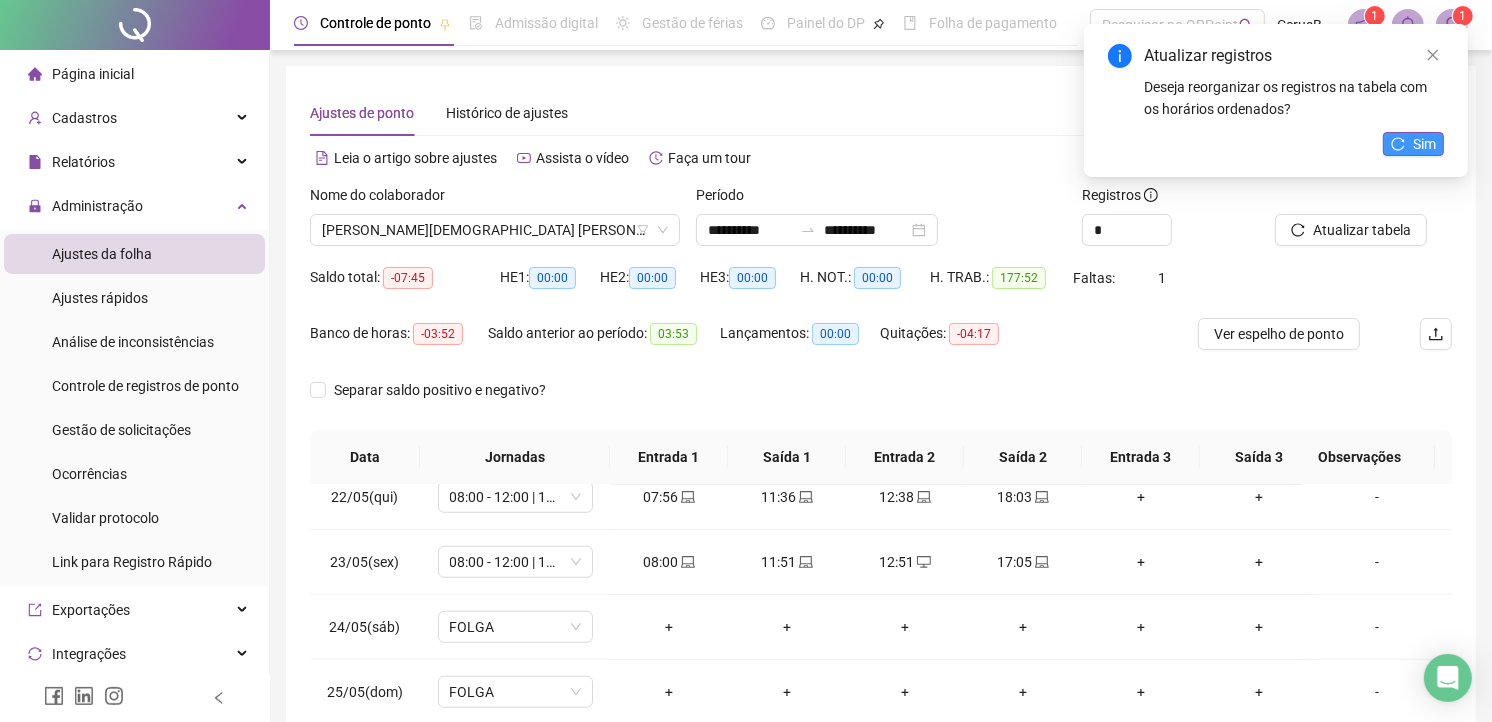 click 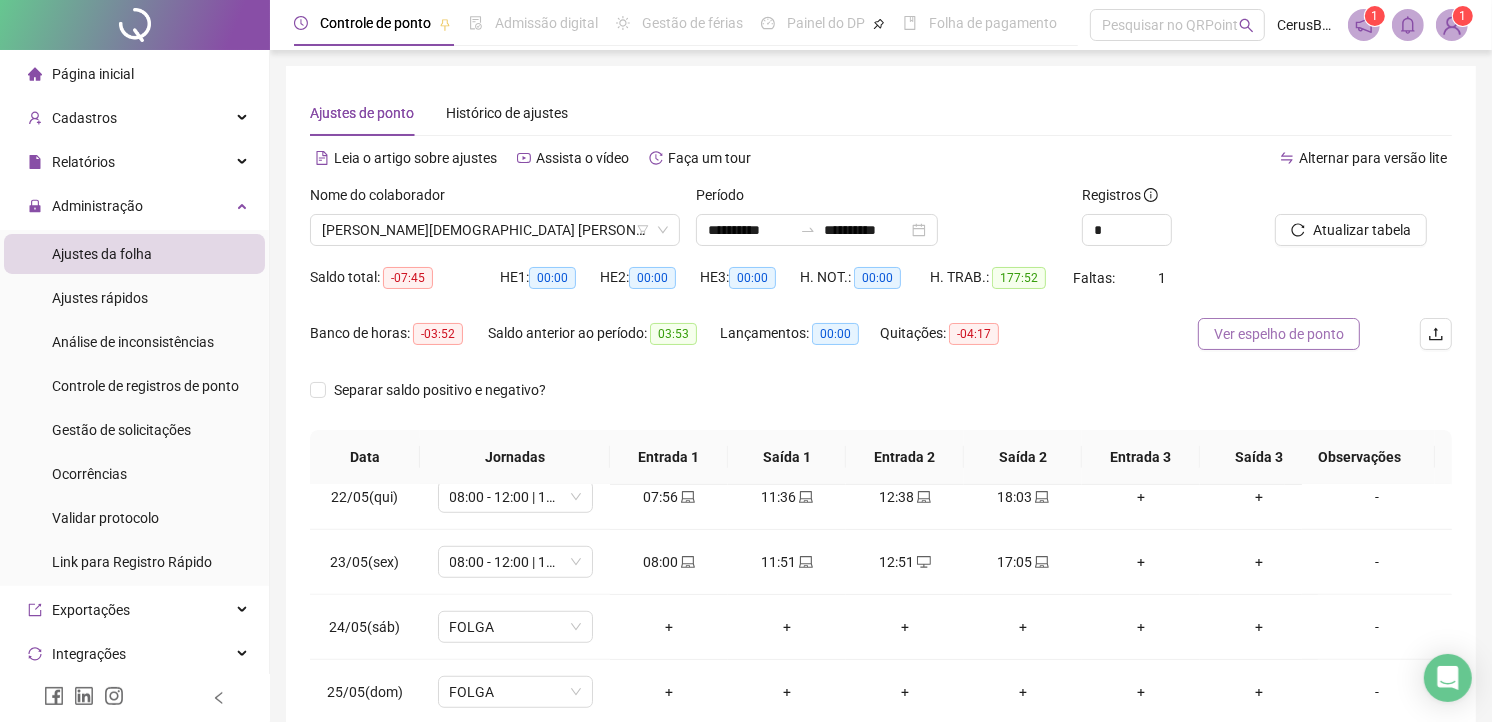 click on "Ver espelho de ponto" at bounding box center [1279, 334] 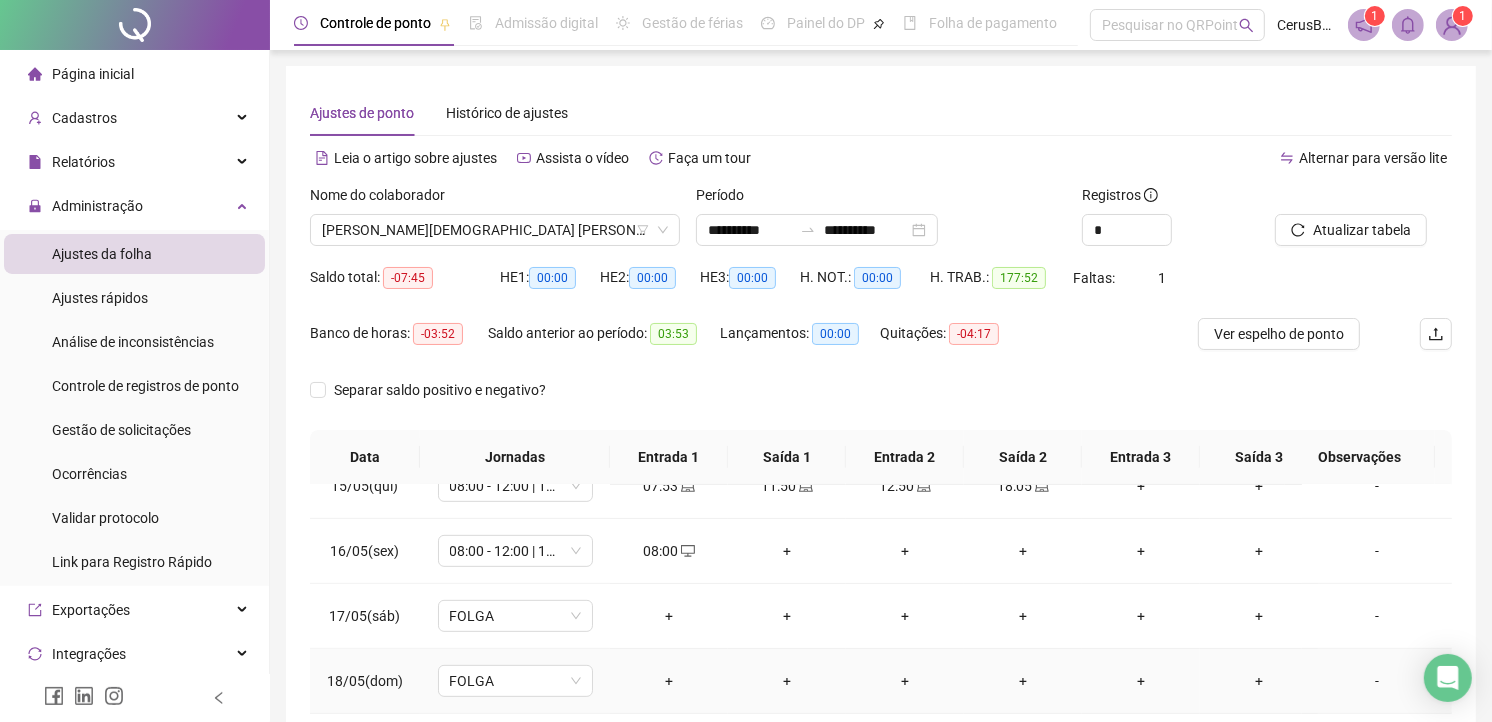 scroll, scrollTop: 830, scrollLeft: 0, axis: vertical 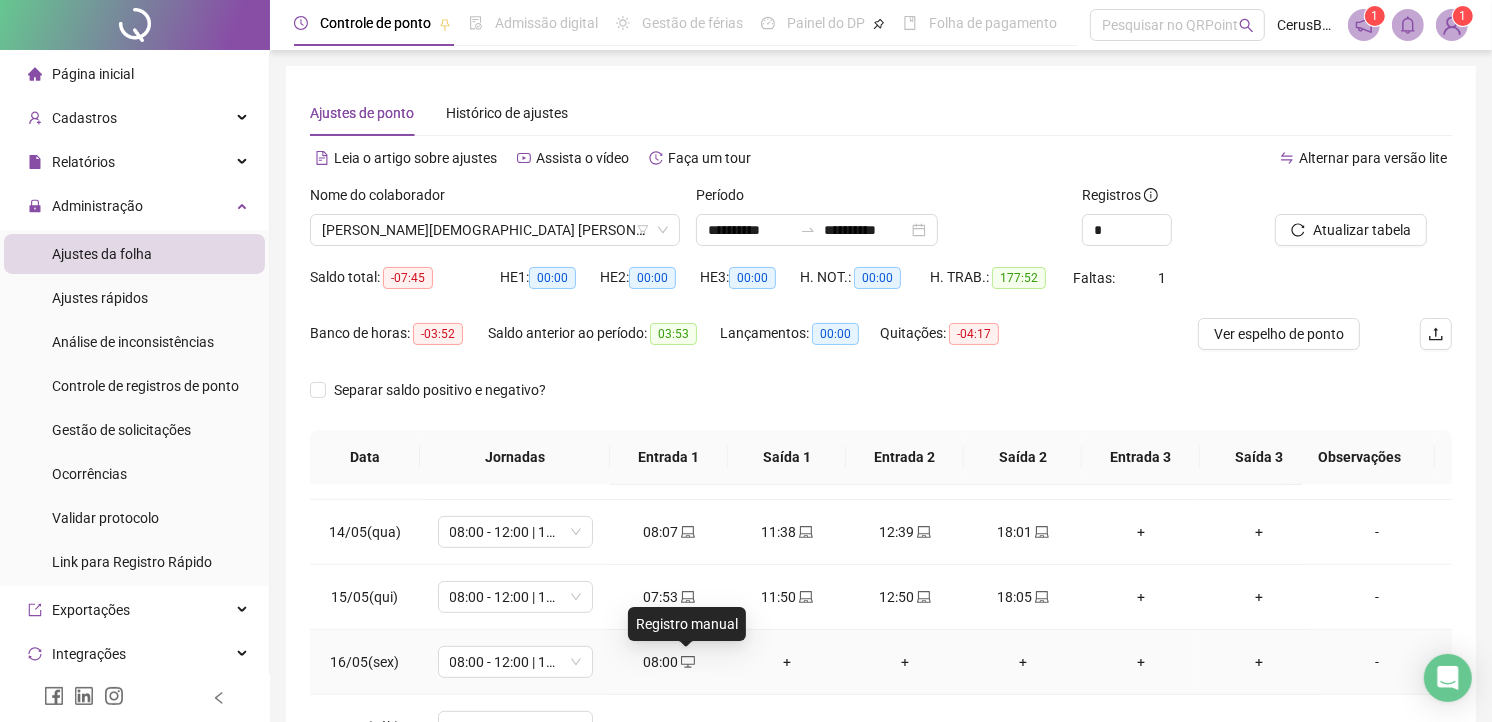 click 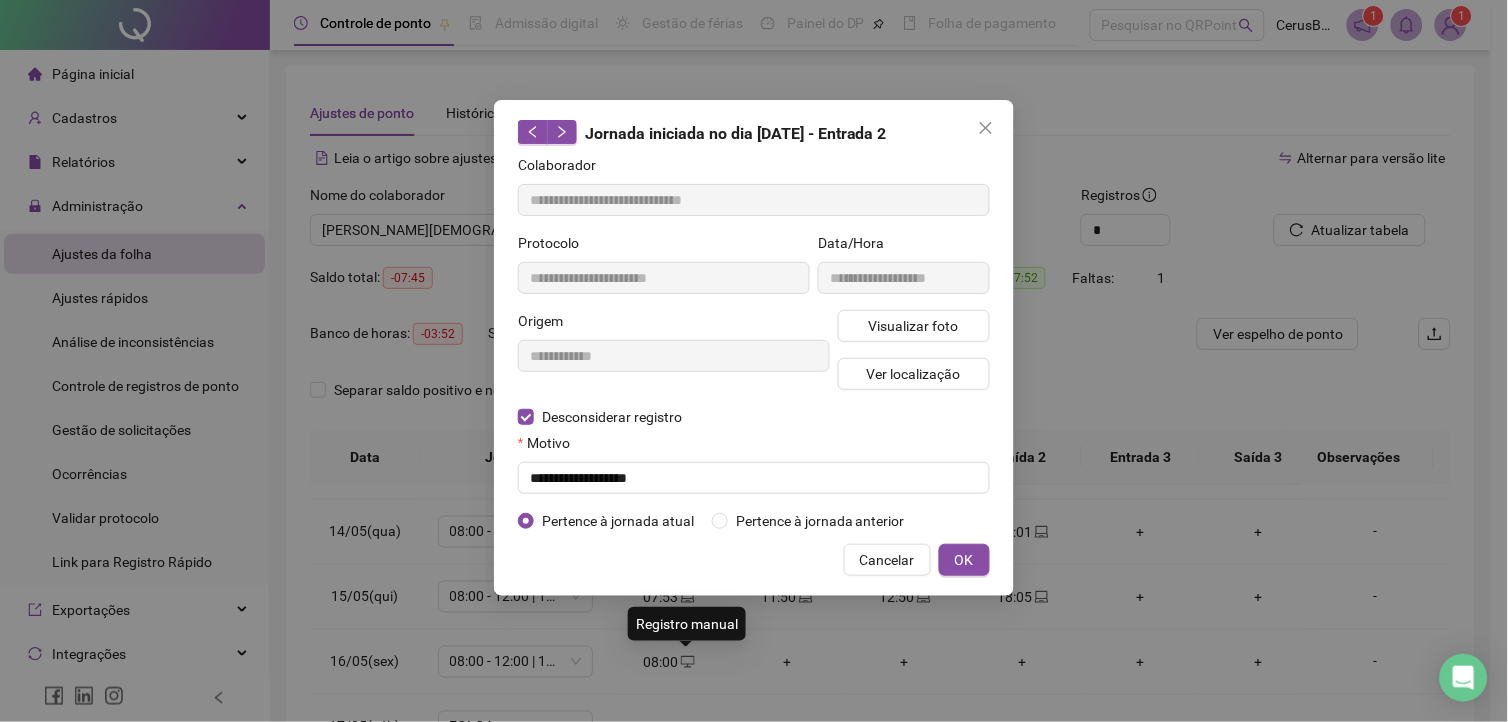 type on "**********" 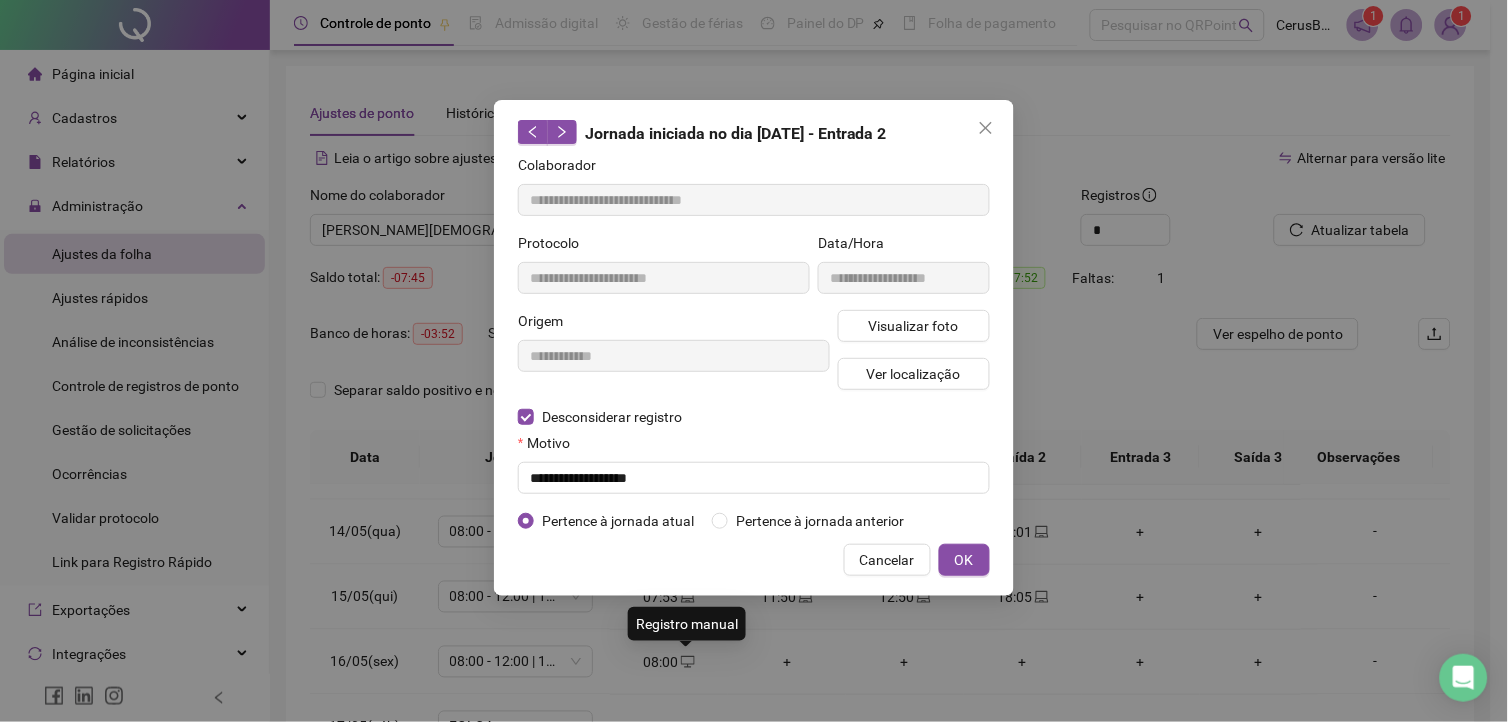 type on "**********" 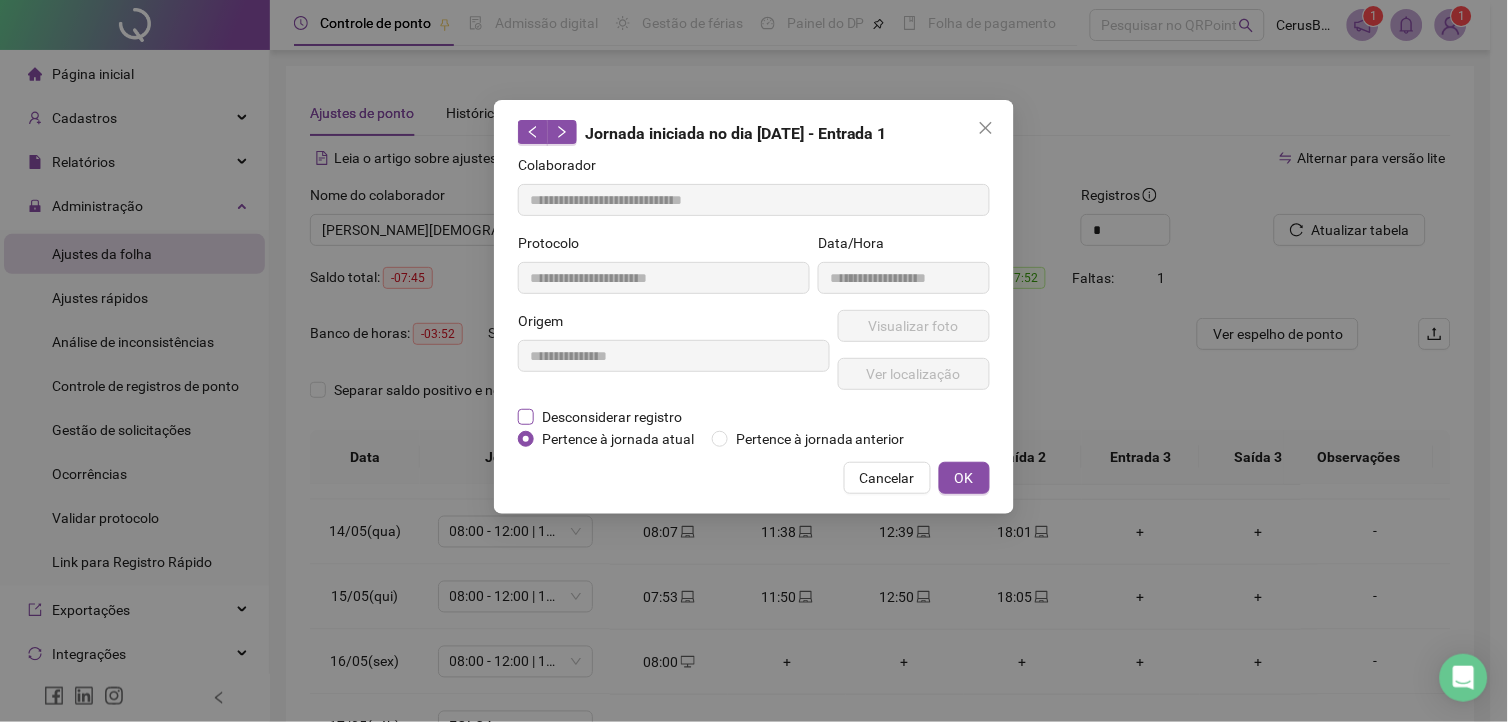 click on "Desconsiderar registro" at bounding box center [612, 417] 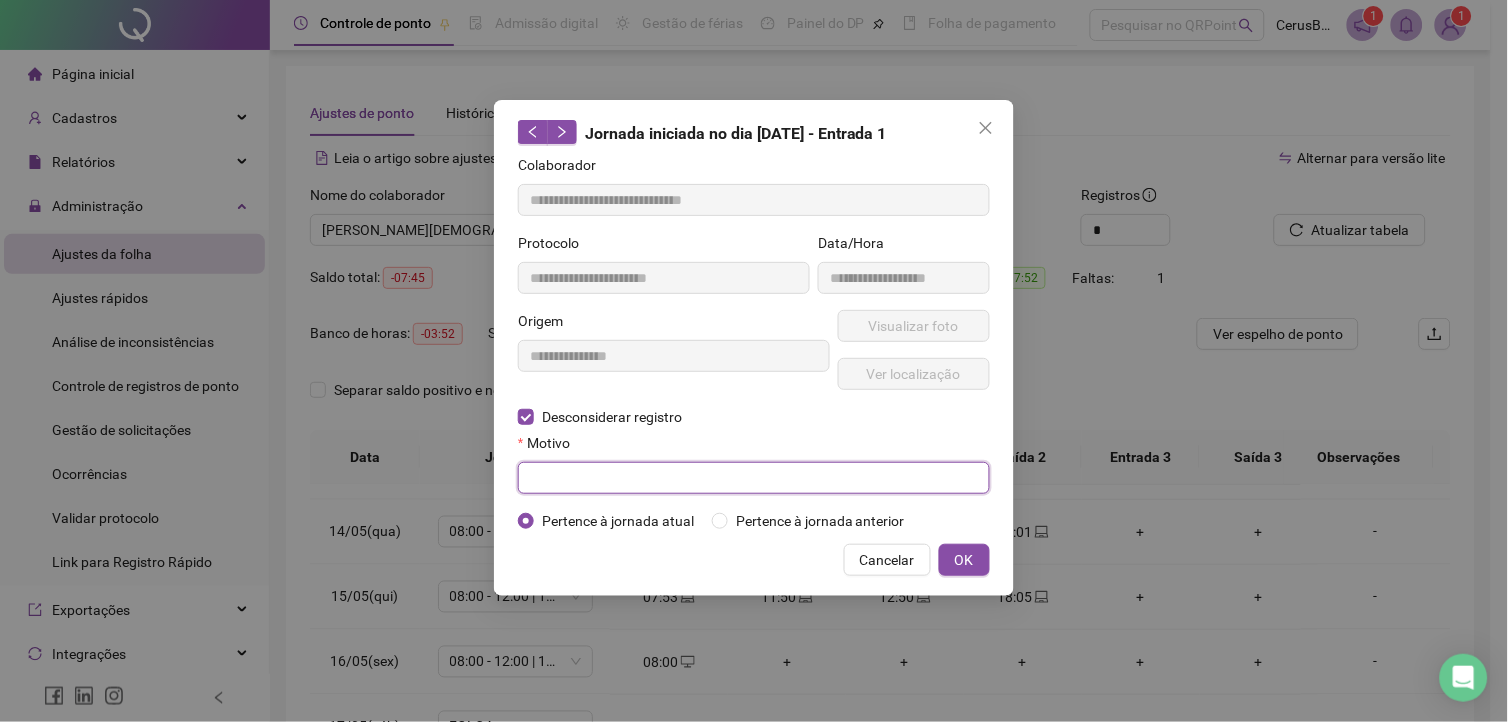 click at bounding box center [754, 478] 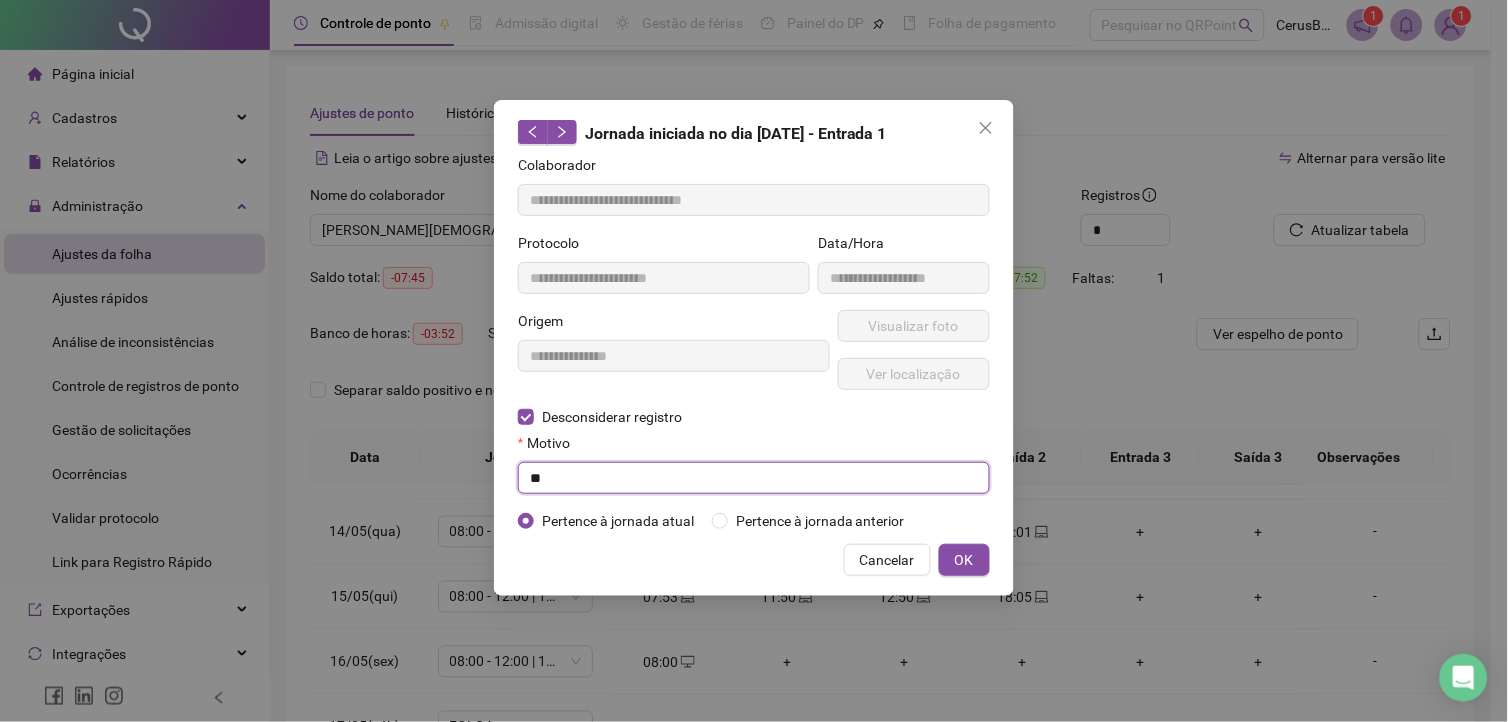type on "*" 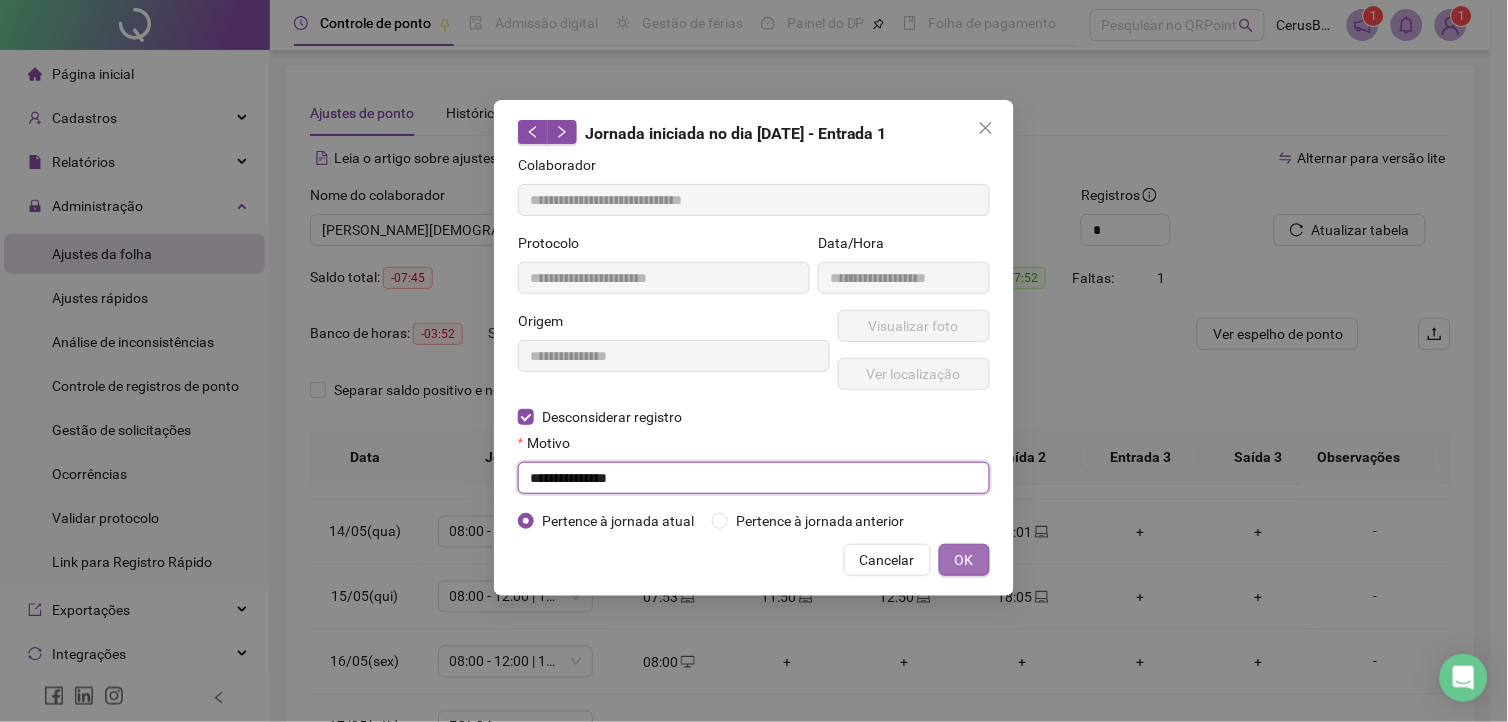 type on "**********" 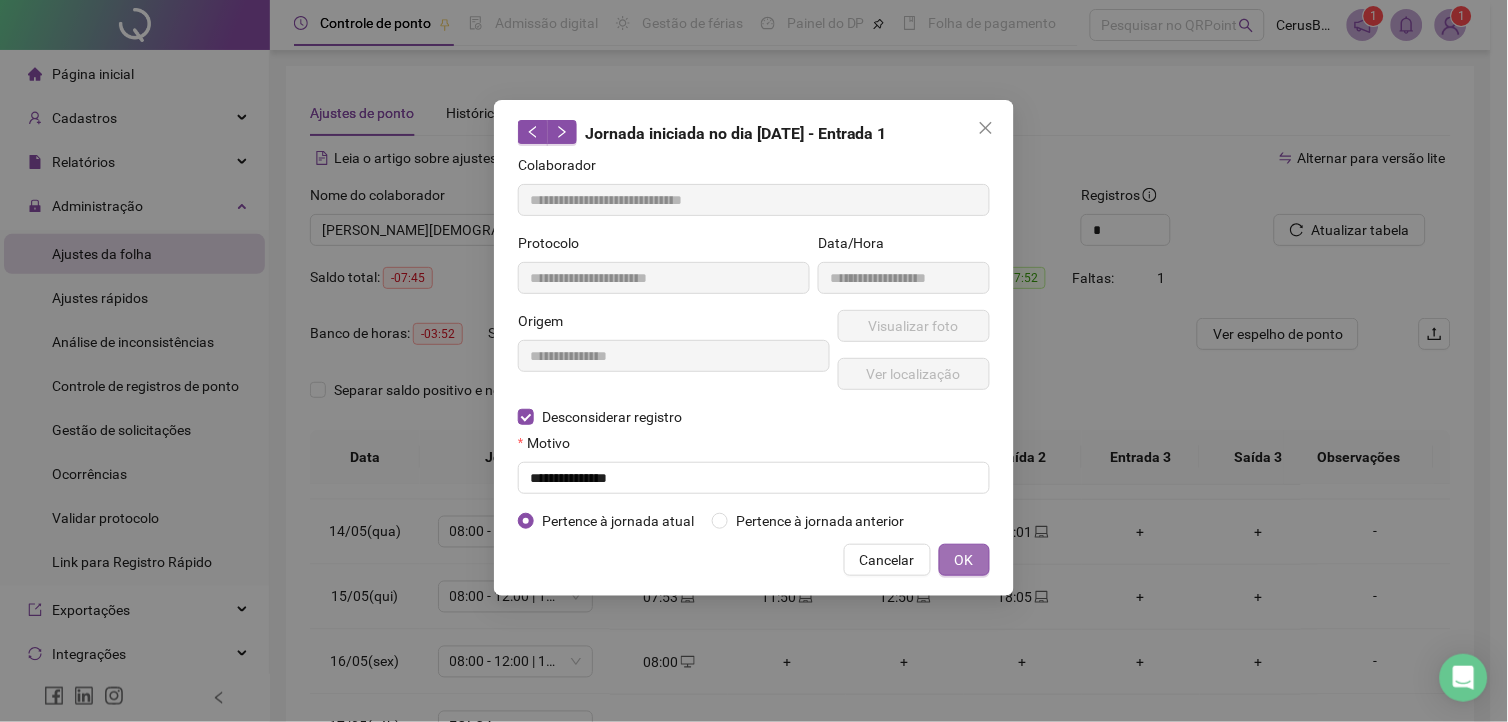 click on "OK" at bounding box center (964, 560) 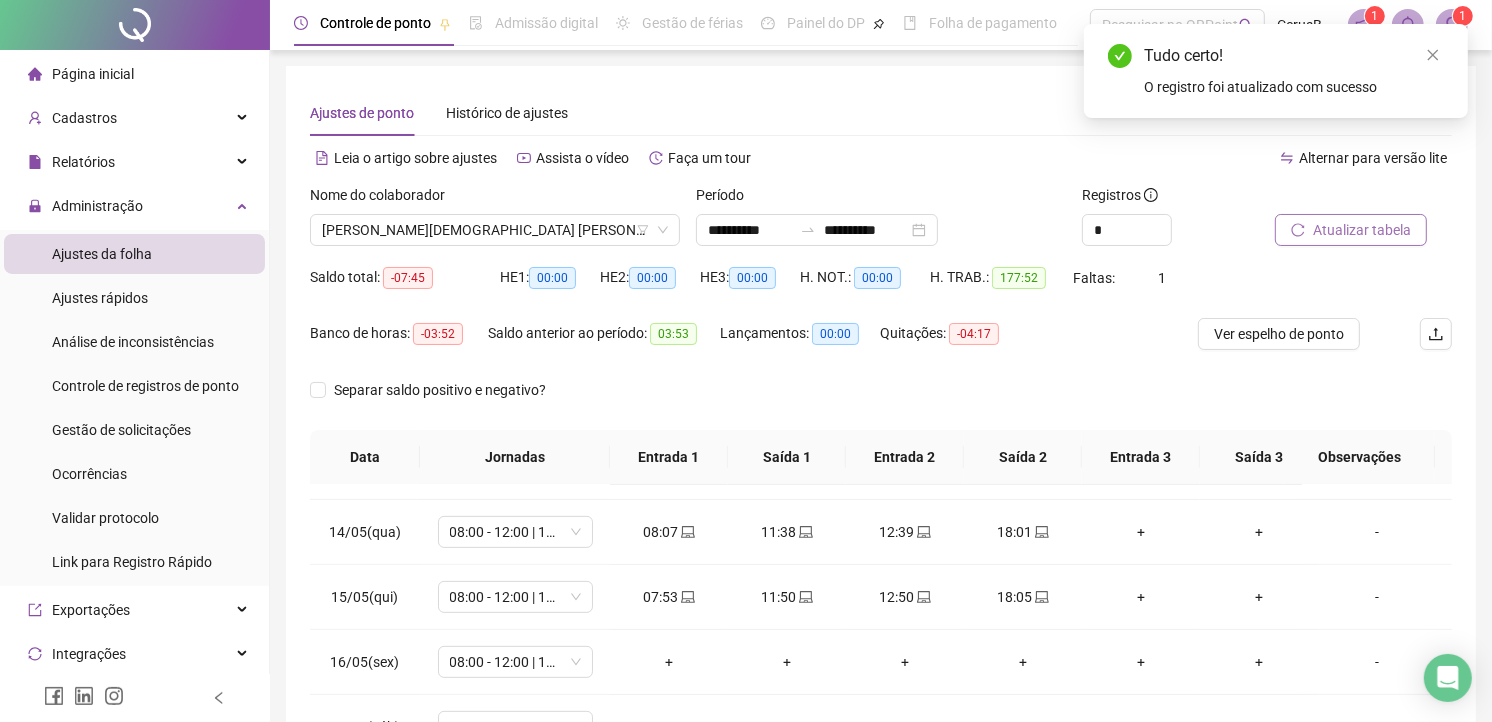 click on "Atualizar tabela" at bounding box center (1362, 230) 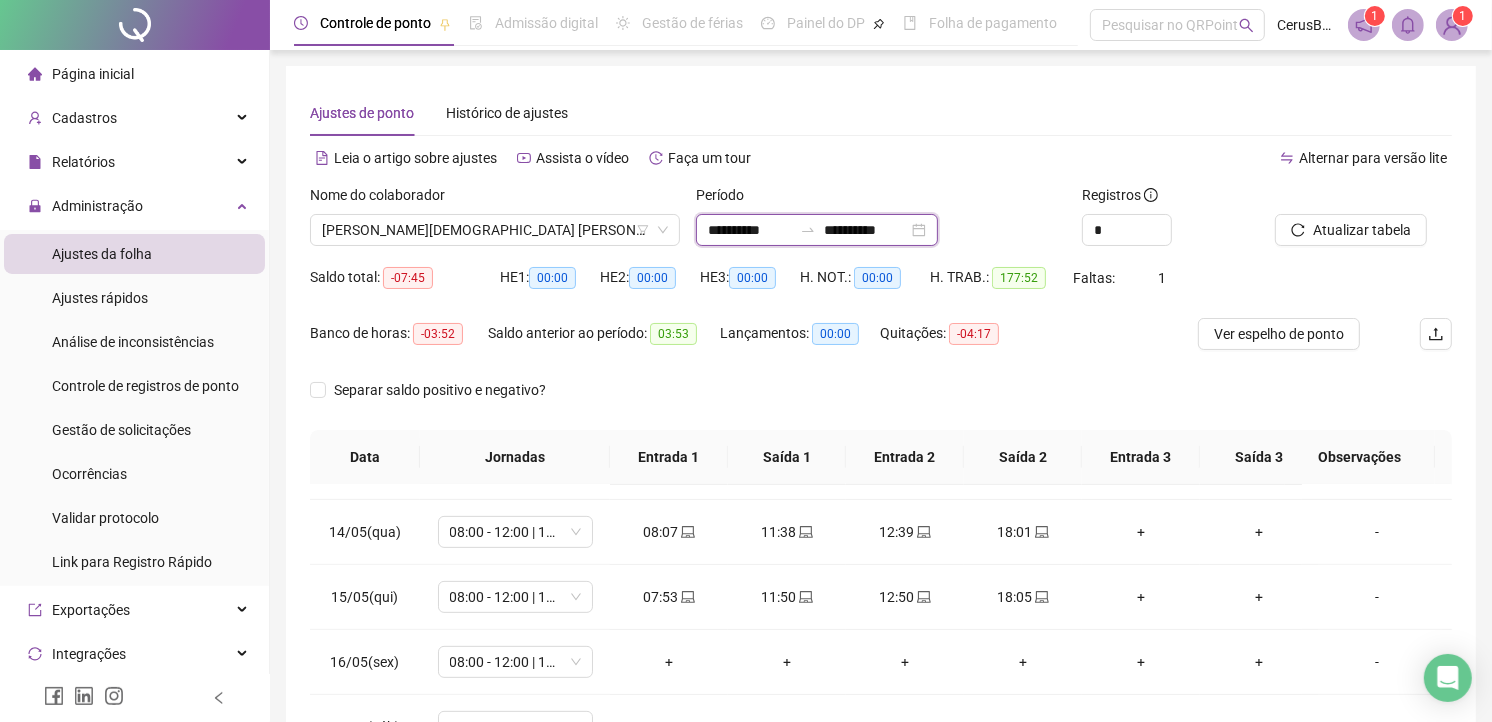 click on "**********" at bounding box center (750, 230) 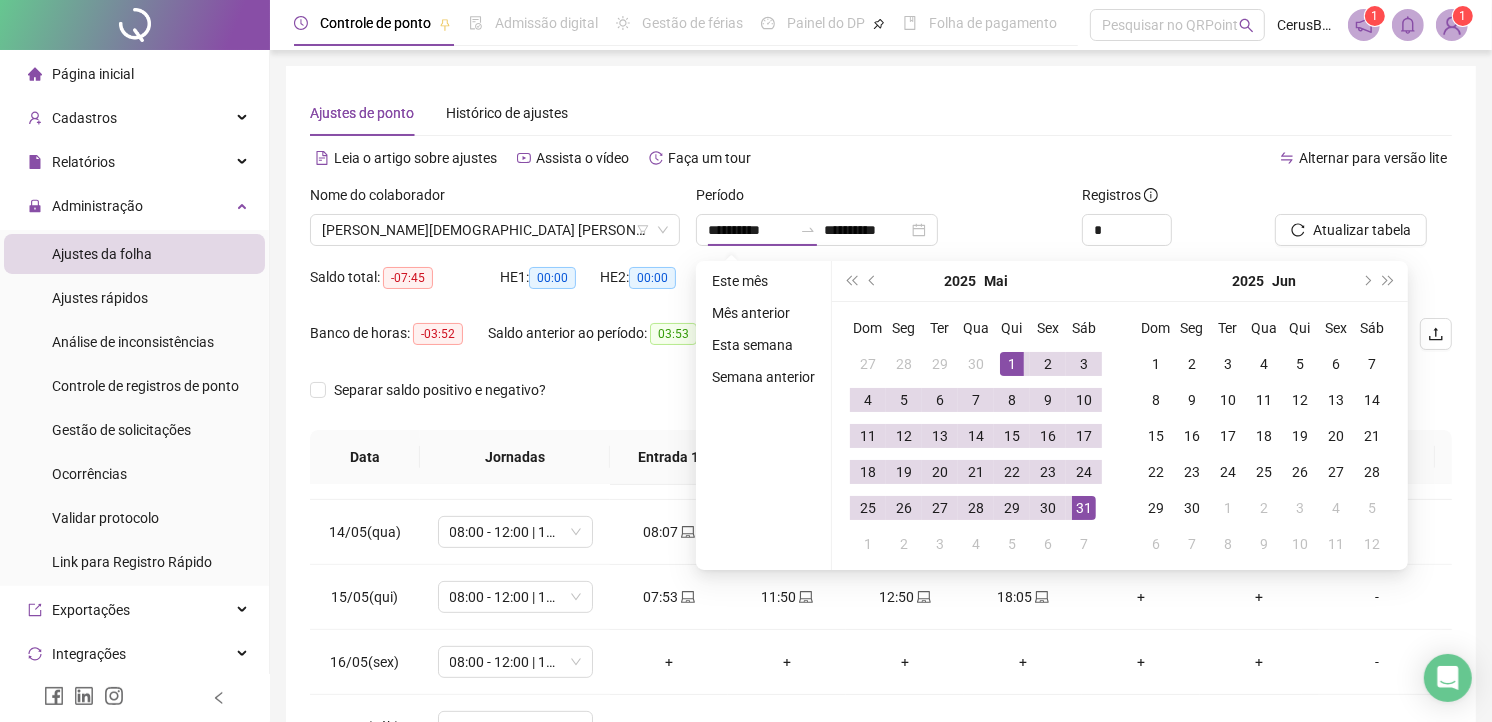 click on "Atualizar tabela" at bounding box center (1363, 223) 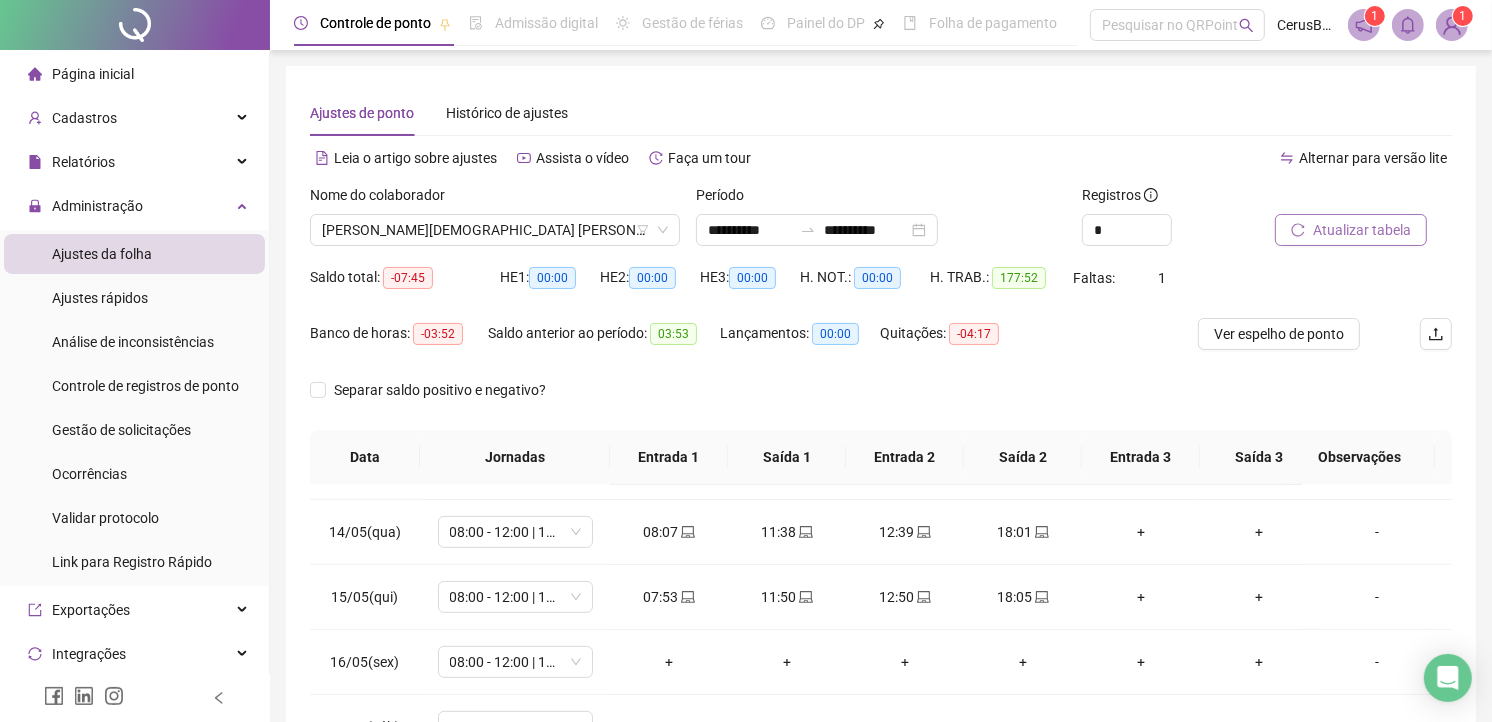 click on "Atualizar tabela" at bounding box center [1351, 230] 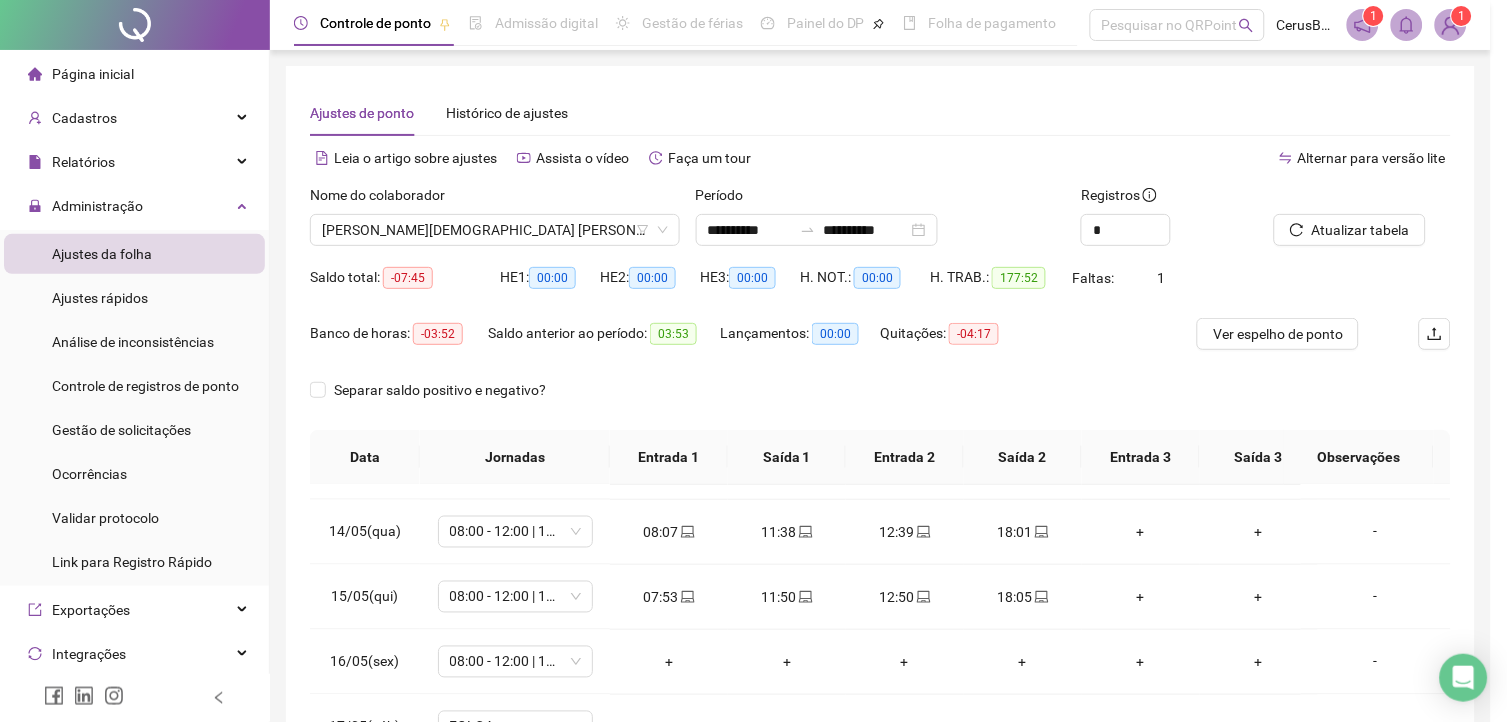 click on "Atualizando tabela Atualizando e reorganizando os registros... OK" at bounding box center [754, 361] 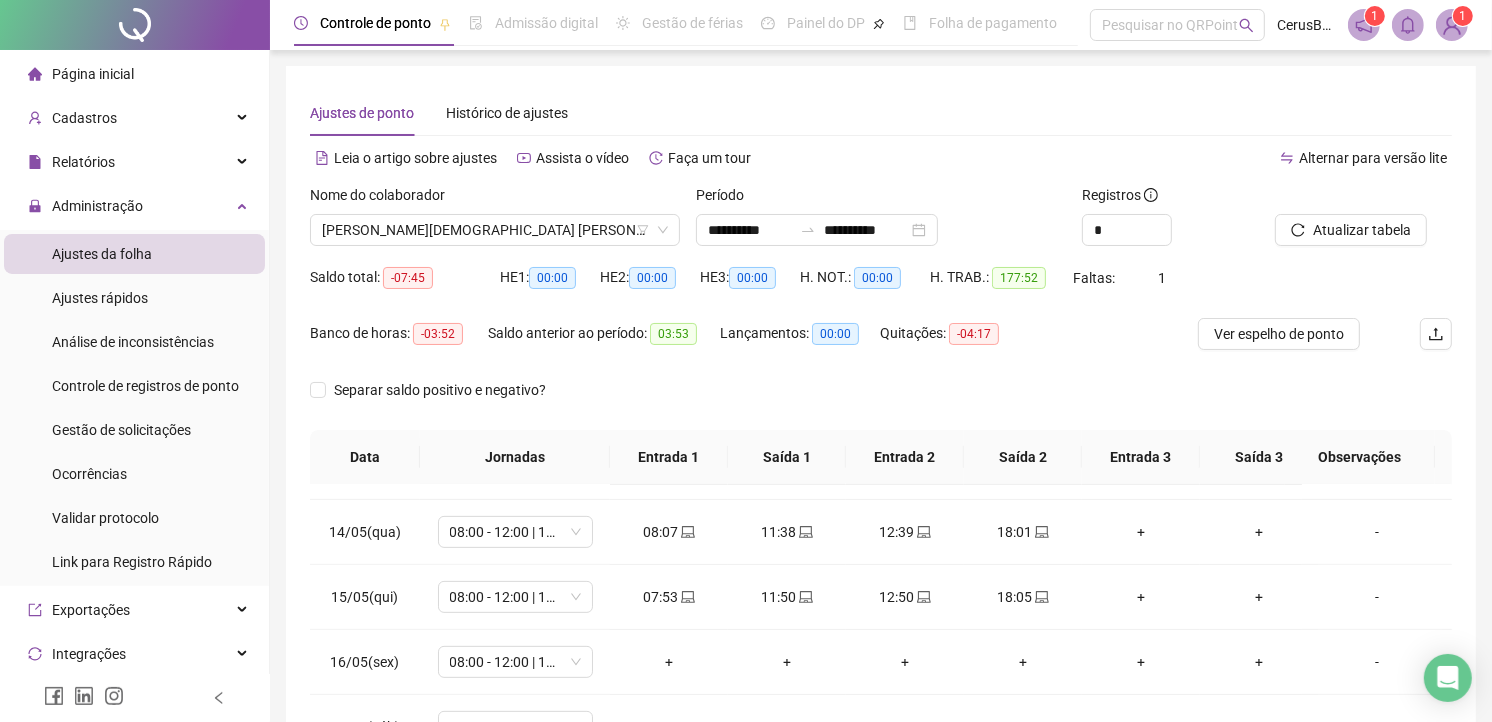 click on "Ver espelho de ponto" at bounding box center [1279, 334] 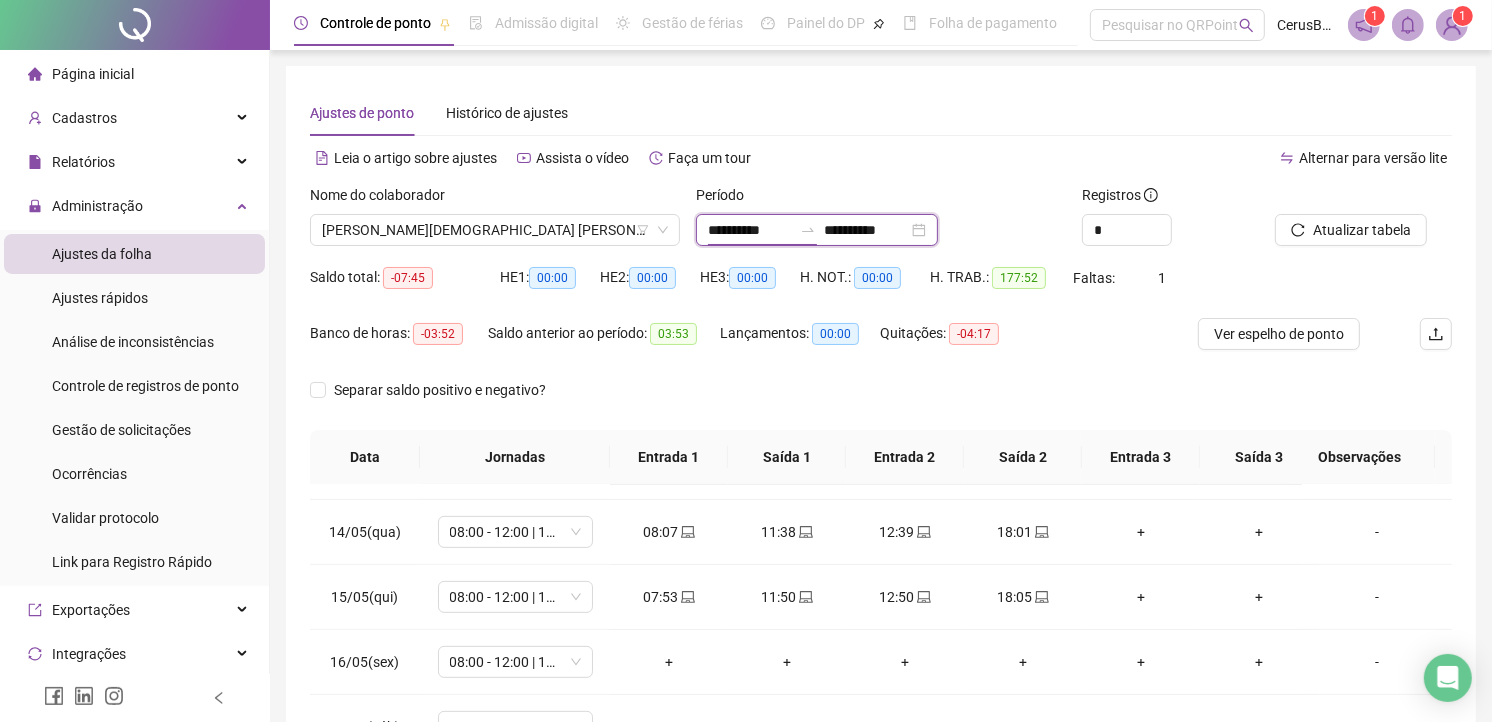 click on "**********" at bounding box center [750, 230] 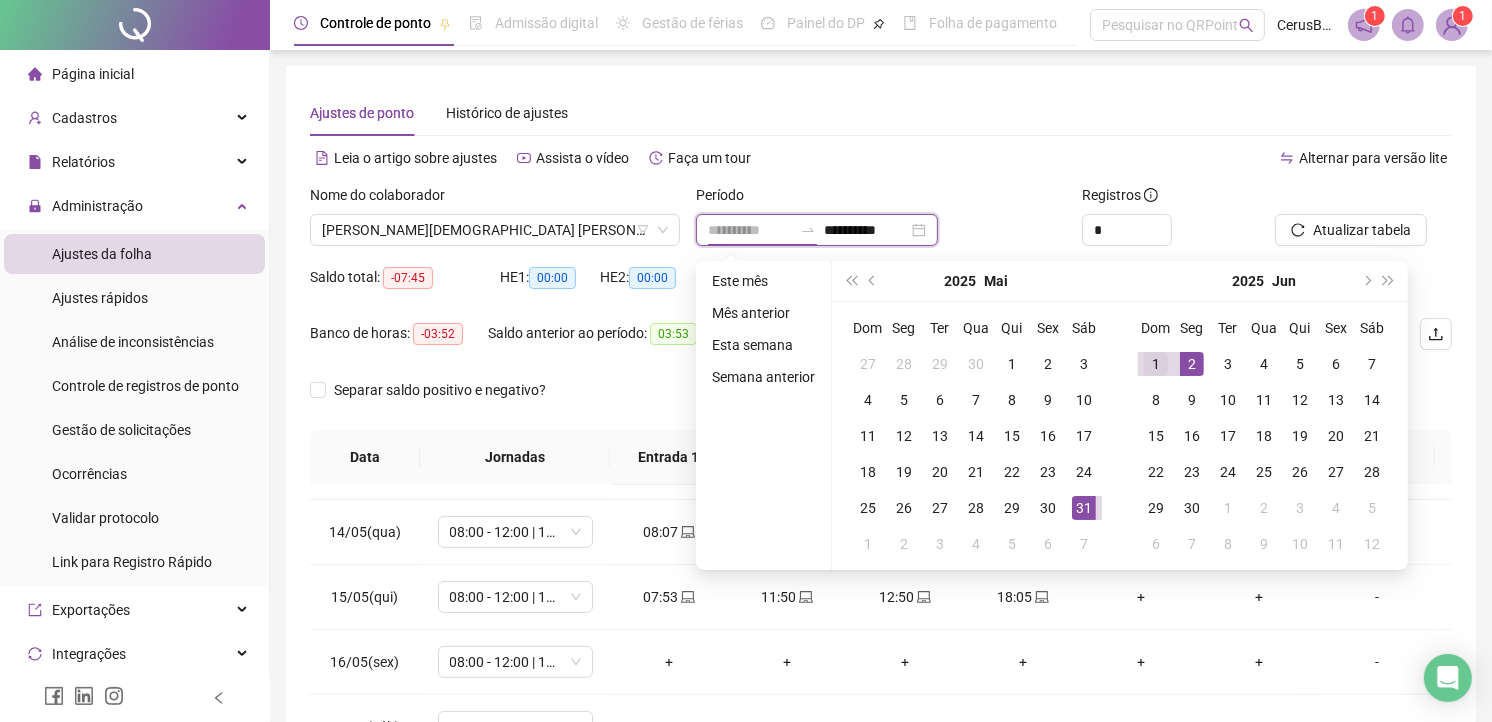 type on "**********" 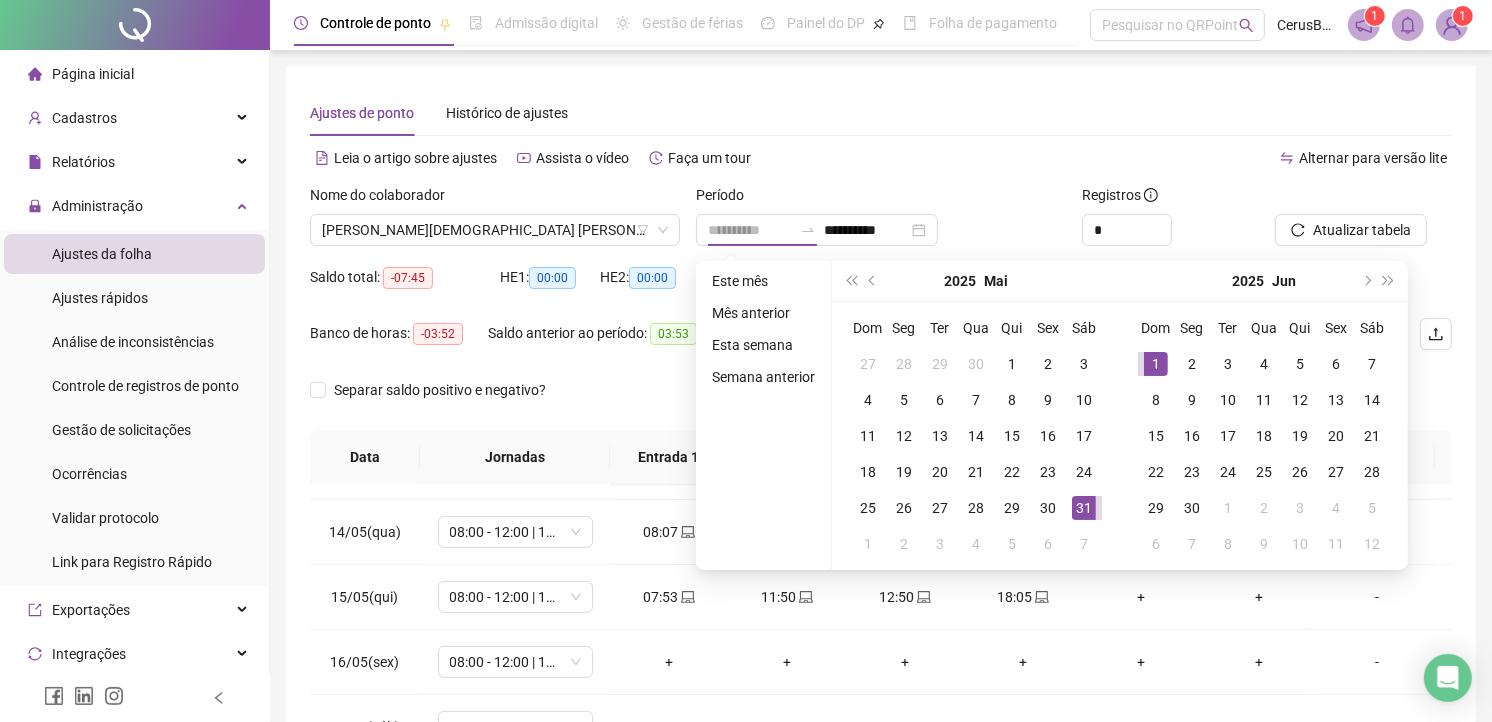 click on "1" at bounding box center (1156, 364) 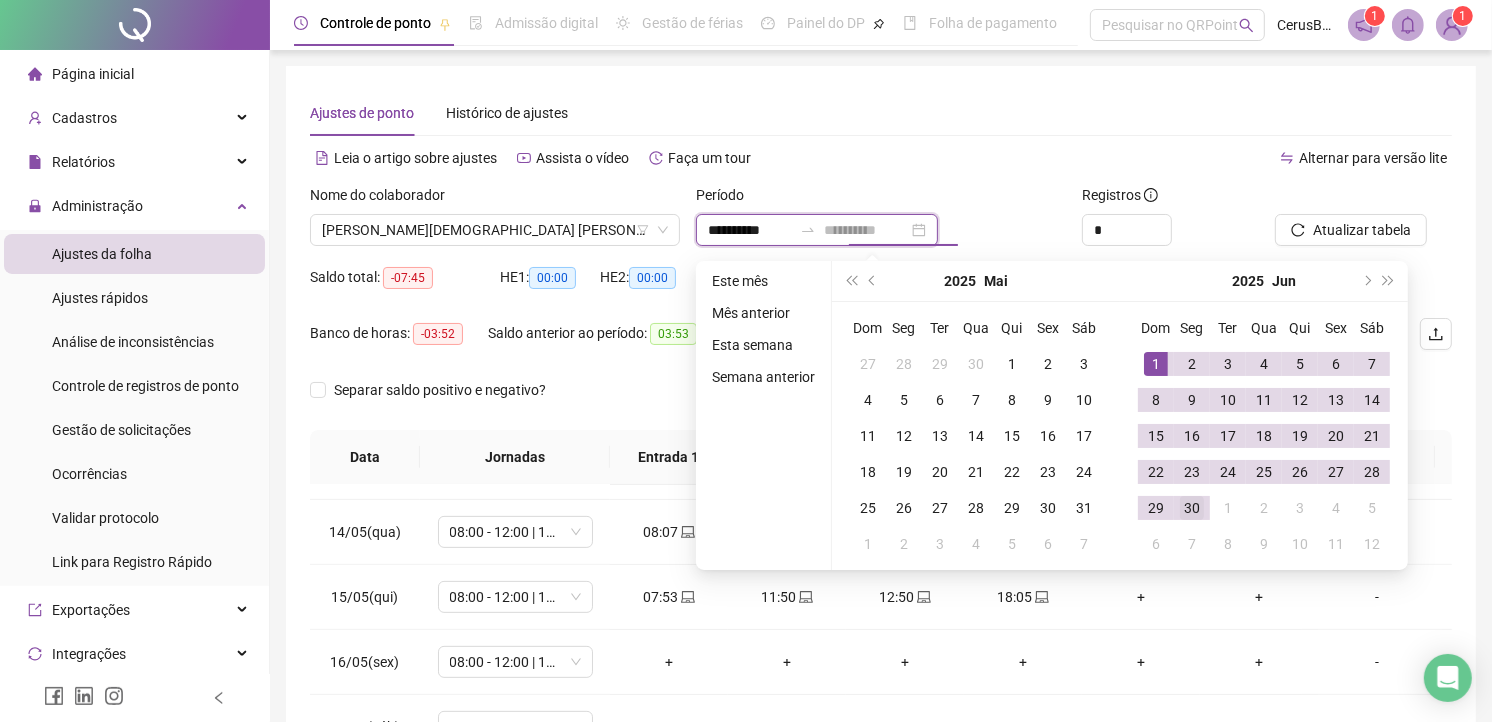 type on "**********" 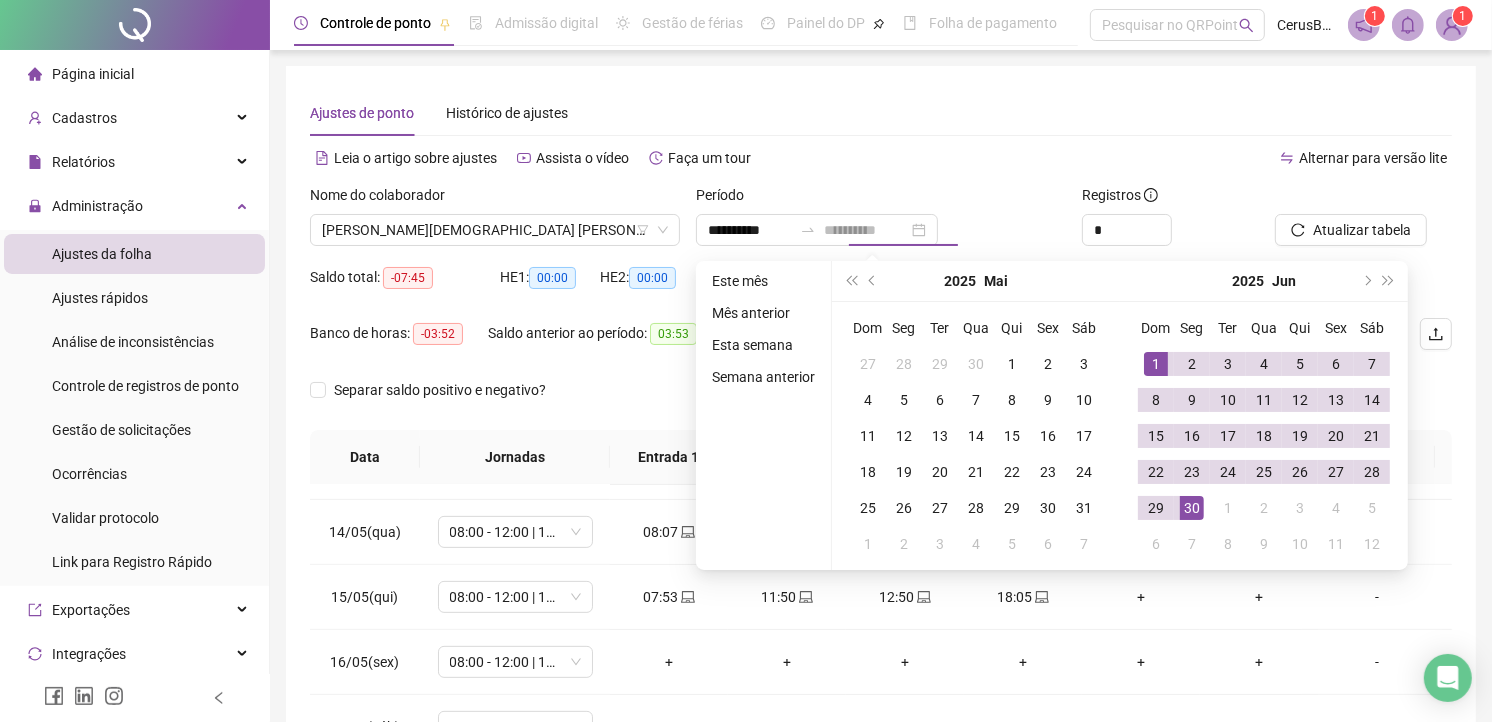 click on "30" at bounding box center [1192, 508] 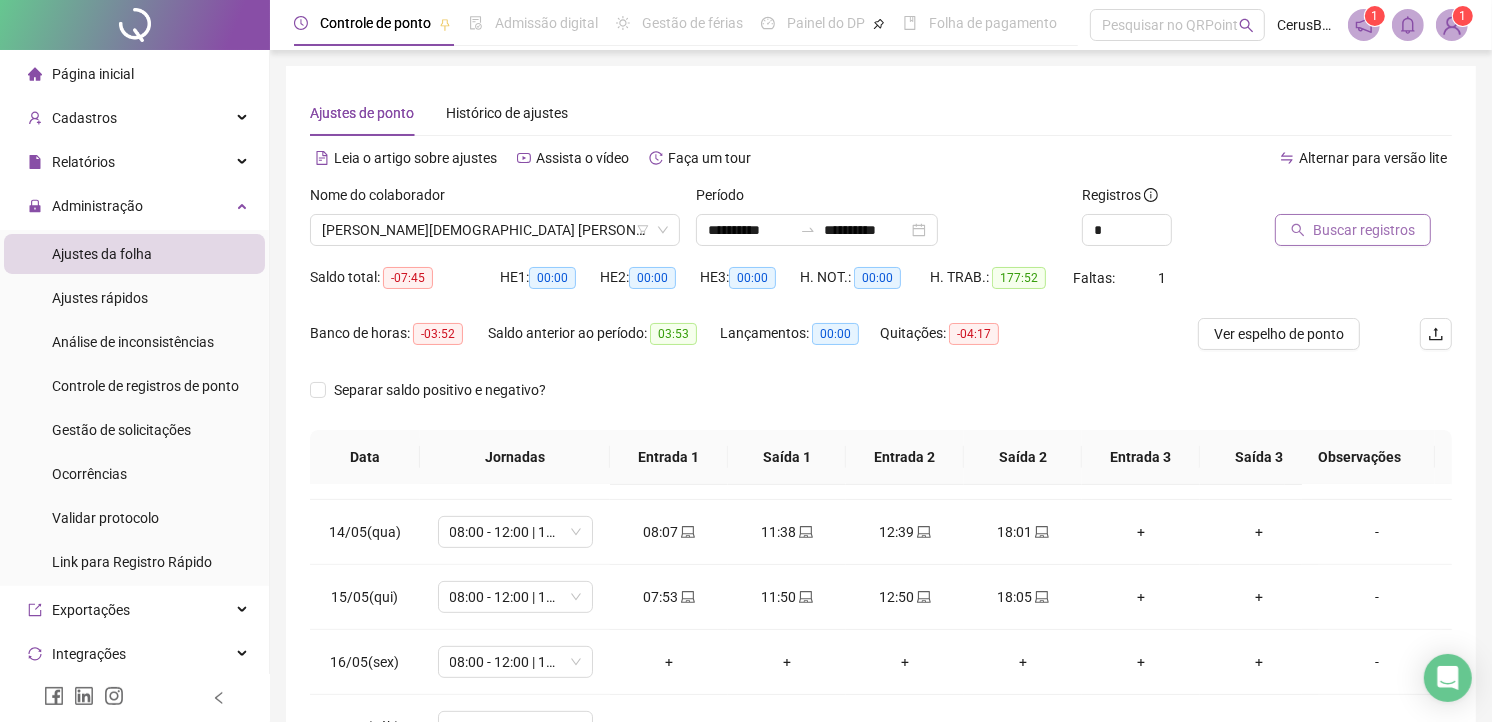 click on "Buscar registros" at bounding box center [1353, 230] 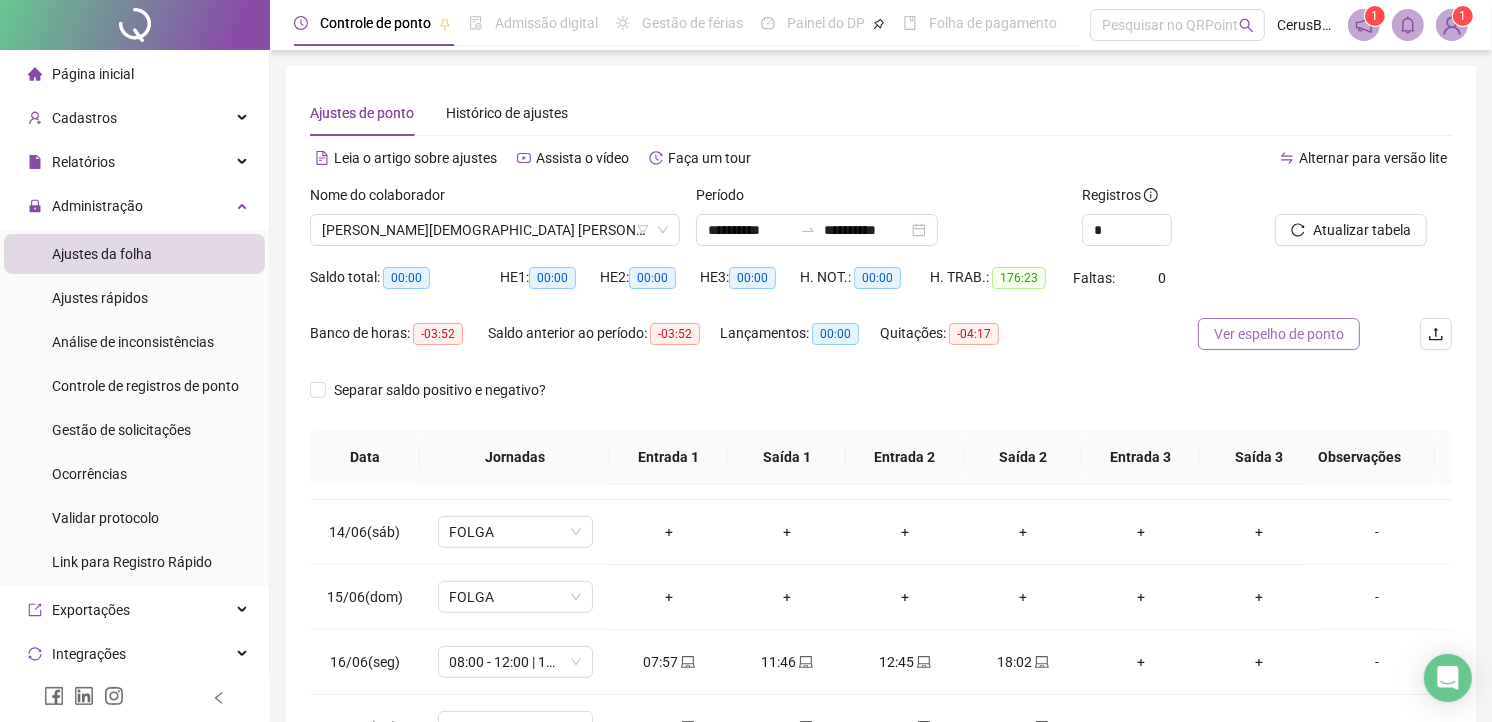 click on "Ver espelho de ponto" at bounding box center [1279, 334] 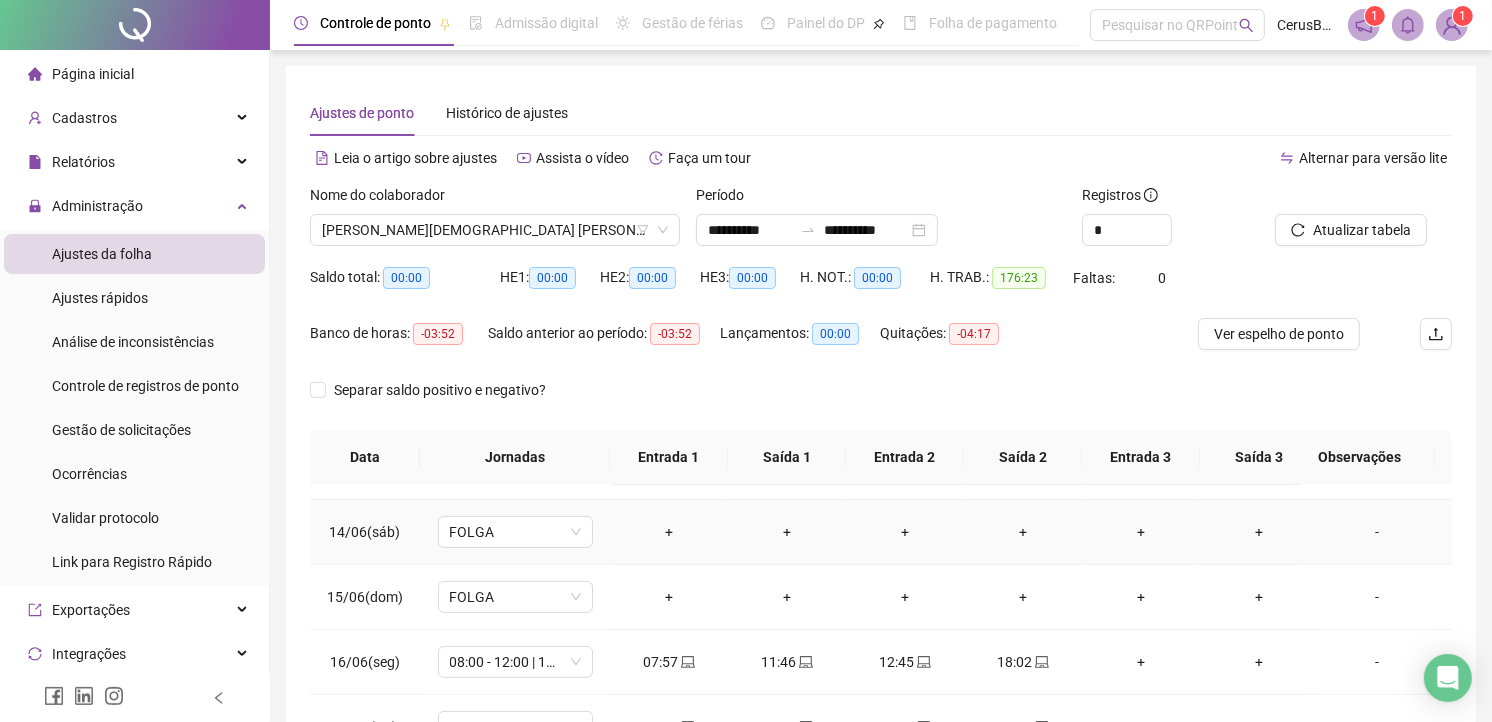 type 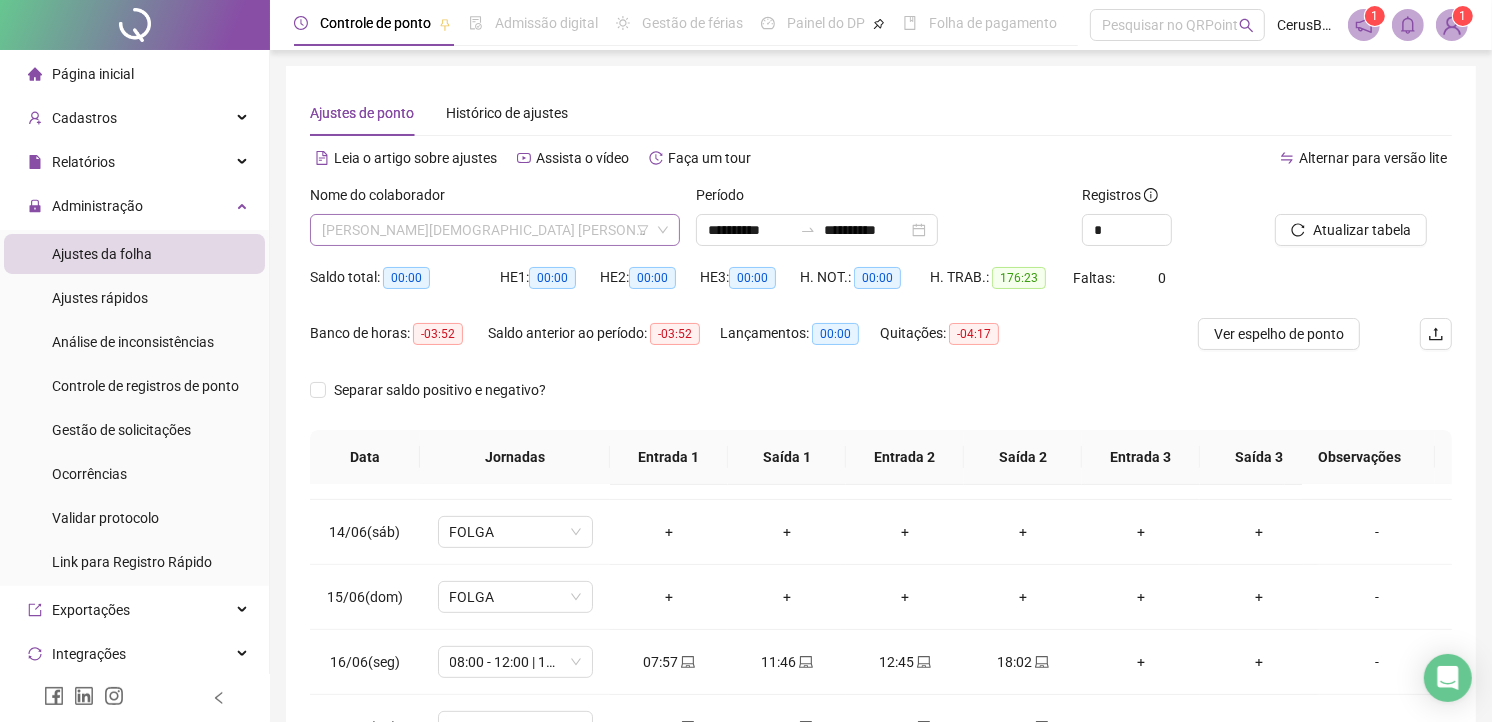 click on "[PERSON_NAME][DEMOGRAPHIC_DATA]" at bounding box center (495, 230) 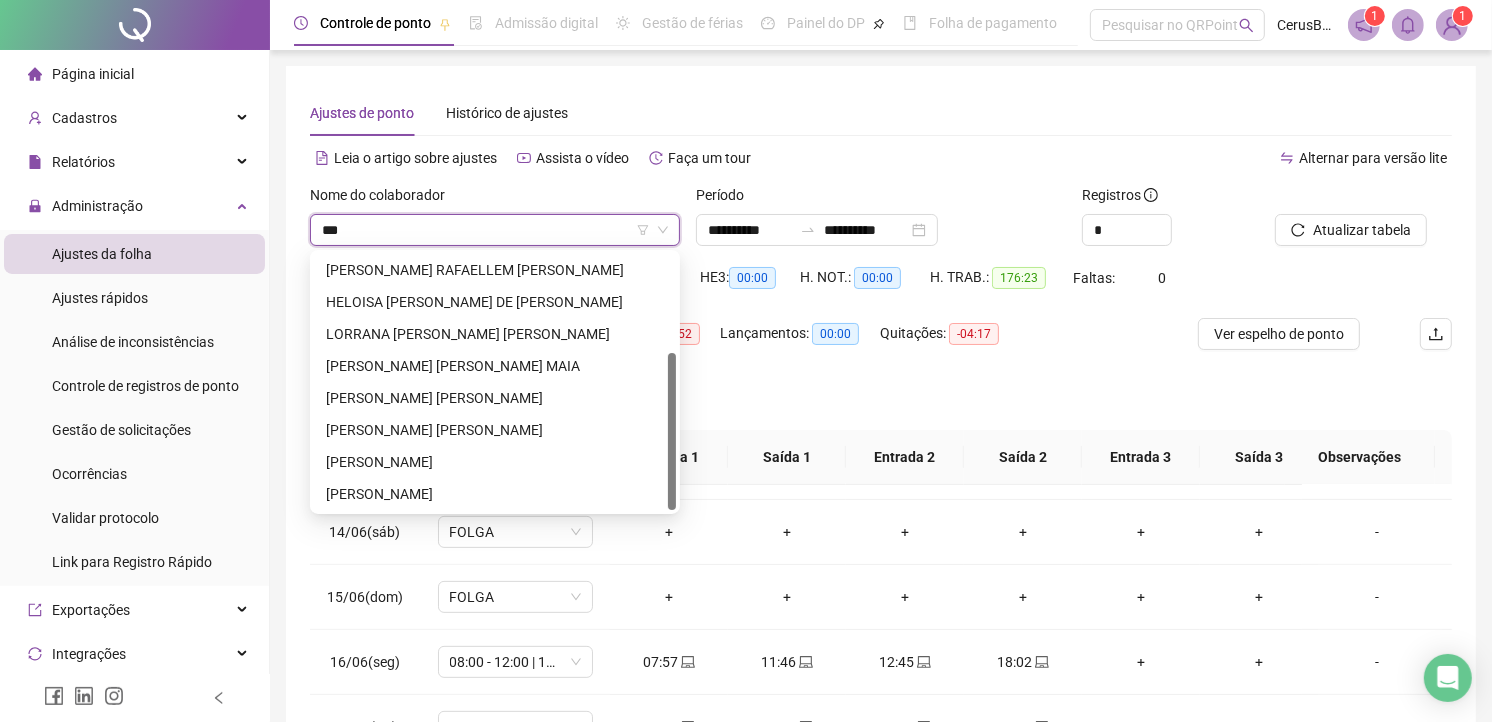 scroll, scrollTop: 0, scrollLeft: 0, axis: both 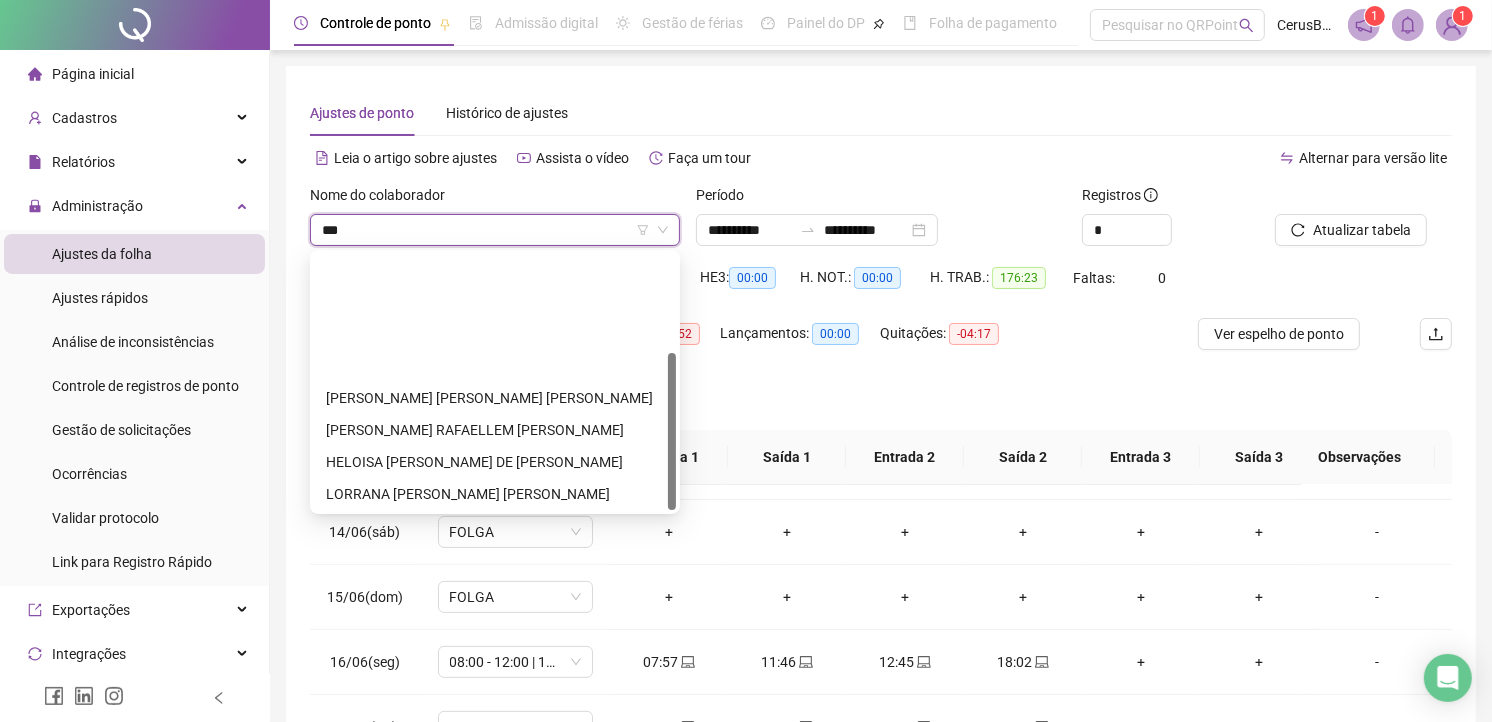 type on "****" 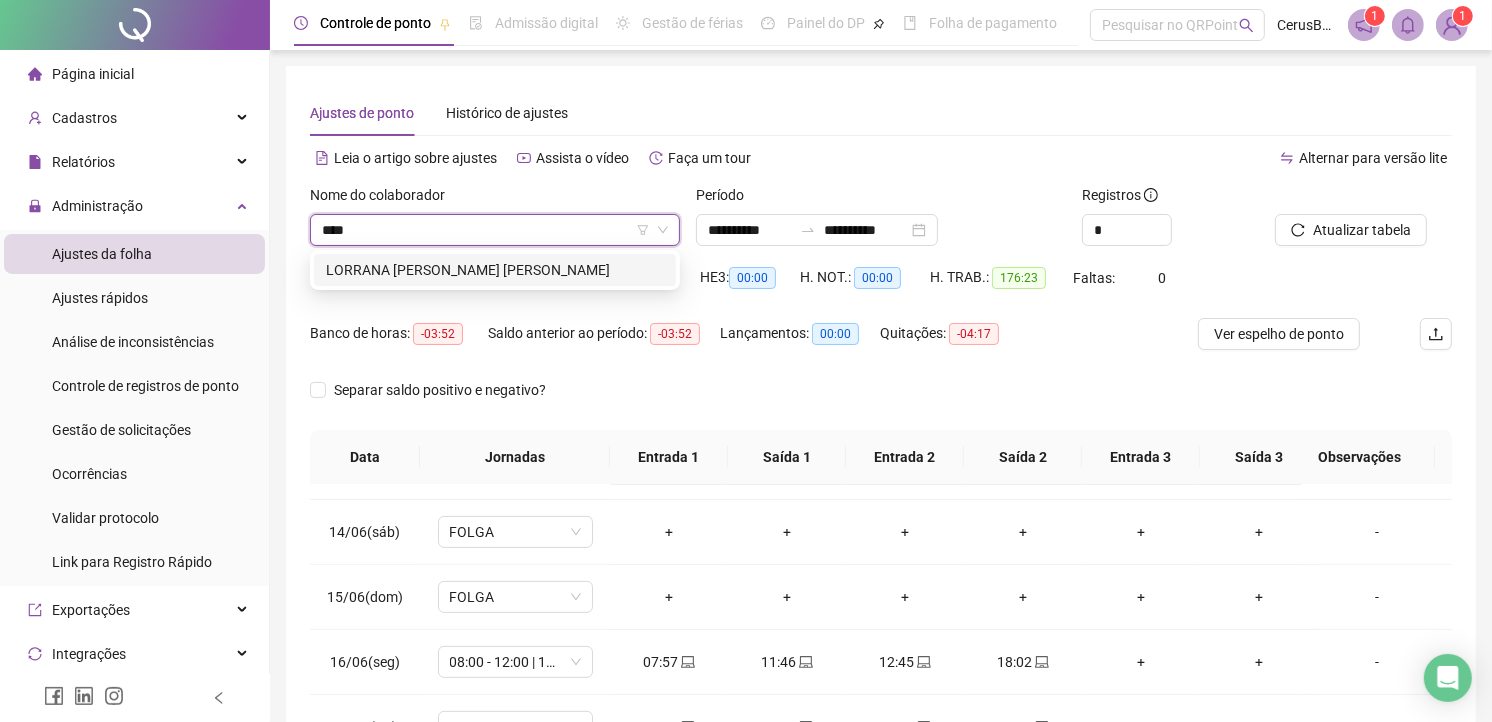 click on "[PERSON_NAME]" at bounding box center [495, 270] 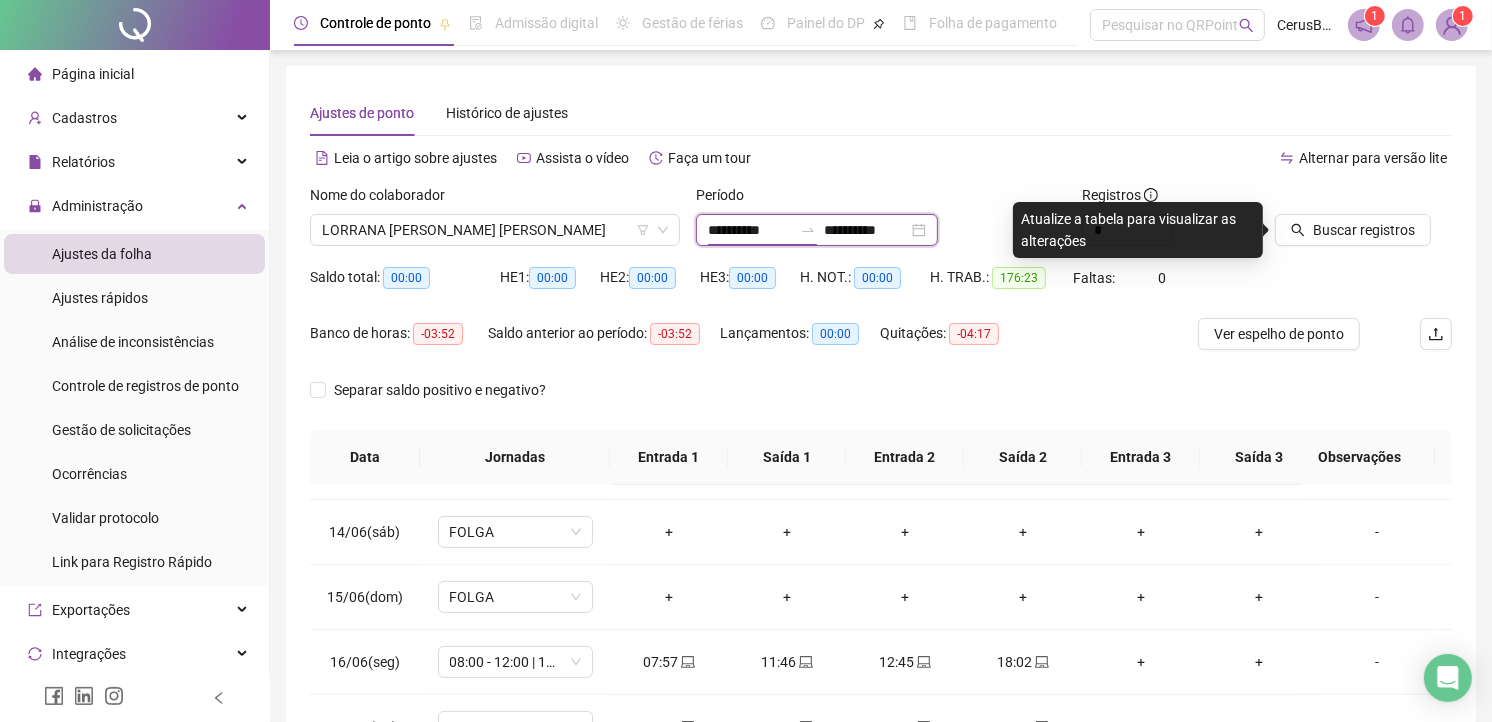 click on "**********" at bounding box center (750, 230) 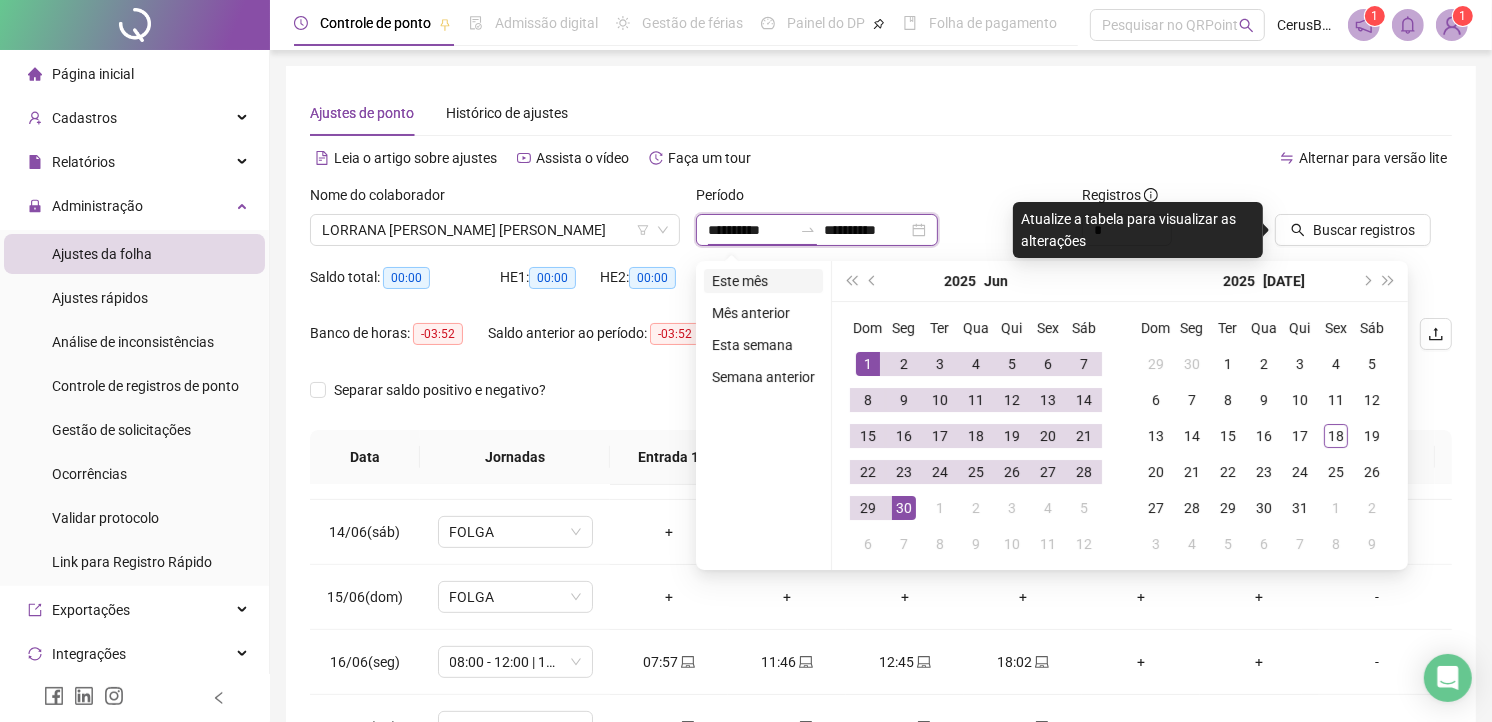 type on "**********" 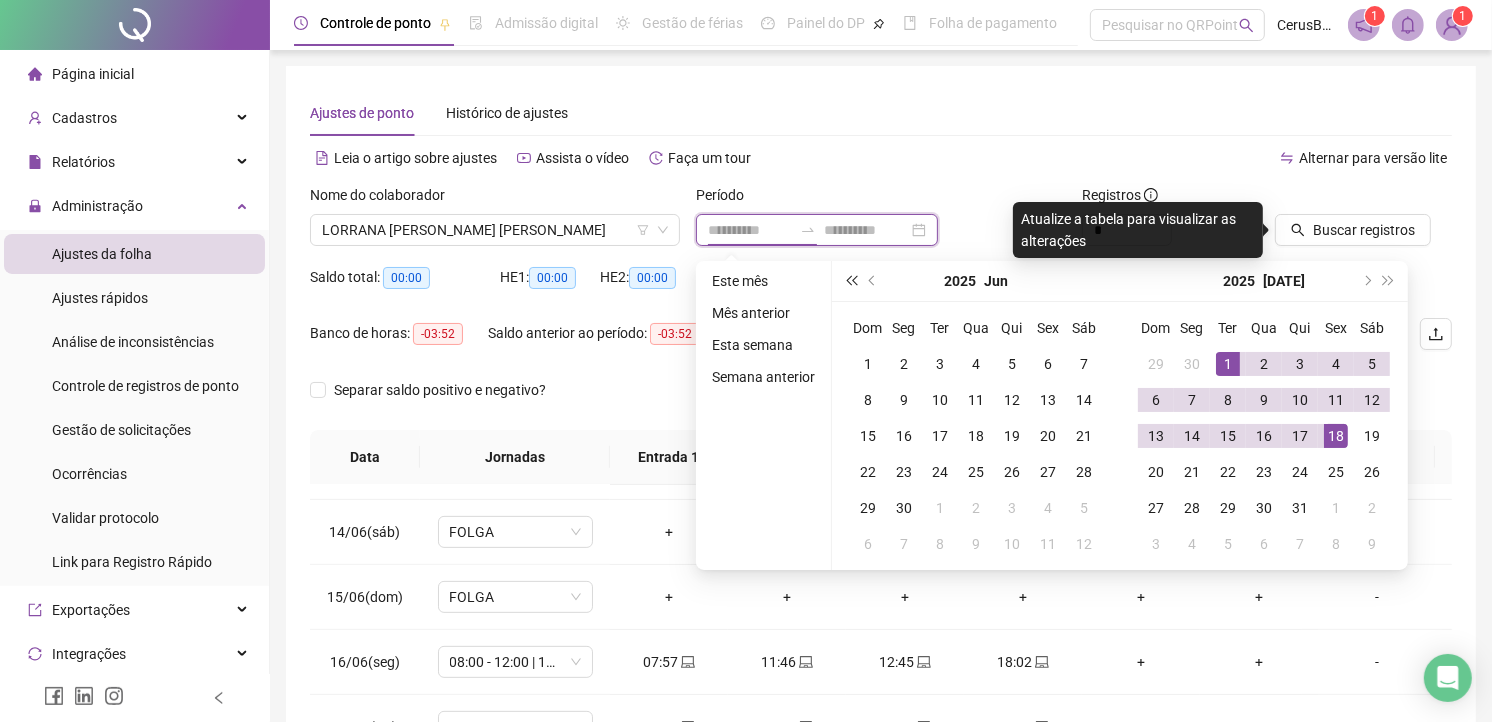 type on "**********" 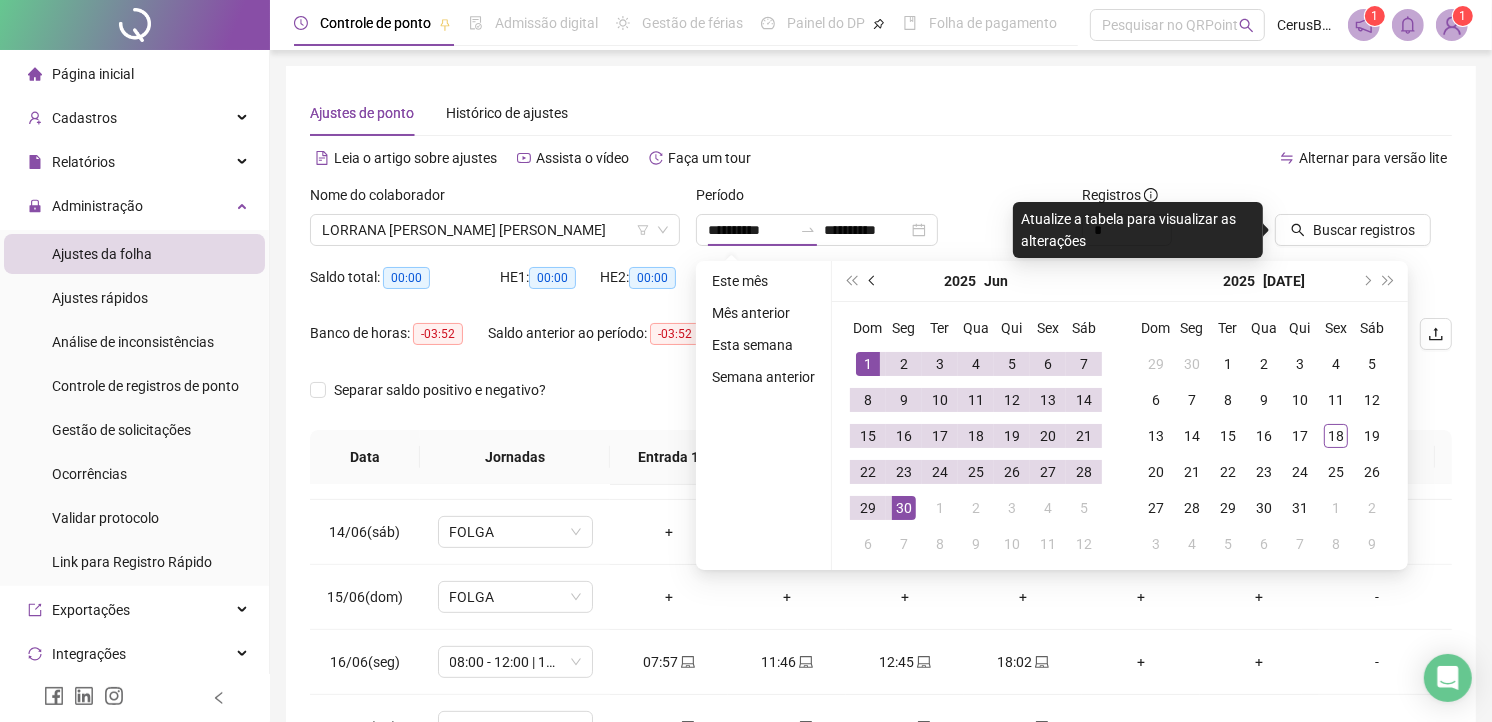 click at bounding box center [874, 281] 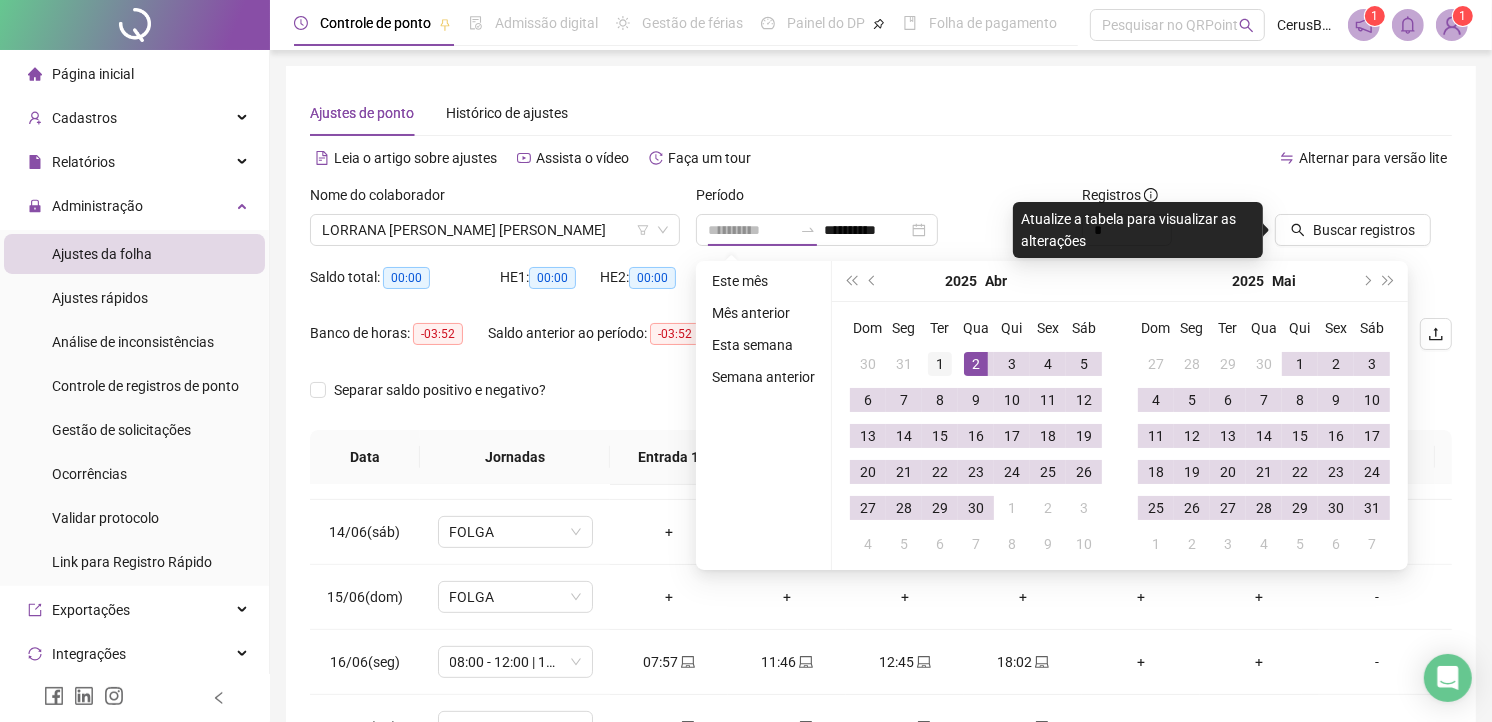 type on "**********" 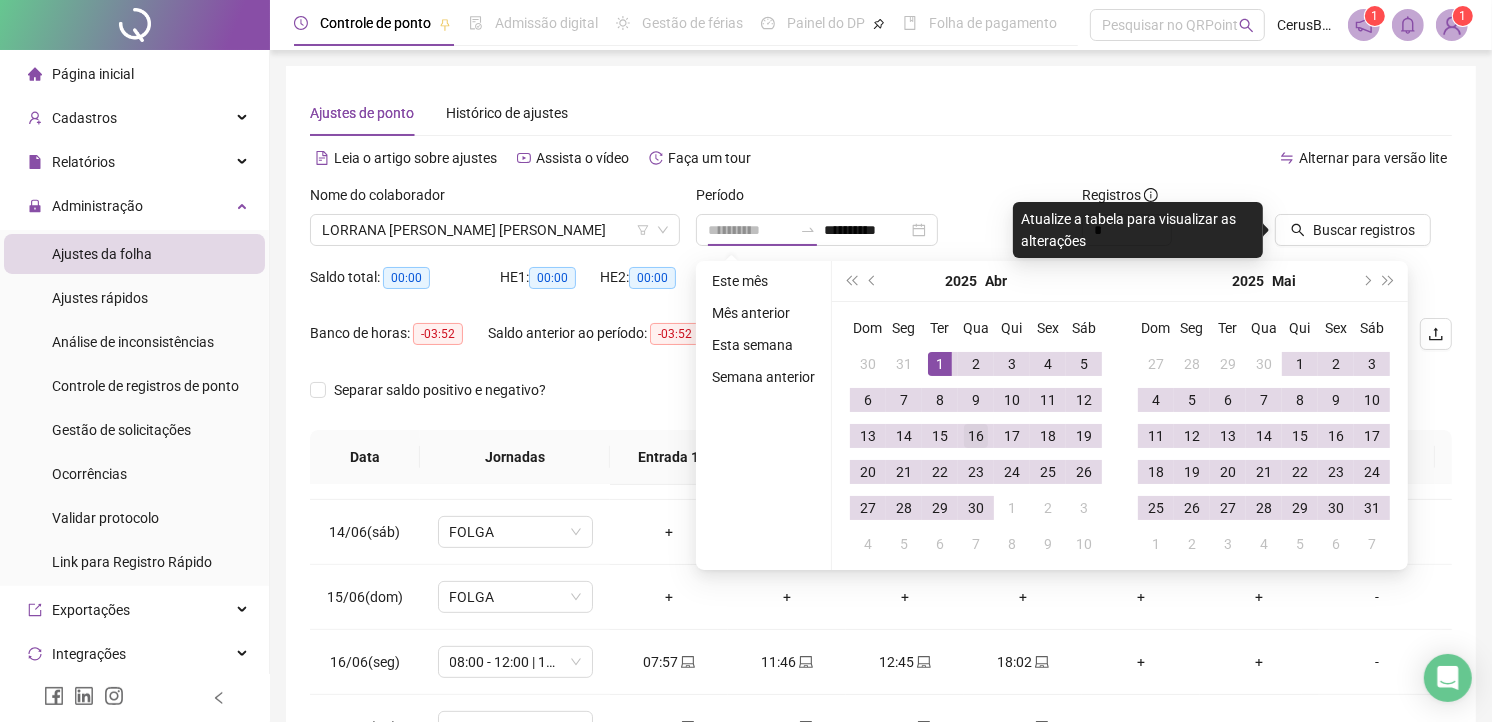 click on "1" at bounding box center [940, 364] 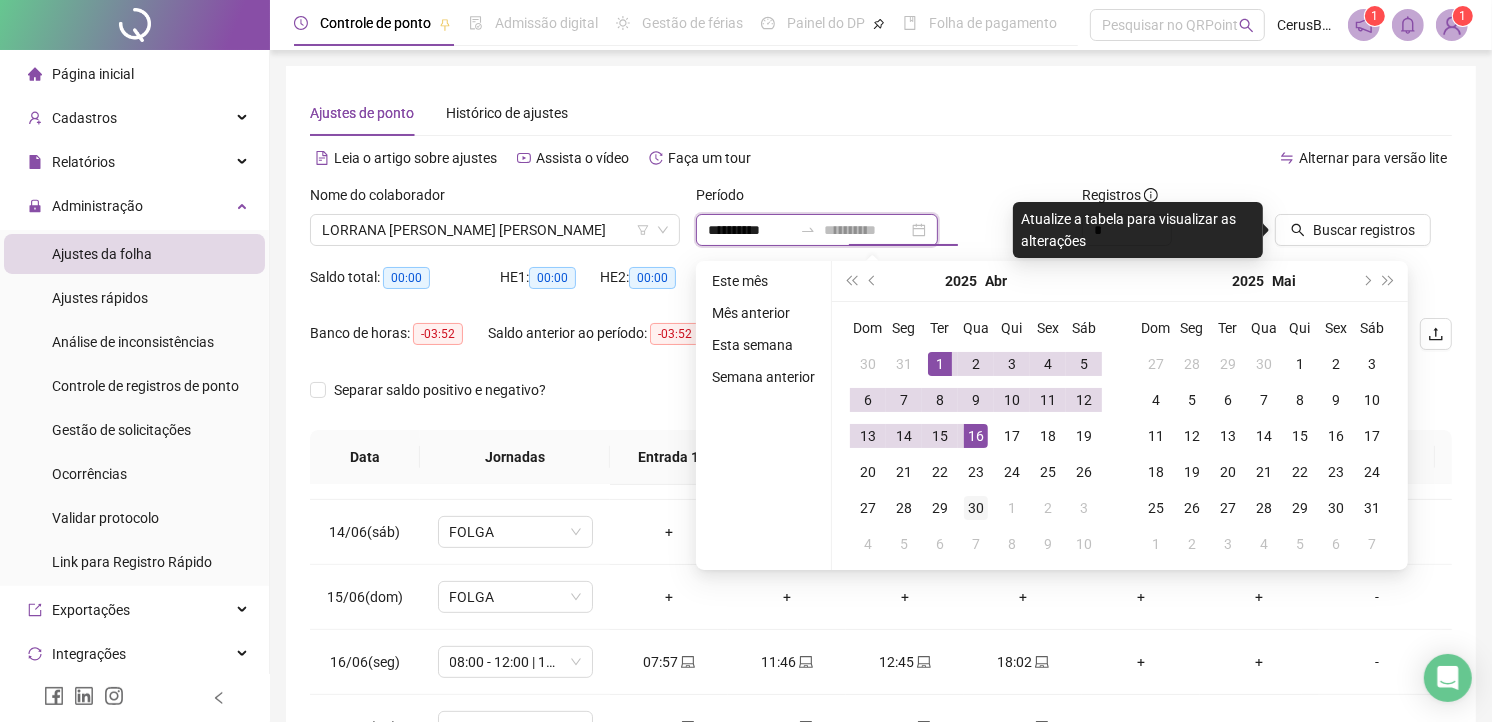 type on "**********" 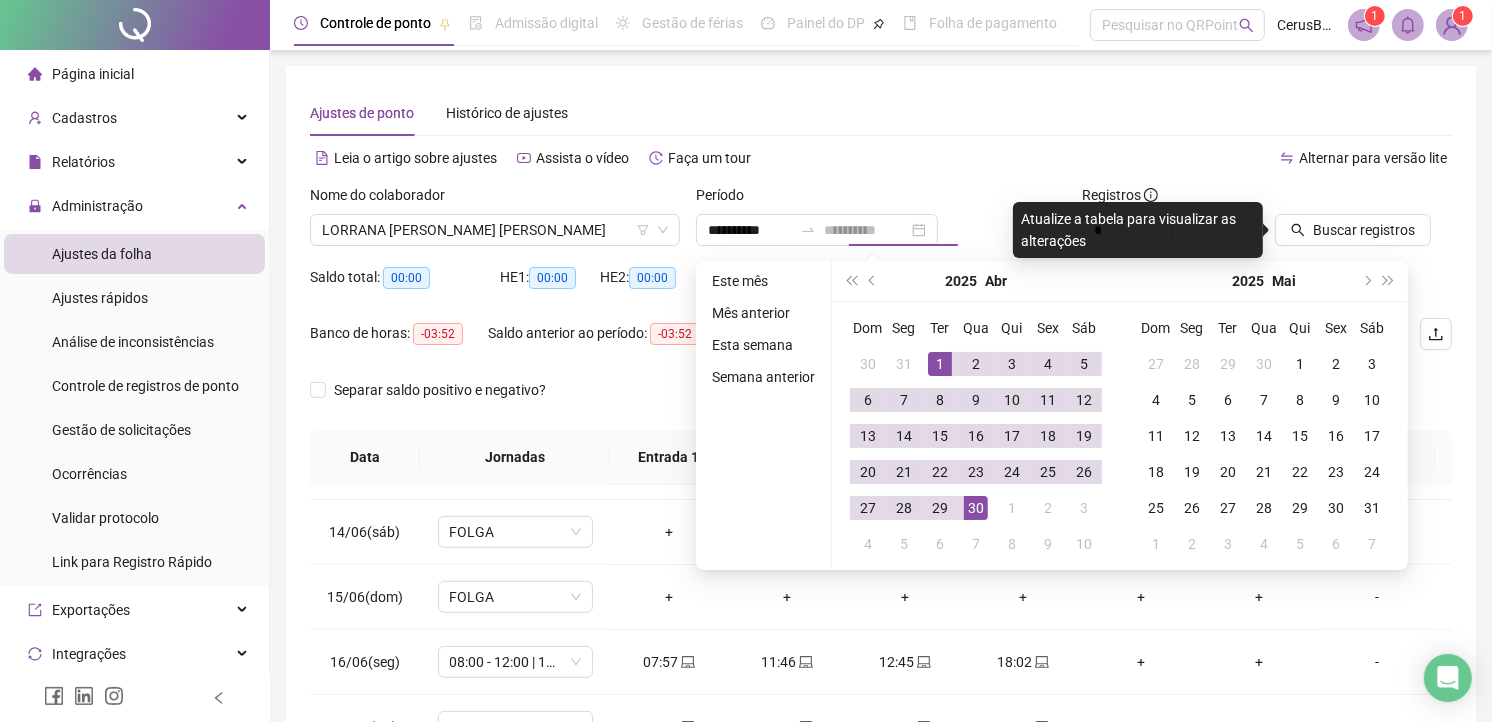 click on "30" at bounding box center (976, 508) 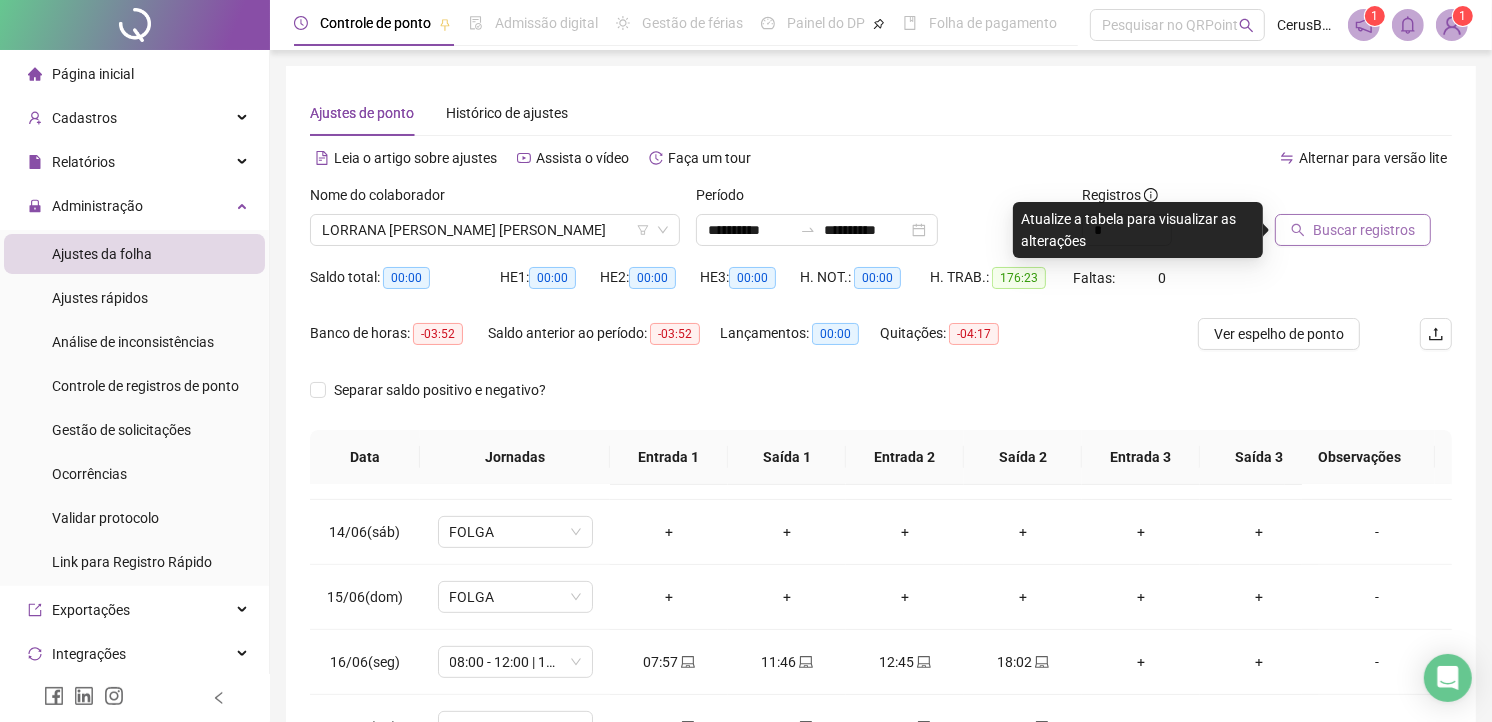 click 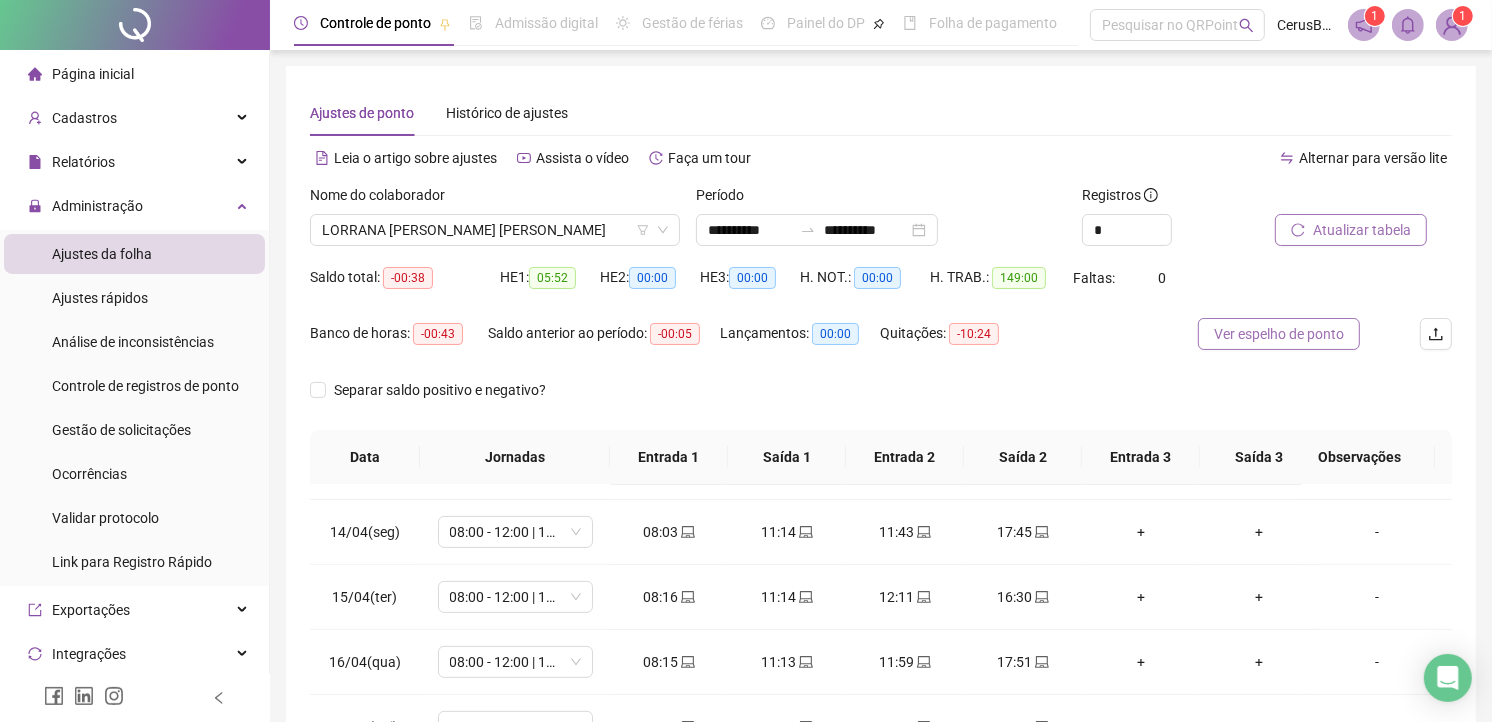 click on "Ver espelho de ponto" at bounding box center [1279, 334] 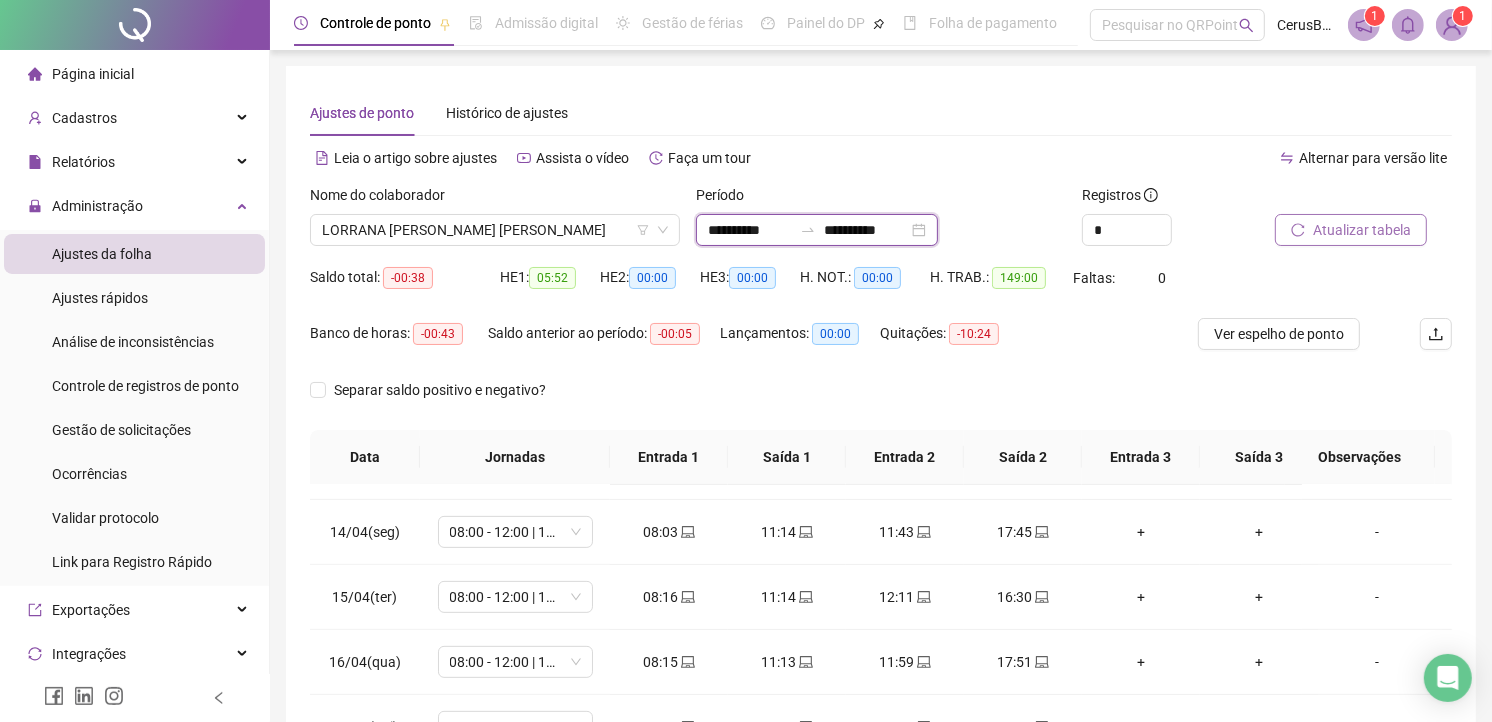 click on "**********" at bounding box center [750, 230] 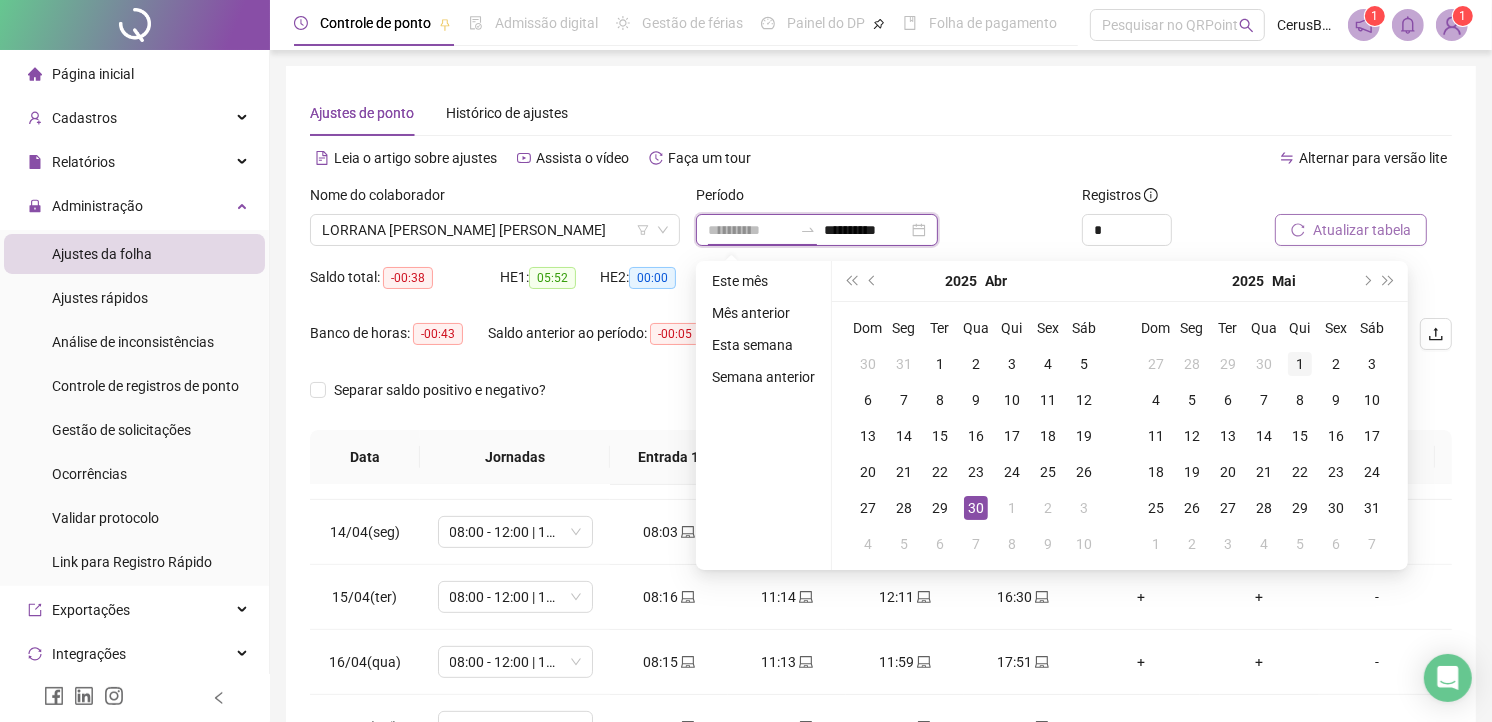 type on "**********" 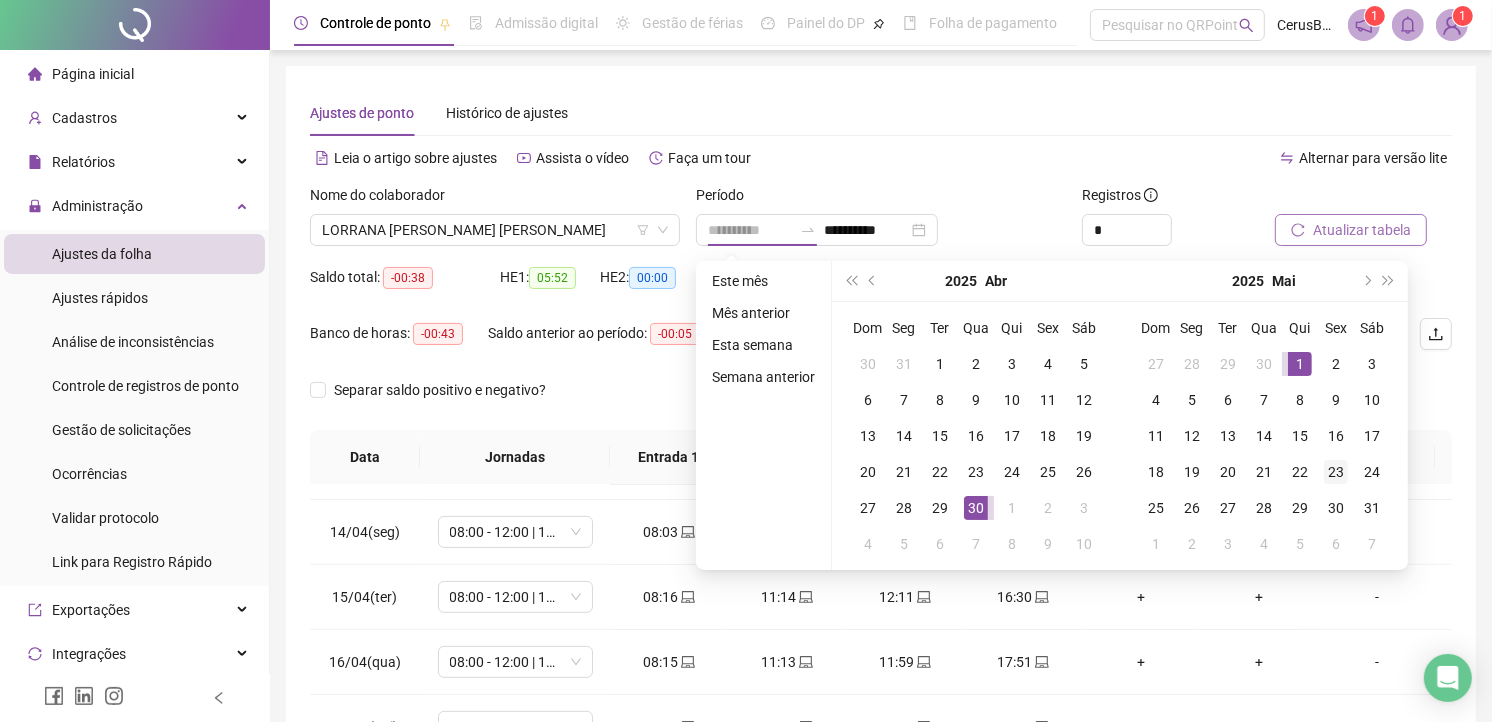 drag, startPoint x: 1293, startPoint y: 356, endPoint x: 1328, endPoint y: 457, distance: 106.89247 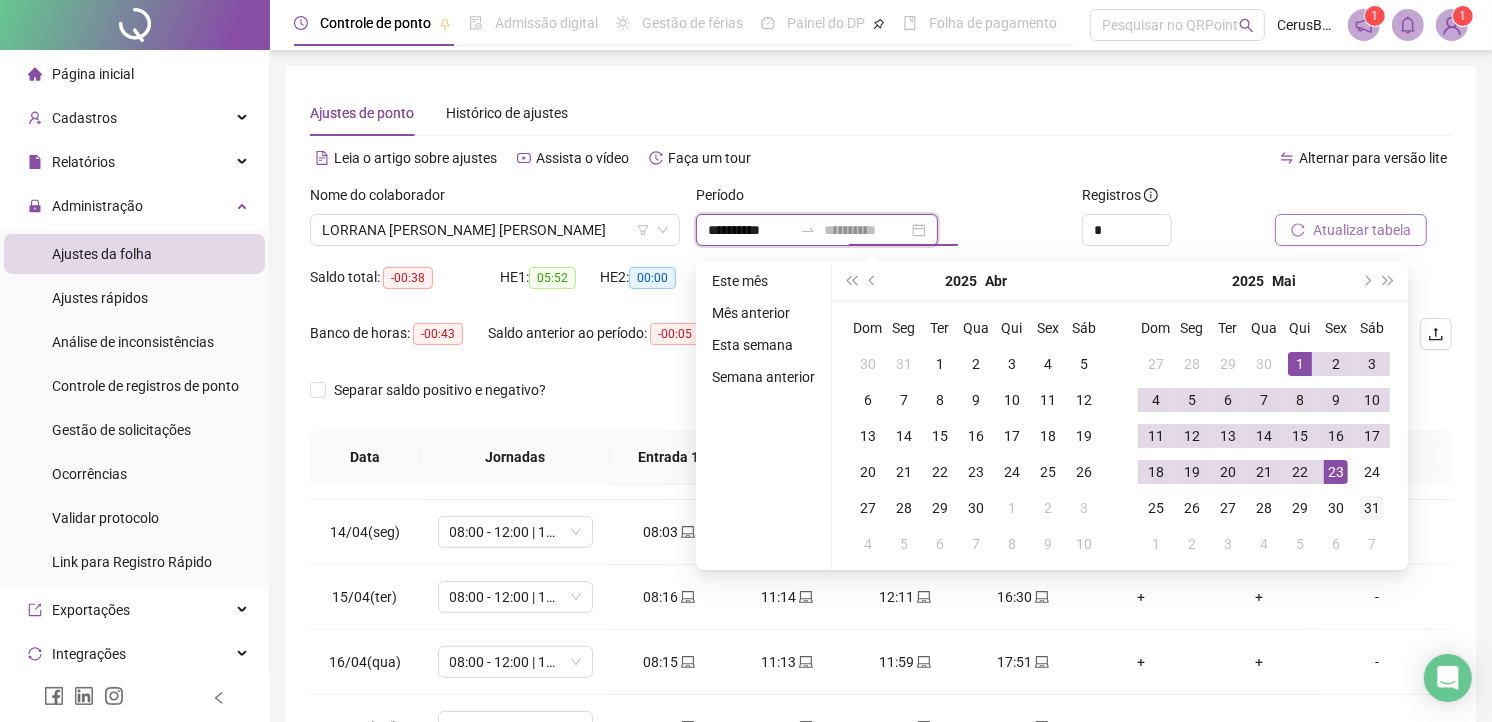 type on "**********" 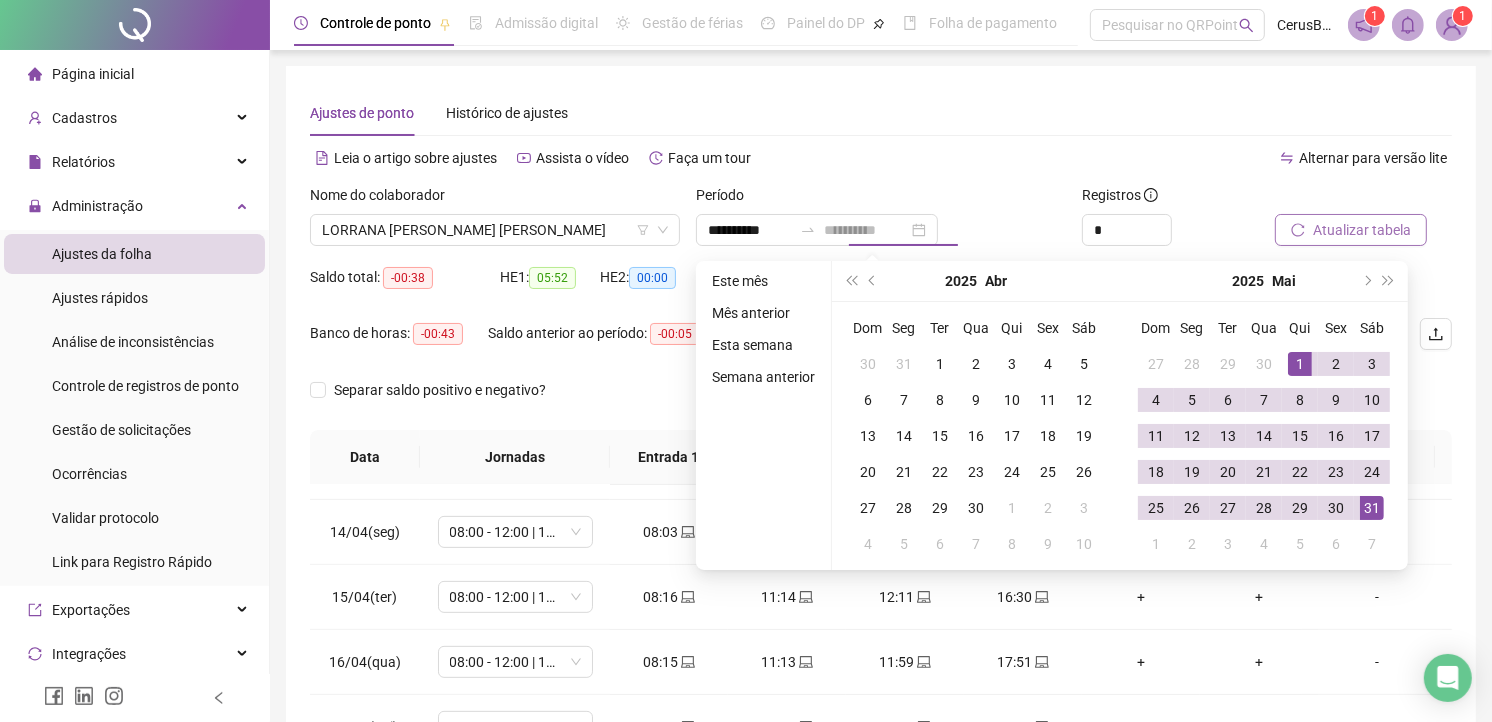 click on "31" at bounding box center (1372, 508) 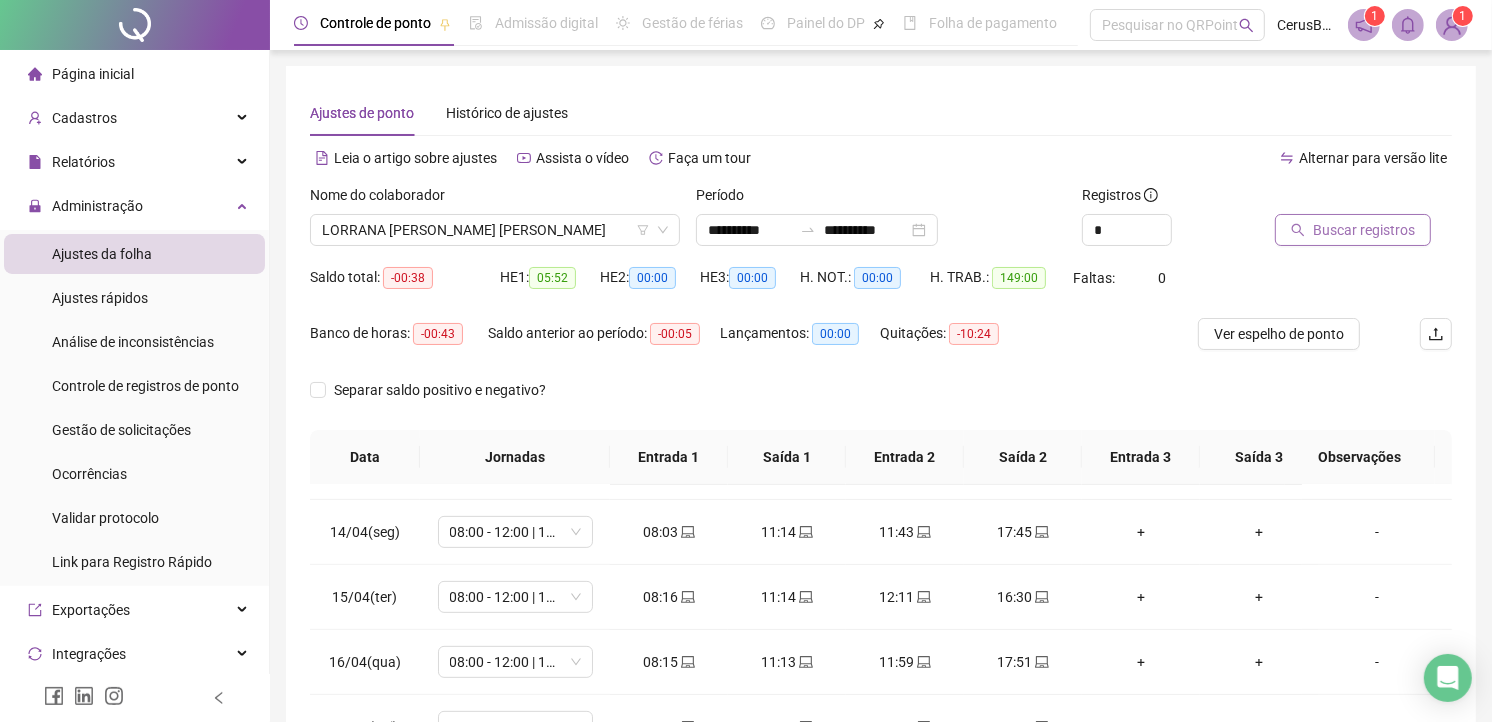 click on "Buscar registros" at bounding box center [1364, 230] 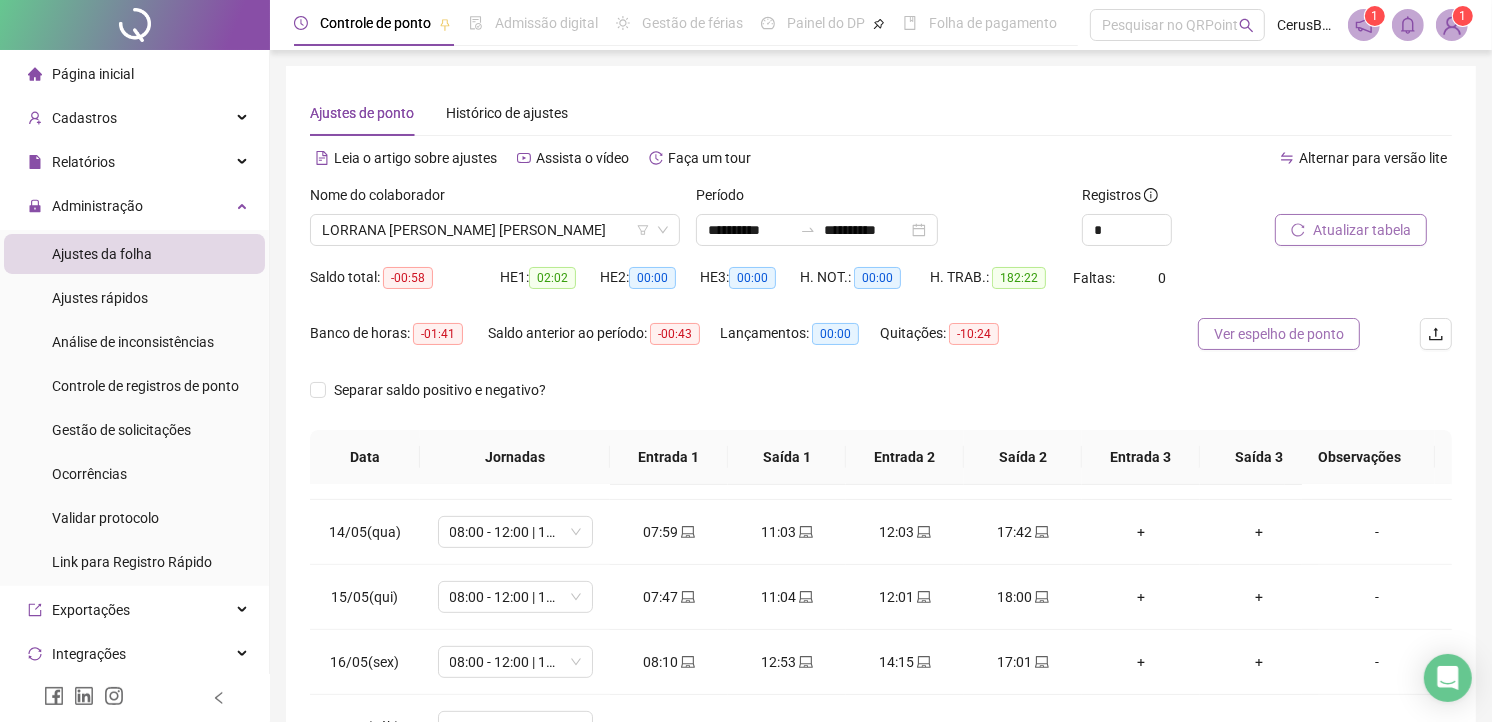 click on "Ver espelho de ponto" at bounding box center [1279, 334] 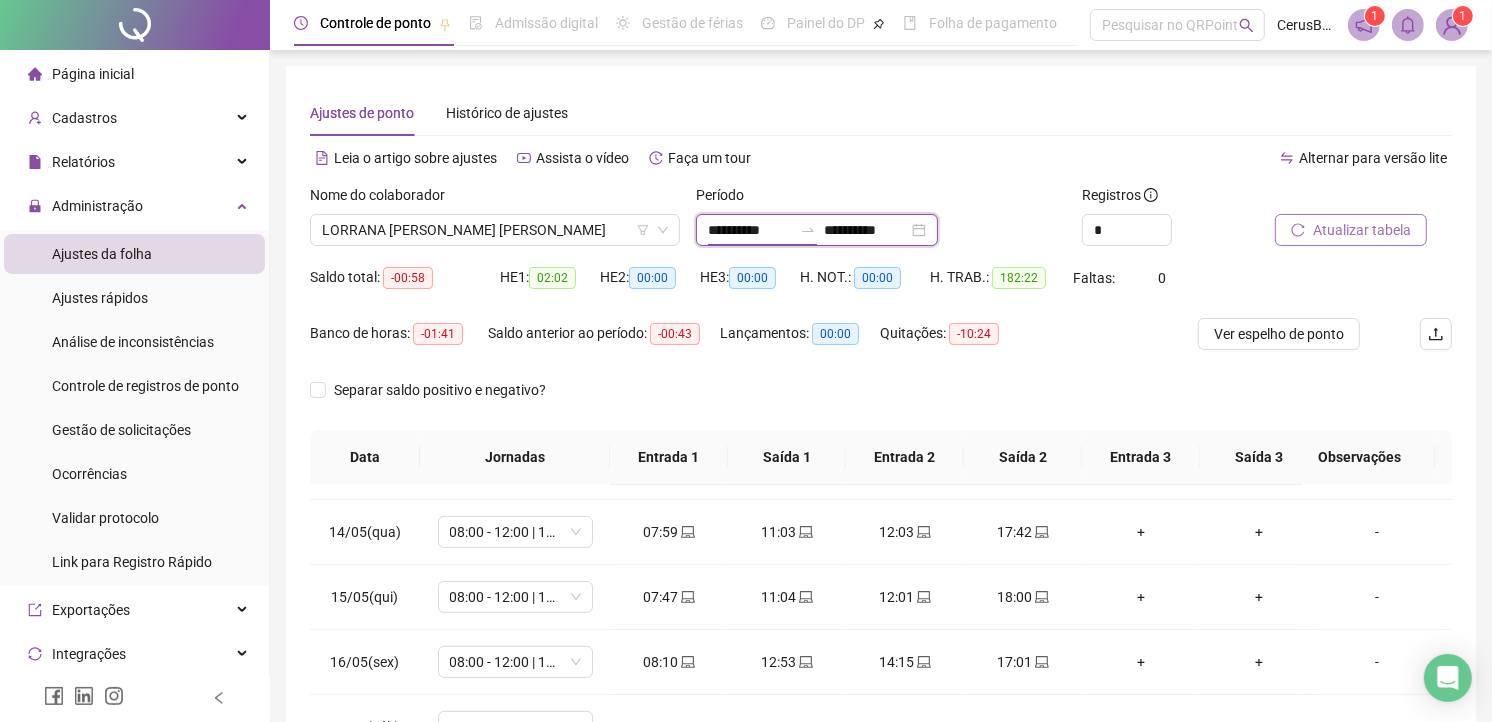 click on "**********" at bounding box center [750, 230] 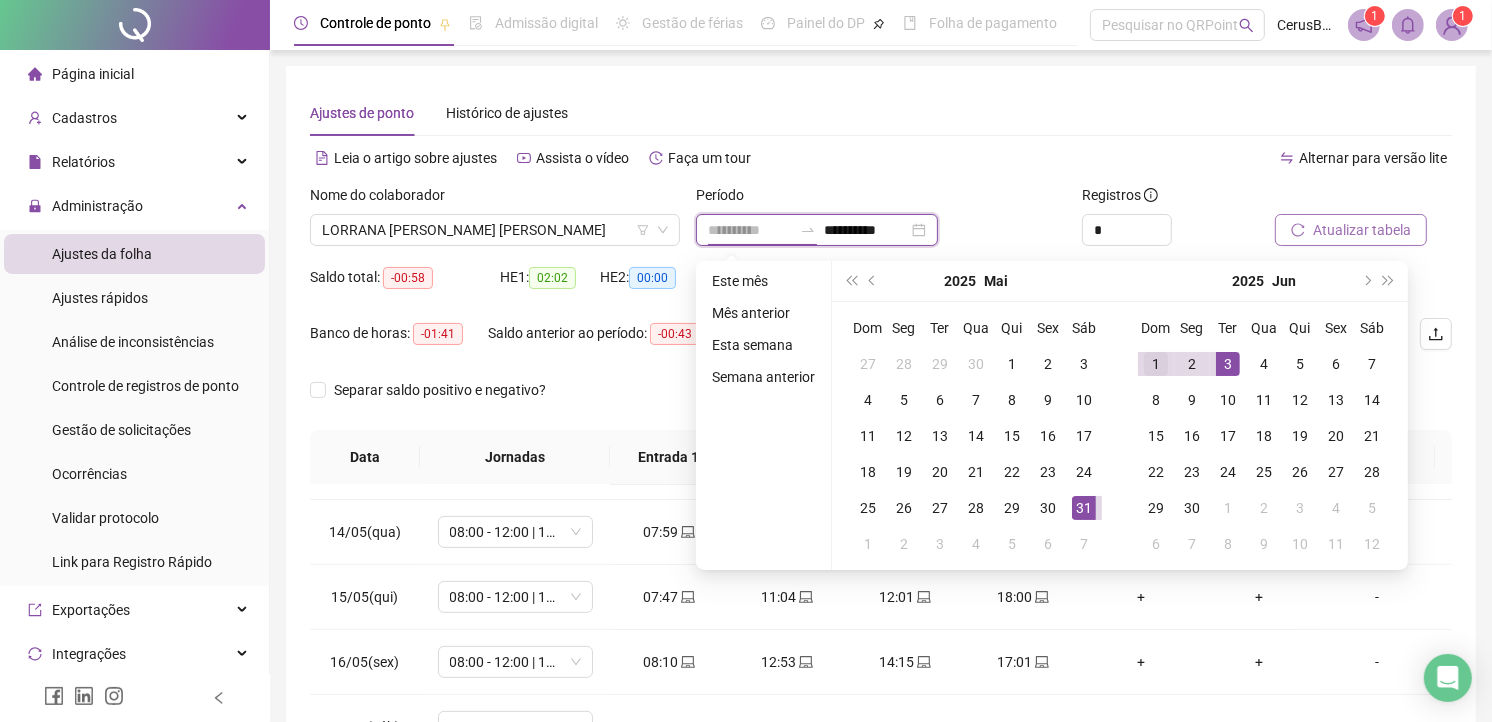 type on "**********" 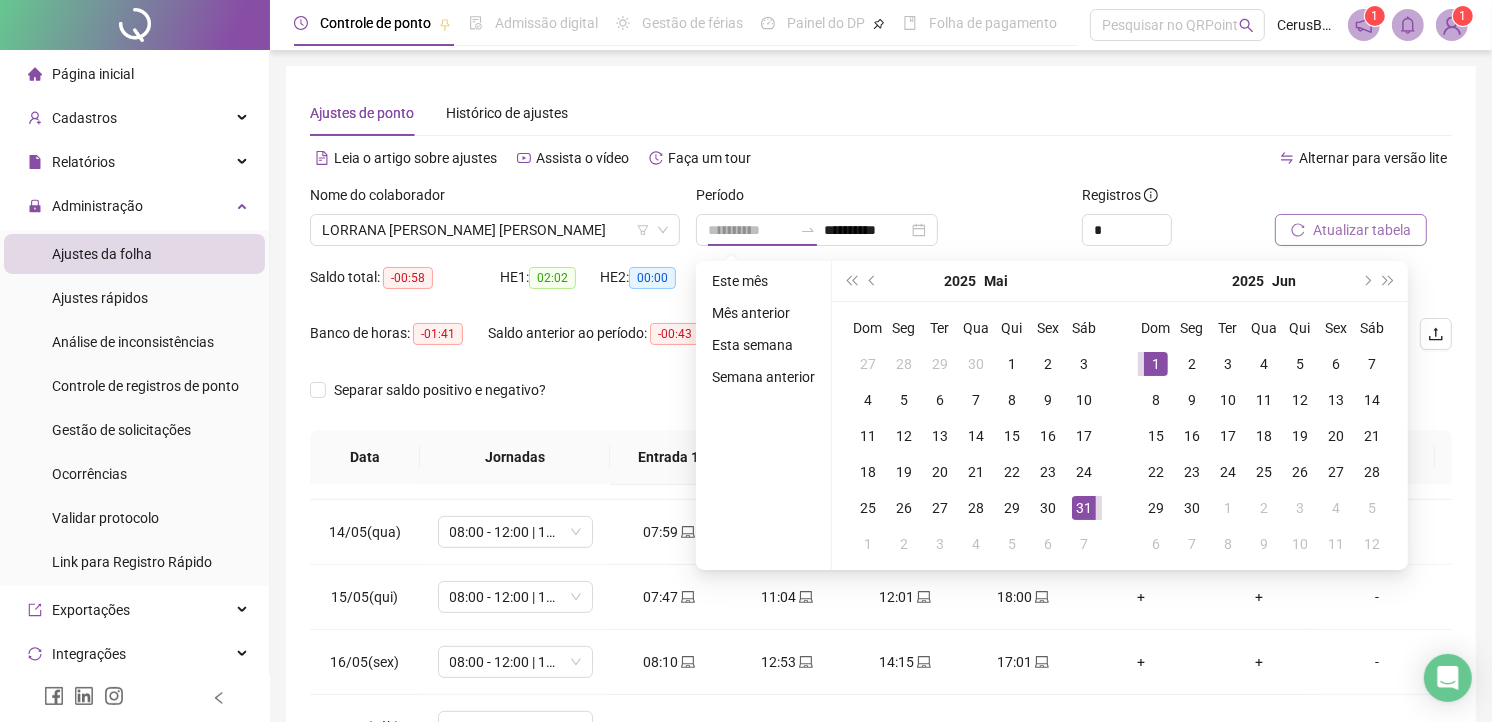 click on "1" at bounding box center (1156, 364) 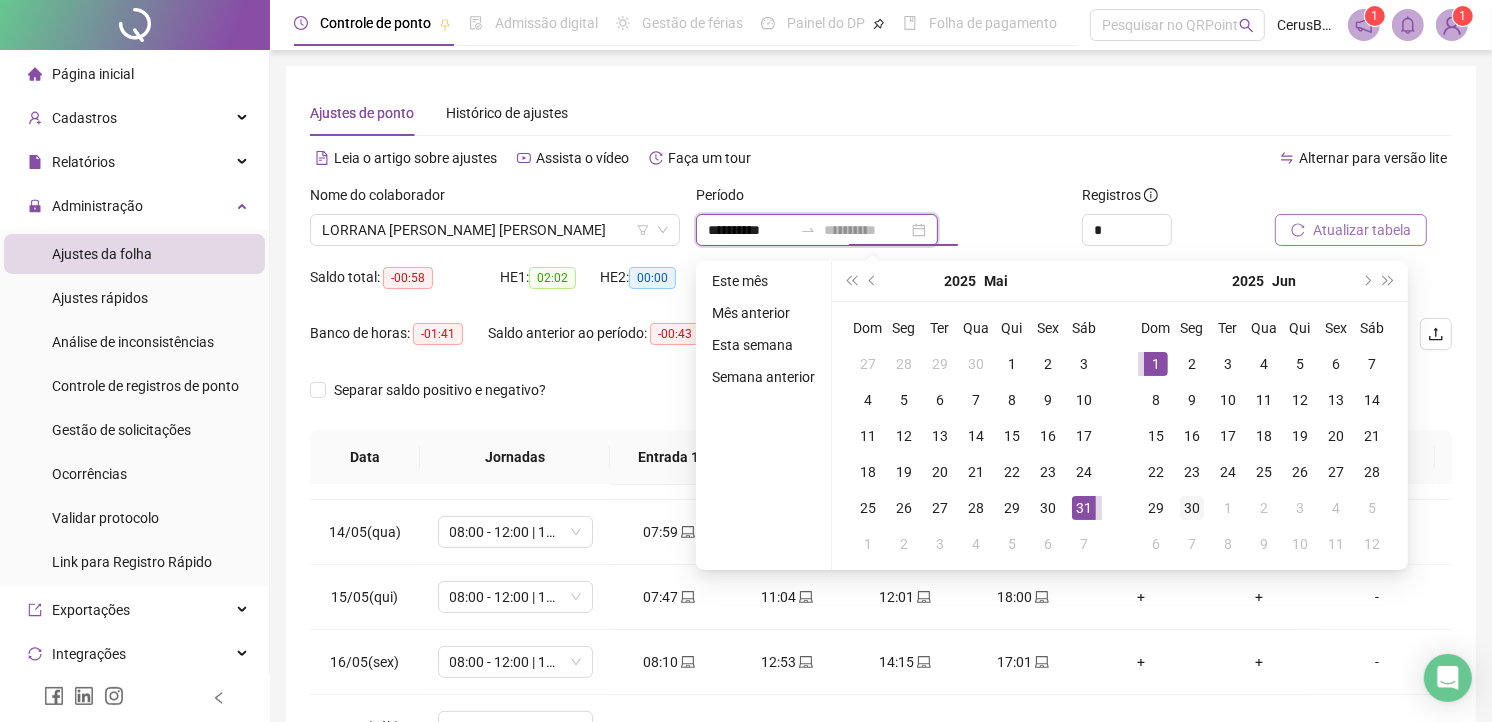 type on "**********" 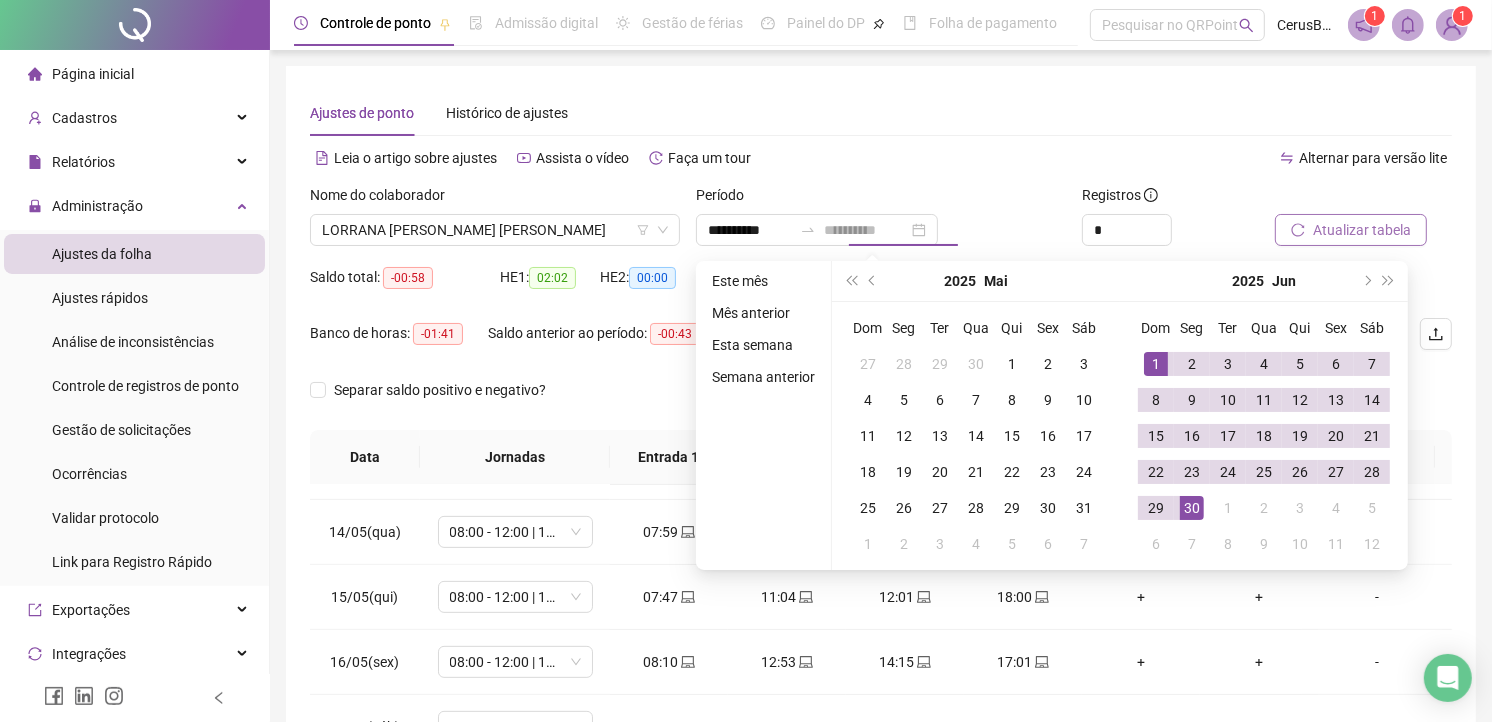 click on "30" at bounding box center (1192, 508) 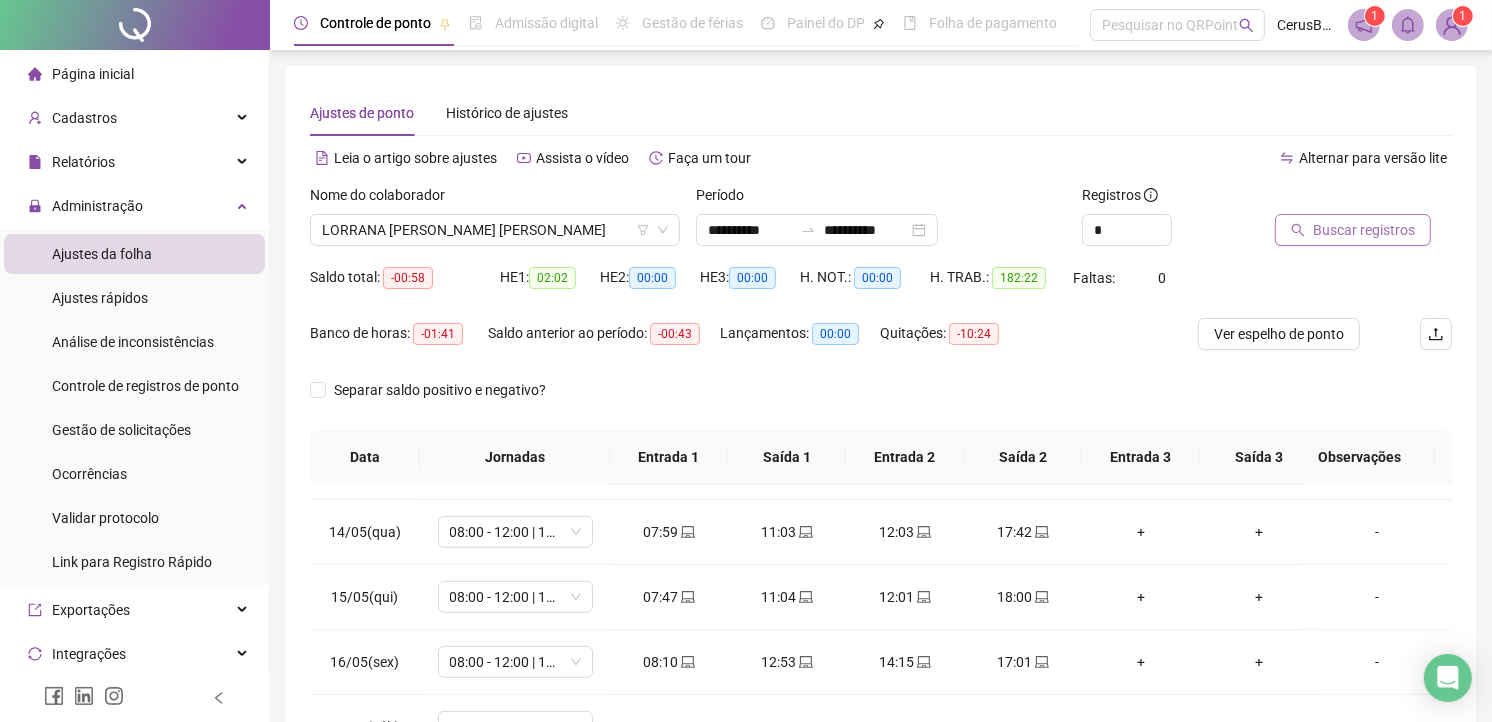 click on "Buscar registros" at bounding box center (1364, 230) 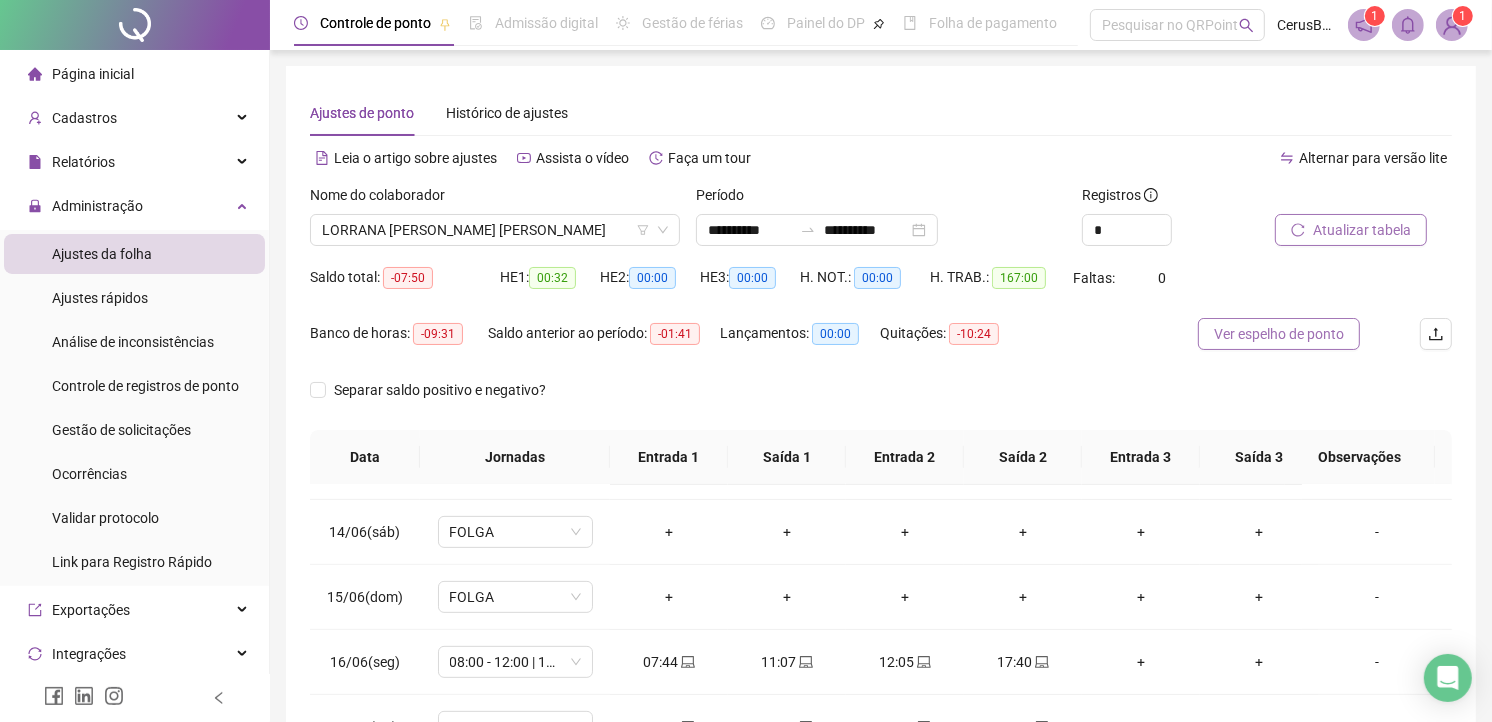 click on "Ver espelho de ponto" at bounding box center (1279, 334) 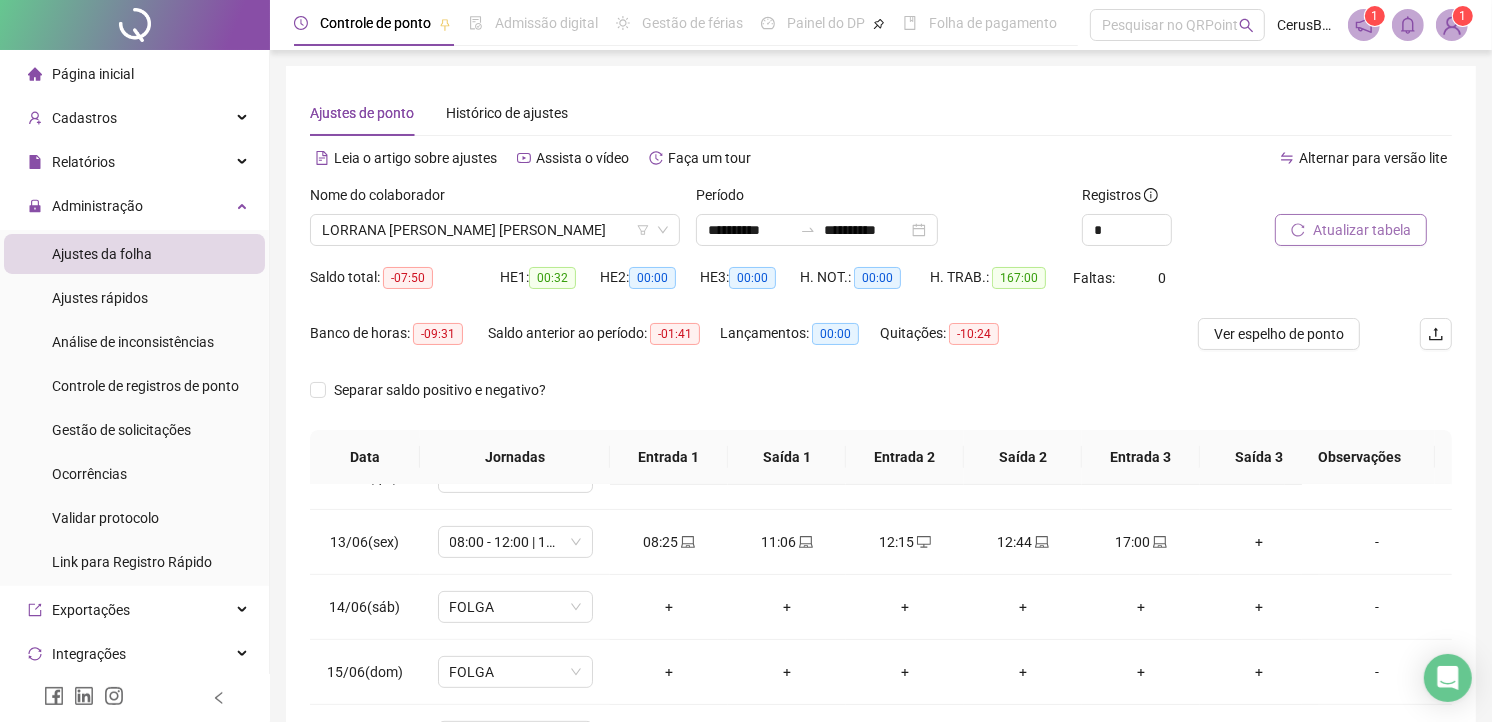 scroll, scrollTop: 718, scrollLeft: 0, axis: vertical 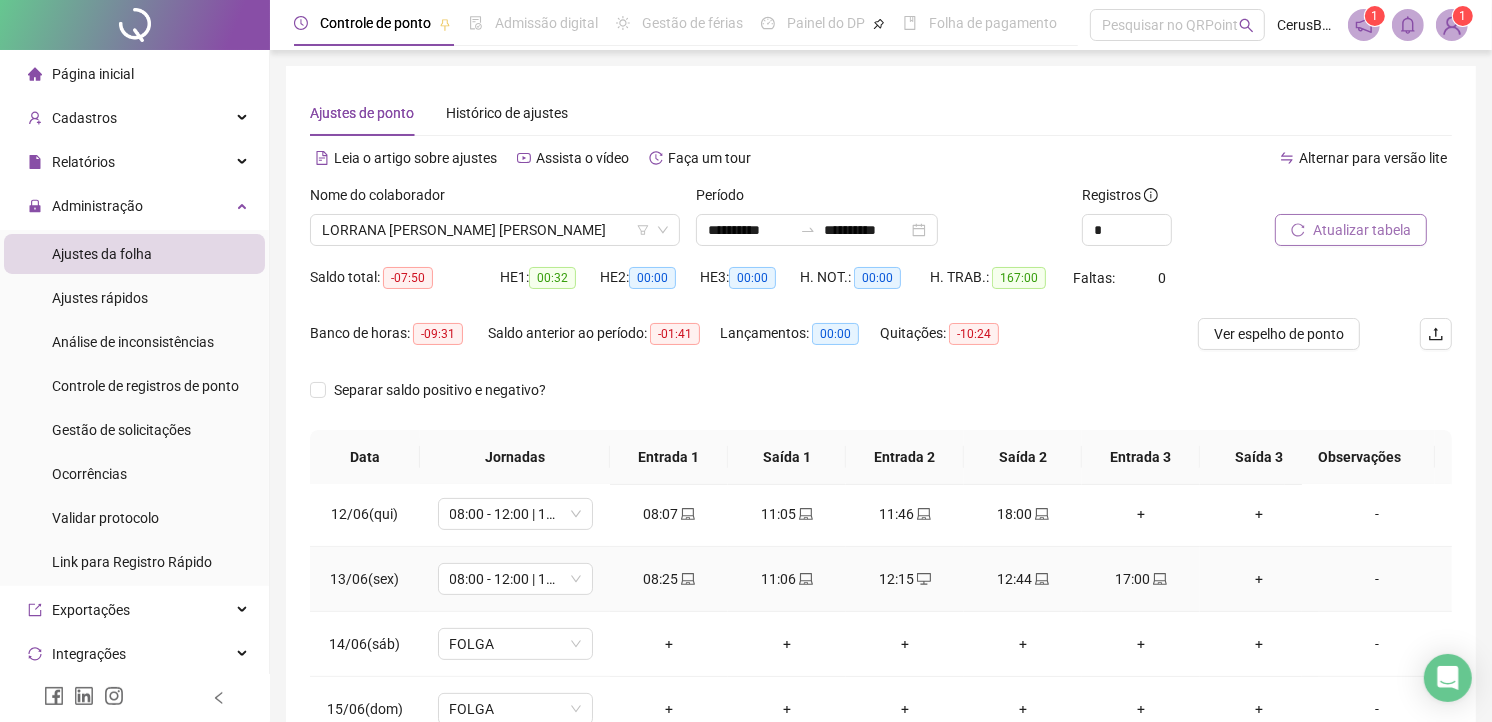 click on "11:06" at bounding box center (787, 579) 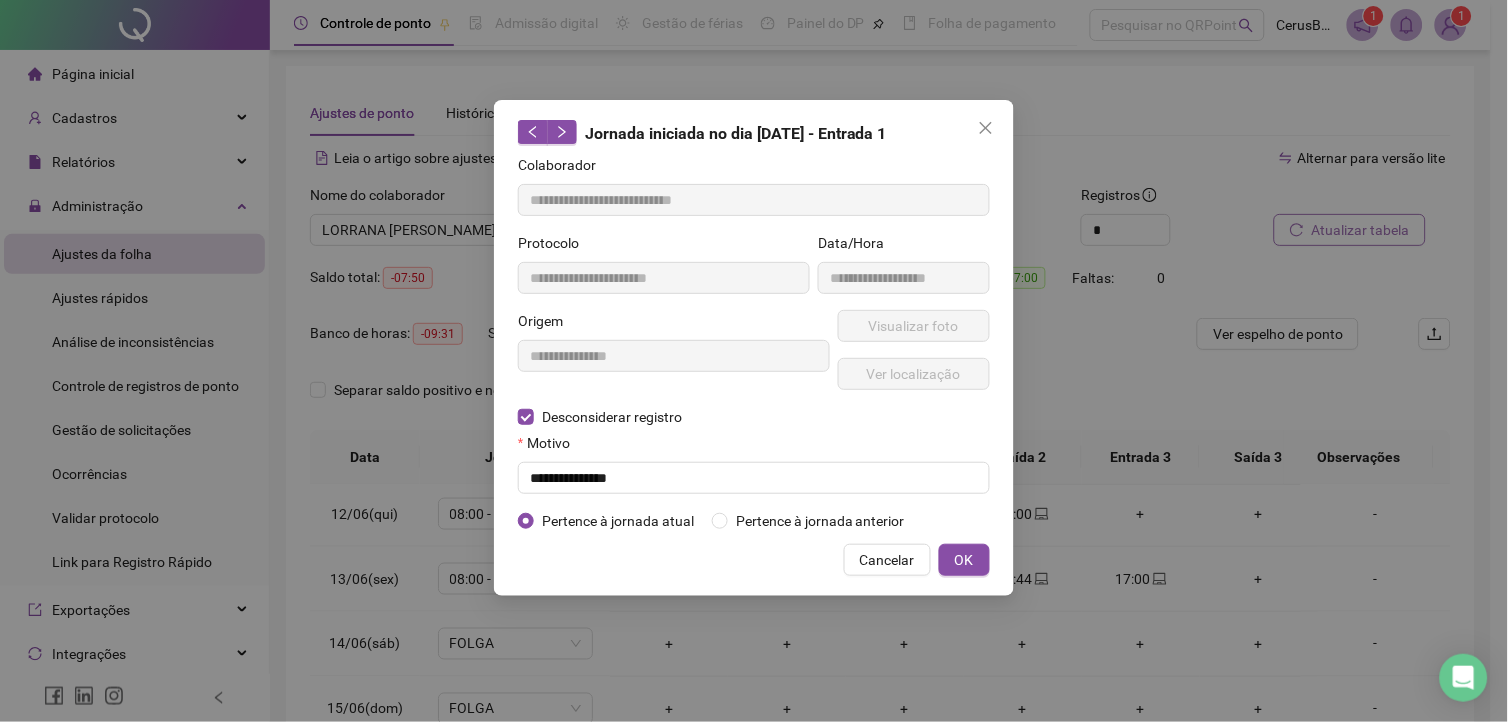 type on "**********" 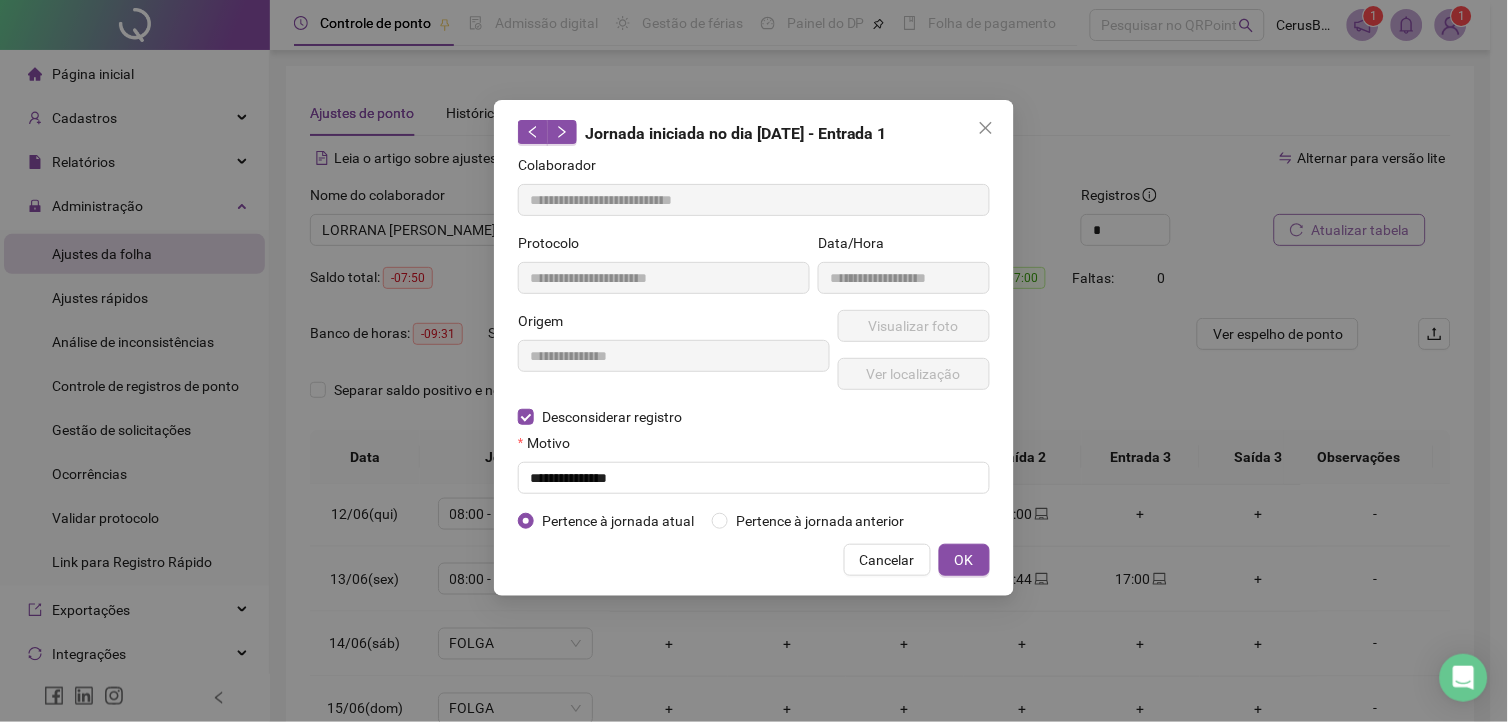 type on "**********" 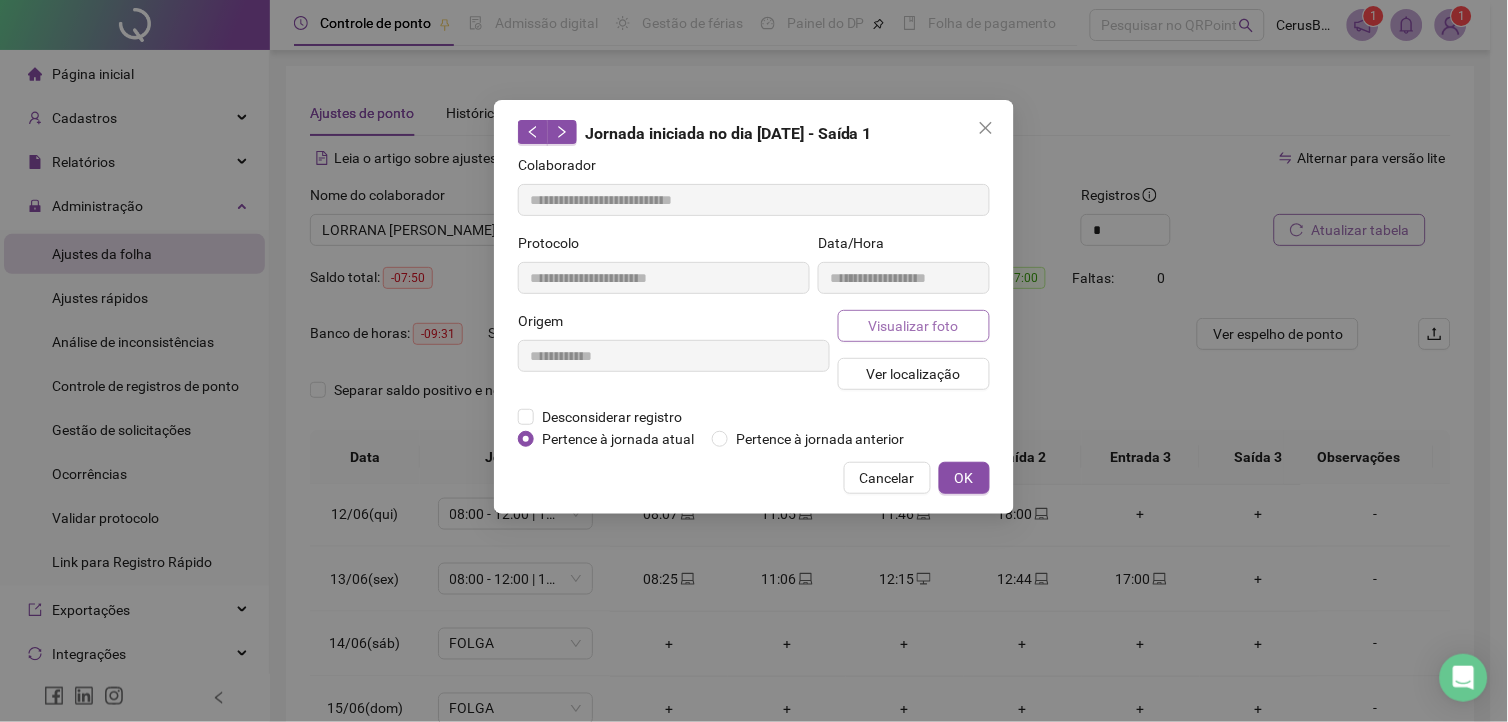 click on "Visualizar foto" at bounding box center (914, 326) 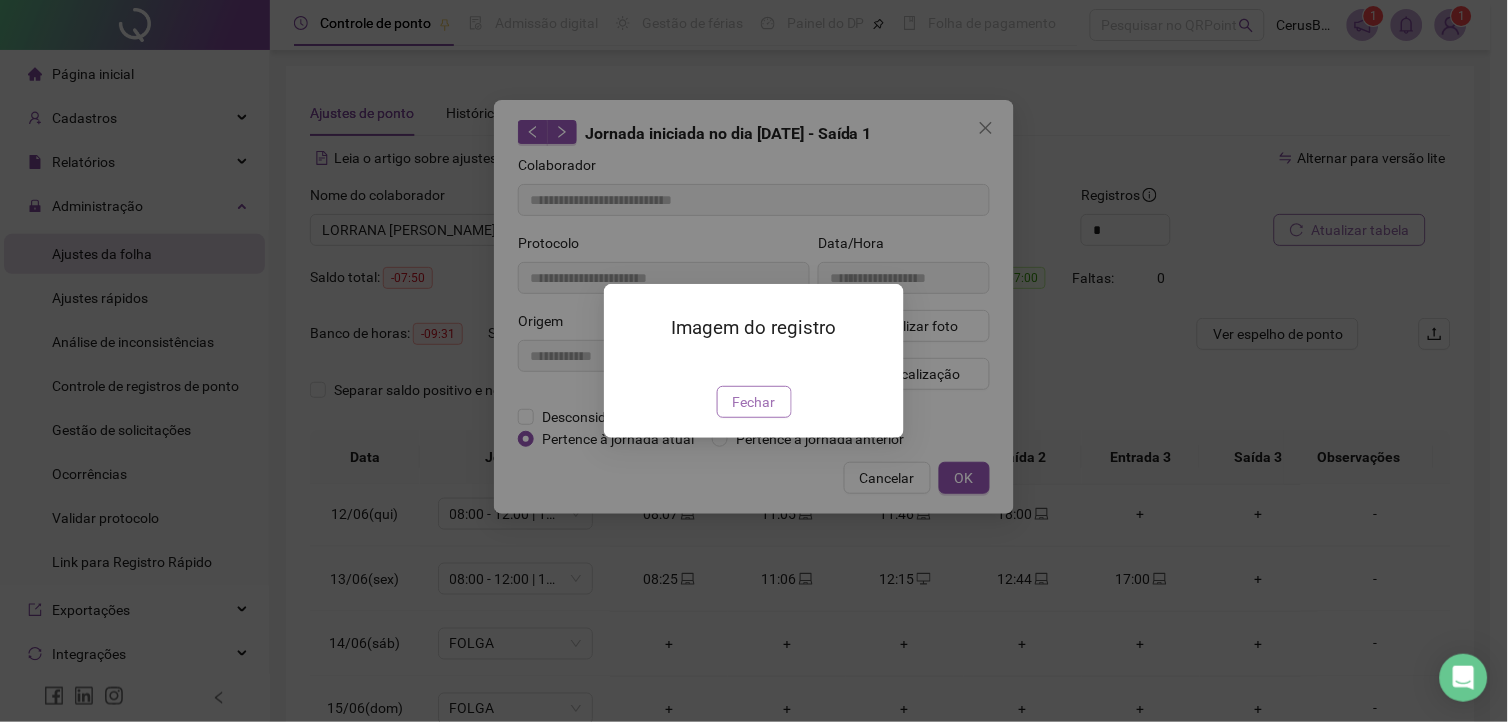 click on "Fechar" at bounding box center [754, 402] 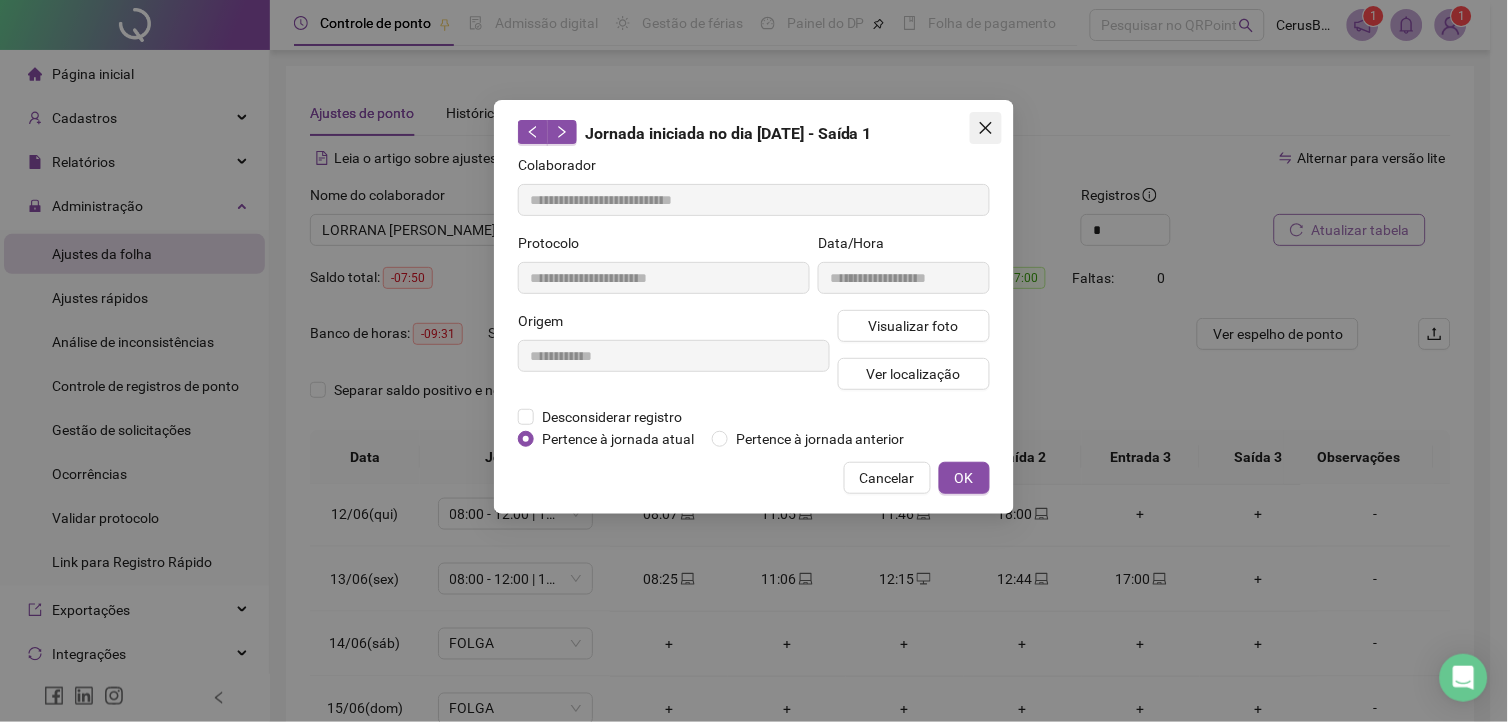 click 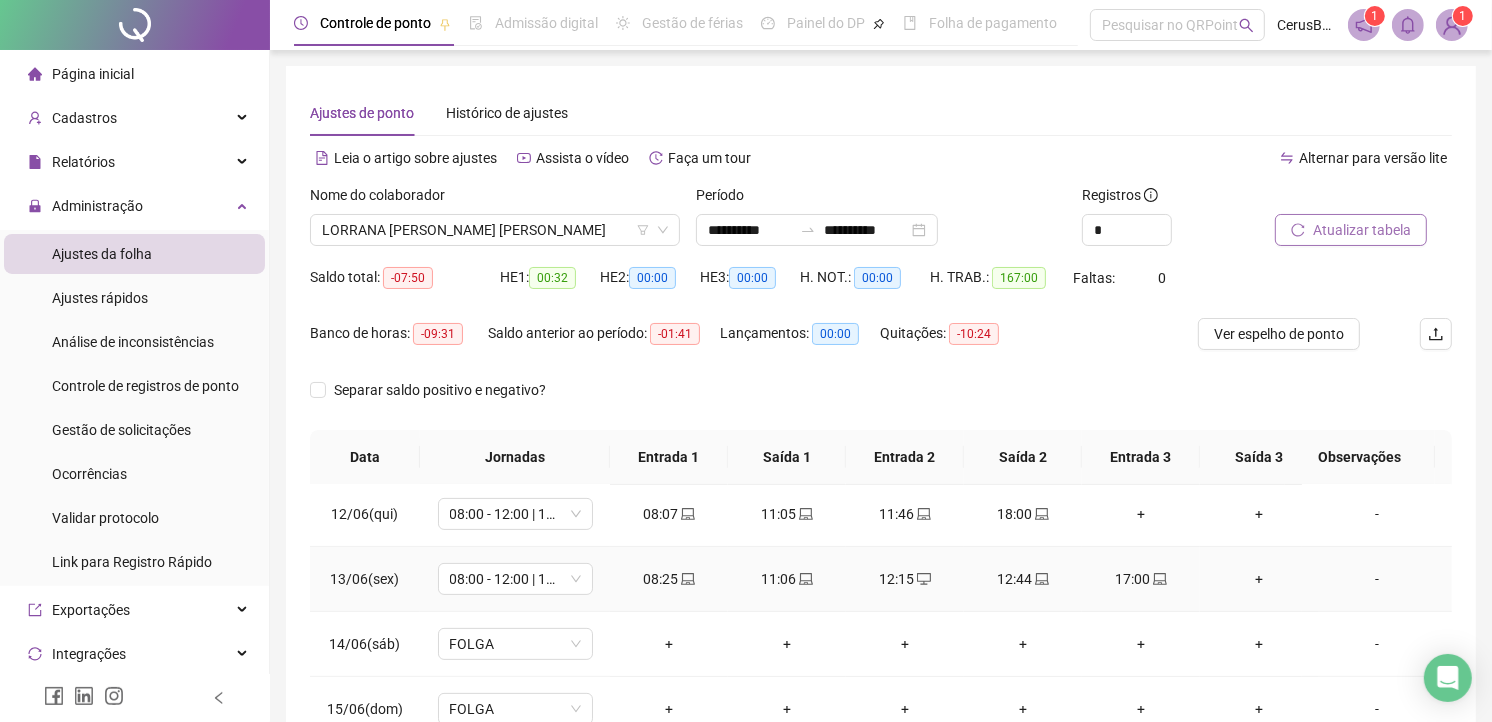 click on "11:06" at bounding box center (787, 579) 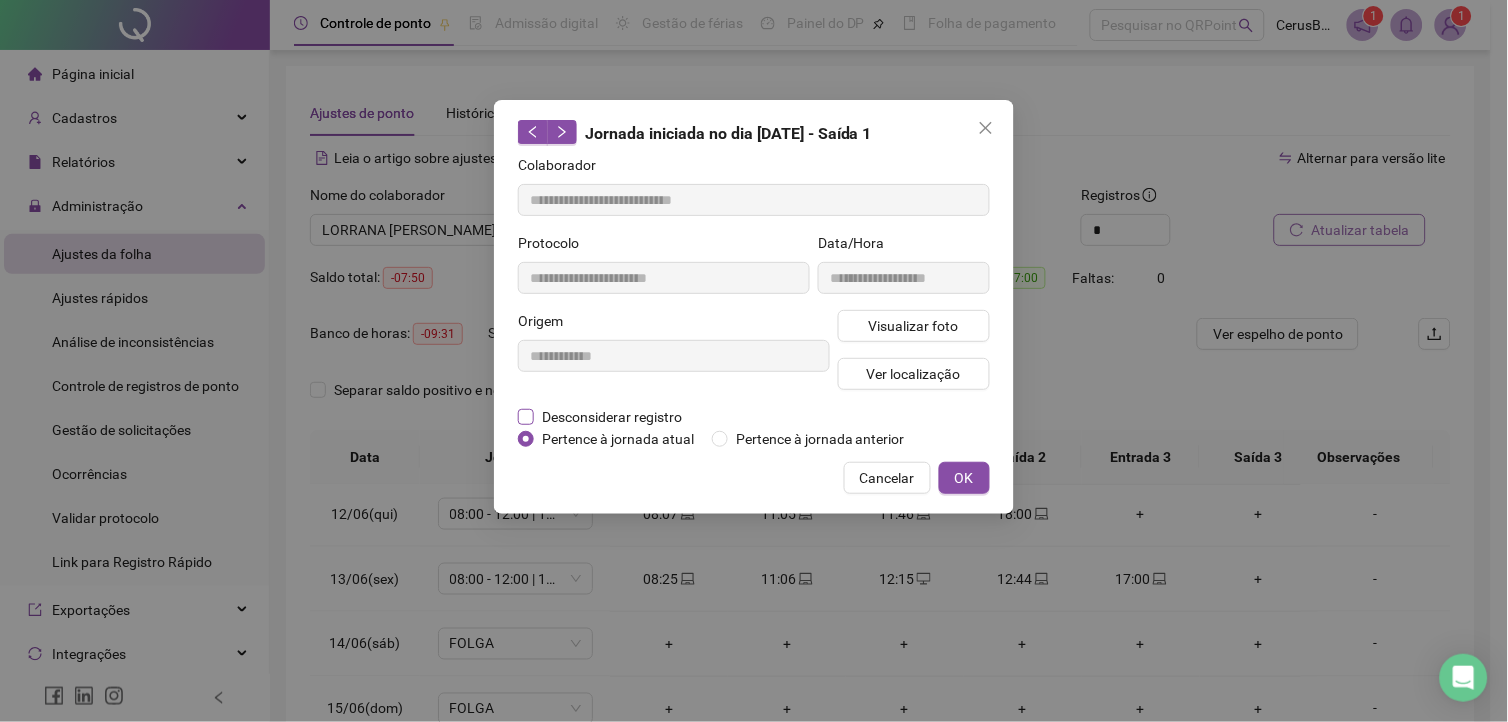 click on "Desconsiderar registro" at bounding box center [612, 417] 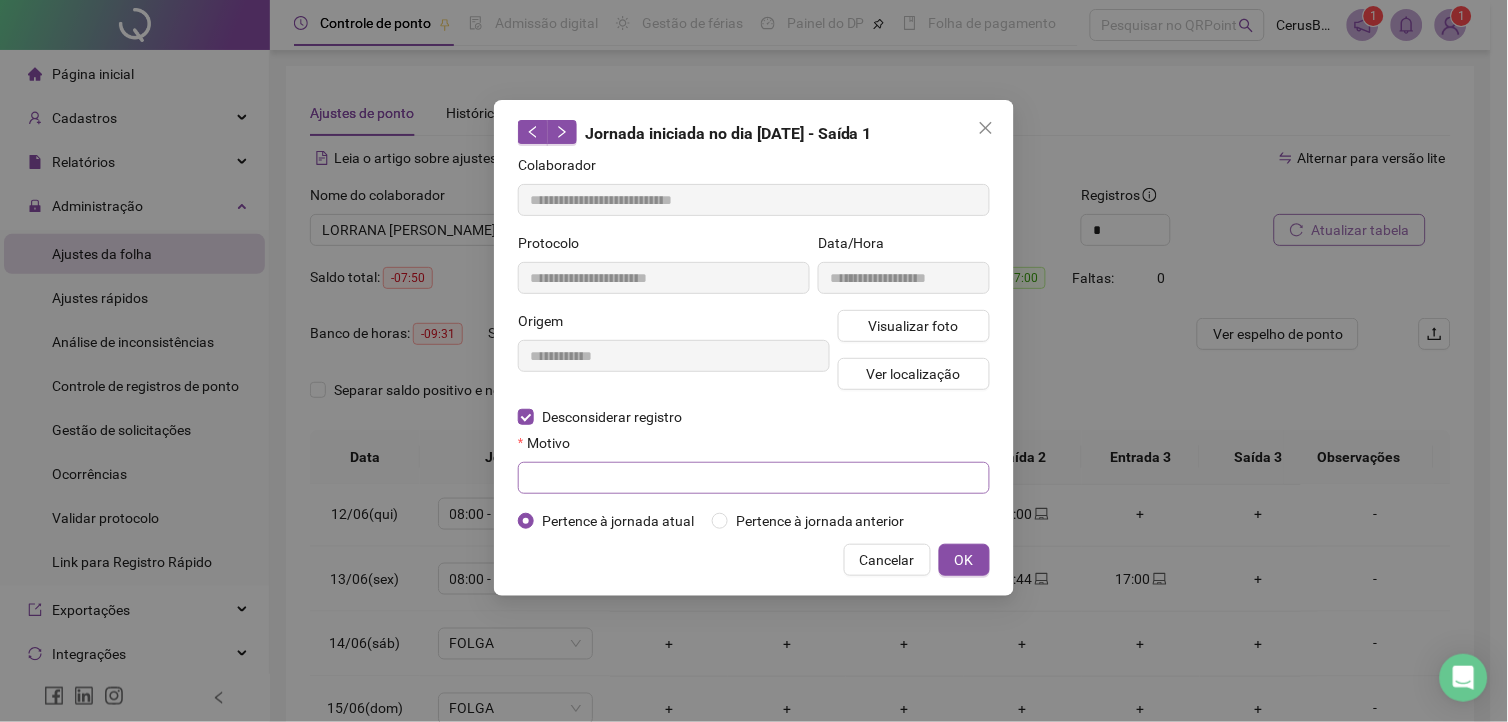 drag, startPoint x: 618, startPoint y: 506, endPoint x: 620, endPoint y: 494, distance: 12.165525 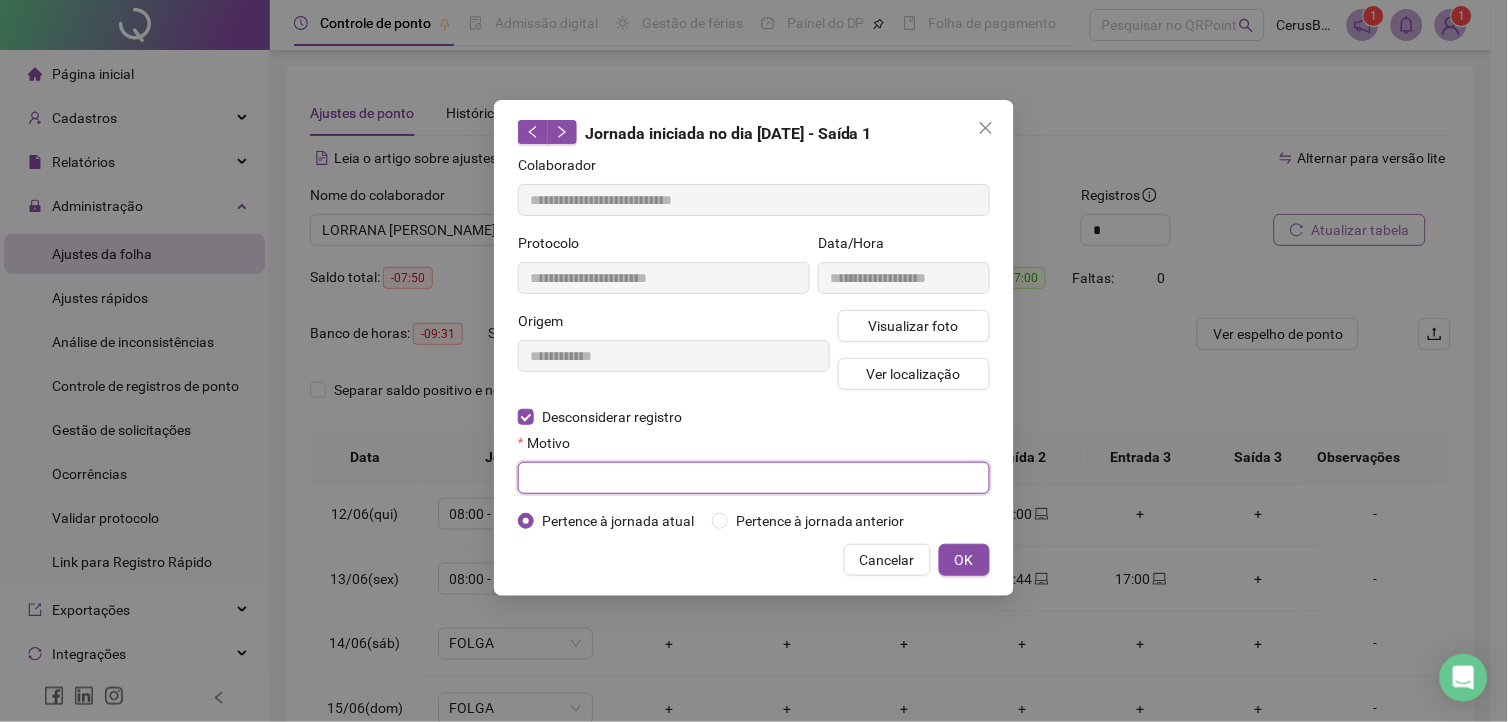 click at bounding box center (754, 478) 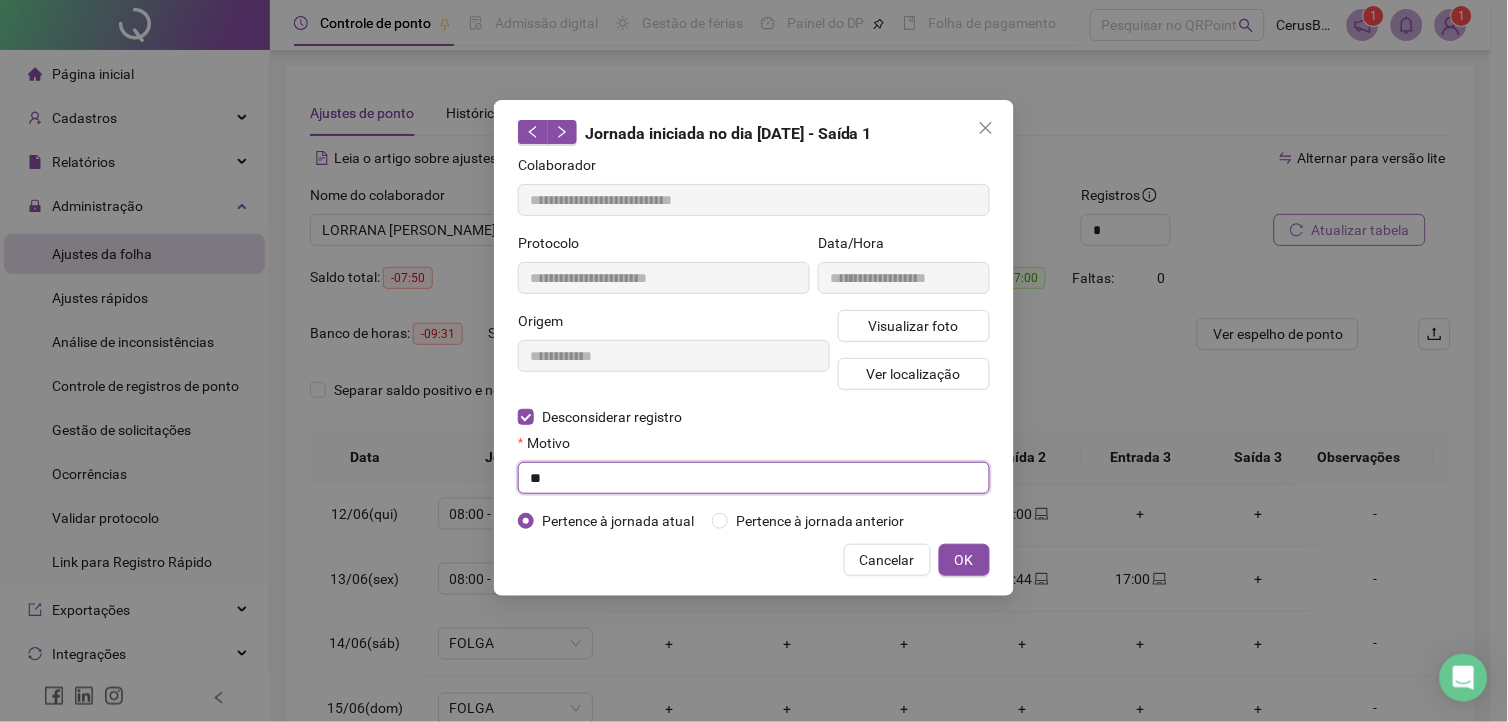 type on "*" 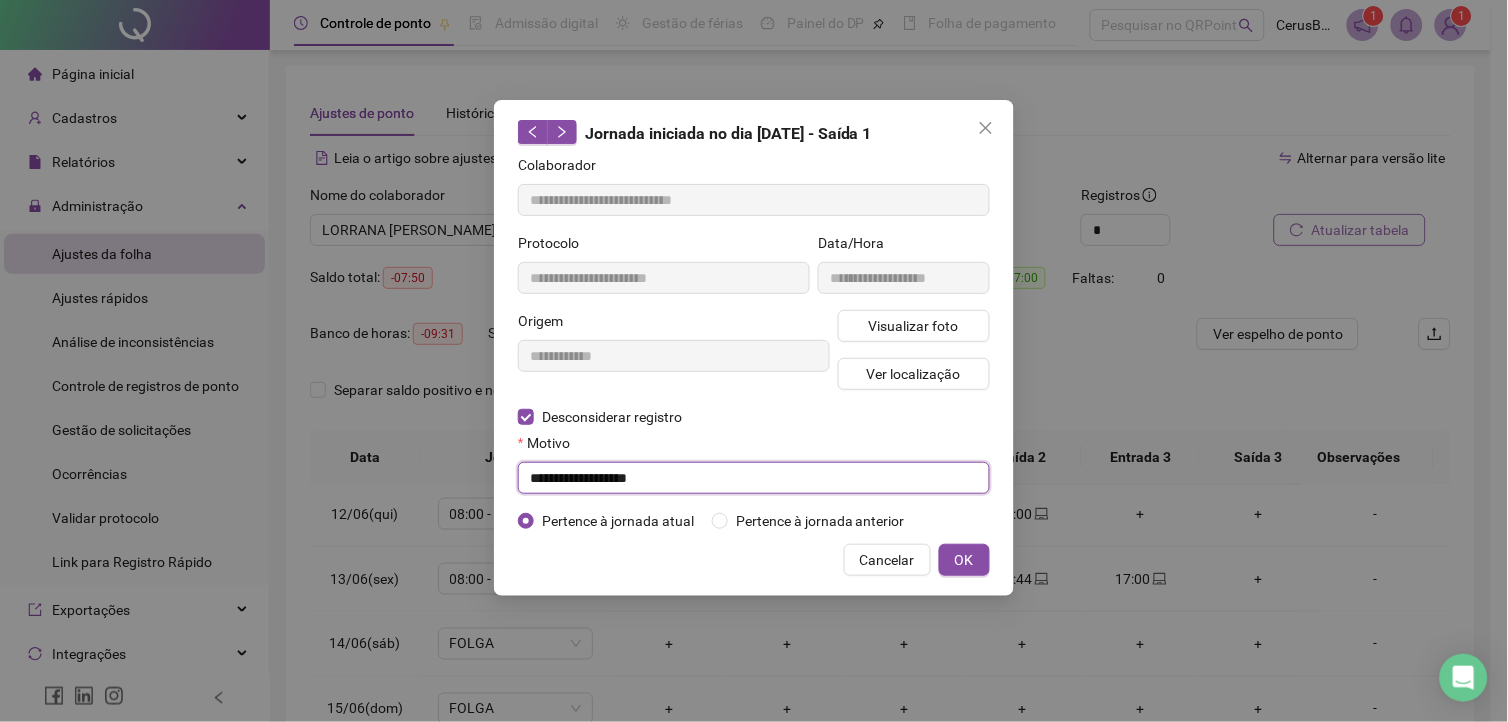 type on "**********" 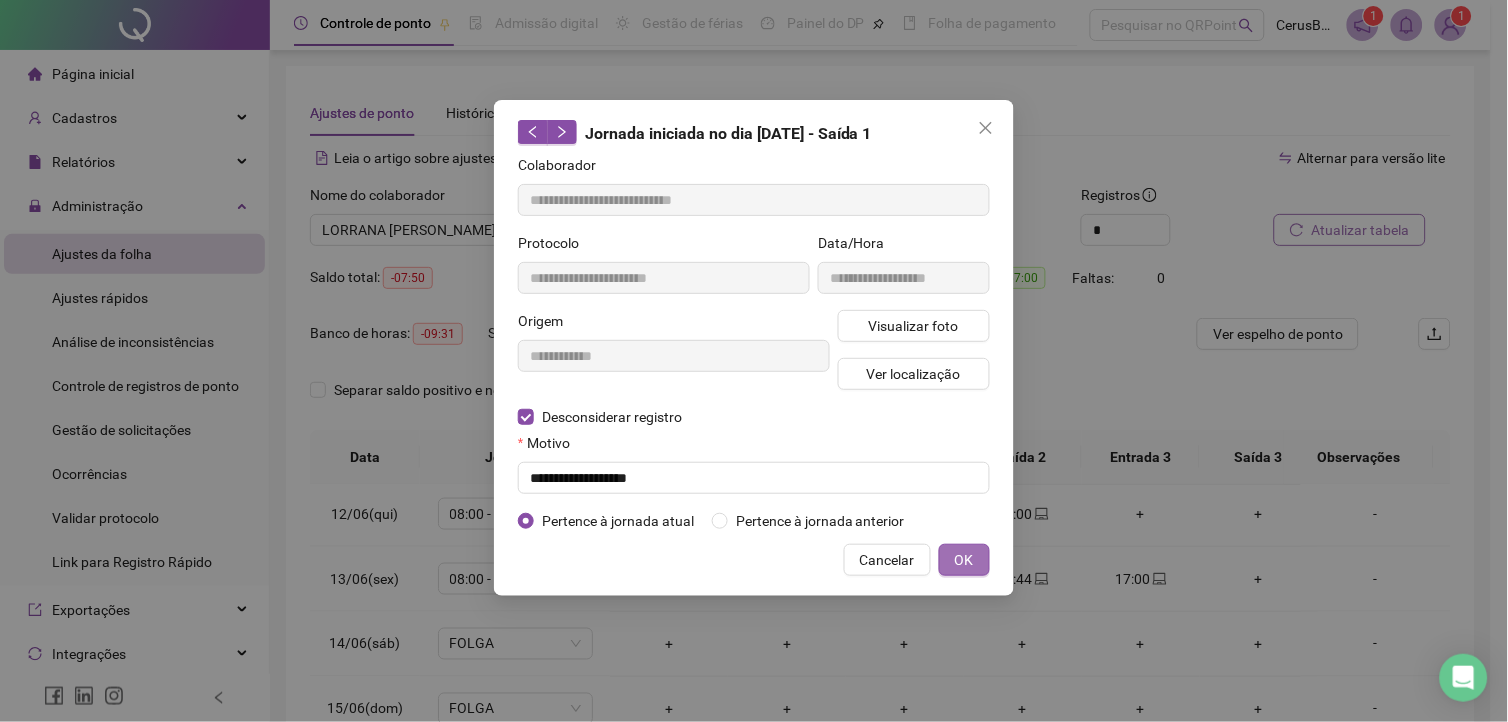 click on "OK" at bounding box center [964, 560] 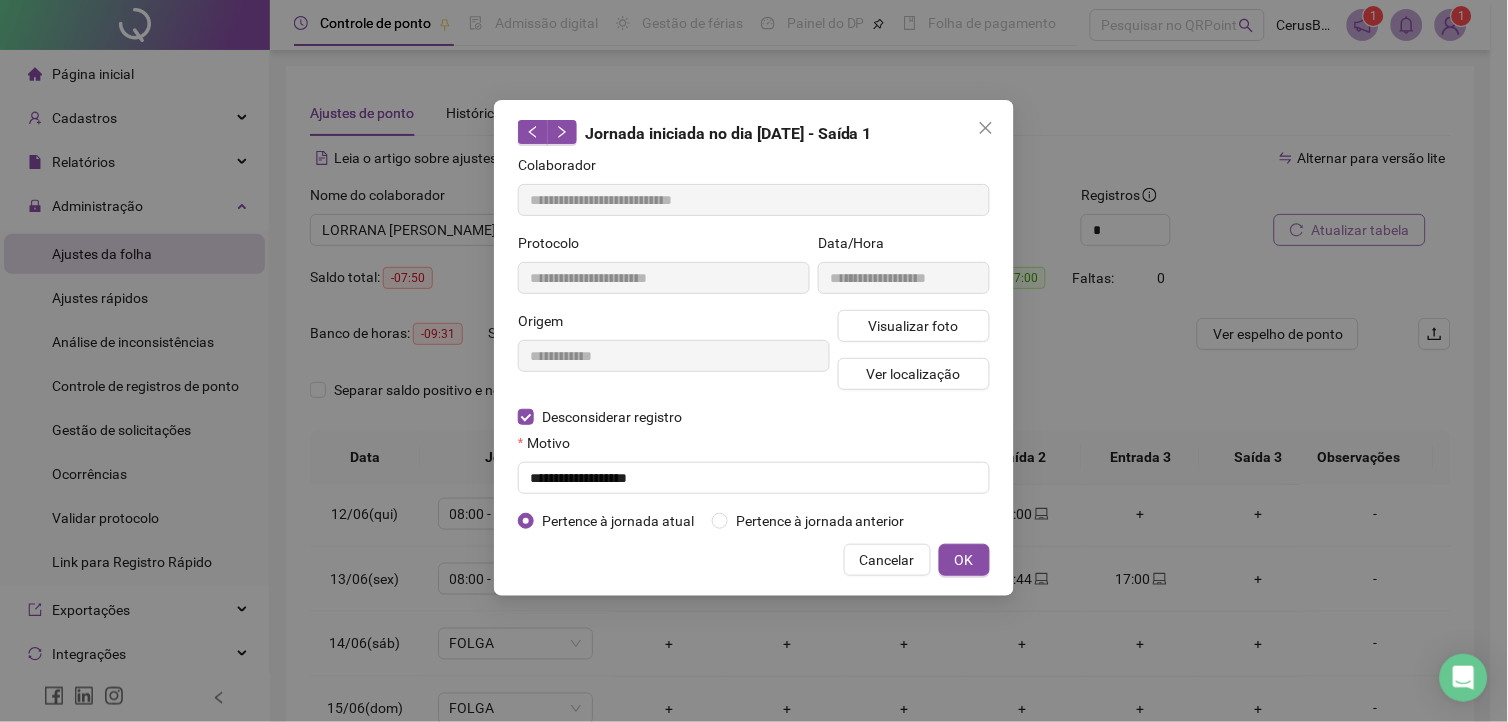 click on "**********" at bounding box center (754, 361) 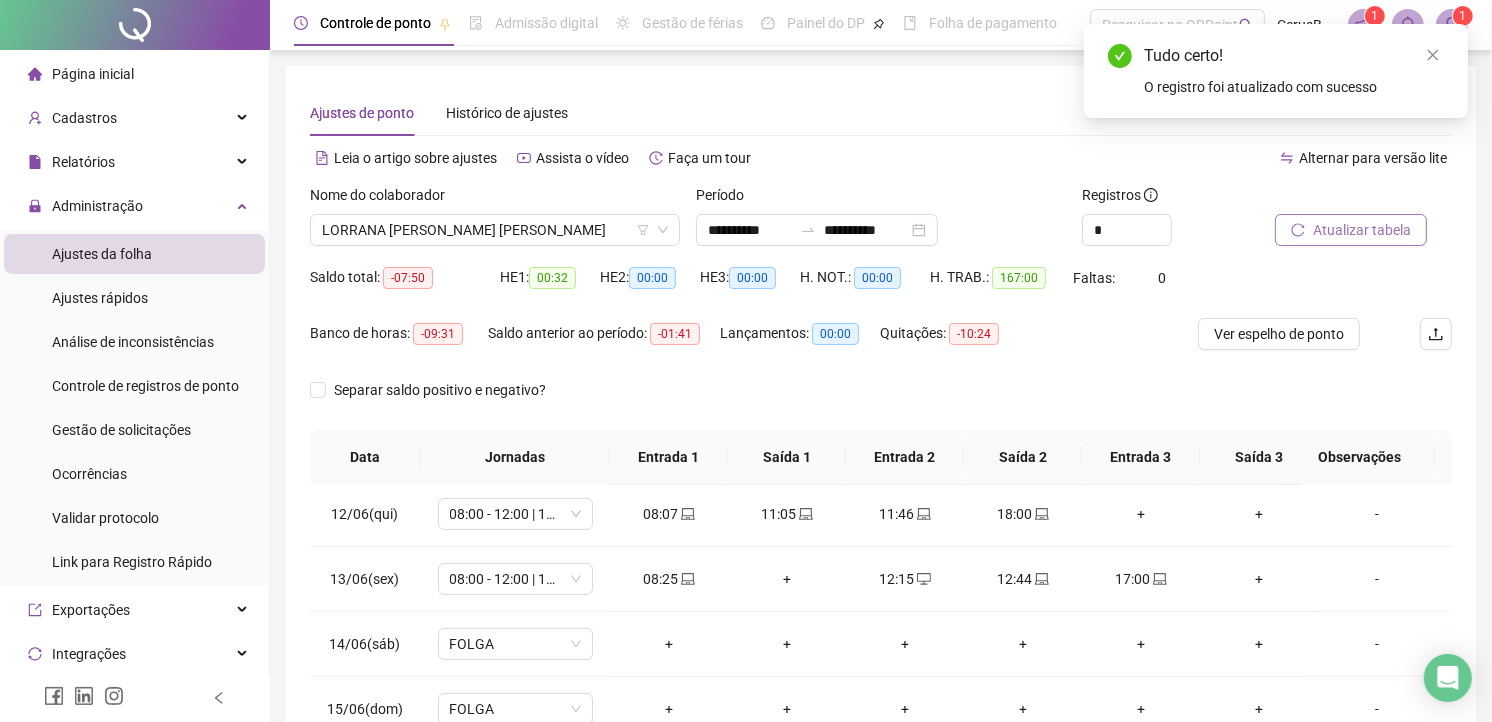 click on "Atualizar tabela" at bounding box center (1362, 230) 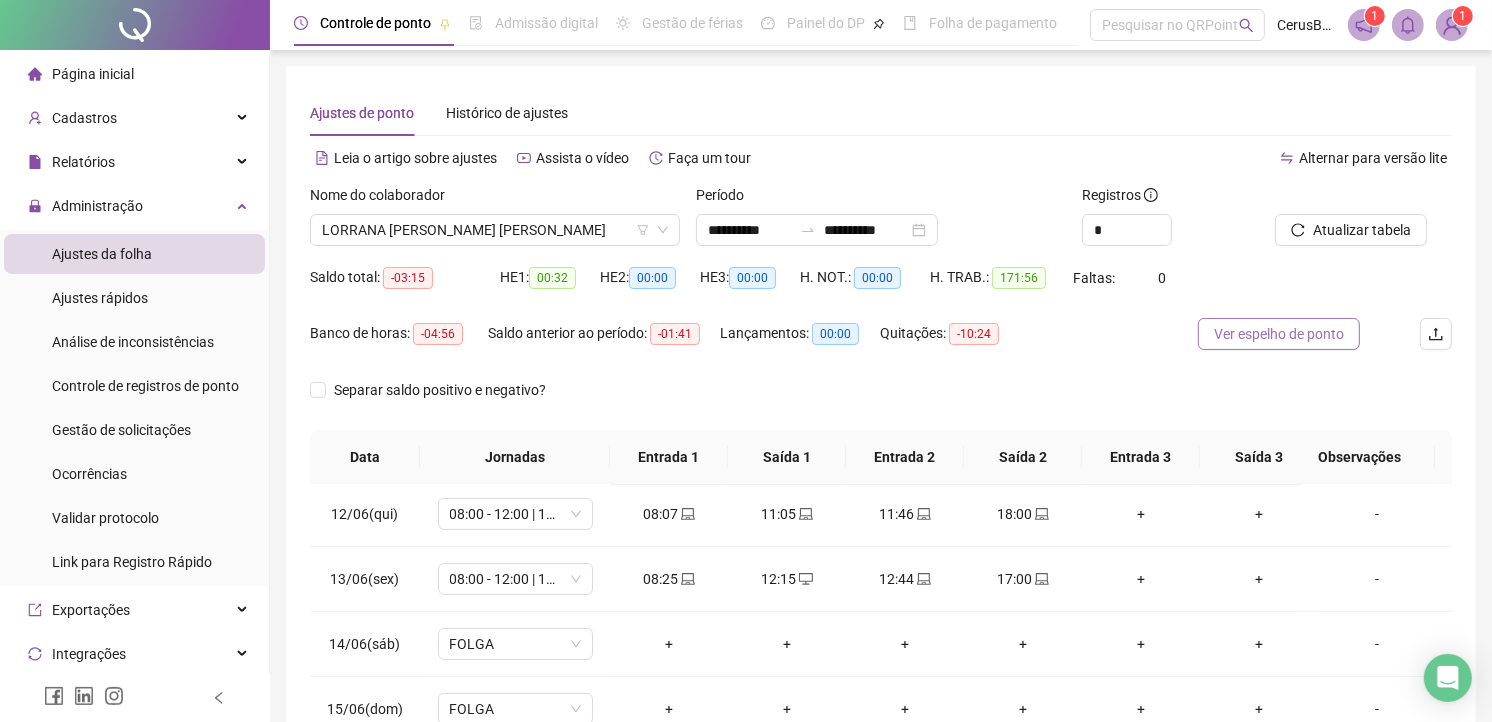 click on "Ver espelho de ponto" at bounding box center (1279, 334) 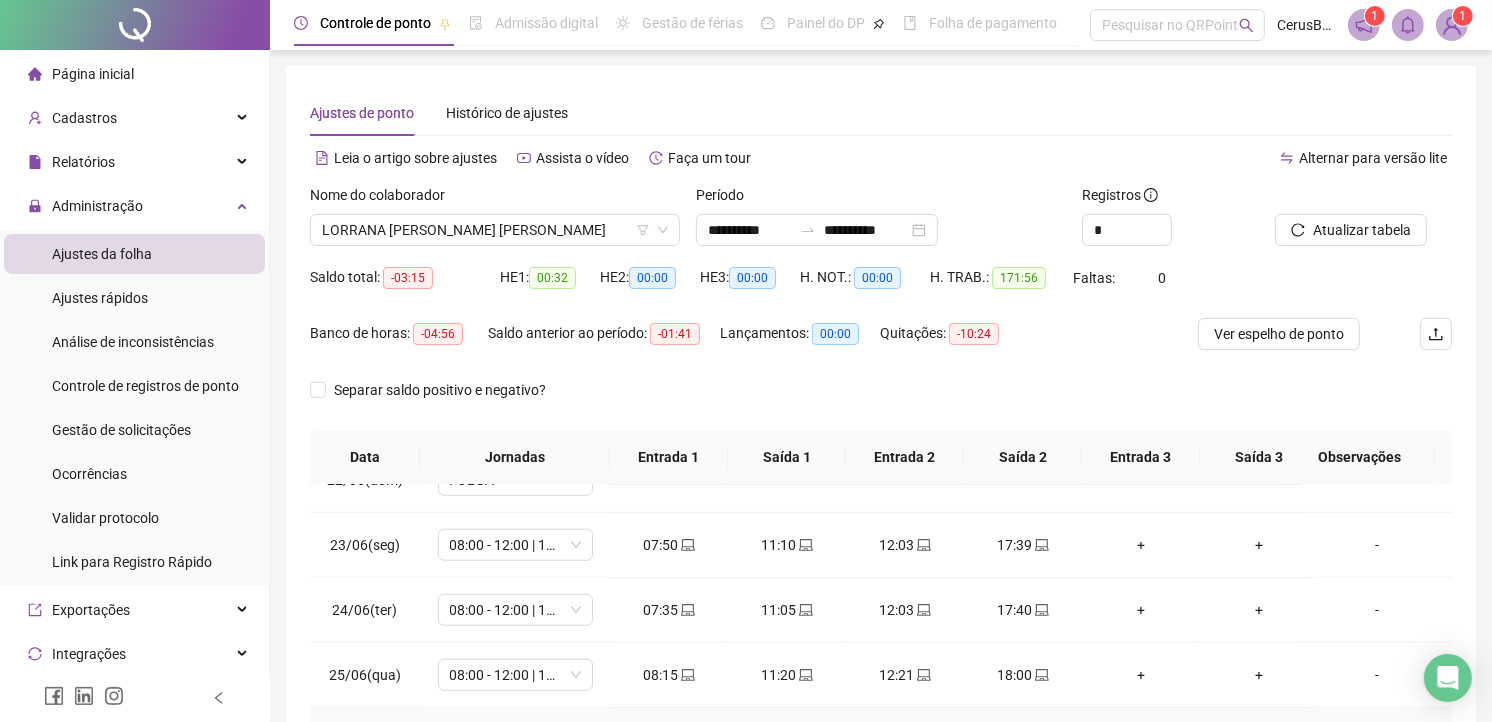 scroll, scrollTop: 1542, scrollLeft: 0, axis: vertical 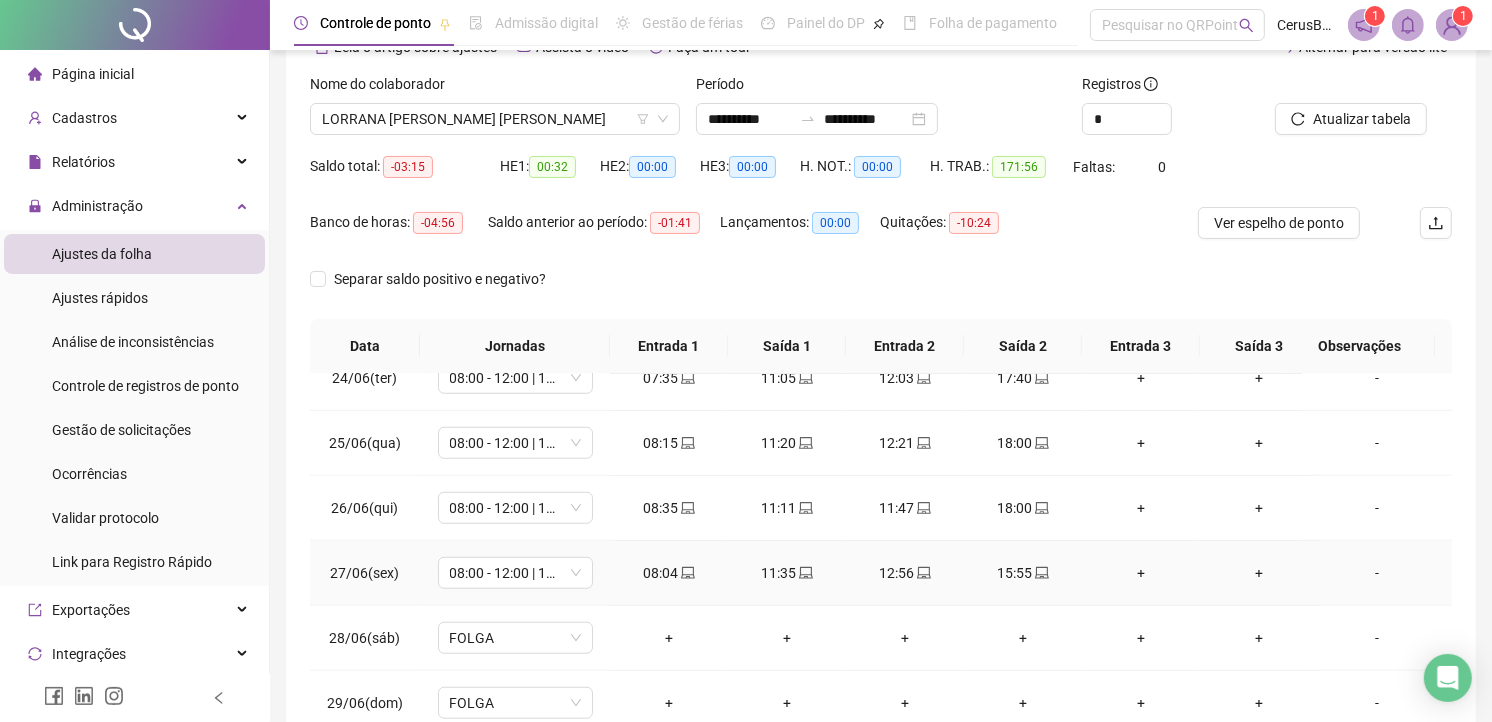 click on "-" at bounding box center (1377, 573) 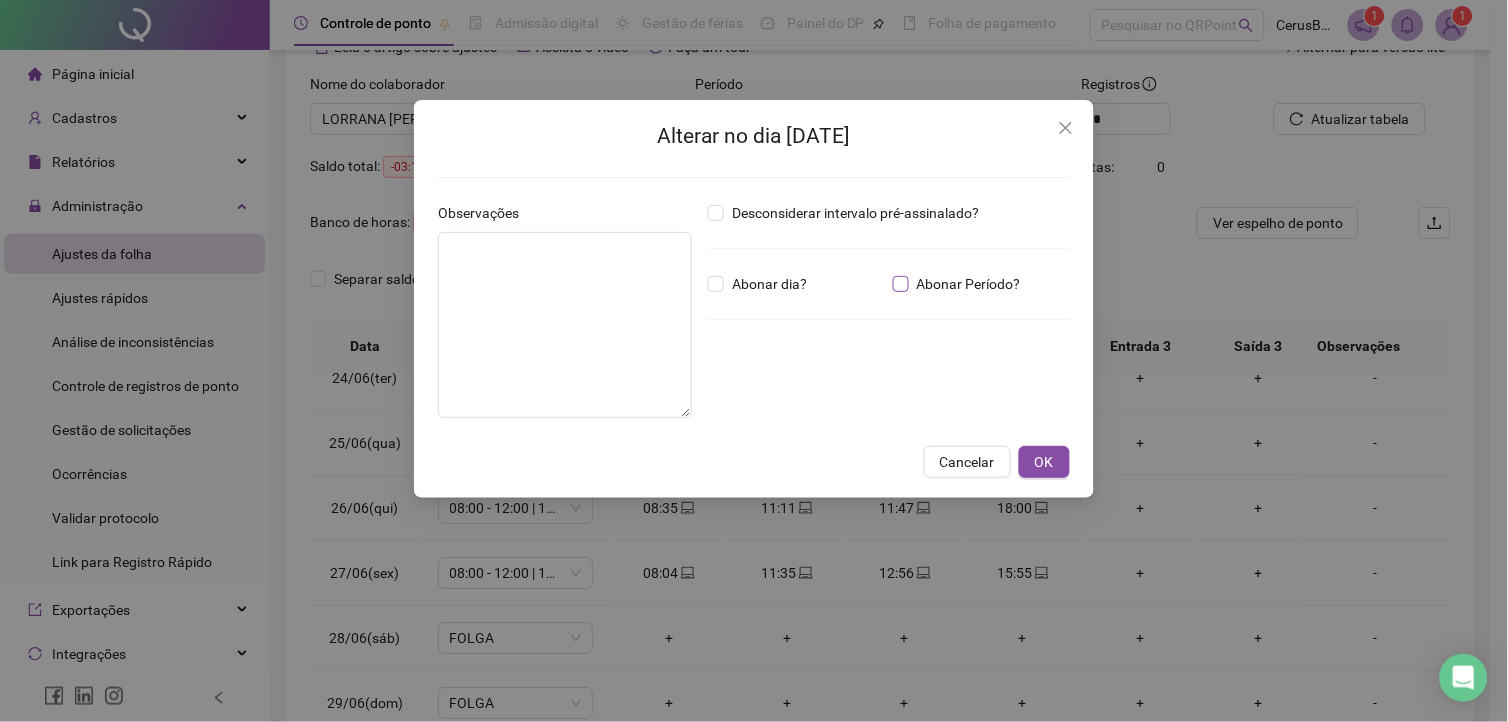 click on "Abonar Período?" at bounding box center (969, 284) 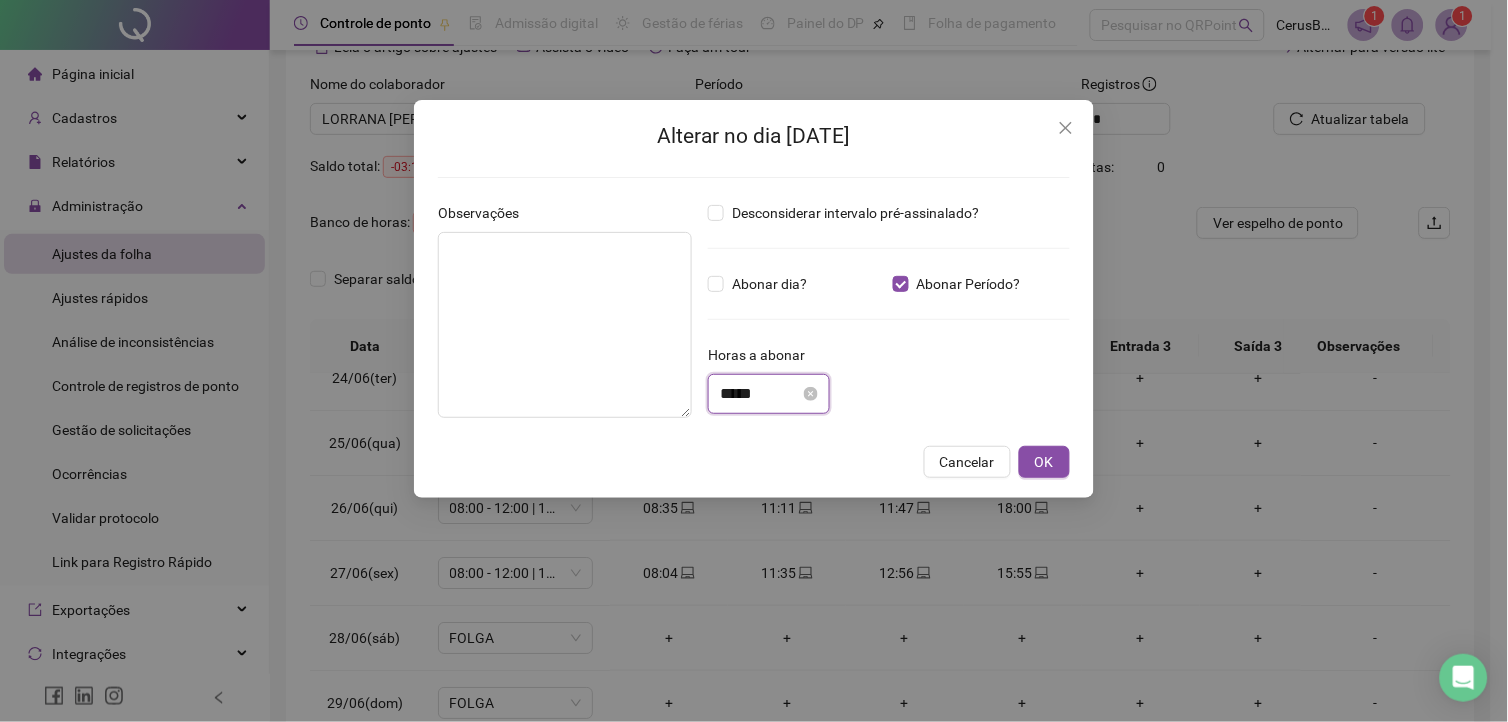 click on "*****" at bounding box center (760, 394) 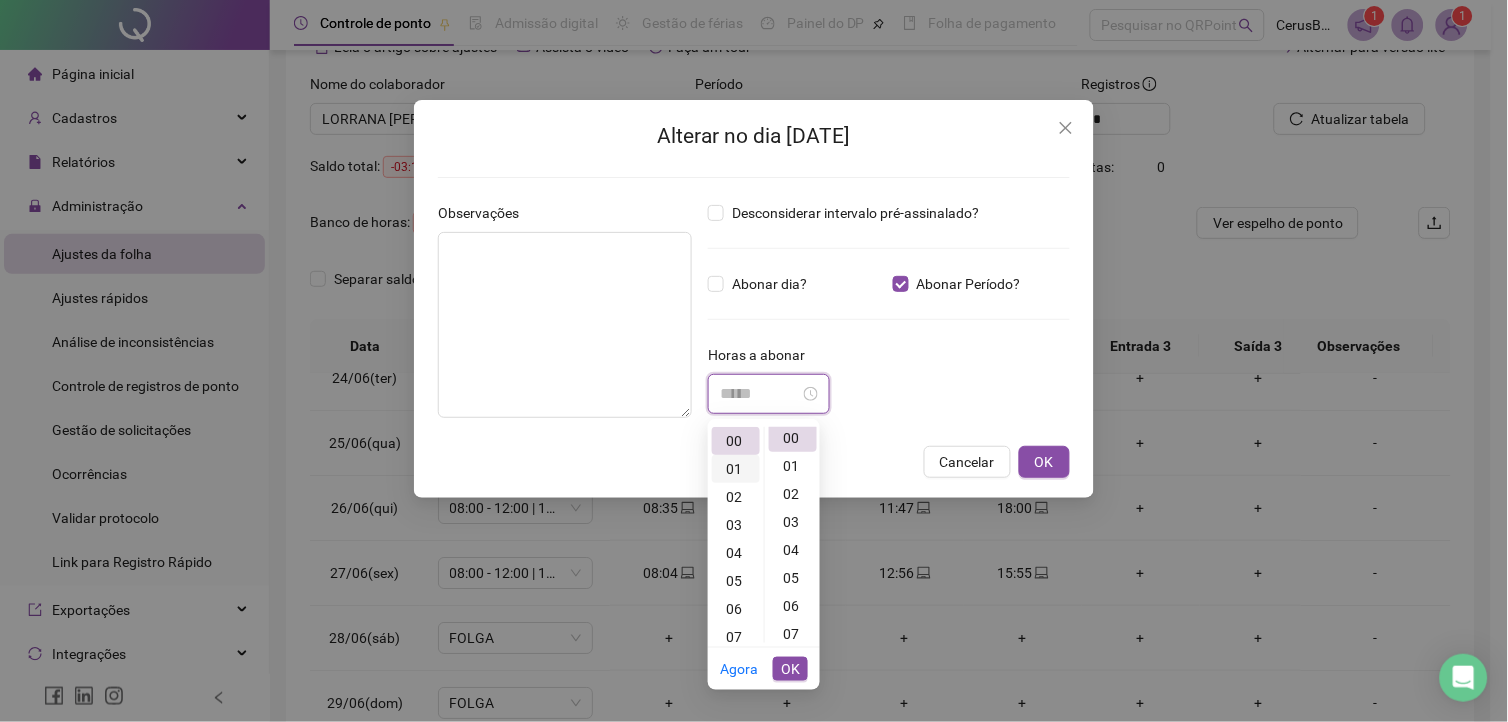 scroll, scrollTop: 0, scrollLeft: 0, axis: both 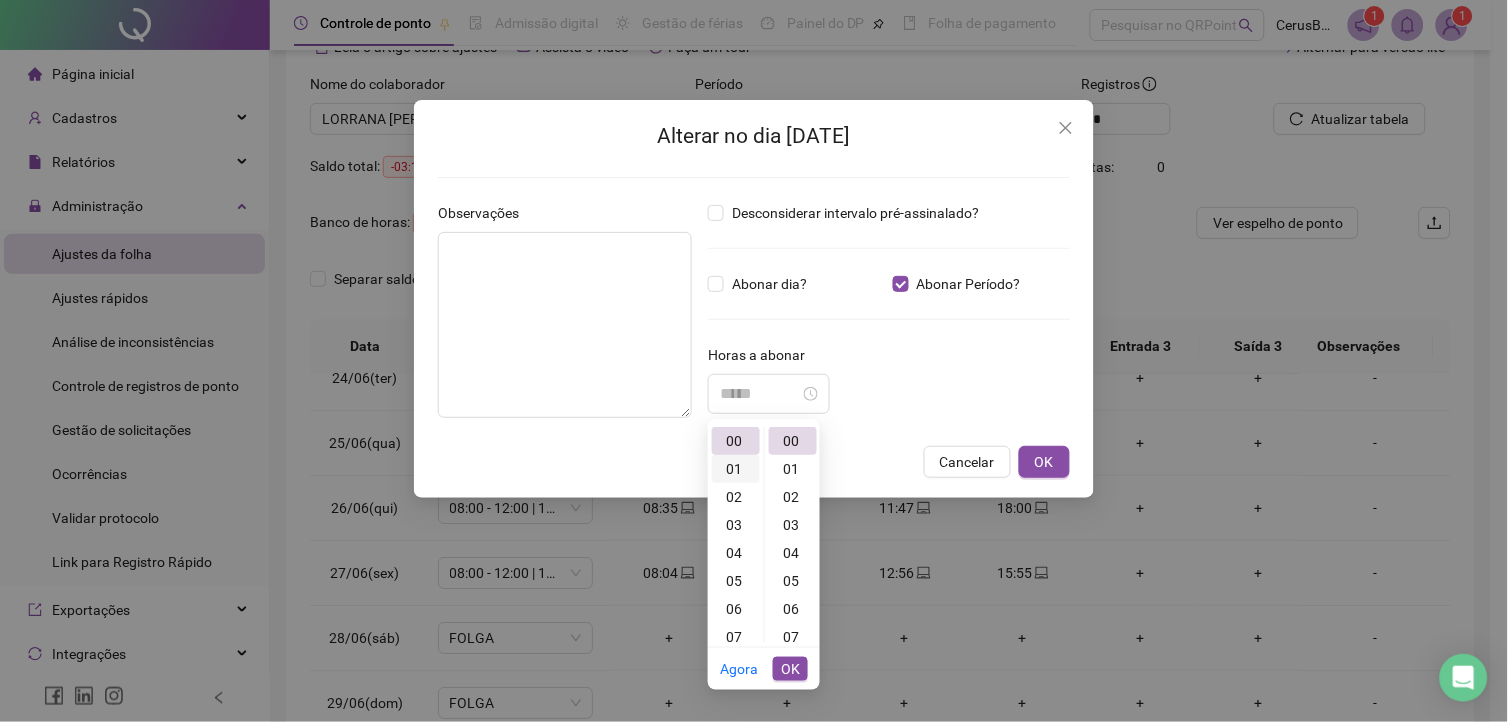 click on "01" at bounding box center [736, 469] 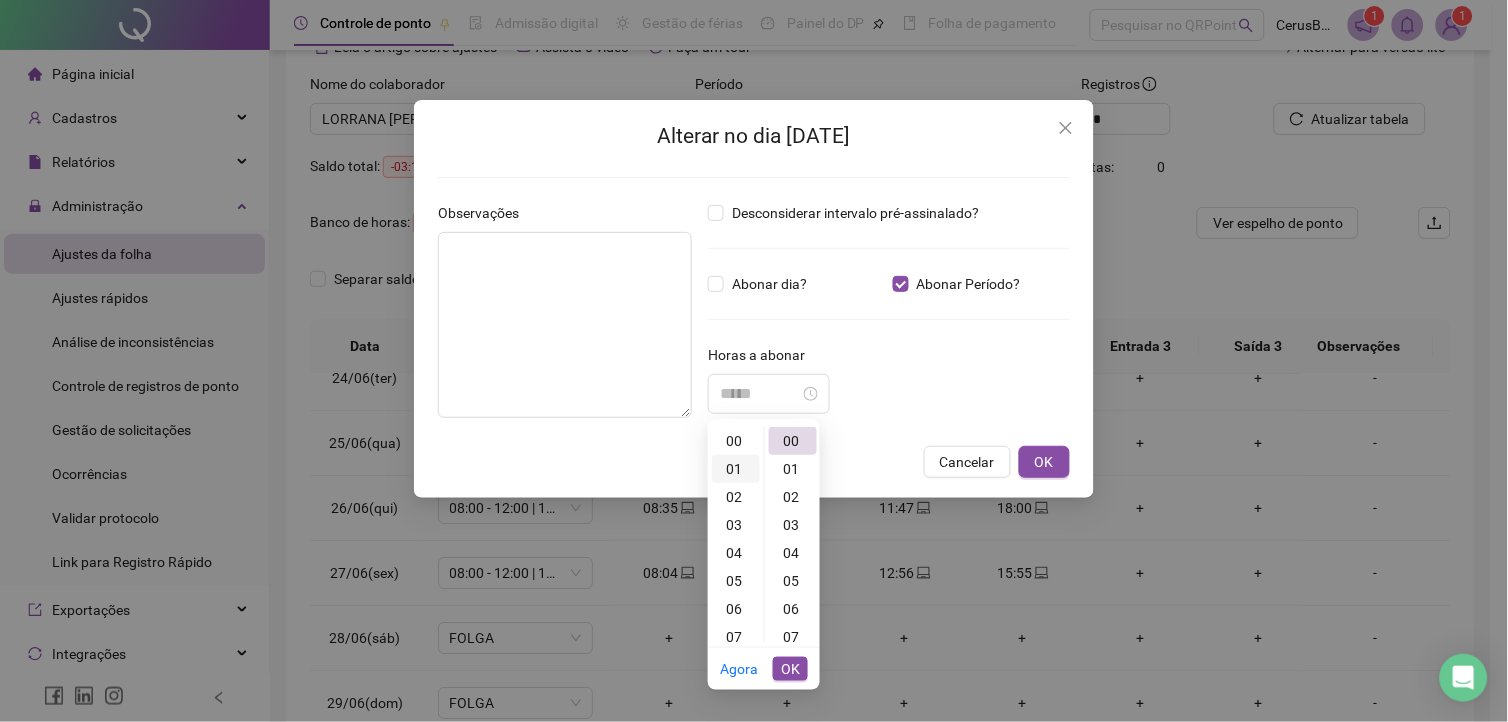 scroll, scrollTop: 27, scrollLeft: 0, axis: vertical 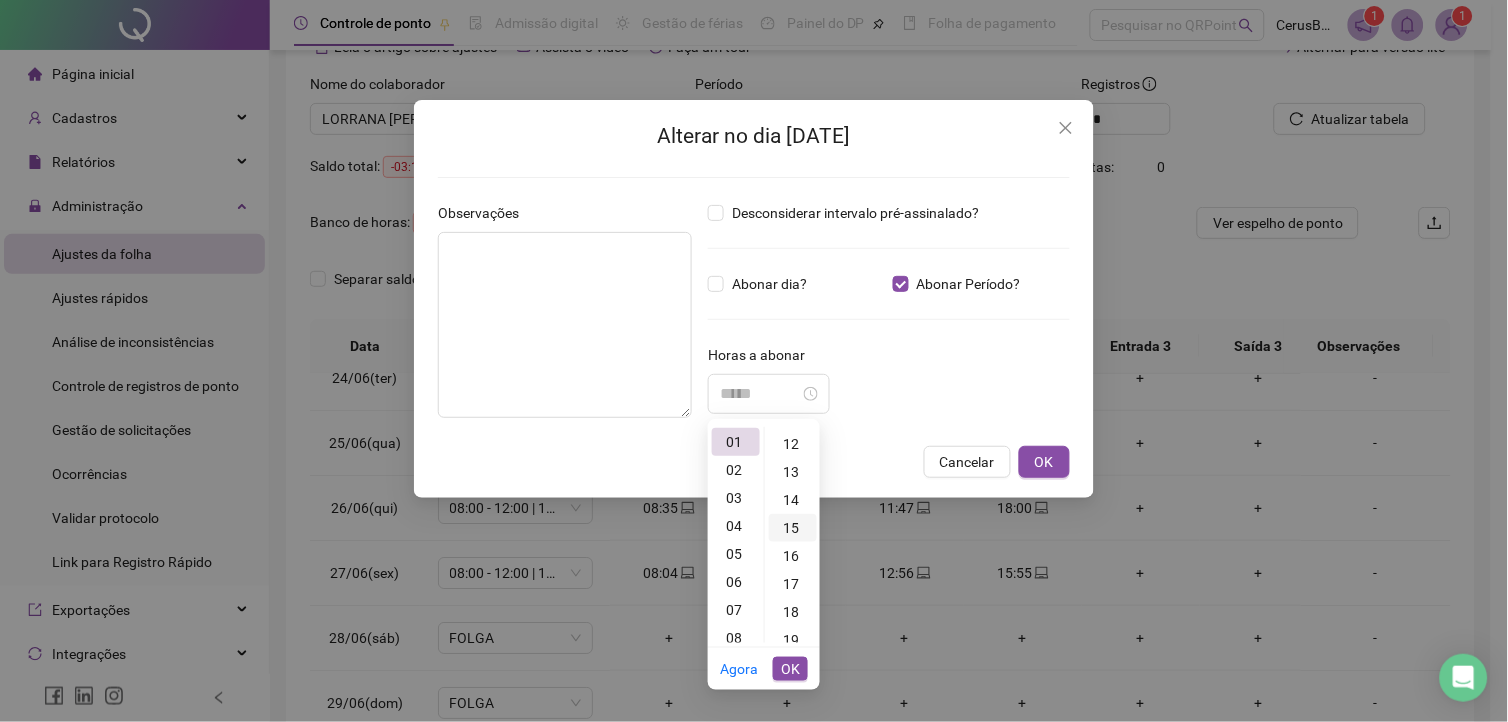click on "15" at bounding box center (793, 528) 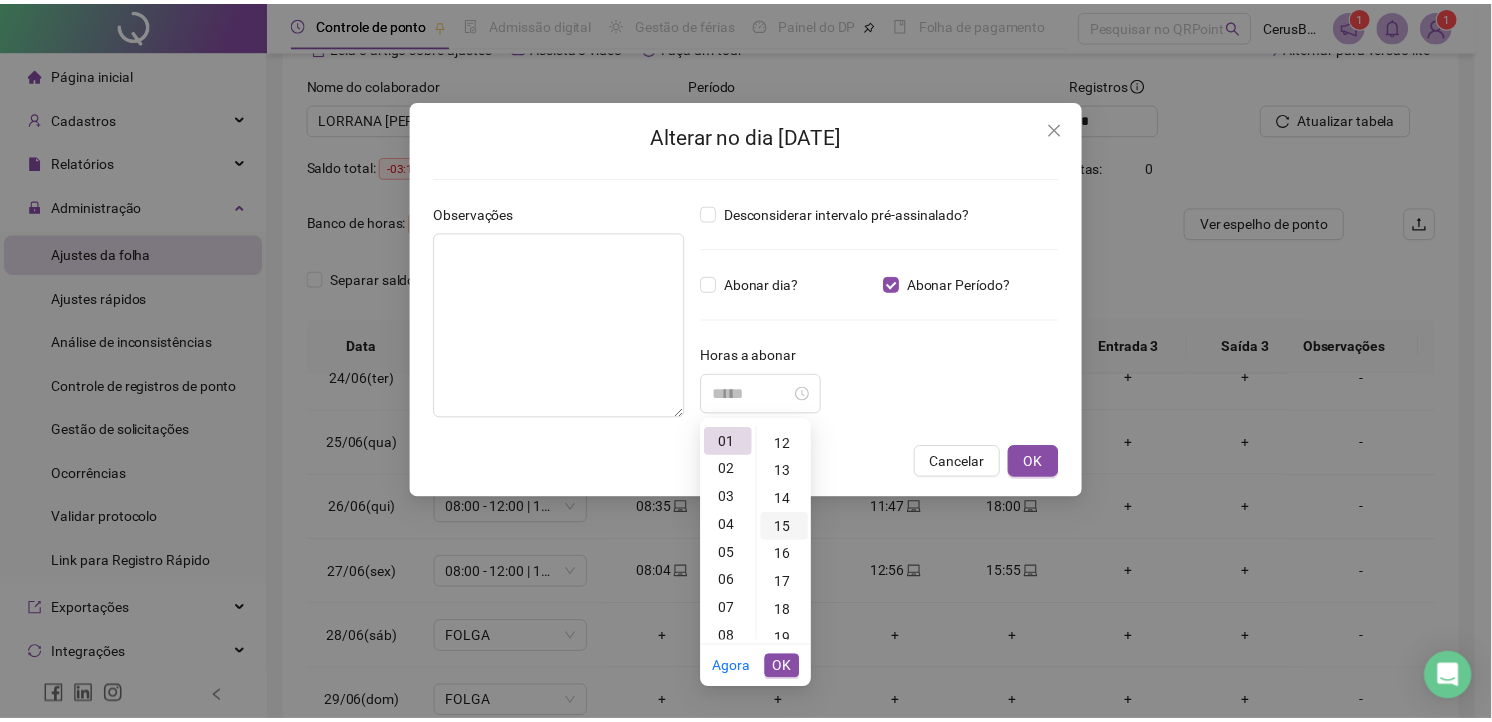 scroll, scrollTop: 420, scrollLeft: 0, axis: vertical 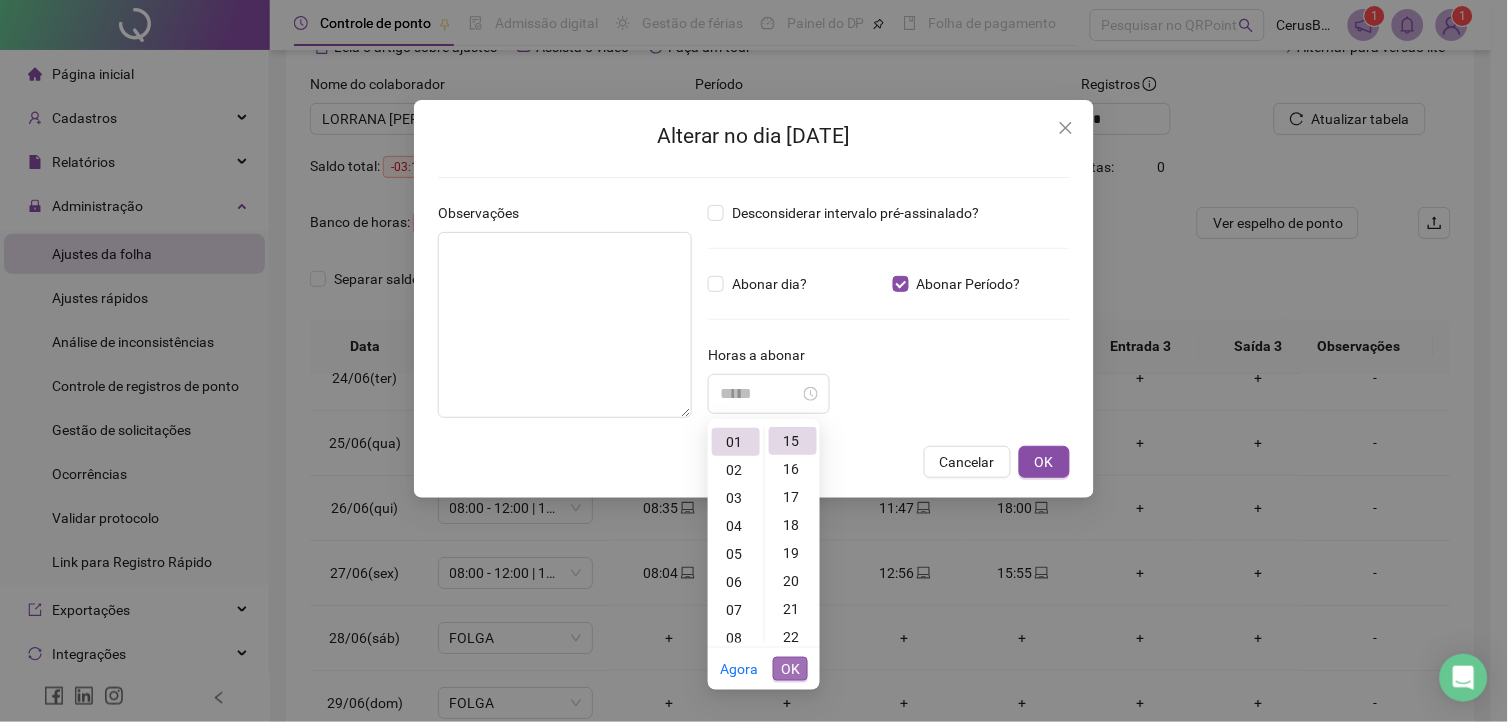 type on "*****" 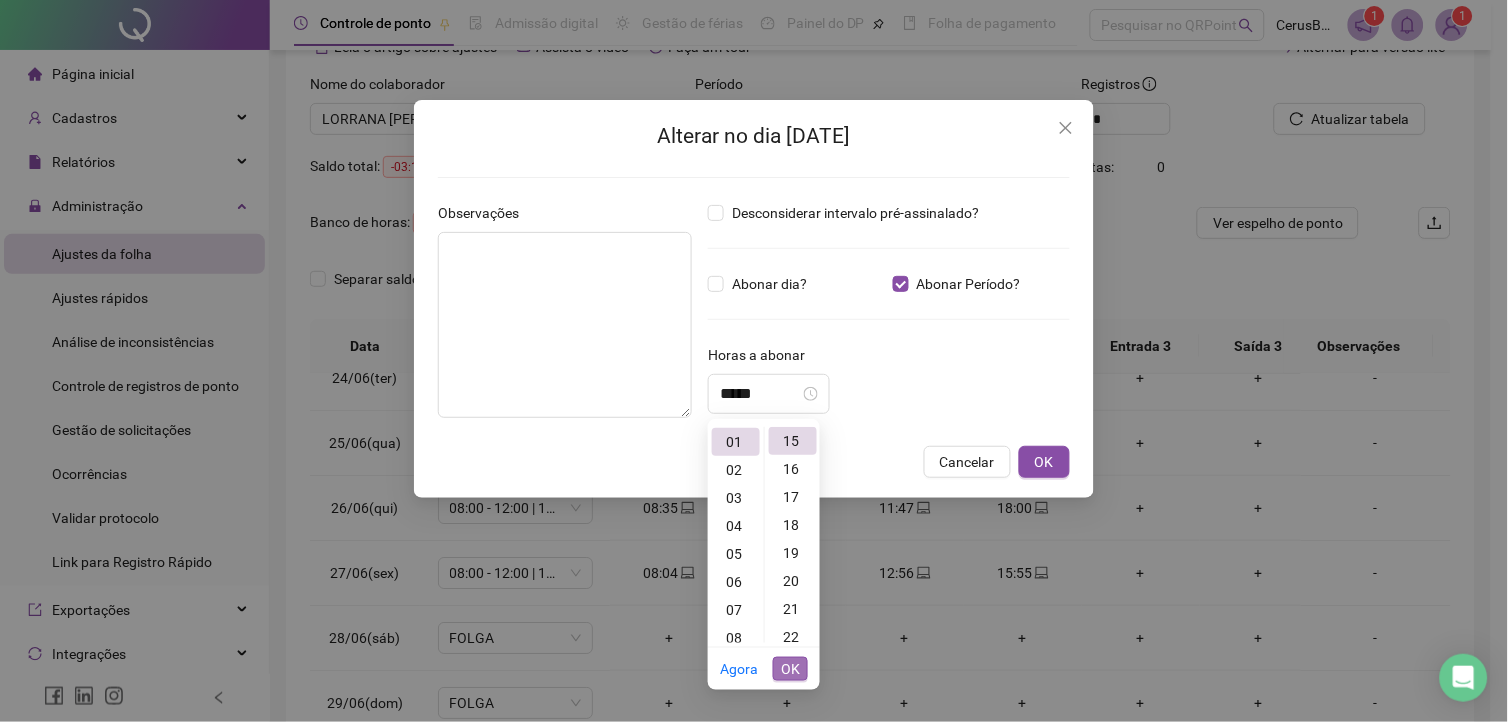 click on "OK" at bounding box center (790, 669) 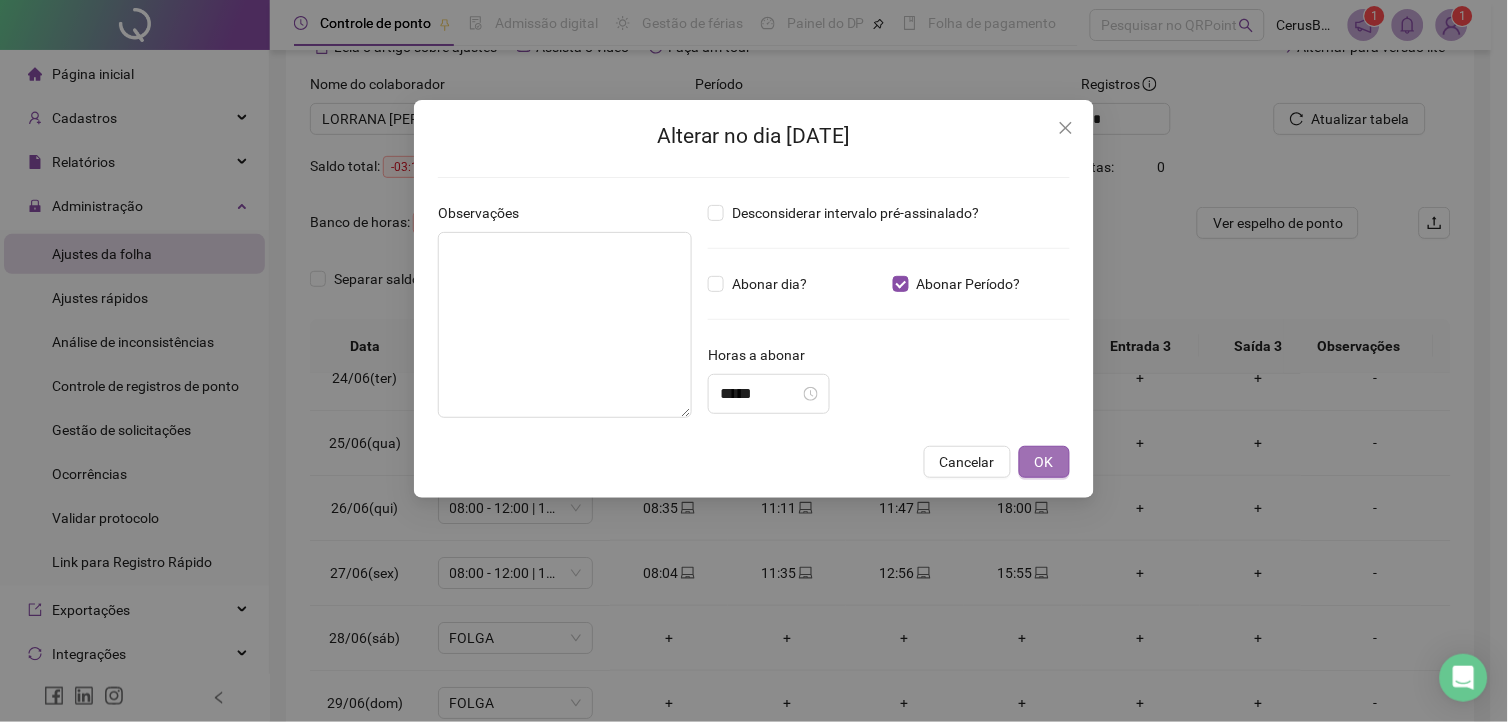 click on "OK" at bounding box center (1044, 462) 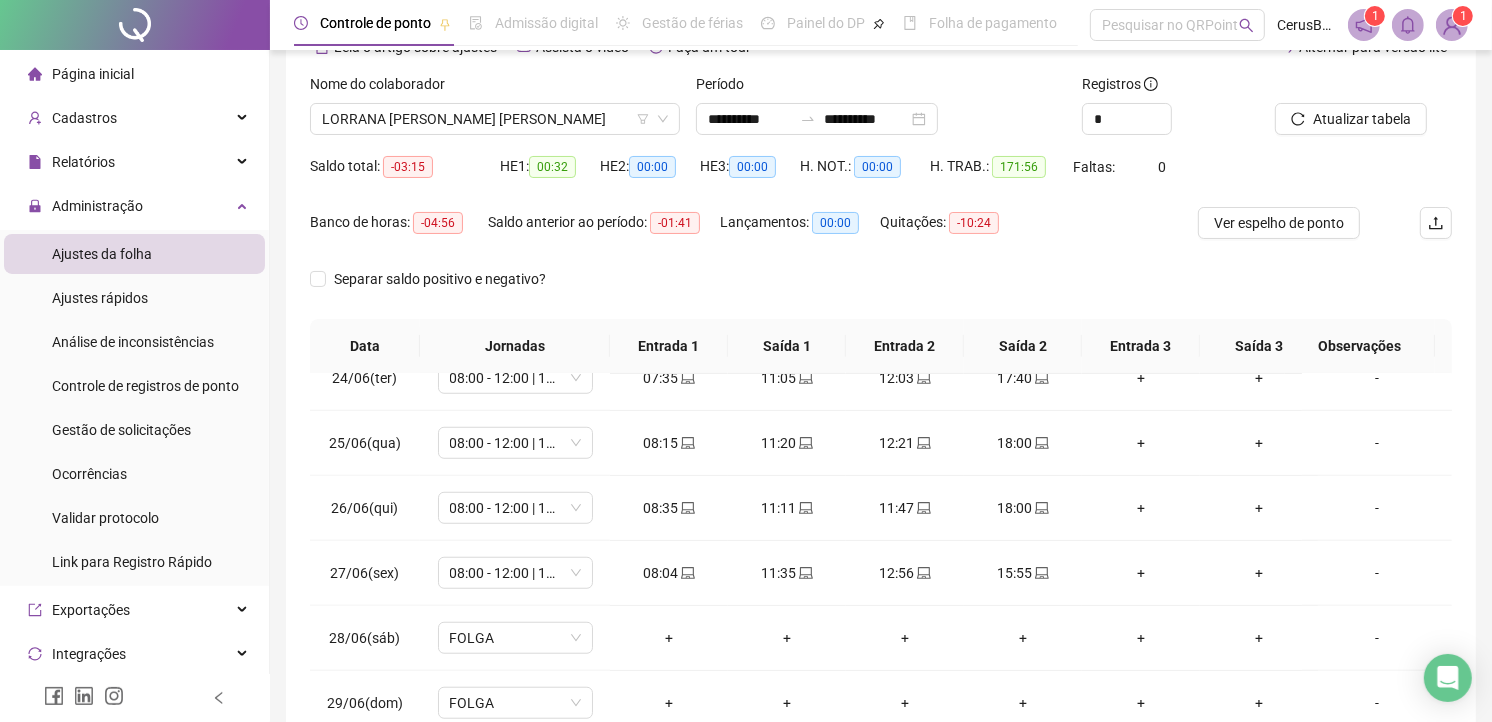 click at bounding box center [1338, 88] 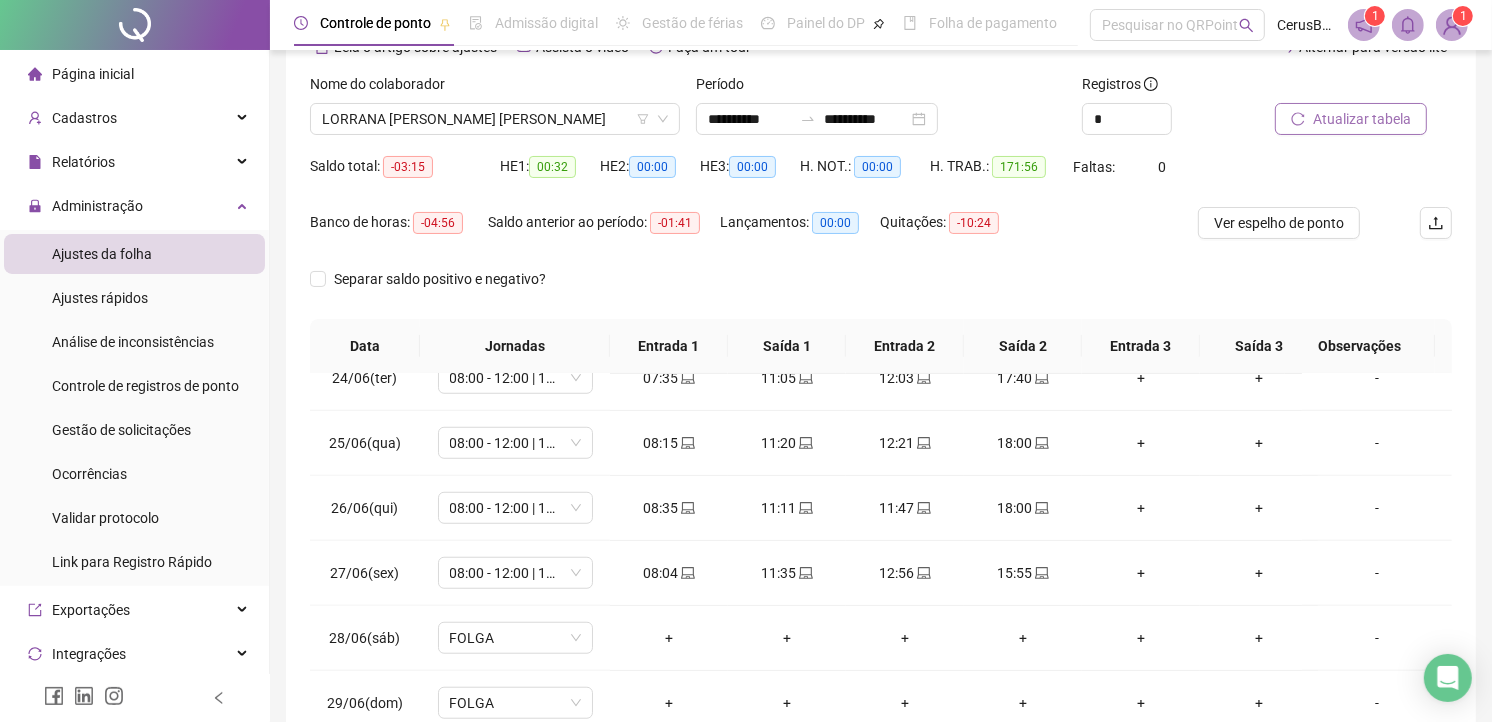 click on "Atualizar tabela" at bounding box center (1362, 119) 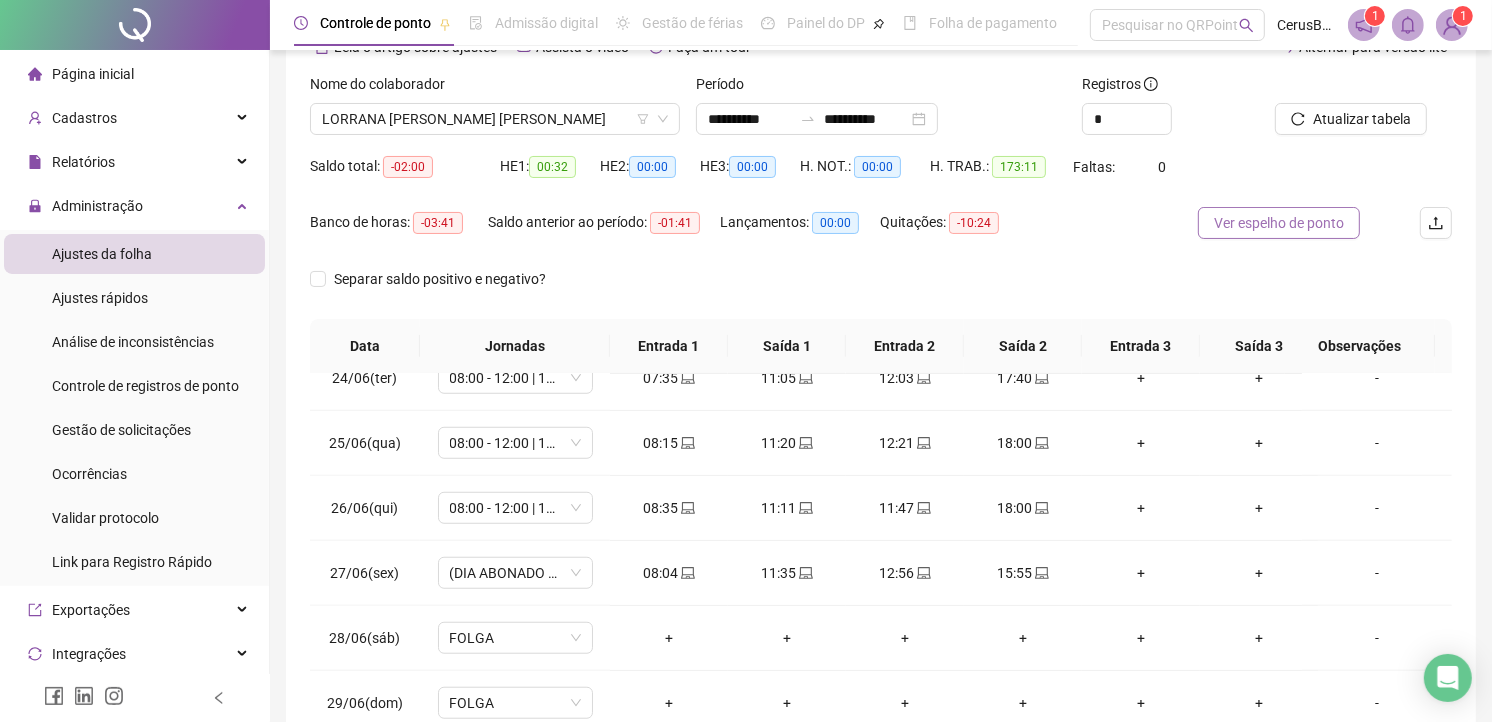 click on "Ver espelho de ponto" at bounding box center [1279, 223] 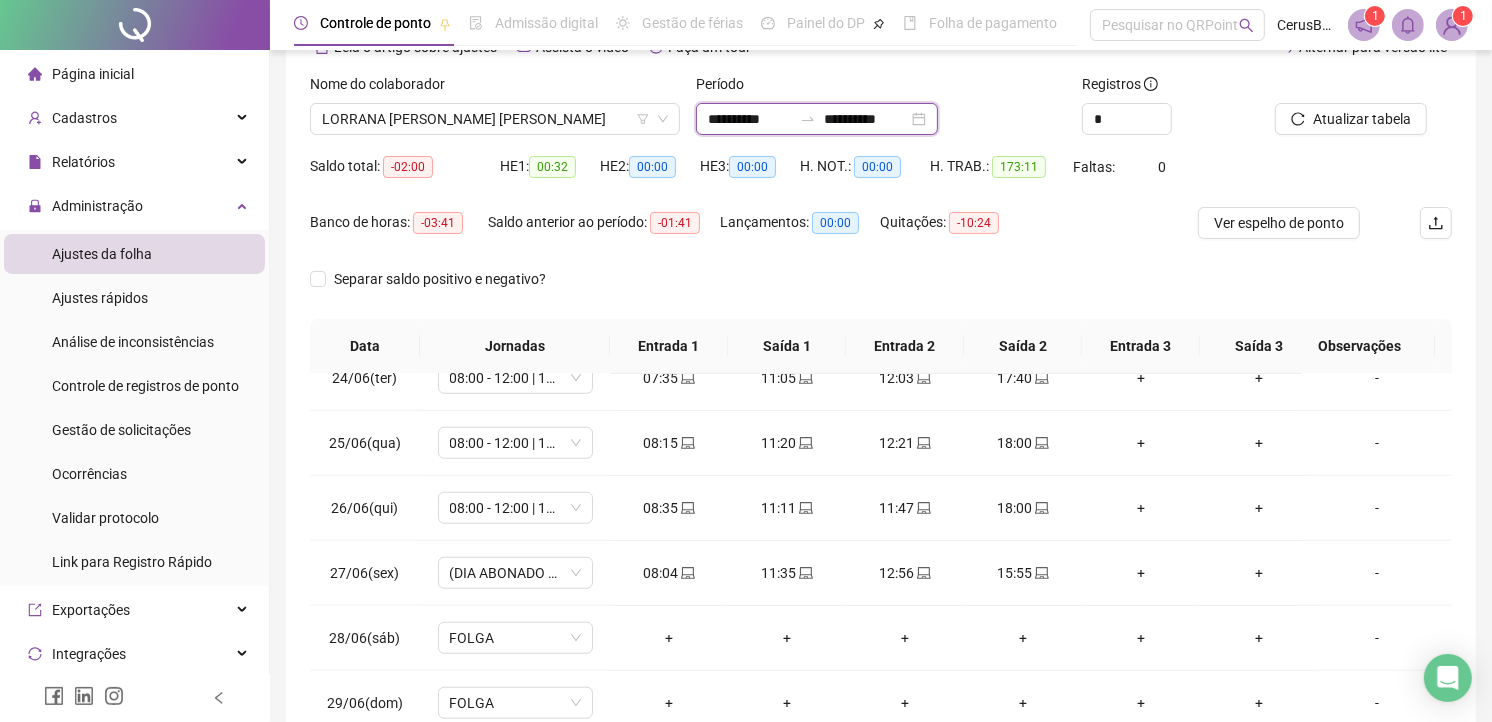 click on "**********" at bounding box center (750, 119) 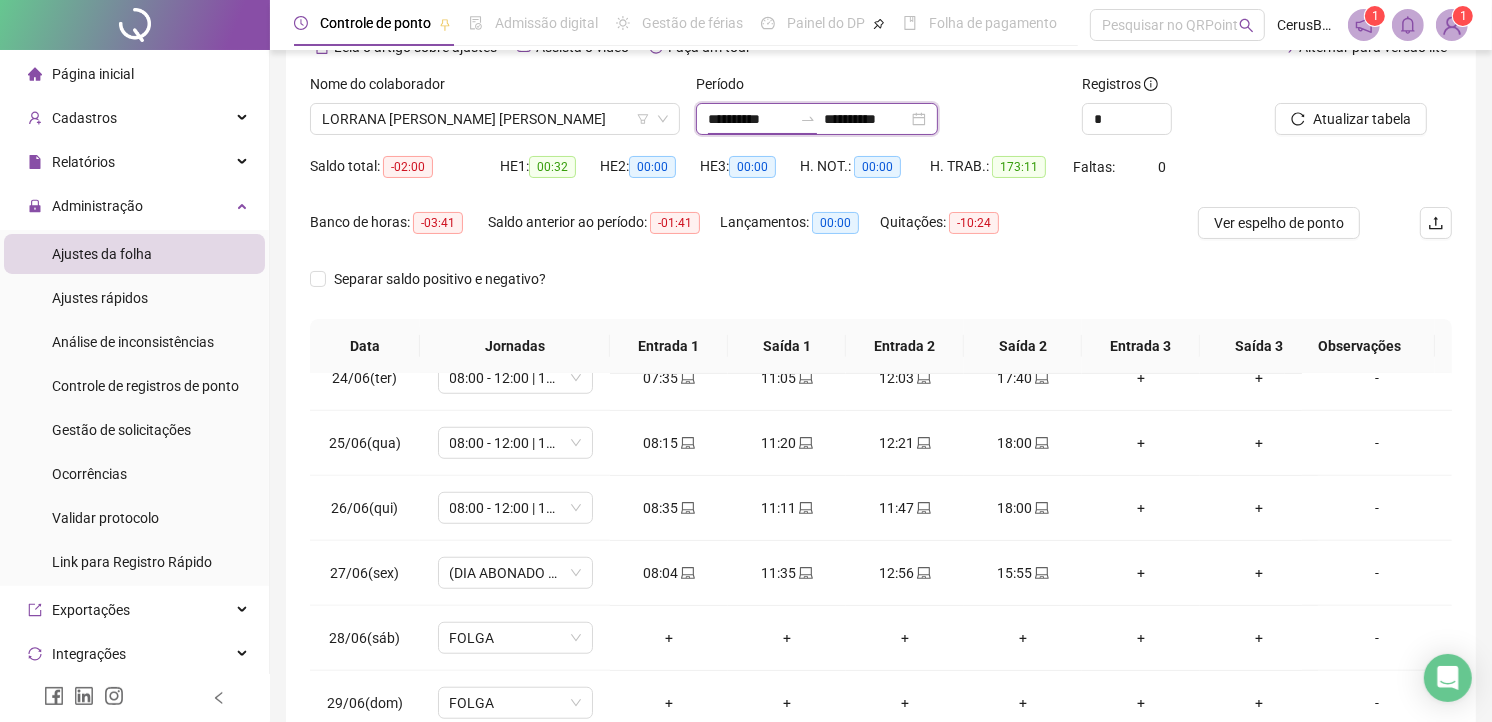type on "**********" 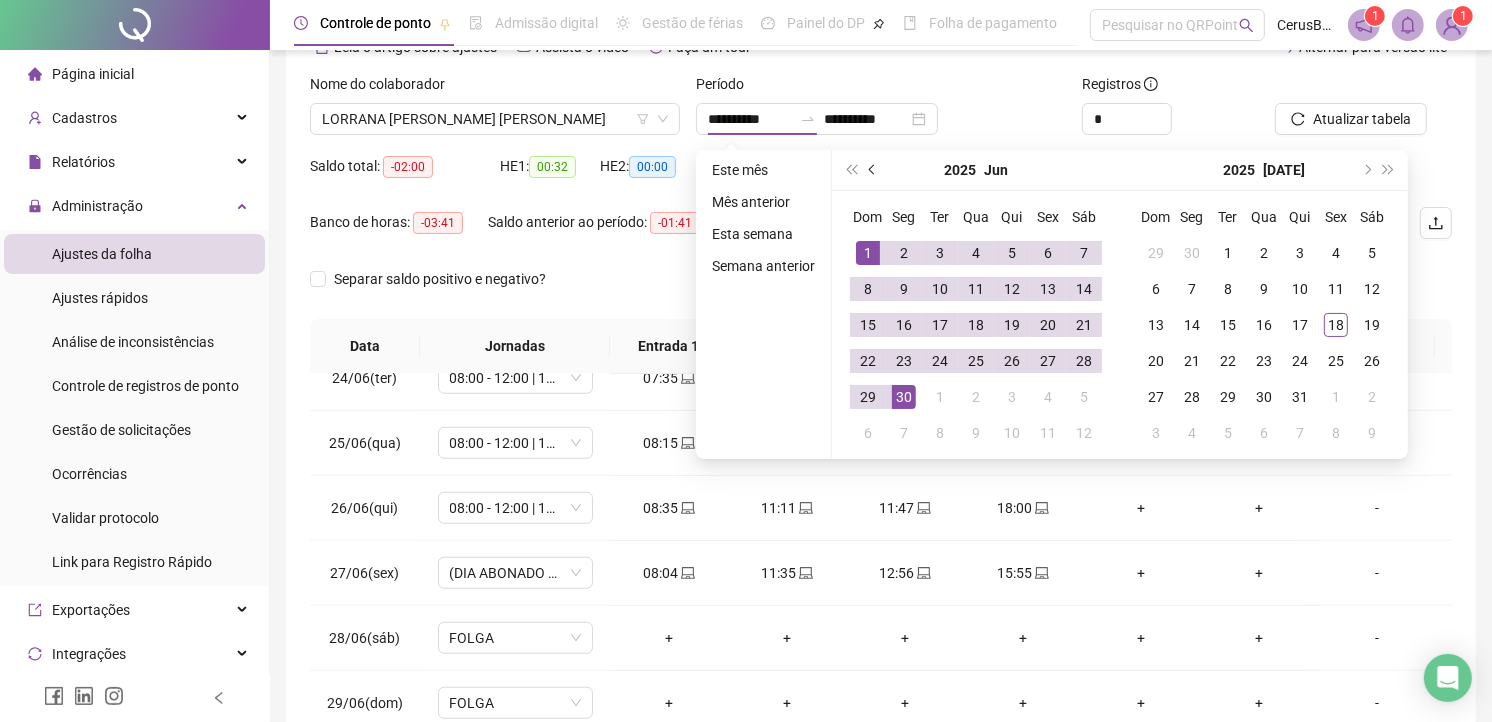 click at bounding box center [874, 170] 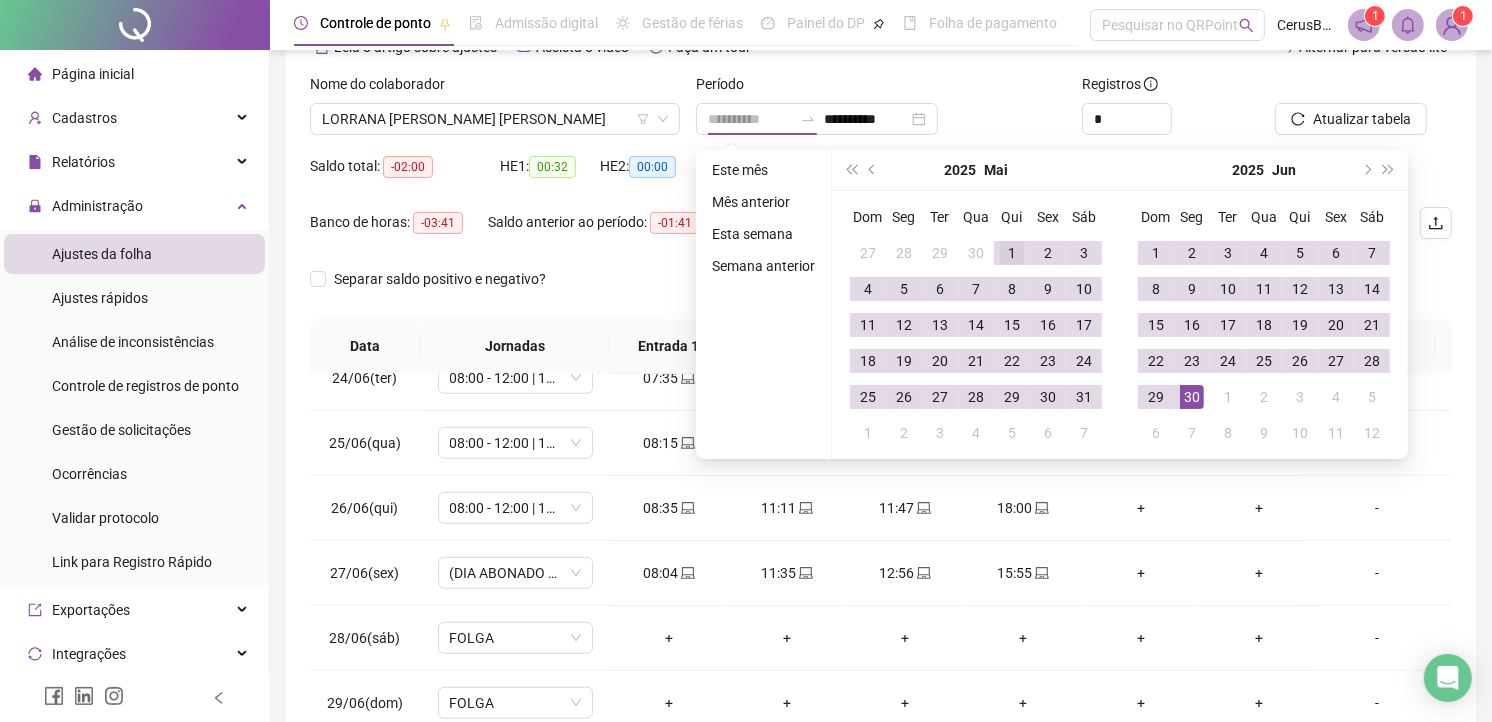 type on "**********" 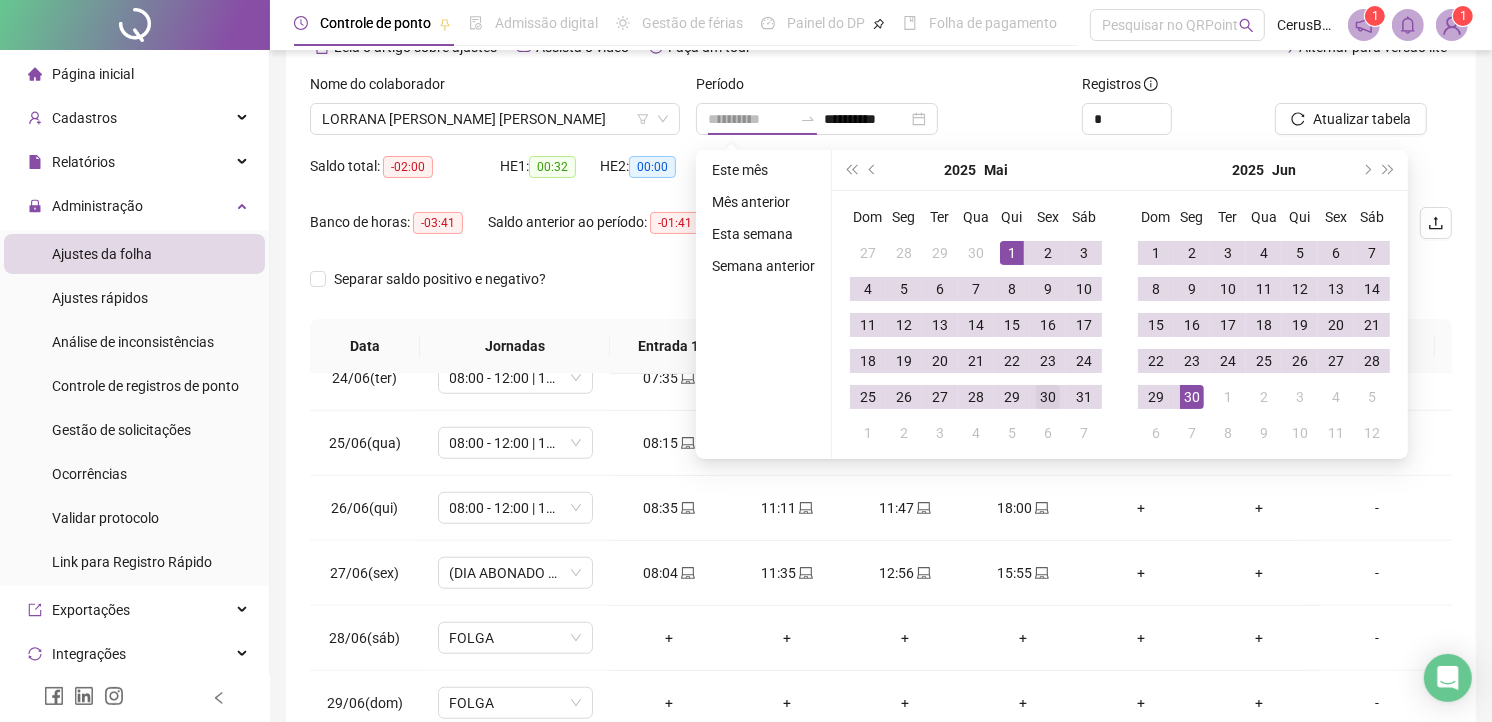 drag, startPoint x: 1004, startPoint y: 246, endPoint x: 1057, endPoint y: 380, distance: 144.10066 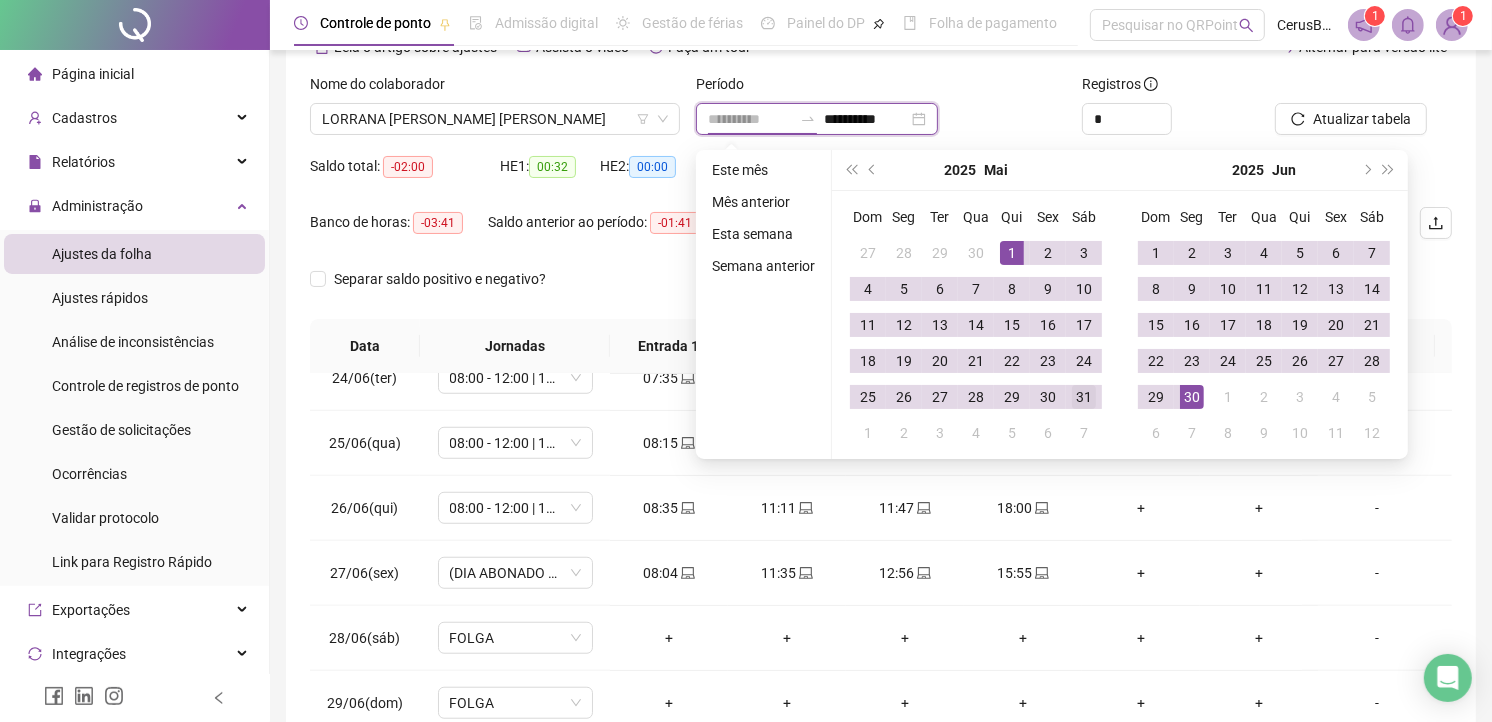 type on "**********" 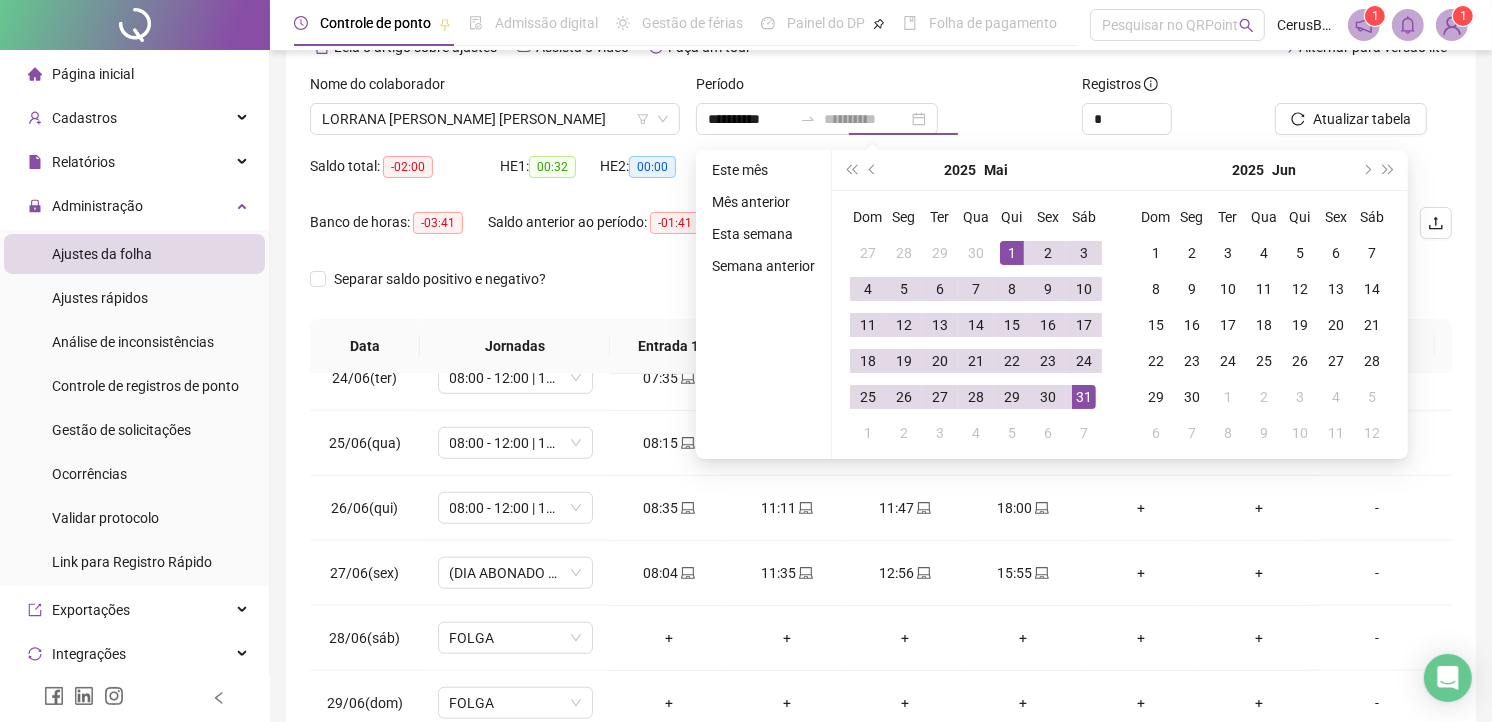 click on "31" at bounding box center (1084, 397) 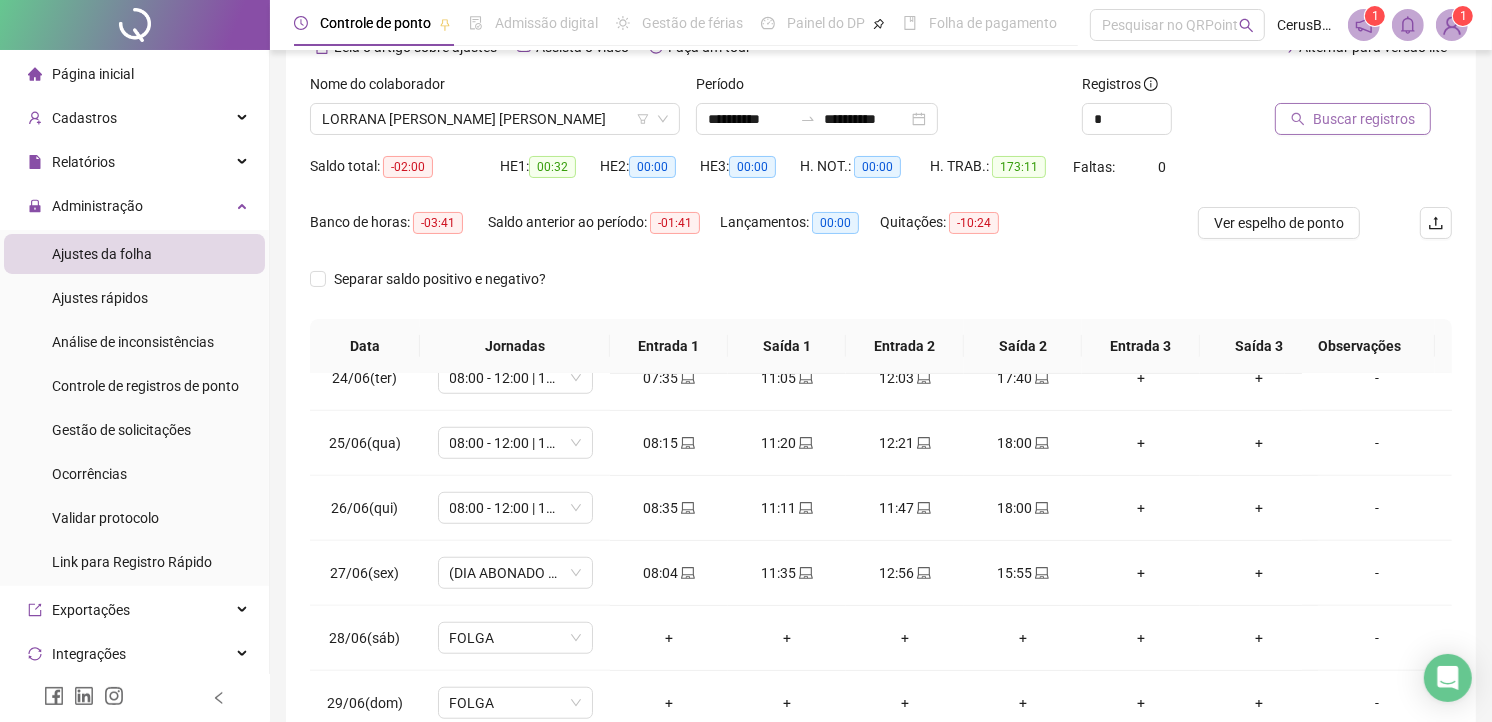 click on "Buscar registros" at bounding box center [1353, 119] 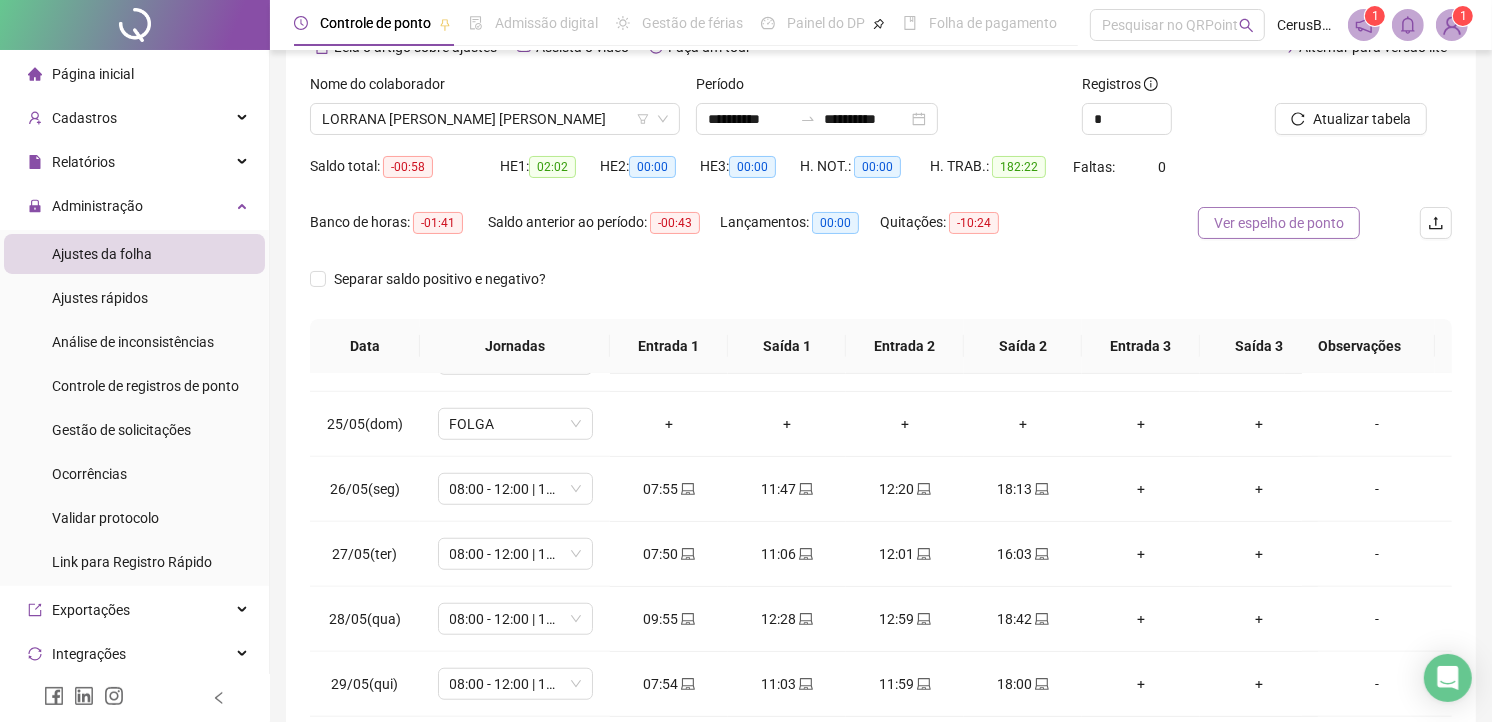 click on "Ver espelho de ponto" at bounding box center [1279, 223] 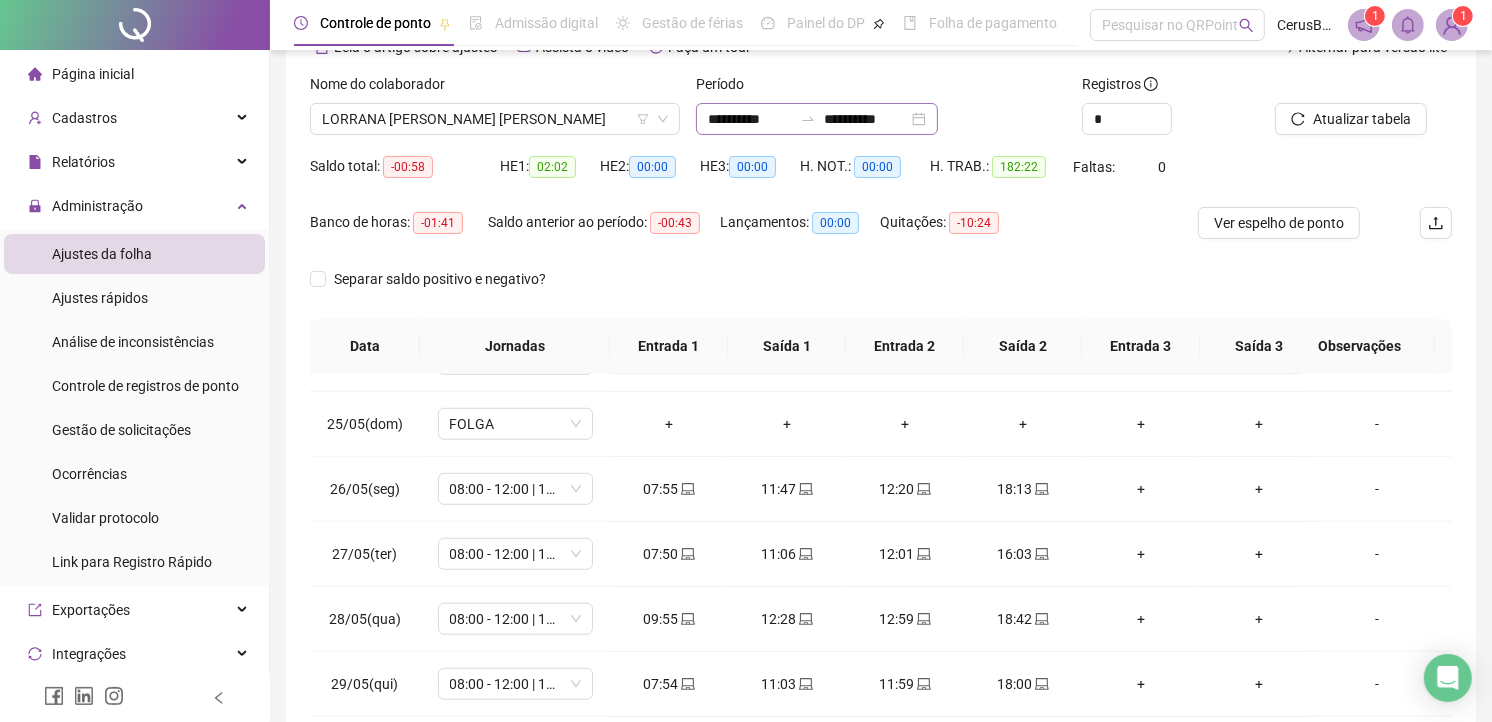 click on "**********" at bounding box center (817, 119) 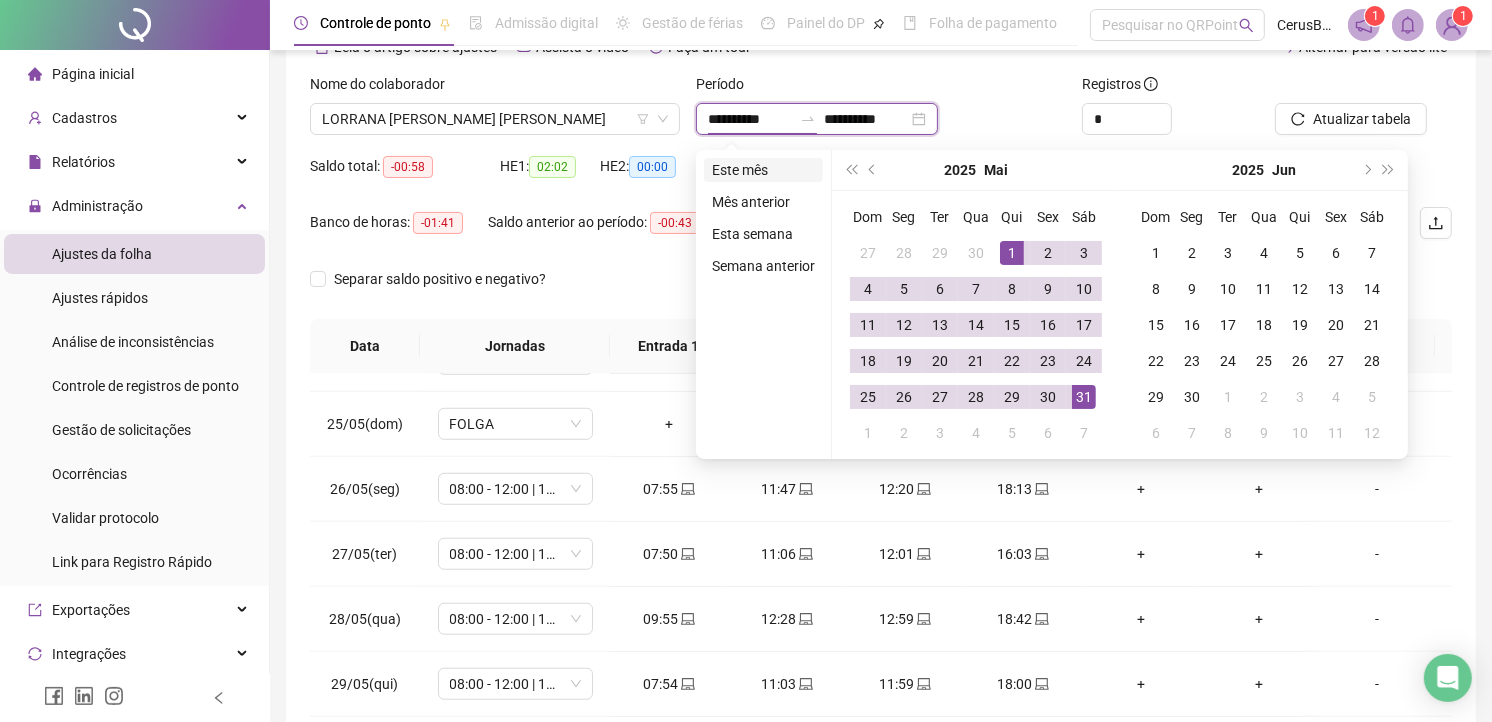 type on "**********" 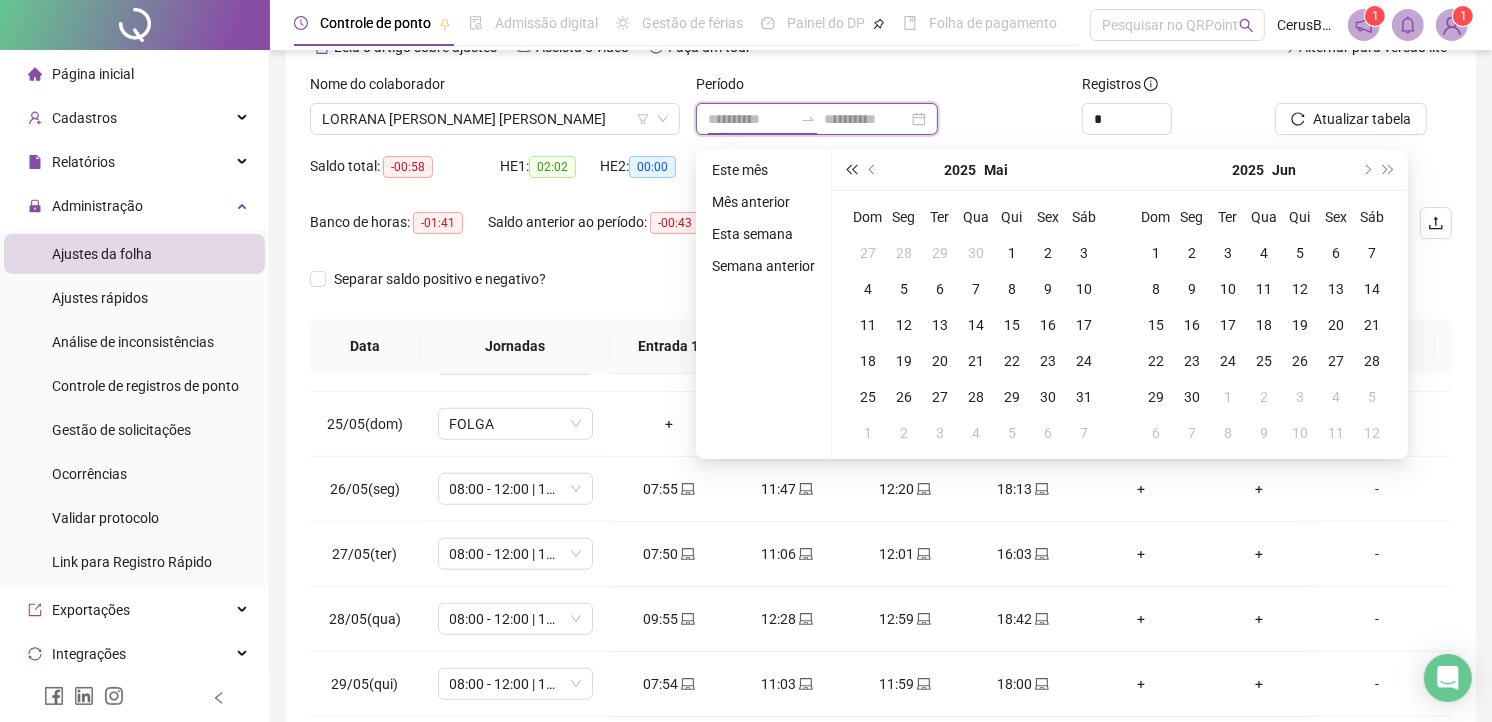 type on "**********" 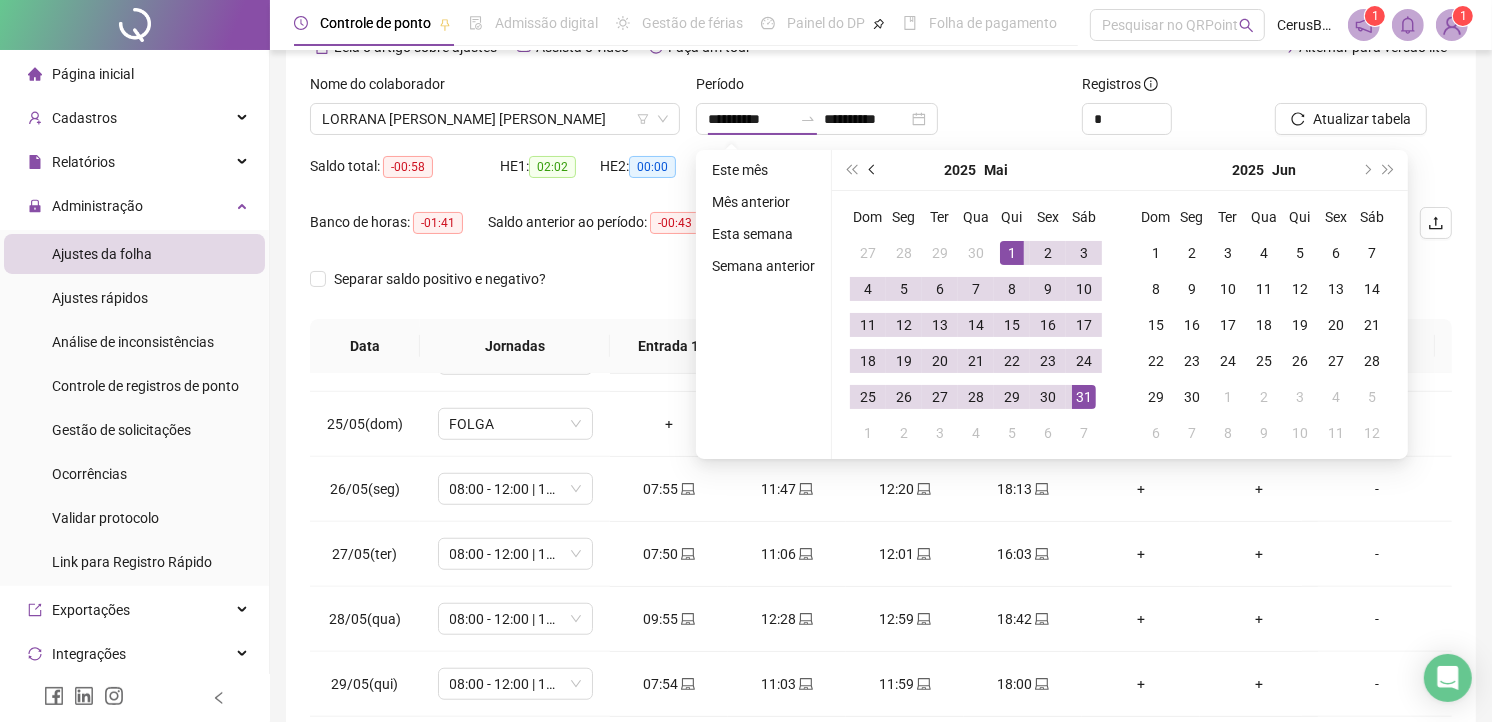 click at bounding box center [874, 170] 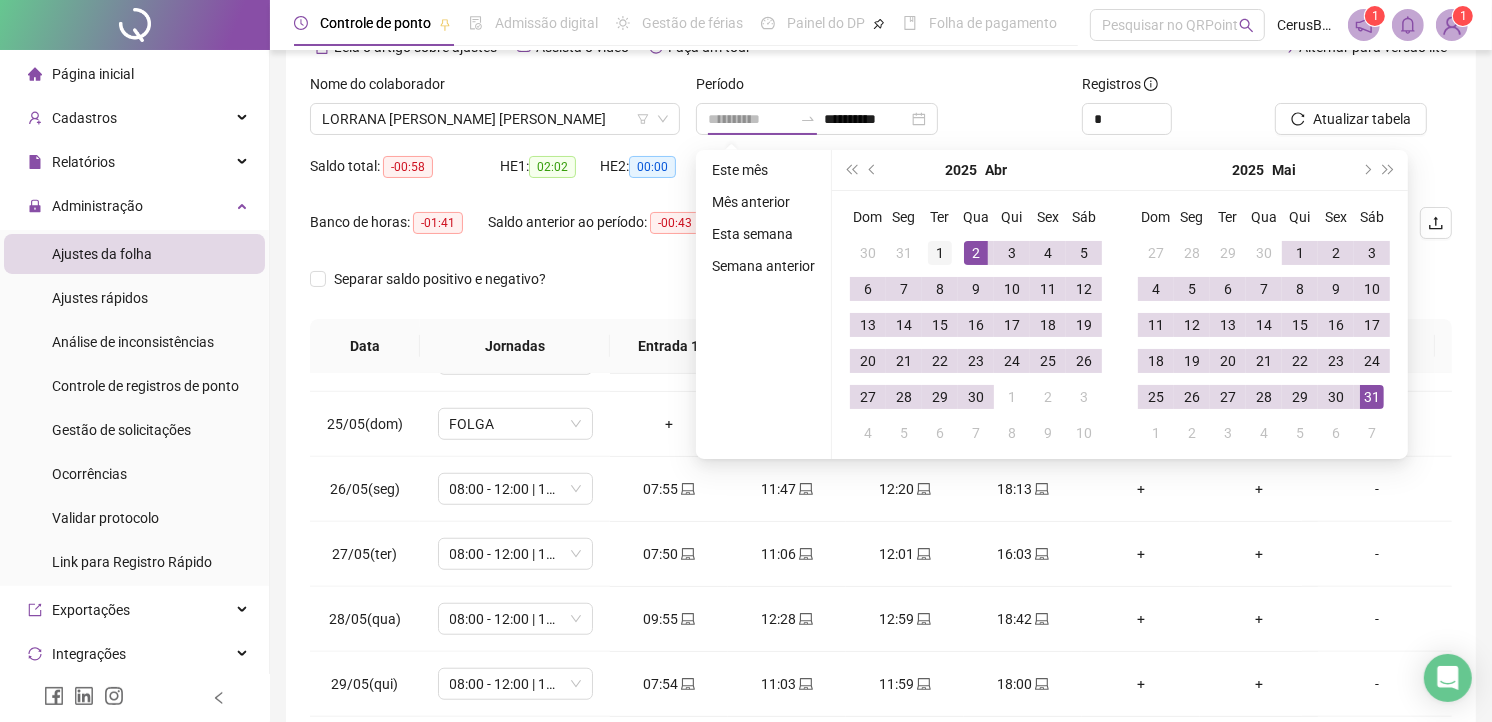 type on "**********" 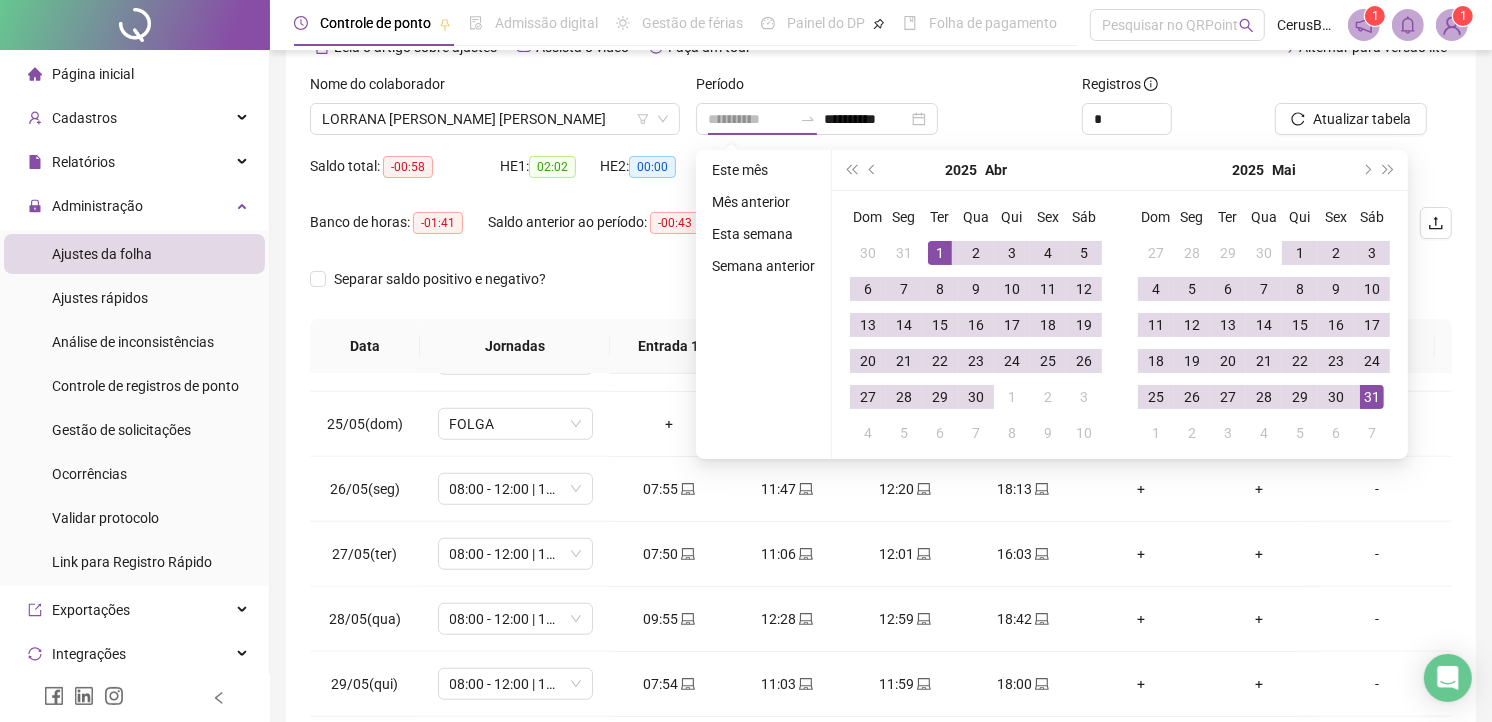 click on "1" at bounding box center [940, 253] 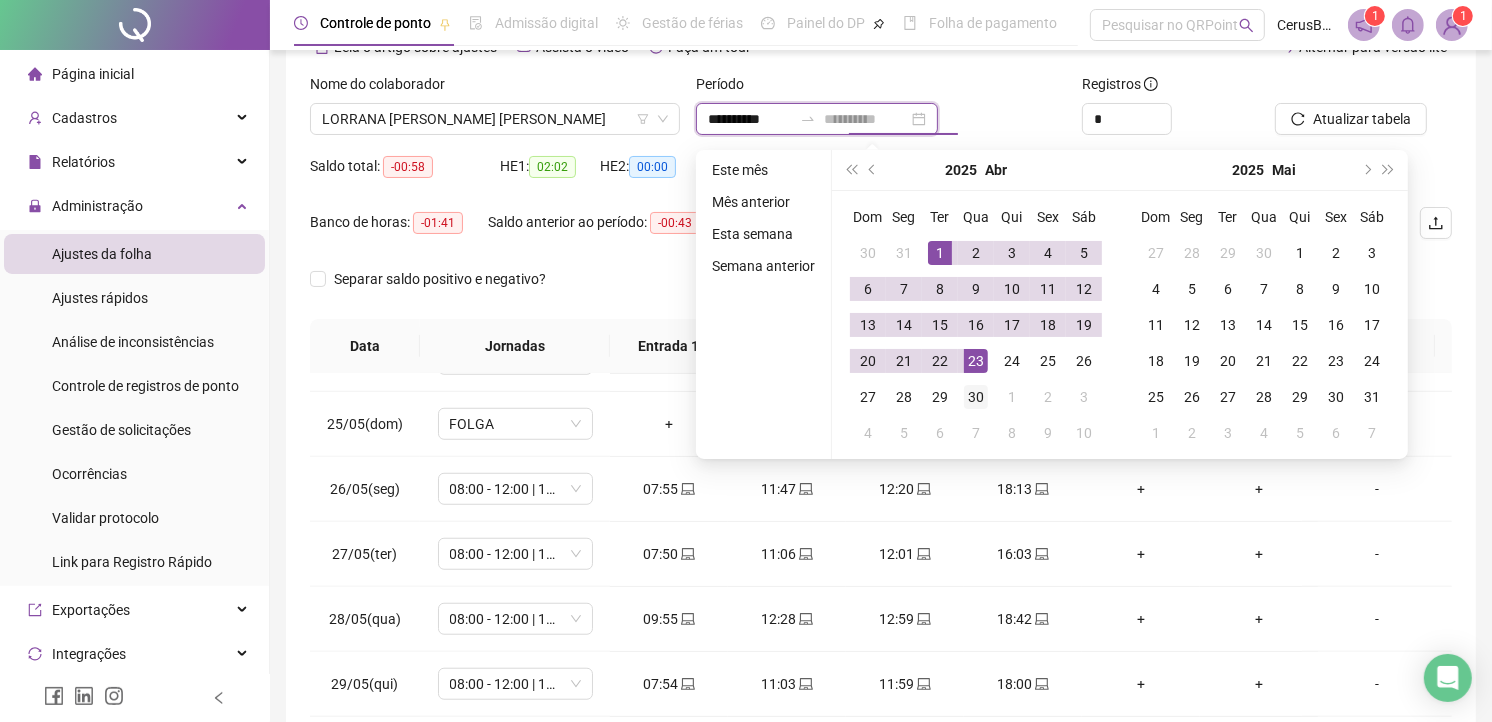 type on "**********" 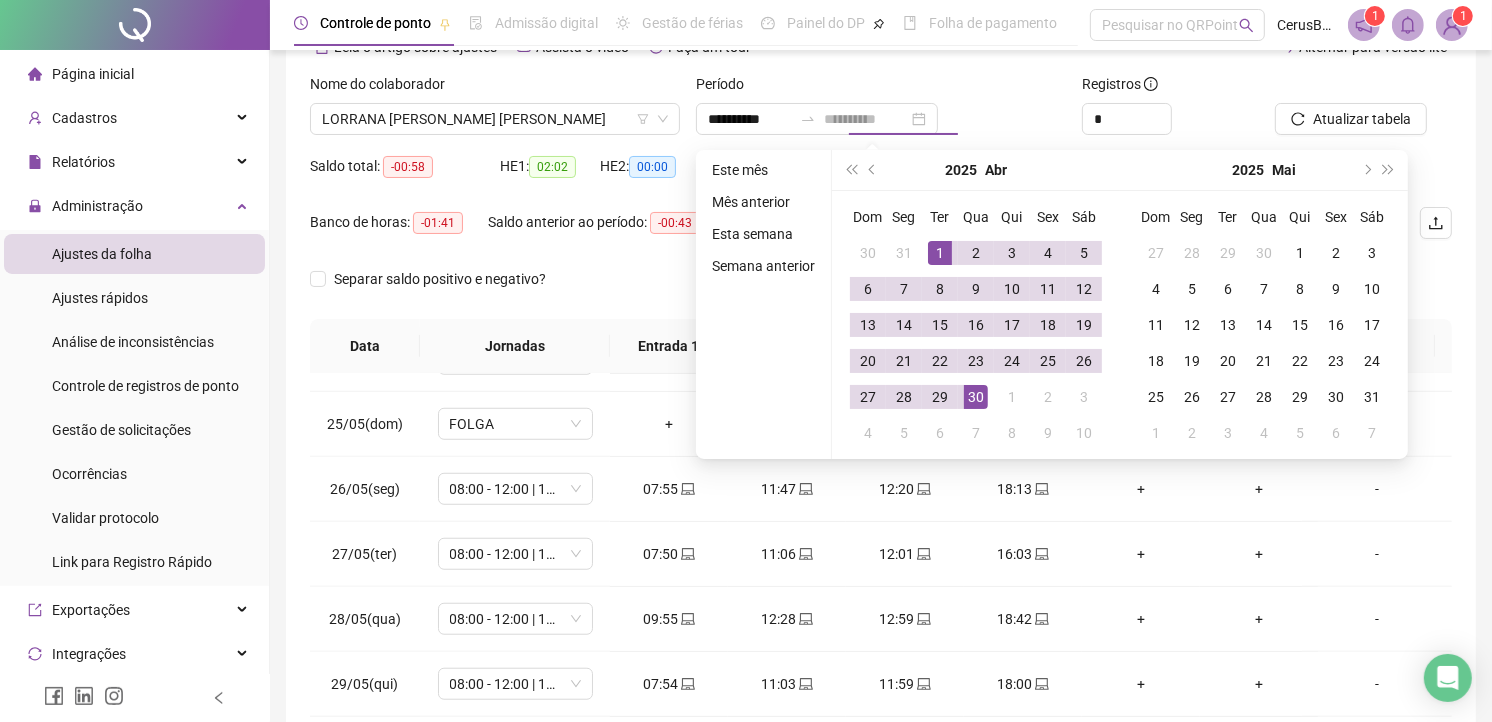 click on "30" at bounding box center (976, 397) 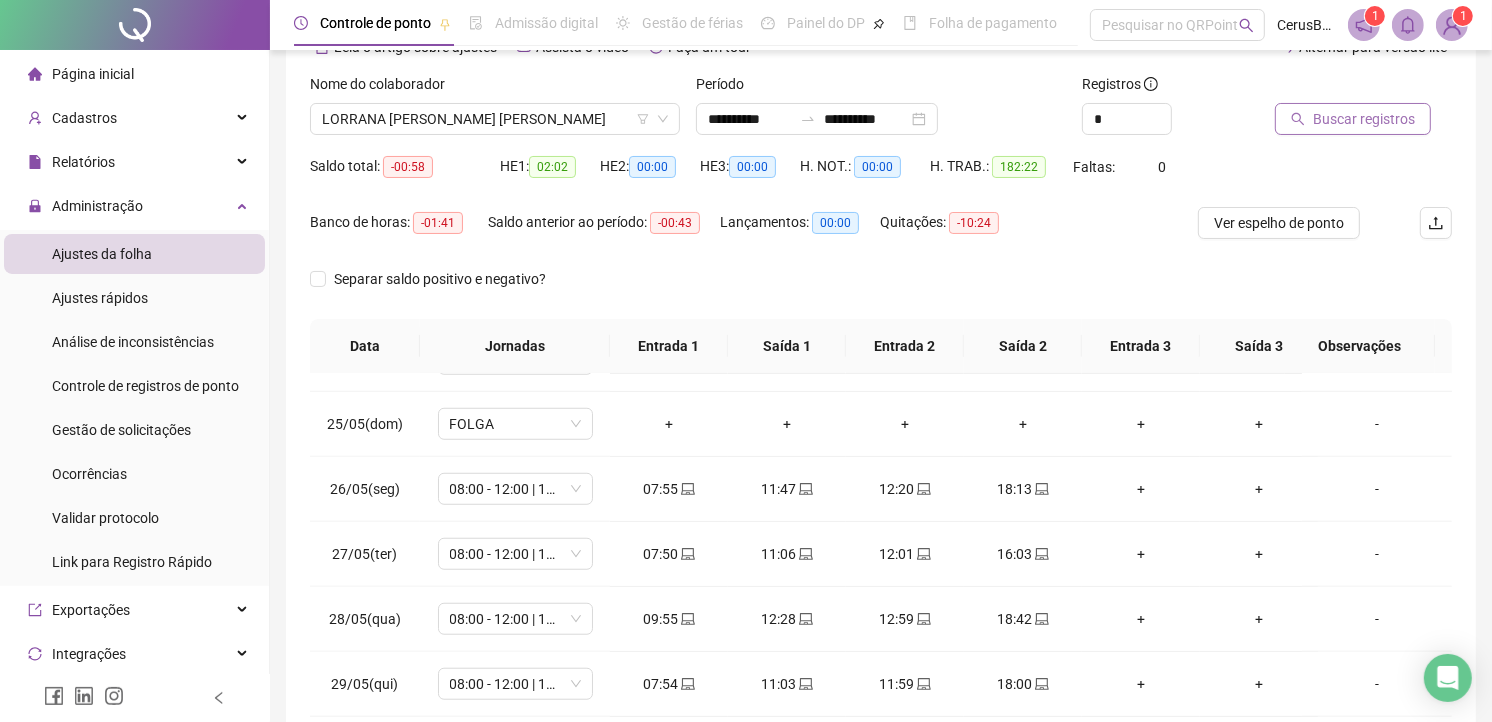 click on "Buscar registros" at bounding box center [1364, 119] 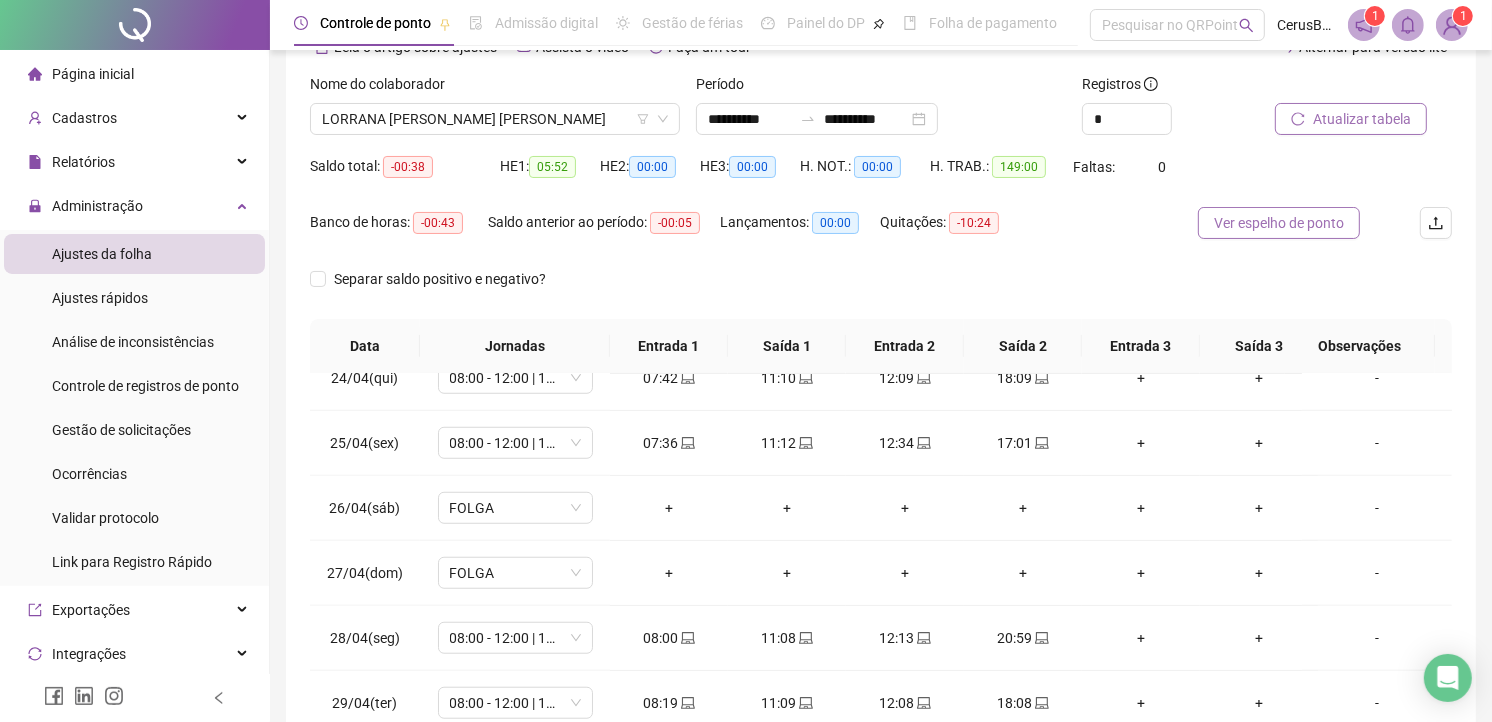 click on "Ver espelho de ponto" at bounding box center [1279, 223] 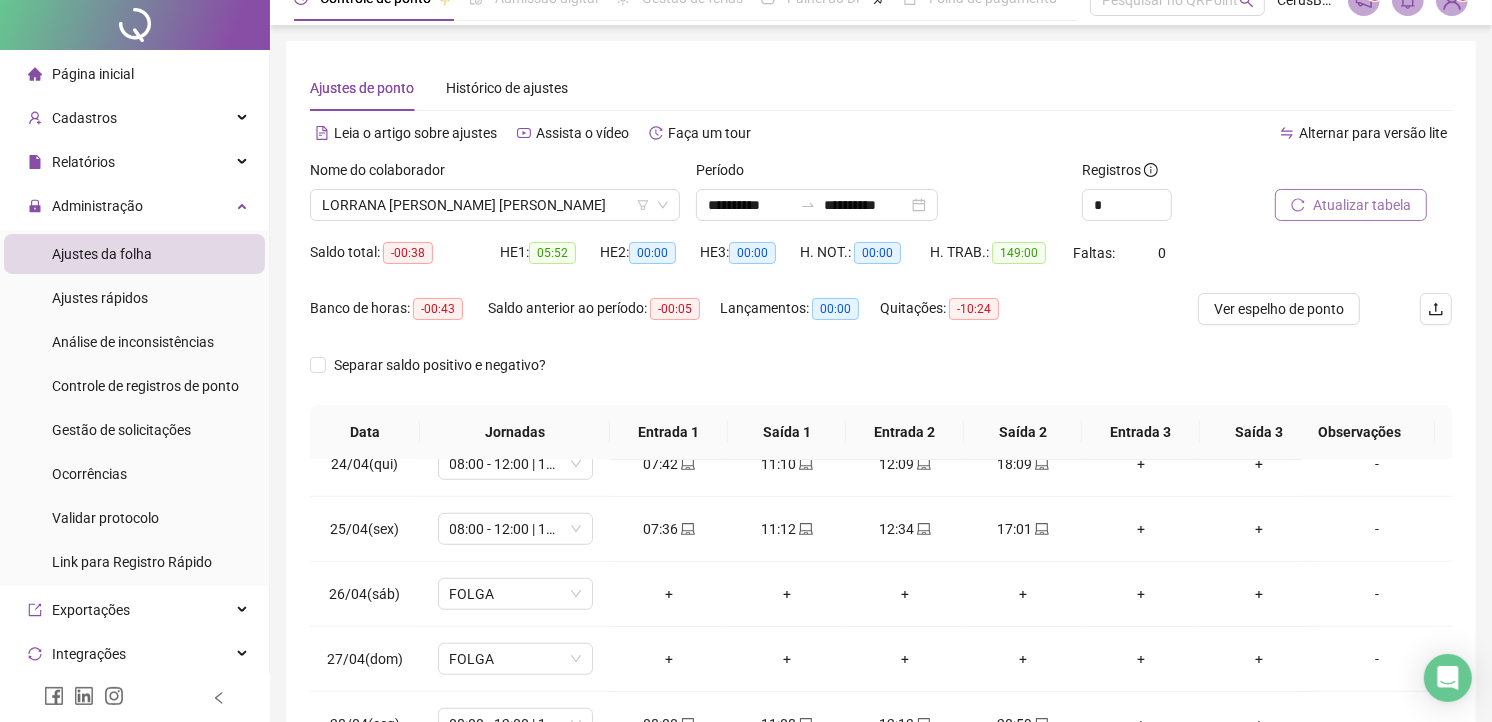 scroll, scrollTop: 0, scrollLeft: 0, axis: both 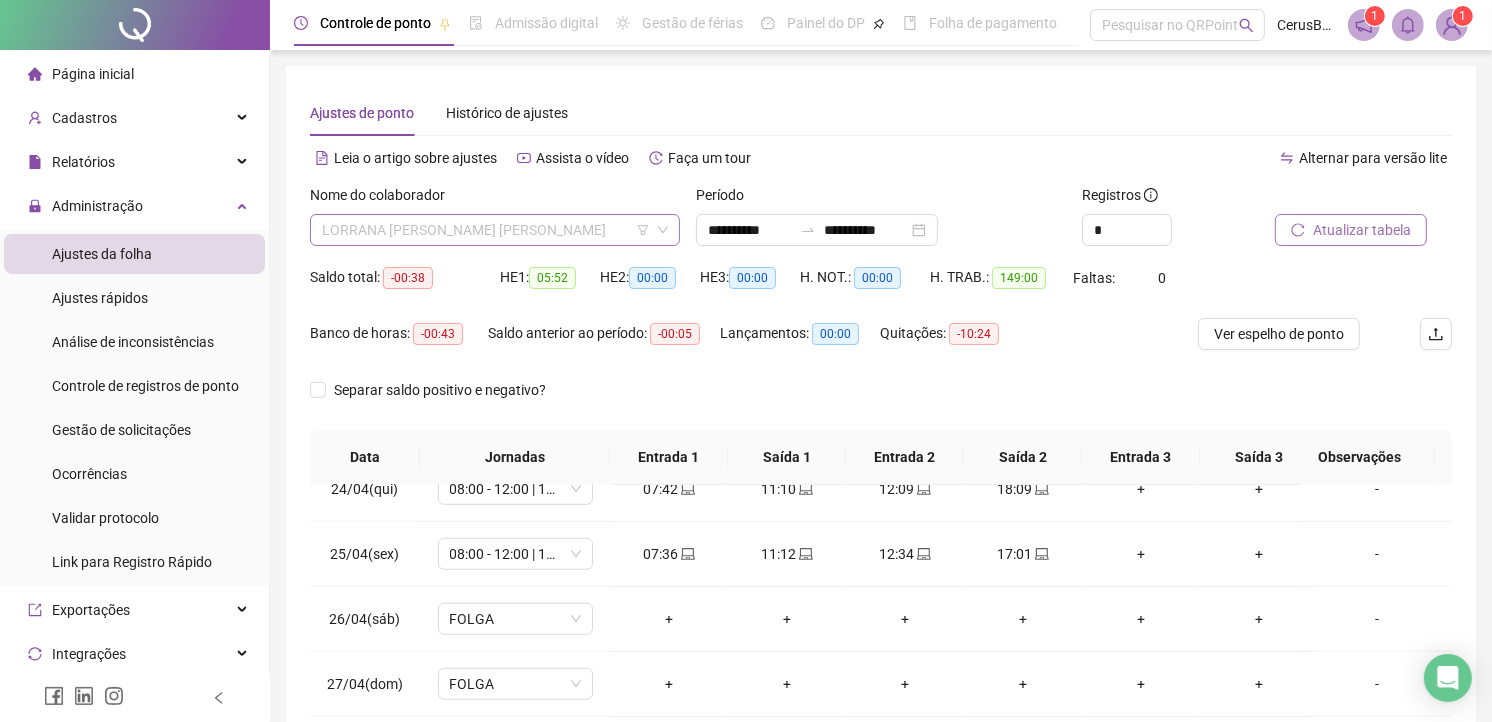 click on "[PERSON_NAME]" at bounding box center (495, 230) 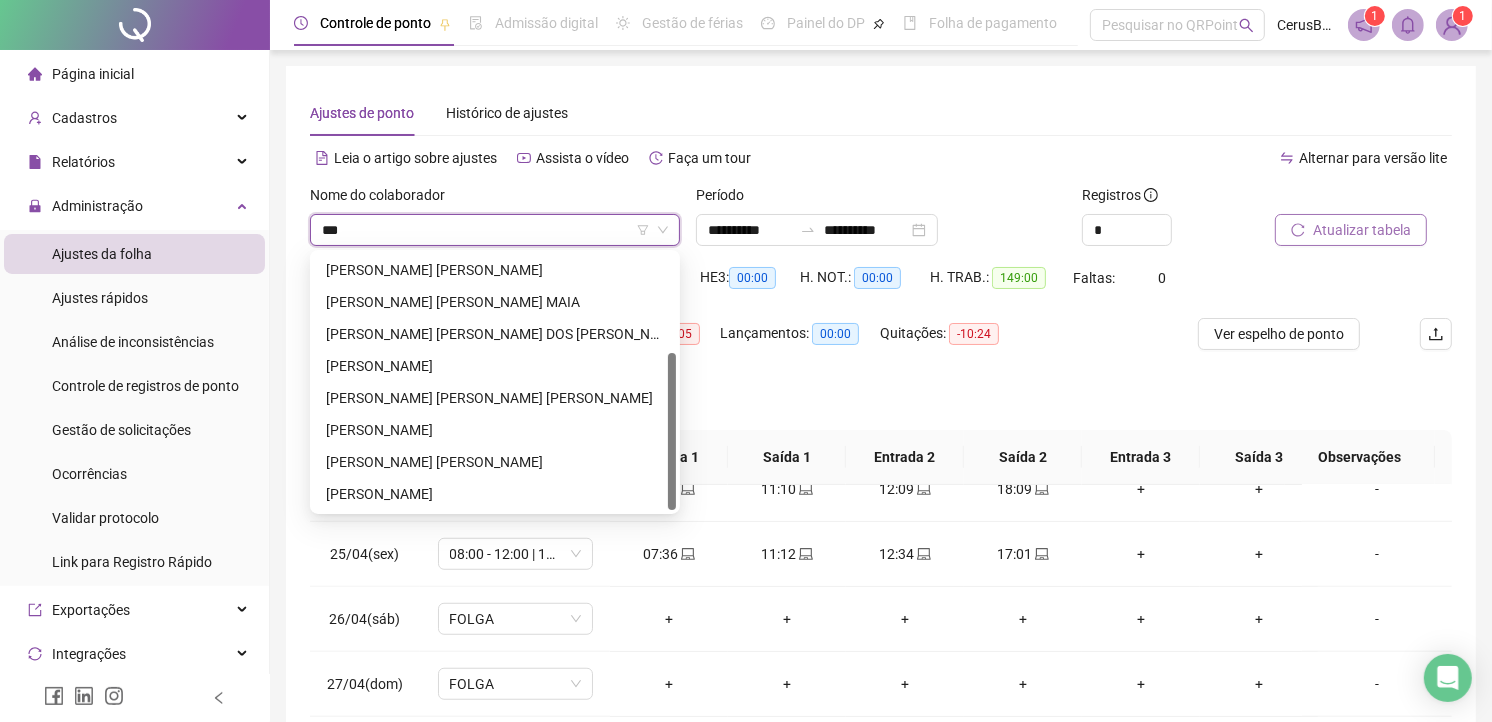 scroll, scrollTop: 160, scrollLeft: 0, axis: vertical 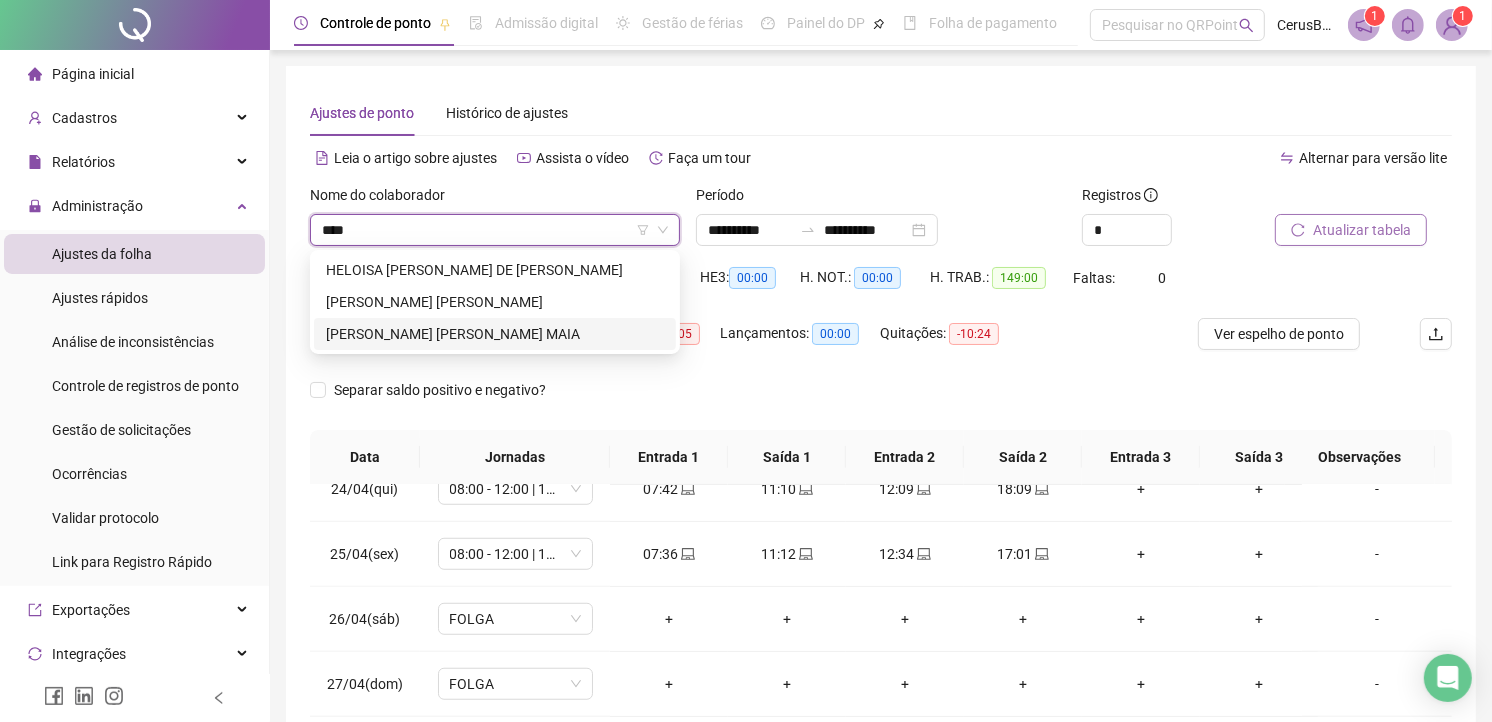 click on "[PERSON_NAME]" at bounding box center (495, 334) 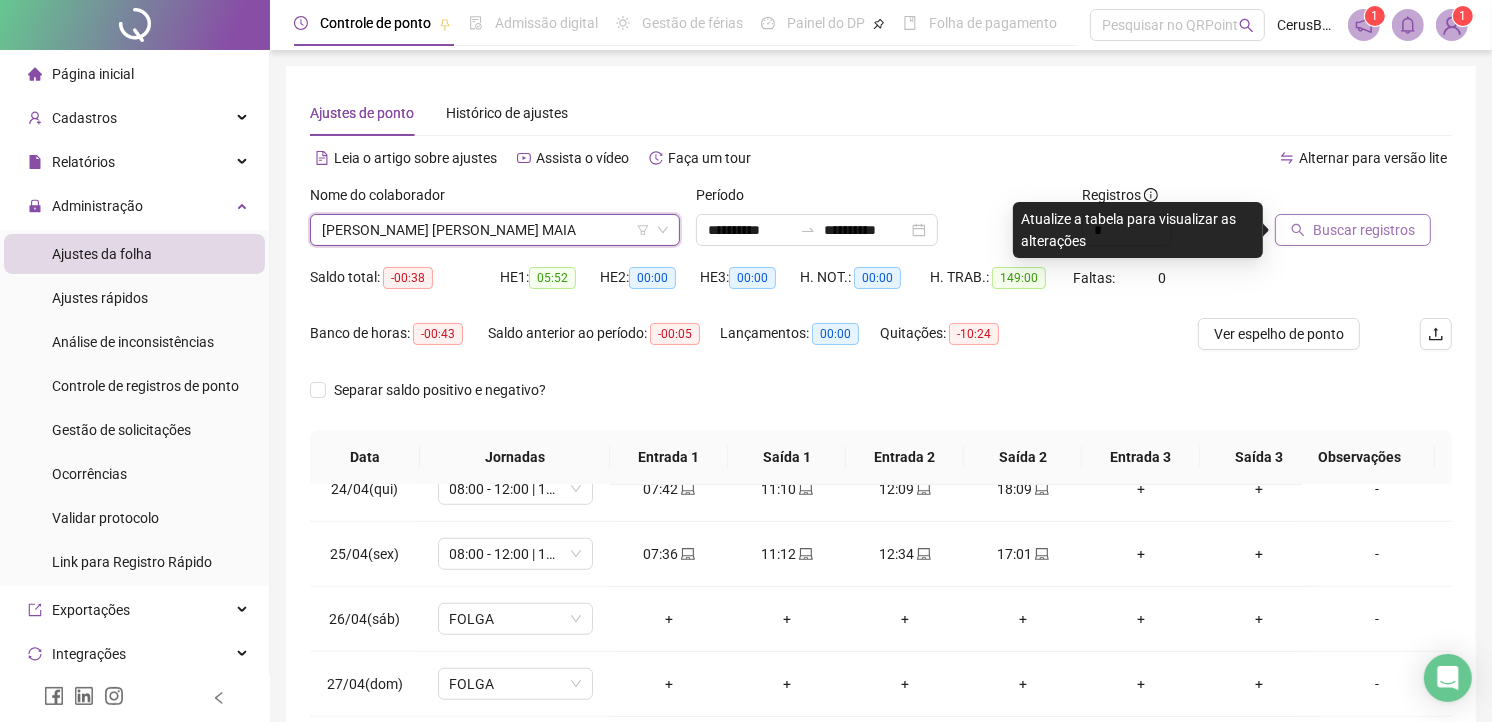 click on "Buscar registros" at bounding box center [1353, 230] 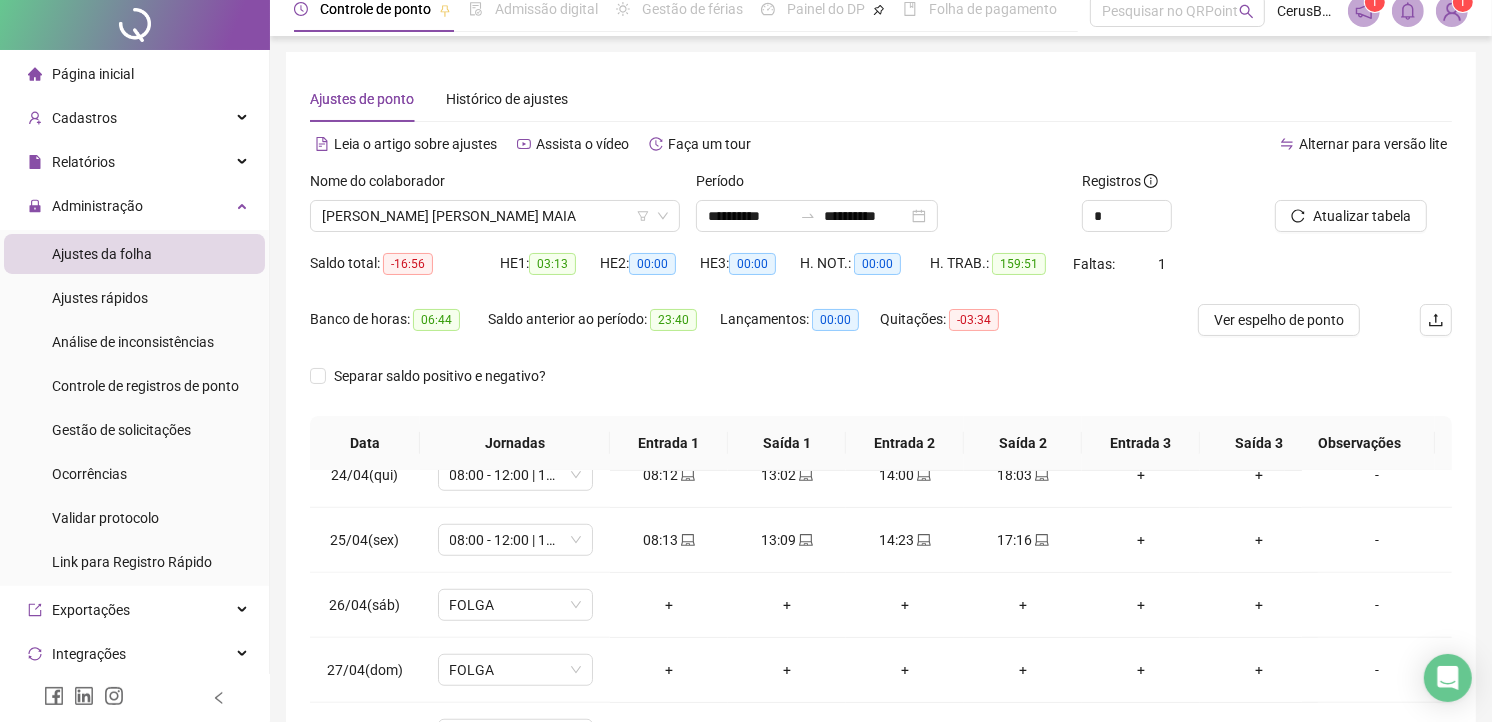 scroll, scrollTop: 111, scrollLeft: 0, axis: vertical 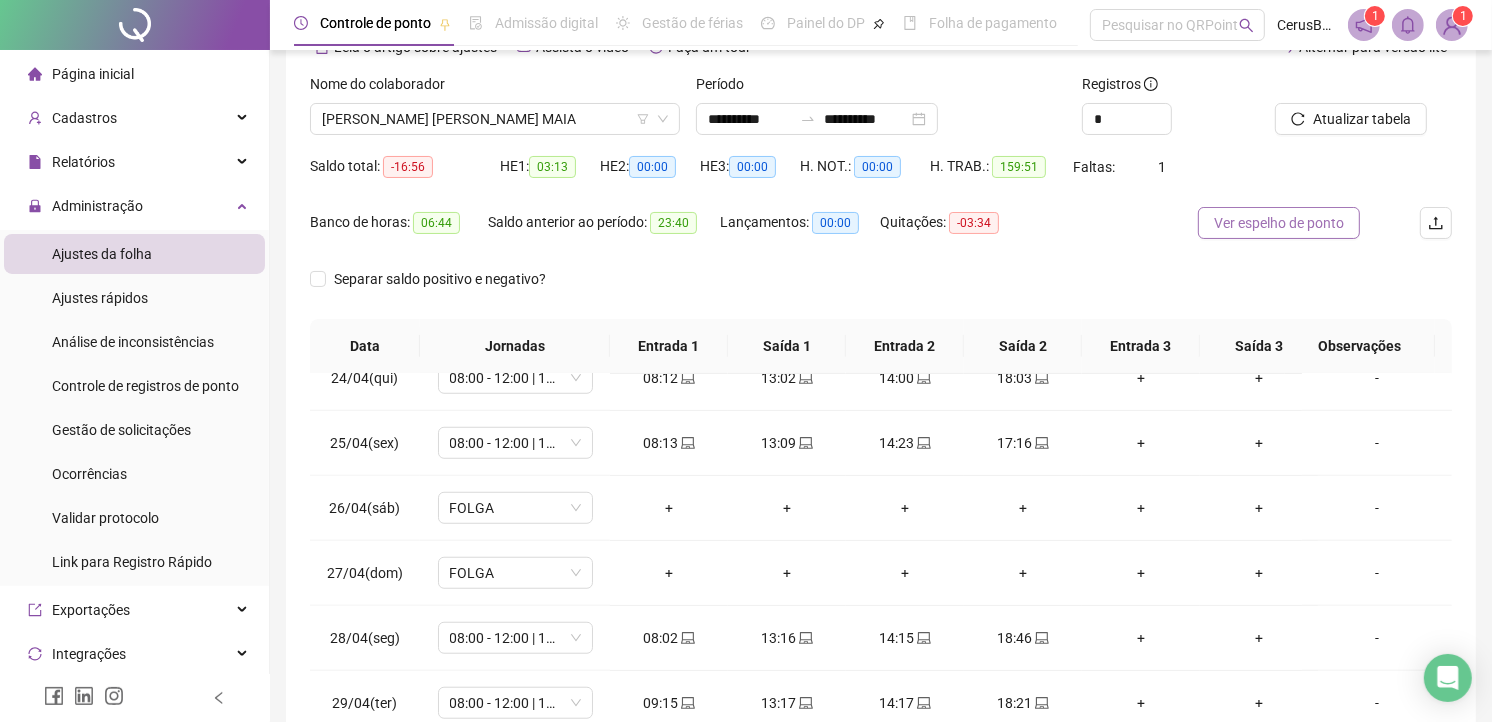 click on "Ver espelho de ponto" at bounding box center [1279, 223] 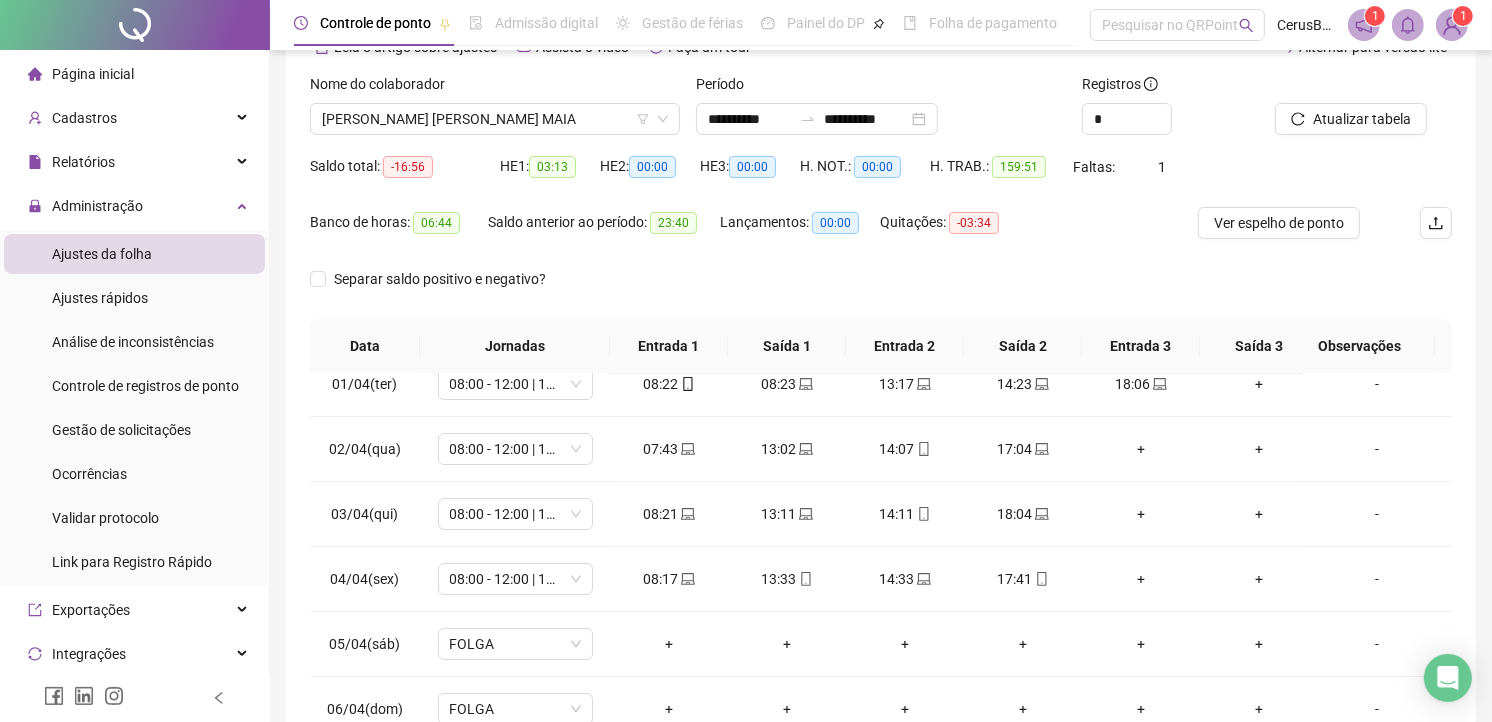 scroll, scrollTop: 0, scrollLeft: 0, axis: both 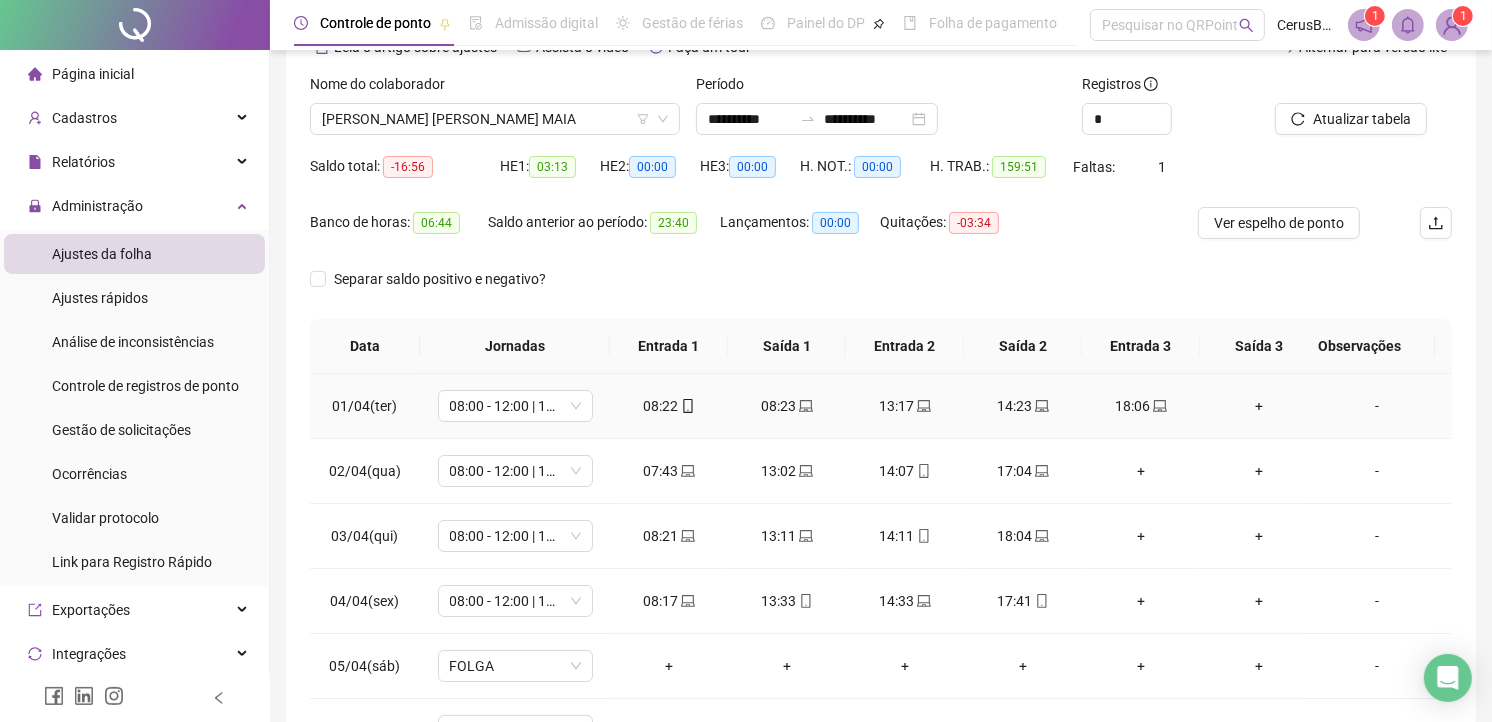 click on "08:23" at bounding box center [787, 406] 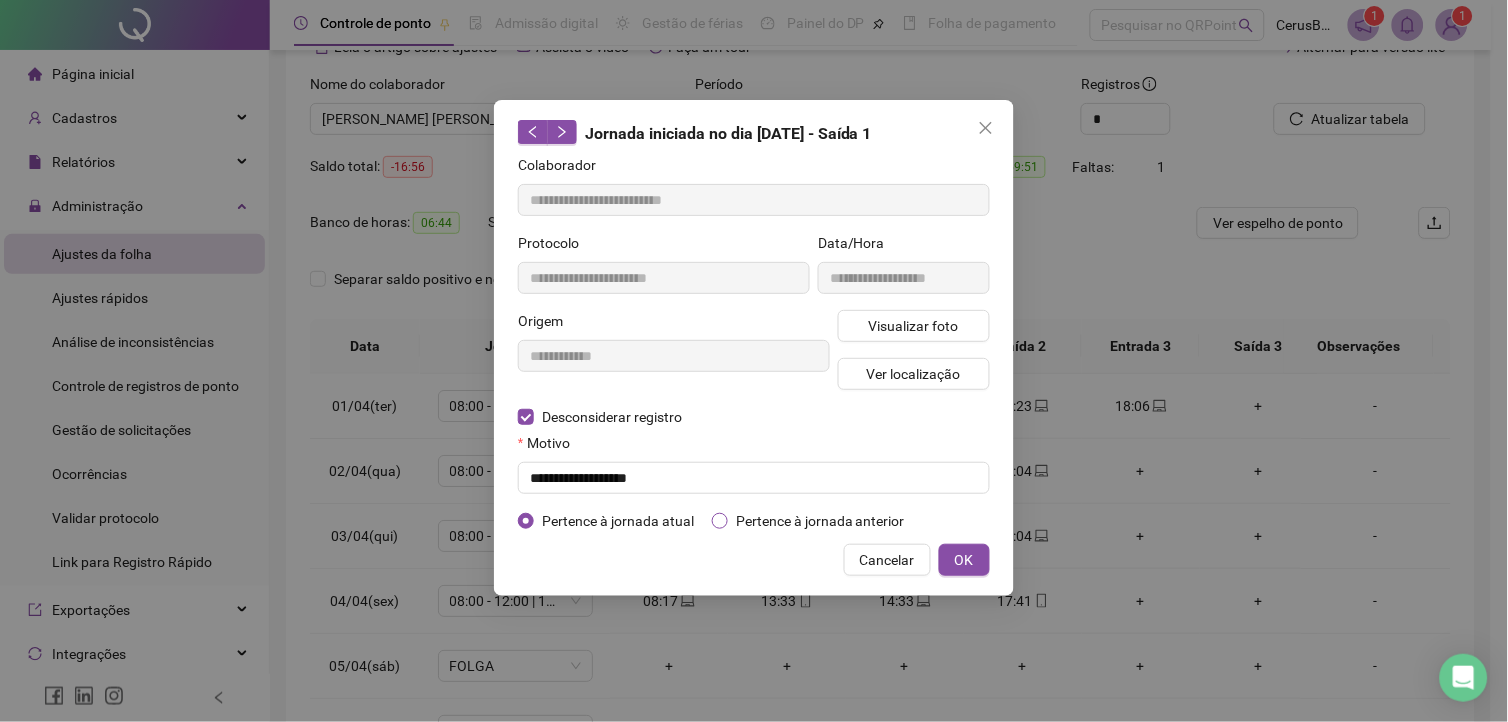 type on "**********" 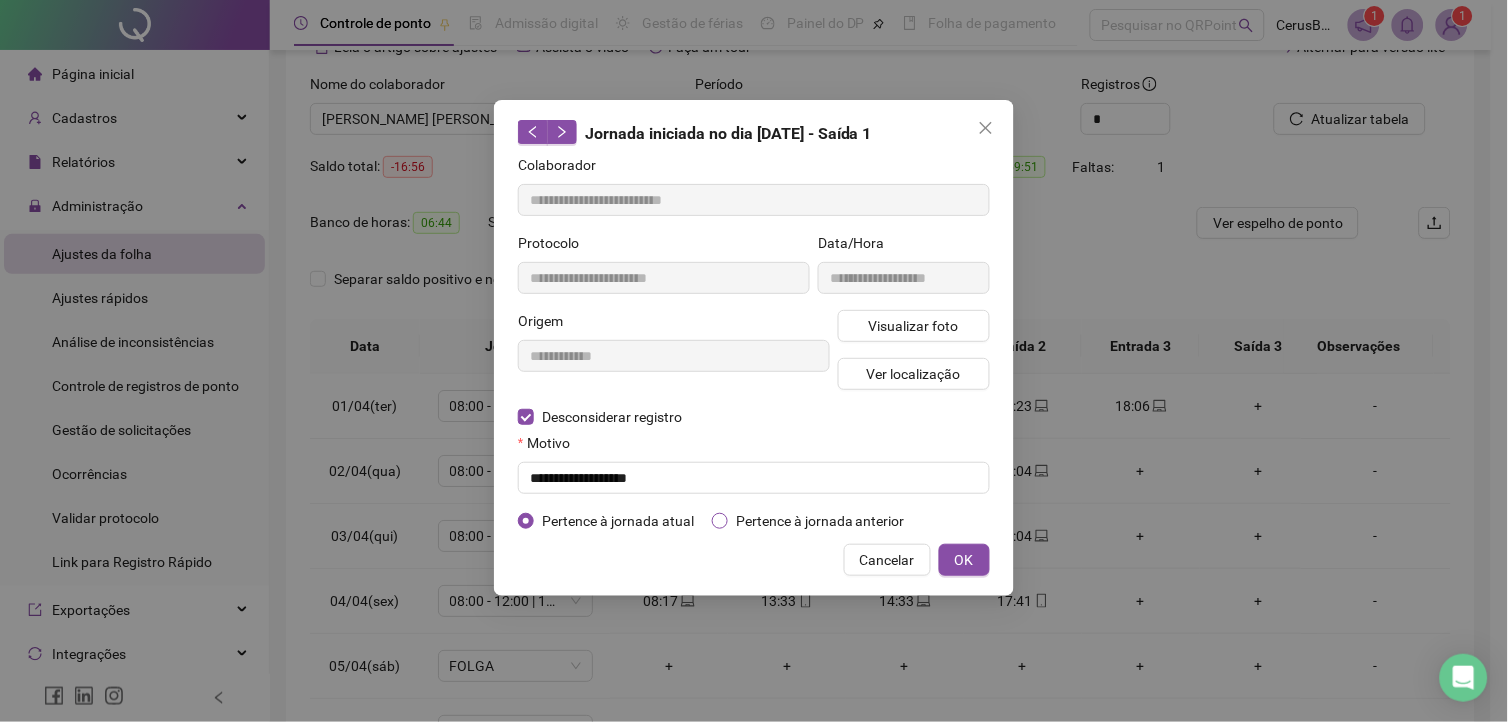 type 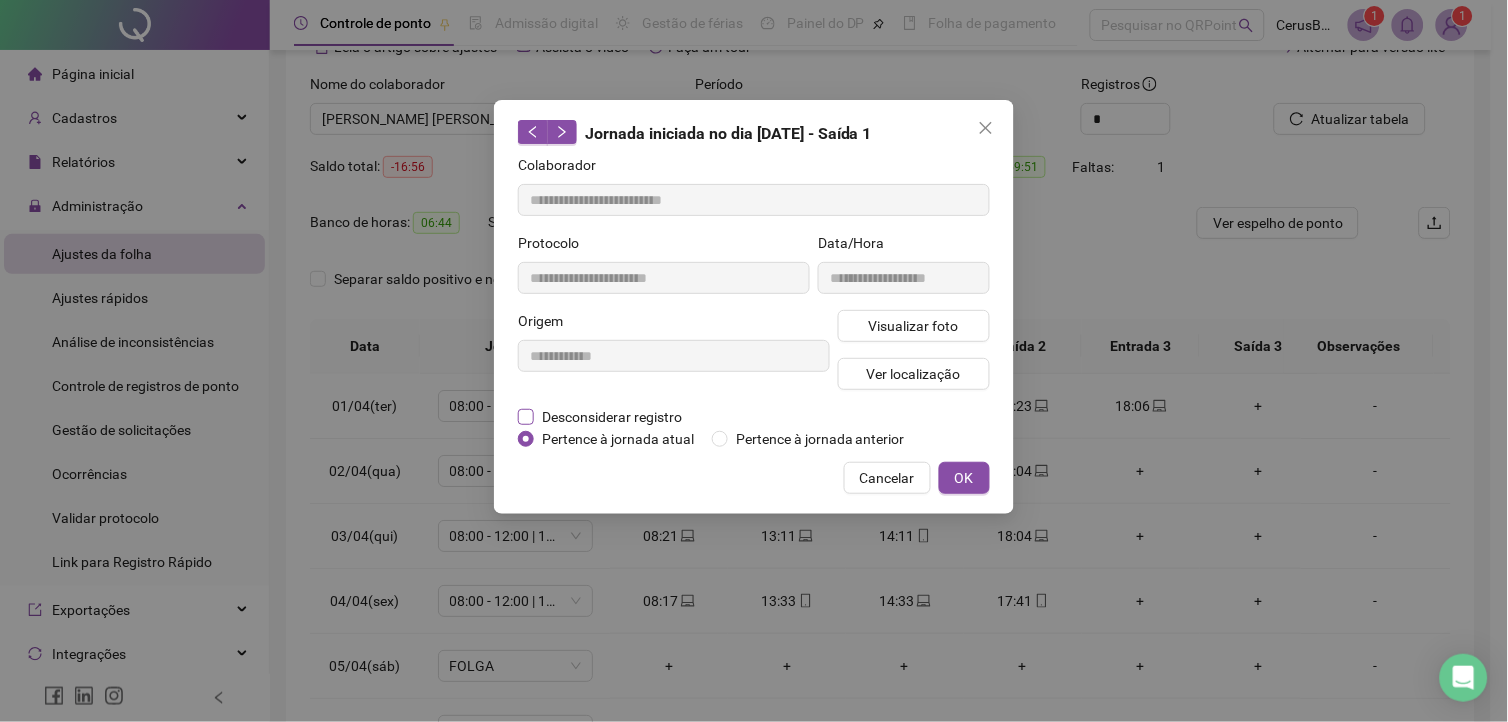 click on "Desconsiderar registro" at bounding box center [612, 417] 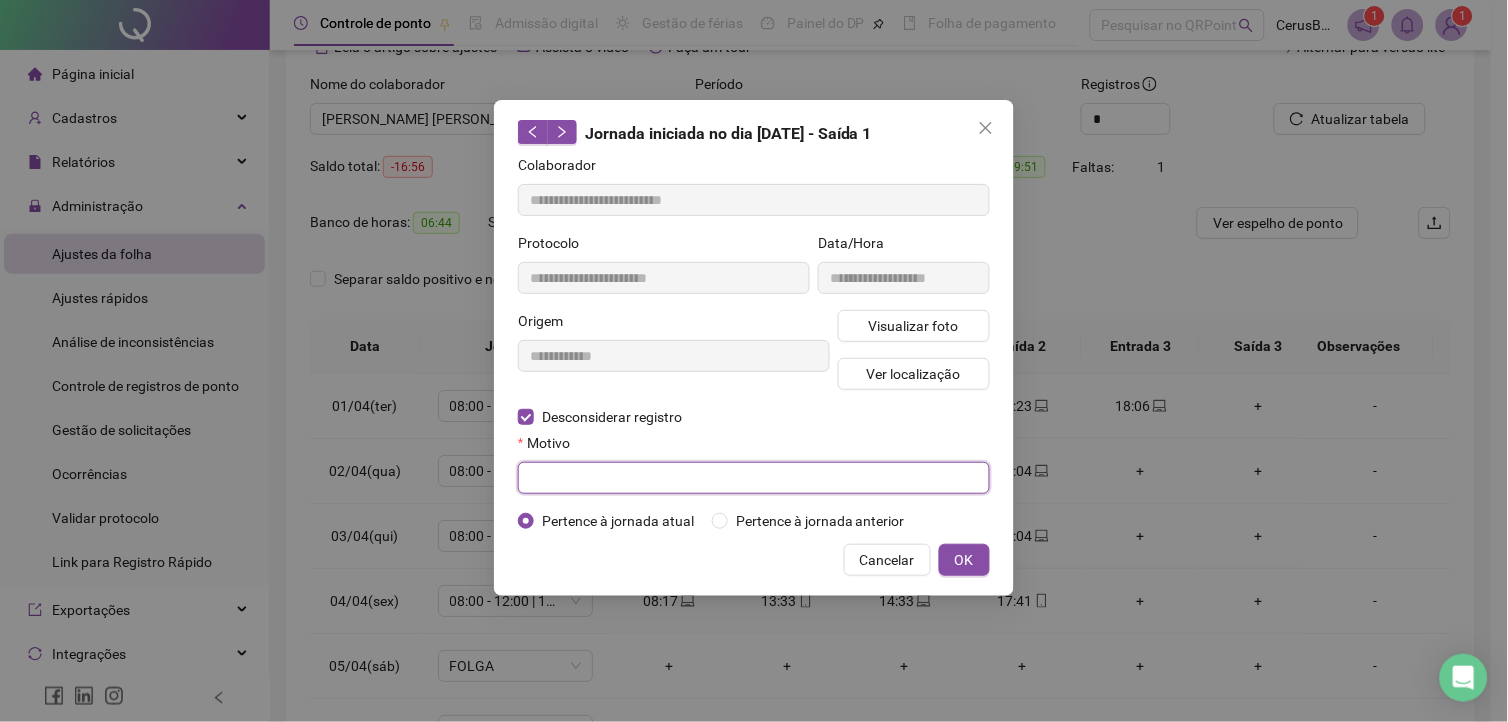 click at bounding box center (754, 478) 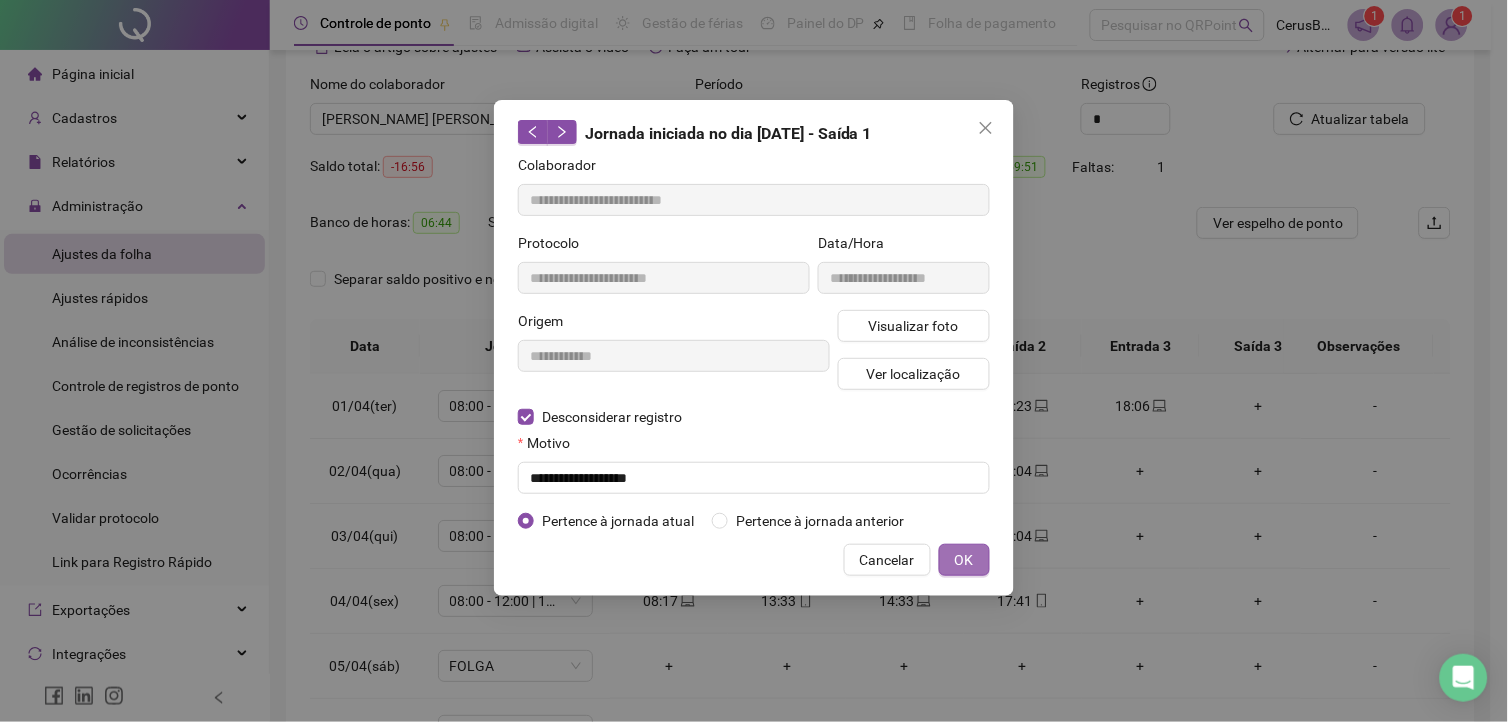click on "OK" at bounding box center (964, 560) 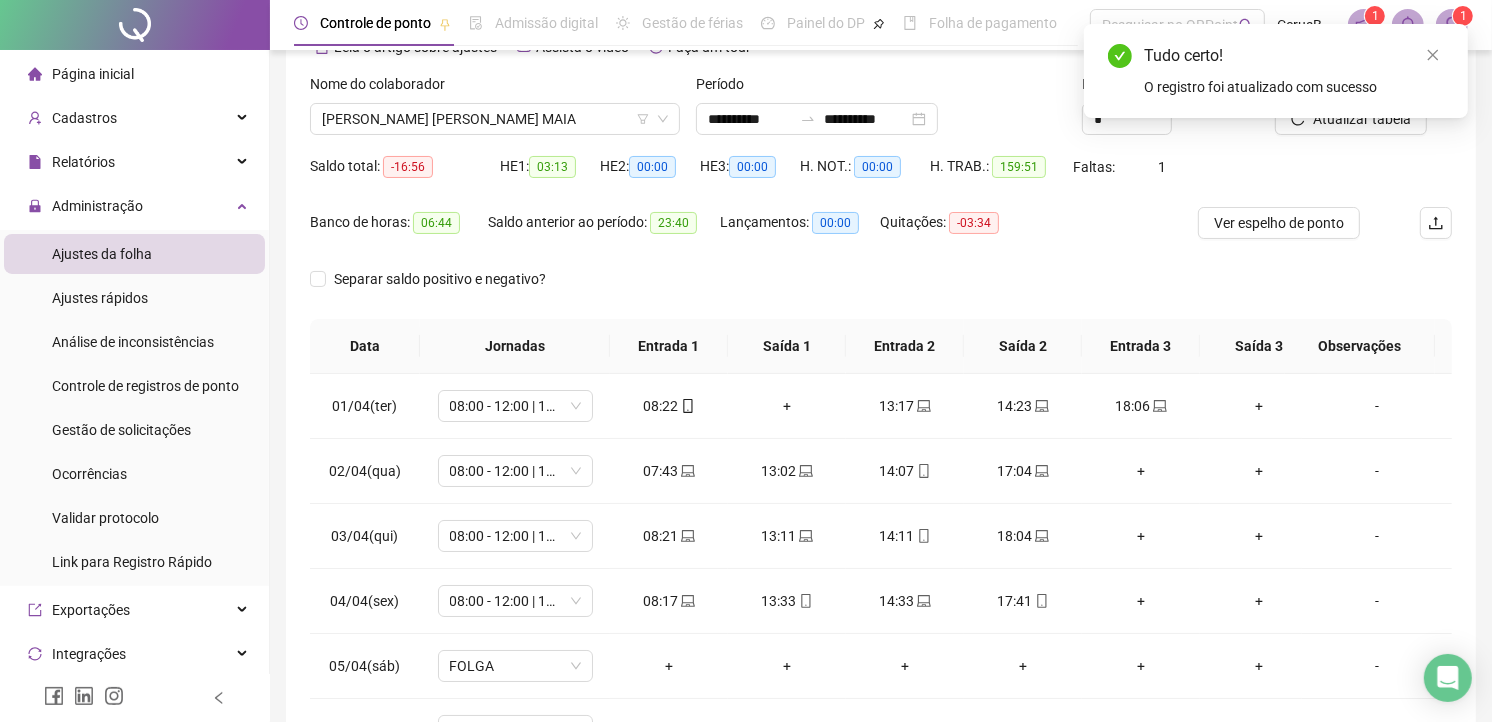 click on "Tudo certo! O registro foi atualizado com sucesso" at bounding box center (1276, 71) 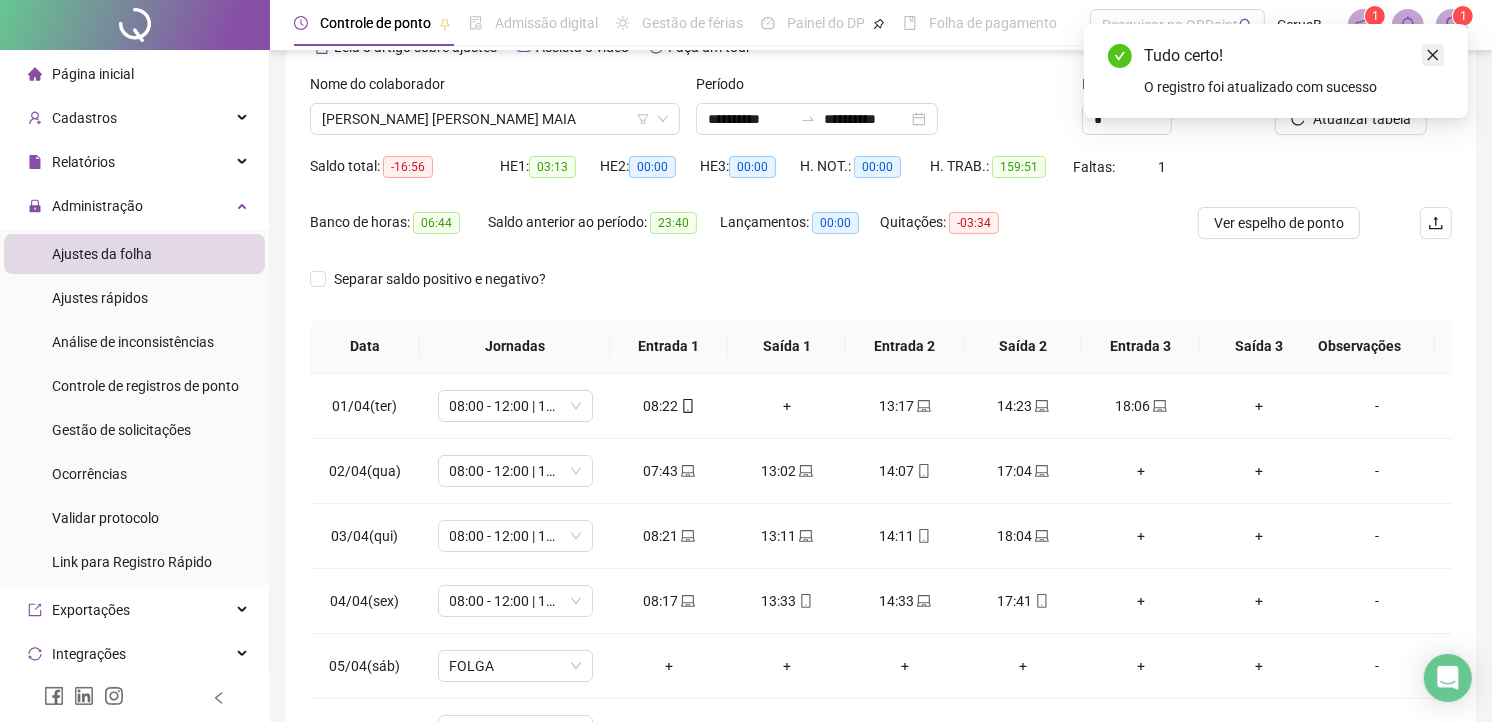 click 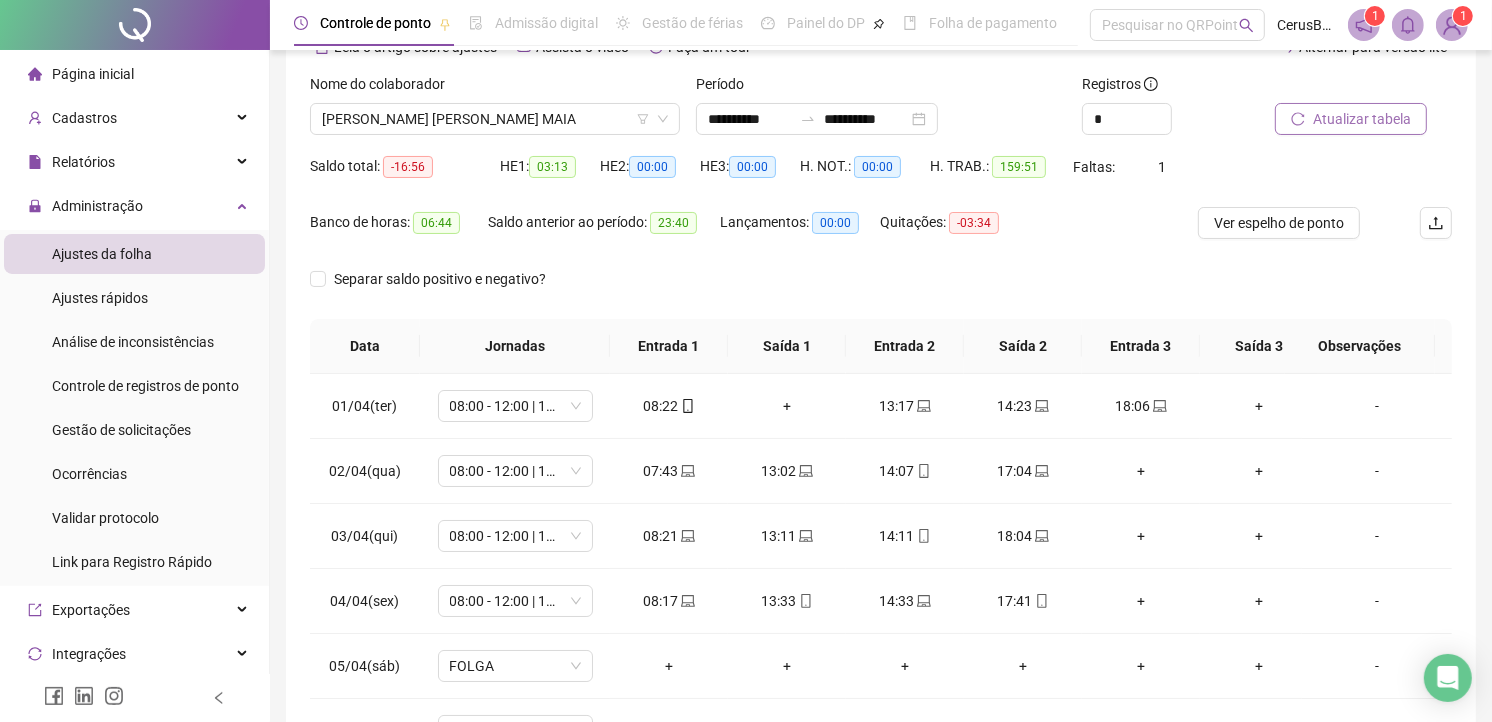 click on "Atualizar tabela" at bounding box center (1362, 119) 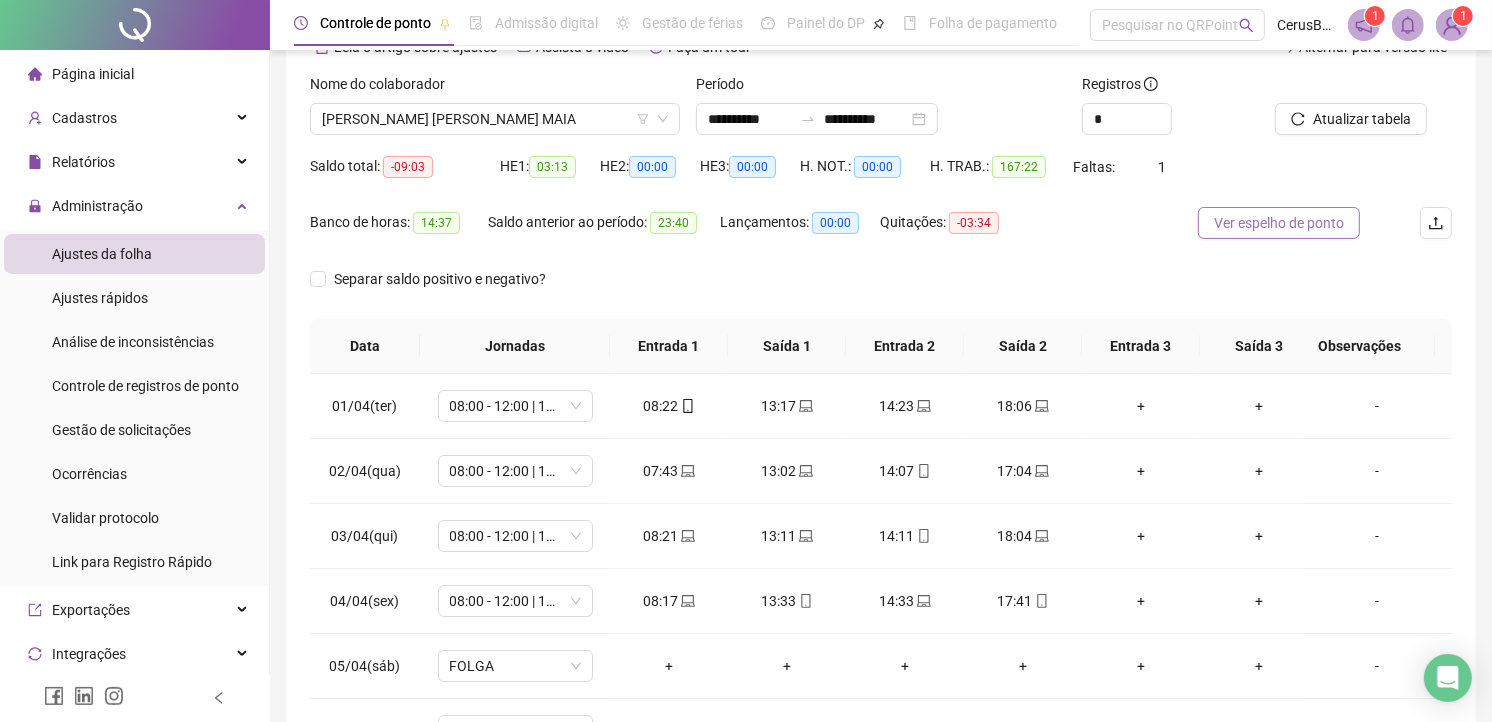 click on "Ver espelho de ponto" at bounding box center [1279, 223] 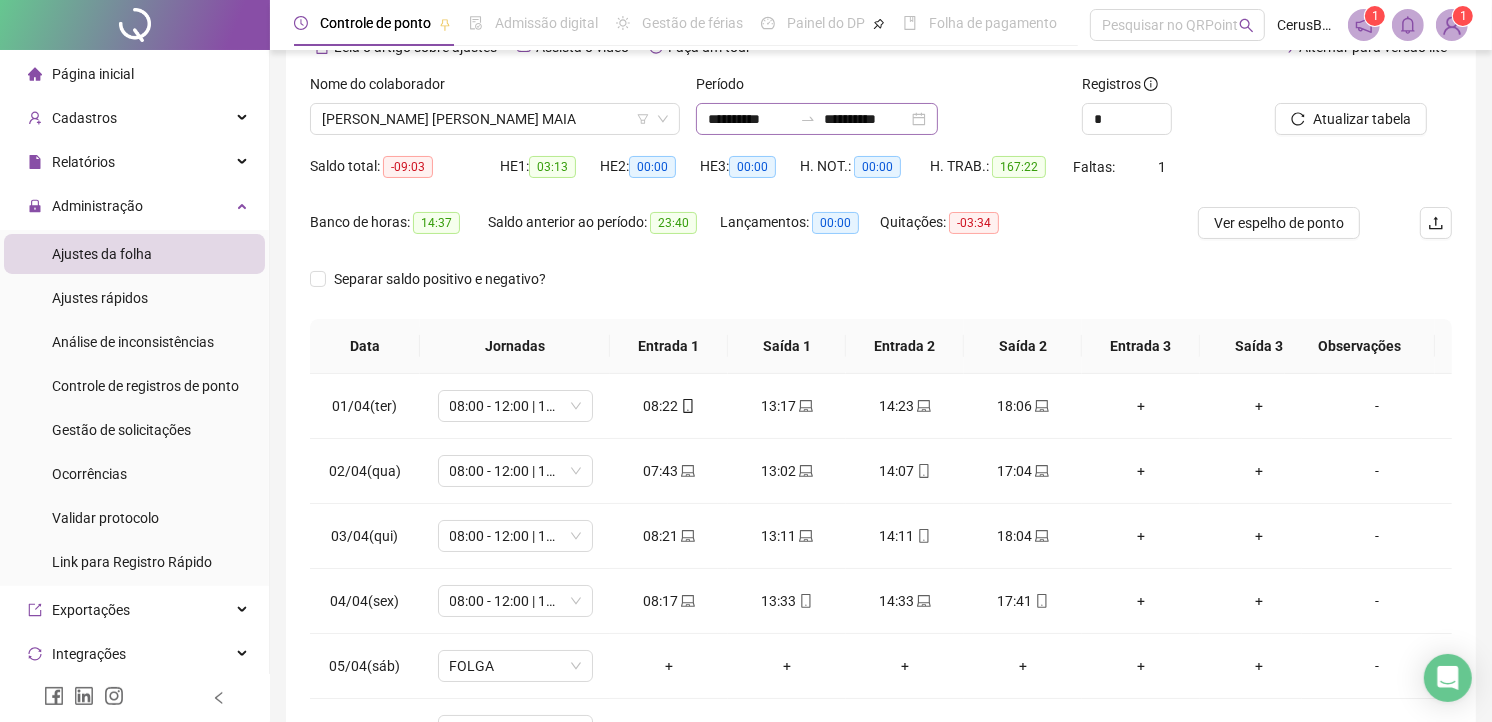 click on "**********" at bounding box center (817, 119) 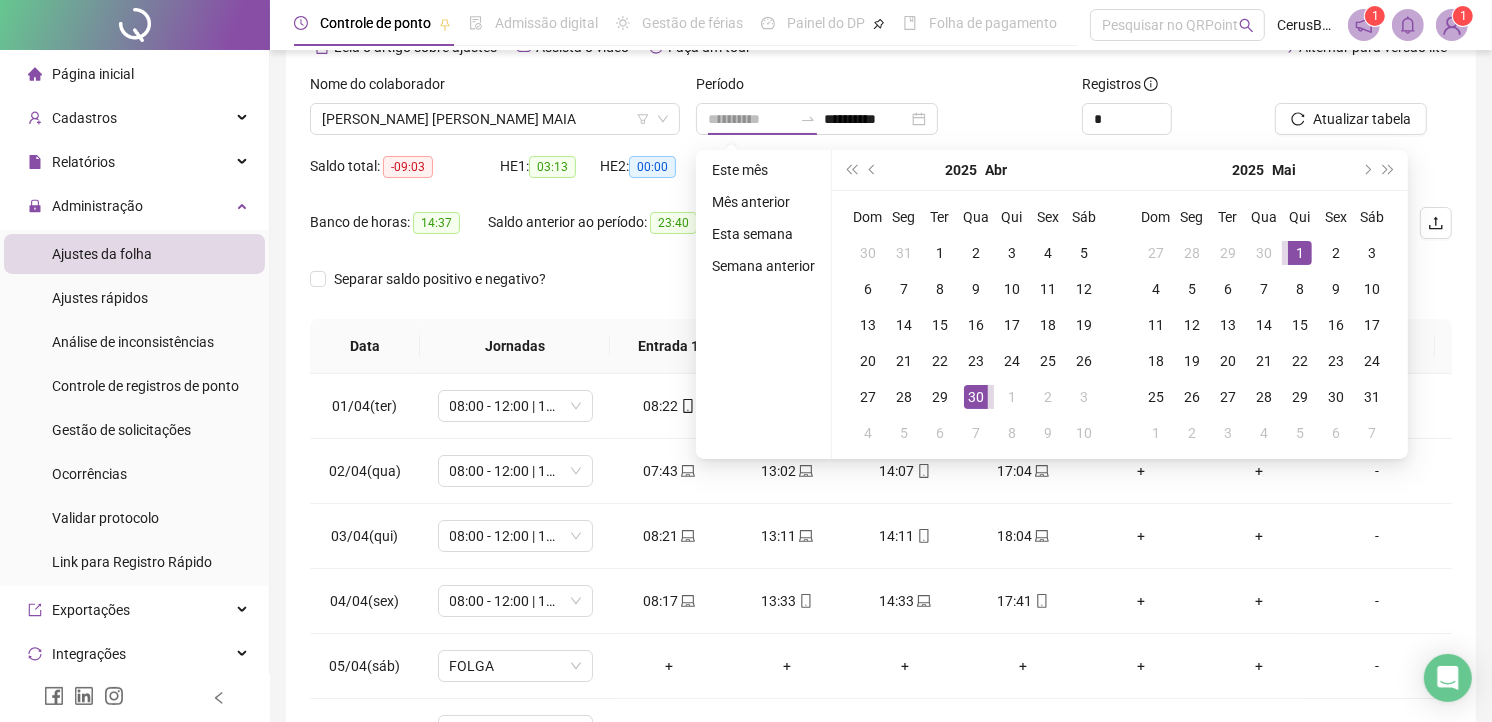 click on "1" at bounding box center [1300, 253] 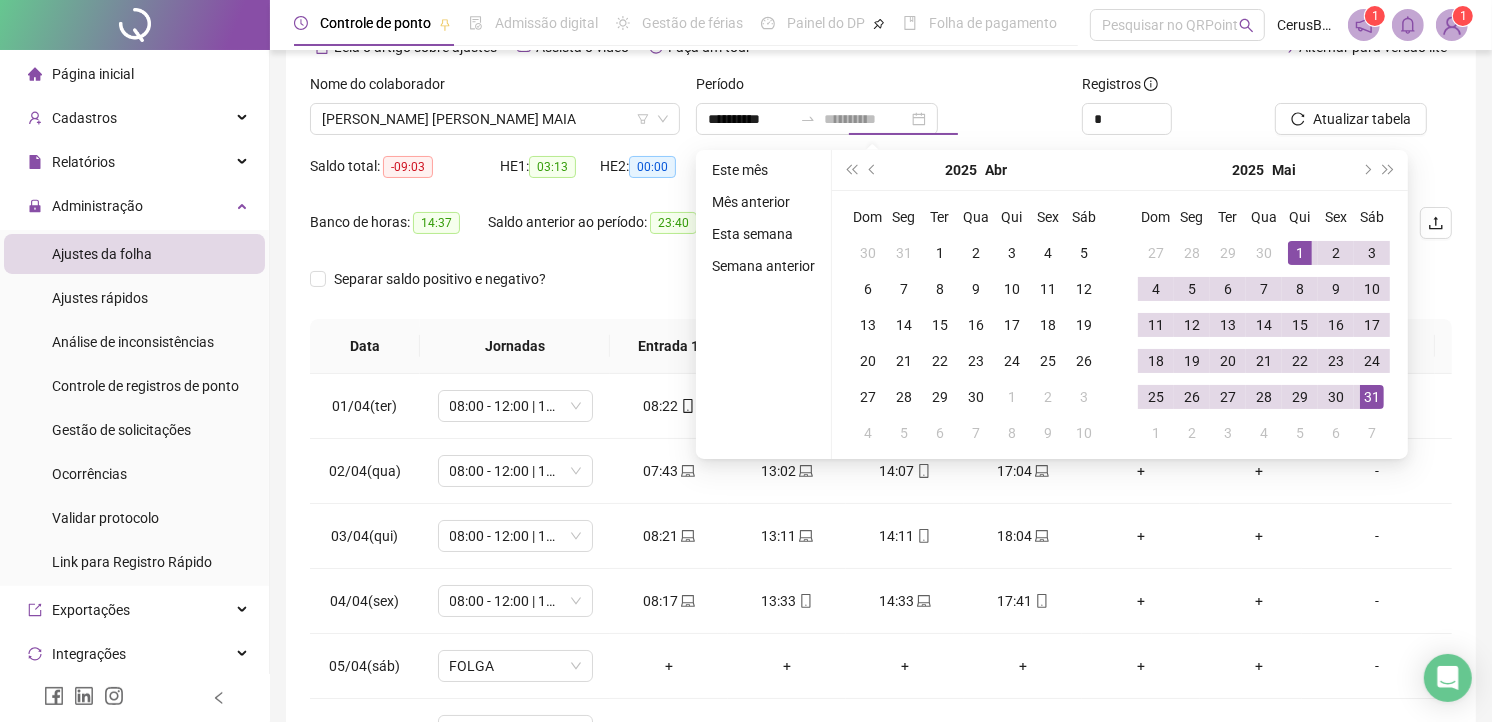 click on "31" at bounding box center (1372, 397) 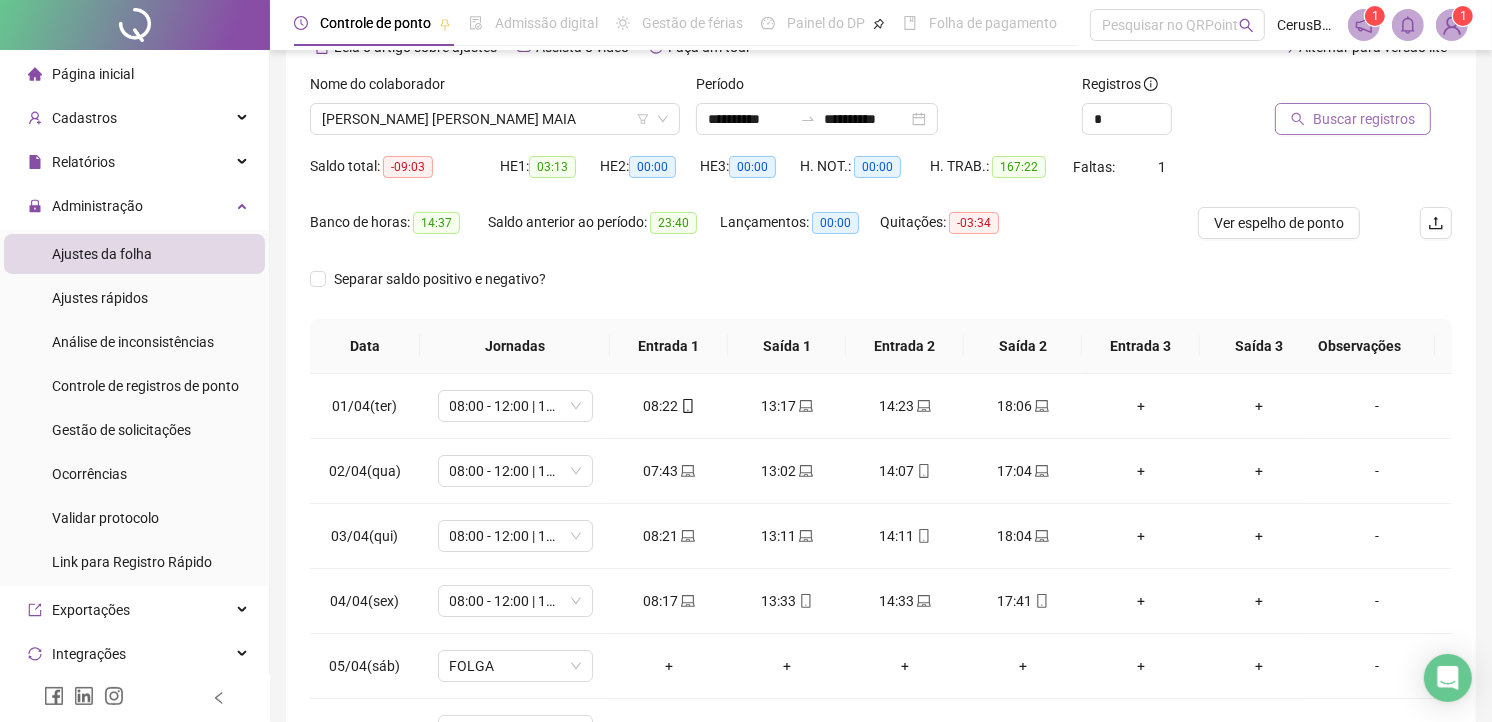 click on "Buscar registros" at bounding box center (1364, 119) 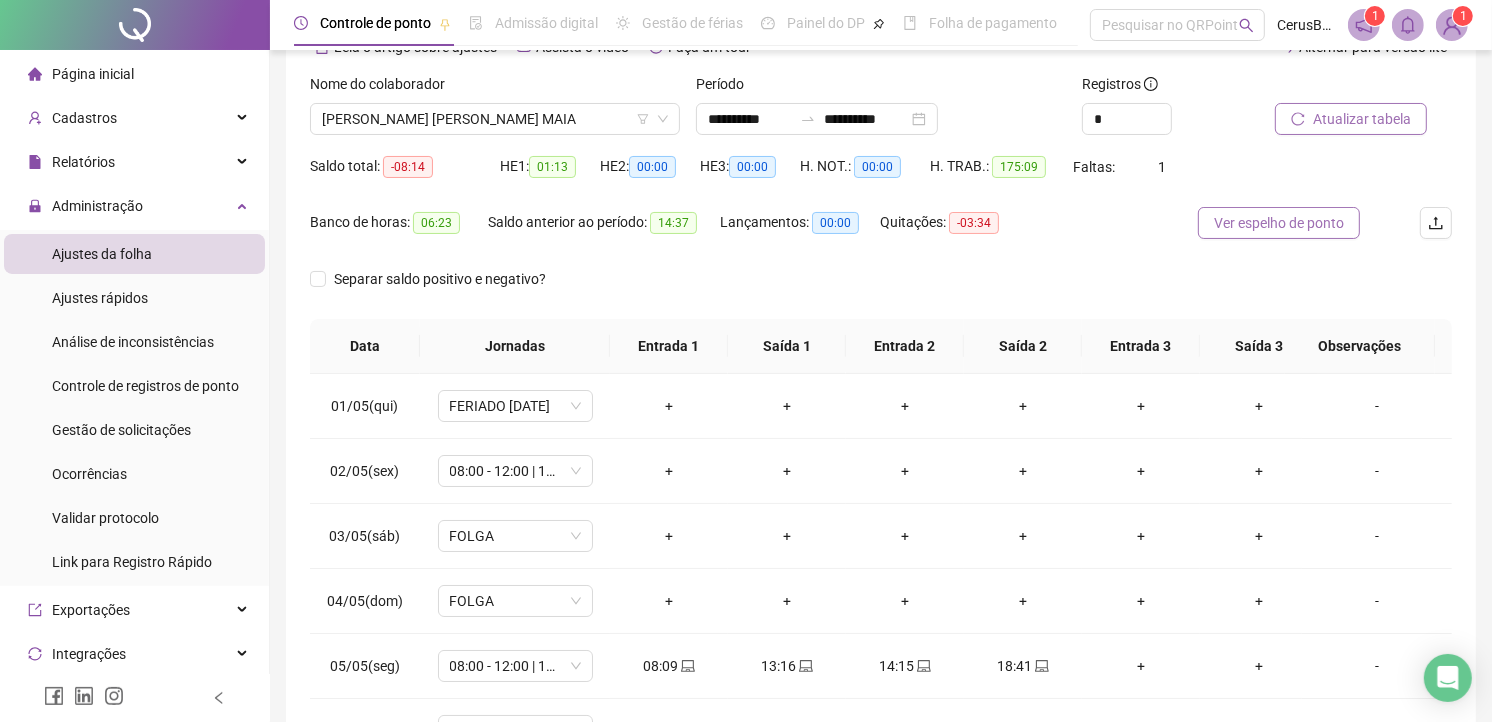 click on "Ver espelho de ponto" at bounding box center (1279, 223) 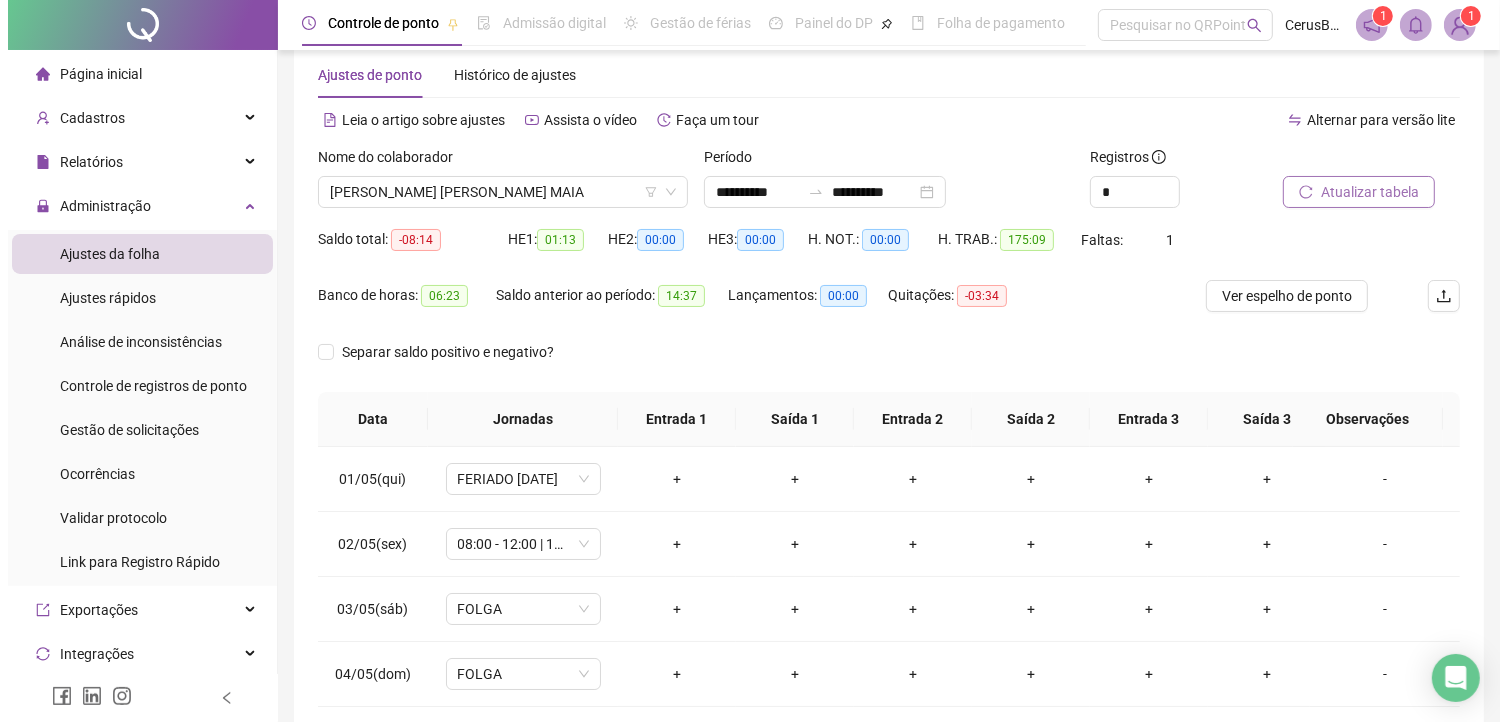 scroll, scrollTop: 0, scrollLeft: 0, axis: both 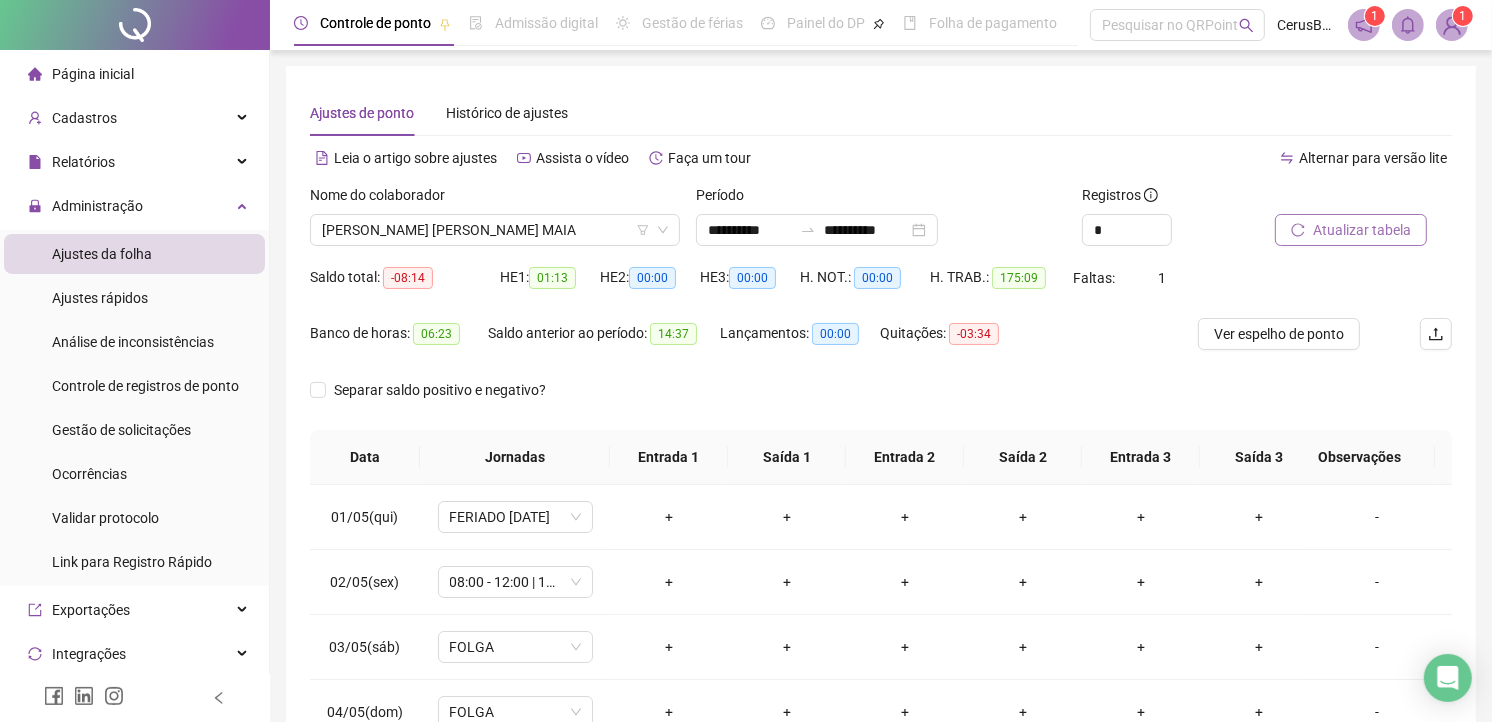 click at bounding box center [1452, 25] 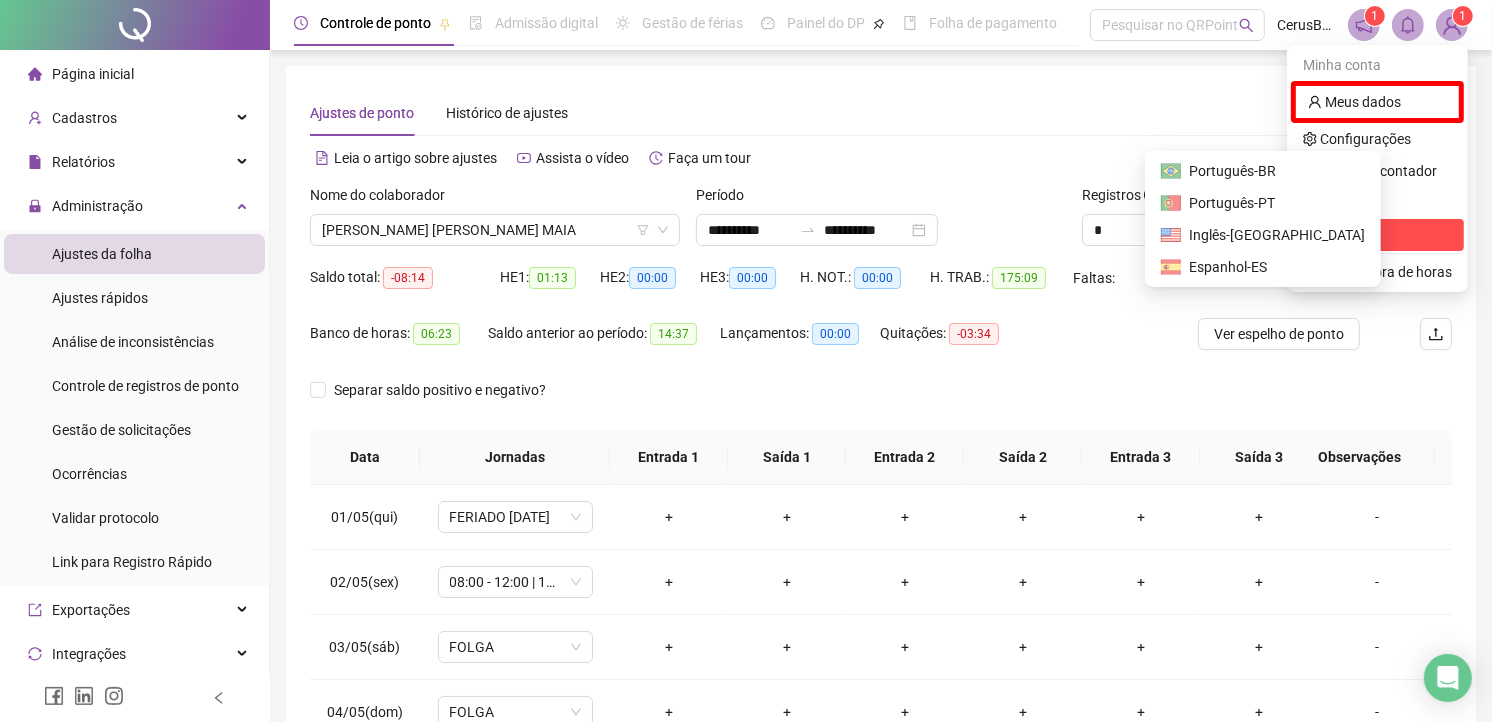 click on "Sair" at bounding box center (1377, 235) 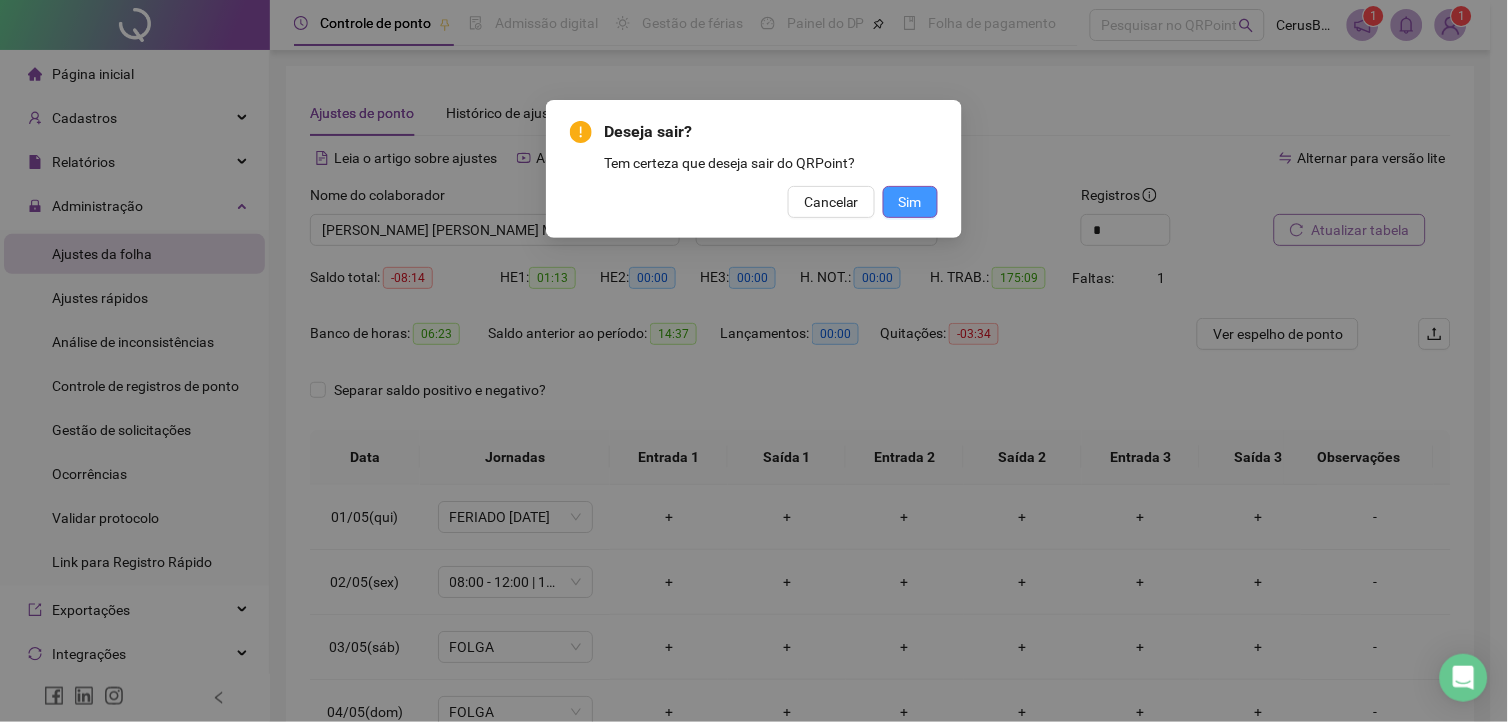click on "Sim" at bounding box center [910, 202] 